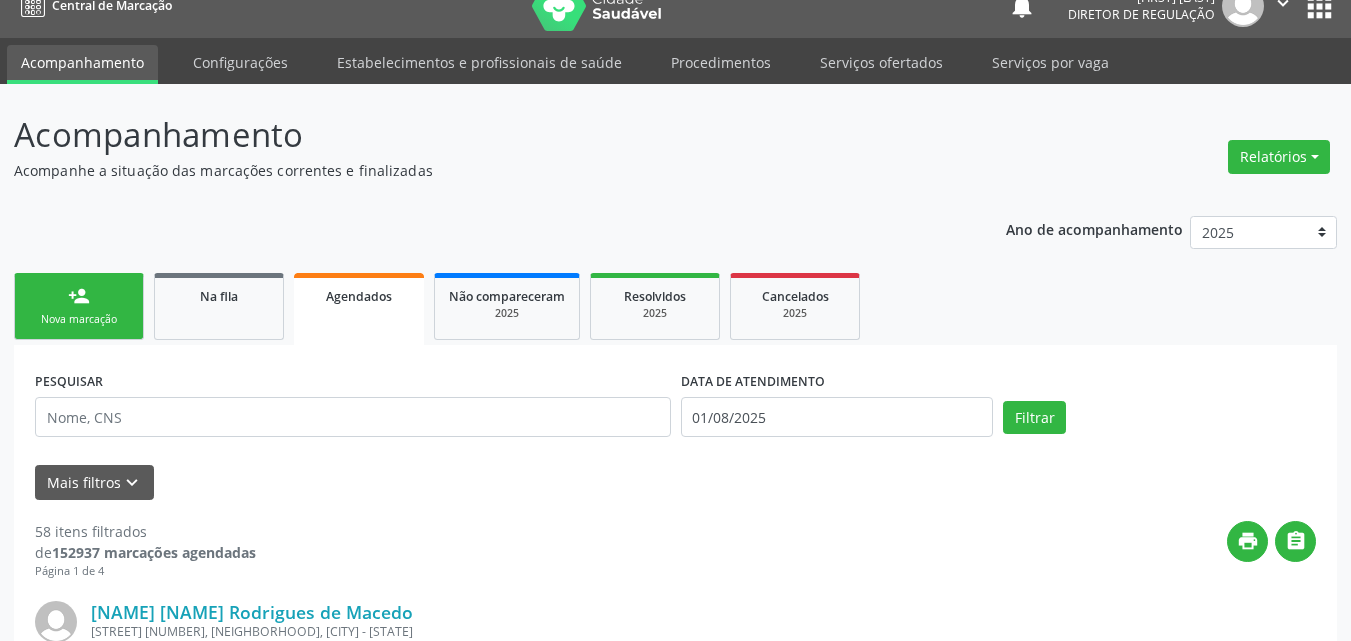 scroll, scrollTop: 26, scrollLeft: 0, axis: vertical 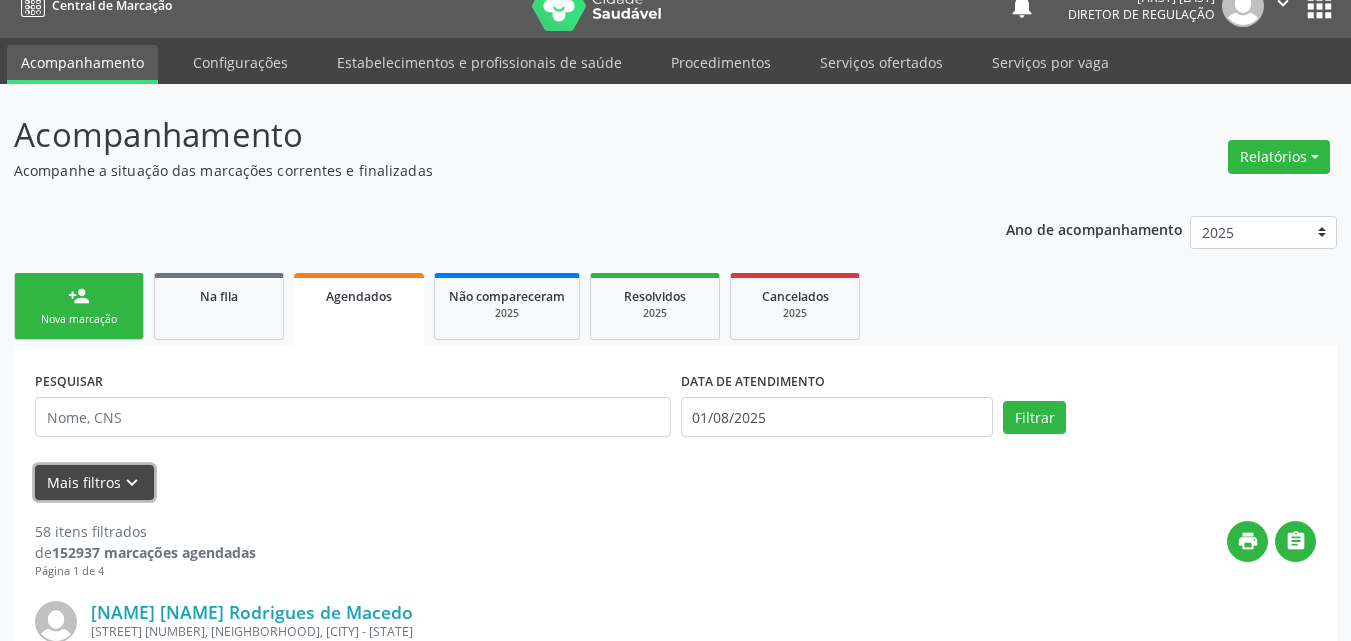 click on "Mais filtros
keyboard_arrow_down" at bounding box center (94, 482) 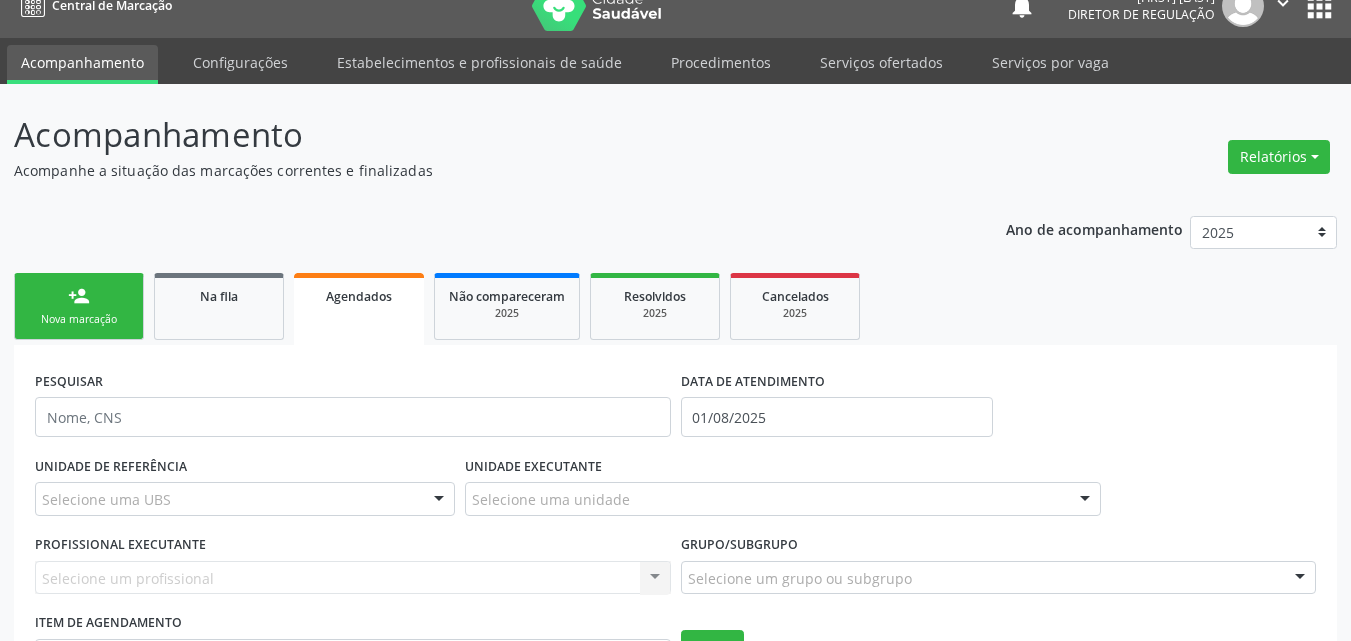 scroll, scrollTop: 326, scrollLeft: 0, axis: vertical 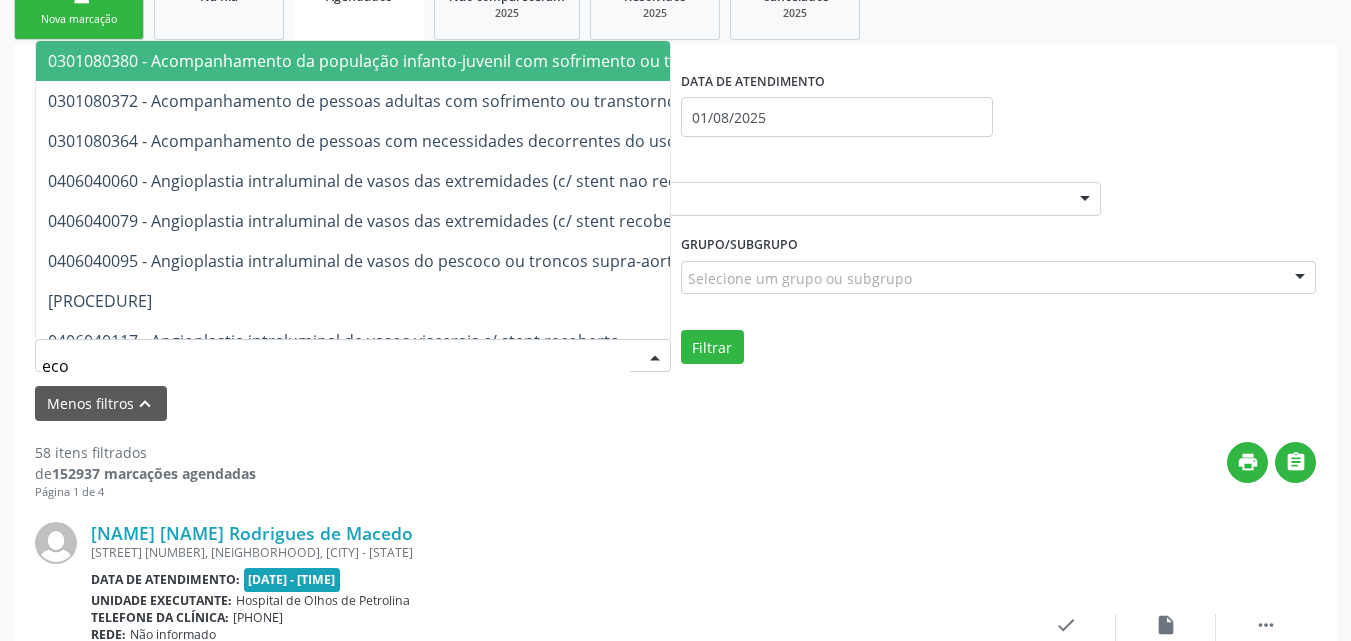 type on "ecoc" 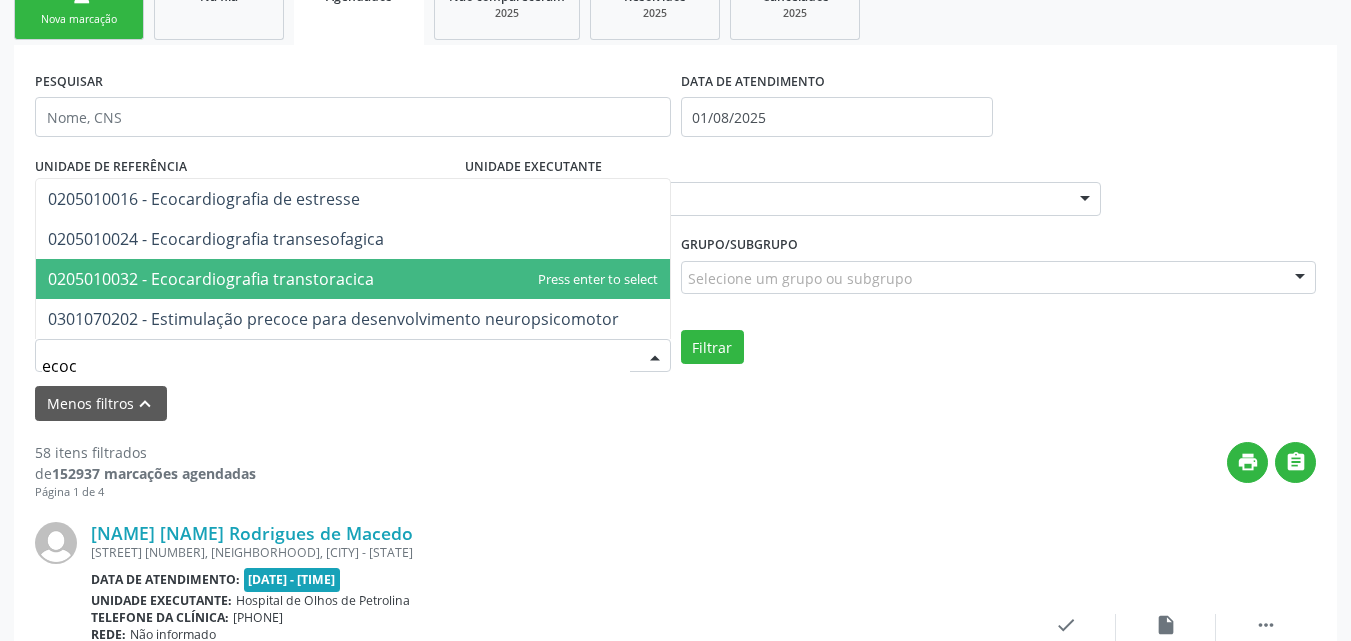 click on "0205010032 - Ecocardiografia transtoracica" at bounding box center [211, 279] 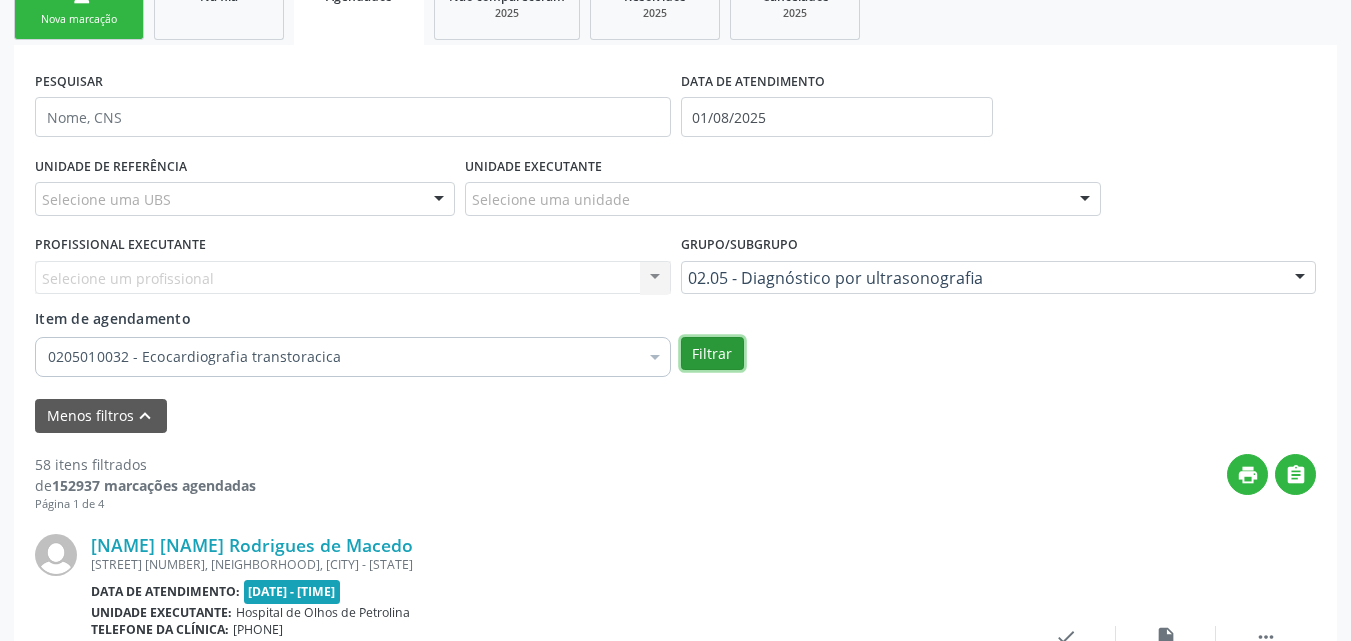 click on "Filtrar" at bounding box center [712, 354] 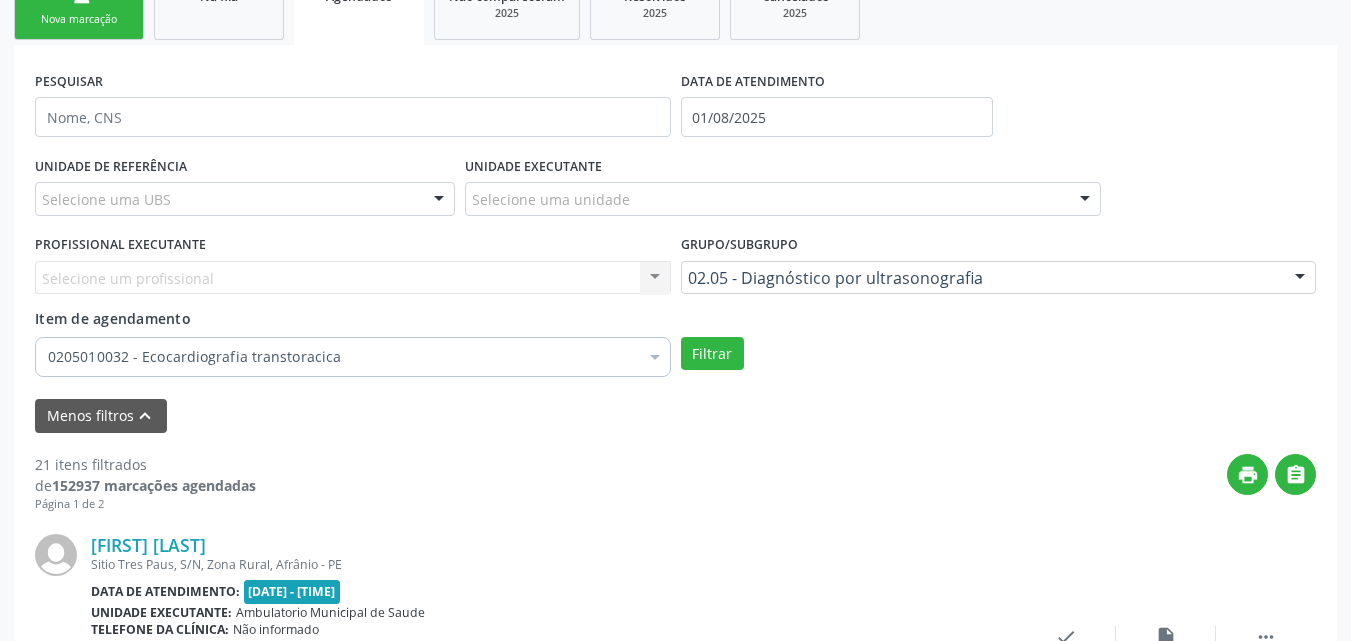 scroll, scrollTop: 26, scrollLeft: 0, axis: vertical 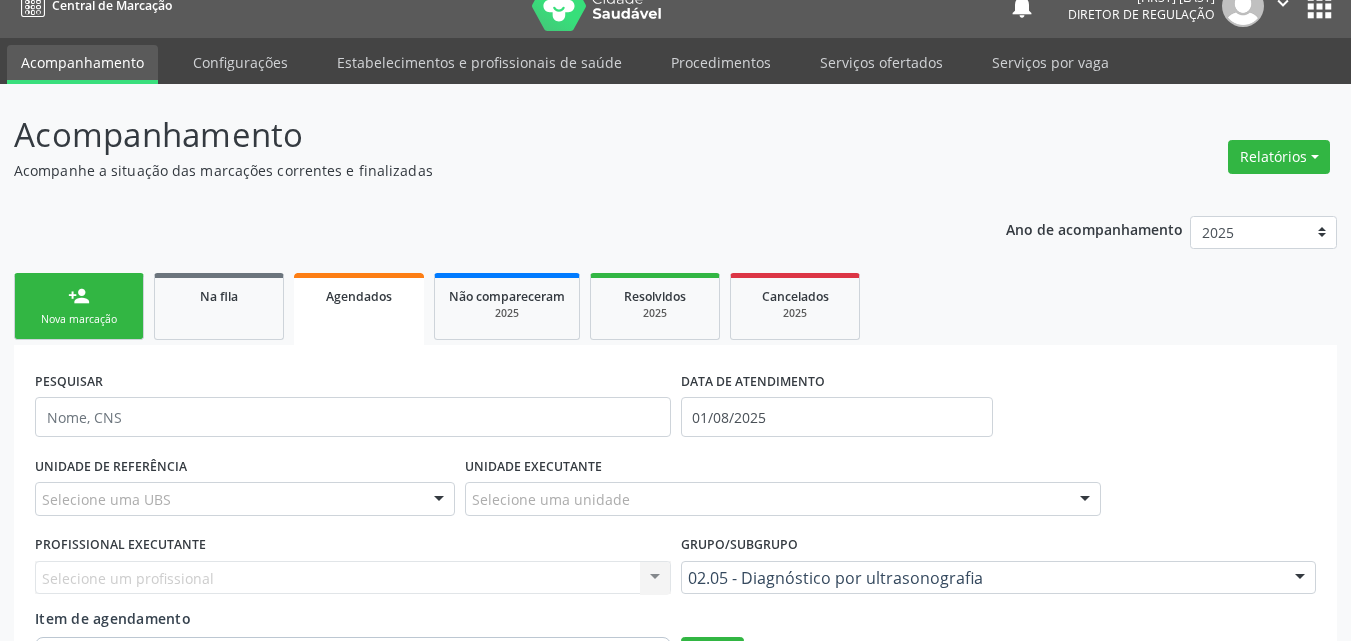 click on "Nova marcação" at bounding box center (79, 319) 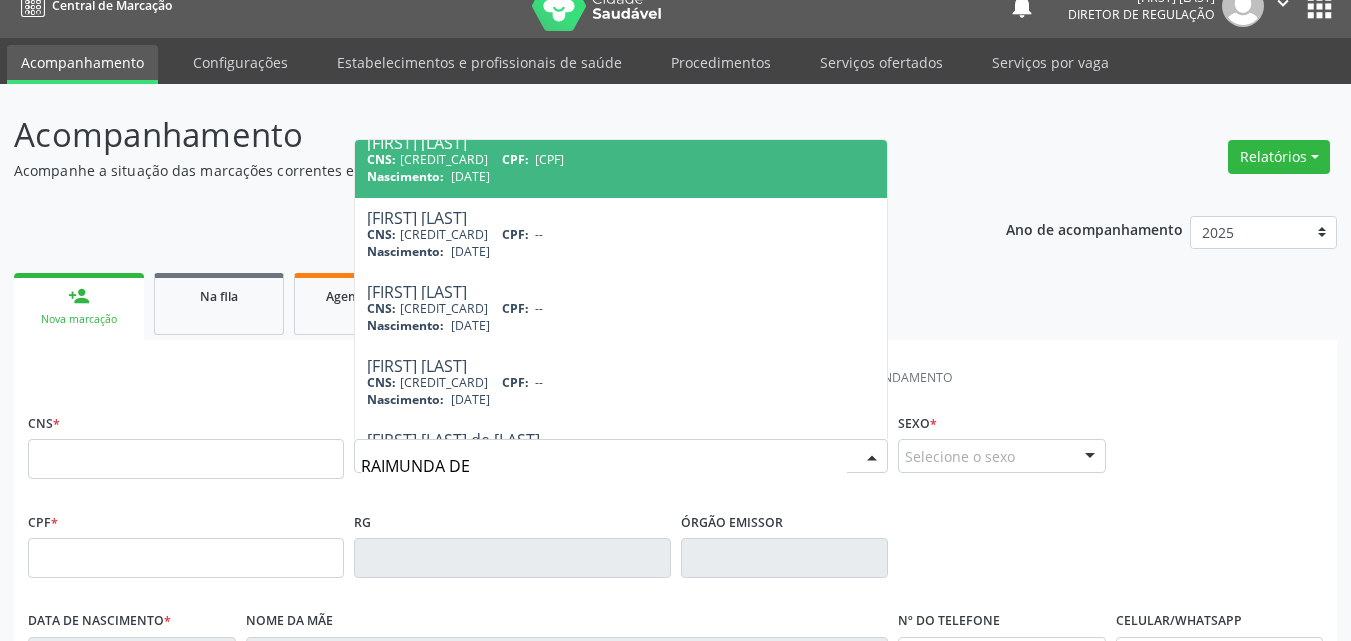 scroll, scrollTop: 280, scrollLeft: 0, axis: vertical 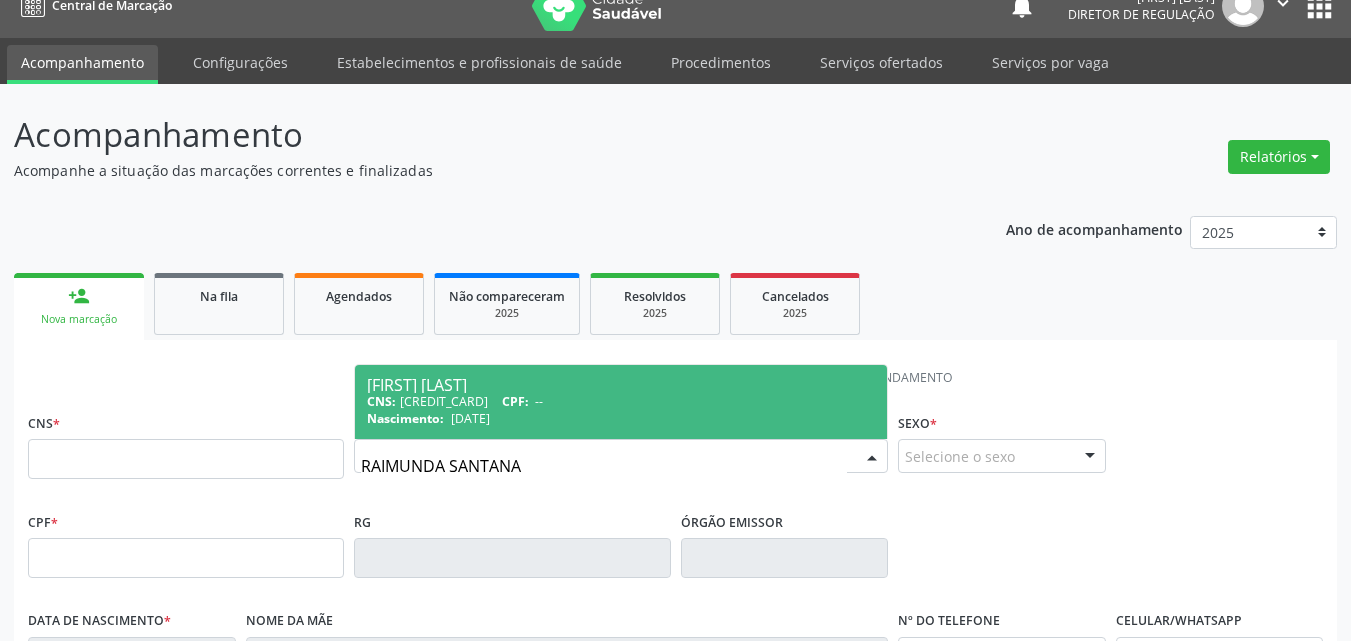 click on "RAIMUNDA SANTANA" at bounding box center [604, 466] 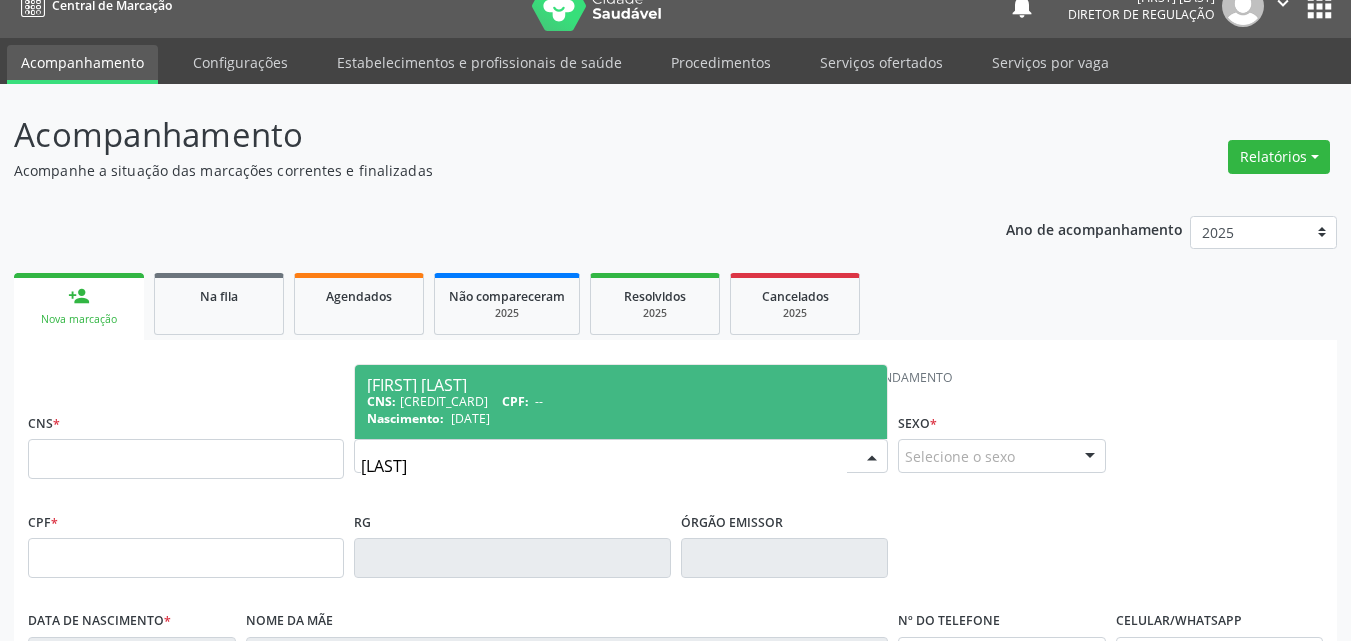 type on "RAIMUNDA DE SANTANA" 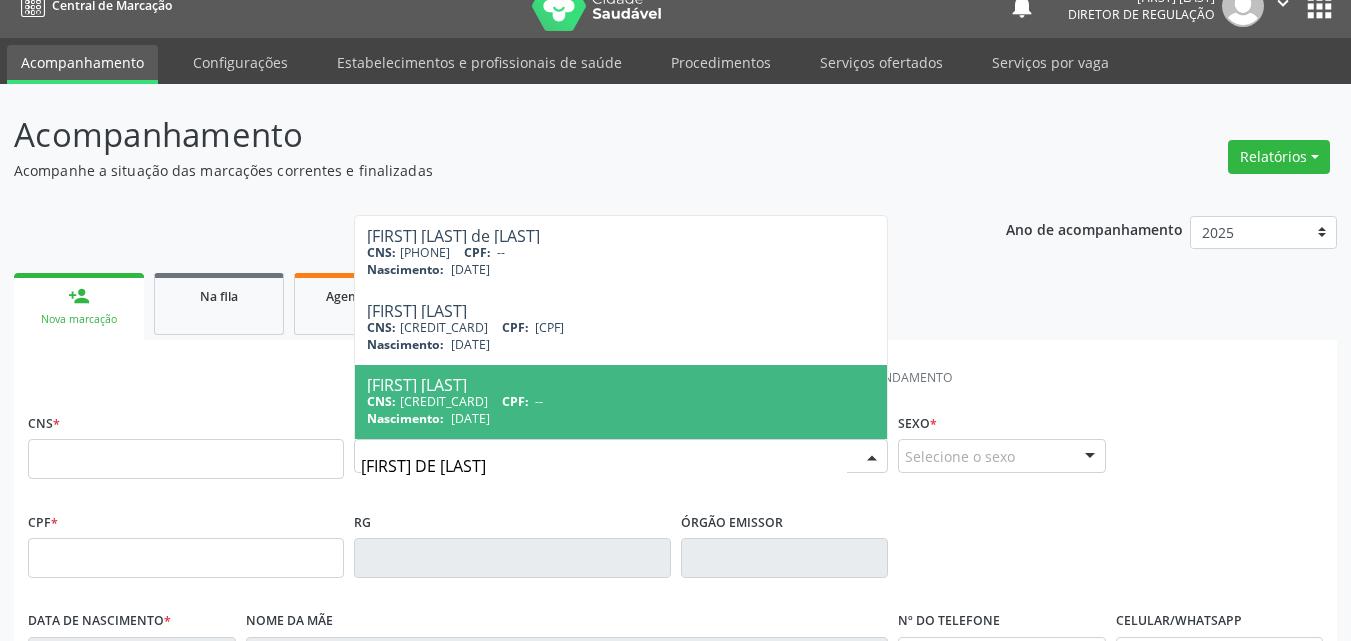click on "Raimunda de Santana Brito" at bounding box center (621, 385) 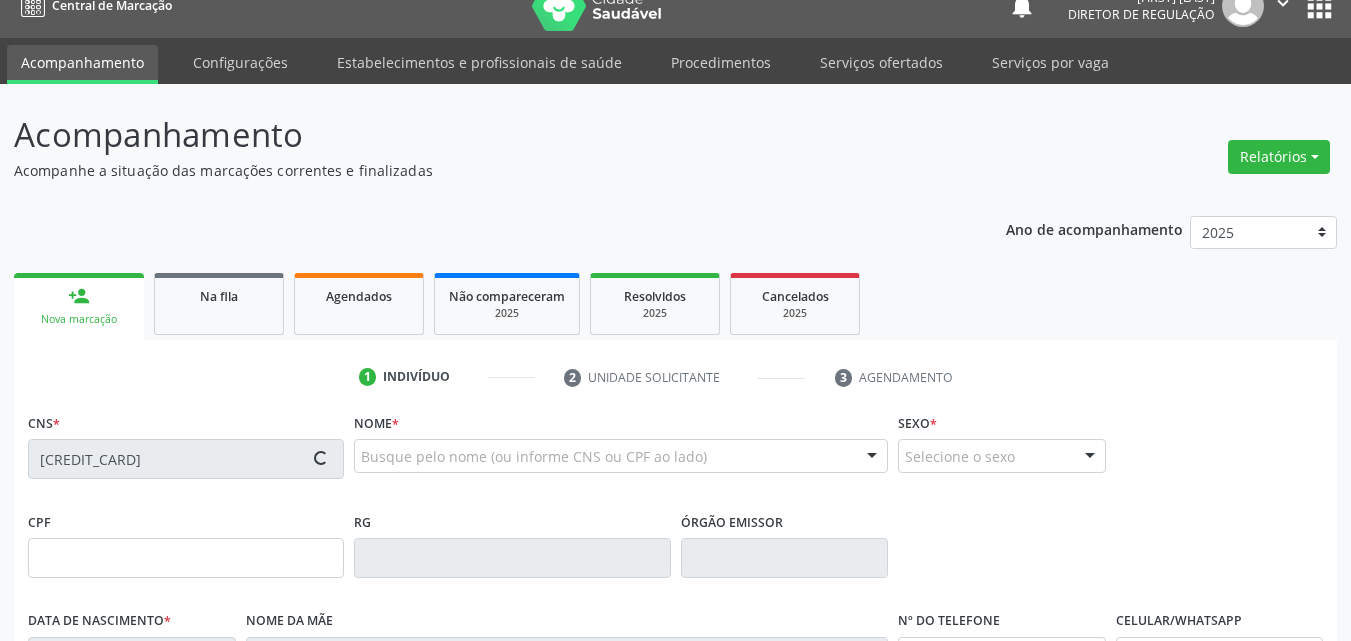 type on "04/01/1952" 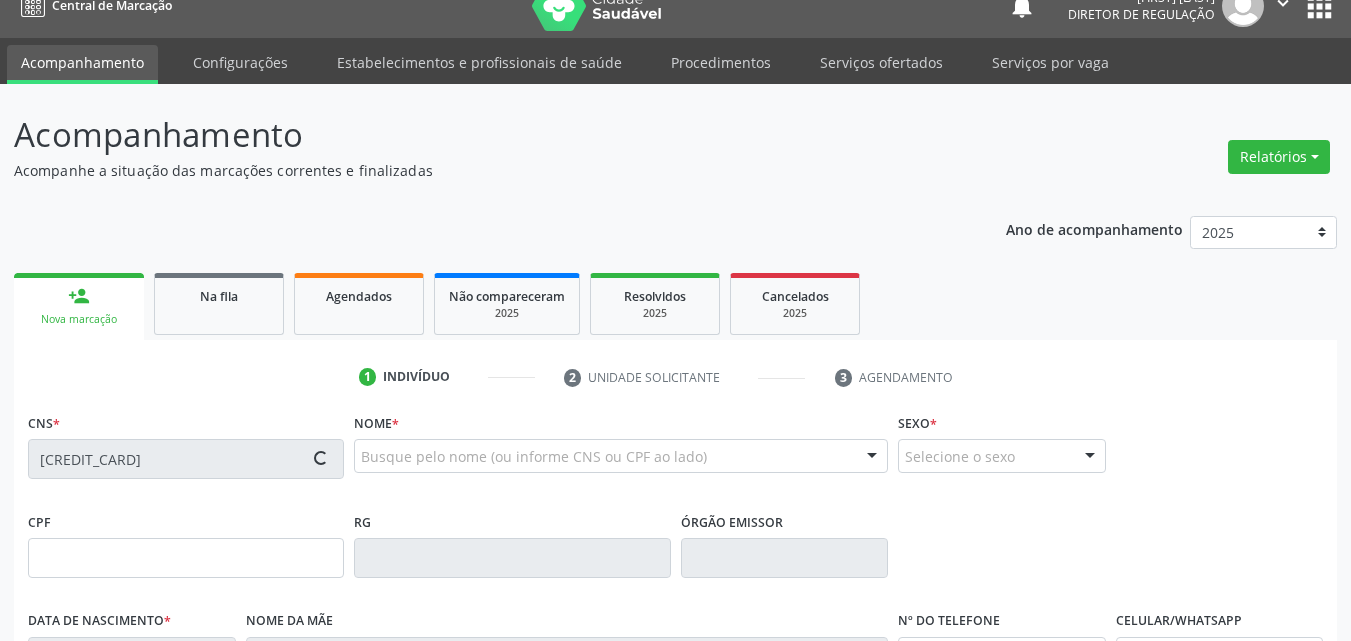 type on "Maria Raquelina de Santana" 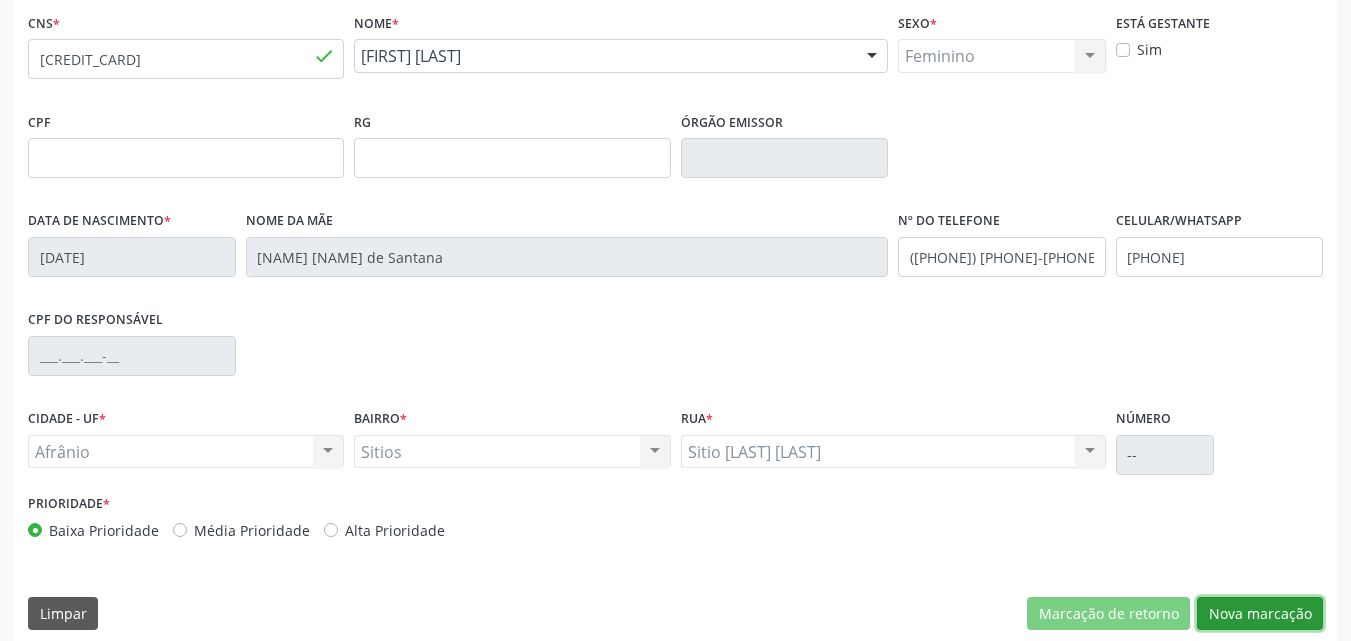 click on "Nova marcação" at bounding box center (1260, 614) 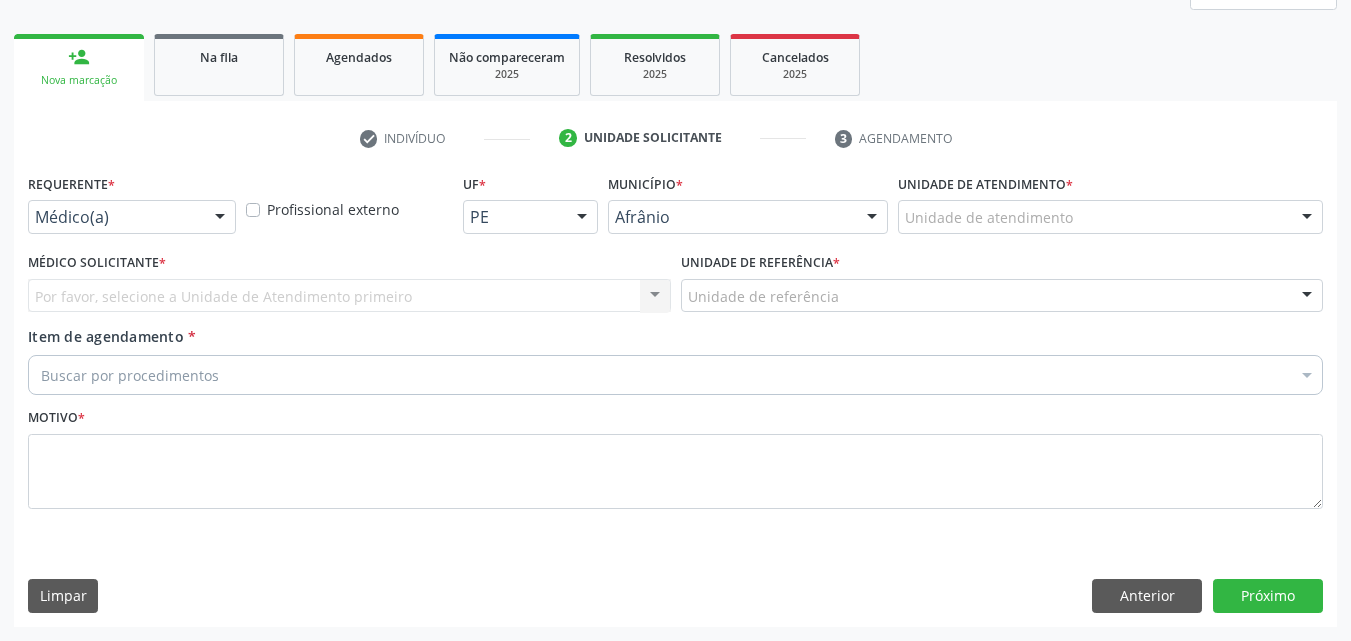 scroll, scrollTop: 265, scrollLeft: 0, axis: vertical 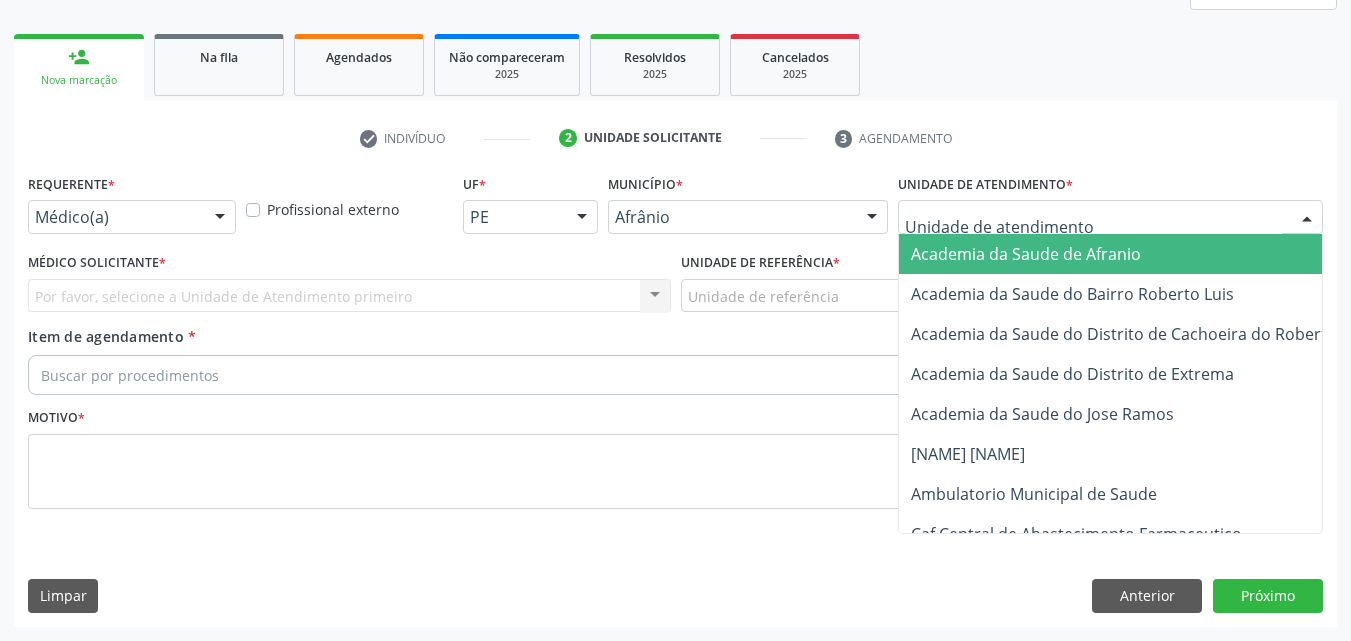 click at bounding box center [1110, 217] 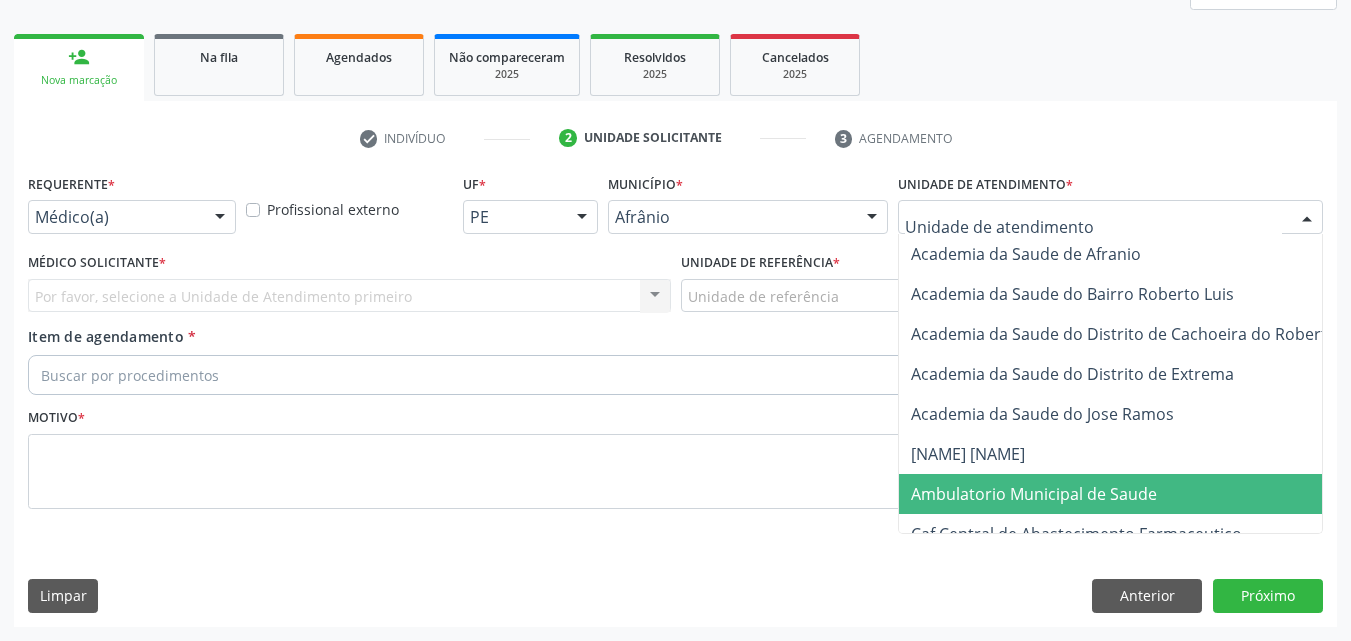 drag, startPoint x: 1068, startPoint y: 492, endPoint x: 907, endPoint y: 435, distance: 170.79227 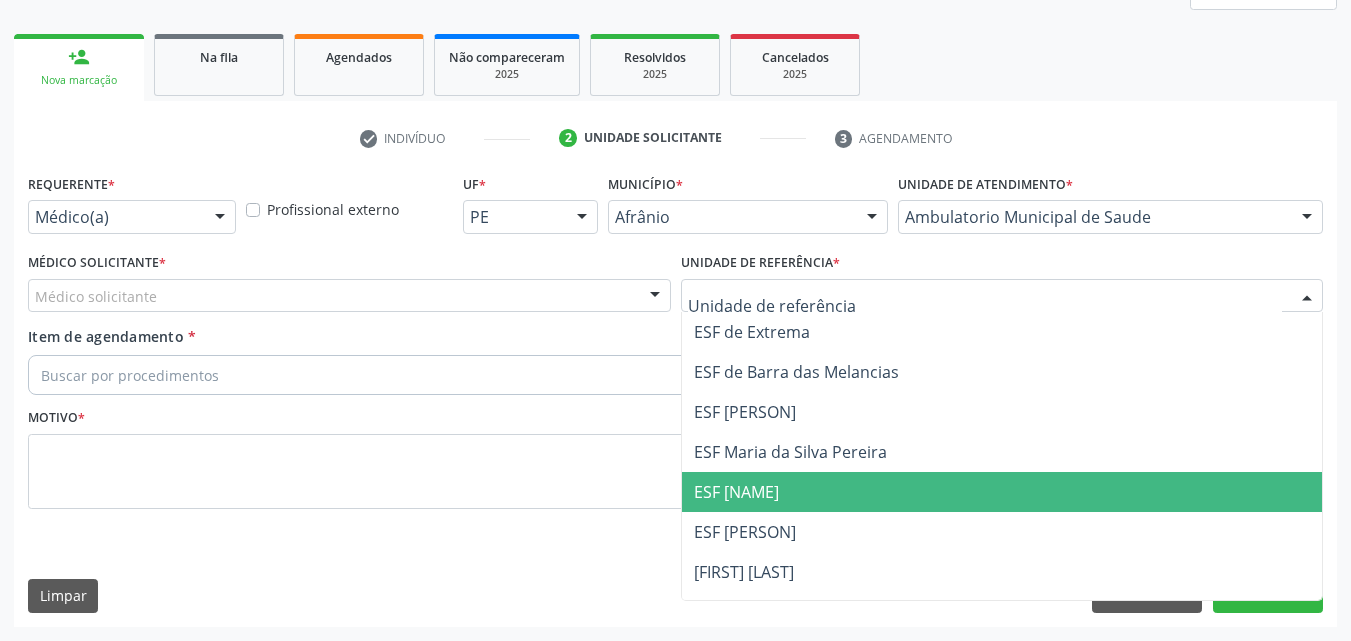 drag, startPoint x: 799, startPoint y: 493, endPoint x: 535, endPoint y: 439, distance: 269.46613 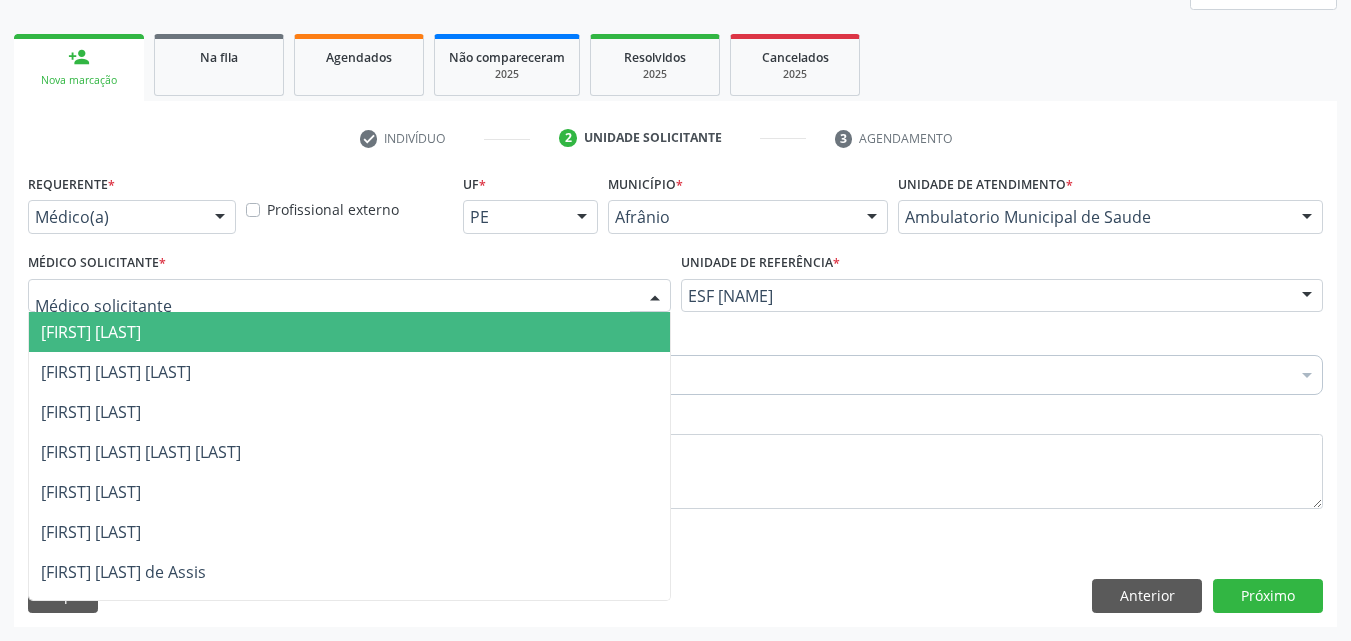 click at bounding box center (349, 296) 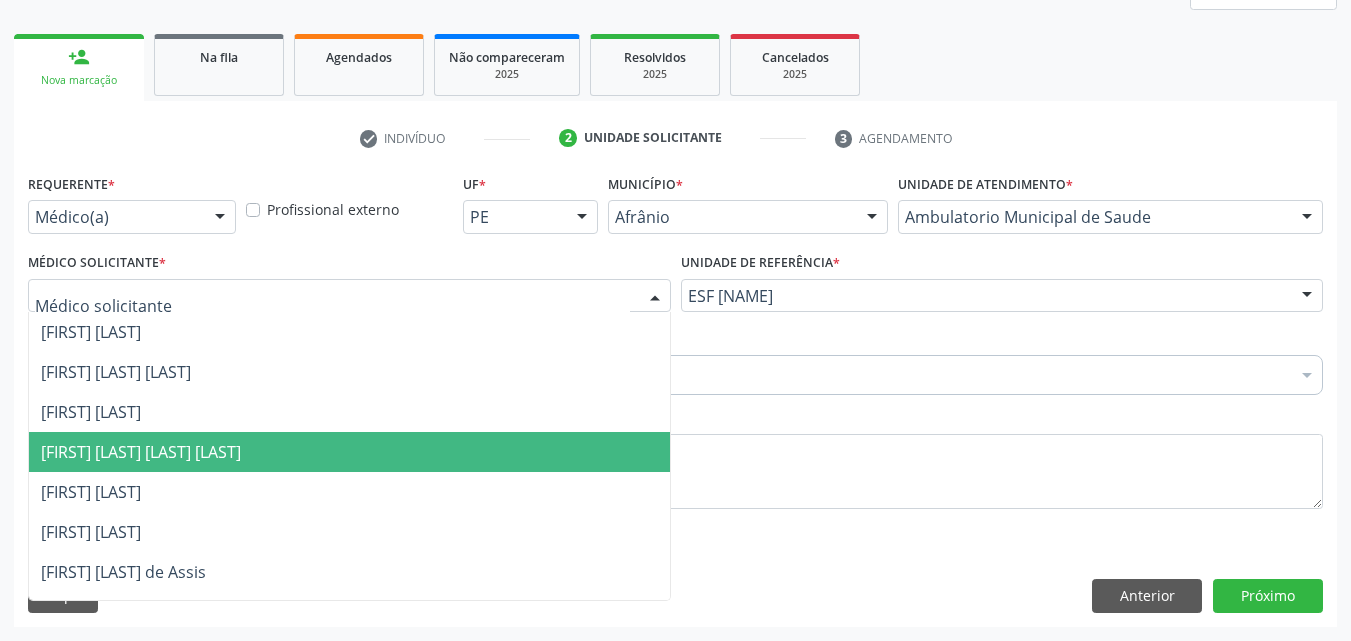 click on "[FIRST] [MIDDLE] [LAST]" at bounding box center [349, 452] 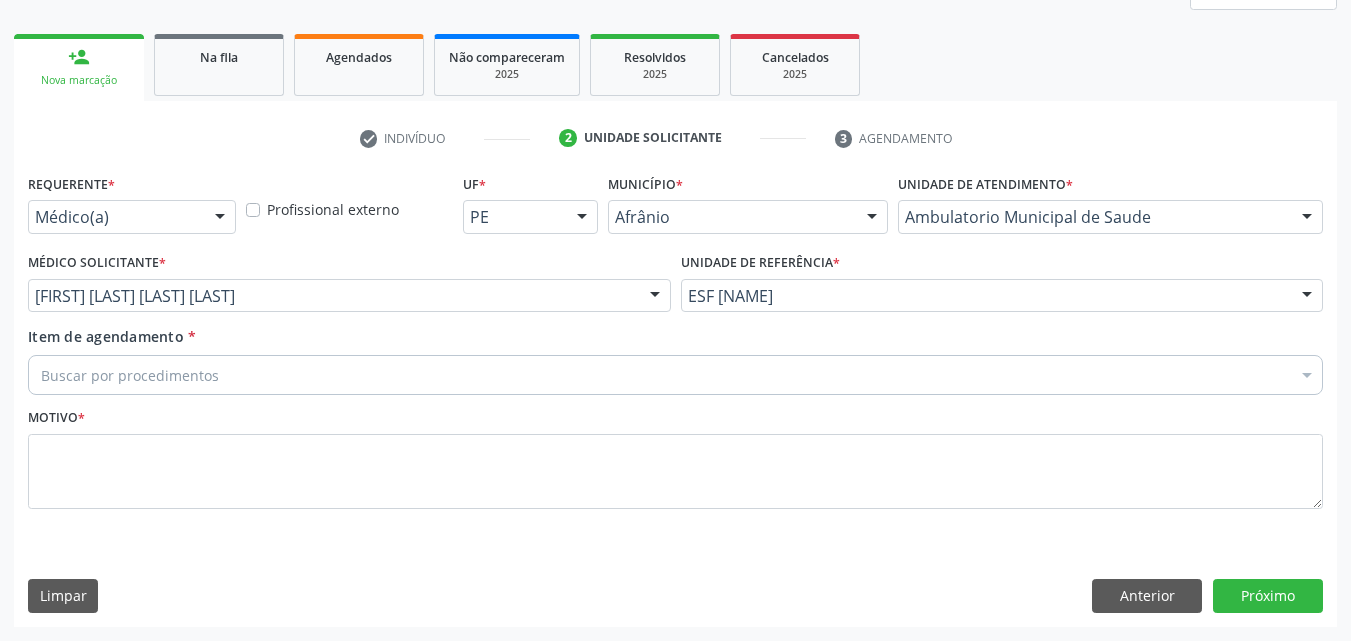click on "Buscar por procedimentos" at bounding box center [675, 375] 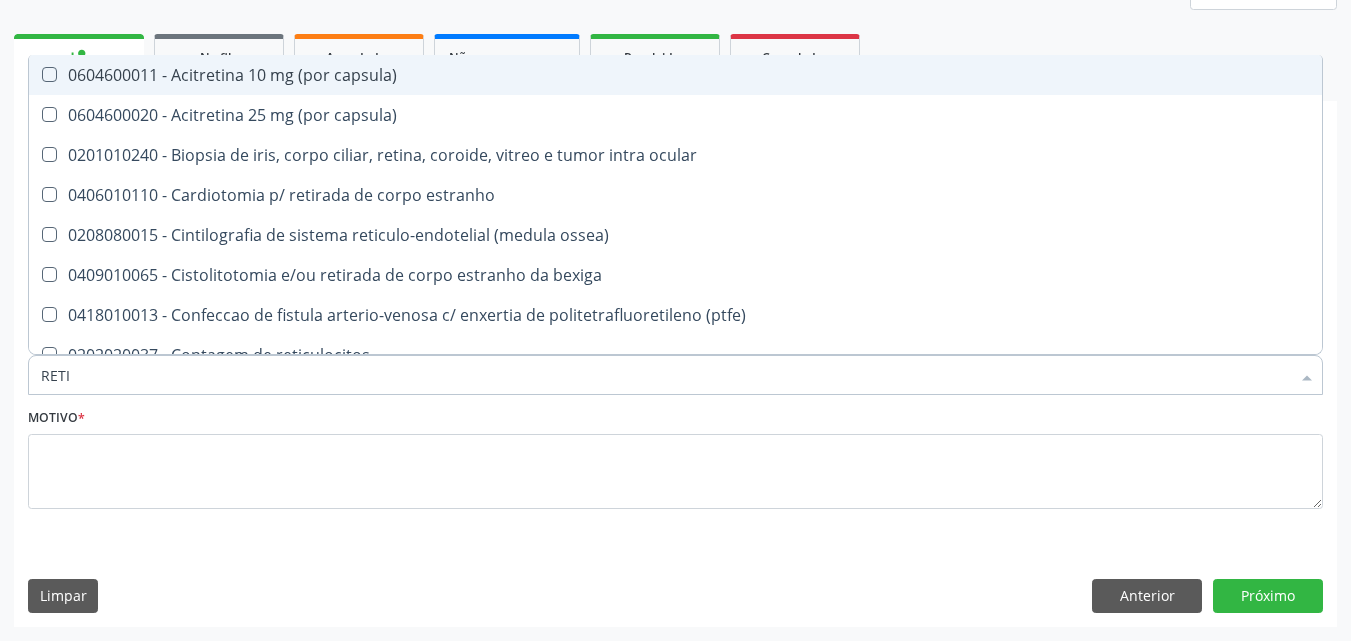 type on "RETIN" 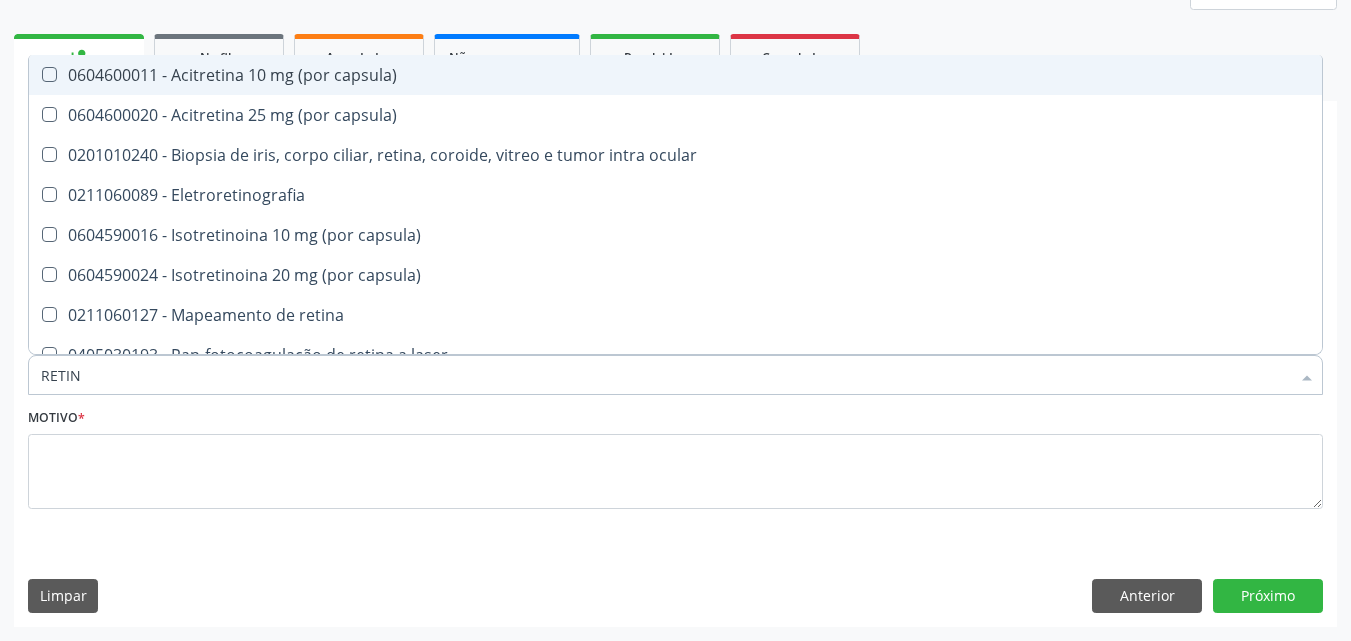 scroll, scrollTop: 181, scrollLeft: 0, axis: vertical 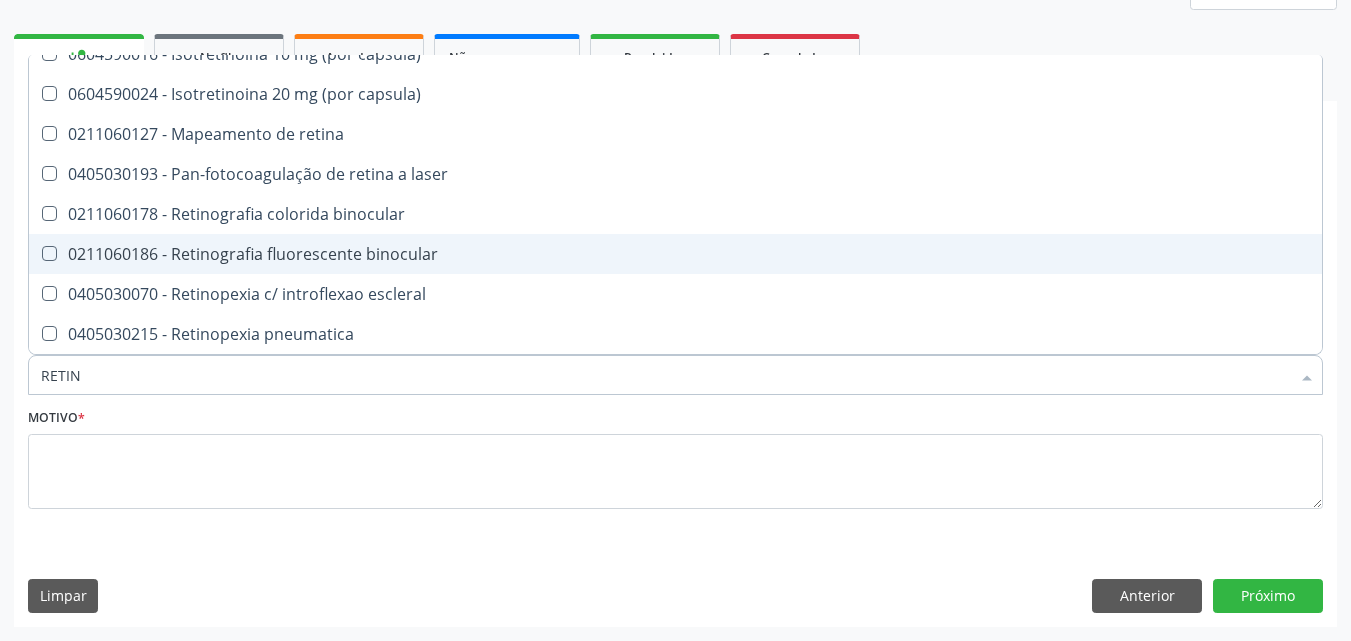 click on "0211060186 - Retinografia fluorescente binocular" at bounding box center (675, 254) 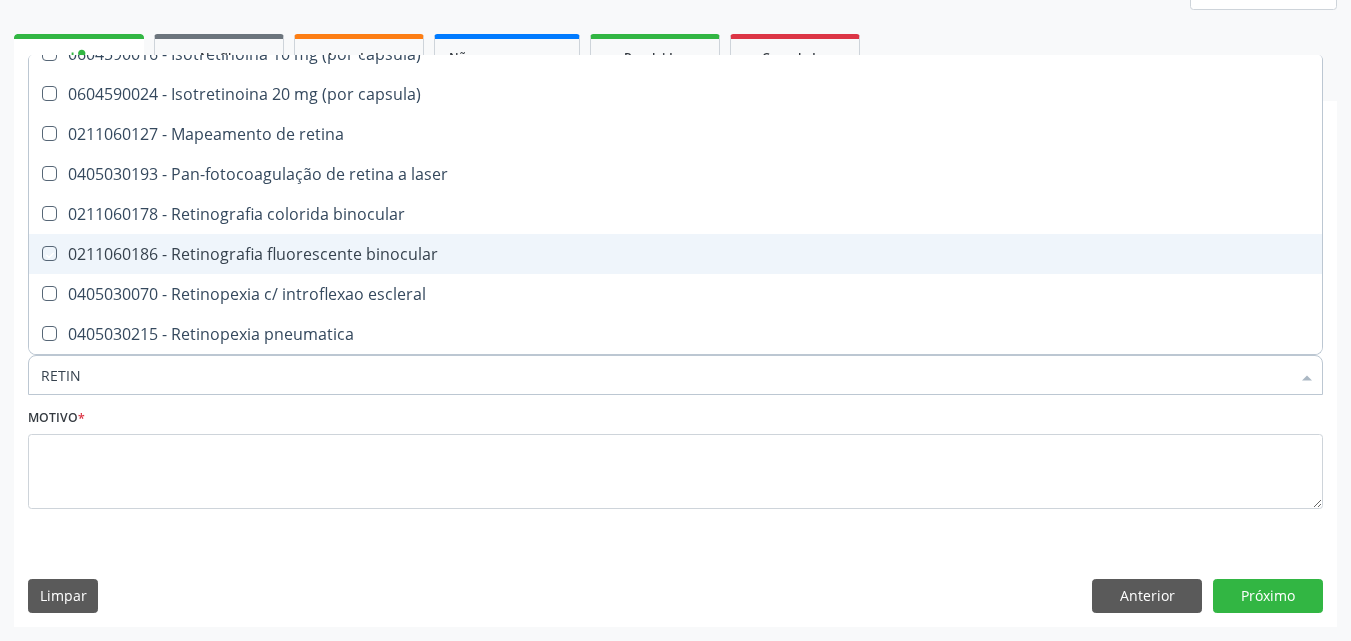 checkbox on "true" 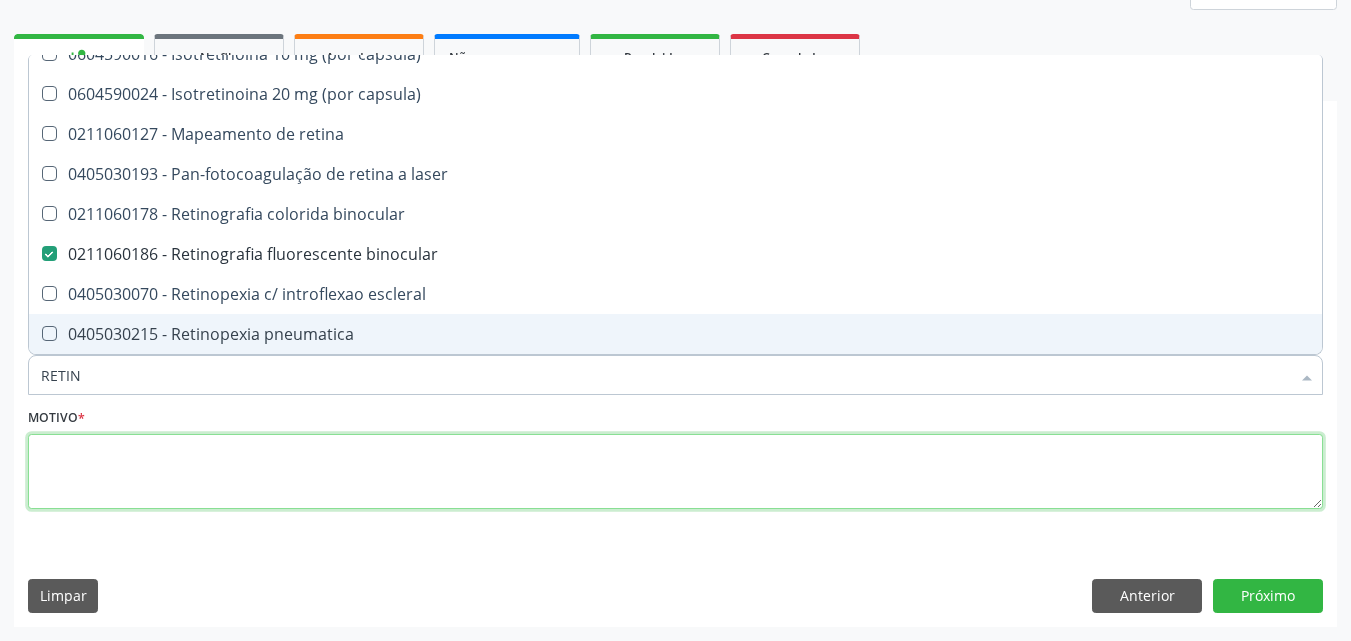 click at bounding box center [675, 472] 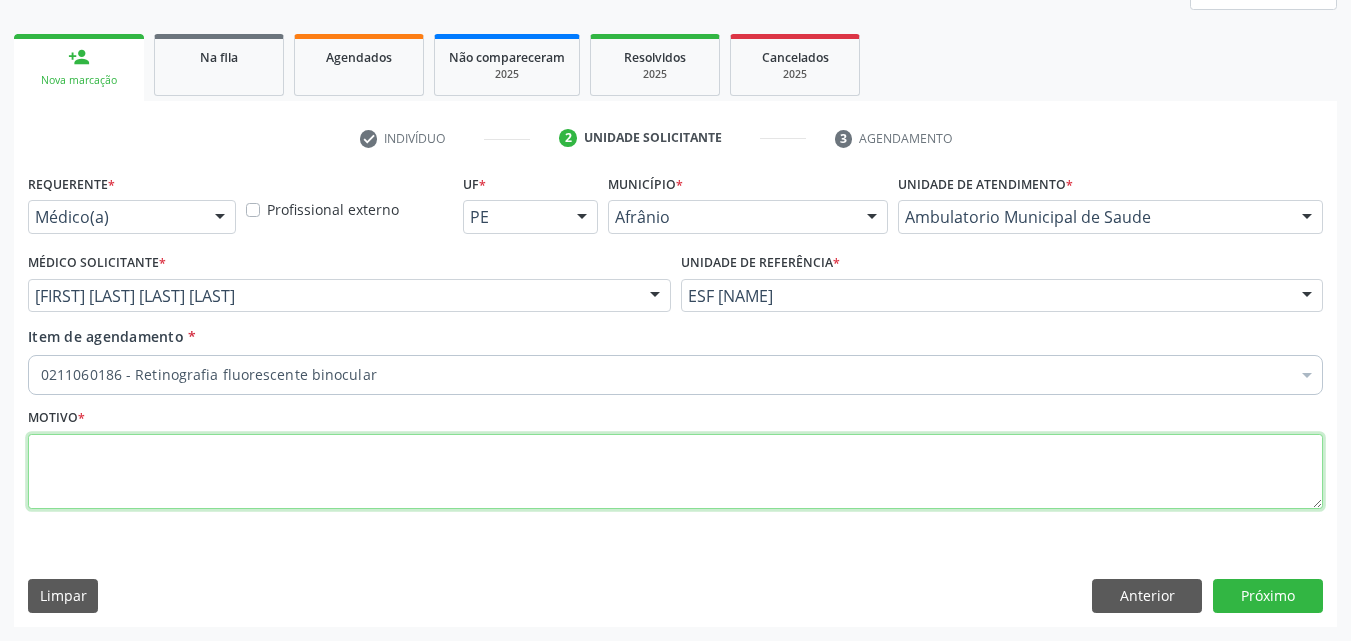 scroll, scrollTop: 0, scrollLeft: 0, axis: both 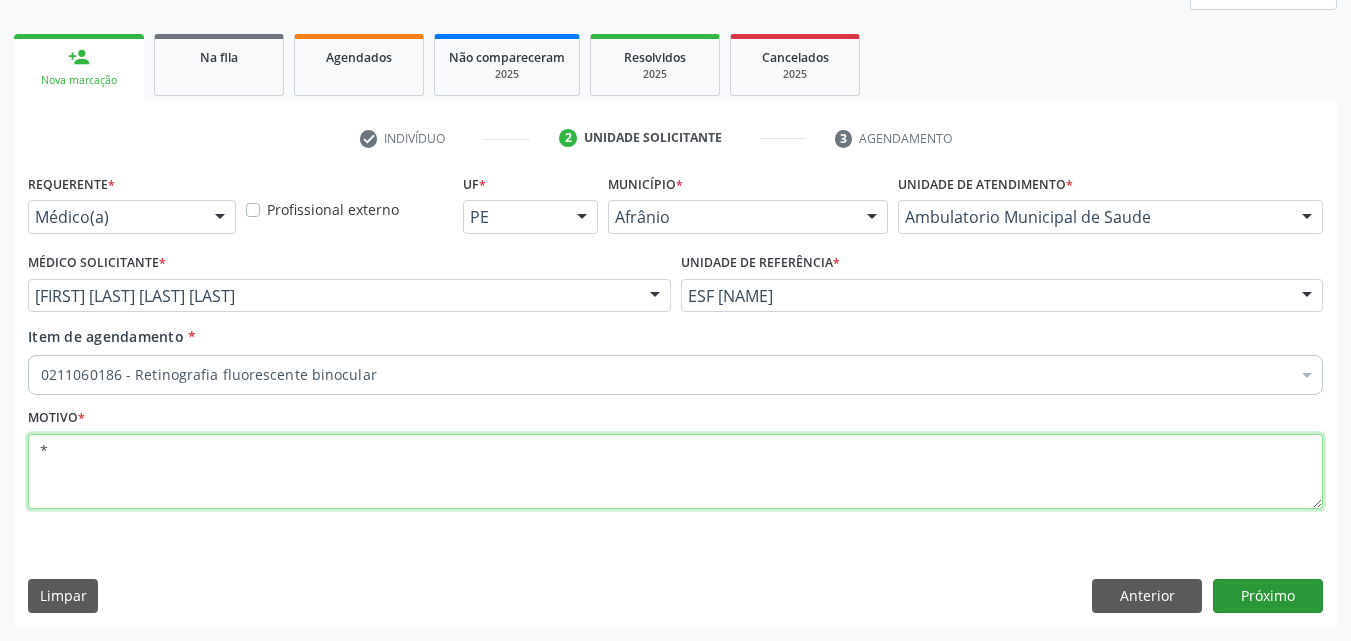type on "*" 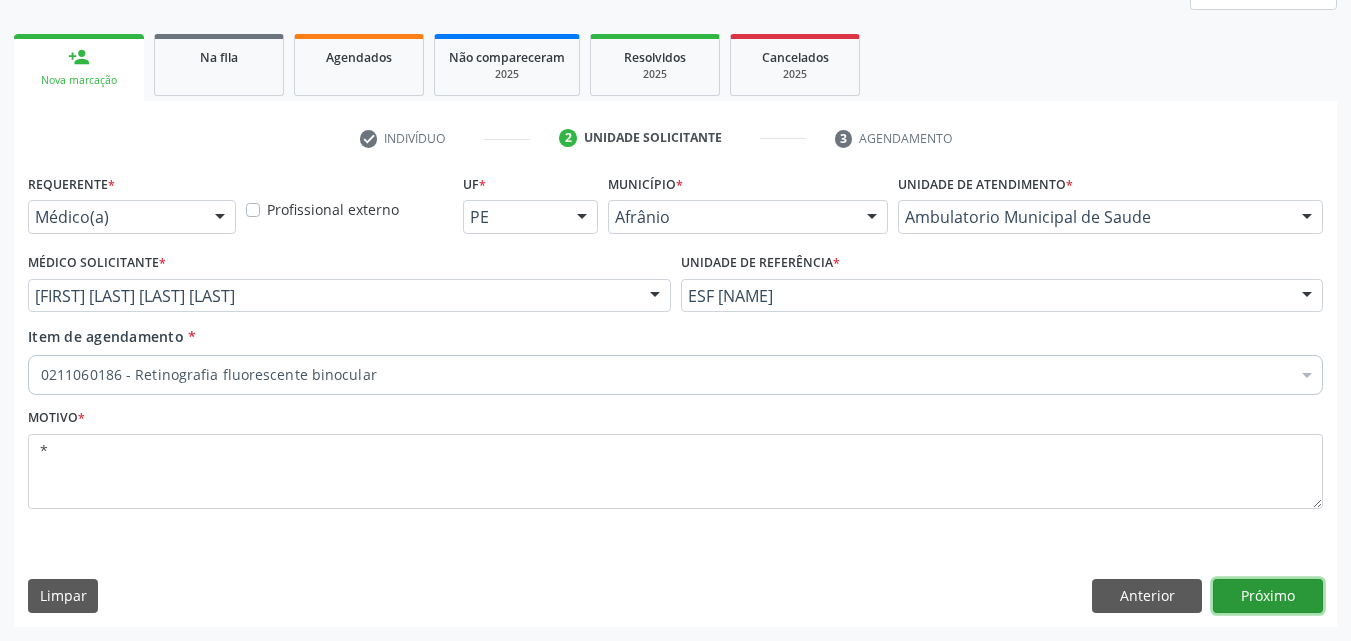 click on "Próximo" at bounding box center [1268, 596] 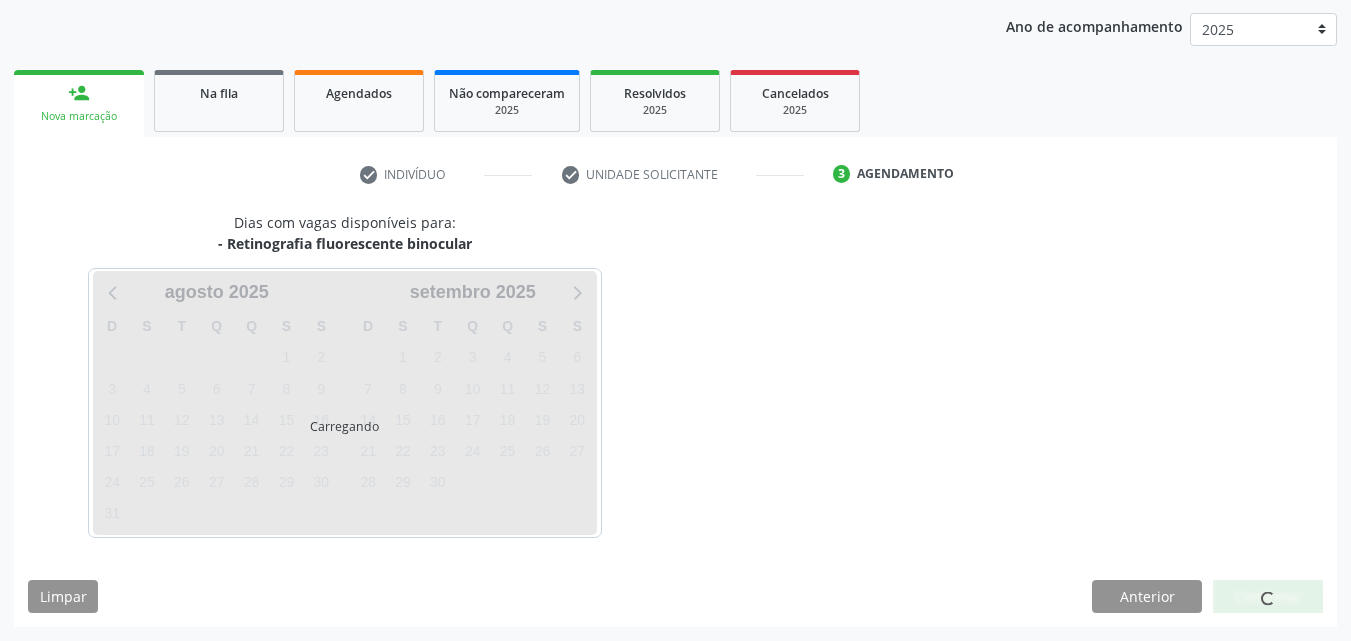 scroll, scrollTop: 229, scrollLeft: 0, axis: vertical 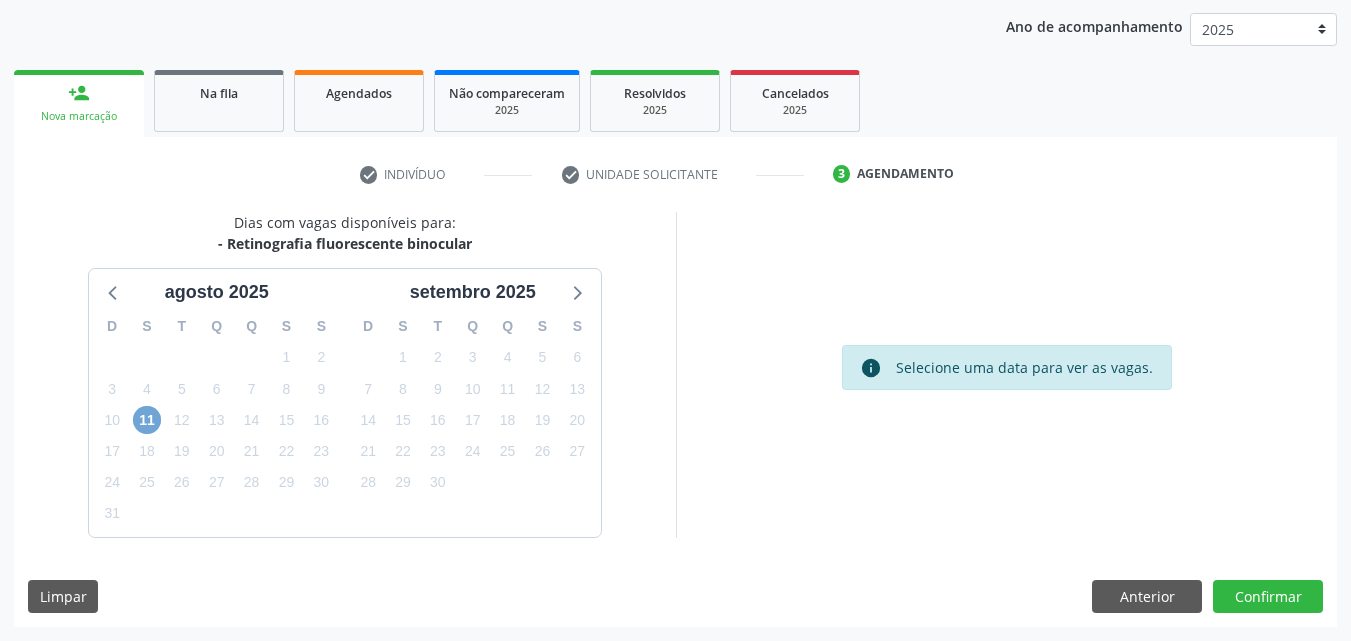 click on "11" at bounding box center (147, 420) 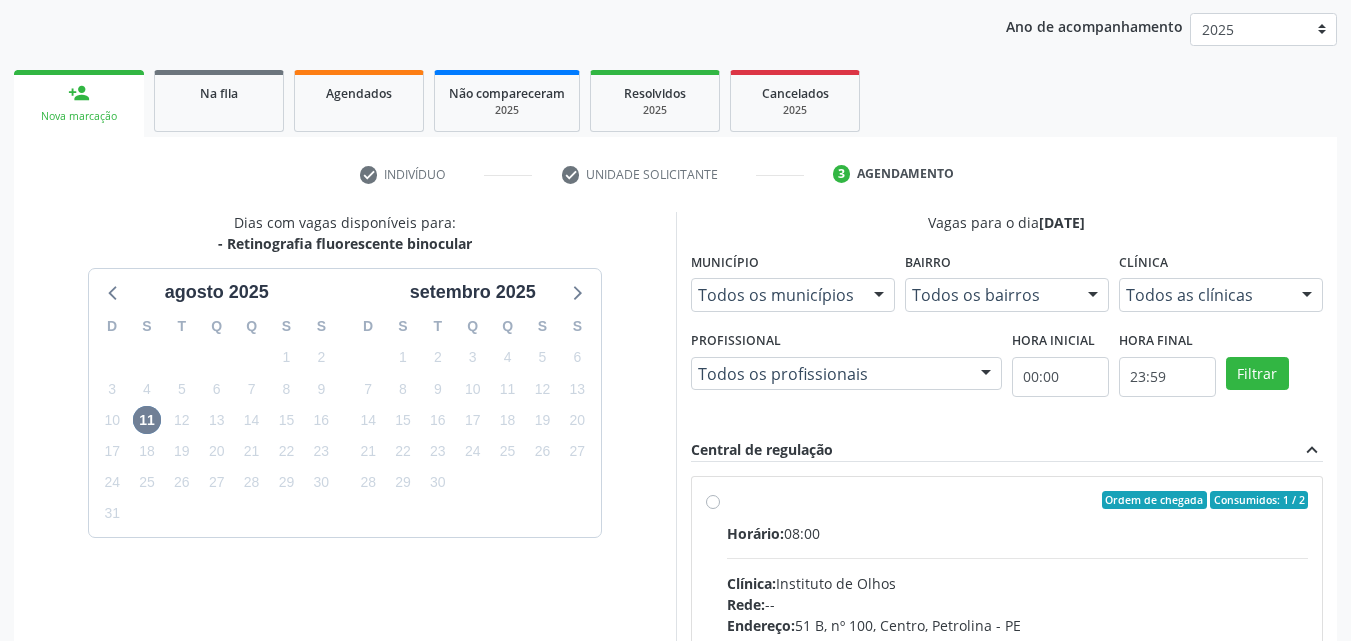 click on "Ordem de chegada
Consumidos: 1 / 2
Horário:   08:00
Clínica:  Instituto de Olhos
Rede:
--
Endereço:   51 B, nº 100, Centro, Petrolina - PE
Telefone:   (87) 38621996
Profissional:
--
Informações adicionais sobre o atendimento
Idade de atendimento:
Sem restrição
Gênero(s) atendido(s):
Sem restrição
Informações adicionais:
--" at bounding box center [1018, 644] 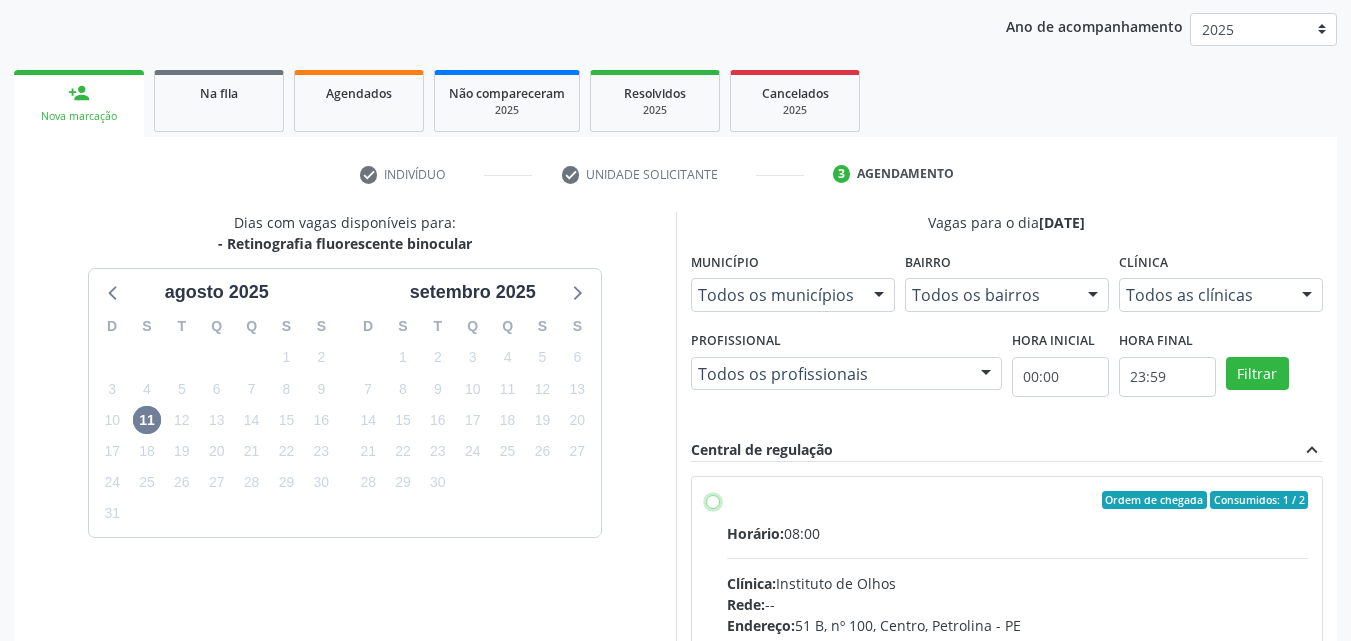 click on "Ordem de chegada
Consumidos: 1 / 2
Horário:   08:00
Clínica:  Instituto de Olhos
Rede:
--
Endereço:   51 B, nº 100, Centro, Petrolina - PE
Telefone:   (87) 38621996
Profissional:
--
Informações adicionais sobre o atendimento
Idade de atendimento:
Sem restrição
Gênero(s) atendido(s):
Sem restrição
Informações adicionais:
--" at bounding box center [713, 500] 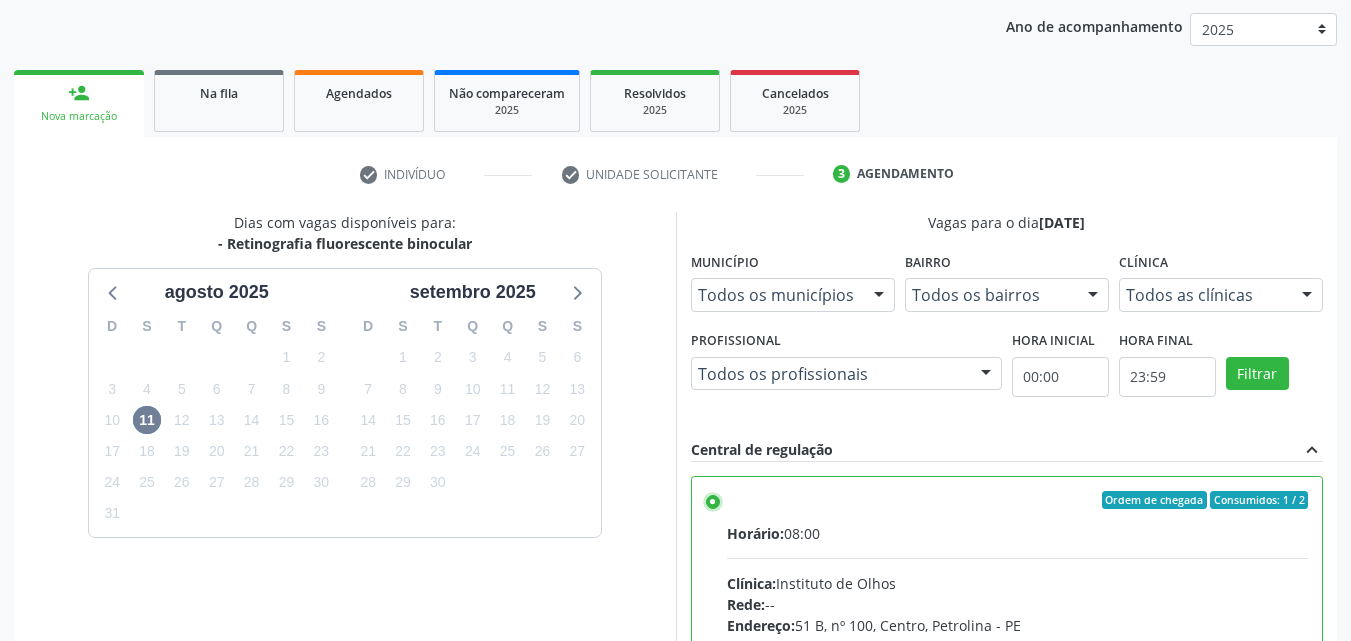 scroll, scrollTop: 99, scrollLeft: 0, axis: vertical 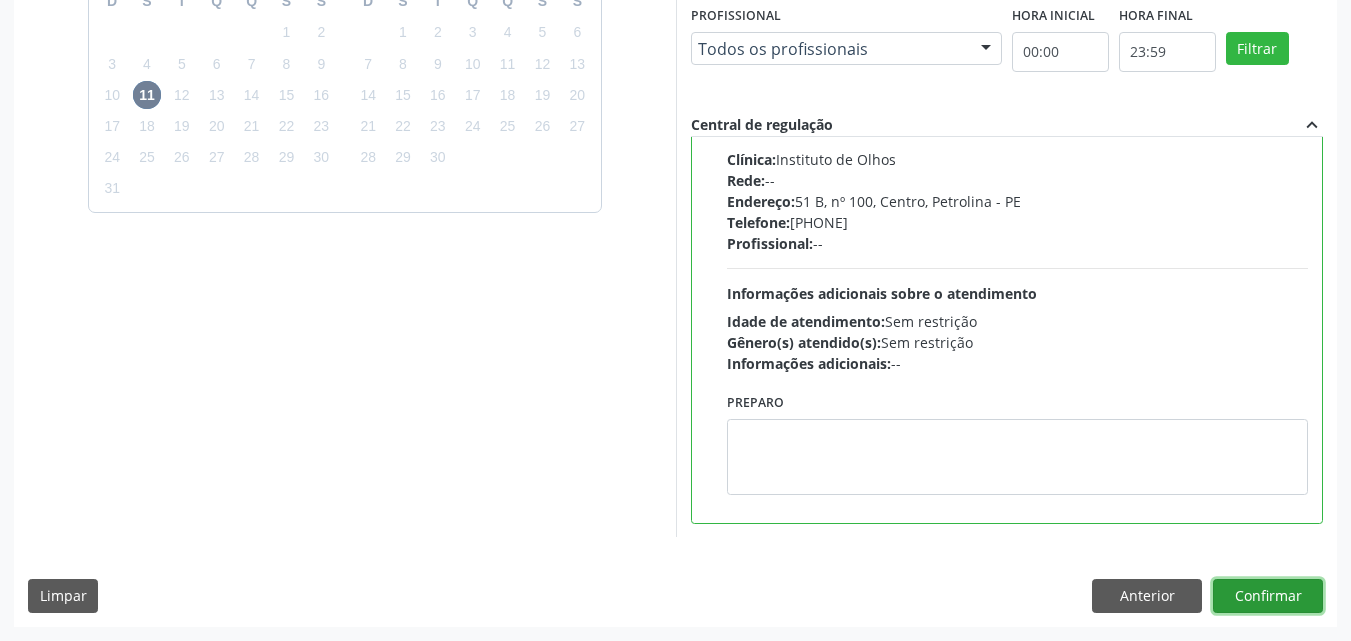 click on "Confirmar" at bounding box center (1268, 596) 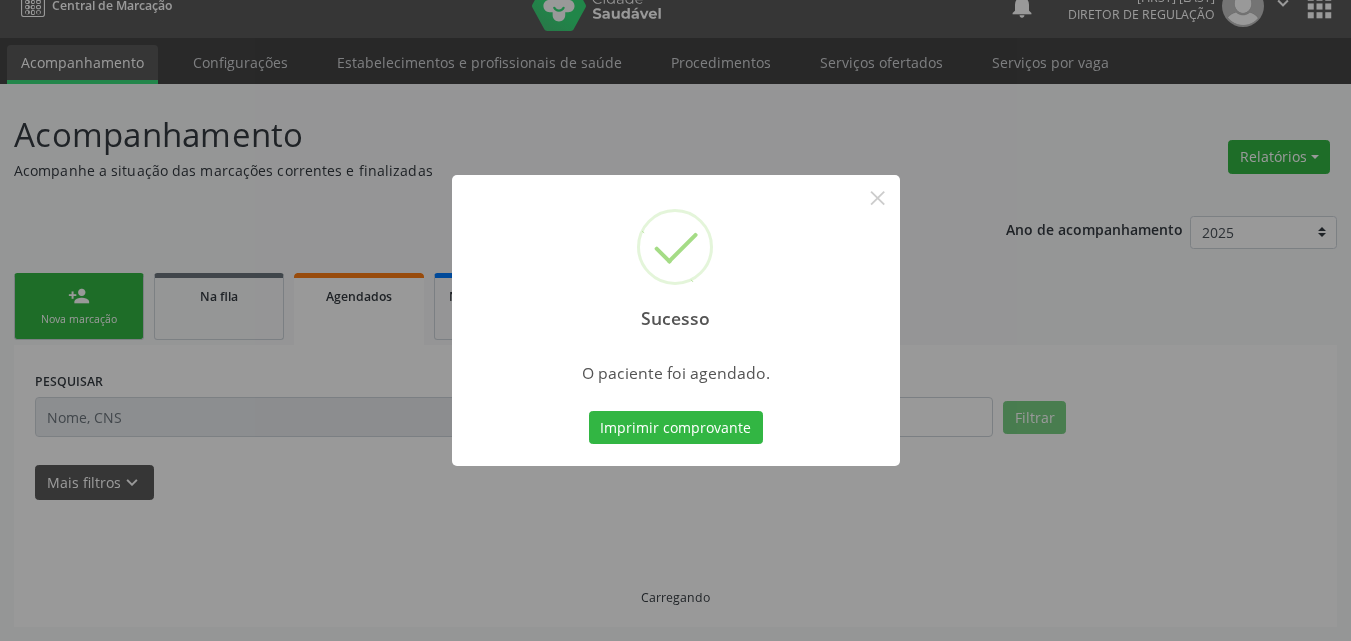 scroll, scrollTop: 26, scrollLeft: 0, axis: vertical 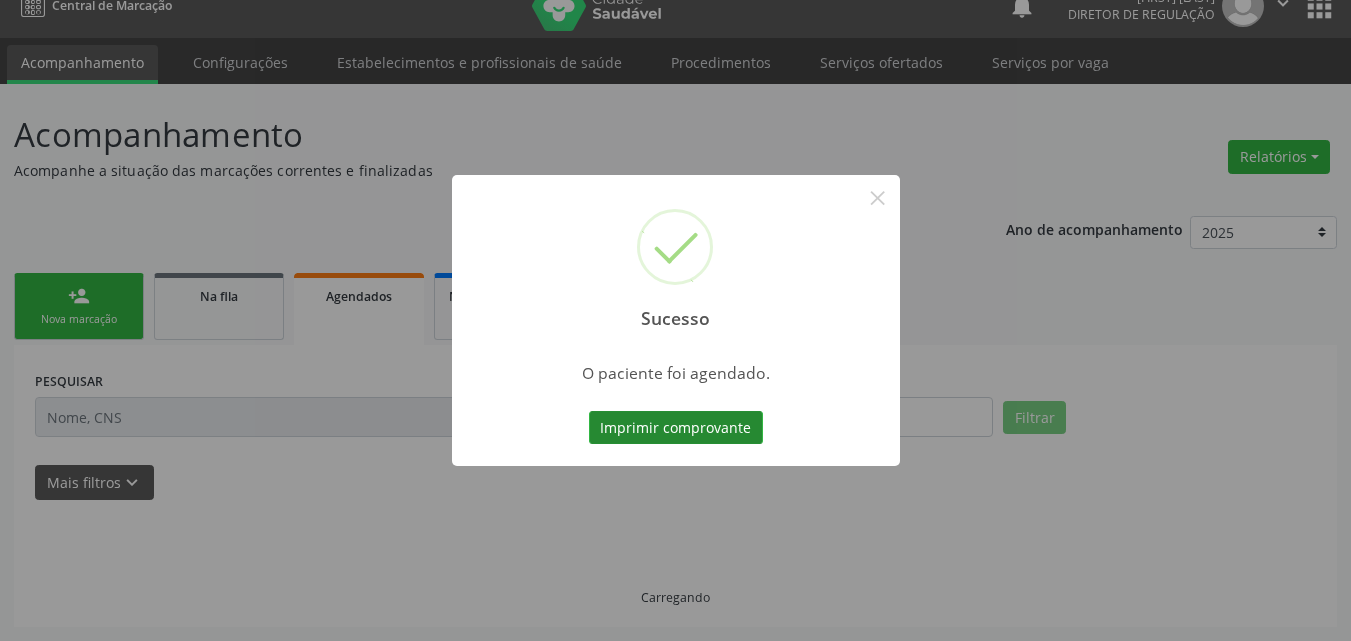 click on "Imprimir comprovante" at bounding box center (676, 428) 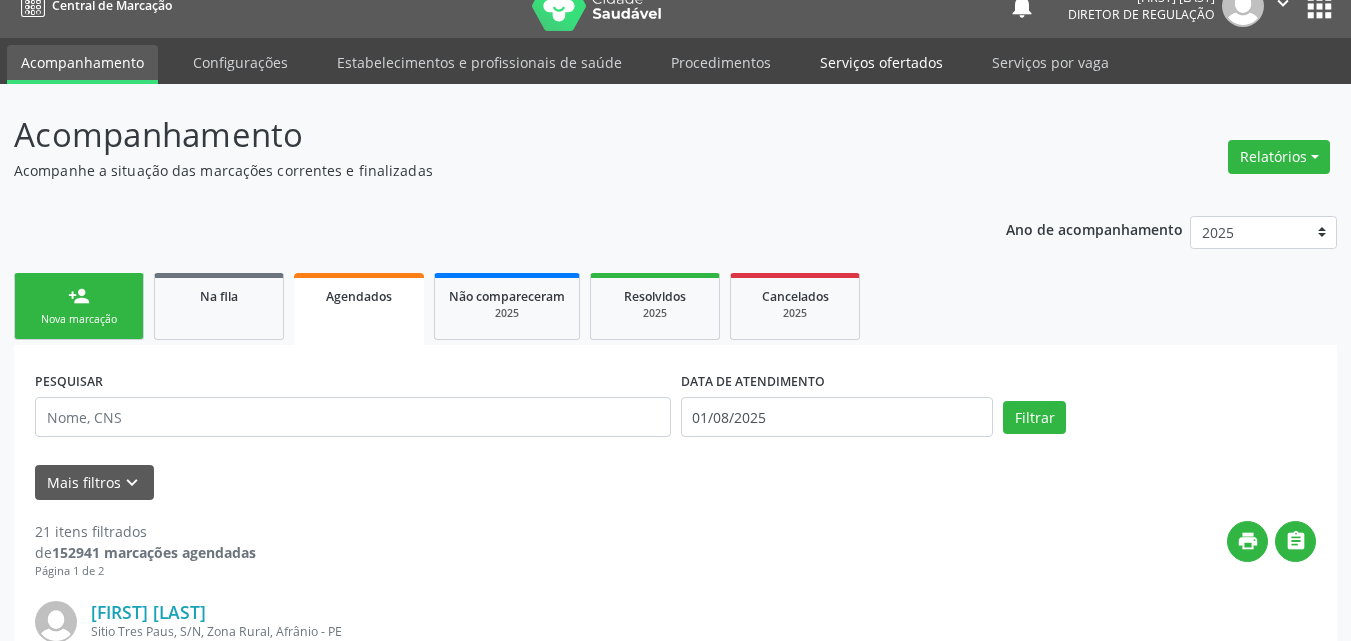 click on "Serviços ofertados" at bounding box center [881, 62] 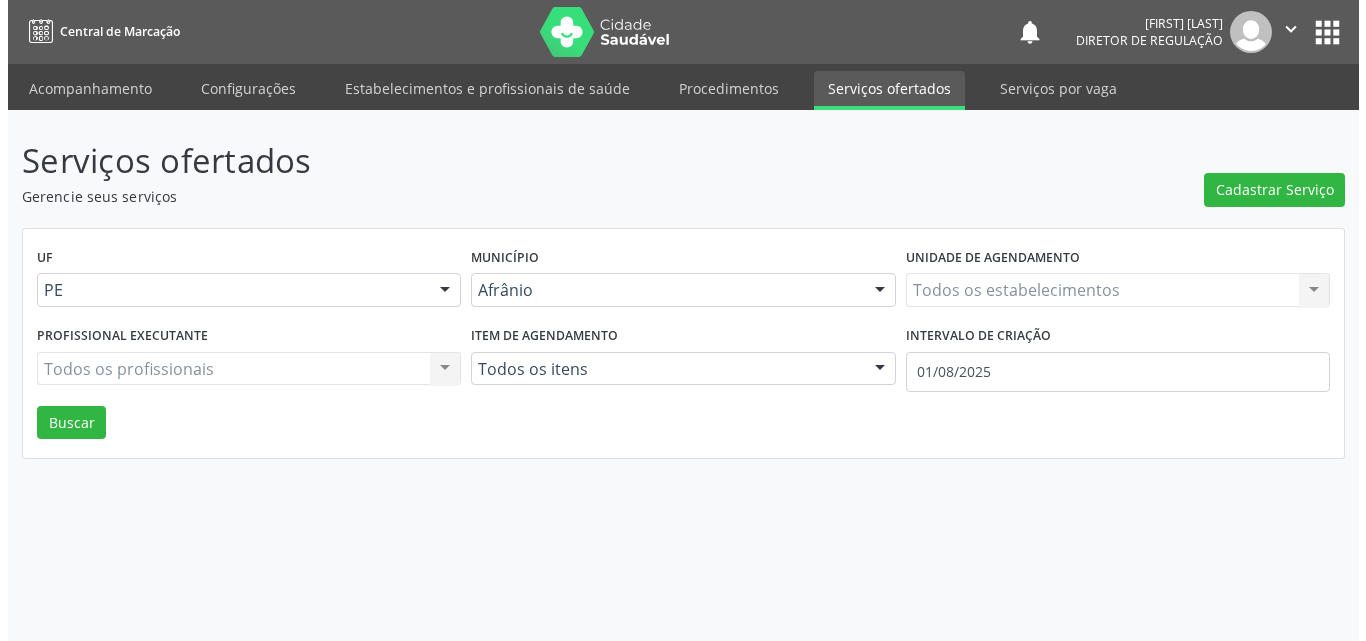 scroll, scrollTop: 0, scrollLeft: 0, axis: both 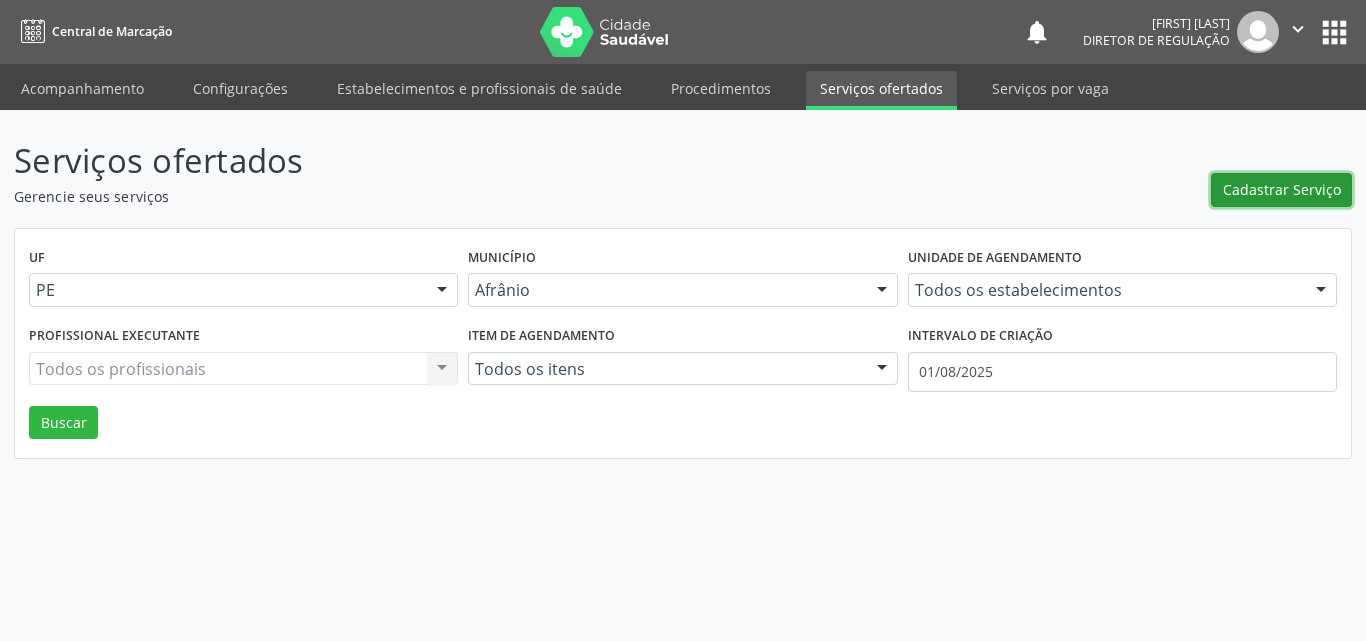 click on "Cadastrar Serviço" at bounding box center (1282, 189) 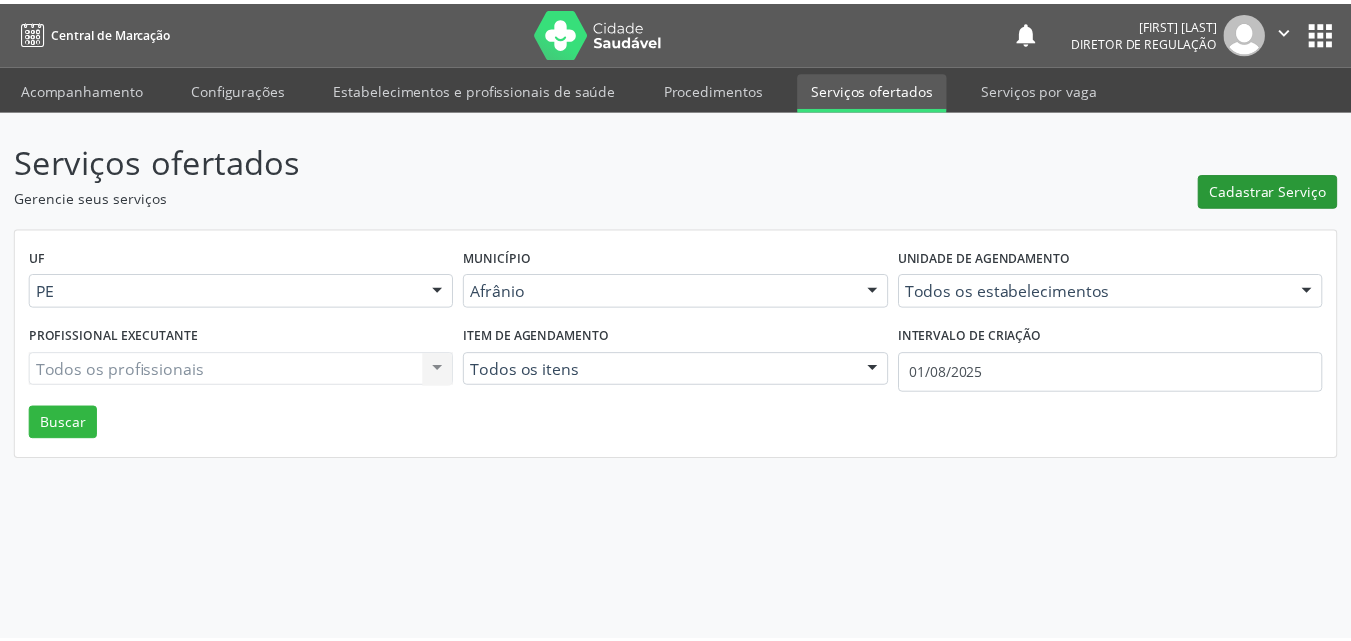 scroll, scrollTop: 0, scrollLeft: 0, axis: both 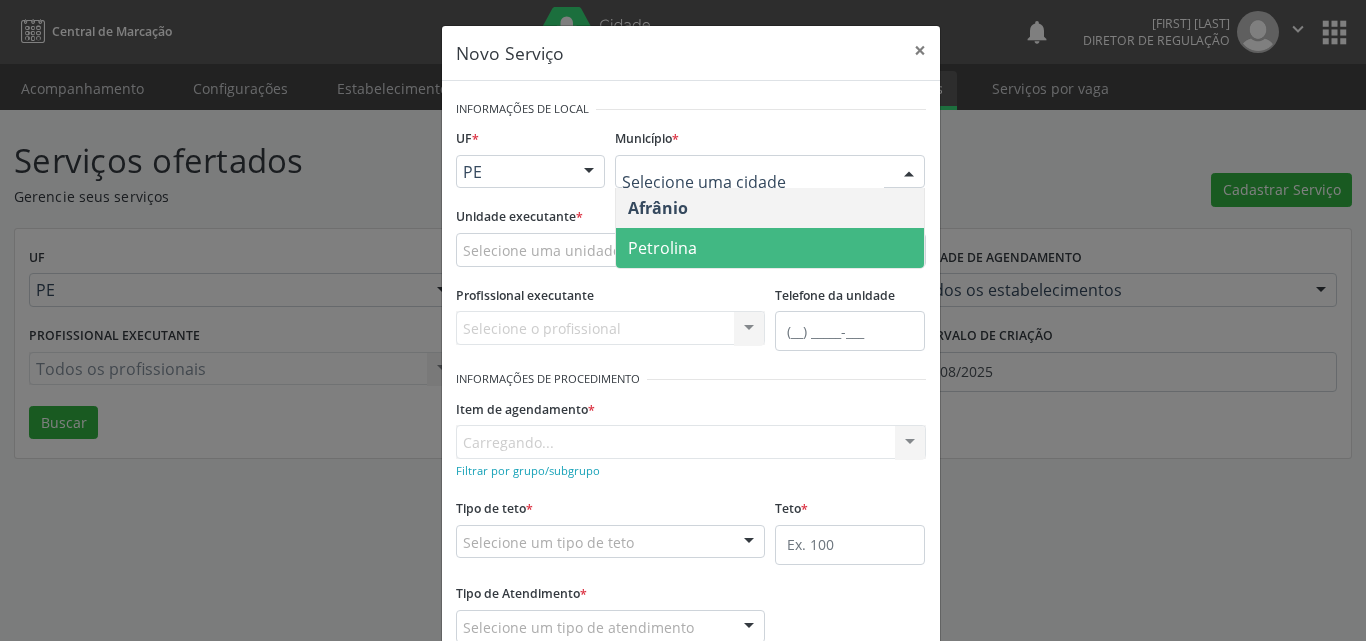click on "Petrolina" at bounding box center [662, 248] 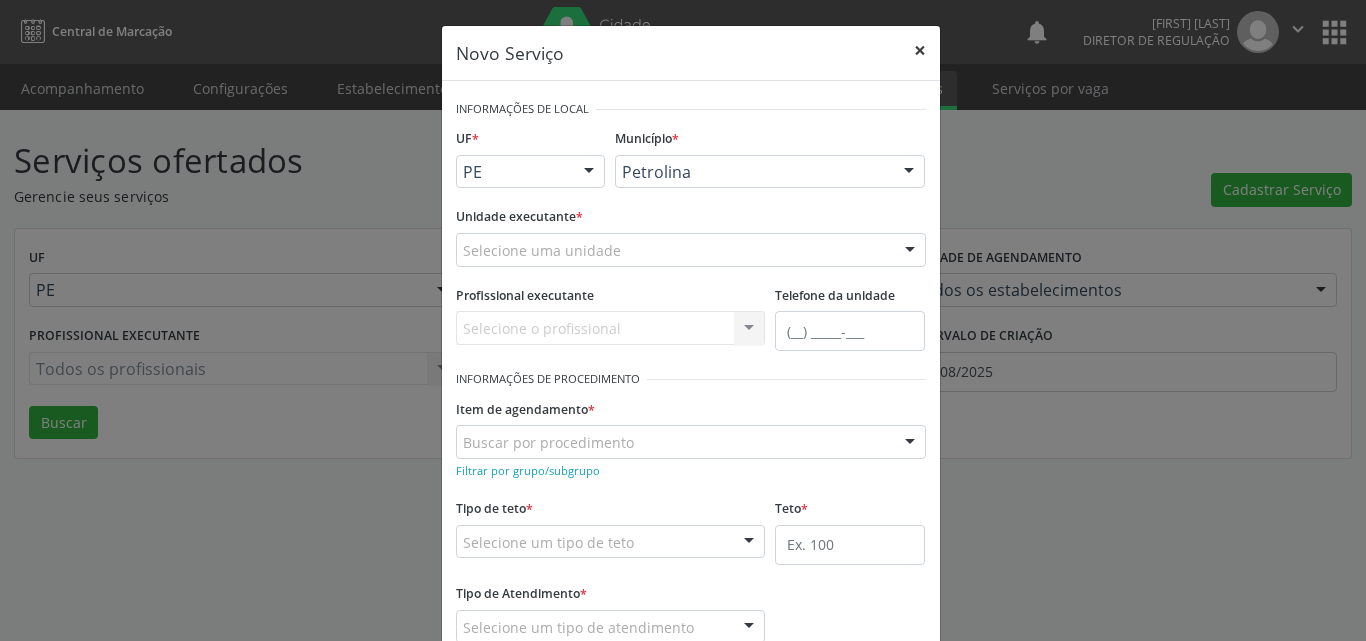 click on "×" at bounding box center [920, 50] 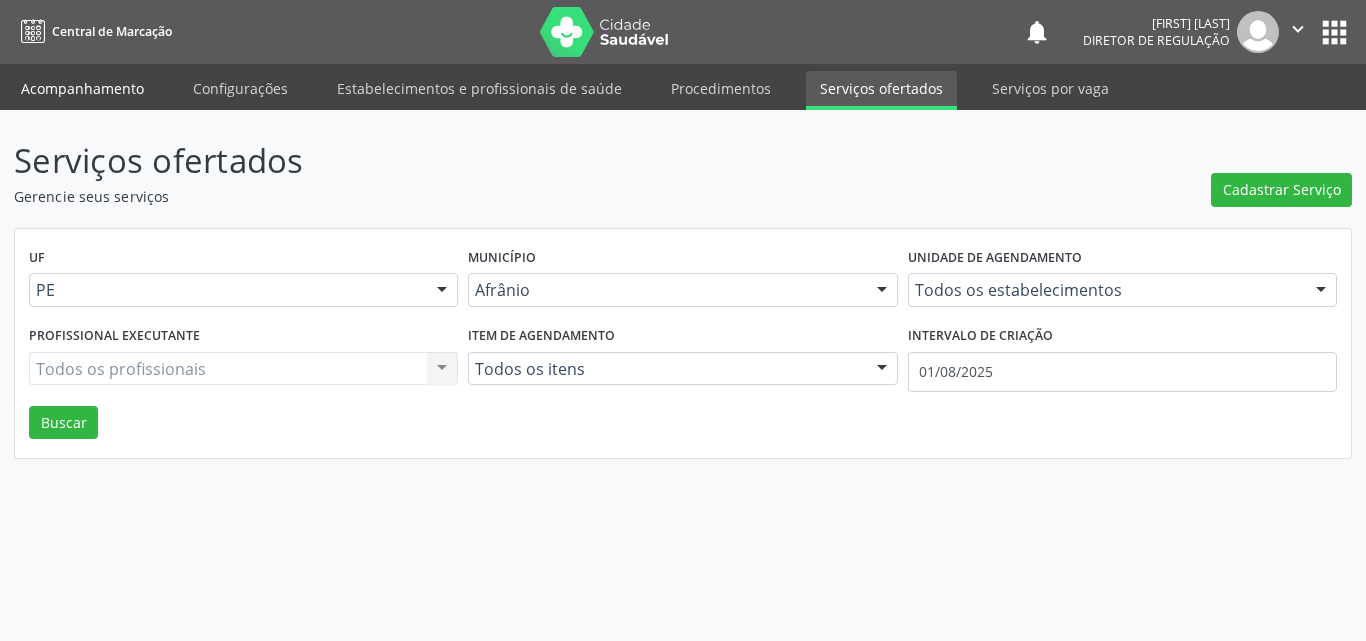 click on "Acompanhamento" at bounding box center (82, 88) 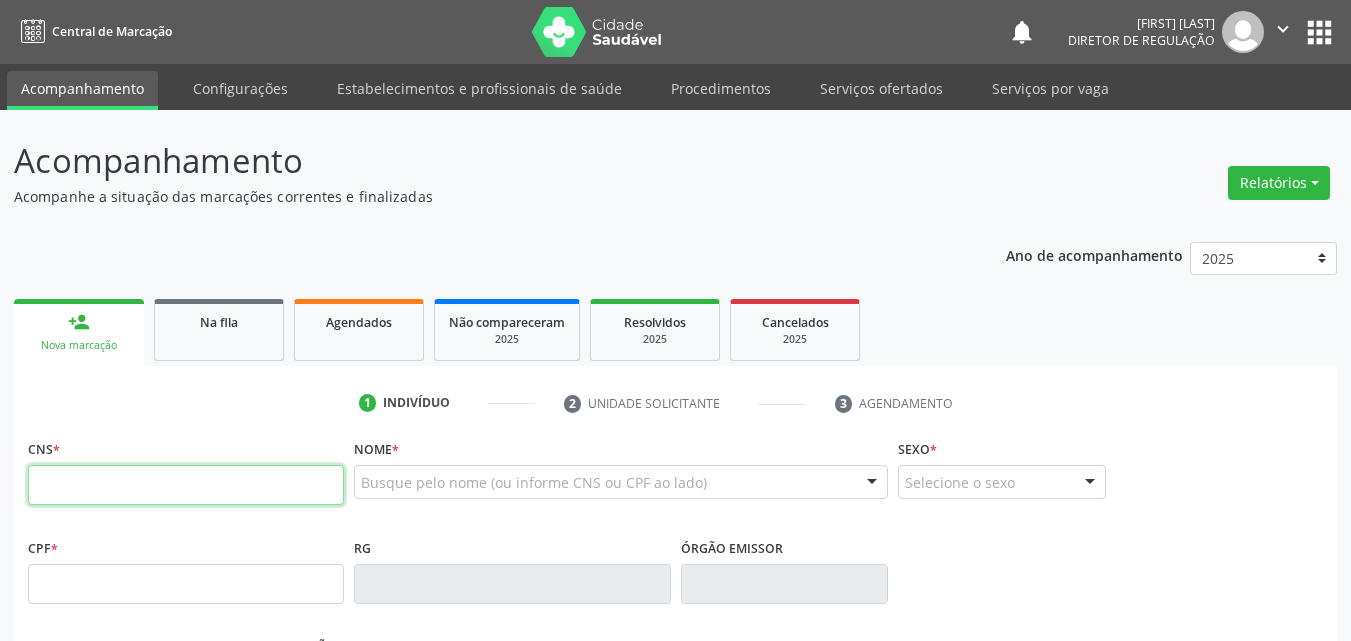 click at bounding box center [186, 485] 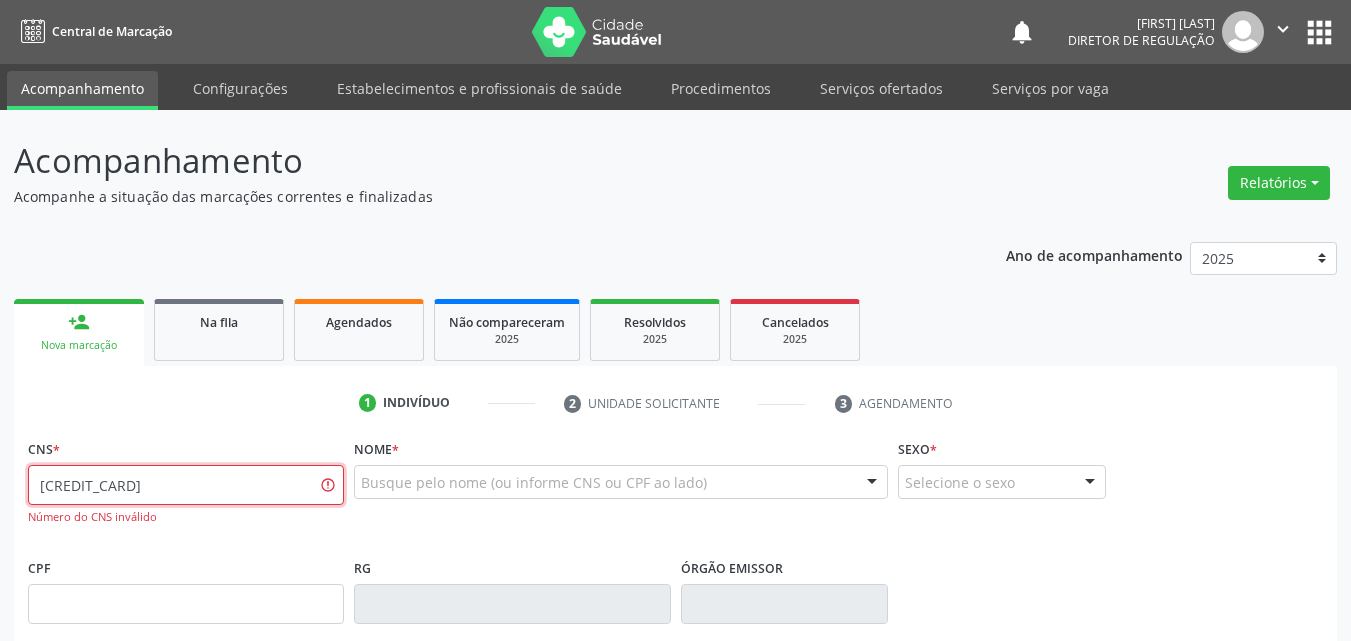 click on "700 0003 2300 1570" at bounding box center [186, 485] 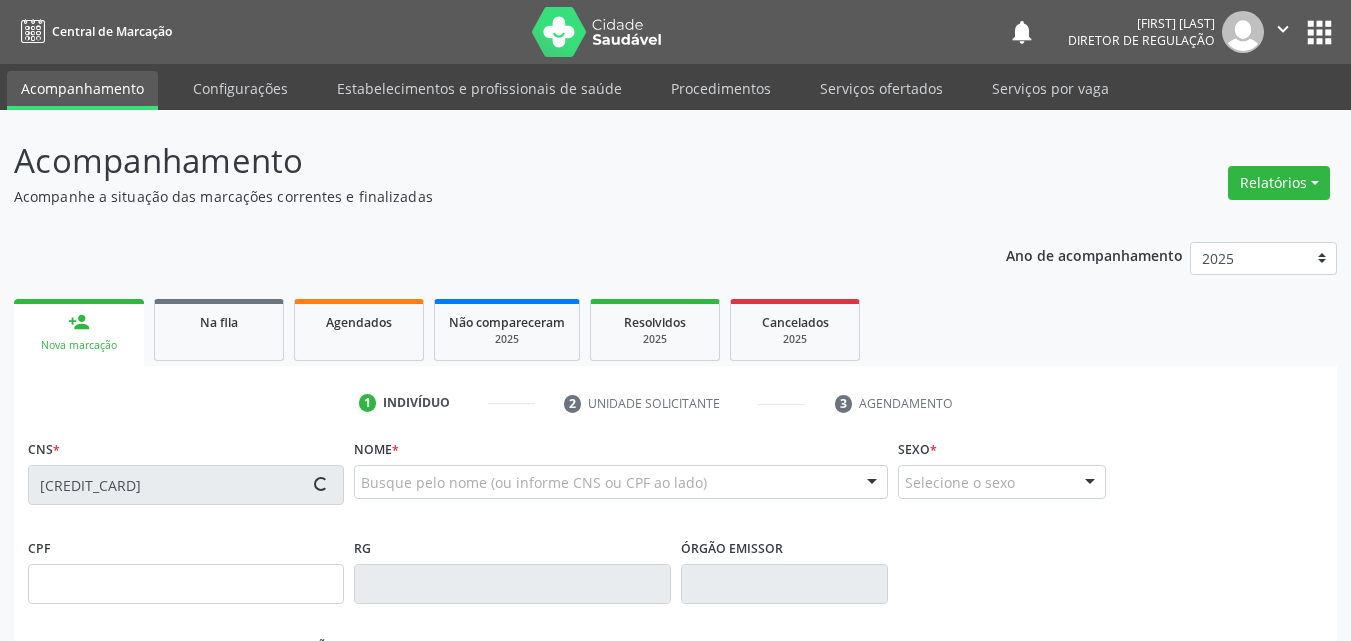 type on "04/01/1952" 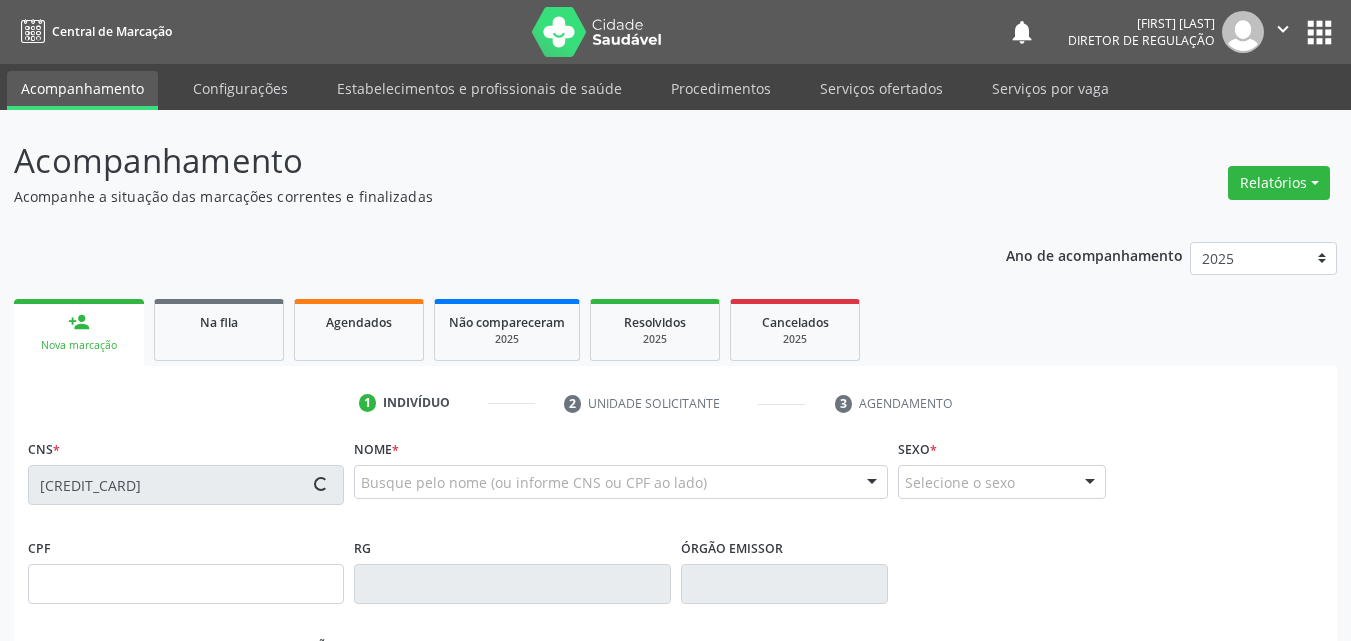 type on "Maria Raquelina de Santana" 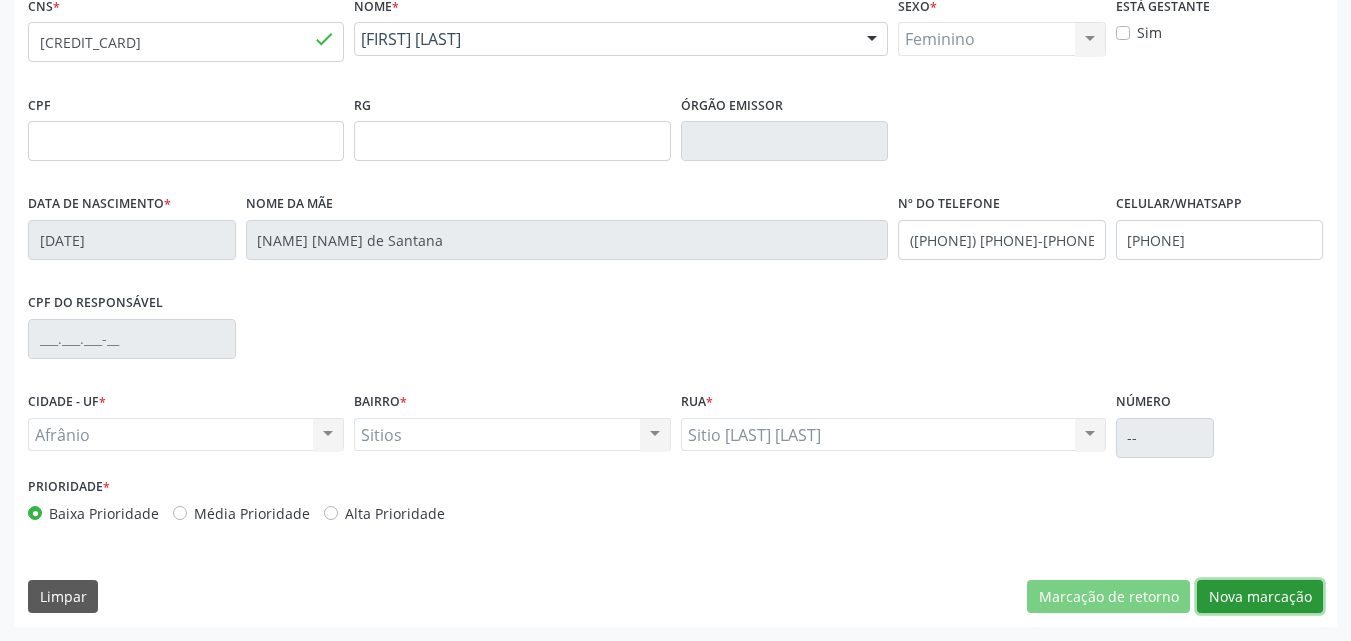 click on "Nova marcação" at bounding box center (1260, 597) 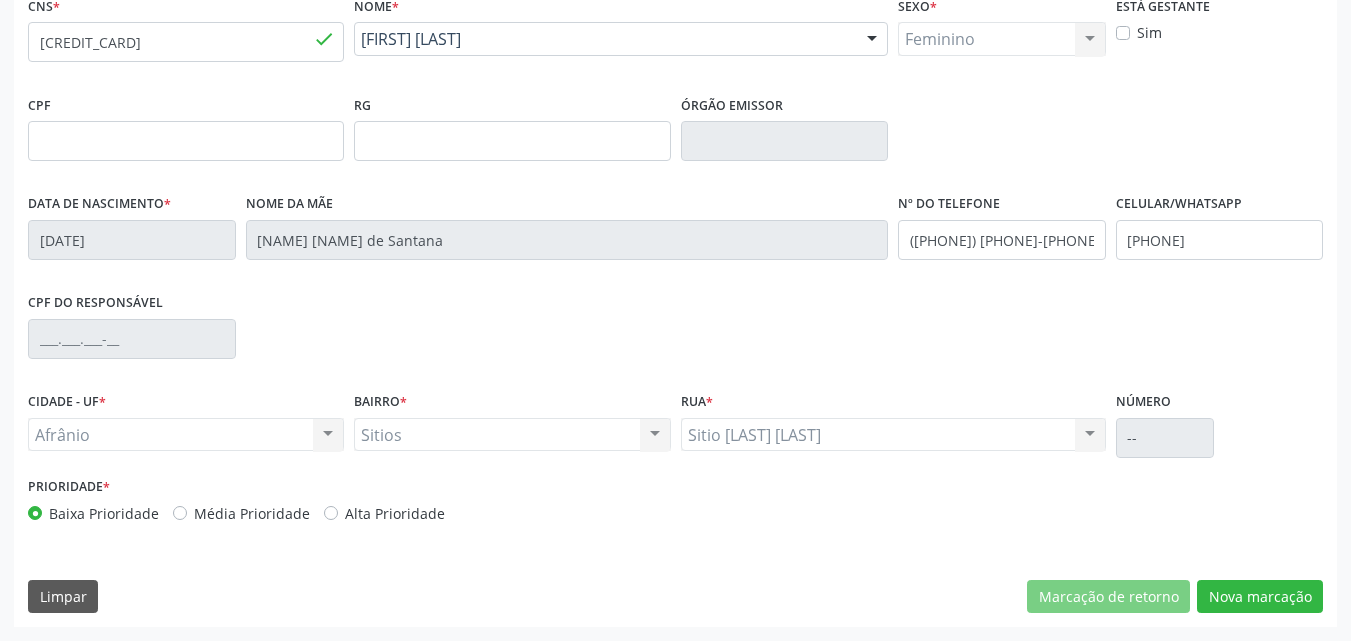 scroll, scrollTop: 265, scrollLeft: 0, axis: vertical 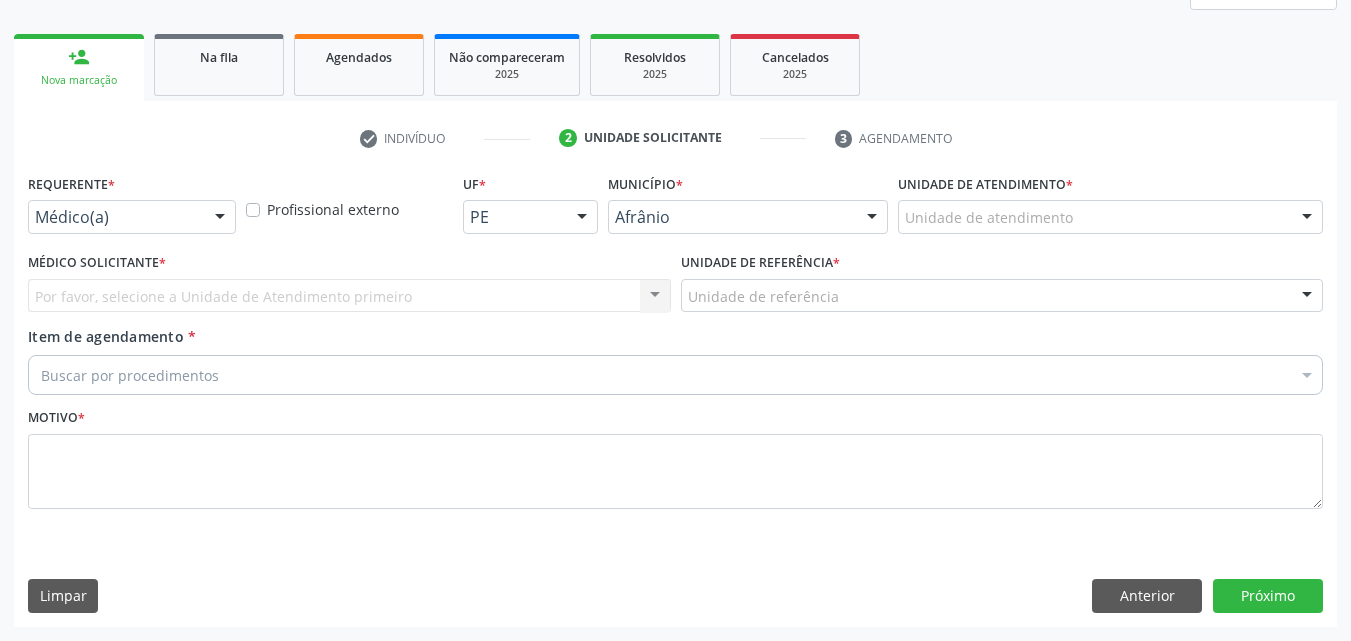 click on "Unidade de atendimento" at bounding box center (1110, 217) 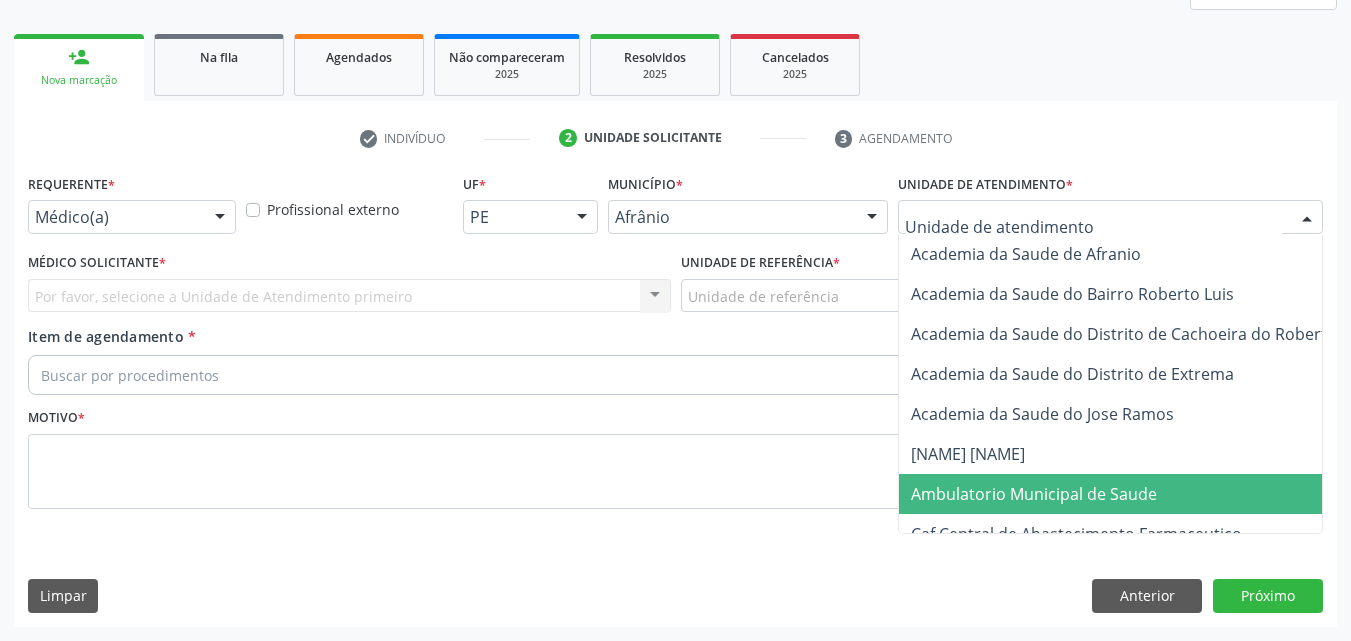 drag, startPoint x: 1093, startPoint y: 495, endPoint x: 994, endPoint y: 458, distance: 105.68822 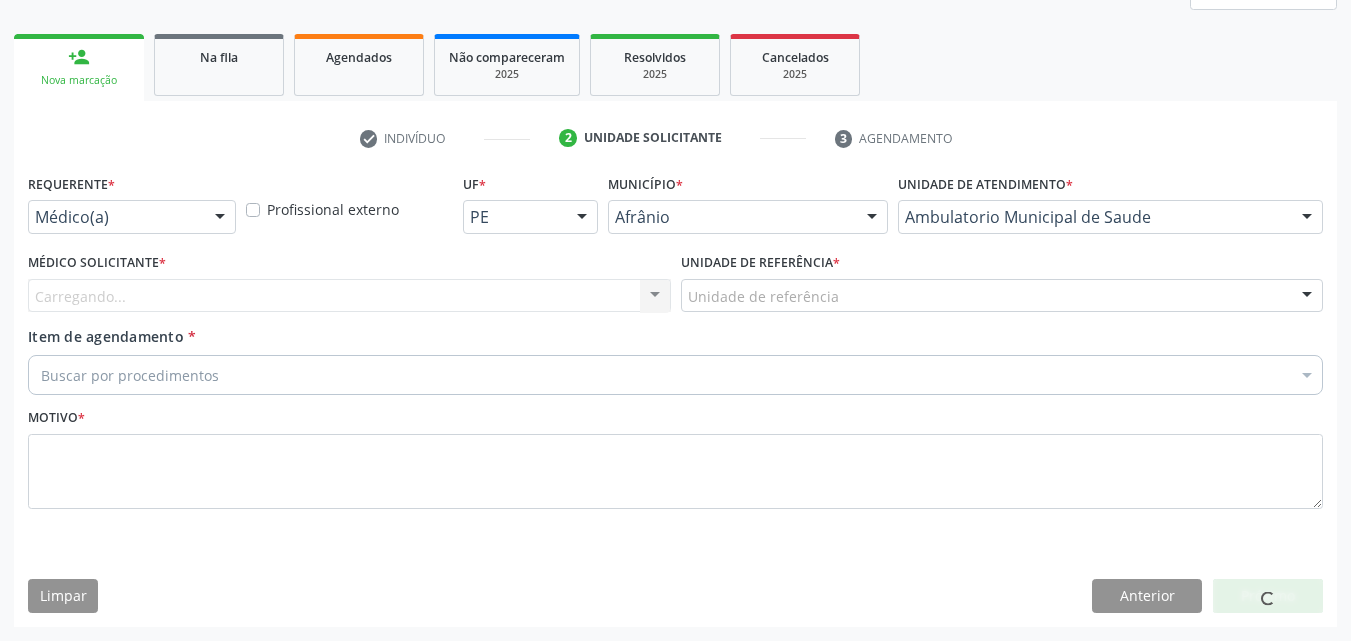 click on "Unidade de referência" at bounding box center (1002, 296) 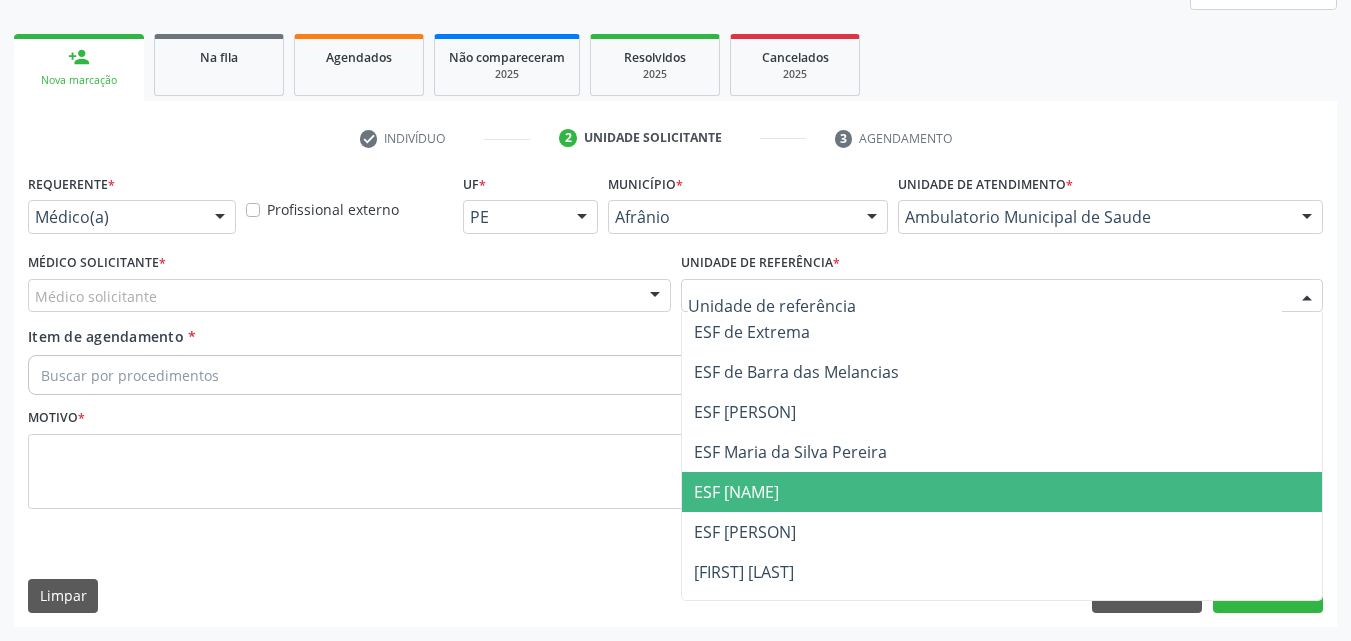 drag, startPoint x: 831, startPoint y: 483, endPoint x: 811, endPoint y: 473, distance: 22.36068 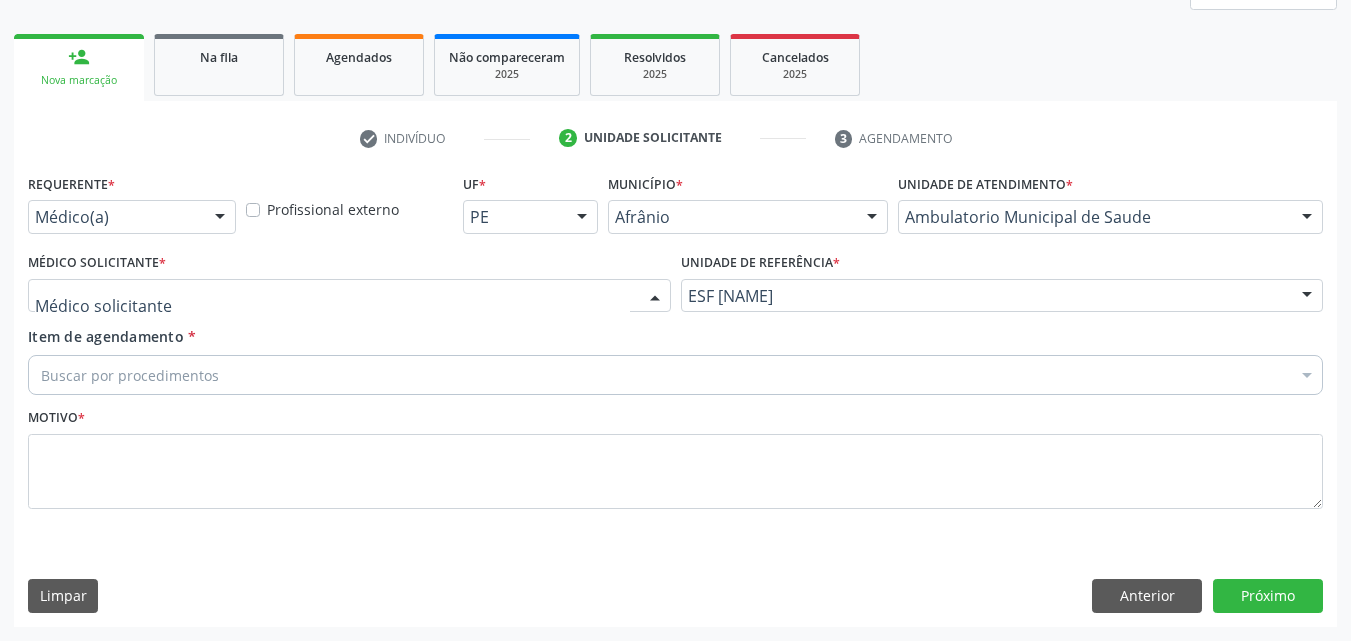 click at bounding box center (349, 296) 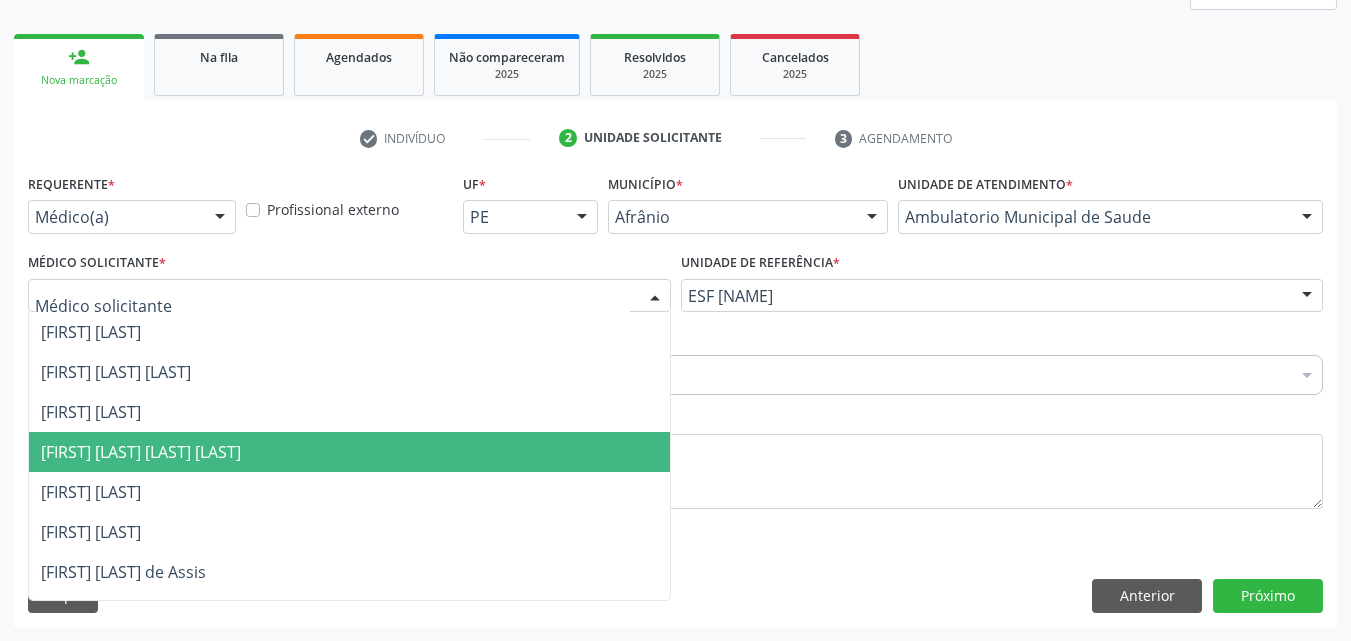 click on "[FIRST] [MIDDLE] [LAST]" at bounding box center [349, 452] 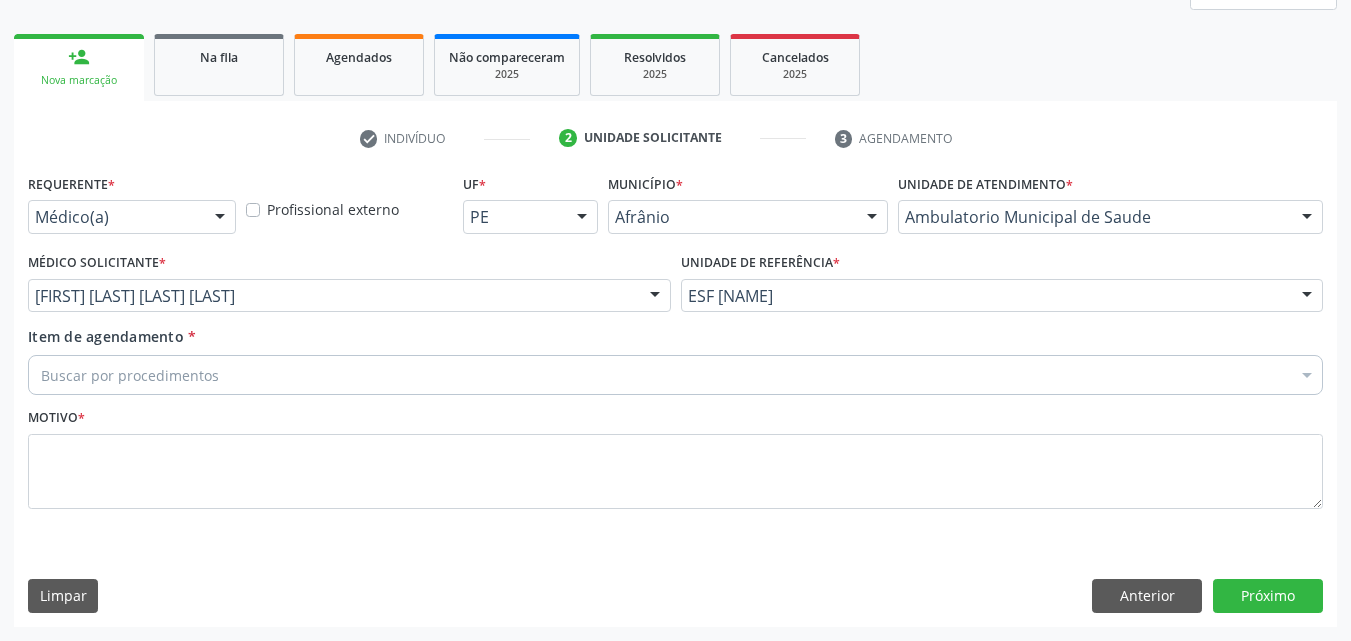 click on "Buscar por procedimentos" at bounding box center (675, 375) 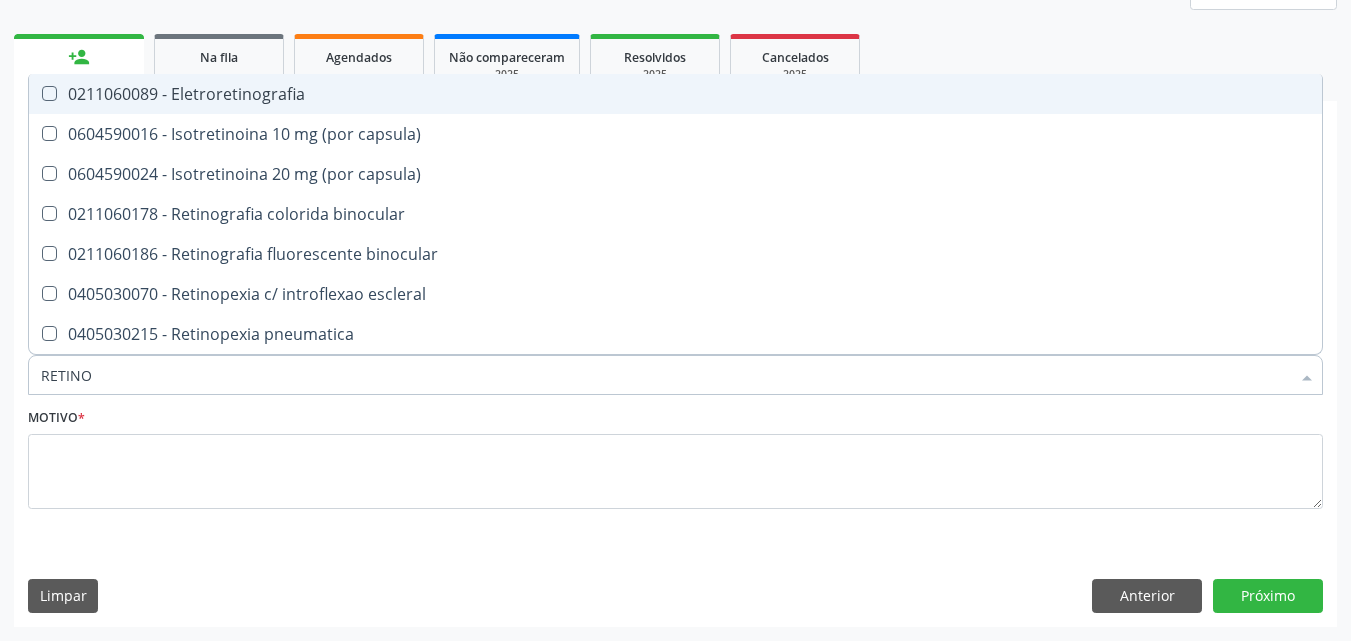 type on "RETINOG" 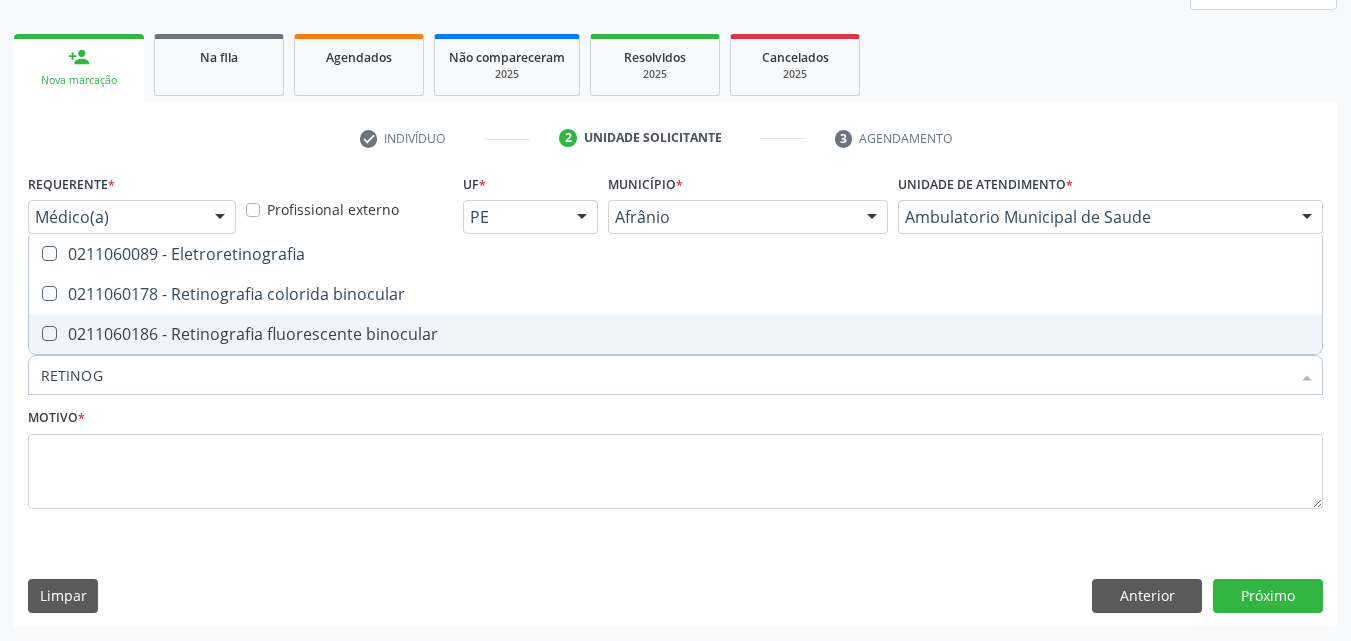 click on "0211060186 - Retinografia fluorescente binocular" at bounding box center (675, 334) 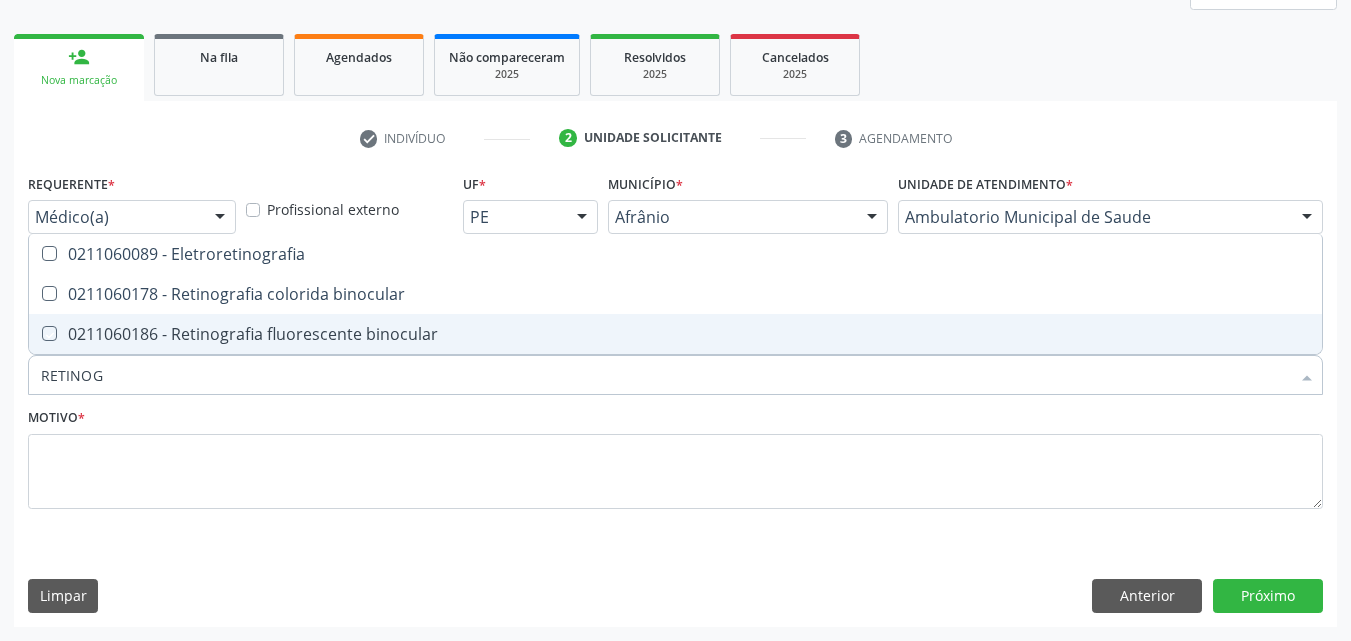 checkbox on "true" 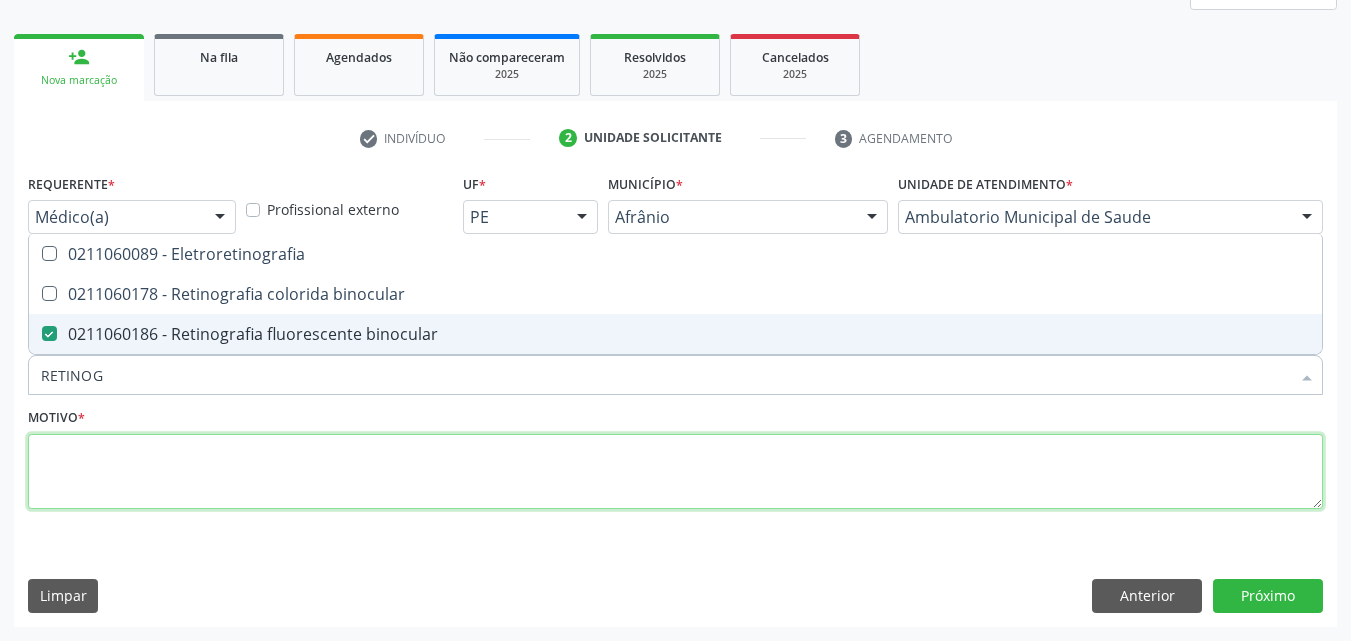 click at bounding box center (675, 472) 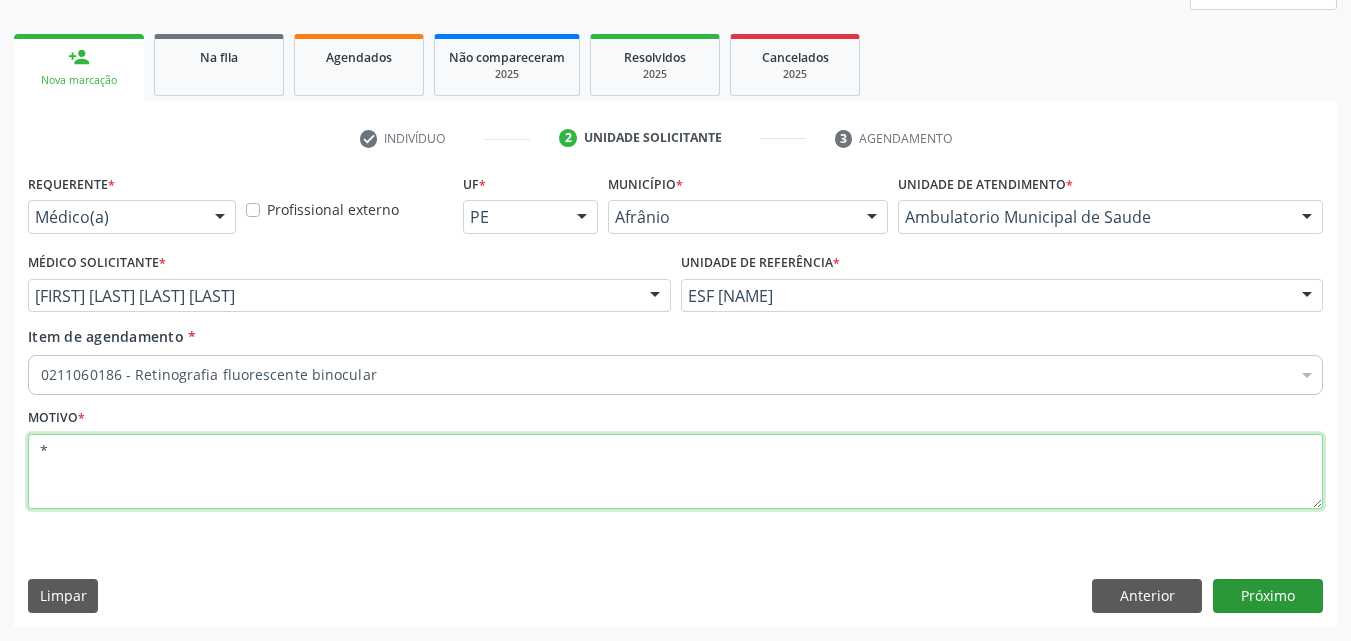 type on "*" 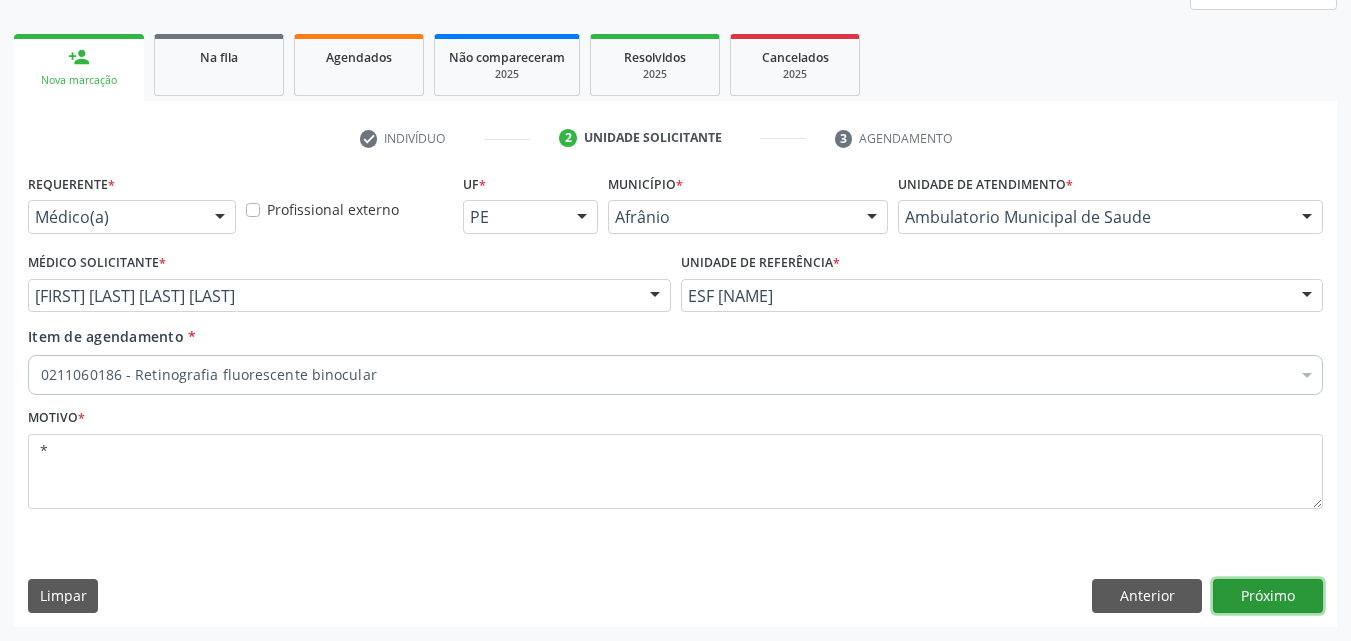 click on "Próximo" at bounding box center [1268, 596] 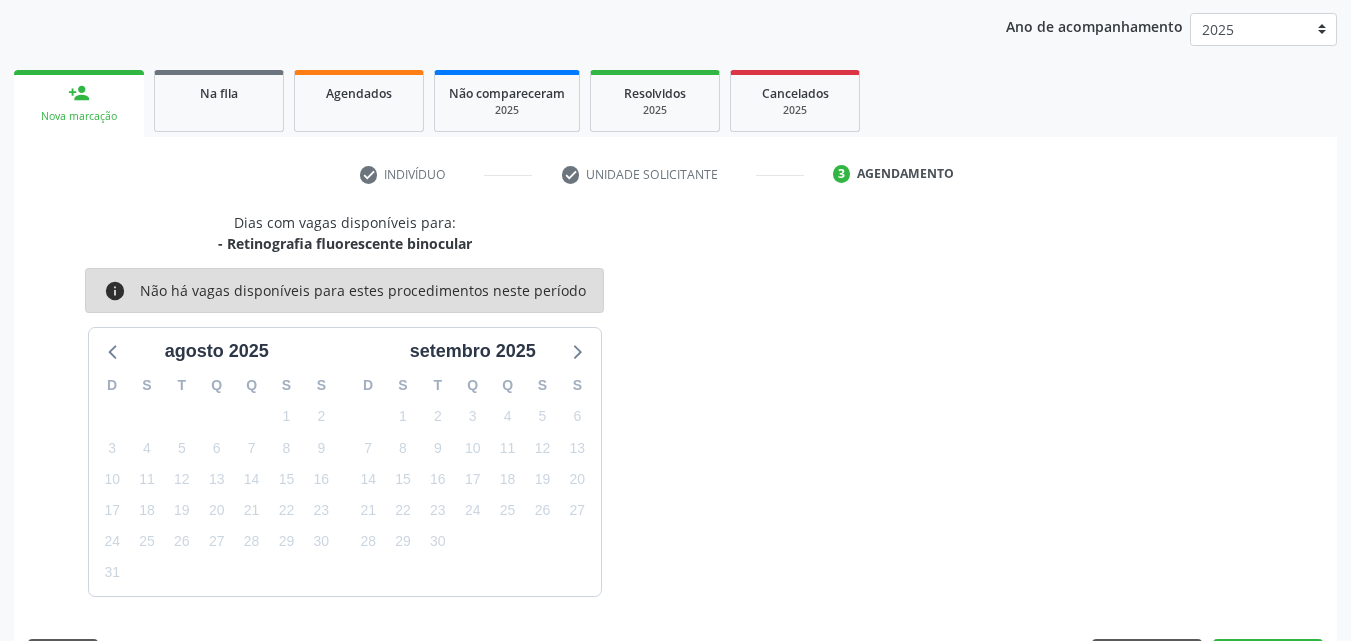 scroll, scrollTop: 265, scrollLeft: 0, axis: vertical 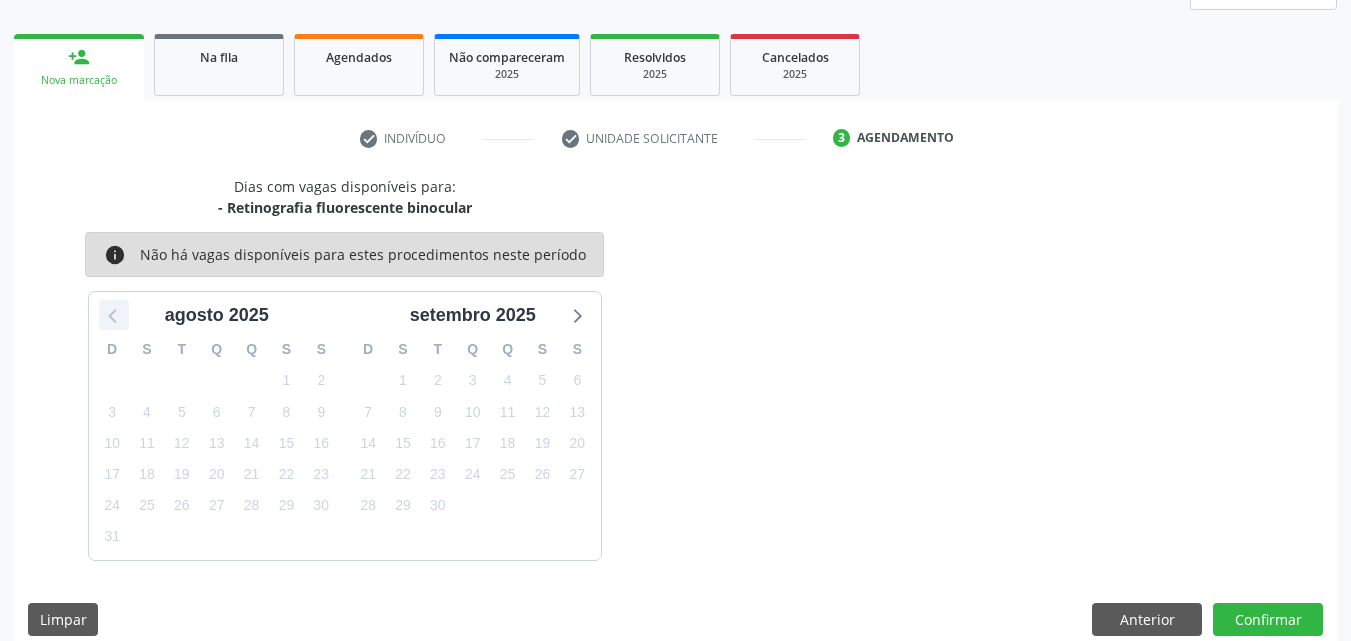 click 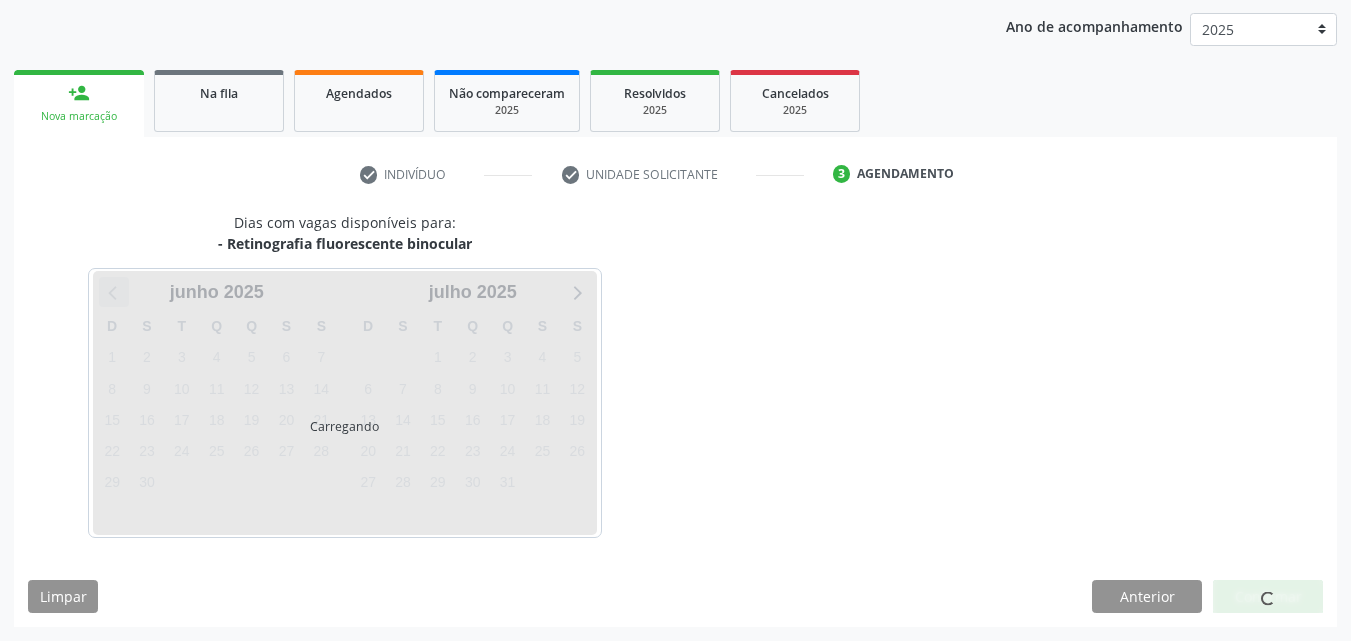 scroll, scrollTop: 229, scrollLeft: 0, axis: vertical 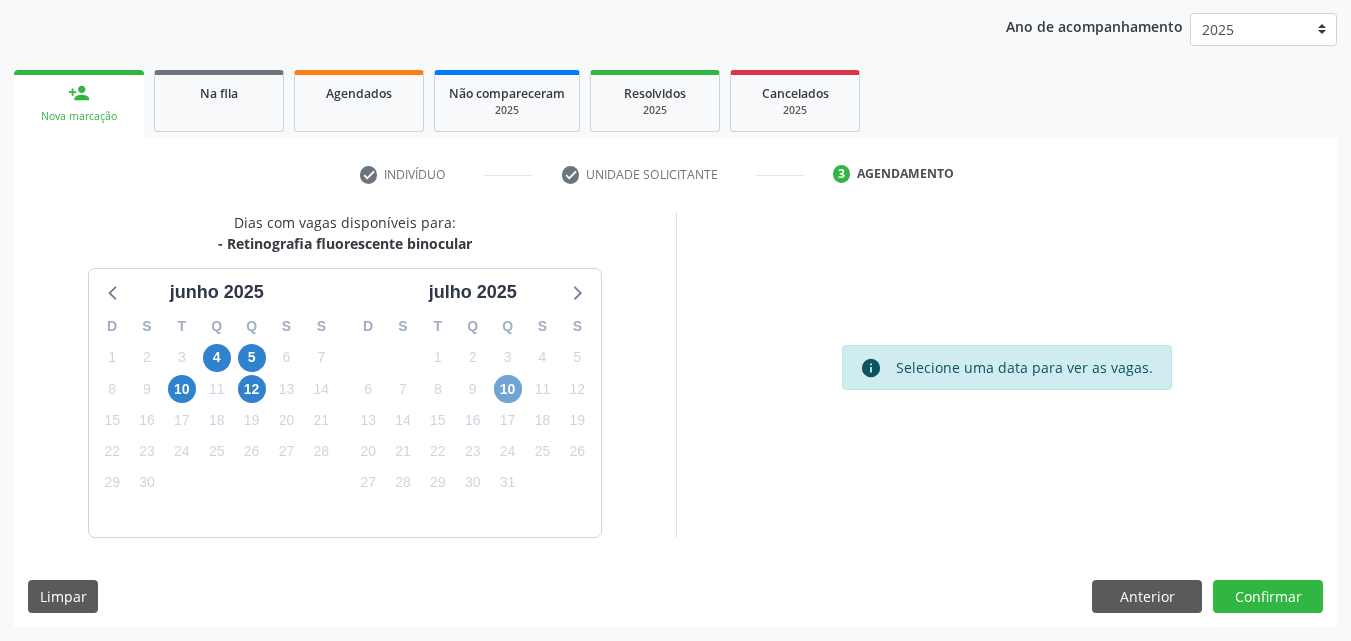 click on "10" at bounding box center [508, 389] 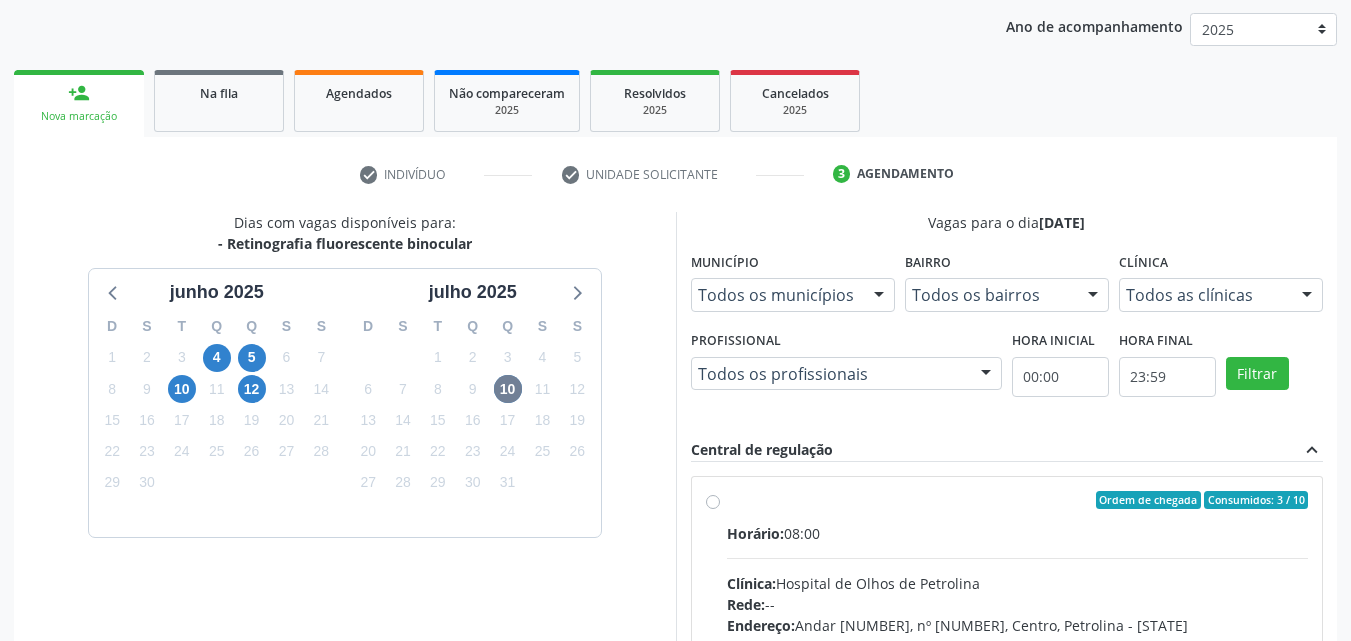 click on "Ordem de chegada
Consumidos: 3 / 10" at bounding box center (1018, 500) 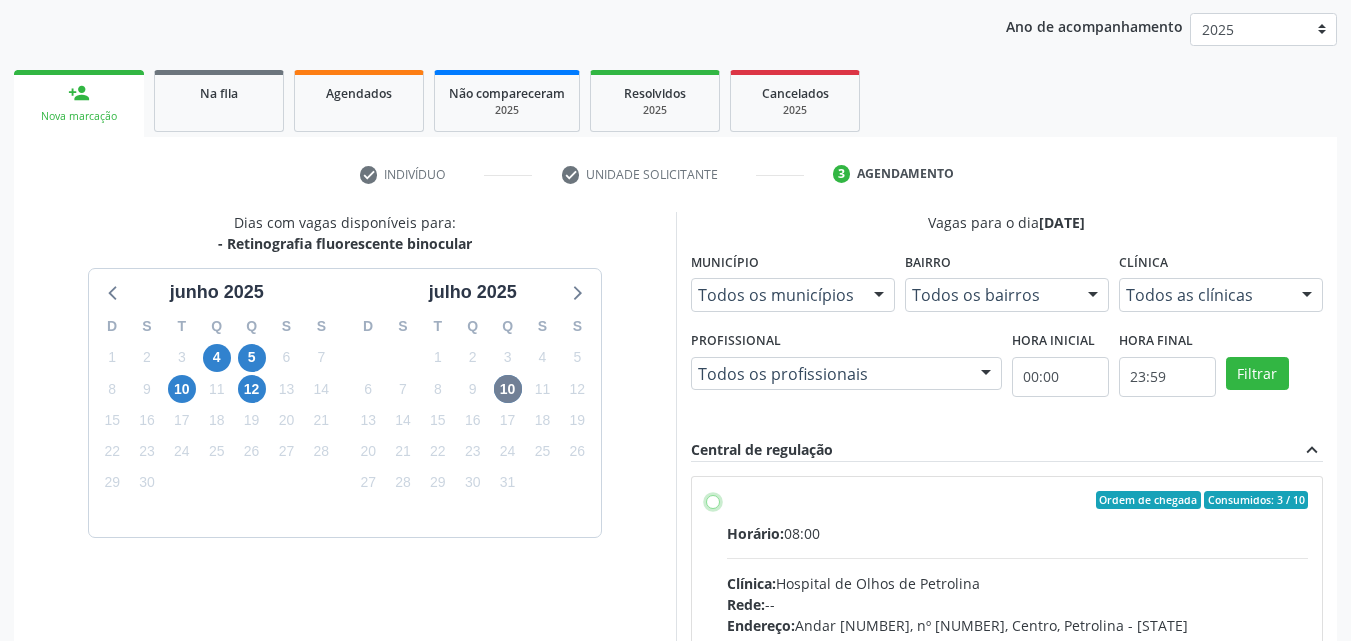 radio on "true" 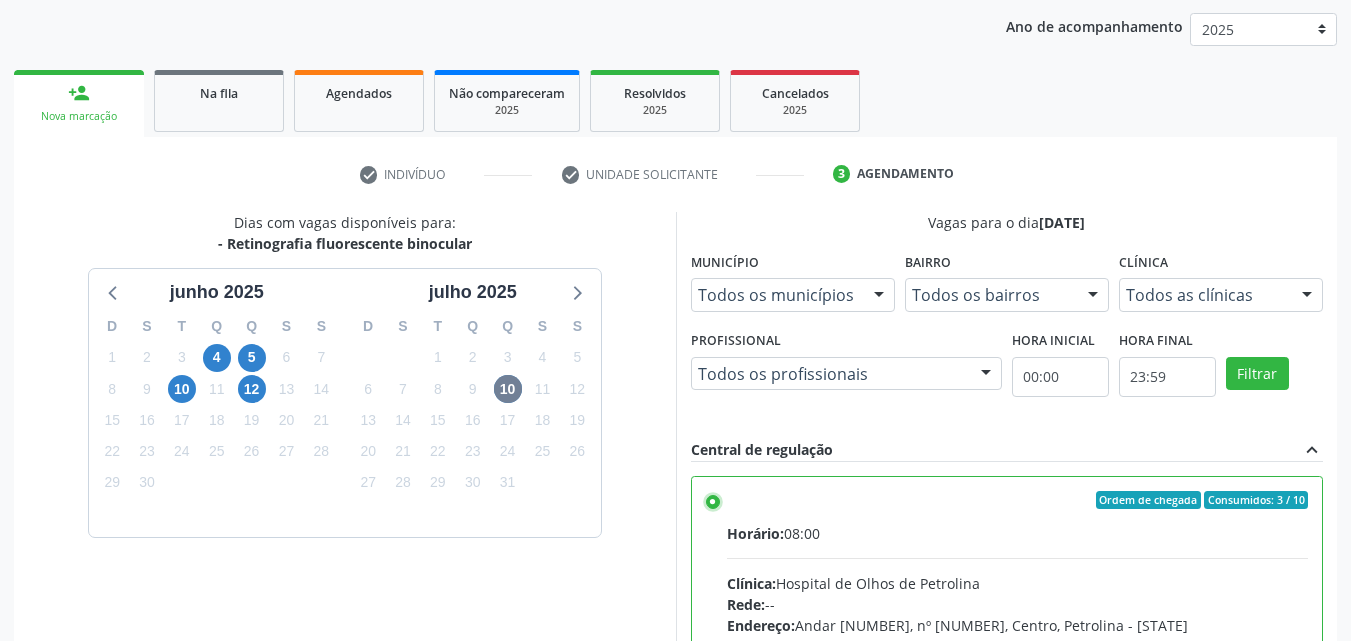 scroll, scrollTop: 99, scrollLeft: 0, axis: vertical 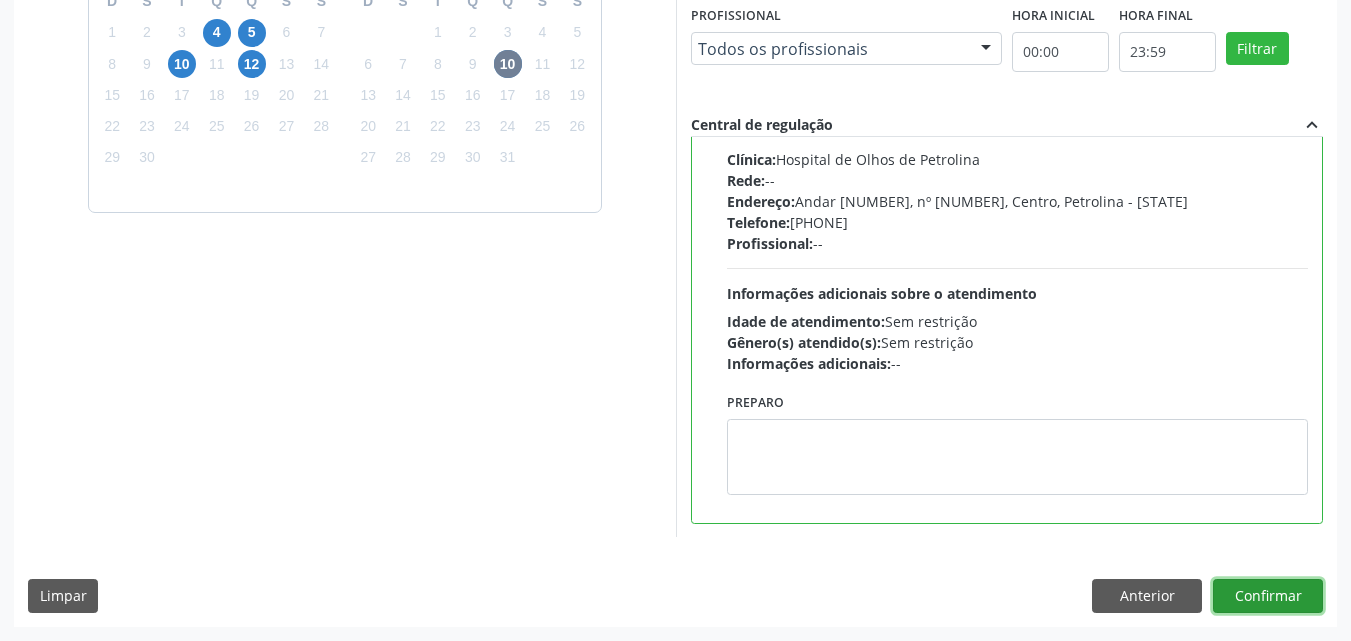 click on "Confirmar" at bounding box center [1268, 596] 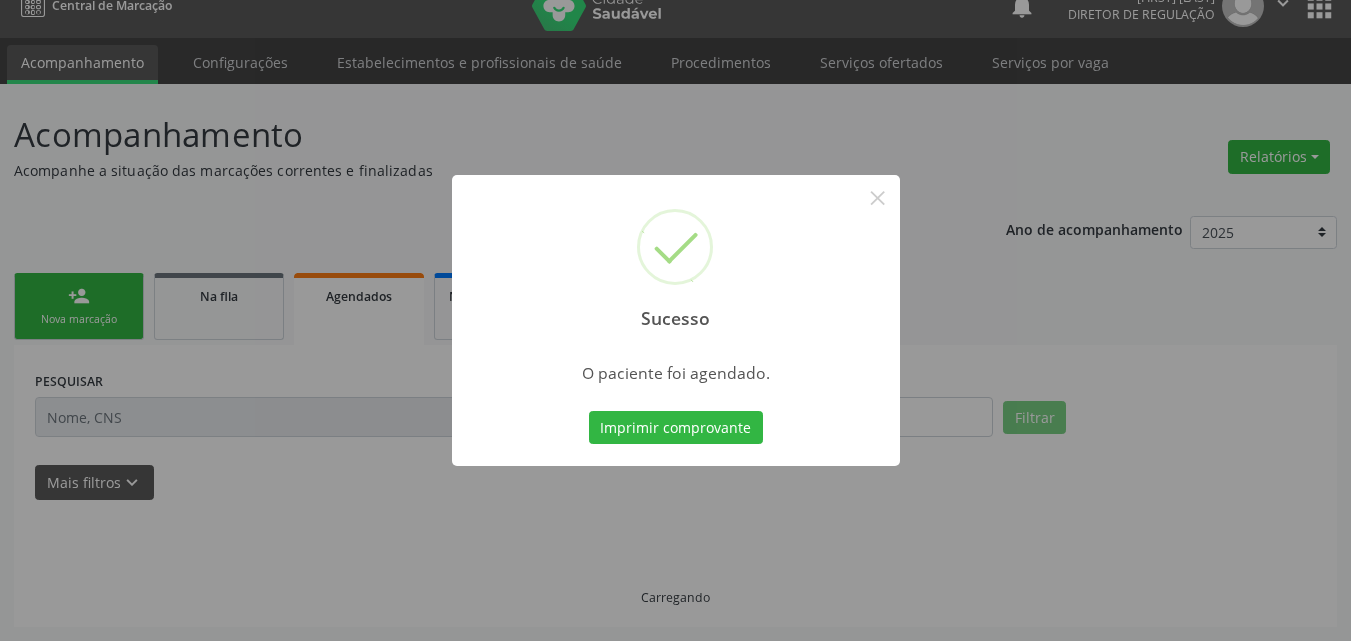 scroll, scrollTop: 26, scrollLeft: 0, axis: vertical 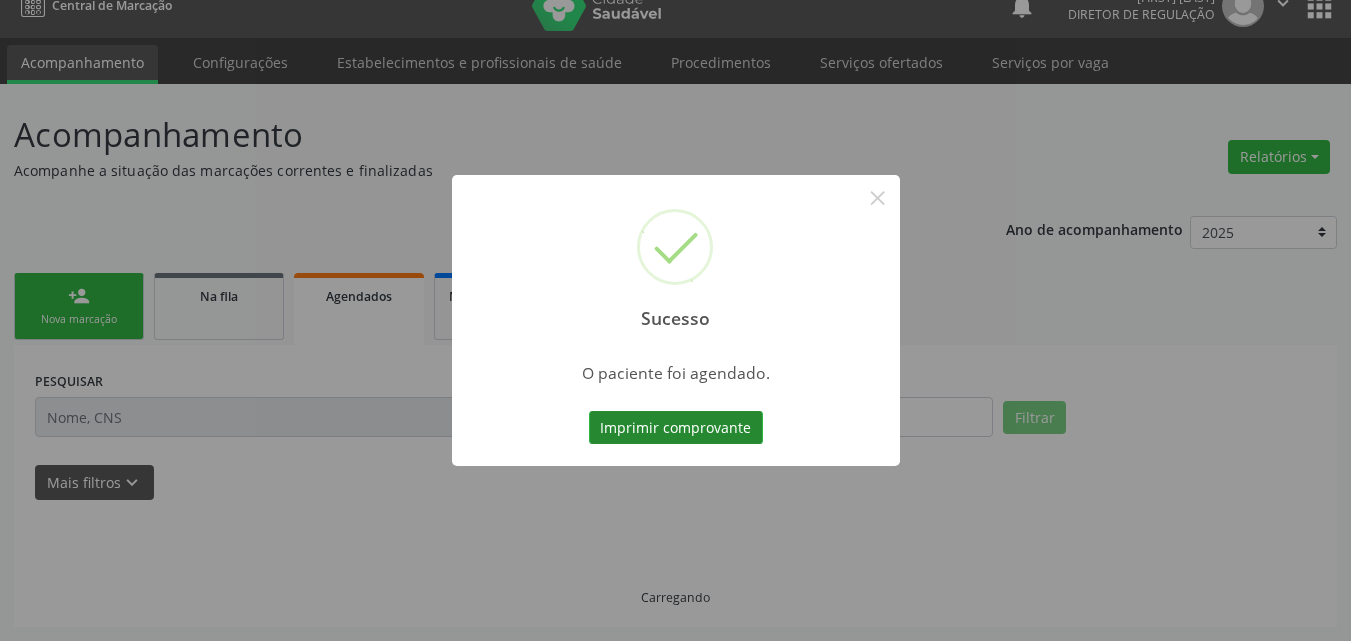 click on "Imprimir comprovante" at bounding box center (676, 428) 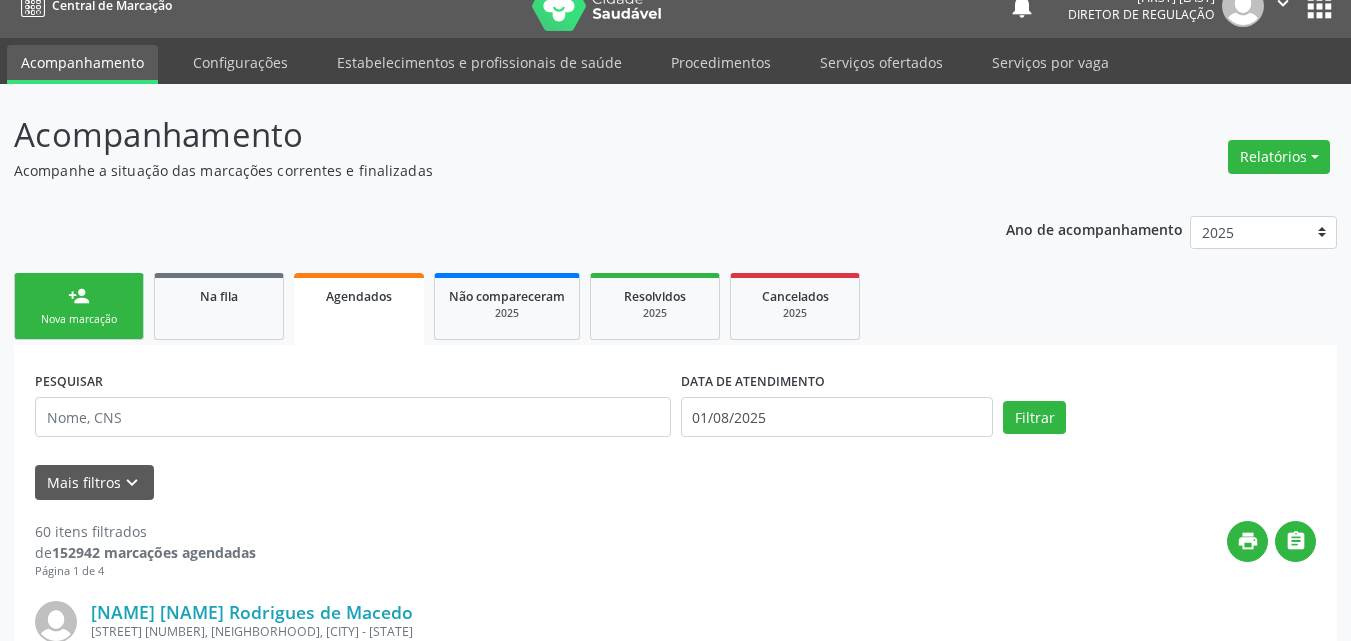 click on "person_add
Nova marcação" at bounding box center [79, 306] 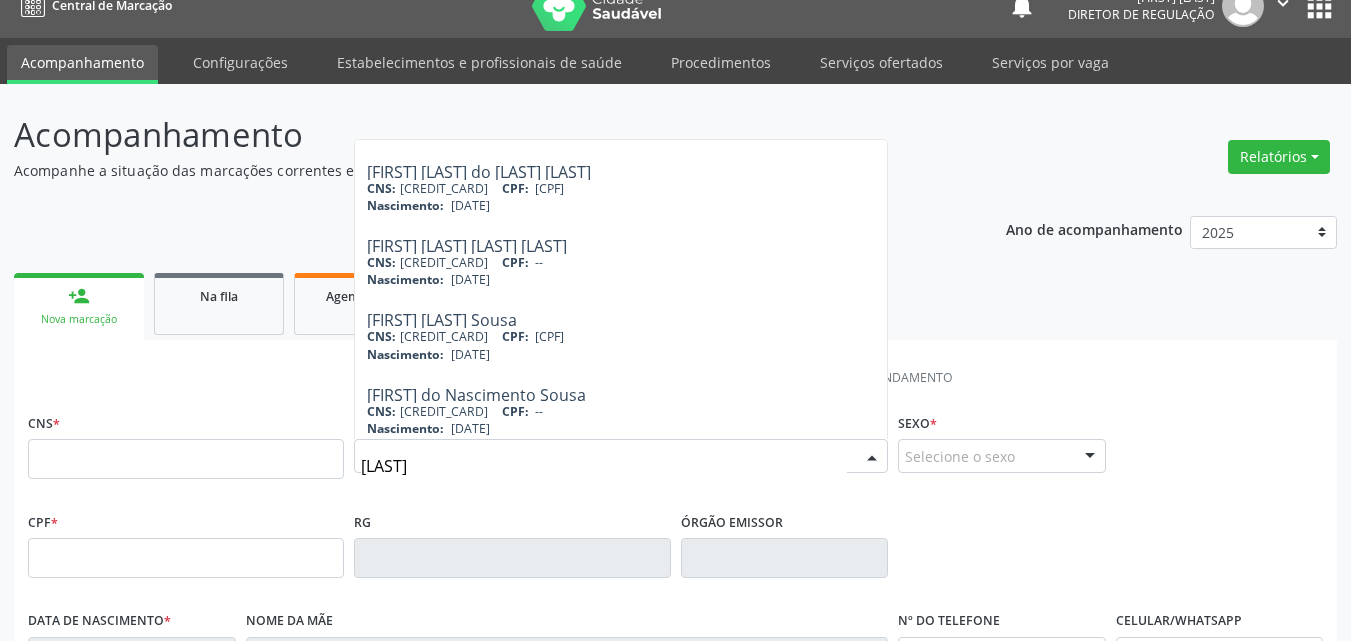 scroll, scrollTop: 370, scrollLeft: 0, axis: vertical 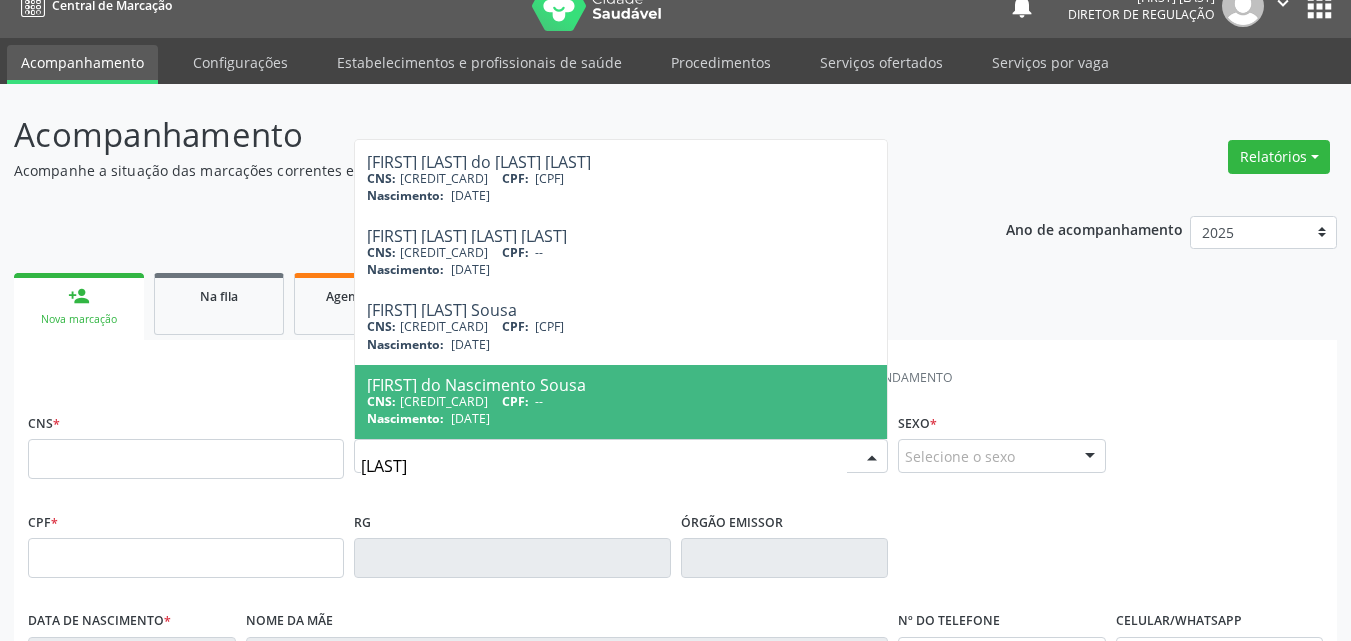 type on "NASCIMENTO SOUSA" 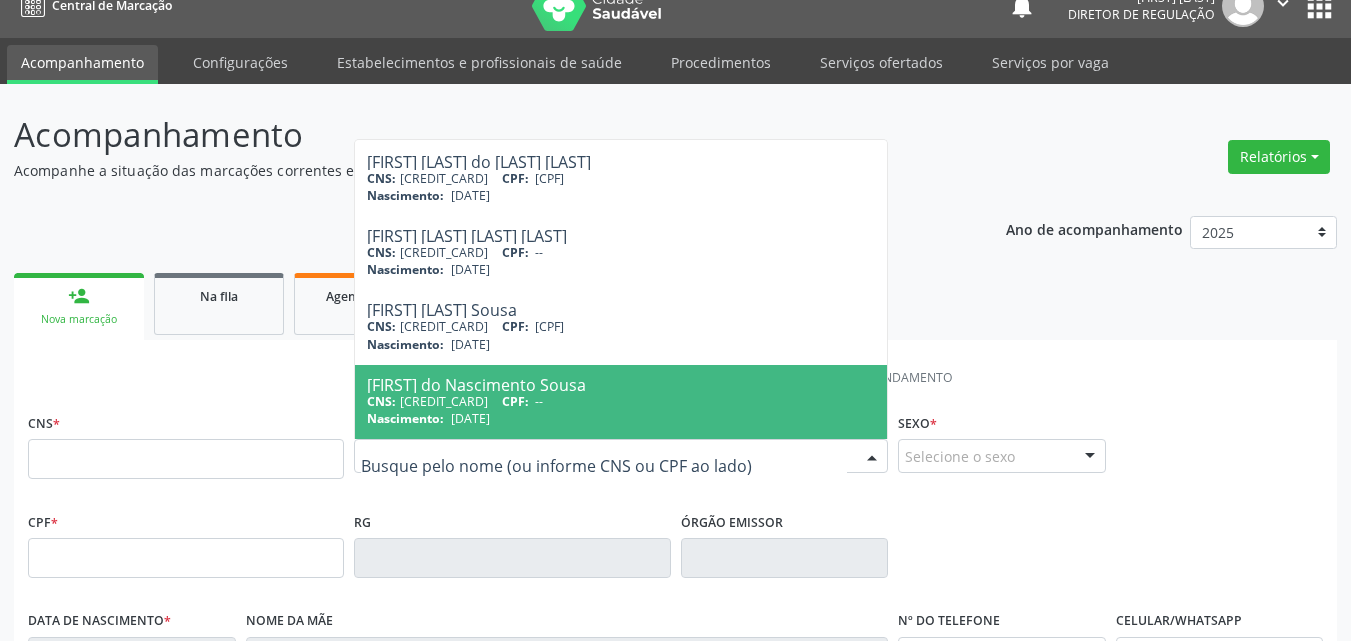 click at bounding box center [621, 456] 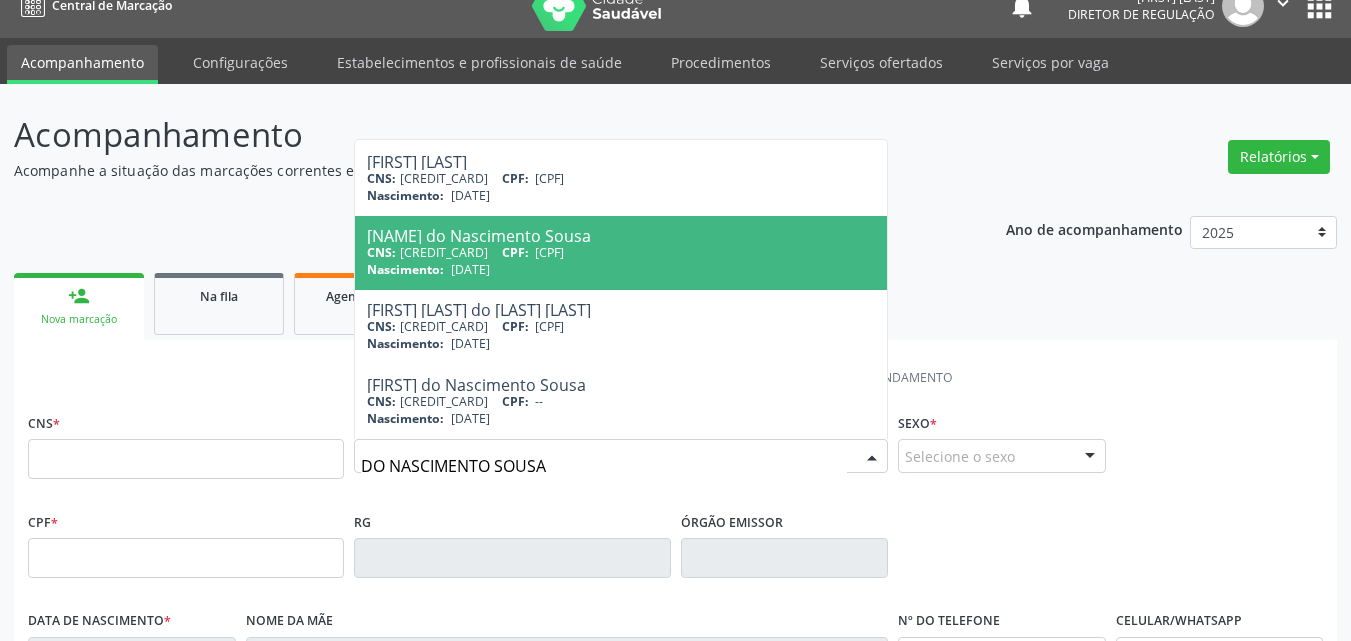 scroll, scrollTop: 0, scrollLeft: 0, axis: both 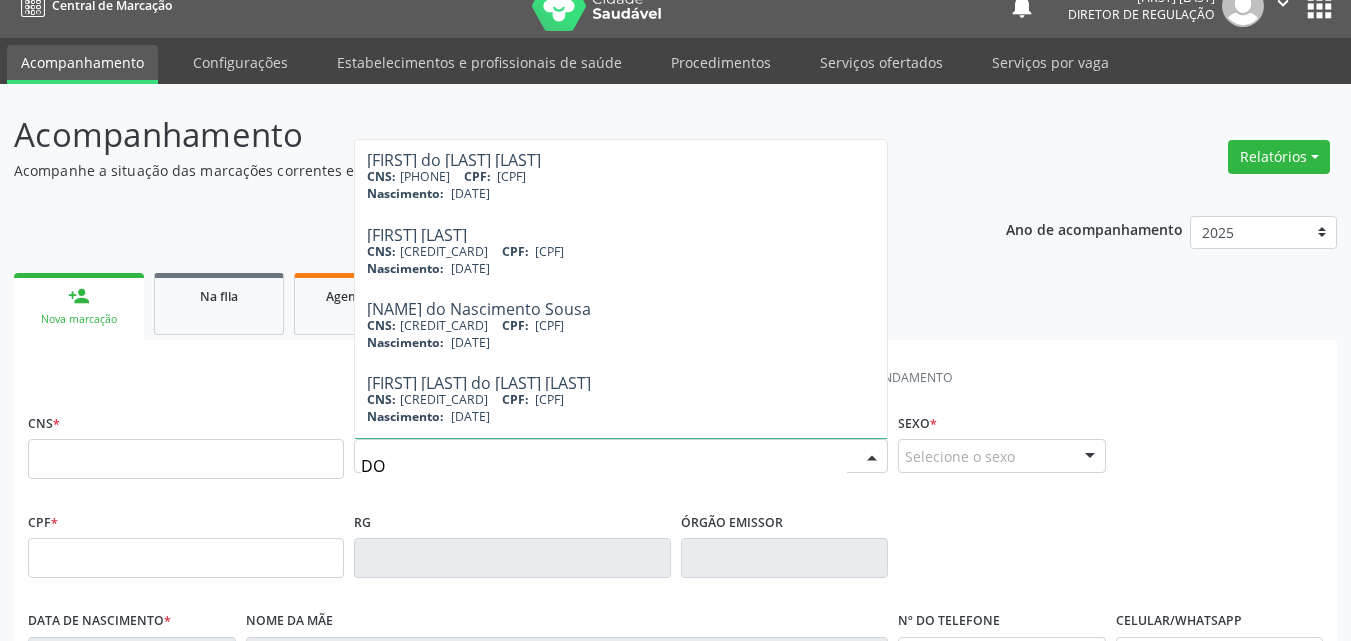 type on "D" 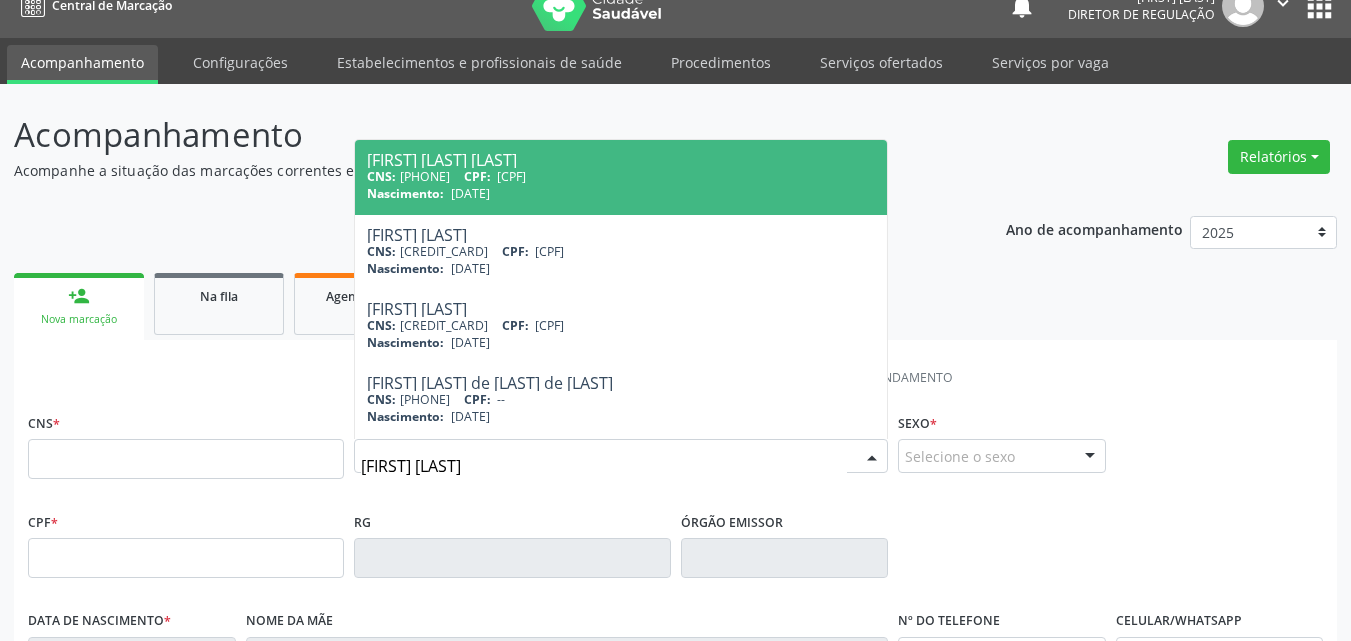 type on "LUCINEIDE DO" 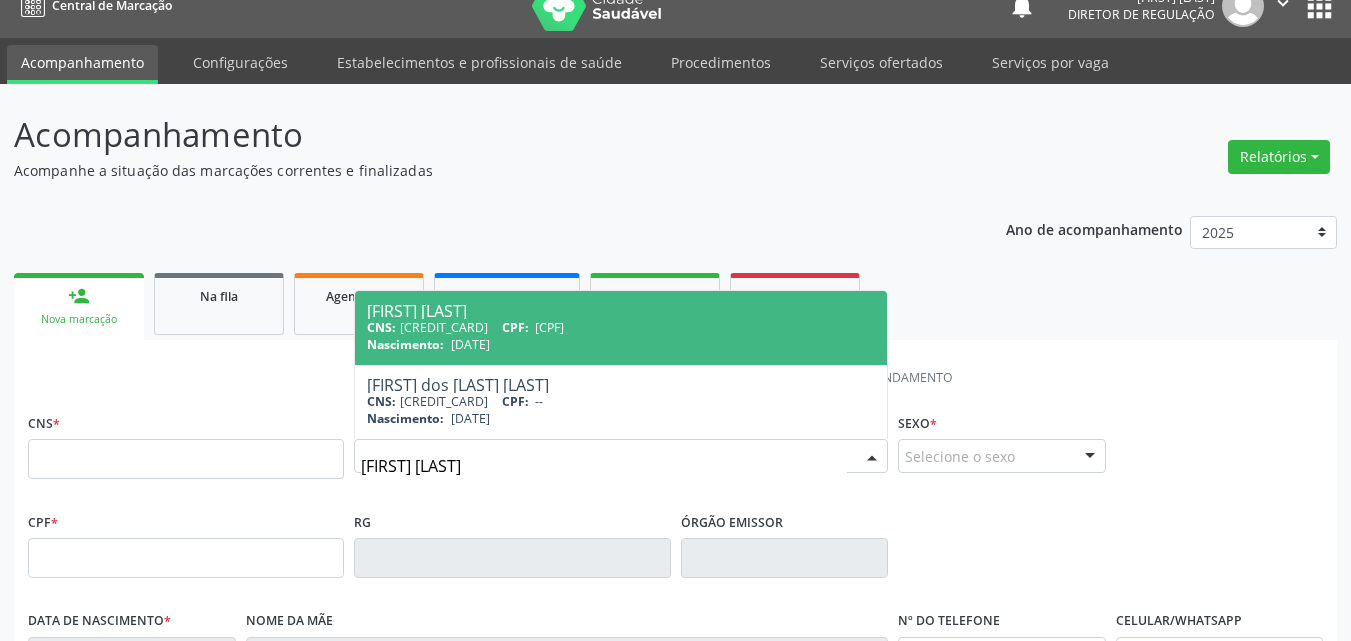 click on "039.507.134-84" at bounding box center [549, 327] 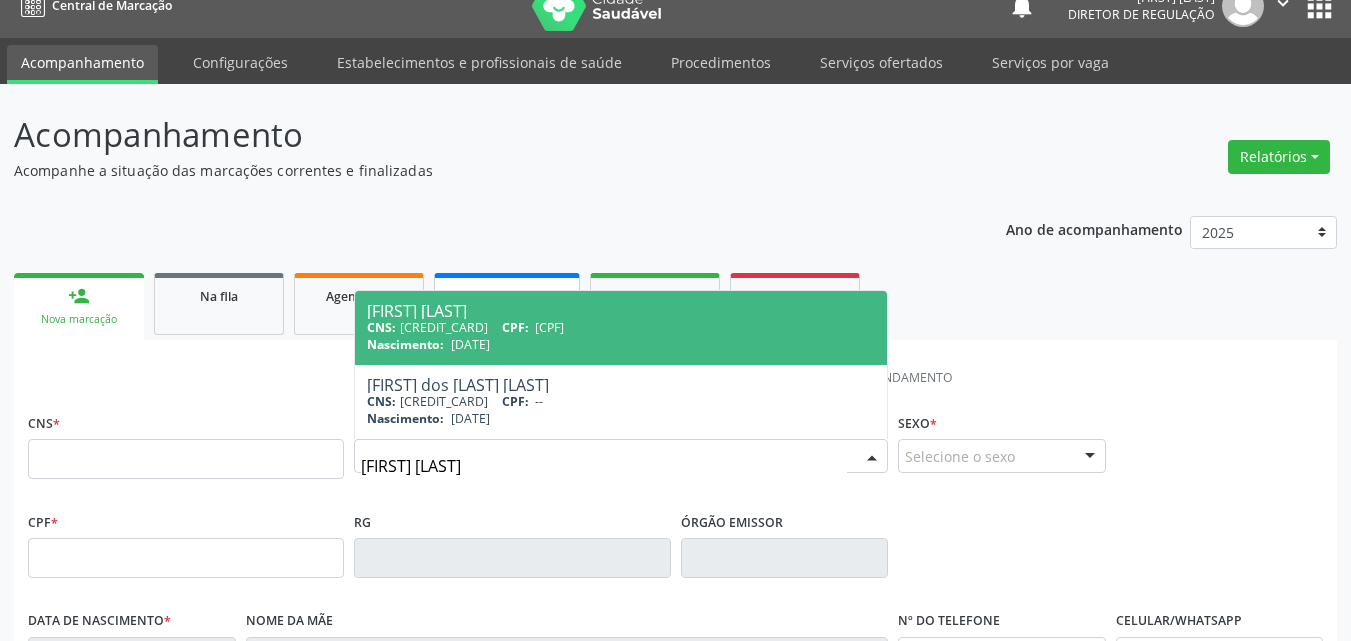 type on "703 4002 5197 4311" 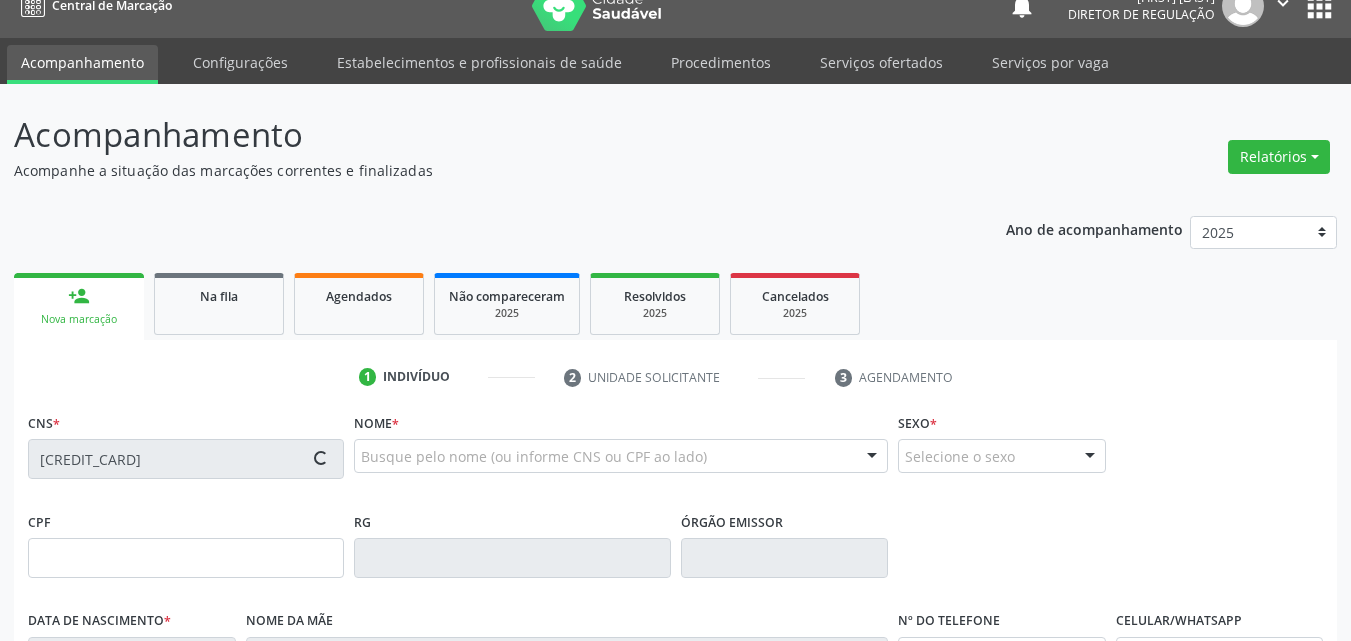 type on "039.507.134-84" 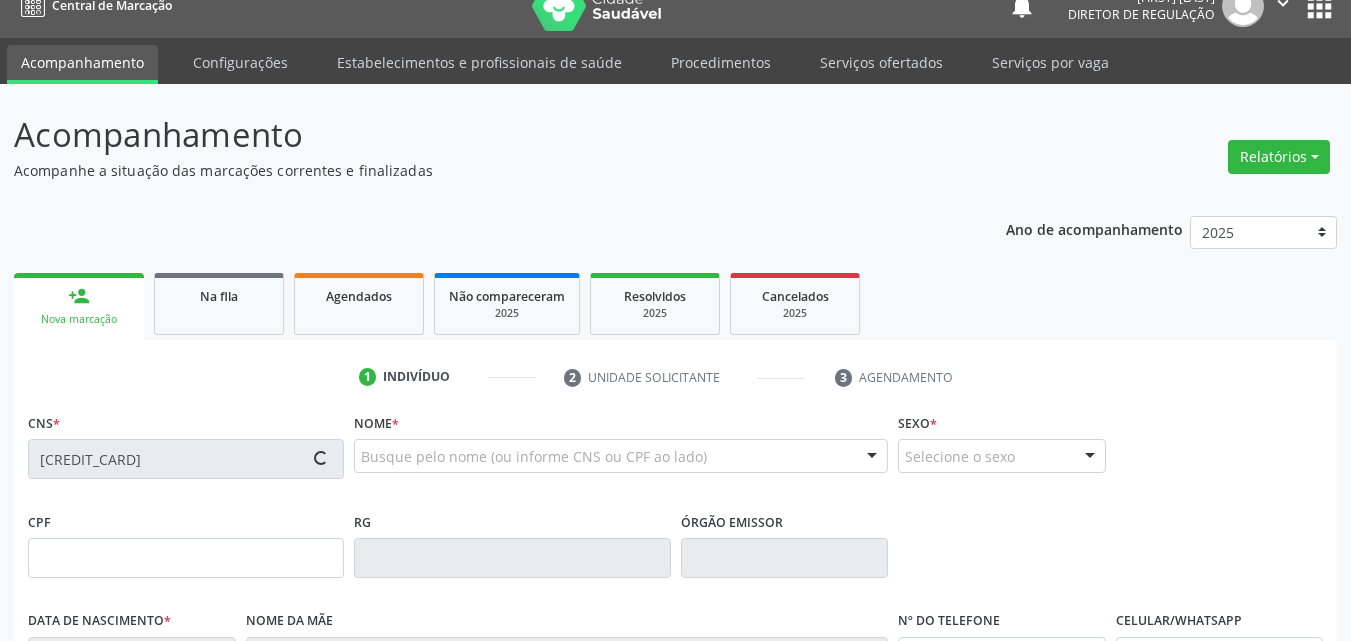 type on "08/12/1967" 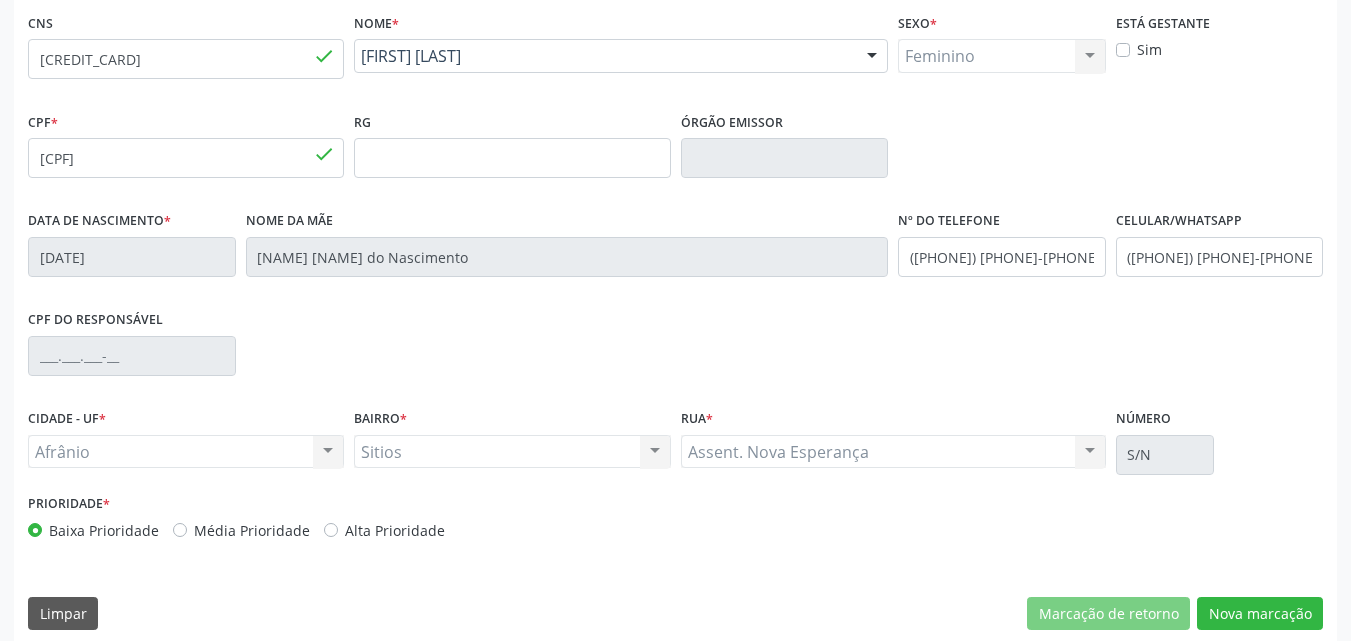 scroll, scrollTop: 443, scrollLeft: 0, axis: vertical 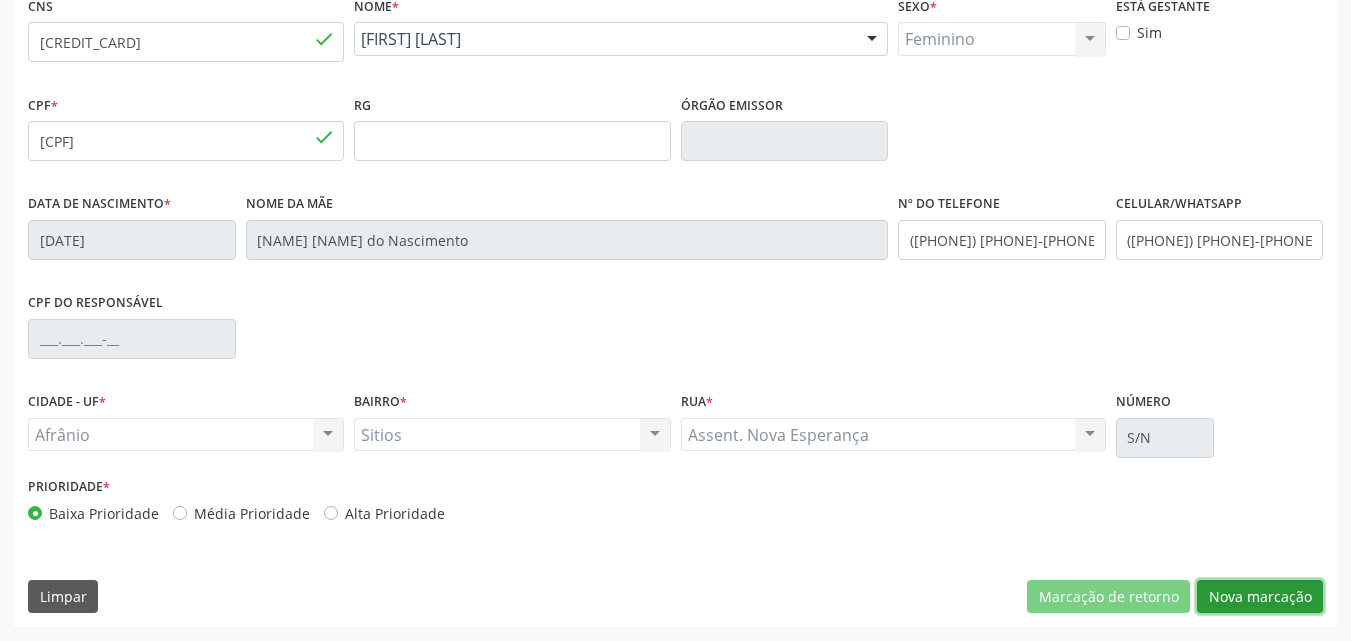 click on "Nova marcação" at bounding box center (1260, 597) 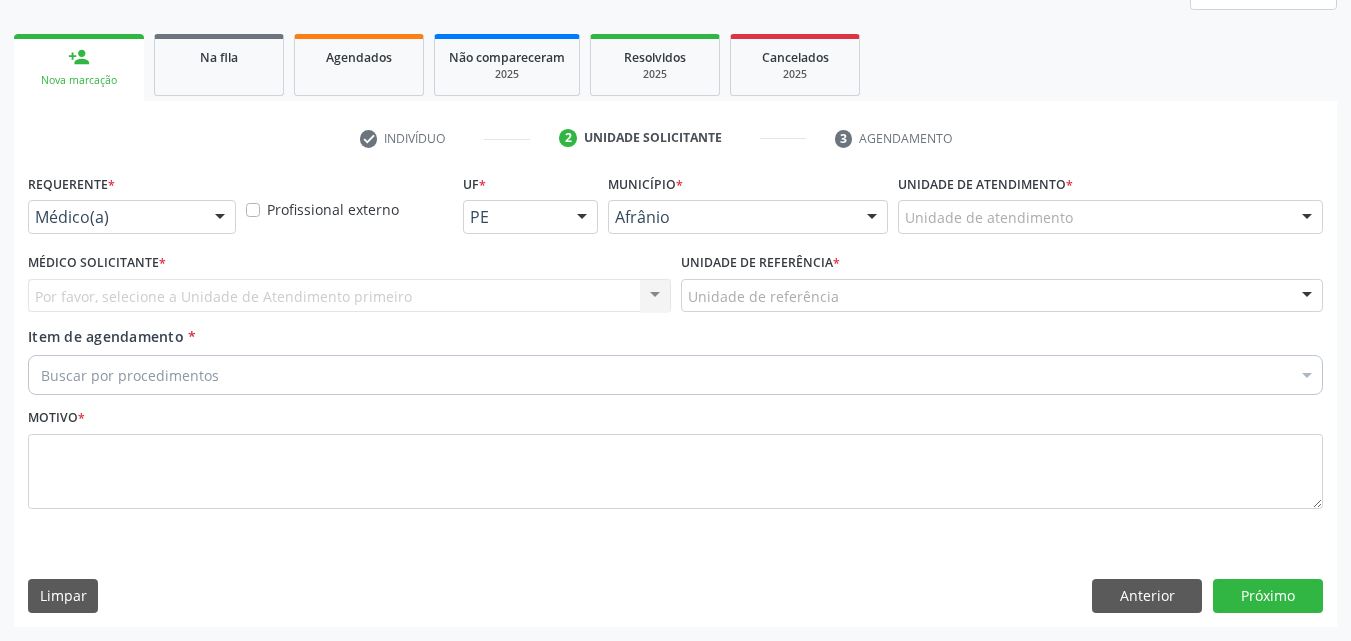 scroll, scrollTop: 265, scrollLeft: 0, axis: vertical 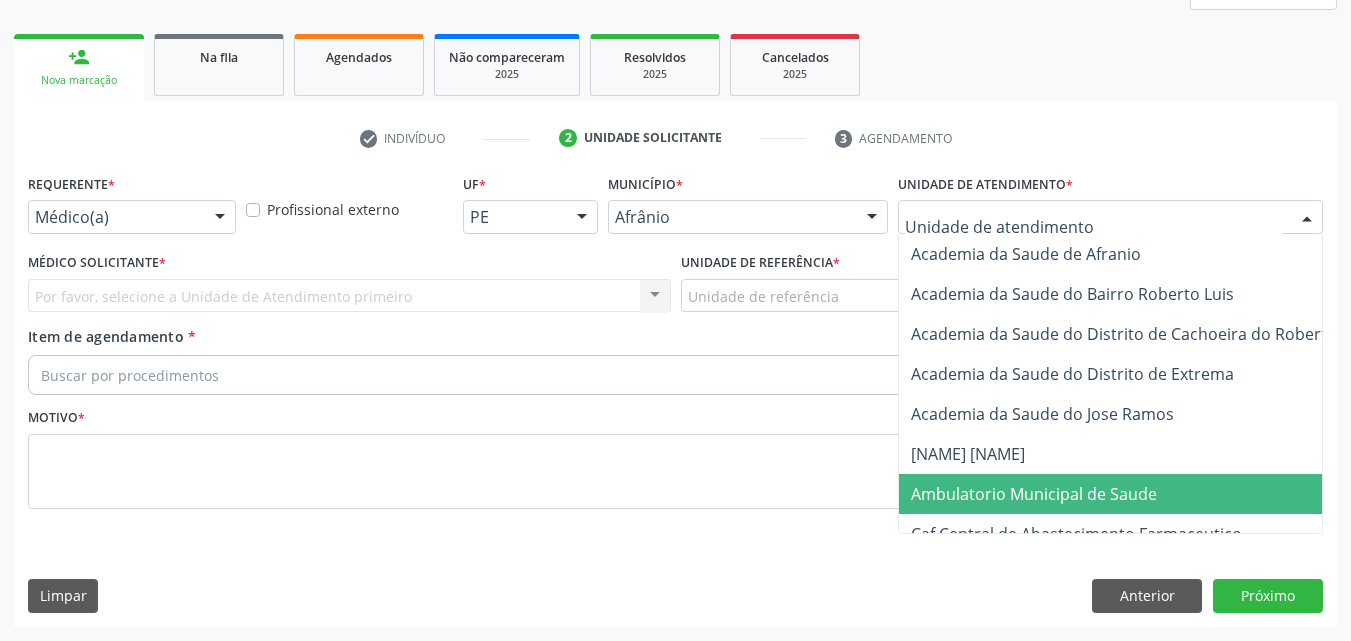 click on "Ambulatorio Municipal de Saude" at bounding box center (1034, 494) 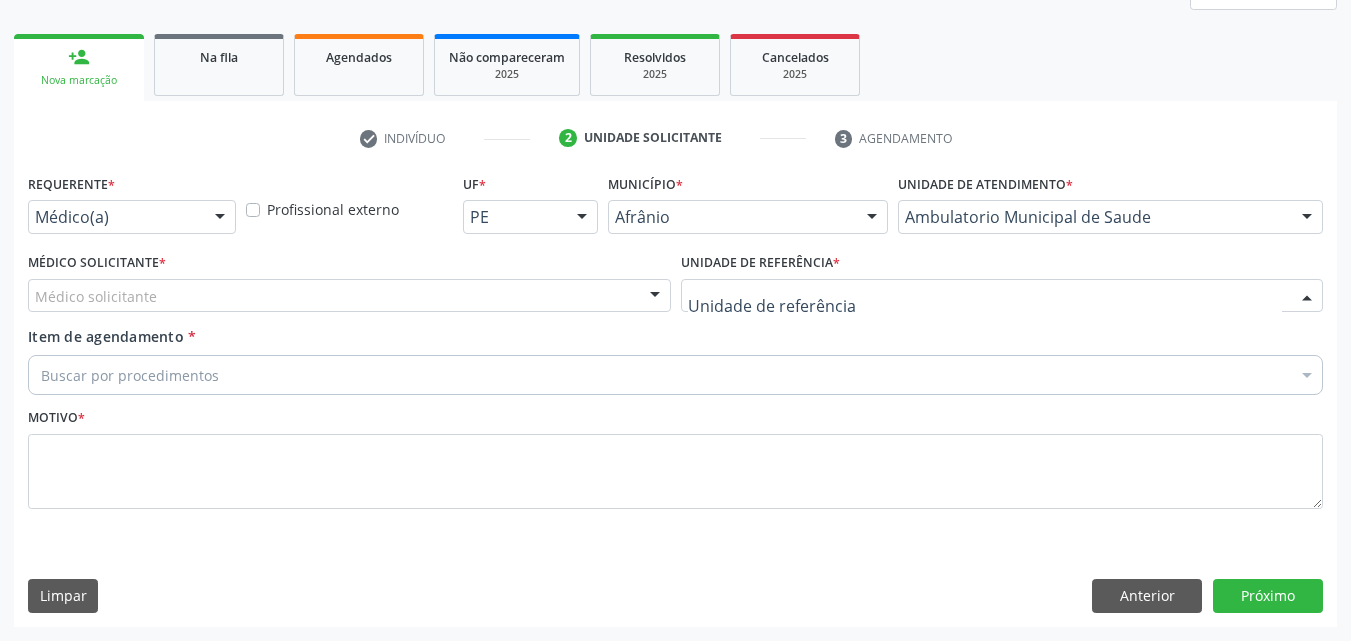 click at bounding box center (1002, 296) 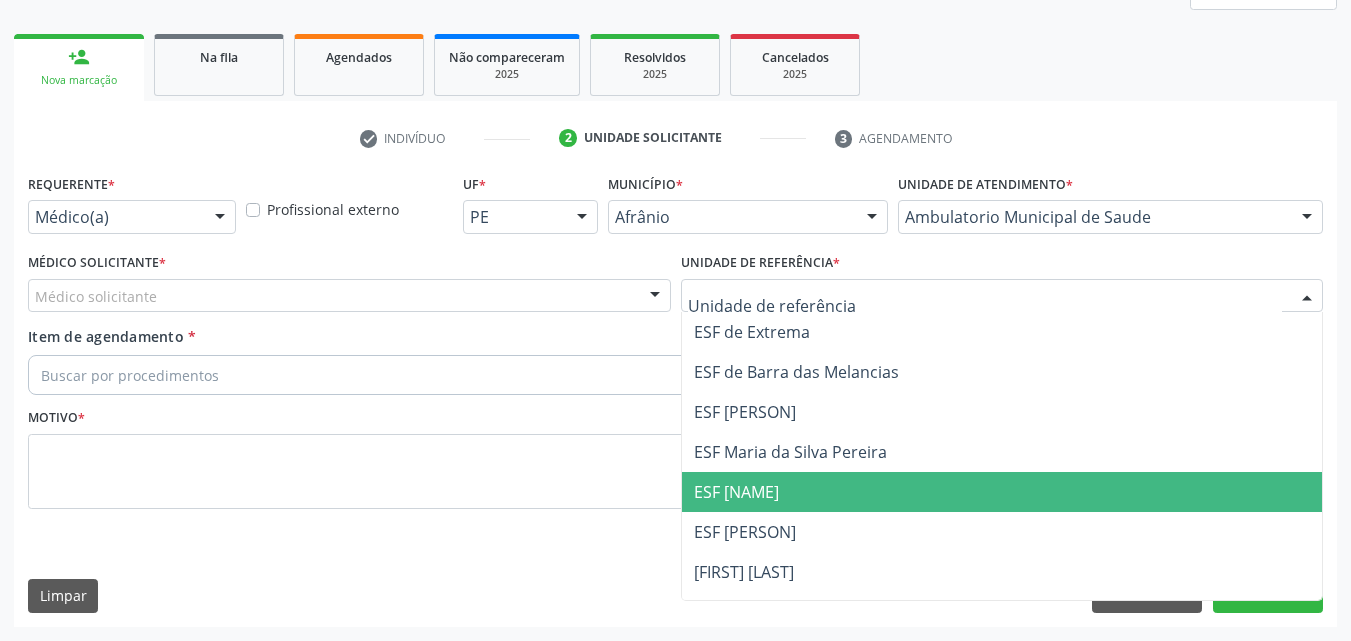 click on "ESF Isabel Gomes" at bounding box center (736, 492) 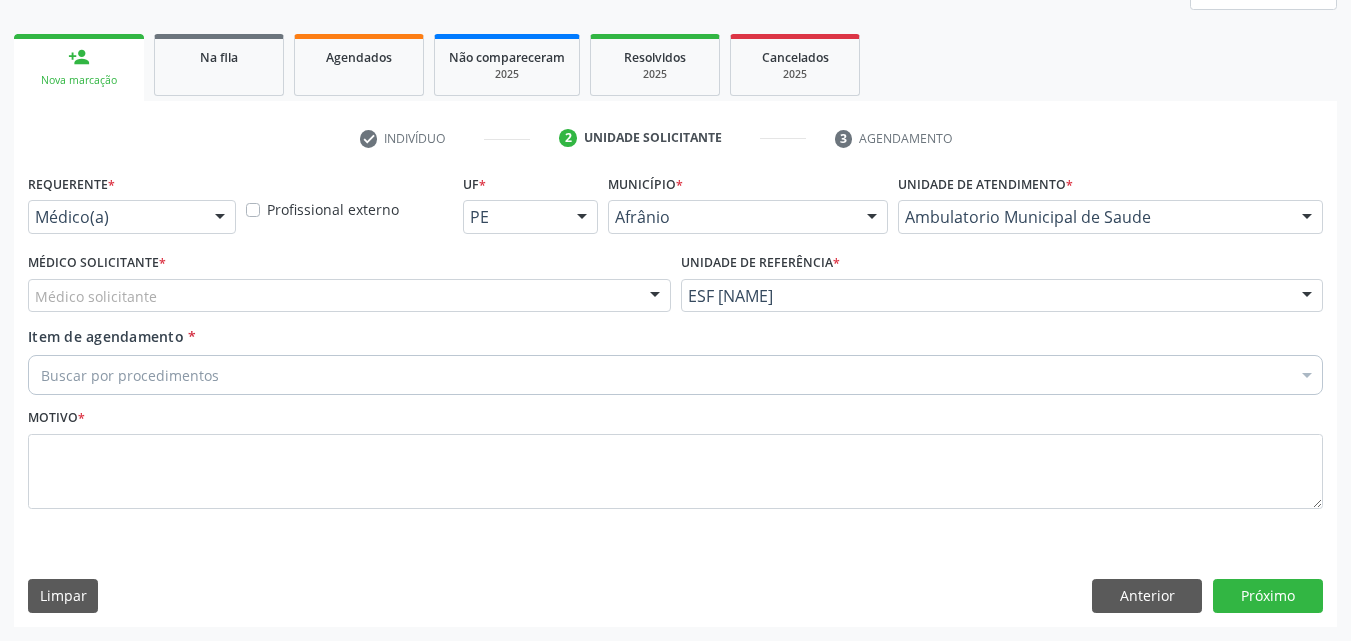 click on "Médico solicitante" at bounding box center [349, 296] 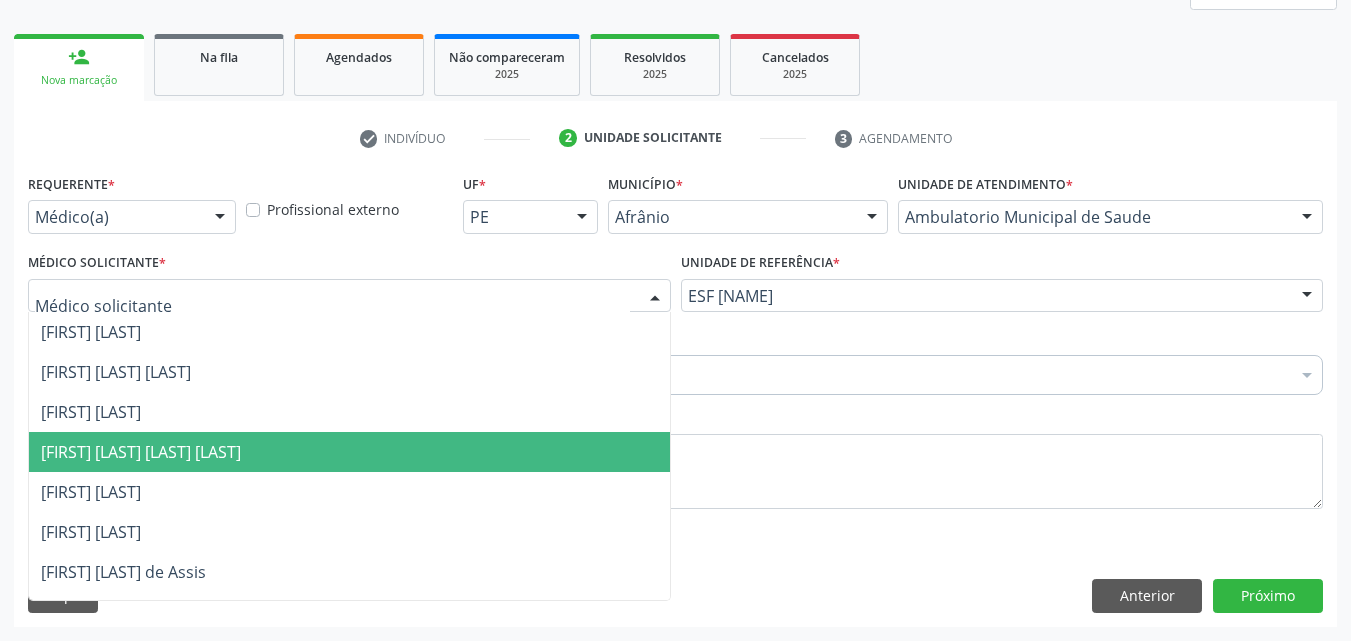 click on "[FIRST] [MIDDLE] [LAST]" at bounding box center [349, 452] 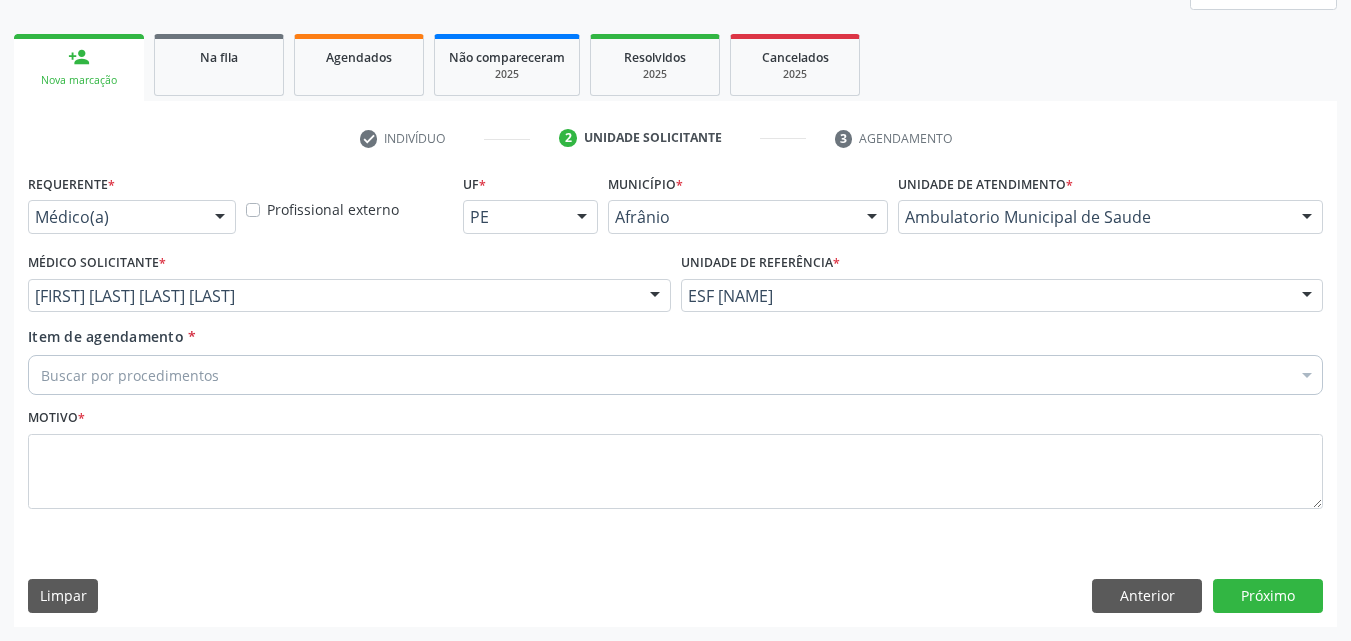 click on "Buscar por procedimentos" at bounding box center (675, 375) 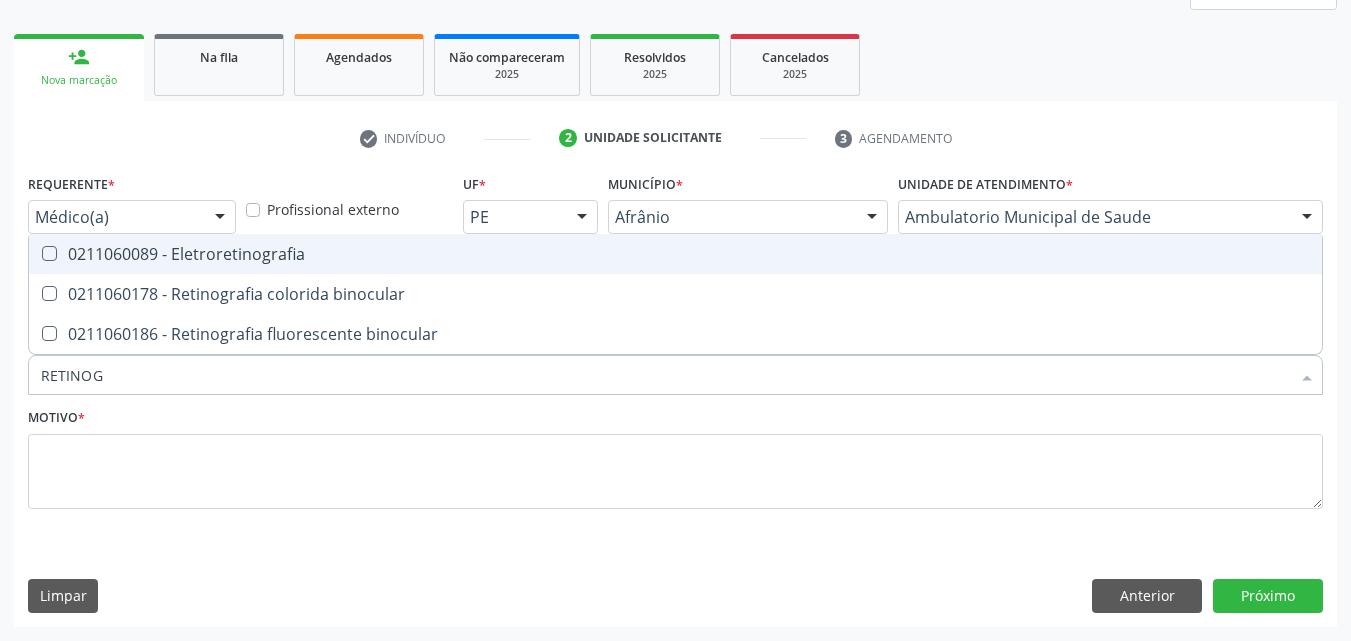 type on "RETINOGR" 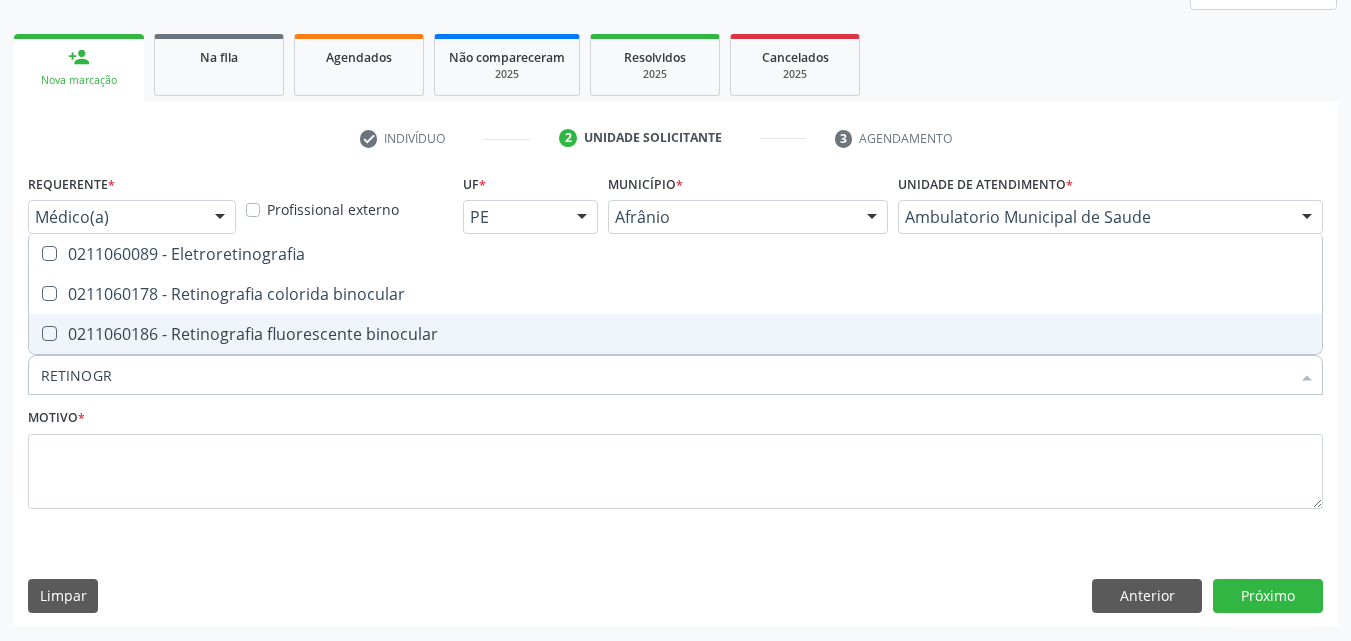click on "0211060186 - Retinografia fluorescente binocular" at bounding box center (675, 334) 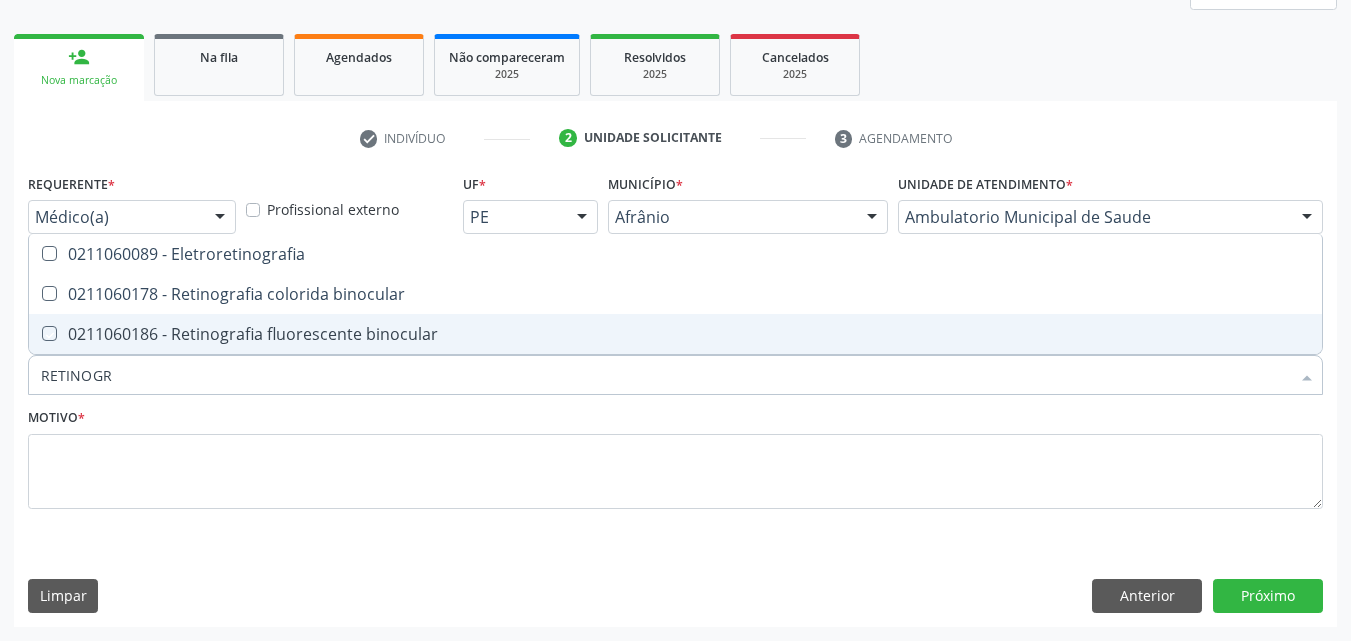 checkbox on "true" 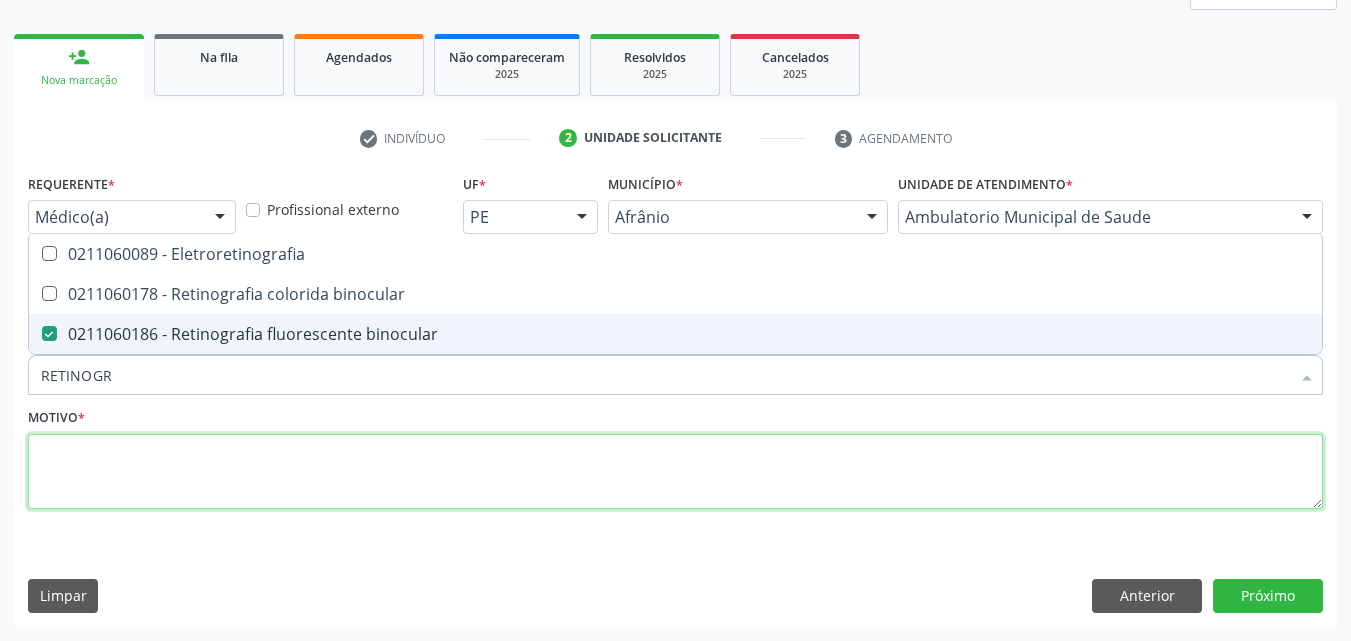 click at bounding box center (675, 472) 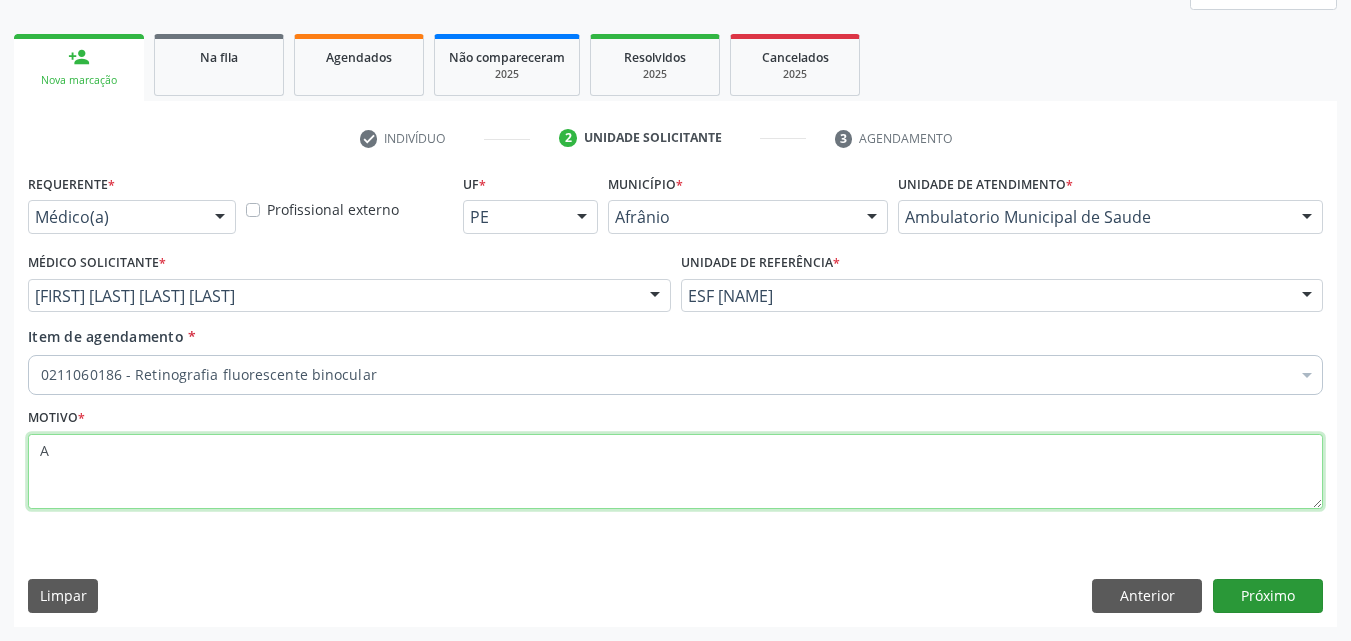 type on "A" 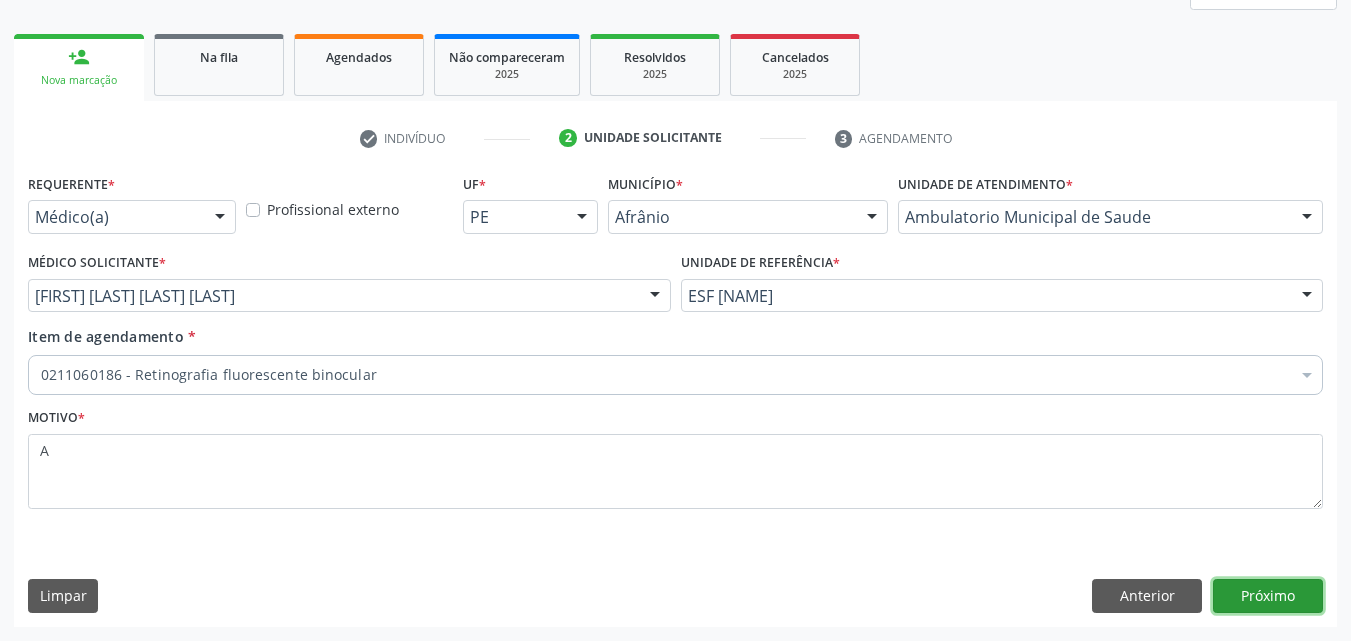 click on "Próximo" at bounding box center (1268, 596) 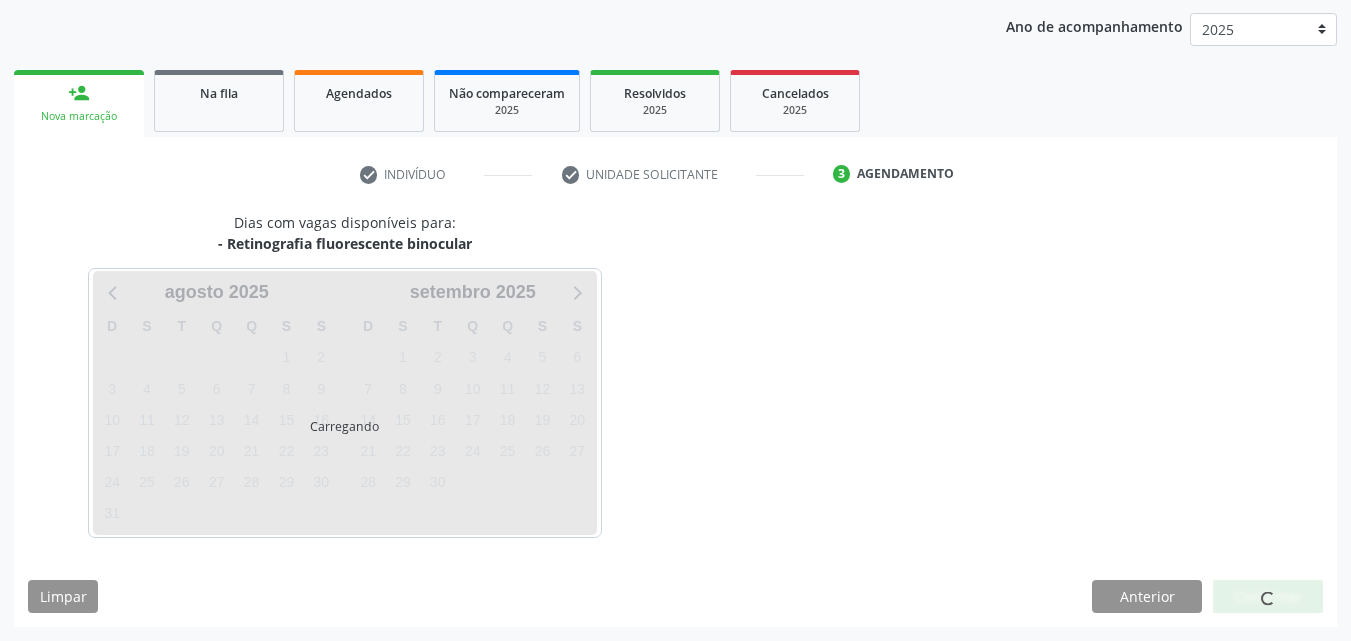 scroll, scrollTop: 265, scrollLeft: 0, axis: vertical 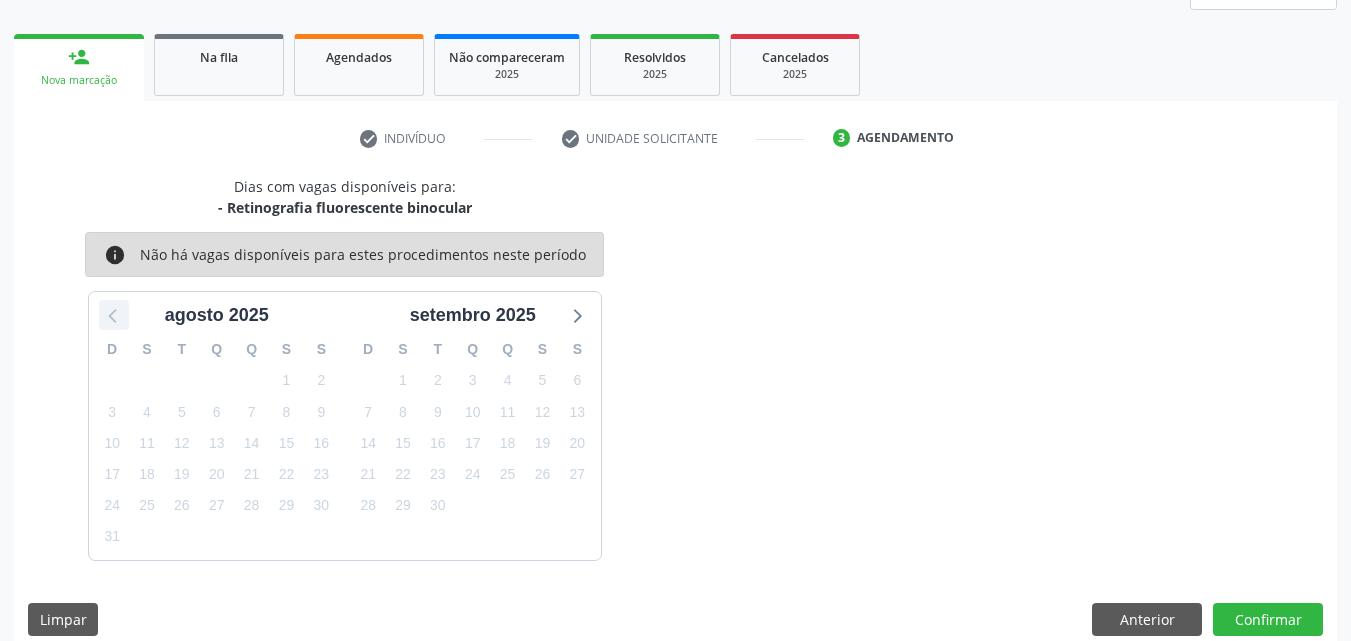click 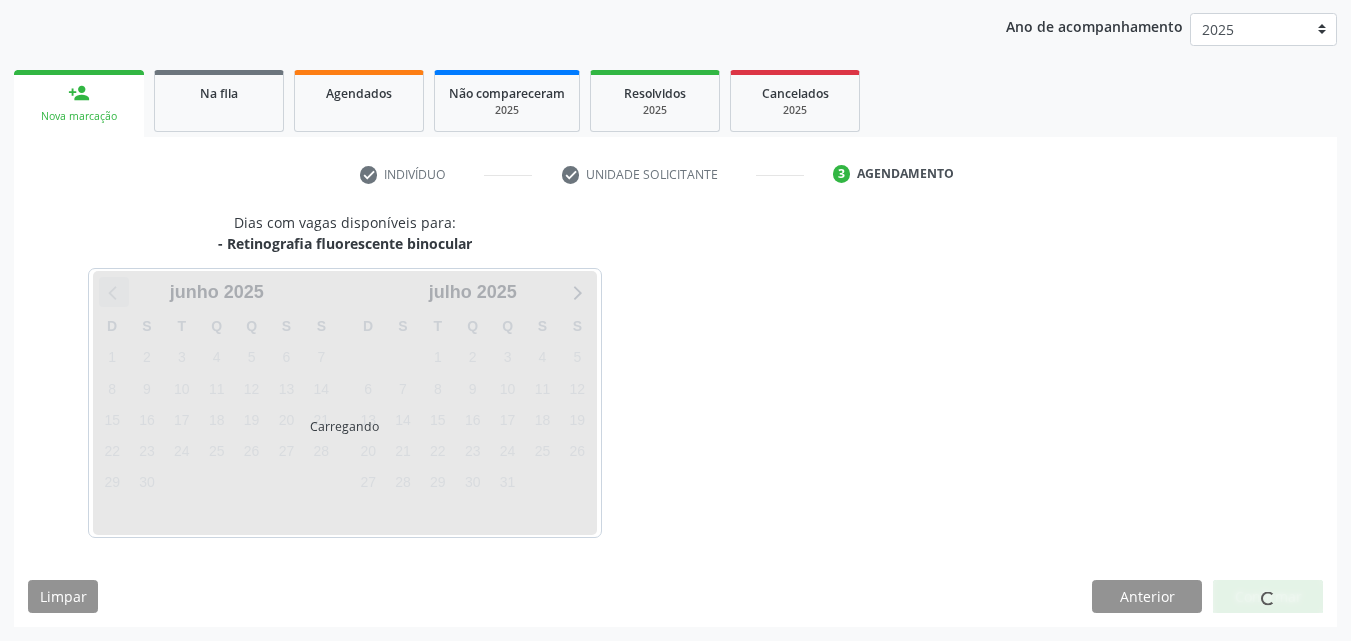 scroll, scrollTop: 229, scrollLeft: 0, axis: vertical 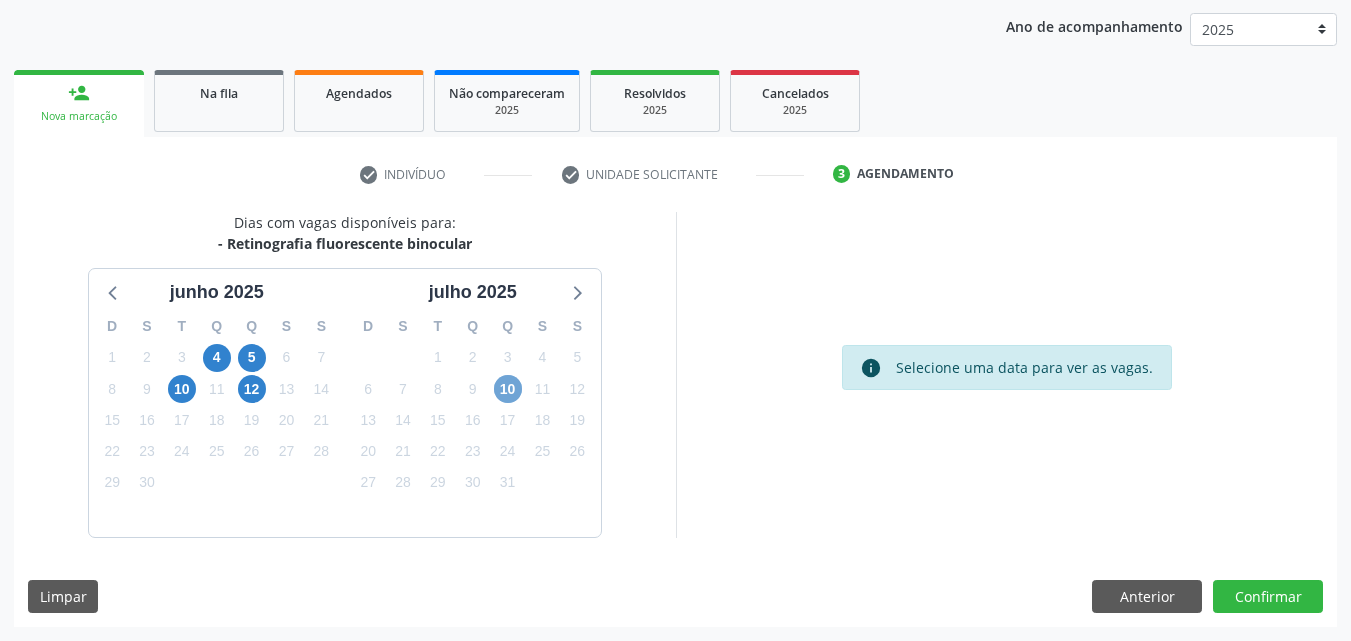 click on "10" at bounding box center (508, 389) 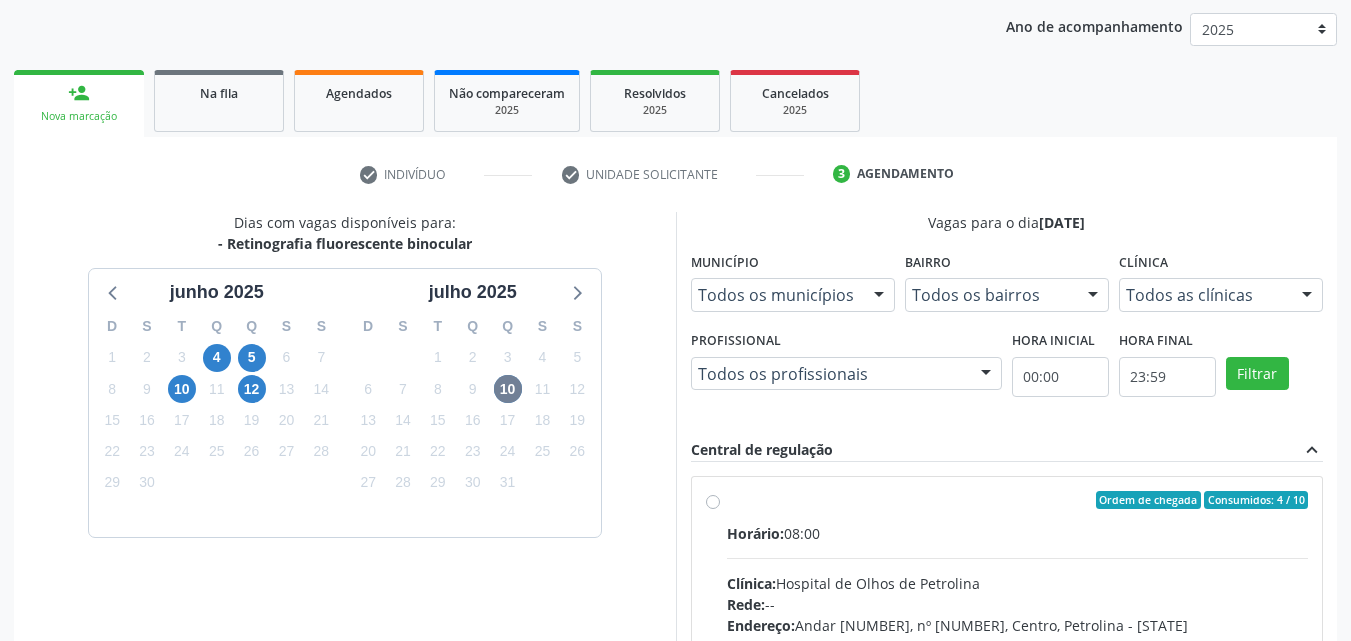 click on "Ordem de chegada
Consumidos: 4 / 10" at bounding box center [1018, 500] 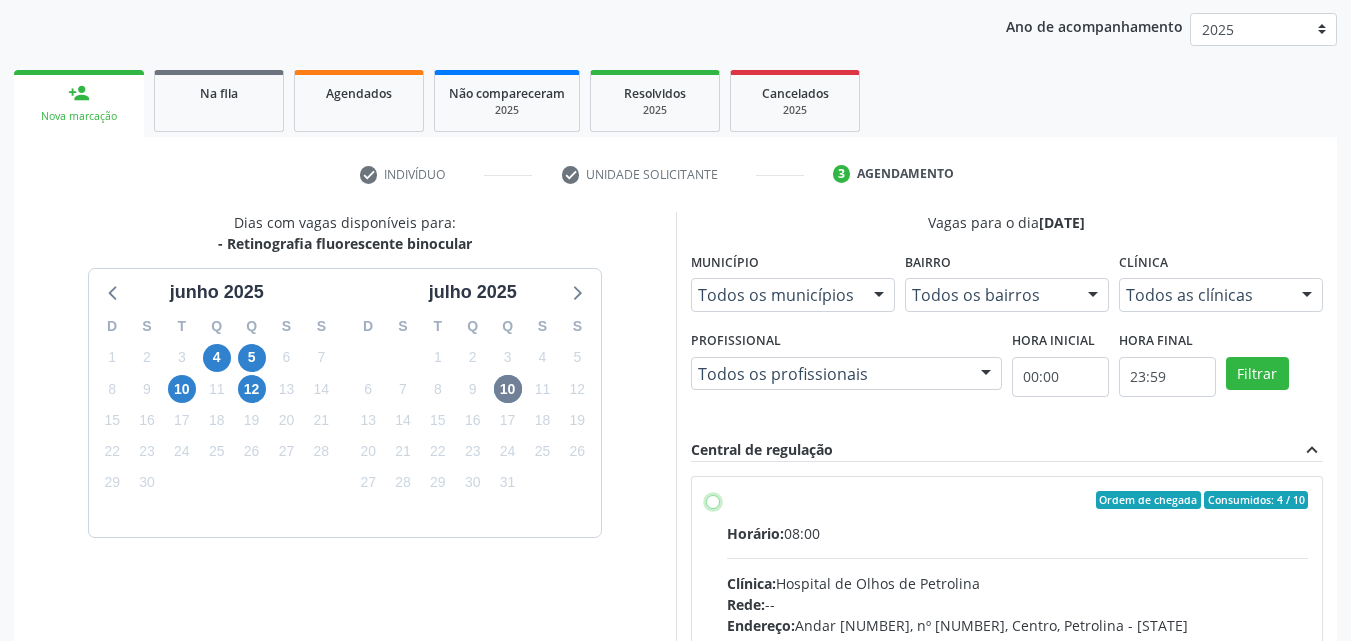 click on "Ordem de chegada
Consumidos: 4 / 10
Horário:   08:00
Clínica:  Hospital de Olhos de Petrolina
Rede:
--
Endereço:   Andar 3, nº 82, Centro, Petrolina - PE
Telefone:   (87) 38610066
Profissional:
--
Informações adicionais sobre o atendimento
Idade de atendimento:
Sem restrição
Gênero(s) atendido(s):
Sem restrição
Informações adicionais:
--" at bounding box center [713, 500] 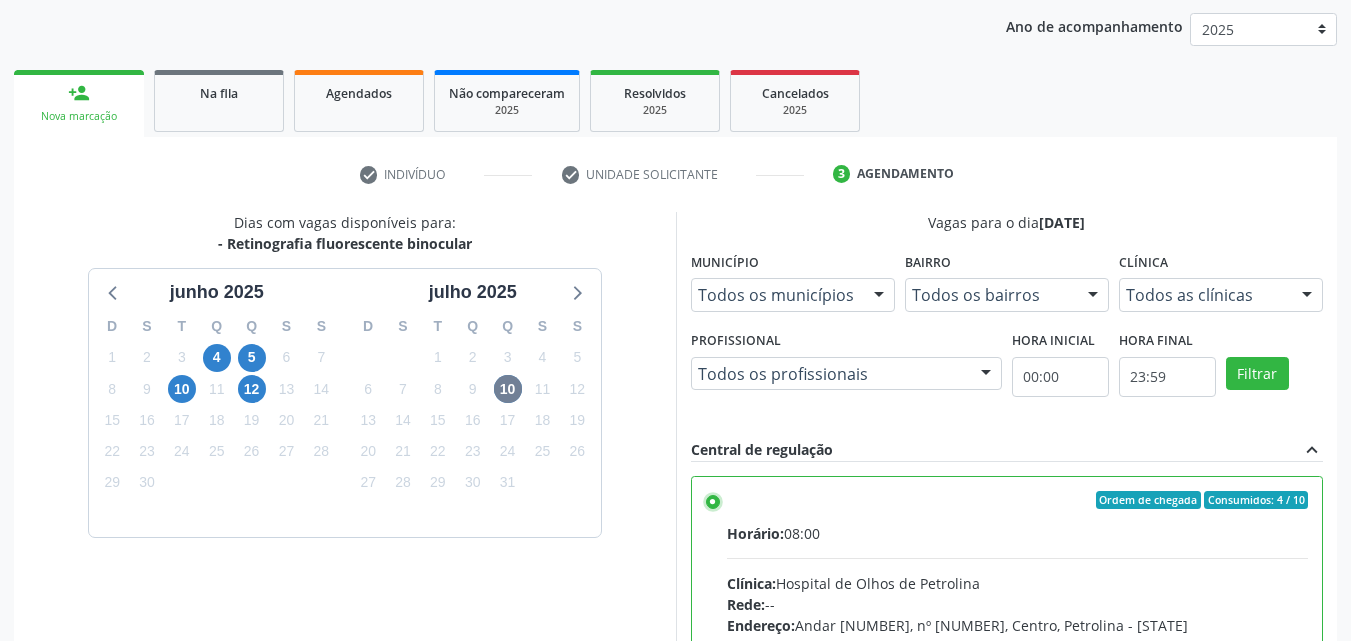scroll, scrollTop: 329, scrollLeft: 0, axis: vertical 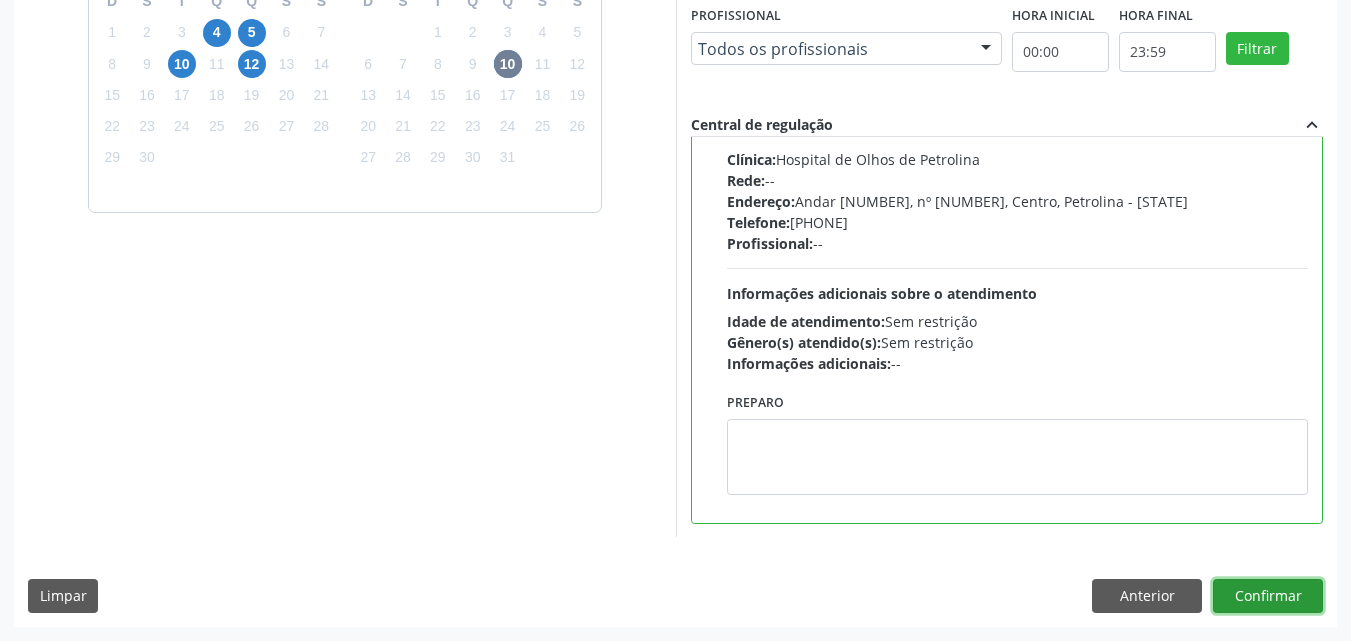 click on "Confirmar" at bounding box center (1268, 596) 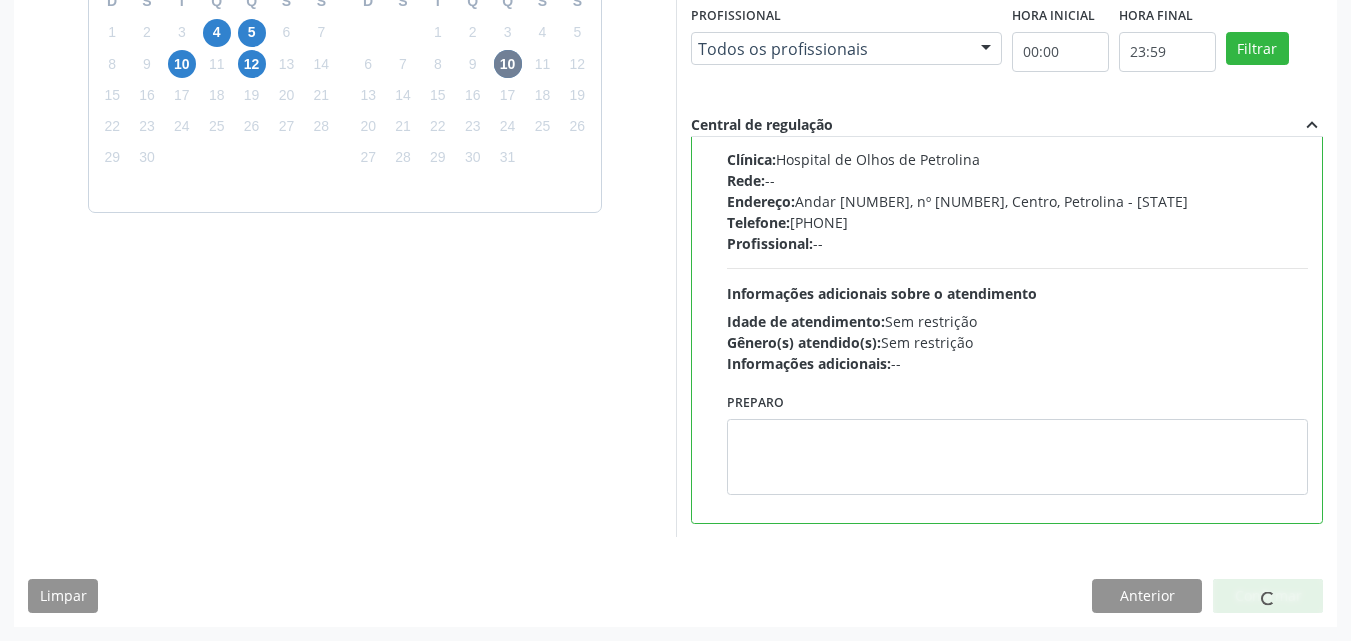scroll, scrollTop: 26, scrollLeft: 0, axis: vertical 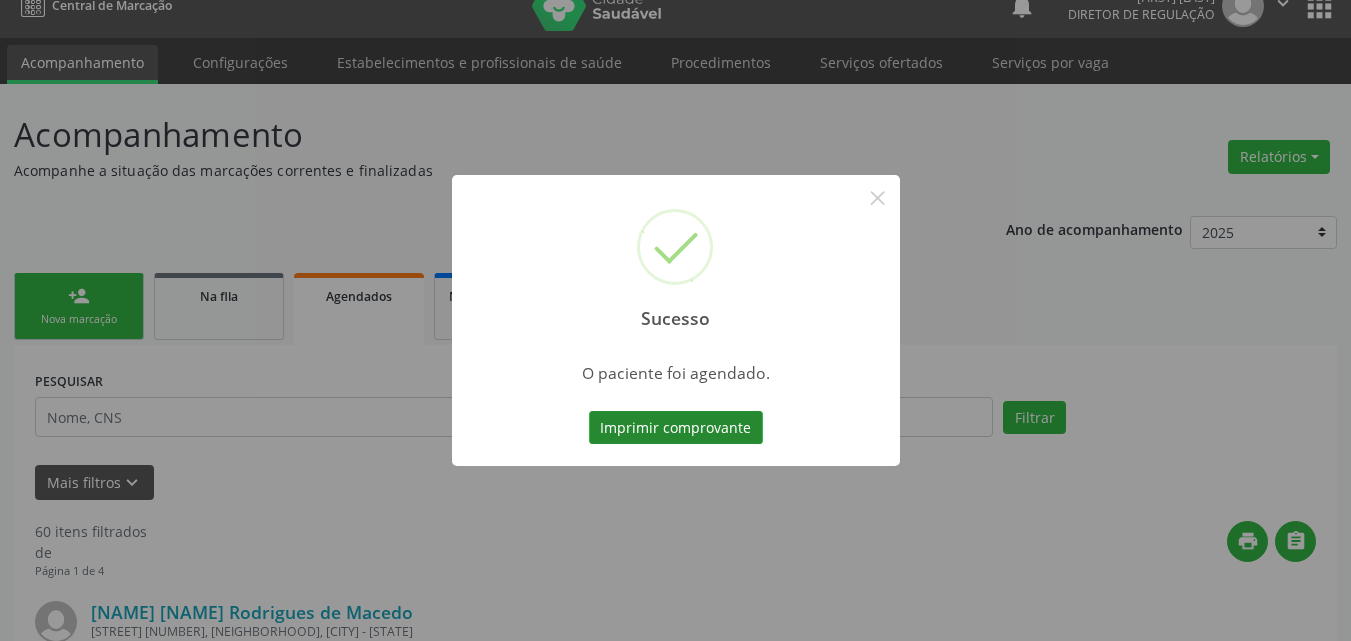 click on "Imprimir comprovante" at bounding box center (676, 428) 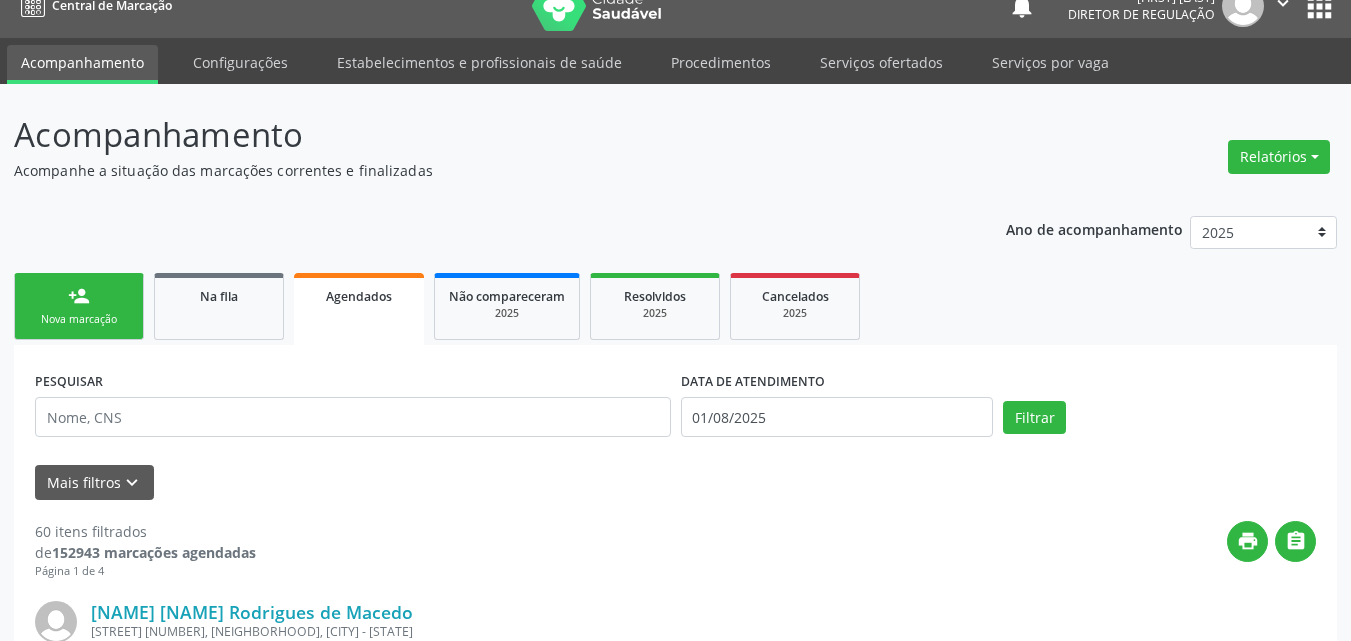 click on "person_add
Nova marcação" at bounding box center (79, 306) 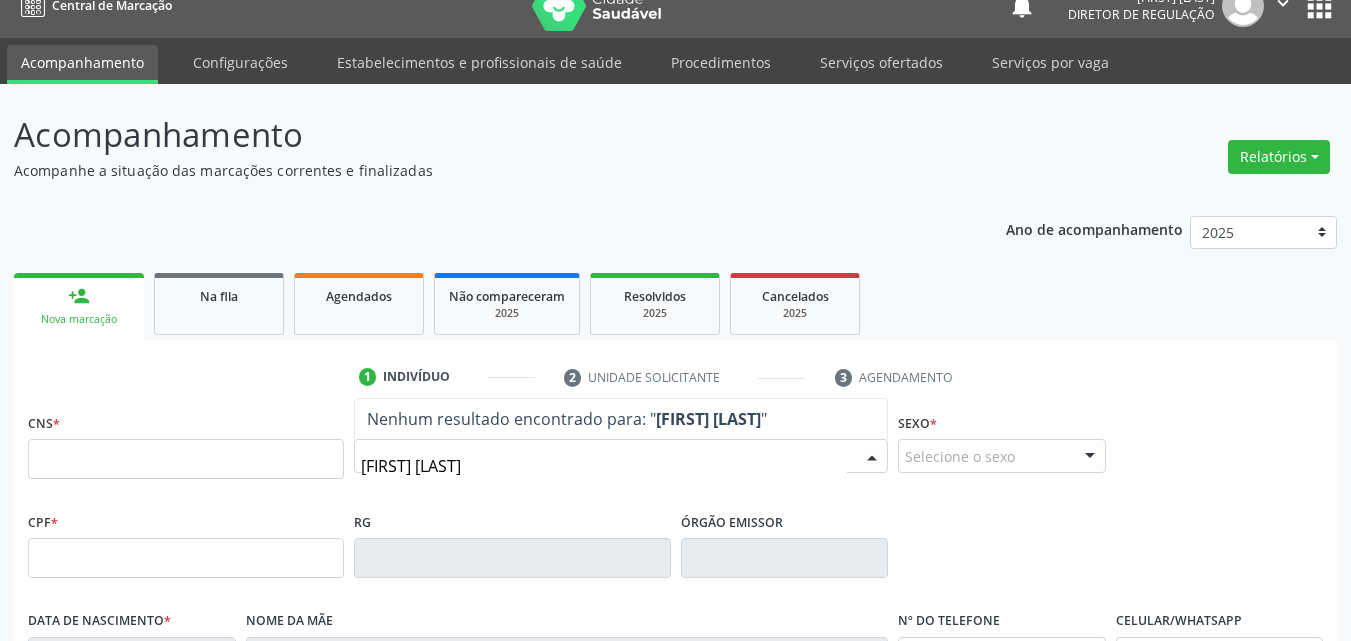 type on "ANTONIO RODRIGUES T" 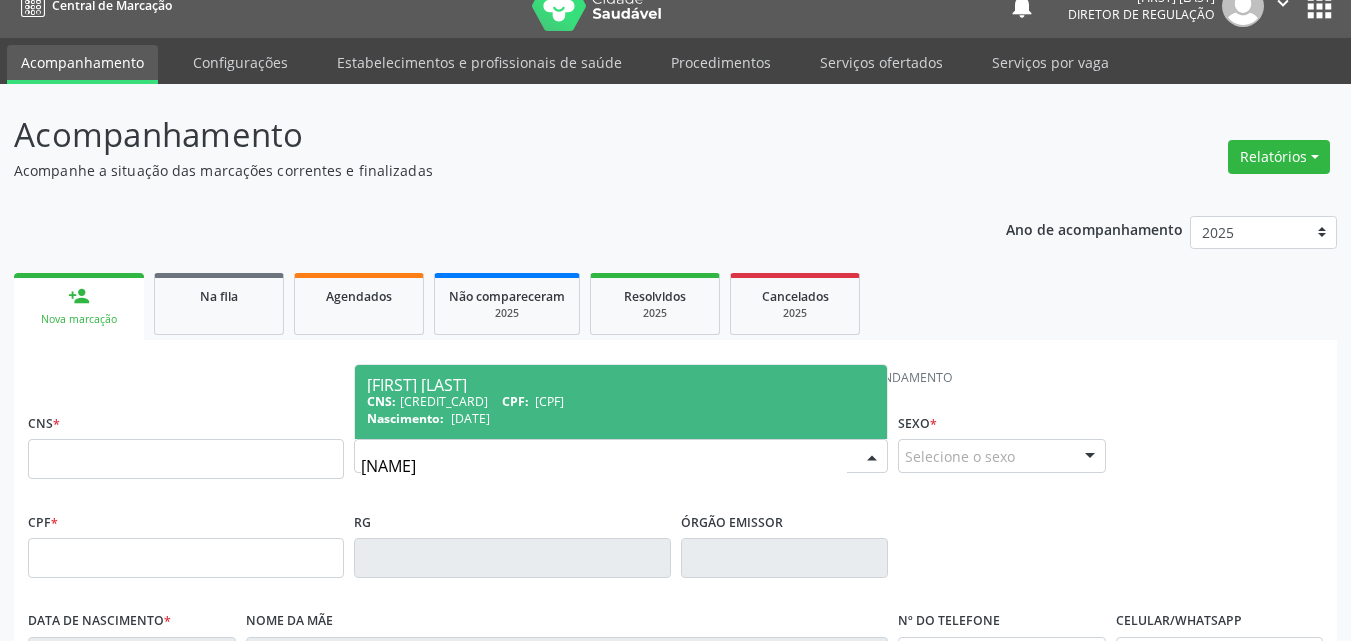 click on "CNS:
700 5043 0424 7557
CPF:
526.036.444-91" at bounding box center (621, 401) 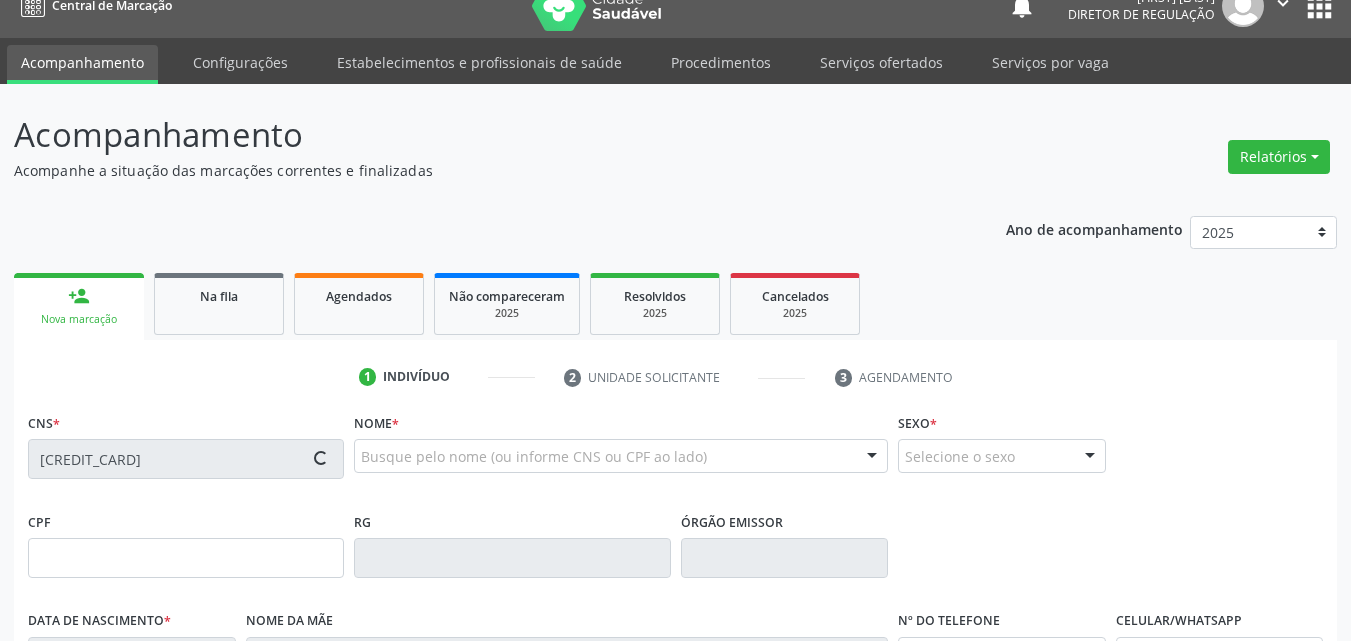 type on "526.036.444-91" 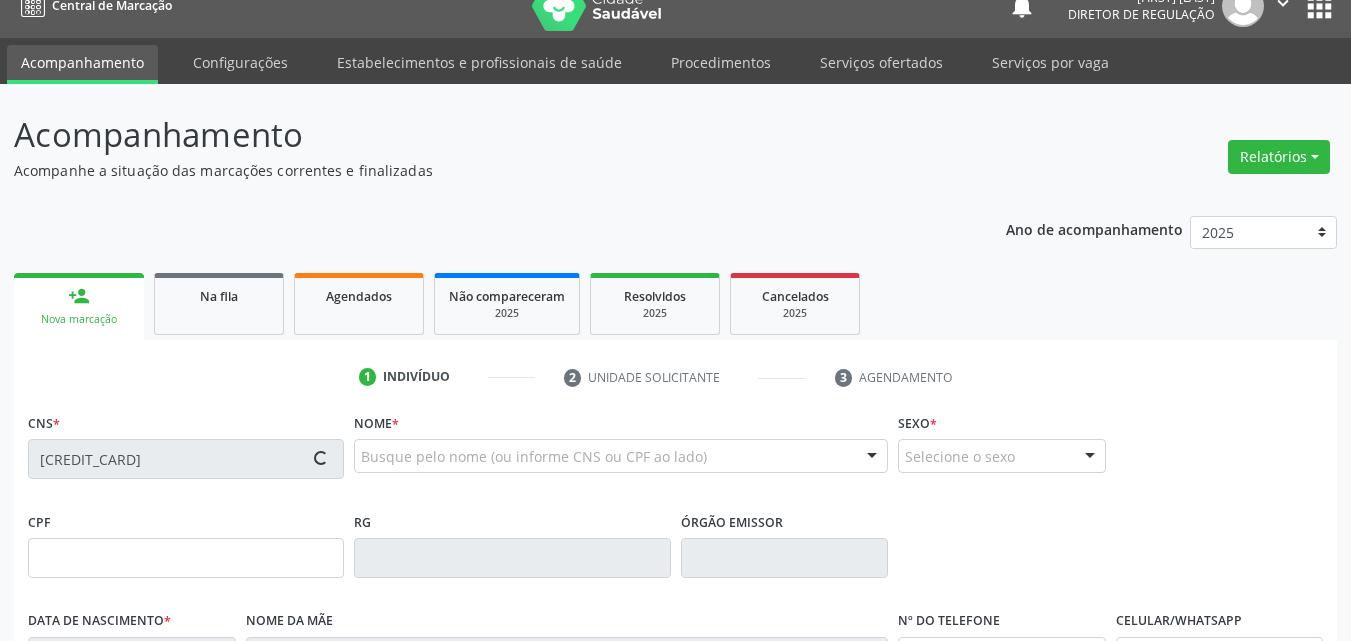 type on "17/01/1961" 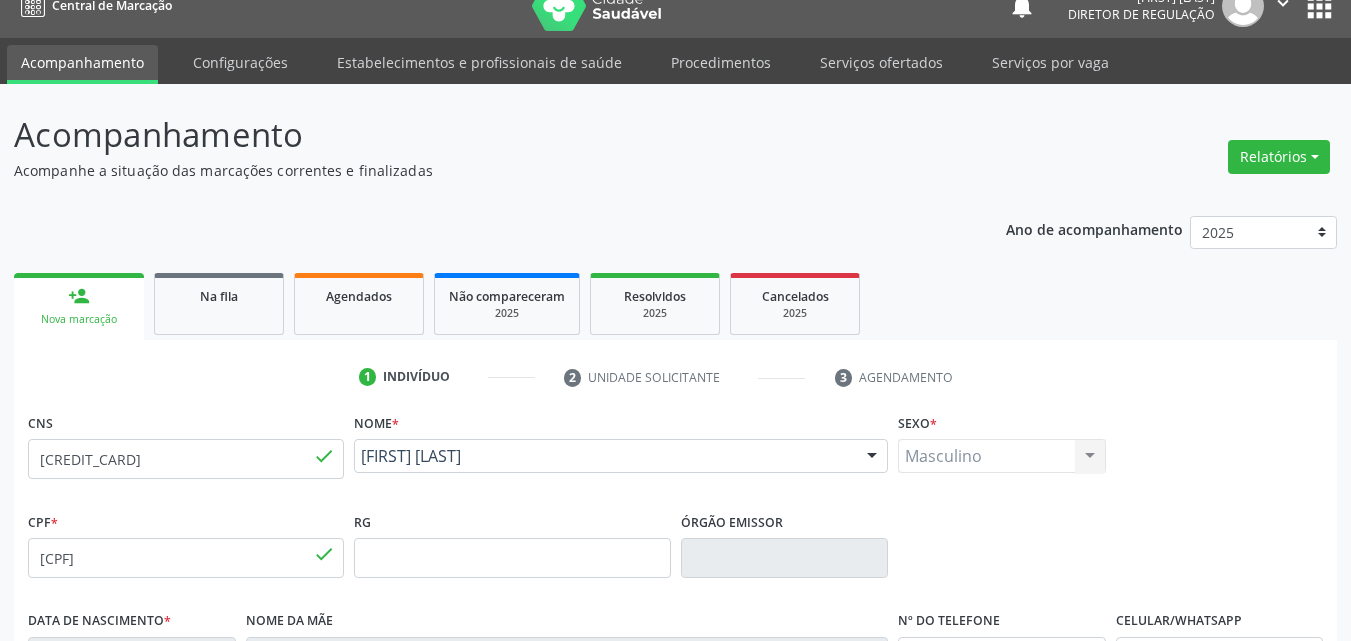 scroll, scrollTop: 443, scrollLeft: 0, axis: vertical 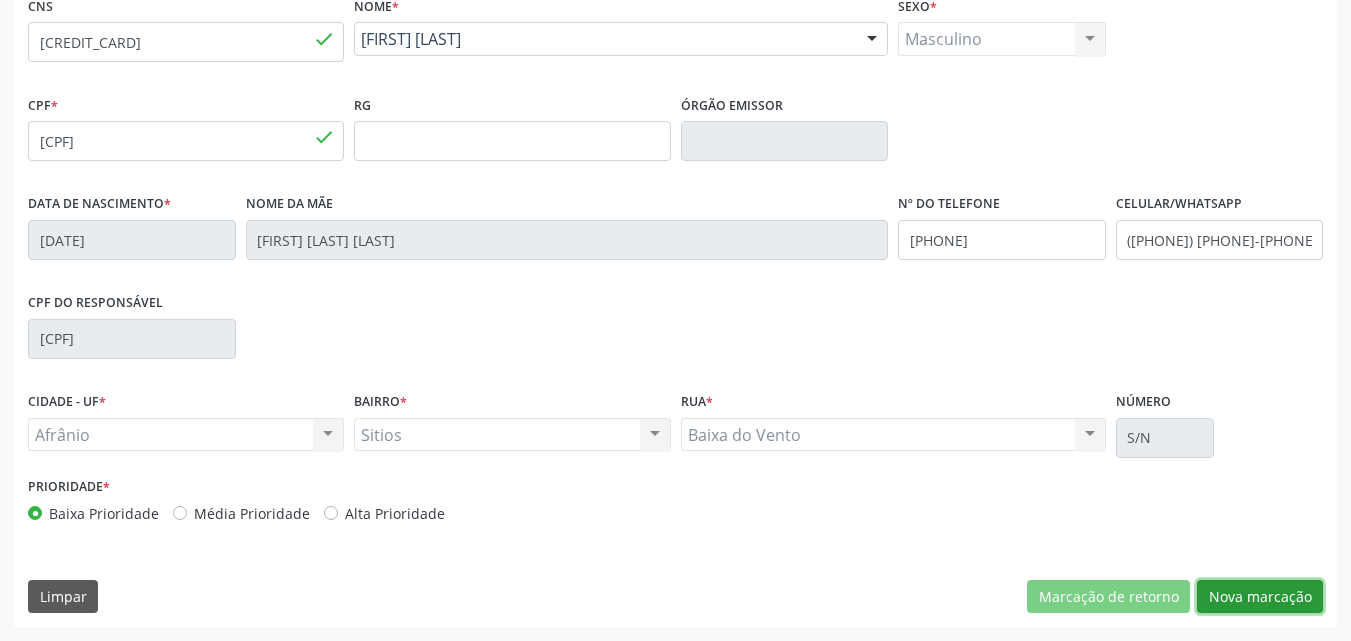 click on "Nova marcação" at bounding box center [1260, 597] 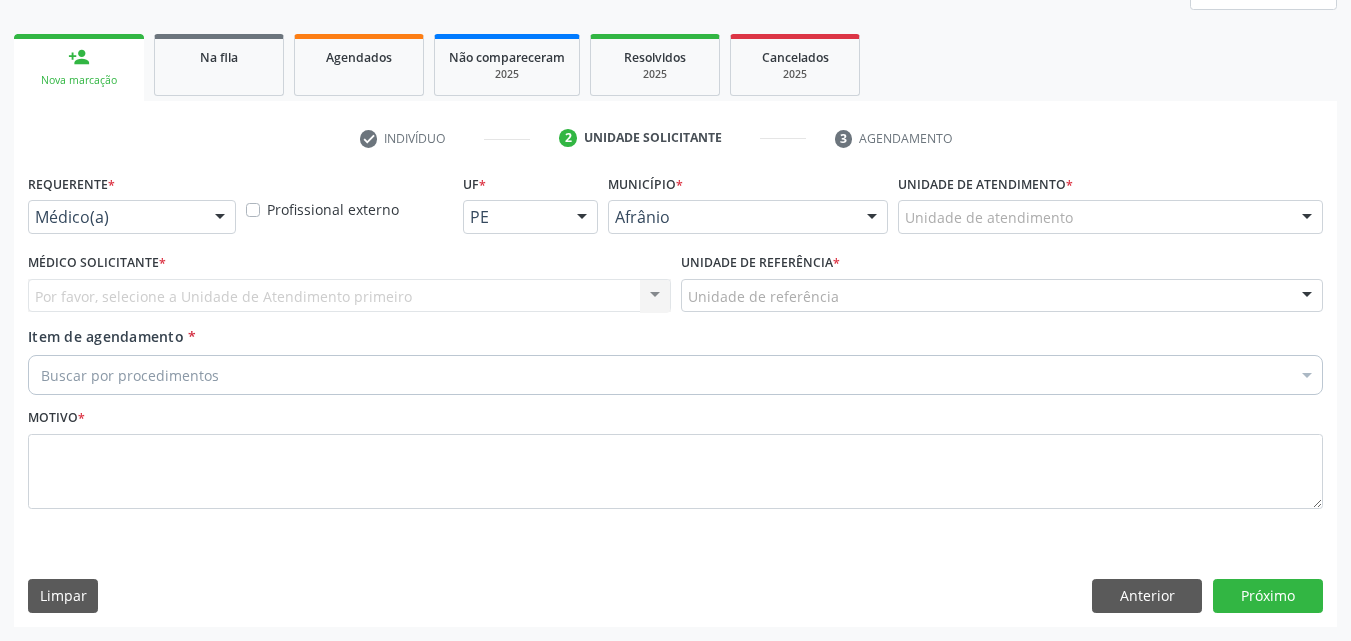 scroll, scrollTop: 265, scrollLeft: 0, axis: vertical 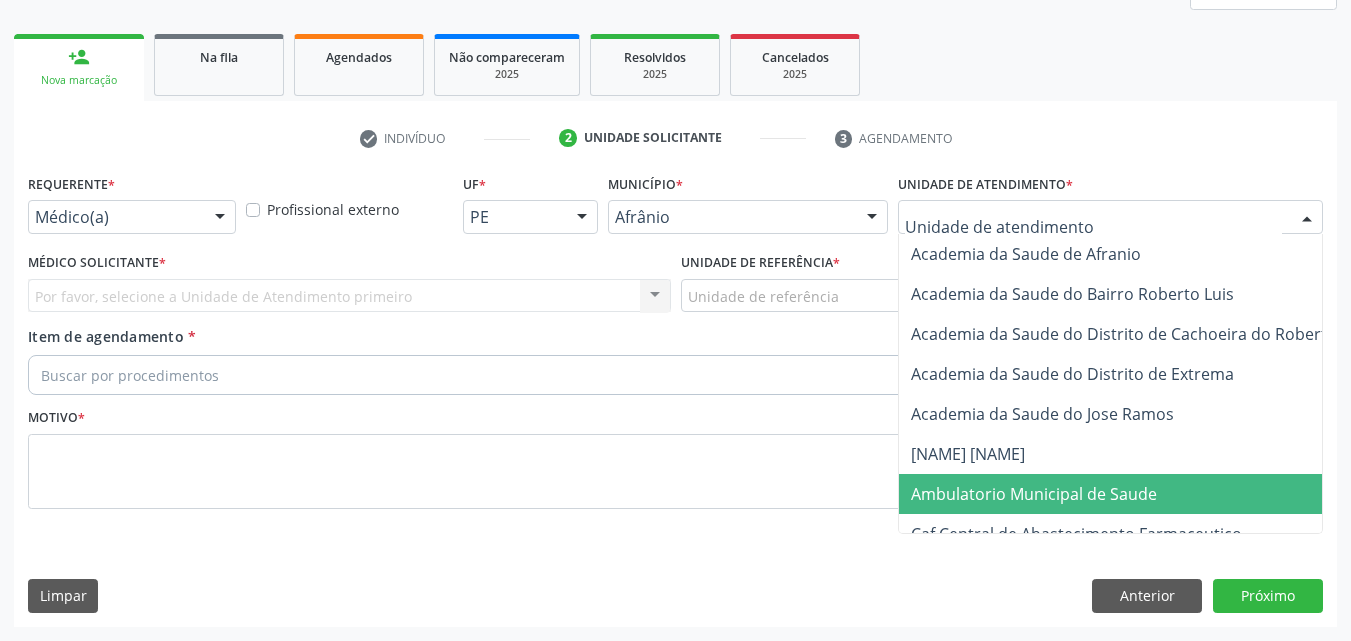 click on "Ambulatorio Municipal de Saude" at bounding box center [1034, 494] 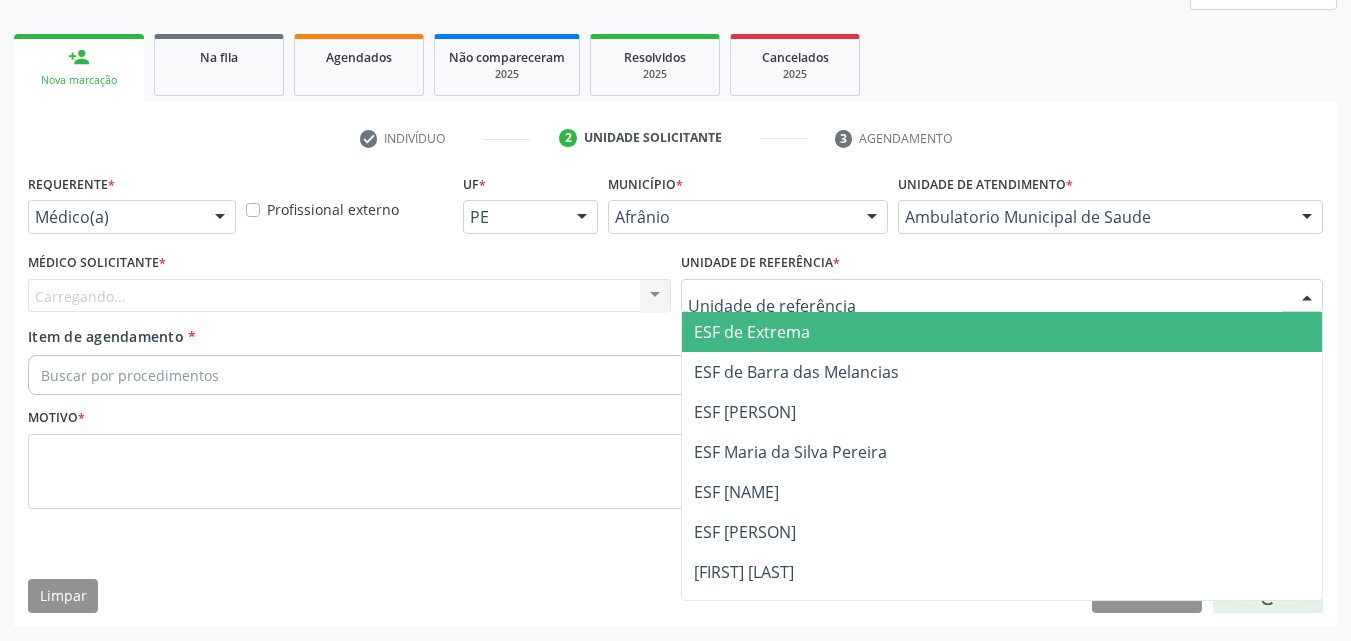 click at bounding box center (1002, 296) 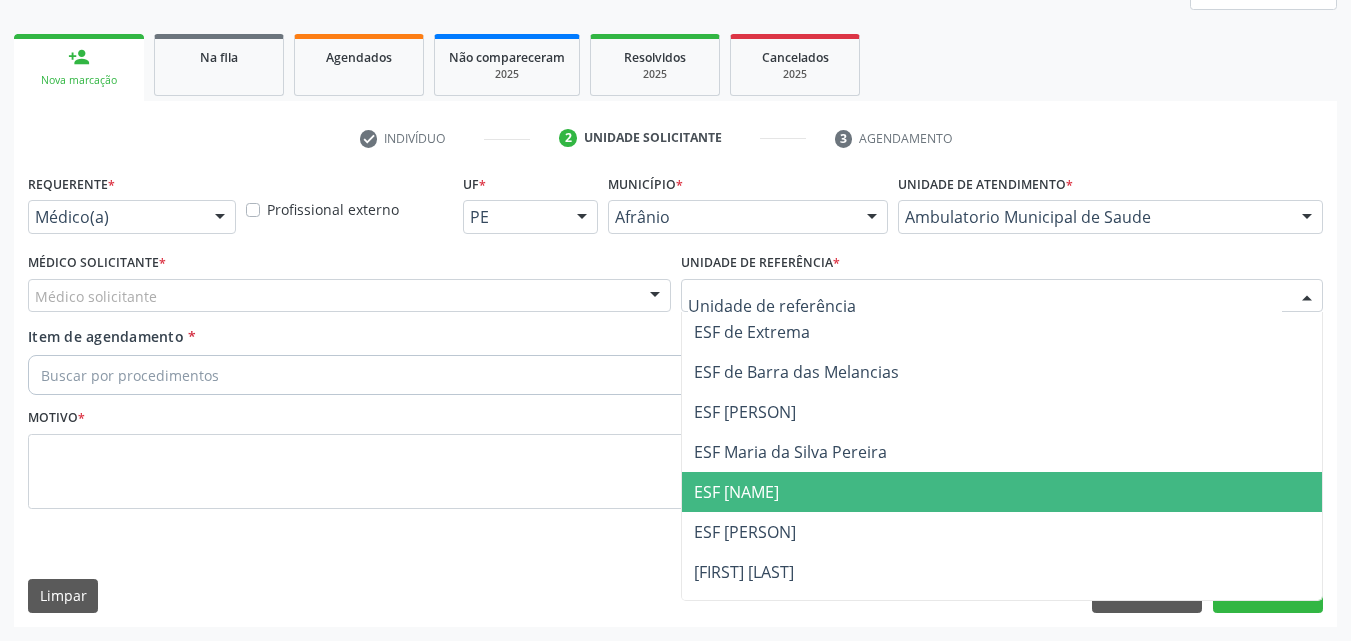 drag, startPoint x: 819, startPoint y: 486, endPoint x: 808, endPoint y: 487, distance: 11.045361 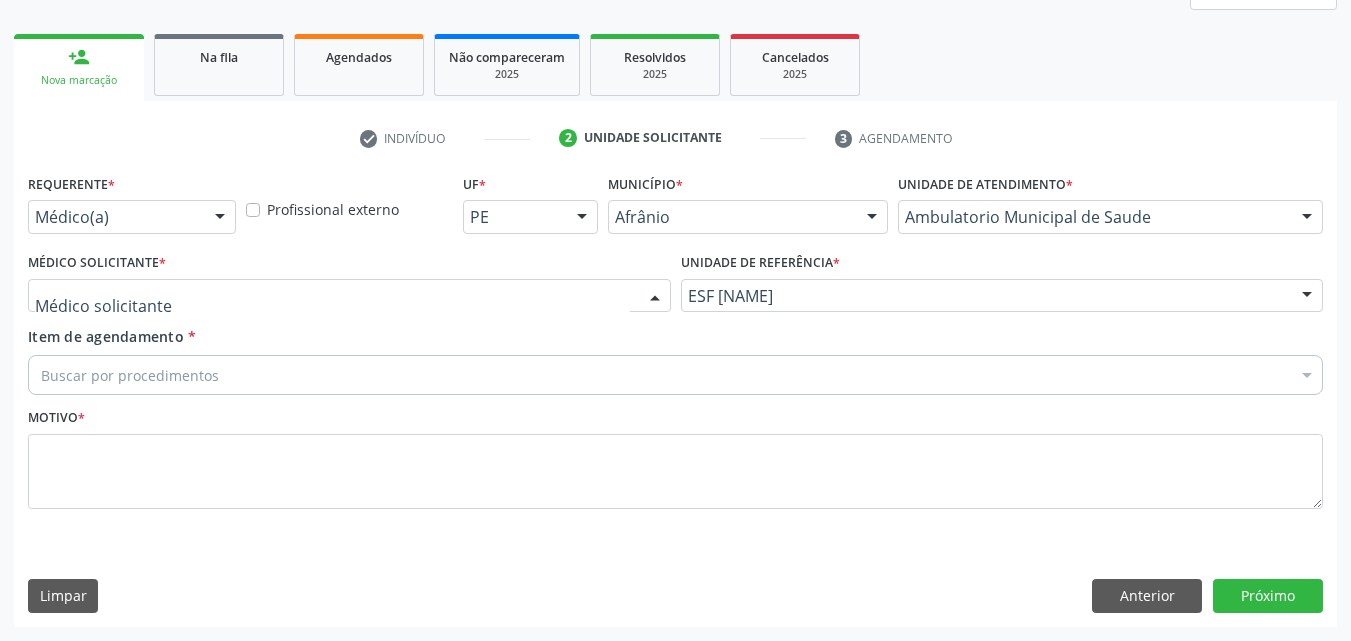 click at bounding box center [349, 296] 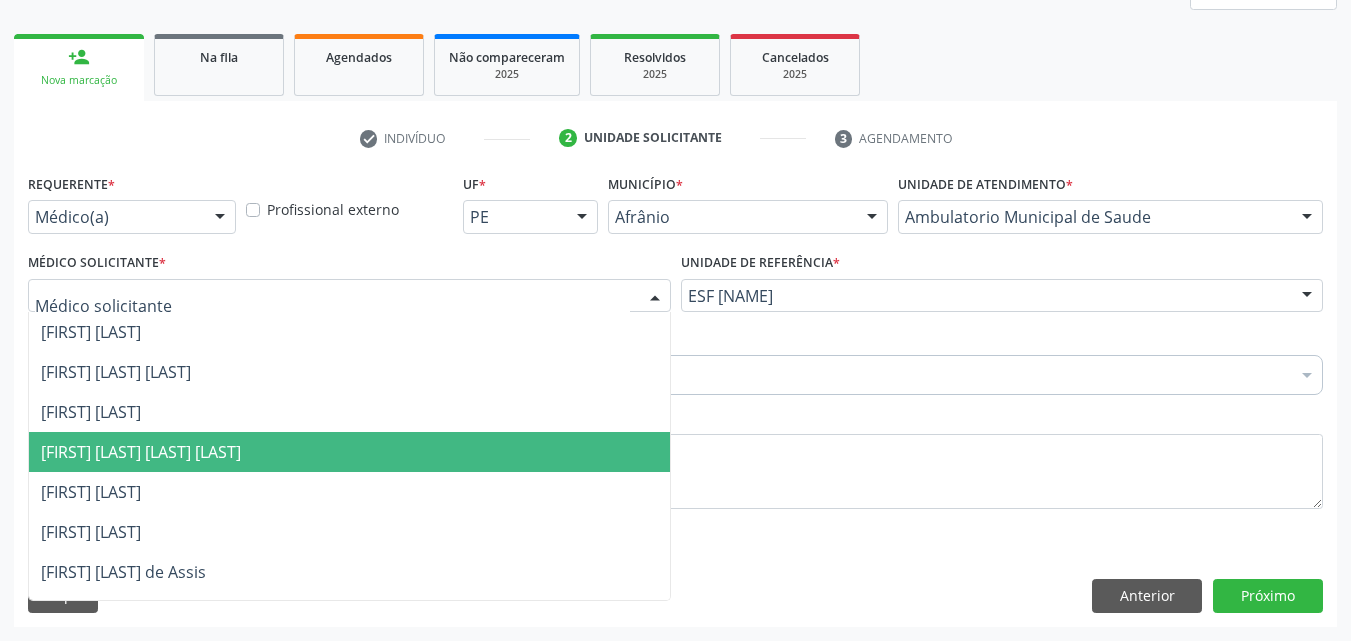 click on "[FIRST] [MIDDLE] [LAST]" at bounding box center (349, 452) 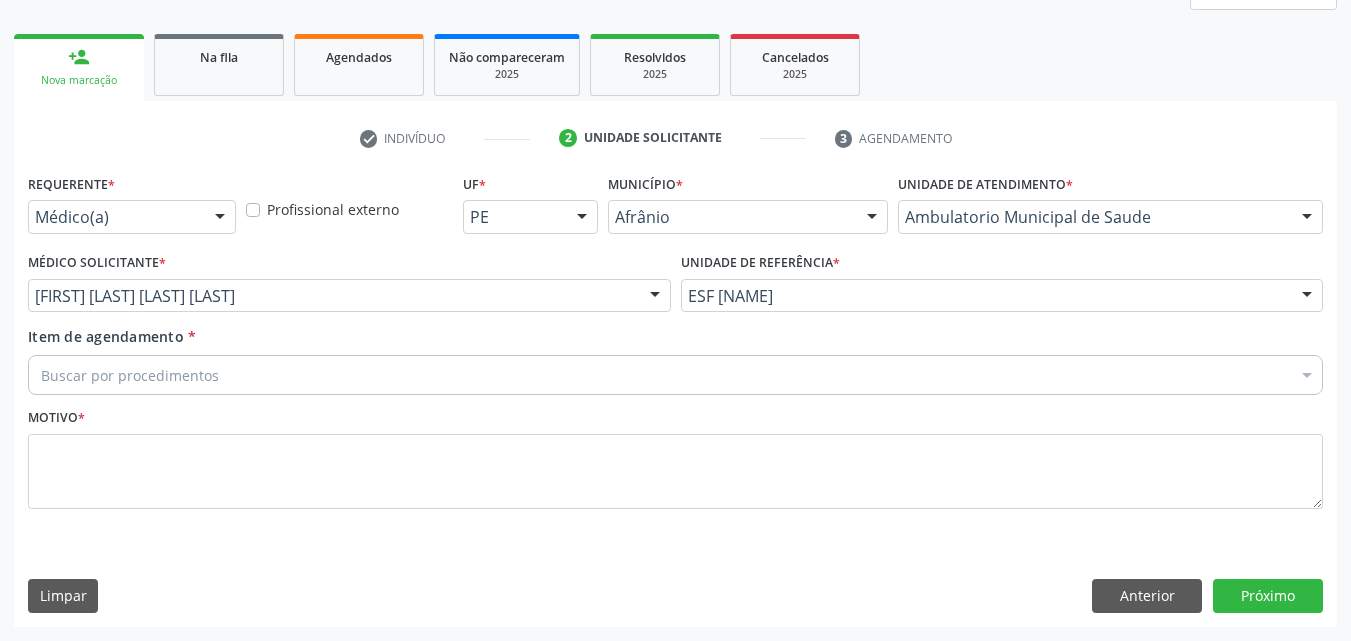click on "Buscar por procedimentos" at bounding box center [675, 375] 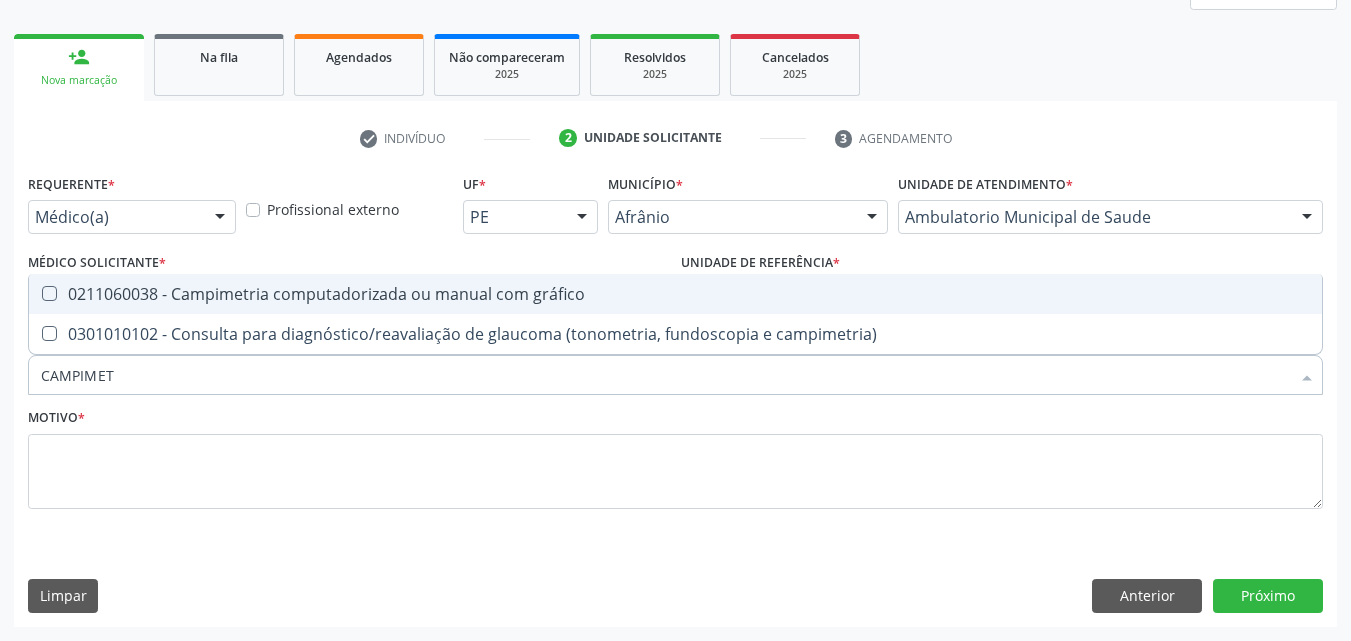 type on "CAMPIMETR" 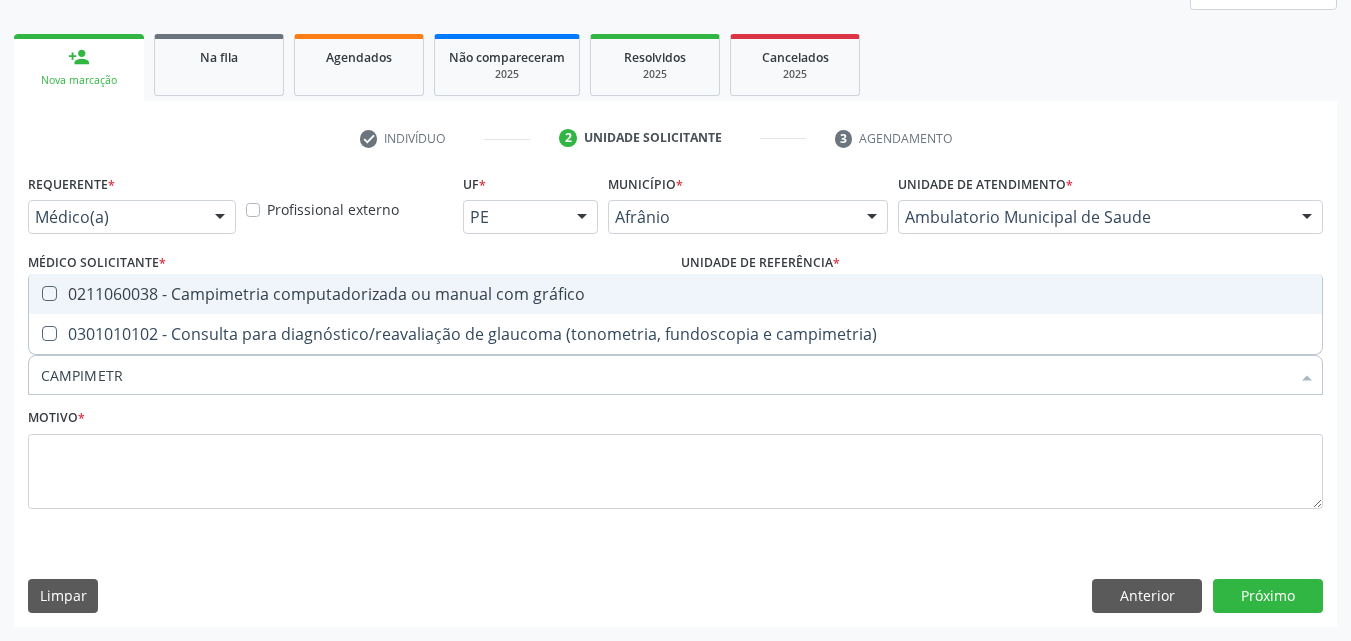 click on "0211060038 - Campimetria computadorizada ou manual com gráfico" at bounding box center [675, 294] 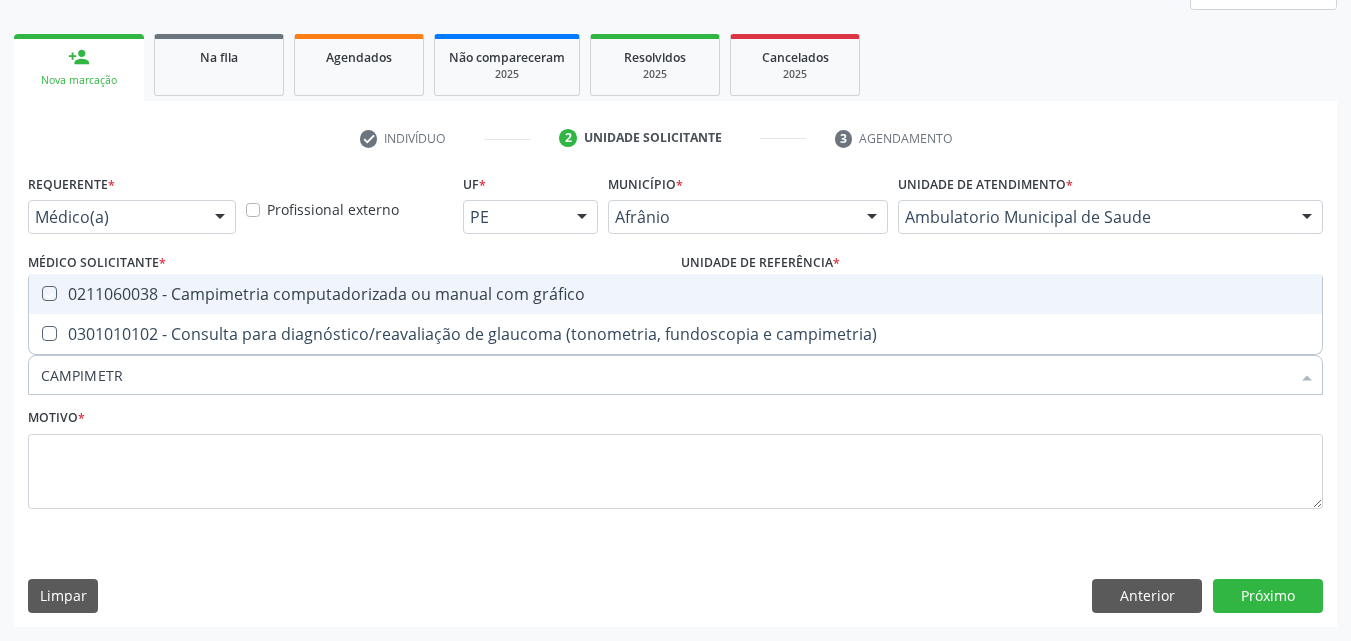 checkbox on "true" 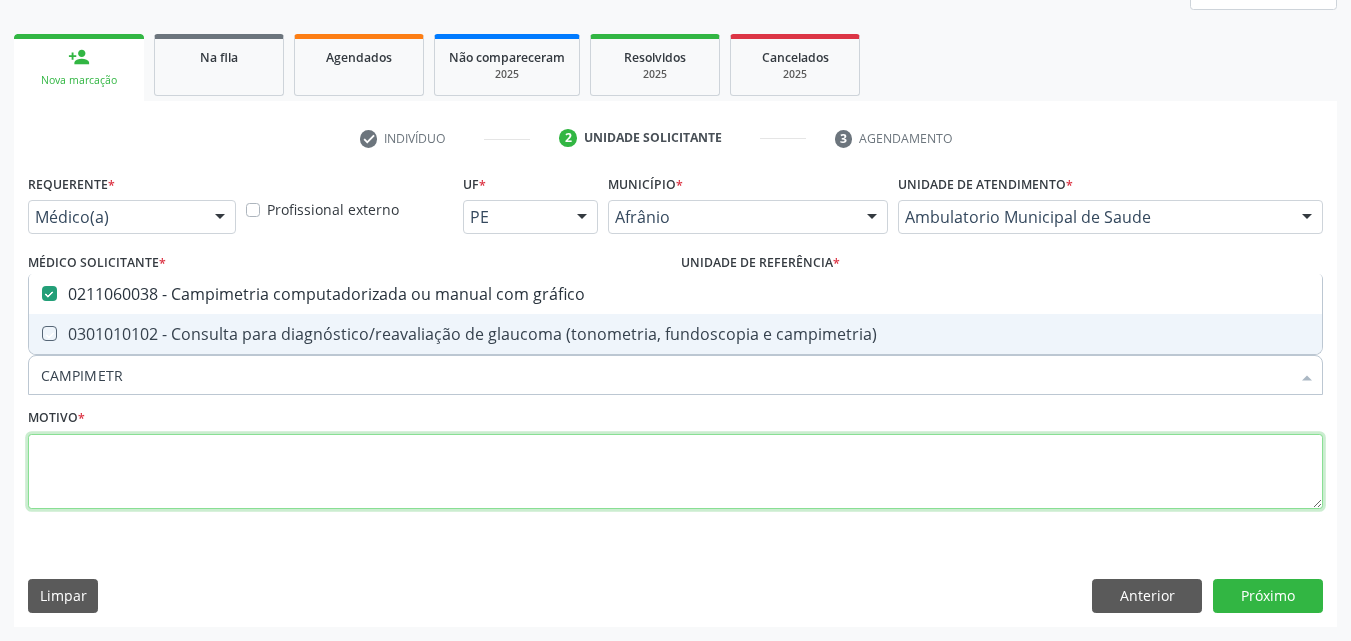 click at bounding box center (675, 472) 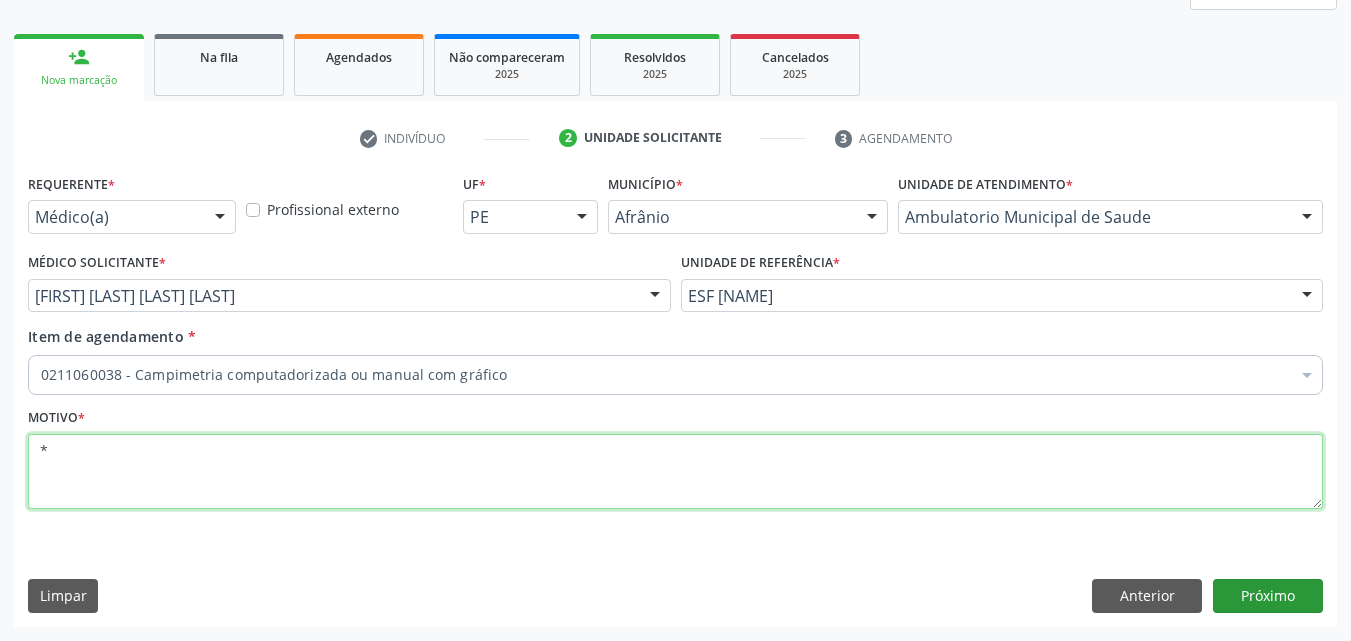 type on "*" 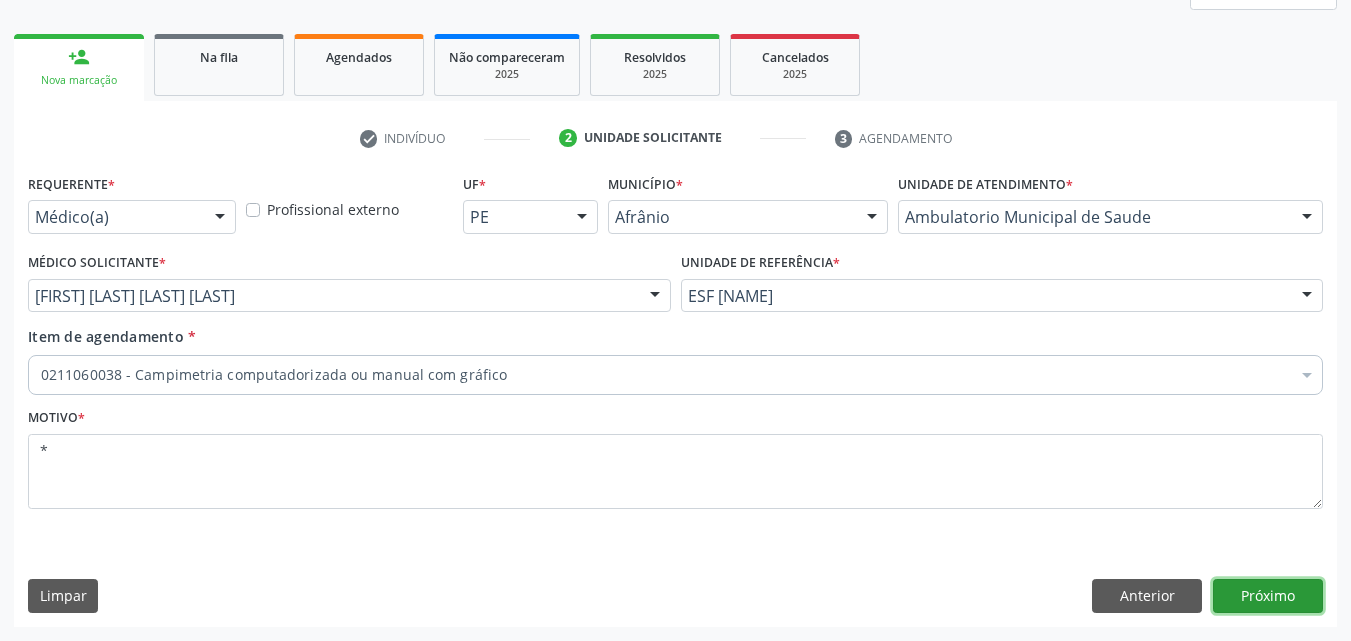 click on "Próximo" at bounding box center [1268, 596] 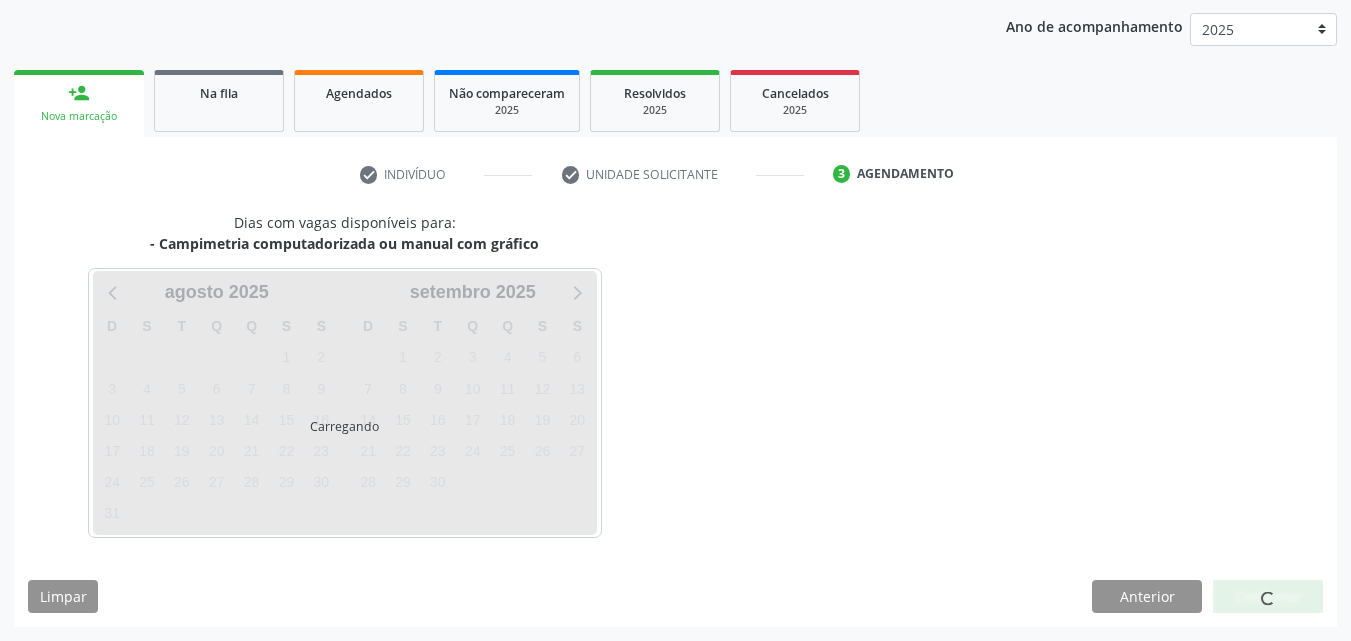 scroll, scrollTop: 229, scrollLeft: 0, axis: vertical 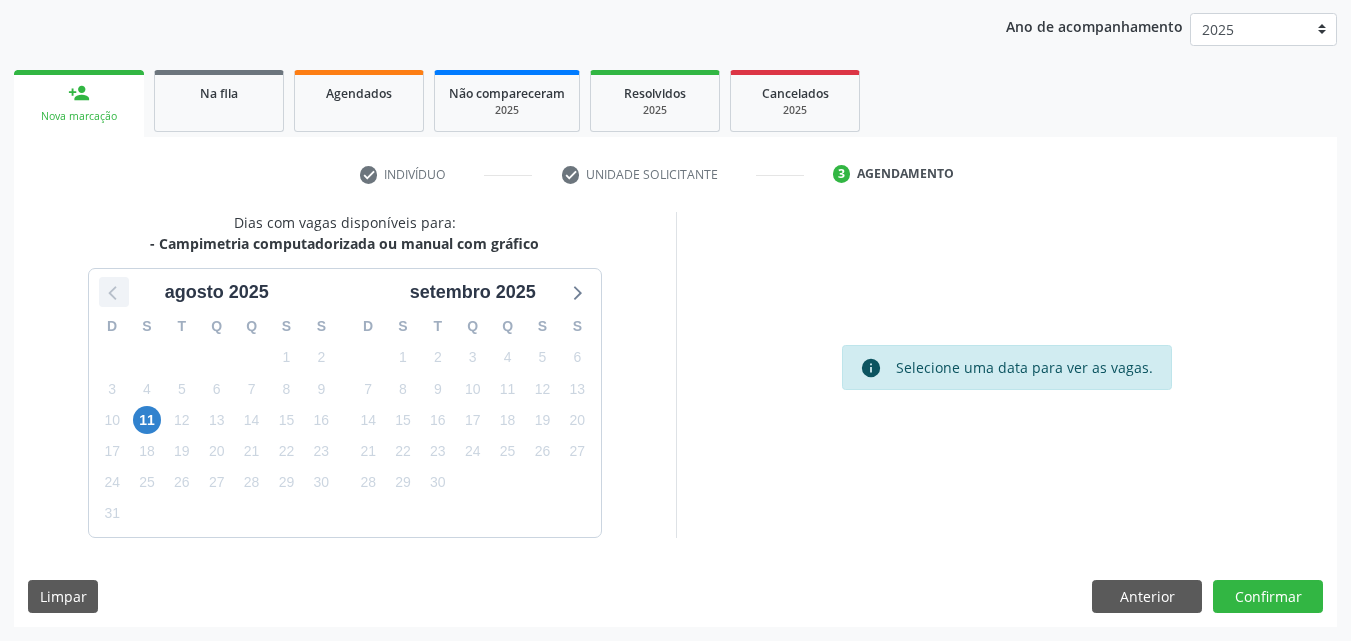 click 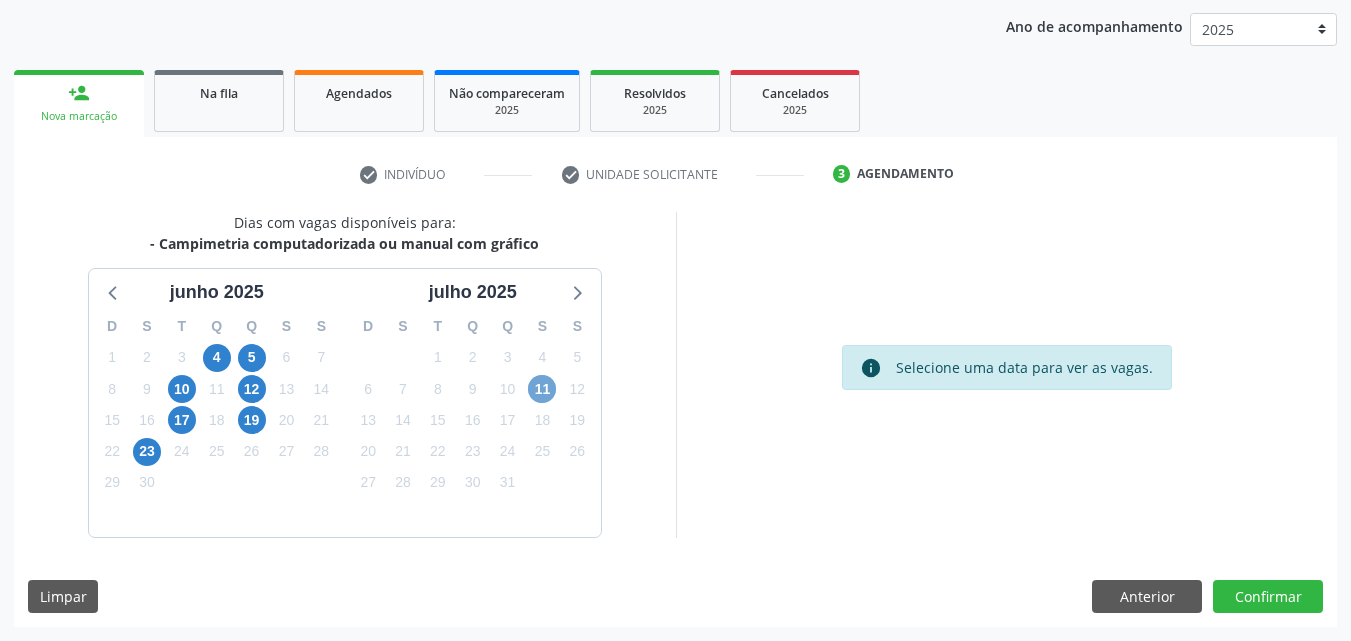 click on "11" at bounding box center (542, 389) 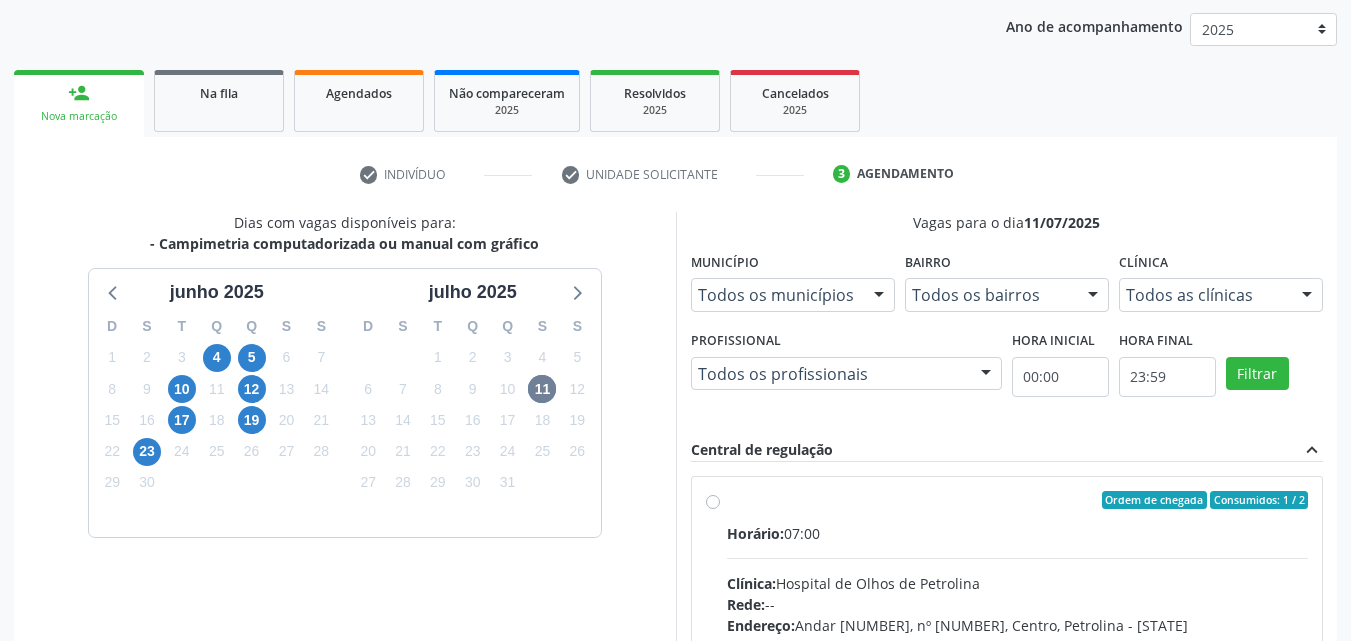 click on "Ordem de chegada
Consumidos: 1 / 2
Horário:   07:00
Clínica:  Hospital de Olhos de Petrolina
Rede:
--
Endereço:   Andar 3, nº 82, Centro, Petrolina - PE
Telefone:   (87) 38610066
Profissional:
--
Informações adicionais sobre o atendimento
Idade de atendimento:
Sem restrição
Gênero(s) atendido(s):
Sem restrição
Informações adicionais:
--" at bounding box center [1018, 644] 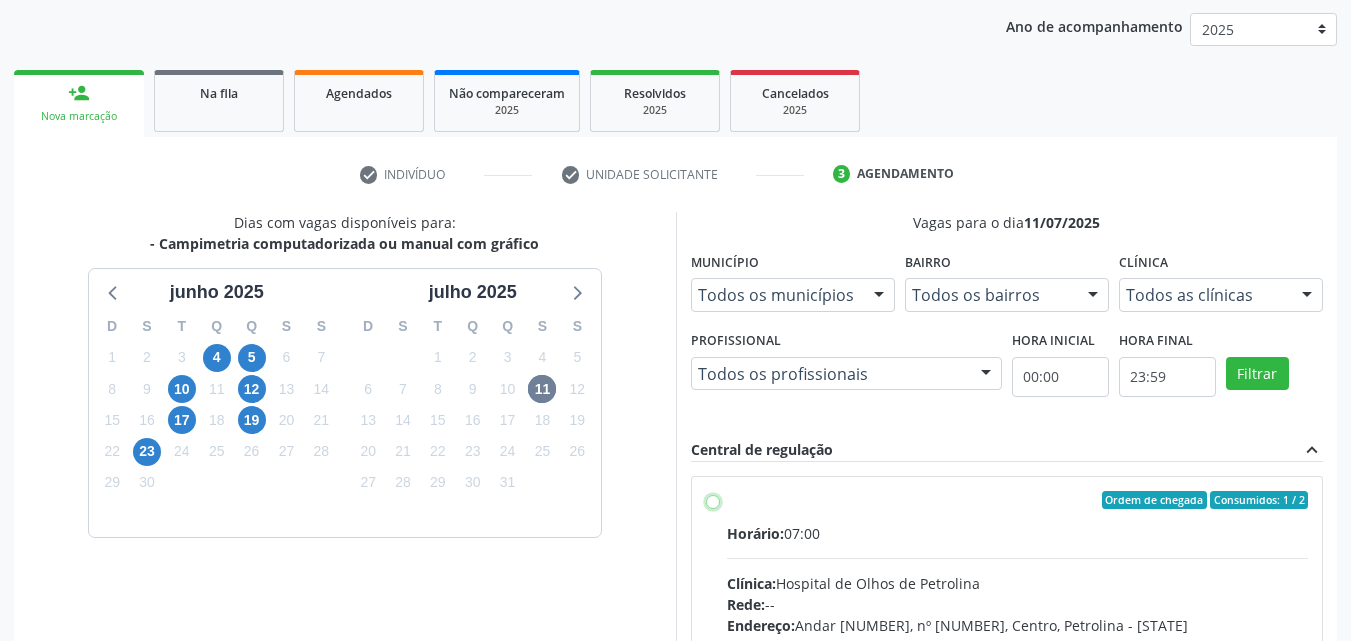 click on "Ordem de chegada
Consumidos: 1 / 2
Horário:   07:00
Clínica:  Hospital de Olhos de Petrolina
Rede:
--
Endereço:   Andar 3, nº 82, Centro, Petrolina - PE
Telefone:   (87) 38610066
Profissional:
--
Informações adicionais sobre o atendimento
Idade de atendimento:
Sem restrição
Gênero(s) atendido(s):
Sem restrição
Informações adicionais:
--" at bounding box center [713, 500] 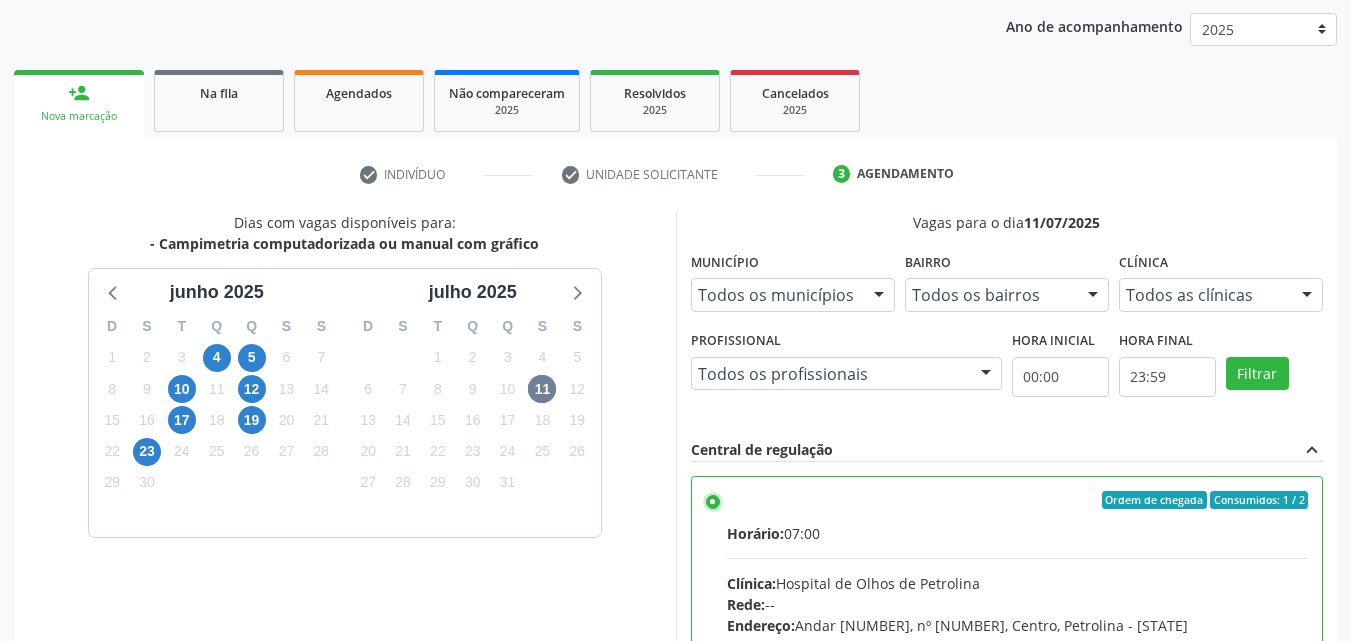 scroll, scrollTop: 99, scrollLeft: 0, axis: vertical 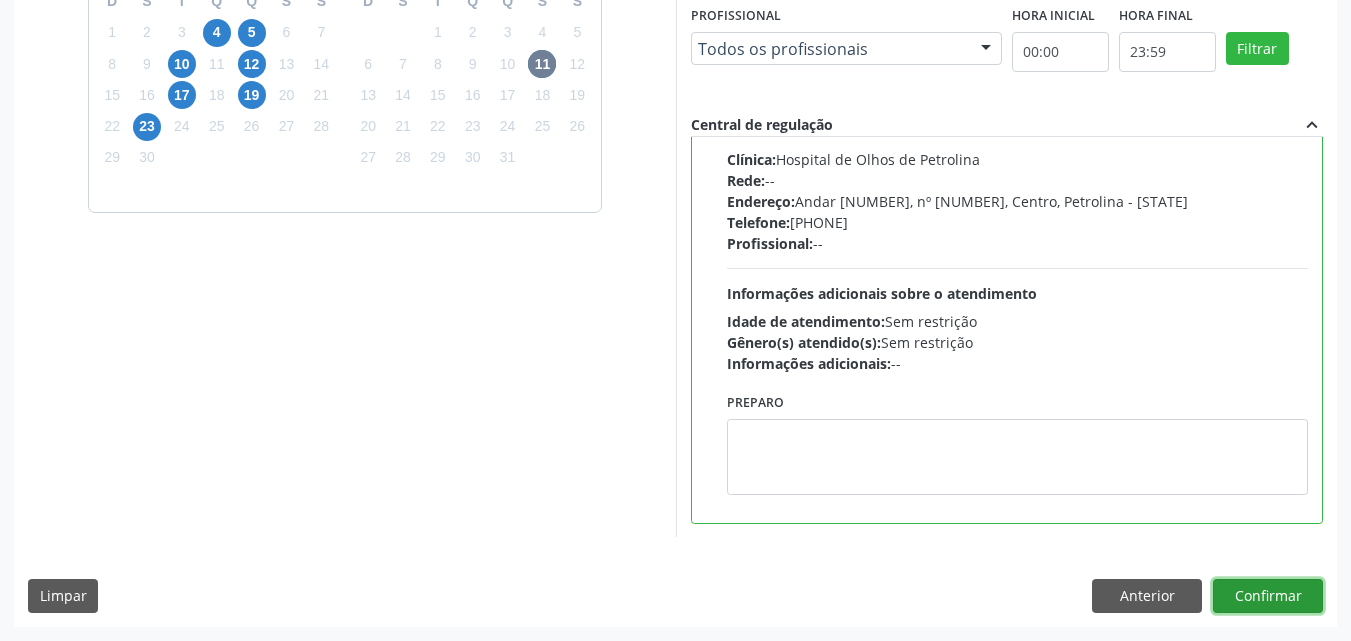 click on "Confirmar" at bounding box center [1268, 596] 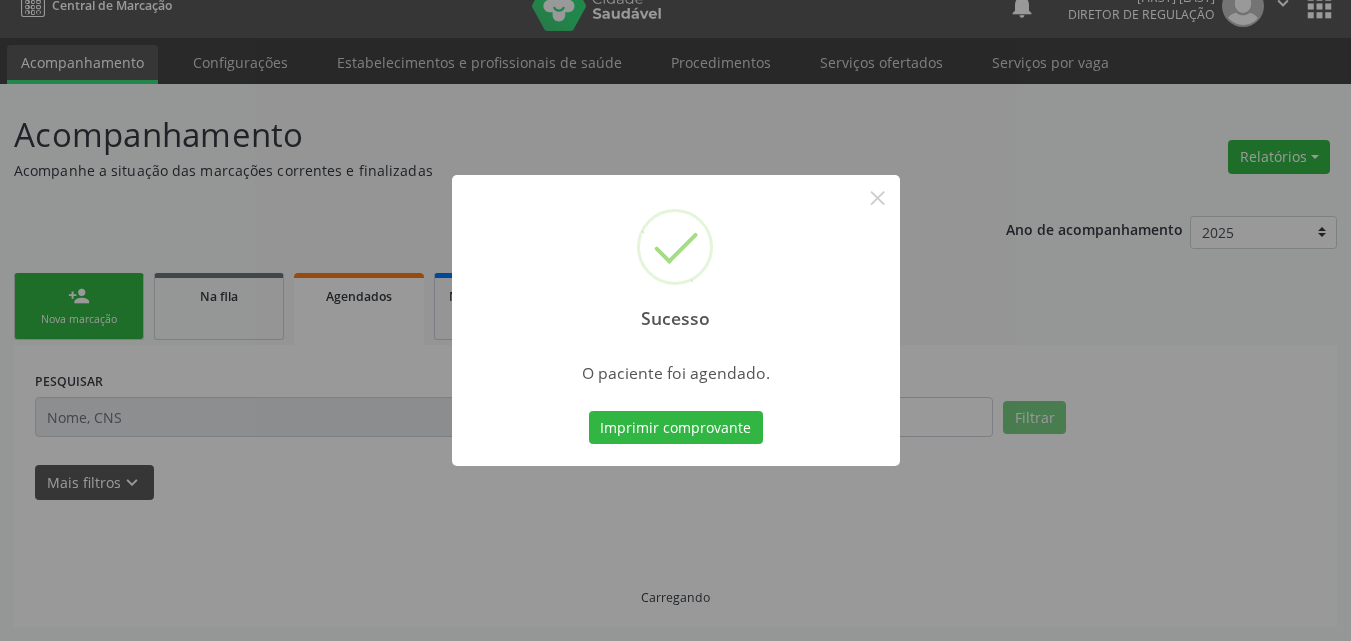scroll, scrollTop: 26, scrollLeft: 0, axis: vertical 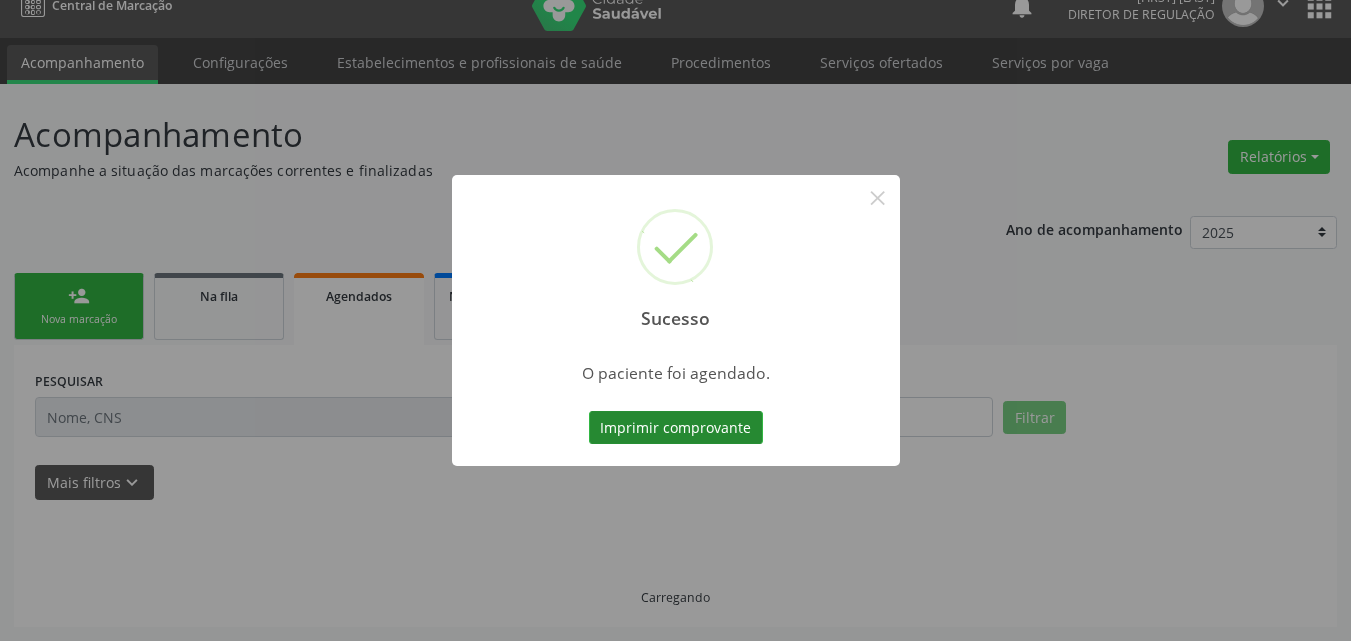 click on "Imprimir comprovante" at bounding box center [676, 428] 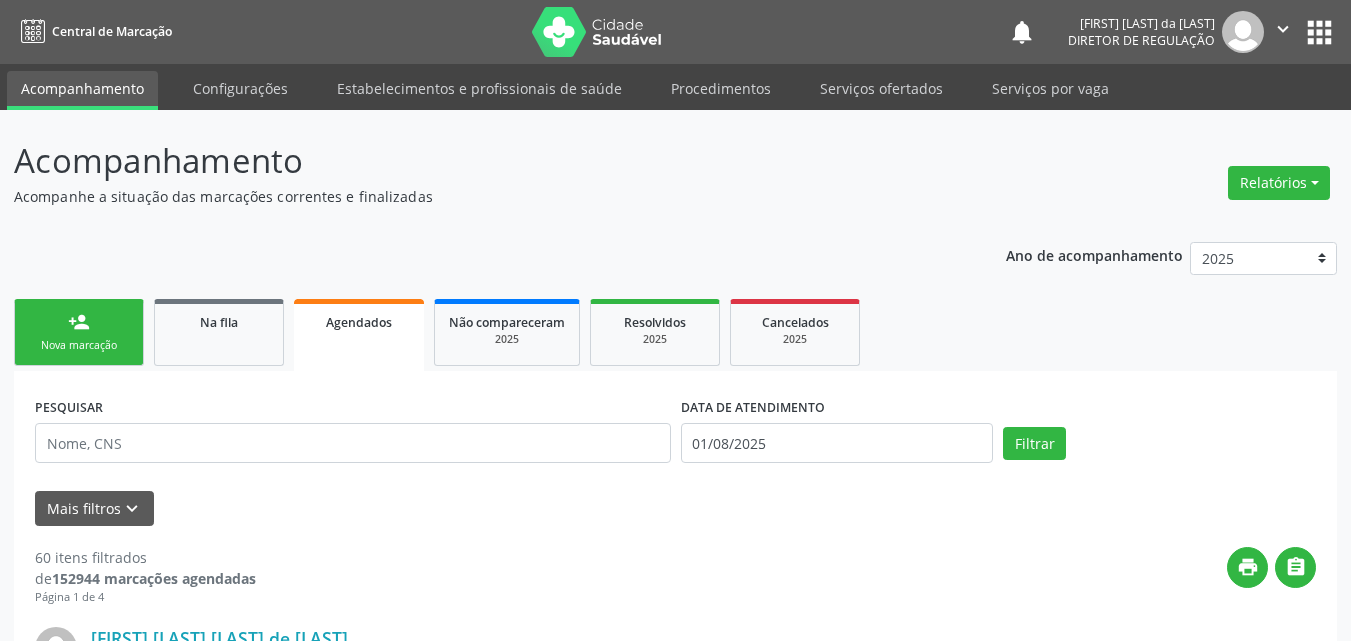 scroll, scrollTop: 26, scrollLeft: 0, axis: vertical 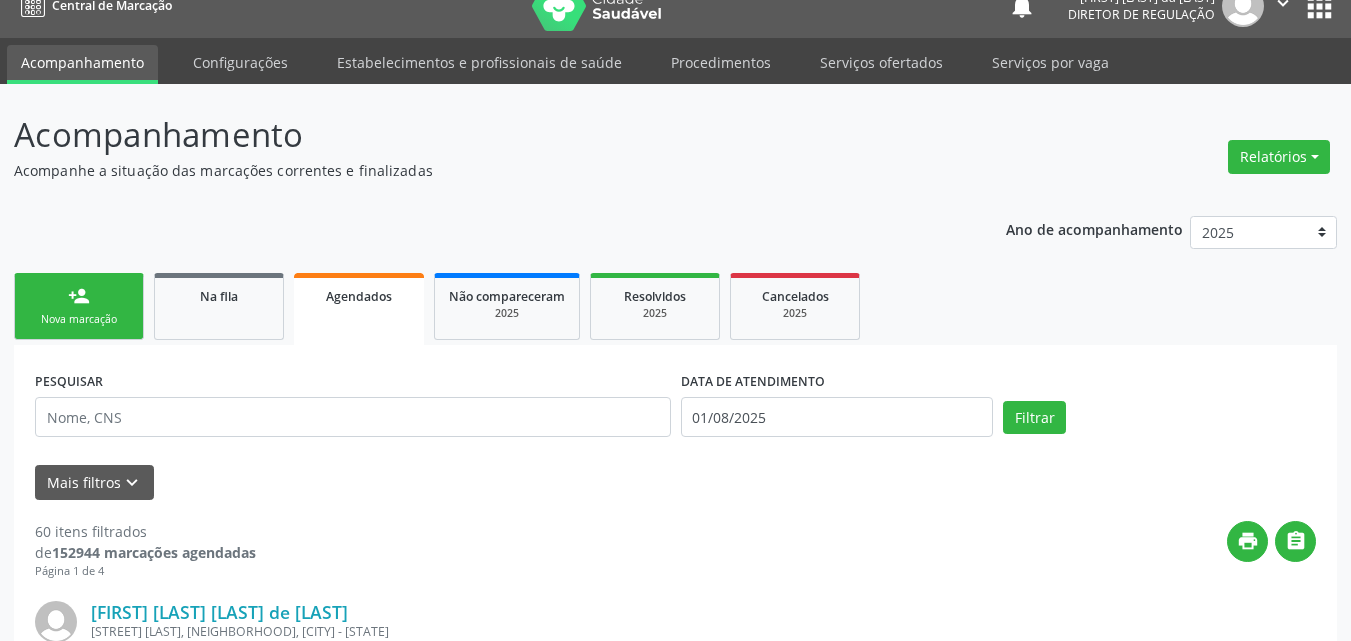 click on "person_add
Nova marcação" at bounding box center (79, 306) 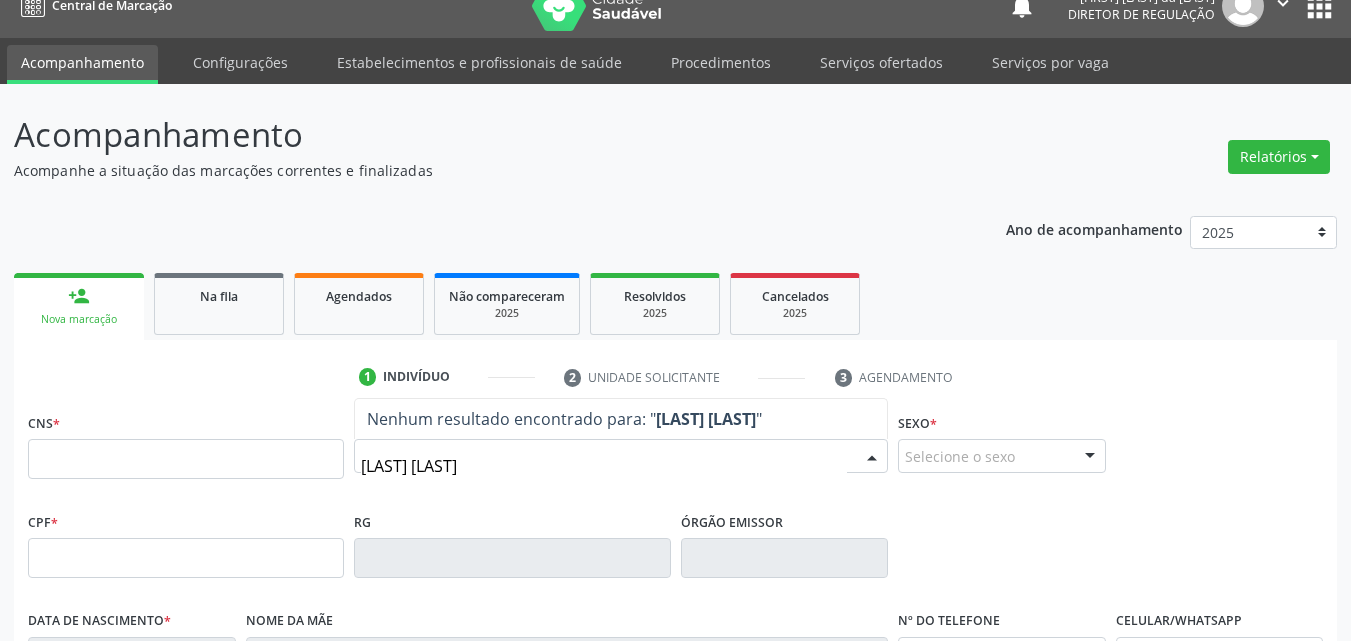 type on "[LAST] [LAST]" 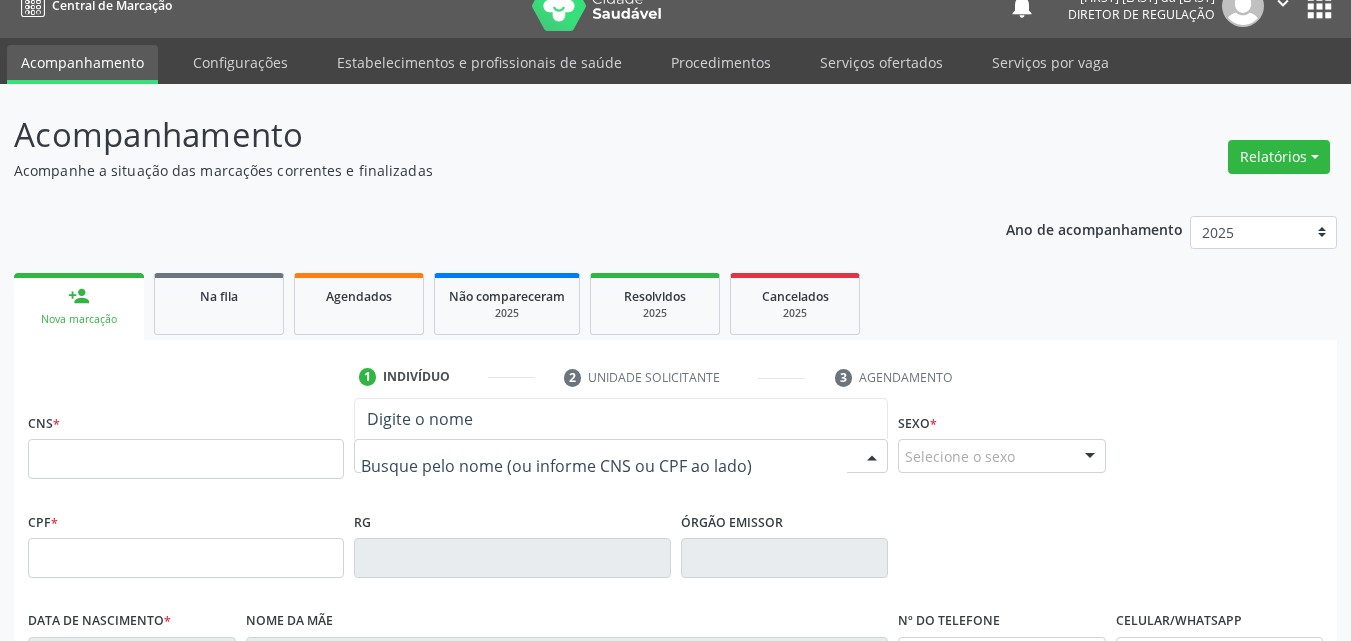 click at bounding box center [621, 456] 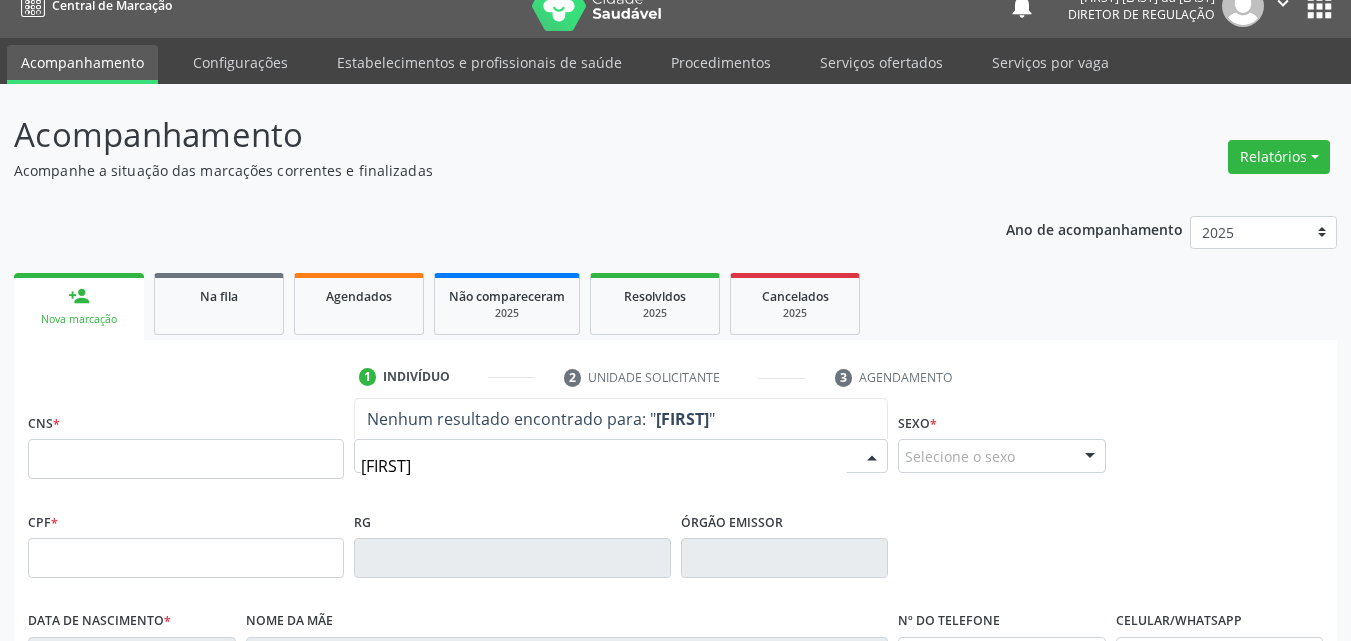 type on "[FIRST]" 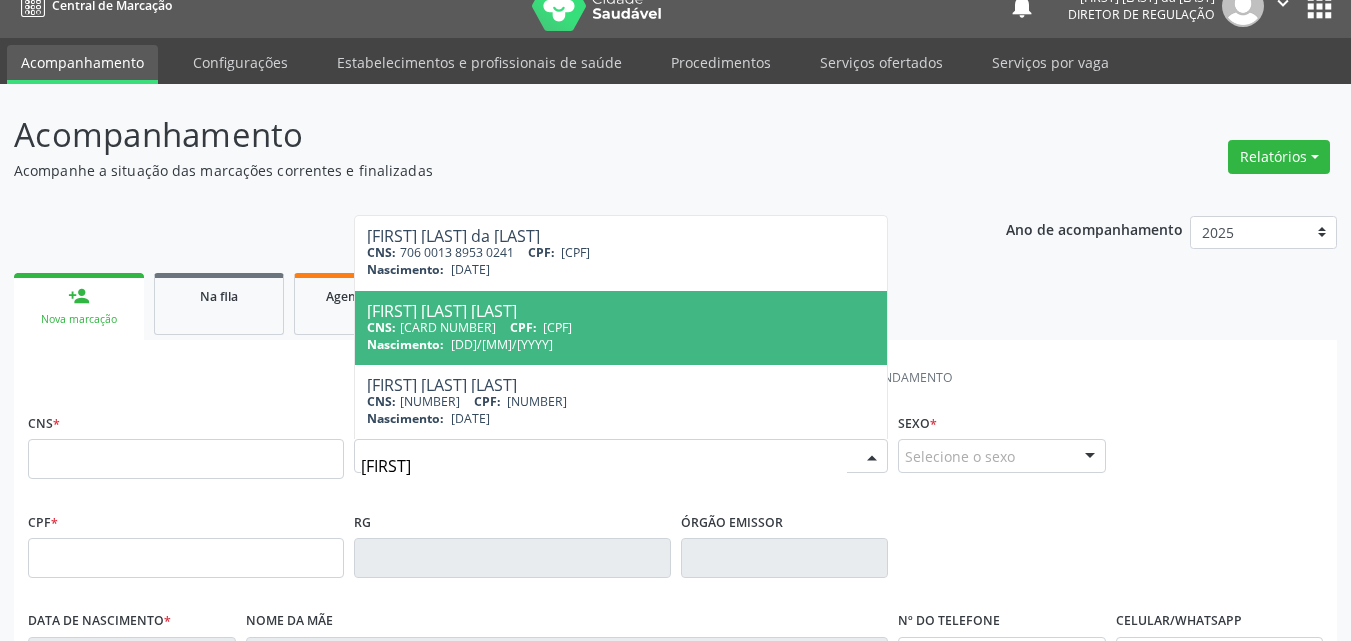 click on "[FIRST] [LAST] [LAST]" at bounding box center (621, 311) 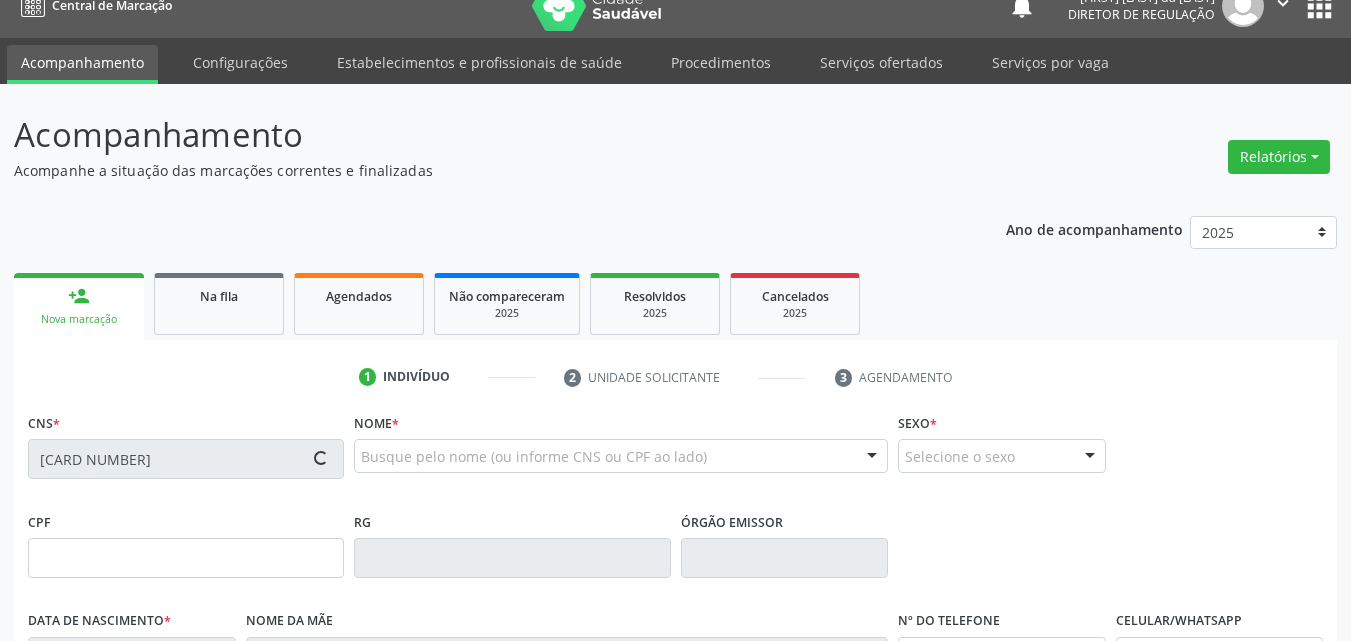 type on "[CPF]" 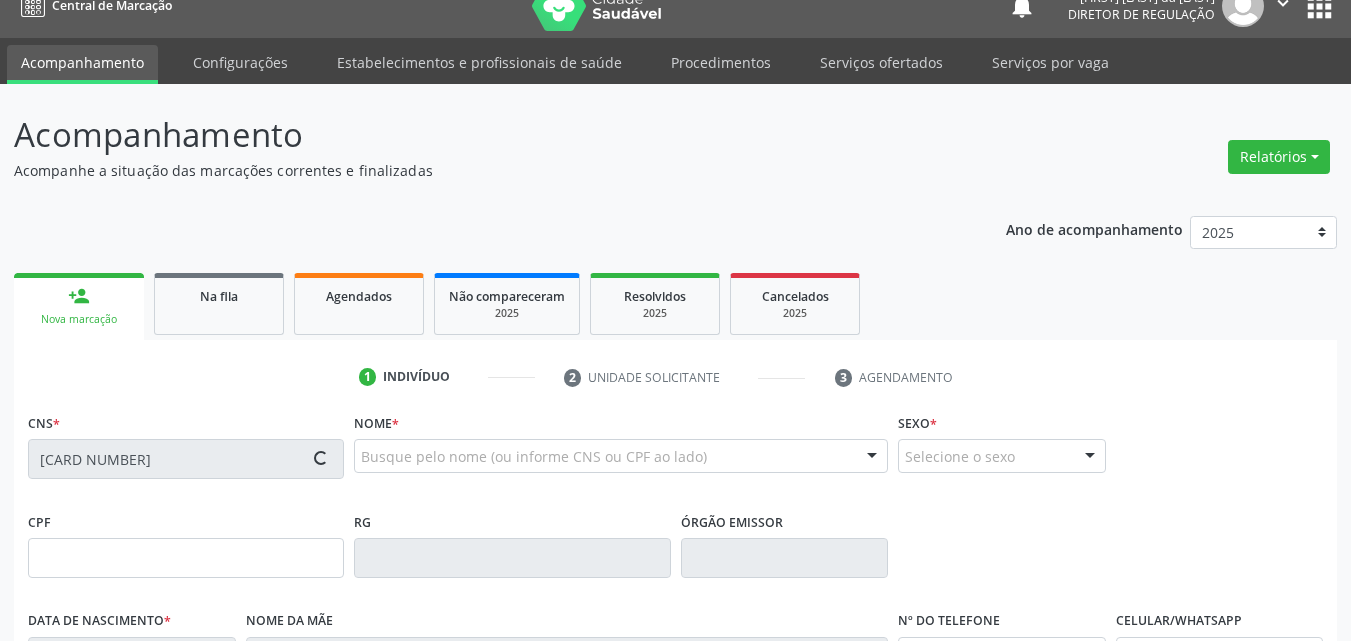 type on "[DD]/[MM]/[YYYY]" 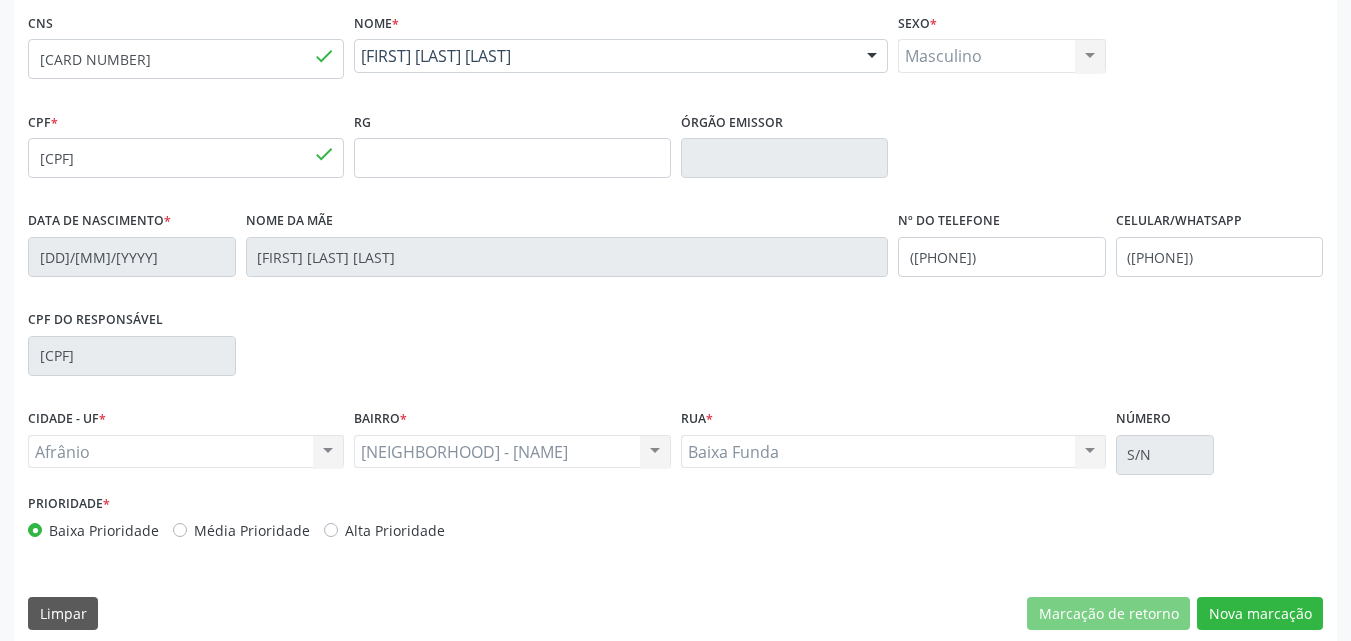 scroll, scrollTop: 443, scrollLeft: 0, axis: vertical 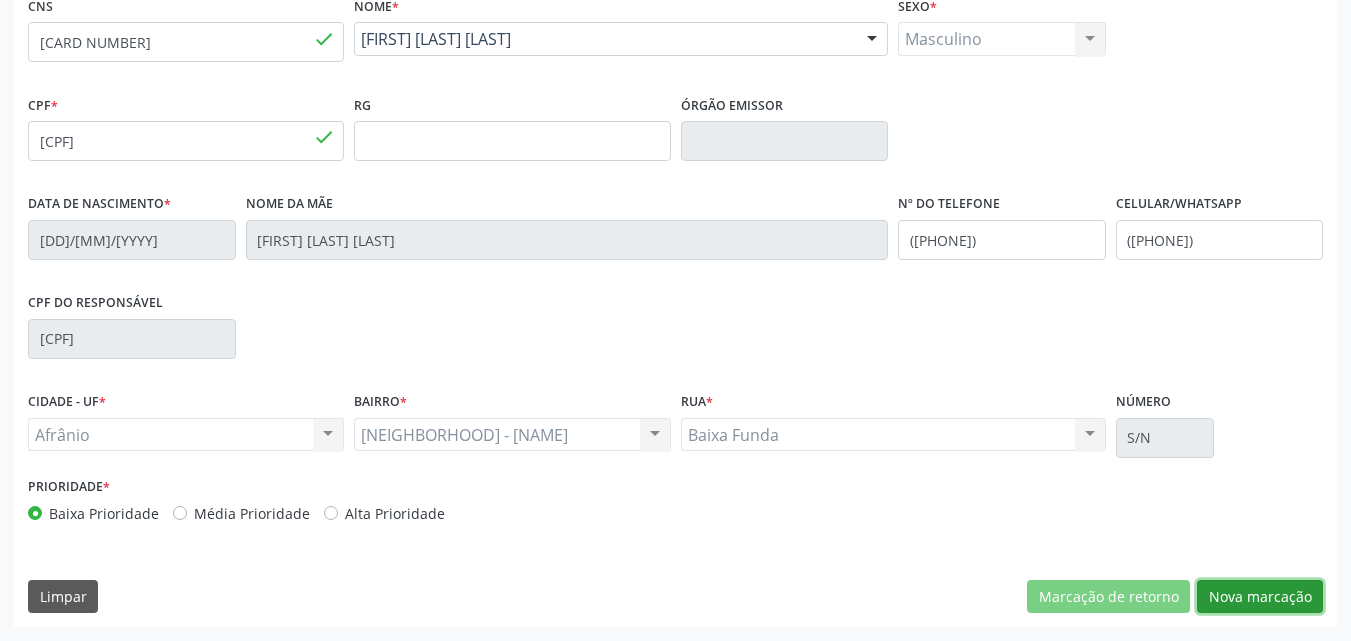 click on "Nova marcação" at bounding box center (1260, 597) 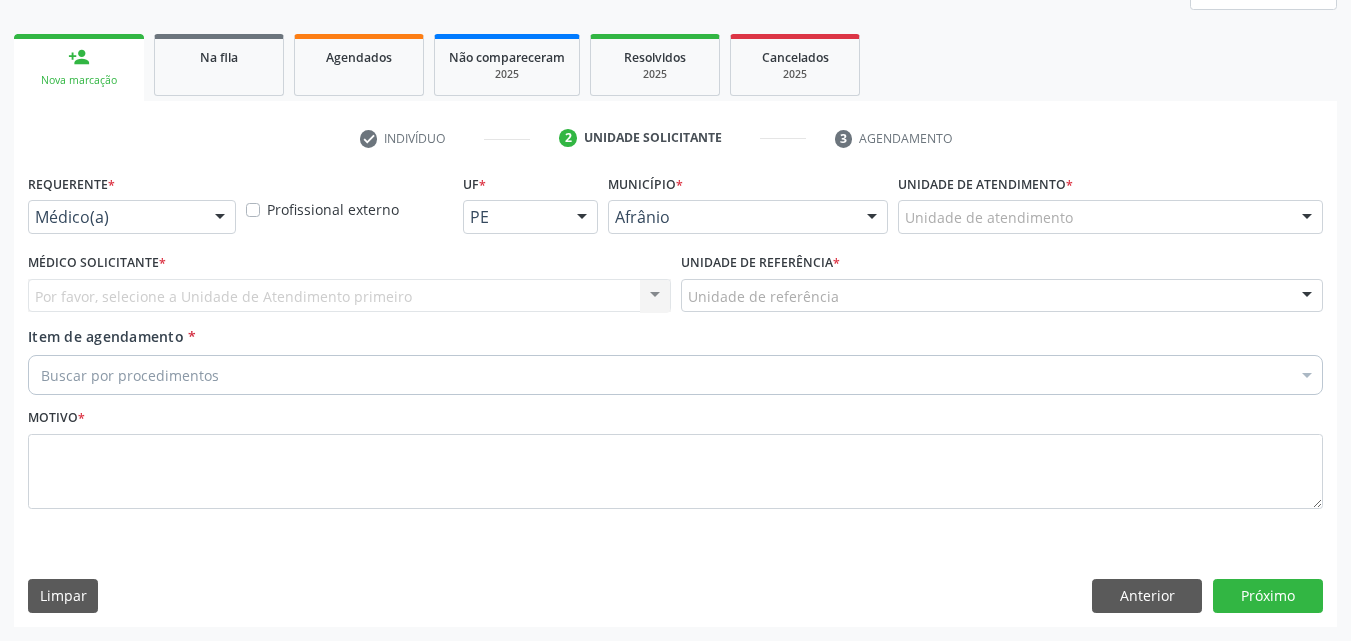 scroll, scrollTop: 265, scrollLeft: 0, axis: vertical 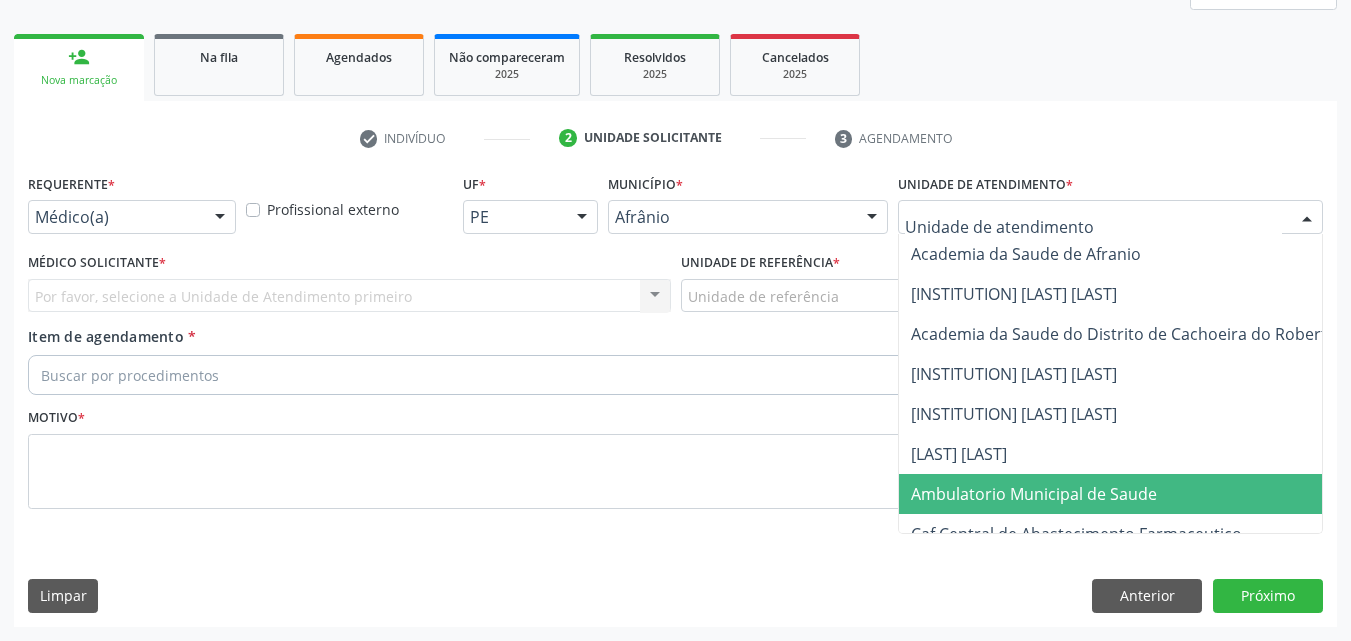click on "Ambulatorio Municipal de Saude" at bounding box center (1034, 494) 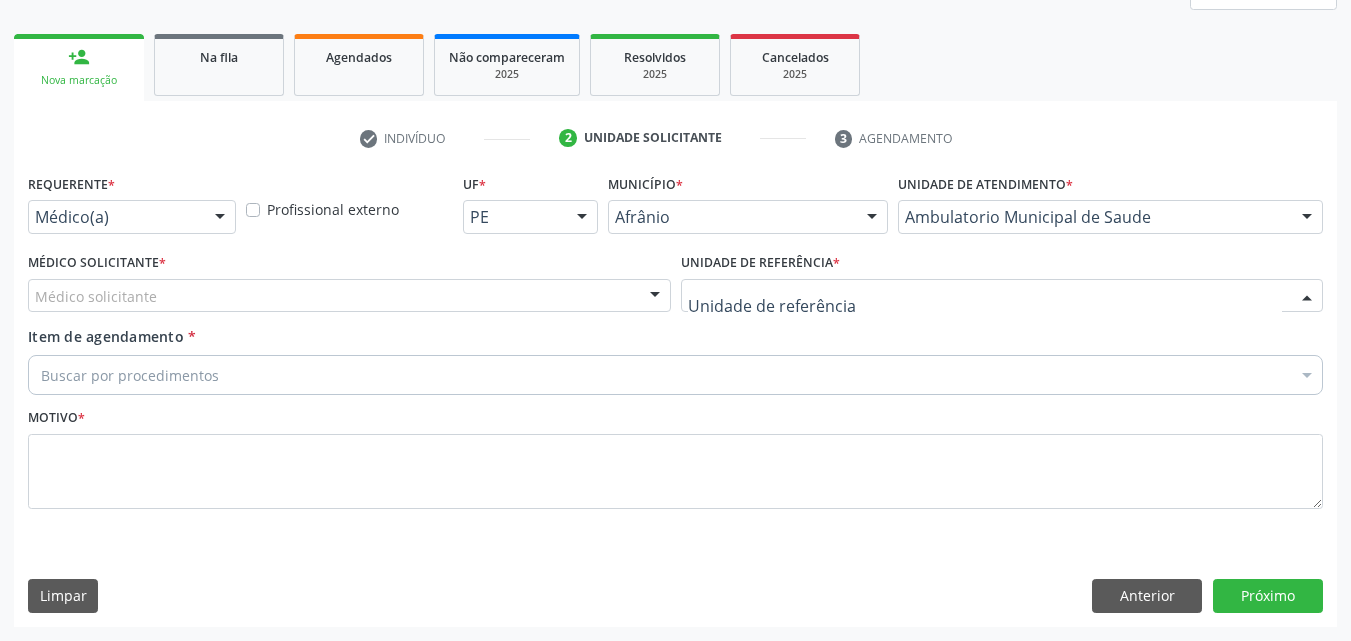 click at bounding box center [1002, 296] 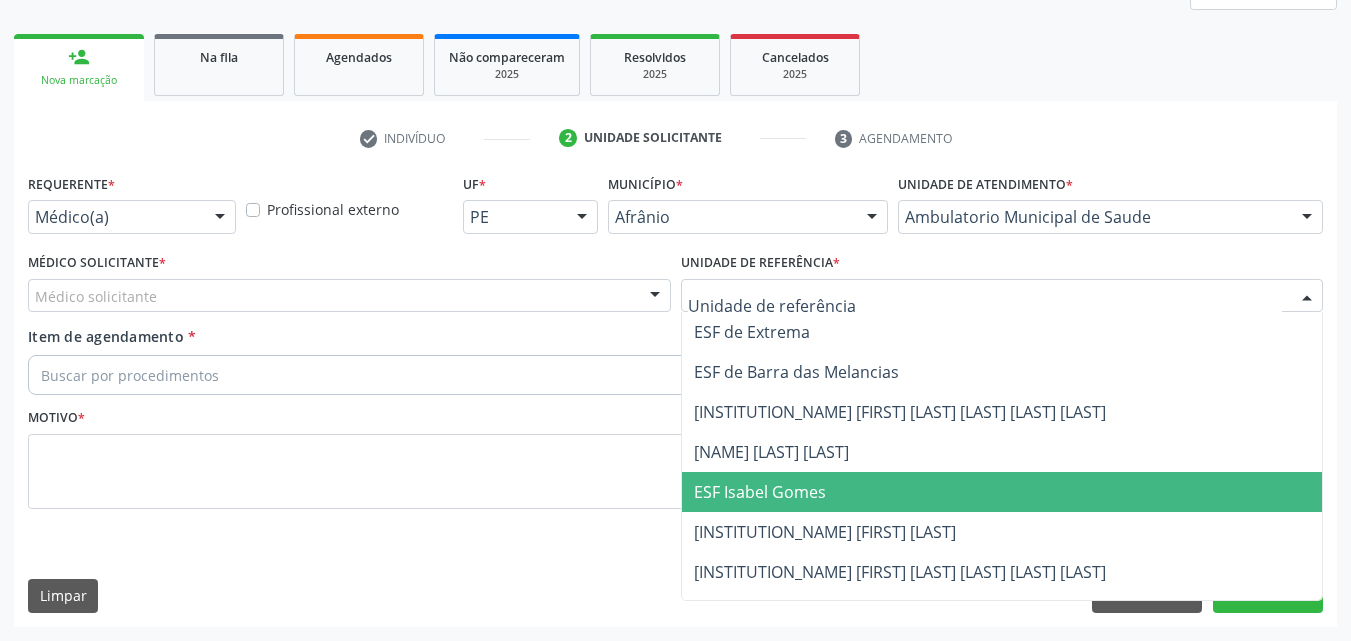 click on "ESF Isabel Gomes" at bounding box center [1002, 492] 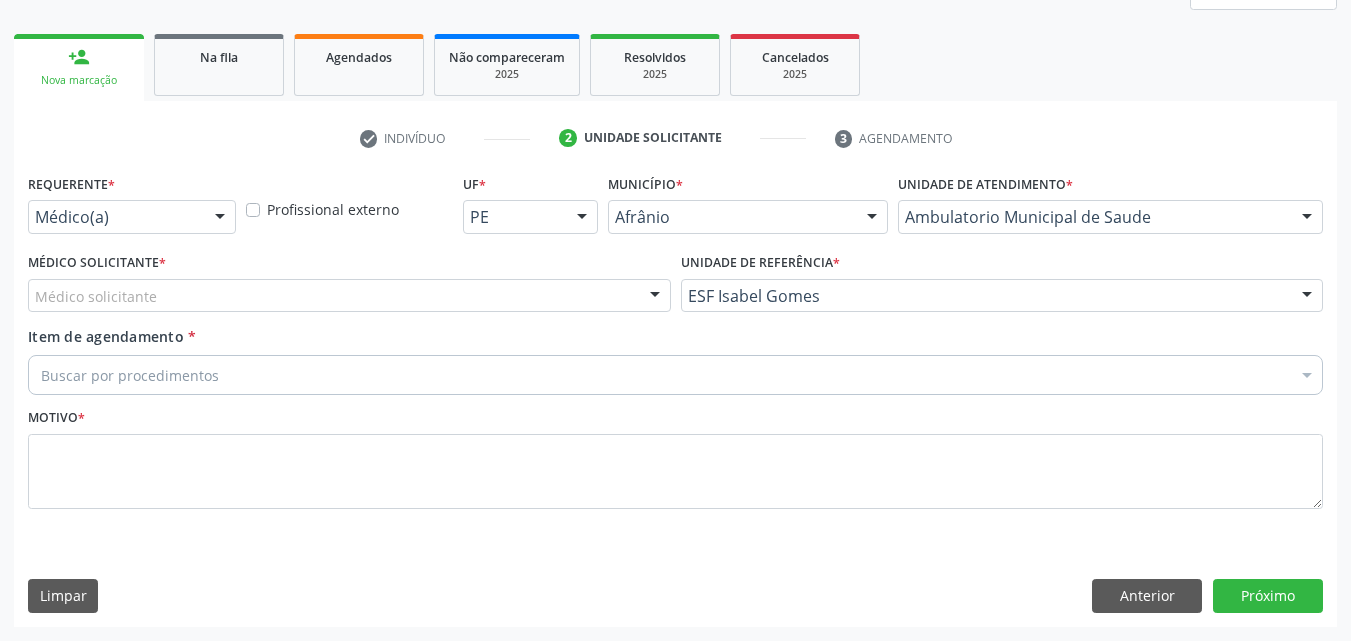 click on "Médico solicitante" at bounding box center (349, 296) 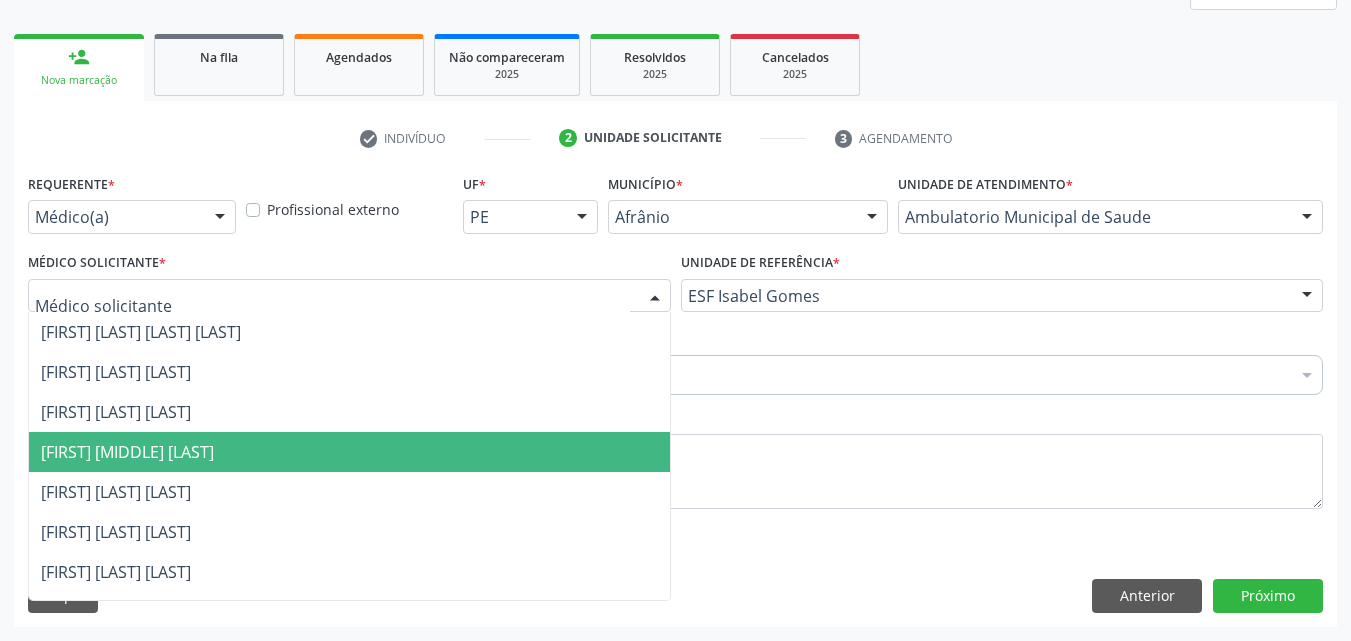 click on "[FIRST] [MIDDLE] [LAST]" at bounding box center (349, 452) 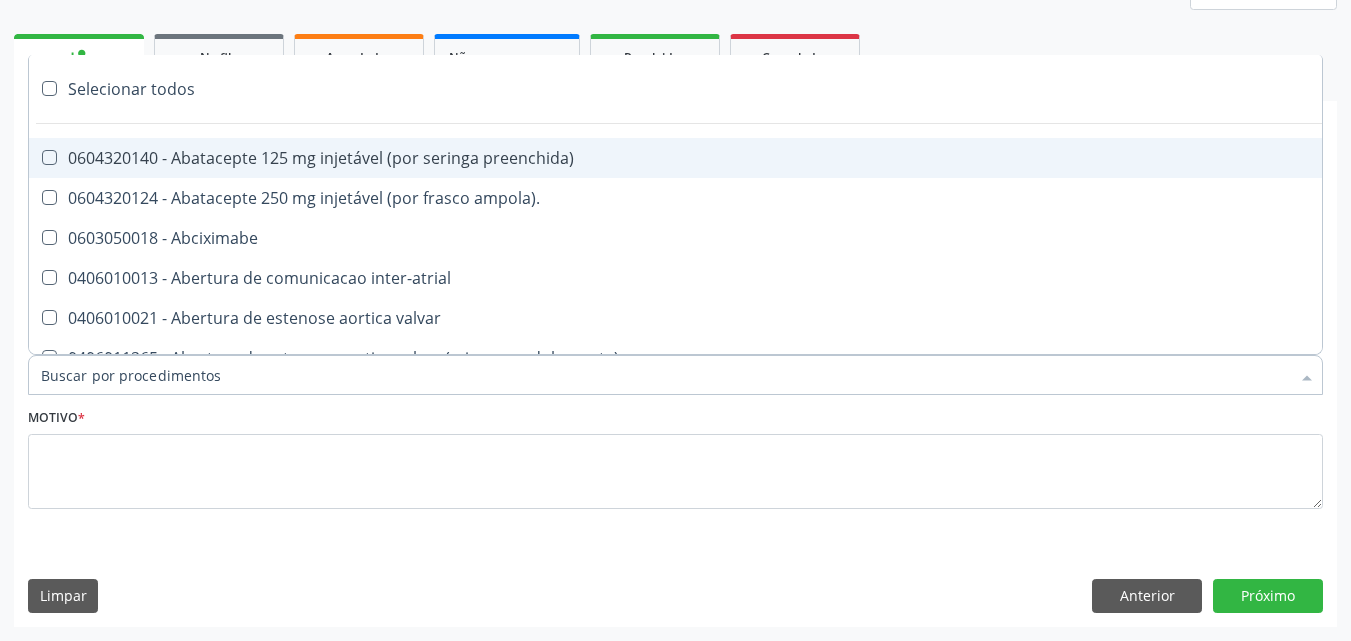 click at bounding box center (675, 375) 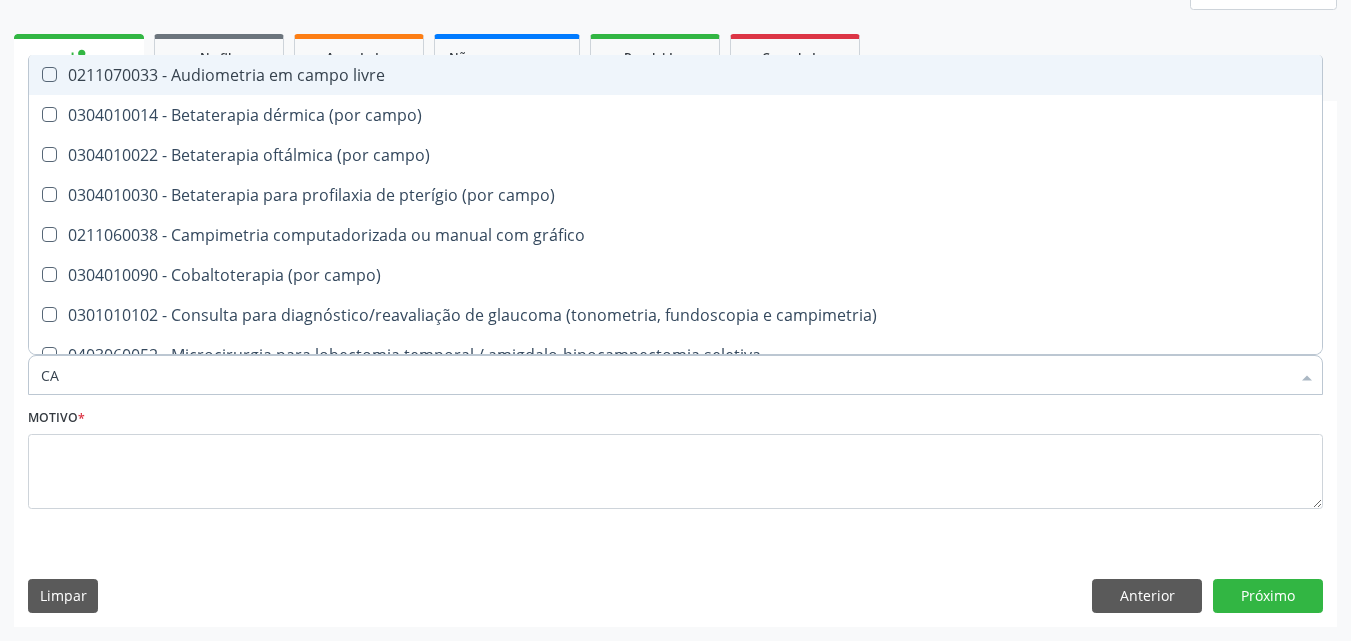 type on "C" 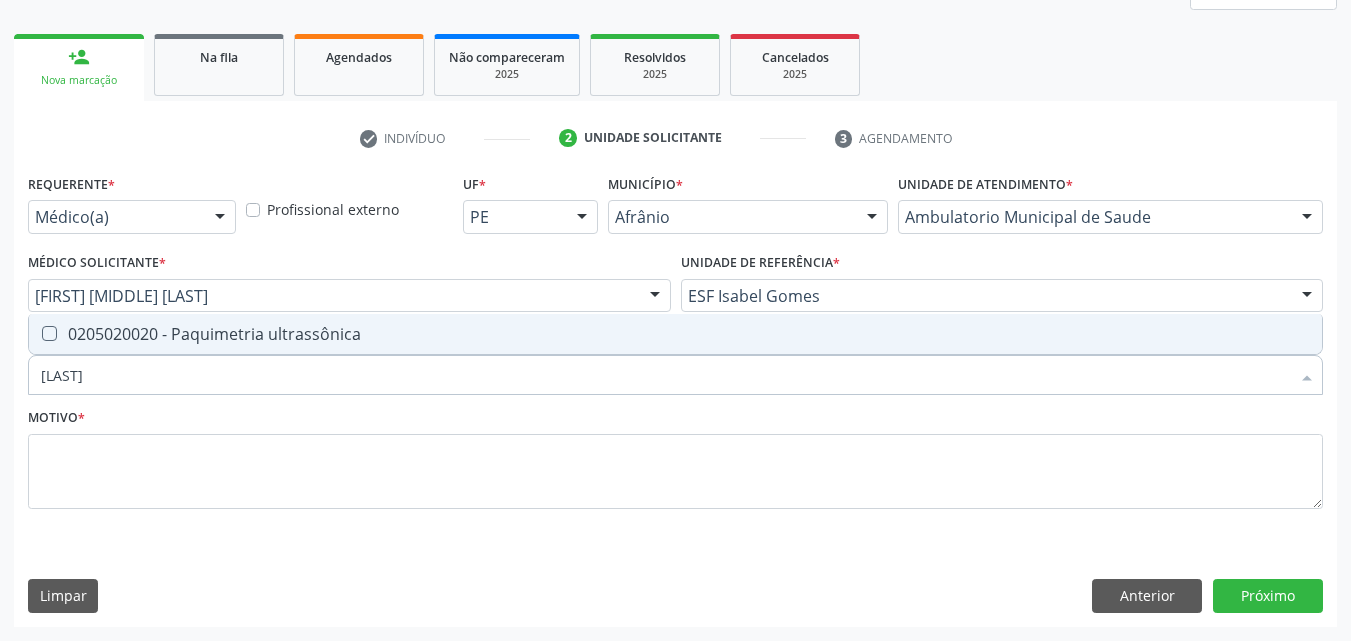 type on "PAQUIMETR" 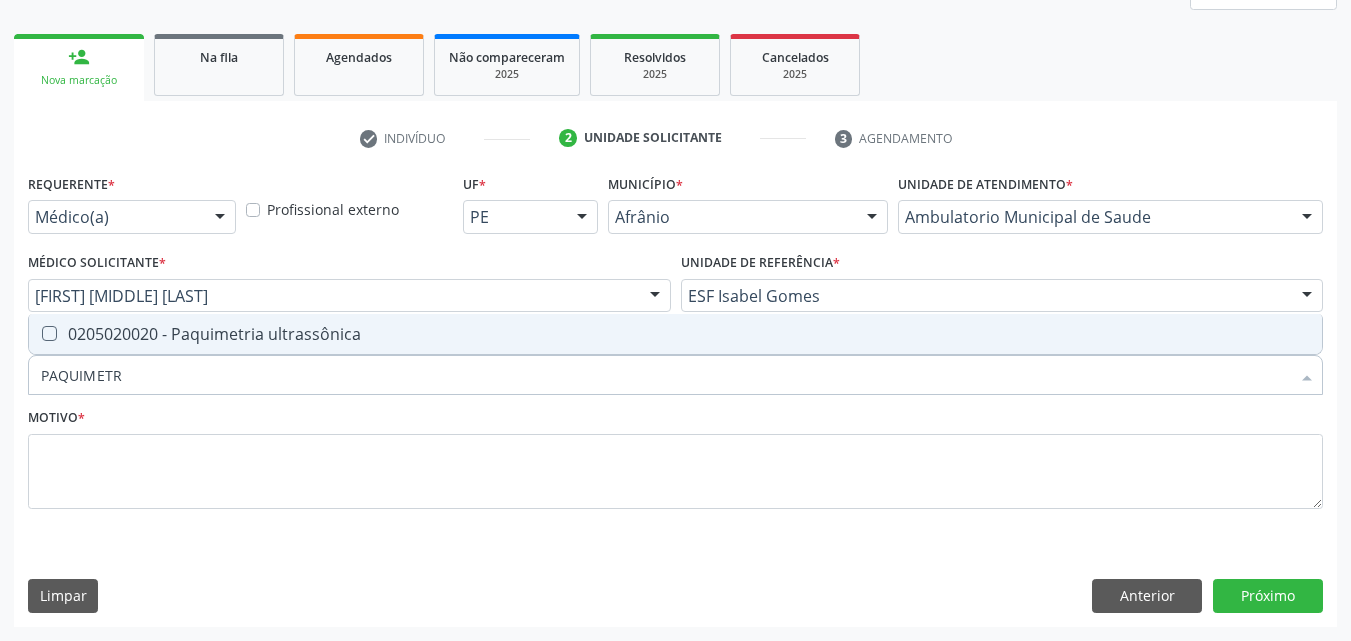 click on "0205020020 - Paquimetria ultrassônica" at bounding box center (675, 334) 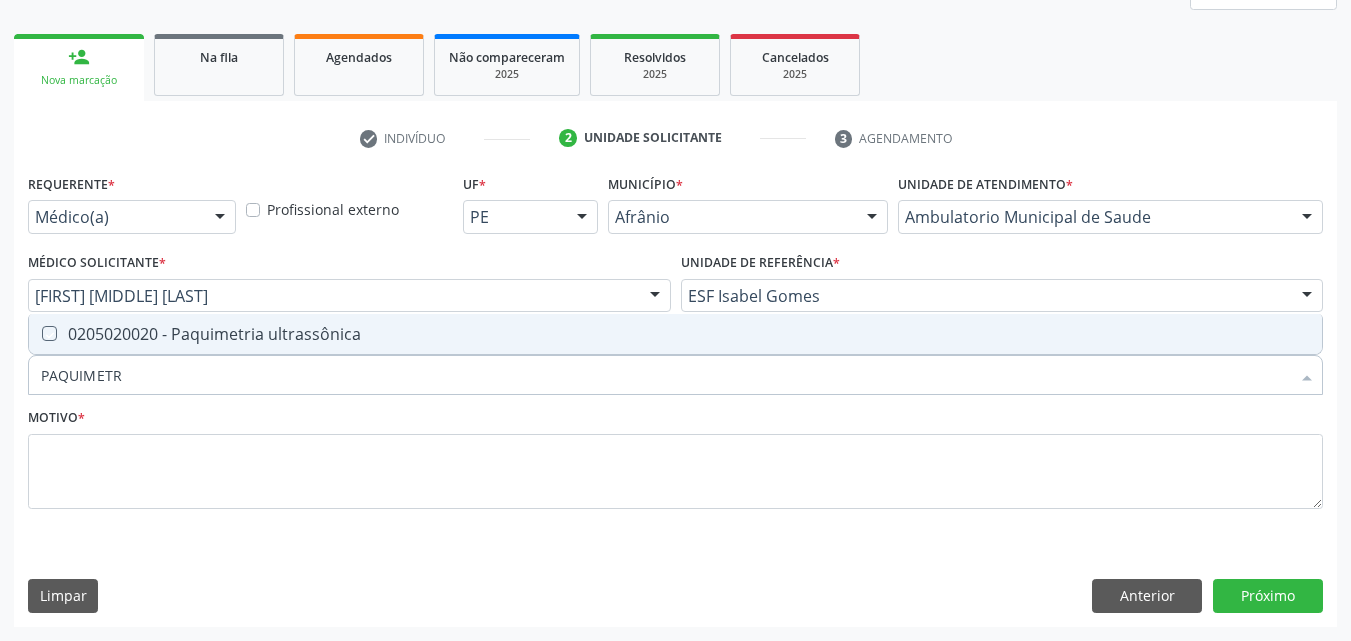 checkbox on "true" 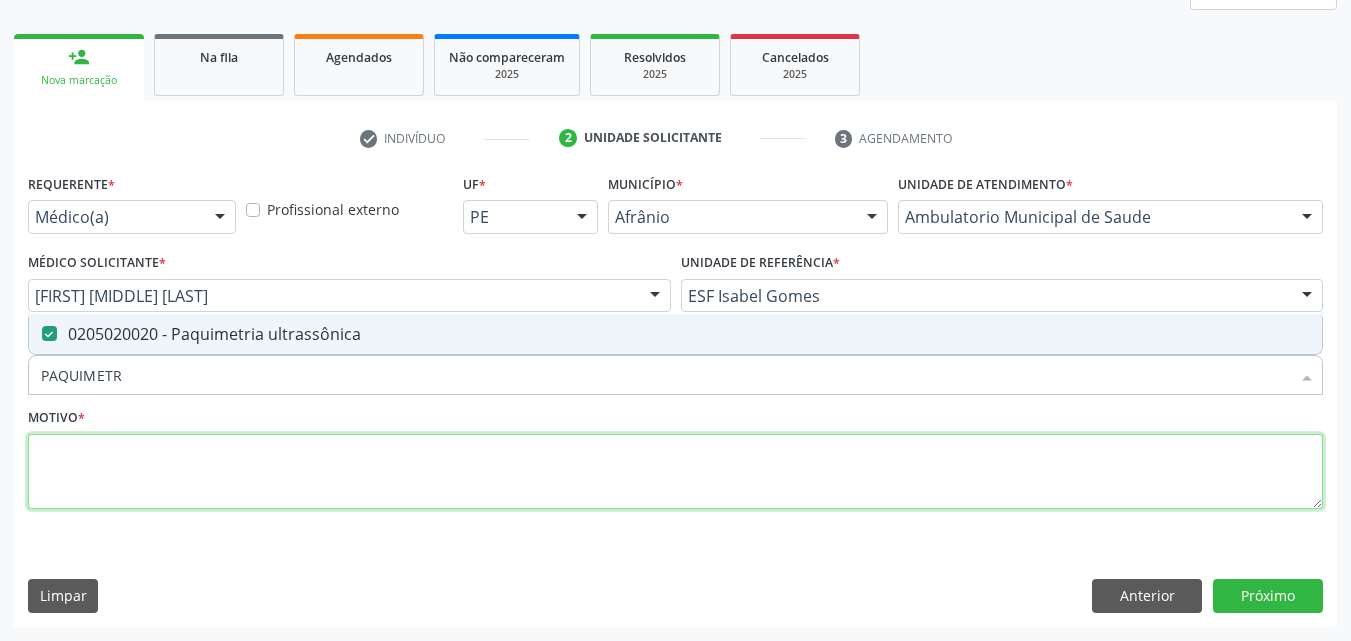 click at bounding box center [675, 472] 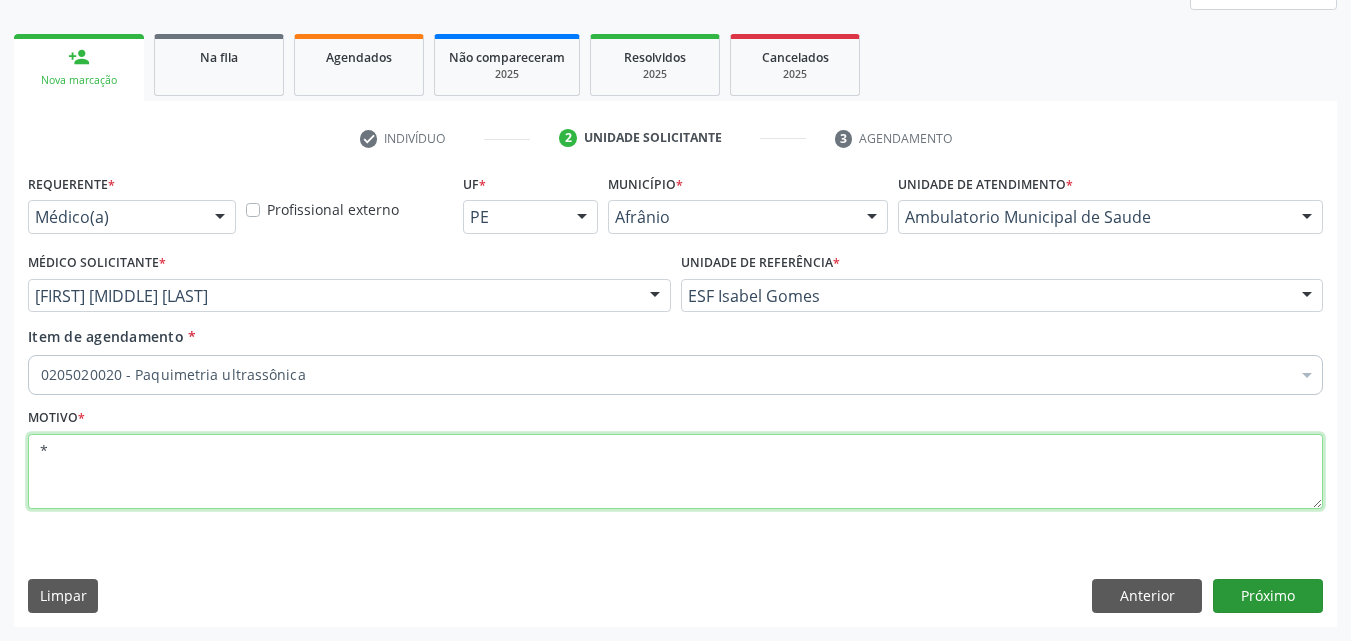 type on "*" 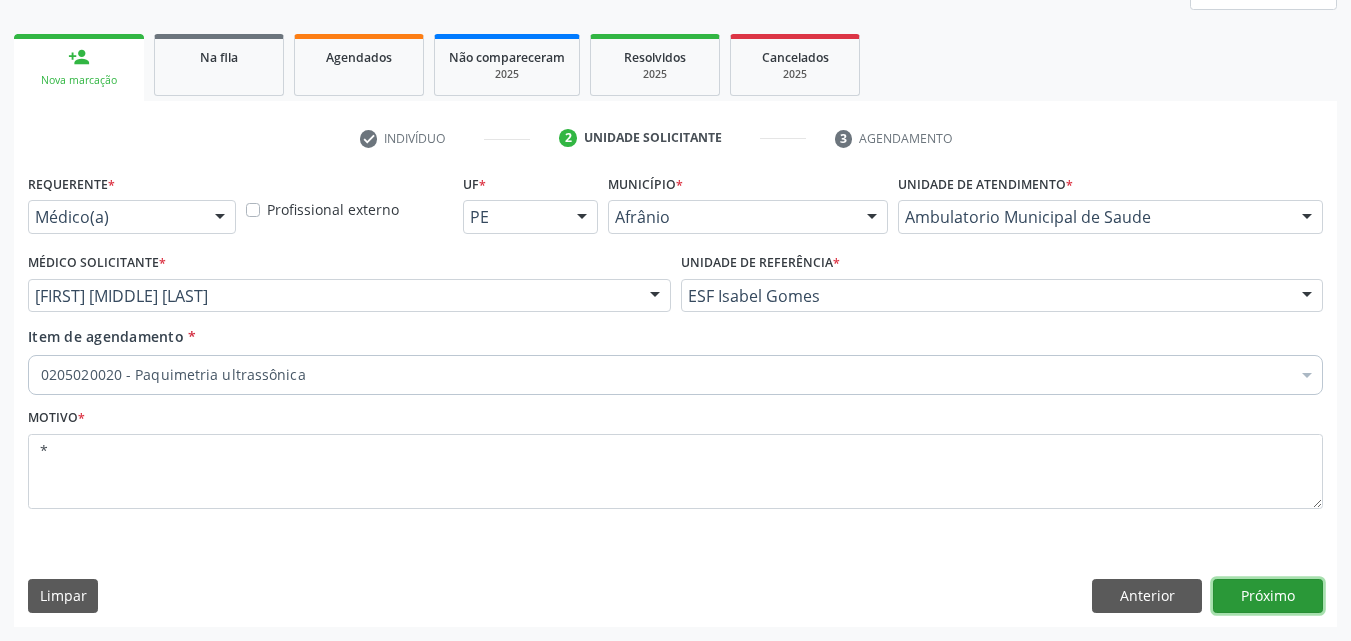 click on "Próximo" at bounding box center (1268, 596) 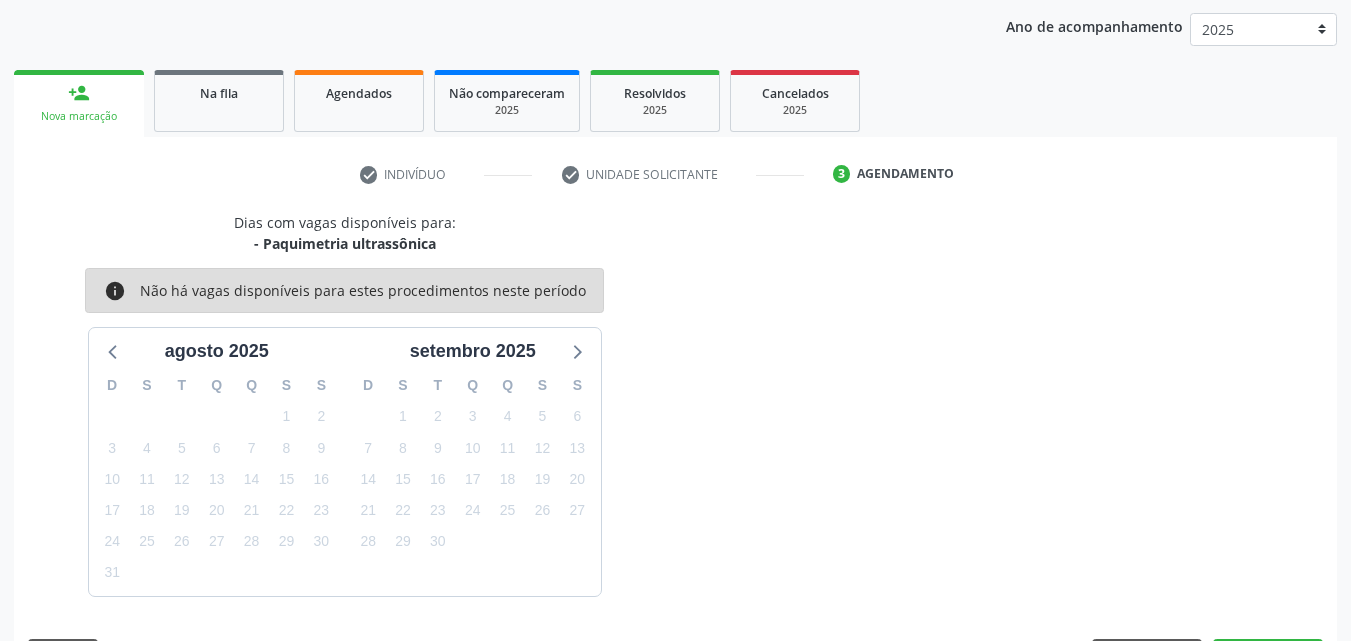 scroll, scrollTop: 265, scrollLeft: 0, axis: vertical 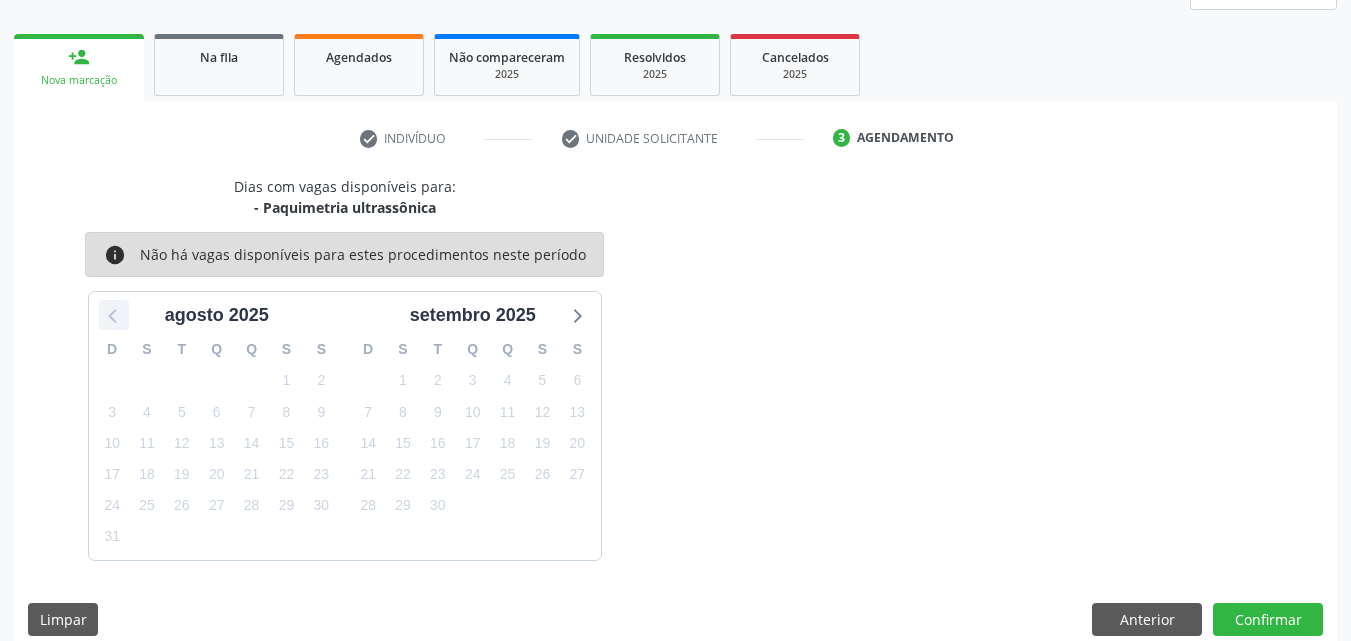 click 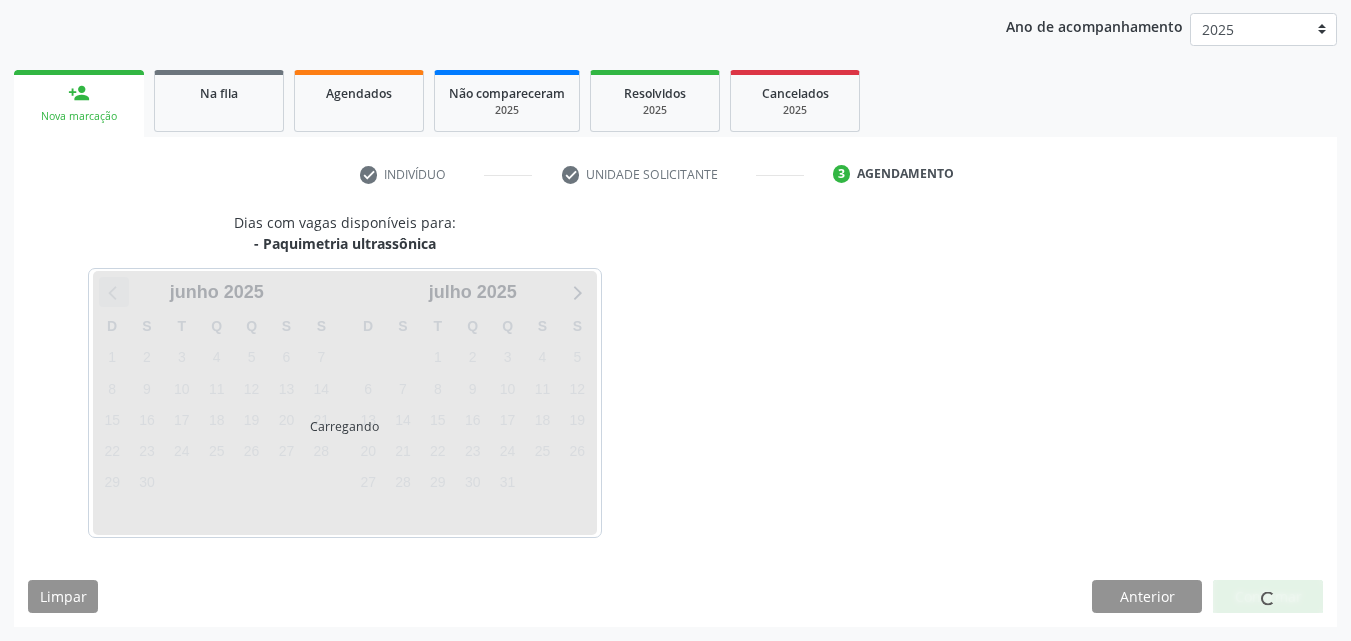 scroll, scrollTop: 229, scrollLeft: 0, axis: vertical 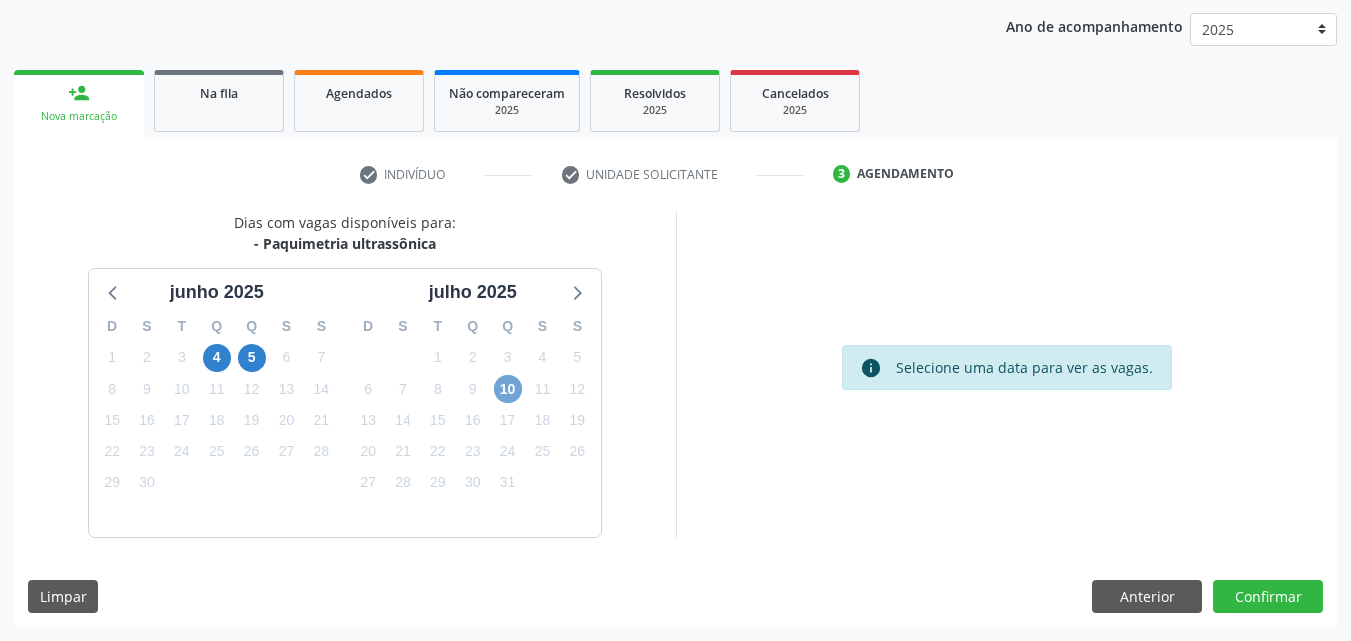 click on "10" at bounding box center [508, 389] 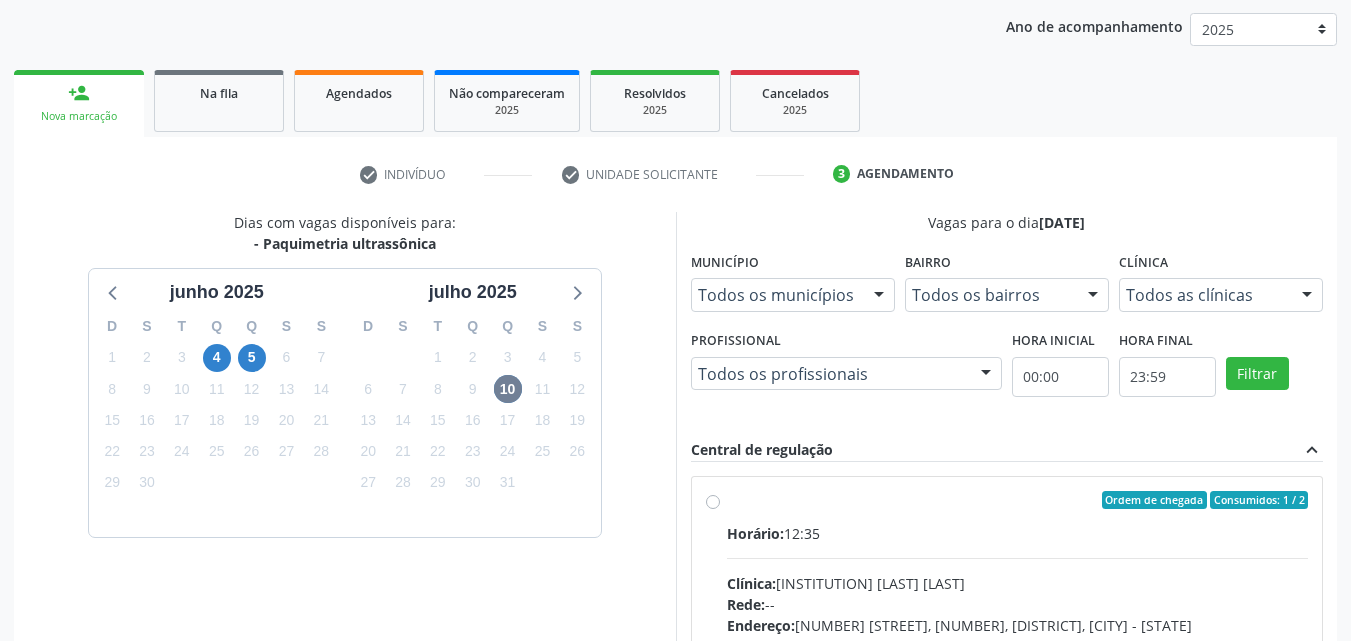click on "Ordem de chegada
Consumidos: 1 / 2
Horário:   12:35
Clínica:  Hospital de Olhos de Petrolina
Rede:
--
Endereço:   Andar 3, nº 82, Centro, Petrolina - PE
Telefone:   (87) 38610066
Profissional:
--
Informações adicionais sobre o atendimento
Idade de atendimento:
Sem restrição
Gênero(s) atendido(s):
Sem restrição
Informações adicionais:
--" at bounding box center [1018, 644] 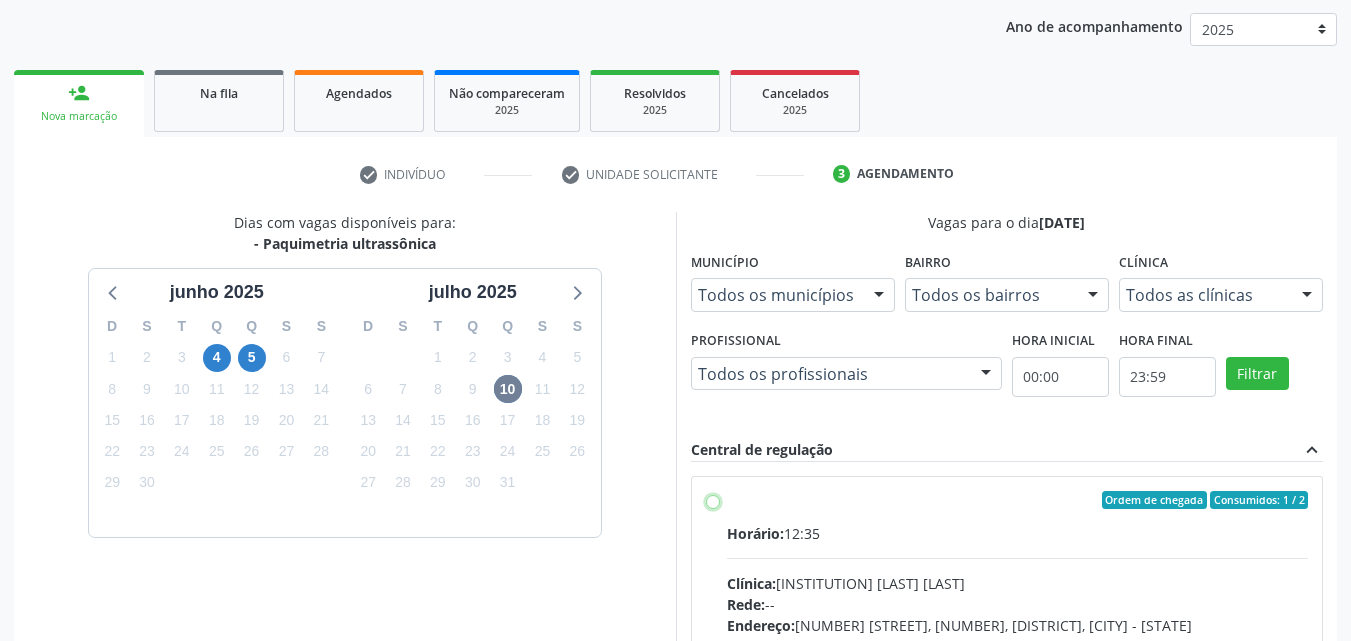 click on "Ordem de chegada
Consumidos: 1 / 2
Horário:   12:35
Clínica:  Hospital de Olhos de Petrolina
Rede:
--
Endereço:   Andar 3, nº 82, Centro, Petrolina - PE
Telefone:   (87) 38610066
Profissional:
--
Informações adicionais sobre o atendimento
Idade de atendimento:
Sem restrição
Gênero(s) atendido(s):
Sem restrição
Informações adicionais:
--" at bounding box center [713, 500] 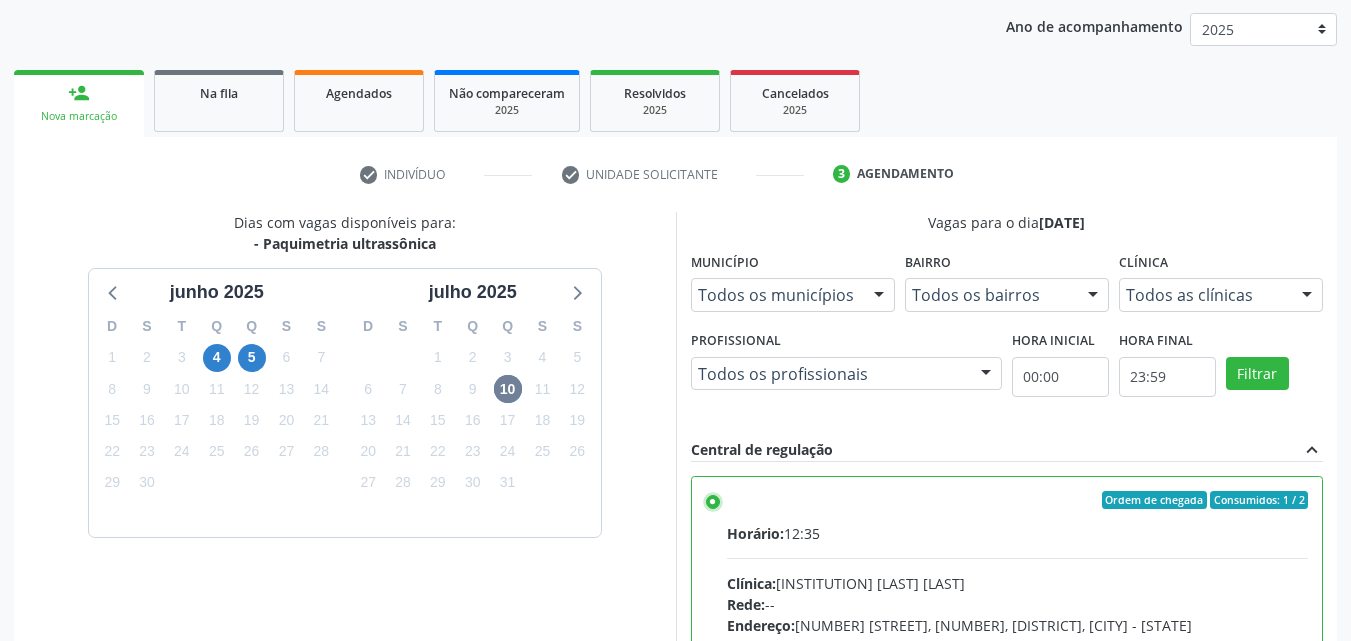 scroll, scrollTop: 329, scrollLeft: 0, axis: vertical 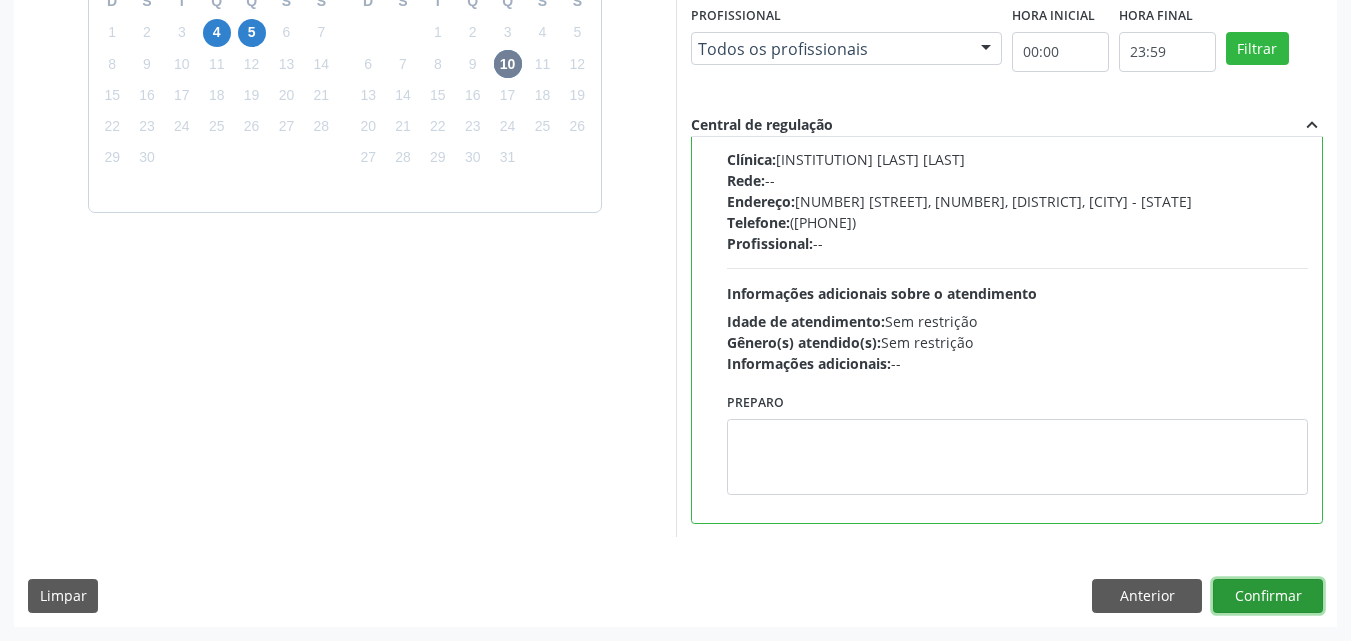click on "Confirmar" at bounding box center (1268, 596) 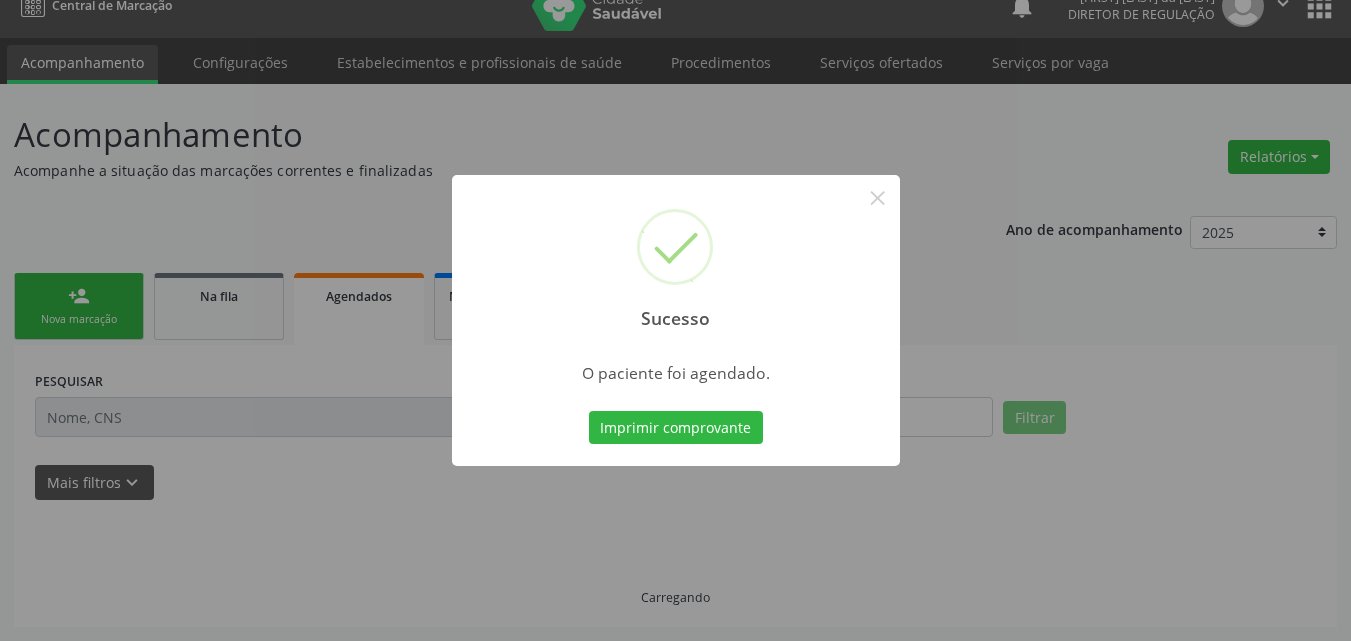 scroll, scrollTop: 26, scrollLeft: 0, axis: vertical 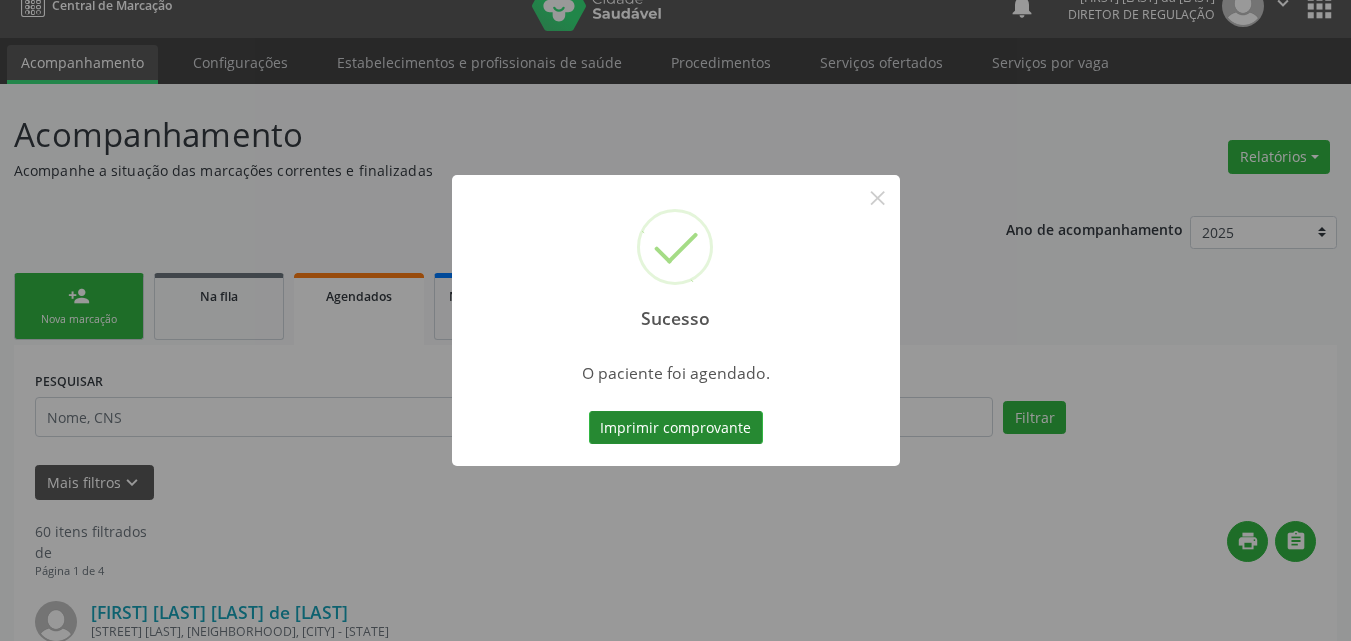 click on "Imprimir comprovante" at bounding box center (676, 428) 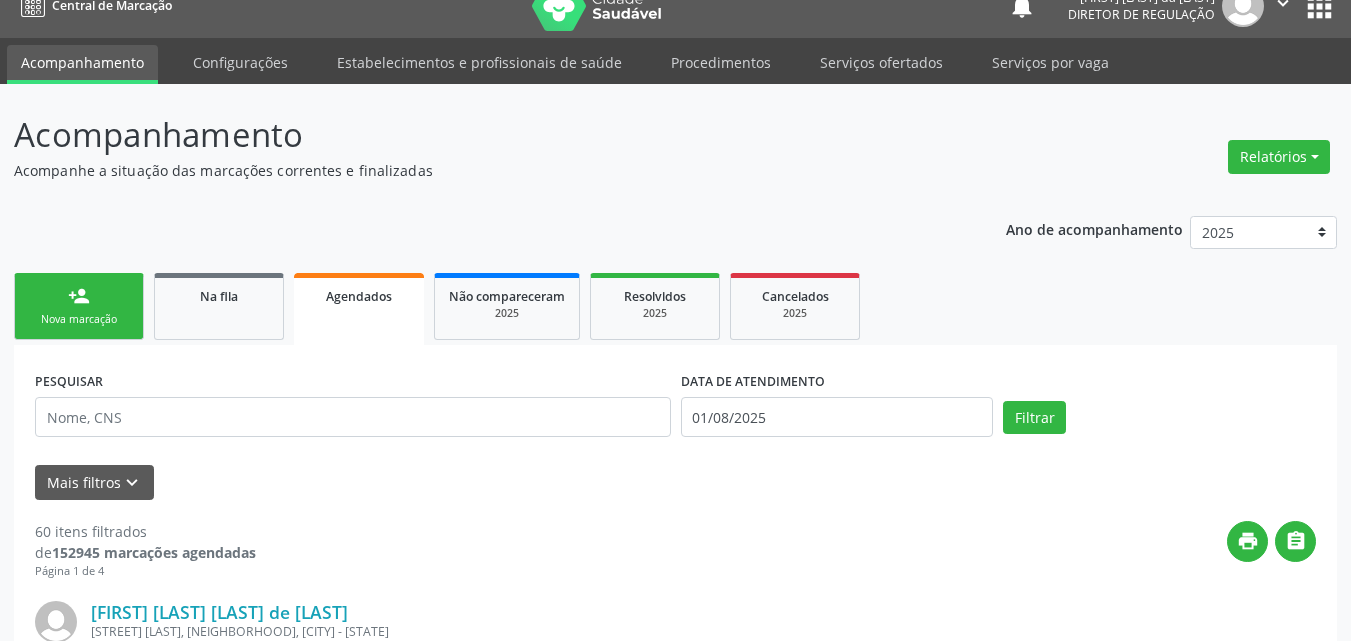 click on "Nova marcação" at bounding box center [79, 319] 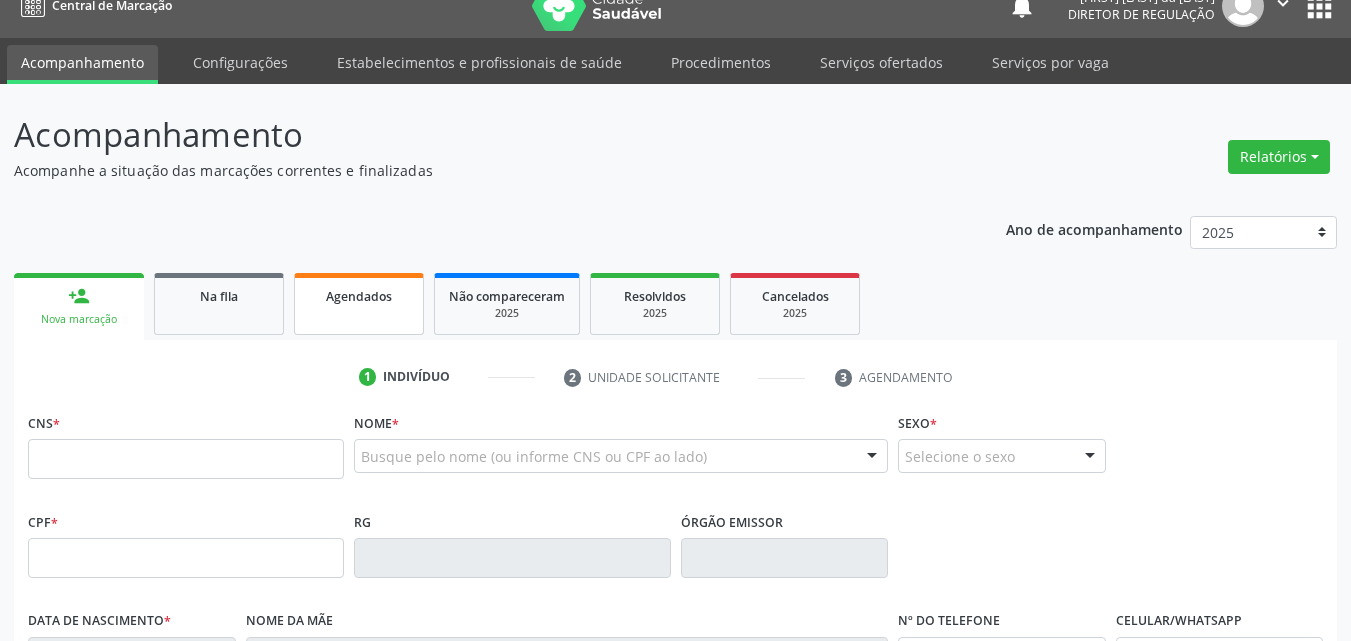 click on "Agendados" at bounding box center [359, 295] 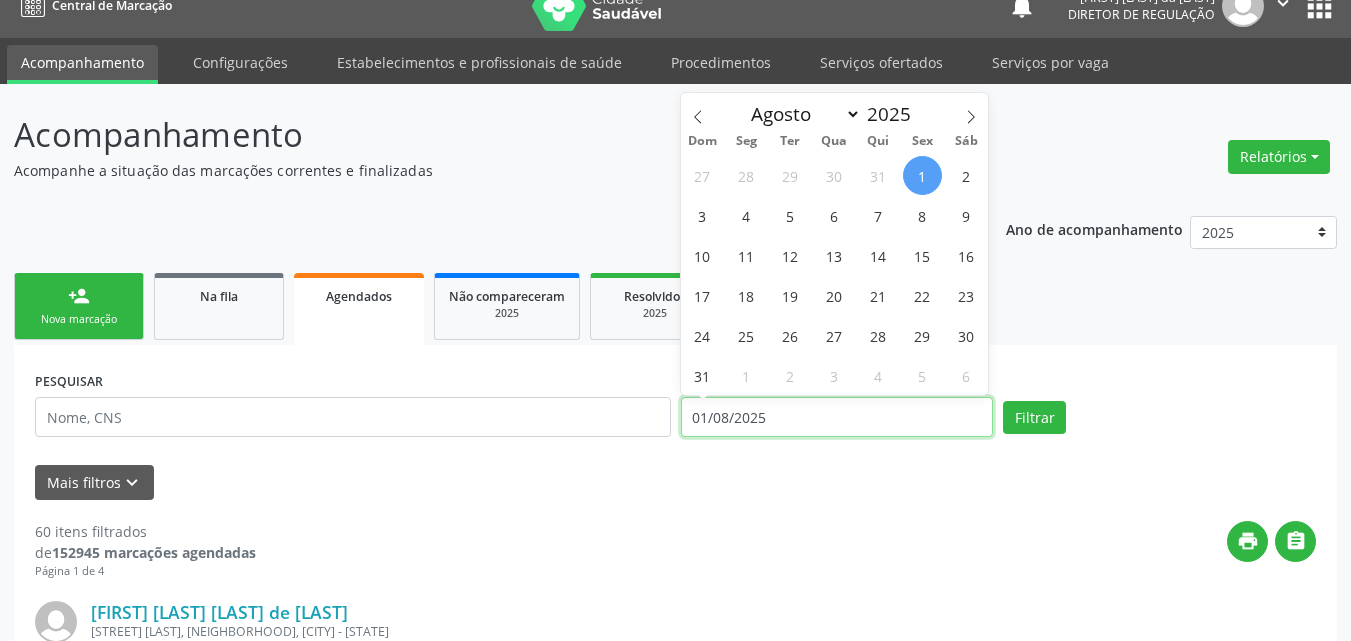 click on "01/08/2025" at bounding box center (837, 417) 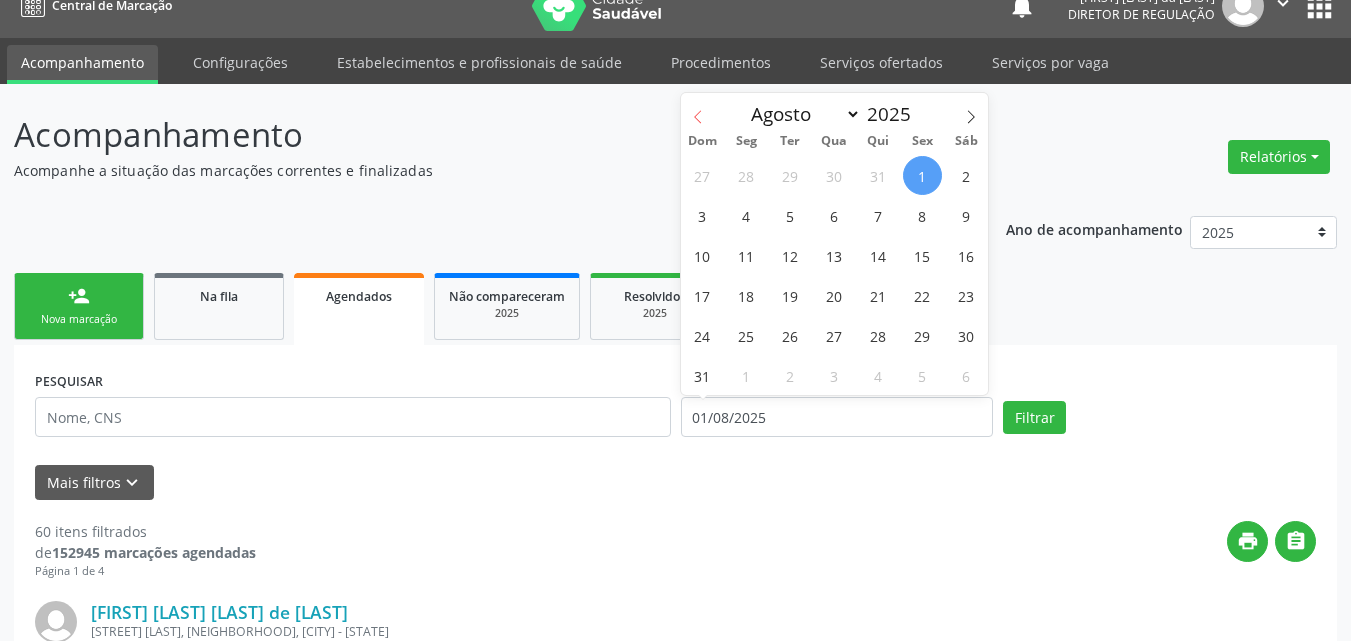 click 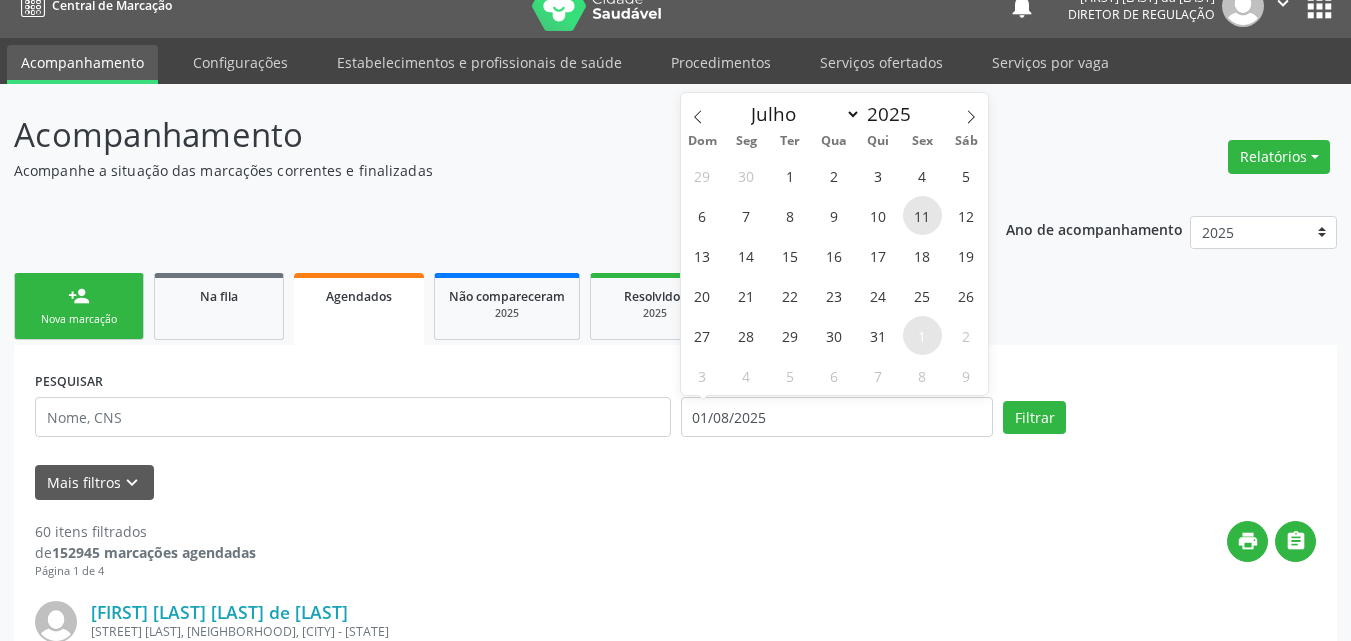 click on "11" at bounding box center (922, 215) 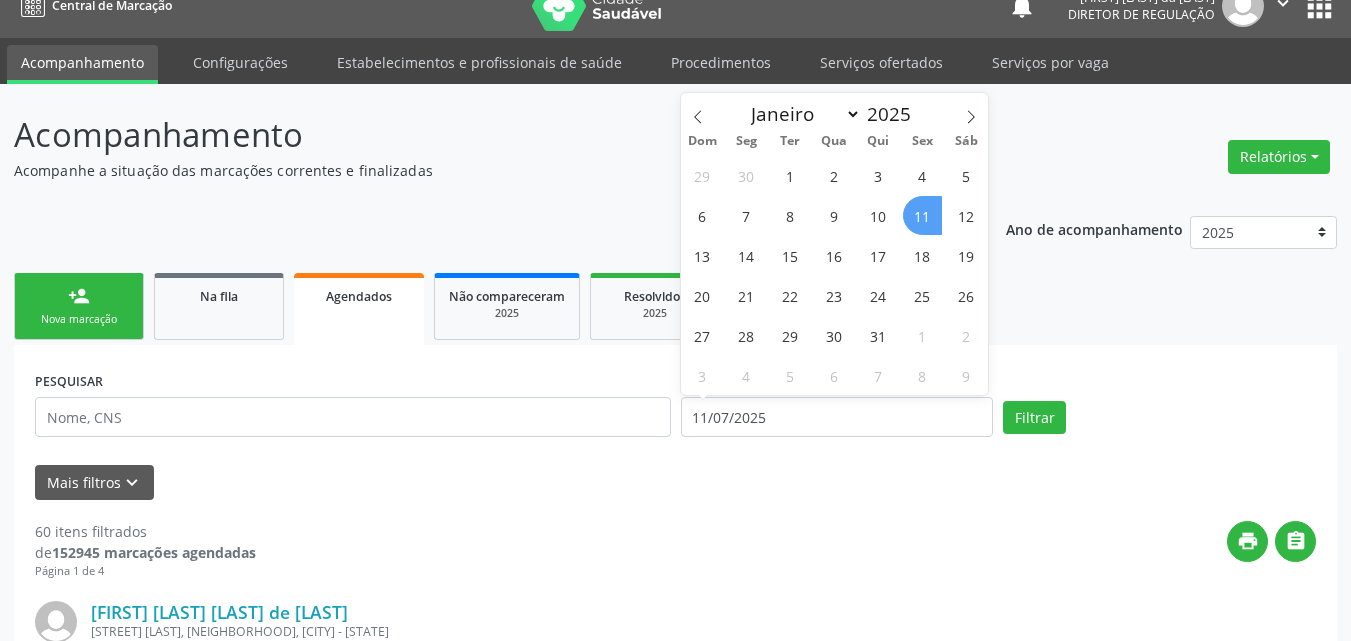click on "11" at bounding box center [922, 215] 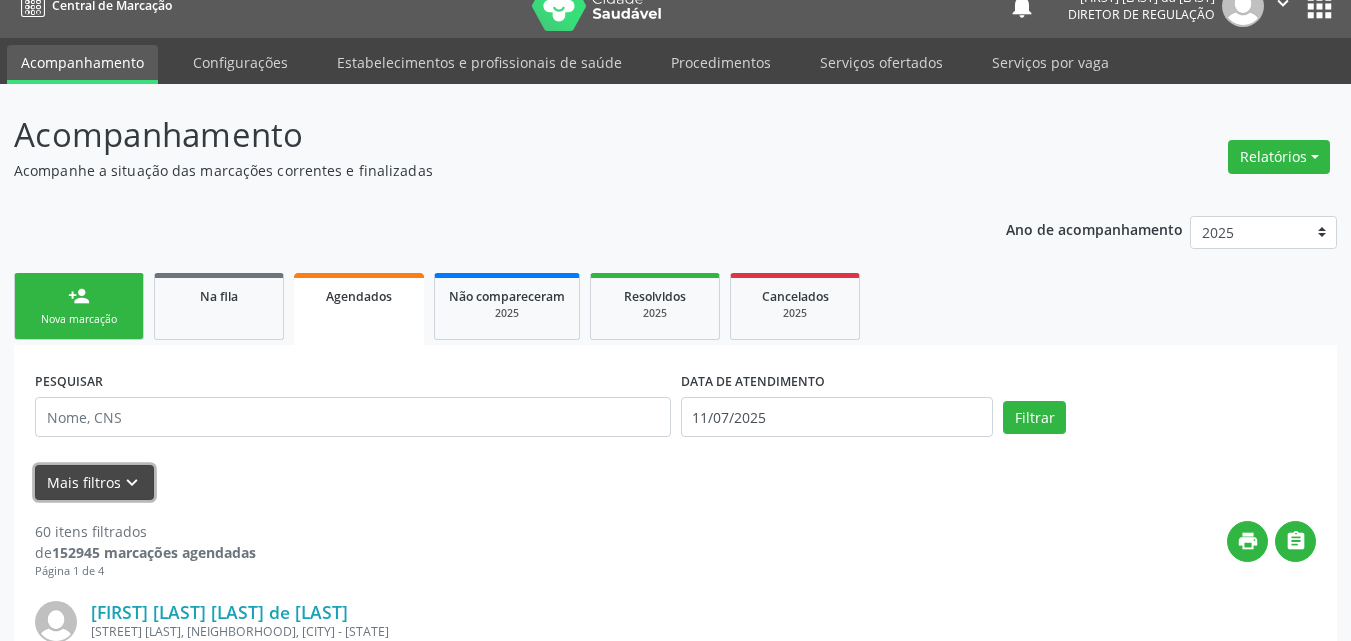 click on "keyboard_arrow_down" at bounding box center [132, 483] 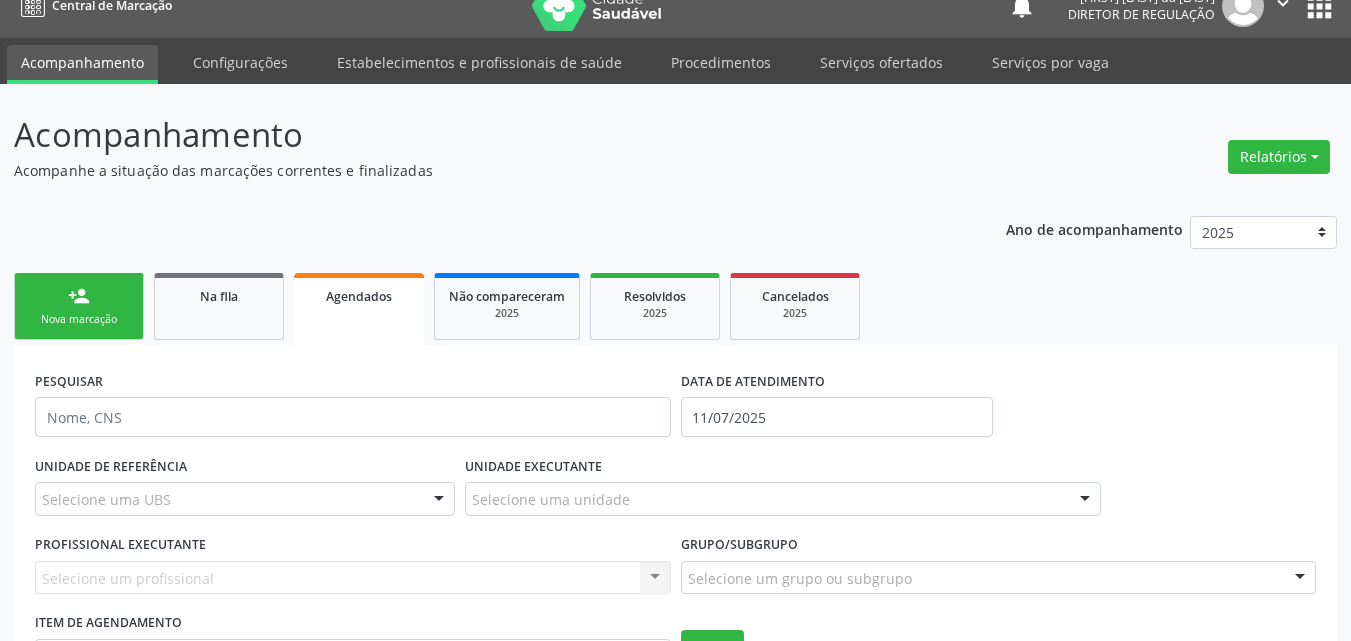 scroll, scrollTop: 226, scrollLeft: 0, axis: vertical 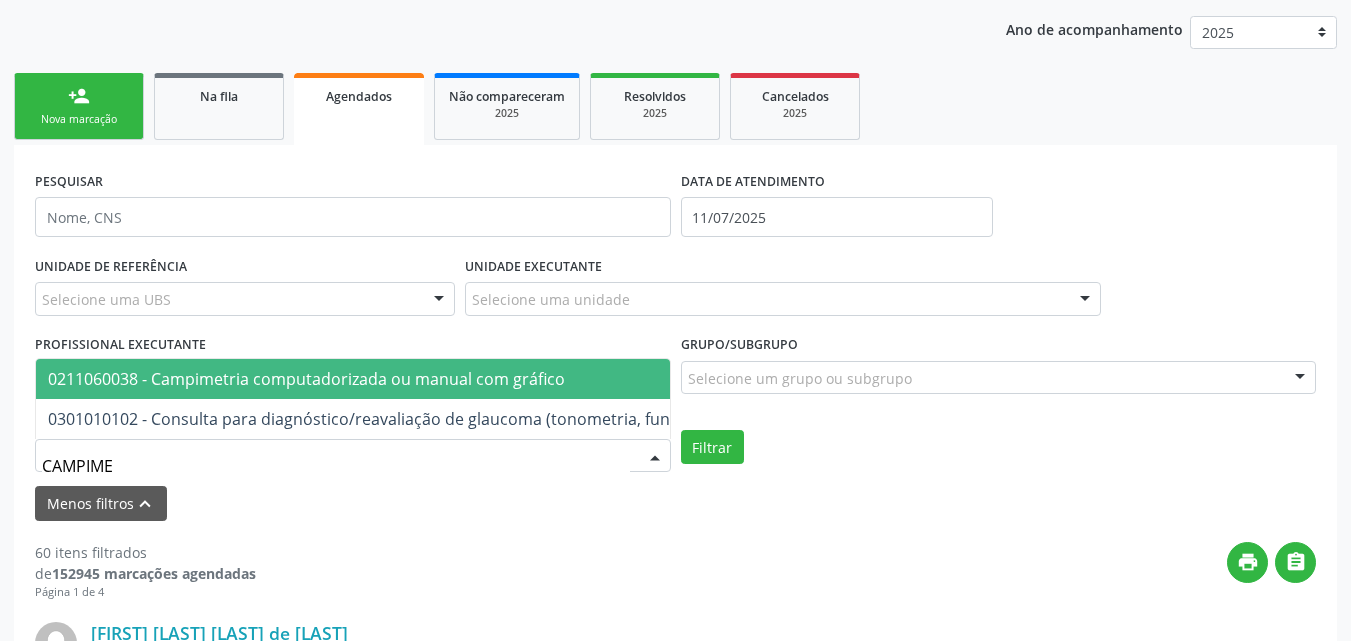 type on "CAMPIMET" 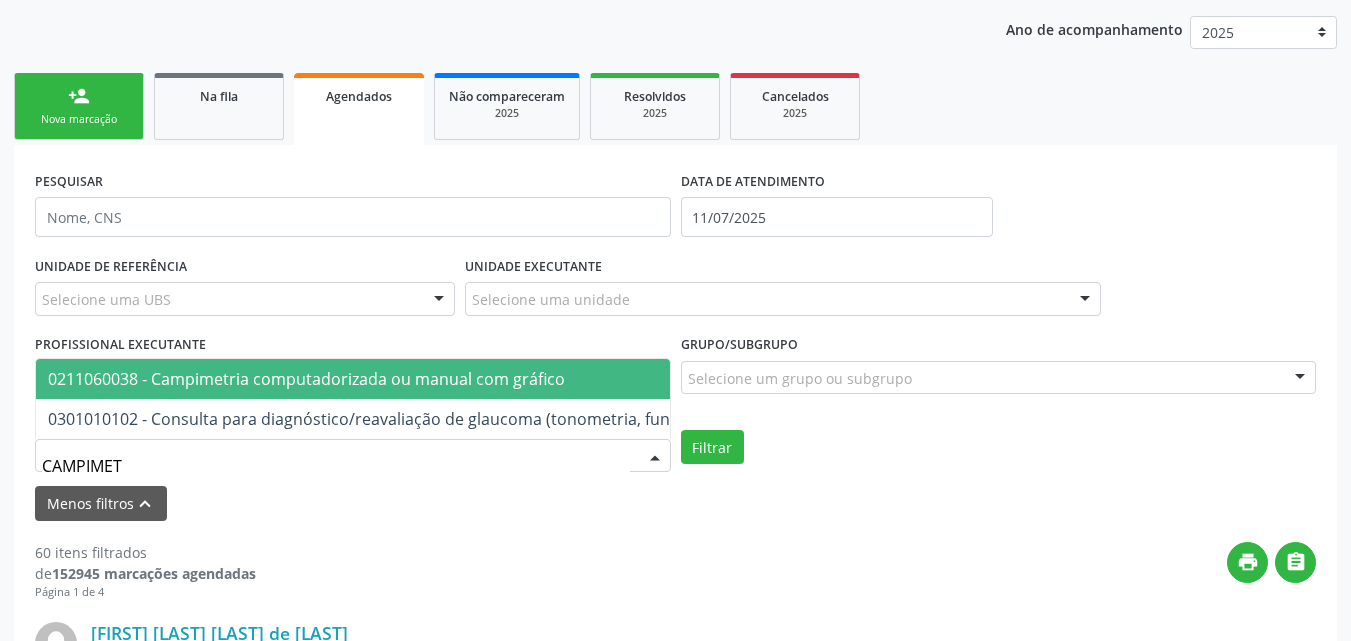 click on "0211060038 - Campimetria computadorizada ou manual com gráfico" at bounding box center (452, 379) 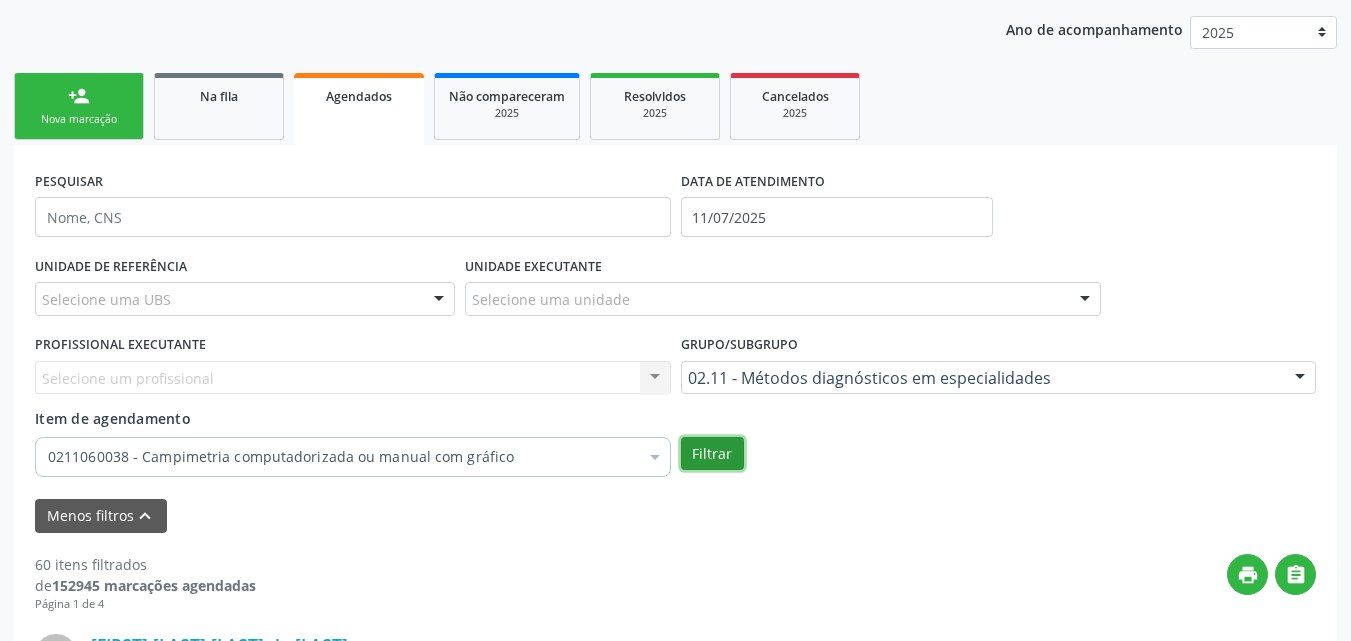 click on "Filtrar" at bounding box center [712, 454] 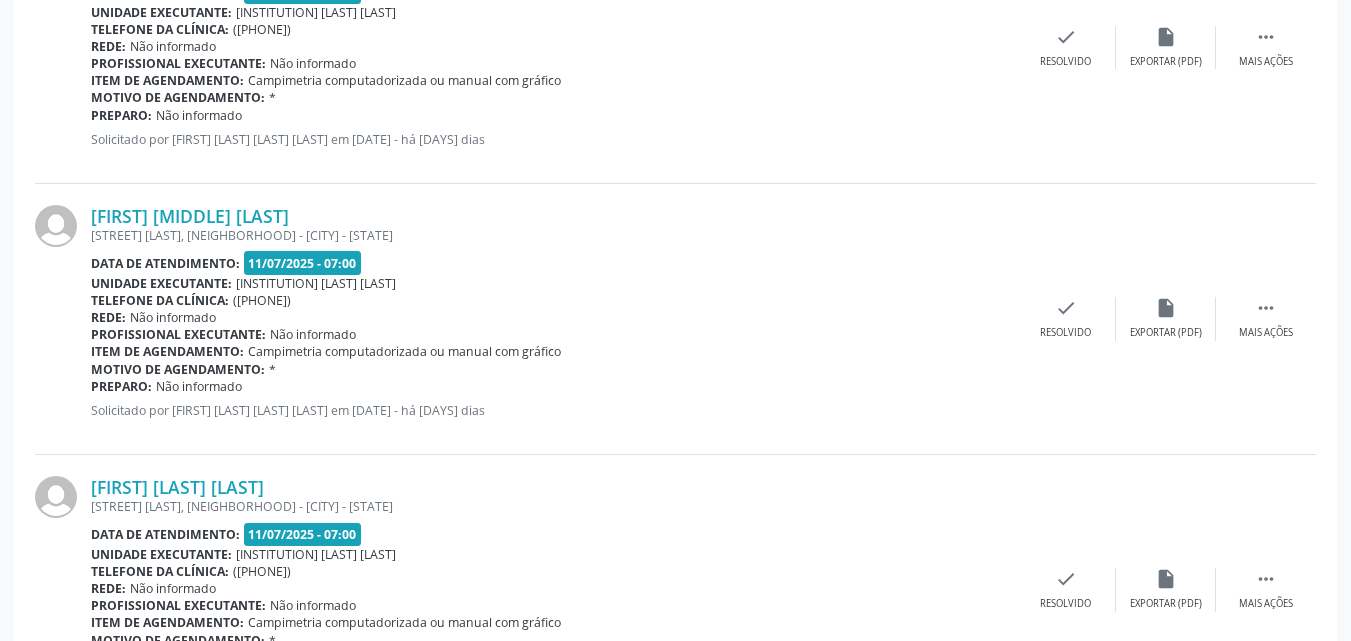 scroll, scrollTop: 1026, scrollLeft: 0, axis: vertical 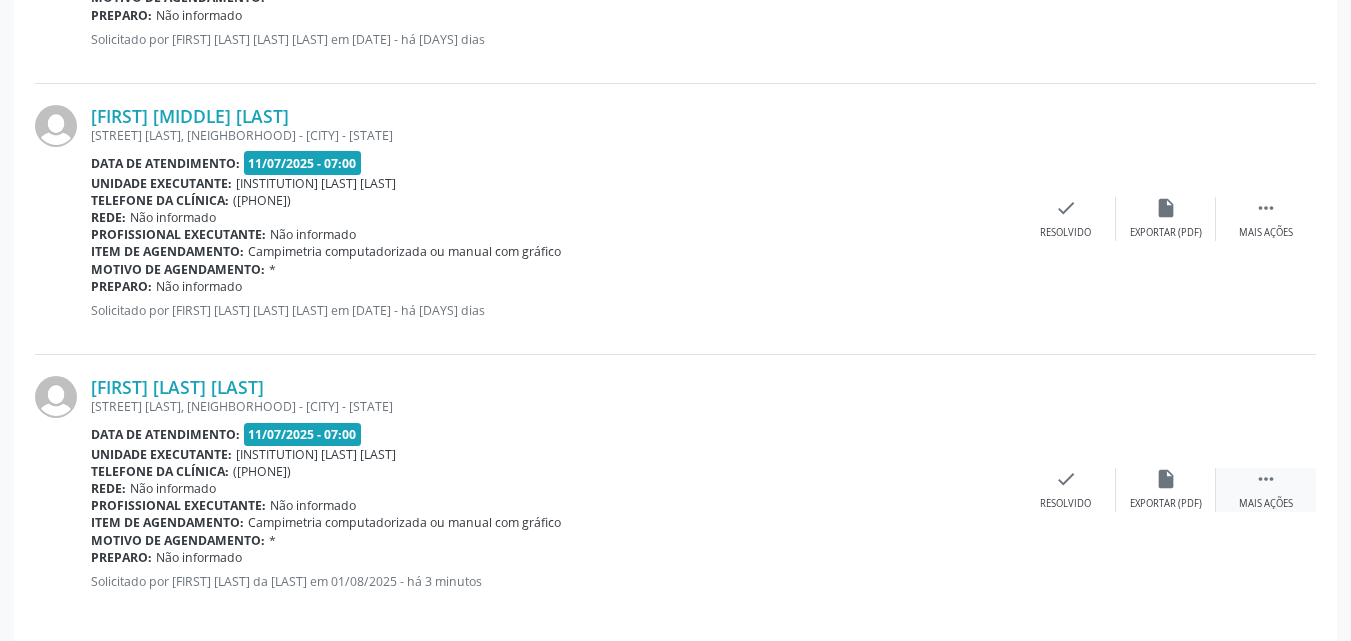 click on "" at bounding box center (1266, 479) 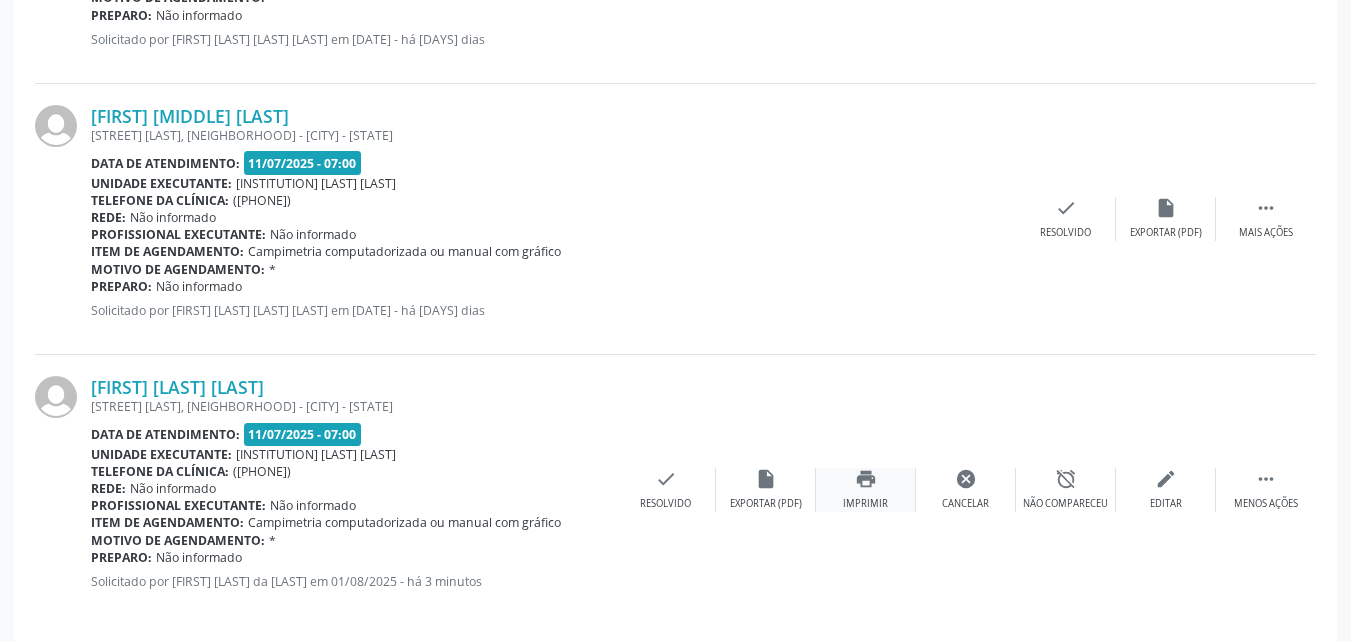 click on "print" at bounding box center [866, 479] 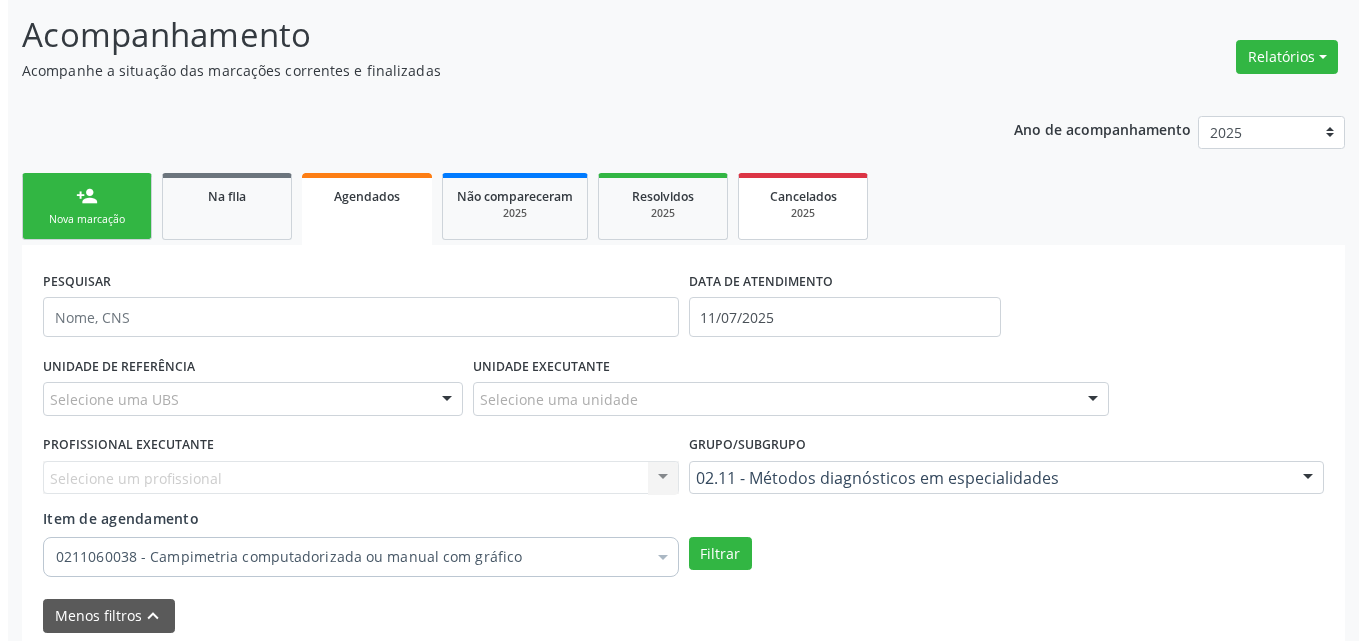 scroll, scrollTop: 0, scrollLeft: 0, axis: both 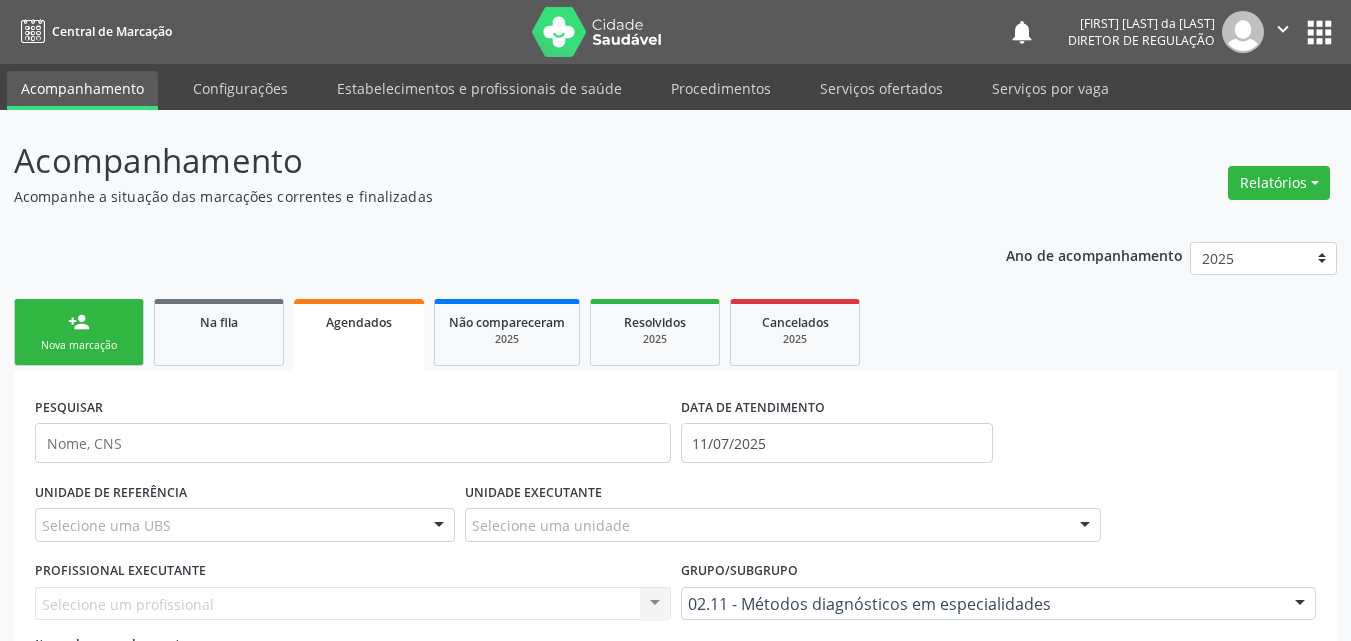 click on "Nova marcação" at bounding box center (79, 345) 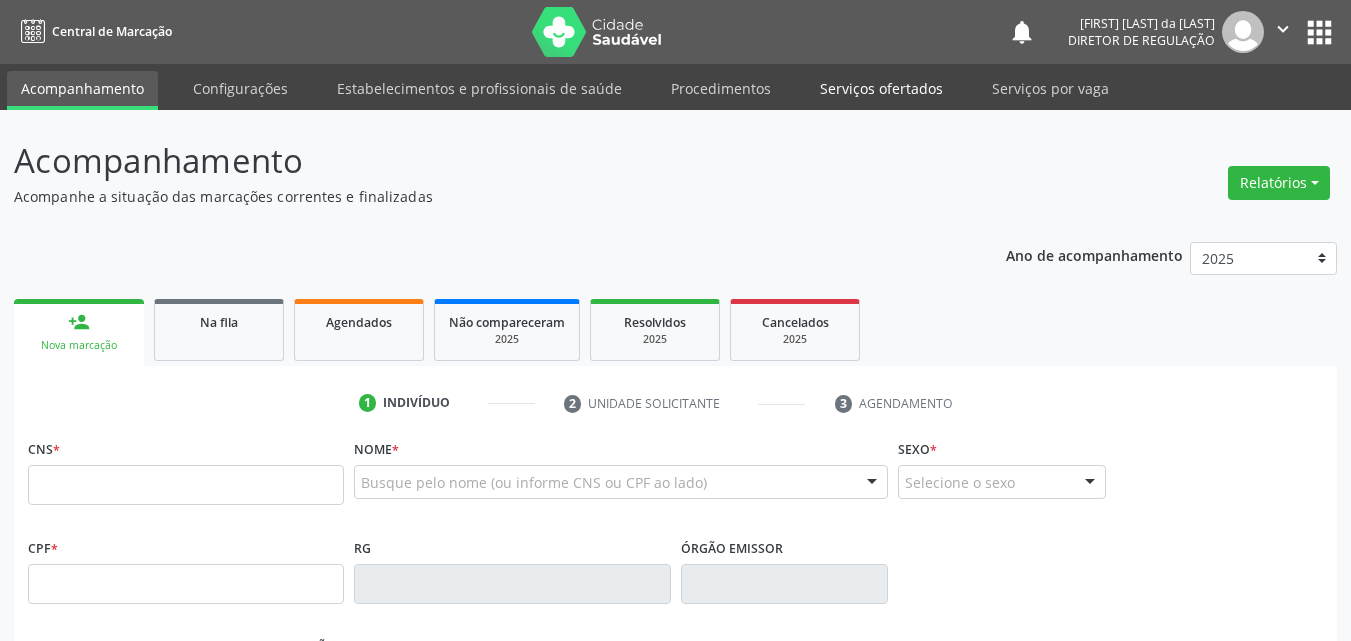 click on "Serviços ofertados" at bounding box center (881, 88) 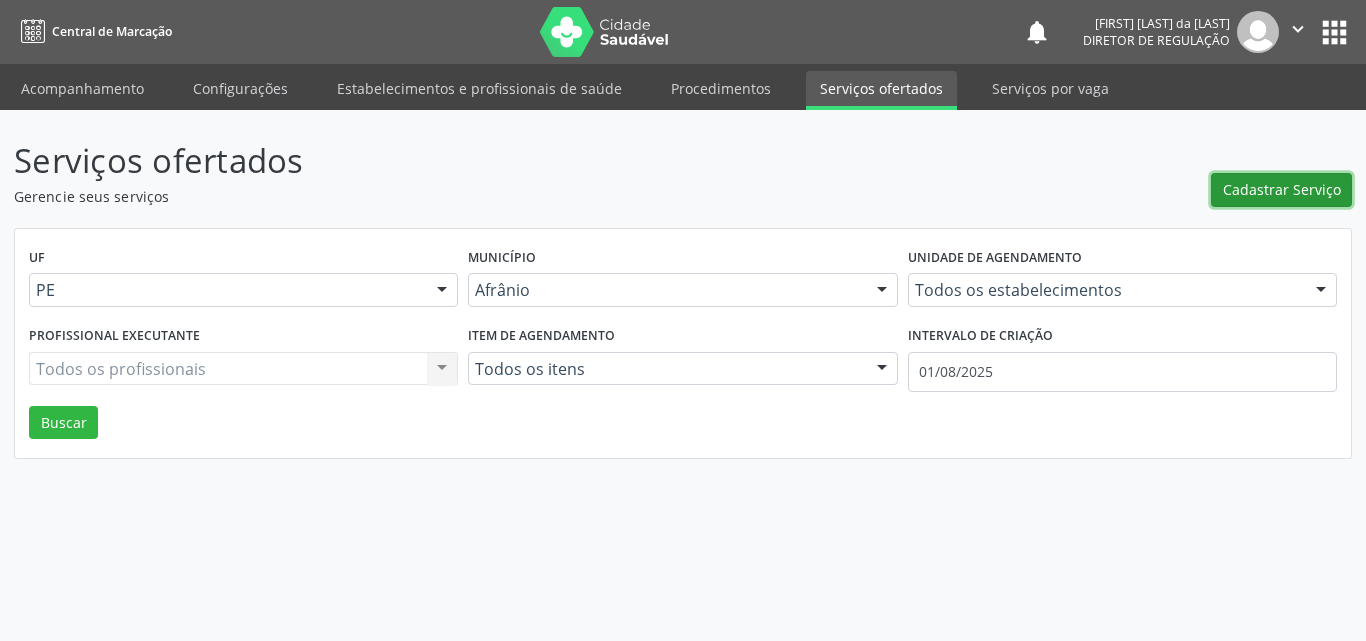 click on "Cadastrar Serviço" at bounding box center [1282, 189] 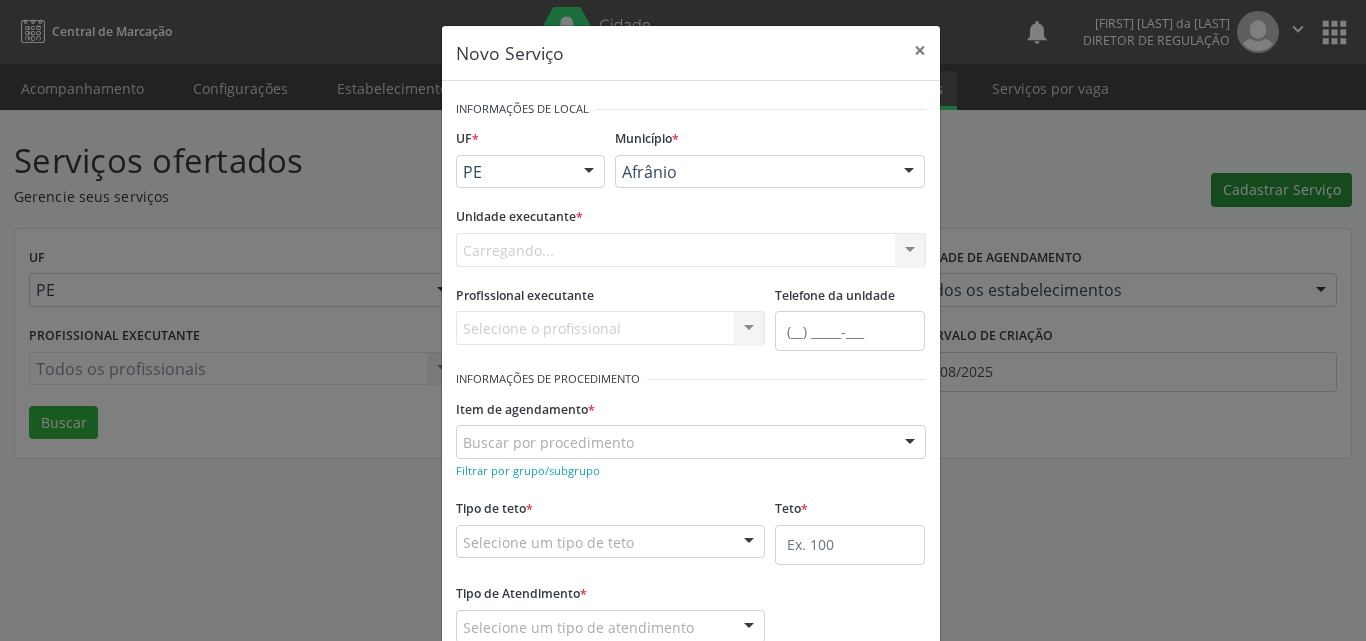 scroll, scrollTop: 0, scrollLeft: 0, axis: both 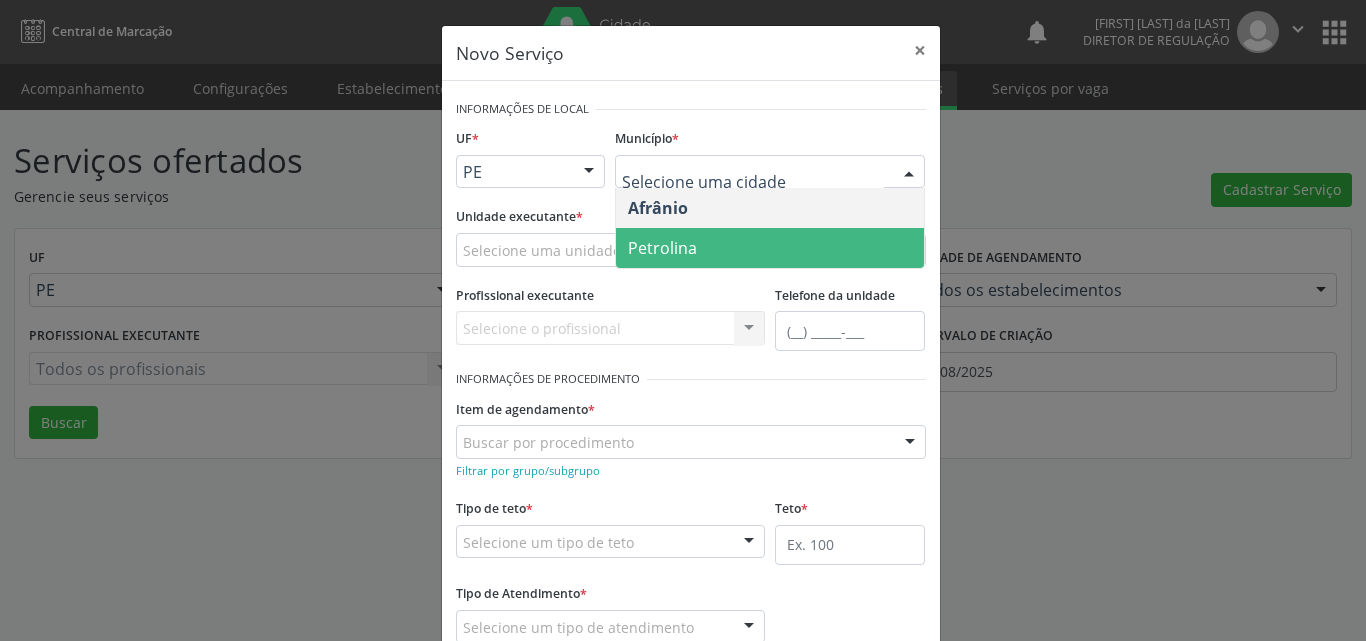 click on "Petrolina" at bounding box center (770, 248) 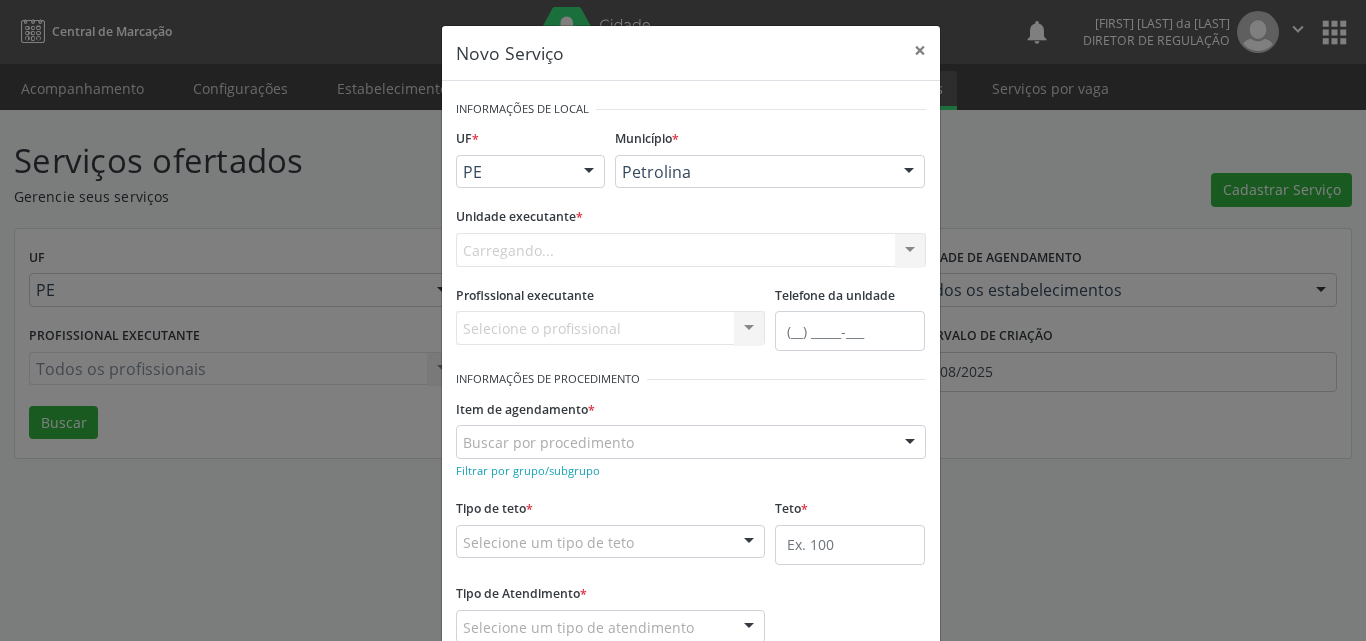 click on "Carregando...
Academia da Saude de Afranio   Academia da Saude do Bairro Roberto Luis   Academia da Saude do Distrito de Cachoeira do Roberto   Academia da Saude do Distrito de Extrema   Academia da Saude do Jose Ramos   Alves Landim   Ambulatorio Municipal de Saude   Caf Central de Abastecimento Farmaceutico   Centro de Atencao Psicossocial de Afranio Pe   Centro de Especialidades   Cime   Cuidar   Equipe de Atencao Basica Prisional Tipo I com Saude Mental   Esf Ana Coelho Nonato   Esf Custodia Maria da Conceicao   Esf Isabel Gomes   Esf Jose Ramos   Esf Jose e Maria Rodrigues de Macedo   Esf Maria Dilurdes da Silva   Esf Maria da Silva Pereira   Esf Rosalia Cavalcanti Gomes   Esf de Barra das Melancias   Esf de Extrema   Farmacia Basica do Municipio de Afranio   Hospital Municipal Maria Coelho Cavalcanti Rodrigues   Hospital de Campanha Covid 19 Ambulatorio Municipal   Laboratorio de Protese Dentario   Lid Laboratorio de Investigacoes e Diagnosticos               Selac" at bounding box center [691, 250] 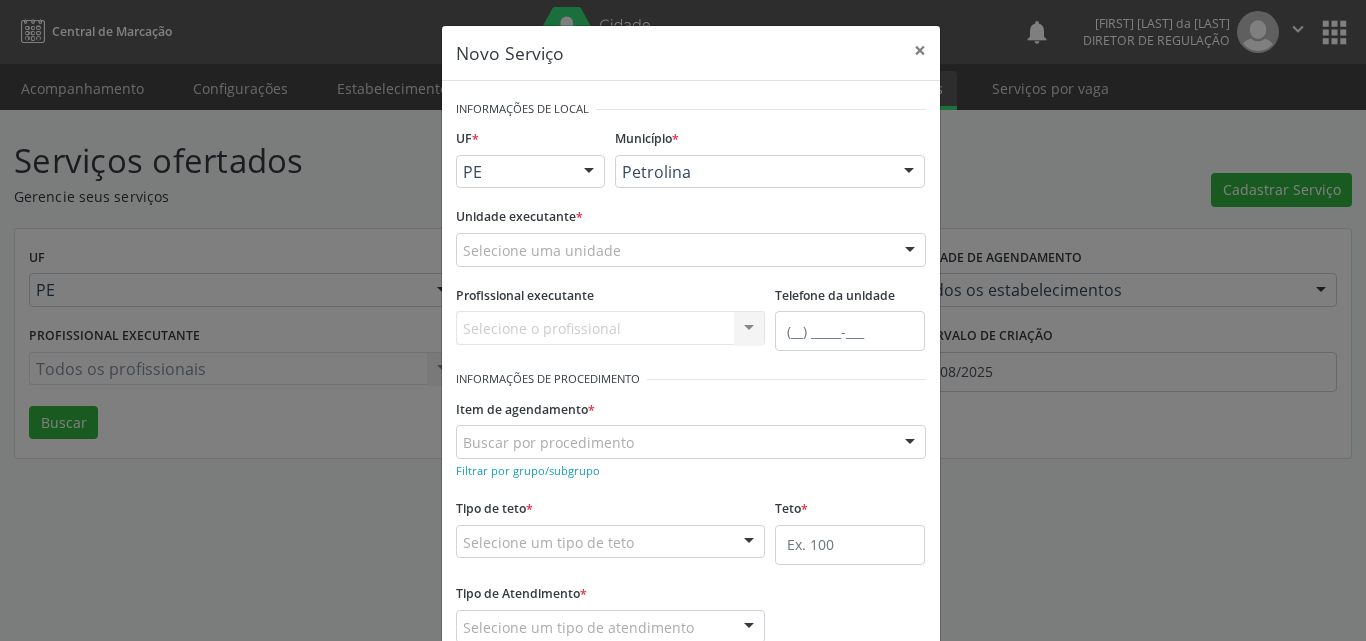 click on "Selecione uma unidade" at bounding box center [691, 250] 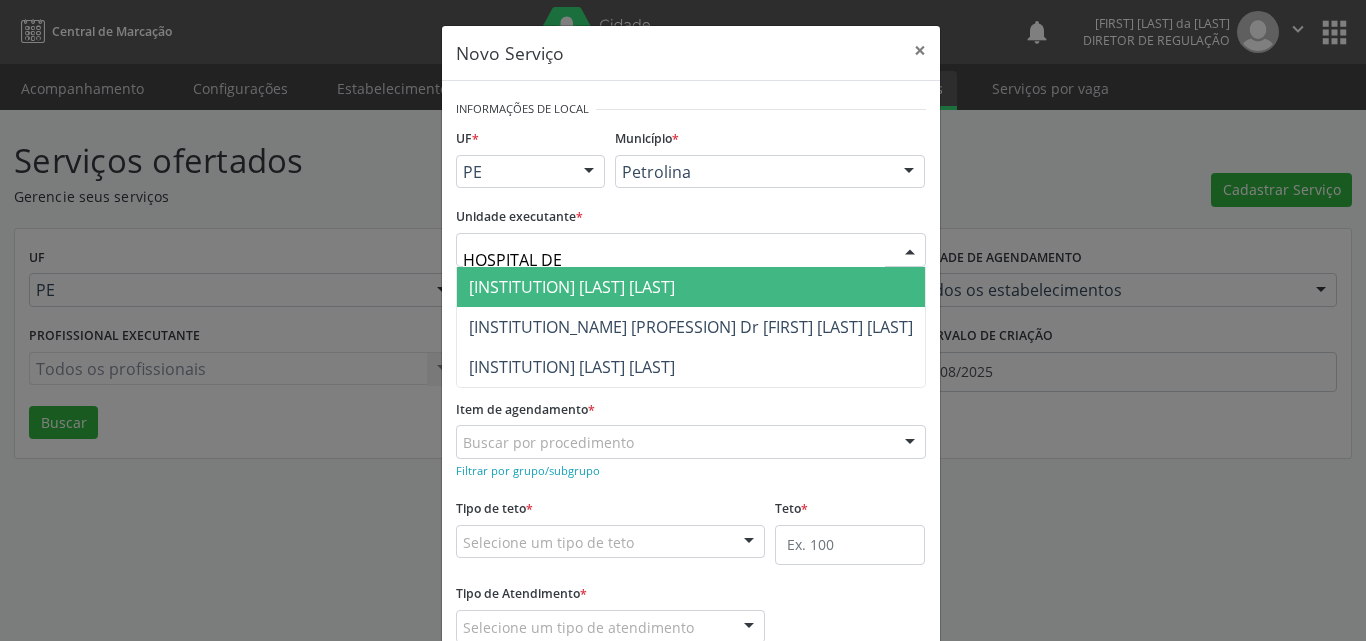 type on "HOSPITAL DE O" 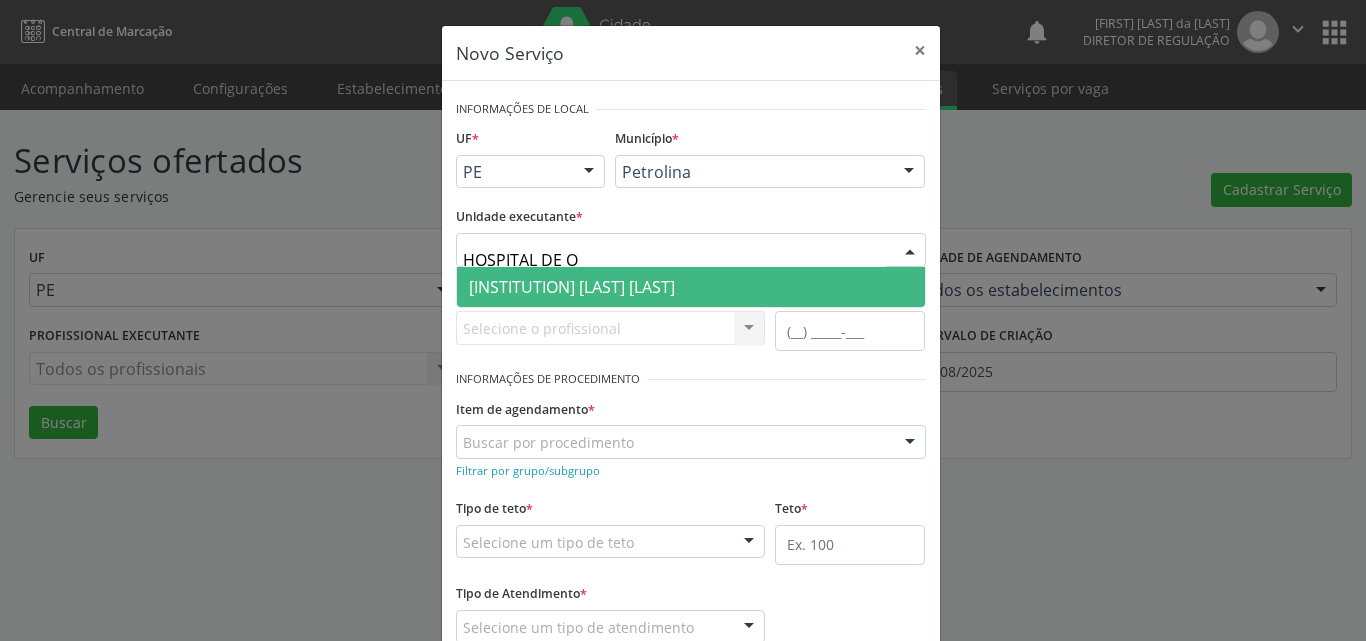 click on "[INSTITUTION] [LAST] [LAST]" at bounding box center (572, 287) 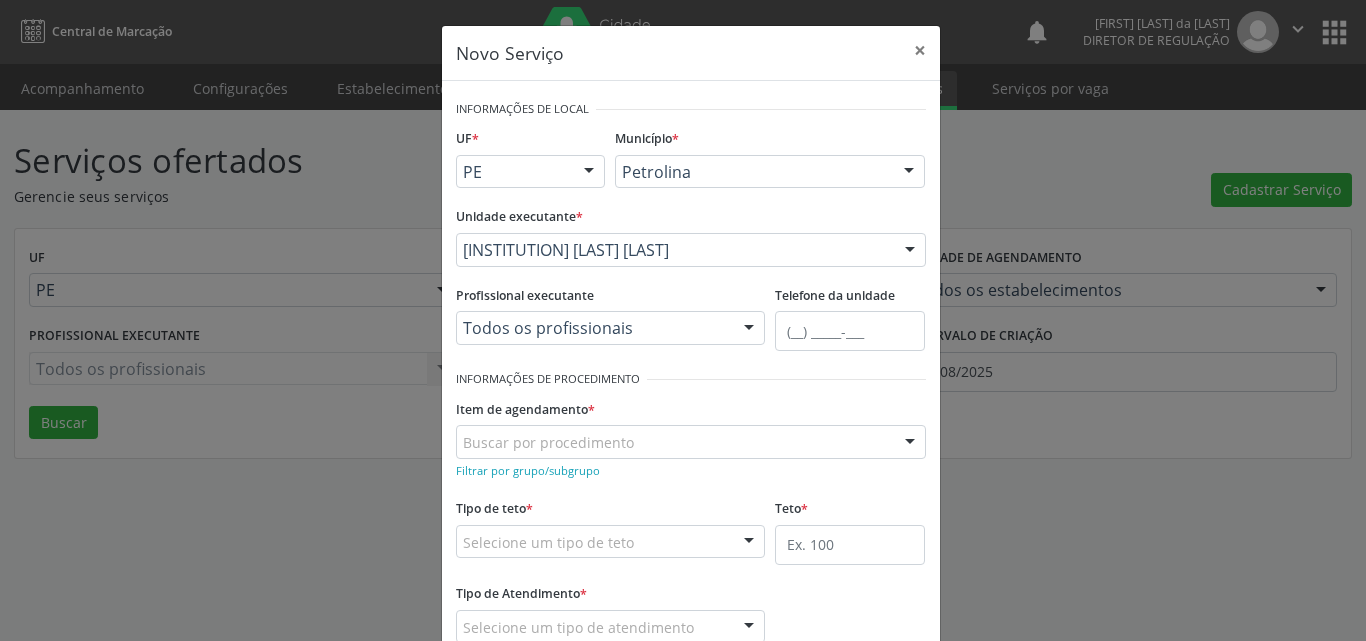 click on "Buscar por procedimento" at bounding box center (691, 442) 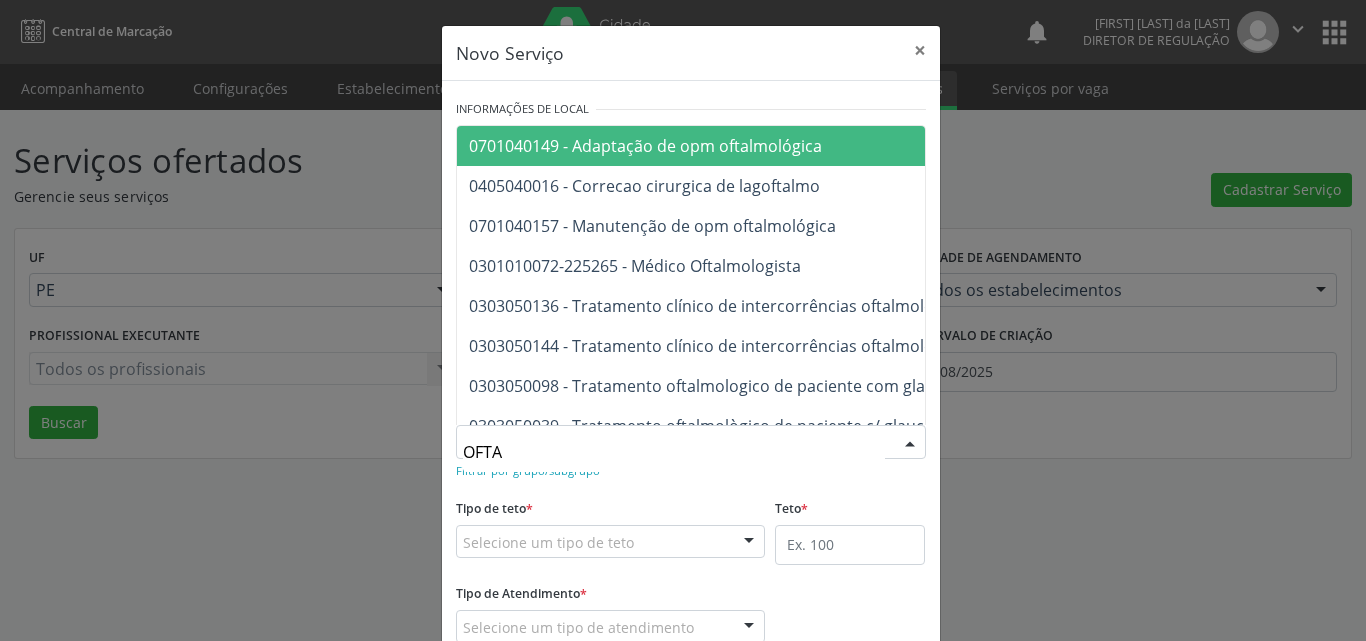 type on "OFTAL" 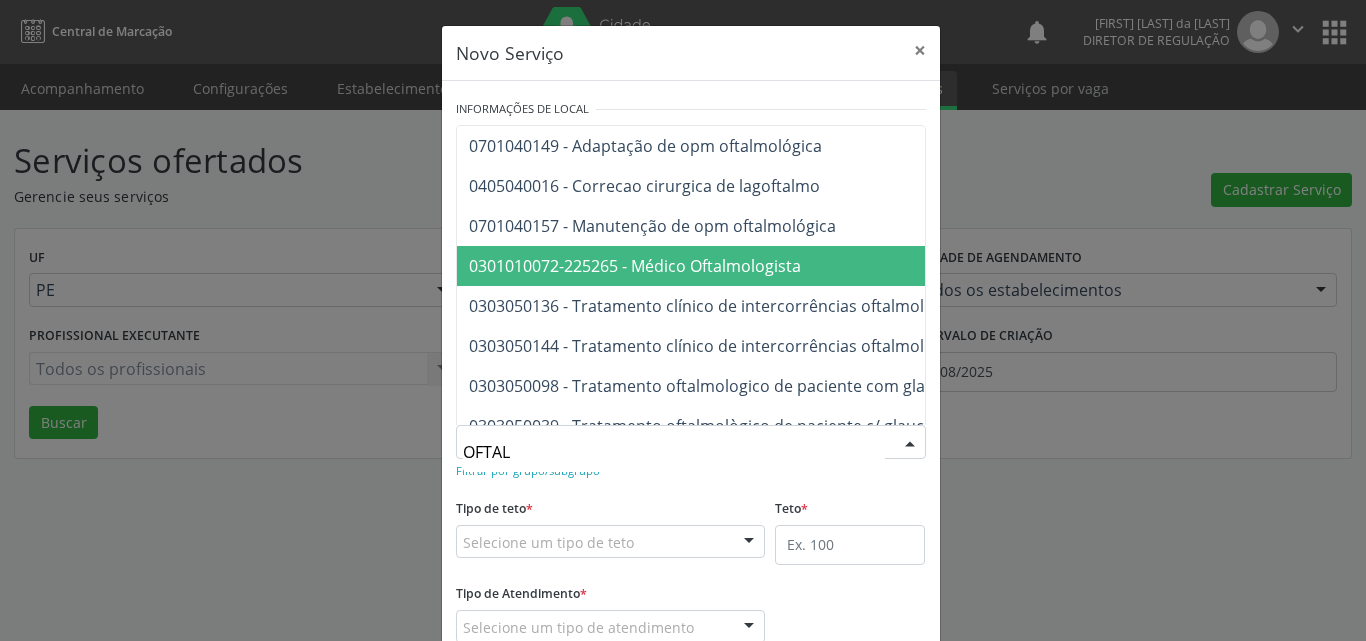 click on "0301010072-225265 - Médico Oftalmologista" at bounding box center [635, 266] 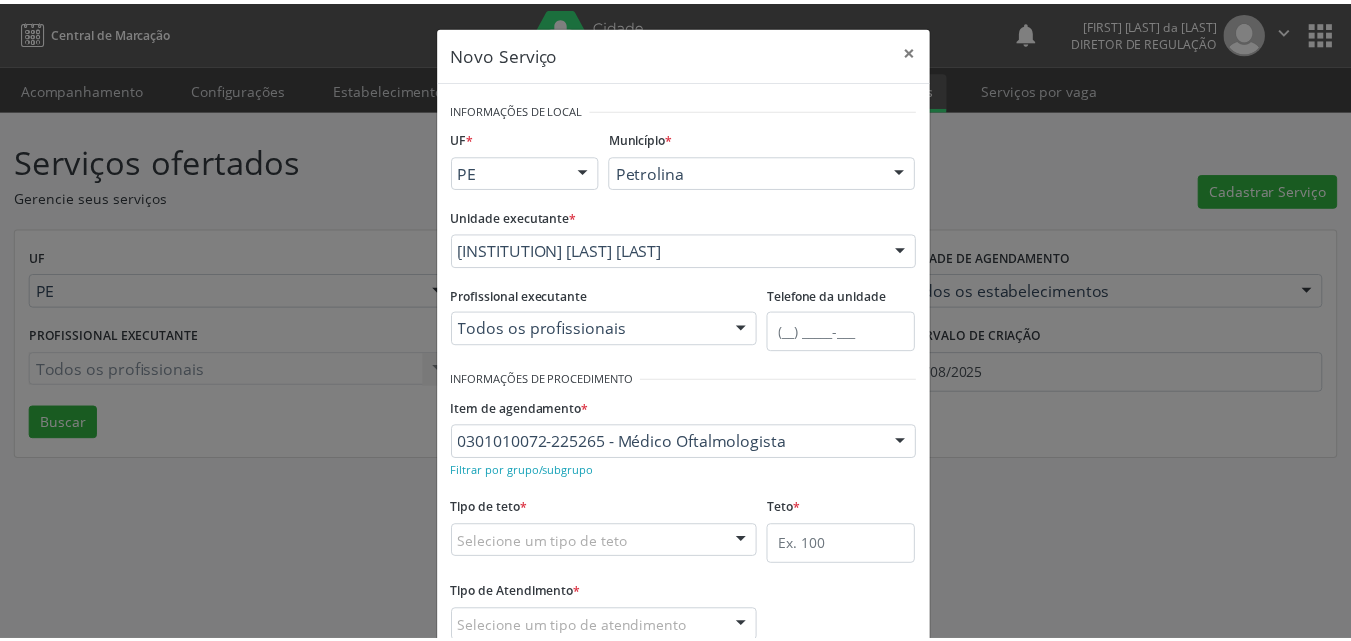 scroll, scrollTop: 100, scrollLeft: 0, axis: vertical 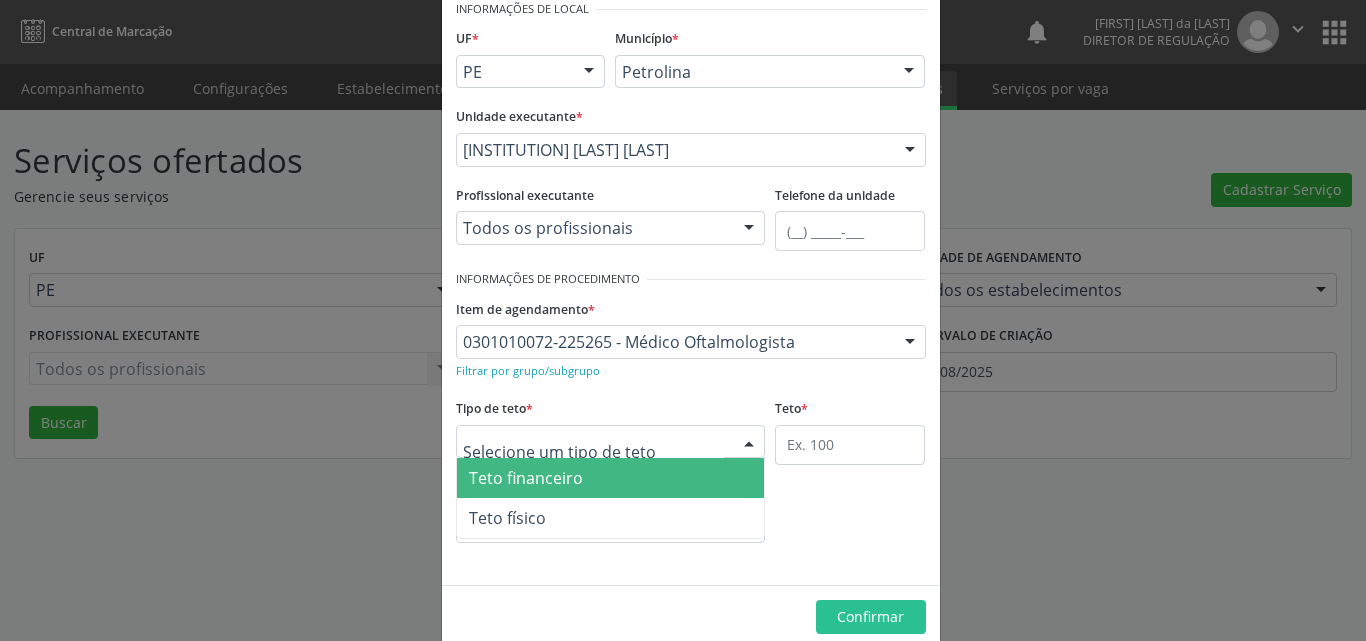 click at bounding box center (611, 442) 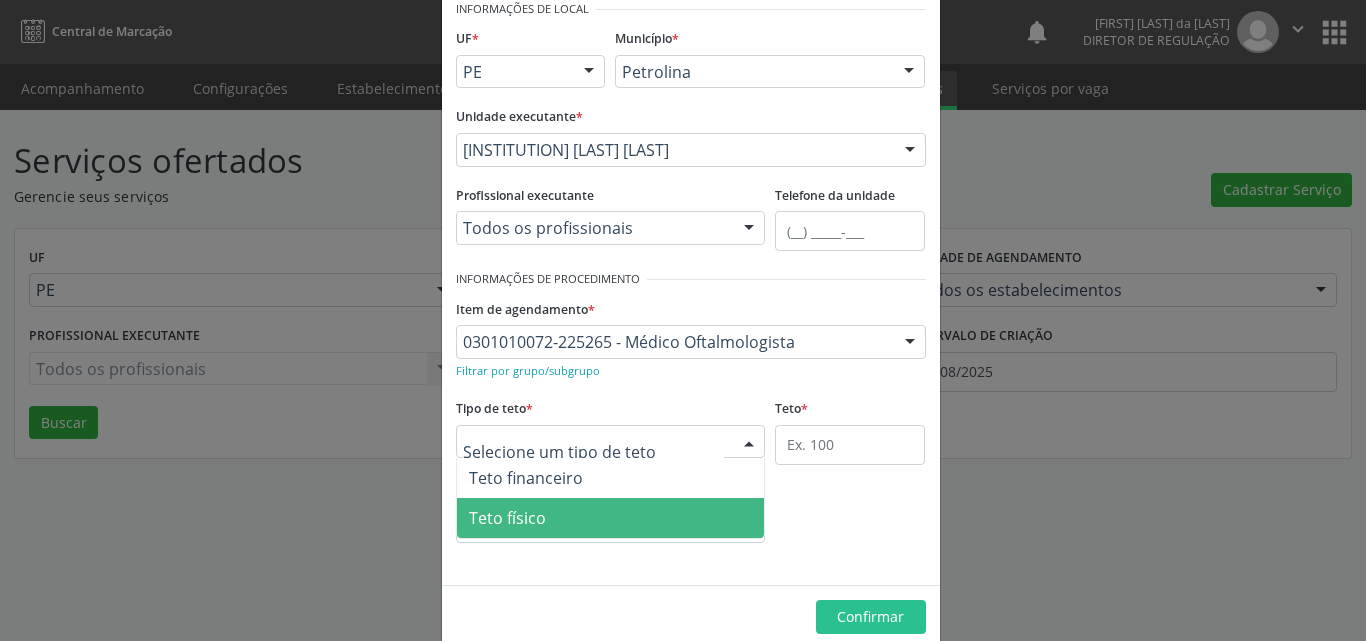 click on "Teto físico" at bounding box center [611, 518] 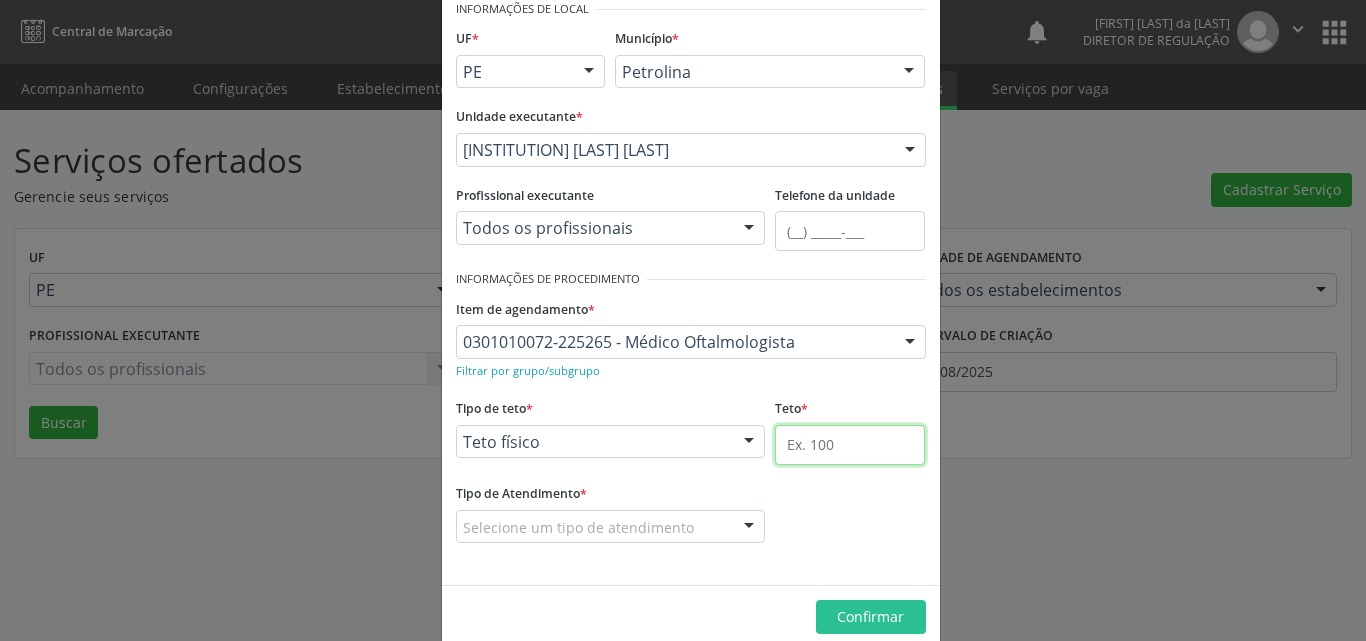 click at bounding box center [850, 445] 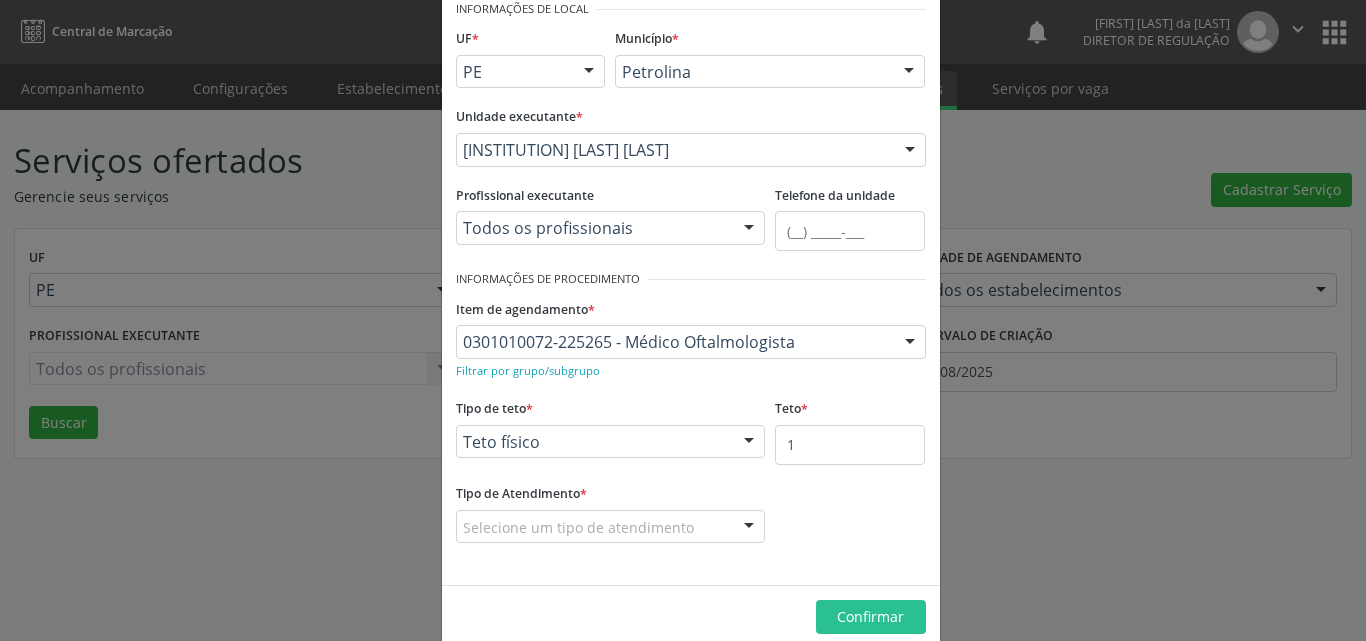 click on "Selecione um tipo de atendimento" at bounding box center [611, 527] 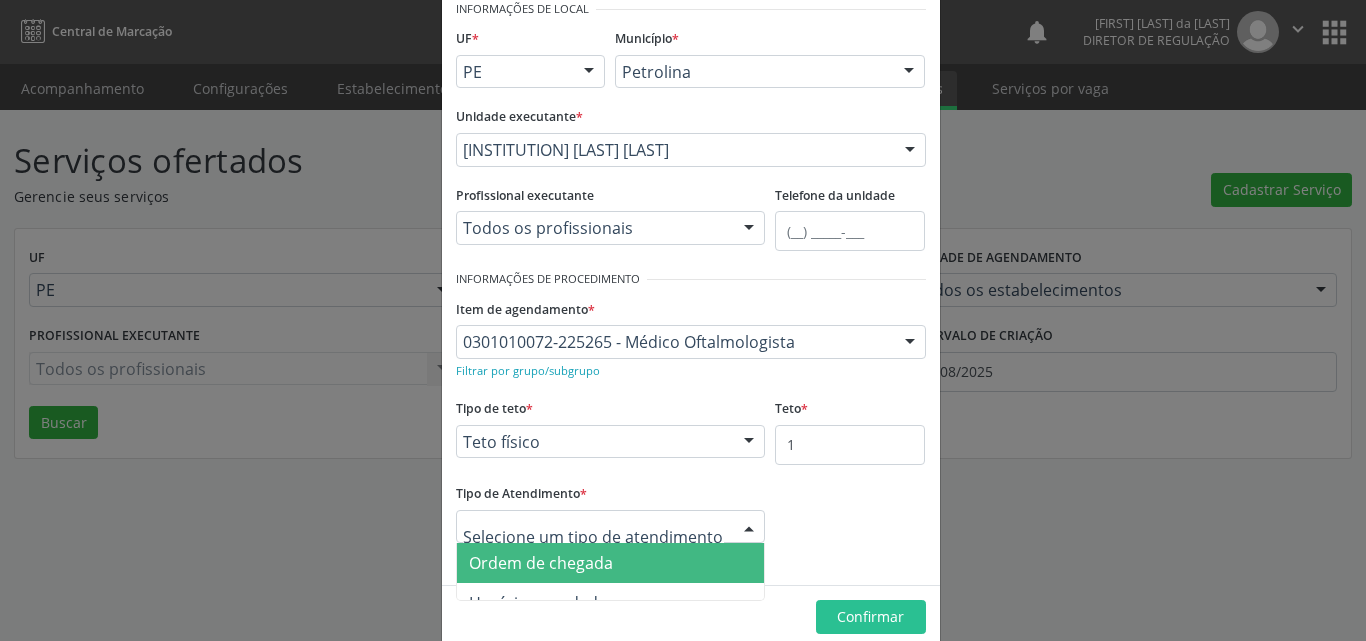 click on "Ordem de chegada" at bounding box center [611, 563] 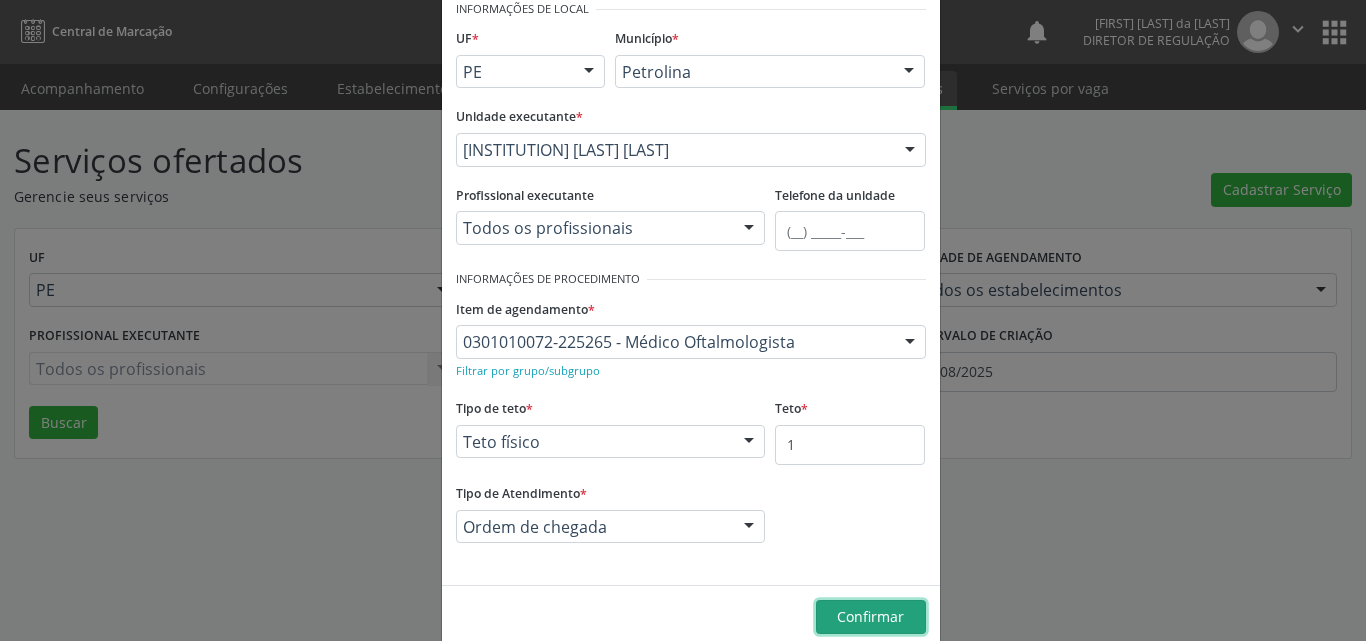 click on "Confirmar" at bounding box center (870, 616) 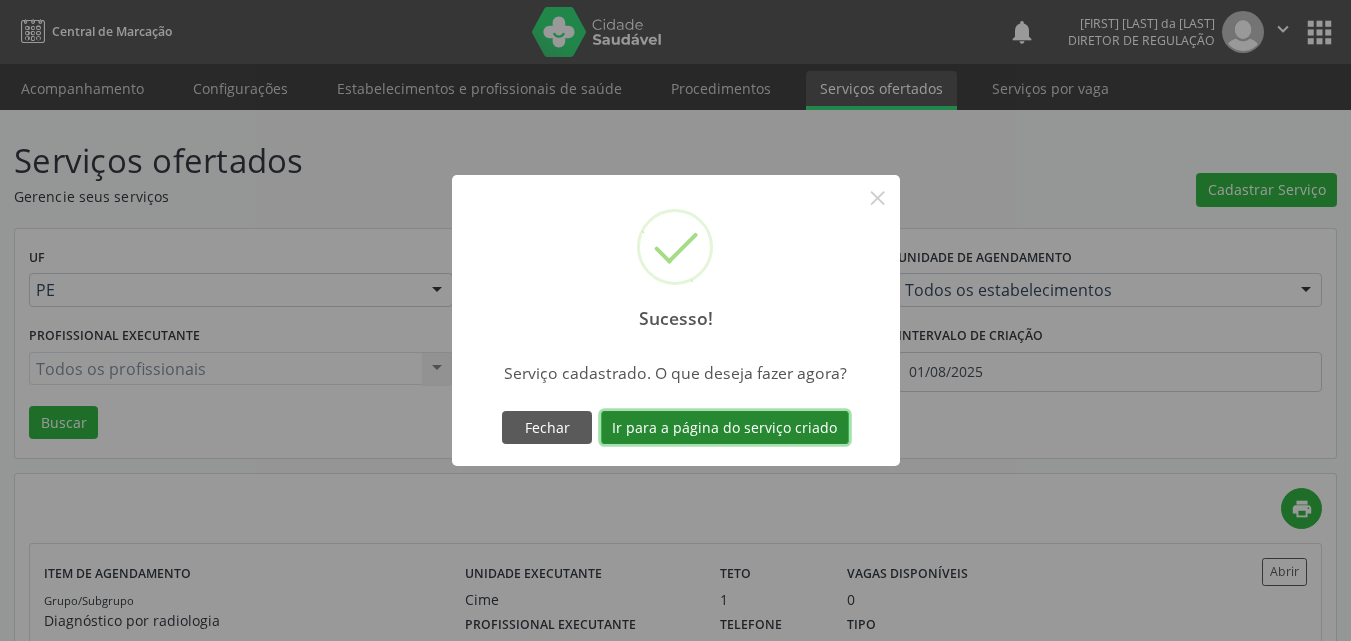 click on "Ir para a página do serviço criado" at bounding box center [725, 428] 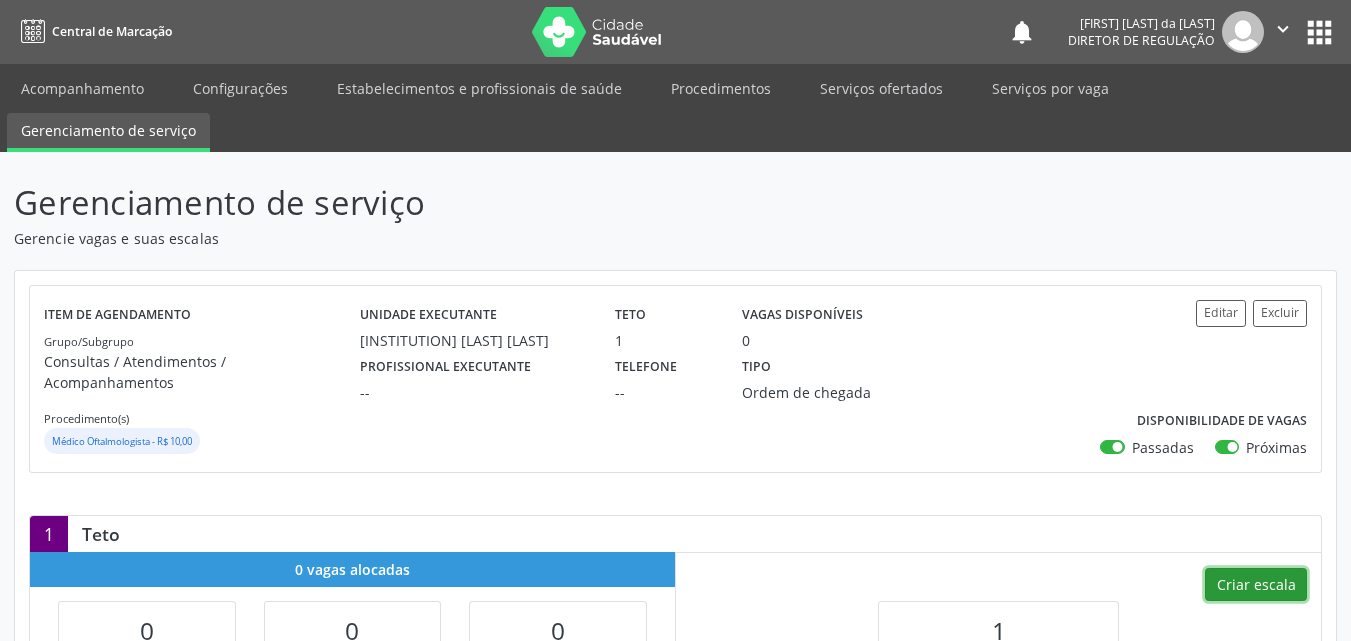 click on "Criar escala" at bounding box center [1256, 585] 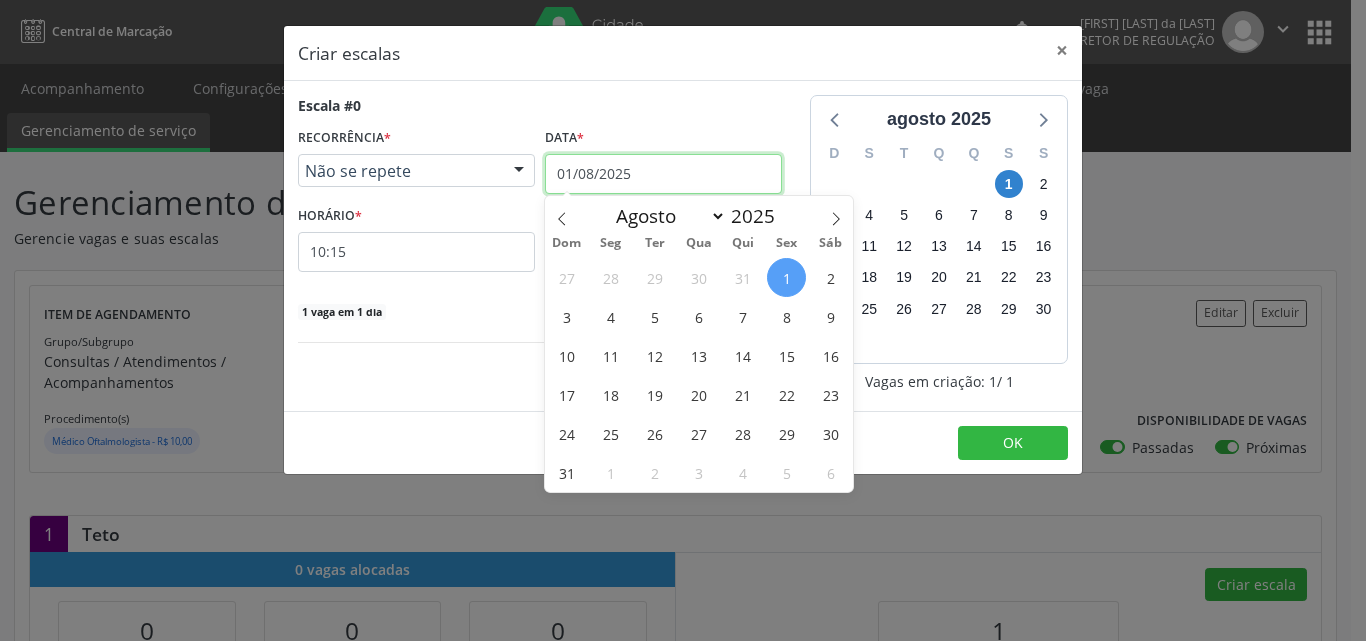 click on "01/08/2025" at bounding box center [663, 174] 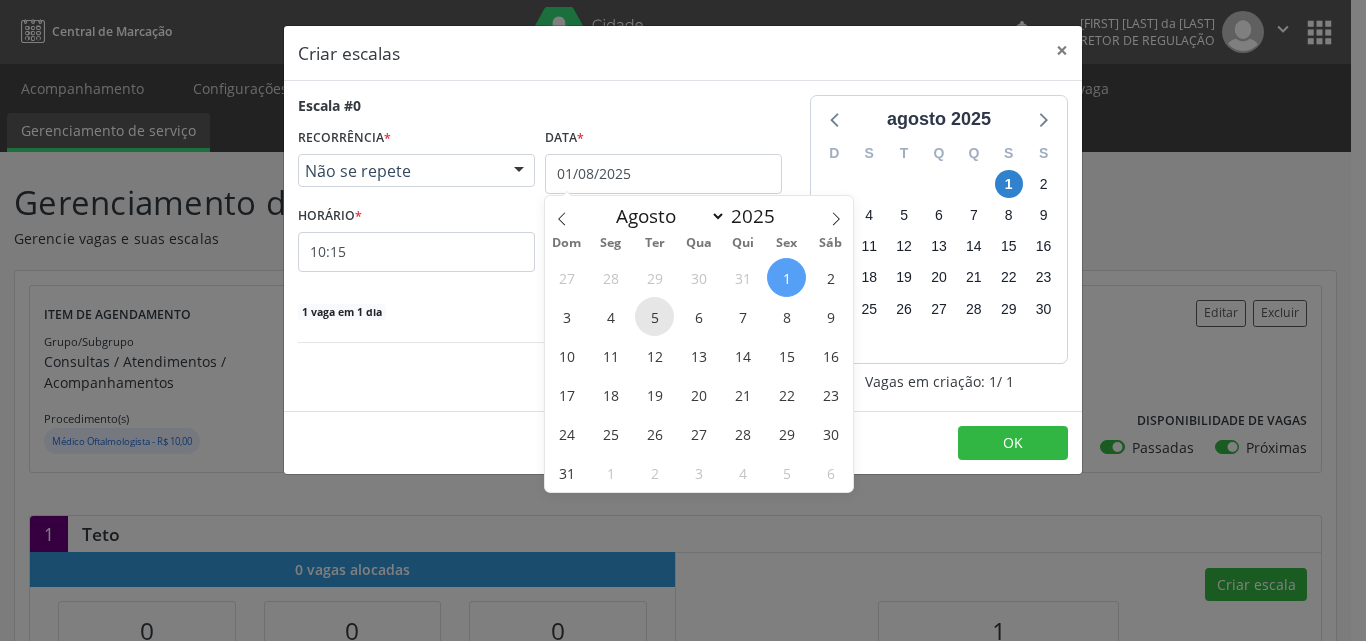 click on "5" at bounding box center (654, 316) 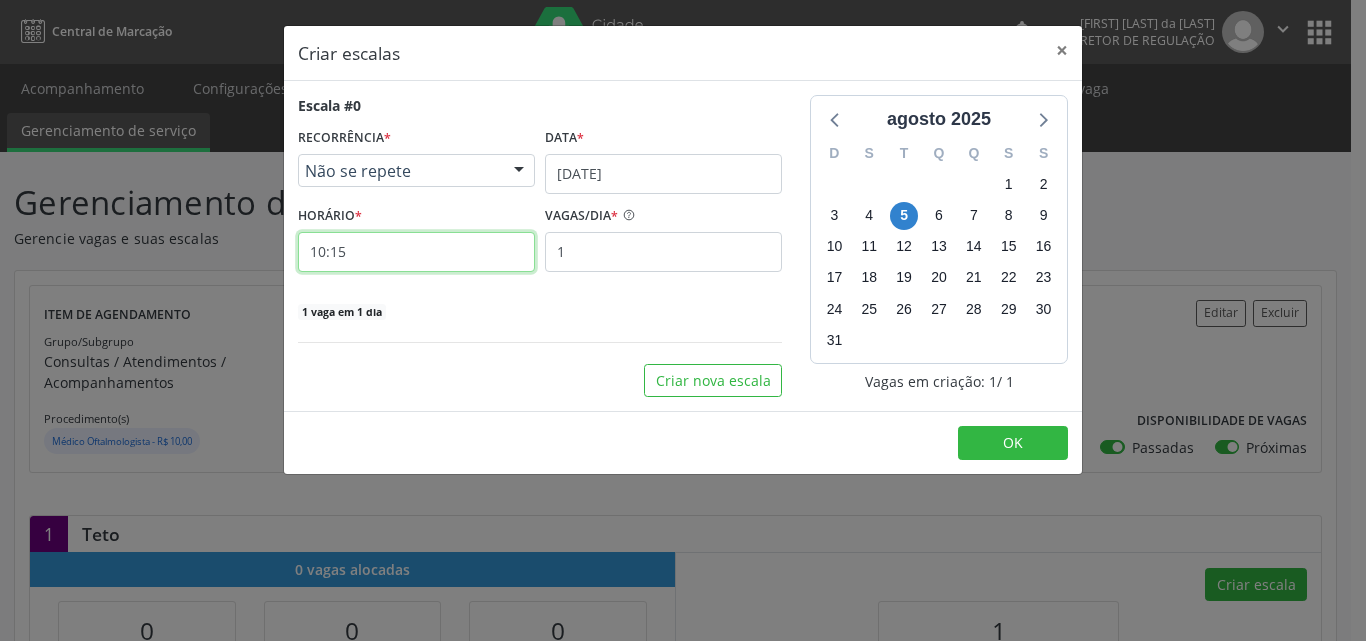 click on "10:15" at bounding box center (416, 252) 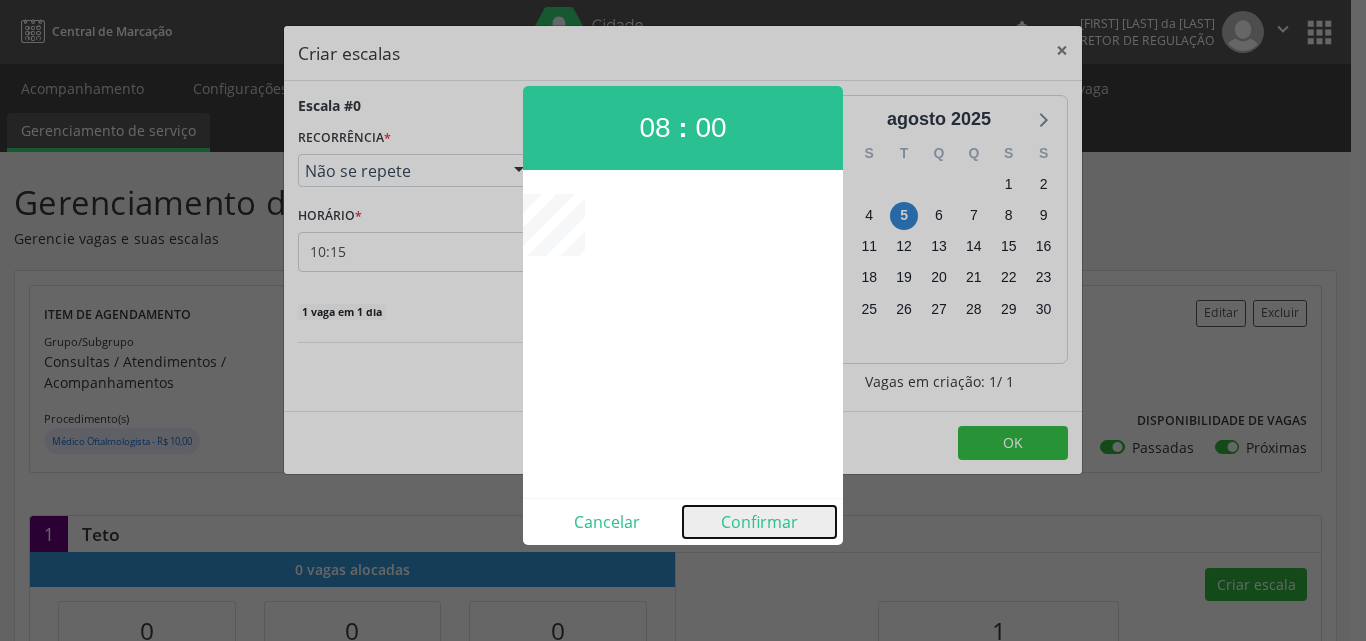 click on "Confirmar" at bounding box center (759, 522) 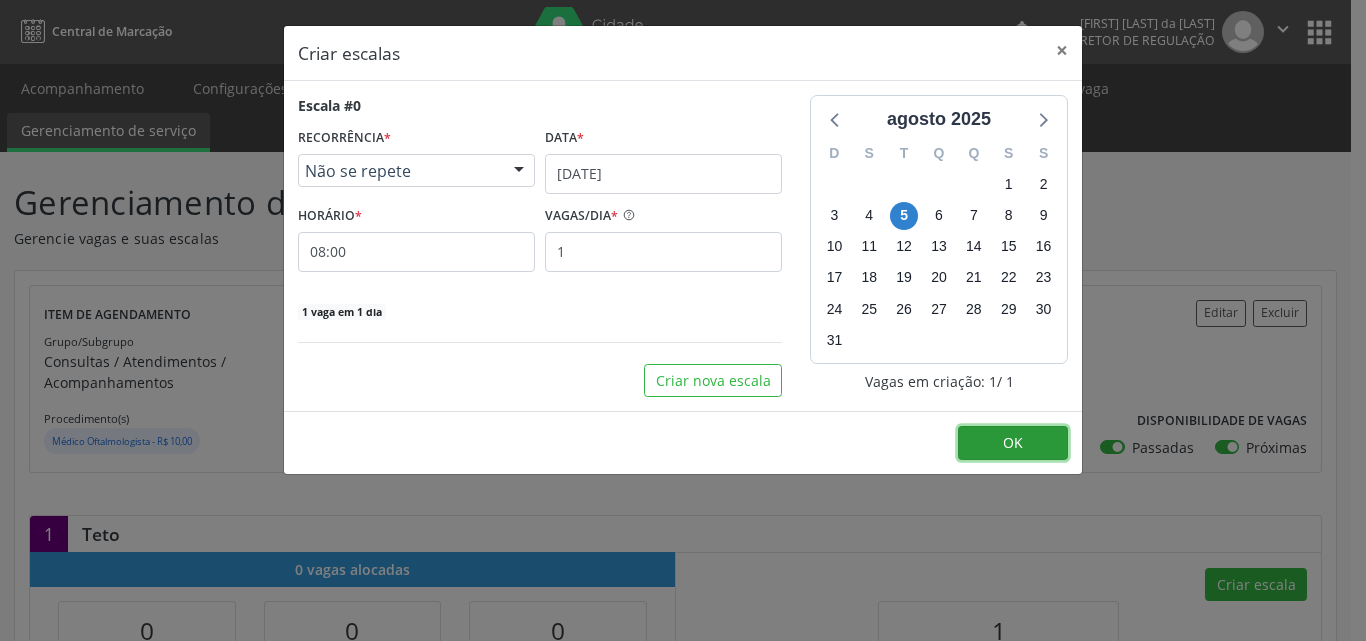 click on "OK" at bounding box center [1013, 443] 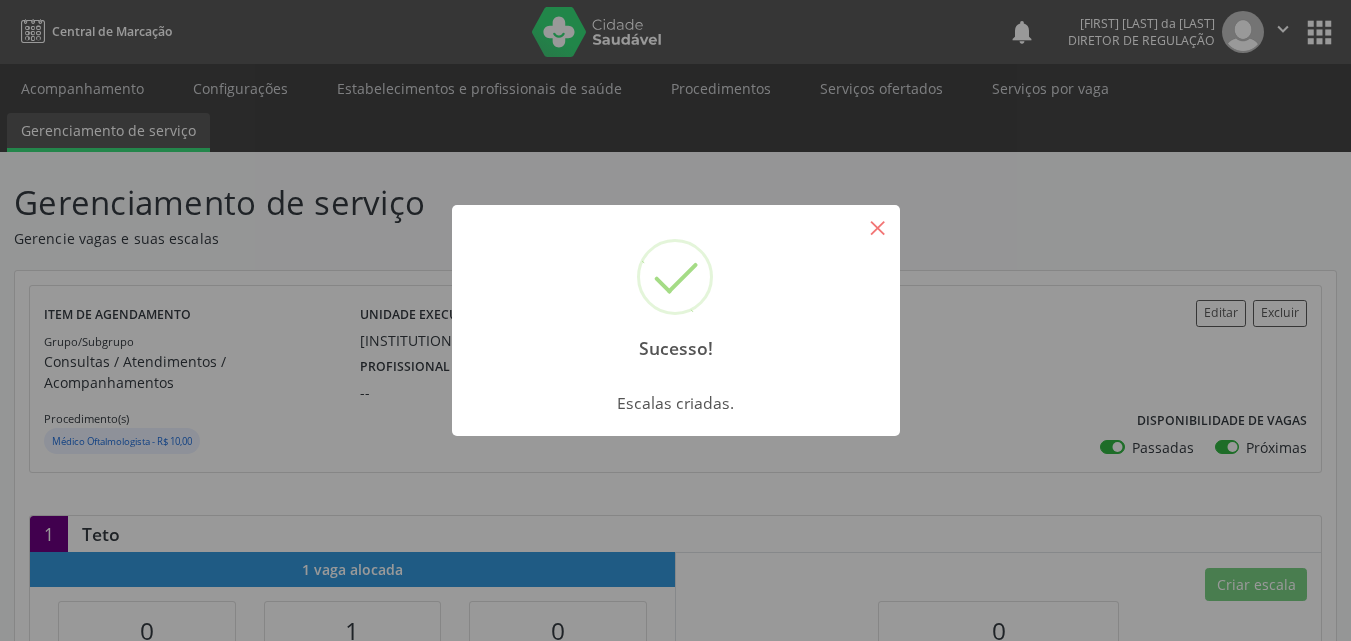 click on "×" at bounding box center (878, 227) 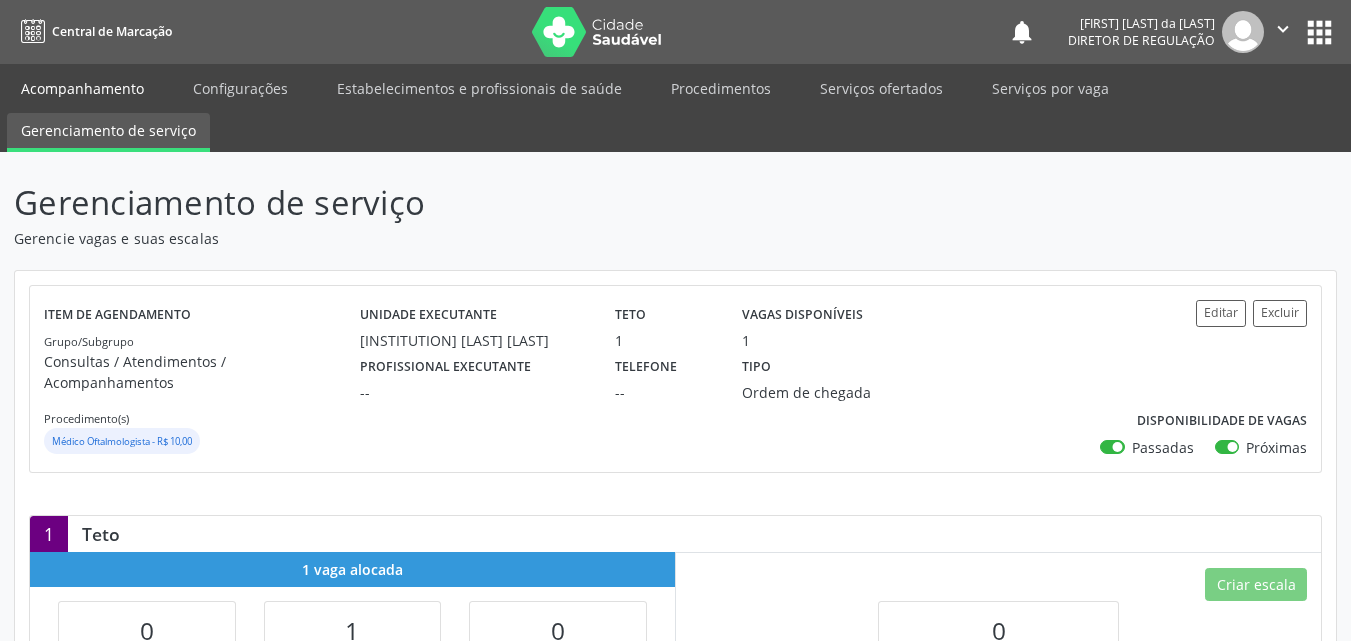 click on "Acompanhamento" at bounding box center (82, 88) 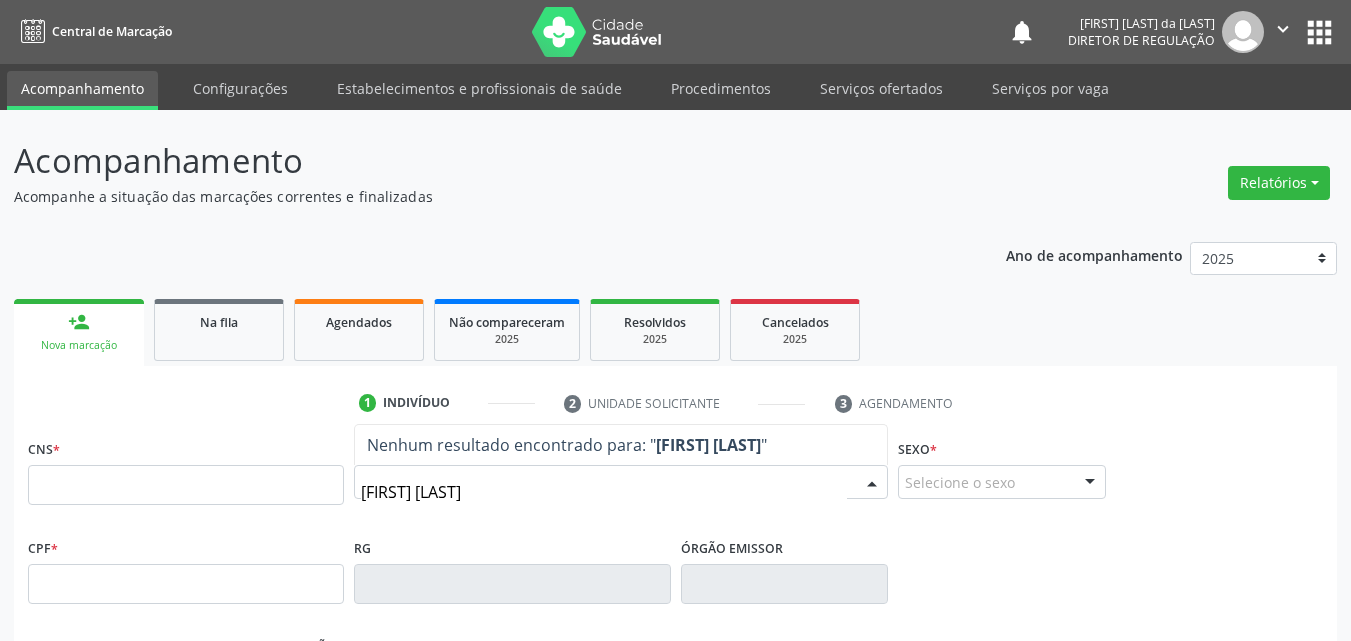 type on "[FIRST] [LAST] [LAST]" 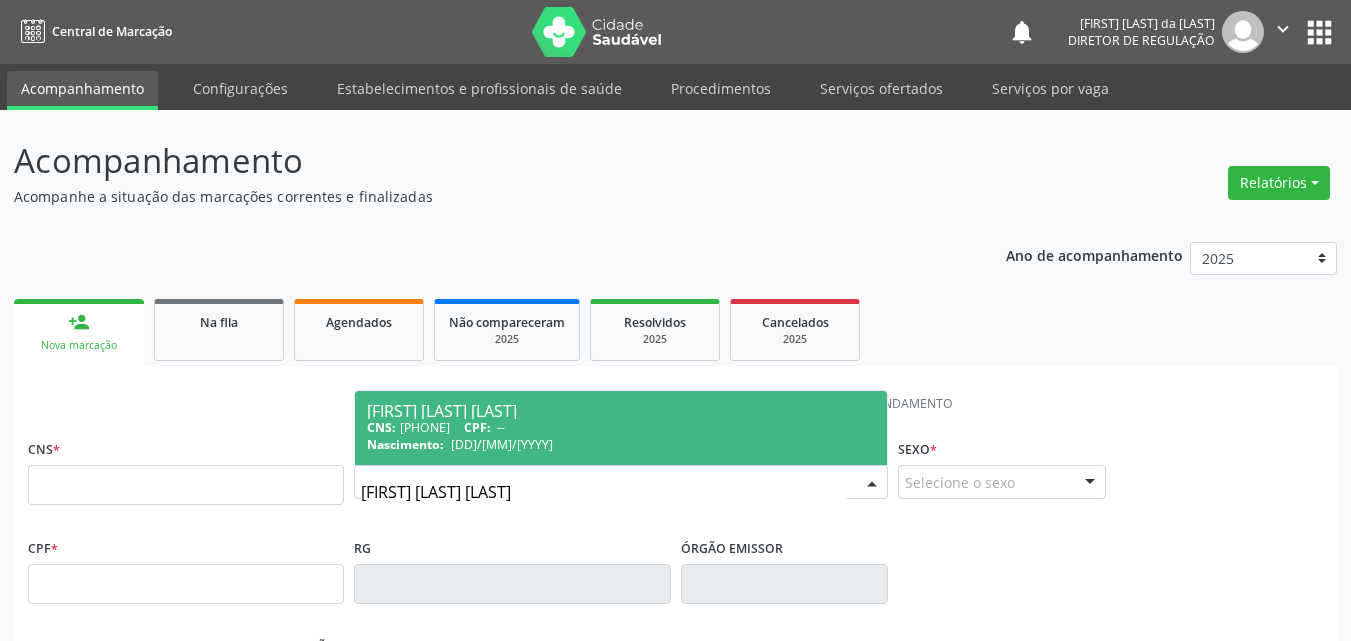 click on "CNS:
[PHONE]
CPF:    --" at bounding box center [621, 427] 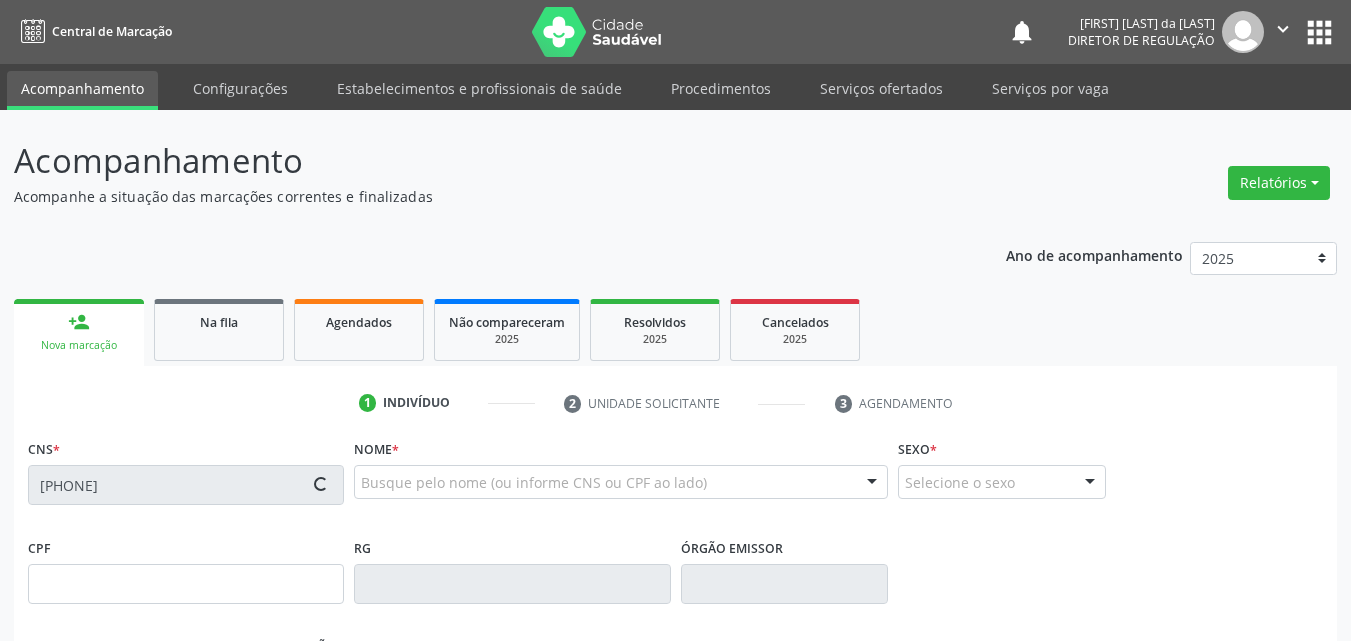 type on "[DD]/[MM]/[YYYY]" 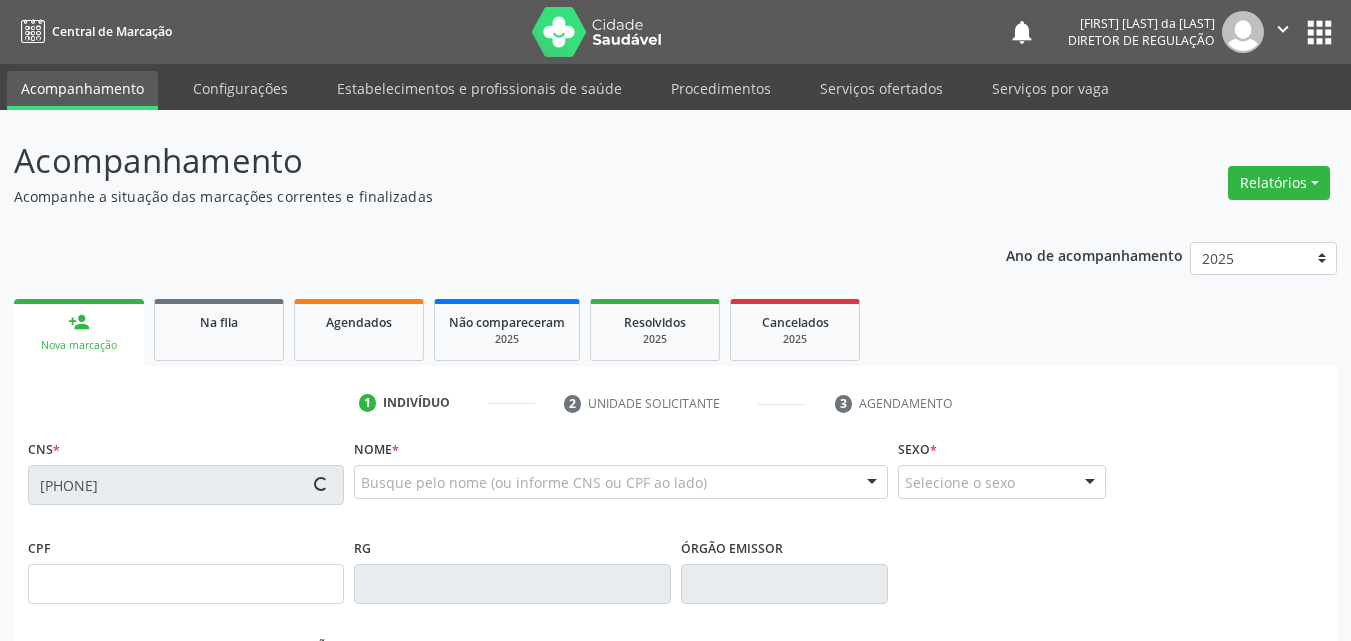 type on "[FIRST] [LAST] [LAST]" 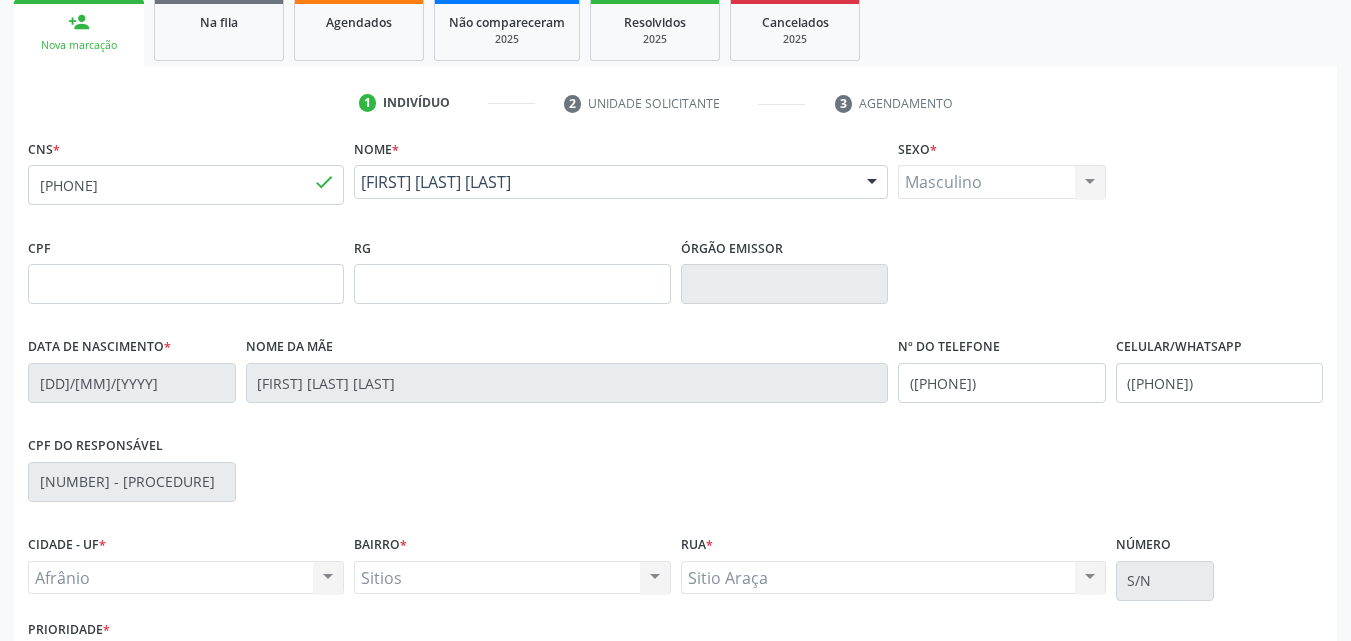 scroll, scrollTop: 443, scrollLeft: 0, axis: vertical 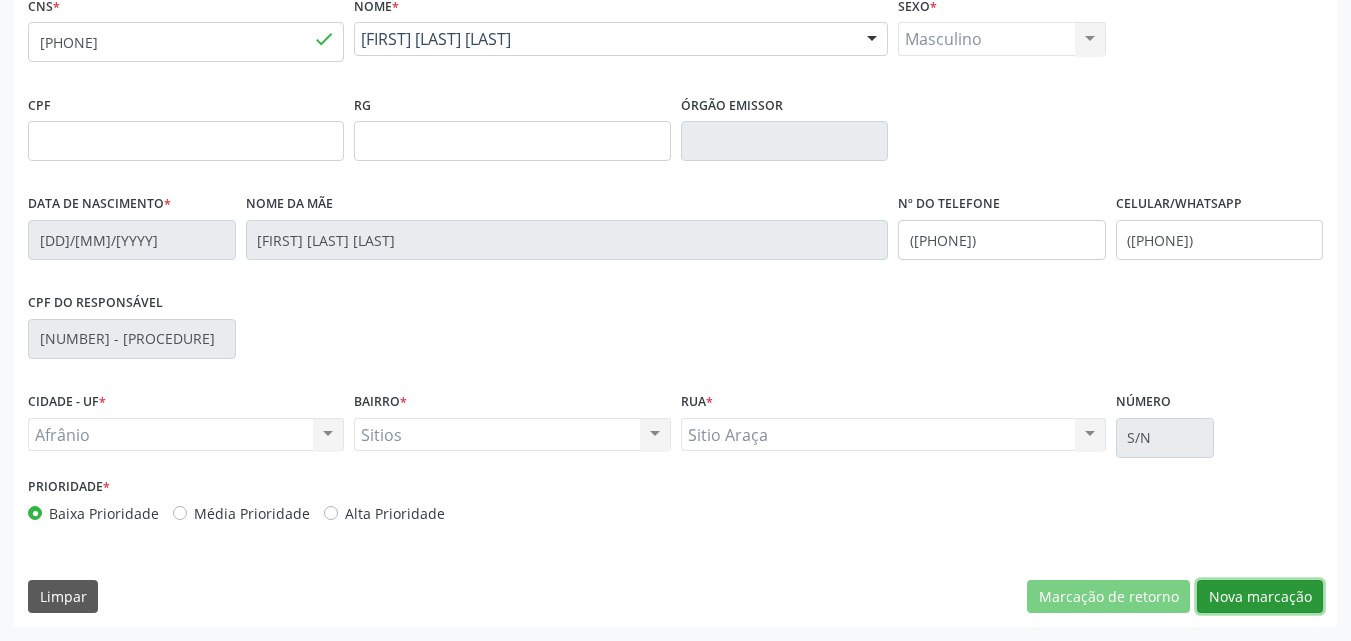 click on "Nova marcação" at bounding box center [1260, 597] 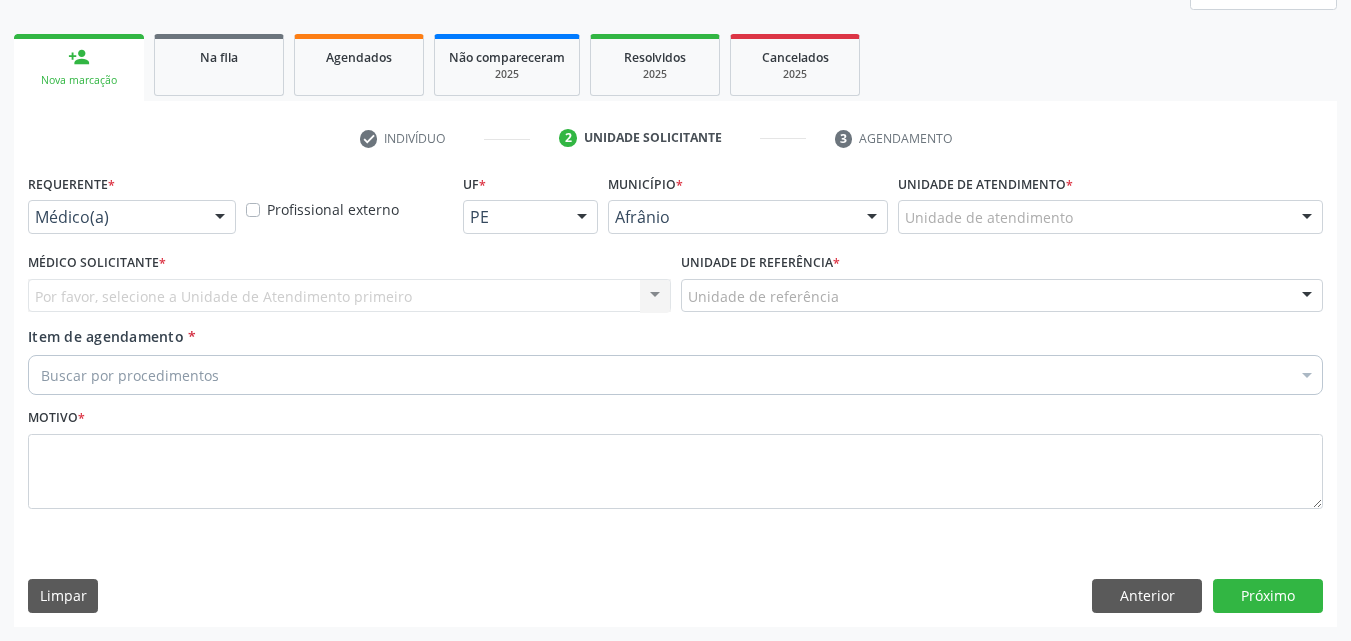 scroll, scrollTop: 265, scrollLeft: 0, axis: vertical 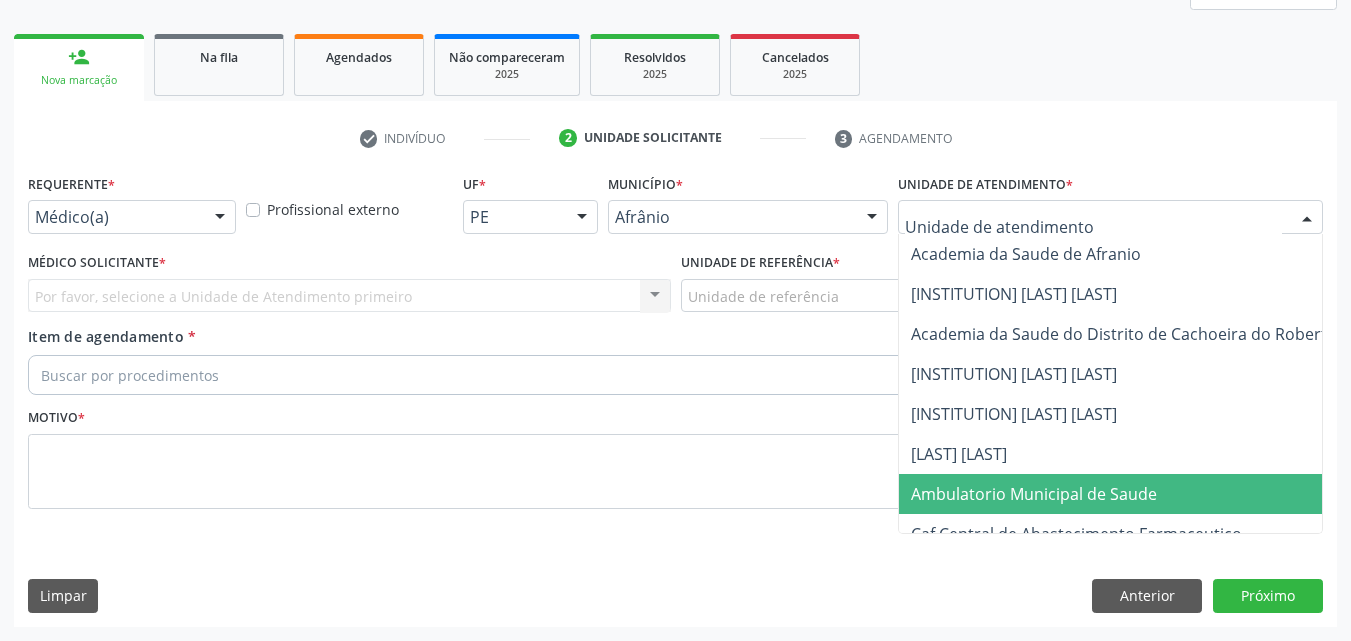 click on "Ambulatorio Municipal de Saude" at bounding box center [1034, 494] 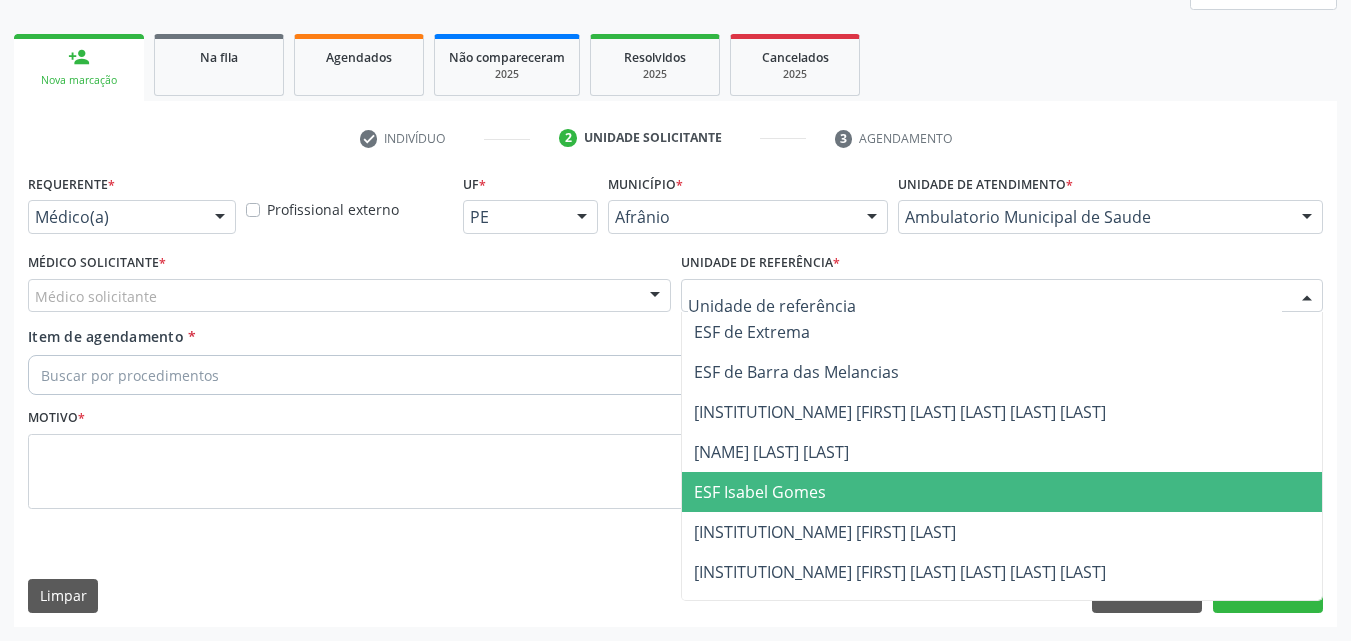click on "ESF Isabel Gomes" at bounding box center [760, 492] 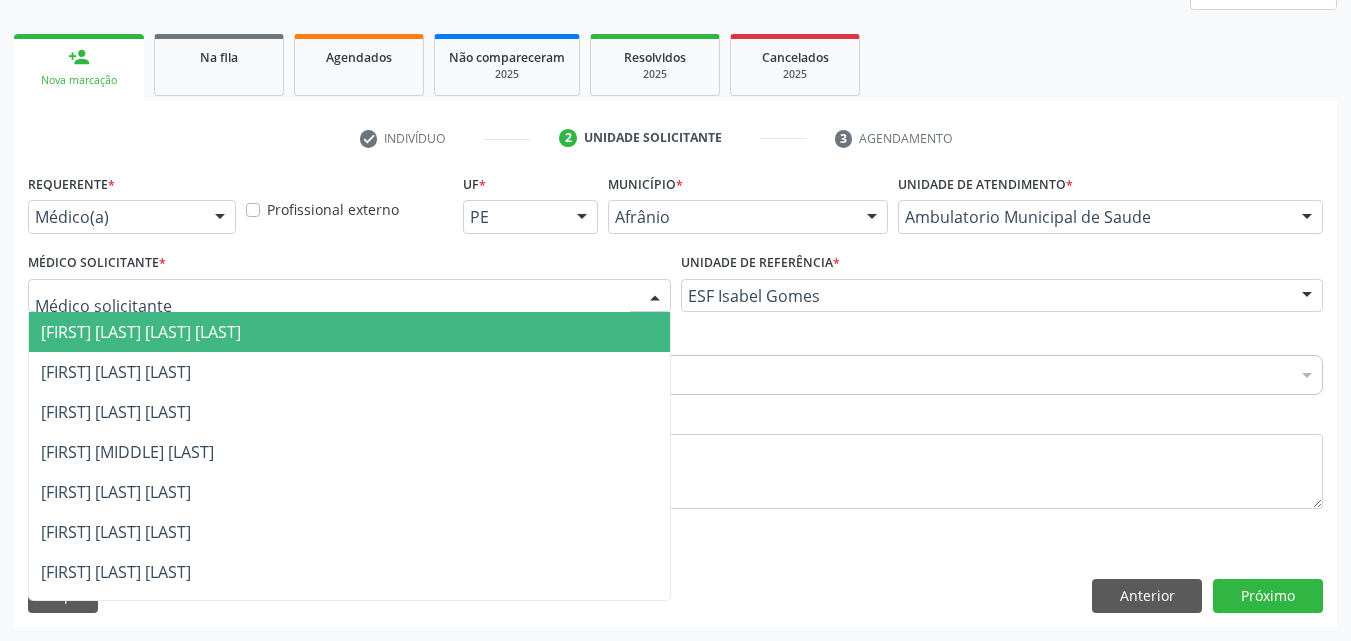 click at bounding box center (349, 296) 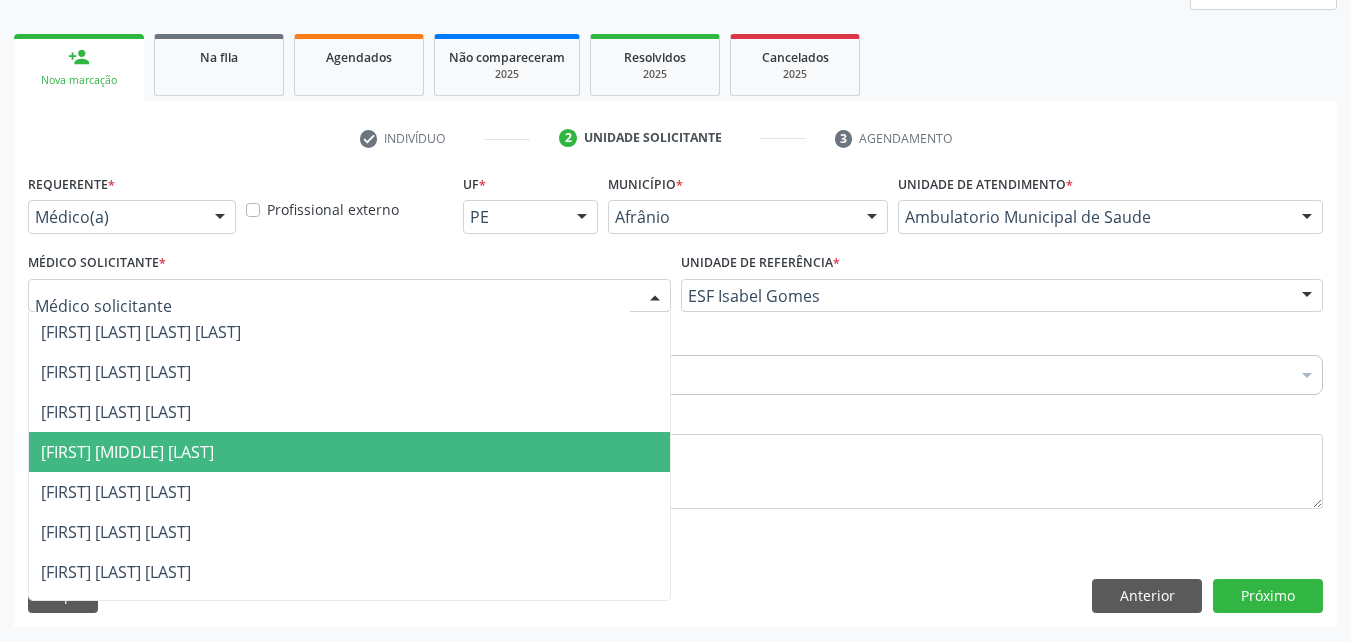 click on "[FIRST] [MIDDLE] [LAST]" at bounding box center [349, 452] 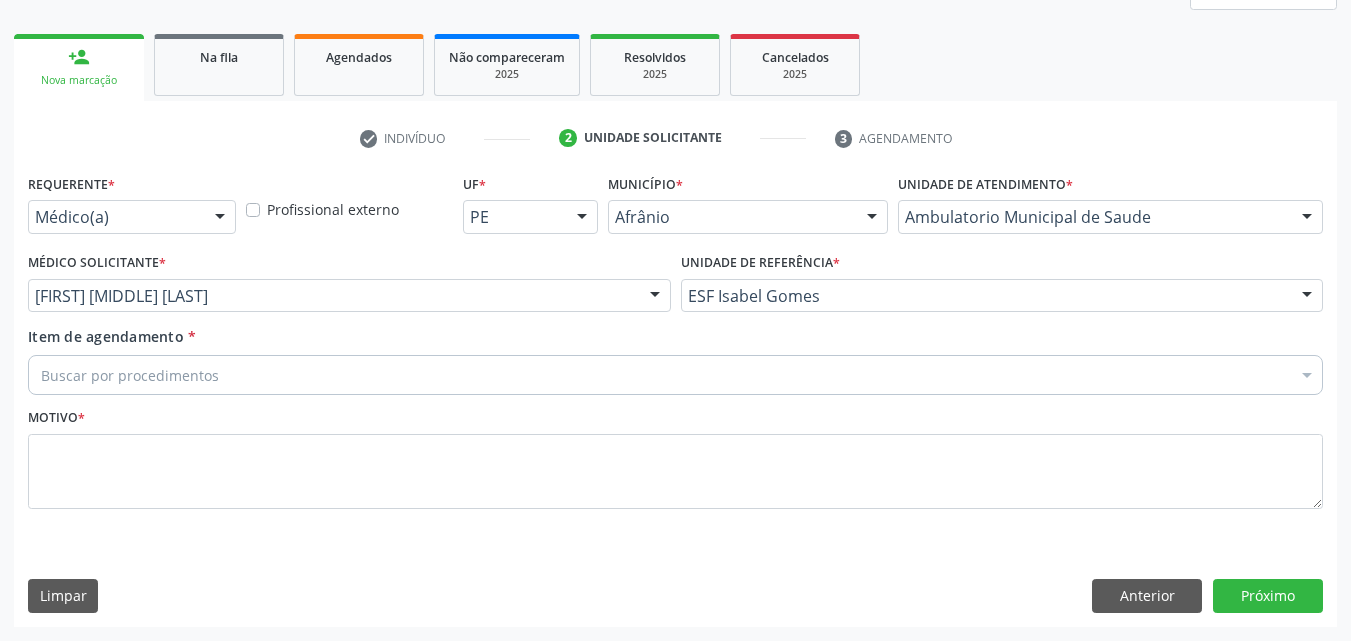 click on "Buscar por procedimentos" at bounding box center [675, 375] 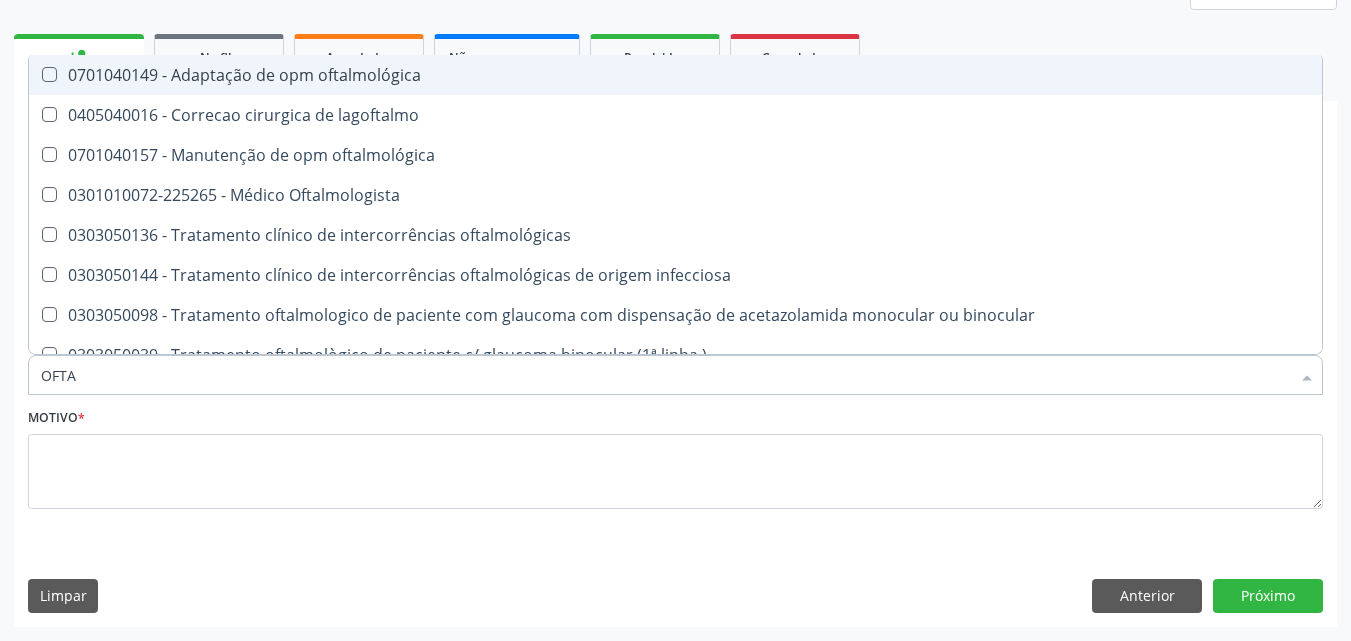 type on "OFTAL" 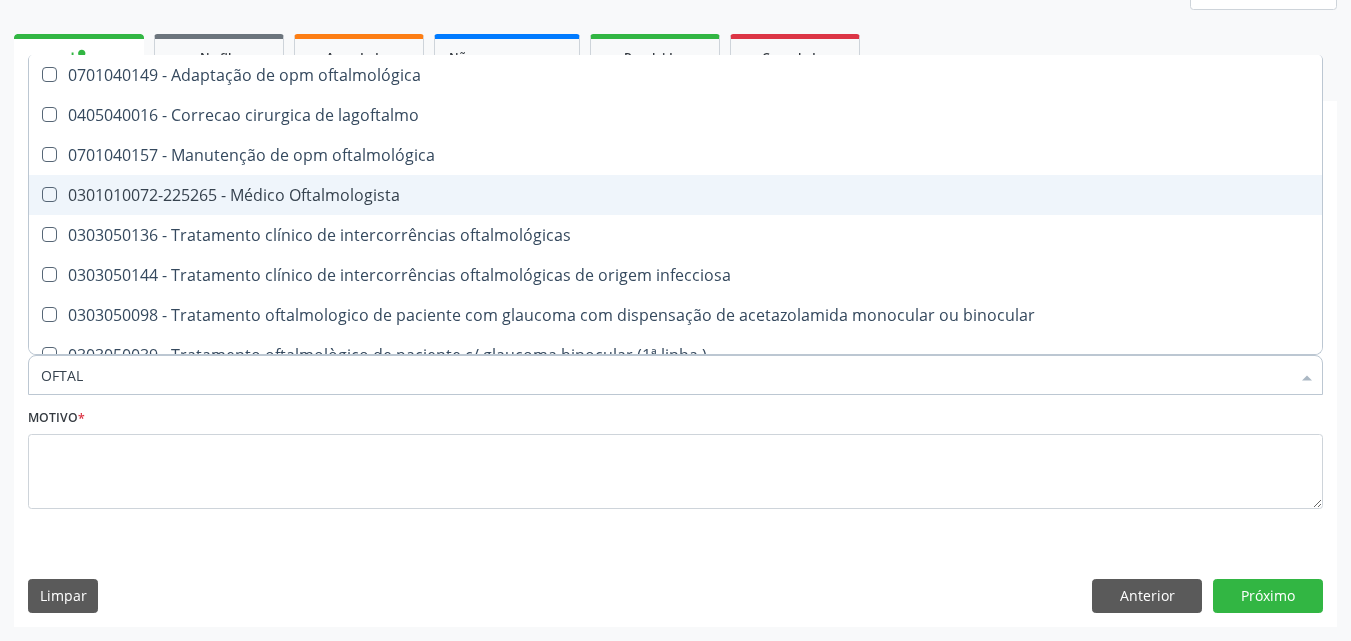 click on "0301010072-225265 - Médico Oftalmologista" at bounding box center [675, 195] 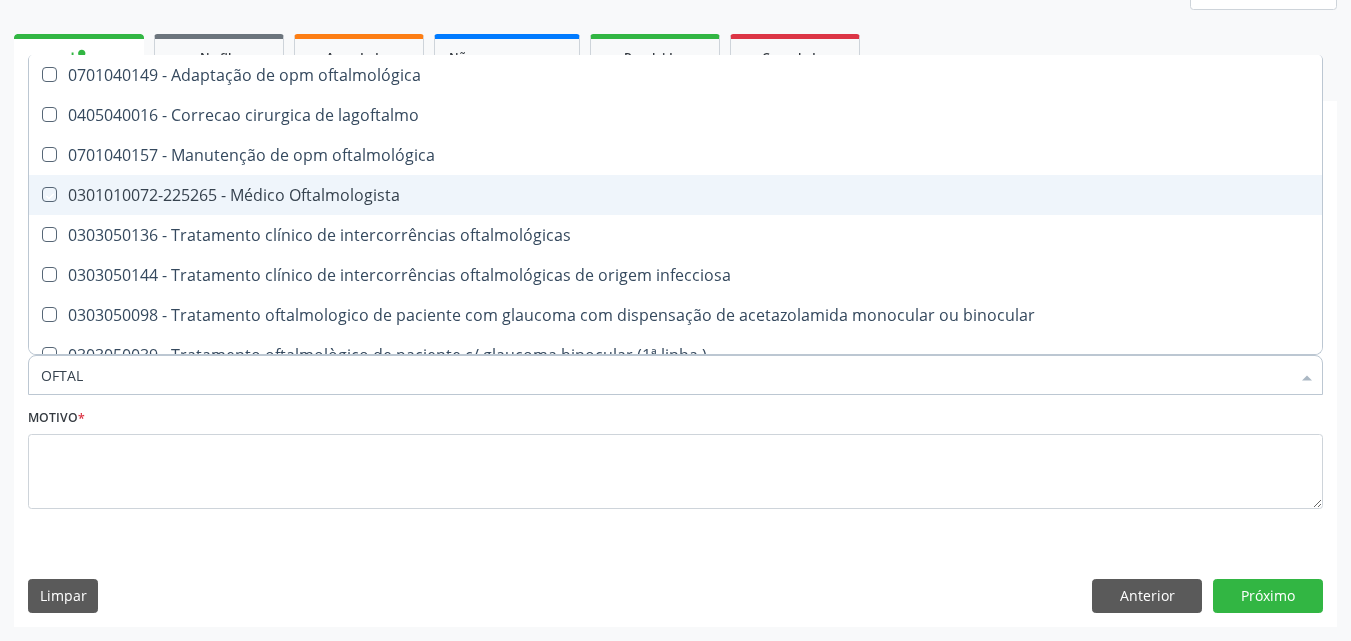 checkbox on "true" 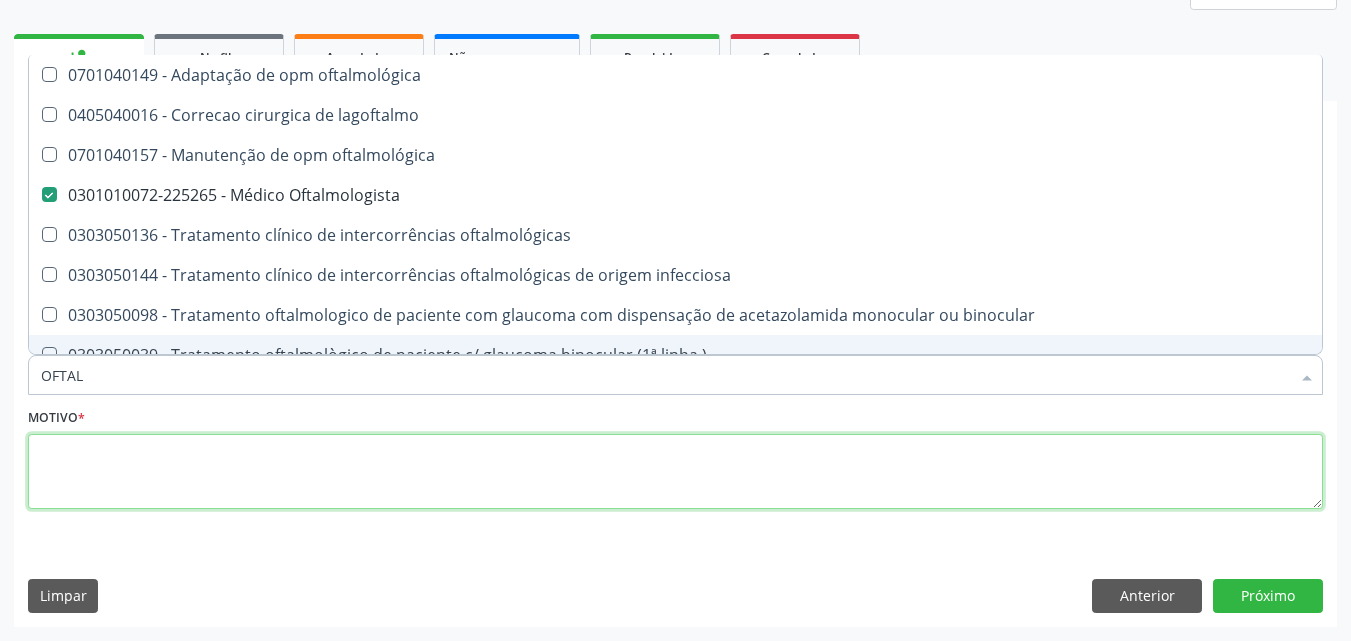 click at bounding box center (675, 472) 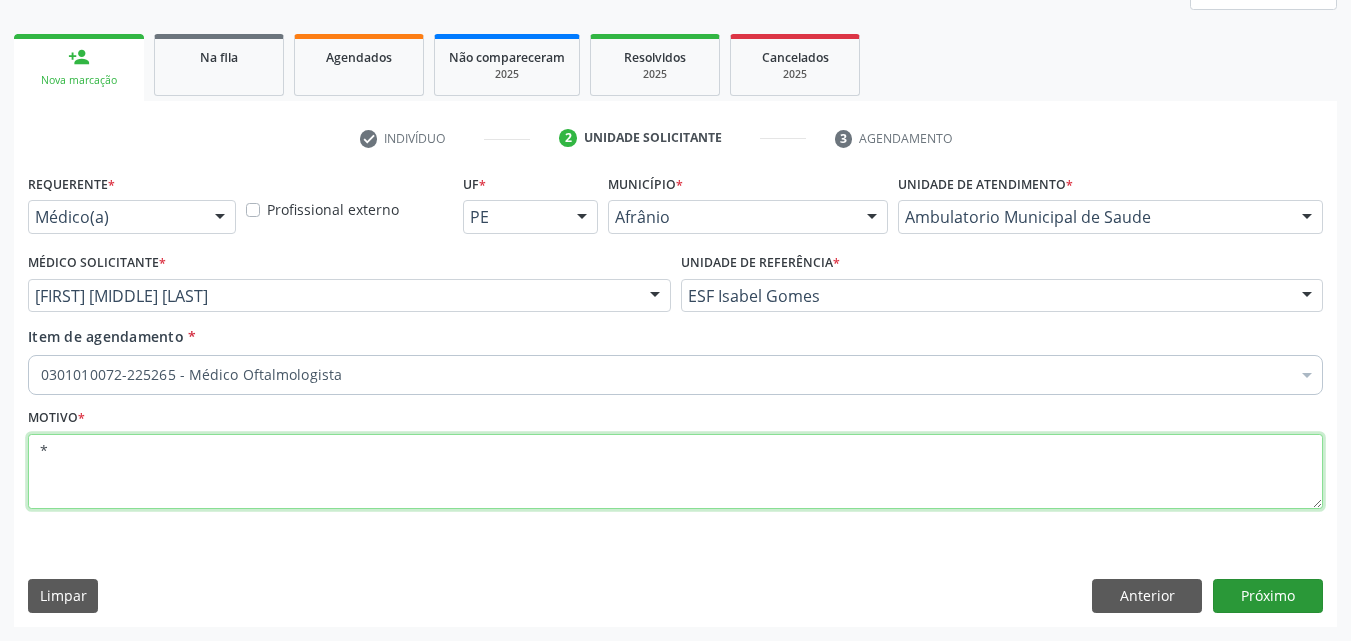type on "*" 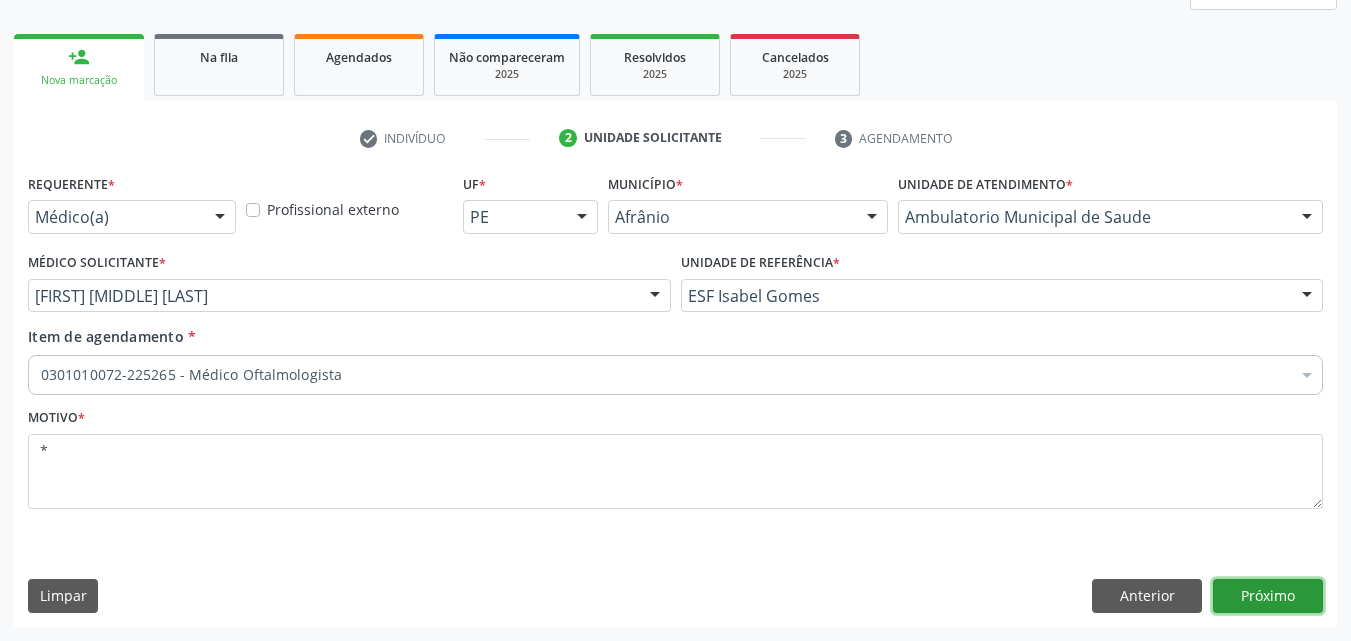 click on "Próximo" at bounding box center (1268, 596) 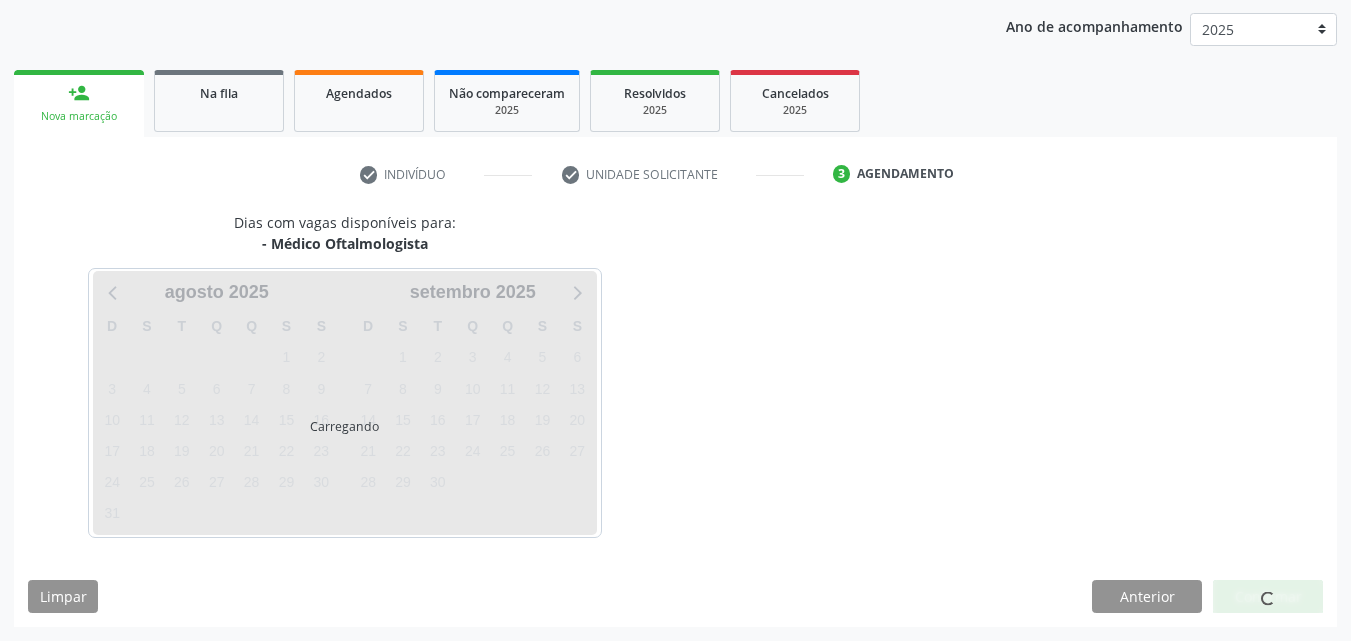 scroll, scrollTop: 229, scrollLeft: 0, axis: vertical 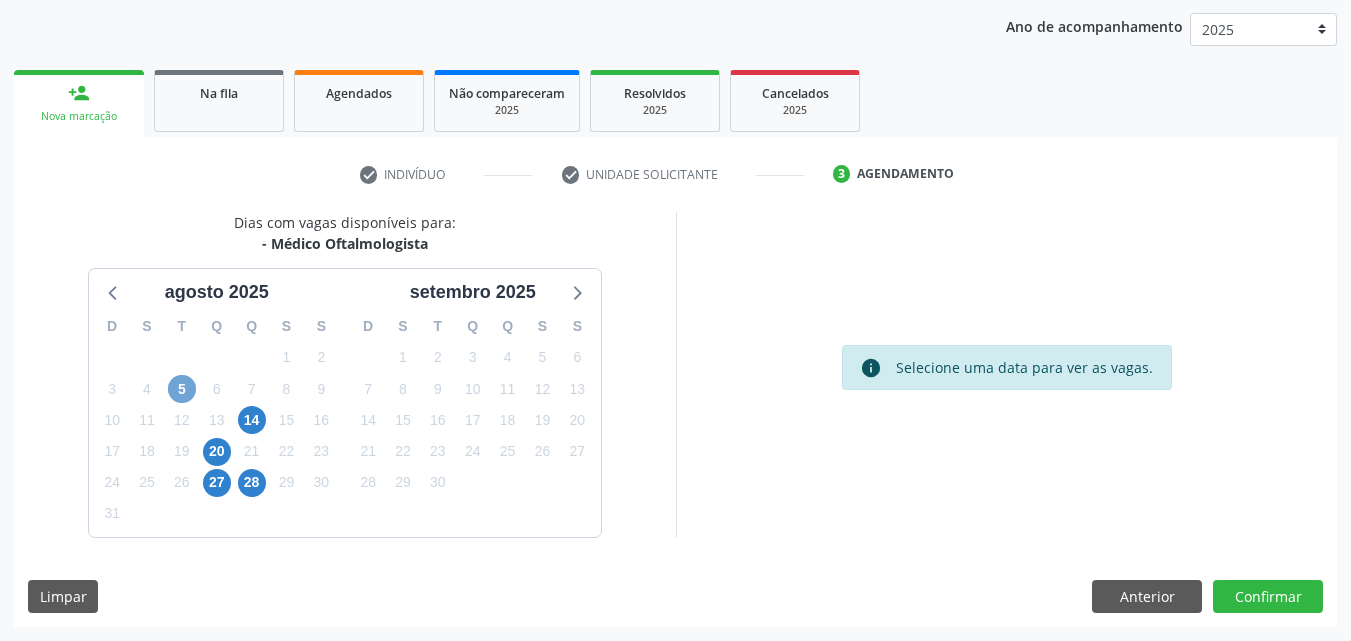 click on "5" at bounding box center [182, 389] 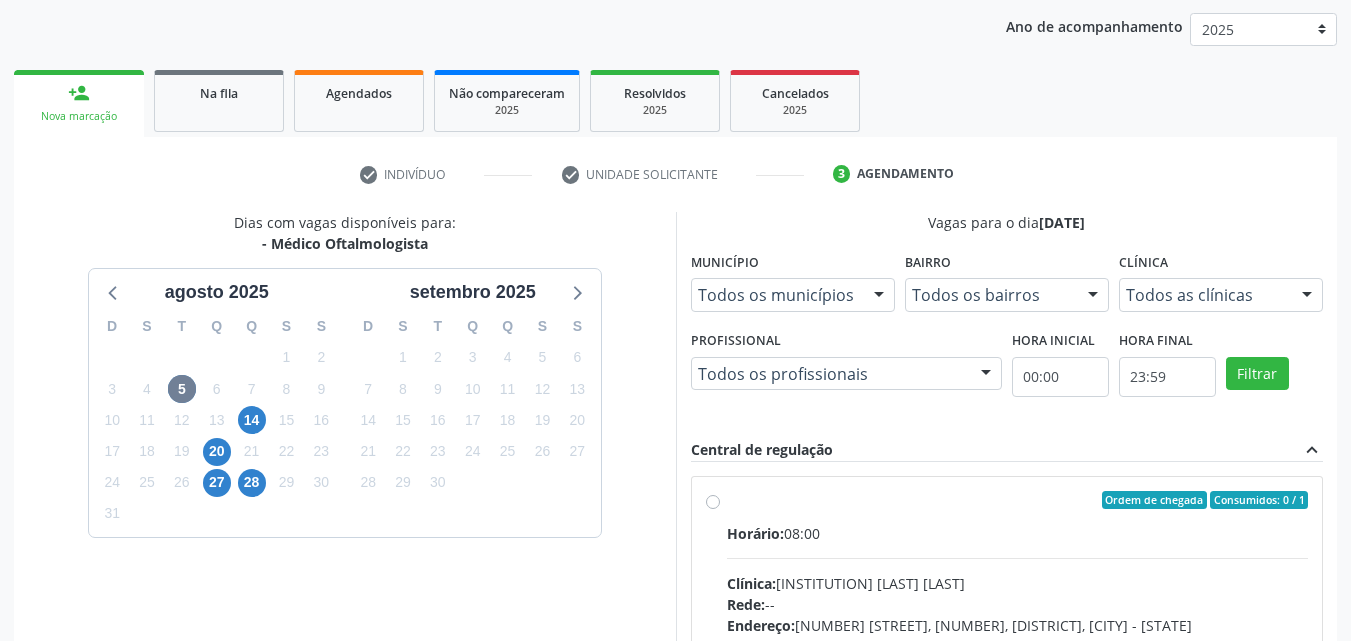 click on "Ordem de chegada
Consumidos: 0 / 1" at bounding box center [1018, 500] 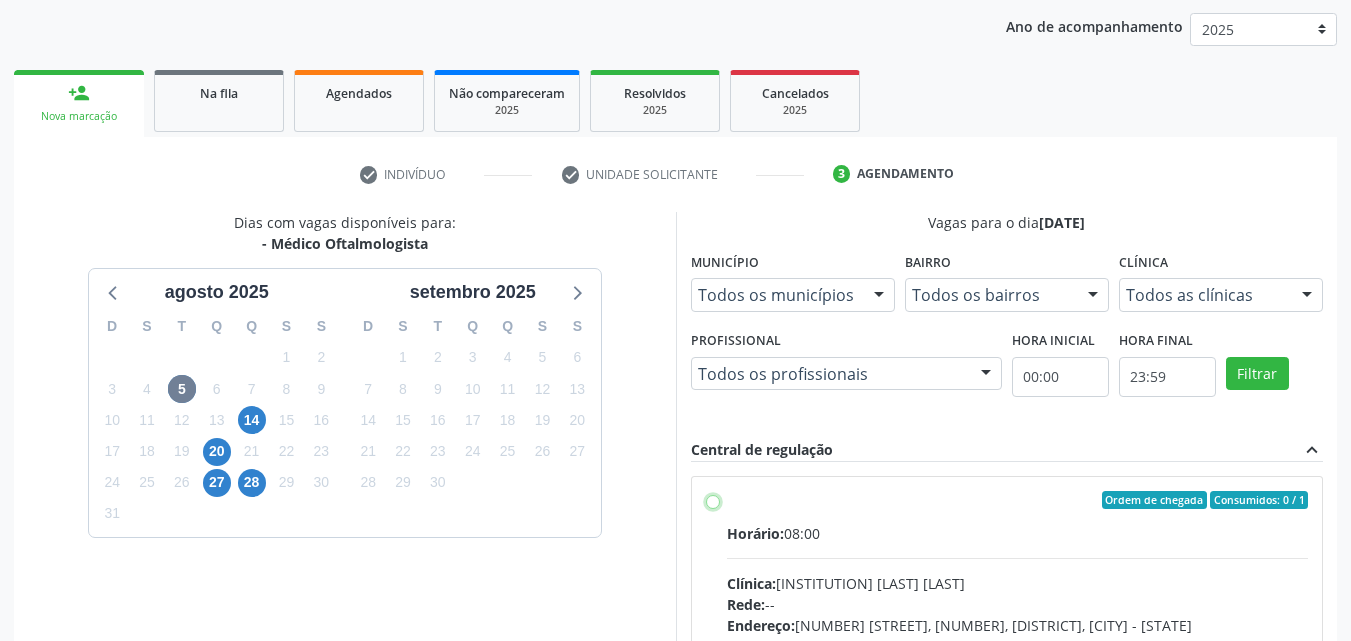 click on "Ordem de chegada
Consumidos: 0 / 1
Horário:   08:00
Clínica:  Hospital de Olhos de Petrolina
Rede:
--
Endereço:   Andar 3, nº 82, Centro, Petrolina - PE
Telefone:   (87) 38610066
Profissional:
--
Informações adicionais sobre o atendimento
Idade de atendimento:
Sem restrição
Gênero(s) atendido(s):
Sem restrição
Informações adicionais:
--" at bounding box center (713, 500) 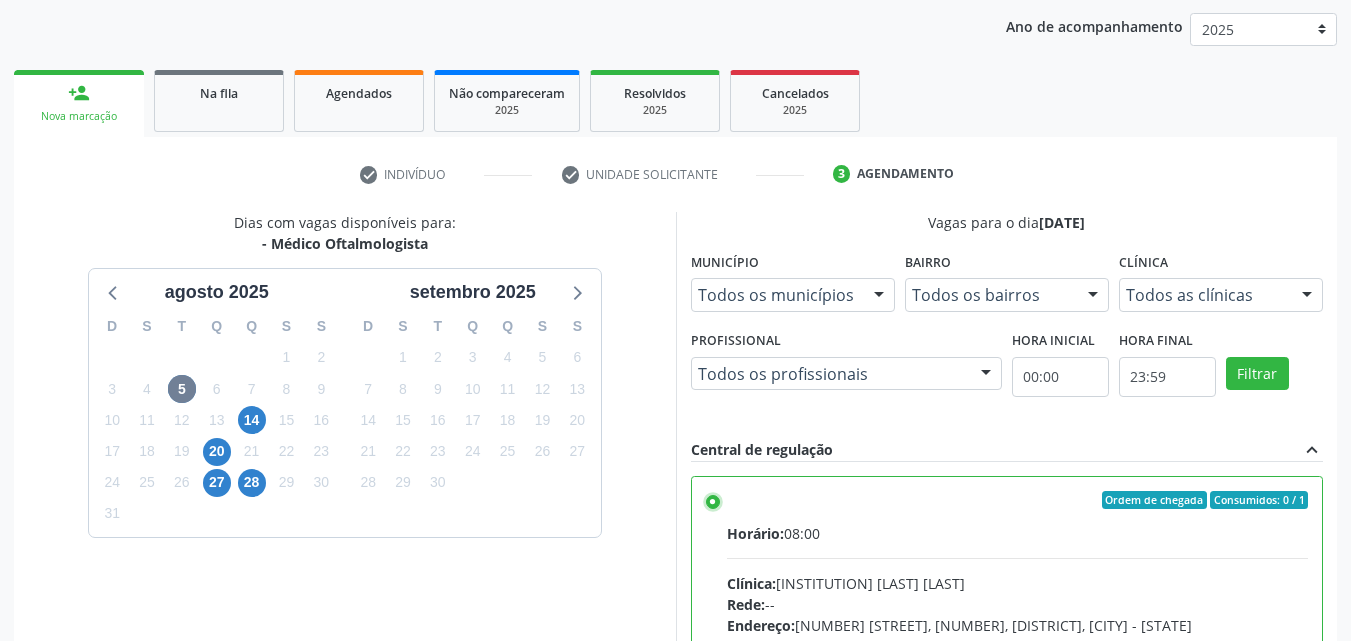 scroll, scrollTop: 99, scrollLeft: 0, axis: vertical 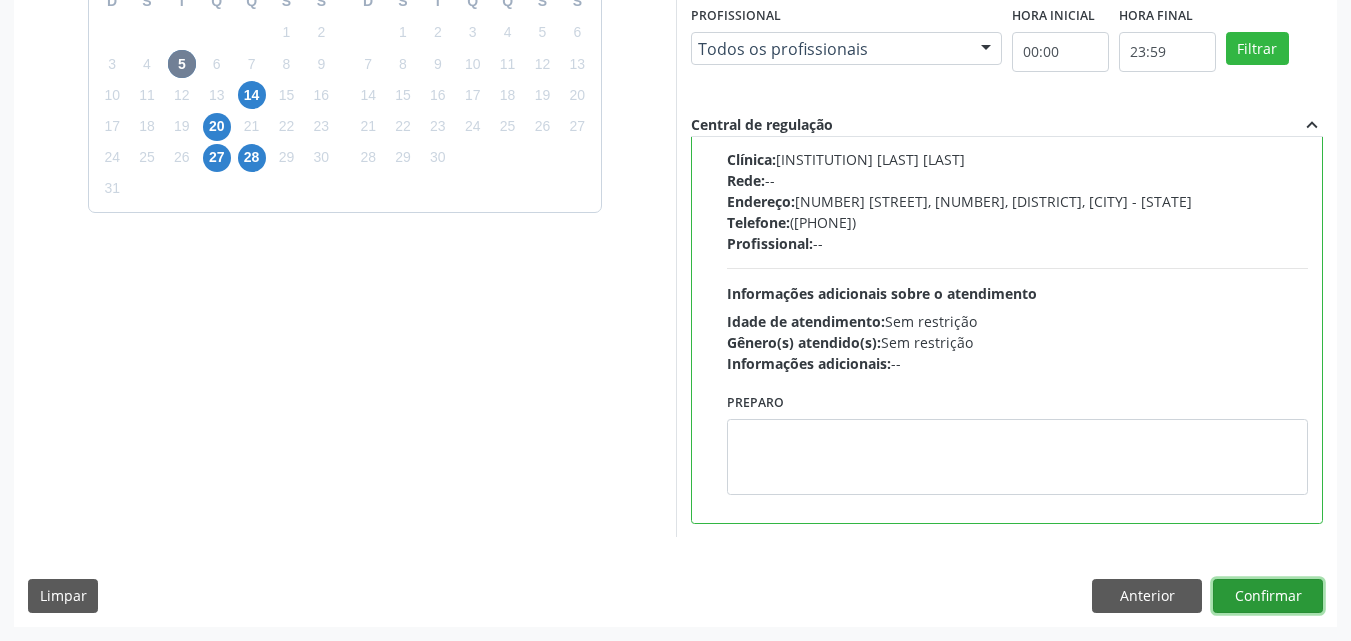 click on "Confirmar" at bounding box center [1268, 596] 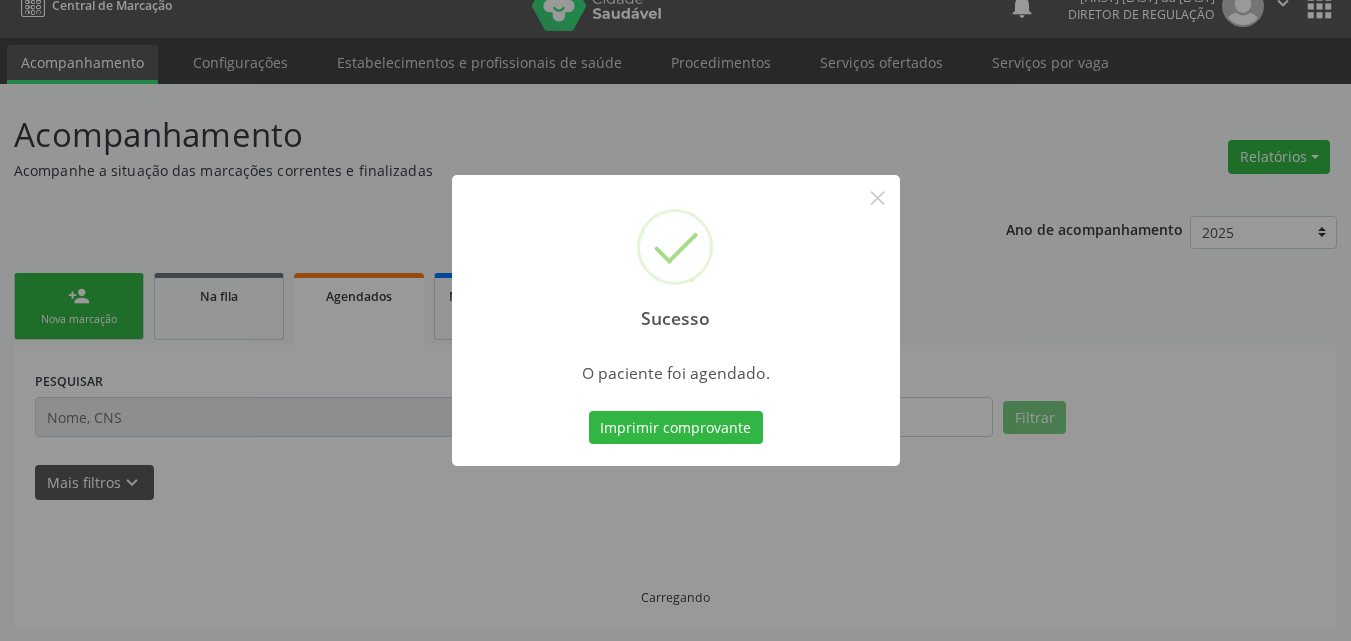 scroll, scrollTop: 26, scrollLeft: 0, axis: vertical 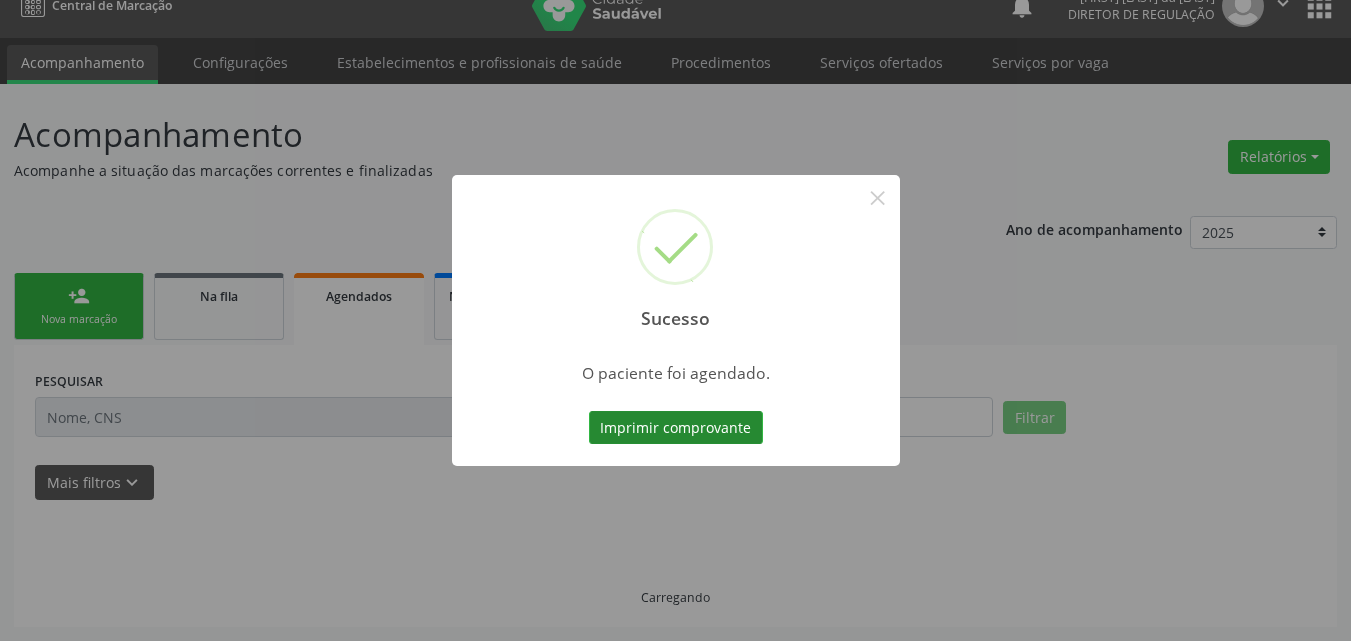 click on "Imprimir comprovante" at bounding box center (676, 428) 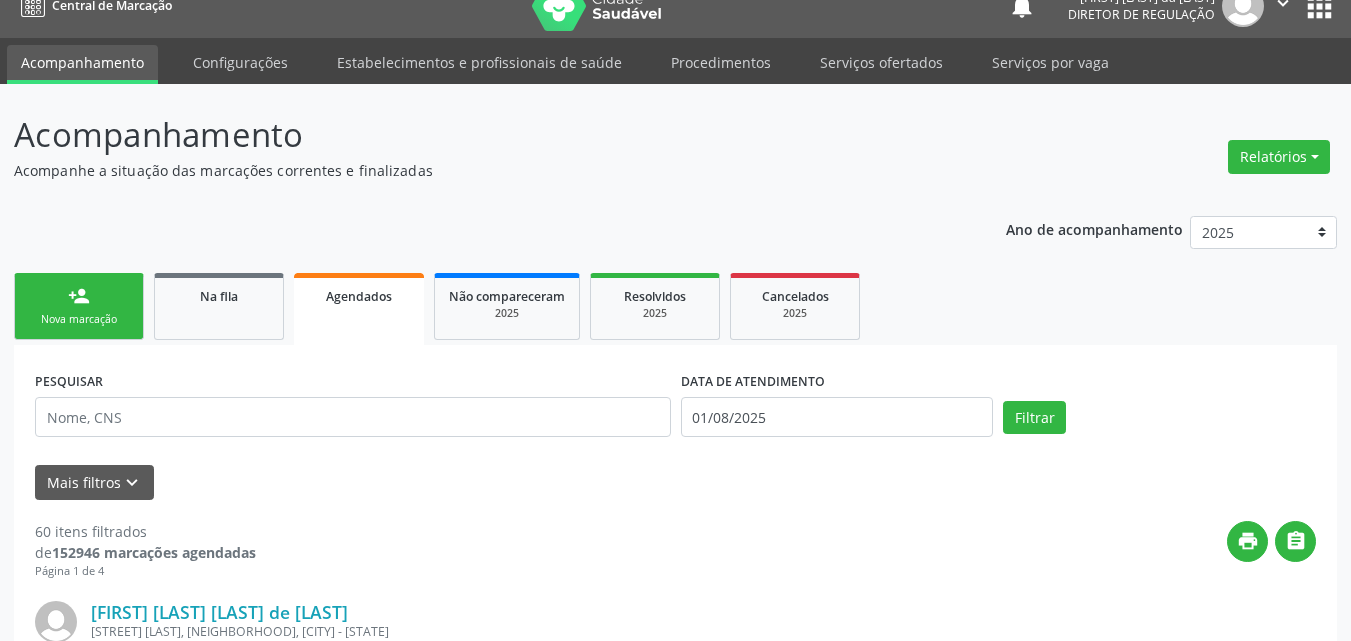 click on "person_add
Nova marcação" at bounding box center (79, 306) 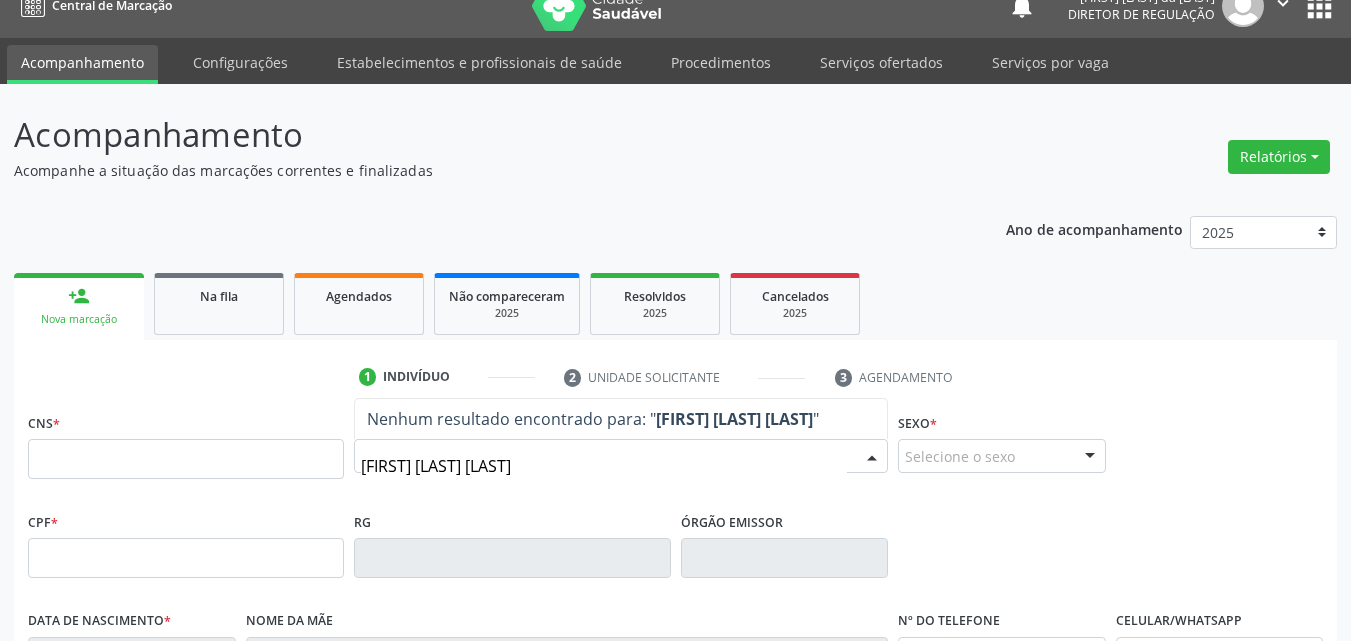 type on "MARIA PAULA FERREIRA" 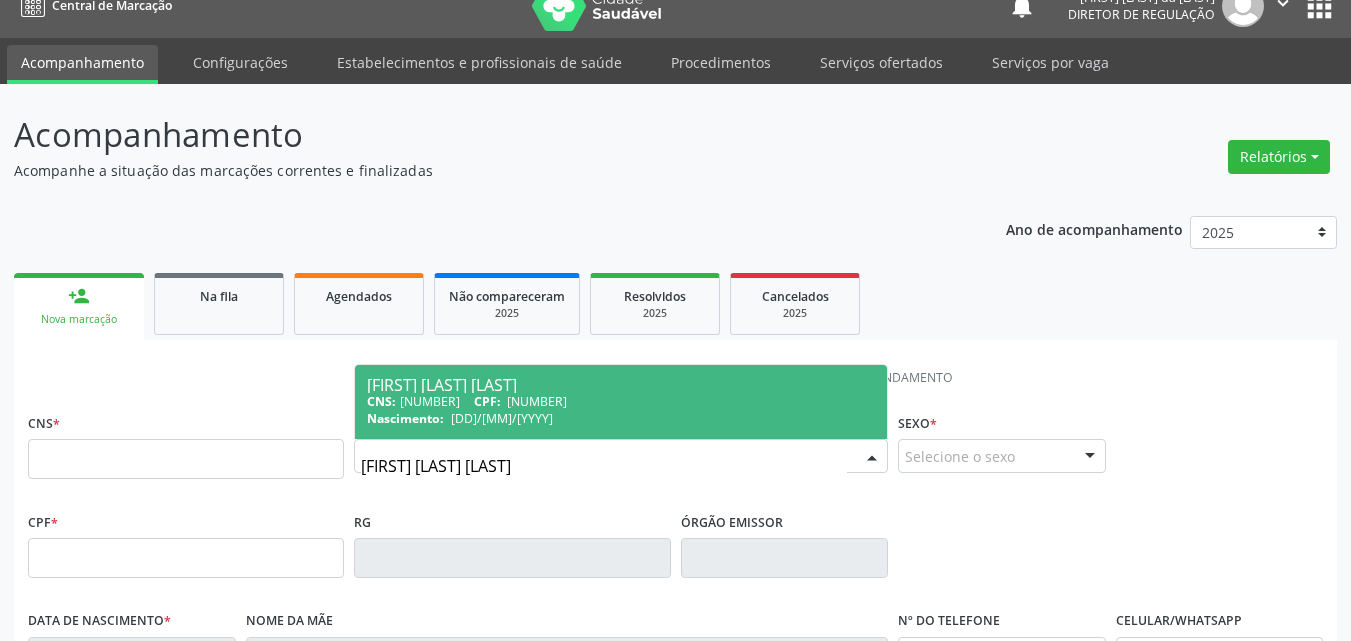 click on "CNS:
898 0023 8666 0038
CPF:
180.413.954-81" at bounding box center (621, 401) 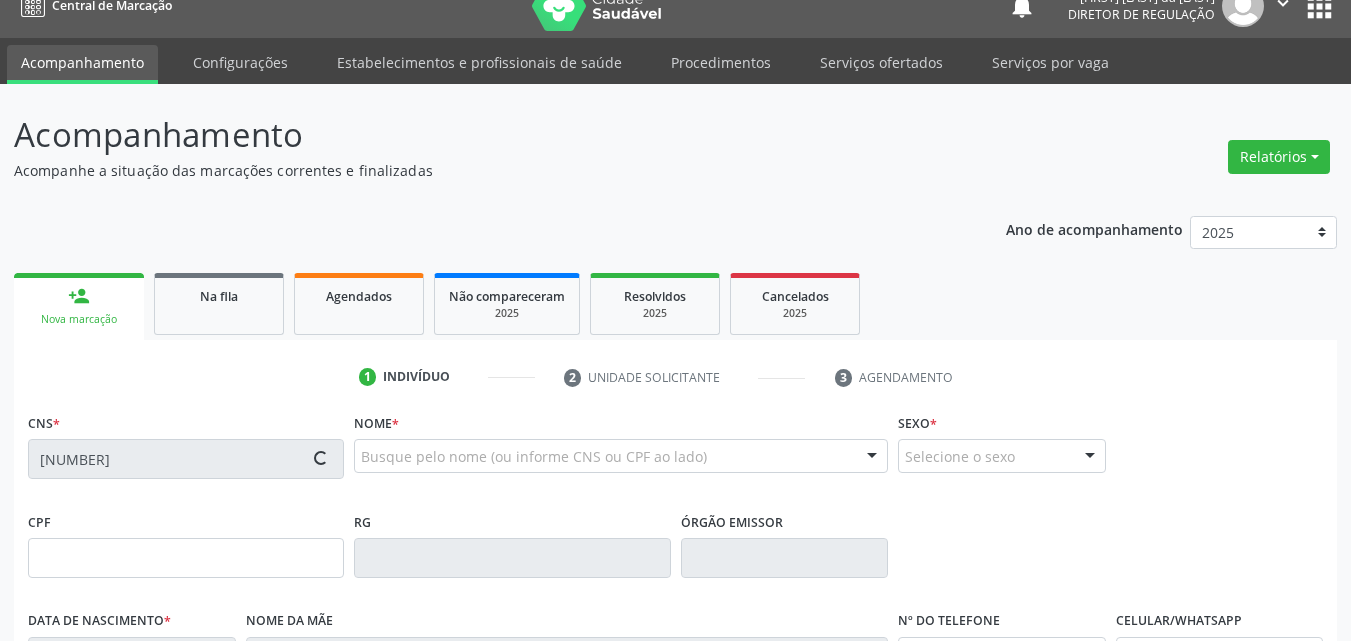 type on "180.413.954-81" 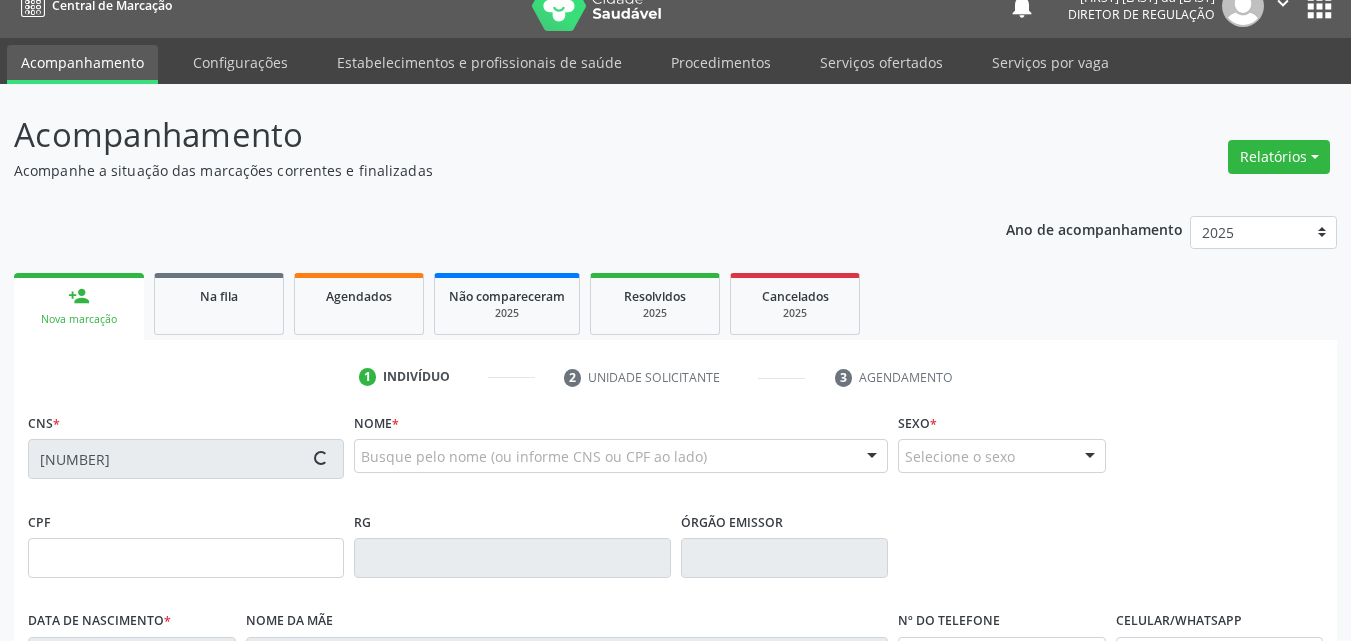 type on "27/09/2008" 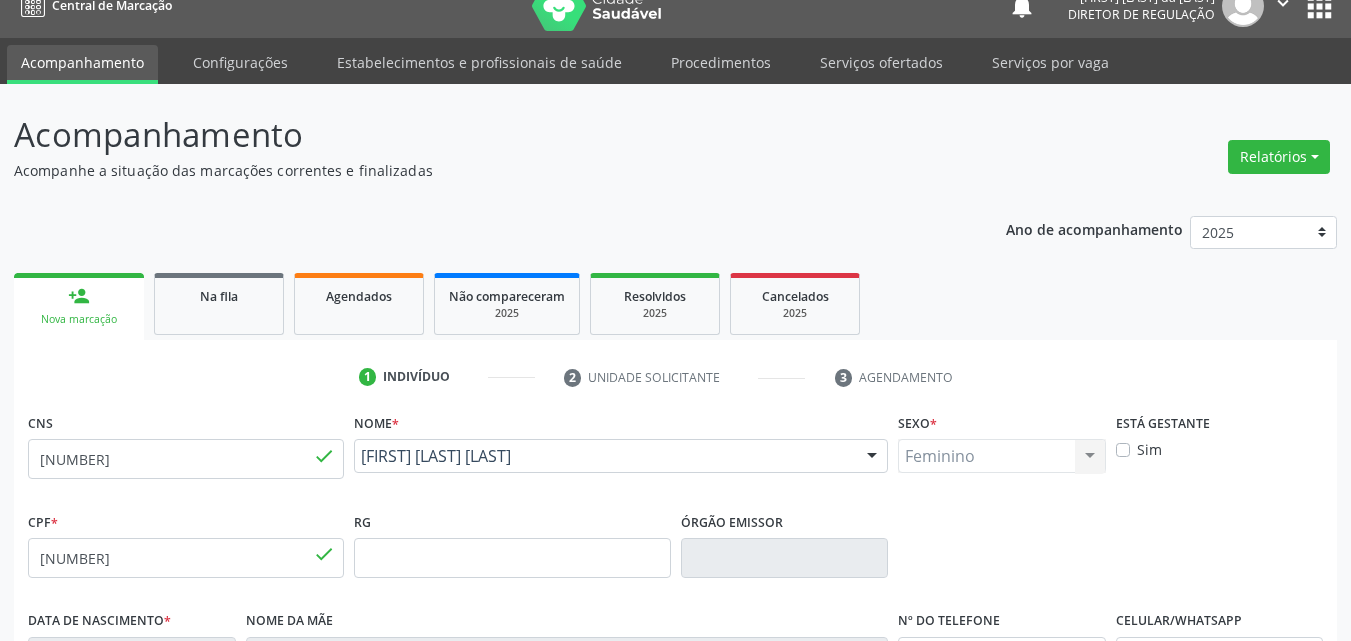 scroll, scrollTop: 443, scrollLeft: 0, axis: vertical 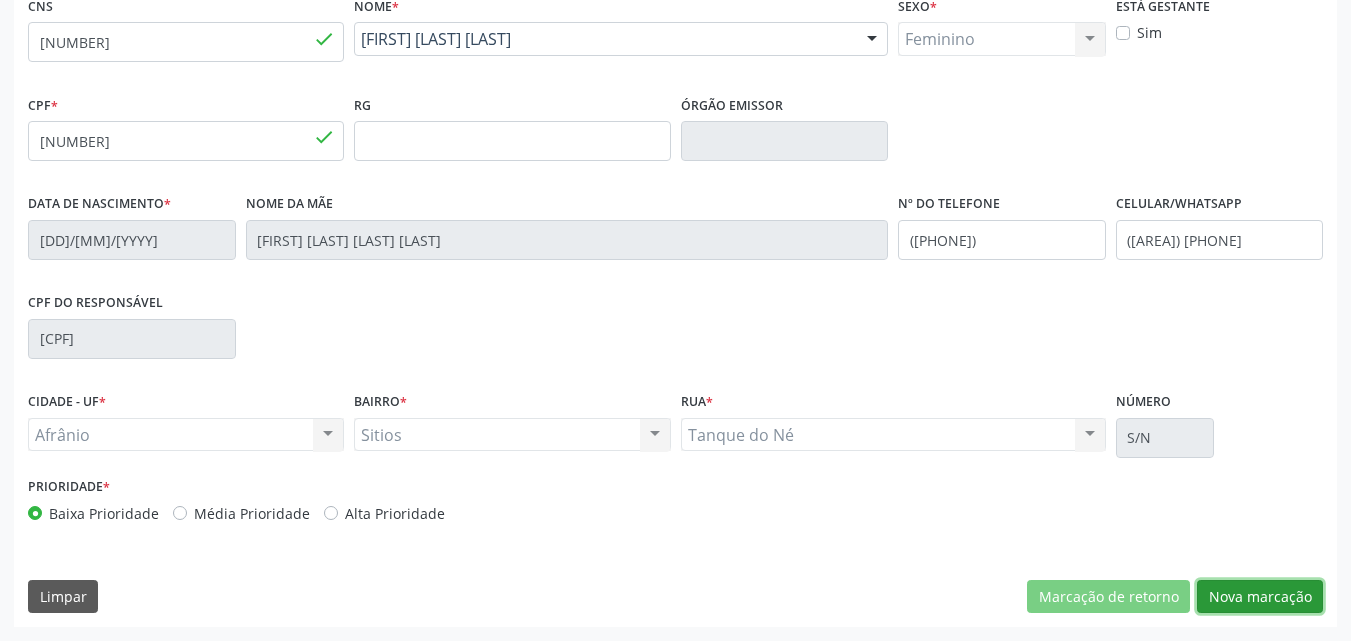 click on "Nova marcação" at bounding box center (1260, 597) 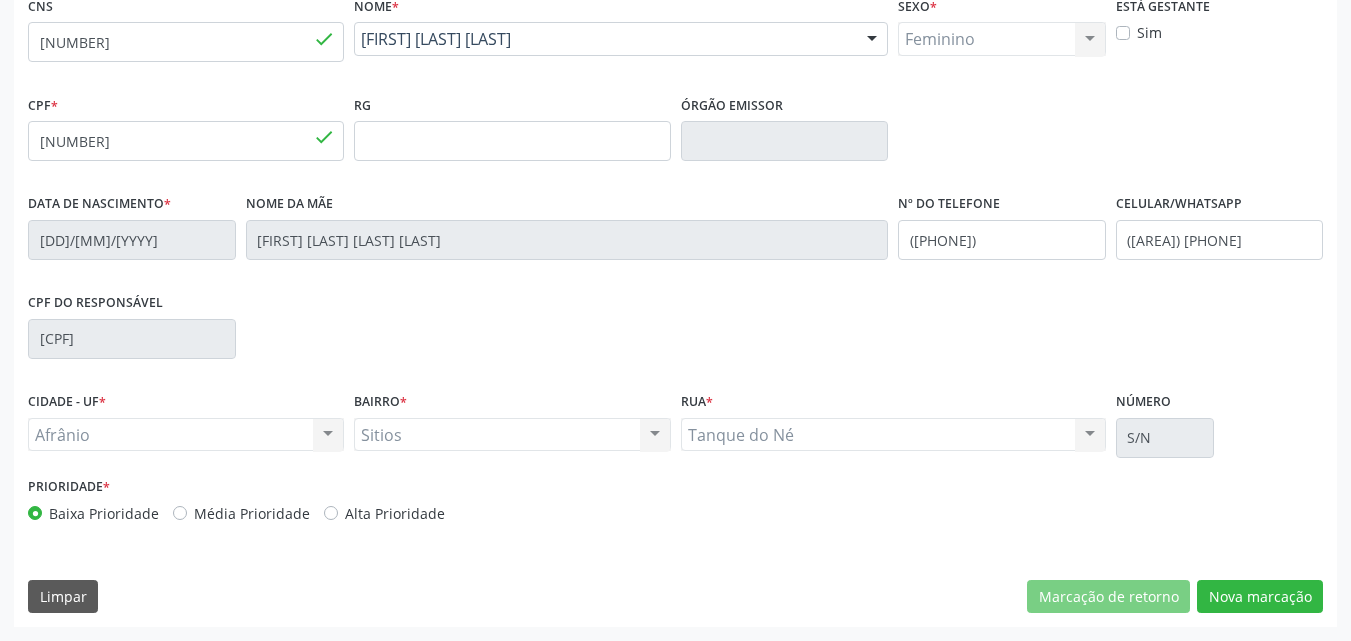 scroll, scrollTop: 265, scrollLeft: 0, axis: vertical 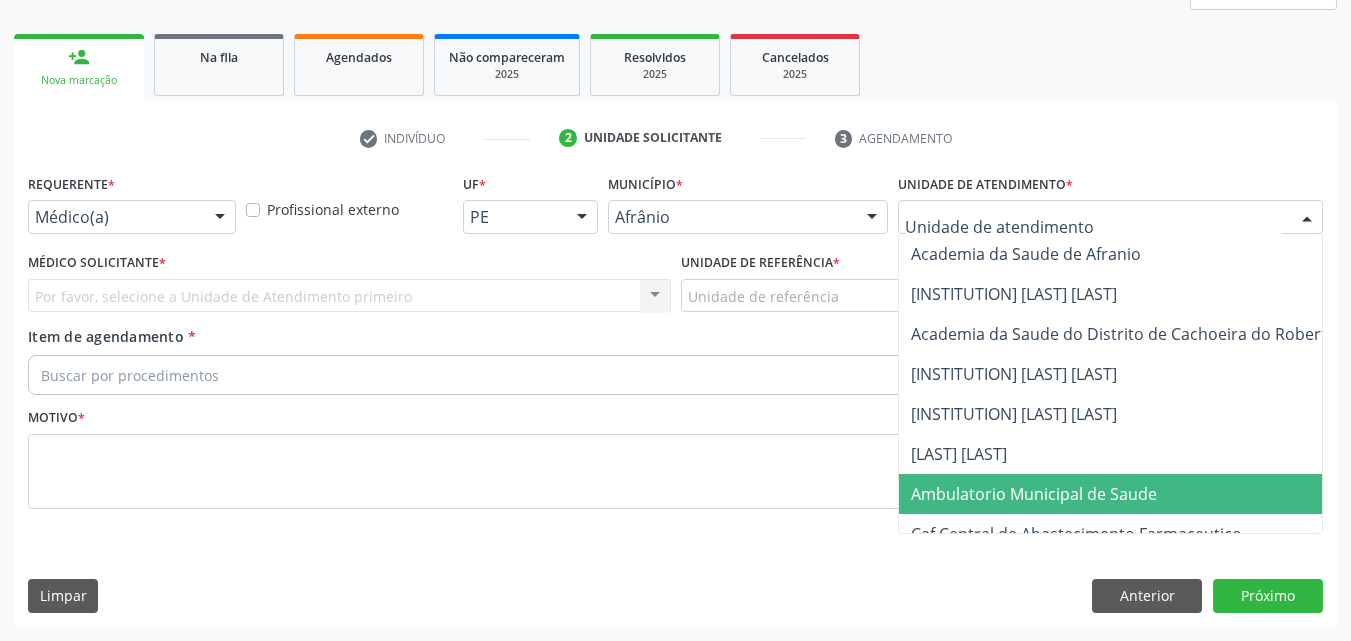drag, startPoint x: 1076, startPoint y: 493, endPoint x: 985, endPoint y: 463, distance: 95.817535 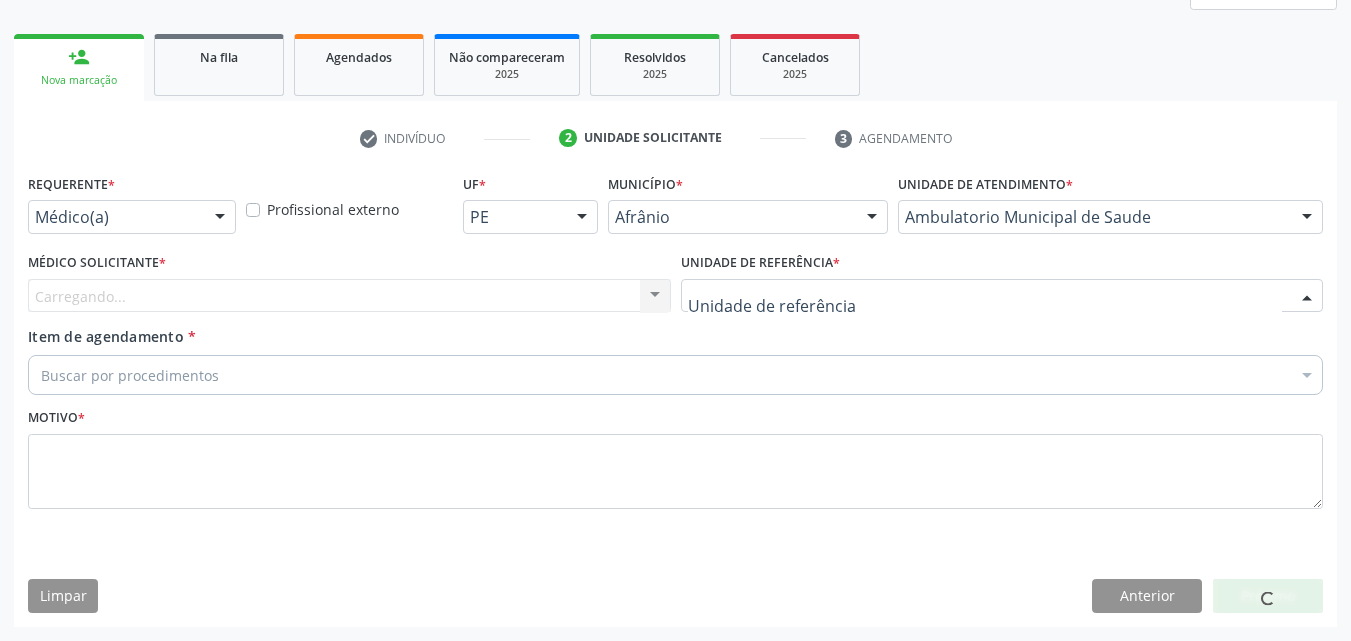 drag, startPoint x: 871, startPoint y: 283, endPoint x: 879, endPoint y: 310, distance: 28.160255 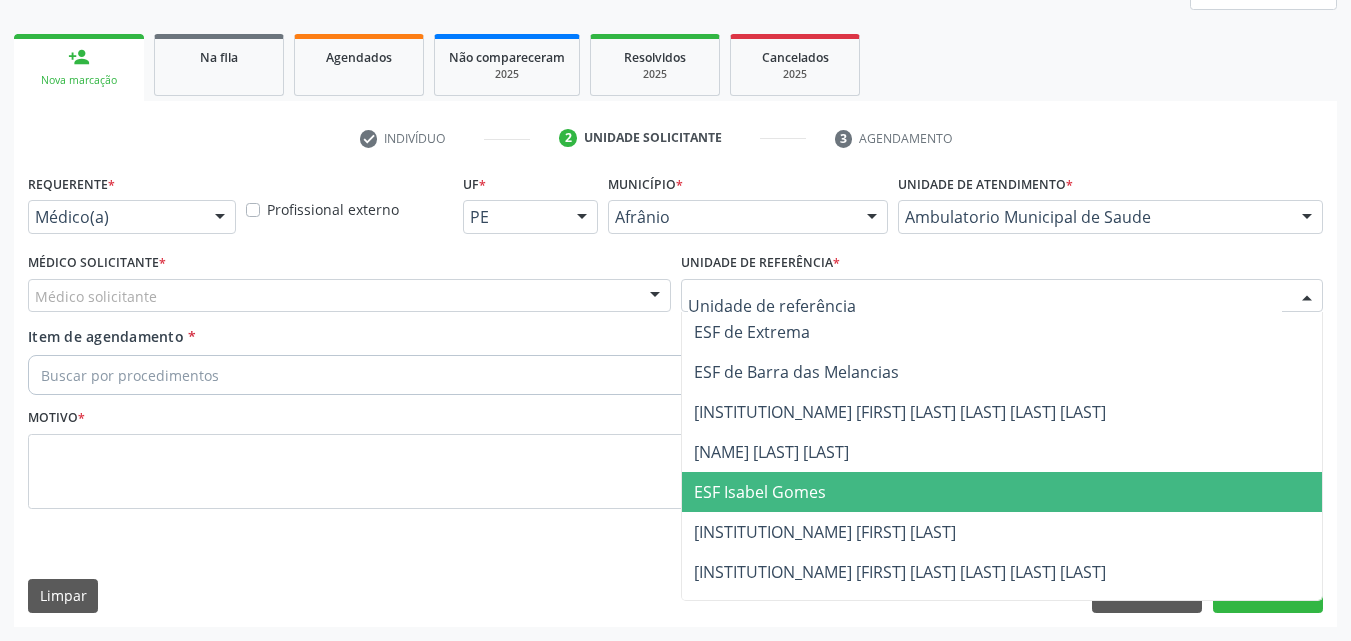 drag, startPoint x: 895, startPoint y: 490, endPoint x: 691, endPoint y: 479, distance: 204.29636 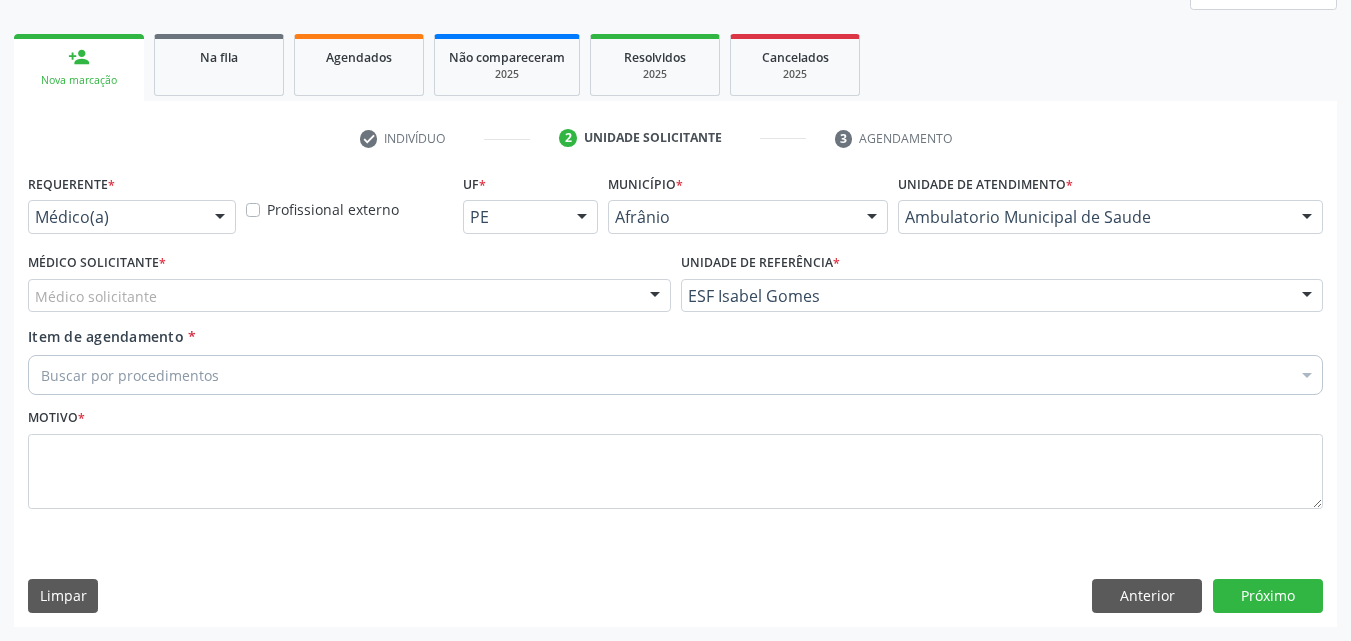 click on "Médico solicitante" at bounding box center [349, 296] 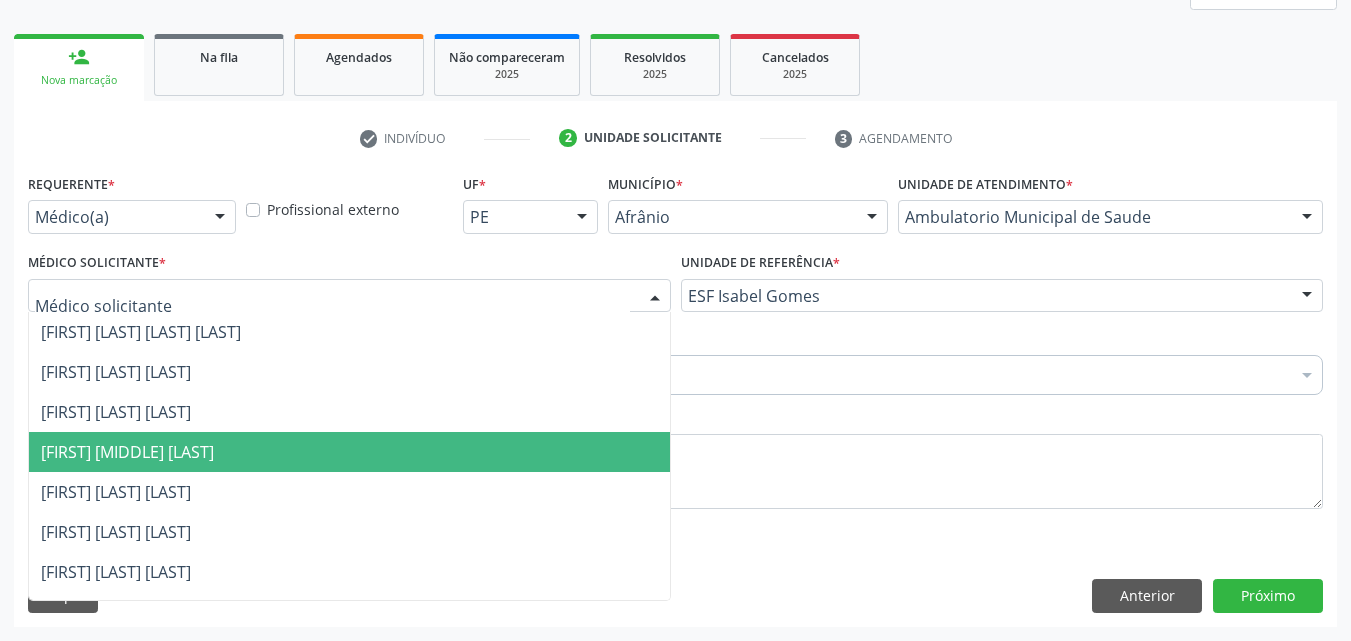 click on "[FIRST] [LAST] [LAST] [LAST]" at bounding box center (349, 452) 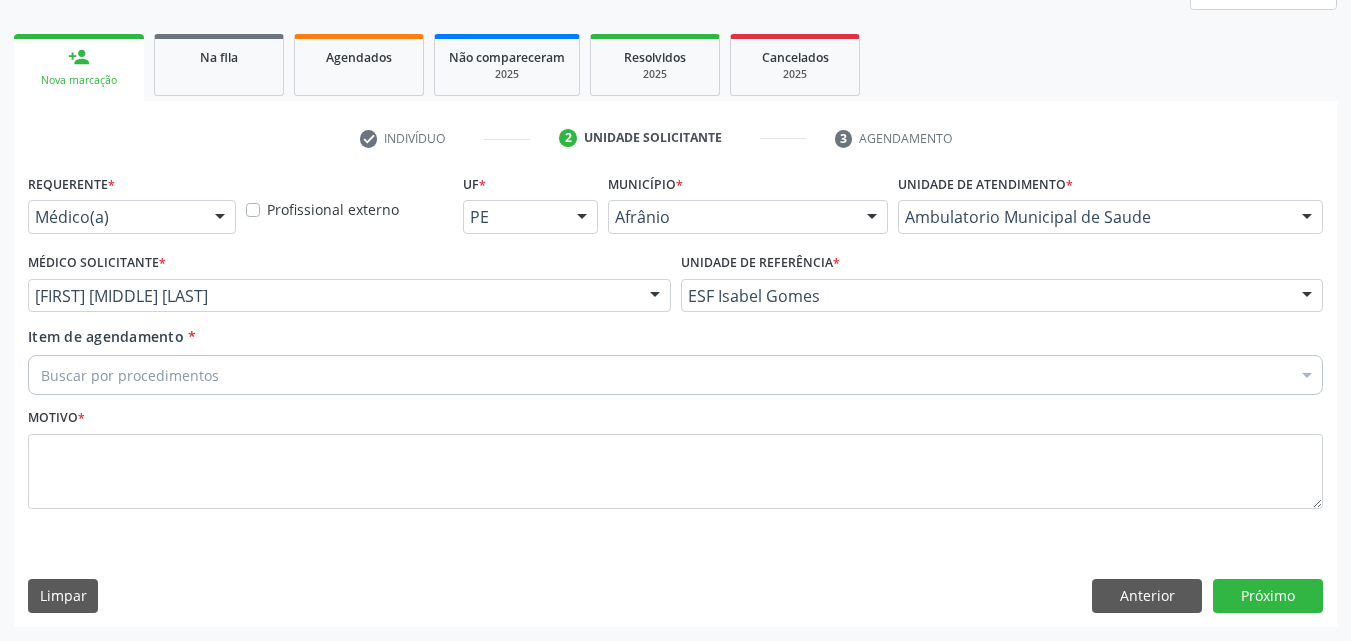 click on "Buscar por procedimentos" at bounding box center [675, 375] 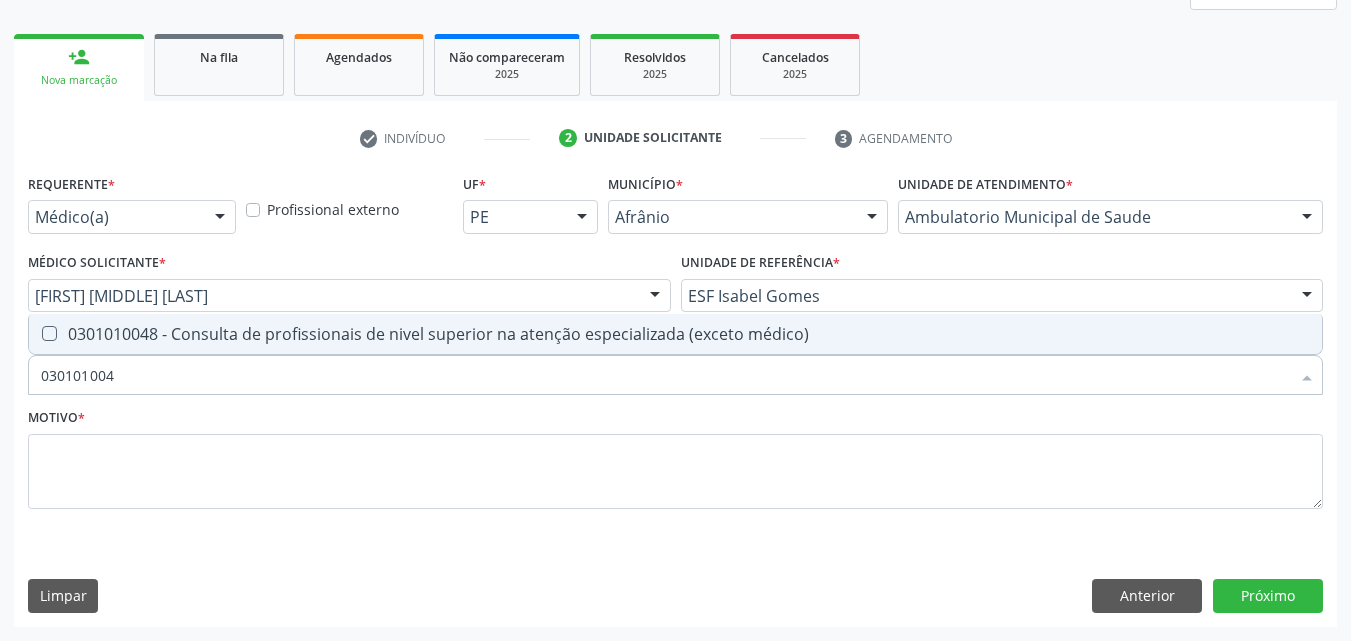 type on "0301010048" 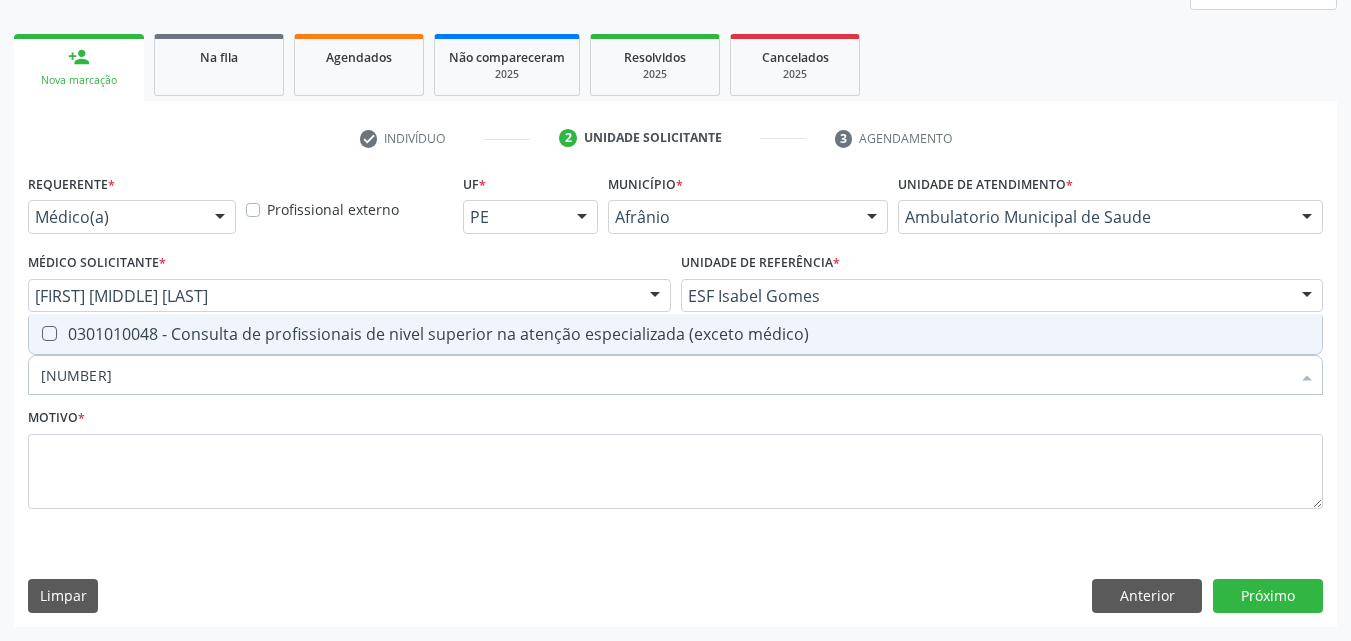 click on "0301010048 - Consulta de profissionais de nivel superior na atenção especializada (exceto médico)" at bounding box center (675, 334) 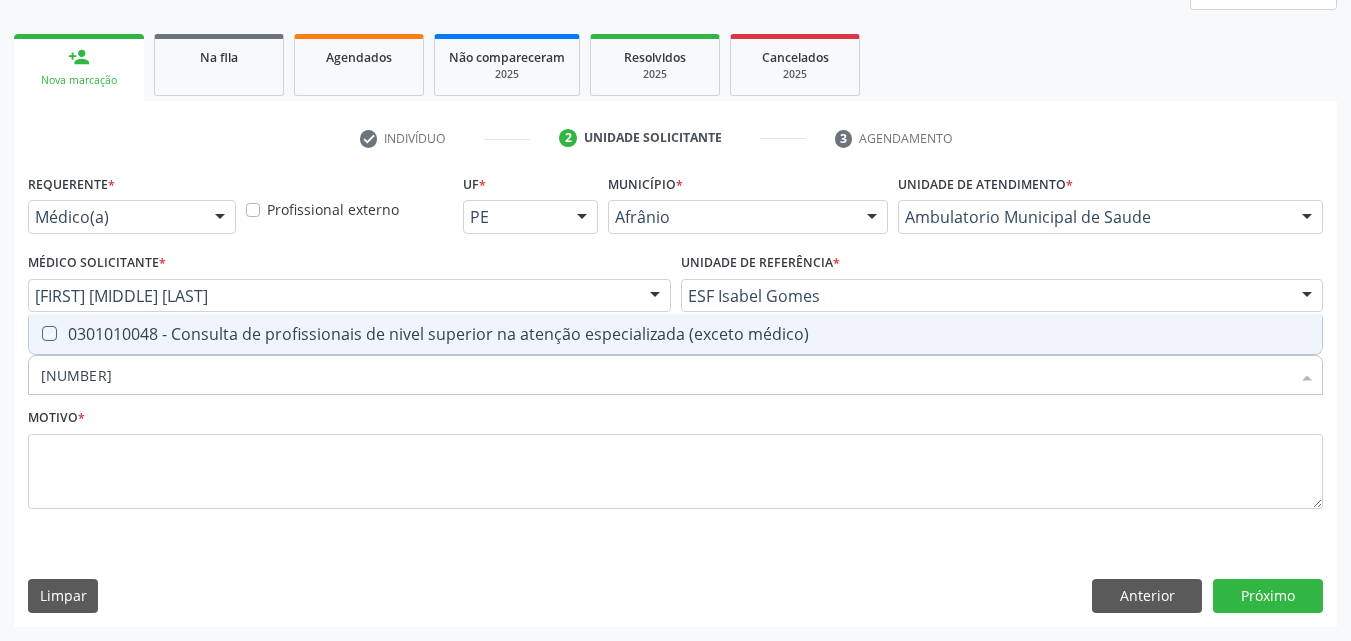 checkbox on "true" 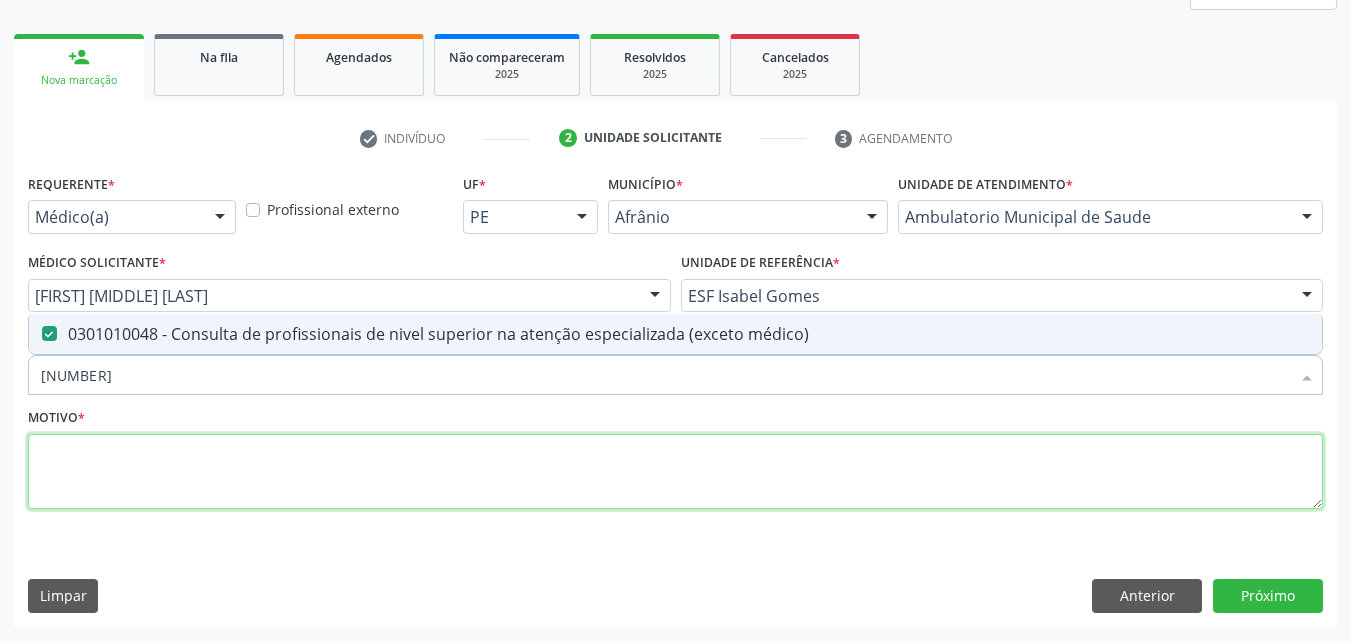 click at bounding box center (675, 472) 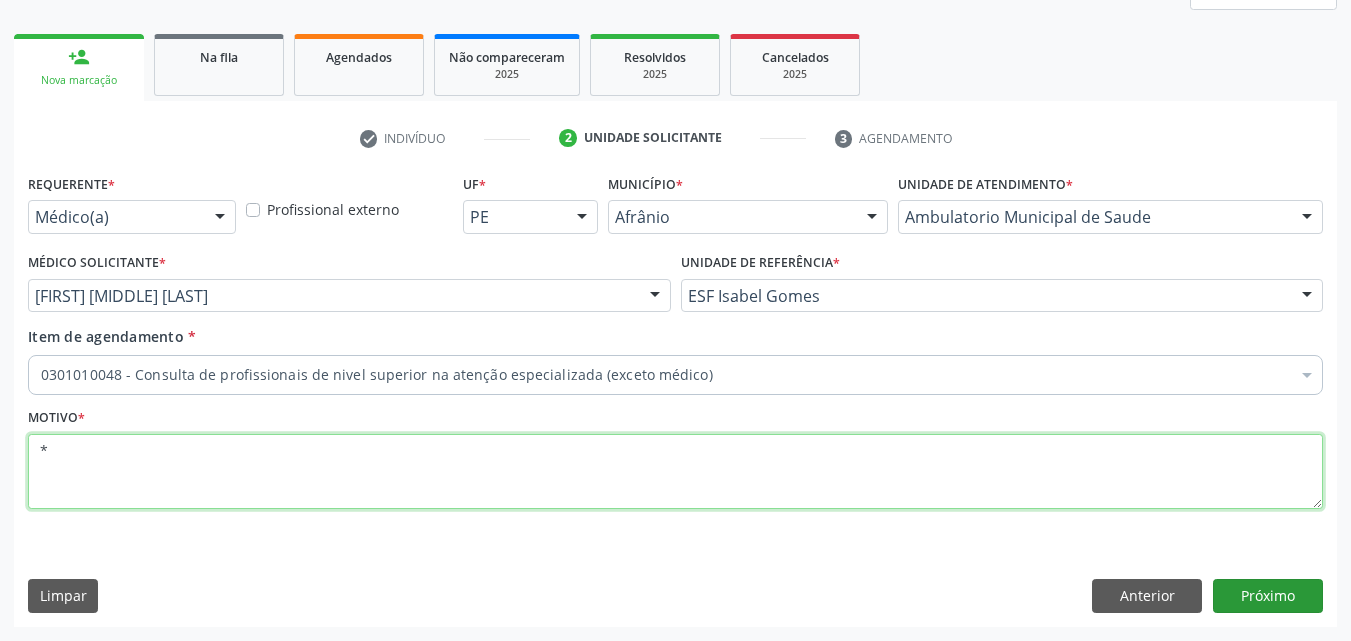 type on "*" 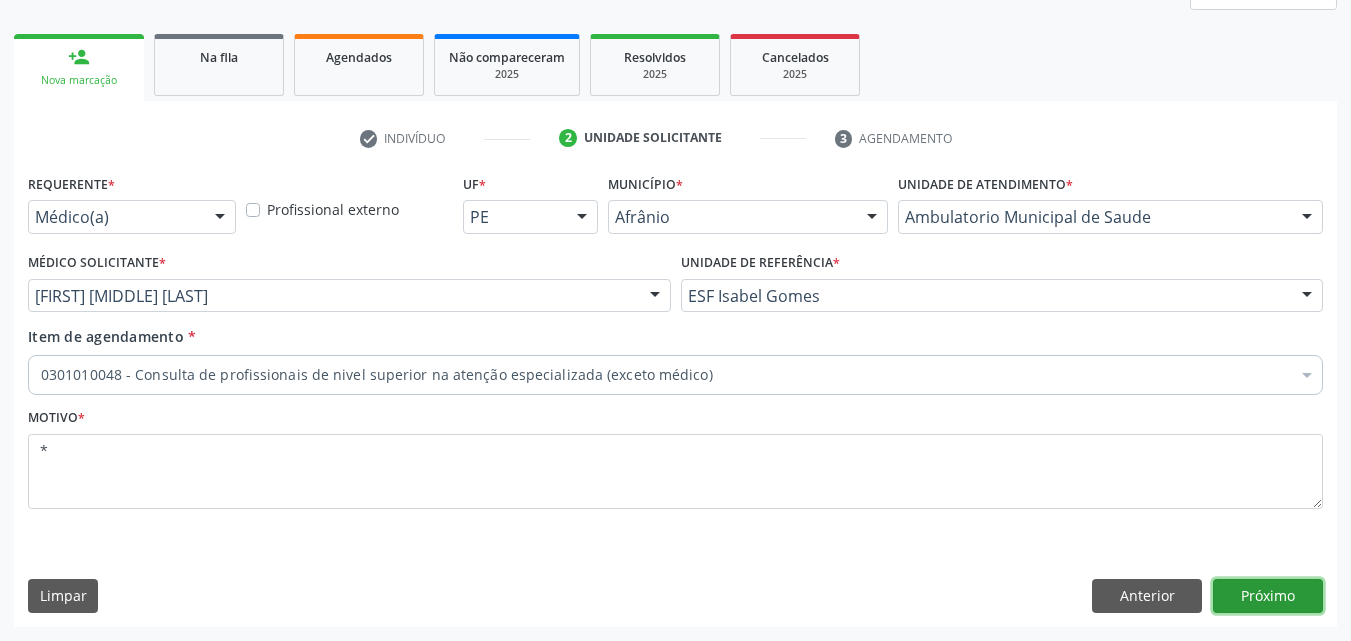 click on "Próximo" at bounding box center (1268, 596) 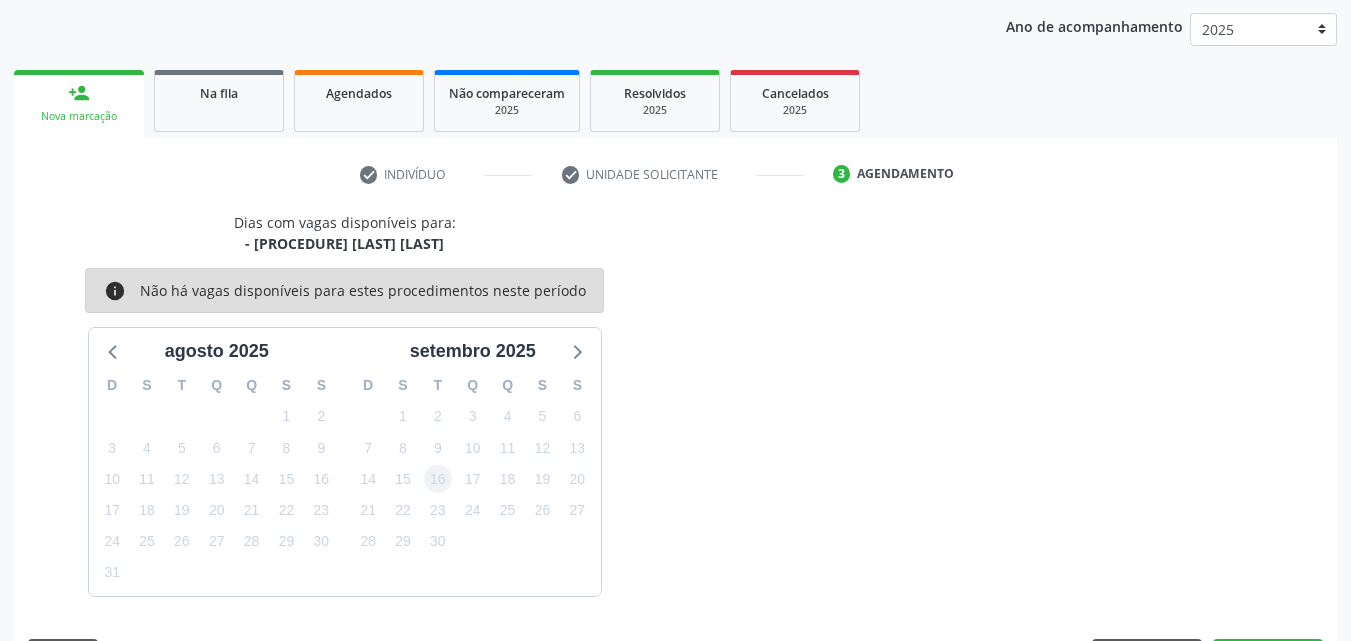 scroll, scrollTop: 265, scrollLeft: 0, axis: vertical 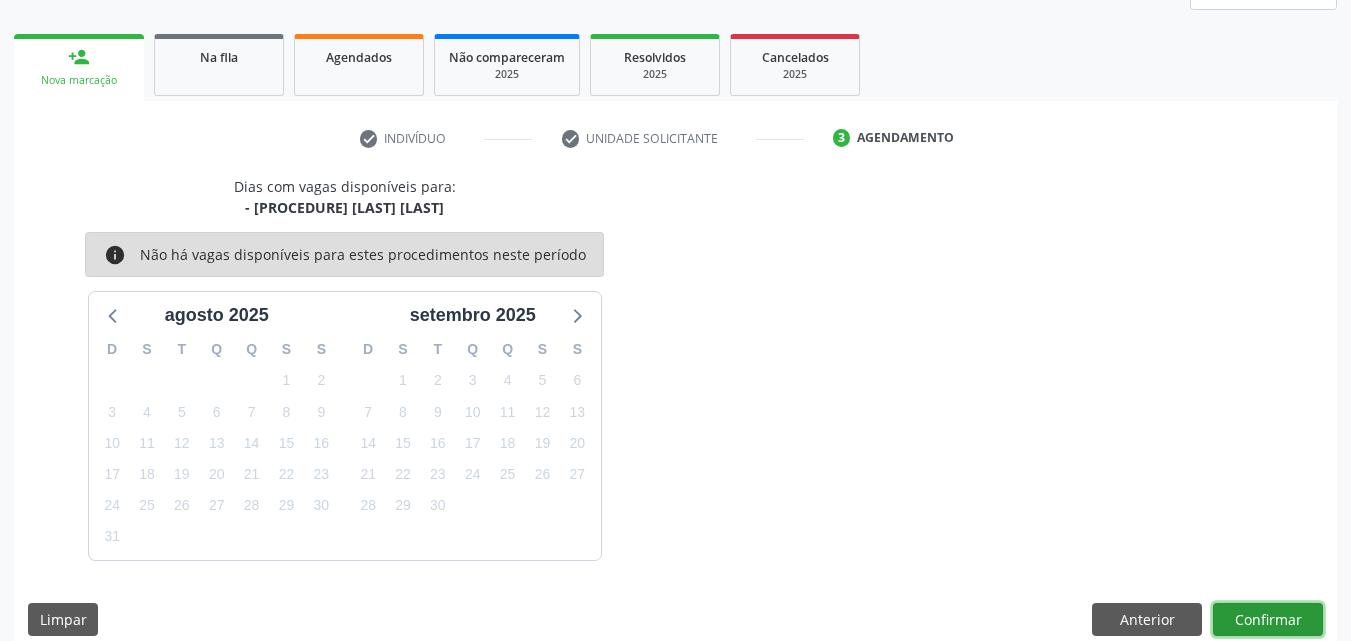 click on "Confirmar" at bounding box center [1268, 620] 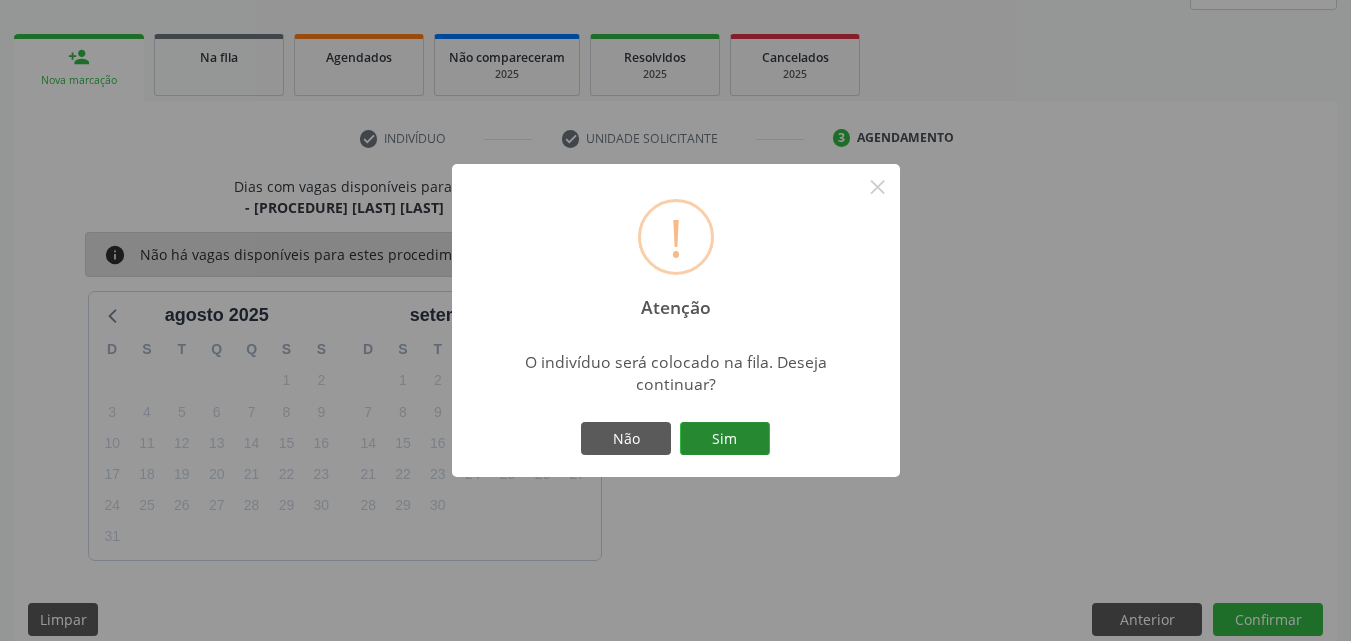 click on "Sim" at bounding box center [725, 439] 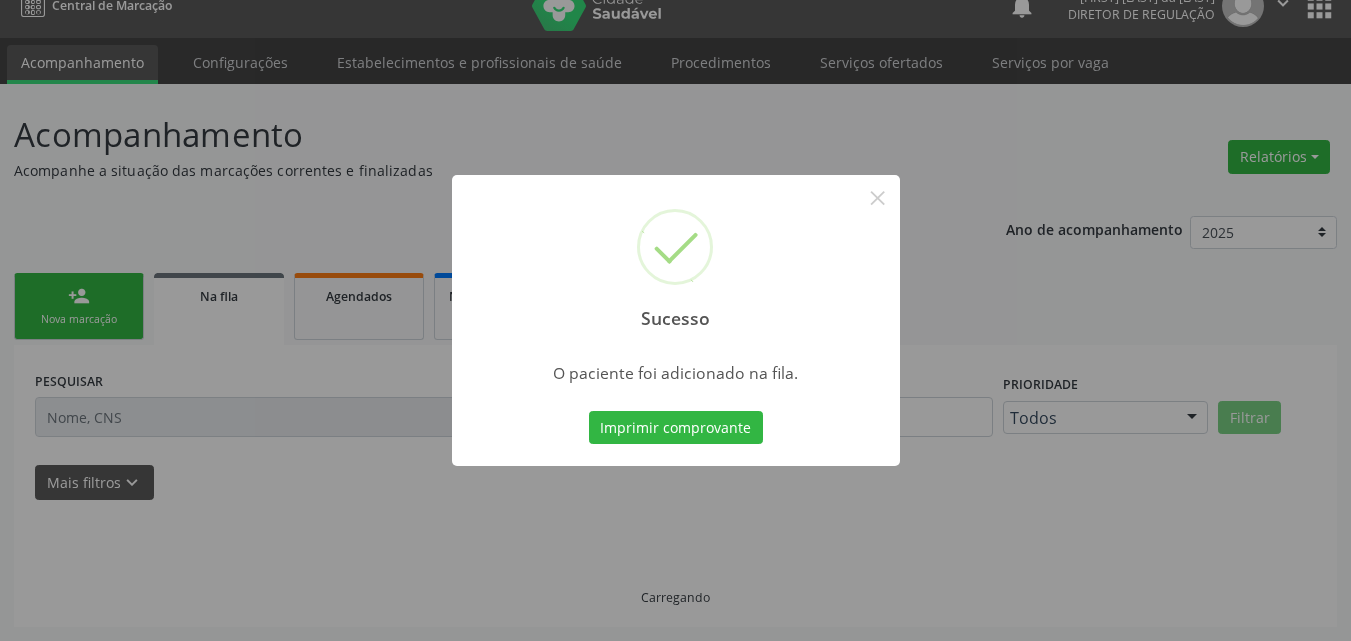 scroll, scrollTop: 26, scrollLeft: 0, axis: vertical 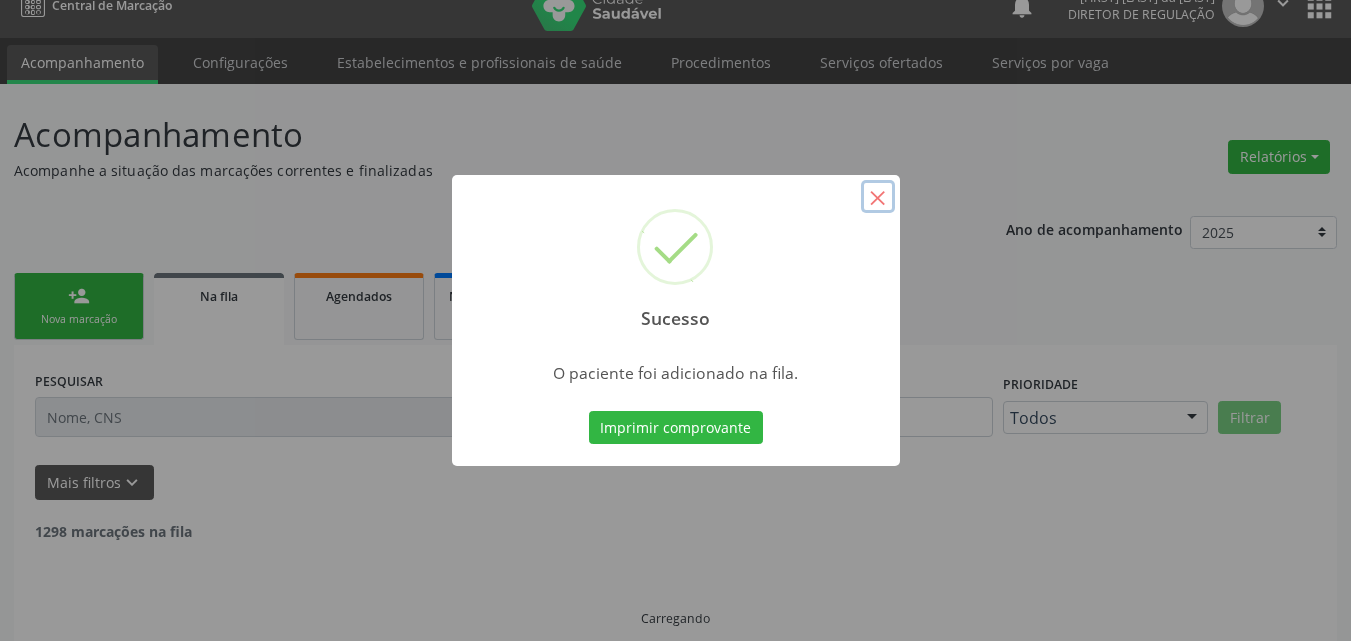 click on "×" at bounding box center (878, 197) 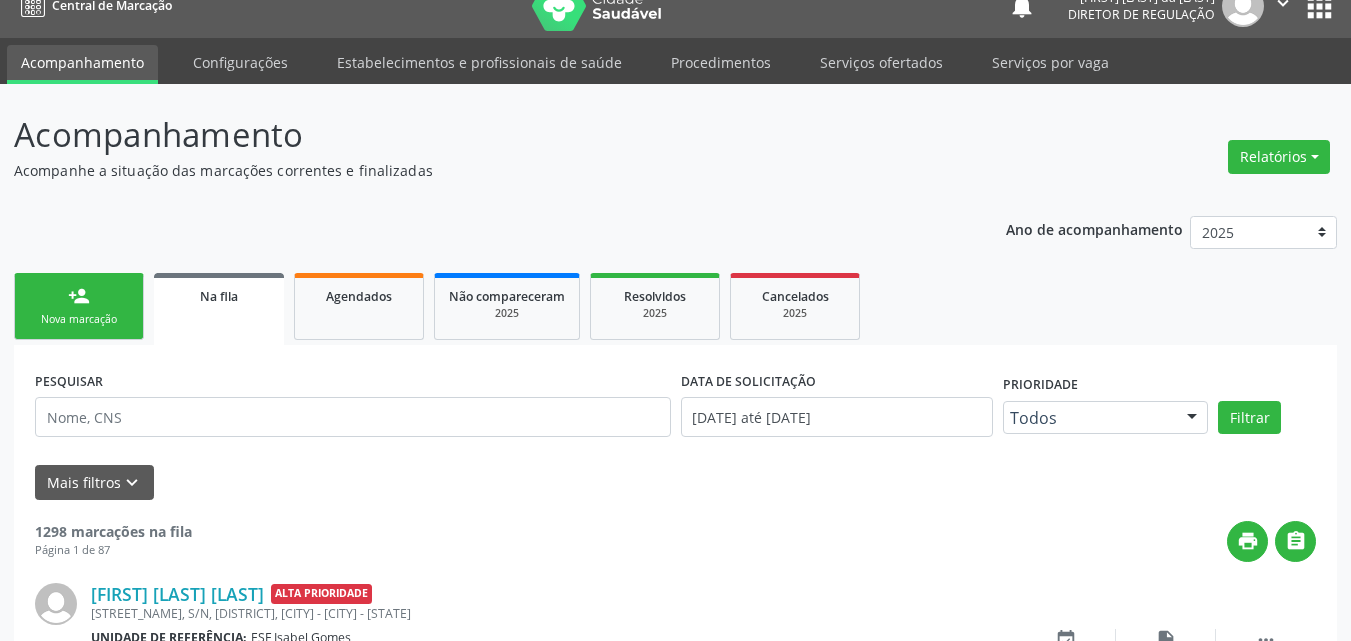 click on "Nova marcação" at bounding box center (79, 319) 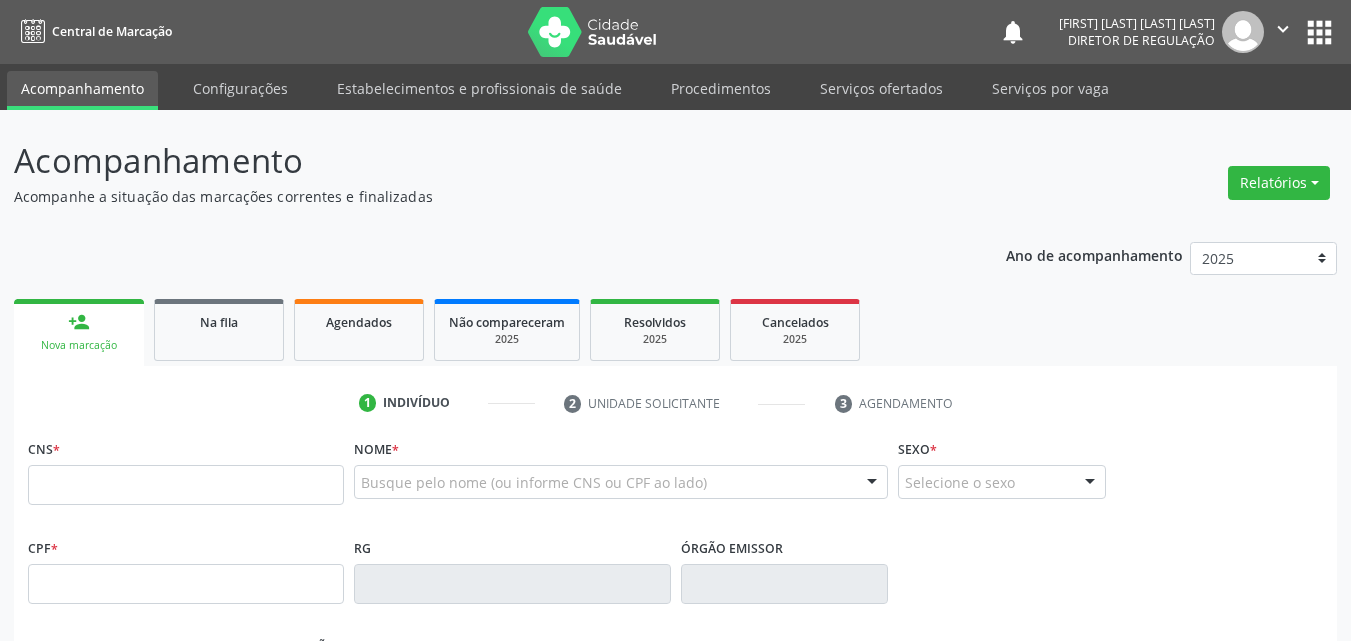 scroll, scrollTop: 26, scrollLeft: 0, axis: vertical 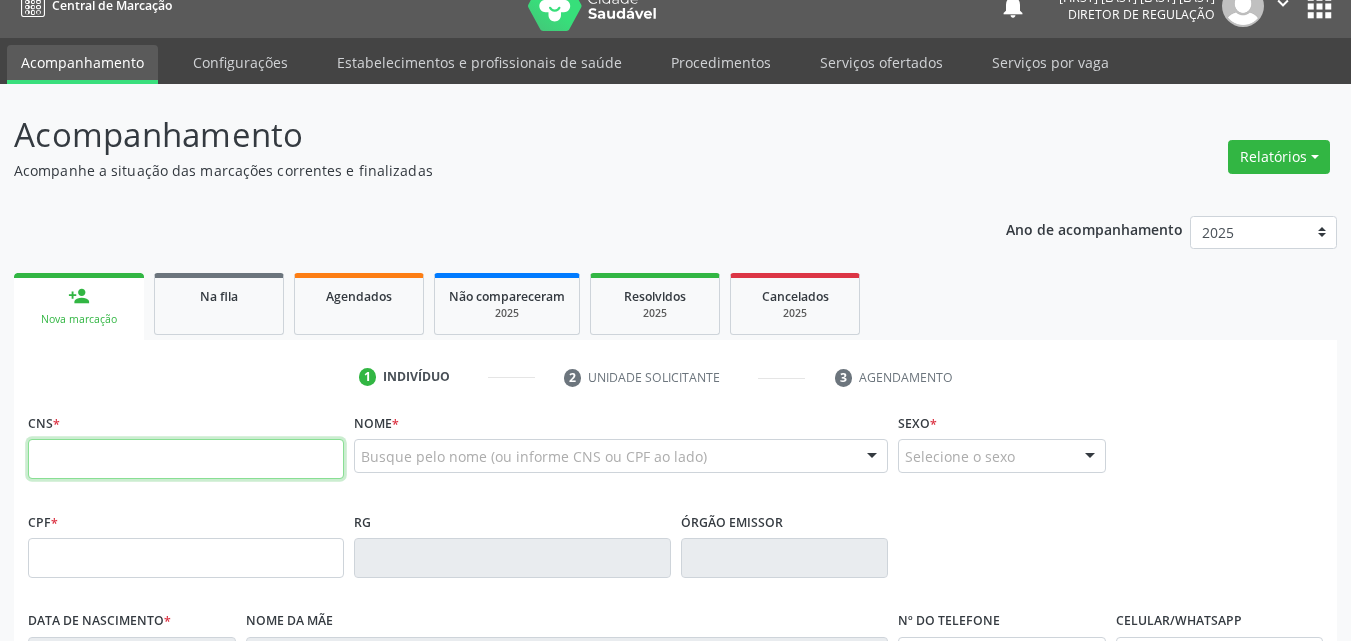 click at bounding box center [186, 459] 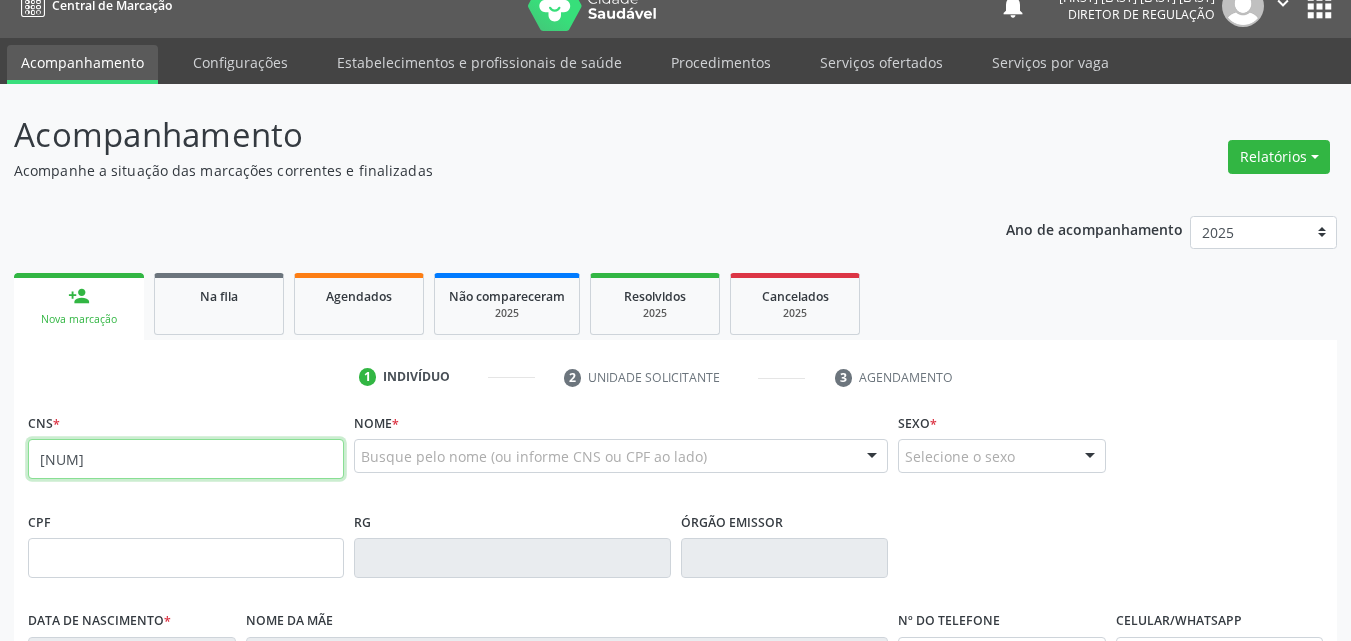 type on "[NUM]" 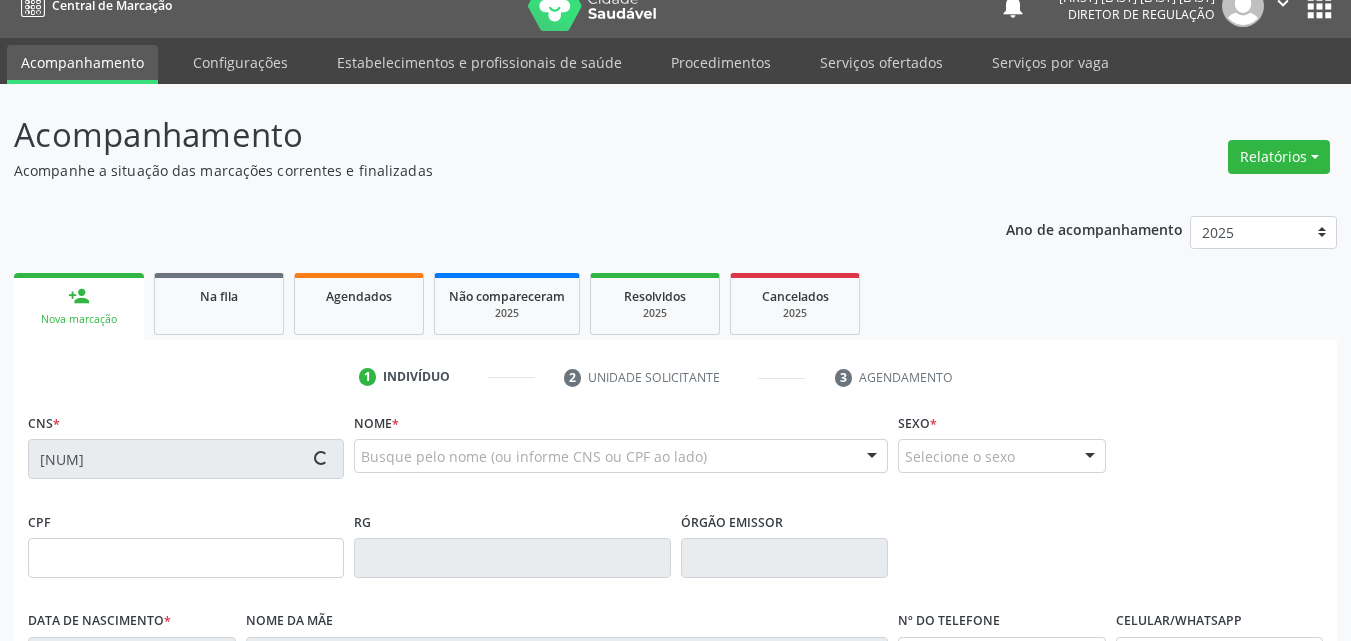 type on "120.837.084-74" 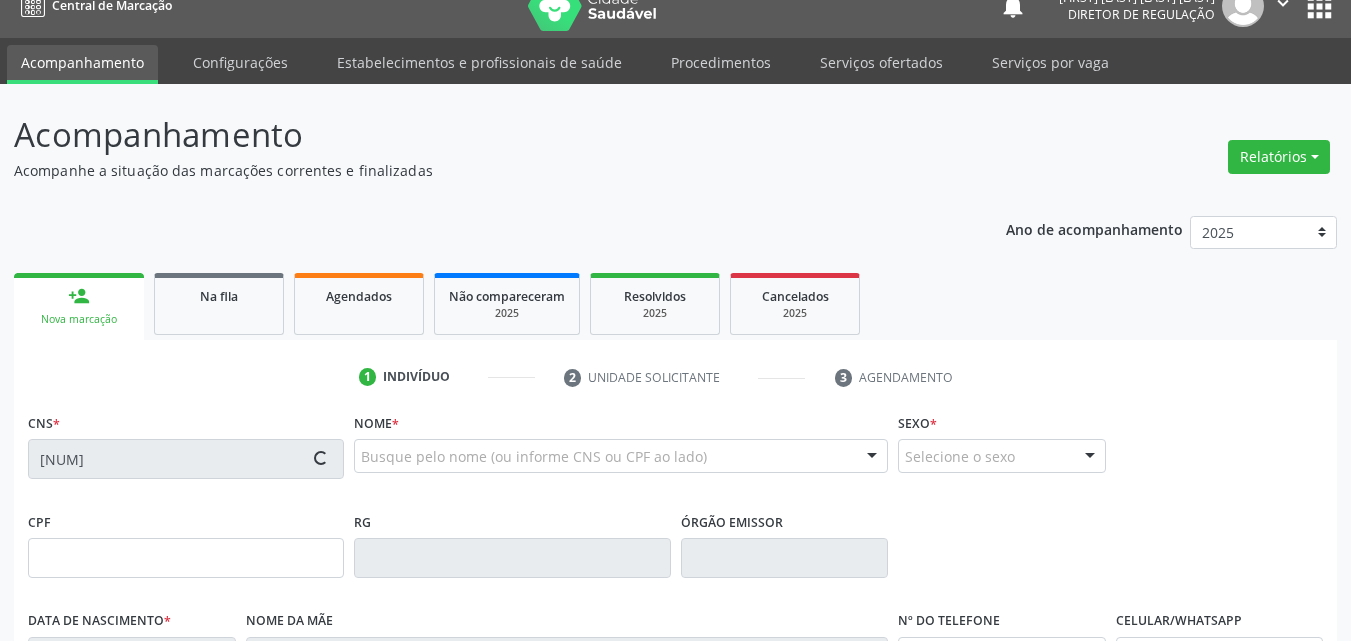 type on "06/02/1998" 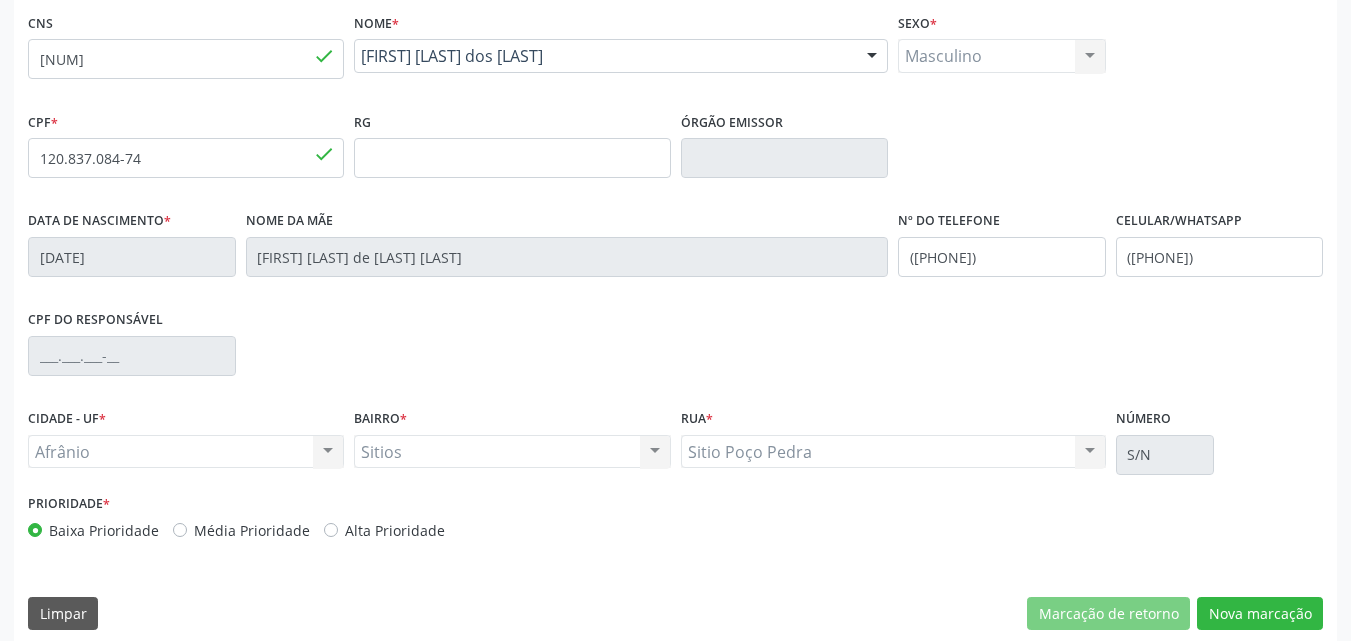 scroll, scrollTop: 443, scrollLeft: 0, axis: vertical 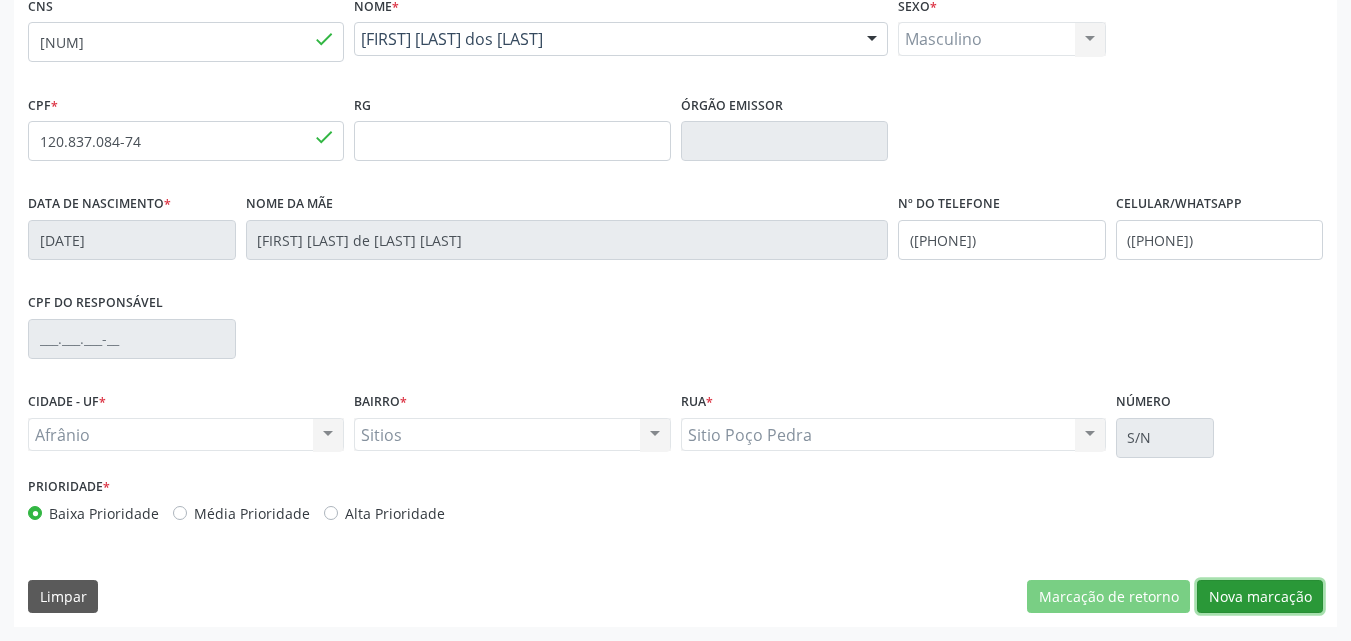 click on "Nova marcação" at bounding box center [1260, 597] 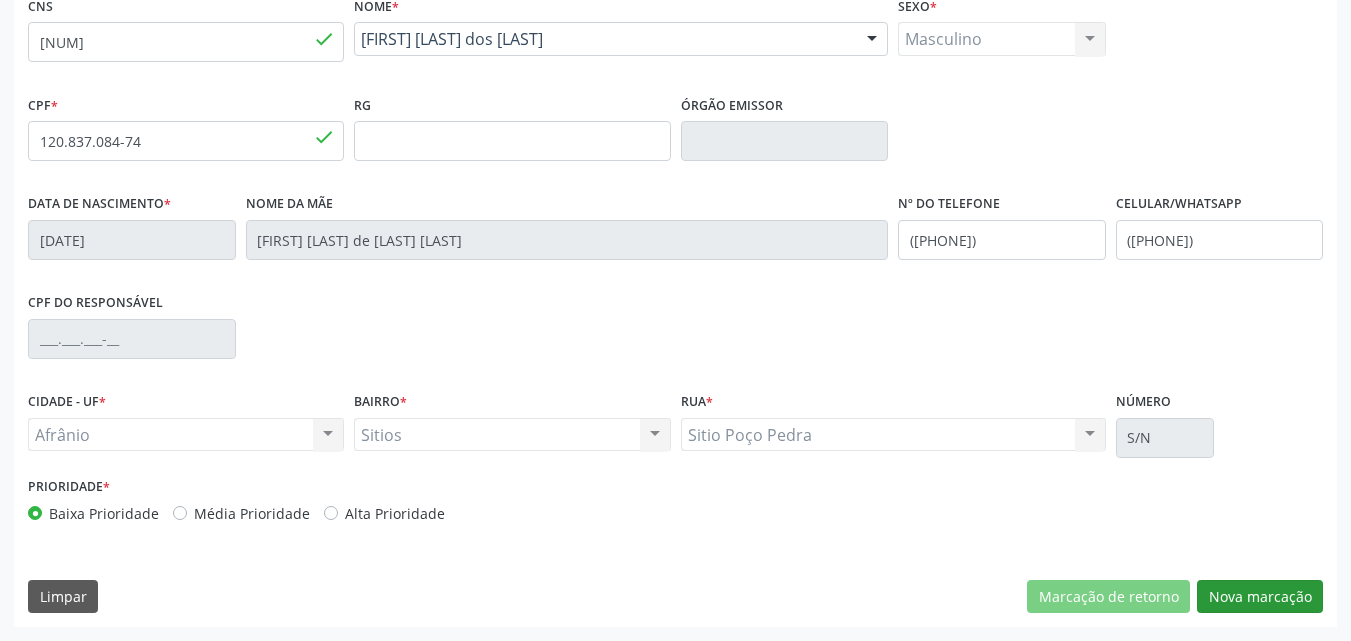 scroll, scrollTop: 265, scrollLeft: 0, axis: vertical 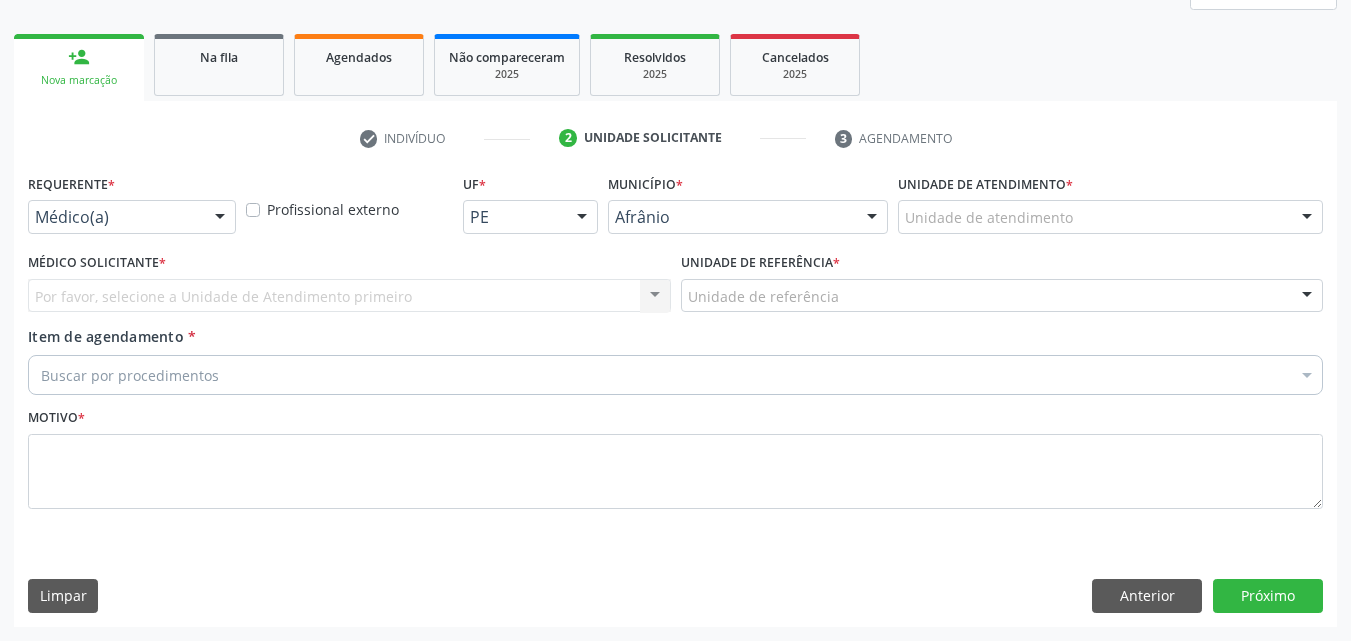 click on "Unidade de atendimento" at bounding box center (1110, 217) 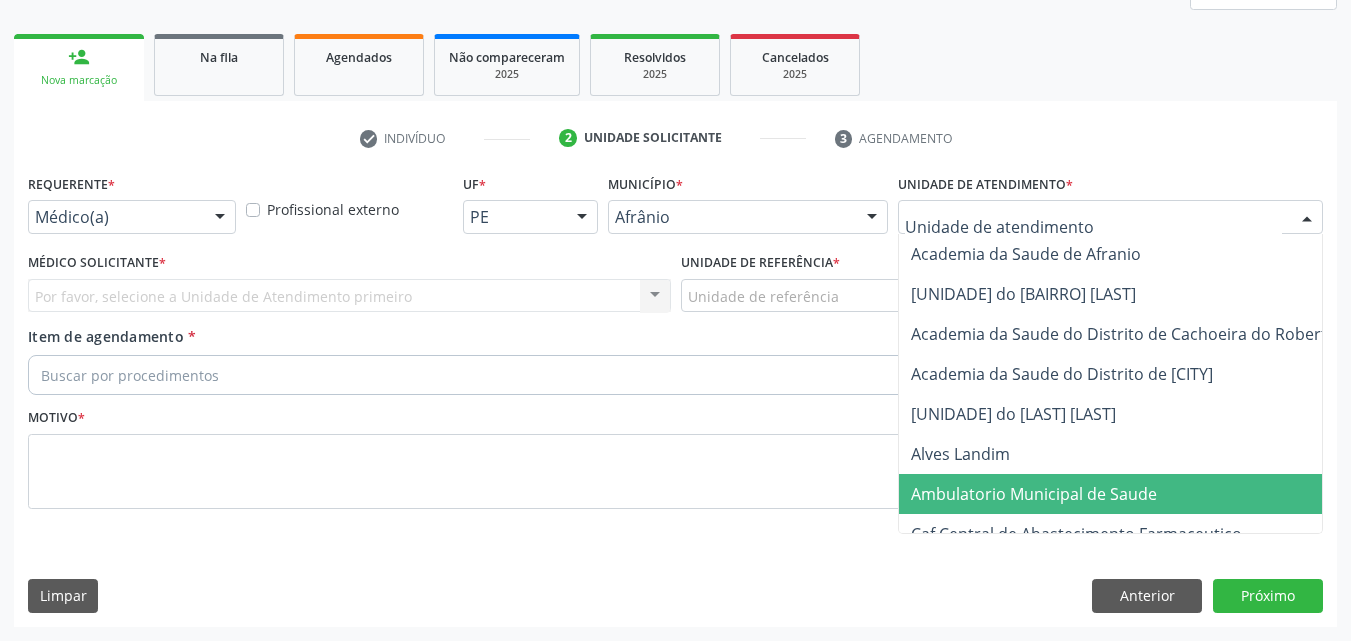 drag, startPoint x: 1140, startPoint y: 489, endPoint x: 1060, endPoint y: 475, distance: 81.21576 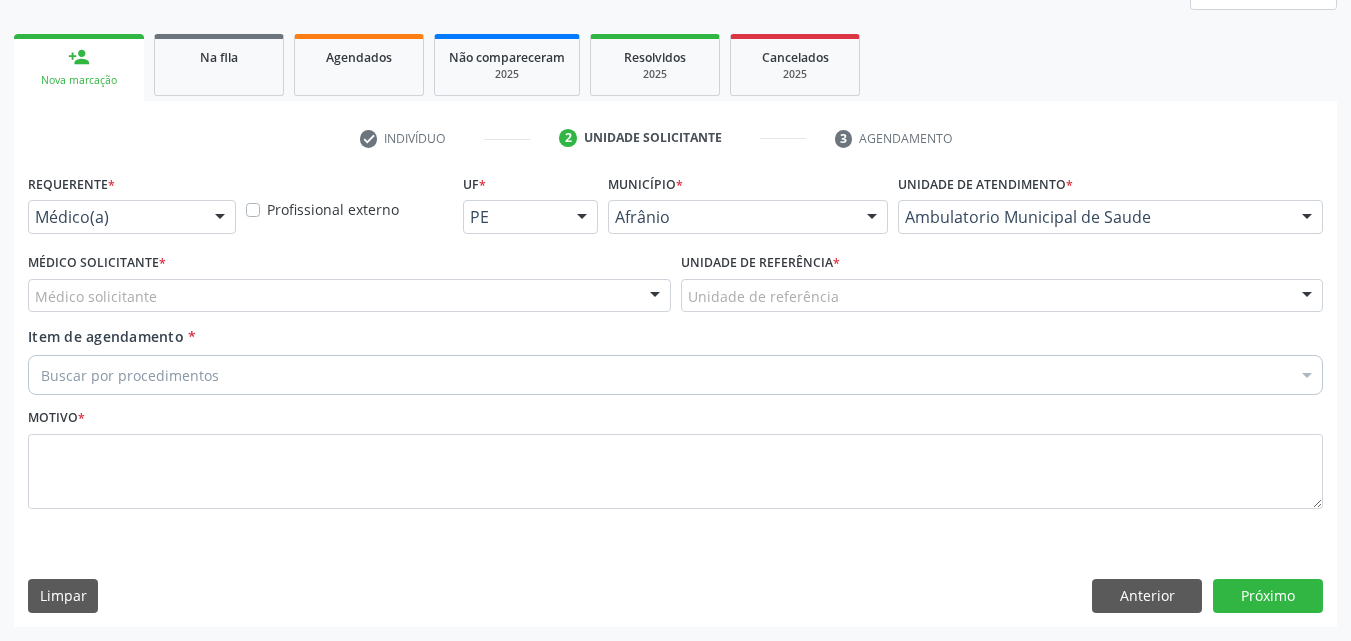 click on "Unidade de referência" at bounding box center (1002, 296) 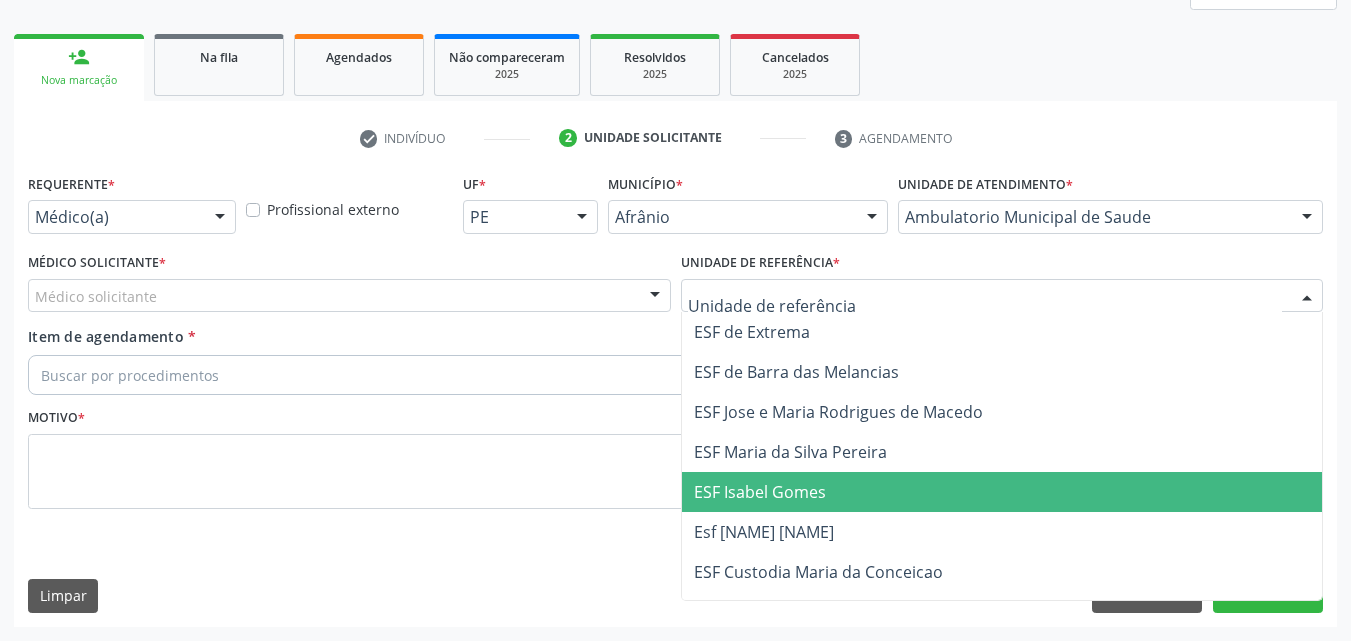 drag, startPoint x: 866, startPoint y: 499, endPoint x: 851, endPoint y: 496, distance: 15.297058 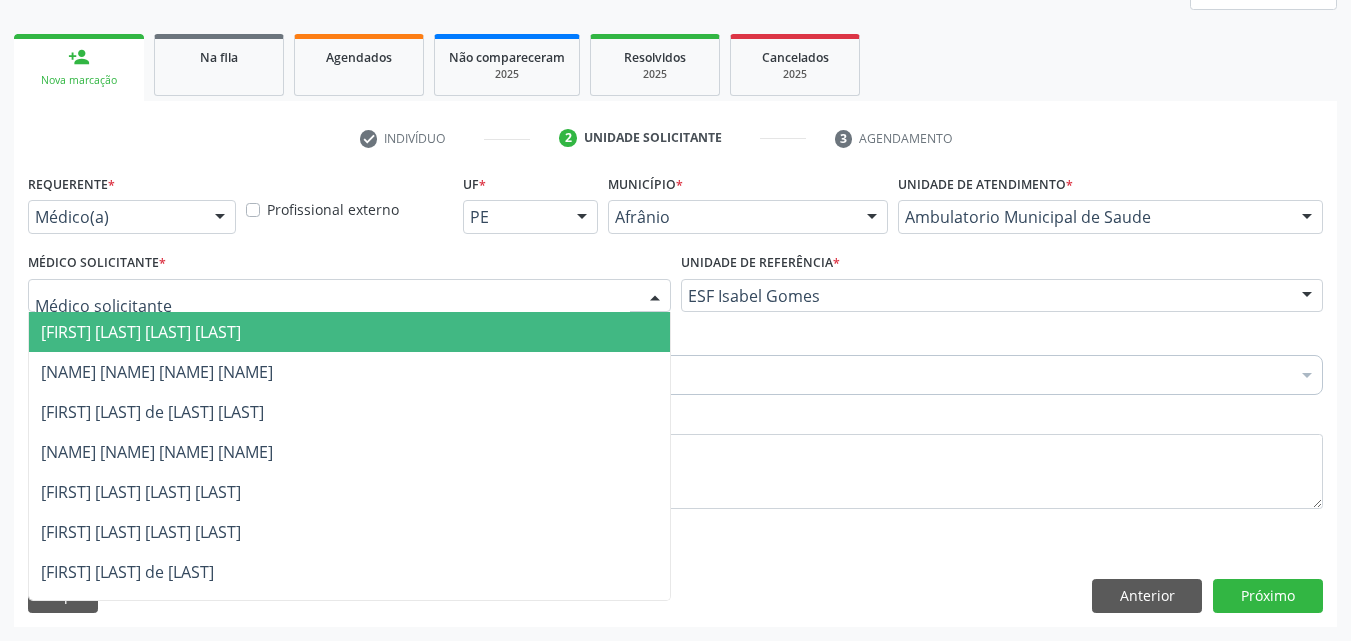 click at bounding box center [349, 296] 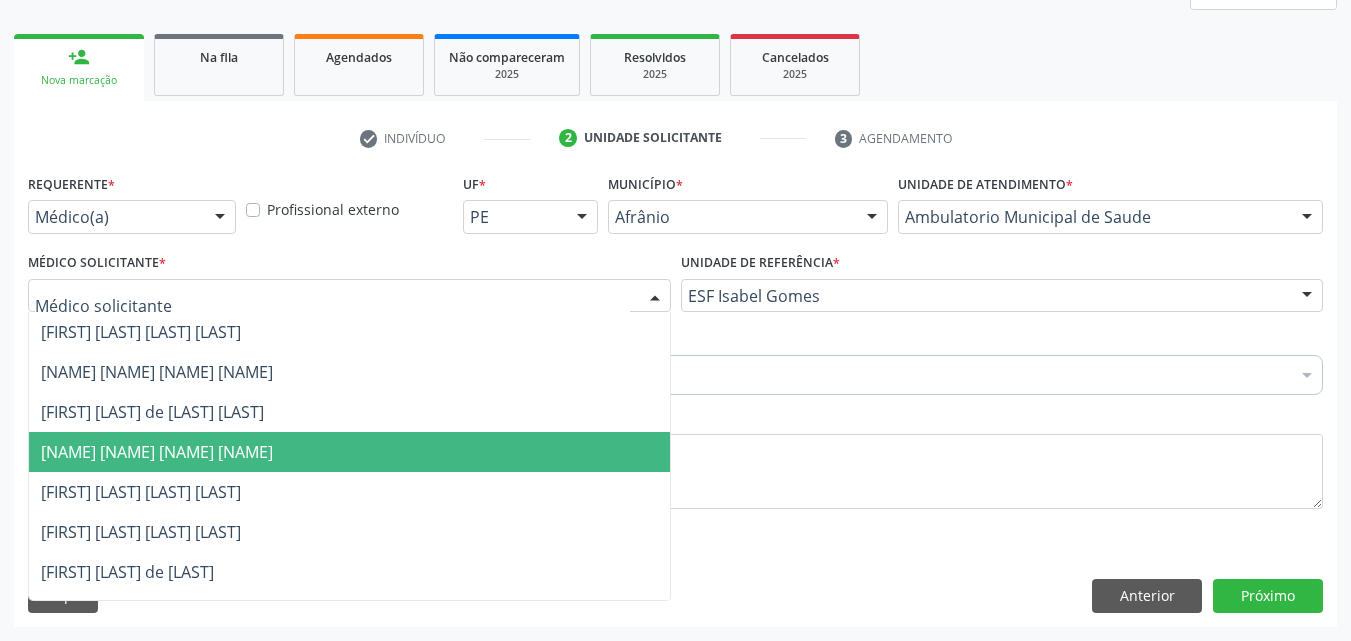 click on "[FIRST] [MIDDLE] [LAST]" at bounding box center [349, 452] 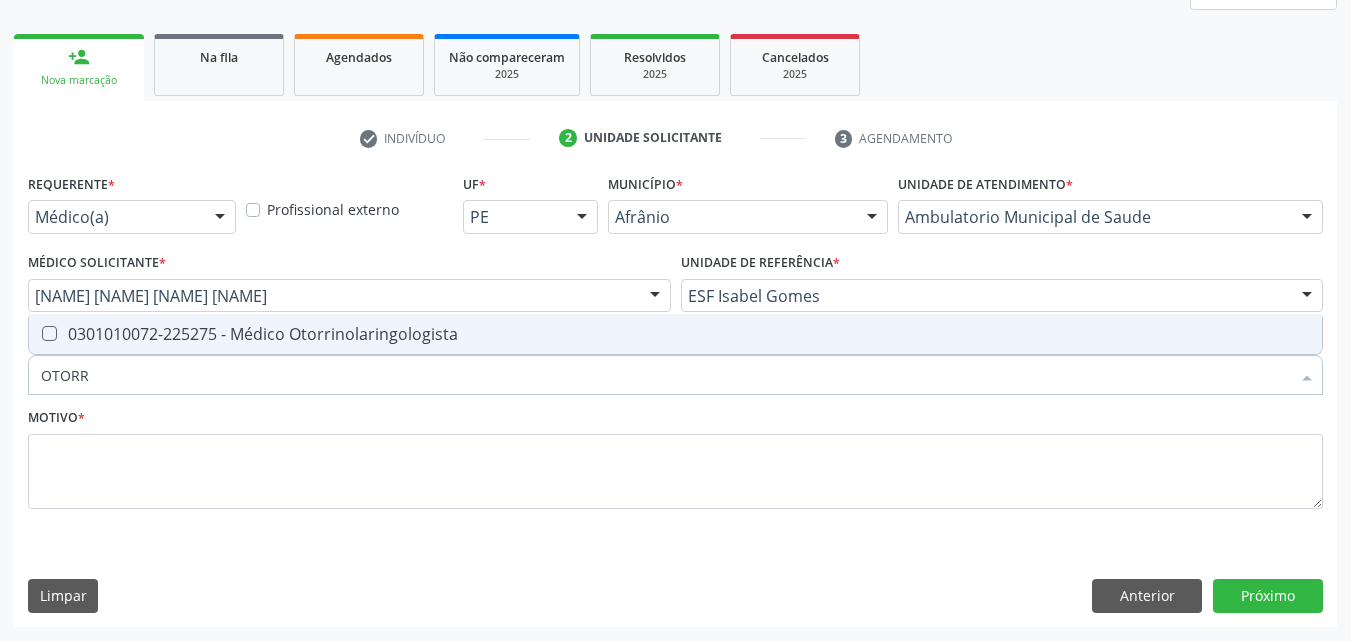 type on "OTORRI" 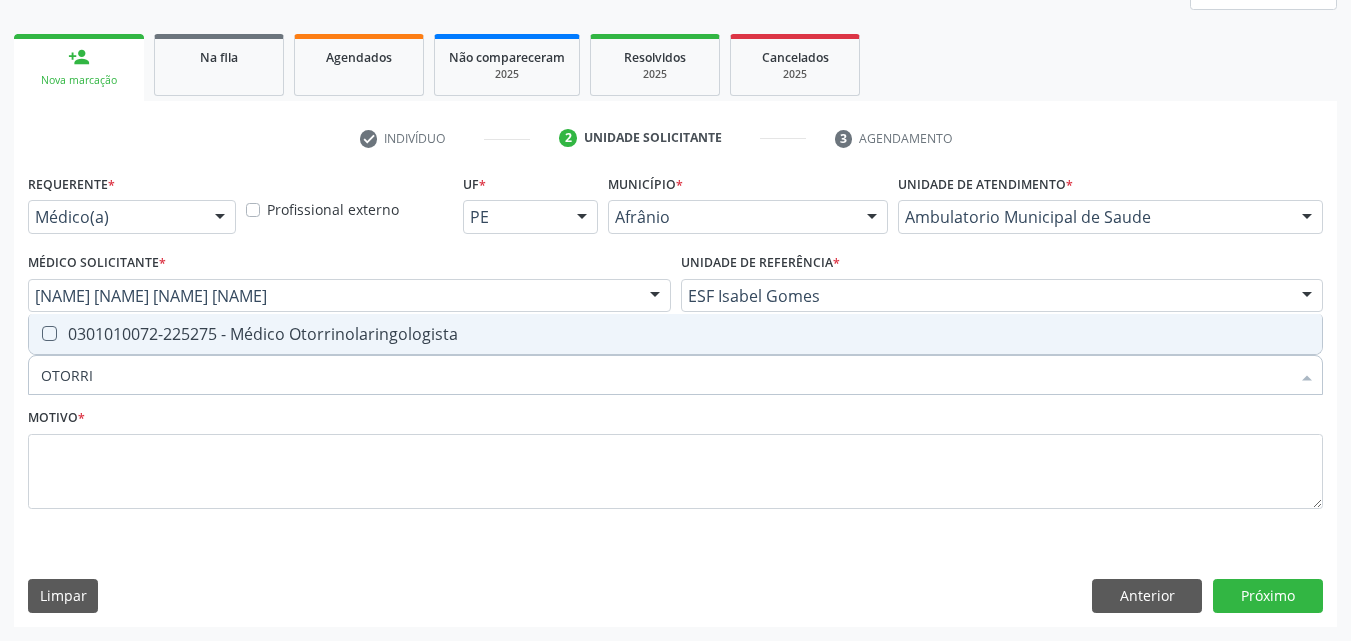 click on "0301010072-225275 - Médico Otorrinolaringologista" at bounding box center [675, 334] 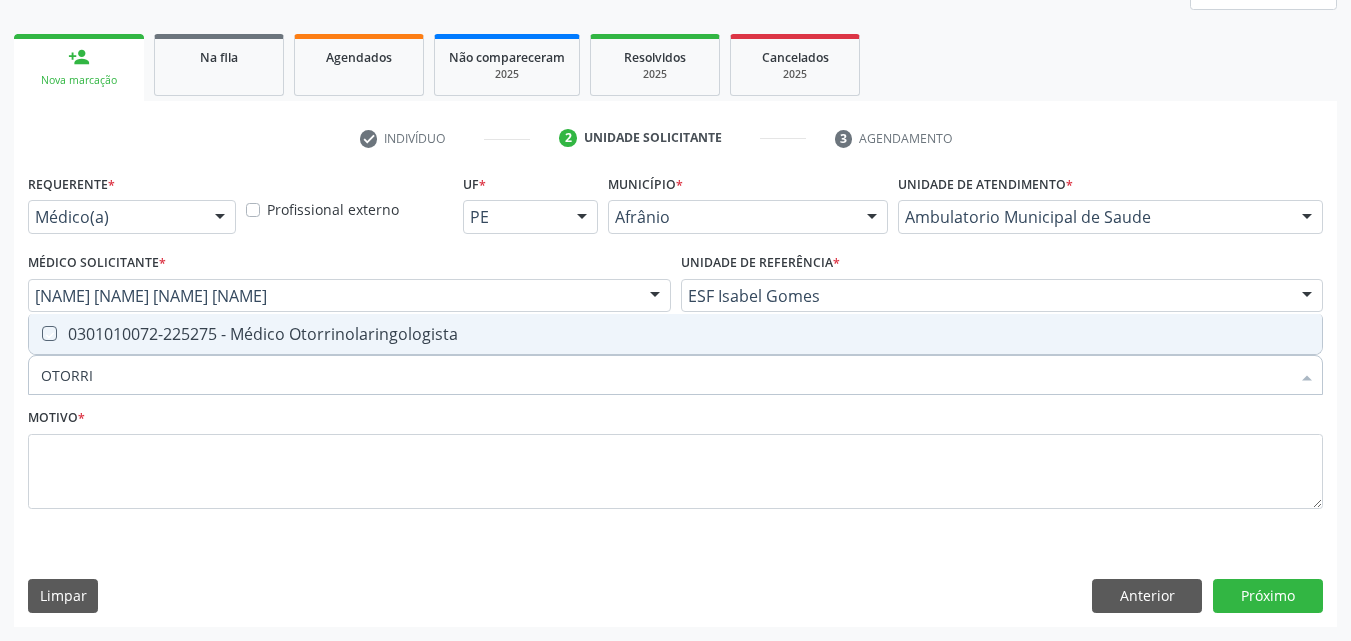 checkbox on "true" 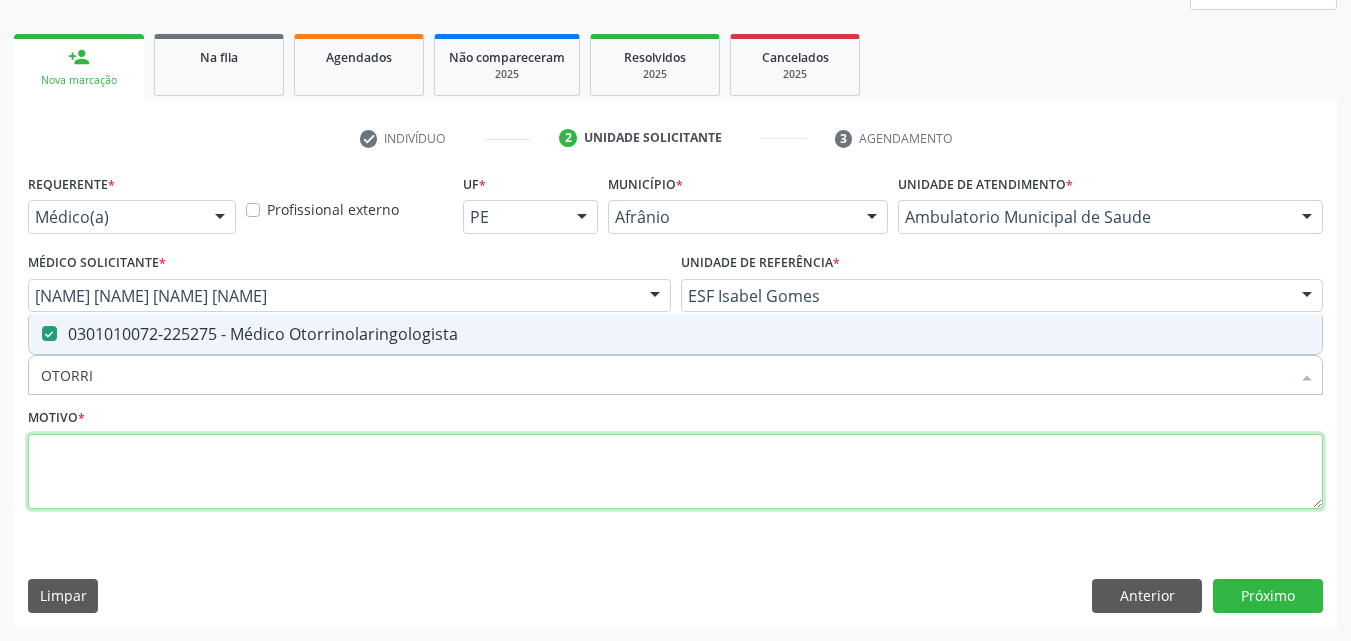 click at bounding box center [675, 472] 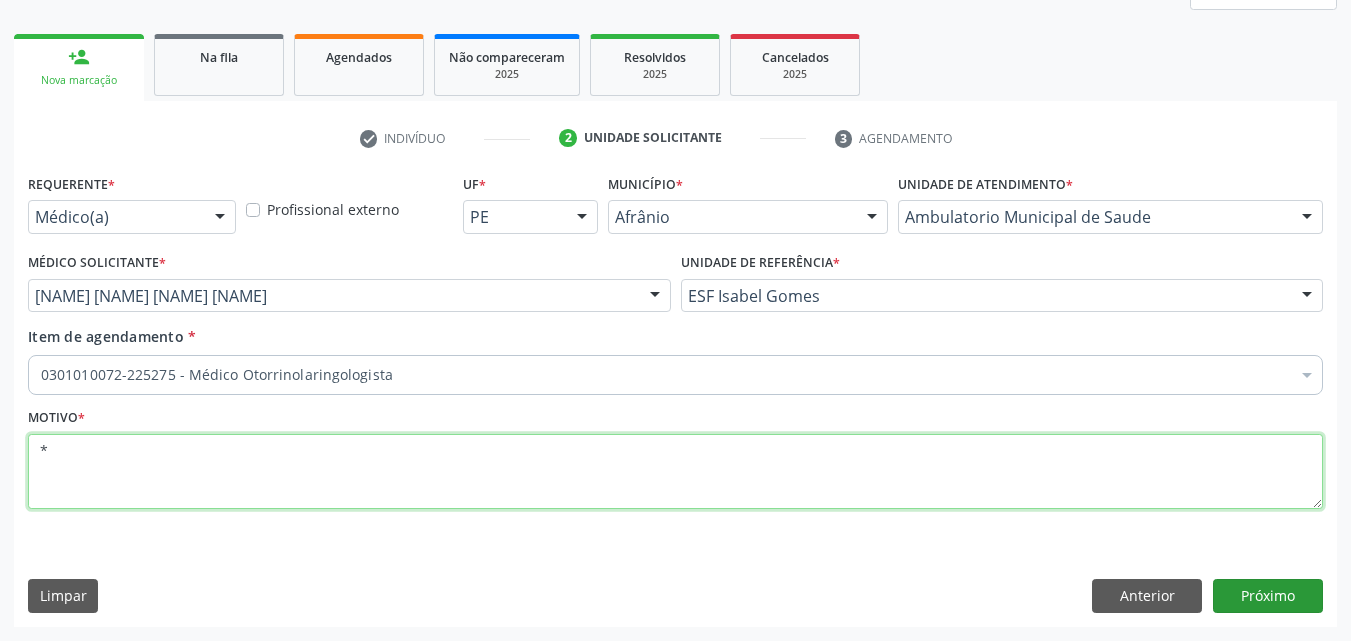 type on "*" 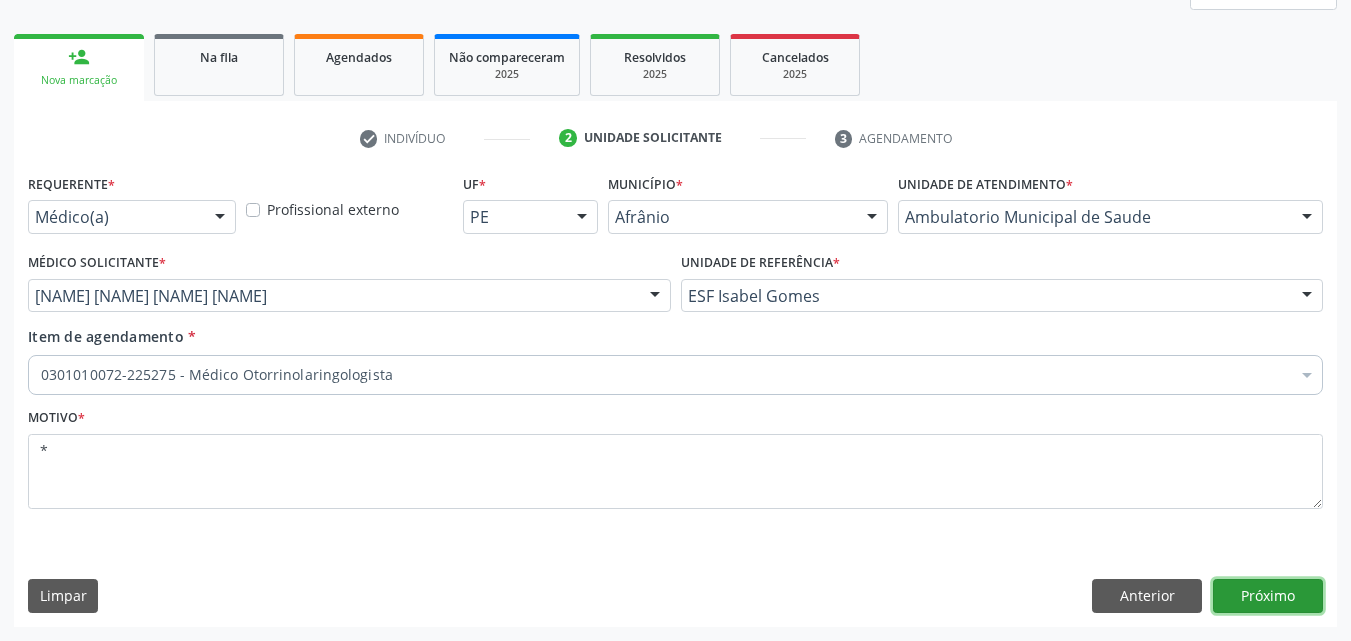 click on "Requerente
*
Médico(a)         Médico(a)   Enfermeiro(a)   Paciente
Nenhum resultado encontrado para: "   "
Não há nenhuma opção para ser exibida.
Profissional externo
UF
*
PE         BA   PE
Nenhum resultado encontrado para: "   "
Não há nenhuma opção para ser exibida.
Município
*
Afrânio         Afrânio   Petrolina
Nenhum resultado encontrado para: "   "
Não há nenhuma opção para ser exibida.
Unidade de atendimento
*
Ambulatorio Municipal de Saude         Academia da Saude de Afranio   Academia da Saude do Bairro Roberto Luis   Academia da Saude do Distrito de Cachoeira do Roberto   Academia da Saude do Distrito de Extrema   Academia da Saude do Jose Ramos   Alves Landim   Ambulatorio Municipal de Saude   Caf Central de Abastecimento Farmaceutico     Centro de Especialidades   Cime   Cuidar" at bounding box center (675, 397) 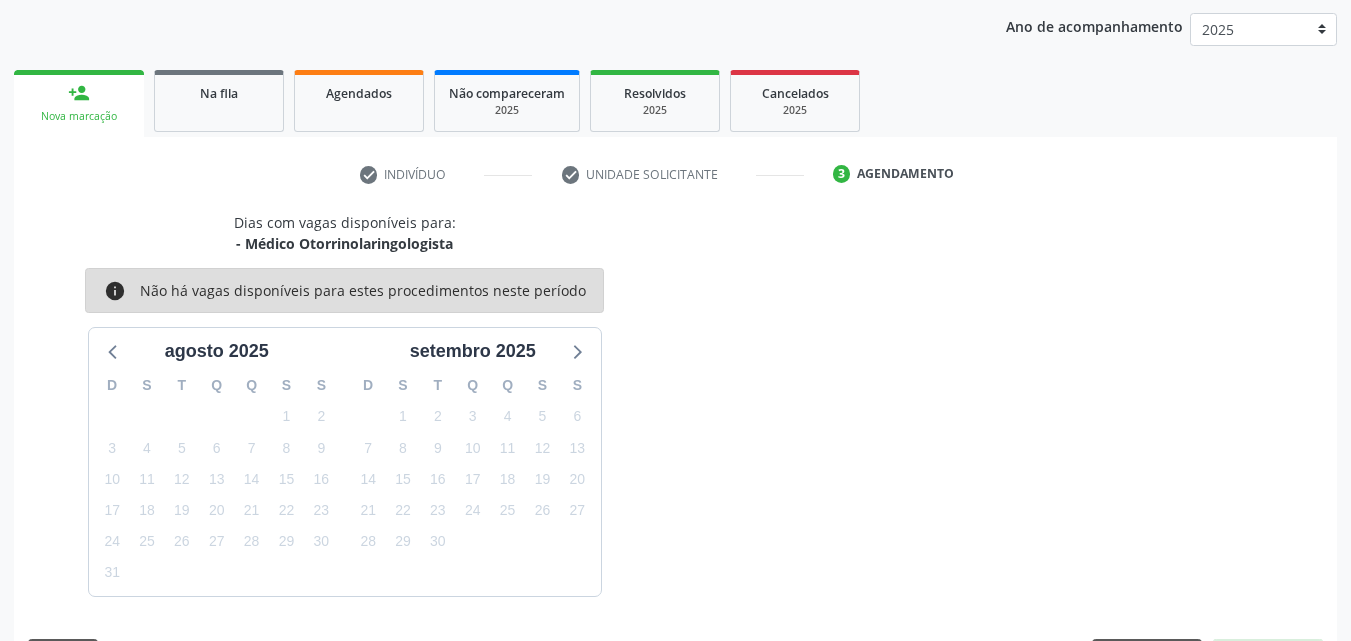scroll, scrollTop: 265, scrollLeft: 0, axis: vertical 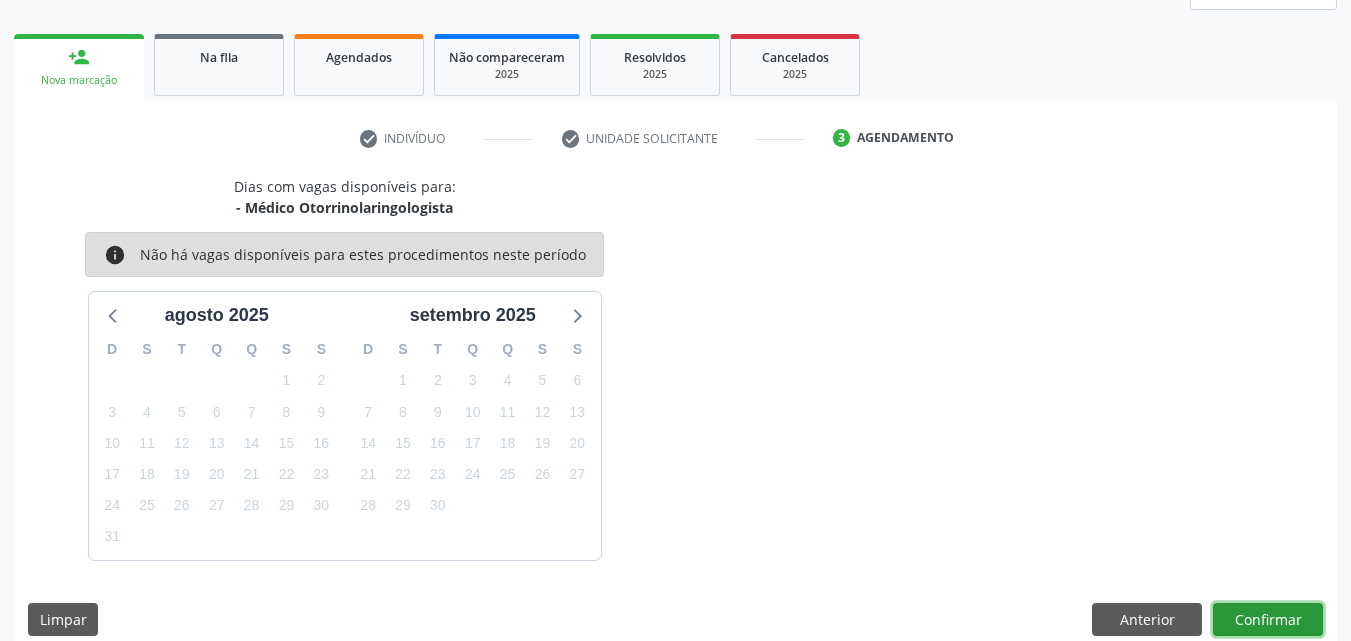 click on "Confirmar" at bounding box center [1268, 620] 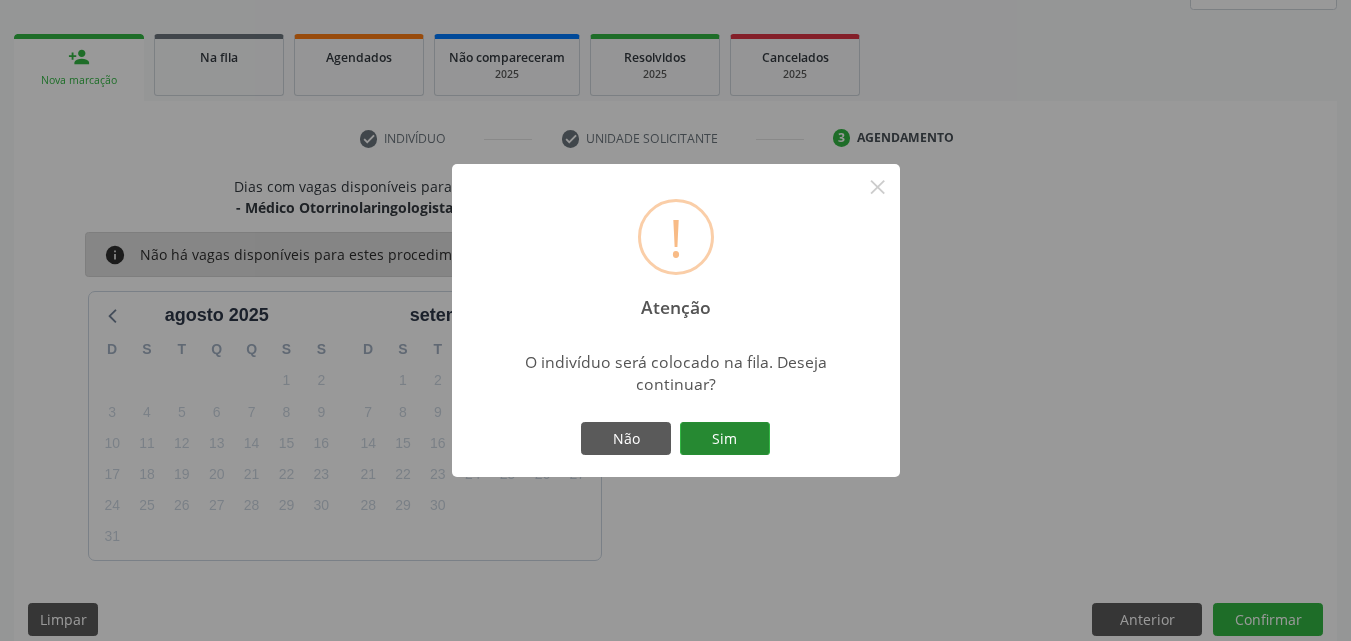 click on "Sim" at bounding box center (725, 439) 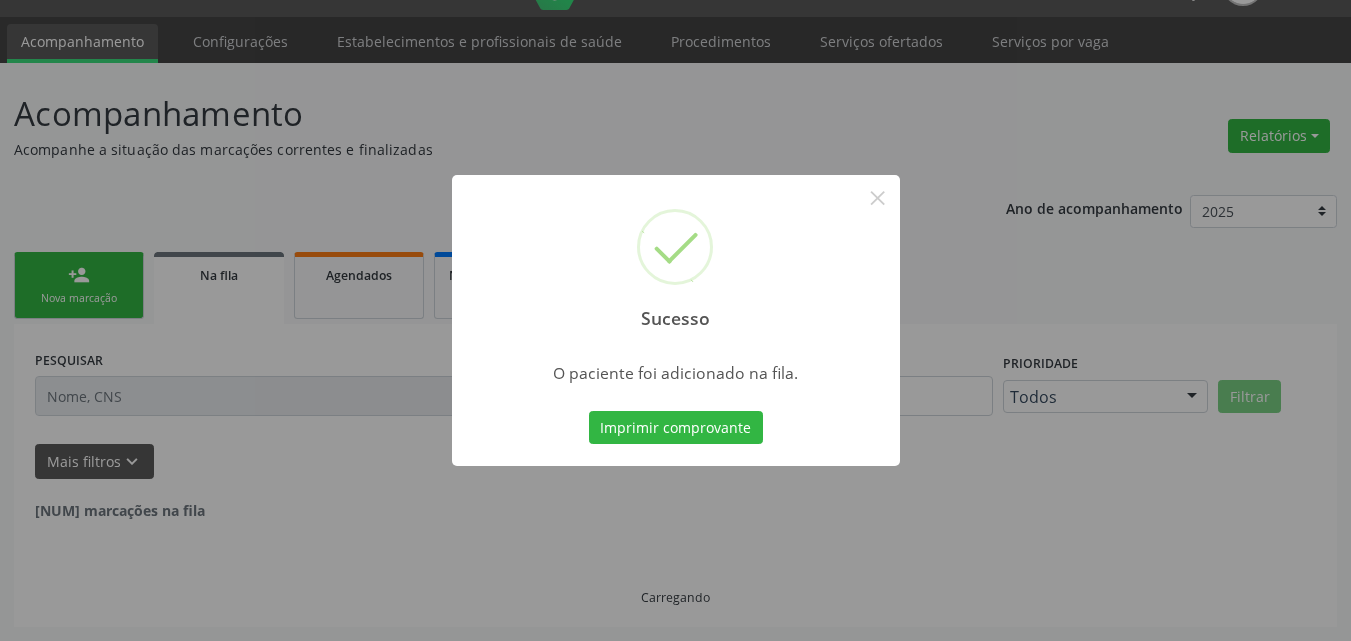 scroll, scrollTop: 26, scrollLeft: 0, axis: vertical 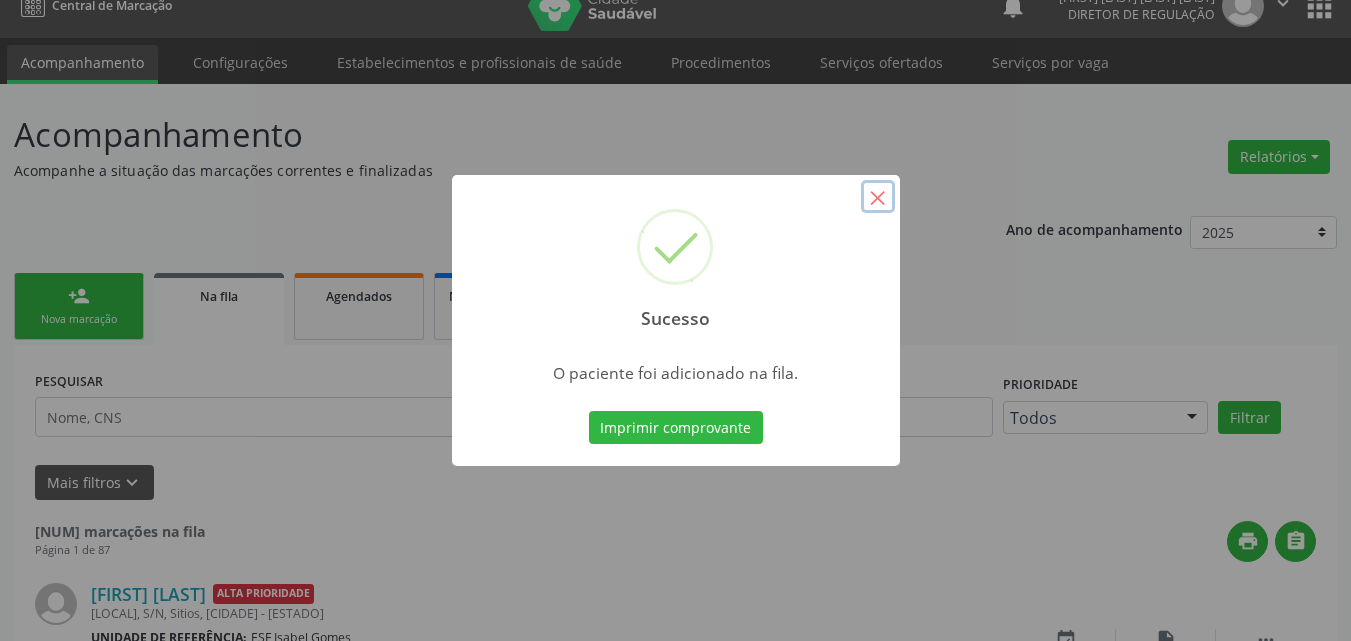 click on "×" at bounding box center (878, 197) 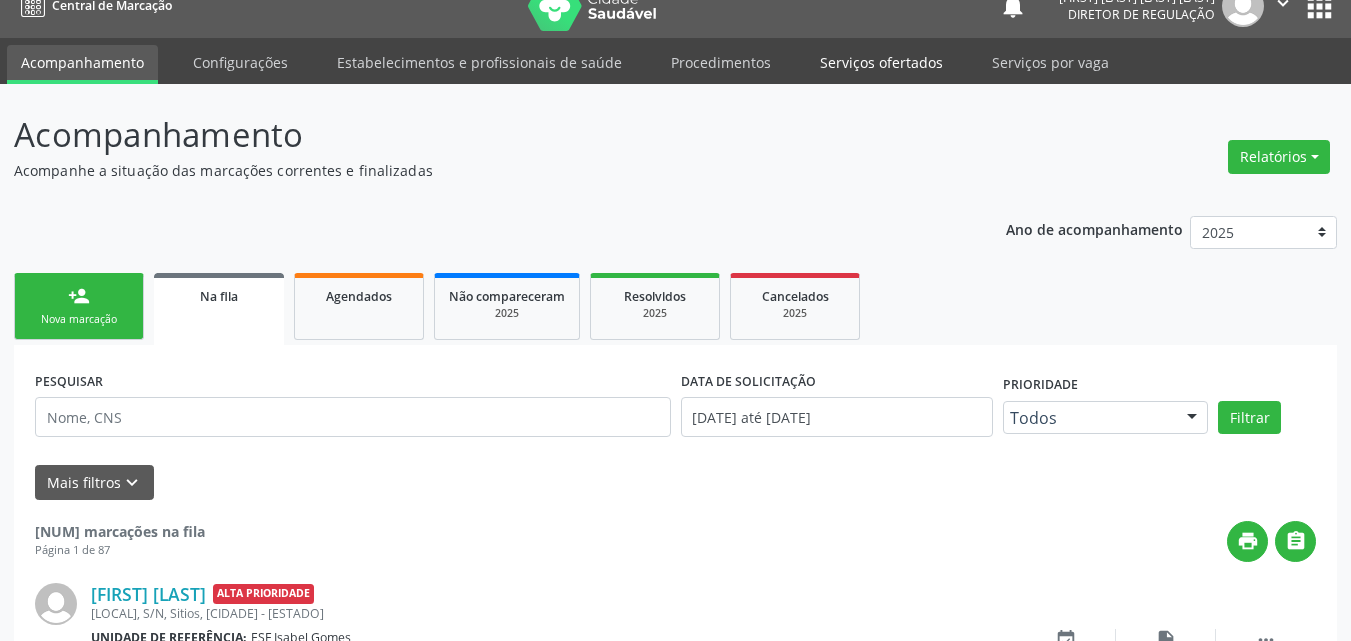 click on "Serviços ofertados" at bounding box center [881, 62] 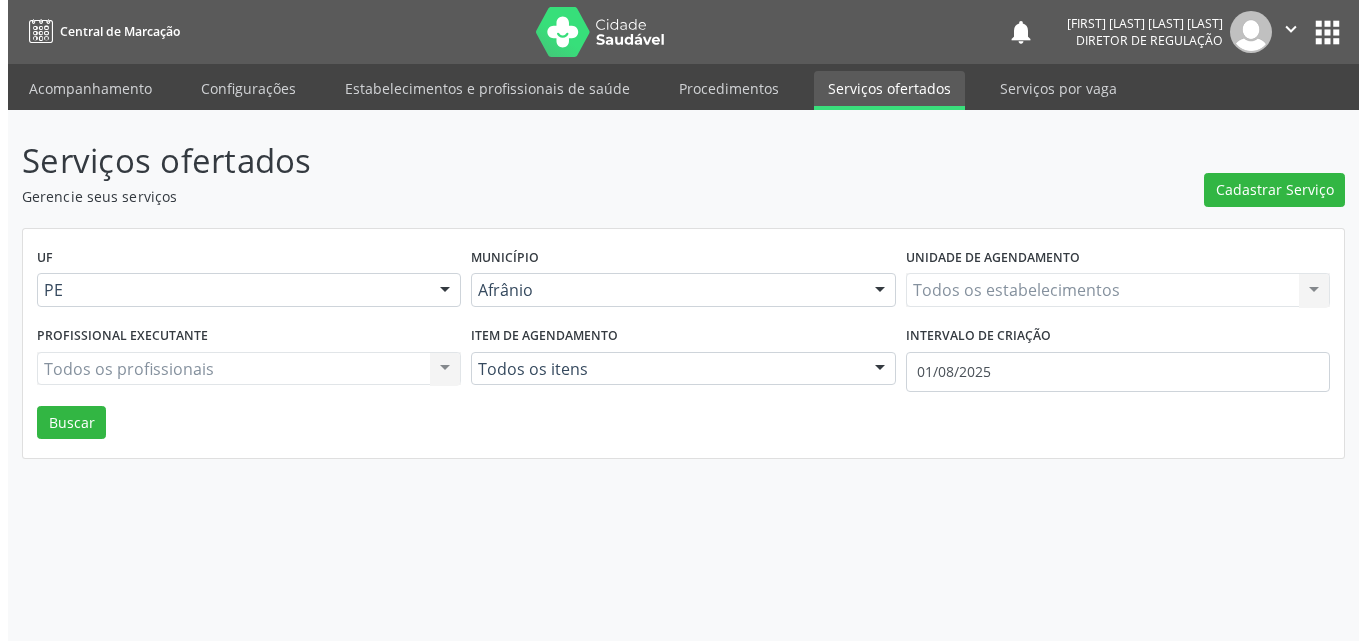 scroll, scrollTop: 0, scrollLeft: 0, axis: both 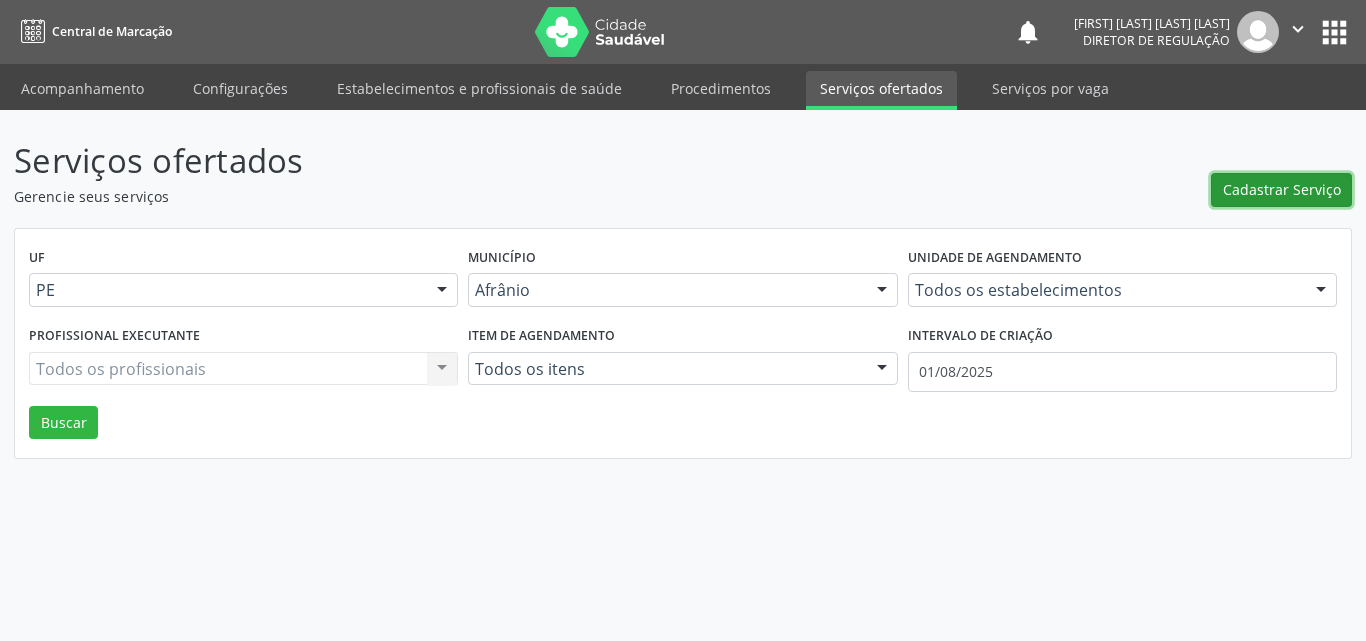 click on "Cadastrar Serviço" at bounding box center (1282, 189) 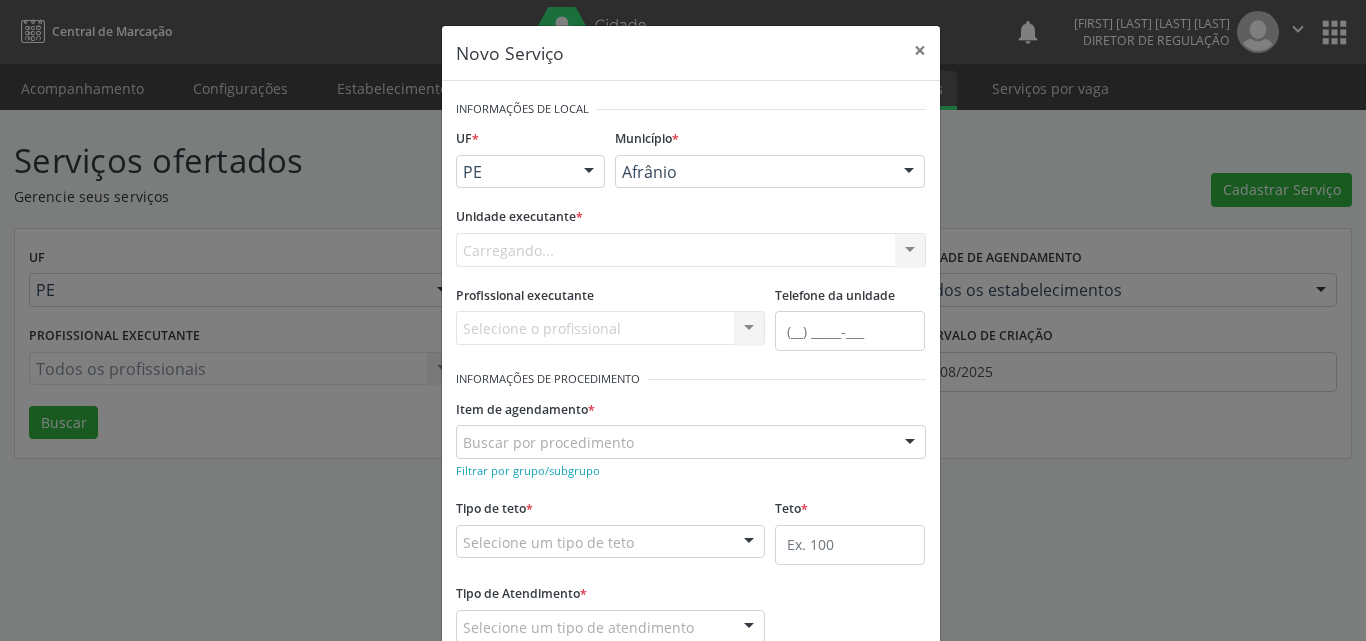 scroll, scrollTop: 0, scrollLeft: 0, axis: both 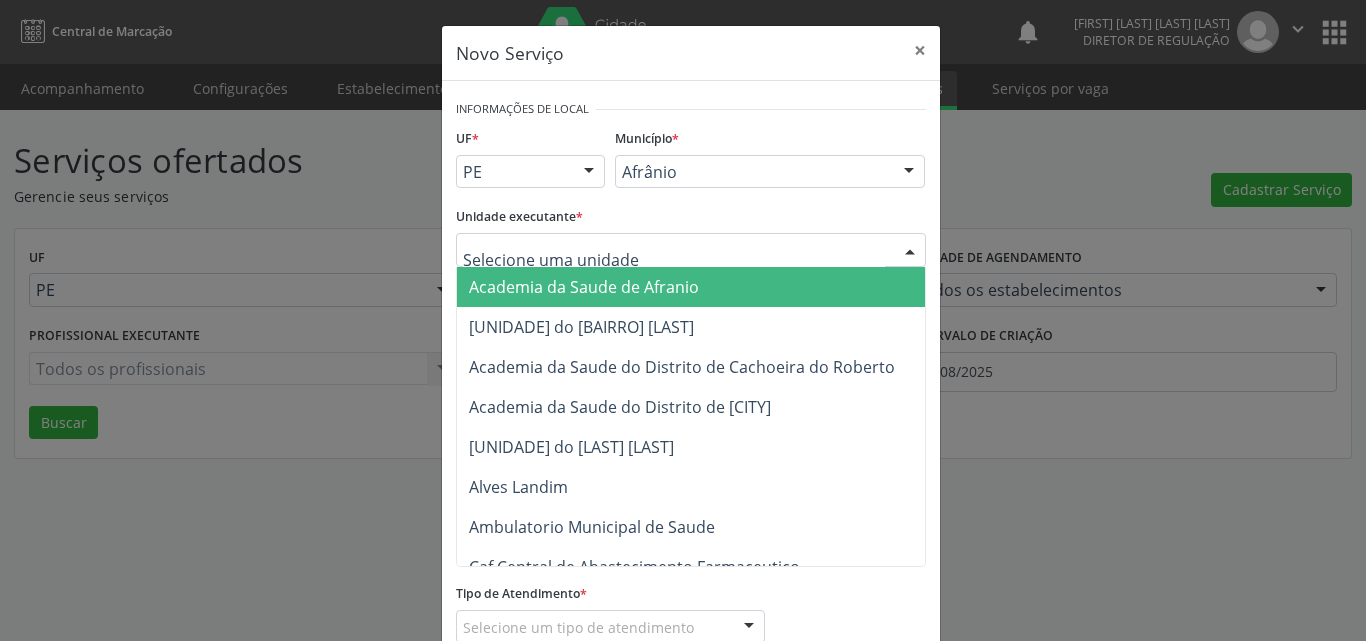 click at bounding box center (691, 250) 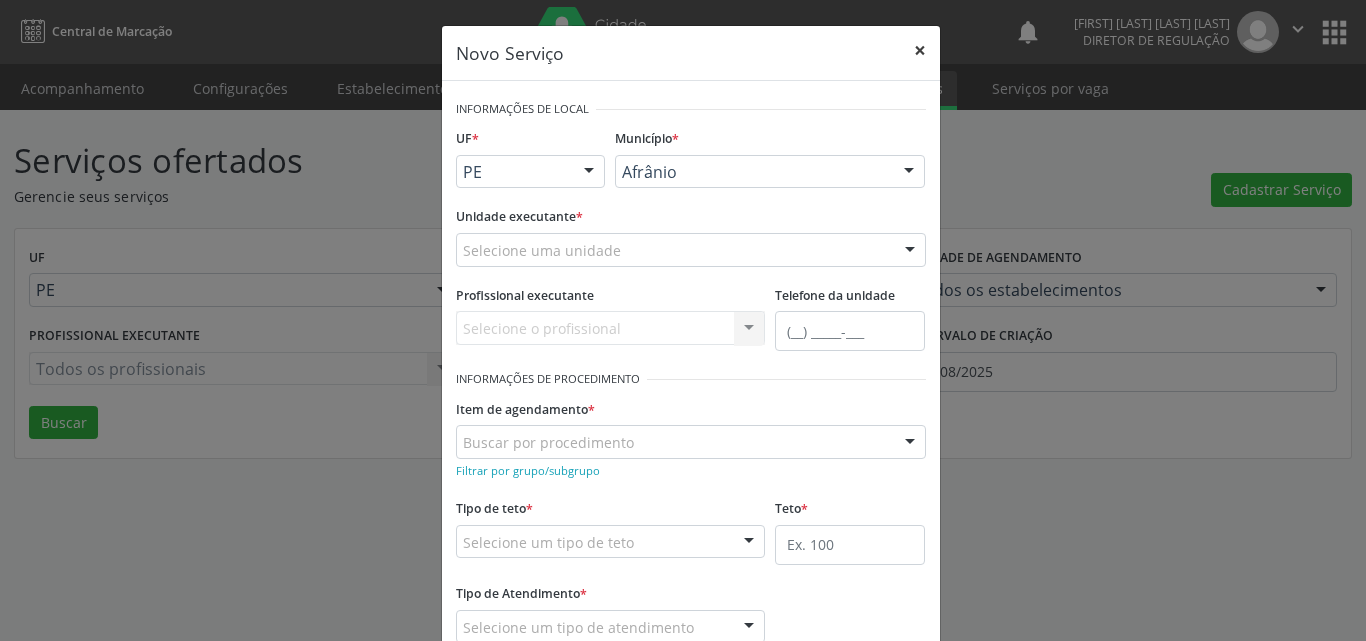 click on "×" at bounding box center (920, 50) 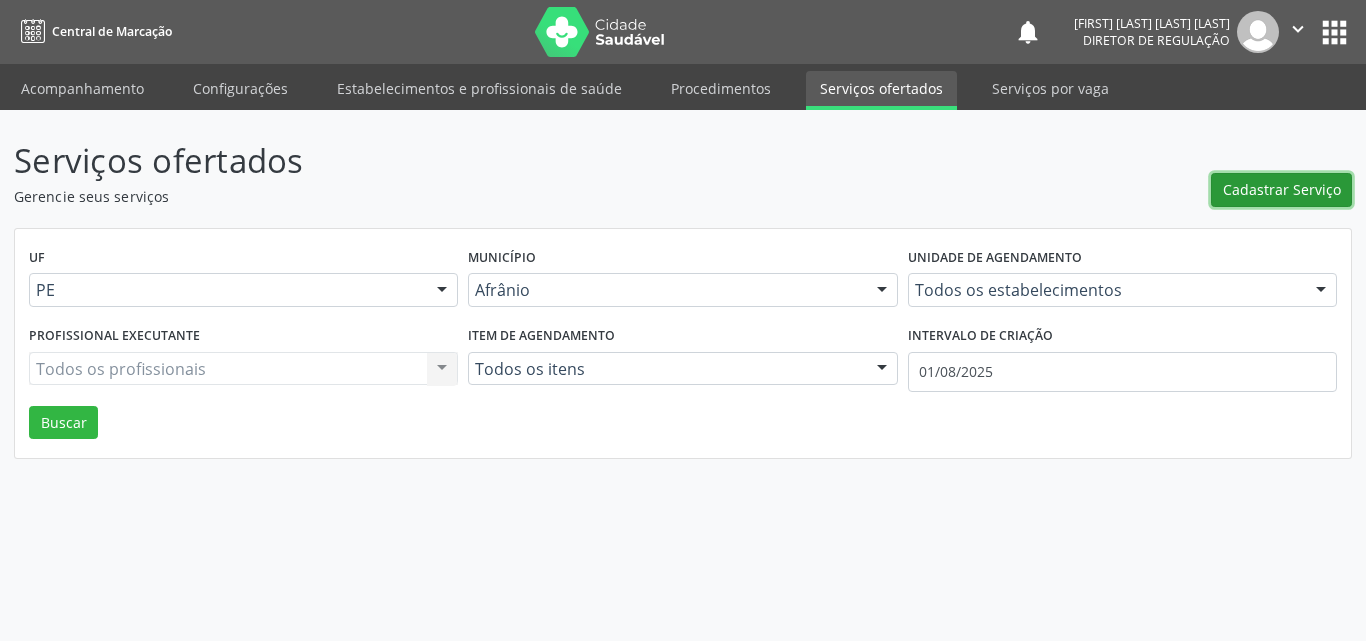 click on "Cadastrar Serviço" at bounding box center [1282, 189] 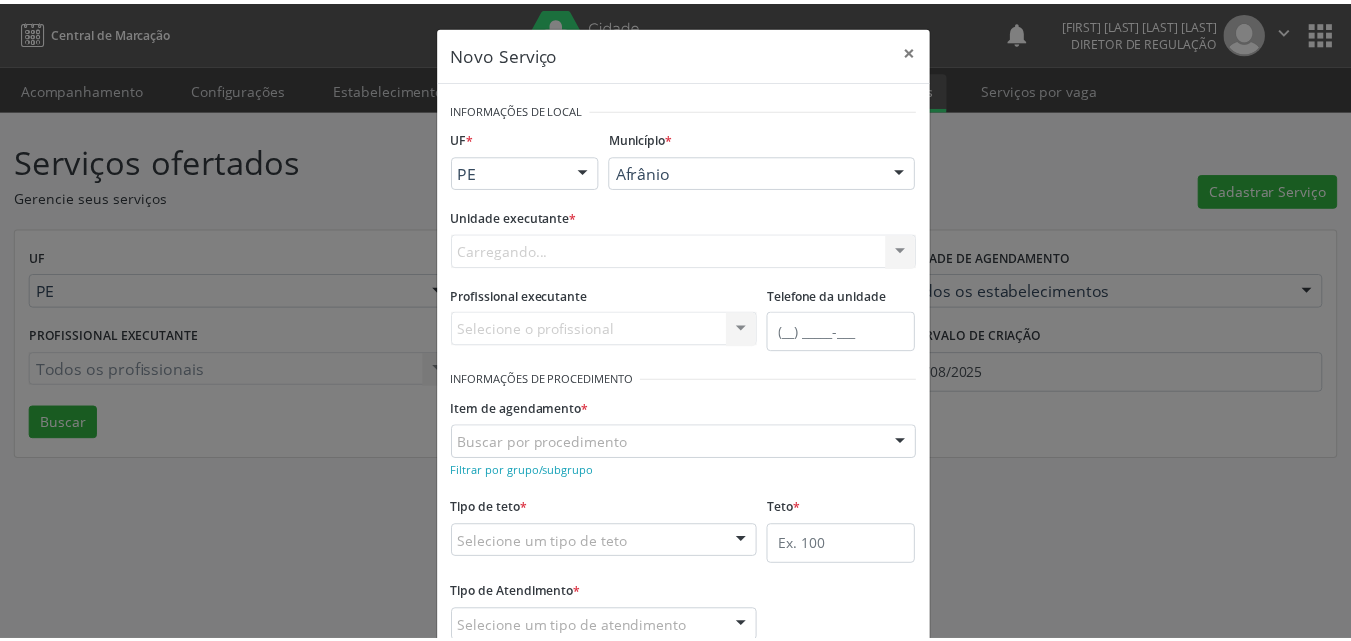 scroll, scrollTop: 0, scrollLeft: 0, axis: both 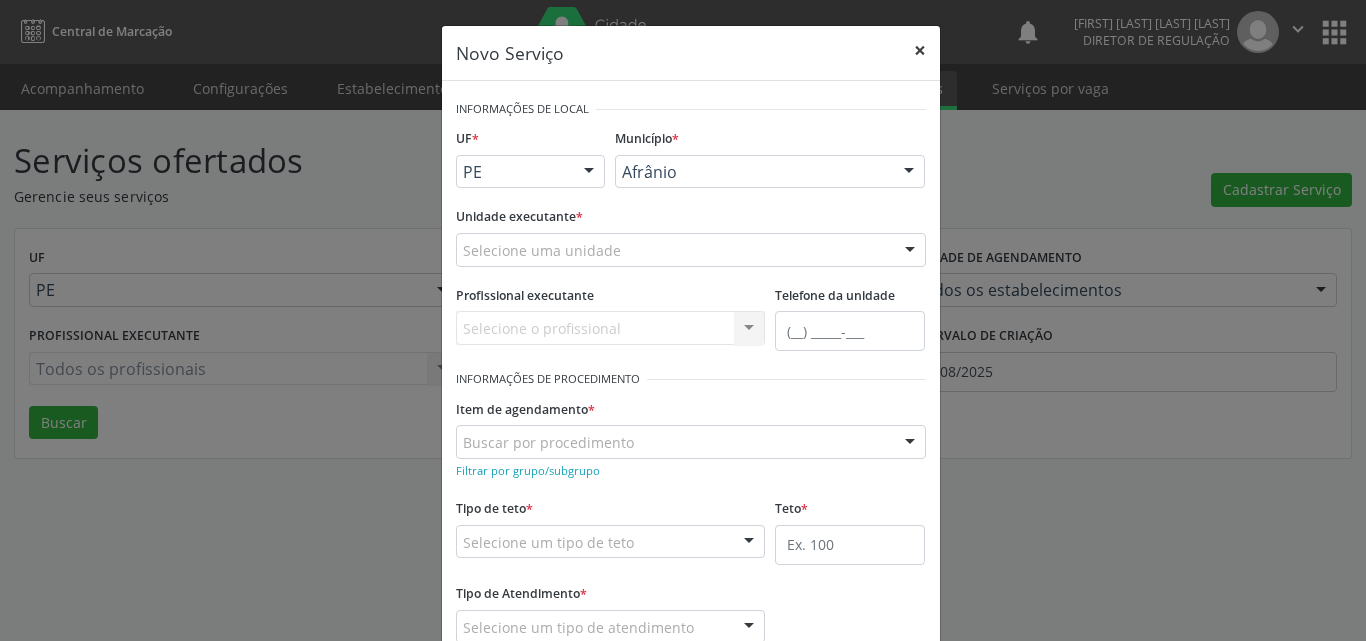 click on "×" at bounding box center (920, 50) 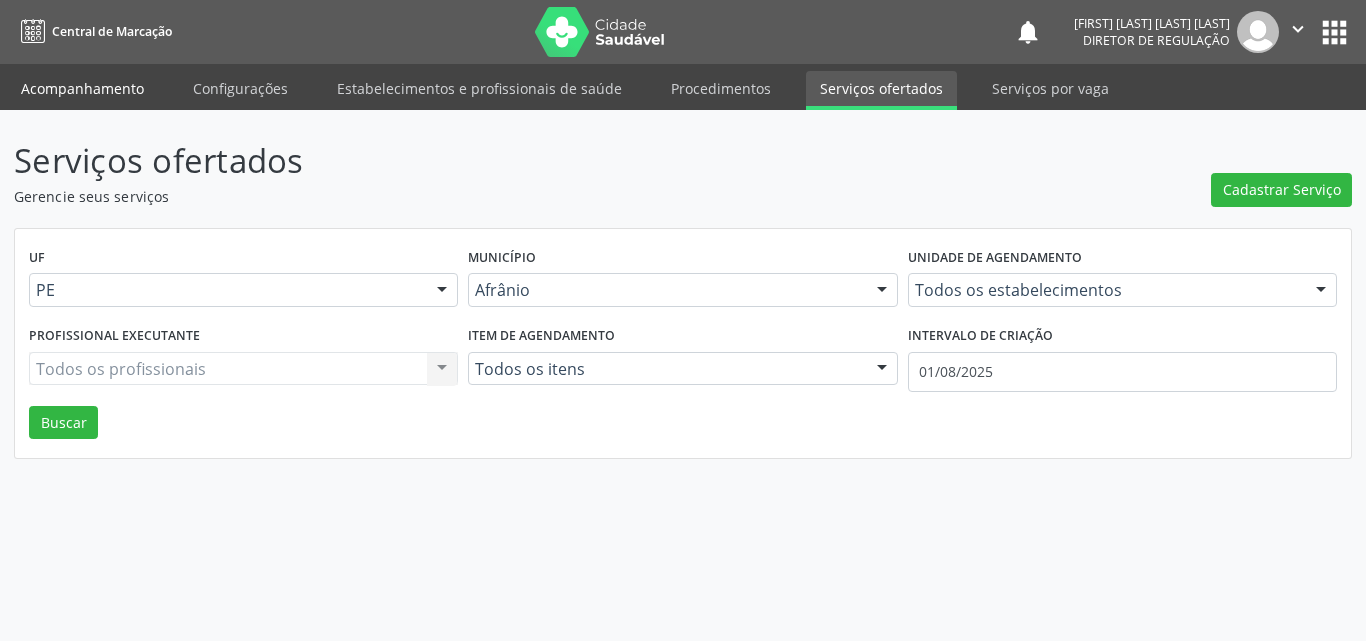 click on "Acompanhamento" at bounding box center [82, 88] 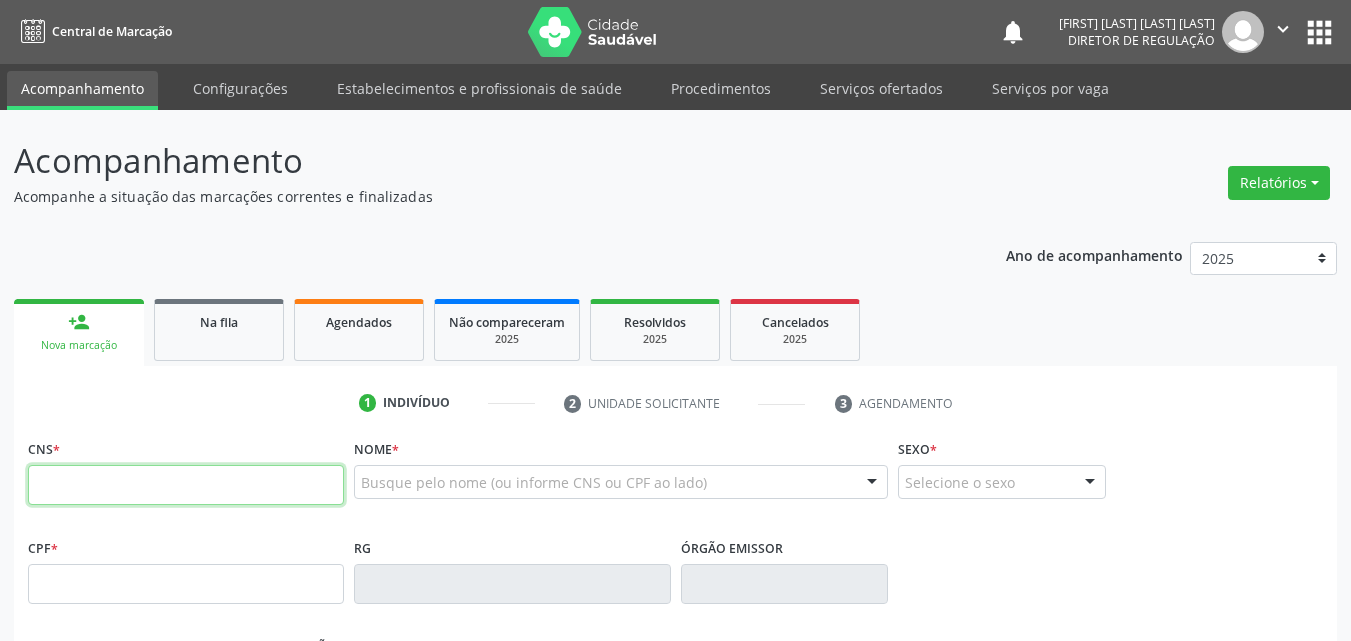 click at bounding box center [186, 485] 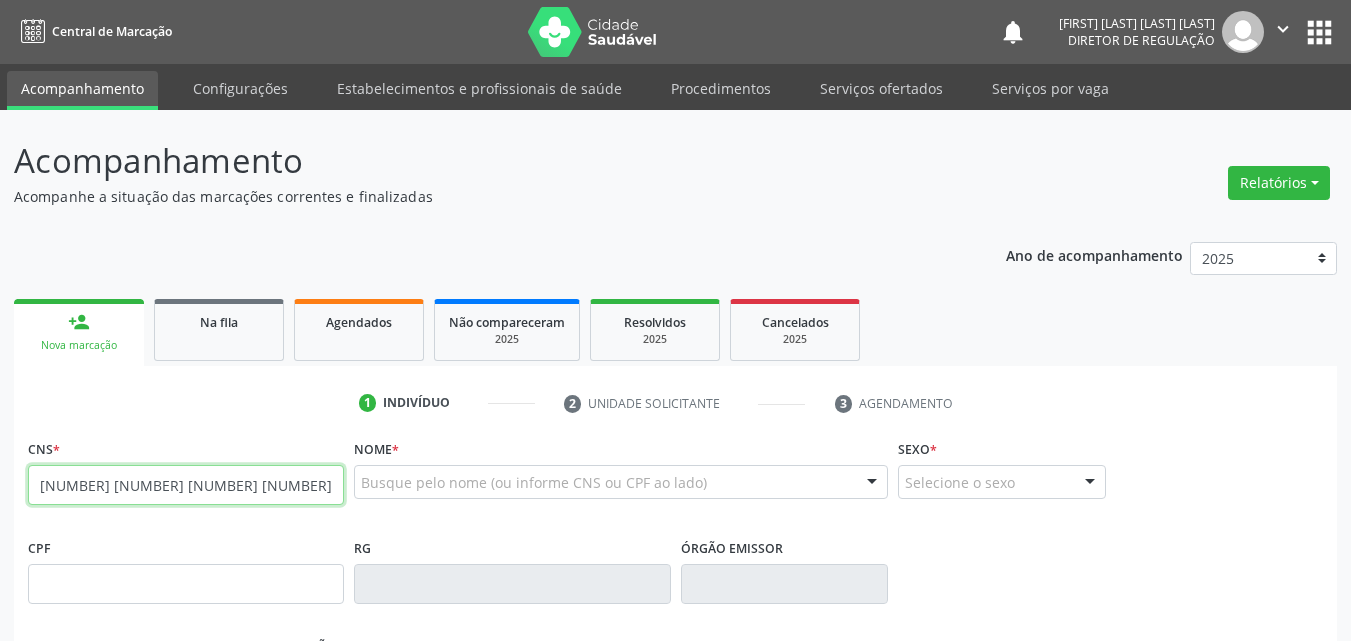 type on "707 6012 5845 4897" 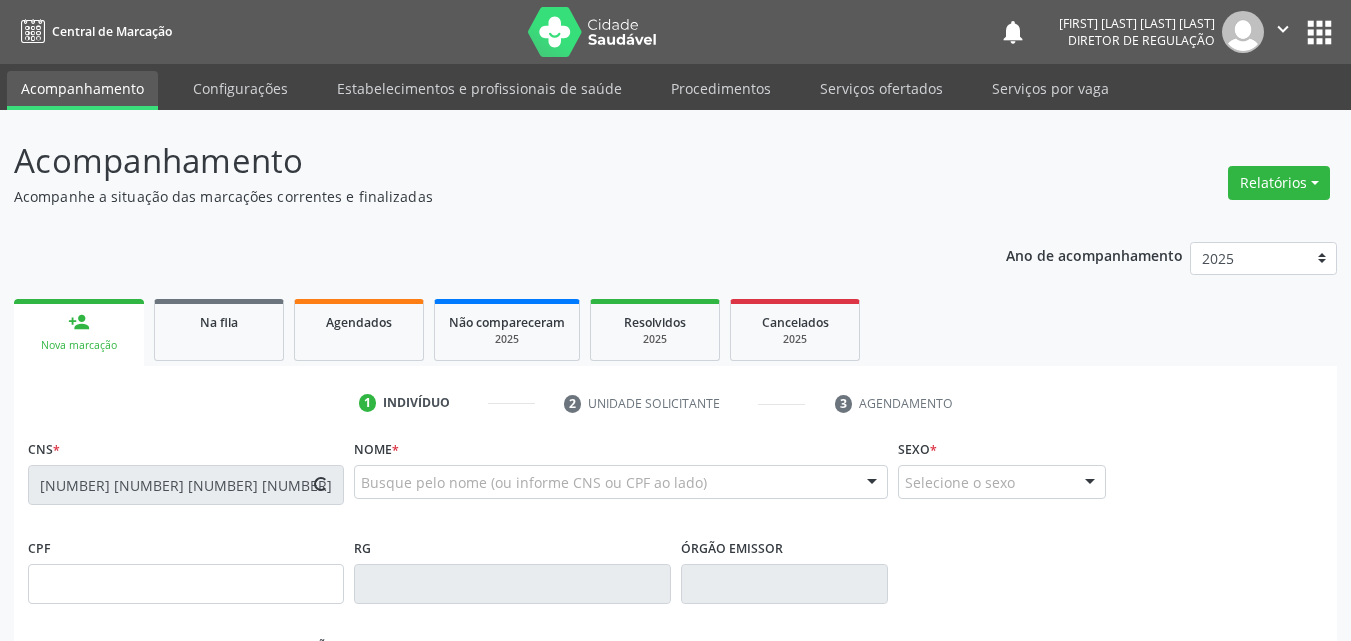 type on "030.475.624-58" 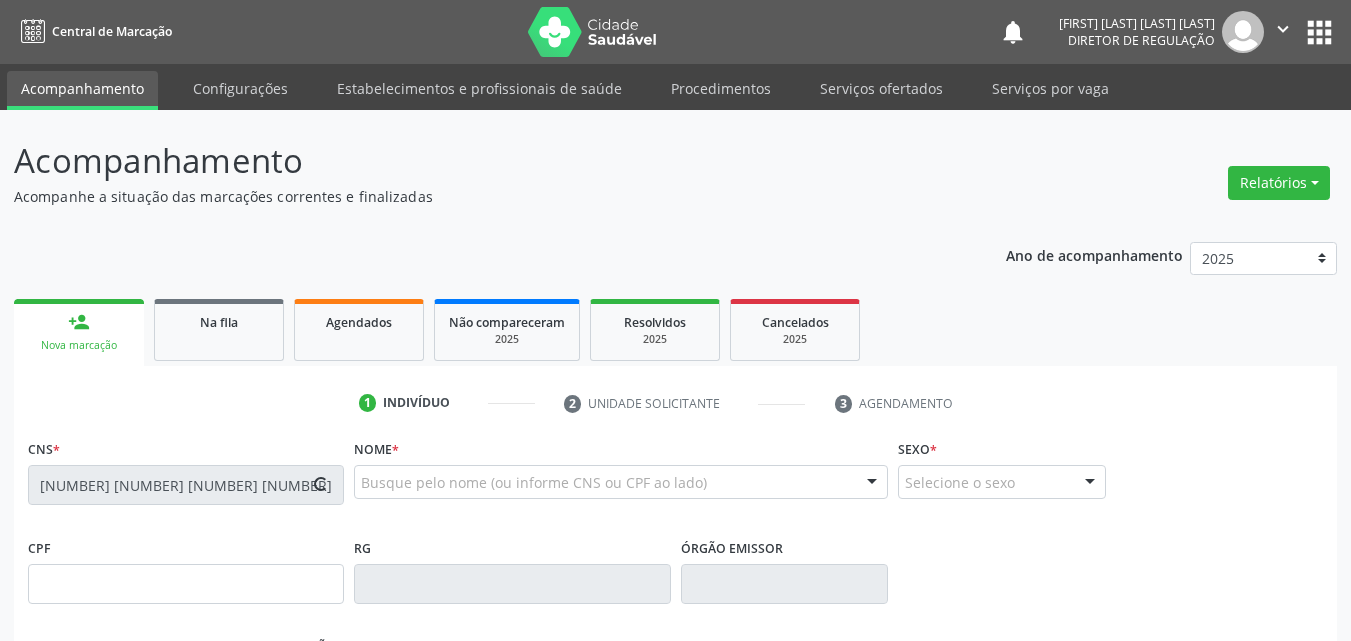 type on "25/12/1977" 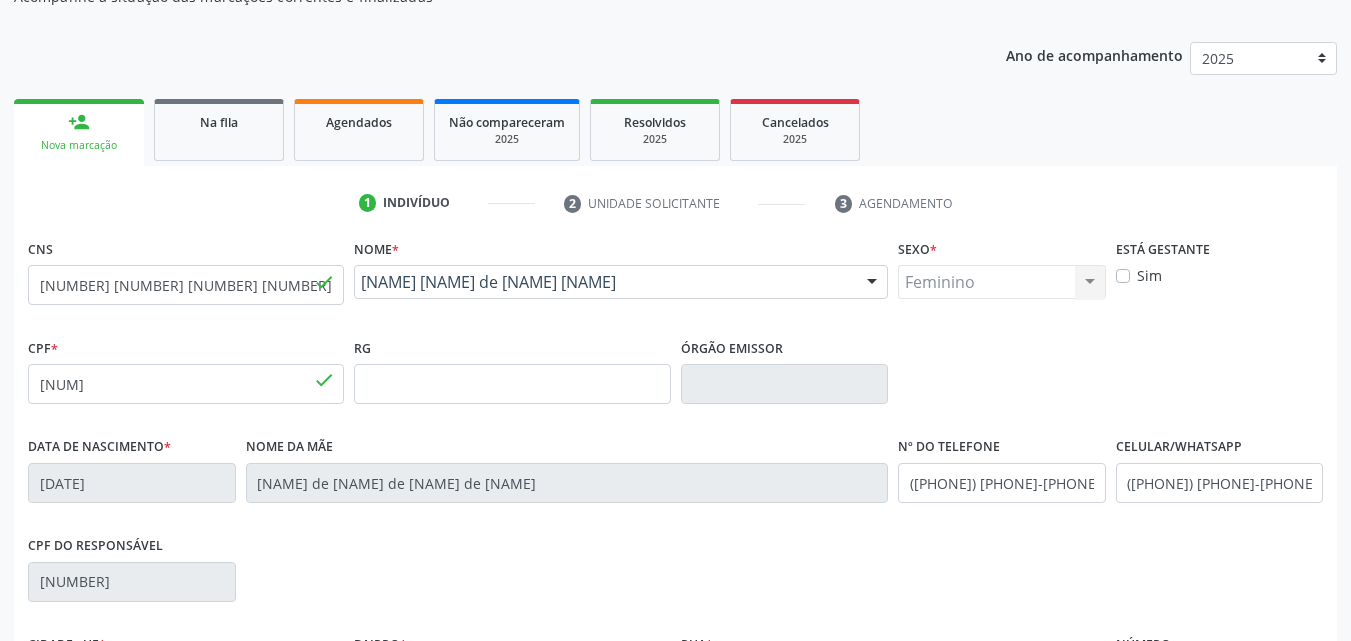 scroll, scrollTop: 443, scrollLeft: 0, axis: vertical 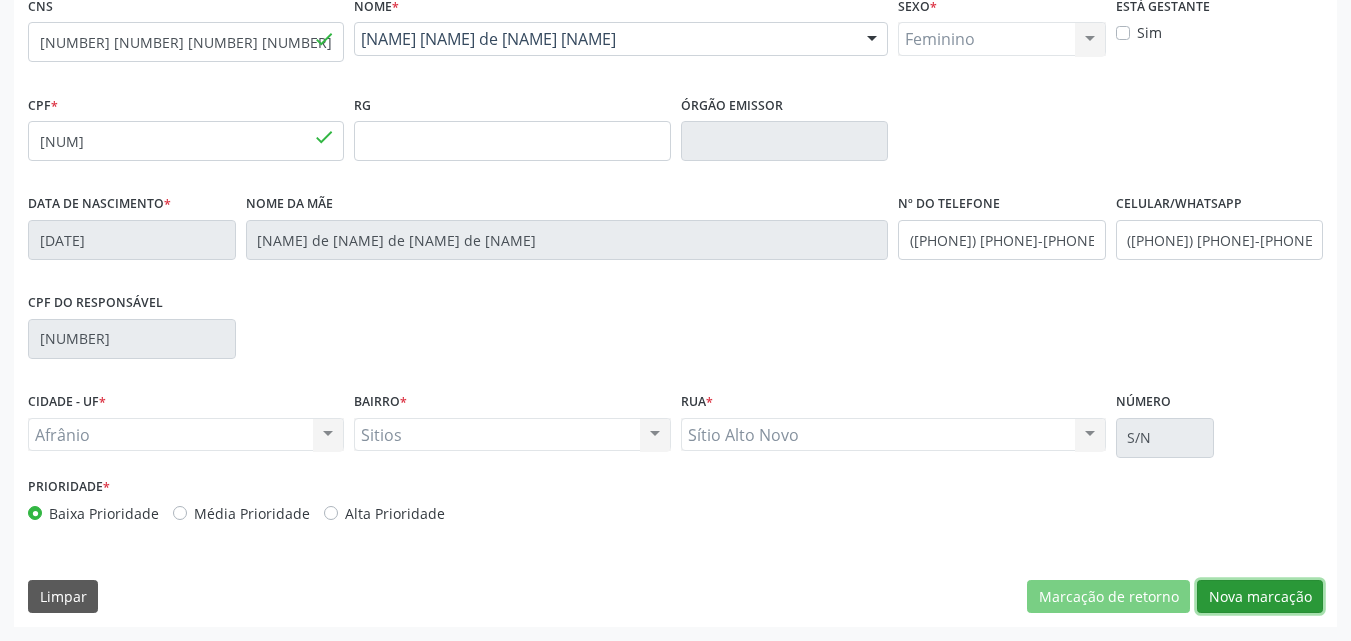 click on "Nova marcação" at bounding box center (1260, 597) 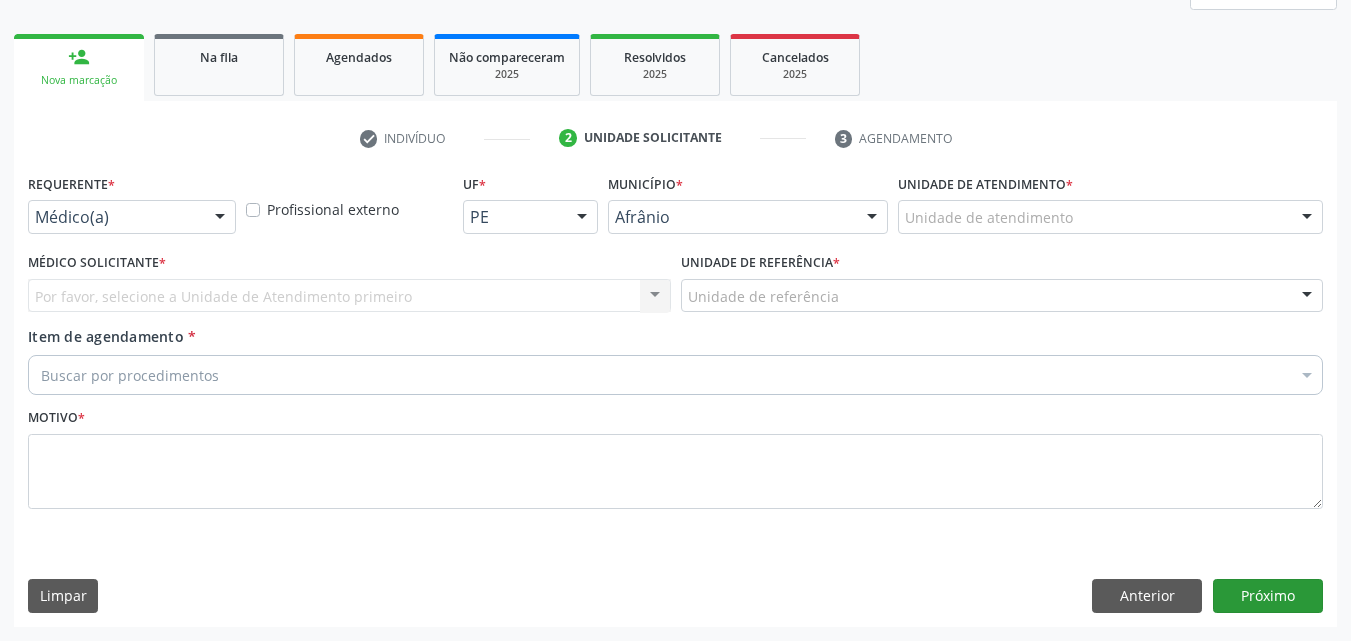 scroll, scrollTop: 265, scrollLeft: 0, axis: vertical 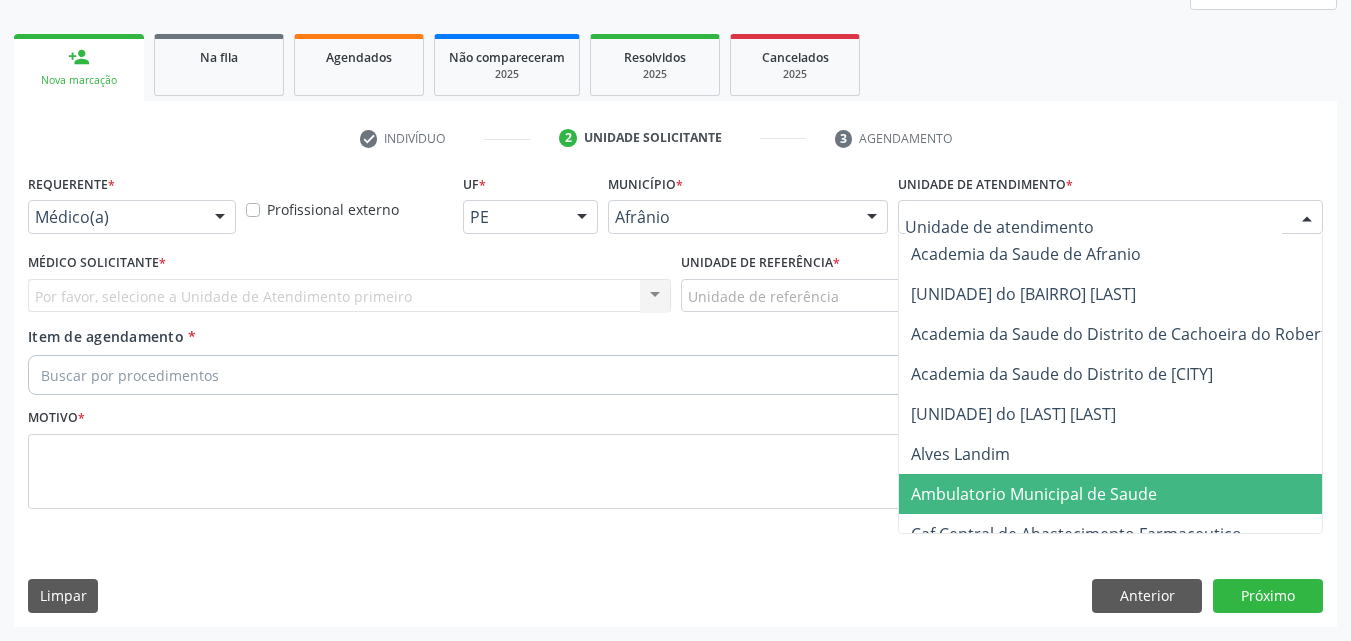 click on "Ambulatorio Municipal de Saude" at bounding box center [1034, 494] 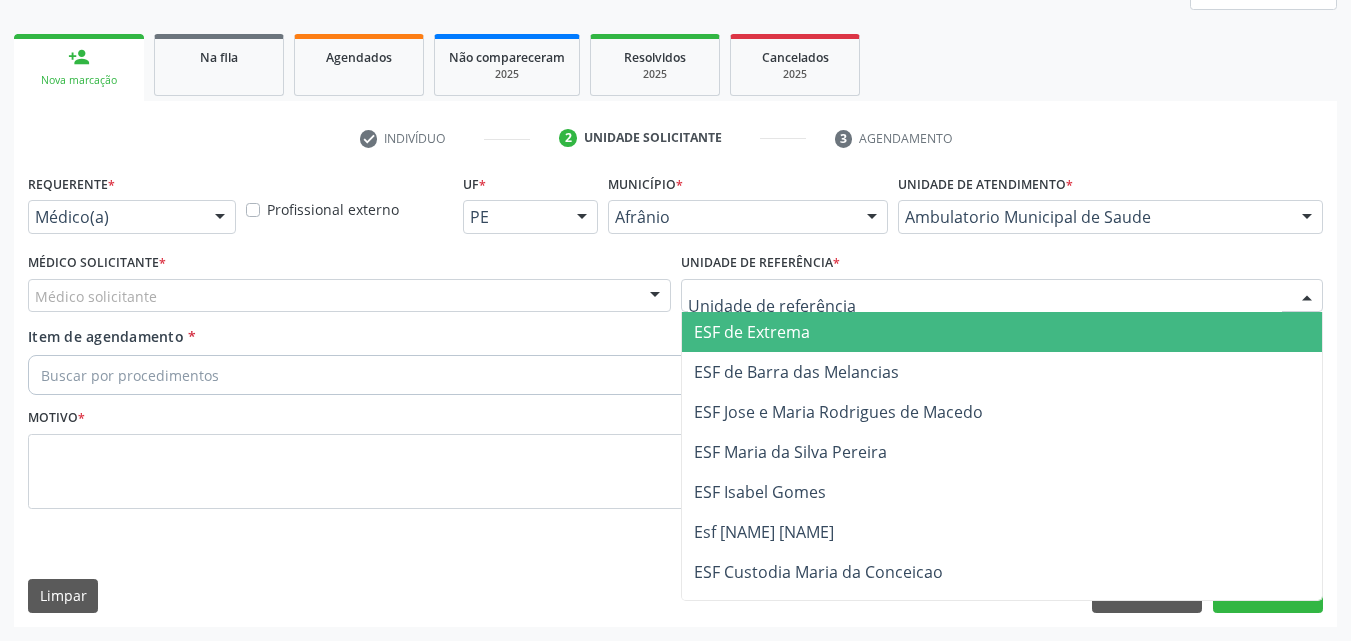 click at bounding box center [1002, 296] 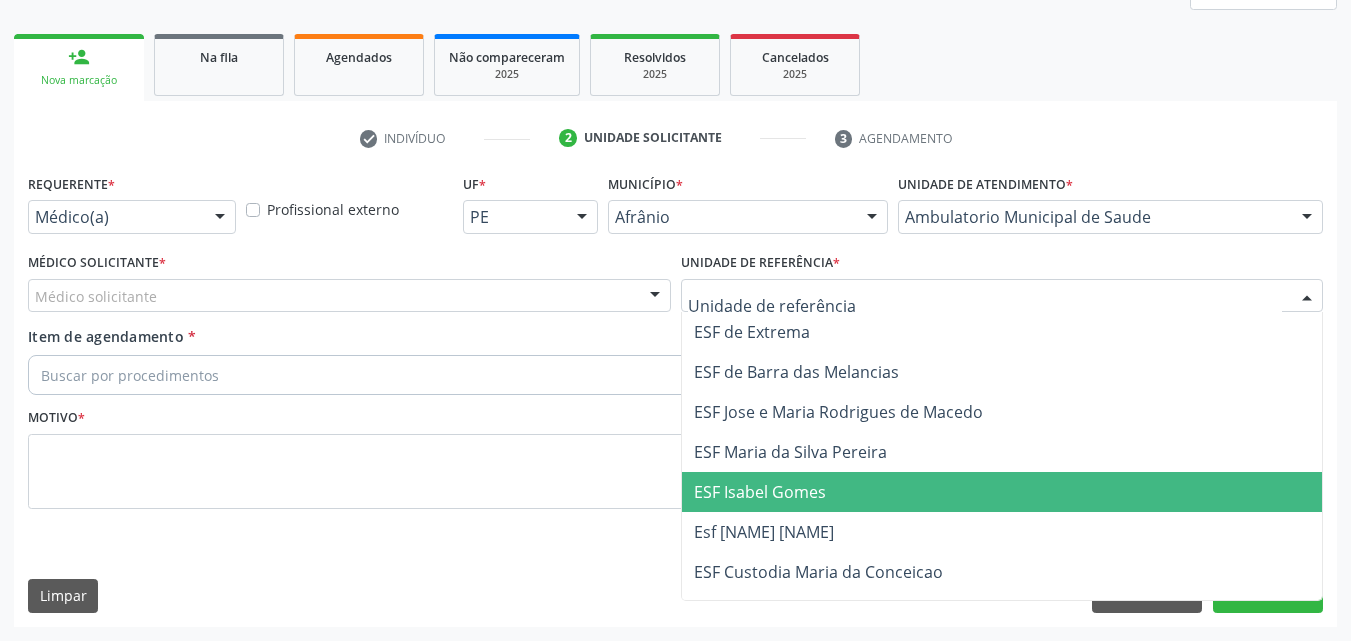 drag, startPoint x: 881, startPoint y: 488, endPoint x: 741, endPoint y: 462, distance: 142.39381 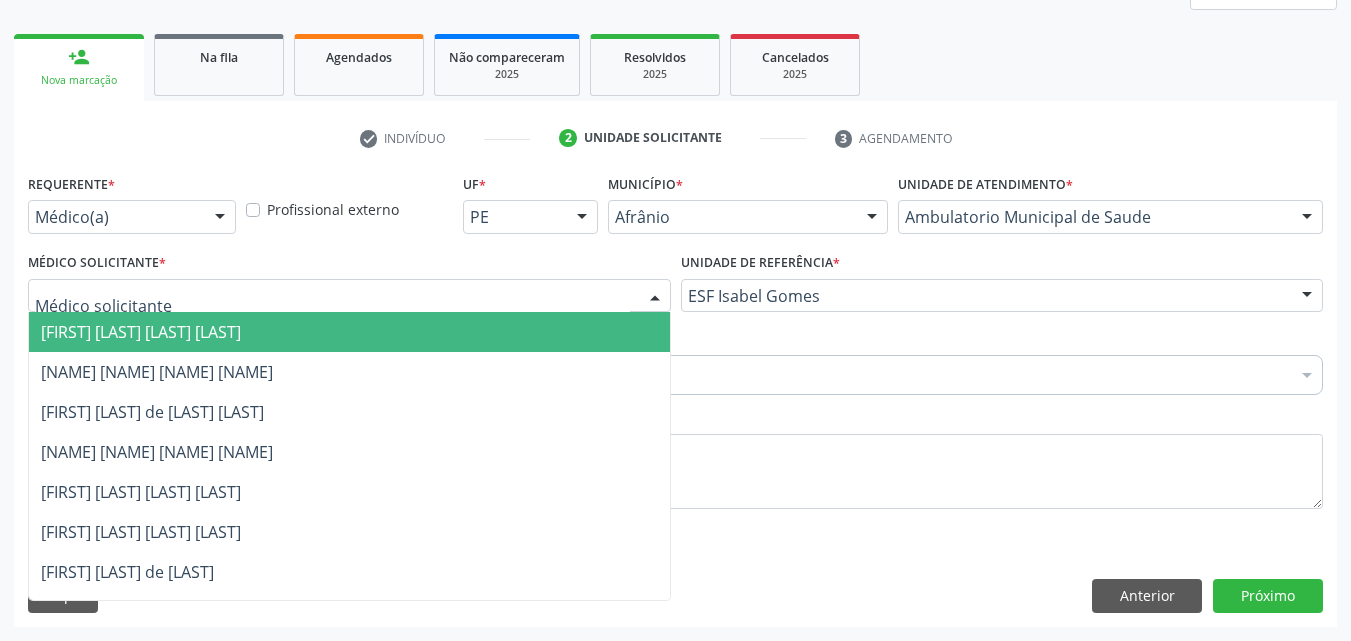 click at bounding box center (349, 296) 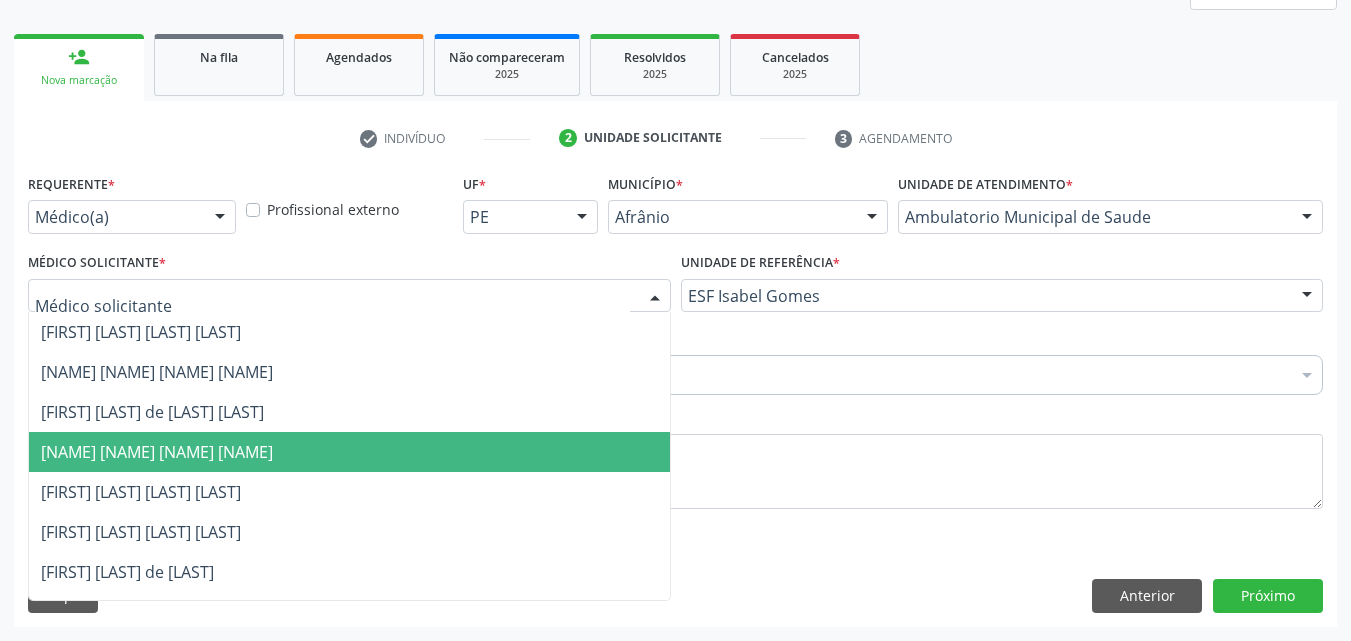 drag, startPoint x: 489, startPoint y: 452, endPoint x: 453, endPoint y: 441, distance: 37.64306 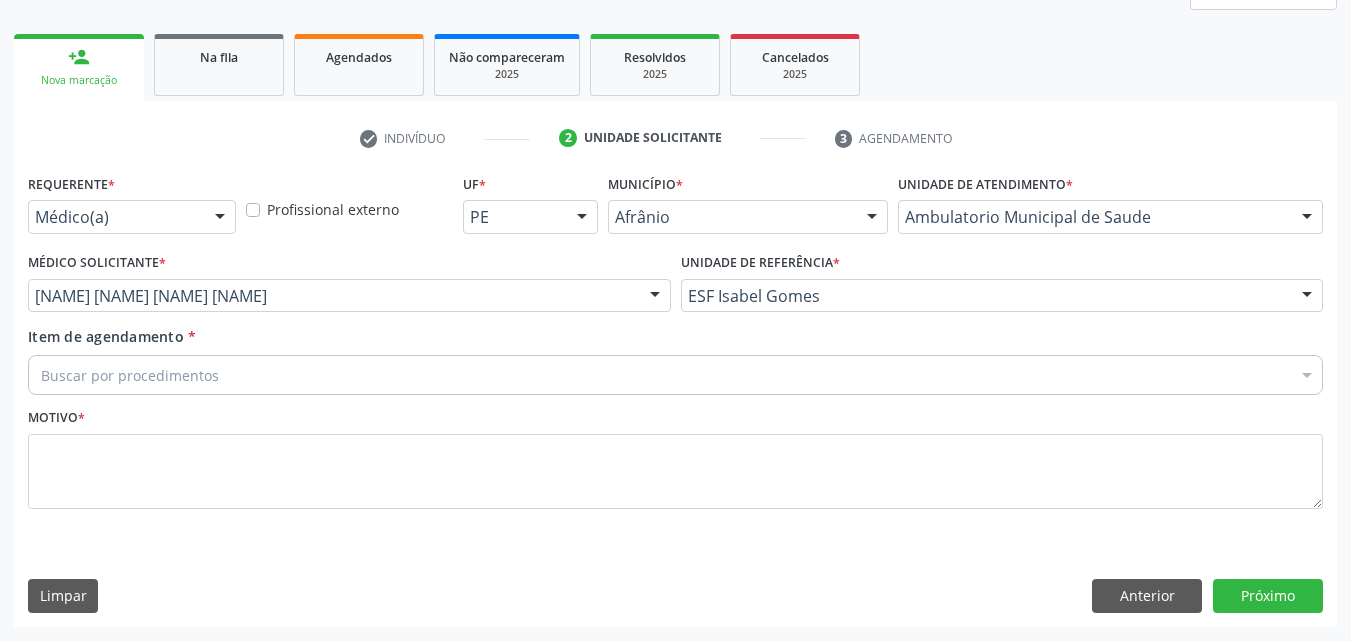 click on "Buscar por procedimentos" at bounding box center (675, 375) 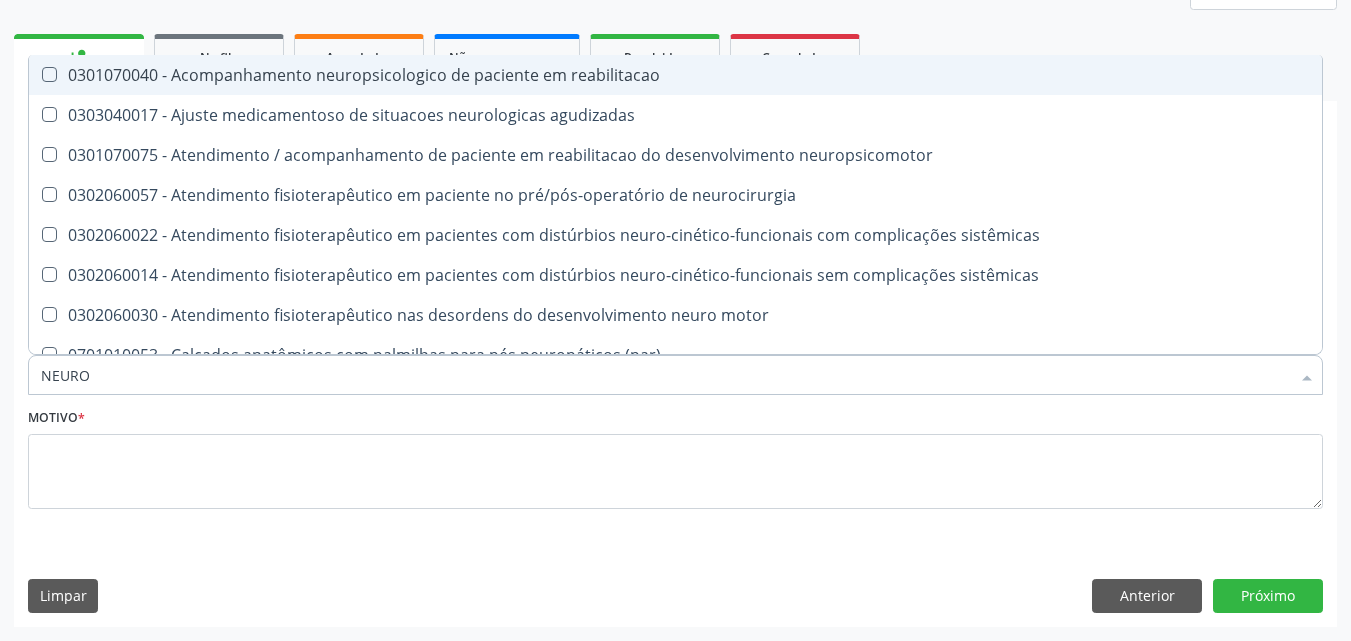 type on "NEUROC" 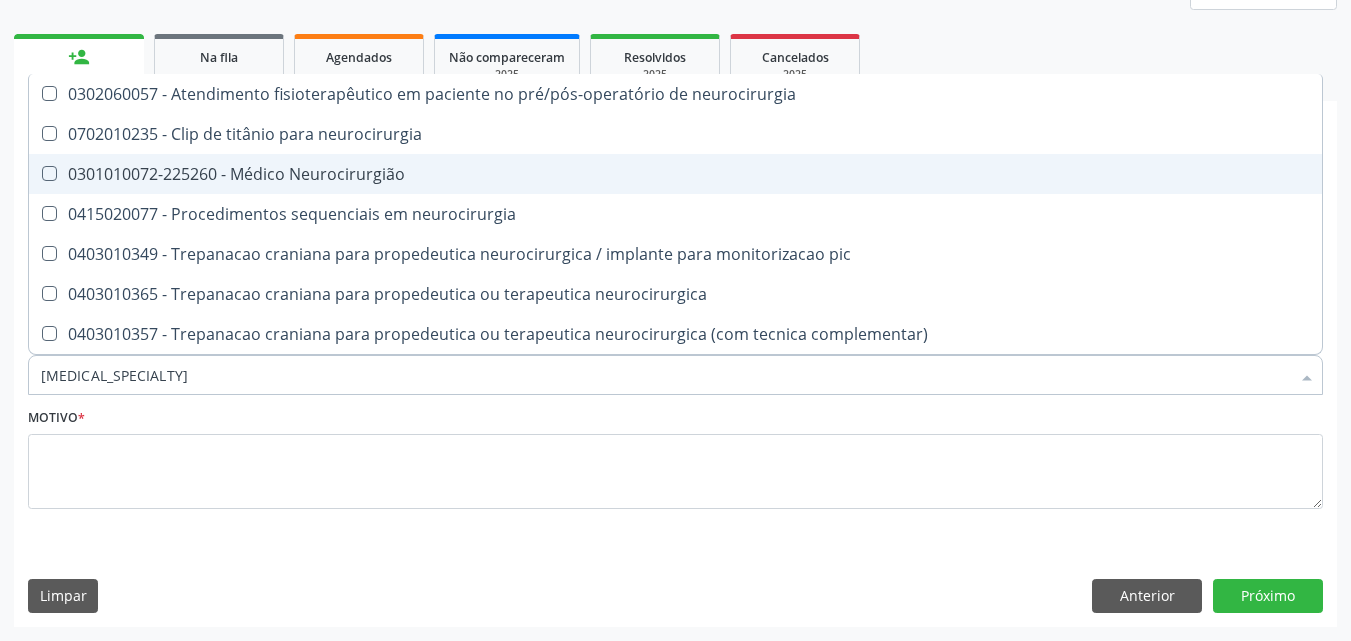 click on "0301010072-225260 - Médico Neurocirurgião" at bounding box center [675, 174] 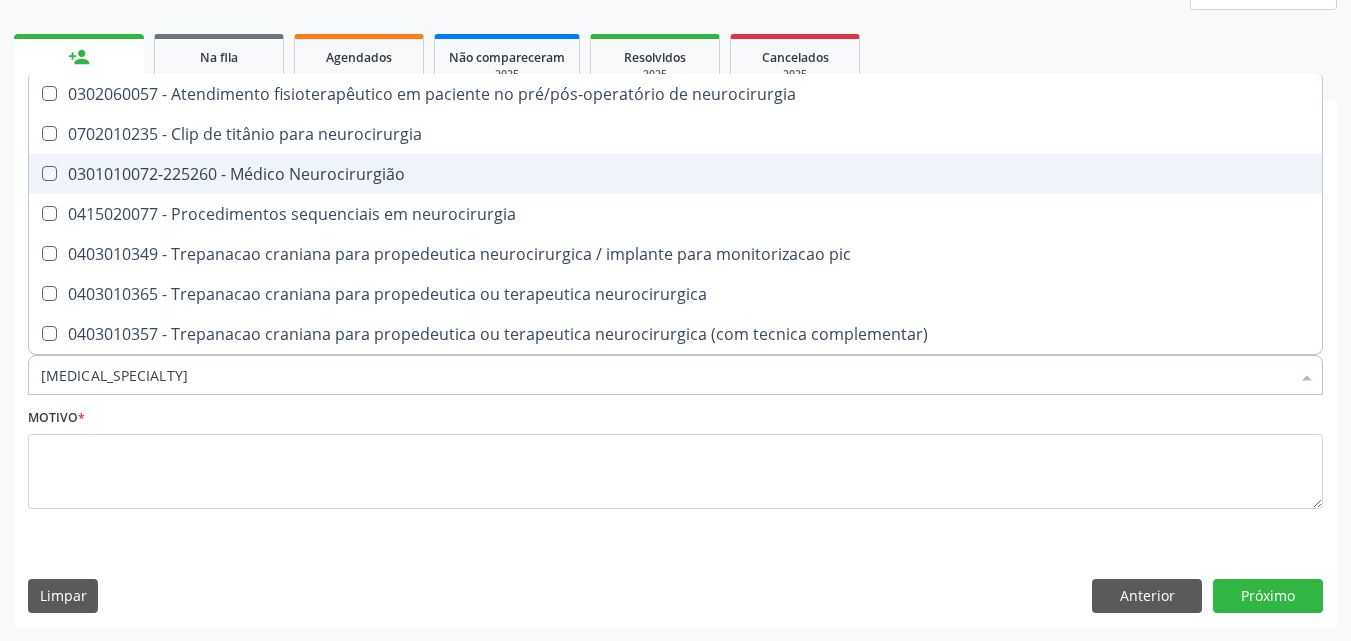 checkbox on "true" 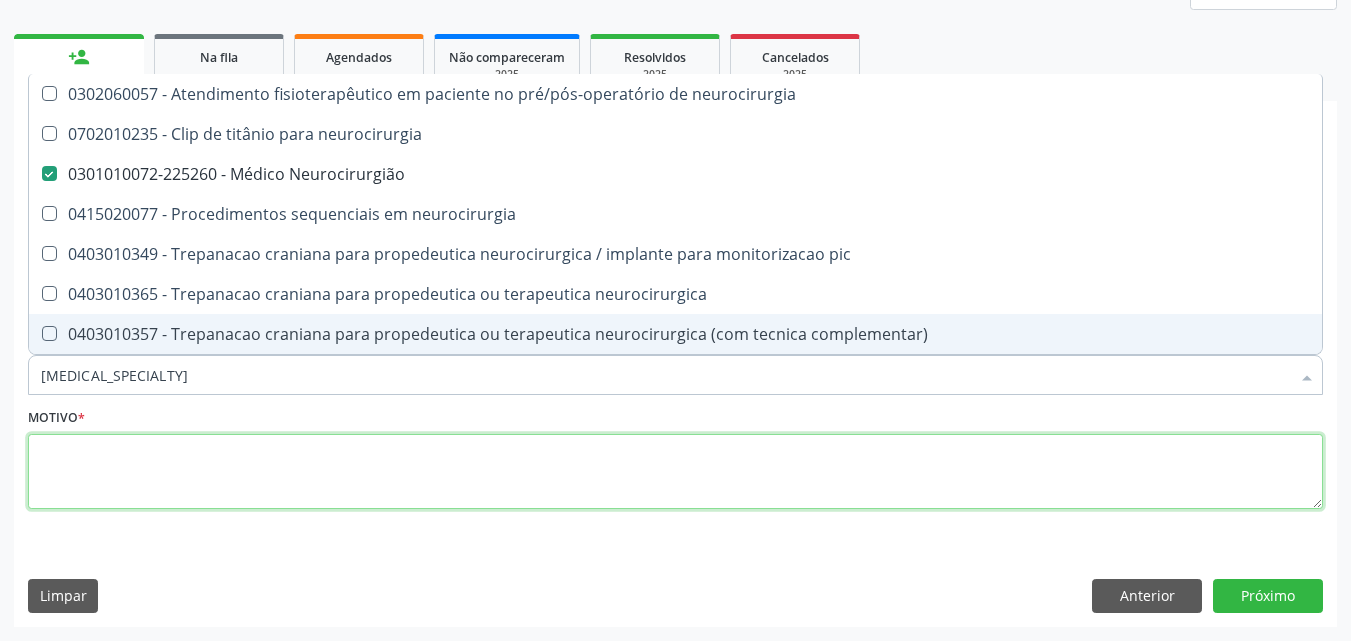 click at bounding box center (675, 472) 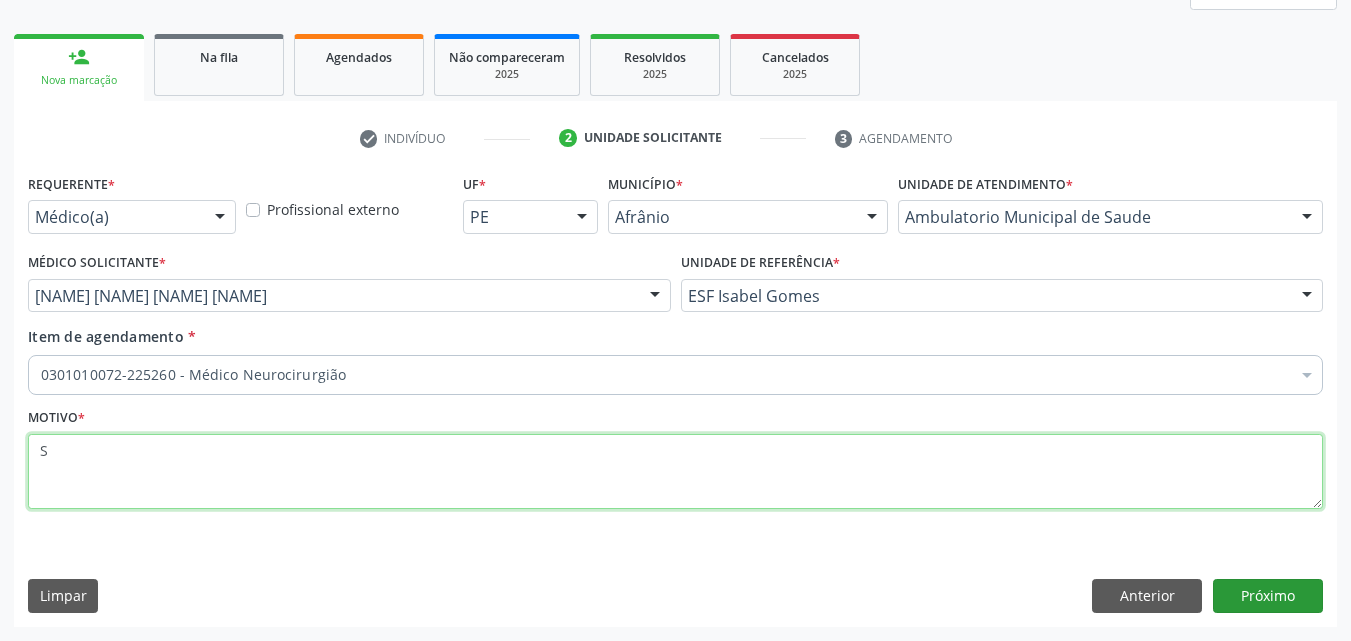 type on "S" 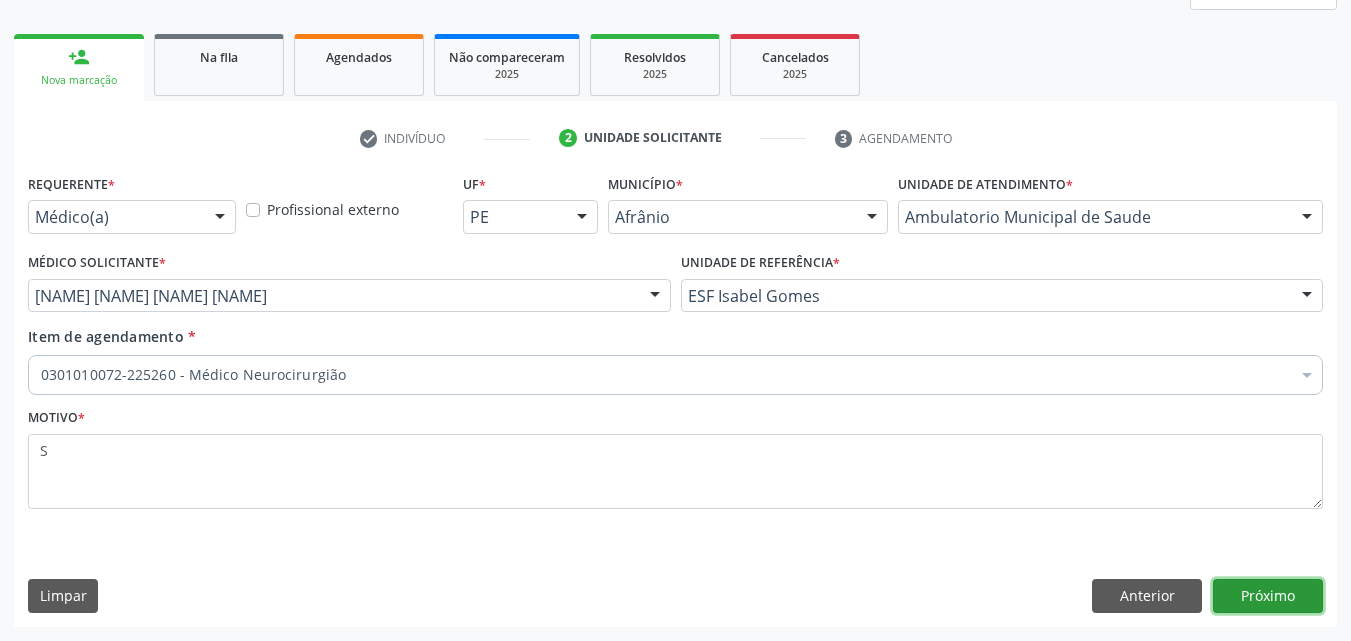 click on "Próximo" at bounding box center (1268, 596) 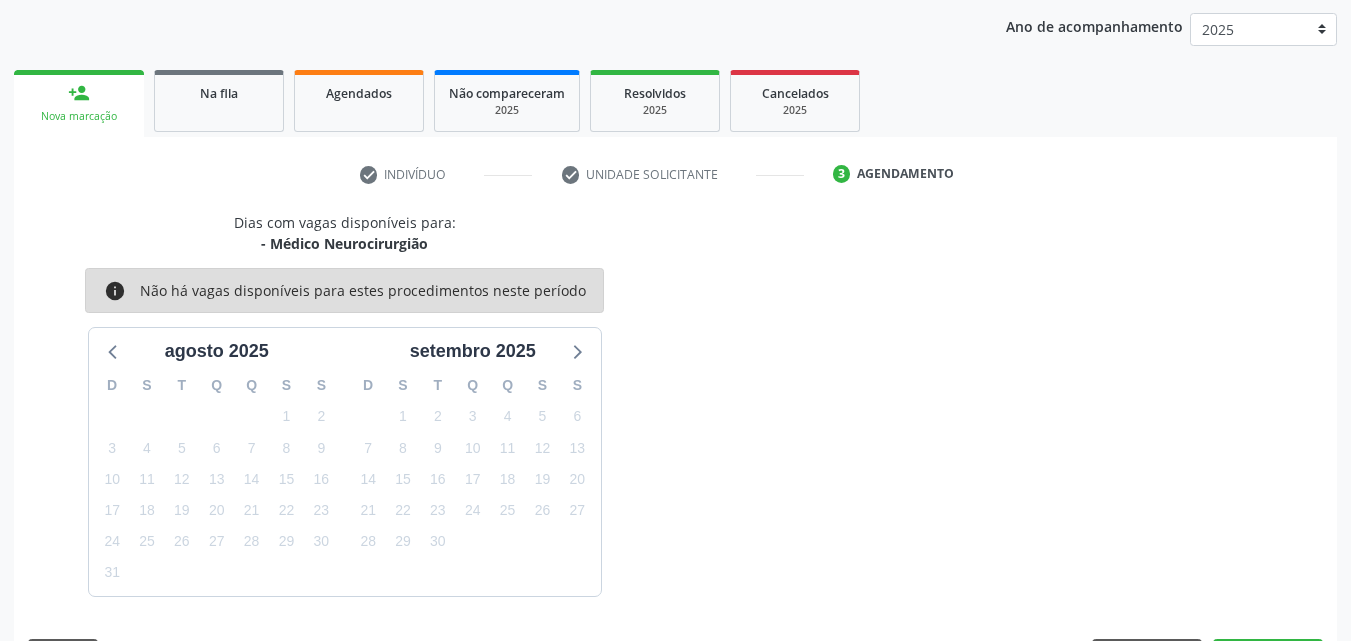 scroll, scrollTop: 265, scrollLeft: 0, axis: vertical 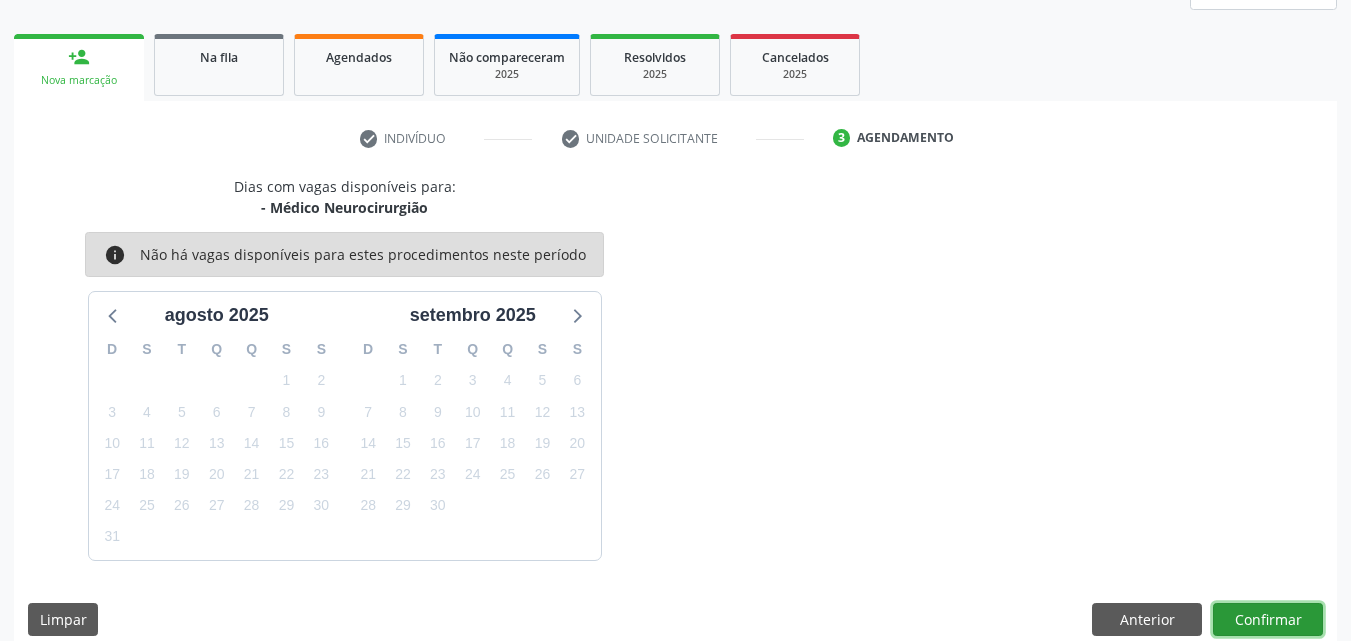 click on "Confirmar" at bounding box center [1268, 620] 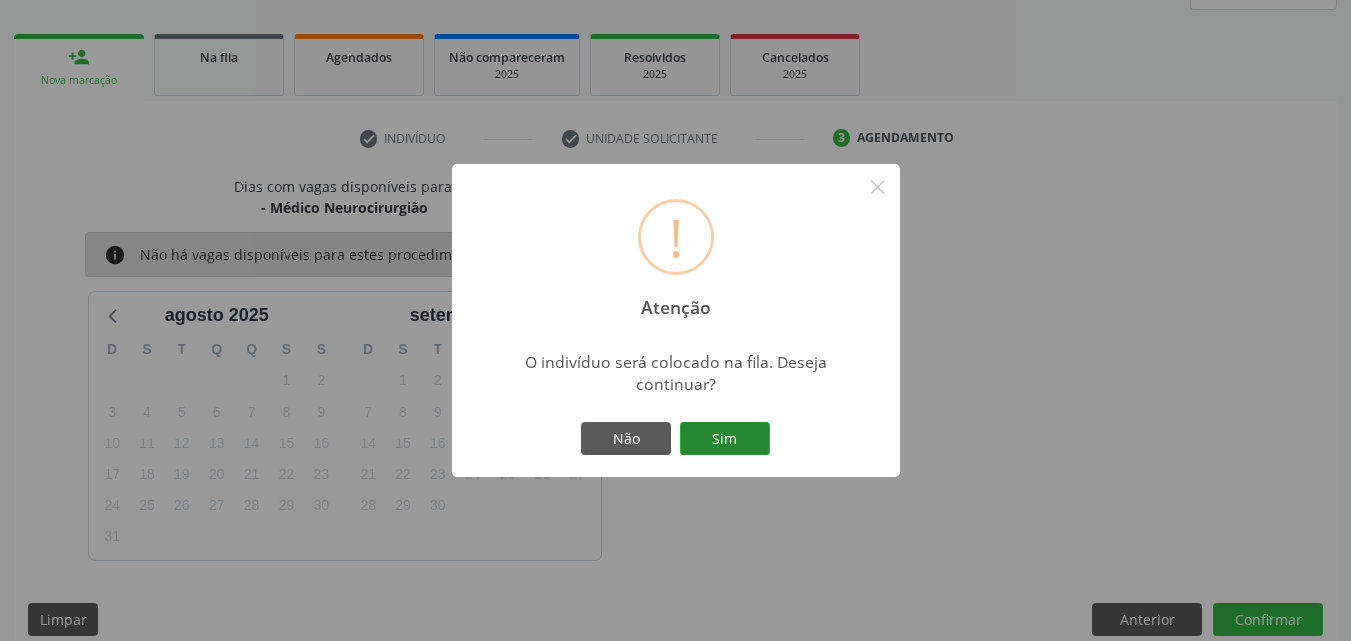 click on "Sim" at bounding box center (725, 439) 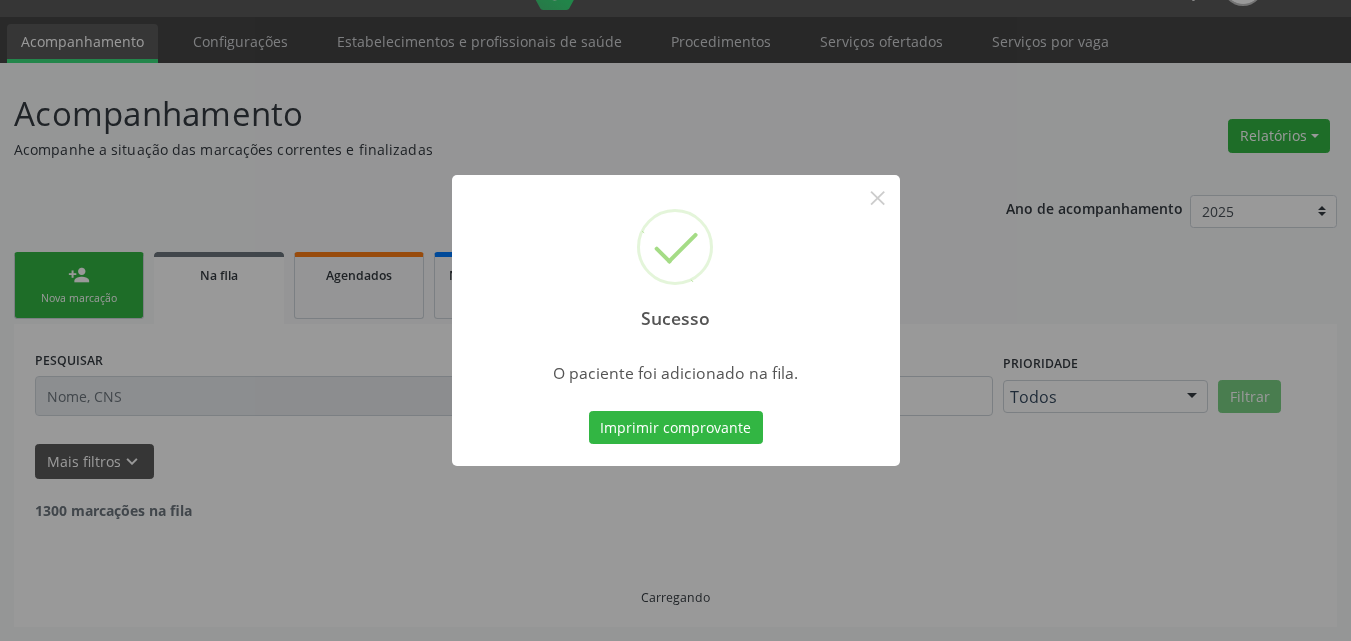 scroll, scrollTop: 26, scrollLeft: 0, axis: vertical 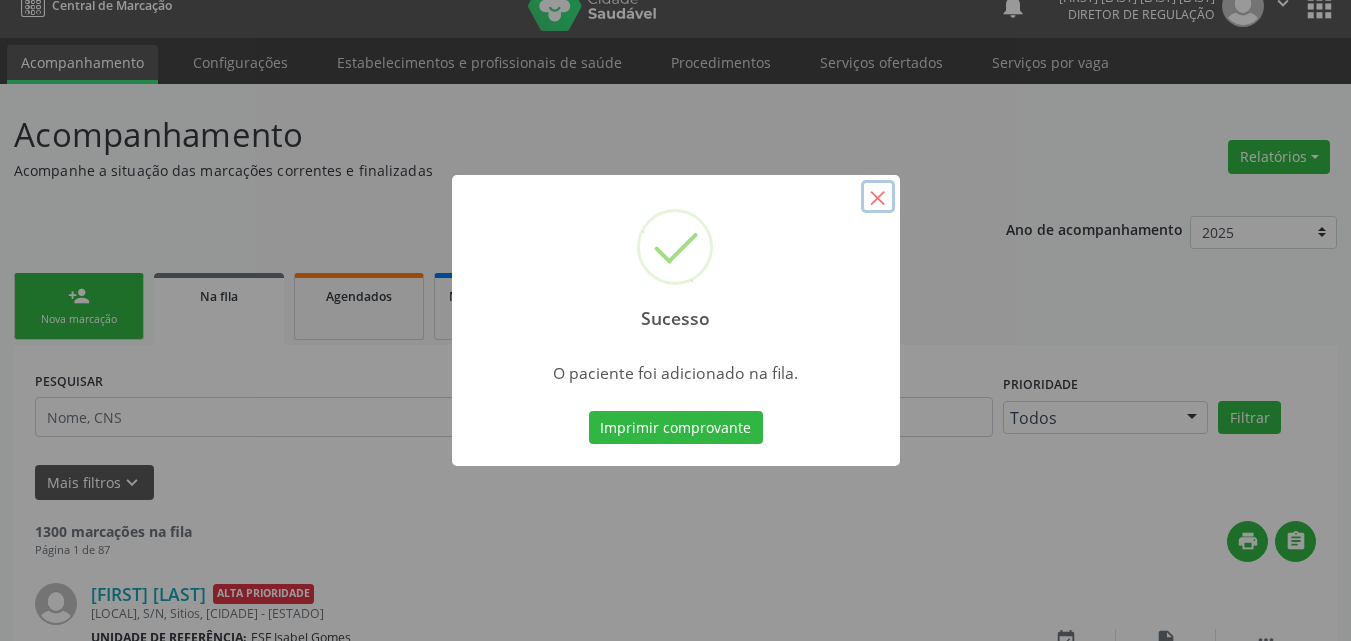 click on "×" at bounding box center (878, 197) 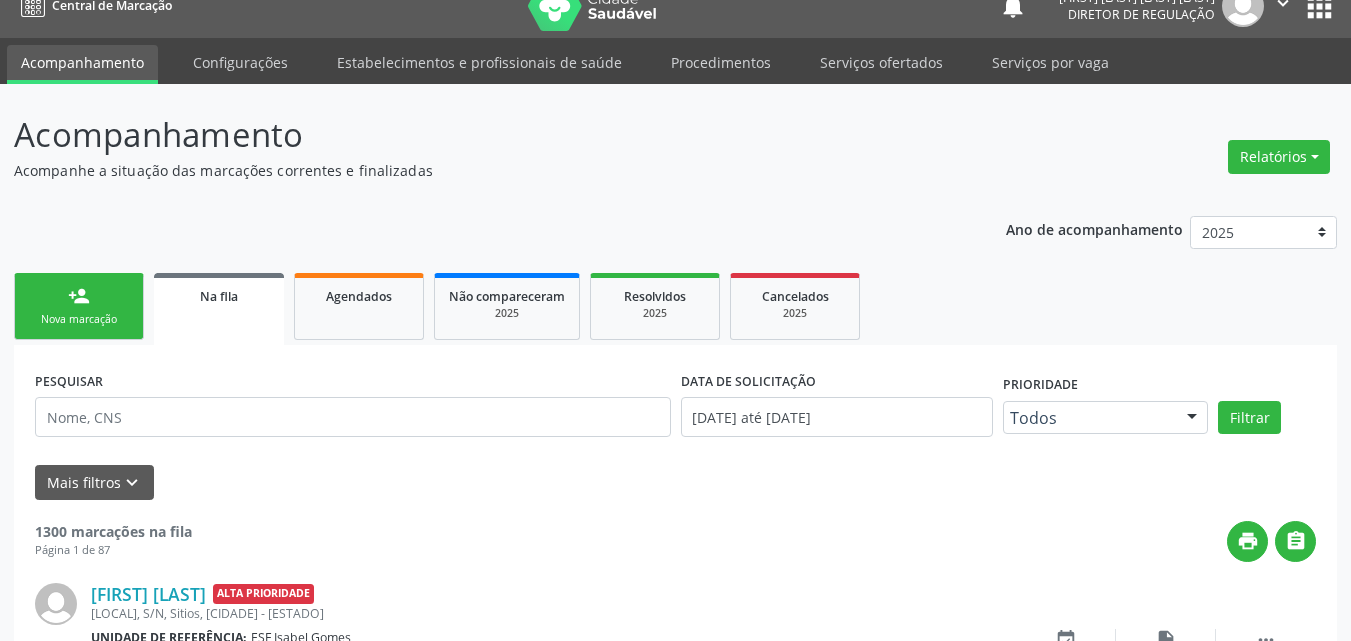 click on "Nova marcação" at bounding box center (79, 319) 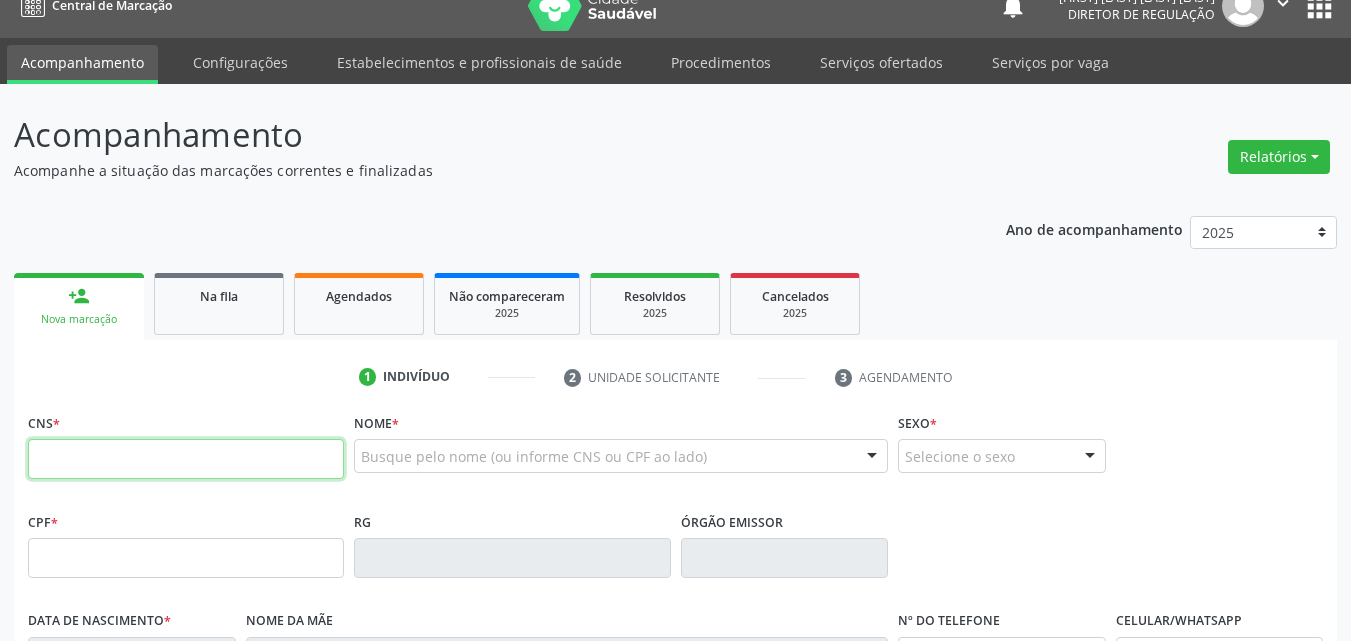 click at bounding box center (186, 459) 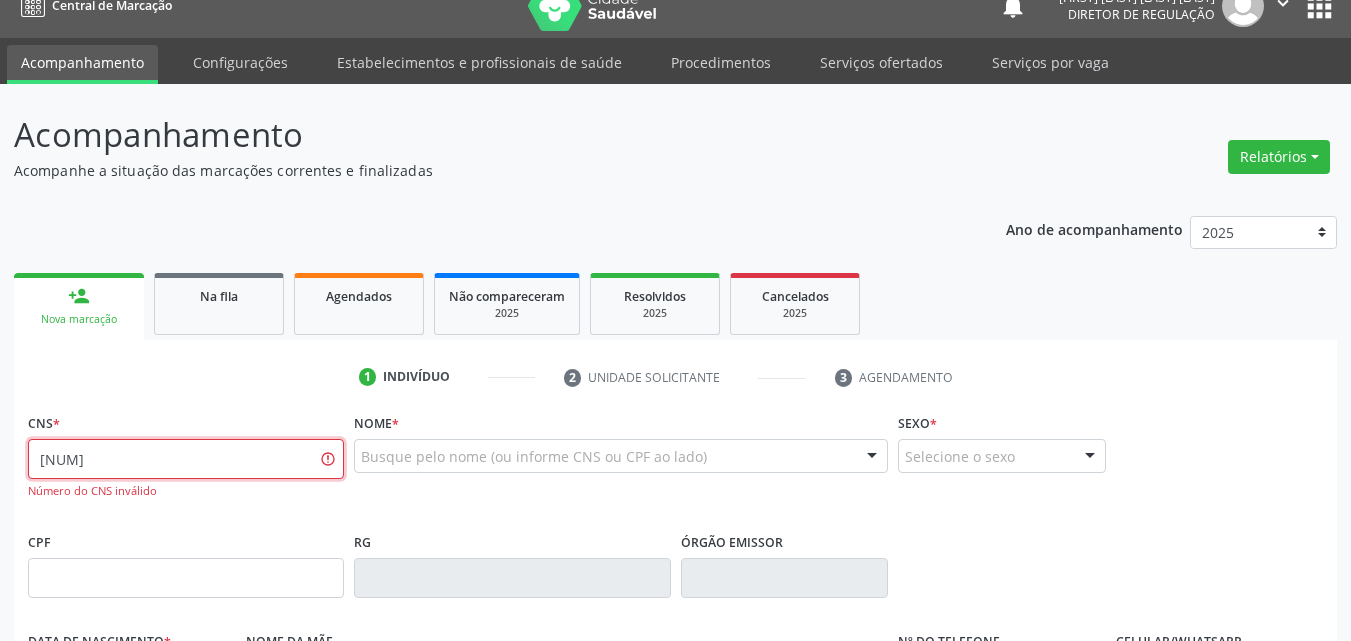 click on "700 8024 5957 2382" at bounding box center (186, 459) 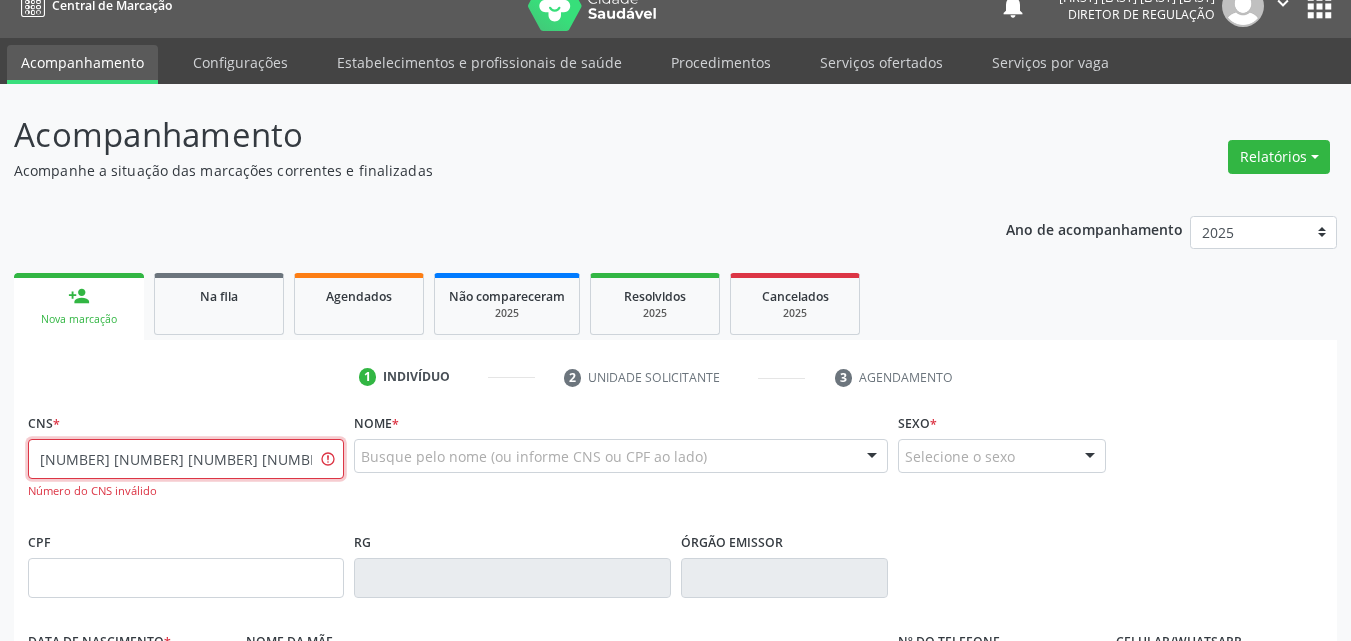 type on "700 8024 5975 2382" 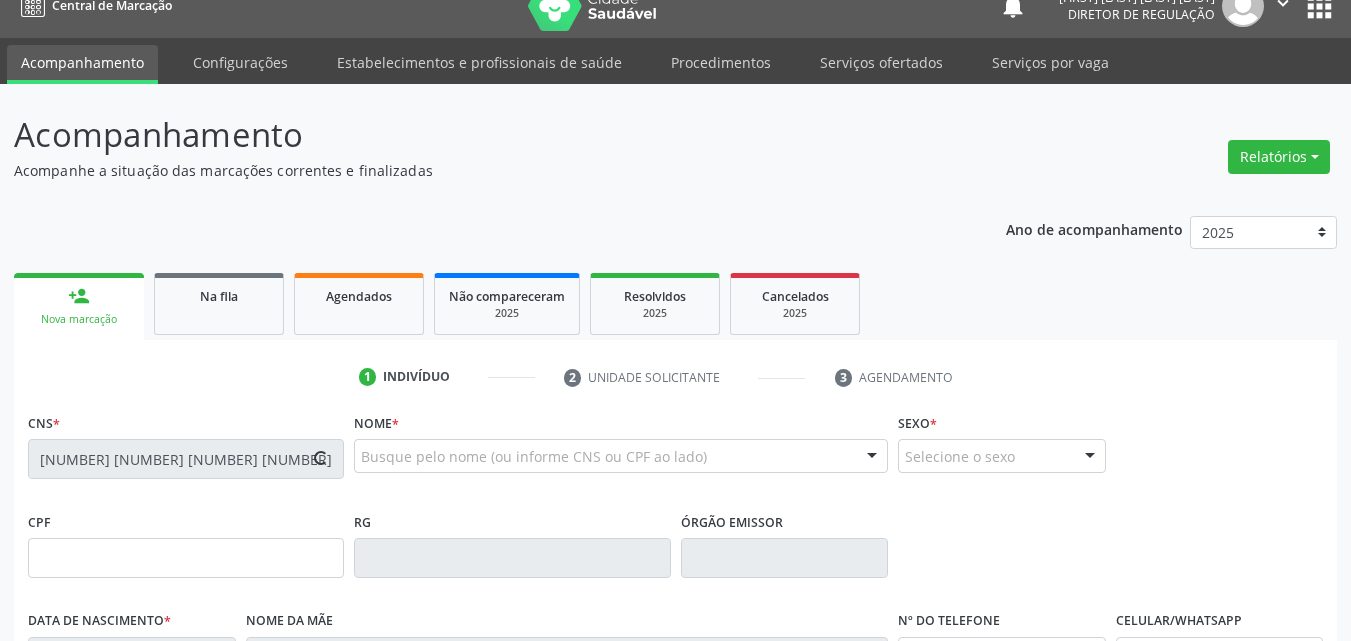 type on "30/09/1968" 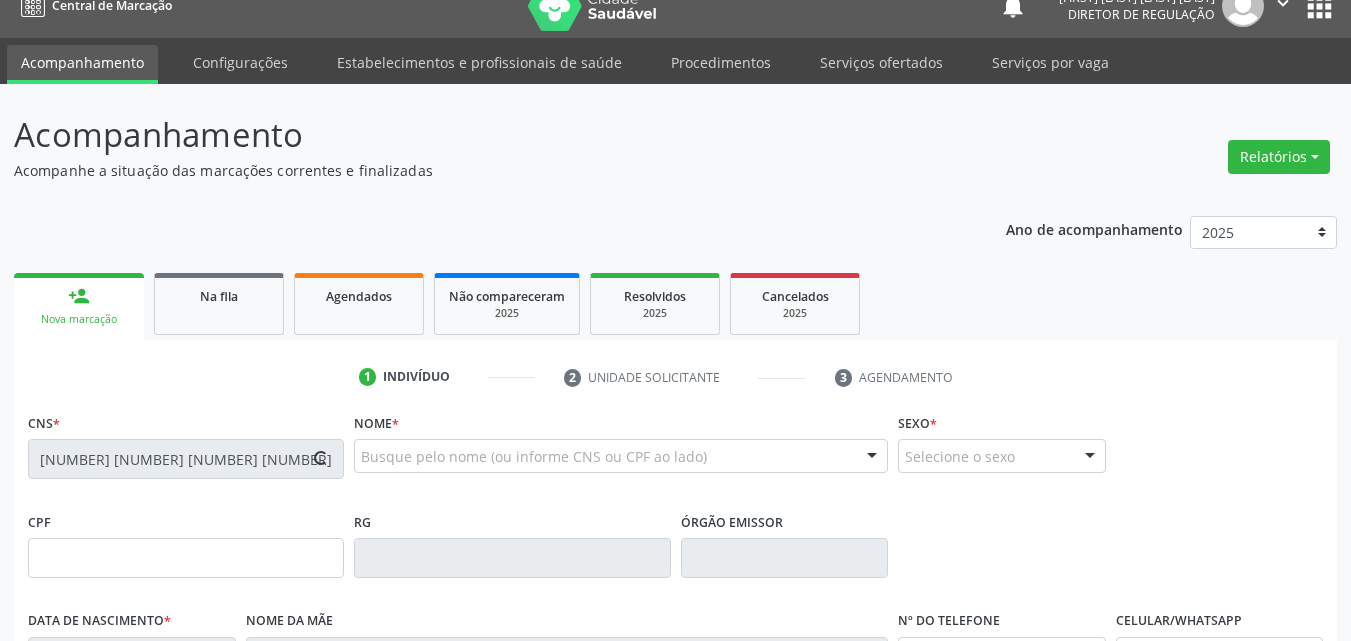 type on "Amelia Brigida de Brito" 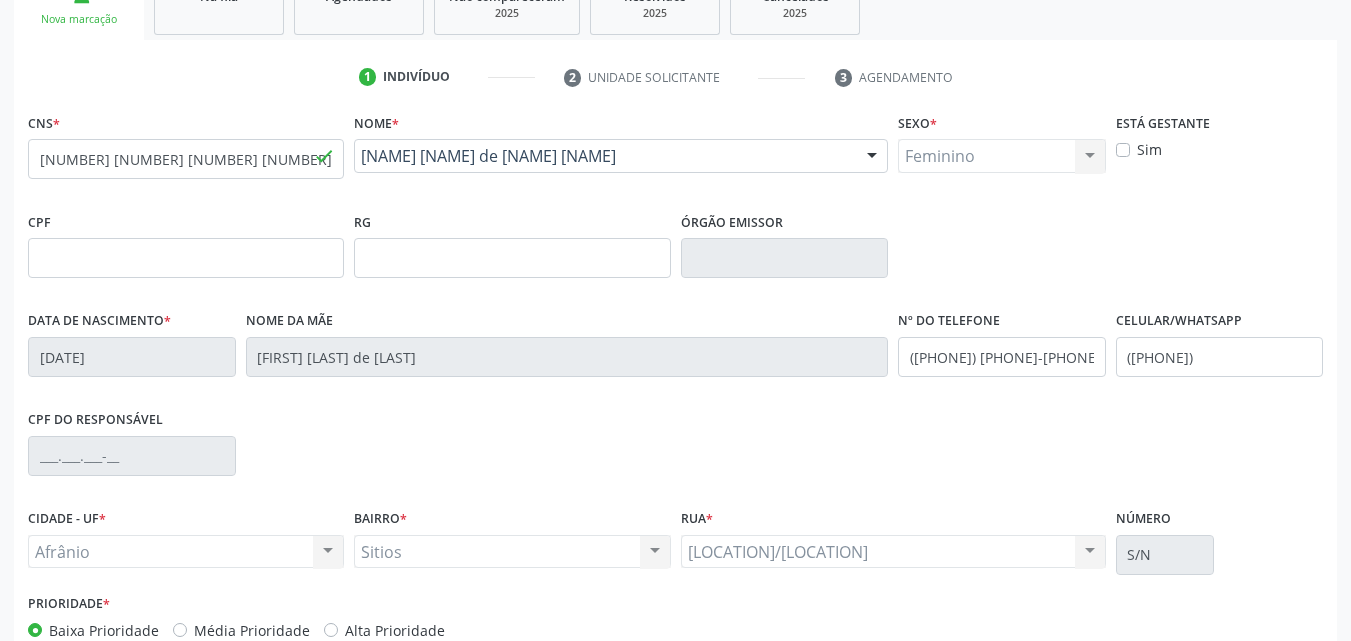 scroll, scrollTop: 426, scrollLeft: 0, axis: vertical 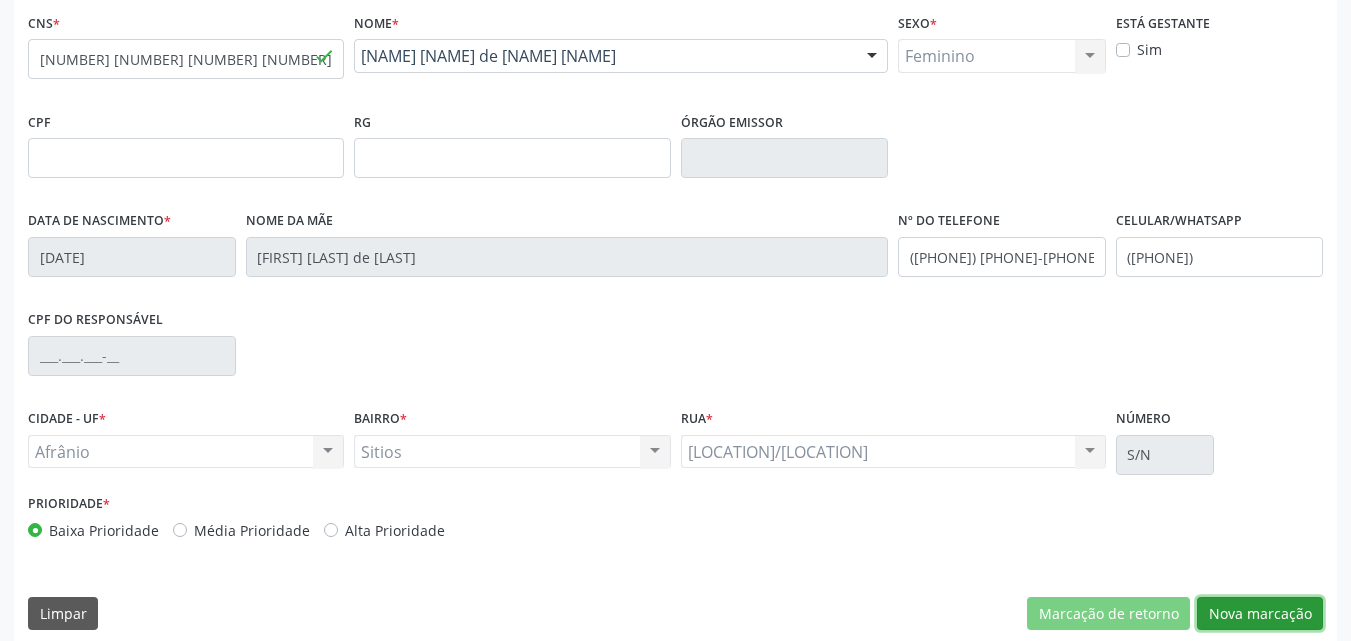 click on "Nova marcação" at bounding box center (1260, 614) 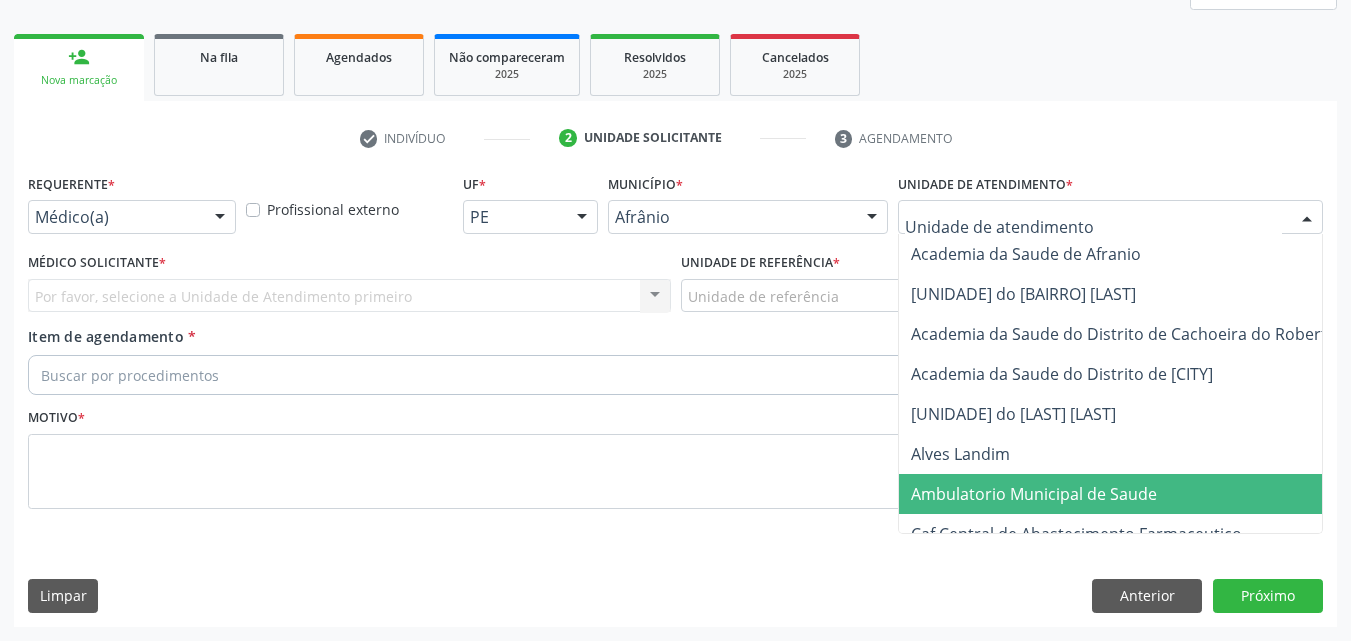 click on "Ambulatorio Municipal de Saude" at bounding box center (1034, 494) 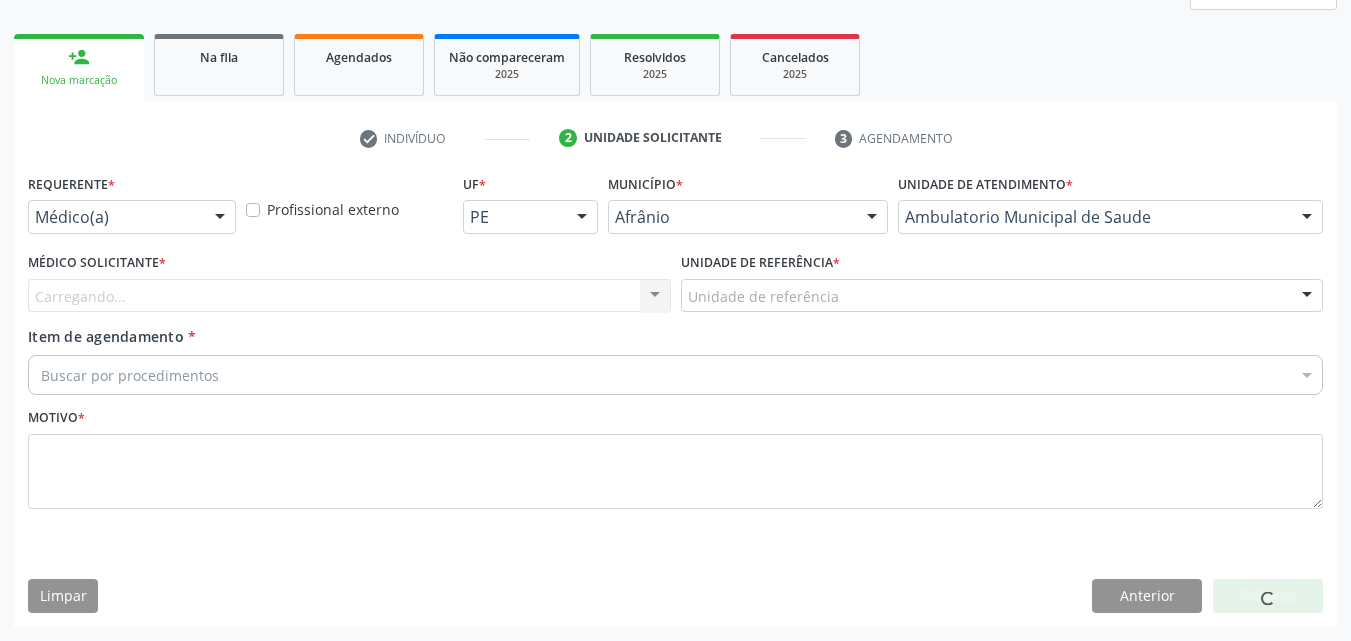 click on "Unidade de referência" at bounding box center [1002, 296] 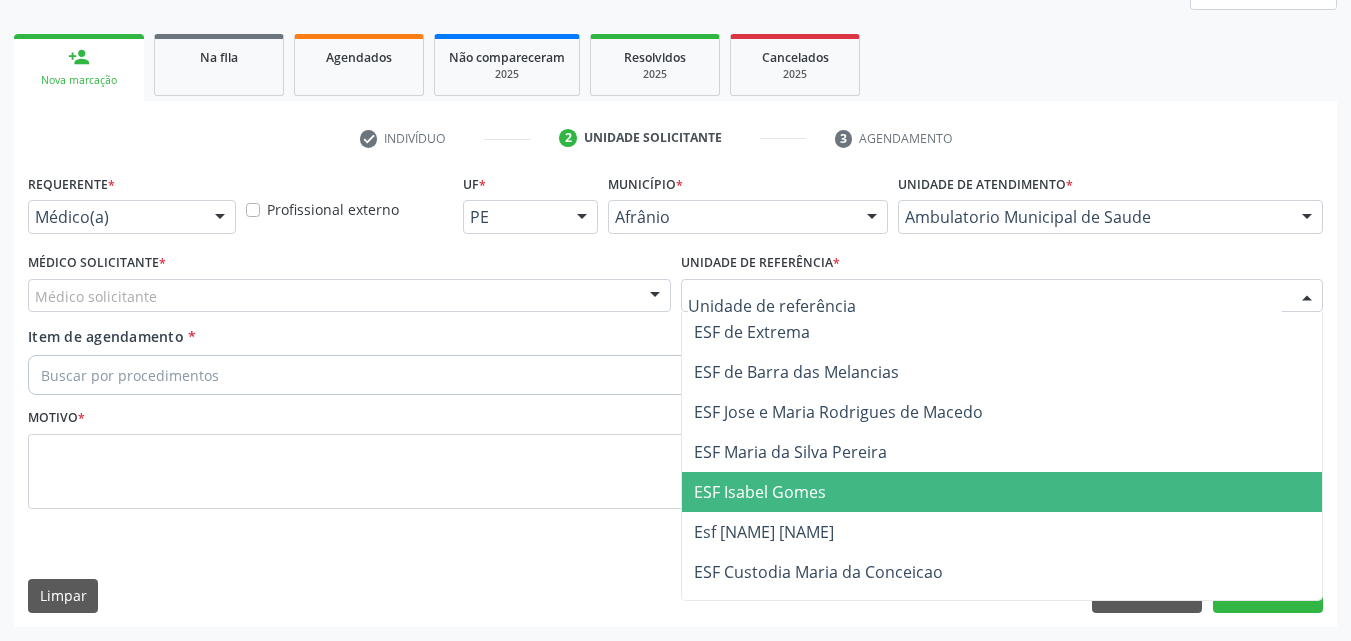 click on "ESF Isabel Gomes" at bounding box center [1002, 492] 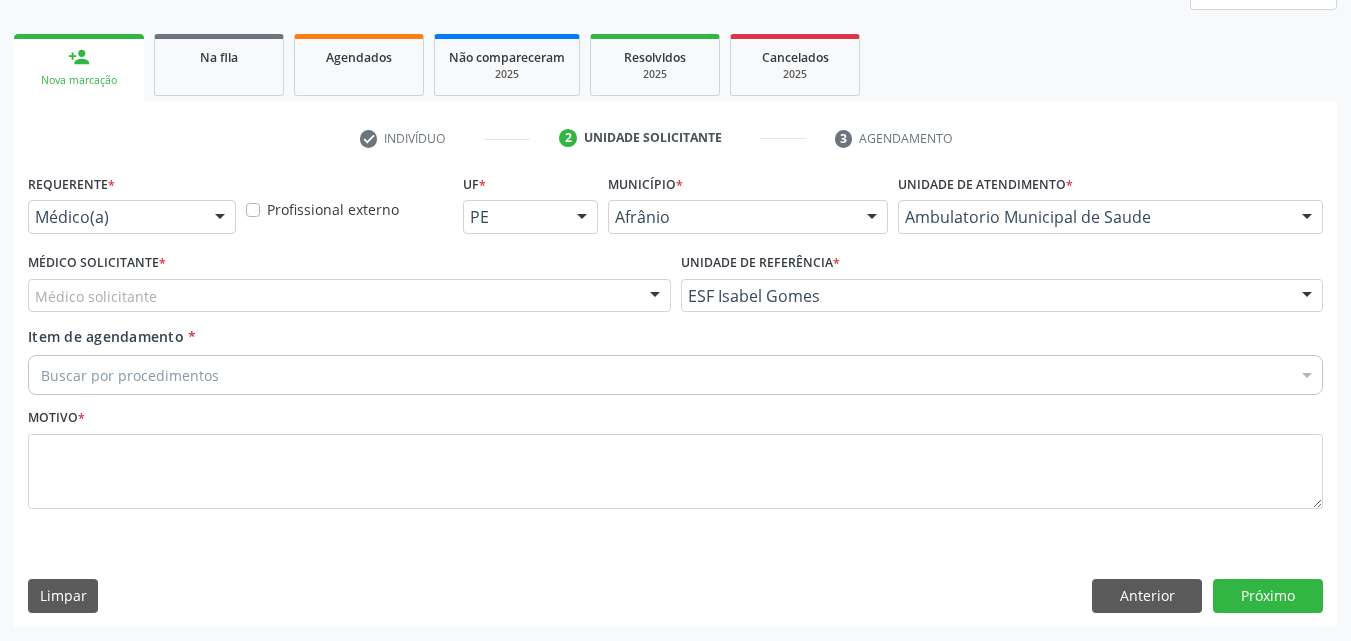 click on "Médico solicitante" at bounding box center (349, 296) 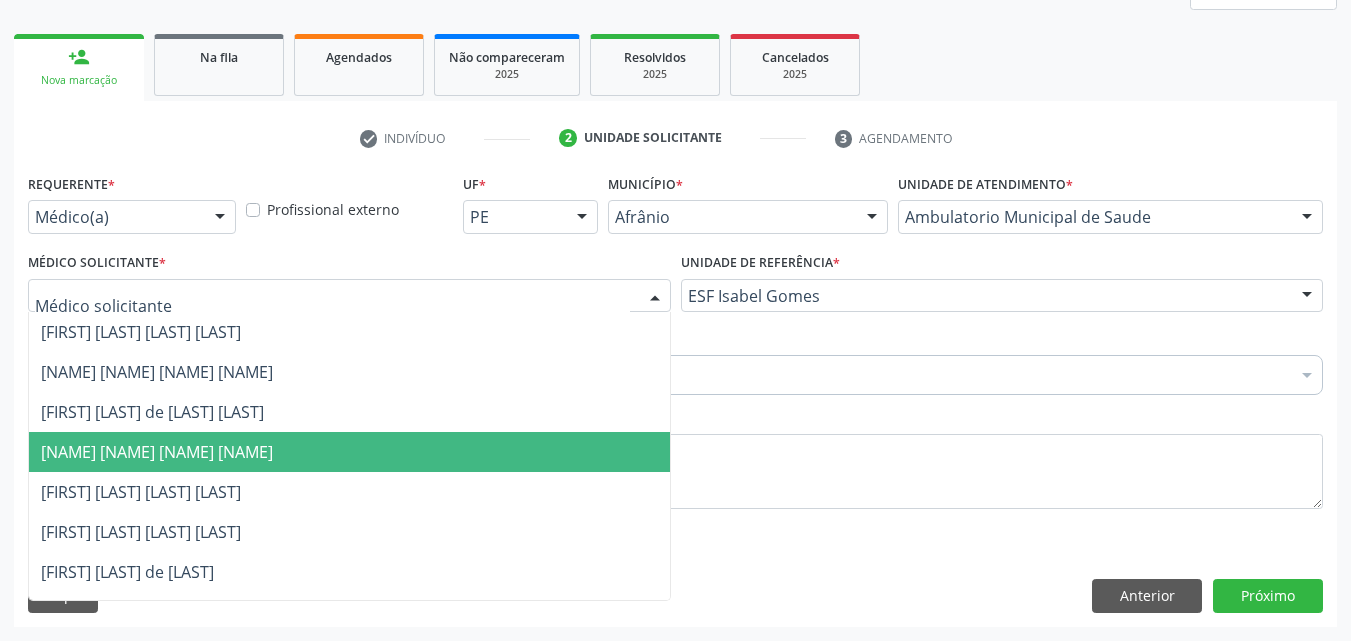 click on "[FIRST] [MIDDLE] [LAST]" at bounding box center [349, 452] 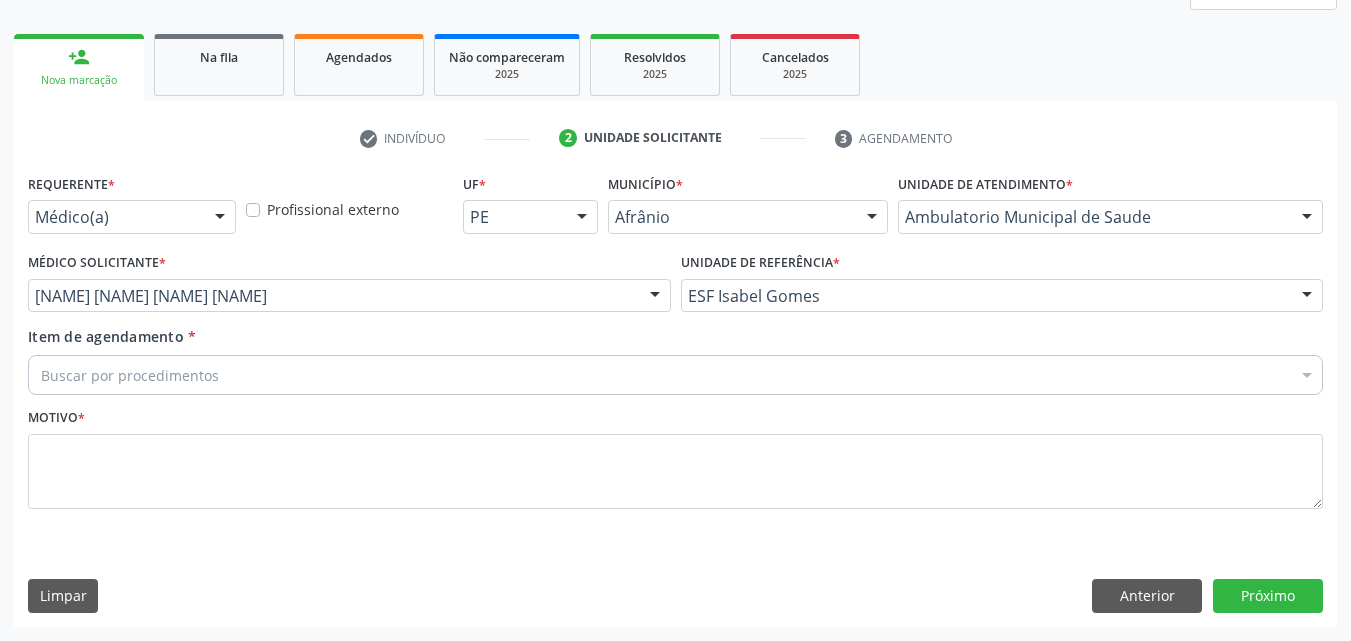 click on "Buscar por procedimentos" at bounding box center [675, 375] 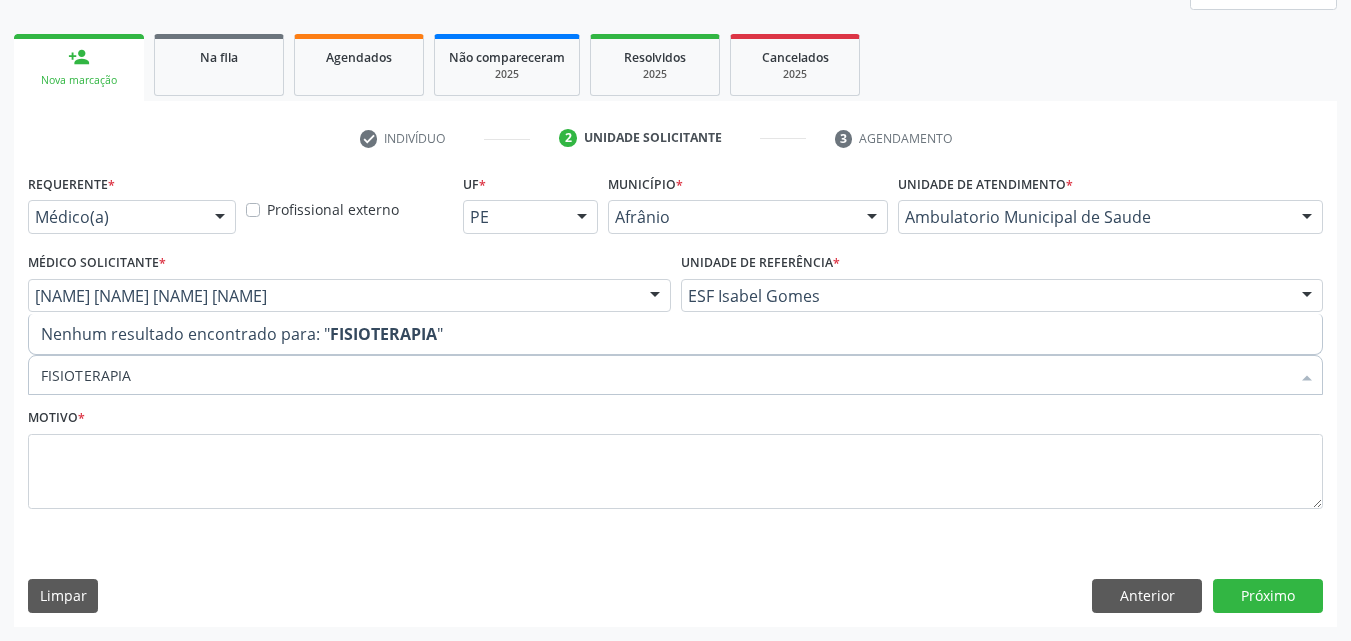 click on "Nenhum resultado encontrado para: " FISIOTERAPIA  "" at bounding box center [675, 334] 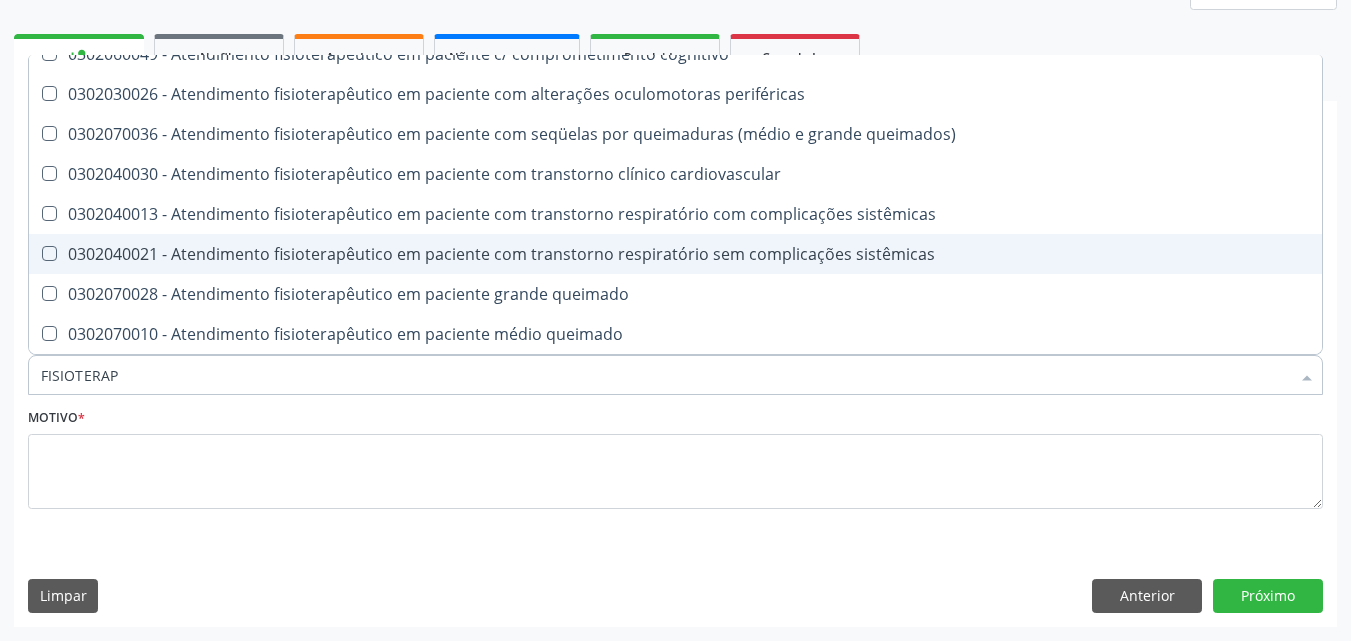 scroll, scrollTop: 0, scrollLeft: 0, axis: both 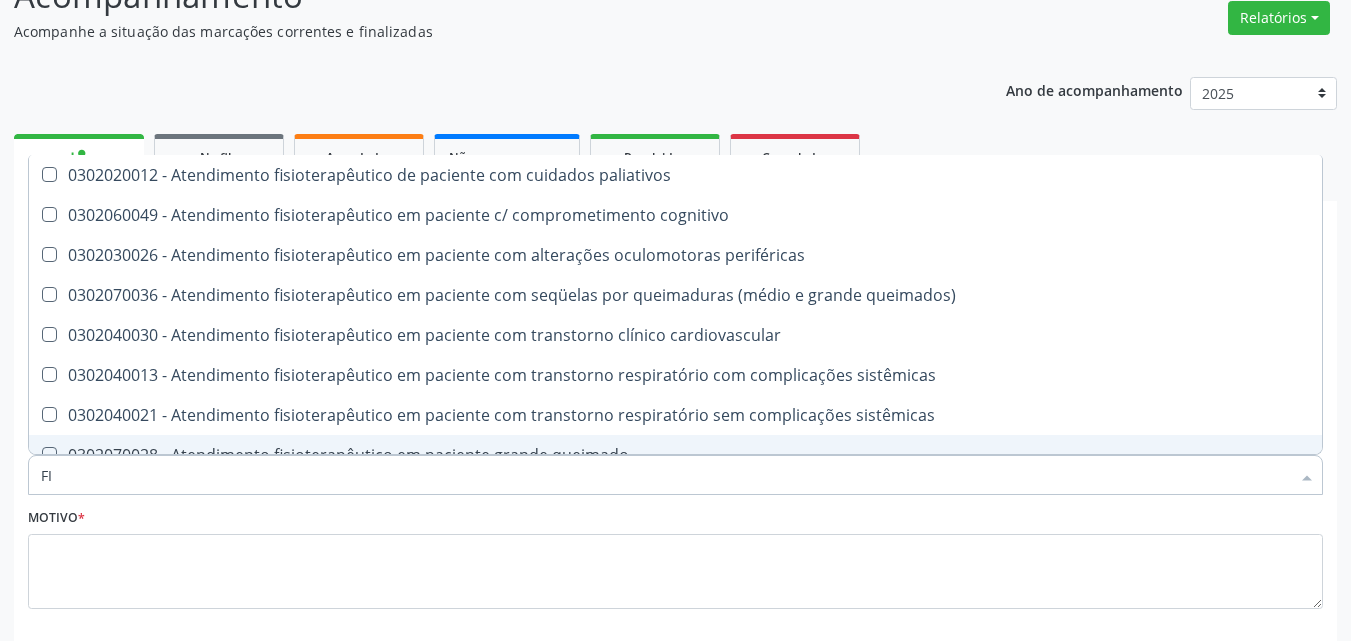 type on "F" 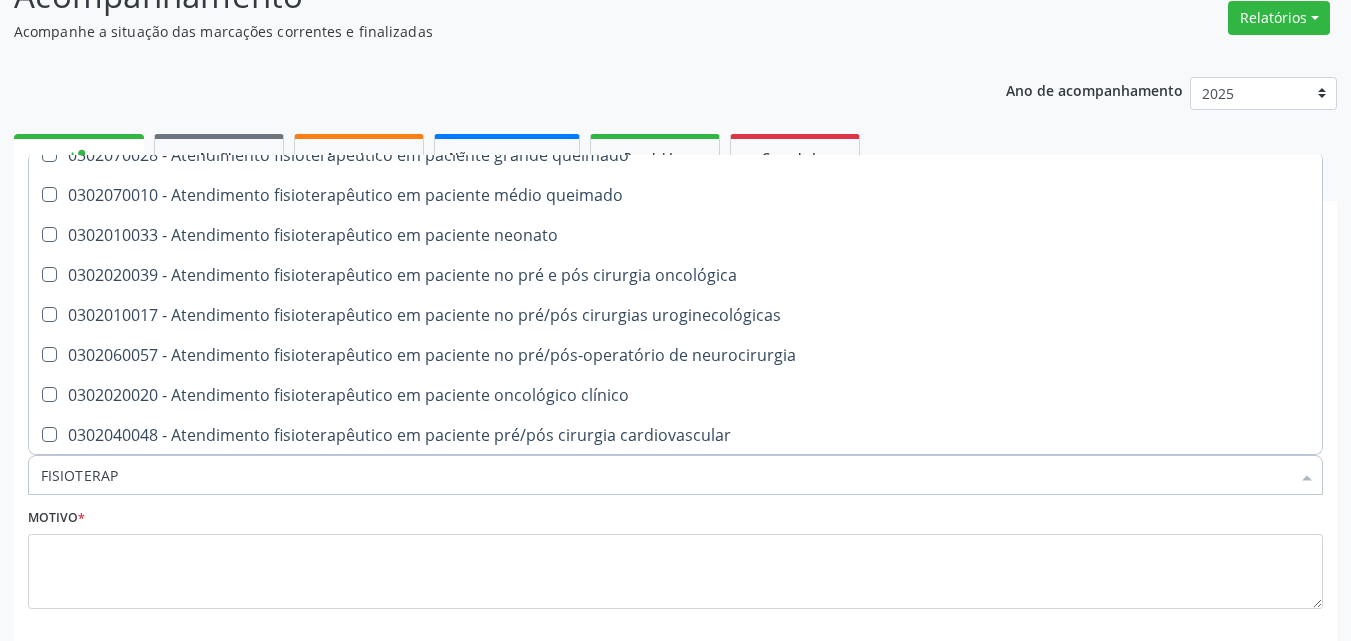 scroll, scrollTop: 400, scrollLeft: 0, axis: vertical 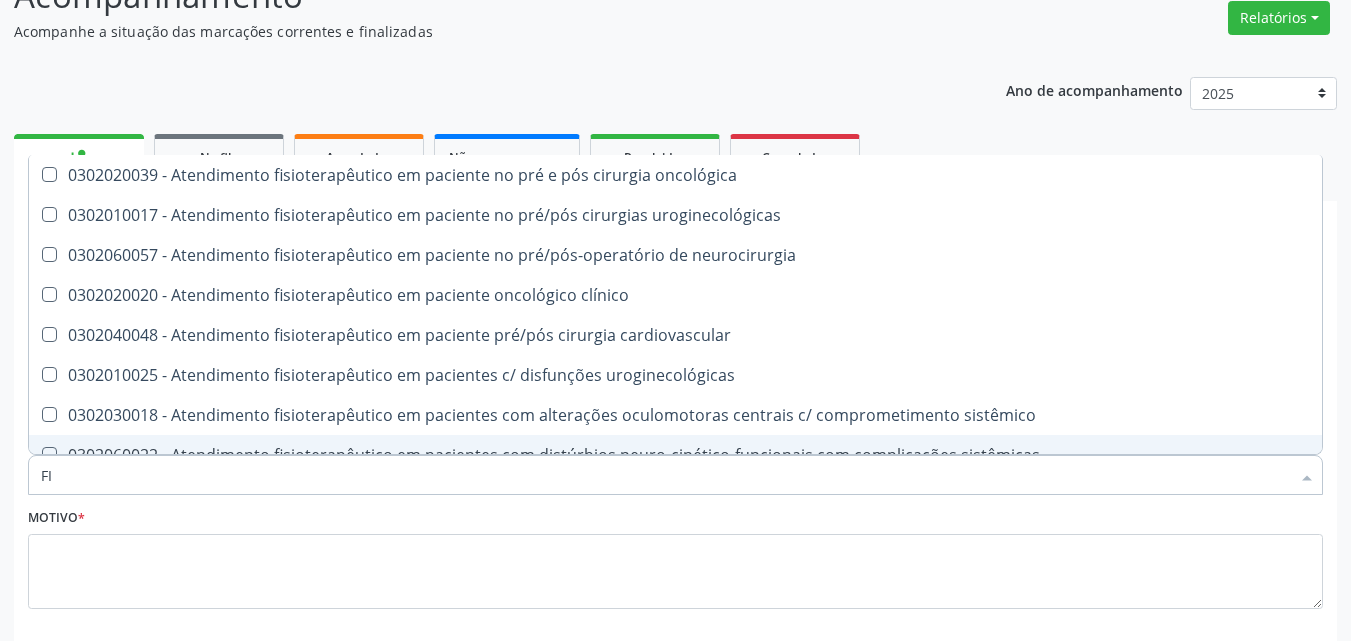 type on "F" 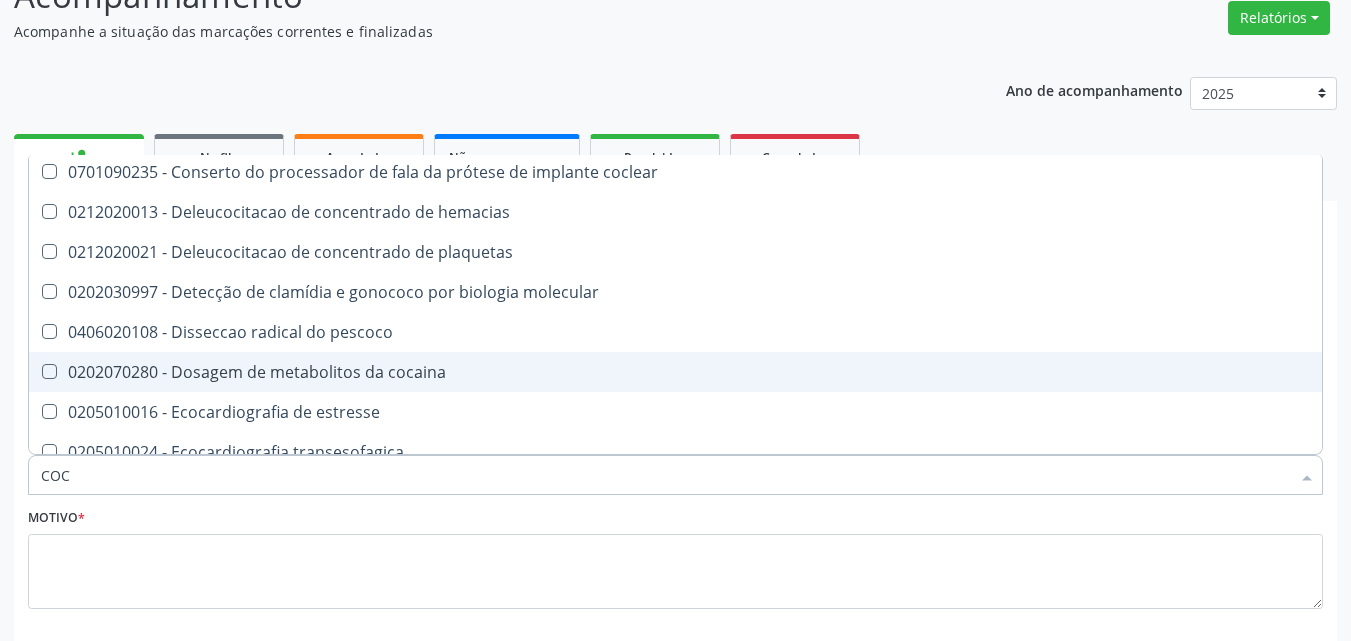 scroll, scrollTop: 400, scrollLeft: 0, axis: vertical 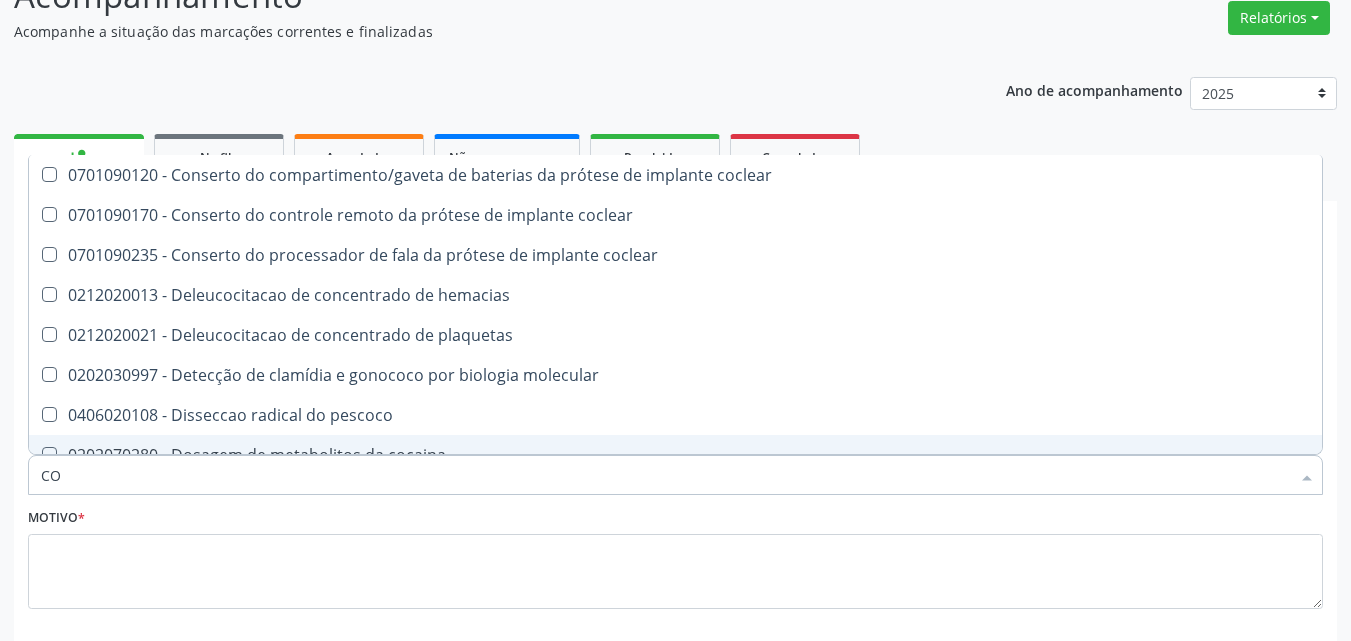 type on "C" 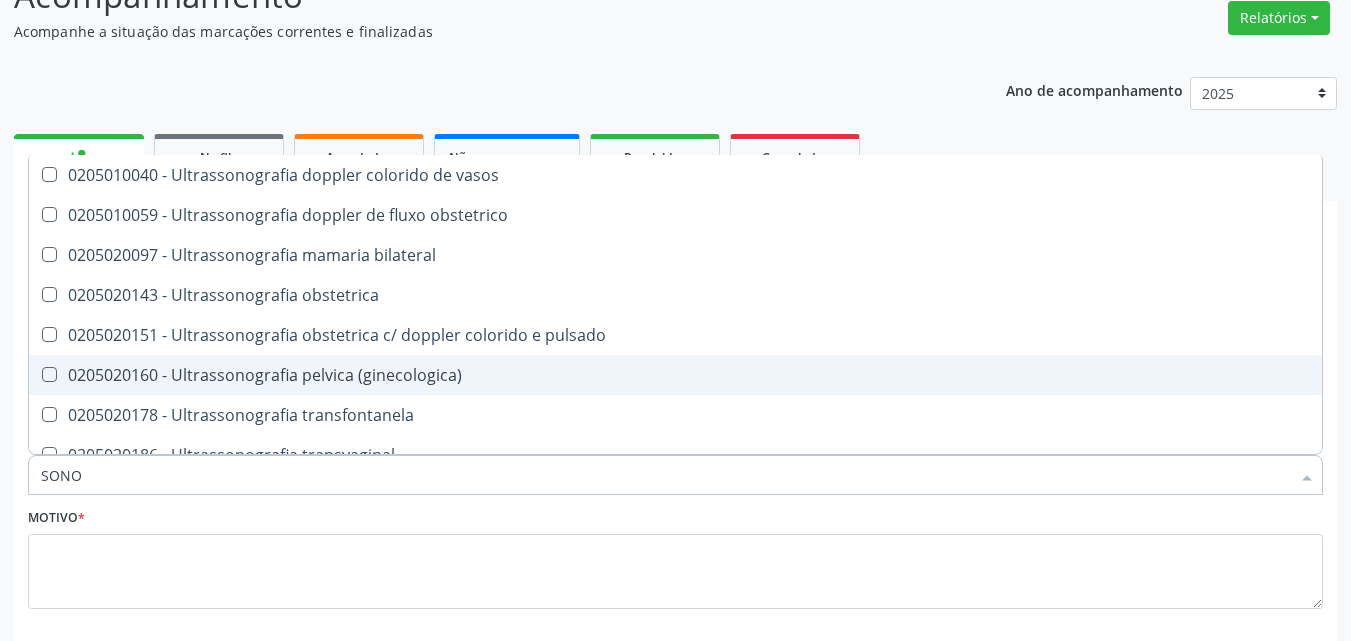 scroll, scrollTop: 1221, scrollLeft: 0, axis: vertical 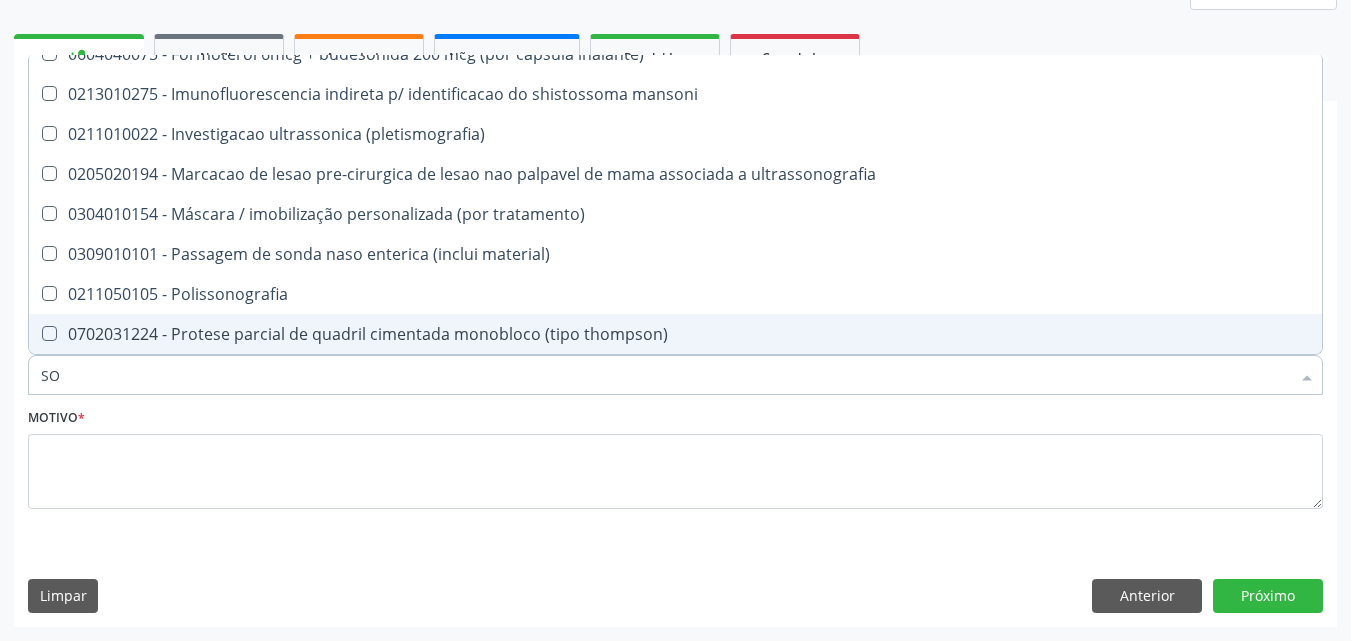 type on "S" 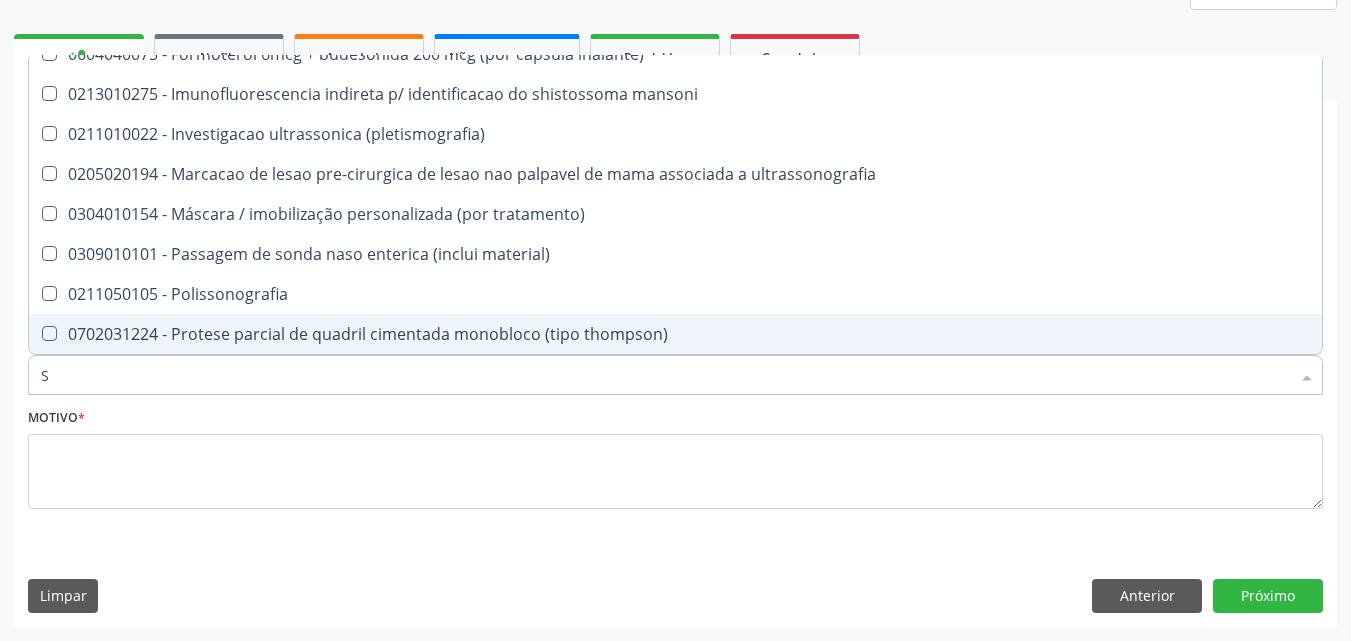 type 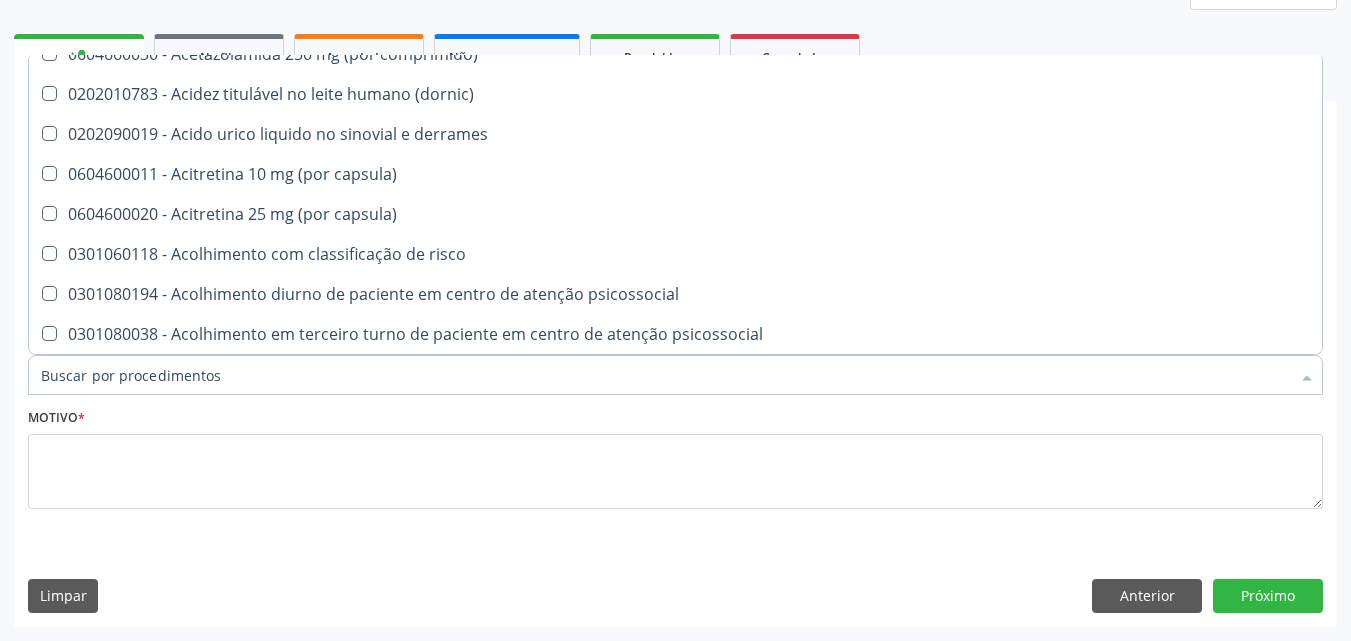 scroll, scrollTop: 104, scrollLeft: 0, axis: vertical 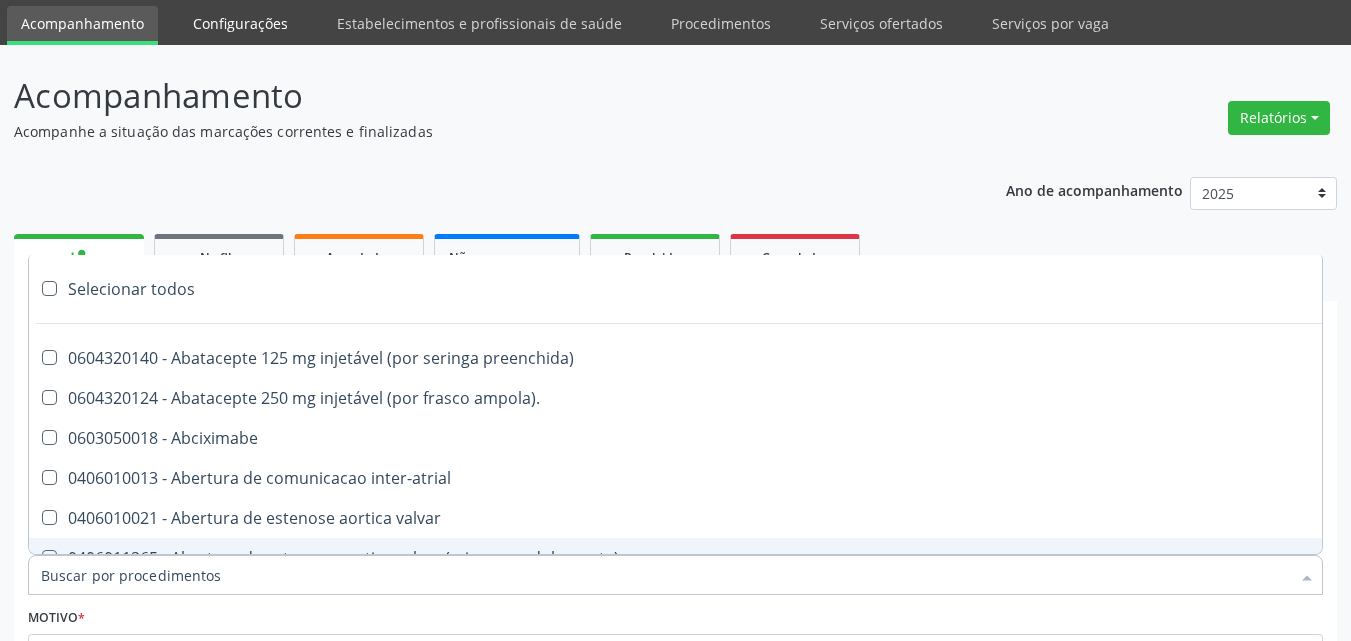 click on "Configurações" at bounding box center [240, 23] 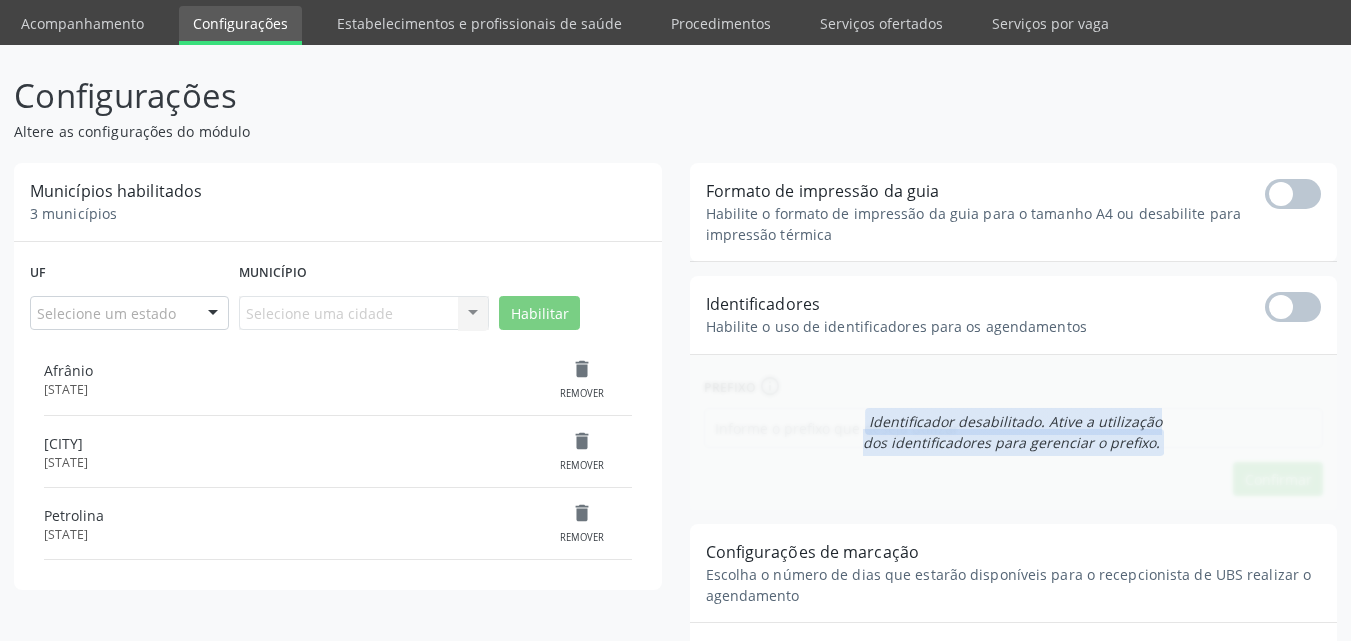 scroll, scrollTop: 0, scrollLeft: 0, axis: both 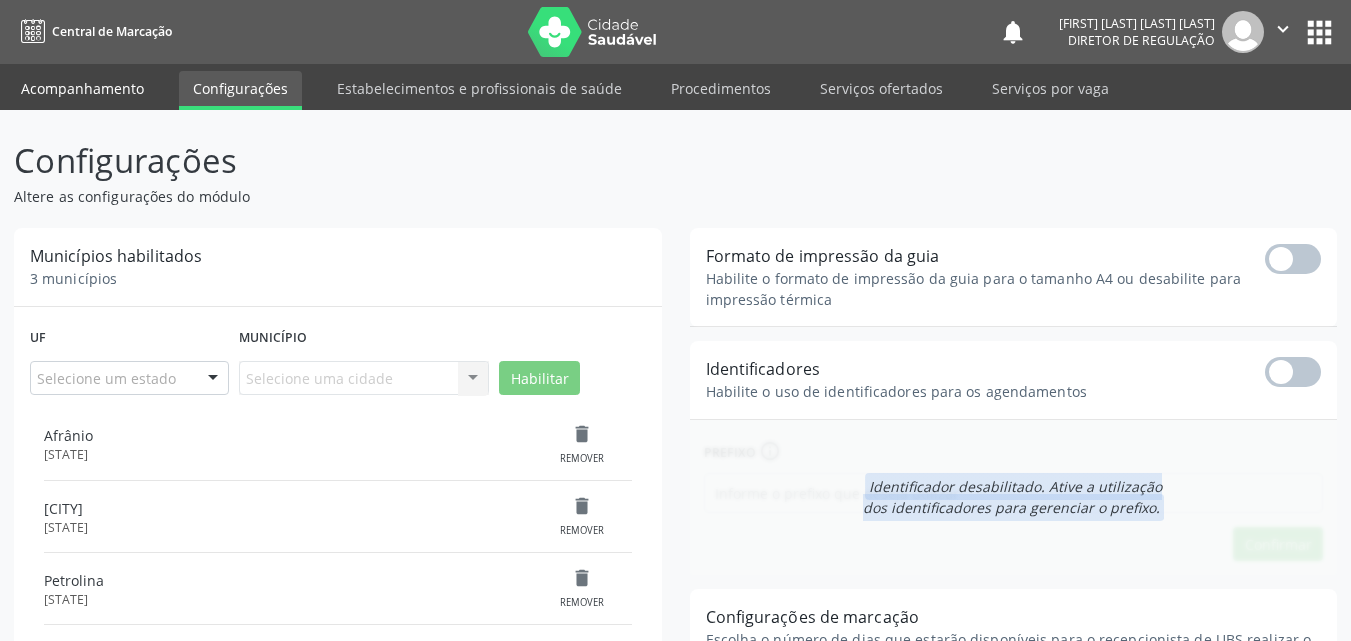 click on "Acompanhamento" at bounding box center [82, 88] 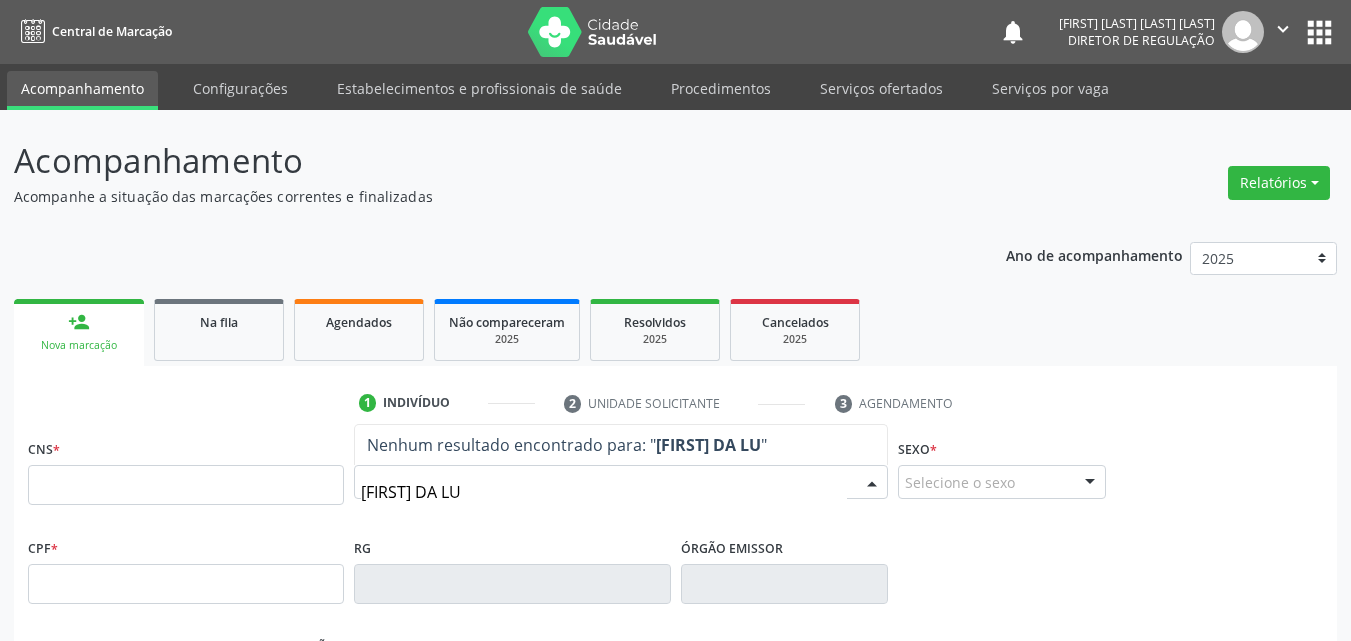 type on "JANEIDE DA LUZ" 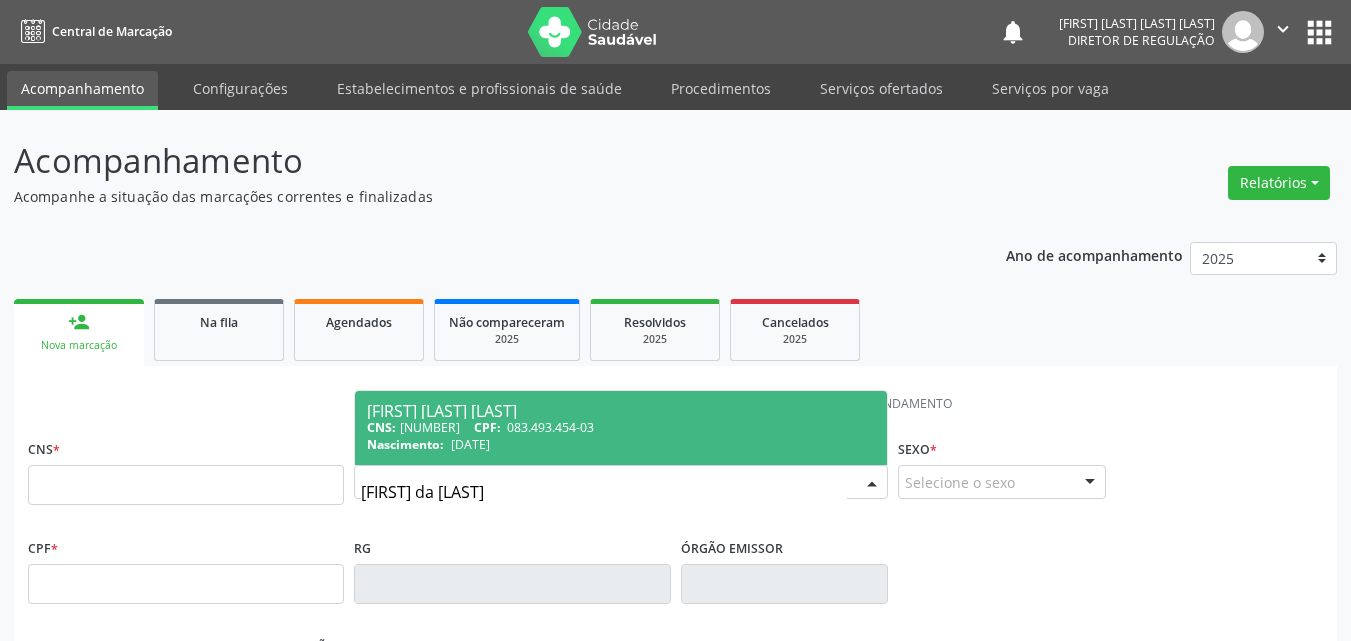 click on "CNS:
709 2092 8292 1332
CPF:
083.493.454-03" at bounding box center [621, 427] 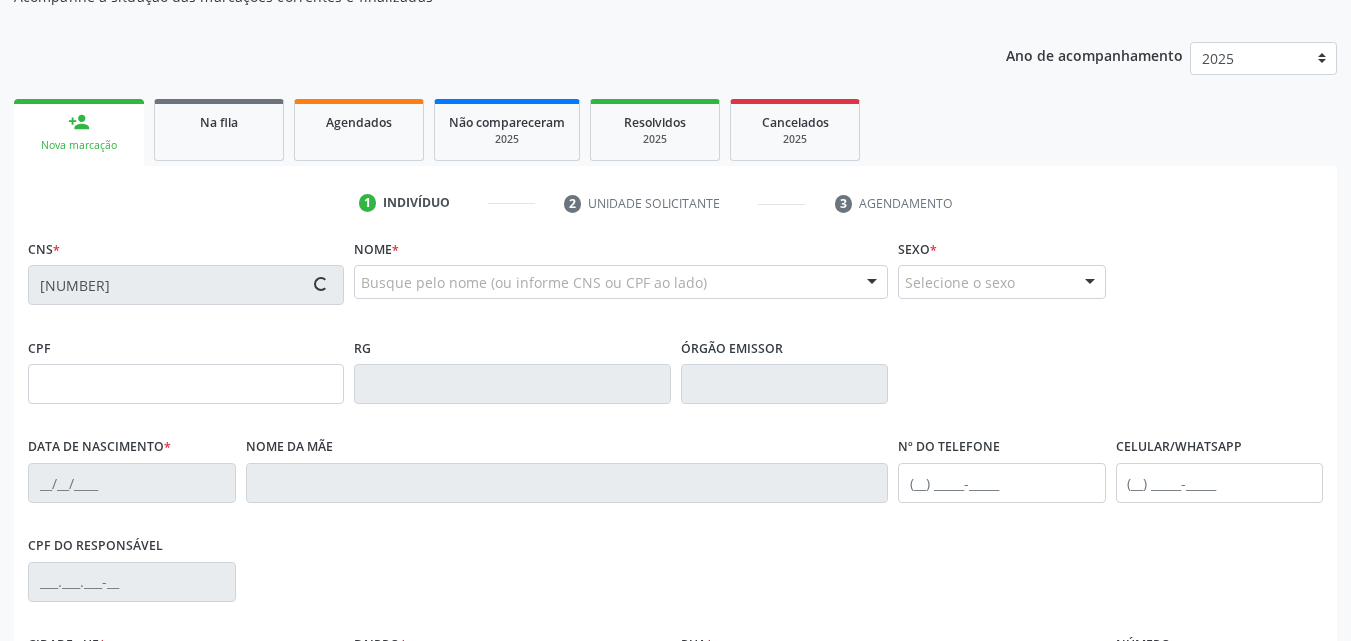 type on "083.493.454-03" 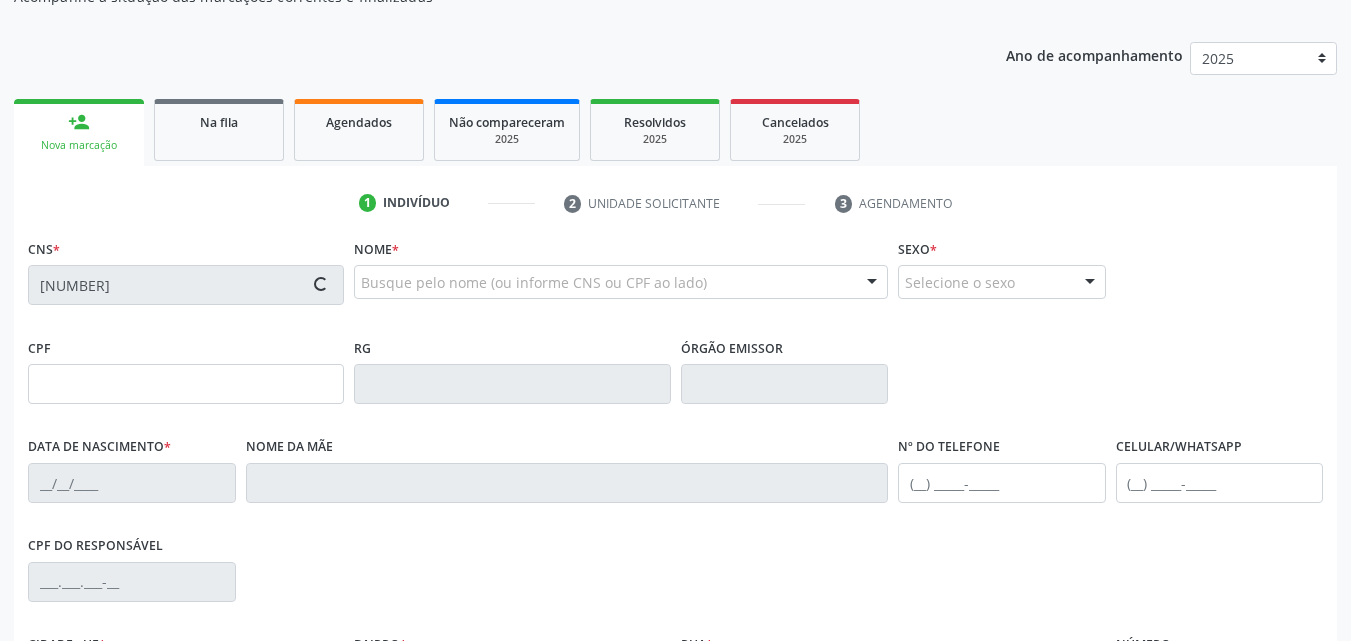 type on "02/08/1990" 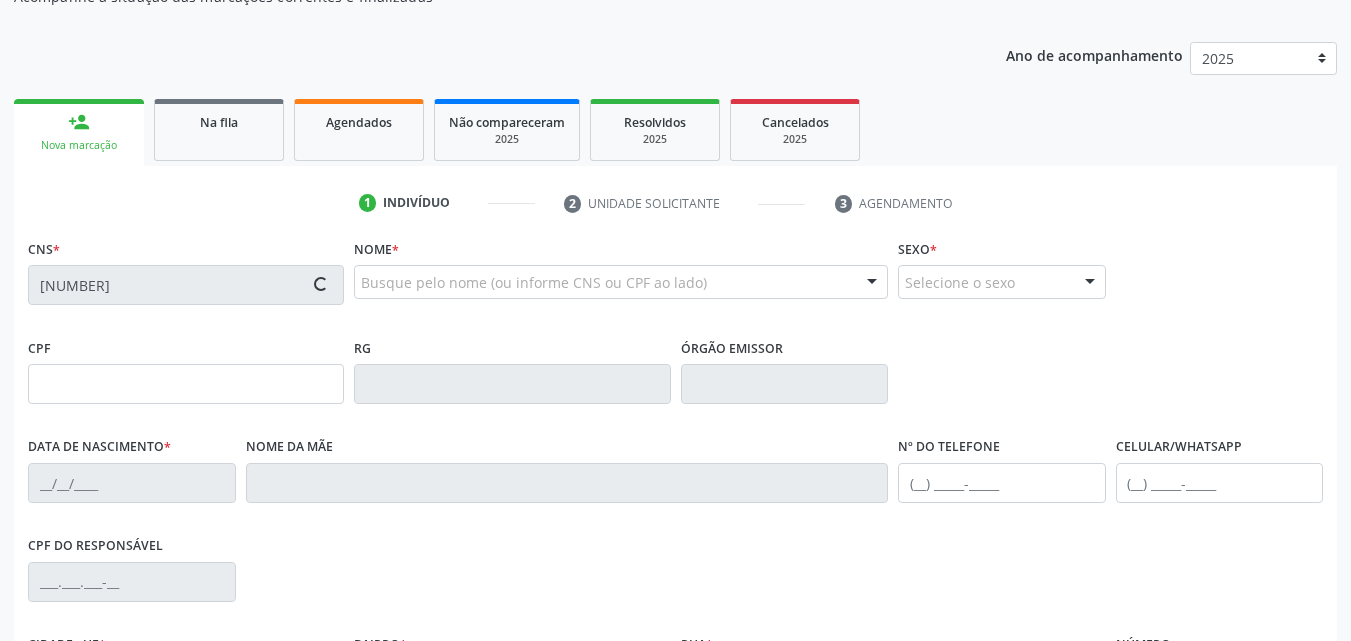 type on "(87) 98128-4501" 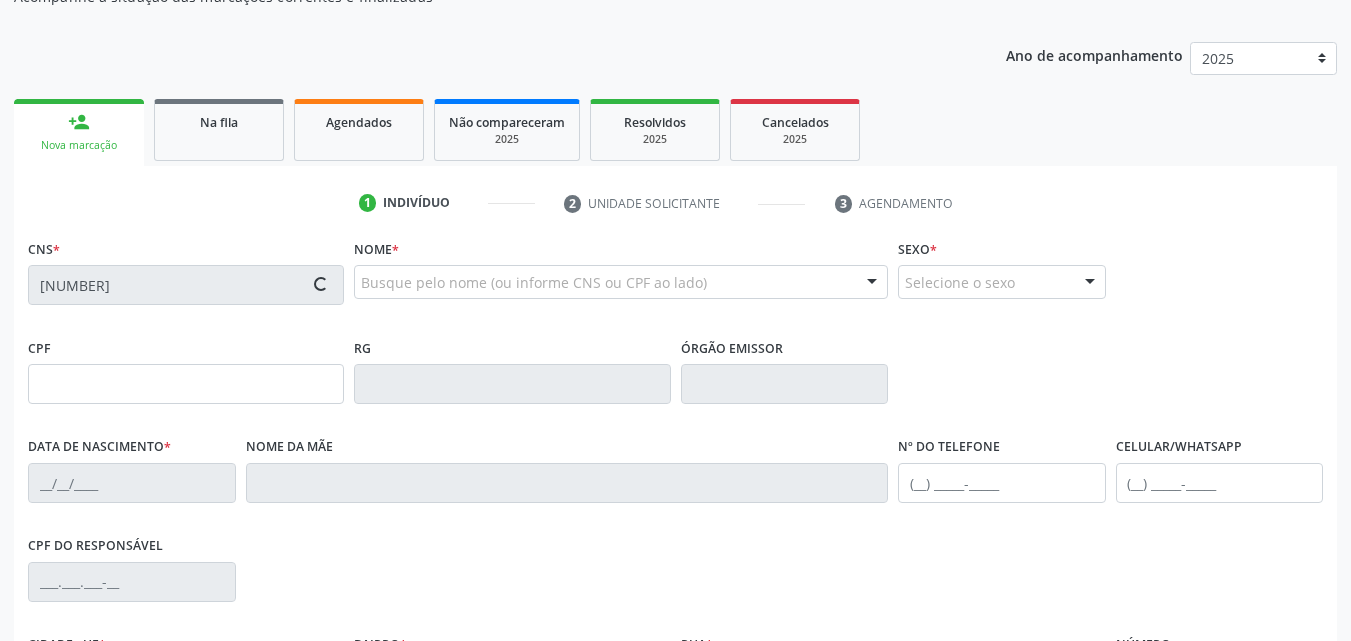 type on "S/N" 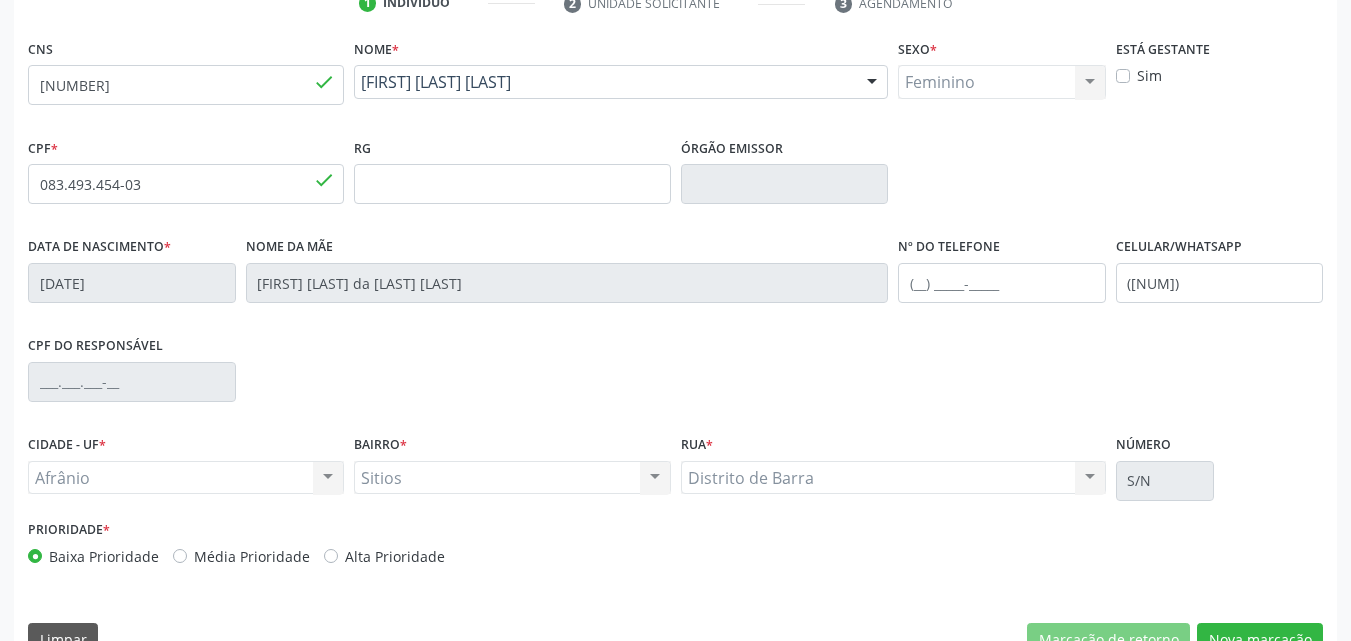 scroll, scrollTop: 443, scrollLeft: 0, axis: vertical 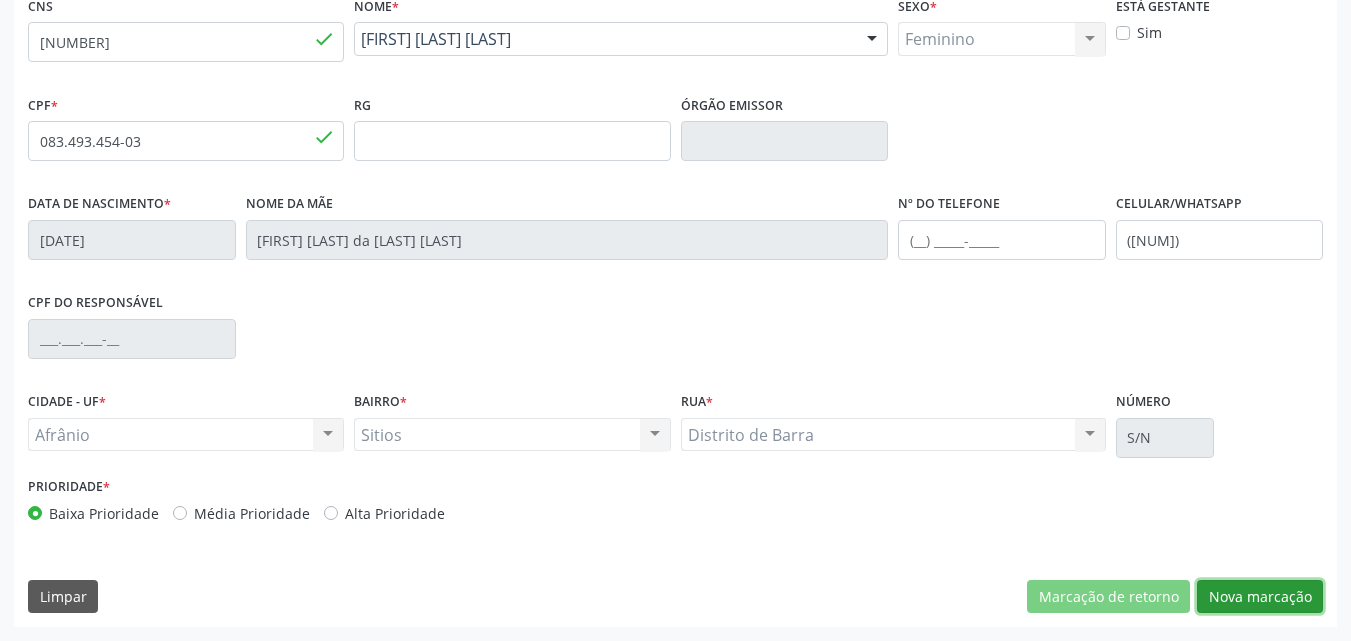 click on "Nova marcação" at bounding box center (1260, 597) 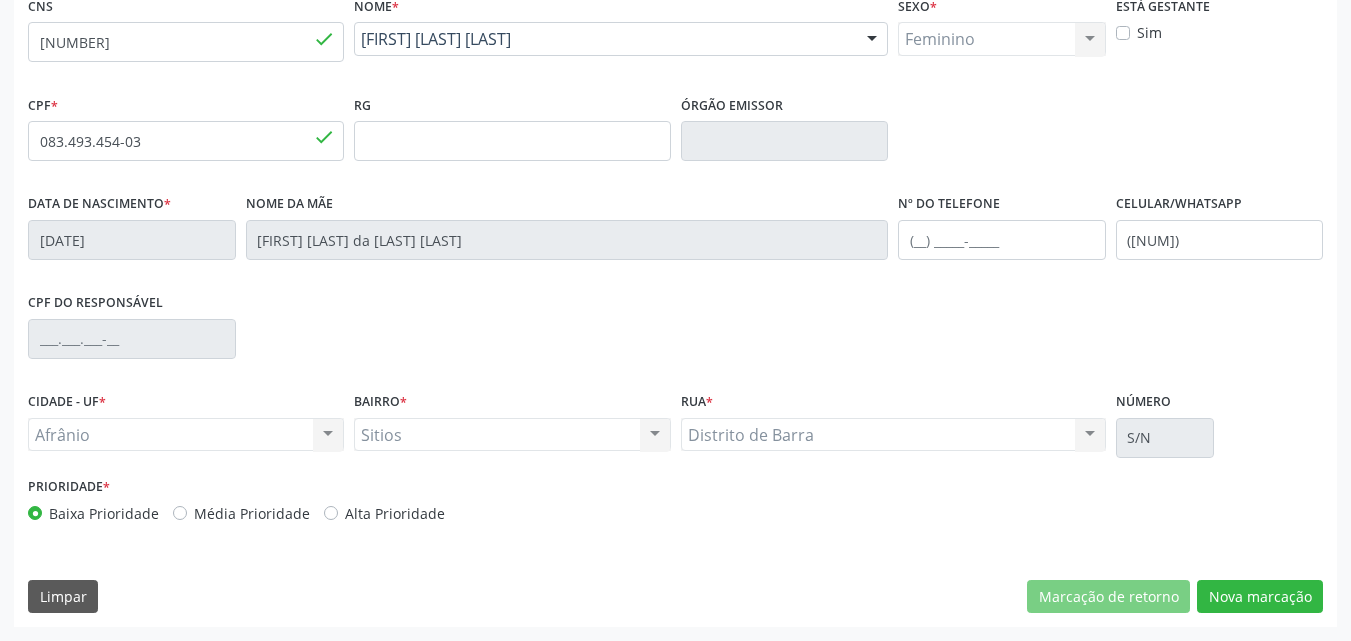 scroll, scrollTop: 265, scrollLeft: 0, axis: vertical 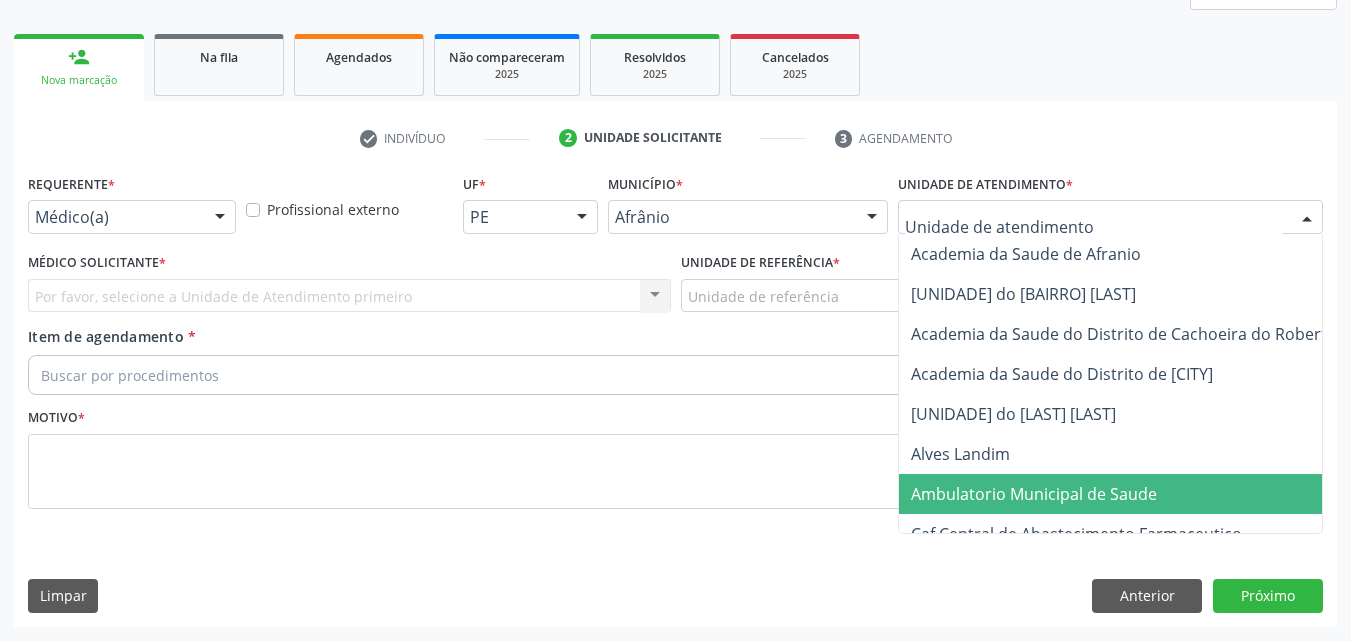 drag, startPoint x: 1040, startPoint y: 503, endPoint x: 971, endPoint y: 432, distance: 99.00505 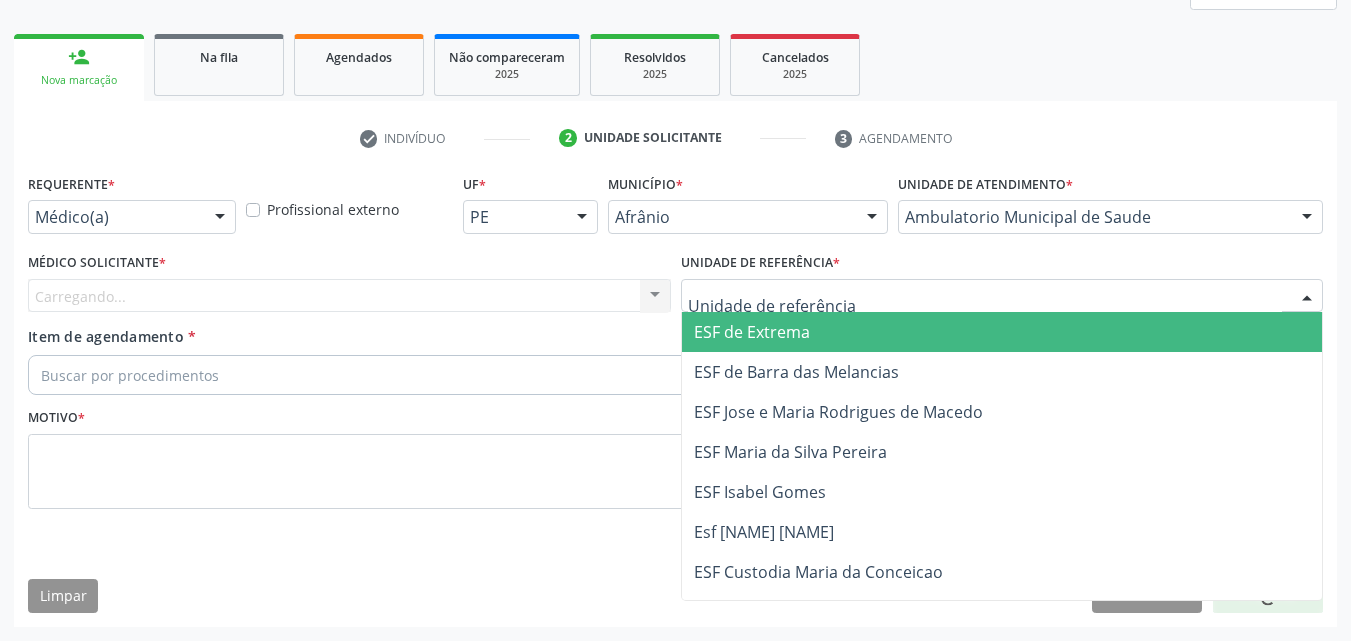 click at bounding box center [1002, 296] 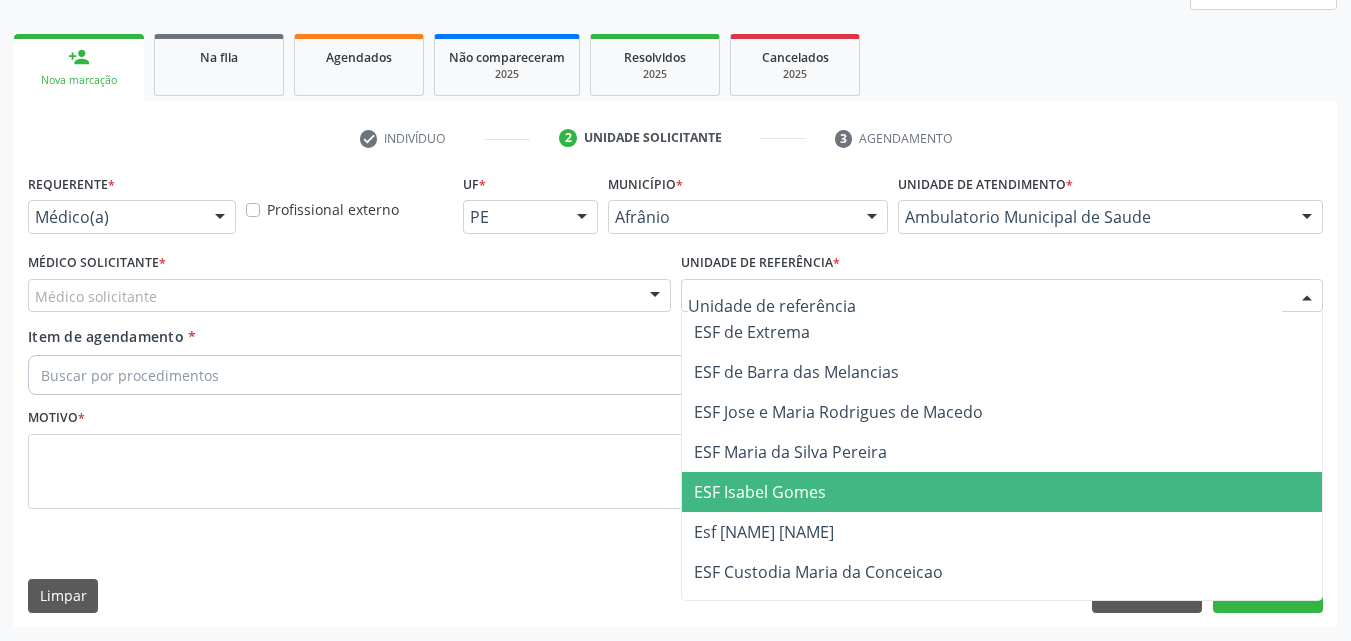 drag, startPoint x: 846, startPoint y: 498, endPoint x: 666, endPoint y: 420, distance: 196.17339 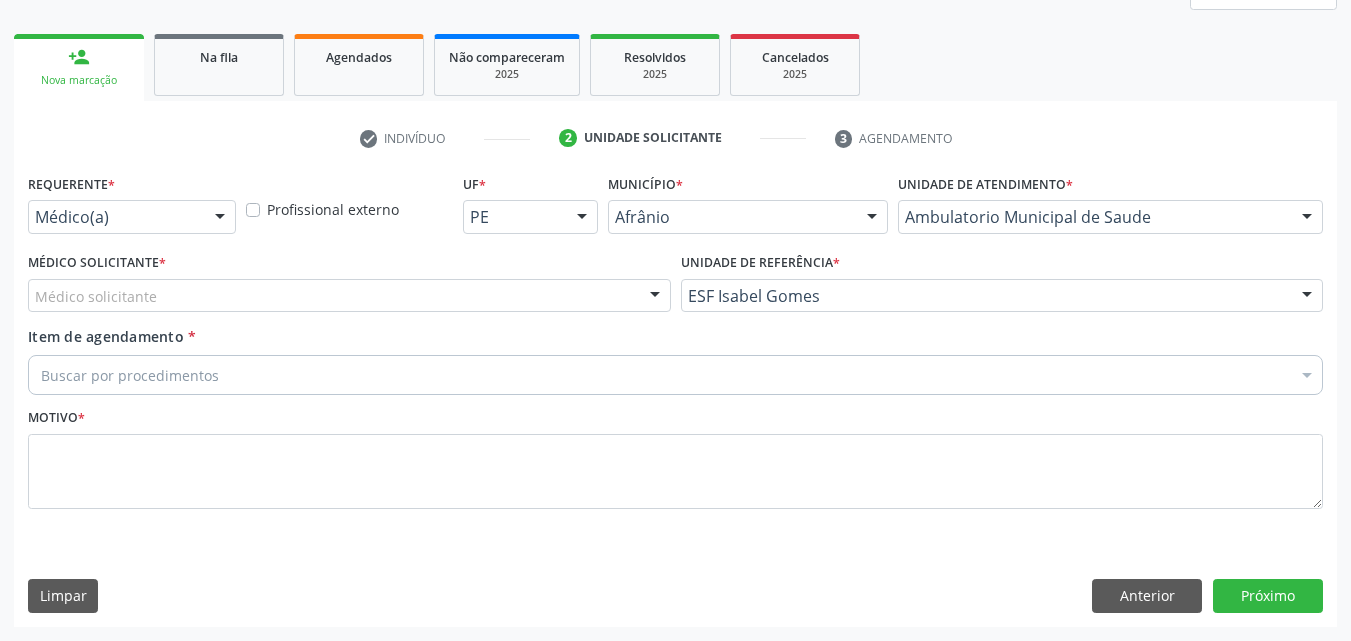 click on "Médico solicitante" at bounding box center [349, 296] 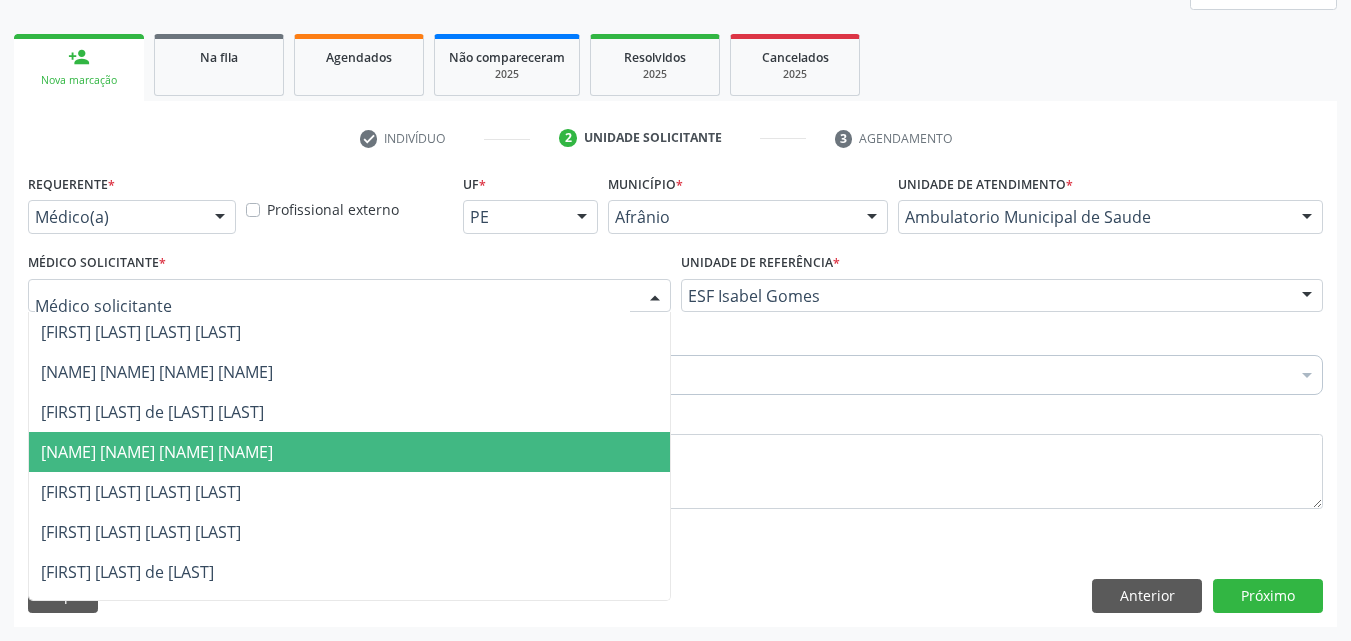 click on "[FIRST] [LAST] [LAST] [LAST]" at bounding box center [349, 452] 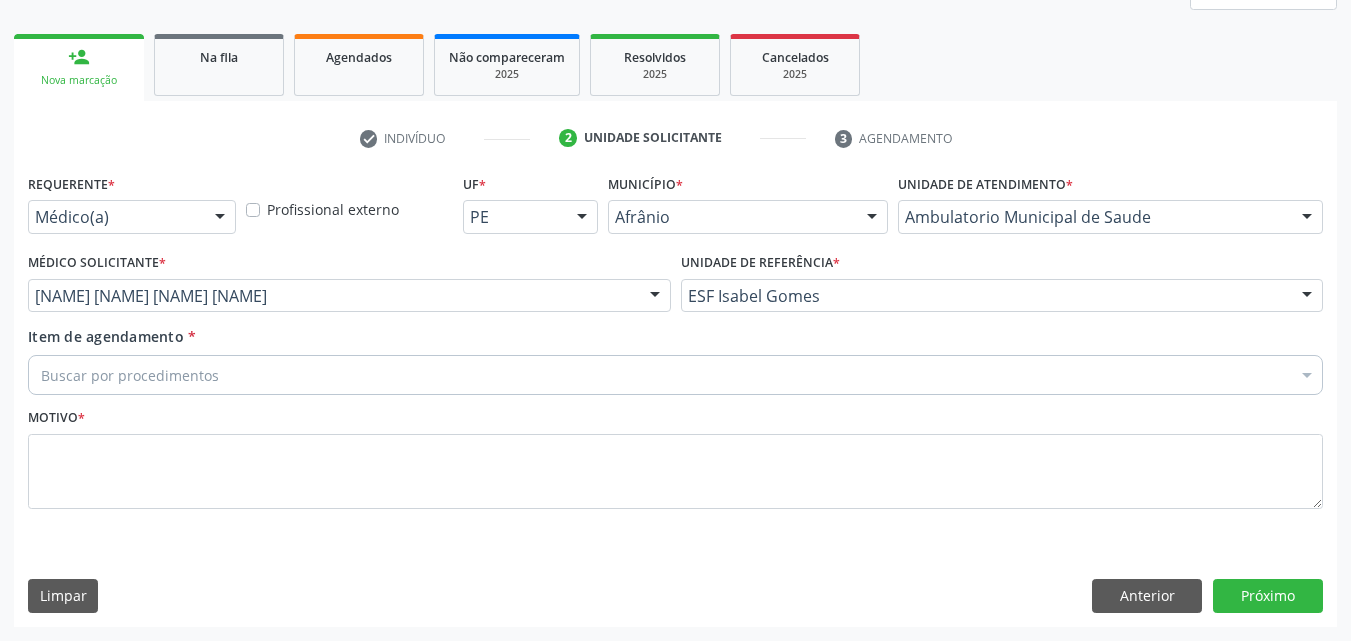click on "Buscar por procedimentos" at bounding box center (675, 375) 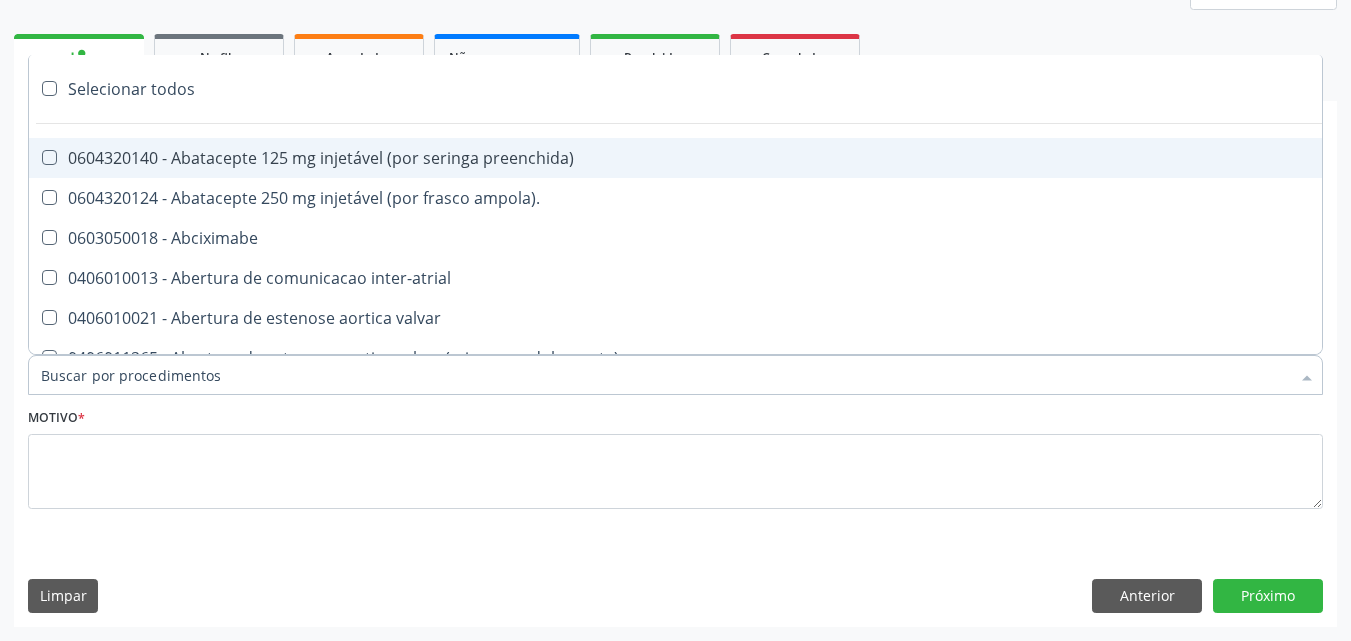 type on "C" 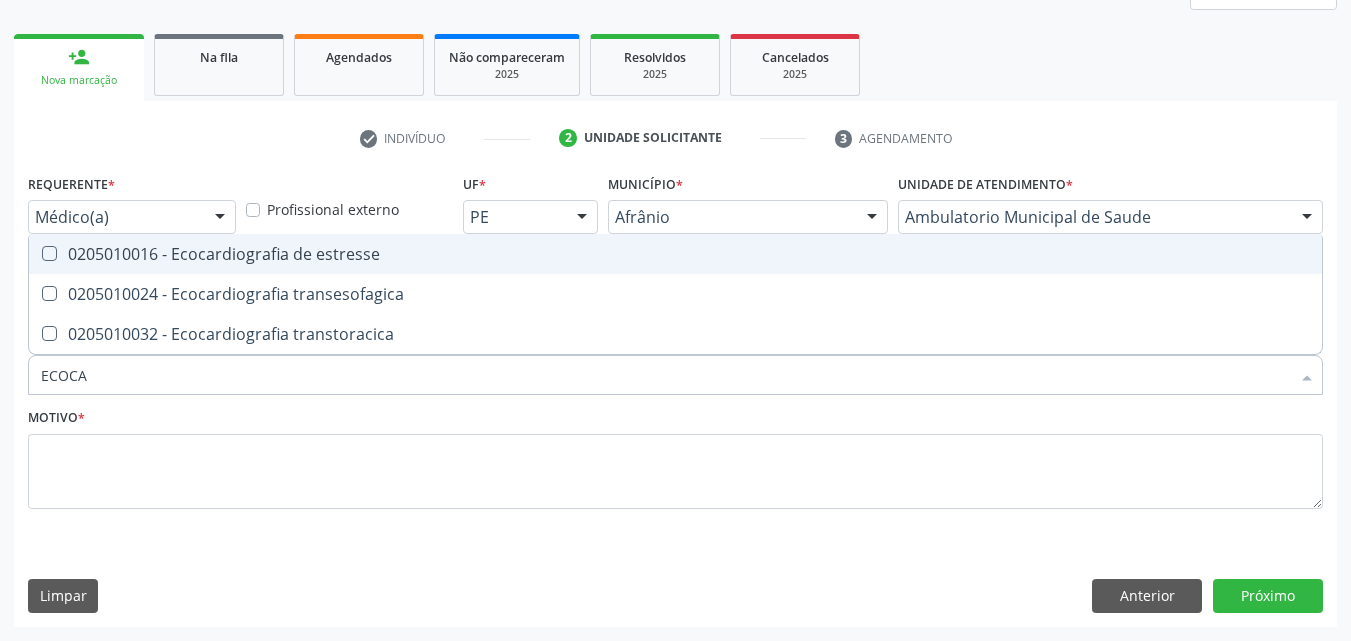 type on "ECOCAR" 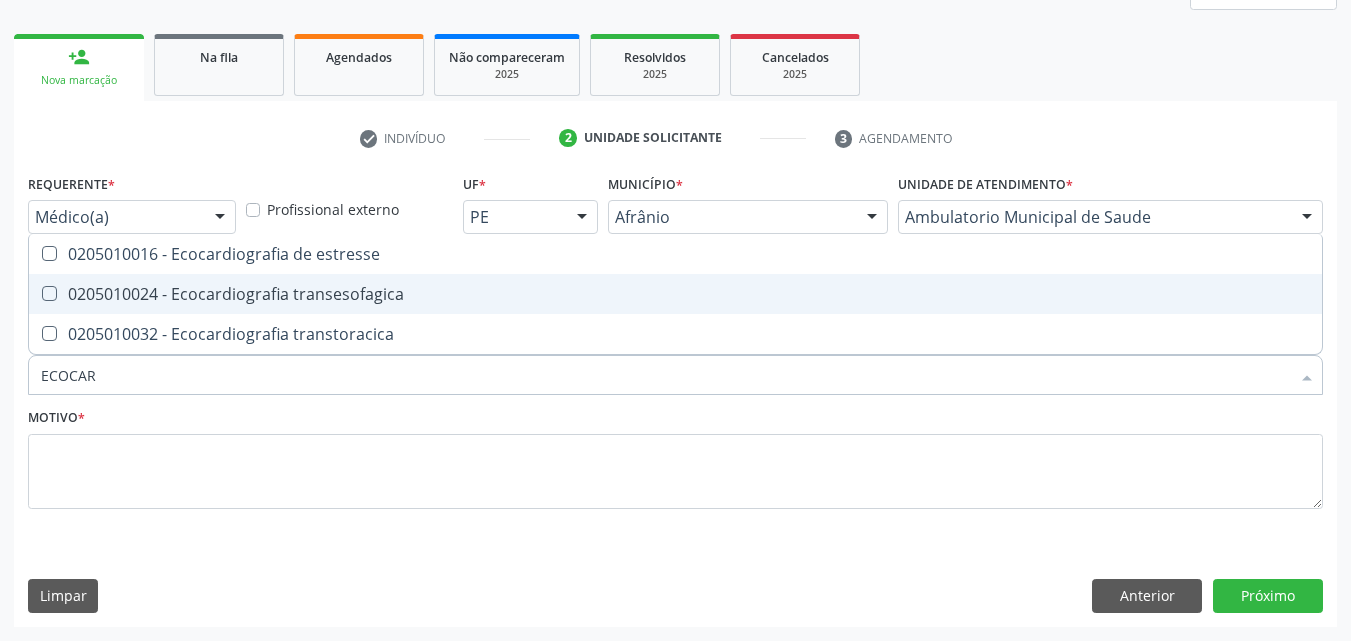 click on "0205010024 - Ecocardiografia transesofagica" at bounding box center (675, 294) 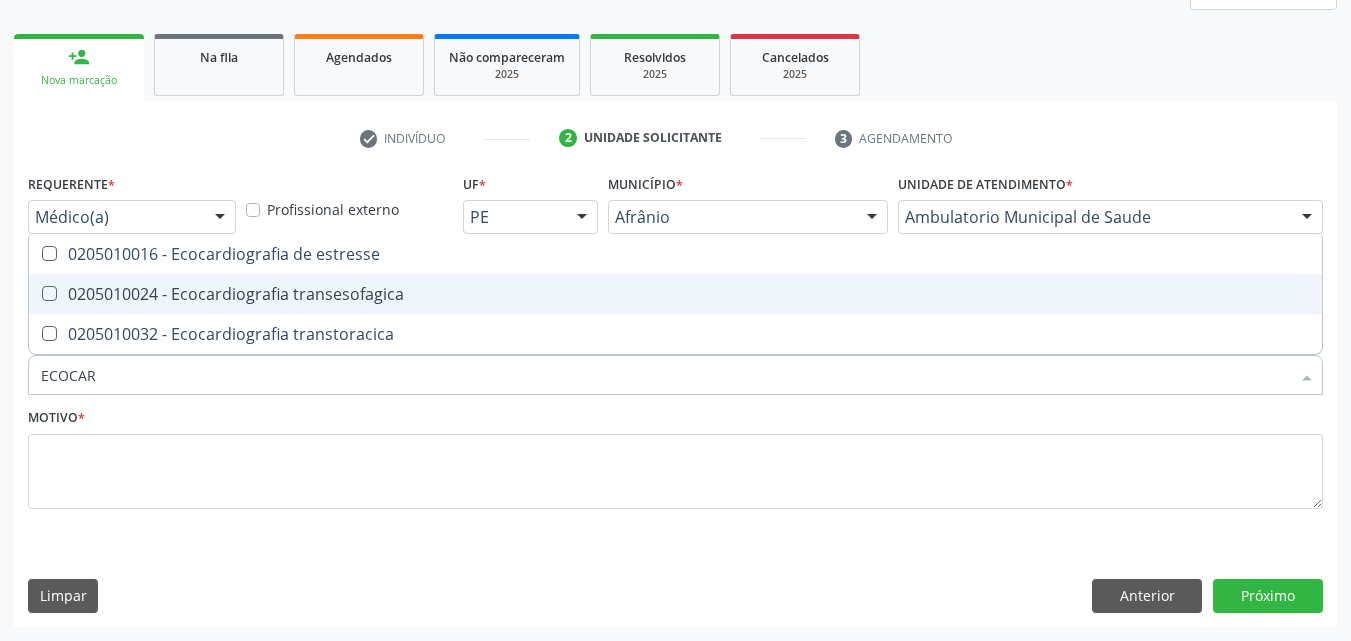 checkbox on "true" 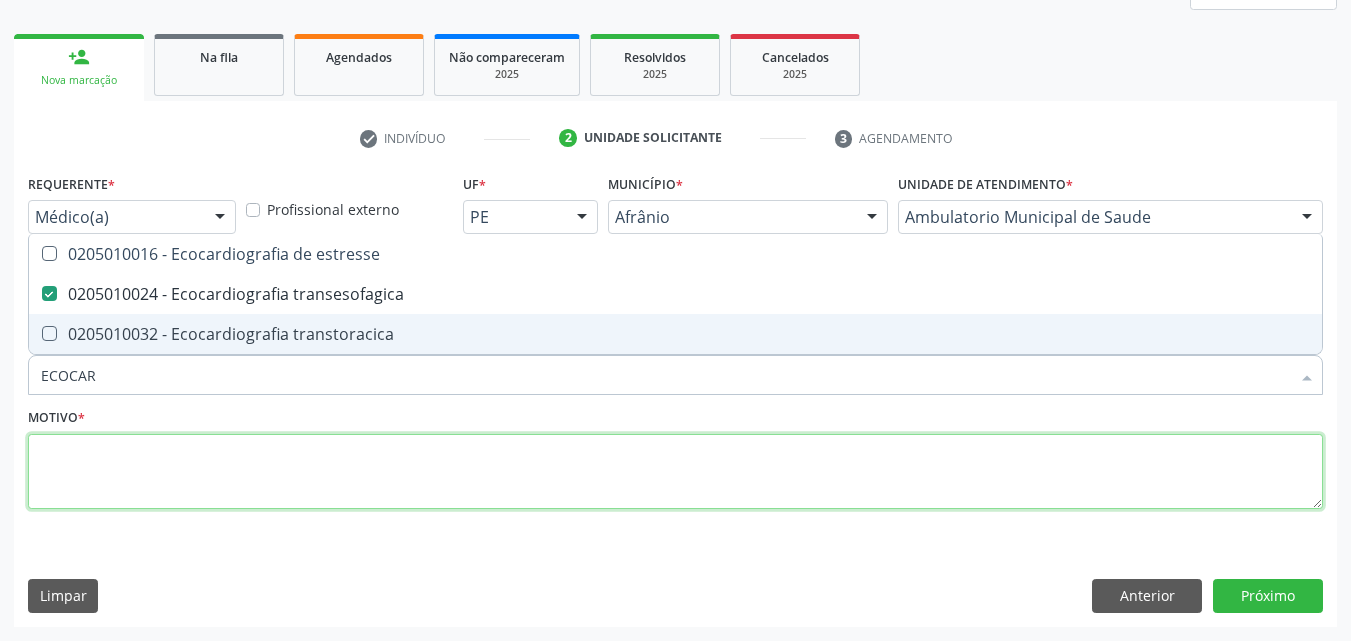 click at bounding box center (675, 472) 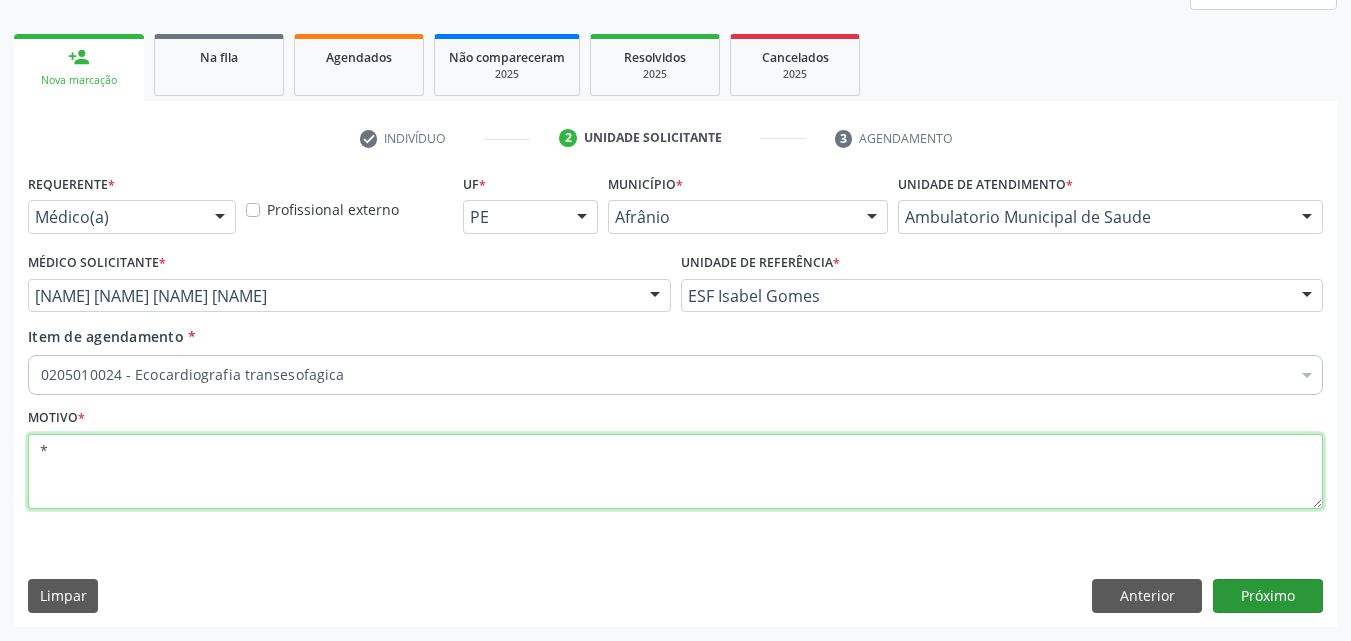 type on "*" 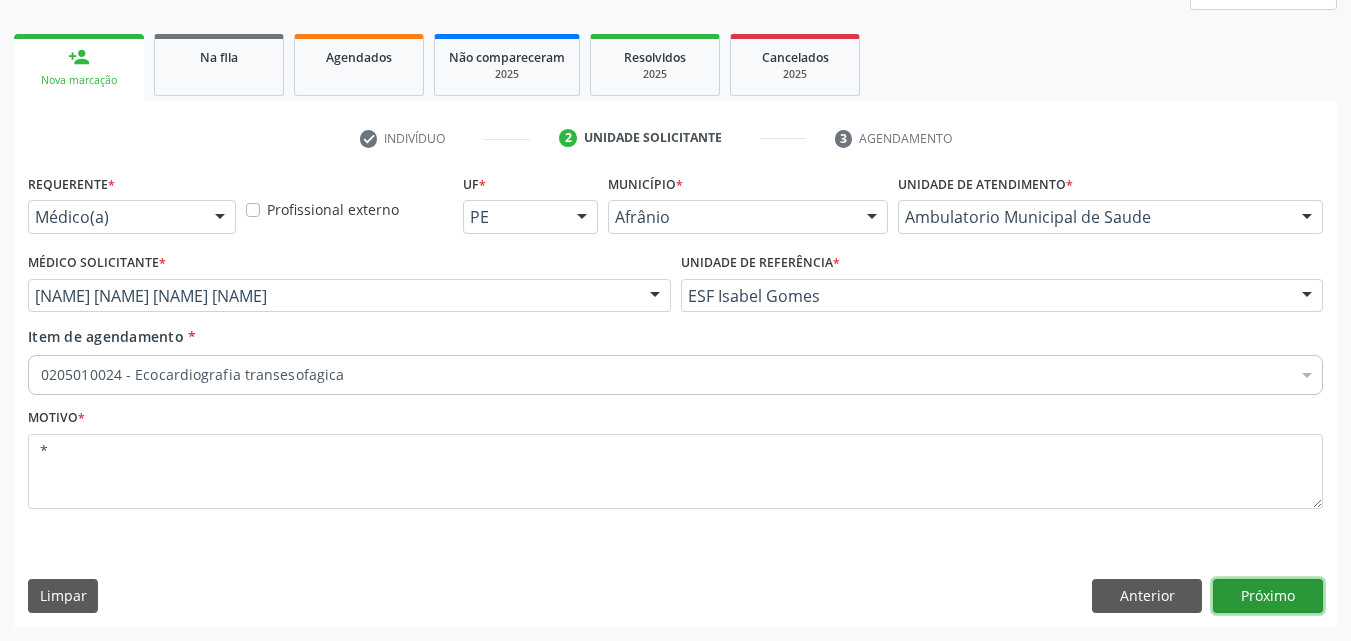 click on "Próximo" at bounding box center (1268, 596) 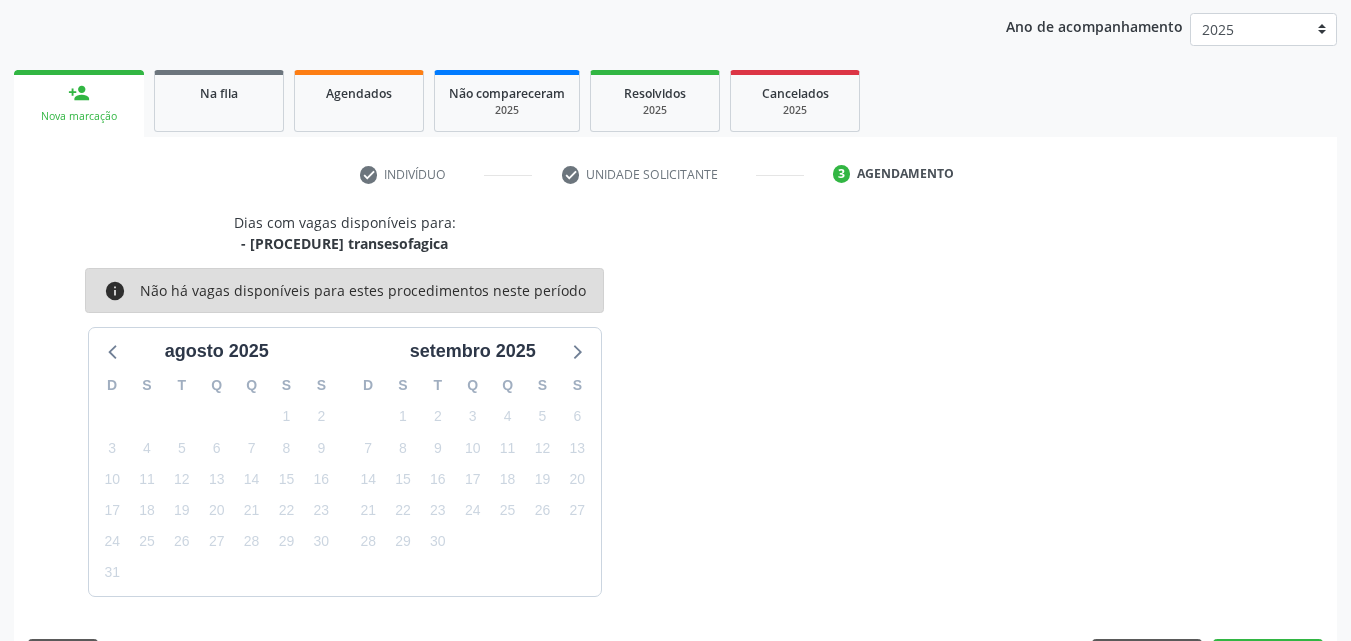 scroll, scrollTop: 265, scrollLeft: 0, axis: vertical 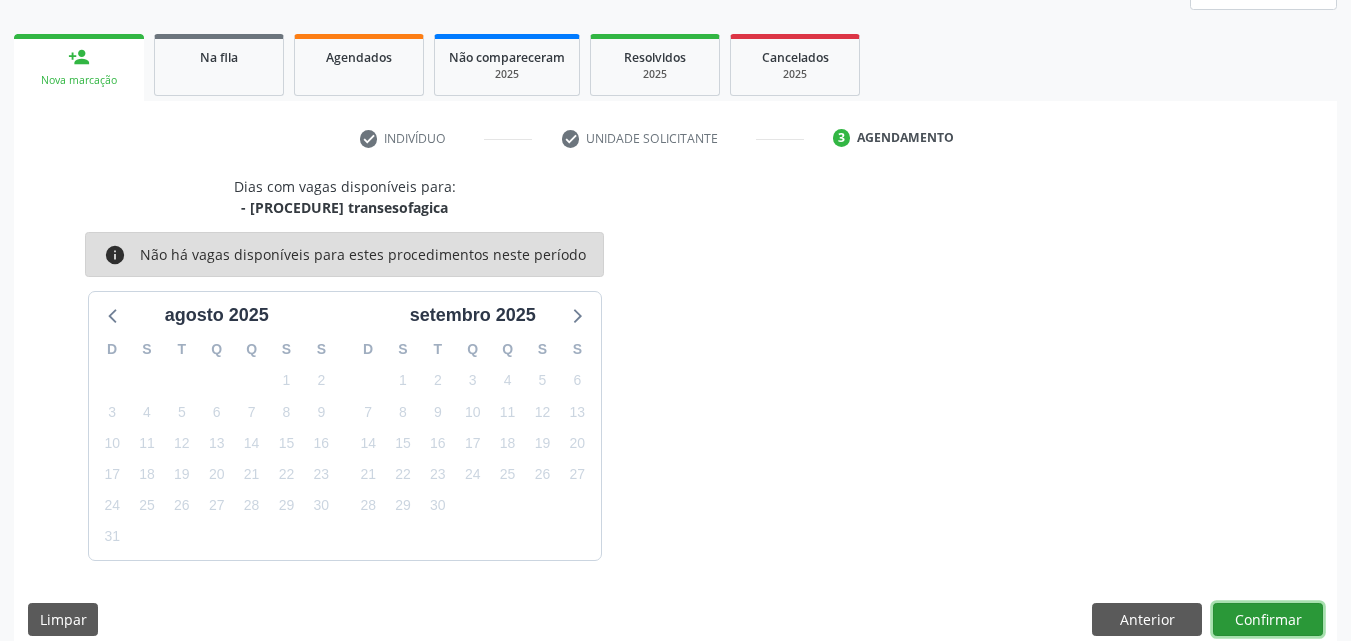 click on "Confirmar" at bounding box center (1268, 620) 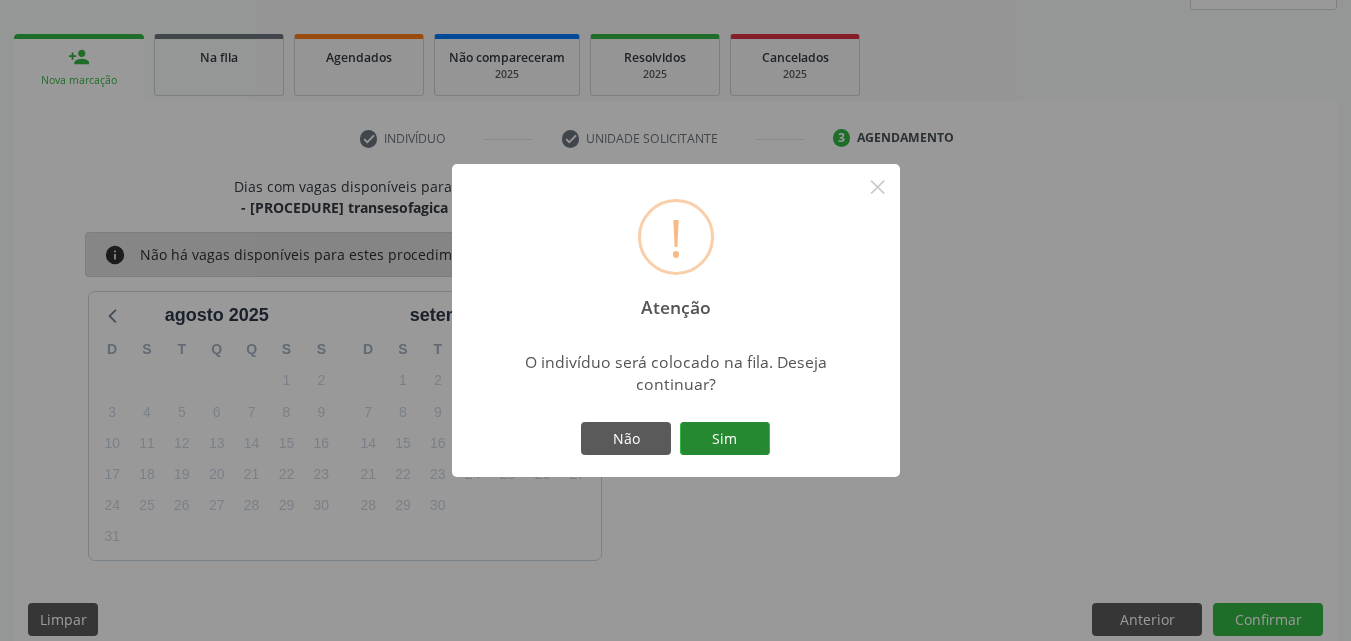 click on "Sim" at bounding box center [725, 439] 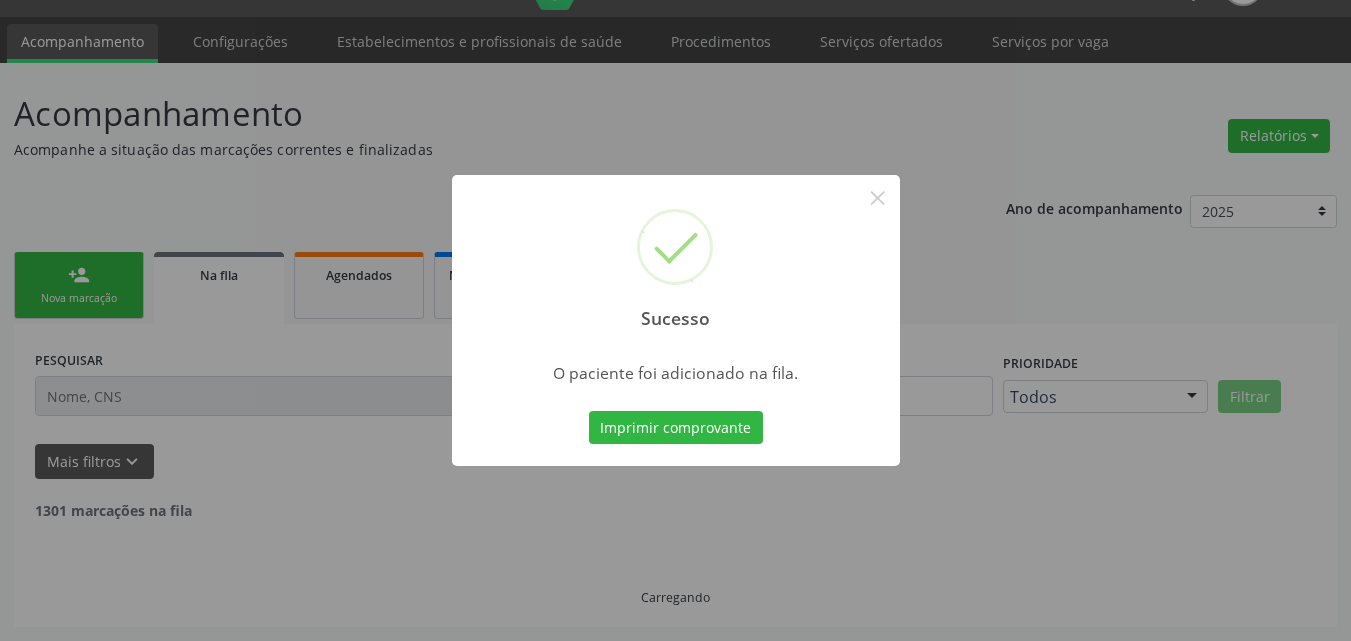 scroll, scrollTop: 26, scrollLeft: 0, axis: vertical 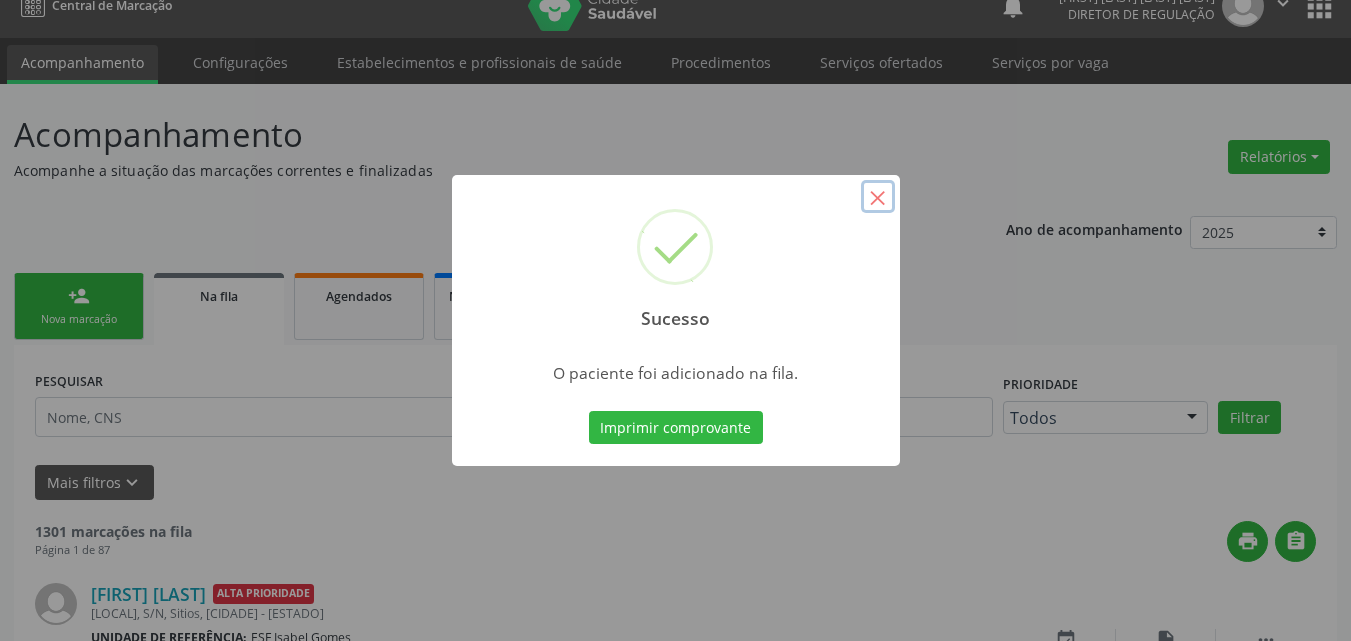 click on "×" at bounding box center (878, 197) 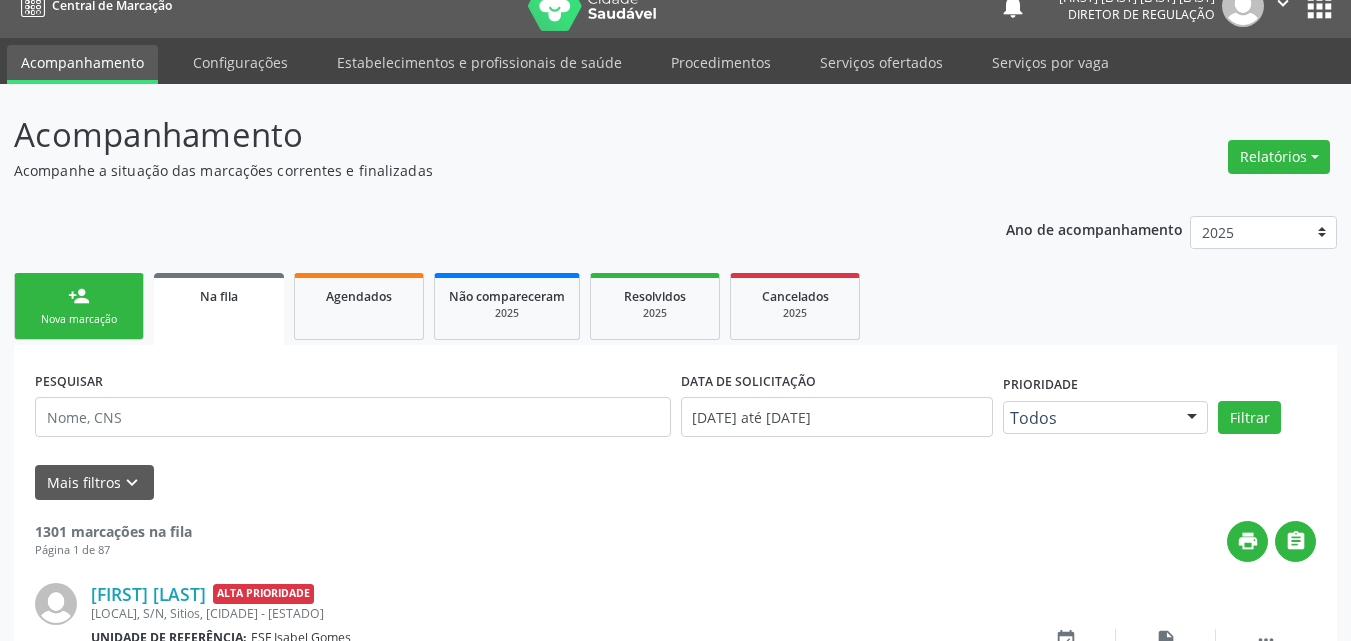 click on "Nova marcação" at bounding box center [79, 319] 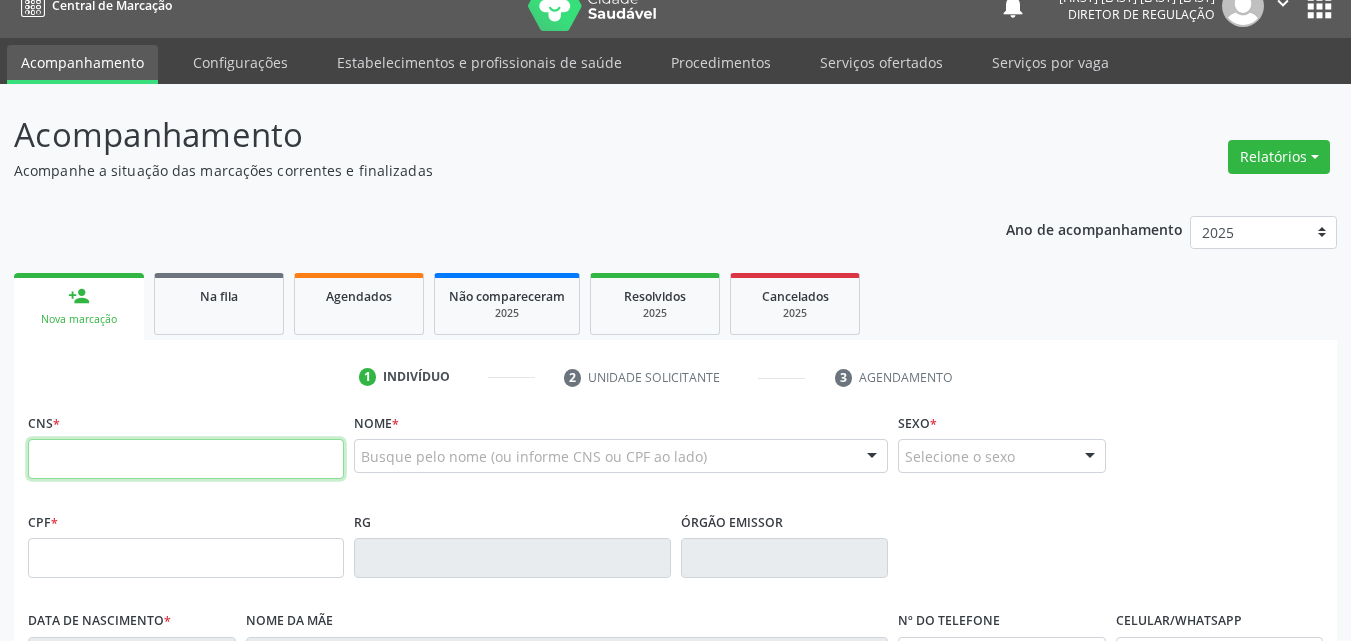click at bounding box center (186, 459) 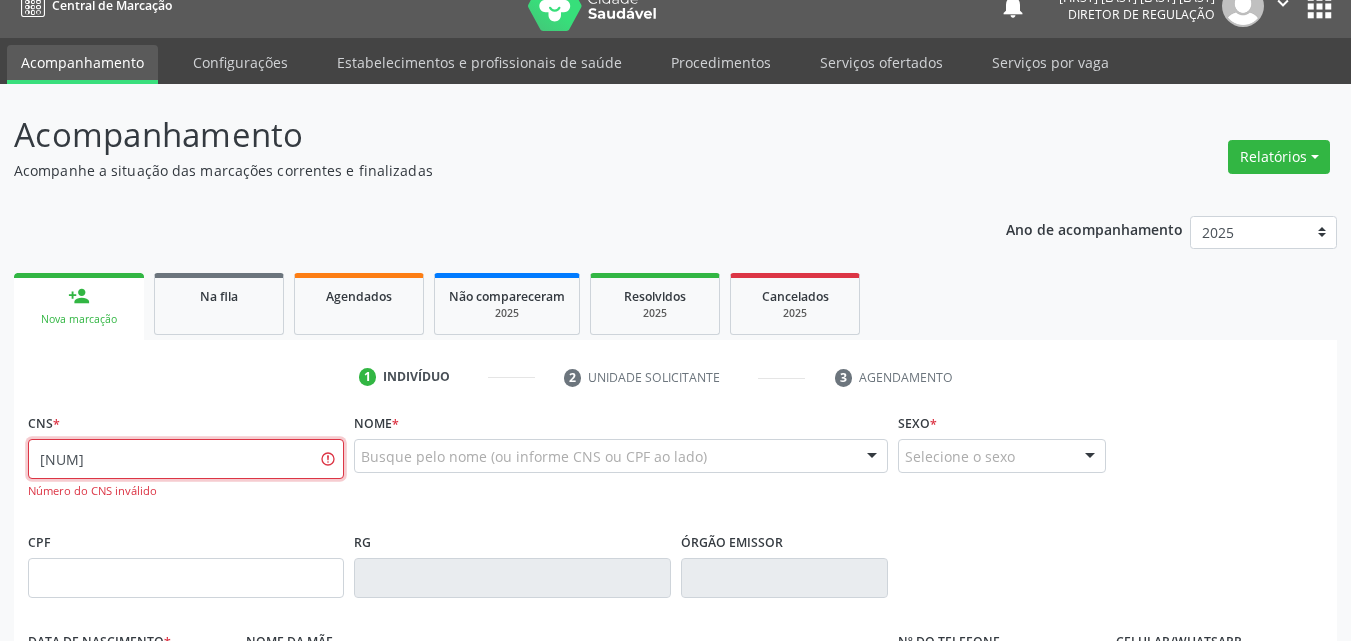 type on "706 4056 6827 6686" 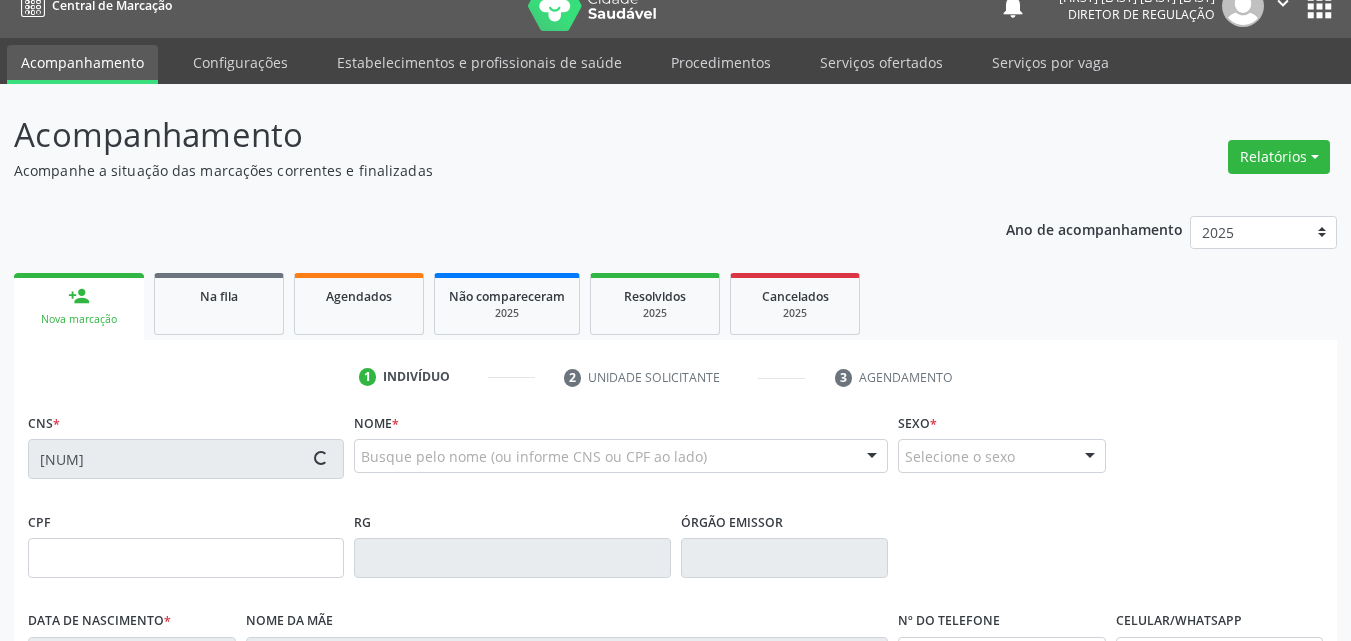 type on "133.432.764-56" 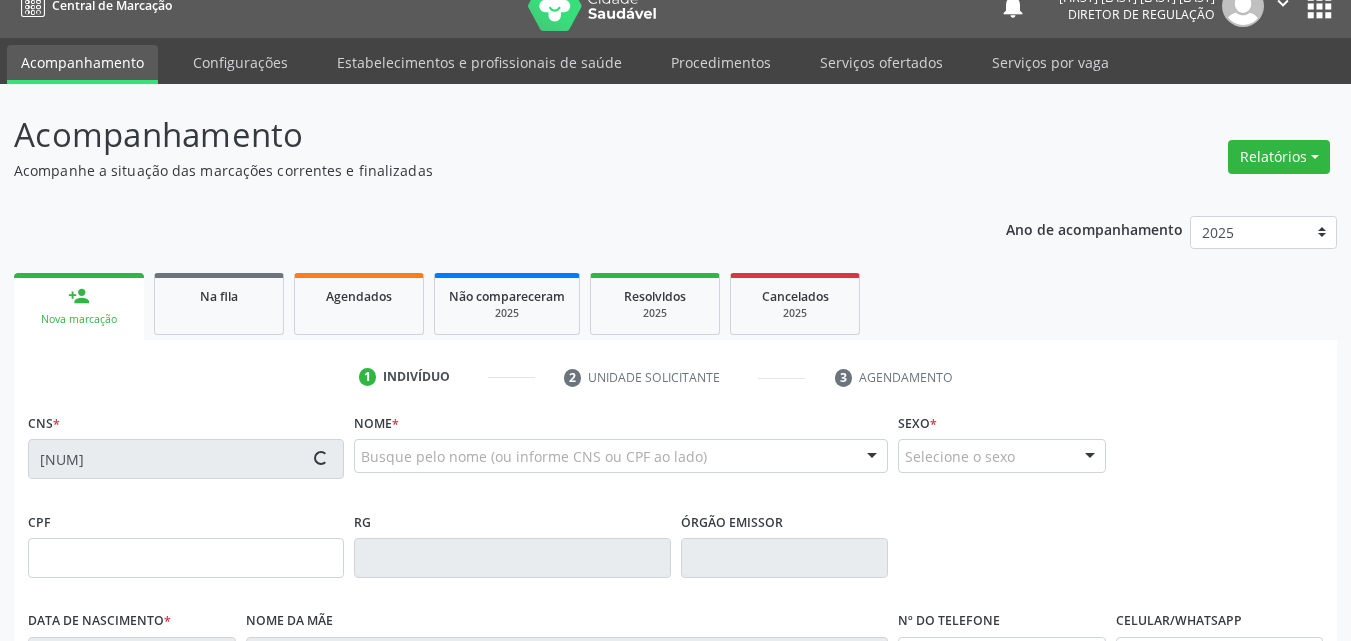 type on "20/04/2003" 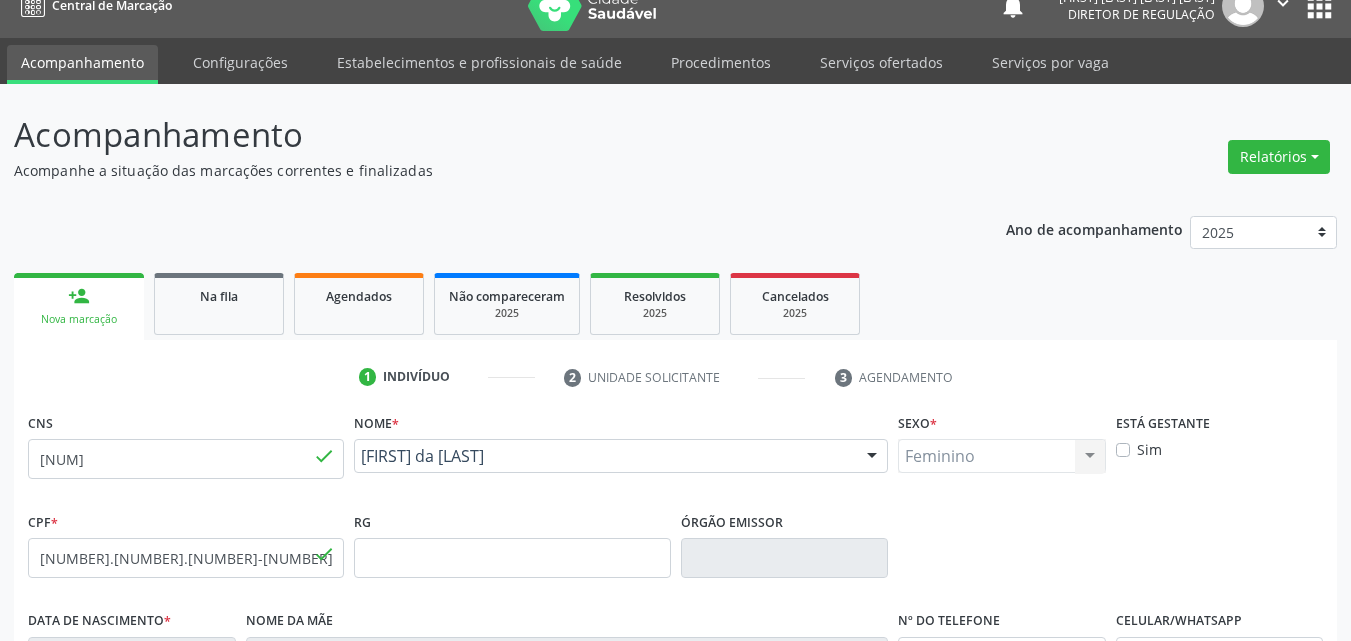 scroll, scrollTop: 443, scrollLeft: 0, axis: vertical 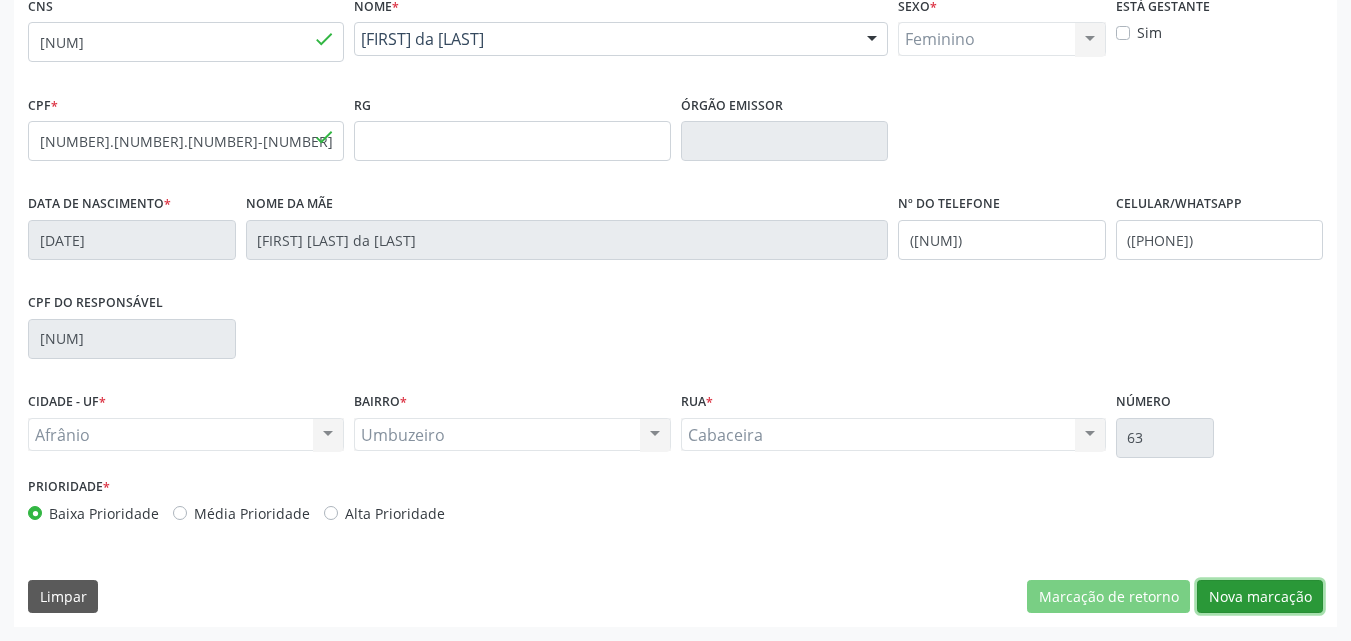 click on "Nova marcação" at bounding box center [1260, 597] 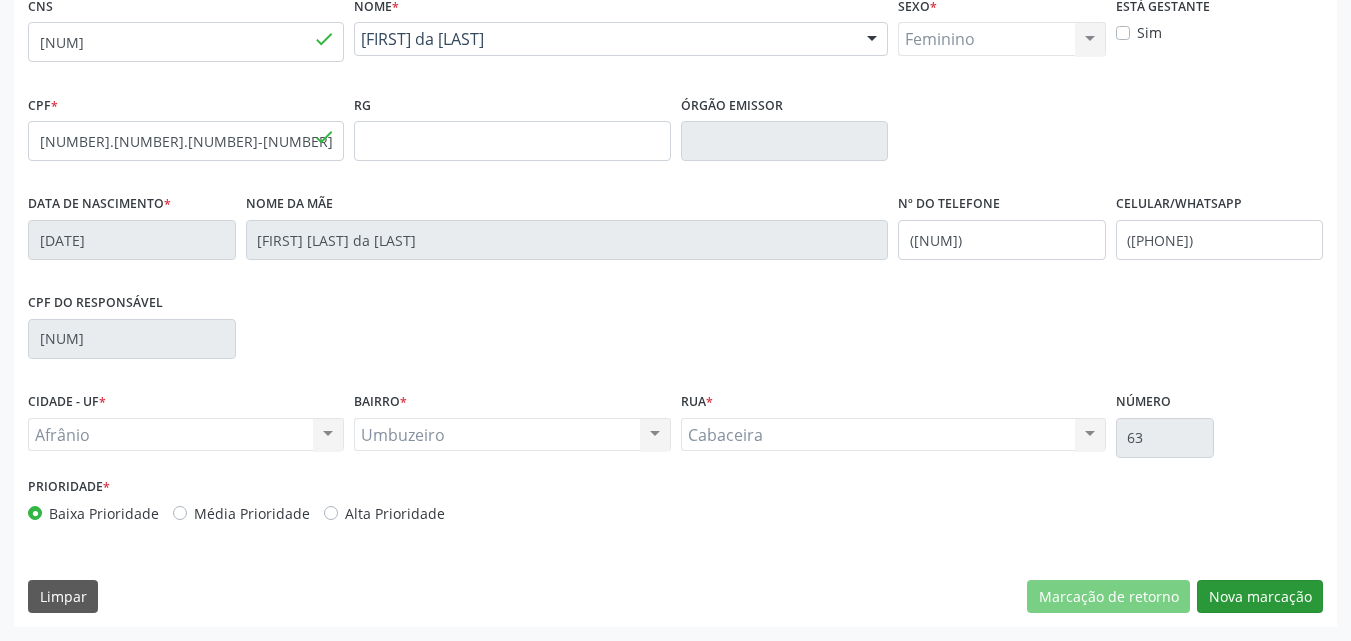 scroll, scrollTop: 265, scrollLeft: 0, axis: vertical 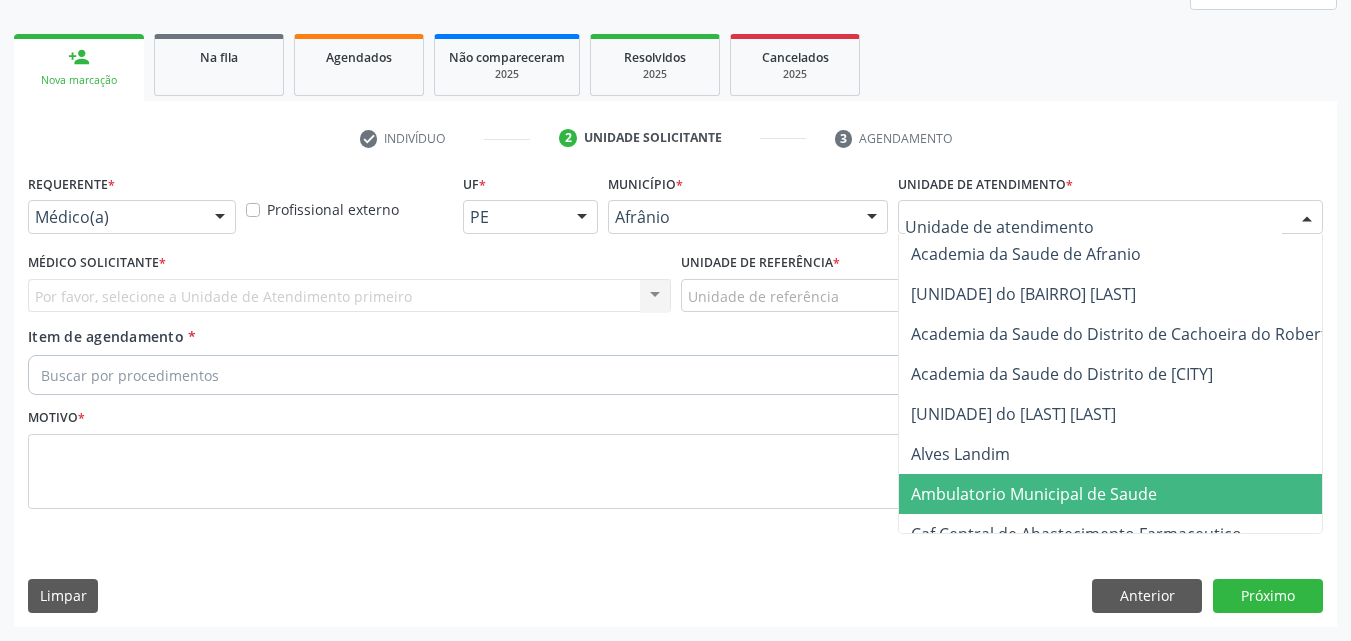 click on "Ambulatorio Municipal de Saude" at bounding box center (1034, 494) 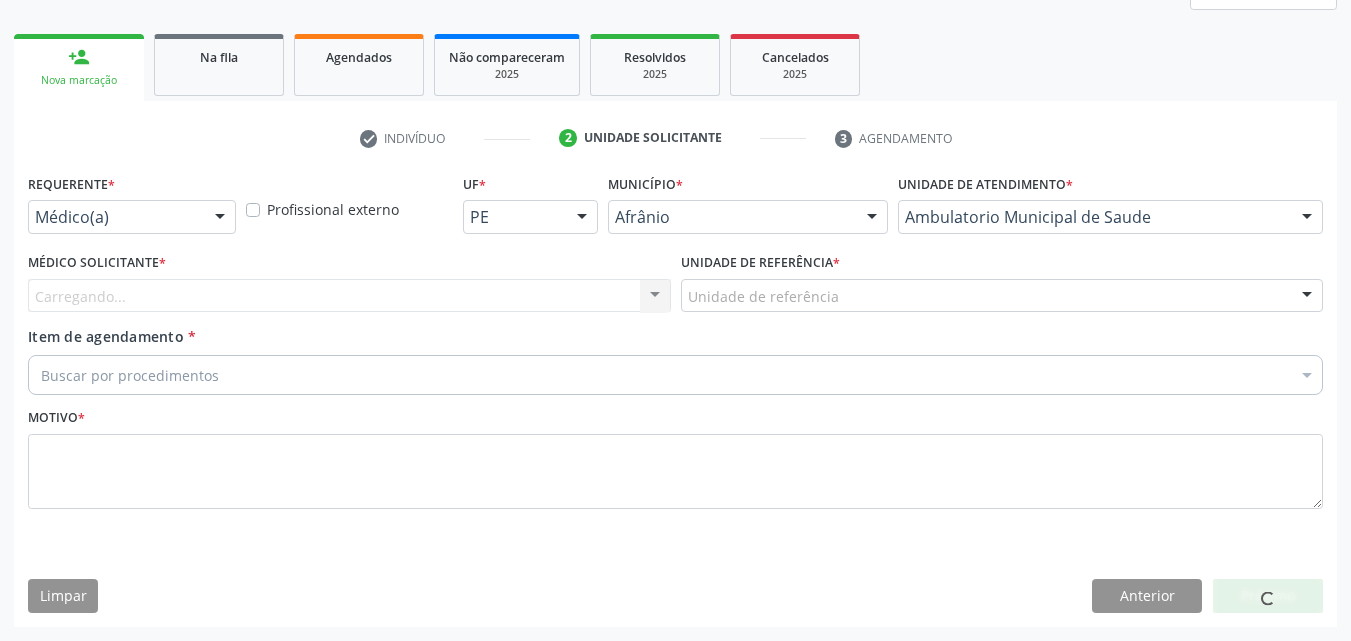 click on "Unidade de referência" at bounding box center [1002, 296] 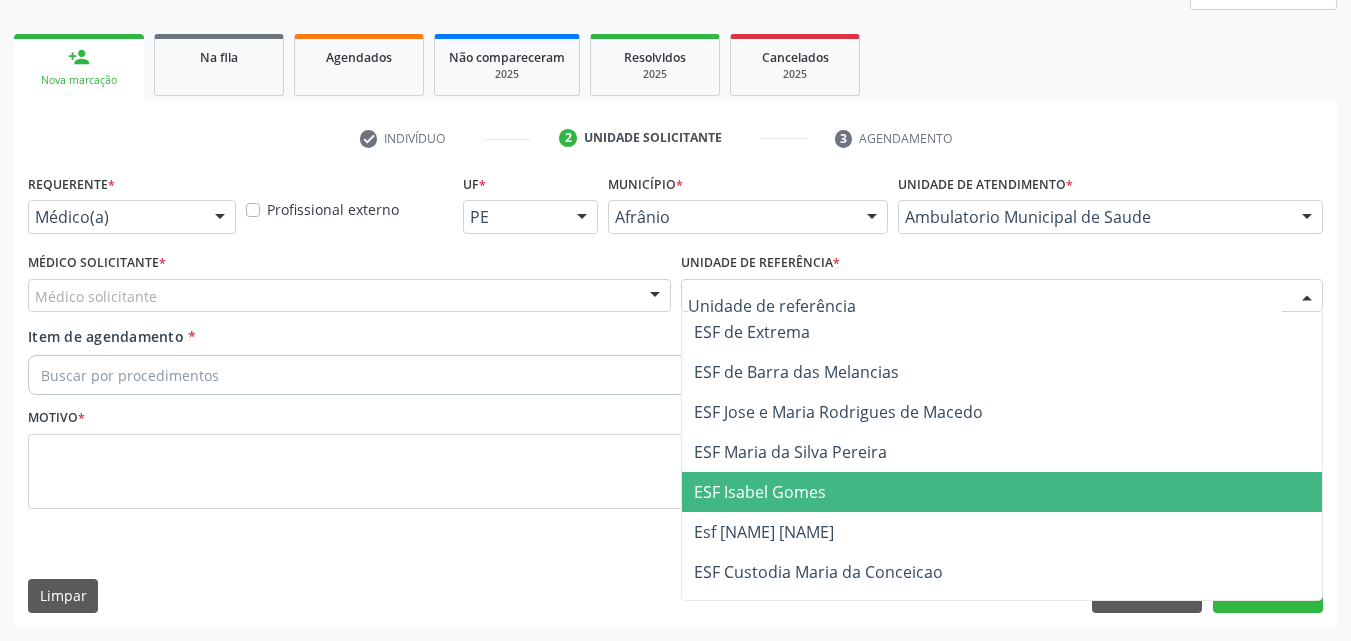 click on "ESF Isabel Gomes" at bounding box center [1002, 492] 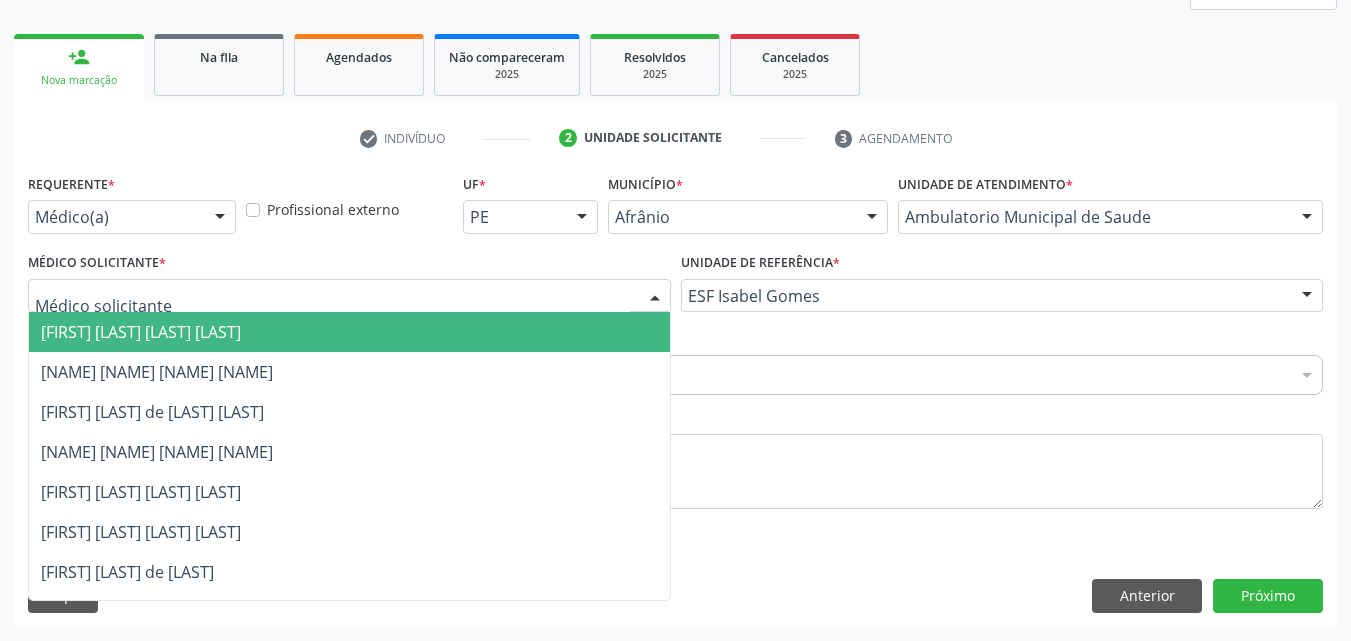 click at bounding box center (349, 296) 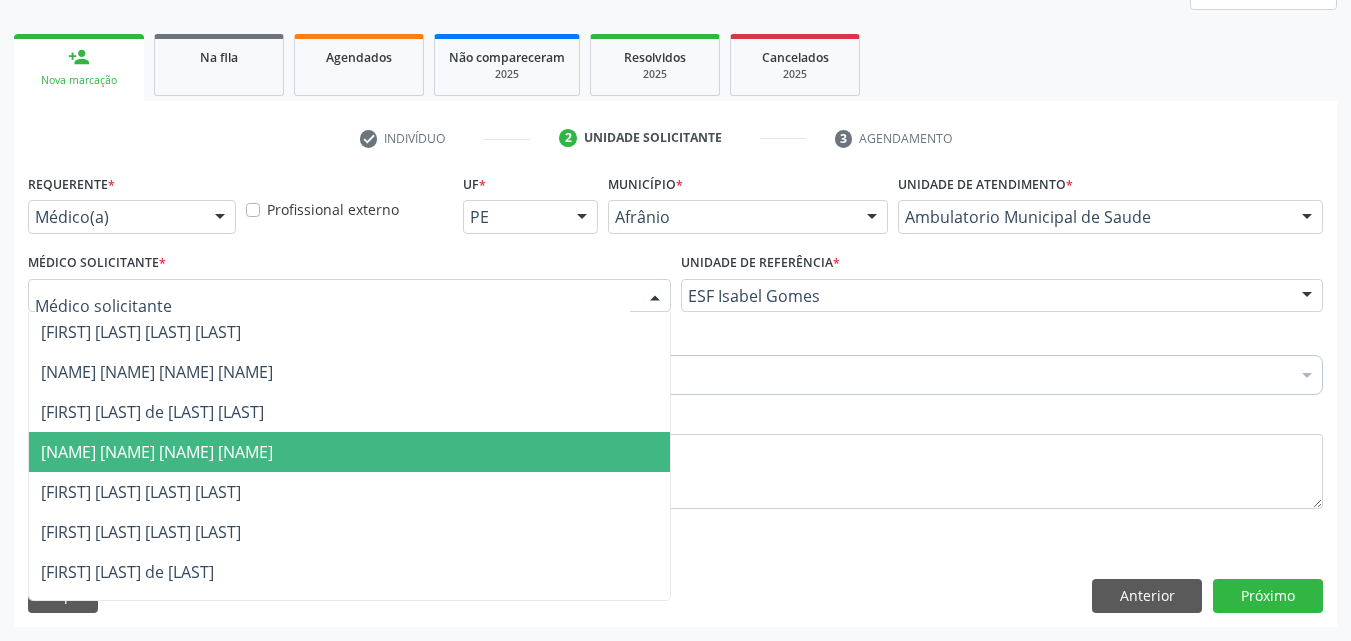 drag, startPoint x: 474, startPoint y: 449, endPoint x: 439, endPoint y: 450, distance: 35.014282 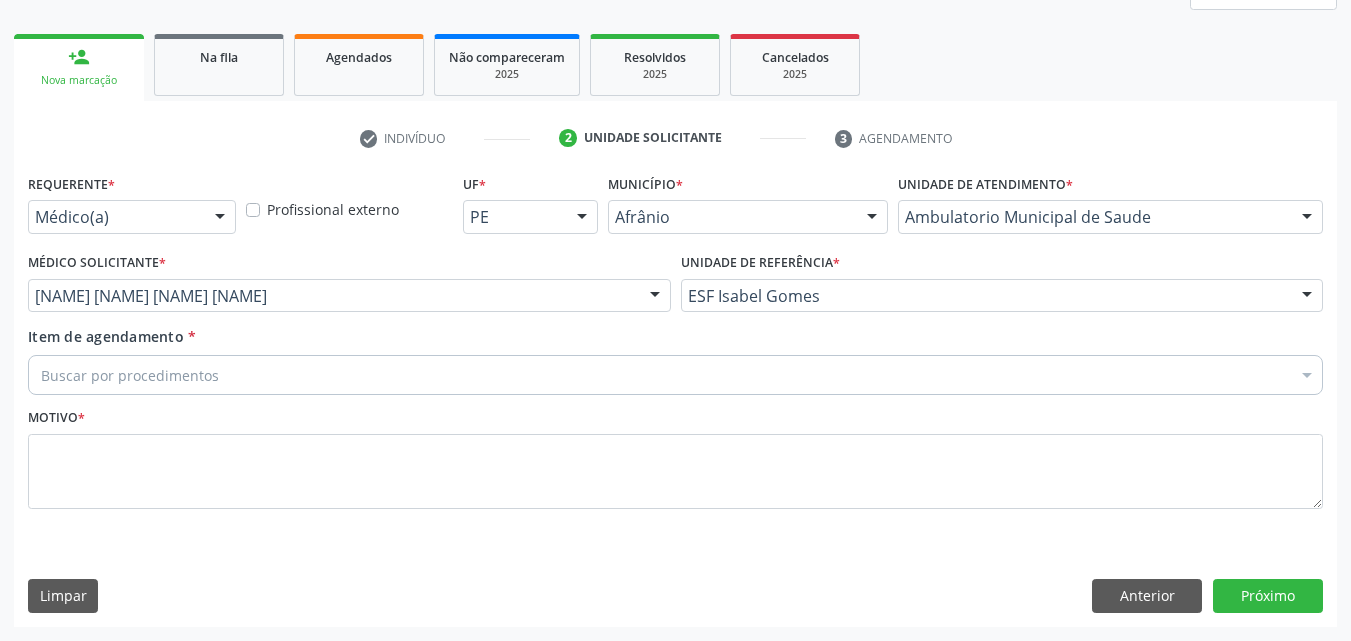 click on "Buscar por procedimentos" at bounding box center [675, 375] 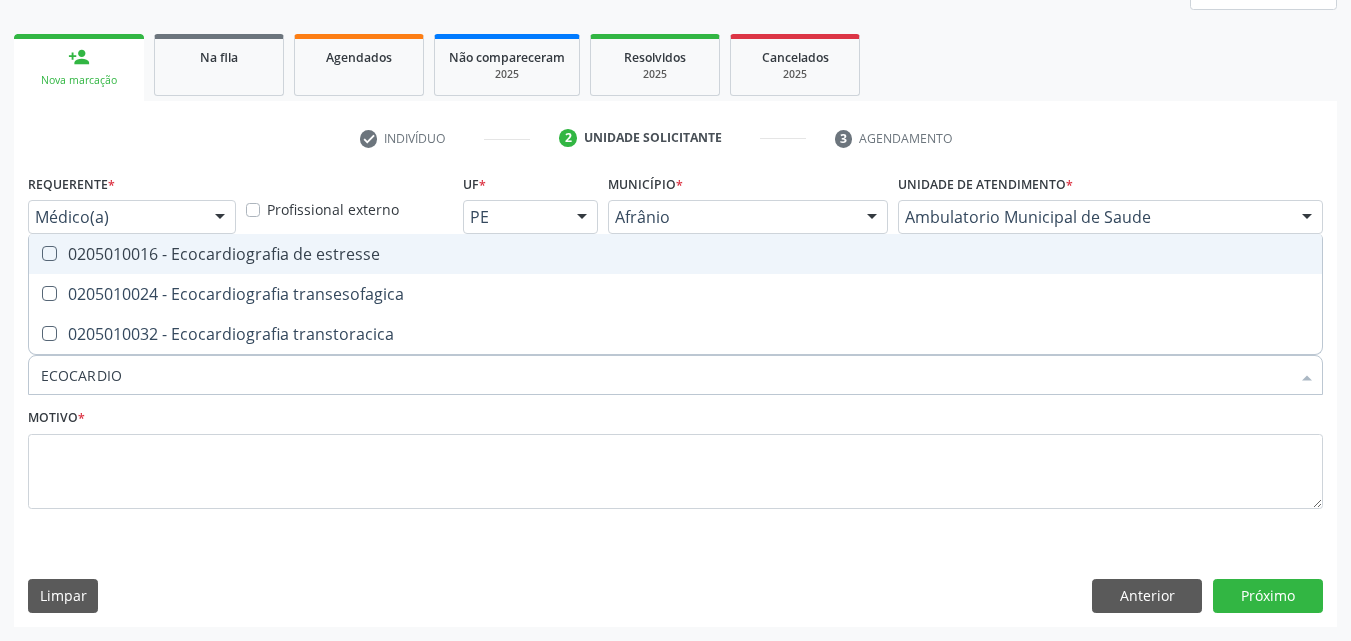 type on "ECOCARDIOG" 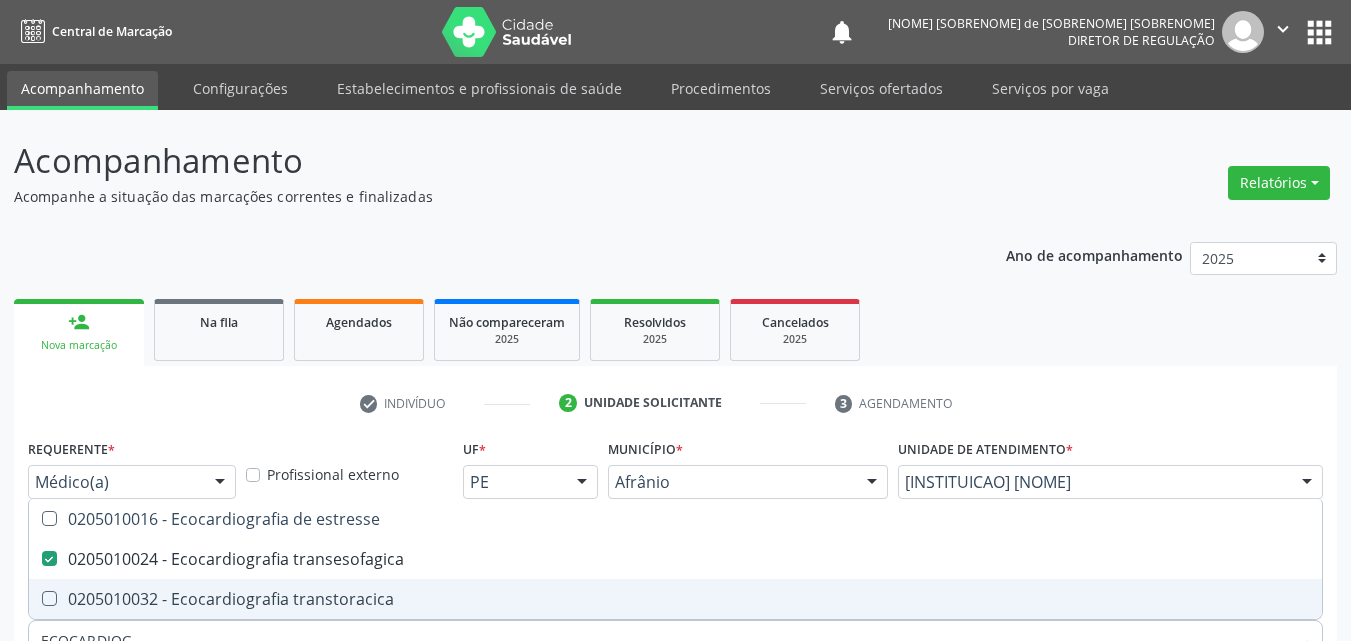 scroll, scrollTop: 265, scrollLeft: 0, axis: vertical 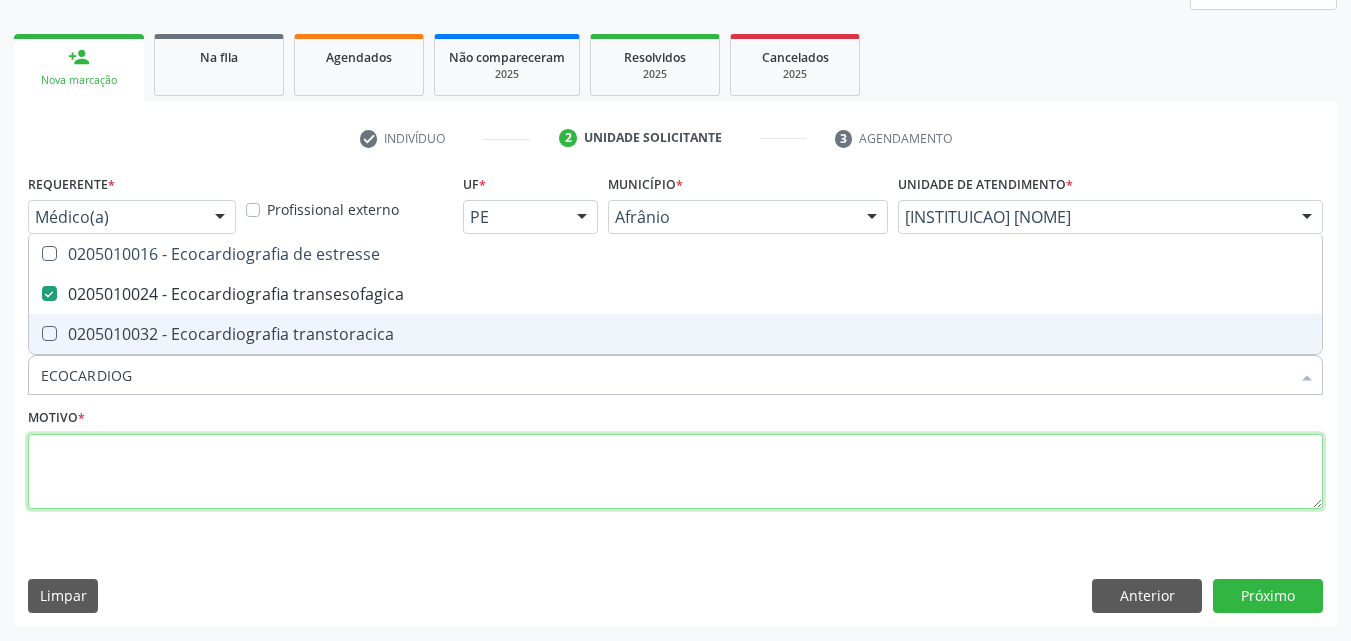click at bounding box center [675, 472] 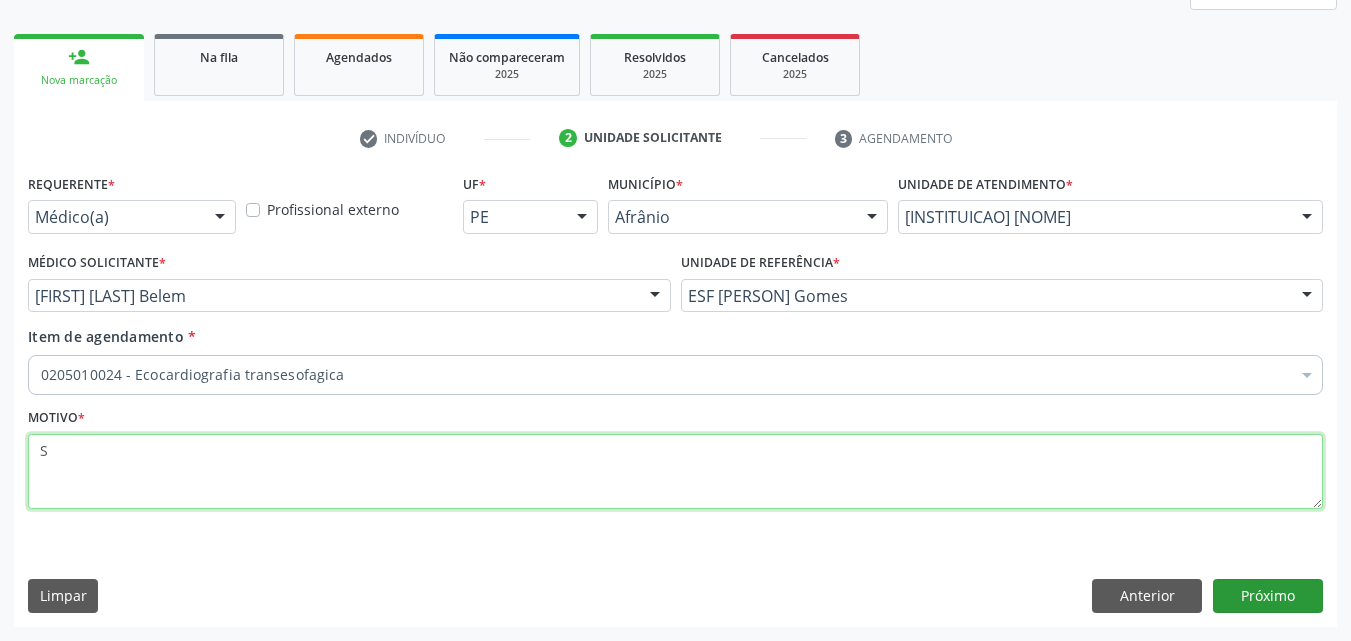 type on "S" 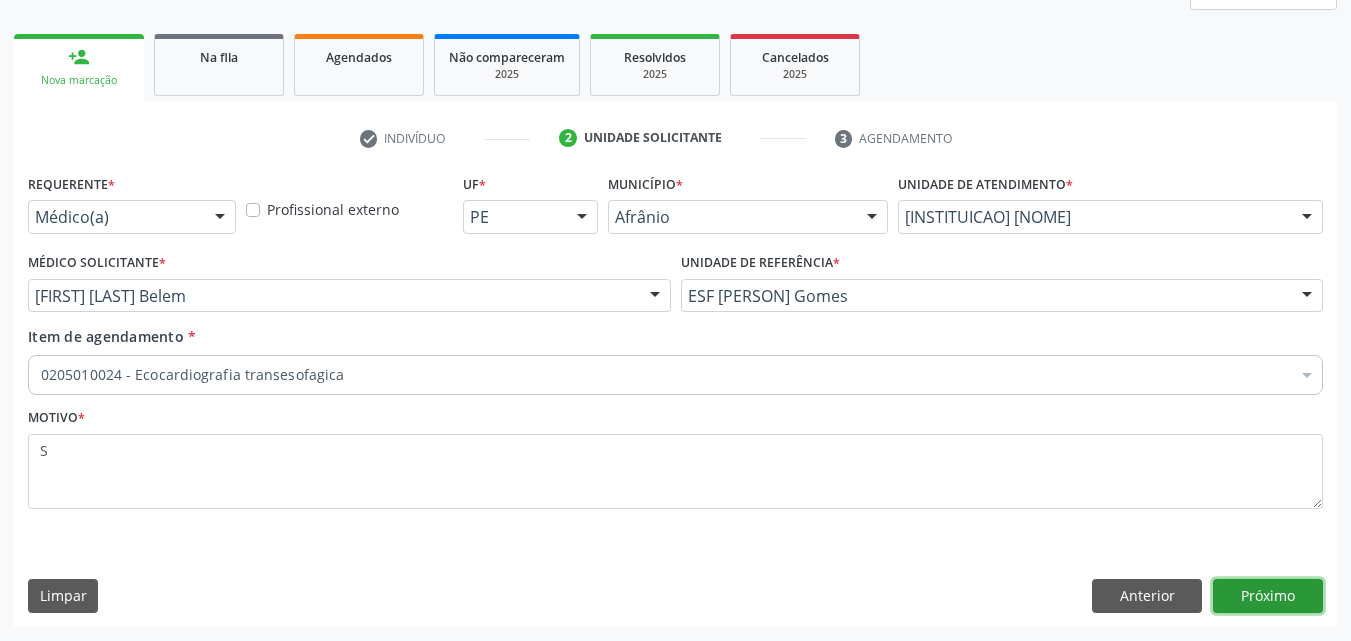 click on "Próximo" at bounding box center (1268, 596) 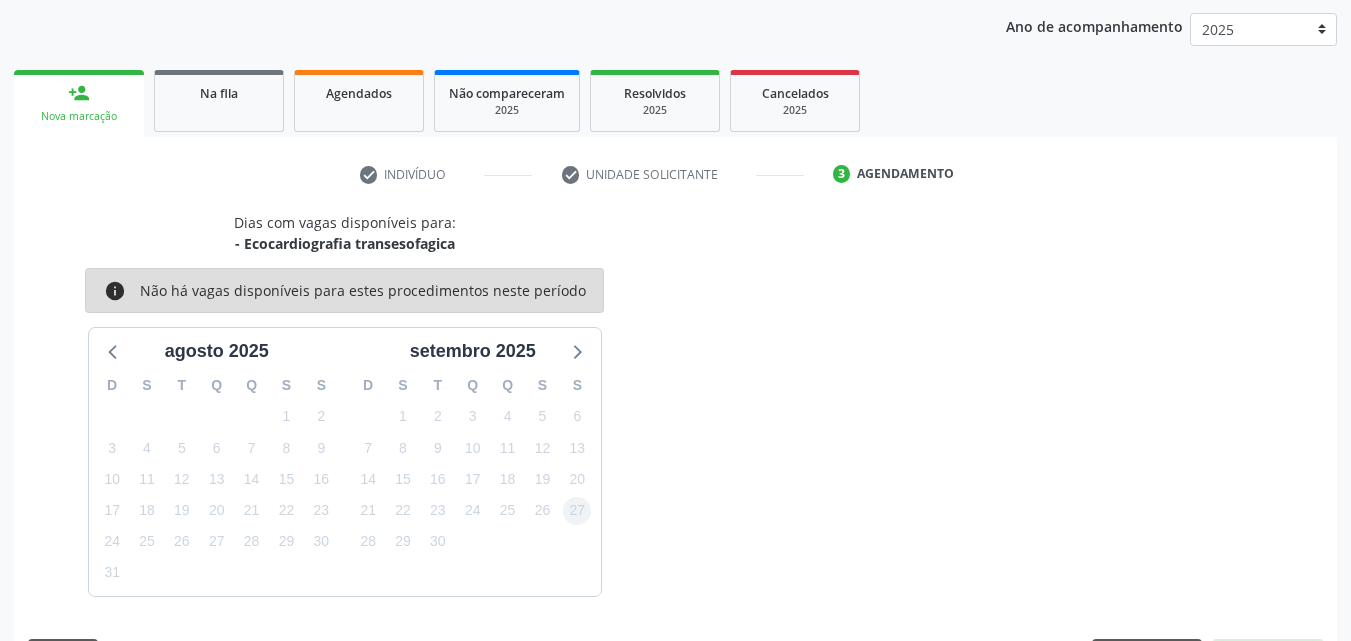 scroll, scrollTop: 265, scrollLeft: 0, axis: vertical 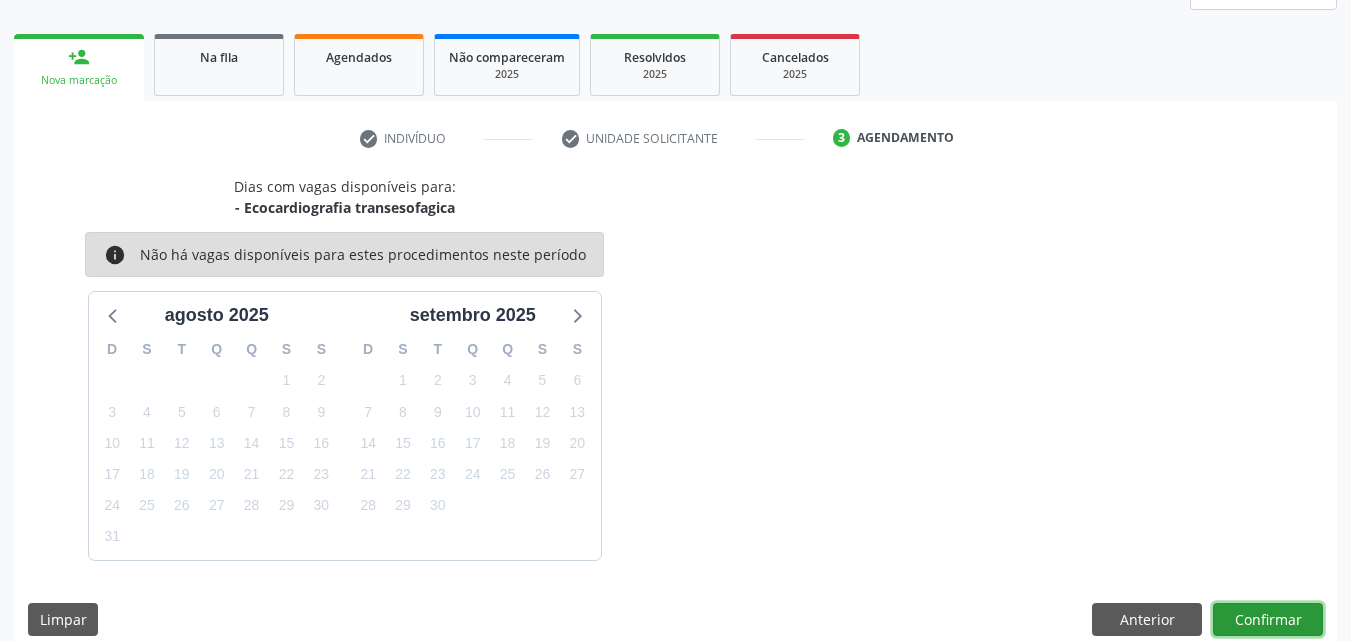 click on "Confirmar" at bounding box center [1268, 620] 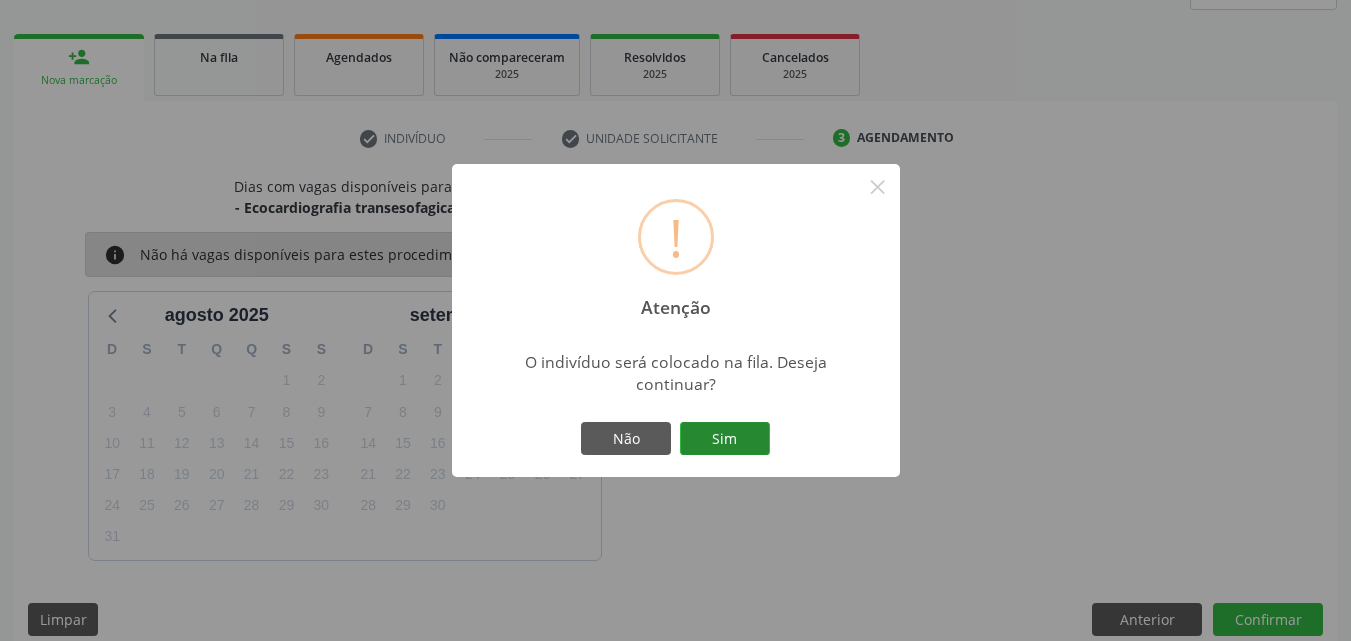click on "Sim" at bounding box center [725, 439] 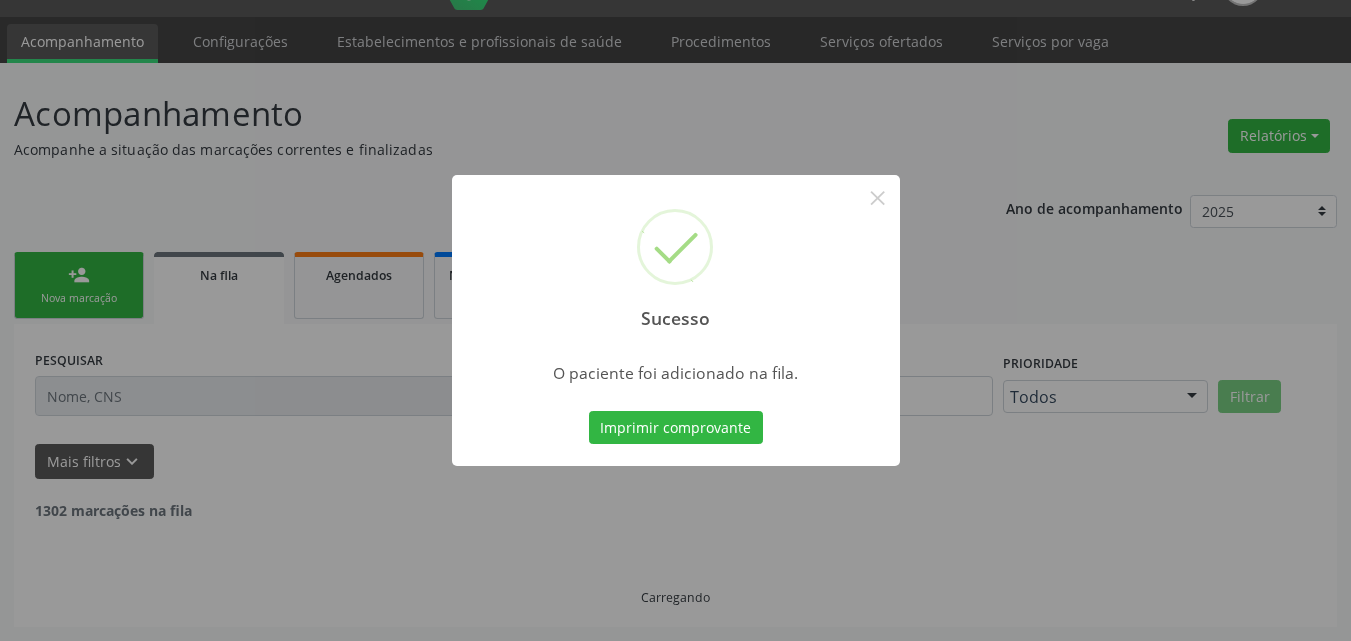 scroll, scrollTop: 26, scrollLeft: 0, axis: vertical 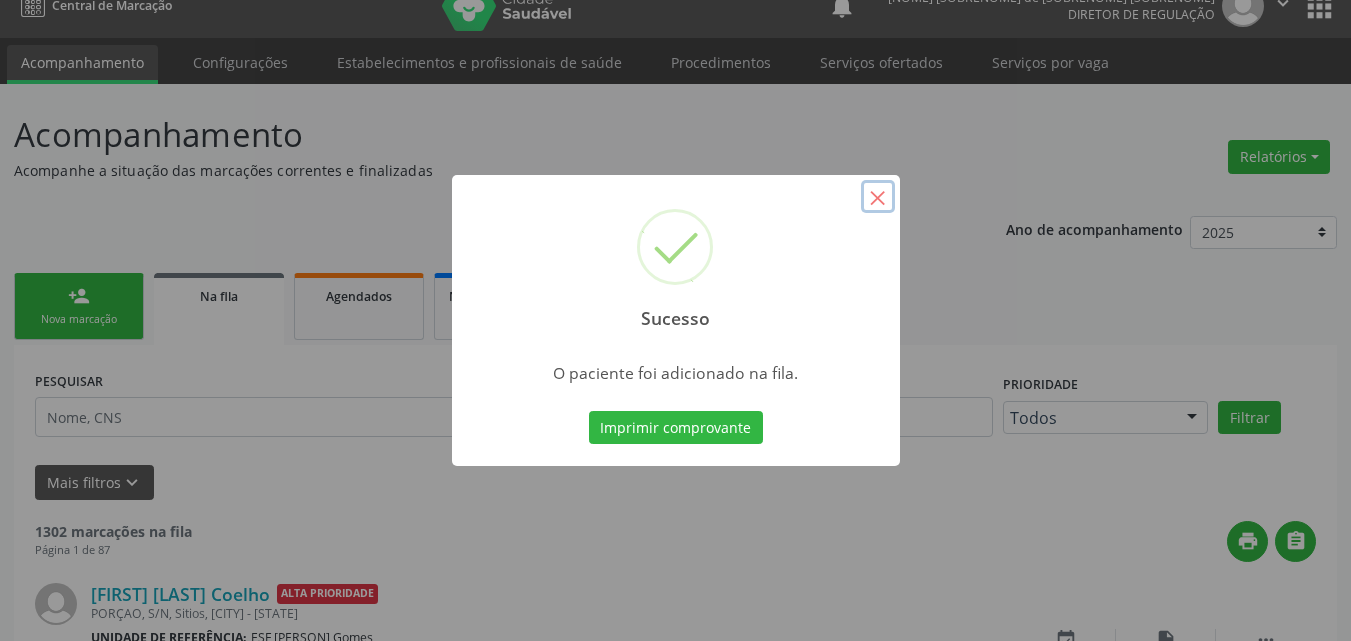 click on "×" at bounding box center [878, 197] 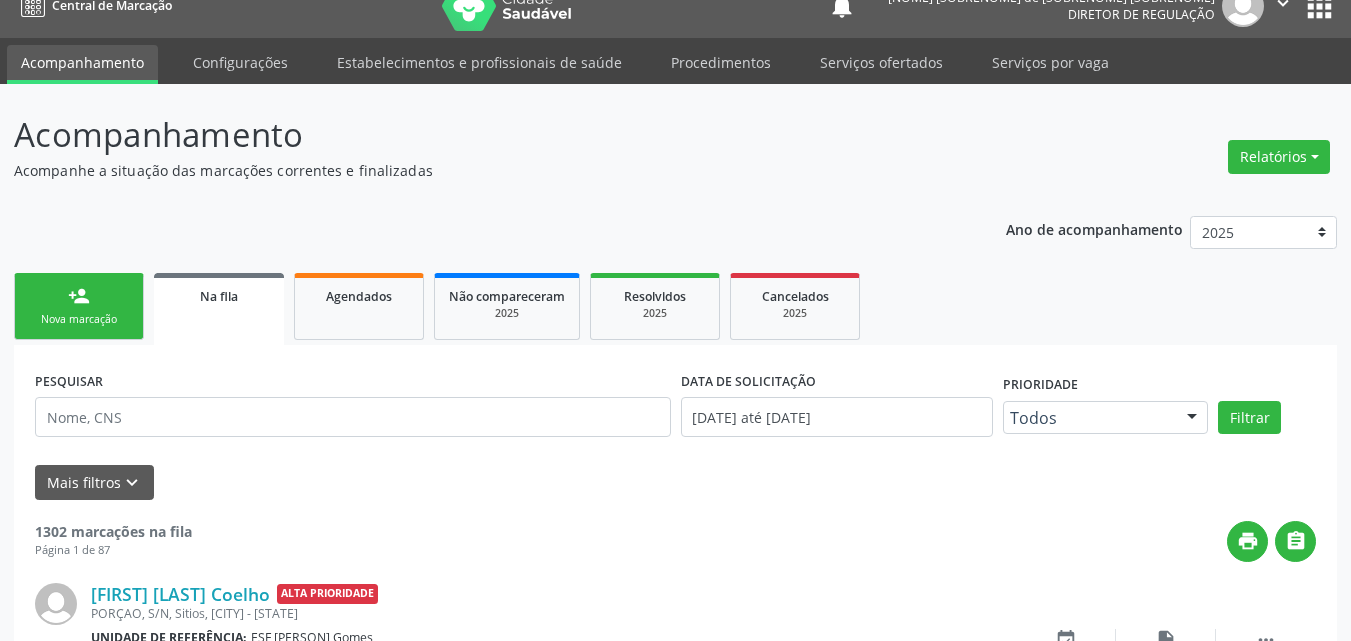 click on "Nova marcação" at bounding box center (79, 319) 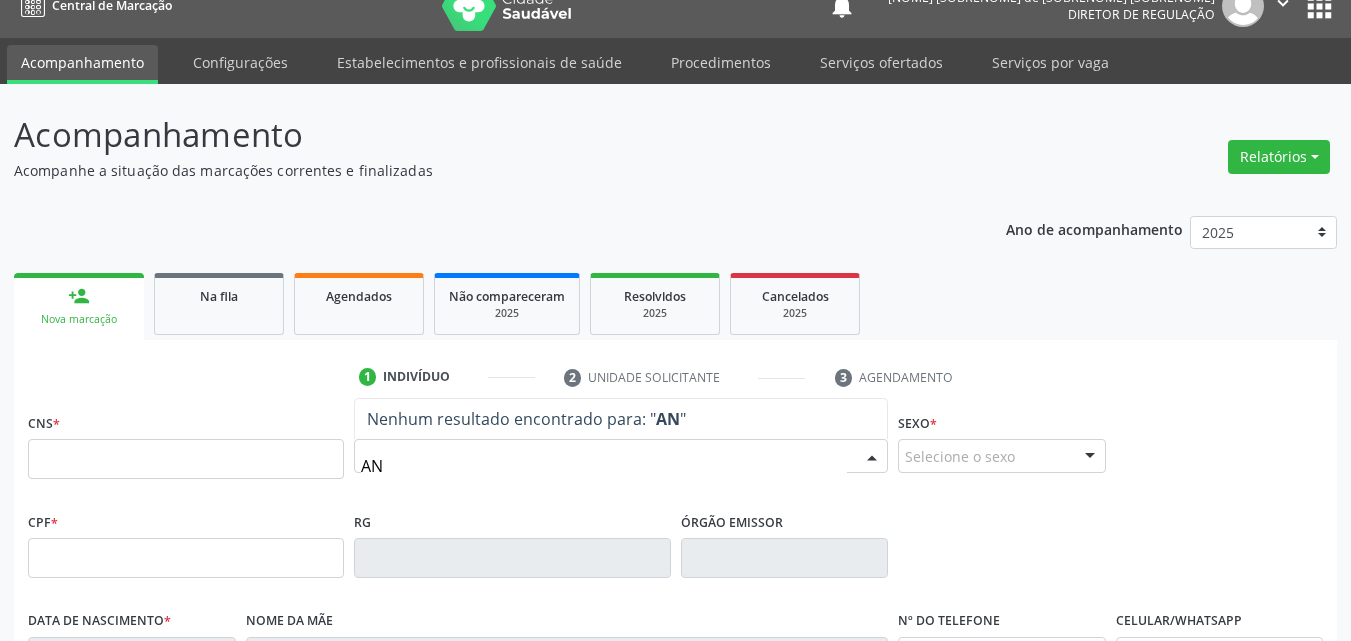 type on "A" 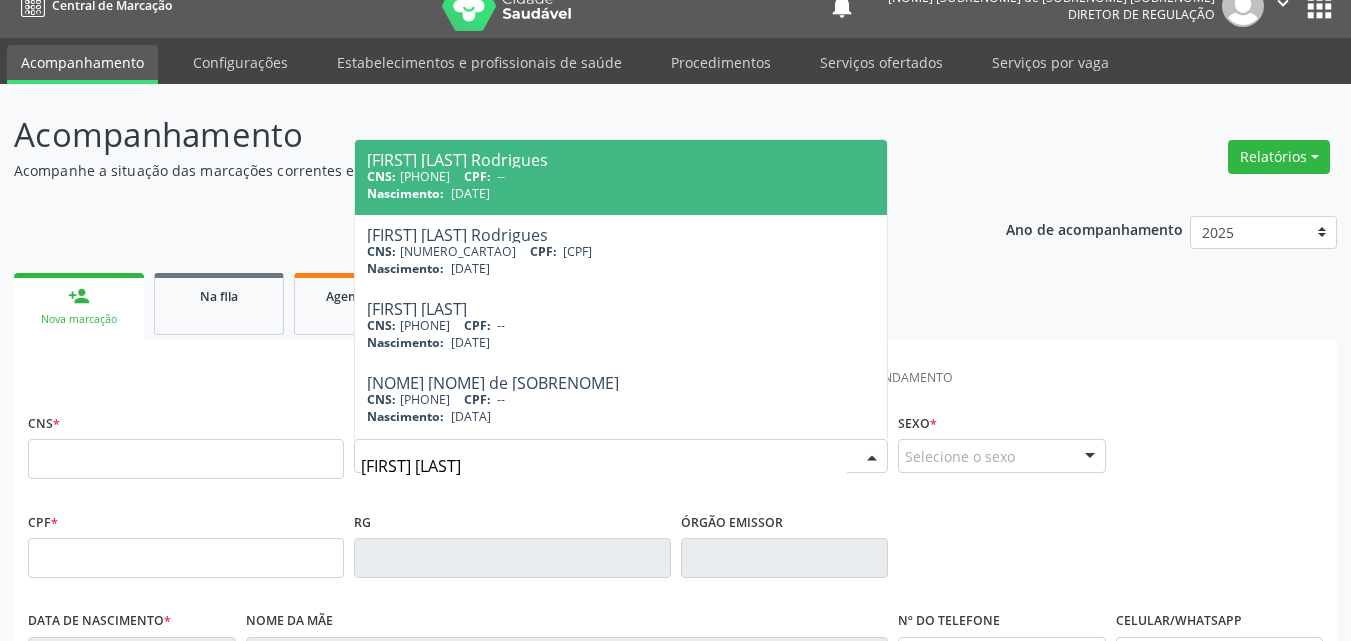 type on "MARIA ANA DE SOU" 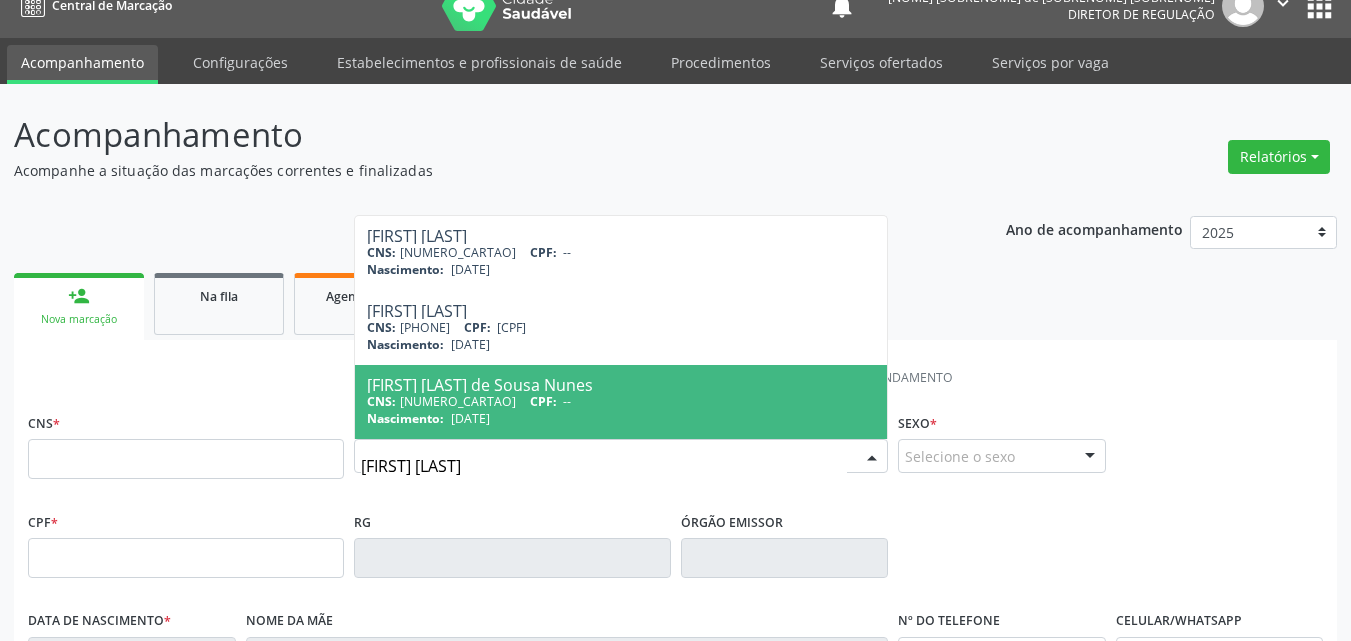 click on "Nascimento:" at bounding box center (405, 418) 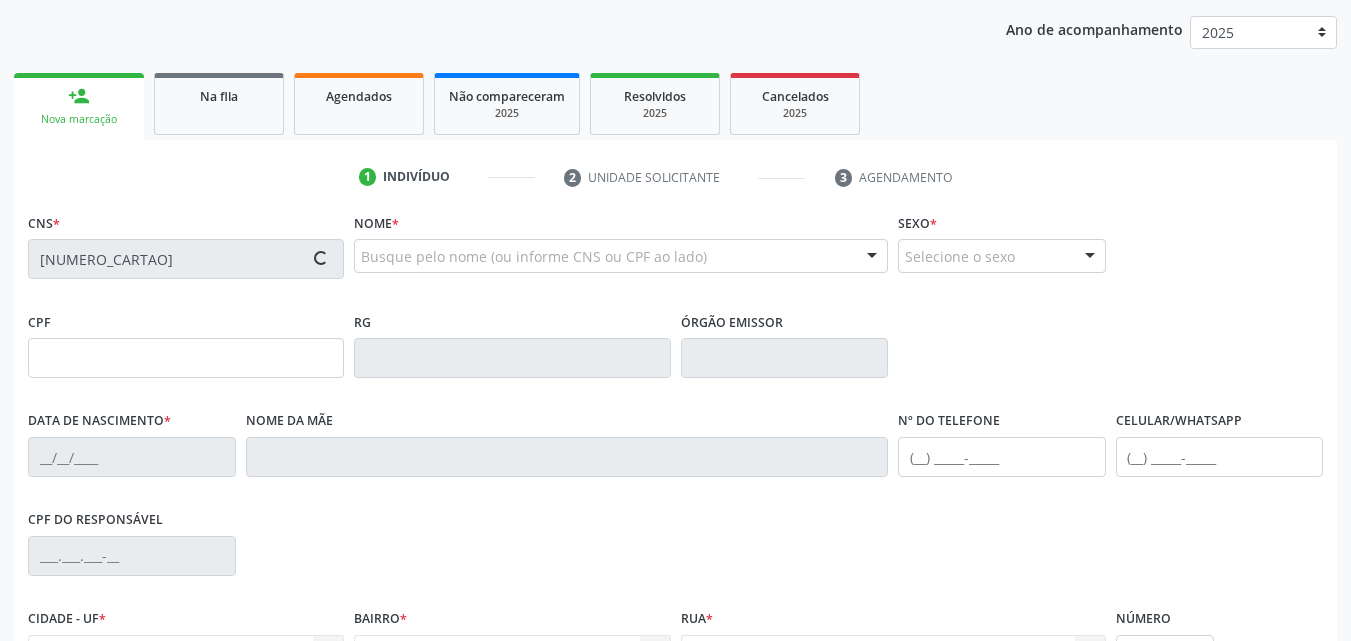 type on "22/11/1942" 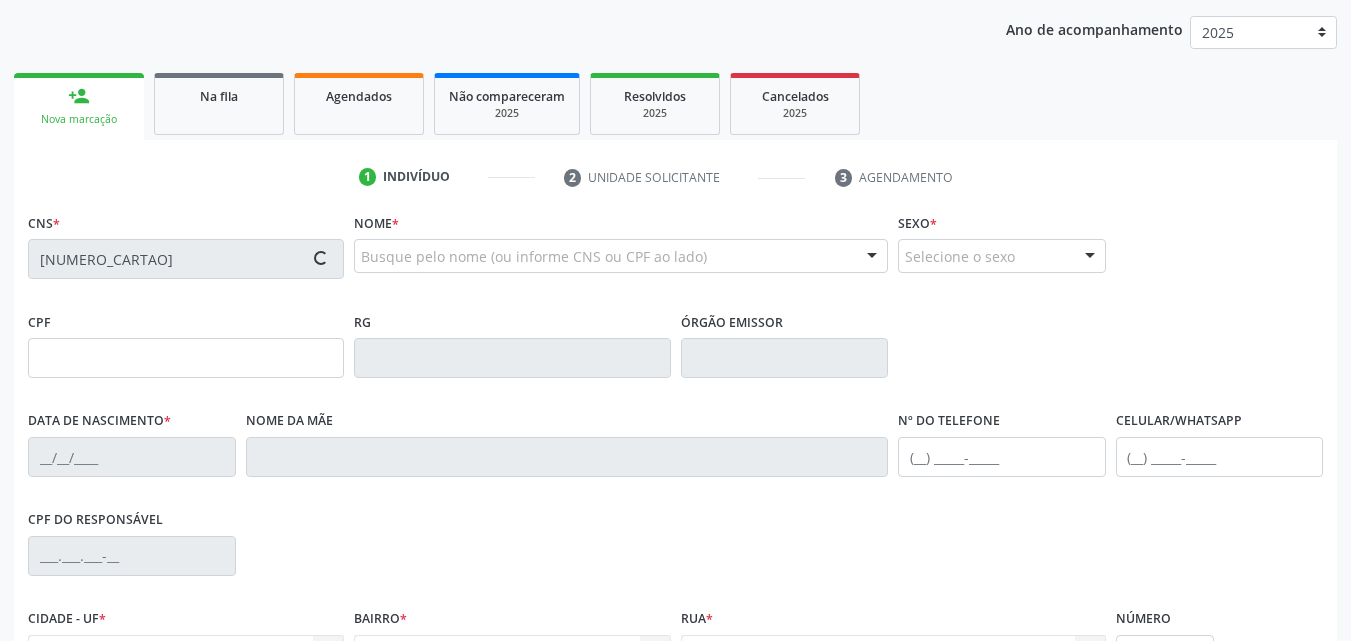 type on "Ana Catarina da Conceição" 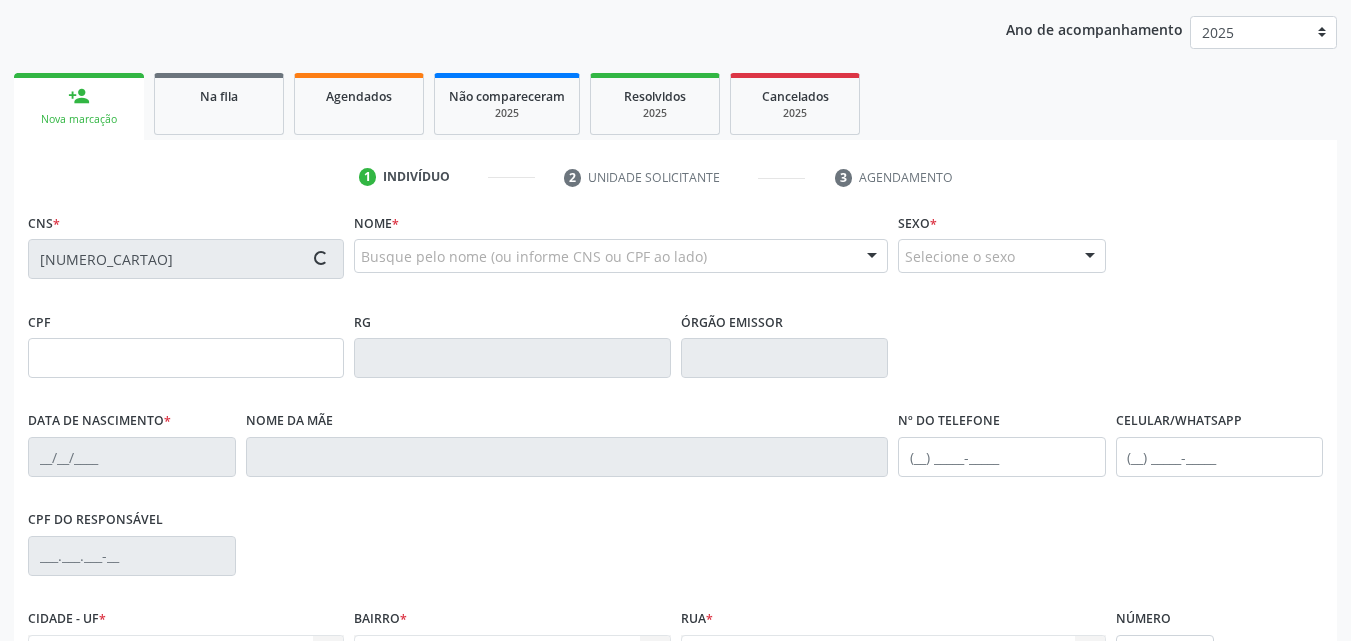 type on "(87) 98871-1490" 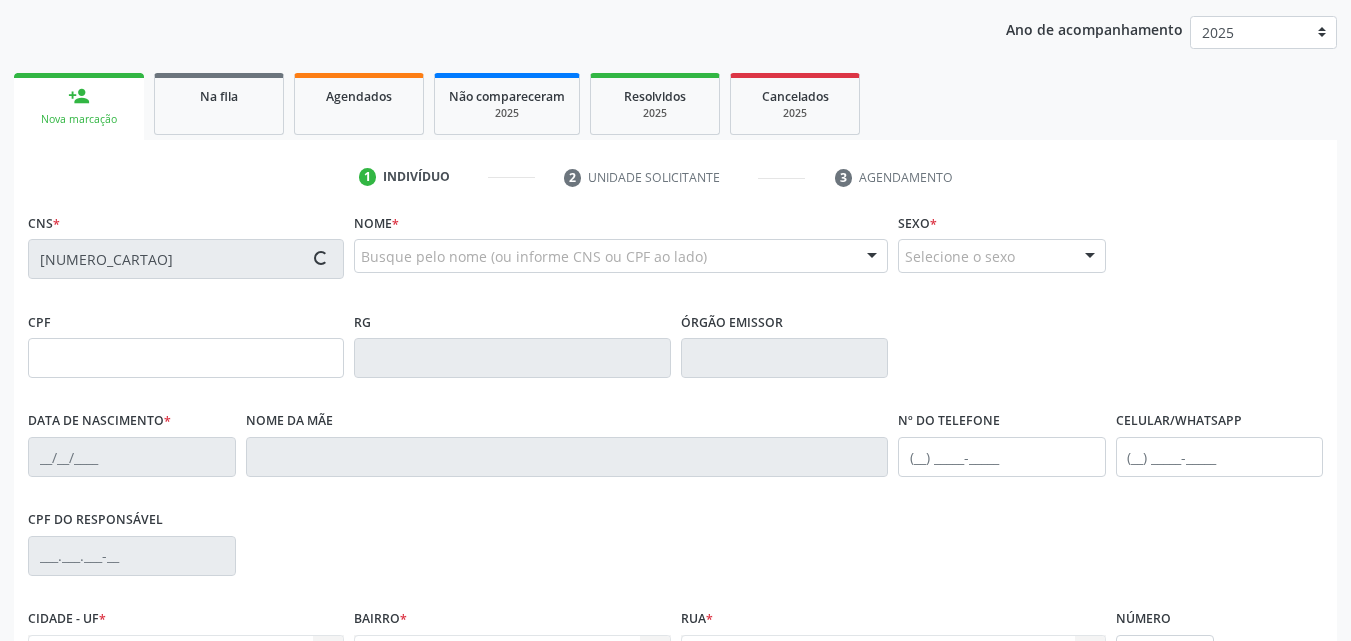 type on "(87) 98854-4239" 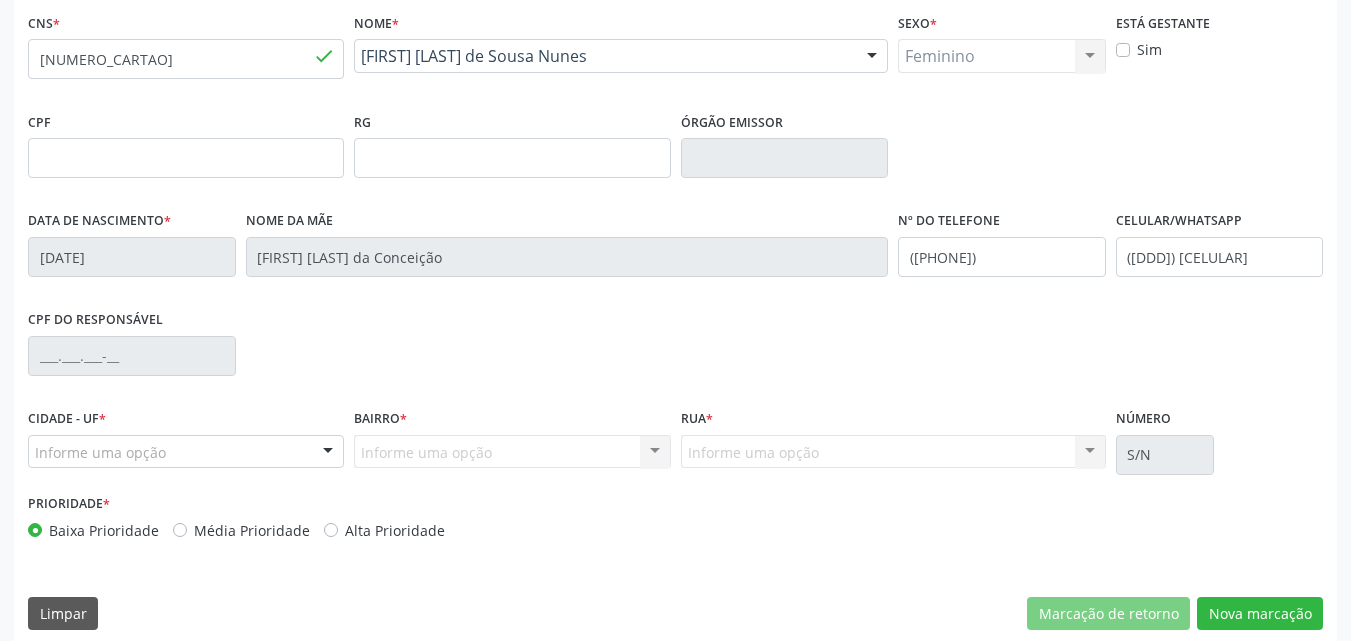 scroll, scrollTop: 443, scrollLeft: 0, axis: vertical 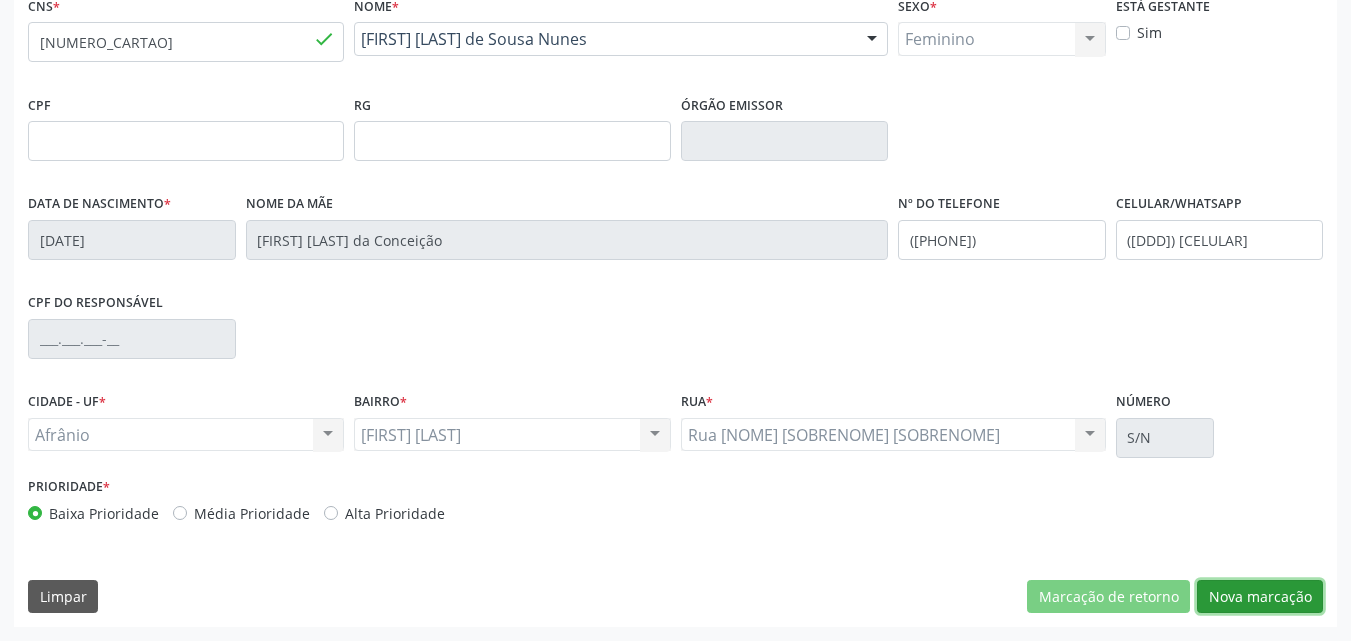 click on "Nova marcação" at bounding box center (1260, 597) 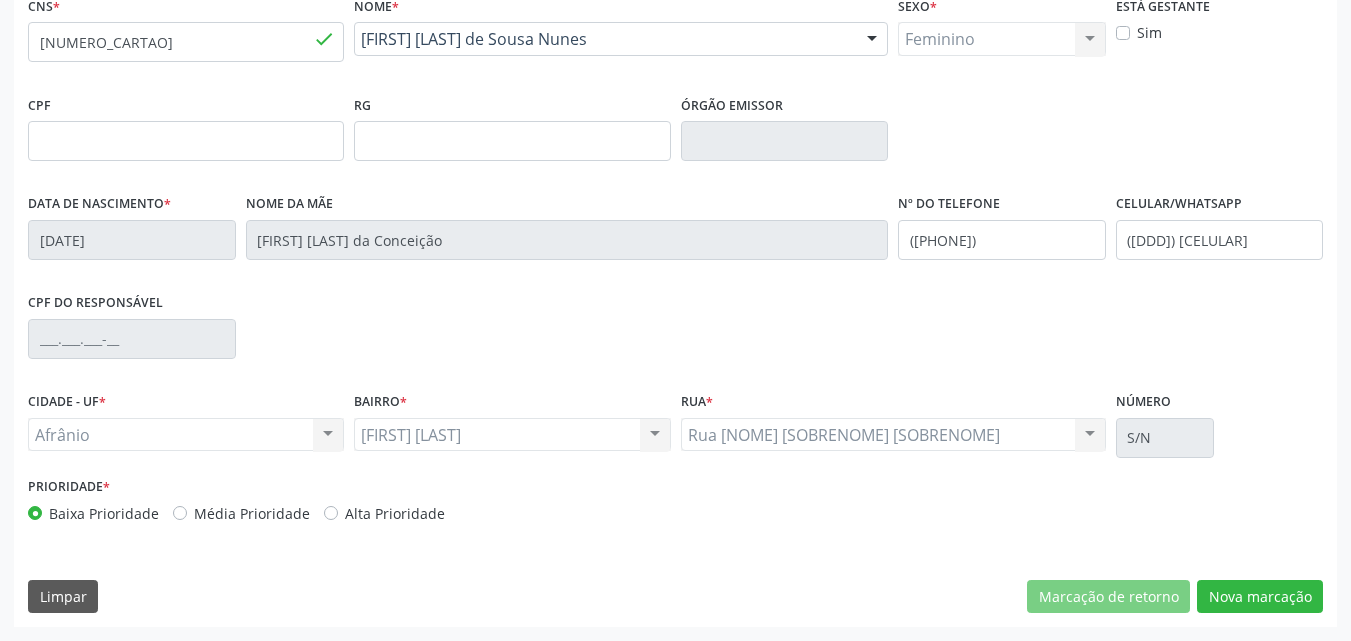 scroll, scrollTop: 265, scrollLeft: 0, axis: vertical 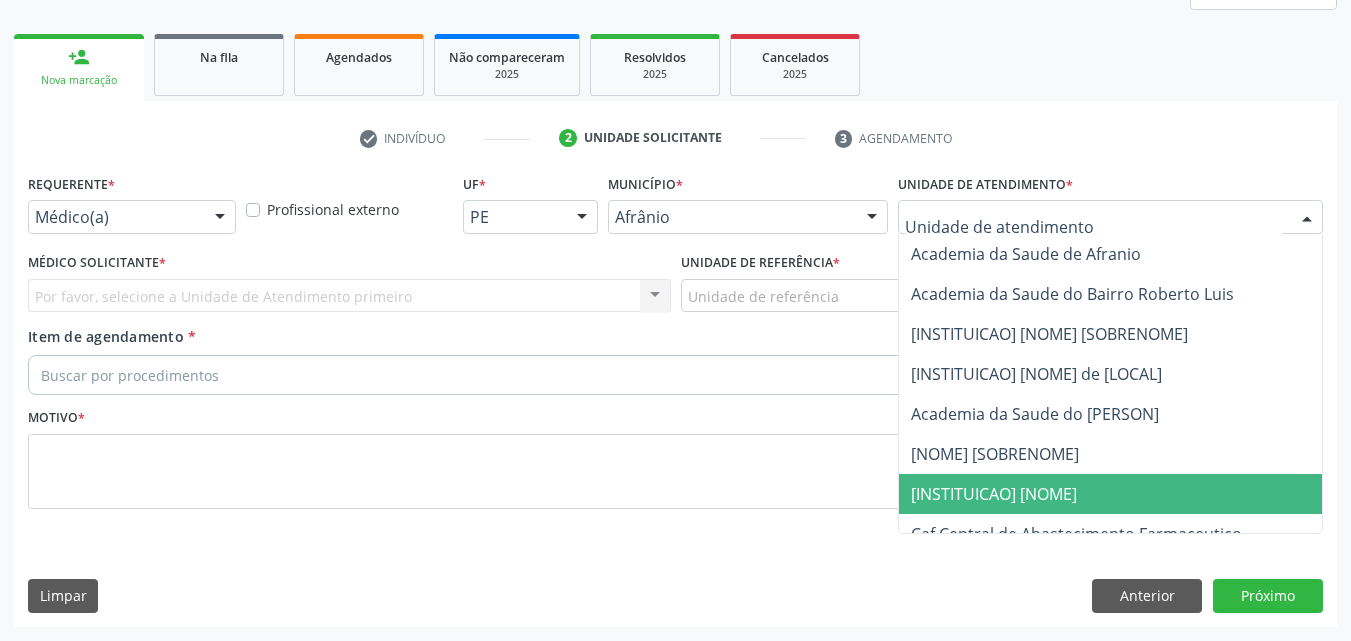 click on "Ambulatorio Municipal de Saude" at bounding box center [994, 494] 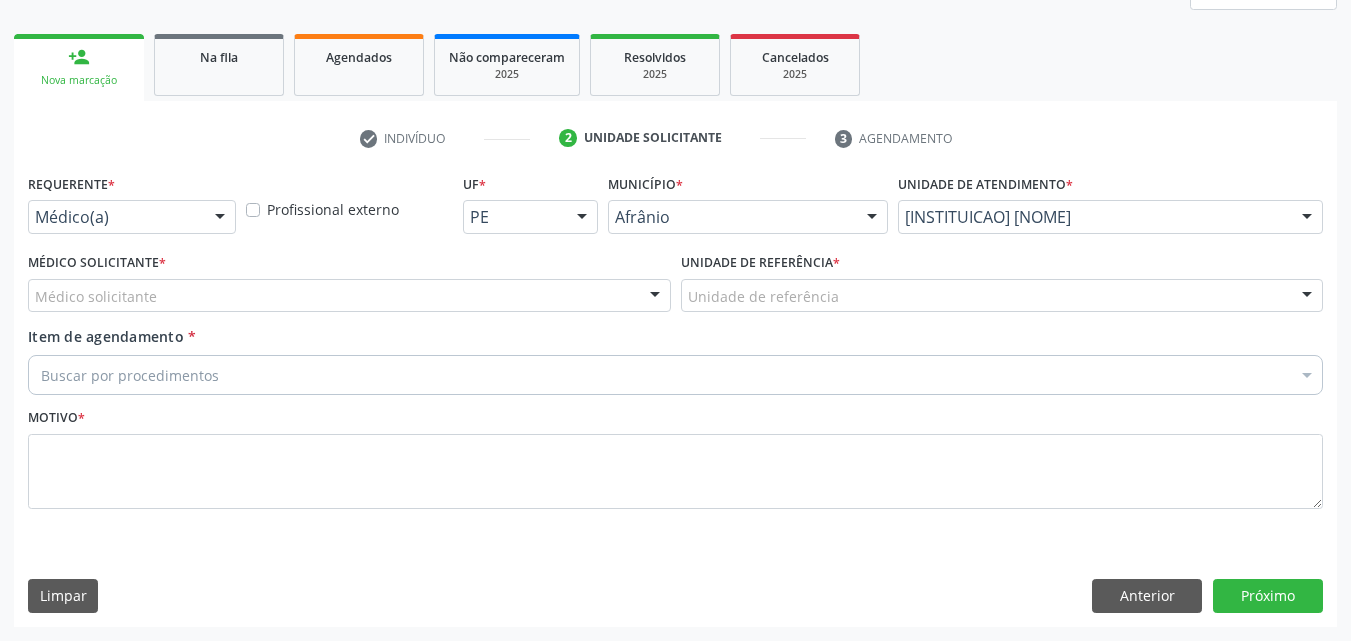 click on "Unidade de referência" at bounding box center [1002, 296] 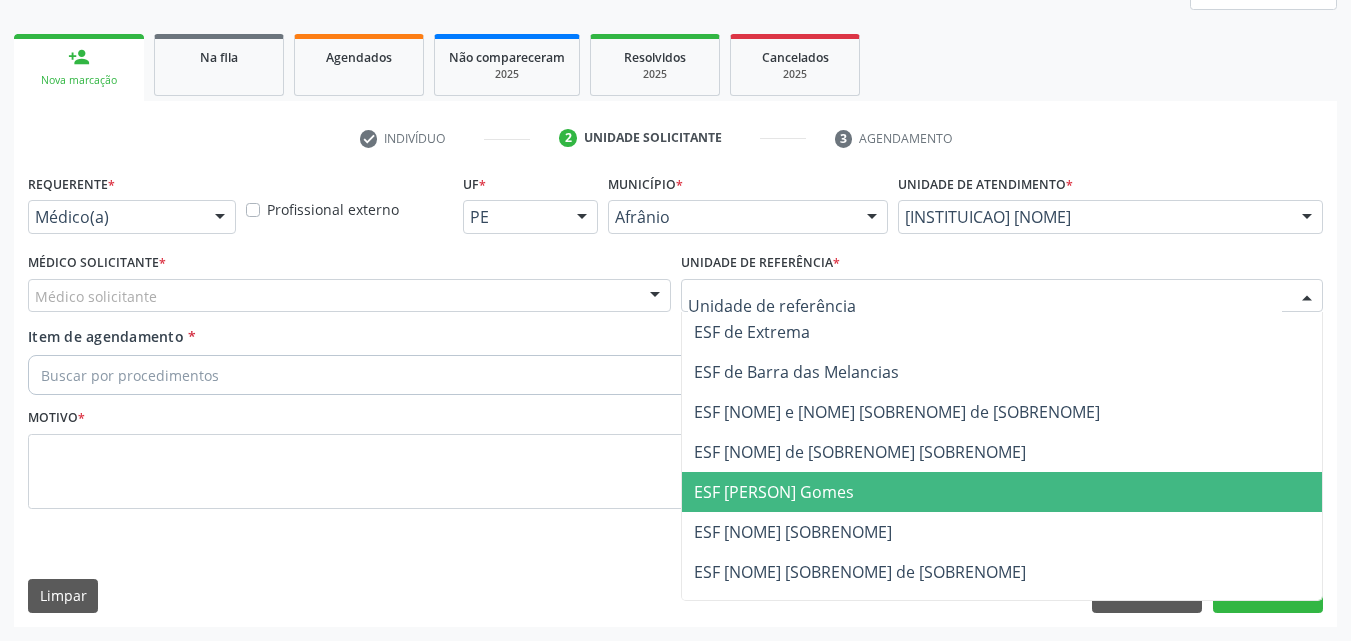 click on "ESF Isabel Gomes" at bounding box center [1002, 492] 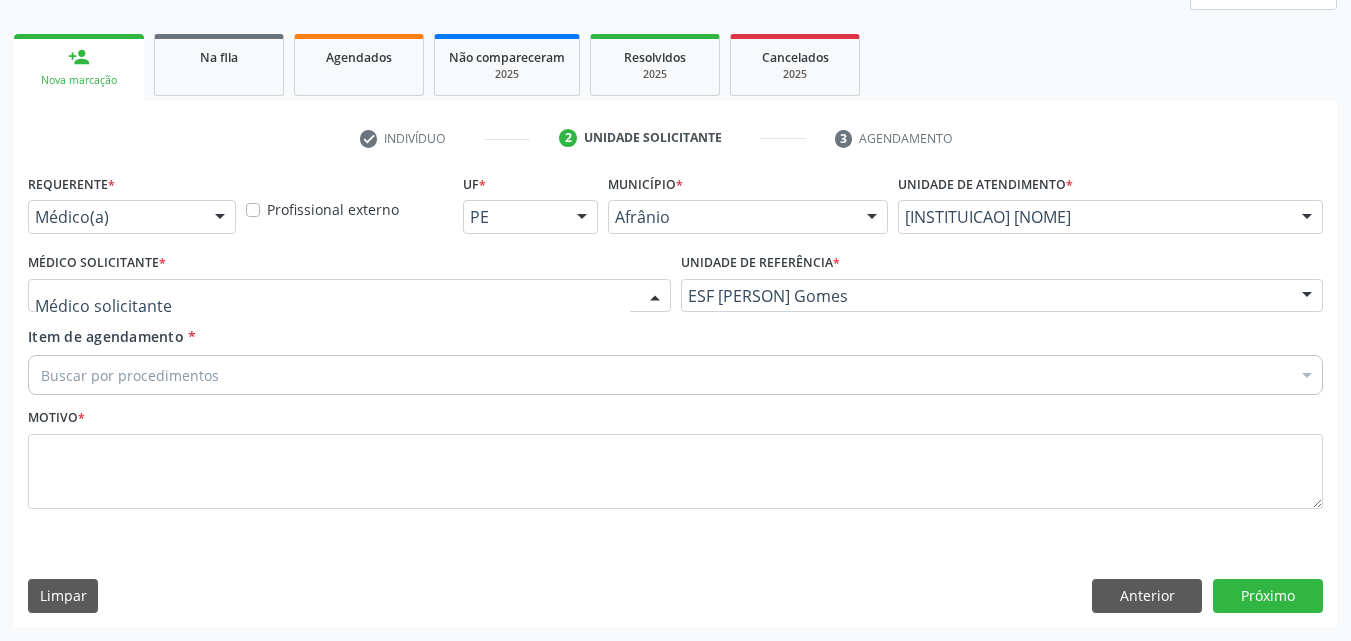 click at bounding box center [349, 296] 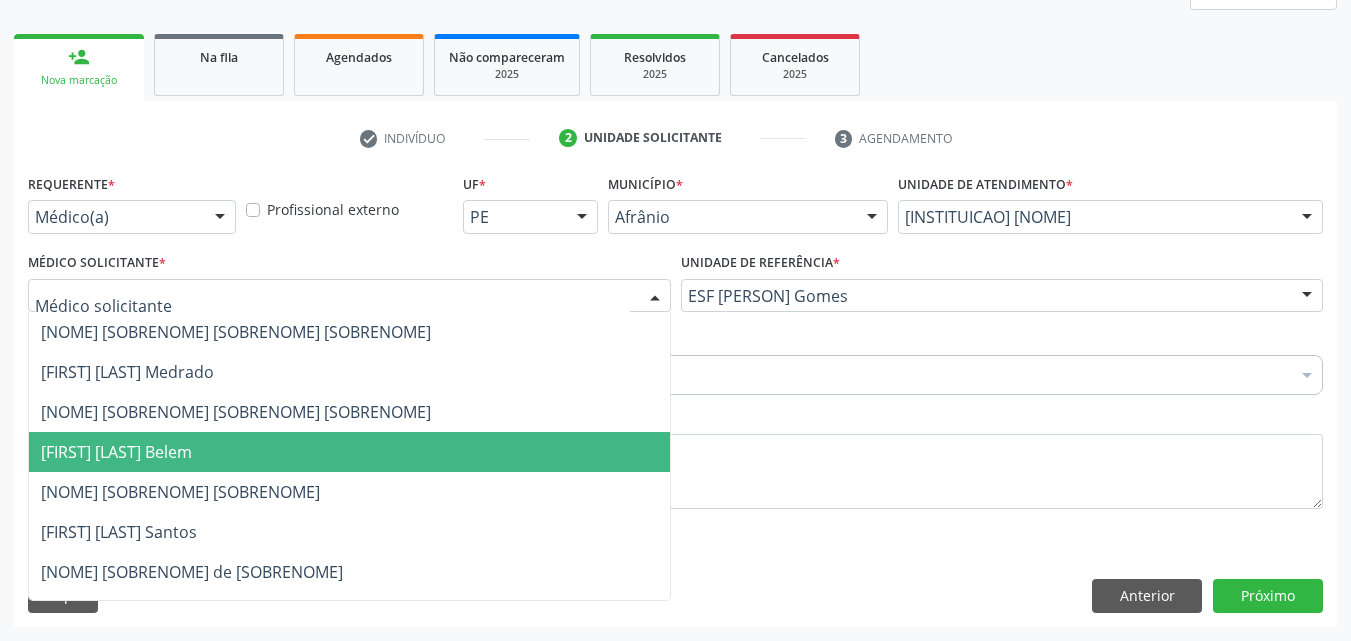 click on "[FIRST] [MIDDLE] [LAST]" at bounding box center [349, 452] 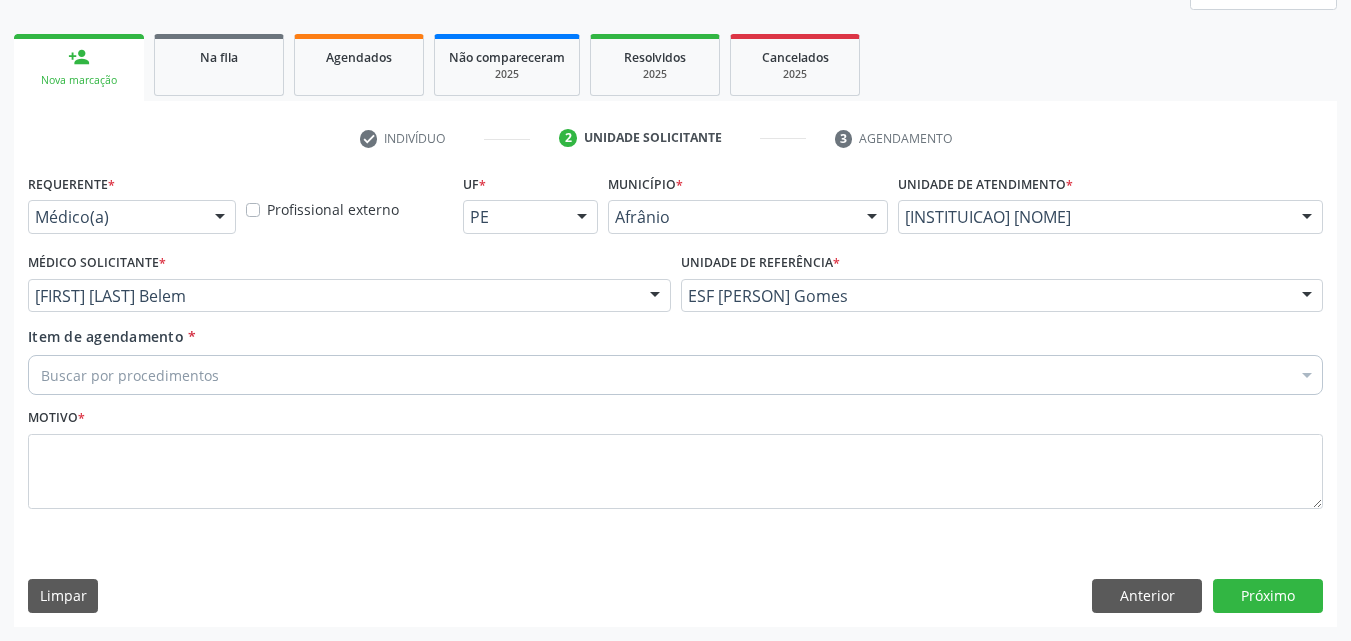 click on "Buscar por procedimentos" at bounding box center (675, 375) 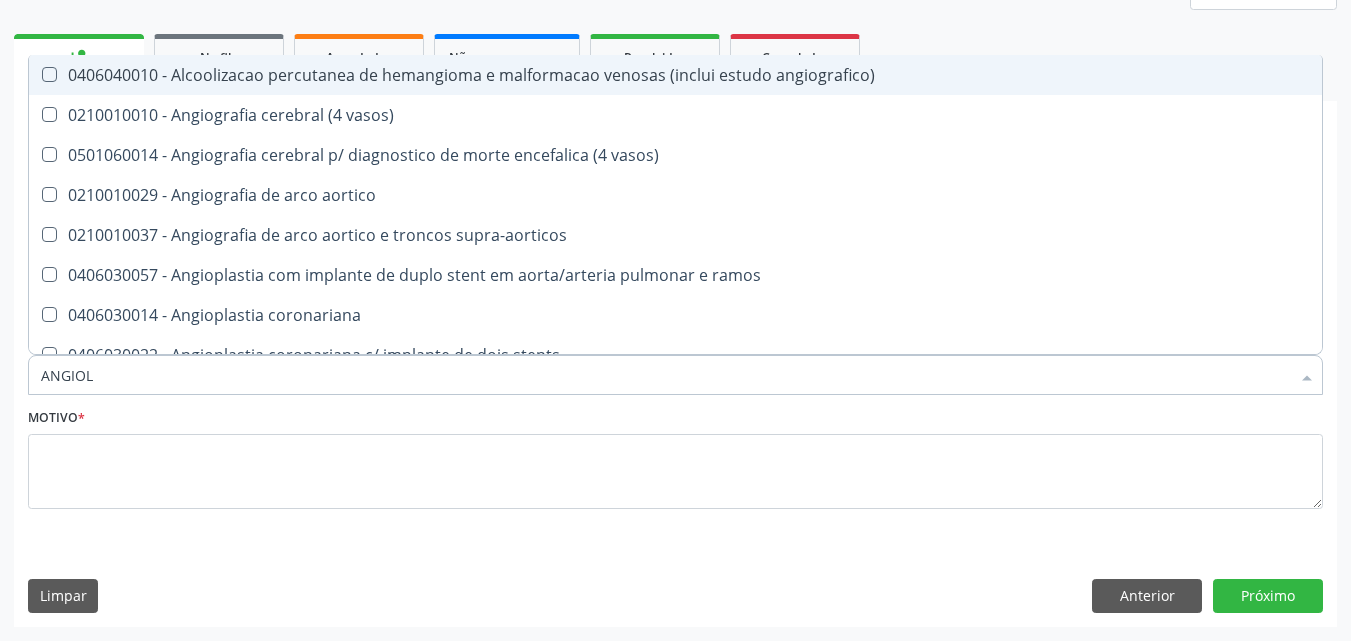 type on "ANGIOLO" 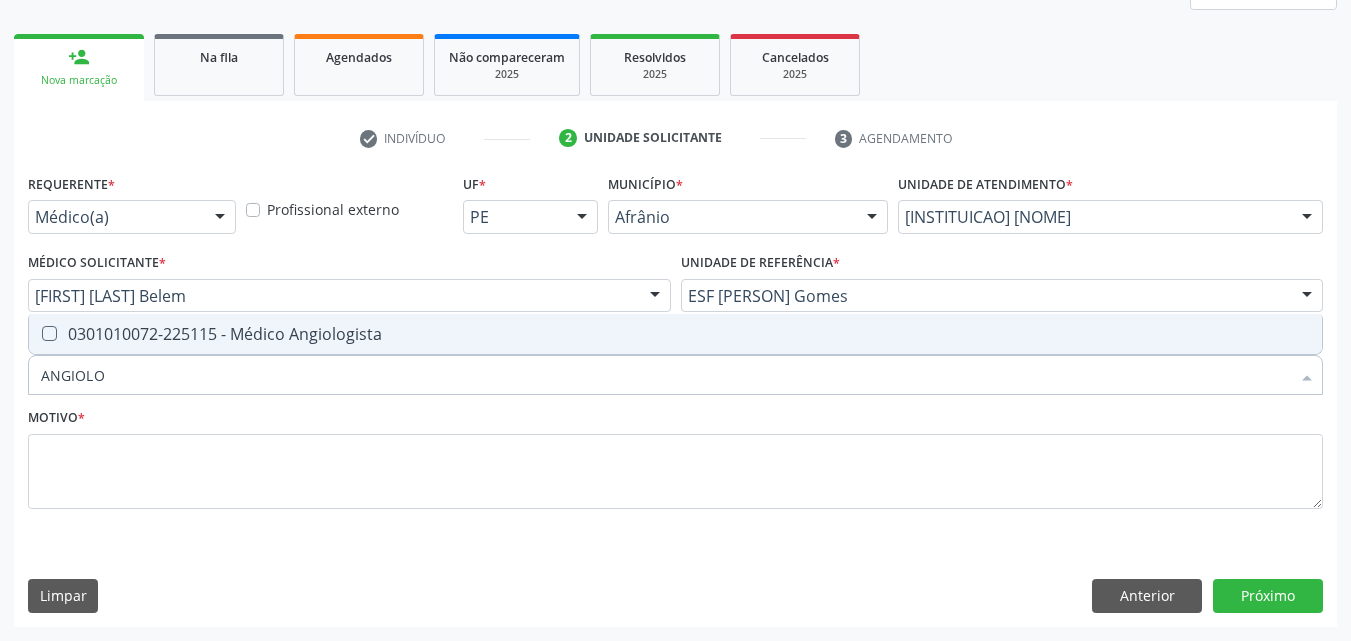 click on "0301010072-225115 - Médico Angiologista" at bounding box center [675, 334] 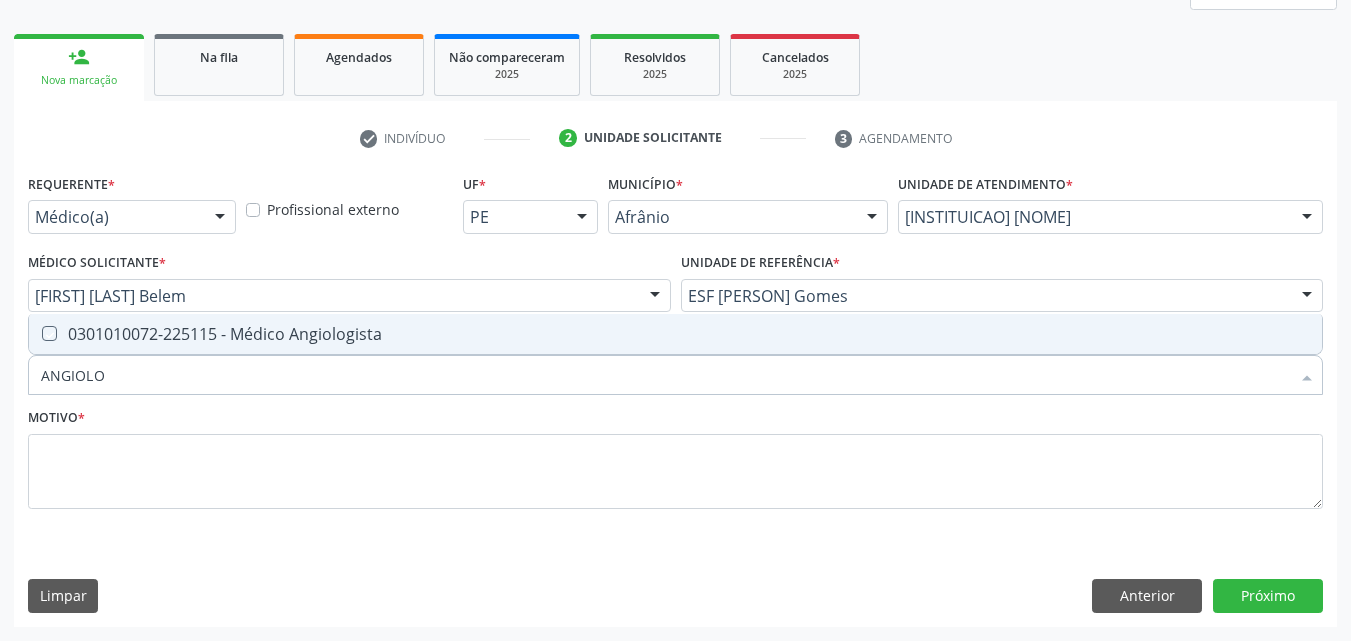 checkbox on "true" 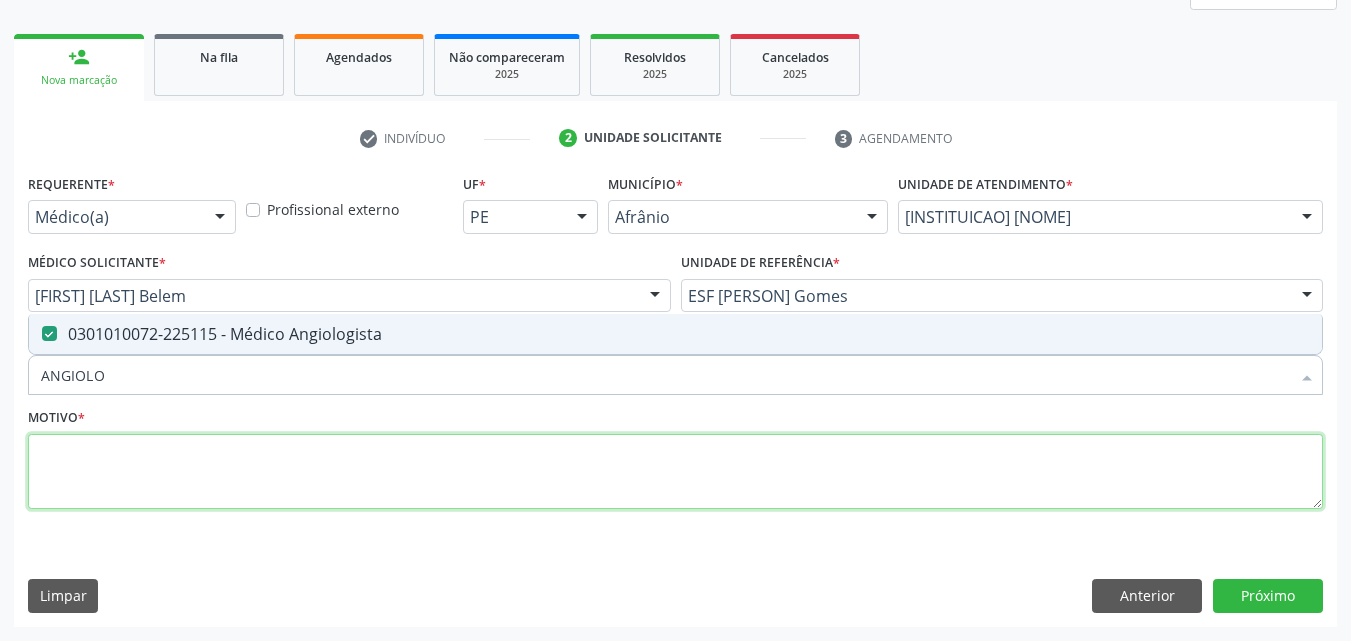 click at bounding box center (675, 472) 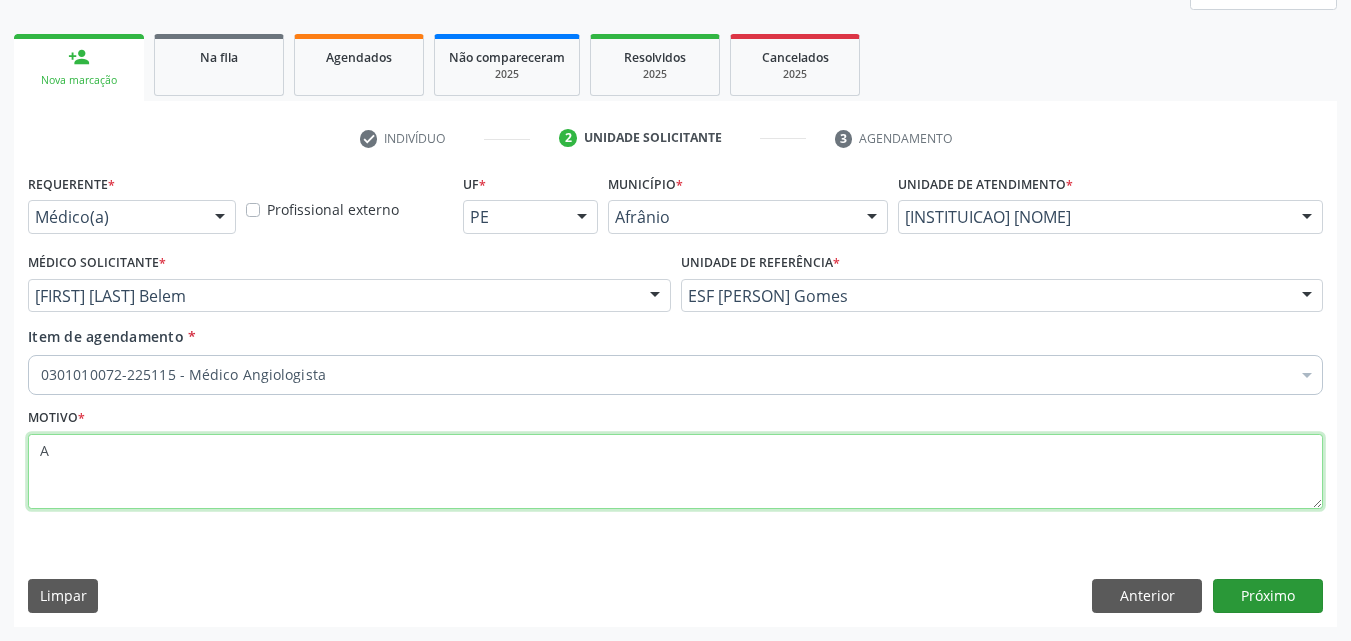 type on "A" 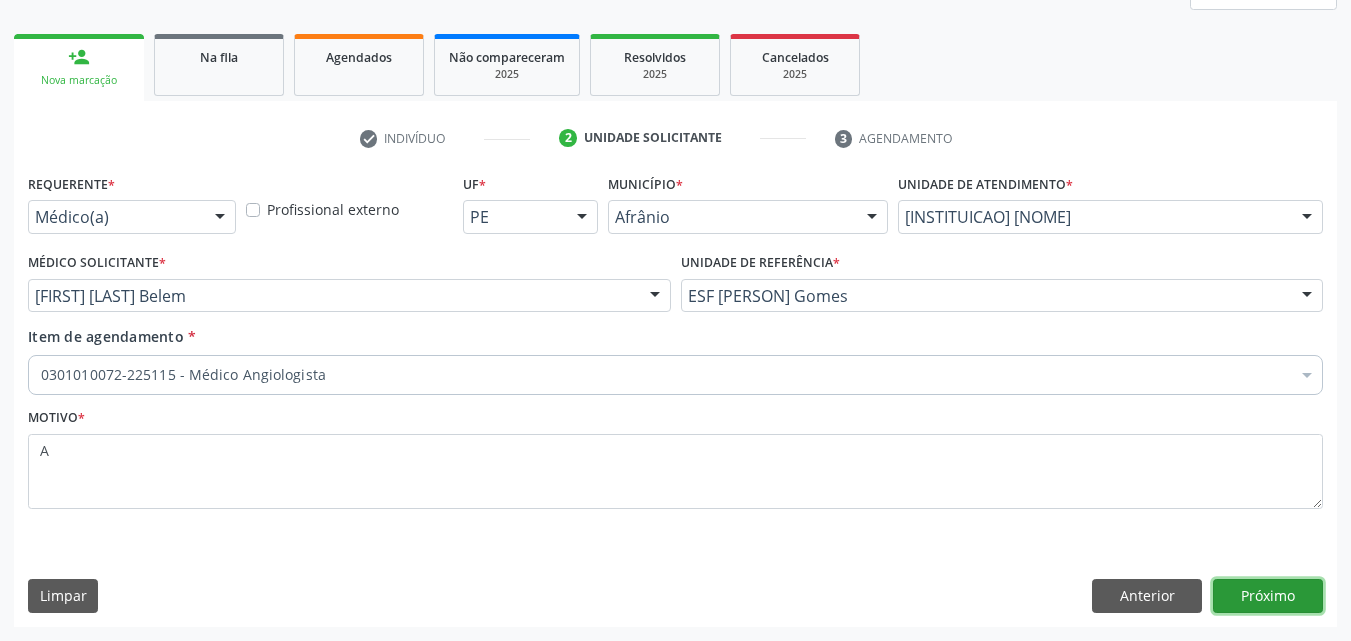click on "Próximo" at bounding box center (1268, 596) 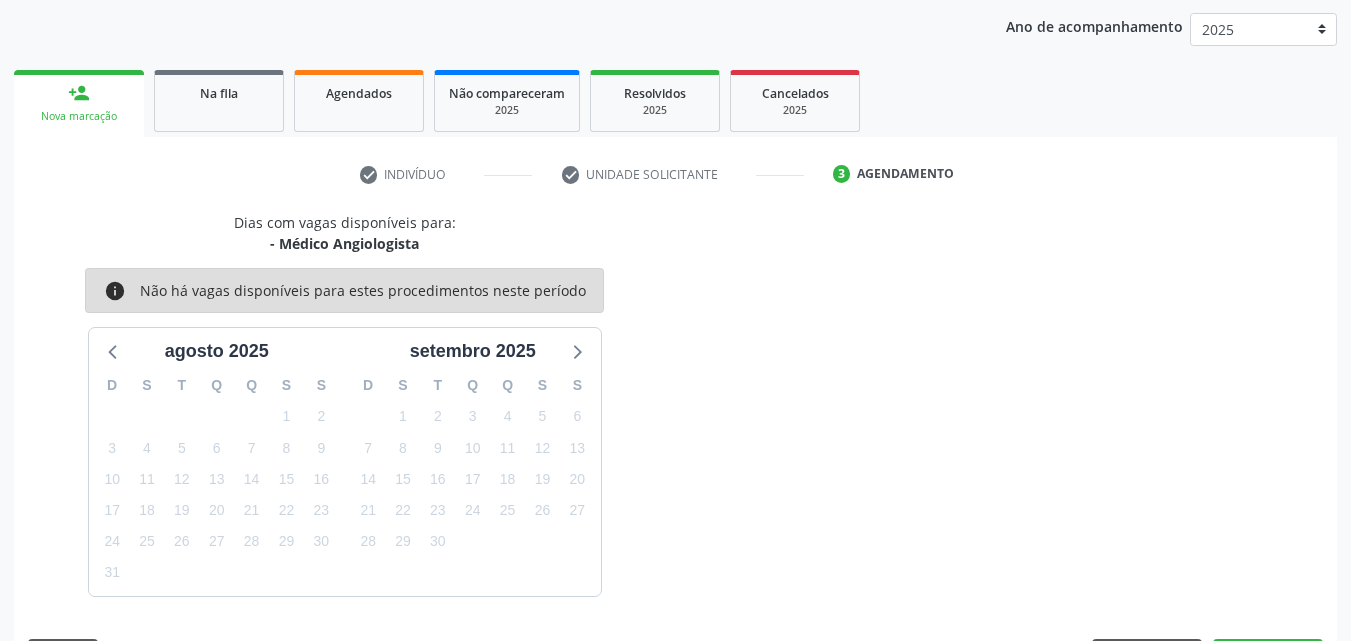 scroll, scrollTop: 265, scrollLeft: 0, axis: vertical 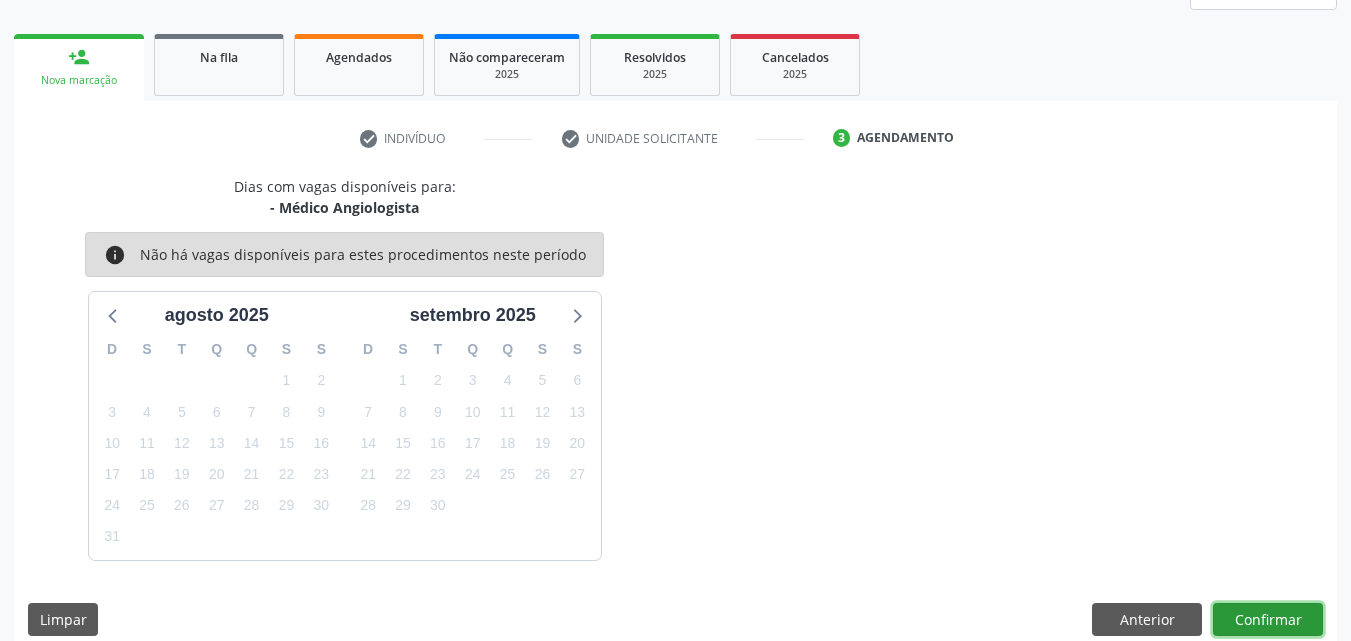 click on "Confirmar" at bounding box center (1268, 620) 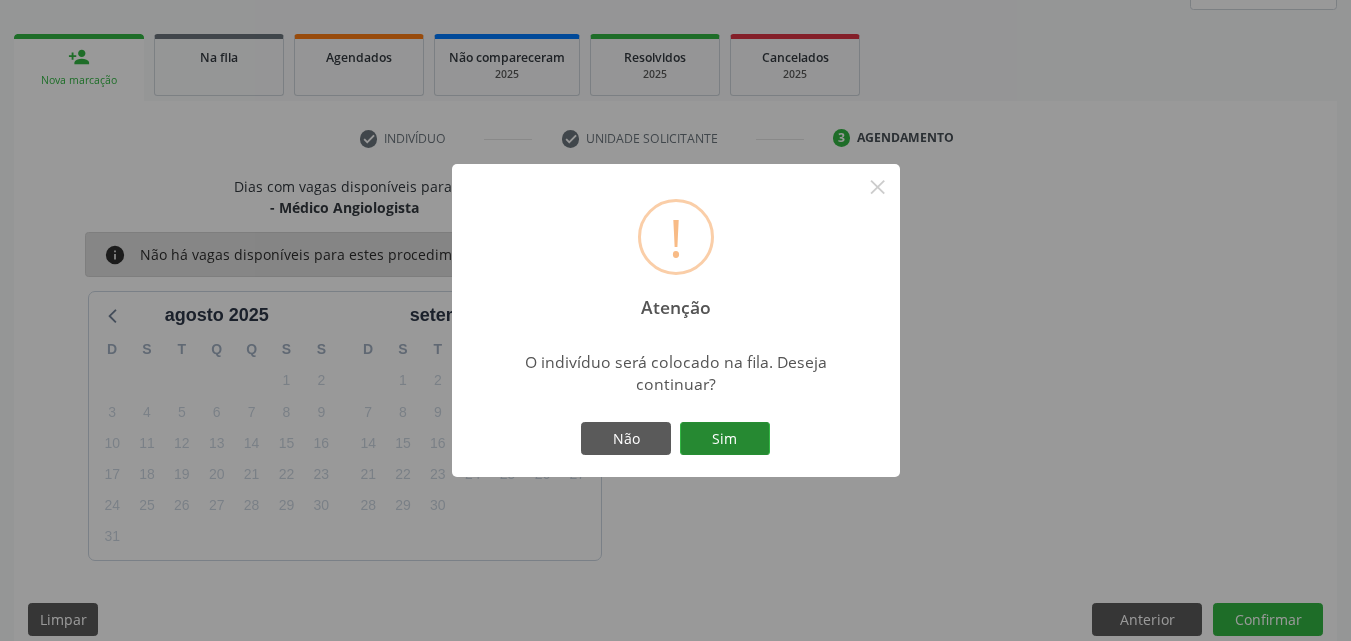 click on "Sim" at bounding box center (725, 439) 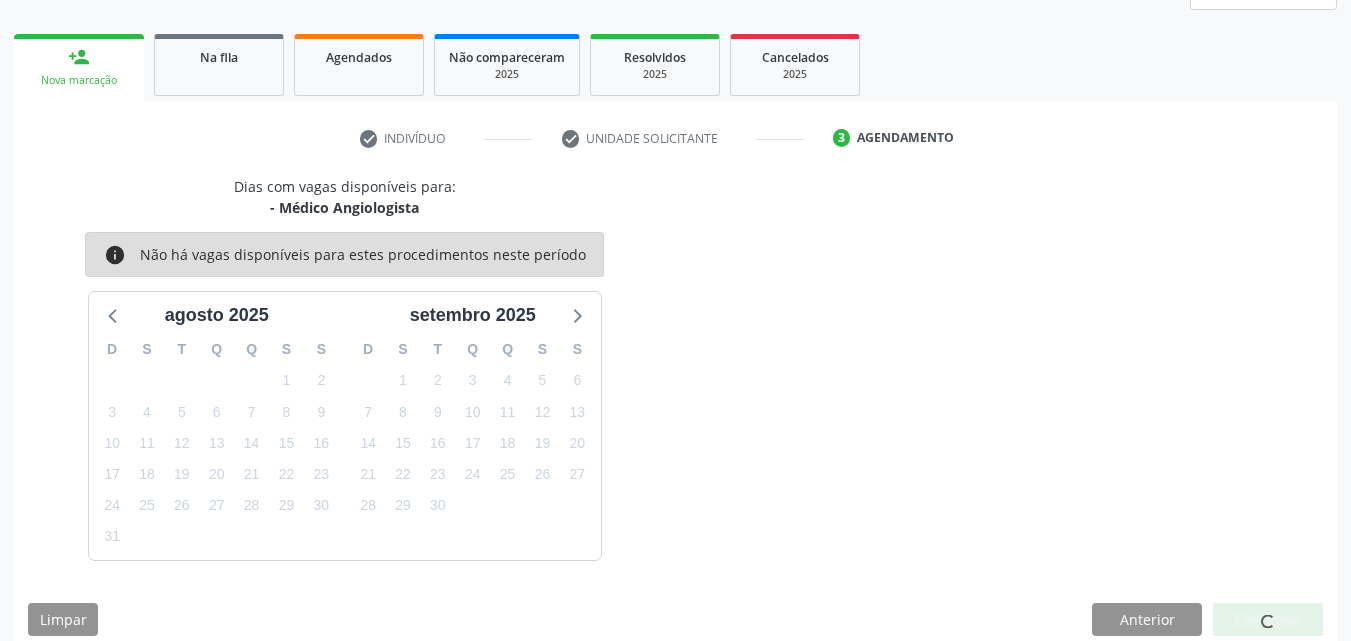 scroll, scrollTop: 26, scrollLeft: 0, axis: vertical 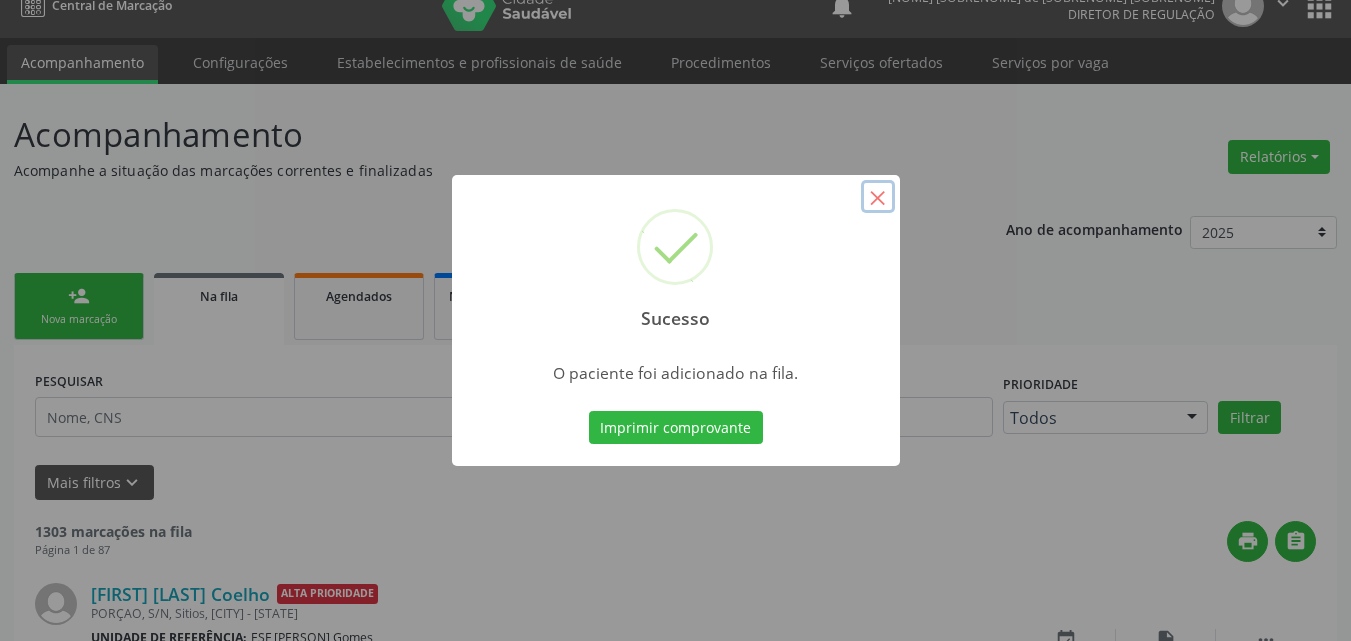 click on "×" at bounding box center [878, 197] 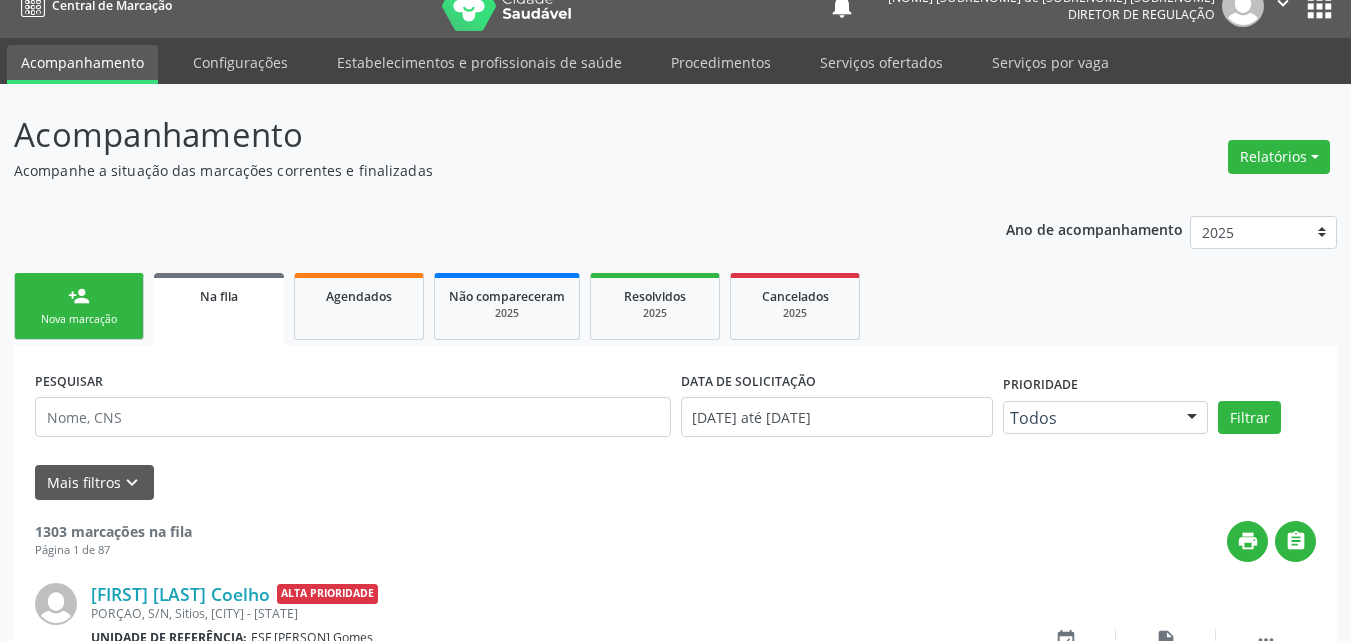 click on "person_add
Nova marcação" at bounding box center (79, 306) 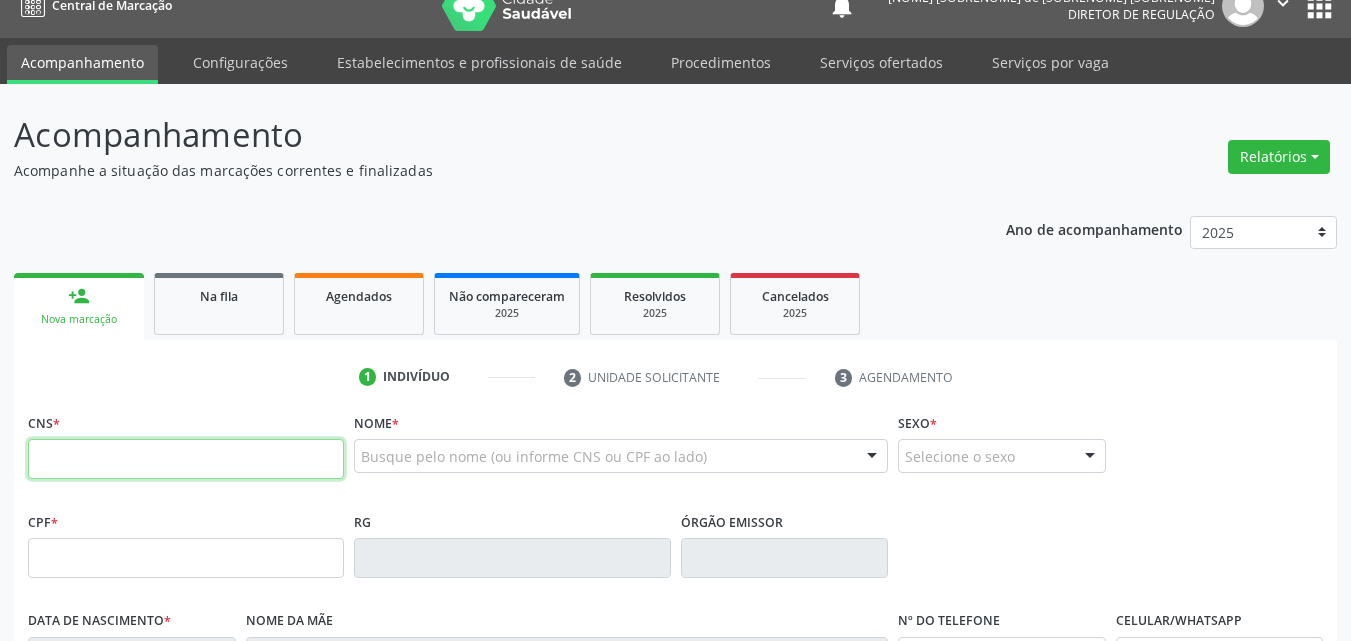 click at bounding box center [186, 459] 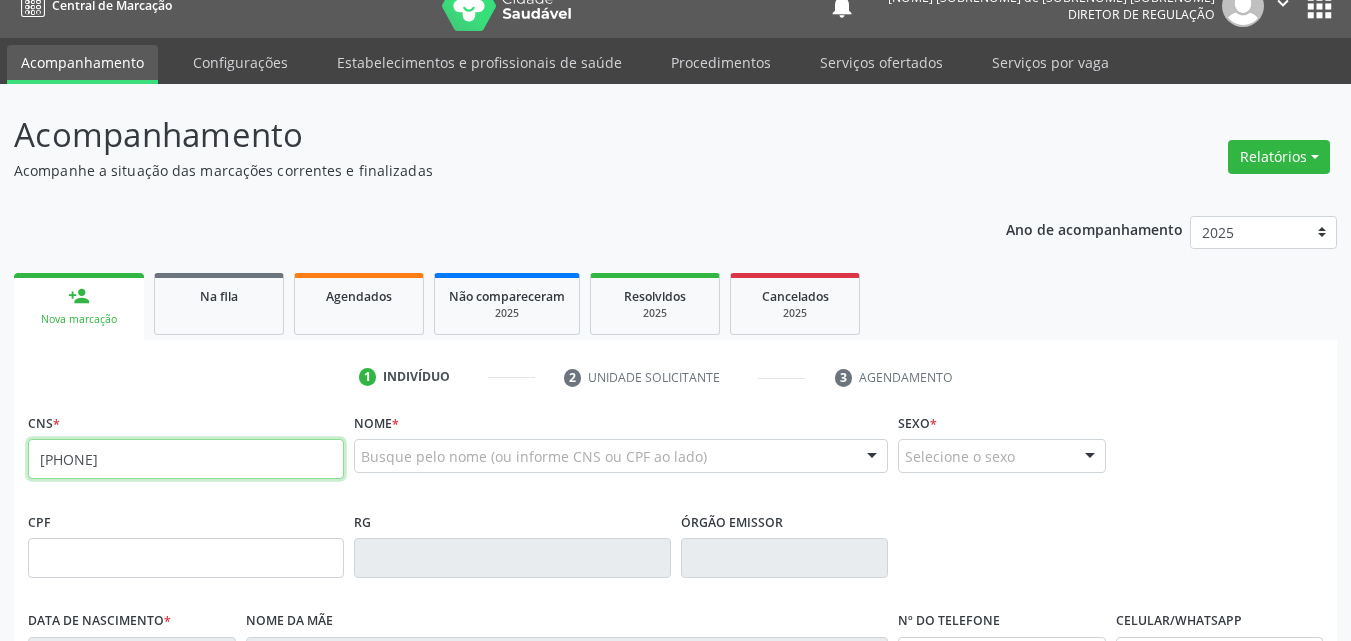 type on "704 6081 2532 6822" 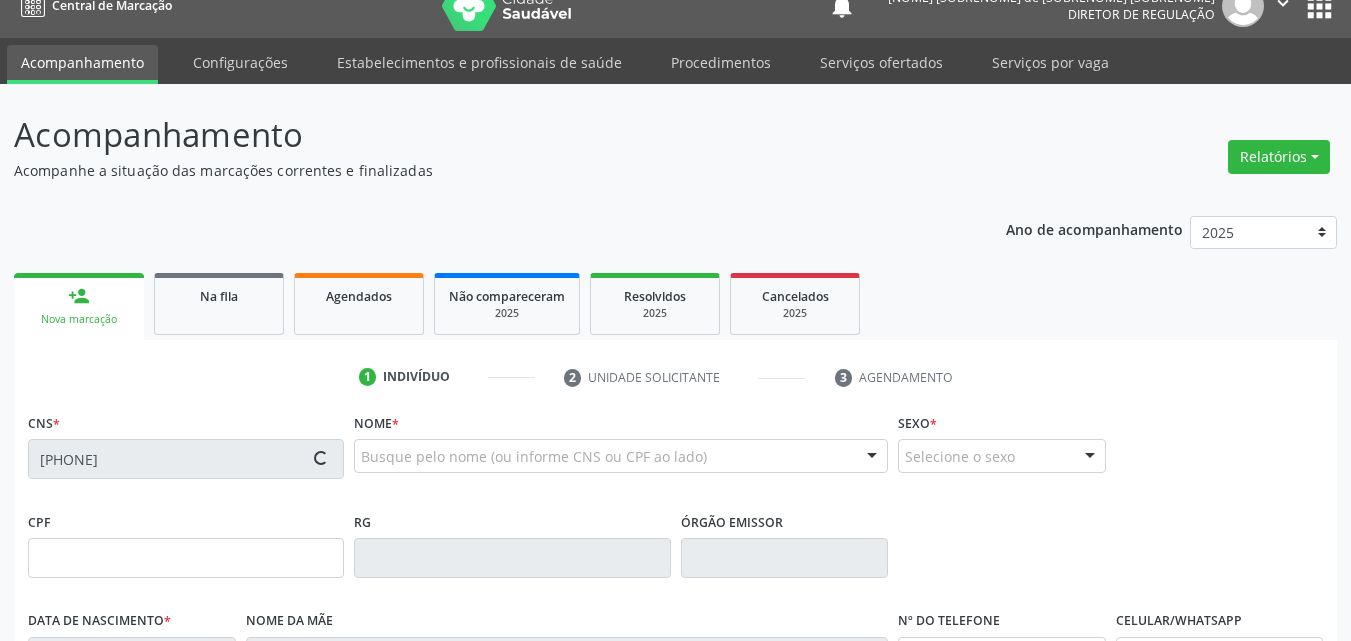 type on "018.480.524-48" 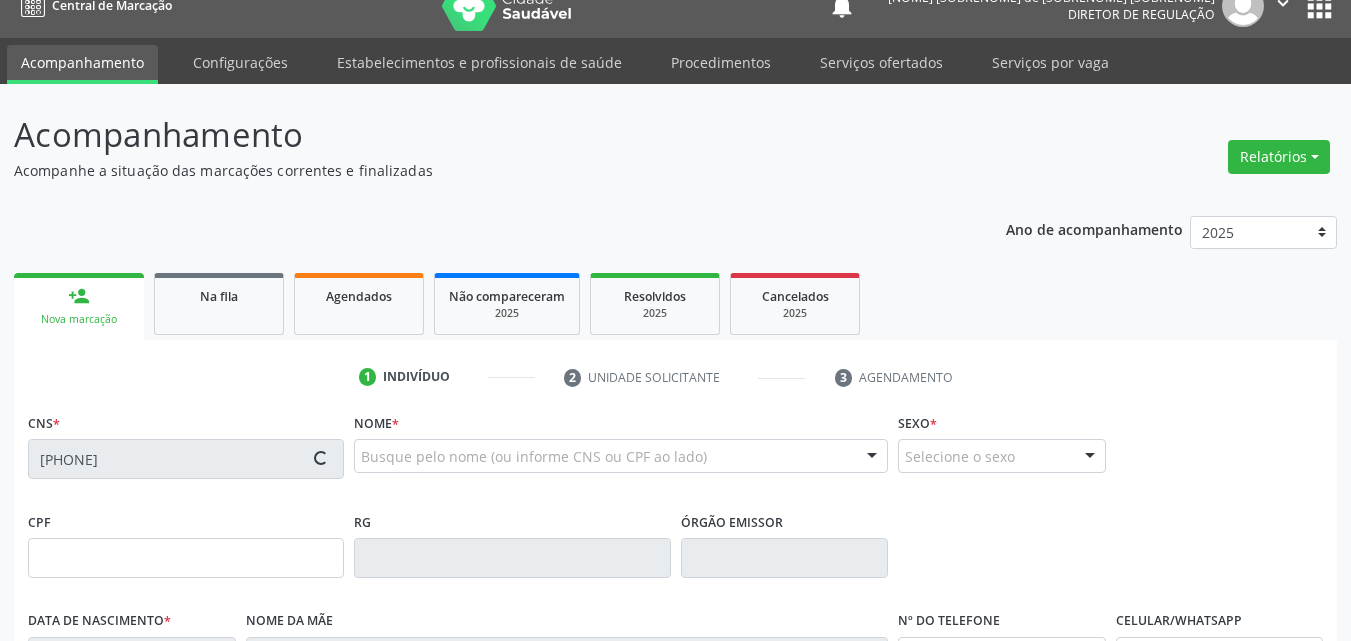 type on "06/09/1939" 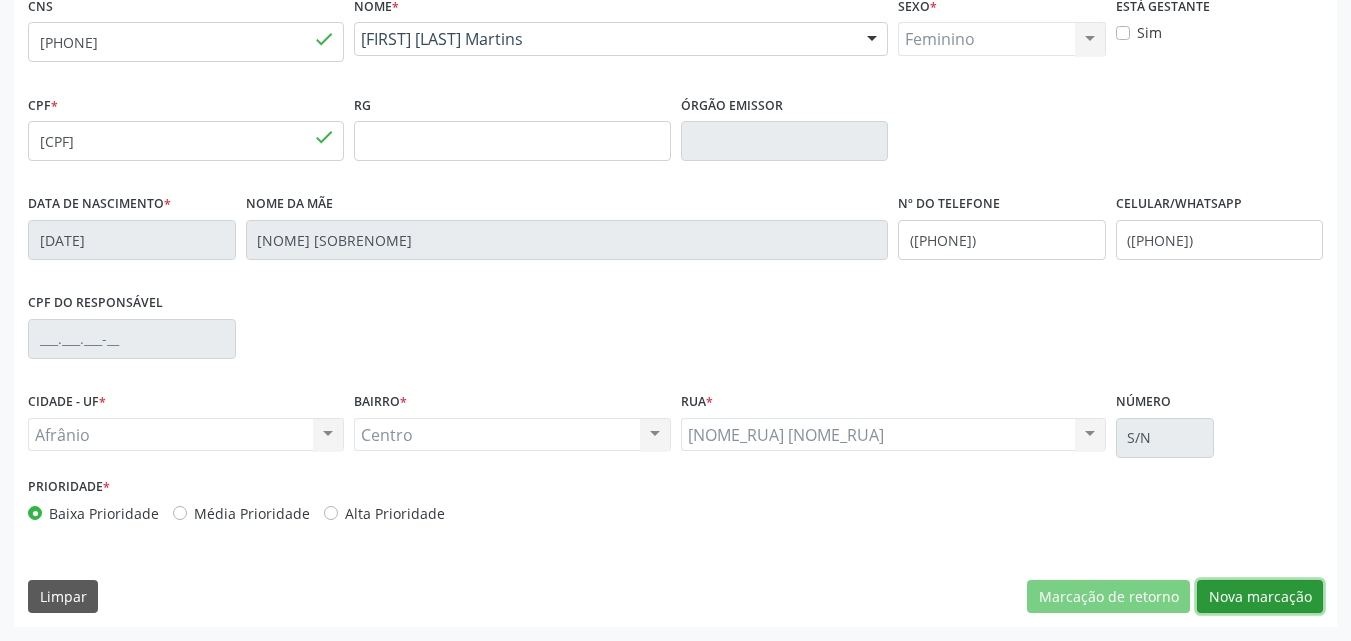 click on "Nova marcação" at bounding box center [1260, 597] 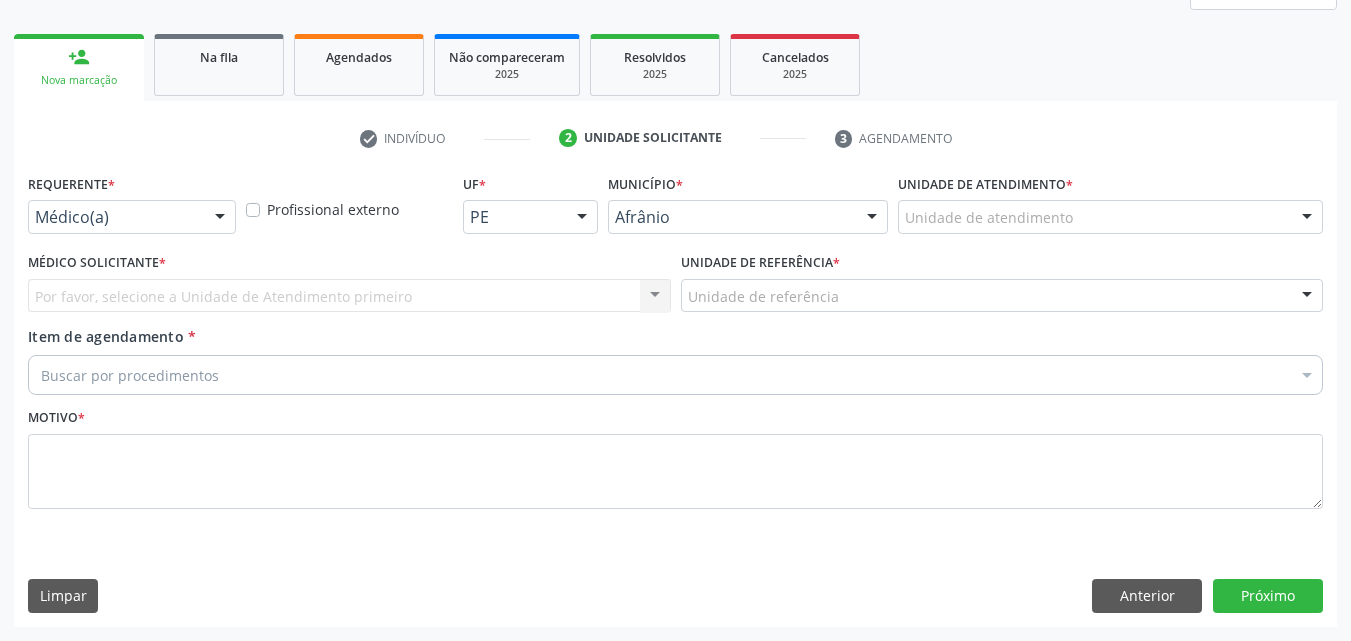 scroll, scrollTop: 265, scrollLeft: 0, axis: vertical 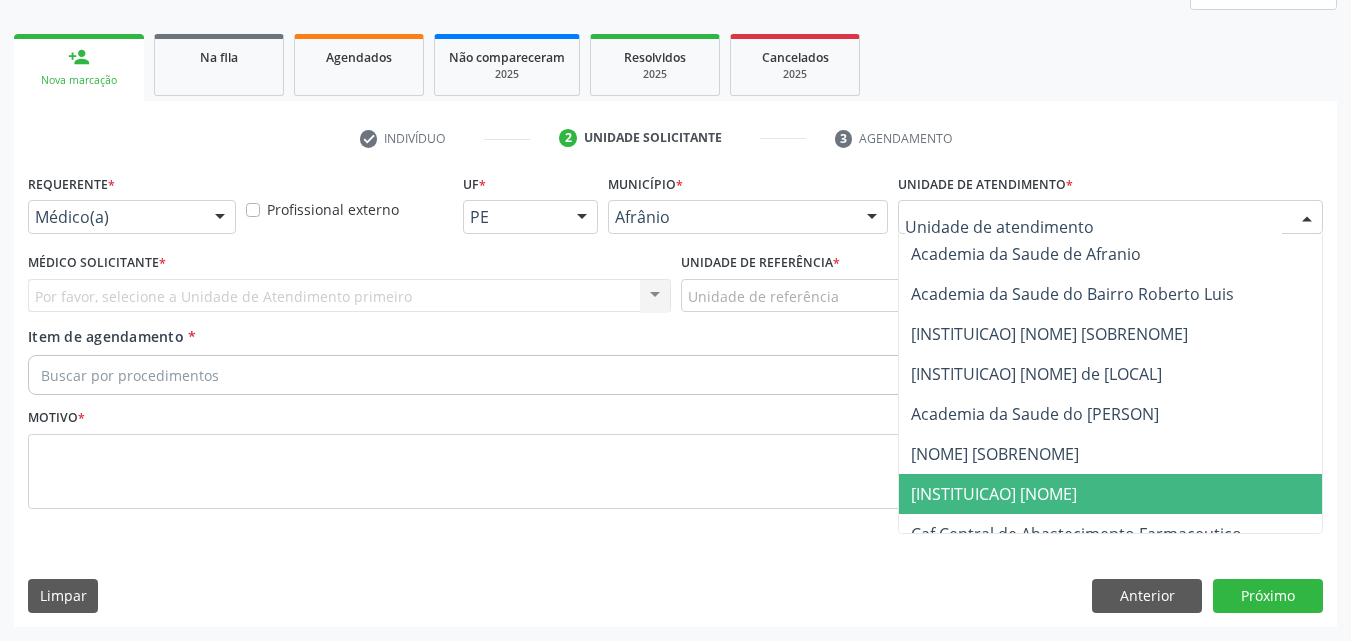 click on "Ambulatorio Municipal de Saude" at bounding box center (994, 494) 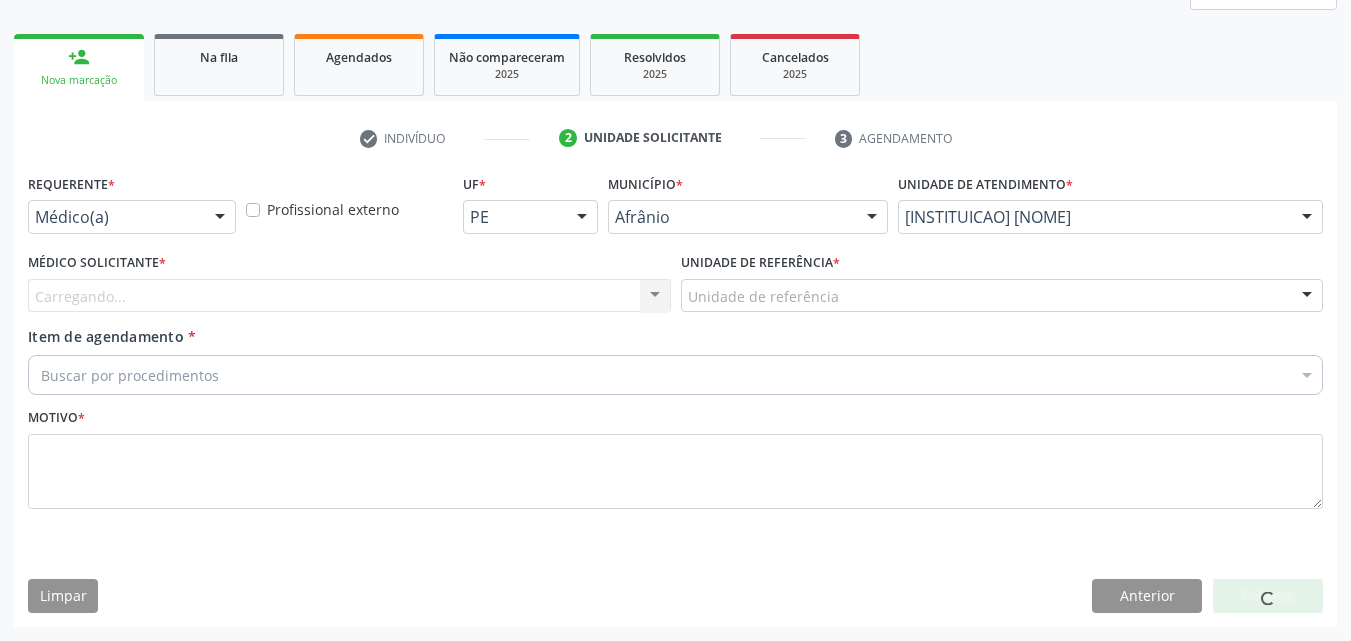 click on "Unidade de referência" at bounding box center (1002, 296) 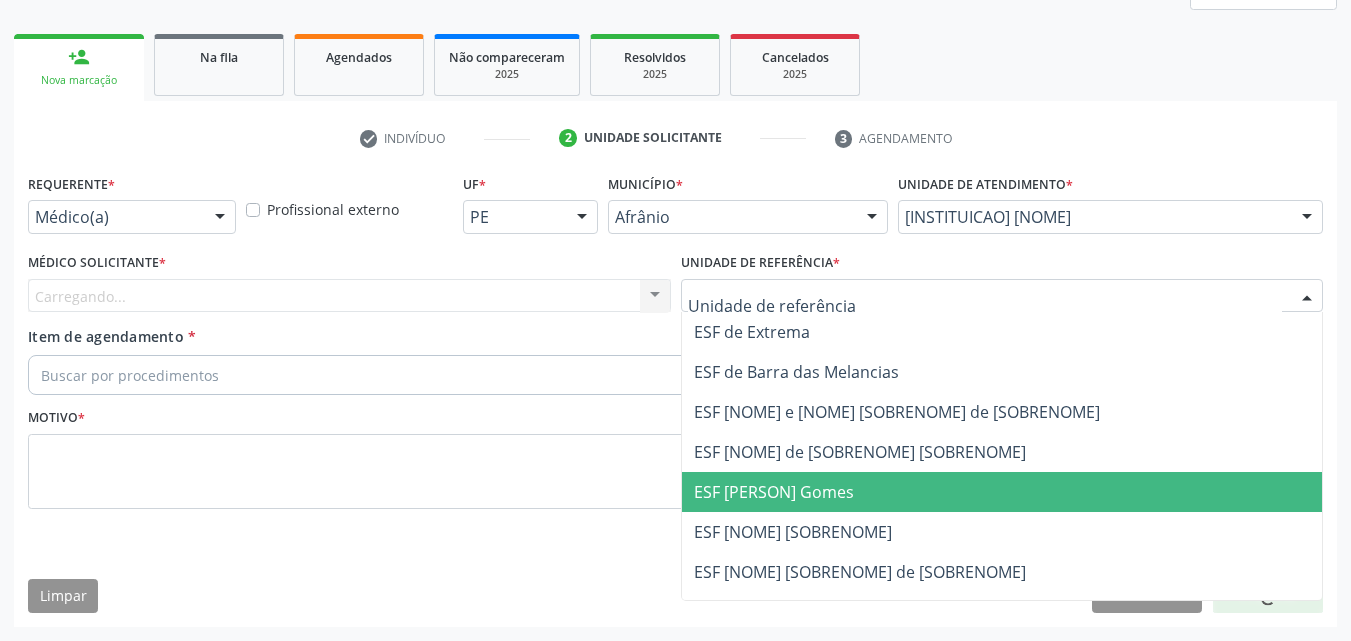 click on "ESF Isabel Gomes" at bounding box center (1002, 492) 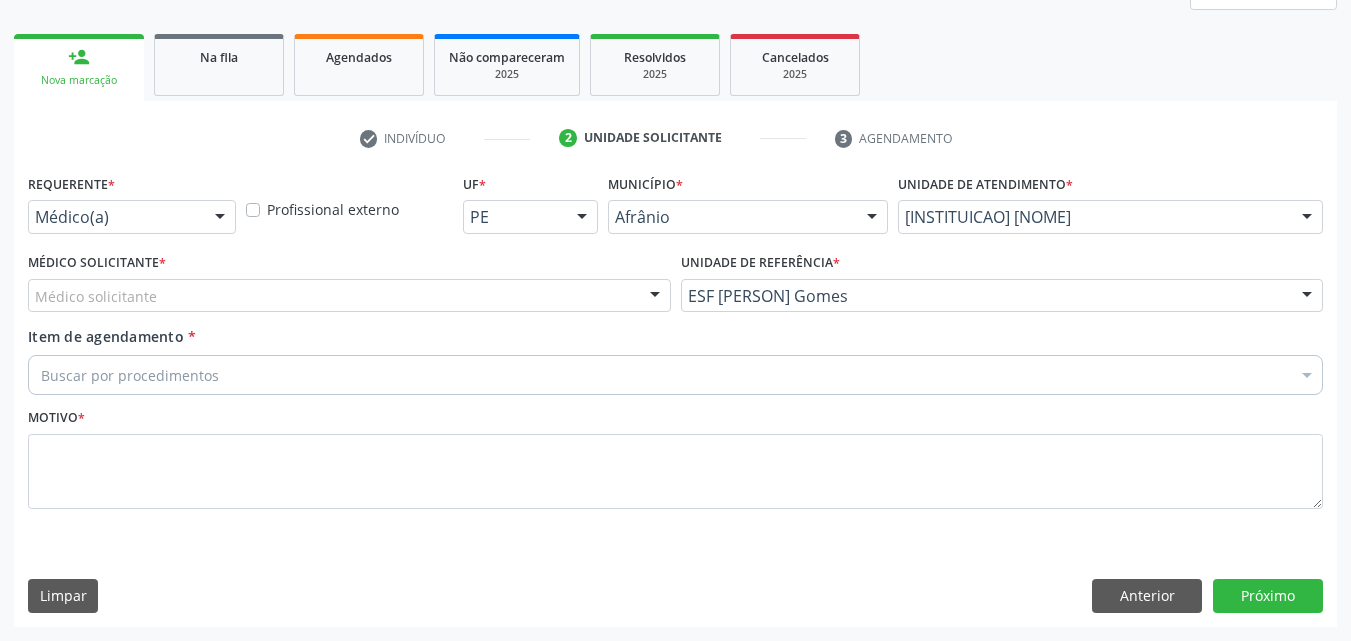 click on "Médico solicitante" at bounding box center (349, 296) 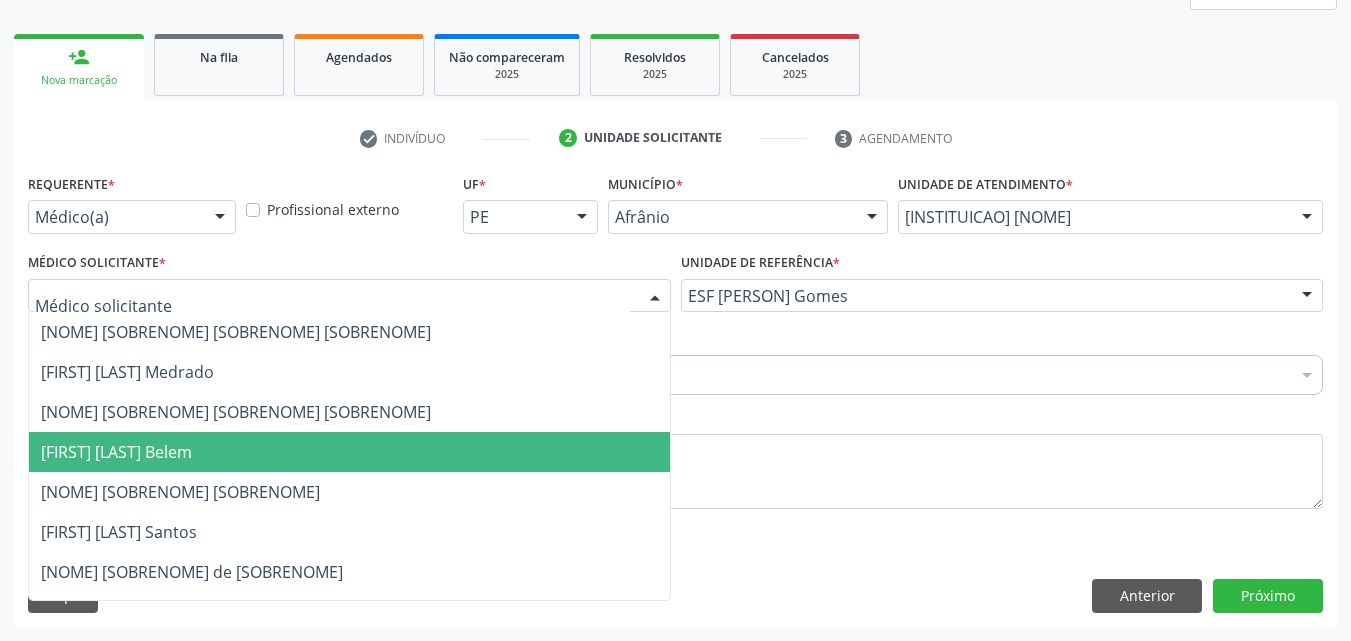 click on "[FIRST] [MIDDLE] [LAST]" at bounding box center (349, 452) 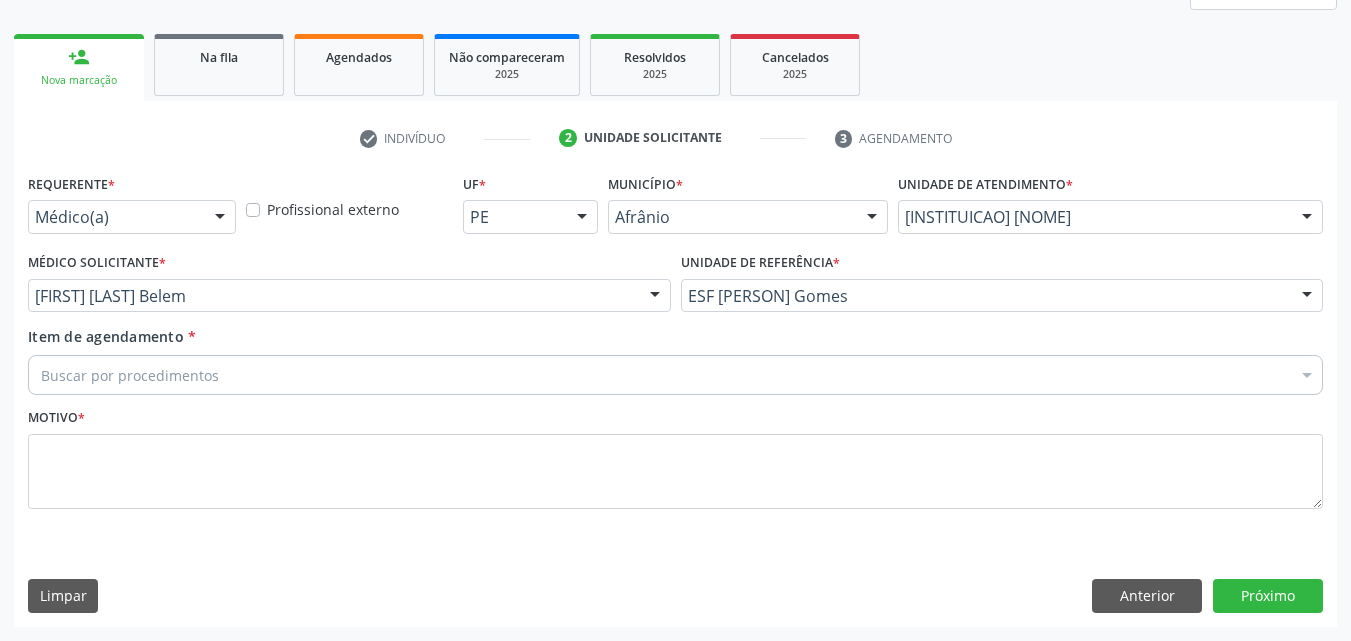 click on "Buscar por procedimentos" at bounding box center [675, 375] 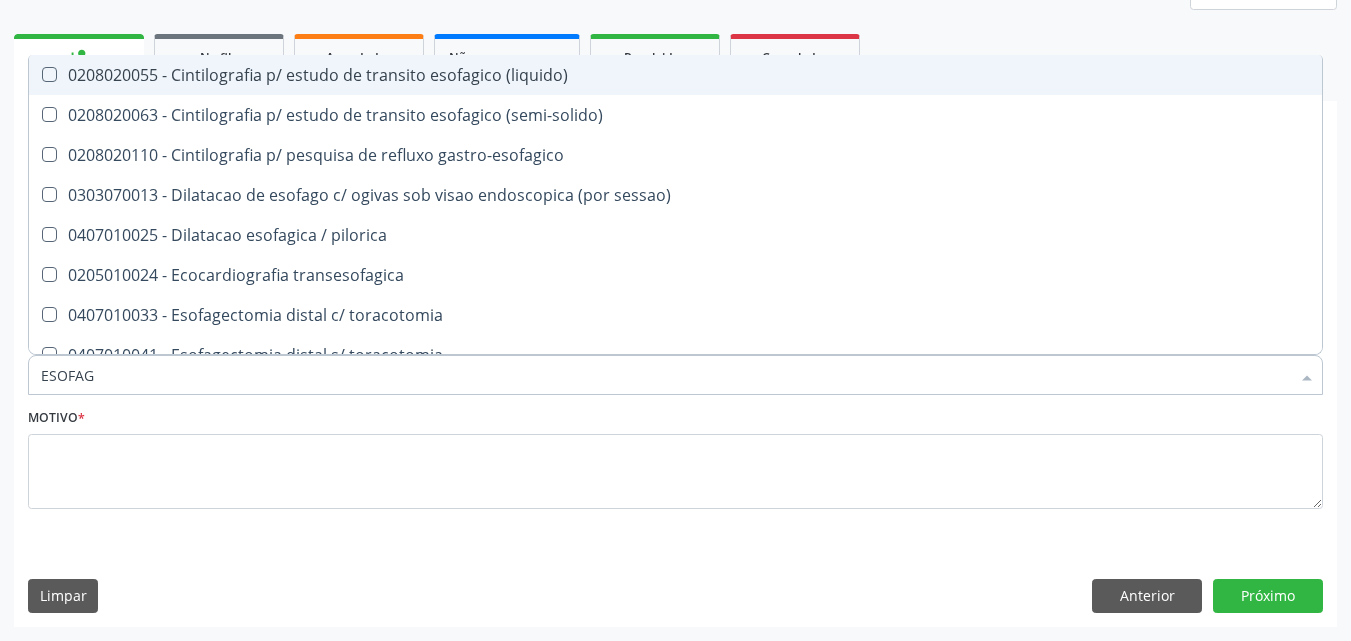 type on "ESOFAGO" 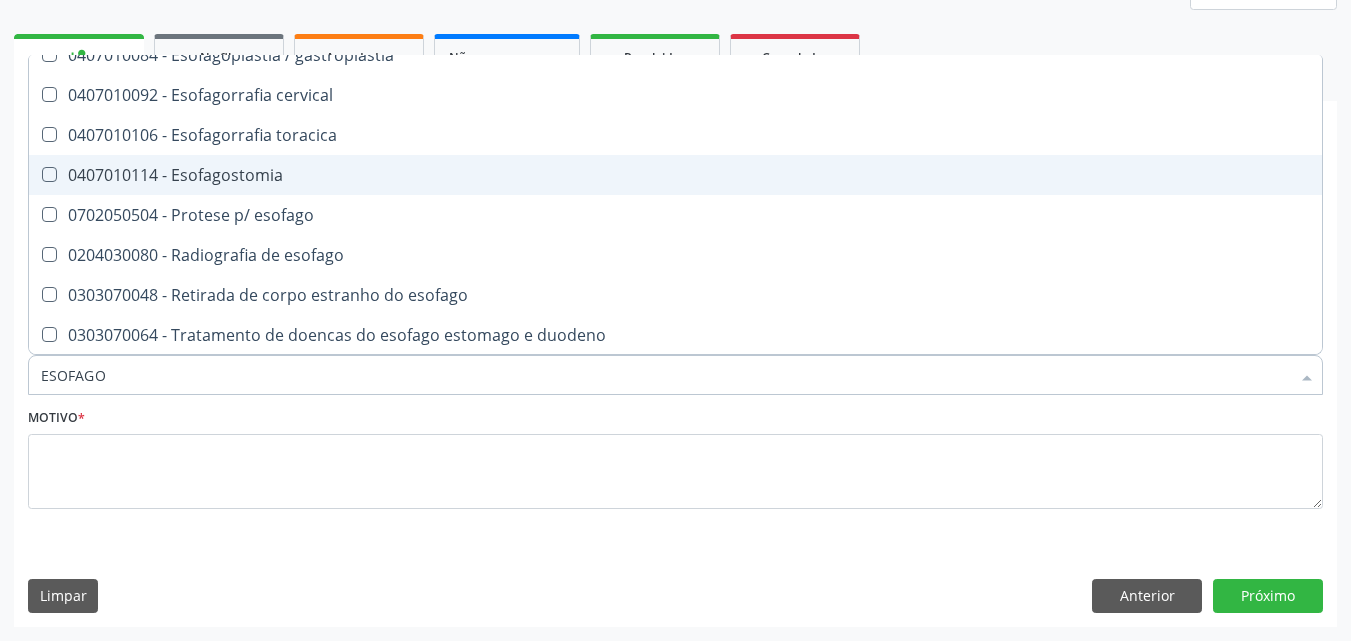 scroll, scrollTop: 341, scrollLeft: 0, axis: vertical 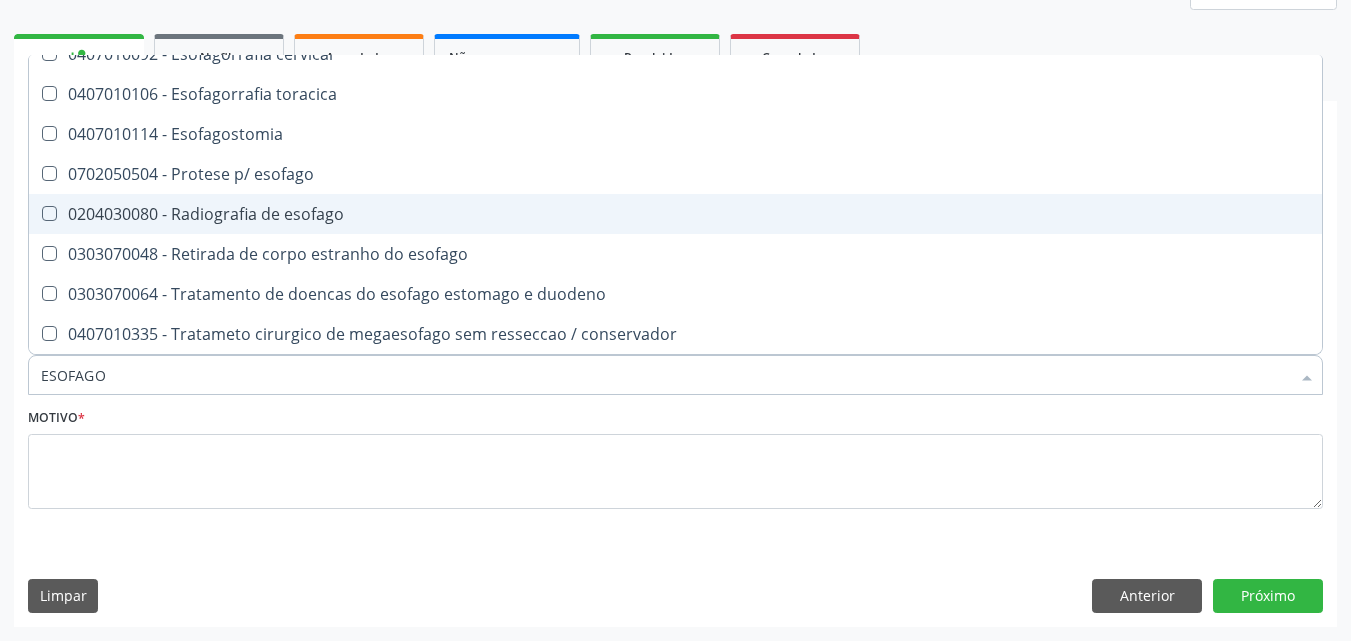click on "0204030080 - Radiografia de esofago" at bounding box center (675, 214) 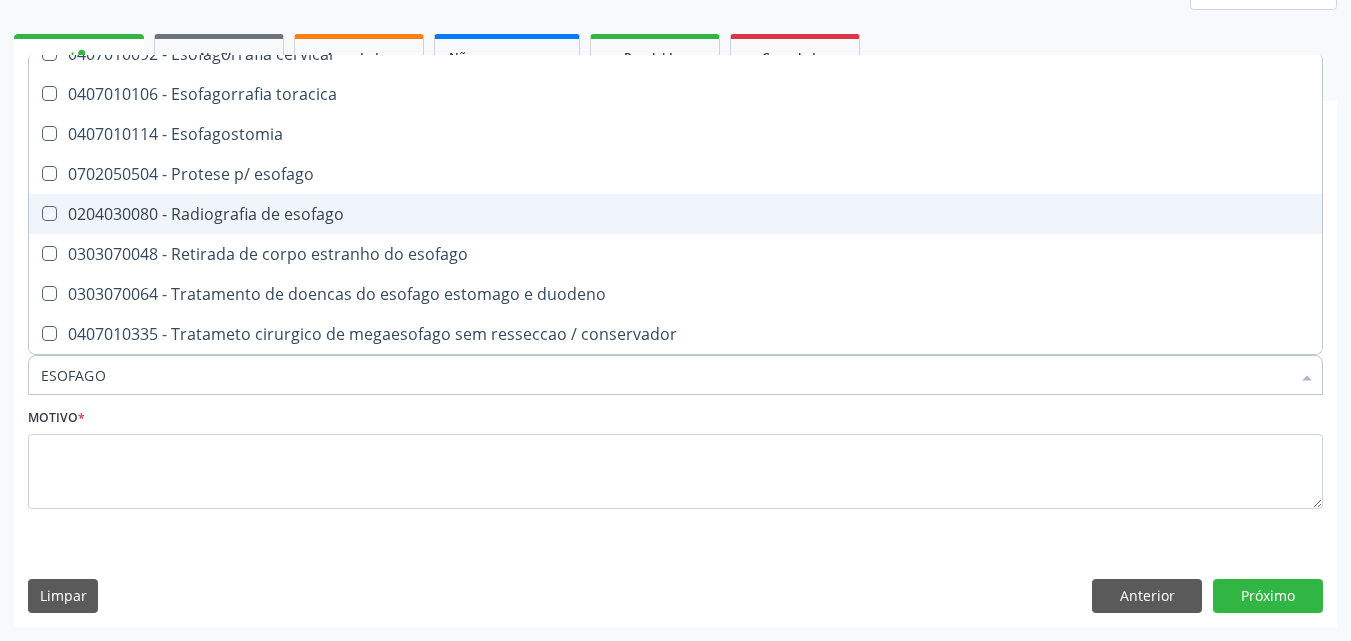 checkbox on "true" 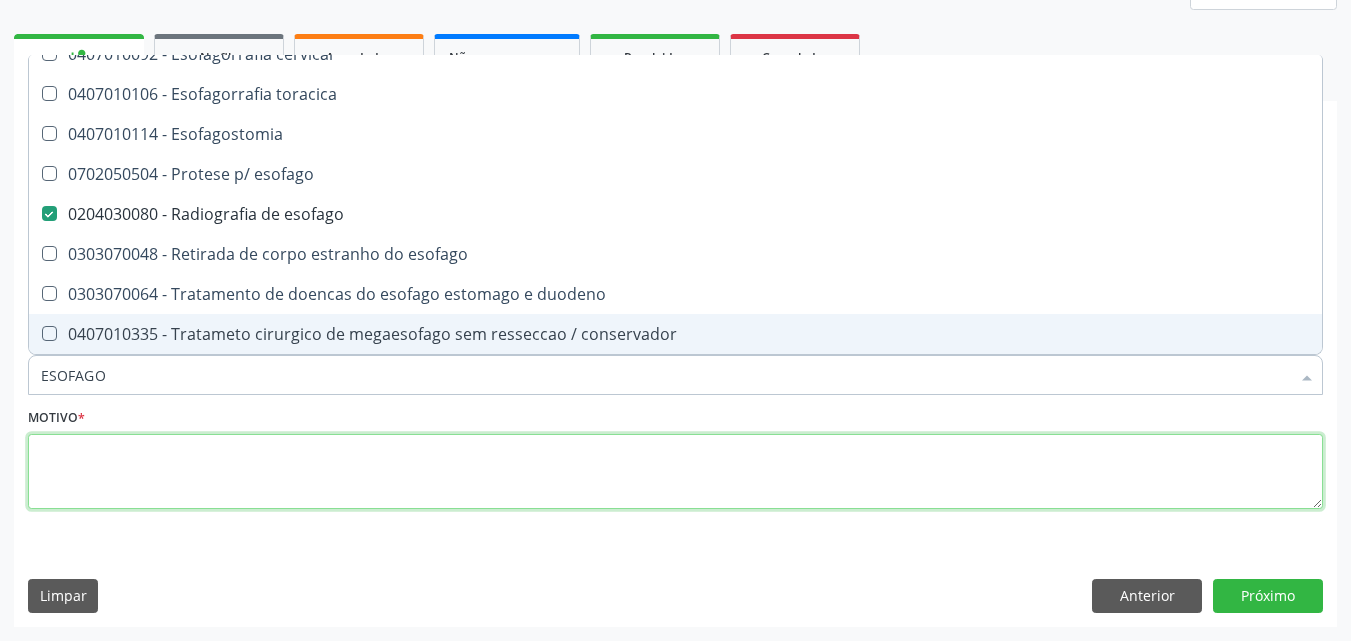 click at bounding box center [675, 472] 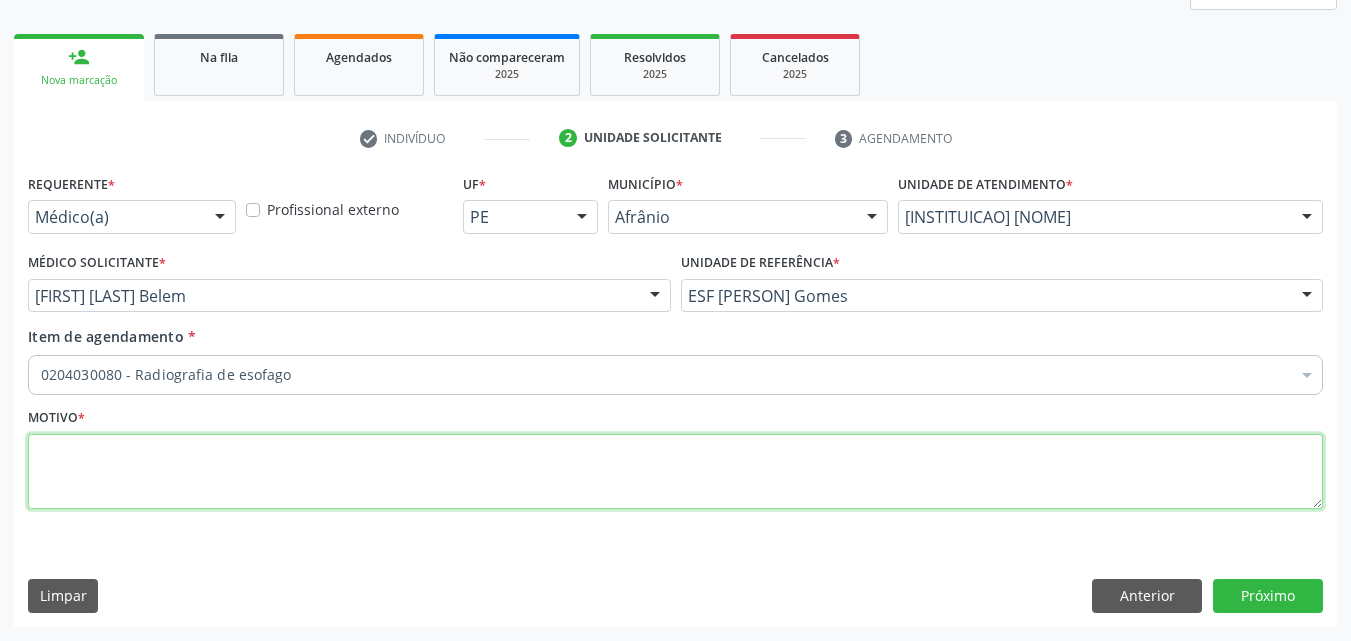 scroll, scrollTop: 0, scrollLeft: 0, axis: both 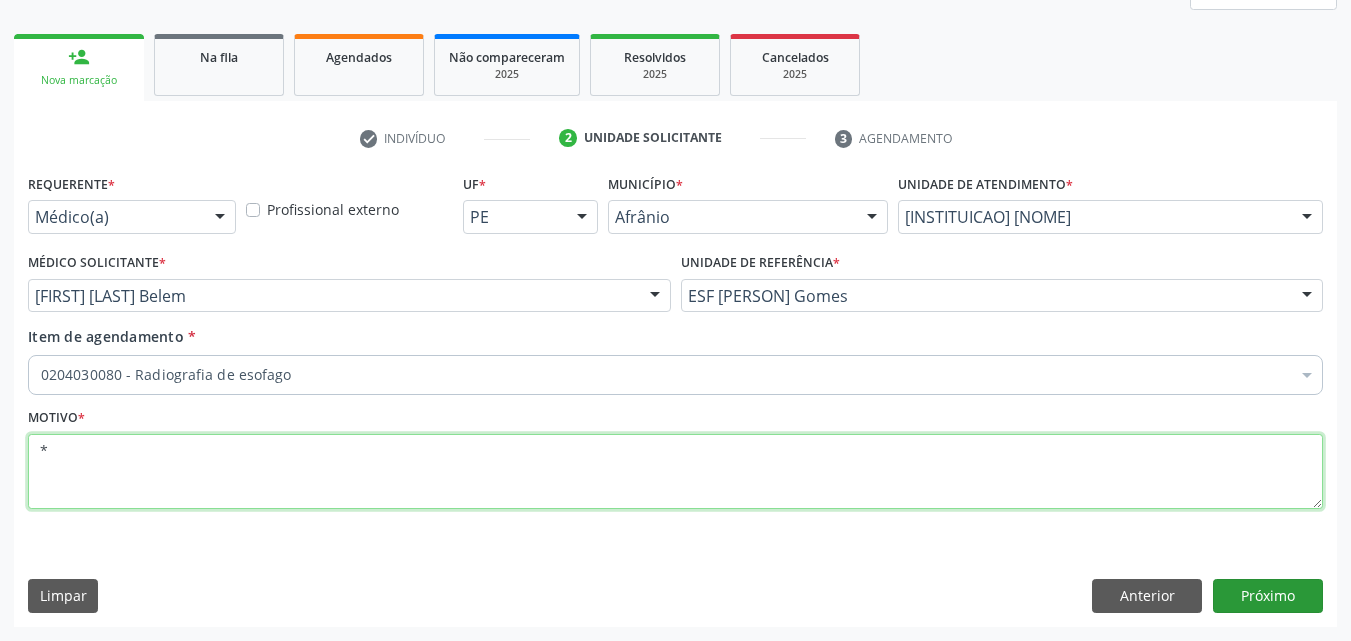 type on "*" 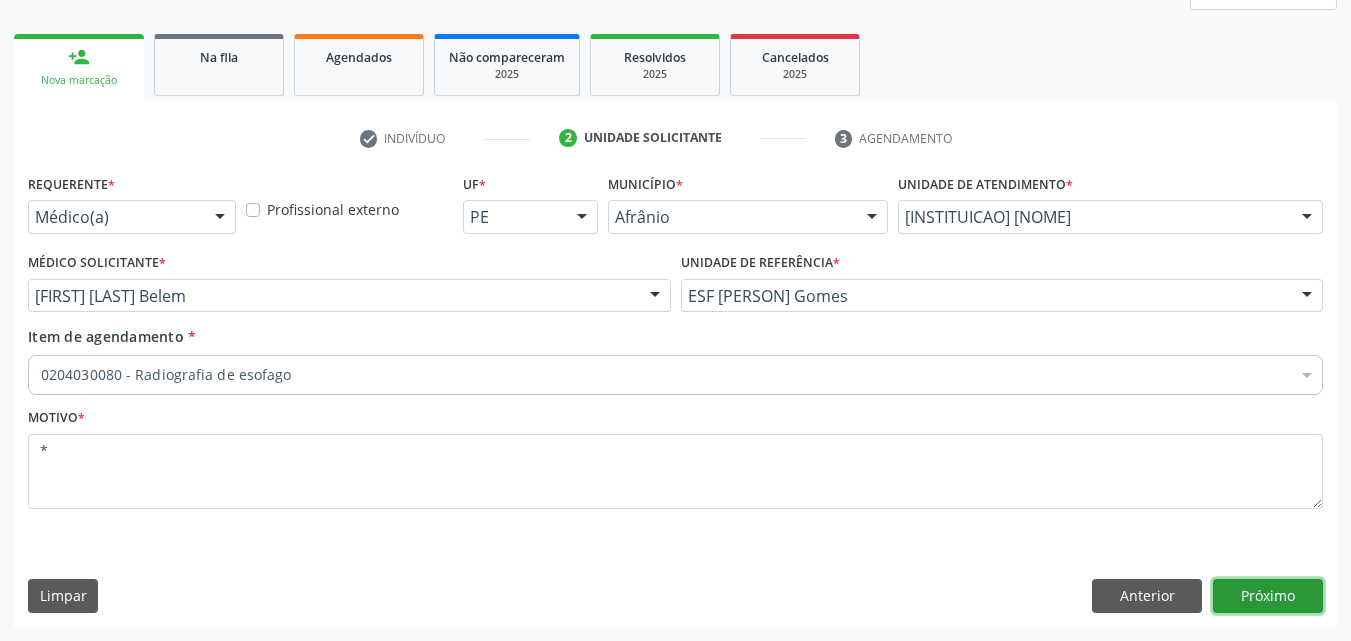 click on "Próximo" at bounding box center [1268, 596] 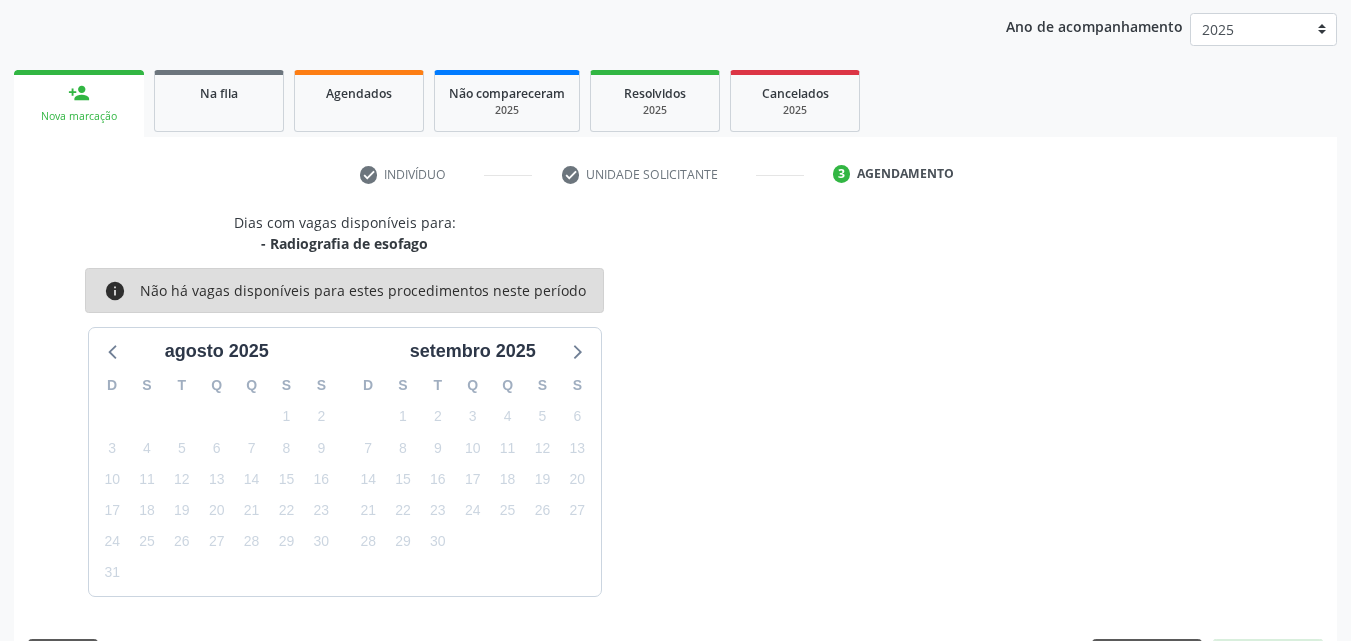 scroll, scrollTop: 265, scrollLeft: 0, axis: vertical 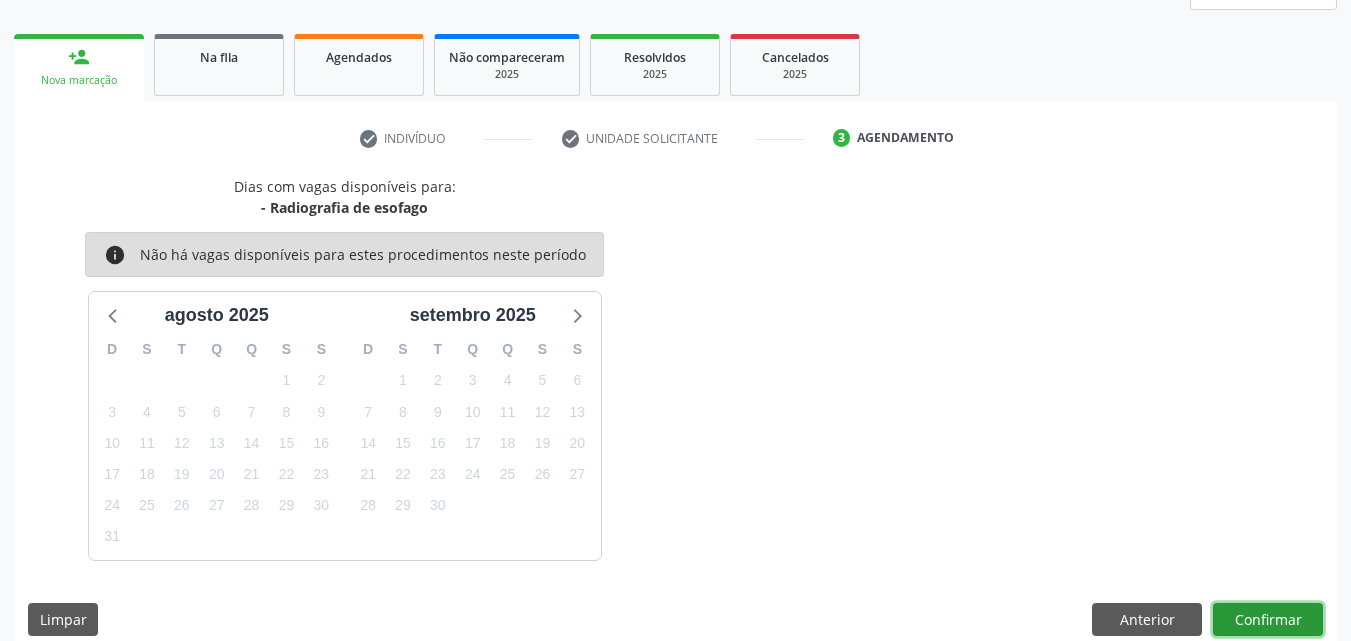 click on "Confirmar" at bounding box center [1268, 620] 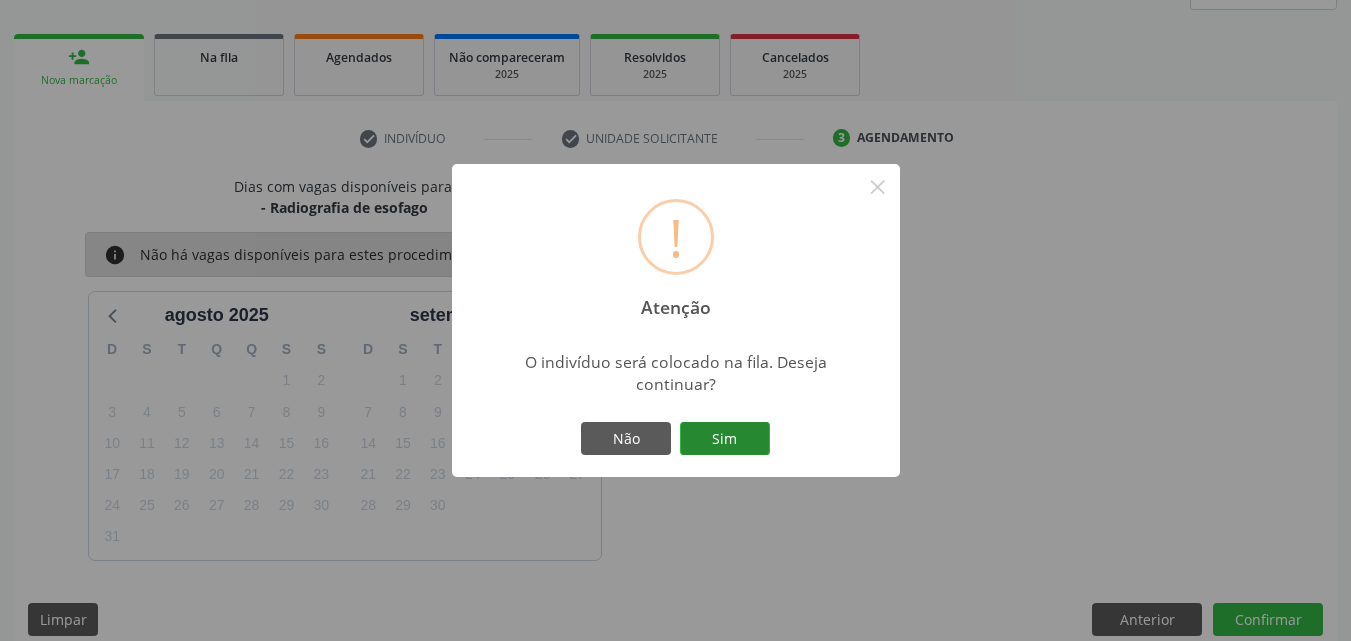 click on "Sim" at bounding box center [725, 439] 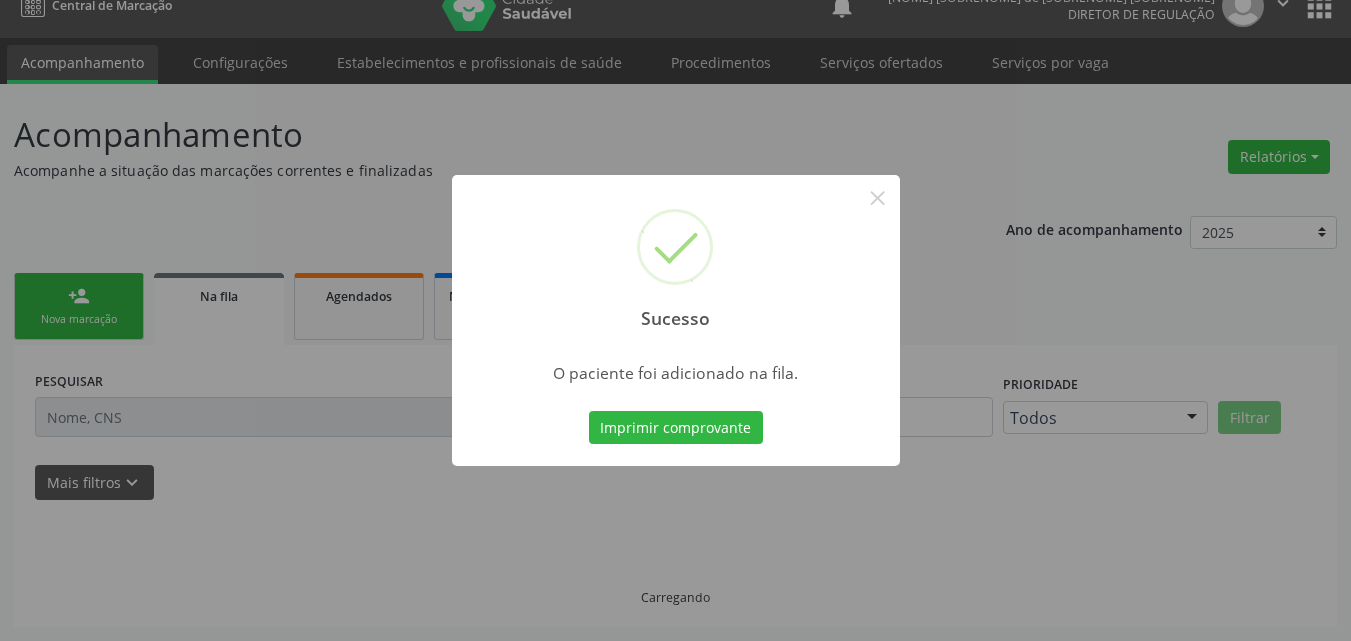scroll, scrollTop: 26, scrollLeft: 0, axis: vertical 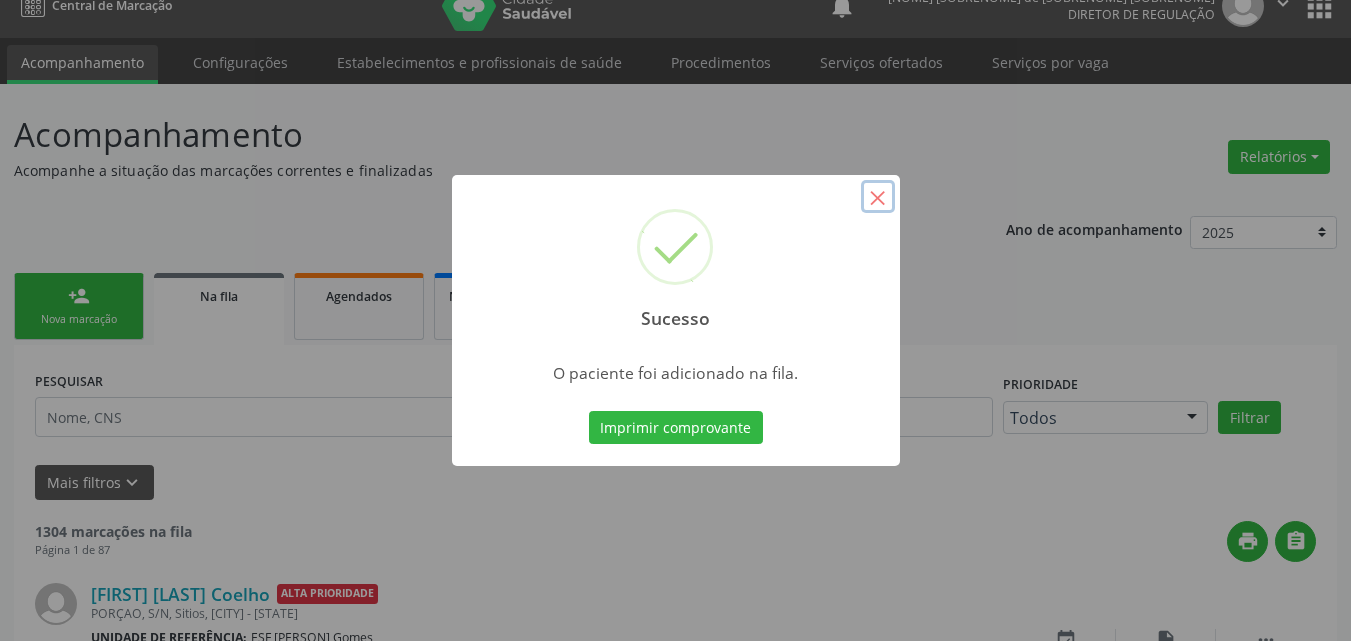 click on "×" at bounding box center (878, 197) 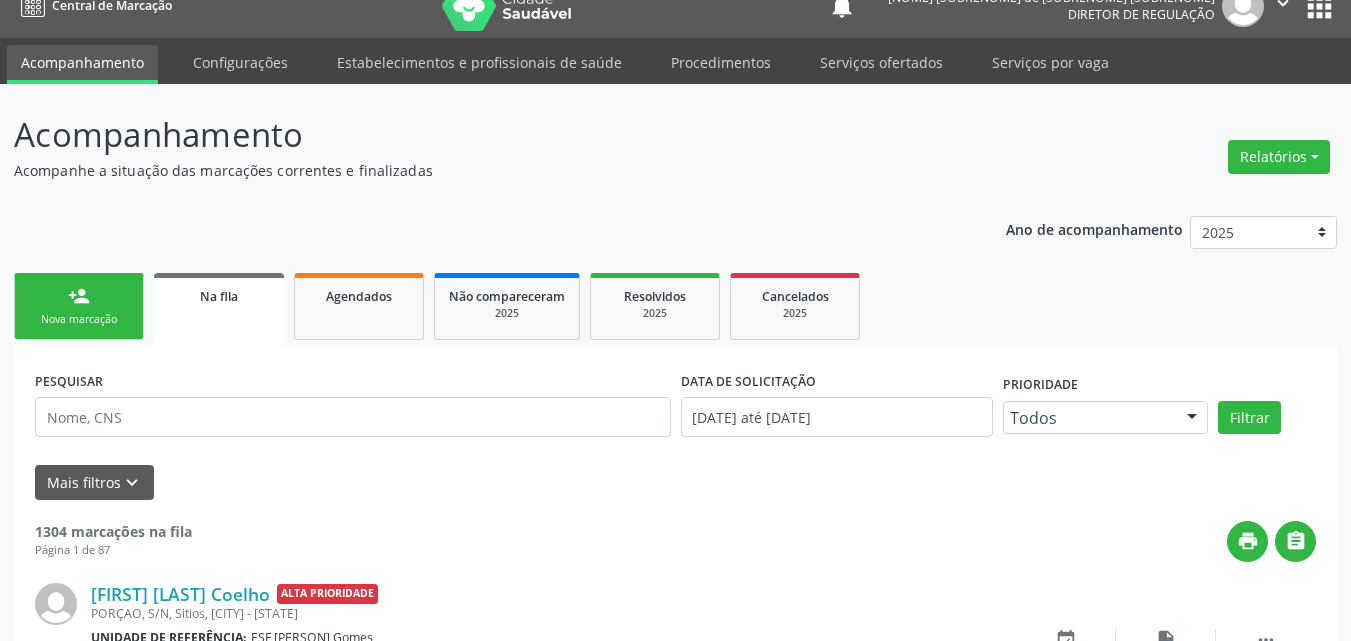 click on "Nova marcação" at bounding box center [79, 319] 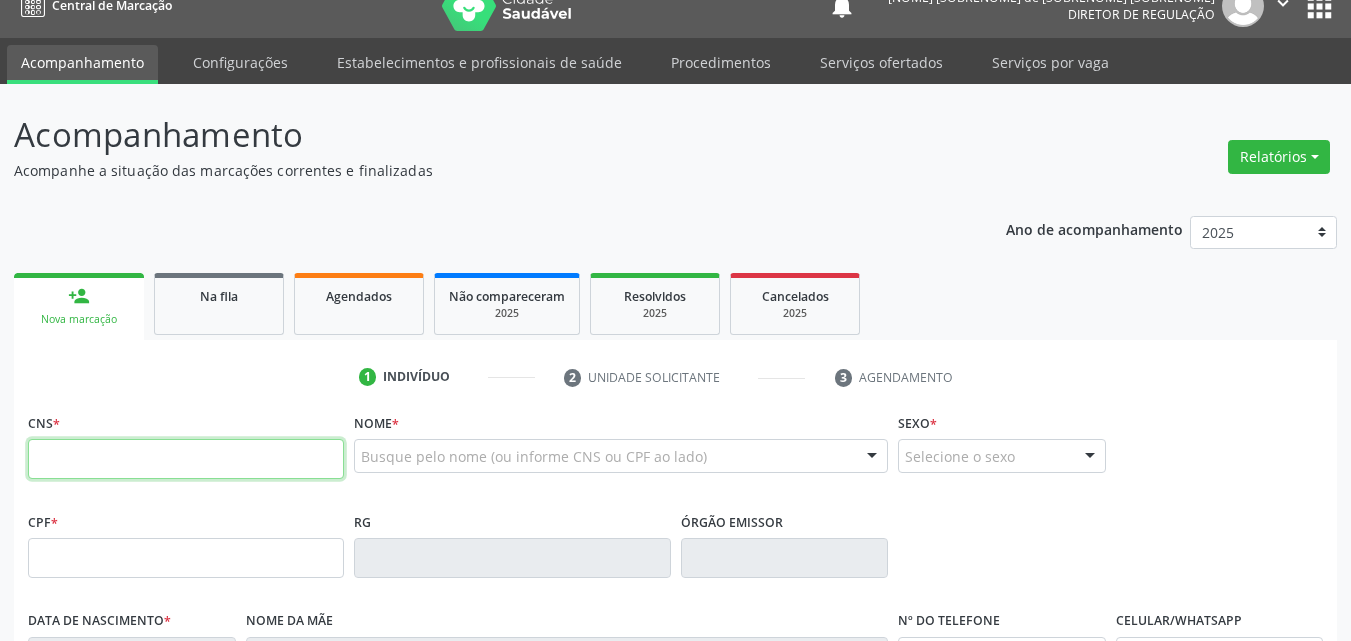 click at bounding box center (186, 459) 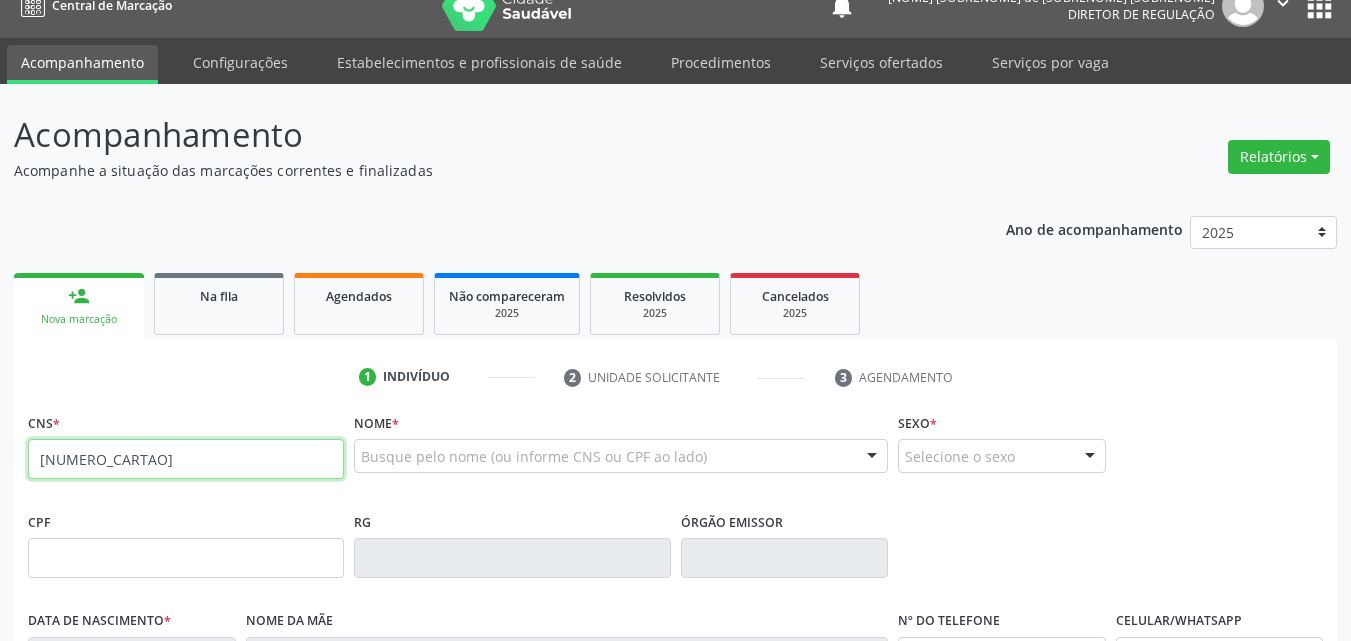 type on "703 0088 1758 0472" 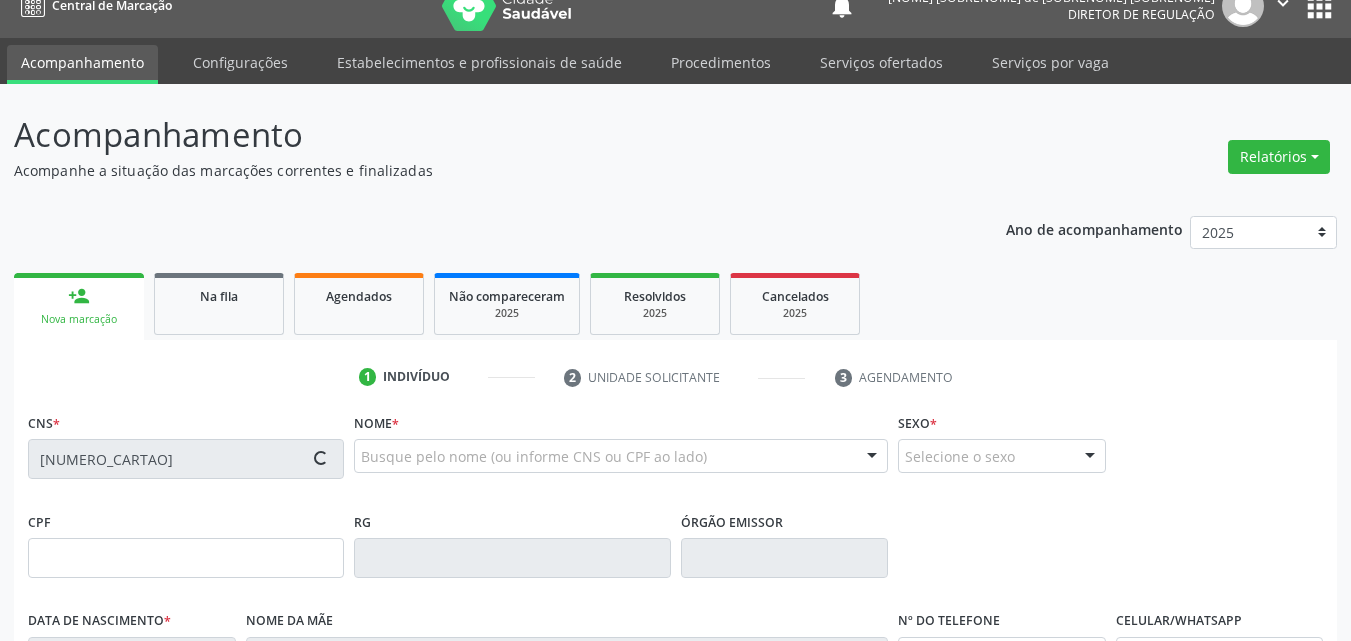 type on "21/08/1984" 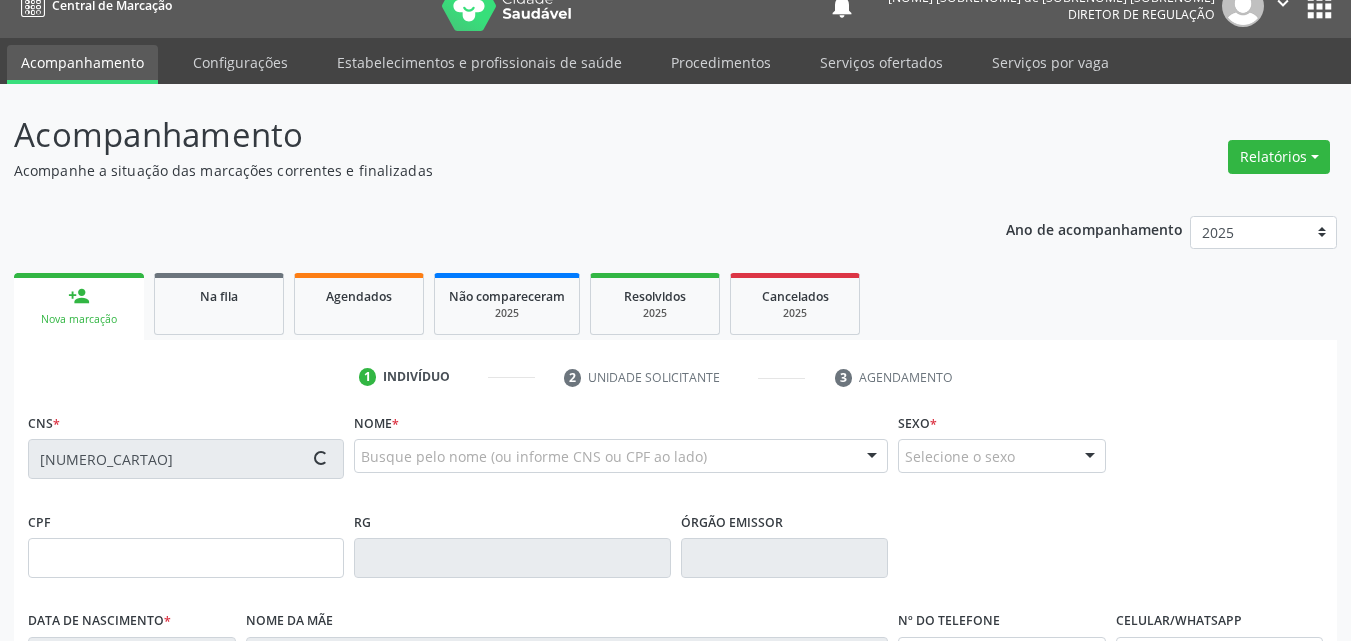 type on "Julia Rodrigues de Souza" 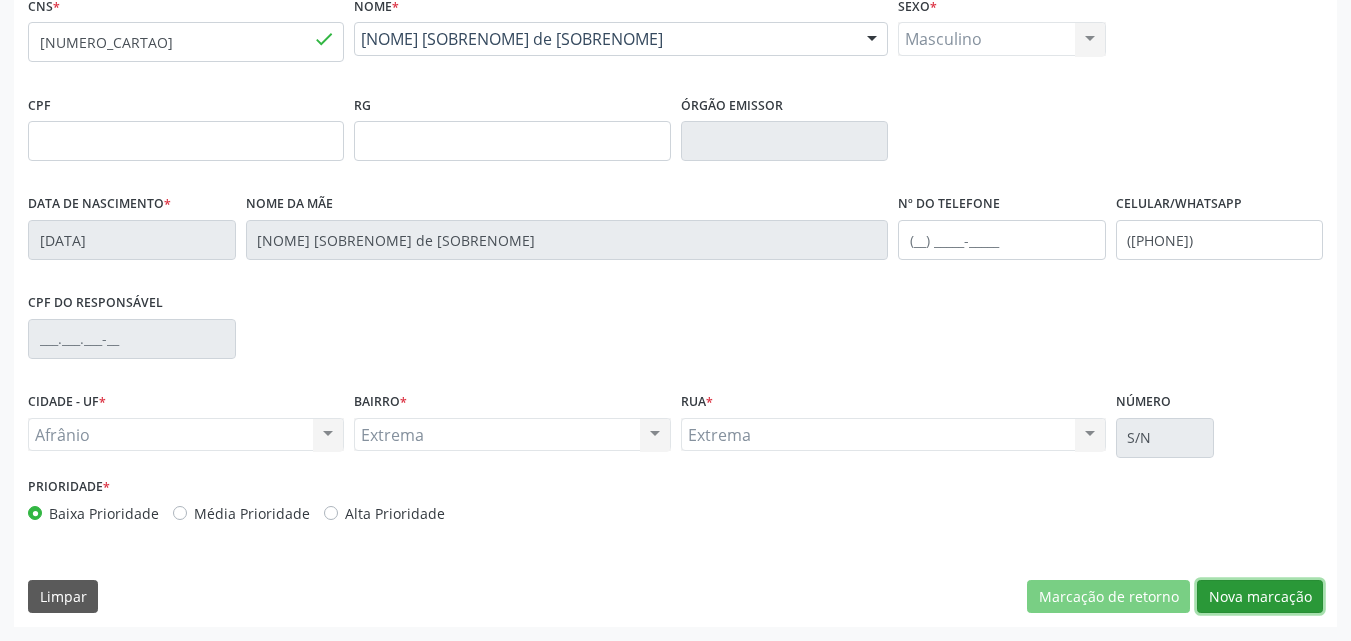 click on "Nova marcação" at bounding box center [1260, 597] 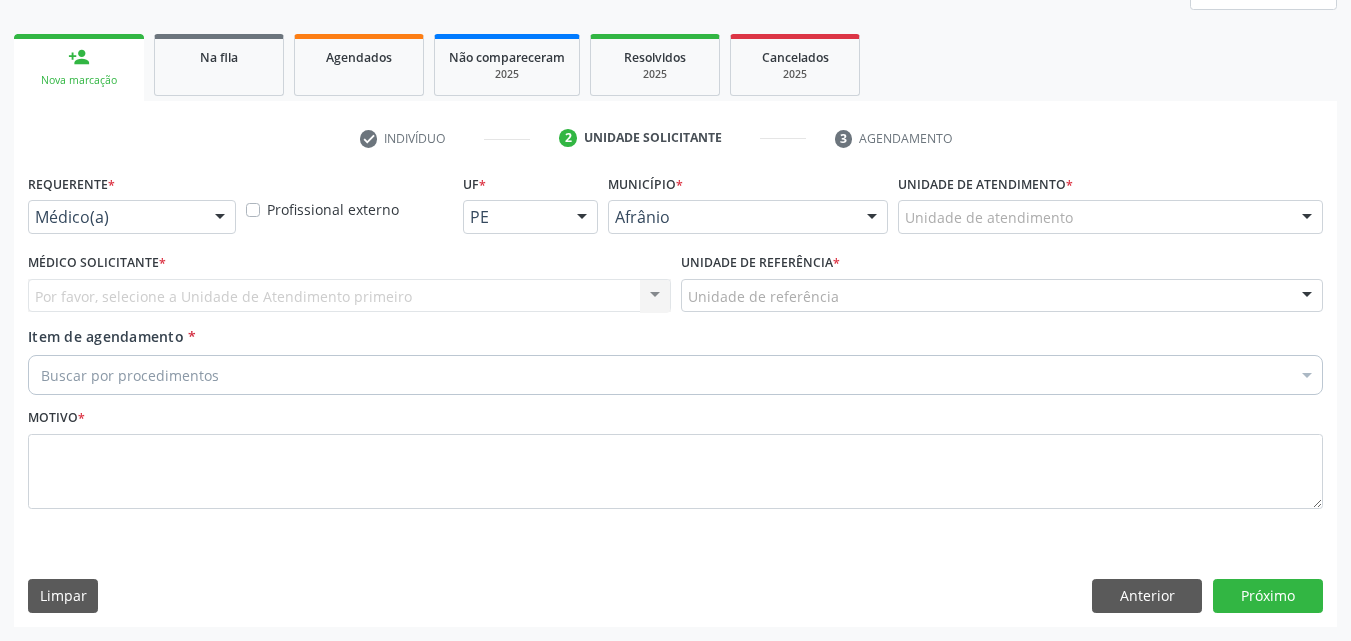 scroll, scrollTop: 265, scrollLeft: 0, axis: vertical 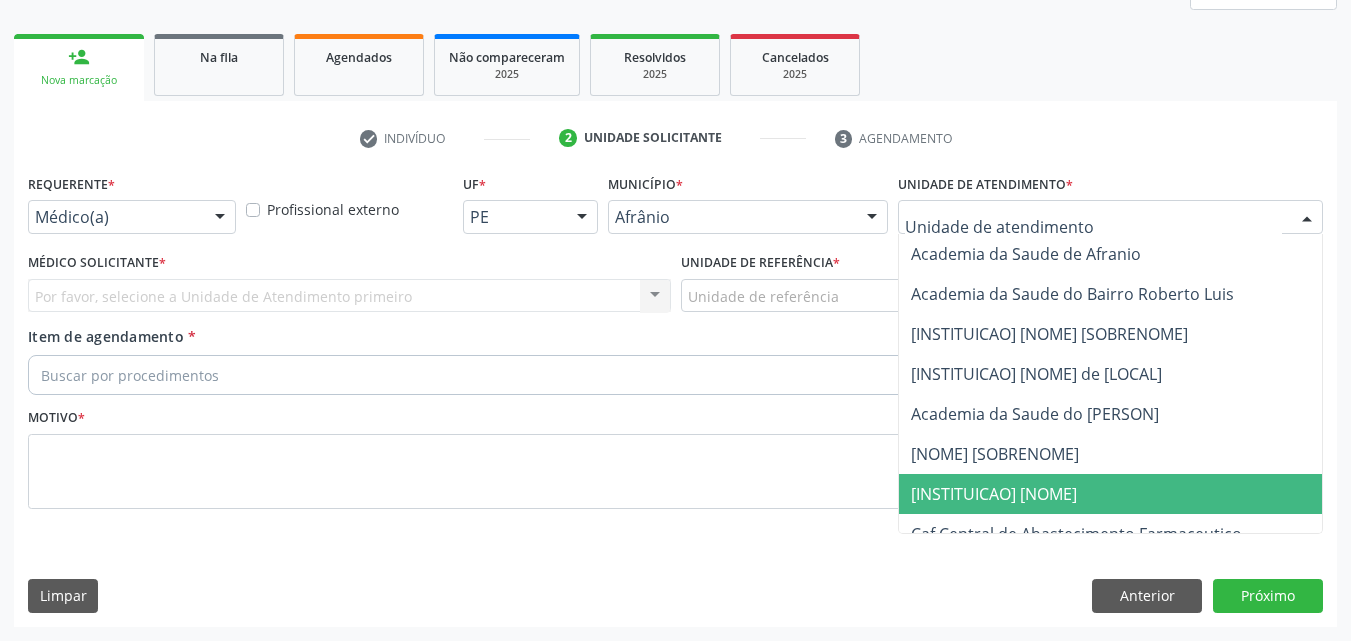 click on "Ambulatorio Municipal de Saude" at bounding box center (994, 494) 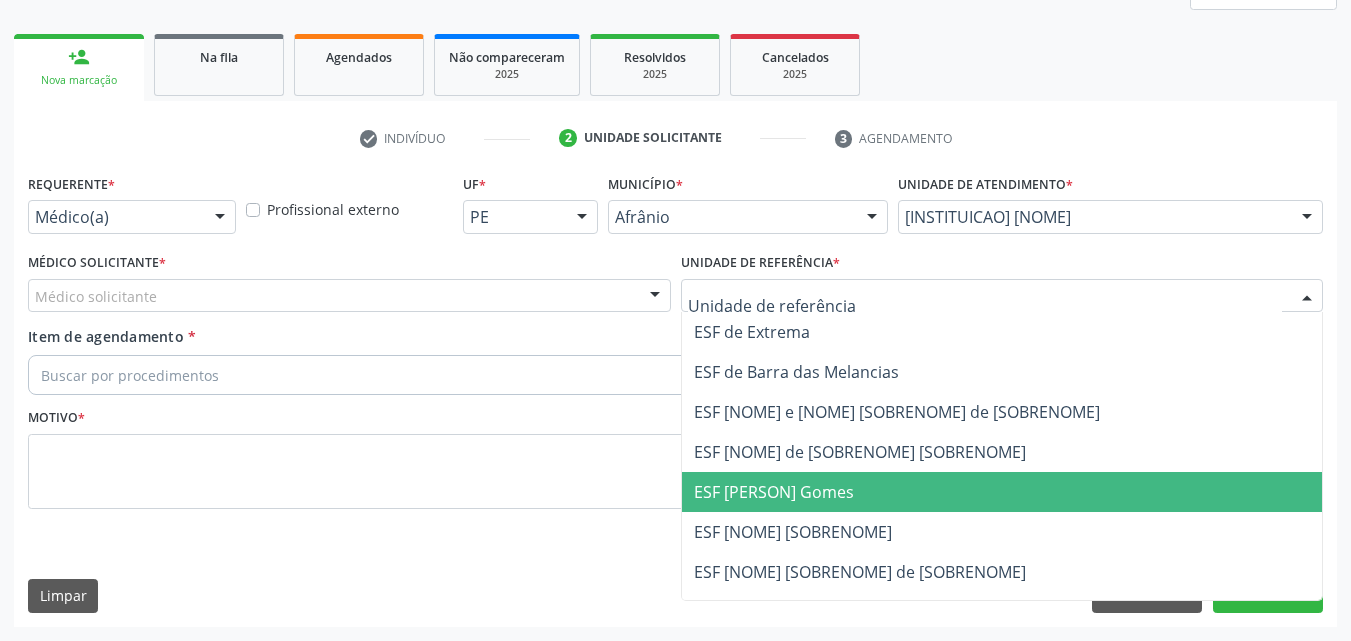 drag, startPoint x: 830, startPoint y: 495, endPoint x: 772, endPoint y: 466, distance: 64.84597 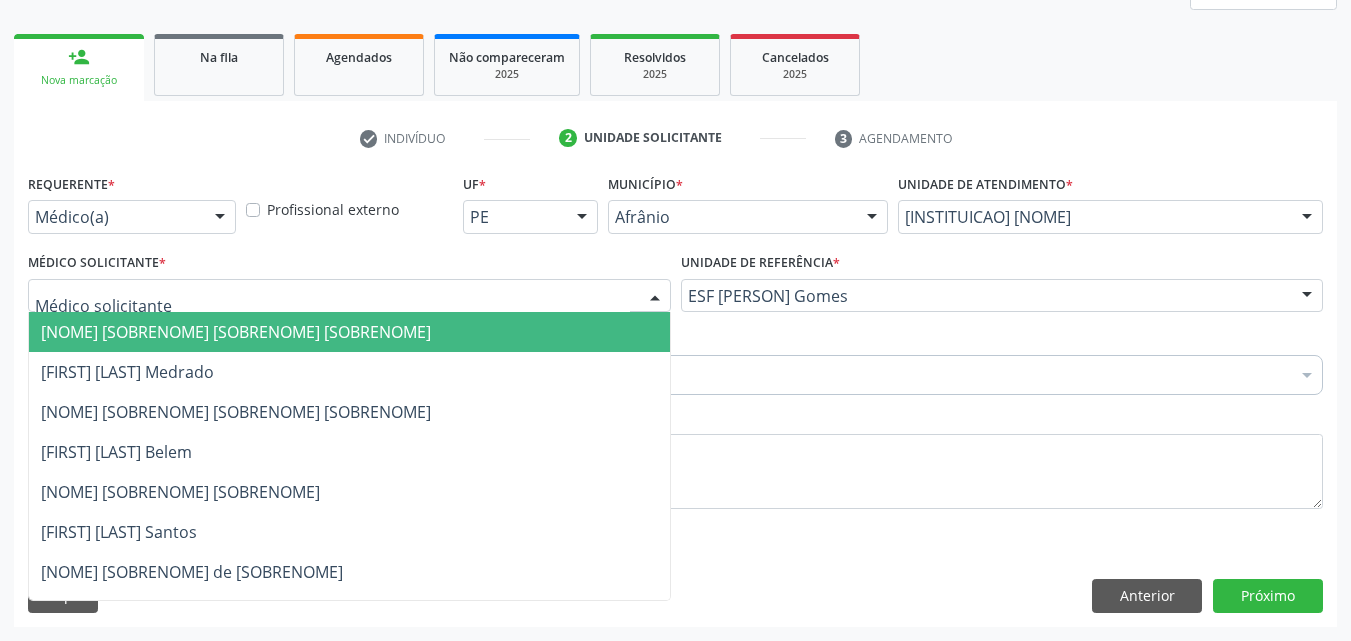 click at bounding box center [349, 296] 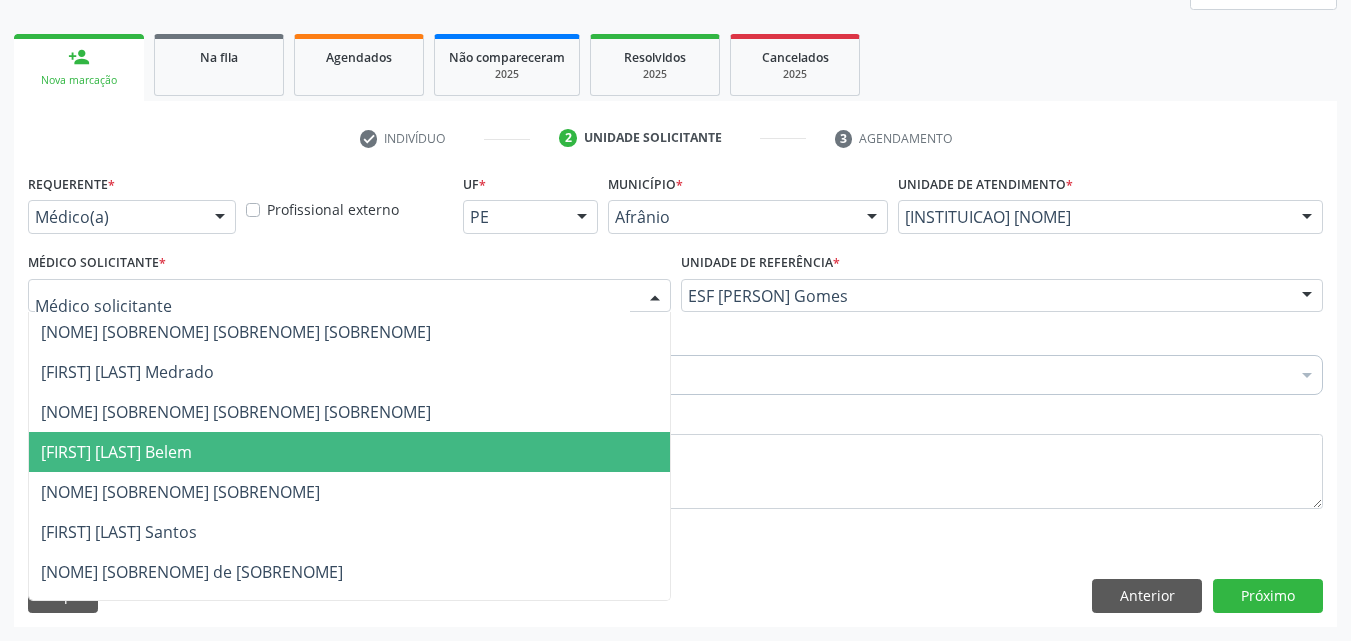 click on "[FIRST] [MIDDLE] [LAST]" at bounding box center [349, 452] 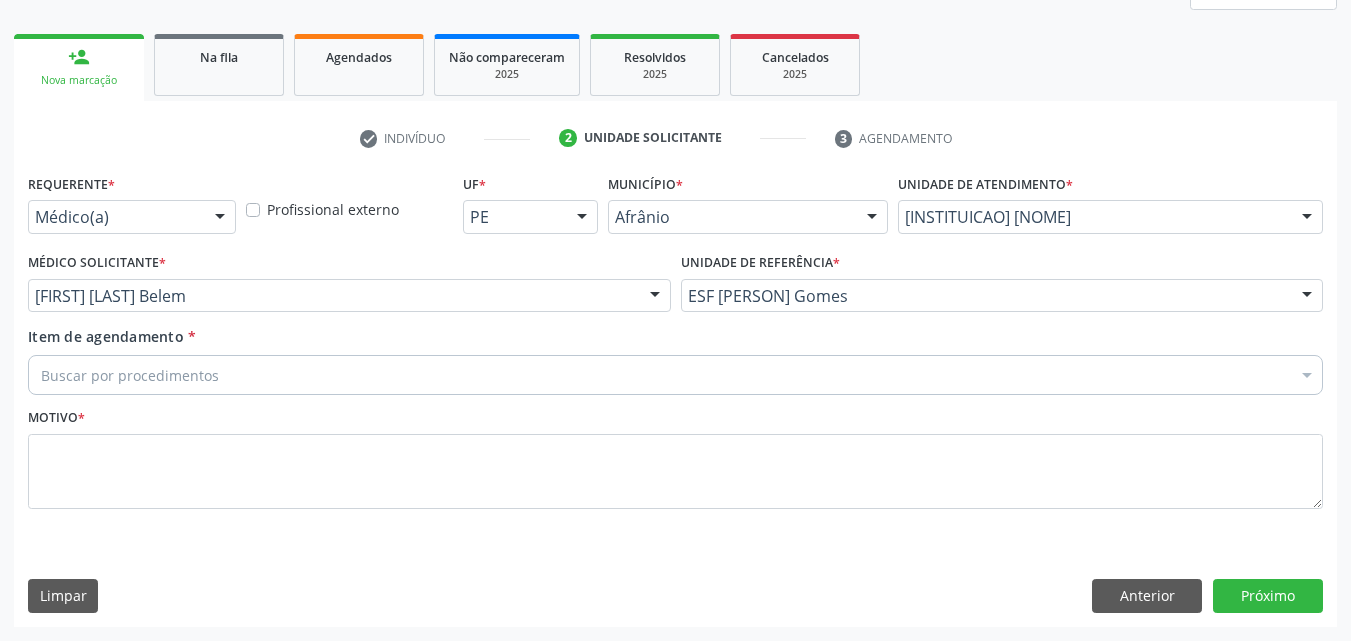 click on "Buscar por procedimentos" at bounding box center (675, 375) 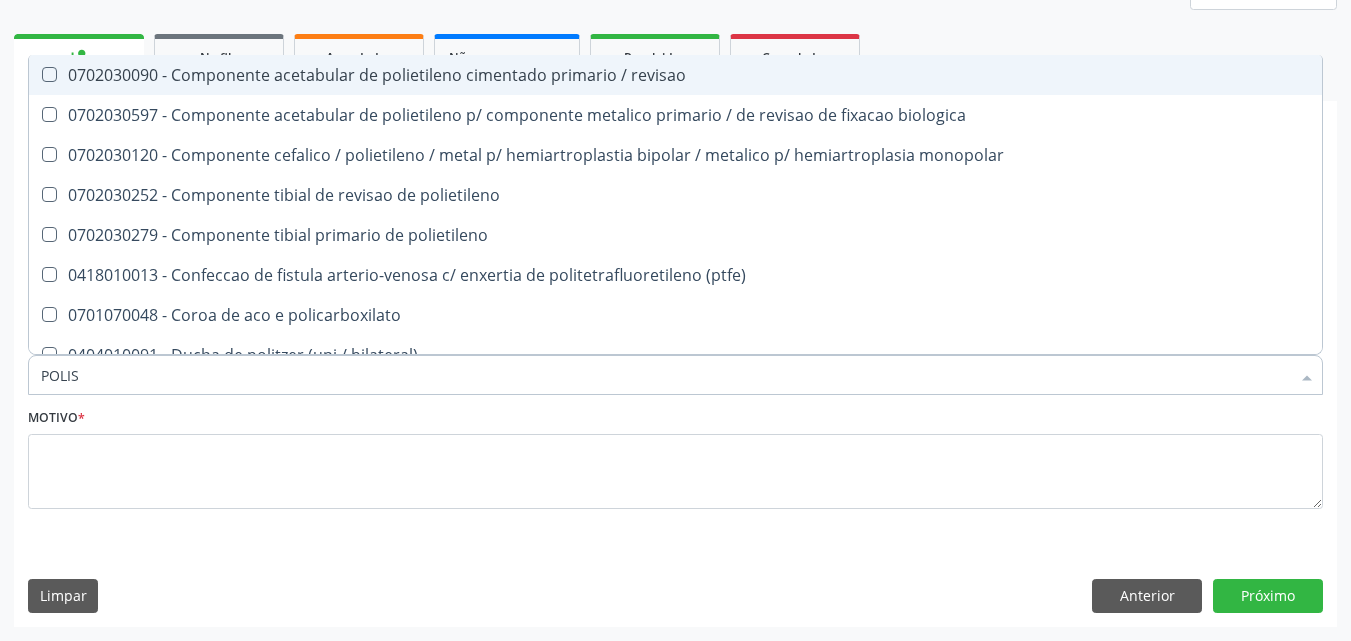 type on "POLISS" 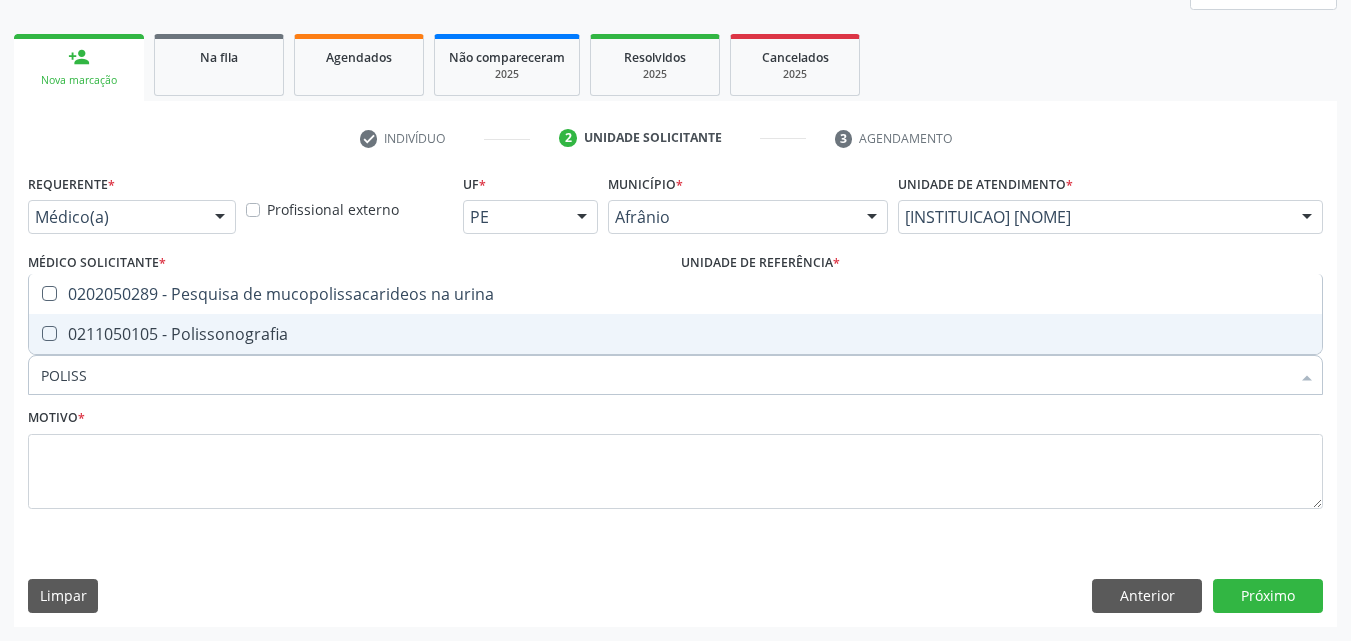 click on "0211050105 - Polissonografia" at bounding box center (675, 334) 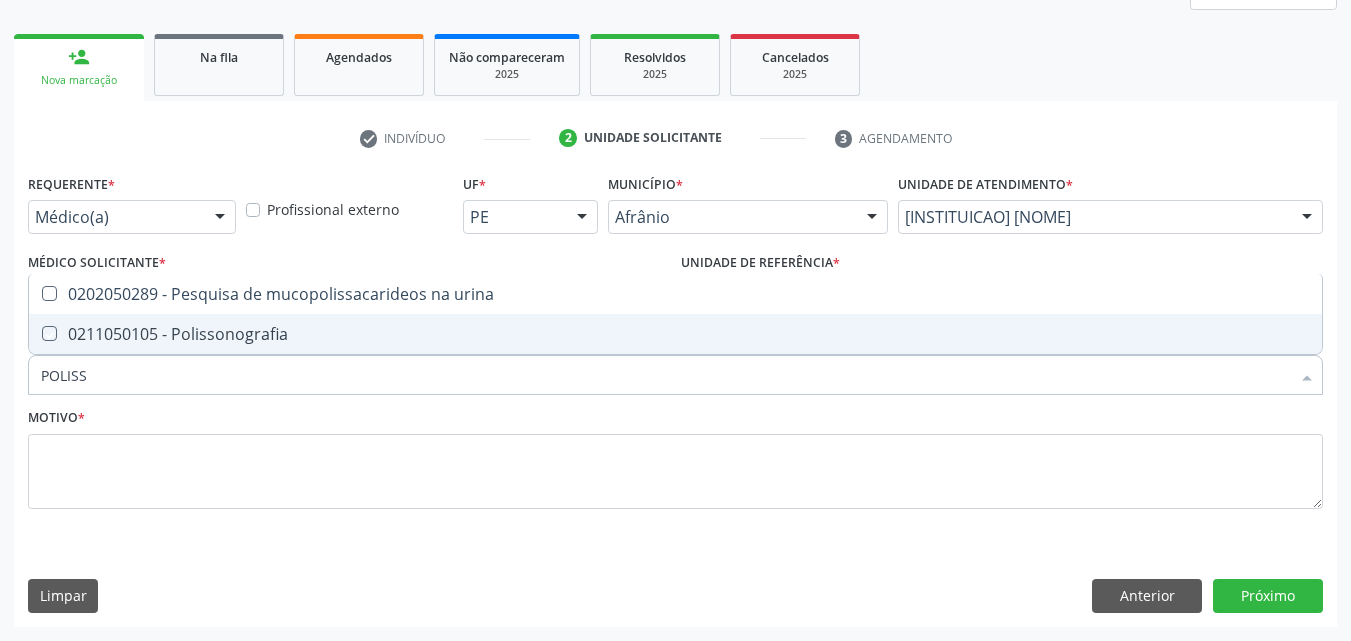 checkbox on "true" 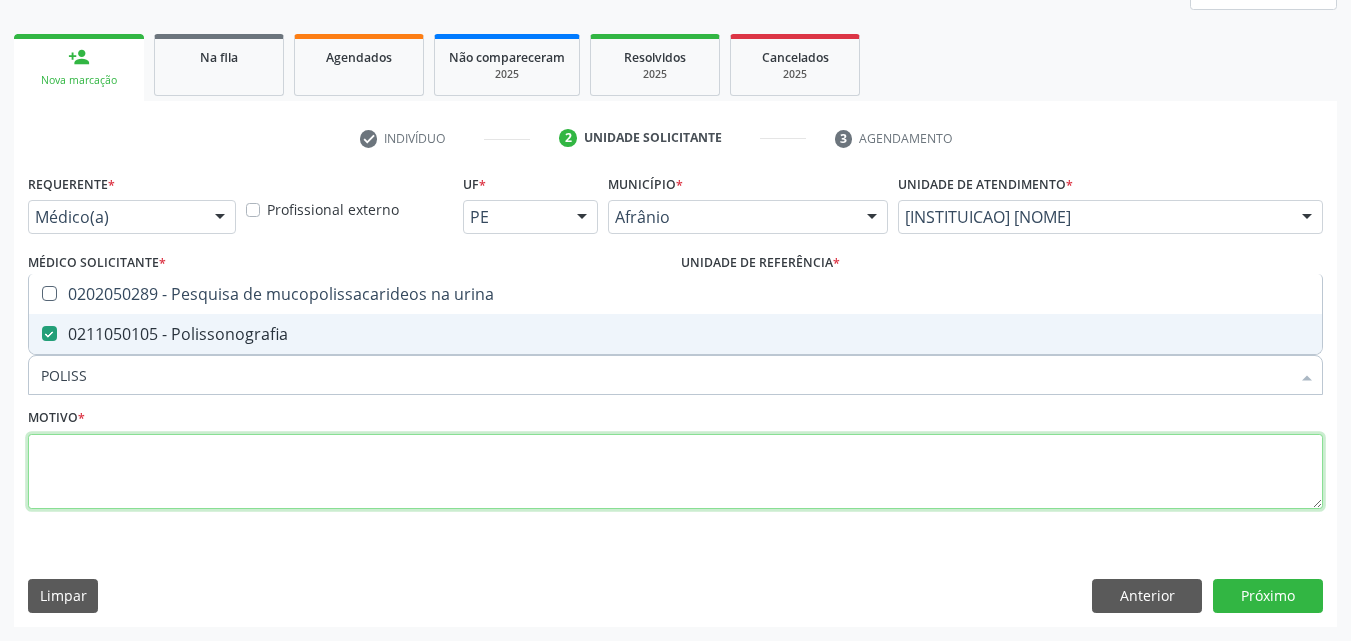 click at bounding box center [675, 472] 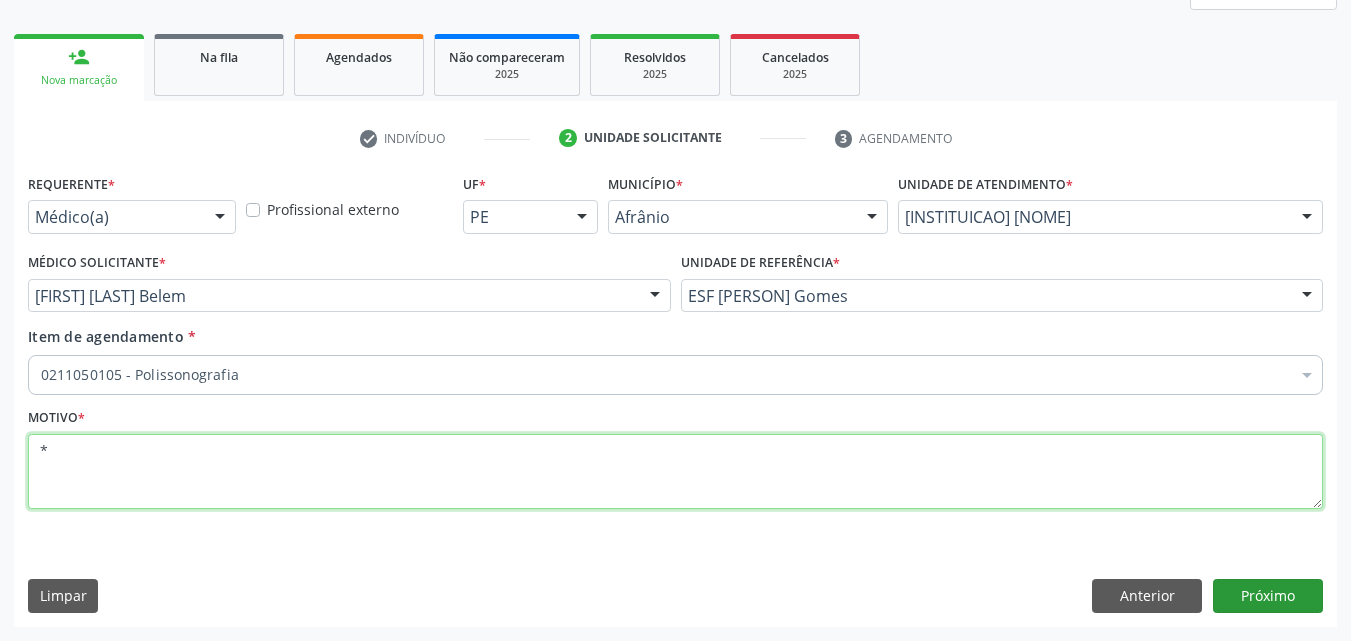 type on "*" 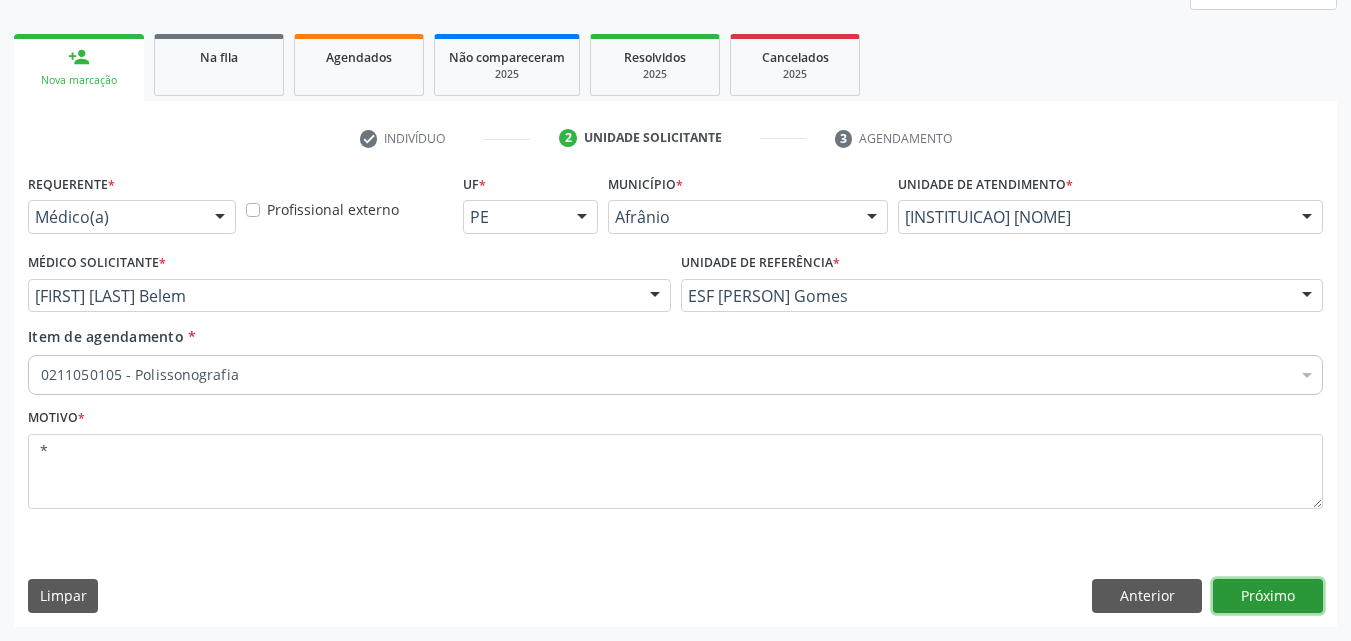 click on "Próximo" at bounding box center [1268, 596] 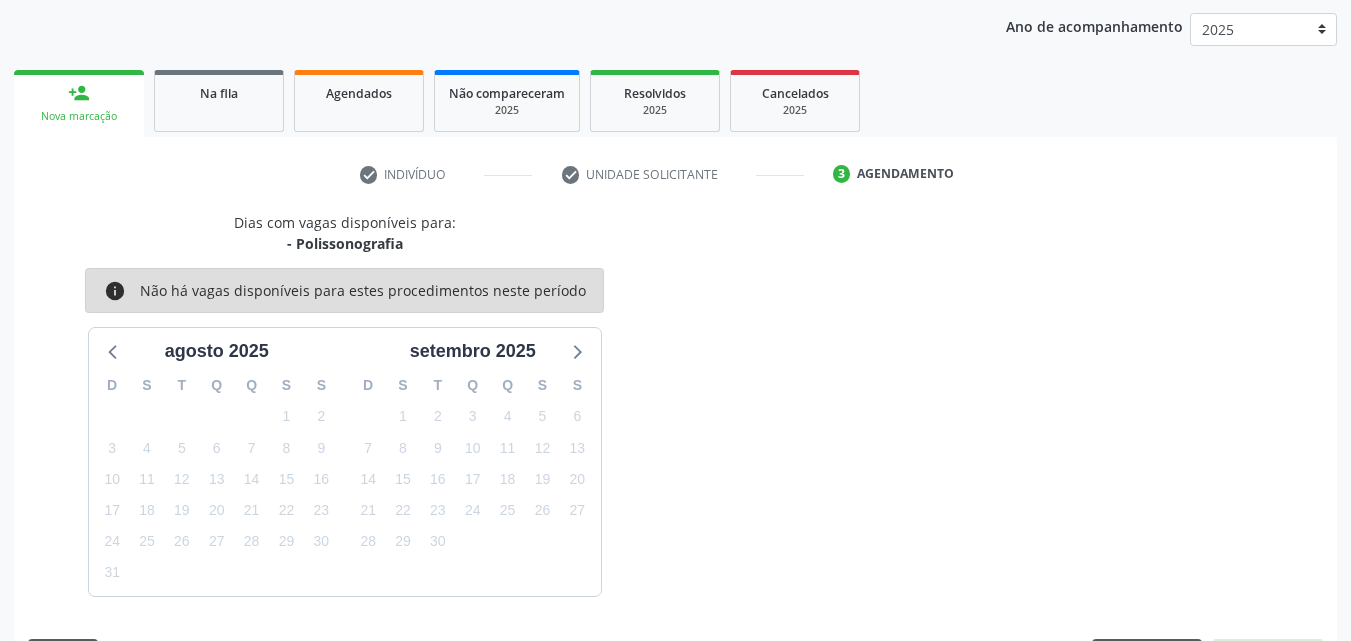scroll, scrollTop: 265, scrollLeft: 0, axis: vertical 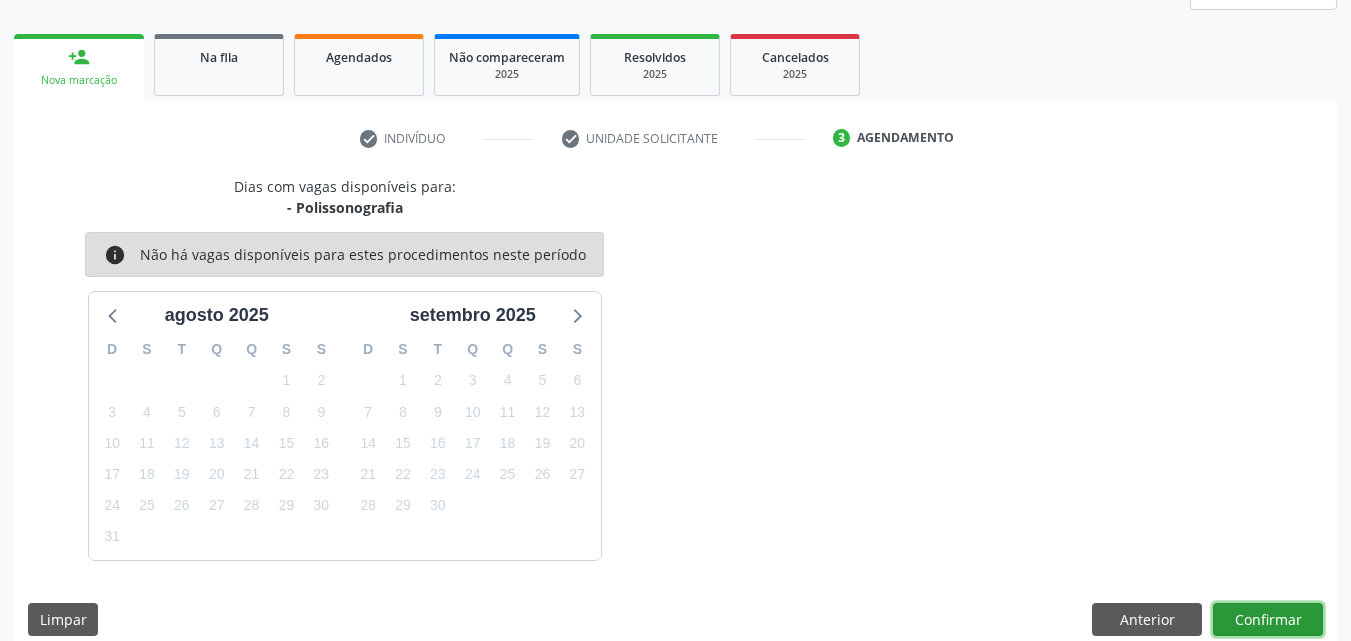 click on "Confirmar" at bounding box center [1268, 620] 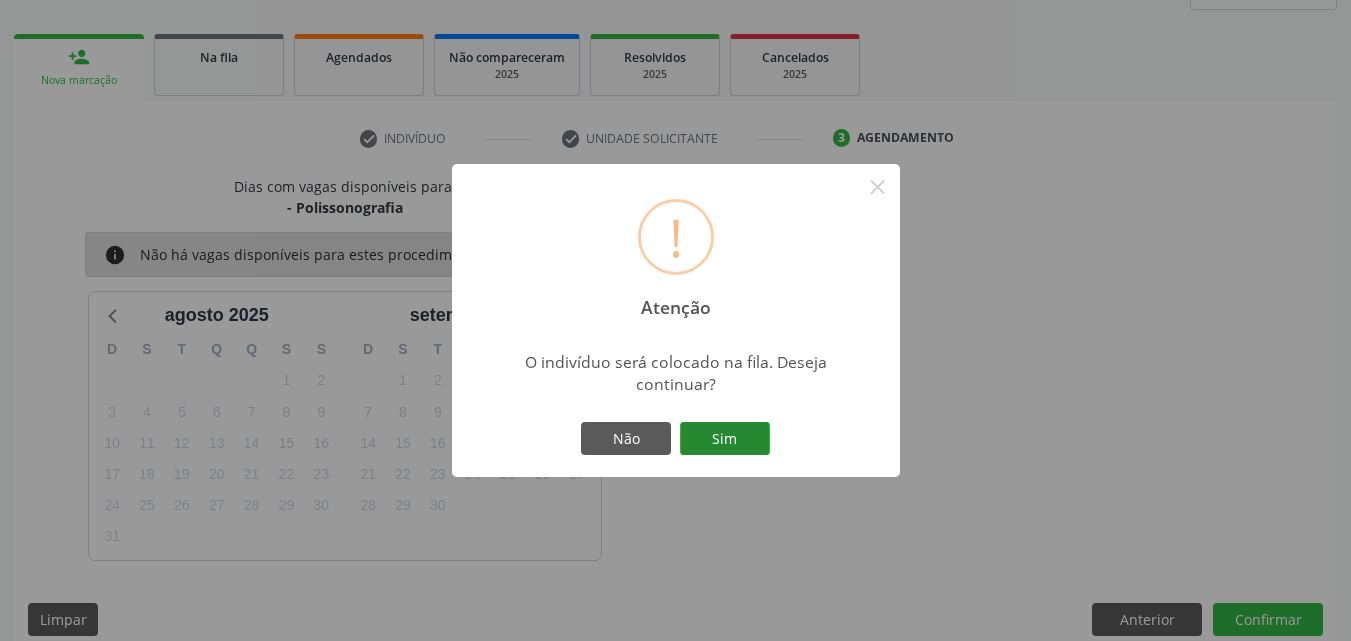 click on "Sim" at bounding box center [725, 439] 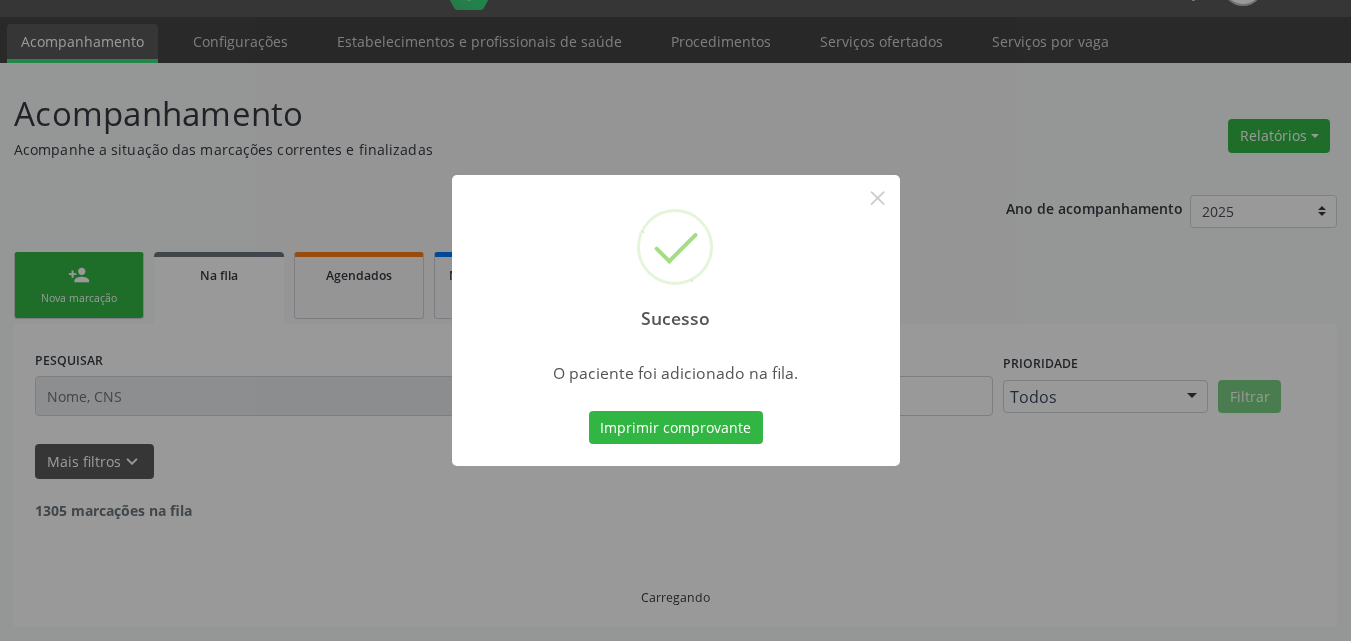 scroll, scrollTop: 26, scrollLeft: 0, axis: vertical 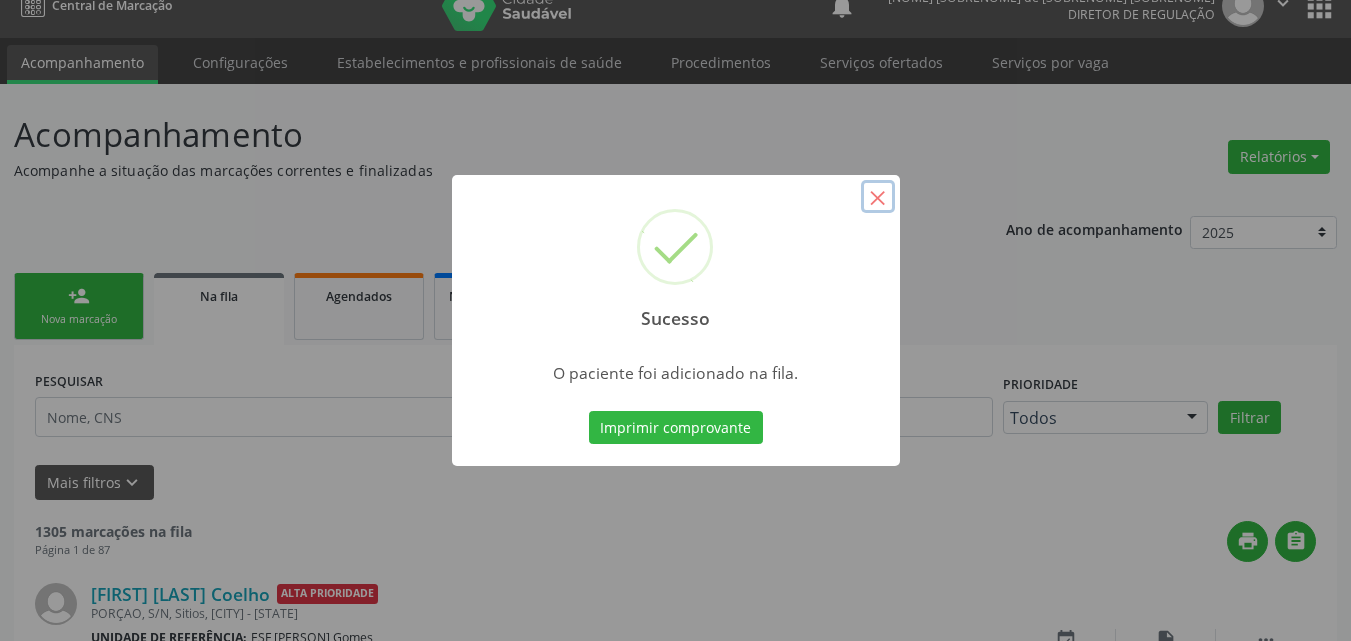 click on "×" at bounding box center [878, 197] 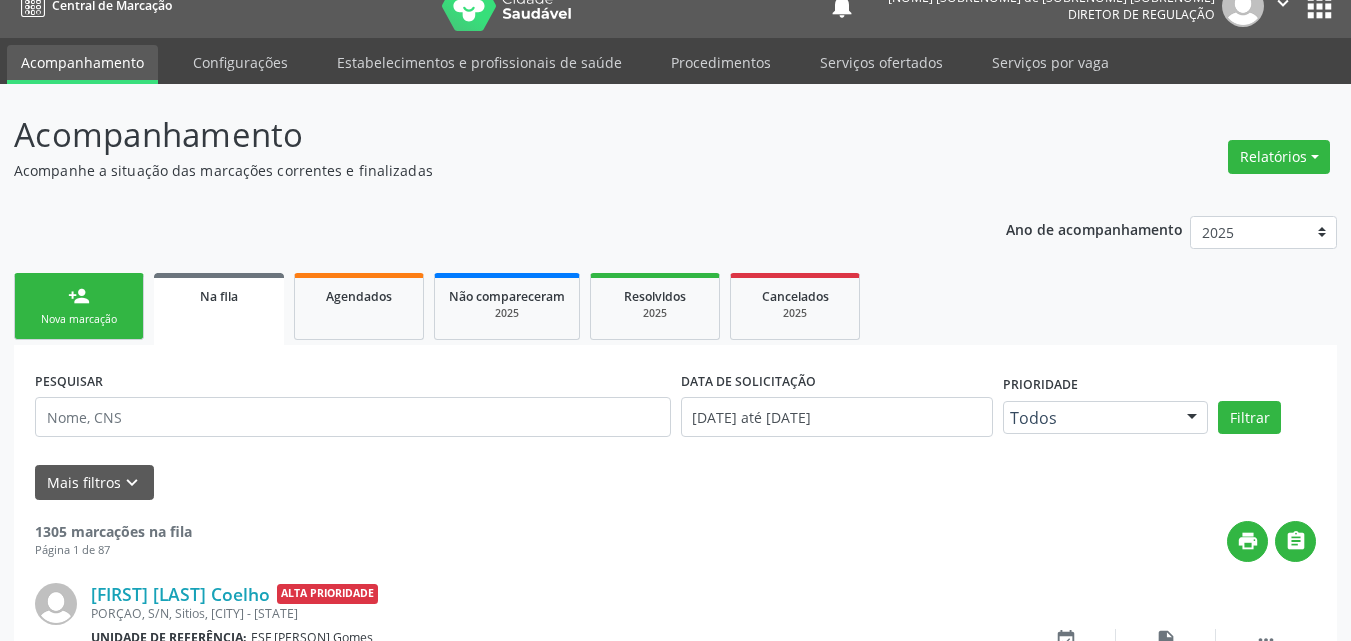 click on "Nova marcação" at bounding box center [79, 319] 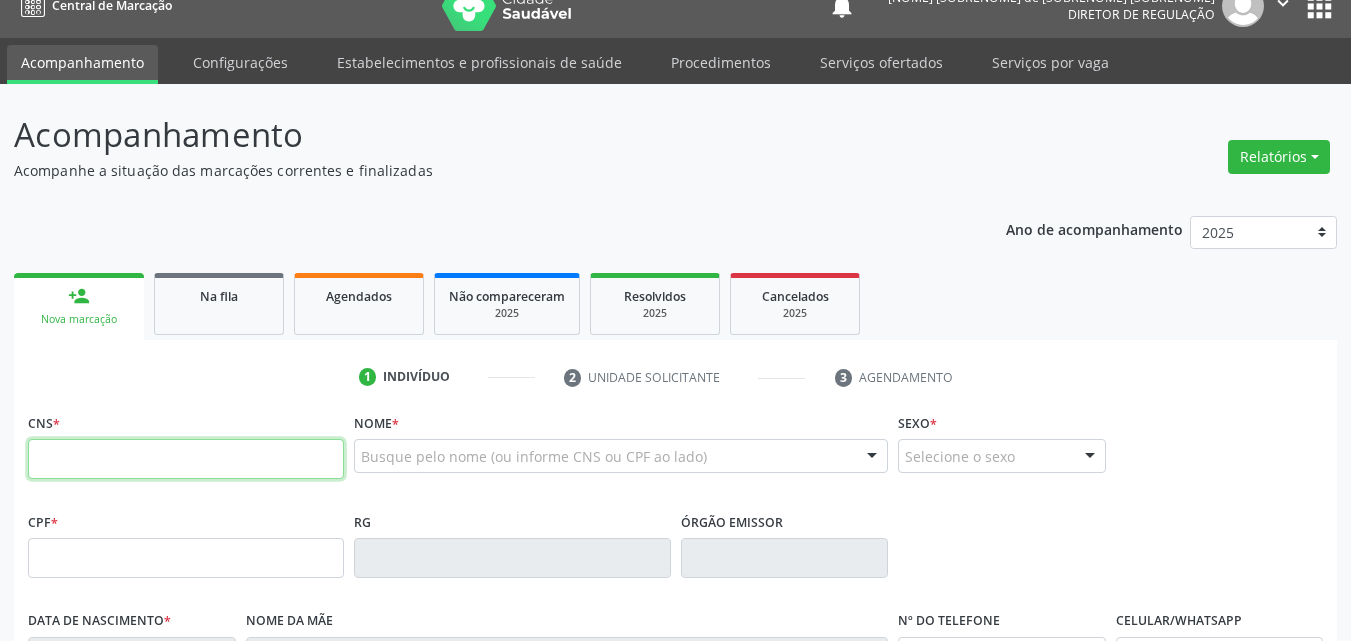 click at bounding box center [186, 459] 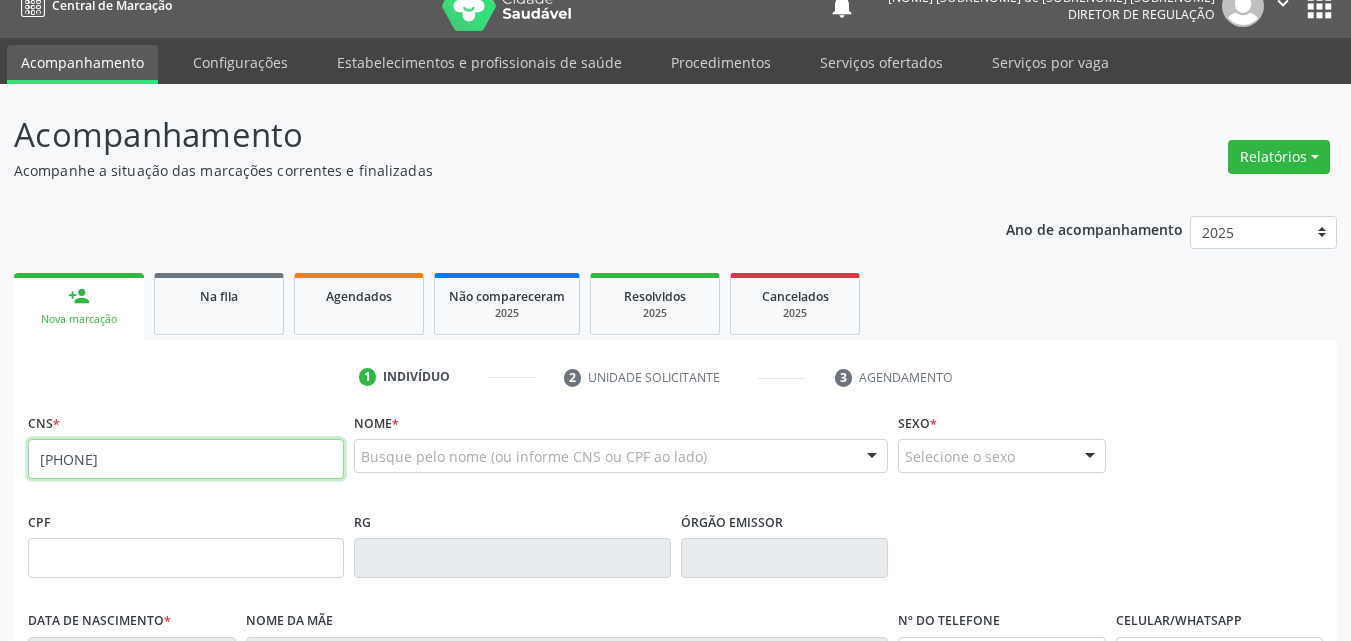 type on "706 8052 7290 0622" 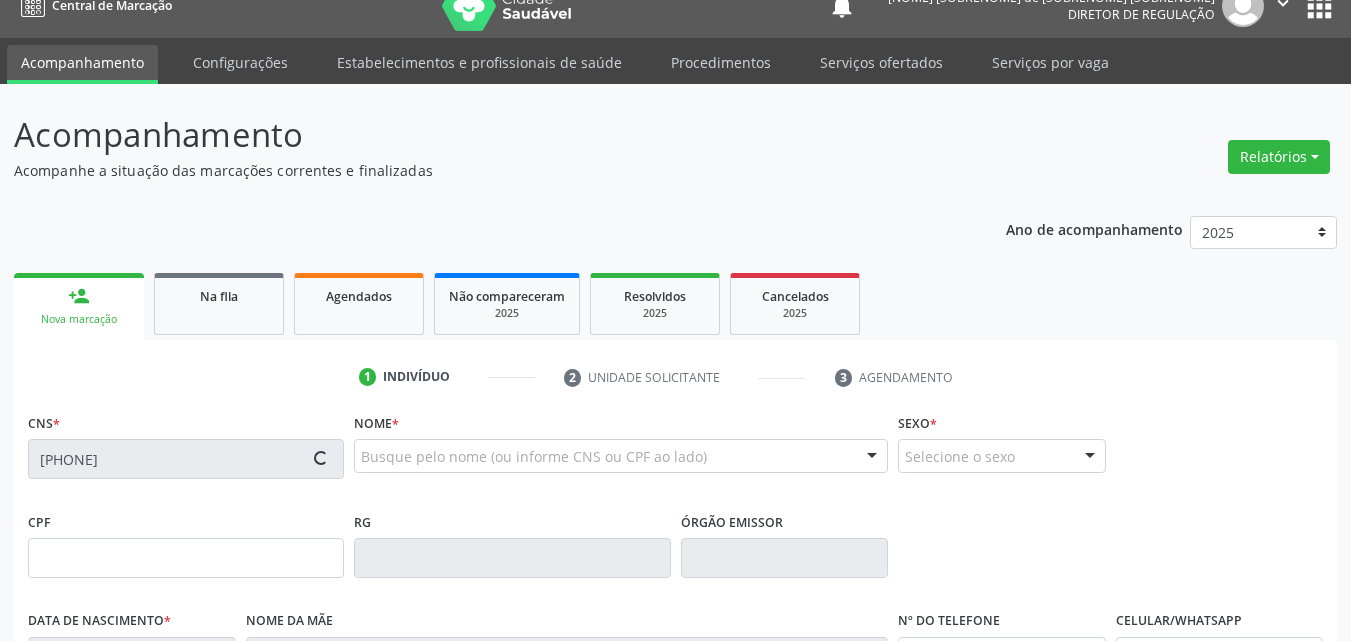 type on "12/07/2000" 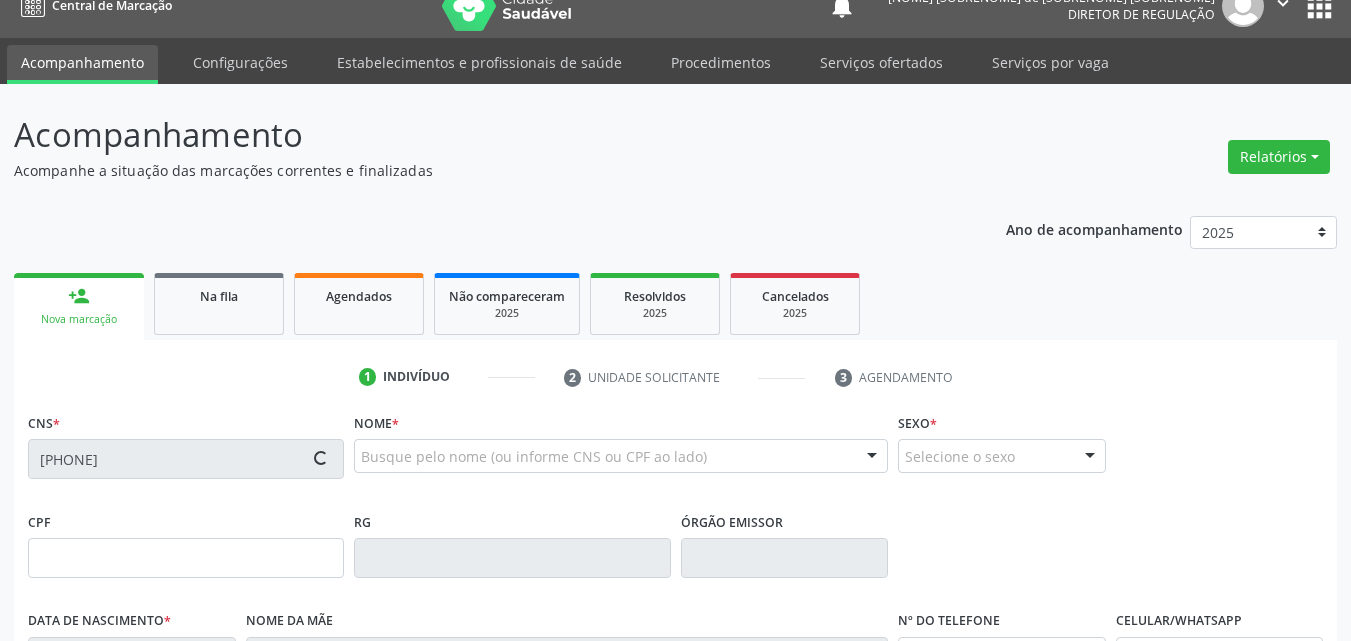 type on "Geraldina Alencar Silva" 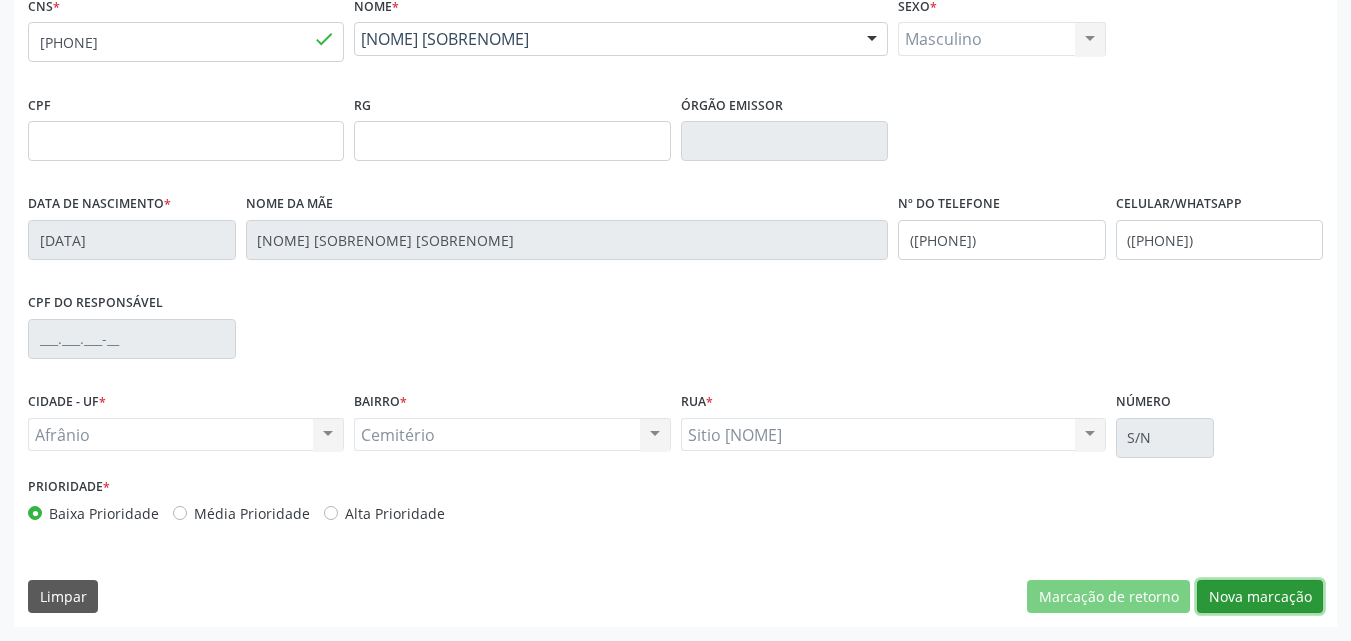 click on "Nova marcação" at bounding box center (1260, 597) 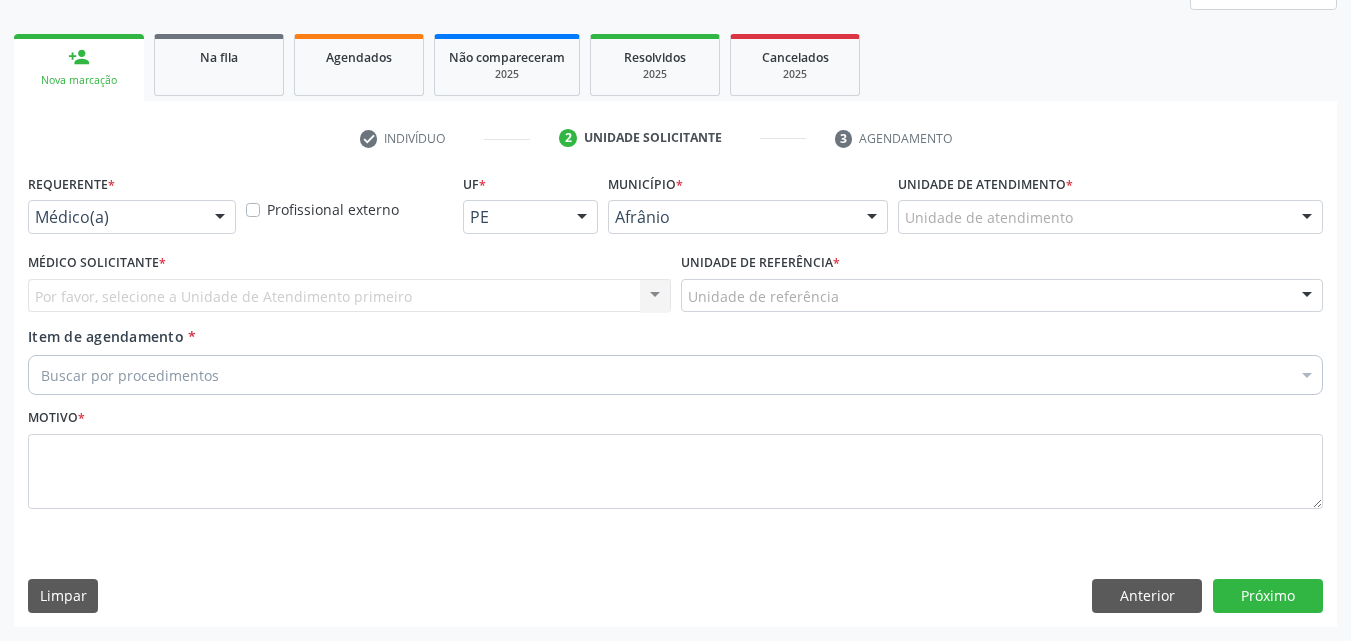 scroll, scrollTop: 265, scrollLeft: 0, axis: vertical 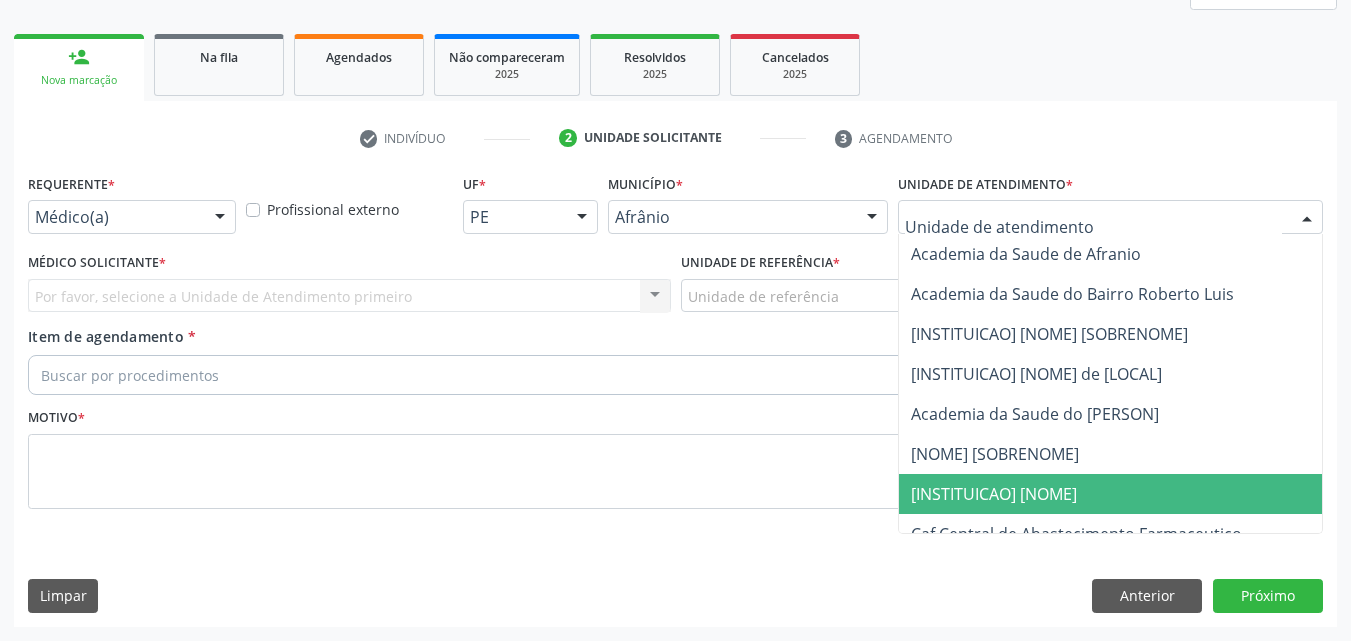 click on "Ambulatorio Municipal de Saude" at bounding box center (994, 494) 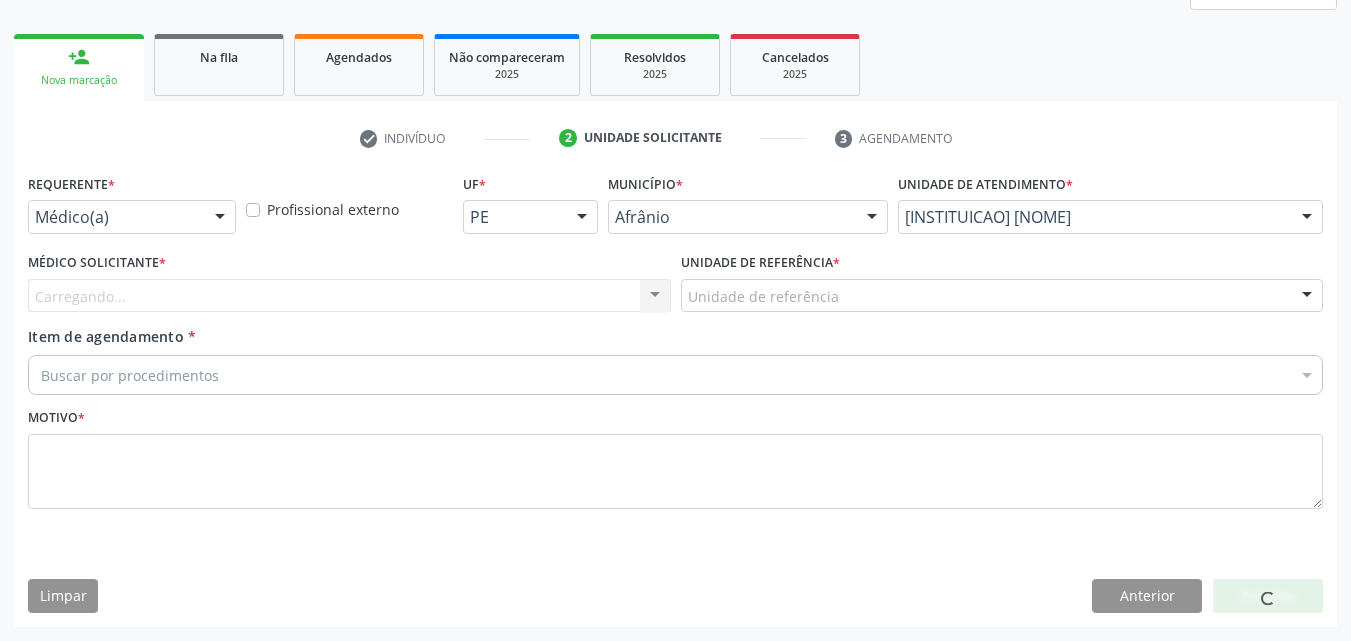 click on "Unidade de referência" at bounding box center (1002, 296) 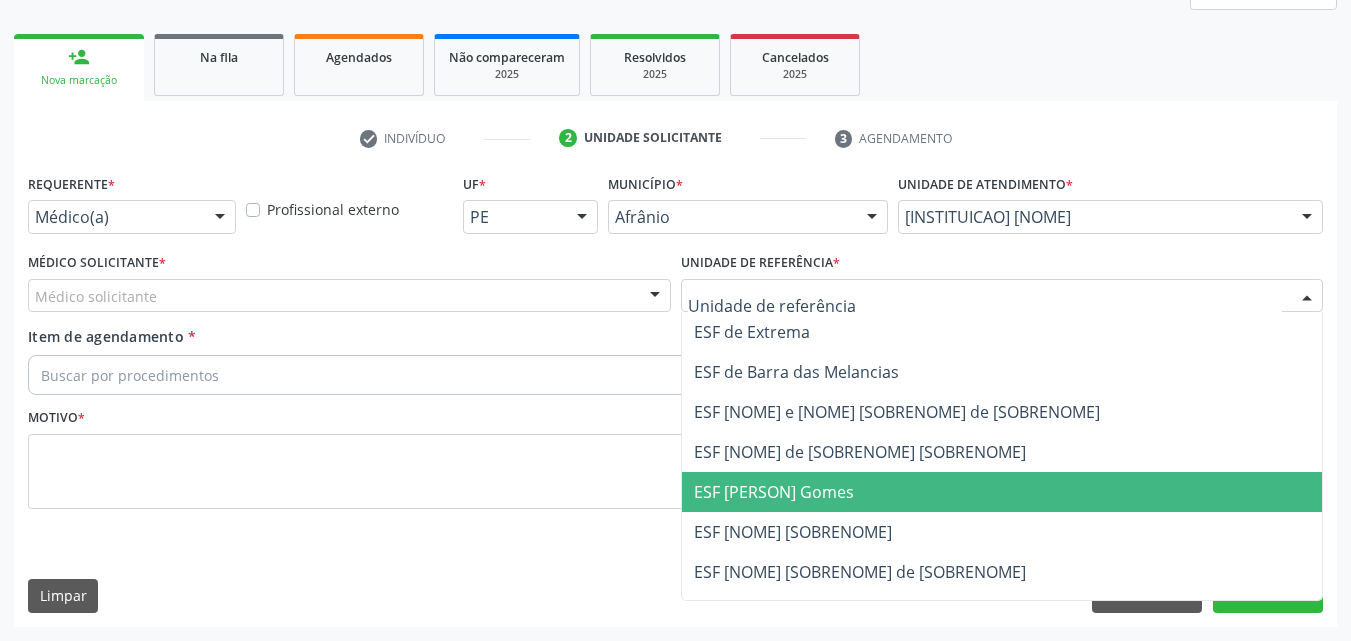 click on "ESF Isabel Gomes" at bounding box center [1002, 492] 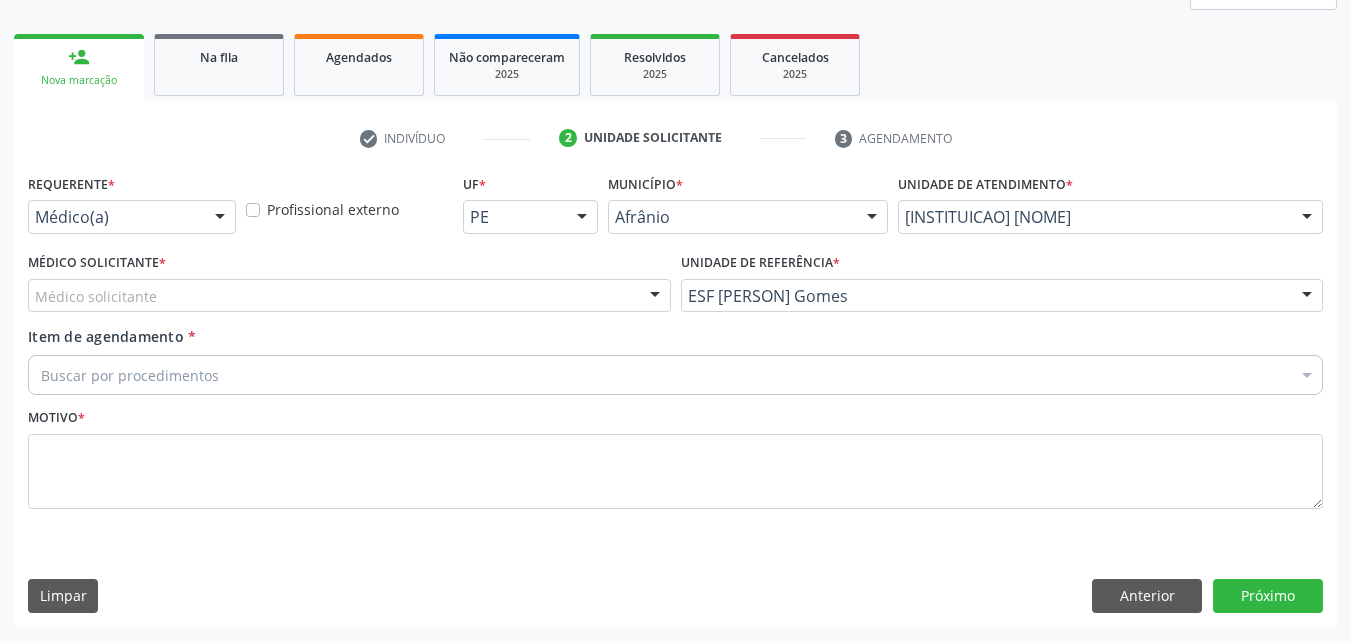click on "Médico solicitante" at bounding box center [349, 296] 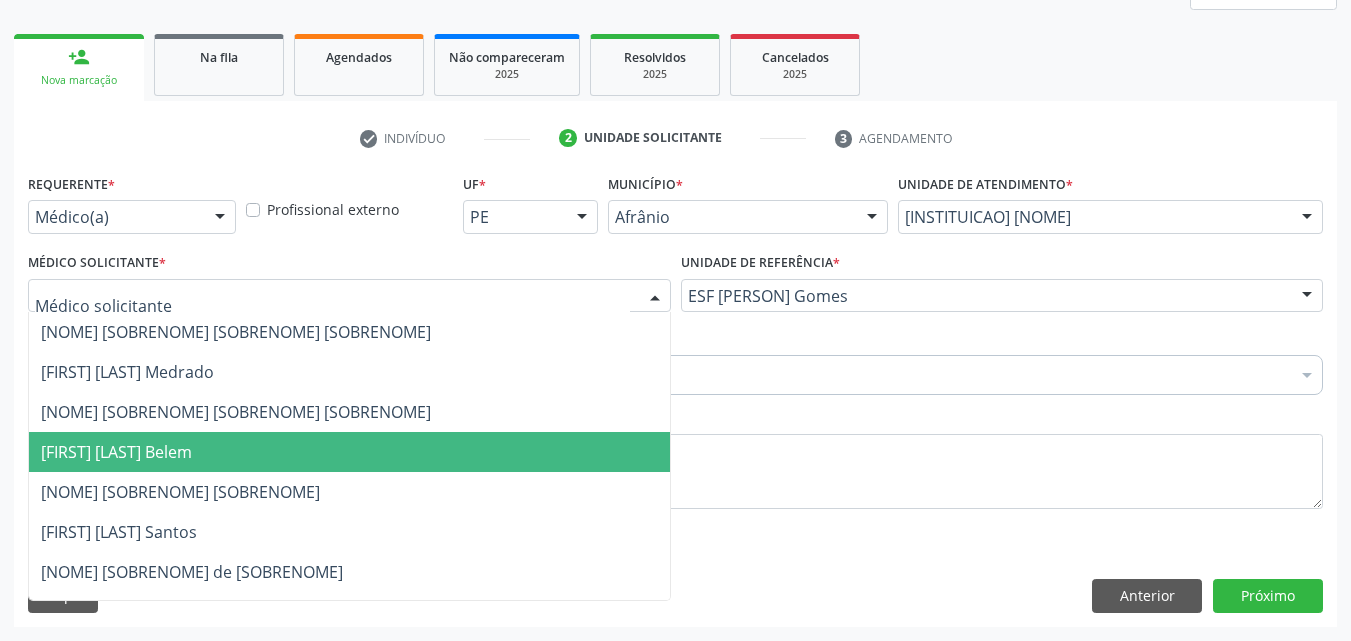 click on "[FIRST] [LAST] [LAST] [LAST]" at bounding box center [349, 452] 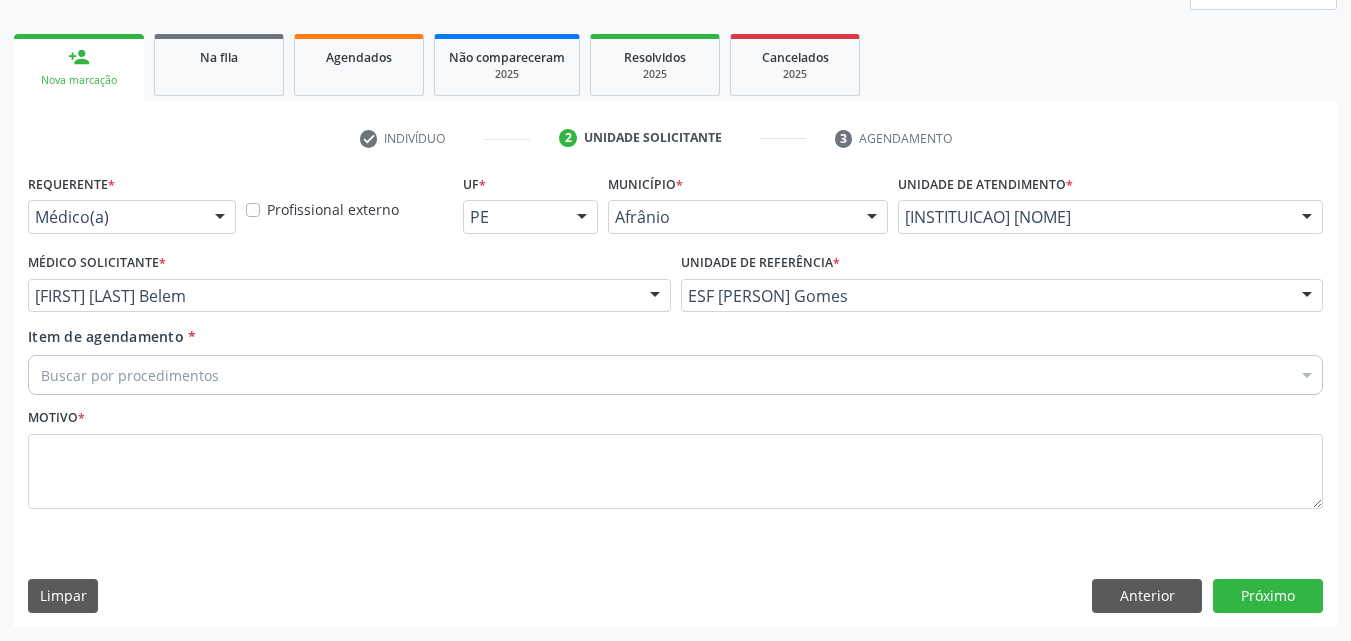 click on "Buscar por procedimentos" at bounding box center (675, 375) 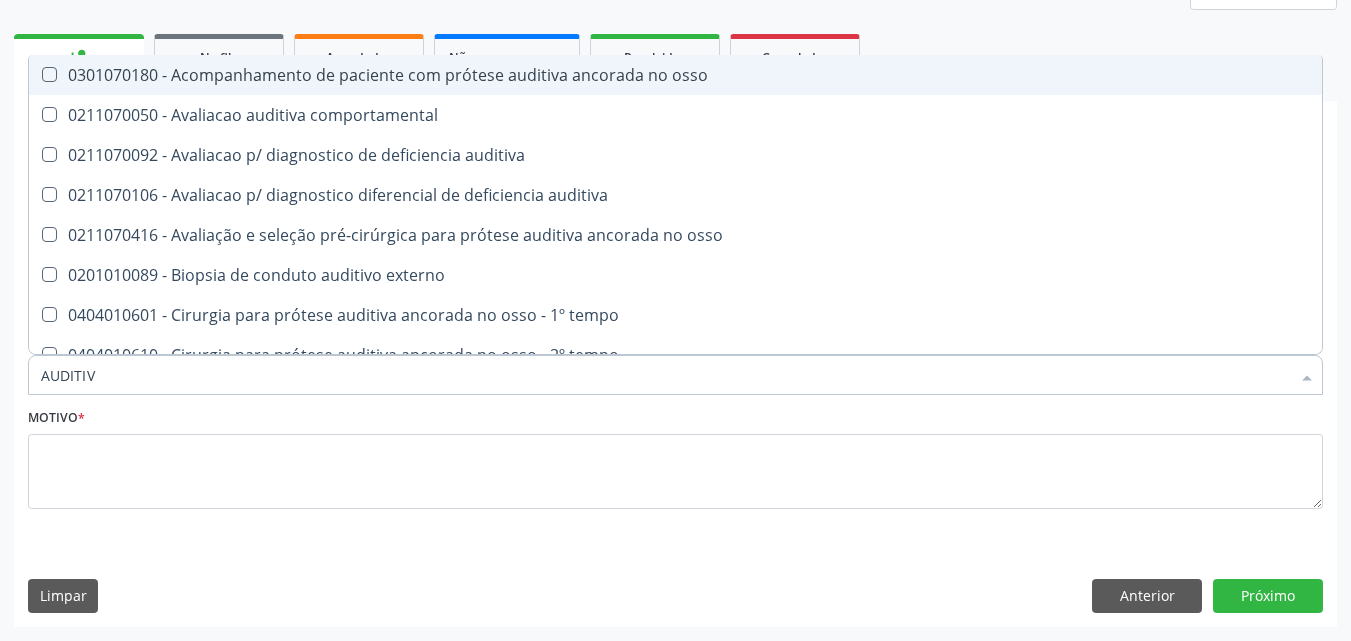 type on "AUDITIVO" 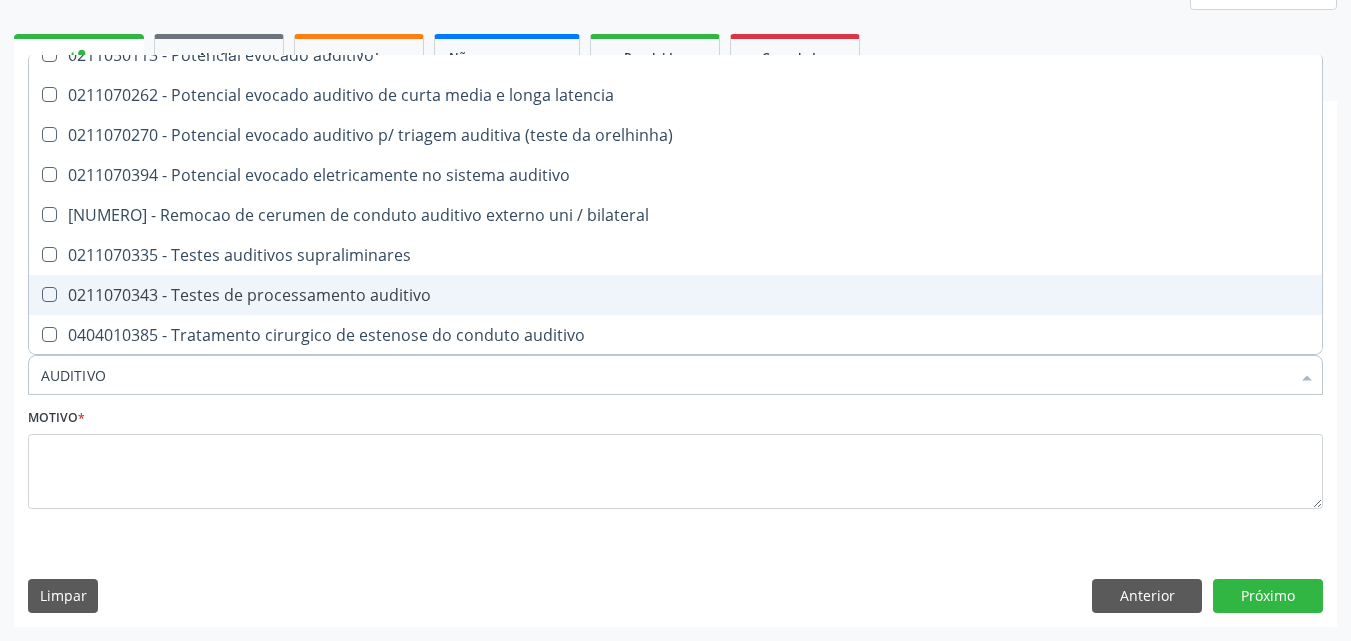 scroll, scrollTop: 101, scrollLeft: 0, axis: vertical 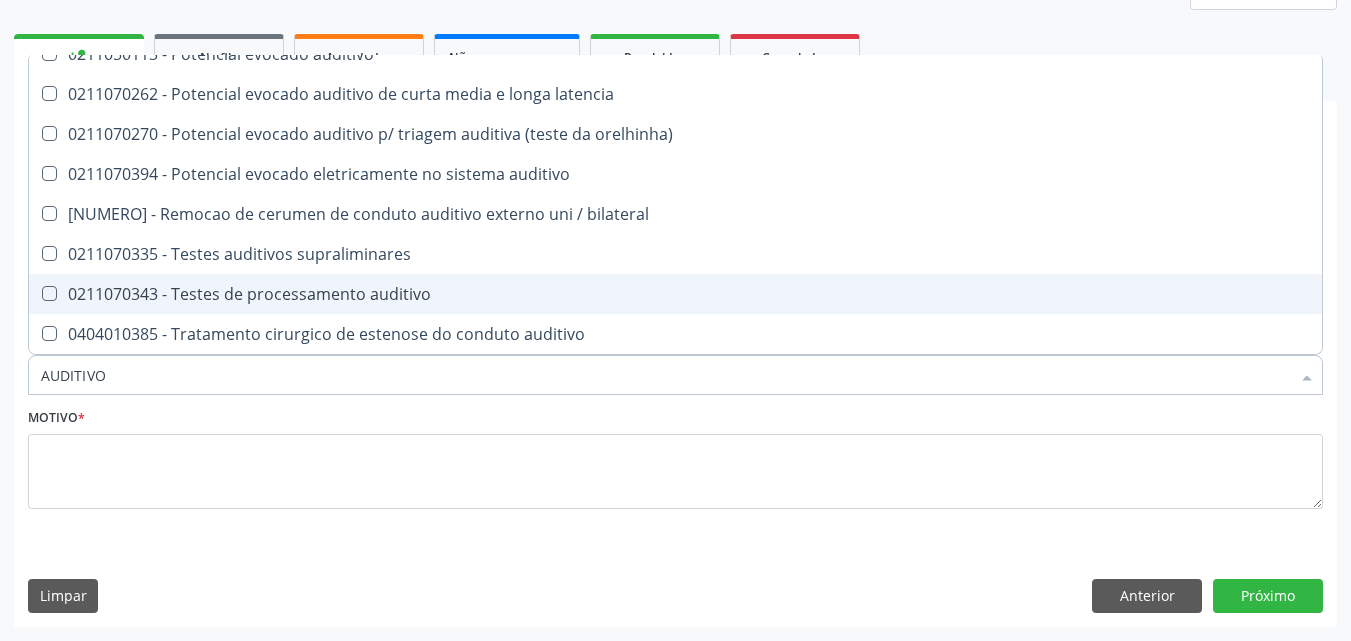 click on "0211070343 - Testes de processamento auditivo" at bounding box center (675, 294) 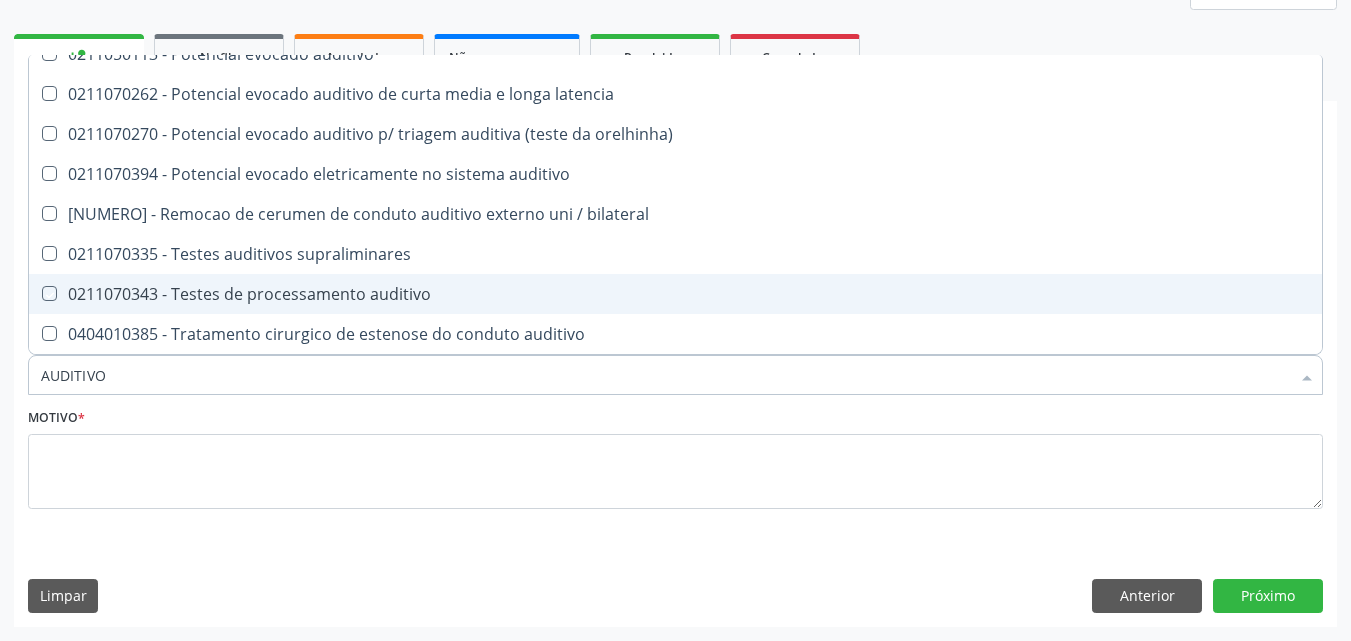 checkbox on "true" 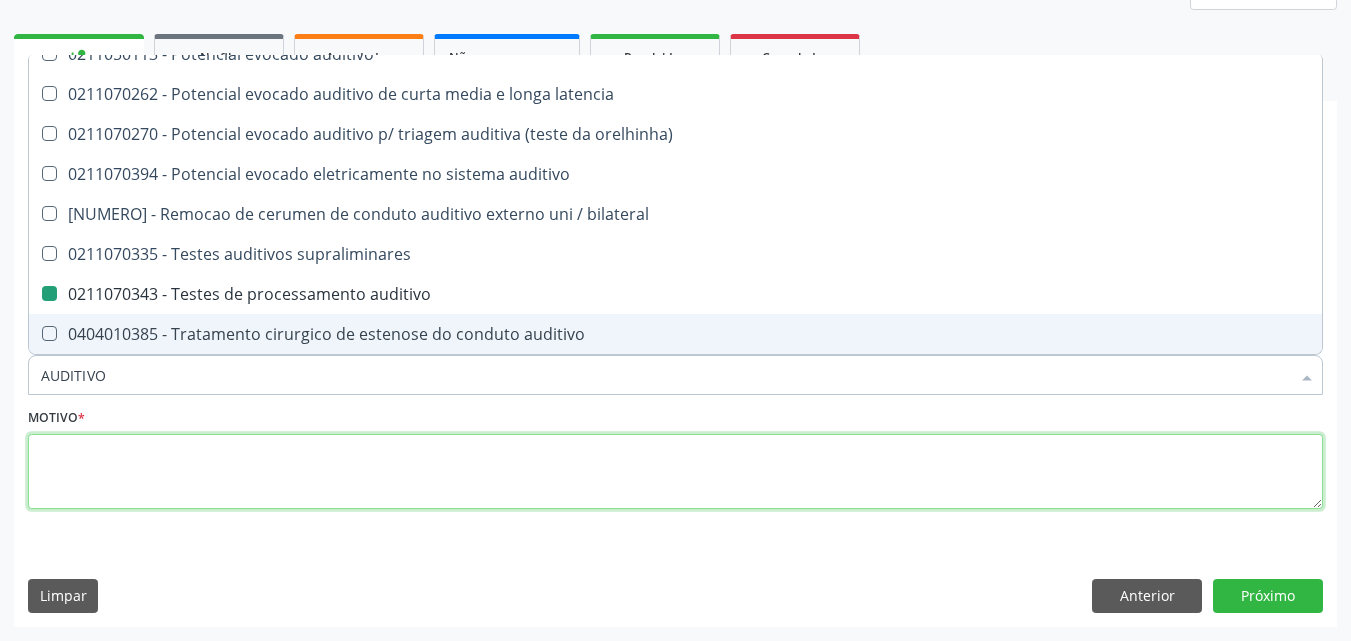 click at bounding box center (675, 472) 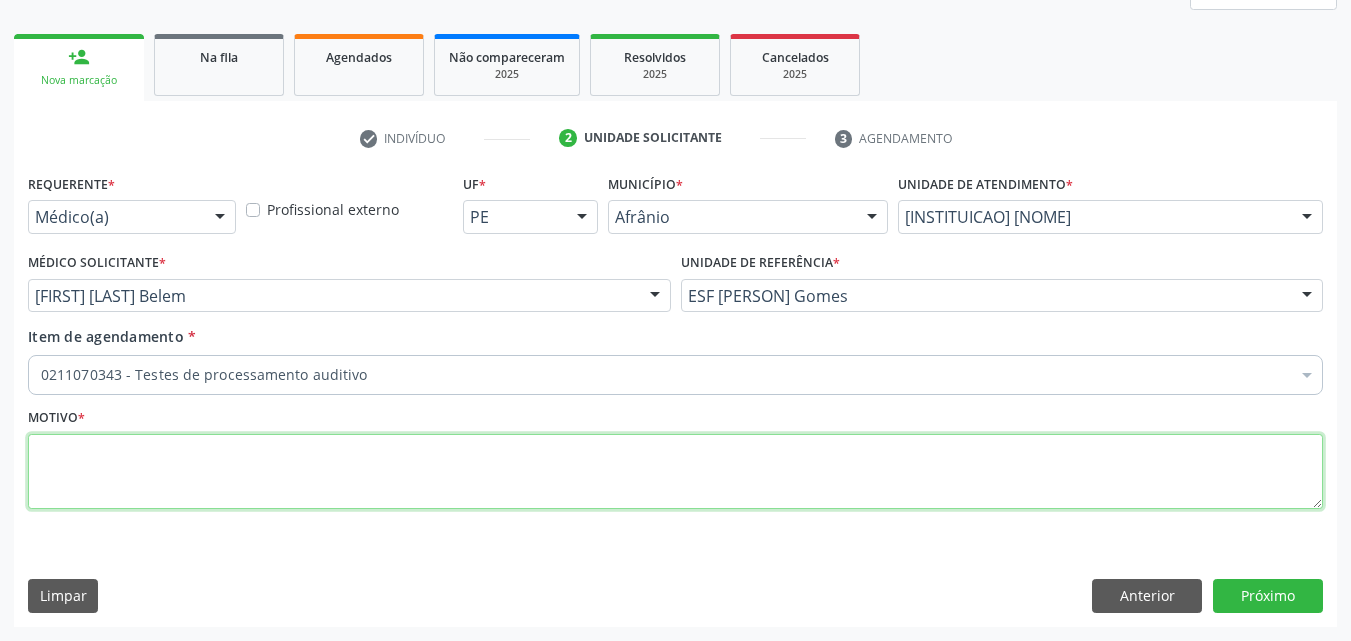 scroll, scrollTop: 0, scrollLeft: 0, axis: both 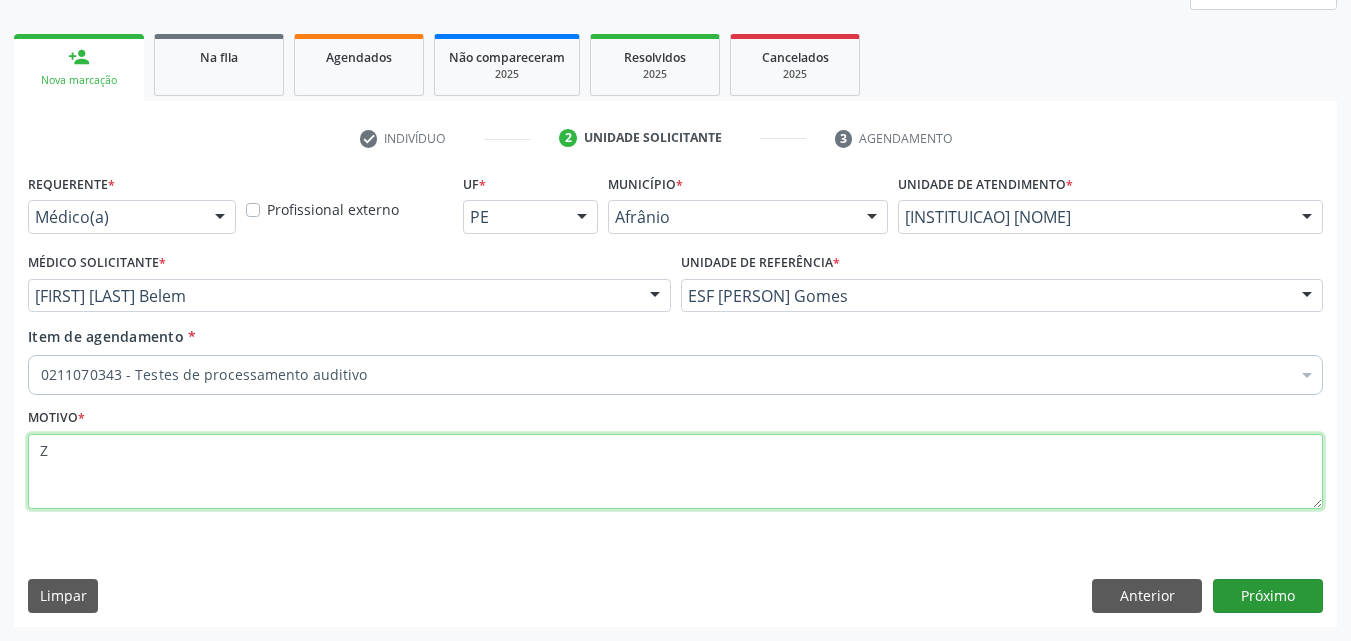 type on "Z" 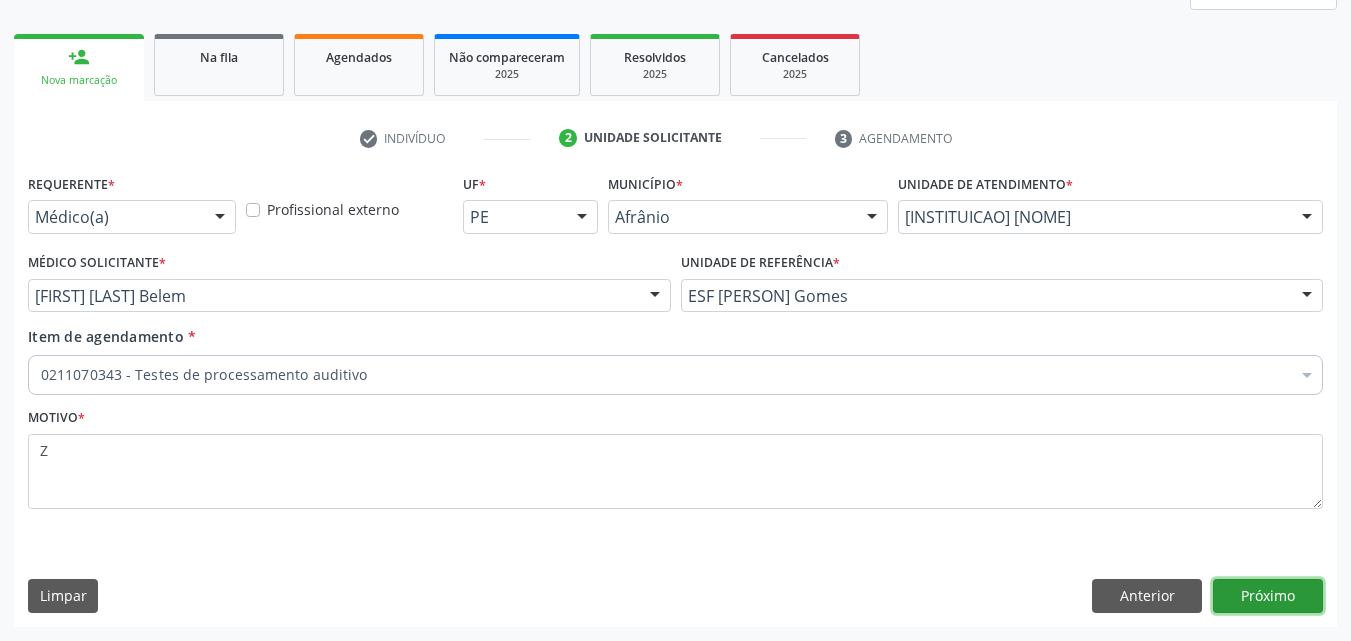 click on "Próximo" at bounding box center (1268, 596) 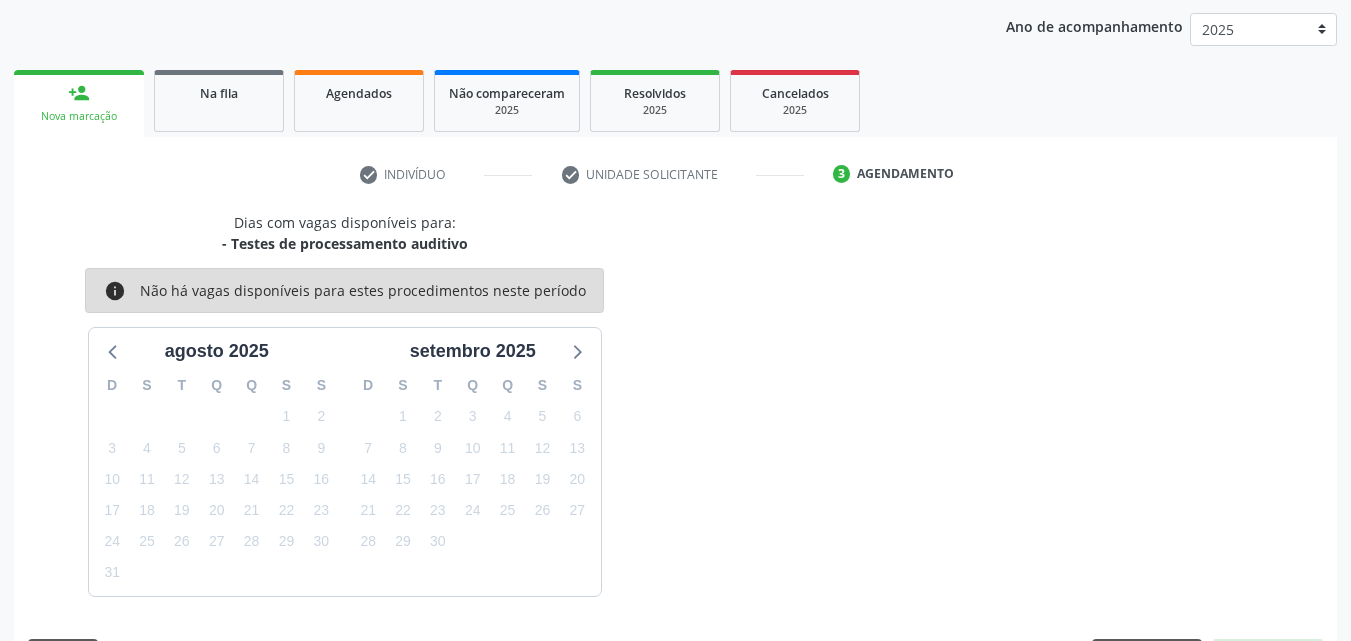 scroll, scrollTop: 265, scrollLeft: 0, axis: vertical 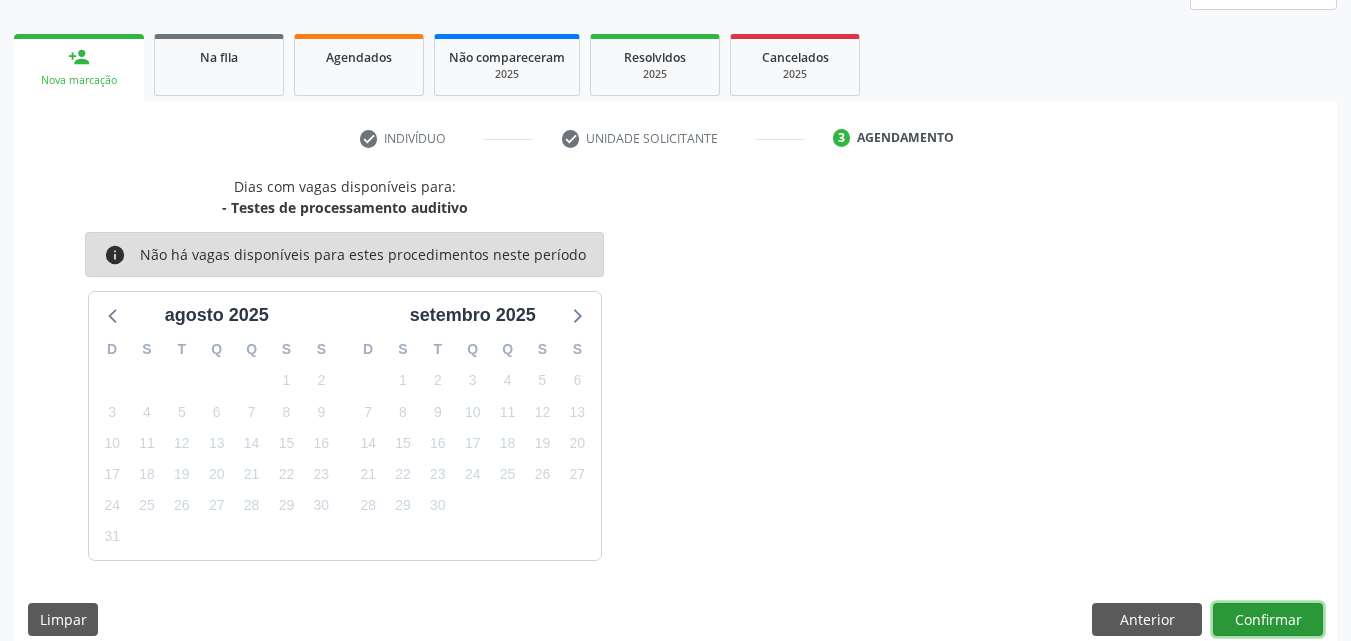 click on "Confirmar" at bounding box center (1268, 620) 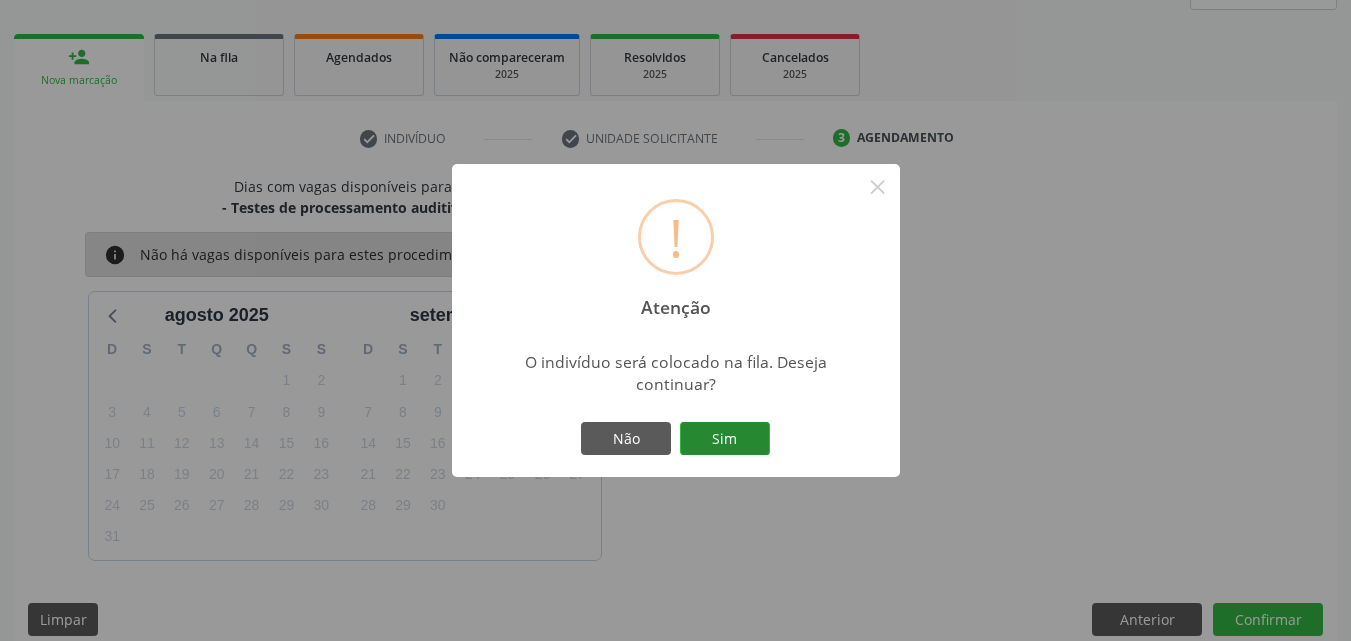 drag, startPoint x: 741, startPoint y: 446, endPoint x: 741, endPoint y: 423, distance: 23 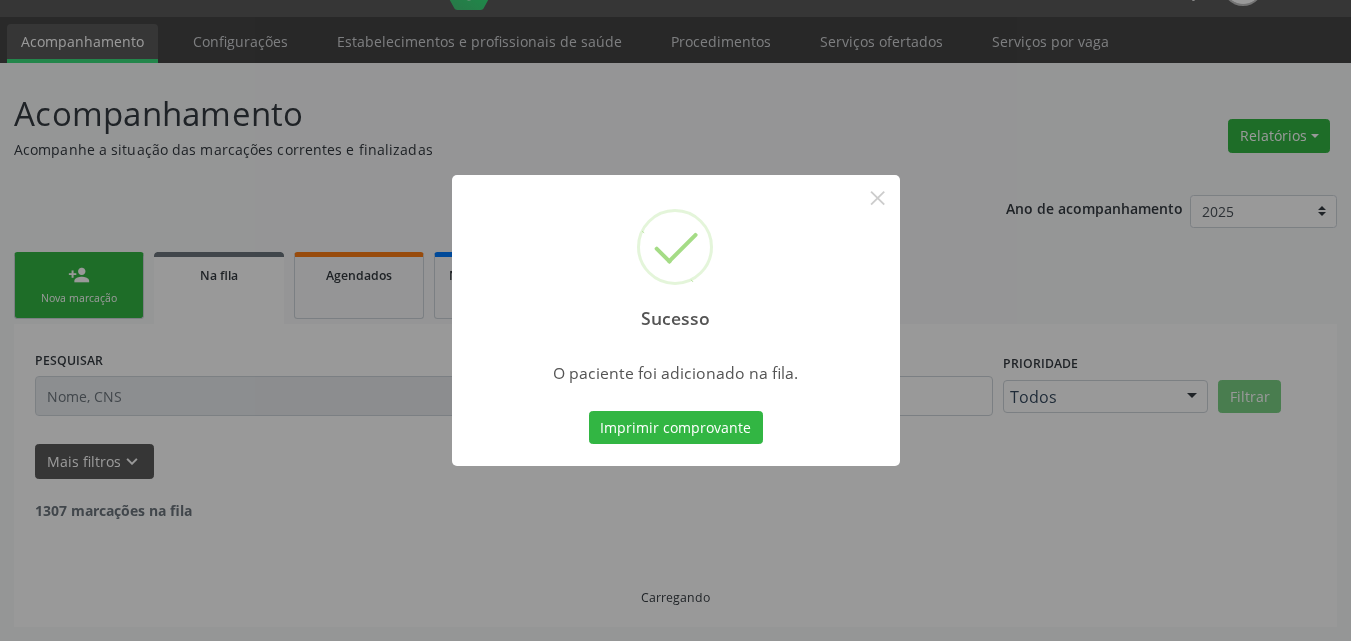 scroll, scrollTop: 26, scrollLeft: 0, axis: vertical 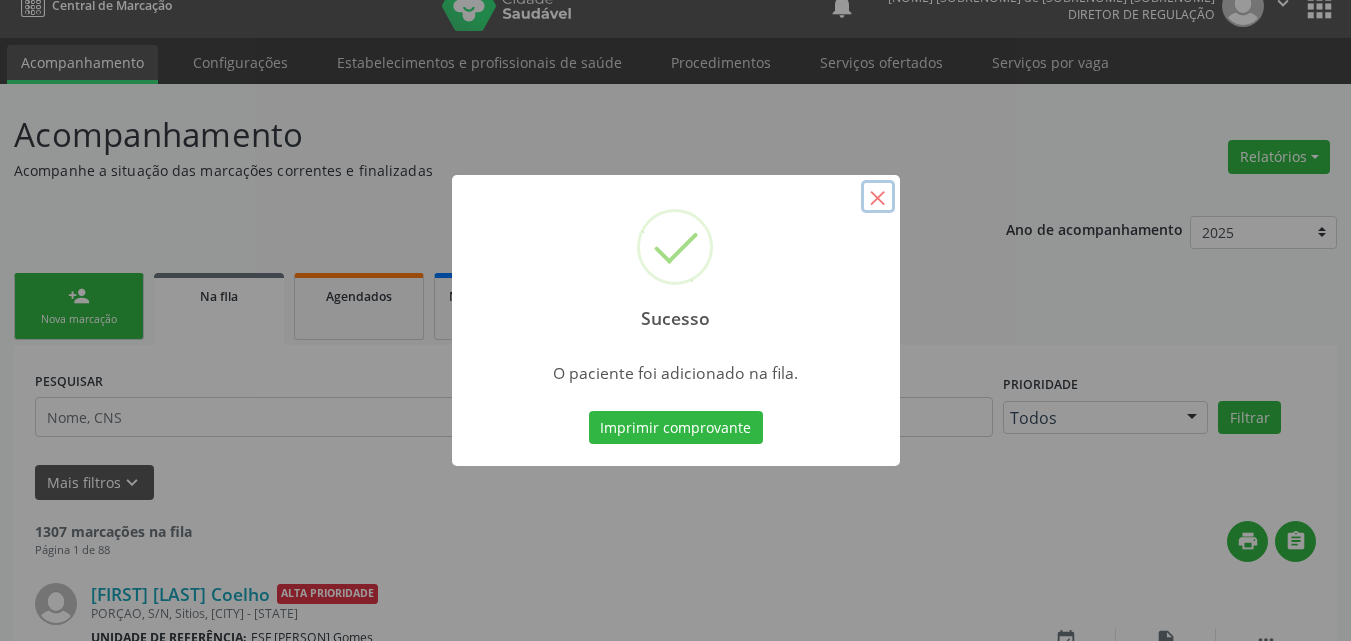 click on "×" at bounding box center [878, 197] 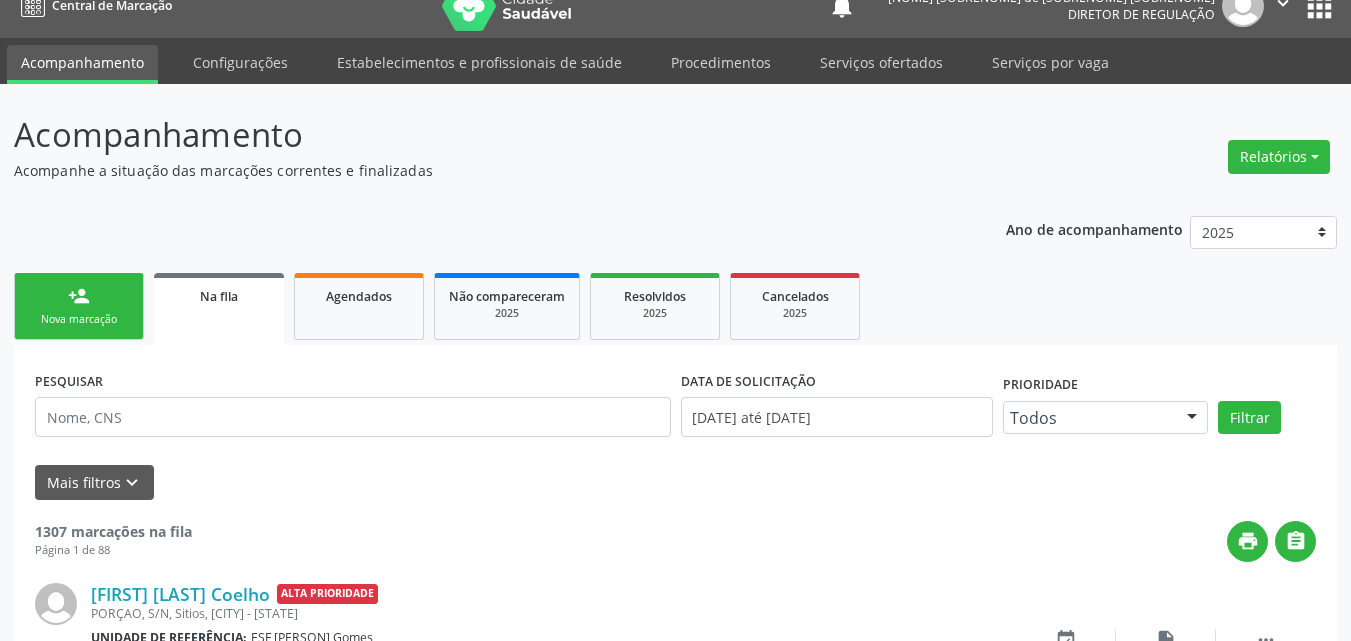 click on "Nova marcação" at bounding box center (79, 319) 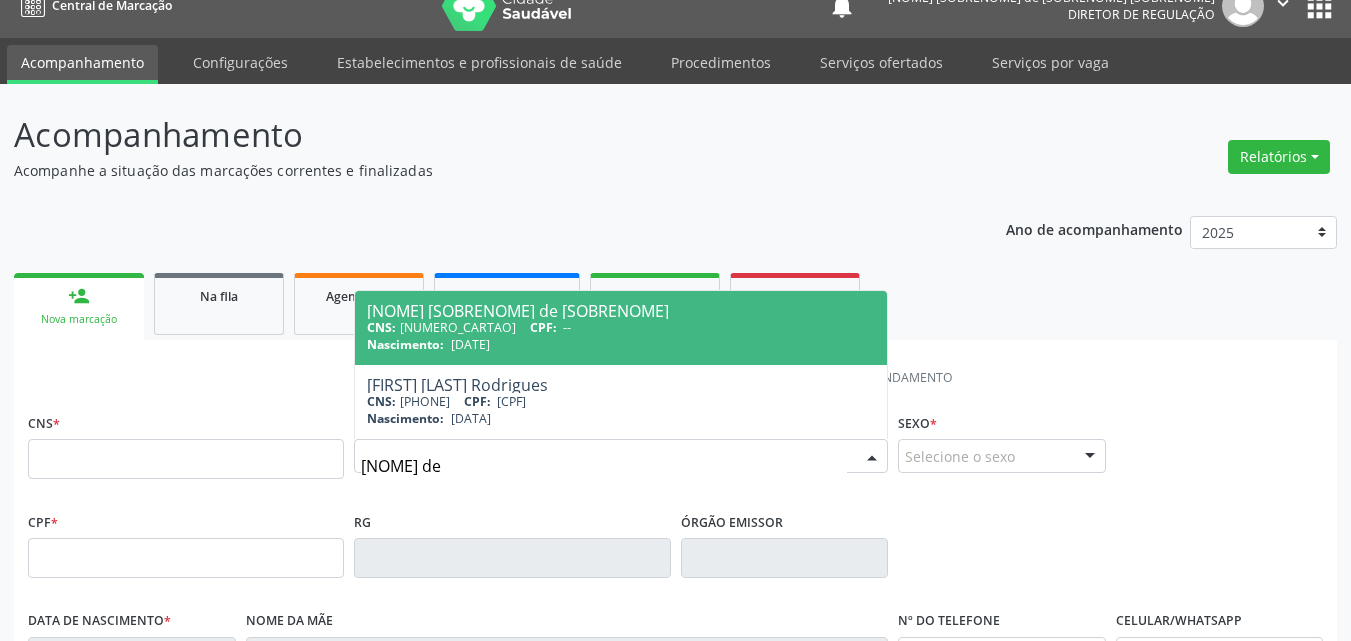 click on "JAIRO DE" at bounding box center [604, 466] 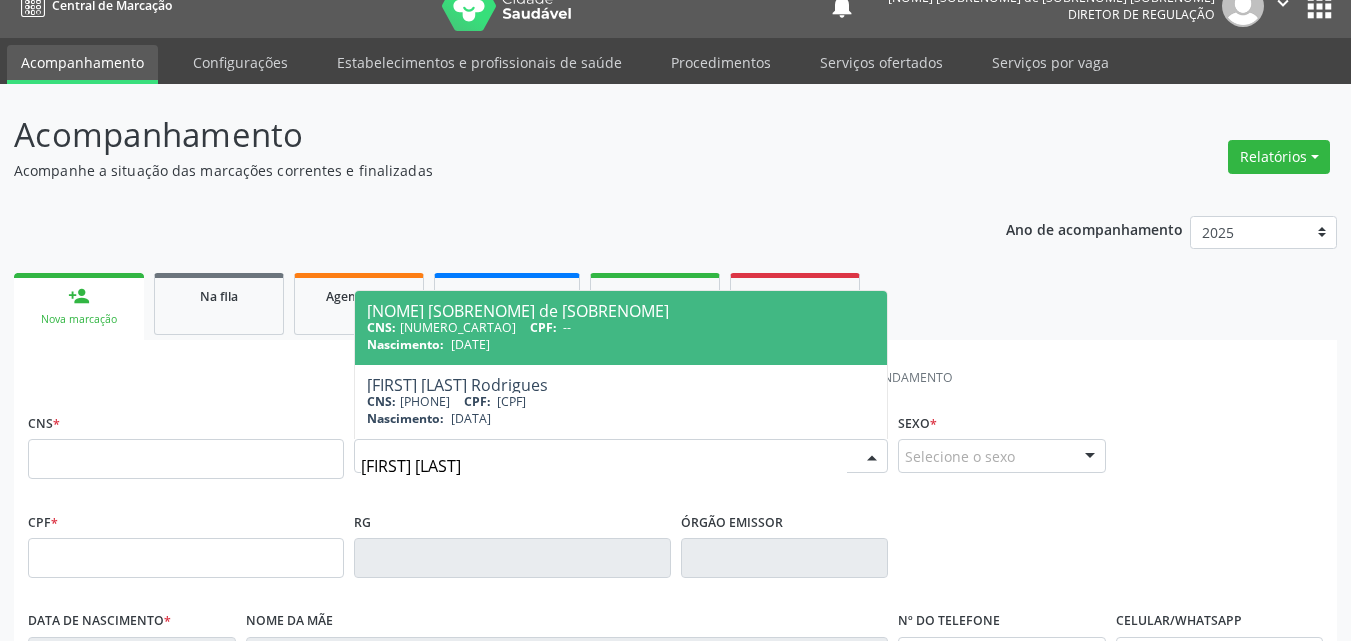 click on "JAIRON DE" at bounding box center (604, 466) 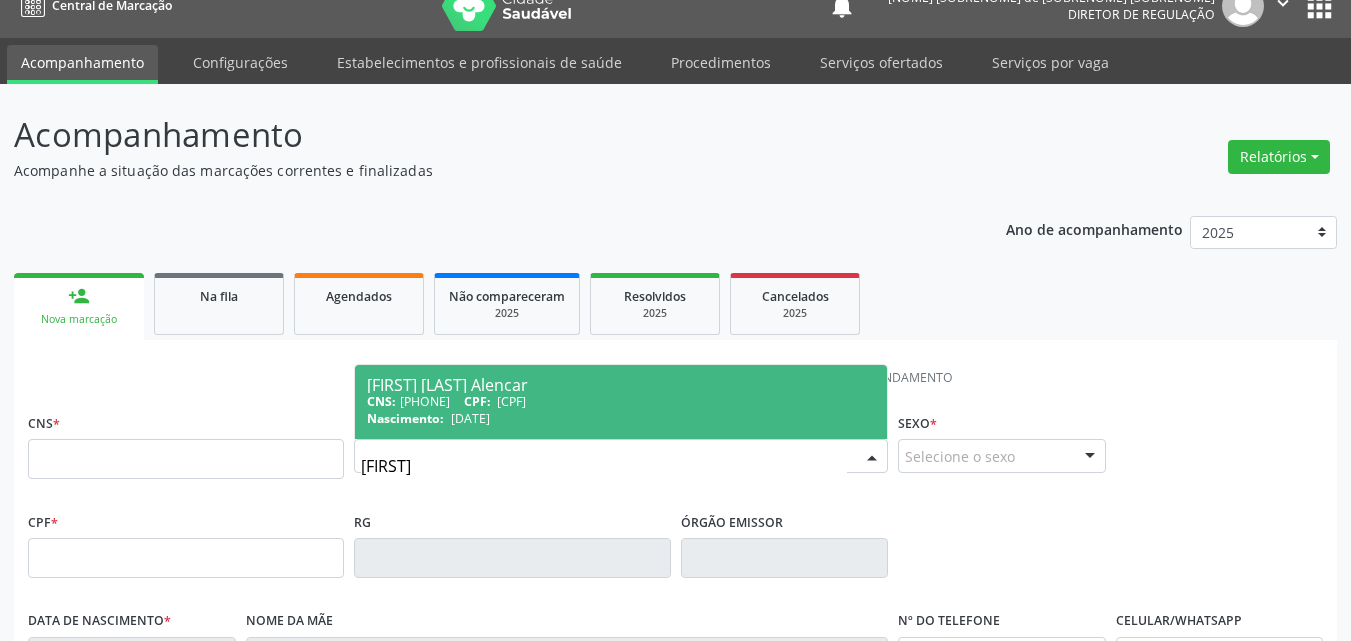 click on "21/06/1977" at bounding box center (470, 418) 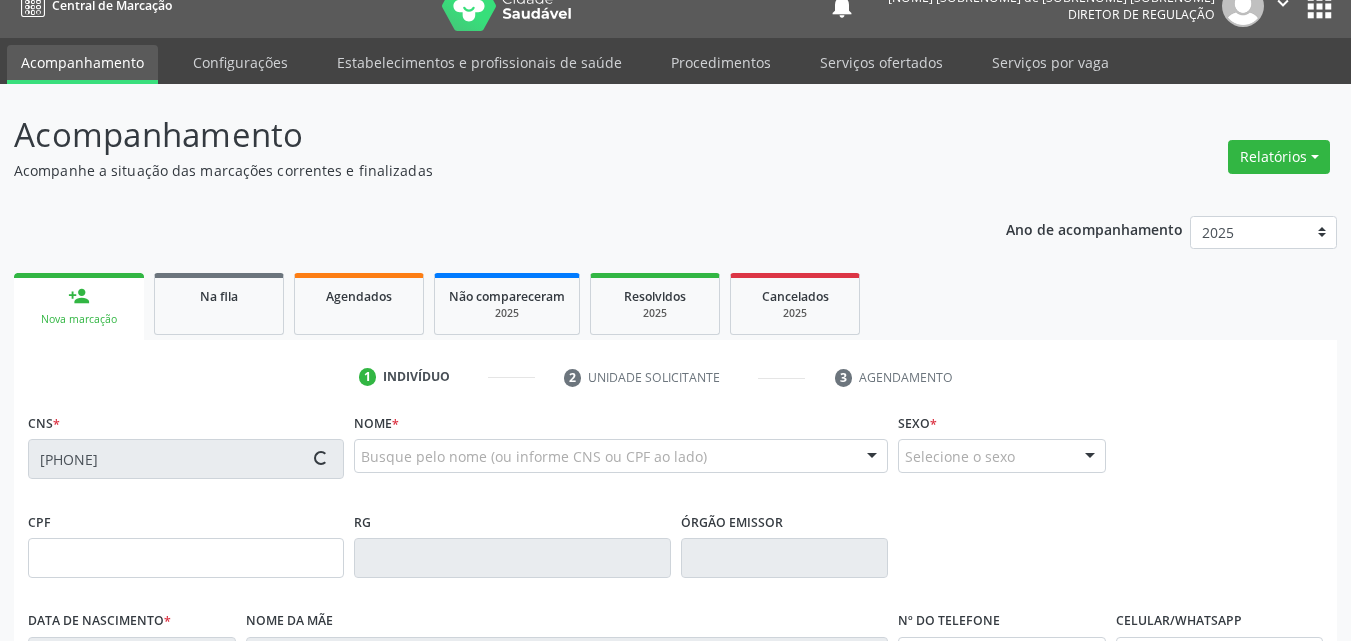 type on "025.663.284-71" 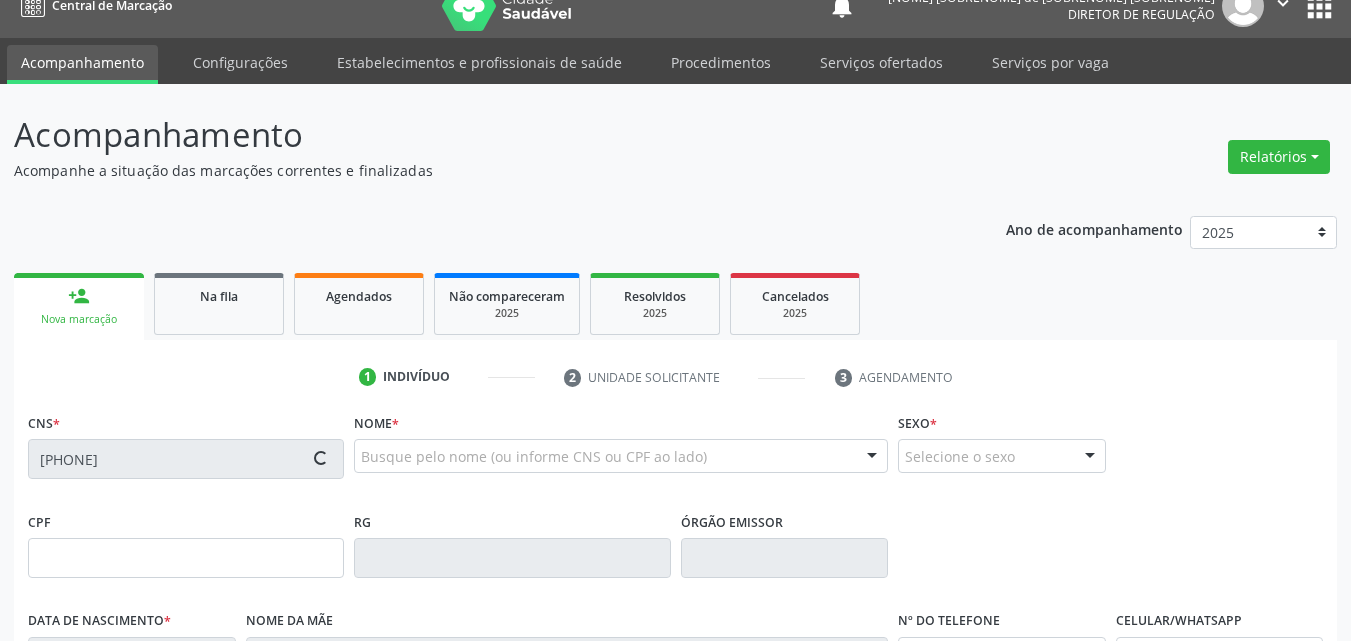 type on "21/06/1977" 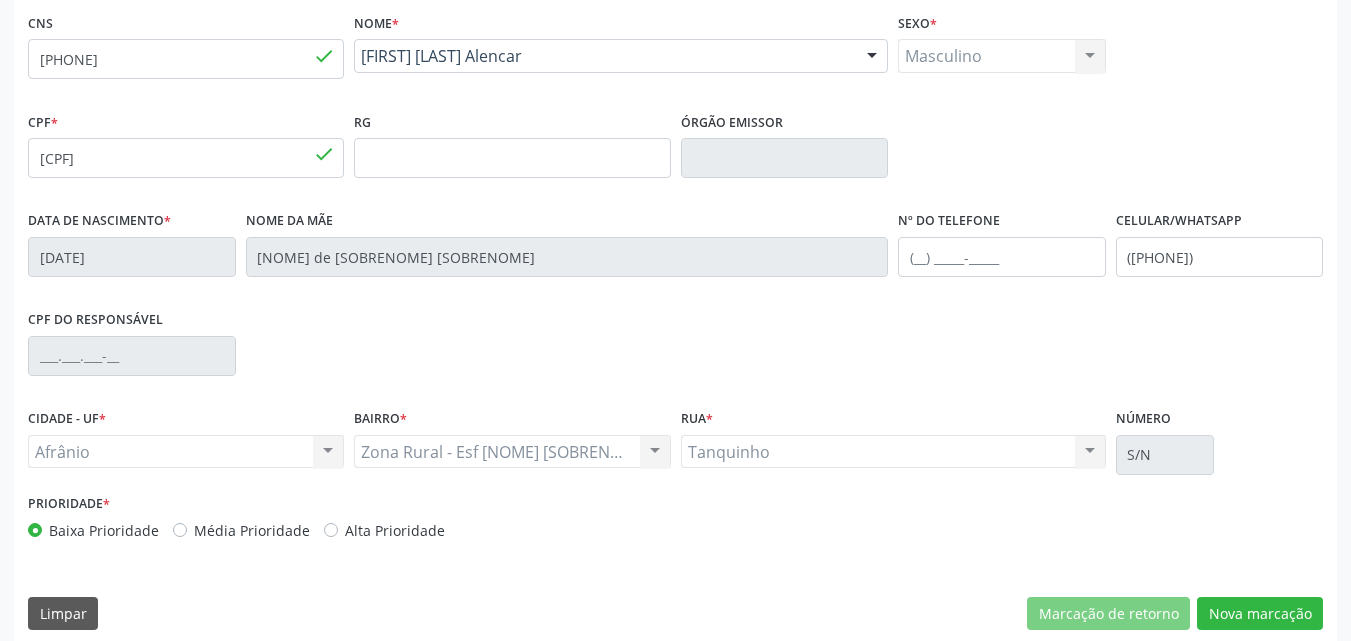 scroll, scrollTop: 443, scrollLeft: 0, axis: vertical 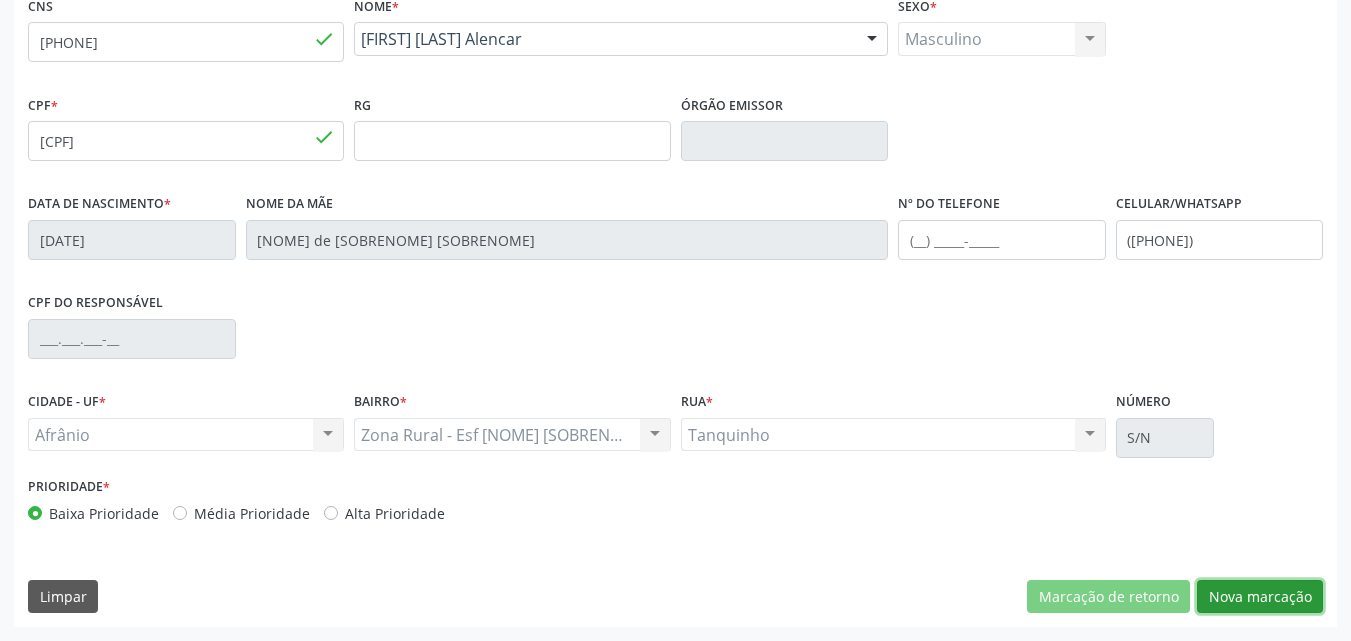 click on "Nova marcação" at bounding box center (1260, 597) 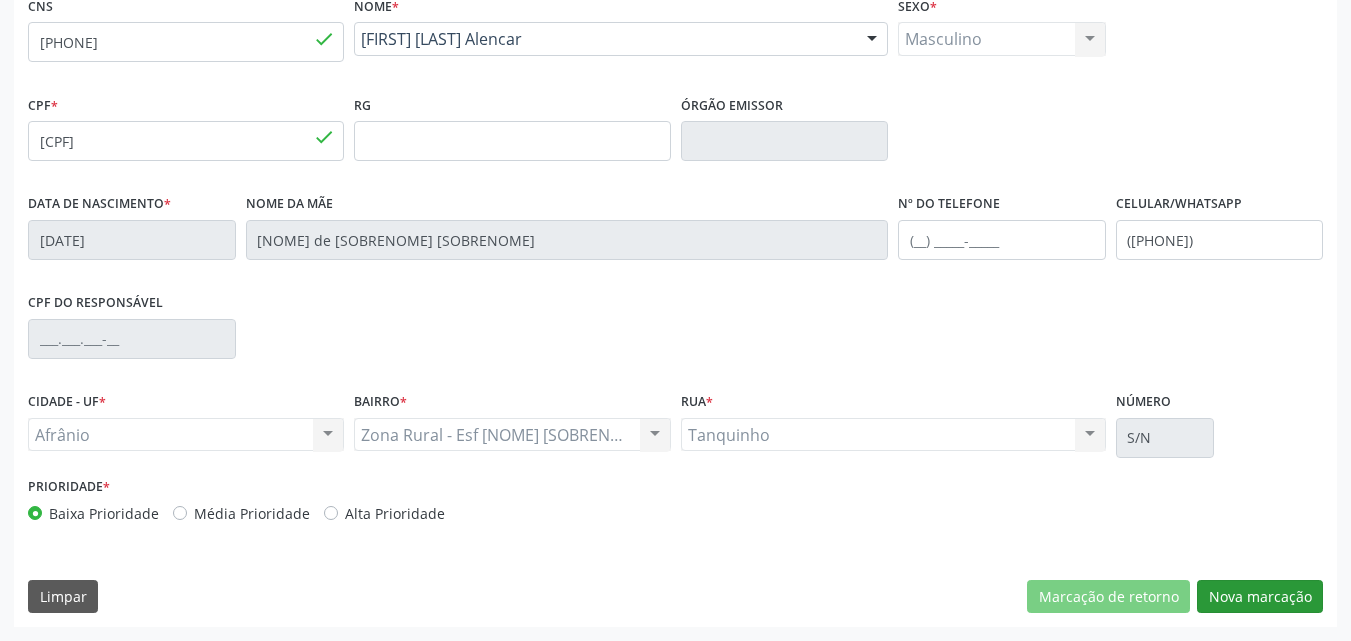 scroll, scrollTop: 265, scrollLeft: 0, axis: vertical 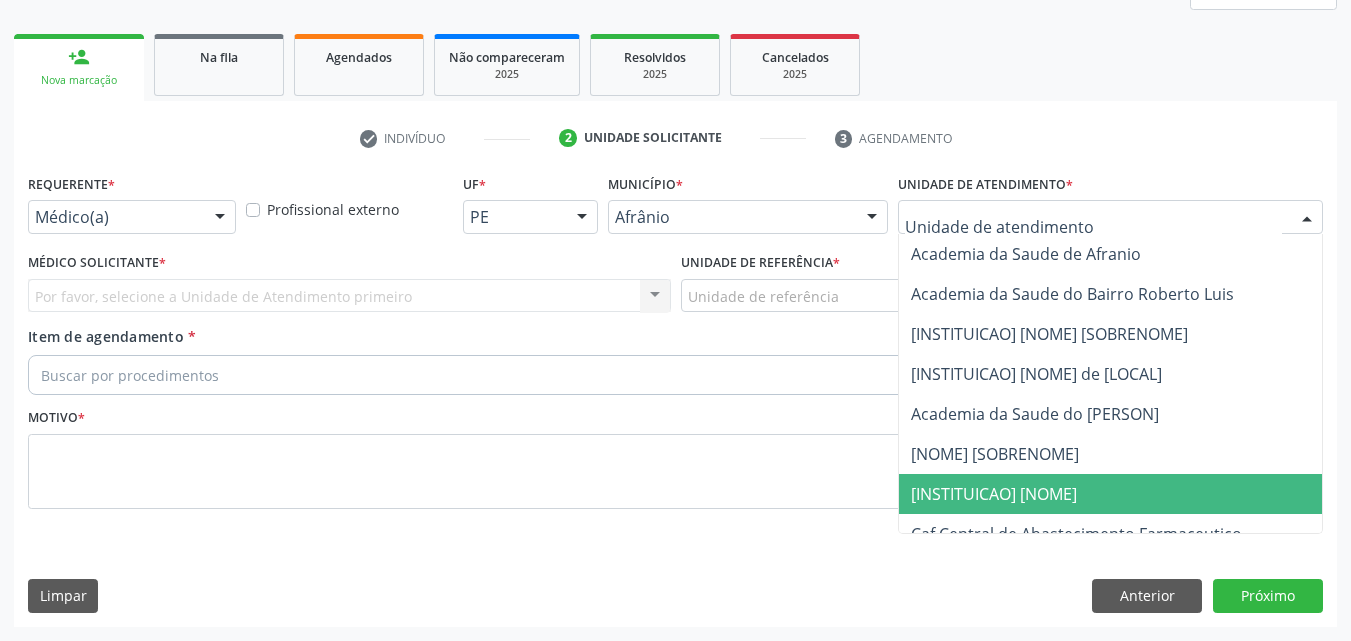 click on "Ambulatorio Municipal de Saude" at bounding box center (994, 494) 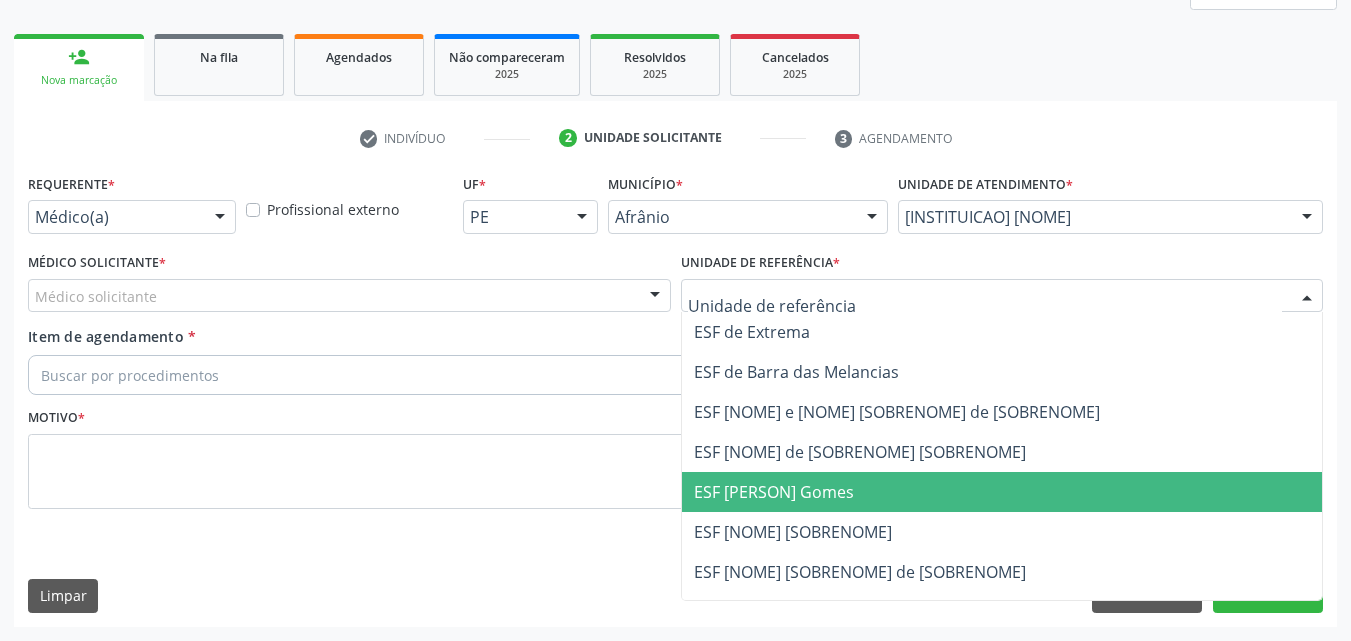 click on "ESF Isabel Gomes" at bounding box center (774, 492) 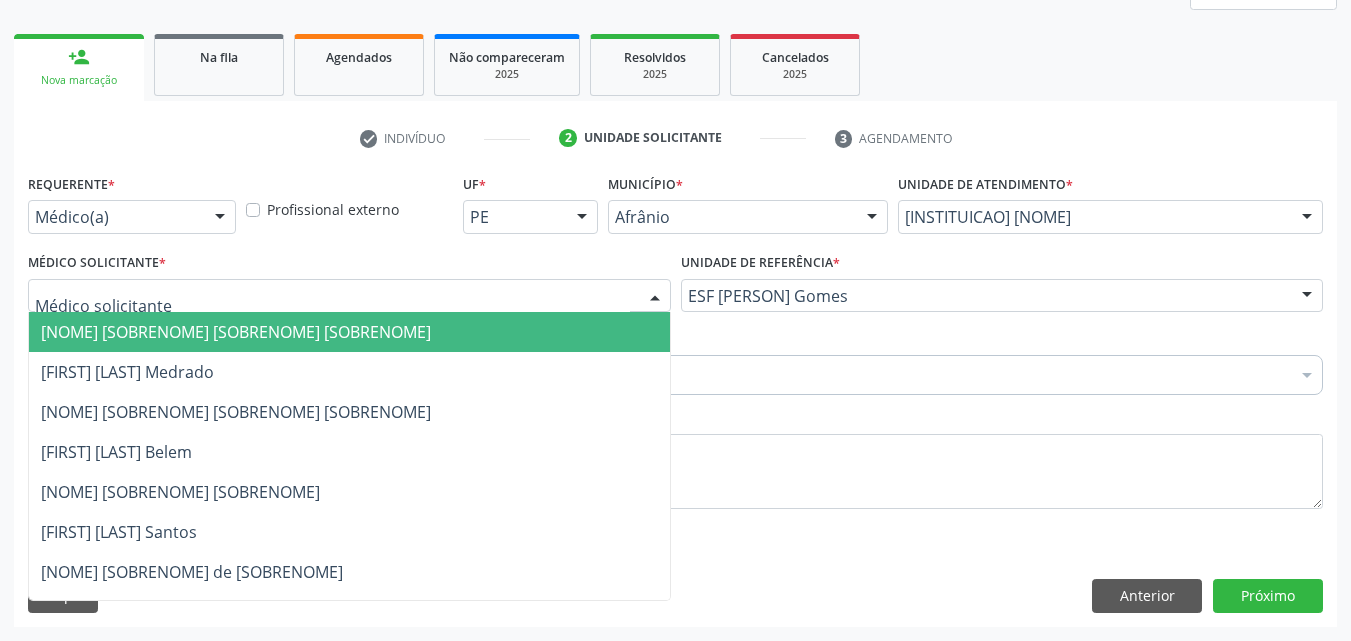 click at bounding box center [349, 296] 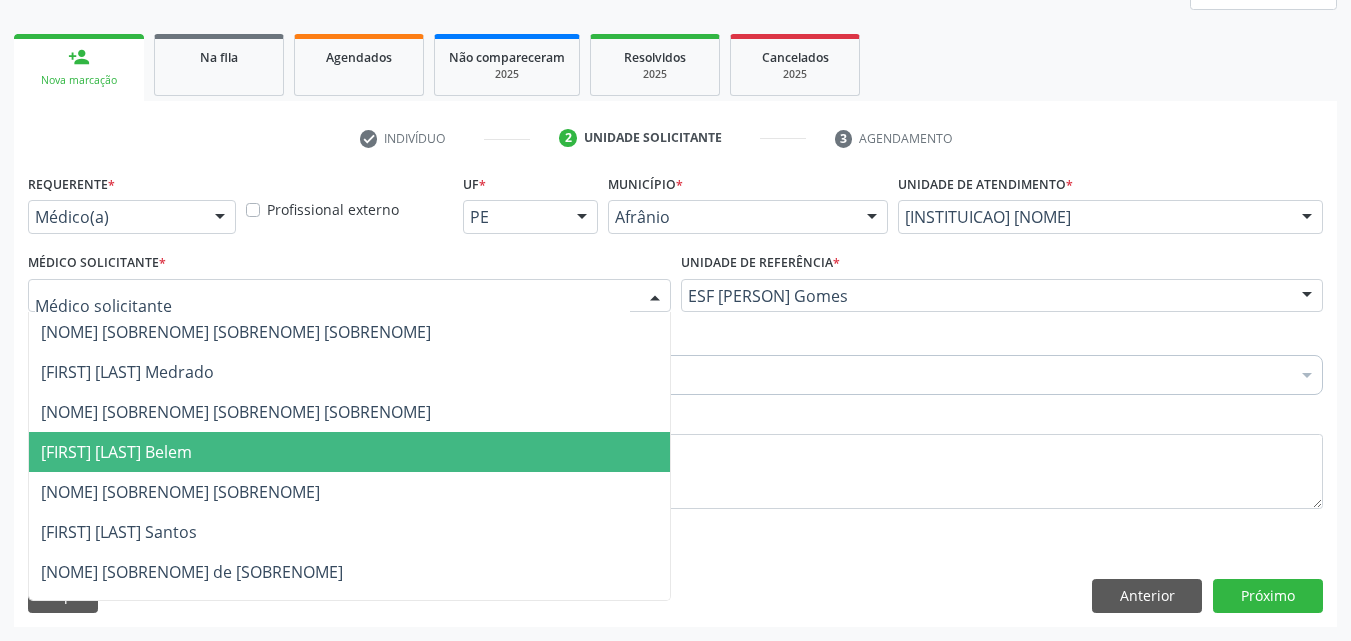 click on "[FIRST] [LAST] [LAST] [LAST]" at bounding box center (349, 452) 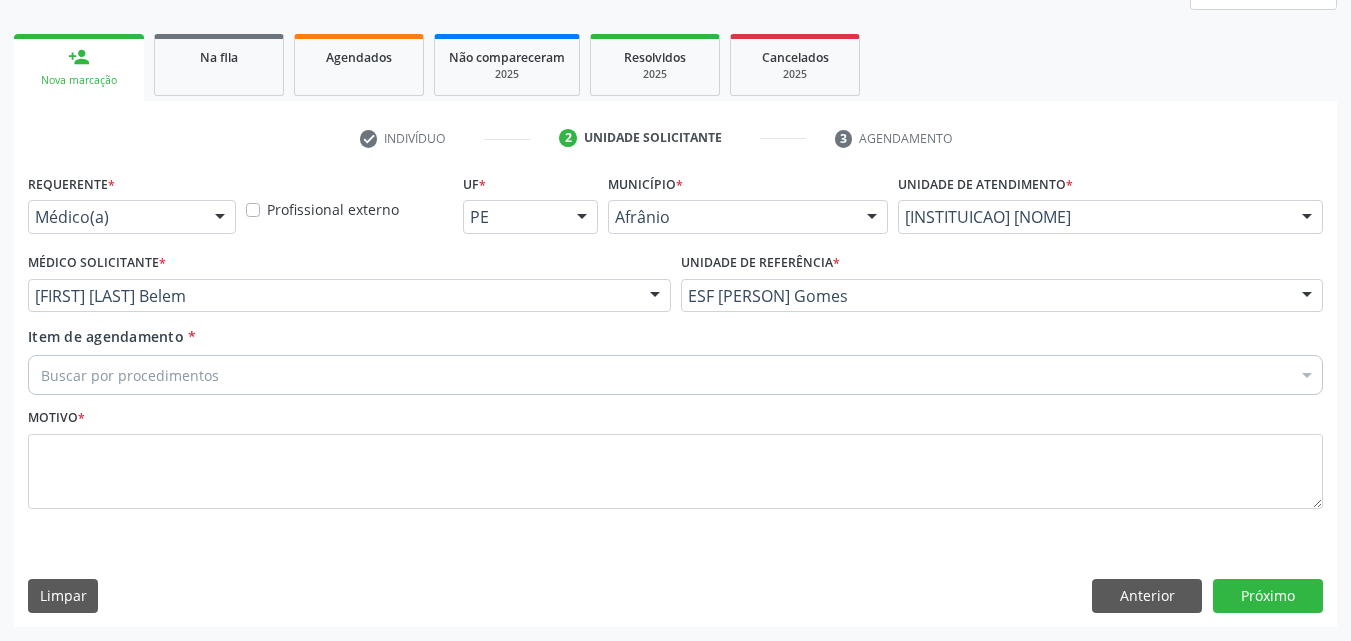 click on "Buscar por procedimentos" at bounding box center (675, 375) 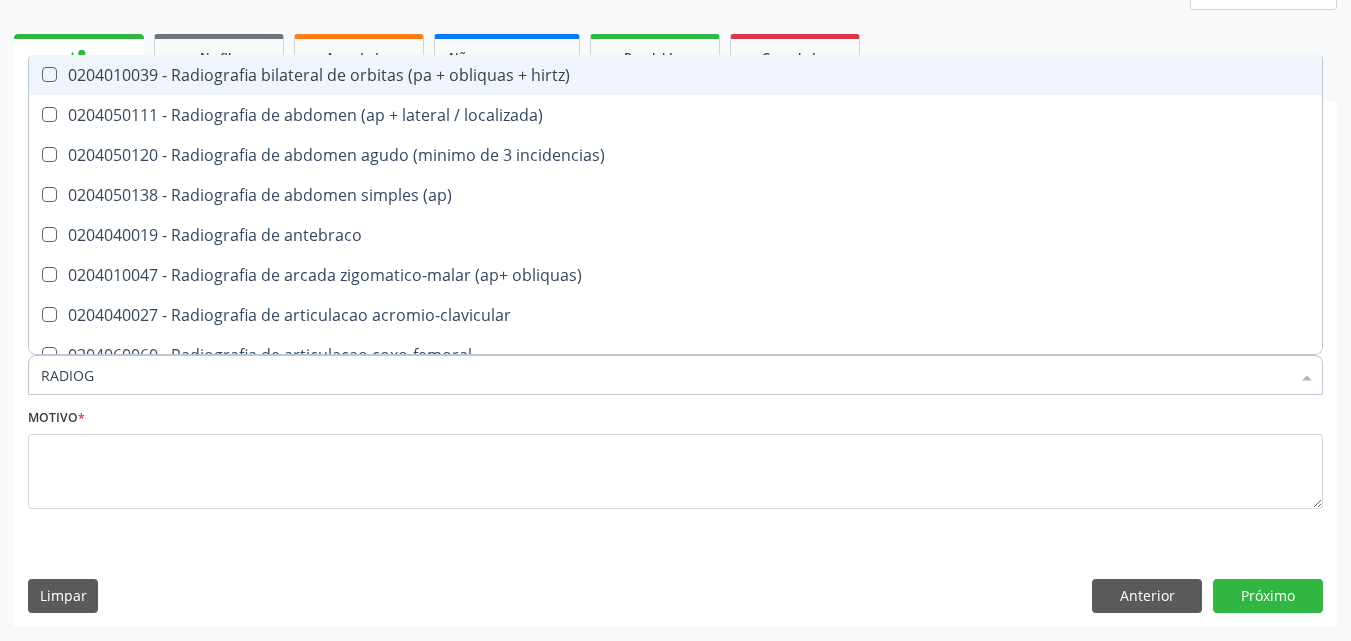 type on "RADIOGR" 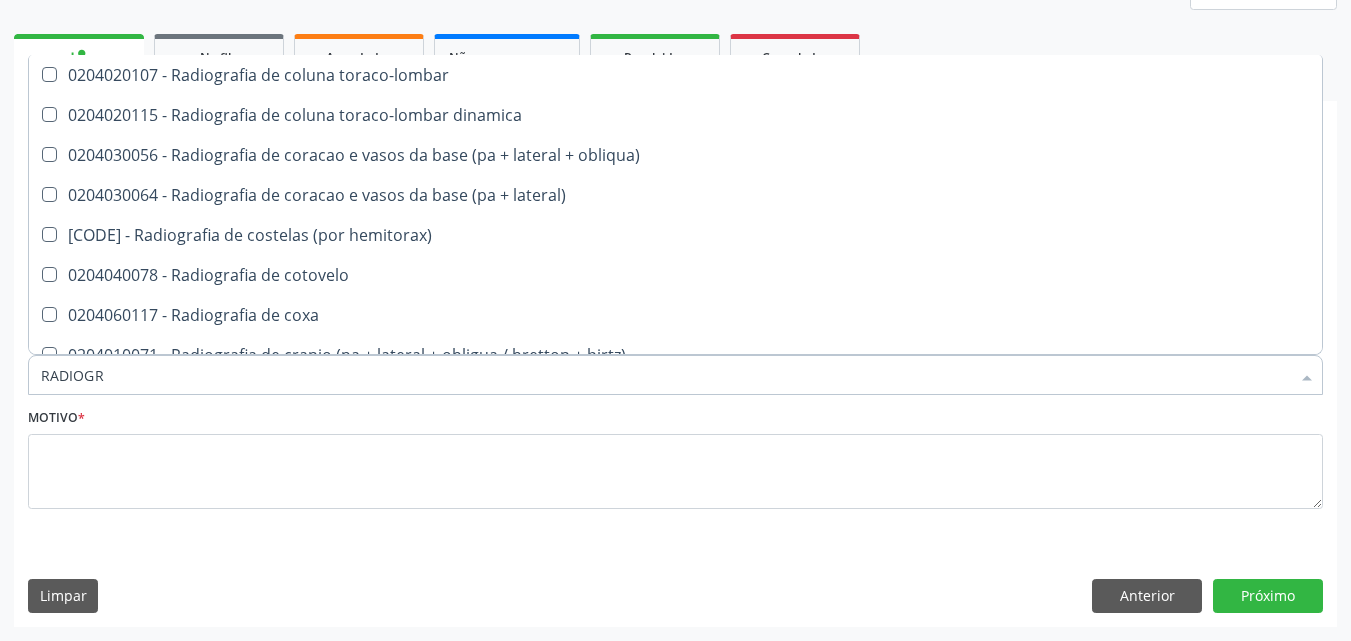 scroll, scrollTop: 1100, scrollLeft: 0, axis: vertical 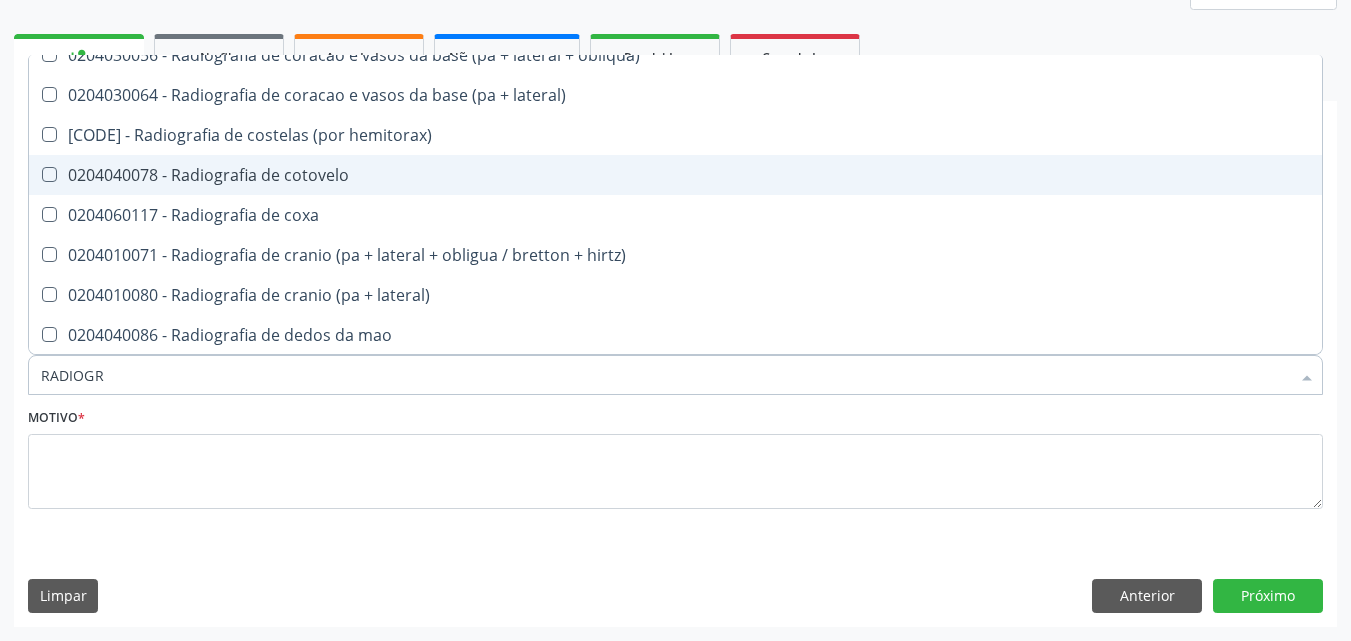 click on "0204040078 - Radiografia de cotovelo" at bounding box center [675, 175] 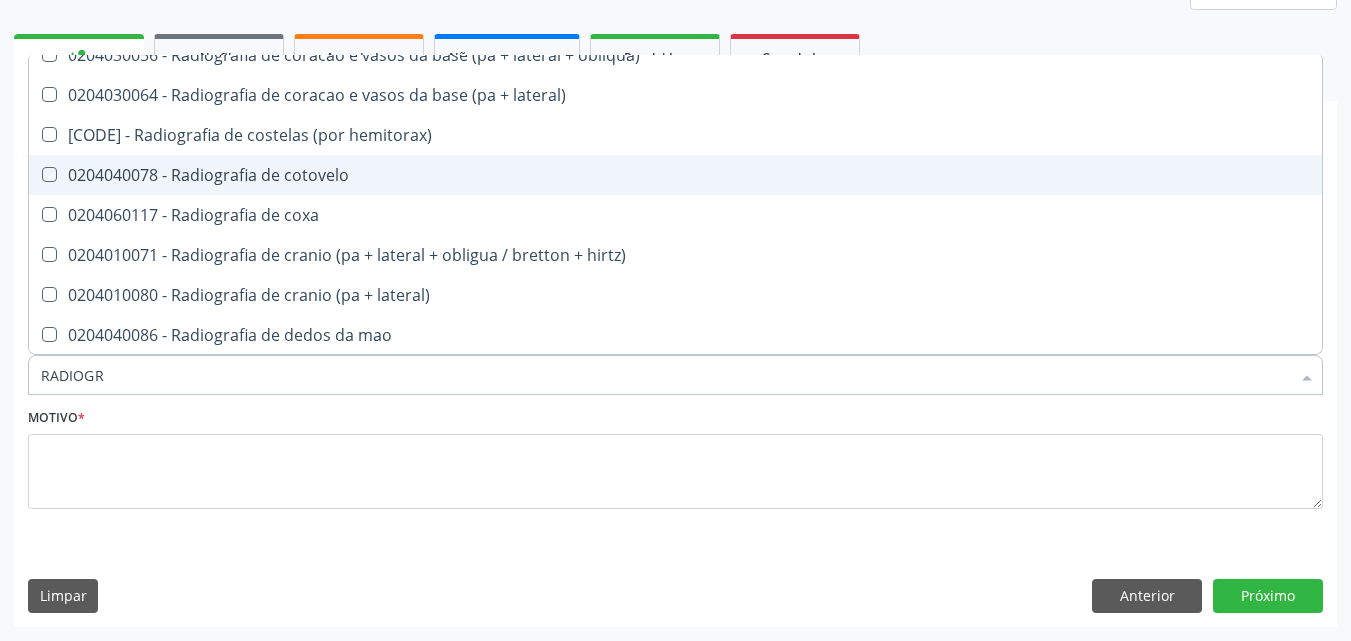 checkbox on "true" 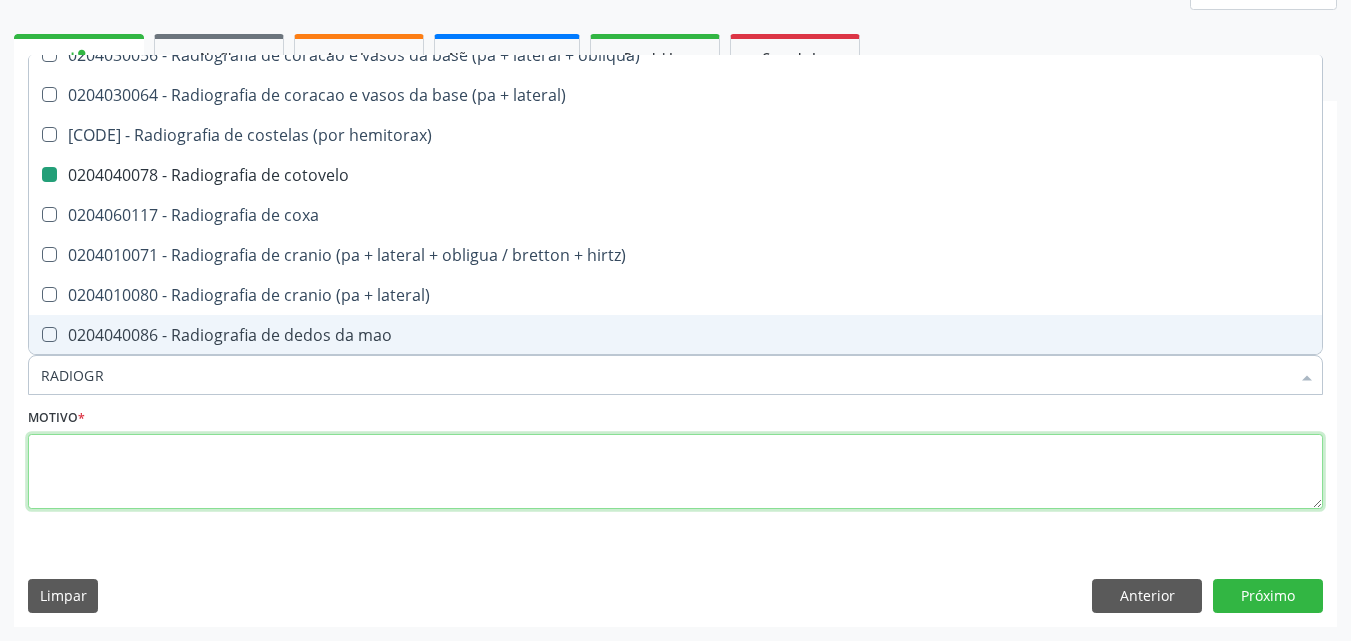 click at bounding box center (675, 472) 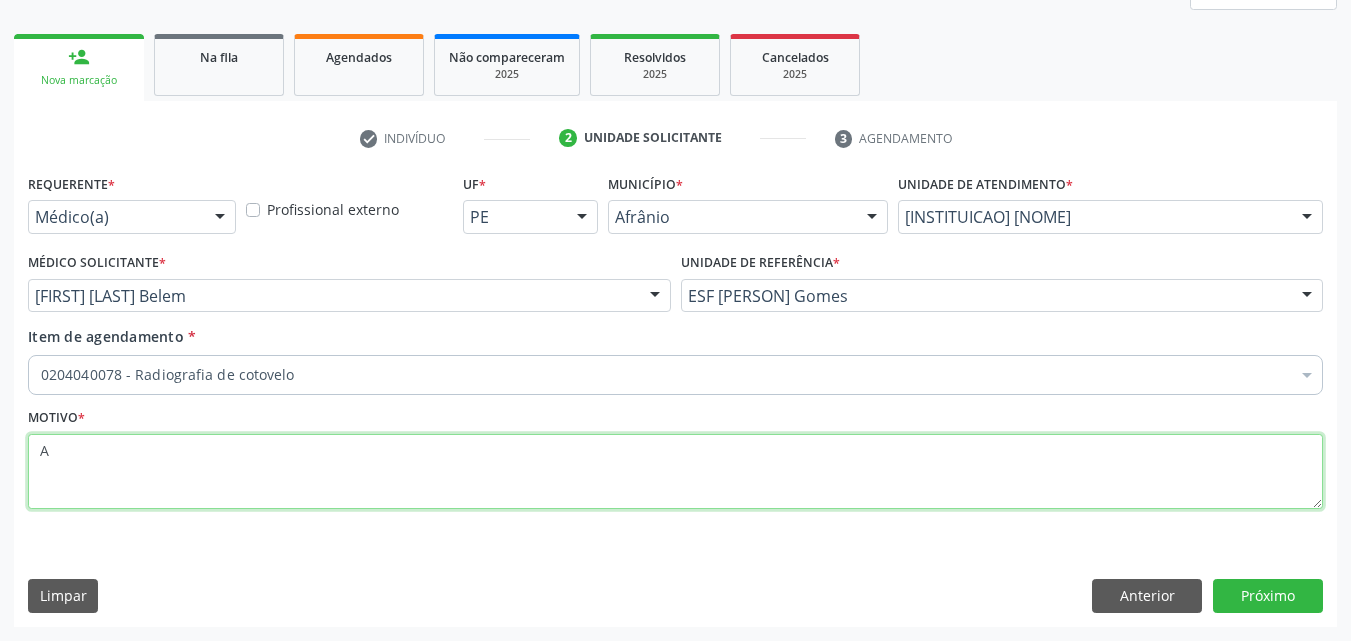 scroll, scrollTop: 0, scrollLeft: 0, axis: both 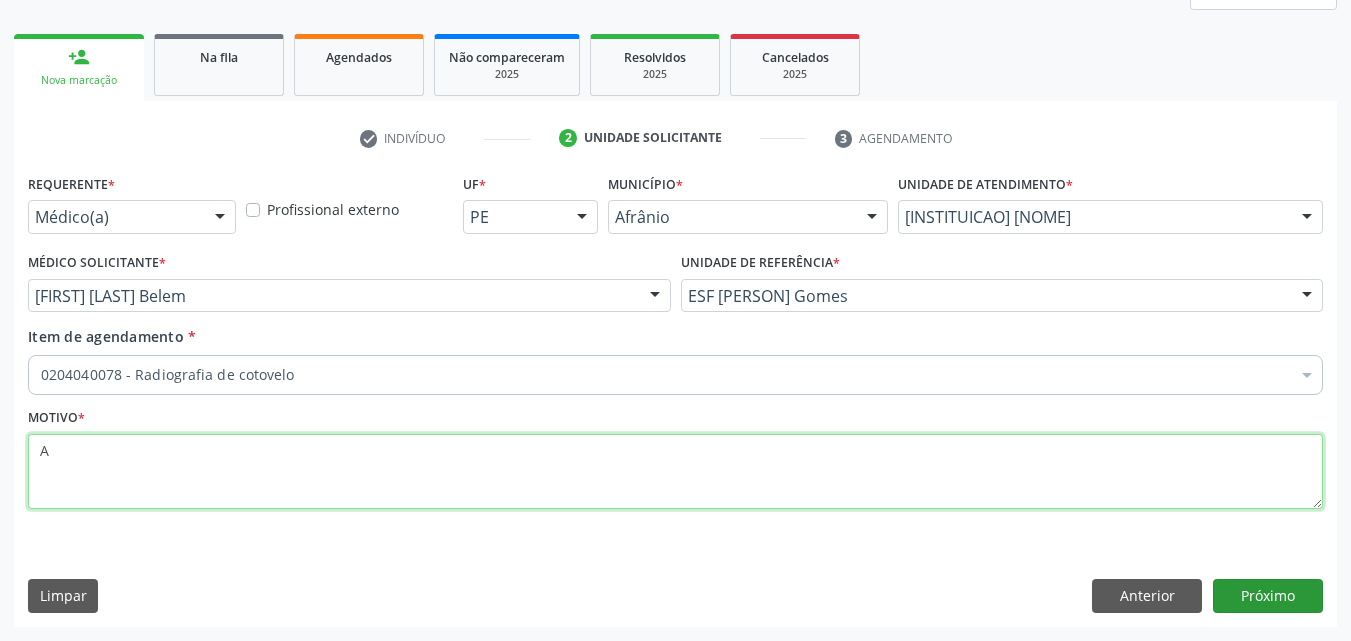 type on "A" 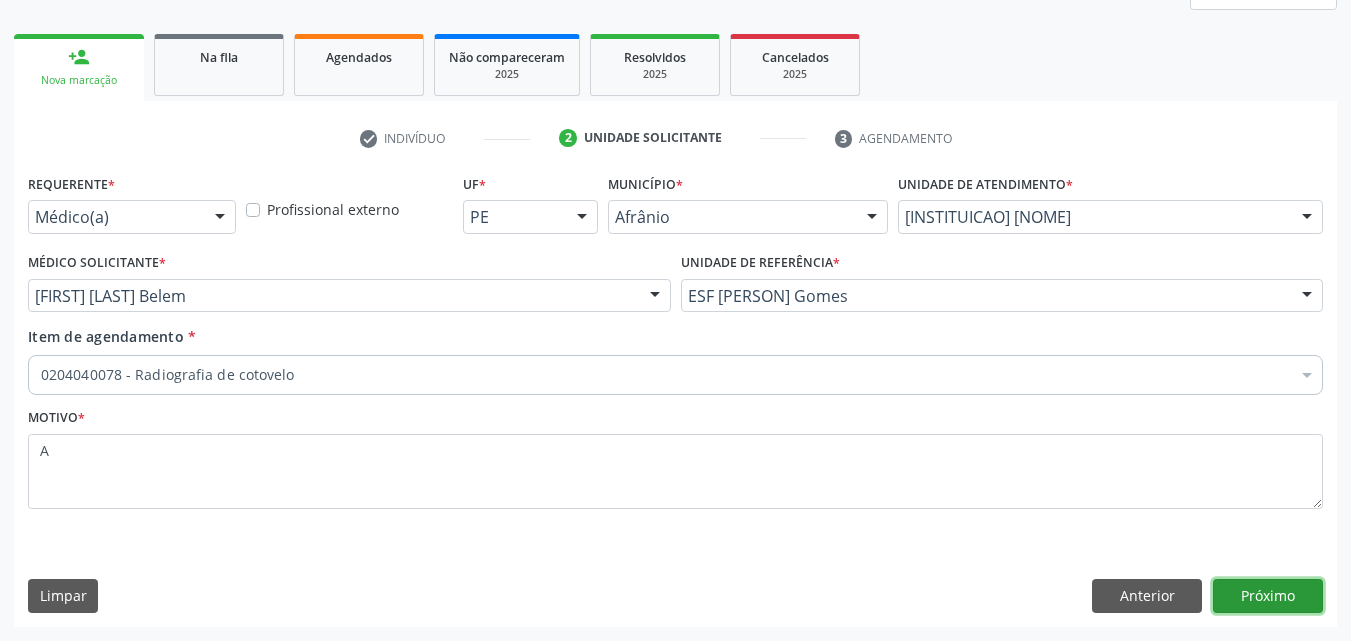 click on "Próximo" at bounding box center [1268, 596] 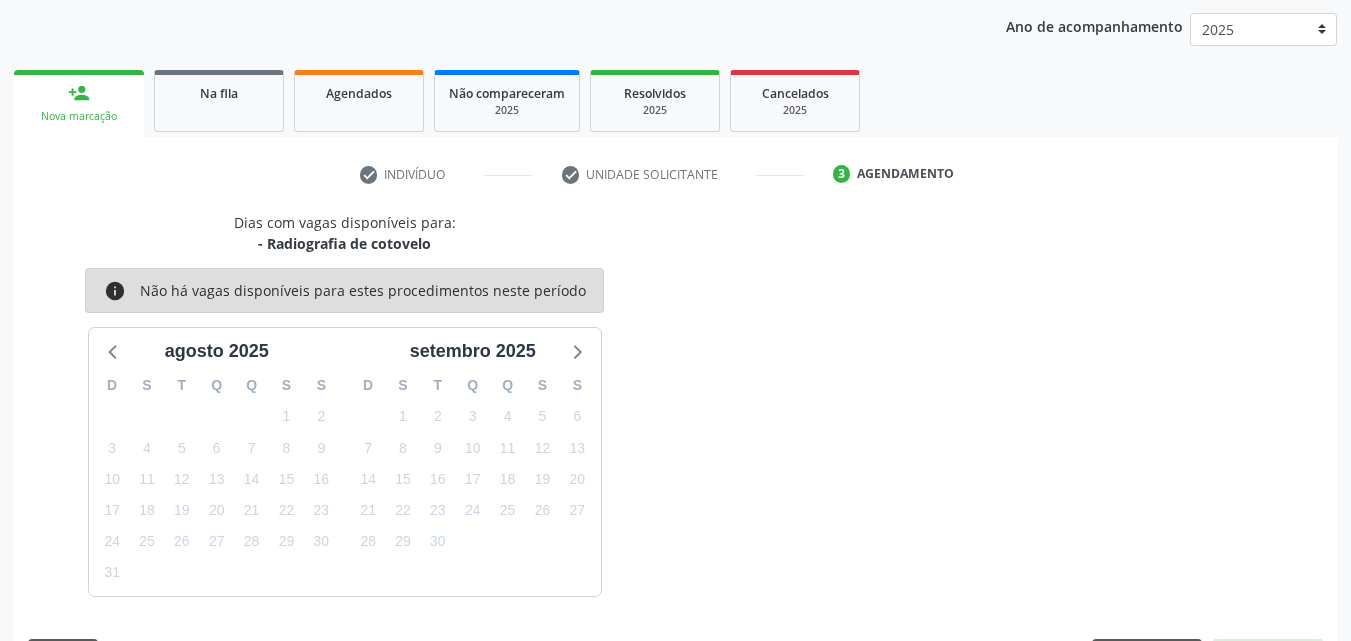 scroll, scrollTop: 265, scrollLeft: 0, axis: vertical 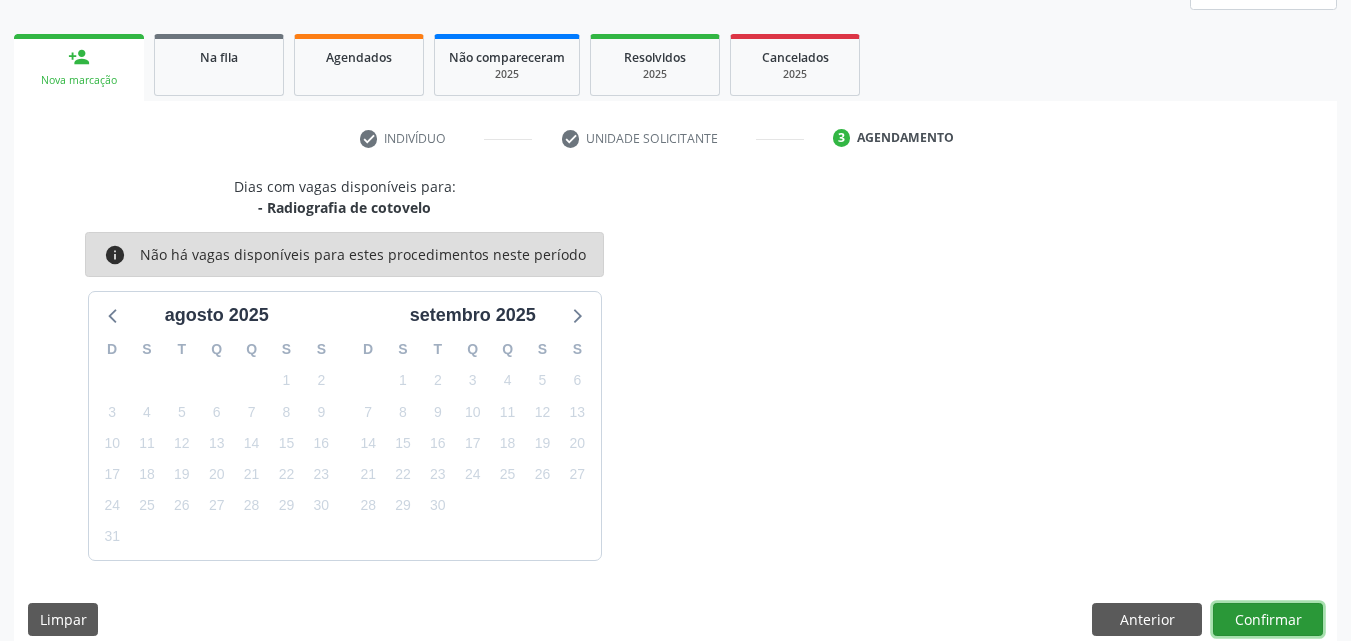 click on "Confirmar" at bounding box center [1268, 620] 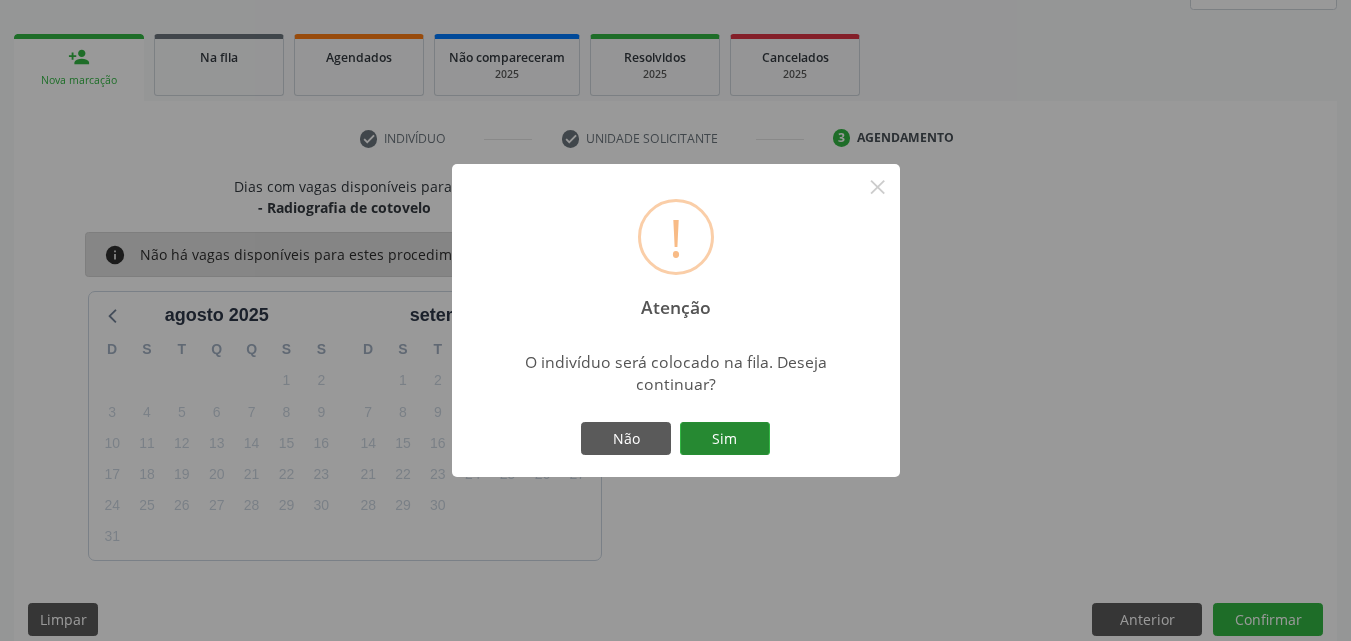 click on "Sim" at bounding box center (725, 439) 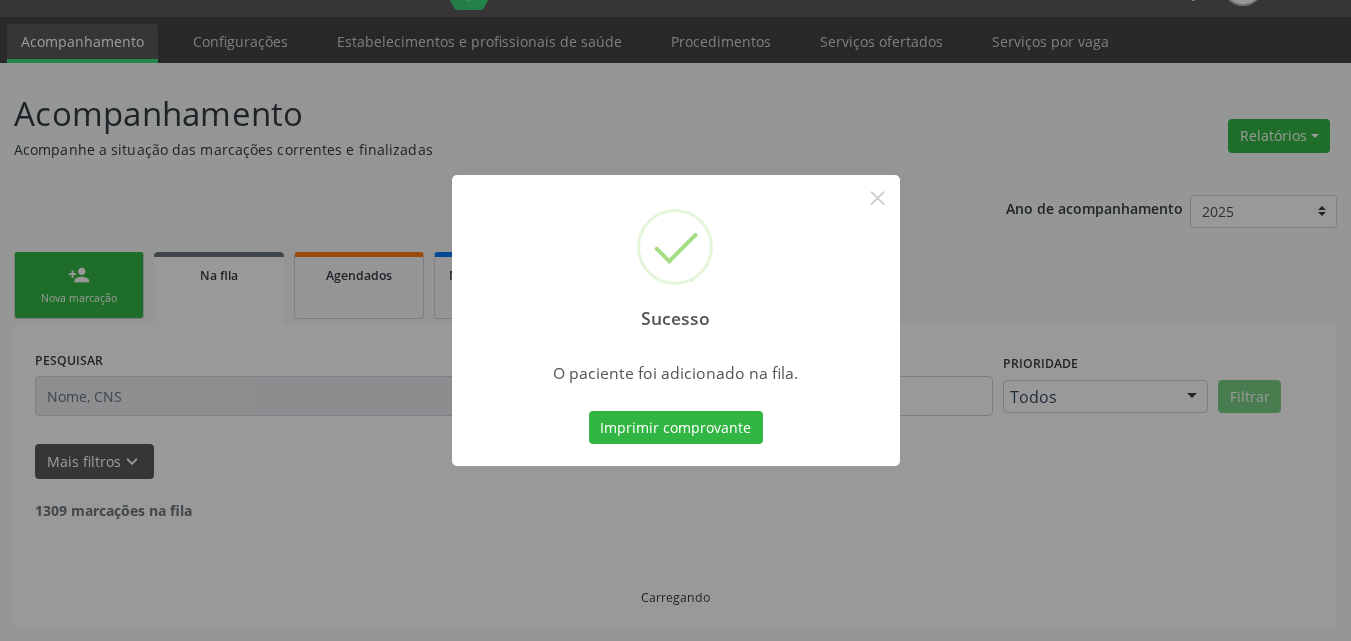 scroll, scrollTop: 26, scrollLeft: 0, axis: vertical 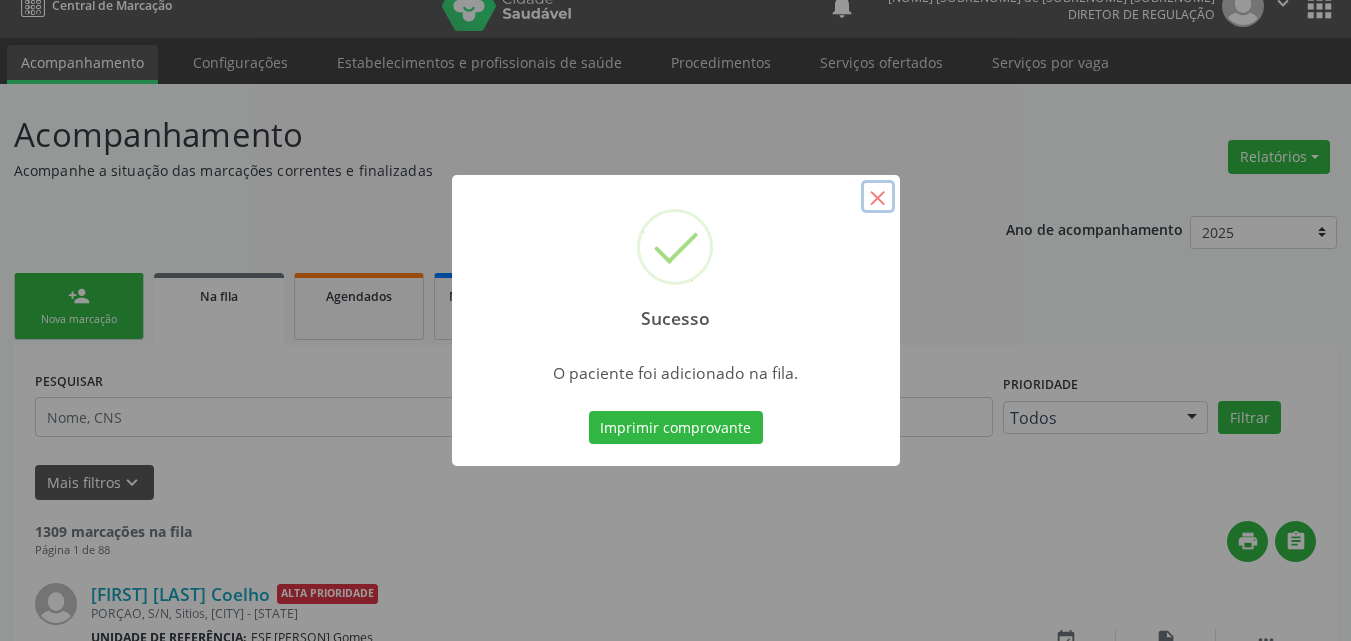 drag, startPoint x: 873, startPoint y: 191, endPoint x: 318, endPoint y: 191, distance: 555 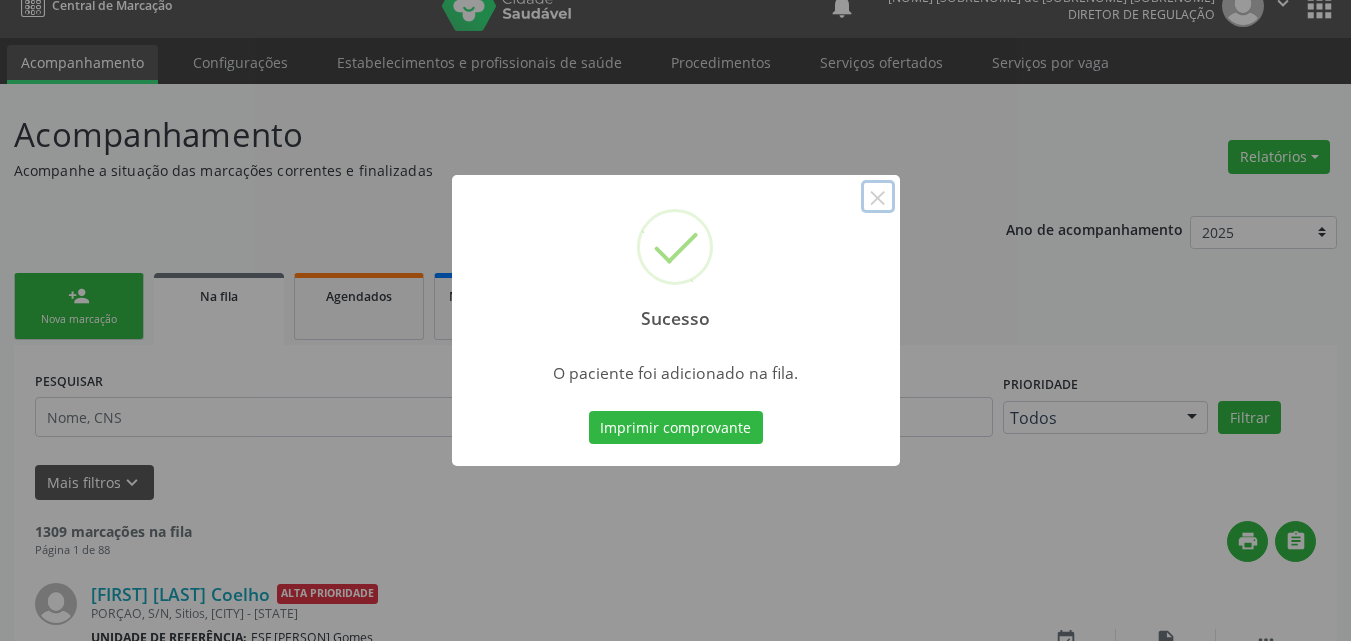 click on "×" at bounding box center [878, 197] 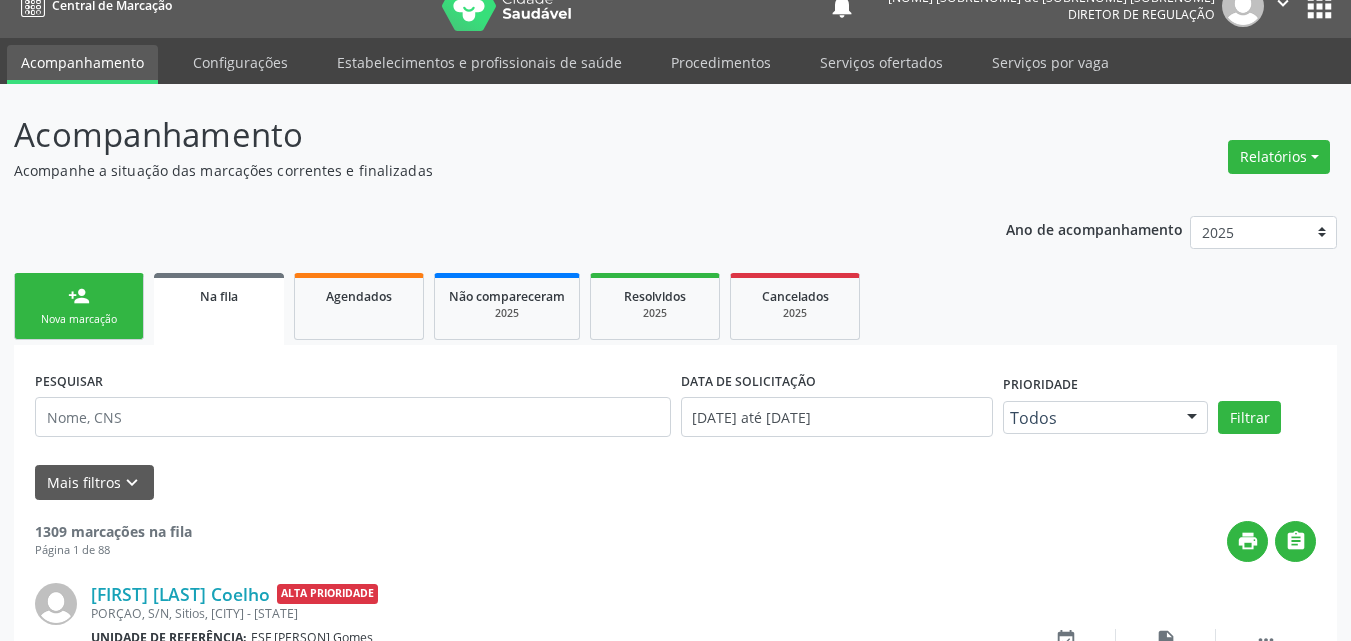 click on "Nova marcação" at bounding box center (79, 319) 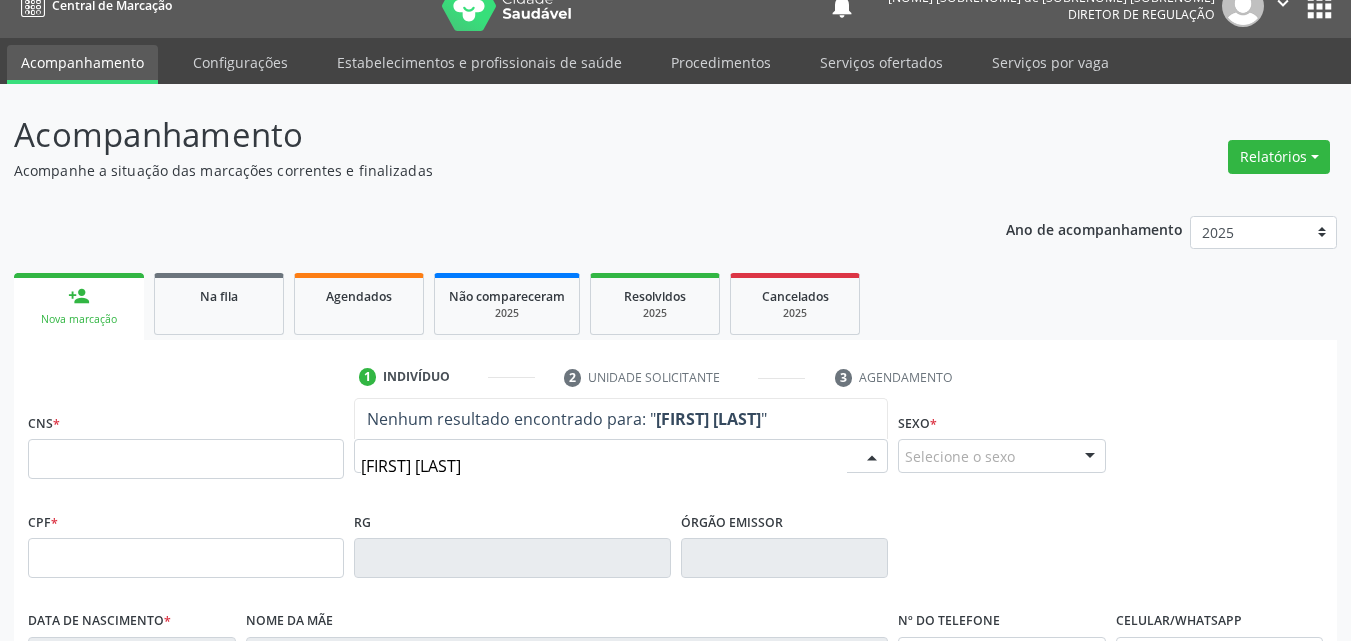 type on "JAIRON DE B" 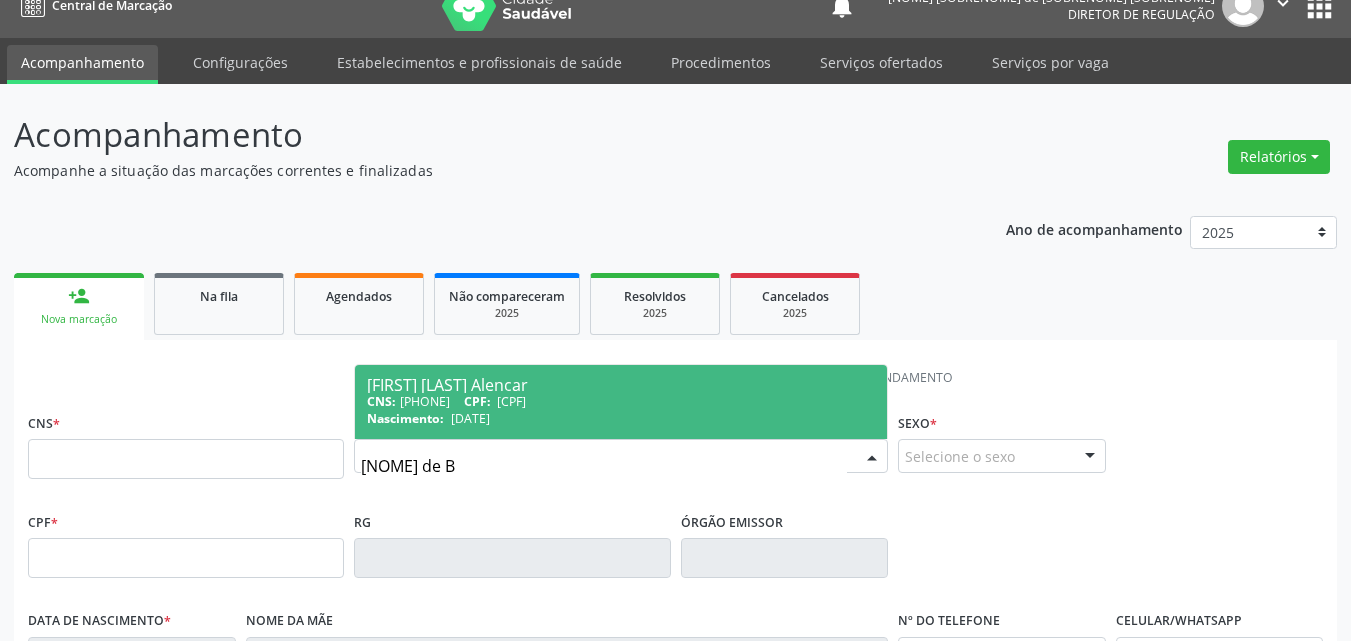 click on "CNS:
708 1075 2064 3130
CPF:
025.663.284-71" at bounding box center (621, 401) 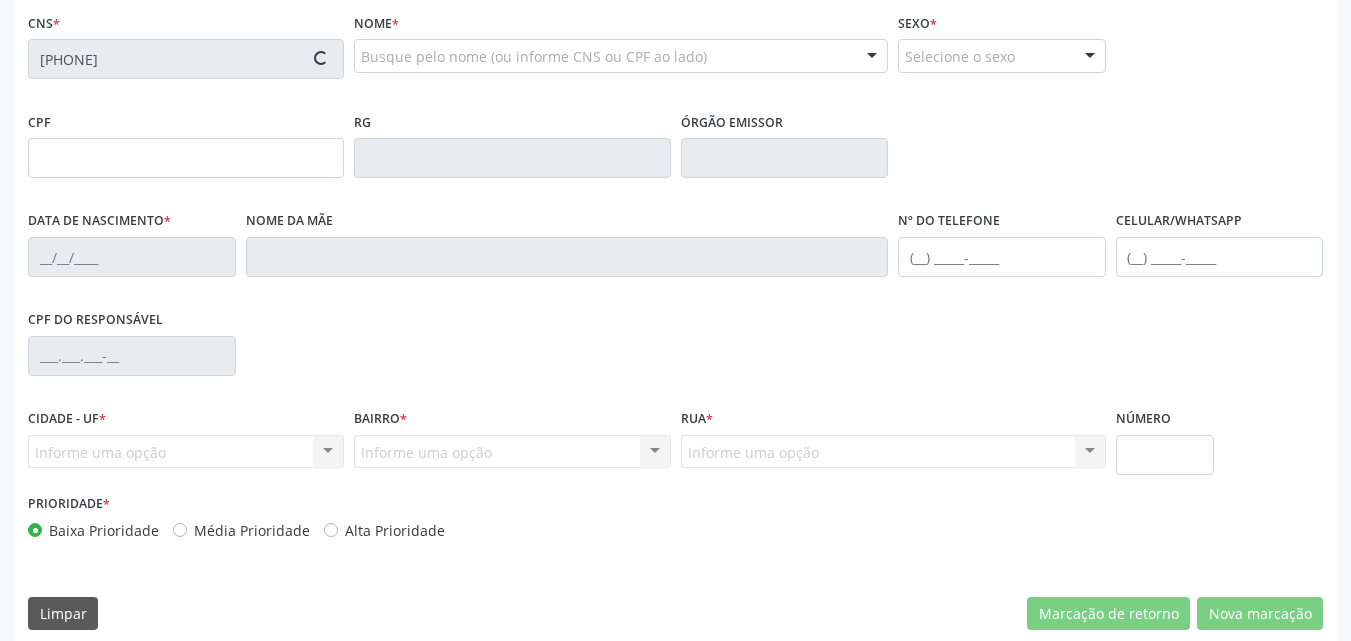 scroll, scrollTop: 443, scrollLeft: 0, axis: vertical 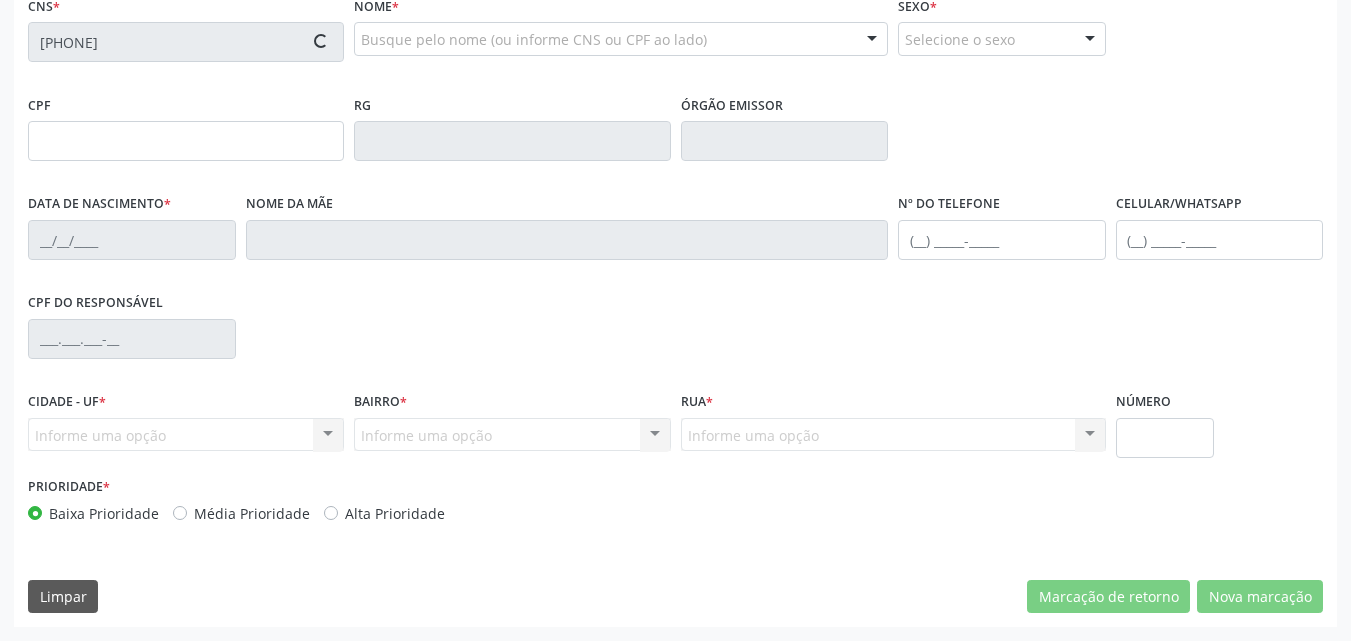 type on "025.663.284-71" 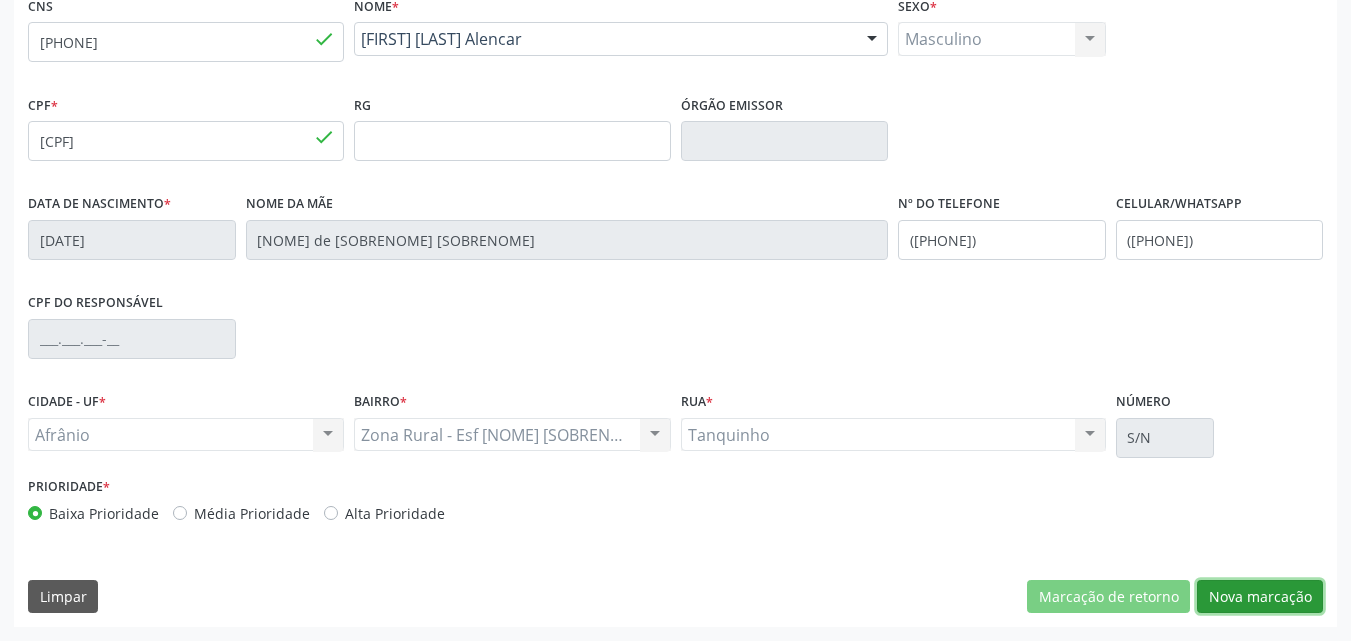 click on "Nova marcação" at bounding box center (1260, 597) 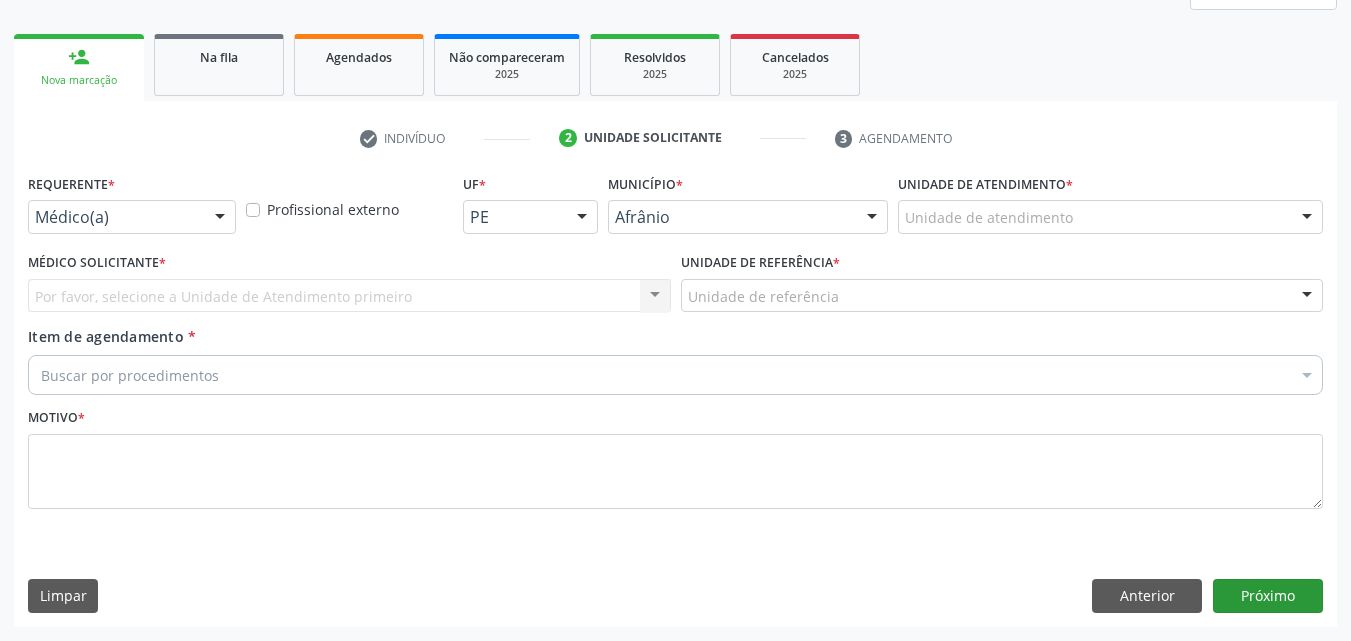 scroll, scrollTop: 265, scrollLeft: 0, axis: vertical 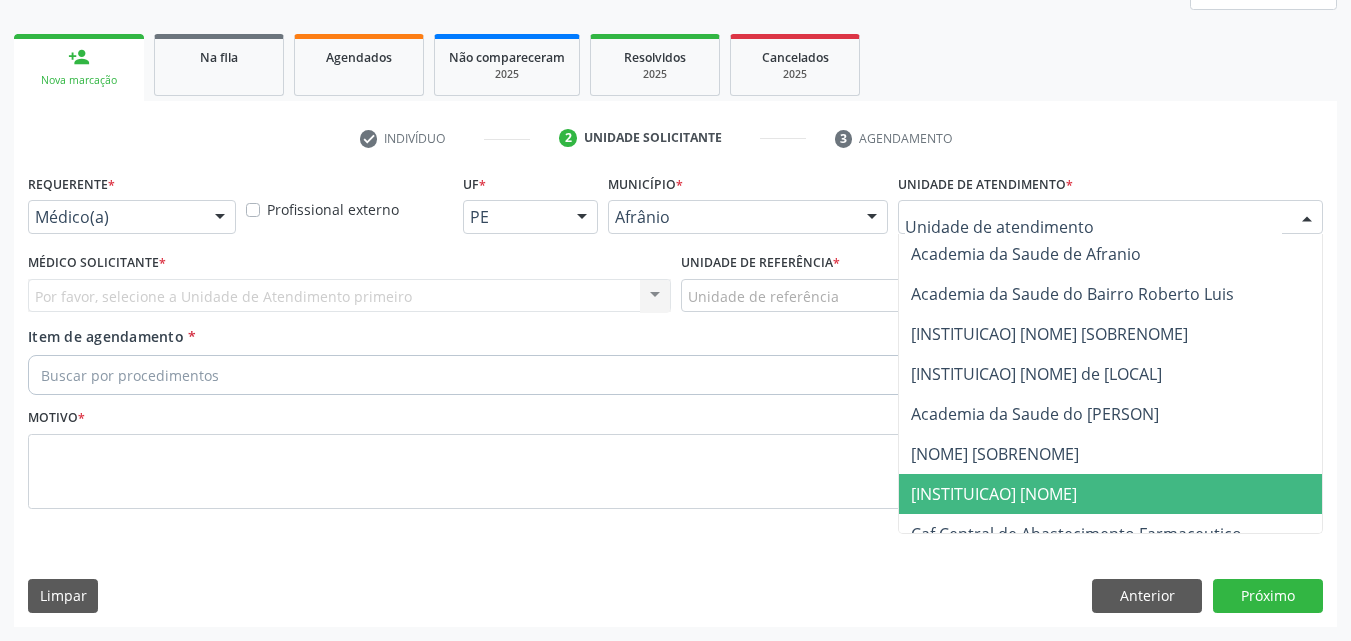 click on "Ambulatorio Municipal de Saude" at bounding box center (994, 494) 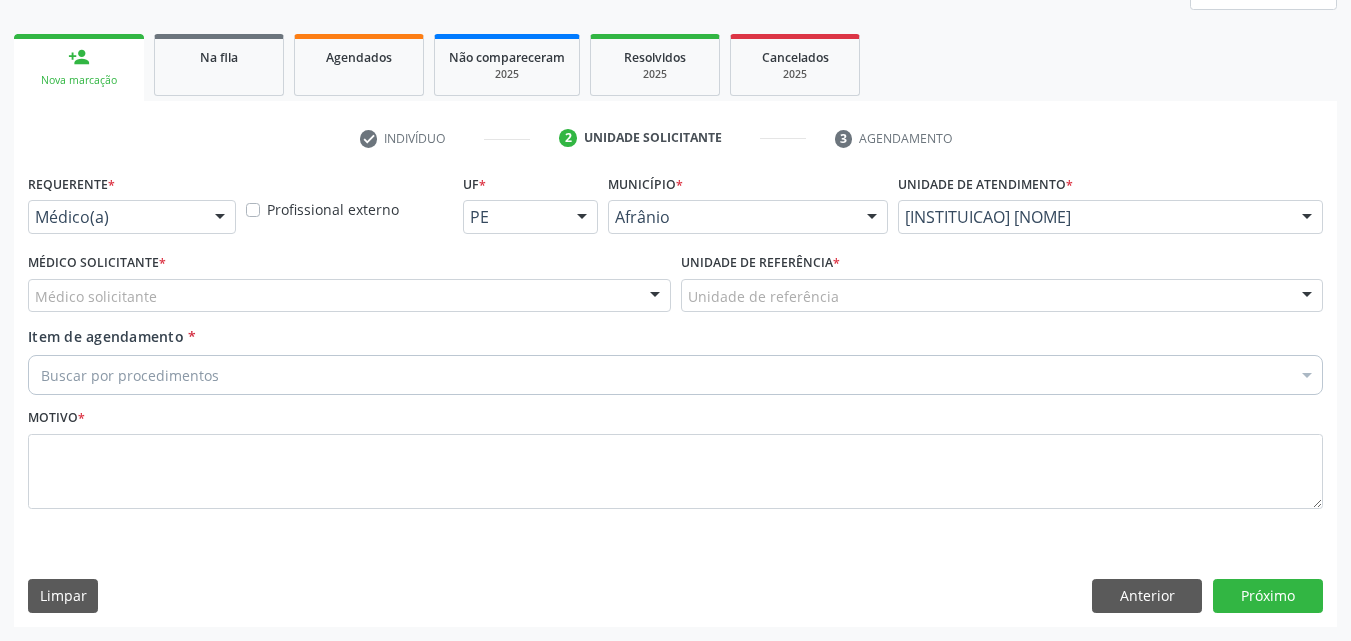 click on "Unidade de referência" at bounding box center [1002, 296] 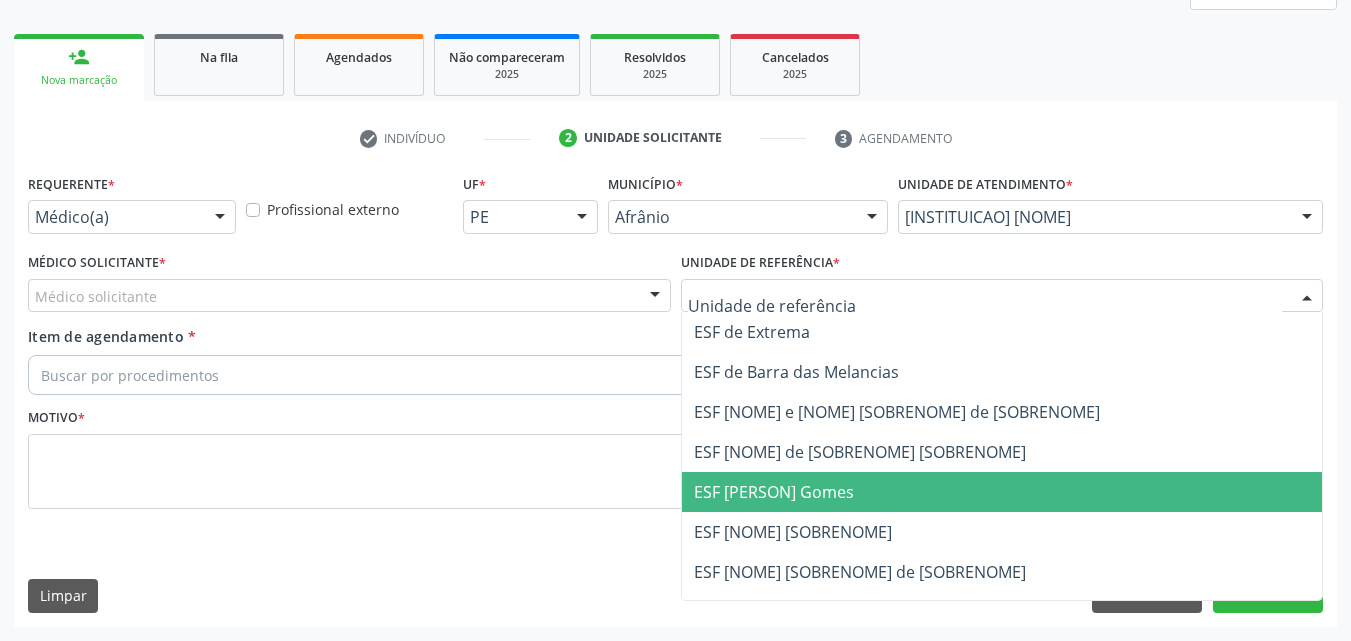 drag, startPoint x: 829, startPoint y: 483, endPoint x: 677, endPoint y: 386, distance: 180.31361 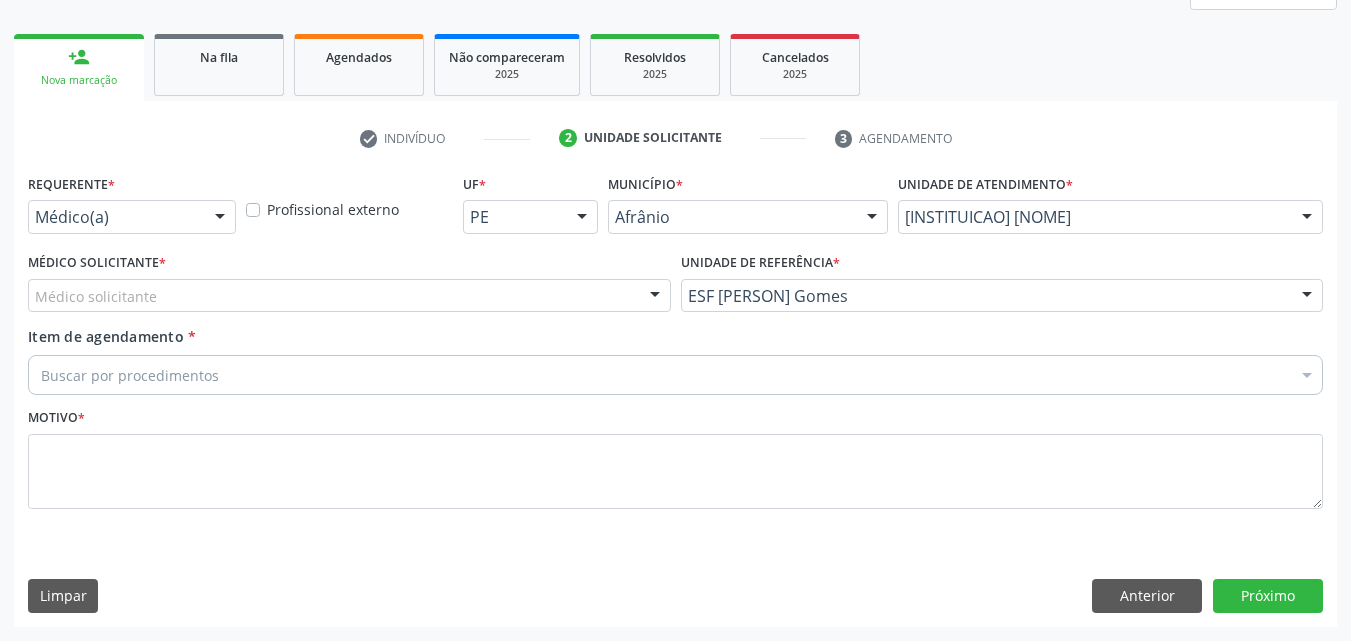 click on "Médico solicitante" at bounding box center (349, 296) 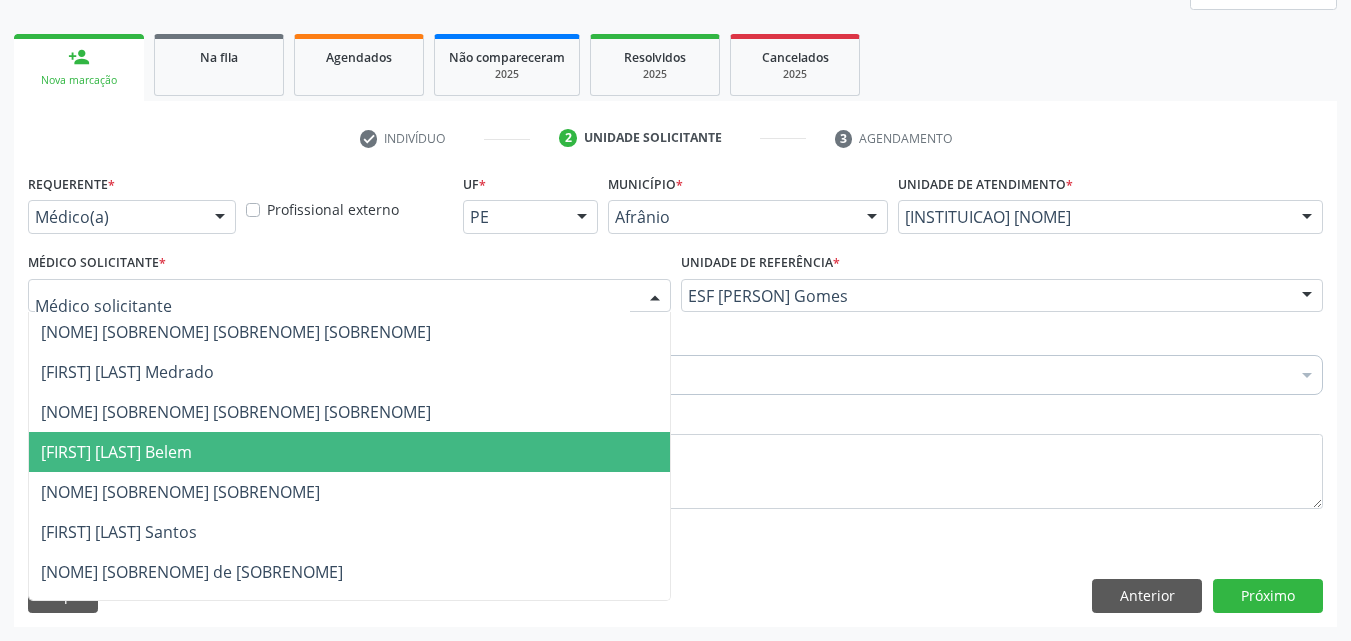 drag, startPoint x: 502, startPoint y: 448, endPoint x: 437, endPoint y: 424, distance: 69.289246 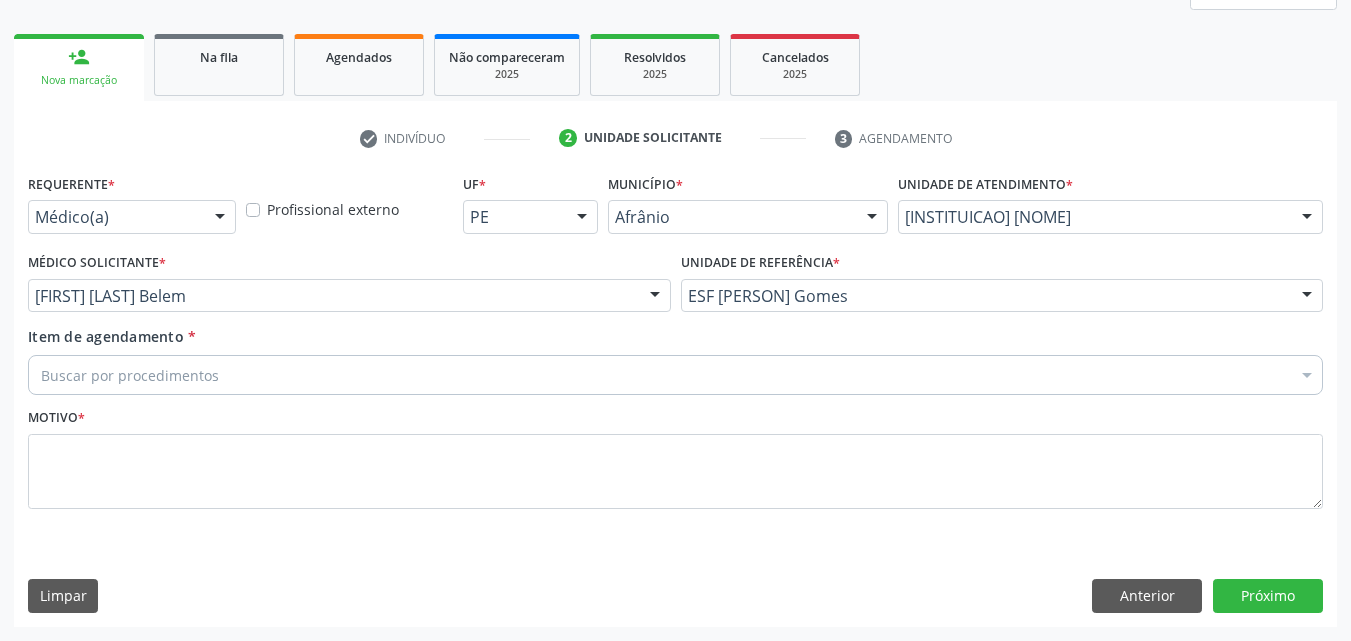 click on "Buscar por procedimentos" at bounding box center (675, 375) 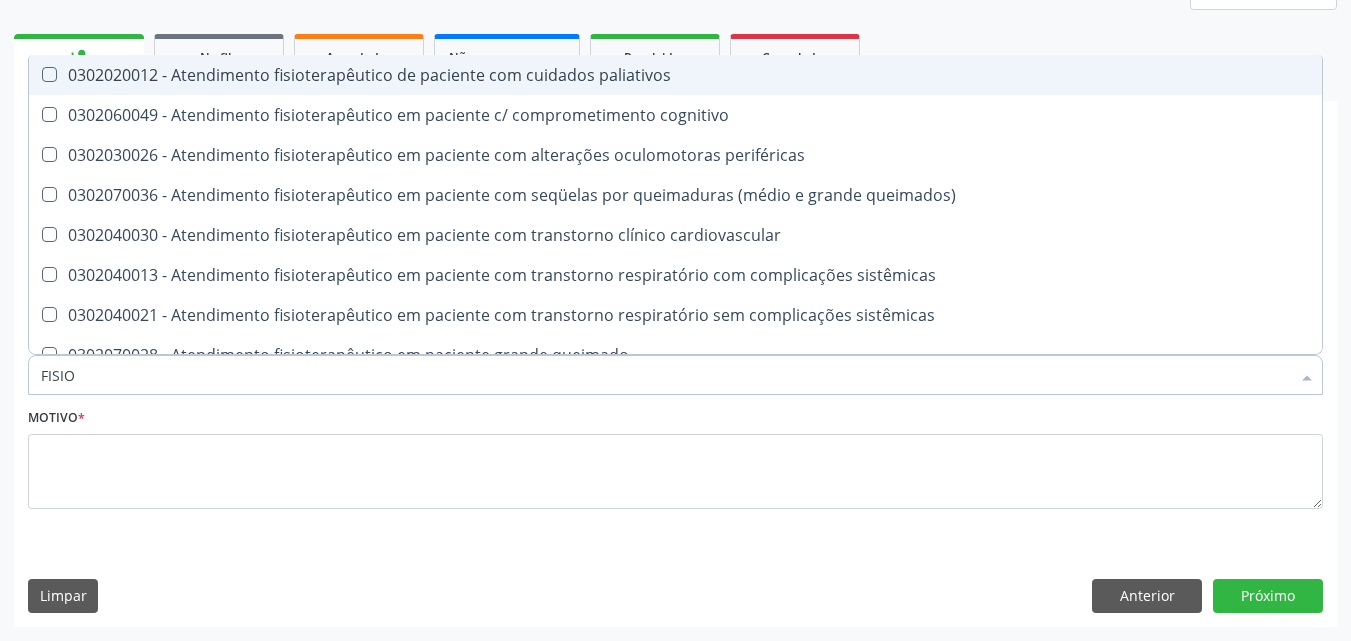 type on "FISIOT" 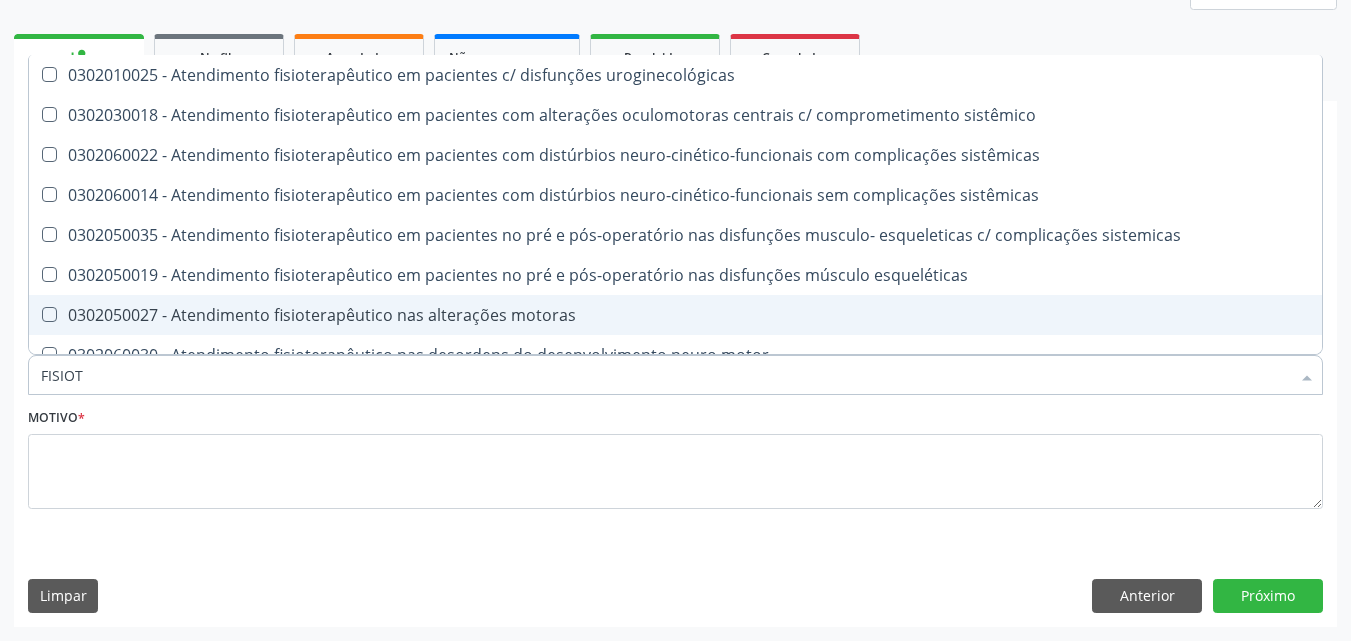 scroll, scrollTop: 701, scrollLeft: 0, axis: vertical 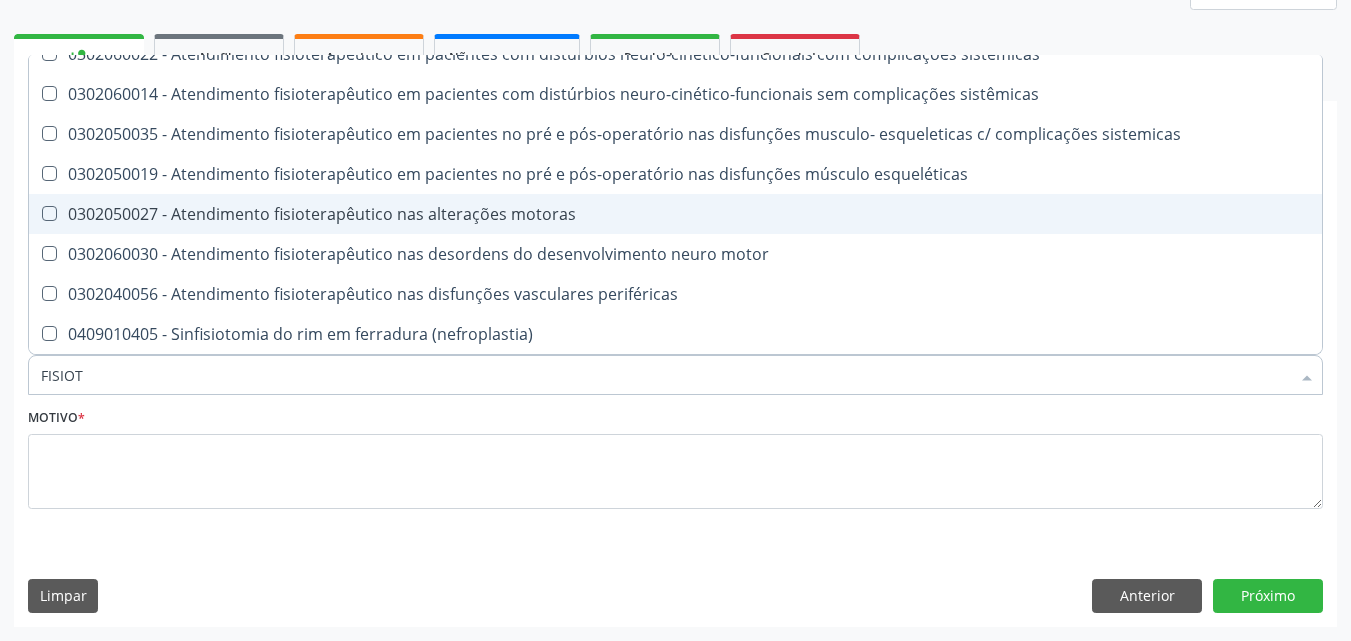 click on "0302050027 - Atendimento fisioterapêutico nas alterações motoras" at bounding box center (675, 214) 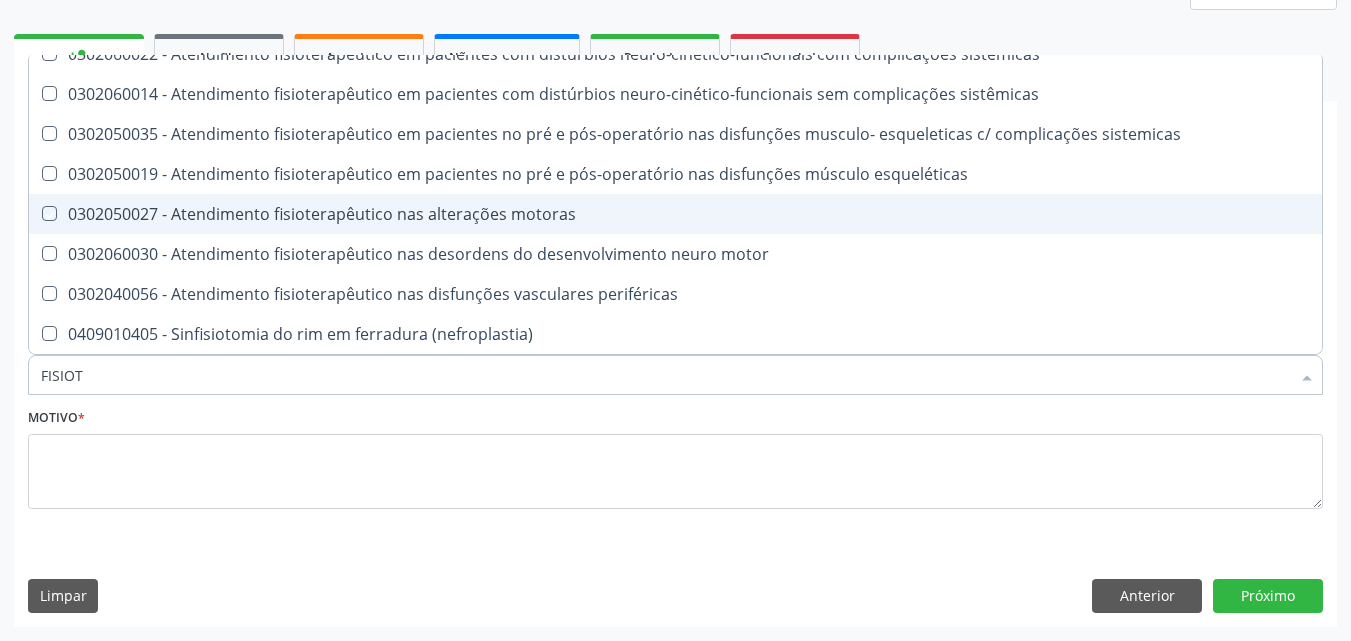 checkbox on "true" 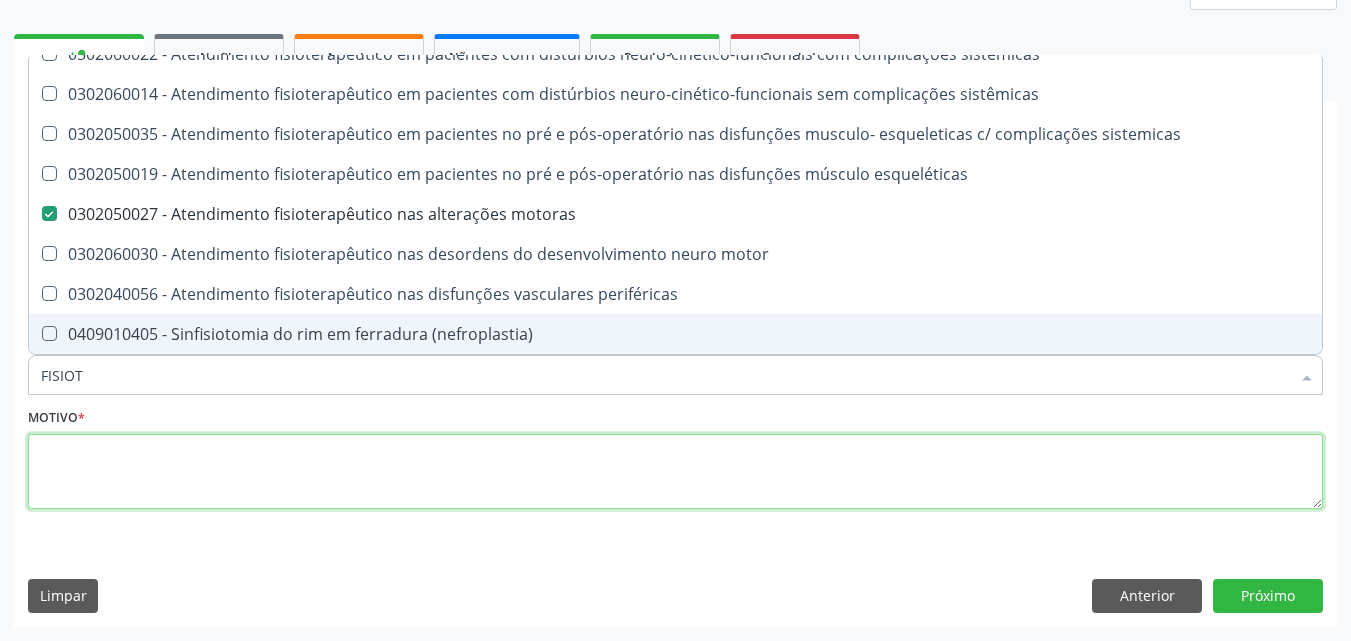 click at bounding box center (675, 472) 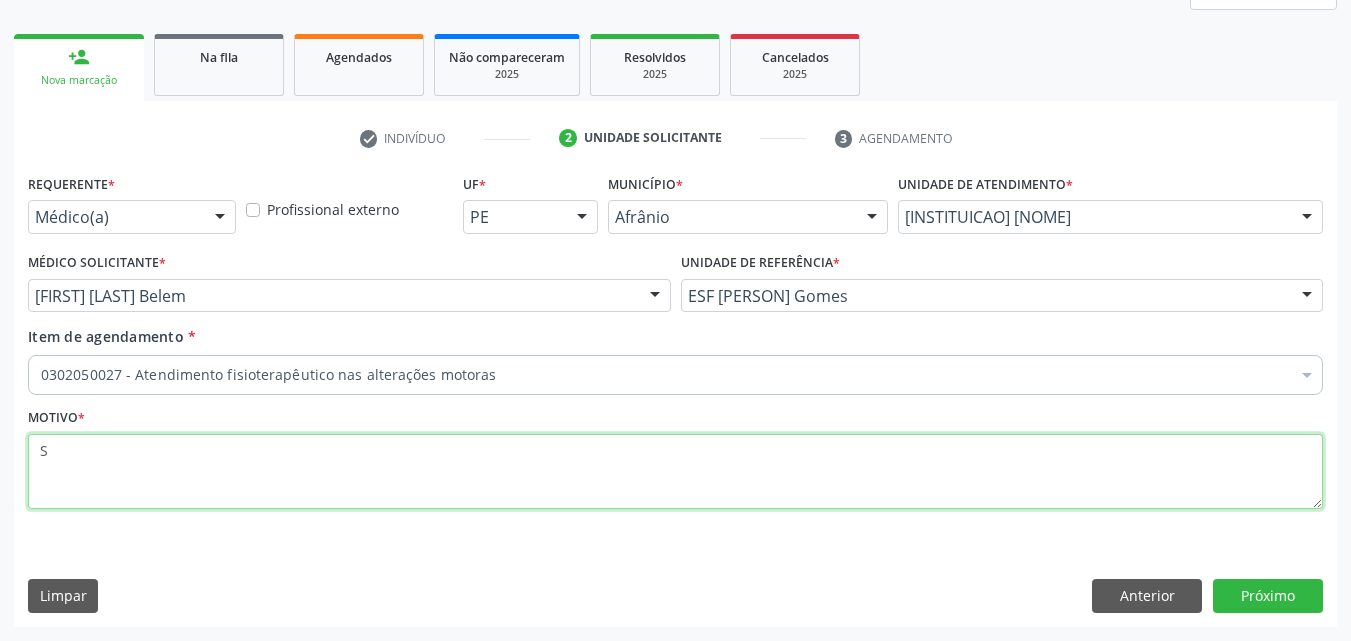 scroll, scrollTop: 0, scrollLeft: 0, axis: both 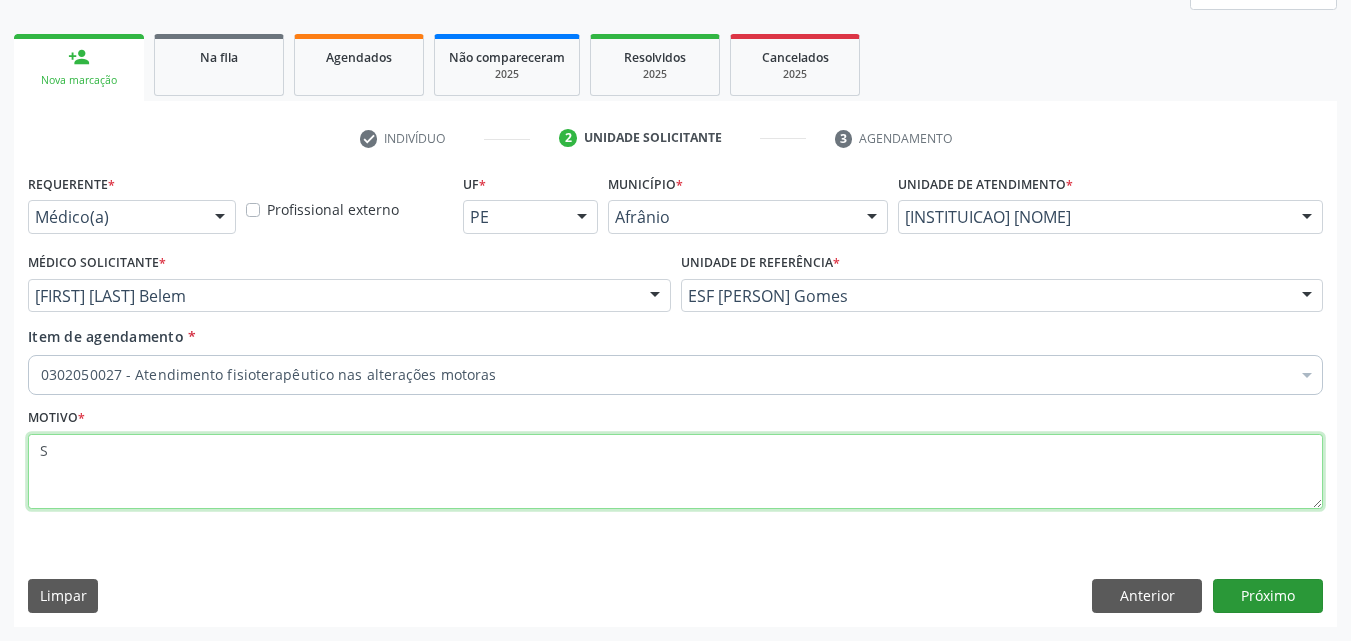 type on "S" 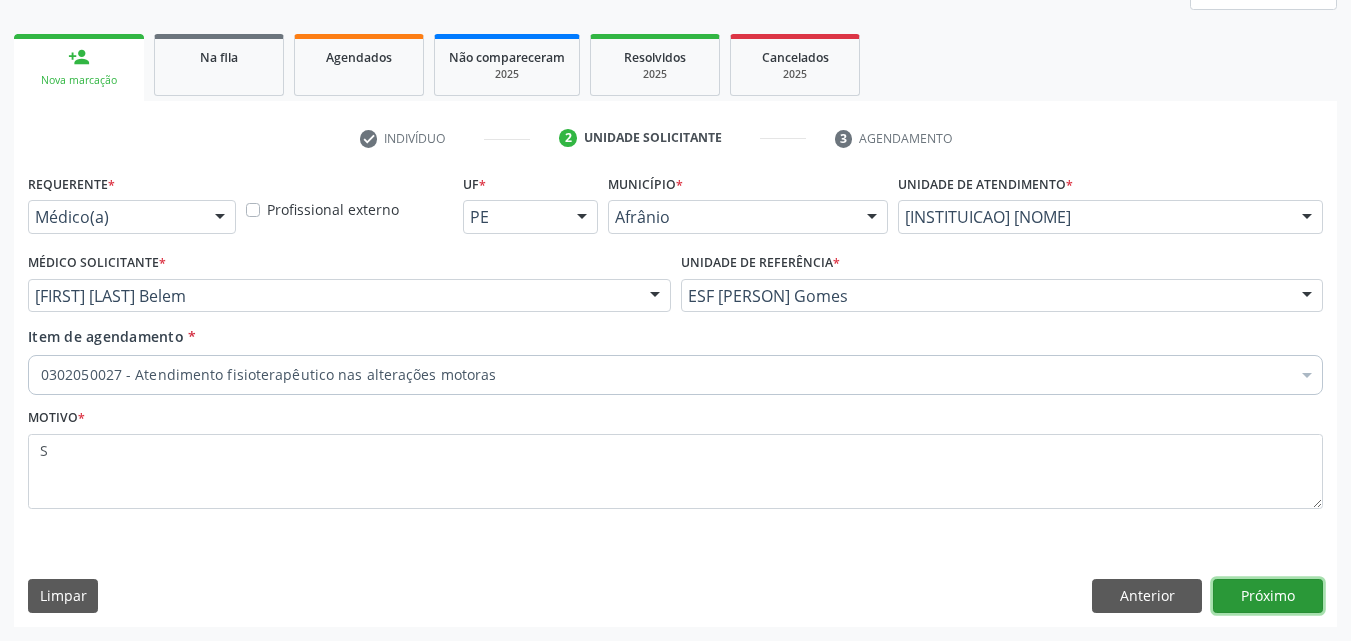 click on "Próximo" at bounding box center [1268, 596] 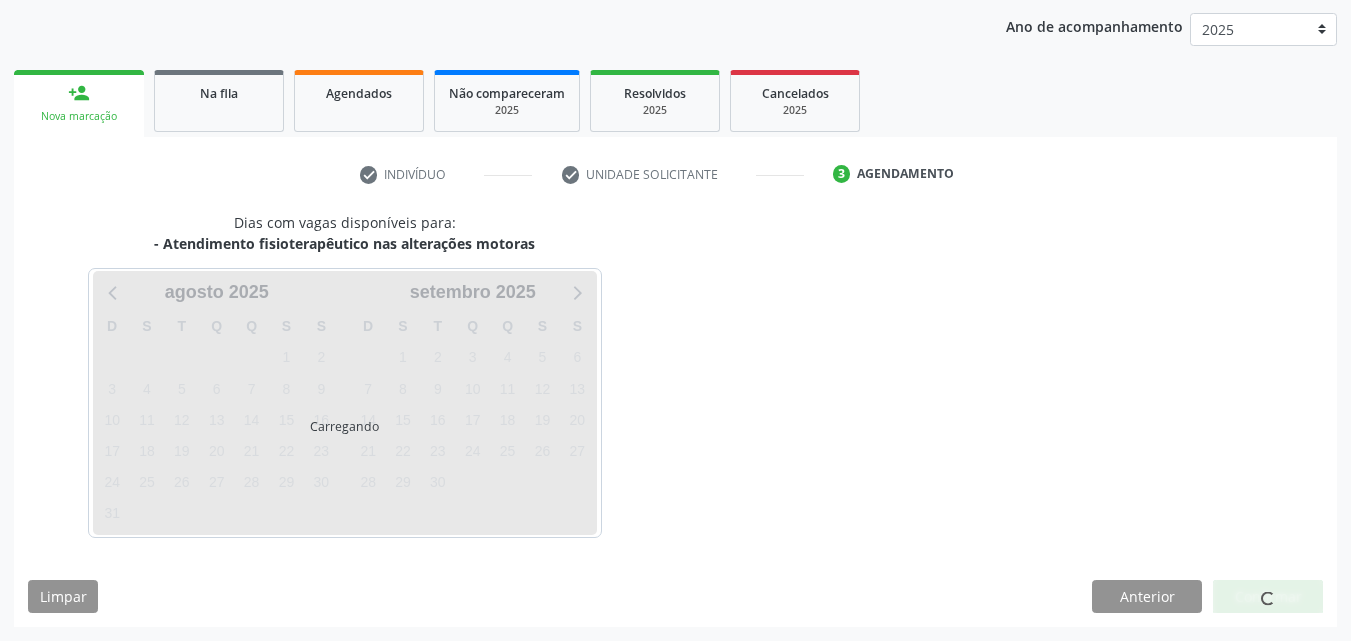 scroll, scrollTop: 265, scrollLeft: 0, axis: vertical 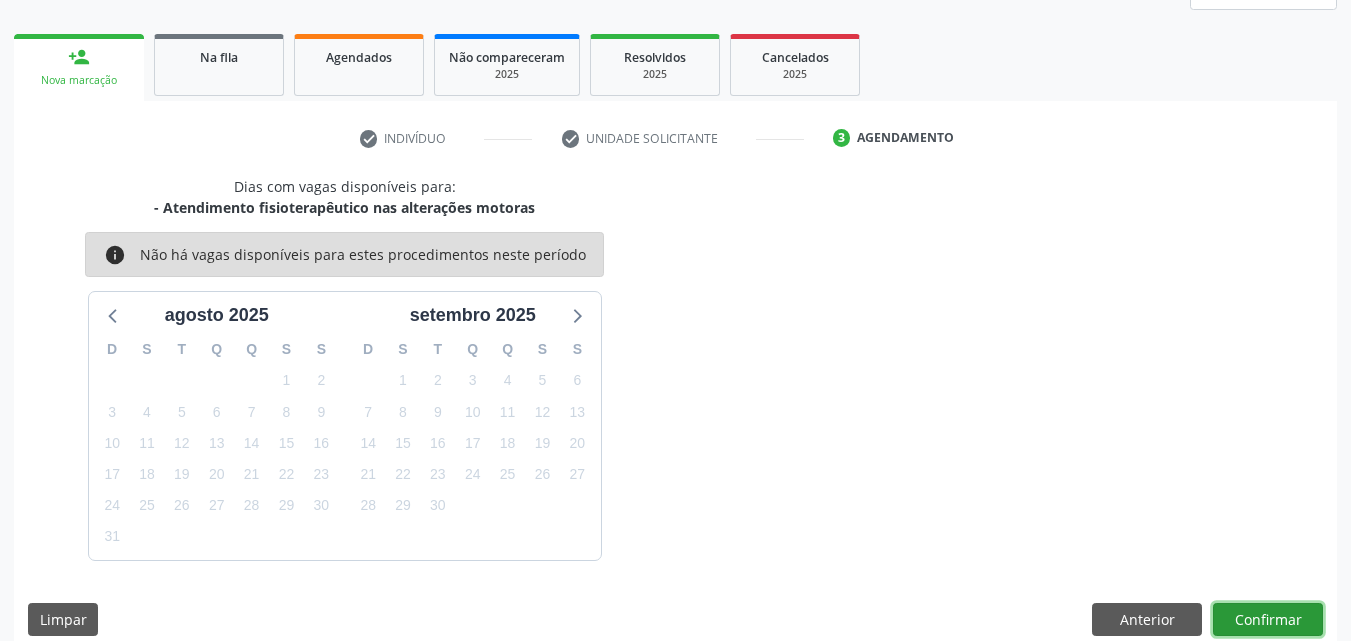click on "Confirmar" at bounding box center (1268, 620) 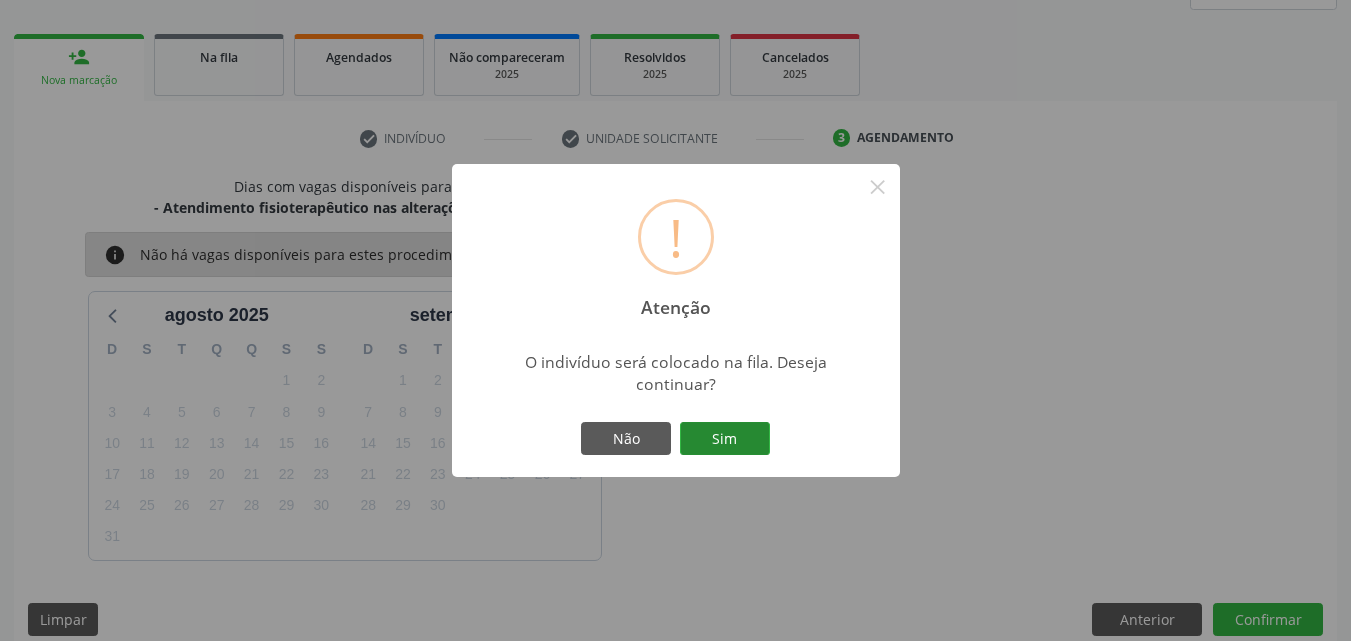 click on "Sim" at bounding box center (725, 439) 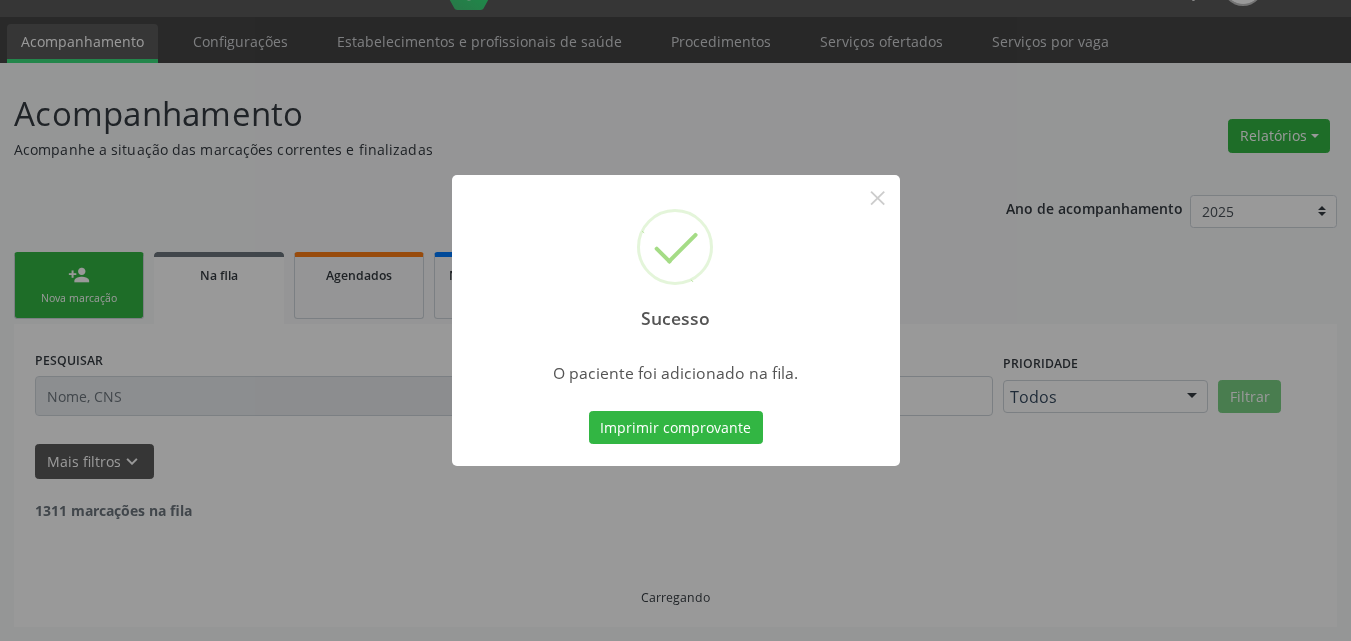 scroll, scrollTop: 26, scrollLeft: 0, axis: vertical 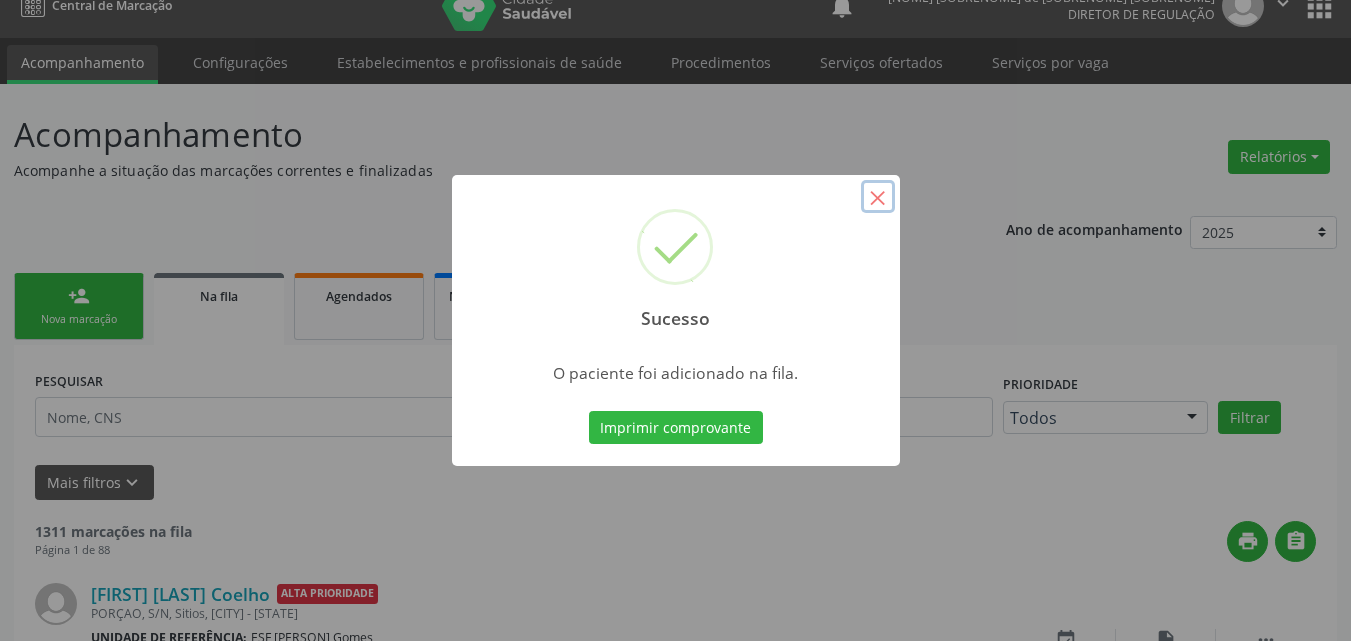 click on "×" at bounding box center (878, 197) 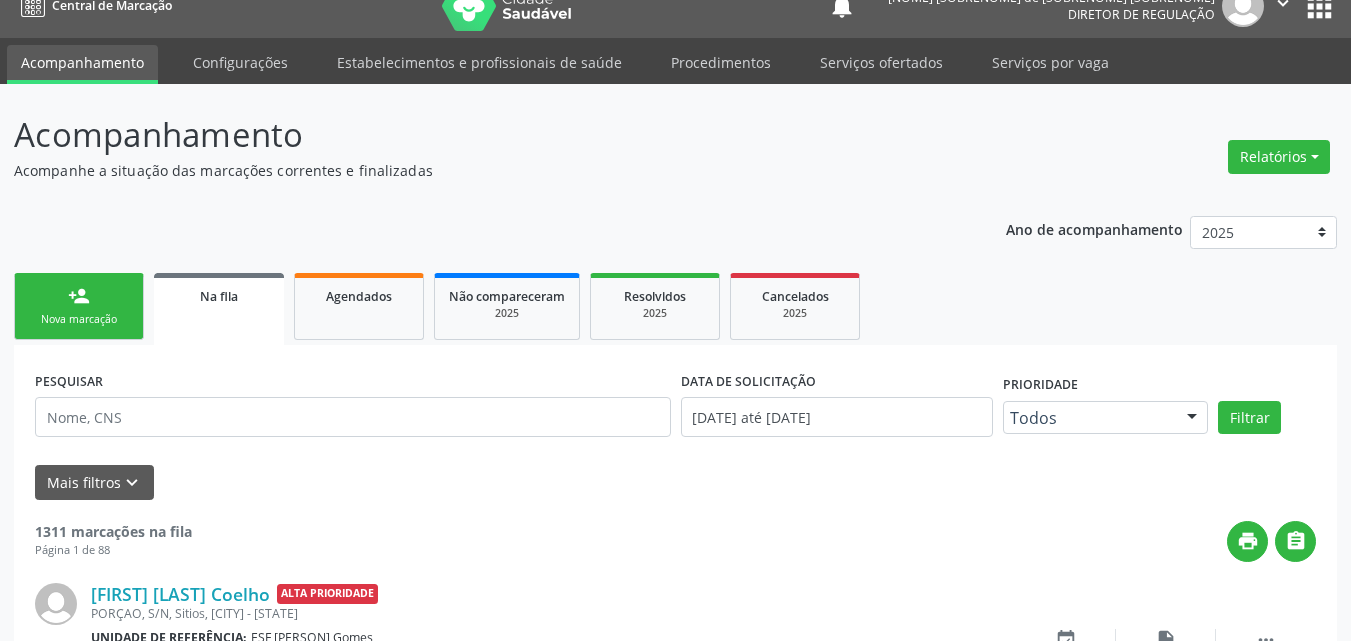 click on "Nova marcação" at bounding box center [79, 319] 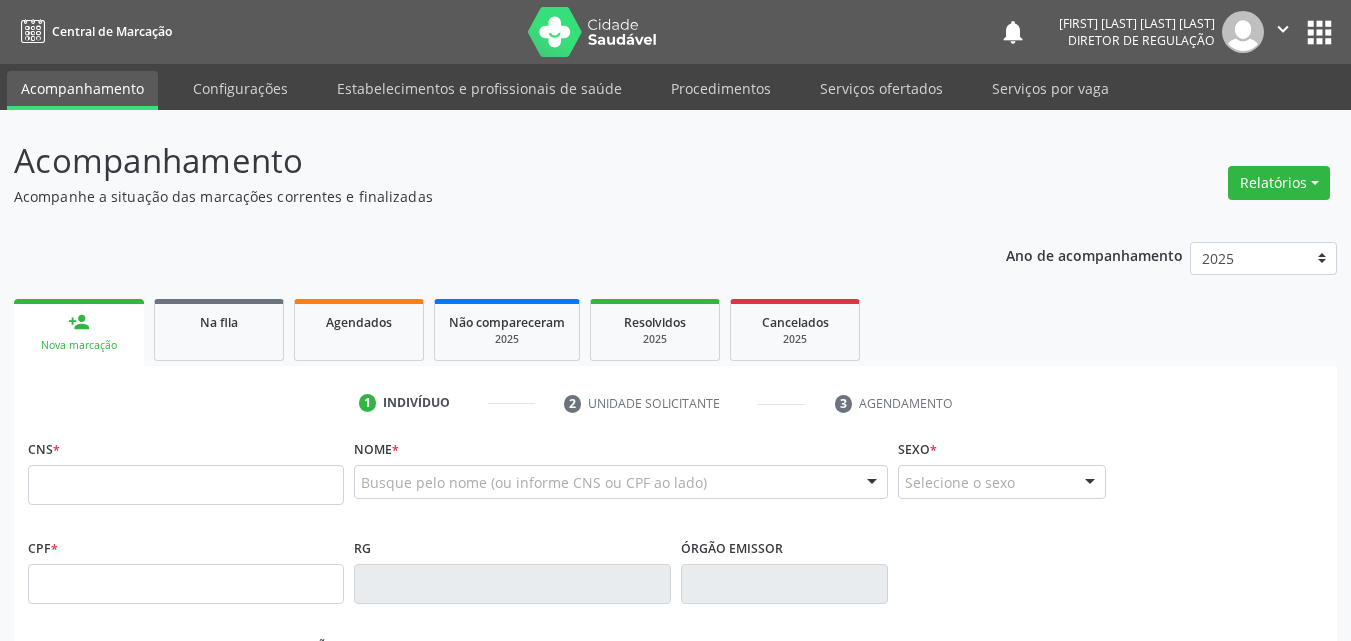 scroll, scrollTop: 26, scrollLeft: 0, axis: vertical 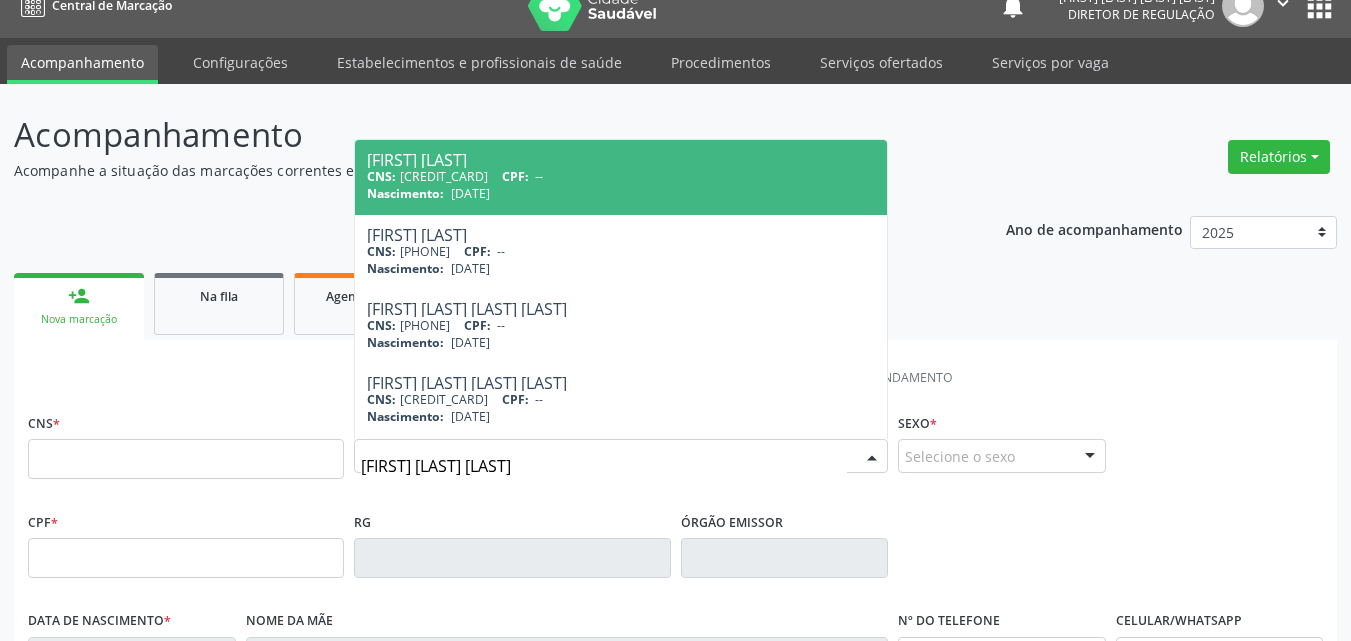 type on "[FIRST] [MIDDLE] da [LAST]" 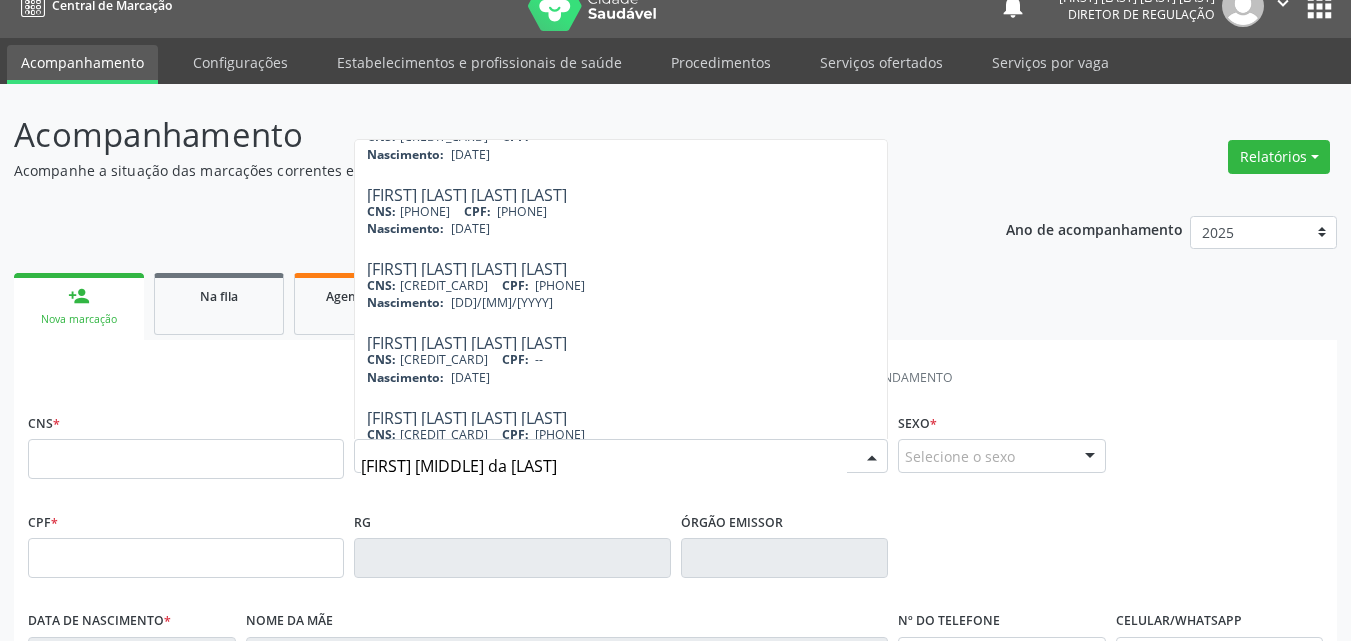 scroll, scrollTop: 600, scrollLeft: 0, axis: vertical 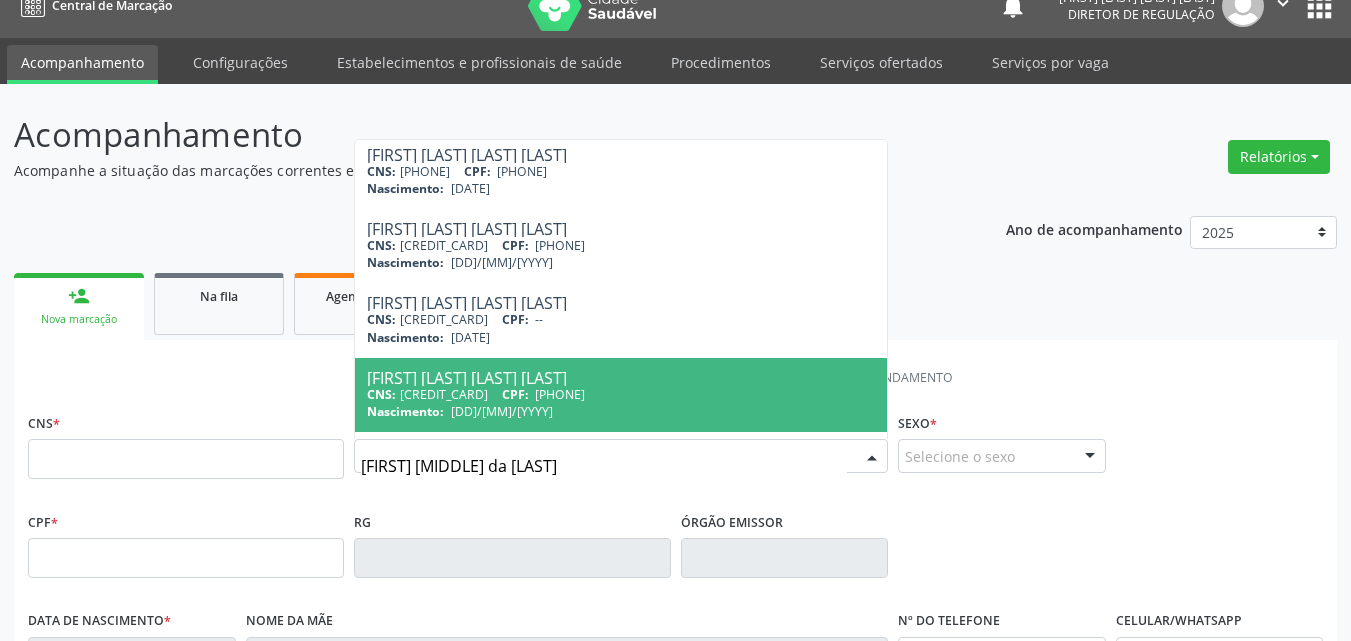 click on "Nascimento:
[DATE]" at bounding box center (621, 411) 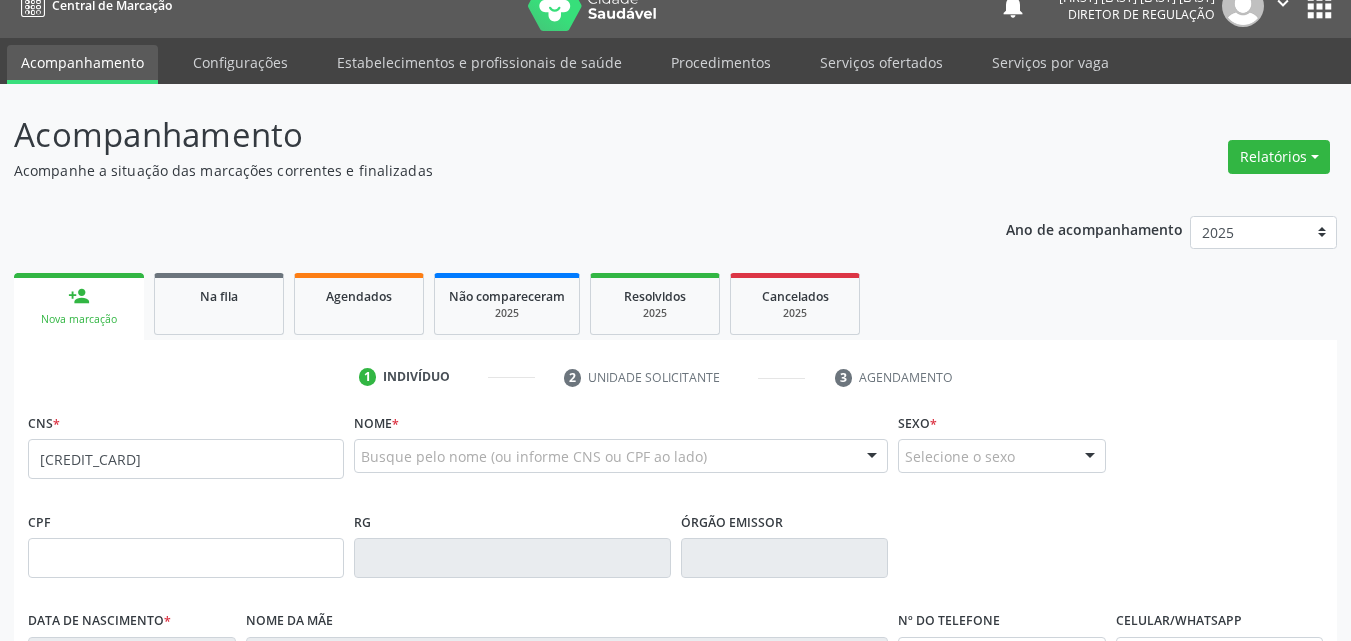 scroll, scrollTop: 0, scrollLeft: 0, axis: both 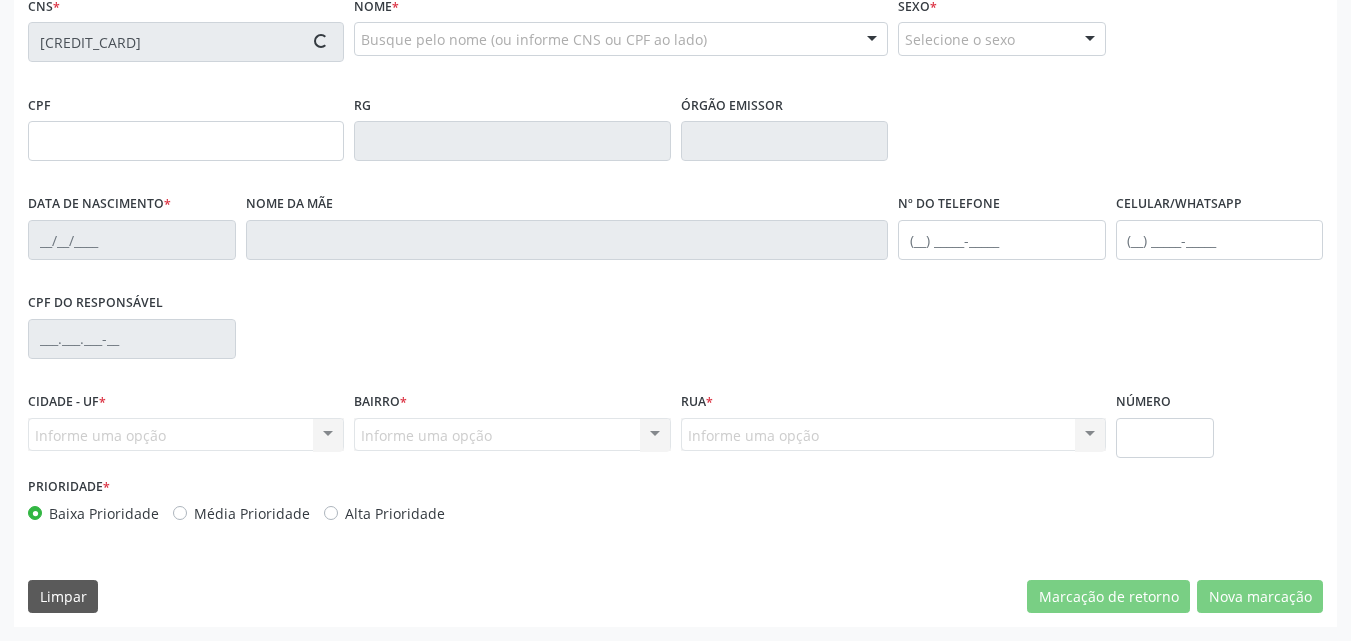 type on "[PHONE]" 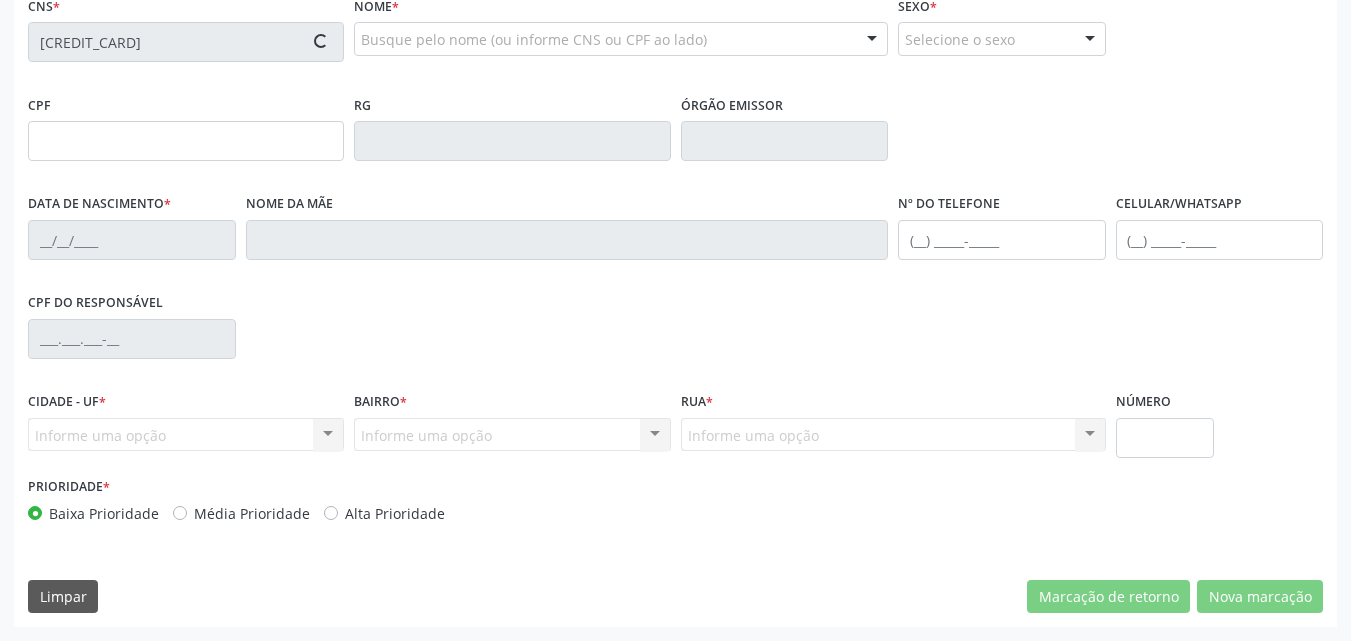type on "[FIRST] [LAST] [LAST]" 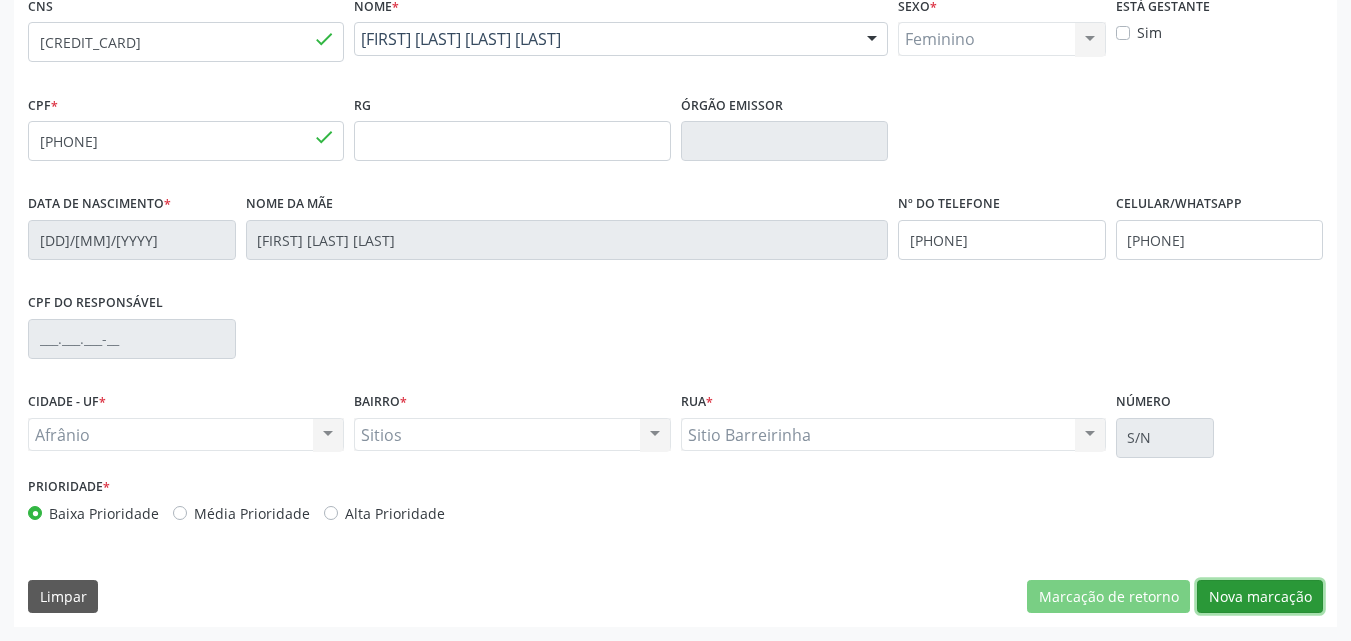 click on "Nova marcação" at bounding box center (1260, 597) 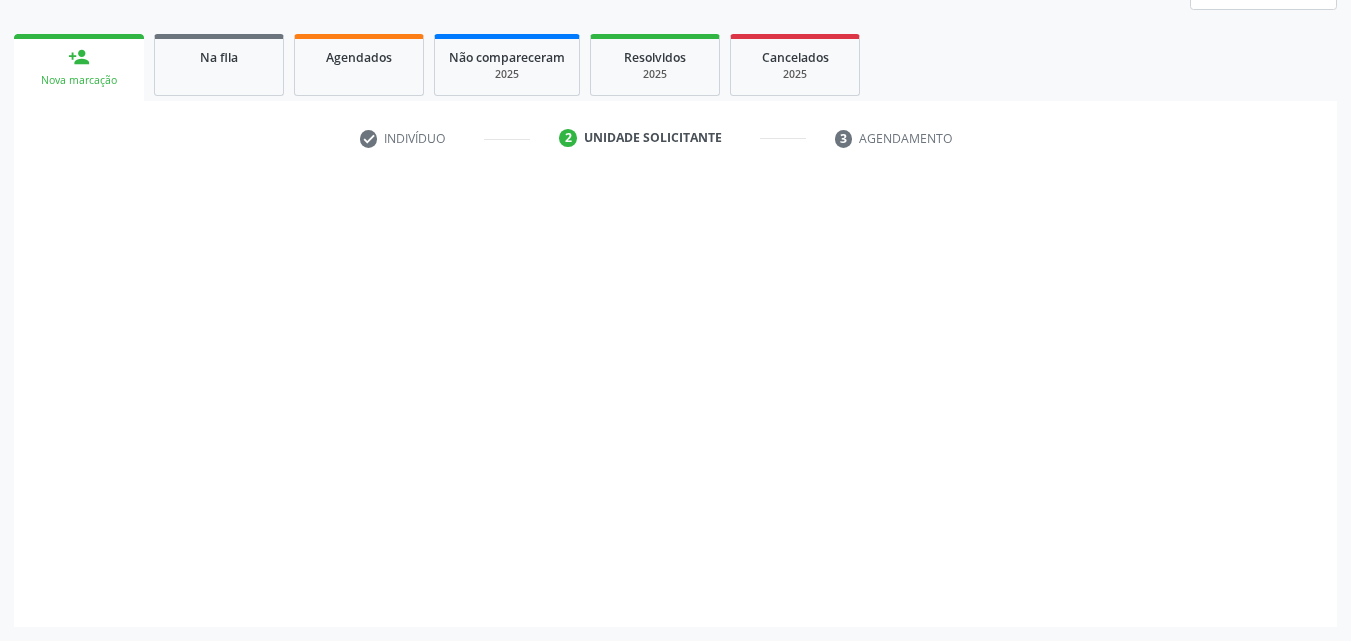 scroll, scrollTop: 265, scrollLeft: 0, axis: vertical 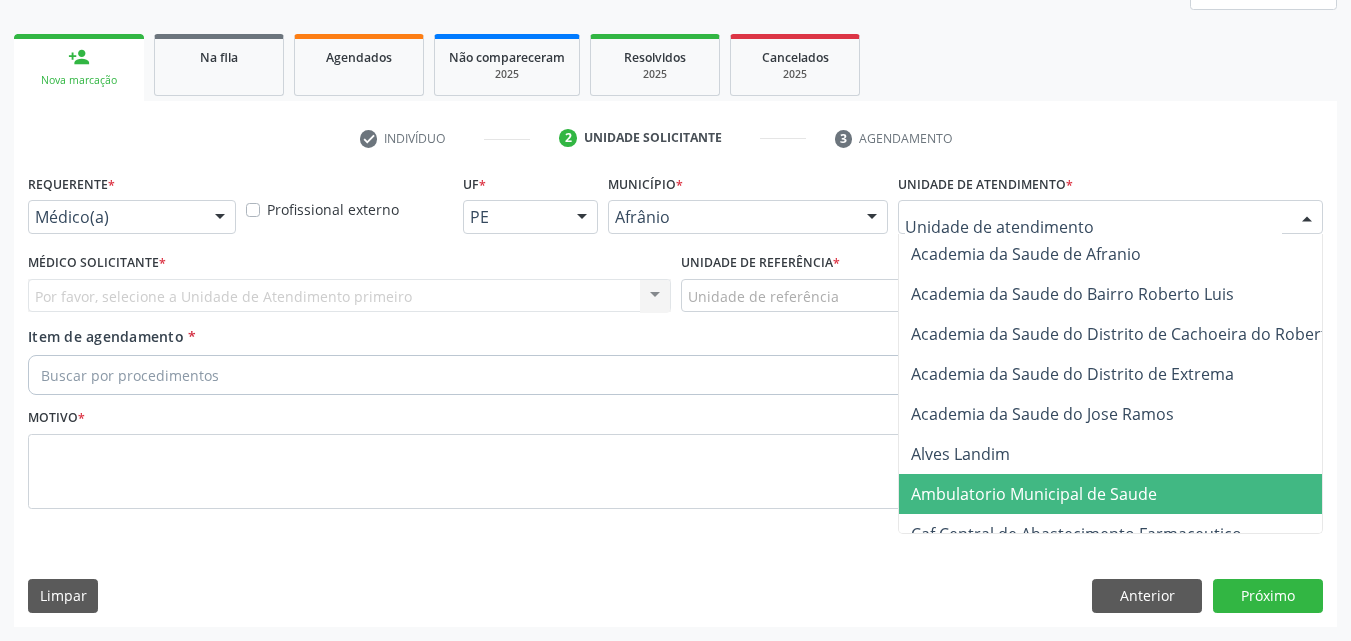 click on "Ambulatorio Municipal de Saude" at bounding box center (1034, 494) 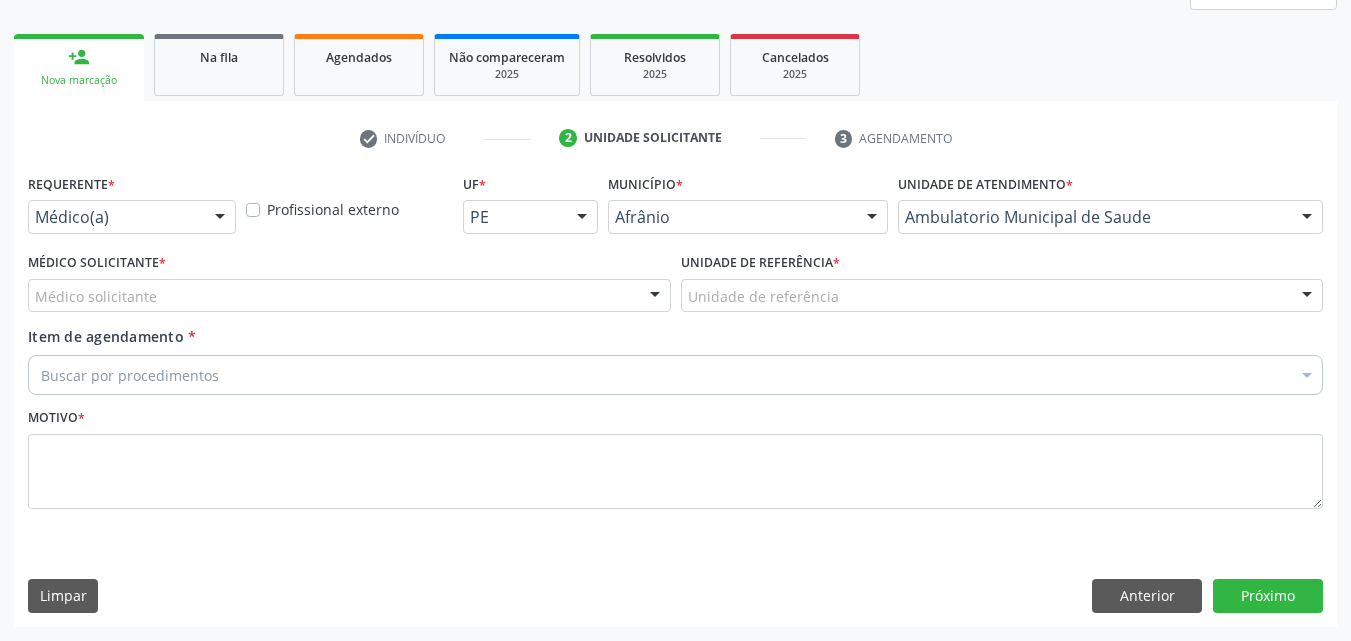 click on "Unidade de referência" at bounding box center [1002, 296] 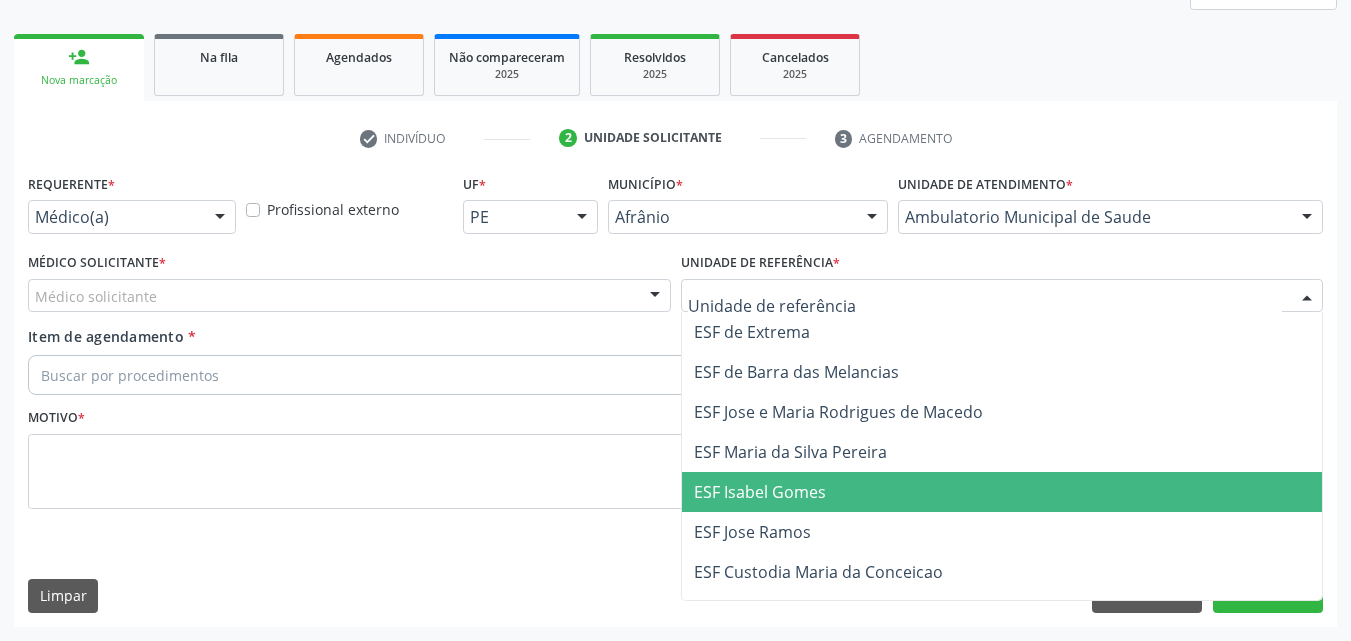 click on "ESF Isabel Gomes" at bounding box center (760, 492) 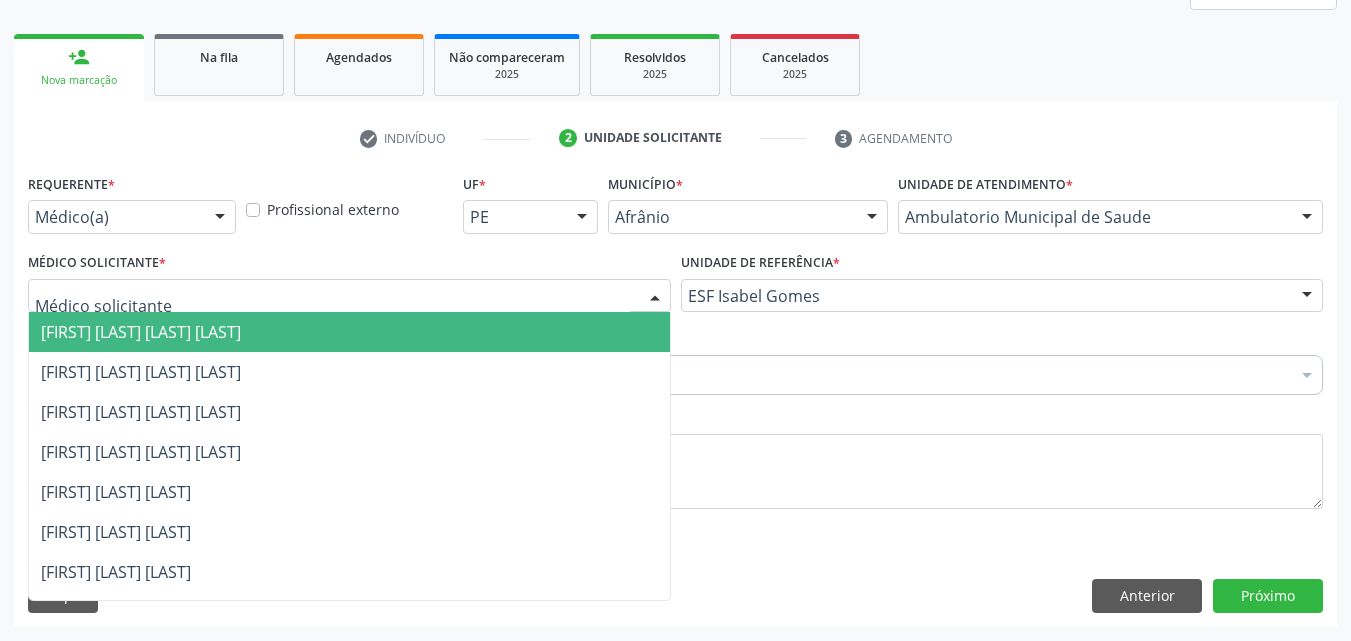 click at bounding box center (349, 296) 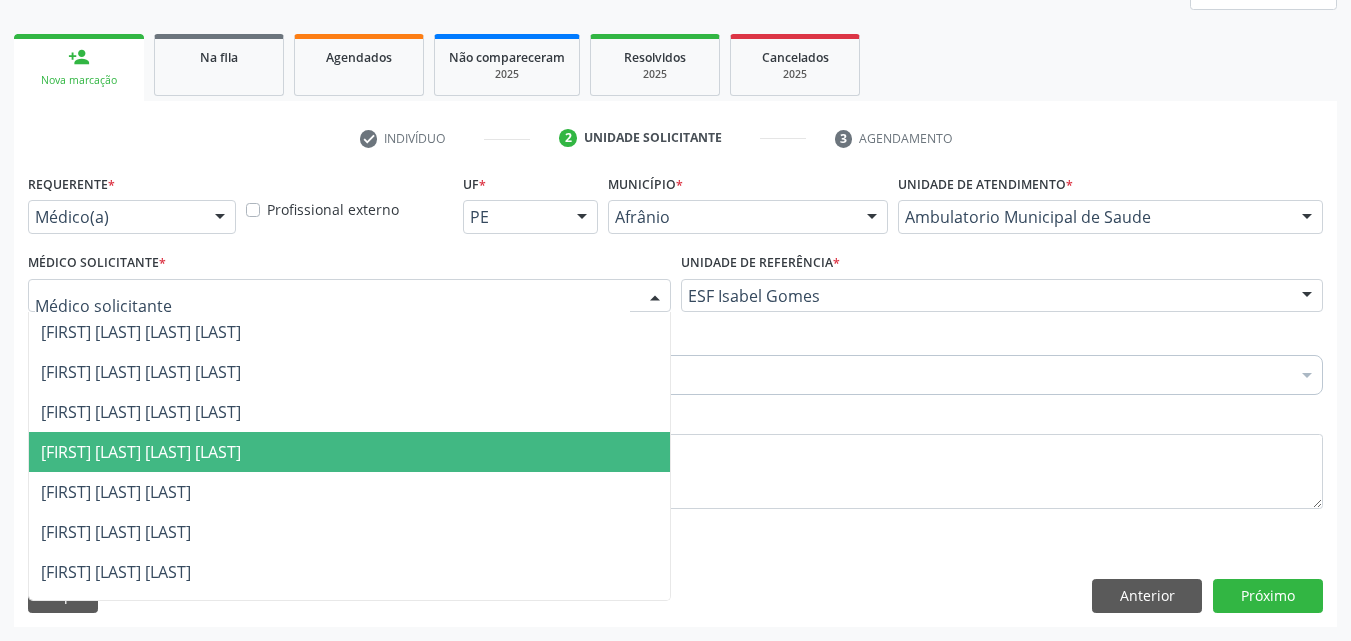 click on "[FIRST] [LAST] [LAST] [LAST]" at bounding box center [349, 452] 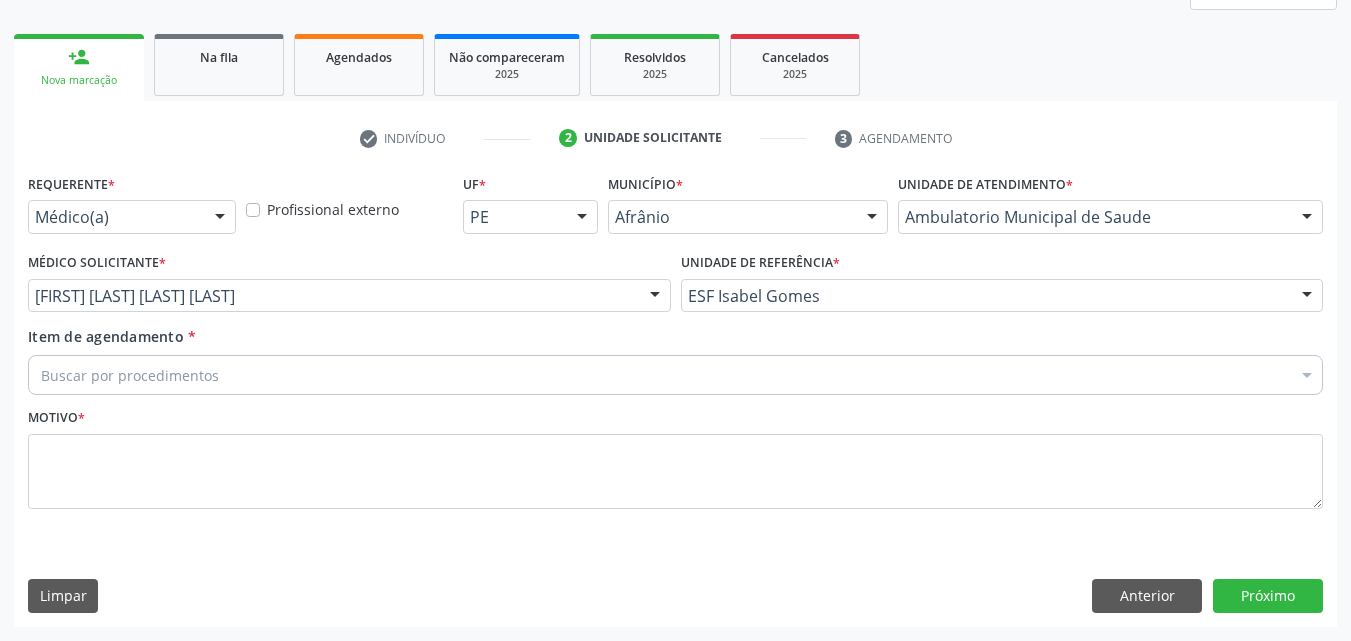 click on "Buscar por procedimentos" at bounding box center [675, 375] 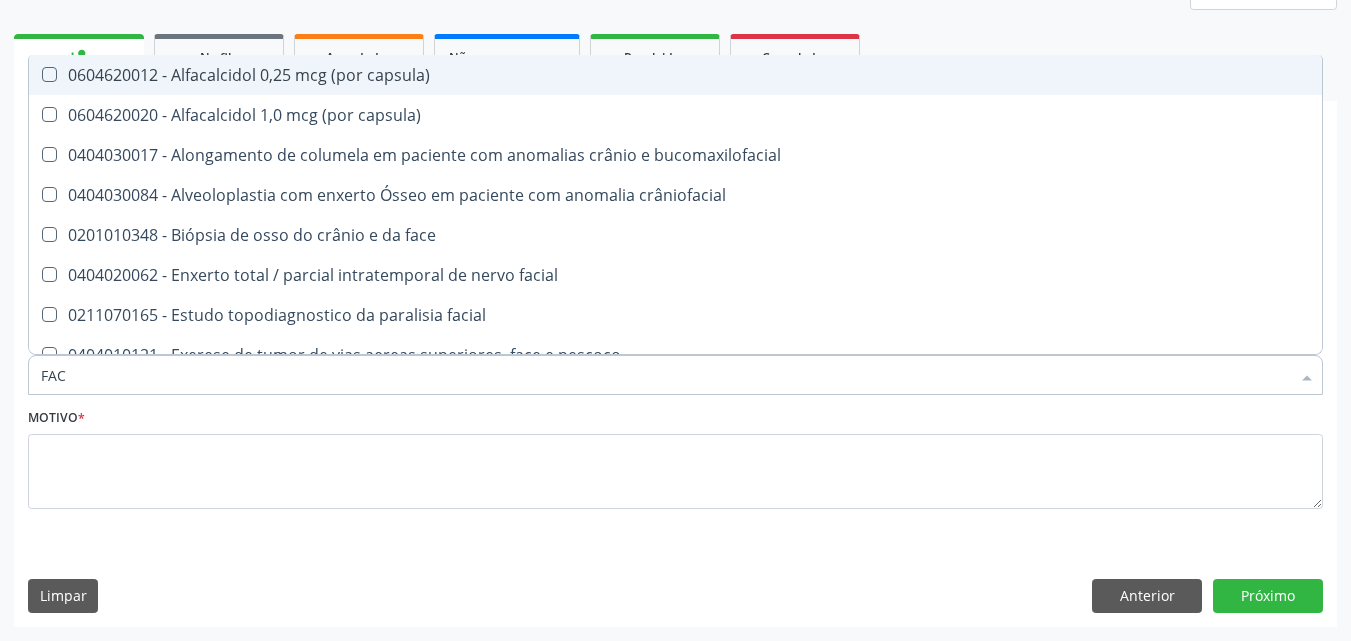 type on "FACO" 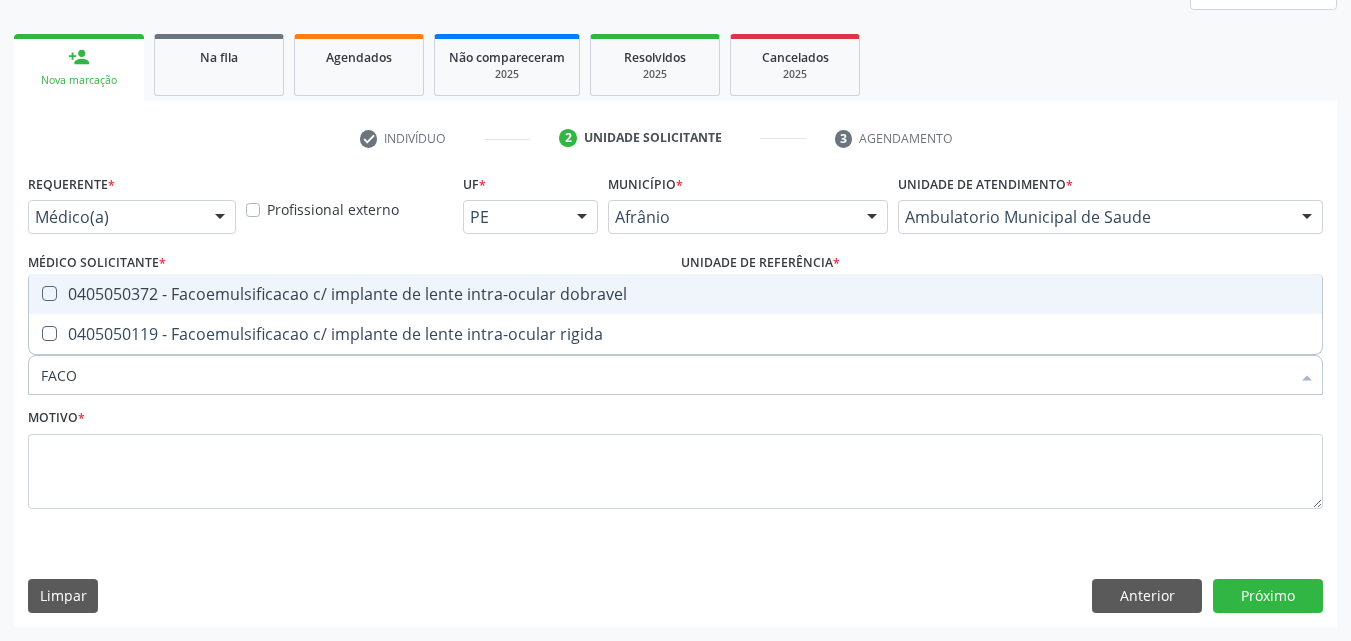 click on "0405050372 - Facoemulsificacao c/ implante de lente intra-ocular dobravel" at bounding box center [675, 294] 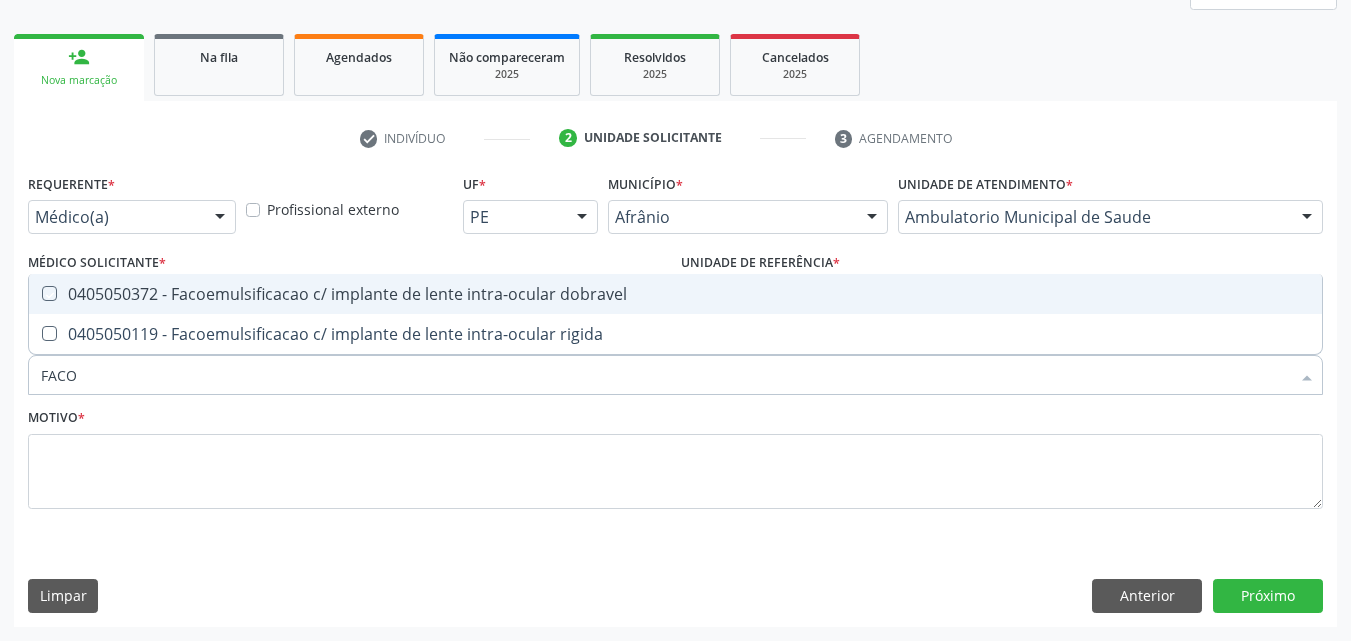 checkbox on "true" 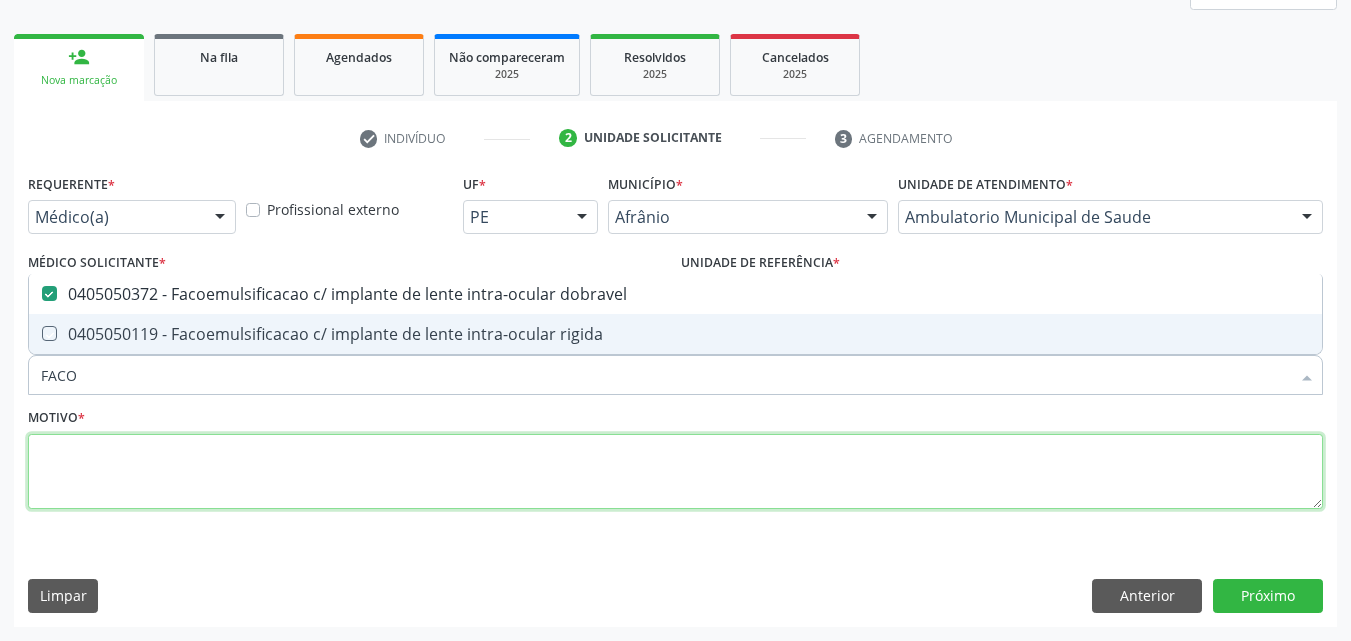click at bounding box center (675, 472) 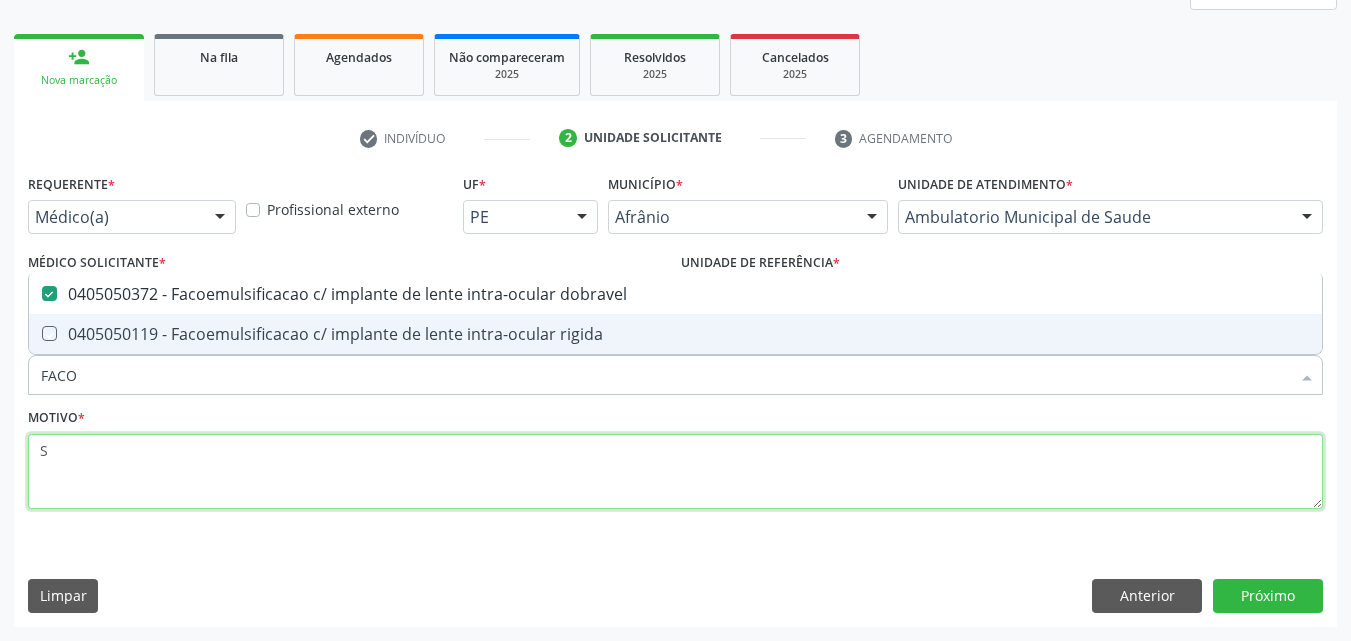 checkbox on "true" 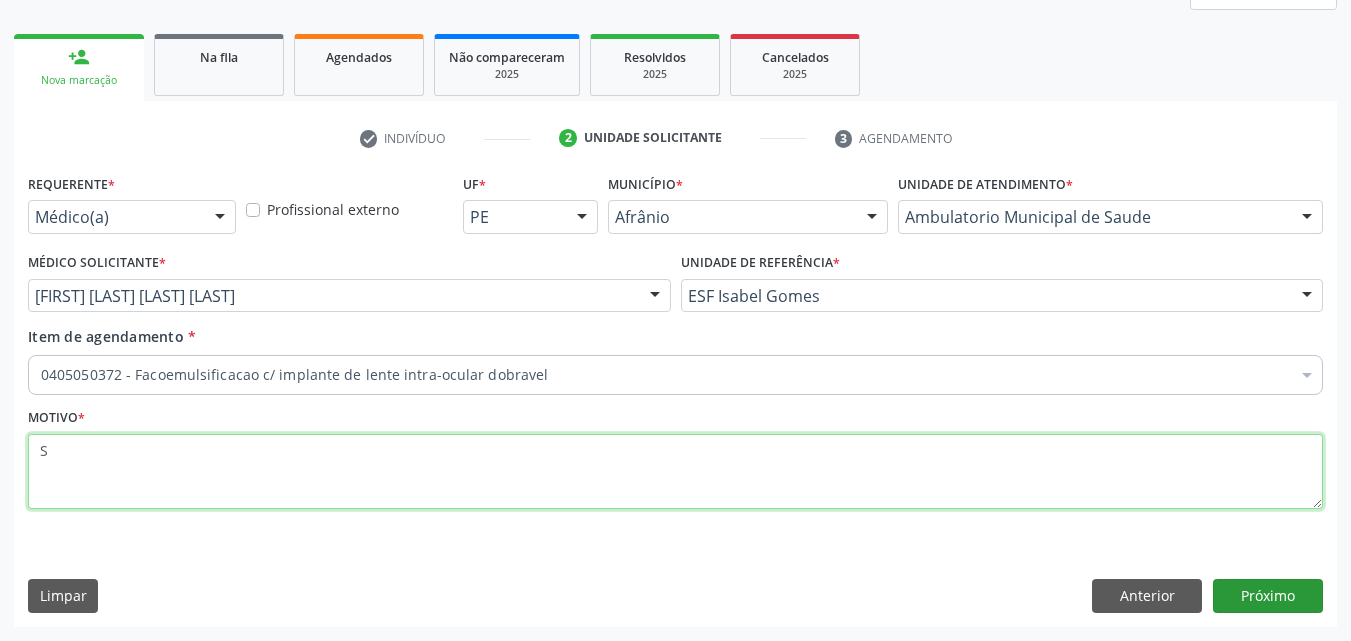 type on "S" 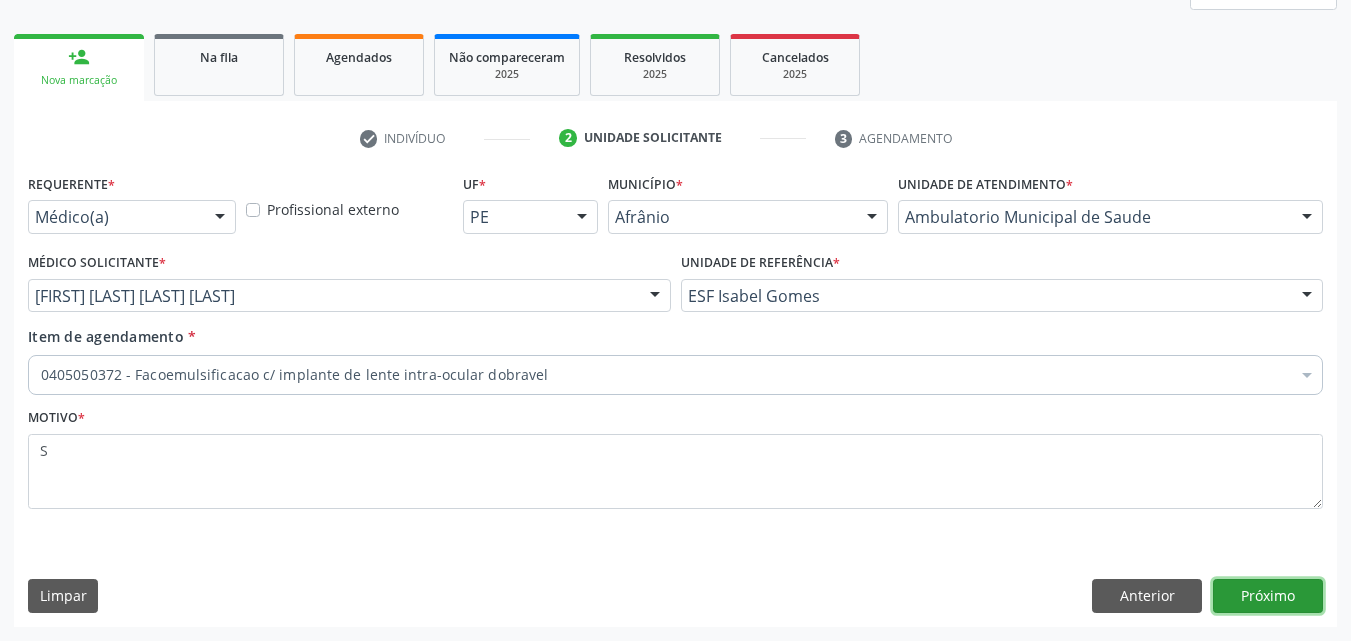 click on "Próximo" at bounding box center [1268, 596] 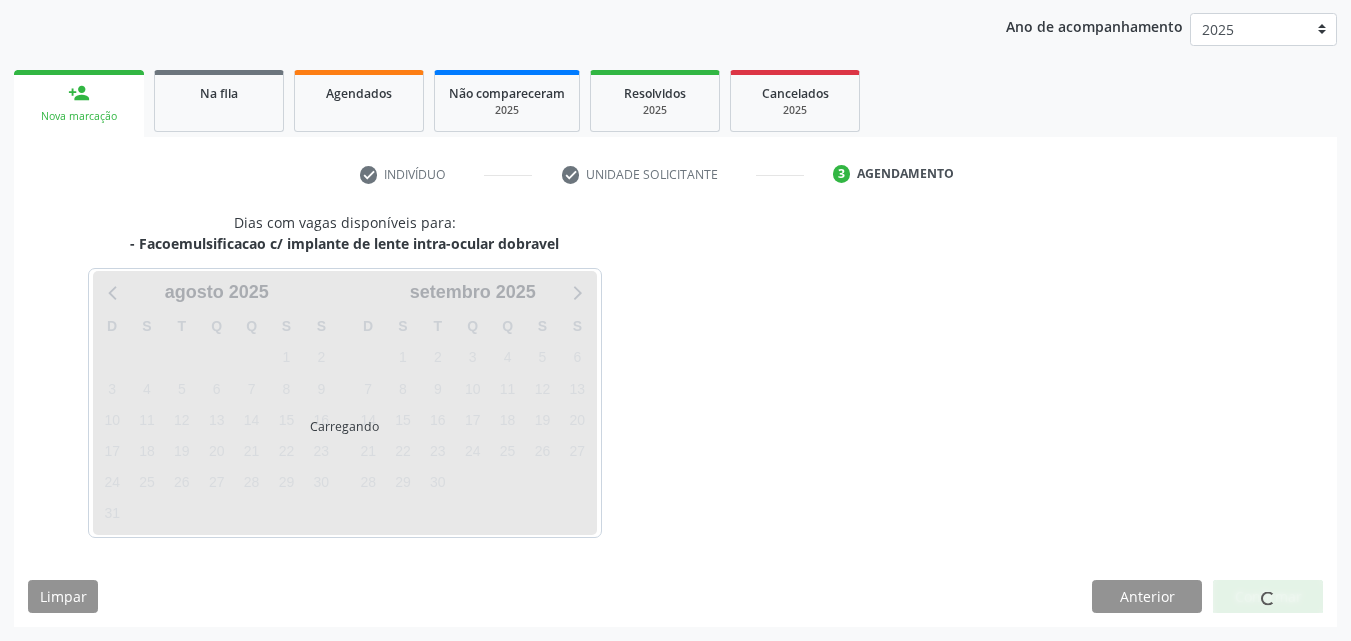 scroll, scrollTop: 265, scrollLeft: 0, axis: vertical 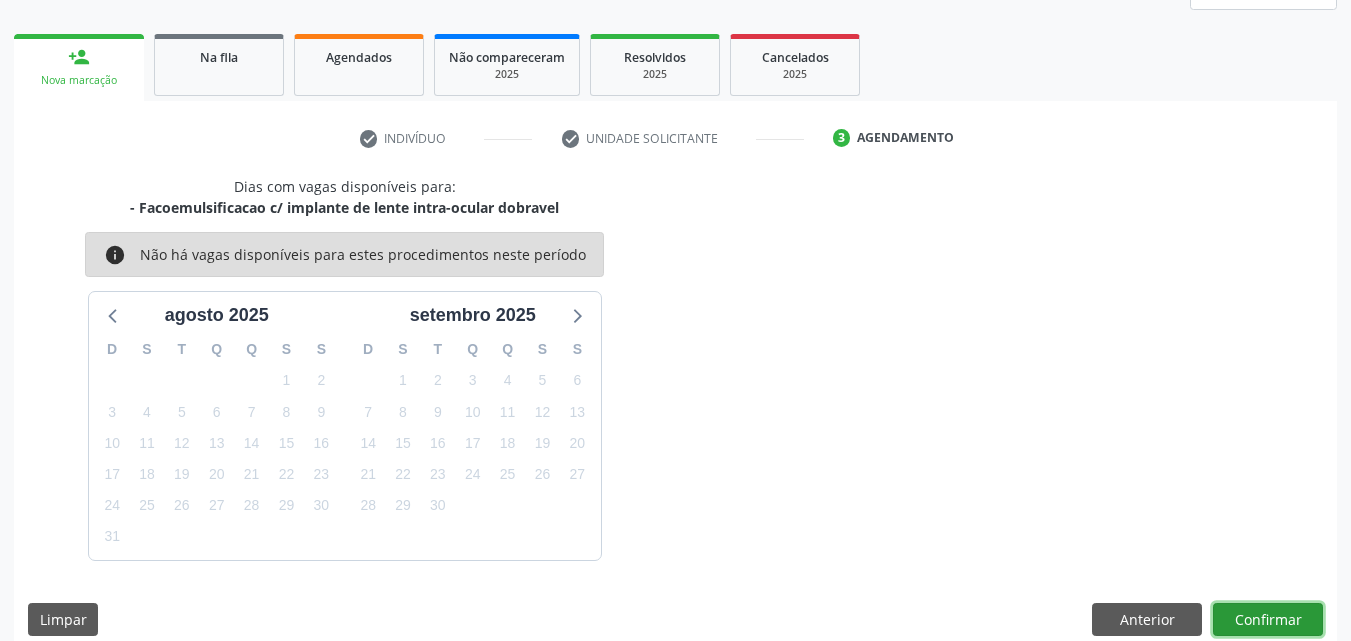 click on "Confirmar" at bounding box center [1268, 620] 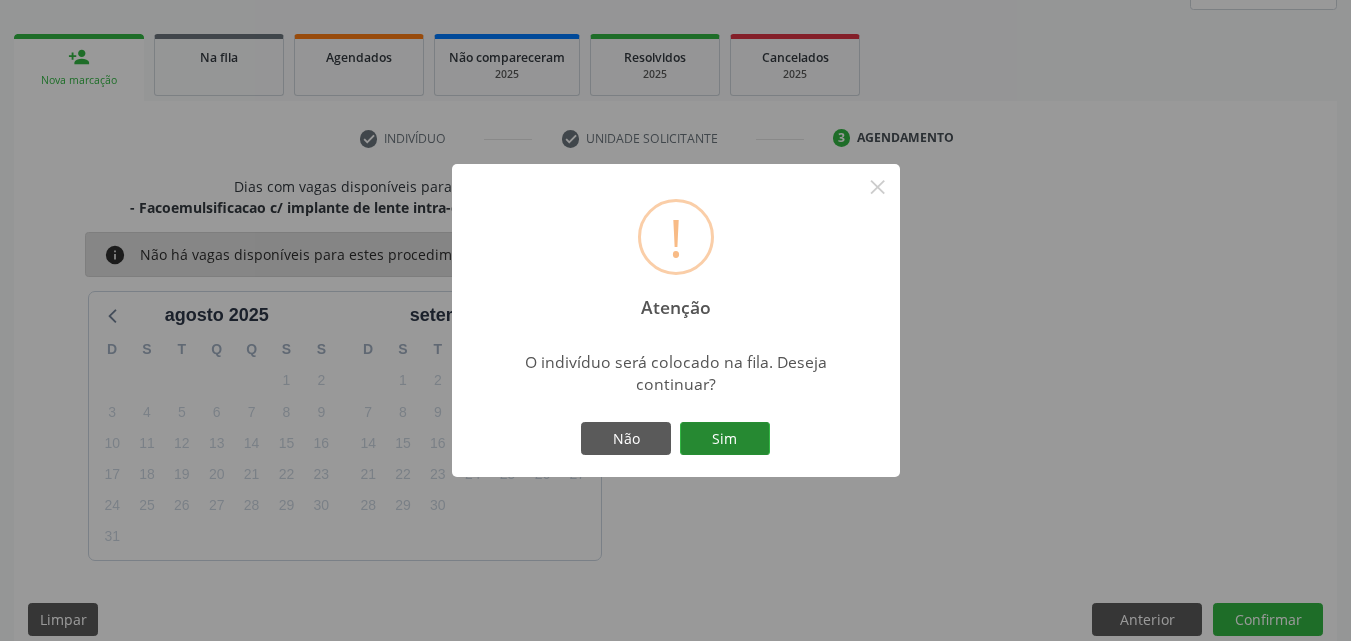 click on "Sim" at bounding box center [725, 439] 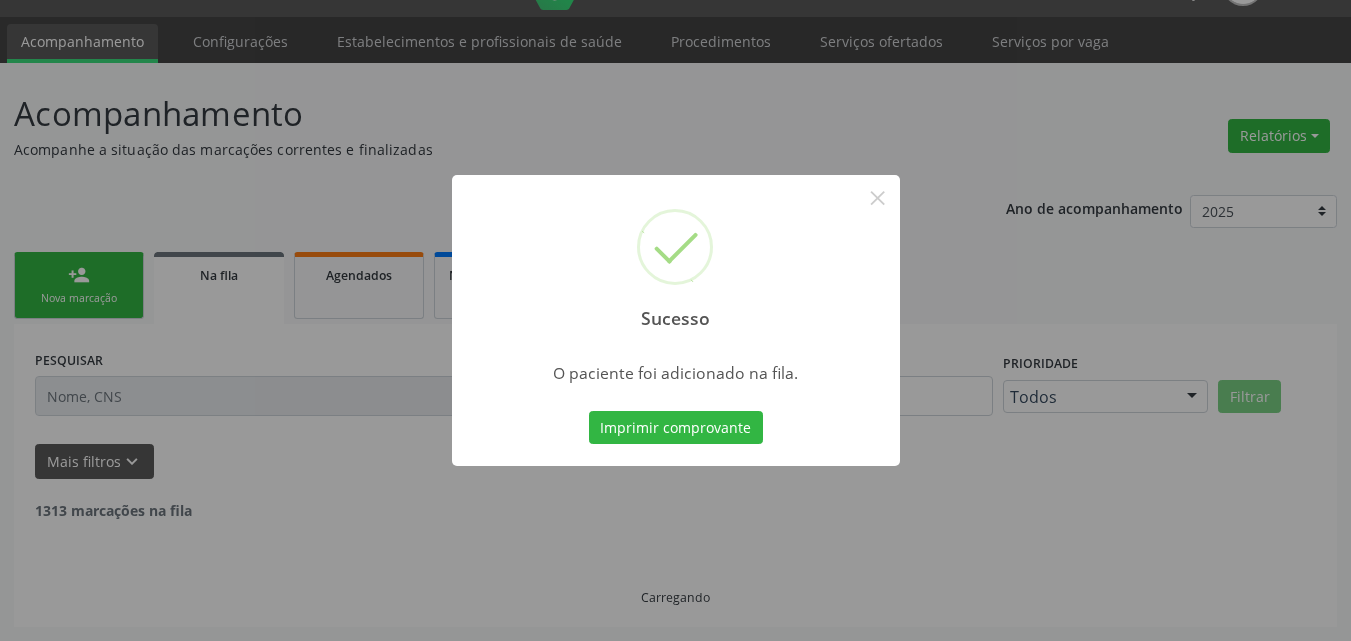 scroll, scrollTop: 26, scrollLeft: 0, axis: vertical 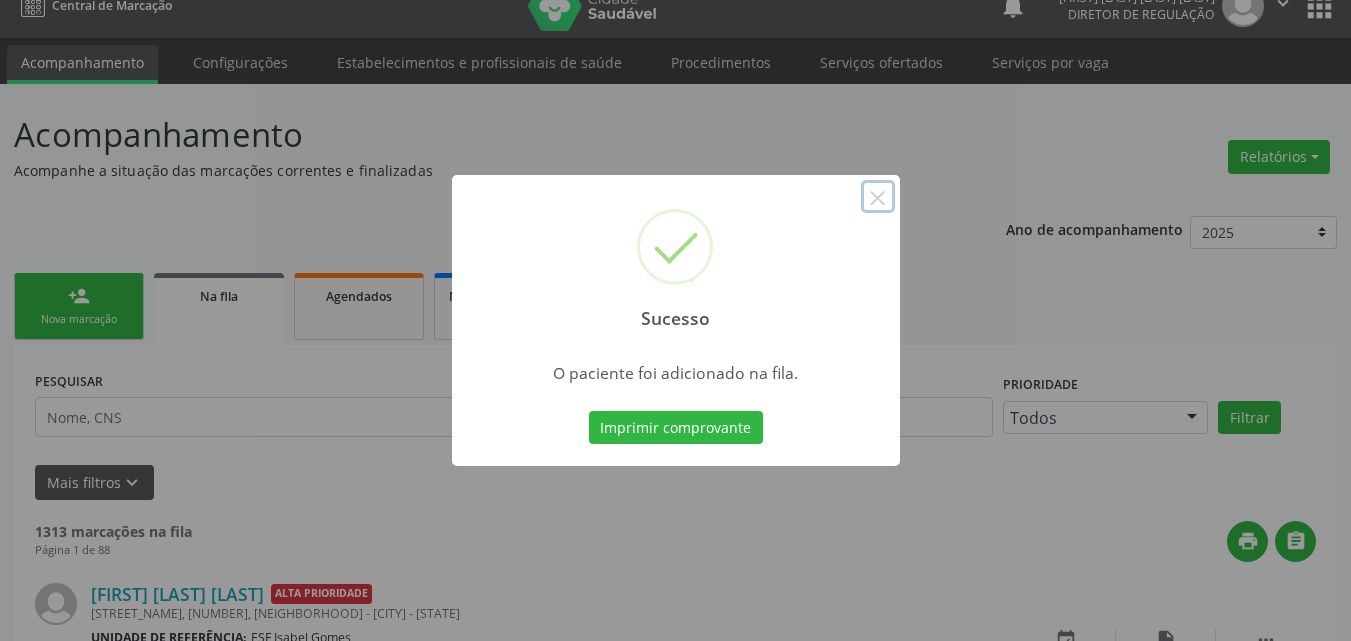 drag, startPoint x: 872, startPoint y: 199, endPoint x: 874, endPoint y: 213, distance: 14.142136 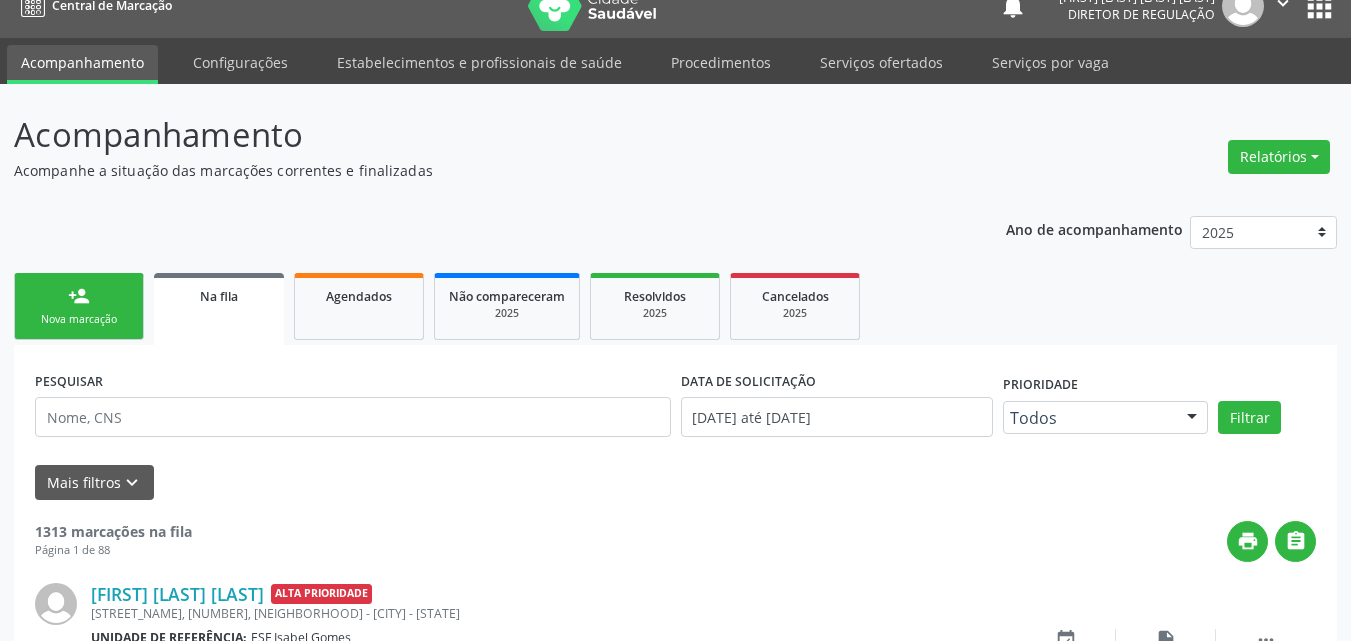 click on "Nova marcação" at bounding box center (79, 319) 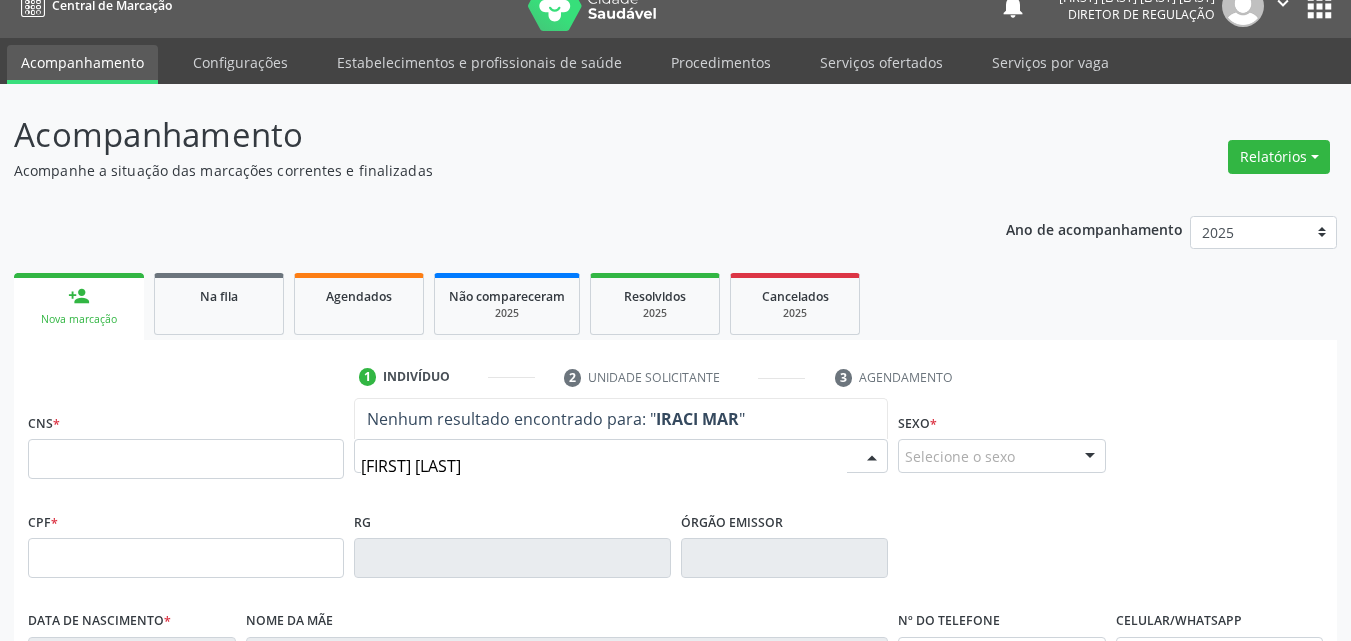type on "[FIRST] [LAST]" 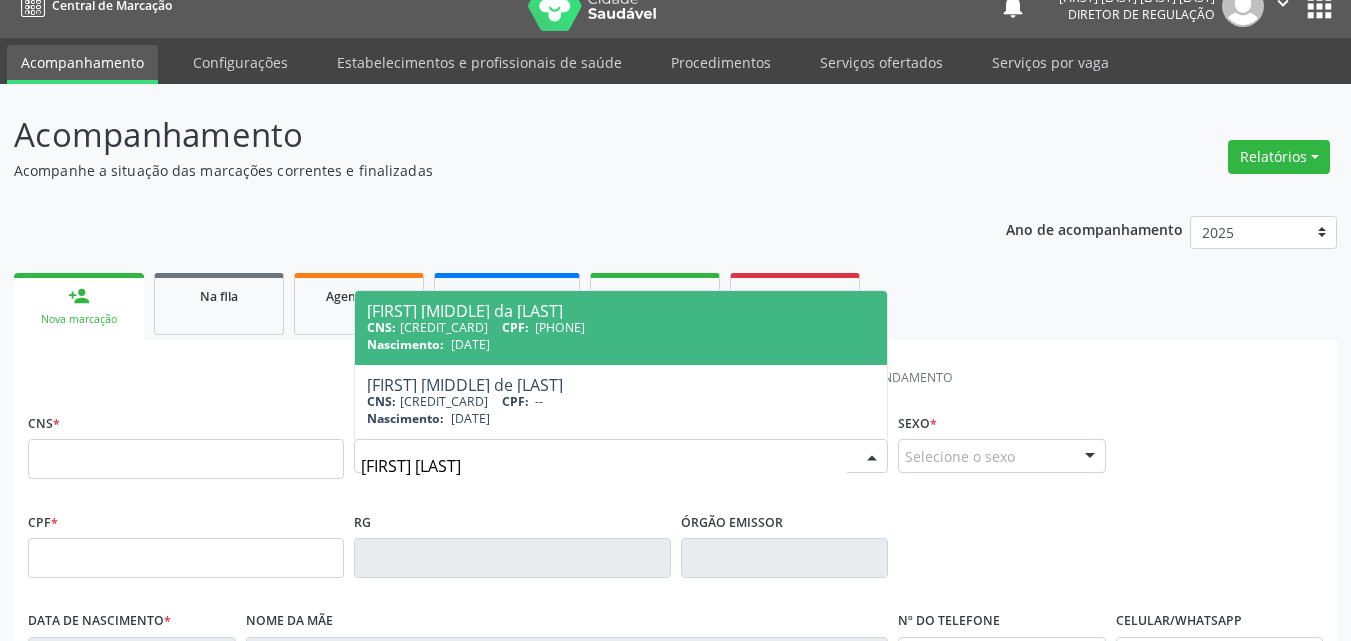 click on "CPF:" at bounding box center [515, 327] 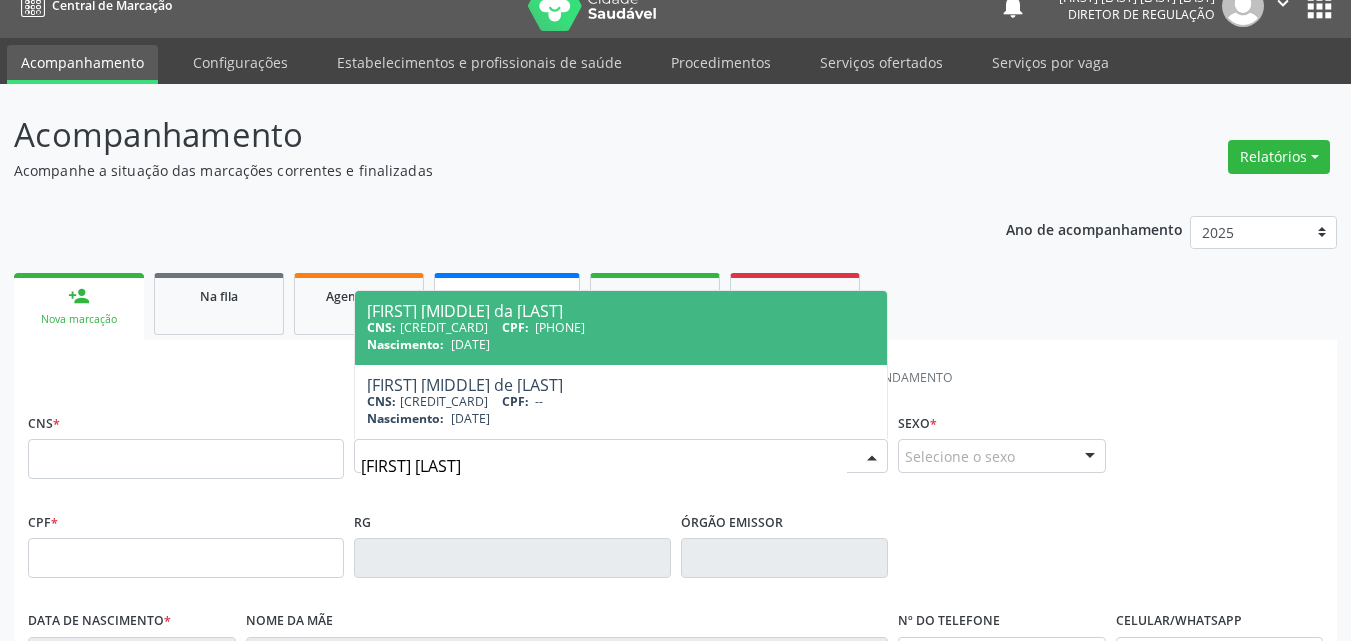 type on "[CREDIT_CARD]" 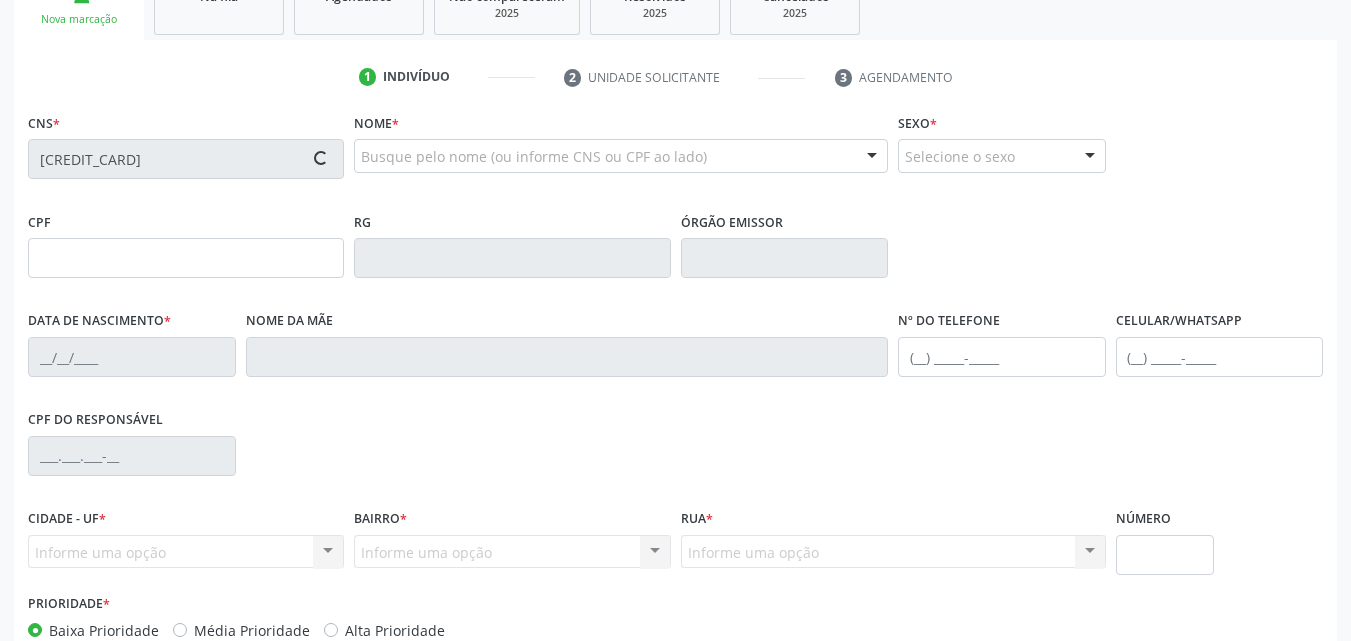 scroll, scrollTop: 443, scrollLeft: 0, axis: vertical 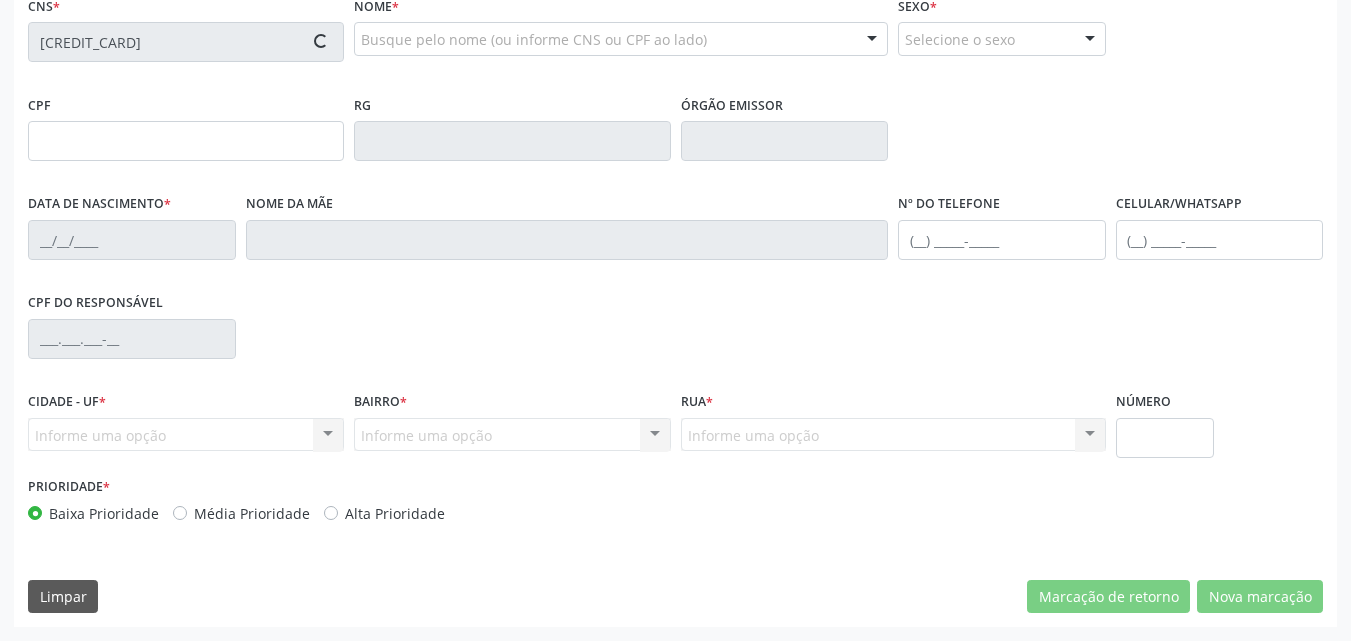 type on "[PHONE]" 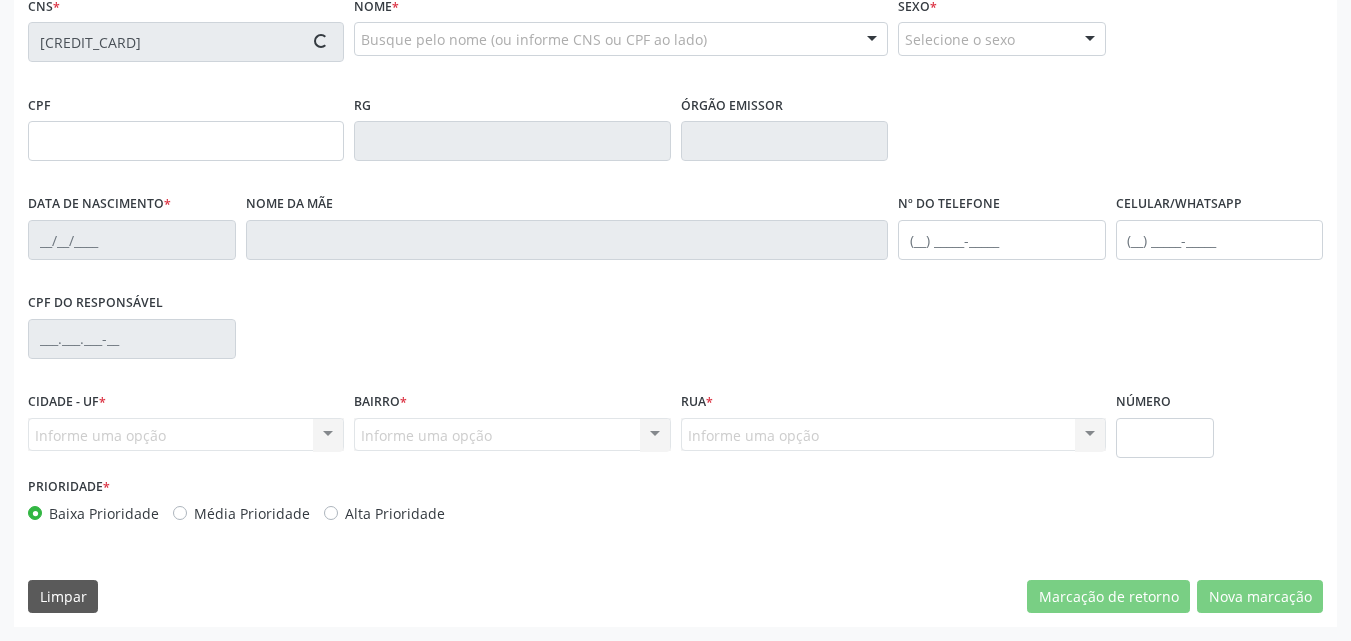 type on "[DATE]" 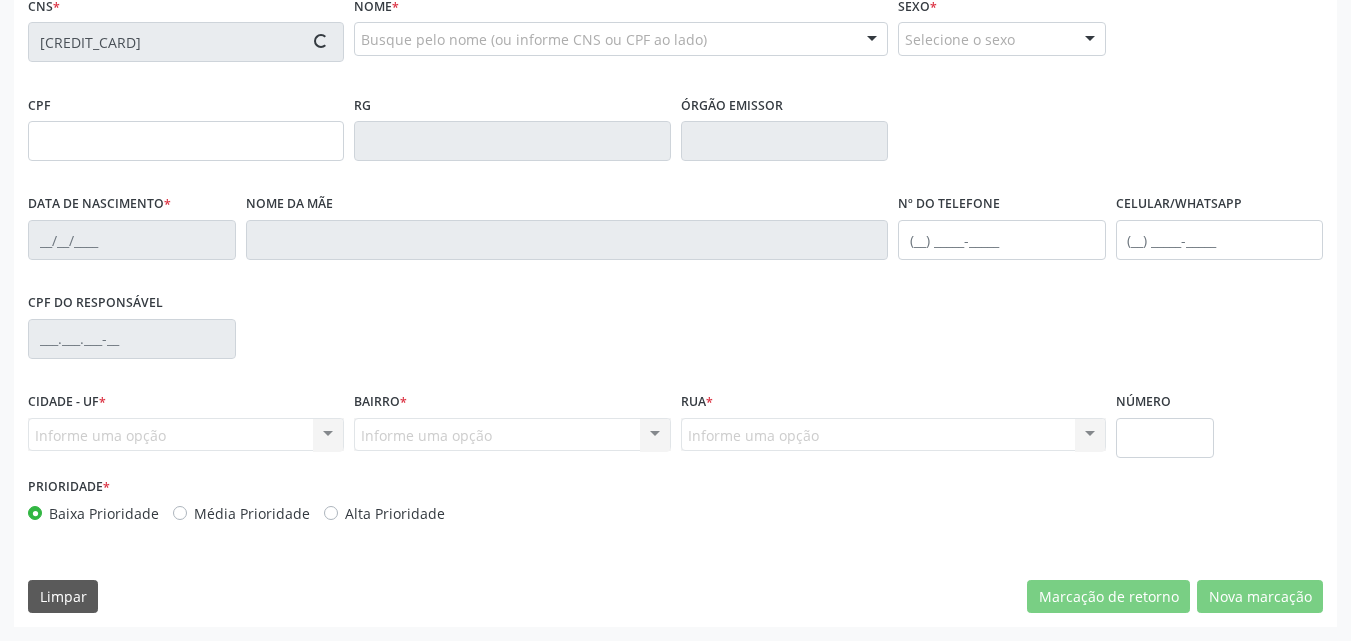 type on "[FIRST] [MIDDLE] da [LAST]" 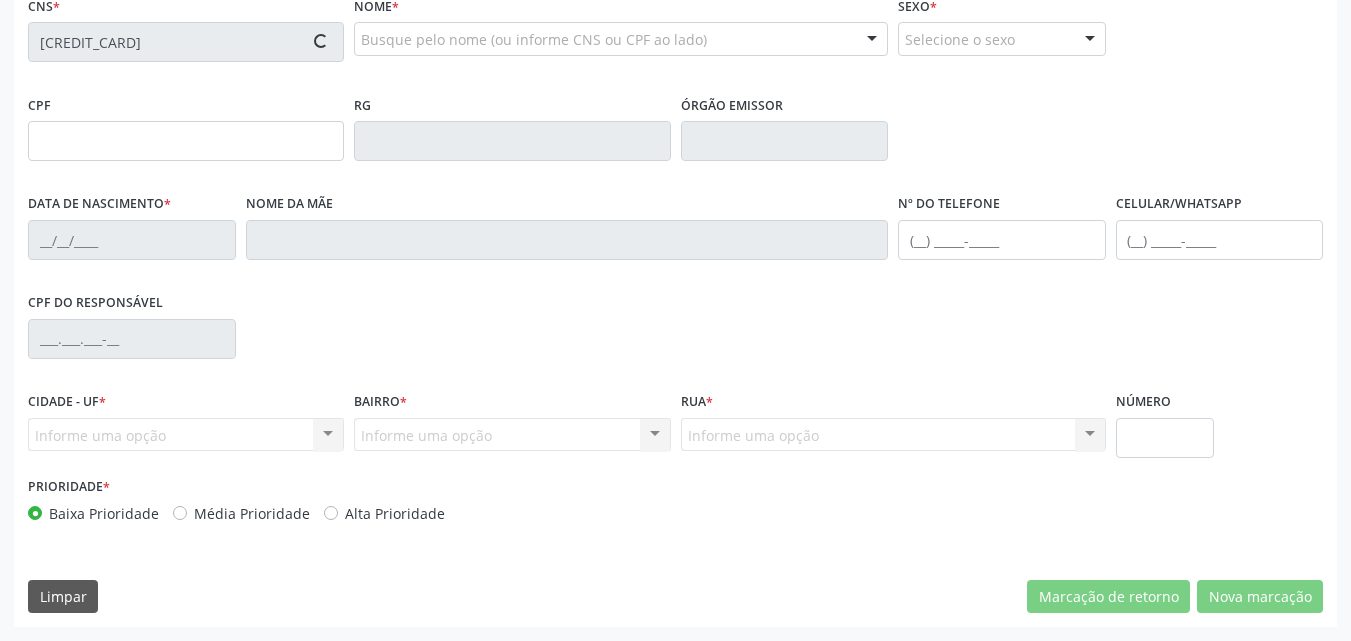 type on "S/N" 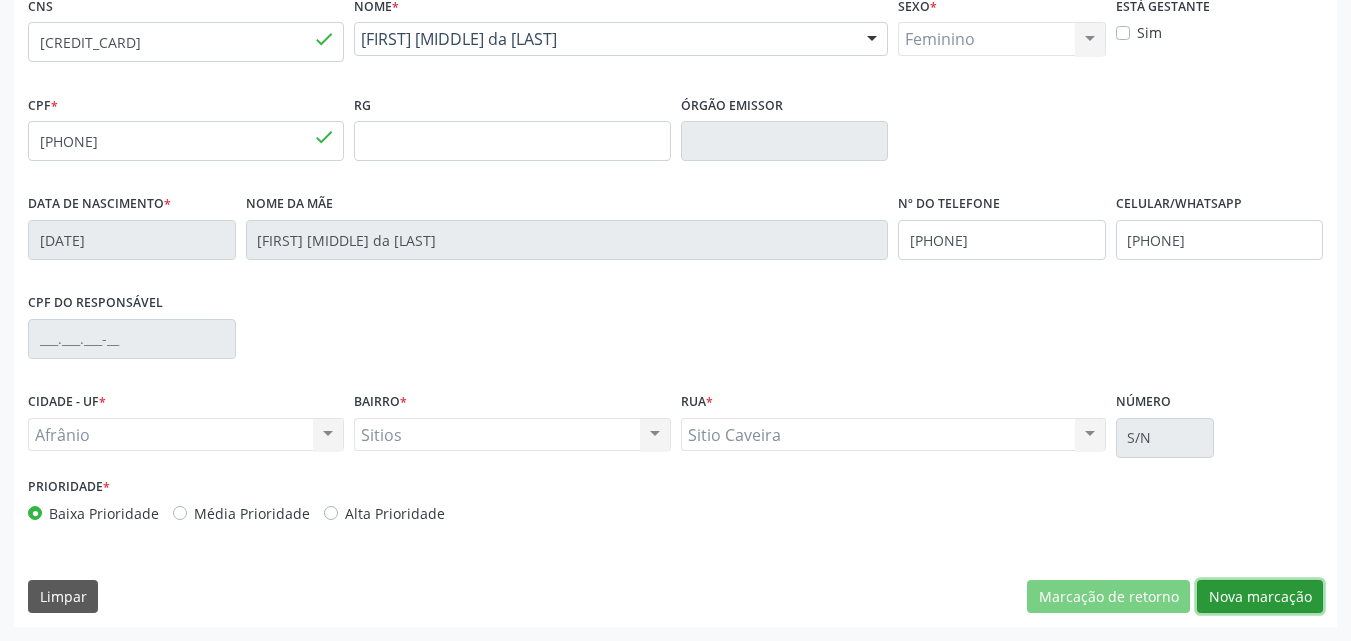 click on "Nova marcação" at bounding box center (1260, 597) 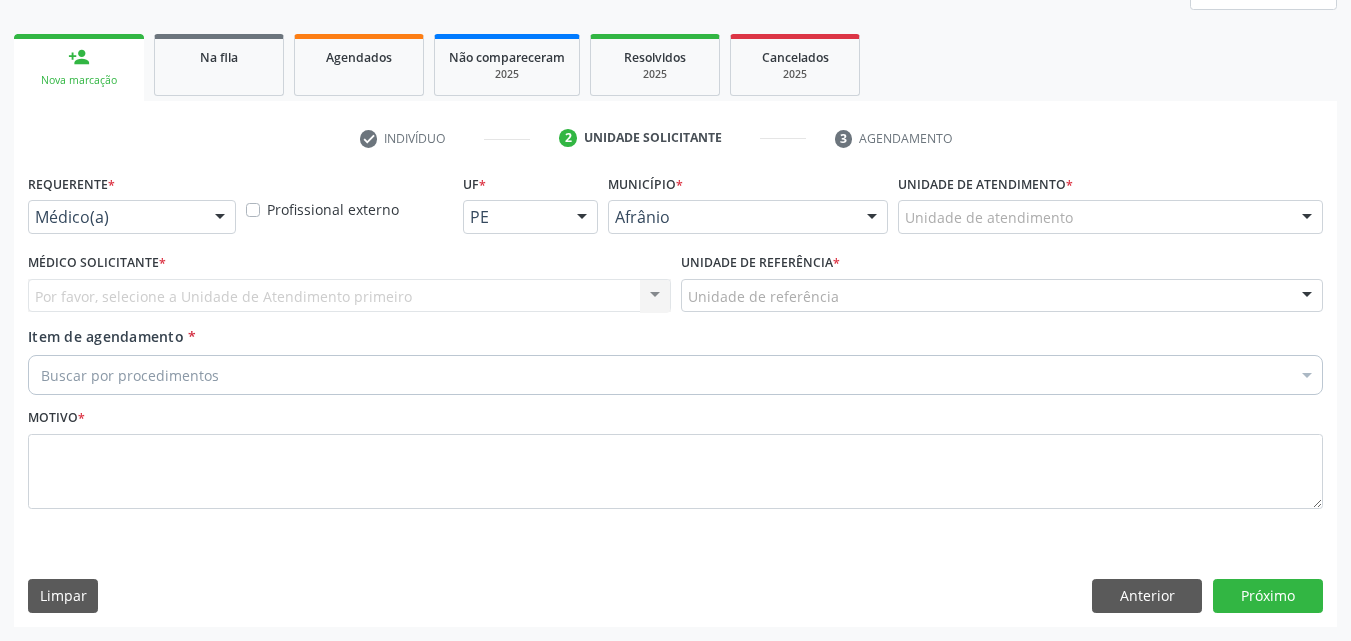 scroll, scrollTop: 265, scrollLeft: 0, axis: vertical 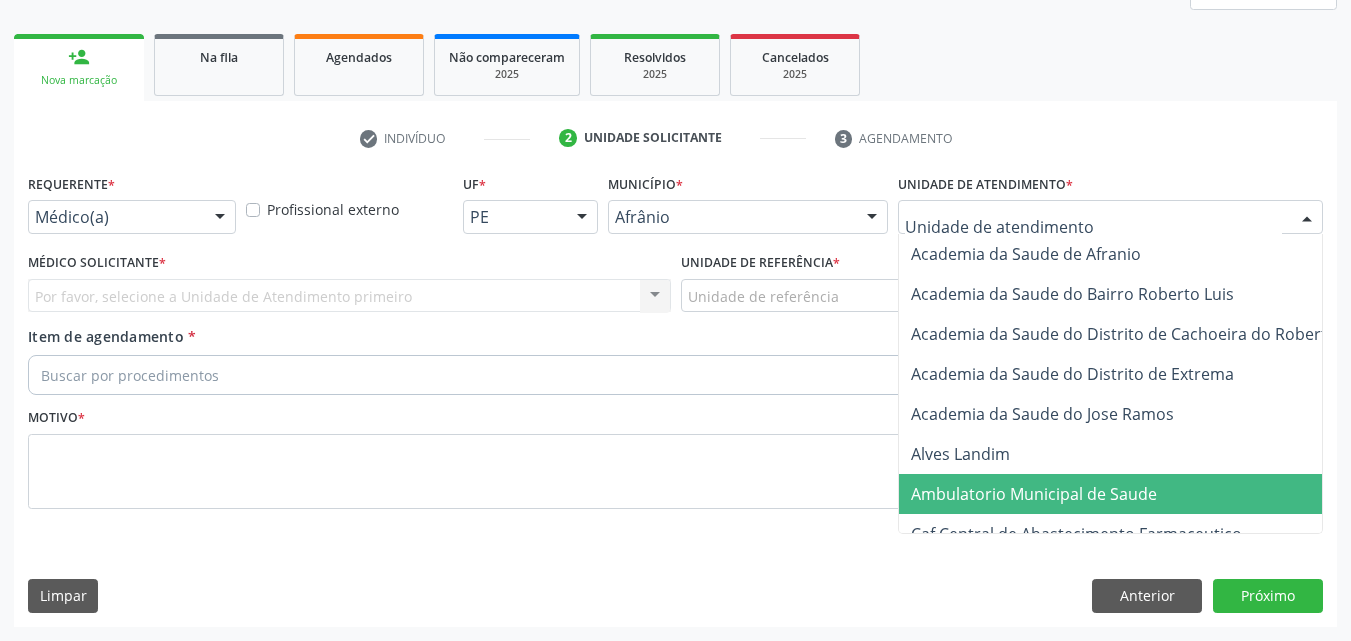 click on "Ambulatorio Municipal de Saude" at bounding box center [1034, 494] 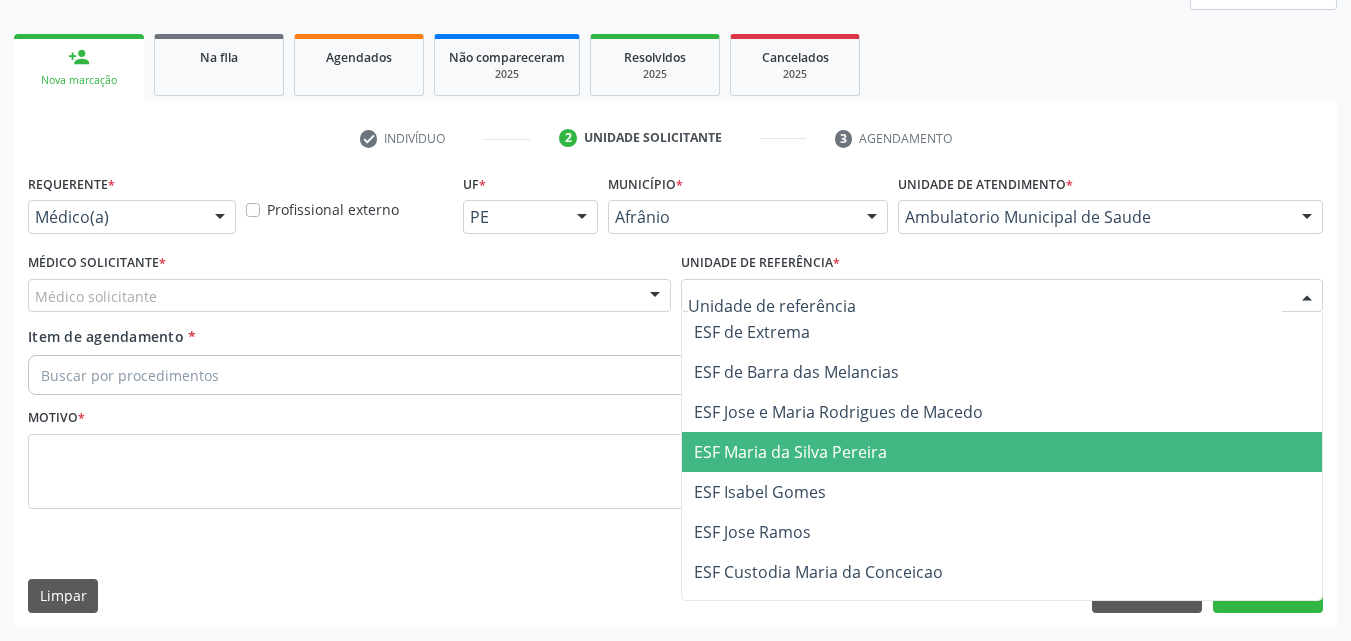 click on "ESF Maria da Silva Pereira" at bounding box center [790, 452] 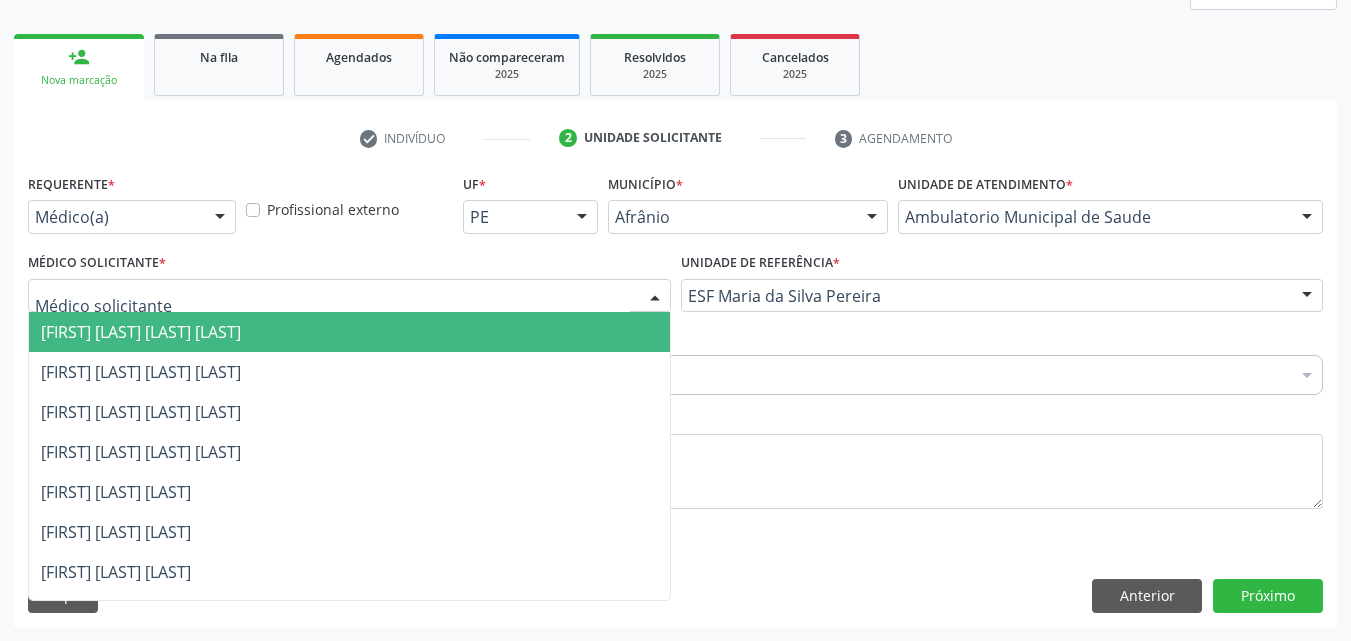 click at bounding box center [349, 296] 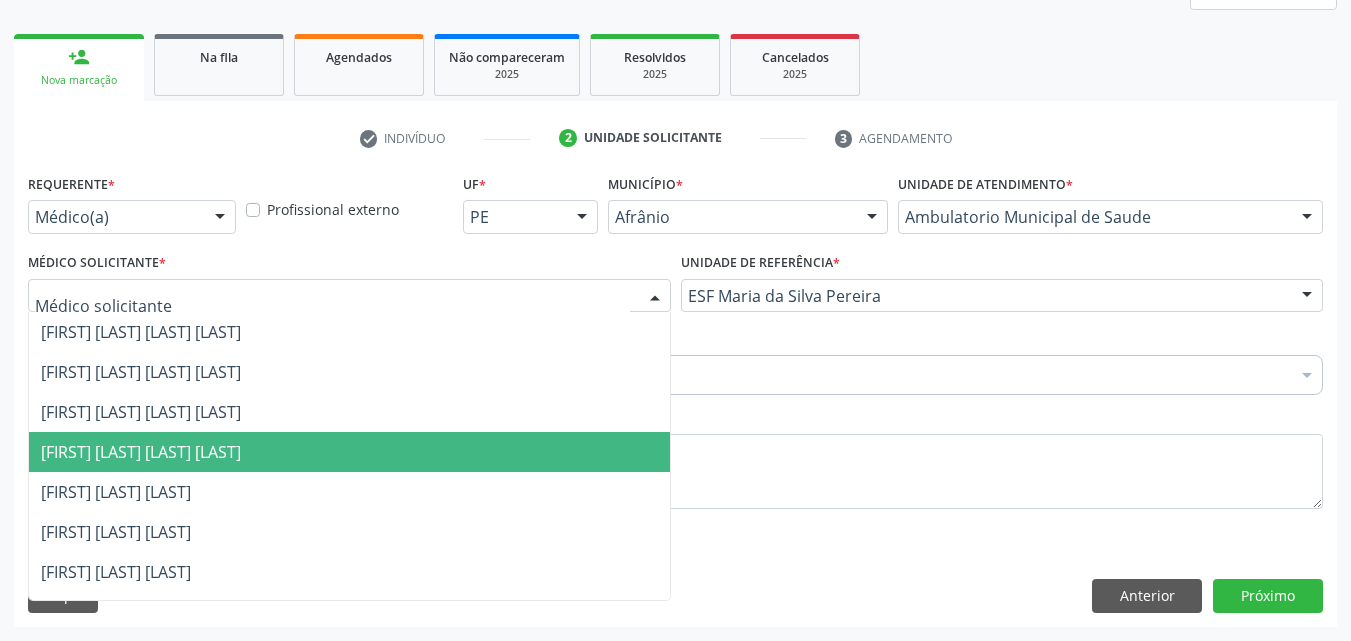 click on "[FIRST] [LAST] [LAST] [LAST]" at bounding box center (349, 452) 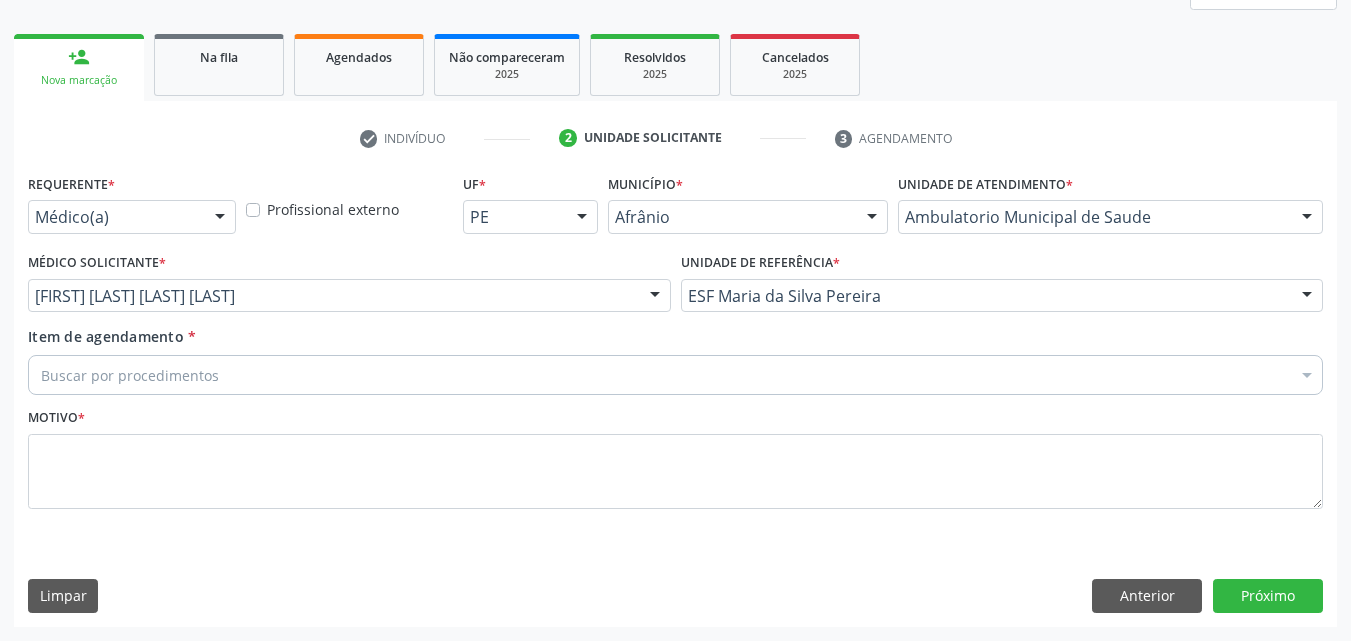 click on "Buscar por procedimentos" at bounding box center [675, 375] 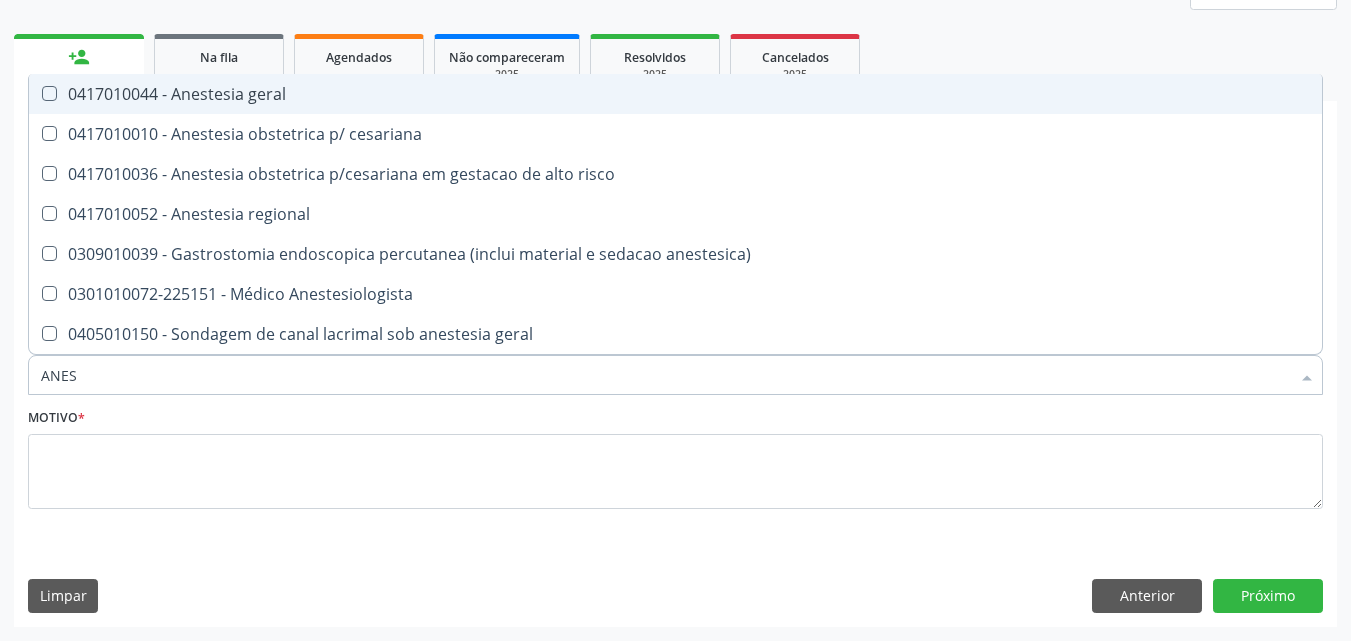 type on "ANEST" 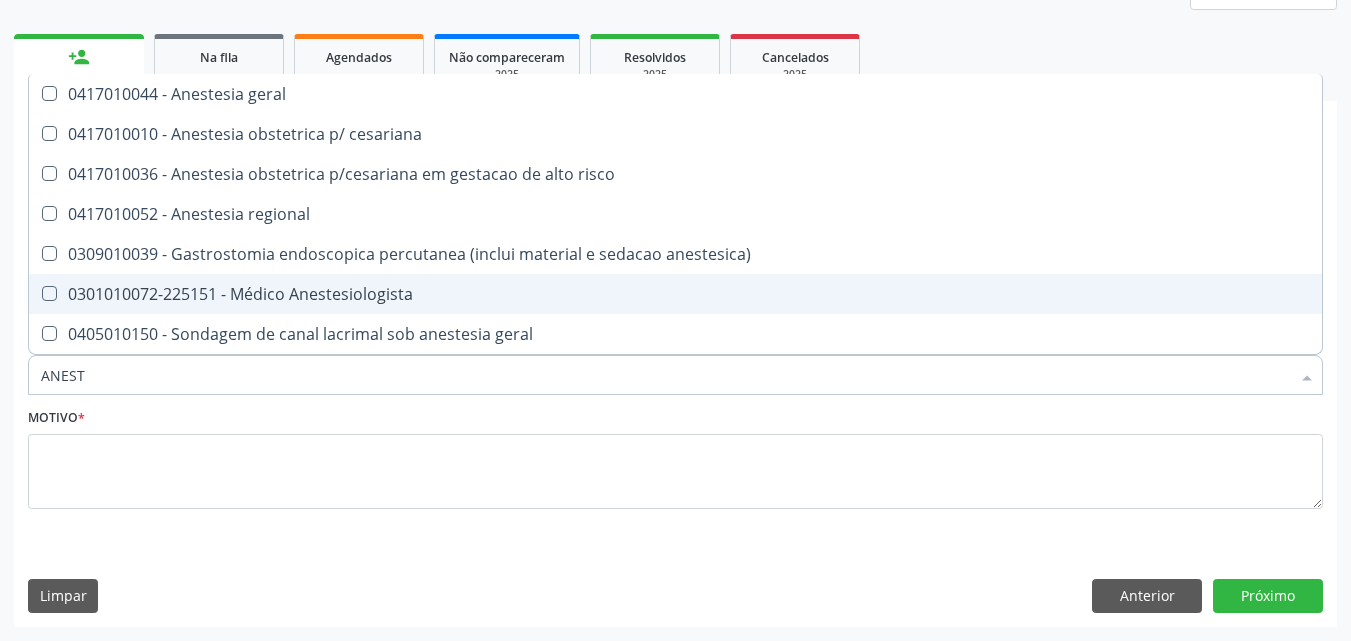click on "0301010072-225151 - Médico Anestesiologista" at bounding box center (675, 294) 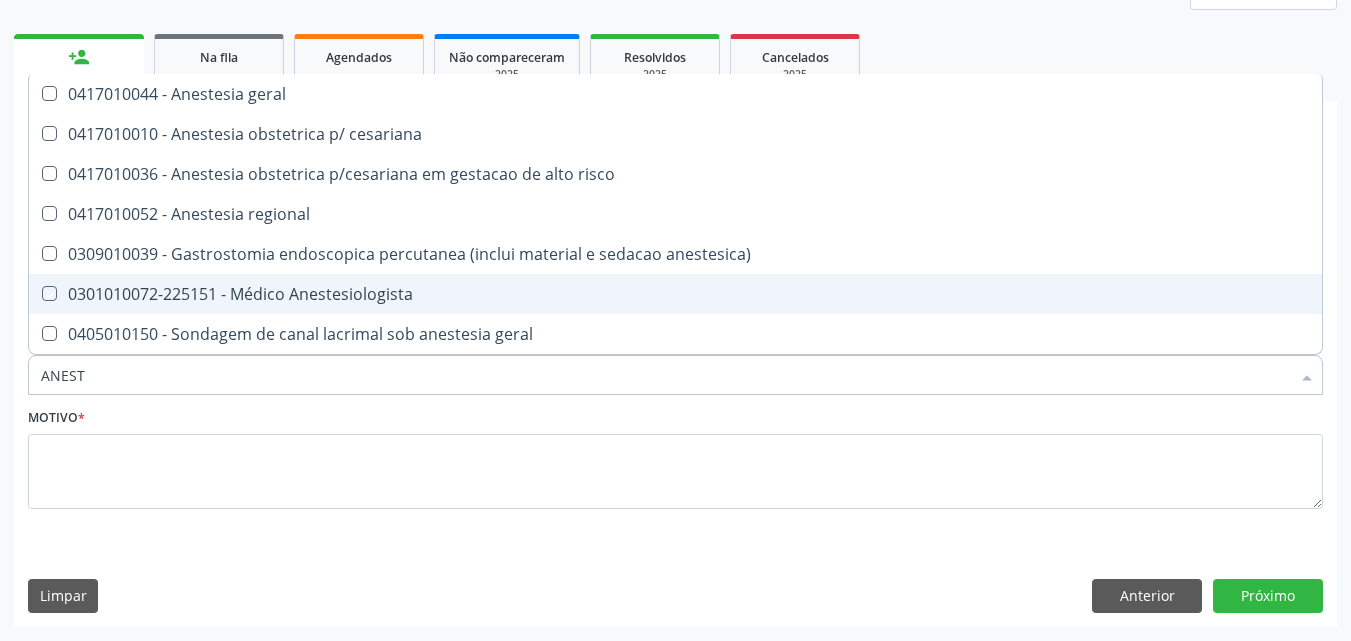 checkbox on "true" 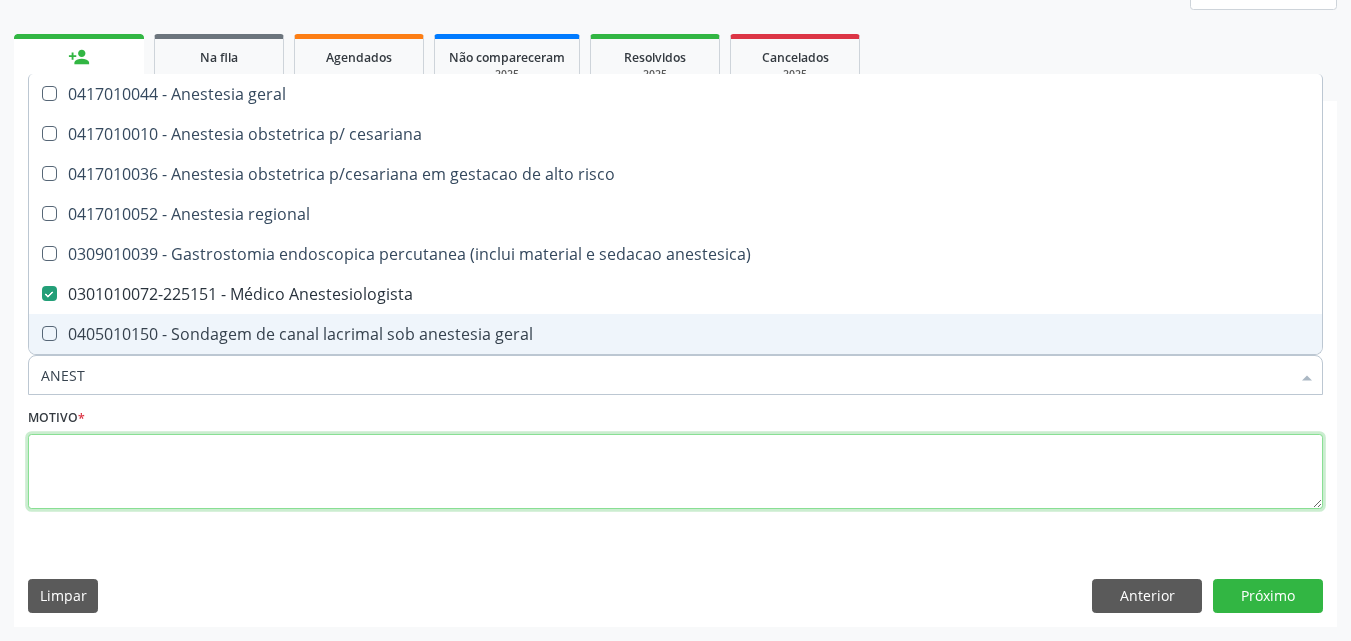 click at bounding box center (675, 472) 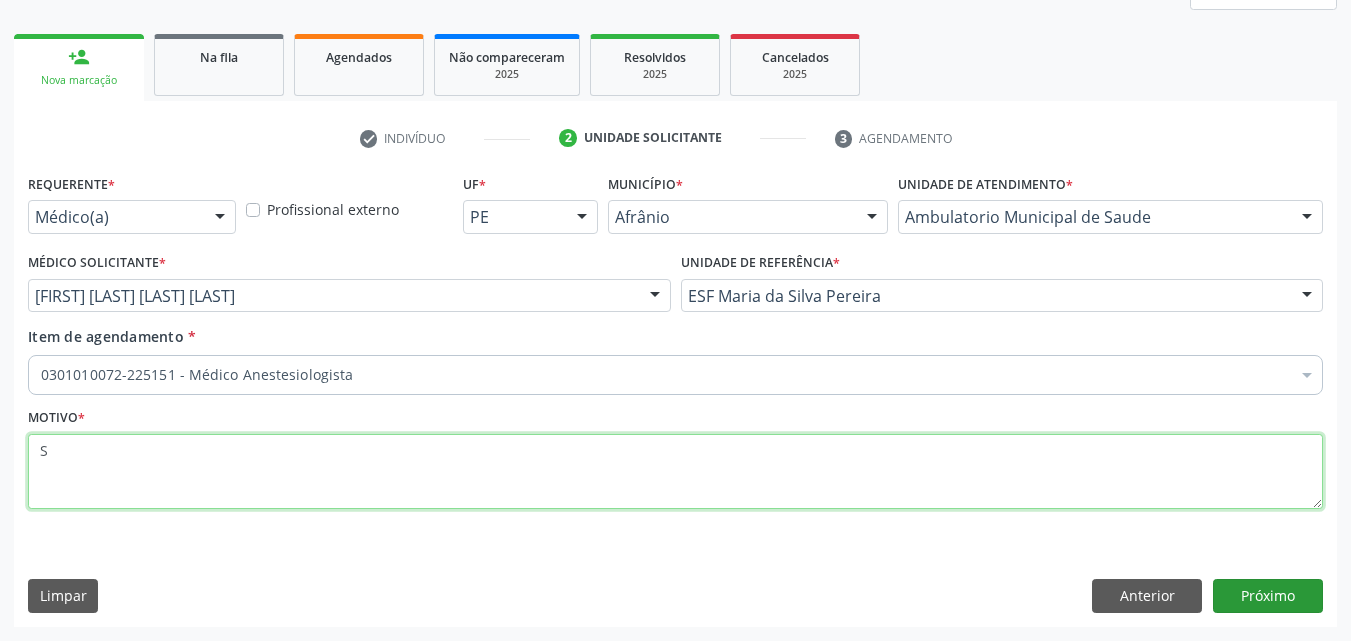 type on "S" 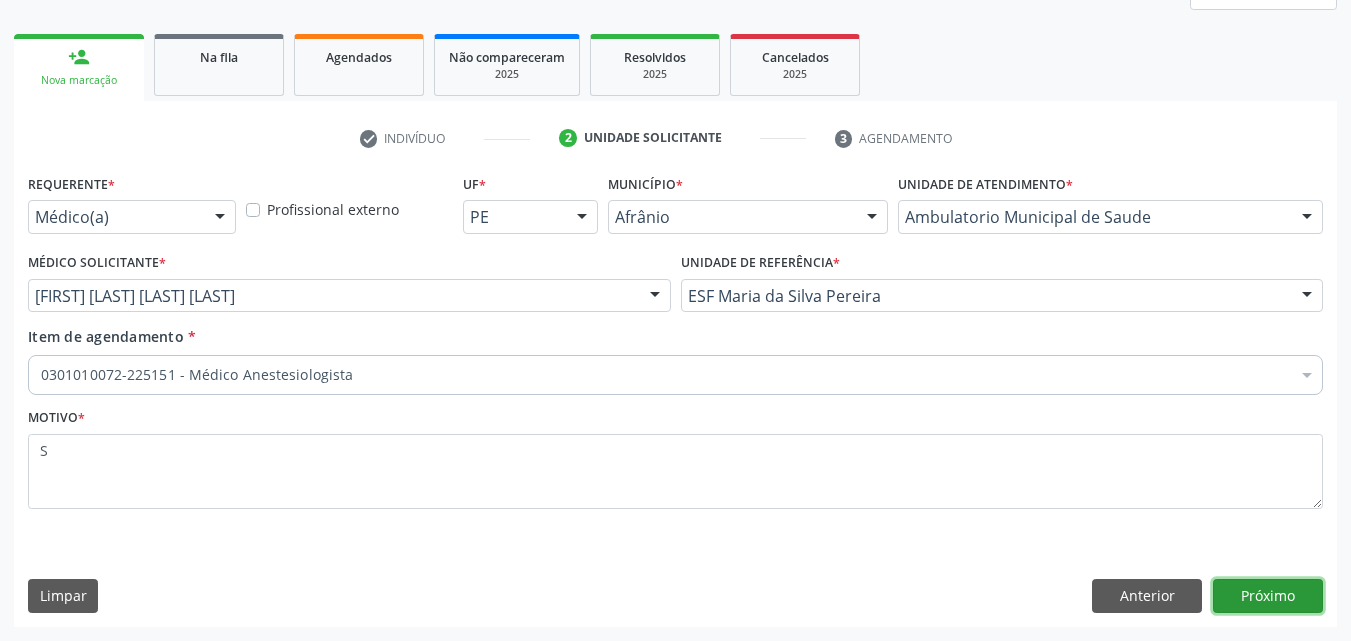 click on "Próximo" at bounding box center (1268, 596) 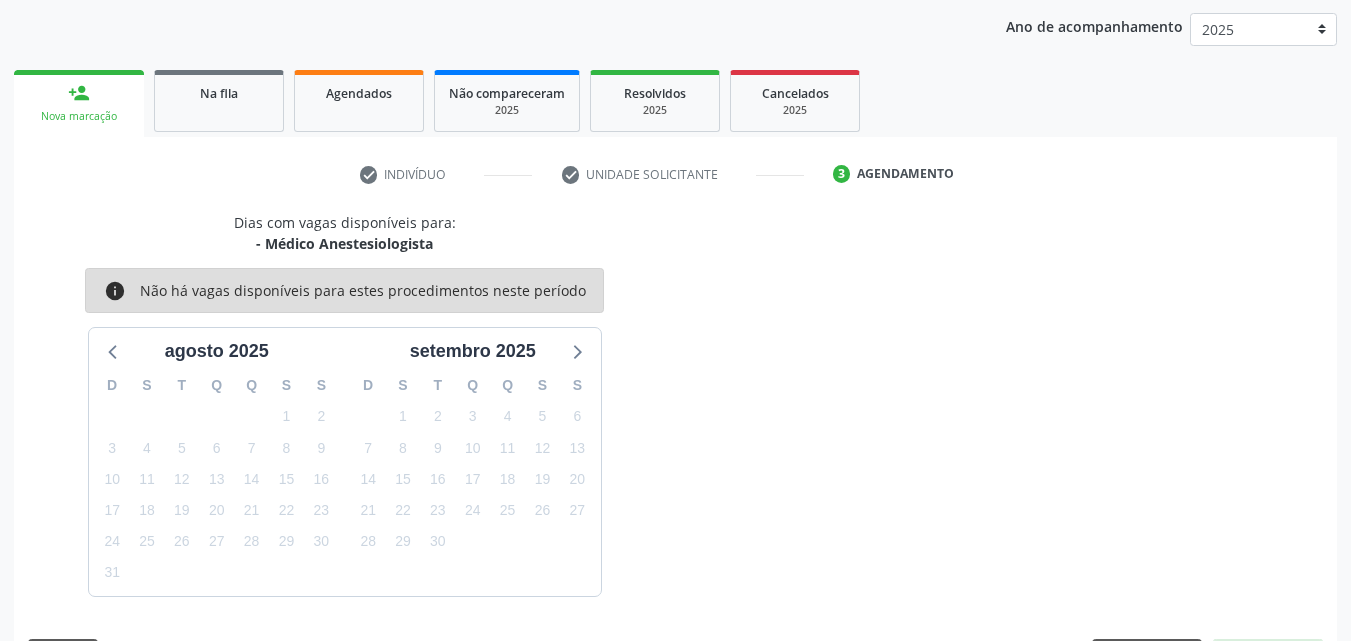 scroll, scrollTop: 265, scrollLeft: 0, axis: vertical 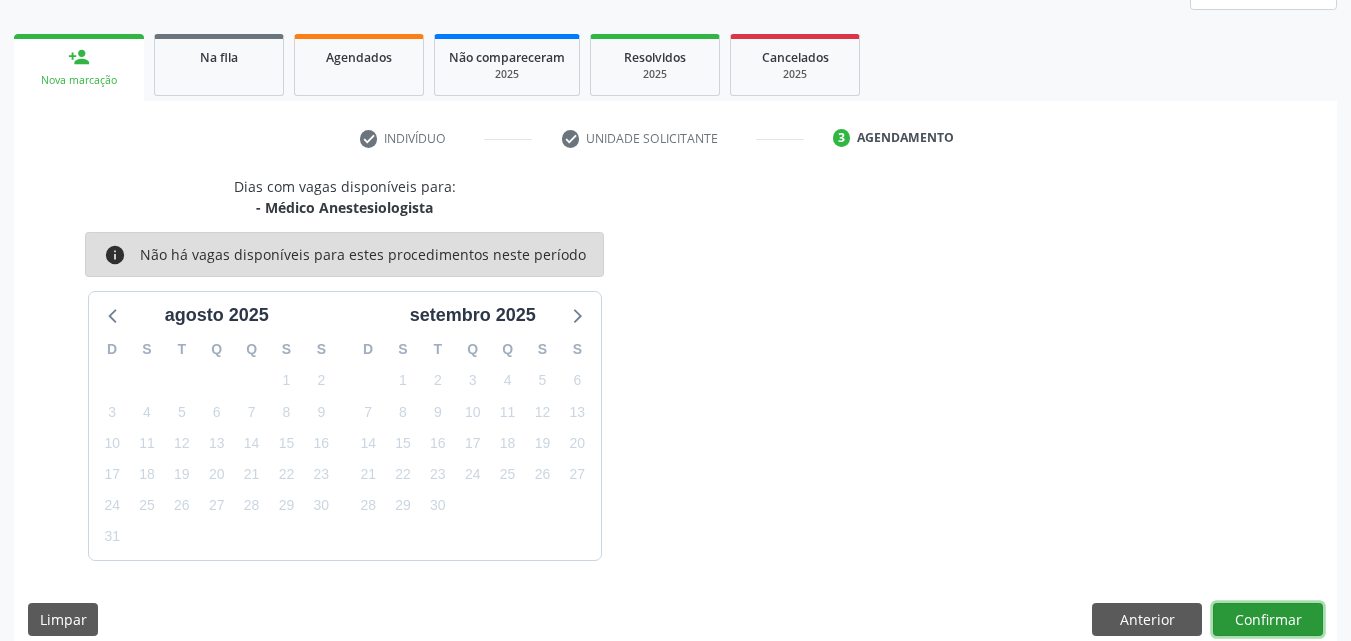 click on "Confirmar" at bounding box center [1268, 620] 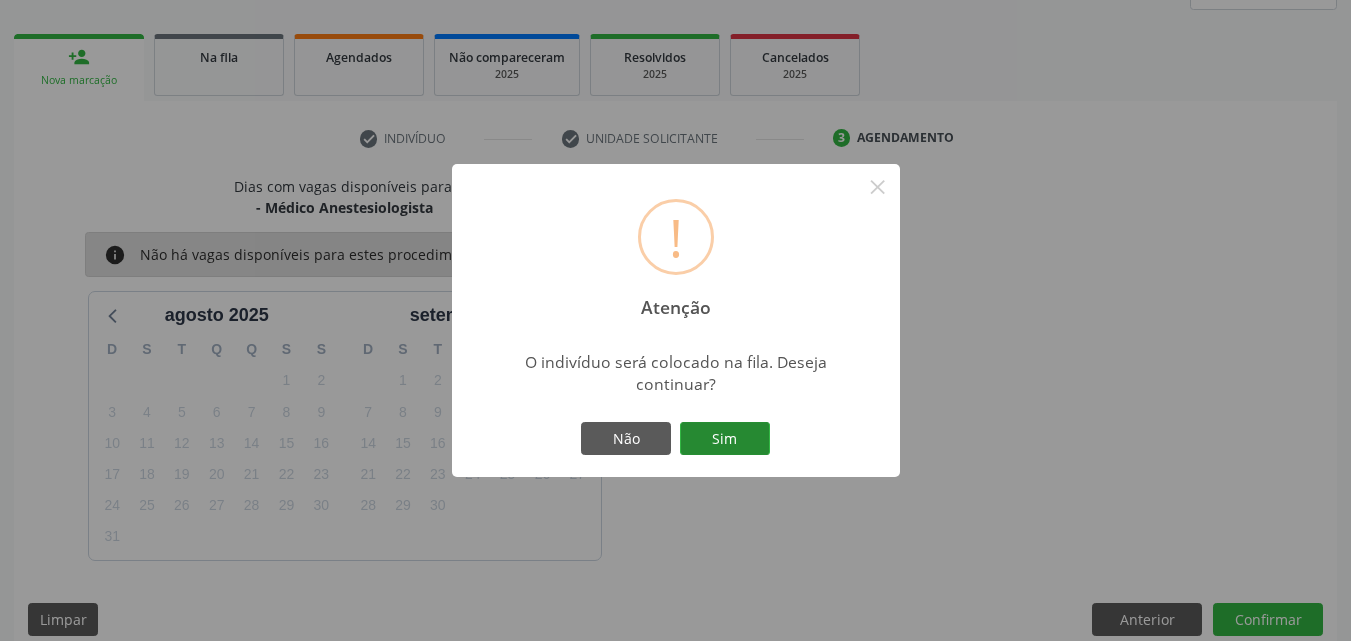 click on "Sim" at bounding box center [725, 439] 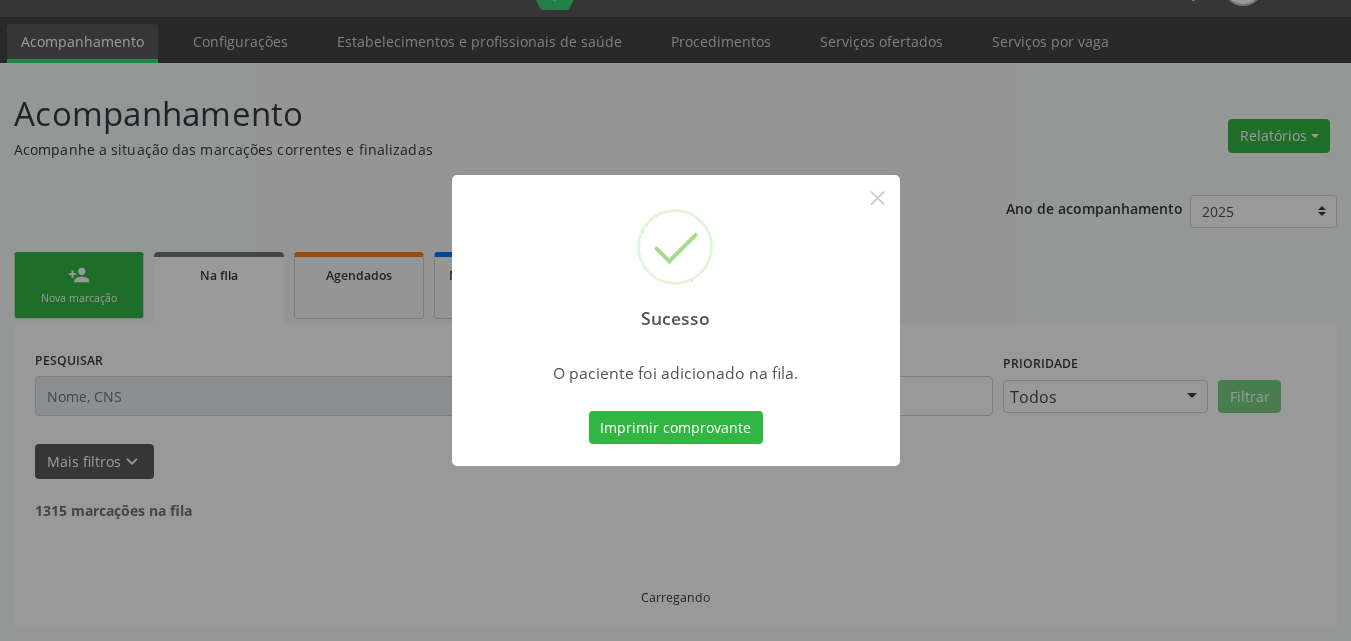 scroll, scrollTop: 26, scrollLeft: 0, axis: vertical 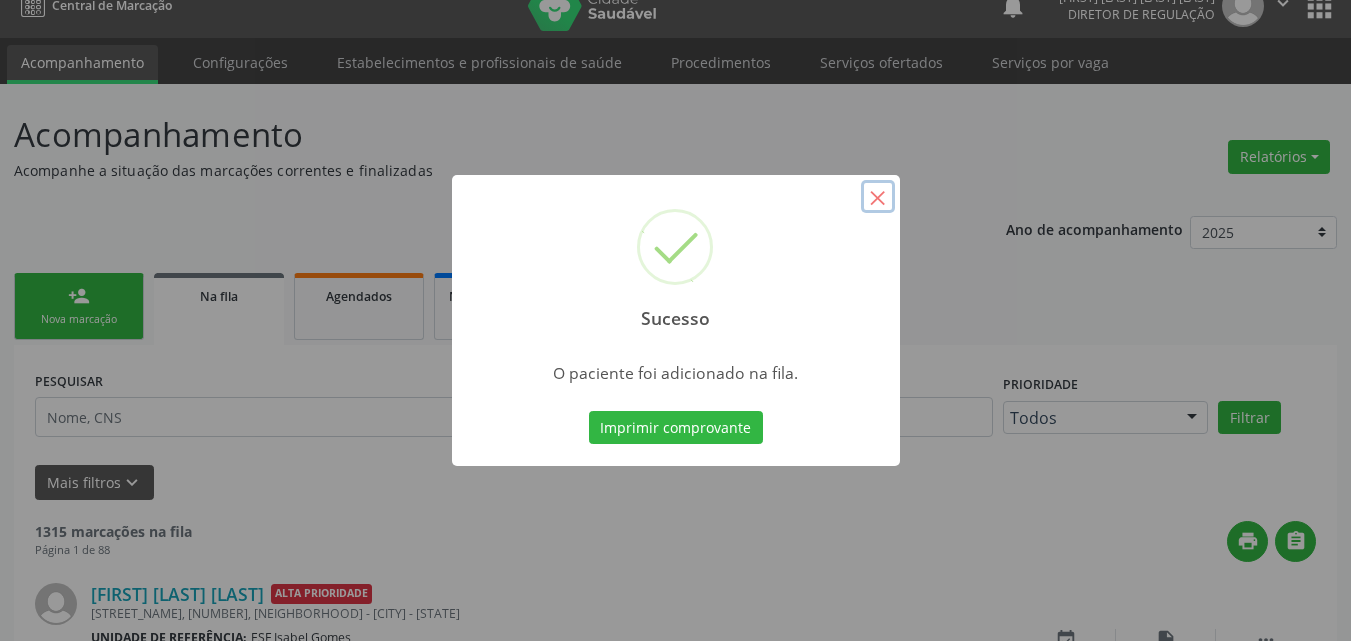 click on "×" at bounding box center (878, 197) 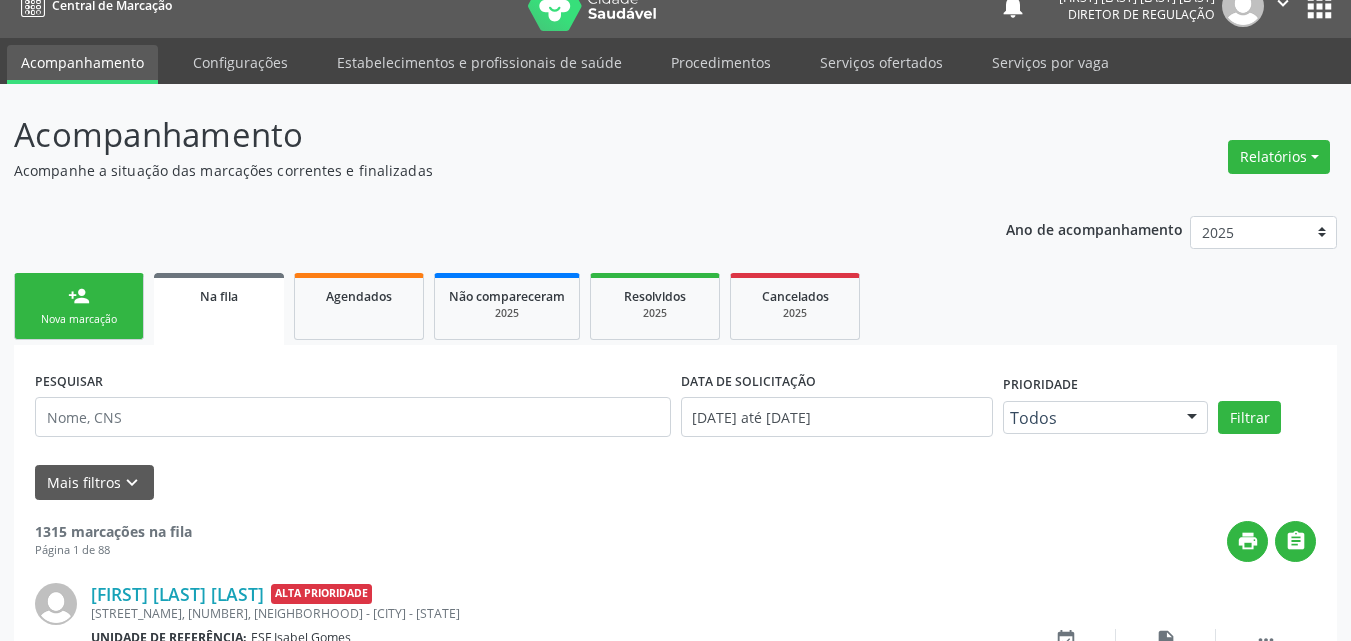click on "person_add
Nova marcação" at bounding box center [79, 306] 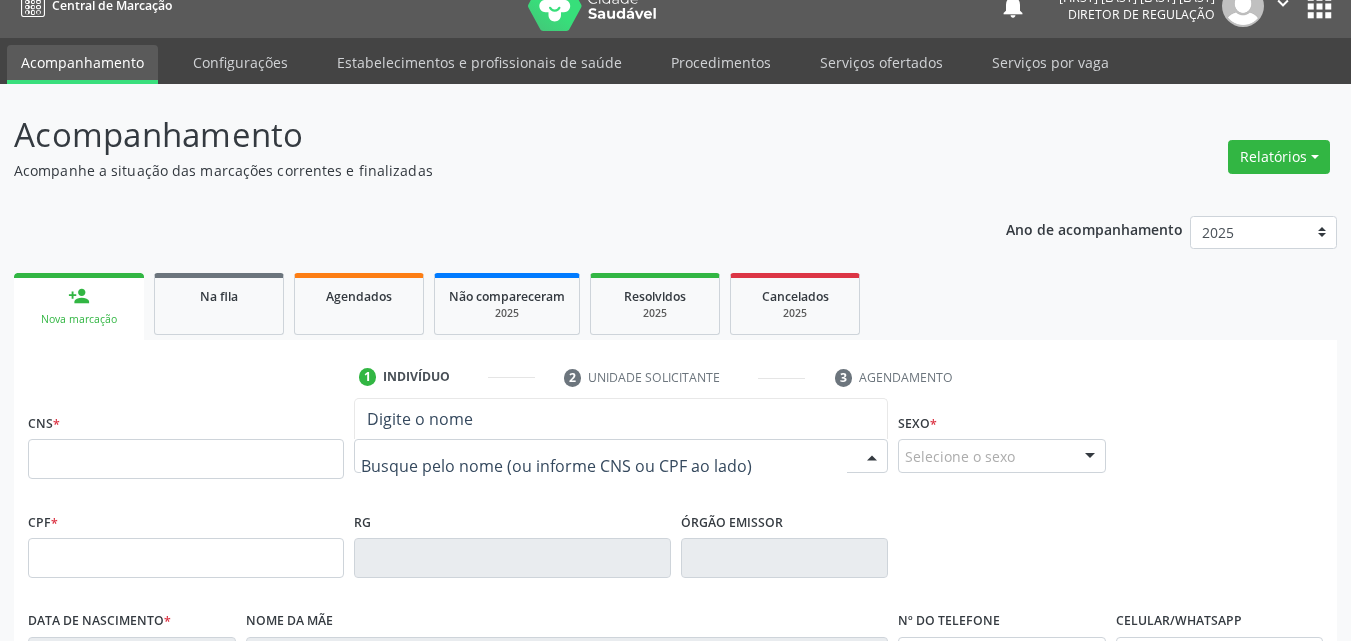 click at bounding box center [621, 456] 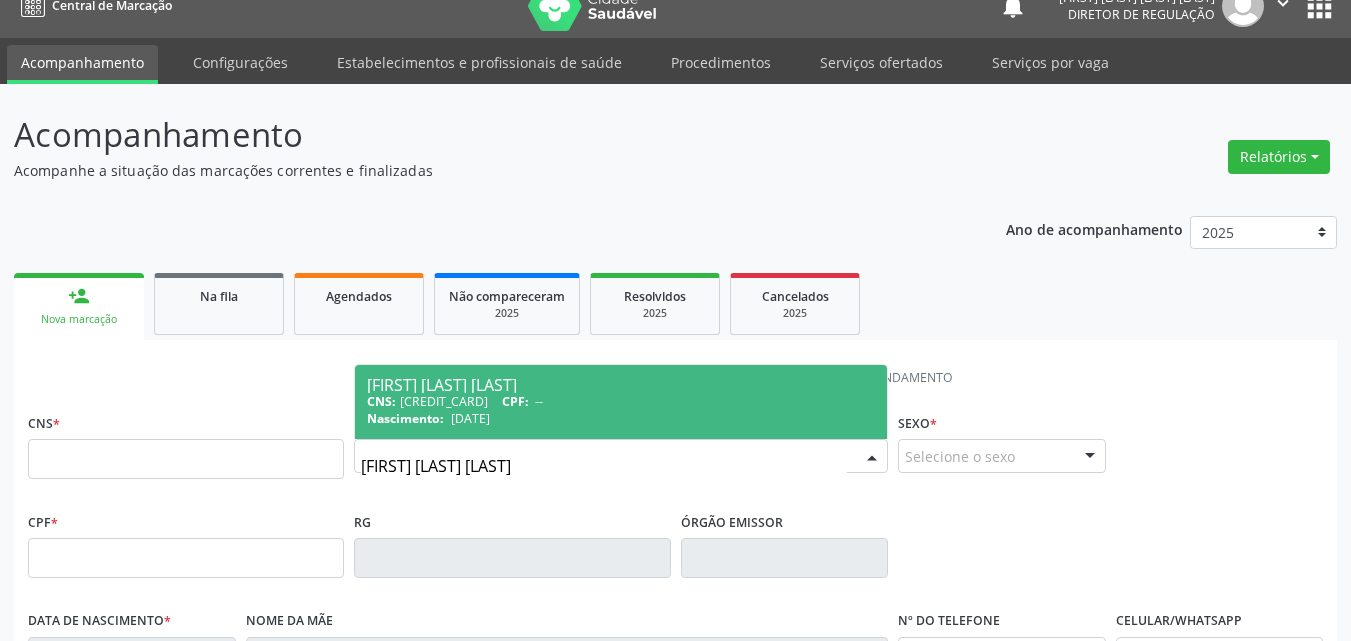 click on "[FIRST] [LAST] [LAST]" at bounding box center [604, 466] 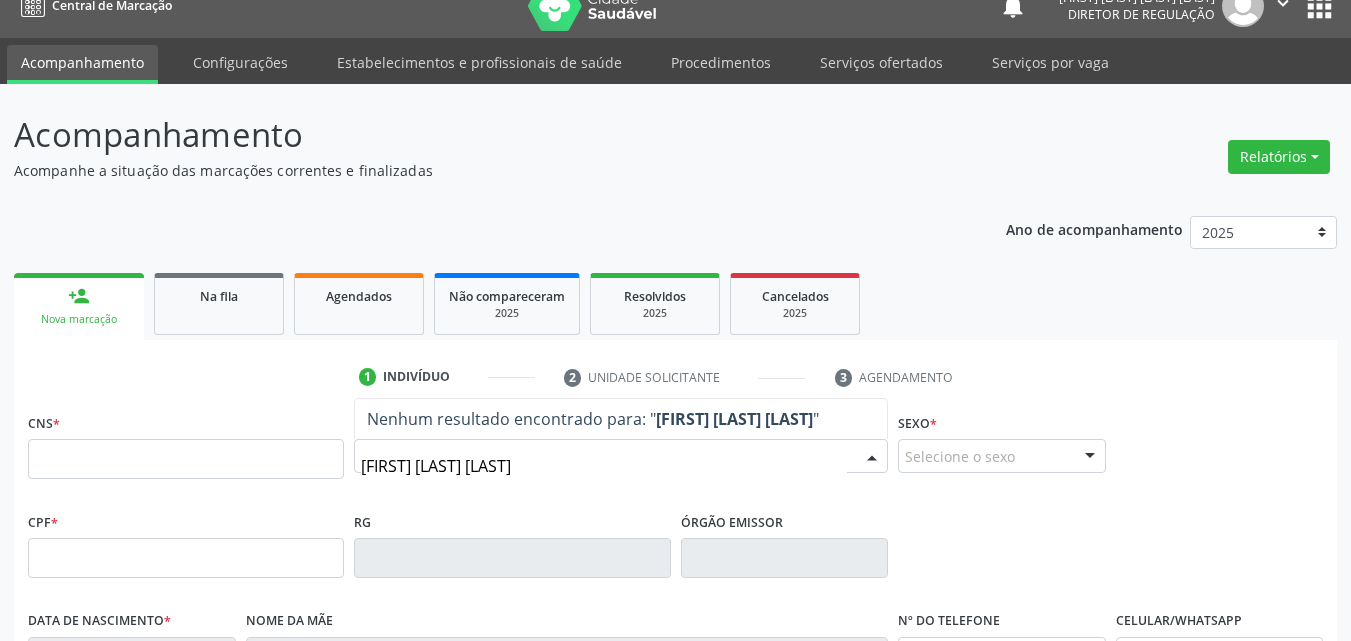 click on "JOSÉ ARTUR NUNES" at bounding box center (604, 466) 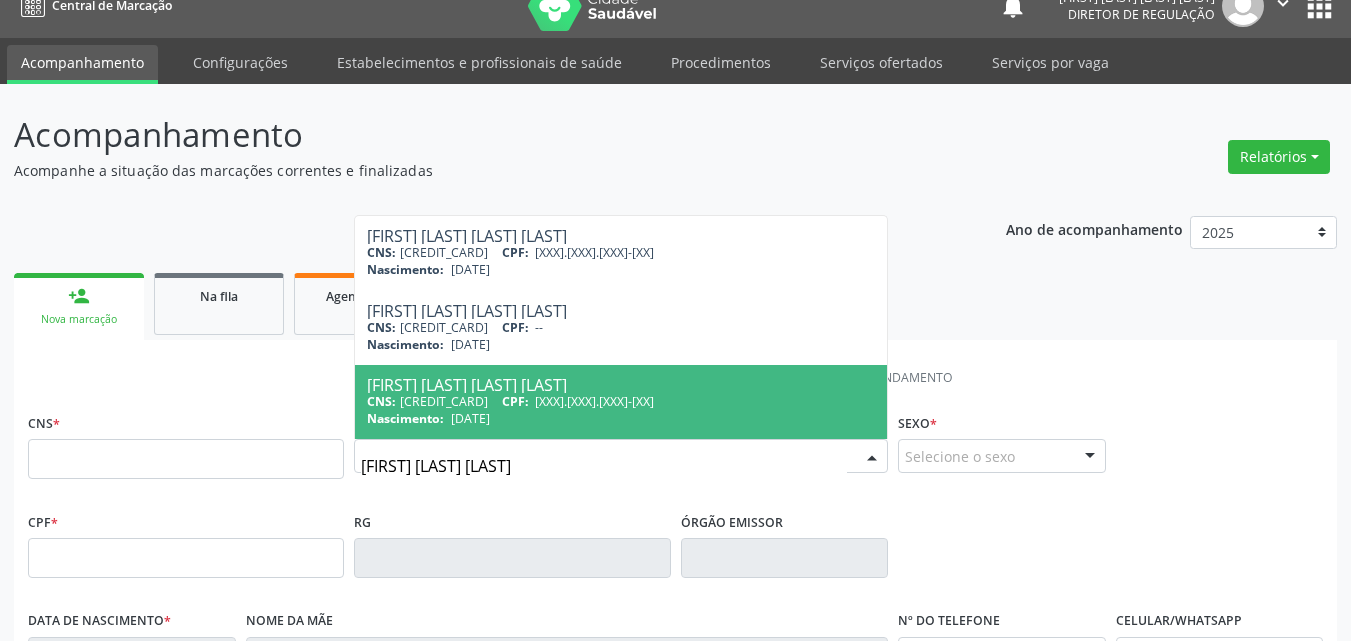 click on "26/08/1963" at bounding box center [470, 418] 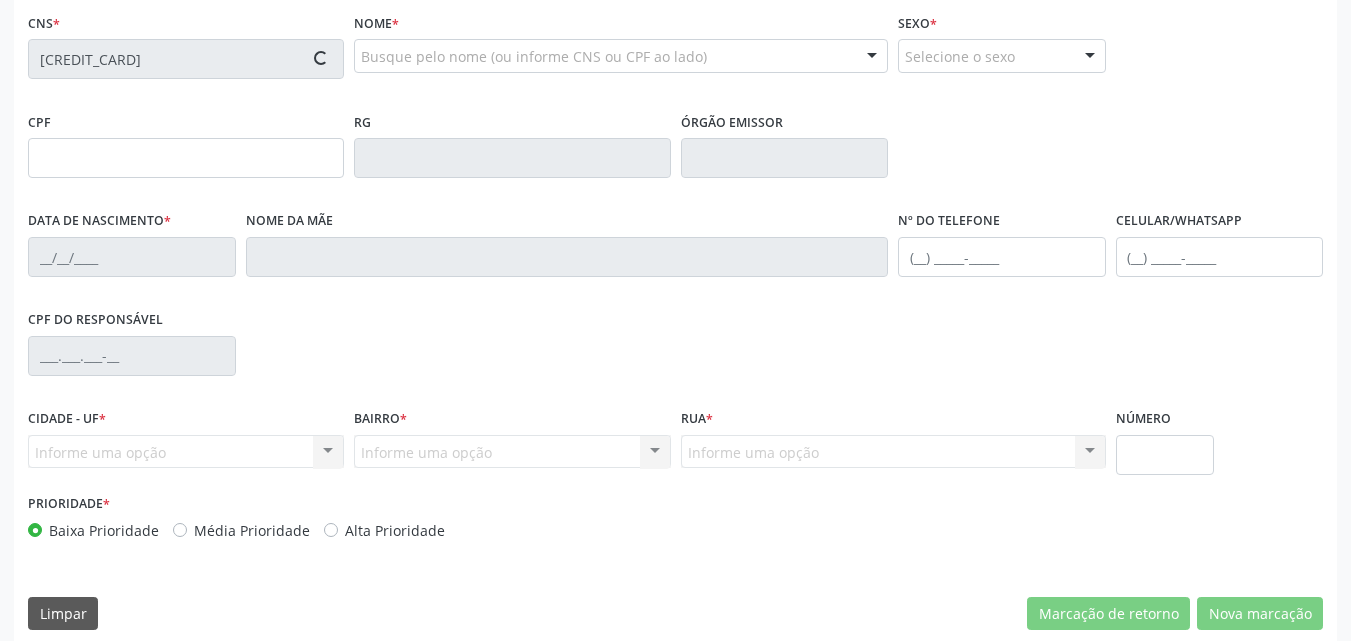scroll, scrollTop: 443, scrollLeft: 0, axis: vertical 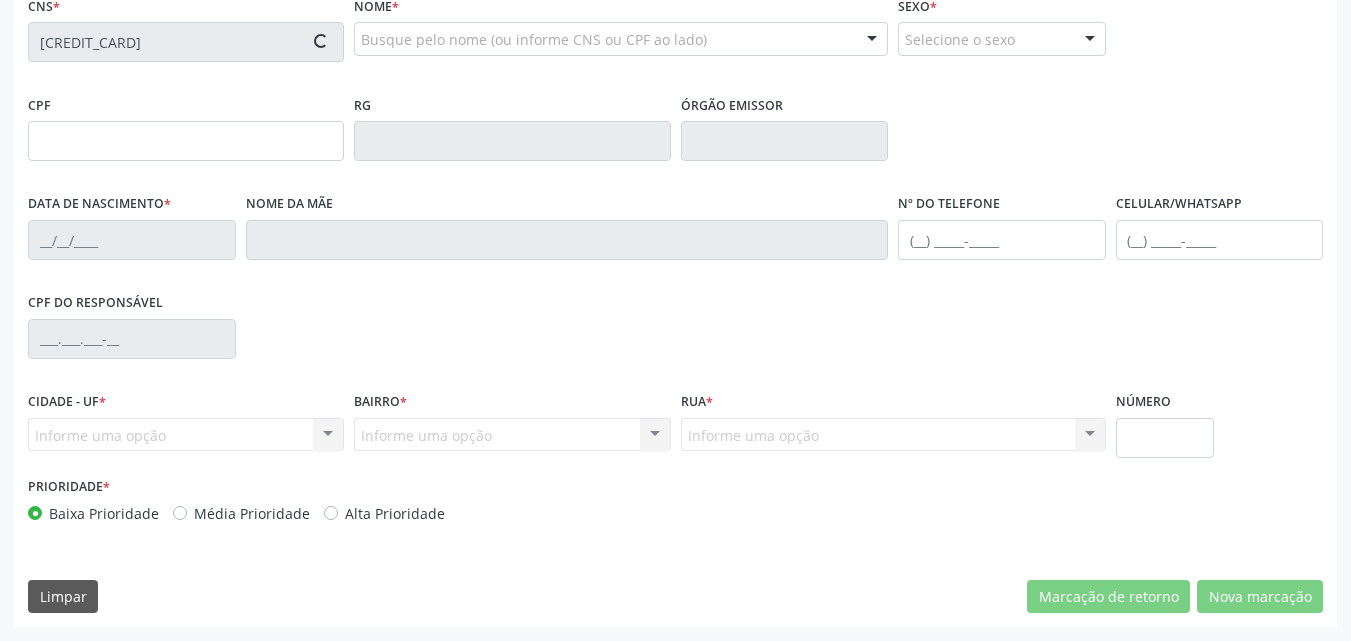 type on "018.728.104-11" 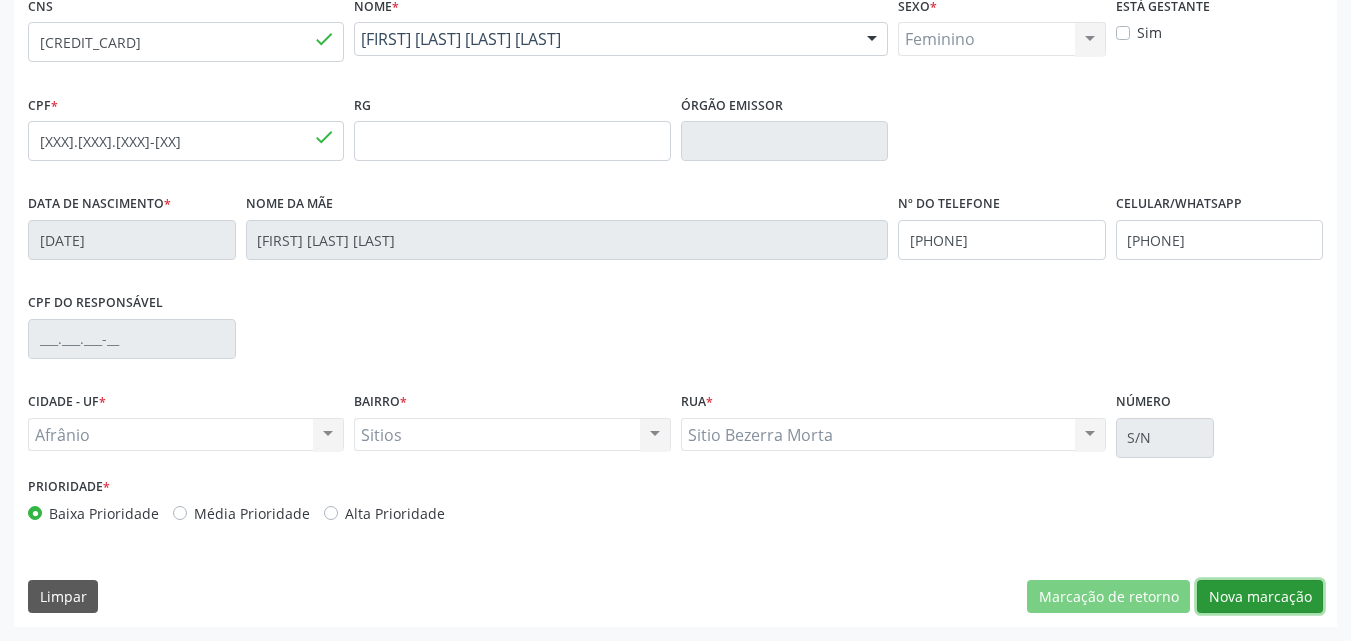 click on "Nova marcação" at bounding box center (1260, 597) 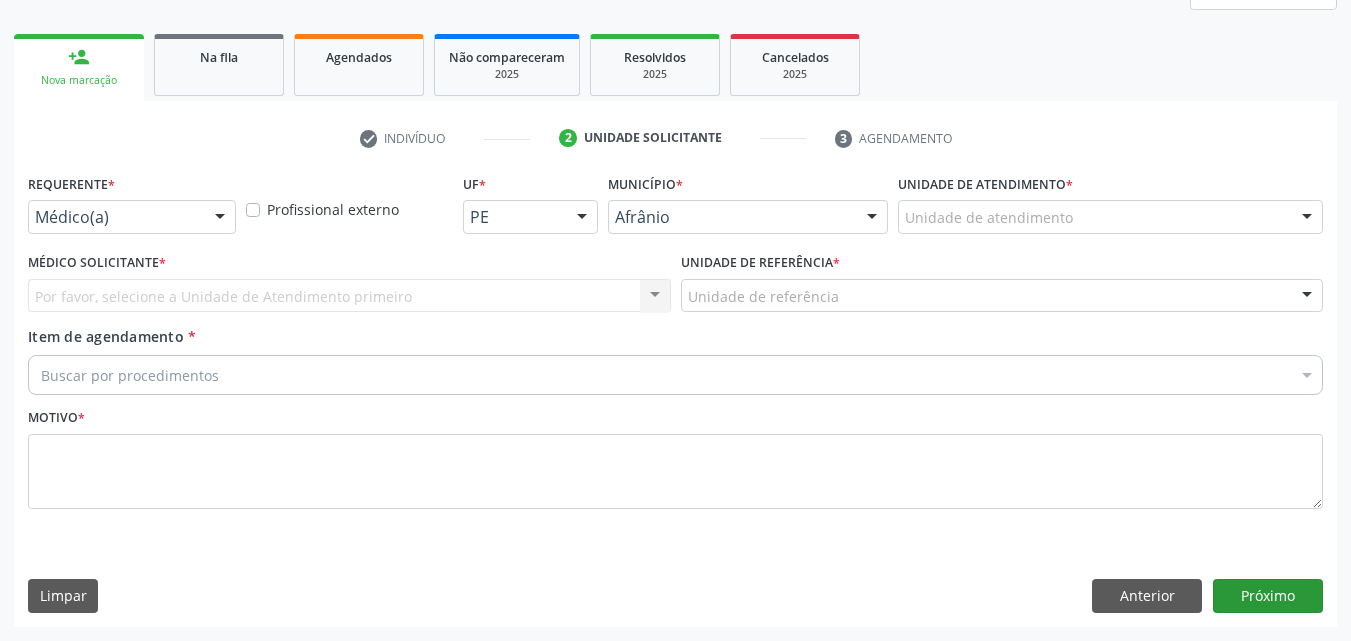 scroll, scrollTop: 265, scrollLeft: 0, axis: vertical 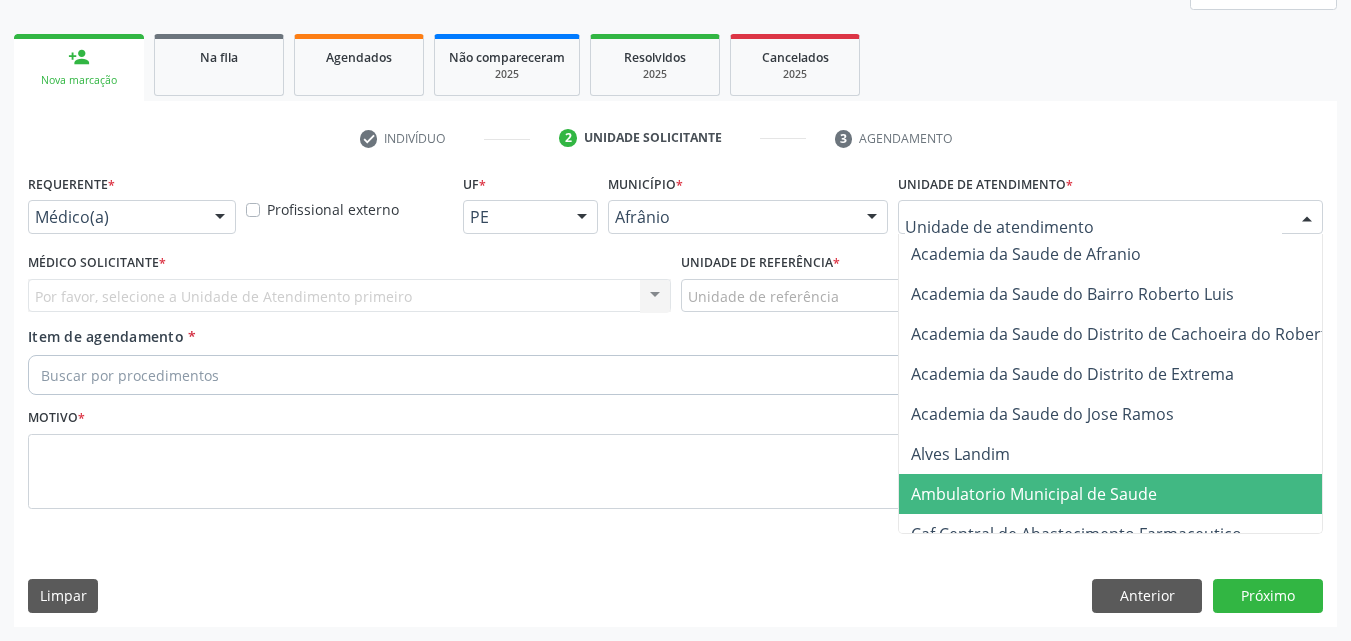 click on "Ambulatorio Municipal de Saude" at bounding box center [1034, 494] 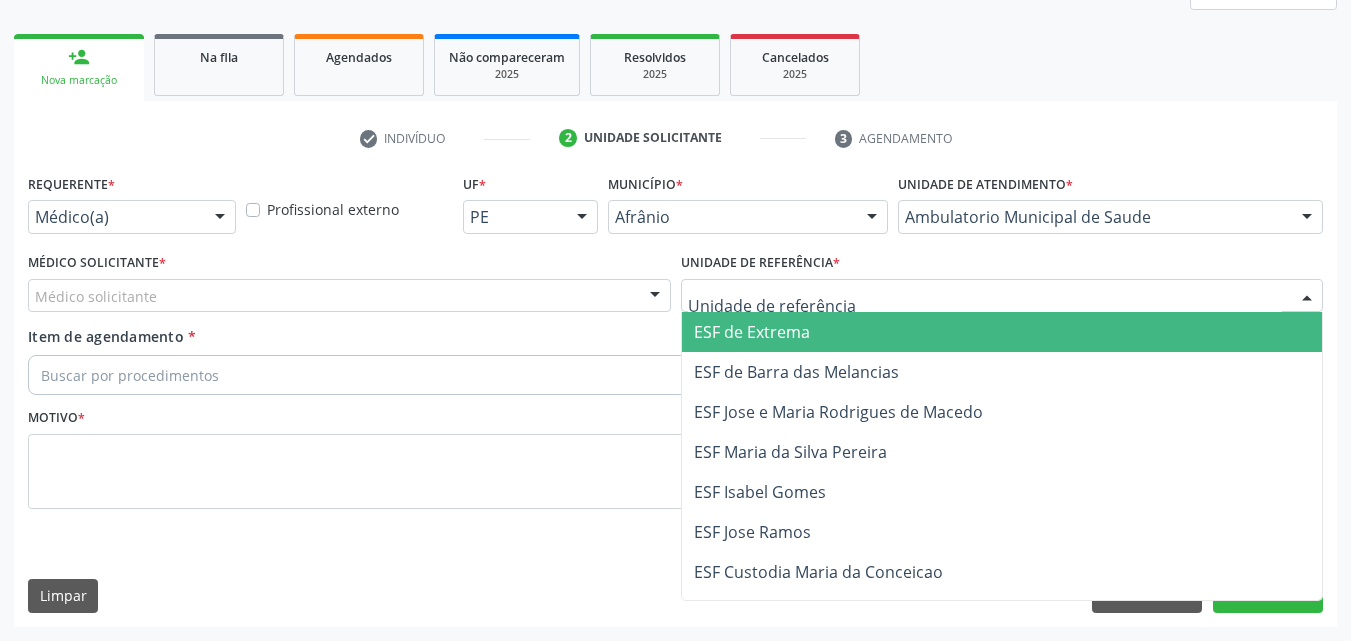 click at bounding box center (1002, 296) 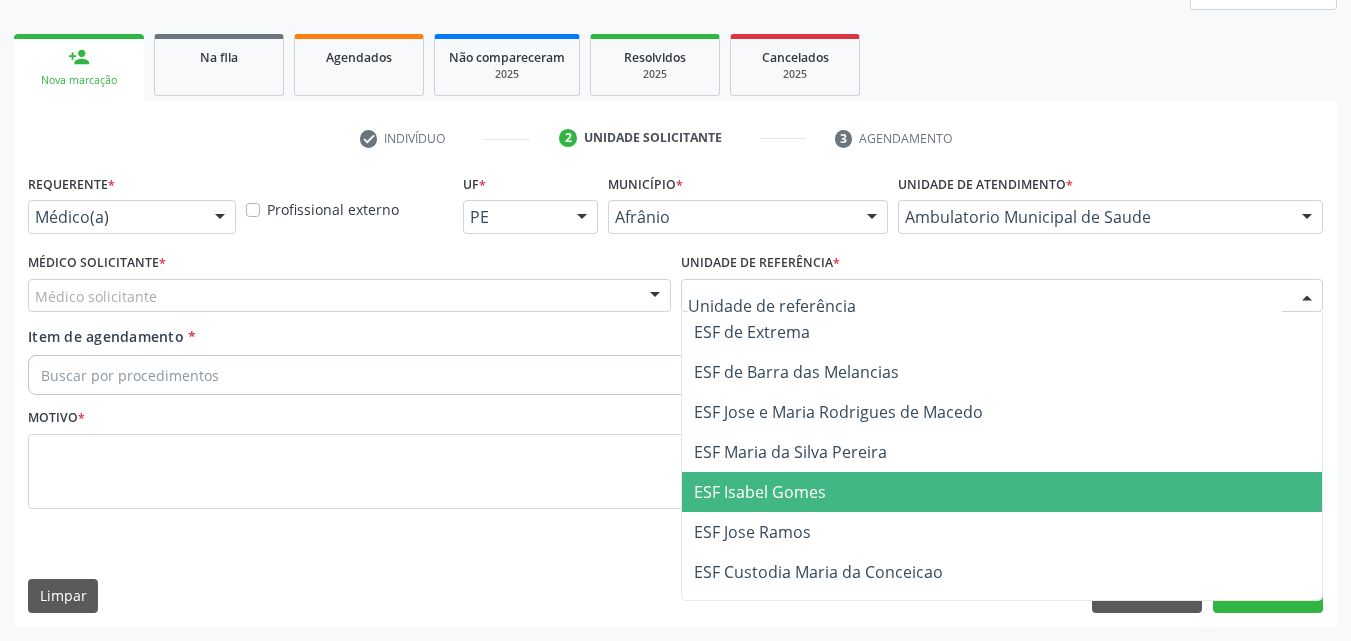 click on "ESF Isabel Gomes" at bounding box center (1002, 492) 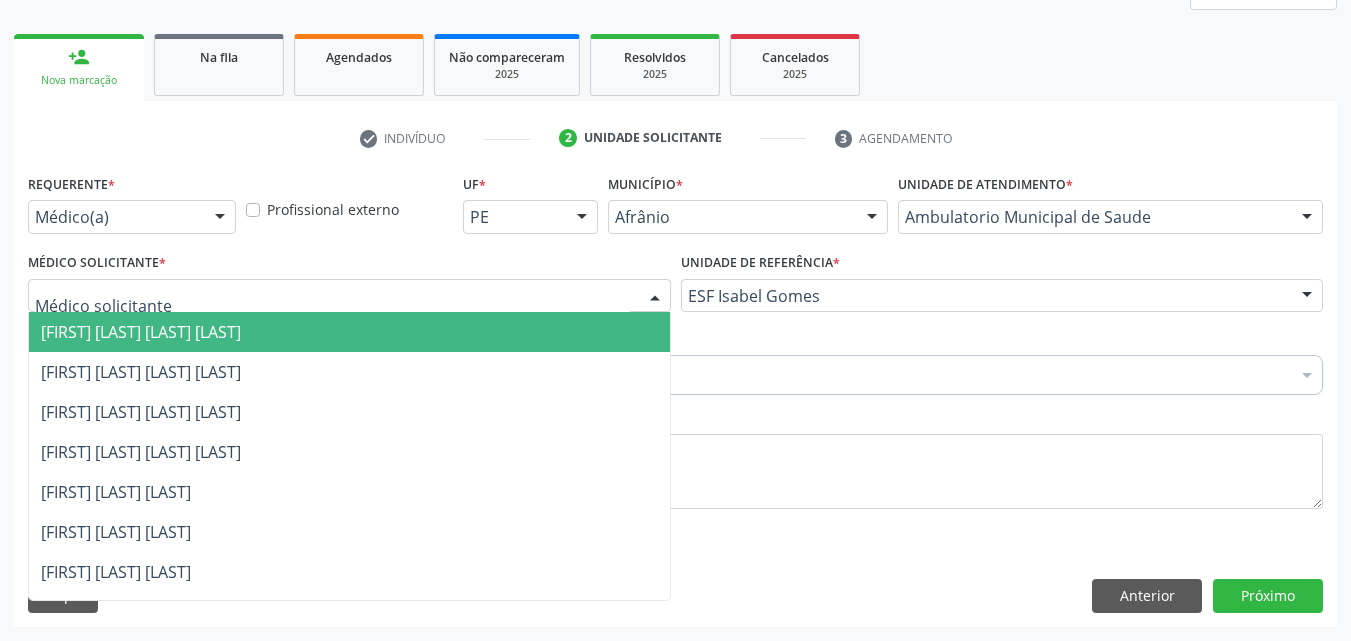 click at bounding box center (349, 296) 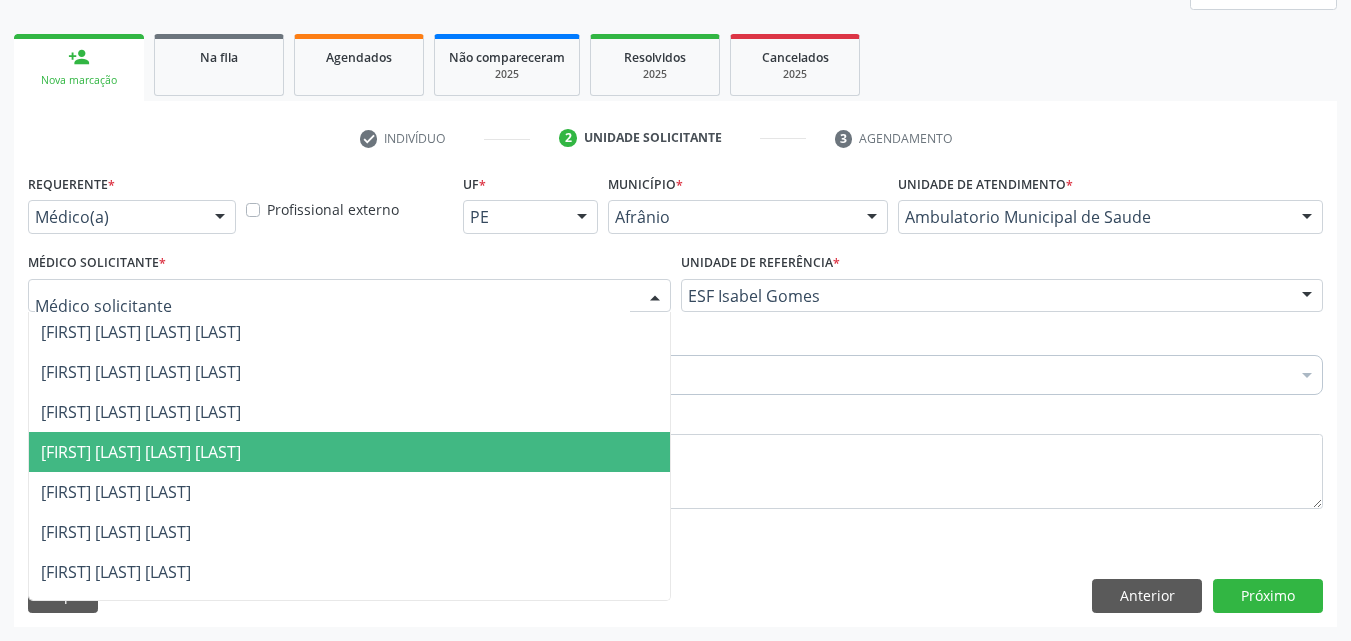 click on "[FIRST] [LAST]" at bounding box center [349, 452] 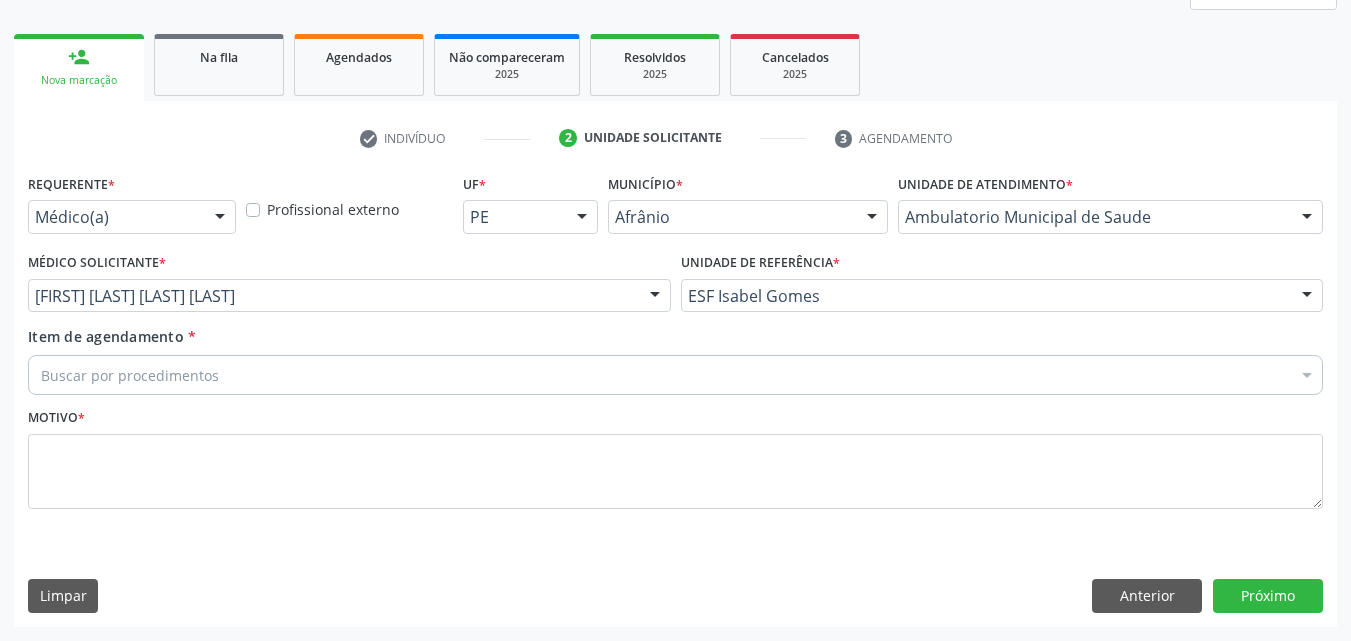 click on "Buscar por procedimentos" at bounding box center [675, 375] 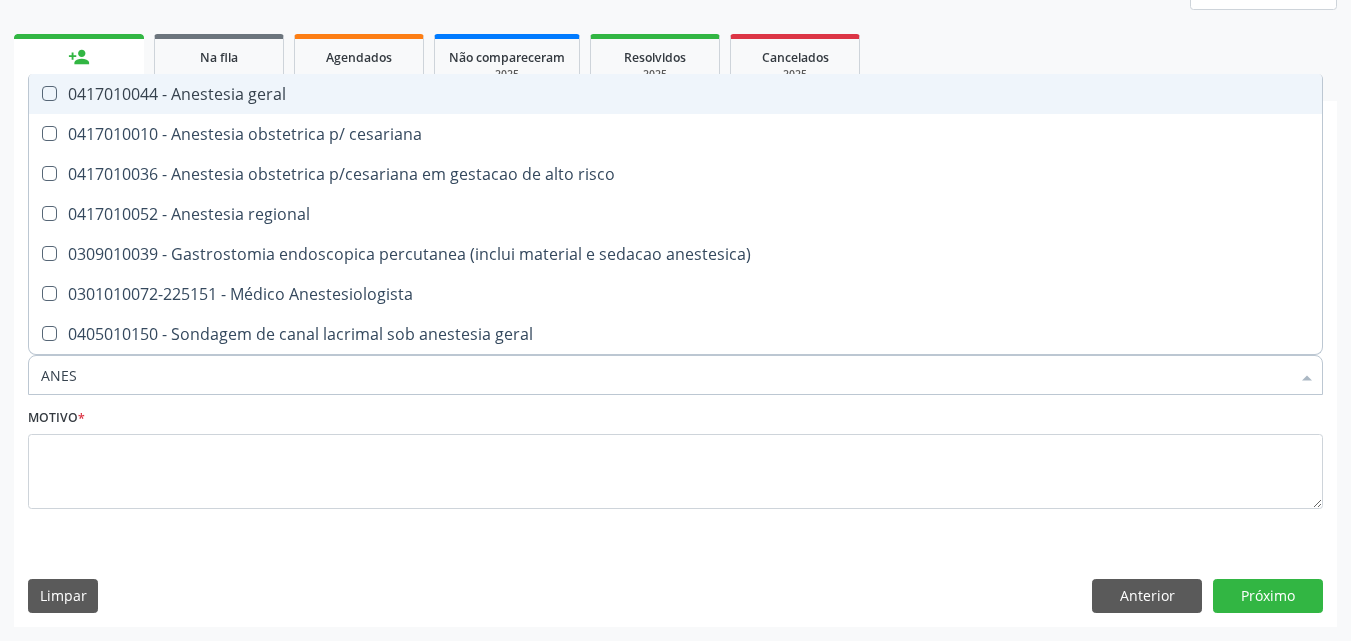 type on "ANEST" 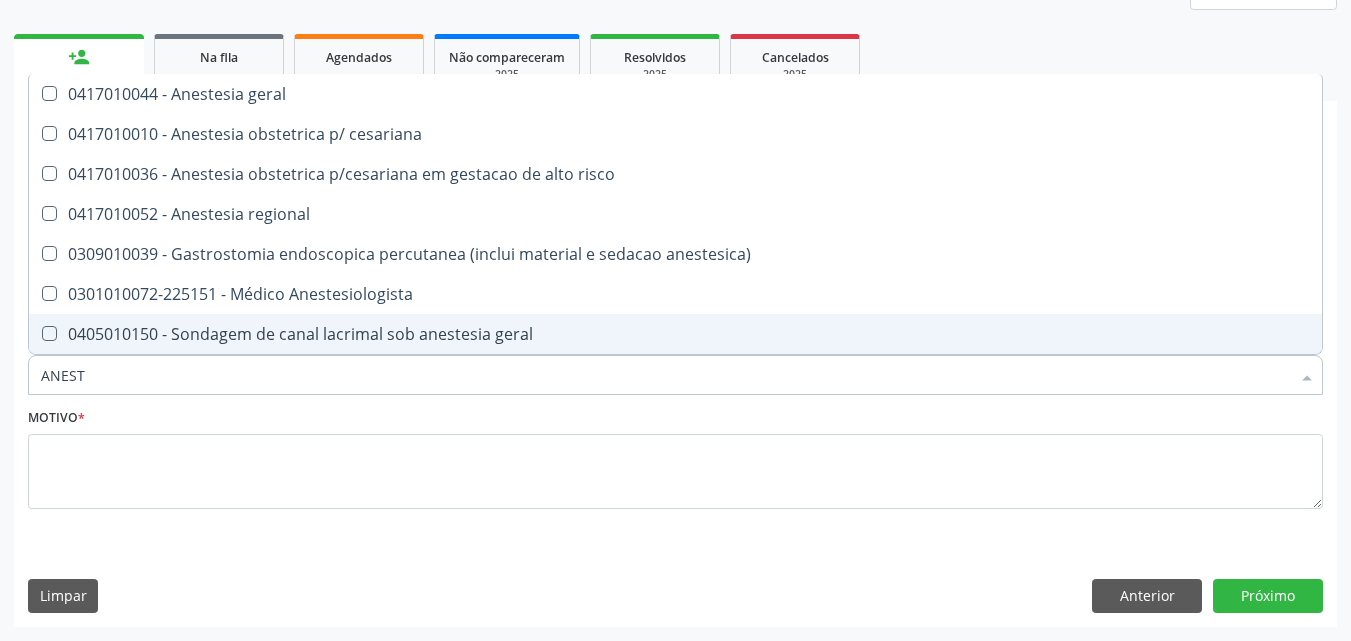 click on "0301010072-225151 - Médico Anestesiologista" at bounding box center (675, 294) 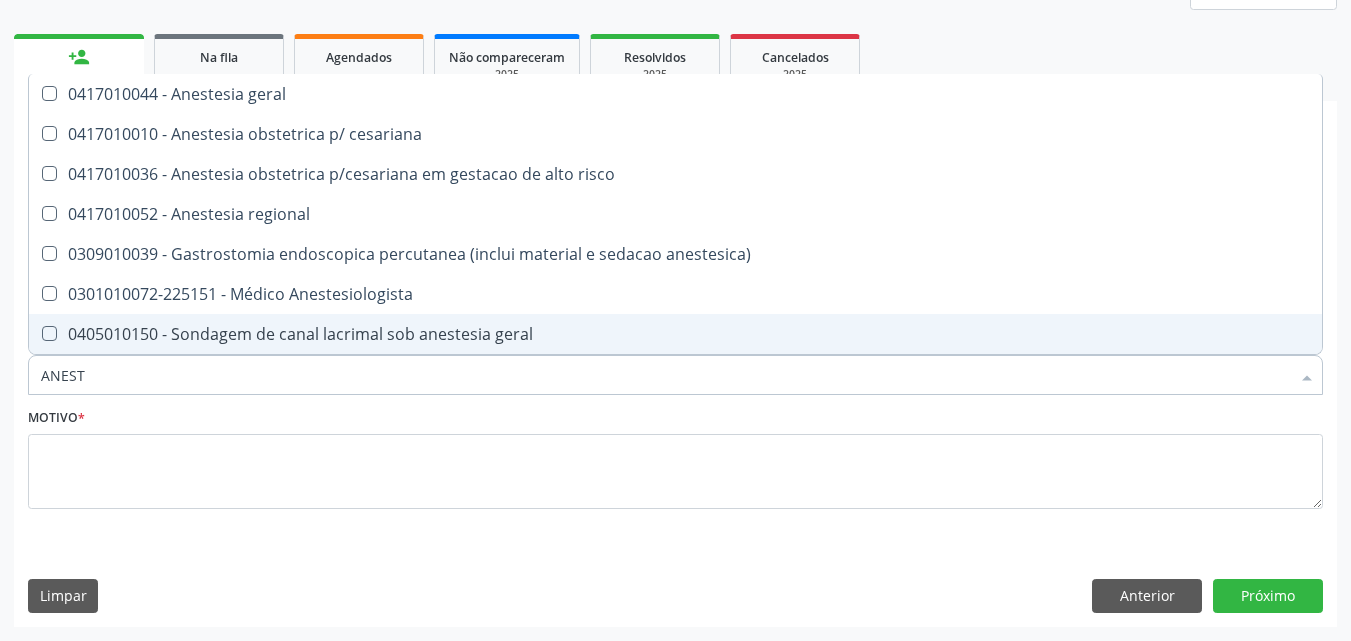 checkbox on "true" 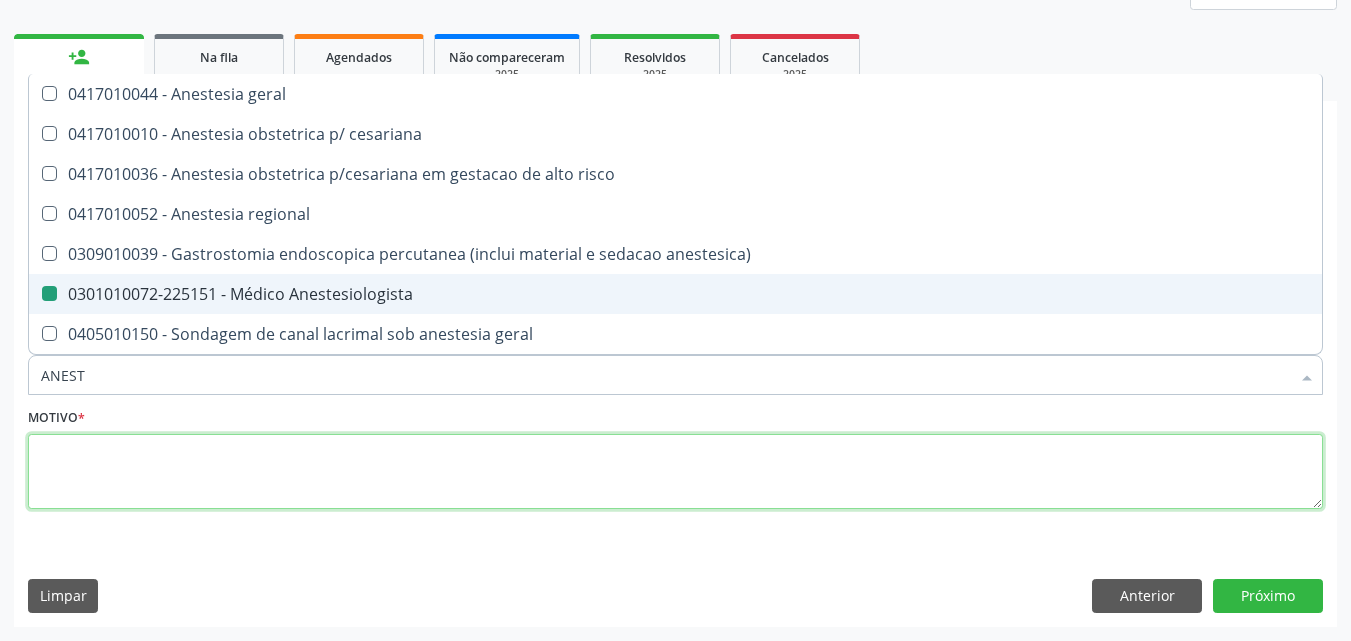 click at bounding box center [675, 472] 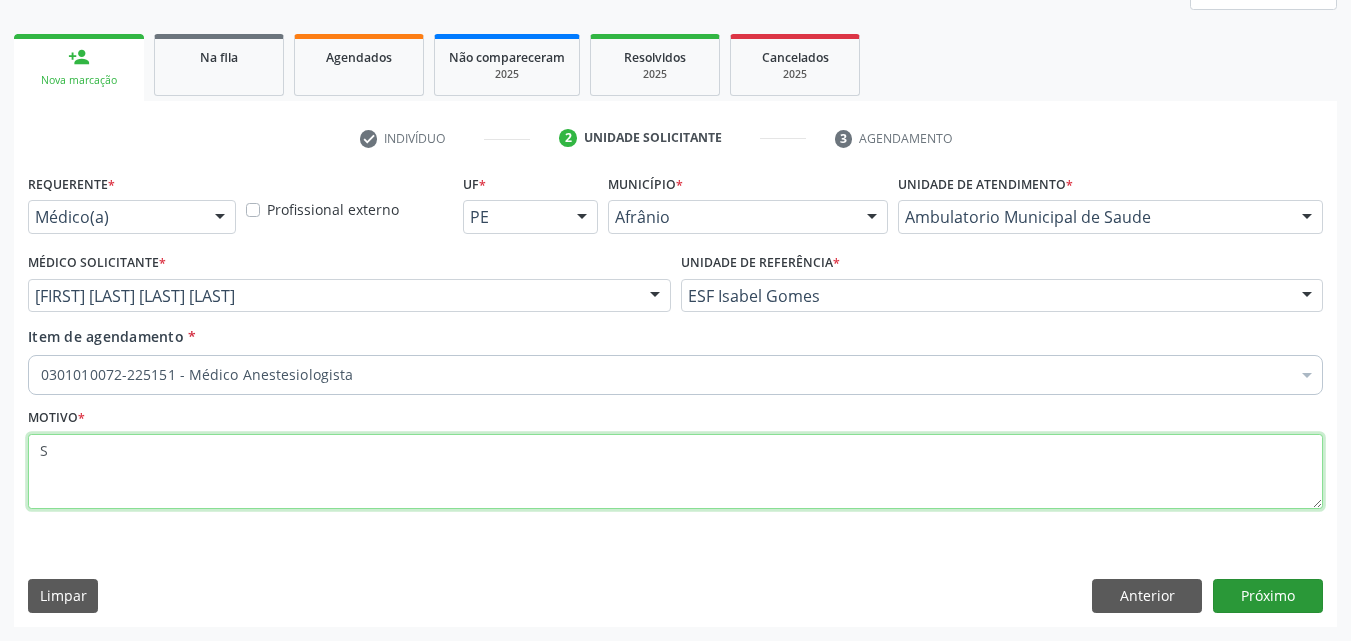 type on "S" 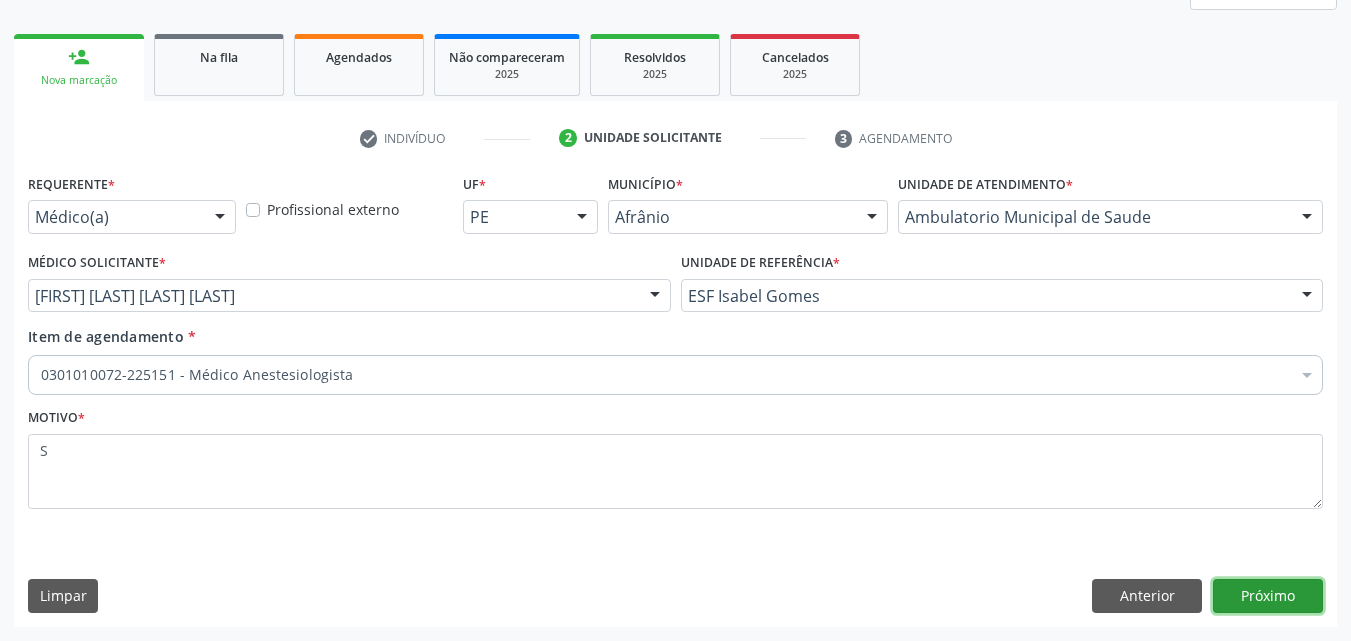 click on "Próximo" at bounding box center (1268, 596) 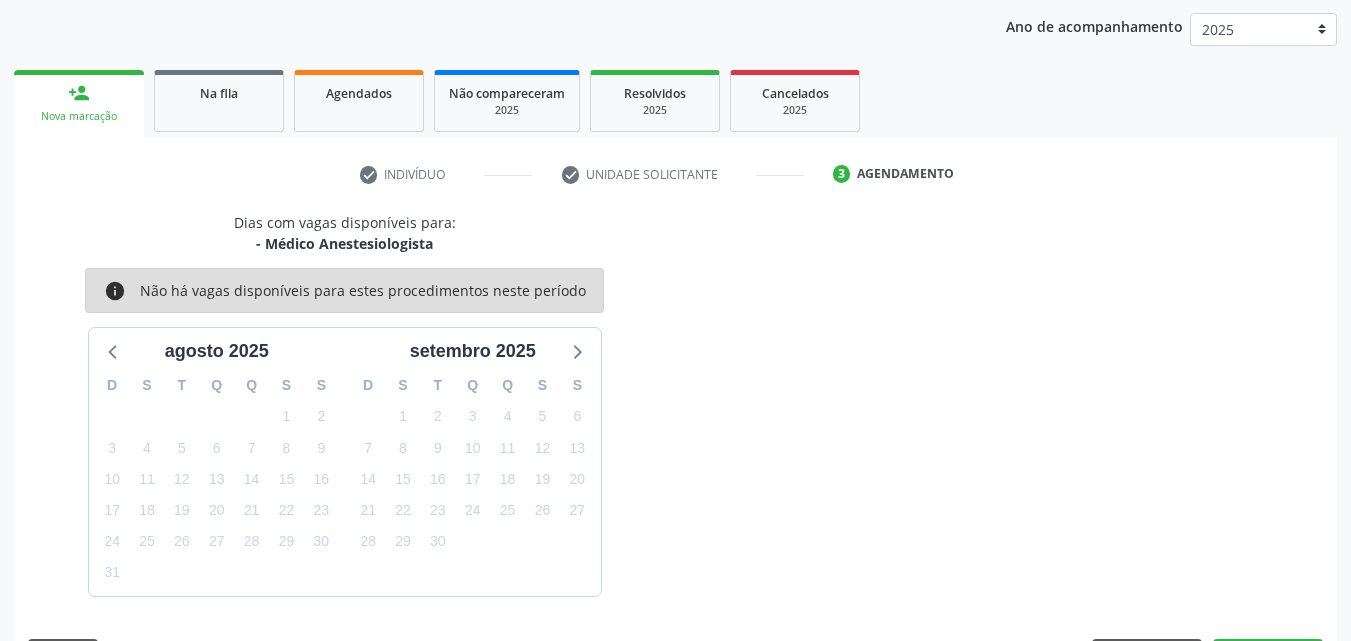 scroll, scrollTop: 265, scrollLeft: 0, axis: vertical 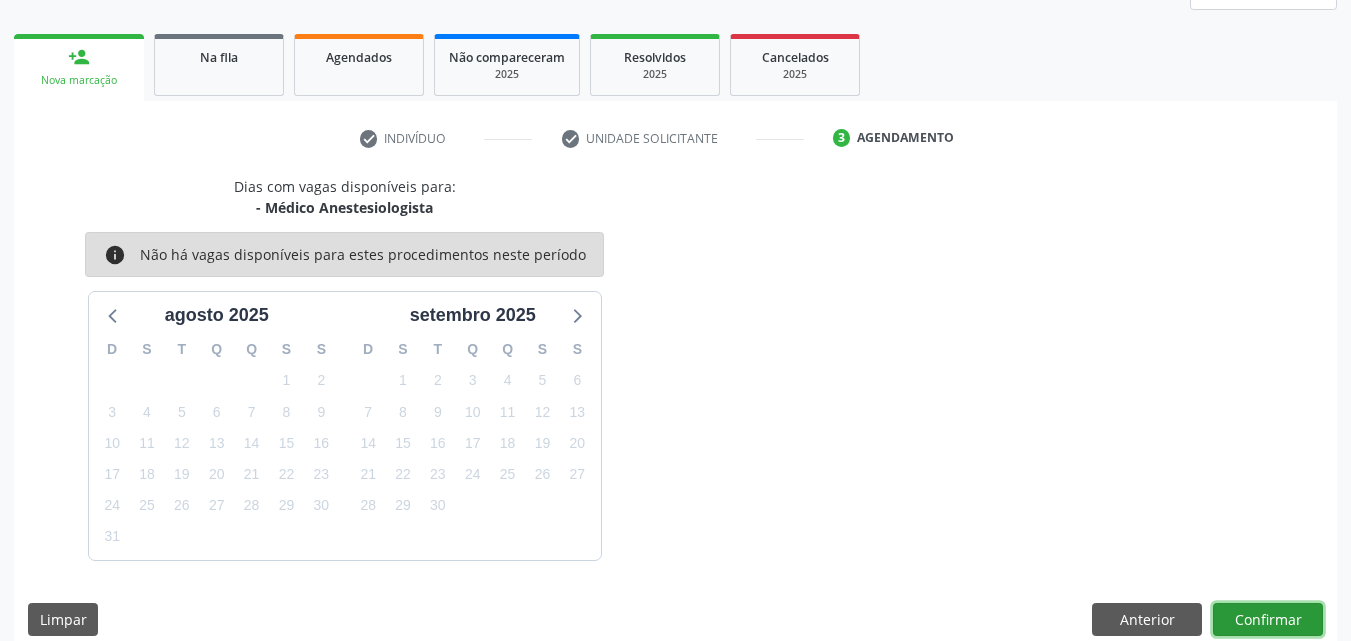 click on "Confirmar" at bounding box center [1268, 620] 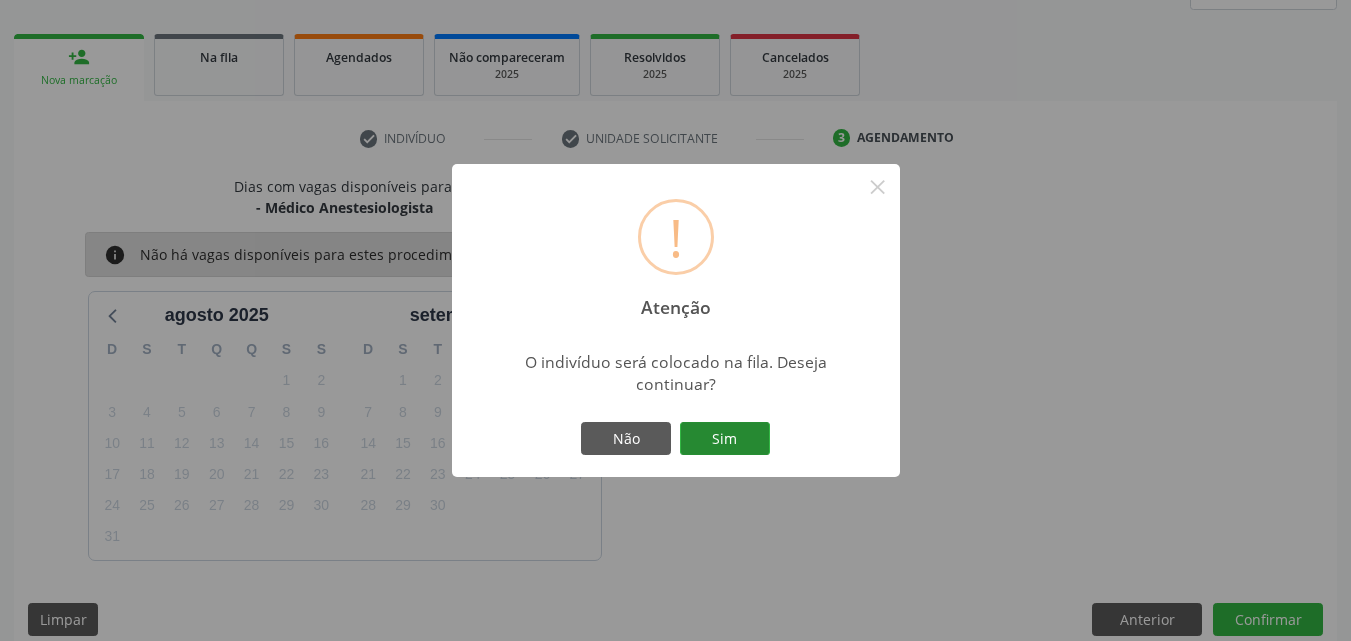 click on "Sim" at bounding box center (725, 439) 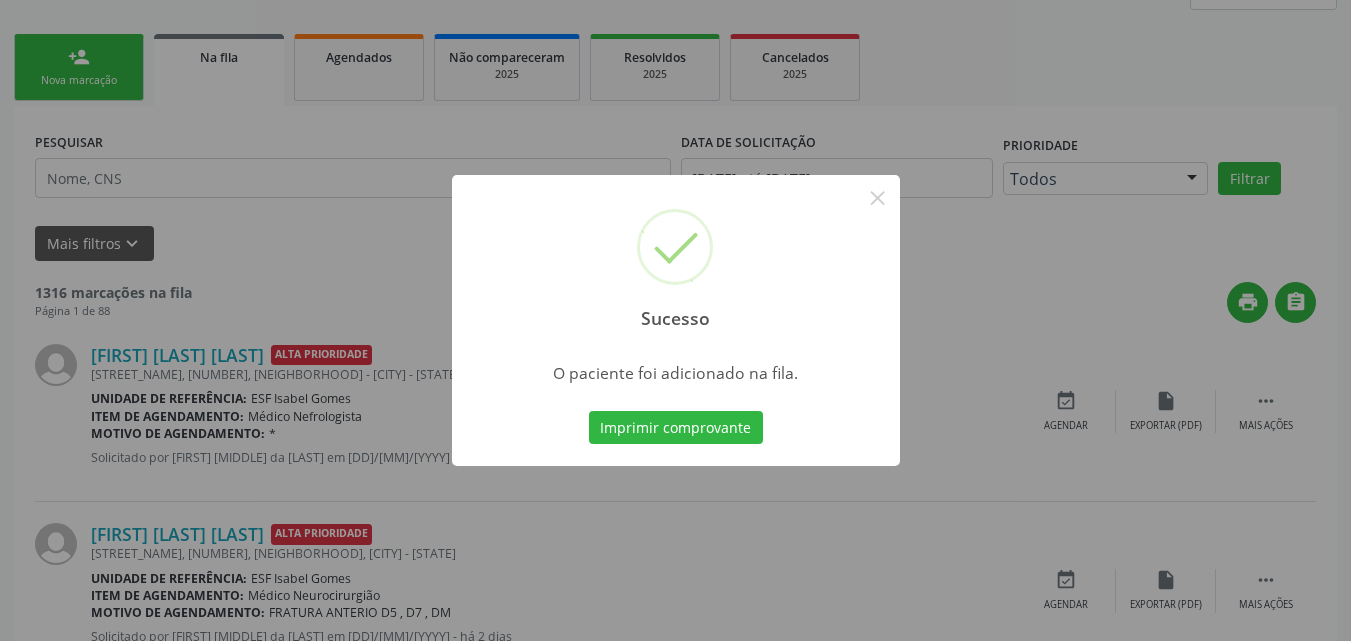 scroll, scrollTop: 26, scrollLeft: 0, axis: vertical 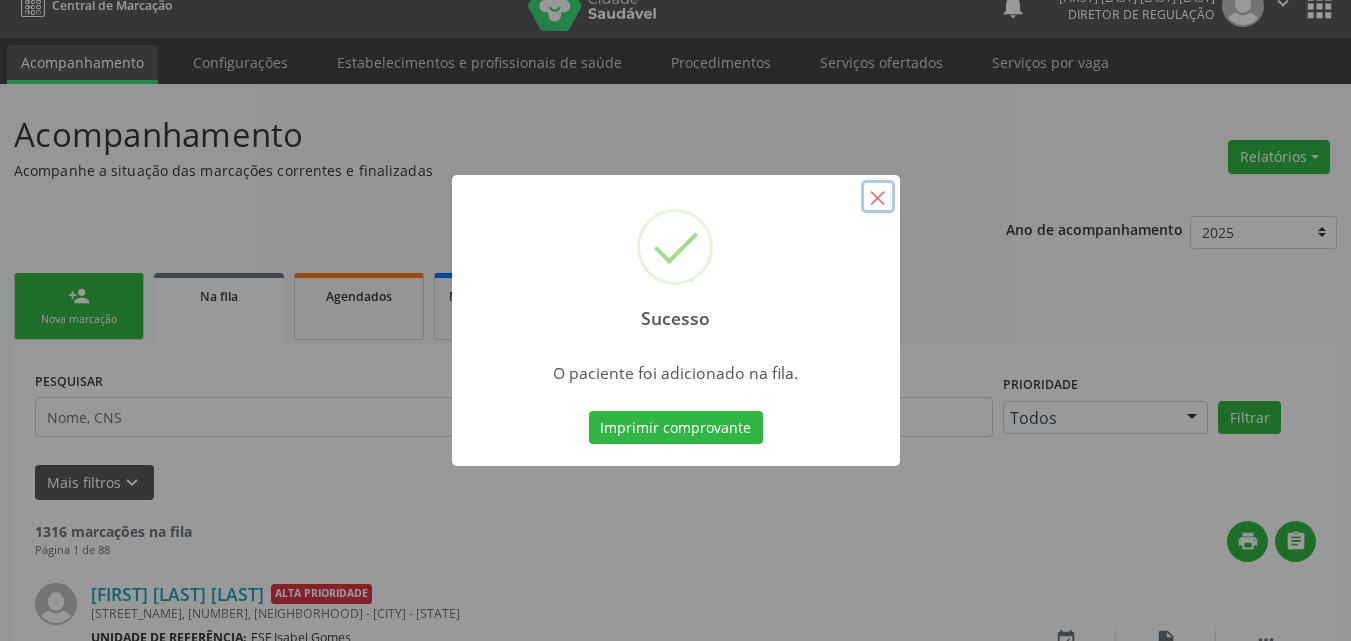 click on "×" at bounding box center [878, 197] 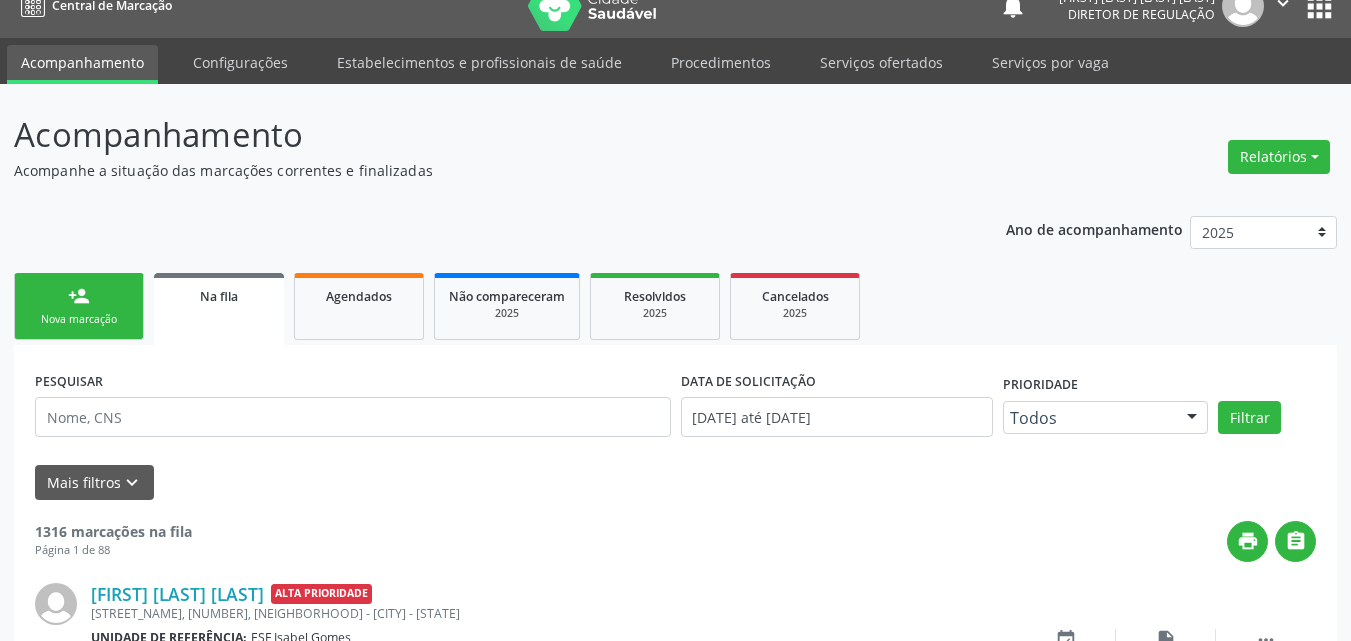 click on "person_add
Nova marcação" at bounding box center (79, 306) 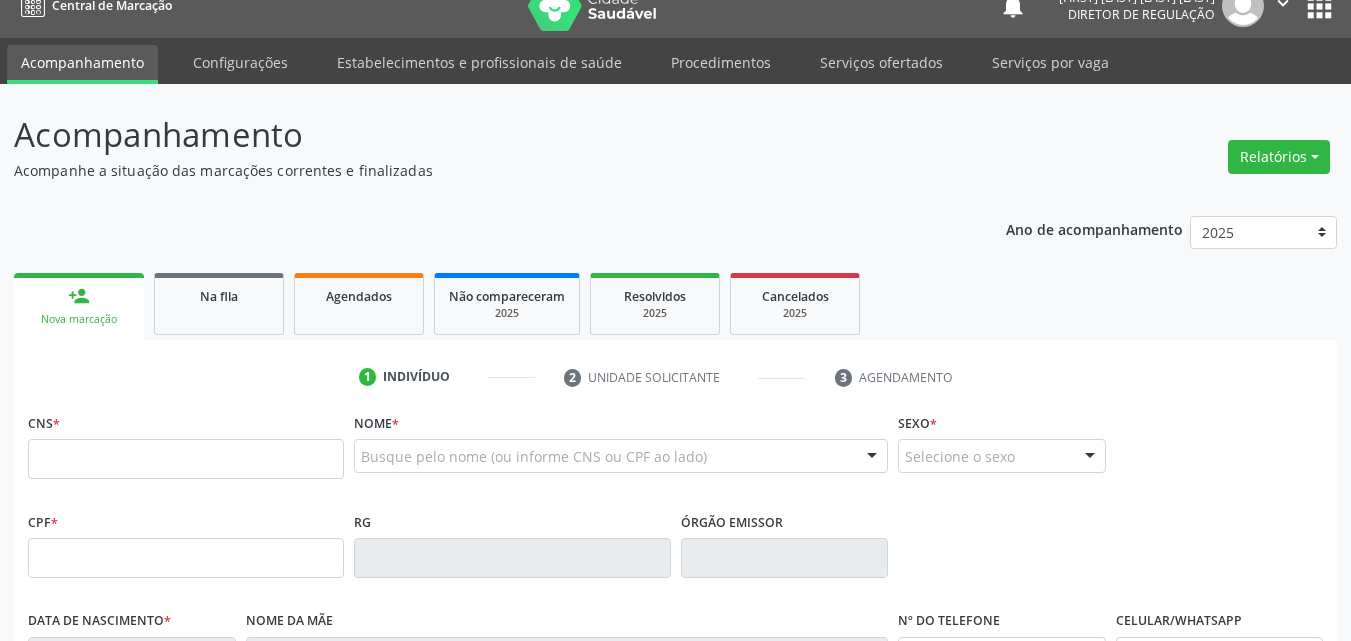 click on "Nova marcação" at bounding box center (79, 319) 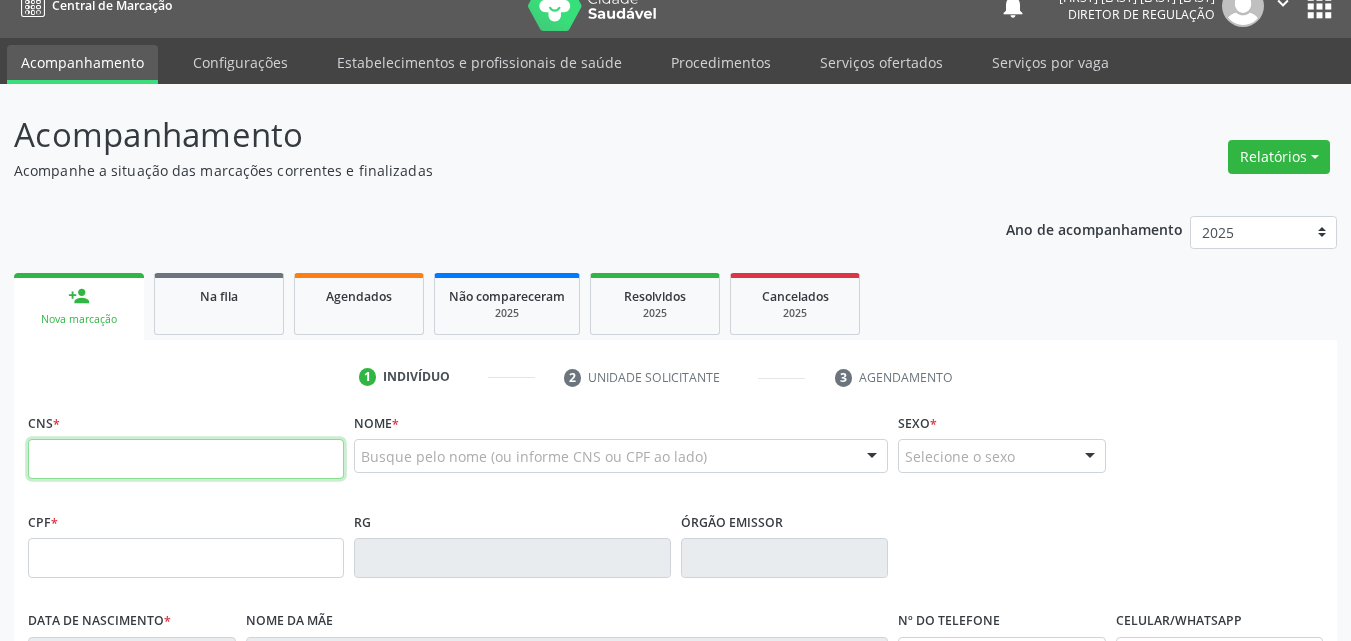 click at bounding box center (186, 459) 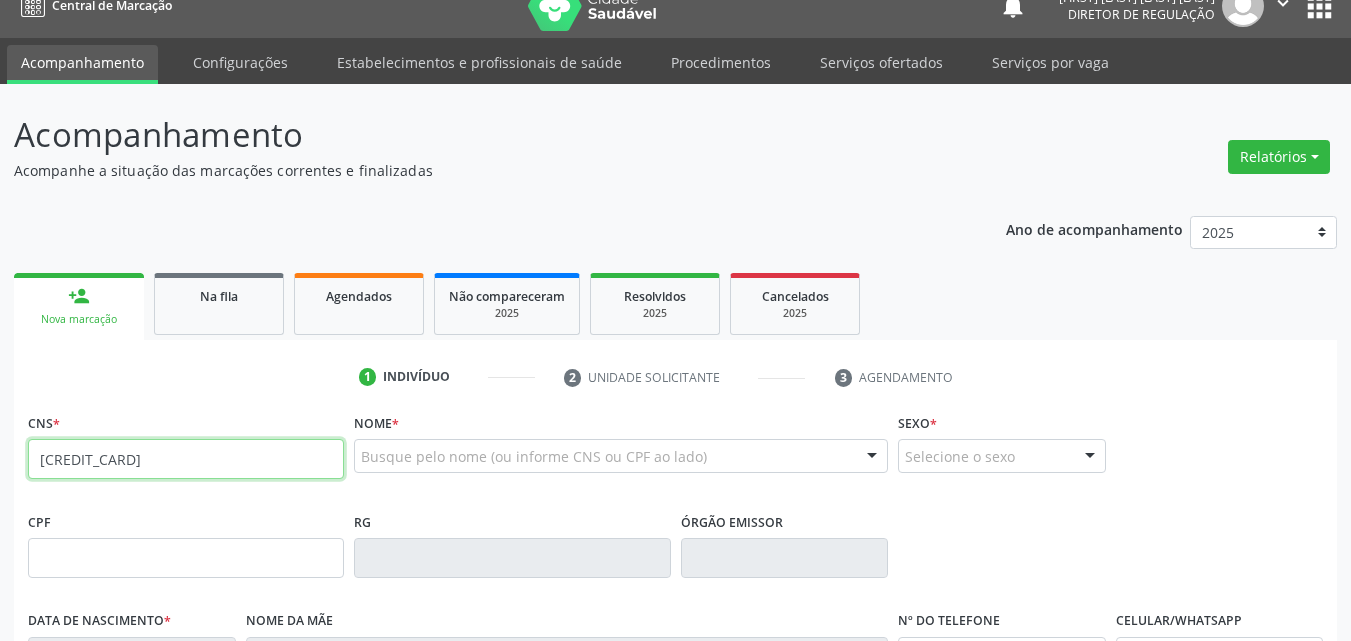 type on "702 0033 6878 8184" 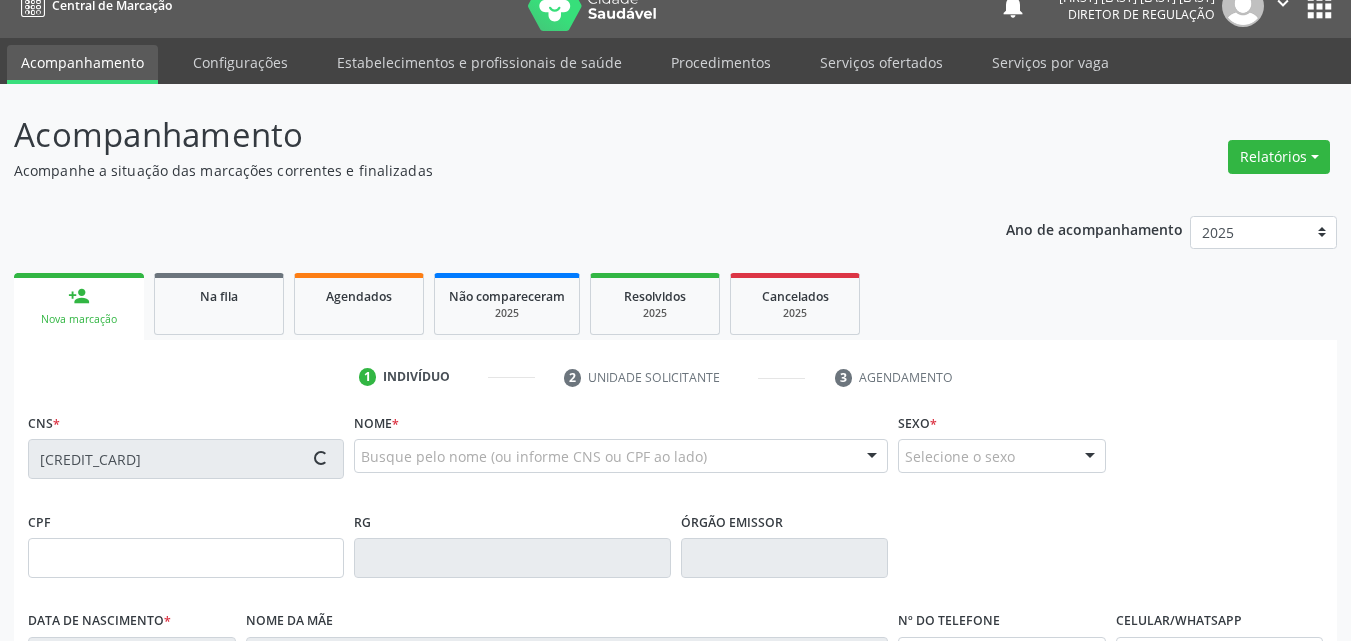 type on "03/12/1972" 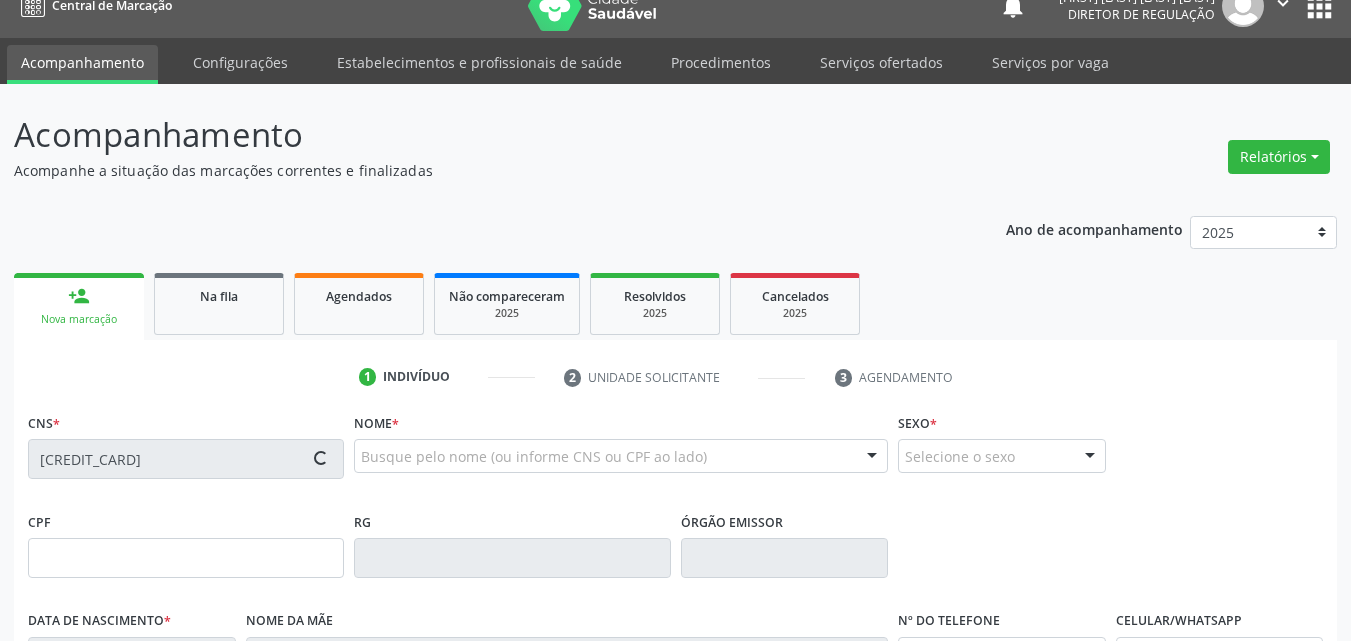 type on "Joana Izabel Rodrigues" 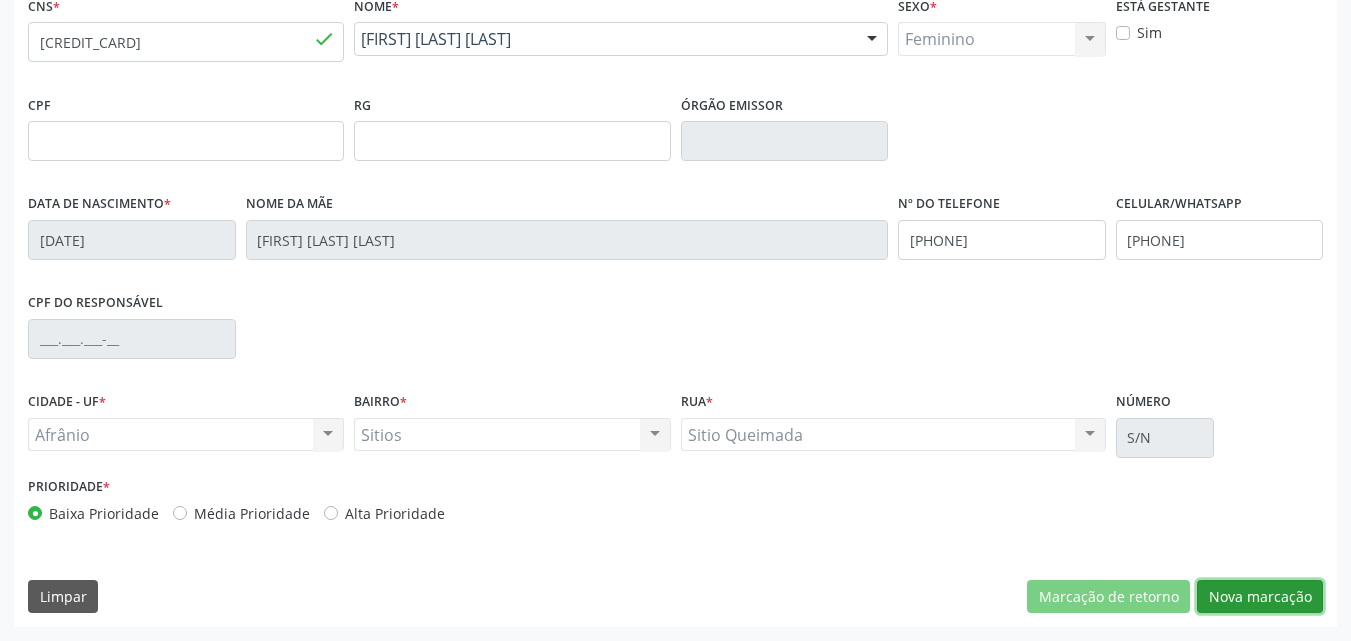 click on "Nova marcação" at bounding box center [1260, 597] 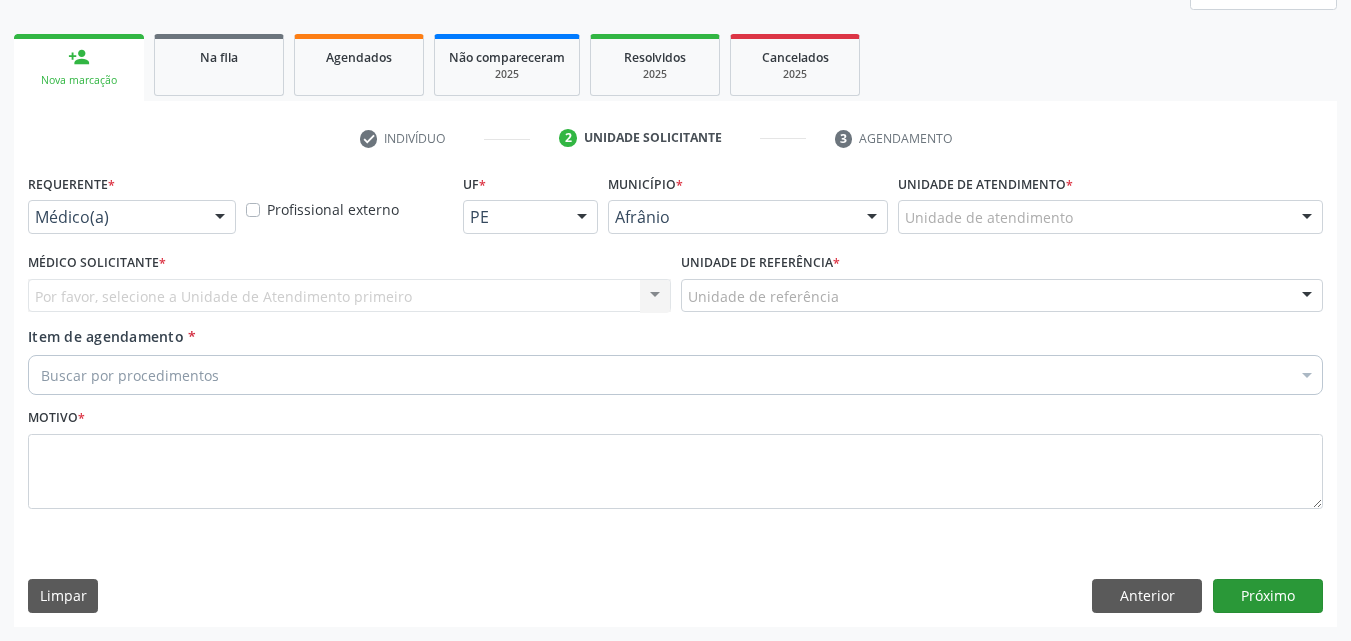 scroll, scrollTop: 265, scrollLeft: 0, axis: vertical 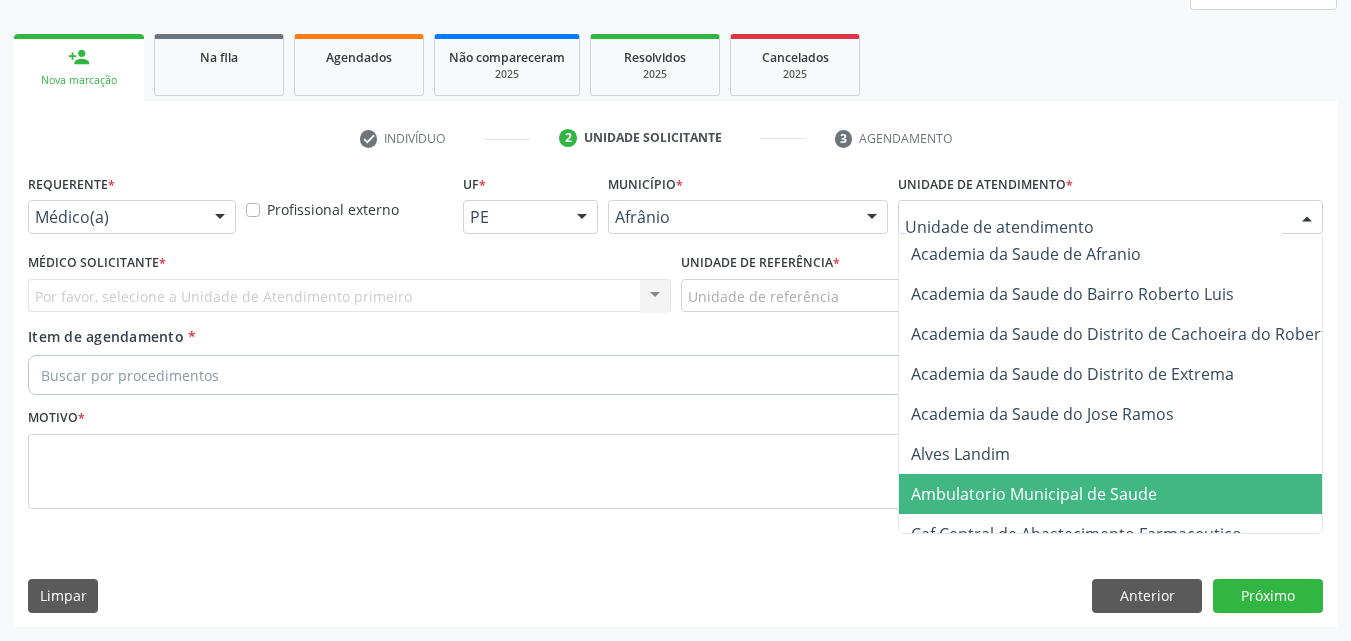 click on "Ambulatorio Municipal de Saude" at bounding box center (1034, 494) 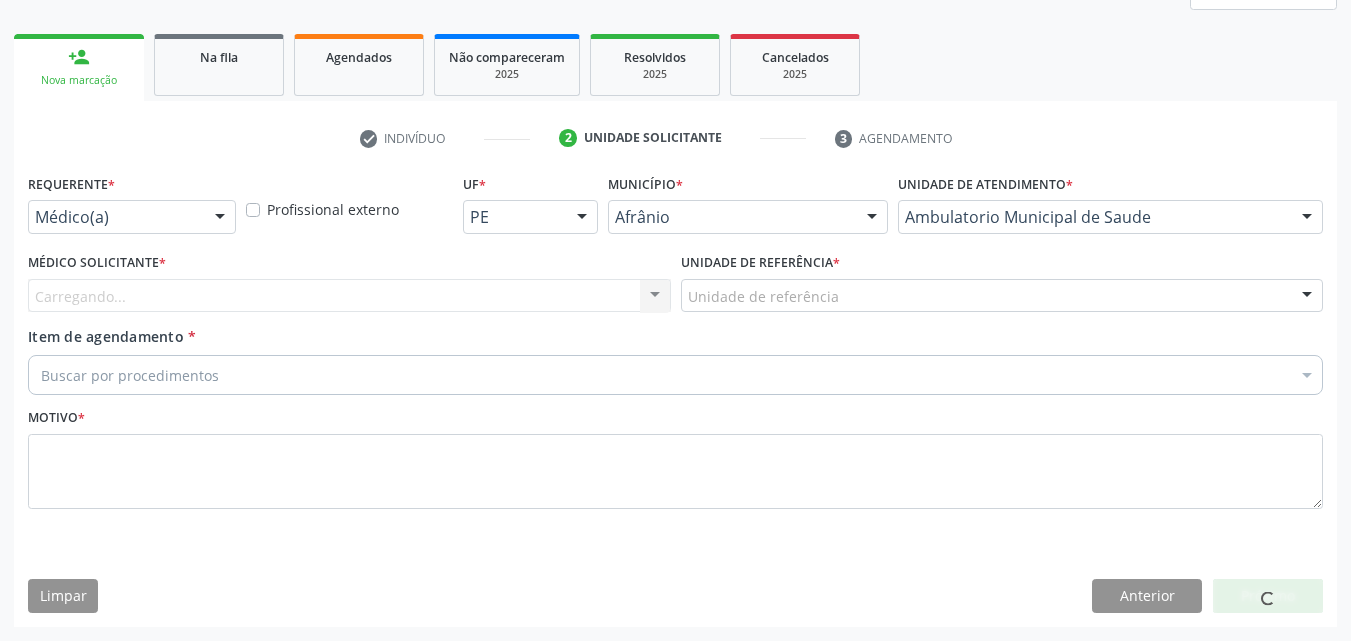 click on "Unidade de referência" at bounding box center (1002, 296) 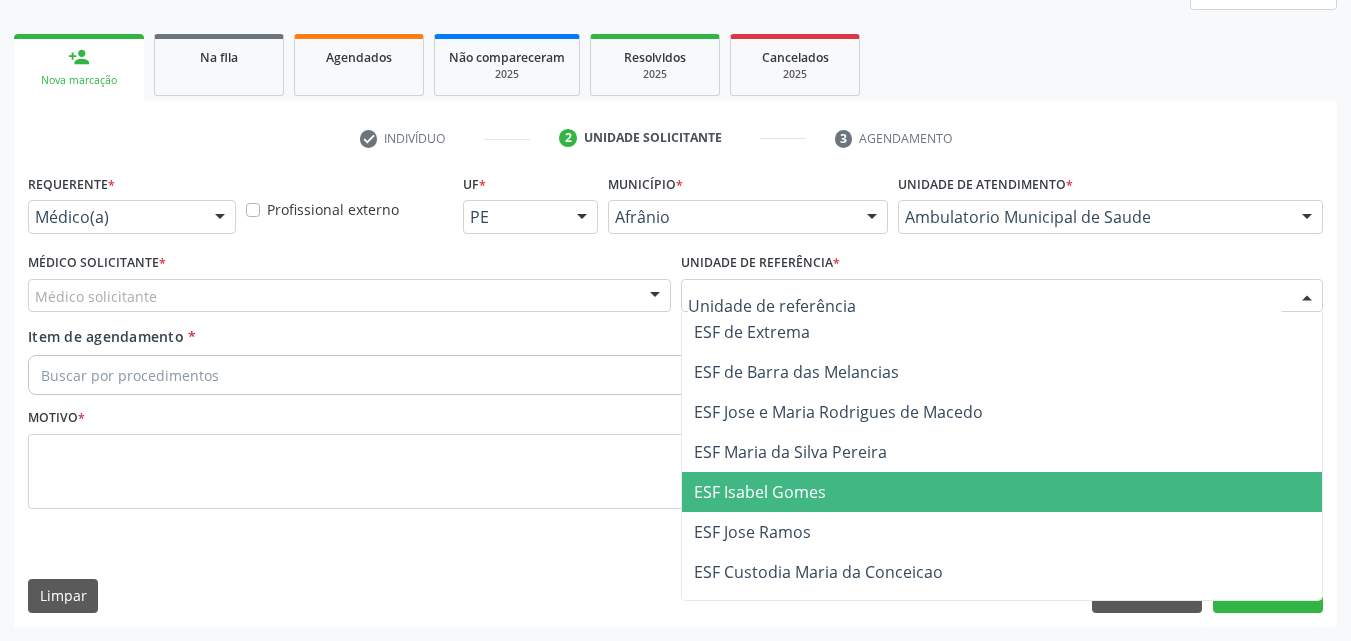 click on "ESF Isabel Gomes" at bounding box center (1002, 492) 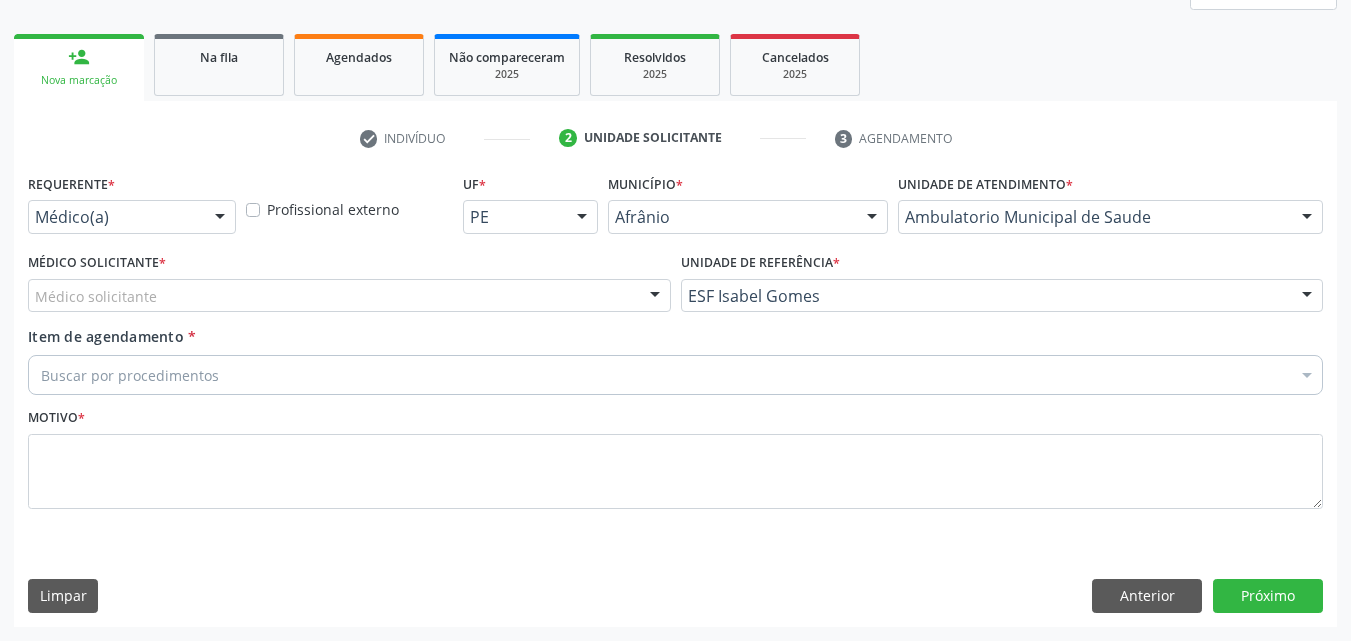 click on "Médico solicitante" at bounding box center (349, 296) 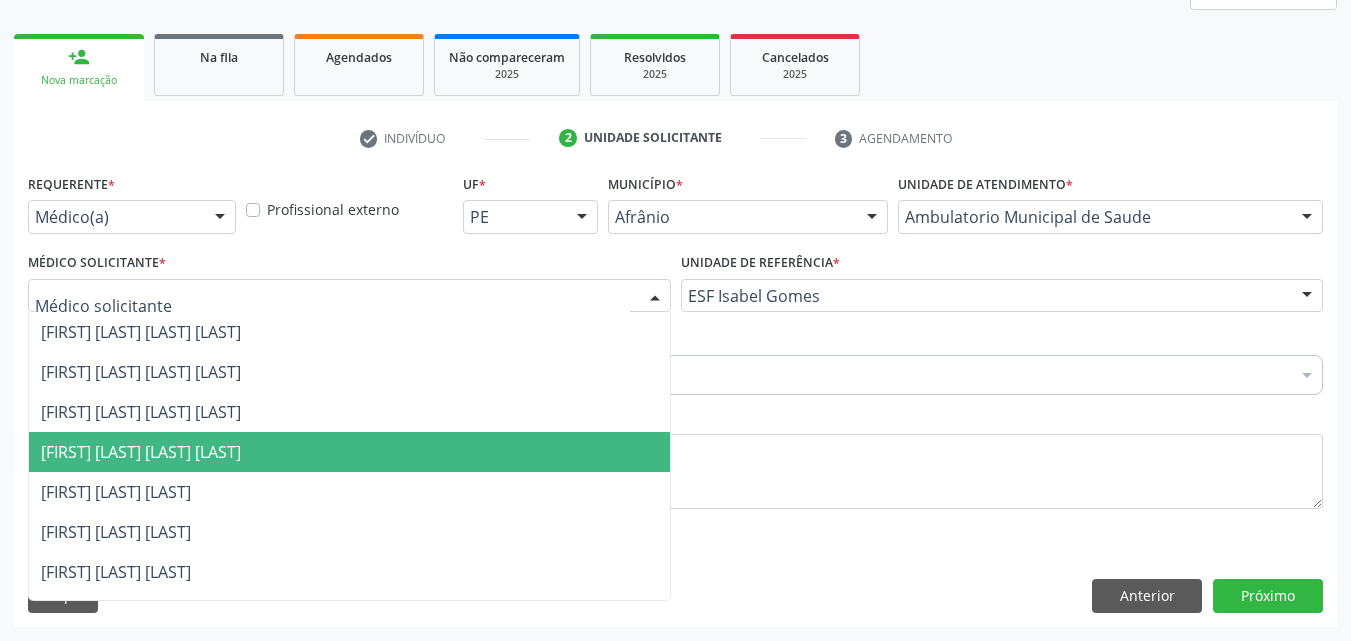 click on "[FIRST] [LAST]" at bounding box center [349, 452] 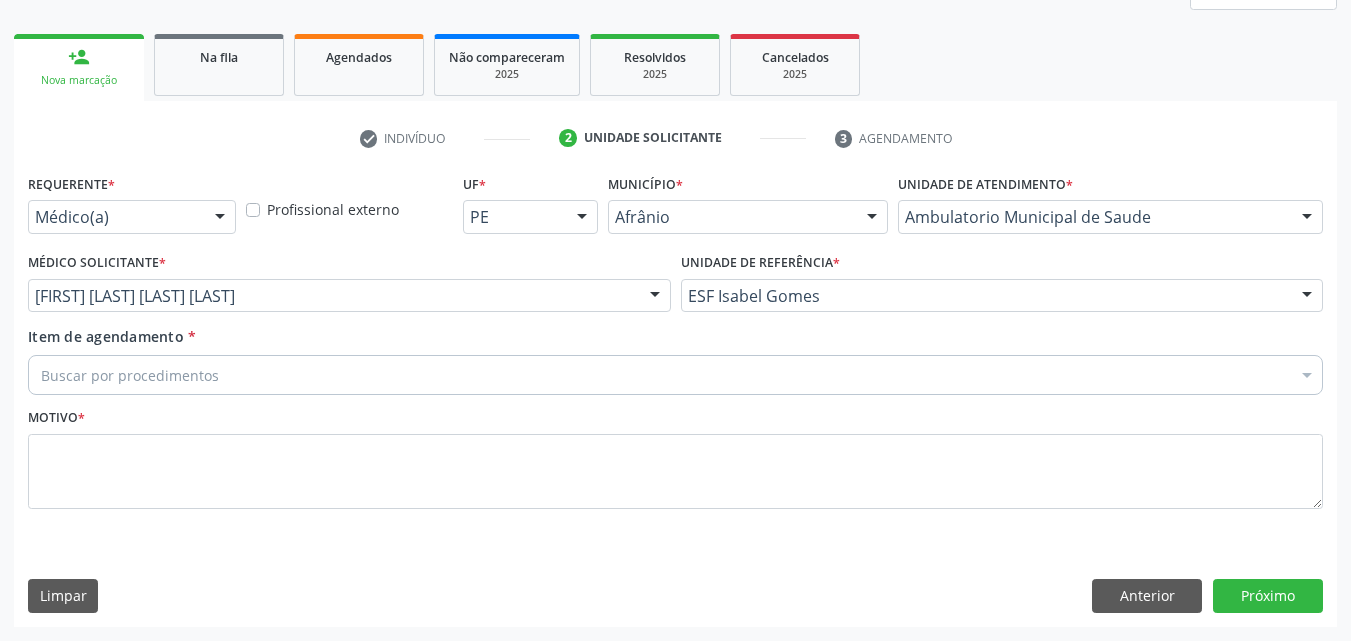 click on "Buscar por procedimentos" at bounding box center [675, 375] 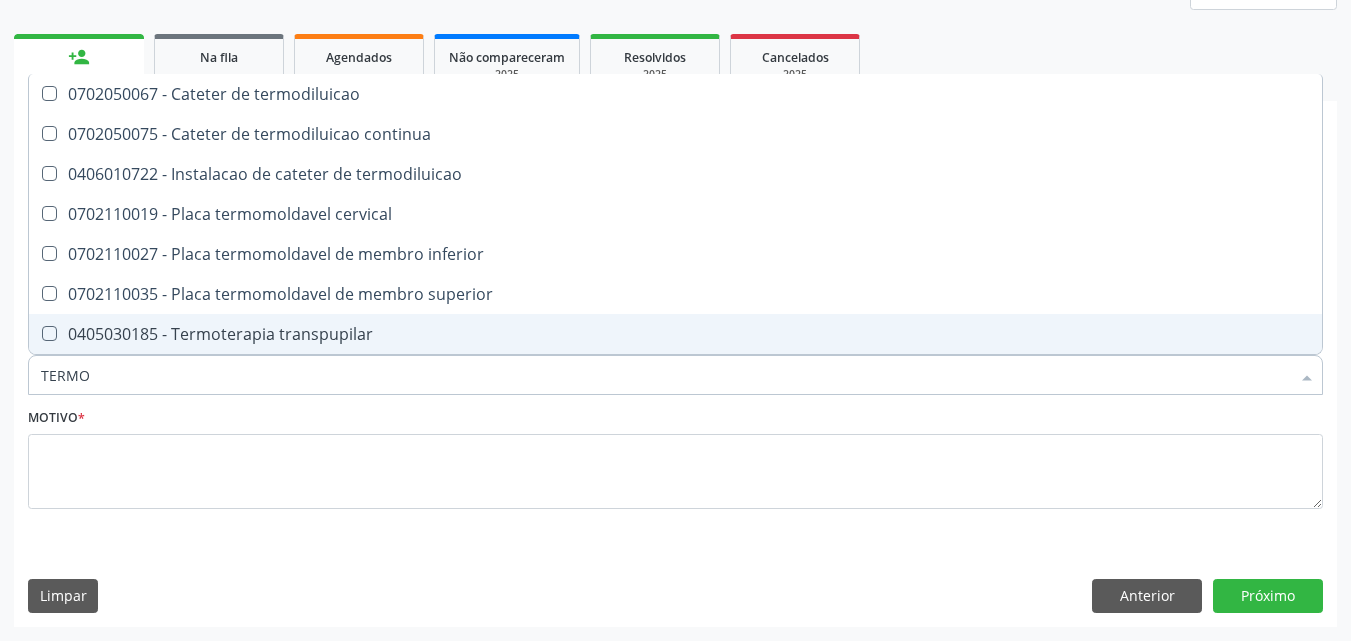 type on "TERMOG" 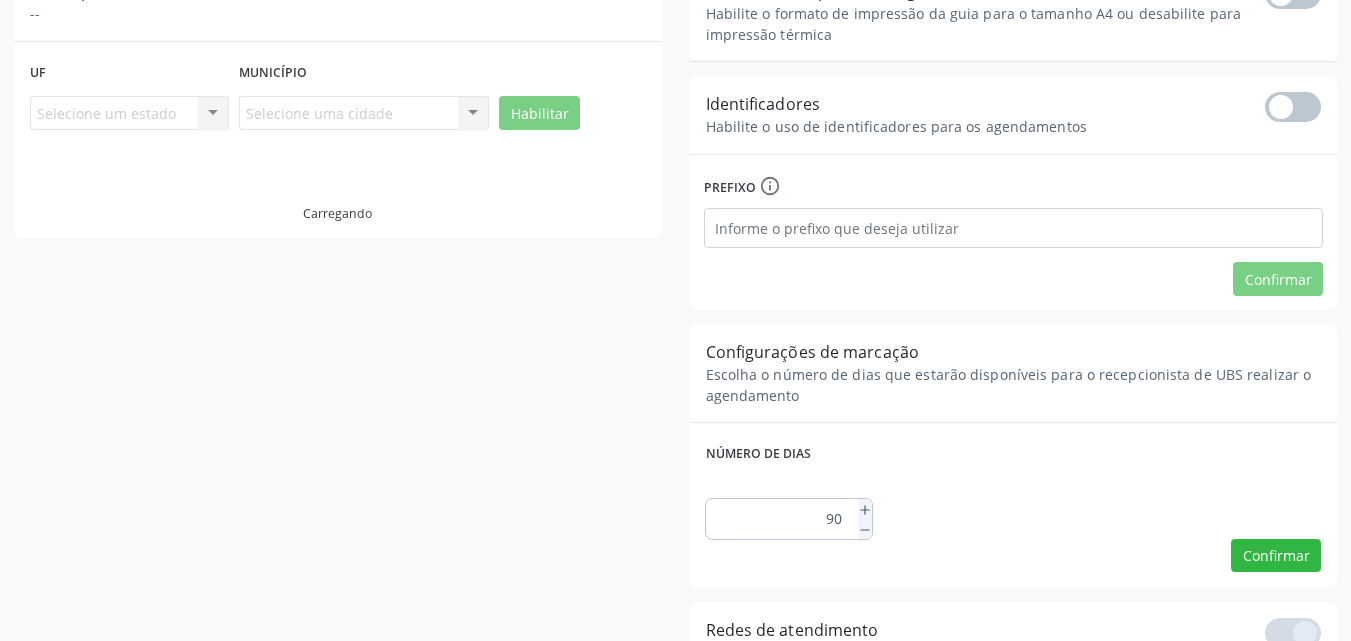 scroll, scrollTop: 0, scrollLeft: 0, axis: both 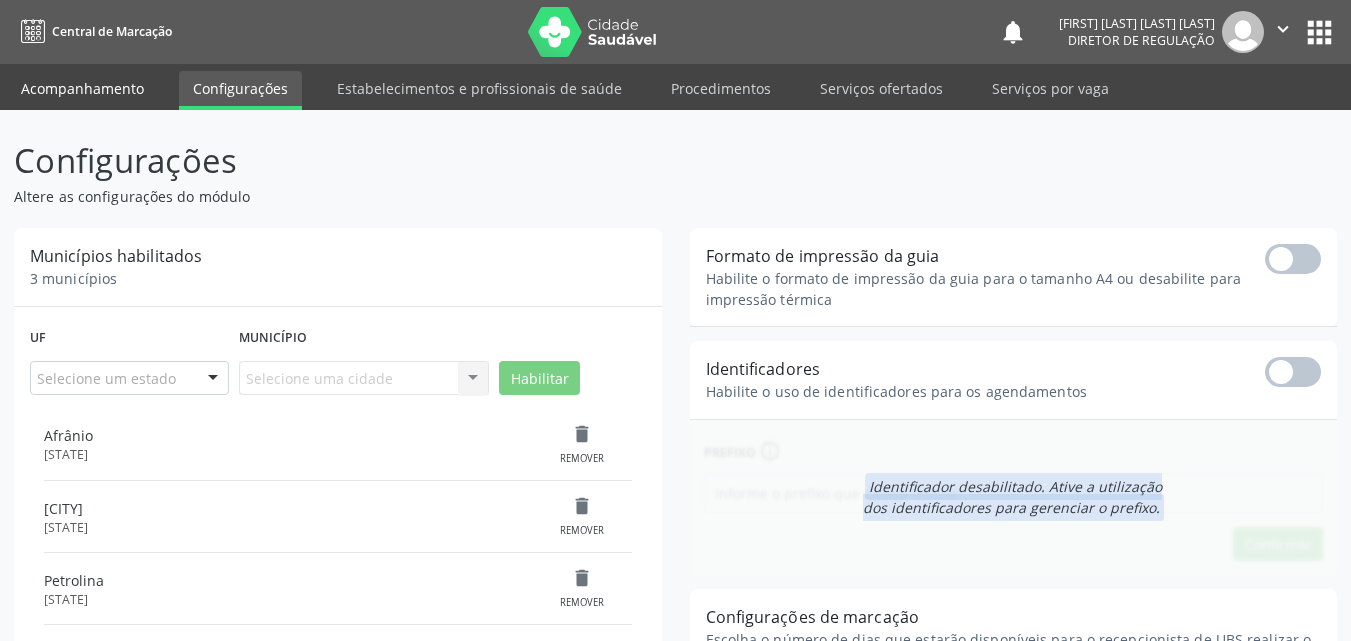 click on "Acompanhamento" at bounding box center (82, 88) 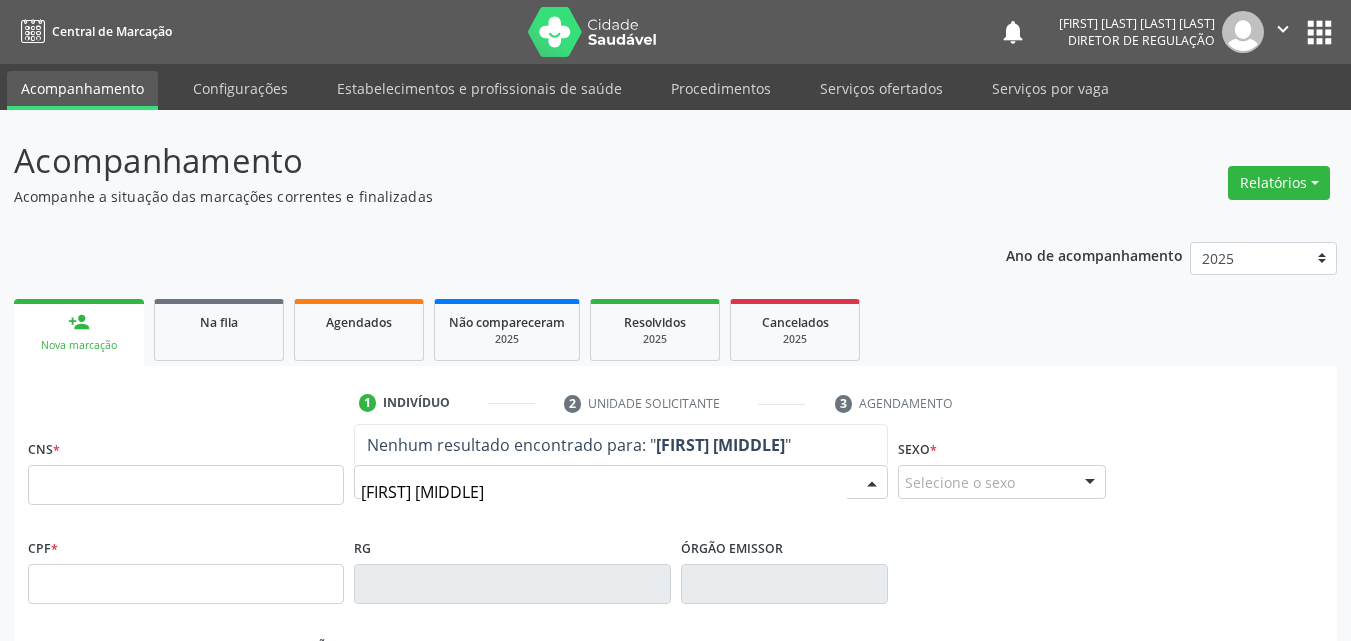 click on "ALLISSON F" at bounding box center [604, 492] 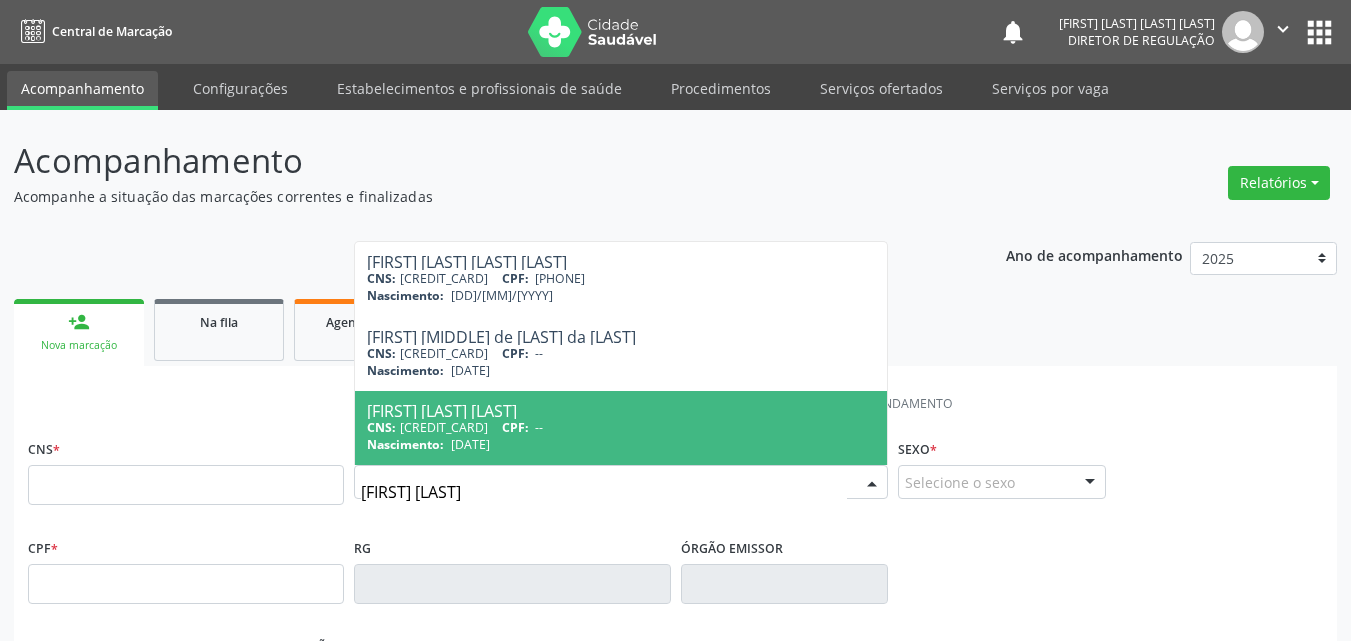 click on "ALISSON F" at bounding box center [604, 492] 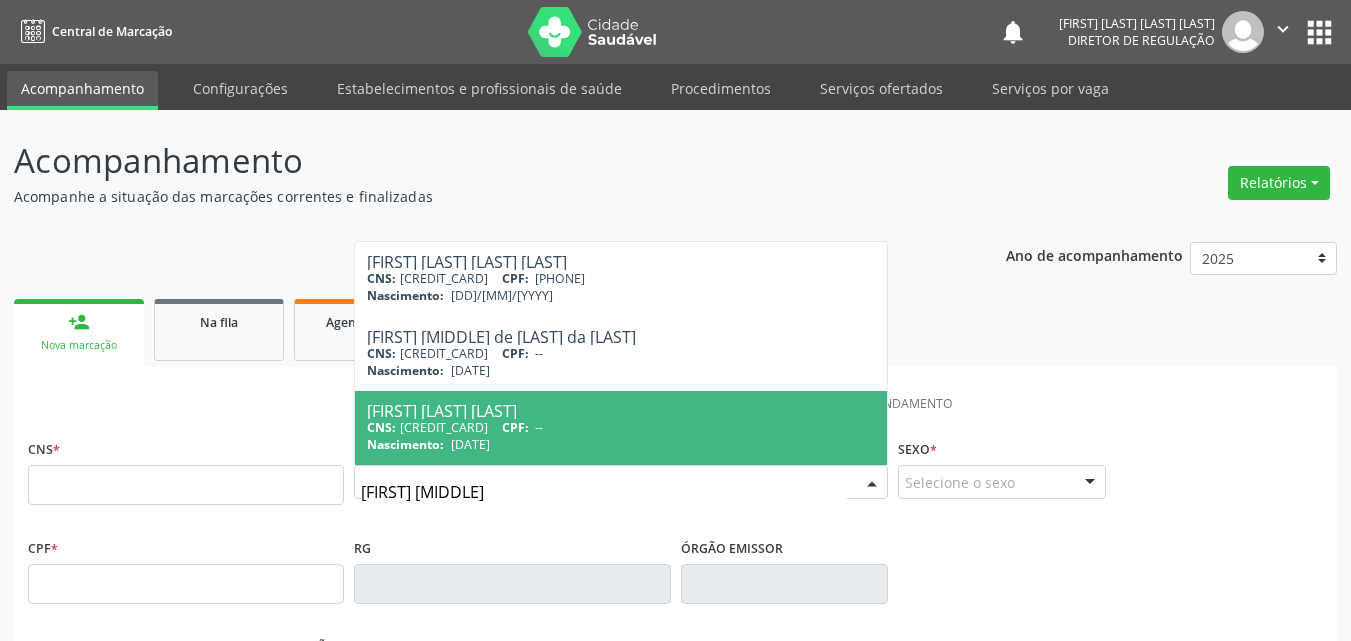 type on "ALYSSON F" 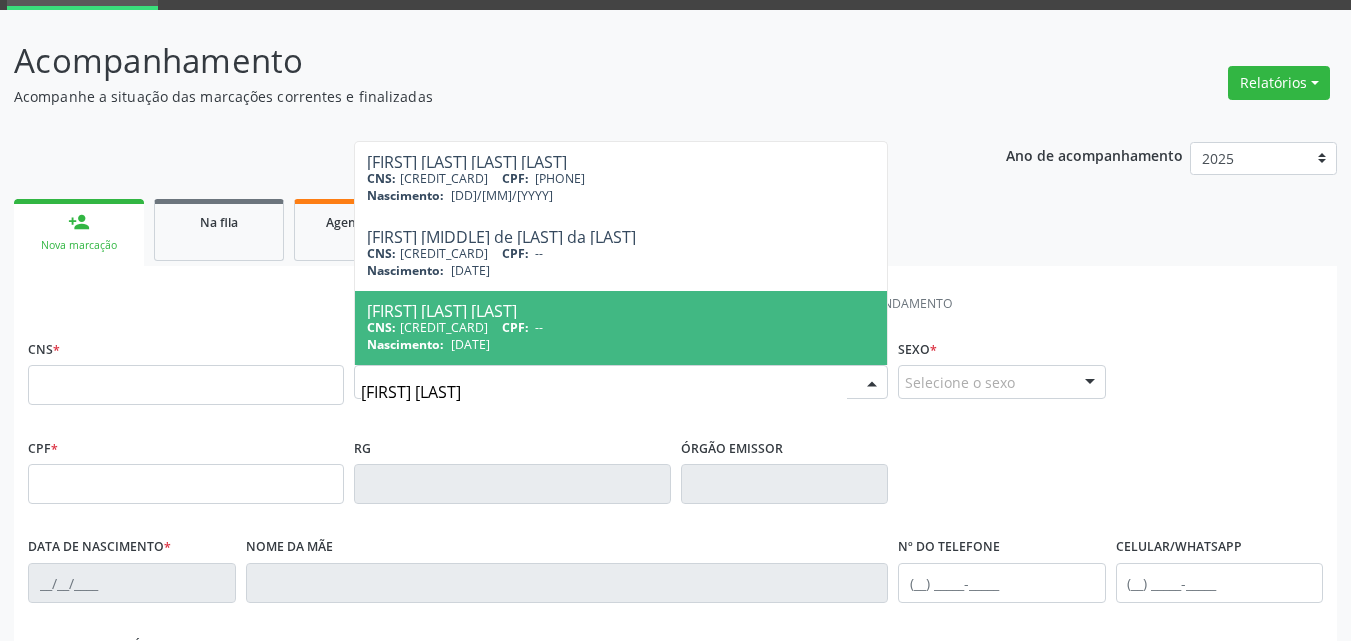 scroll, scrollTop: 200, scrollLeft: 0, axis: vertical 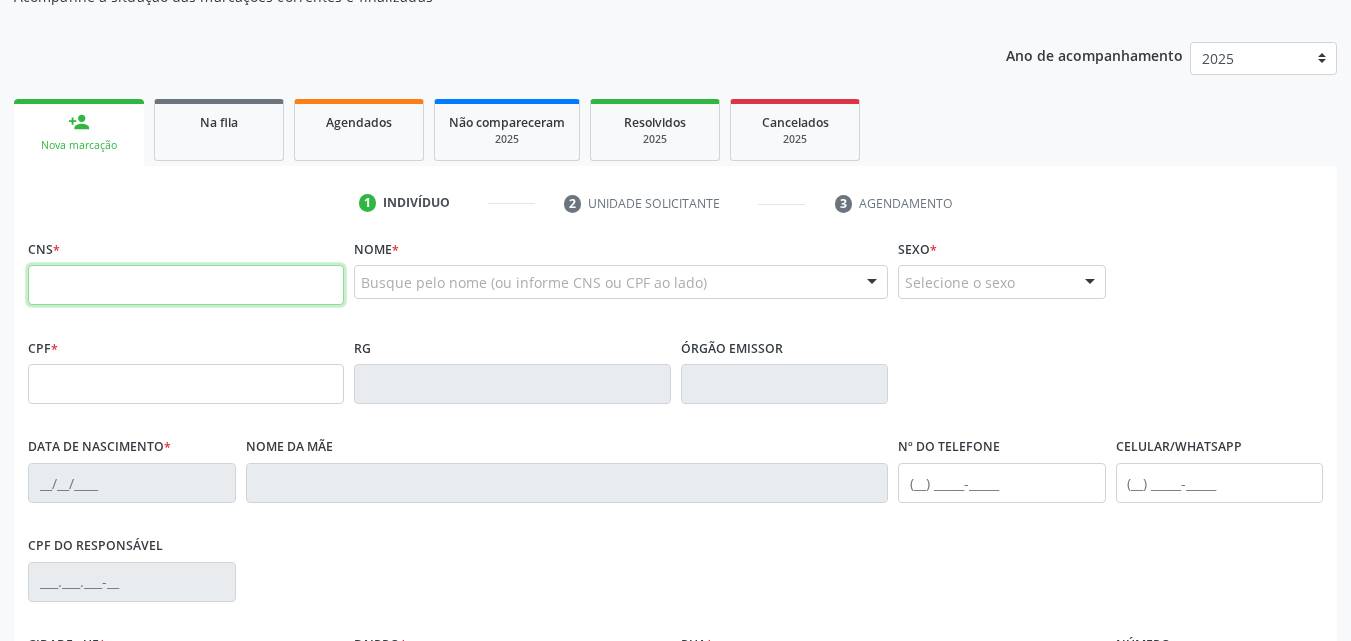 click at bounding box center (186, 285) 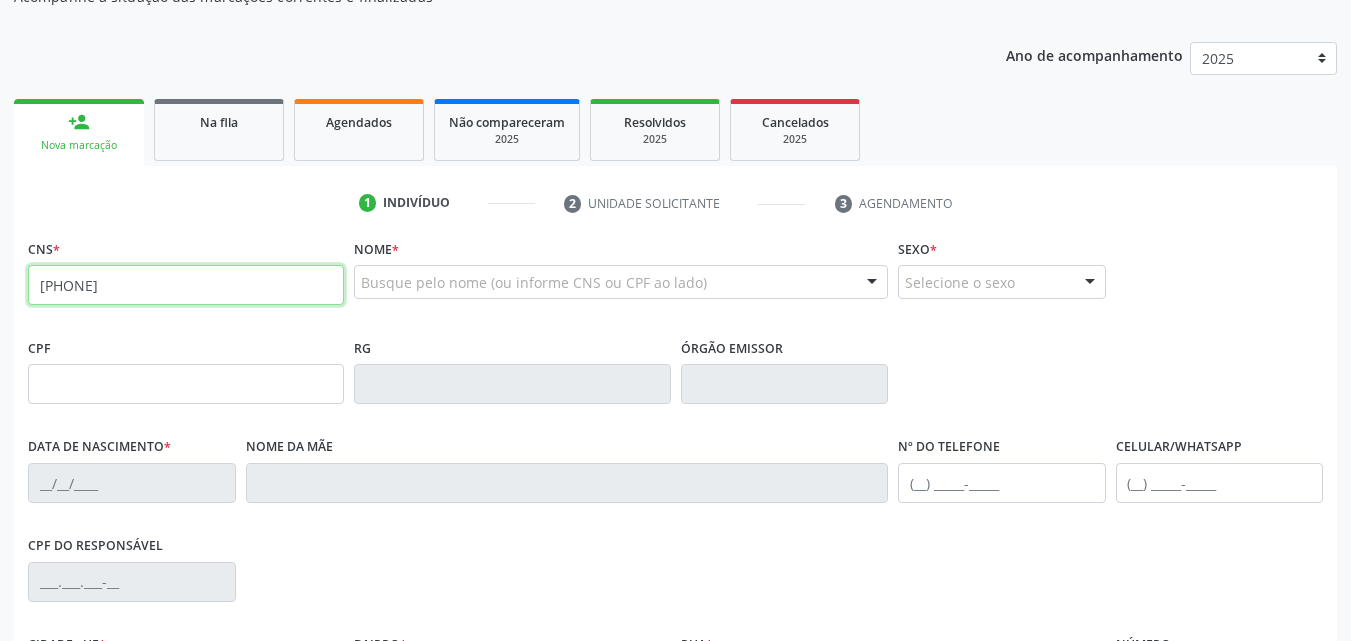 type on "708 9097 2767 7519" 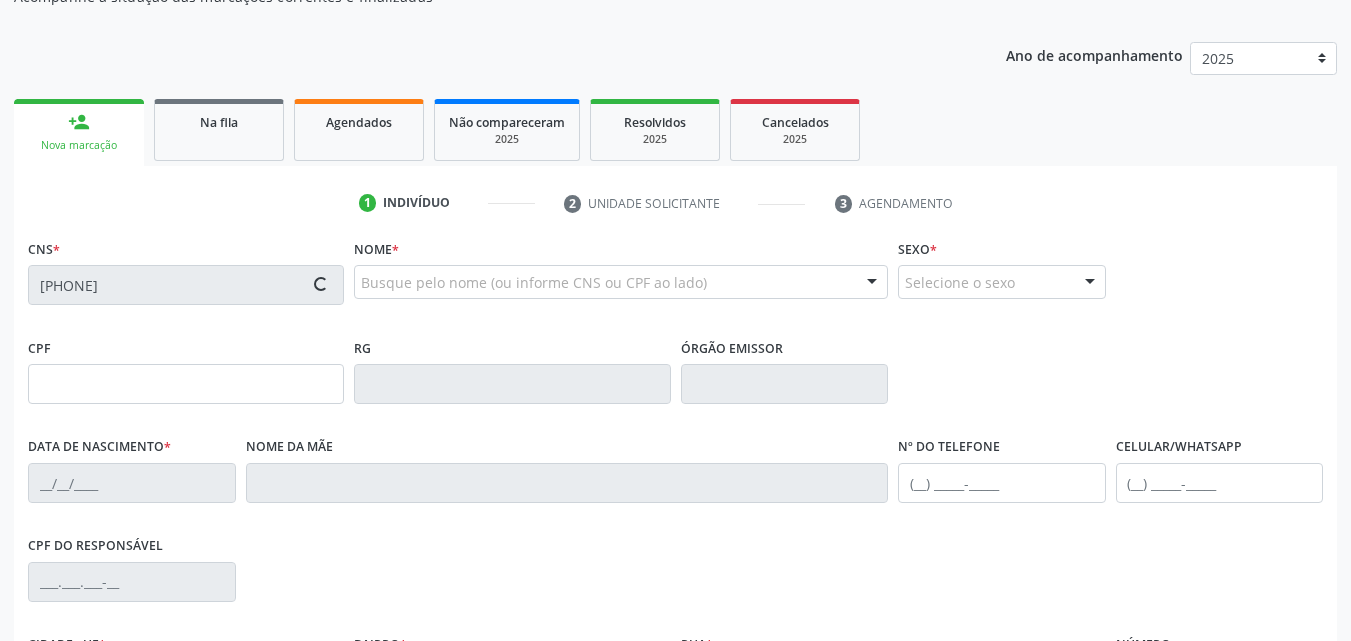 scroll, scrollTop: 400, scrollLeft: 0, axis: vertical 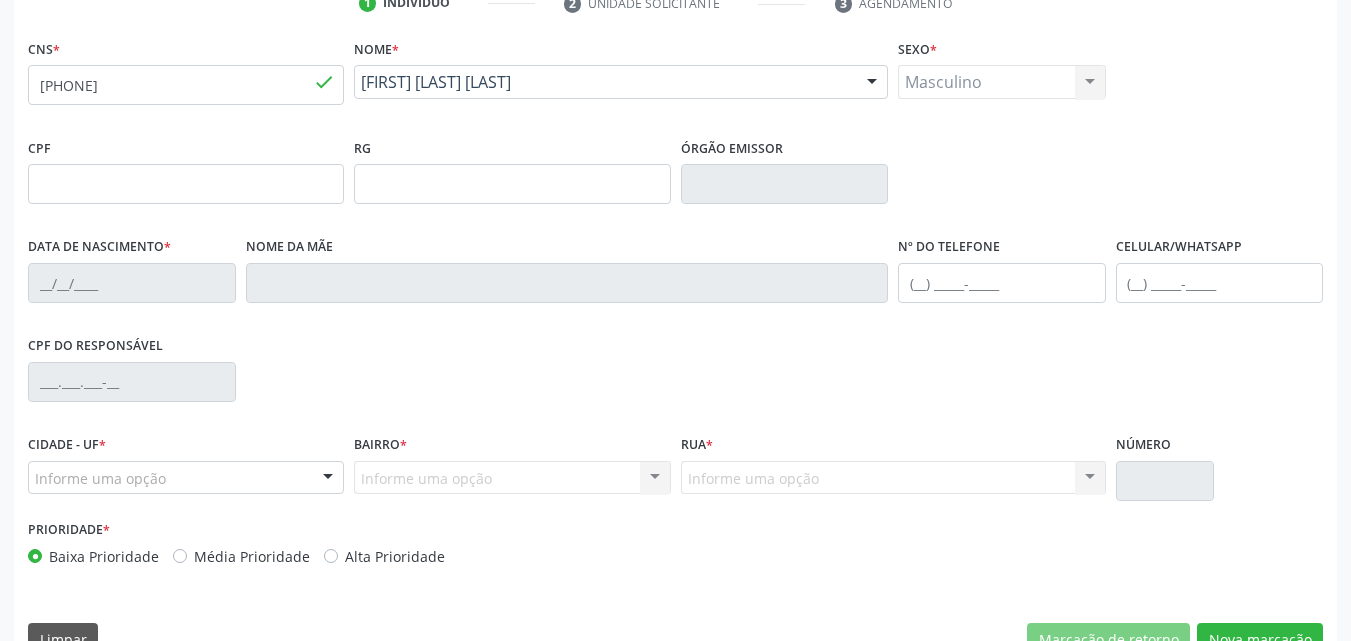 type on "29/04/2021" 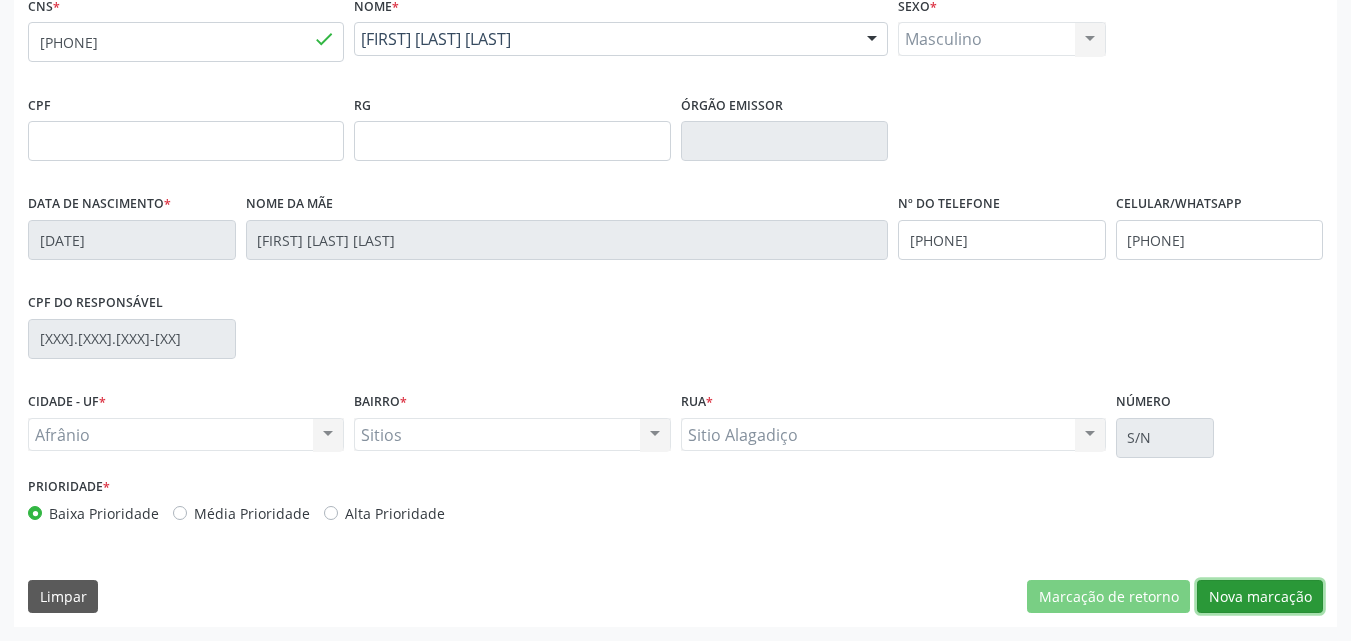 click on "Nova marcação" at bounding box center [1260, 597] 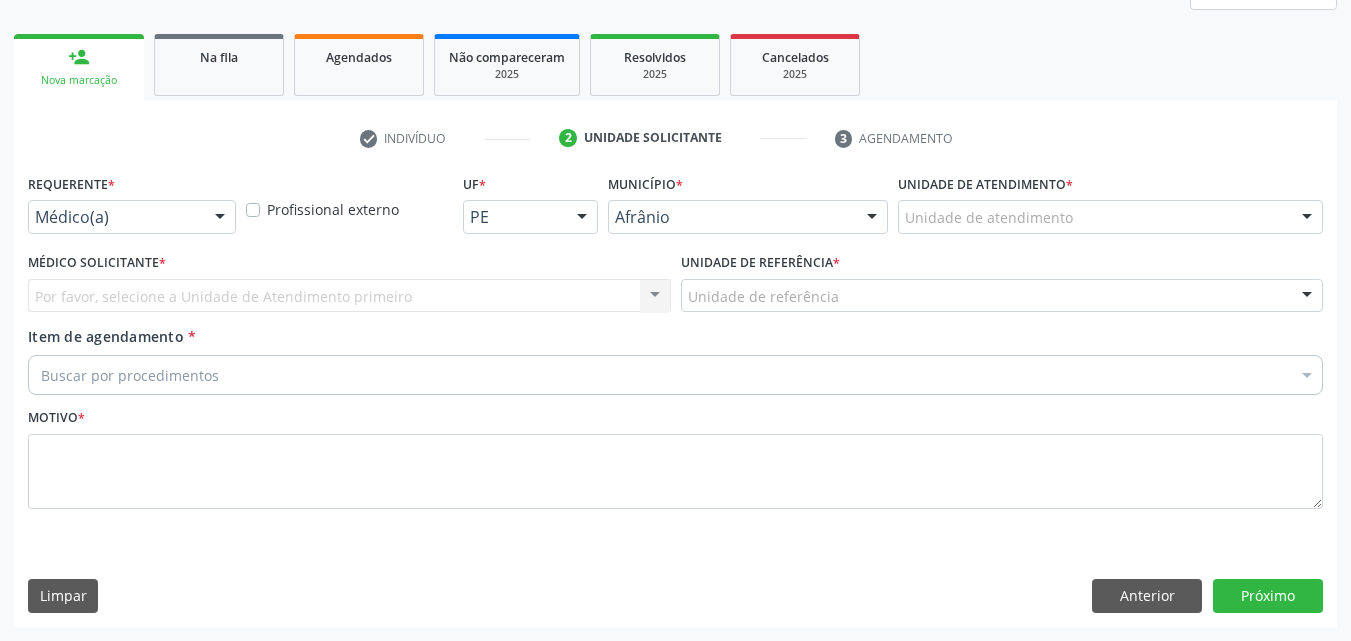 scroll, scrollTop: 265, scrollLeft: 0, axis: vertical 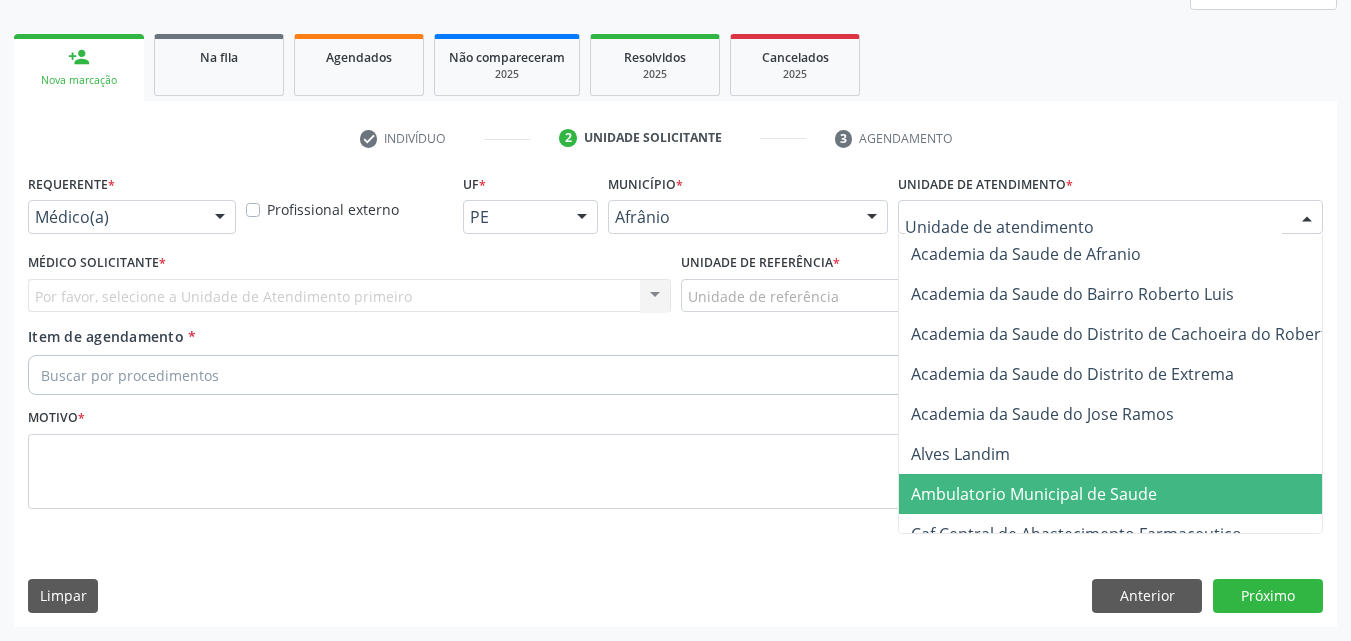 click on "Ambulatorio Municipal de Saude" at bounding box center [1034, 494] 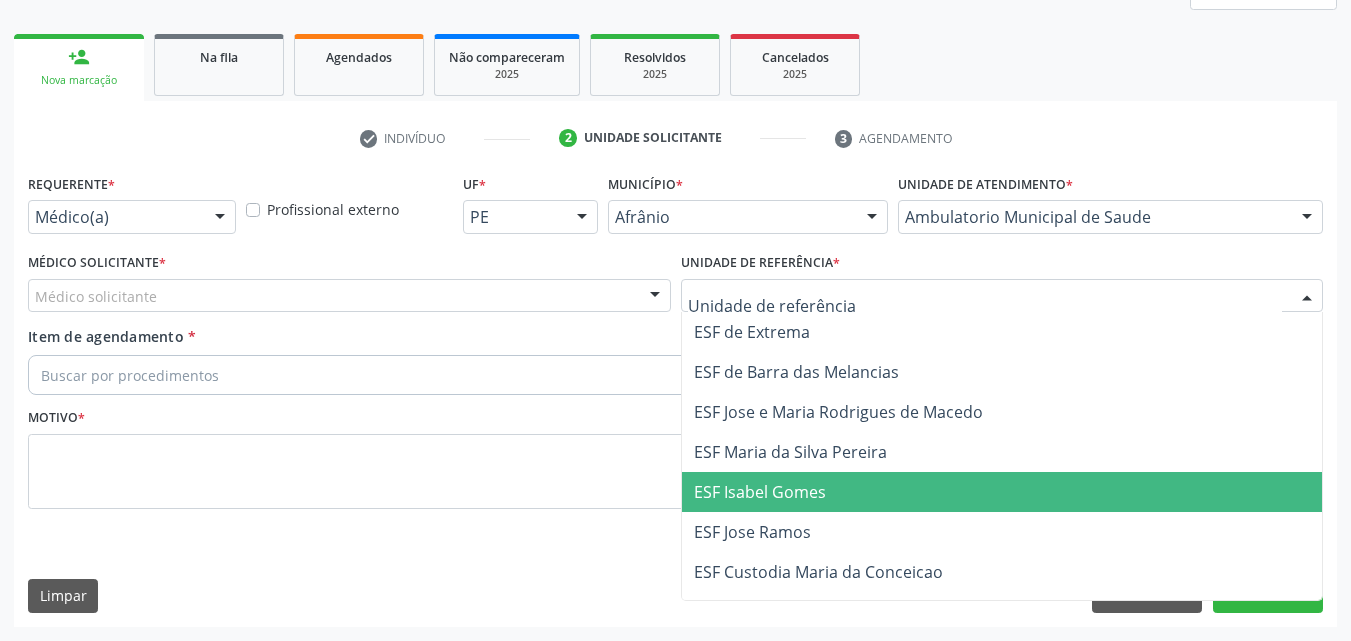 click on "ESF Isabel Gomes" at bounding box center [760, 492] 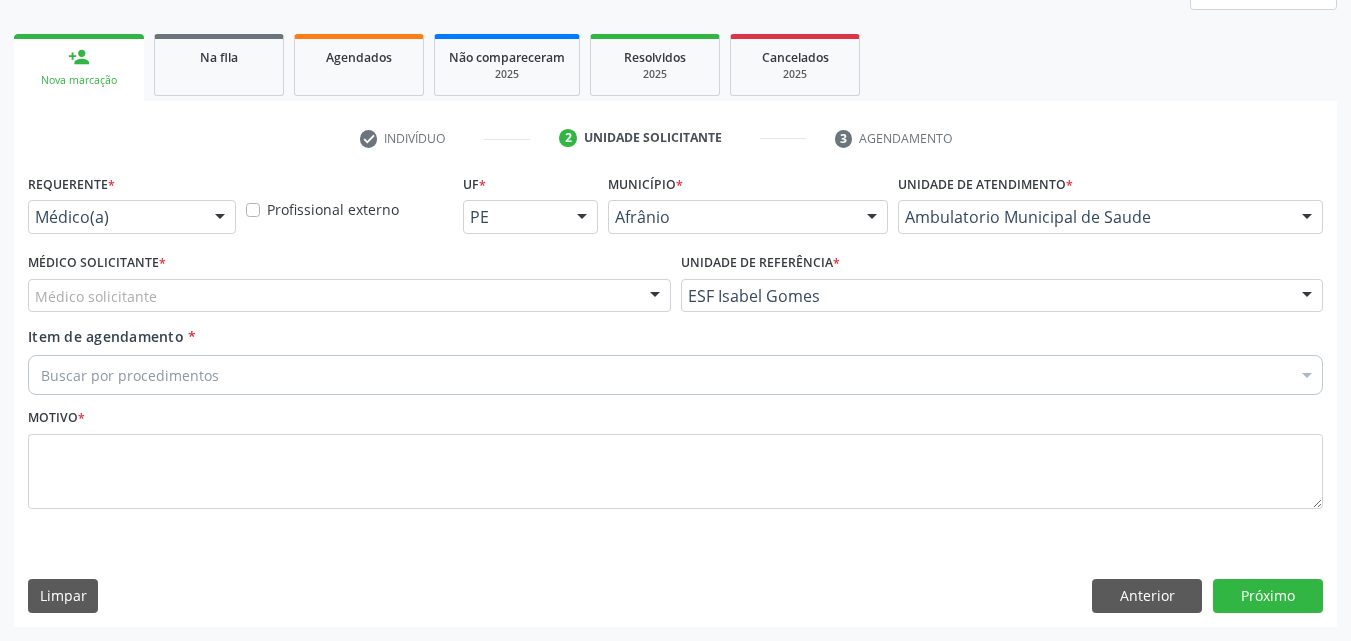 click on "Médico solicitante" at bounding box center (349, 296) 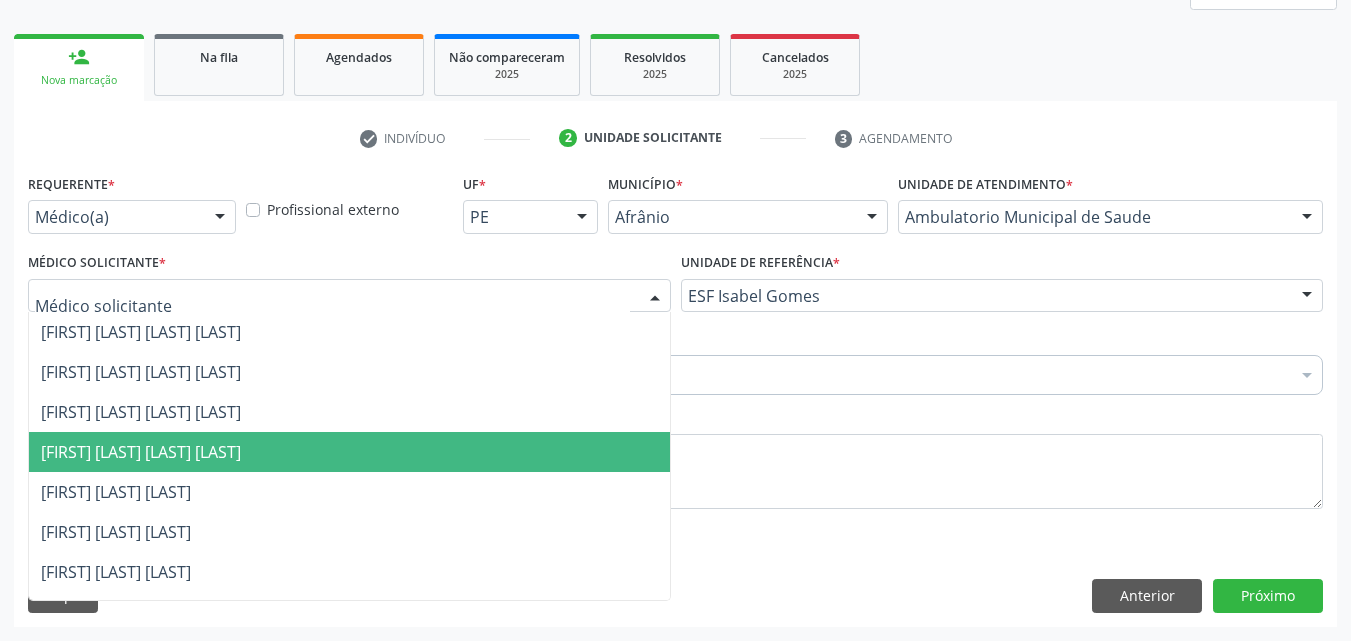 click on "[FIRST] [LAST]" at bounding box center (349, 452) 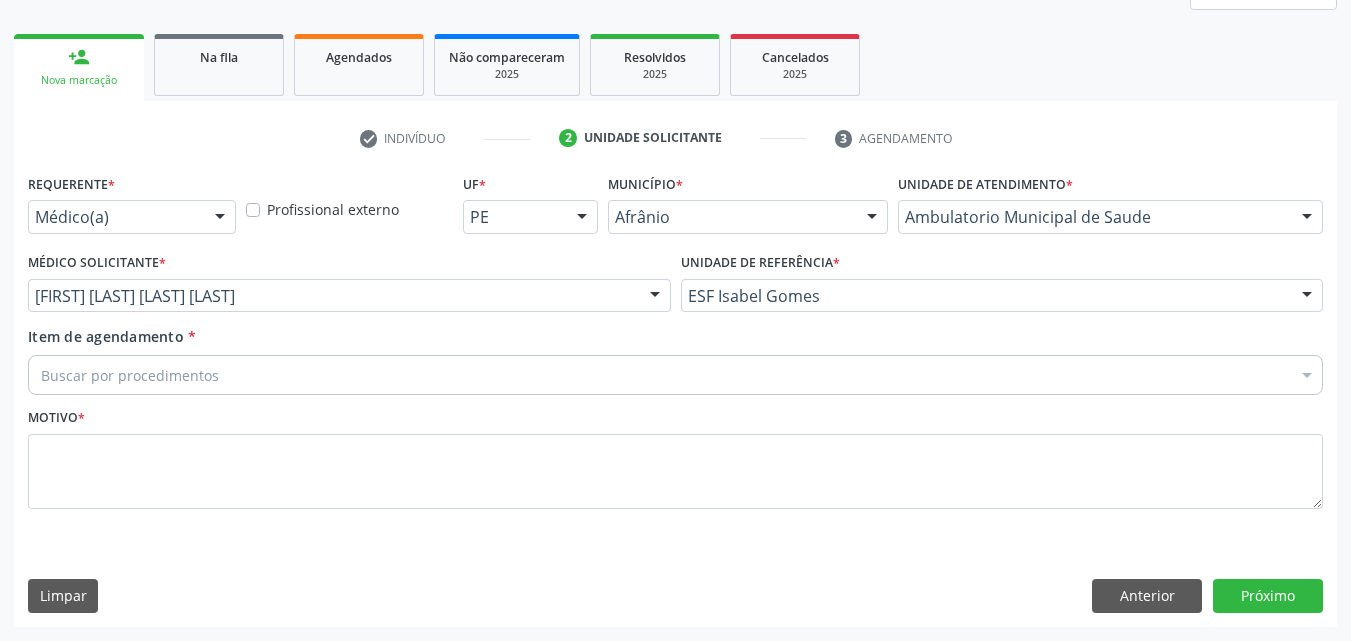 click on "Buscar por procedimentos" at bounding box center (675, 375) 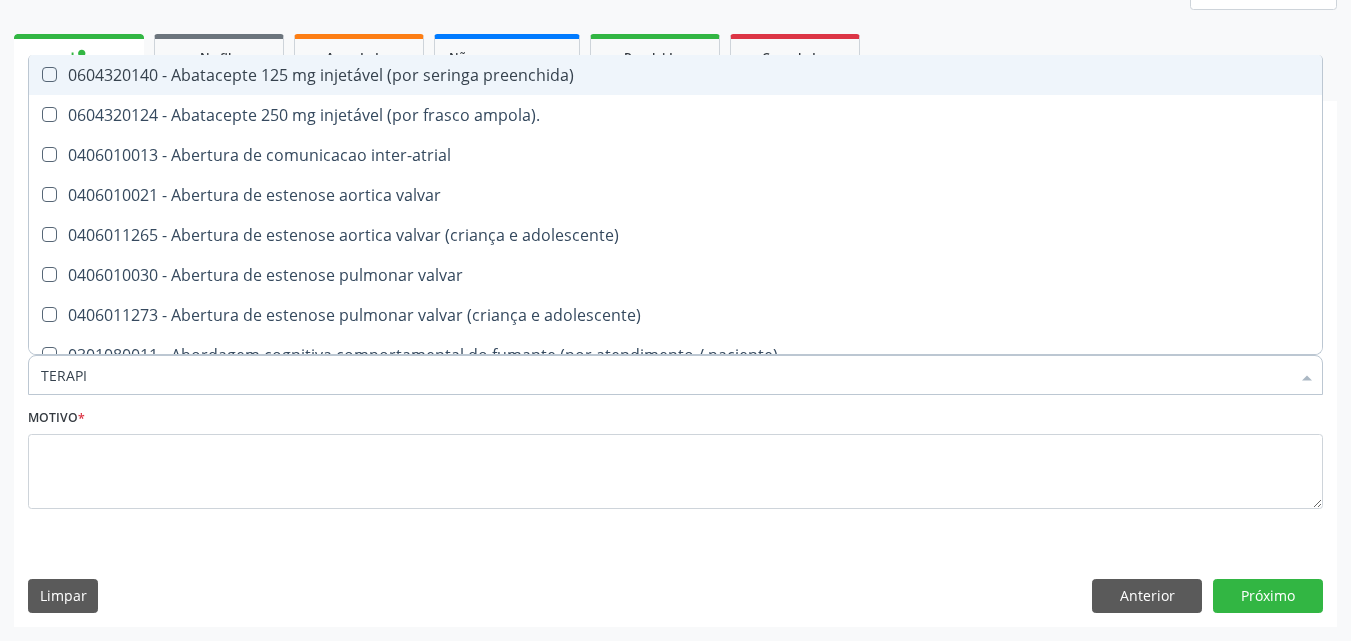 type on "TERAPIA" 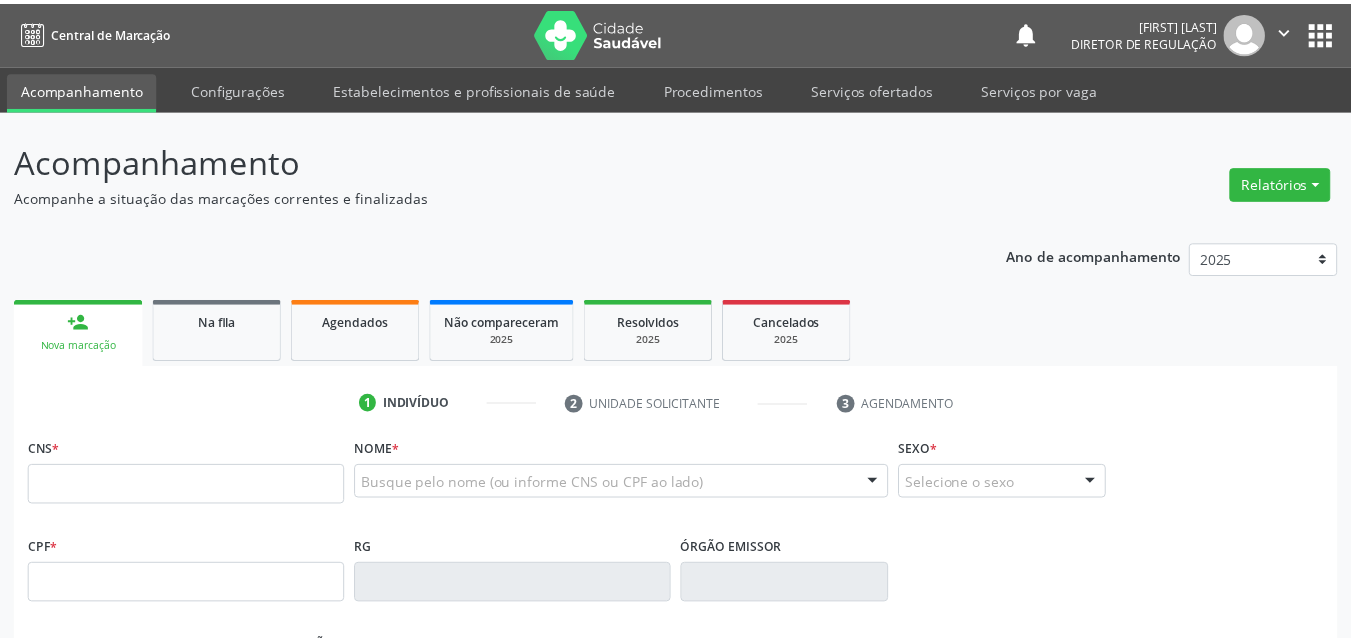 scroll, scrollTop: 0, scrollLeft: 0, axis: both 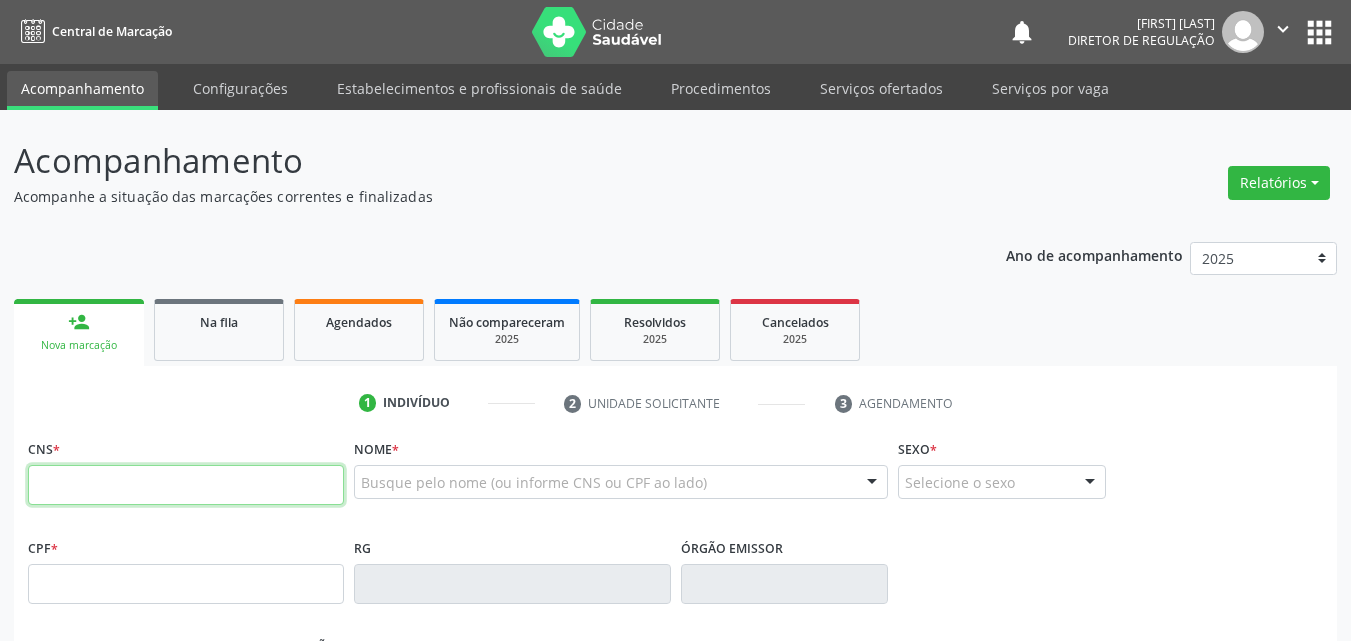 click at bounding box center [186, 485] 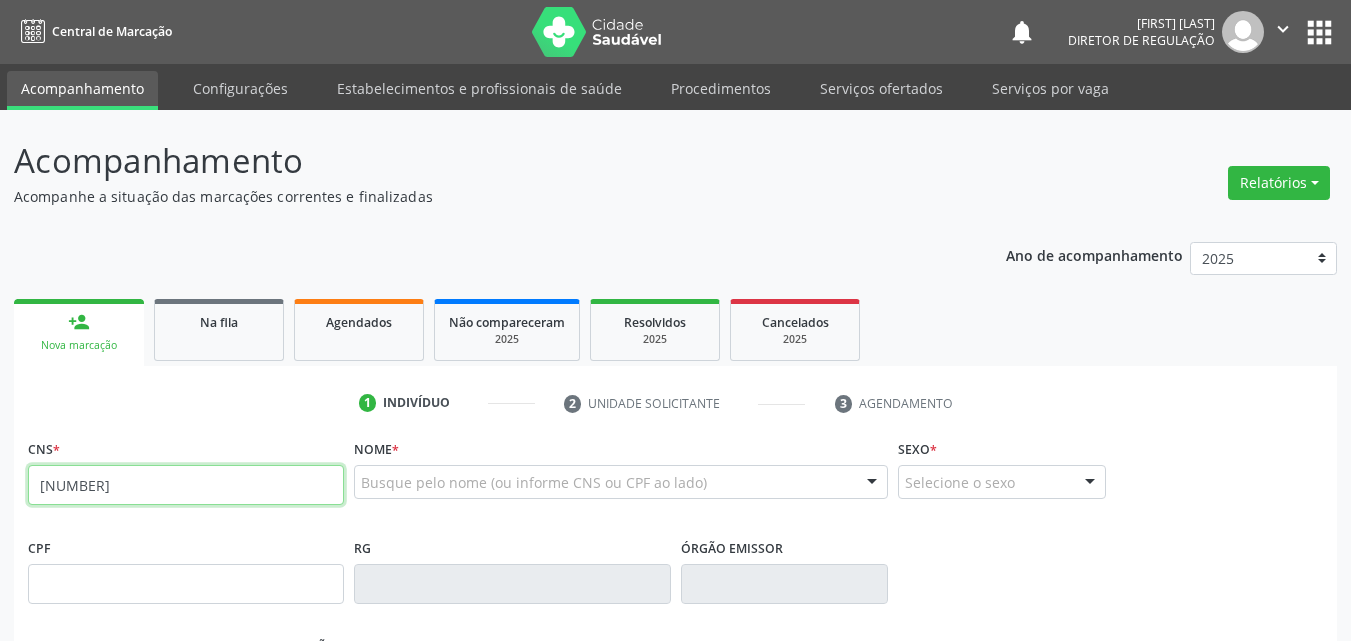 type on "[NUMBER]" 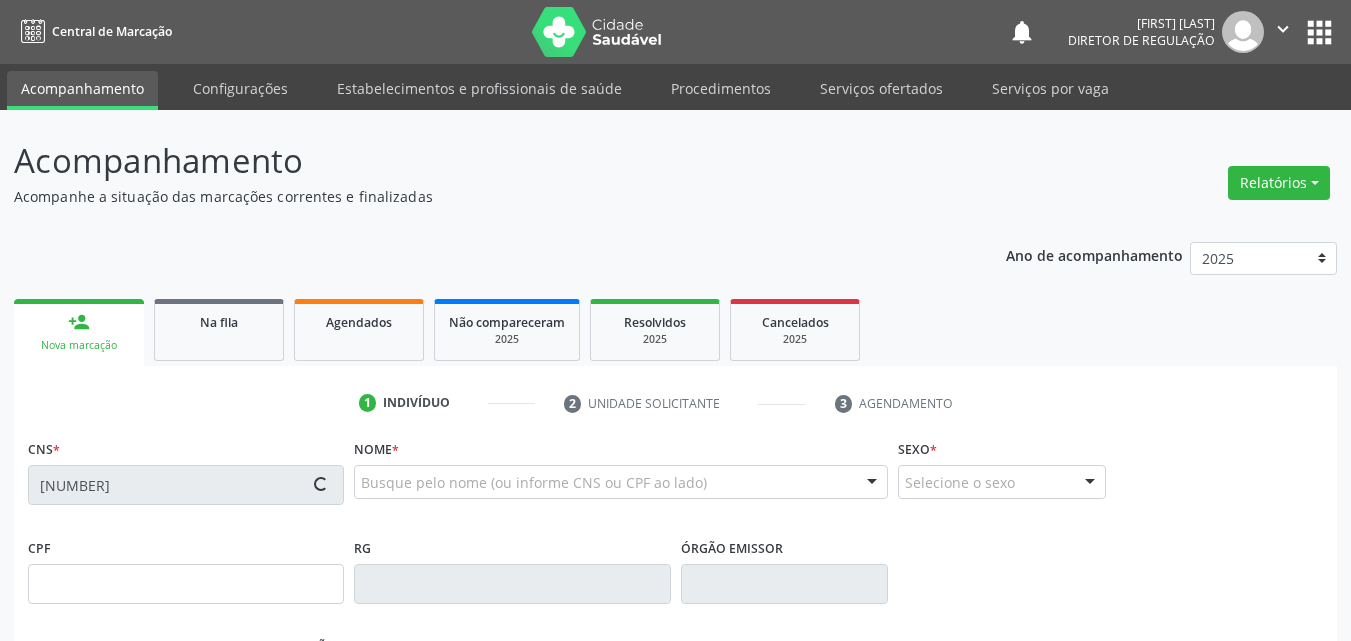 type on "[SSN]" 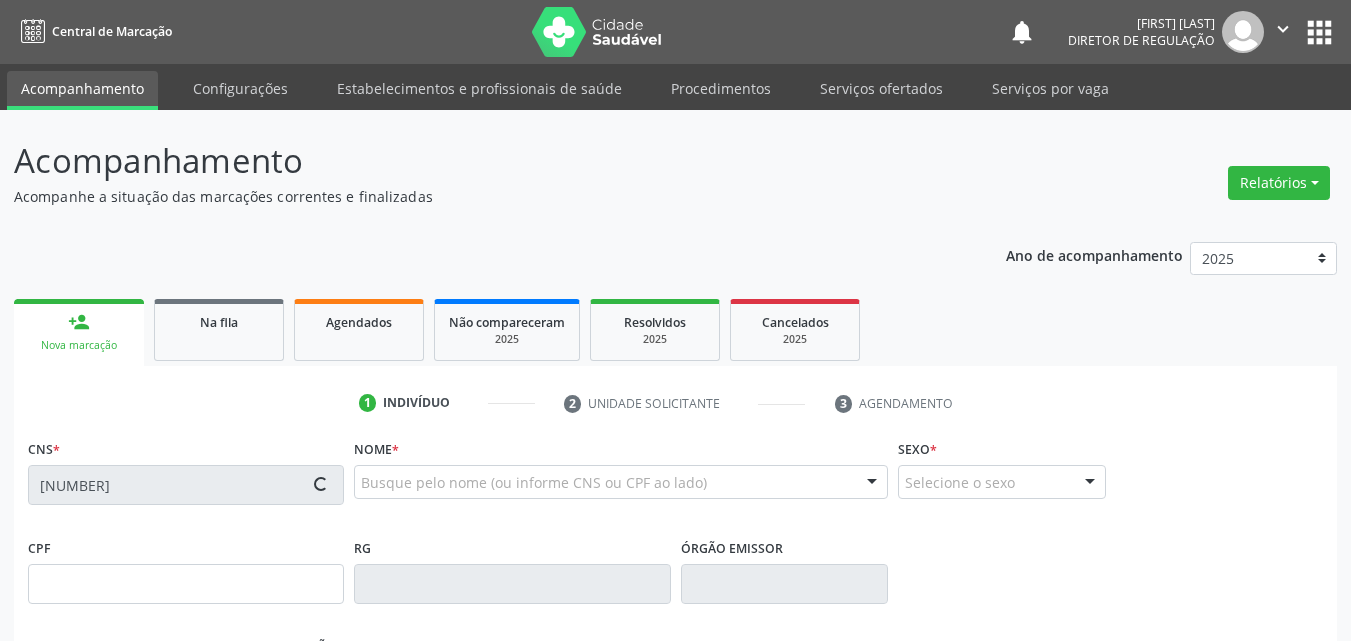 type on "[DATE]" 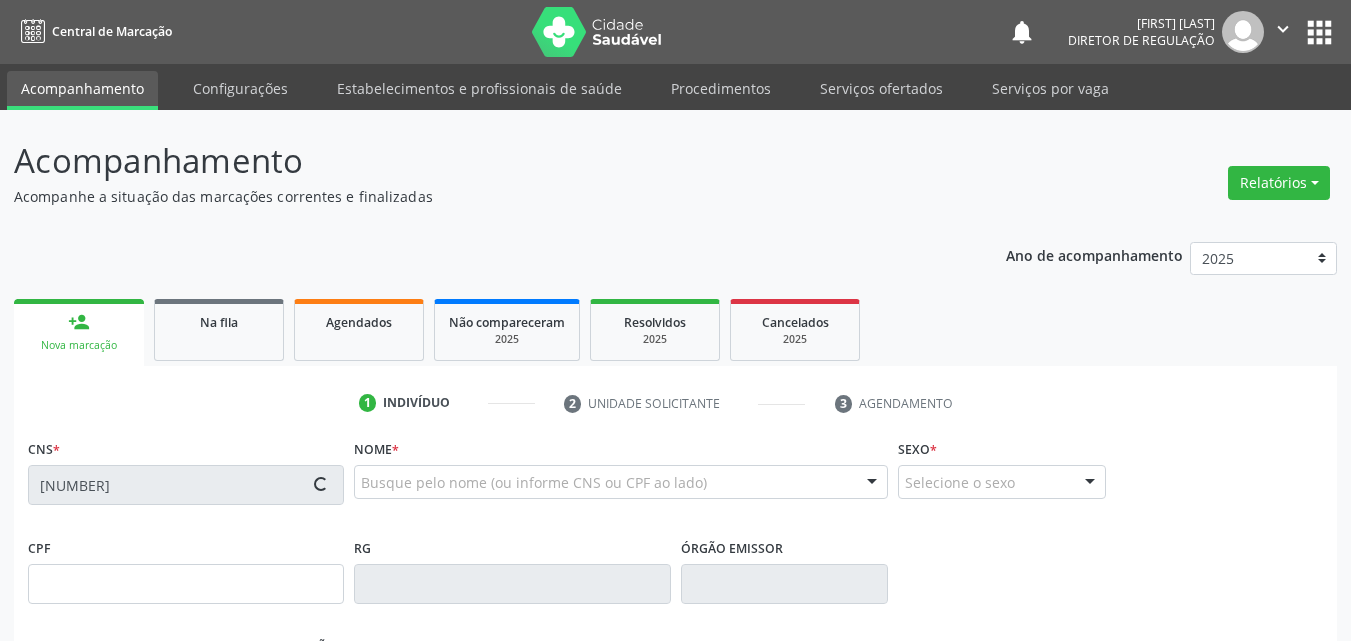 type on "[PHONE]" 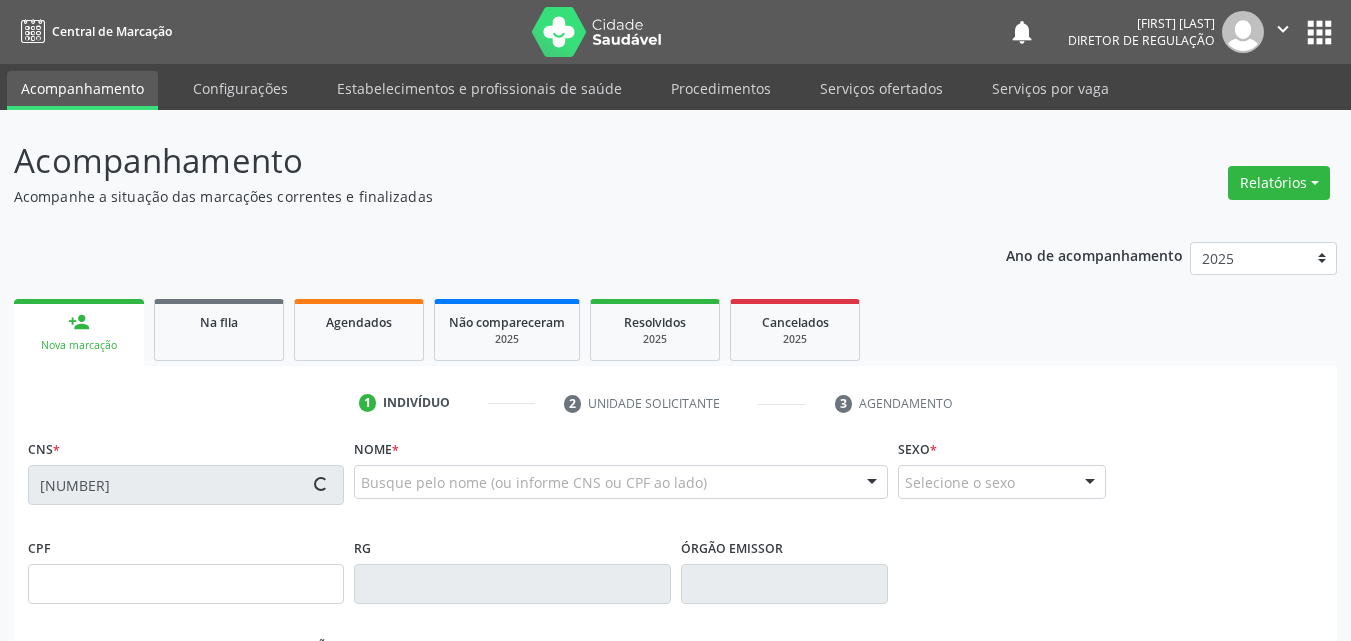 type on "[SSN]" 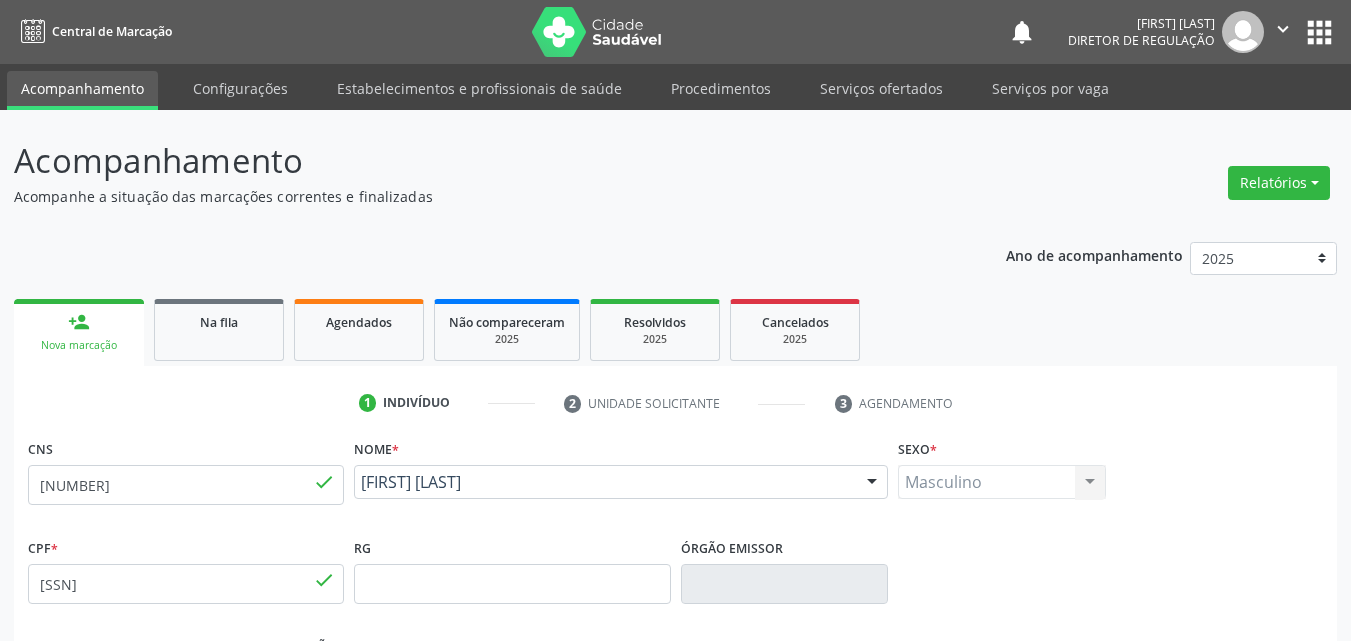 scroll, scrollTop: 300, scrollLeft: 0, axis: vertical 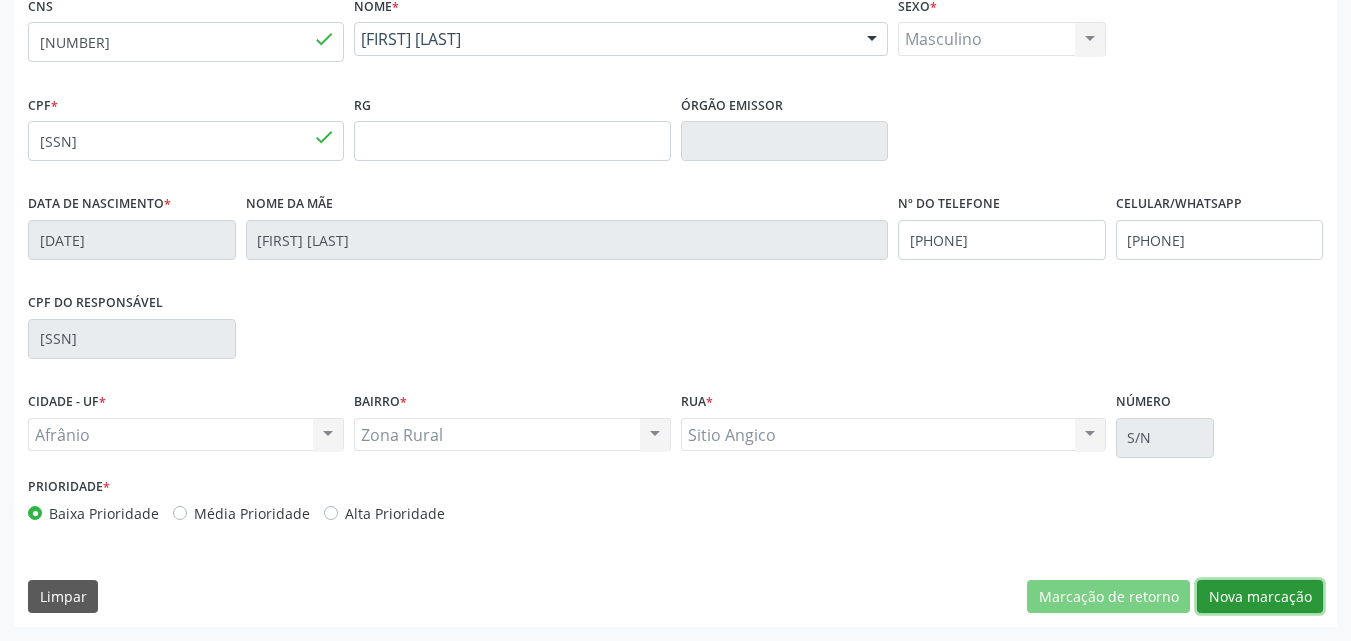 click on "Nova marcação" at bounding box center (1260, 597) 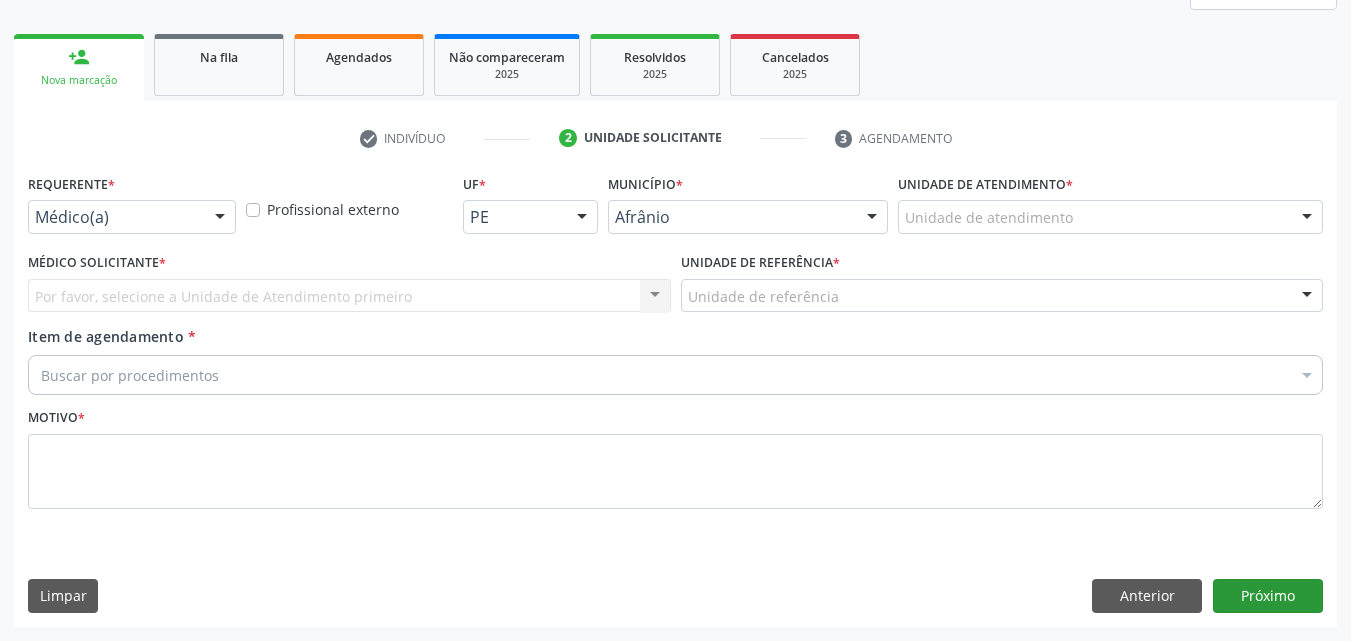 scroll, scrollTop: 265, scrollLeft: 0, axis: vertical 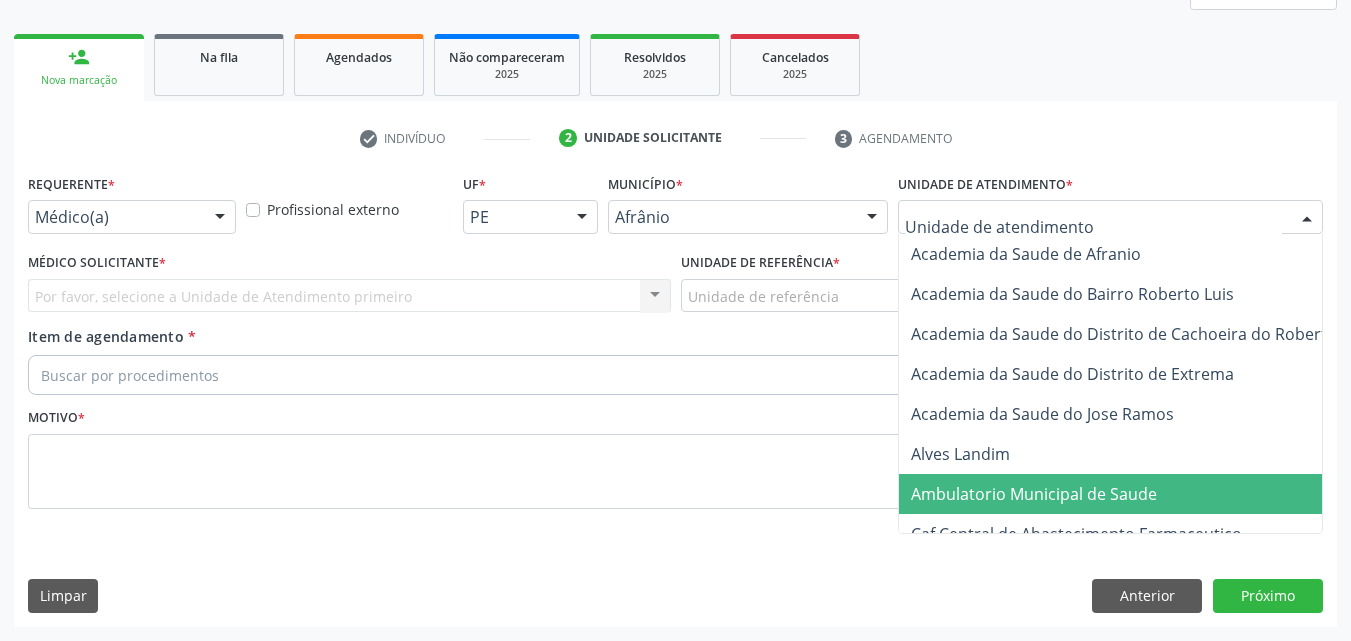 click on "Ambulatorio Municipal de Saude" at bounding box center [1034, 494] 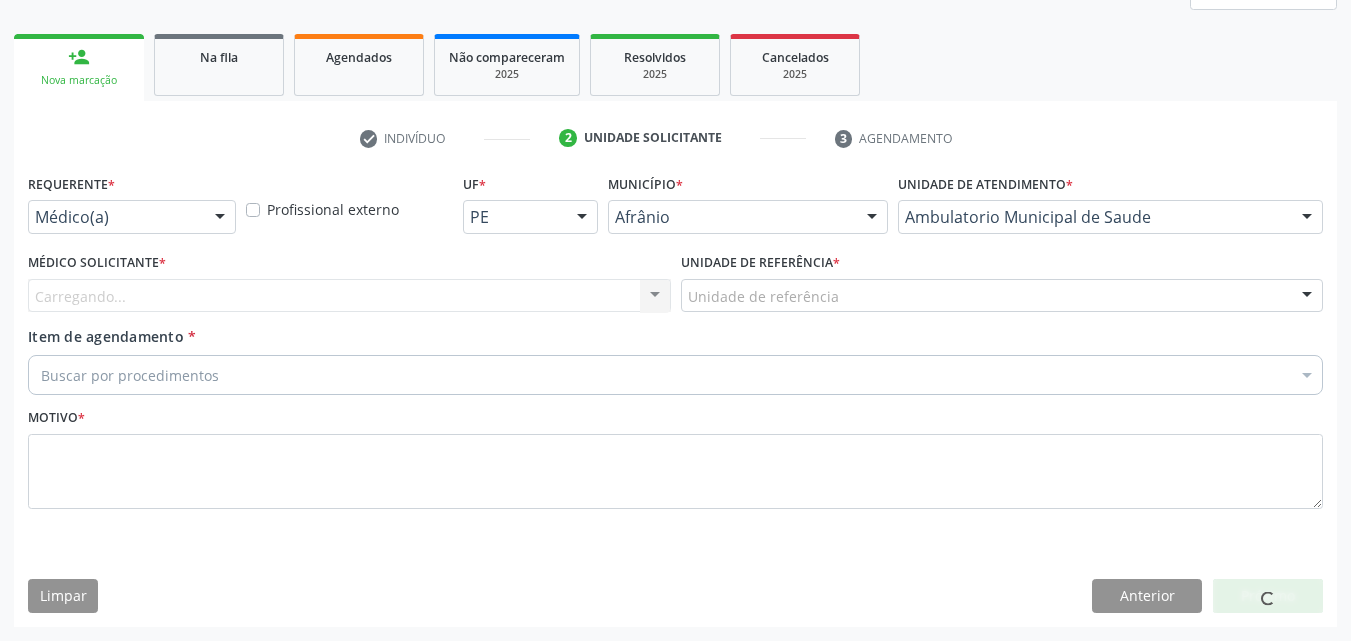 click on "Unidade de referência" at bounding box center [1002, 296] 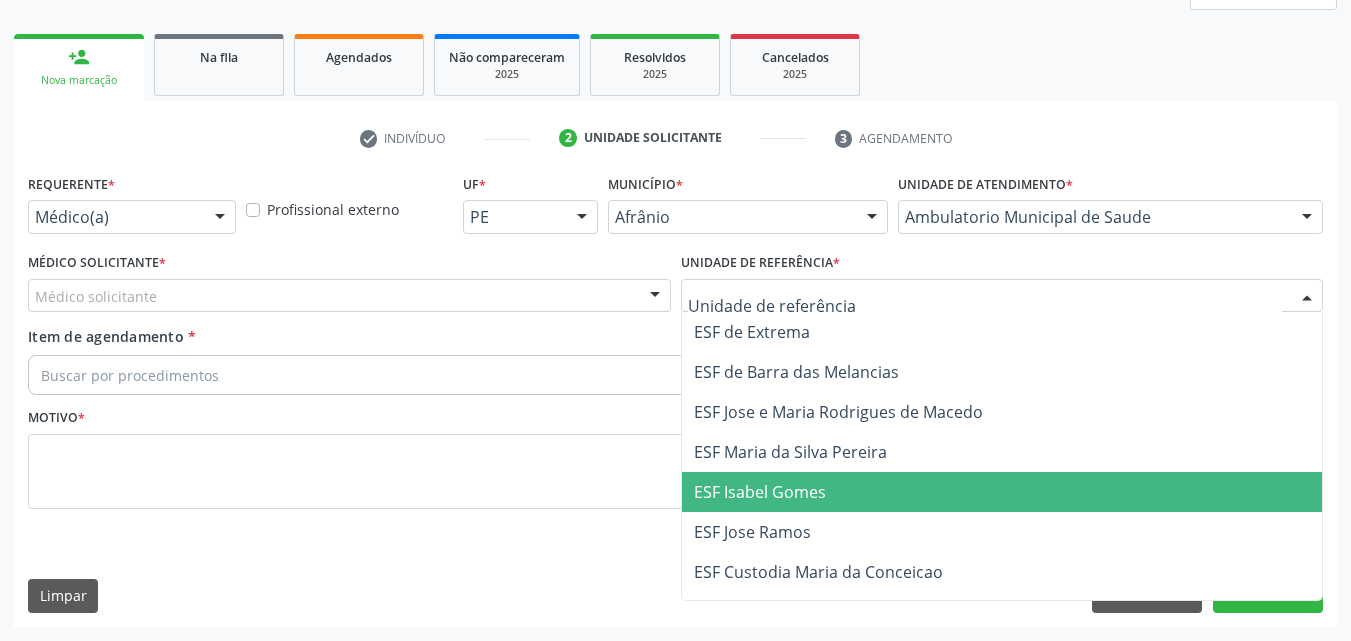 click on "ESF Isabel Gomes" at bounding box center (1002, 492) 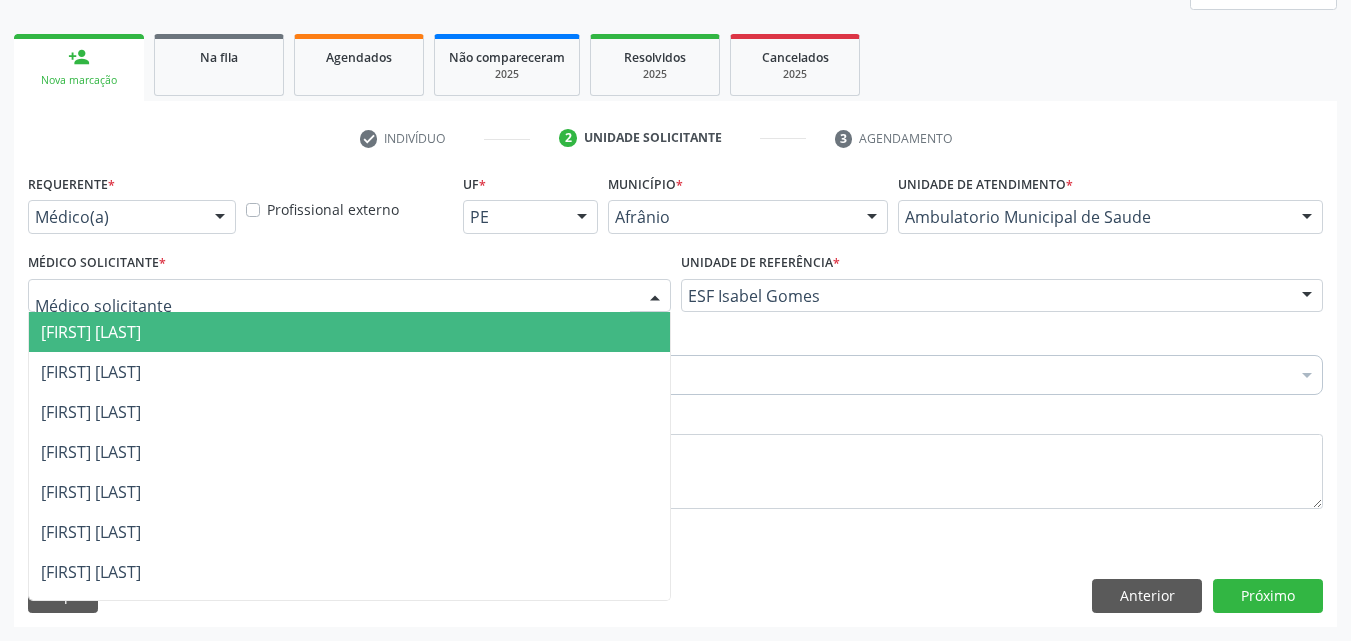 click at bounding box center (349, 296) 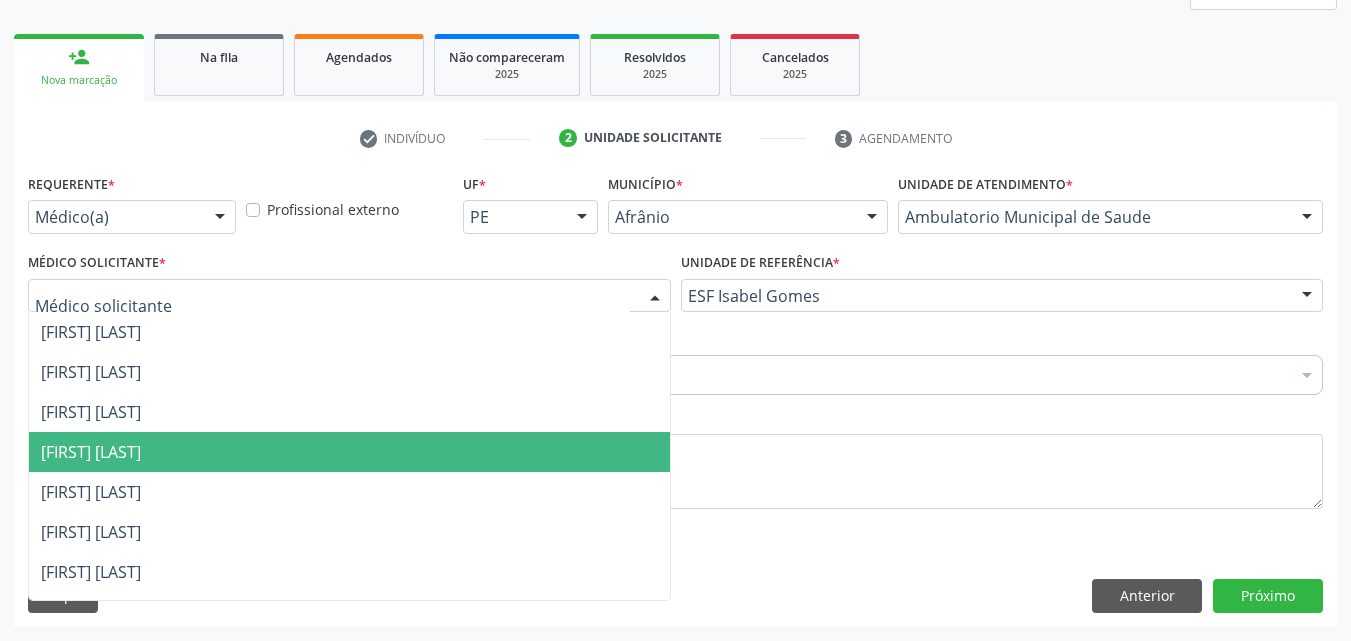 click on "[FIRST] [LAST]" at bounding box center (349, 452) 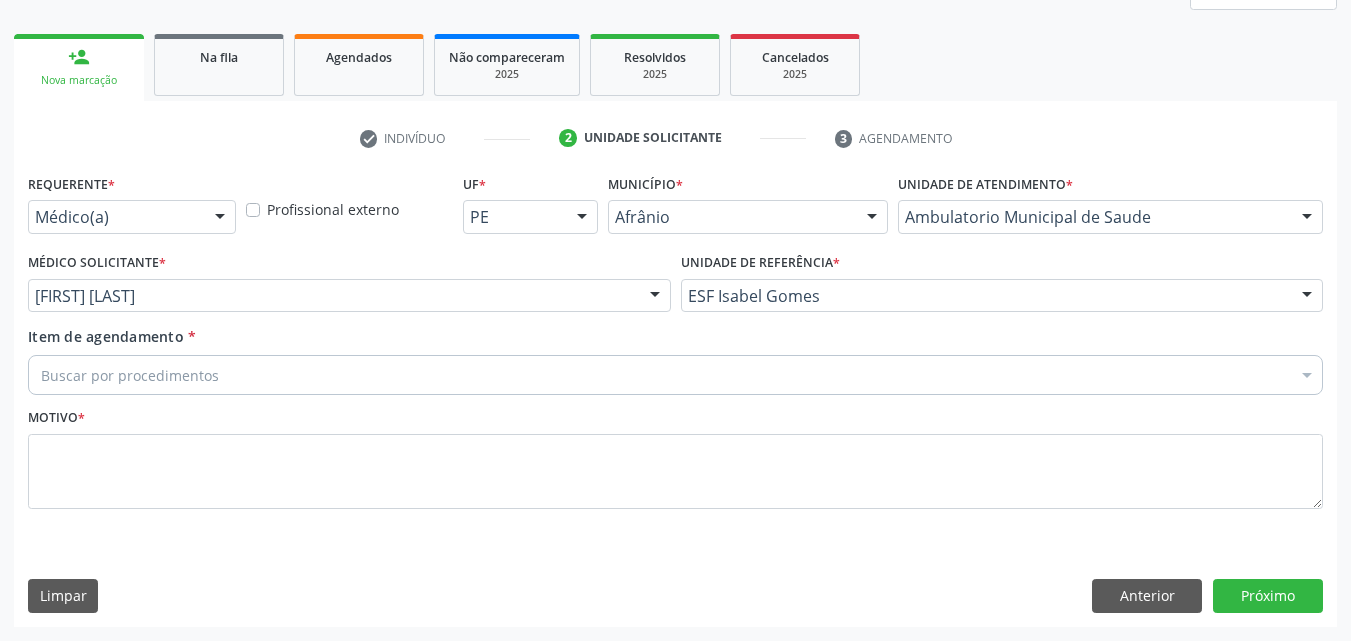 click on "Buscar por procedimentos" at bounding box center (675, 375) 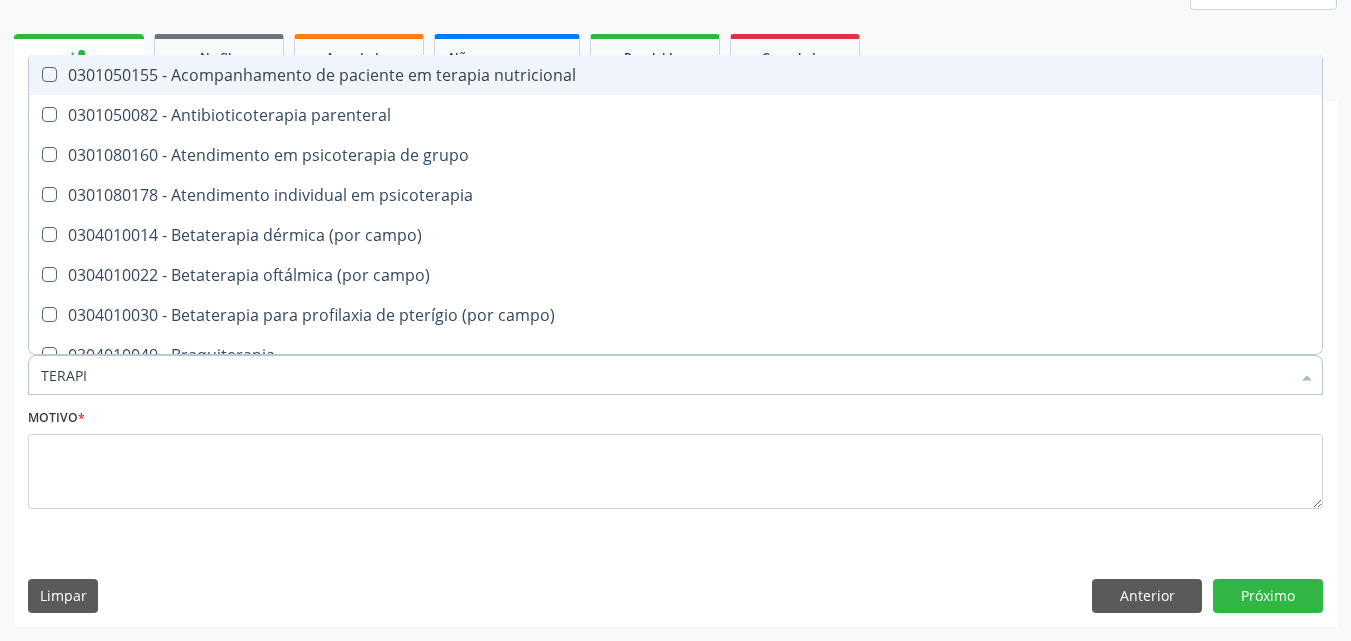 type on "TERAPIA" 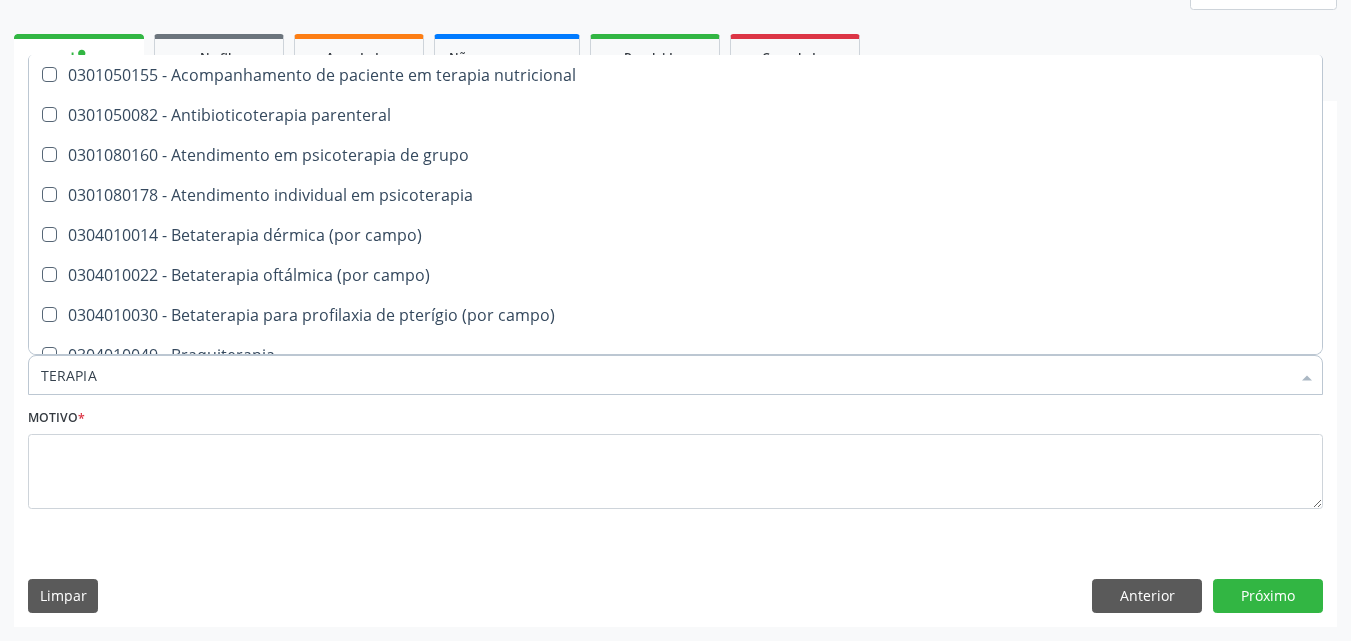 scroll, scrollTop: 300, scrollLeft: 0, axis: vertical 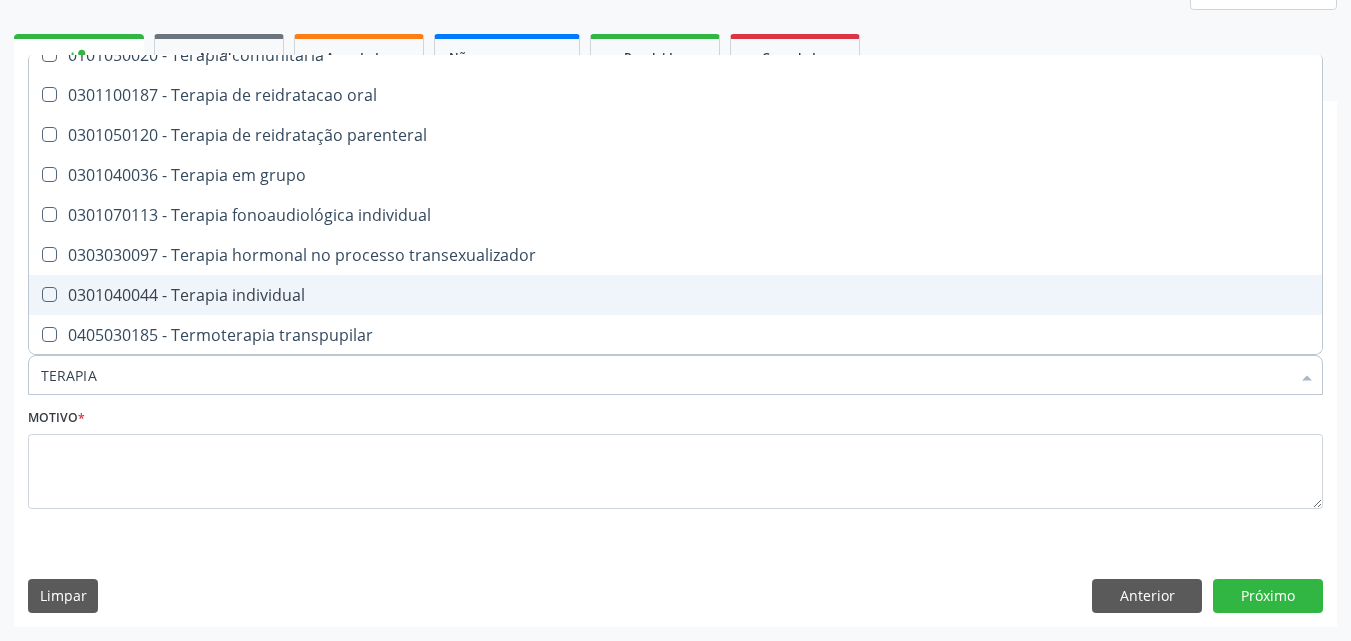 click on "0301040044 - Terapia individual" at bounding box center [675, 295] 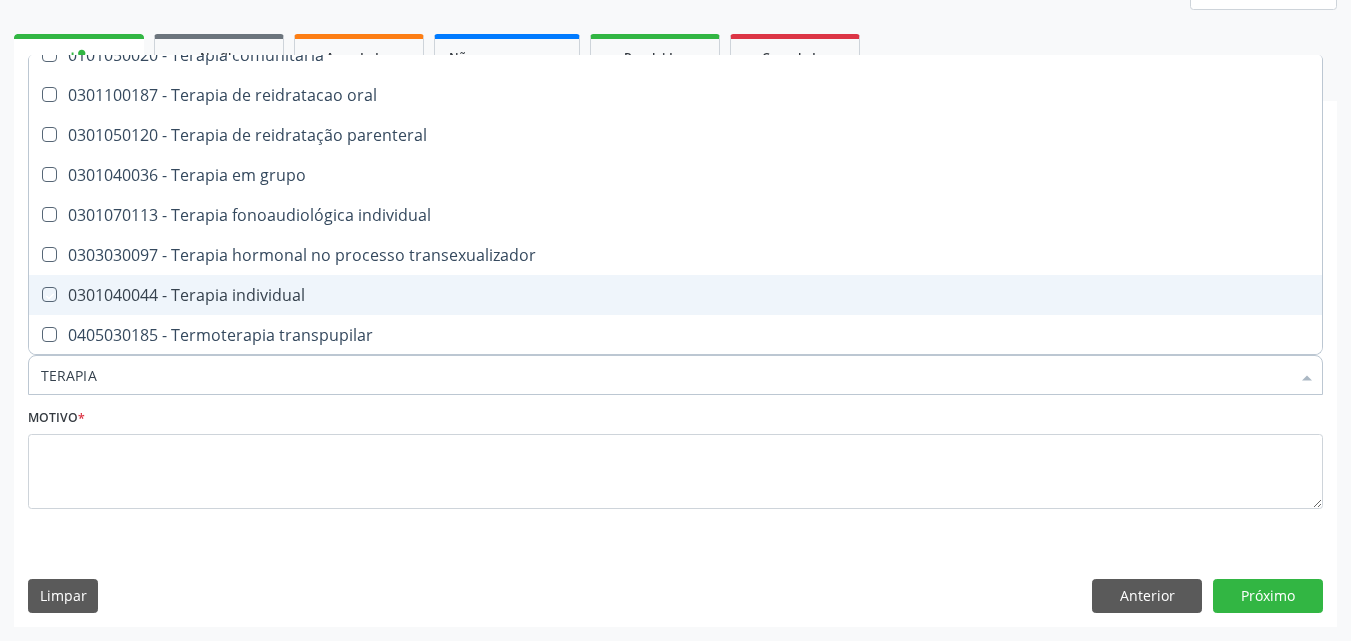 checkbox on "true" 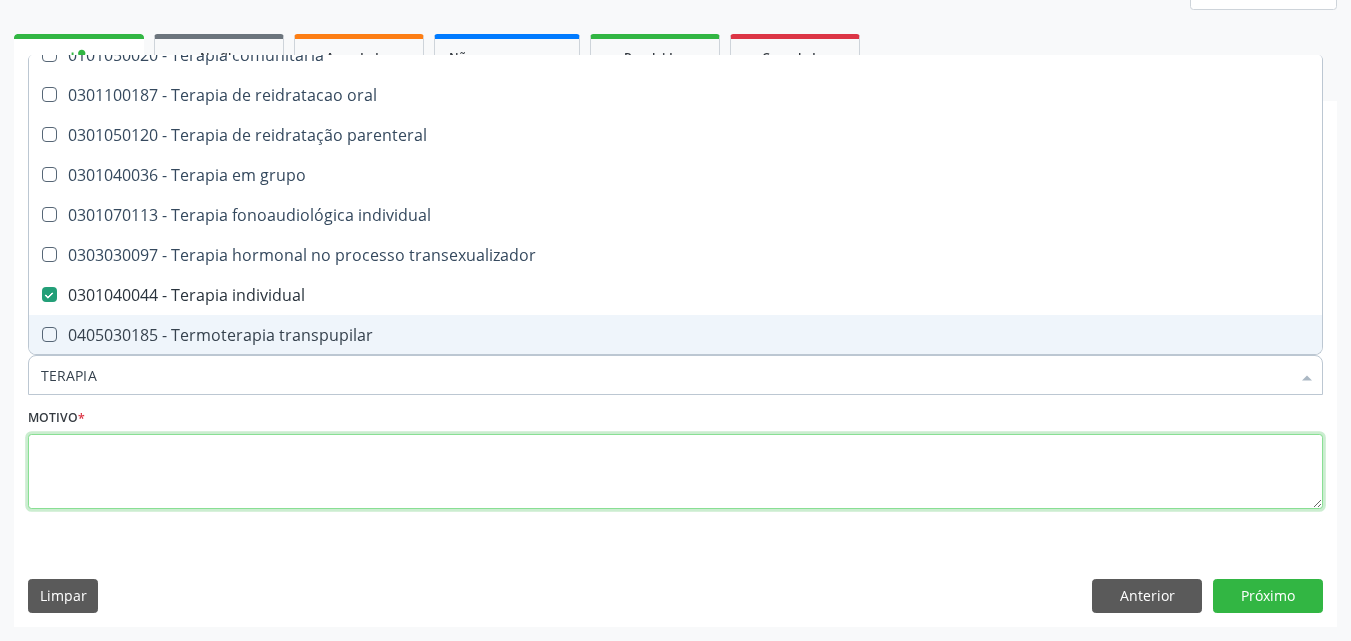 click at bounding box center (675, 472) 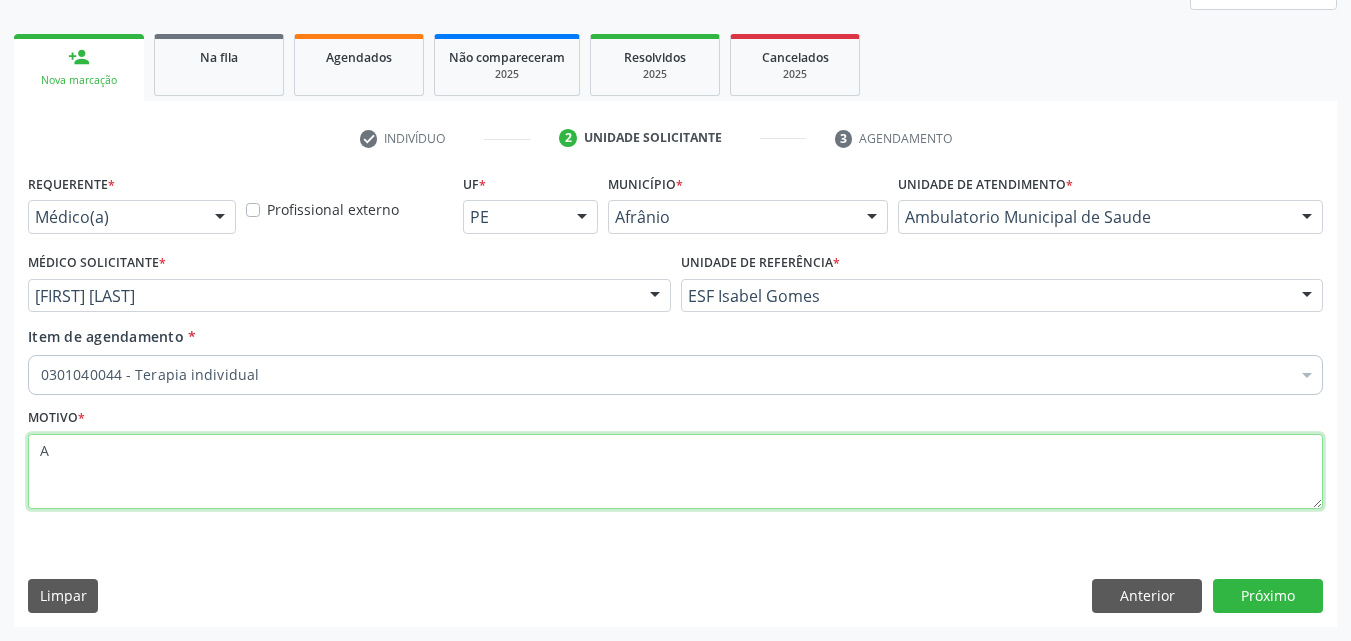 scroll, scrollTop: 0, scrollLeft: 0, axis: both 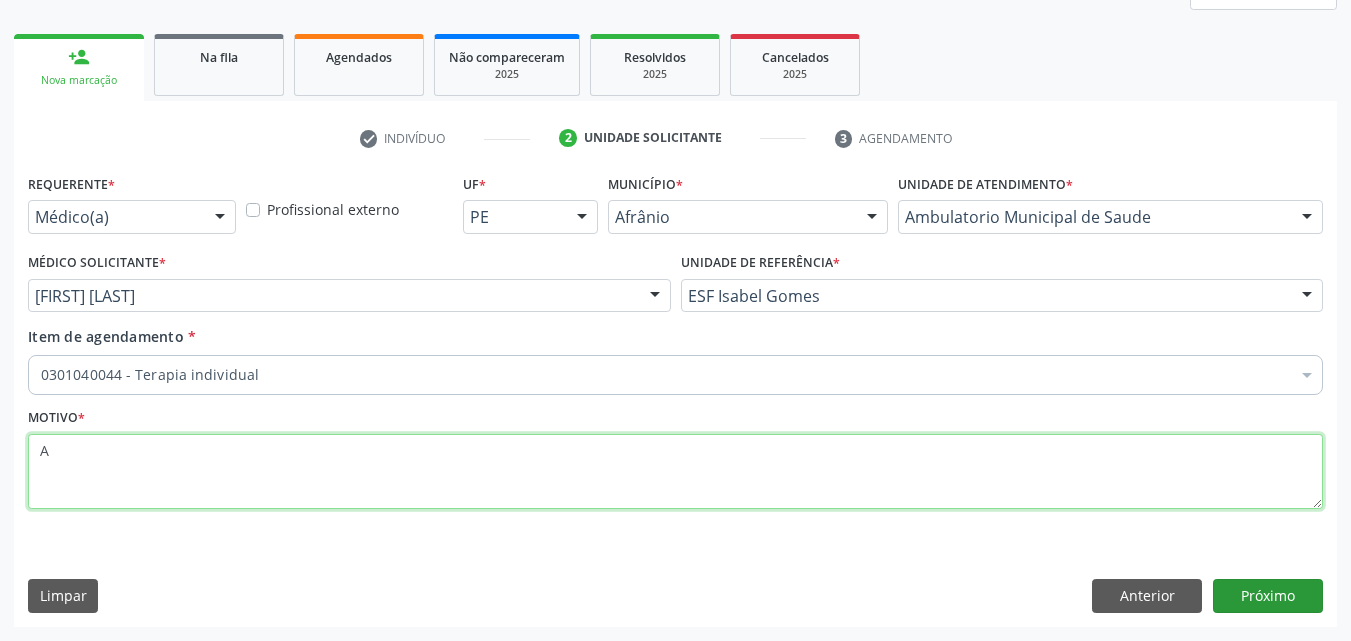 type on "A" 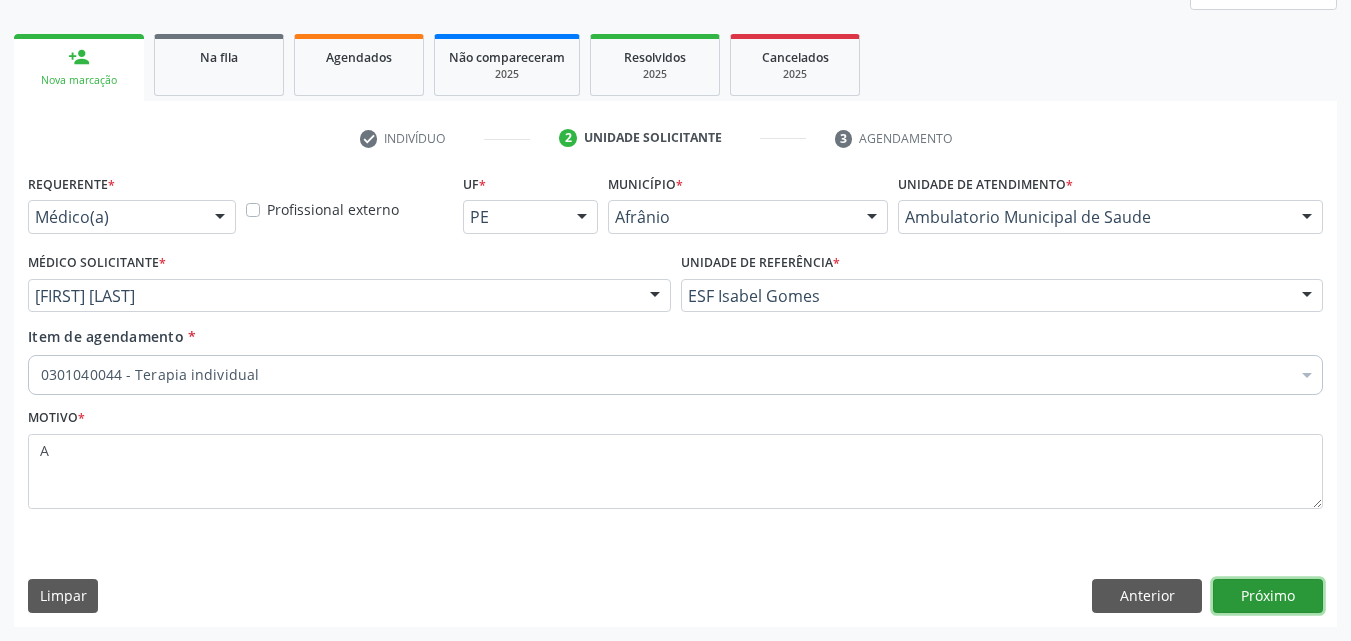 click on "Próximo" at bounding box center [1268, 596] 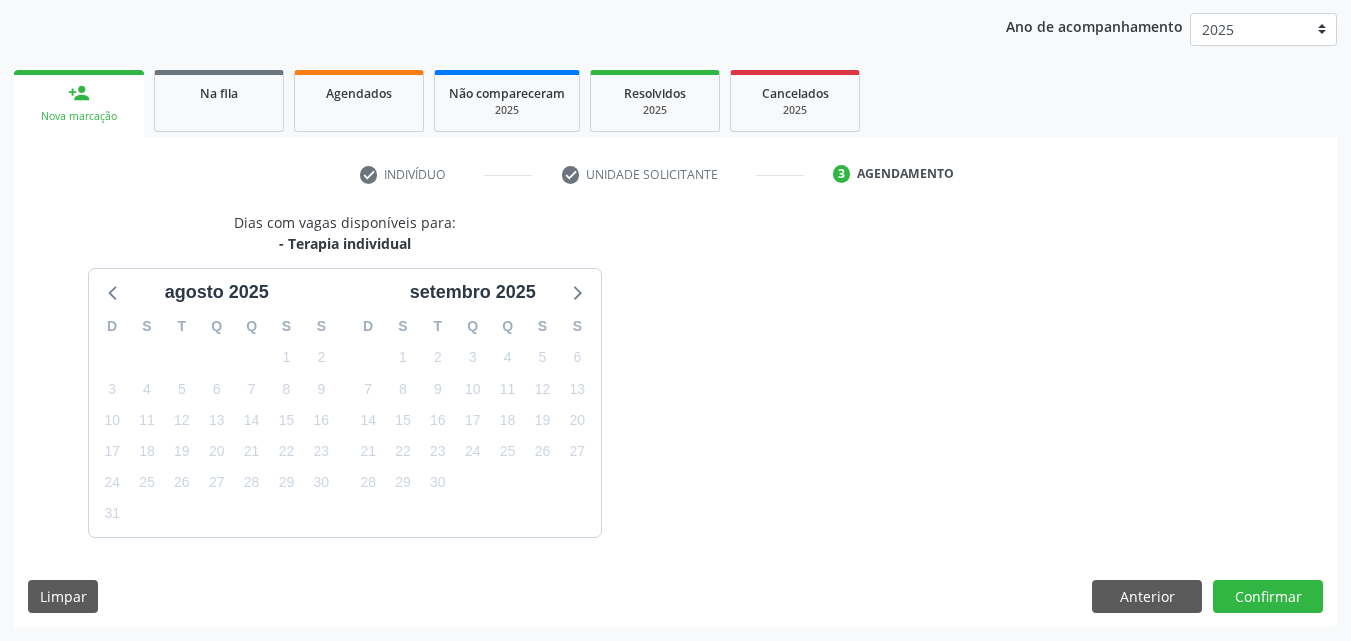 scroll, scrollTop: 265, scrollLeft: 0, axis: vertical 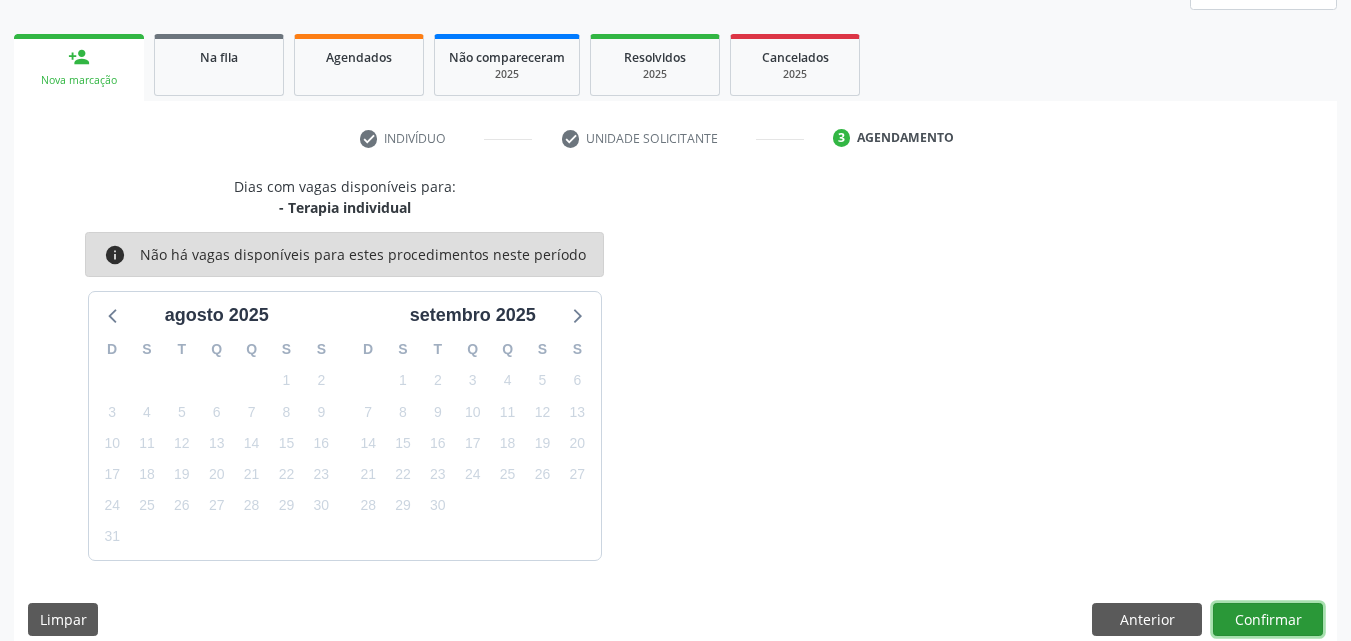 click on "Confirmar" at bounding box center (1268, 620) 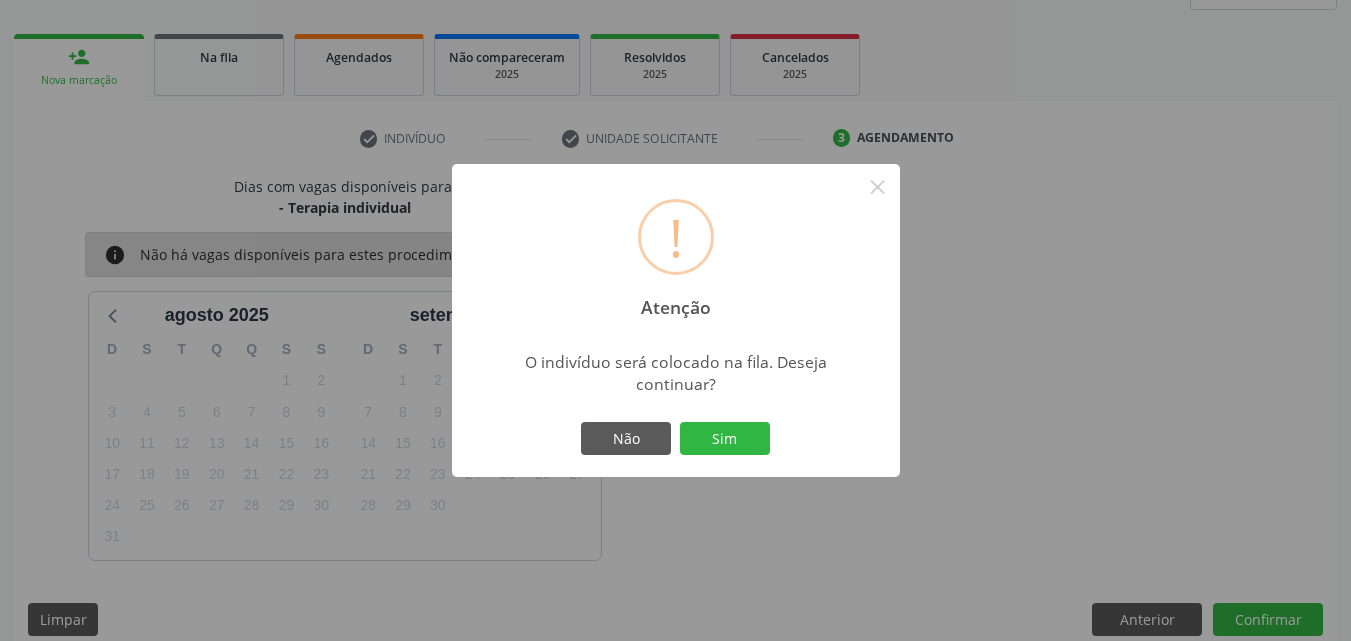 drag, startPoint x: 742, startPoint y: 440, endPoint x: 775, endPoint y: 452, distance: 35.1141 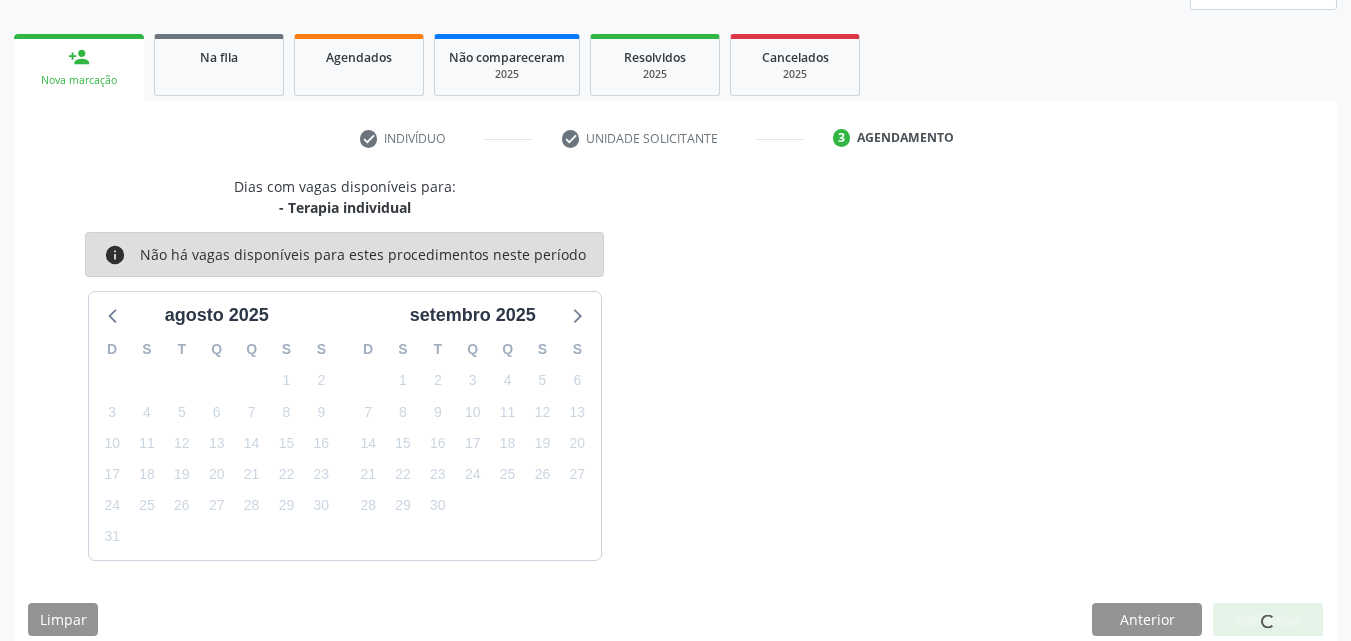 scroll, scrollTop: 26, scrollLeft: 0, axis: vertical 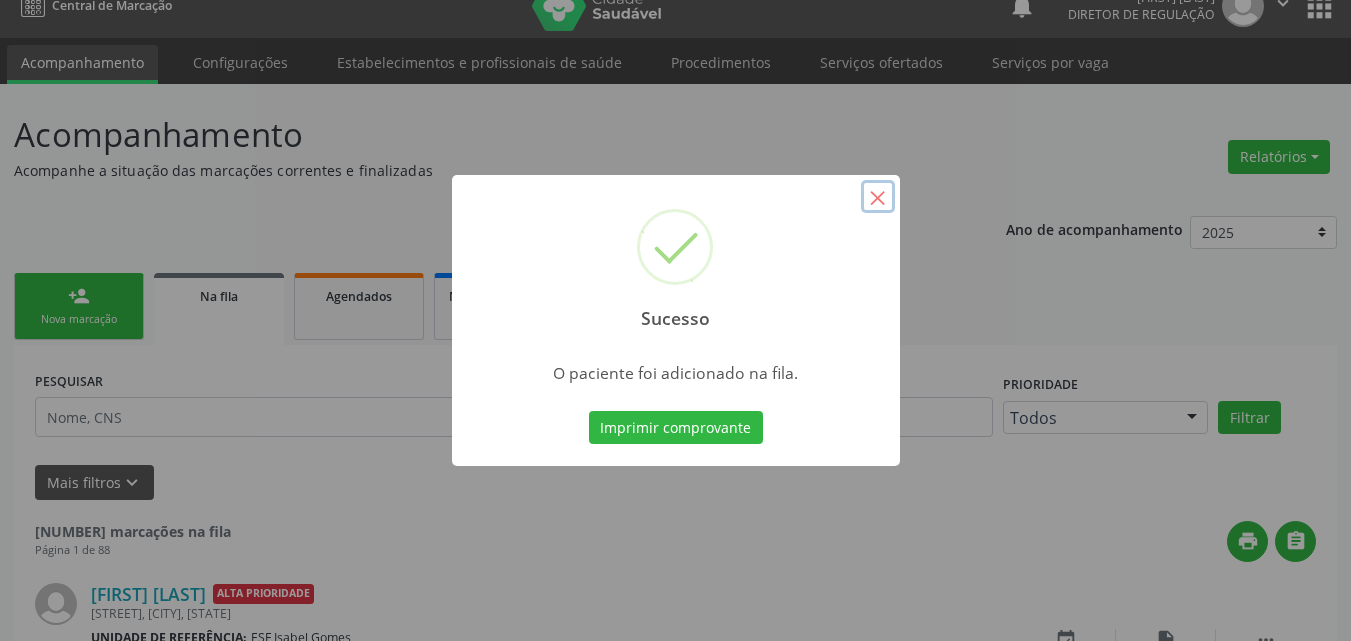 click on "×" at bounding box center [878, 197] 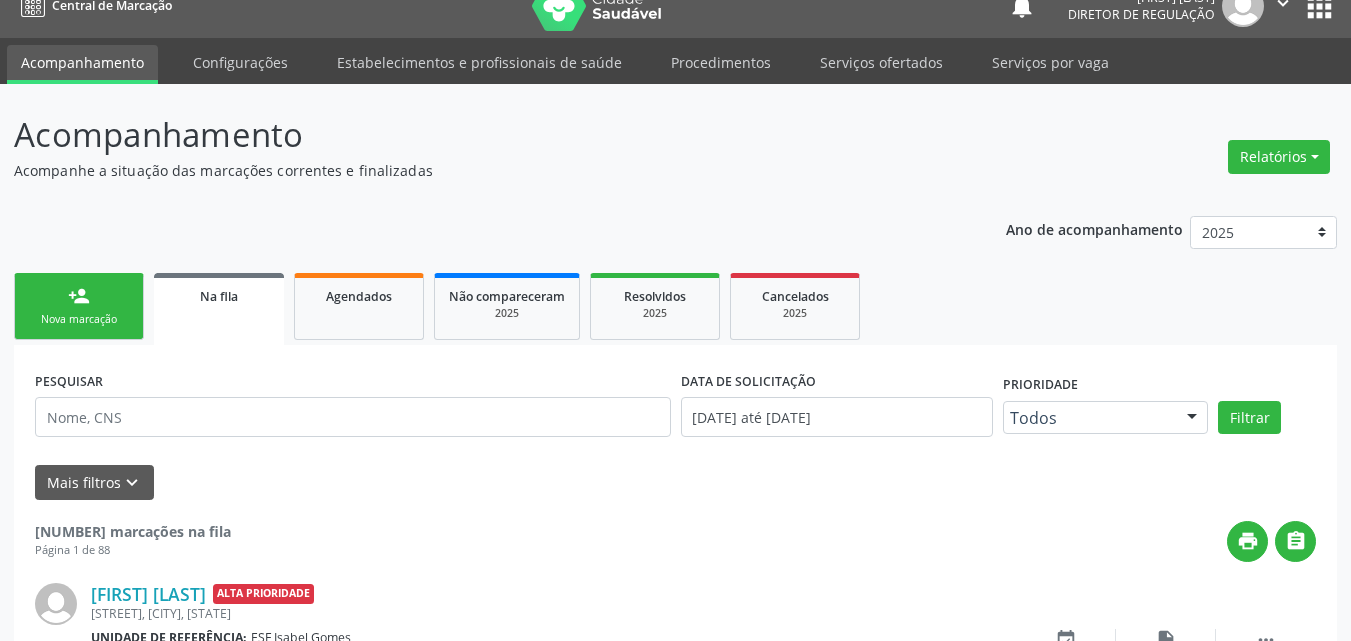 click on "person_add
Nova marcação" at bounding box center [79, 306] 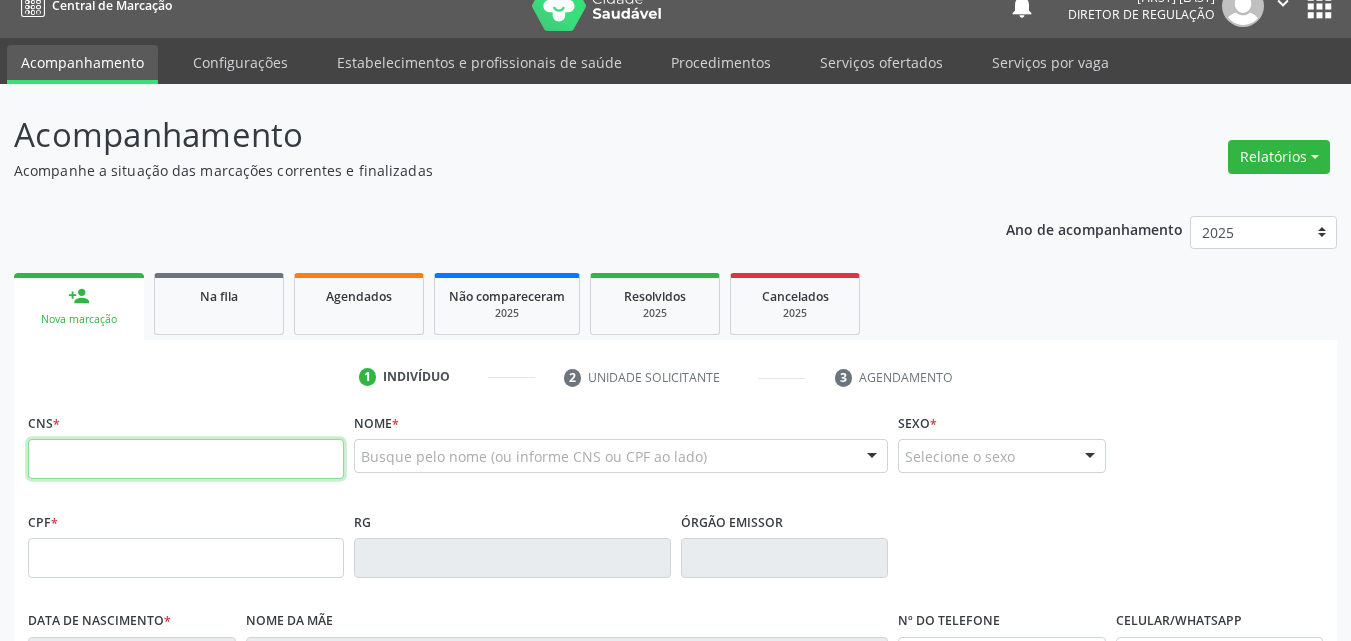 click at bounding box center (186, 459) 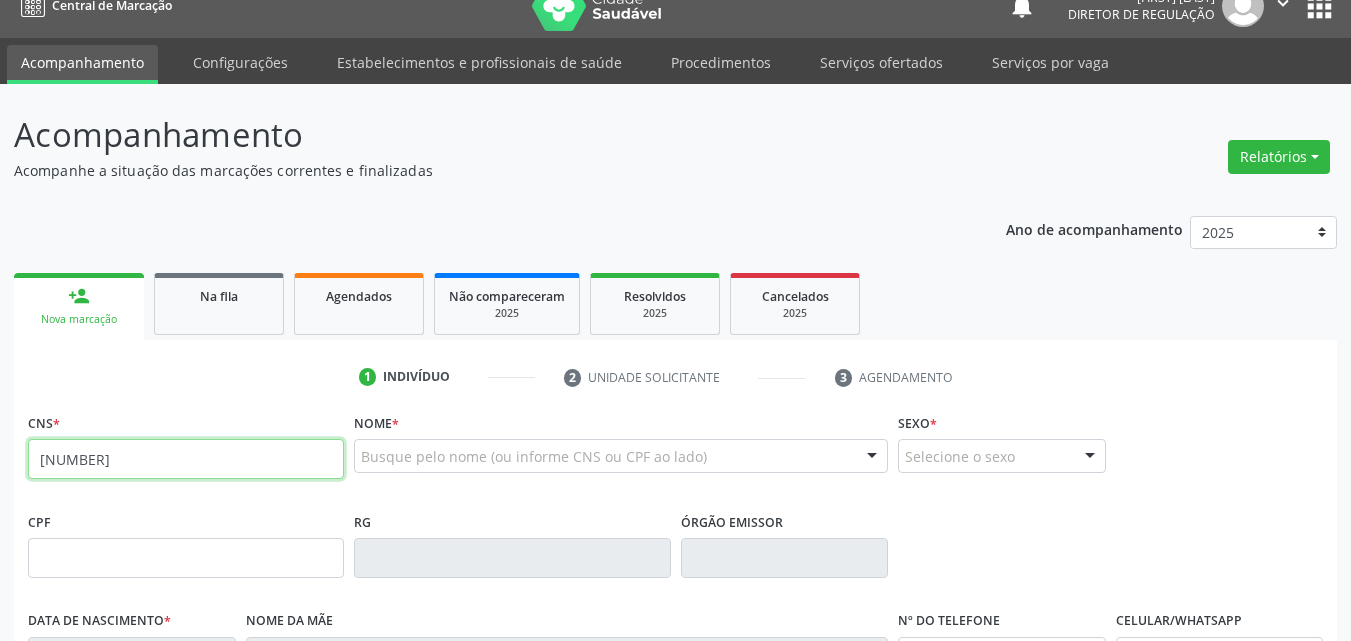 type on "703 4032 2044 2116" 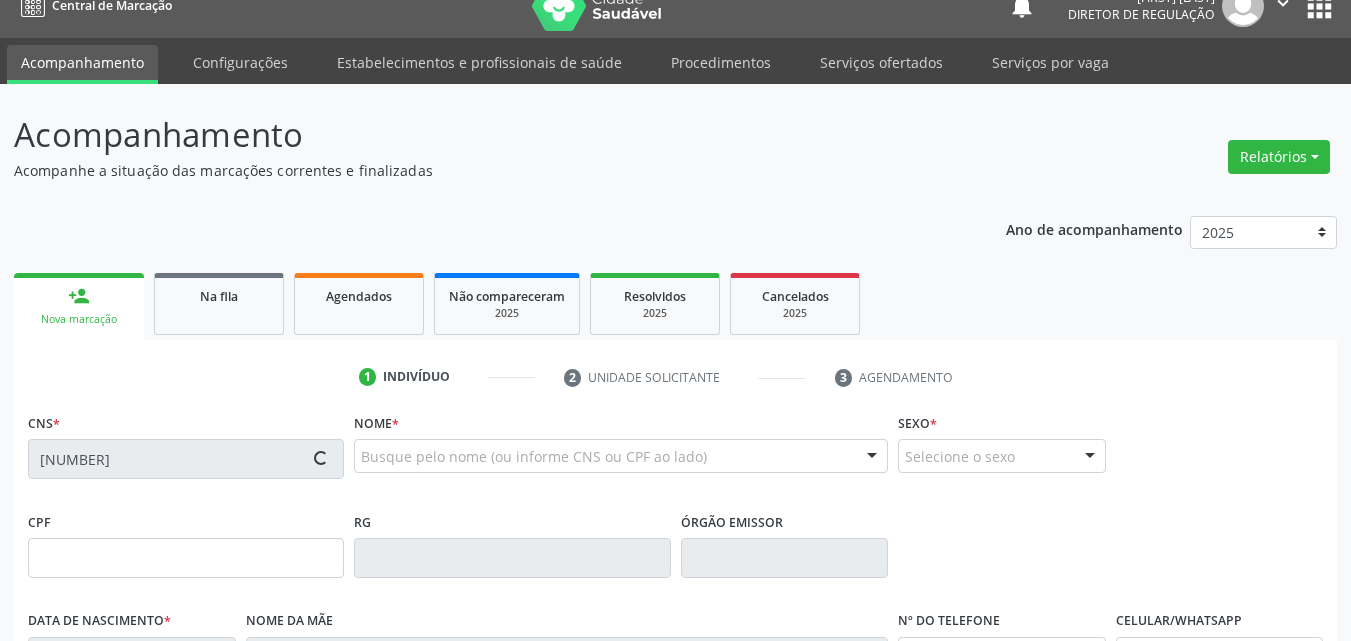 type on "168.446.694-61" 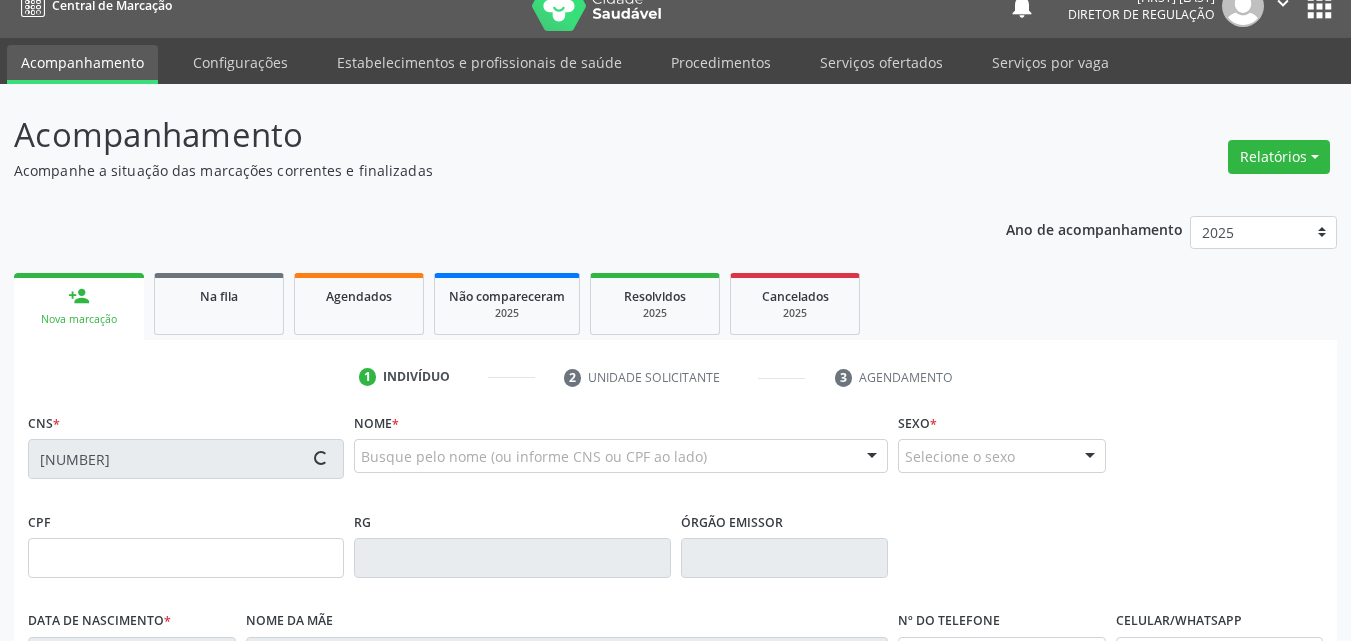 type on "21/11/2019" 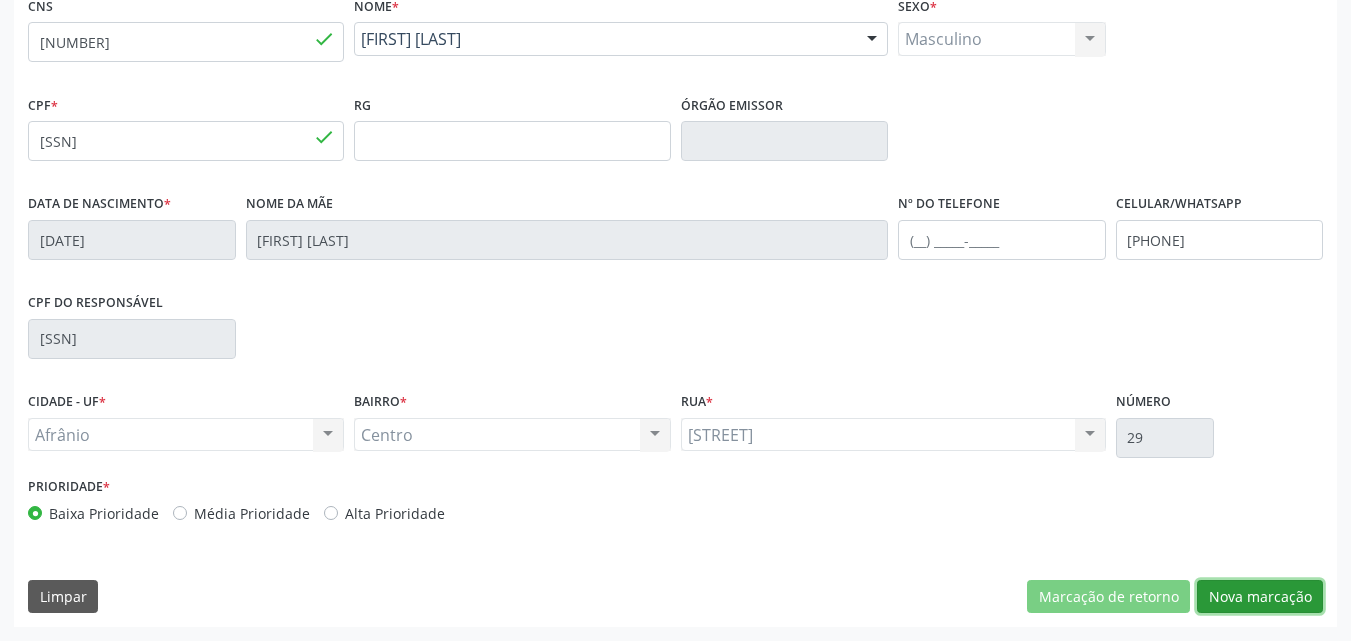 click on "Nova marcação" at bounding box center (1260, 597) 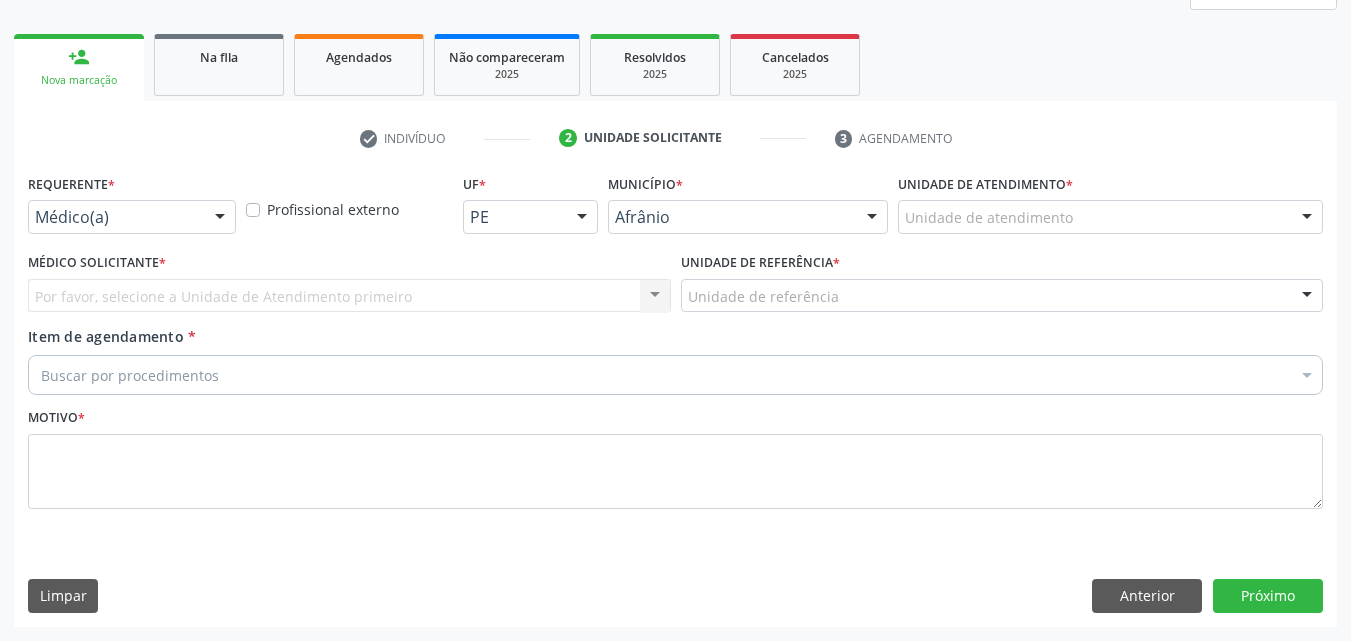 scroll, scrollTop: 265, scrollLeft: 0, axis: vertical 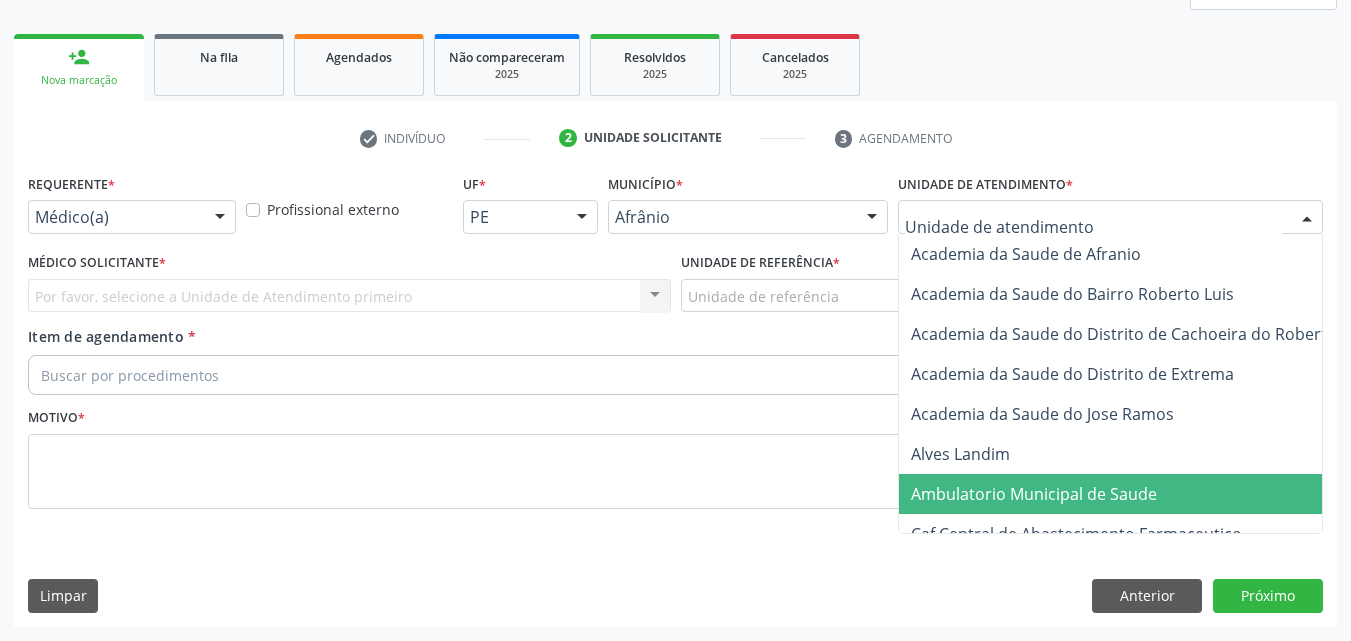 click on "Ambulatorio Municipal de Saude" at bounding box center [1034, 494] 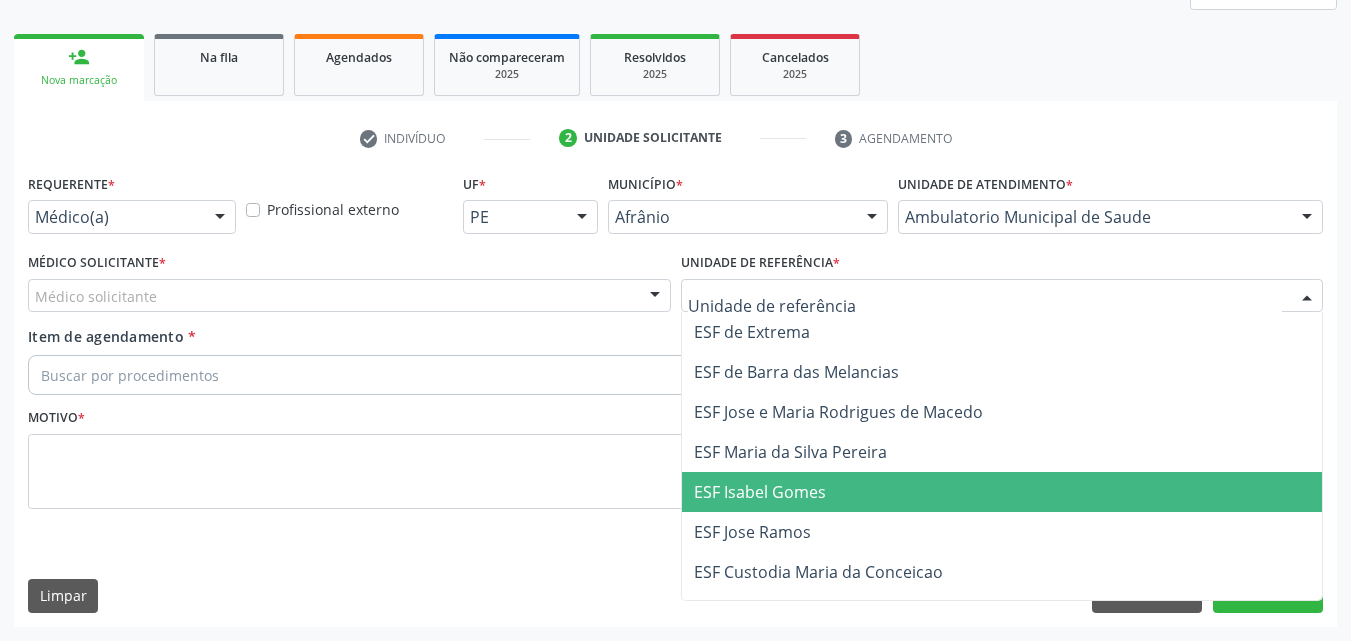 drag, startPoint x: 839, startPoint y: 486, endPoint x: 811, endPoint y: 477, distance: 29.410883 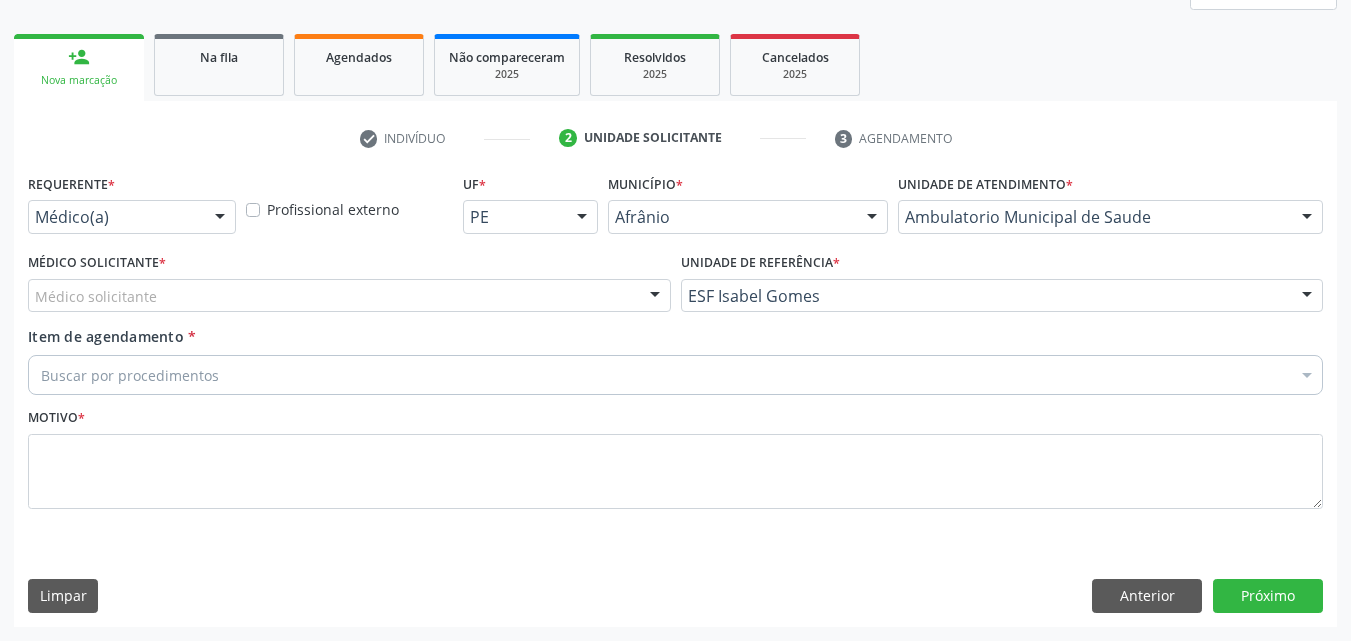 click on "Médico solicitante" at bounding box center [349, 296] 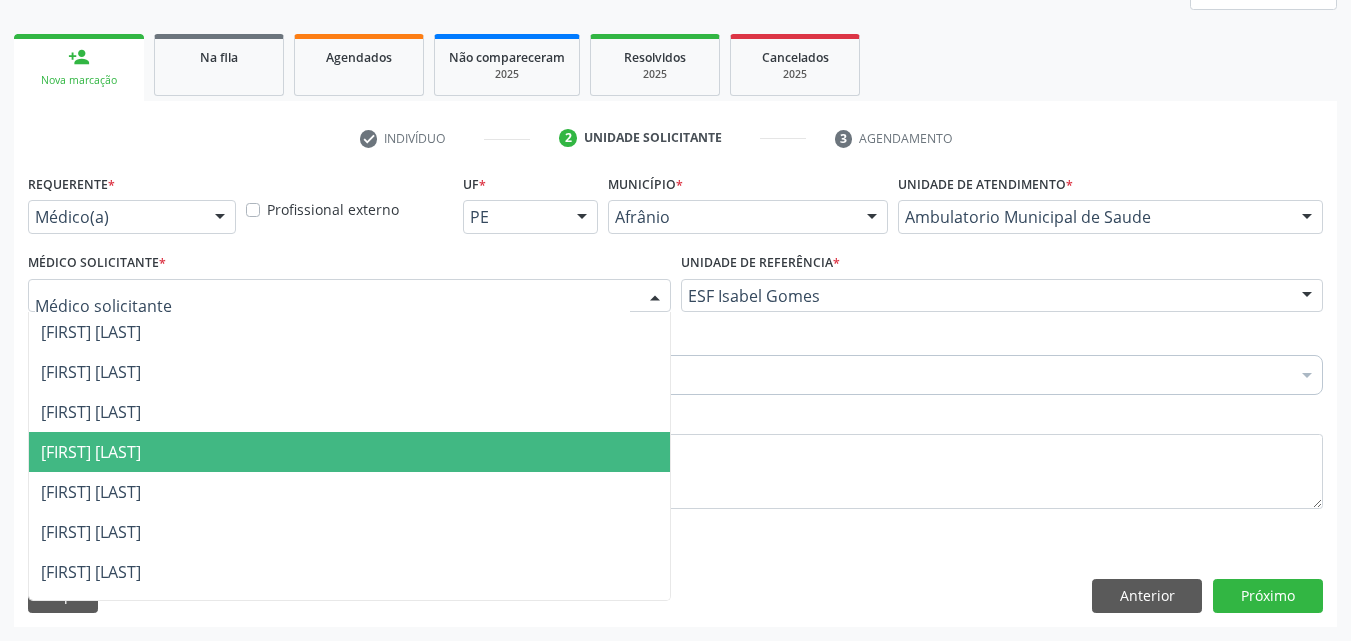 click on "[FIRST] [LAST]" at bounding box center [349, 452] 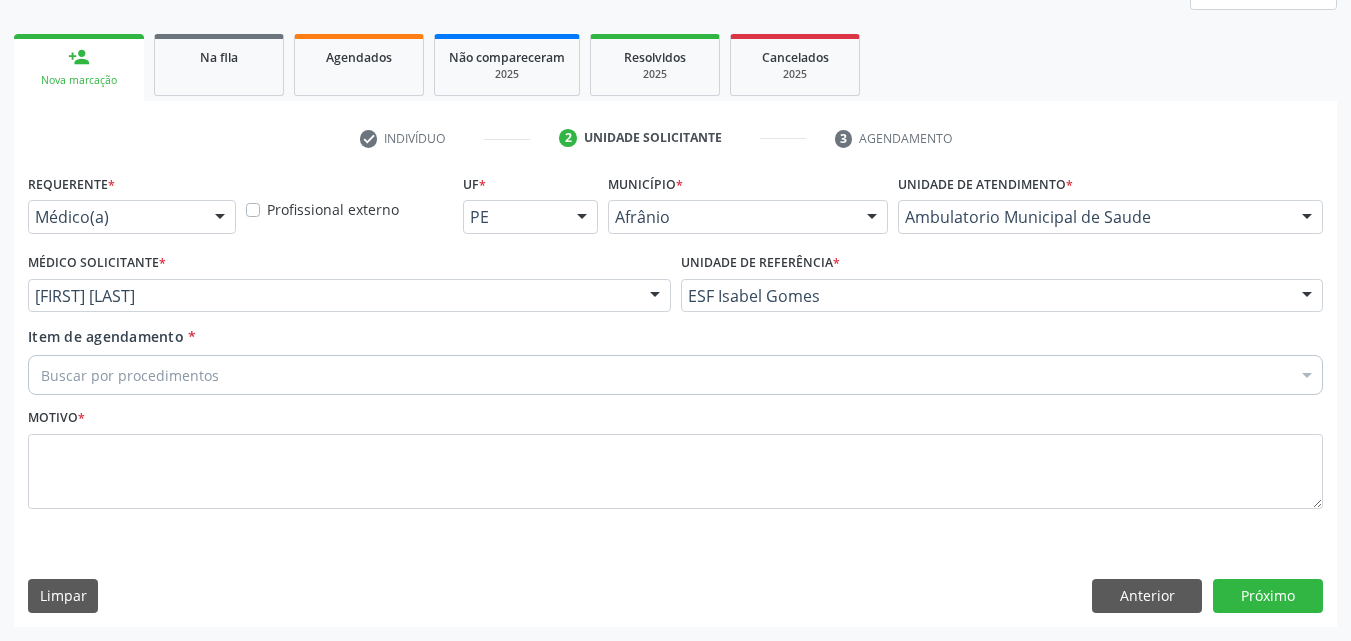 click on "Buscar por procedimentos" at bounding box center (675, 375) 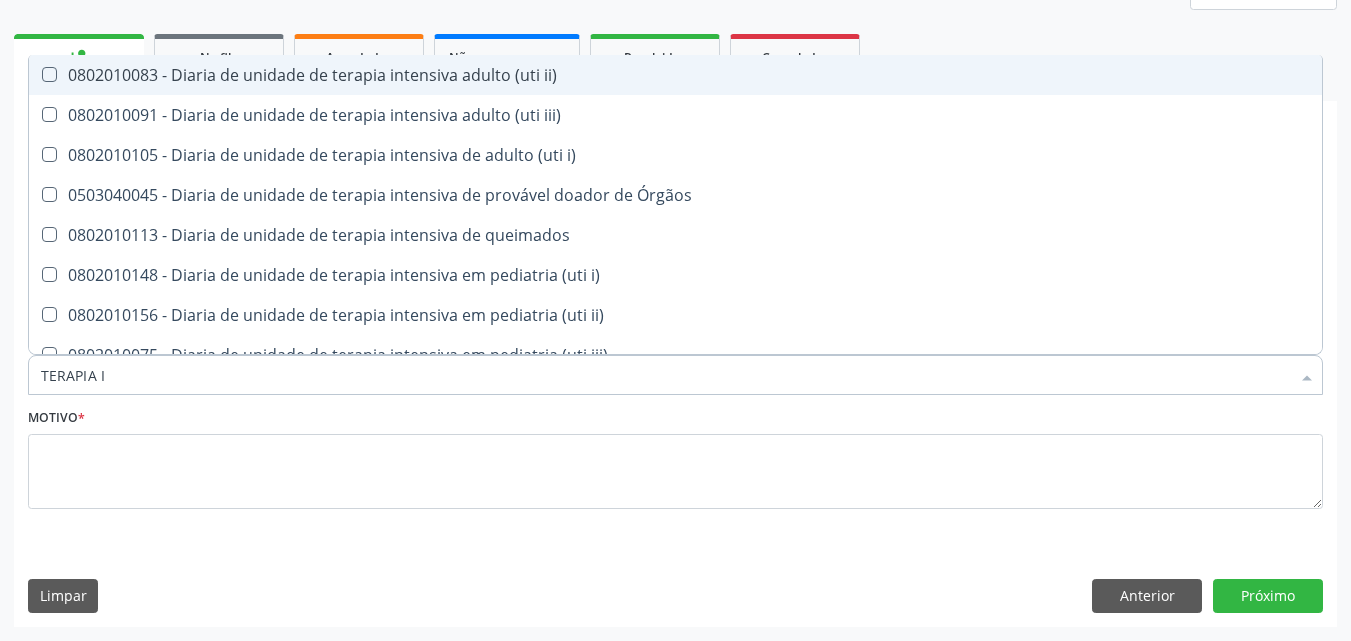 type on "TERAPIA IN" 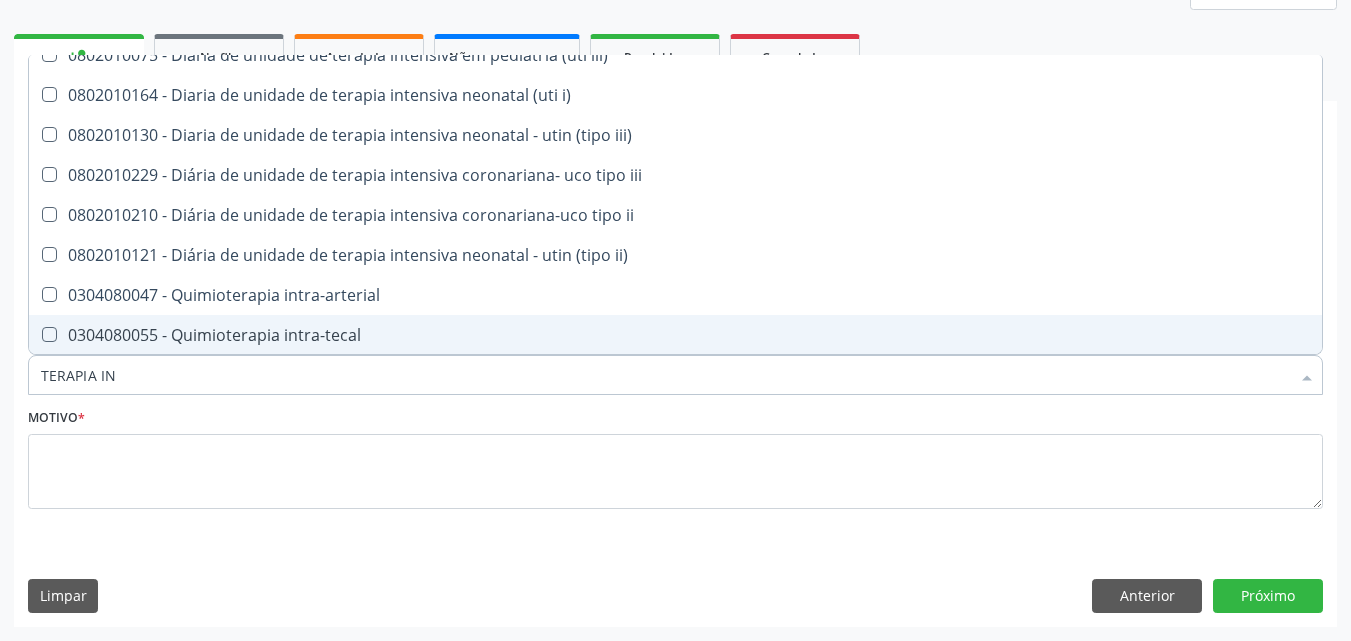 scroll, scrollTop: 421, scrollLeft: 0, axis: vertical 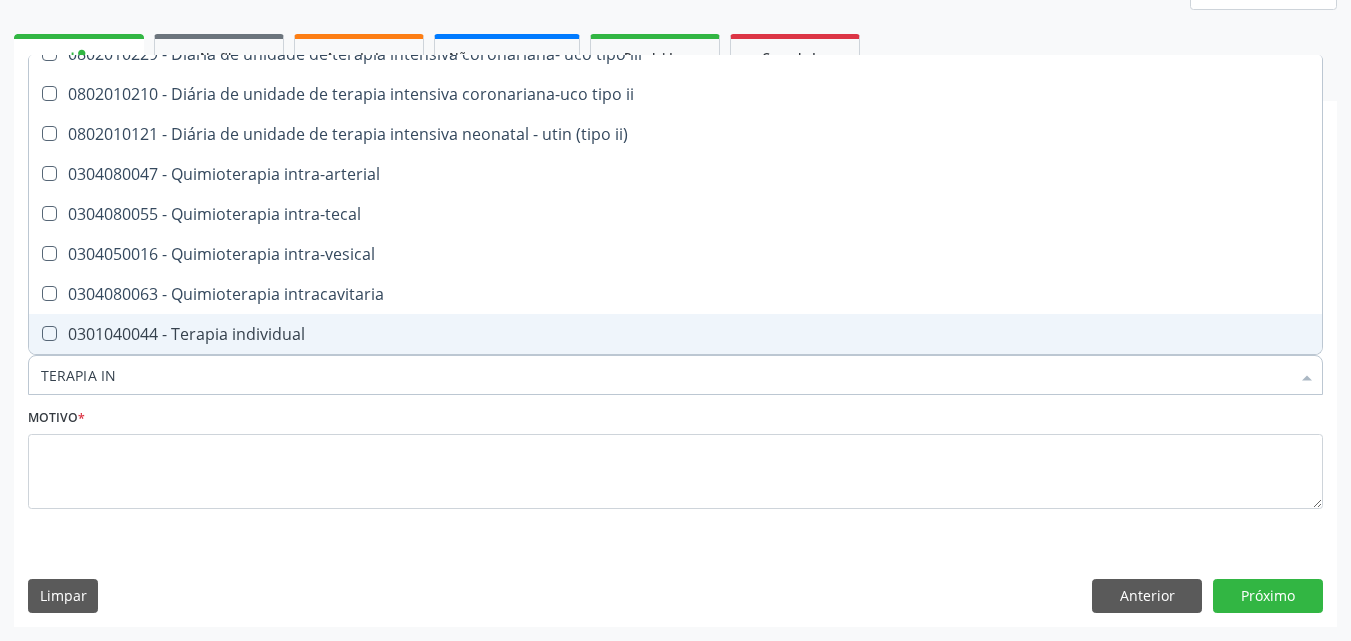 click on "0301040044 - Terapia individual" at bounding box center [675, 334] 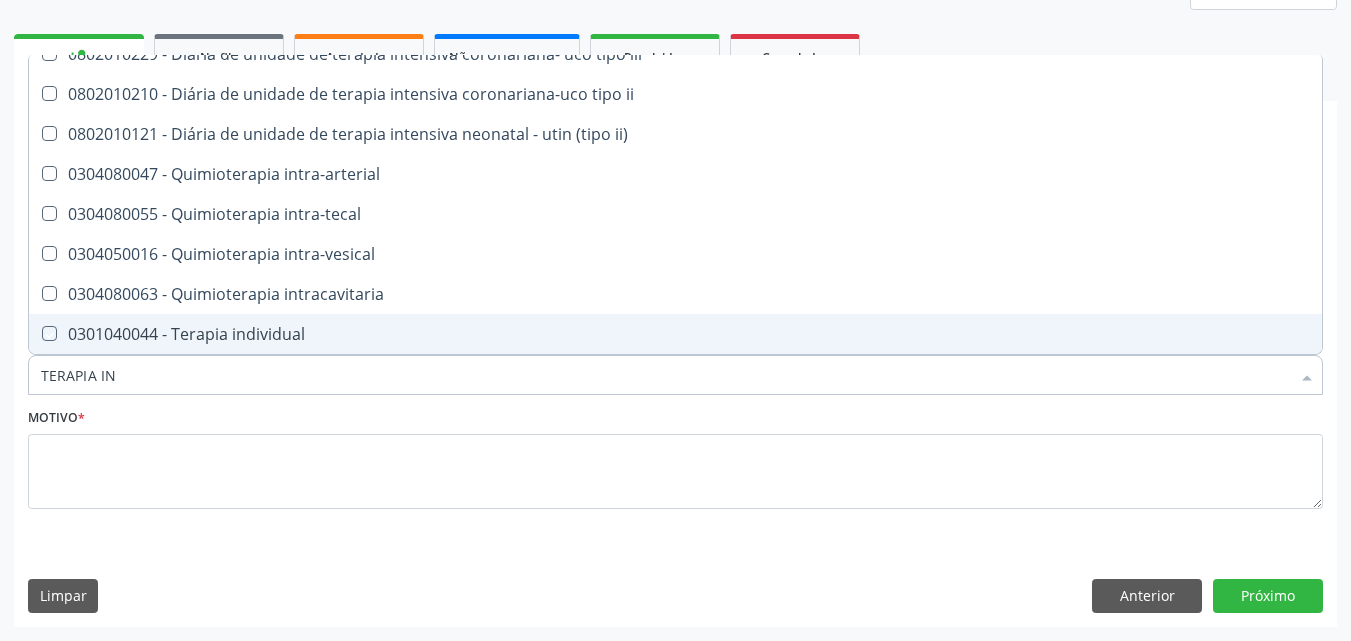 checkbox on "true" 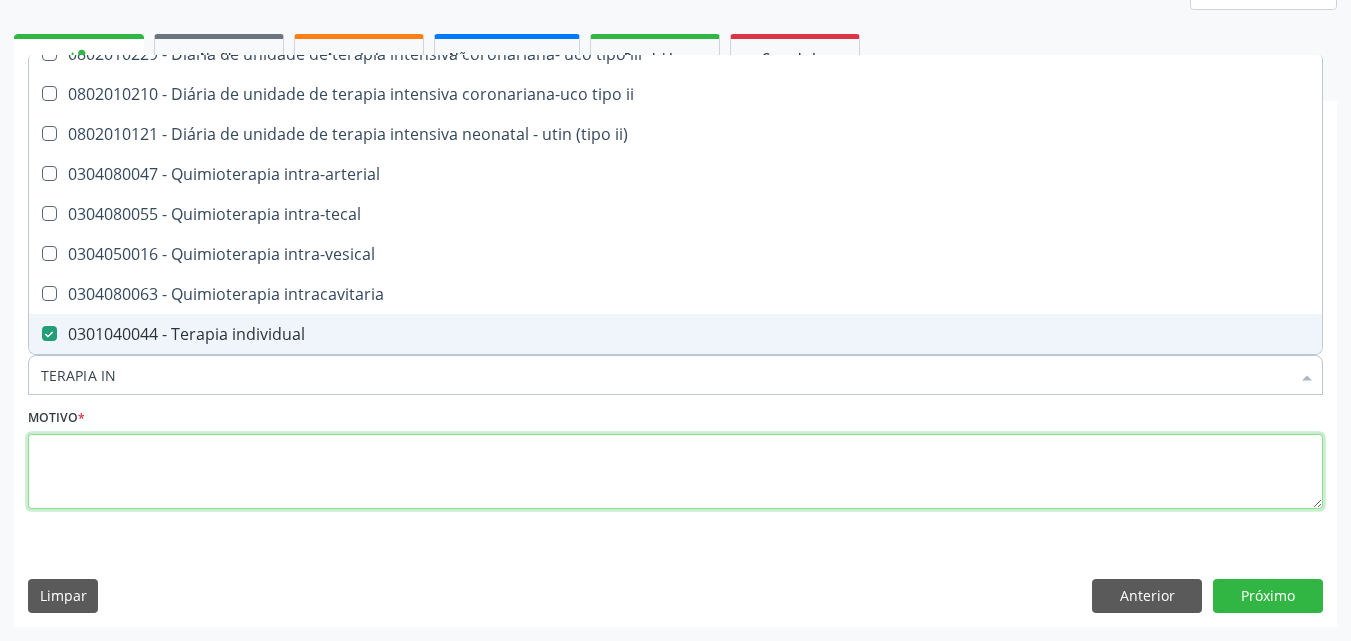 click at bounding box center [675, 472] 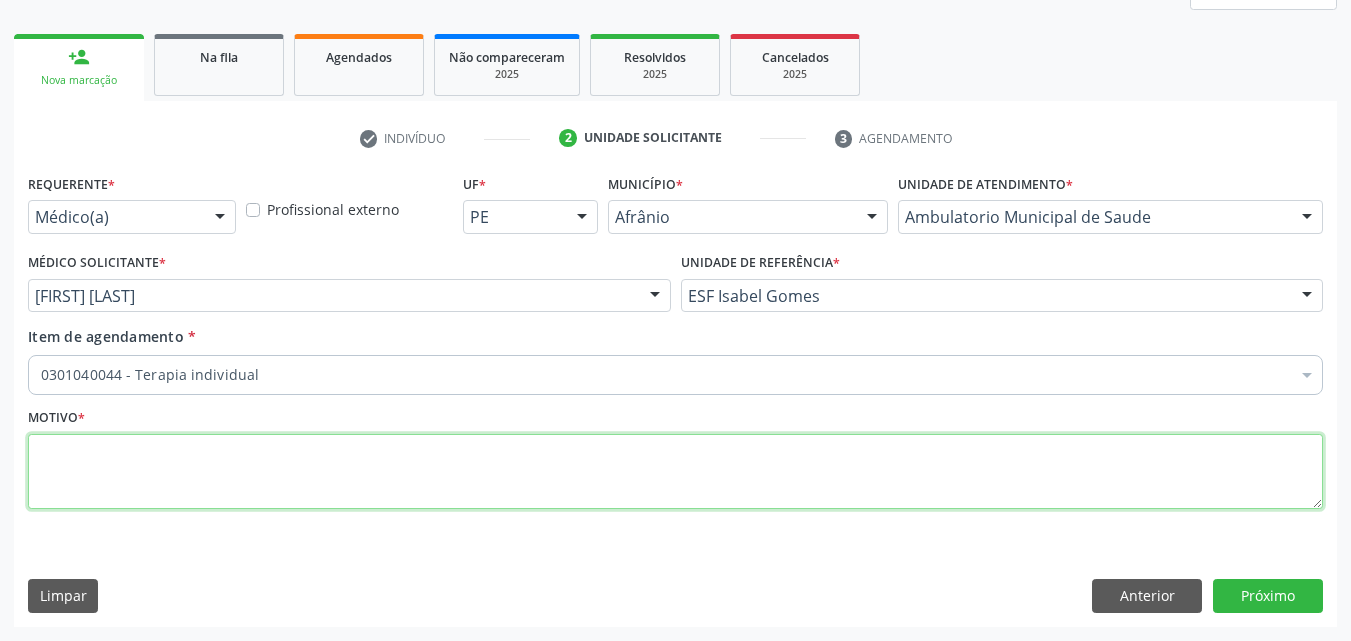 scroll, scrollTop: 0, scrollLeft: 0, axis: both 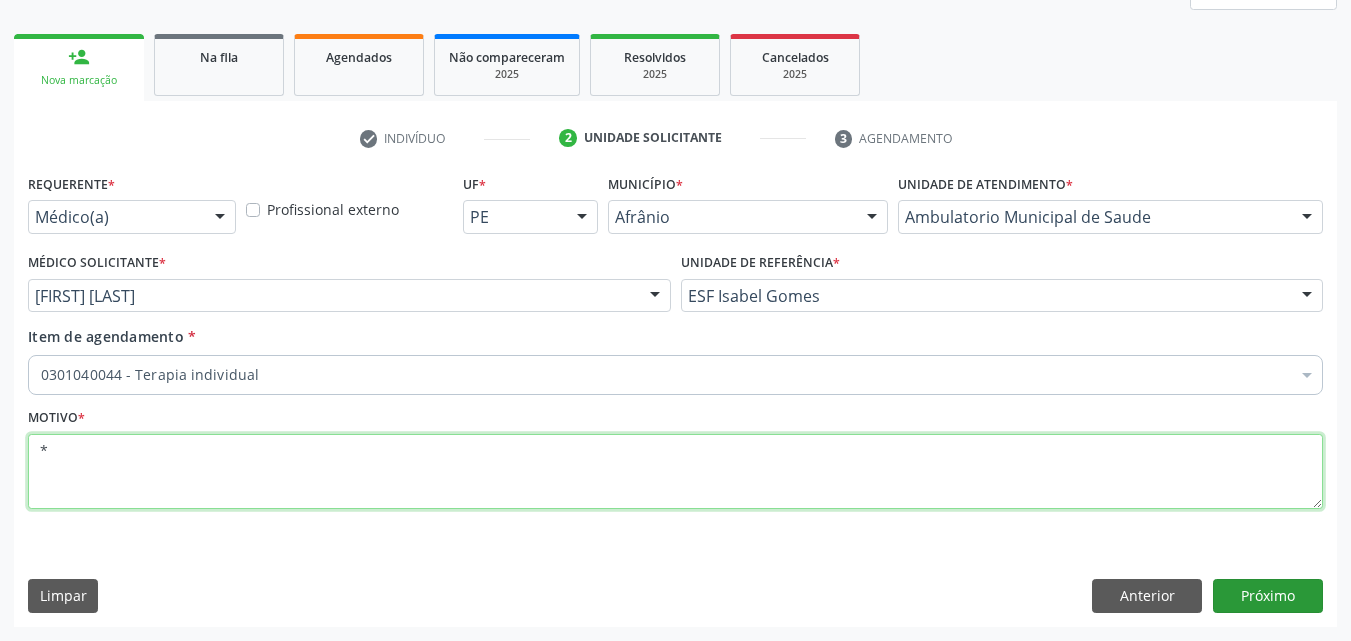 type on "*" 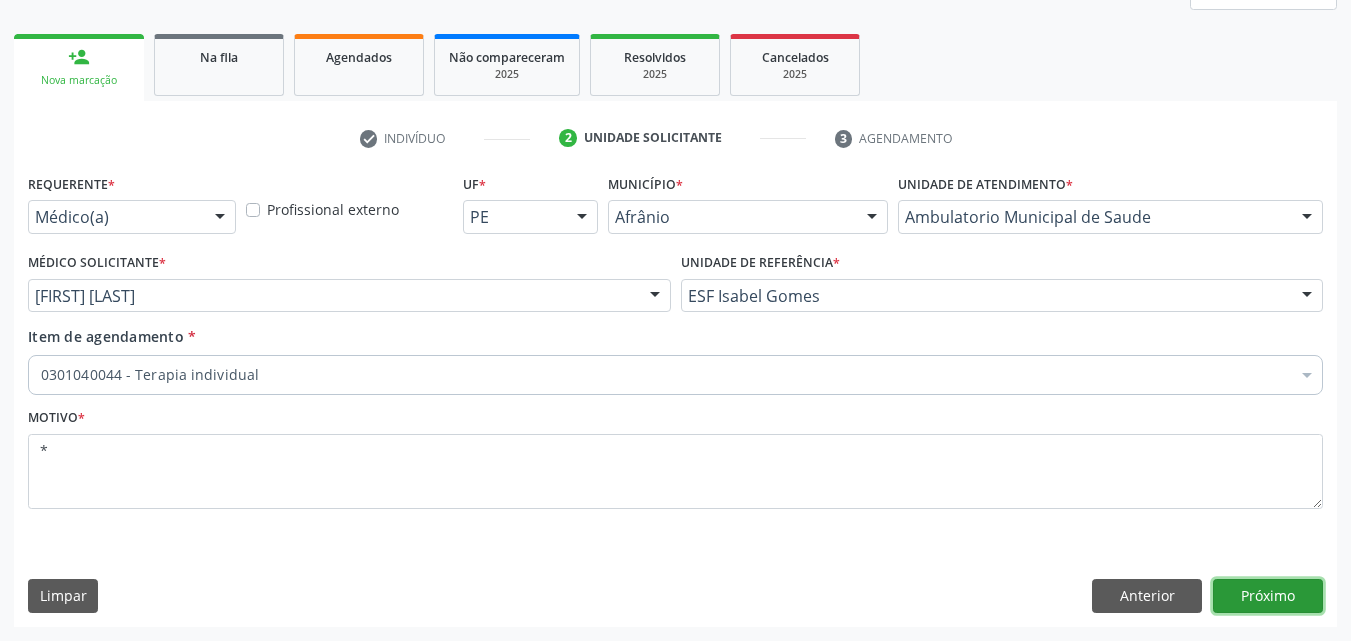 click on "Próximo" at bounding box center [1268, 596] 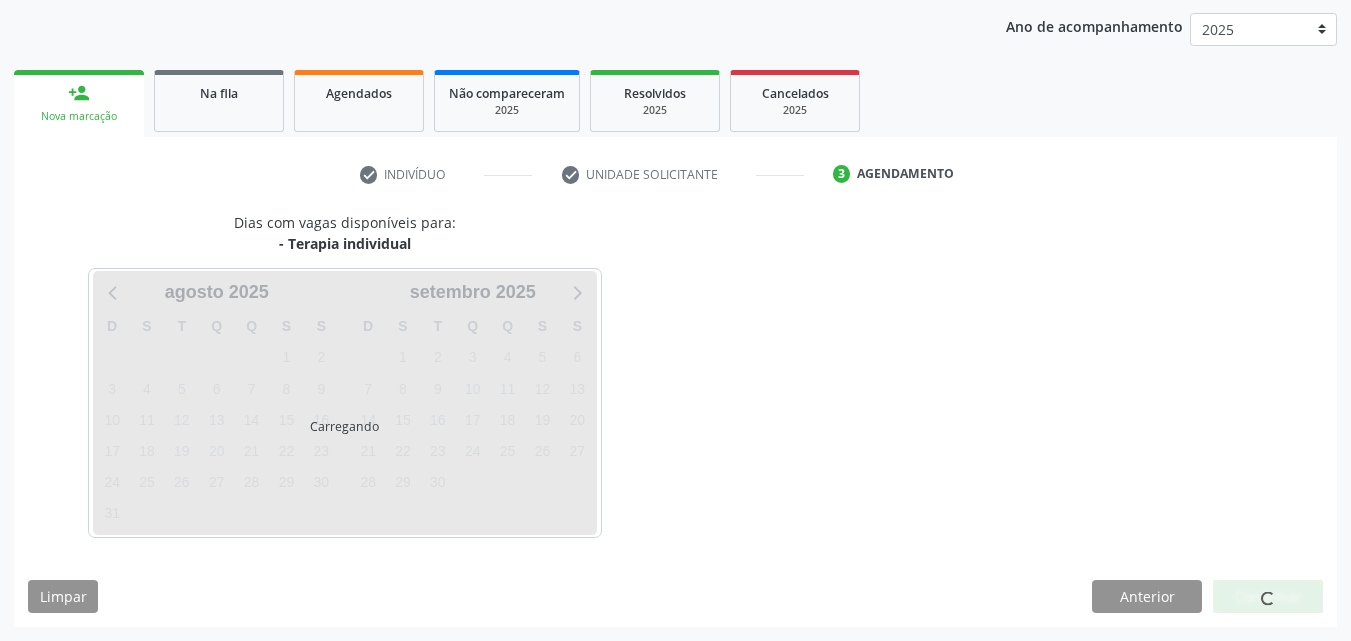 scroll, scrollTop: 265, scrollLeft: 0, axis: vertical 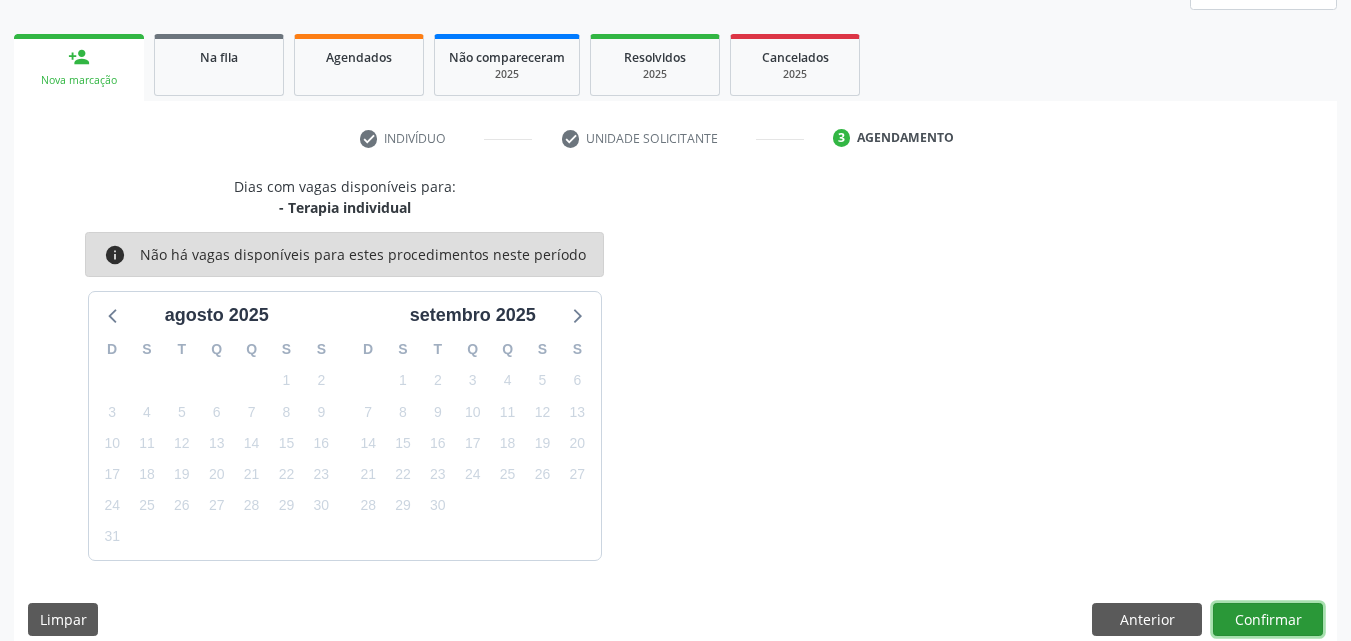 click on "Confirmar" at bounding box center [1268, 620] 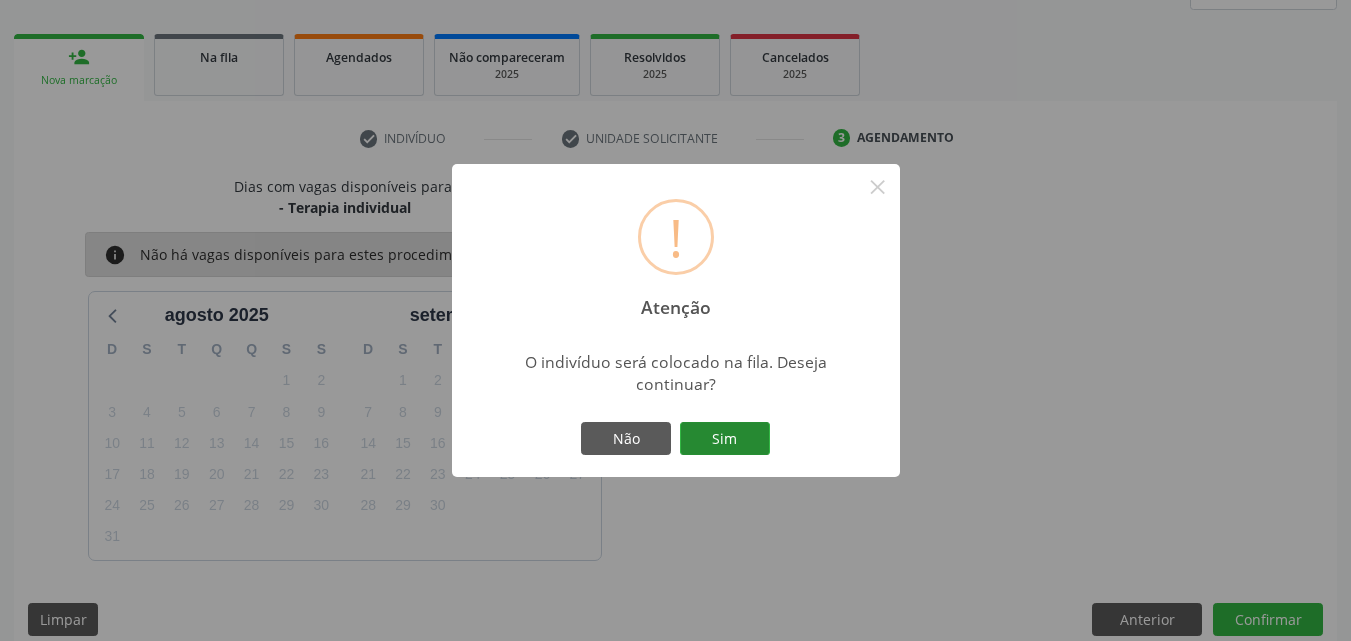 click on "Sim" at bounding box center [725, 439] 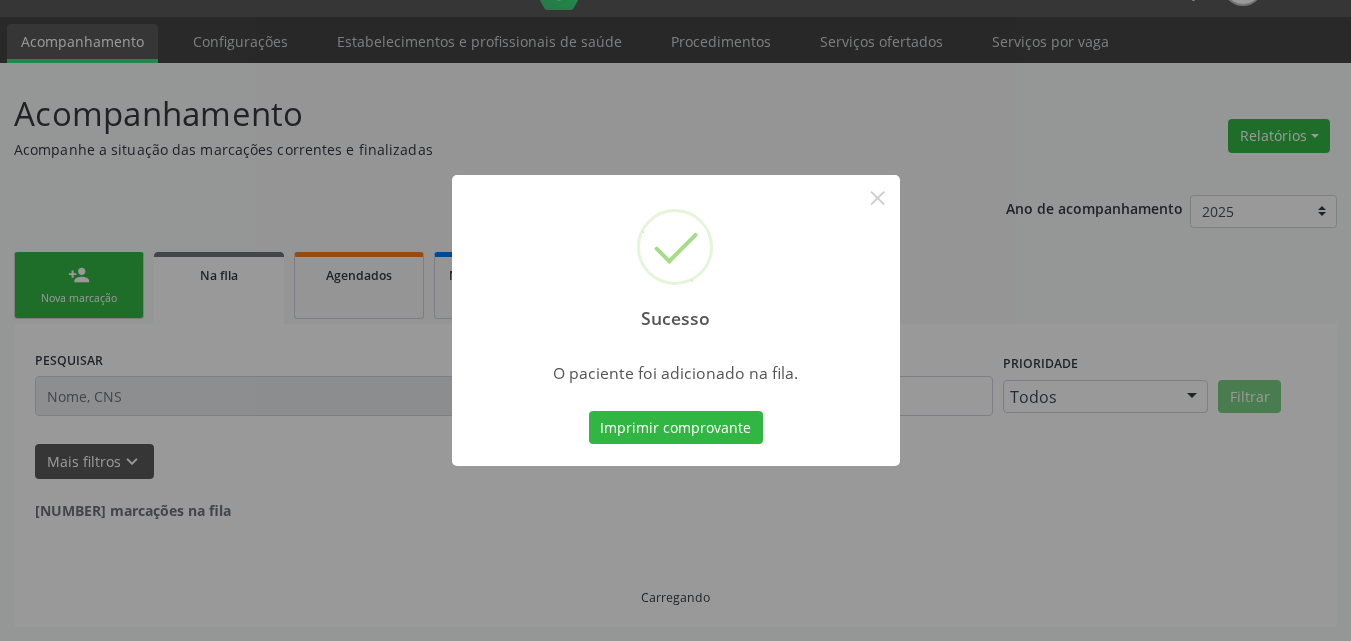 scroll, scrollTop: 26, scrollLeft: 0, axis: vertical 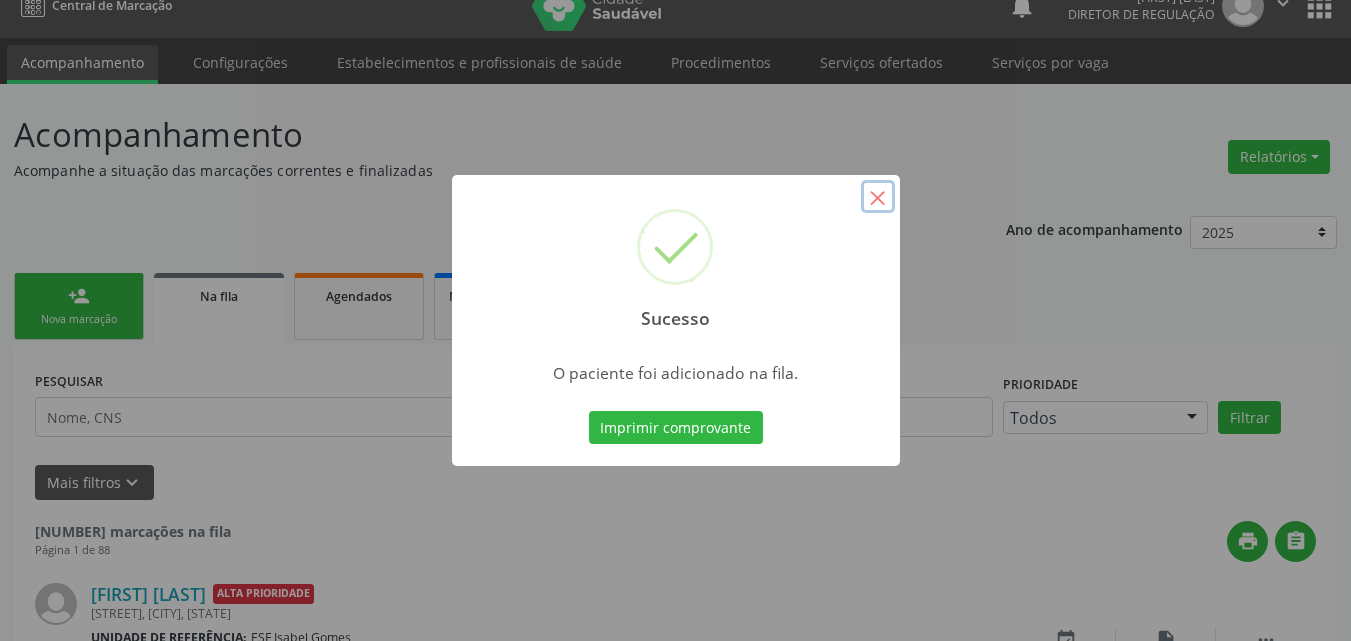 click on "×" at bounding box center [878, 197] 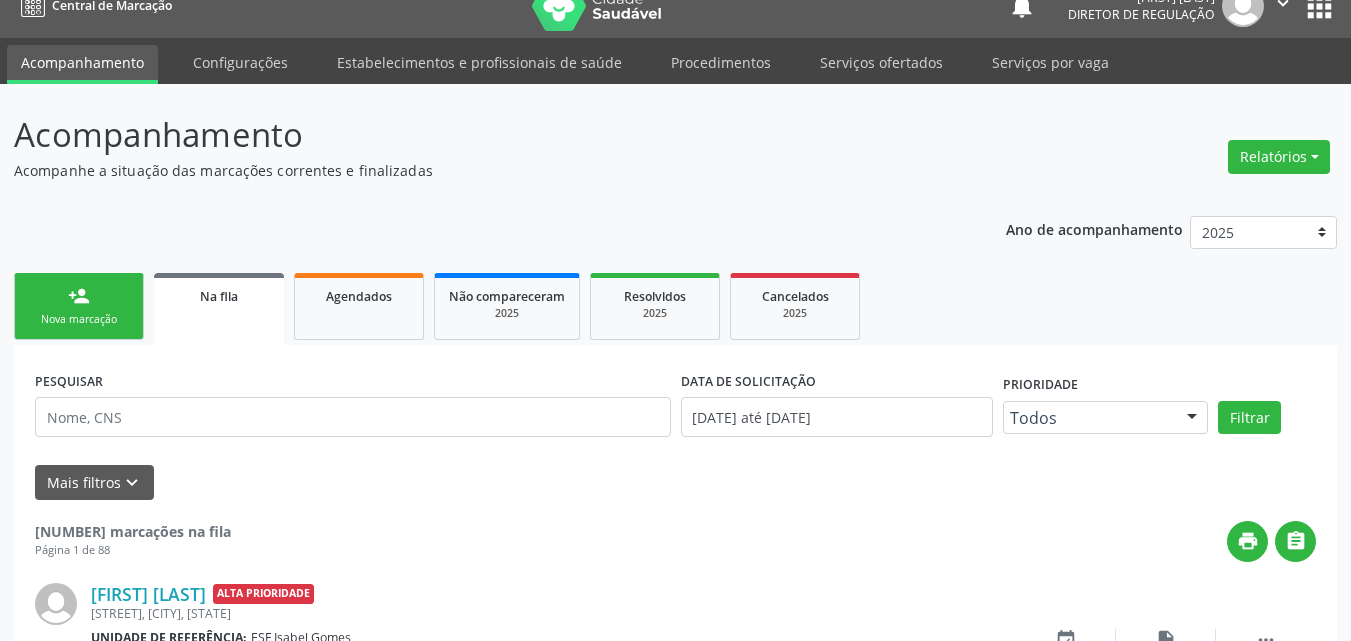 click on "Nova marcação" at bounding box center [79, 319] 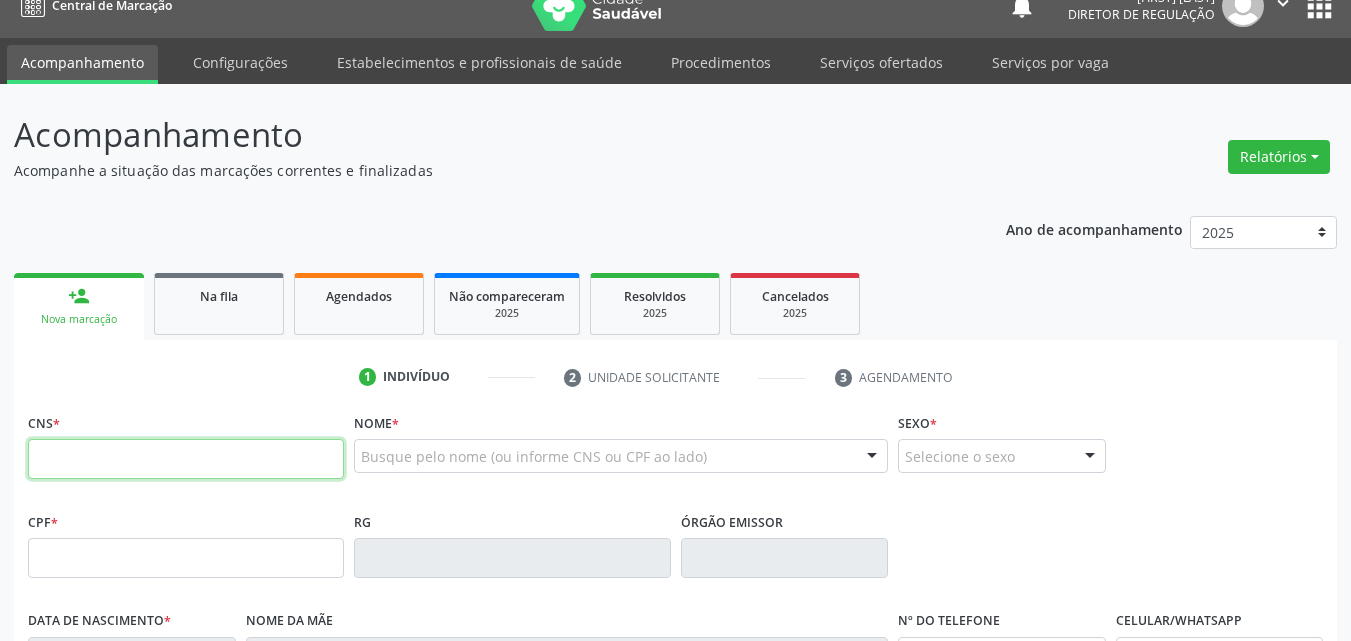 click at bounding box center [186, 459] 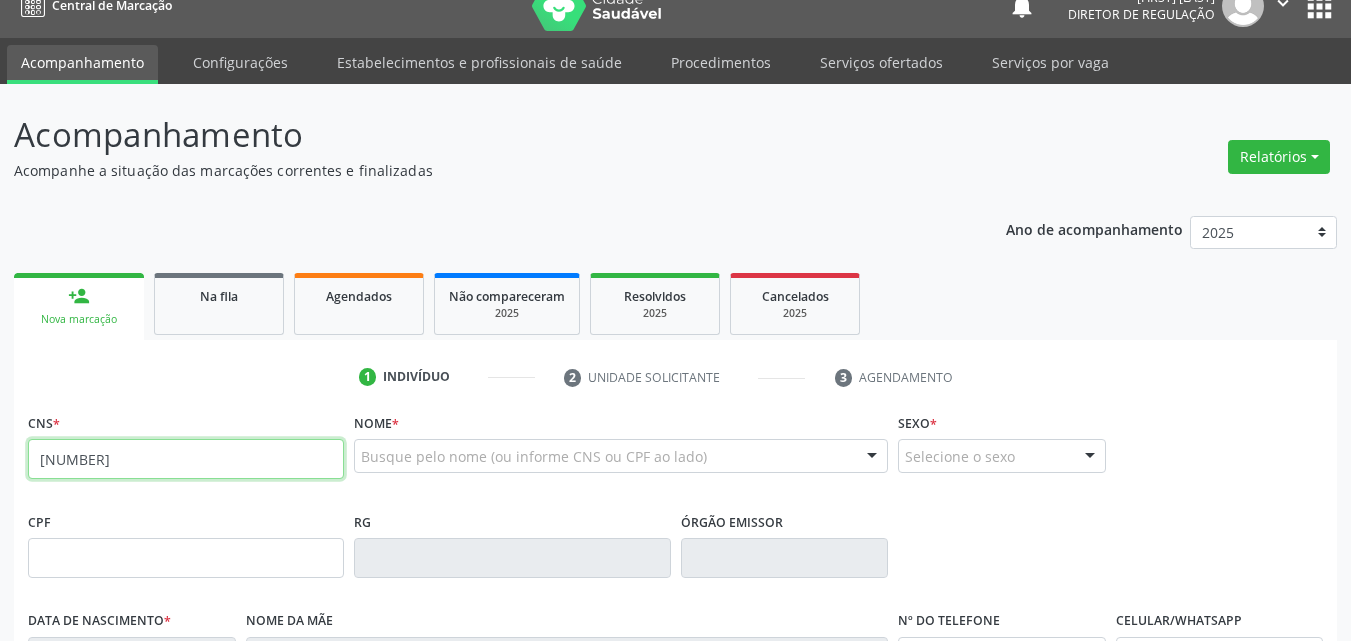 type on "703 3002 2115 1210" 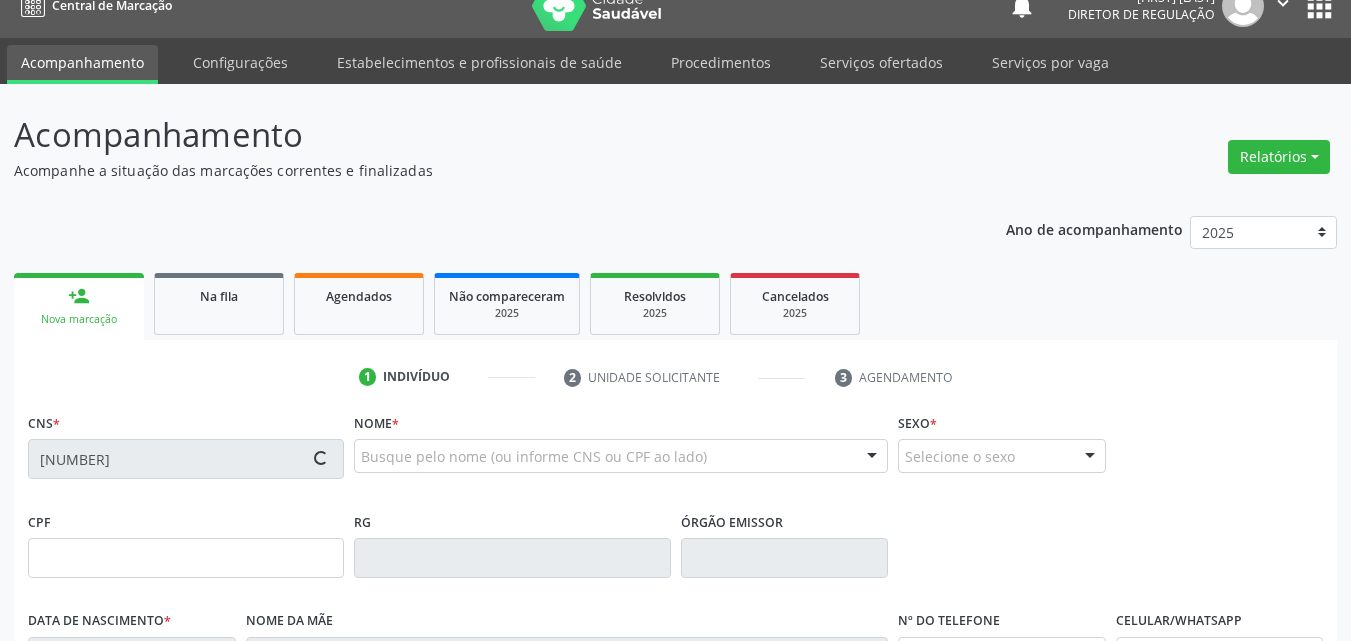 type on "157.153.134-30" 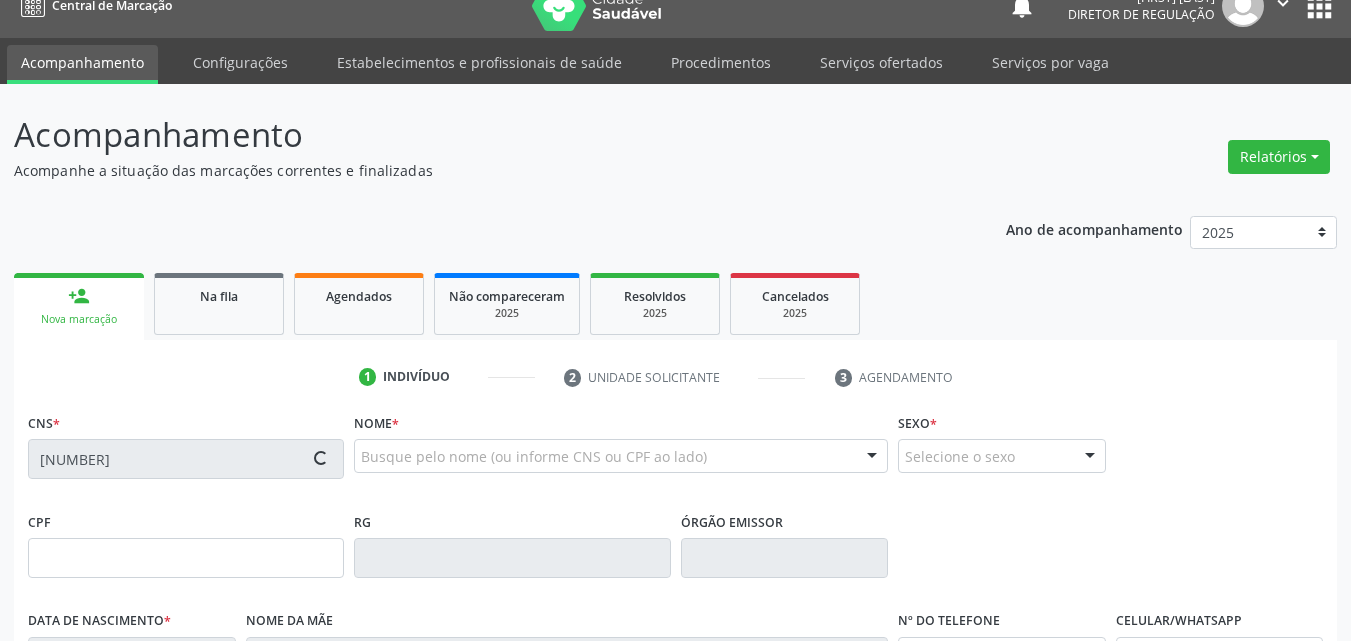 type on "13/07/2018" 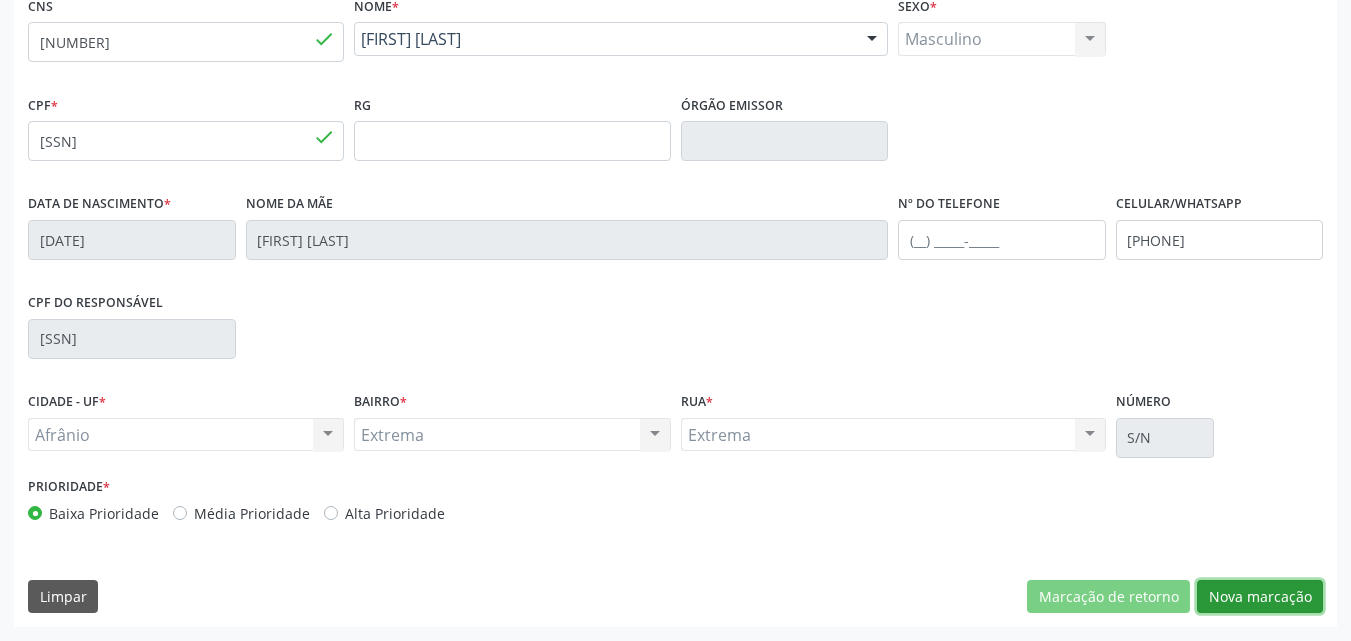 click on "Nova marcação" at bounding box center [1260, 597] 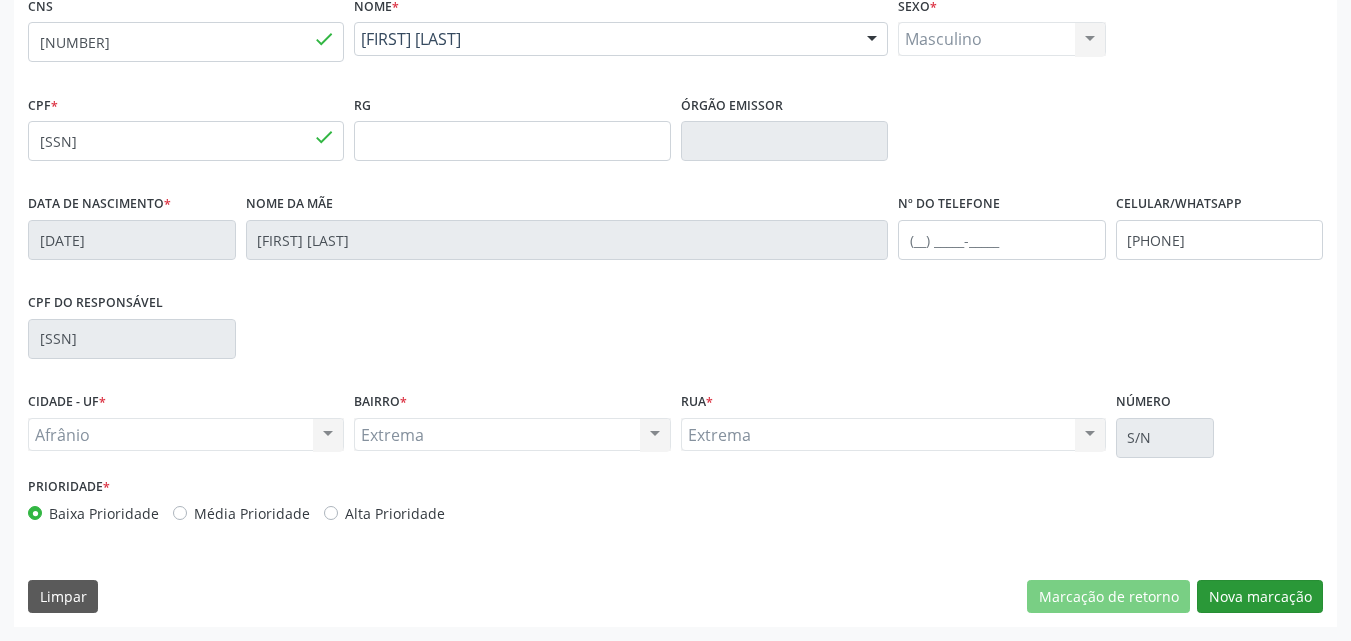 scroll, scrollTop: 265, scrollLeft: 0, axis: vertical 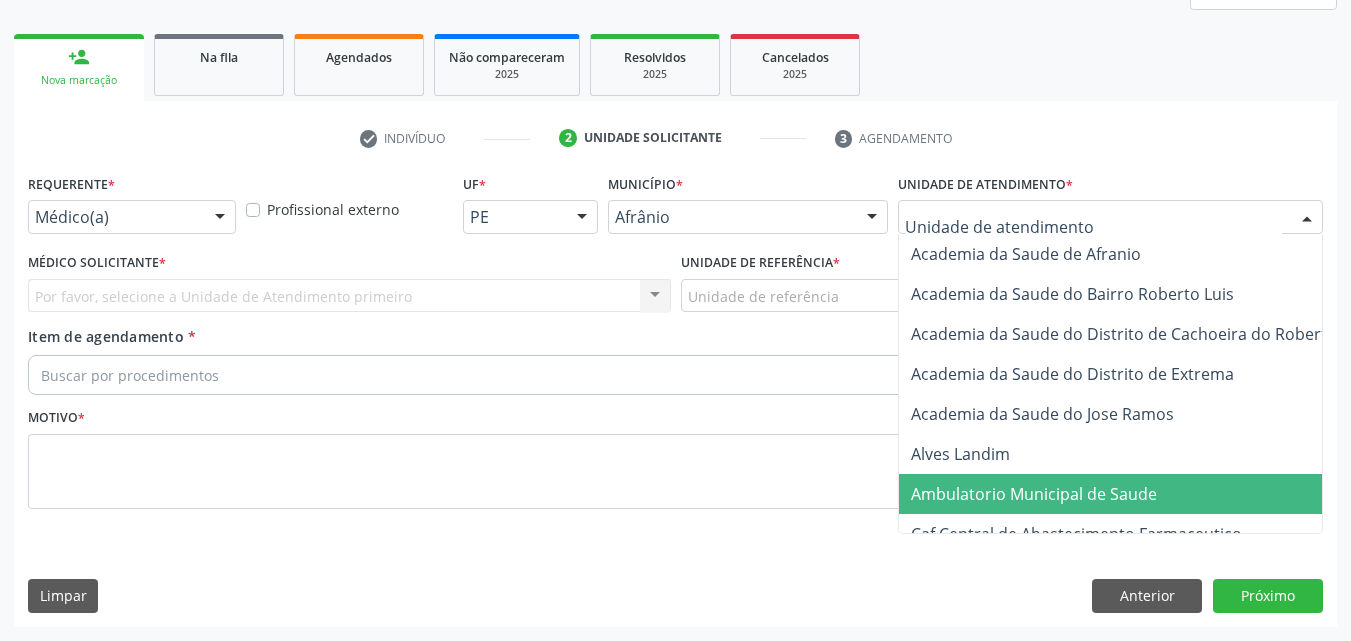 click on "Ambulatorio Municipal de Saude" at bounding box center (1034, 494) 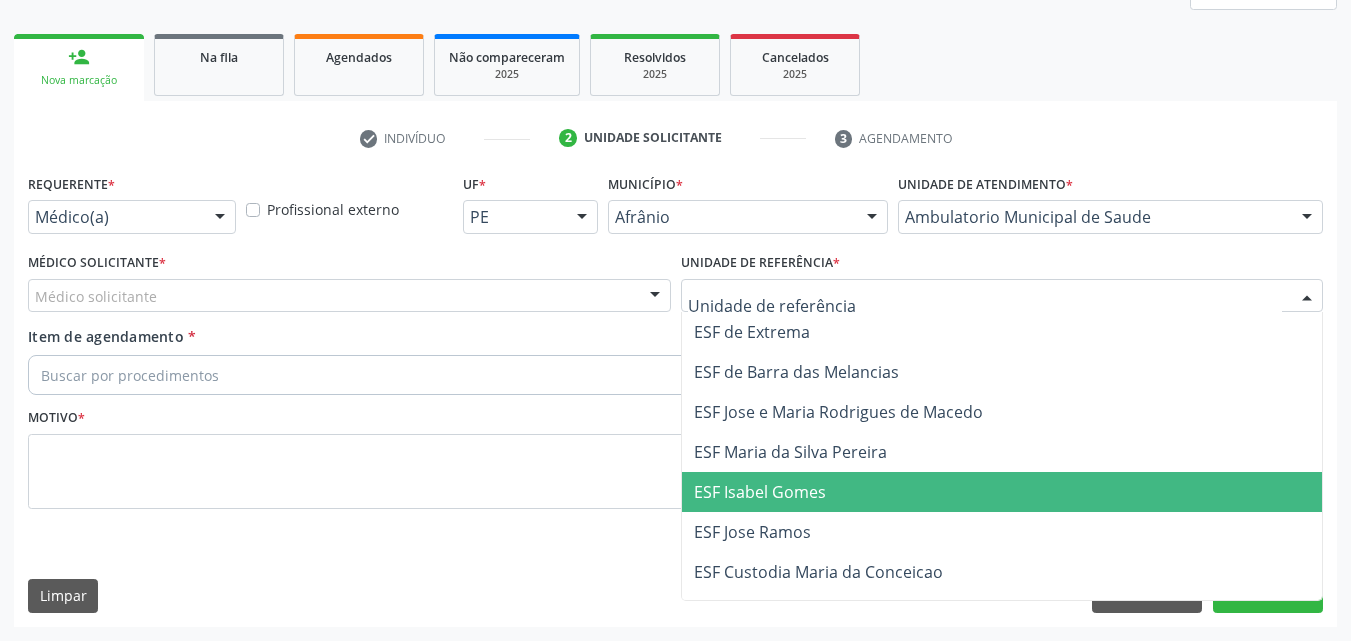 click on "ESF Isabel Gomes" at bounding box center [760, 492] 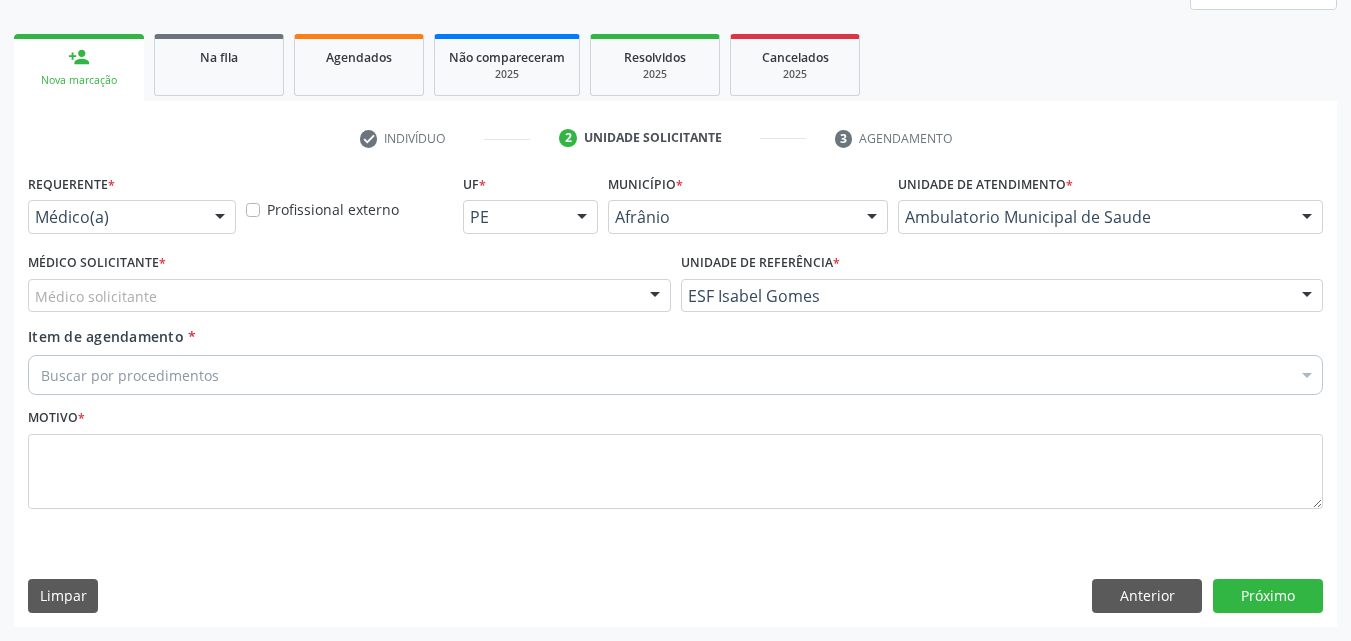 click on "Médico solicitante" at bounding box center (349, 296) 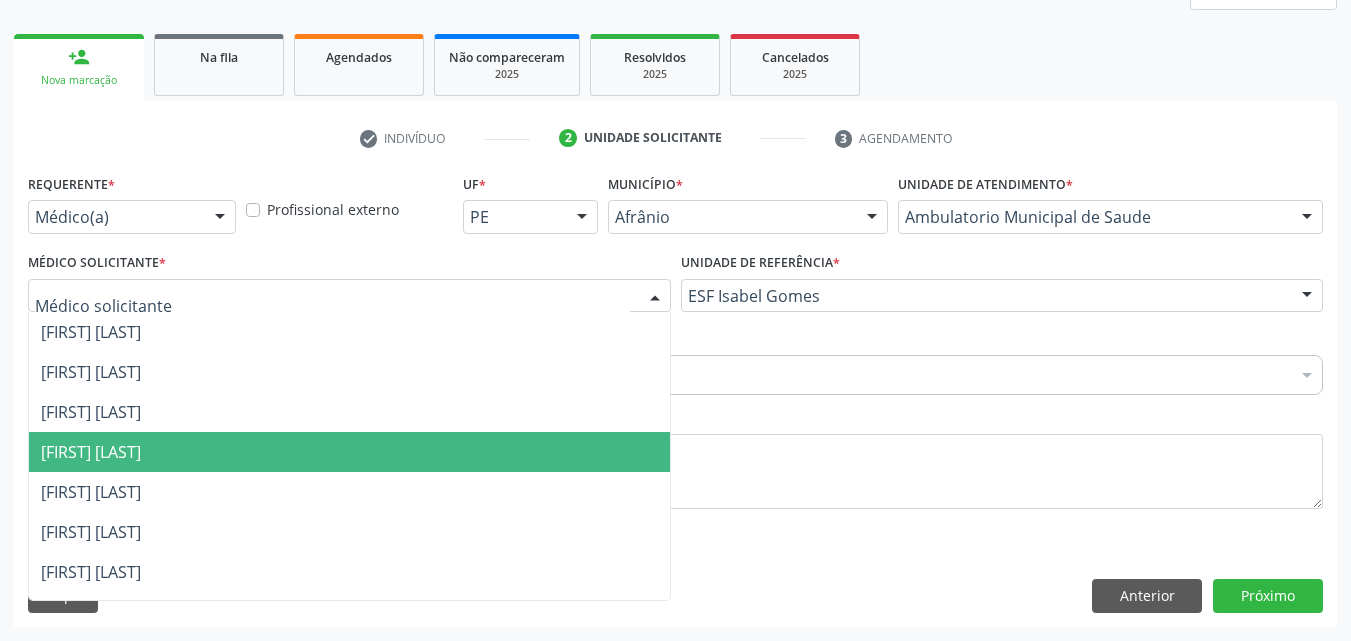 click on "[FIRST] [LAST]" at bounding box center (349, 452) 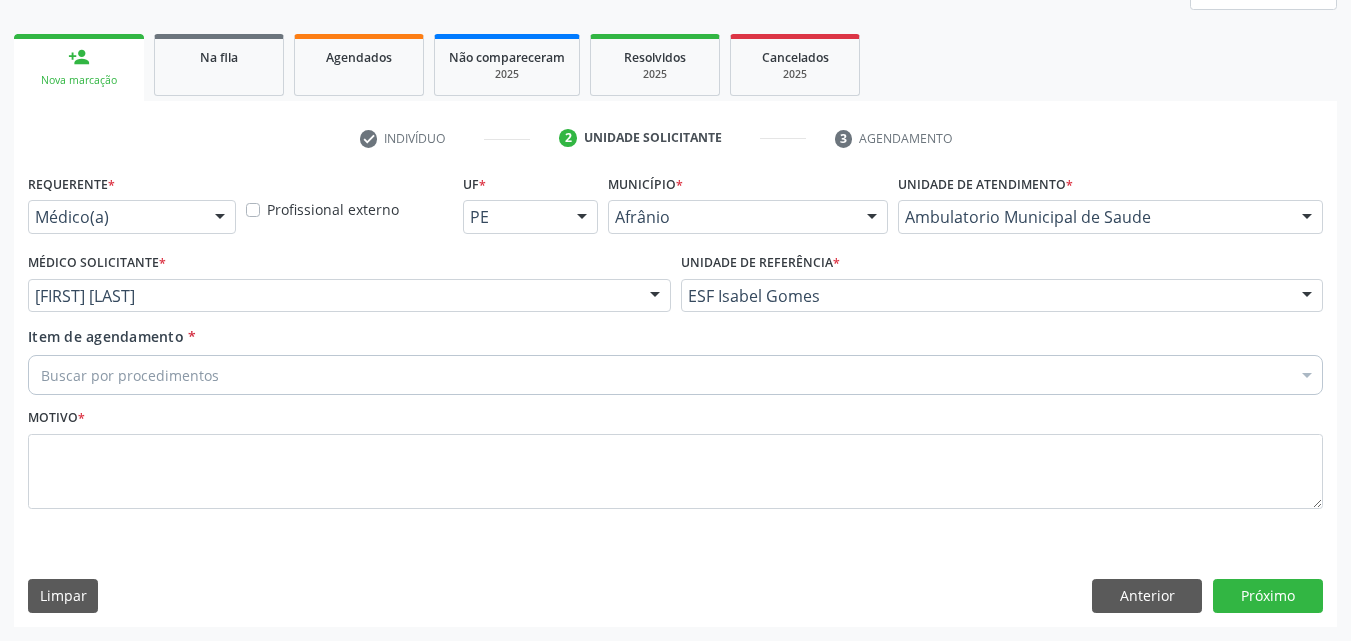 click on "Buscar por procedimentos" at bounding box center [675, 375] 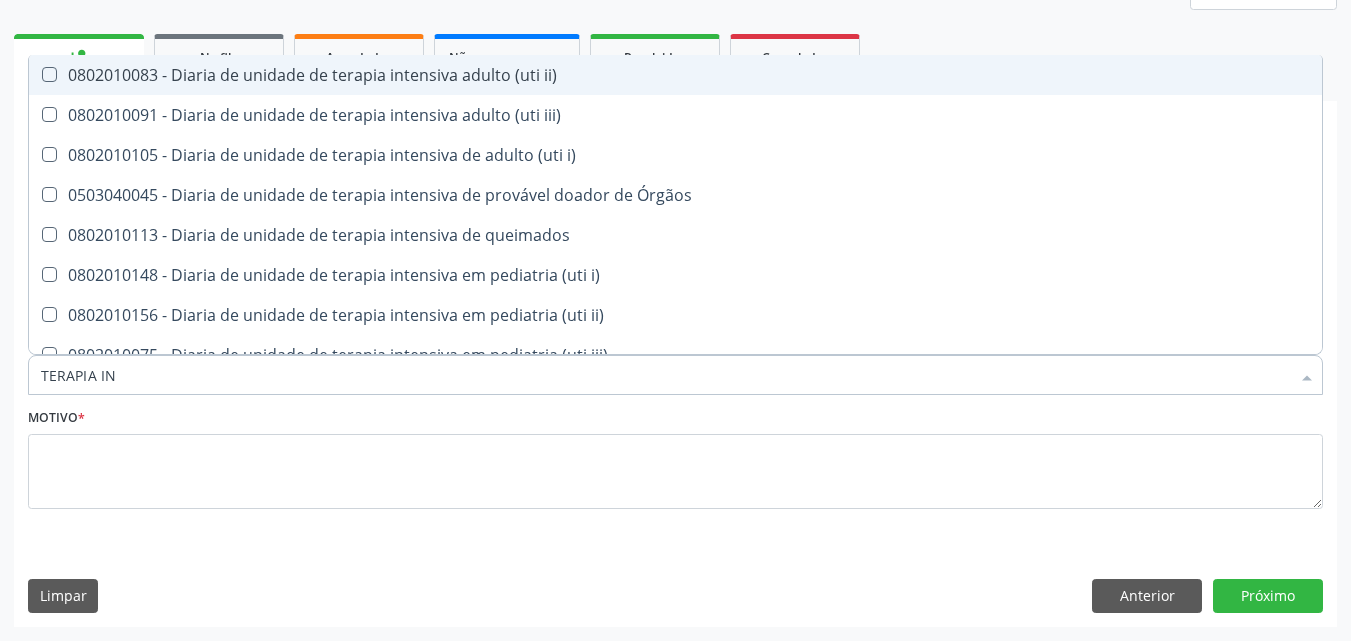 type on "TERAPIA IND" 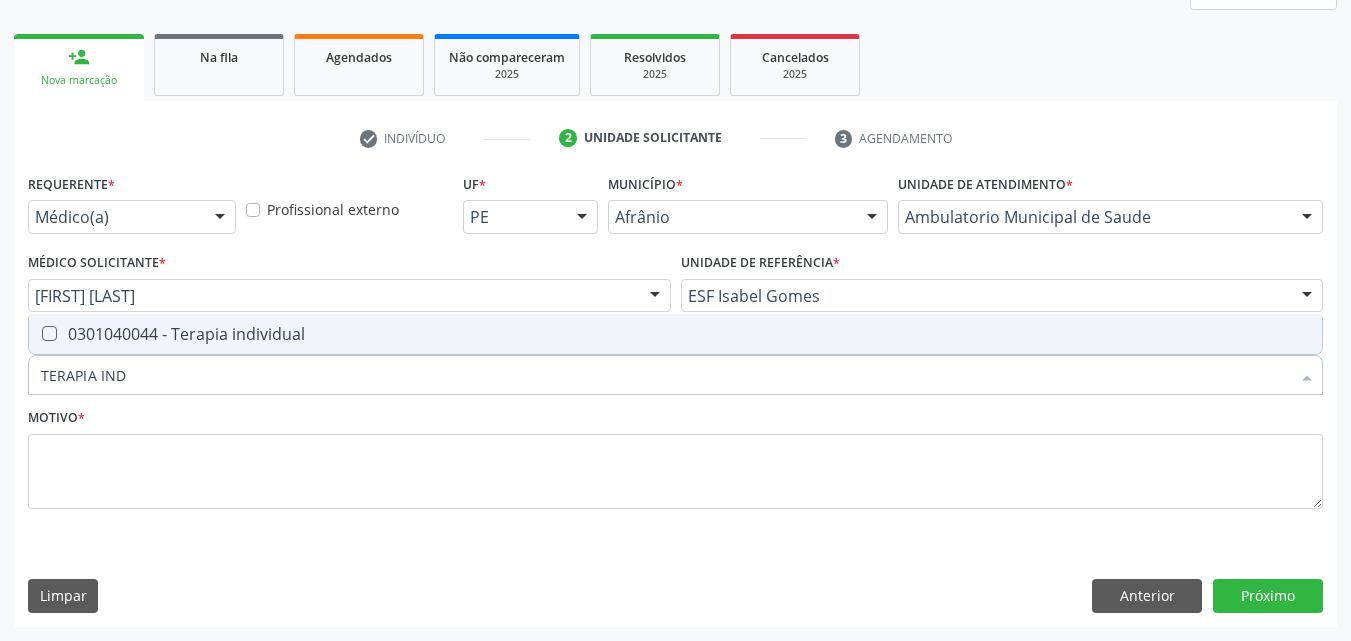 click on "0301040044 - Terapia individual" at bounding box center (675, 334) 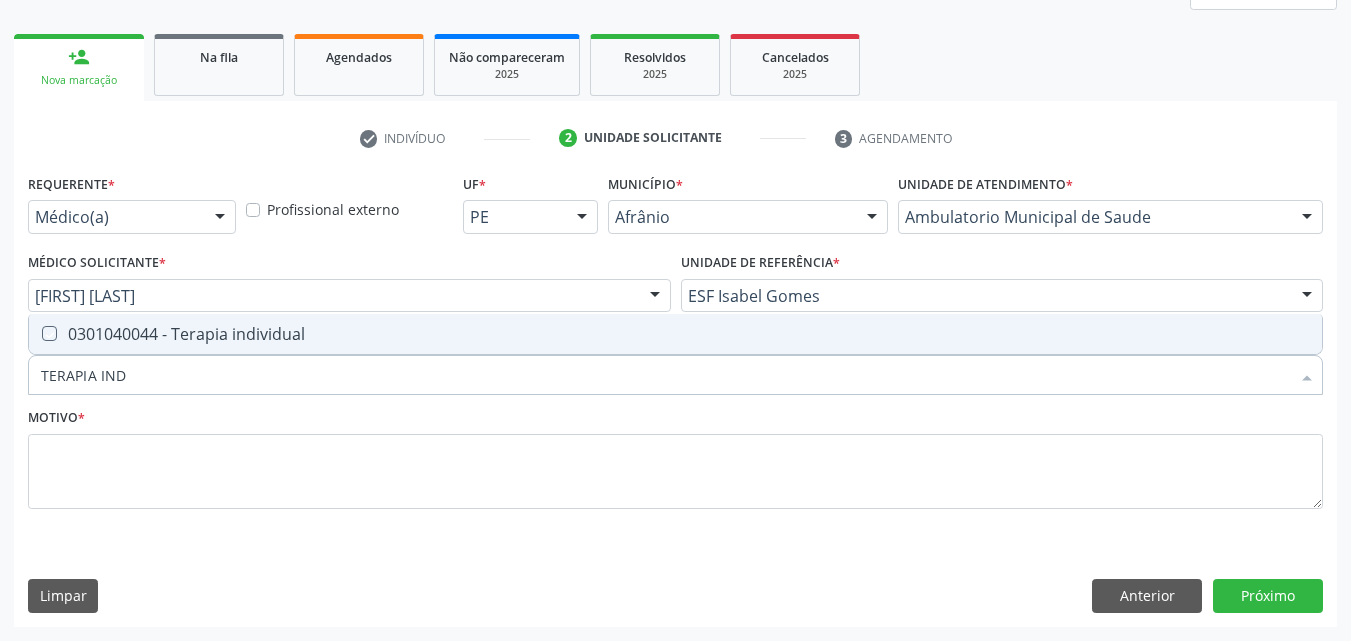 checkbox on "true" 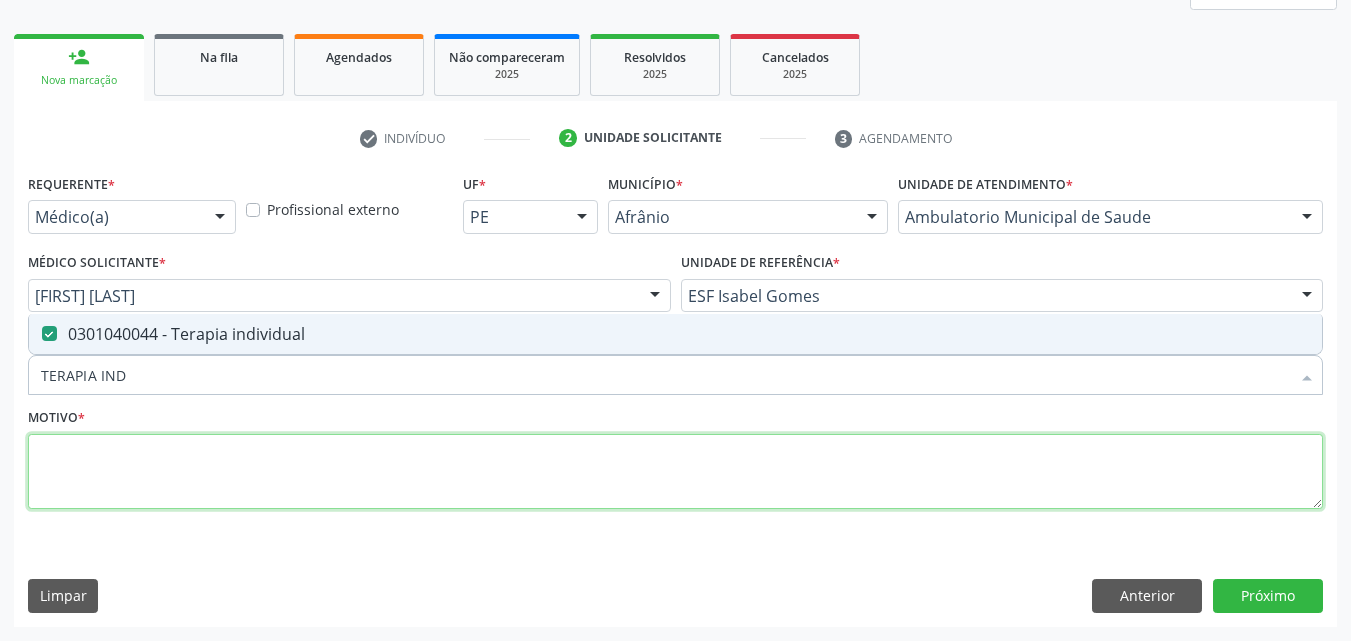 click at bounding box center (675, 472) 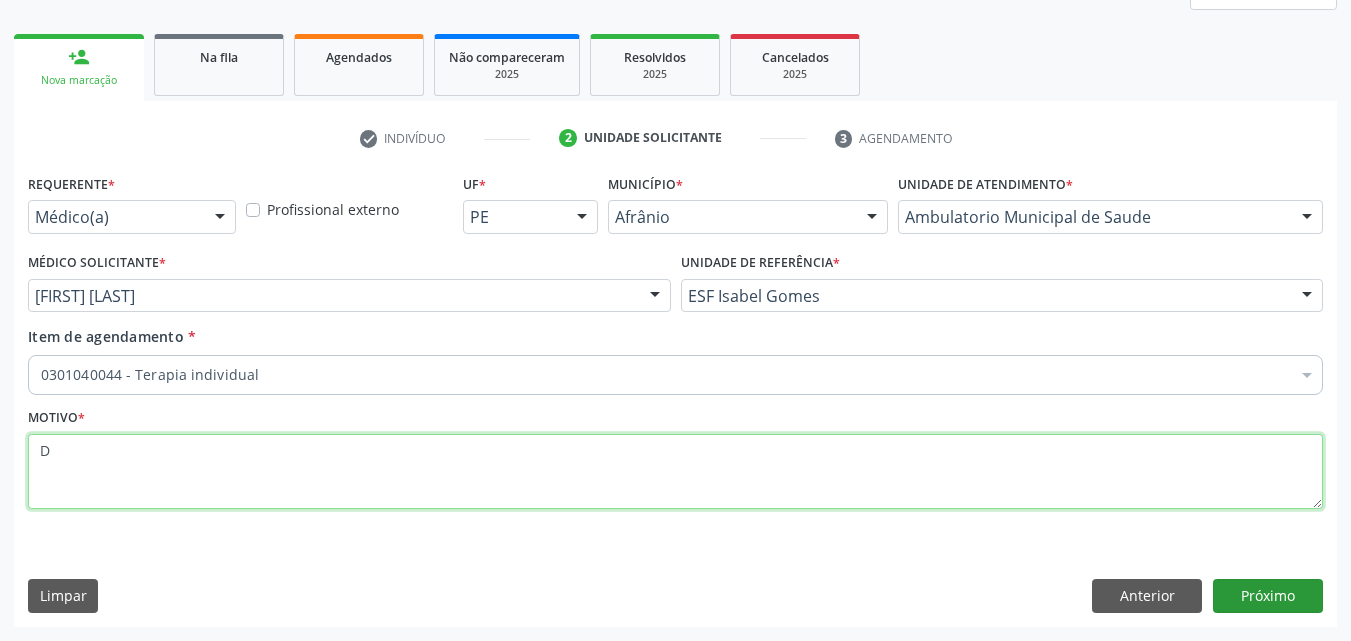 type on "D" 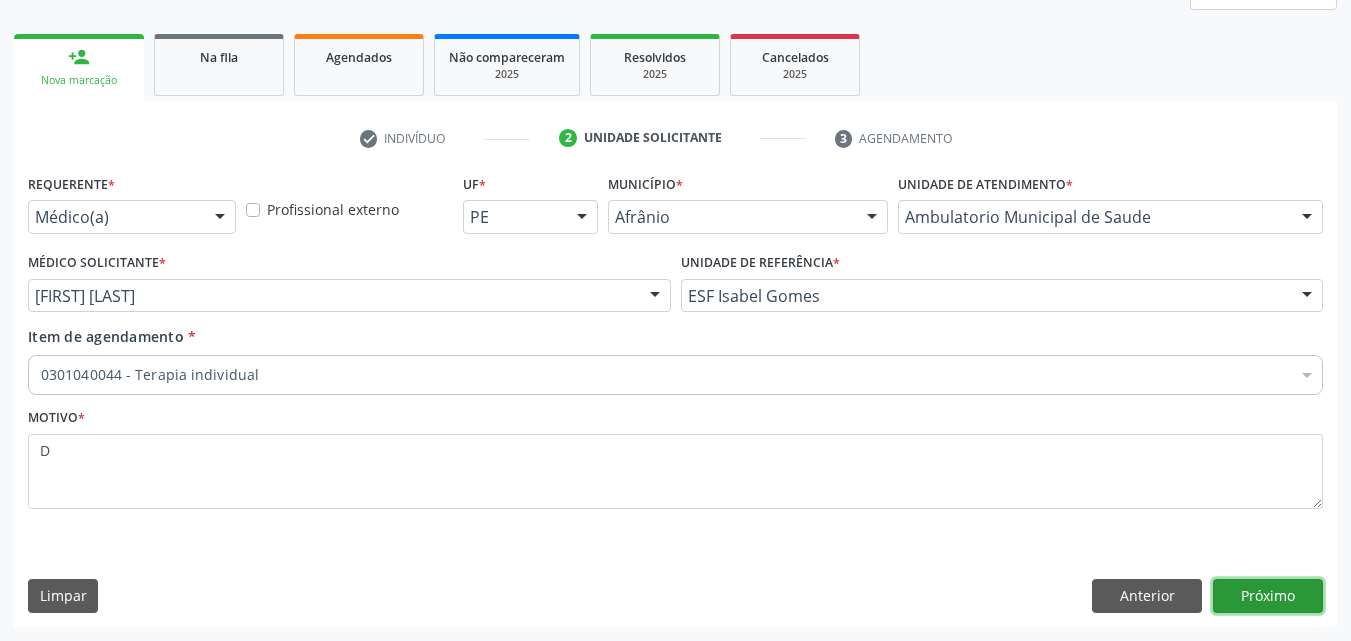 click on "Próximo" at bounding box center (1268, 596) 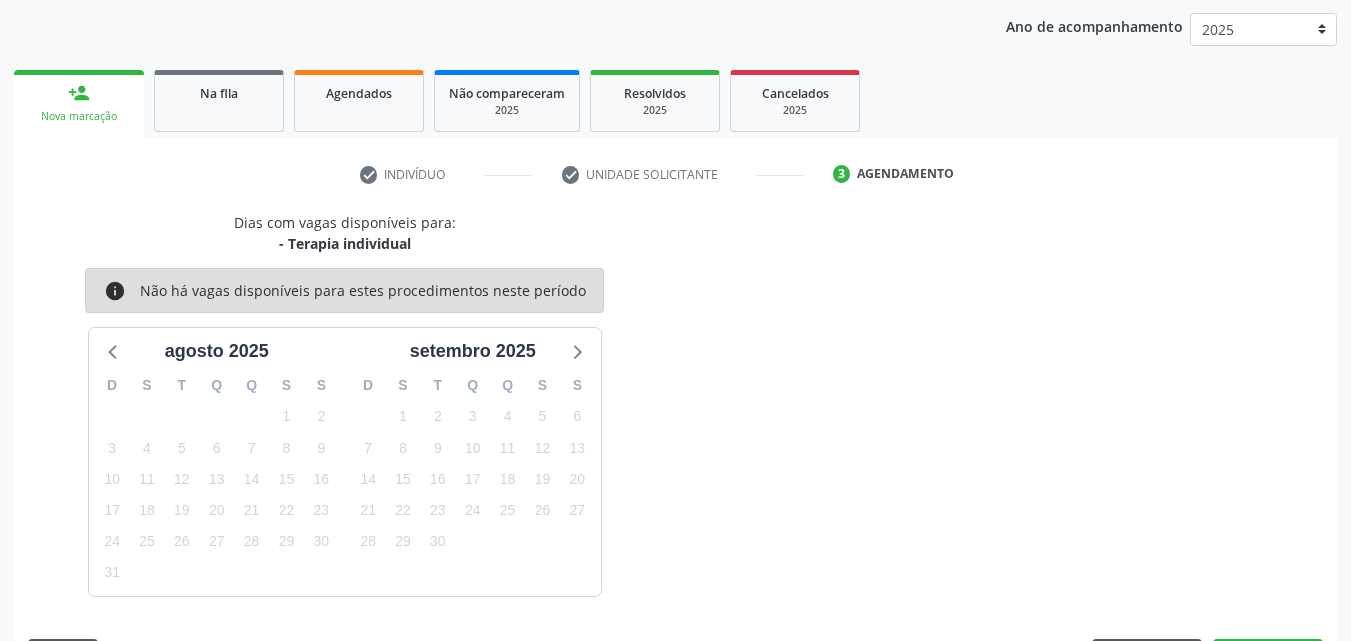 scroll, scrollTop: 265, scrollLeft: 0, axis: vertical 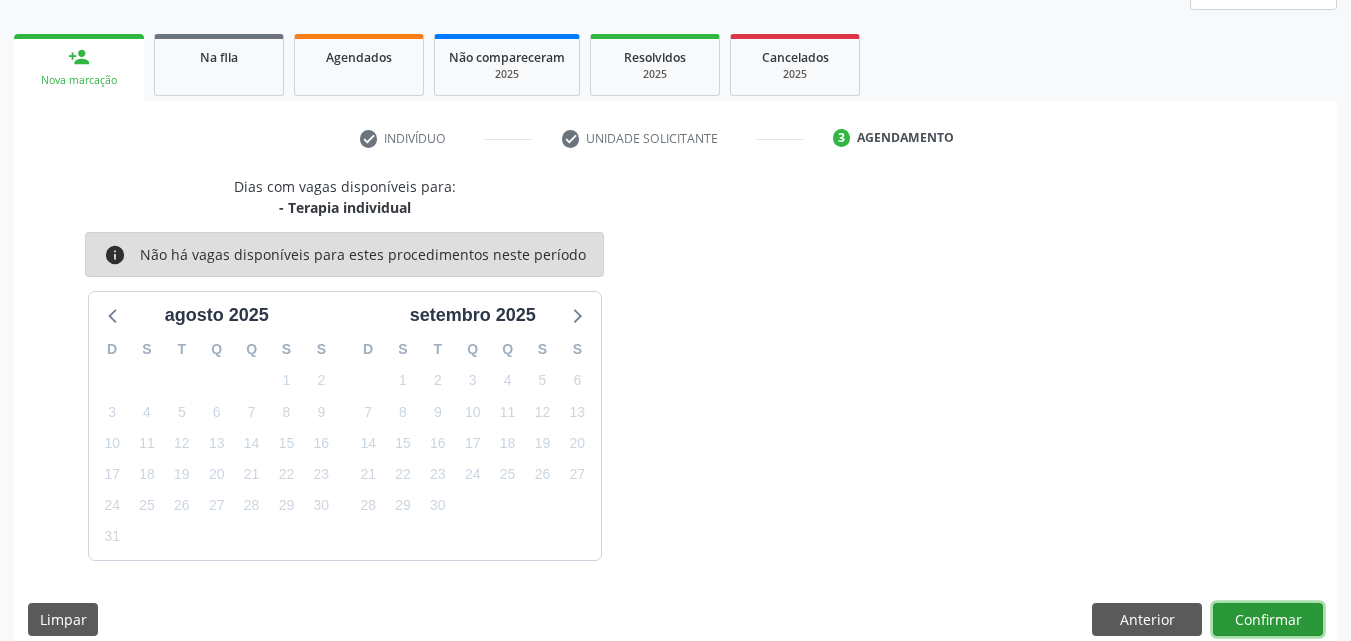 click on "Confirmar" at bounding box center (1268, 620) 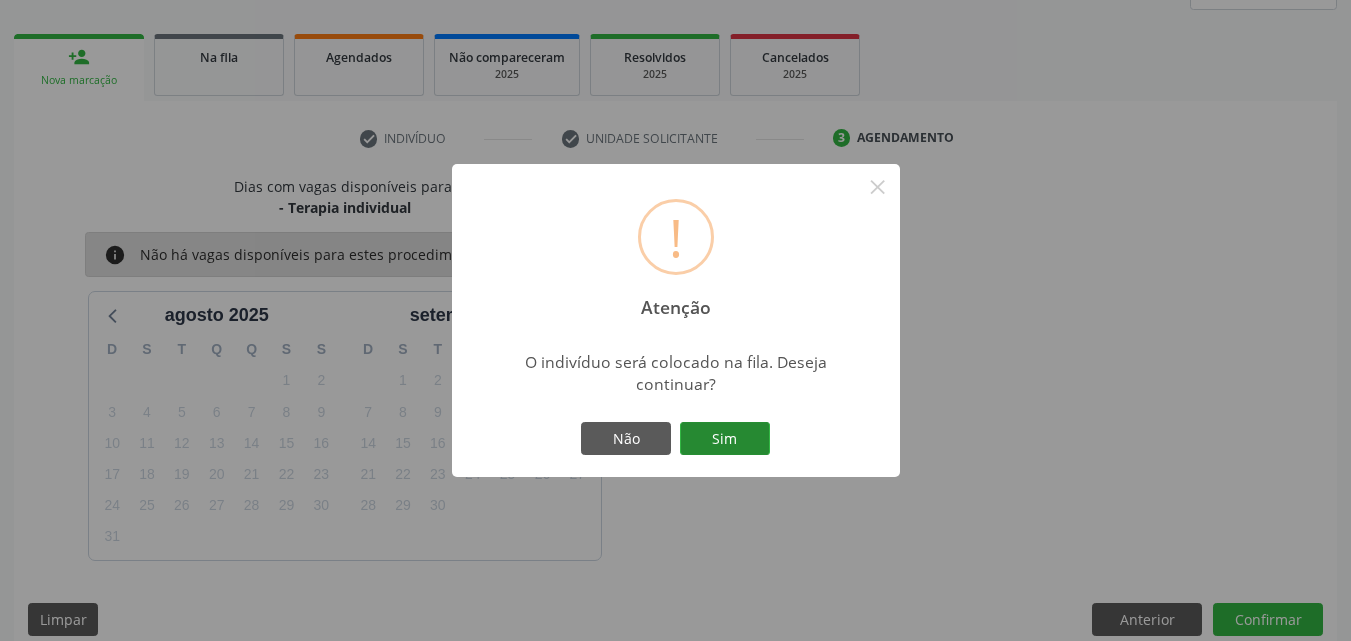click on "Sim" at bounding box center (725, 439) 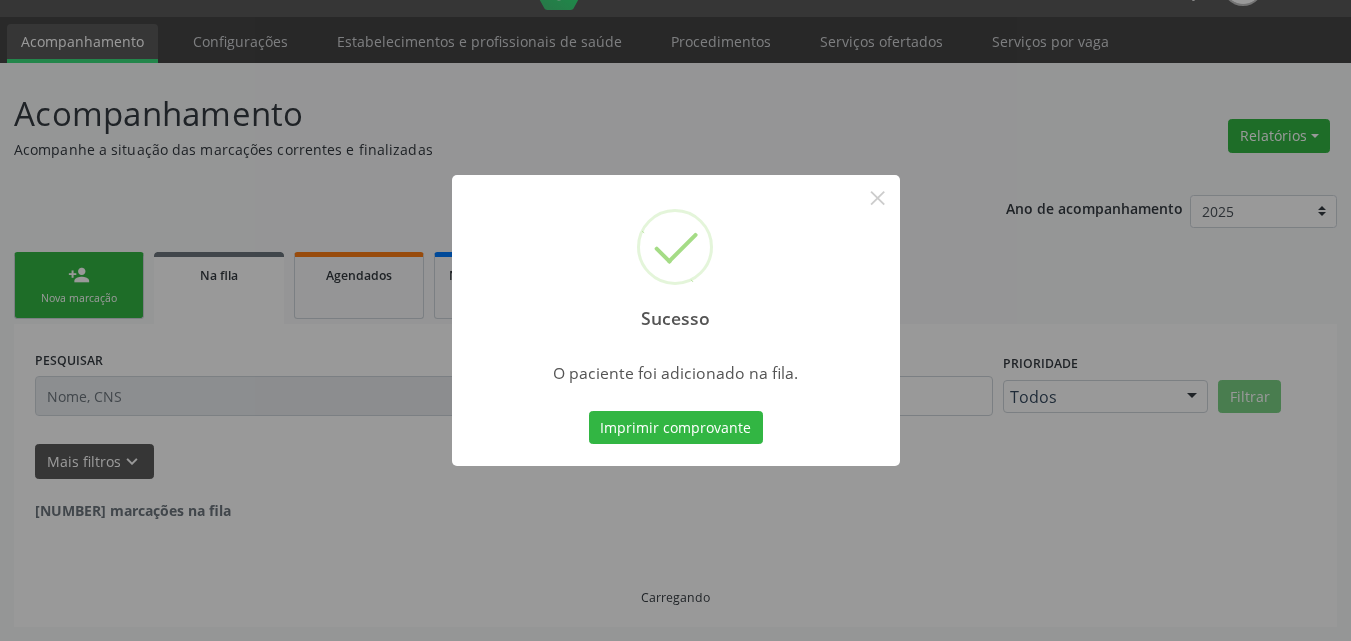 scroll, scrollTop: 26, scrollLeft: 0, axis: vertical 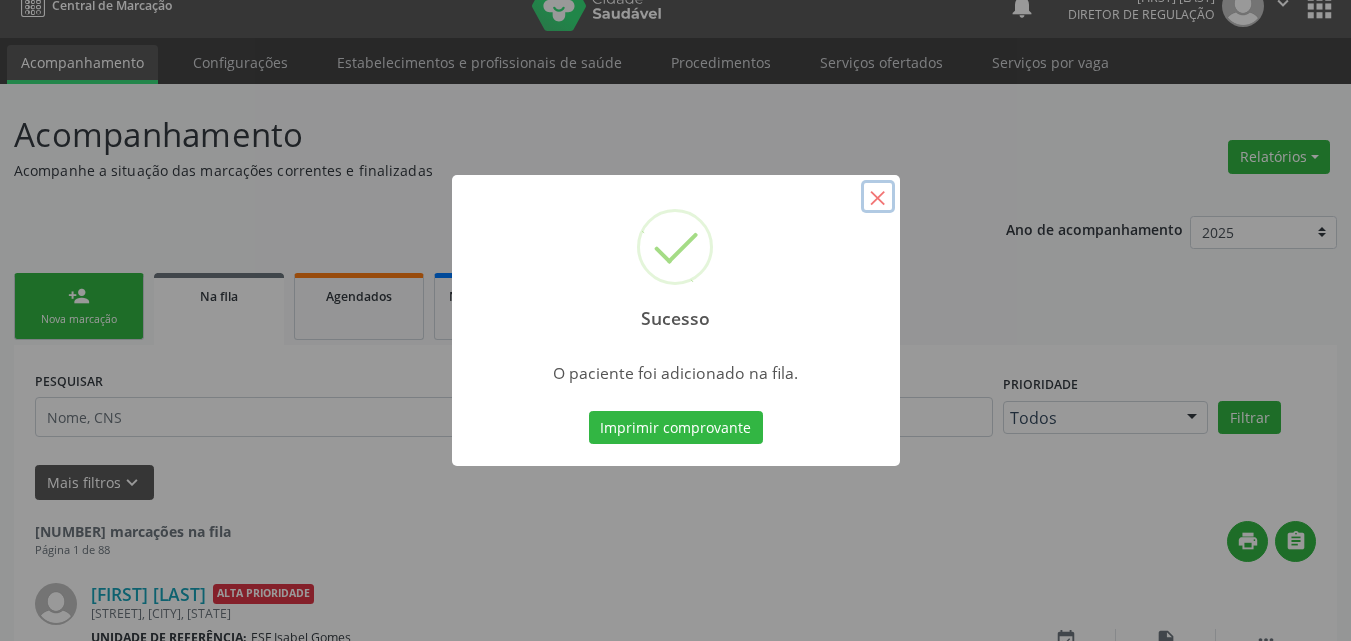 click on "×" at bounding box center [878, 197] 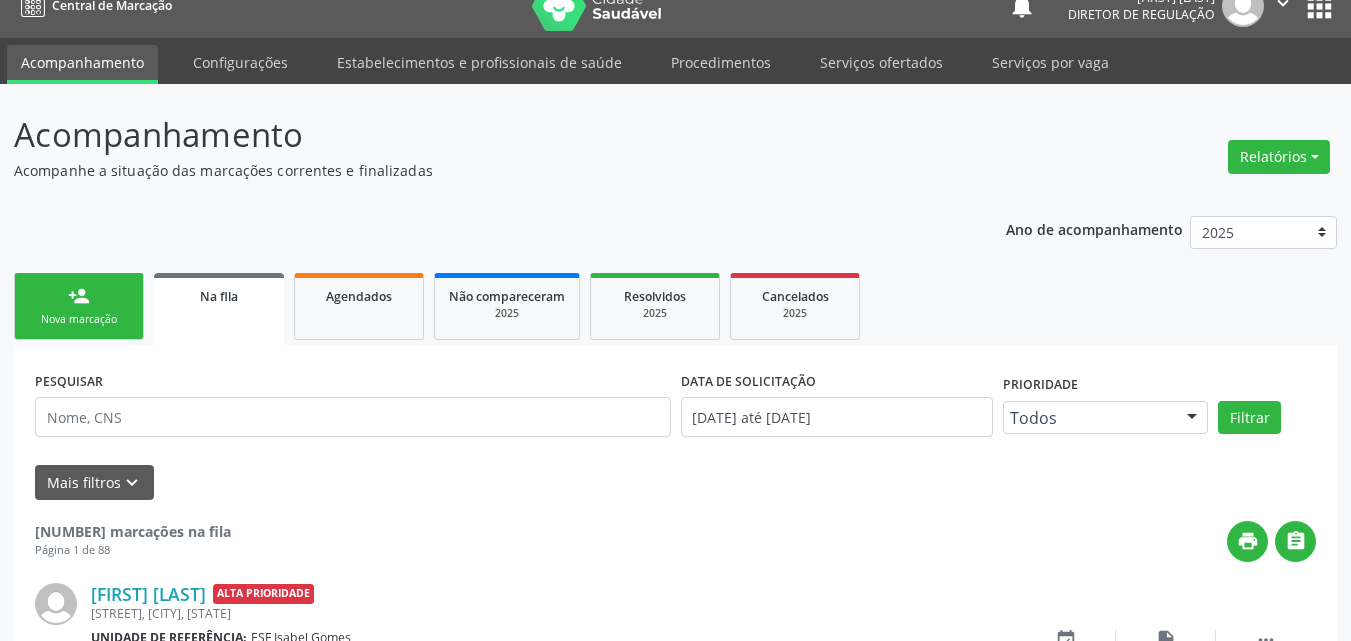 click on "person_add
Nova marcação" at bounding box center [79, 306] 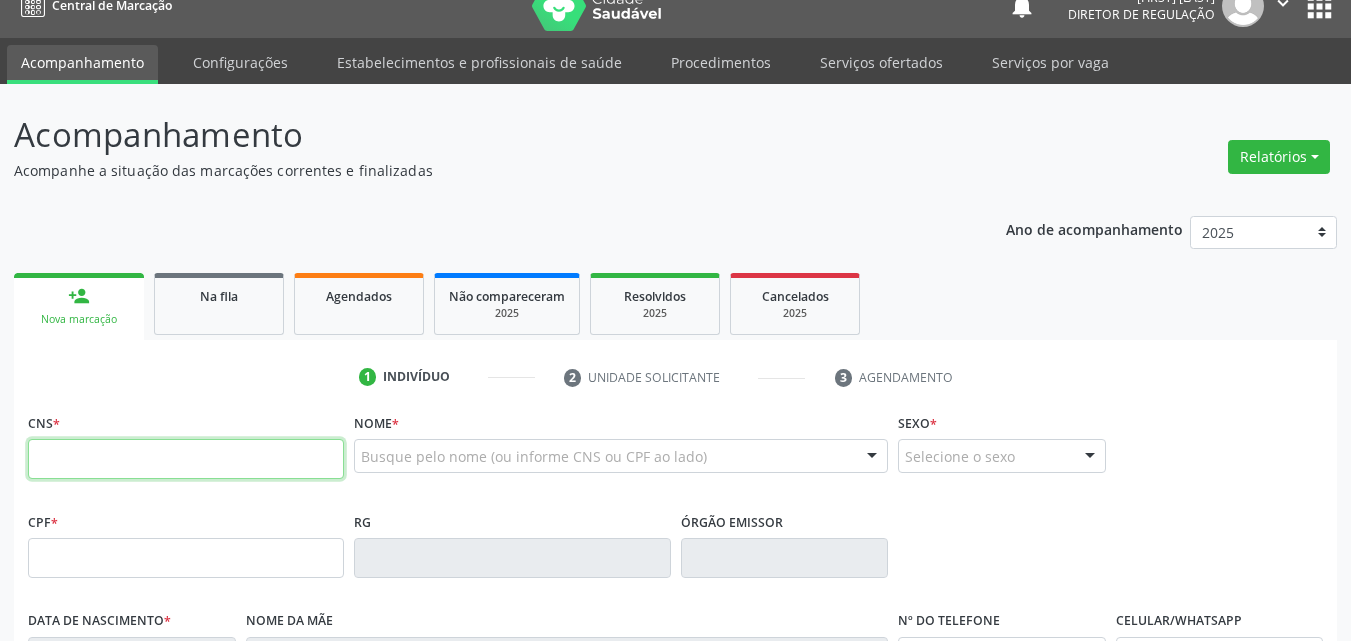 click at bounding box center [186, 459] 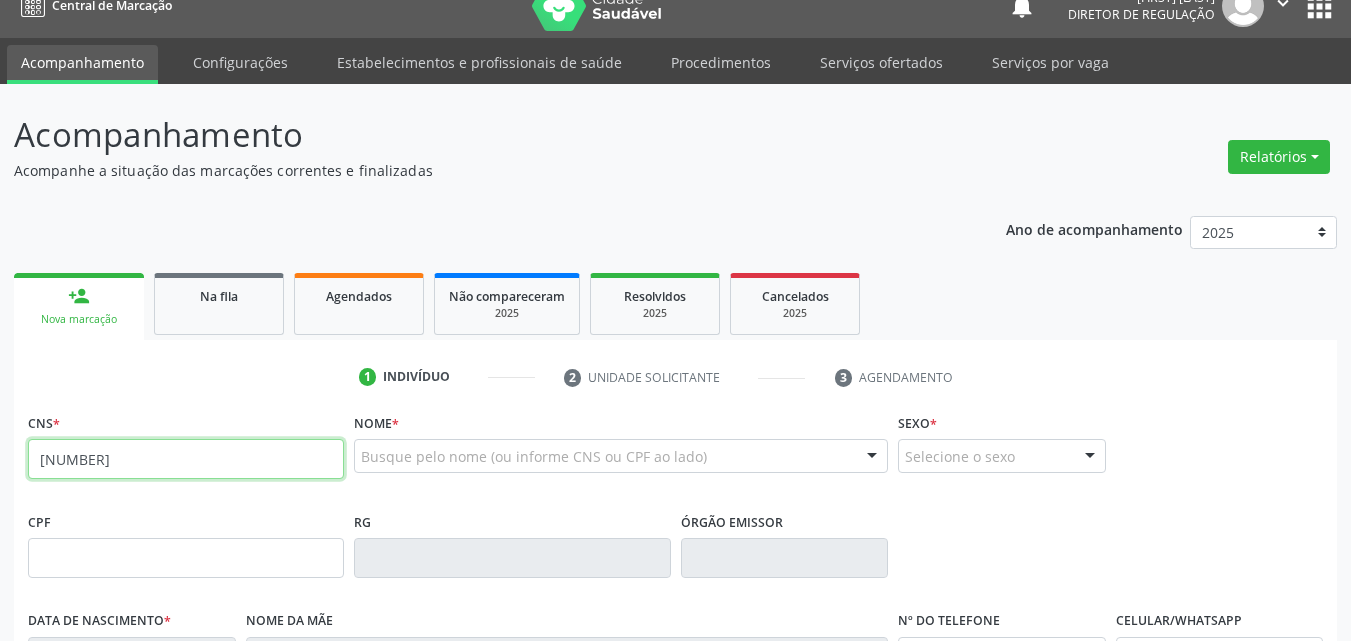 type on "704 2067 6692 9885" 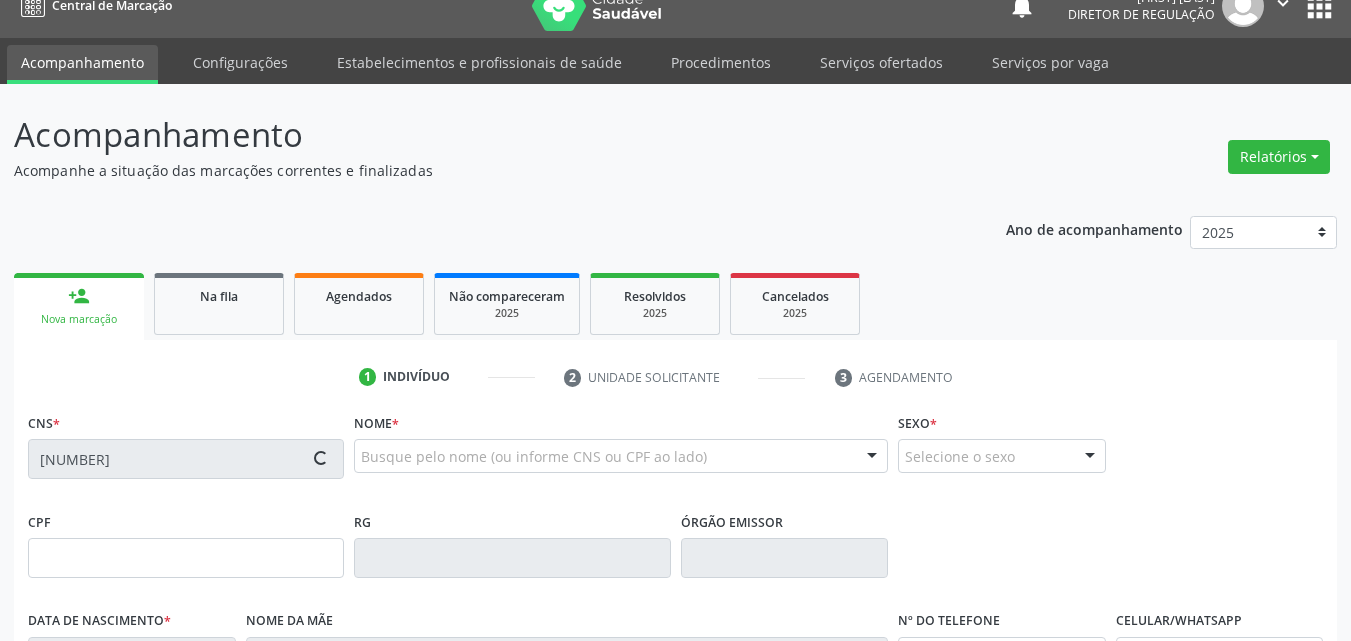 type on "146.568.234-14" 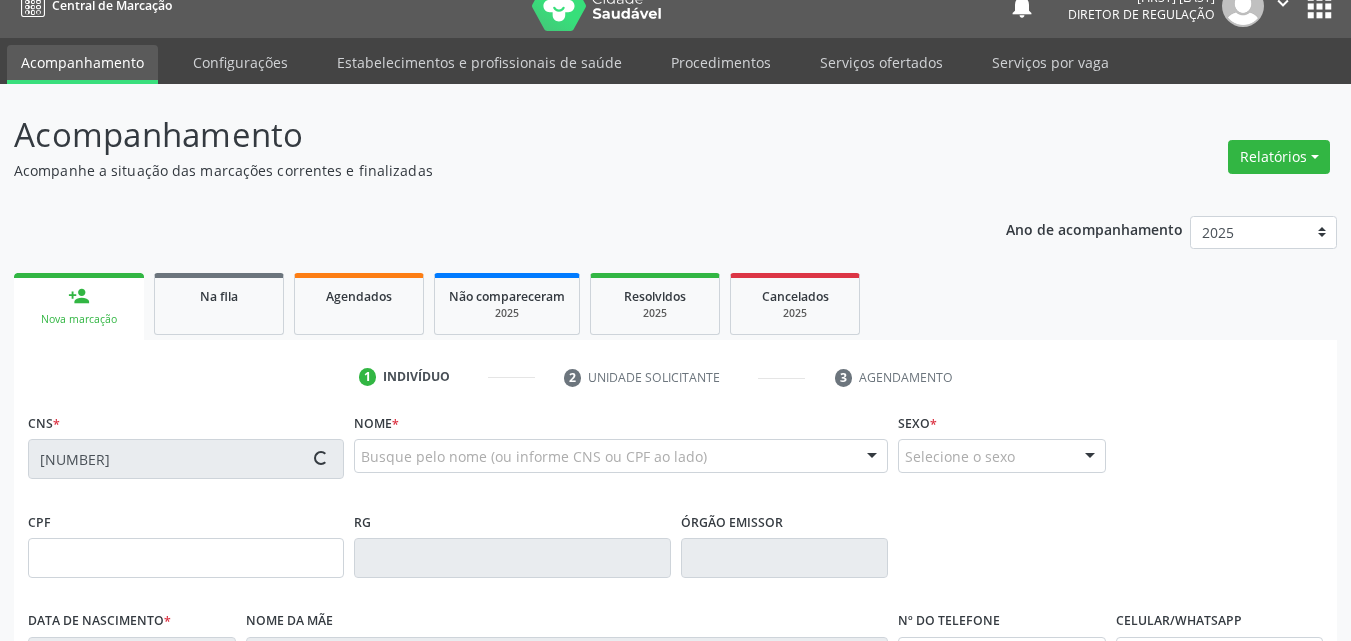 type on "12/07/2017" 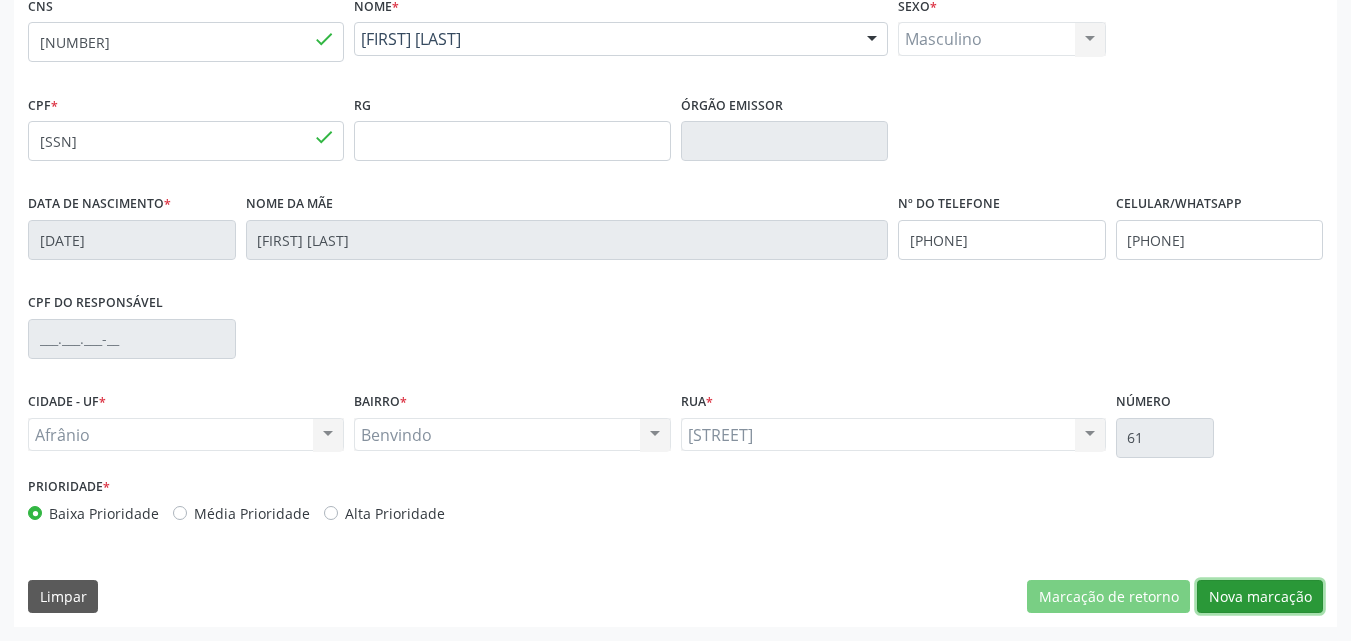 click on "Nova marcação" at bounding box center [1260, 597] 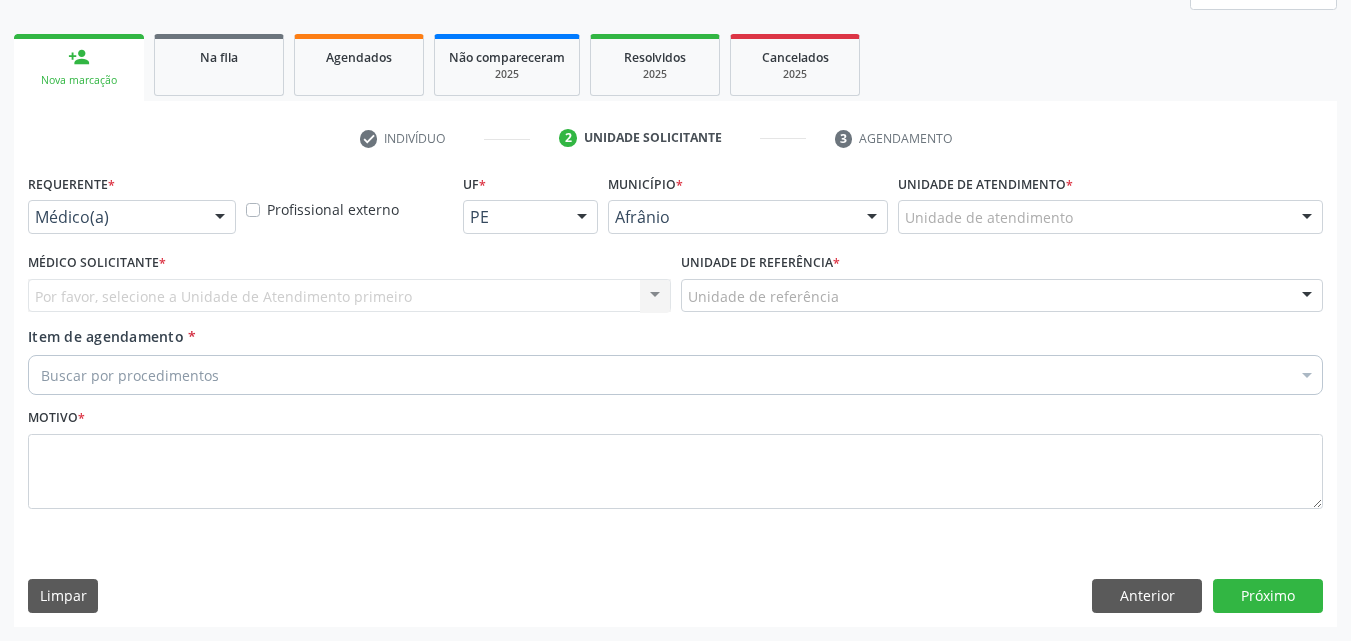 scroll, scrollTop: 265, scrollLeft: 0, axis: vertical 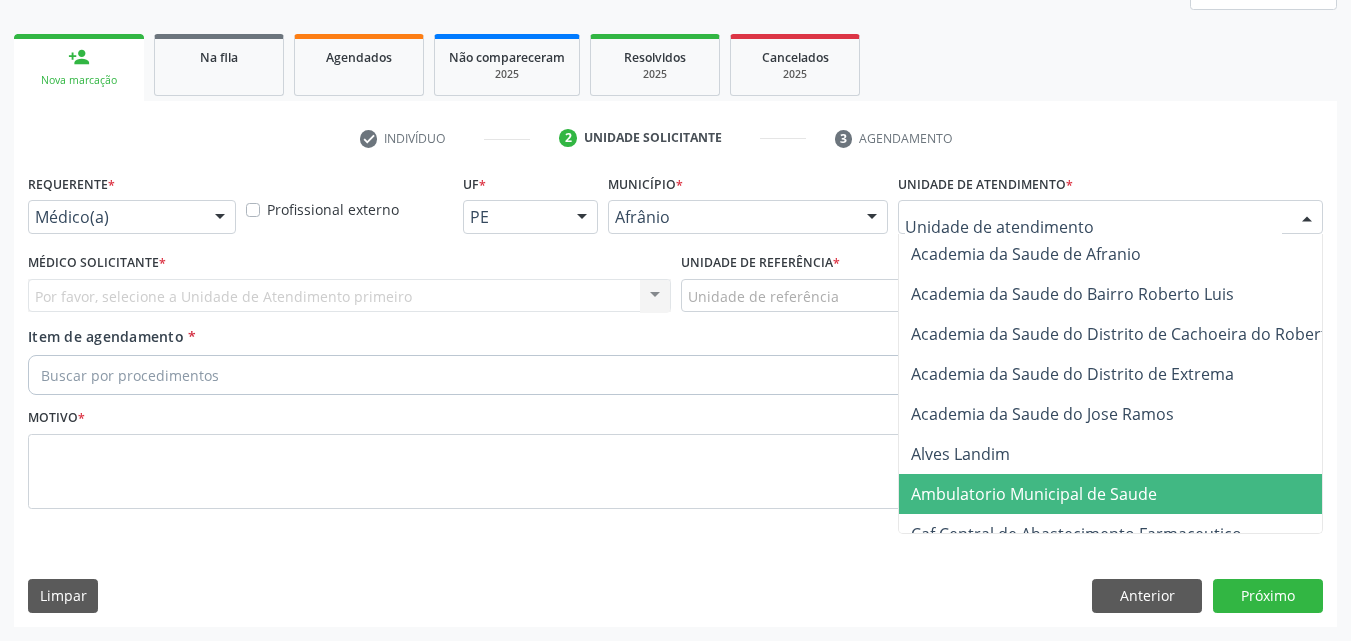 click on "Ambulatorio Municipal de Saude" at bounding box center [1034, 494] 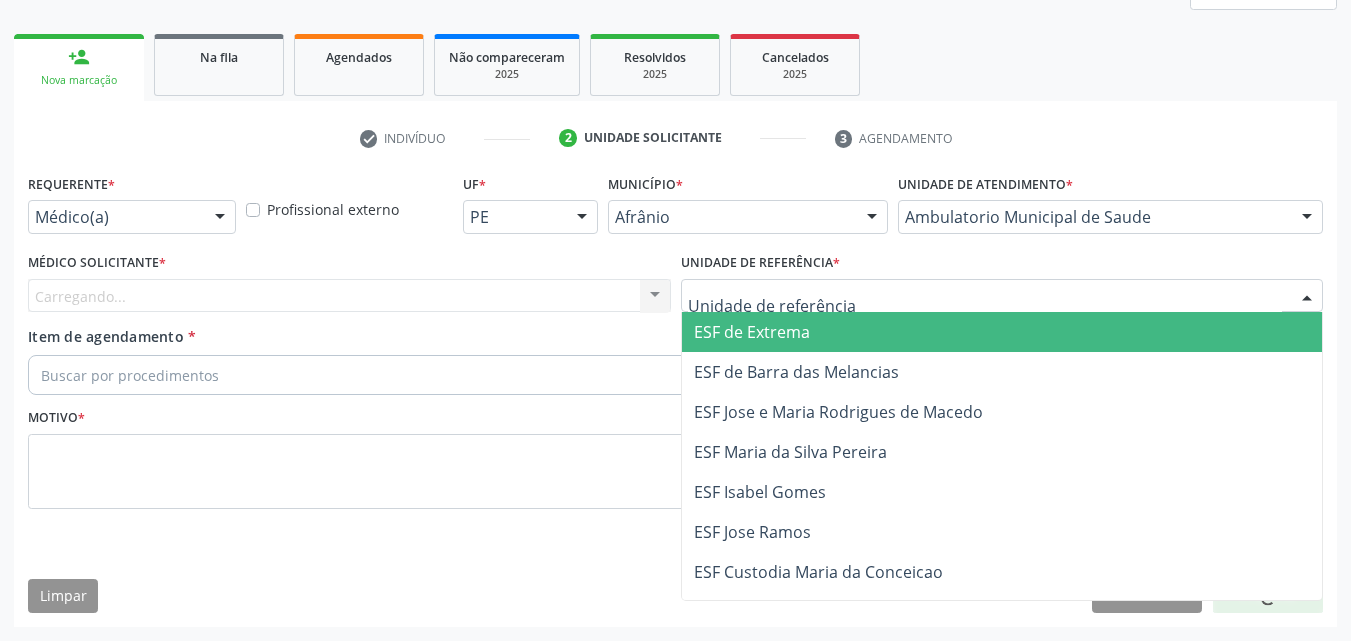 click at bounding box center [1002, 296] 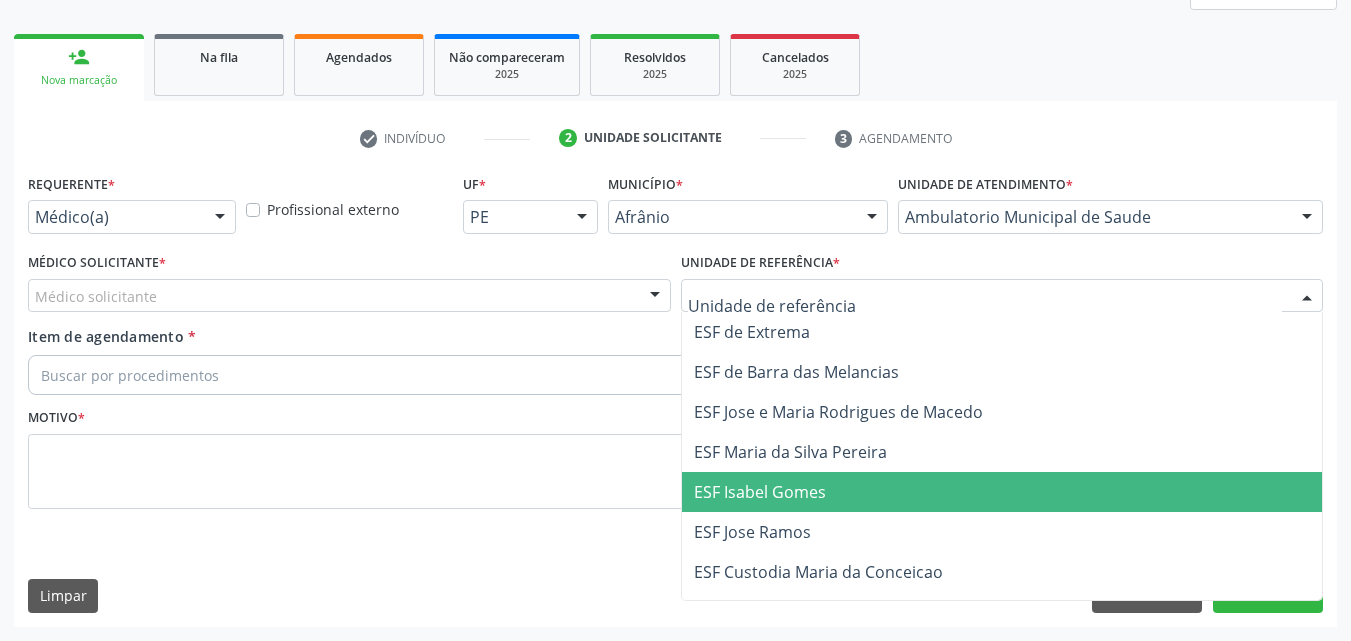 click on "ESF Isabel Gomes" at bounding box center (760, 492) 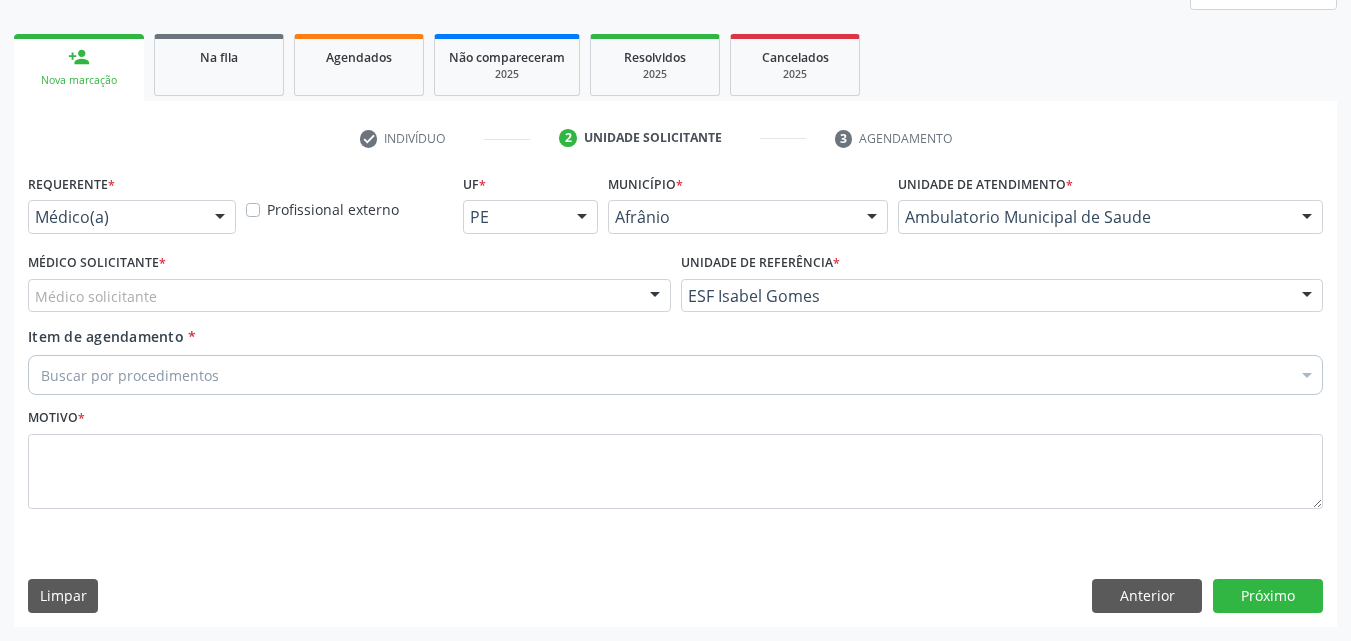 click on "Médico solicitante" at bounding box center [349, 296] 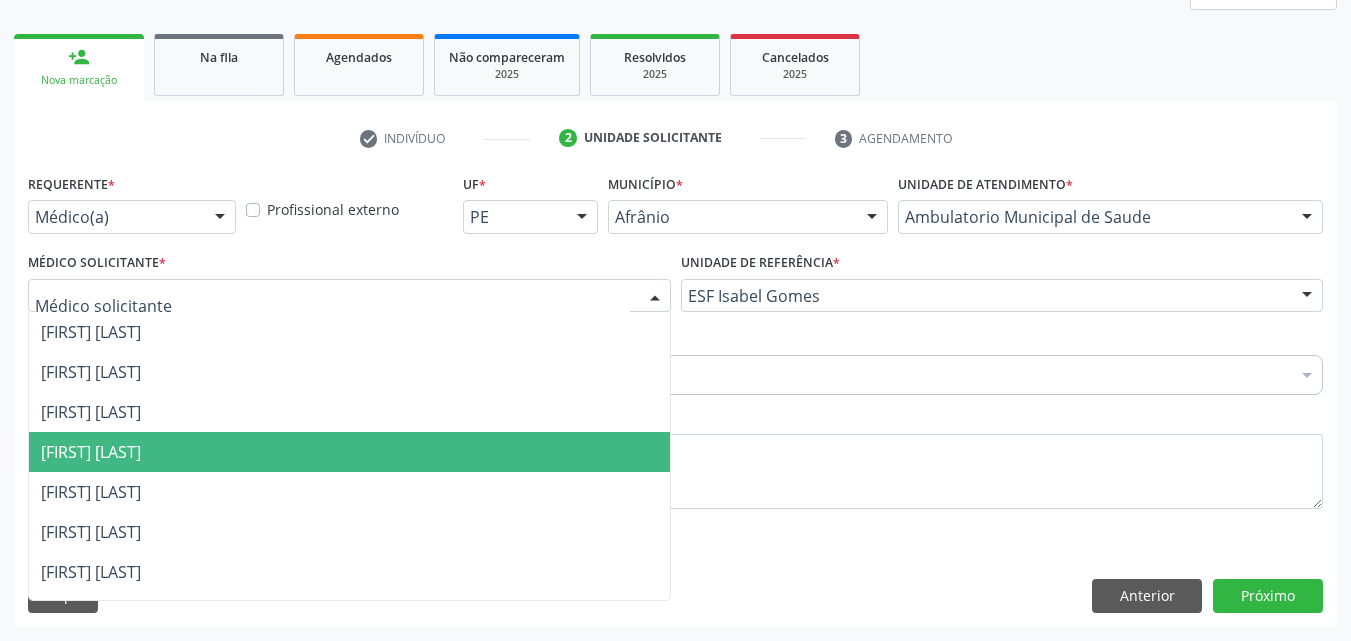 click on "[FIRST] [LAST]" at bounding box center (349, 452) 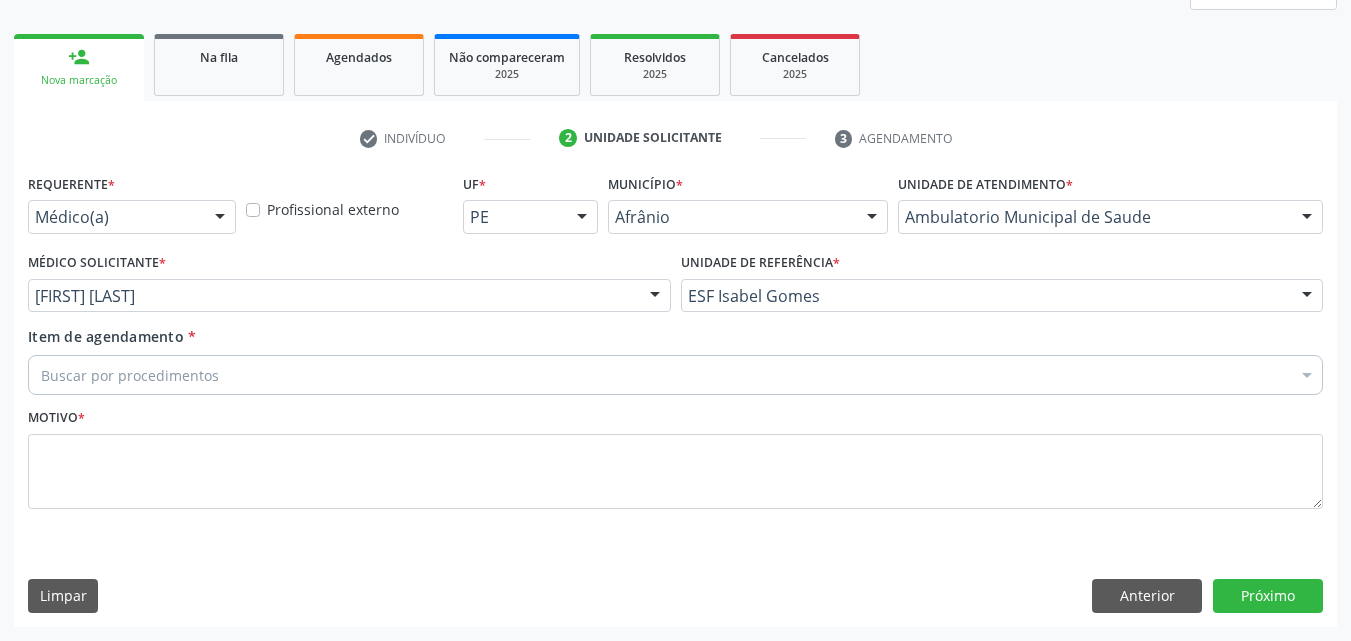 click on "Buscar por procedimentos" at bounding box center [675, 375] 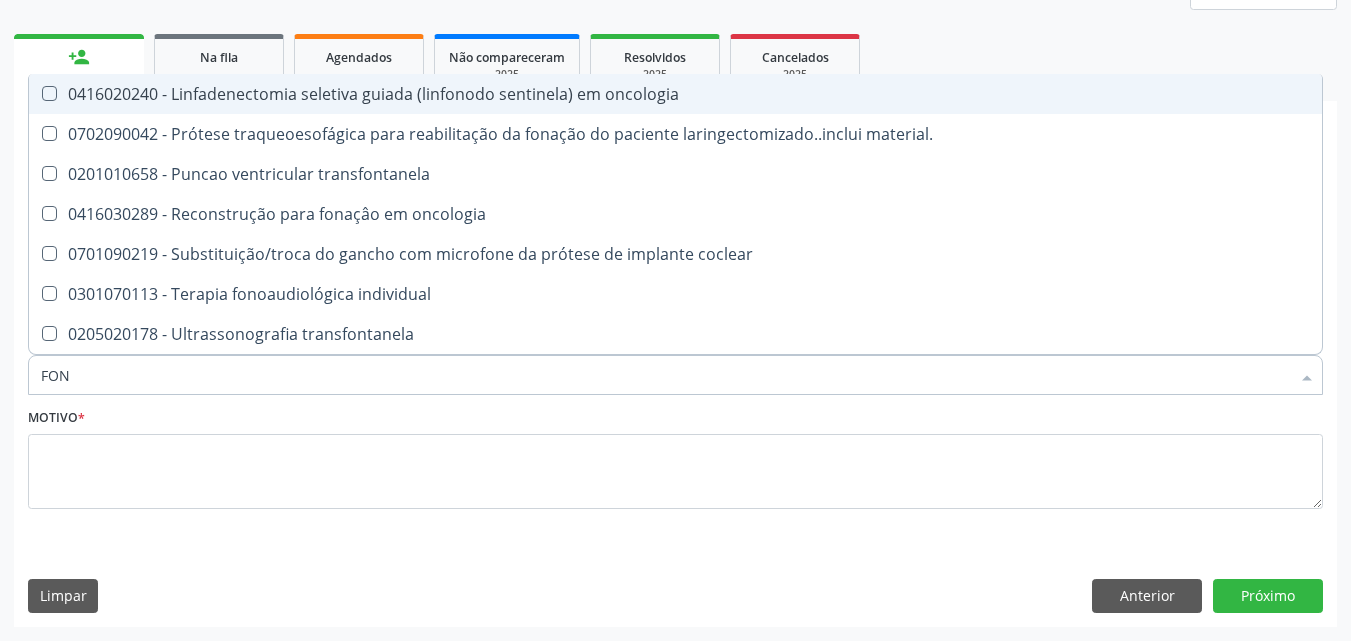 type on "FONO" 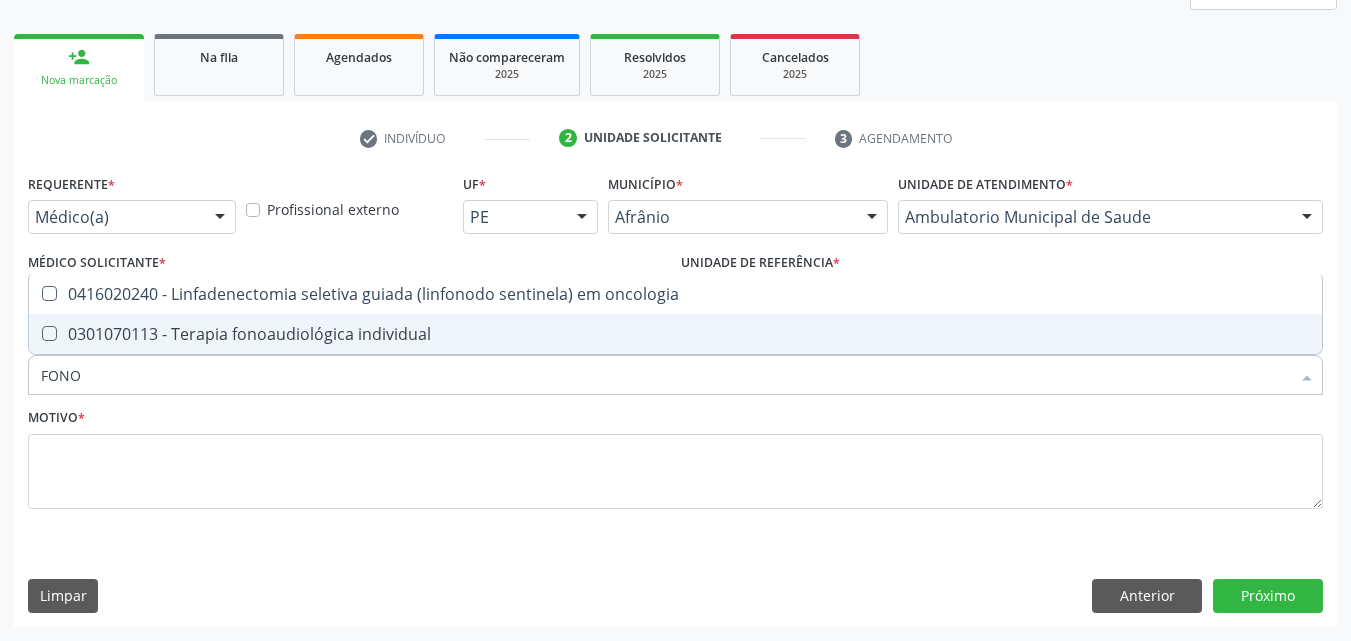 click on "0301070113 - Terapia fonoaudiológica individual" at bounding box center (675, 334) 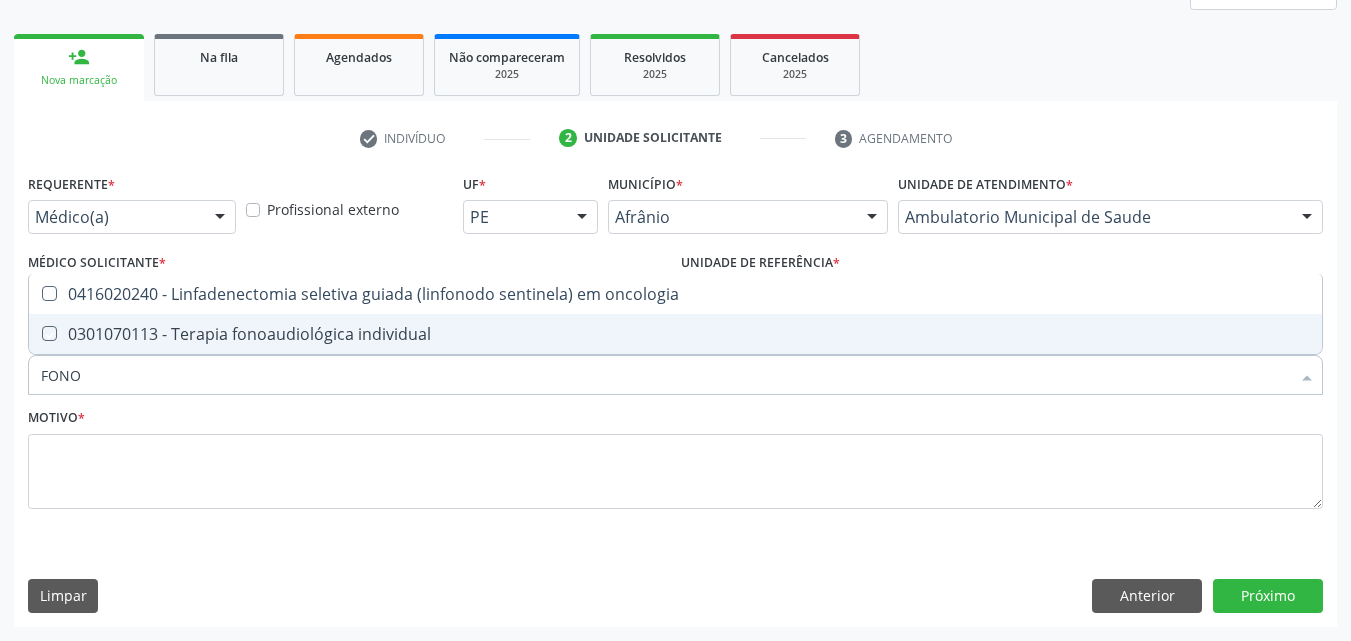 checkbox on "true" 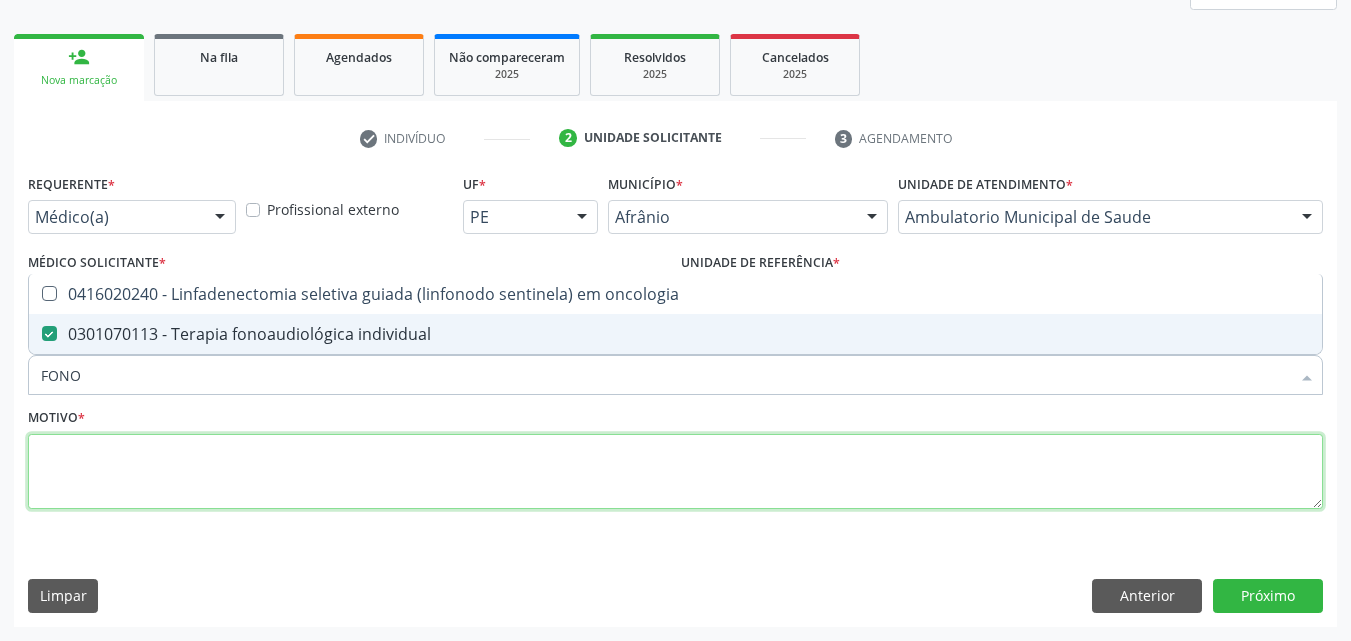 click at bounding box center [675, 472] 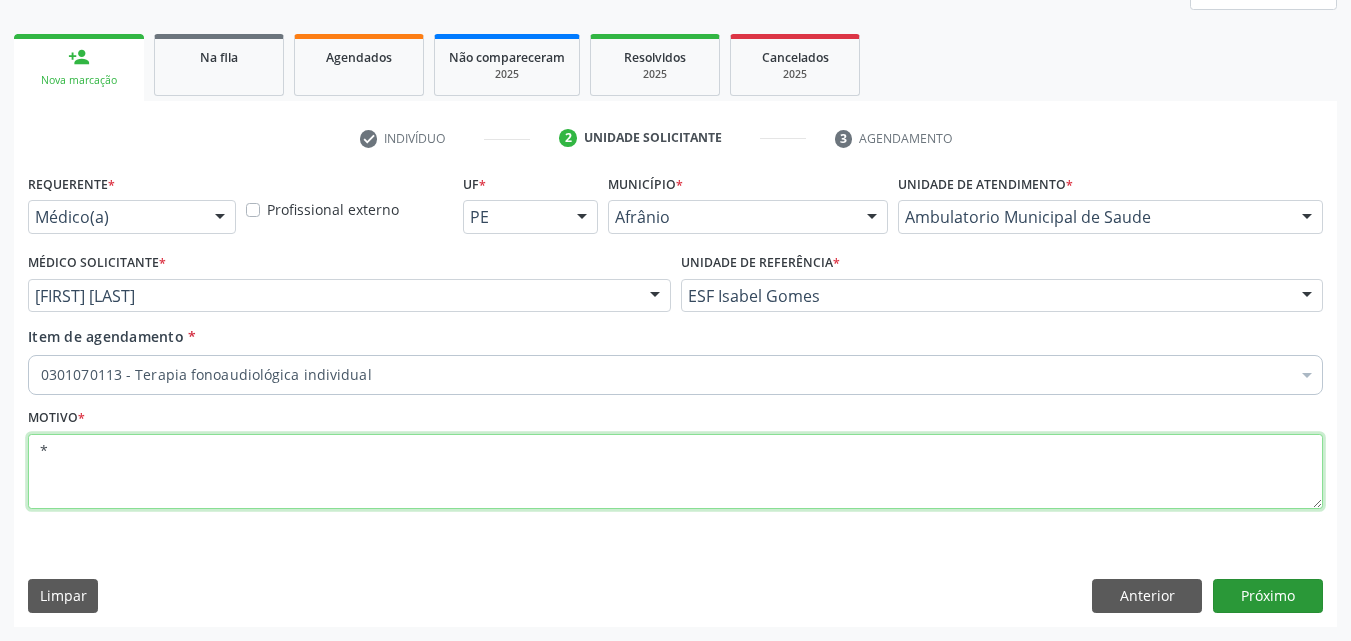 type on "*" 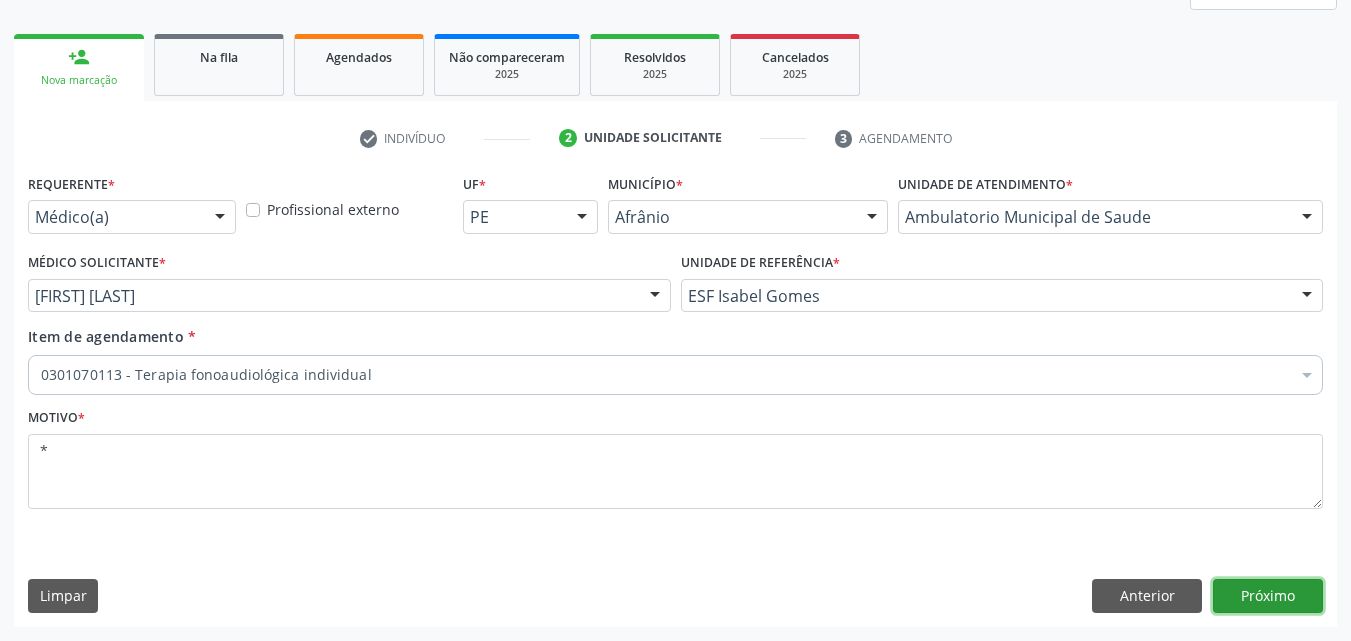click on "Próximo" at bounding box center (1268, 596) 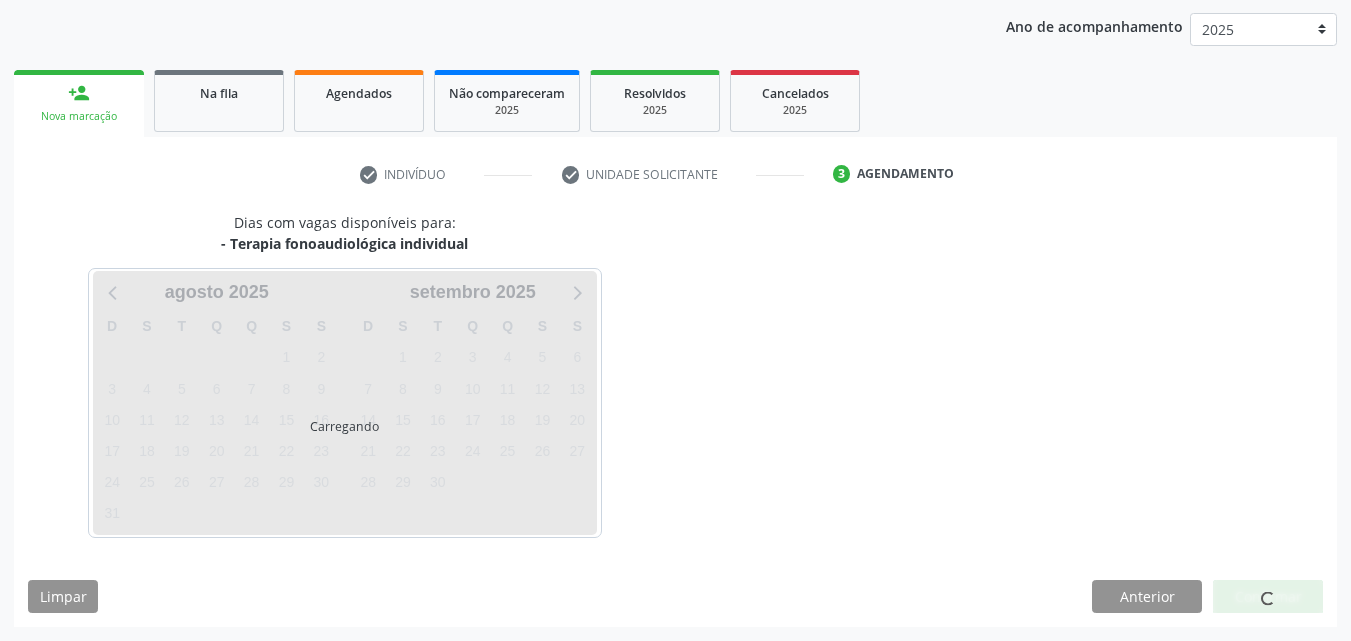 scroll, scrollTop: 265, scrollLeft: 0, axis: vertical 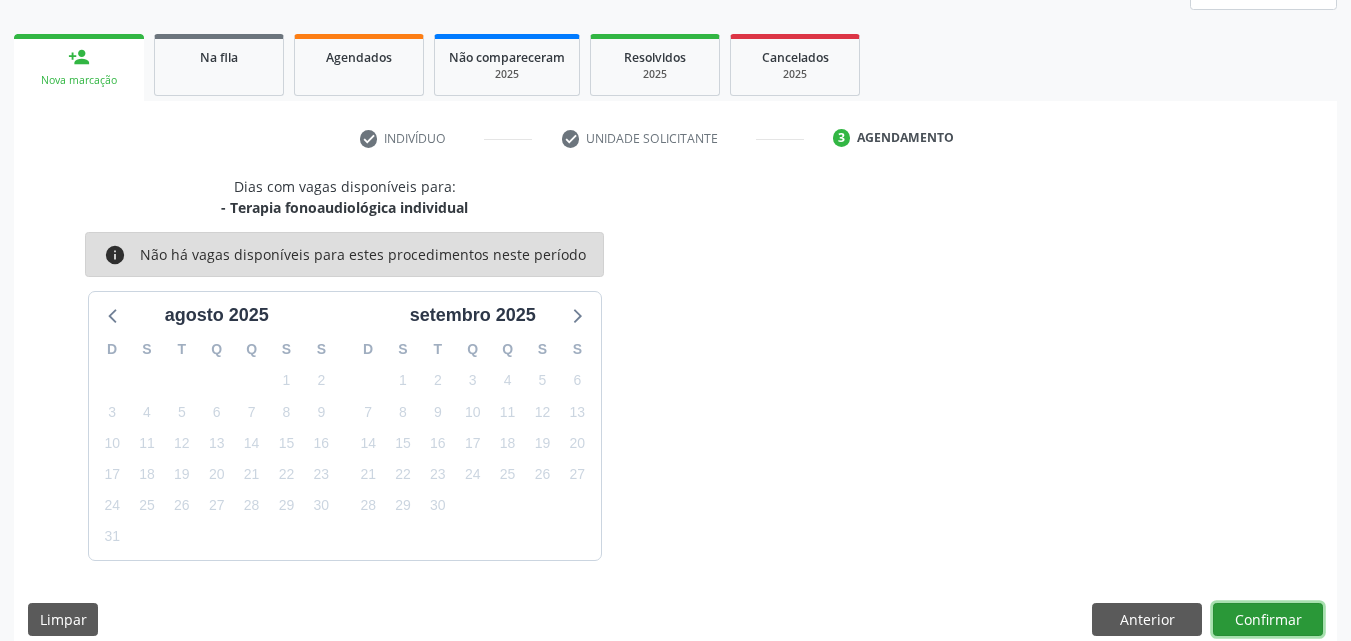 click on "Confirmar" at bounding box center (1268, 620) 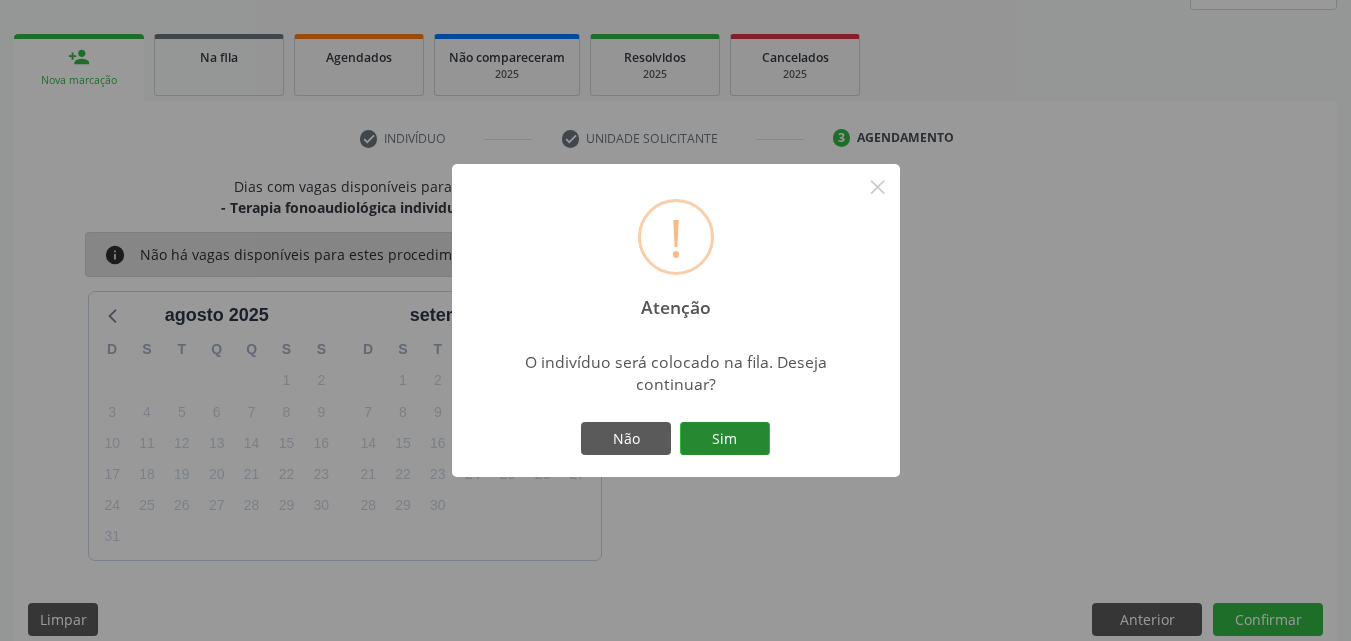 click on "Sim" at bounding box center [725, 439] 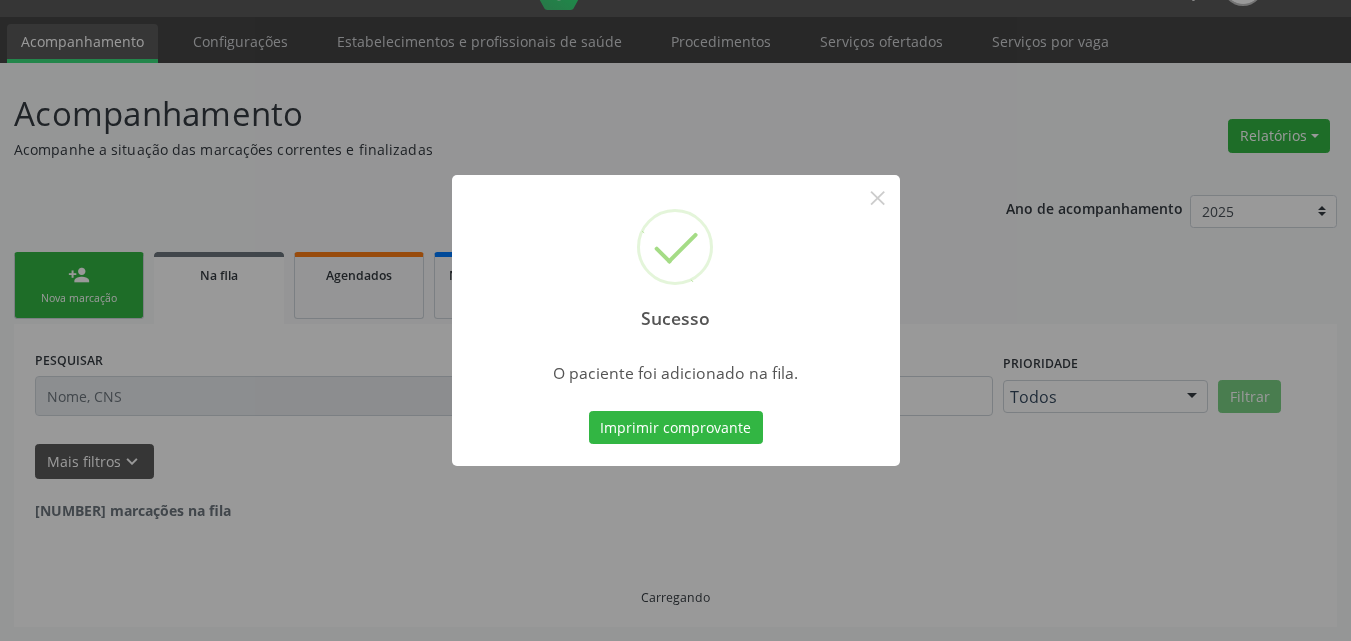 scroll, scrollTop: 26, scrollLeft: 0, axis: vertical 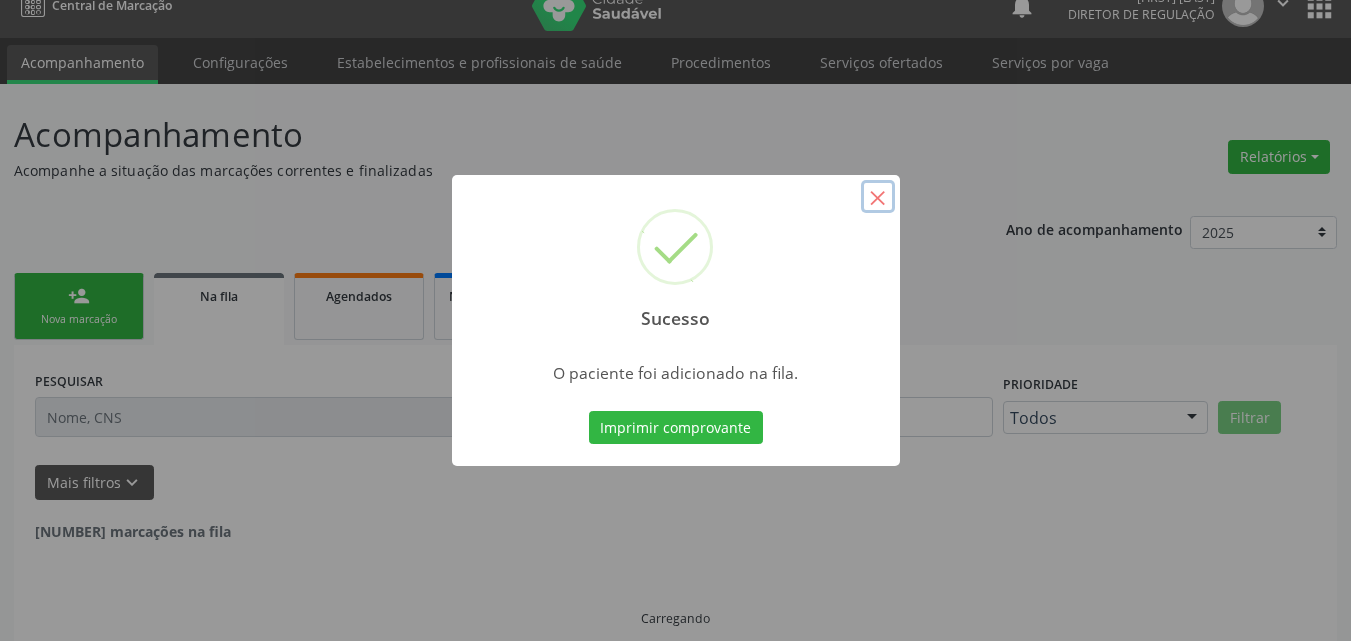 click on "×" at bounding box center (878, 197) 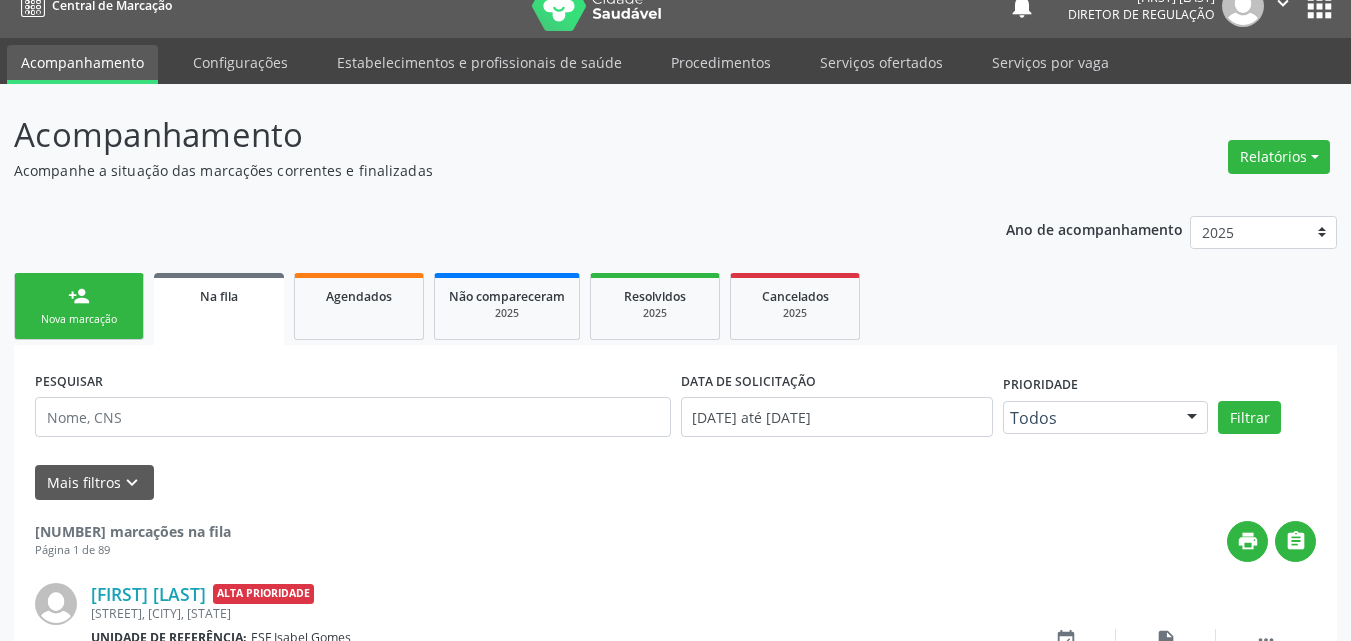 click on "Nova marcação" at bounding box center [79, 319] 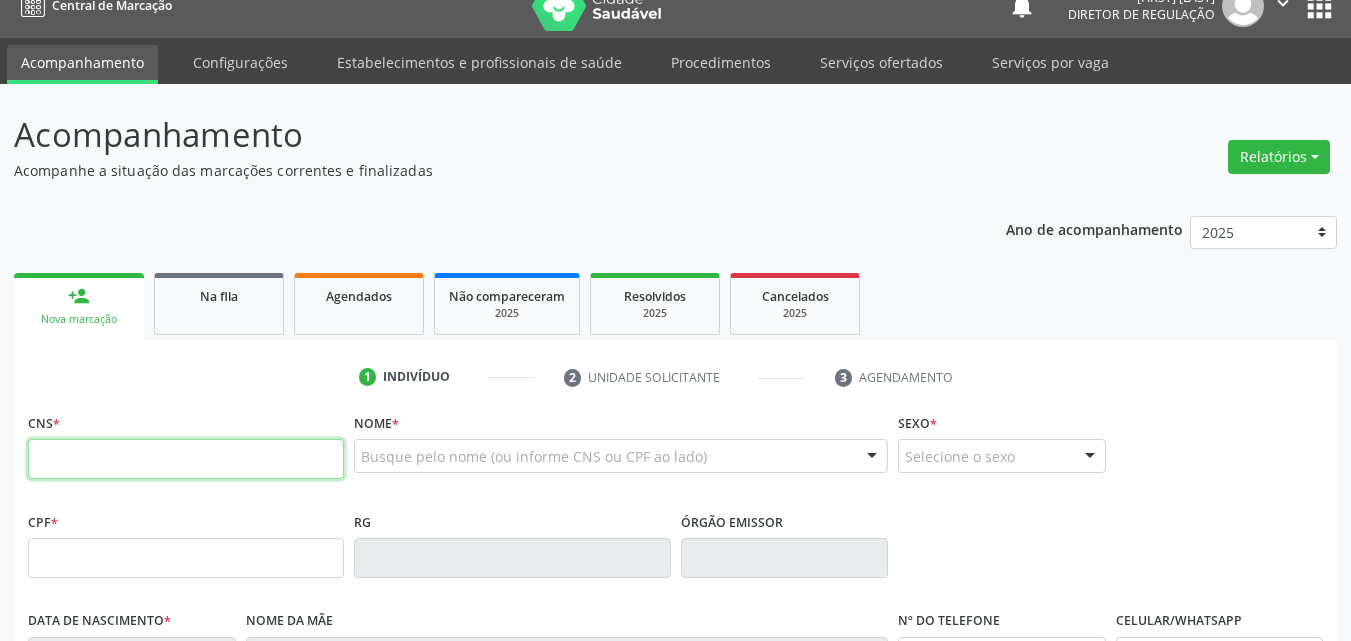 click at bounding box center [186, 459] 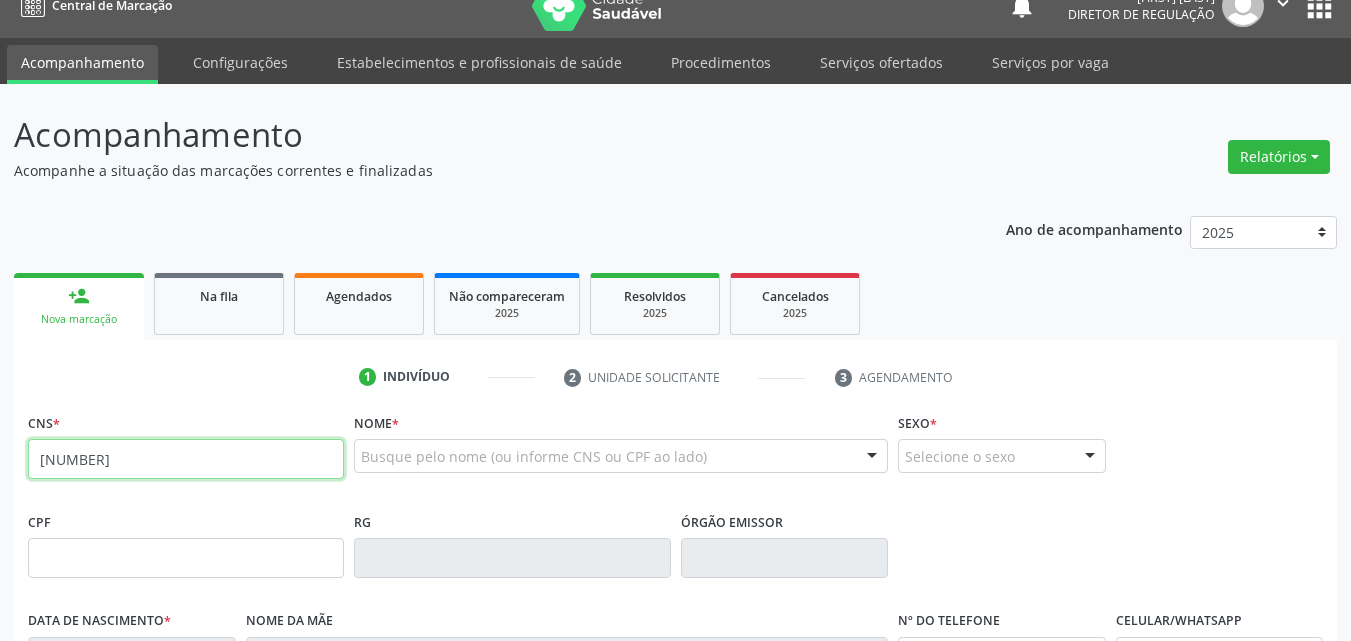 type on "704 0078 5998 6768" 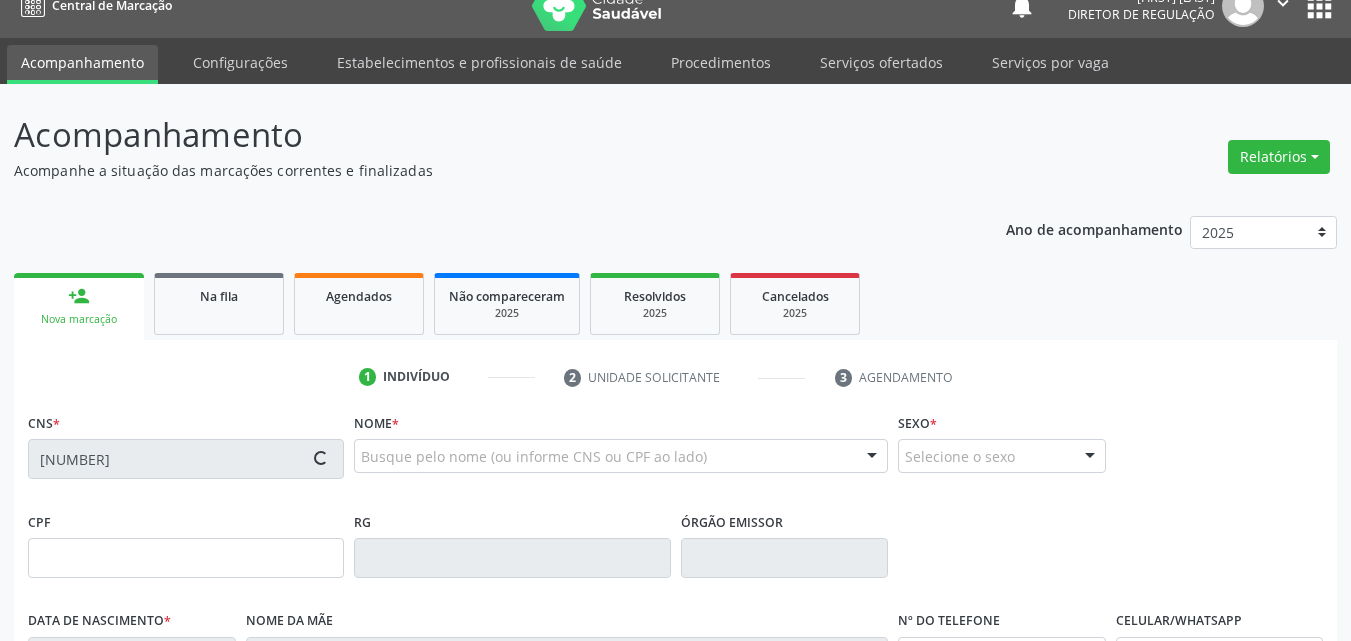 type on "12/01/2002" 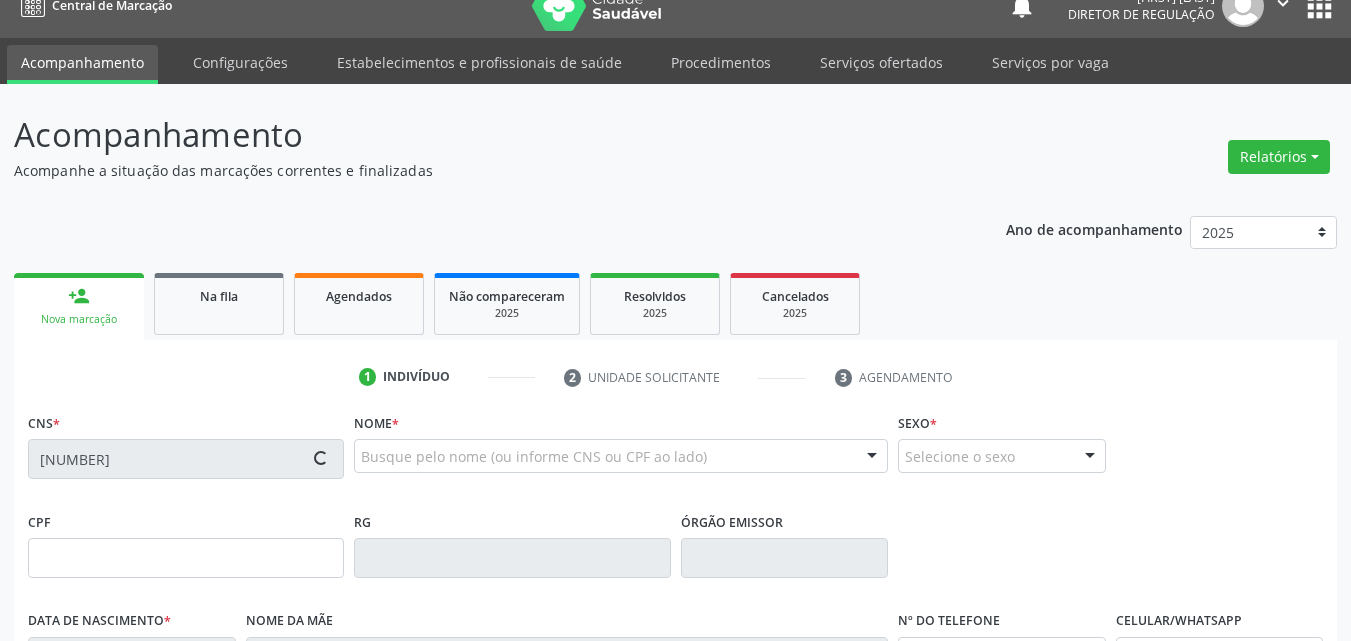 type on "Adelice da Silva Santos" 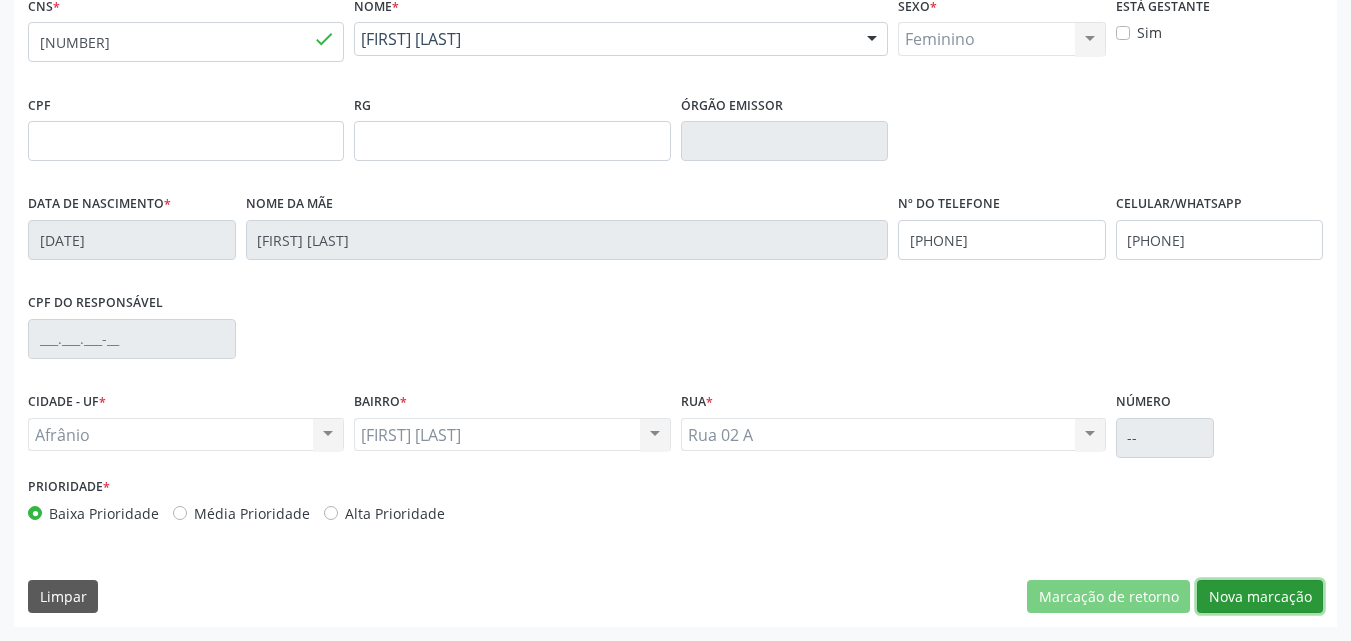 click on "Nova marcação" at bounding box center [1260, 597] 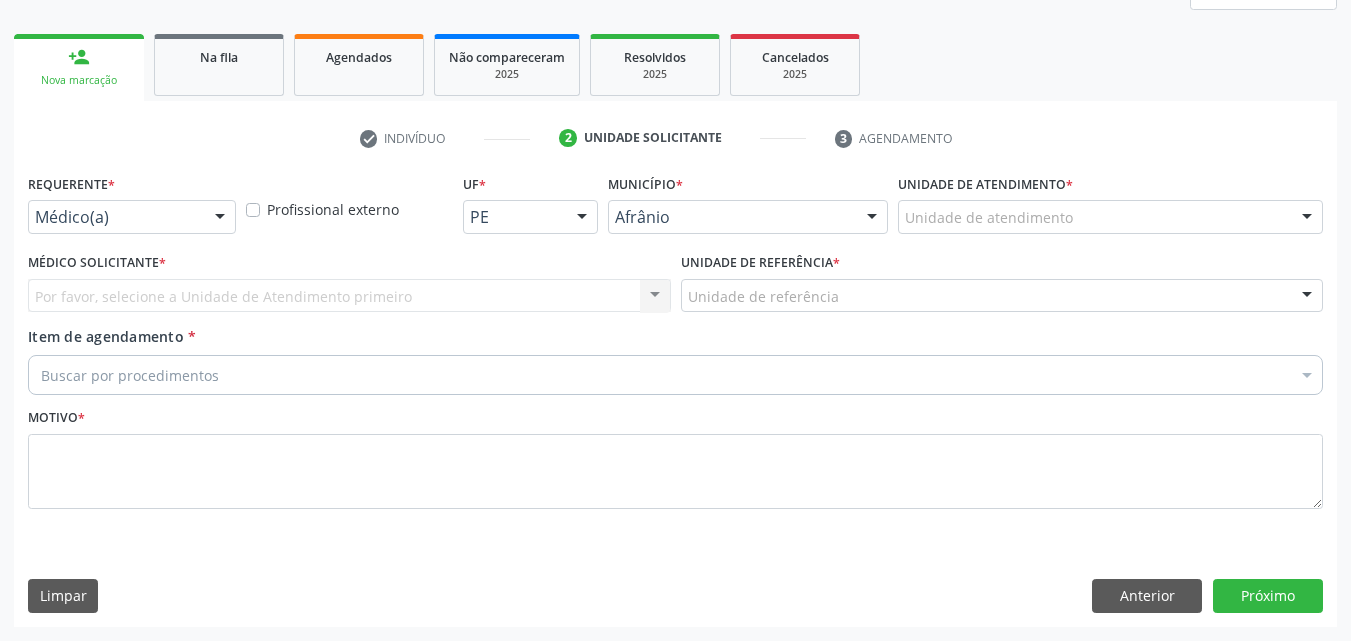 scroll, scrollTop: 265, scrollLeft: 0, axis: vertical 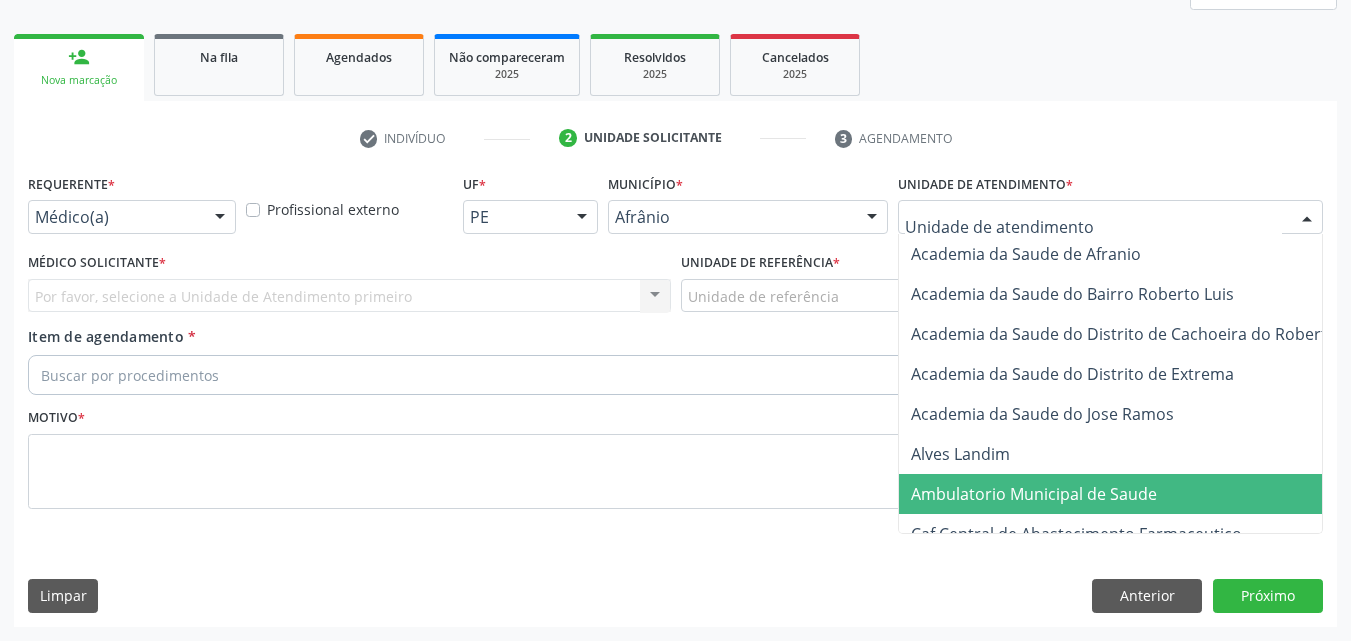 click on "Ambulatorio Municipal de Saude" at bounding box center (1034, 494) 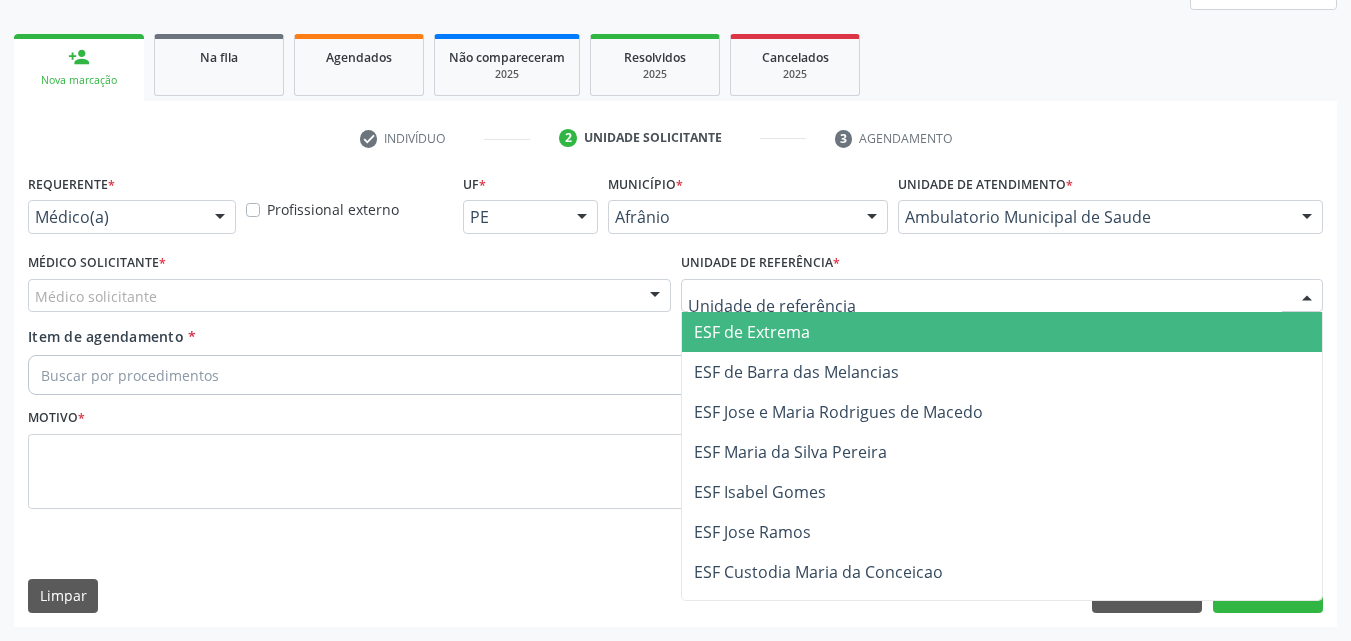 click at bounding box center (1002, 296) 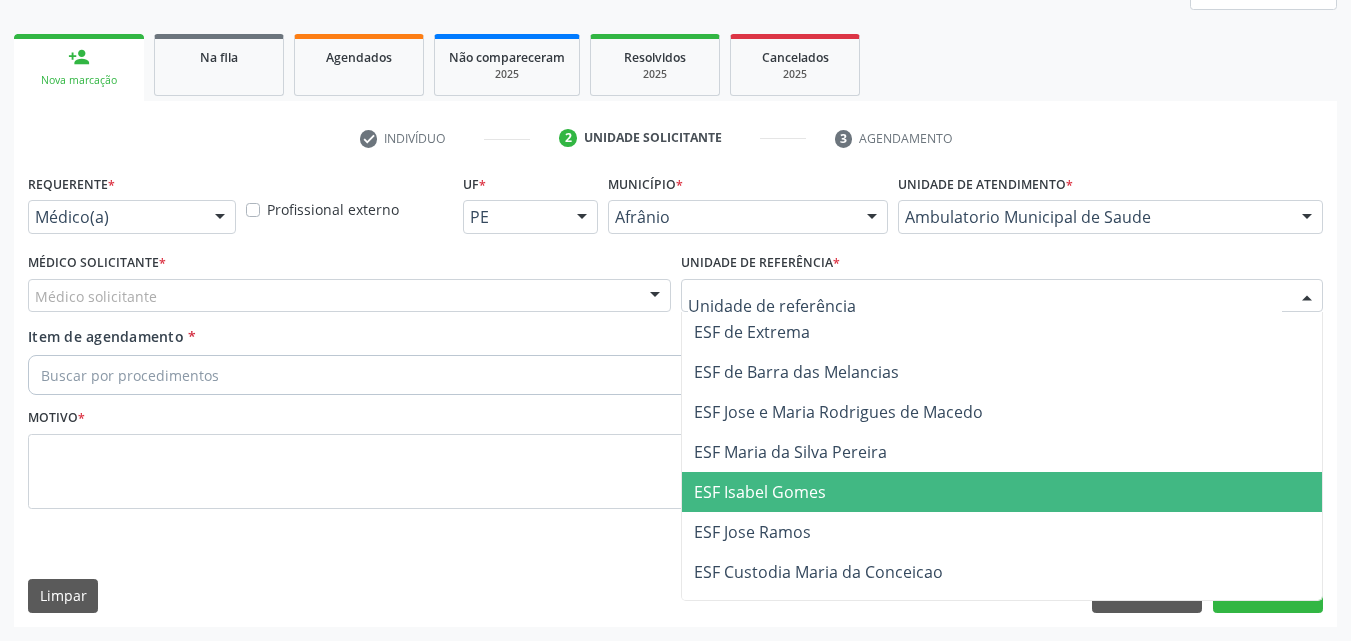 drag, startPoint x: 847, startPoint y: 497, endPoint x: 824, endPoint y: 497, distance: 23 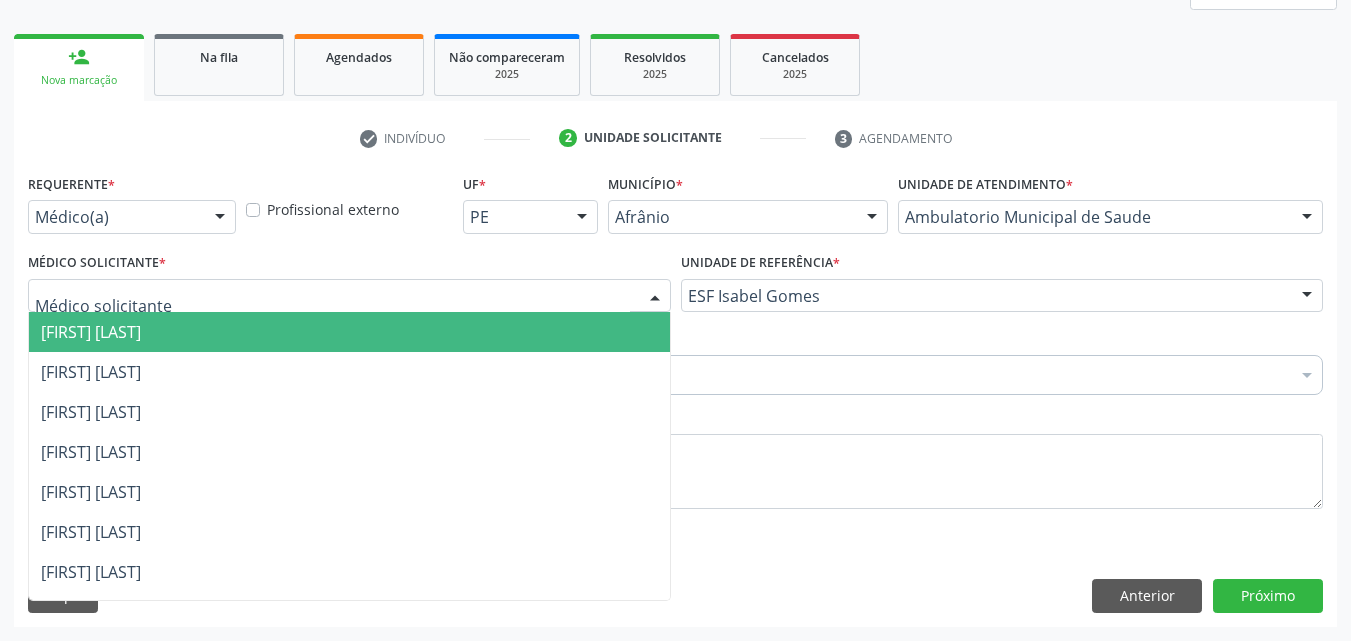 click at bounding box center (349, 296) 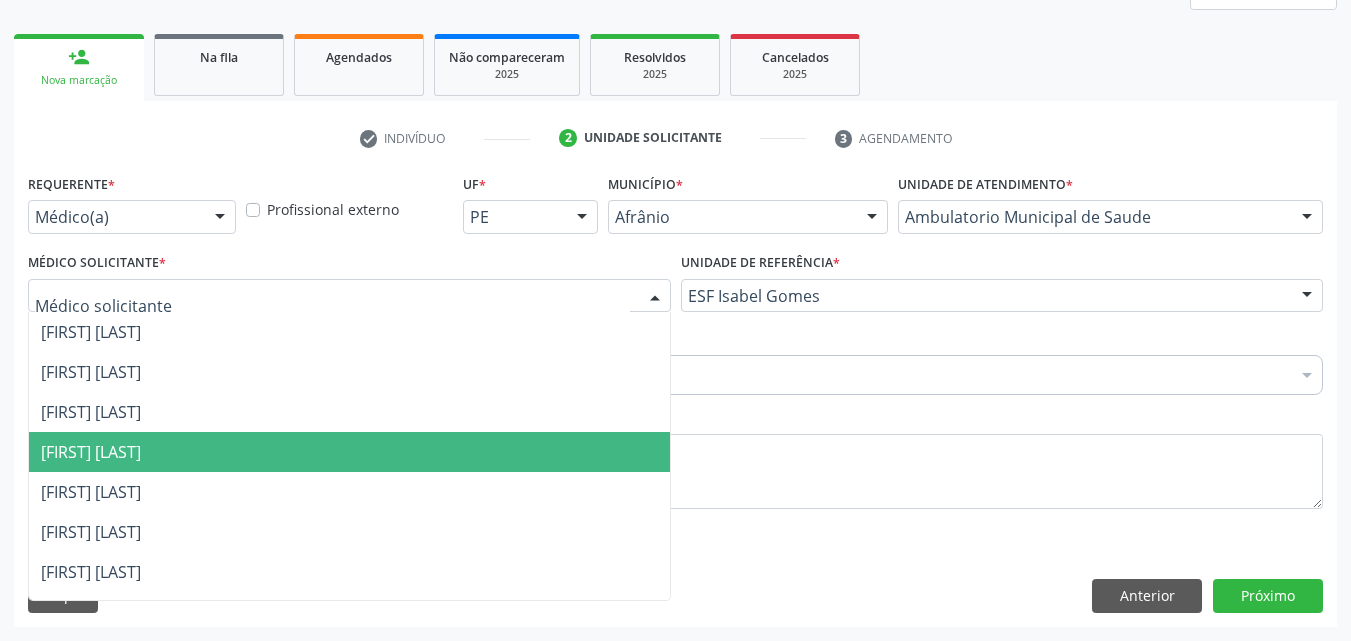 click on "[FIRST] [LAST] [LAST] [LAST]" at bounding box center (349, 452) 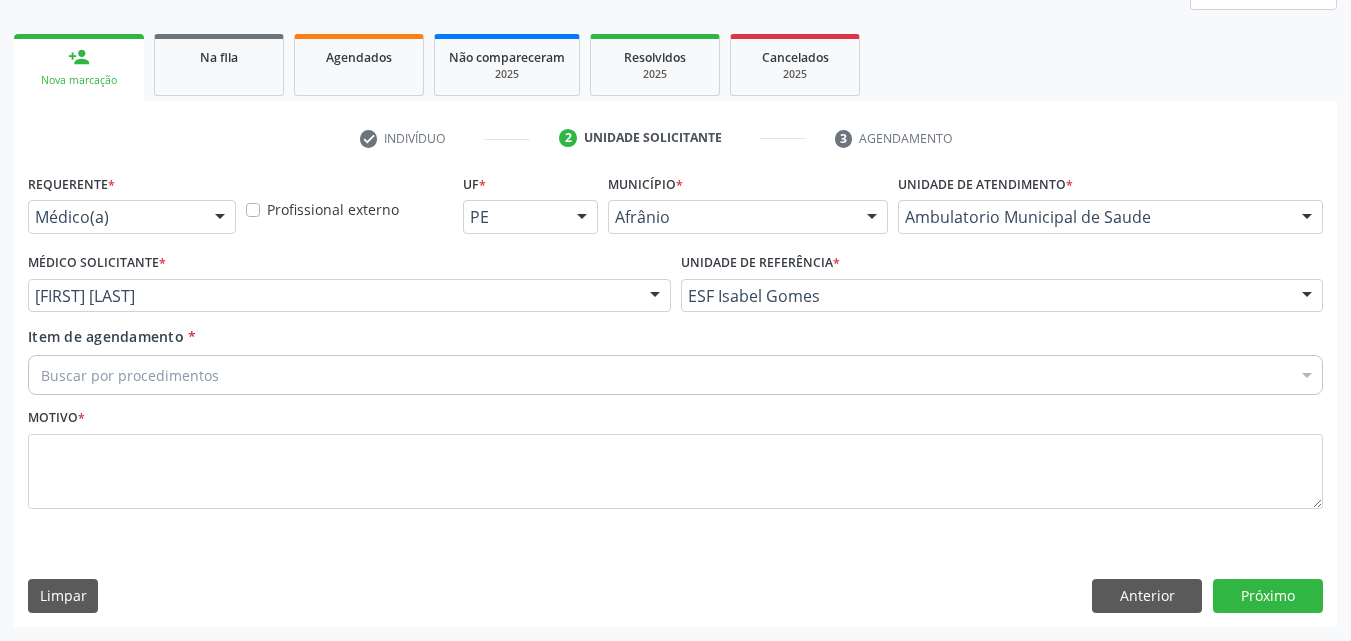 click on "Buscar por procedimentos" at bounding box center (675, 375) 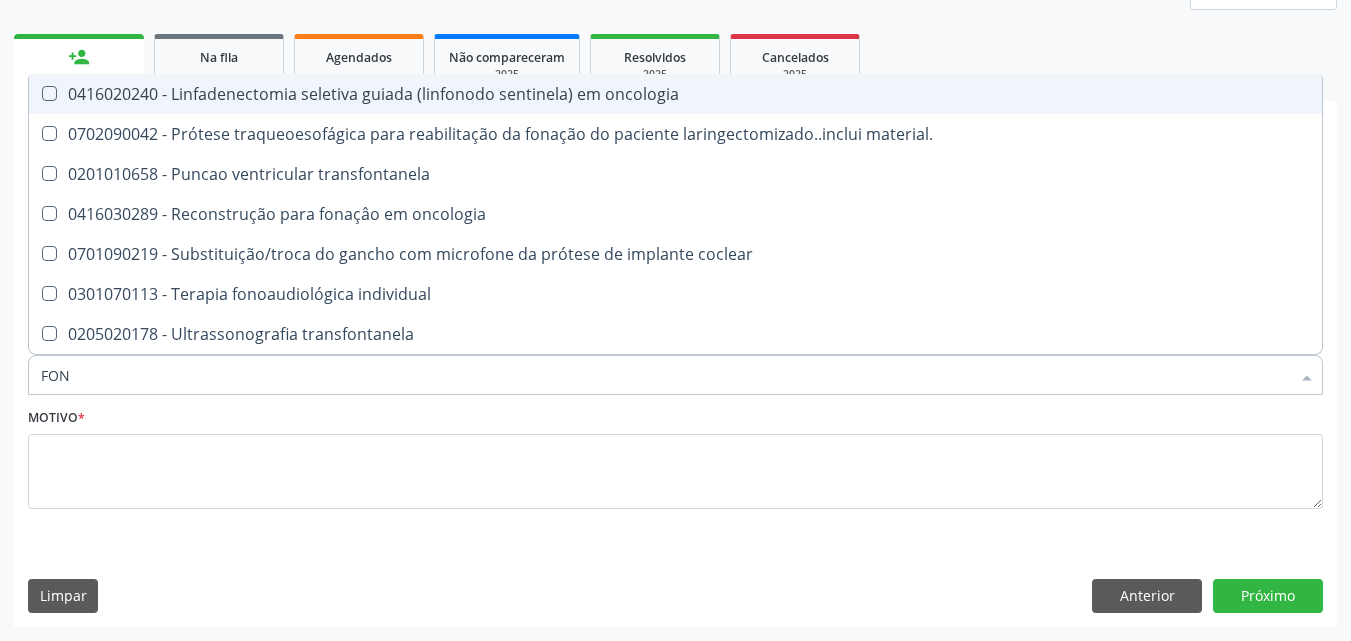 type on "FONO" 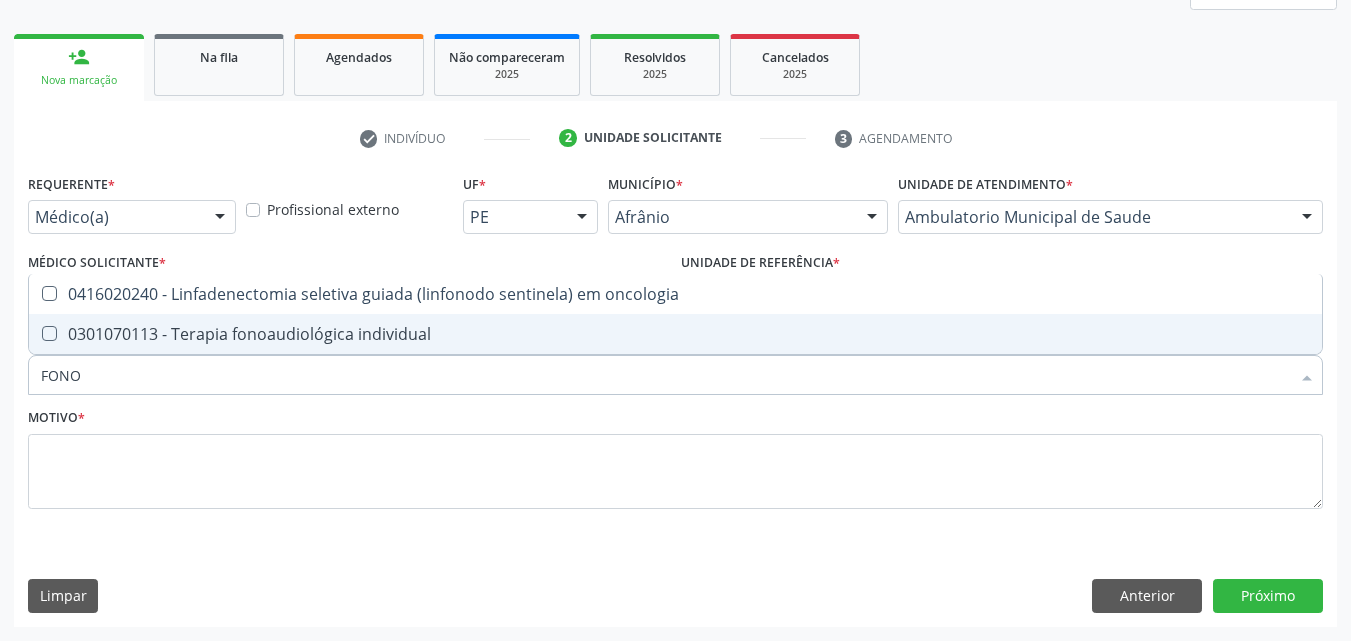 click on "0301070113 - Terapia fonoaudiológica individual" at bounding box center [675, 334] 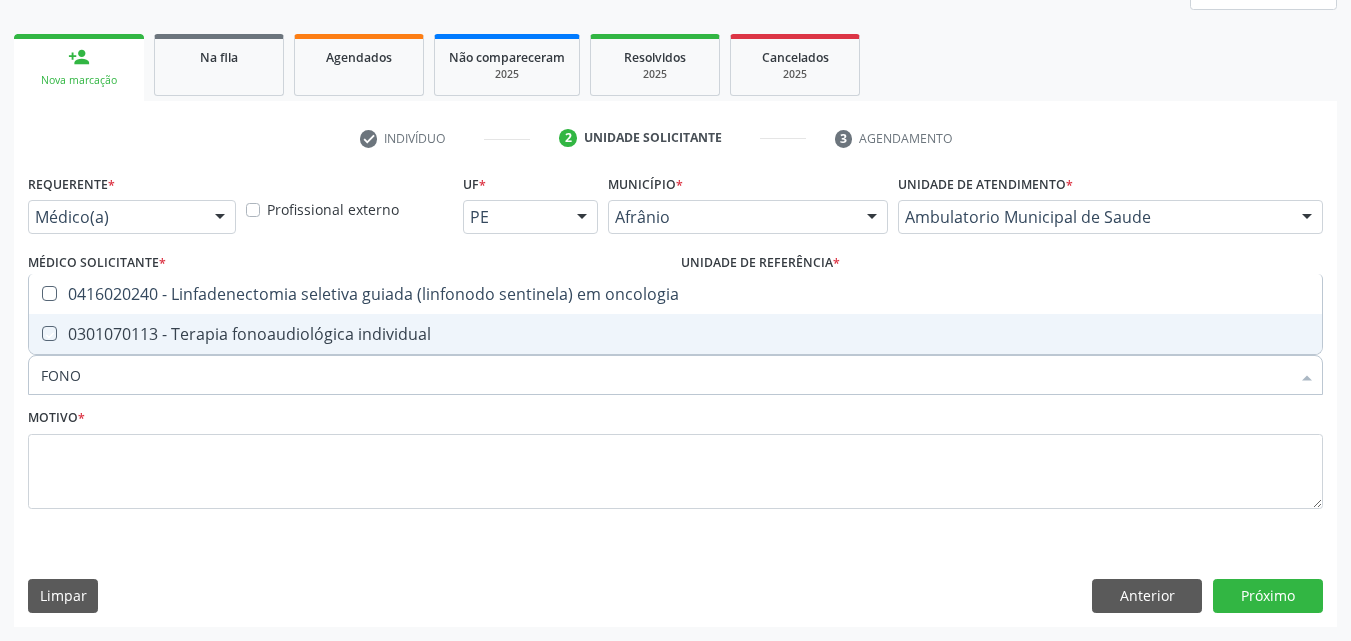 checkbox on "true" 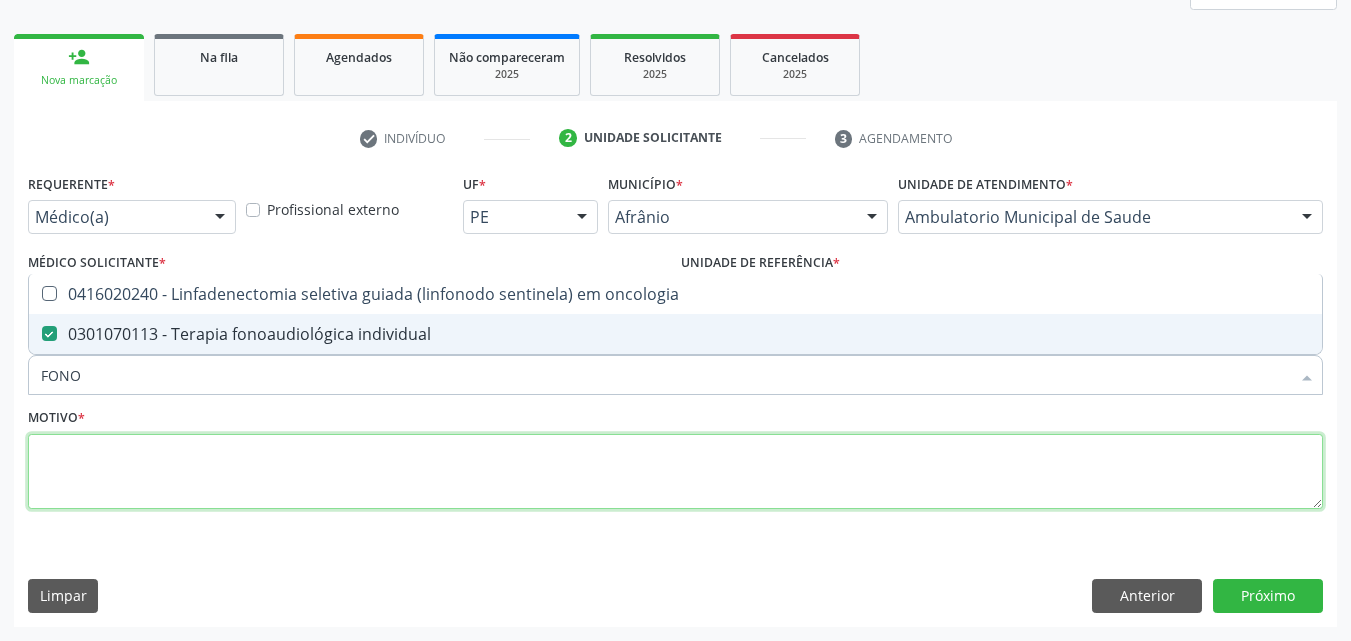 click at bounding box center [675, 472] 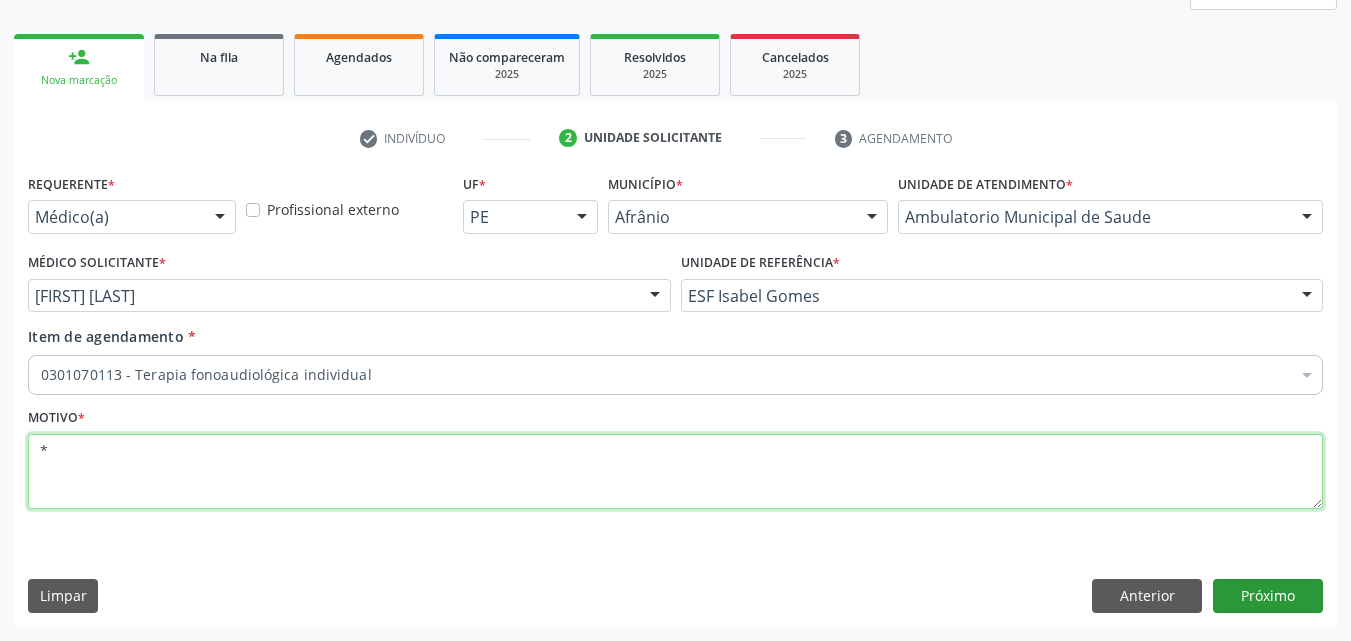 type on "*" 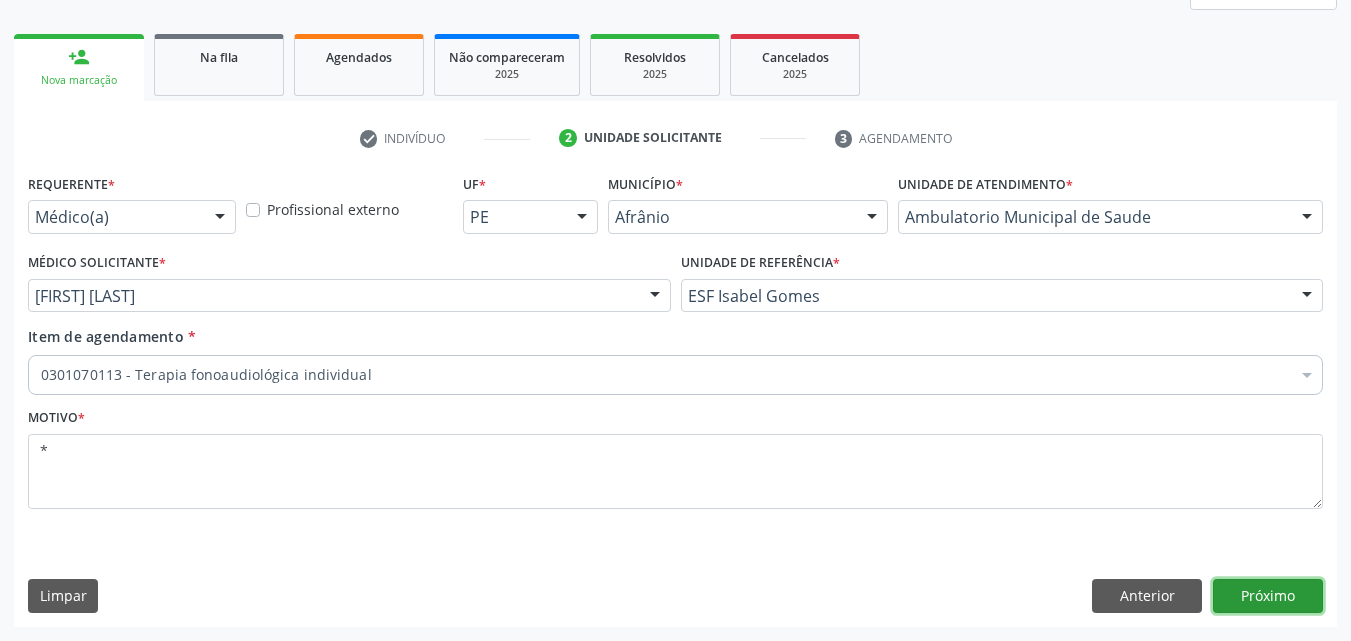 click on "Próximo" at bounding box center [1268, 596] 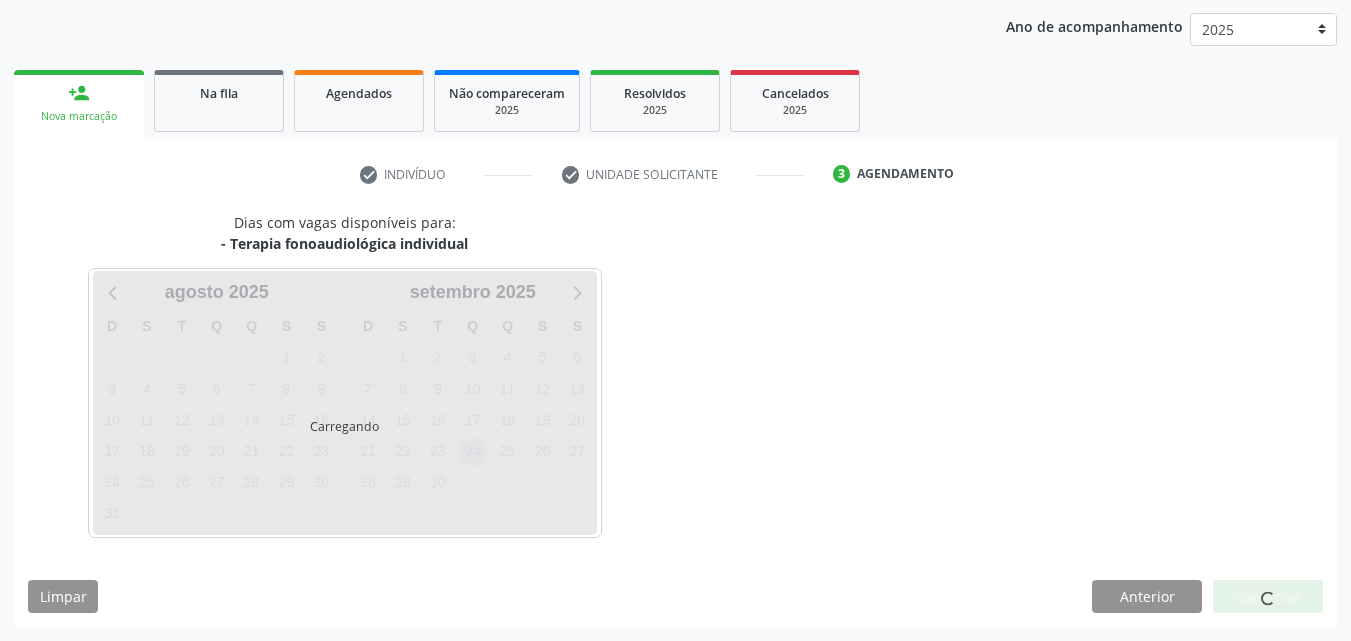 scroll, scrollTop: 265, scrollLeft: 0, axis: vertical 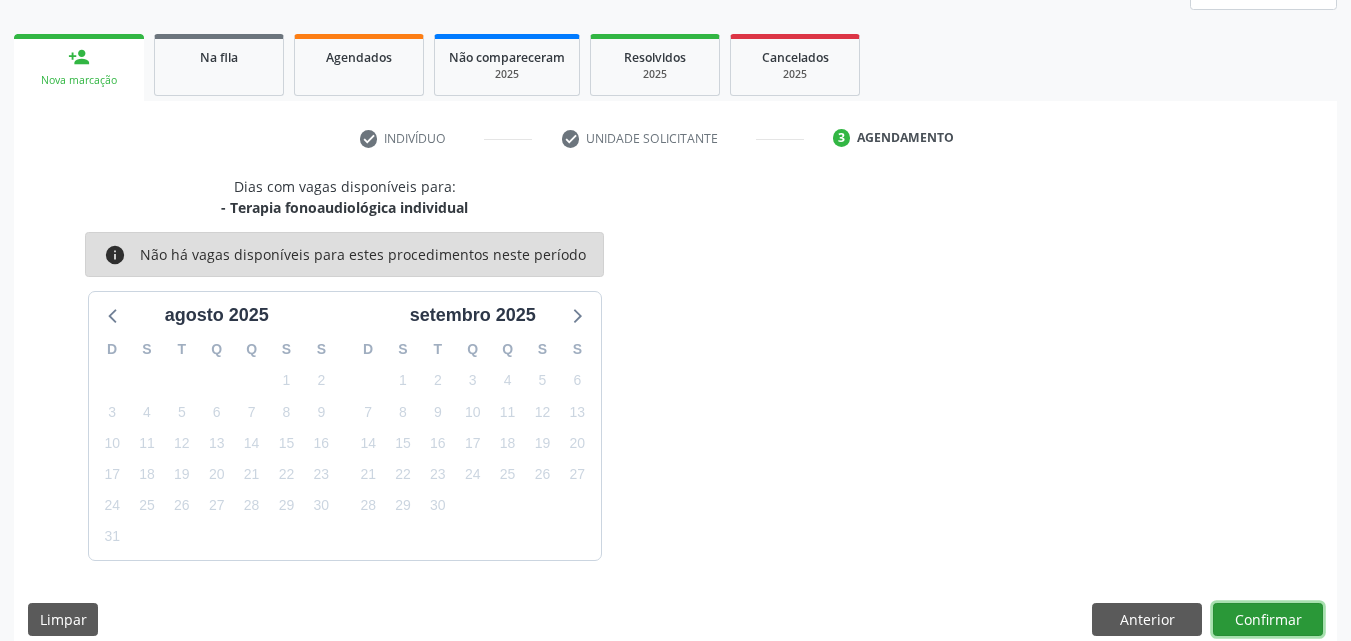 click on "Confirmar" at bounding box center [1268, 620] 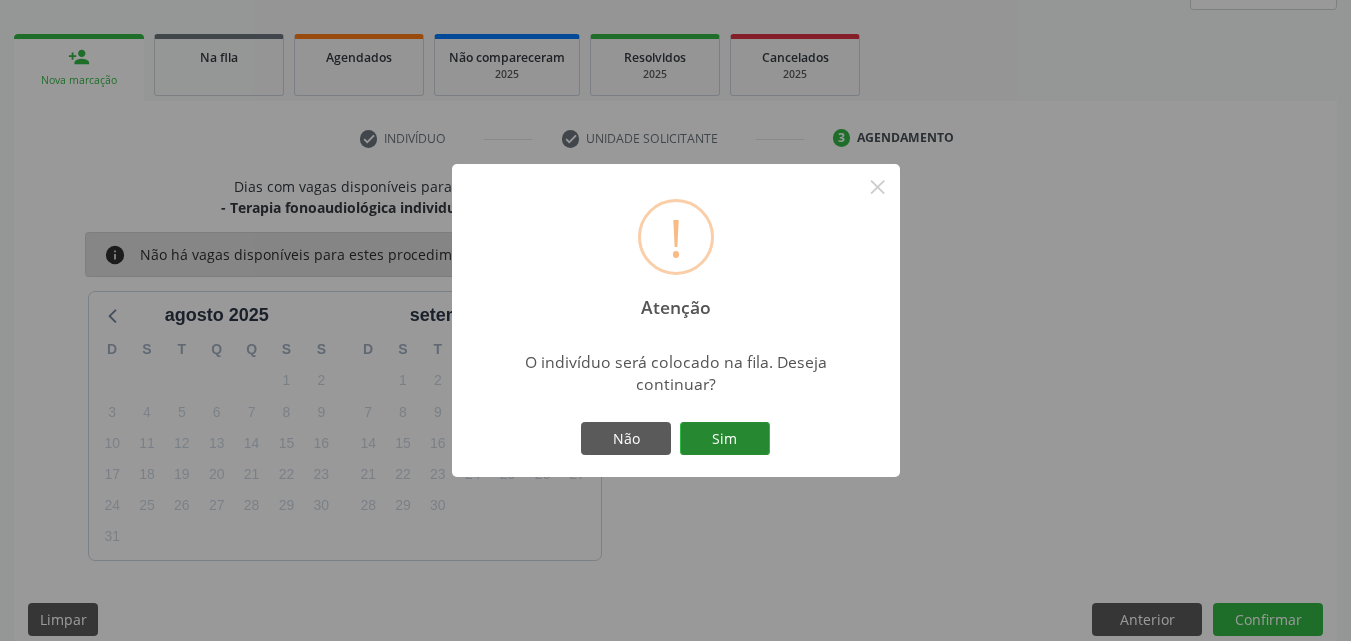 click on "Sim" at bounding box center [725, 439] 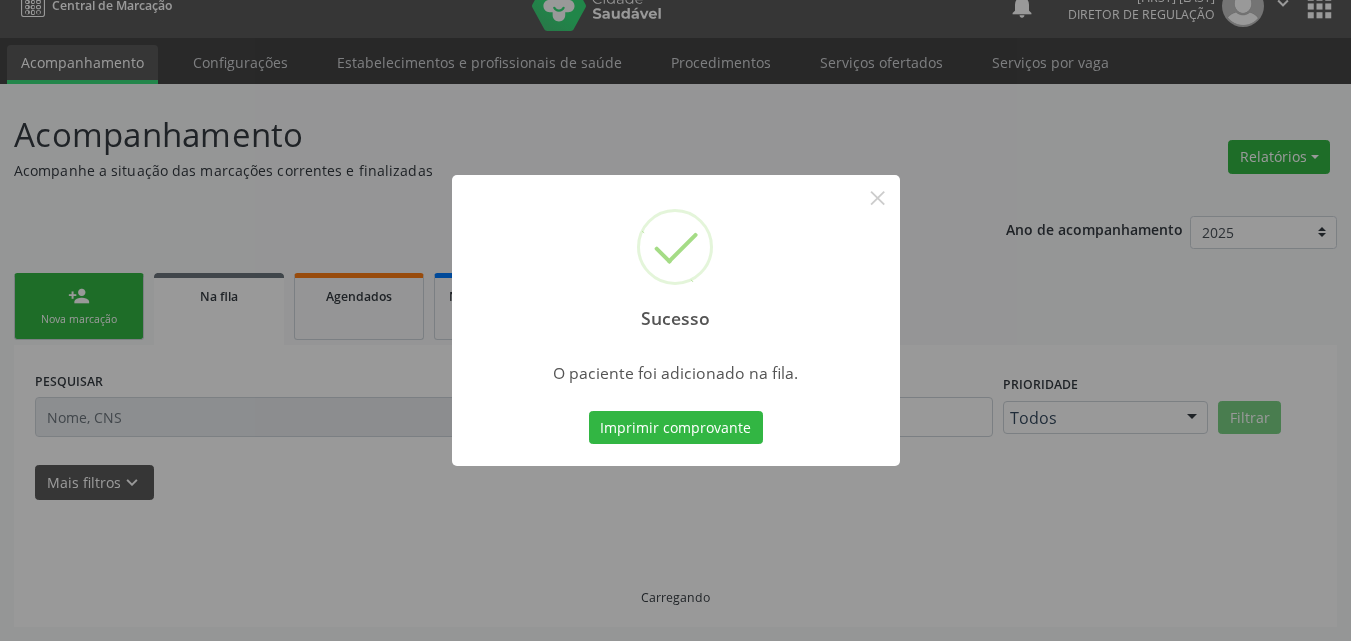 scroll, scrollTop: 26, scrollLeft: 0, axis: vertical 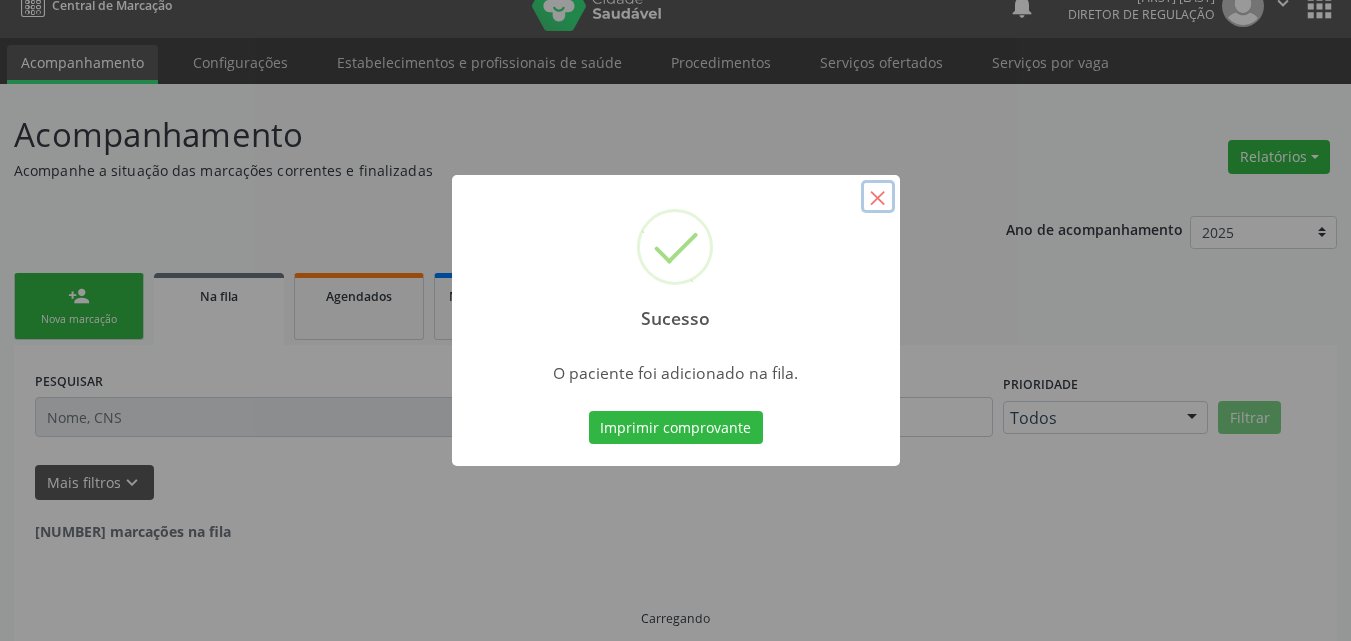 click on "×" at bounding box center (878, 197) 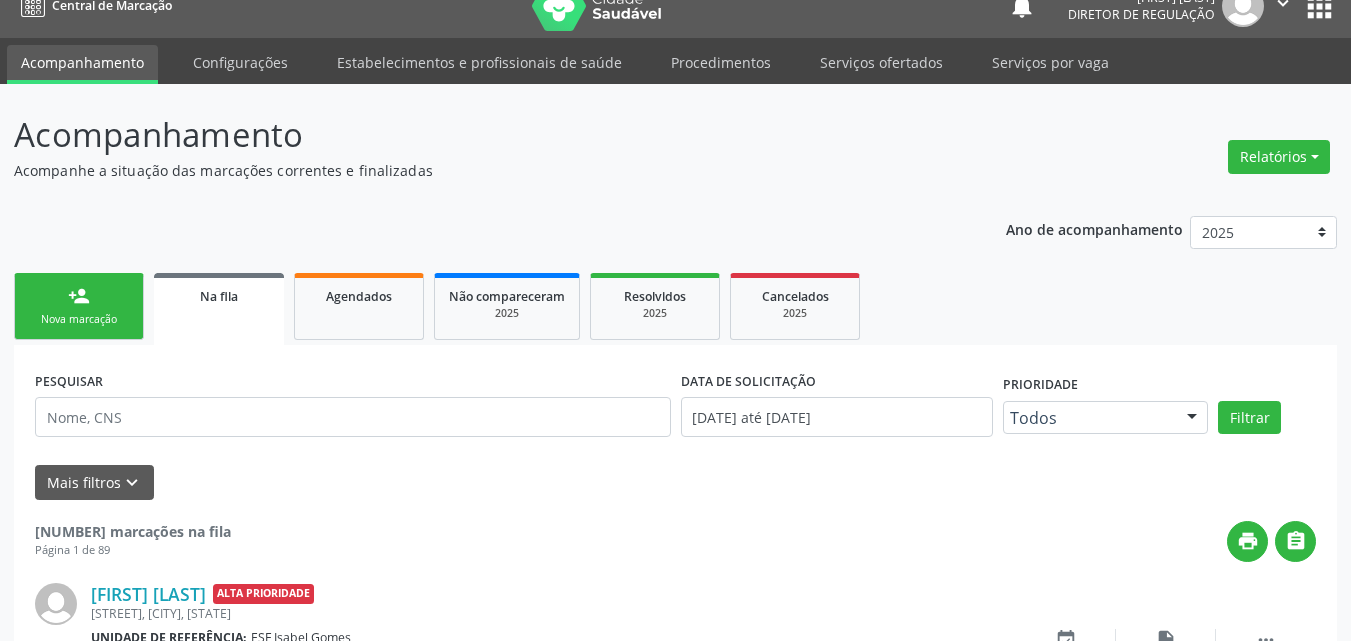click on "Nova marcação" at bounding box center (79, 319) 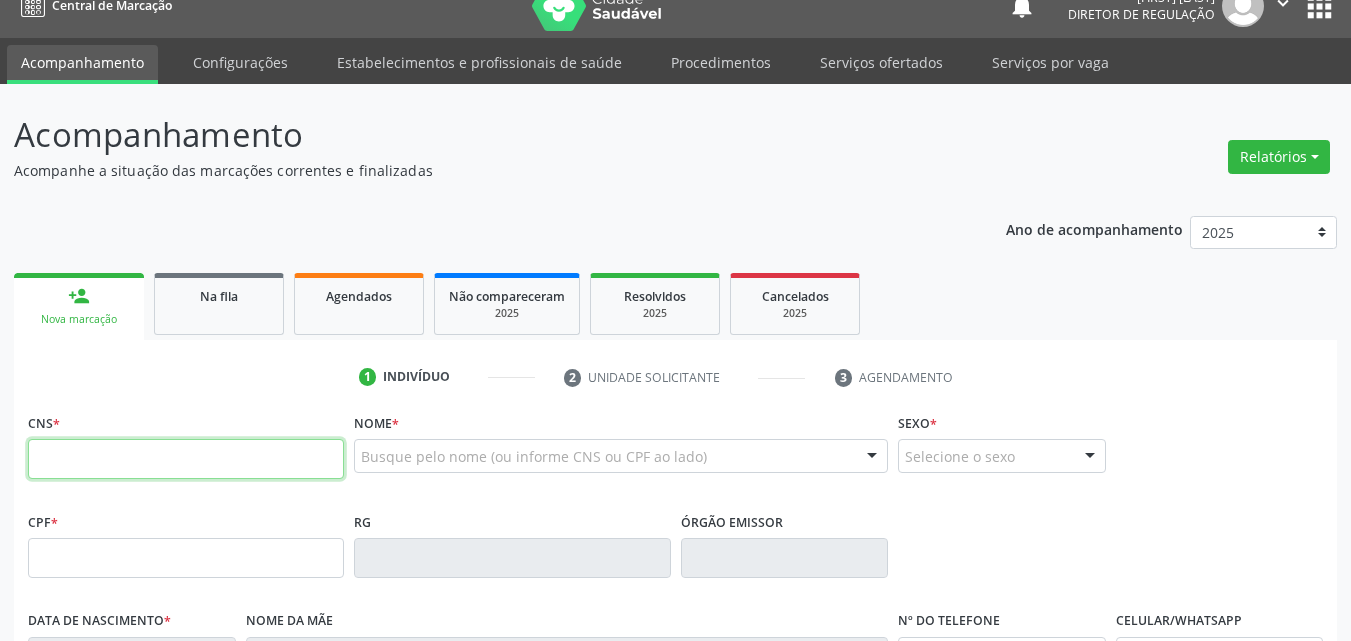click at bounding box center [186, 459] 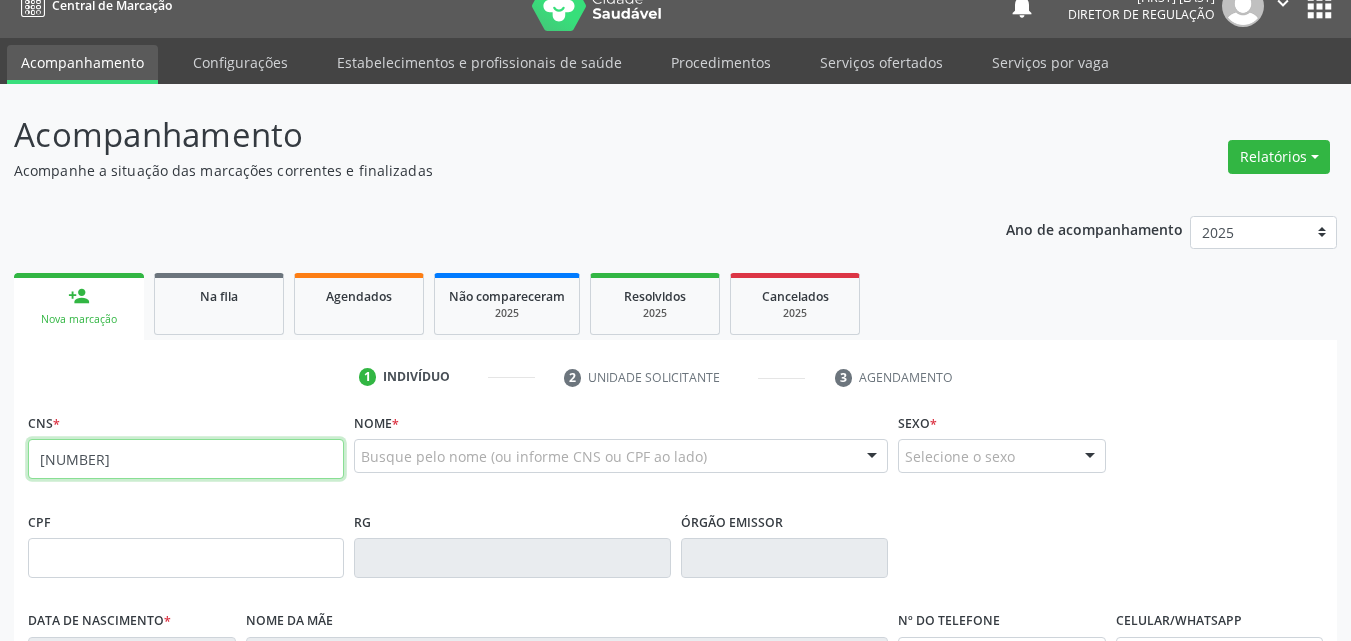 type on "700 2074 5668 5927" 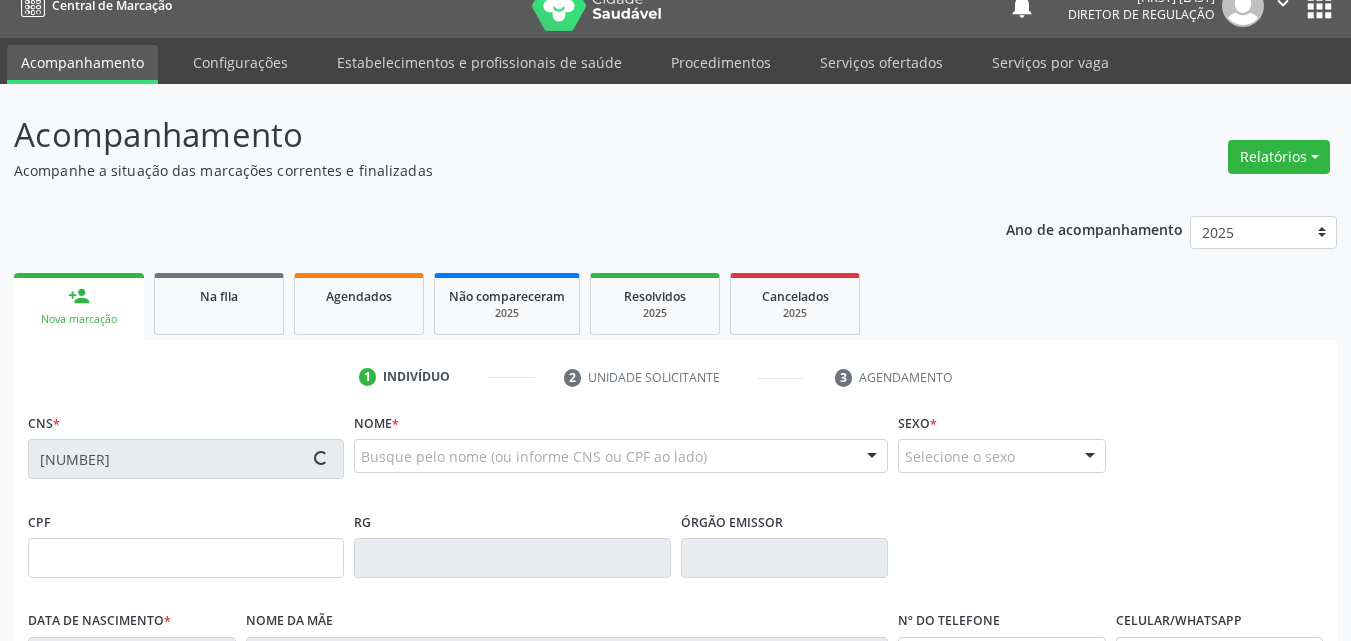 type on "03/09/2022" 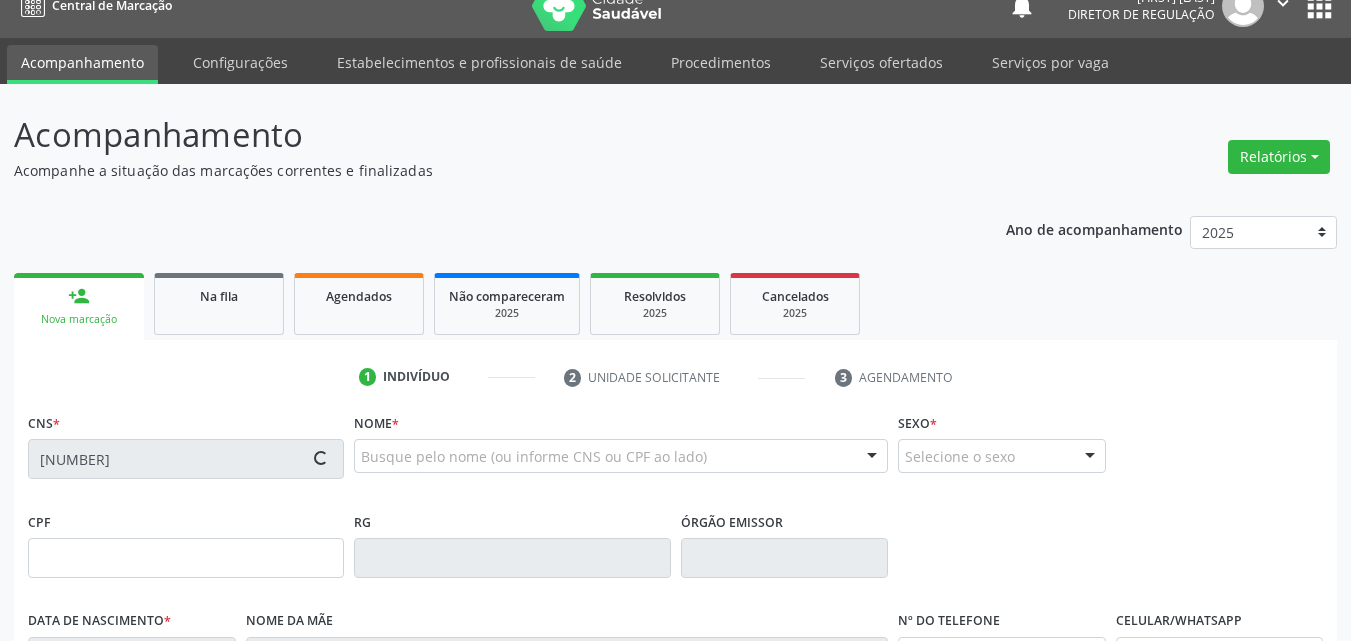 type on "(87) 98802-9158" 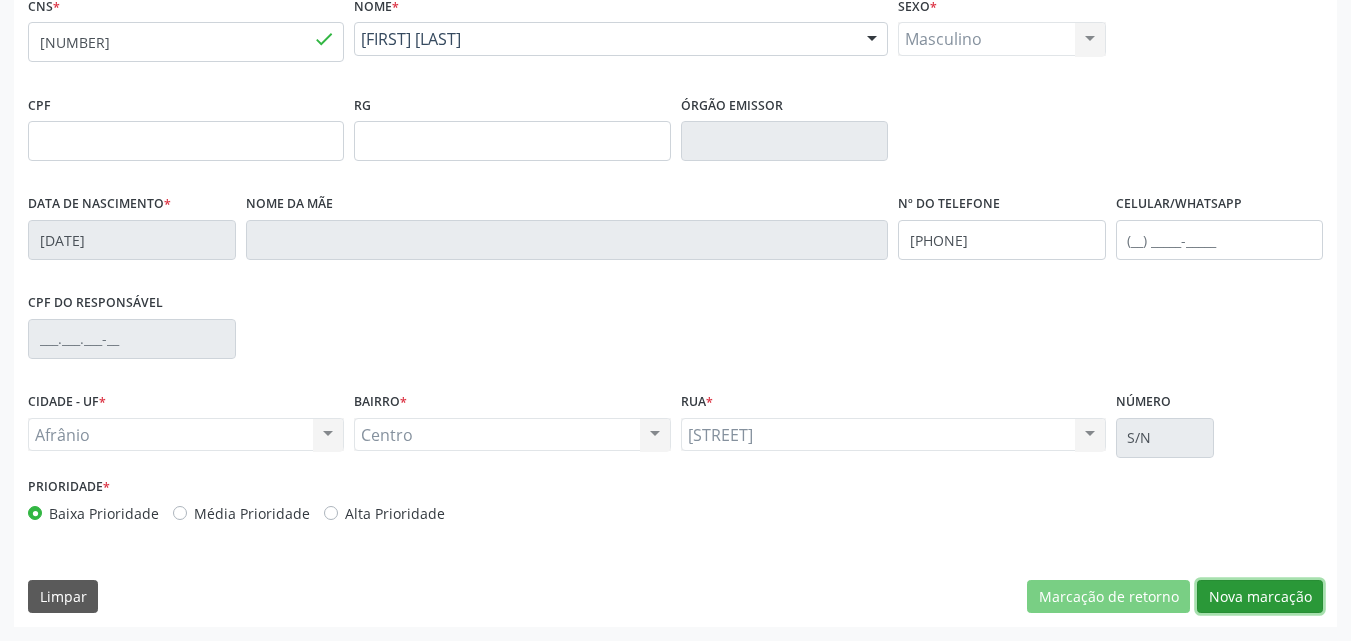 click on "Nova marcação" at bounding box center (1260, 597) 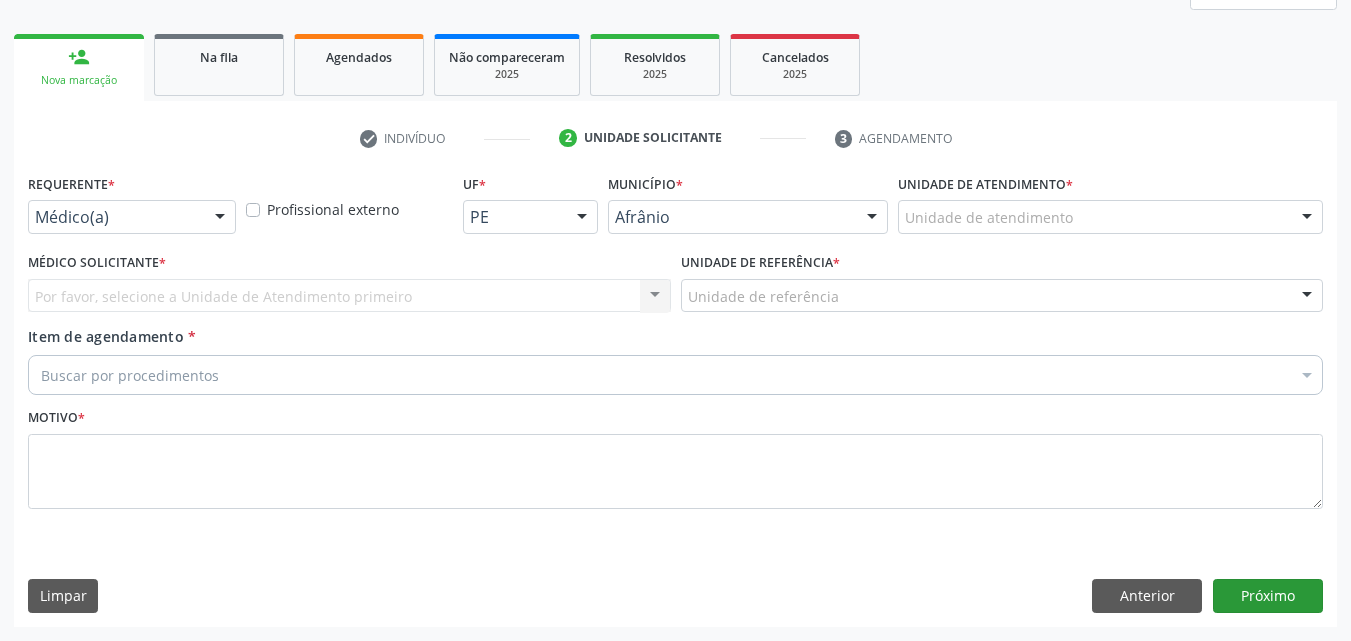 scroll, scrollTop: 265, scrollLeft: 0, axis: vertical 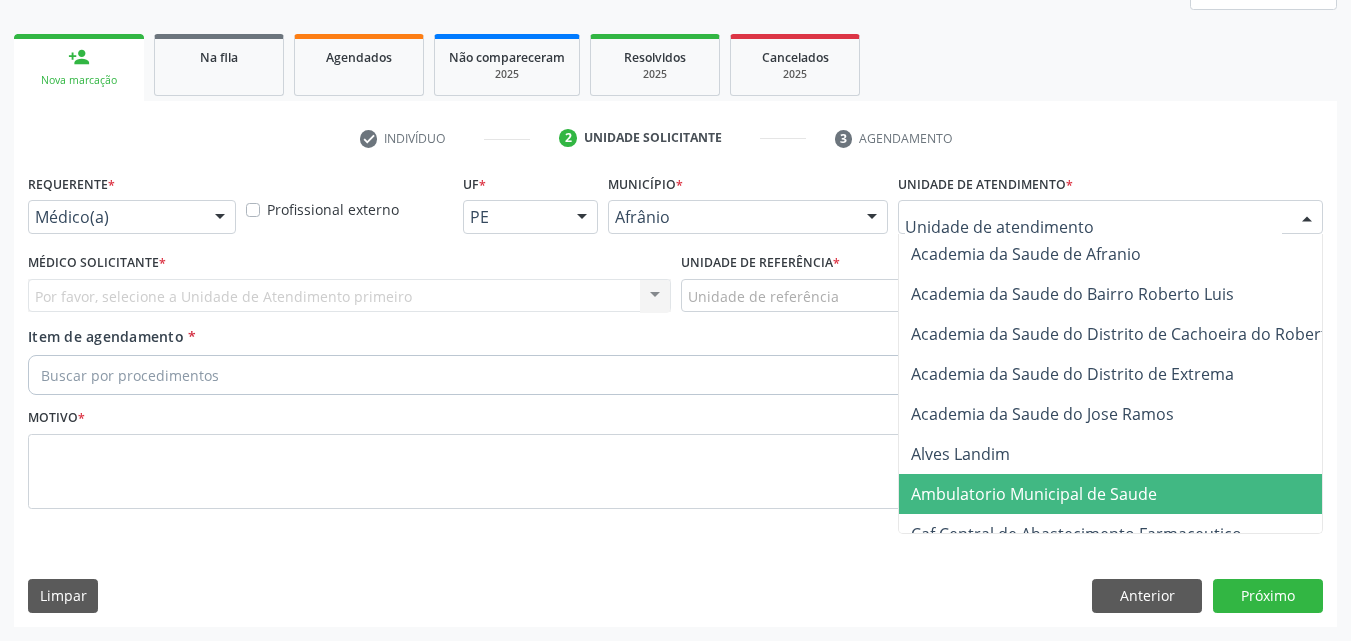 click on "Ambulatorio Municipal de Saude" at bounding box center (1034, 494) 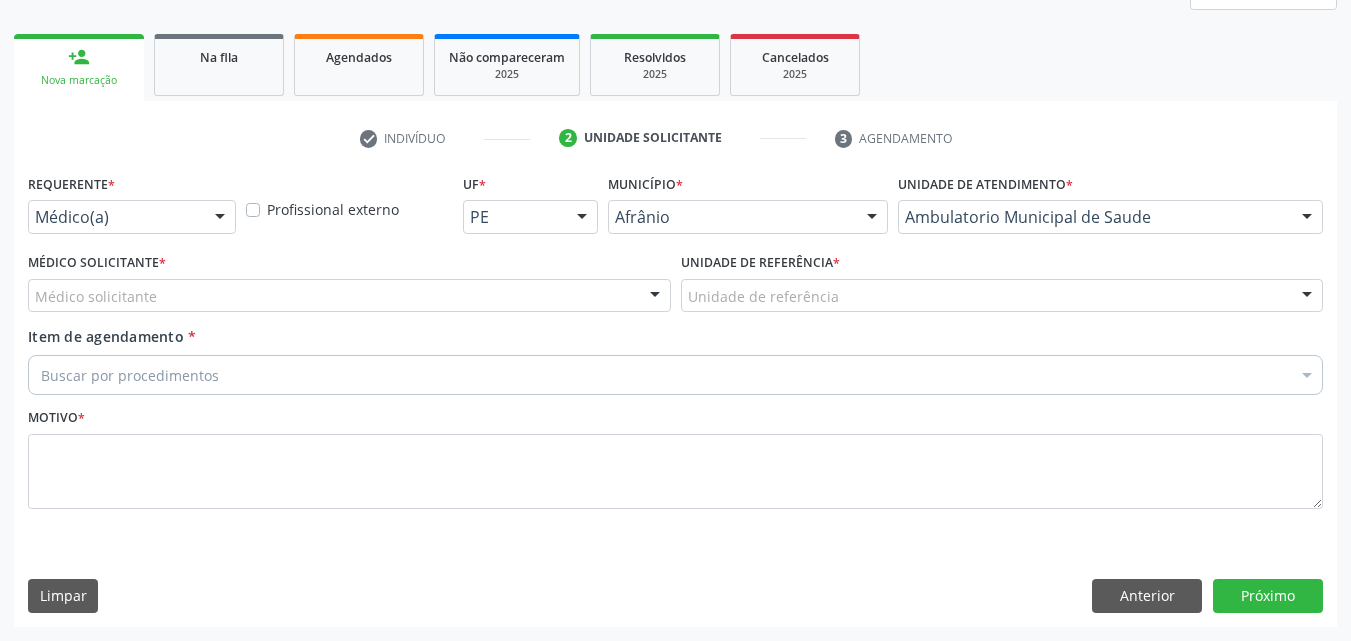 click on "Unidade de referência" at bounding box center (1002, 296) 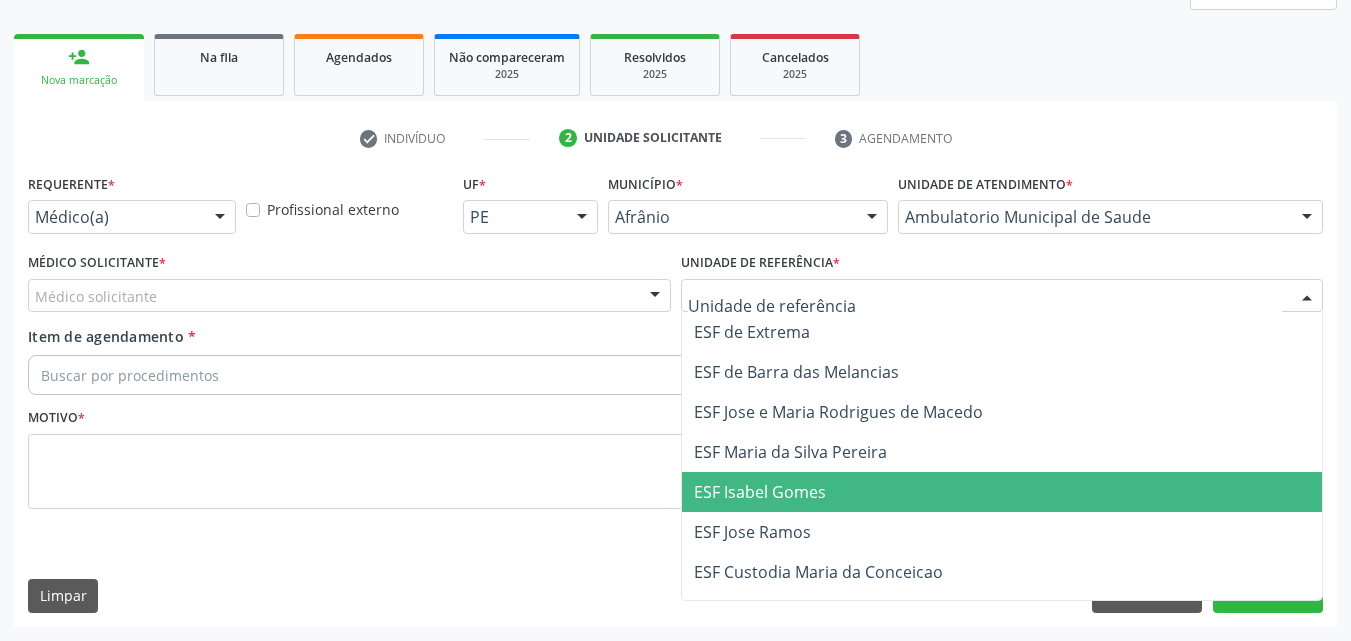 click on "ESF Isabel Gomes" at bounding box center [1002, 492] 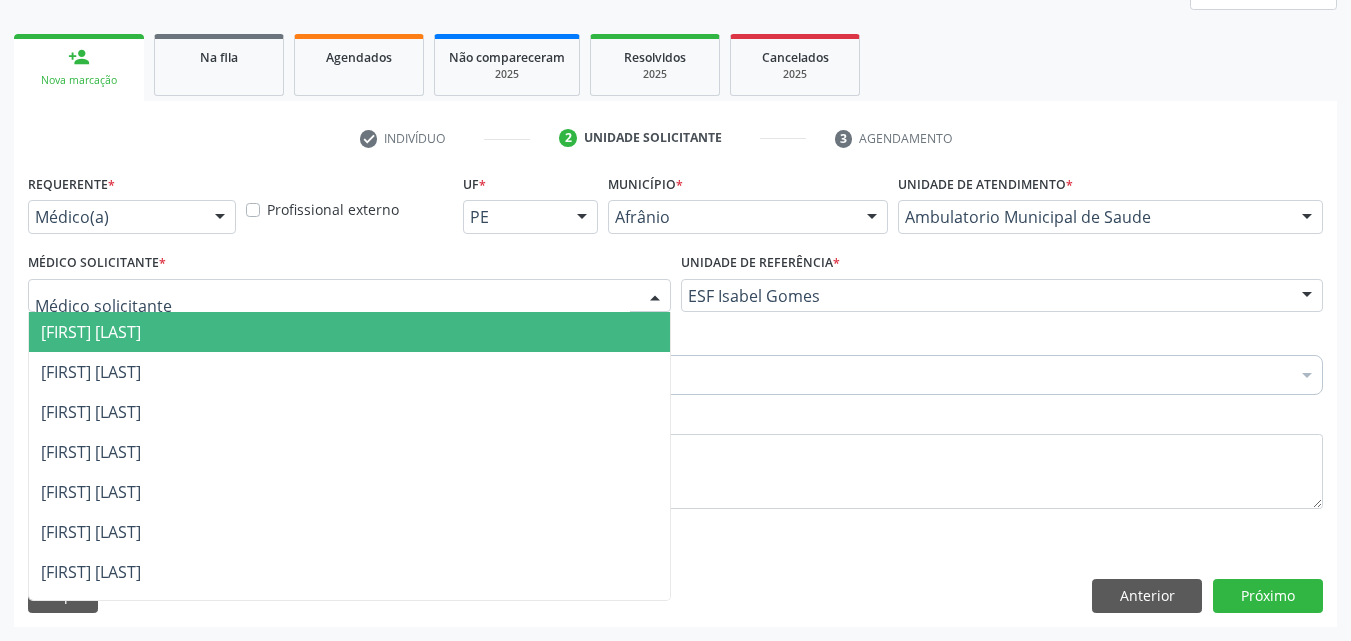 click at bounding box center (349, 296) 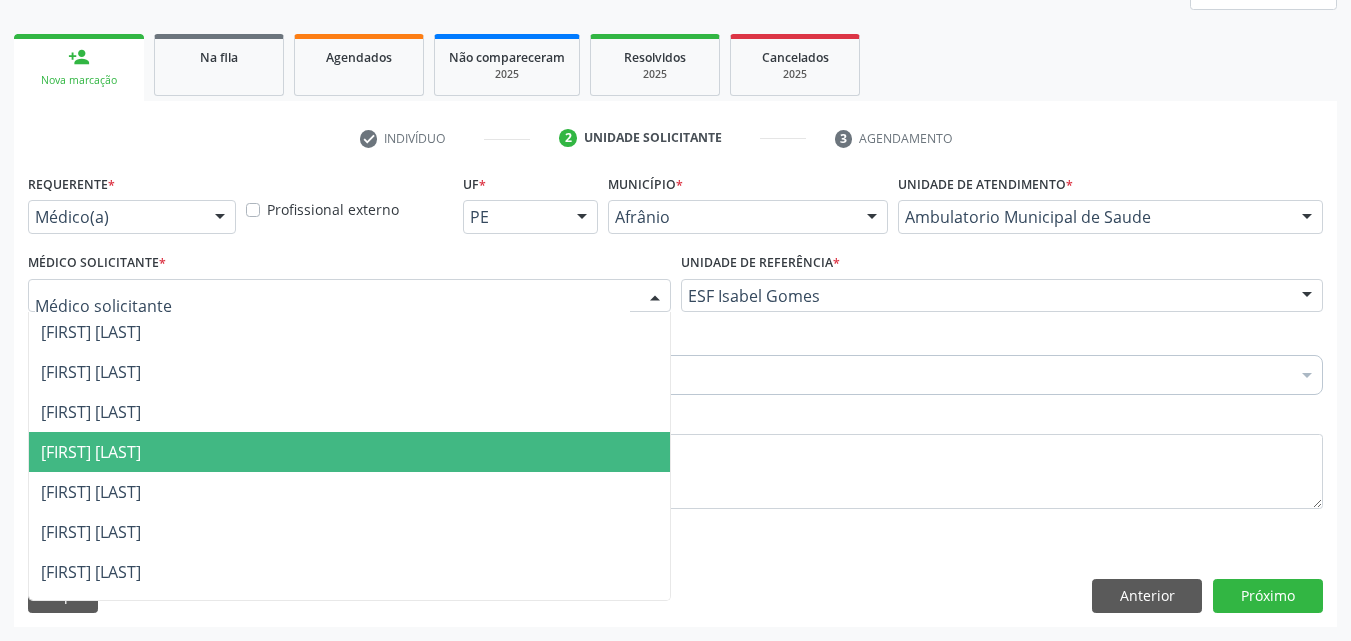 click on "[FIRST] [LAST] [LAST] [LAST]" at bounding box center [349, 452] 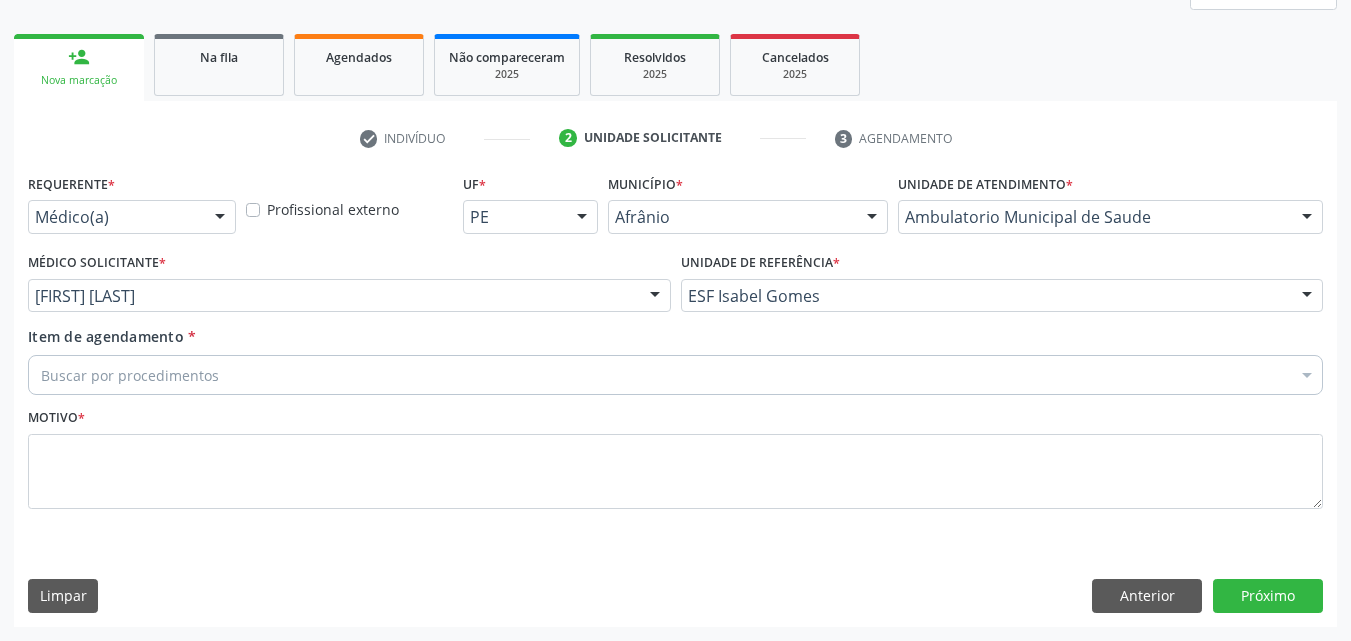 click on "Buscar por procedimentos" at bounding box center (675, 375) 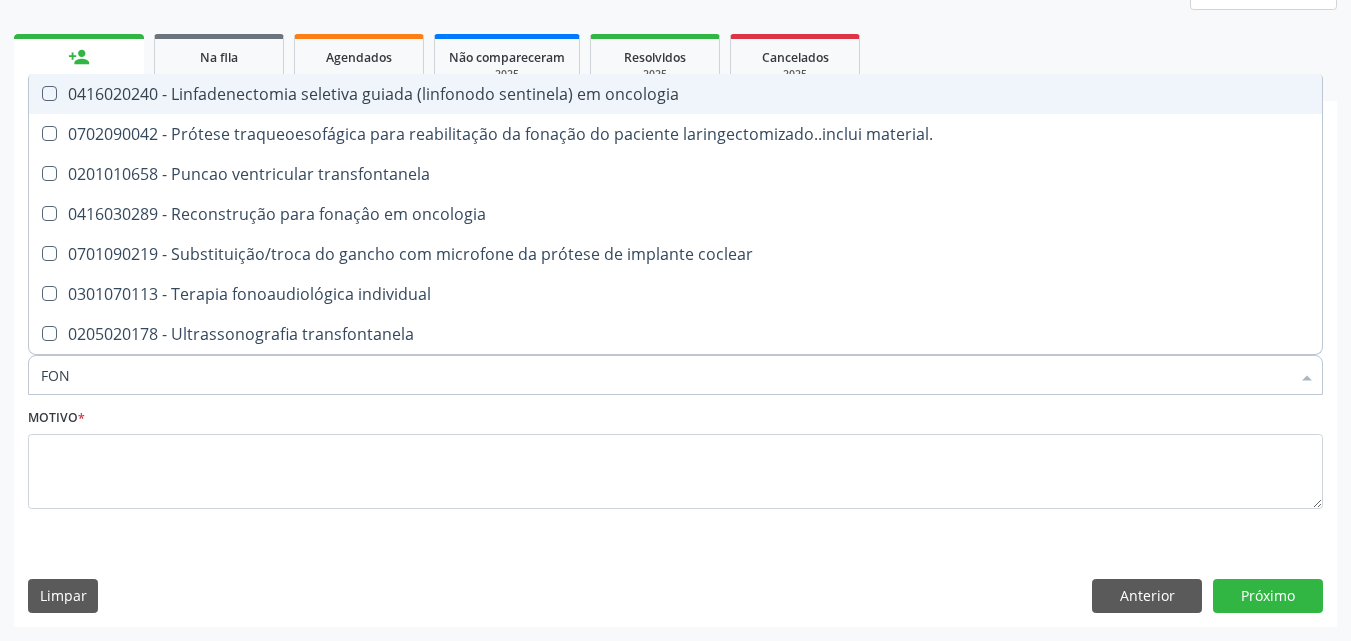 type on "FONO" 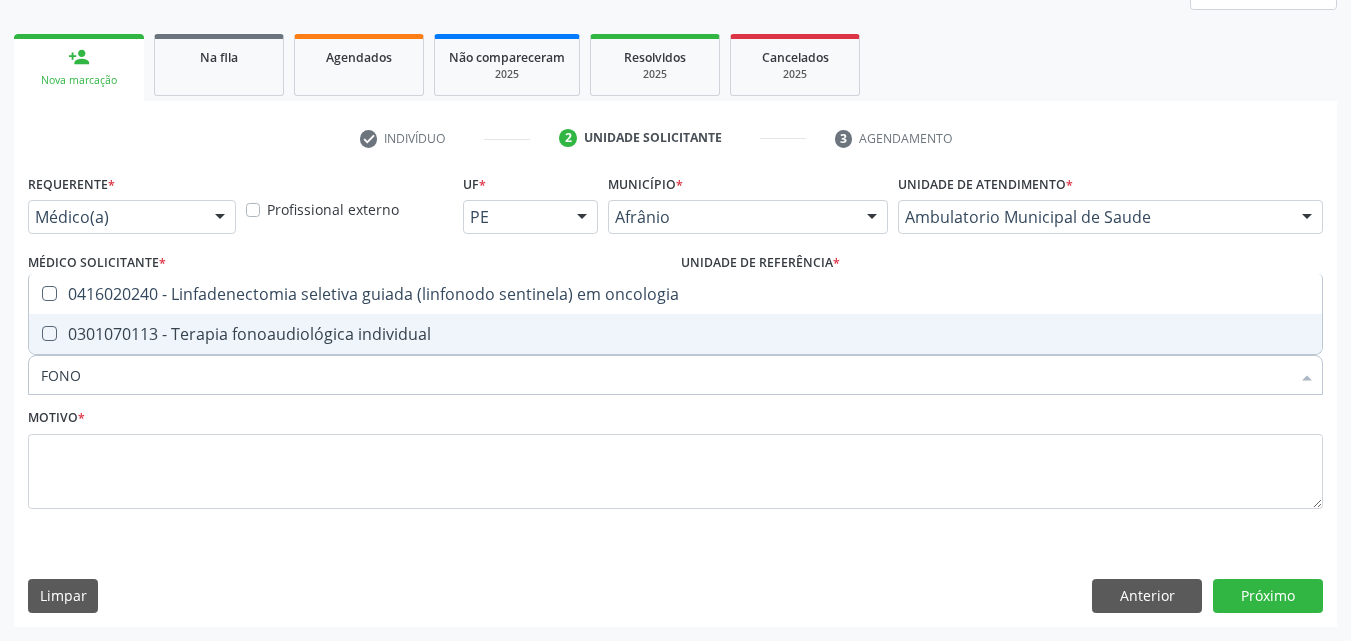 click on "0301070113 - Terapia fonoaudiológica individual" at bounding box center (675, 334) 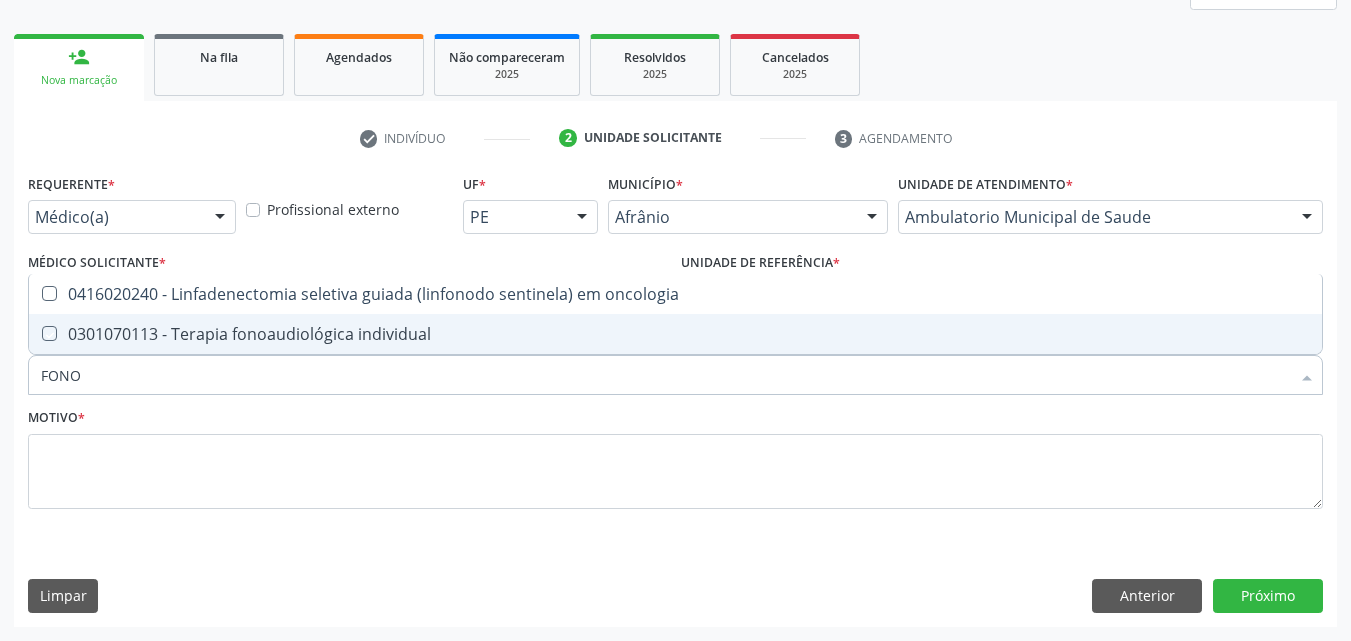 checkbox on "true" 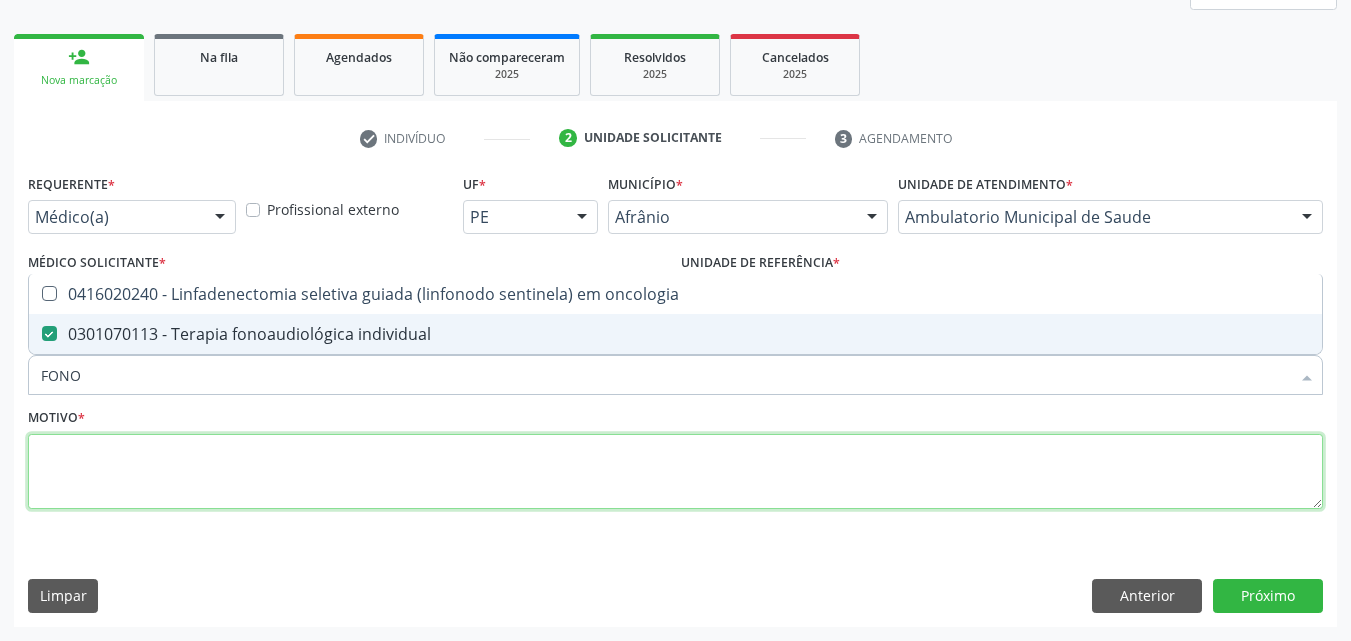 click at bounding box center [675, 472] 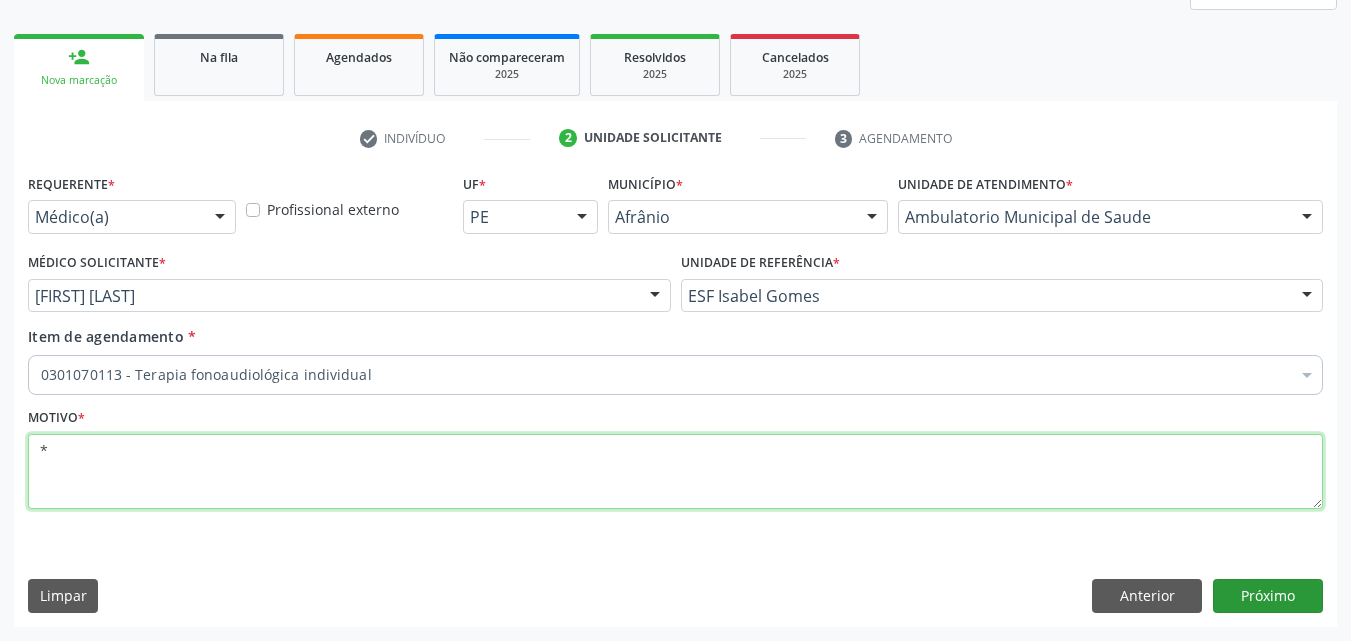 type on "*" 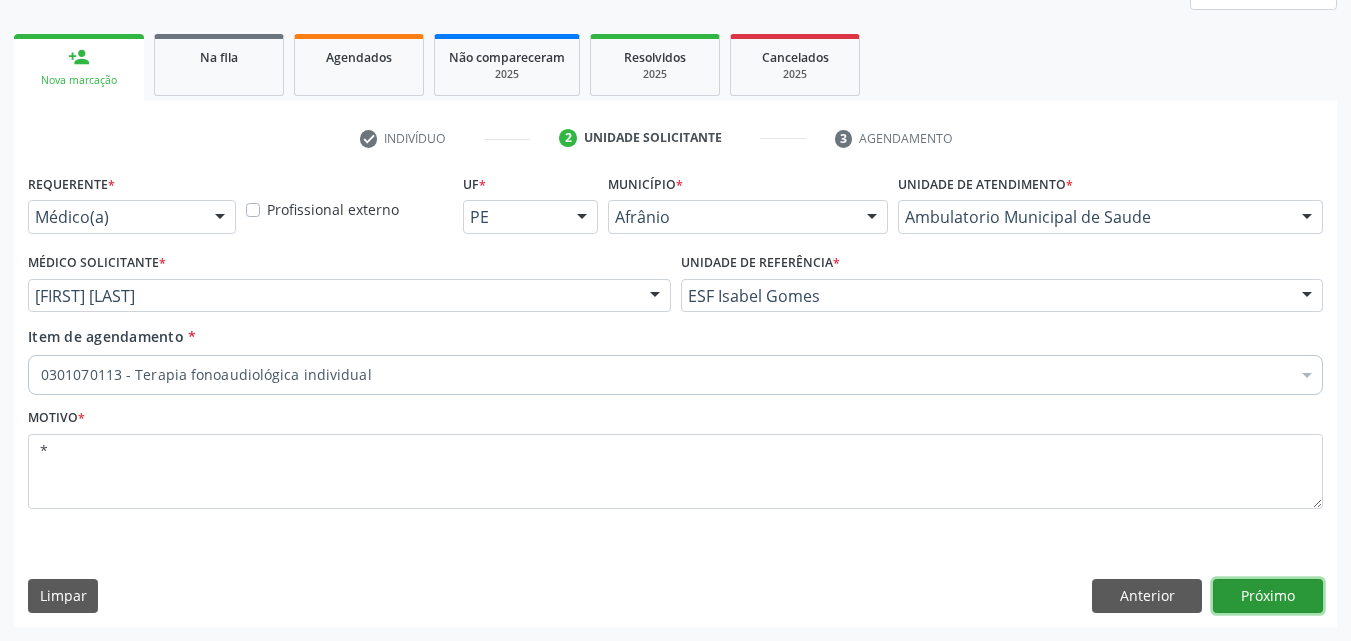 click on "Próximo" at bounding box center (1268, 596) 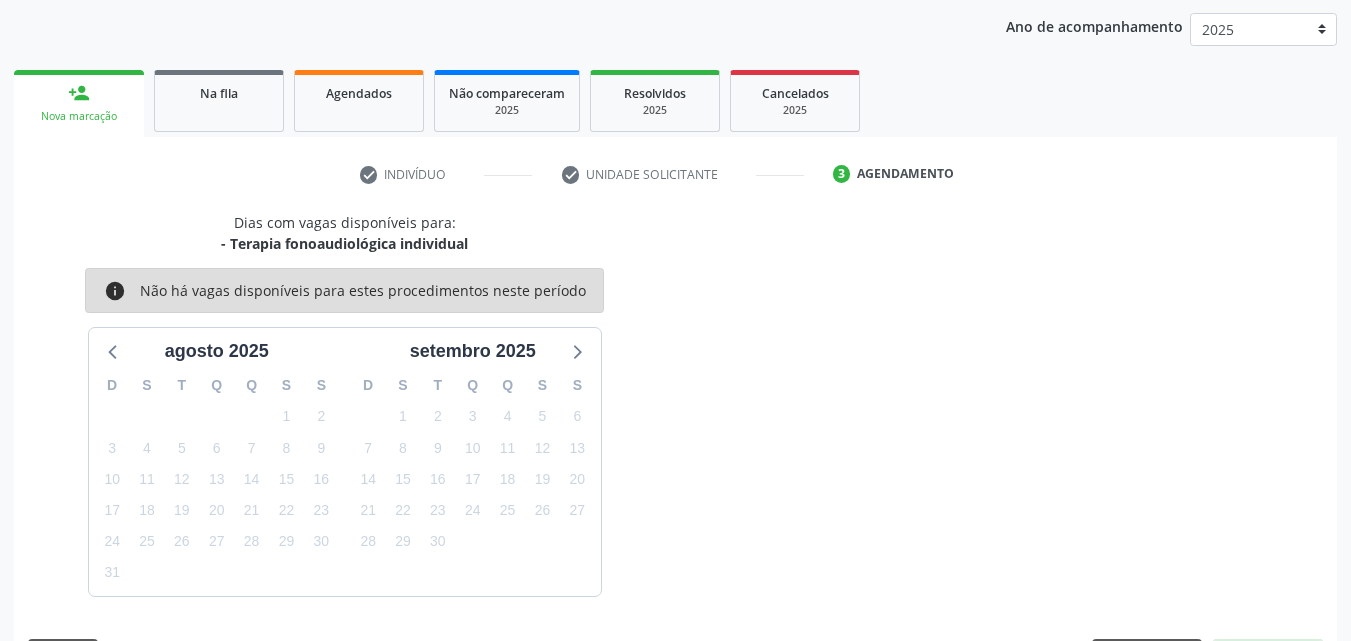 scroll, scrollTop: 265, scrollLeft: 0, axis: vertical 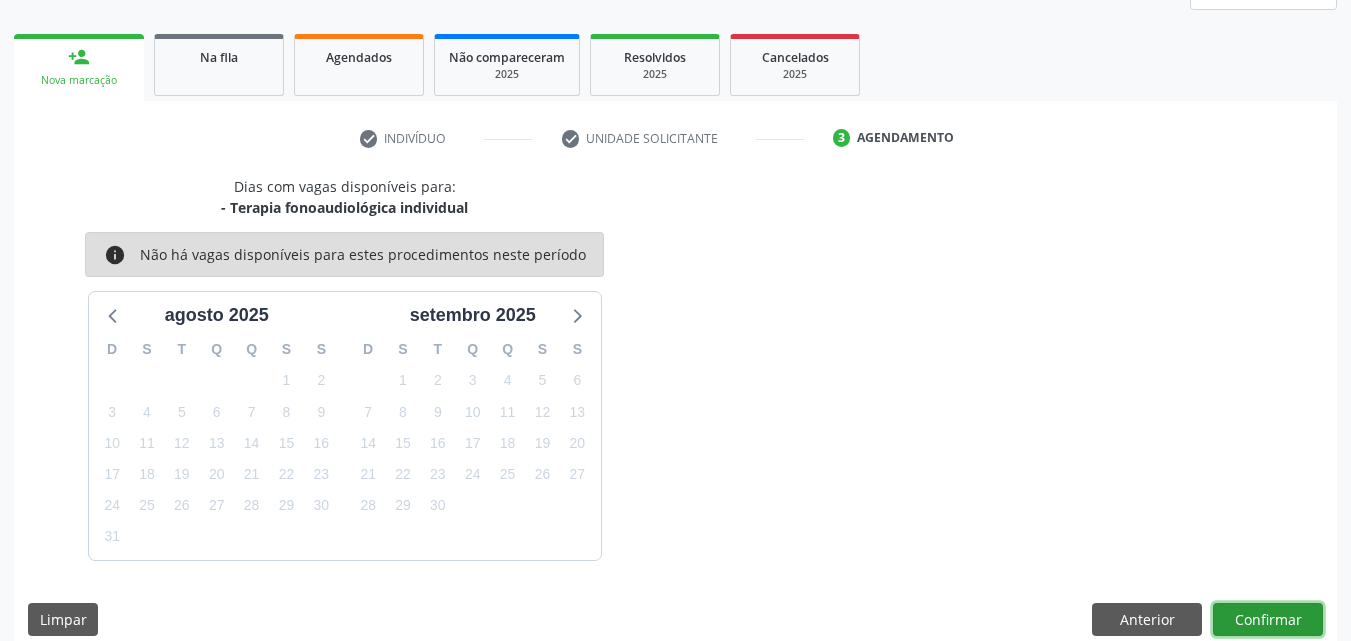 click on "Confirmar" at bounding box center (1268, 620) 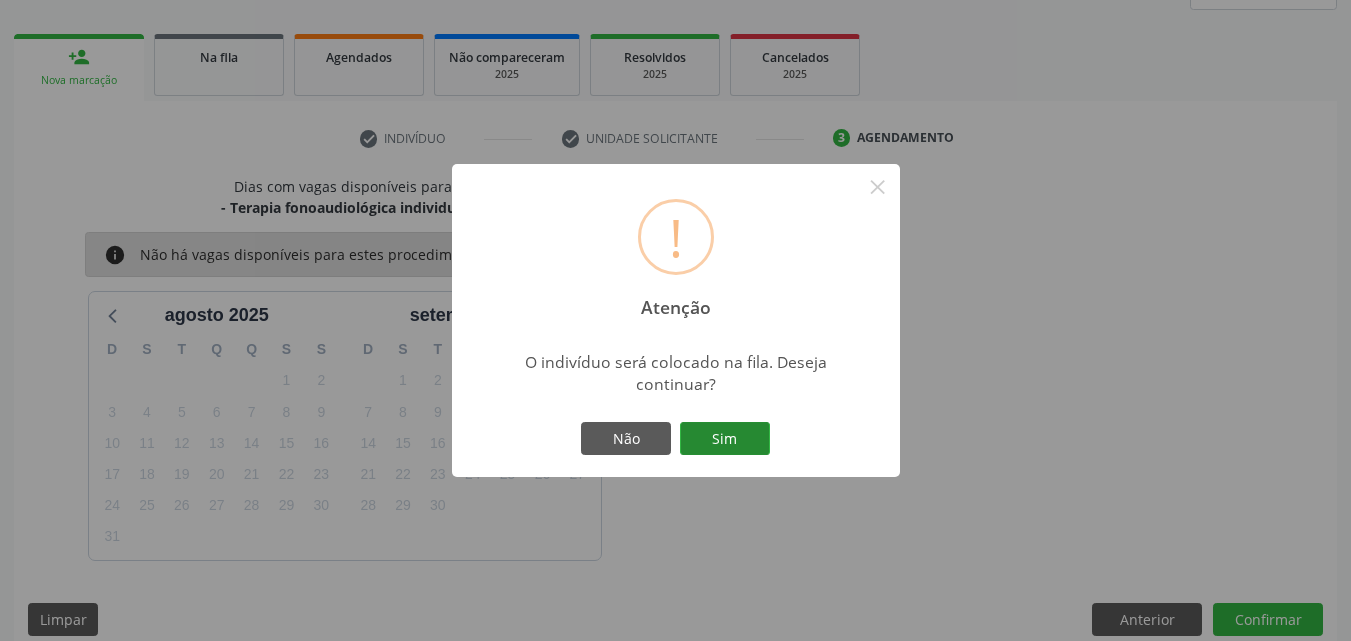click on "Sim" at bounding box center [725, 439] 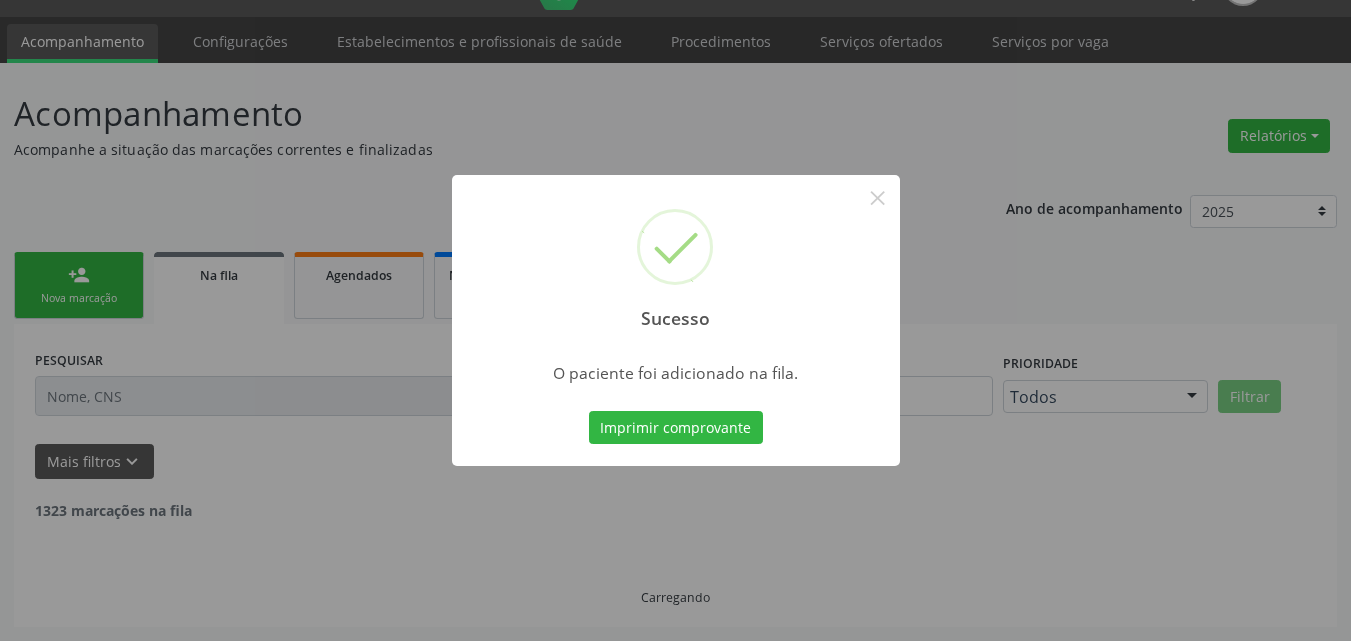 scroll, scrollTop: 26, scrollLeft: 0, axis: vertical 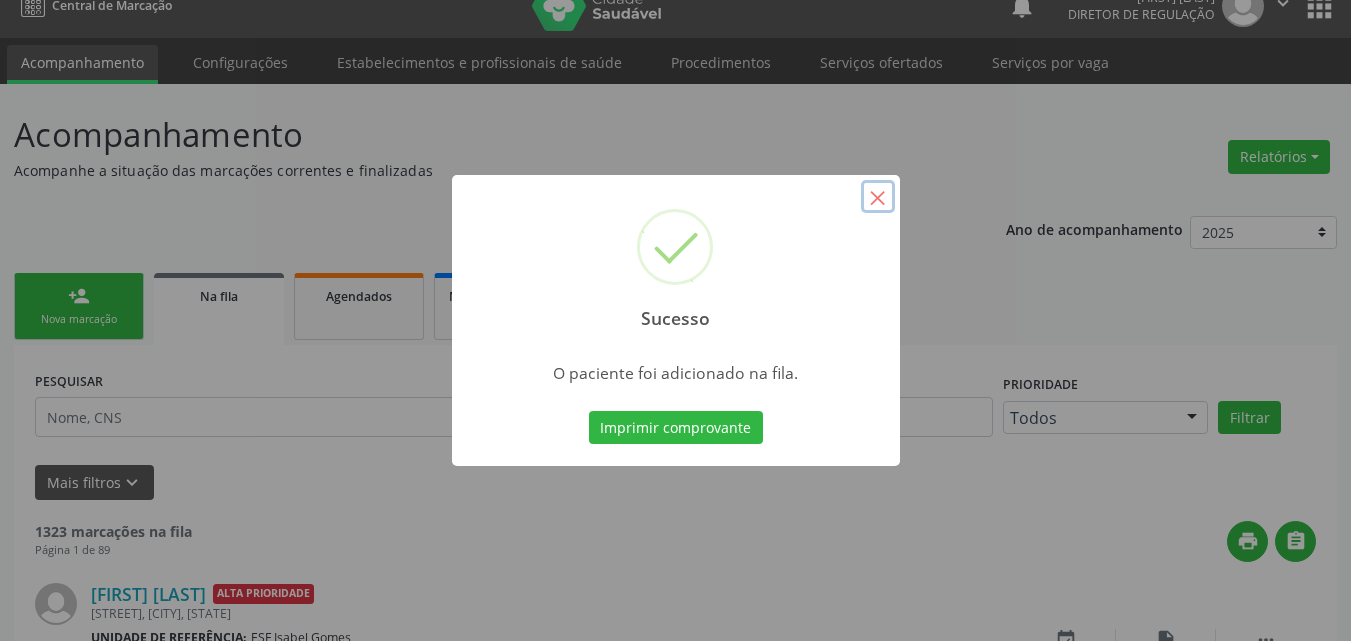 click on "×" at bounding box center [878, 197] 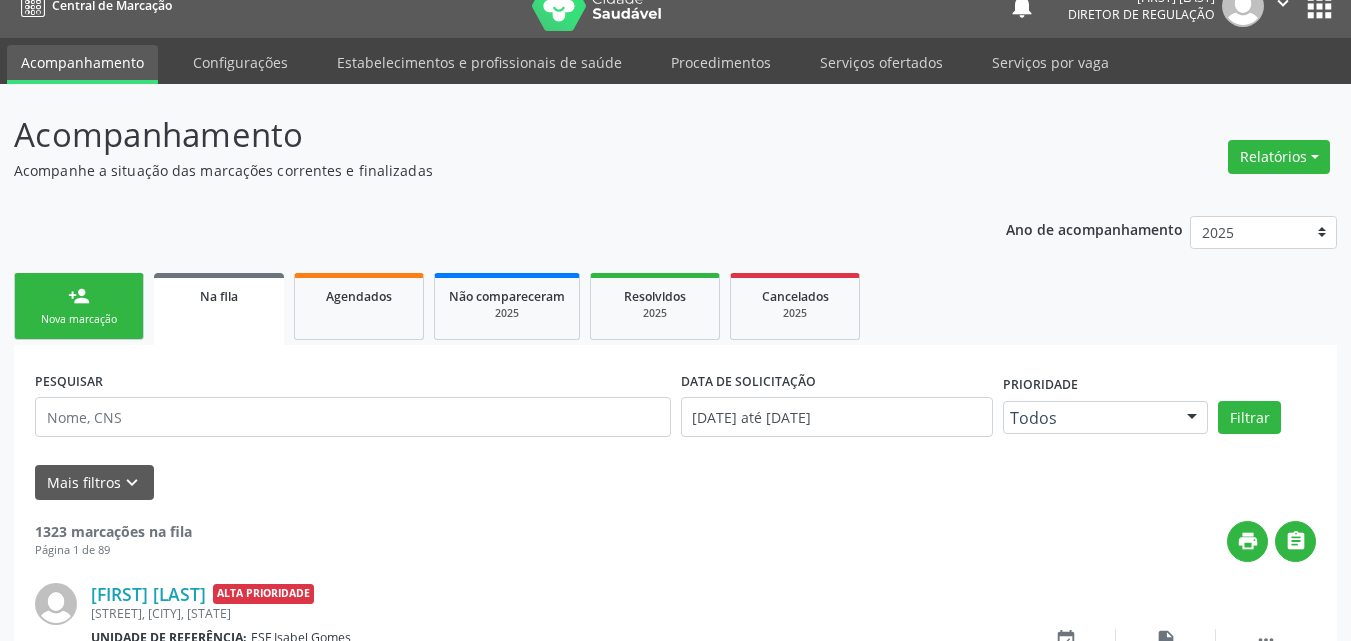 click on "Nova marcação" at bounding box center [79, 319] 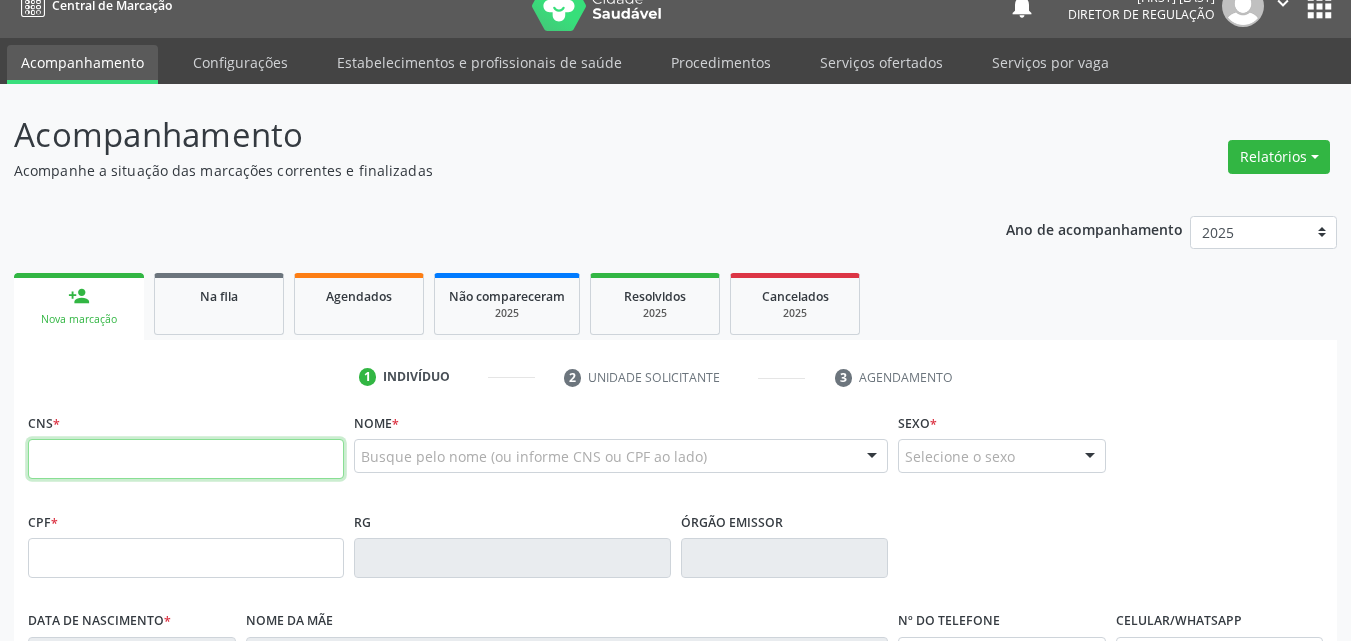 click at bounding box center (186, 459) 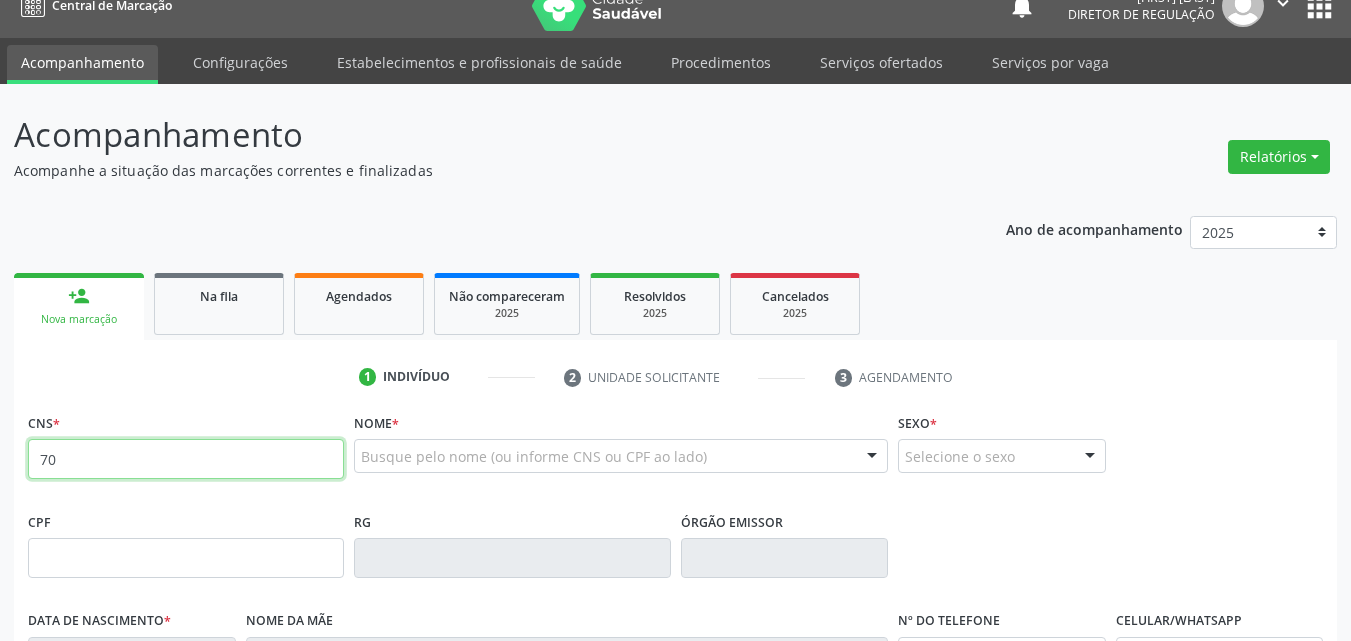 type on "708" 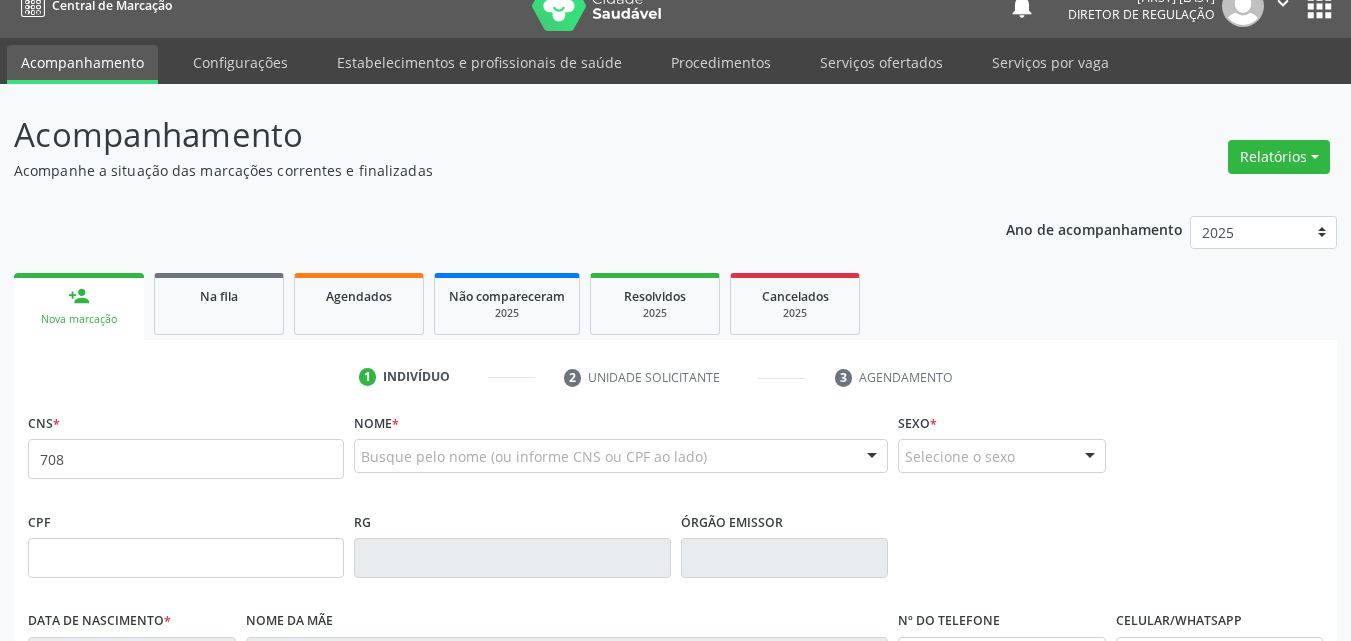 scroll, scrollTop: 26, scrollLeft: 0, axis: vertical 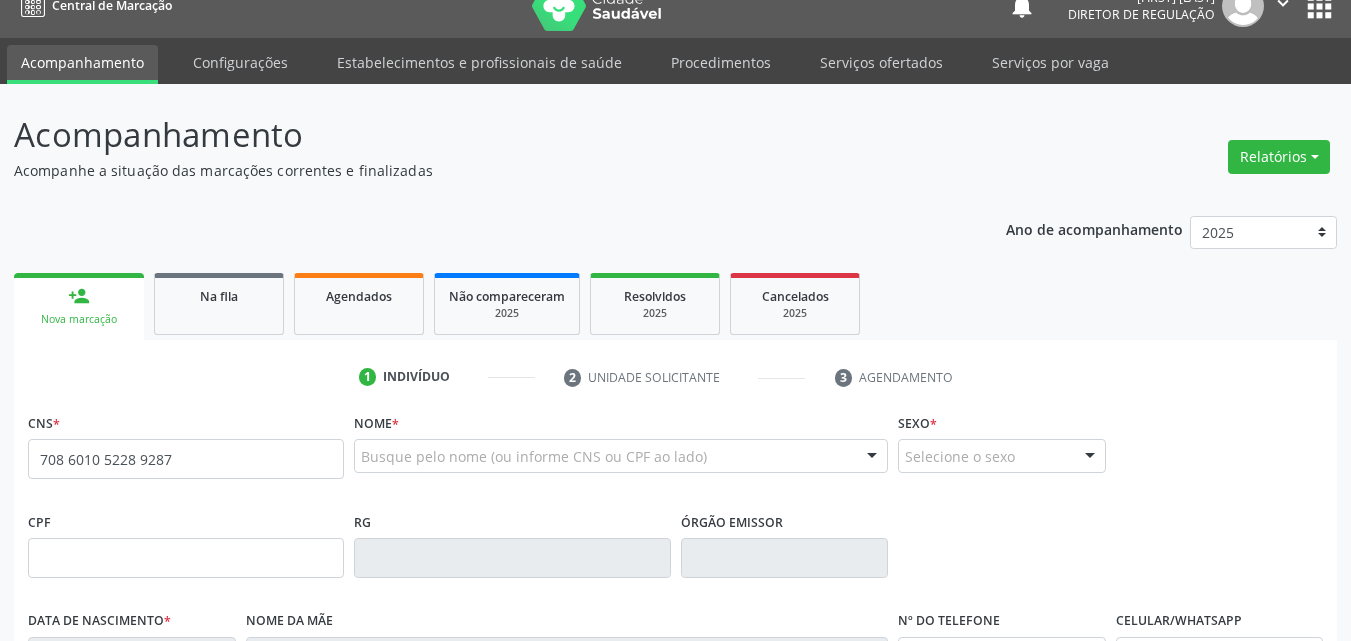 type on "708 6010 5228 9287" 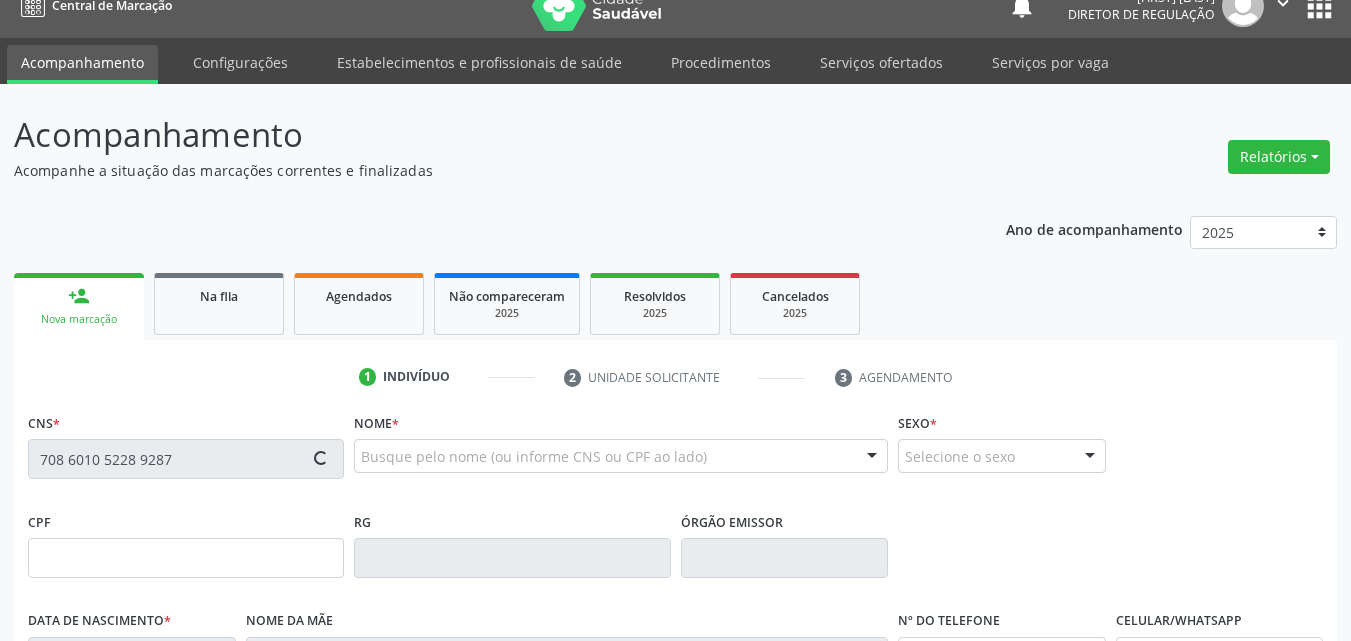 type on "[NUMBER]" 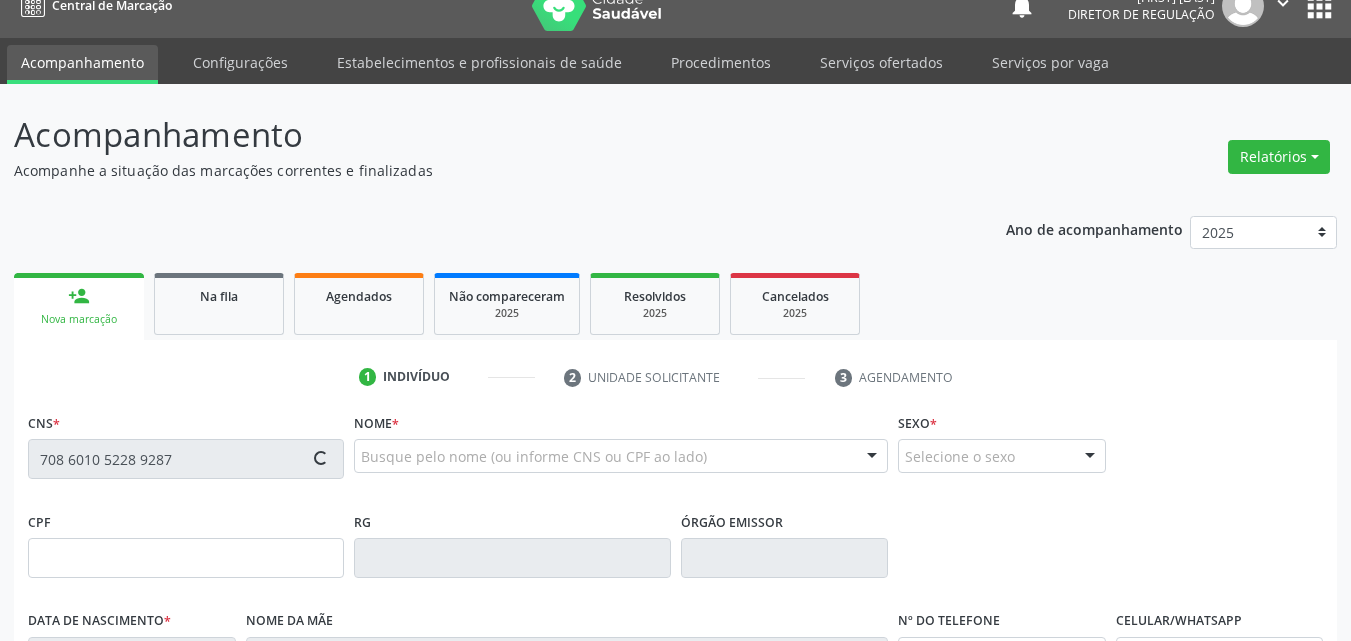 type on "[DATE]" 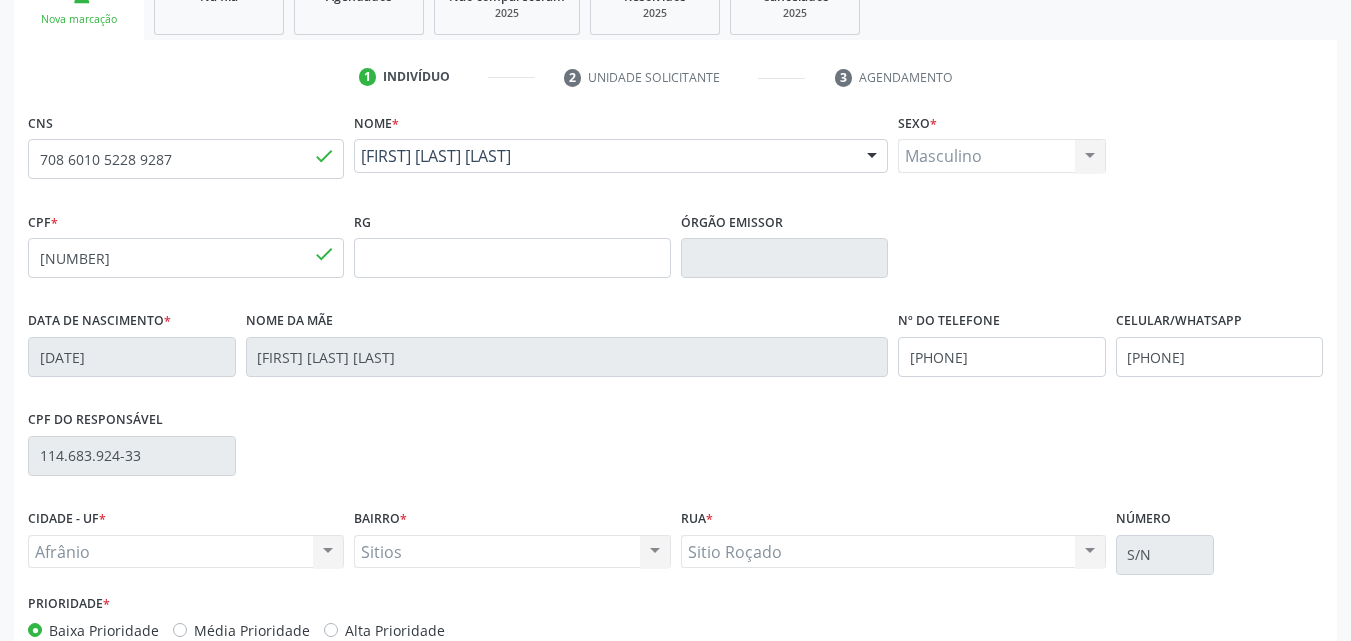 scroll, scrollTop: 443, scrollLeft: 0, axis: vertical 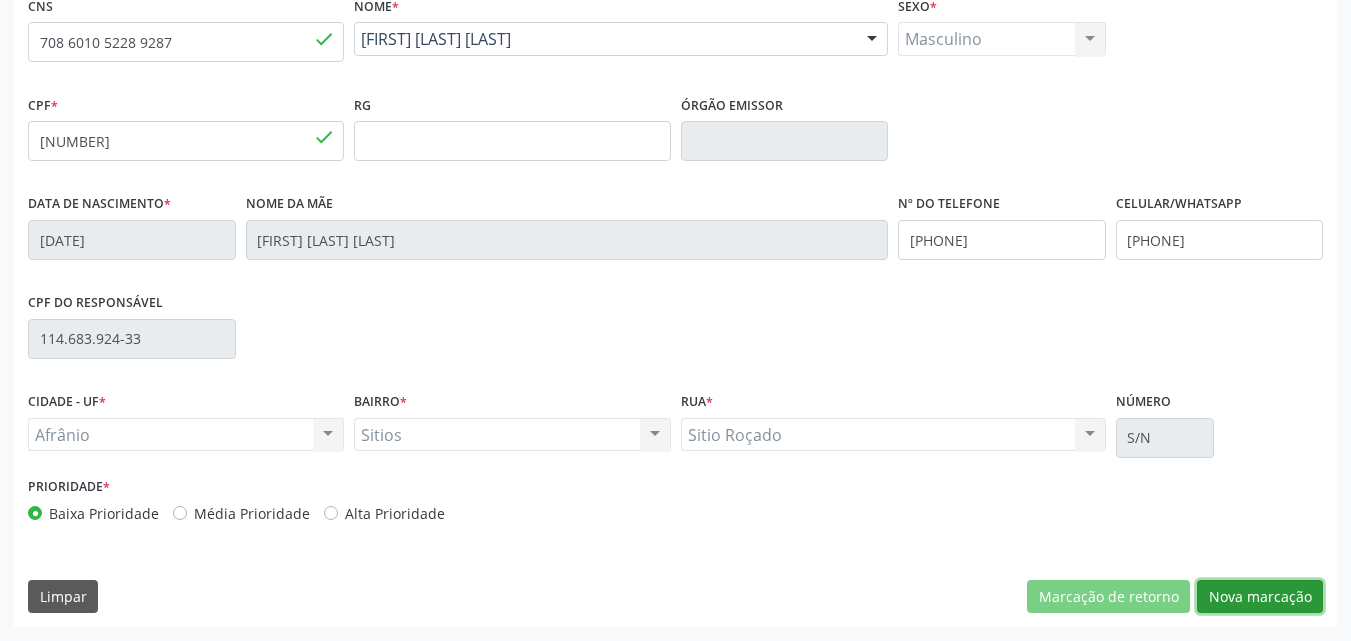 click on "Nova marcação" at bounding box center (1260, 597) 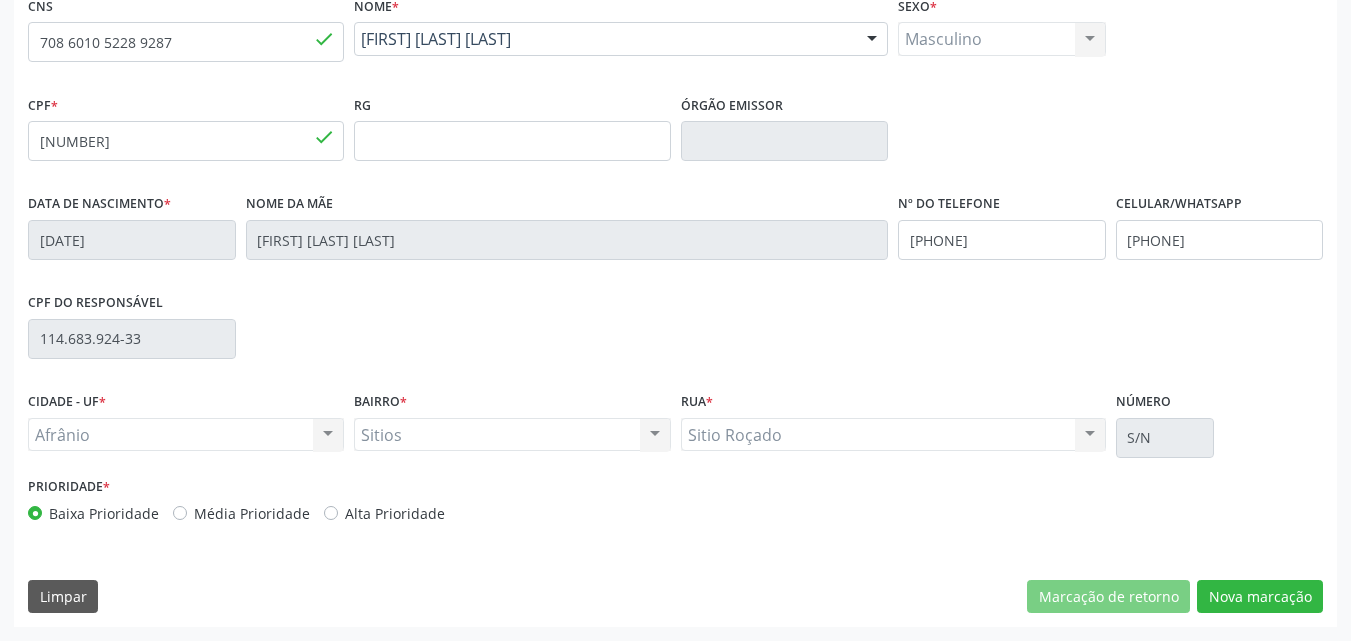 scroll, scrollTop: 265, scrollLeft: 0, axis: vertical 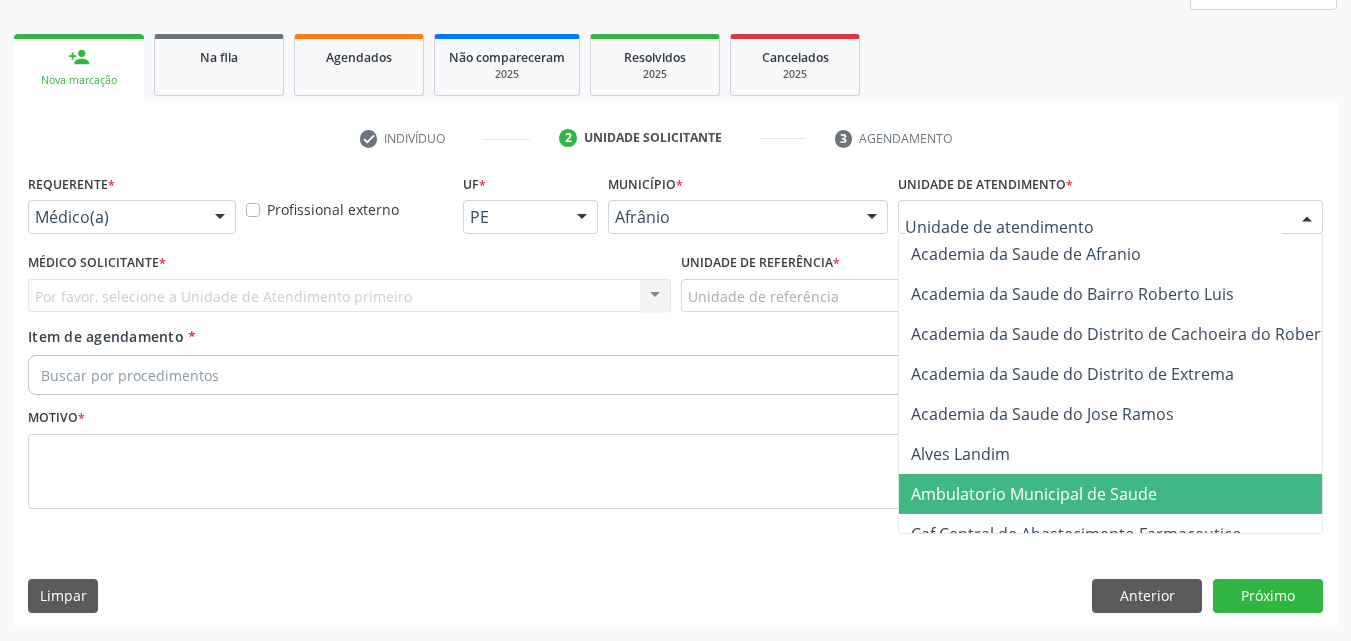 click on "Ambulatorio Municipal de Saude" at bounding box center [1034, 494] 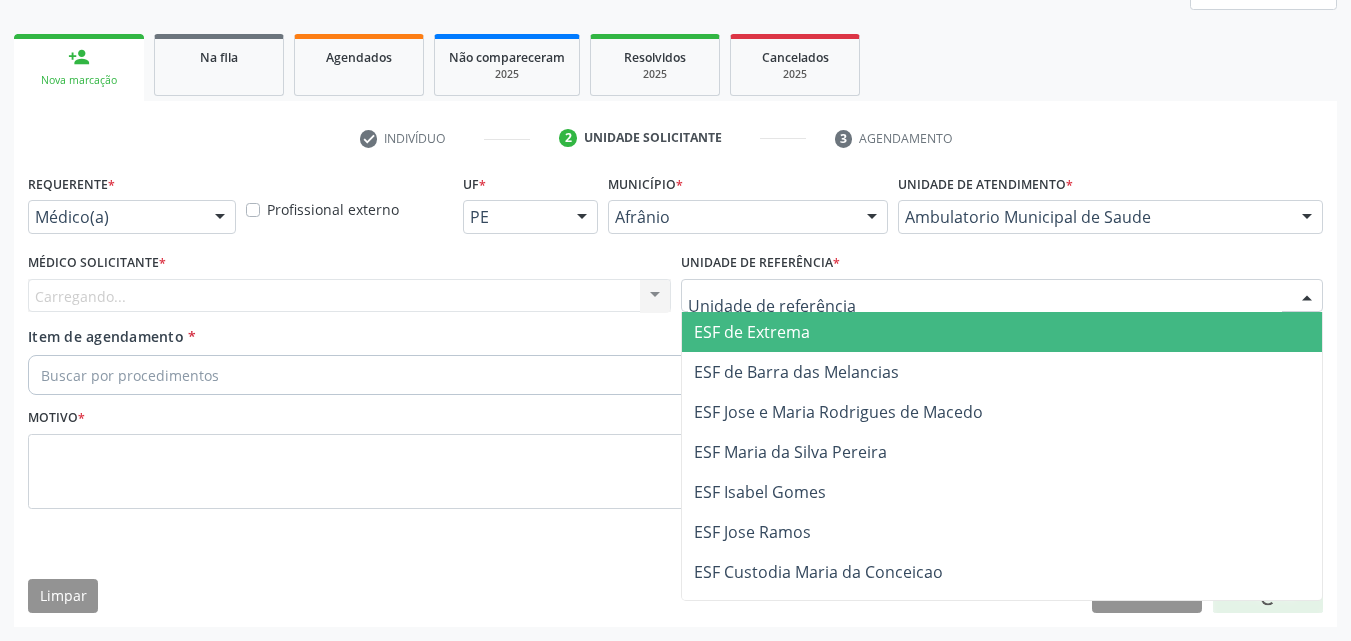 click at bounding box center [1002, 296] 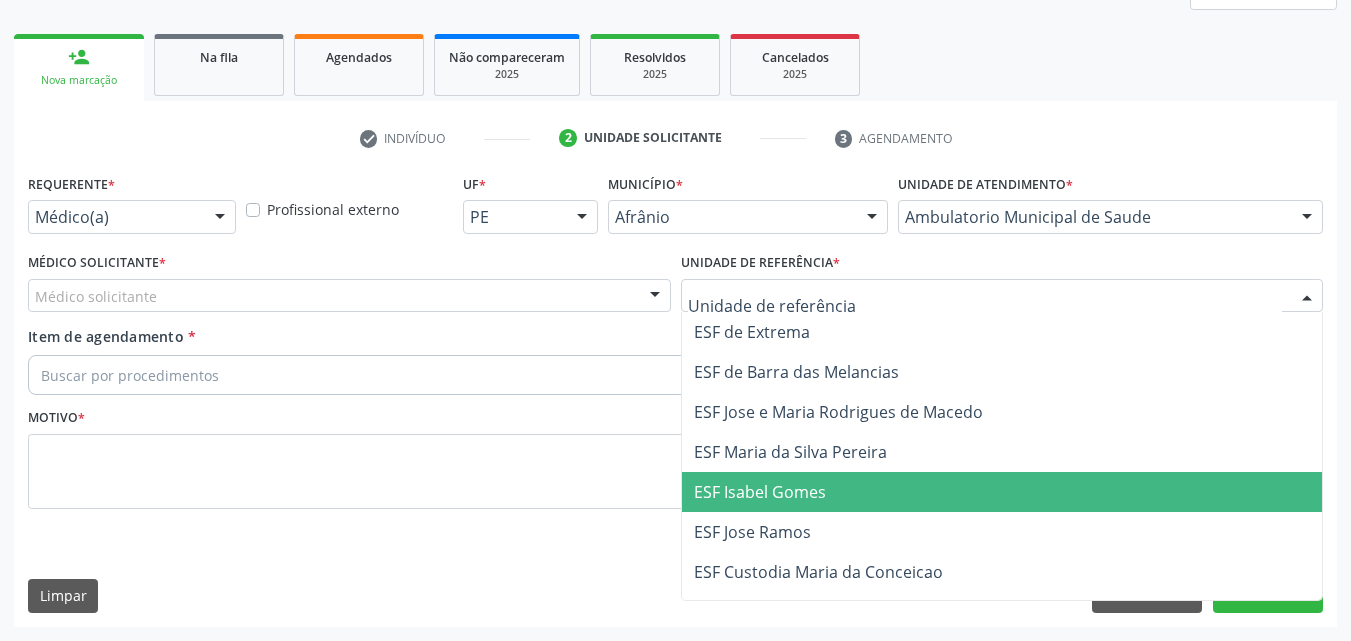 click on "ESF Isabel Gomes" at bounding box center [1002, 492] 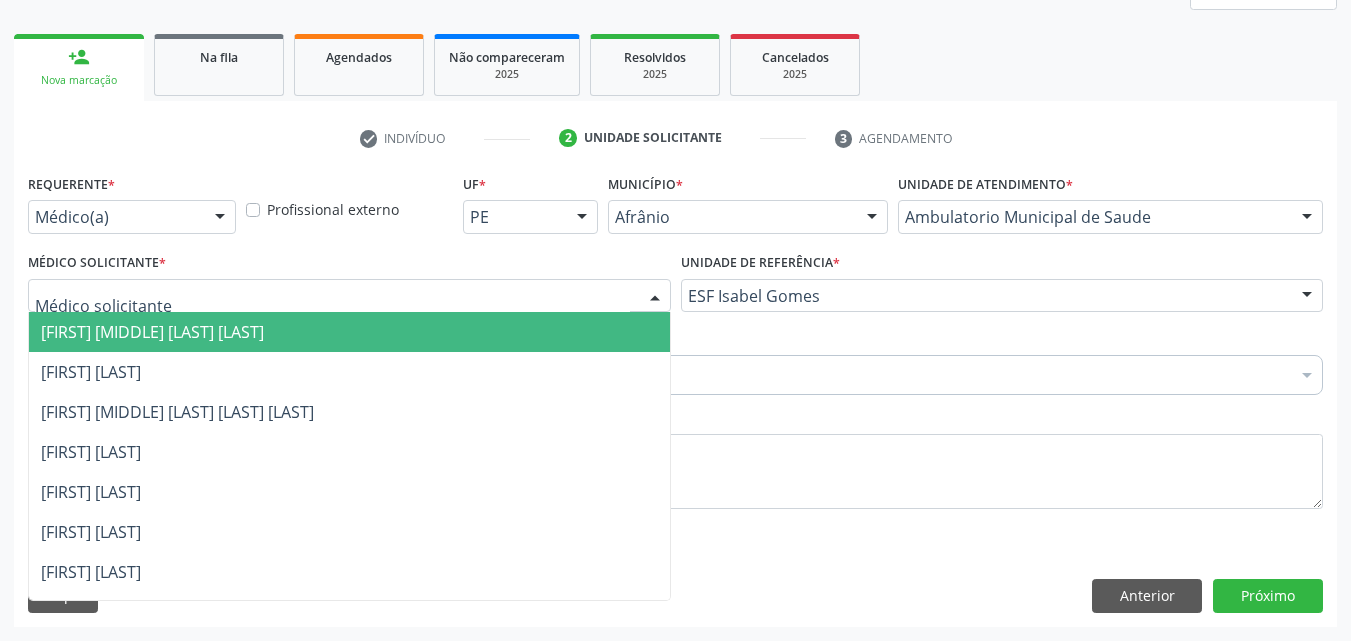 click at bounding box center (349, 296) 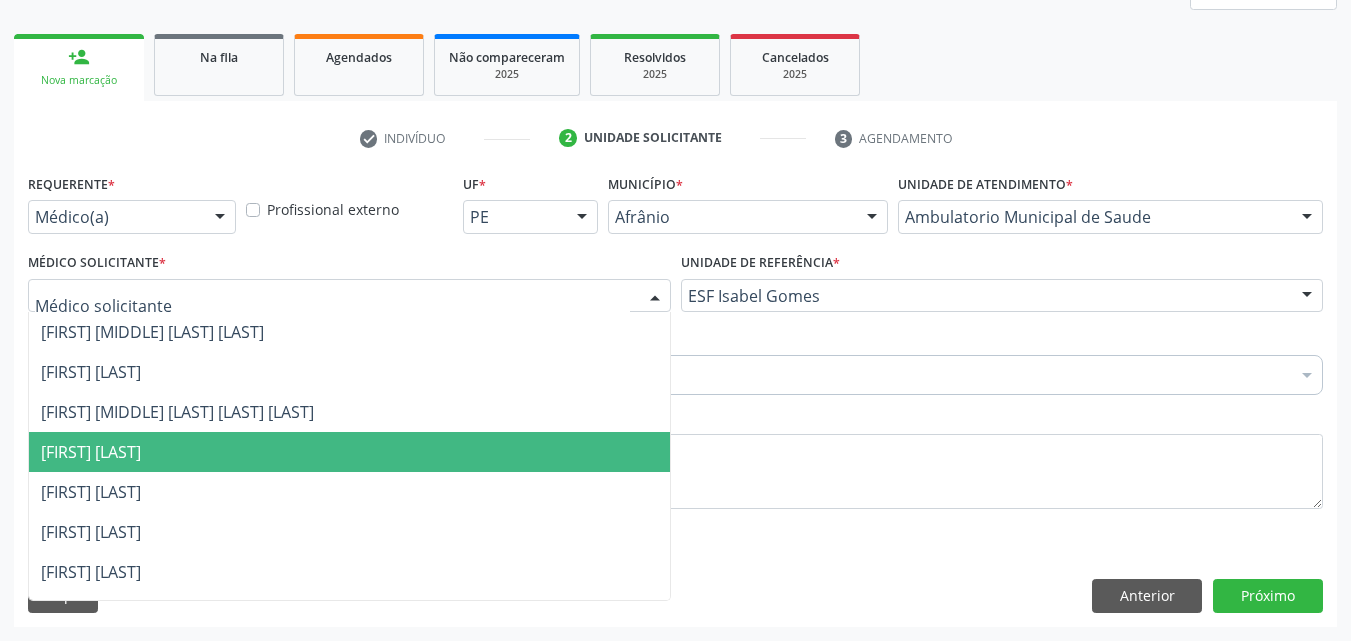 click on "[FIRST] [LAST] [LAST] [LAST]" at bounding box center (349, 452) 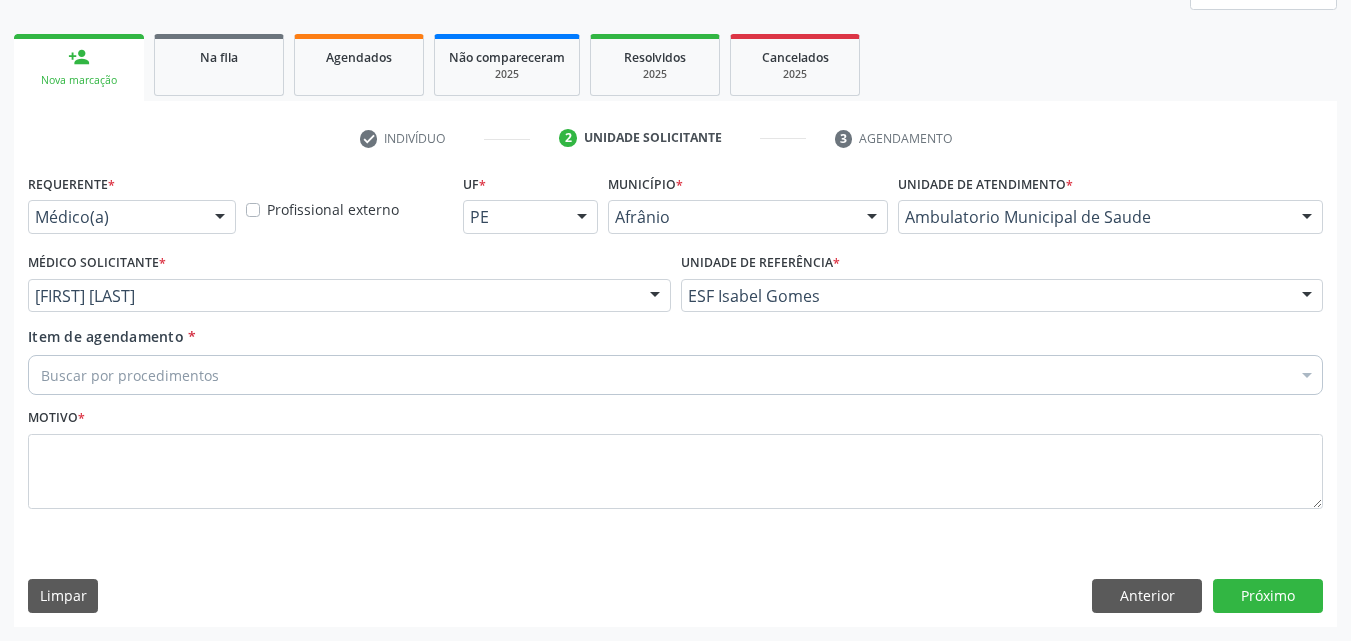 click on "Buscar por procedimentos" at bounding box center [675, 375] 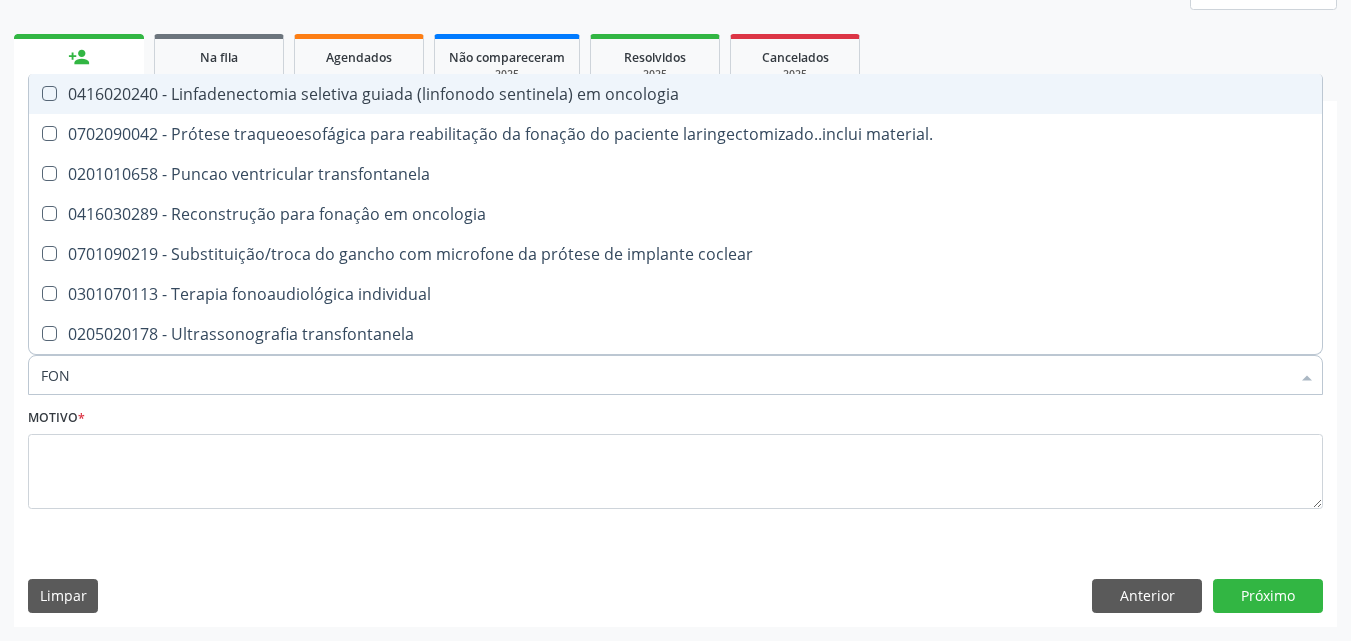 type on "FONO" 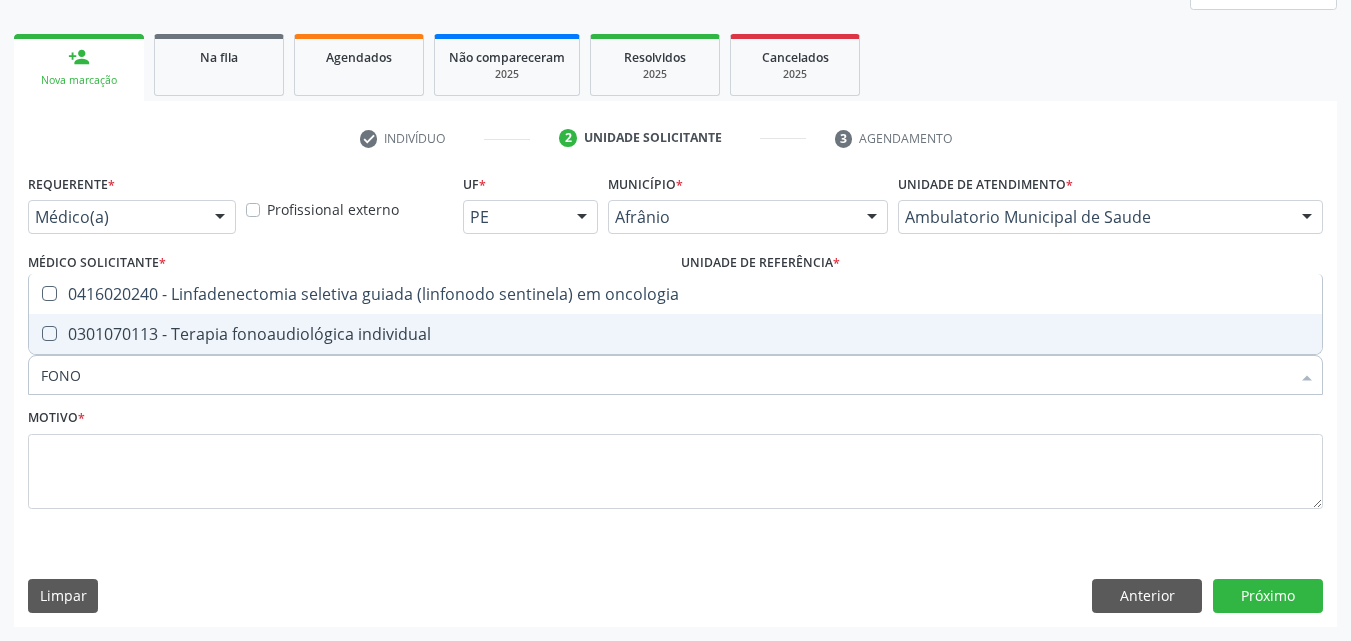 click on "0301070113 - Terapia fonoaudiológica individual" at bounding box center [675, 334] 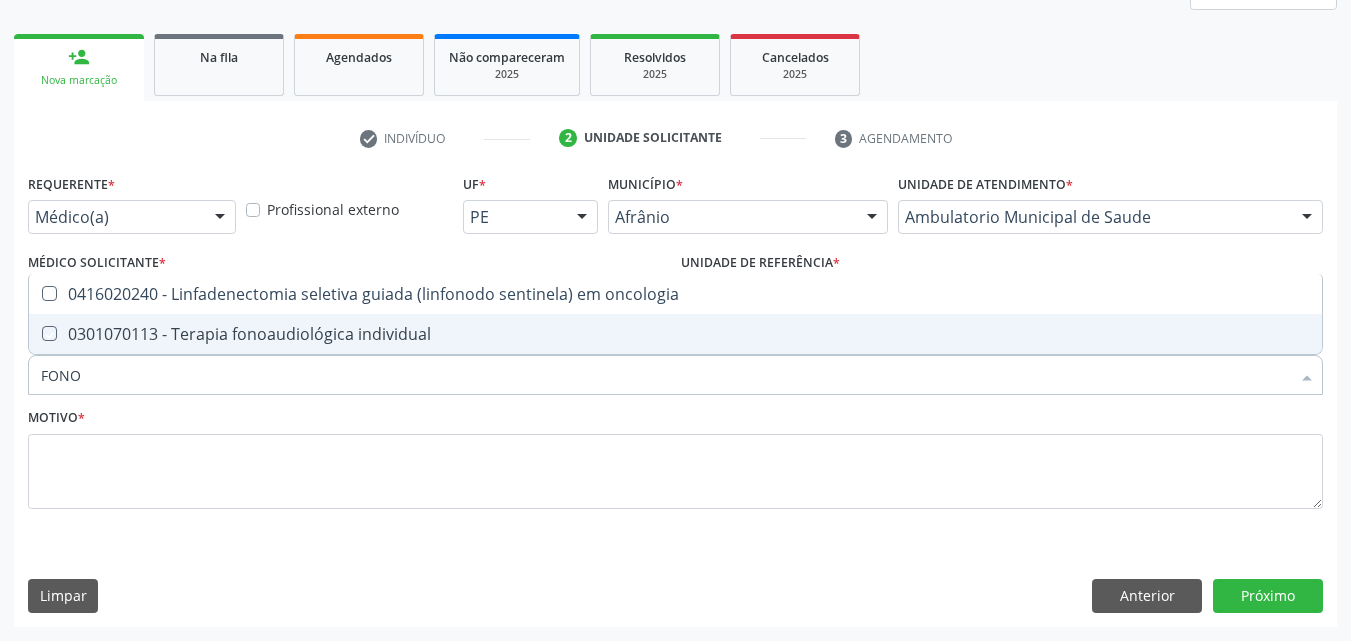 checkbox on "true" 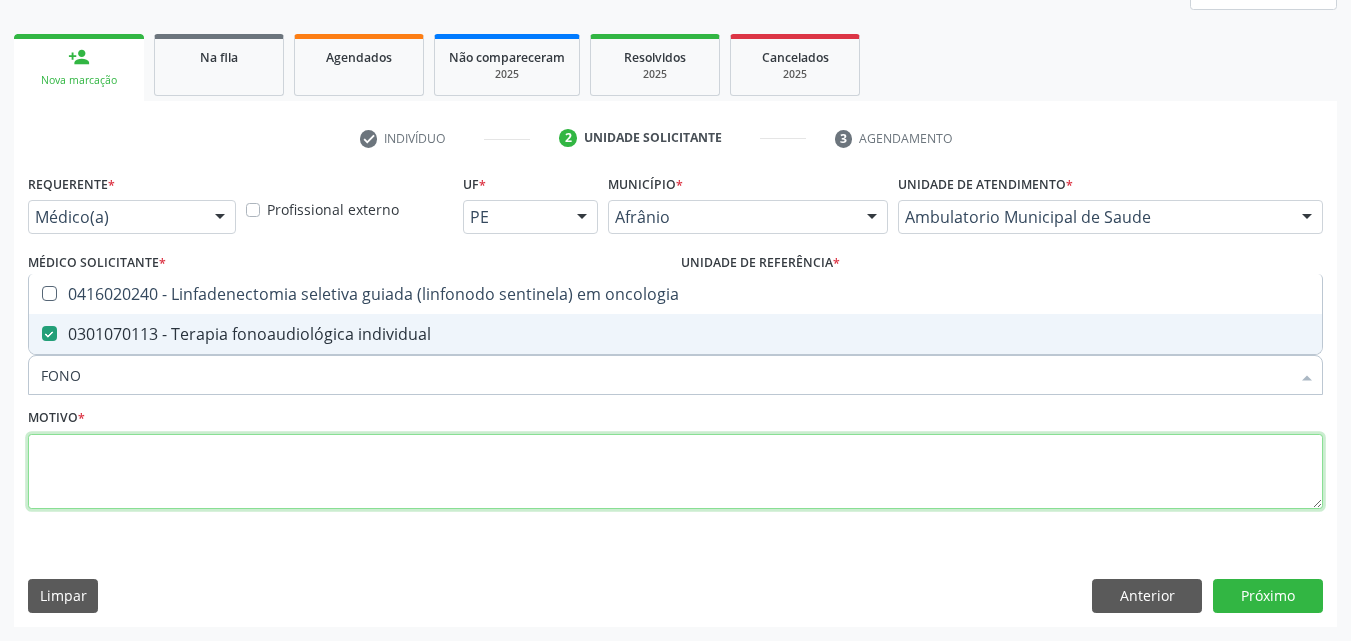 click at bounding box center [675, 472] 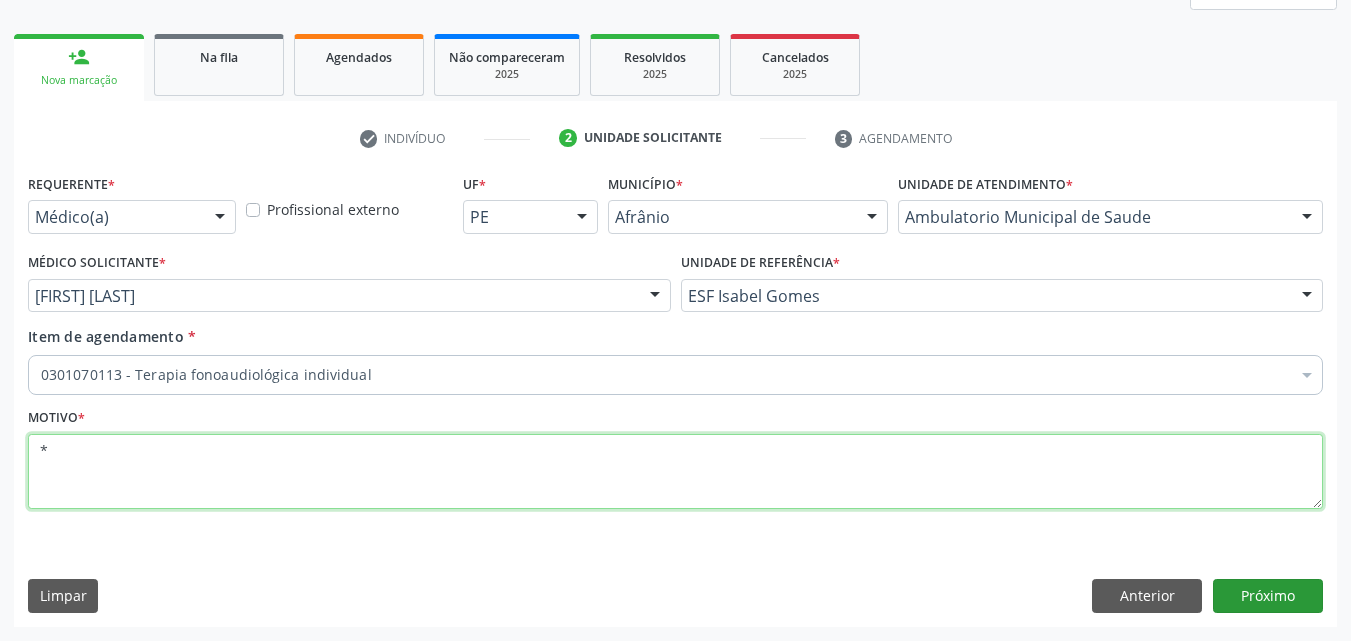 type on "*" 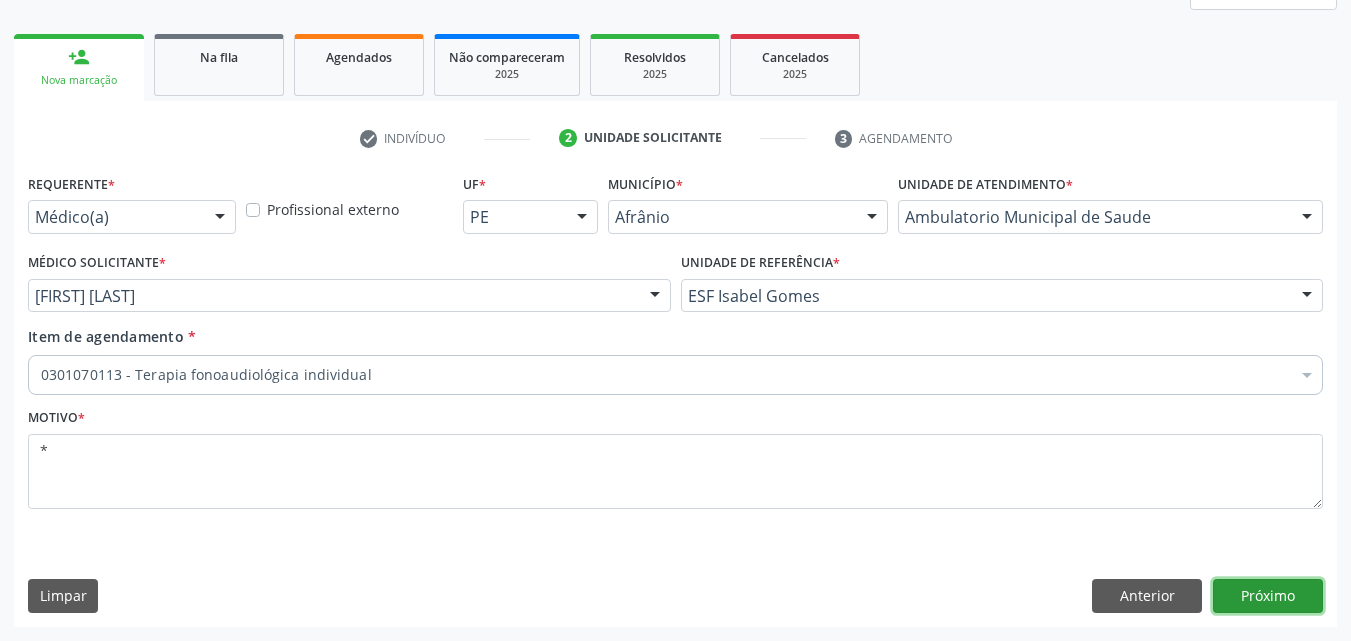 click on "Próximo" at bounding box center [1268, 596] 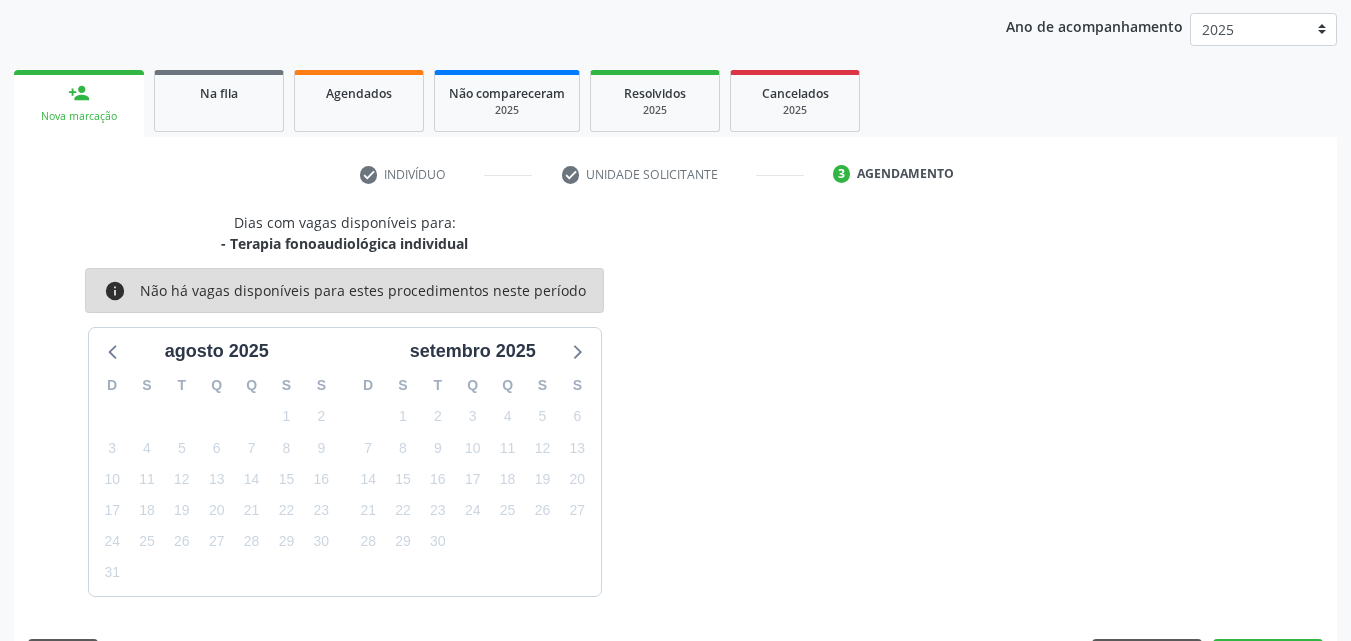 scroll, scrollTop: 265, scrollLeft: 0, axis: vertical 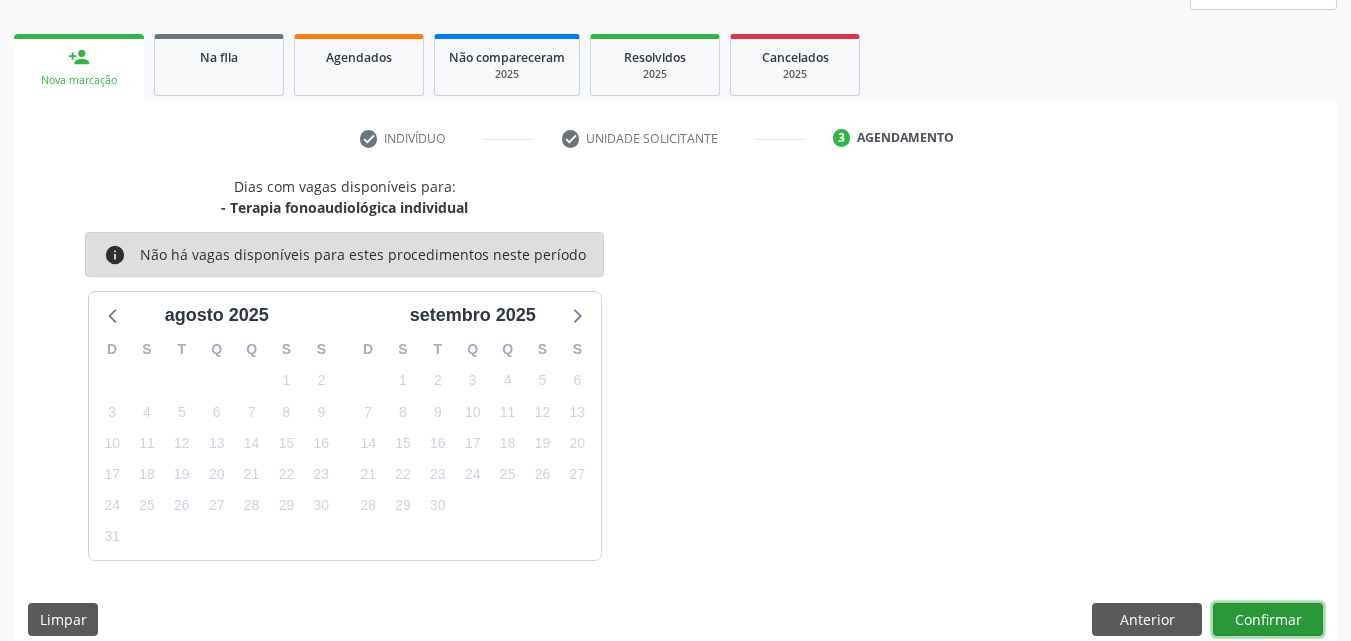 click on "Confirmar" at bounding box center [1268, 620] 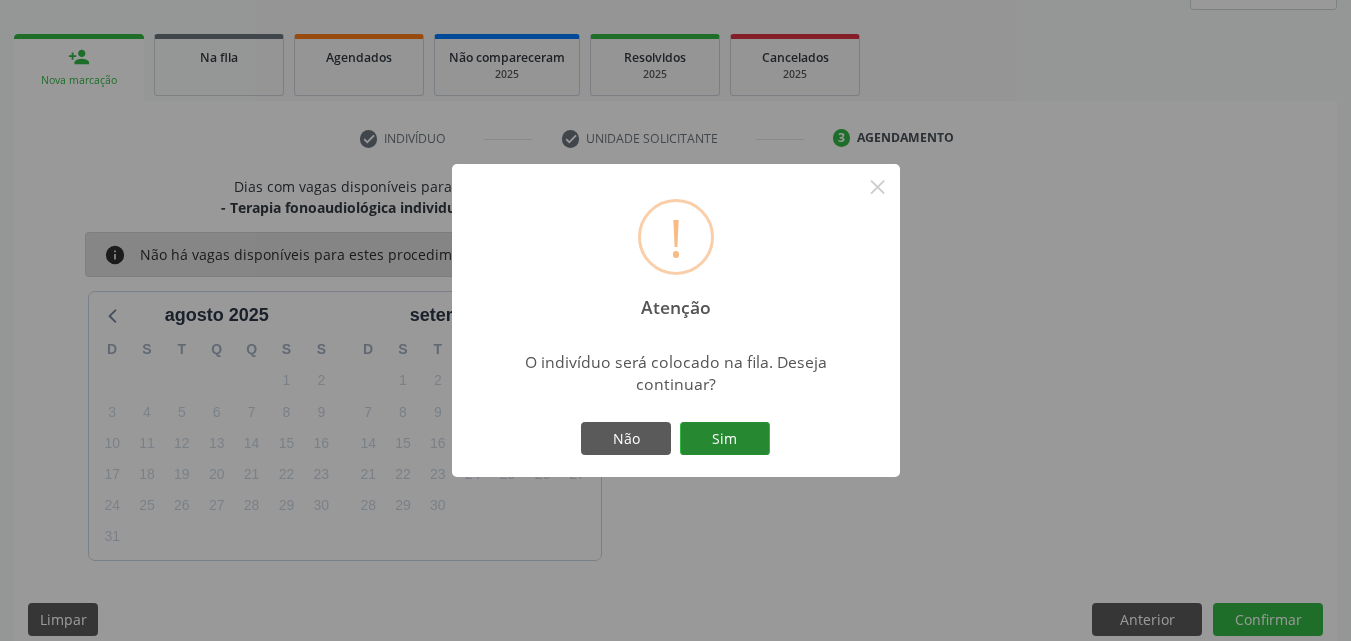 click on "Sim" at bounding box center (725, 439) 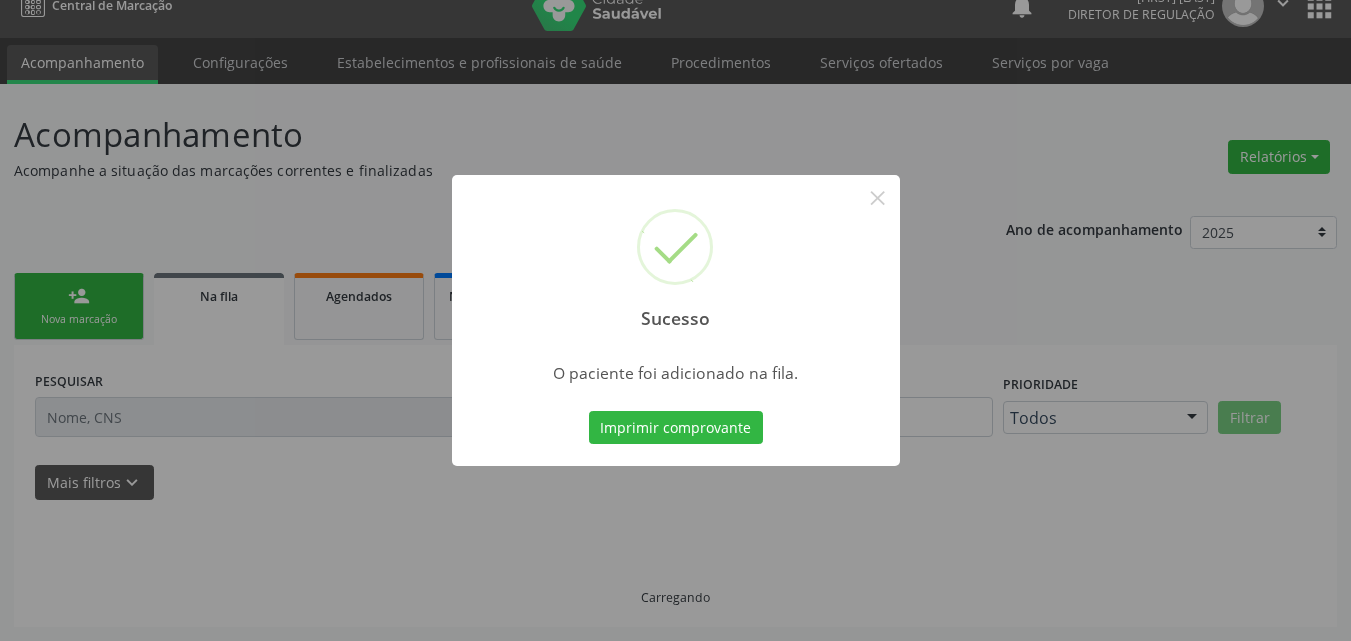 scroll, scrollTop: 26, scrollLeft: 0, axis: vertical 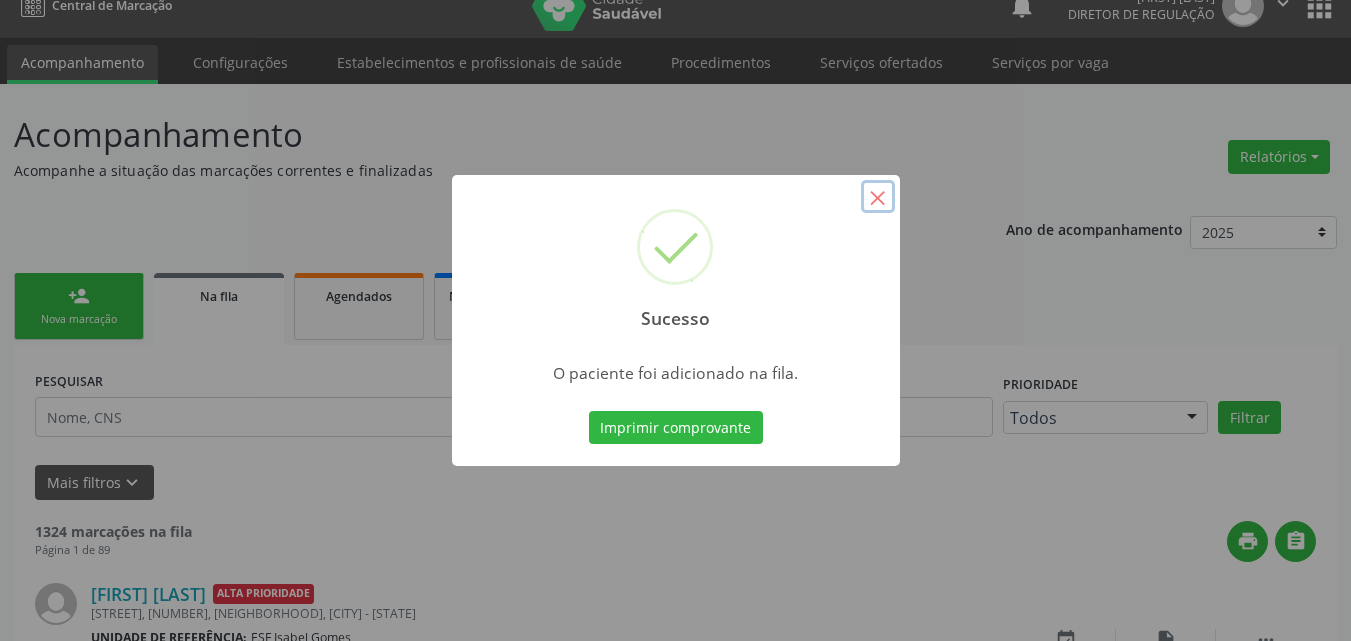 click on "×" at bounding box center (878, 197) 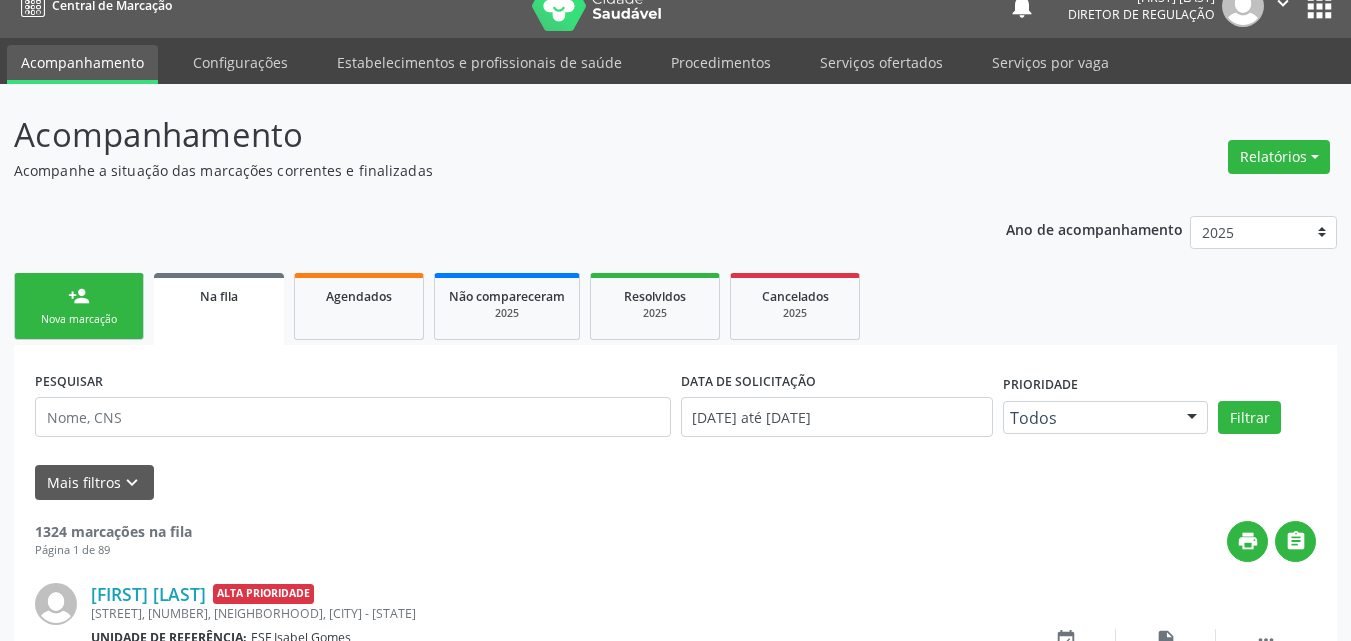 click on "Nova marcação" at bounding box center [79, 319] 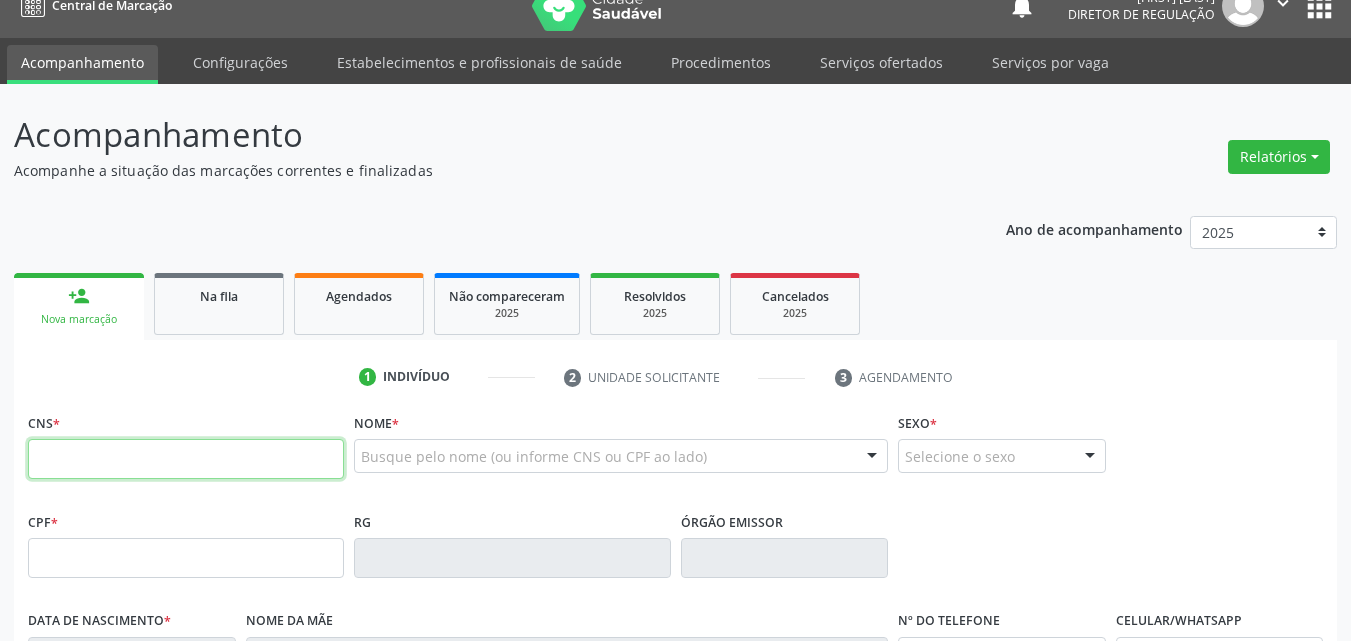 click at bounding box center [186, 459] 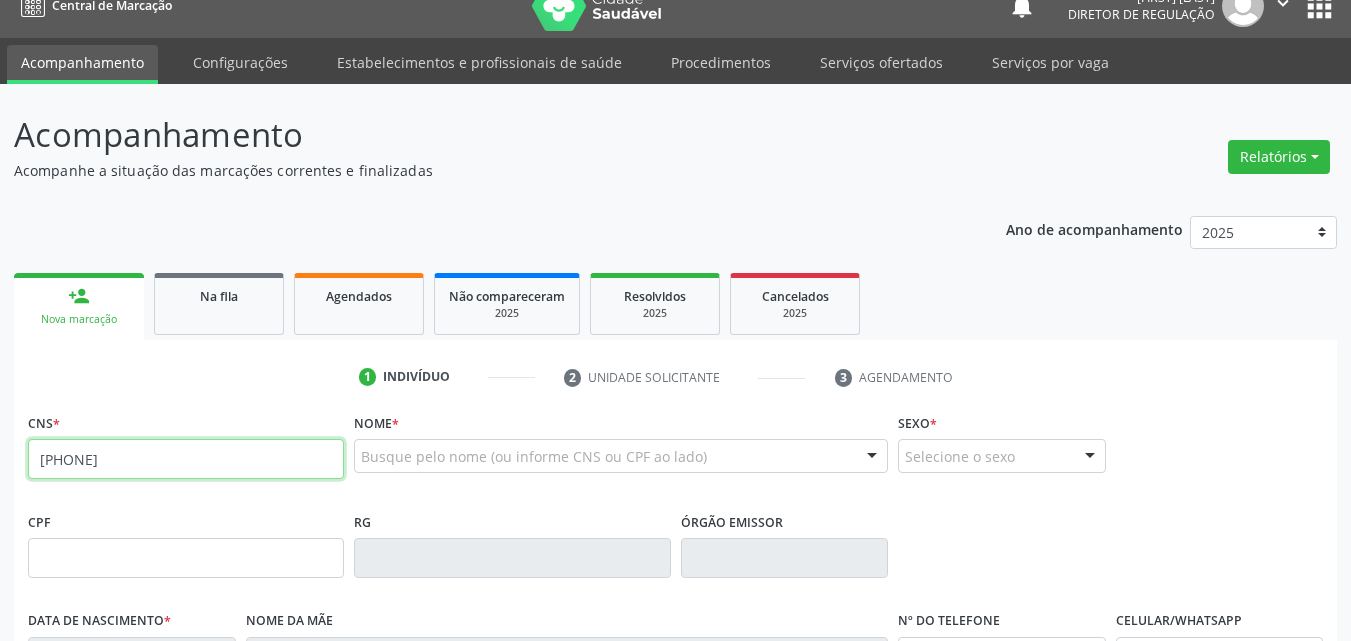 type on "700 0030 6874 8601" 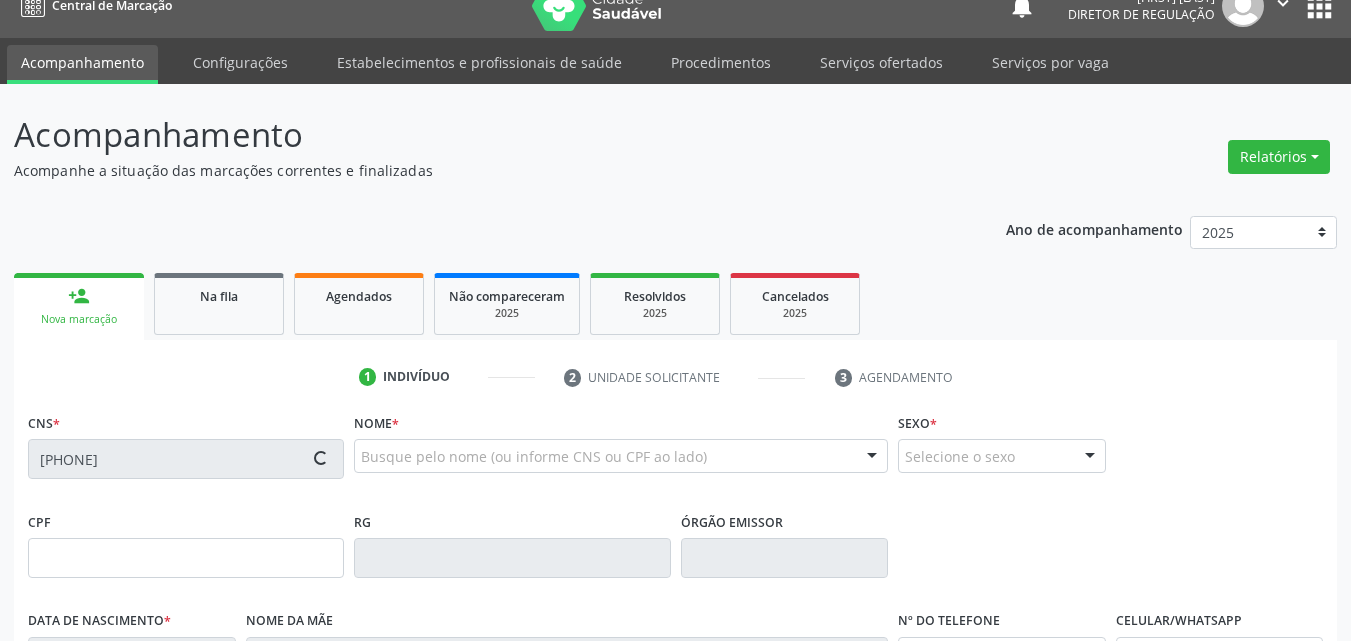type on "08/04/2020" 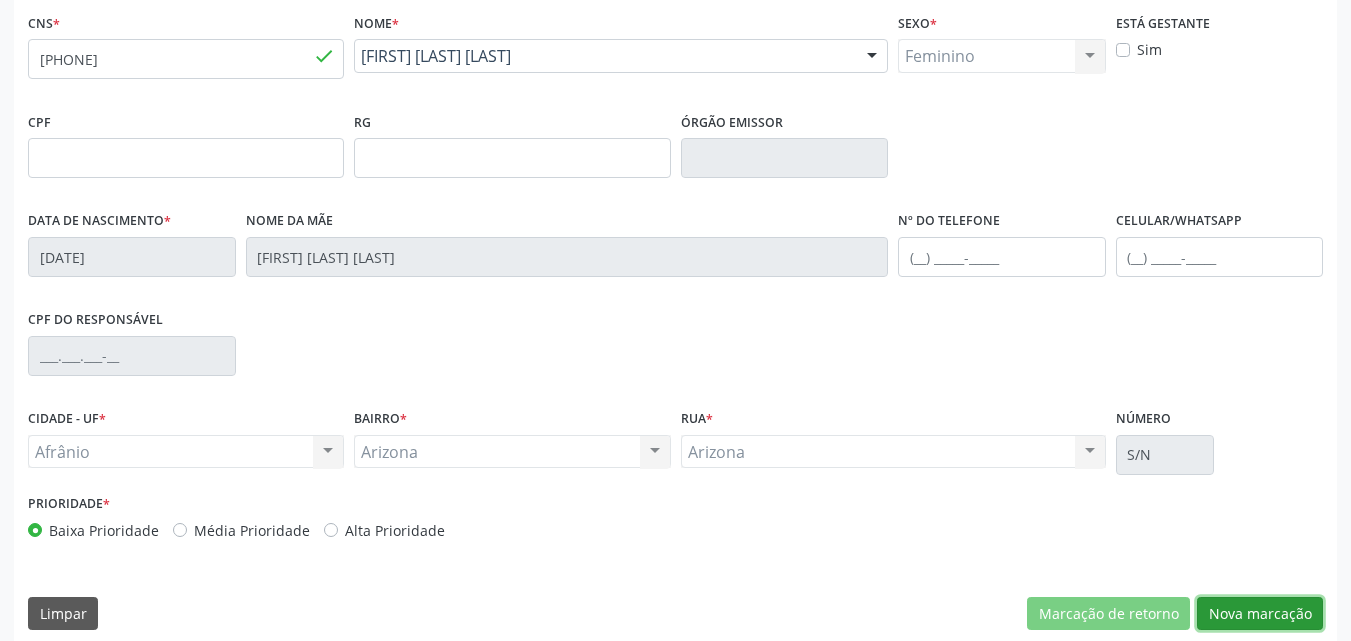 click on "Nova marcação" at bounding box center [1260, 614] 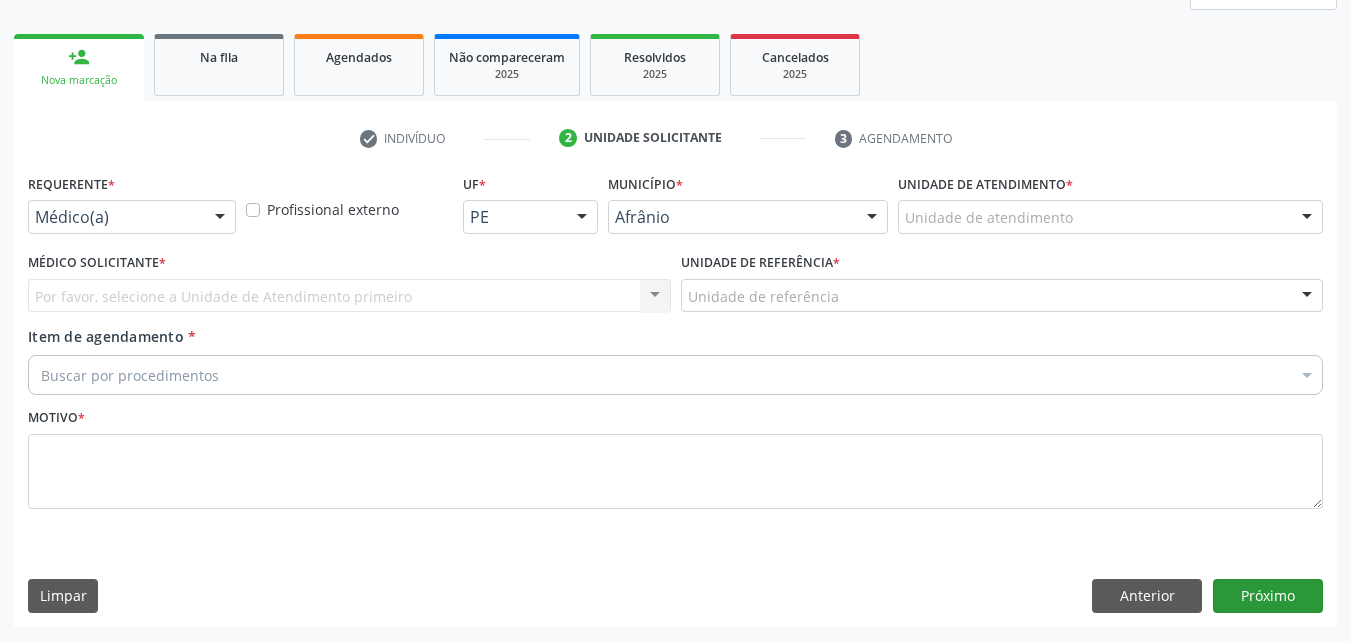 scroll, scrollTop: 265, scrollLeft: 0, axis: vertical 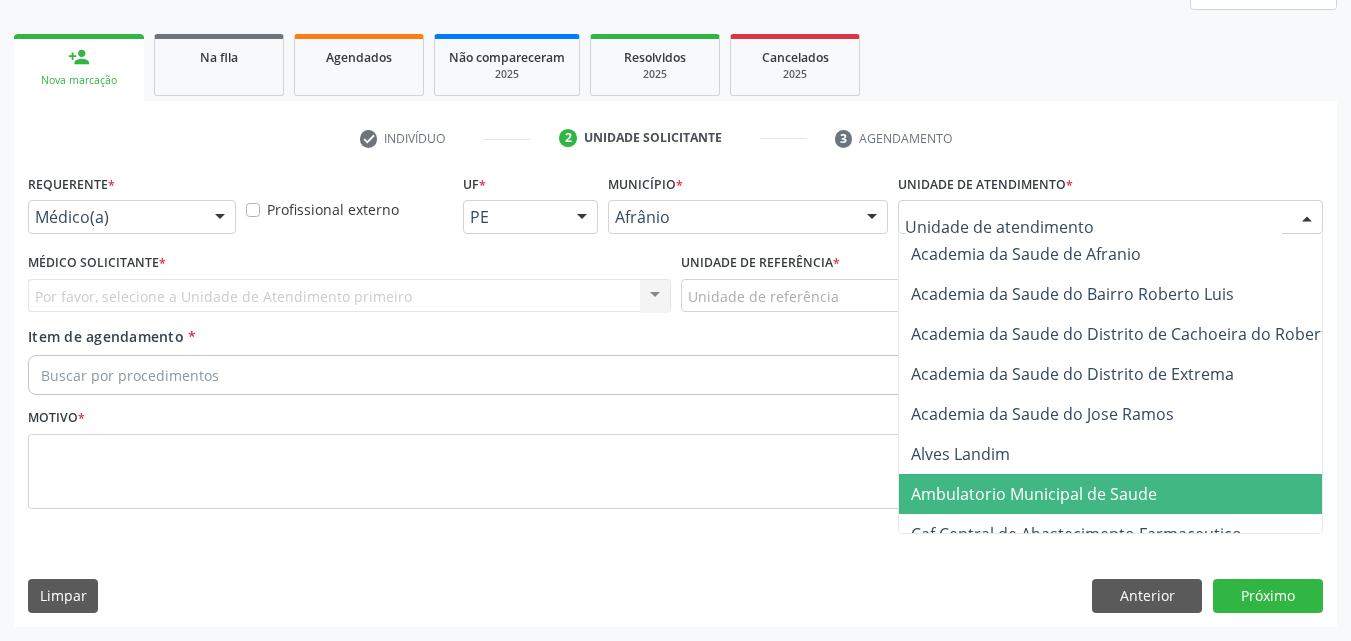 click on "Ambulatorio Municipal de Saude" at bounding box center [1034, 494] 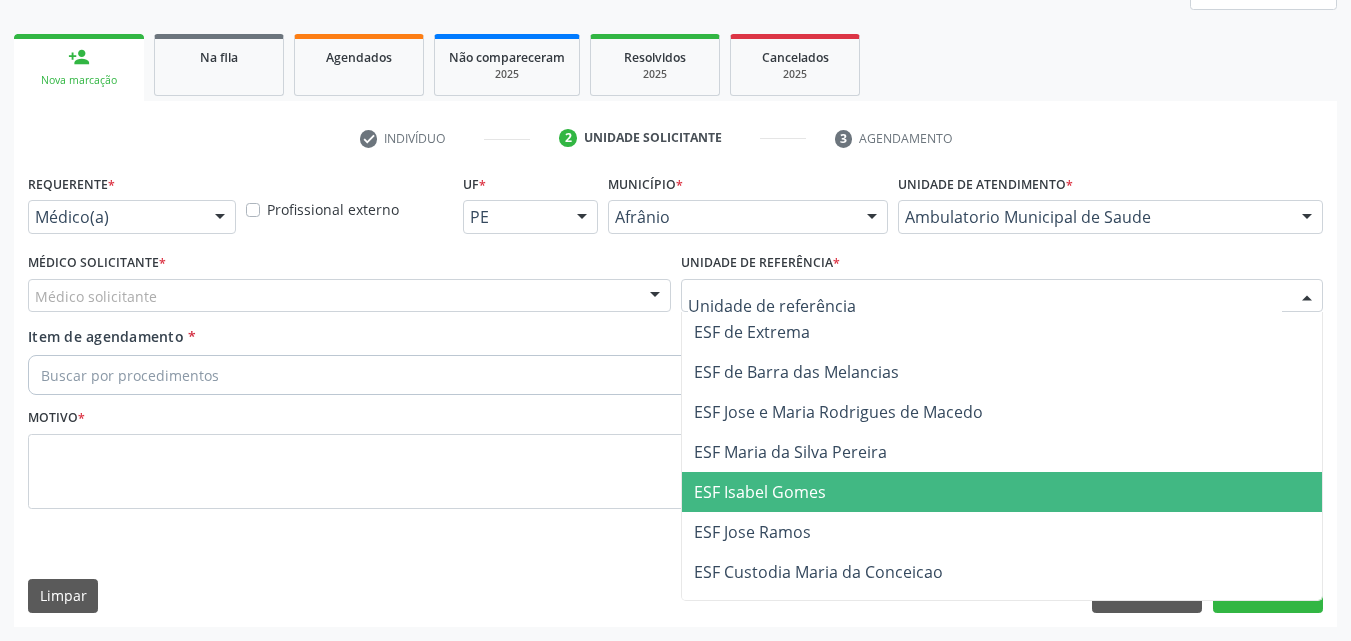 click on "ESF Isabel Gomes" at bounding box center (760, 492) 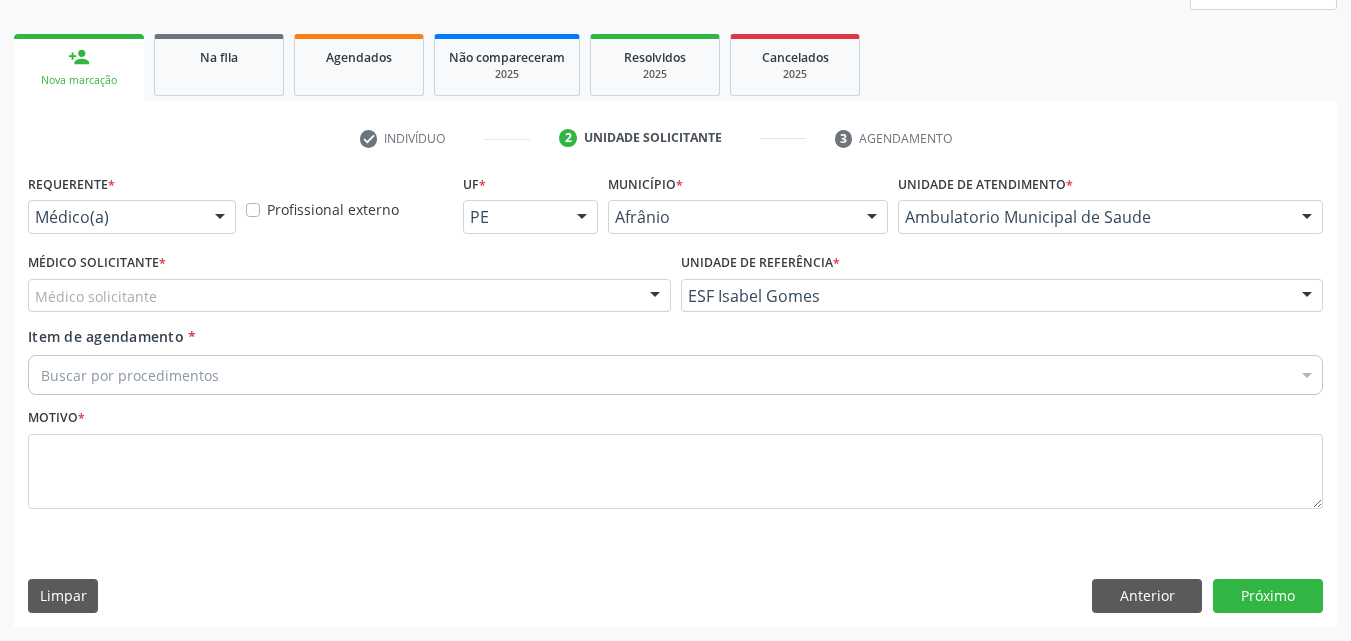 click on "Médico solicitante" at bounding box center [349, 296] 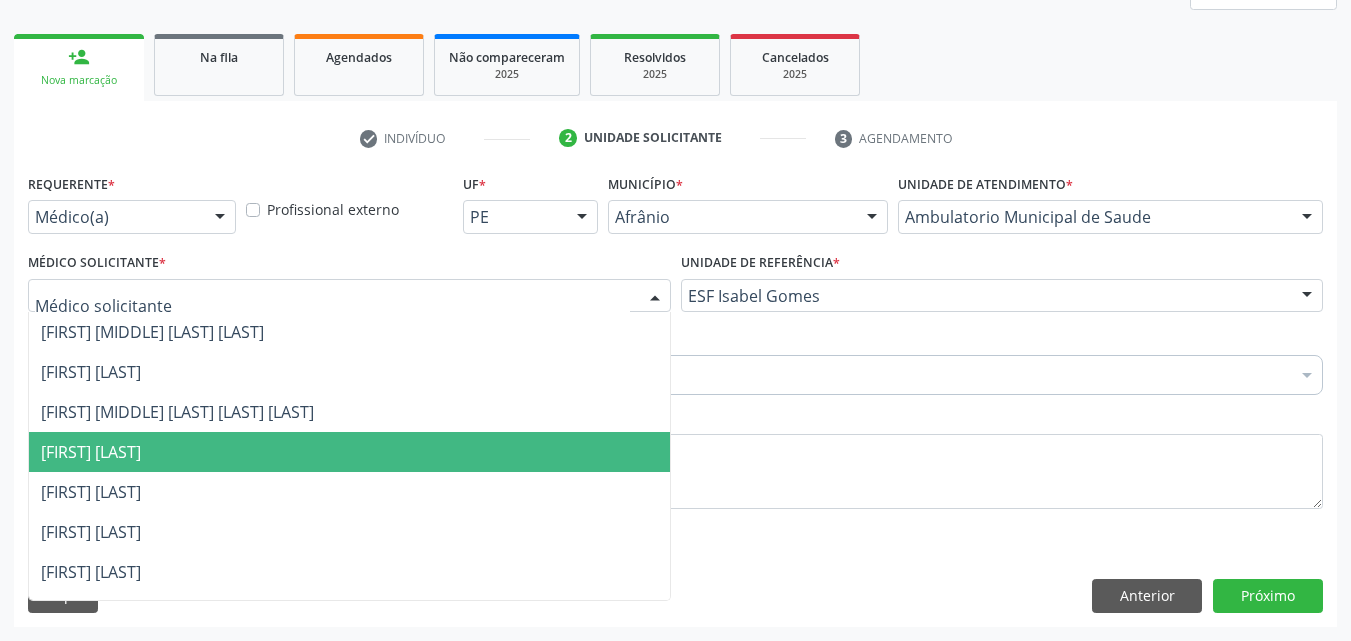 click on "[FIRST] [LAST] Ferreira Belem" at bounding box center (349, 452) 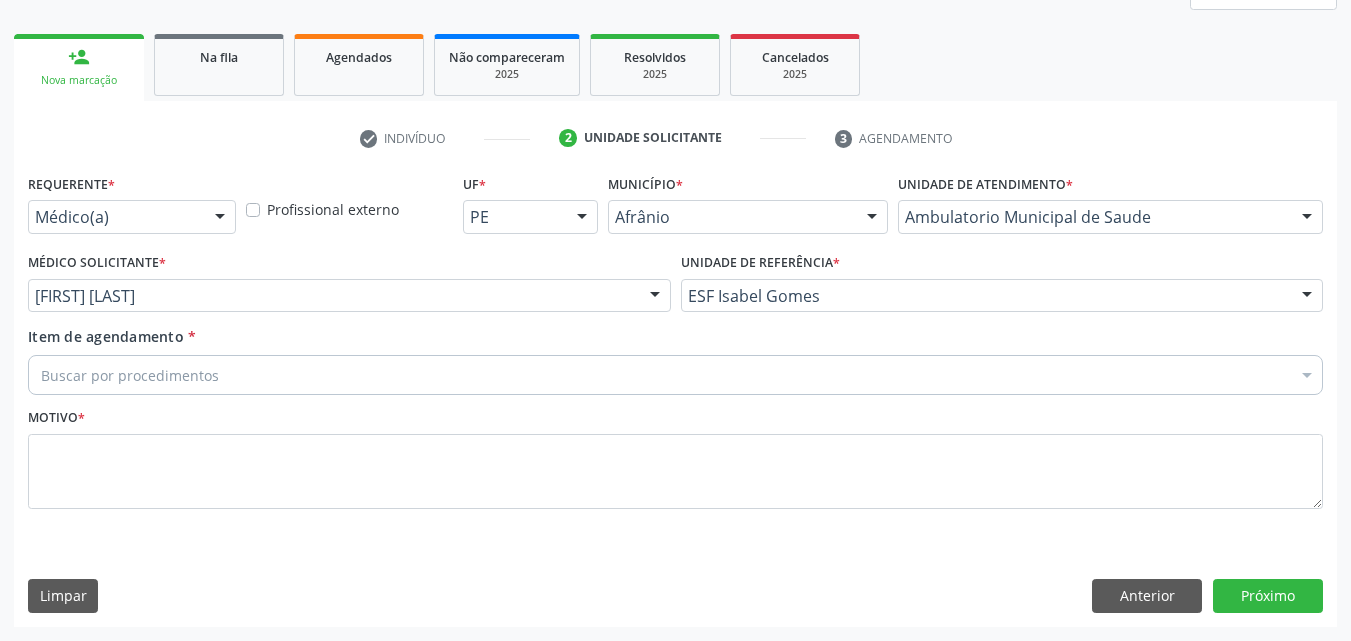 click on "Buscar por procedimentos" at bounding box center (675, 375) 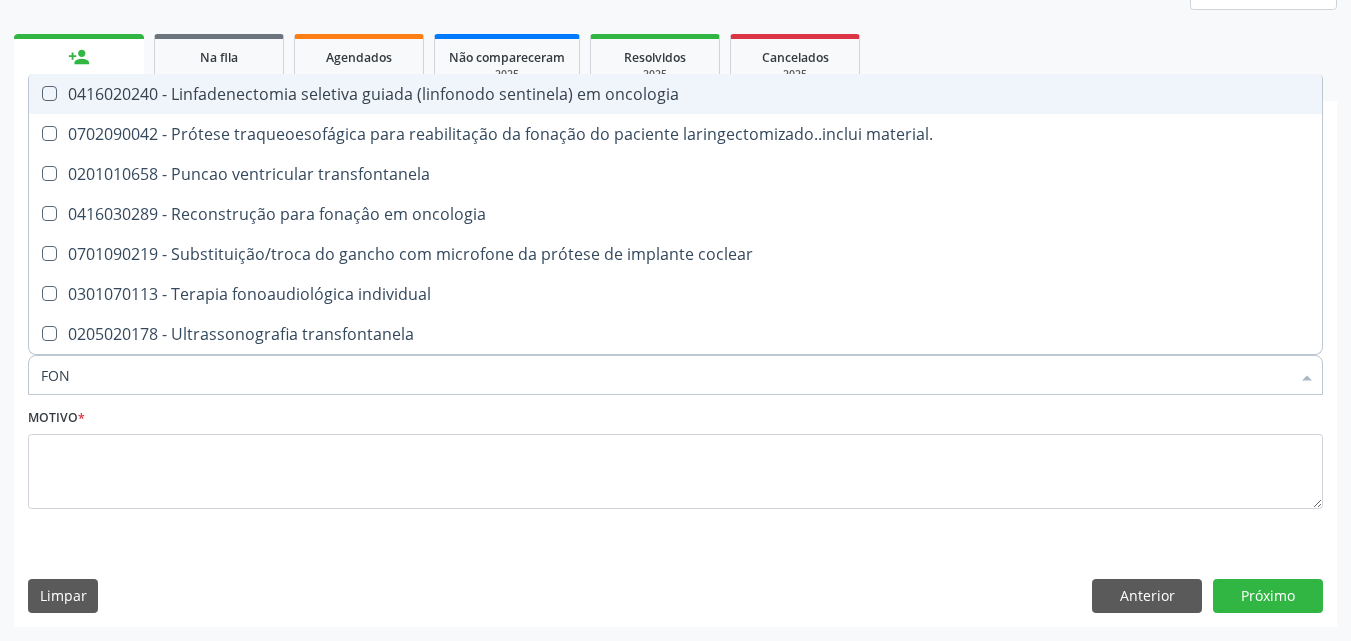 type on "FONO" 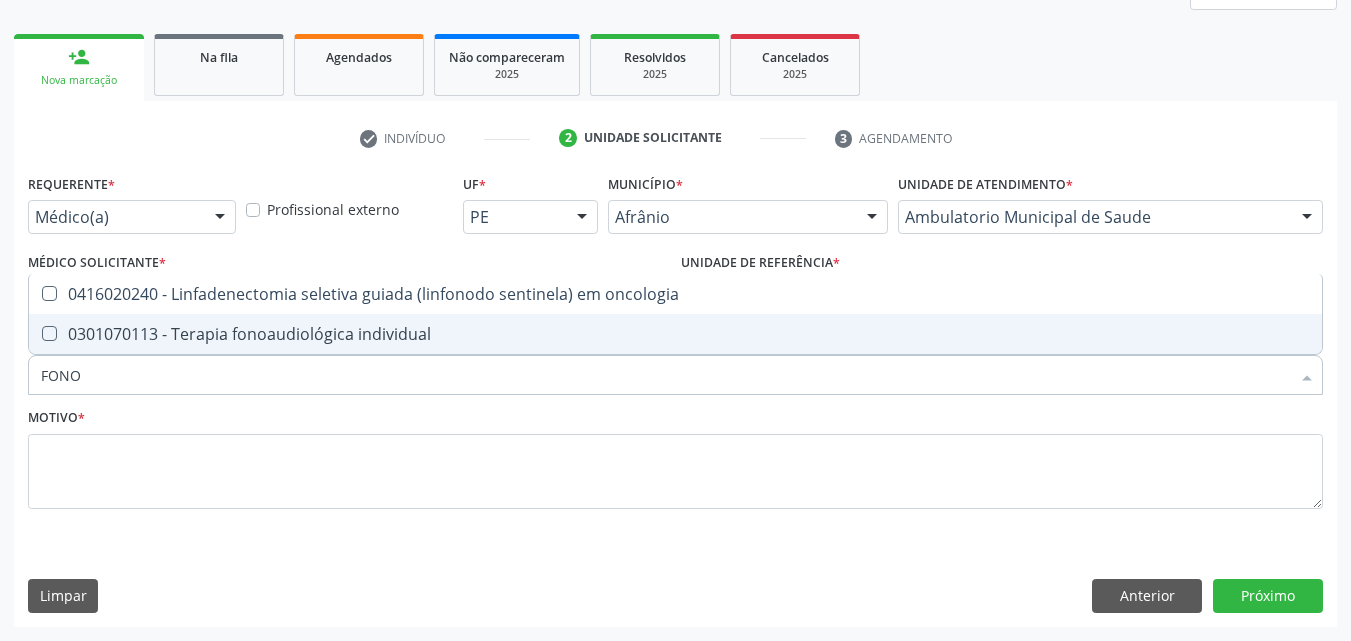 click on "0301070113 - Terapia fonoaudiológica individual" at bounding box center [675, 334] 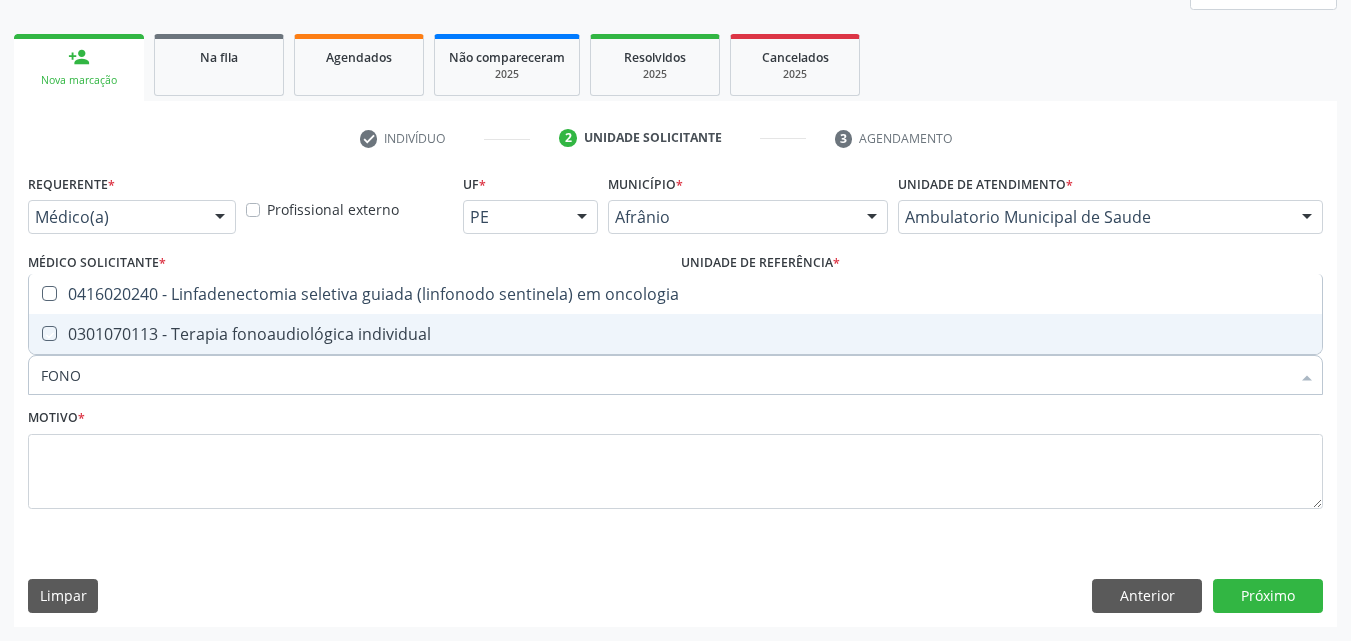 checkbox on "true" 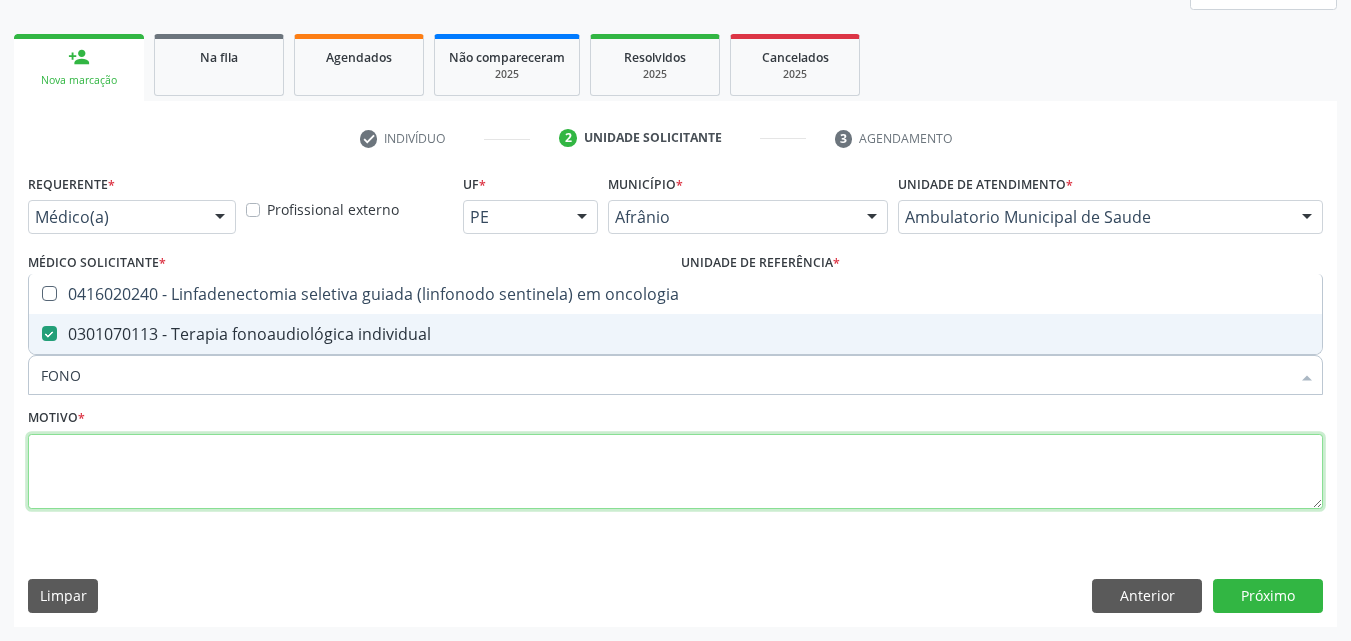 click at bounding box center (675, 472) 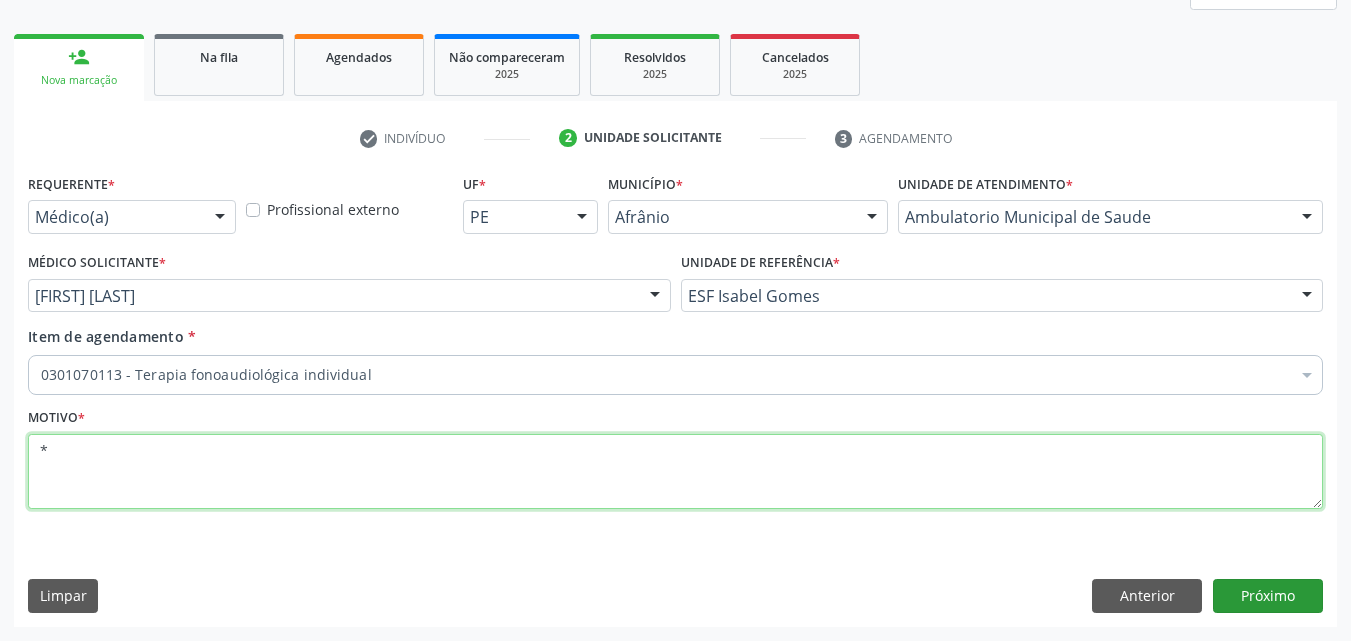 type on "*" 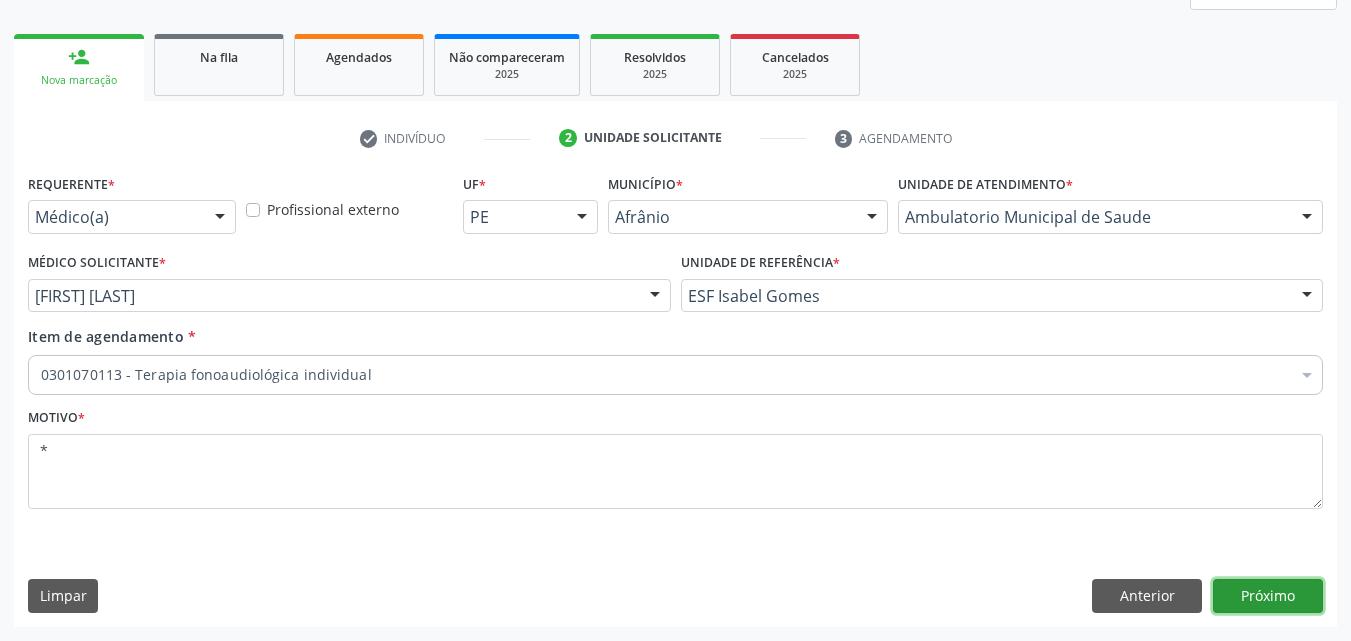 click on "Próximo" at bounding box center (1268, 596) 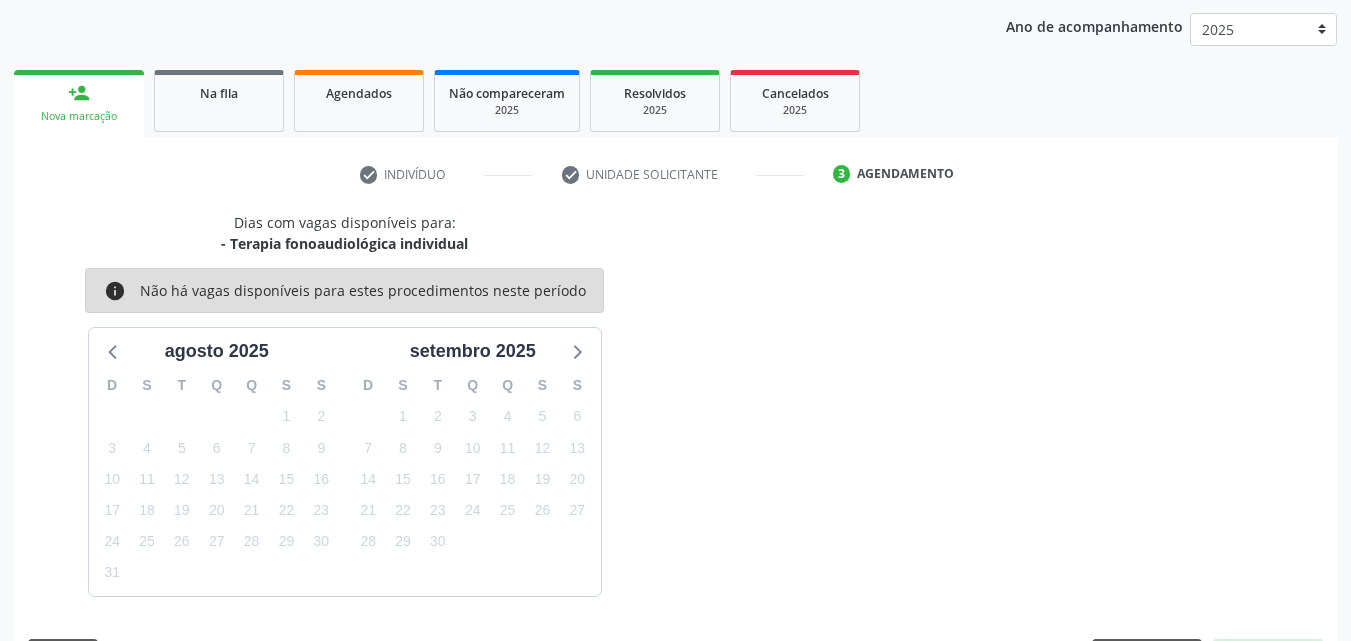 scroll, scrollTop: 265, scrollLeft: 0, axis: vertical 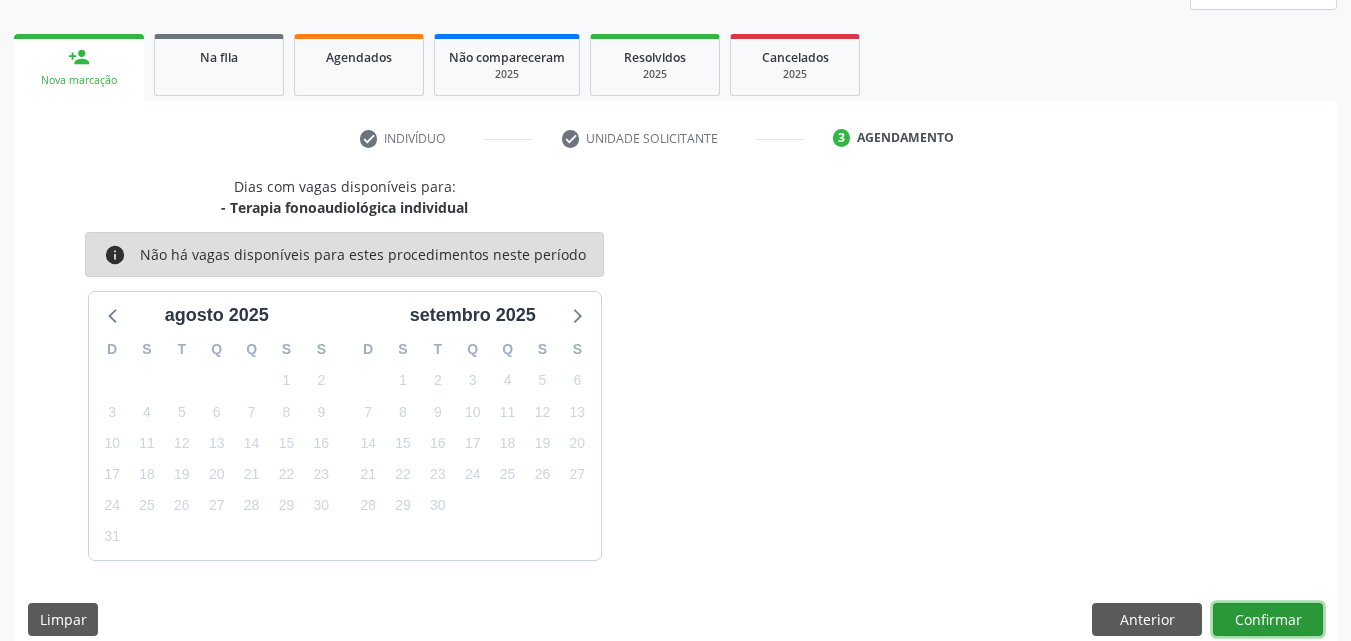 click on "Confirmar" at bounding box center (1268, 620) 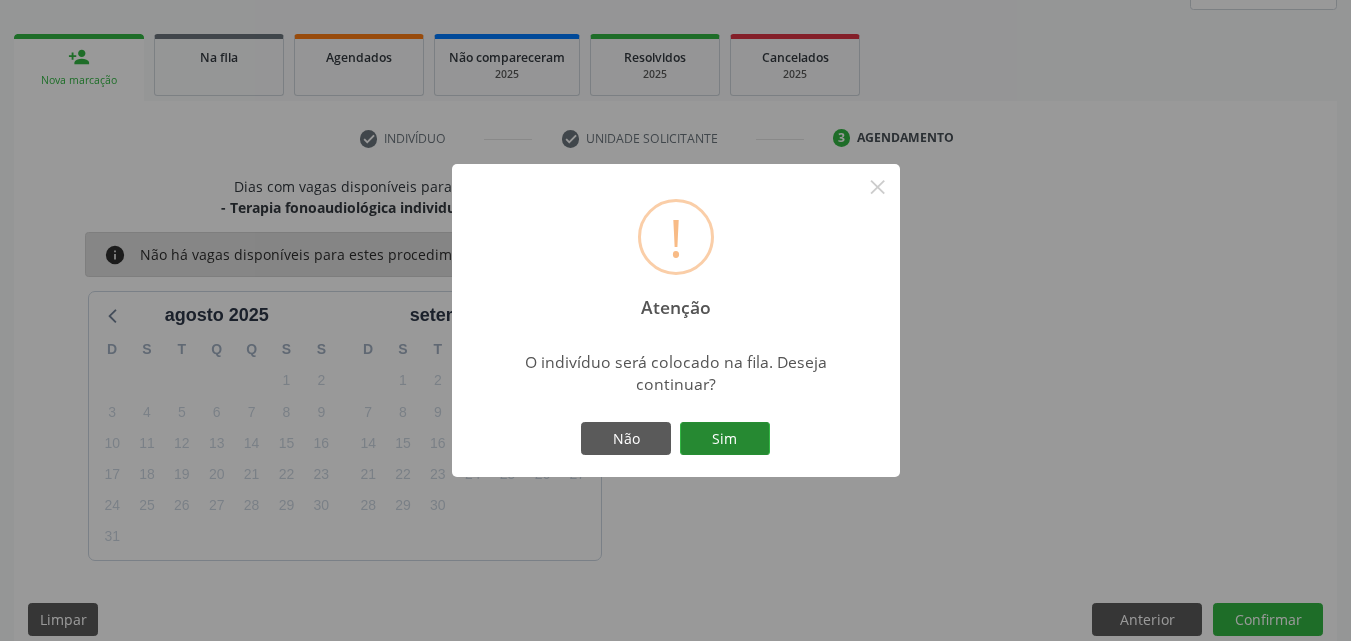 click on "Sim" at bounding box center (725, 439) 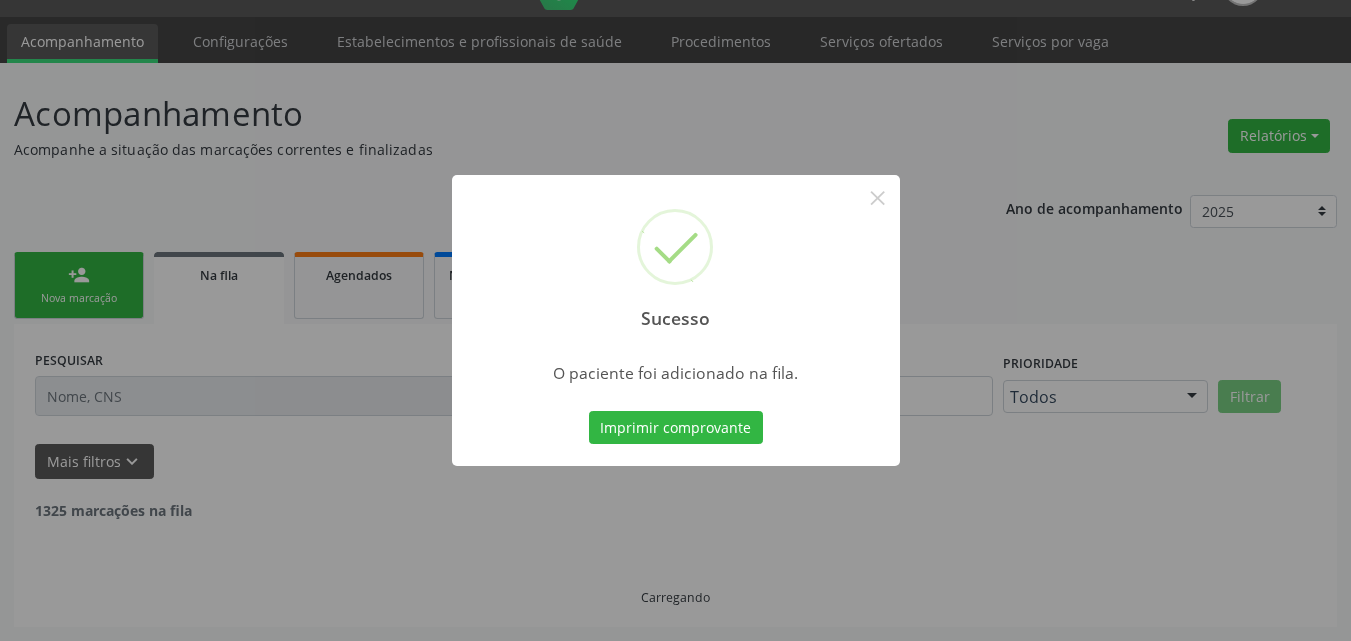 scroll, scrollTop: 26, scrollLeft: 0, axis: vertical 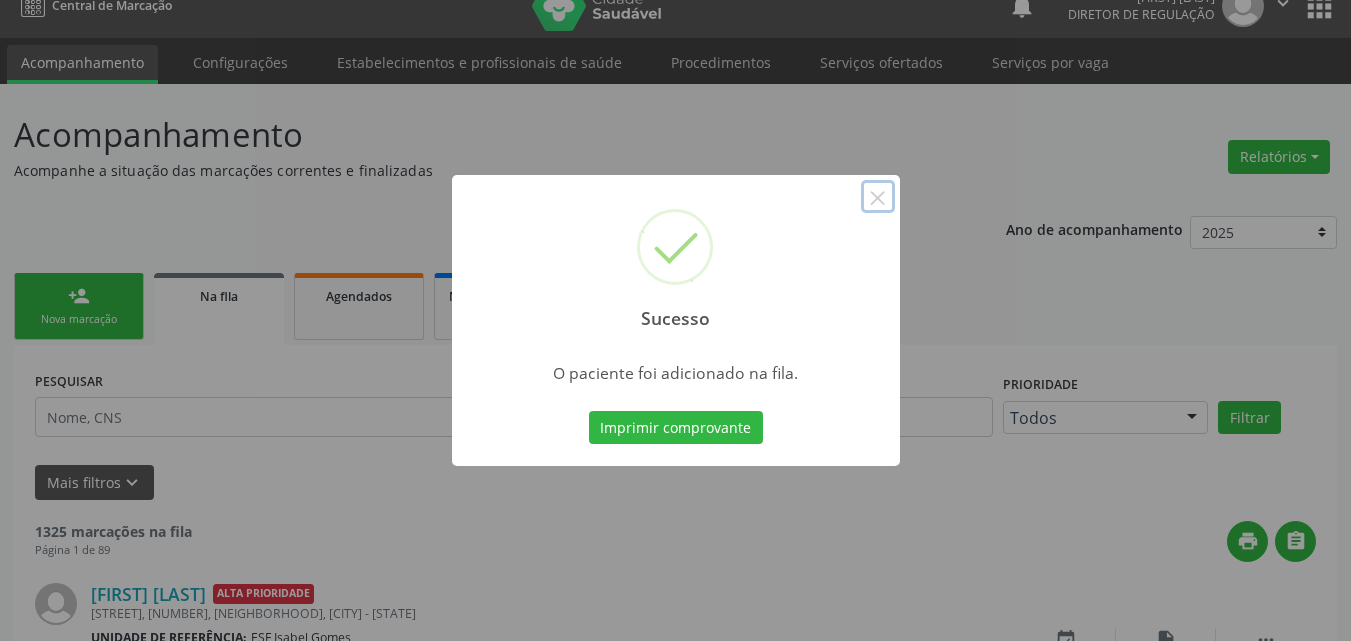 click on "×" at bounding box center (878, 197) 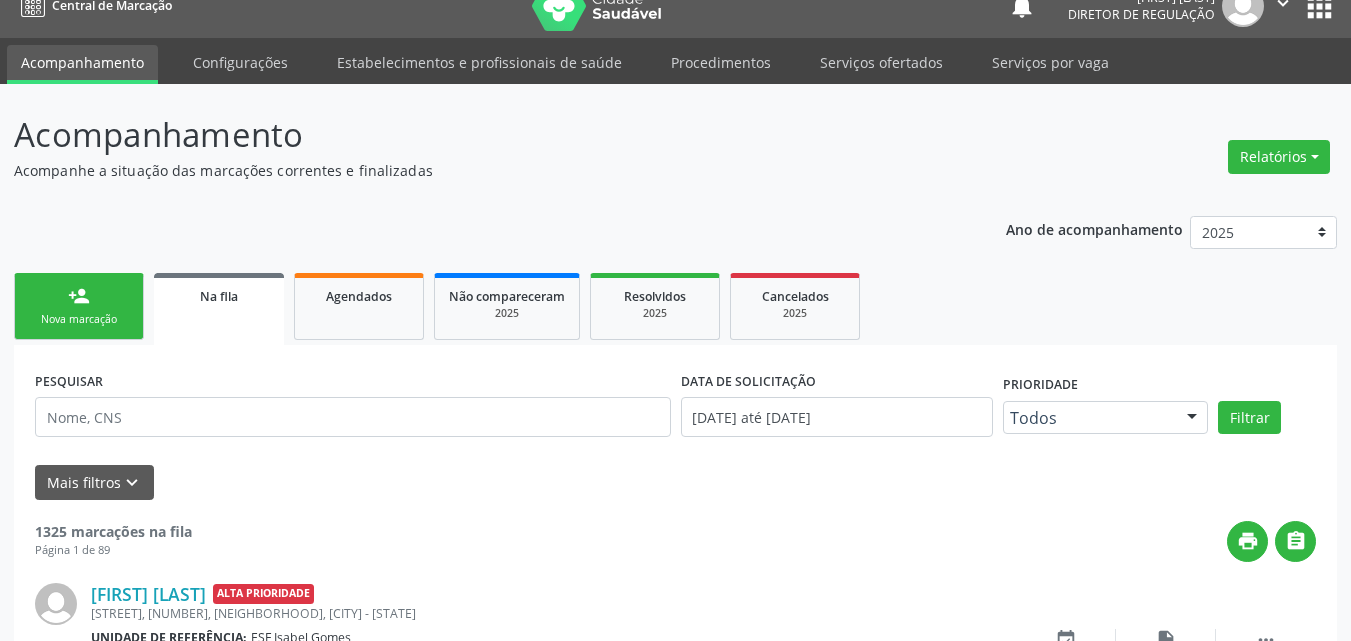 click on "person_add
Nova marcação" at bounding box center (79, 306) 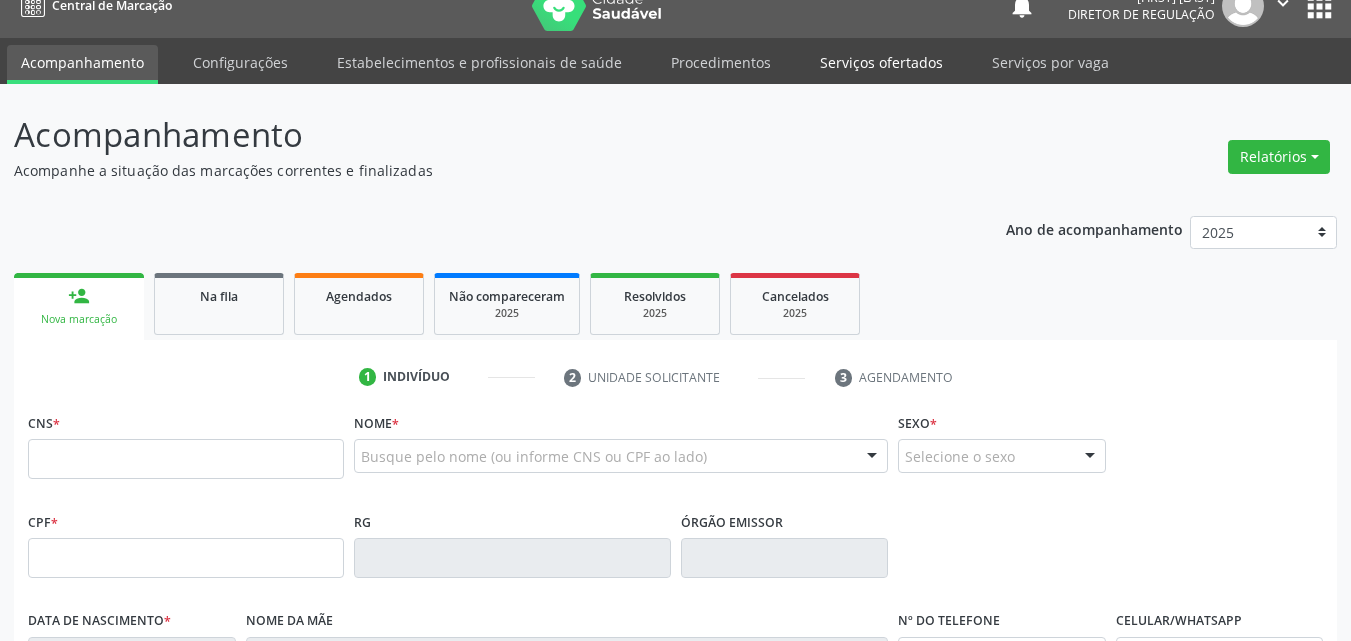 drag, startPoint x: 884, startPoint y: 62, endPoint x: 1028, endPoint y: 112, distance: 152.4336 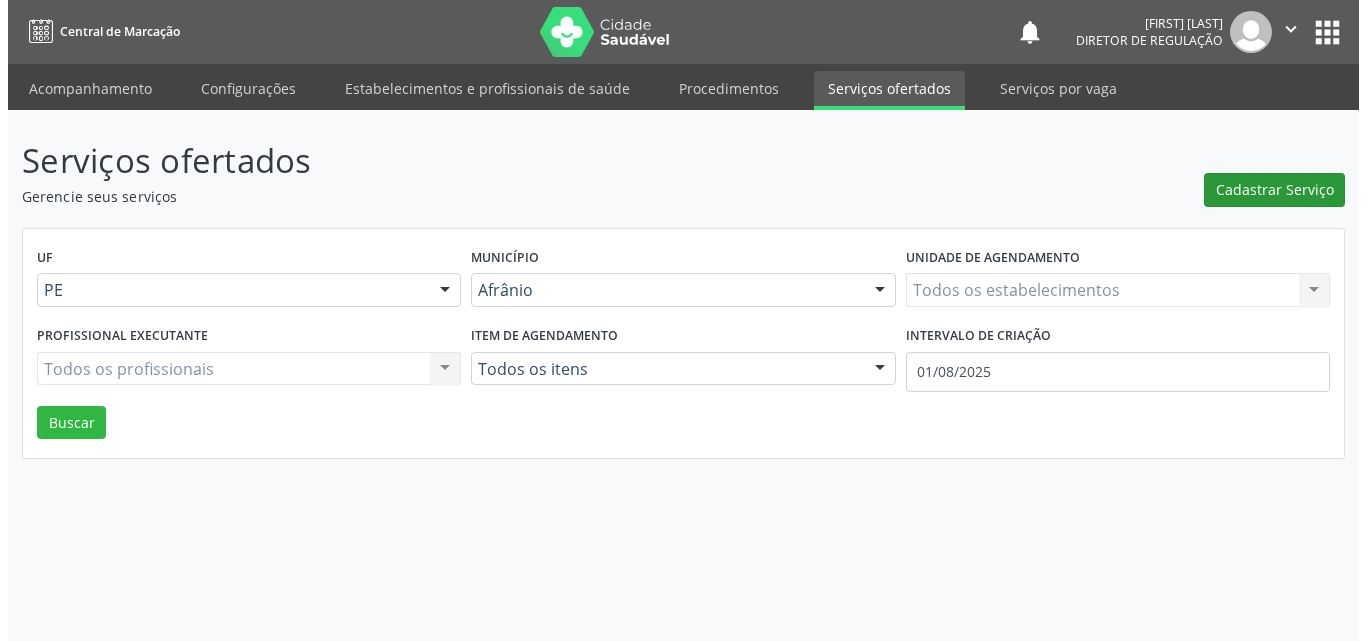 scroll, scrollTop: 0, scrollLeft: 0, axis: both 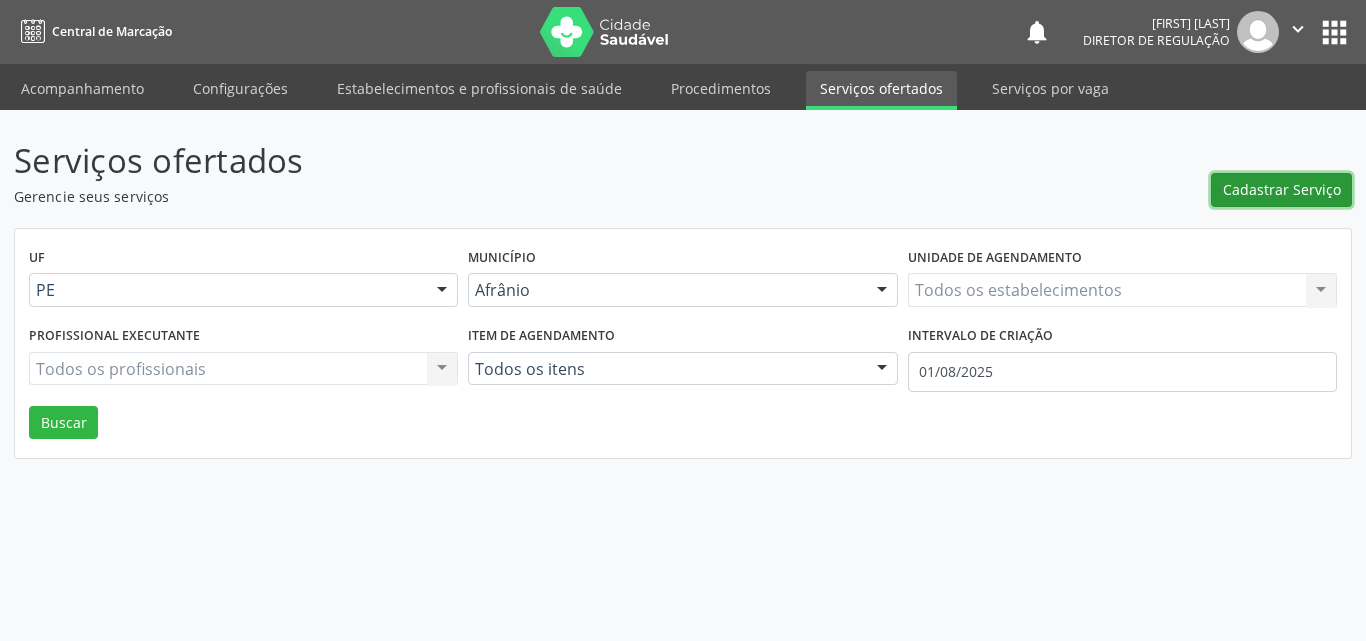 click on "Cadastrar Serviço" at bounding box center [1282, 189] 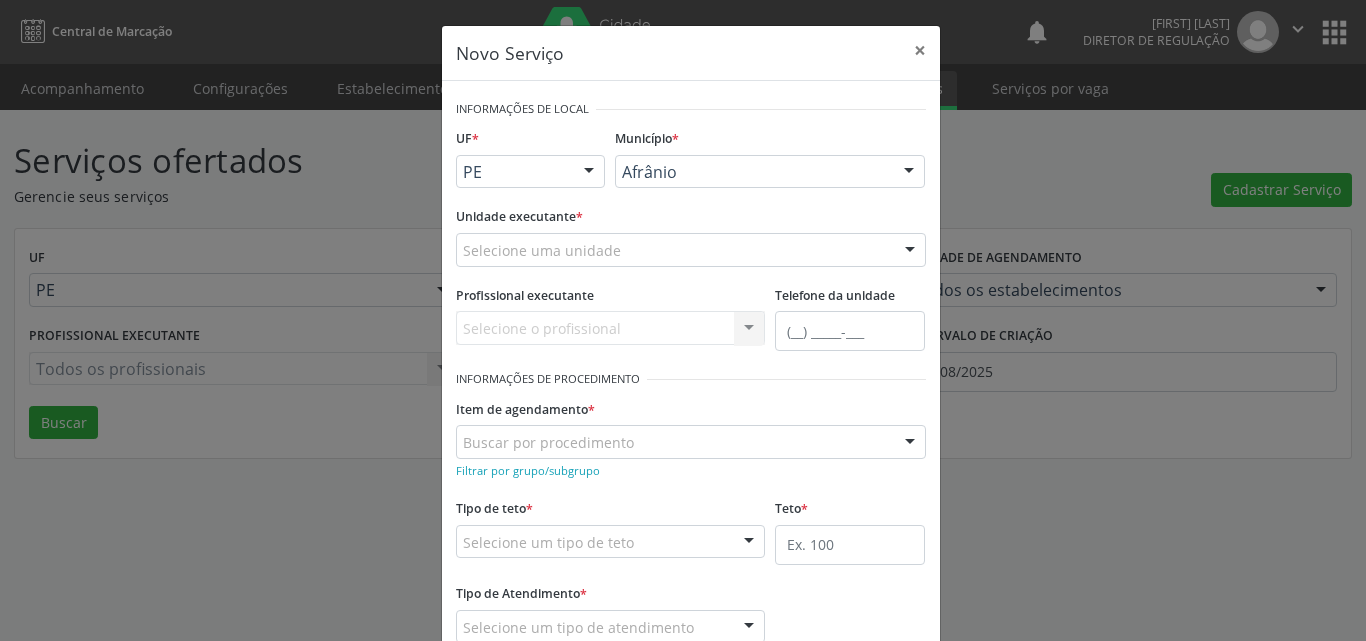 scroll, scrollTop: 0, scrollLeft: 0, axis: both 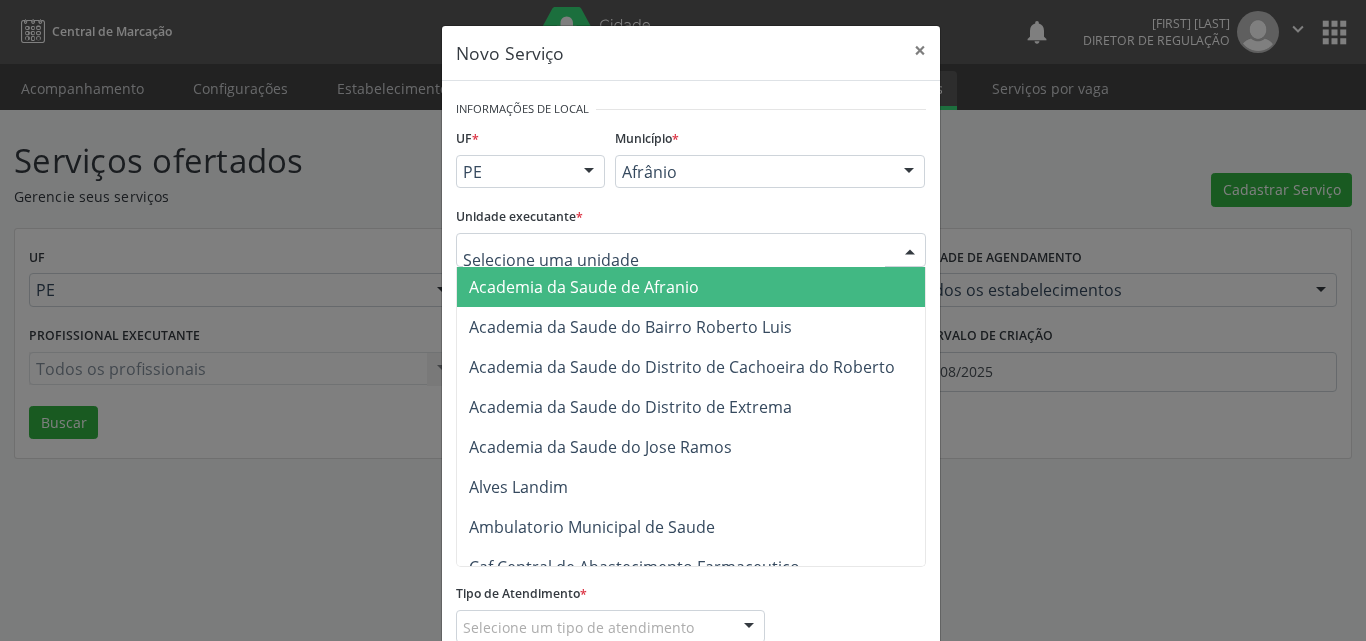 click at bounding box center (691, 250) 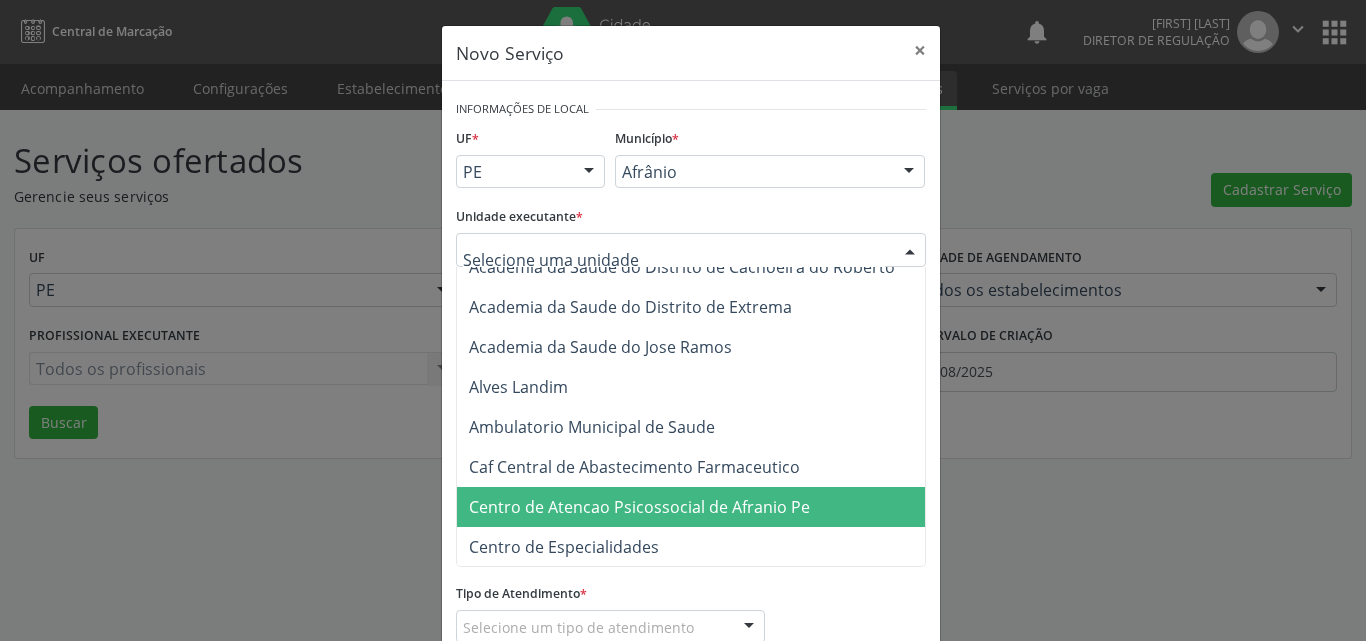 scroll, scrollTop: 200, scrollLeft: 0, axis: vertical 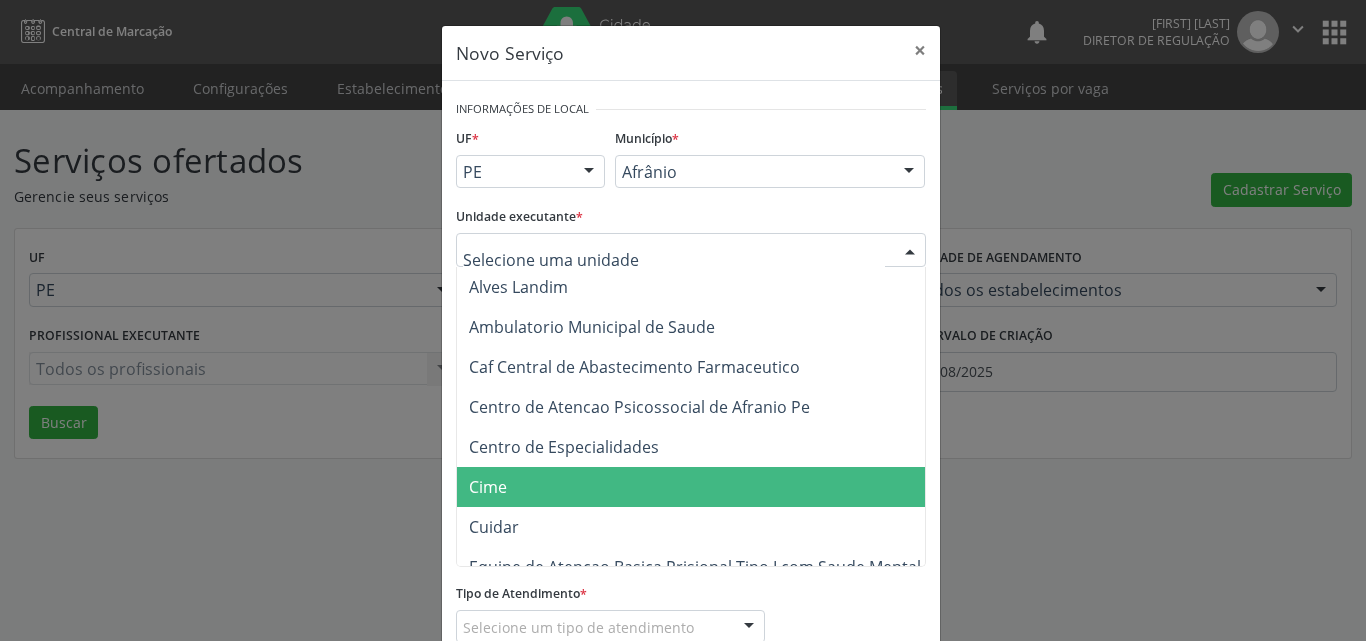 click on "Cime" at bounding box center (695, 487) 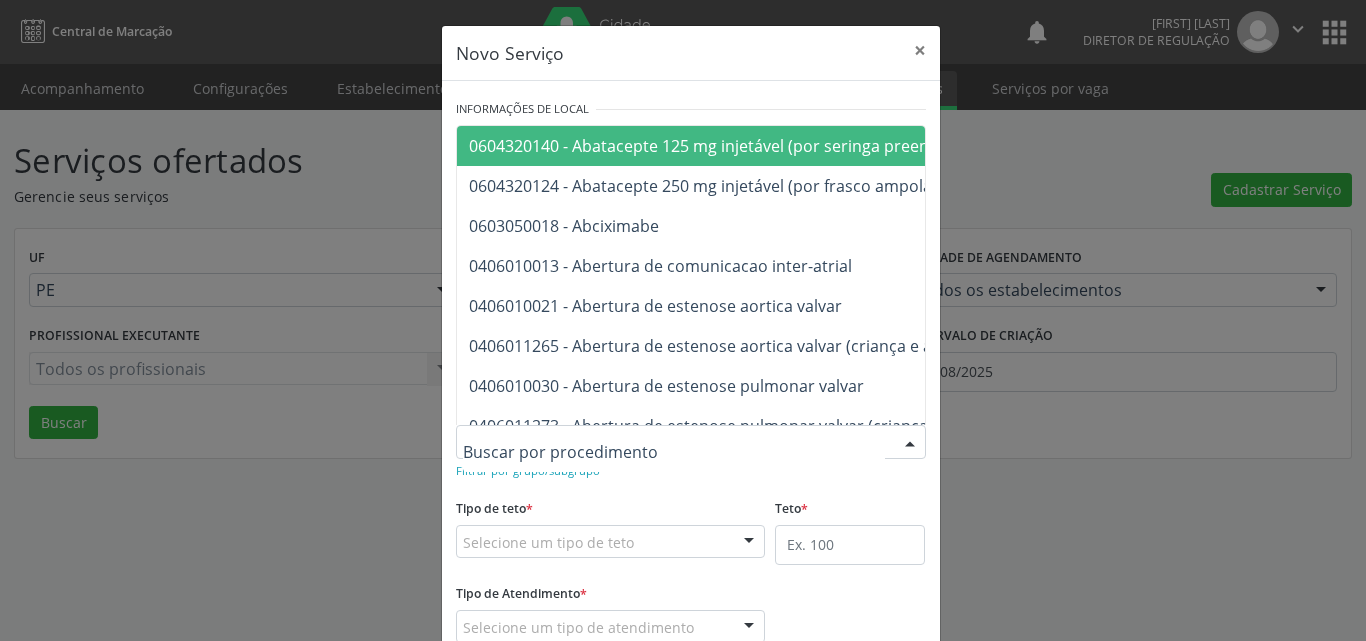 click at bounding box center [691, 442] 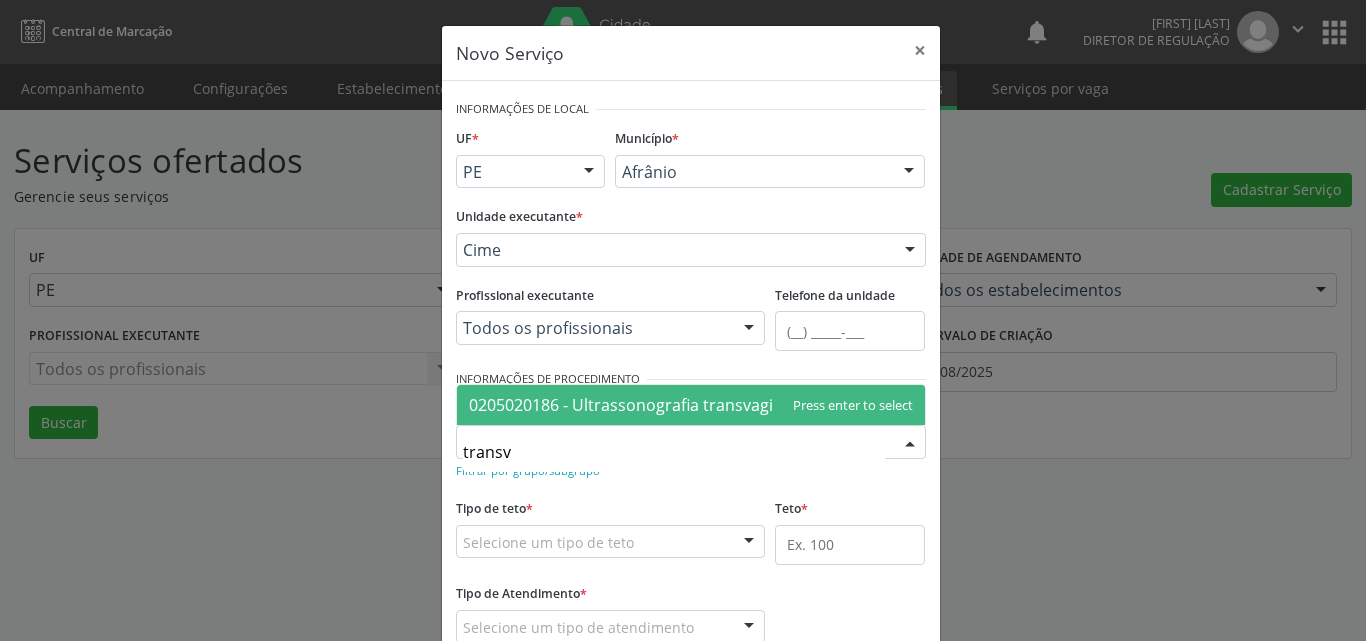 type on "transva" 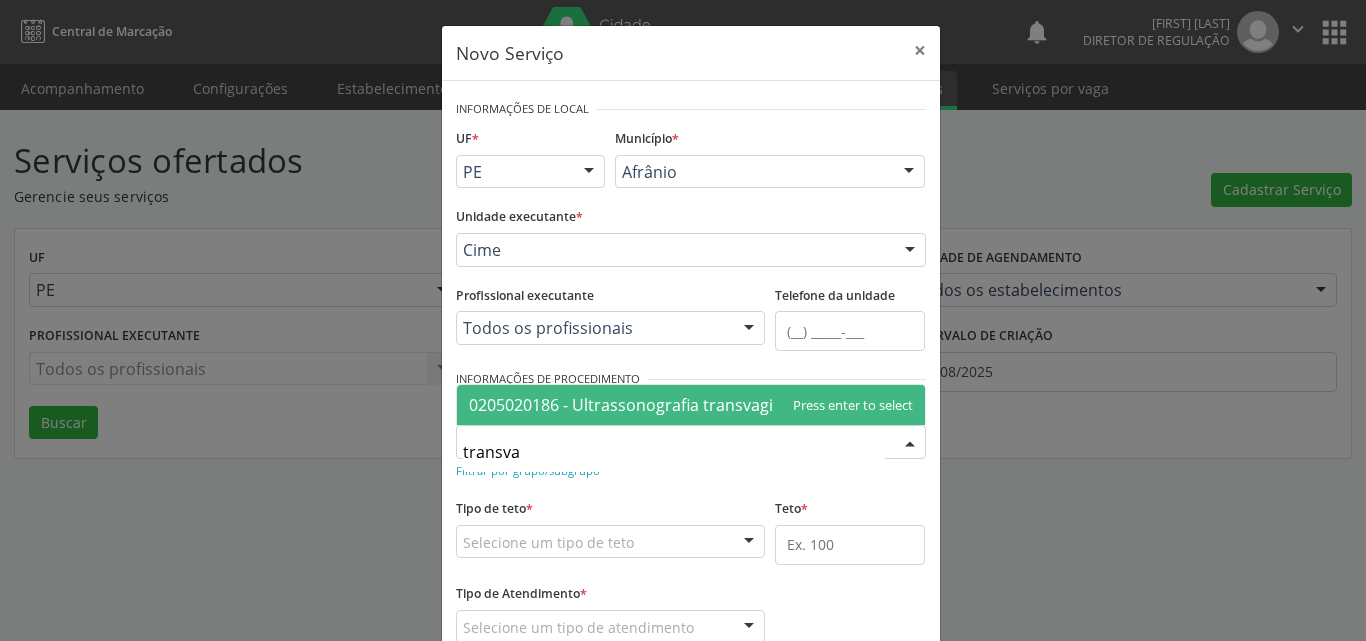 click on "0205020186 - Ultrassonografia transvaginal" at bounding box center (632, 405) 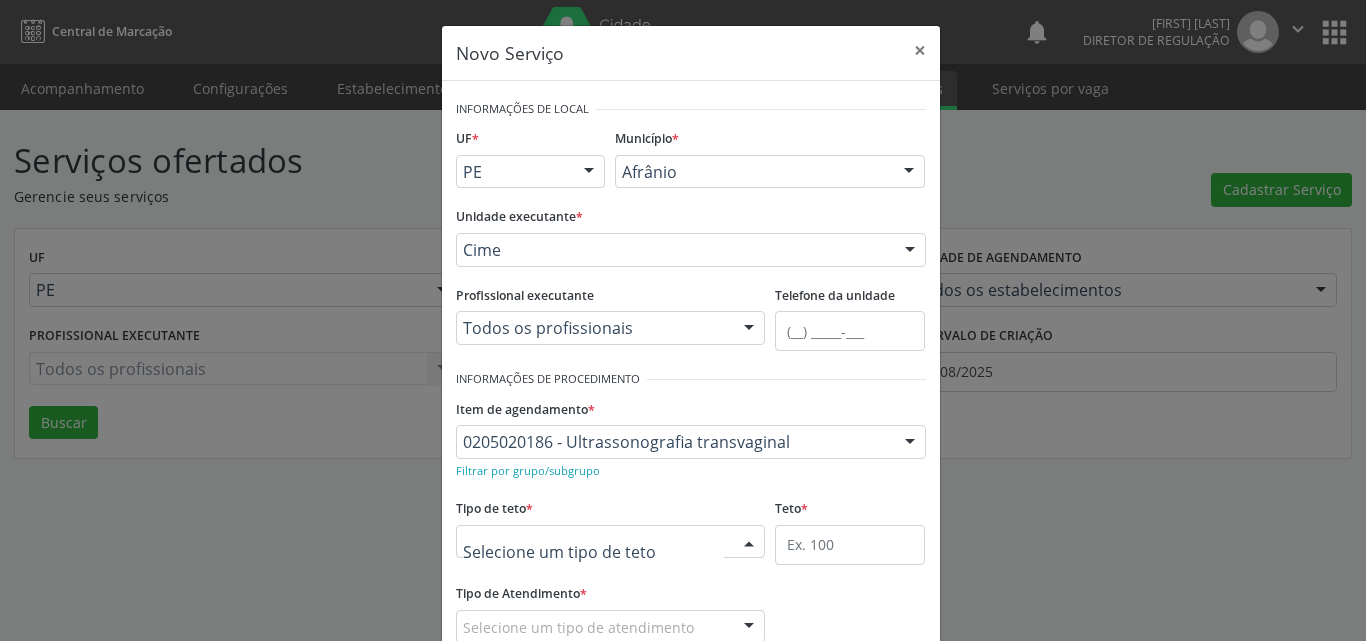 click at bounding box center [611, 542] 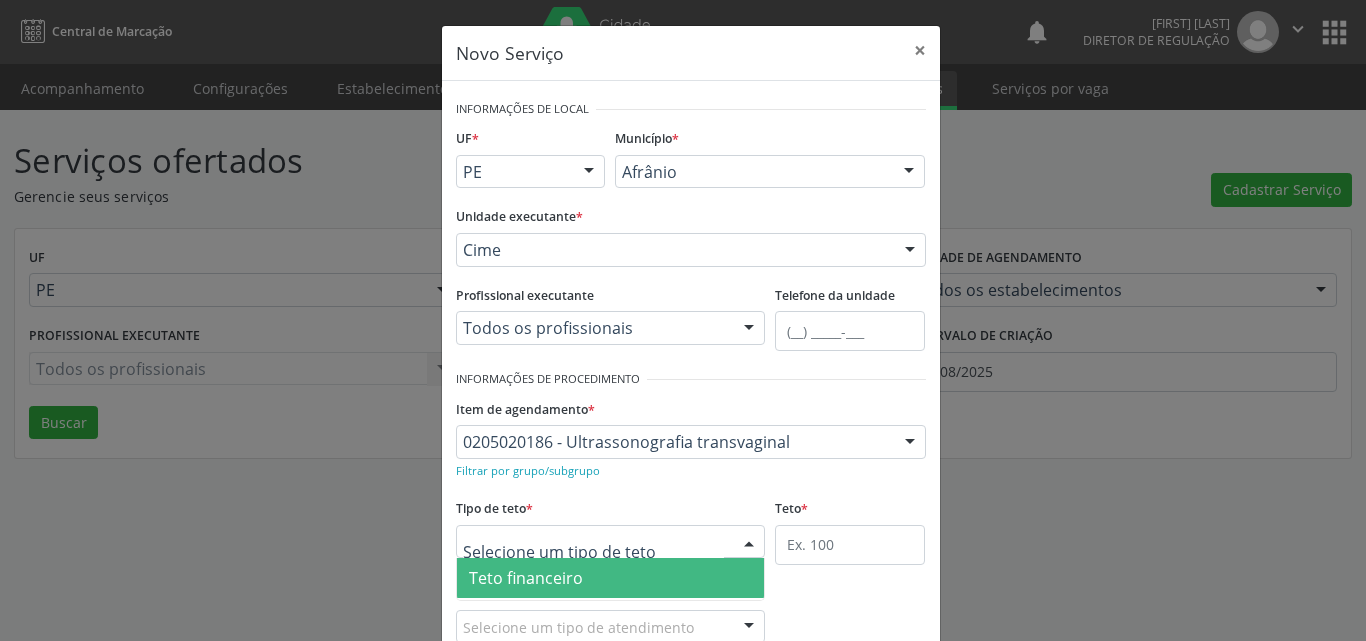 scroll, scrollTop: 132, scrollLeft: 0, axis: vertical 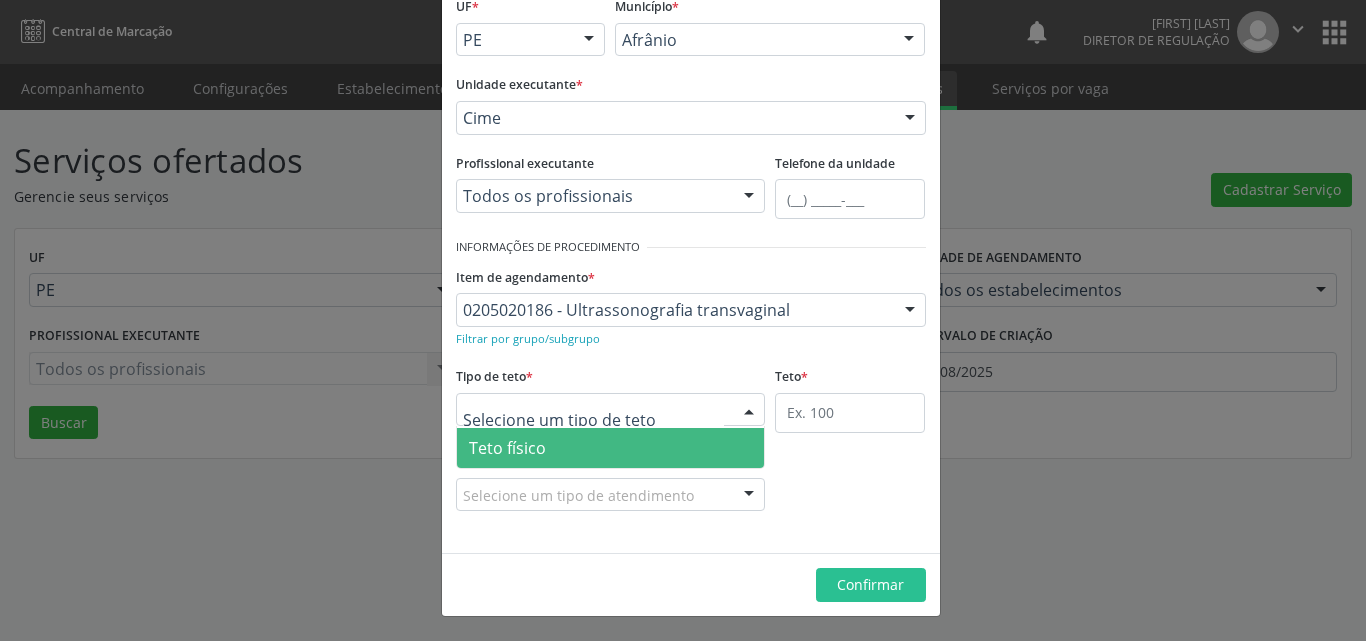 click on "Teto físico" at bounding box center (611, 448) 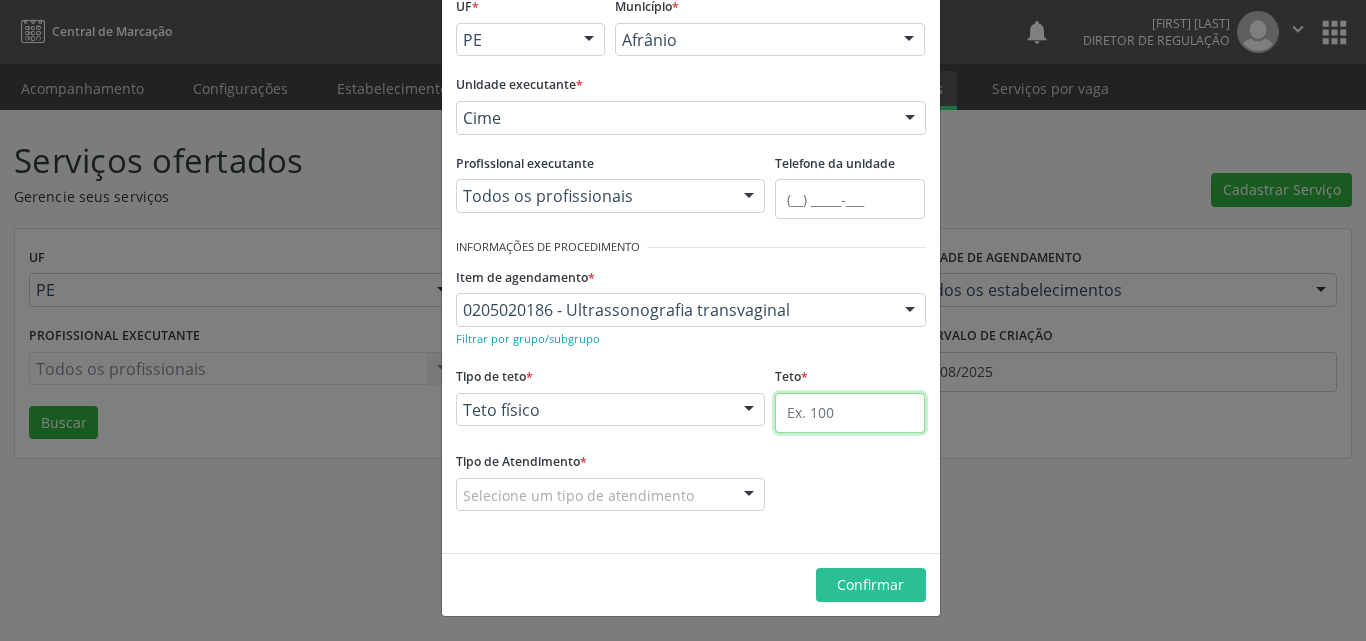 click at bounding box center [850, 413] 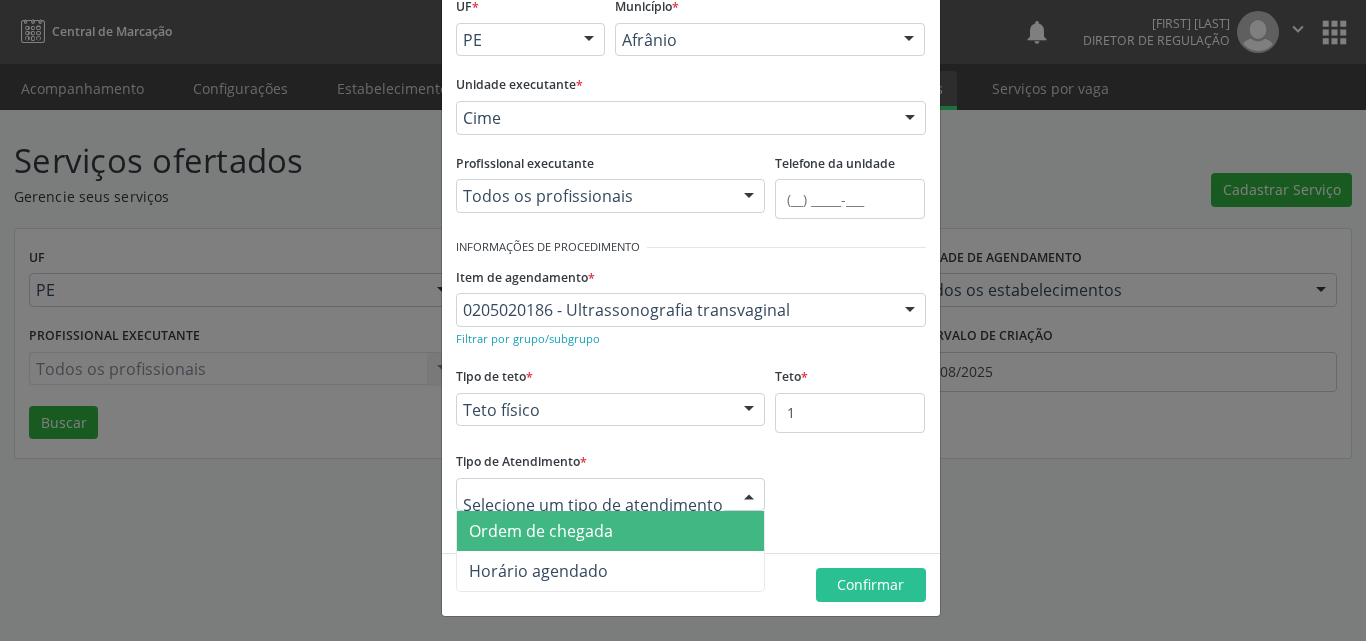 click at bounding box center [611, 495] 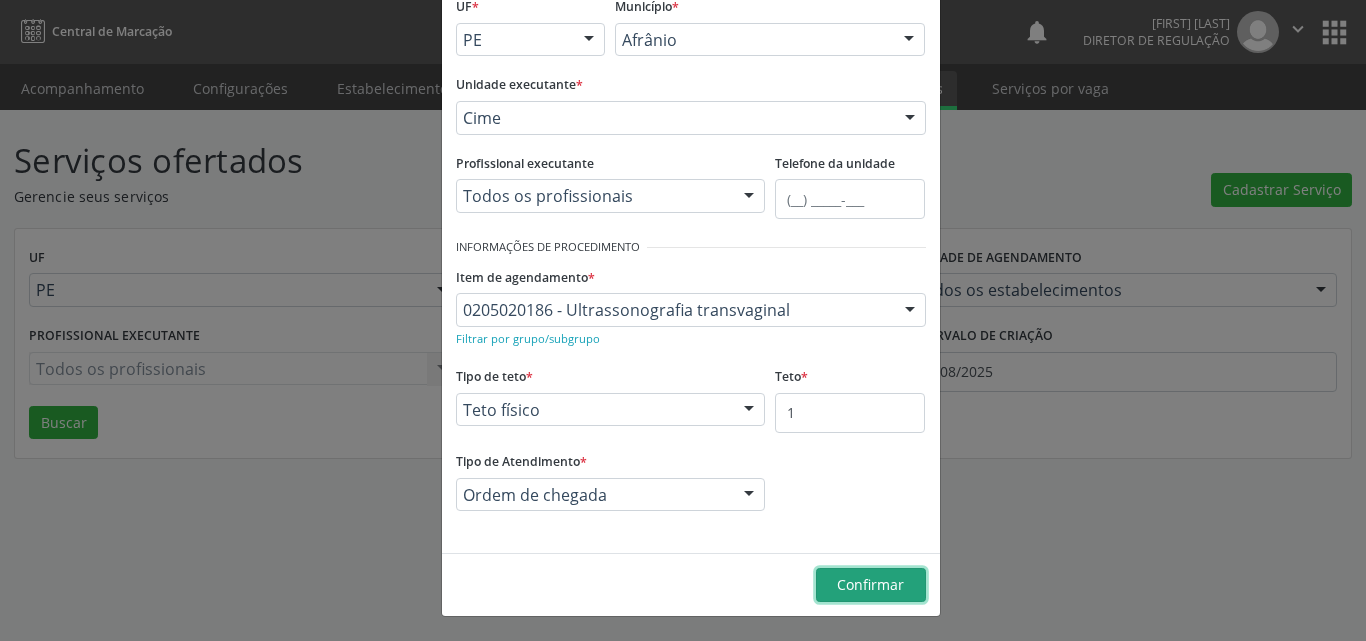 click on "Confirmar" at bounding box center (870, 584) 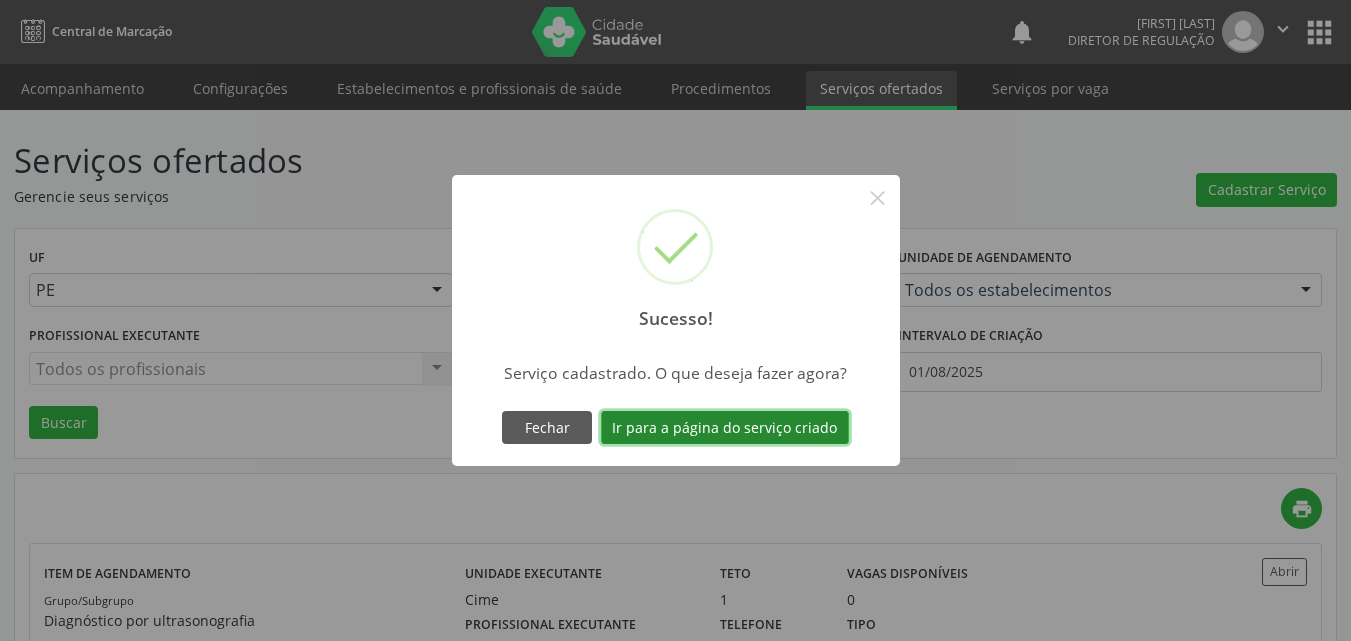 click on "Ir para a página do serviço criado" at bounding box center (725, 428) 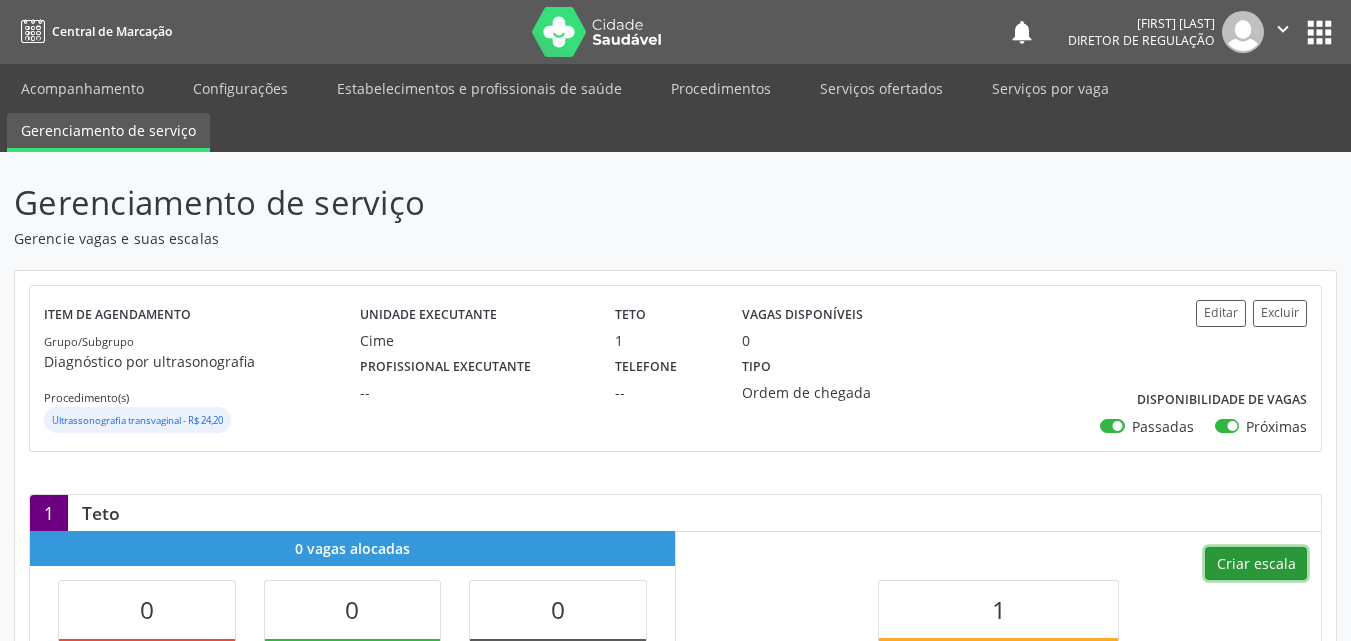 click on "Criar escala" at bounding box center (1256, 564) 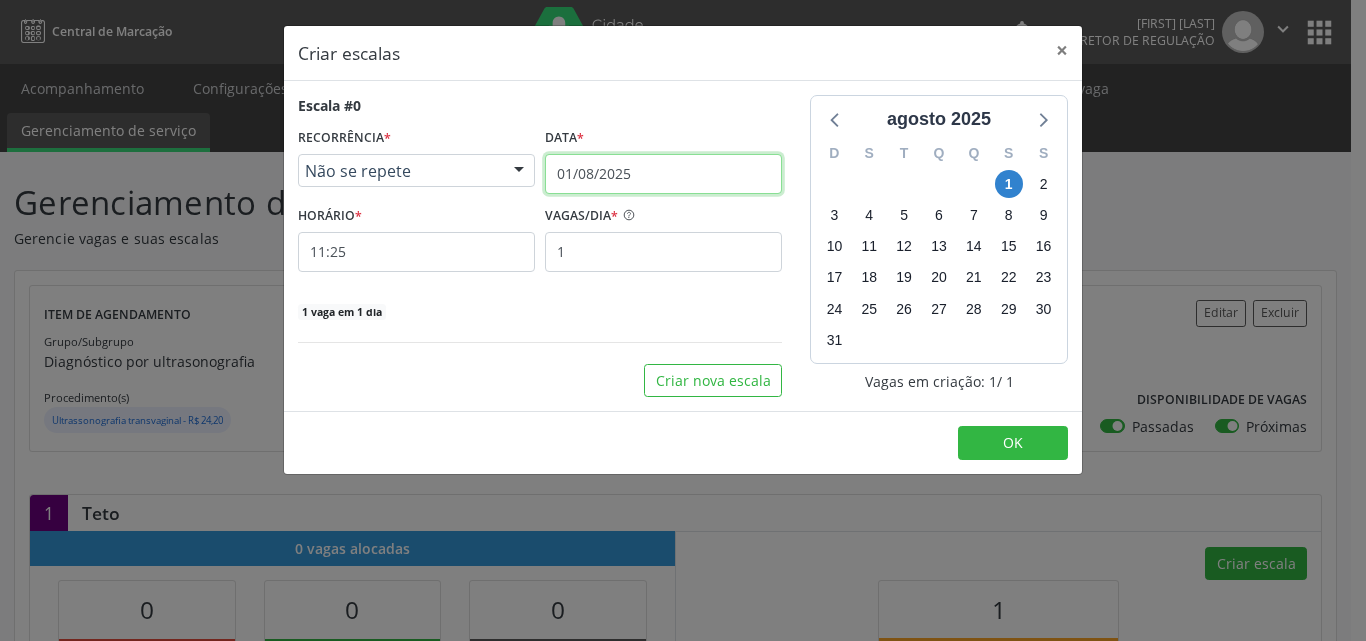 click on "01/08/2025" at bounding box center [663, 174] 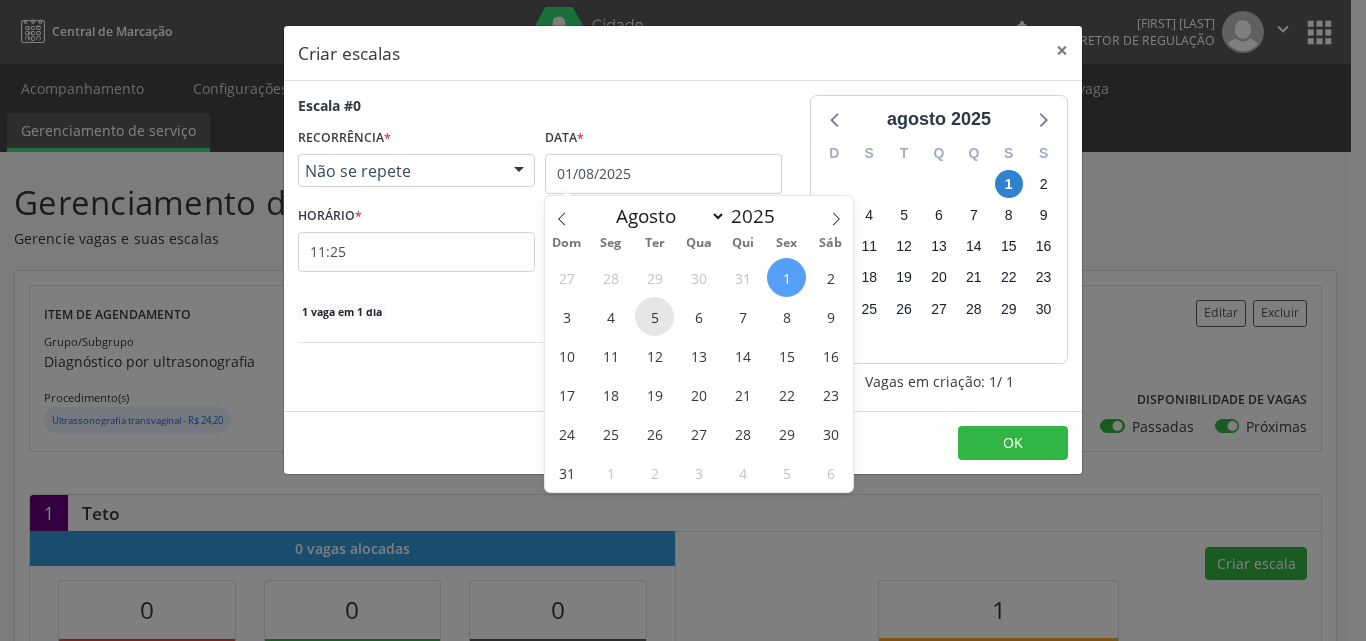 click on "5" at bounding box center [654, 316] 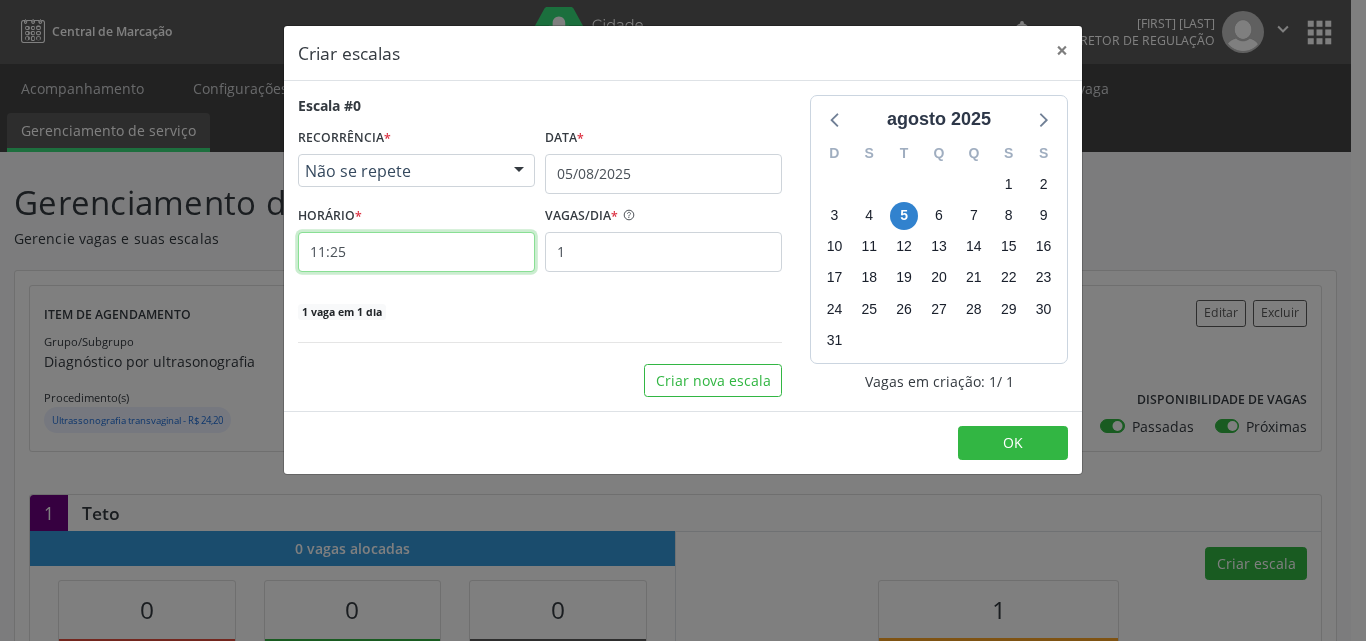 click on "11:25" at bounding box center (416, 252) 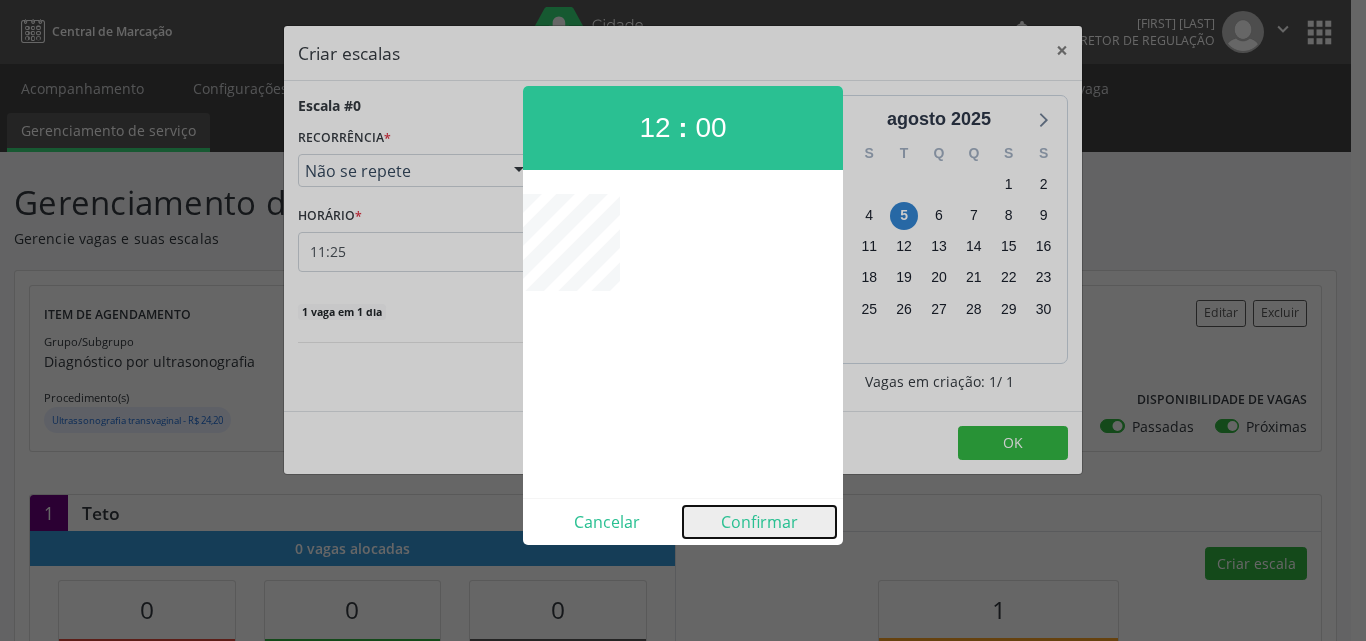 click on "Confirmar" at bounding box center (759, 522) 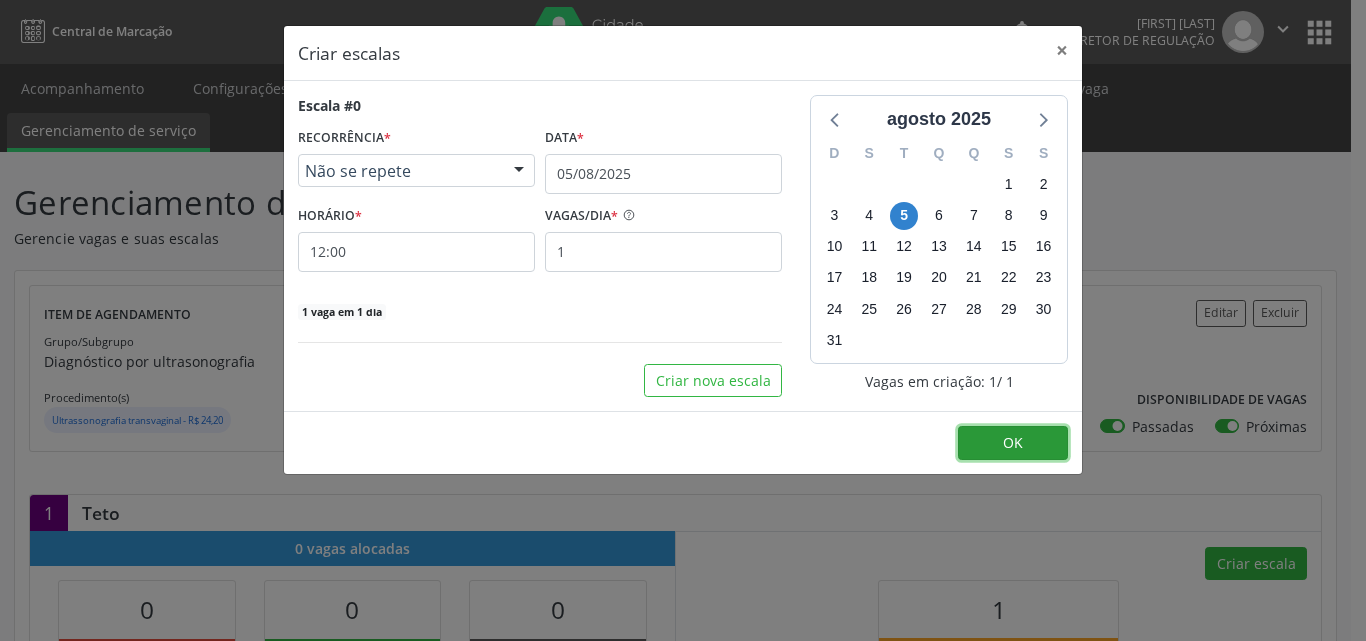 click on "OK" at bounding box center (1013, 443) 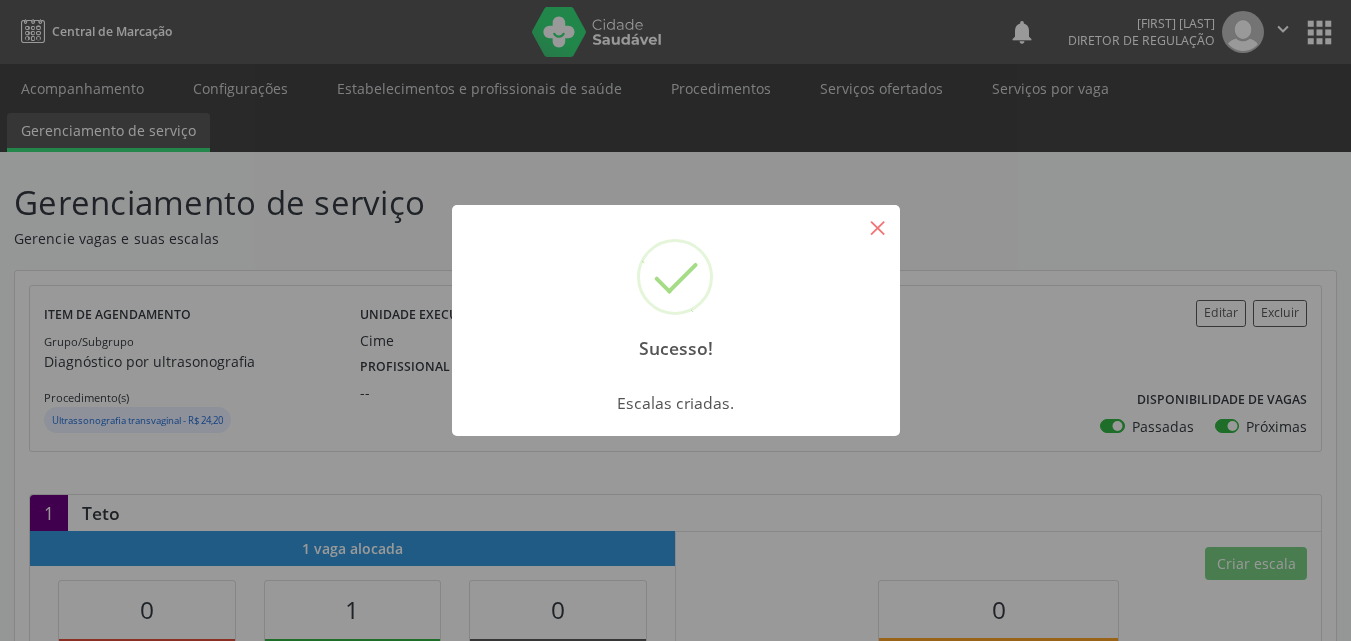 click on "×" at bounding box center (878, 227) 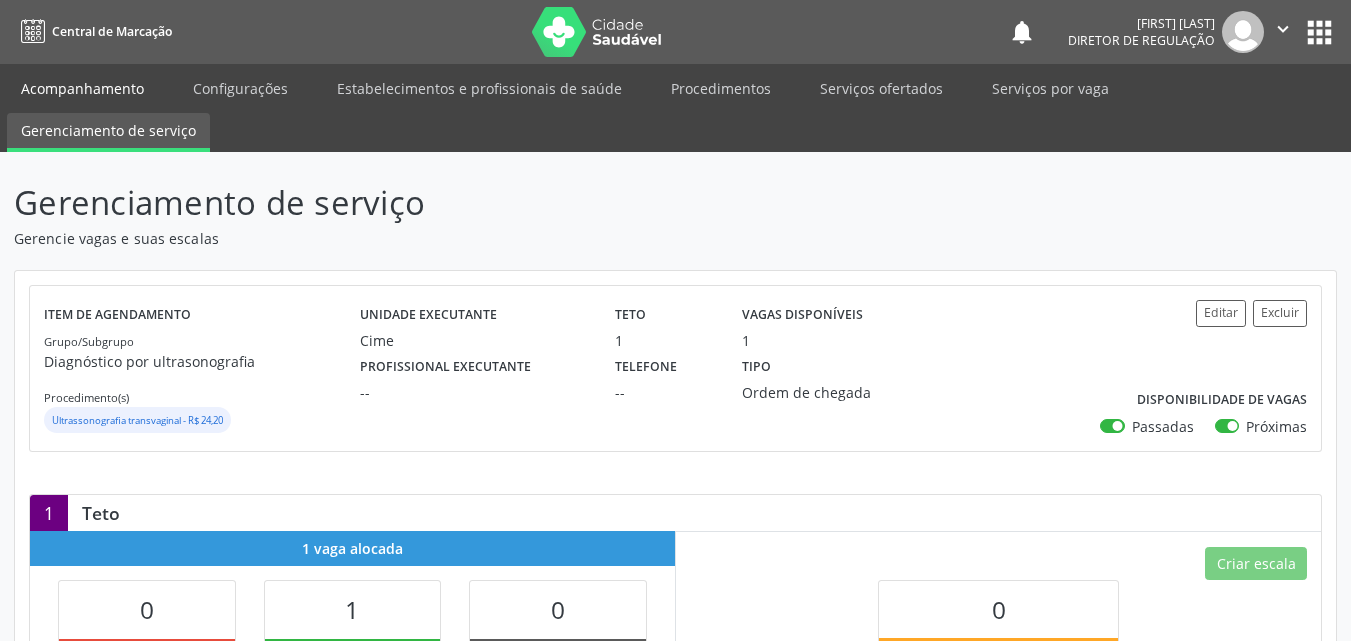 click on "Acompanhamento" at bounding box center [82, 88] 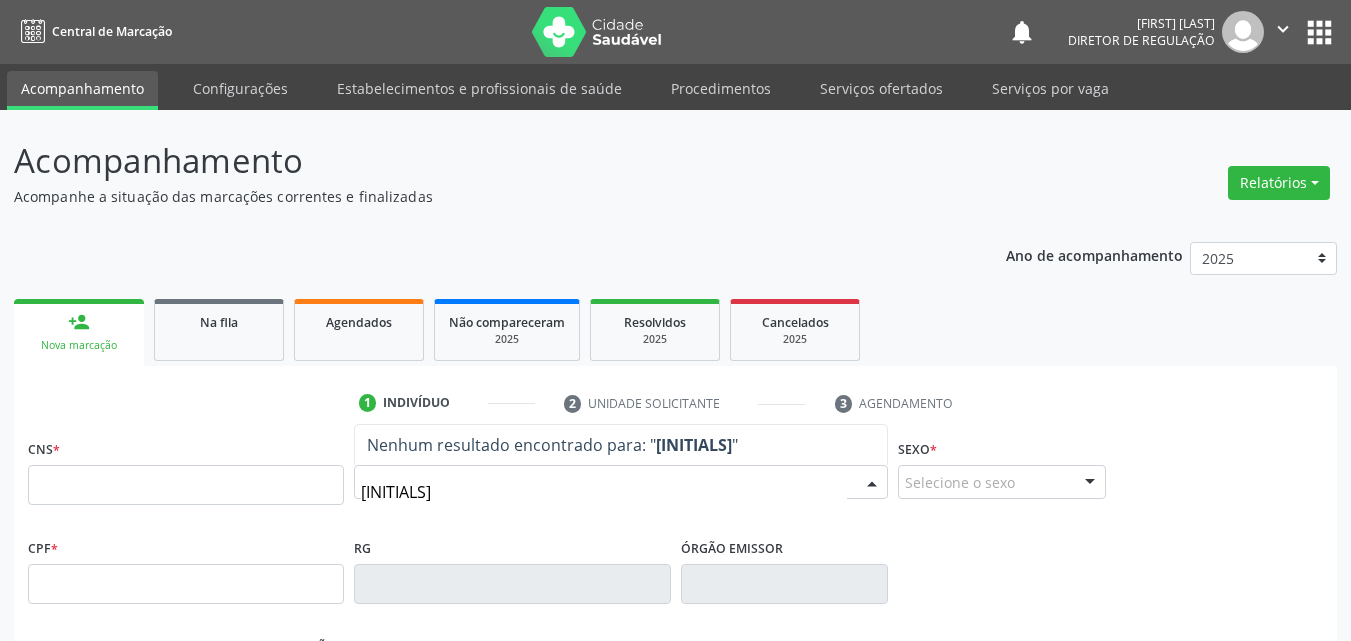 type on "anacl" 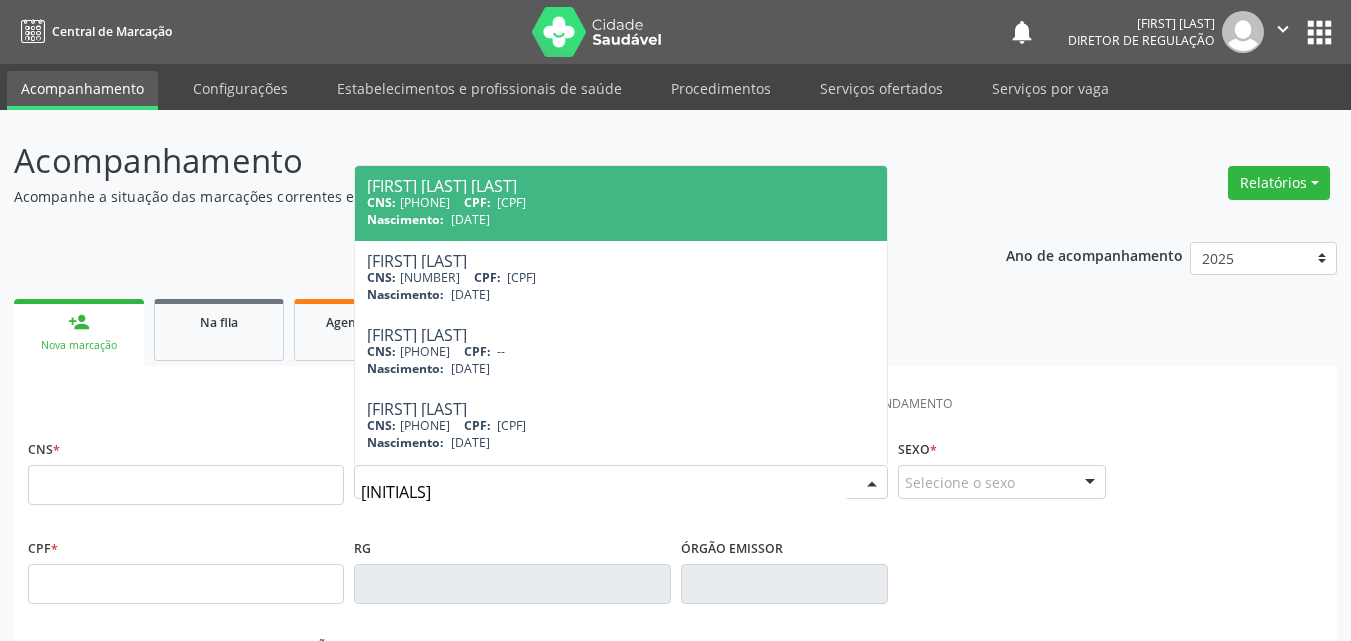 click on "CNS:
700 0071 6528 8206
CPF:
054.881.284-50" at bounding box center [621, 202] 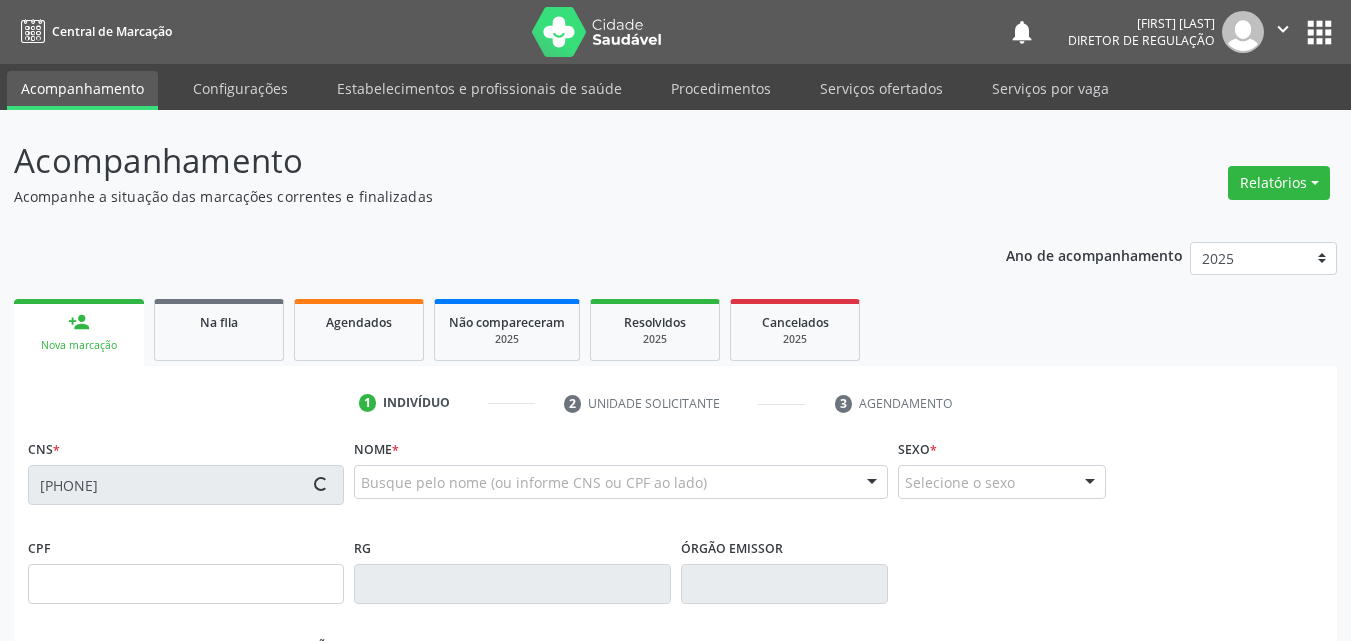 type on "054.881.284-50" 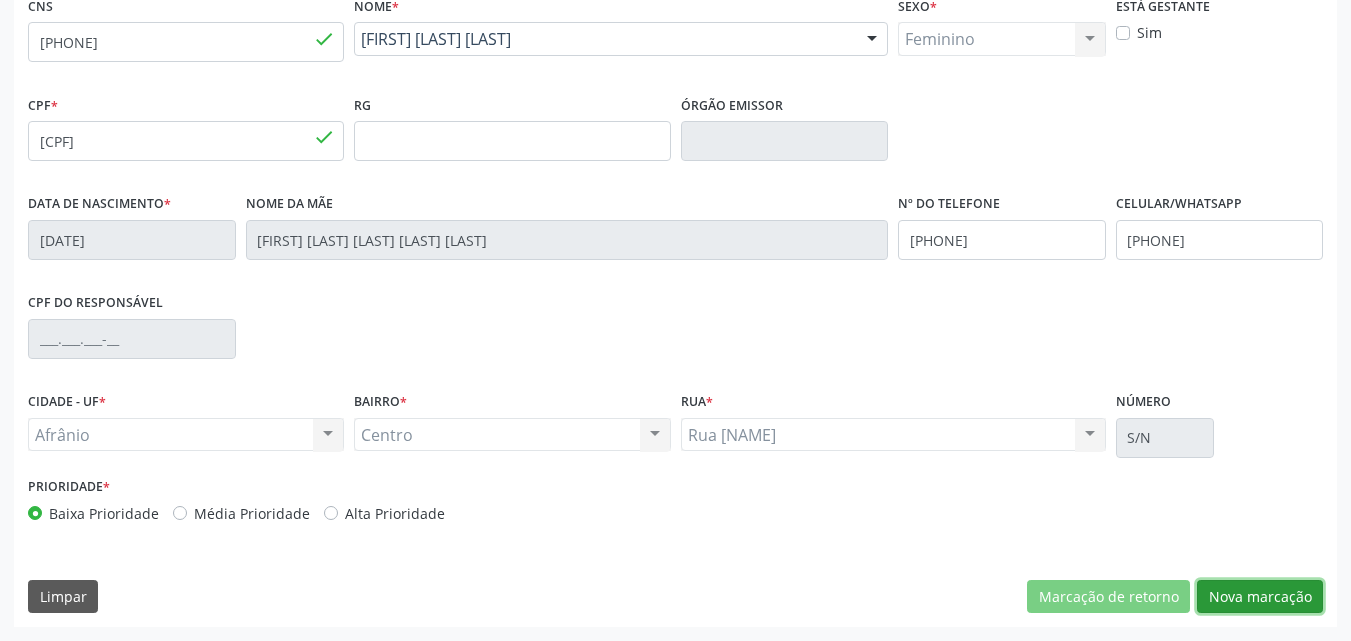 click on "Nova marcação" at bounding box center [1260, 597] 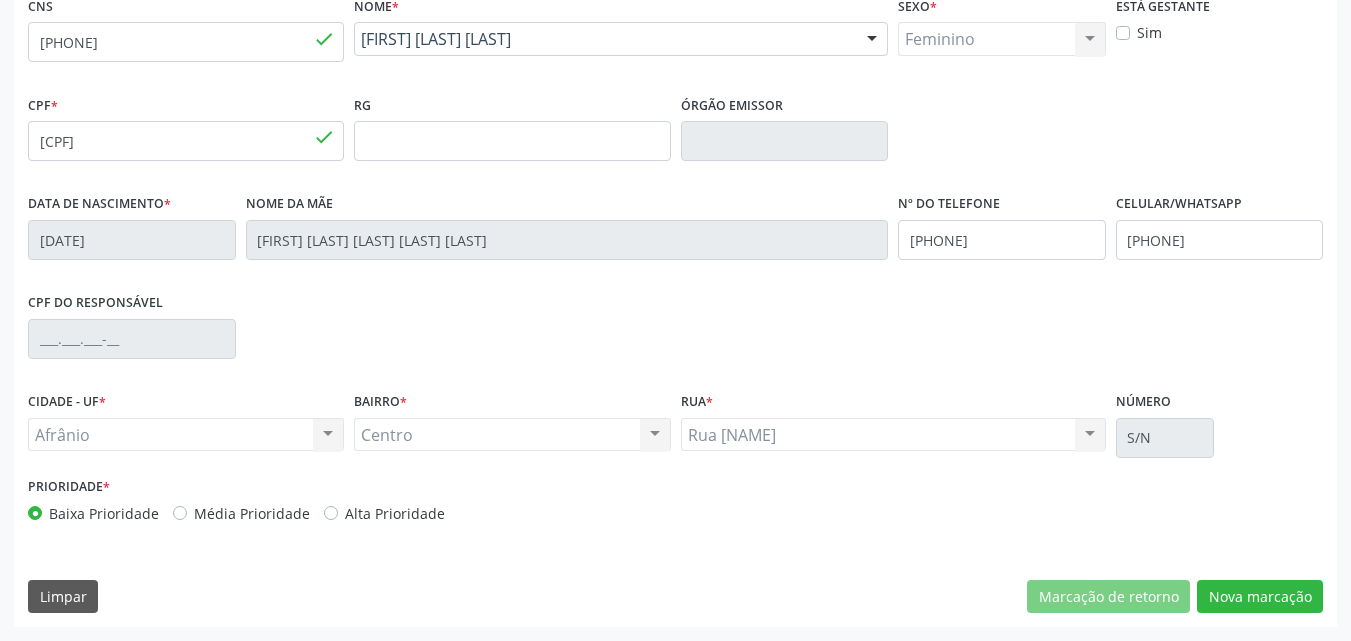scroll, scrollTop: 265, scrollLeft: 0, axis: vertical 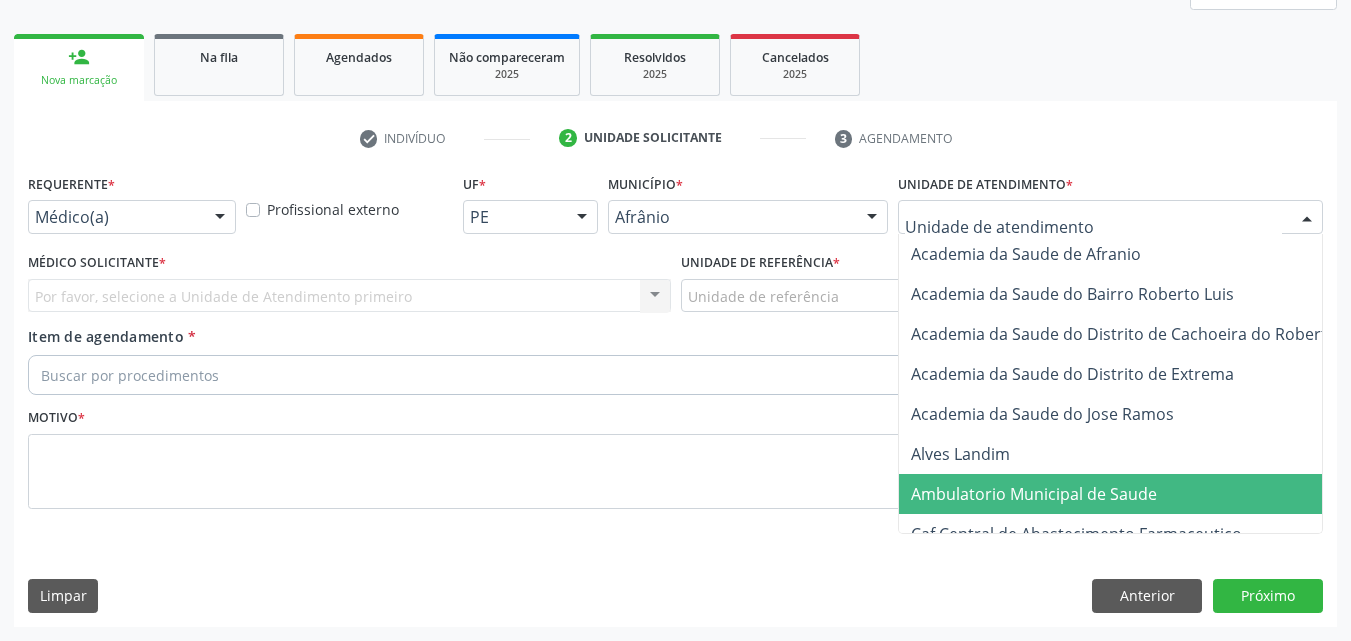 click on "Ambulatorio Municipal de Saude" at bounding box center [1034, 494] 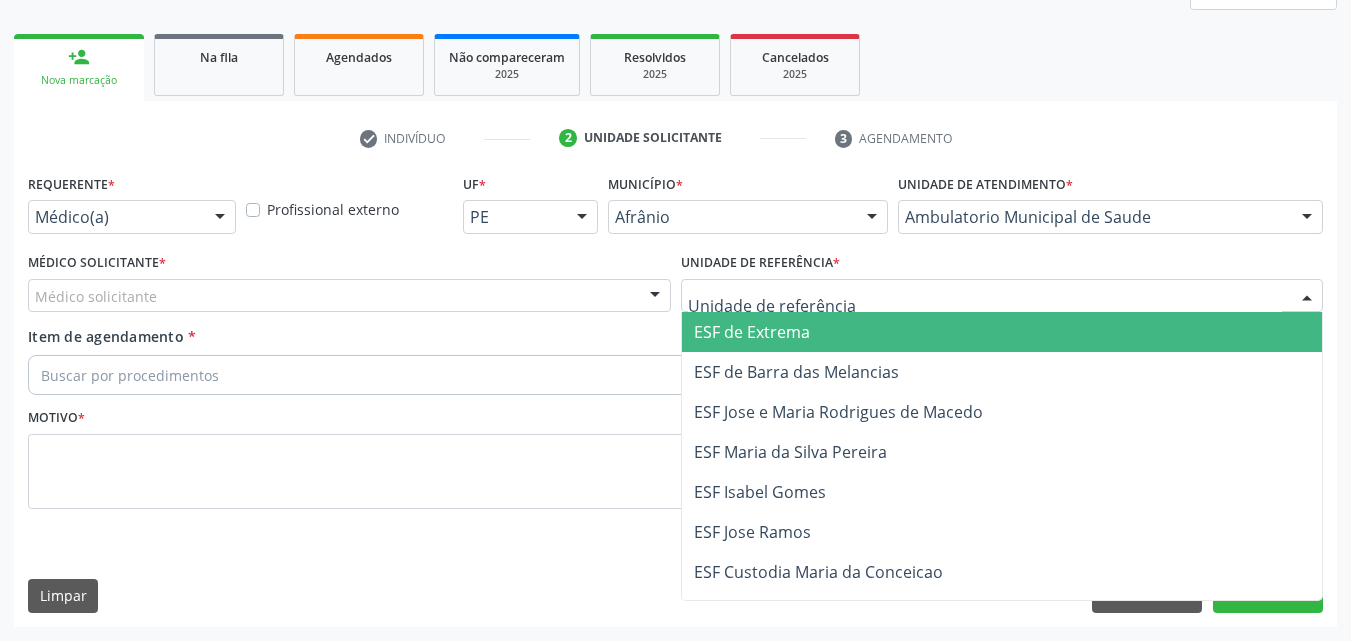 click at bounding box center (1002, 296) 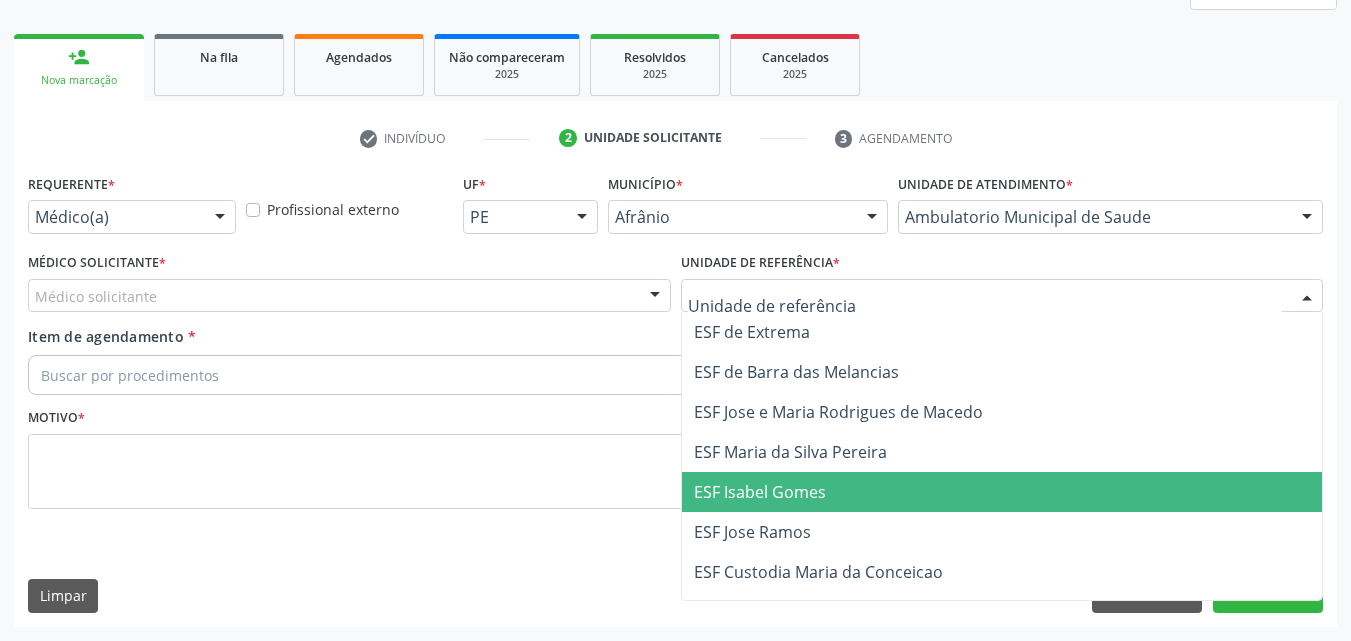 click on "ESF Isabel Gomes" at bounding box center [1002, 492] 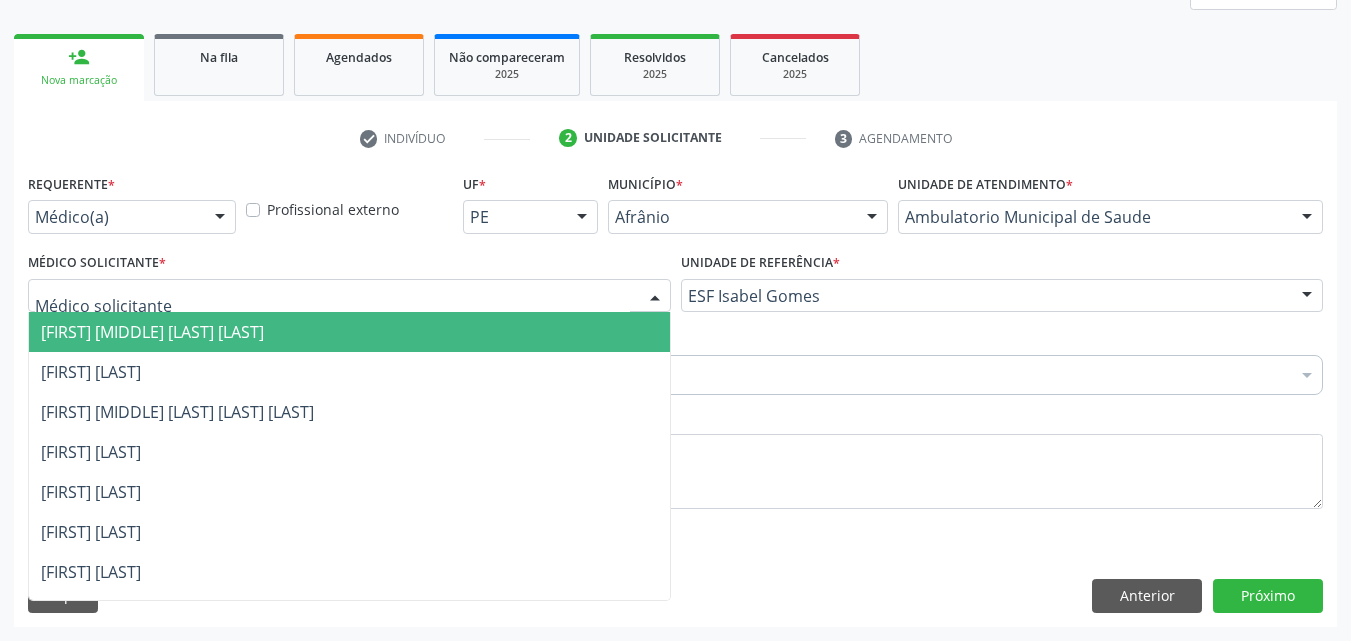 click at bounding box center [349, 296] 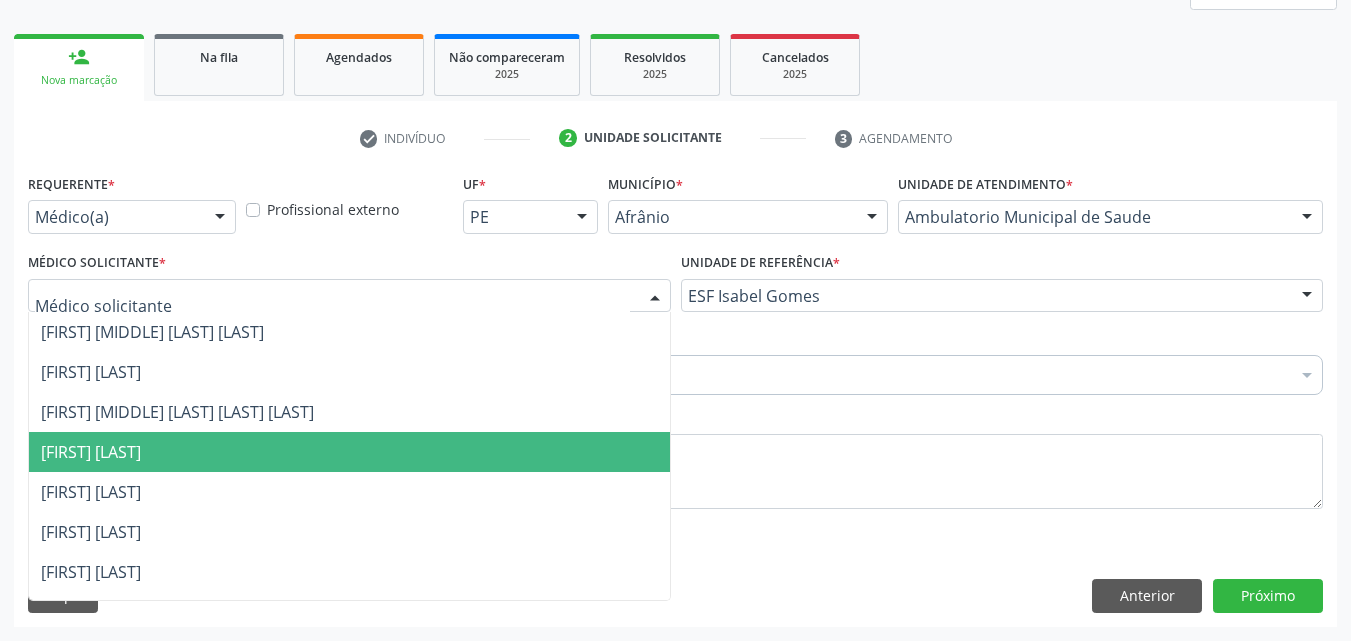 click on "[FIRST] [LAST] Ferreira Belem" at bounding box center [349, 452] 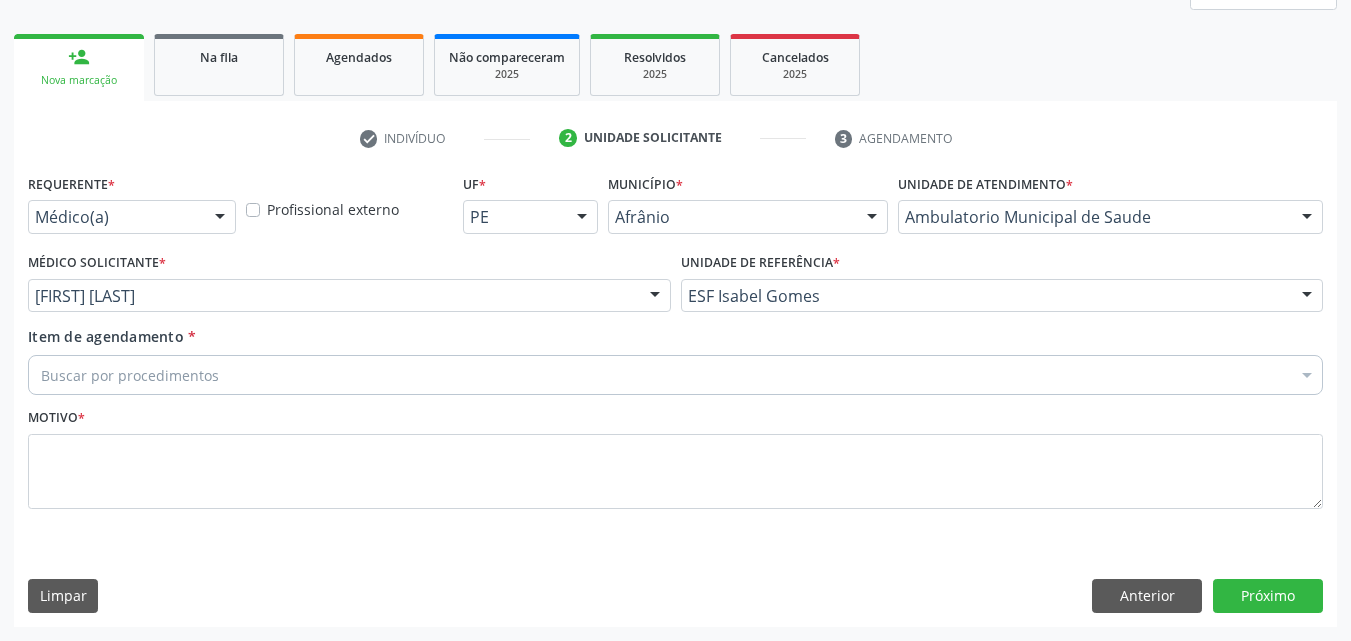 click on "Buscar por procedimentos" at bounding box center [675, 375] 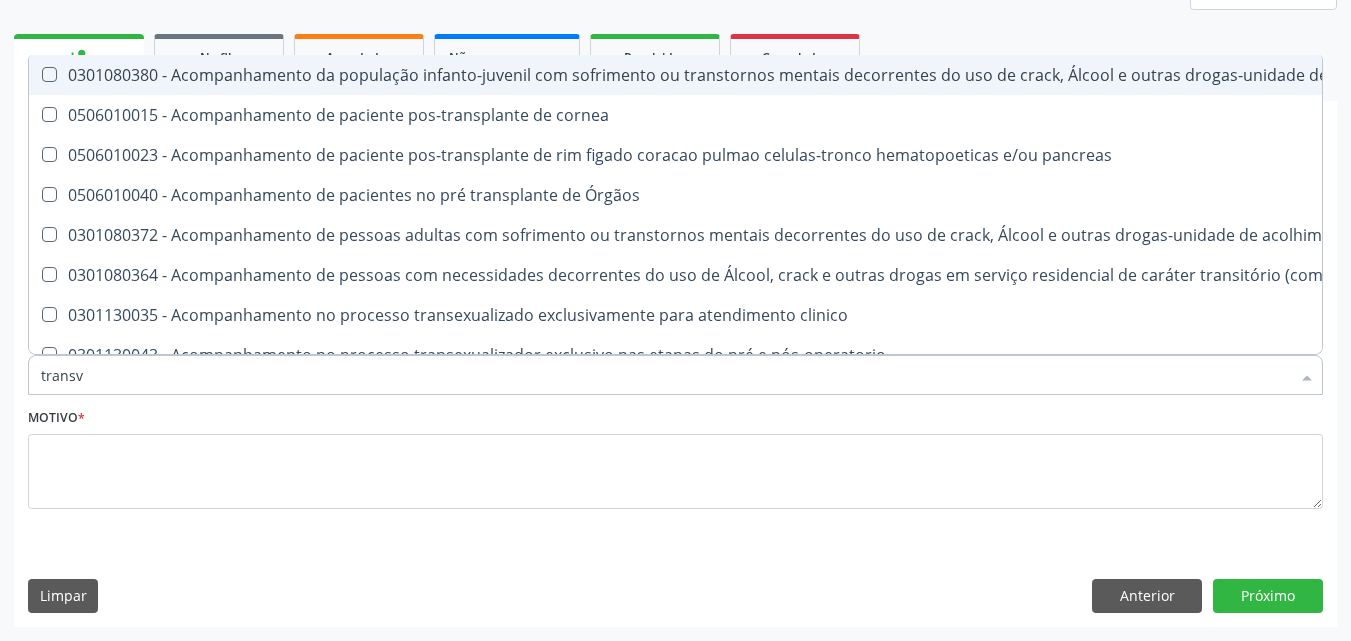 type on "transva" 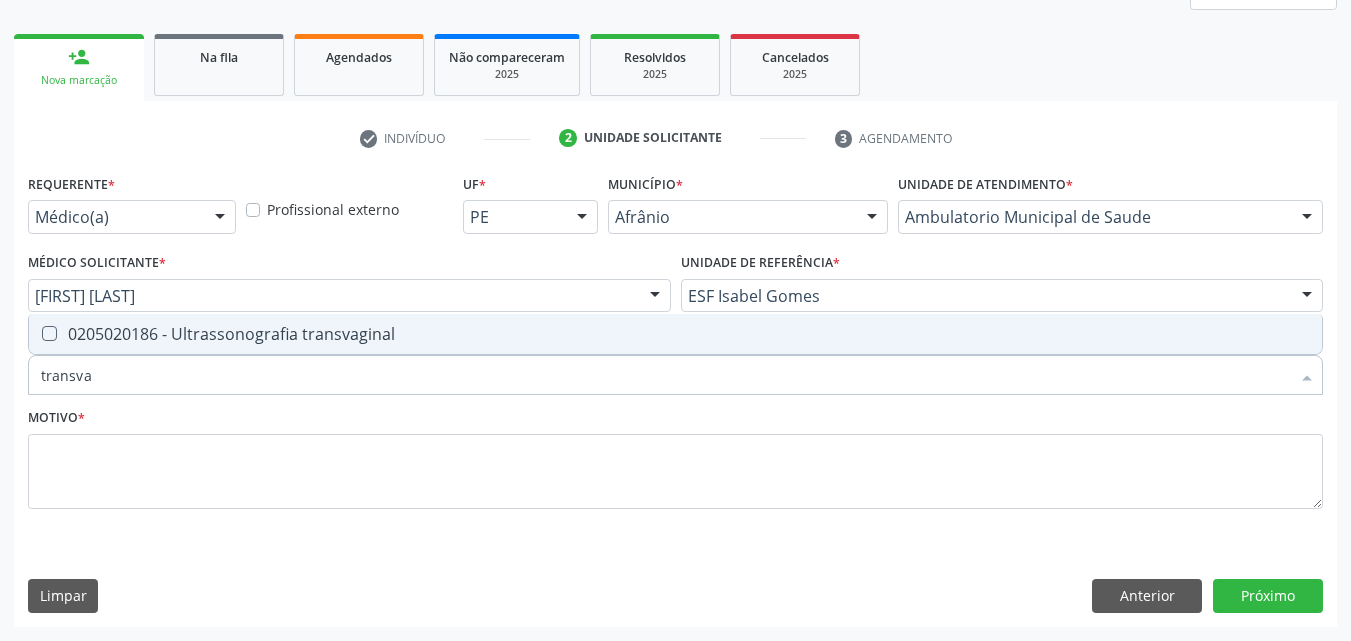 click on "0205020186 - Ultrassonografia transvaginal" at bounding box center [675, 334] 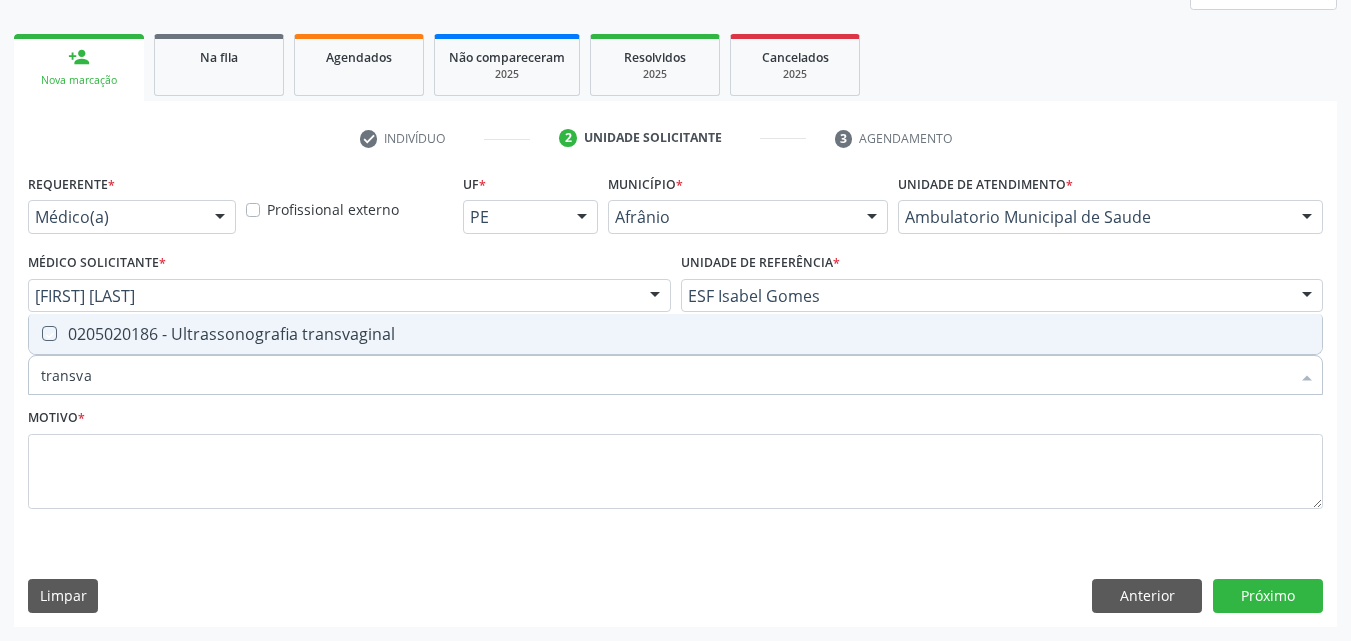 checkbox on "true" 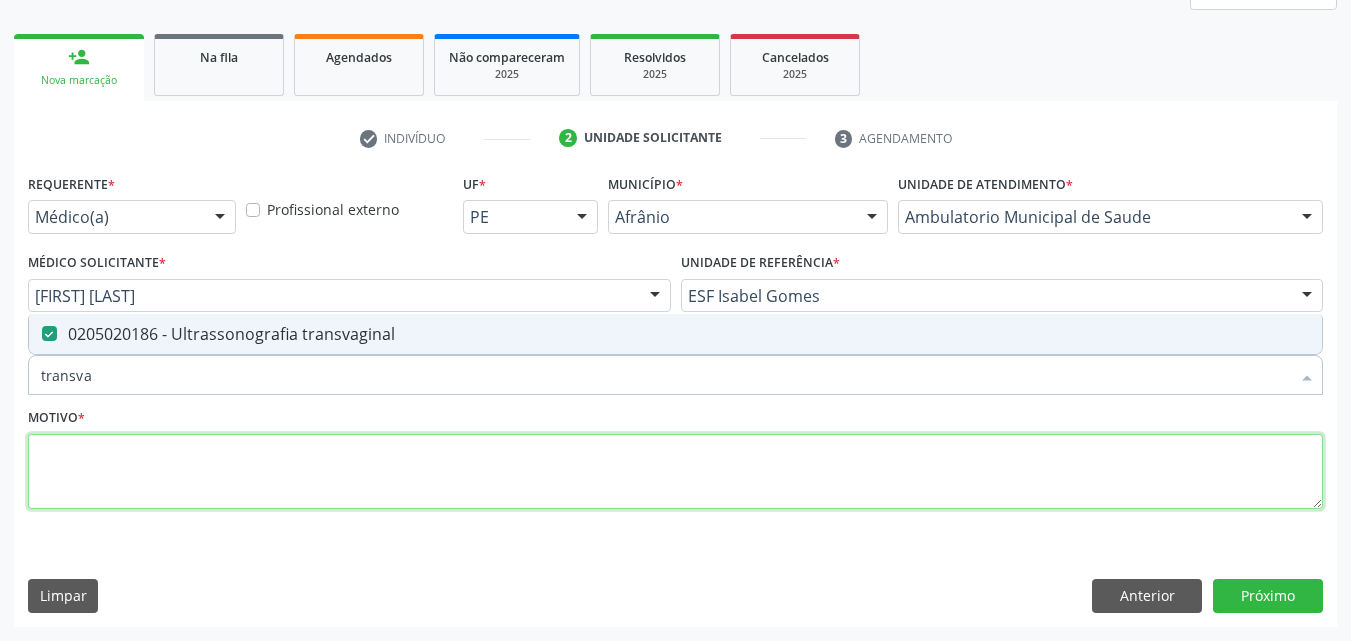 click at bounding box center (675, 472) 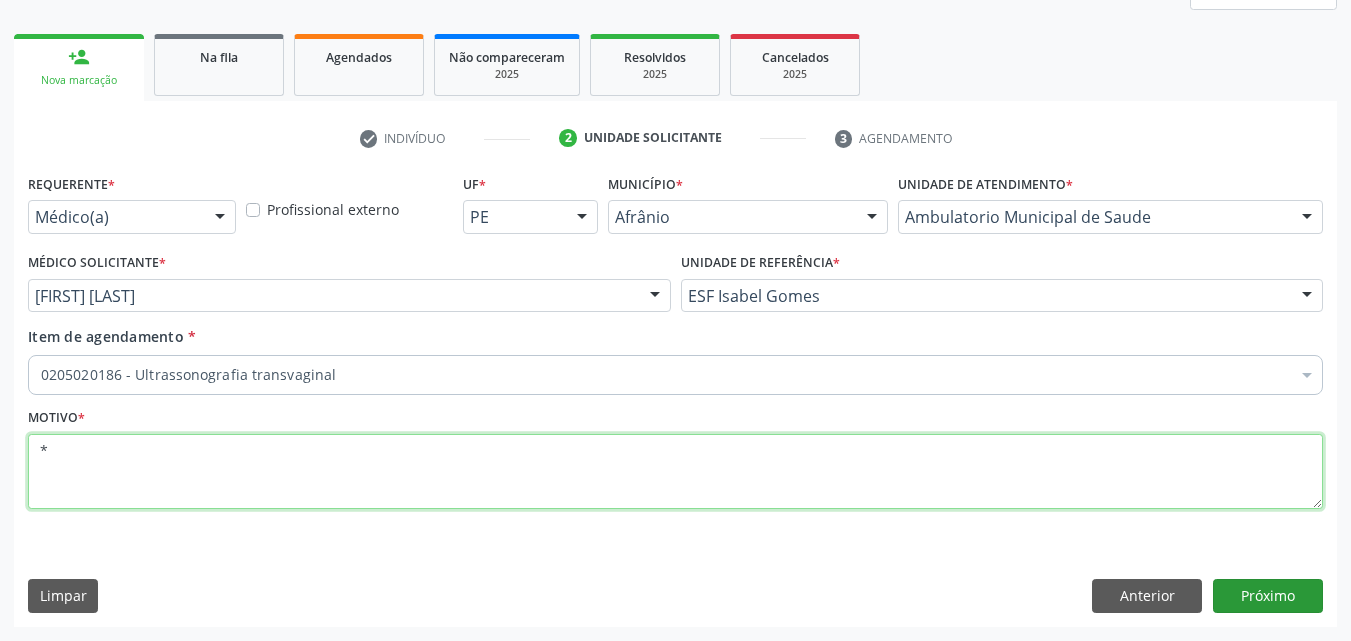 type on "*" 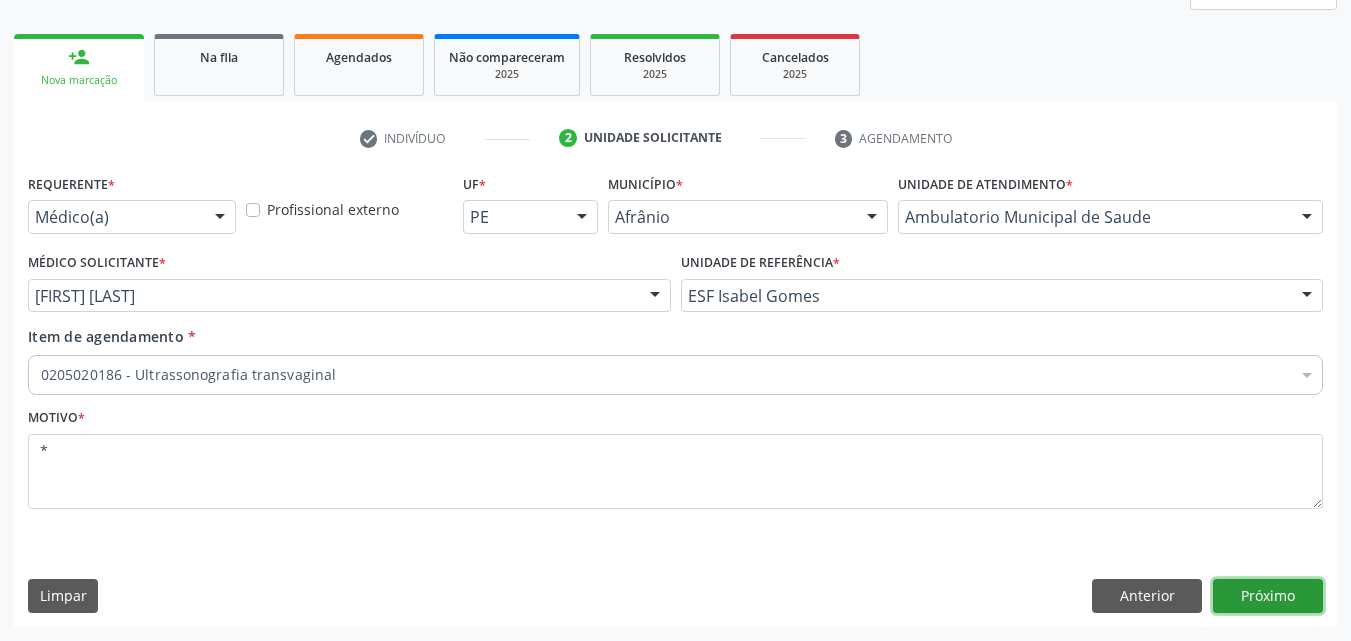 click on "Próximo" at bounding box center [1268, 596] 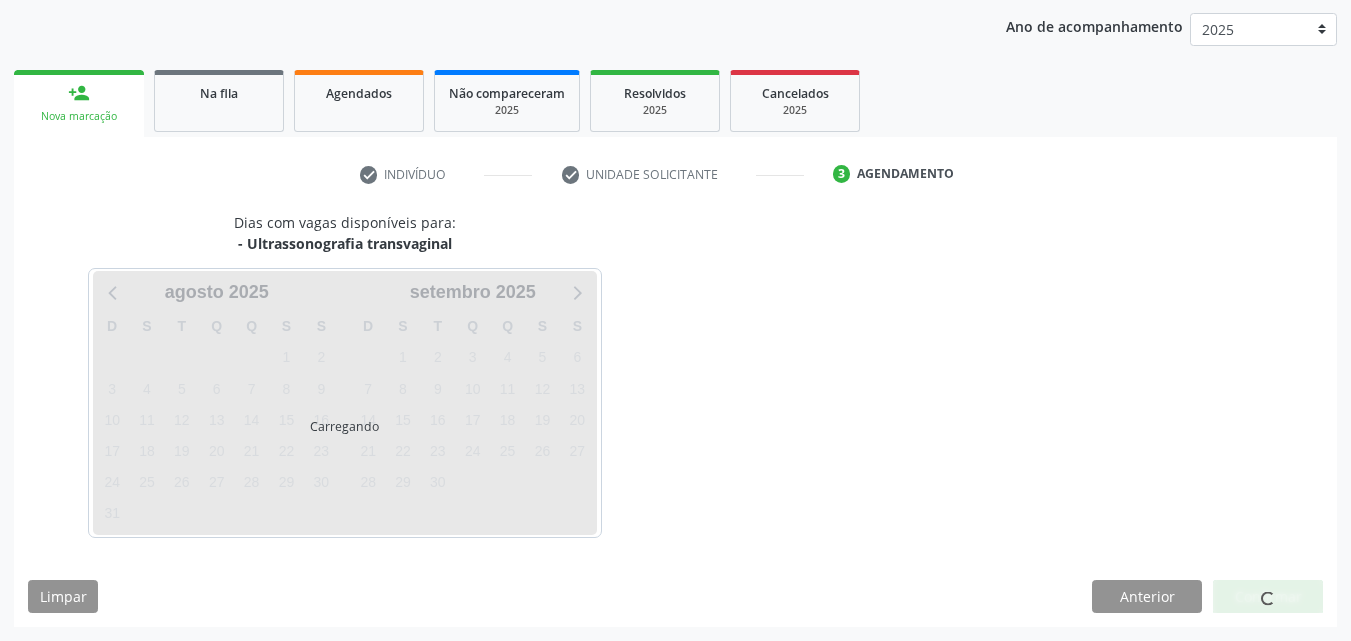 scroll, scrollTop: 229, scrollLeft: 0, axis: vertical 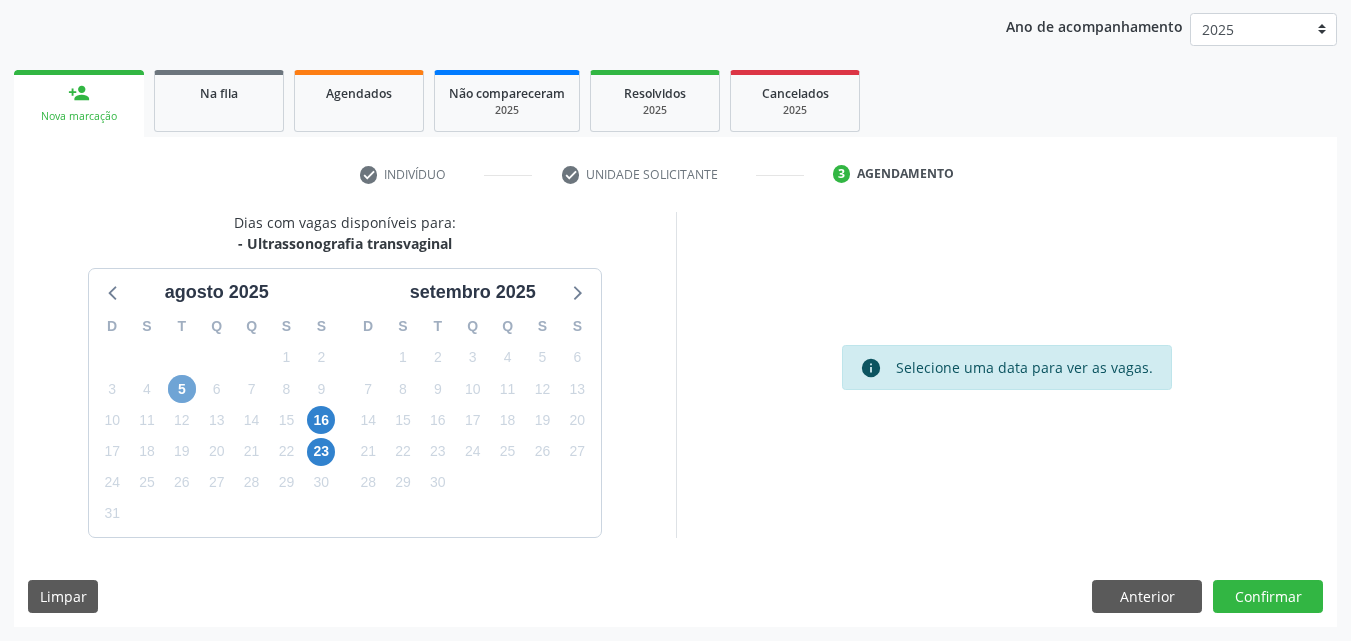 click on "5" at bounding box center (182, 389) 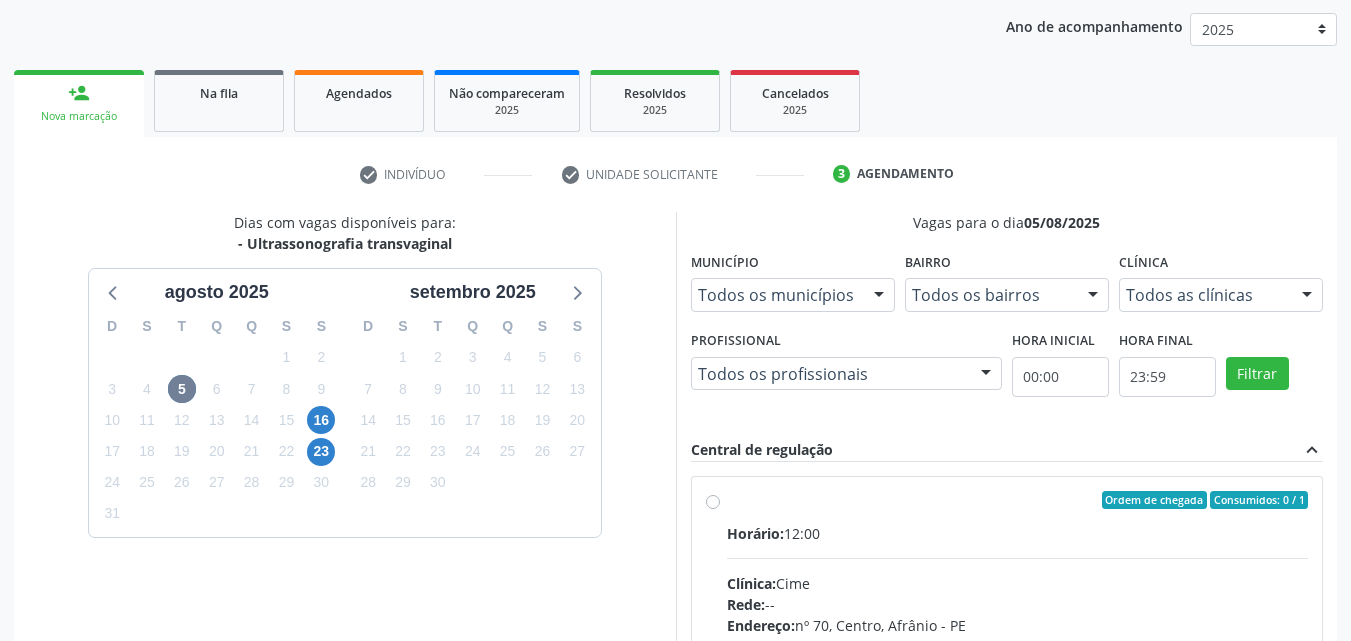 click on "Ordem de chegada
Consumidos: 0 / 1
Horário:   12:00
Clínica:  Cime
Rede:
--
Endereço:   nº 70, Centro, Afrânio - PE
Telefone:   (87) 88416145
Profissional:
--
Informações adicionais sobre o atendimento
Idade de atendimento:
Sem restrição
Gênero(s) atendido(s):
Sem restrição
Informações adicionais:
--" at bounding box center (1007, 644) 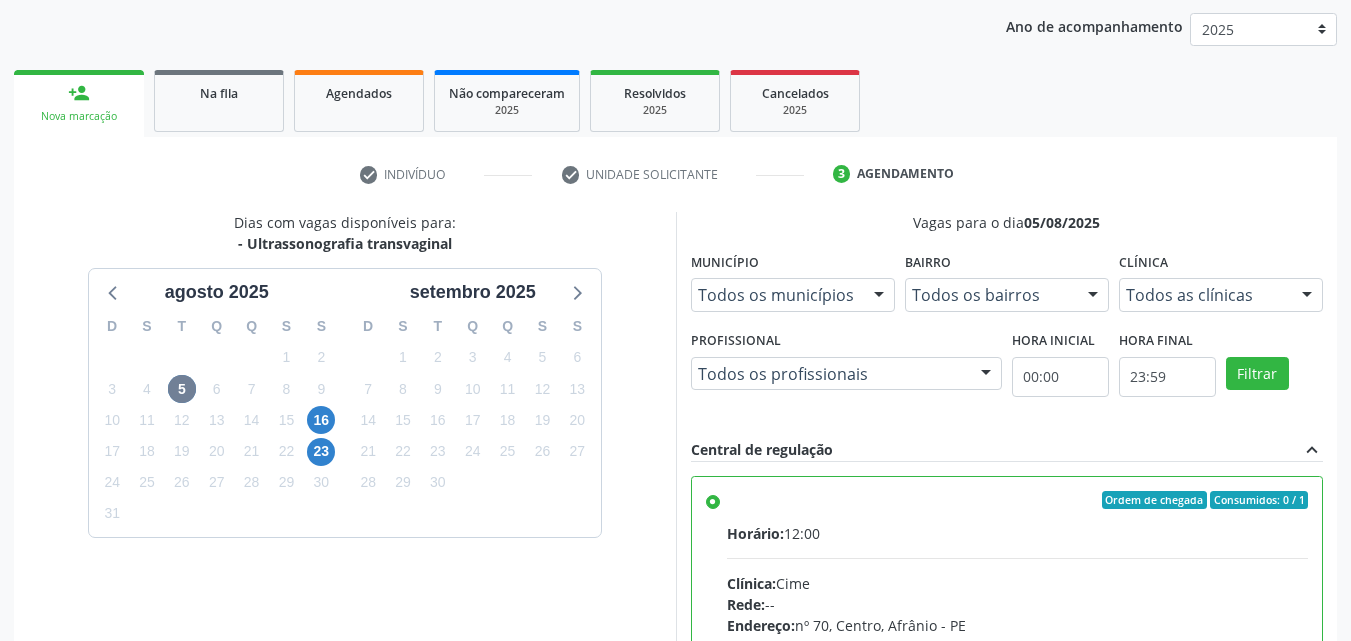 scroll, scrollTop: 99, scrollLeft: 0, axis: vertical 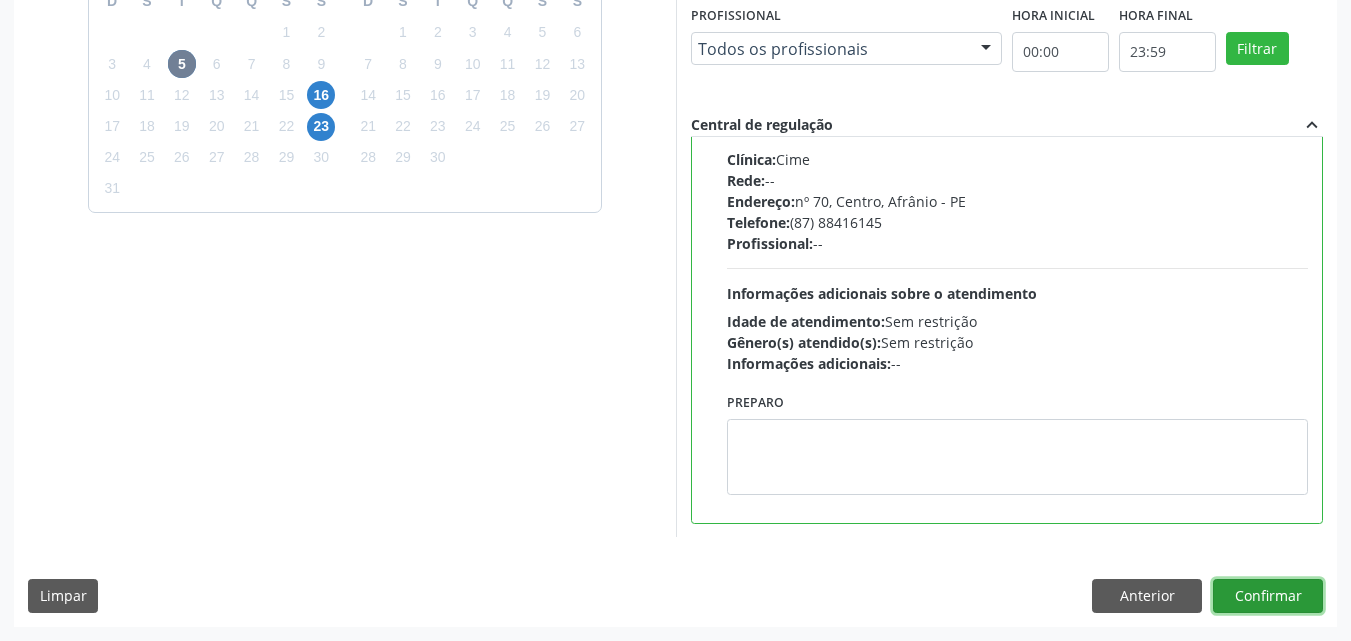 click on "Confirmar" at bounding box center (1268, 596) 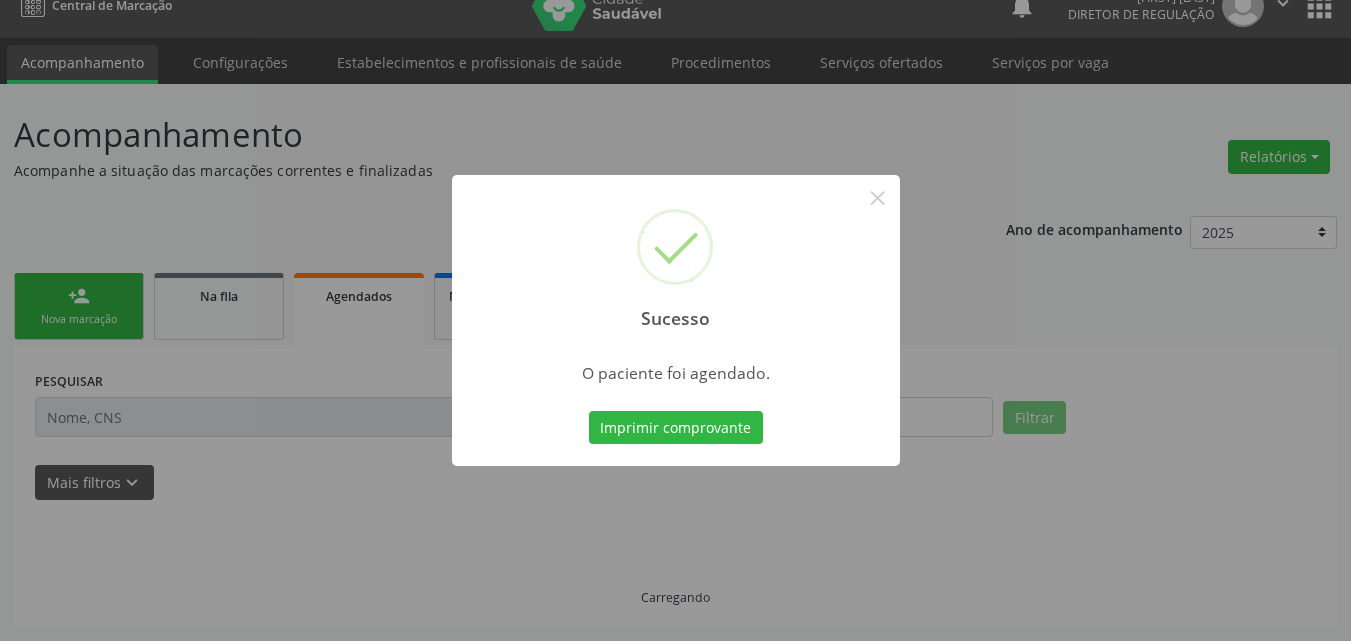 scroll, scrollTop: 26, scrollLeft: 0, axis: vertical 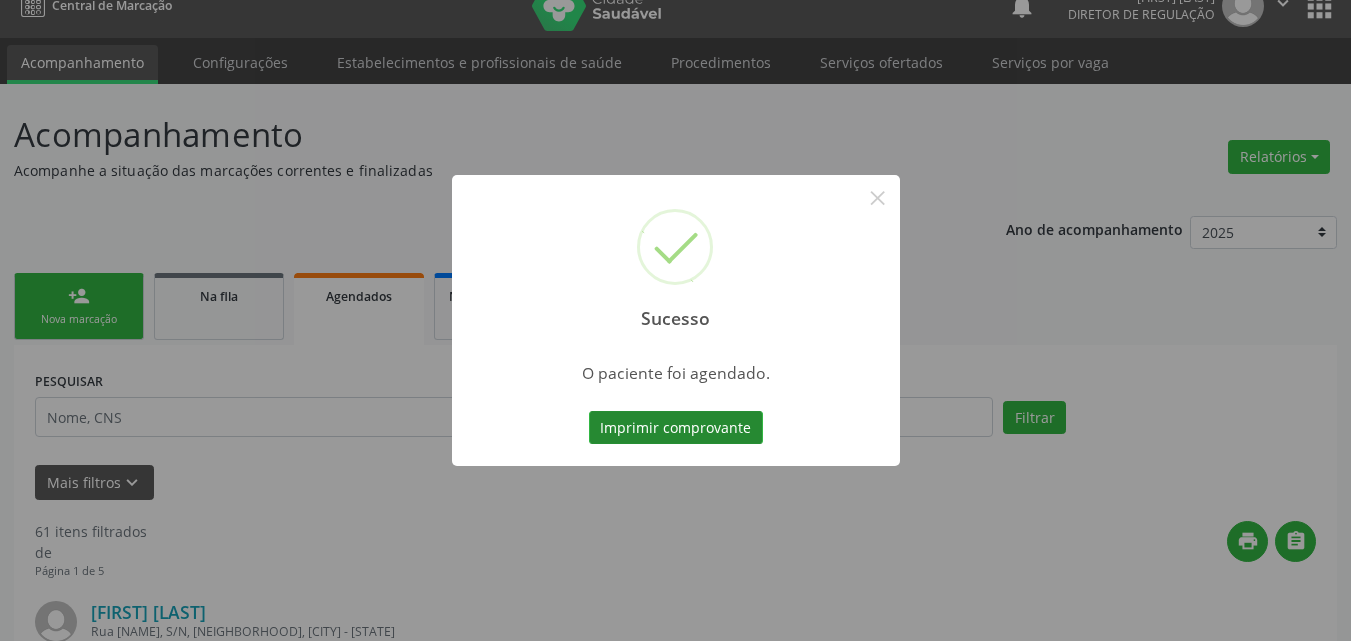 click on "Imprimir comprovante" at bounding box center (676, 428) 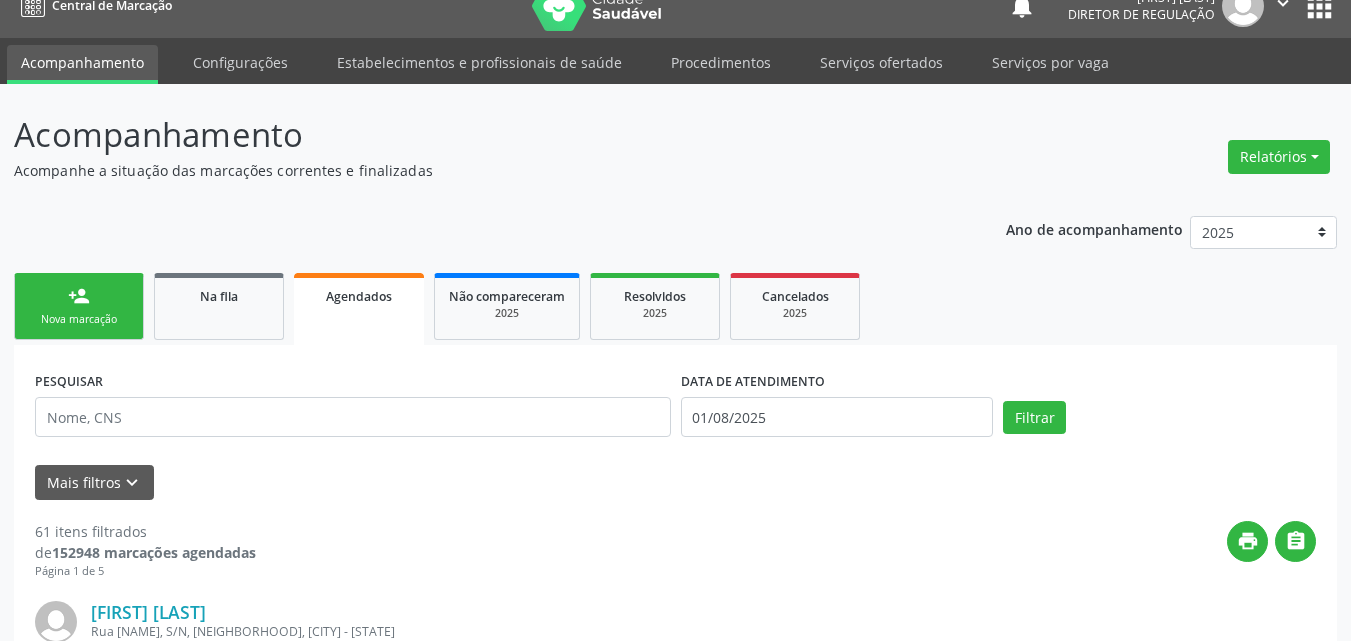 click on "Nova marcação" at bounding box center [79, 319] 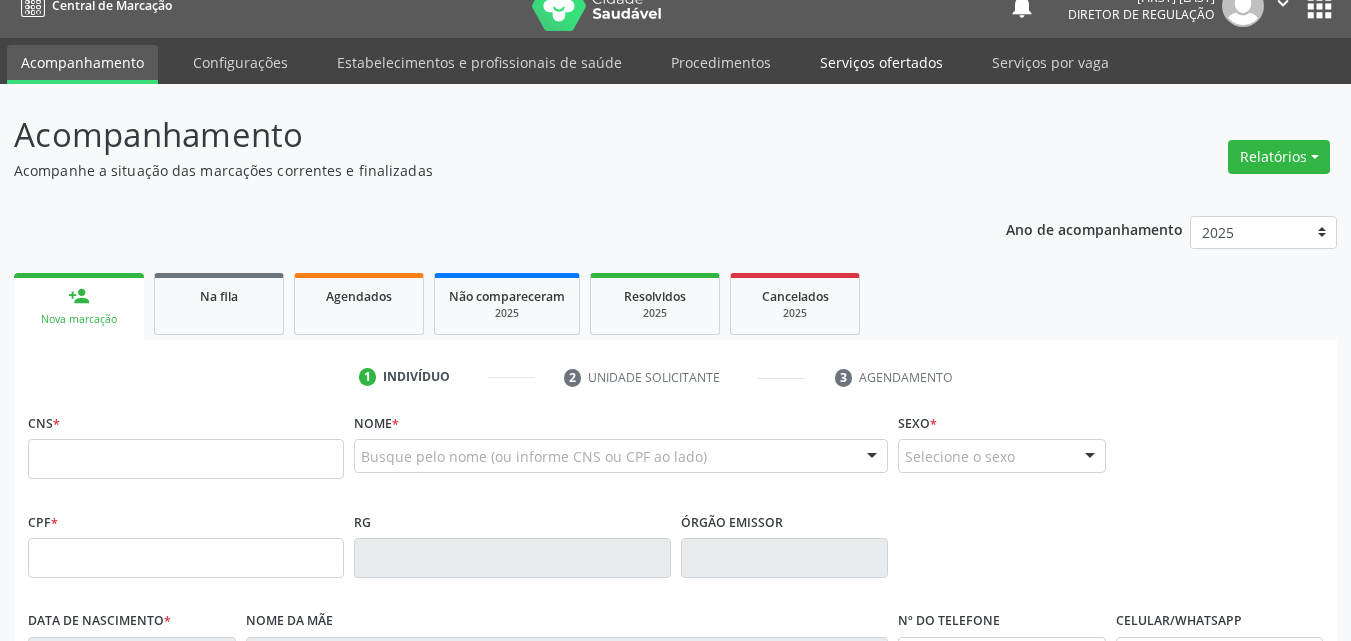 click on "Serviços ofertados" at bounding box center [881, 62] 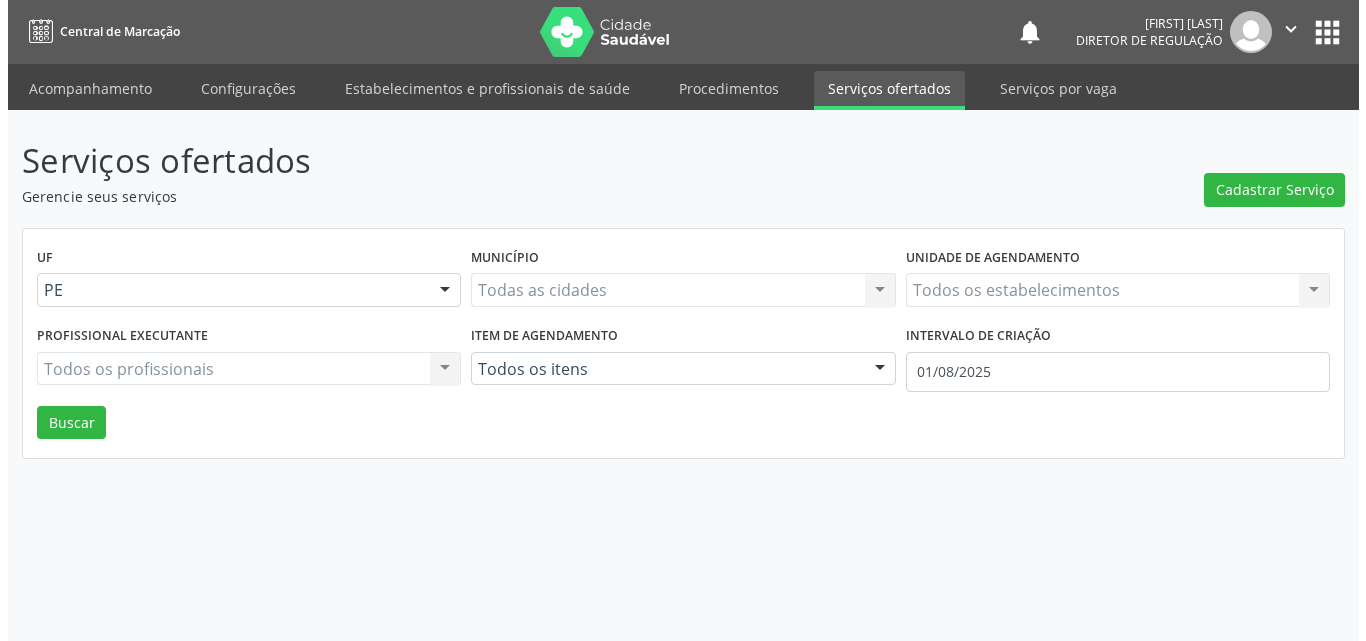 scroll, scrollTop: 0, scrollLeft: 0, axis: both 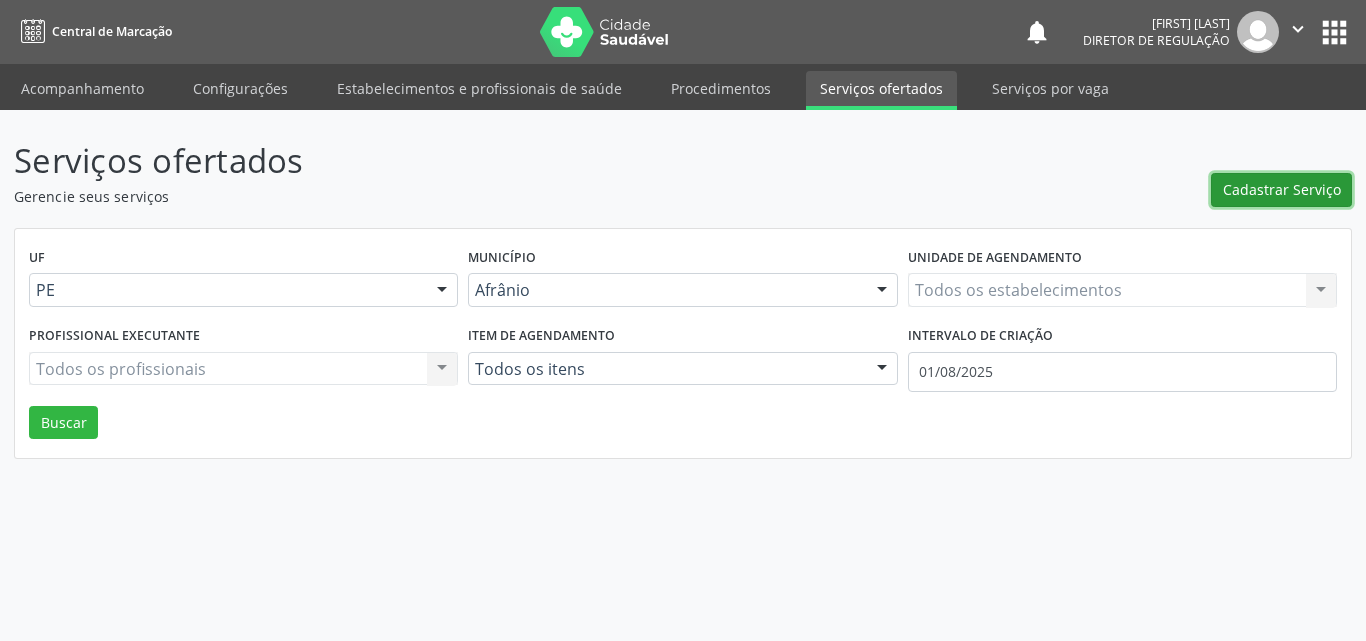 click on "Cadastrar Serviço" at bounding box center [1282, 189] 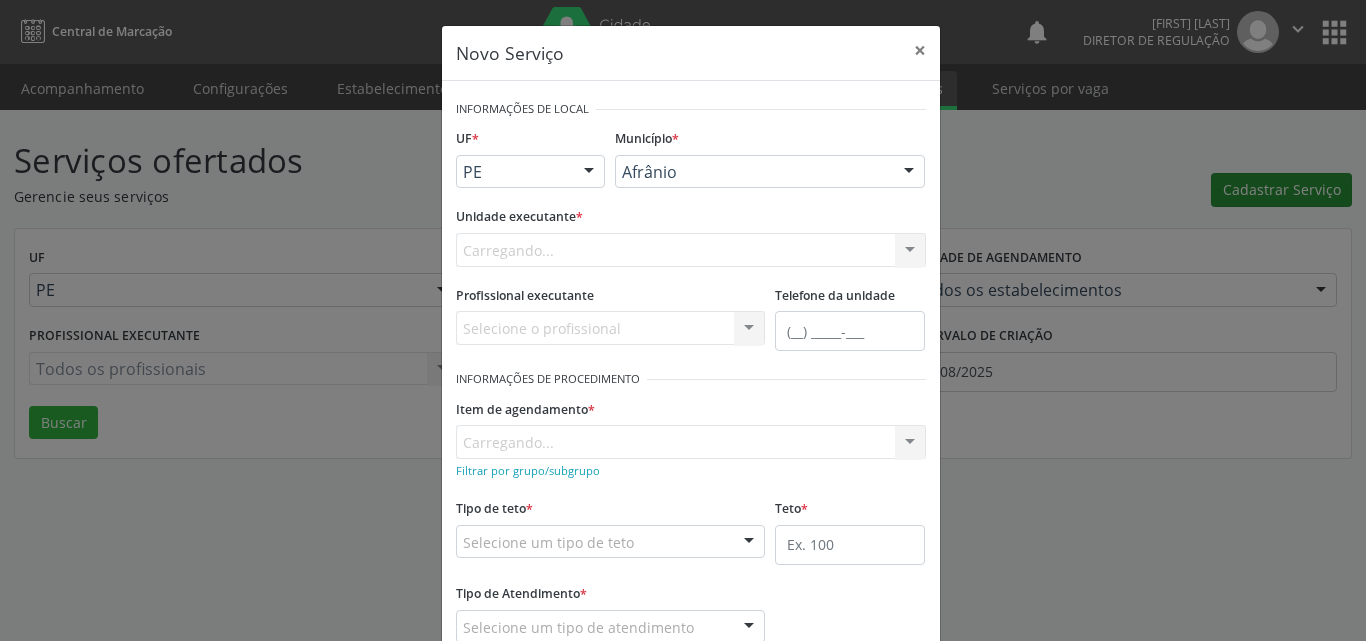 scroll, scrollTop: 0, scrollLeft: 0, axis: both 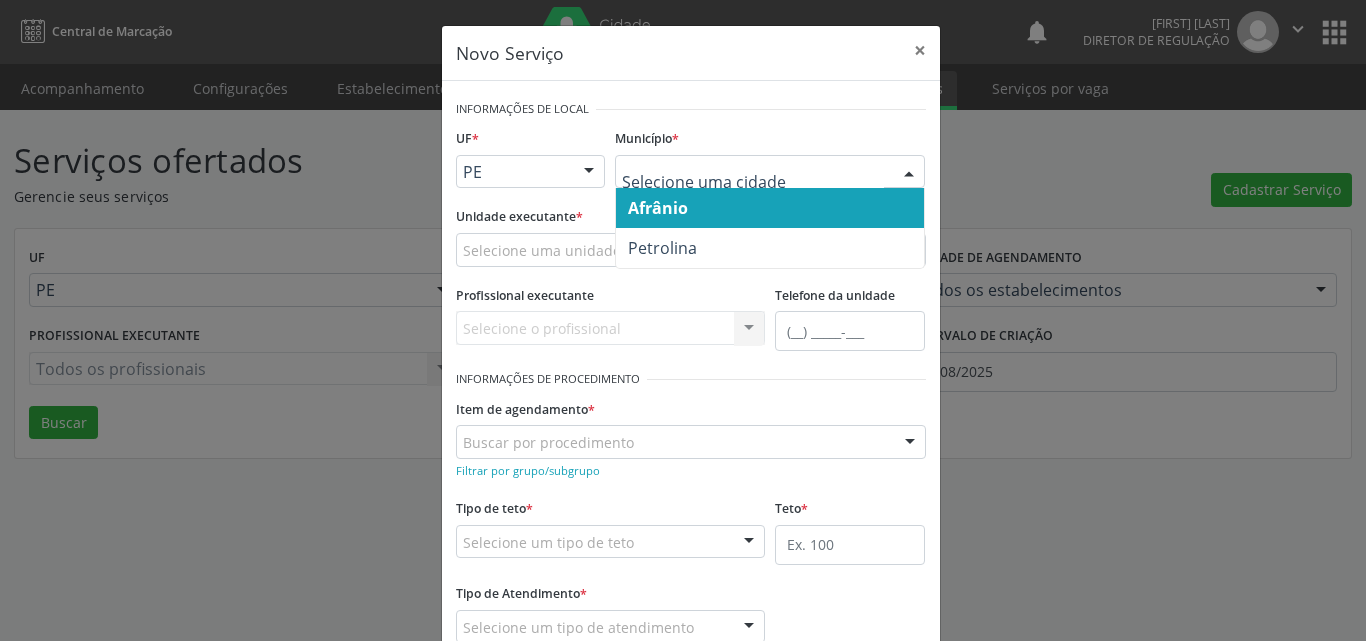 click at bounding box center [589, 173] 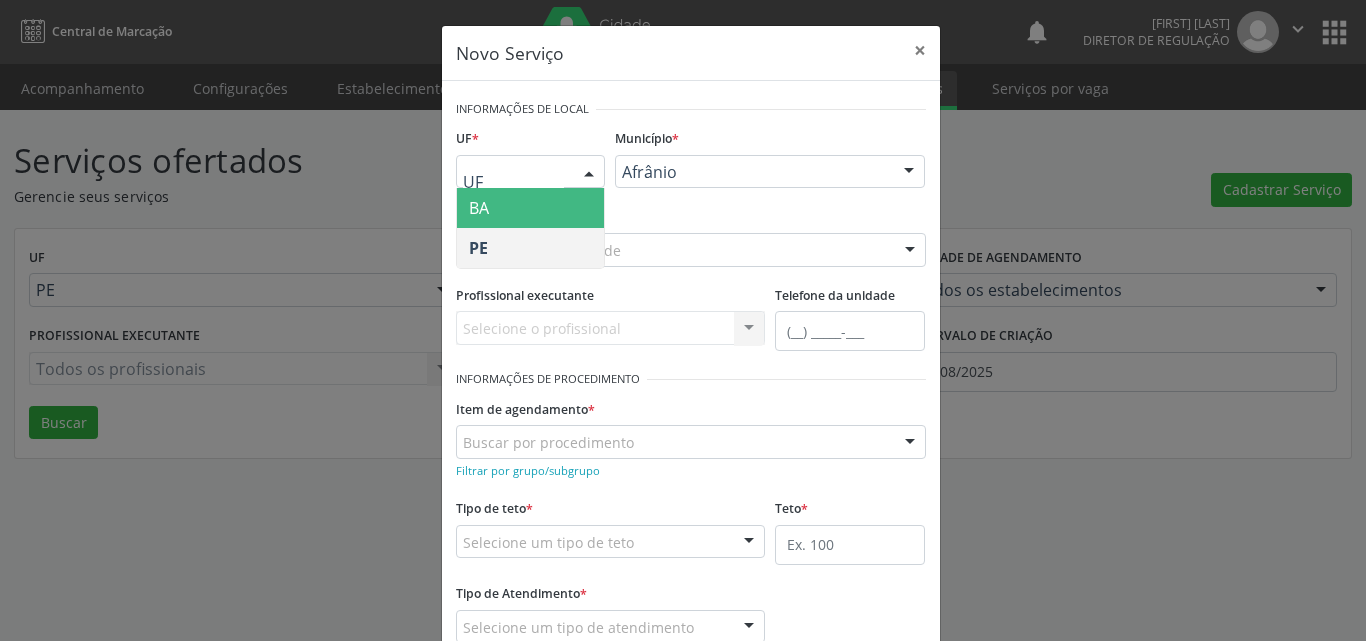 click on "BA" at bounding box center [531, 208] 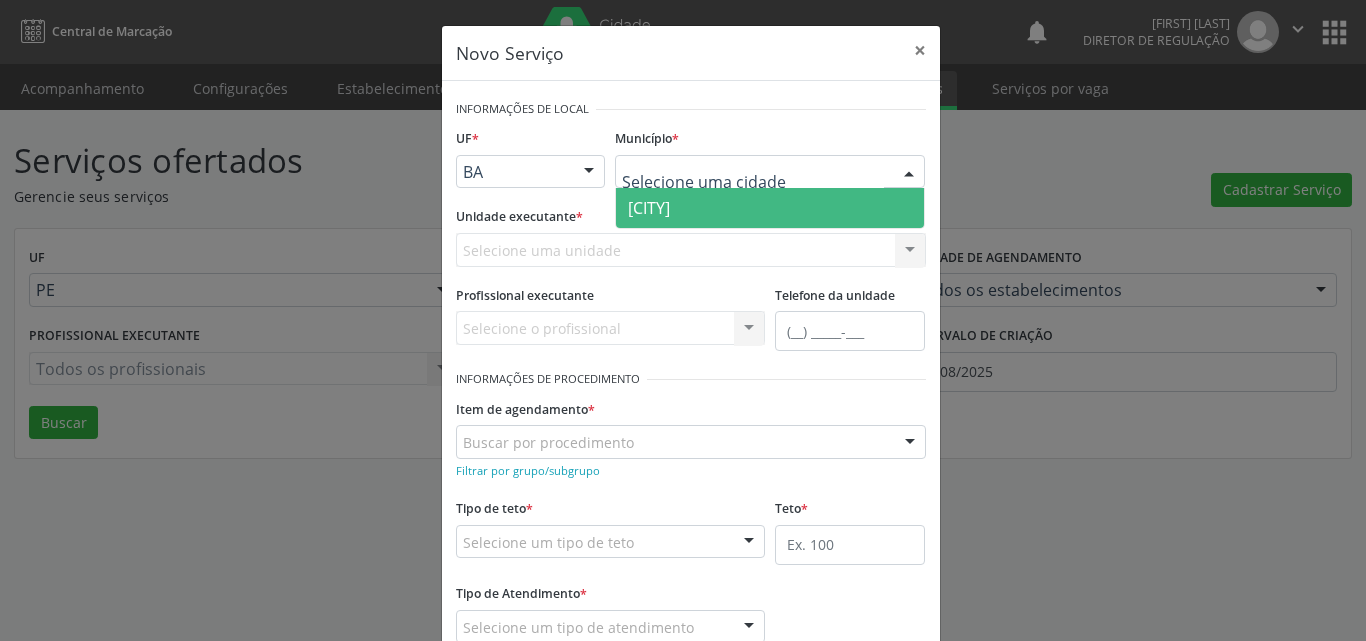 click on "Juazeiro" at bounding box center [770, 208] 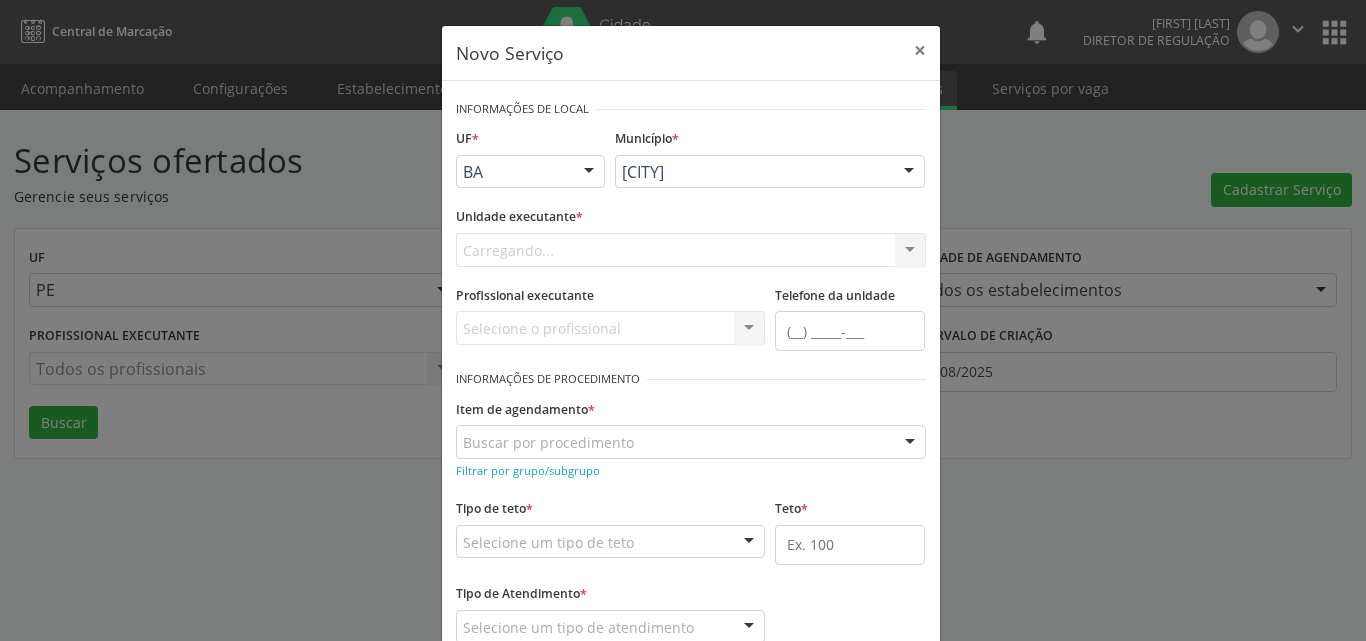 click on "Carregando..." at bounding box center [691, 250] 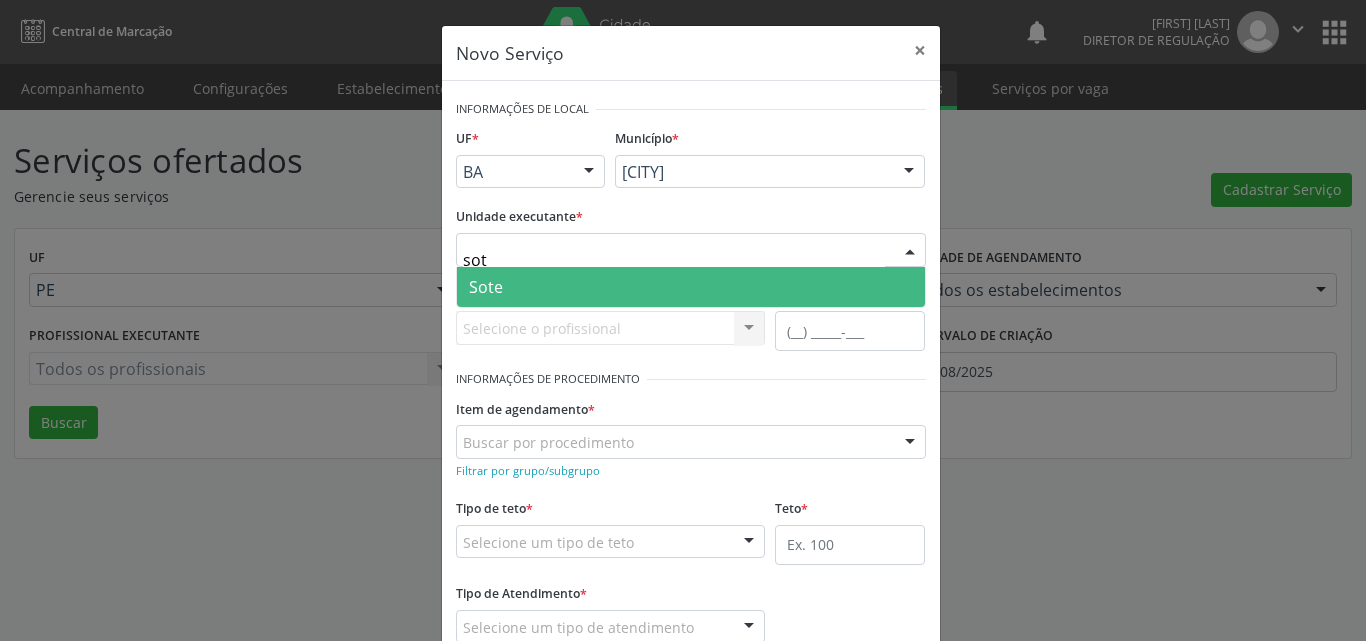 type on "sote" 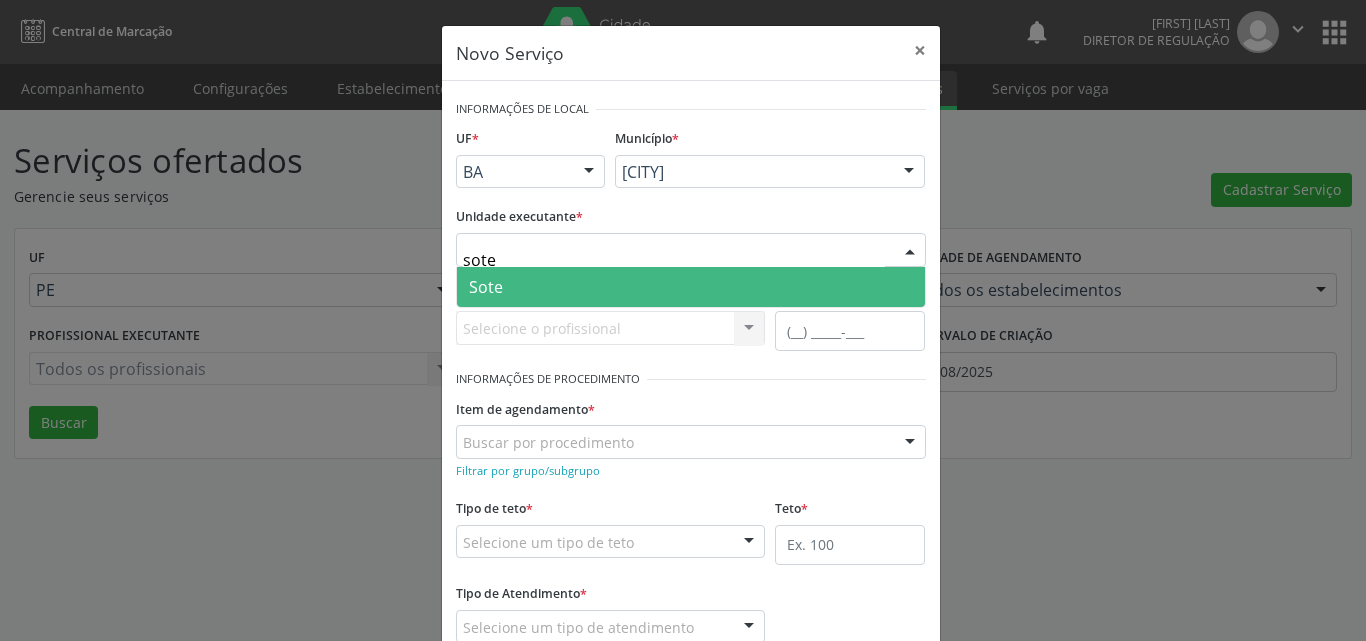 click on "Sote" at bounding box center (691, 287) 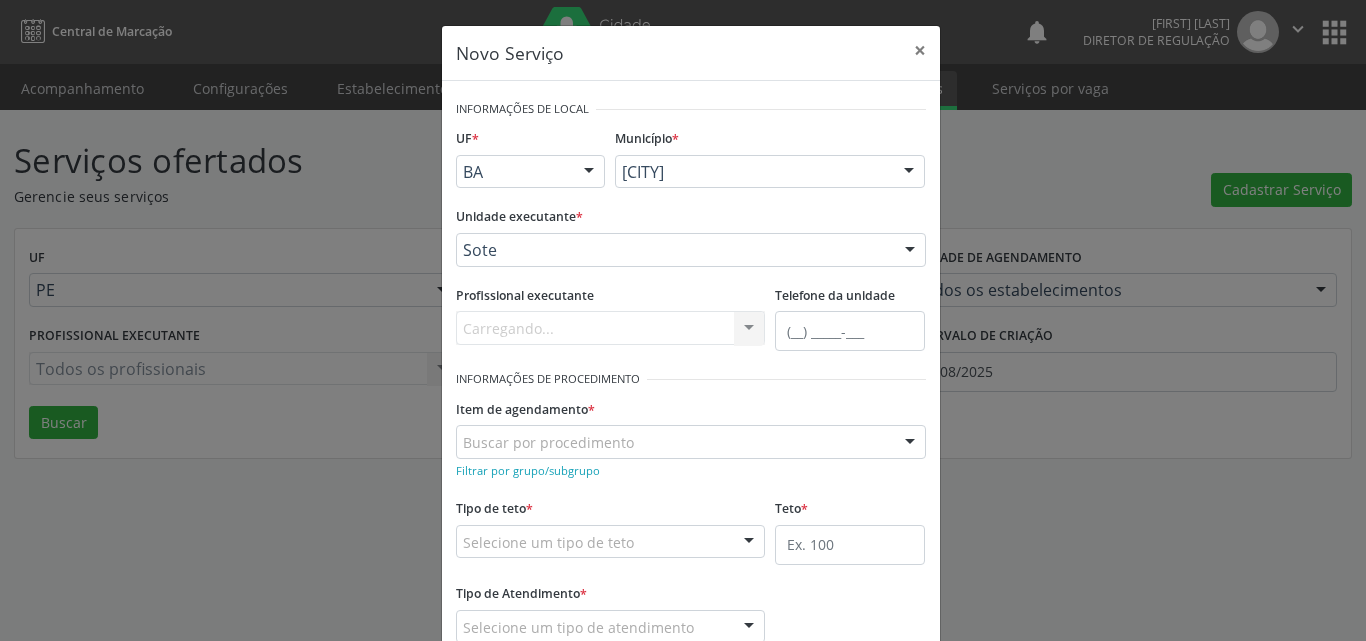 click on "Buscar por procedimento" at bounding box center (691, 442) 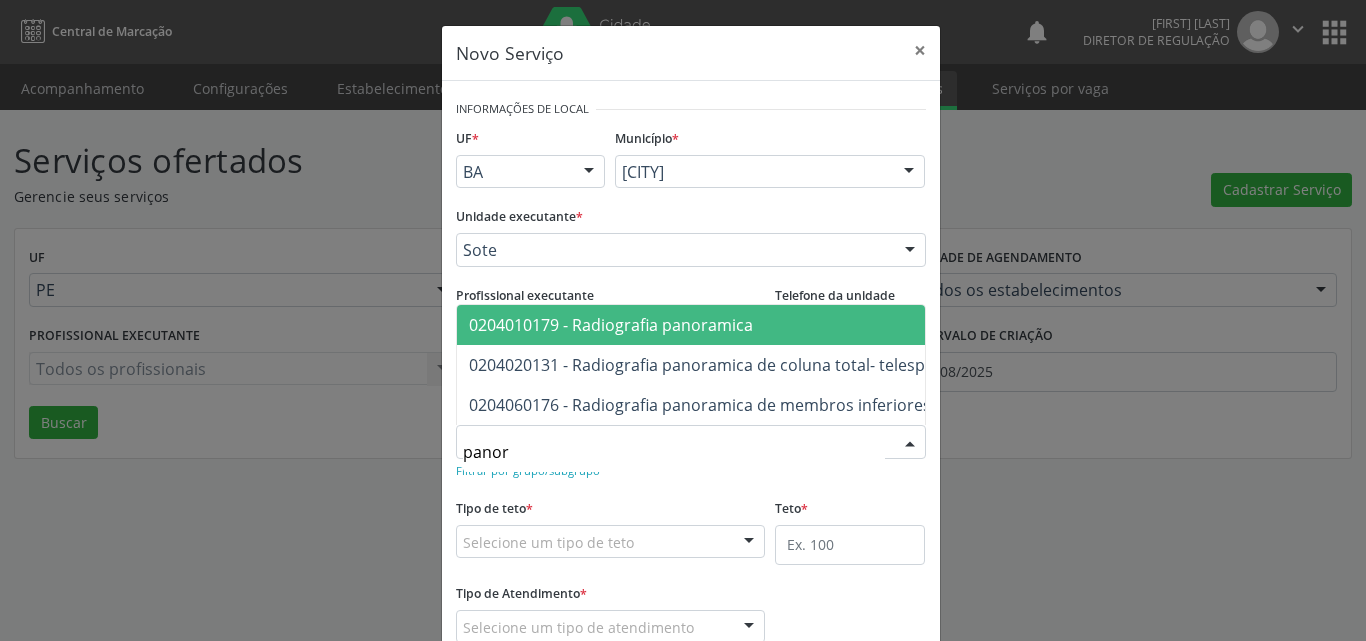 type on "panora" 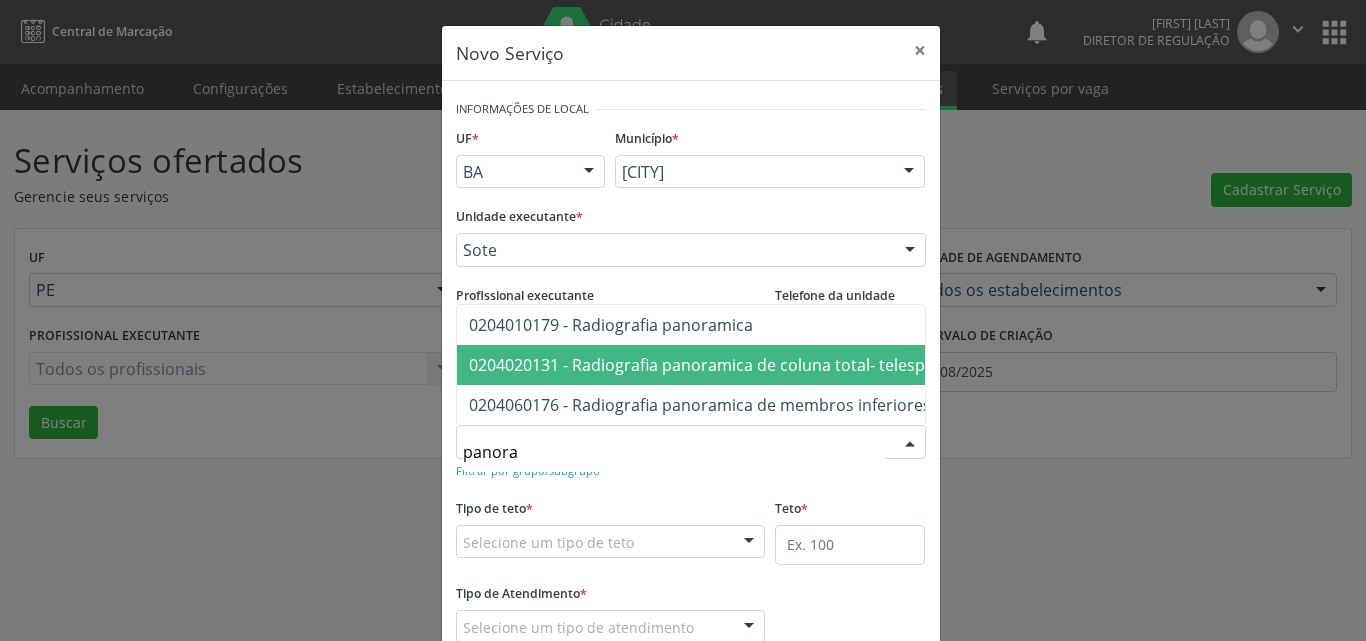 click on "0204020131 - Radiografia panoramica de coluna total- telespondilografia ( p/ escoliose)" at bounding box center (796, 365) 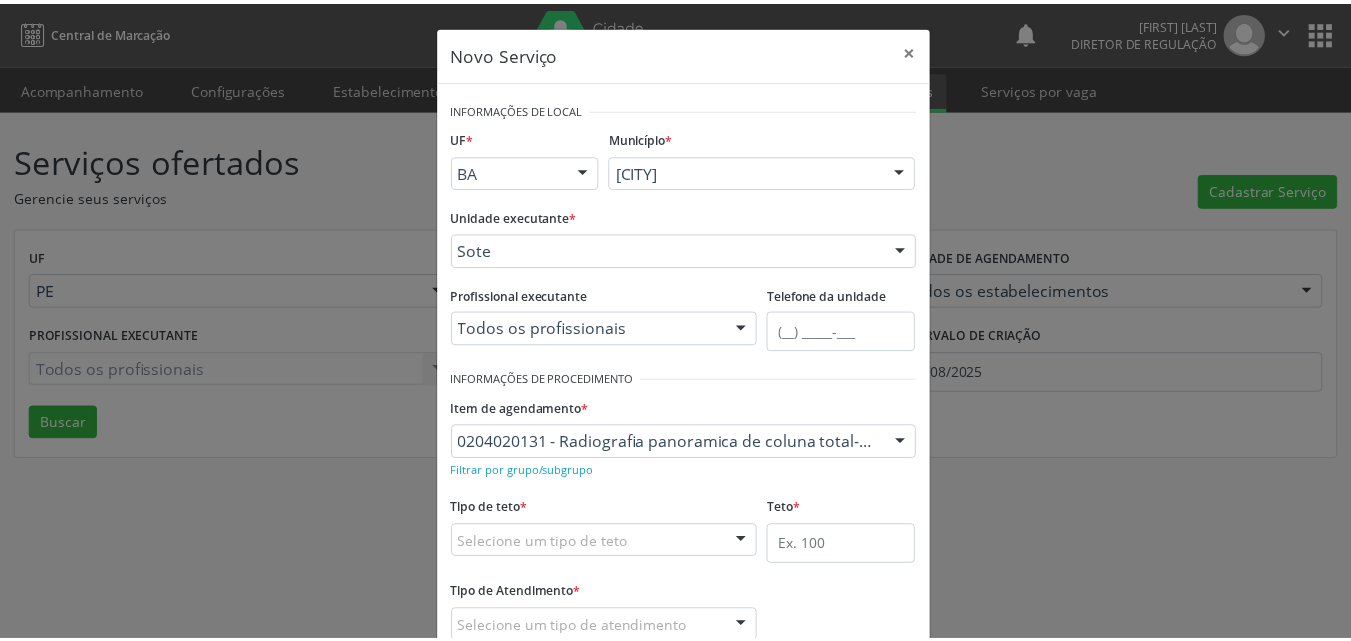scroll, scrollTop: 132, scrollLeft: 0, axis: vertical 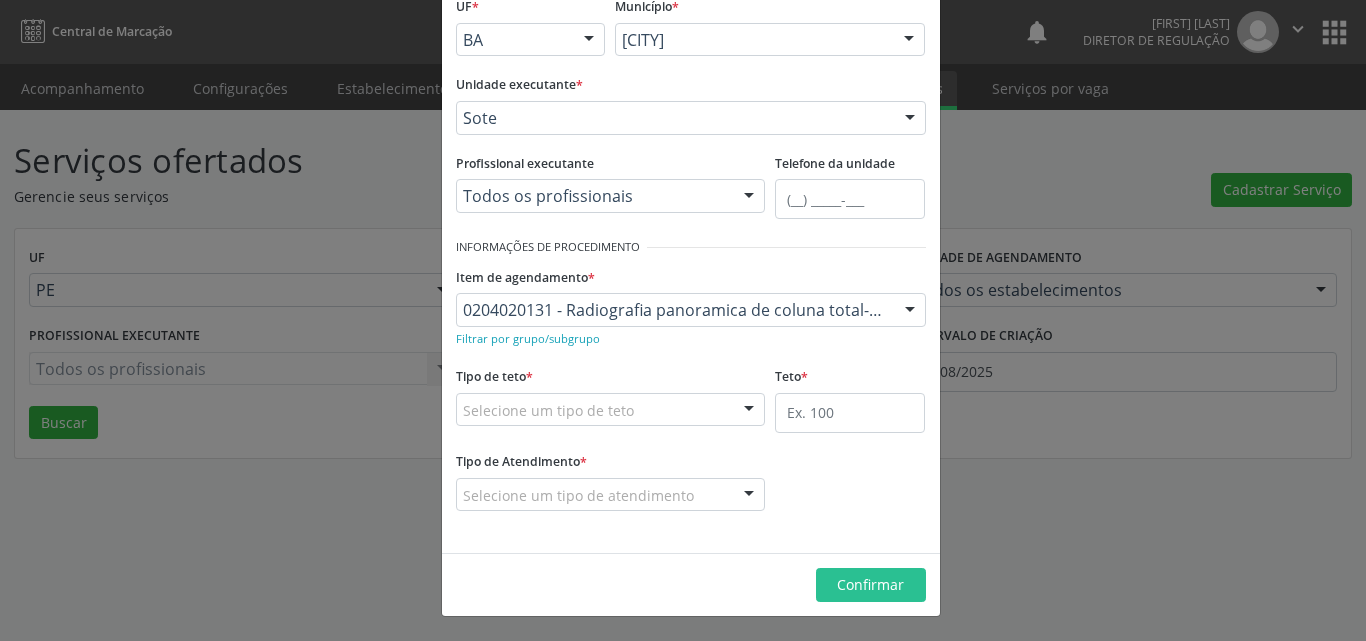 click on "Selecione um tipo de teto" at bounding box center [611, 410] 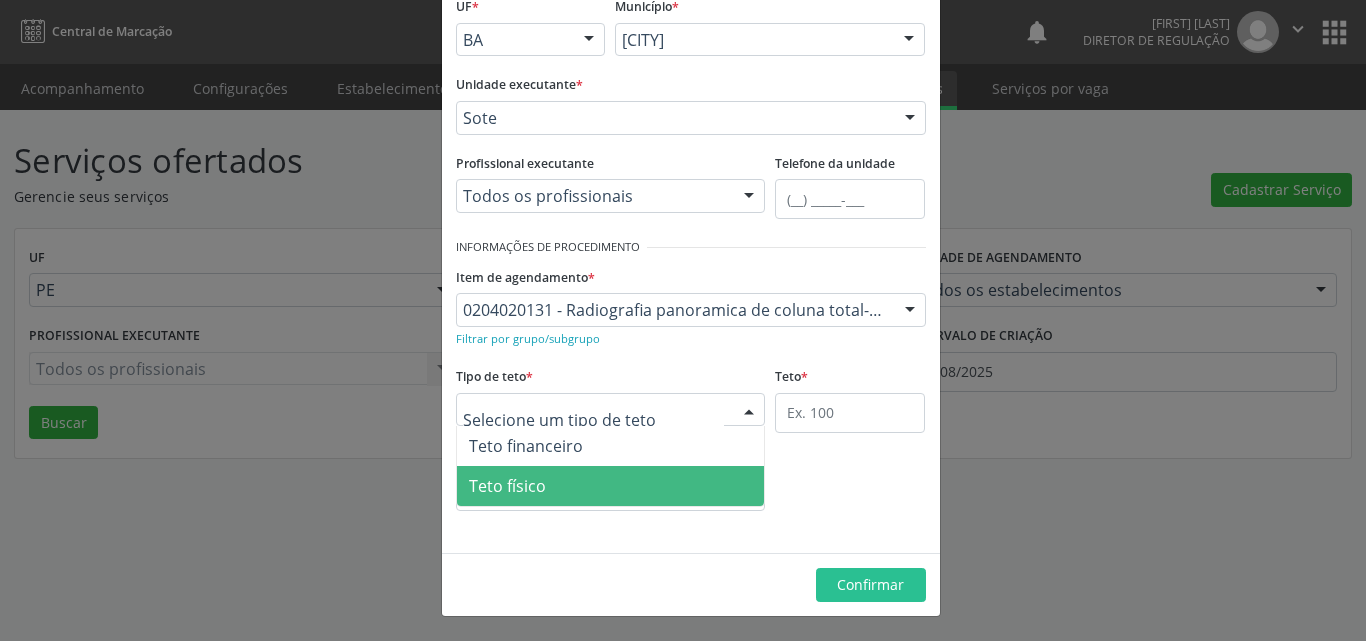 drag, startPoint x: 669, startPoint y: 485, endPoint x: 682, endPoint y: 485, distance: 13 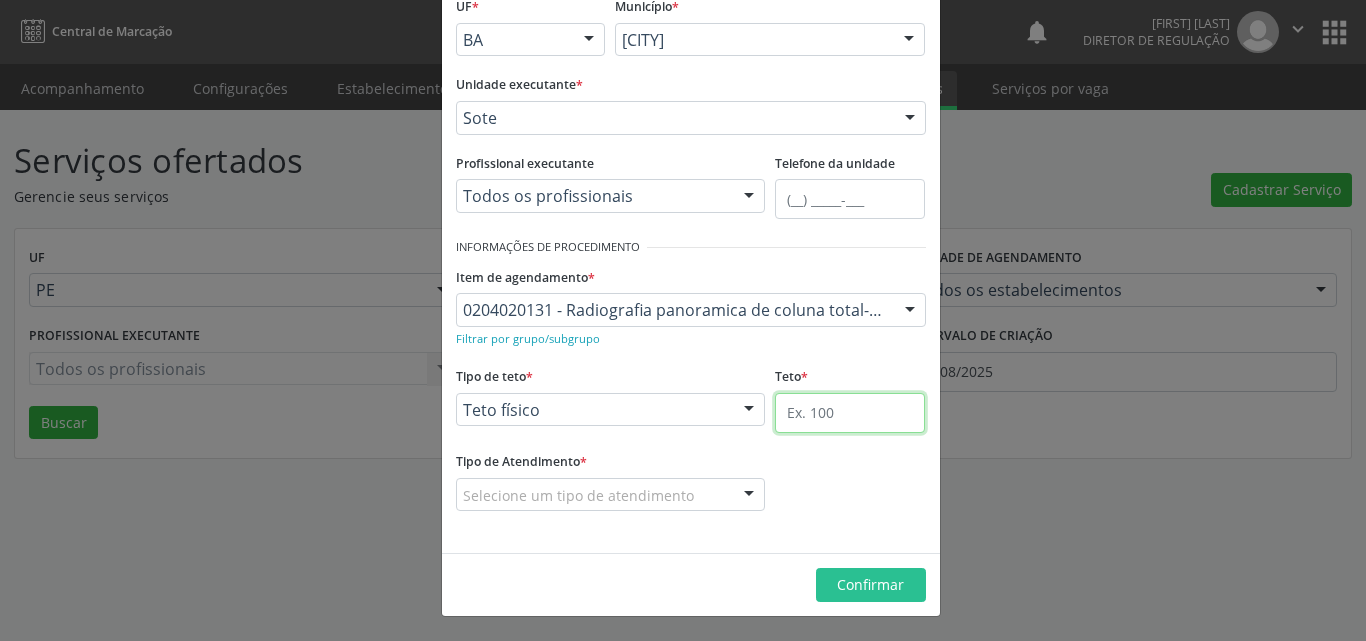 click at bounding box center (850, 413) 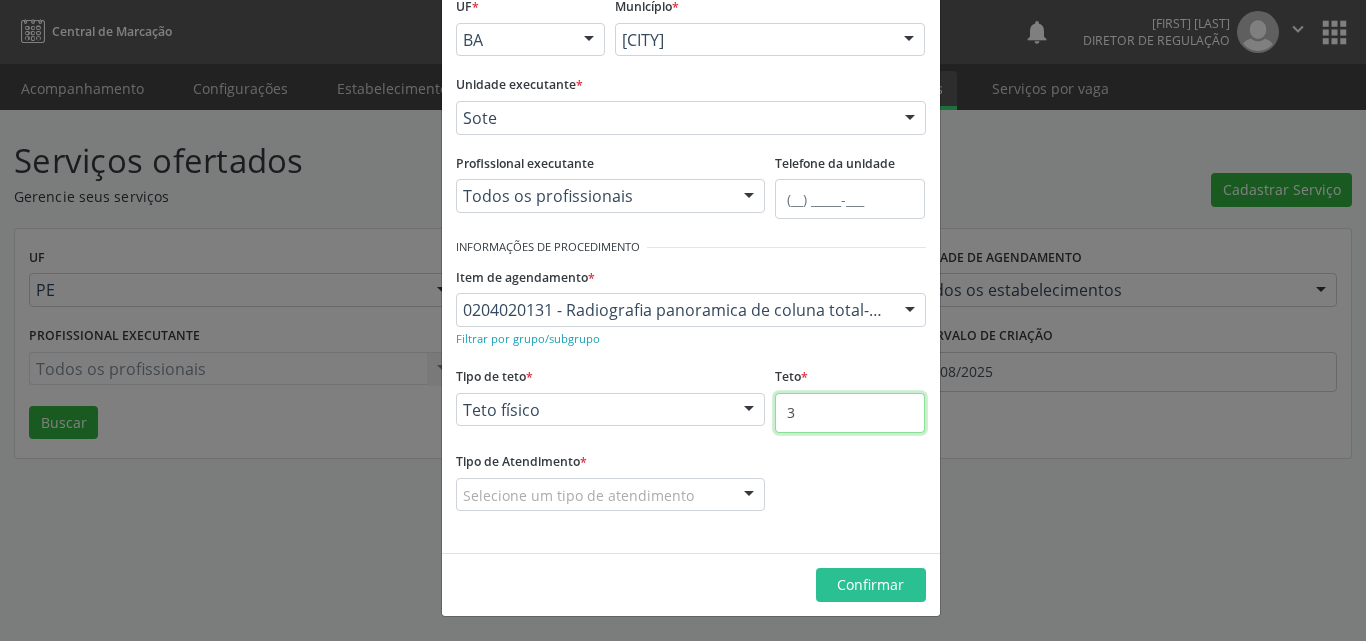 type on "3" 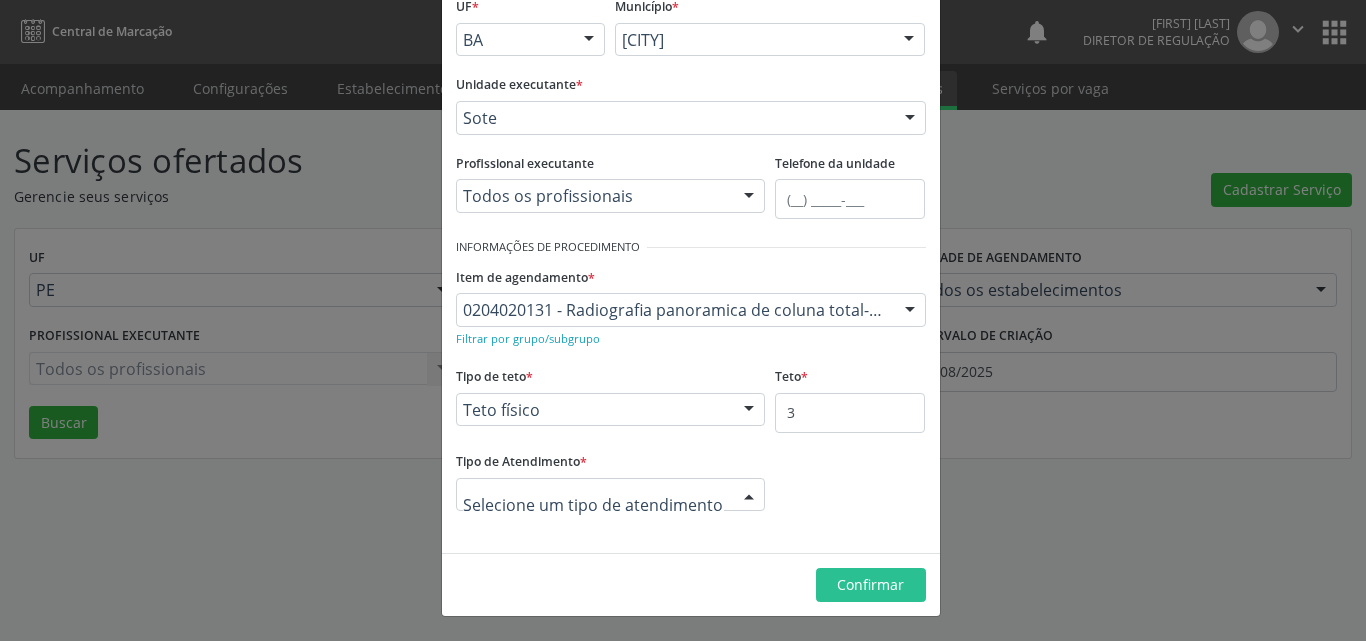 click at bounding box center [611, 495] 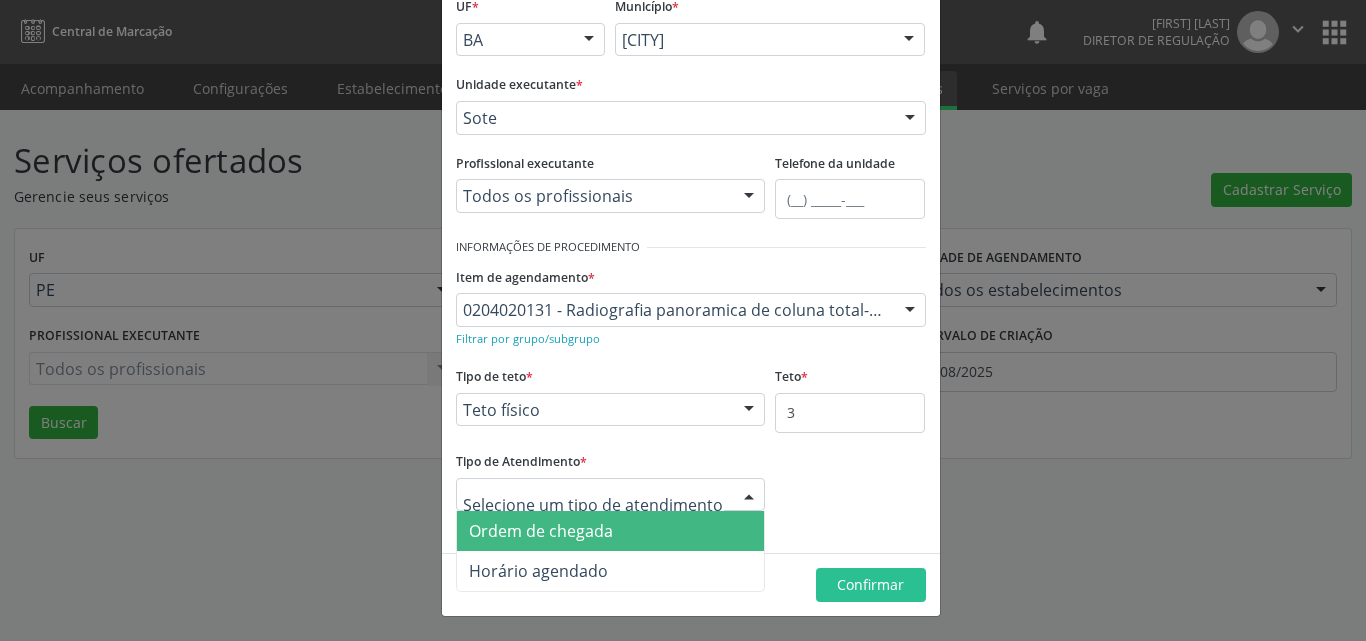 click on "Ordem de chegada" at bounding box center [611, 531] 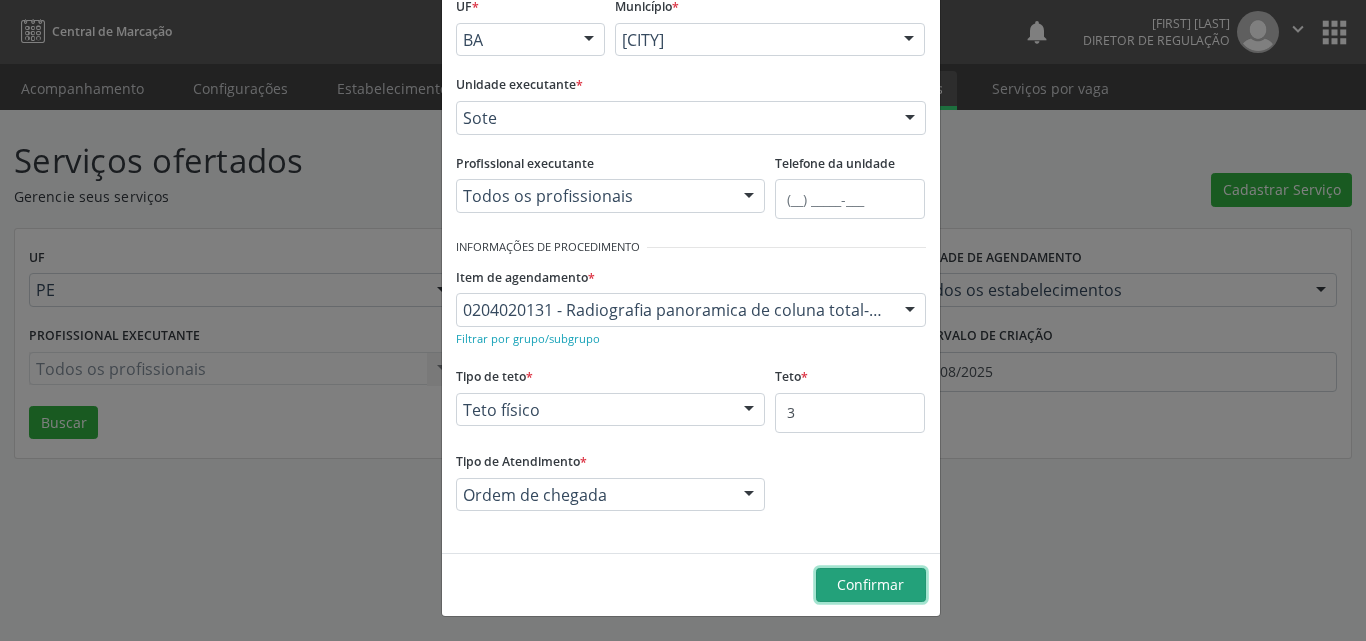 click on "Confirmar" at bounding box center (870, 584) 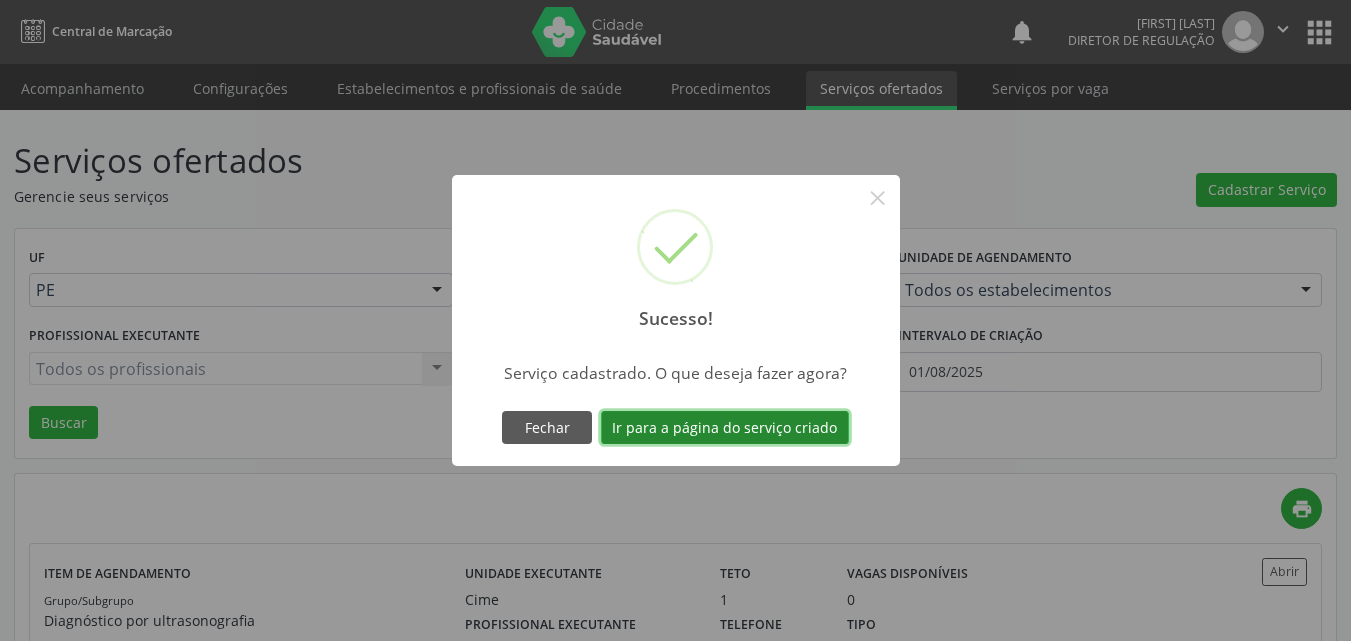 click on "Ir para a página do serviço criado" at bounding box center (725, 428) 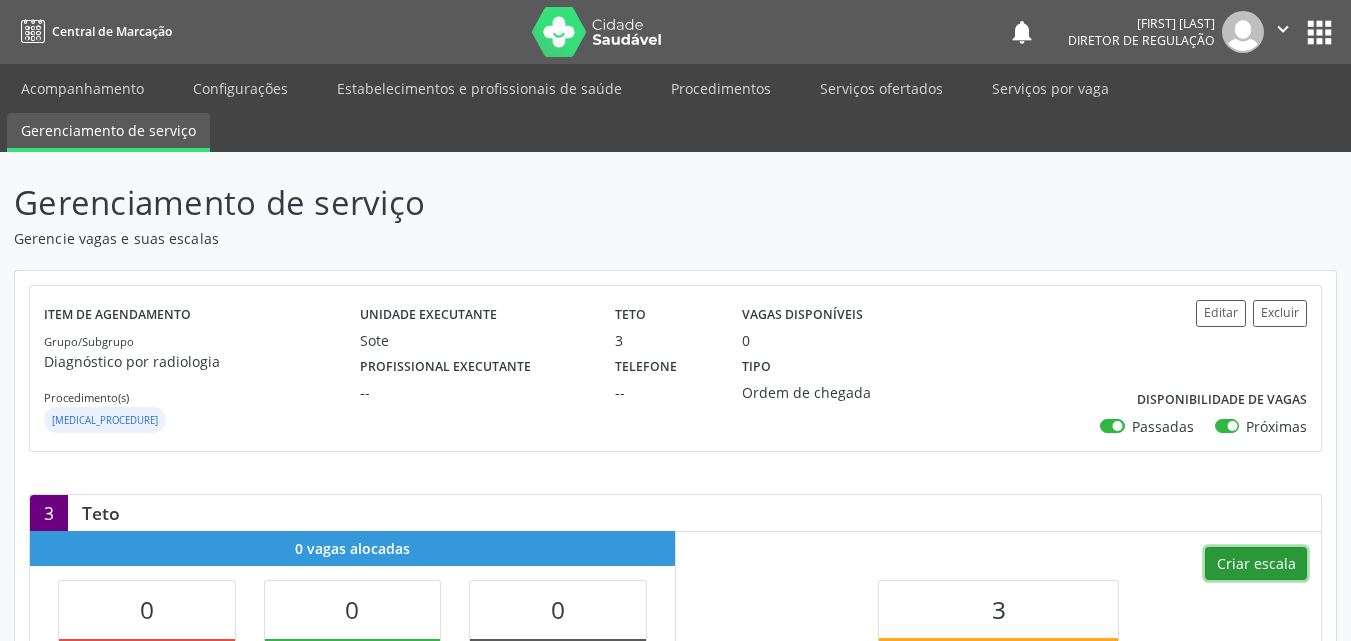 click on "Criar escala" at bounding box center (1256, 564) 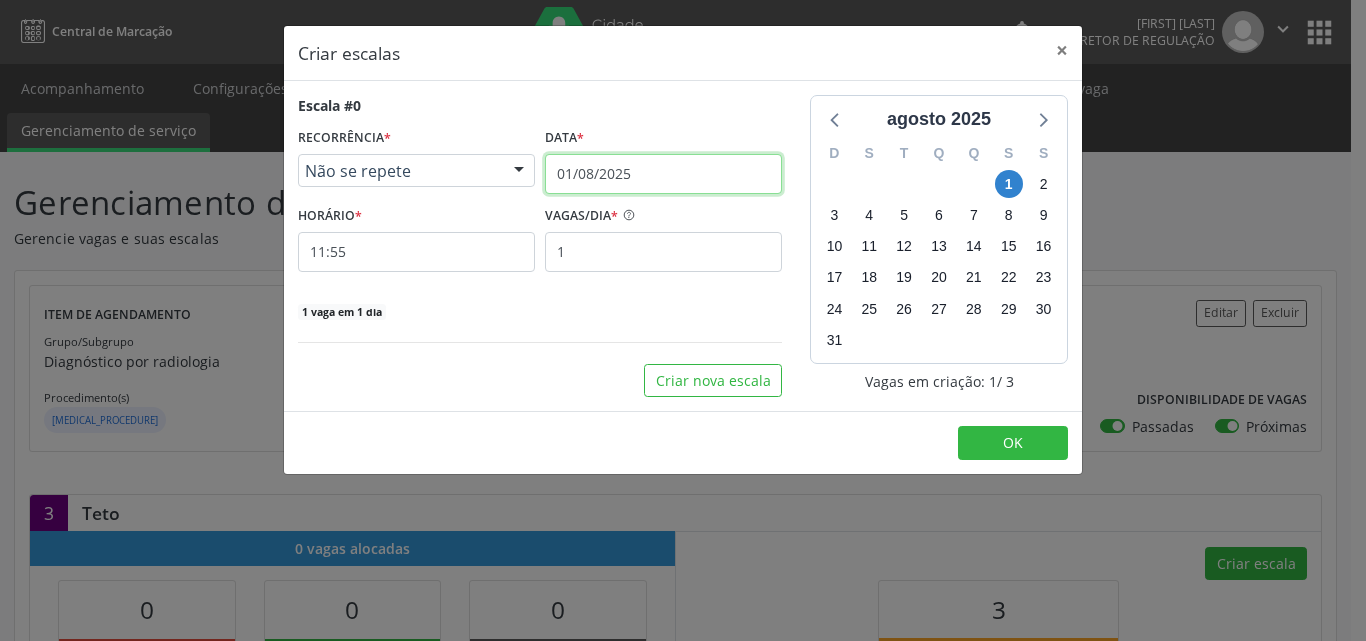 click on "01/08/2025" at bounding box center [663, 174] 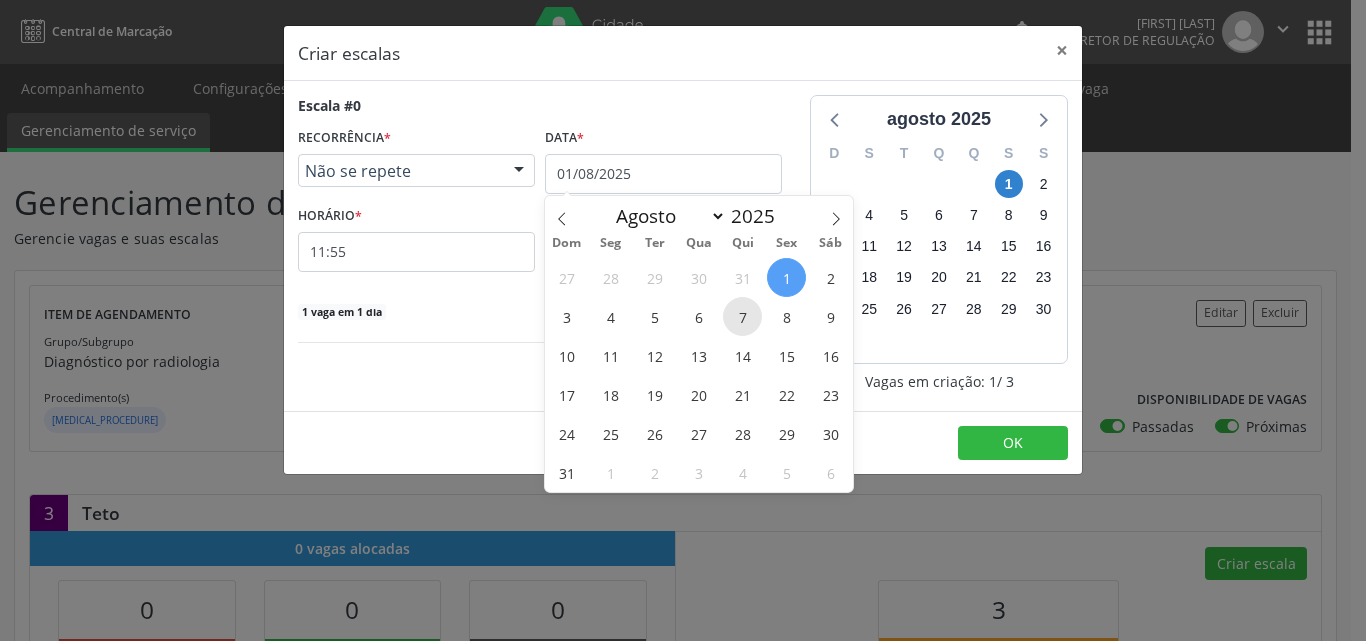 click on "7" at bounding box center (742, 316) 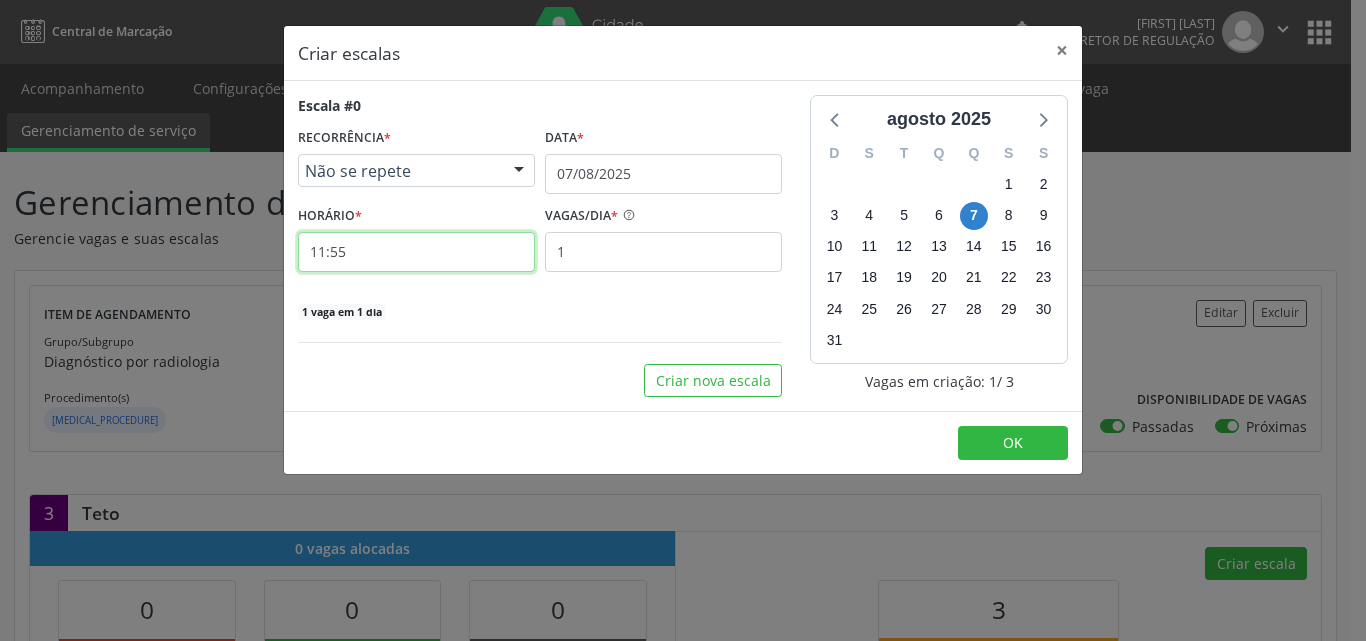 click on "11:55" at bounding box center (416, 252) 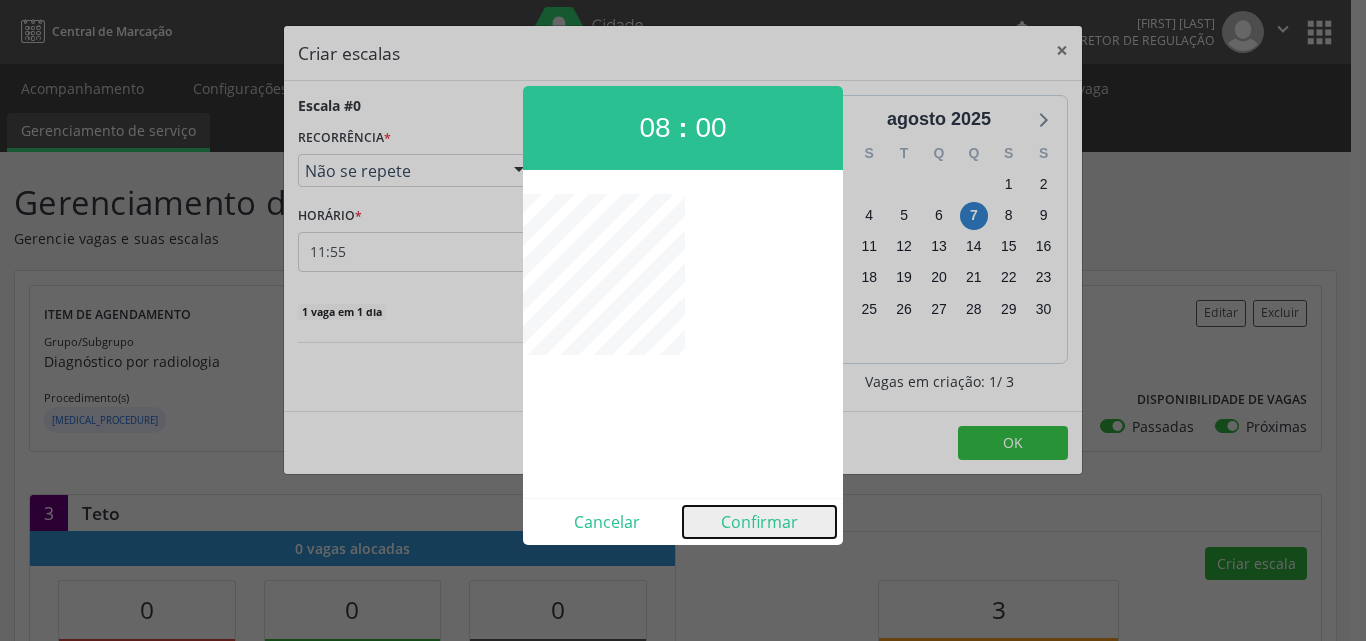 click on "Confirmar" at bounding box center (759, 522) 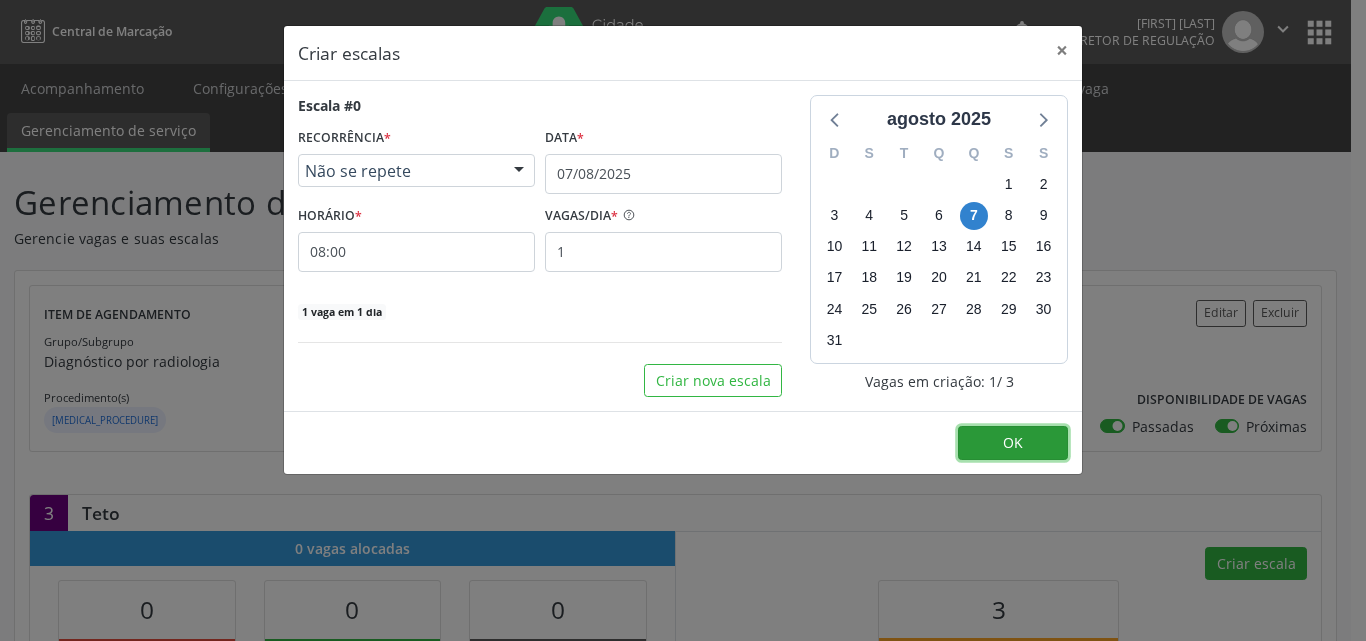 click on "OK" at bounding box center (1013, 442) 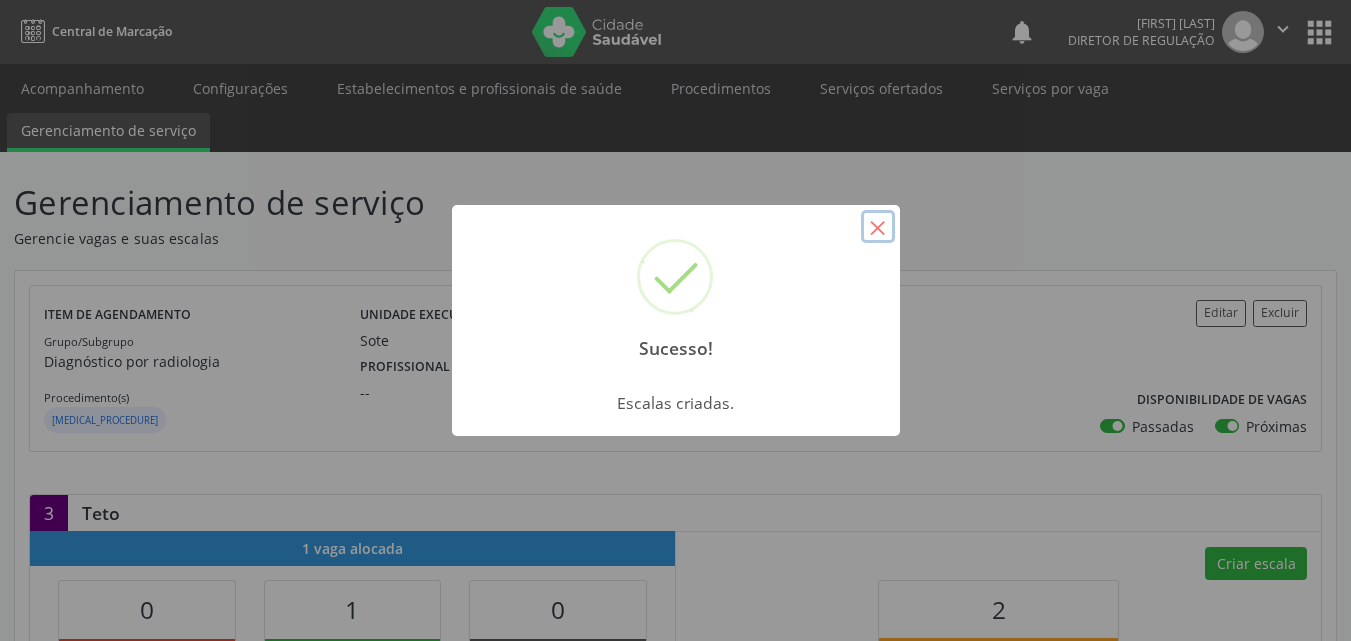 click on "×" at bounding box center (878, 227) 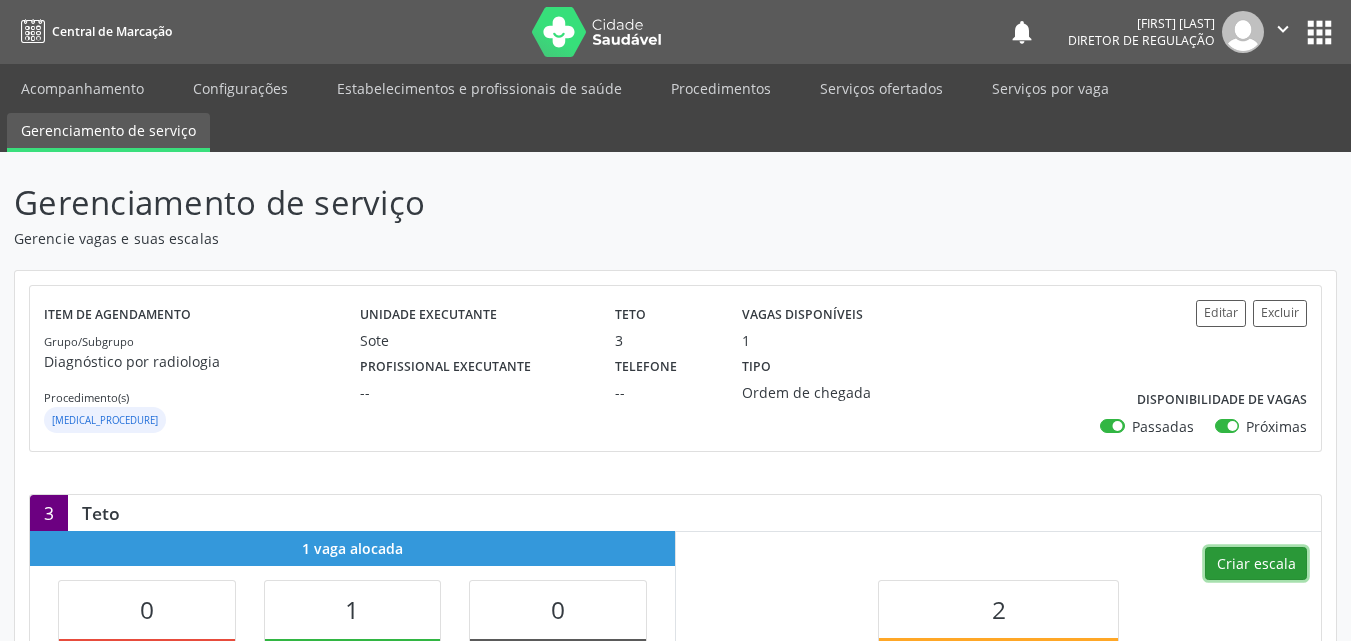 click on "Criar escala" at bounding box center (1256, 564) 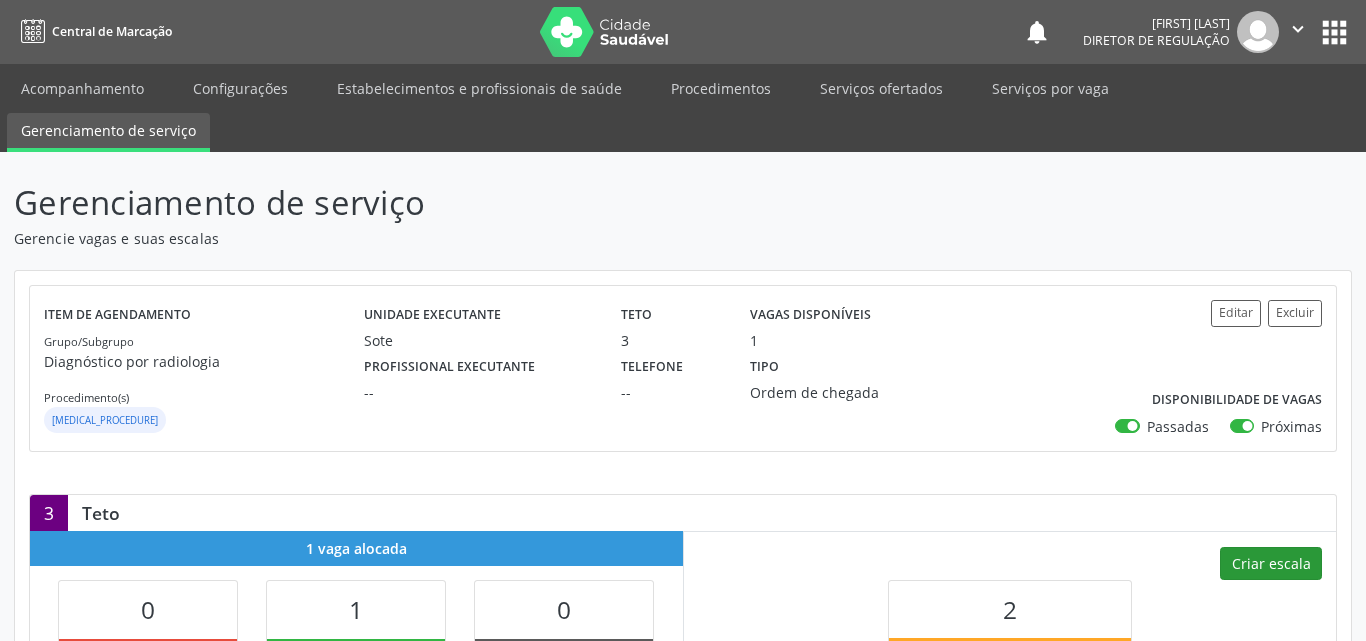 select on "7" 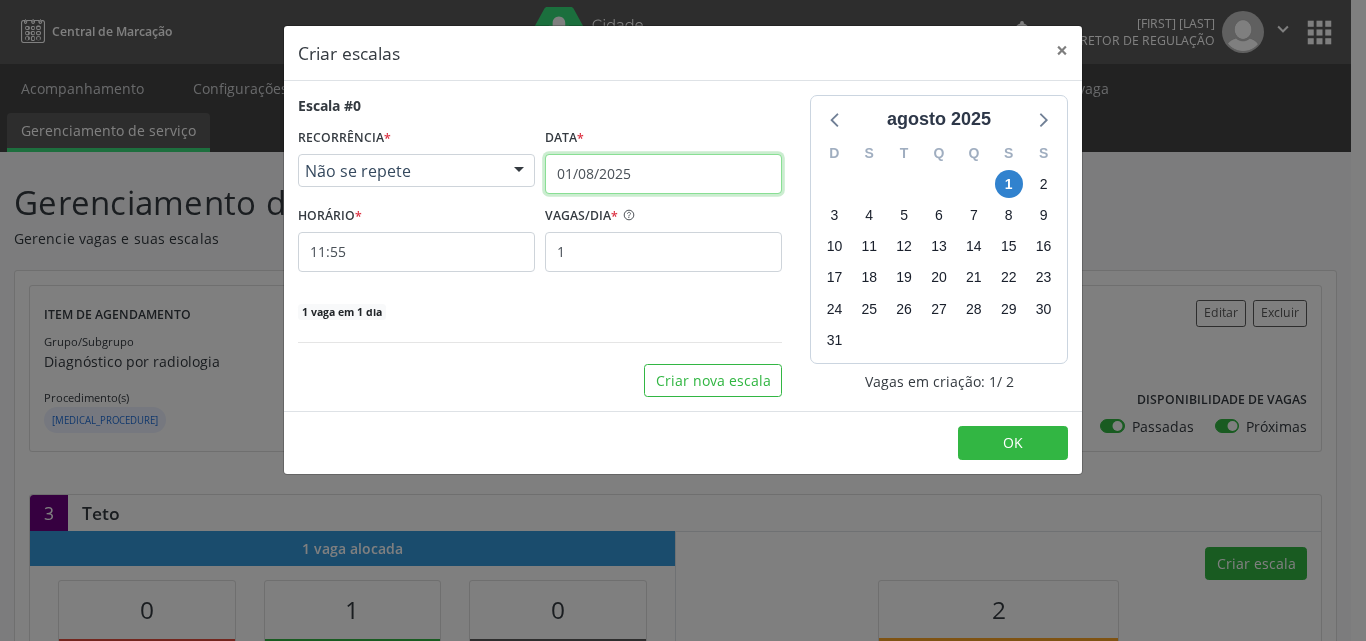 click on "01/08/2025" at bounding box center [663, 174] 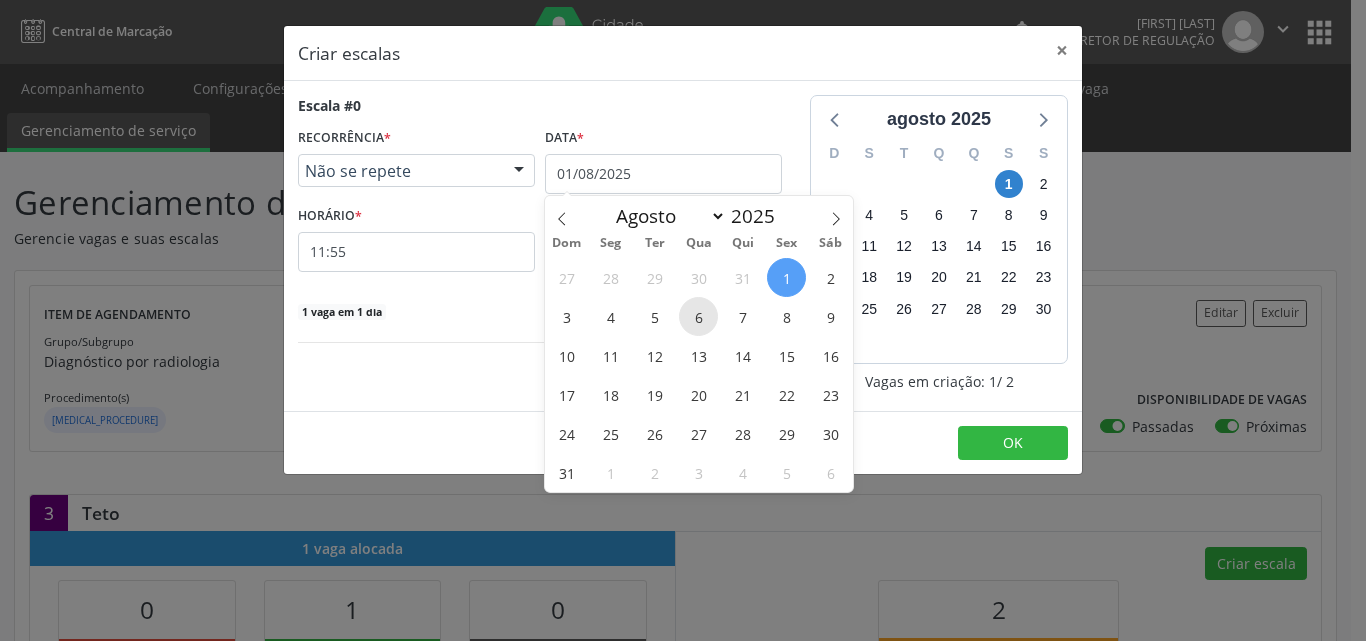 click on "6" at bounding box center [698, 316] 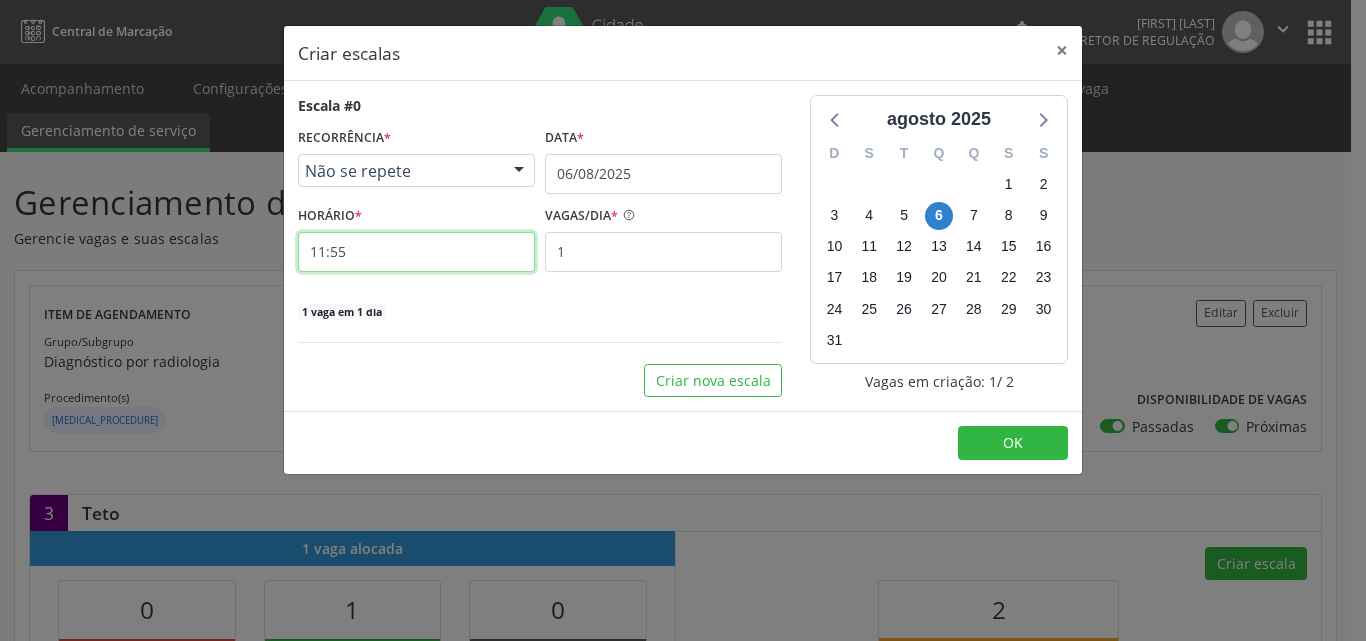 click on "11:55" at bounding box center [416, 252] 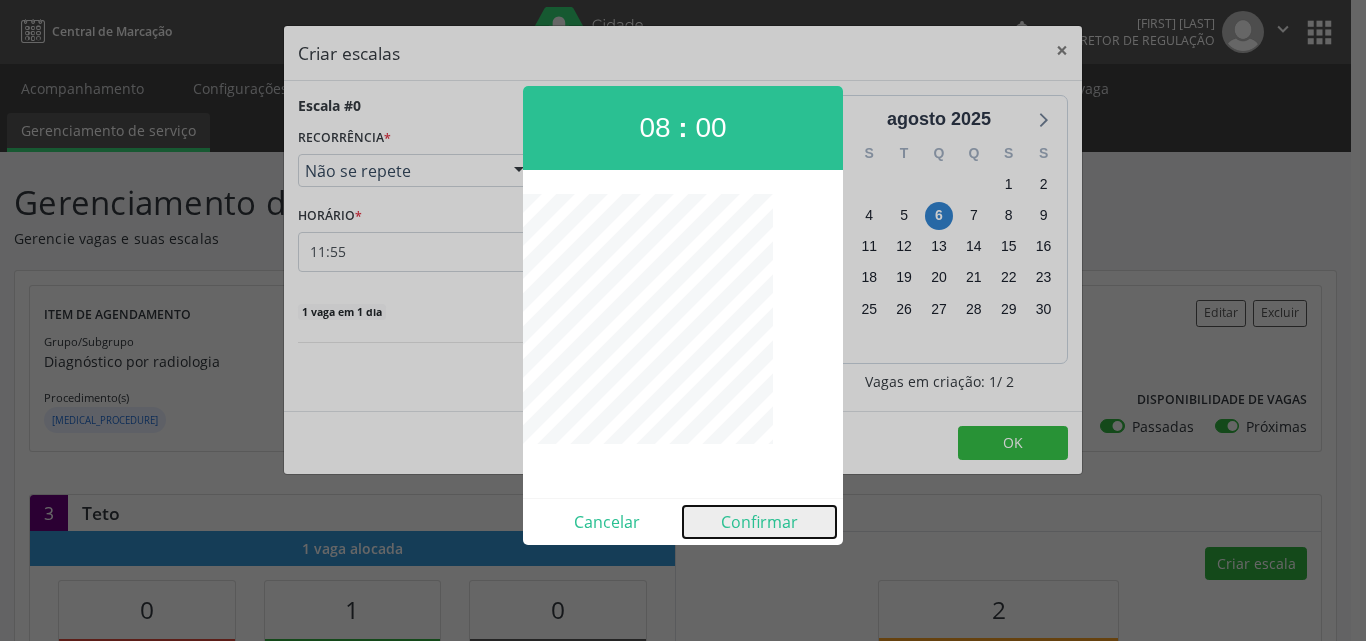 click on "Confirmar" at bounding box center (759, 522) 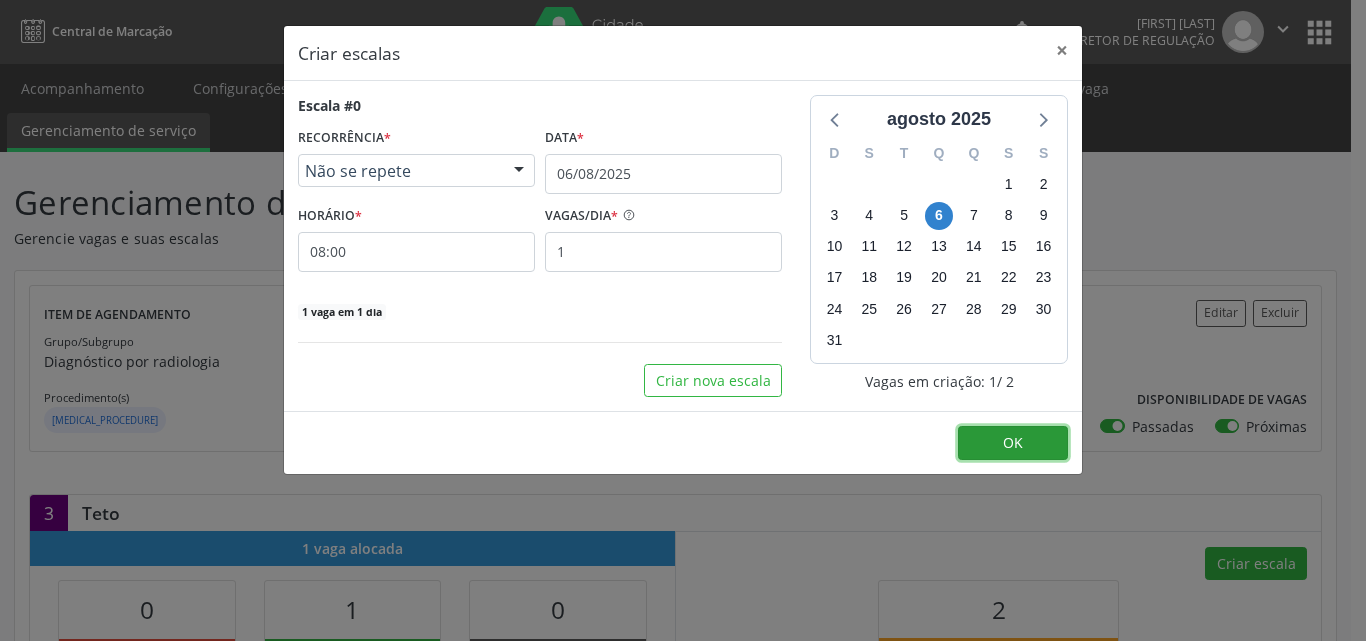 click on "OK" at bounding box center [1013, 443] 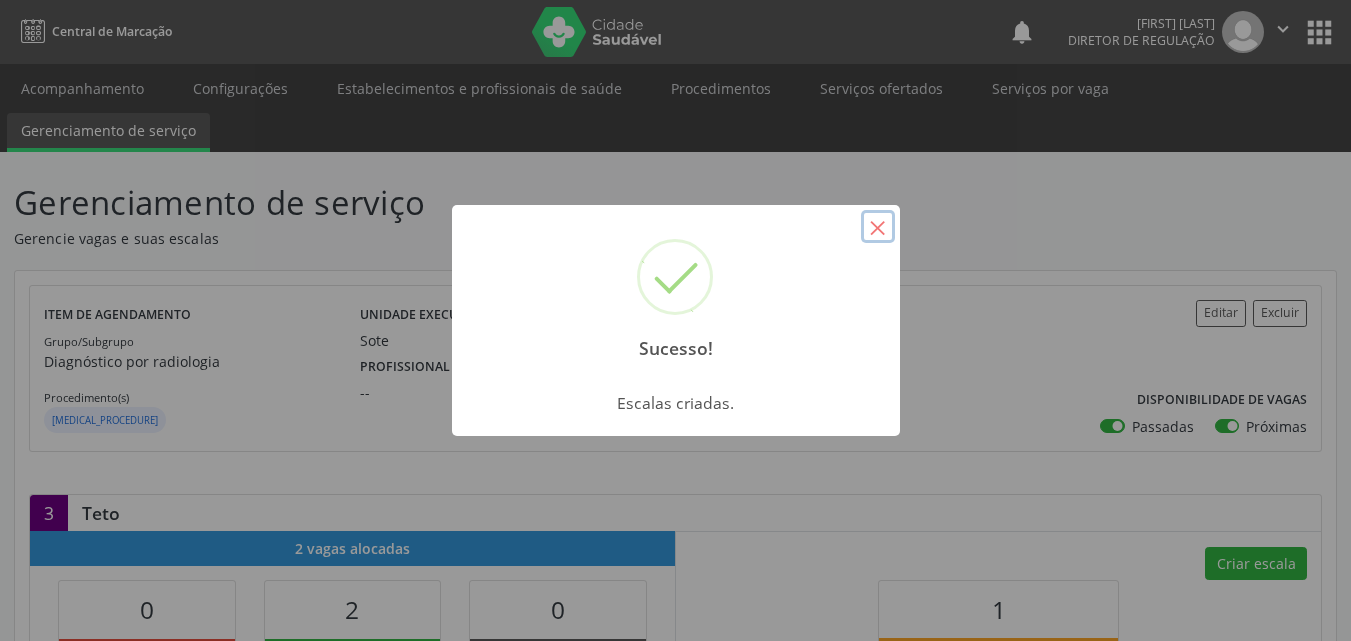 click on "×" at bounding box center [878, 227] 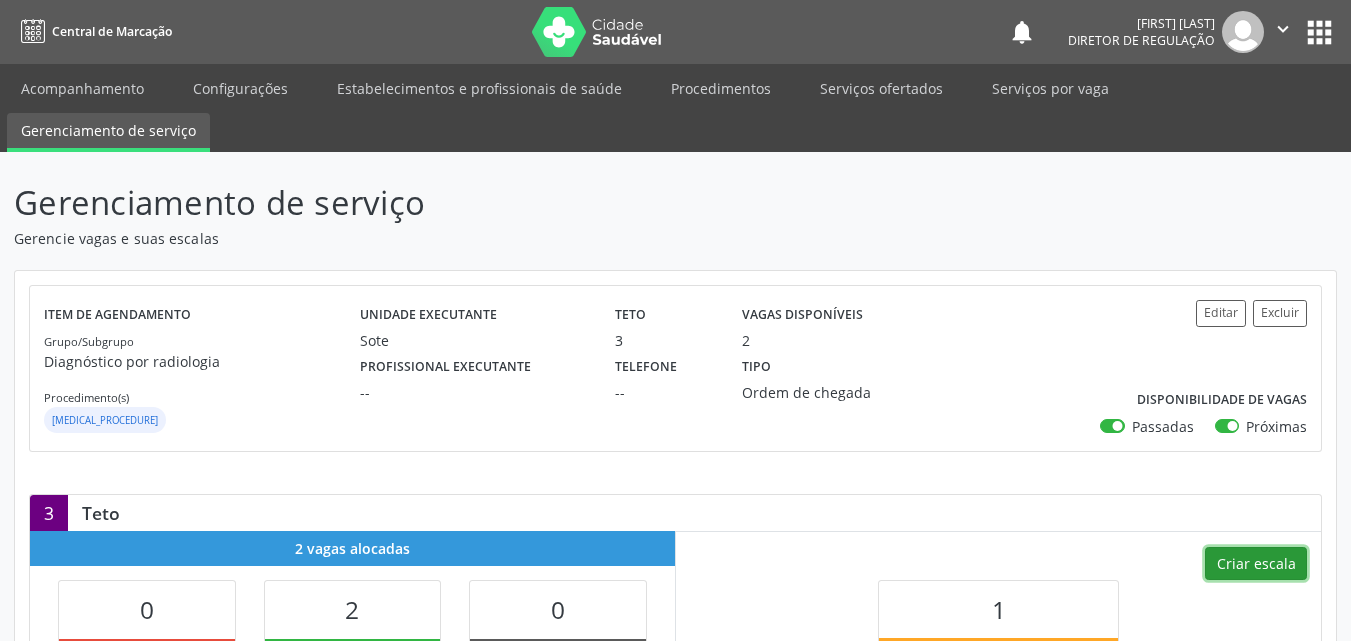 click on "Criar escala" at bounding box center (1256, 564) 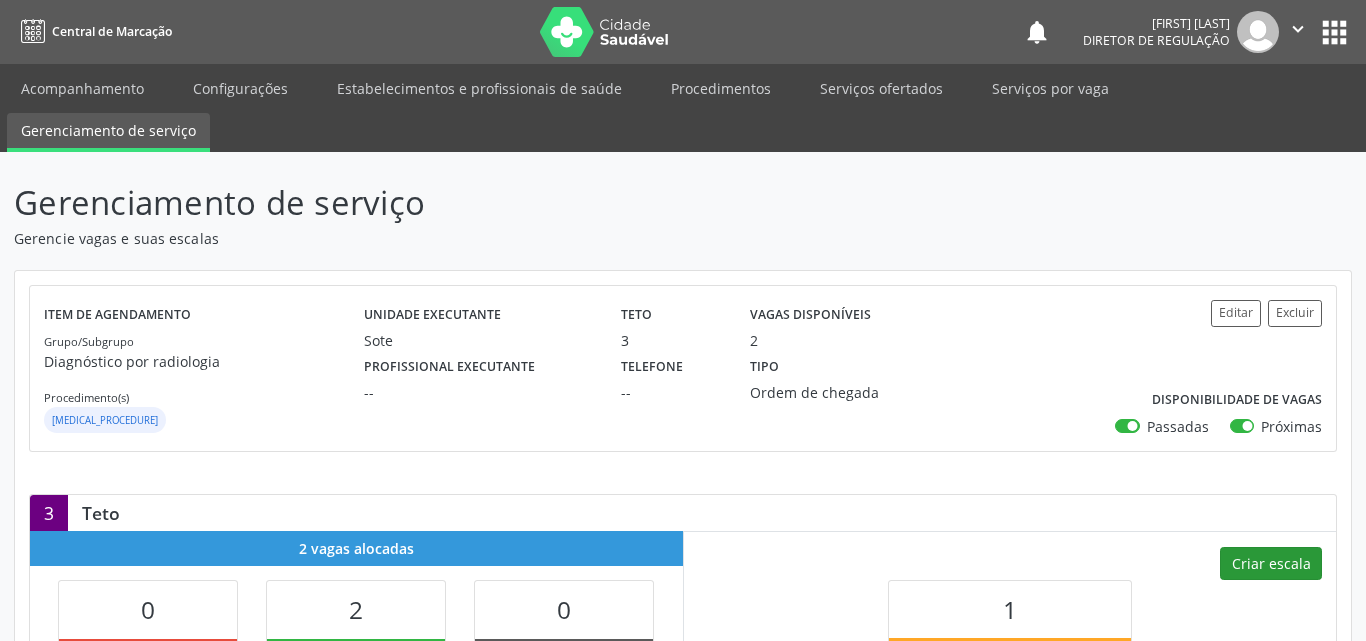 select on "7" 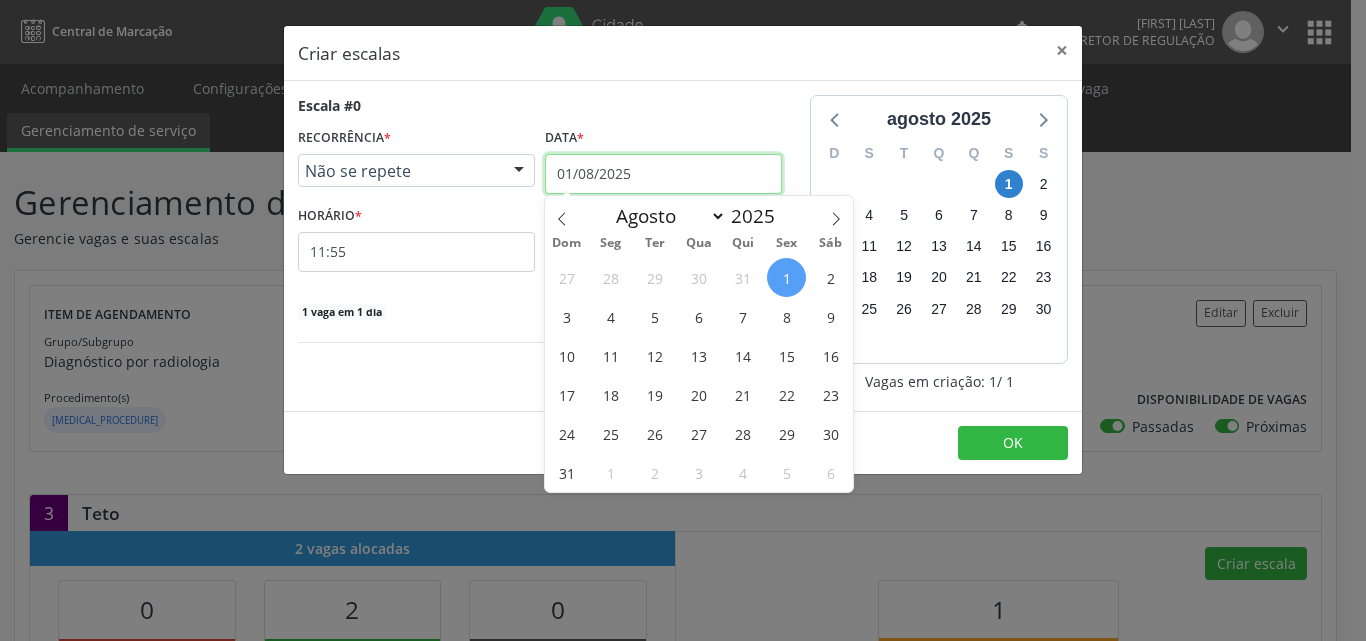 click on "01/08/2025" at bounding box center [663, 174] 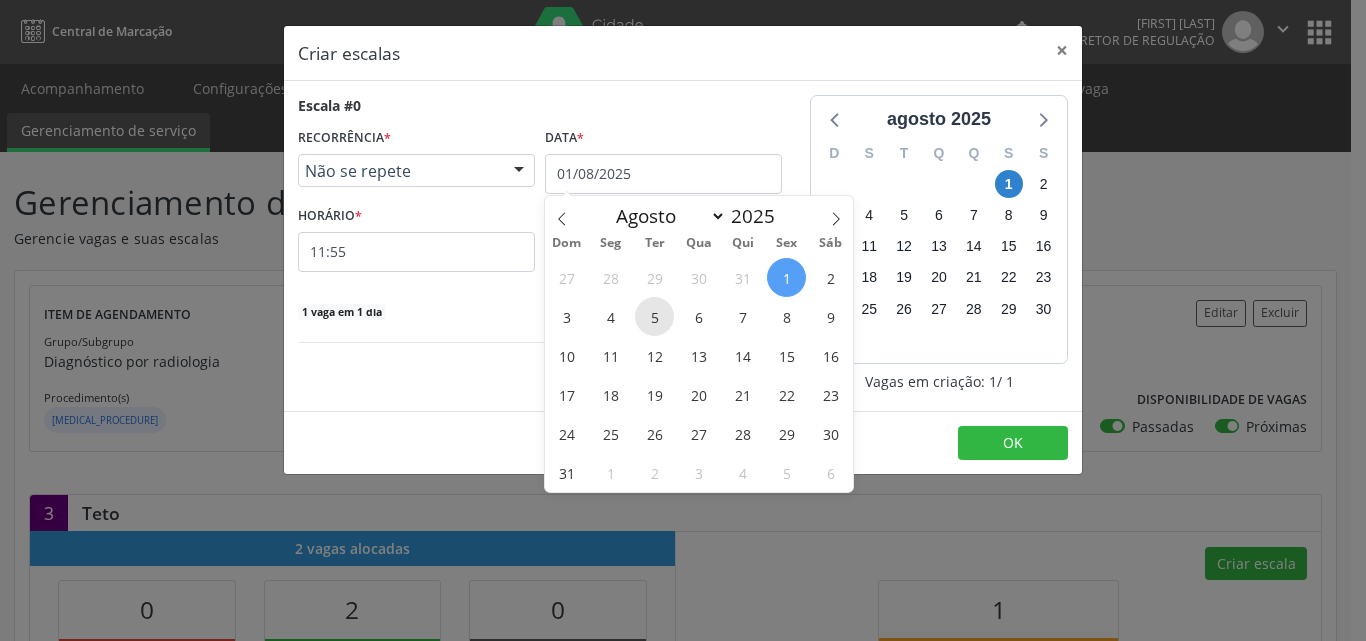 click on "5" at bounding box center (654, 316) 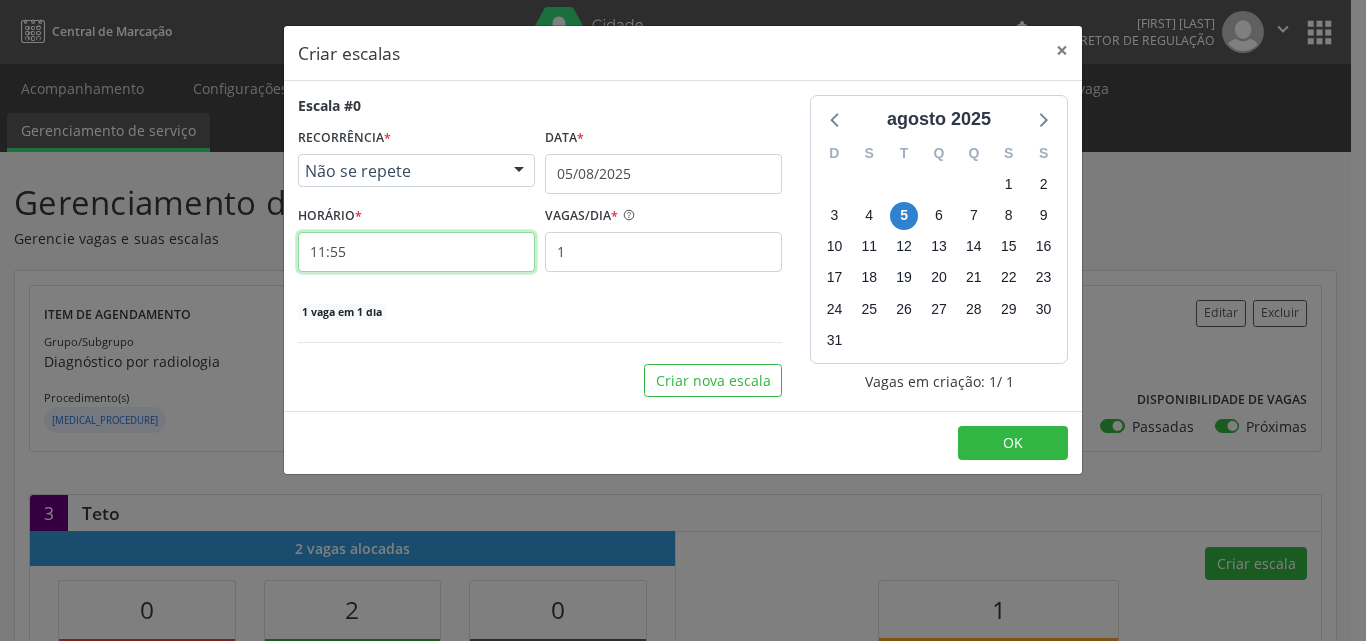 click on "11:55" at bounding box center (416, 252) 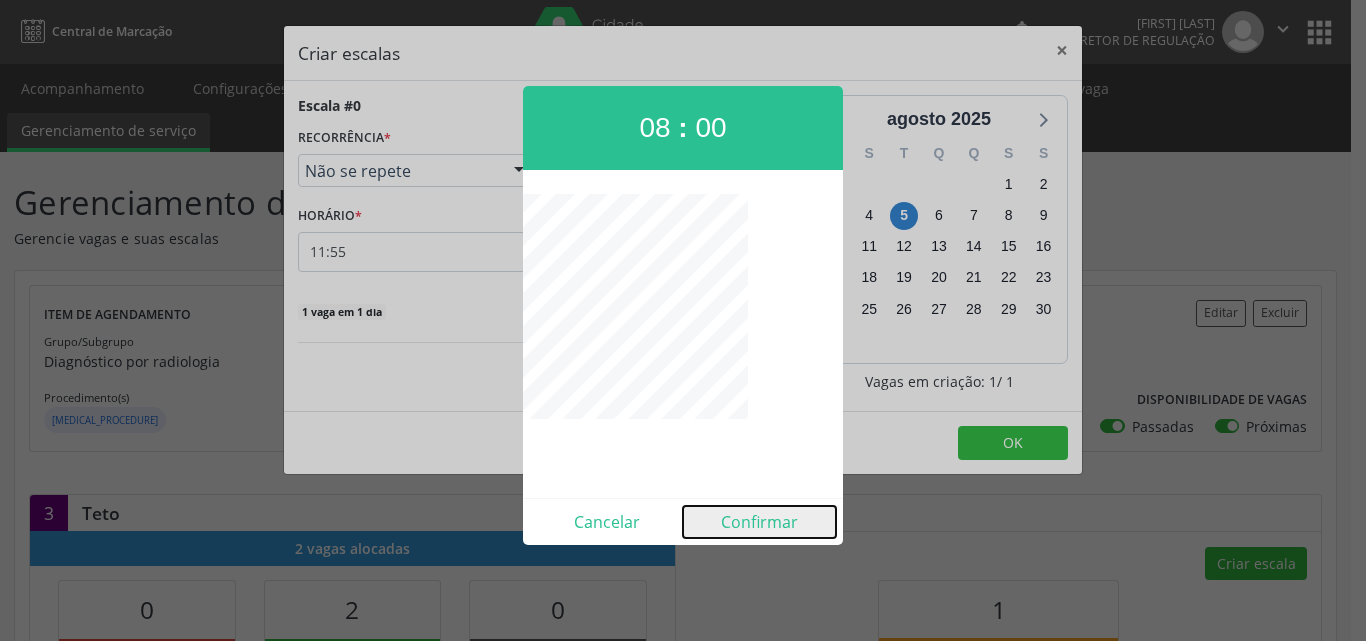drag, startPoint x: 747, startPoint y: 521, endPoint x: 893, endPoint y: 486, distance: 150.13661 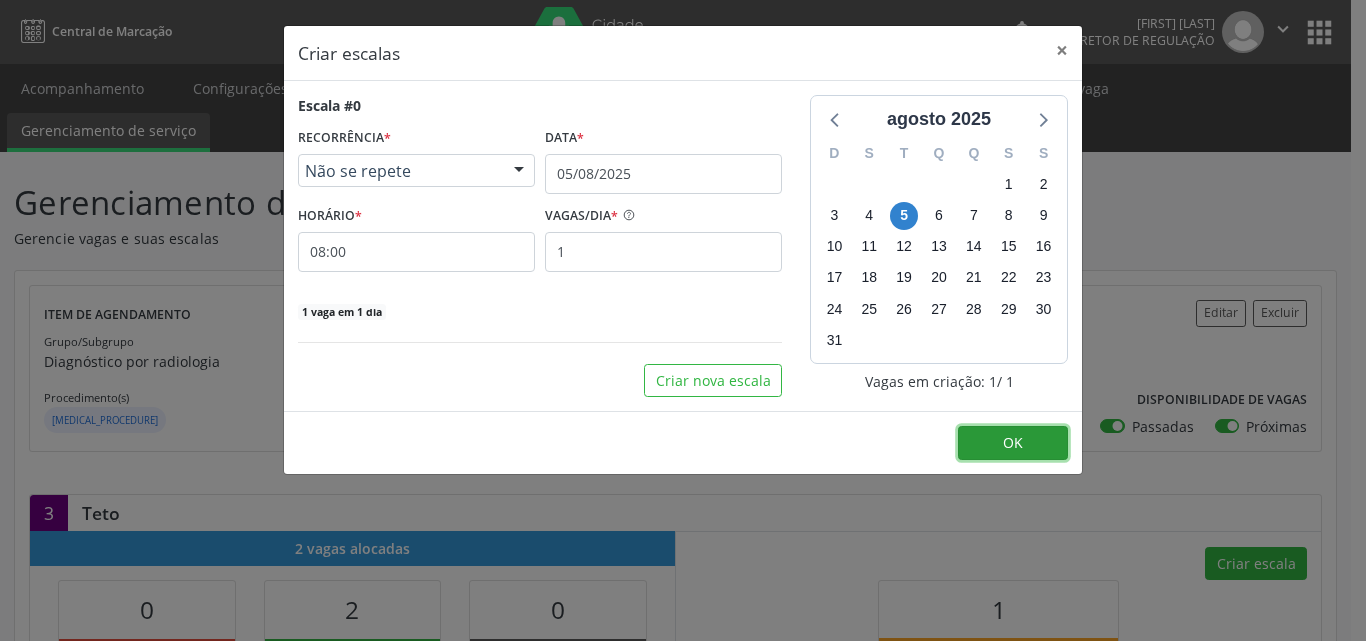 click on "OK" at bounding box center [1013, 442] 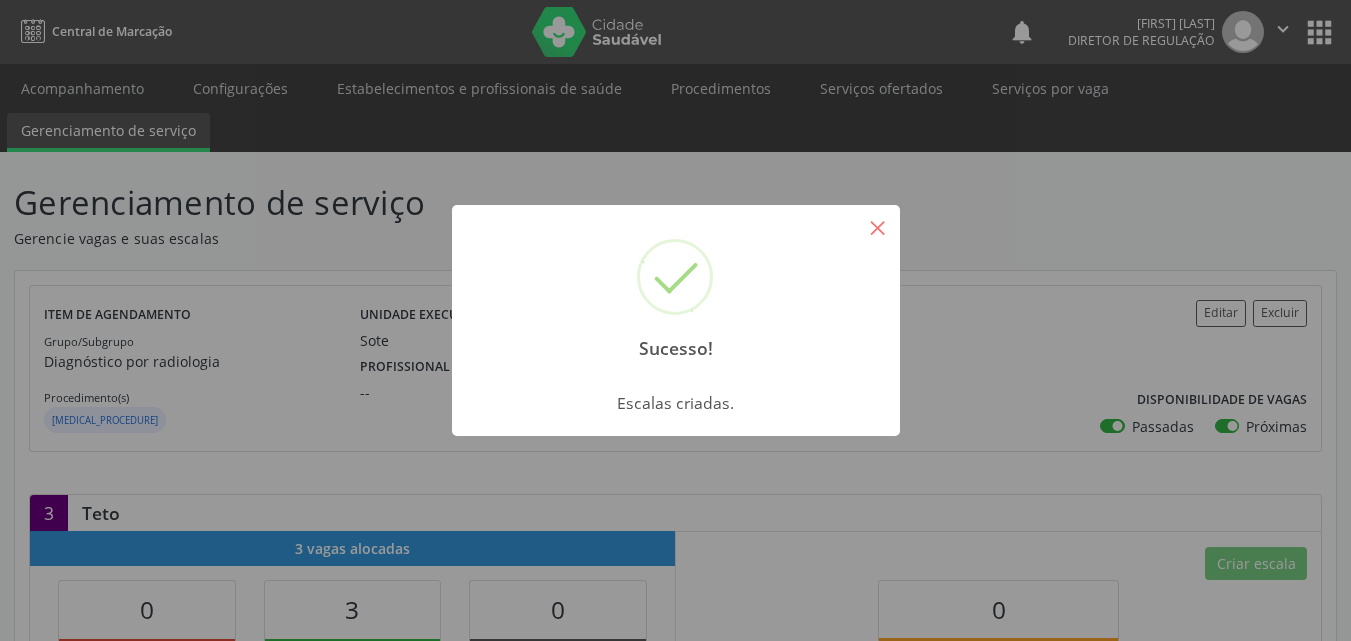 click on "×" at bounding box center (878, 227) 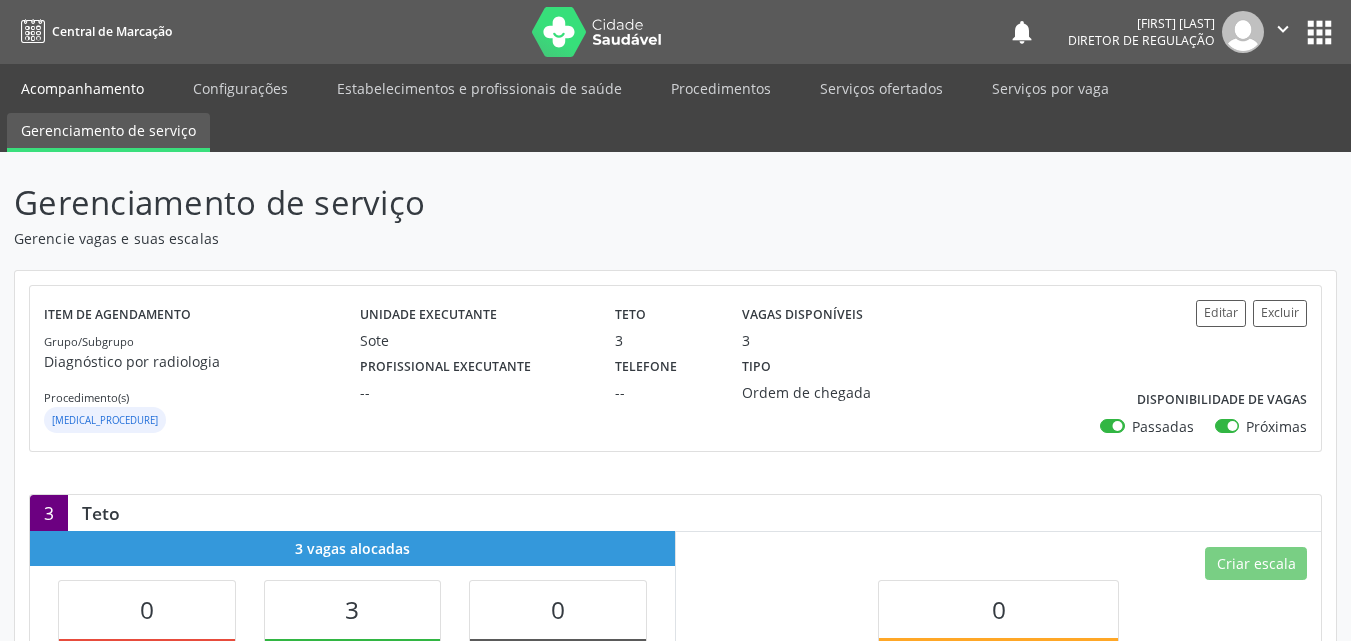 click on "Acompanhamento" at bounding box center (82, 88) 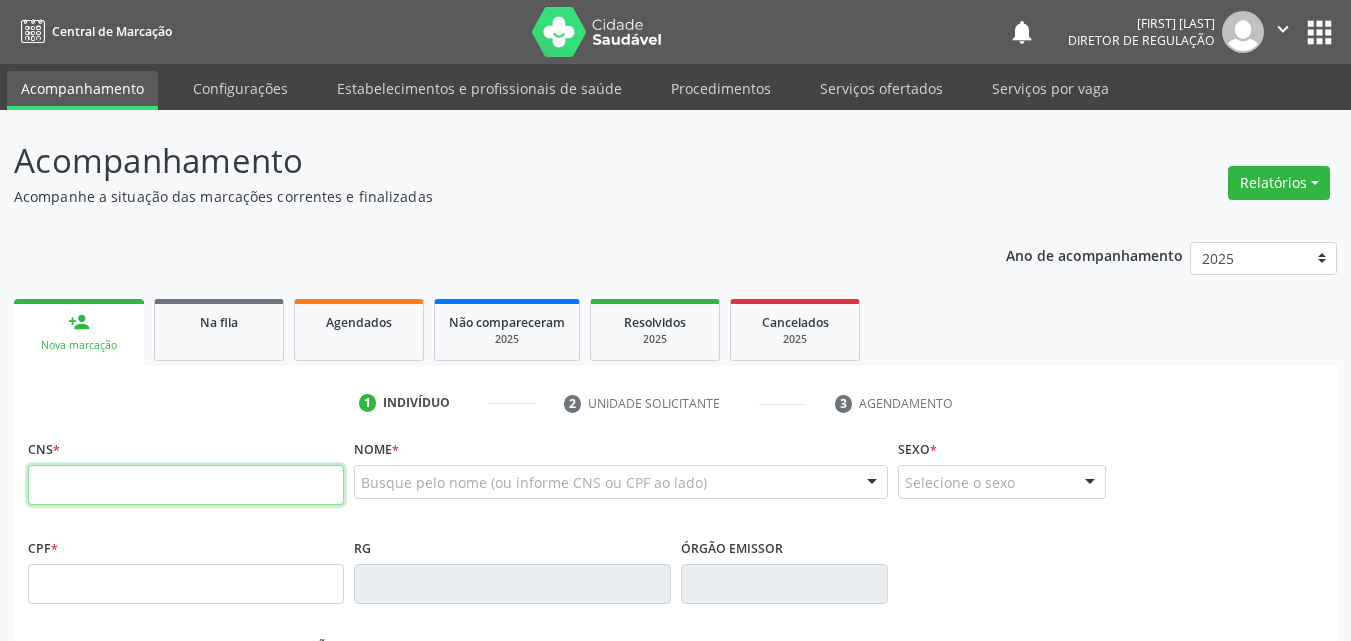 click at bounding box center [186, 485] 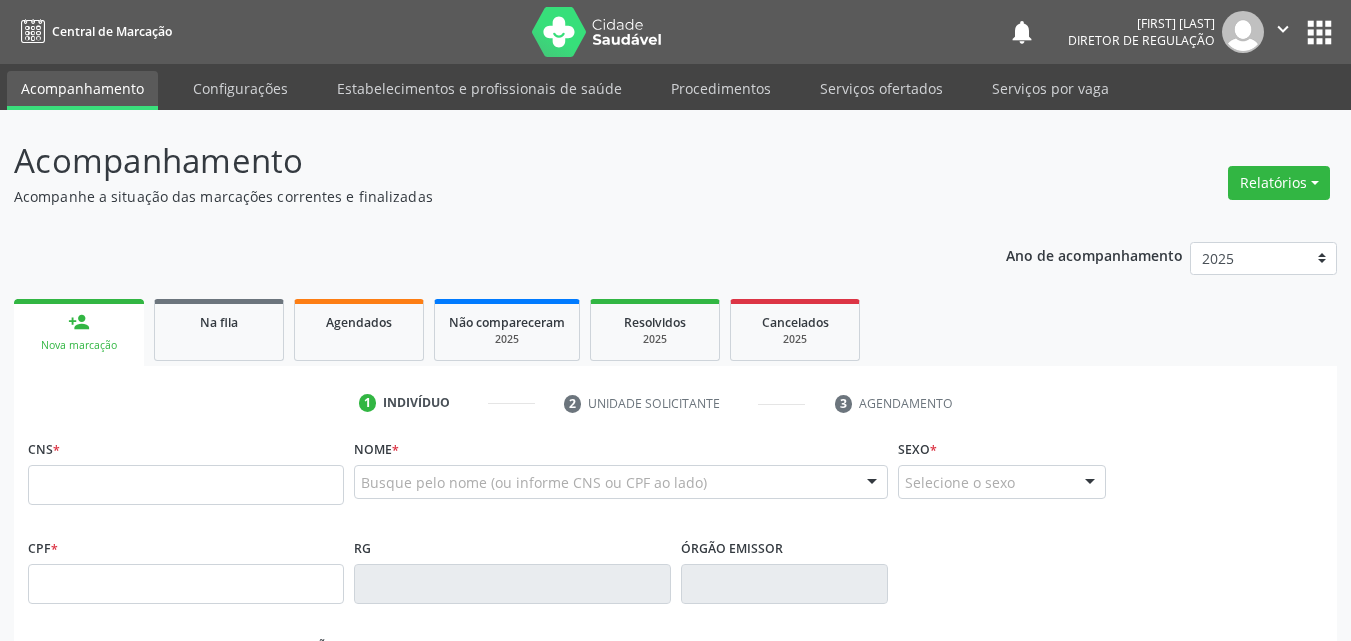 click on "1
Indivíduo
2
Unidade solicitante
3
Agendamento" at bounding box center [675, 403] 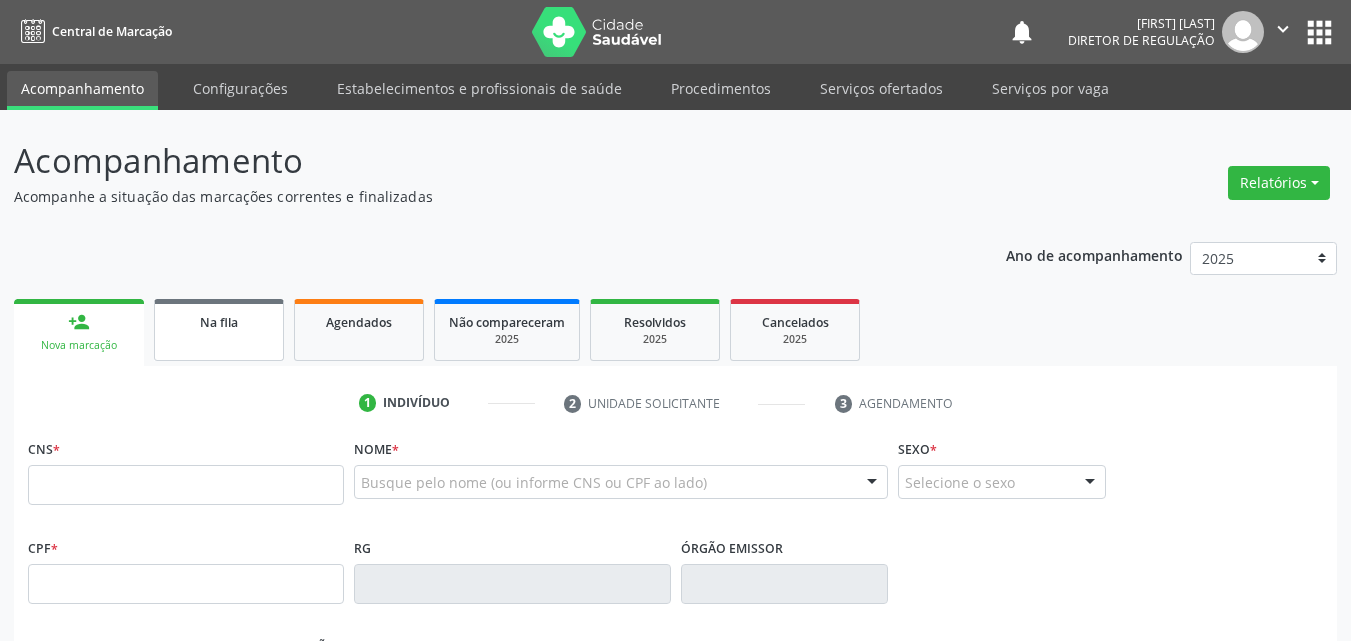 click on "Na fila" at bounding box center [219, 321] 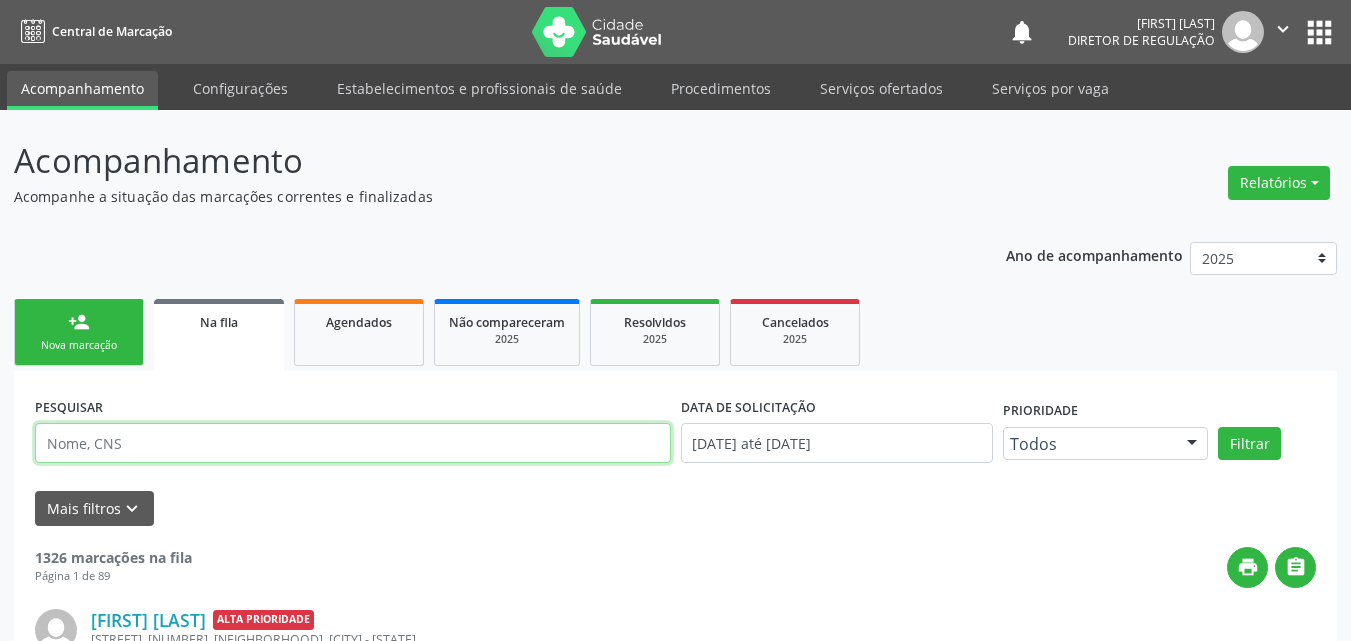 click at bounding box center [353, 443] 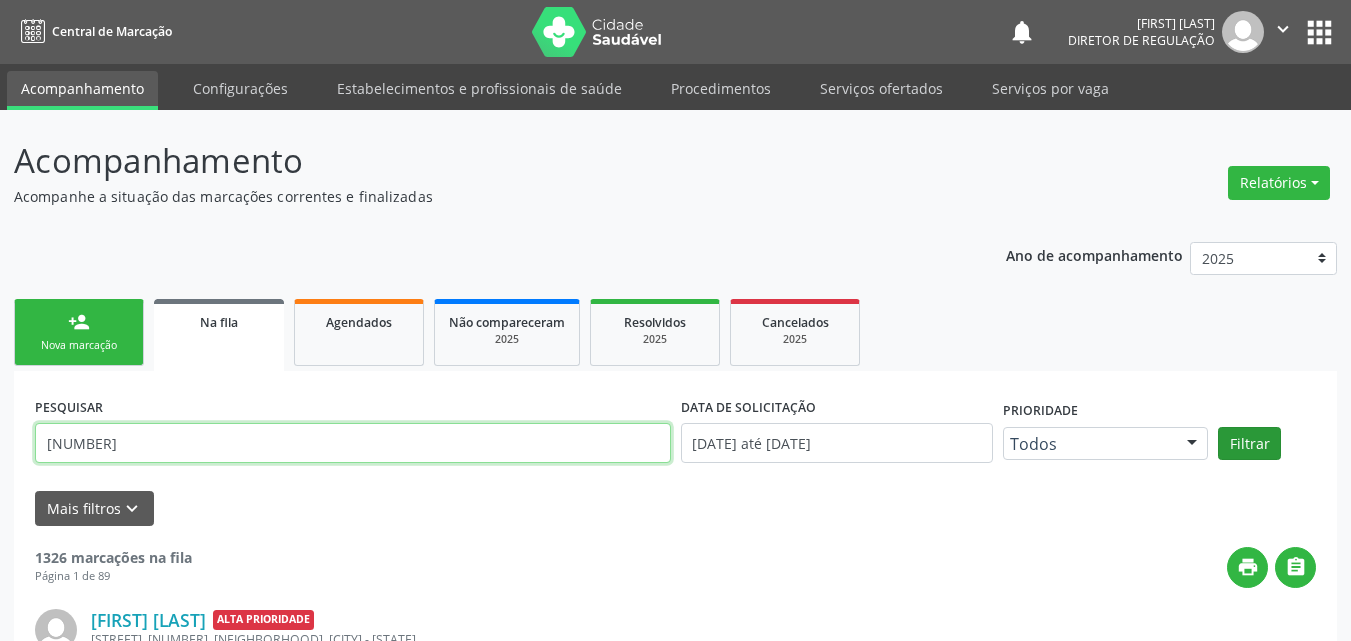 type on "707801625192813" 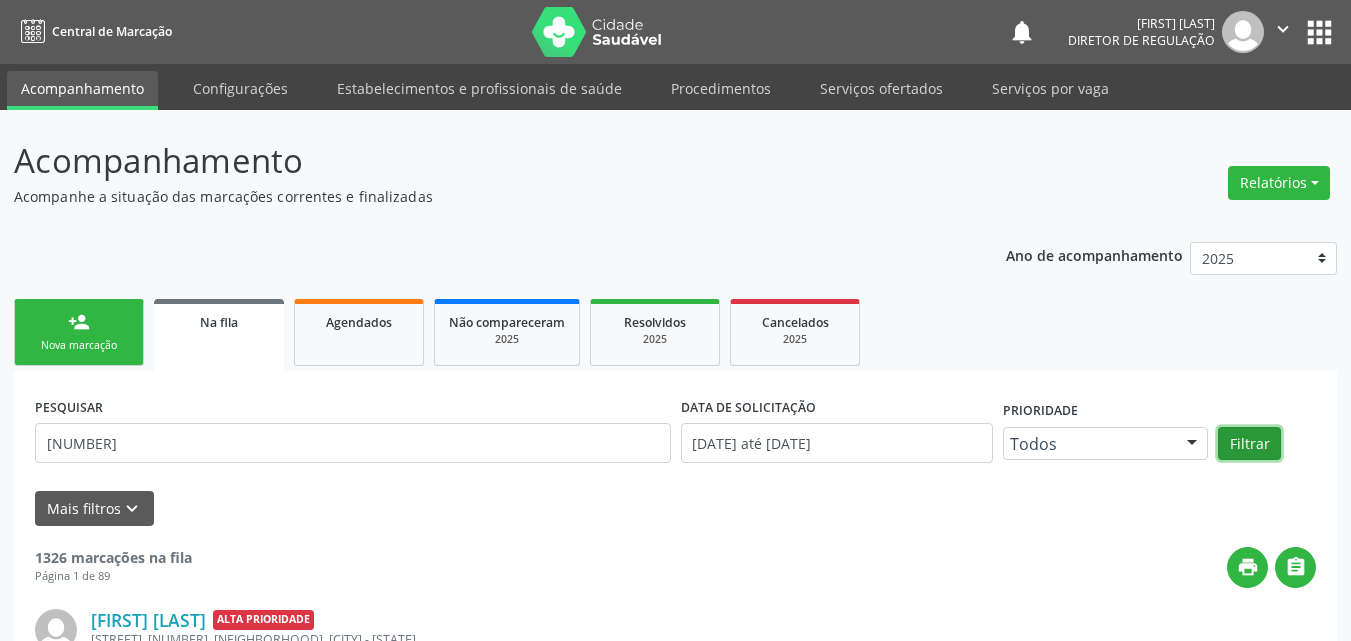 click on "Filtrar" at bounding box center [1249, 444] 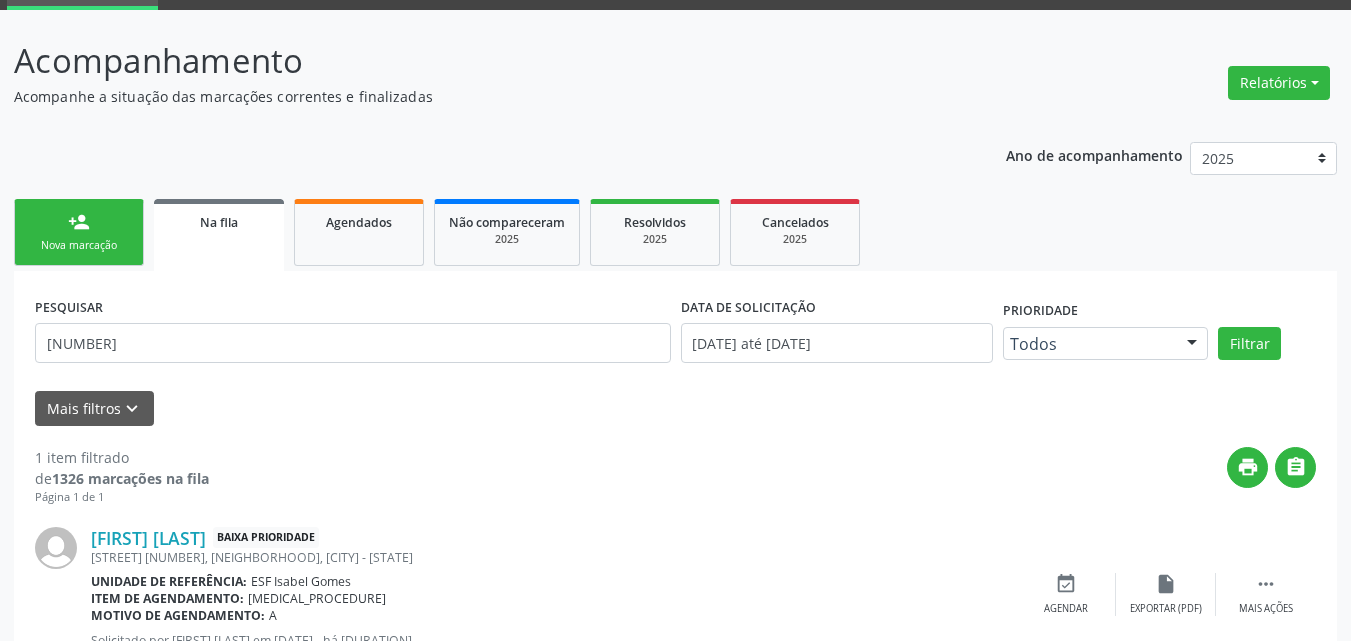 scroll, scrollTop: 178, scrollLeft: 0, axis: vertical 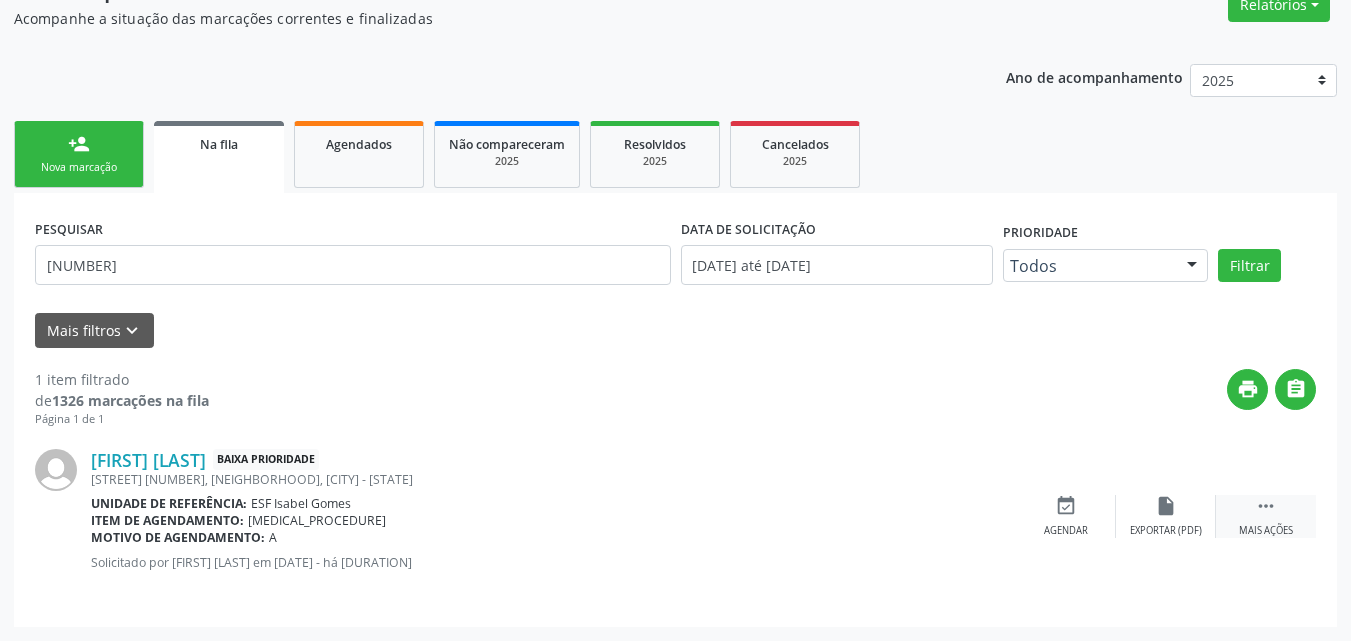 click on "" at bounding box center (1266, 506) 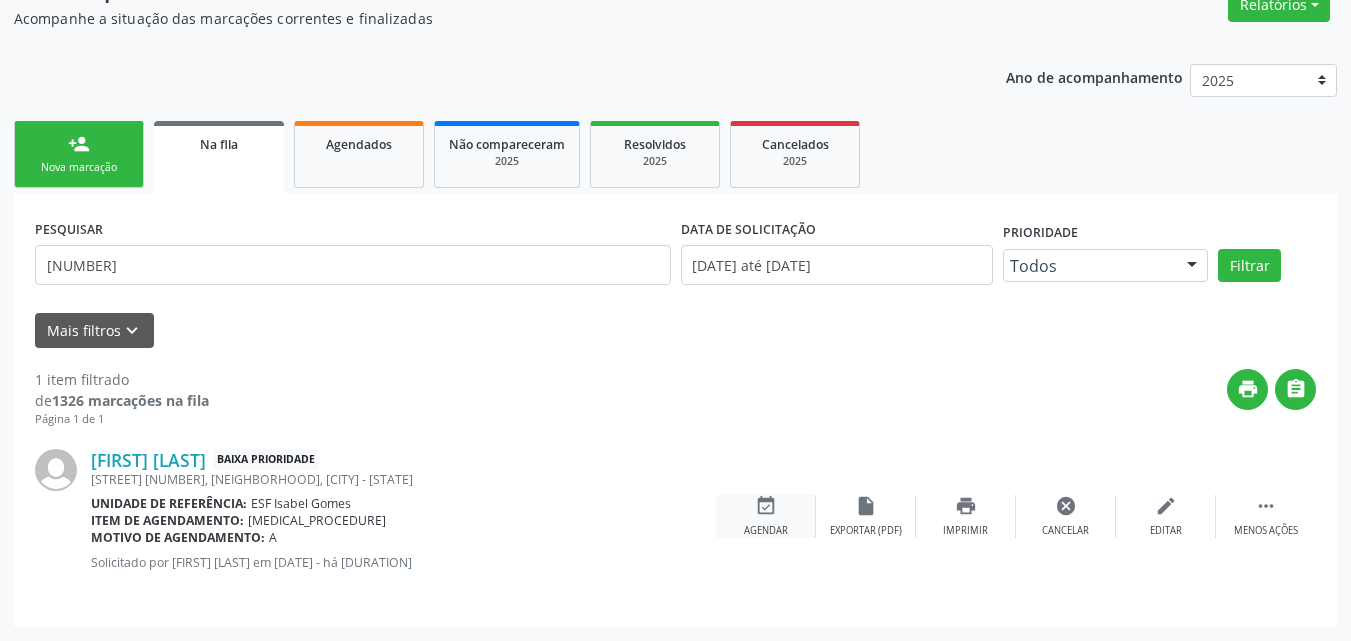 click on "event_available
Agendar" at bounding box center [766, 516] 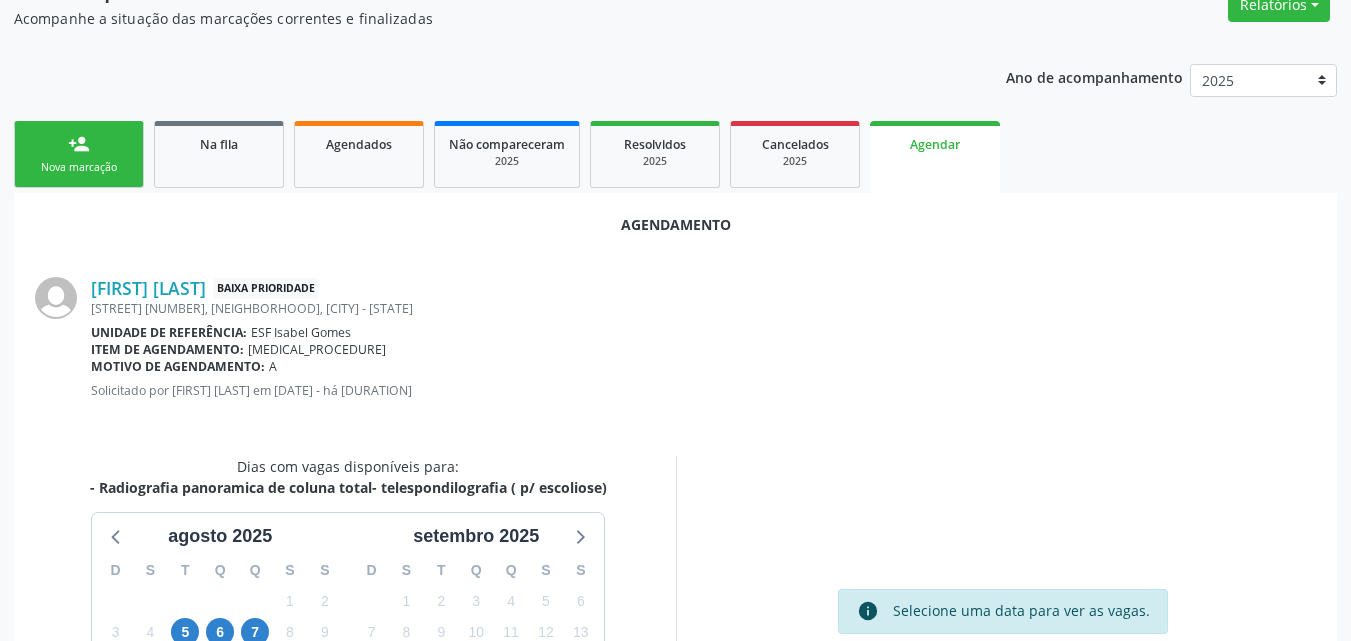 scroll, scrollTop: 378, scrollLeft: 0, axis: vertical 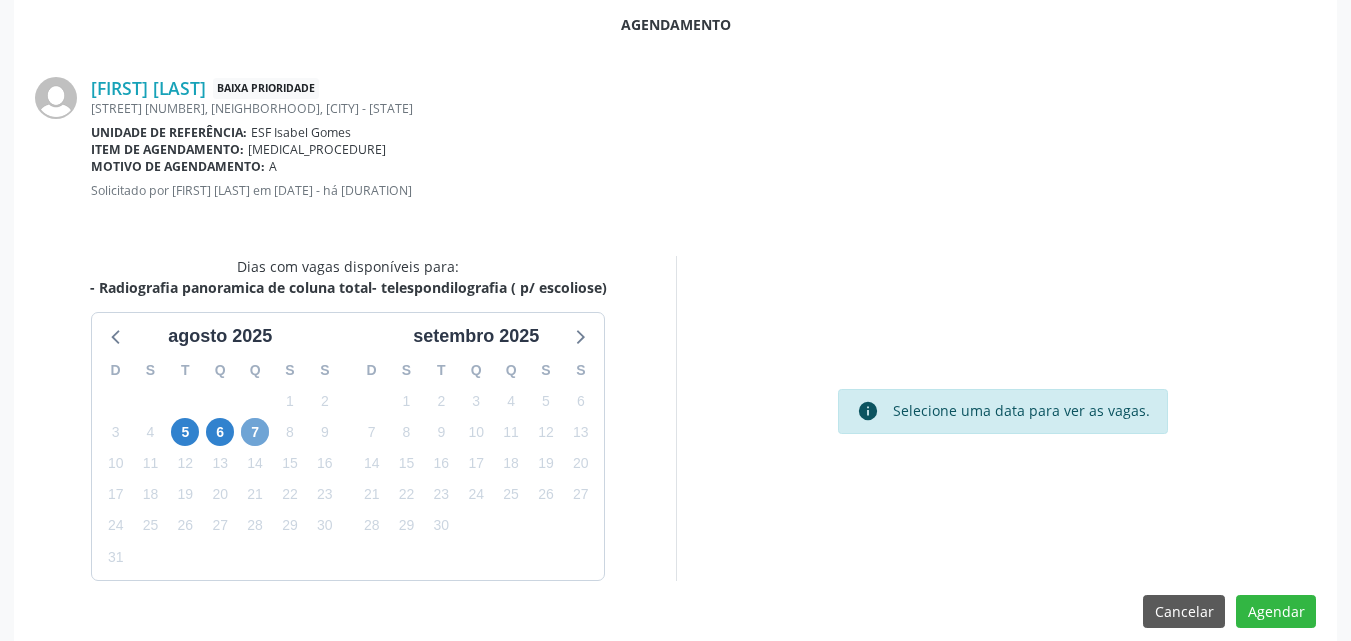 click on "7" at bounding box center [255, 432] 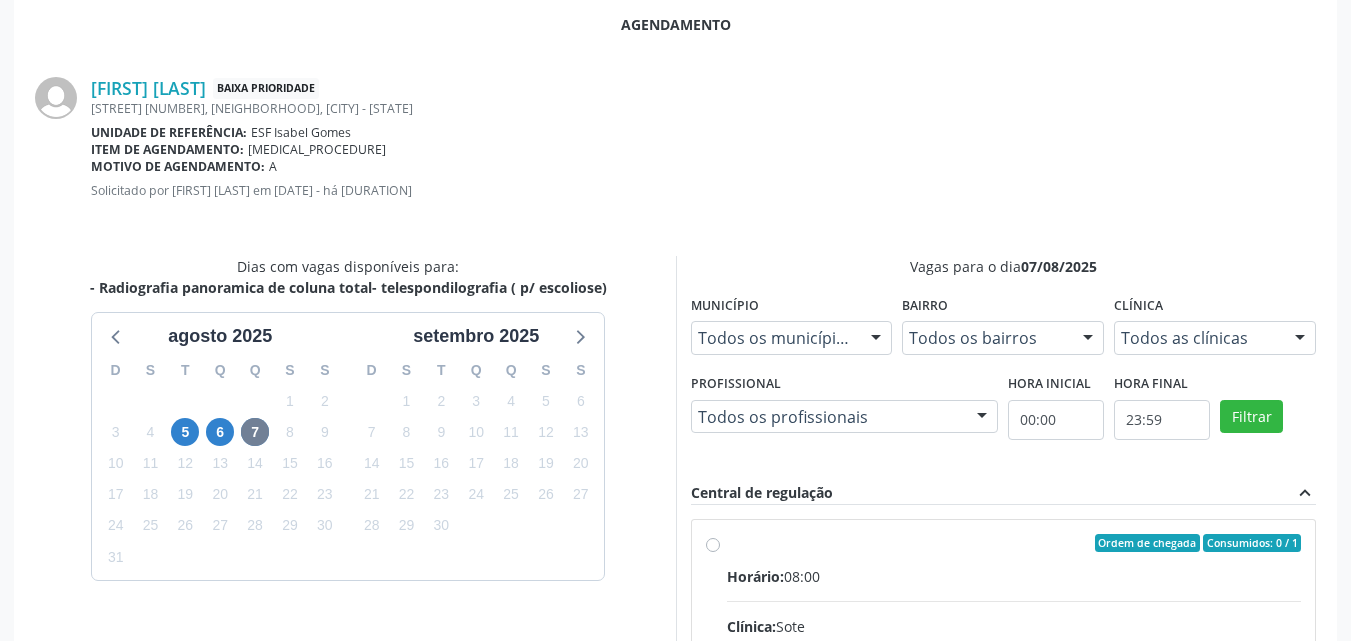click on "Ordem de chegada
Consumidos: 0 / 1" at bounding box center [1014, 543] 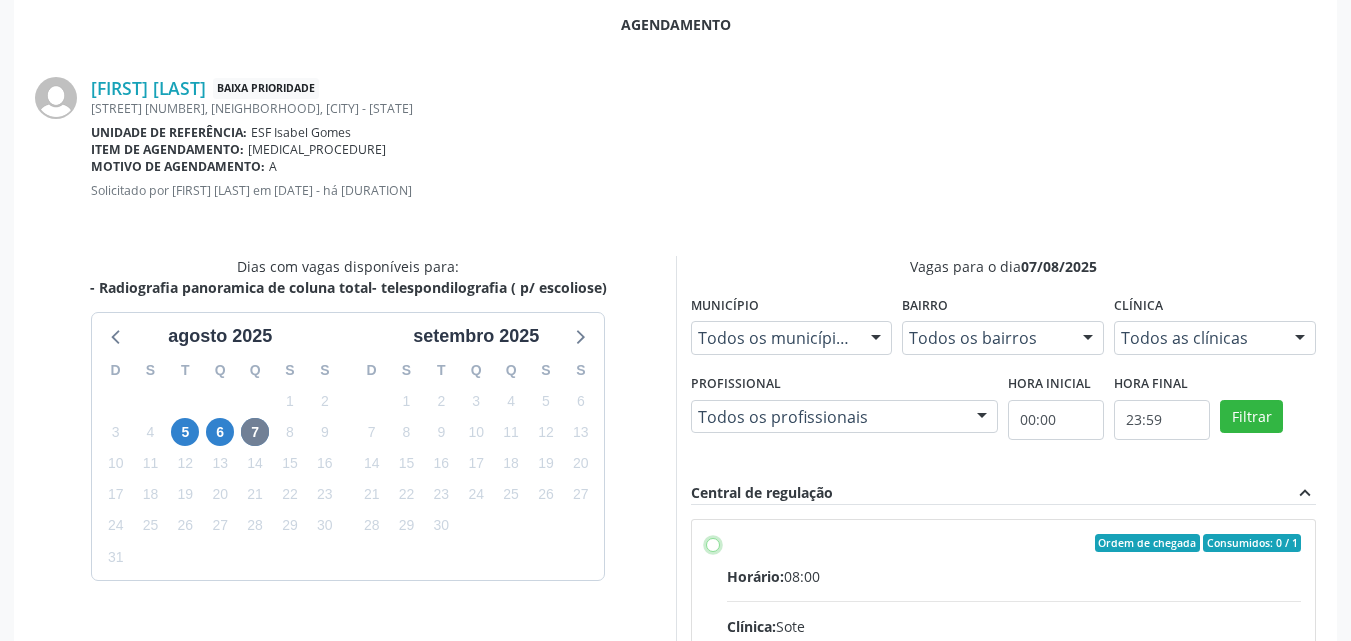click on "Ordem de chegada
Consumidos: 0 / 1
Horário:   08:00
Clínica:  Sote
Rede:
--
Endereço:   nº 01, Alto da Maravilha, Juazeiro - BA
Telefone:   (74) 36138888
Profissional:
--
Informações adicionais sobre o atendimento
Idade de atendimento:
Sem restrição
Gênero(s) atendido(s):
Sem restrição
Informações adicionais:
--" at bounding box center [713, 543] 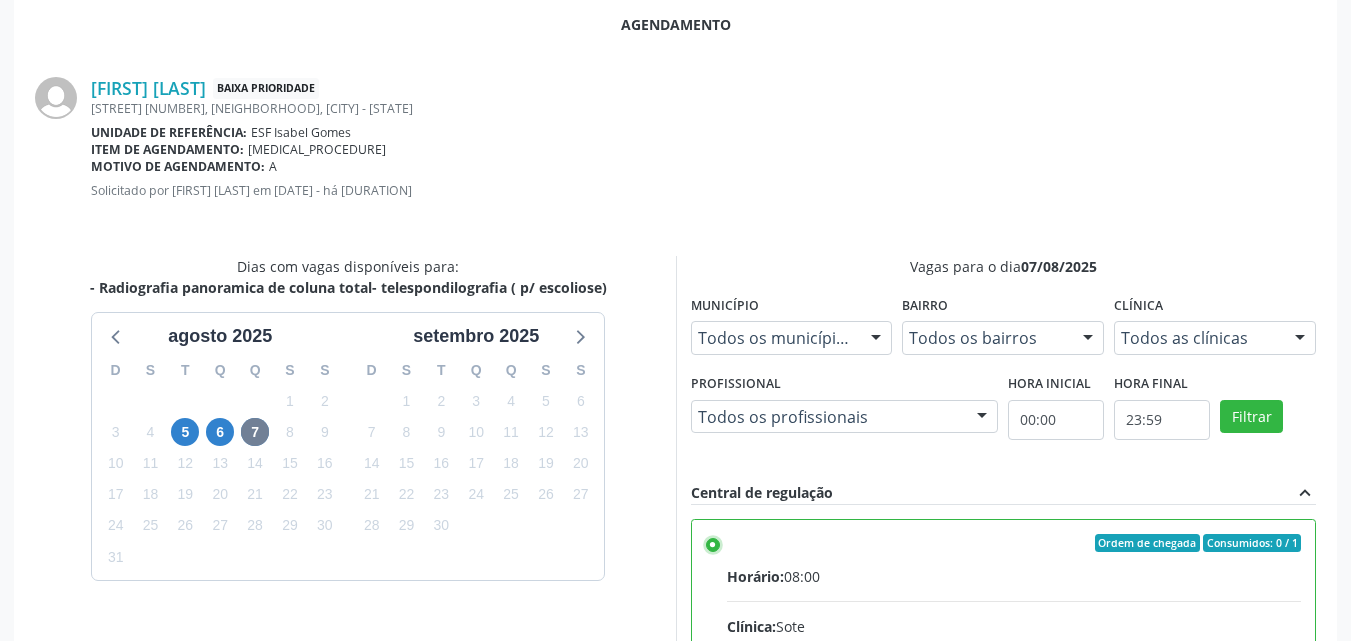 scroll, scrollTop: 99, scrollLeft: 0, axis: vertical 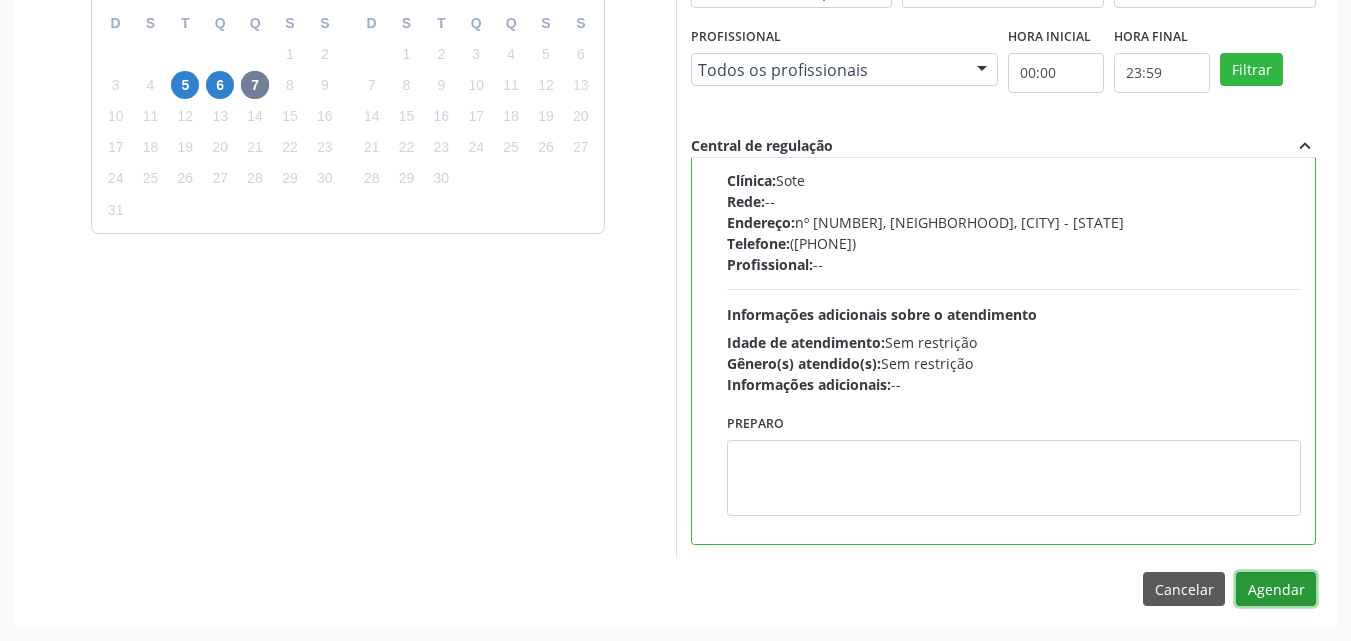 click on "Agendar" at bounding box center [1276, 589] 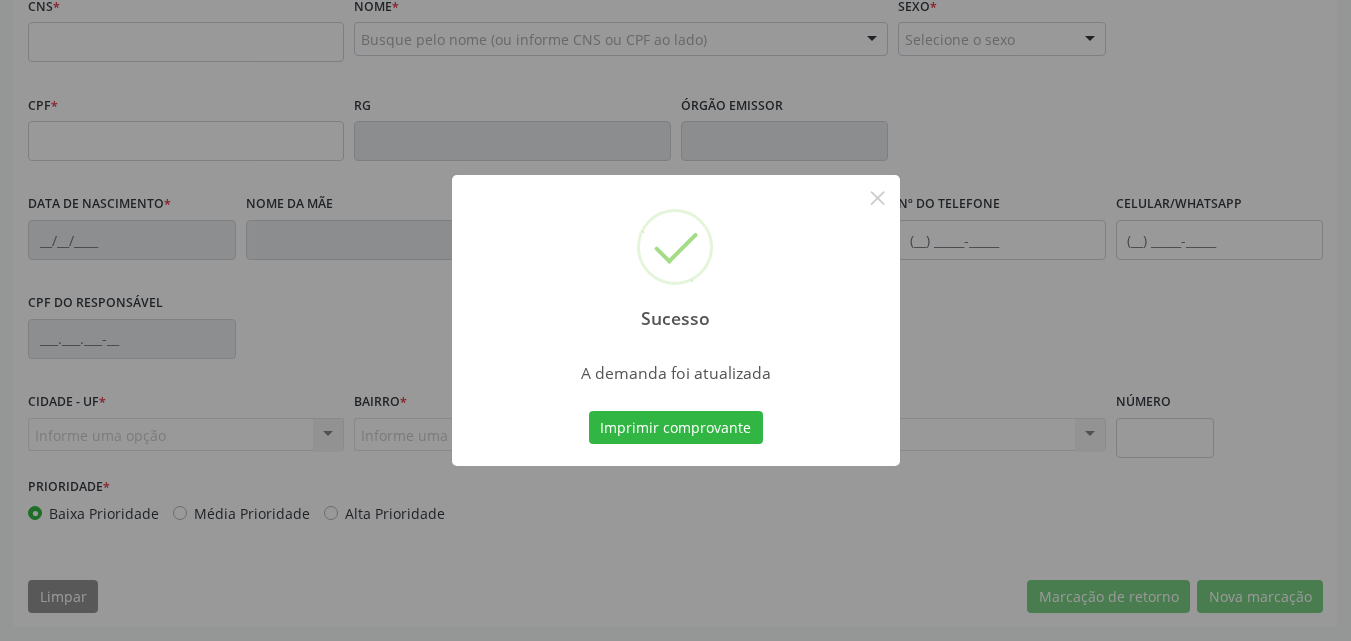 scroll, scrollTop: 443, scrollLeft: 0, axis: vertical 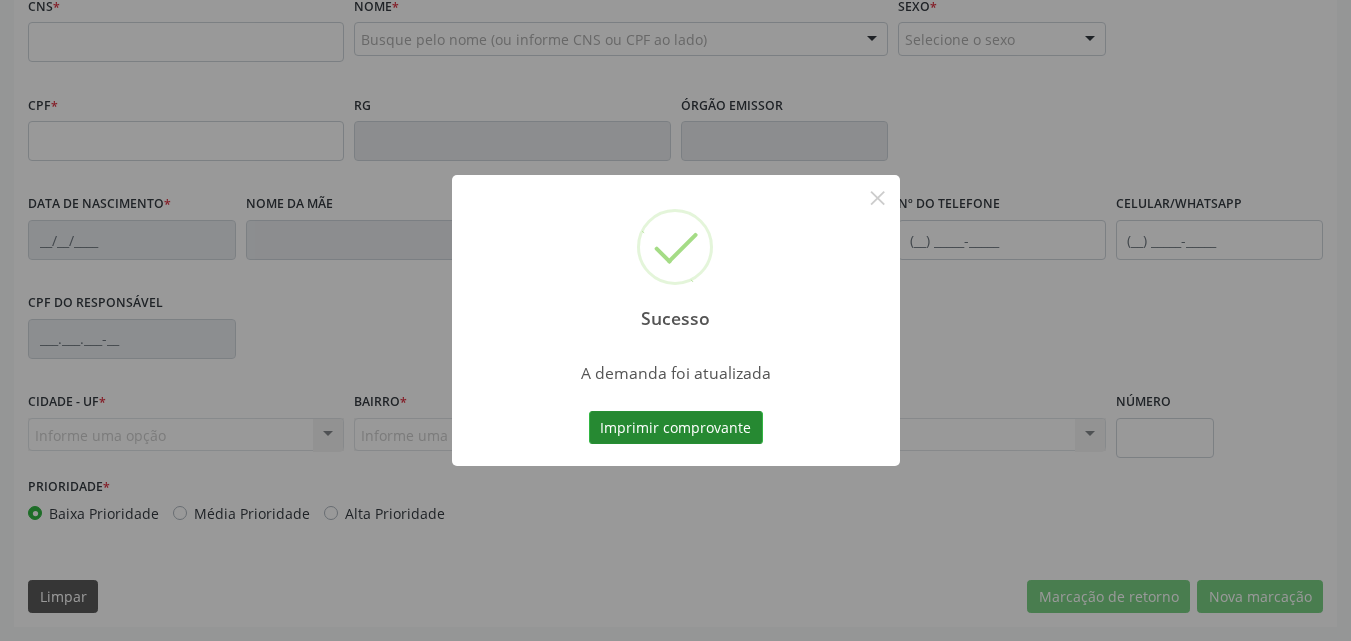 click on "Imprimir comprovante" at bounding box center (676, 428) 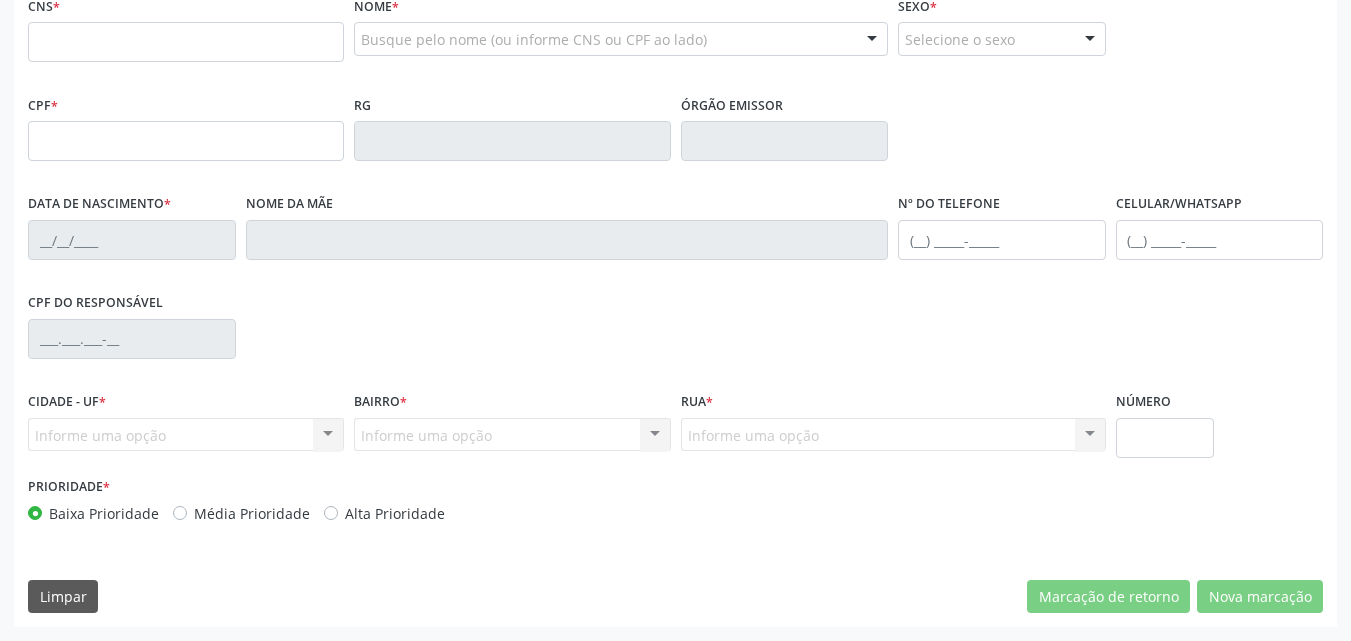 scroll, scrollTop: 43, scrollLeft: 0, axis: vertical 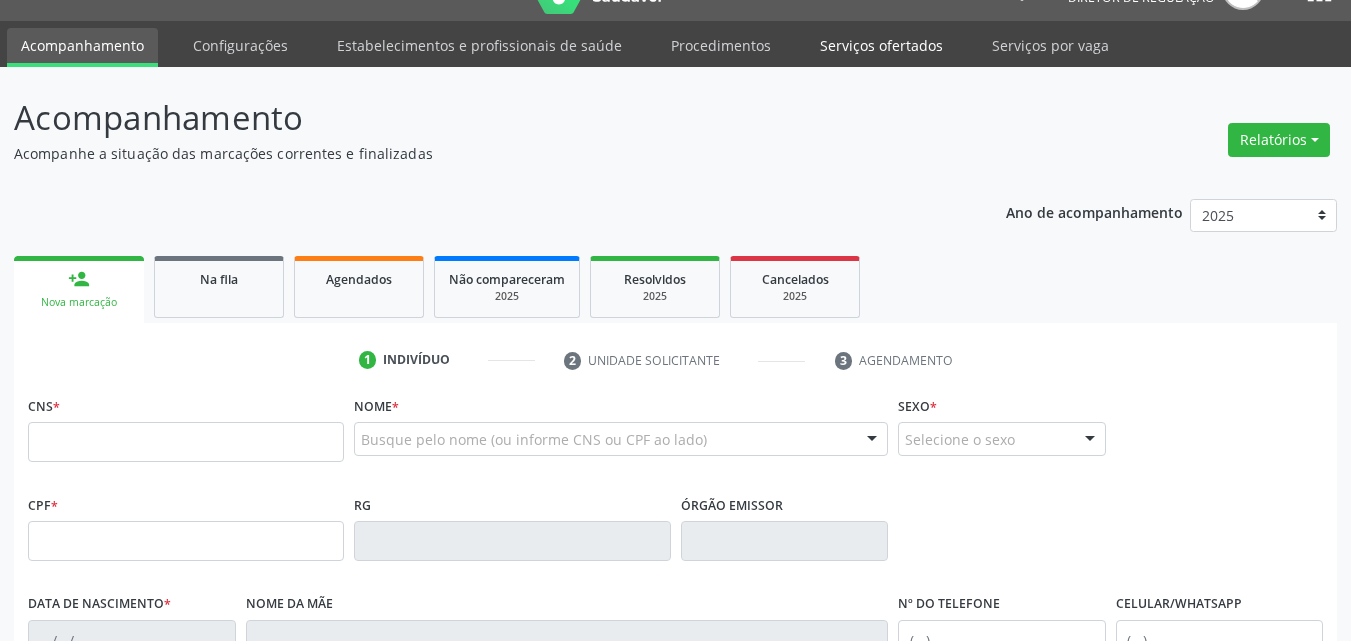click on "Serviços ofertados" at bounding box center (881, 45) 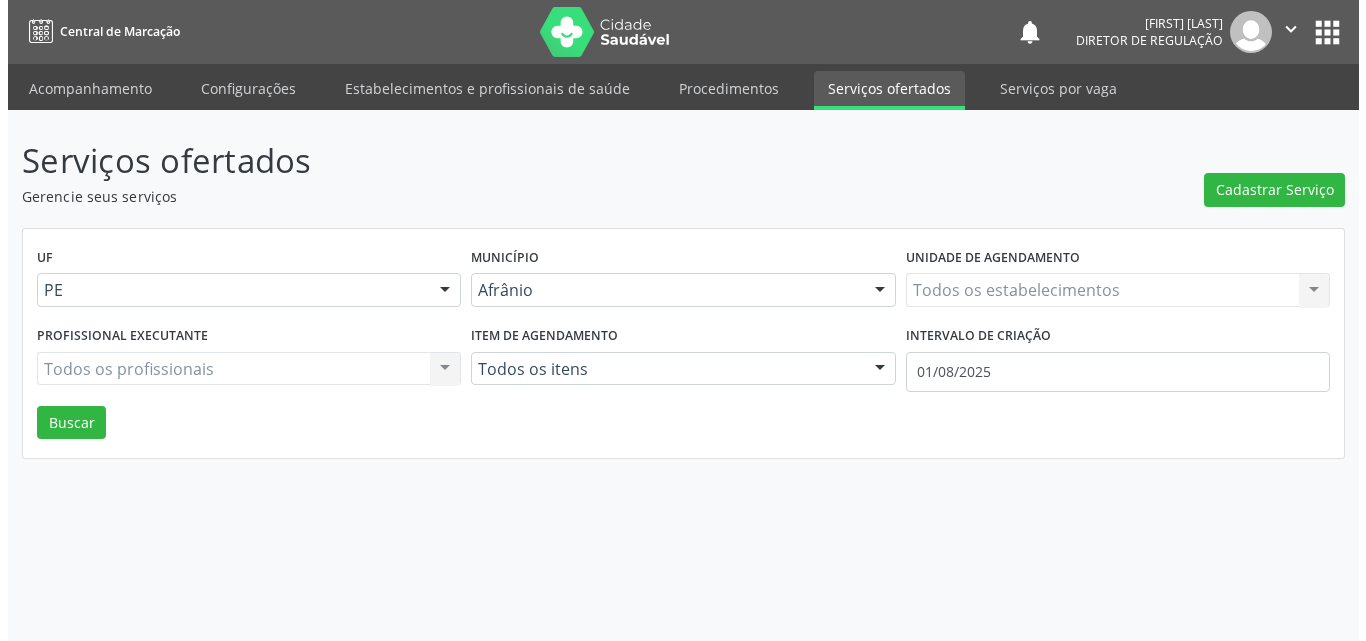 scroll, scrollTop: 0, scrollLeft: 0, axis: both 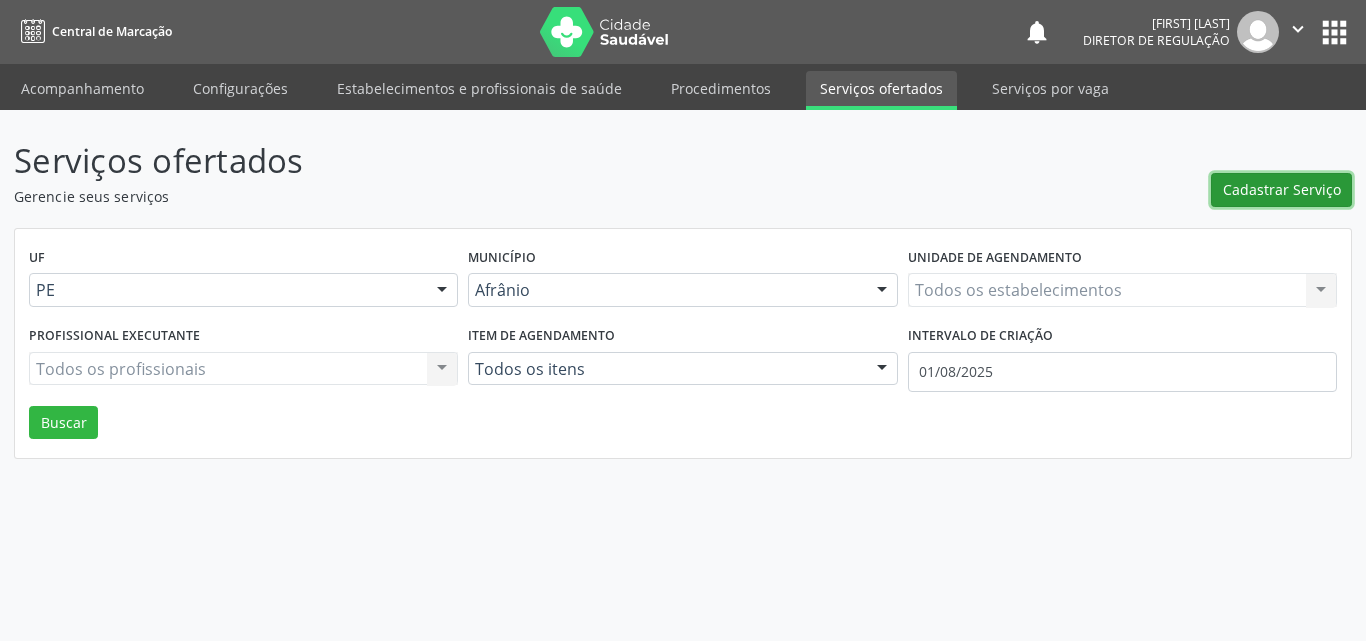 click on "Cadastrar Serviço" at bounding box center [1282, 189] 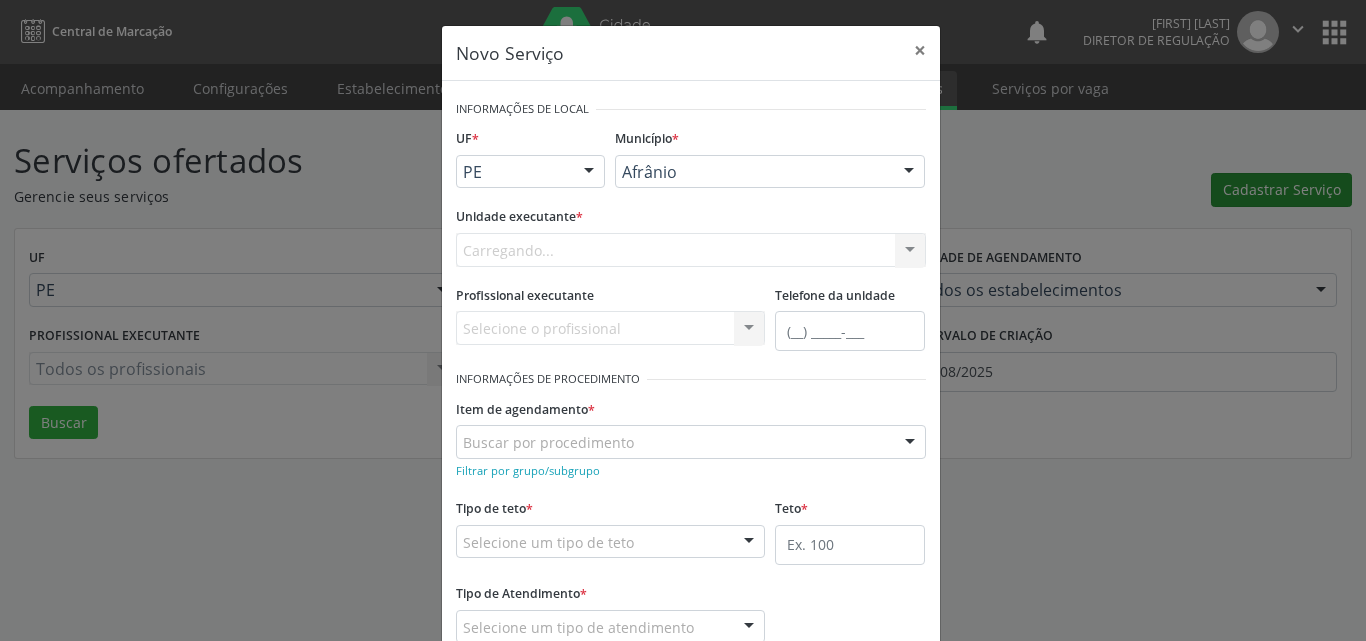 scroll, scrollTop: 0, scrollLeft: 0, axis: both 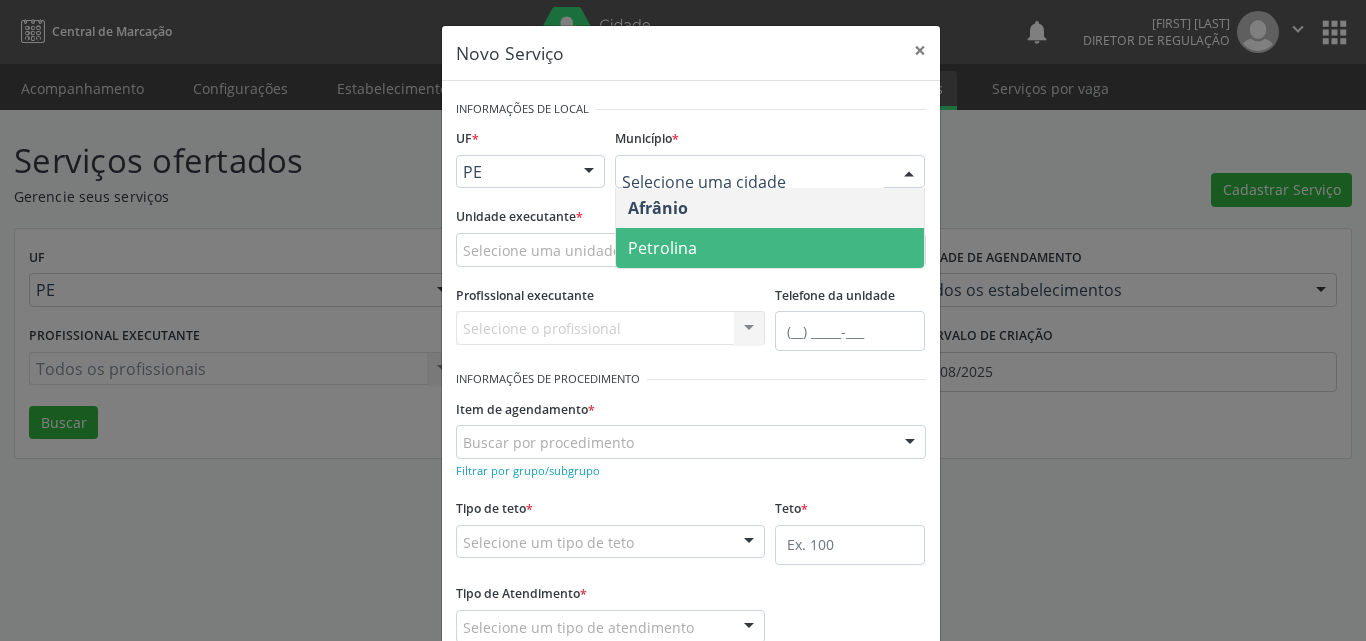click on "Petrolina" at bounding box center [662, 248] 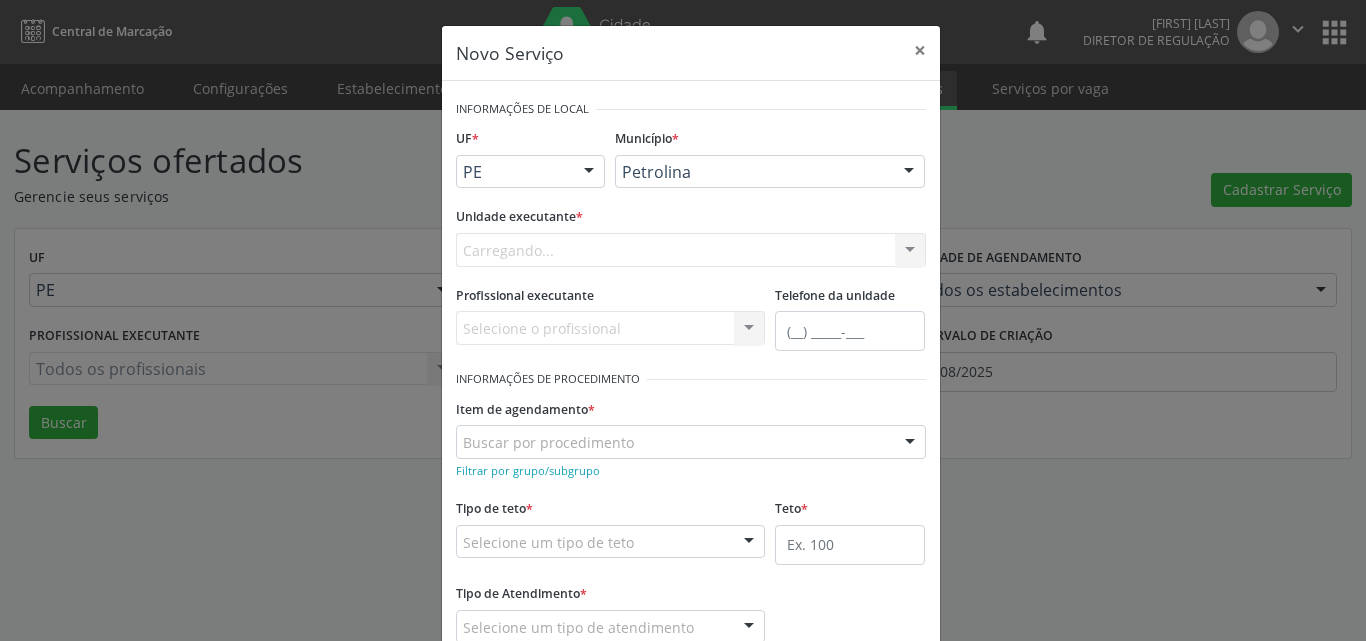 click on "Carregando...
Academia da Saude de Afranio   Academia da Saude do Bairro Roberto Luis   Academia da Saude do Distrito de Cachoeira do Roberto   Academia da Saude do Distrito de Extrema   Academia da Saude do Jose Ramos   Alves Landim   Ambulatorio Municipal de Saude   Caf Central de Abastecimento Farmaceutico   Centro de Atencao Psicossocial de Afranio Pe   Centro de Especialidades   Cime   Cuidar   Equipe de Atencao Basica Prisional Tipo I com Saude Mental   Esf Ana Coelho Nonato   Esf Custodia Maria da Conceicao   Esf Isabel Gomes   Esf Jose Ramos   Esf Jose e Maria Rodrigues de Macedo   Esf Maria Dilurdes da Silva   Esf Maria da Silva Pereira   Esf Rosalia Cavalcanti Gomes   Esf de Barra das Melancias   Esf de Extrema   Farmacia Basica do Municipio de Afranio   Hospital Municipal Maria Coelho Cavalcanti Rodrigues   Hospital de Campanha Covid 19 Ambulatorio Municipal   Laboratorio de Protese Dentario   Lid Laboratorio de Investigacoes e Diagnosticos               Selac" at bounding box center [691, 250] 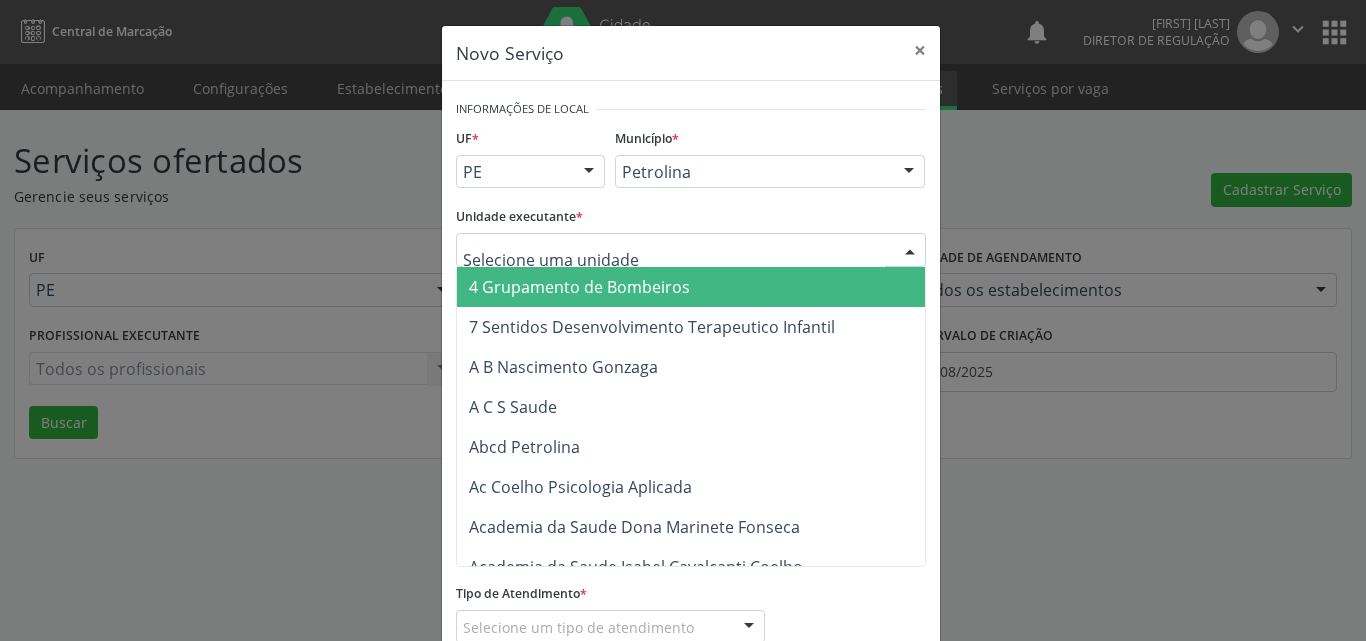 scroll, scrollTop: 0, scrollLeft: 0, axis: both 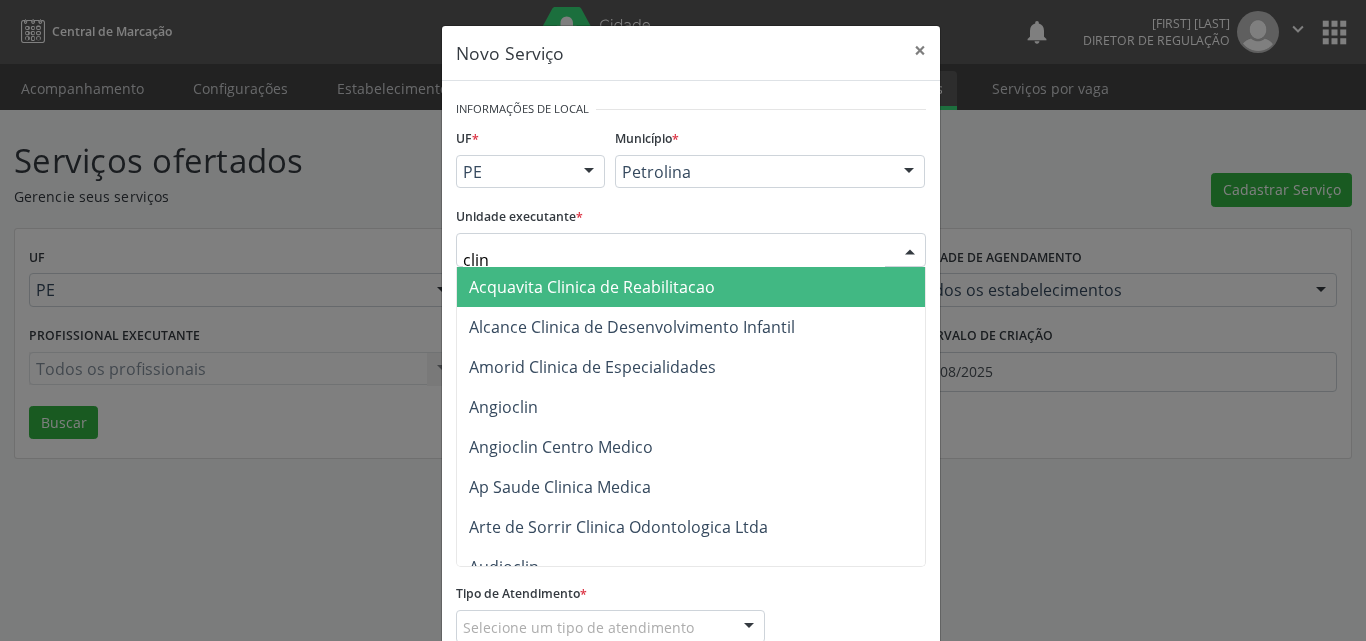 type on "clina" 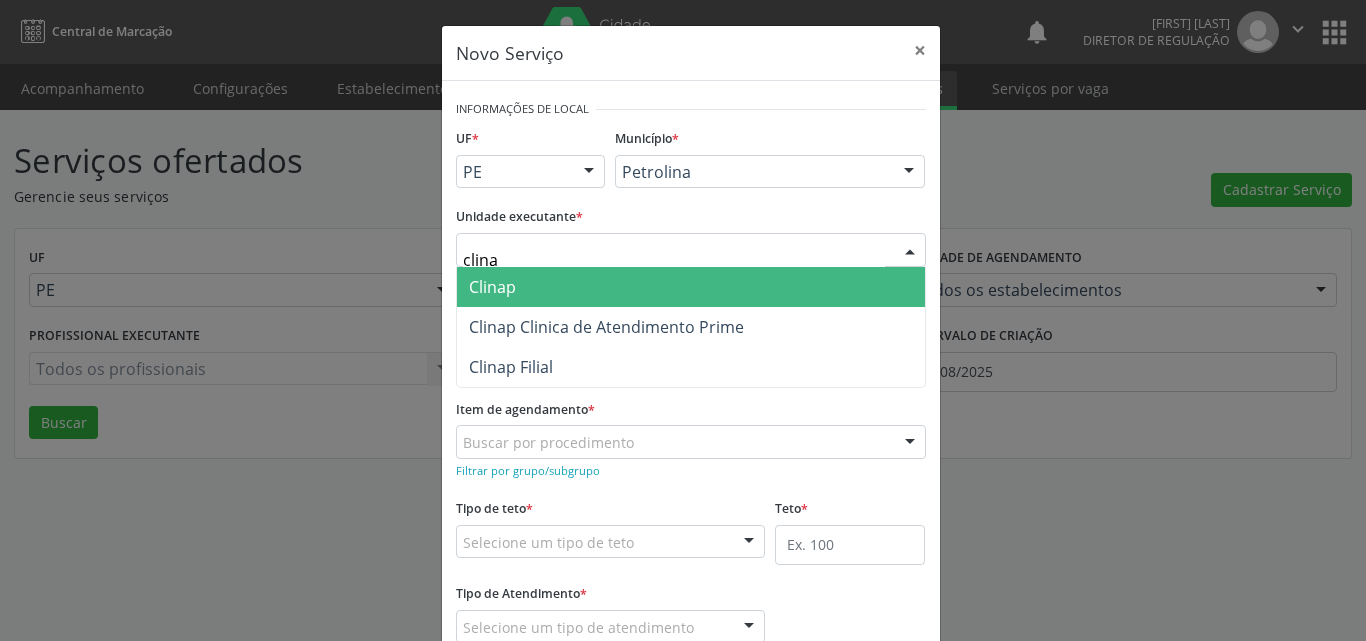 click on "Clinap" at bounding box center (691, 287) 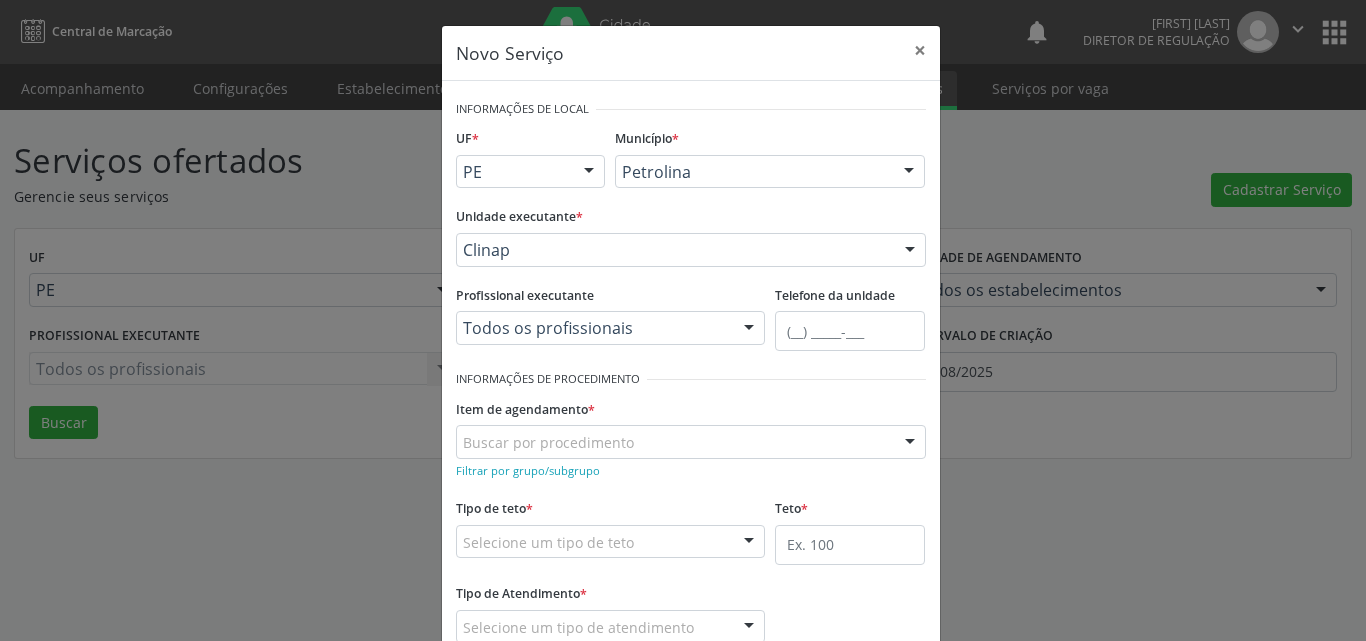 click on "Buscar por procedimento" at bounding box center [691, 442] 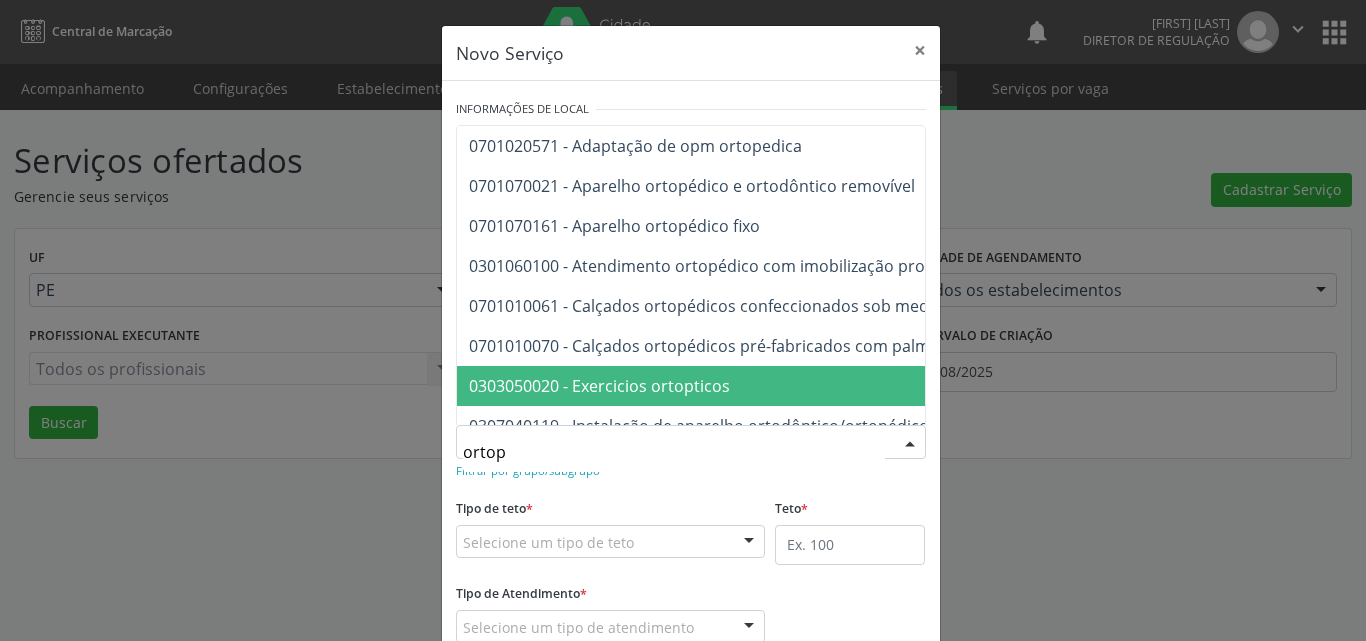 type on "ortope" 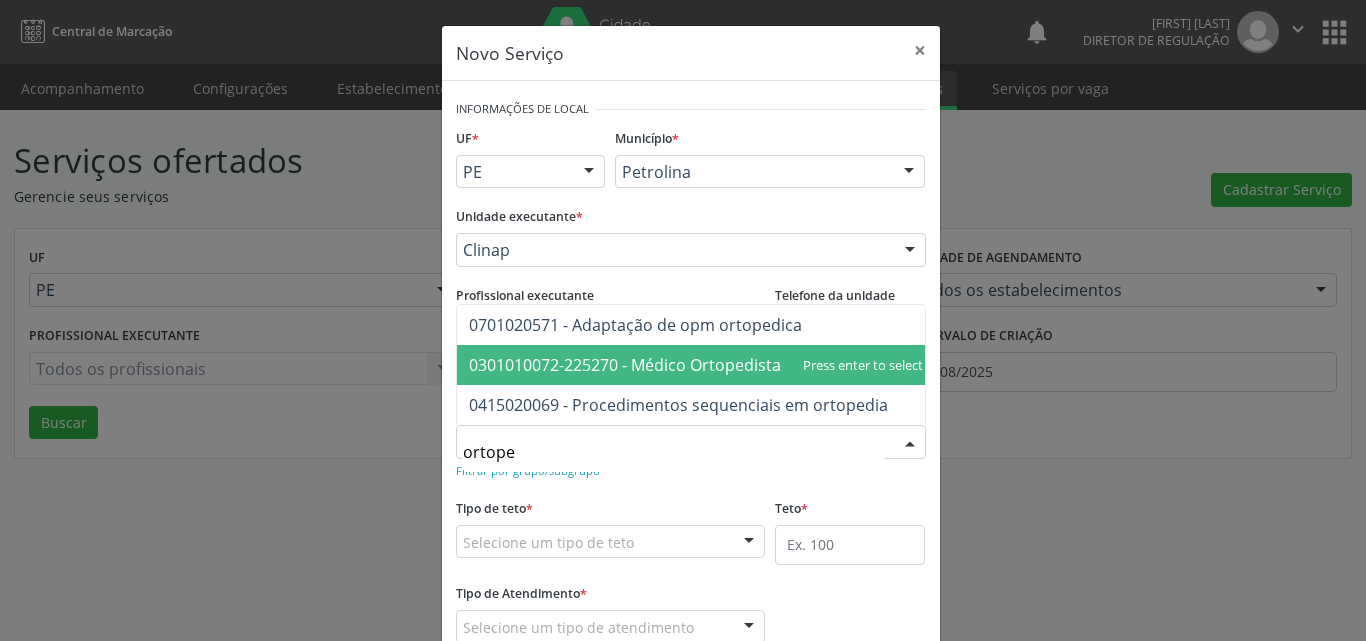 click on "0301010072-225270 - Médico Ortopedista e Traumatologista" at bounding box center (696, 365) 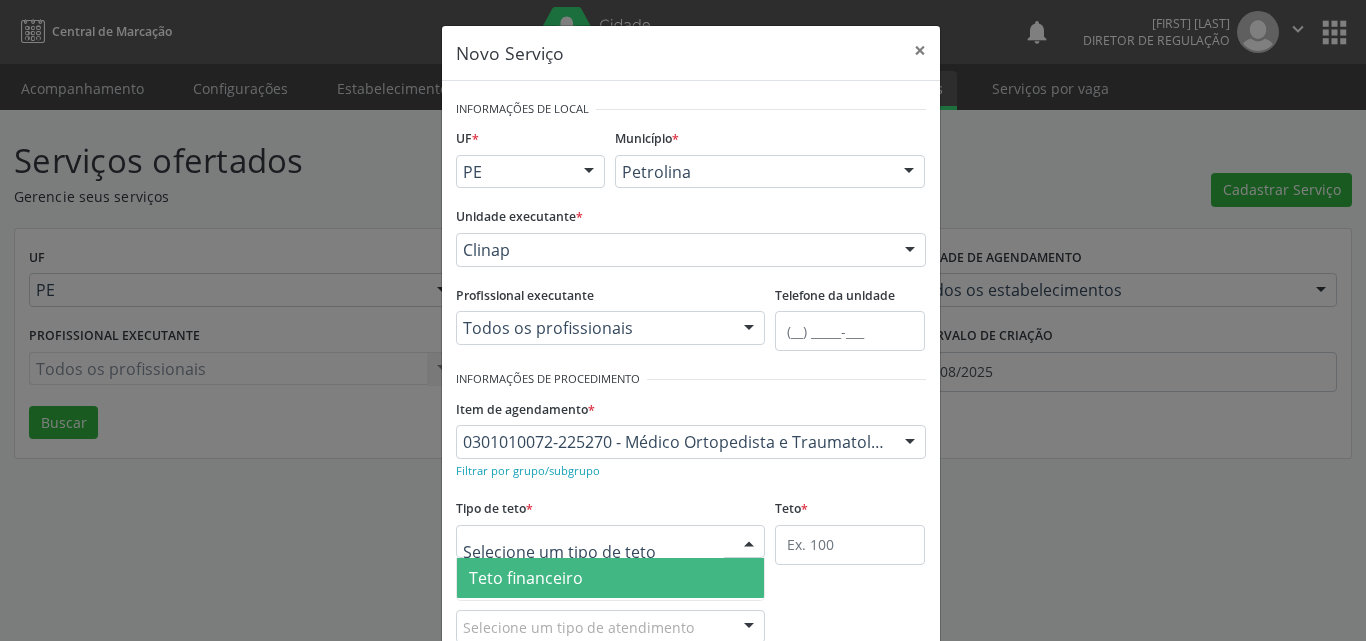 scroll, scrollTop: 38, scrollLeft: 0, axis: vertical 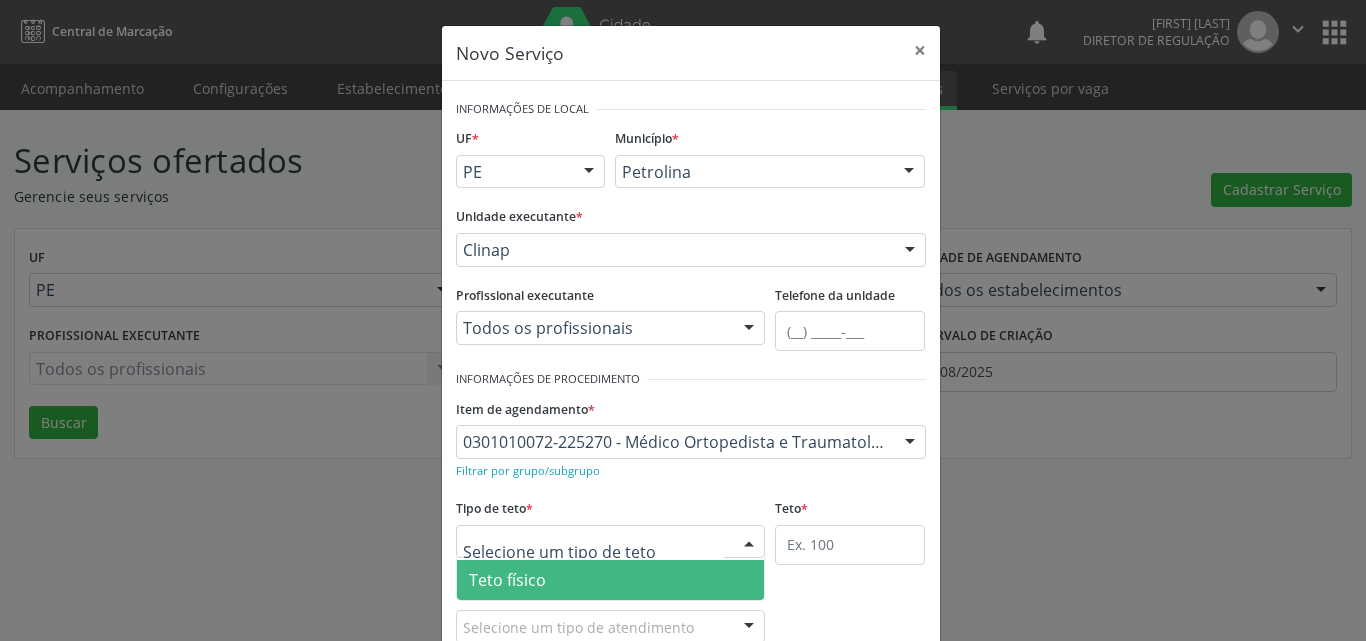 drag, startPoint x: 541, startPoint y: 593, endPoint x: 548, endPoint y: 582, distance: 13.038404 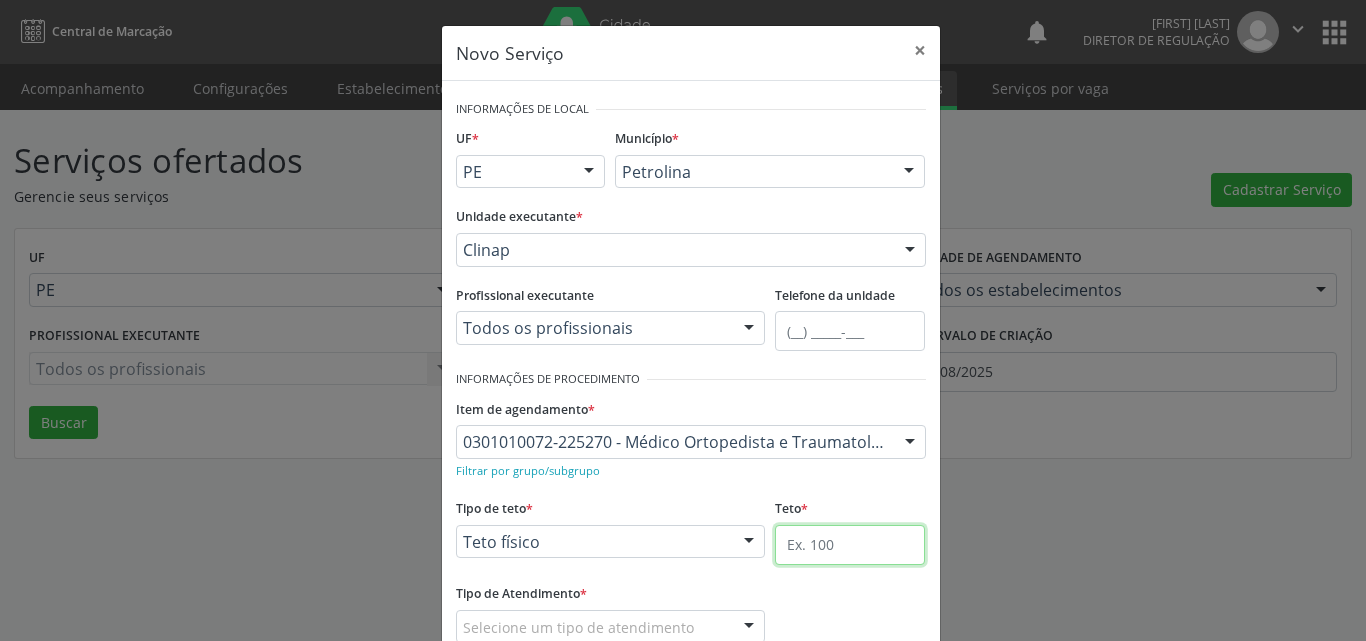 click at bounding box center (850, 545) 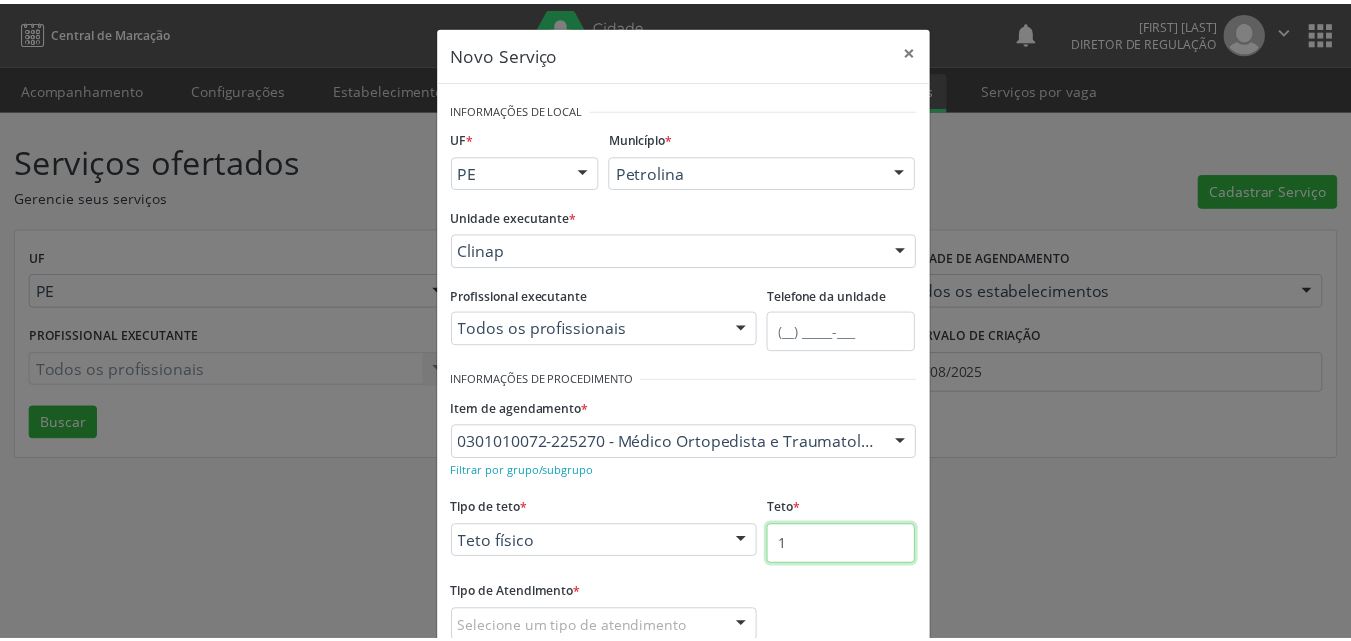scroll, scrollTop: 132, scrollLeft: 0, axis: vertical 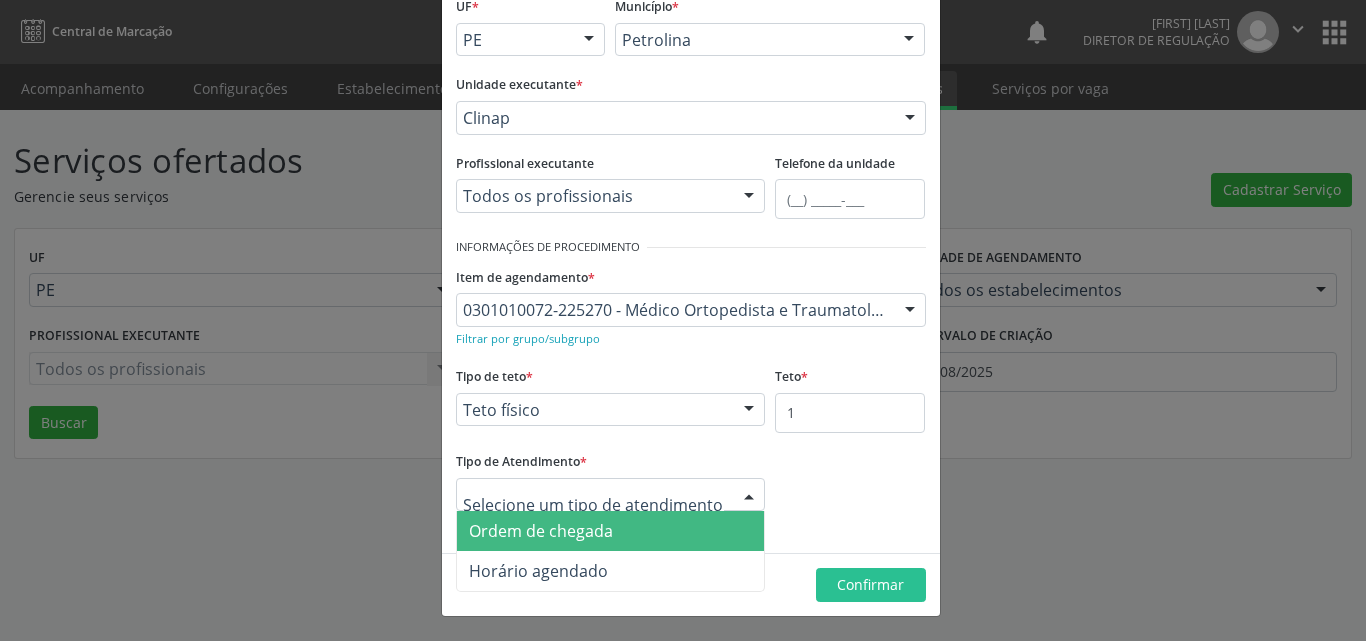 click on "Ordem de chegada" at bounding box center [541, 531] 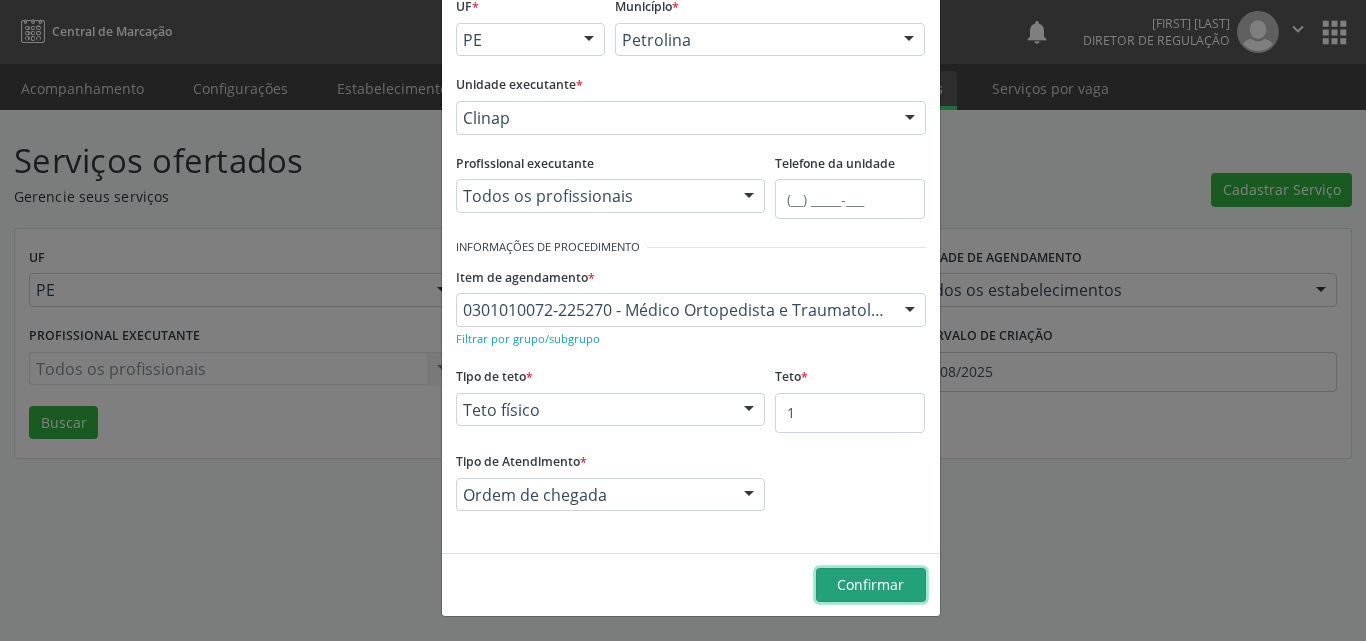 drag, startPoint x: 838, startPoint y: 595, endPoint x: 832, endPoint y: 570, distance: 25.70992 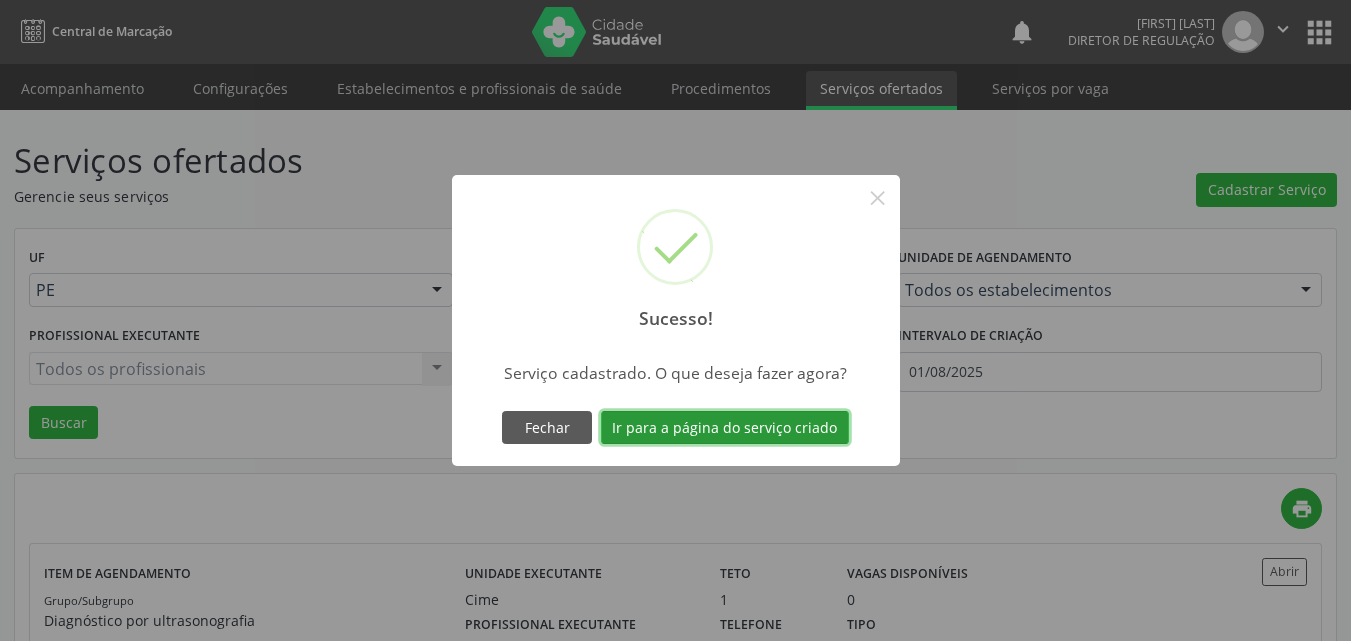 click on "Ir para a página do serviço criado" at bounding box center (725, 428) 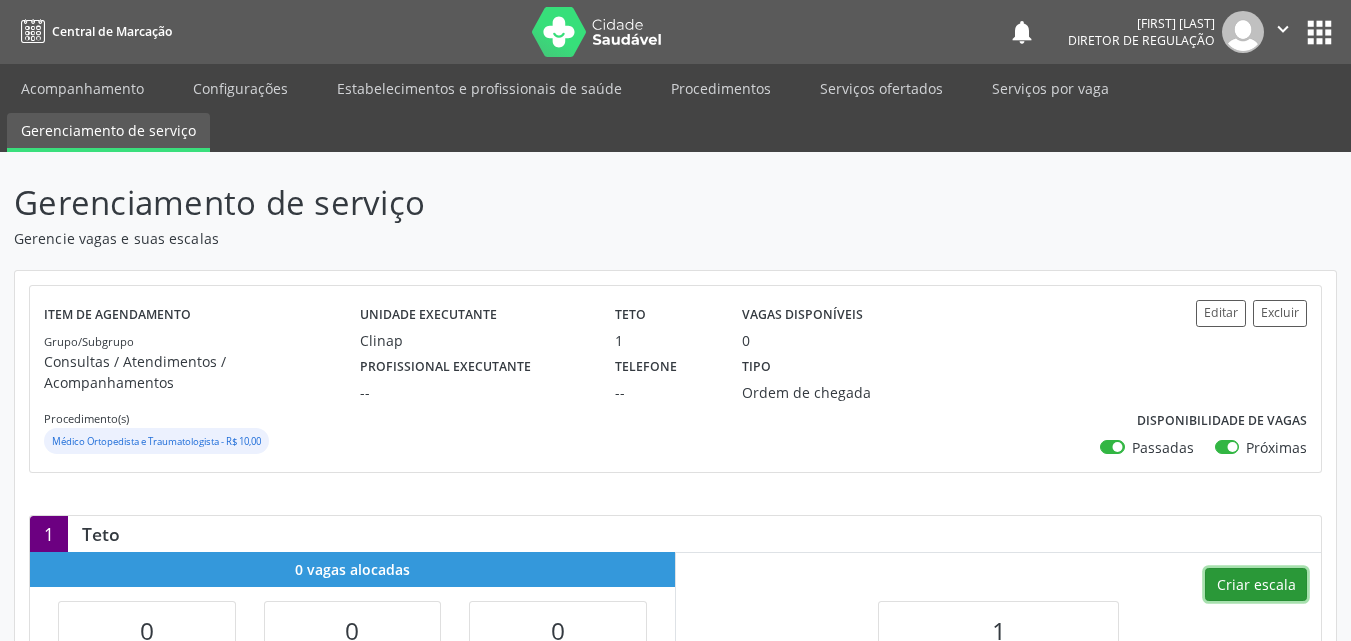 click on "Criar escala" at bounding box center (1256, 585) 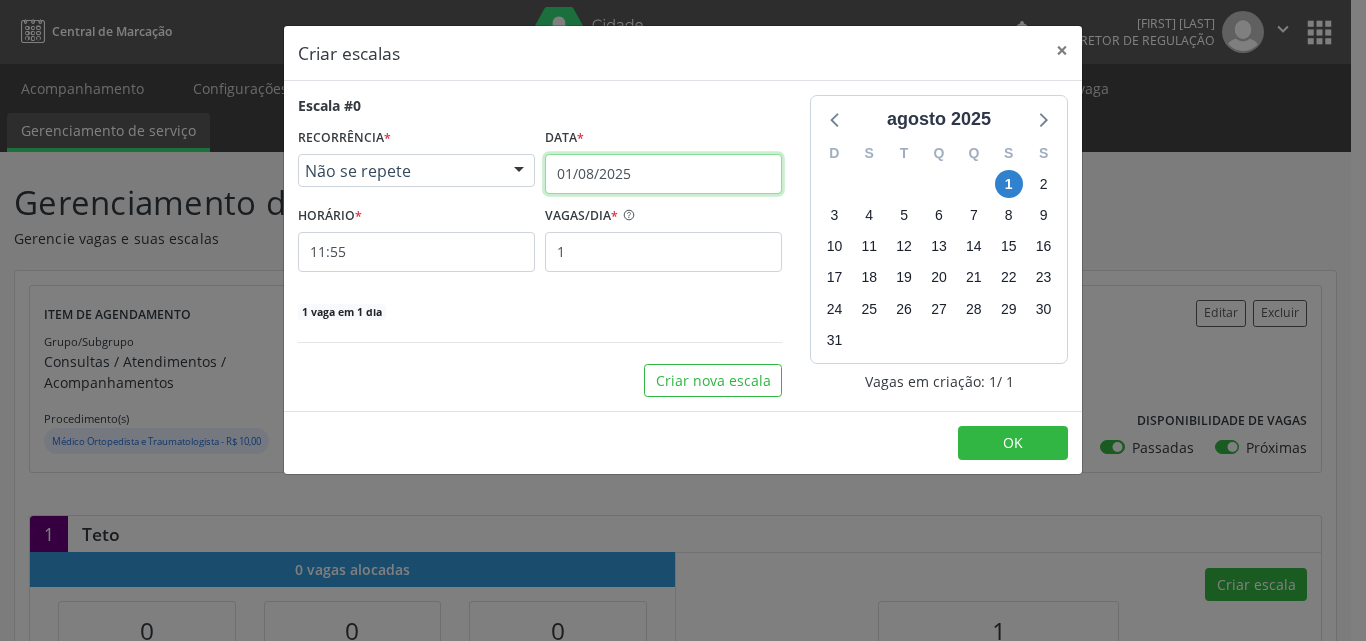 click on "01/08/2025" at bounding box center [663, 174] 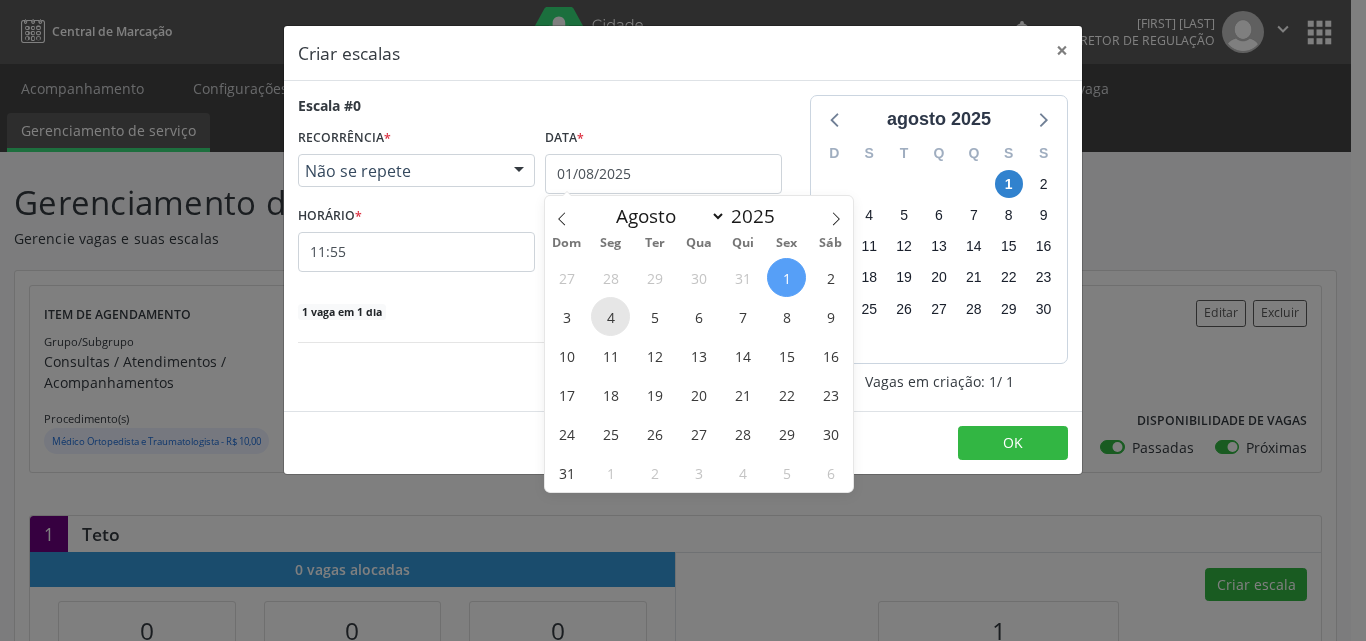 click on "4" at bounding box center (610, 316) 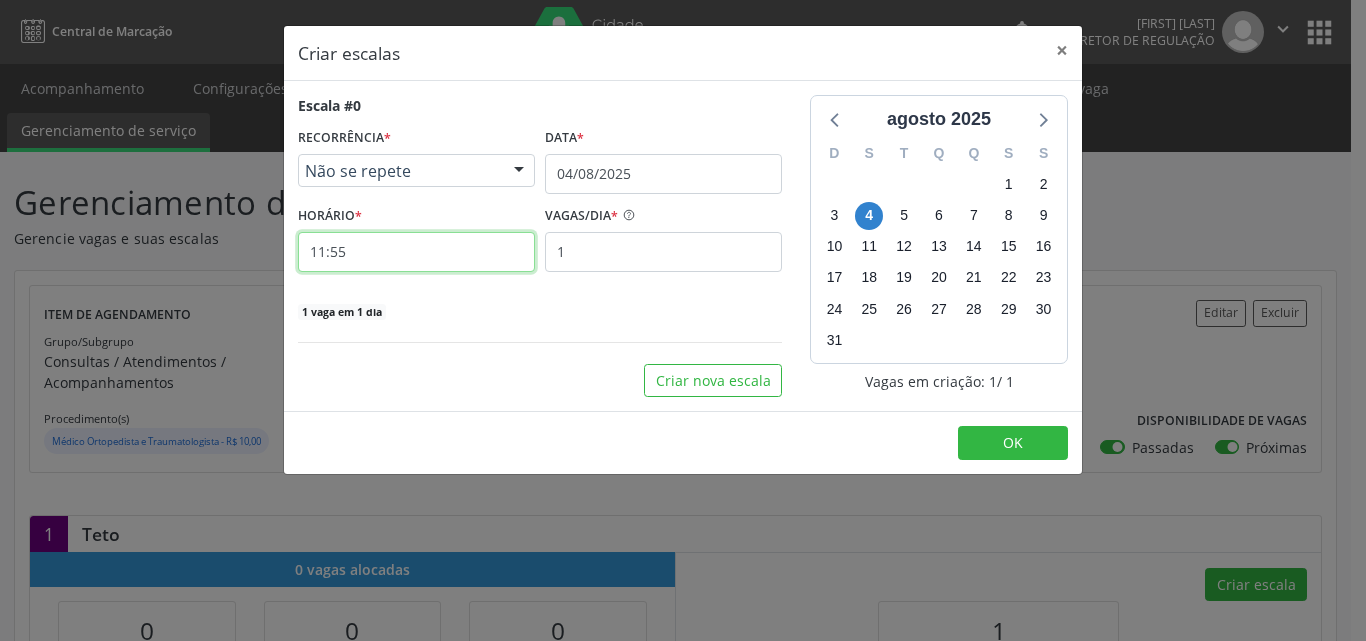 click on "11:55" at bounding box center (416, 252) 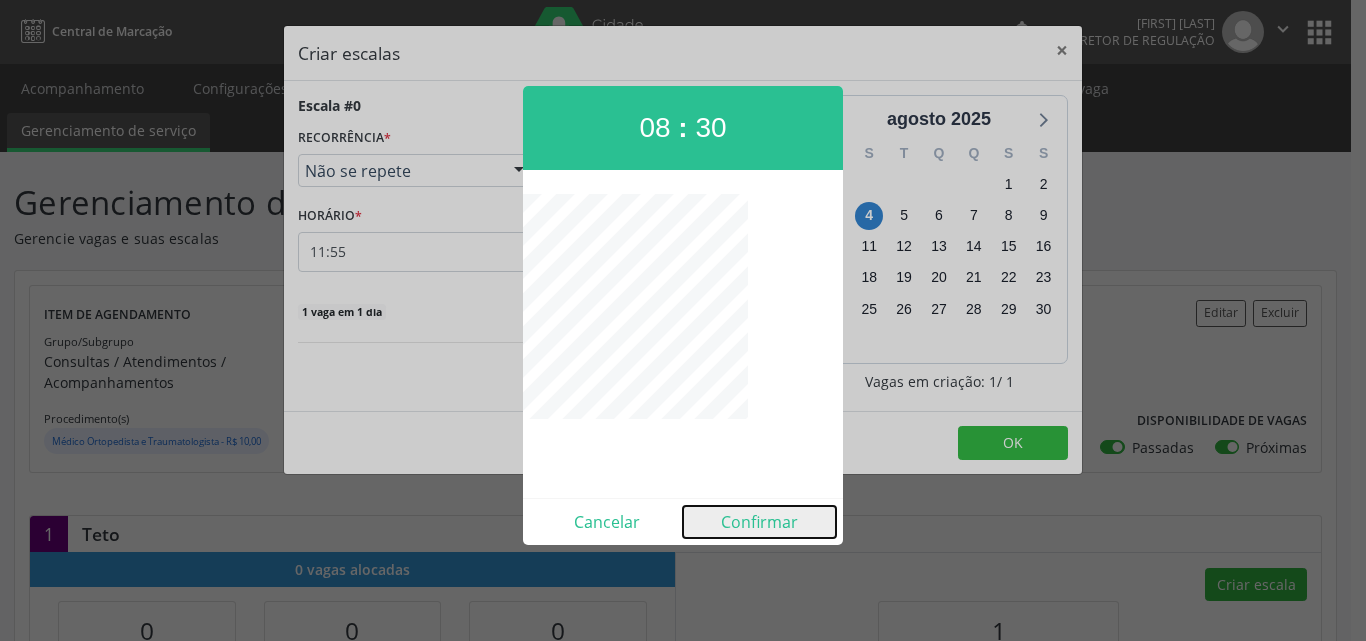 click on "Confirmar" at bounding box center (759, 522) 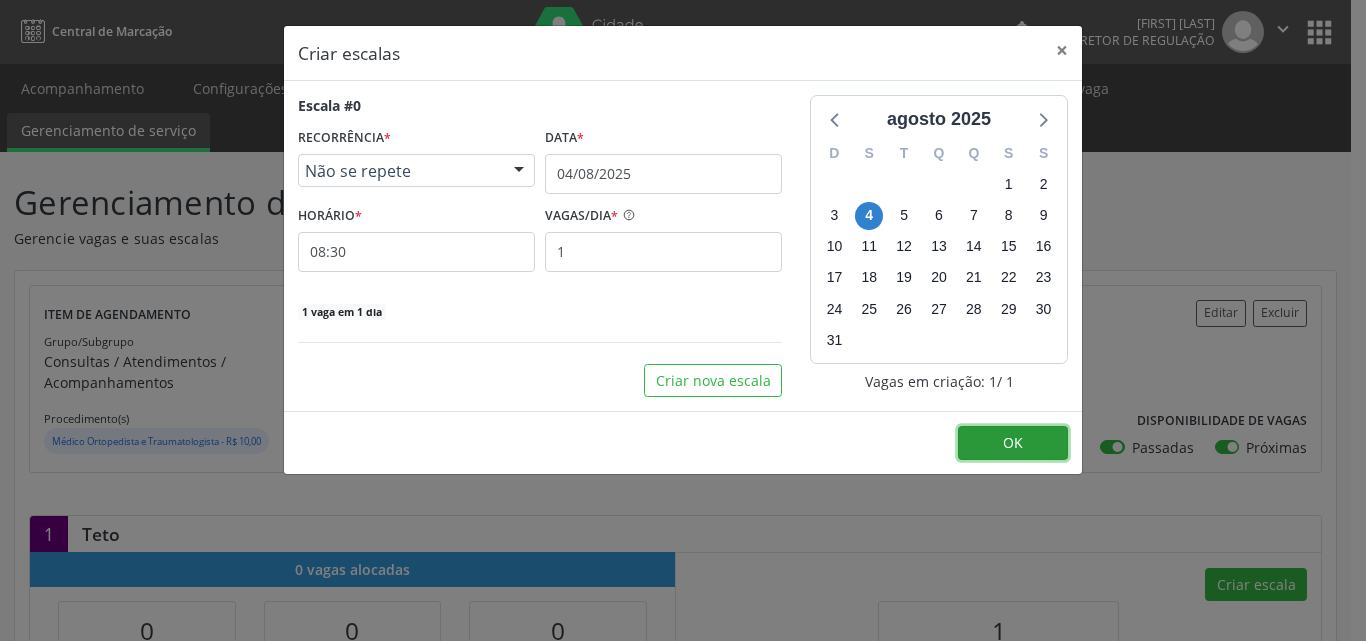 click on "OK" at bounding box center [1013, 442] 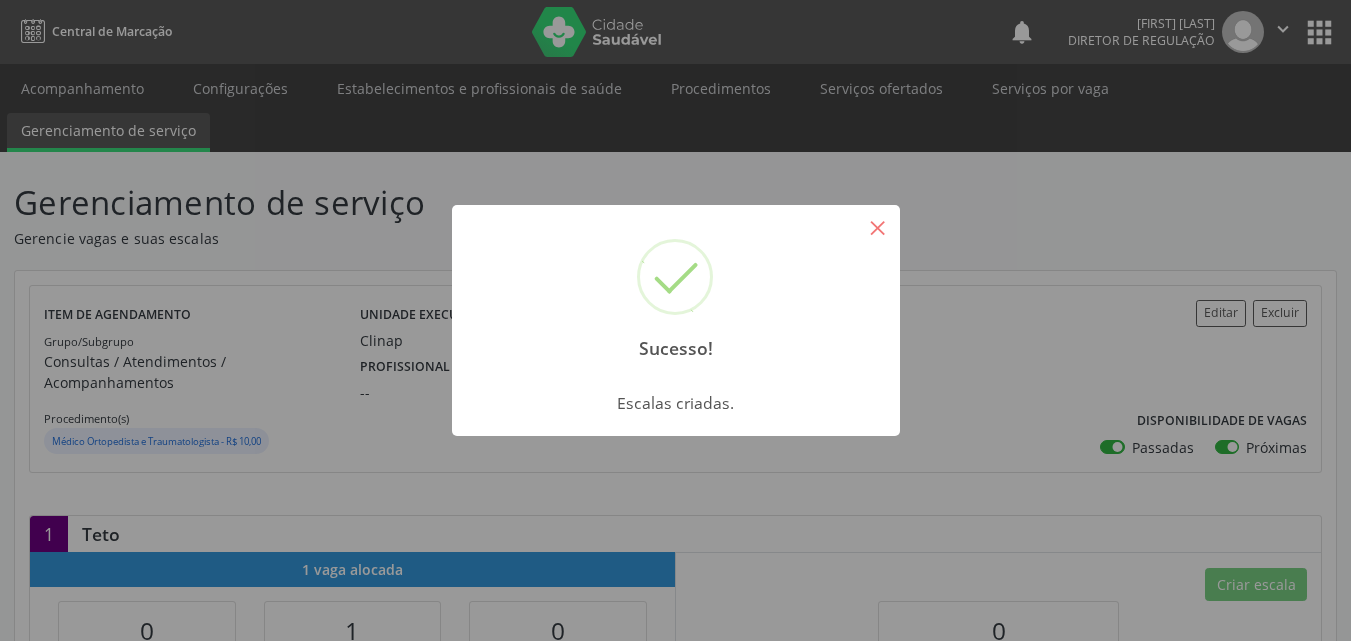 click on "×" at bounding box center (878, 227) 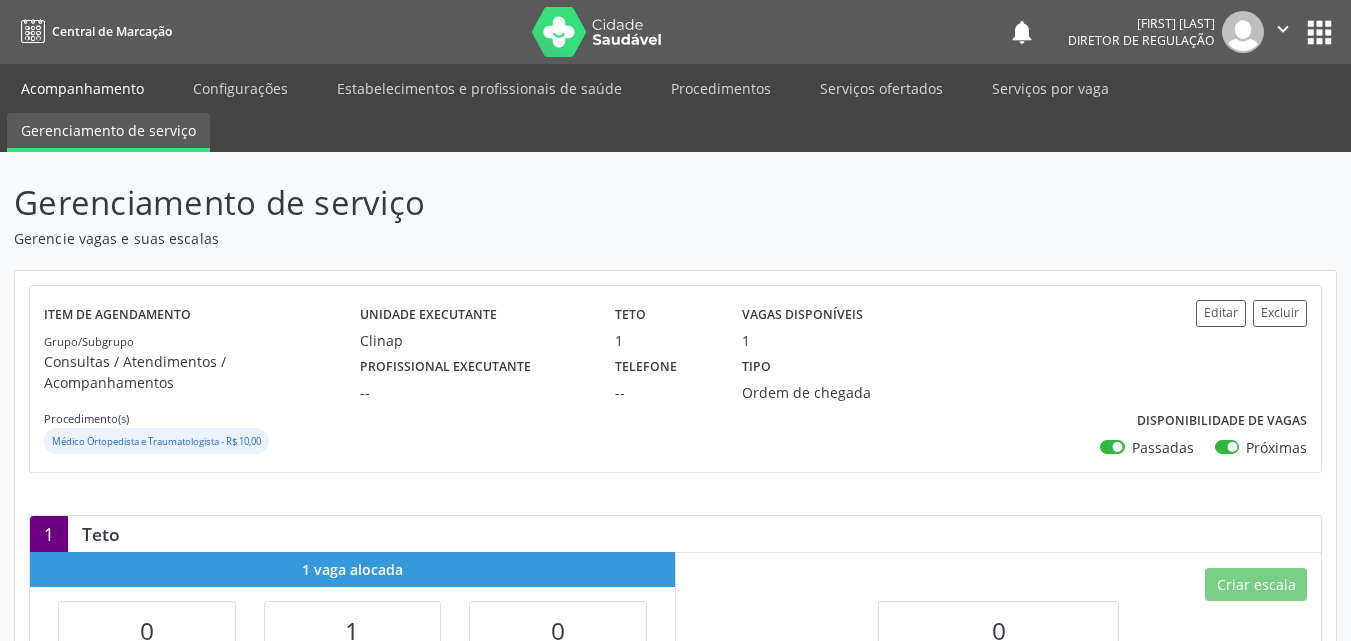 click on "Acompanhamento" at bounding box center [82, 88] 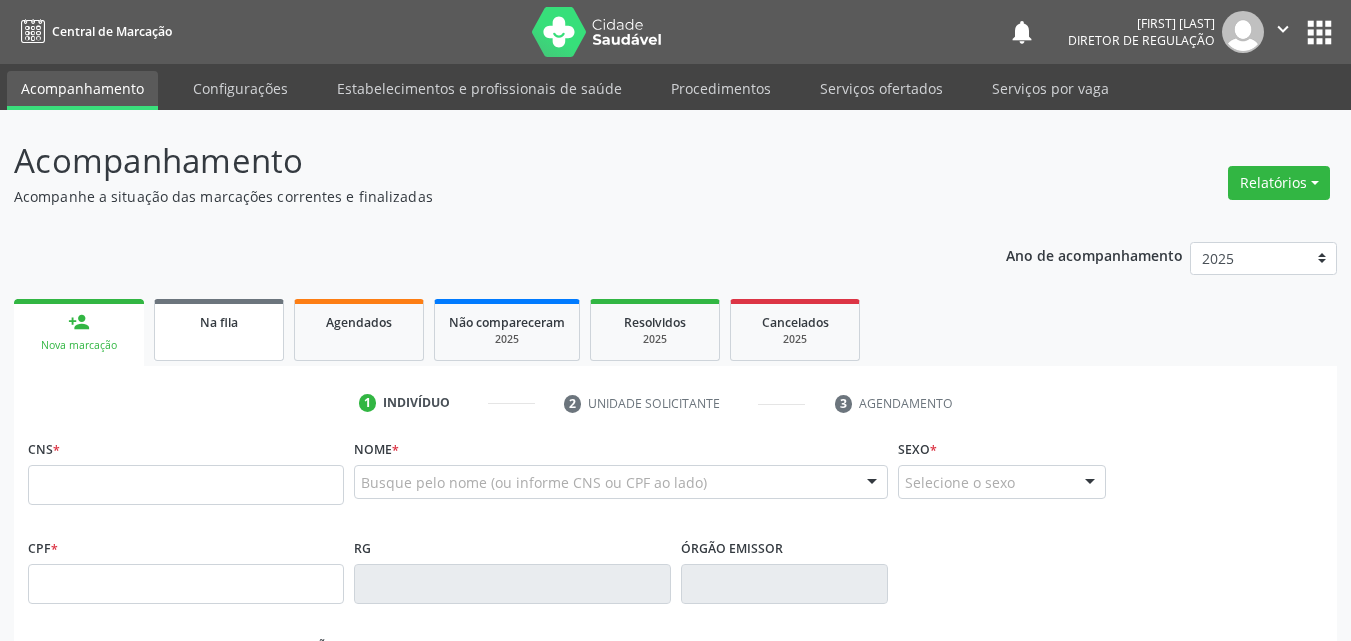 click on "Na fila" at bounding box center (219, 321) 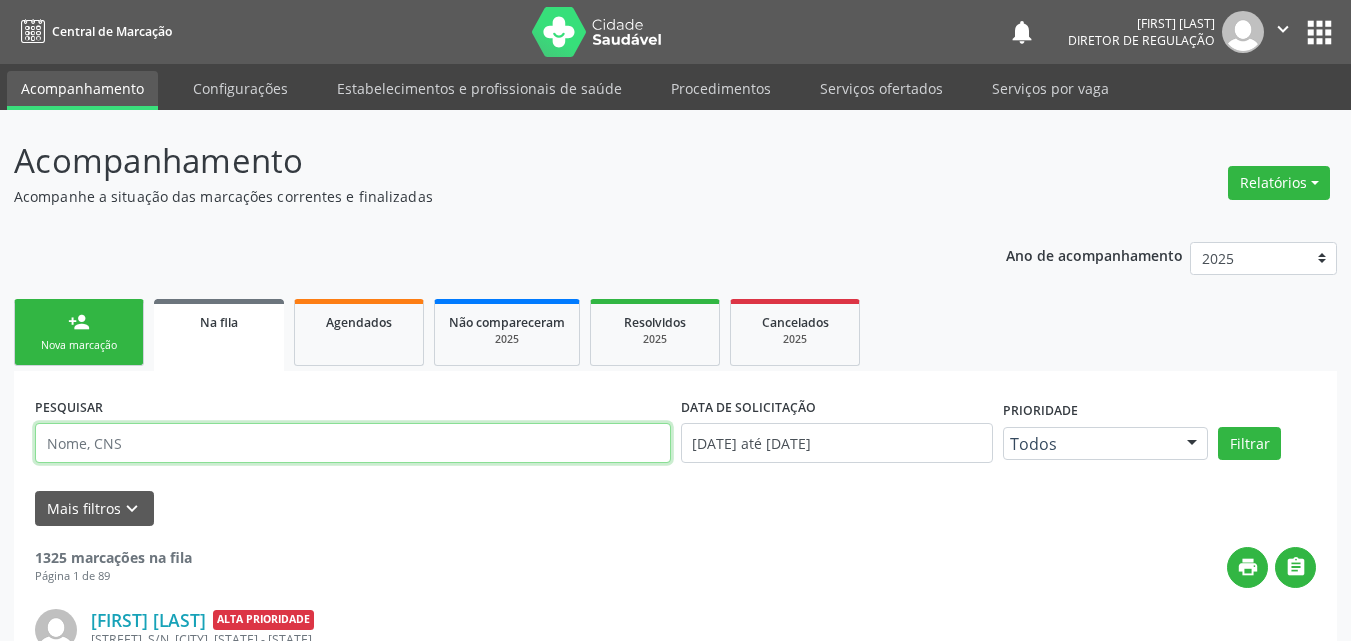 click at bounding box center (353, 443) 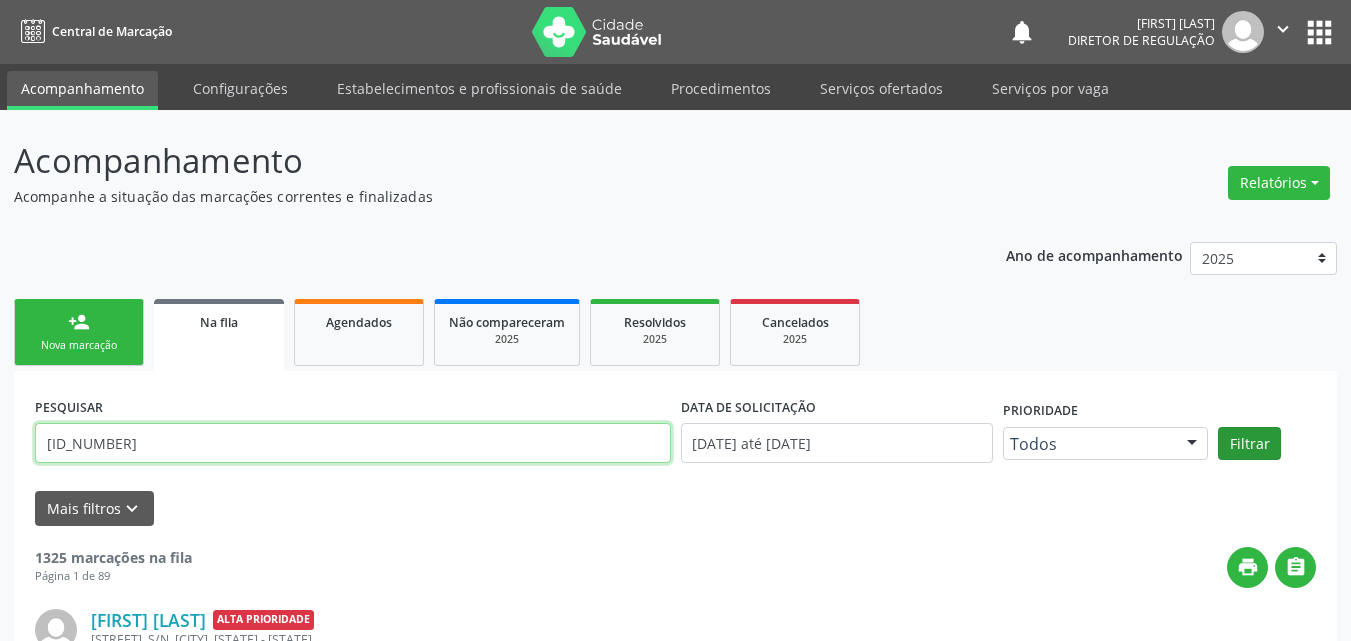 type on "[ID_NUMBER]" 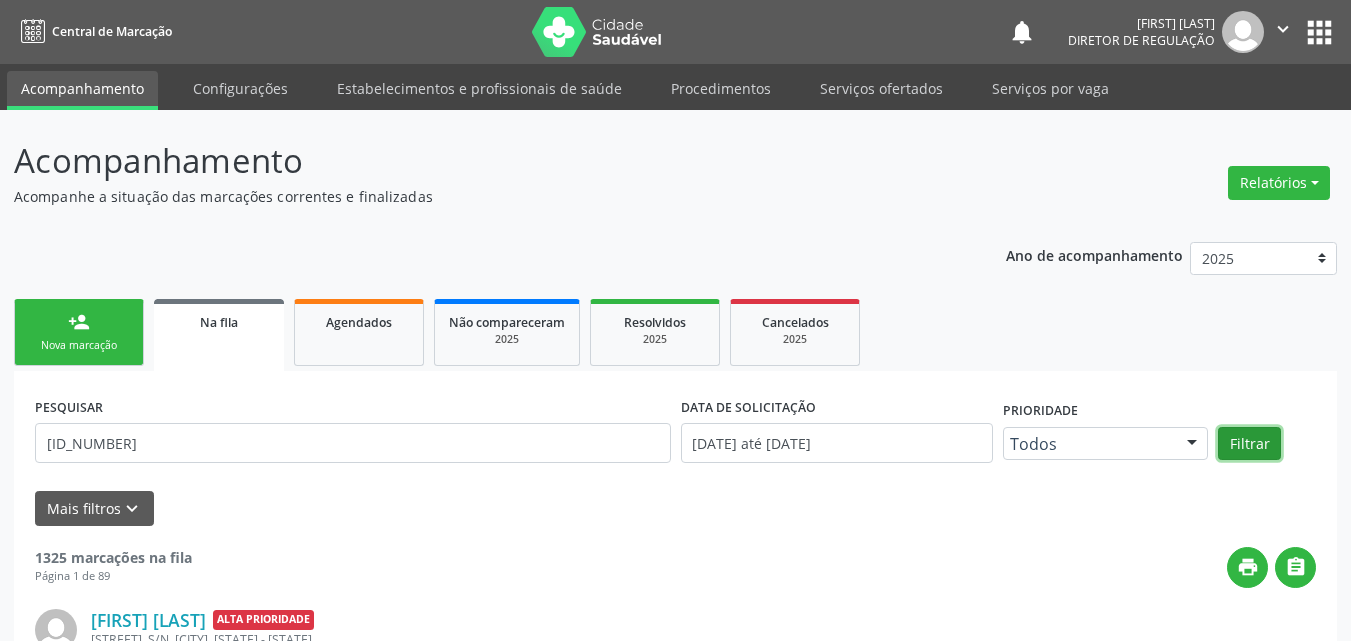 click on "Filtrar" at bounding box center [1249, 444] 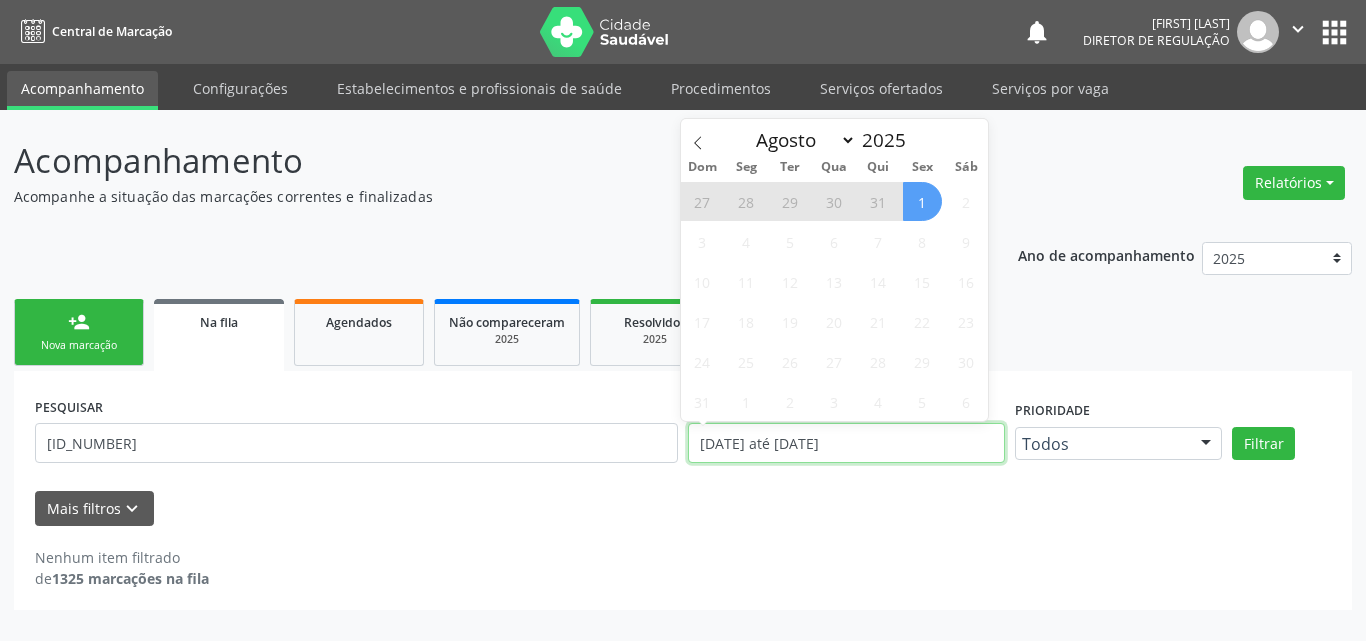click on "[DATE] até [DATE]" at bounding box center (846, 443) 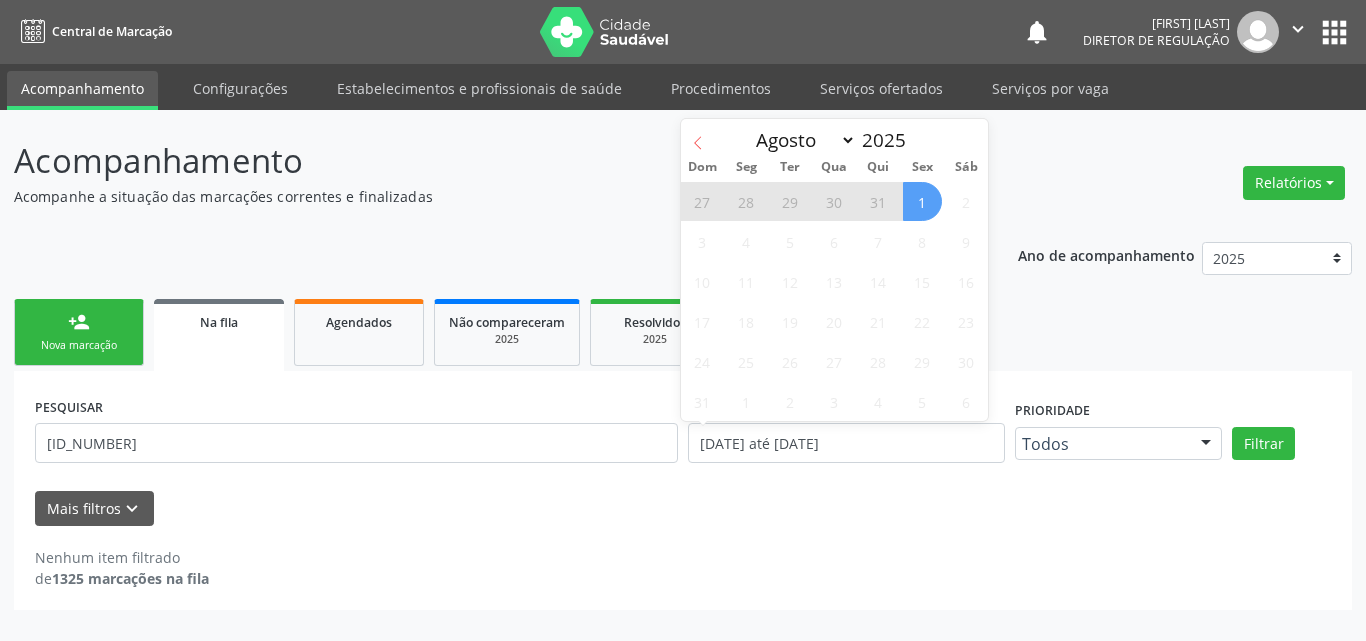 click 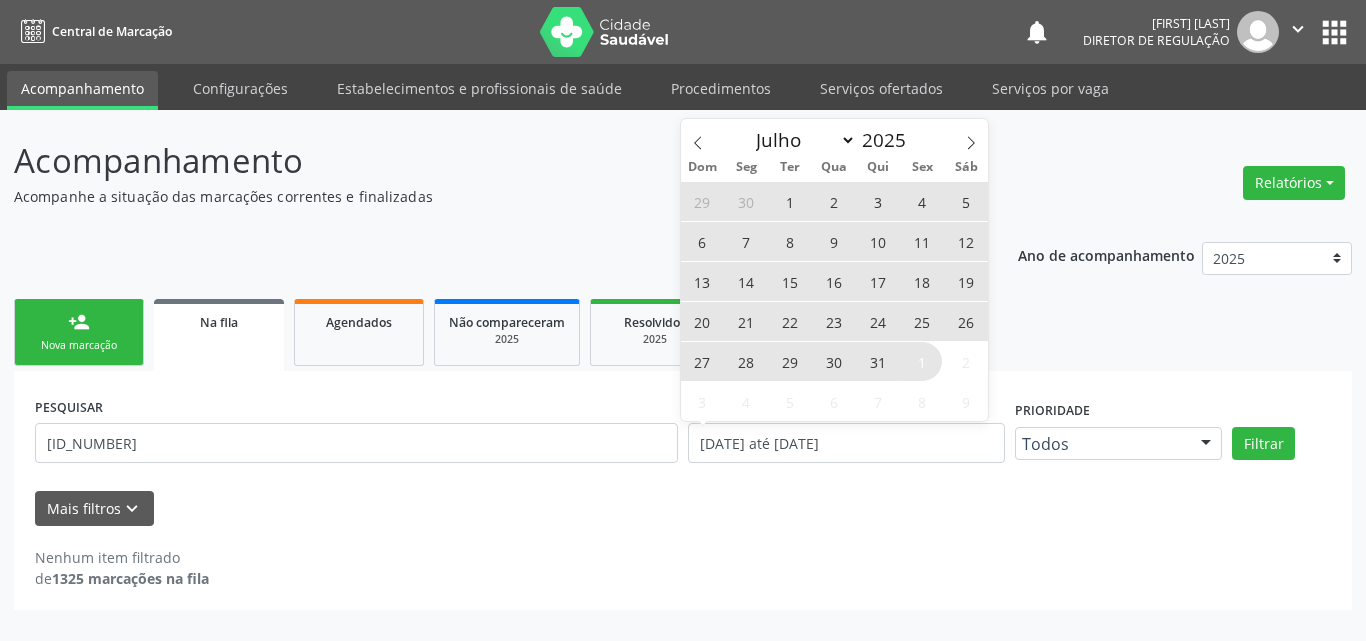 click on "1" at bounding box center (790, 201) 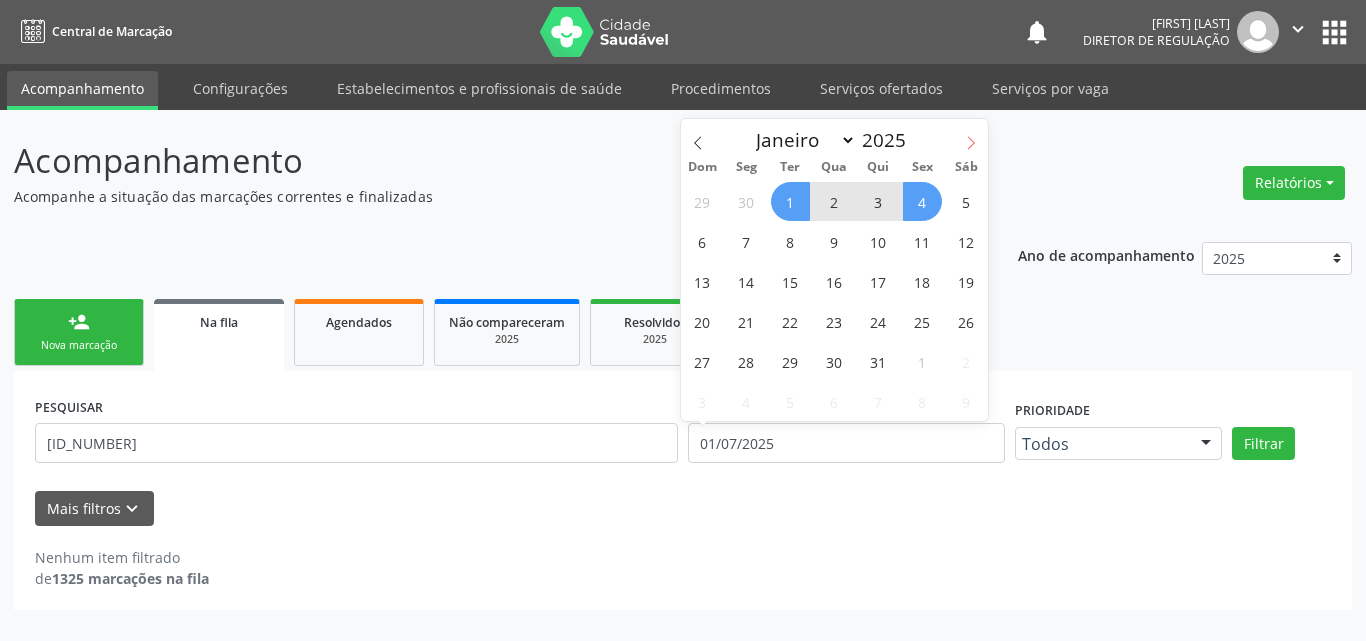 click 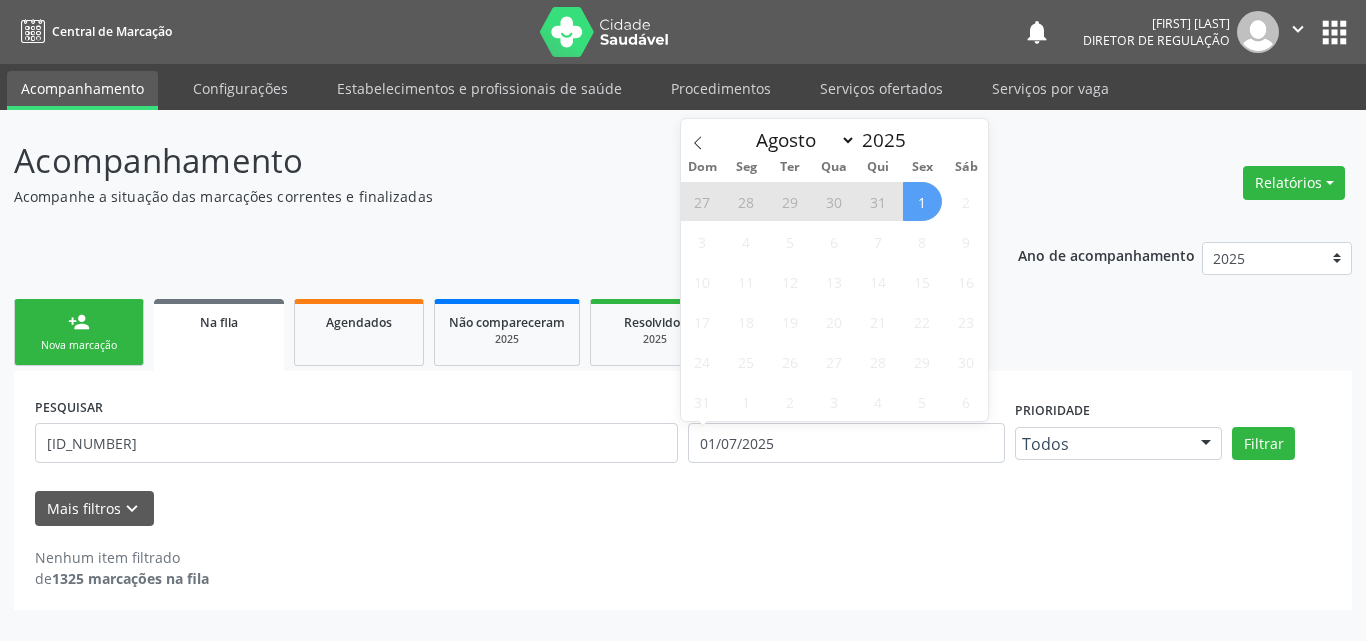 click on "1" at bounding box center [922, 201] 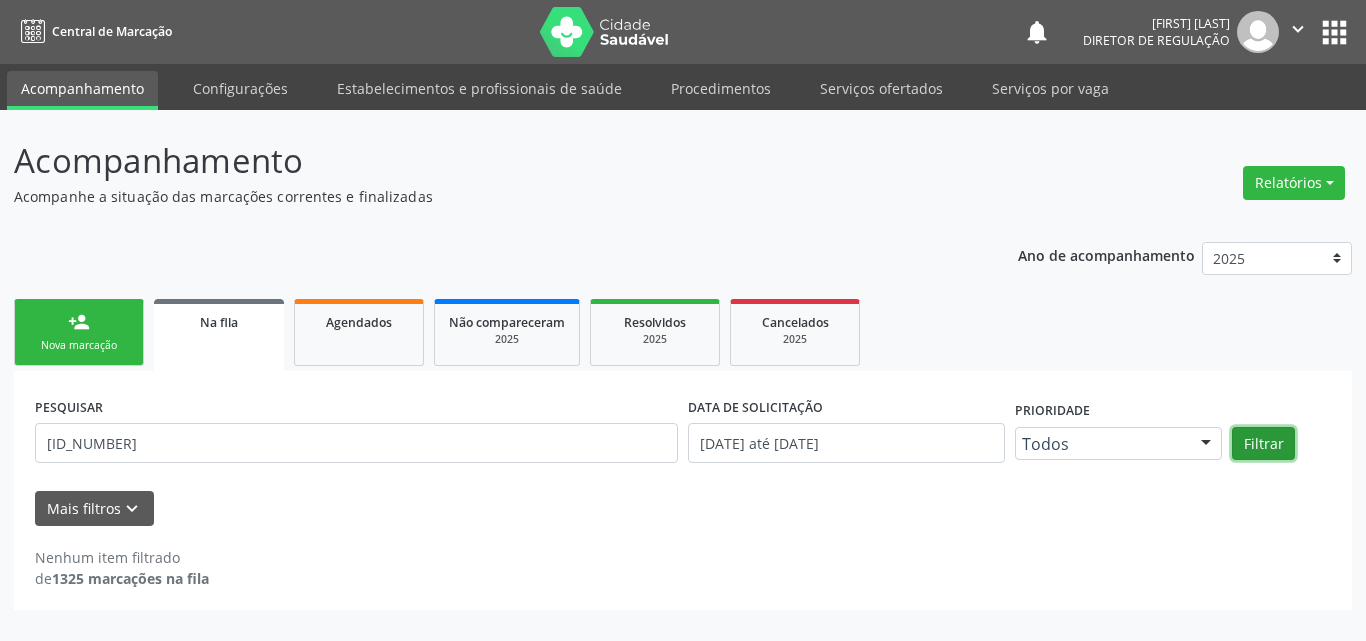 click on "Filtrar" at bounding box center [1263, 444] 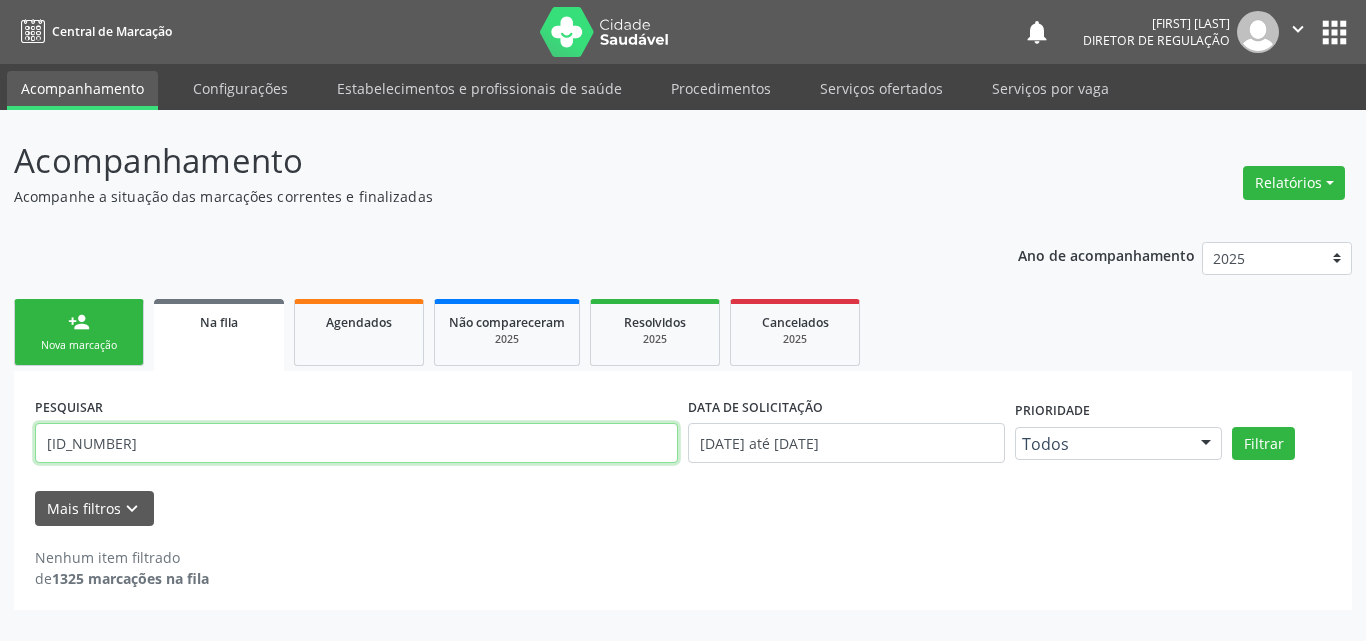 click on "700501990914659" at bounding box center [356, 443] 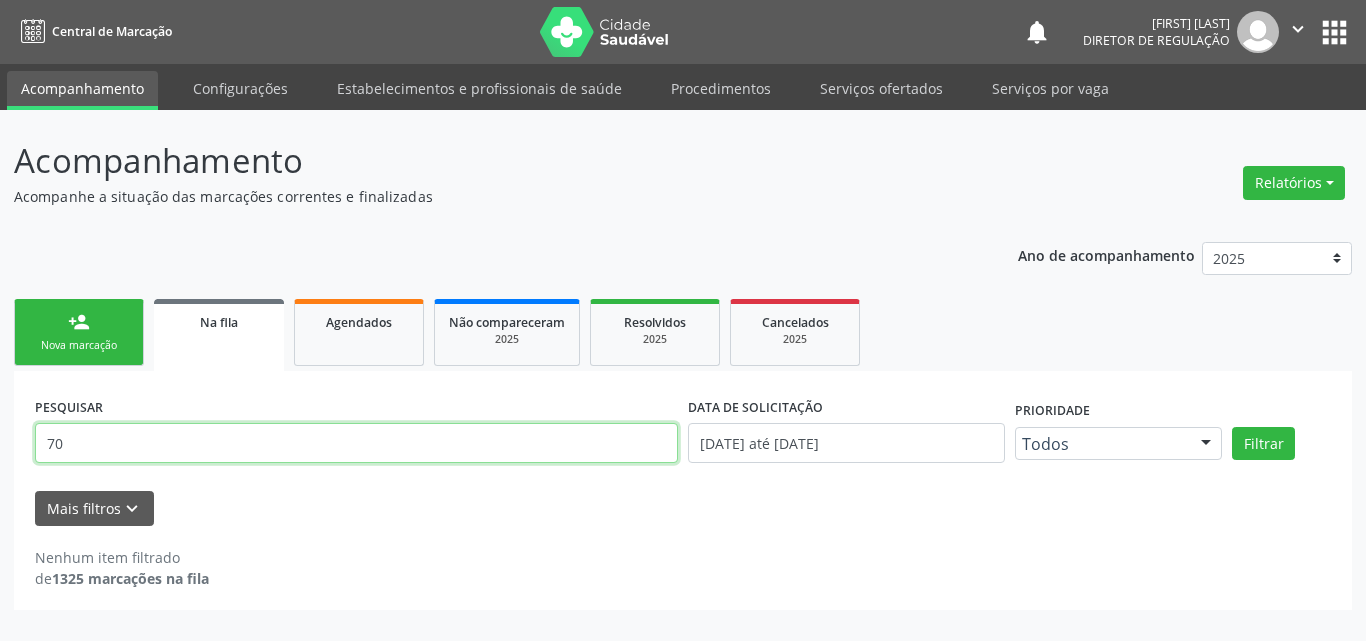 type on "7" 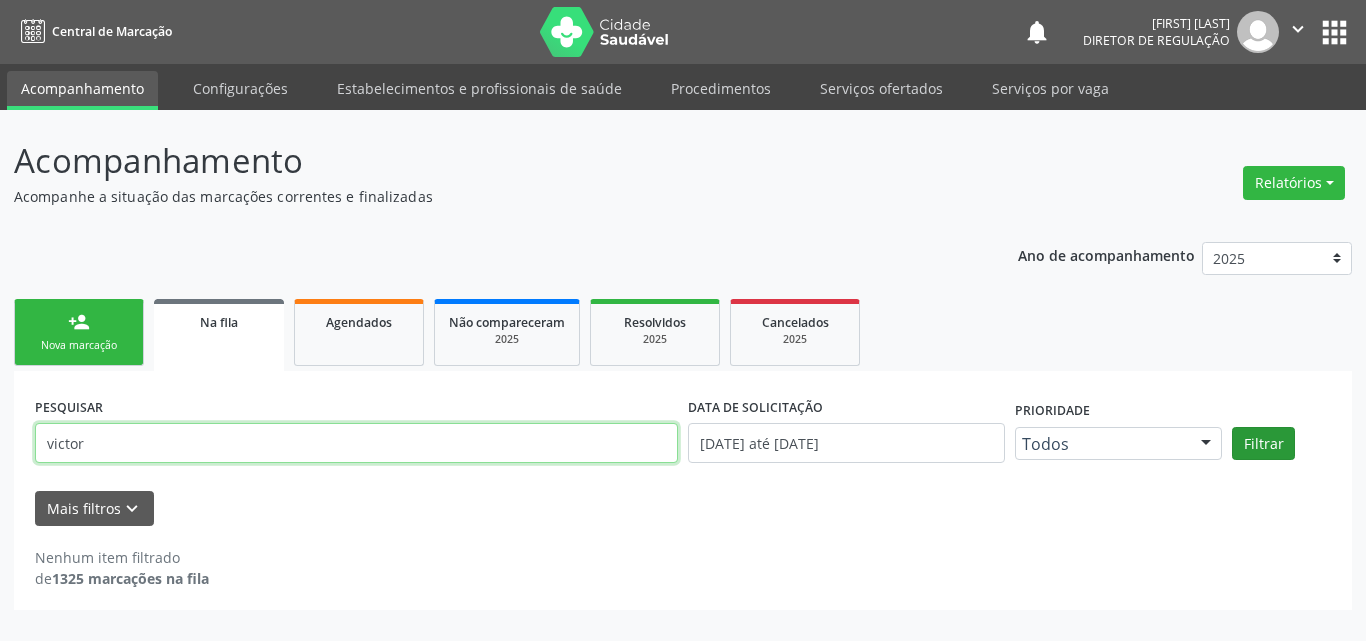 type on "victor" 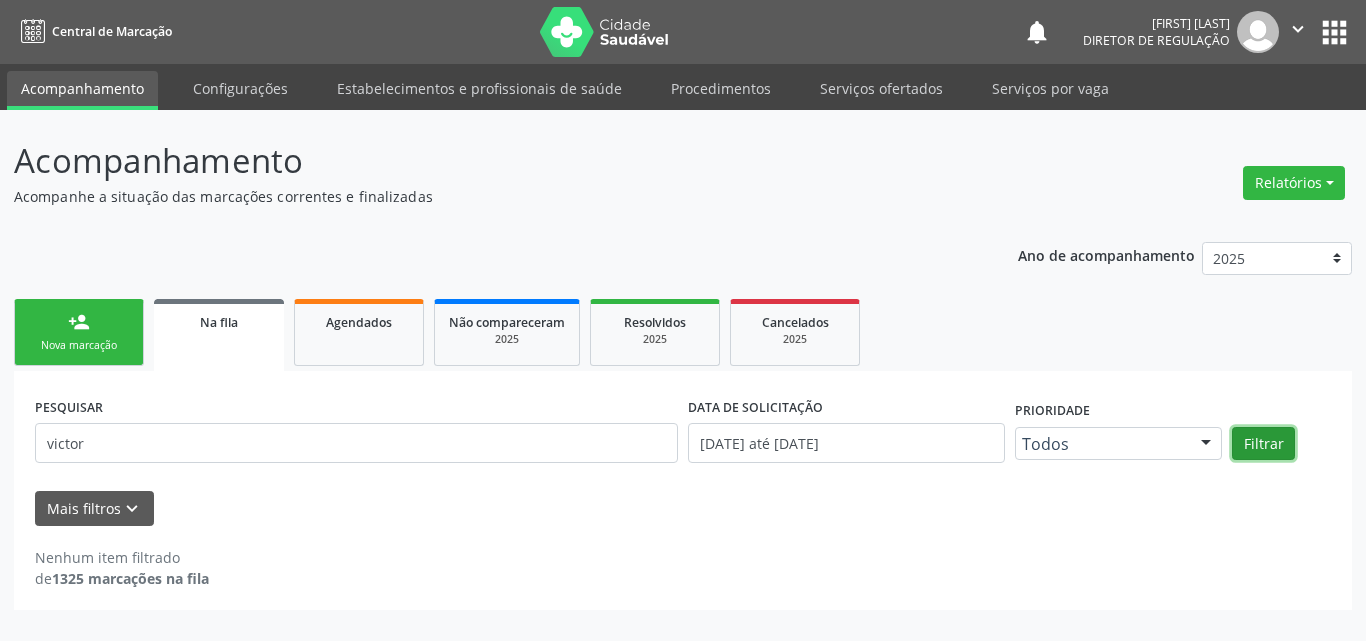 click on "Filtrar" at bounding box center [1263, 444] 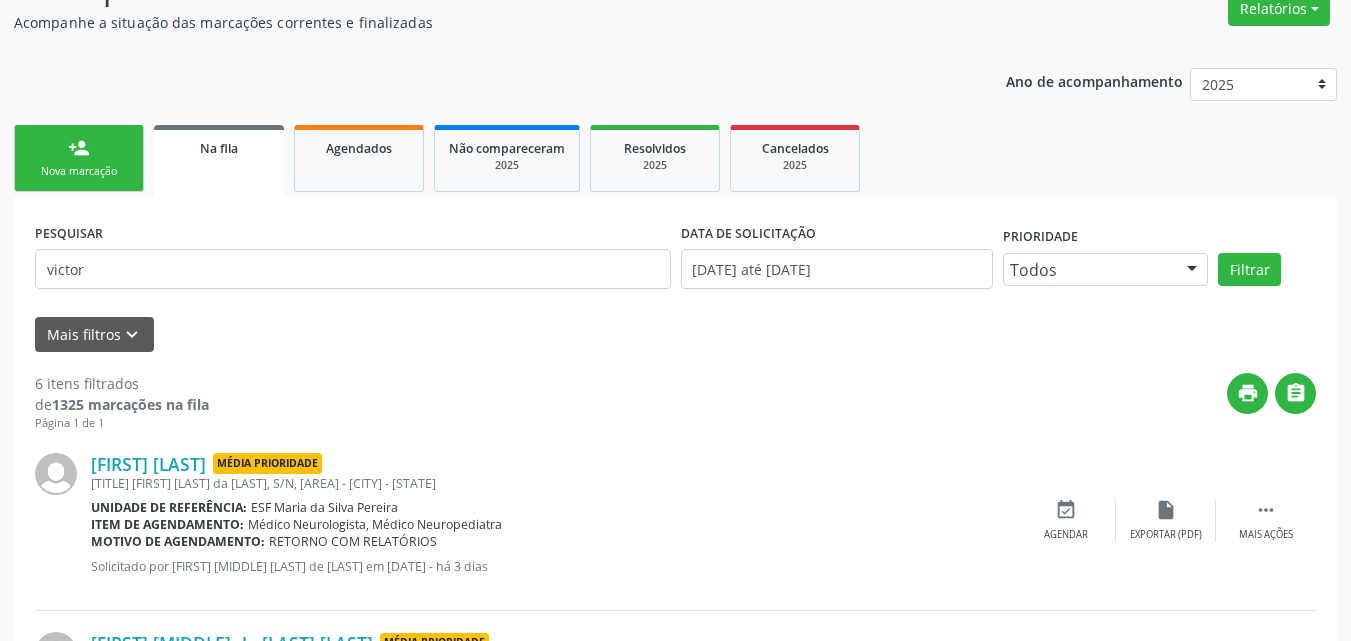 scroll, scrollTop: 0, scrollLeft: 0, axis: both 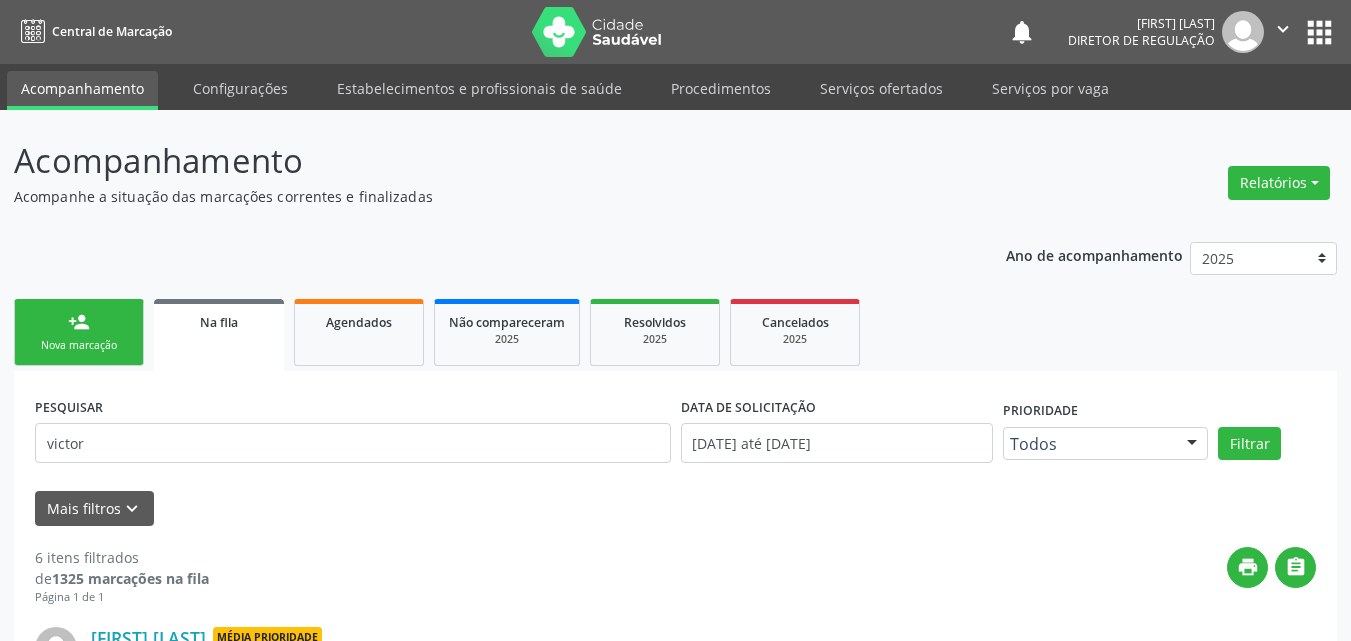 click on "Nova marcação" at bounding box center [79, 345] 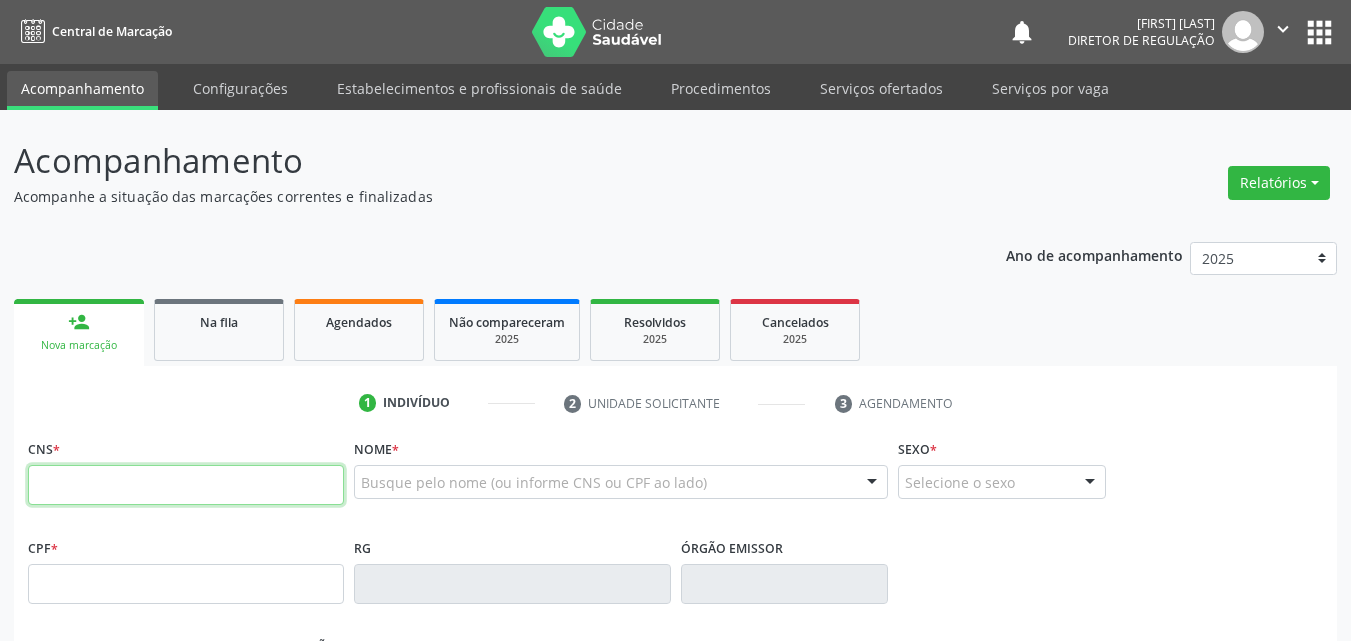 click at bounding box center (186, 485) 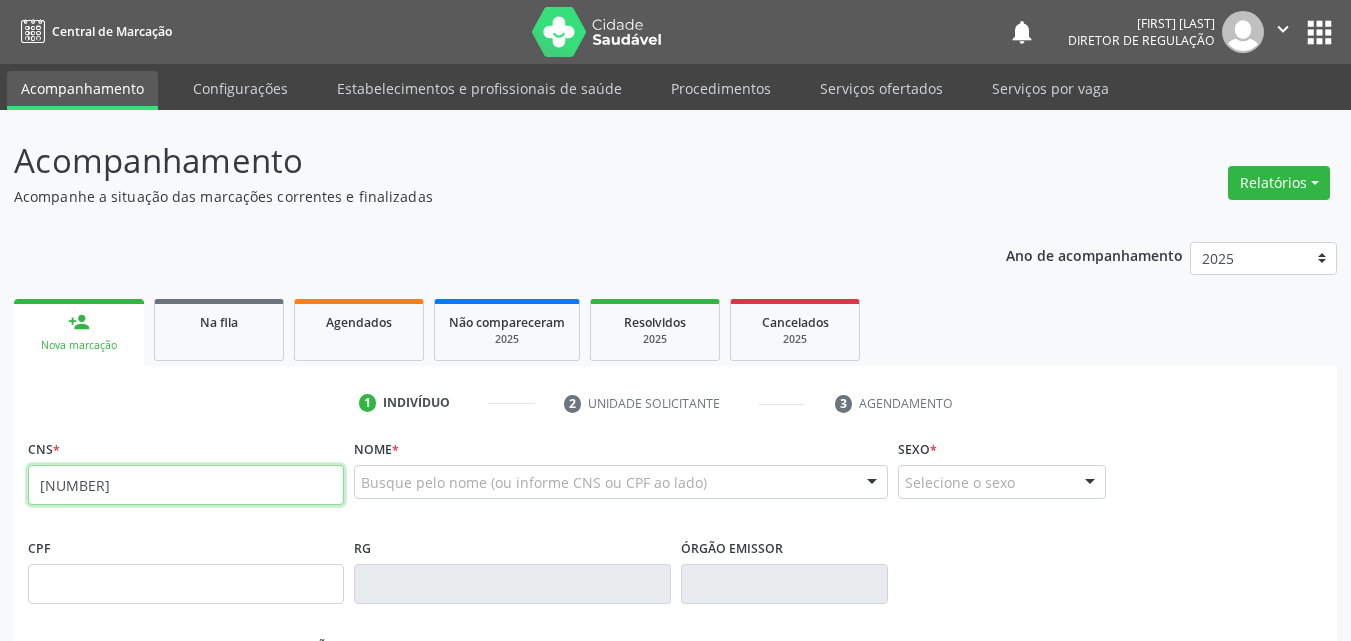 type on "700 5019 9091 4659" 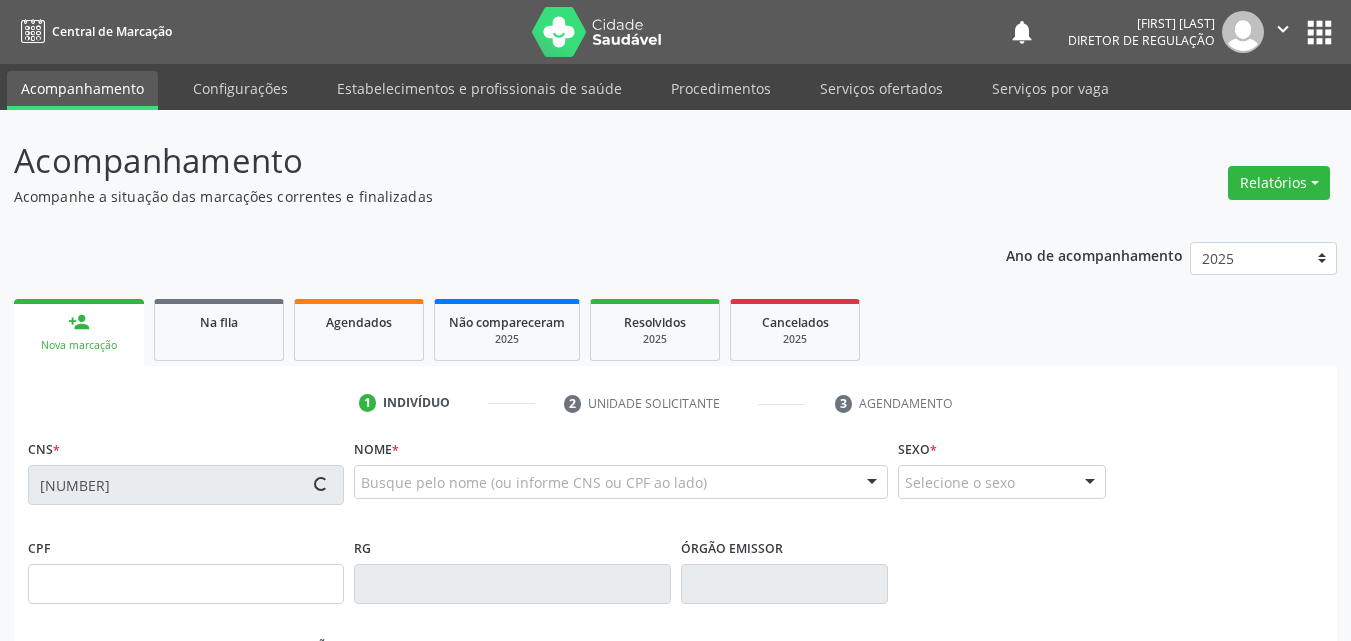 type on "183.901.924-70" 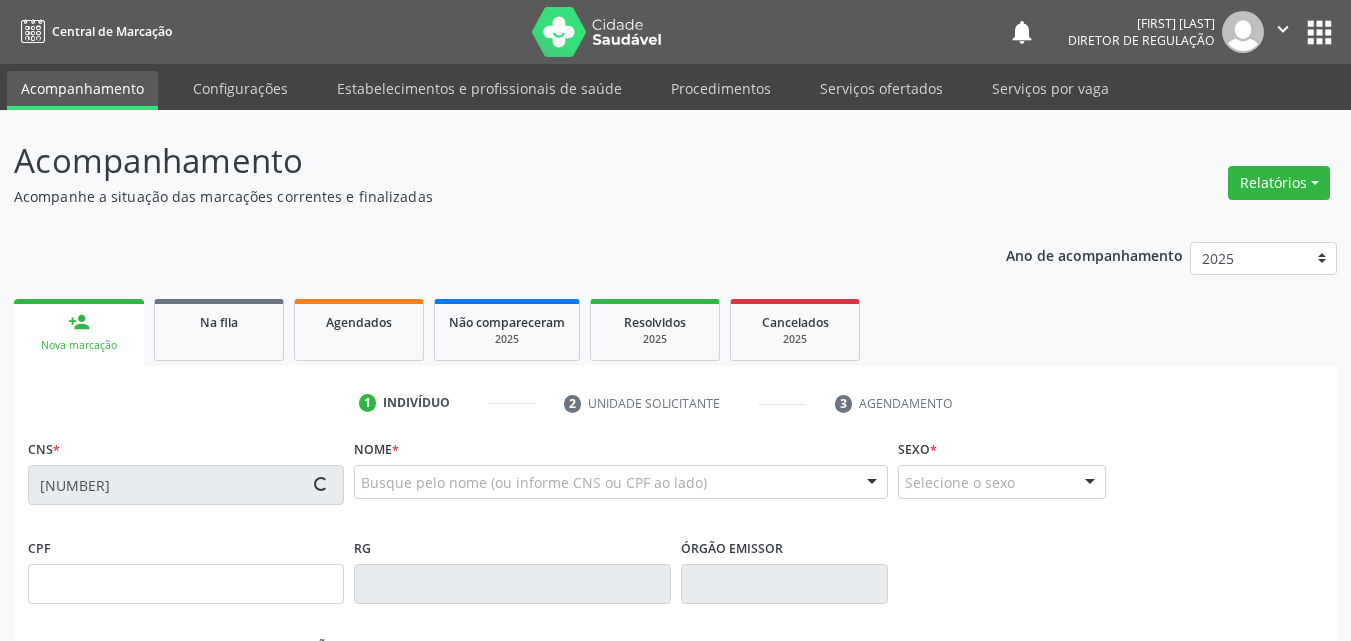 type on "27/12/2022" 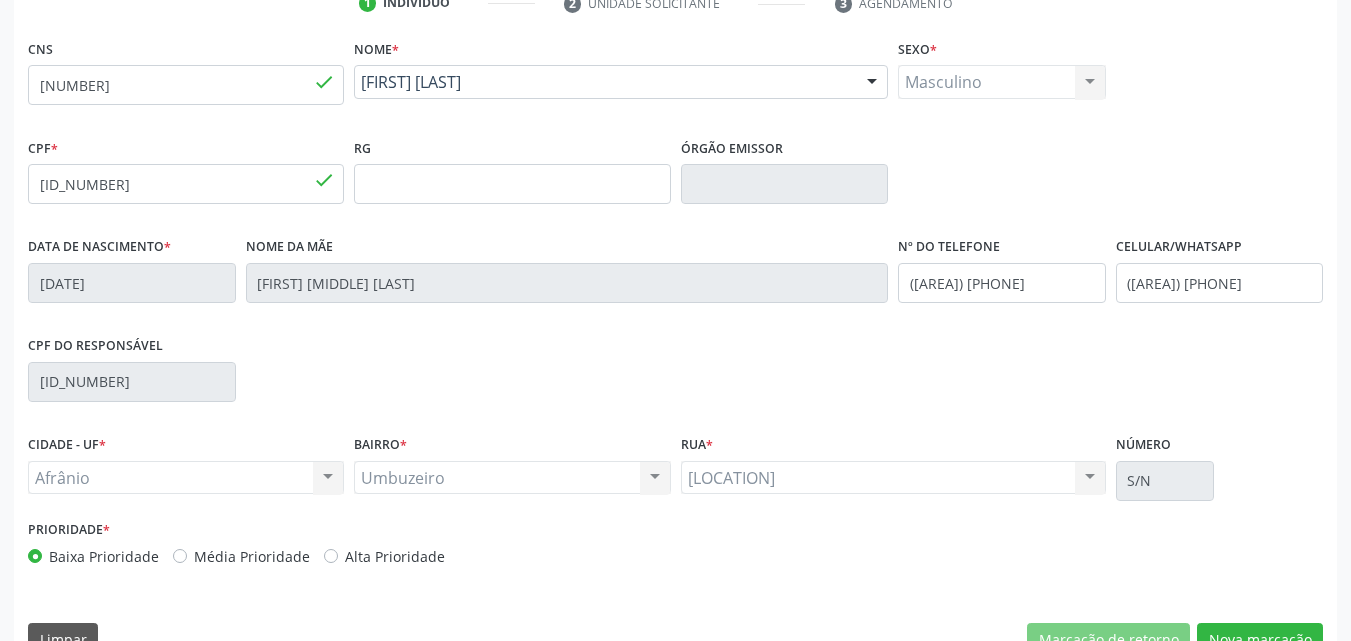 scroll, scrollTop: 443, scrollLeft: 0, axis: vertical 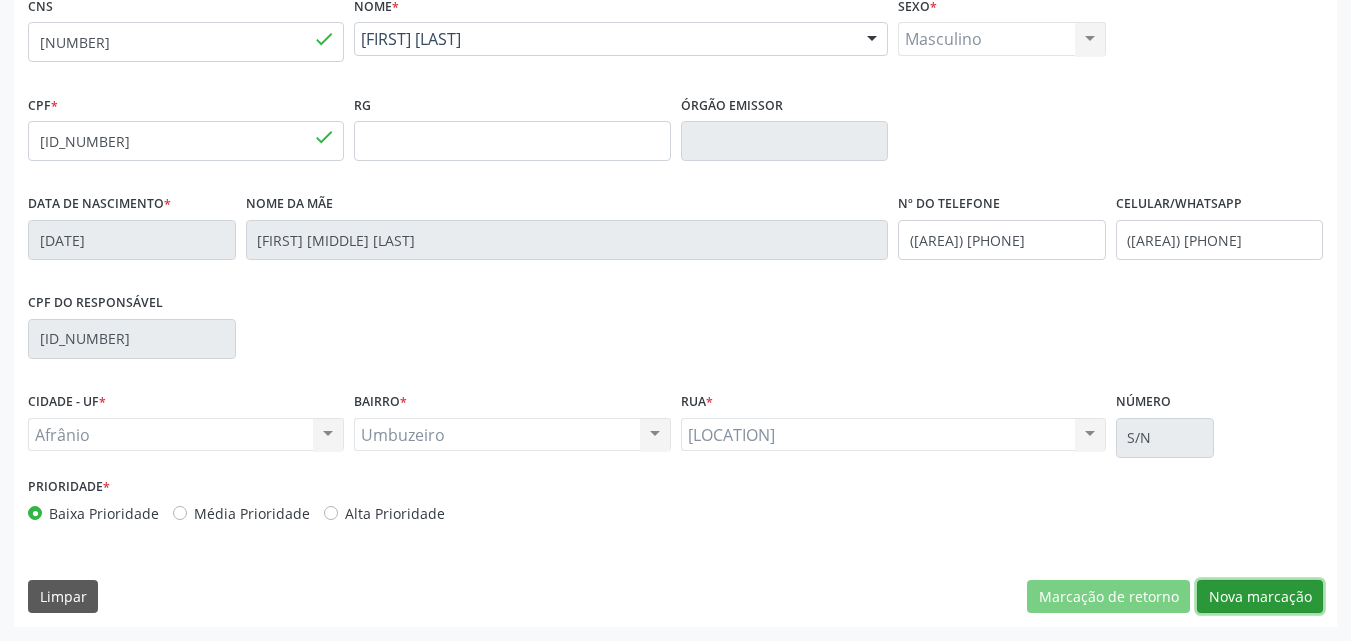 click on "Nova marcação" at bounding box center [1260, 597] 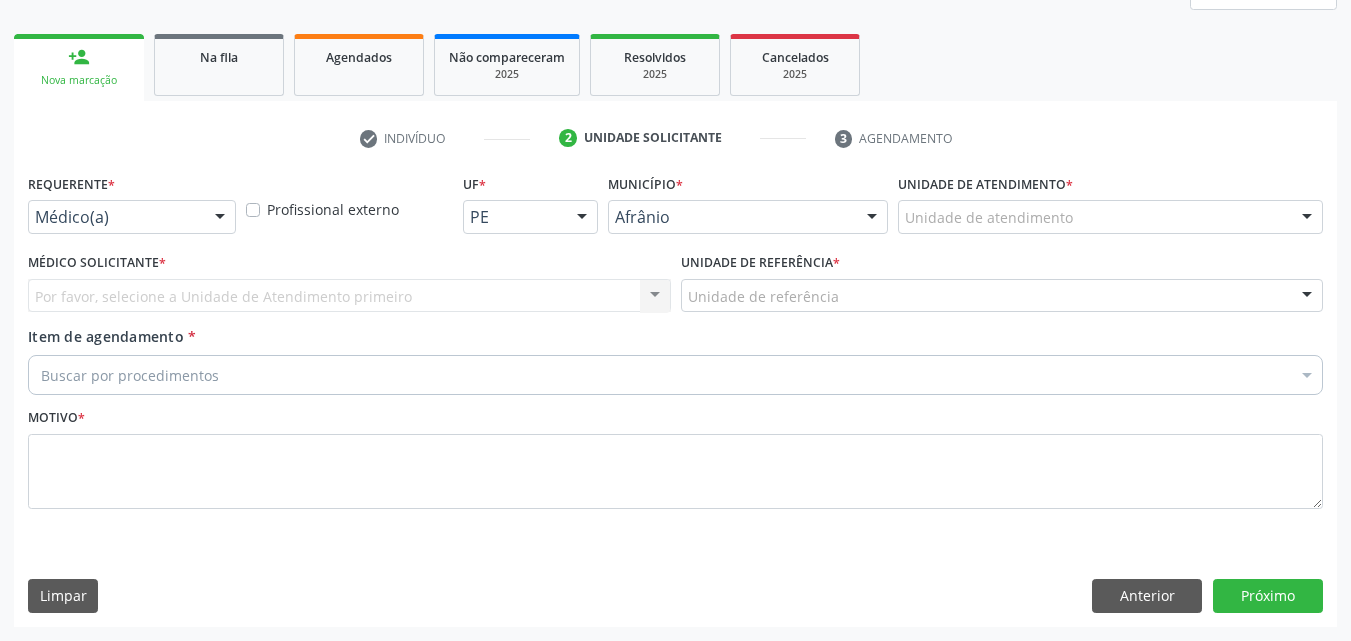 scroll, scrollTop: 265, scrollLeft: 0, axis: vertical 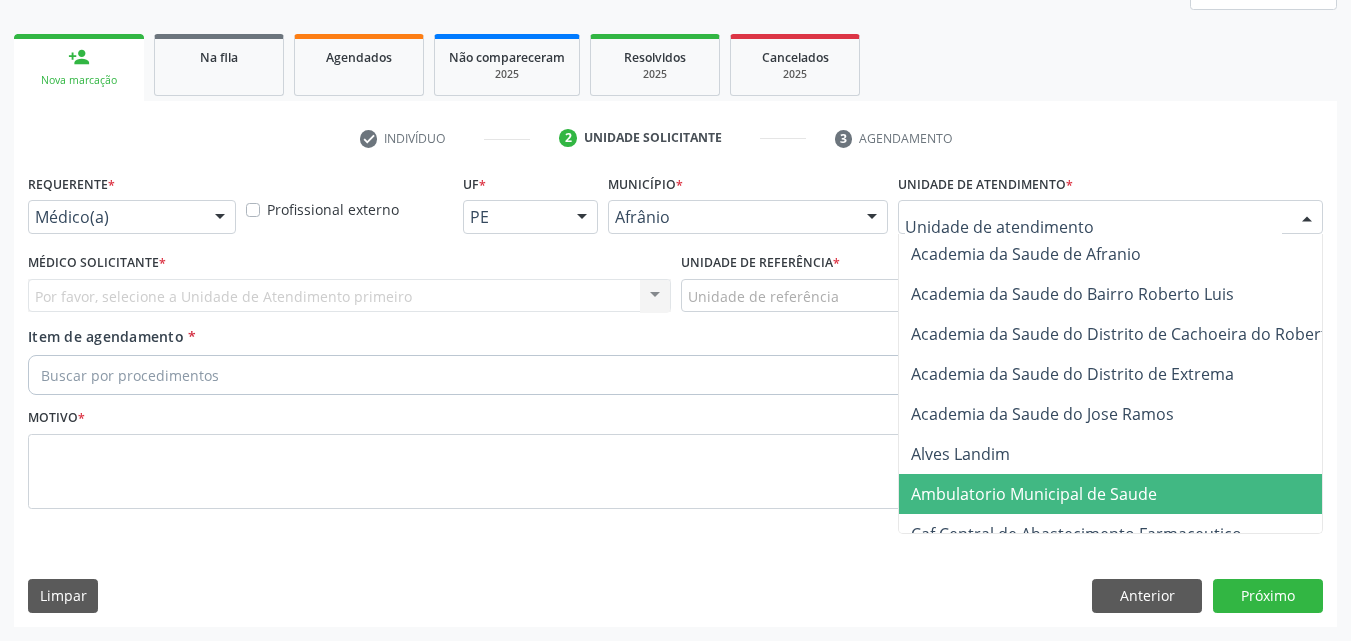 drag, startPoint x: 998, startPoint y: 496, endPoint x: 904, endPoint y: 454, distance: 102.9563 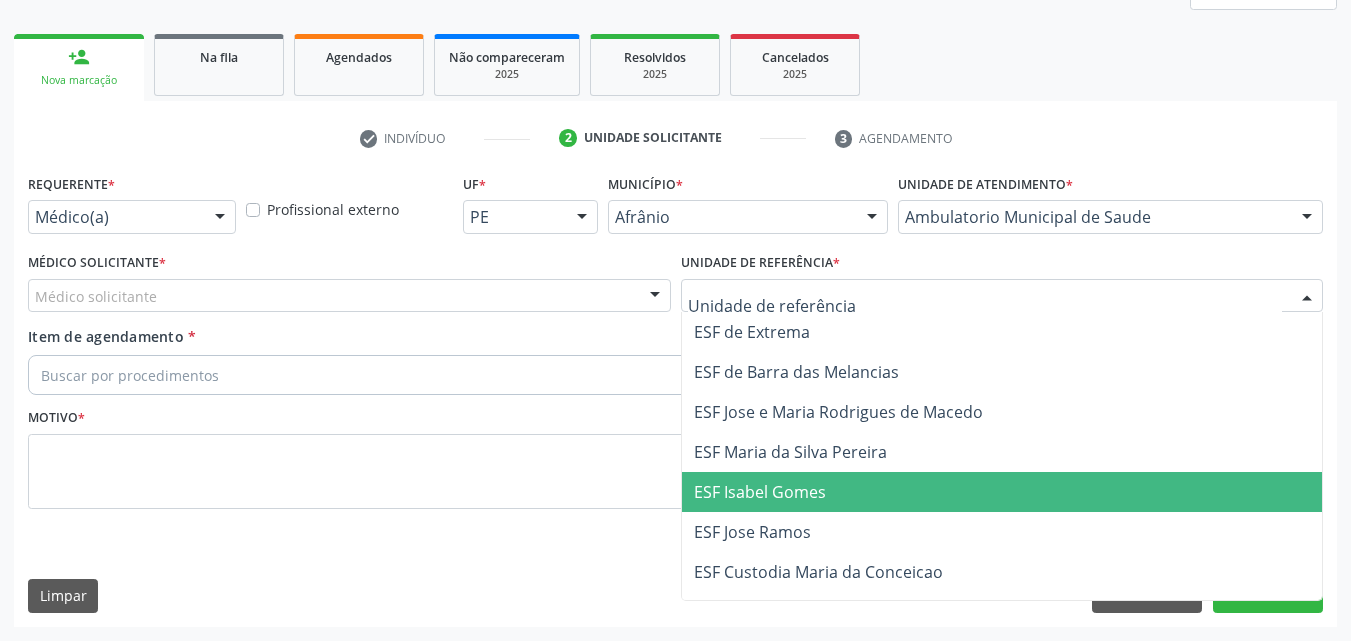 drag, startPoint x: 839, startPoint y: 488, endPoint x: 753, endPoint y: 485, distance: 86.05231 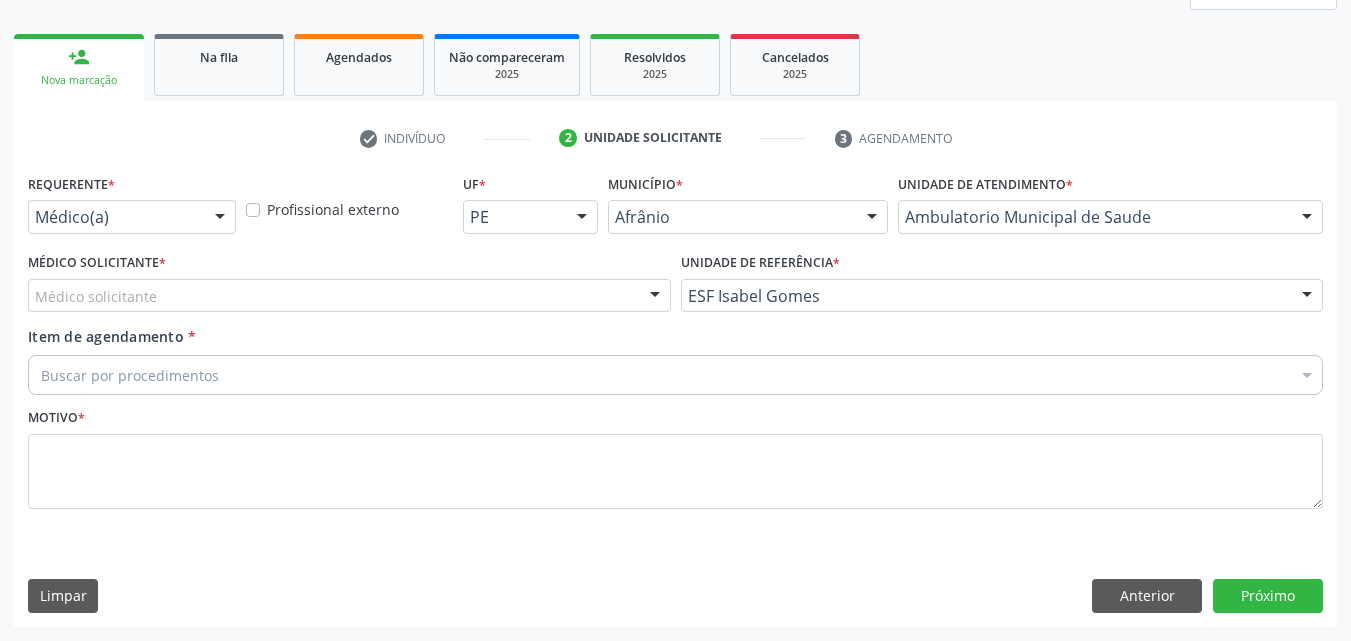 click on "Médico solicitante" at bounding box center (349, 296) 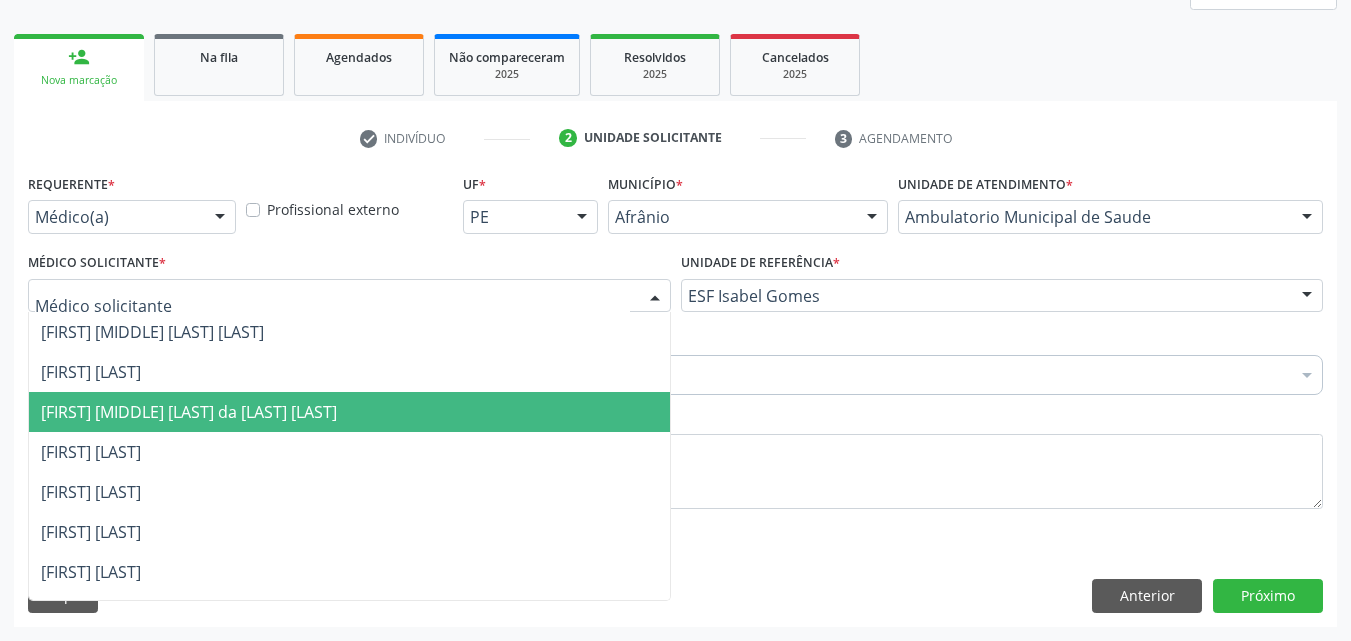 click on "[FIRST] [LAST] Pessoa da Silva Reis" at bounding box center [349, 412] 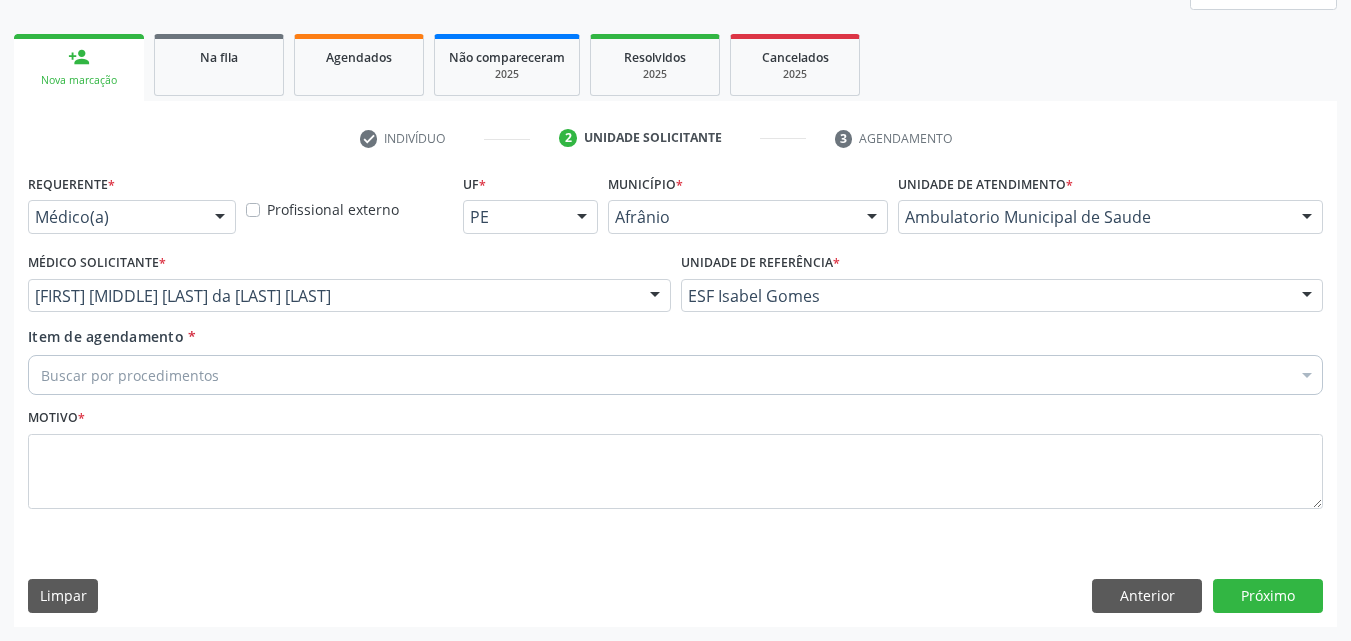 click on "Buscar por procedimentos" at bounding box center [675, 375] 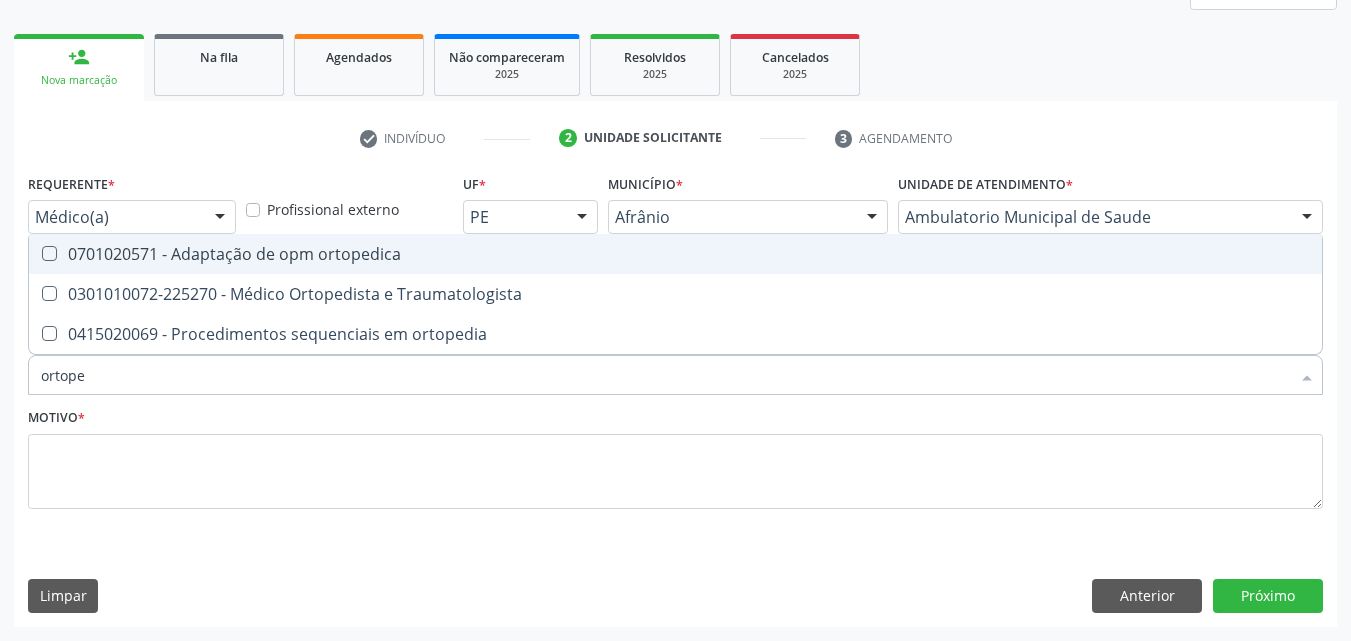 type on "ortoped" 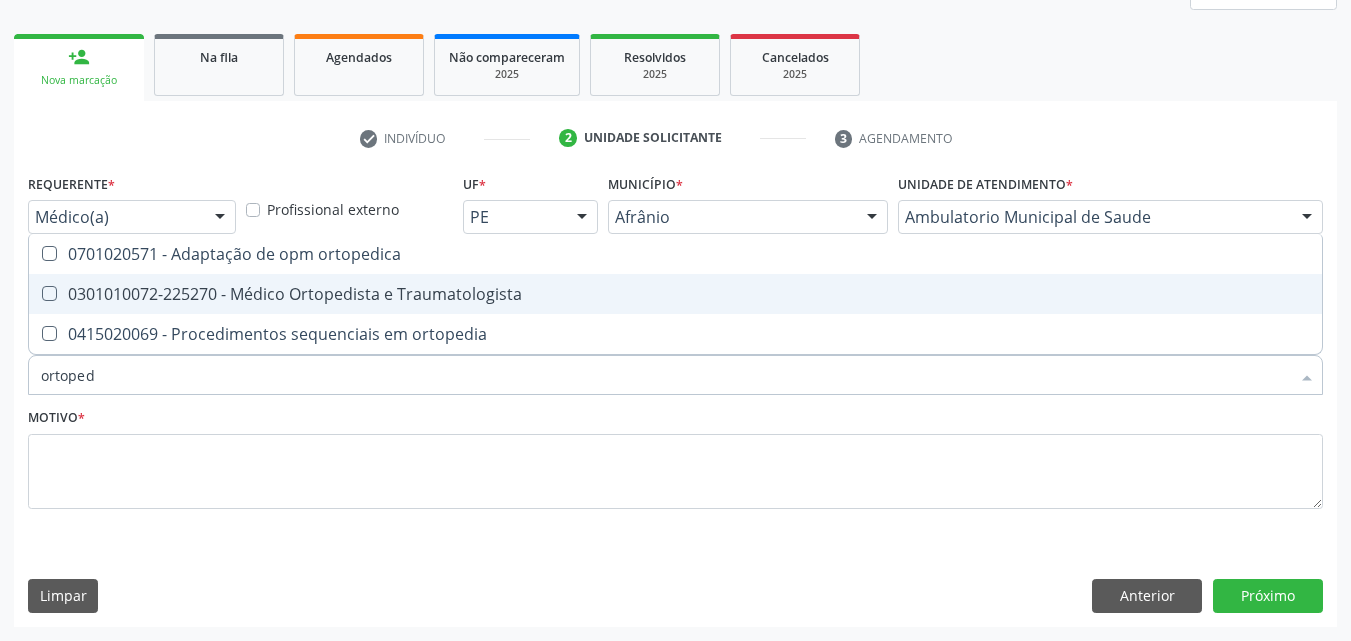 click on "0301010072-225270 - Médico Ortopedista e Traumatologista" at bounding box center [675, 294] 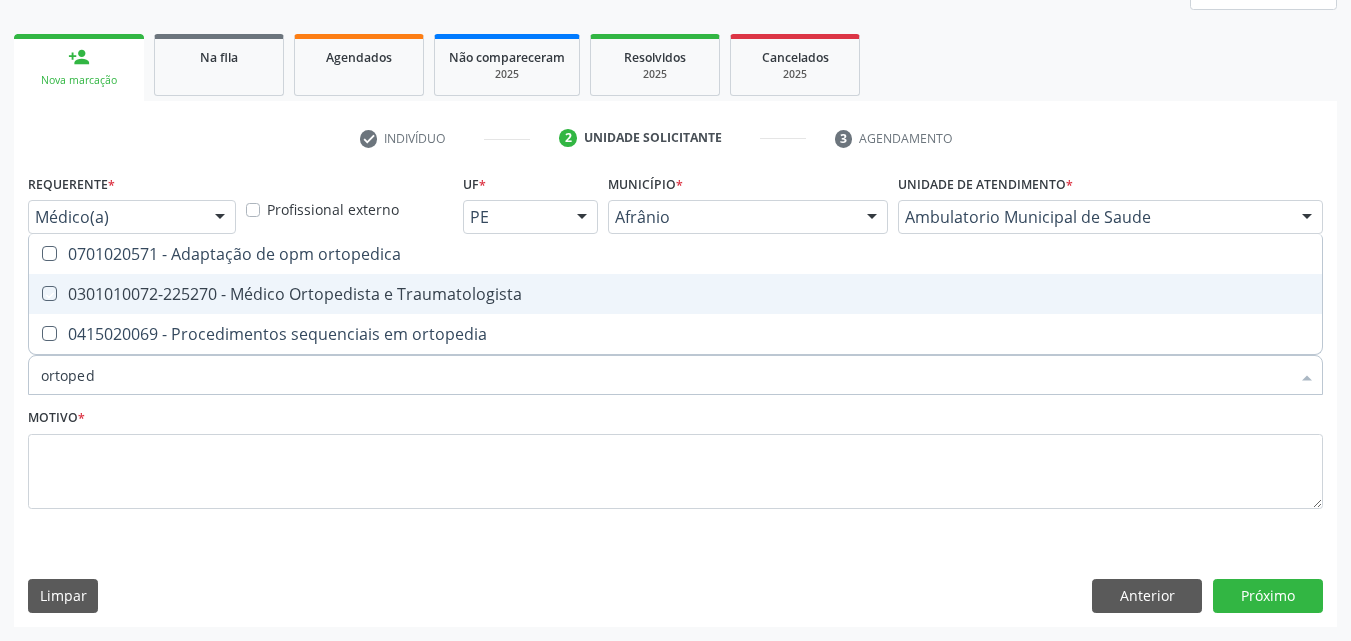 checkbox on "true" 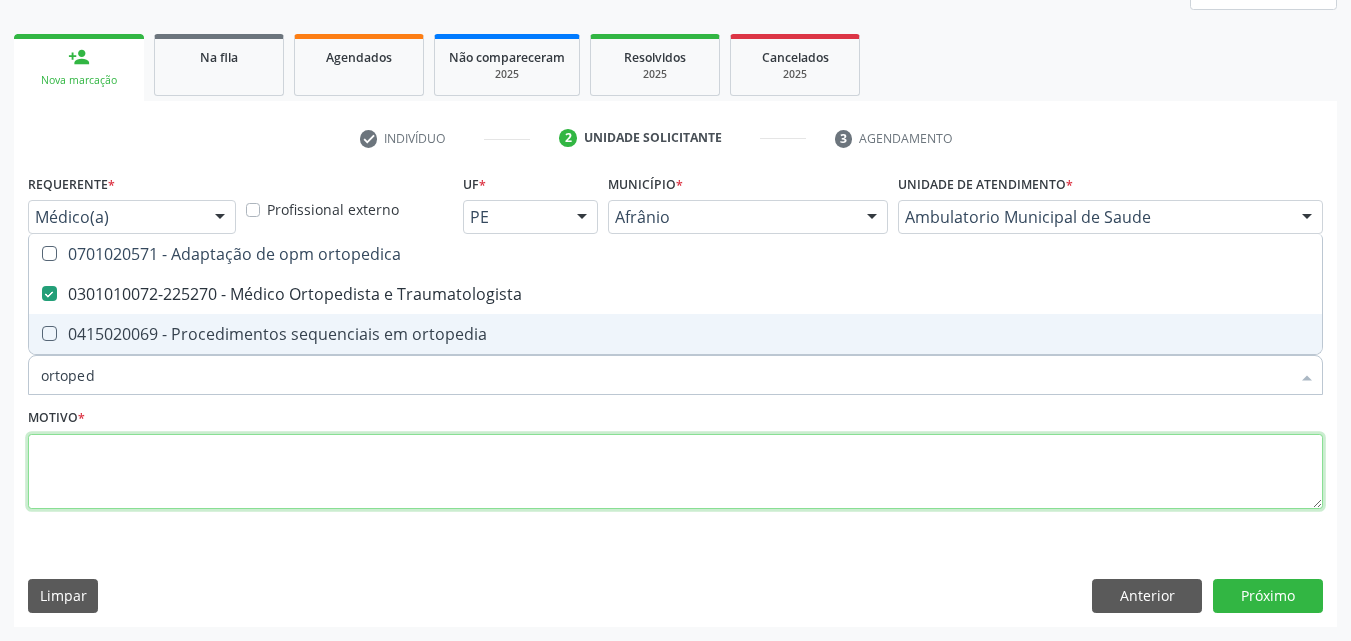 click at bounding box center [675, 472] 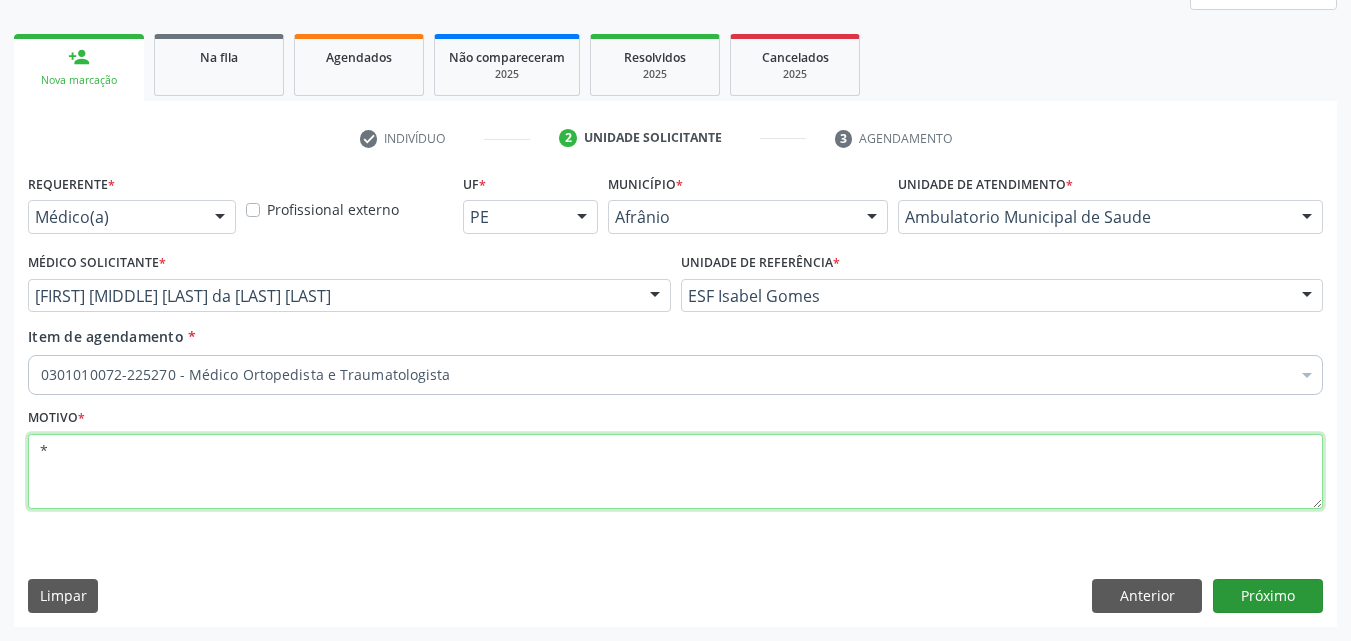 type on "*" 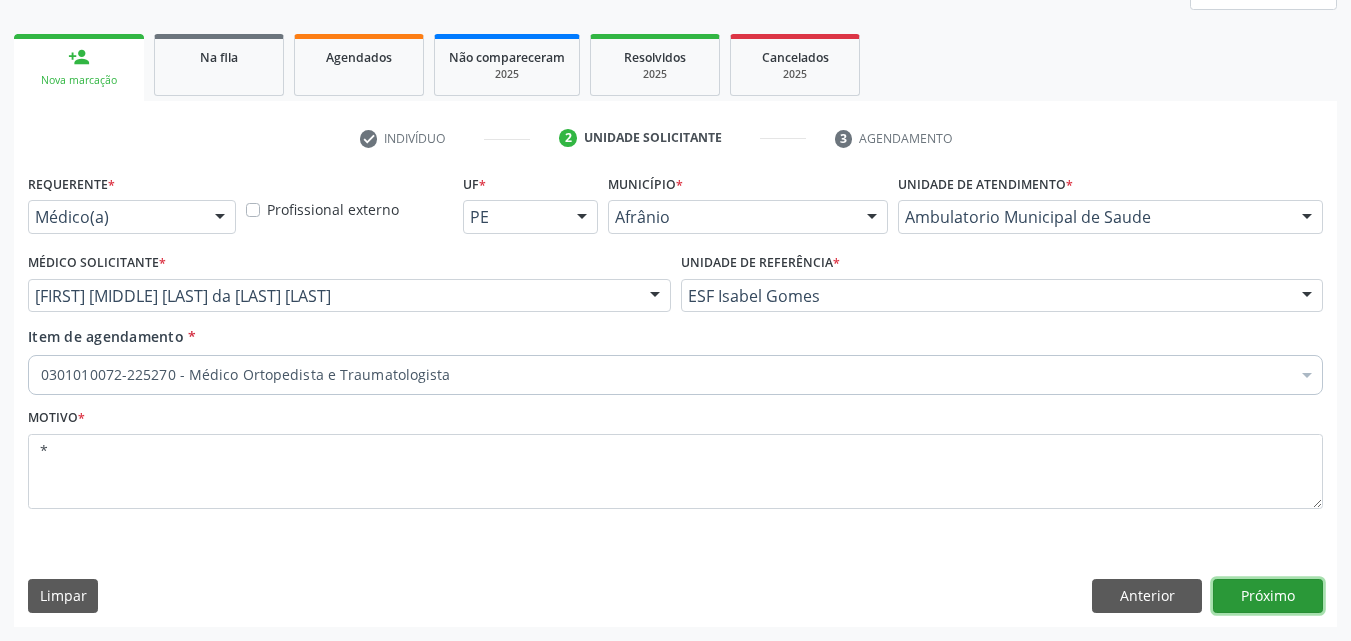 click on "Próximo" at bounding box center [1268, 596] 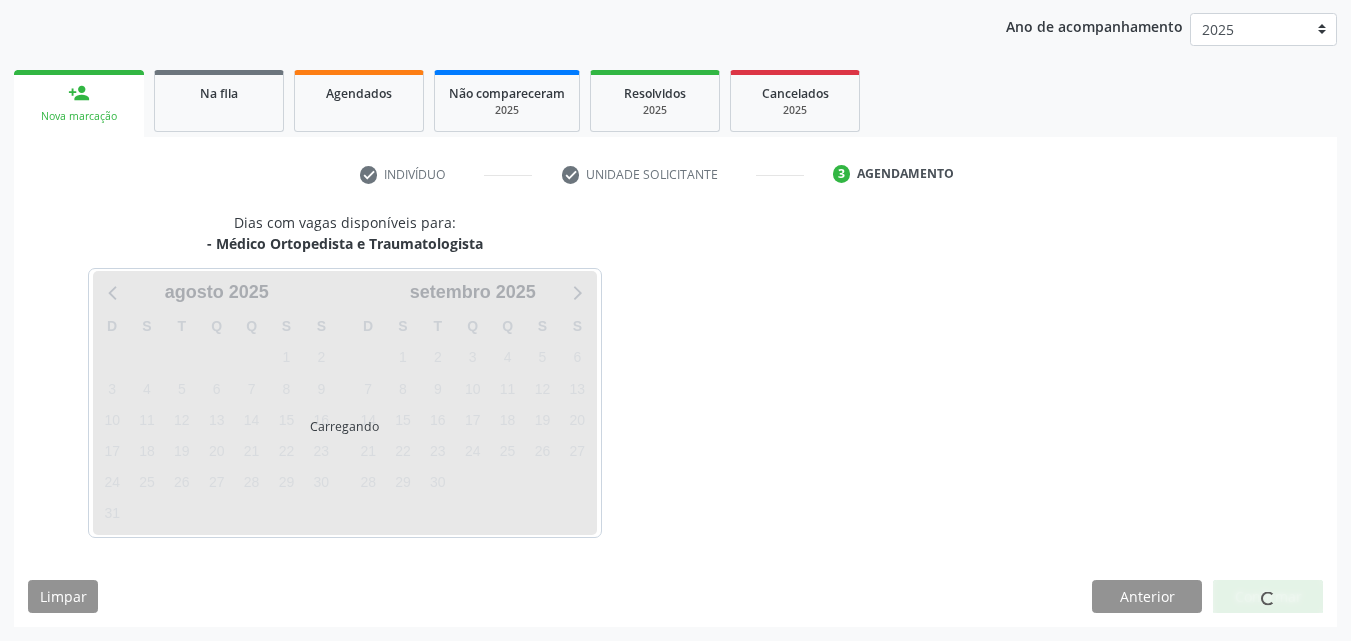 scroll, scrollTop: 229, scrollLeft: 0, axis: vertical 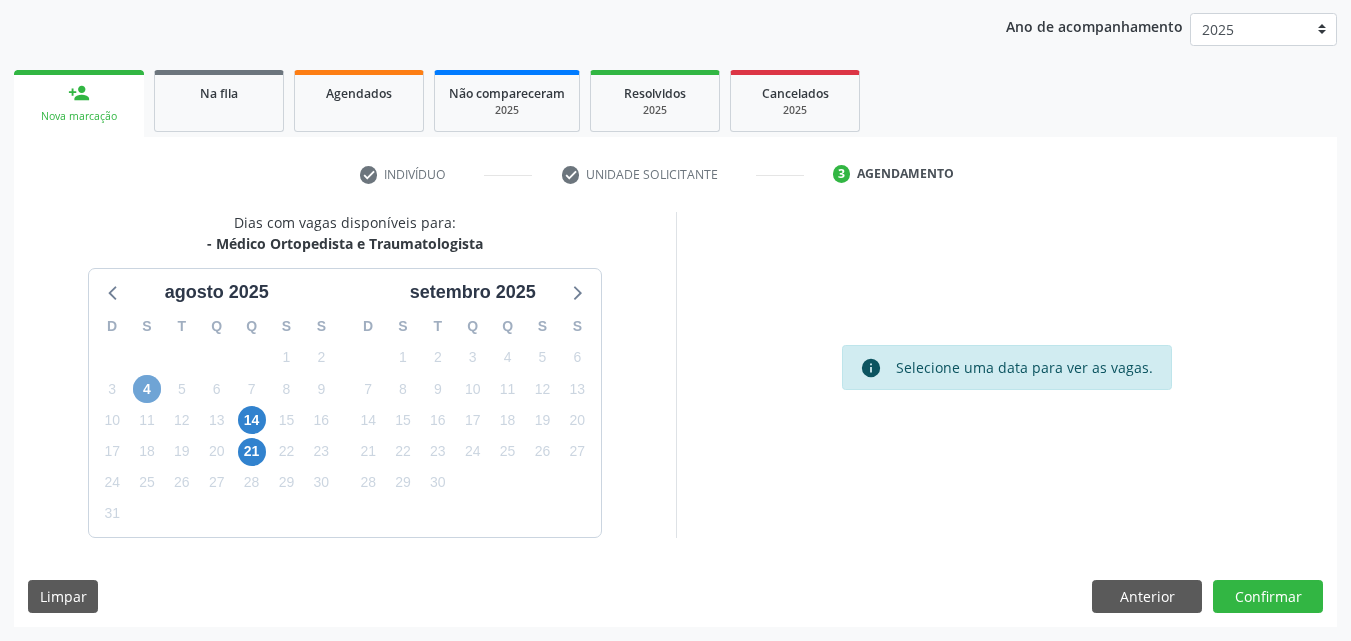 click on "4" at bounding box center [147, 389] 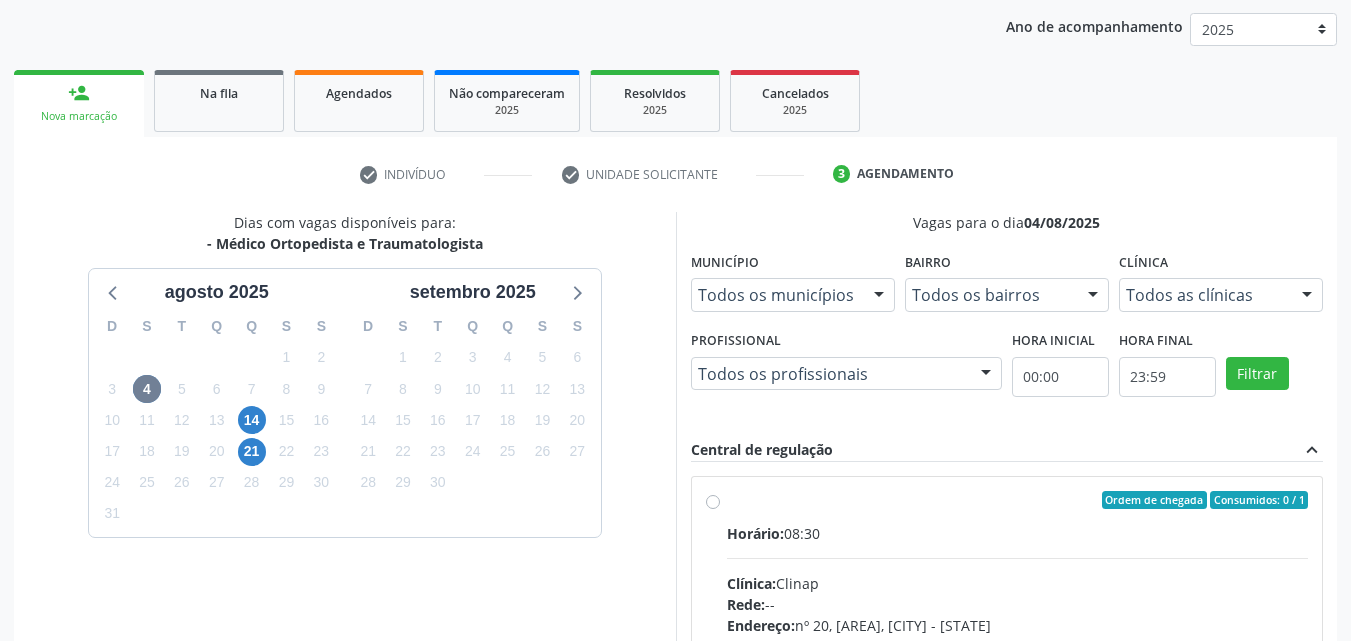 click on "Ordem de chegada
Consumidos: 0 / 1
Horário:   08:30
Clínica:  Clinap
Rede:
--
Endereço:   nº 20, Centro, Petrolina - PE
Telefone:   (87) 38614802
Profissional:
--
Informações adicionais sobre o atendimento
Idade de atendimento:
Sem restrição
Gênero(s) atendido(s):
Sem restrição
Informações adicionais:
--" at bounding box center [1018, 644] 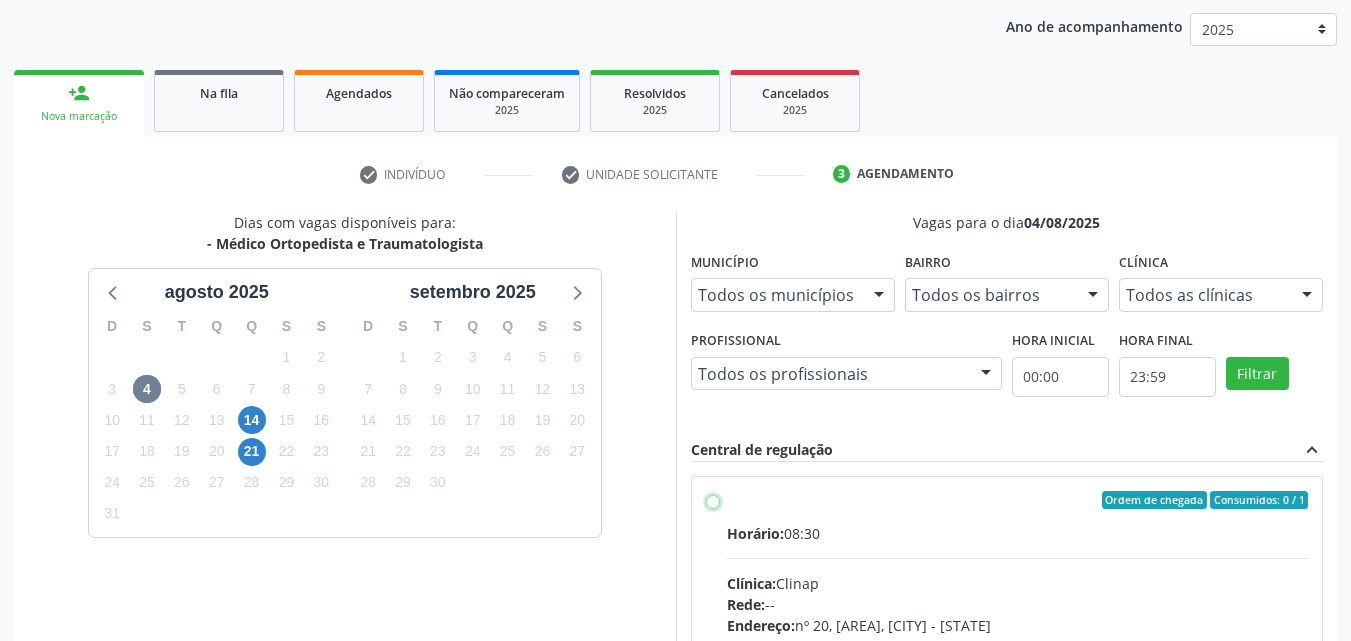 click on "Ordem de chegada
Consumidos: 0 / 1
Horário:   08:30
Clínica:  Clinap
Rede:
--
Endereço:   nº 20, Centro, Petrolina - PE
Telefone:   (87) 38614802
Profissional:
--
Informações adicionais sobre o atendimento
Idade de atendimento:
Sem restrição
Gênero(s) atendido(s):
Sem restrição
Informações adicionais:
--" at bounding box center [713, 500] 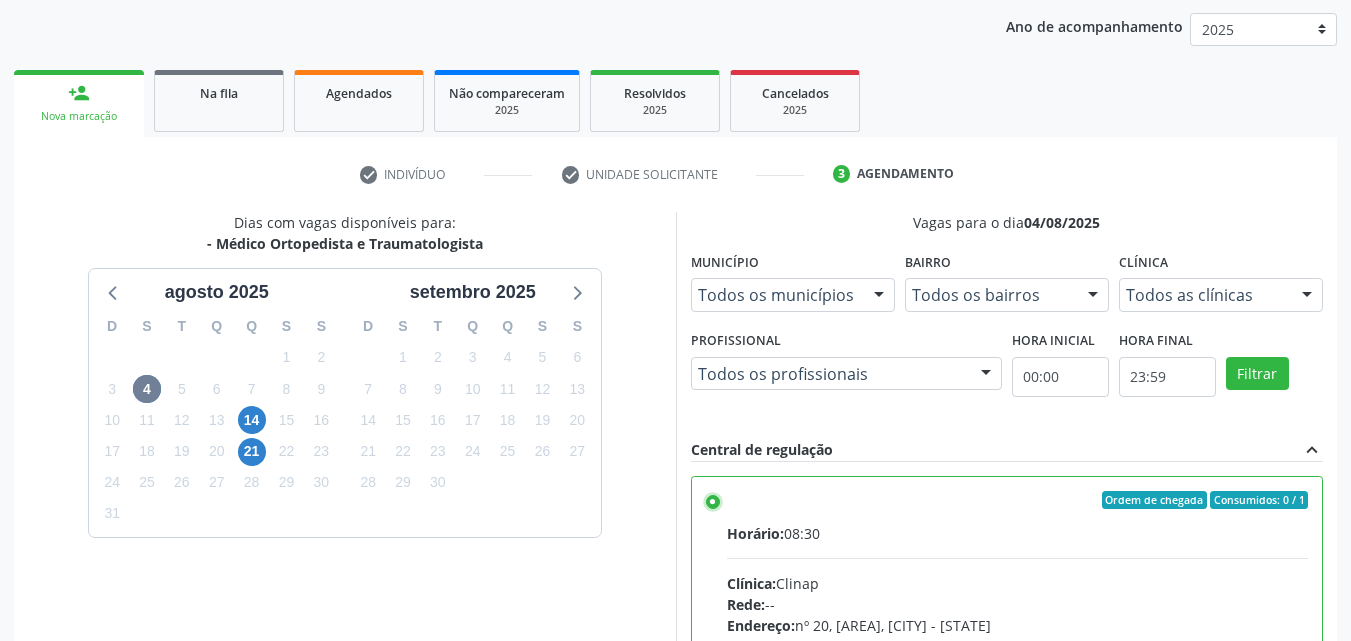 scroll, scrollTop: 99, scrollLeft: 0, axis: vertical 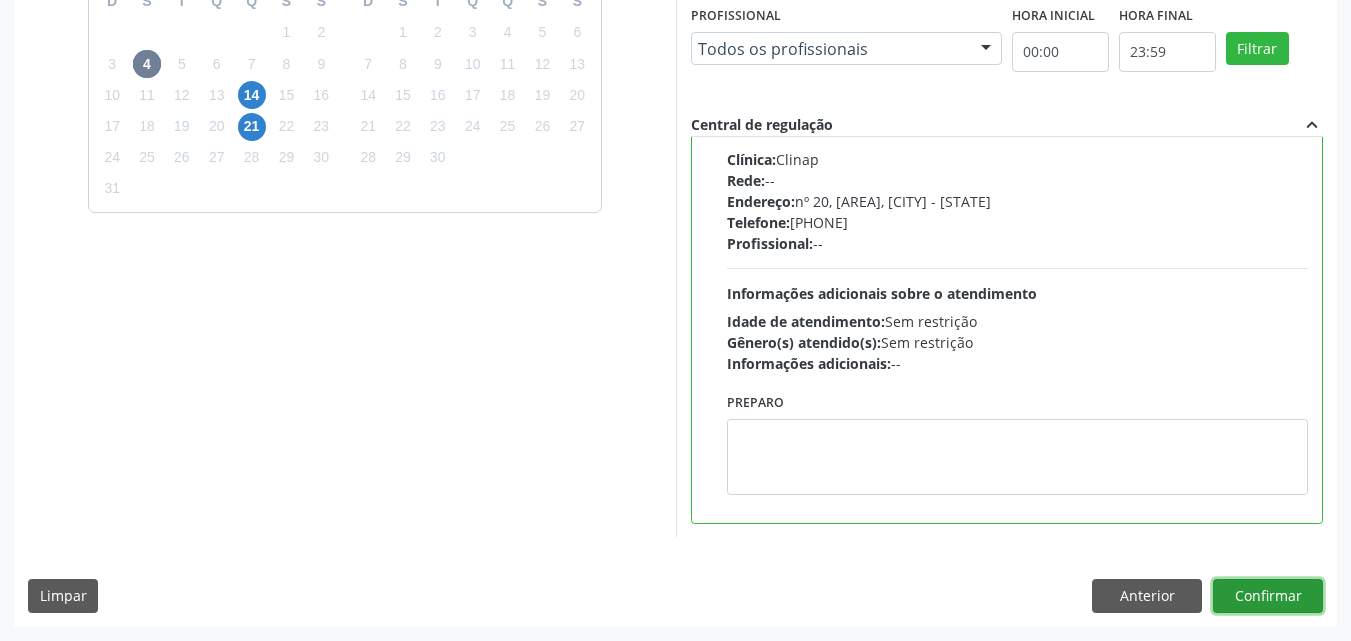 click on "Confirmar" at bounding box center (1268, 596) 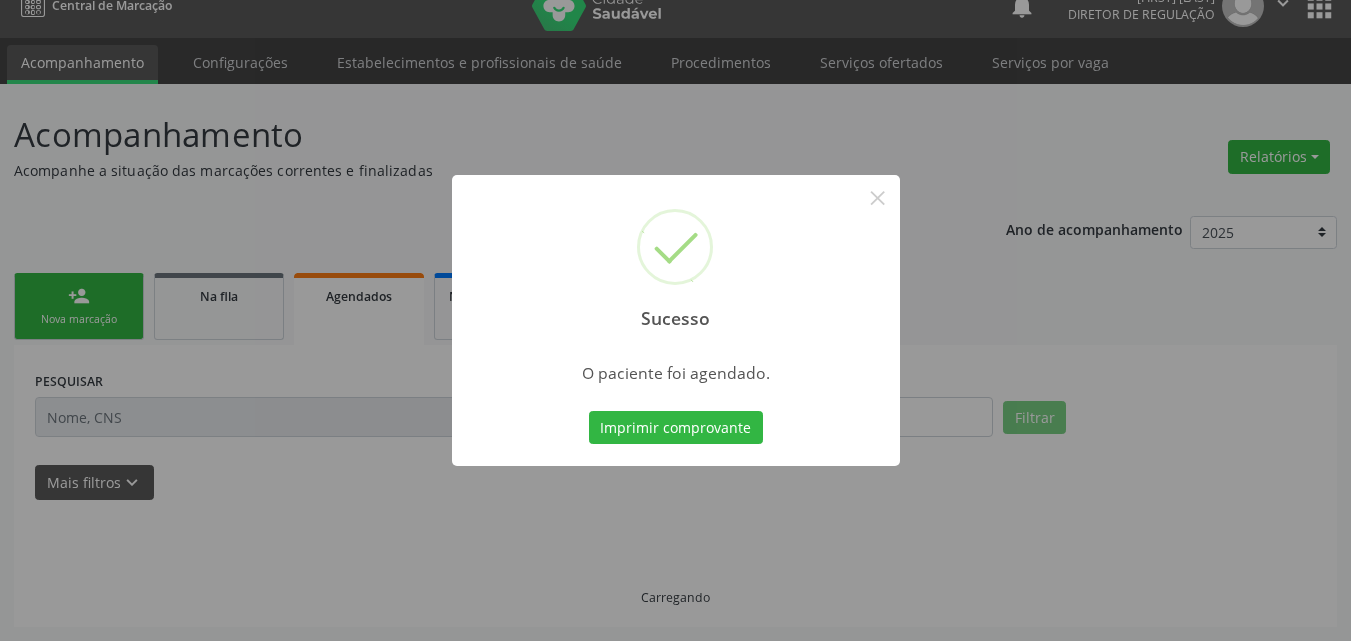 scroll, scrollTop: 26, scrollLeft: 0, axis: vertical 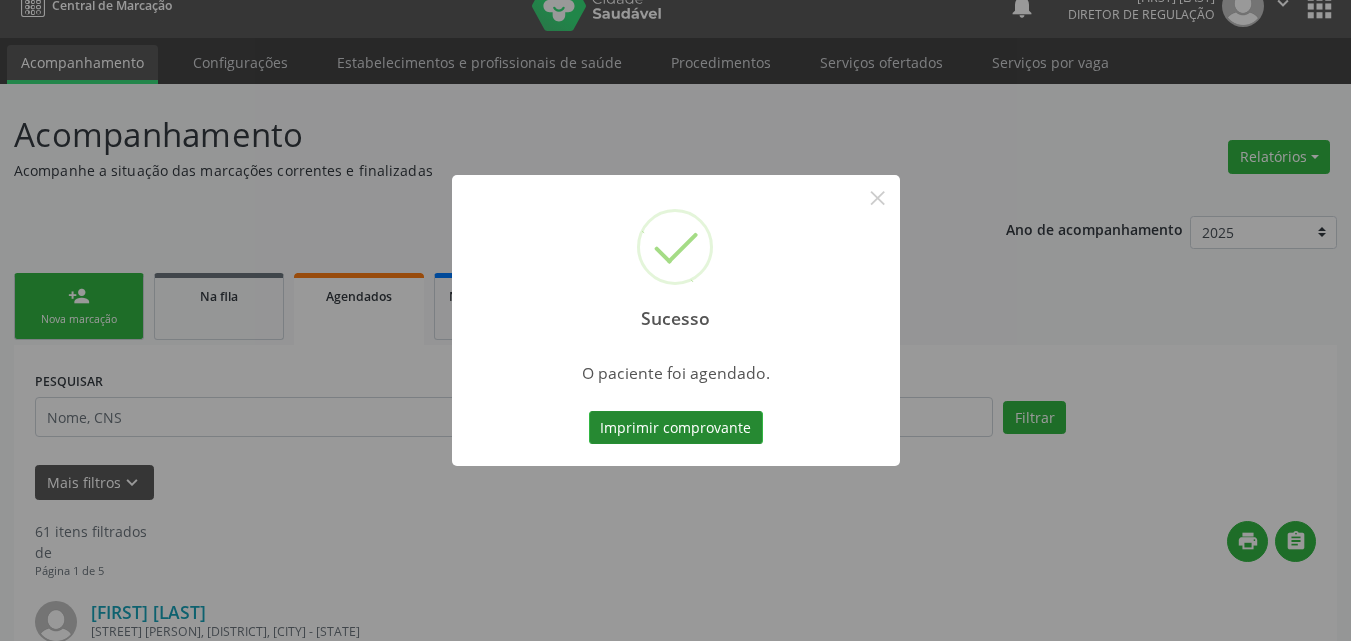 click on "Imprimir comprovante" at bounding box center (676, 428) 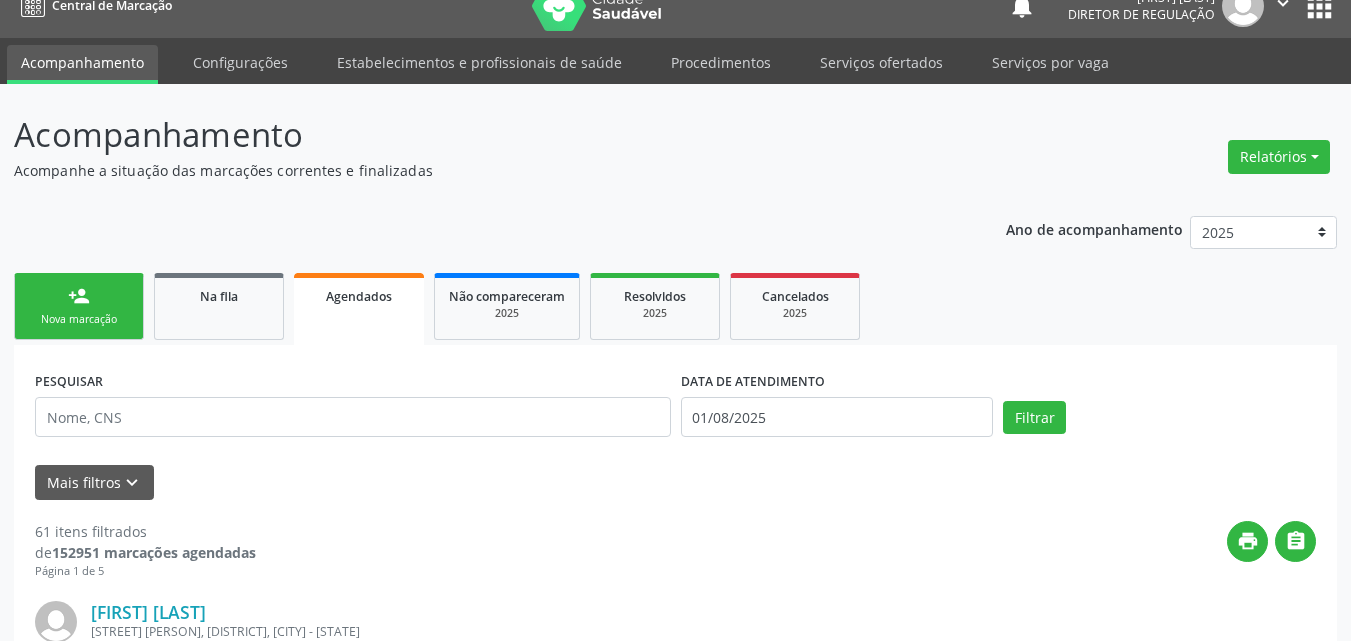 click on "person_add
Nova marcação" at bounding box center [79, 306] 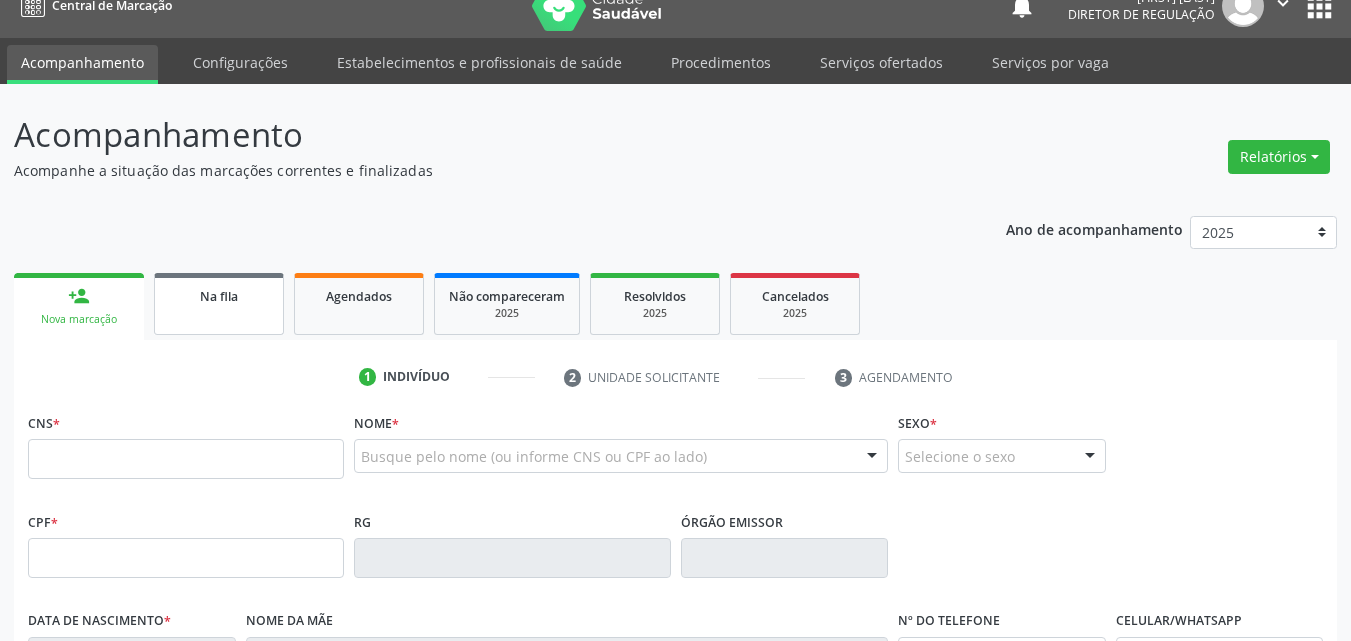 click on "Na fila" at bounding box center [219, 295] 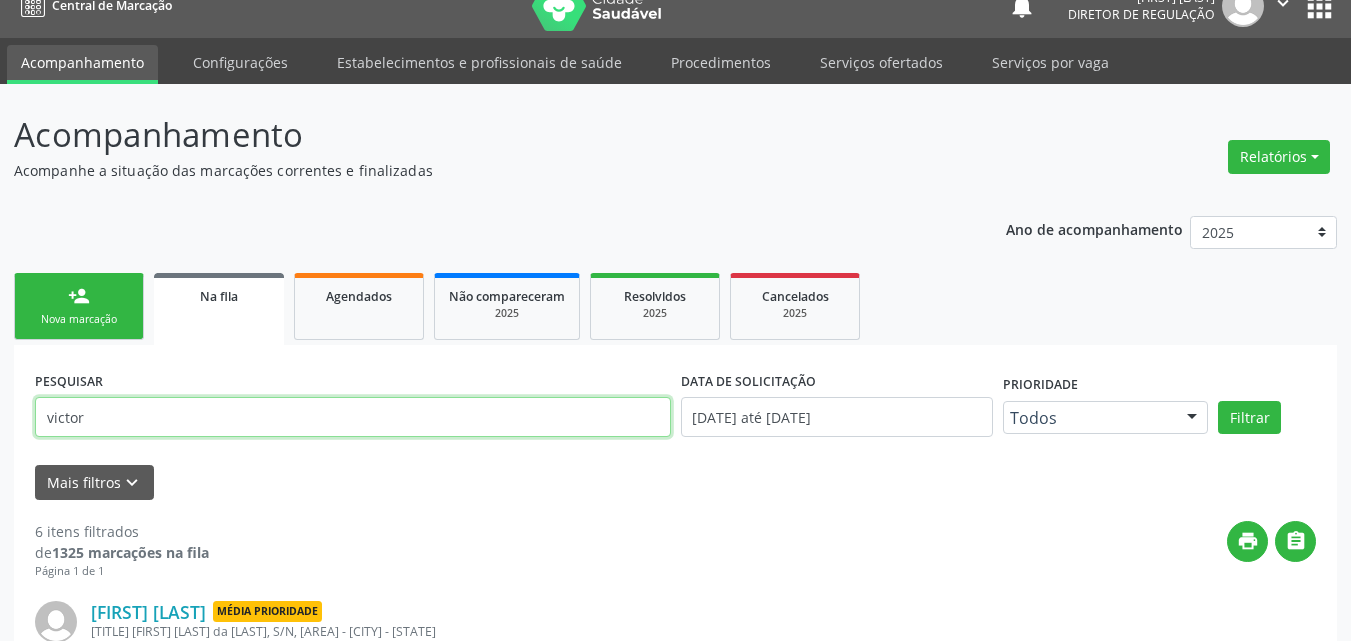 click on "victor" at bounding box center (353, 417) 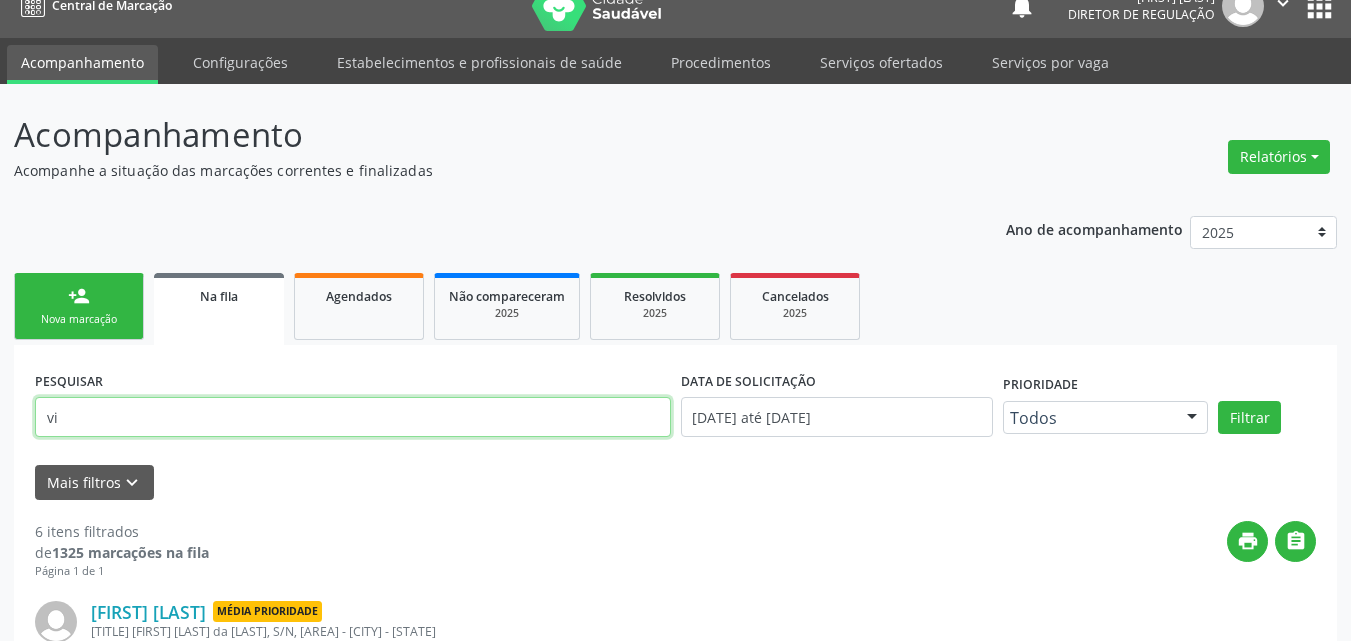 type on "v" 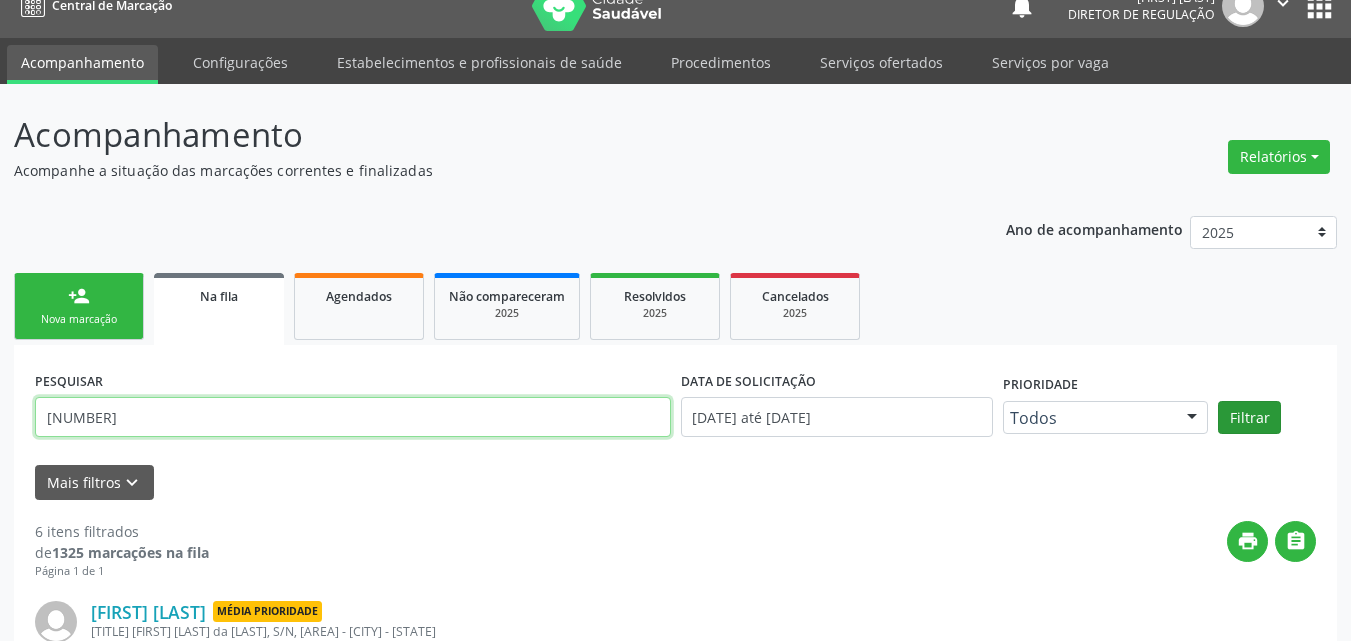 type on "708004321269024" 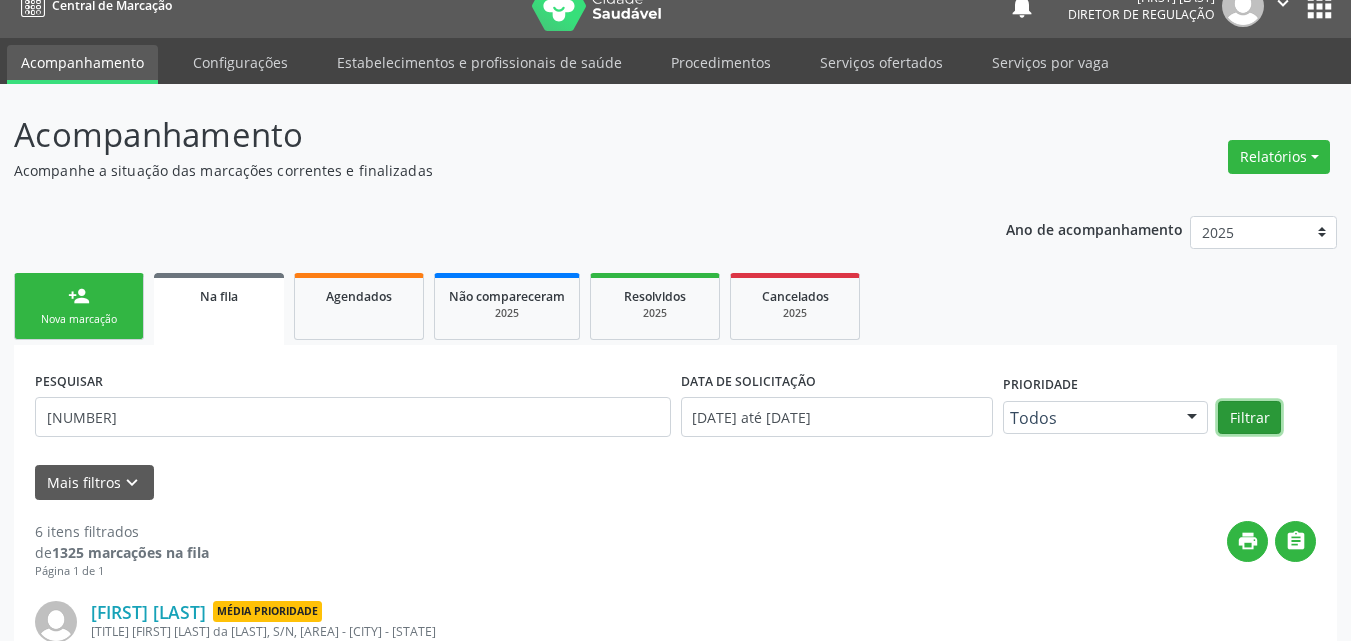 click on "Filtrar" at bounding box center [1249, 418] 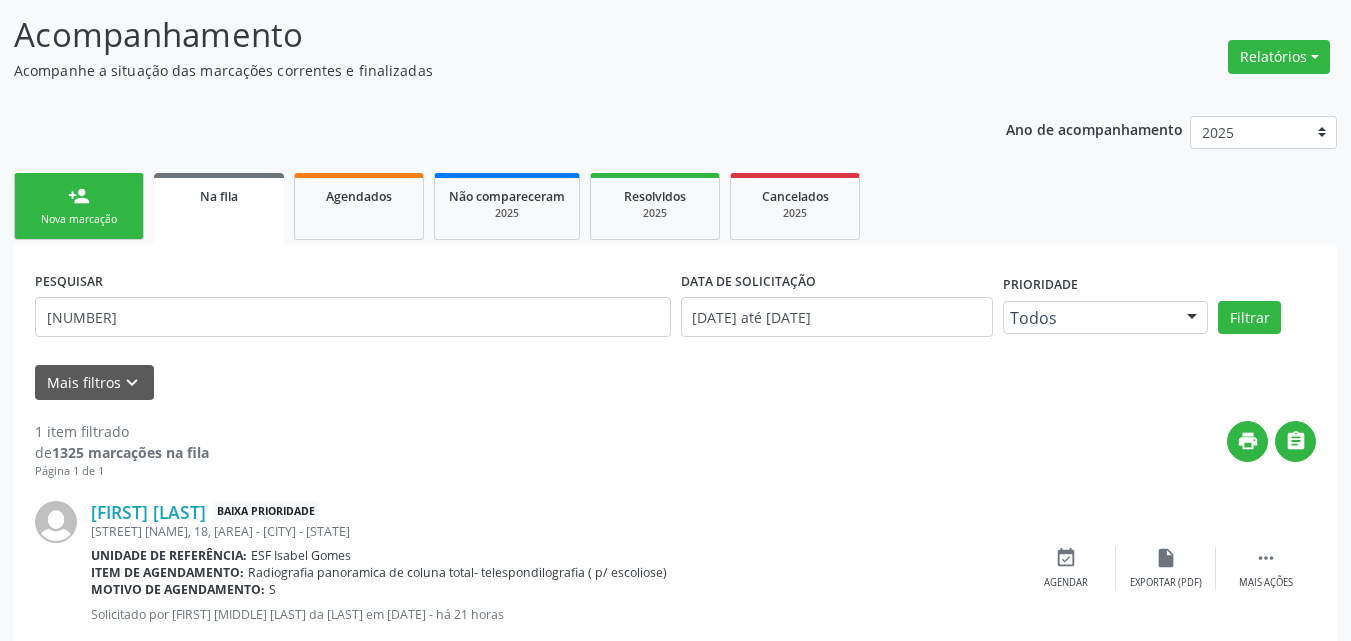 scroll, scrollTop: 178, scrollLeft: 0, axis: vertical 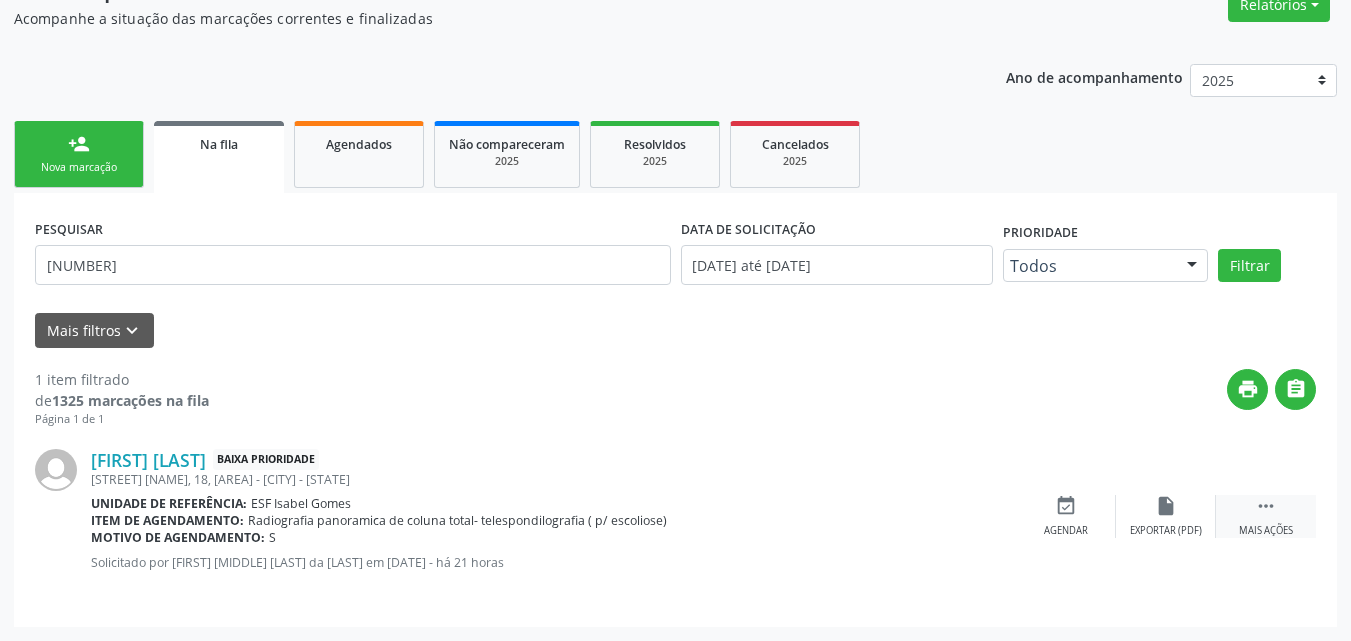 click on "" at bounding box center (1266, 506) 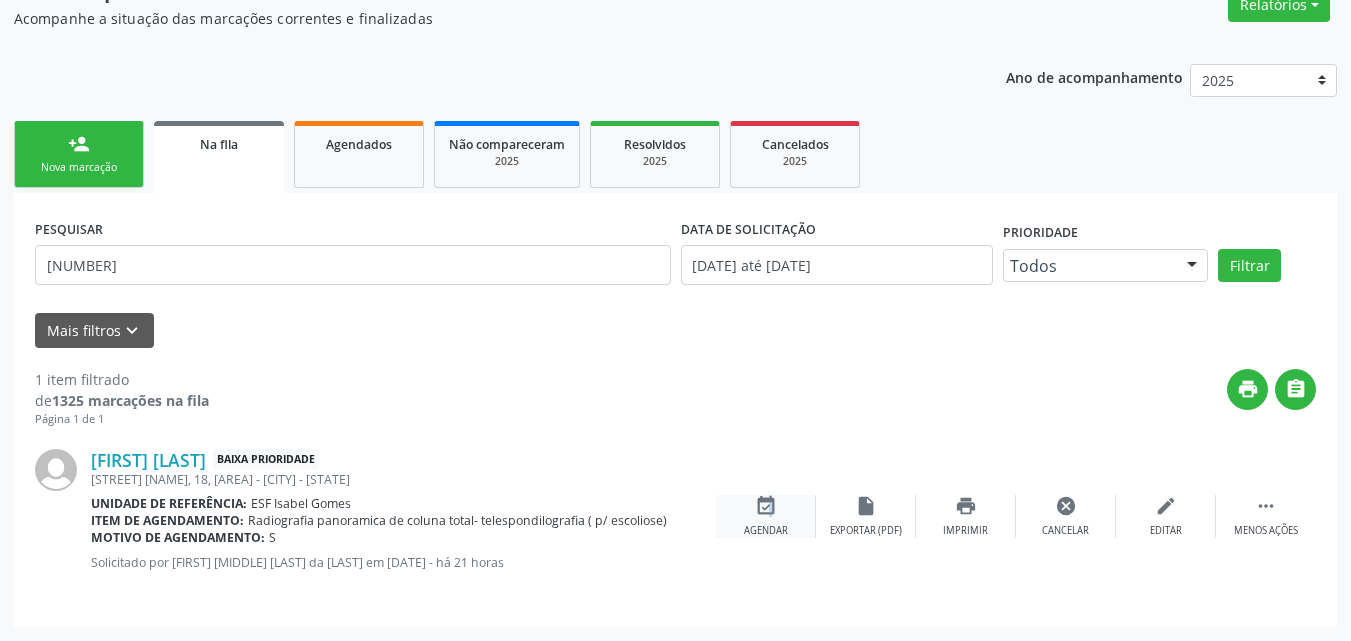 click on "event_available" at bounding box center [766, 506] 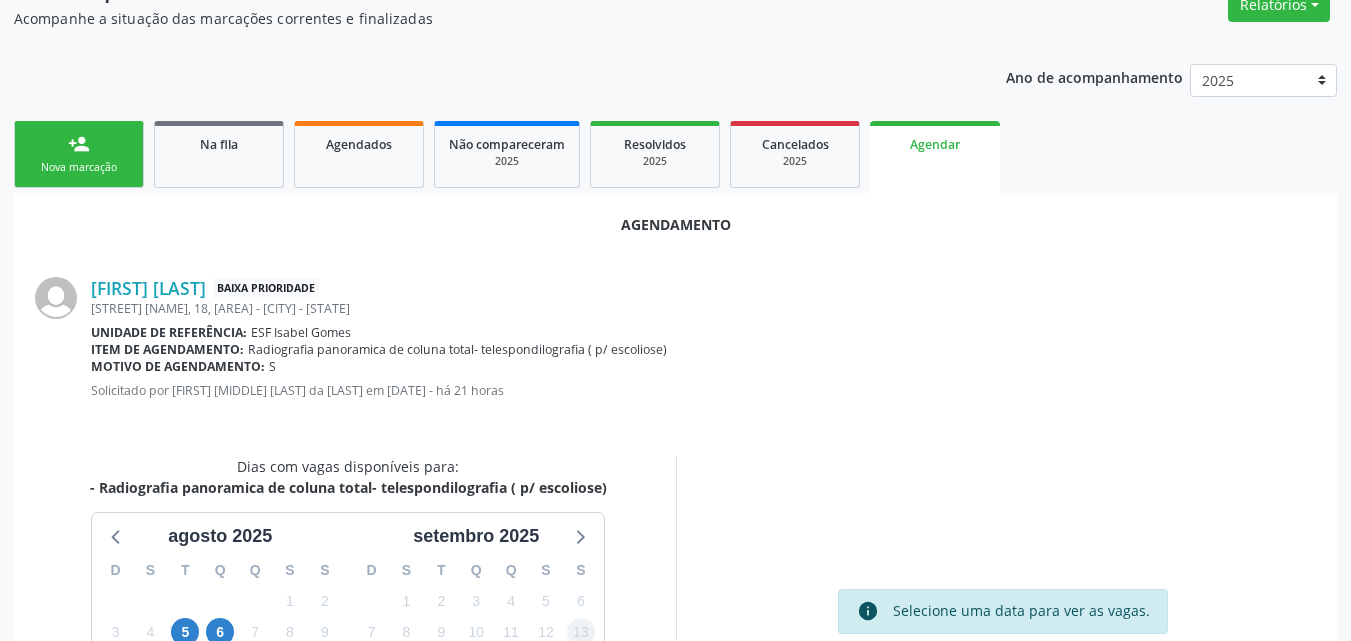 scroll, scrollTop: 278, scrollLeft: 0, axis: vertical 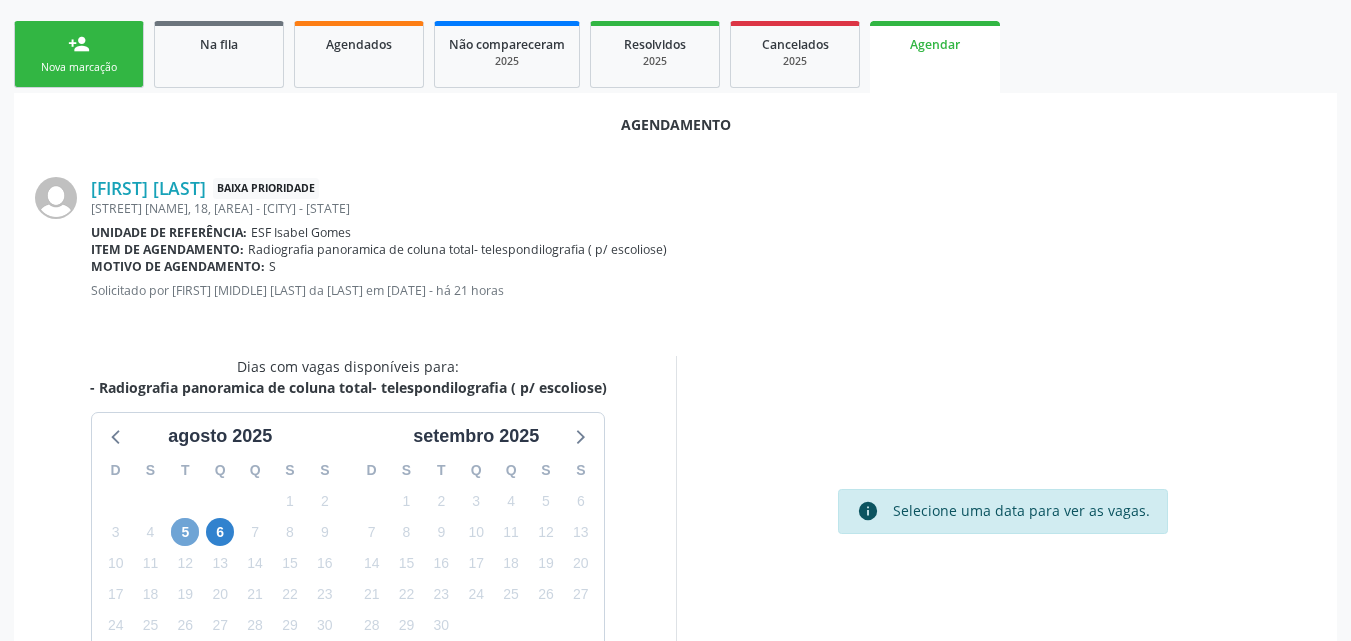 click on "5" at bounding box center [185, 532] 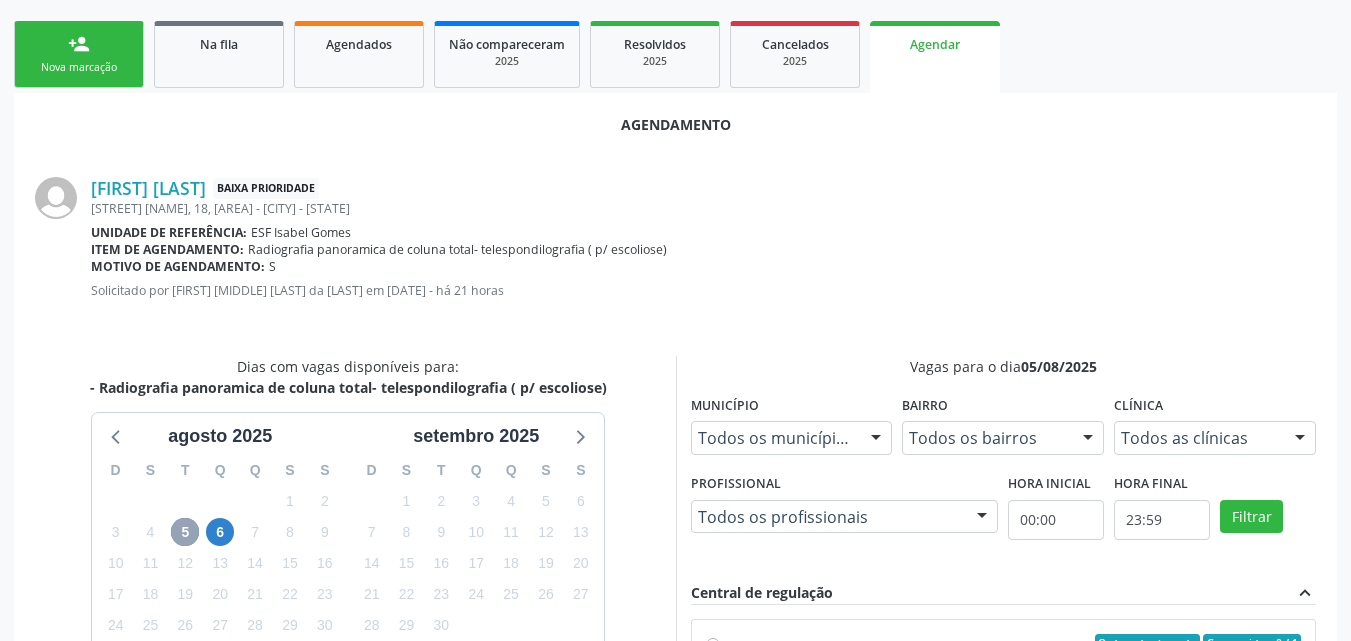 scroll, scrollTop: 578, scrollLeft: 0, axis: vertical 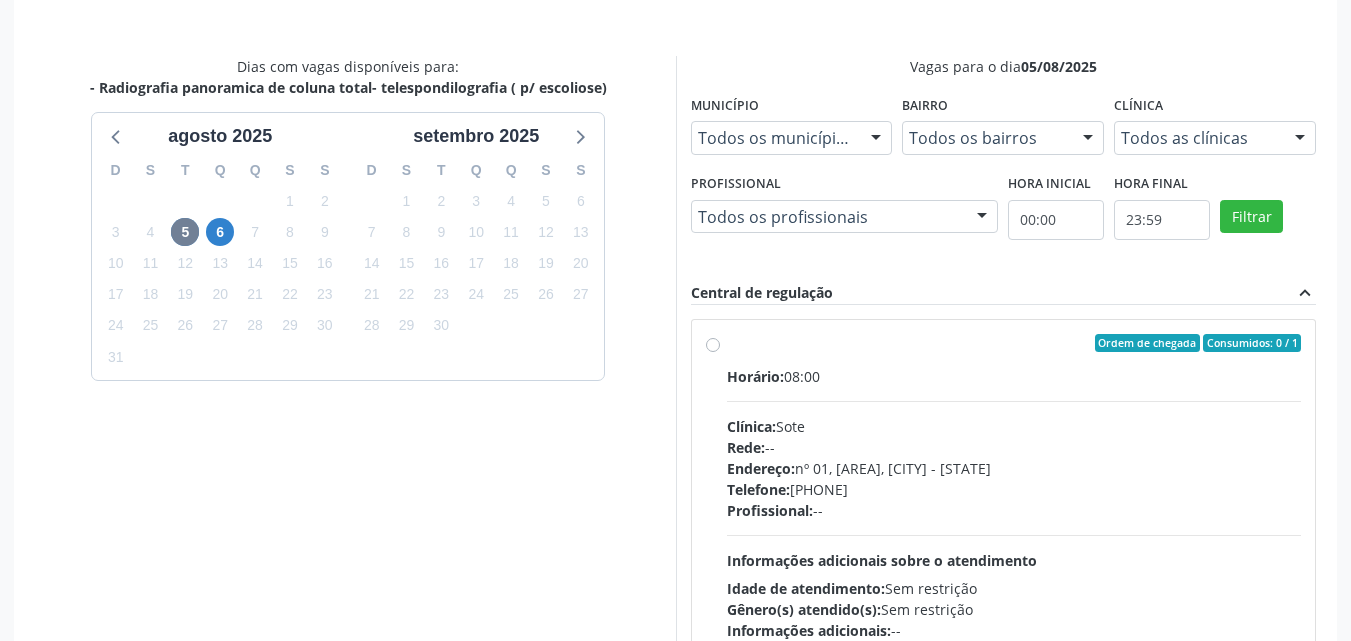 click on "Ordem de chegada
Consumidos: 0 / 1
Horário:   08:00
Clínica:  Sote
Rede:
--
Endereço:   nº 01, Alto da Maravilha, Juazeiro - BA
Telefone:   (74) 36138888
Profissional:
--
Informações adicionais sobre o atendimento
Idade de atendimento:
Sem restrição
Gênero(s) atendido(s):
Sem restrição
Informações adicionais:
--" at bounding box center [1004, 487] 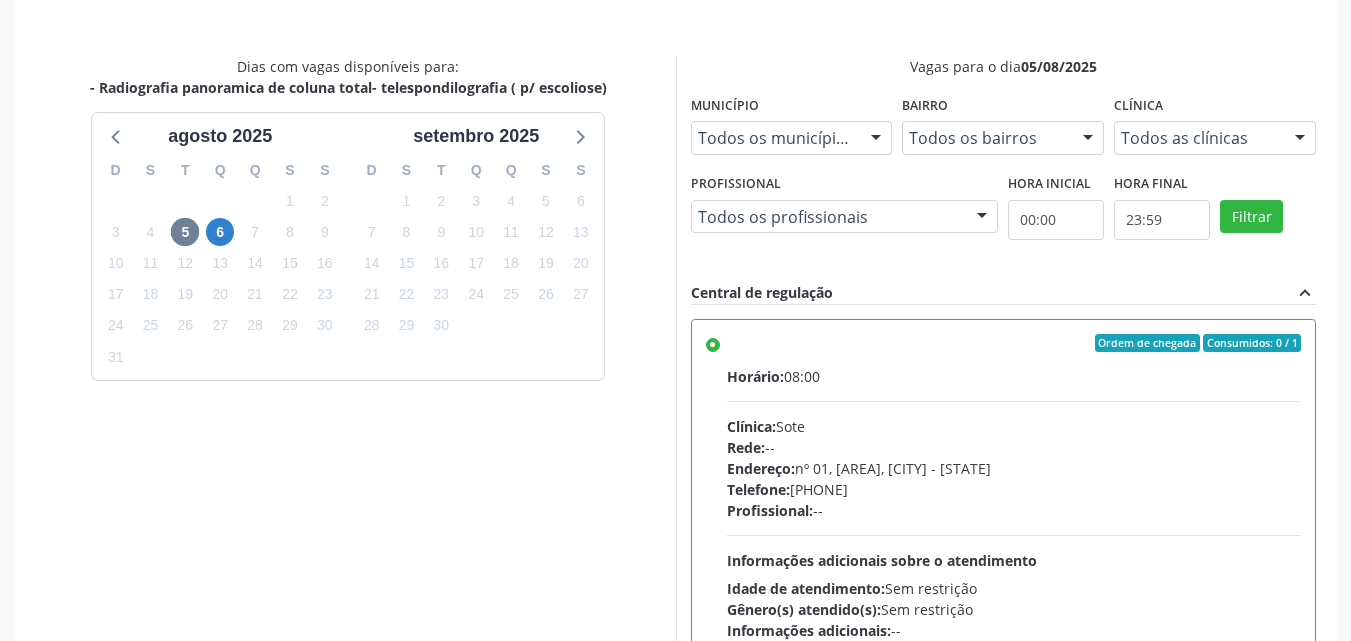 scroll, scrollTop: 99, scrollLeft: 0, axis: vertical 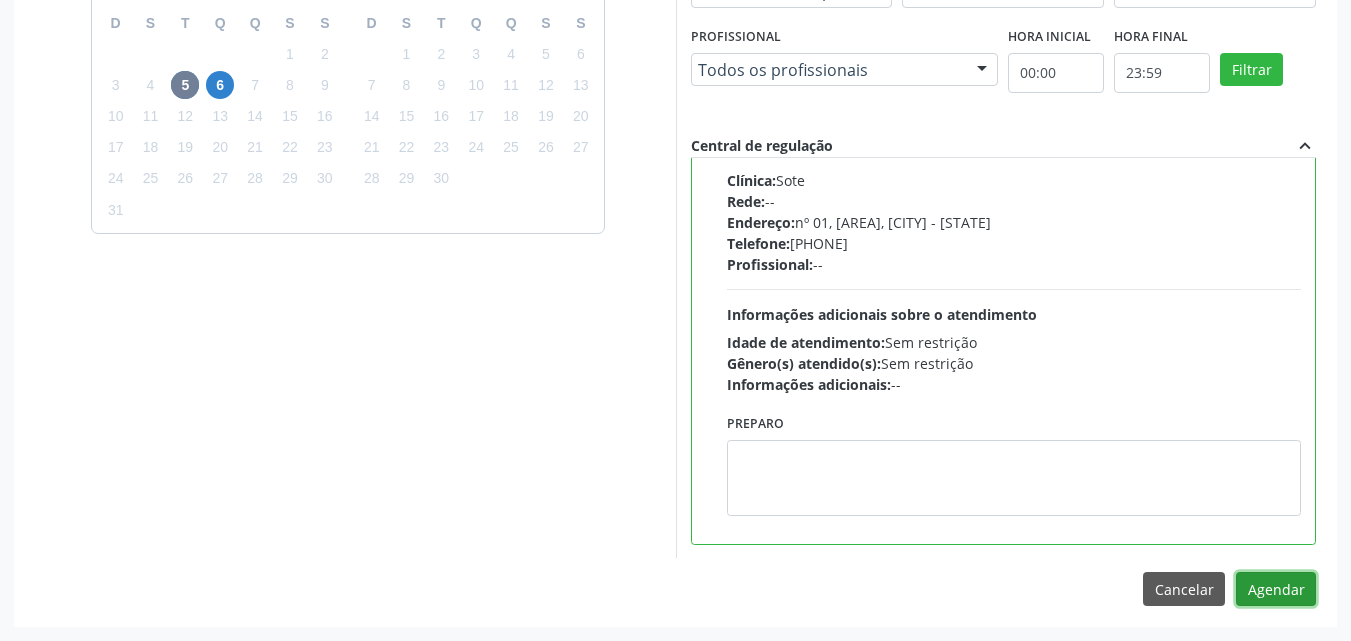 click on "Agendar" at bounding box center [1276, 589] 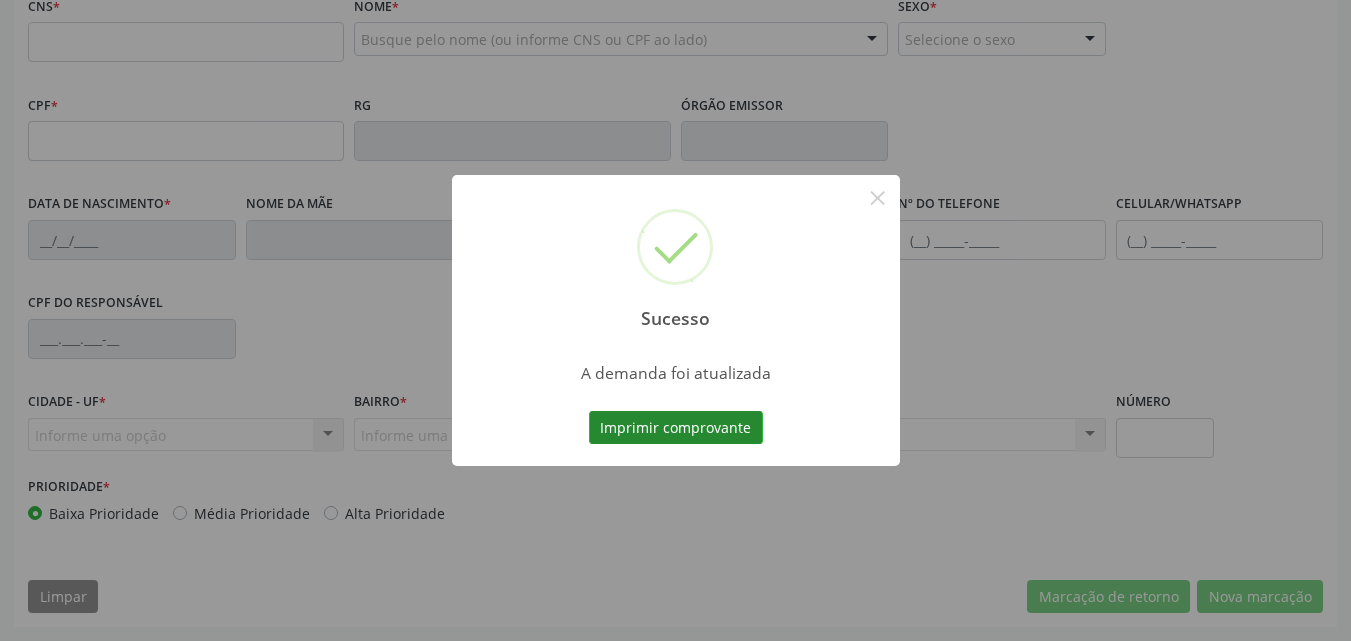 scroll, scrollTop: 443, scrollLeft: 0, axis: vertical 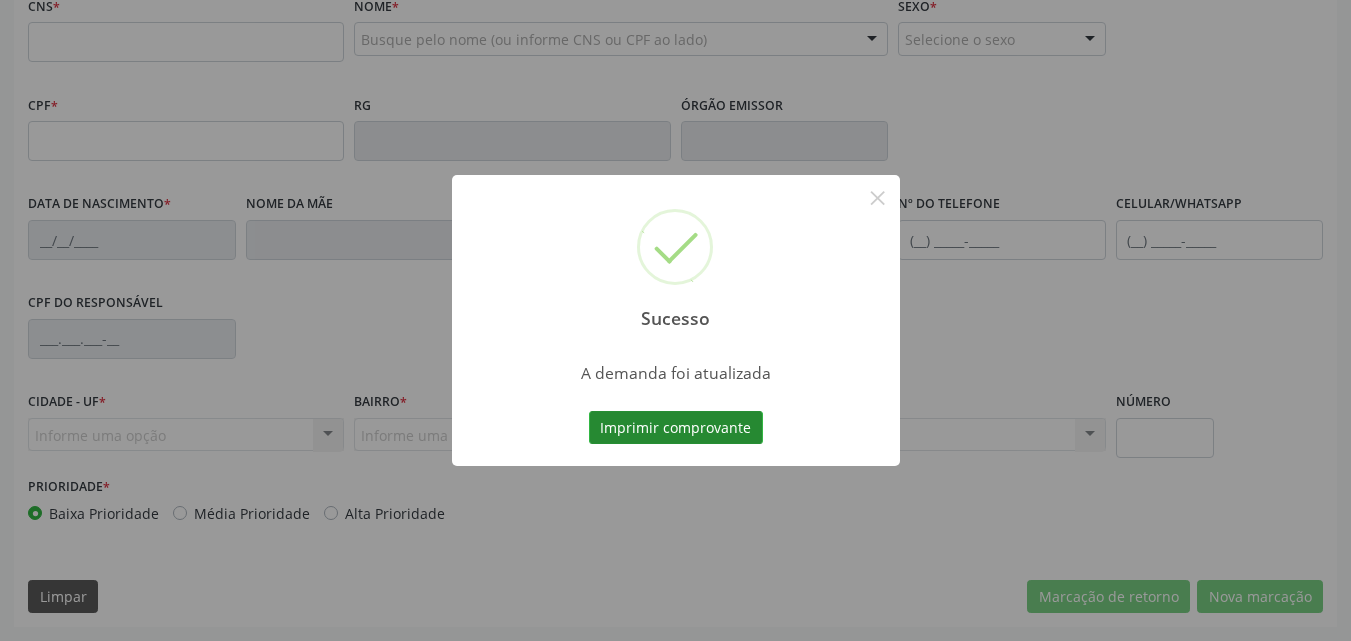 click on "Imprimir comprovante" at bounding box center (676, 428) 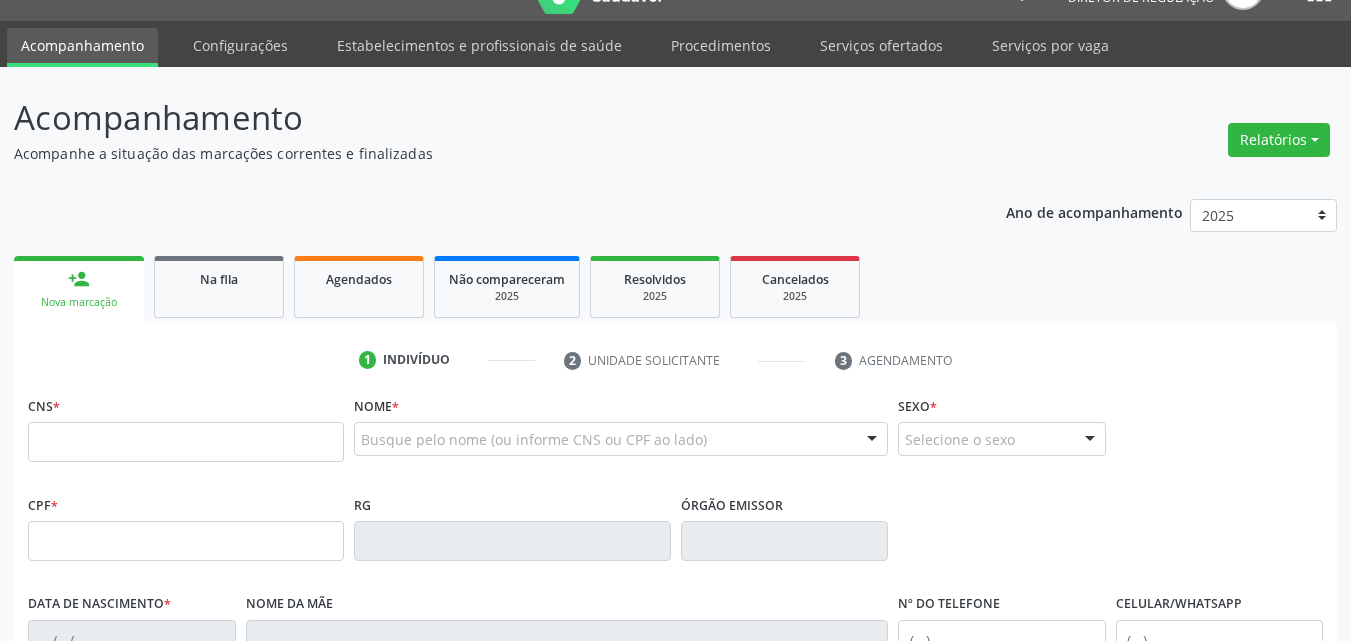 scroll, scrollTop: 0, scrollLeft: 0, axis: both 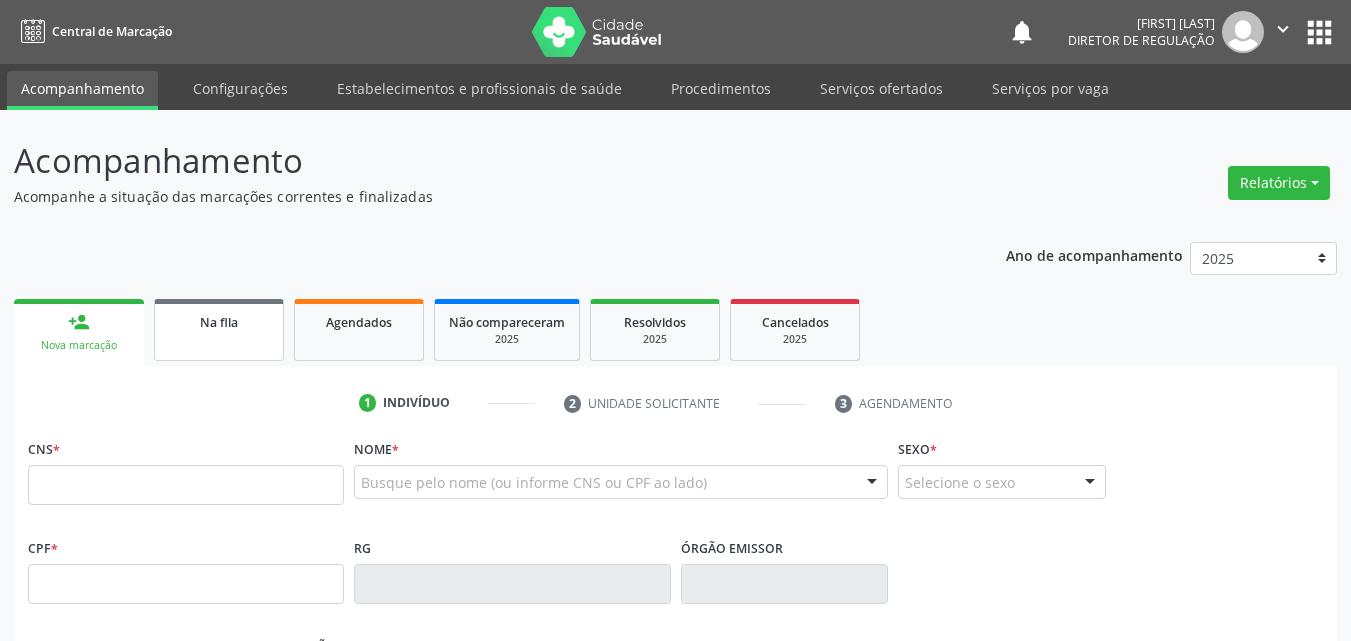 click on "Na fila" at bounding box center (219, 330) 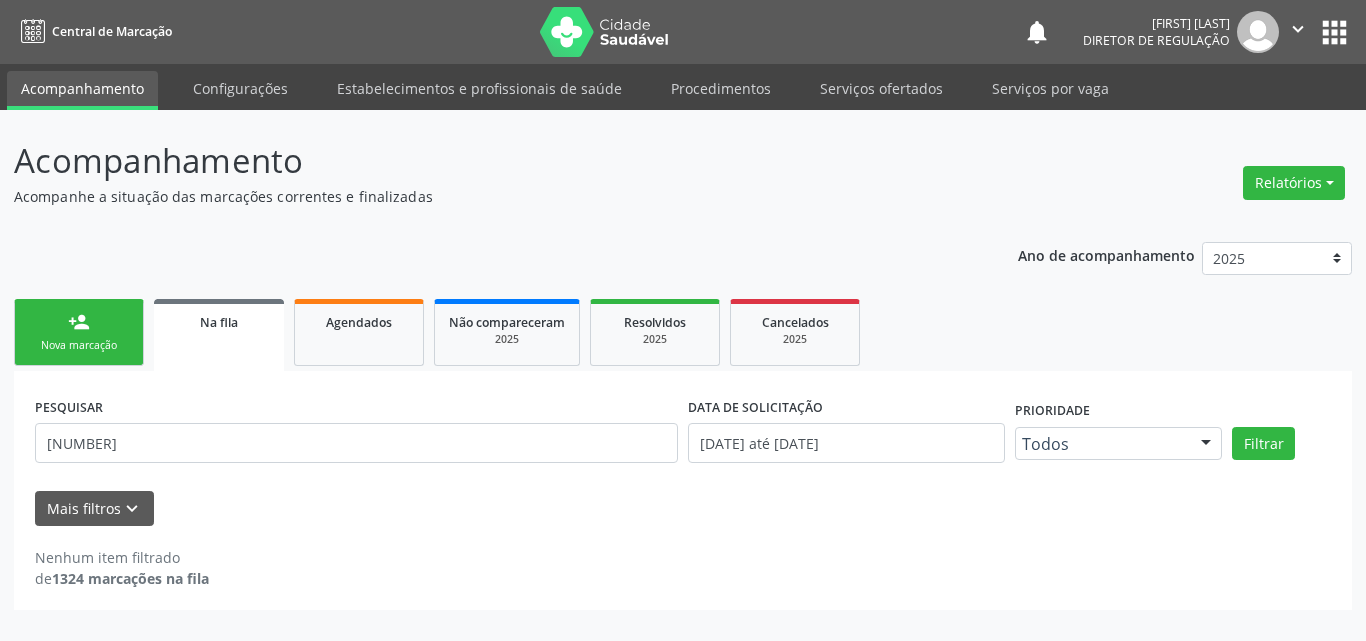 click on "person_add
Nova marcação" at bounding box center (79, 332) 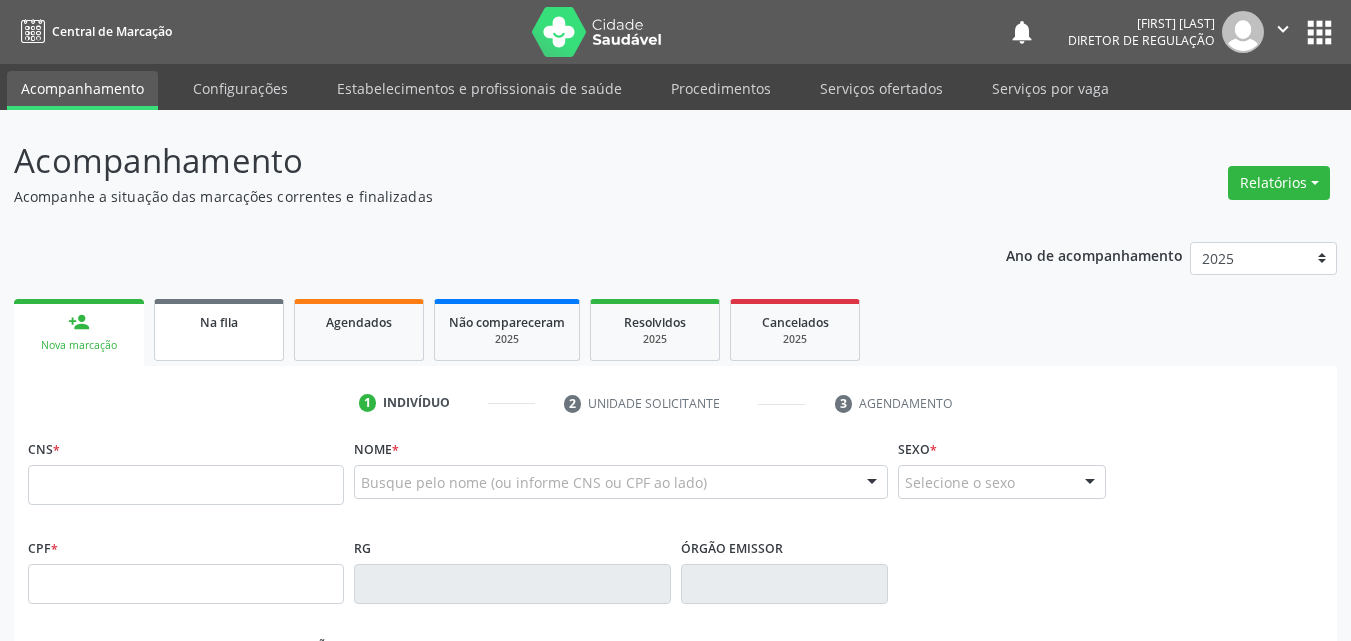 click on "Na fila" at bounding box center (219, 330) 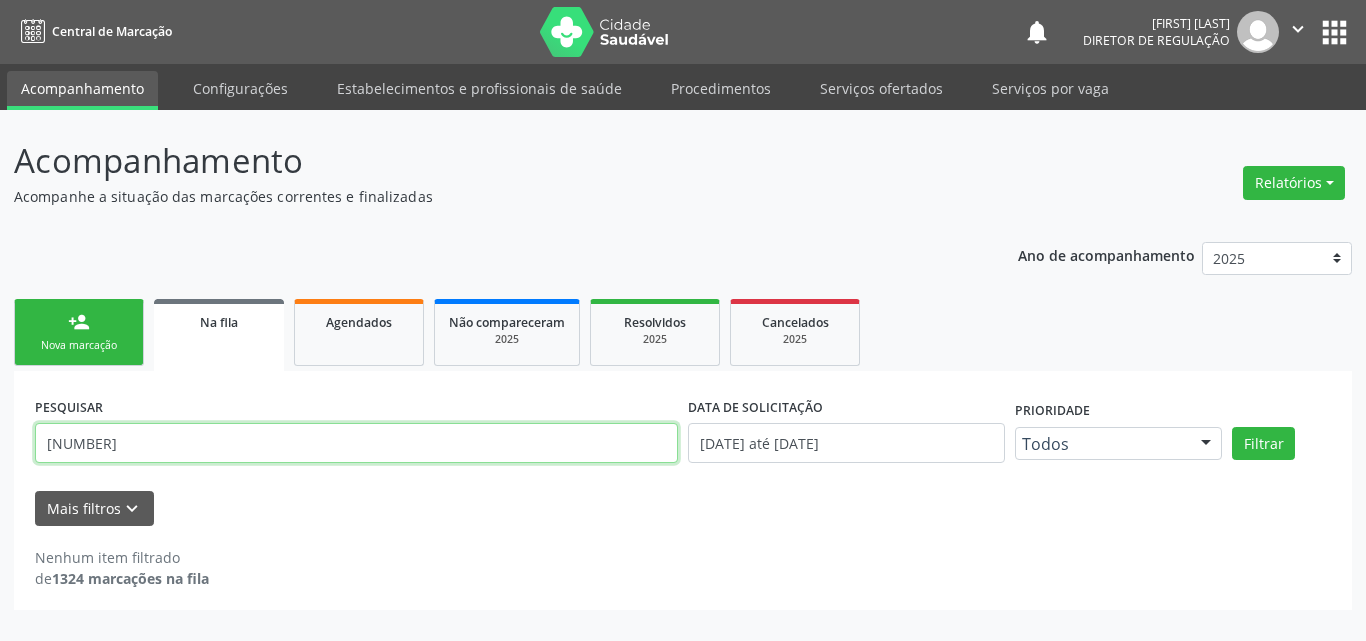 drag, startPoint x: 185, startPoint y: 445, endPoint x: 0, endPoint y: 469, distance: 186.55026 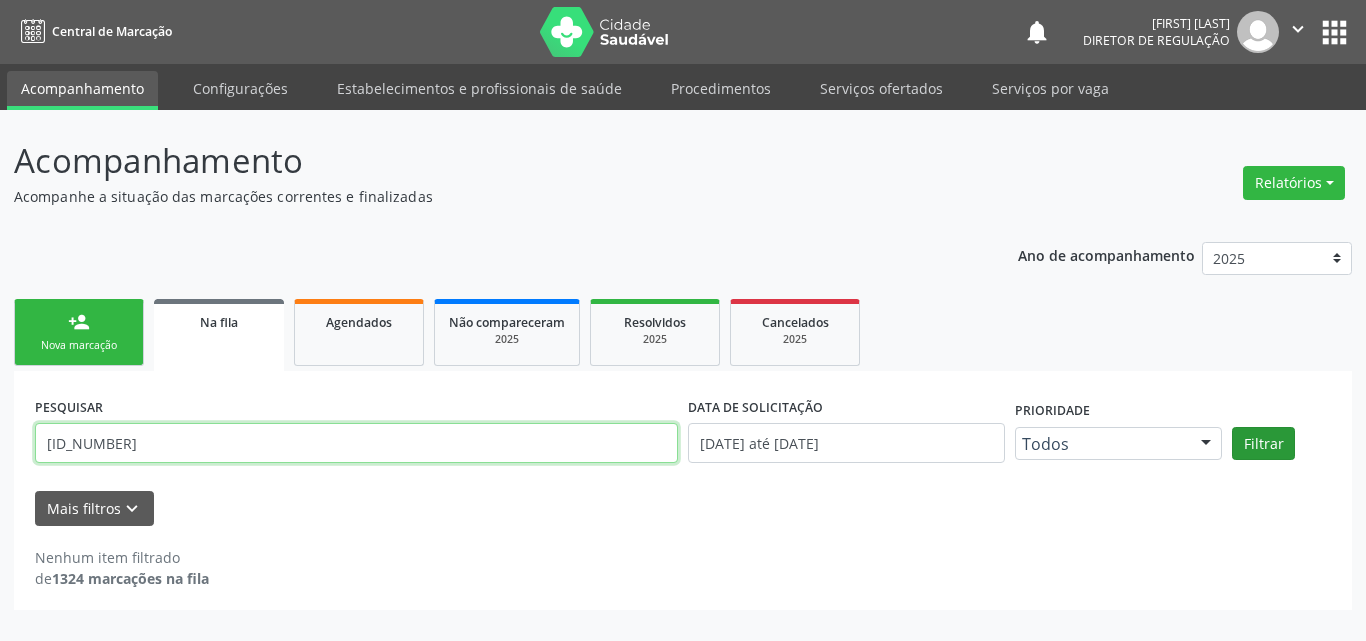 type on "706809282046121" 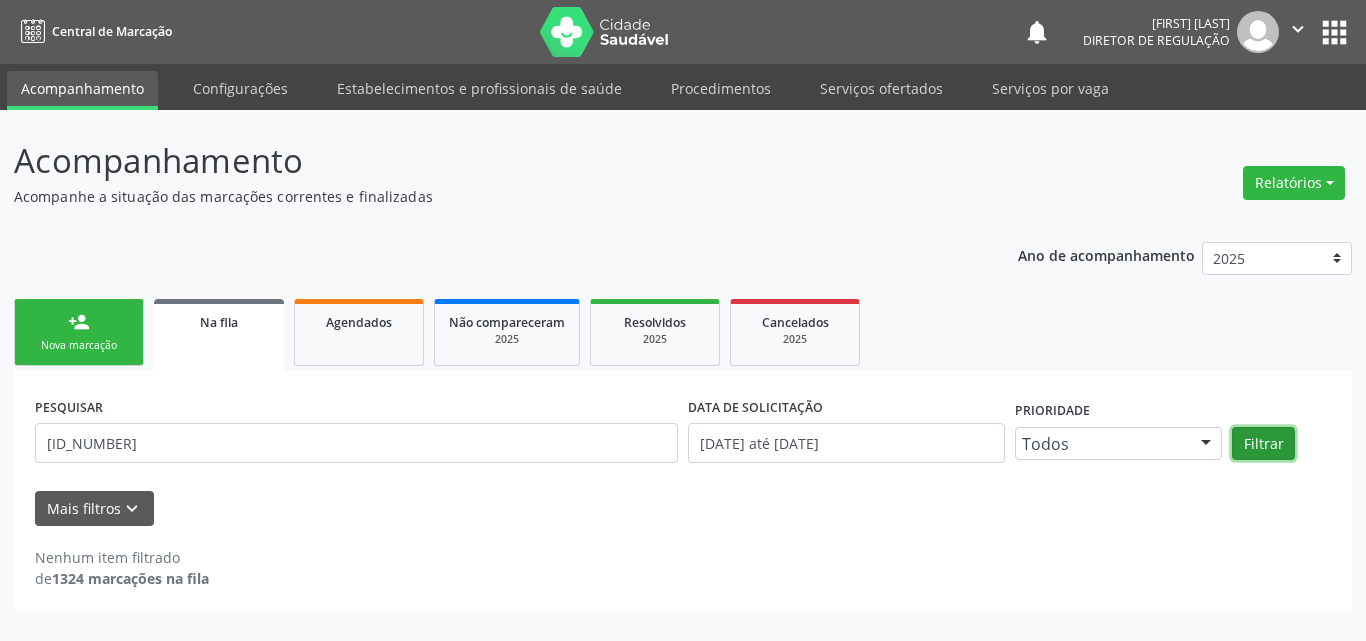 click on "Filtrar" at bounding box center [1263, 444] 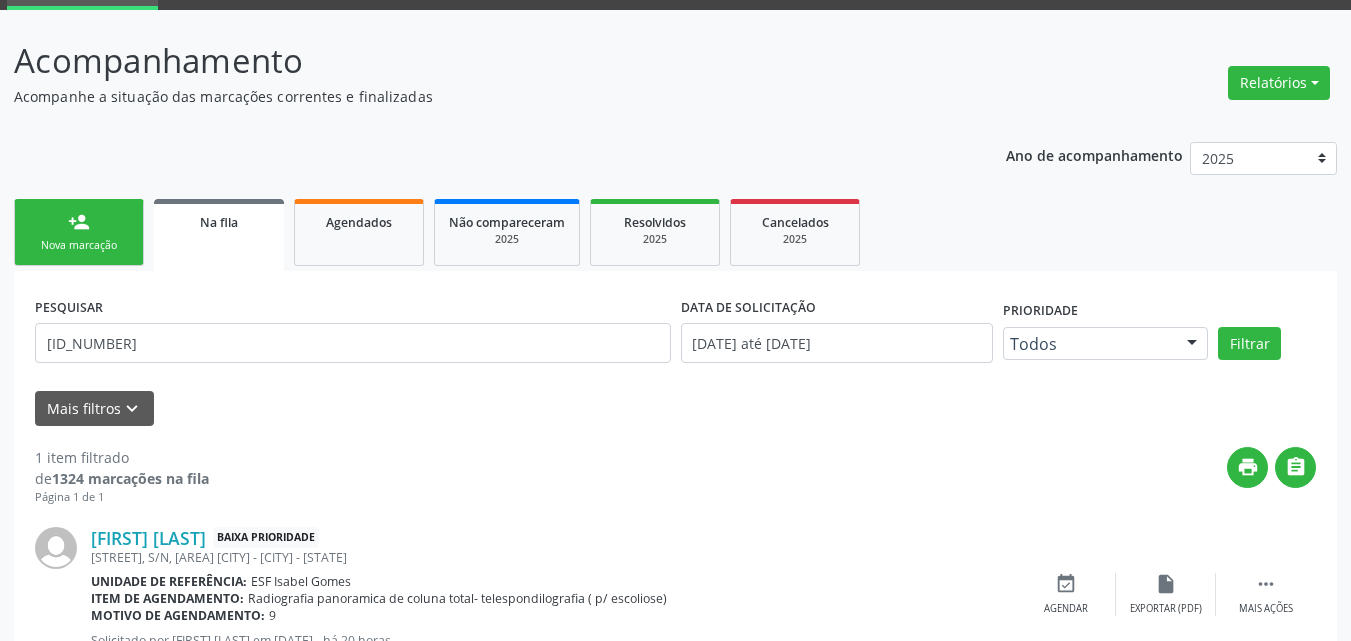 scroll, scrollTop: 178, scrollLeft: 0, axis: vertical 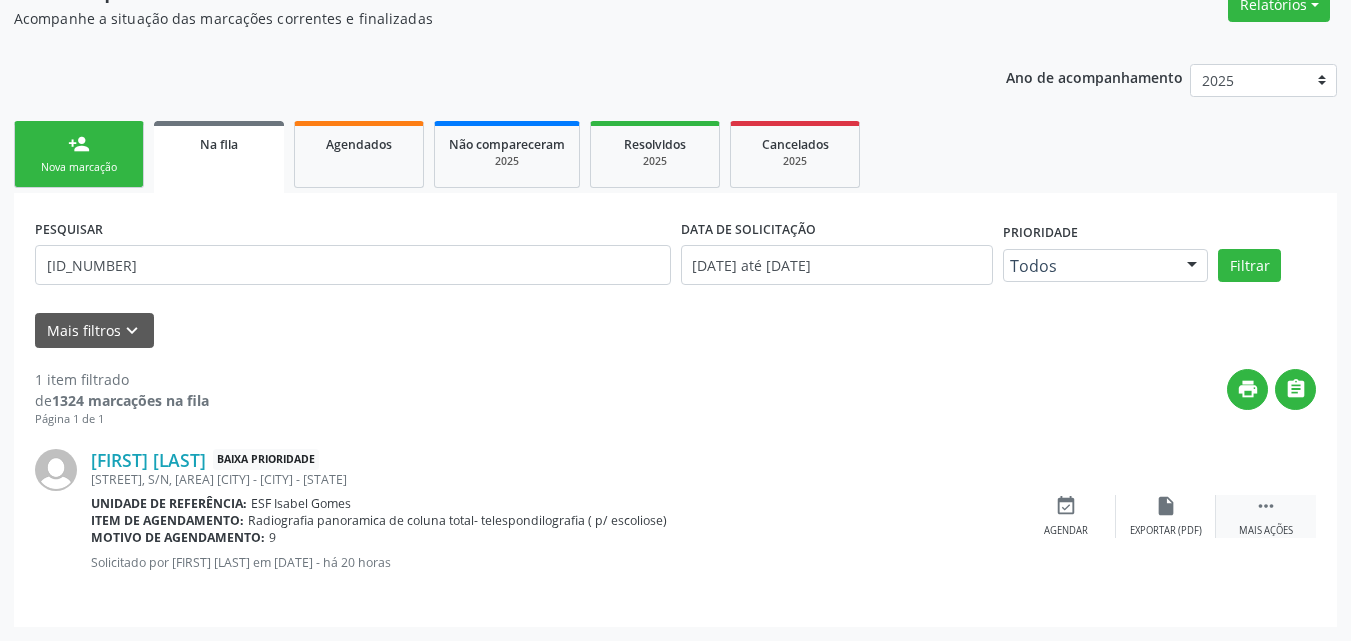 click on "" at bounding box center [1266, 506] 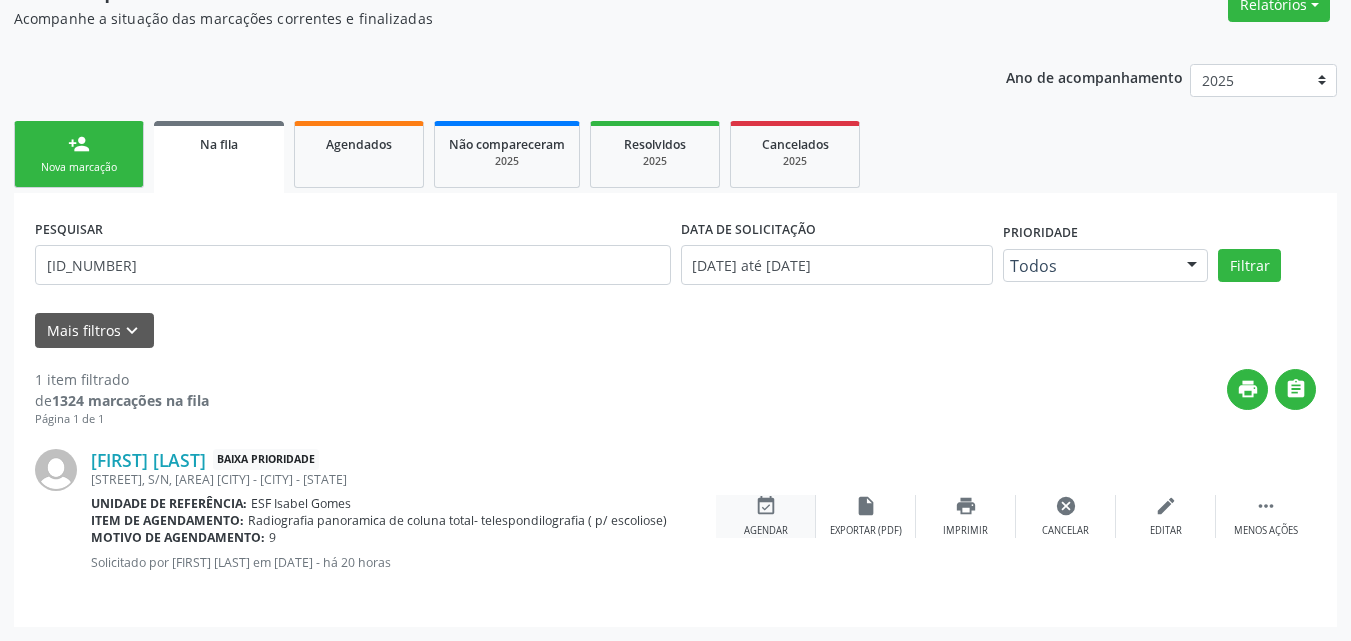 click on "event_available
Agendar" at bounding box center (766, 516) 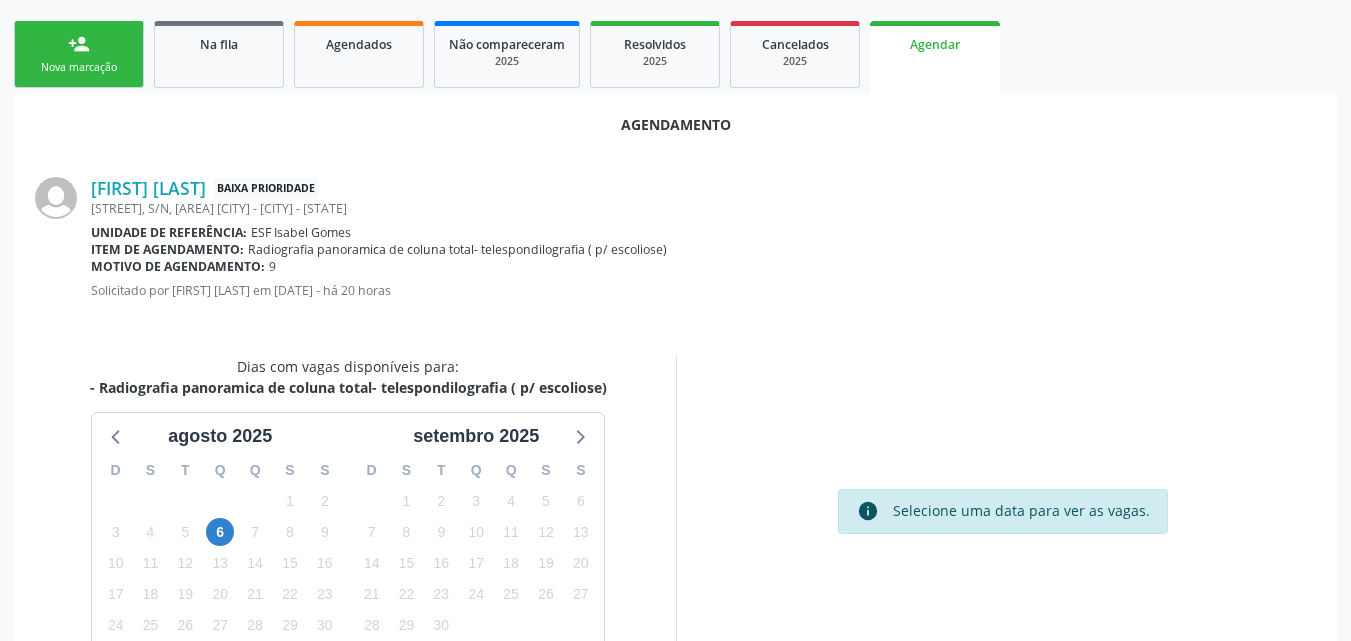 scroll, scrollTop: 378, scrollLeft: 0, axis: vertical 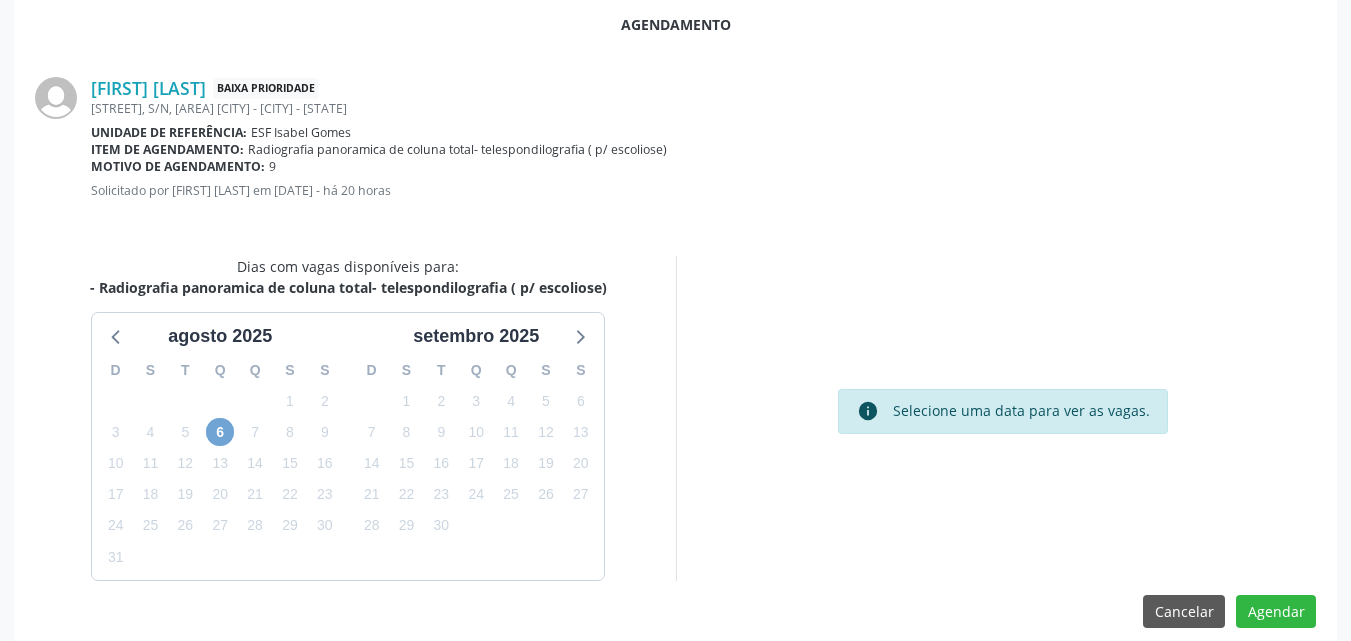 click on "6" at bounding box center [220, 432] 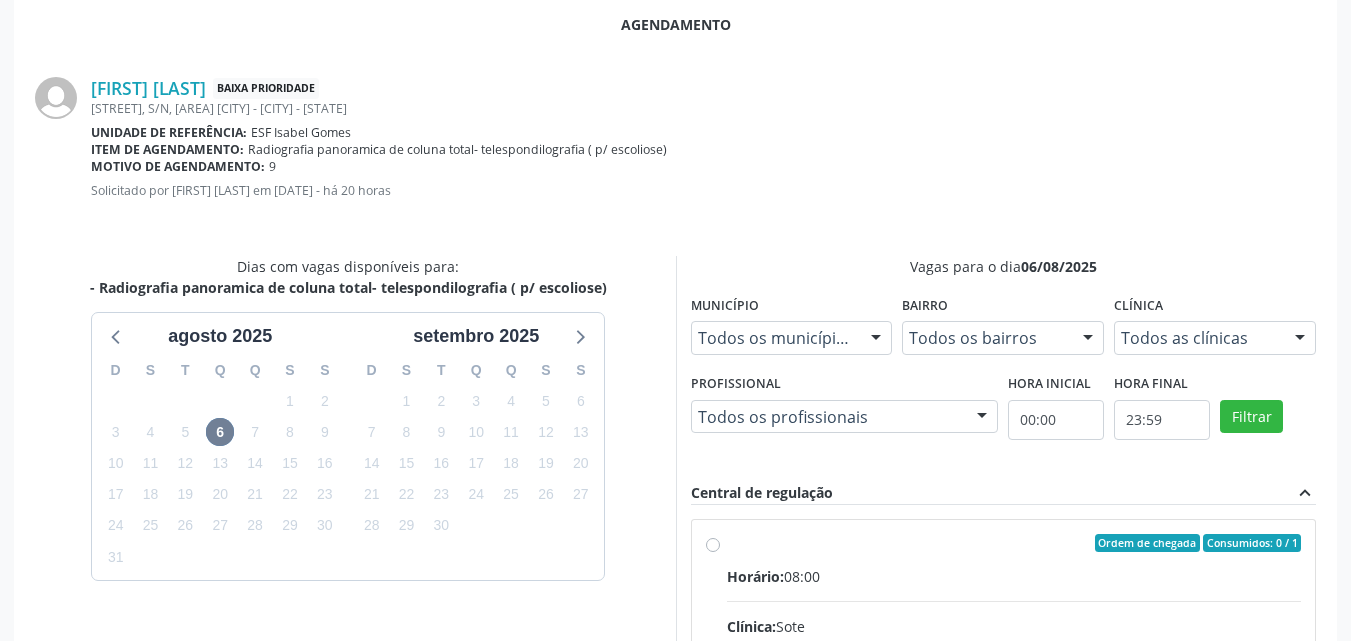 click on "Ordem de chegada
Consumidos: 0 / 1" at bounding box center (1014, 543) 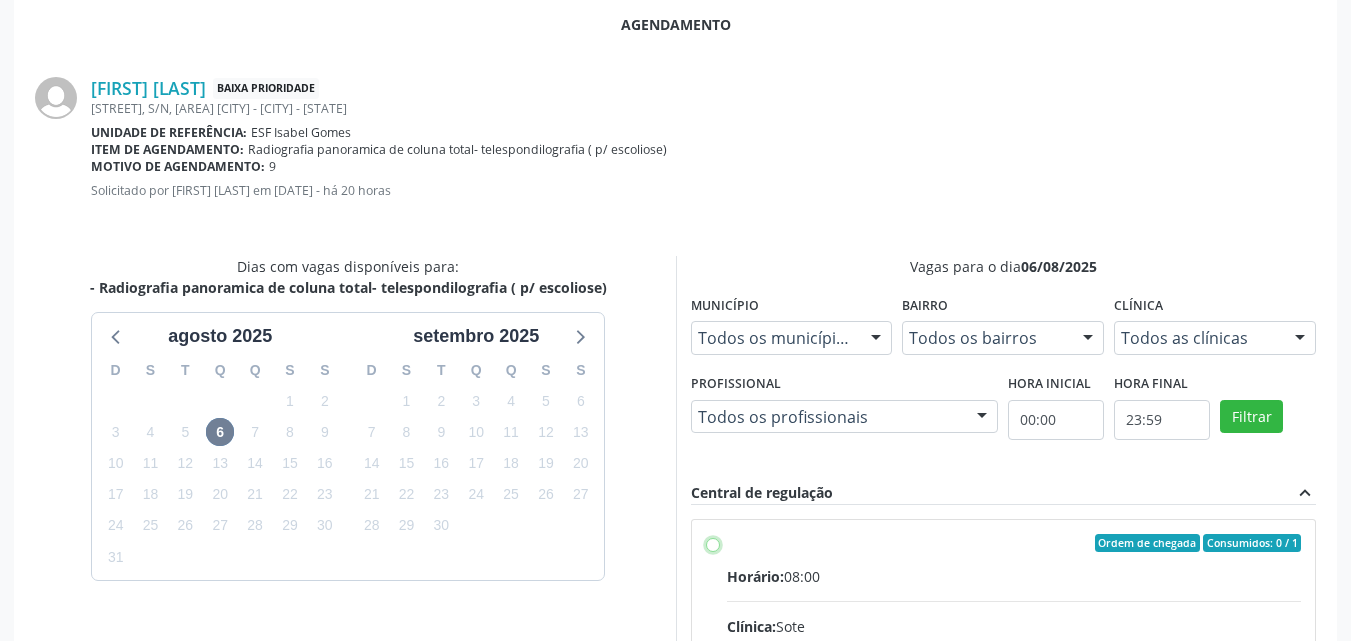 click on "Ordem de chegada
Consumidos: 0 / 1
Horário:   08:00
Clínica:  Sote
Rede:
--
Endereço:   nº 01, Alto da Maravilha, Juazeiro - BA
Telefone:   (74) 36138888
Profissional:
--
Informações adicionais sobre o atendimento
Idade de atendimento:
Sem restrição
Gênero(s) atendido(s):
Sem restrição
Informações adicionais:
--" at bounding box center [713, 543] 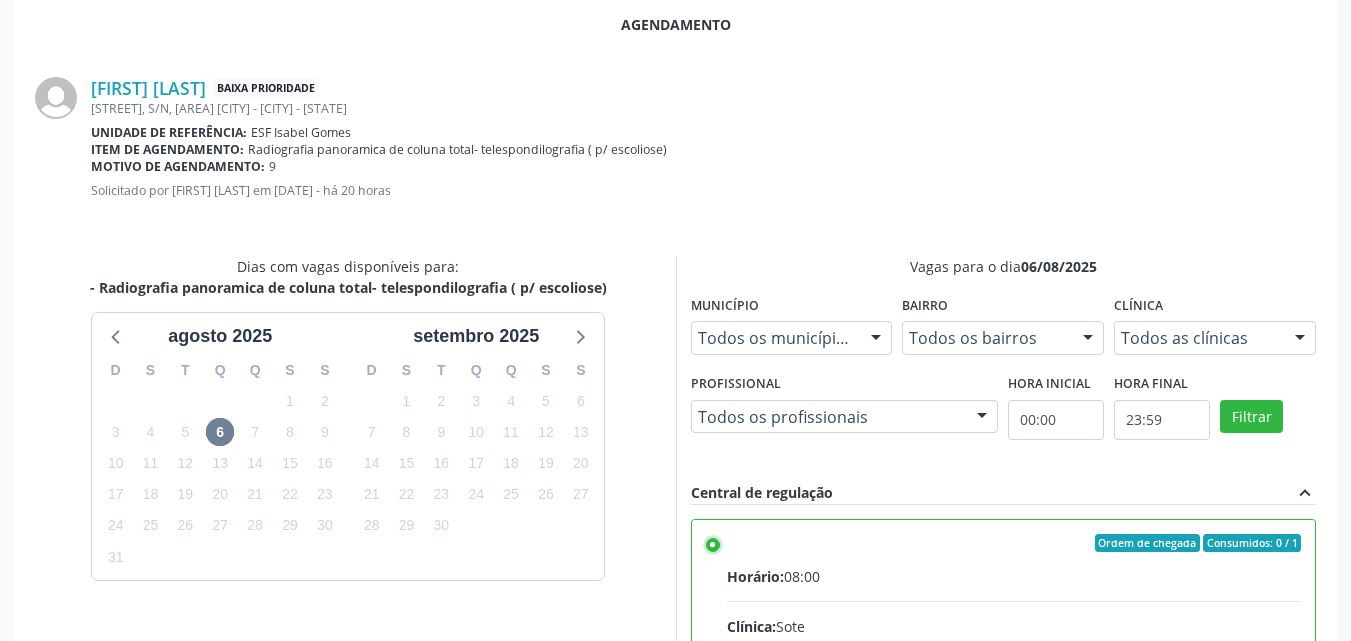 scroll, scrollTop: 99, scrollLeft: 0, axis: vertical 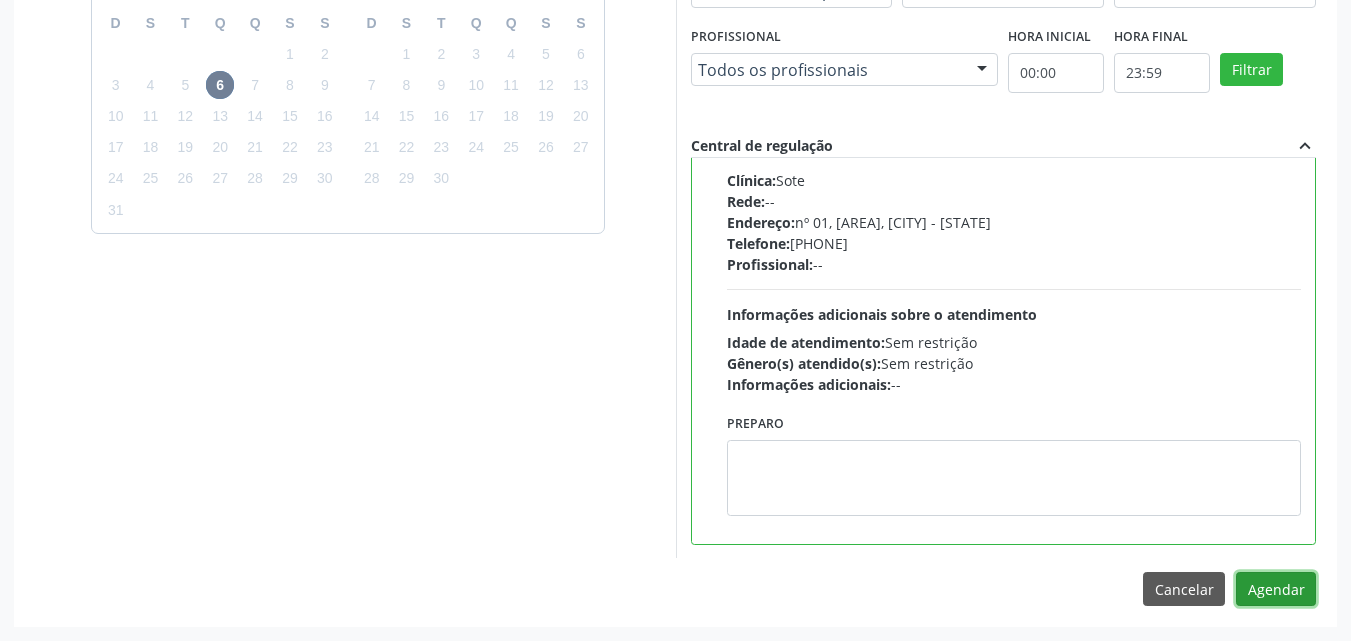 click on "Agendar" at bounding box center [1276, 589] 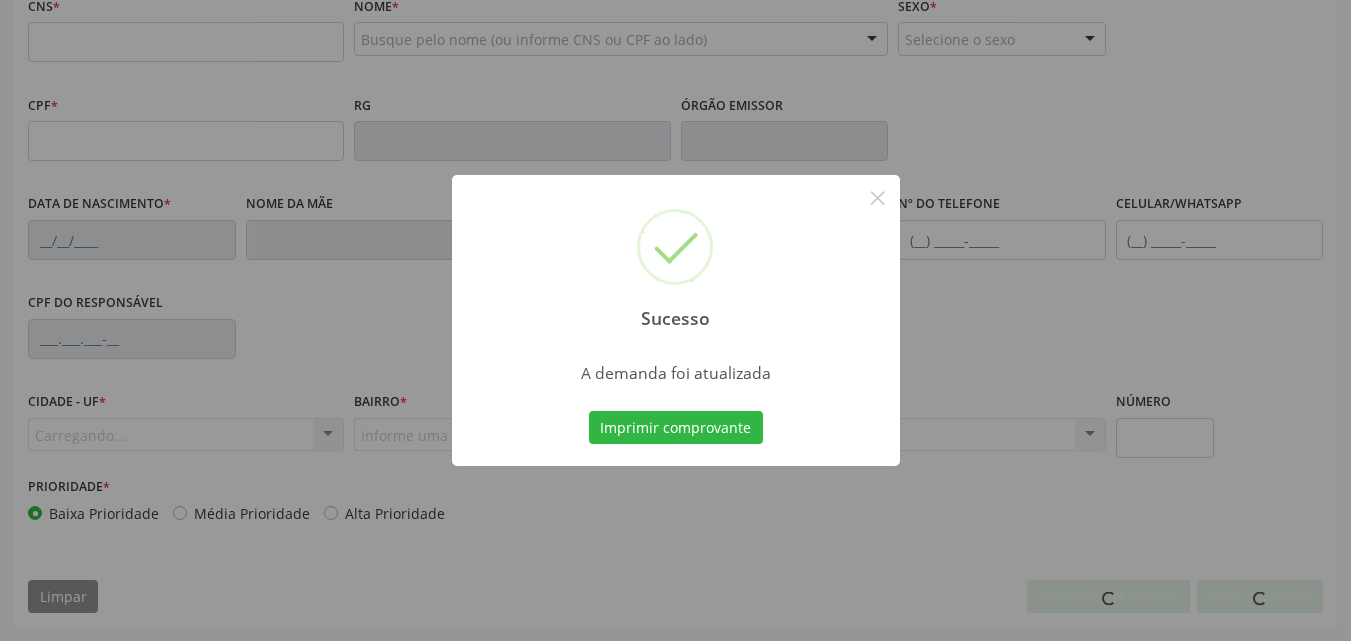 scroll, scrollTop: 443, scrollLeft: 0, axis: vertical 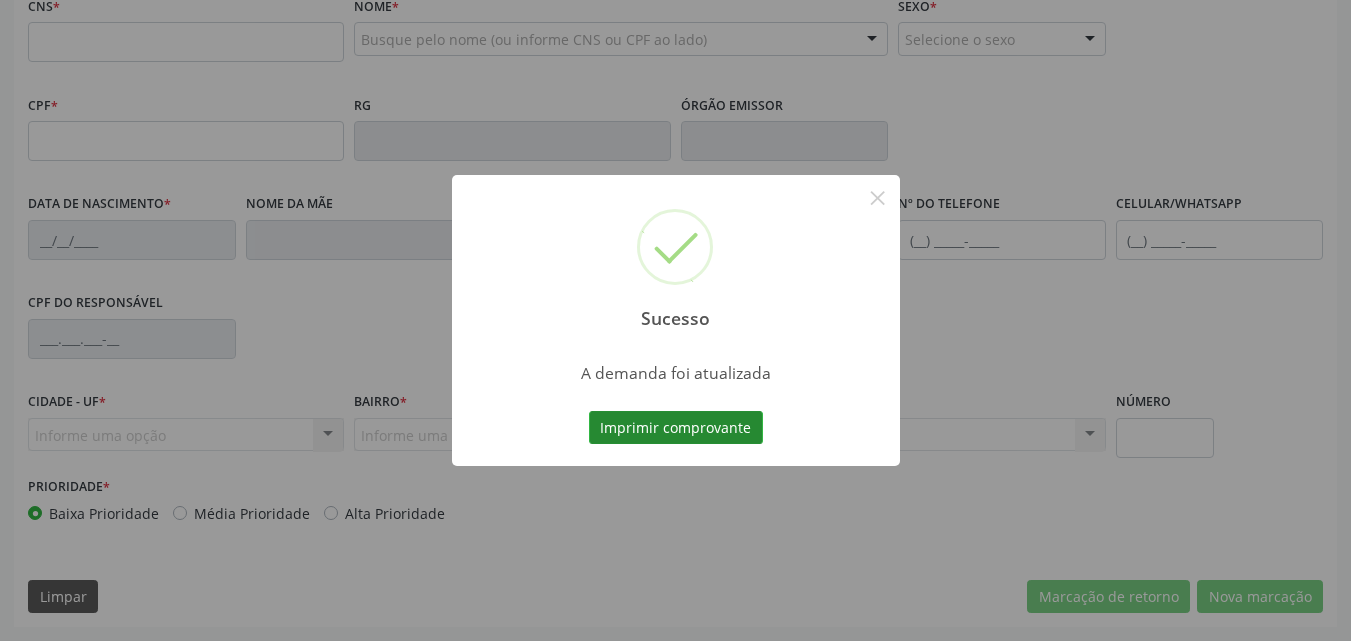 click on "Imprimir comprovante" at bounding box center (676, 428) 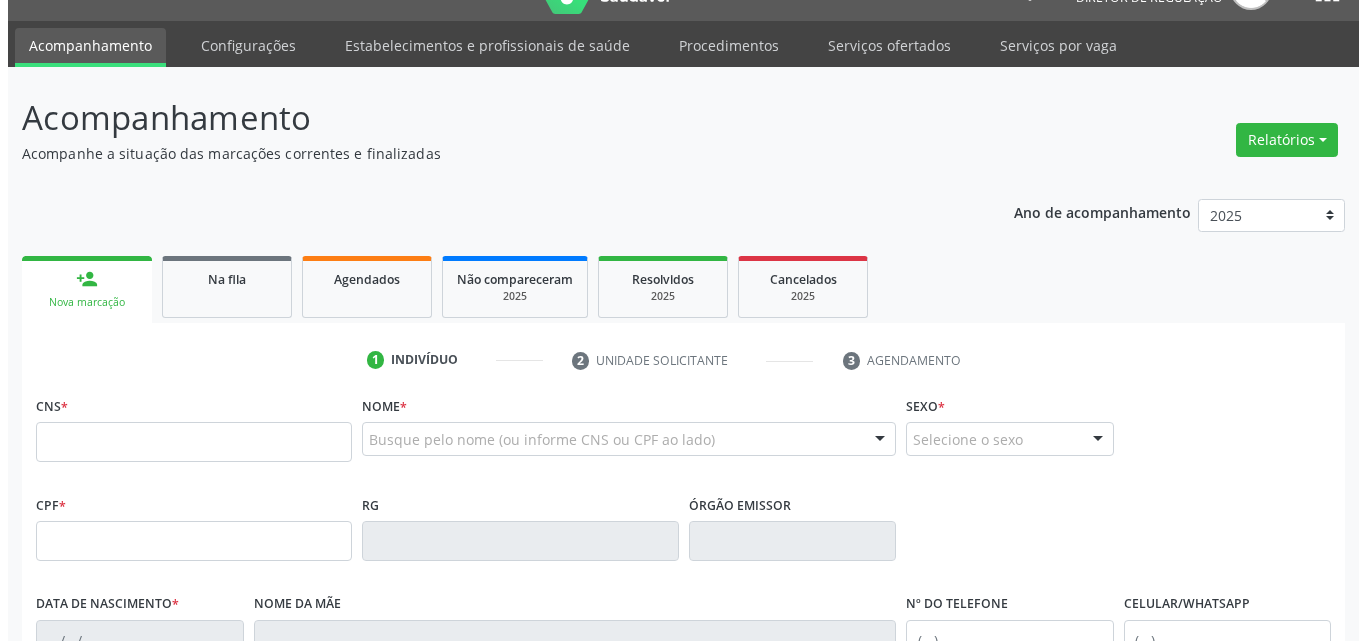 scroll, scrollTop: 0, scrollLeft: 0, axis: both 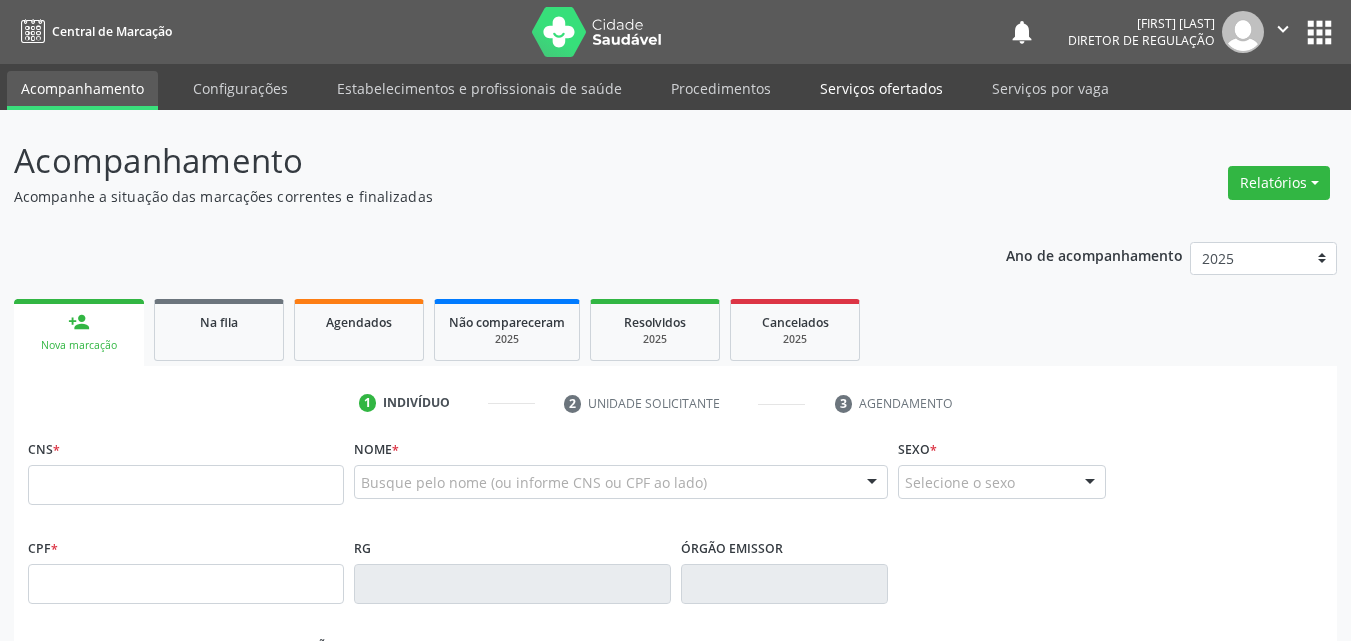 click on "Serviços ofertados" at bounding box center [881, 88] 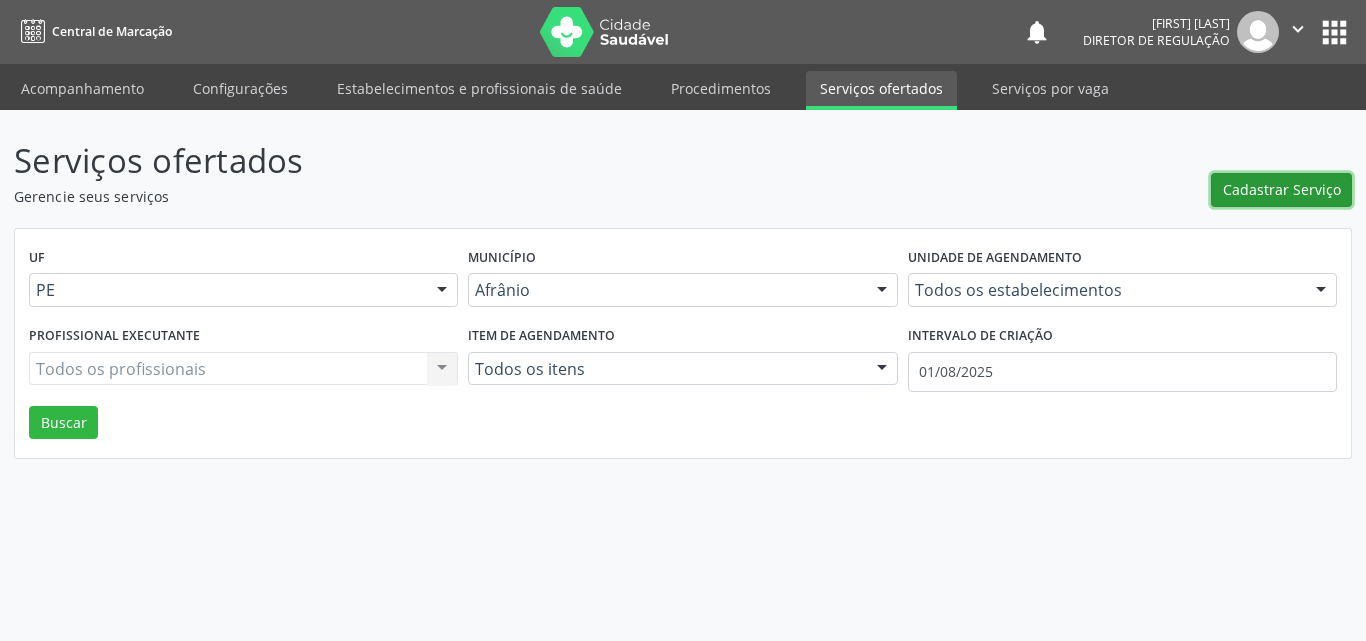click on "Cadastrar Serviço" at bounding box center [1282, 189] 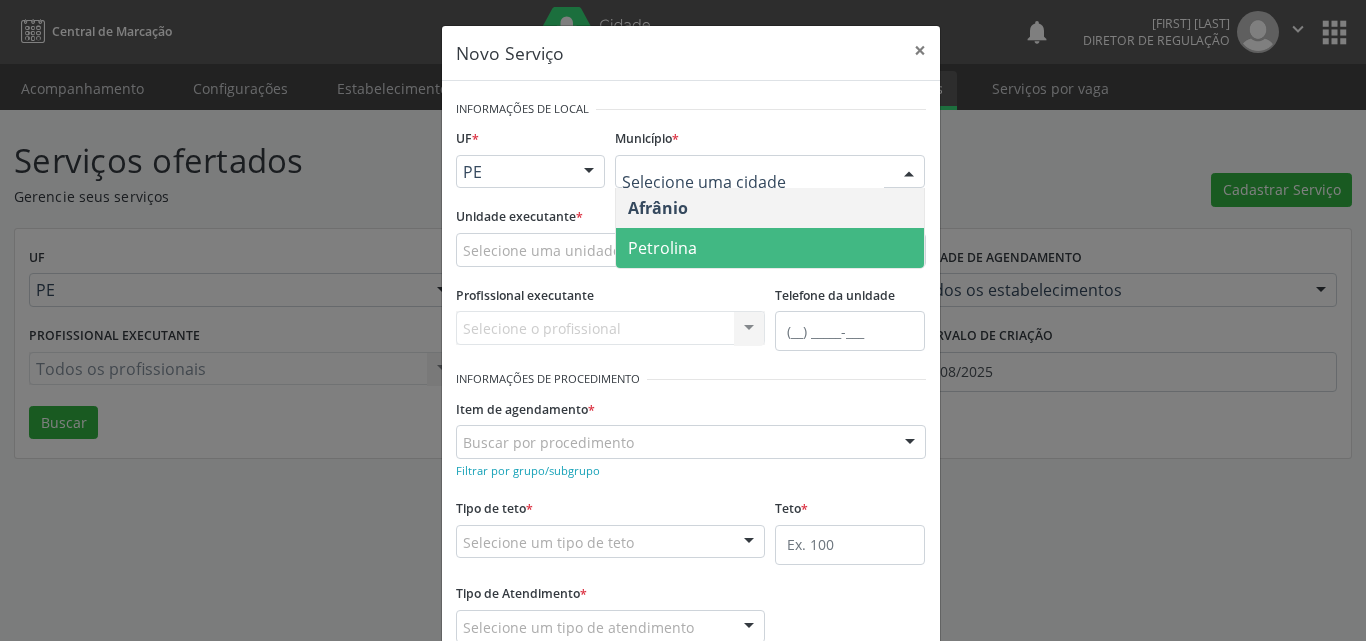 click on "Petrolina" at bounding box center (770, 248) 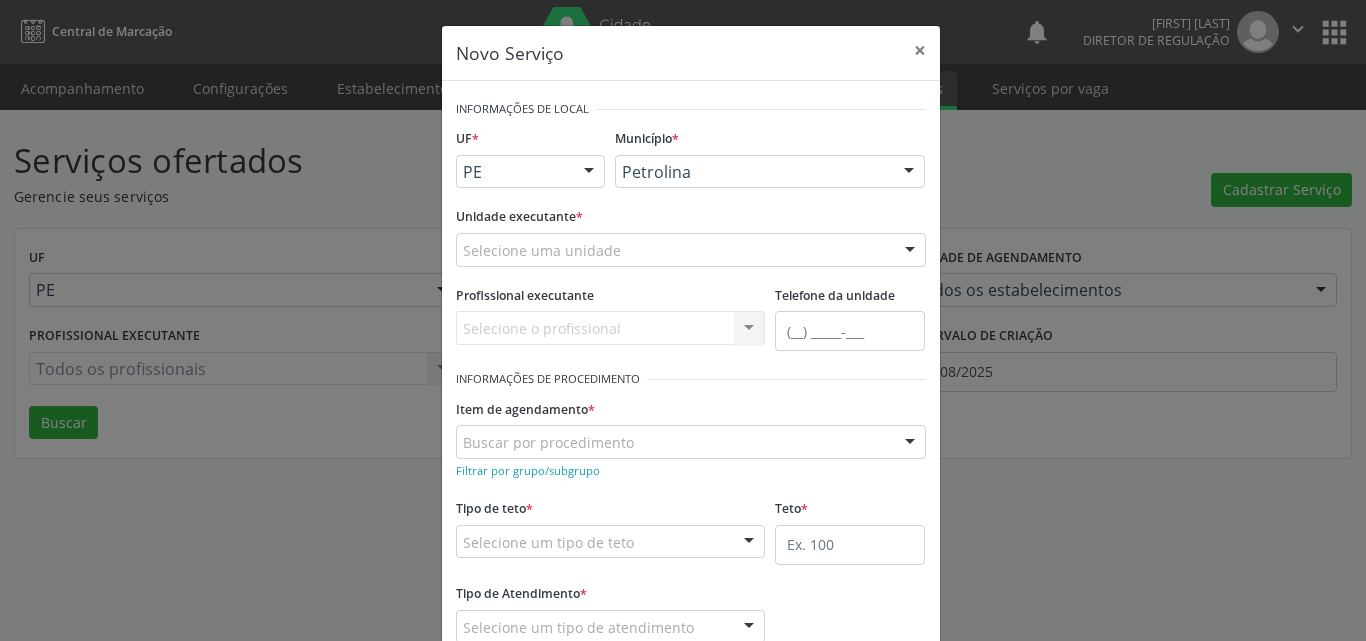 click at bounding box center (589, 173) 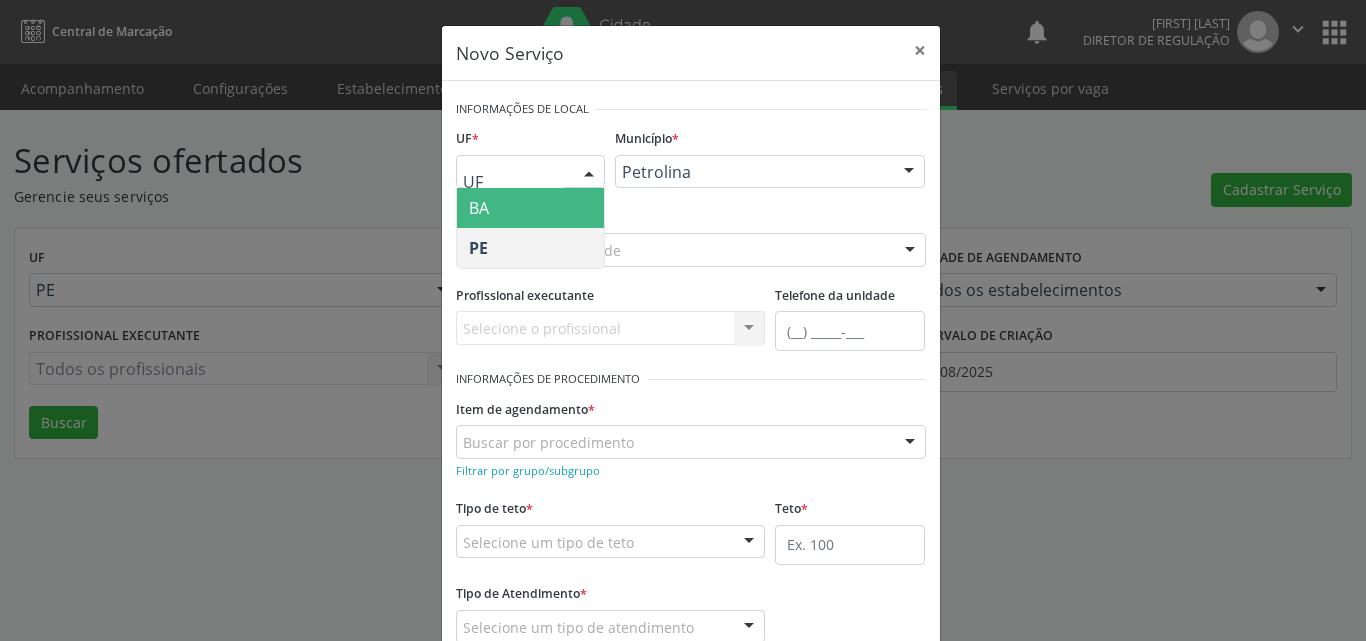 click on "BA" at bounding box center (531, 208) 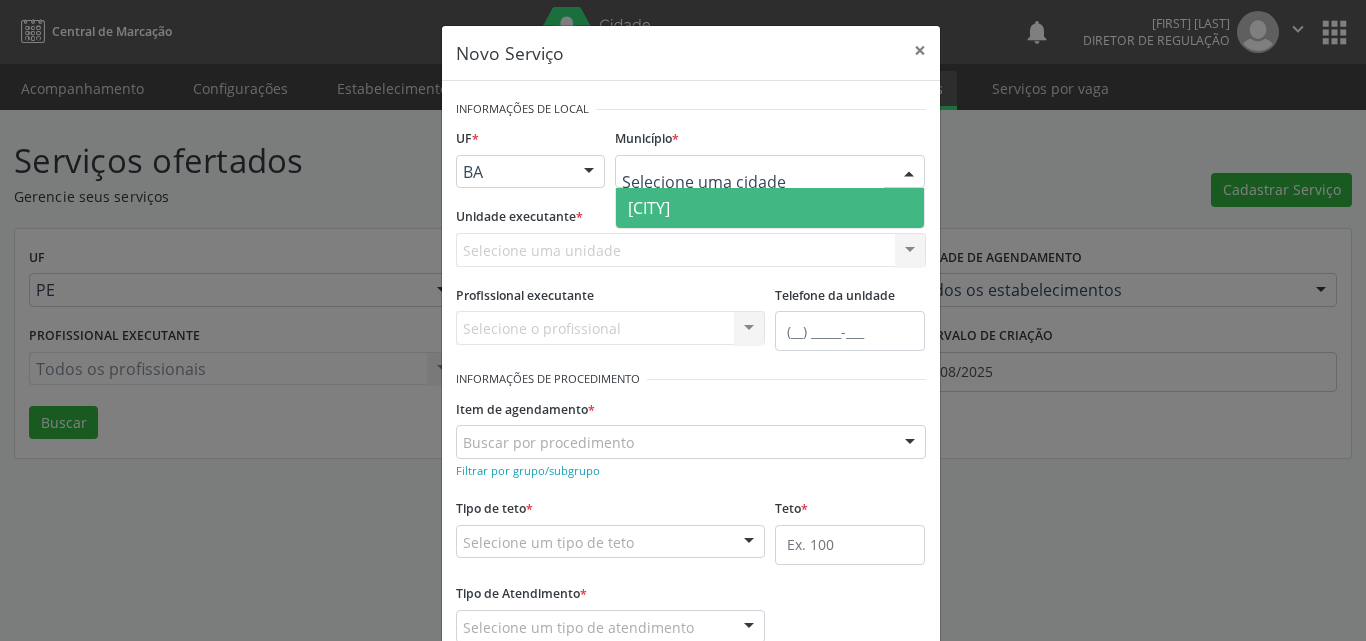 click on "Juazeiro" at bounding box center (770, 208) 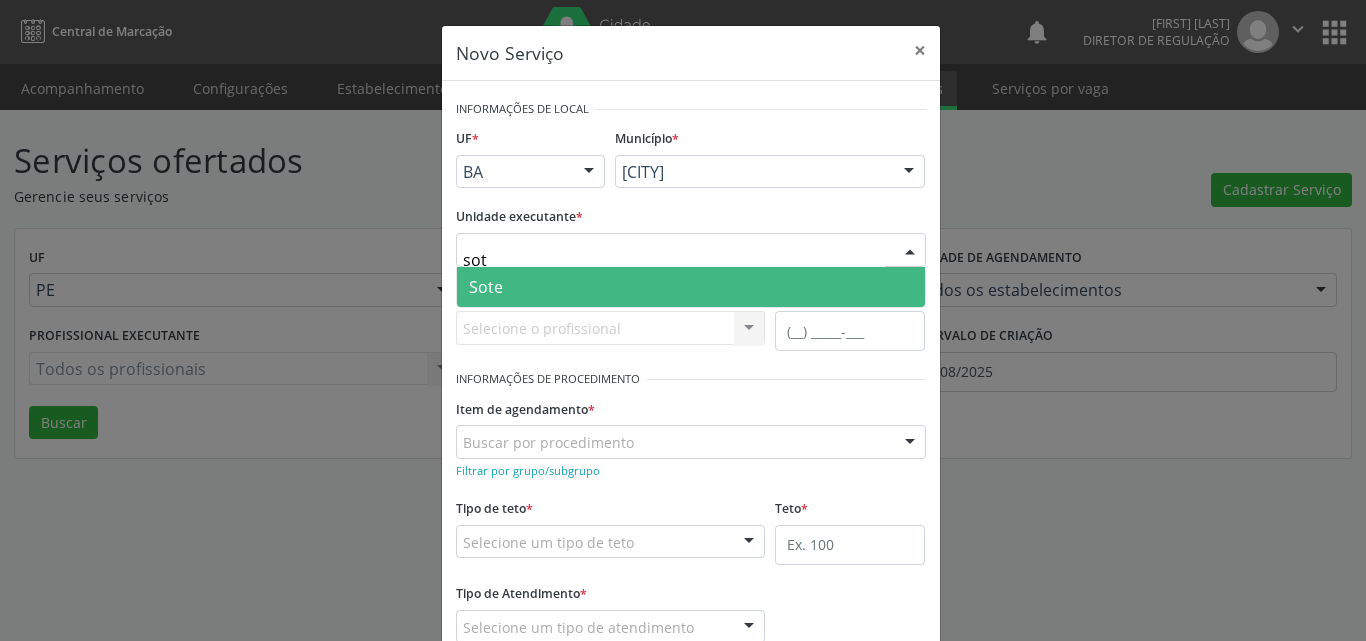 type on "sote" 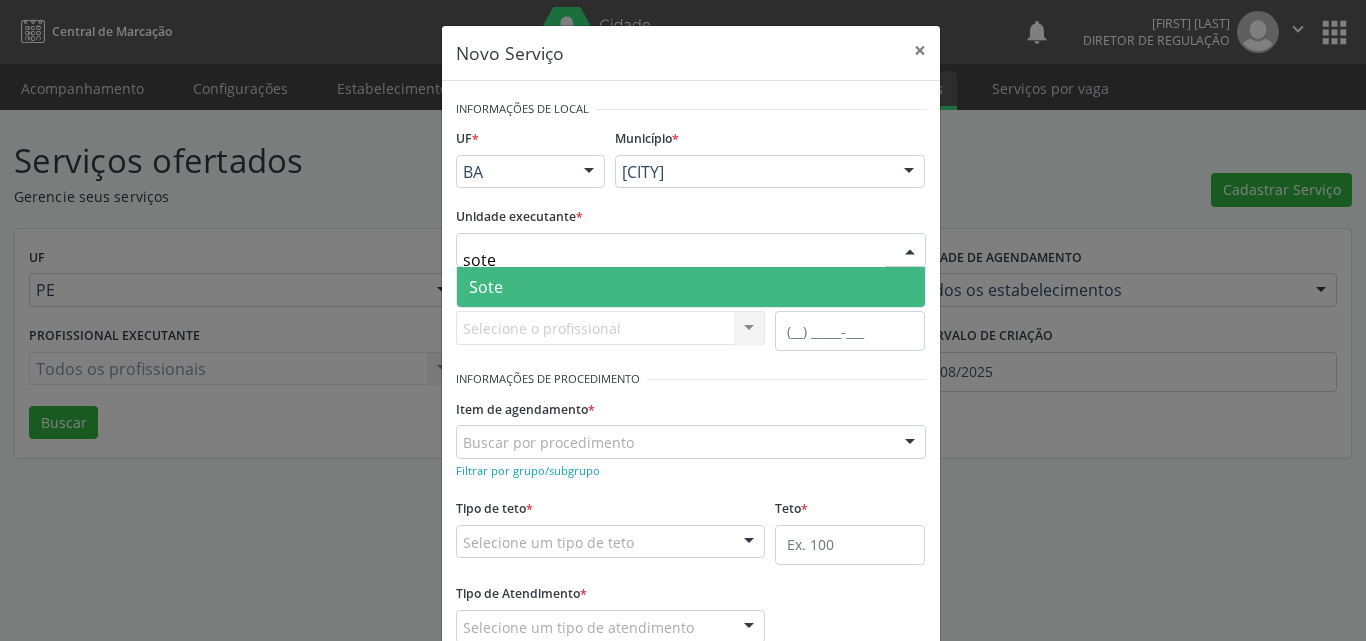 click on "Sote" at bounding box center [691, 287] 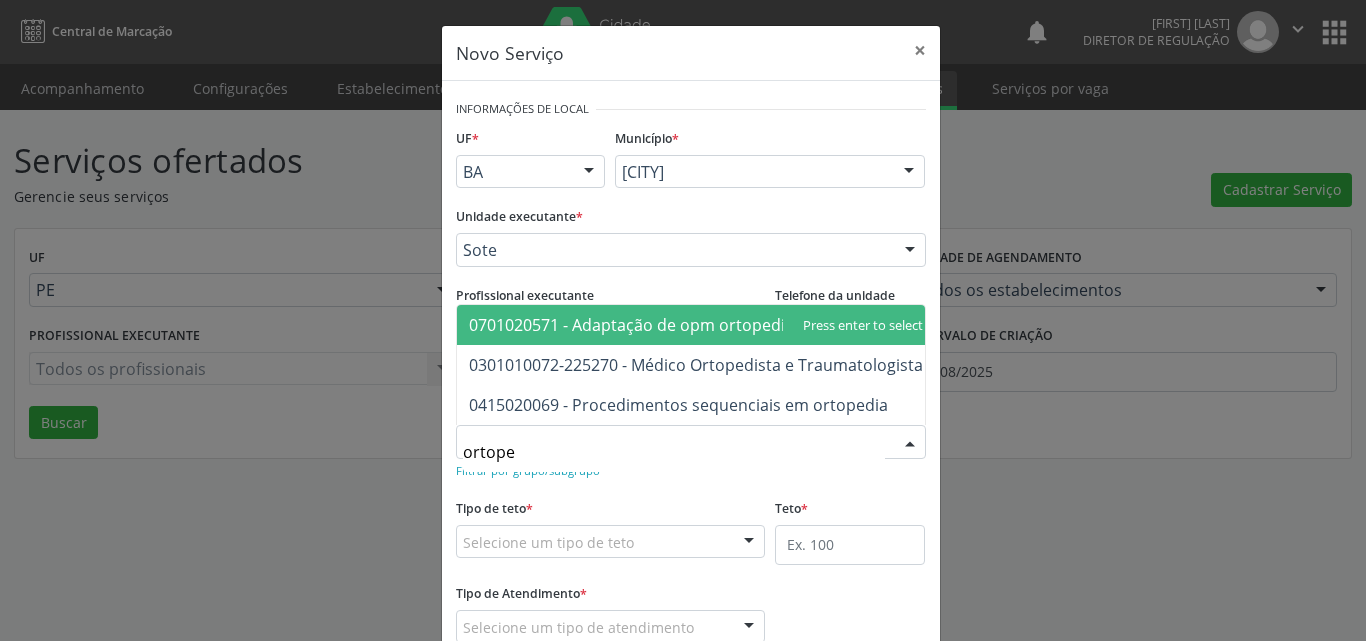type on "ortoped" 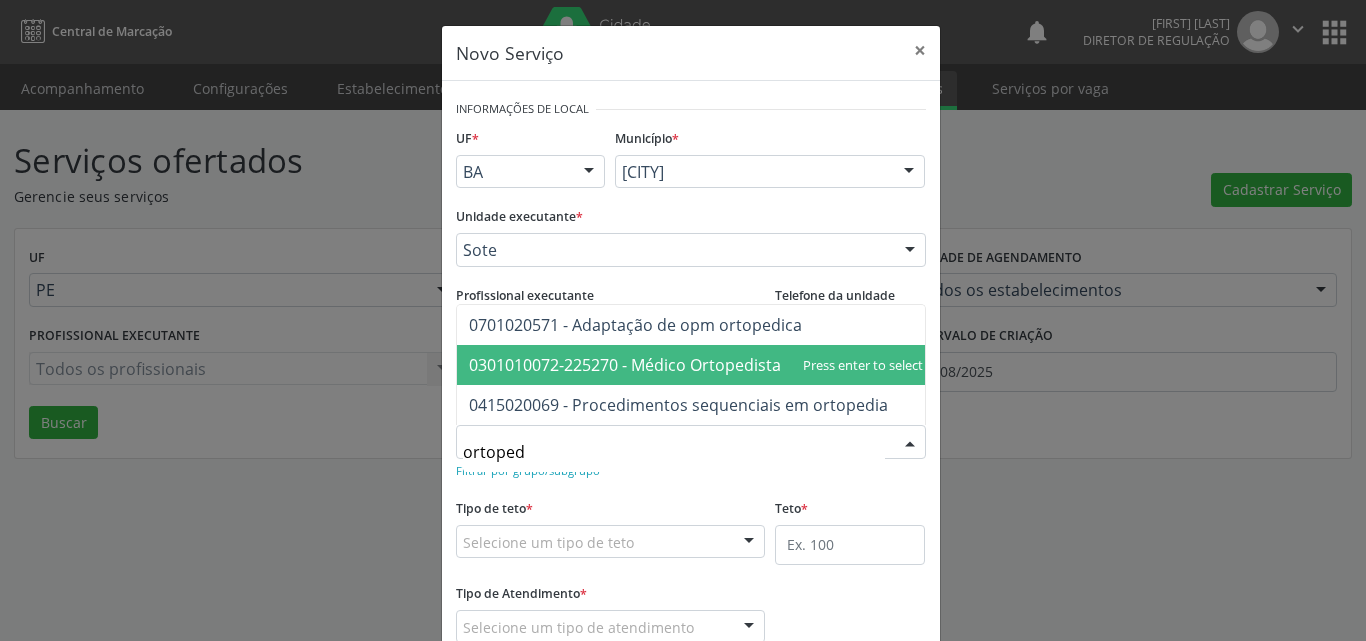 click on "0301010072-225270 - Médico Ortopedista e Traumatologista" at bounding box center (696, 365) 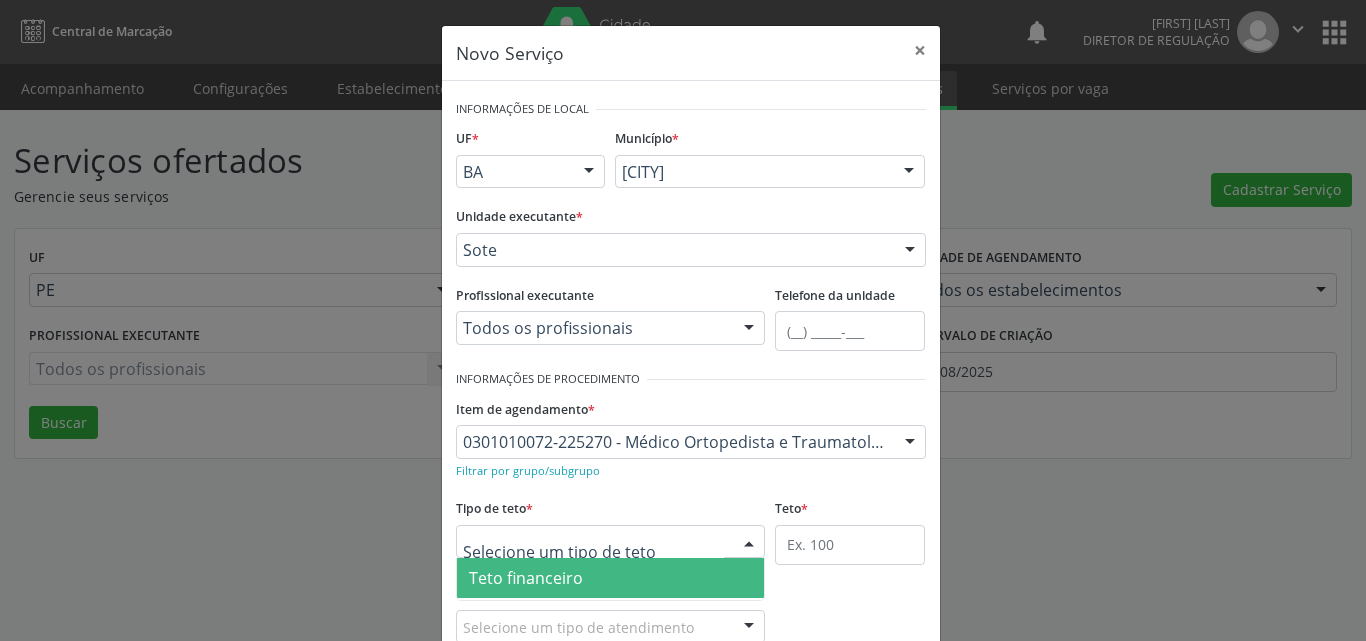 scroll, scrollTop: 132, scrollLeft: 0, axis: vertical 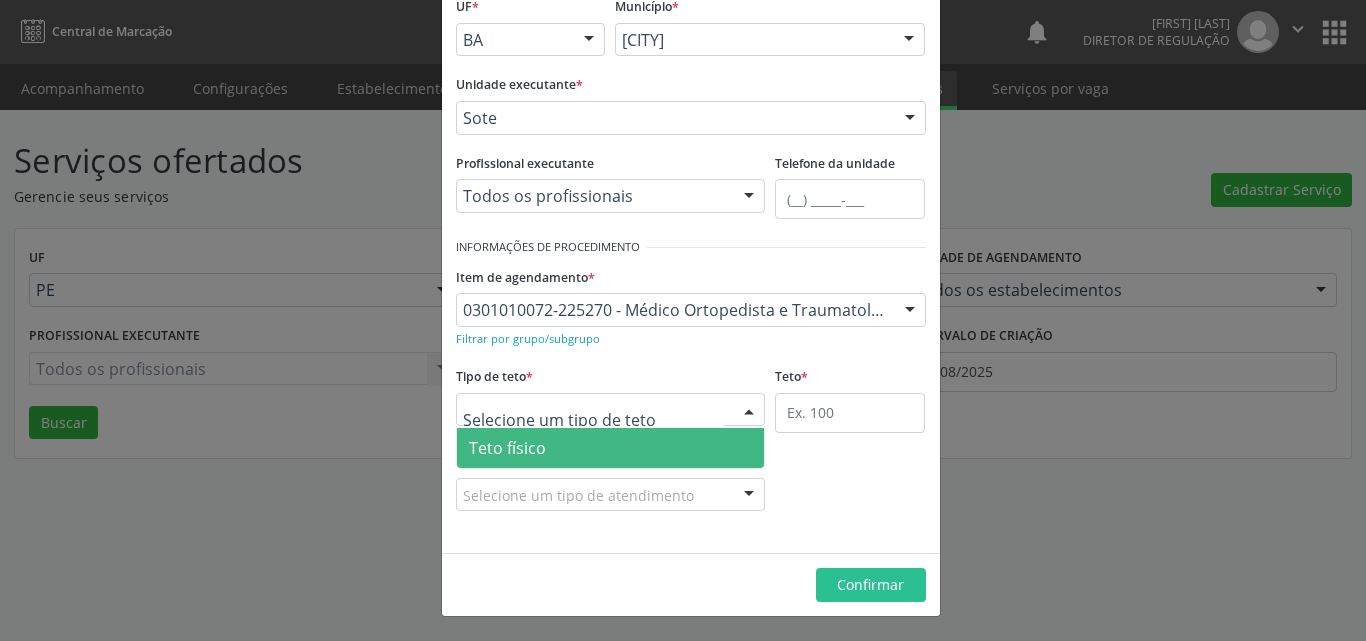 click on "Teto físico" at bounding box center [611, 448] 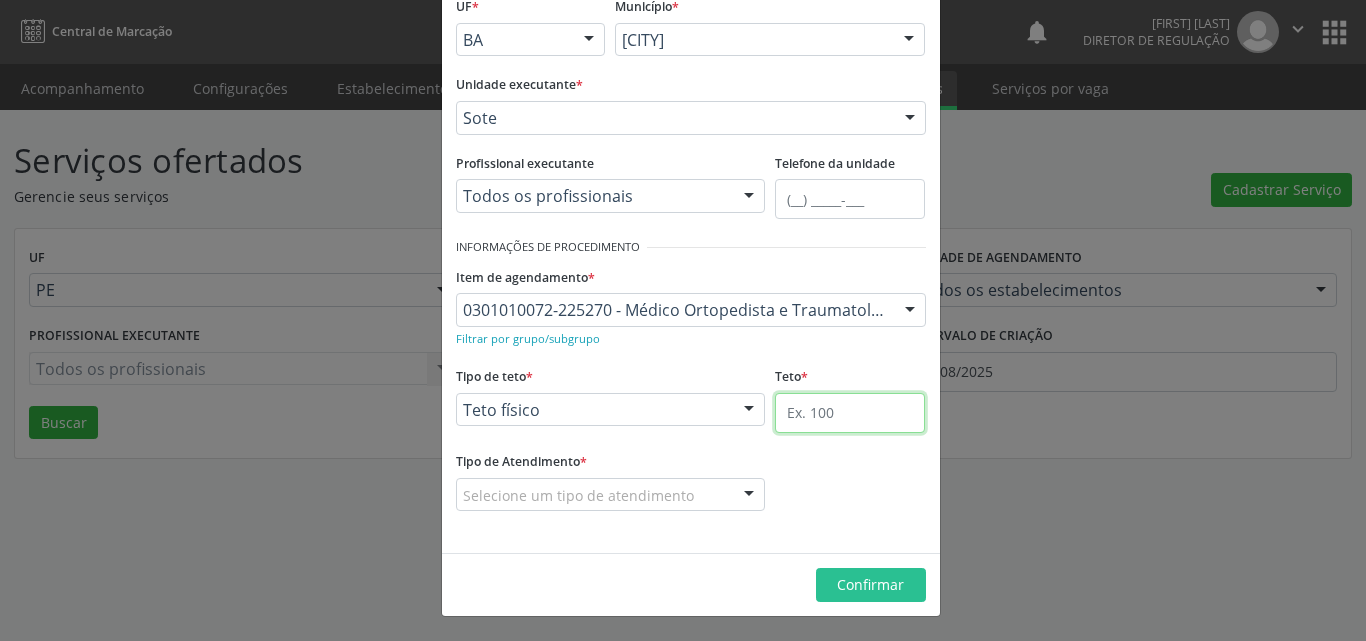 click at bounding box center [850, 413] 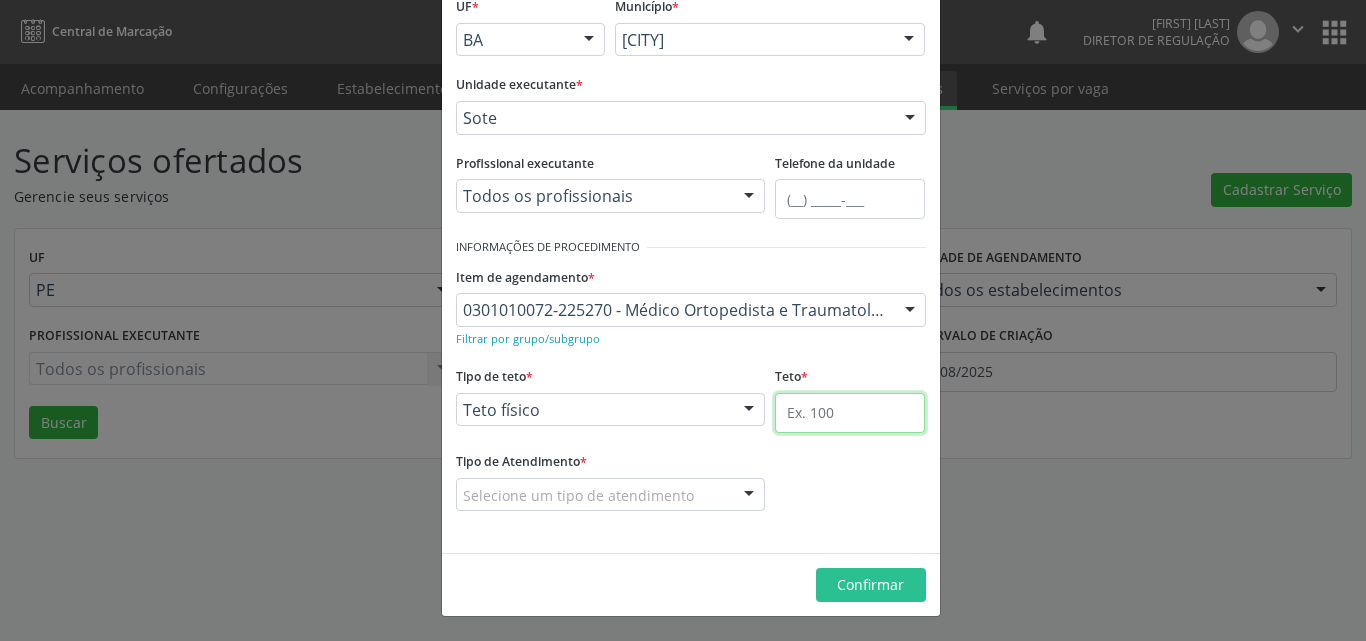 type on "2" 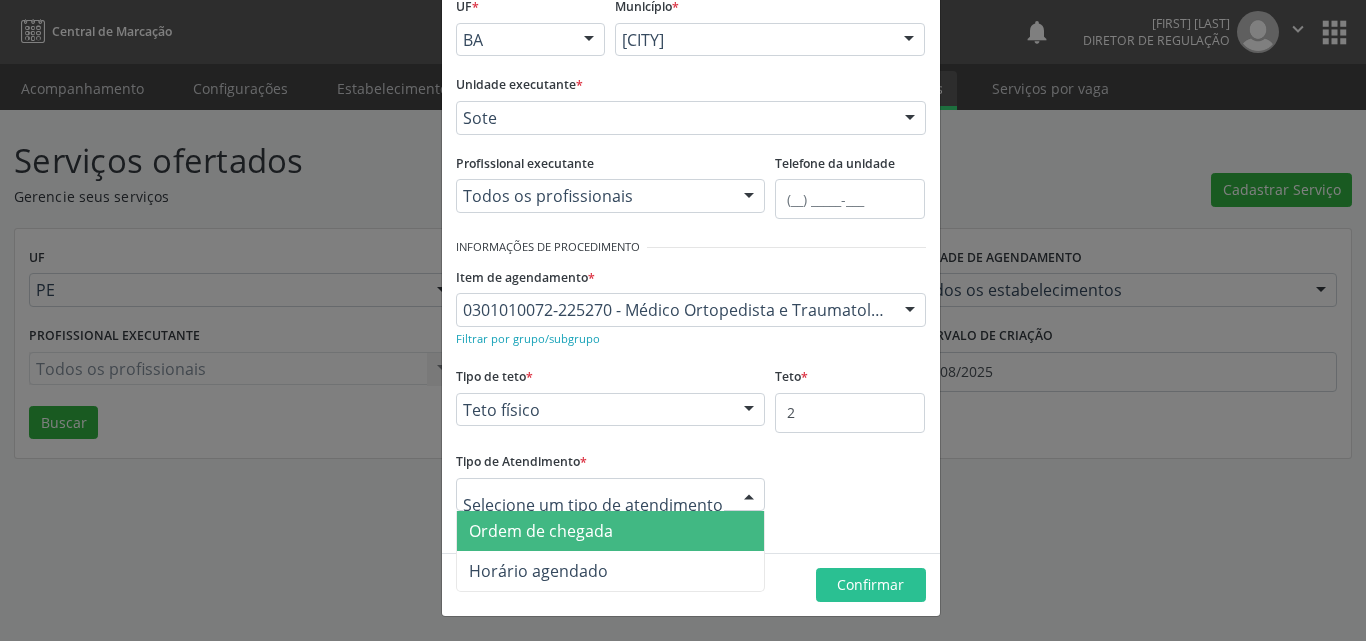 click on "Ordem de chegada" at bounding box center [611, 531] 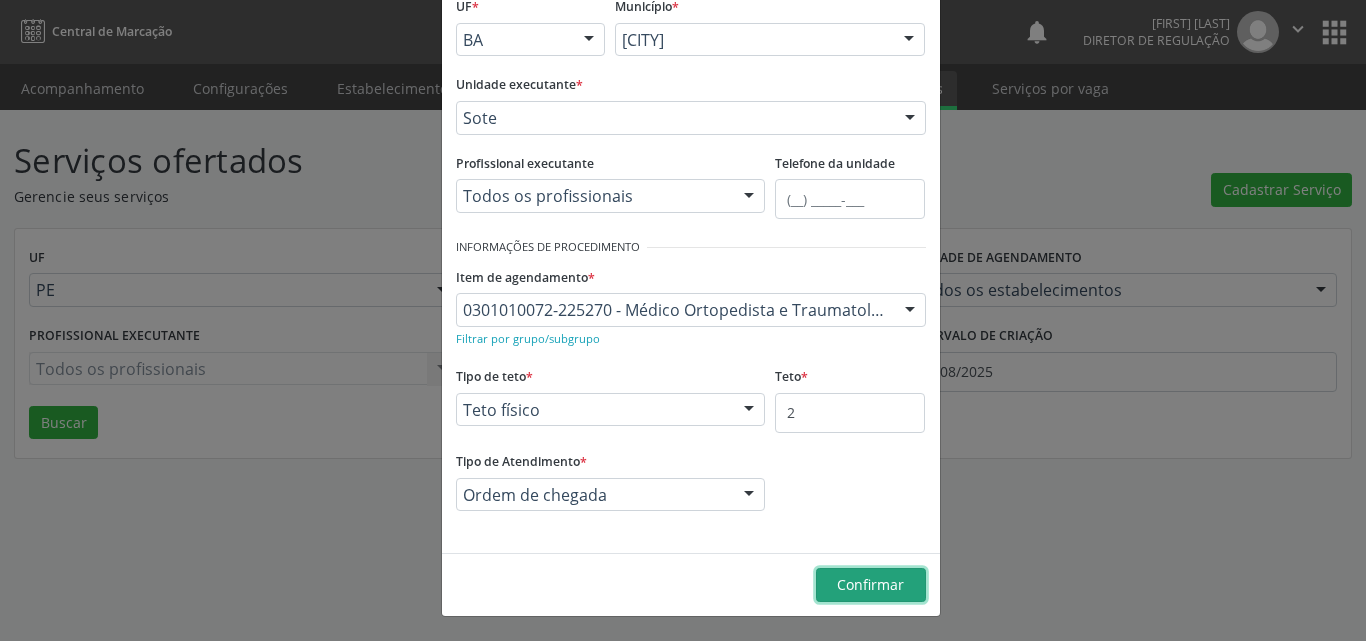 click on "Confirmar" at bounding box center (870, 584) 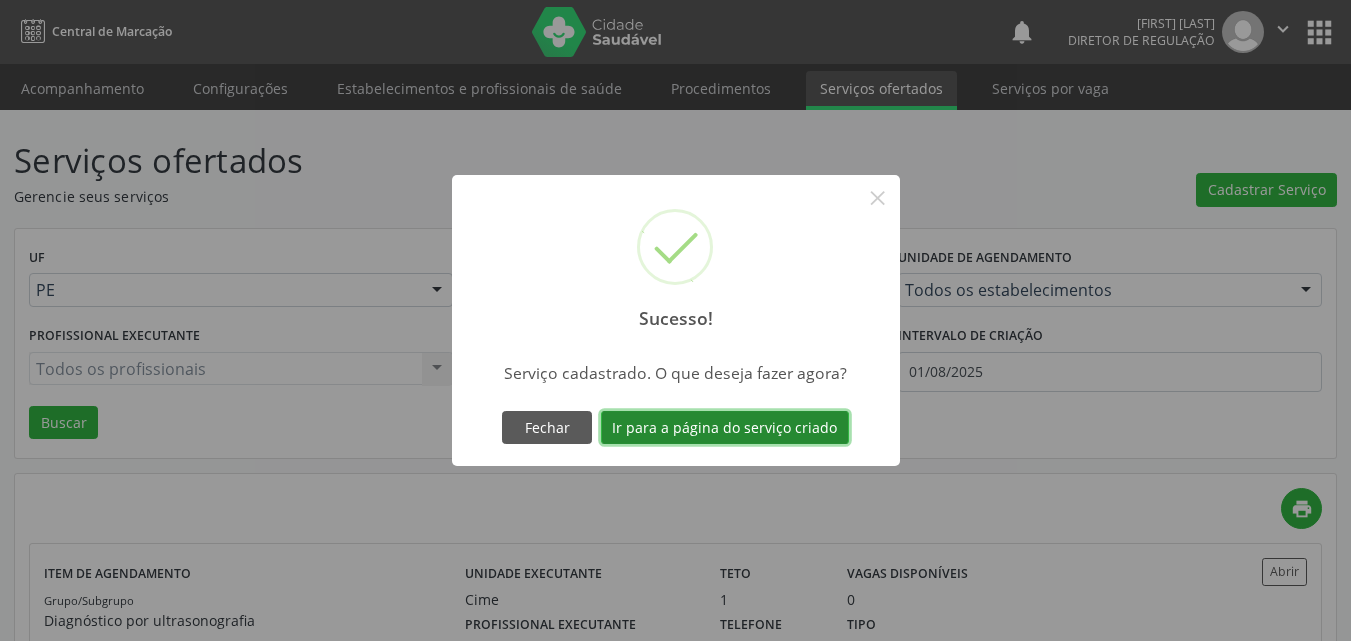 click on "Ir para a página do serviço criado" at bounding box center (725, 428) 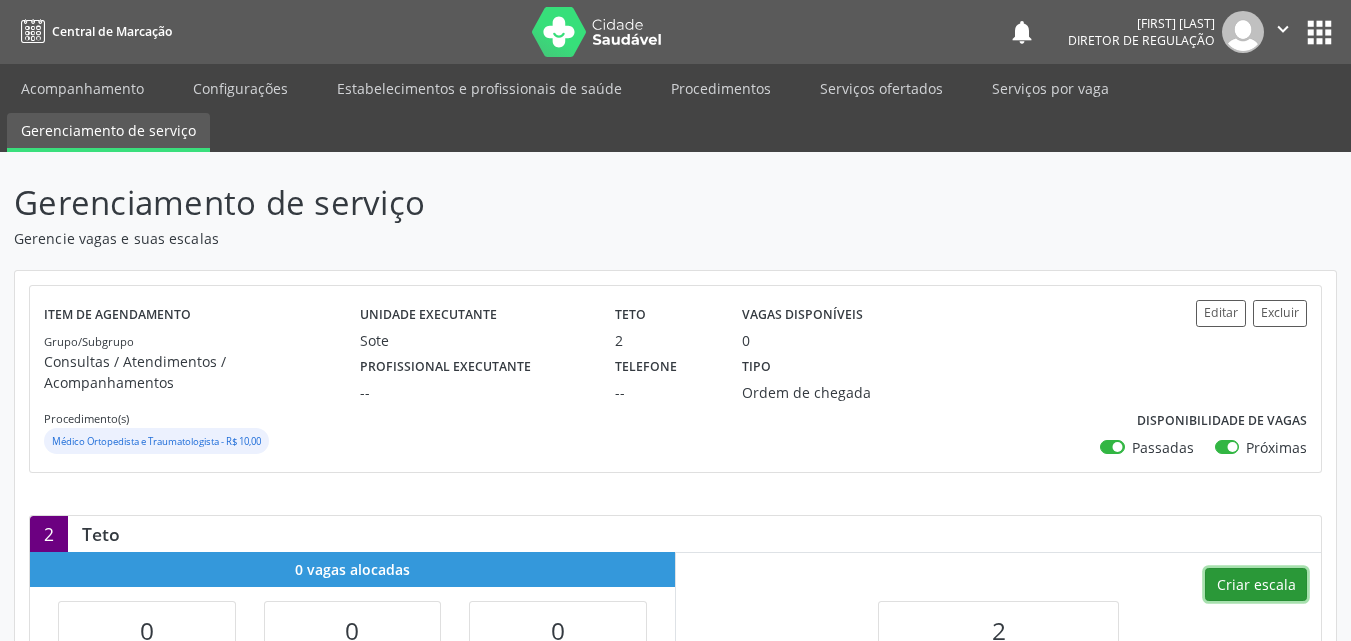 click on "Criar escala" at bounding box center [1256, 585] 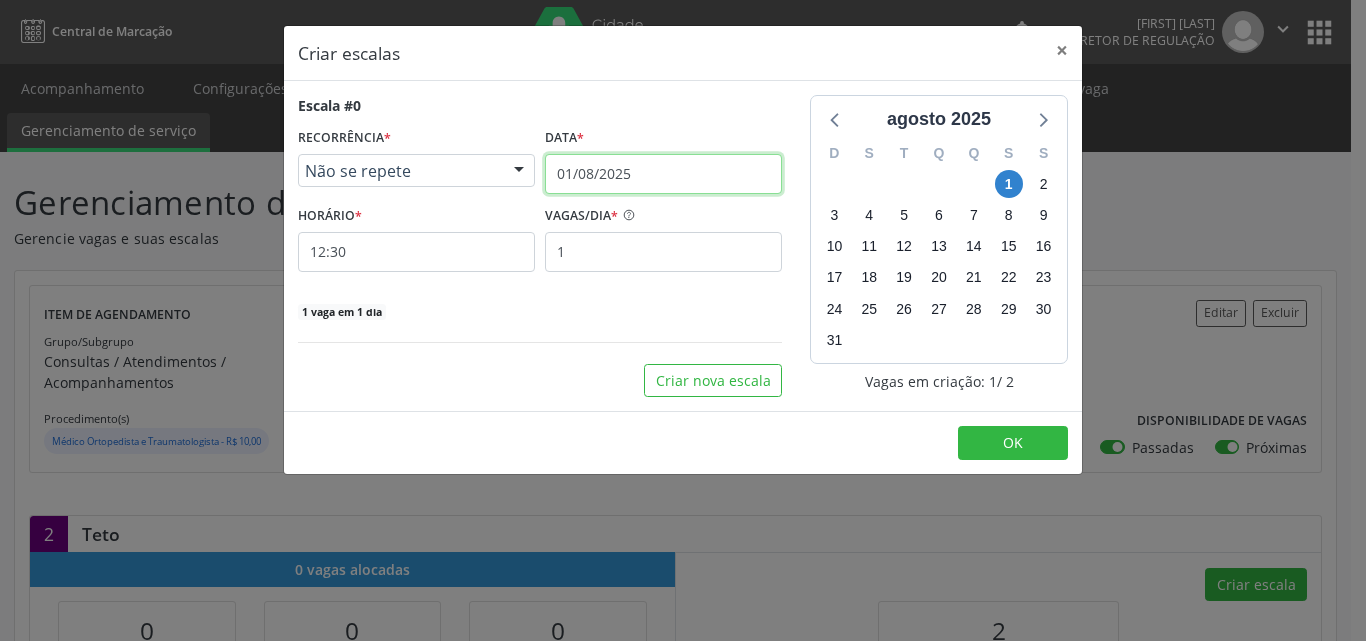 click on "01/08/2025" at bounding box center (663, 174) 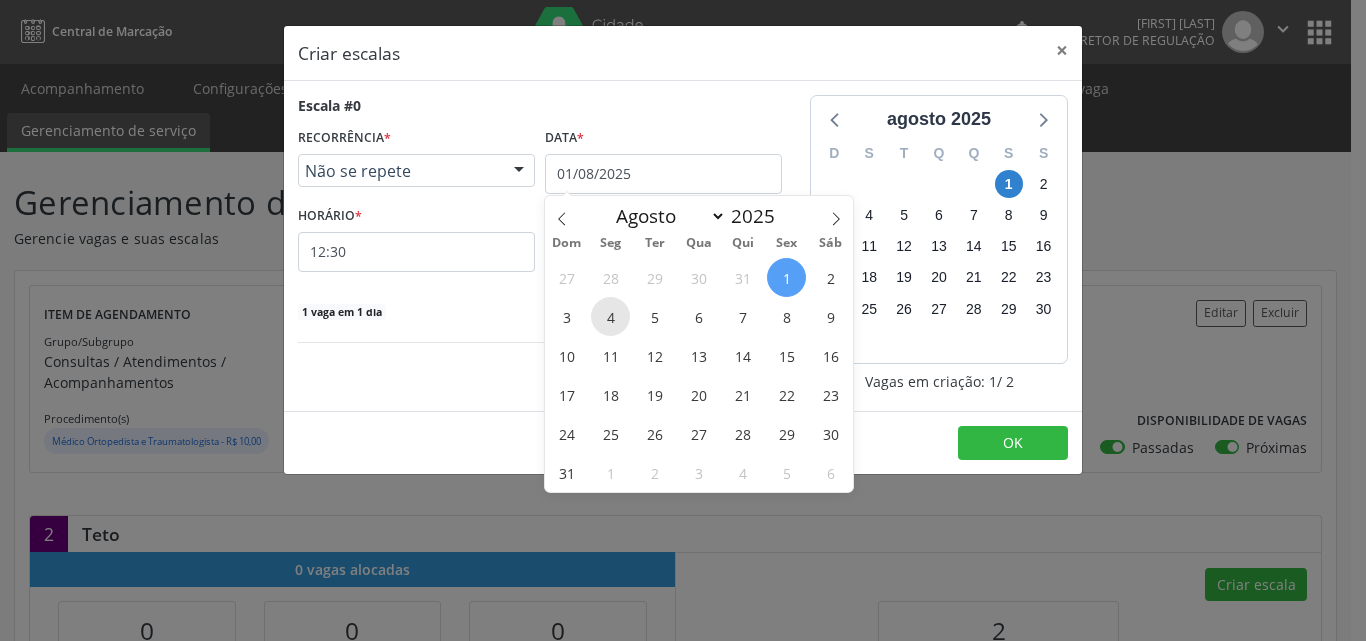 click on "4" at bounding box center (610, 316) 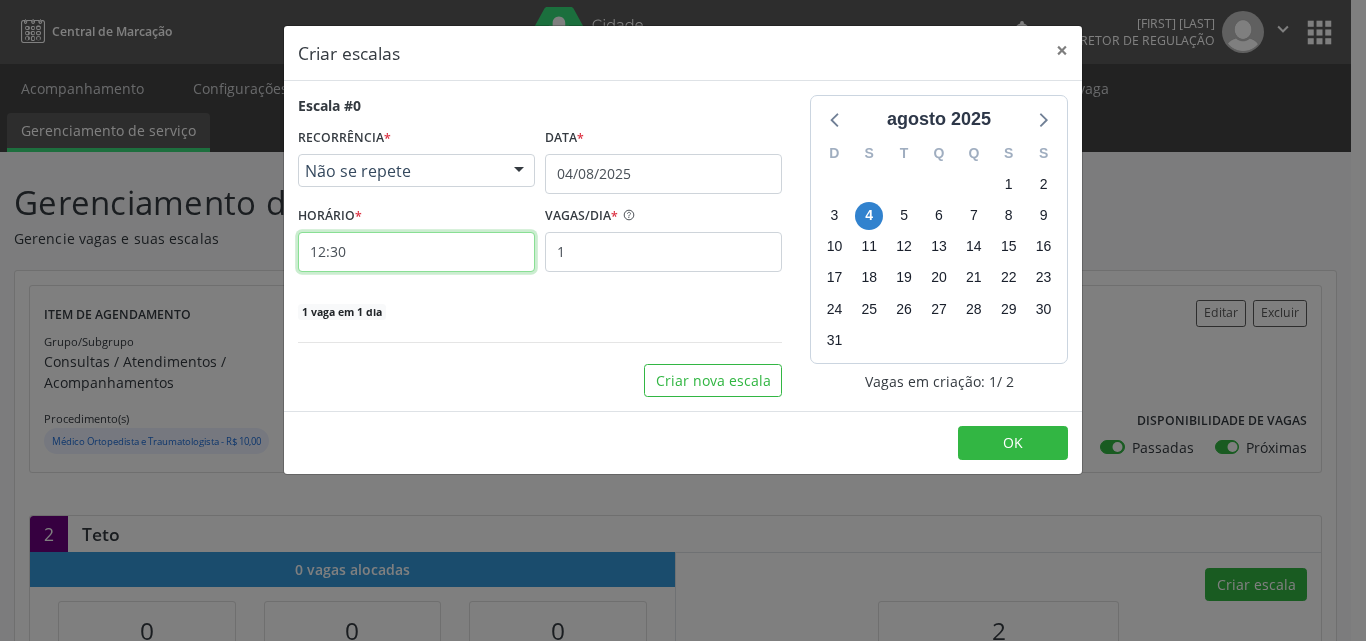 click on "12:30" at bounding box center (416, 252) 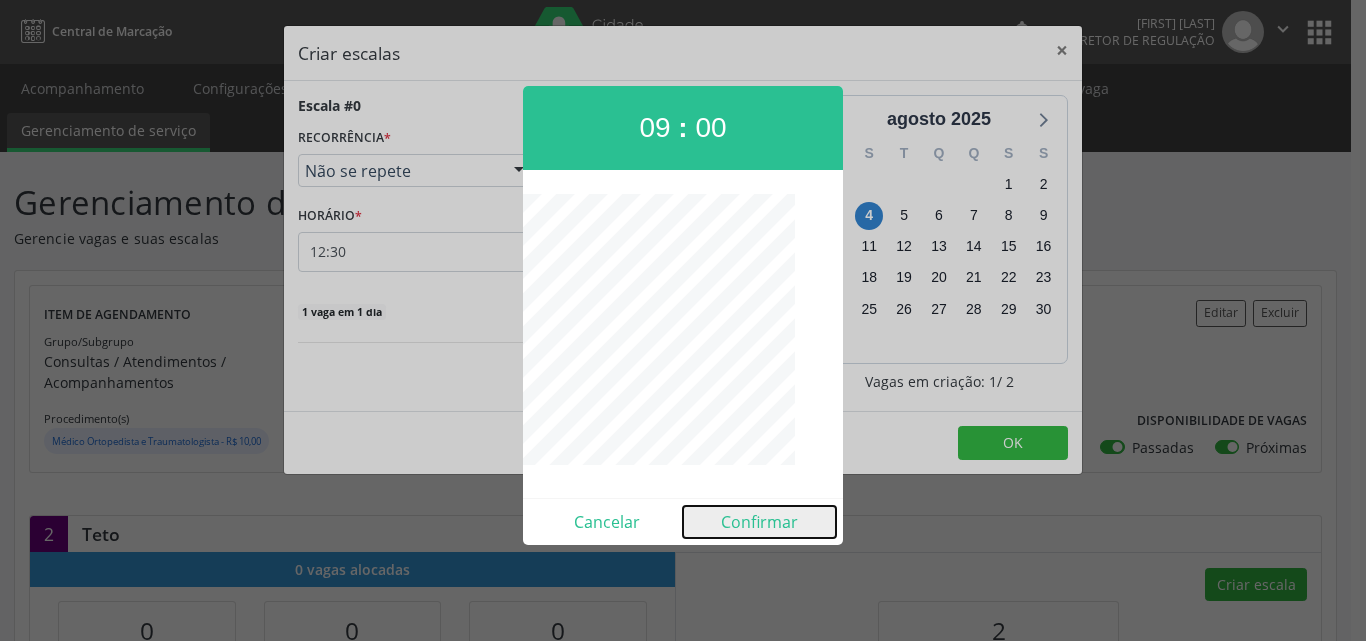 click on "Confirmar" at bounding box center (759, 522) 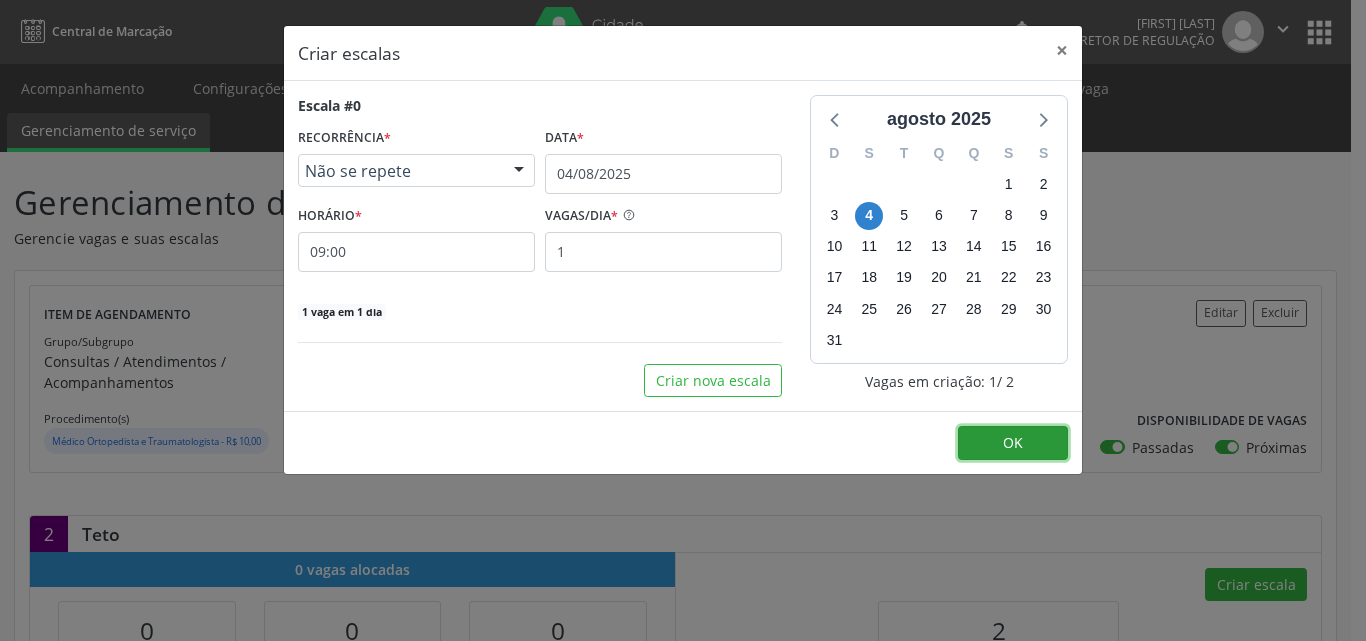 click on "OK" at bounding box center (1013, 442) 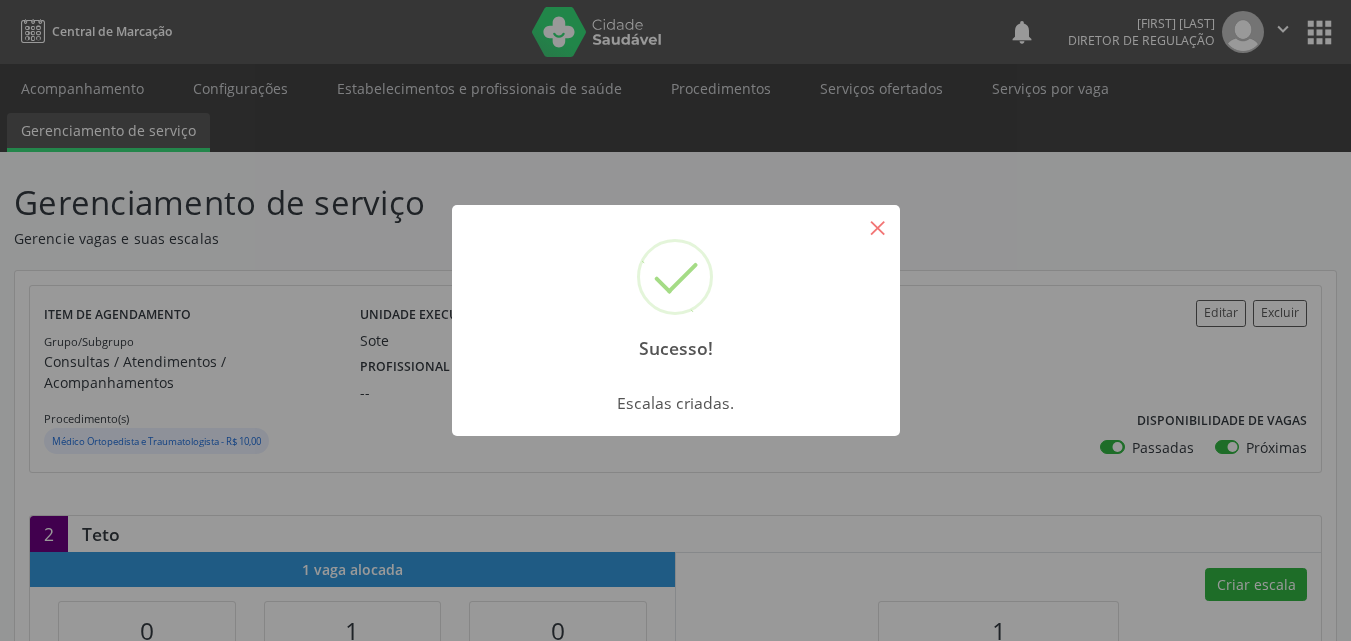 click on "×" at bounding box center [878, 227] 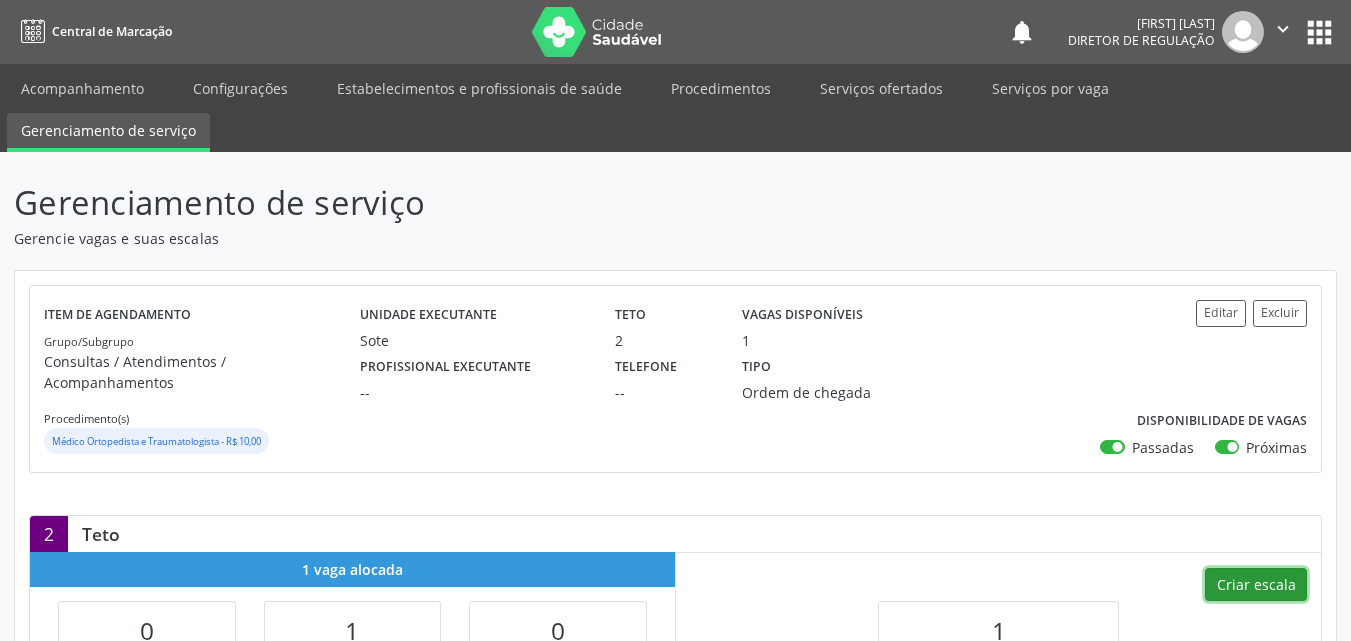 click on "Criar escala" at bounding box center (1256, 585) 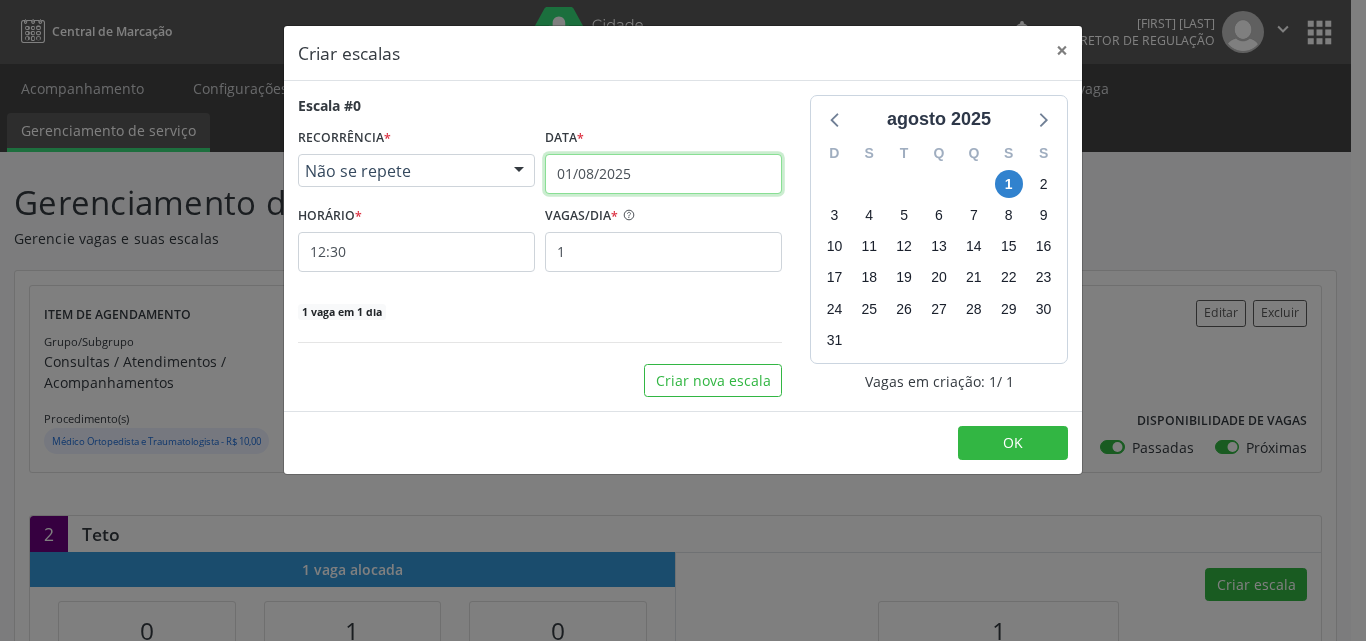 click on "01/08/2025" at bounding box center (663, 174) 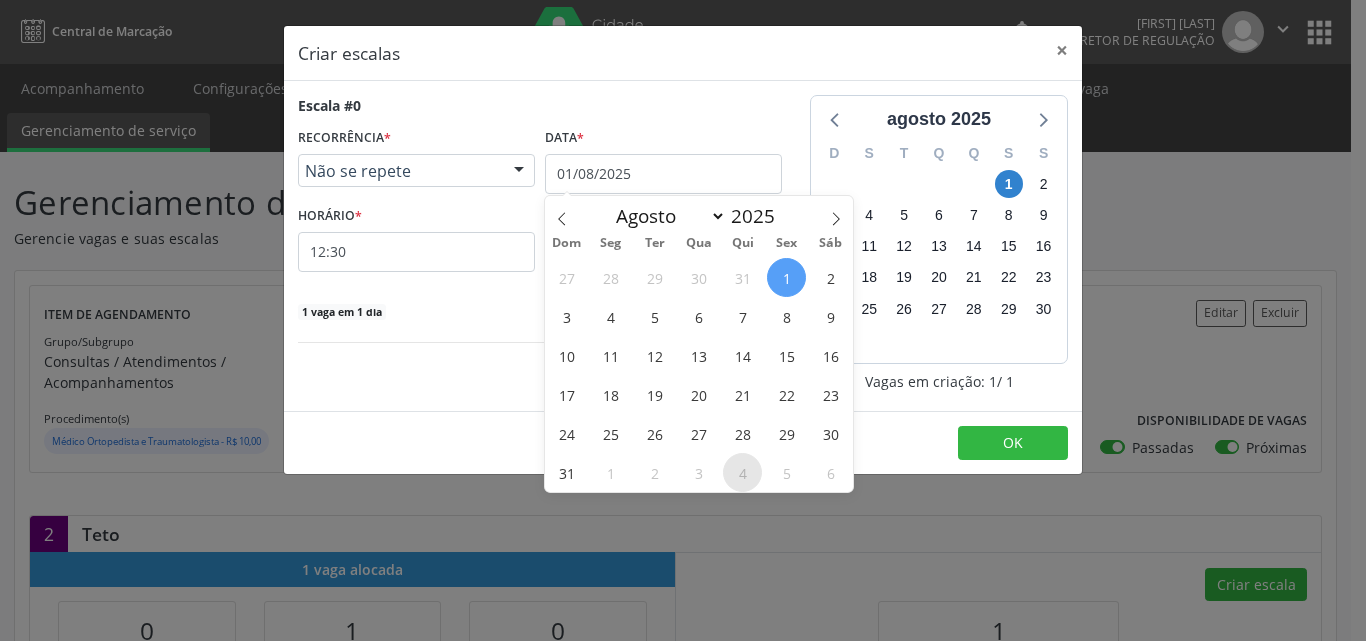 click on "4" at bounding box center (742, 472) 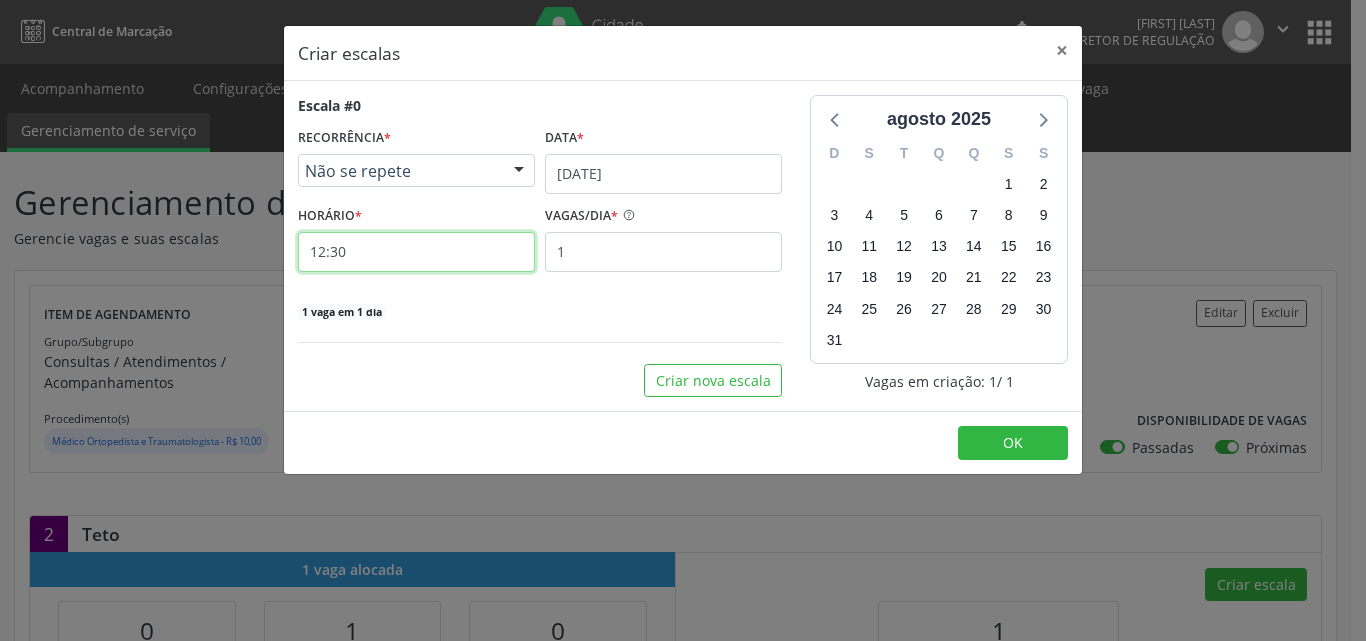 click on "12:30" at bounding box center (416, 252) 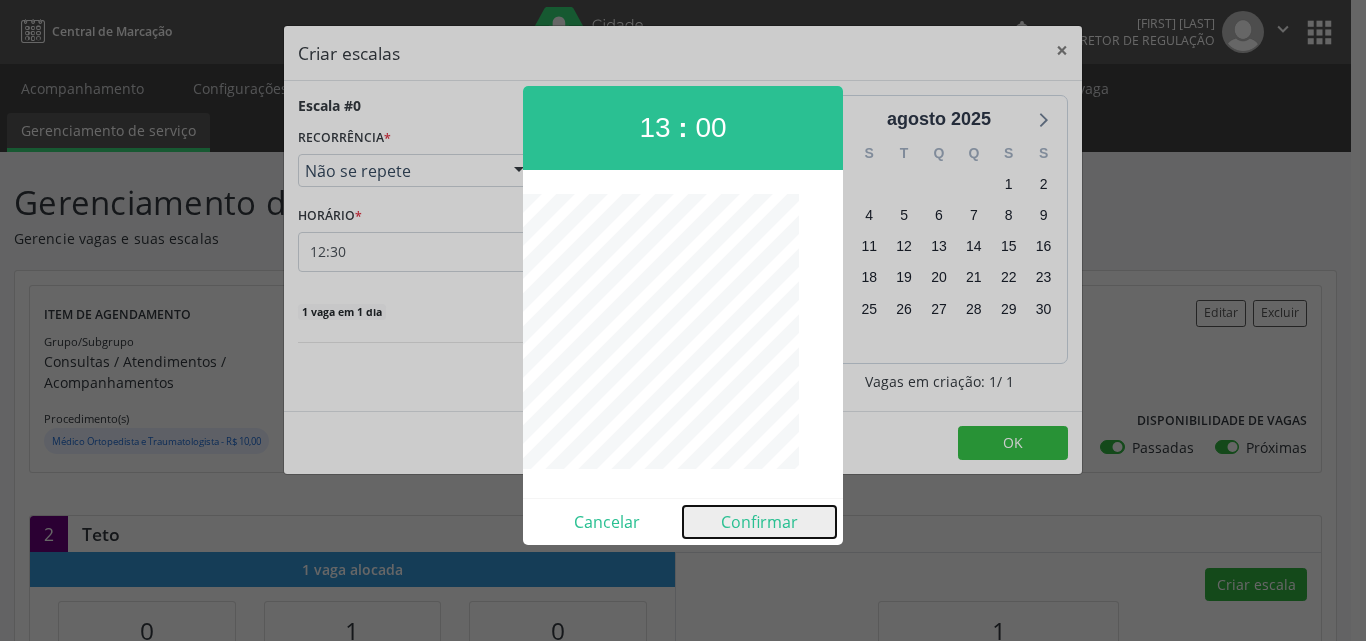 click on "Confirmar" at bounding box center (759, 522) 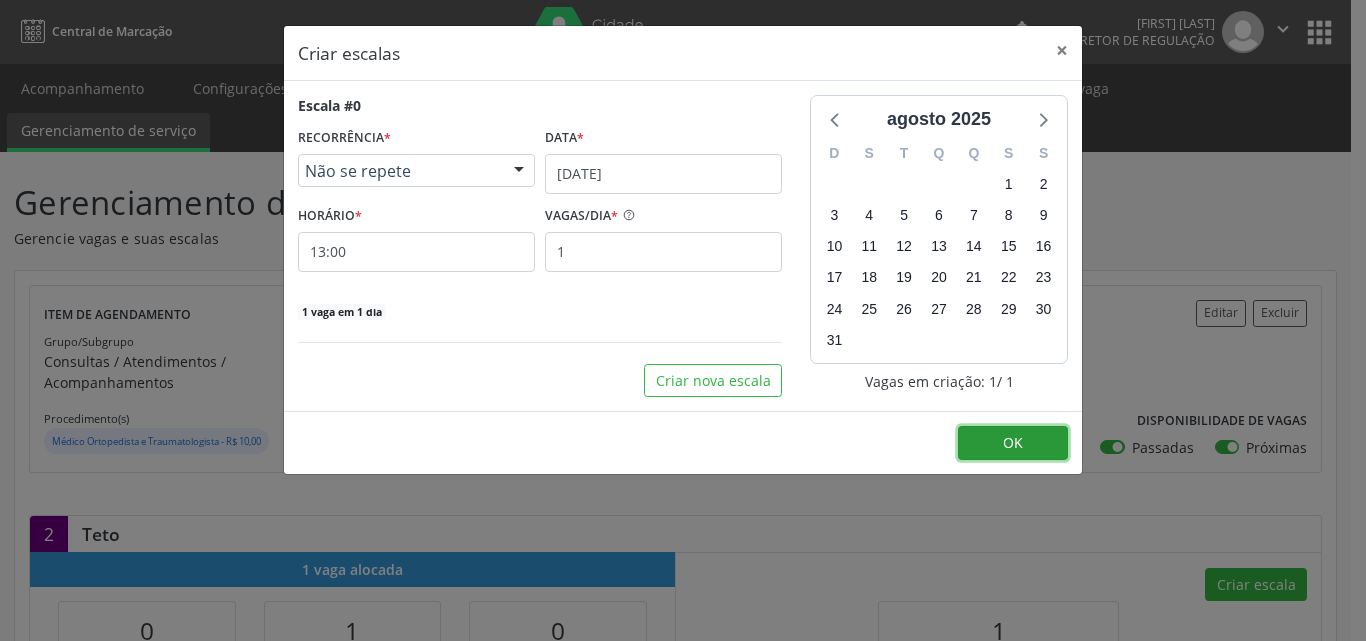 click on "OK" at bounding box center (1013, 442) 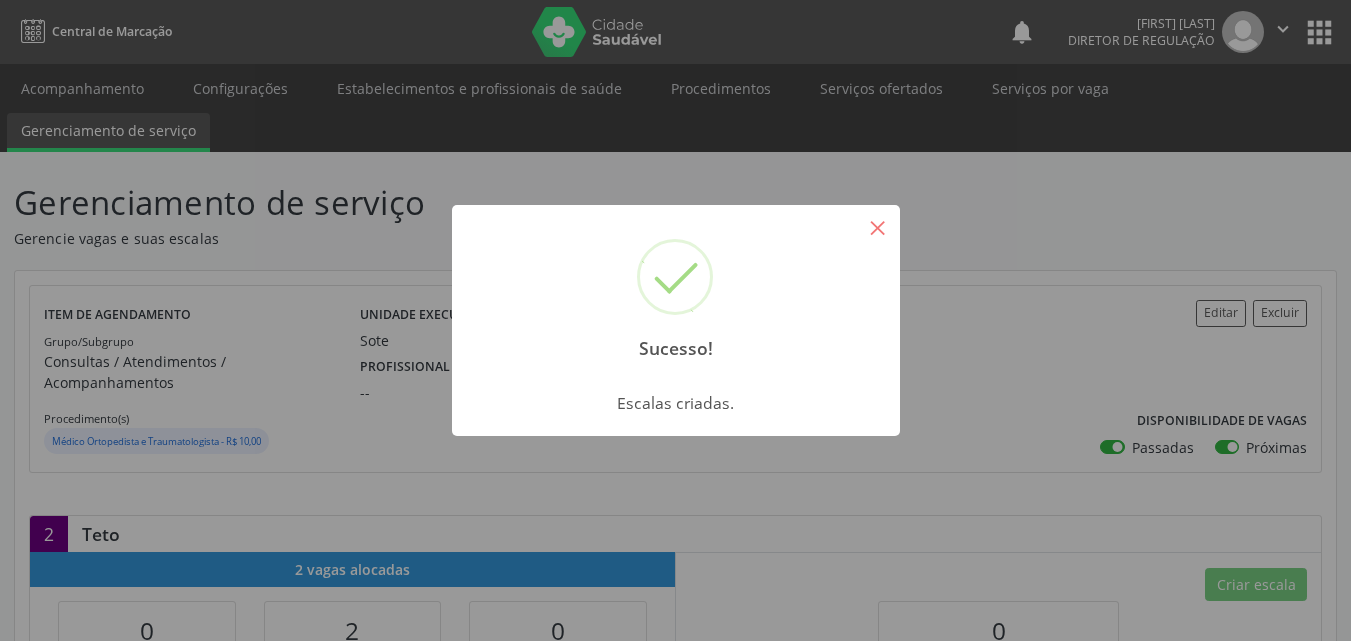 click on "×" at bounding box center [878, 227] 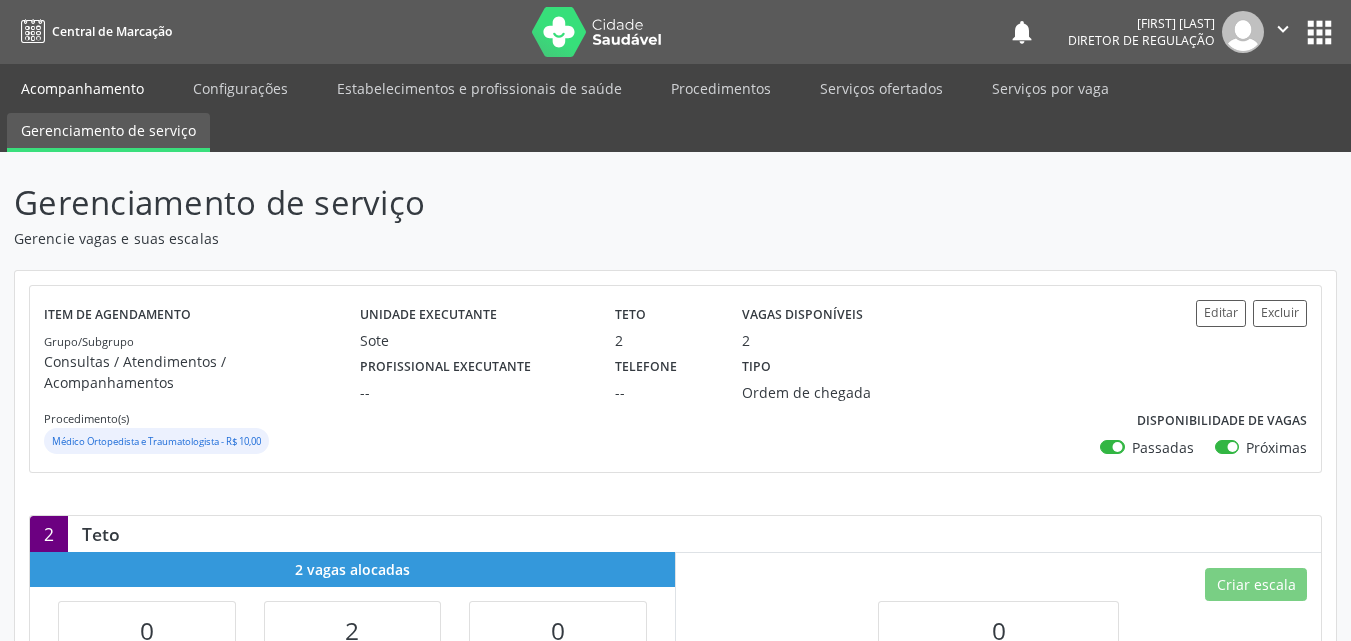 click on "Acompanhamento" at bounding box center [82, 88] 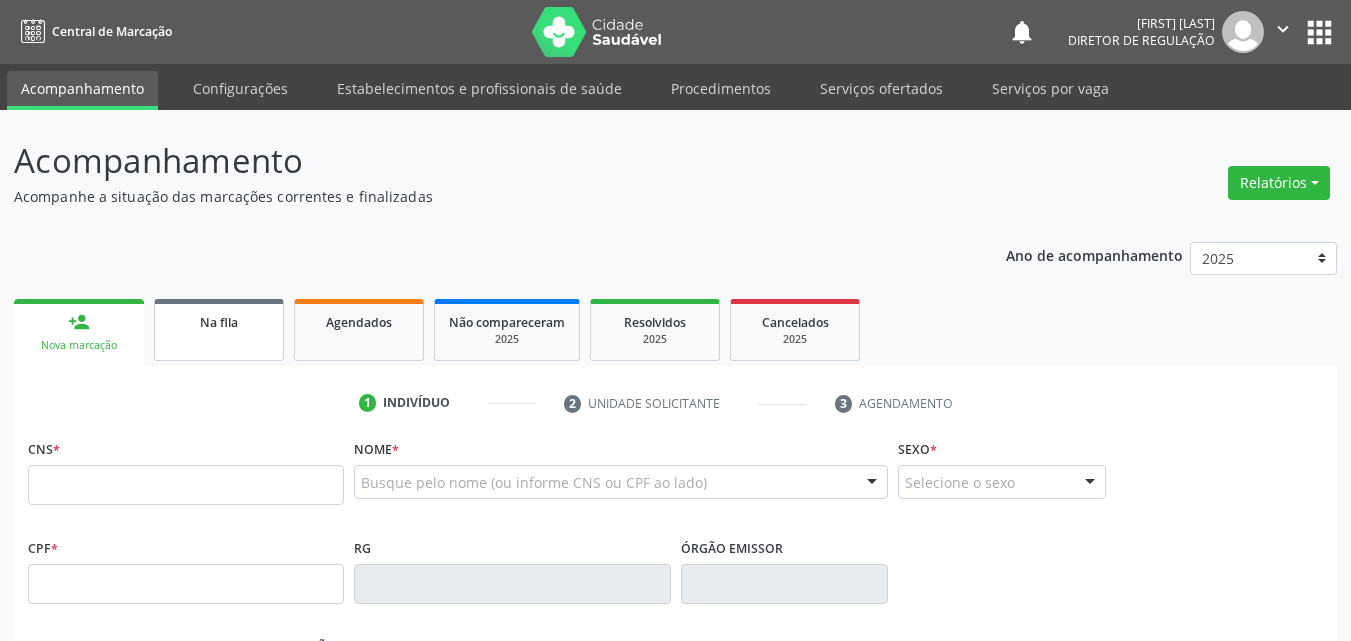 click on "Na fila" at bounding box center [219, 330] 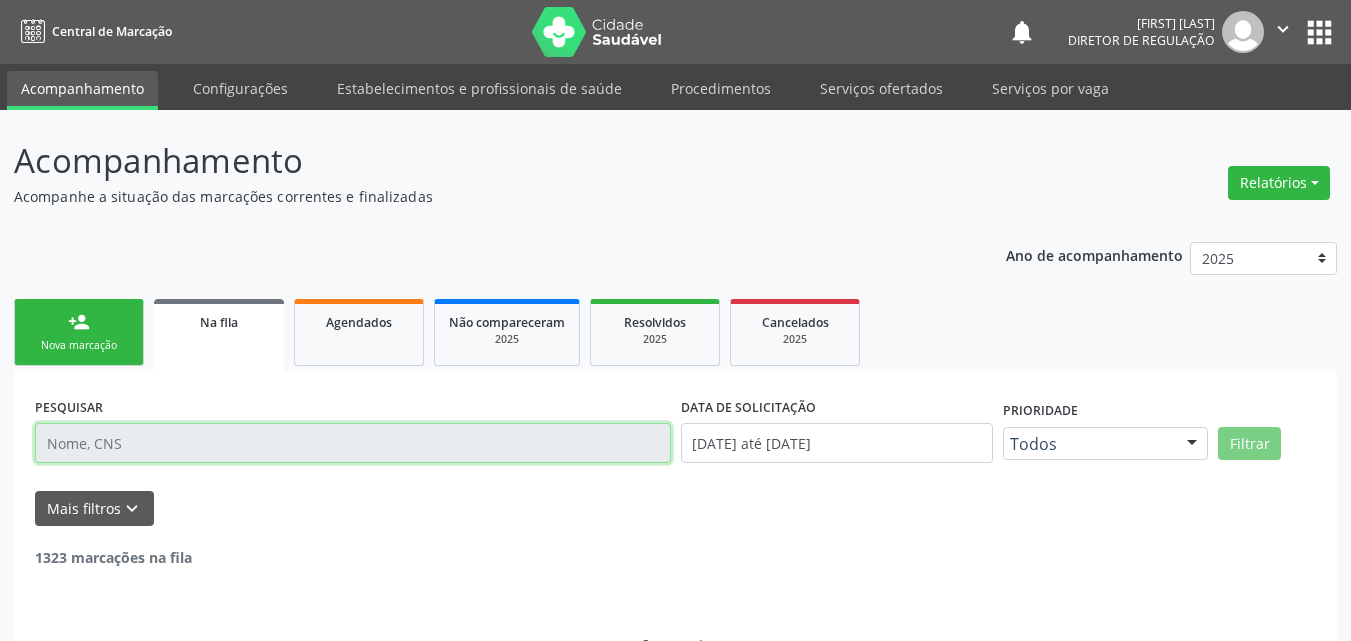 click at bounding box center (353, 443) 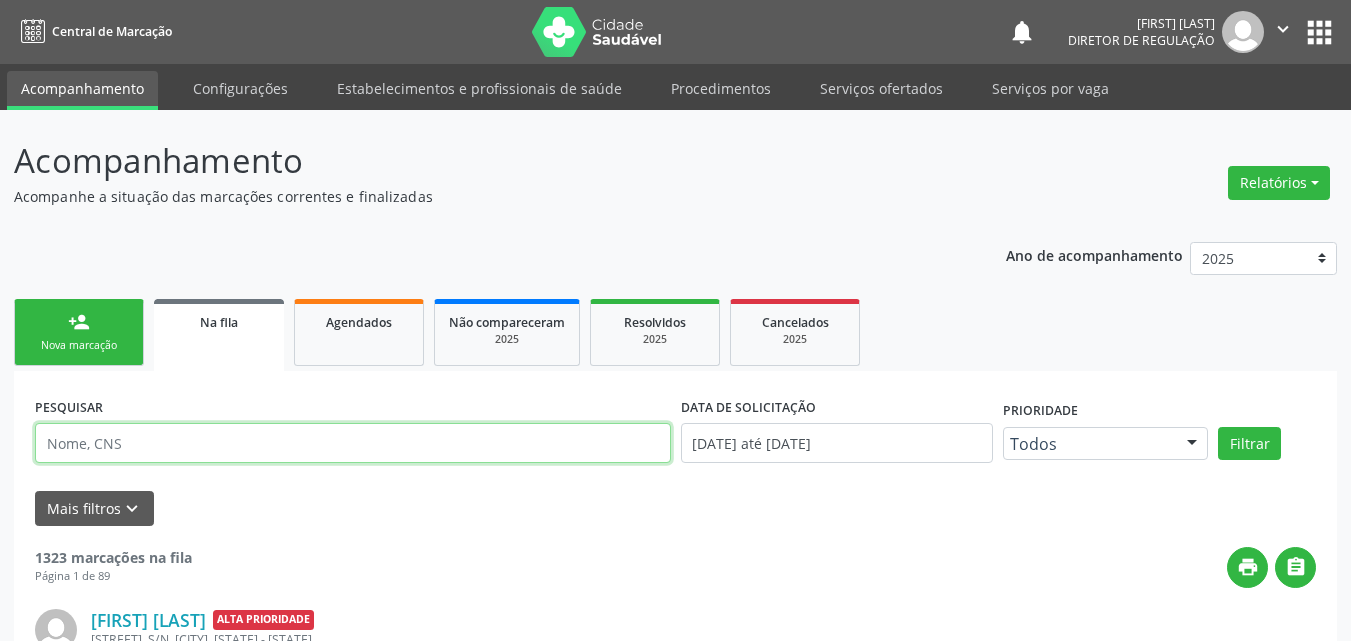 click at bounding box center (353, 443) 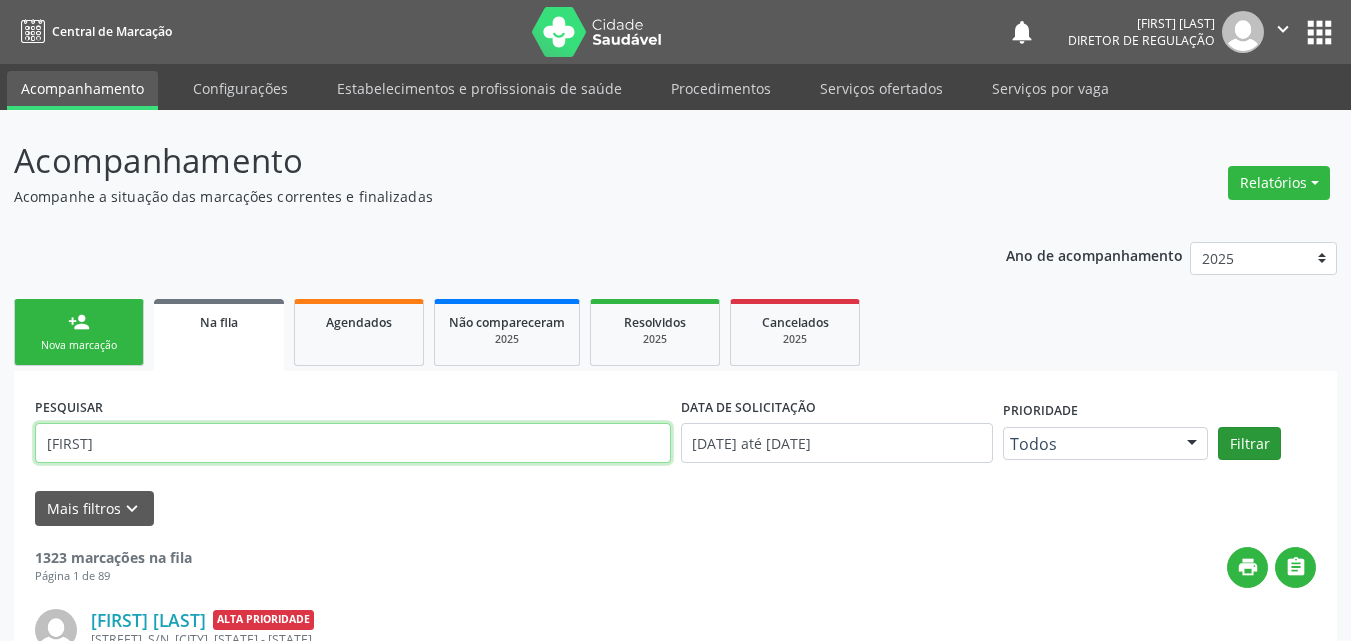 type on "josefa" 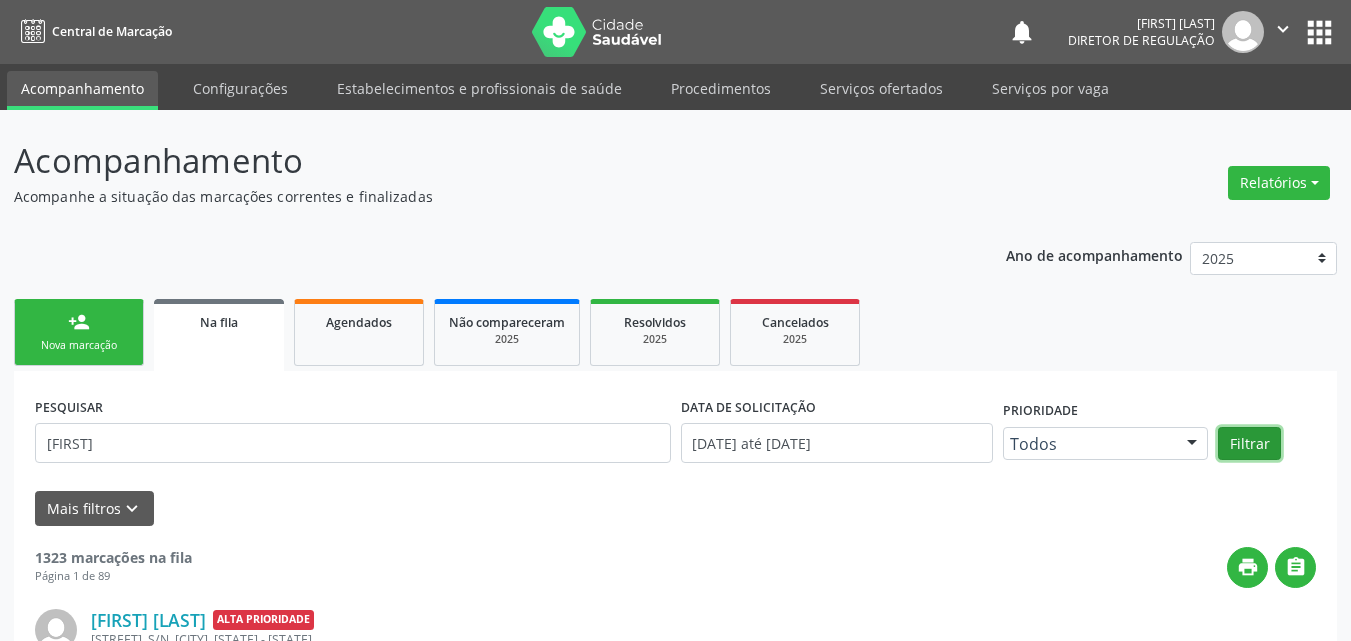 click on "Filtrar" at bounding box center (1249, 444) 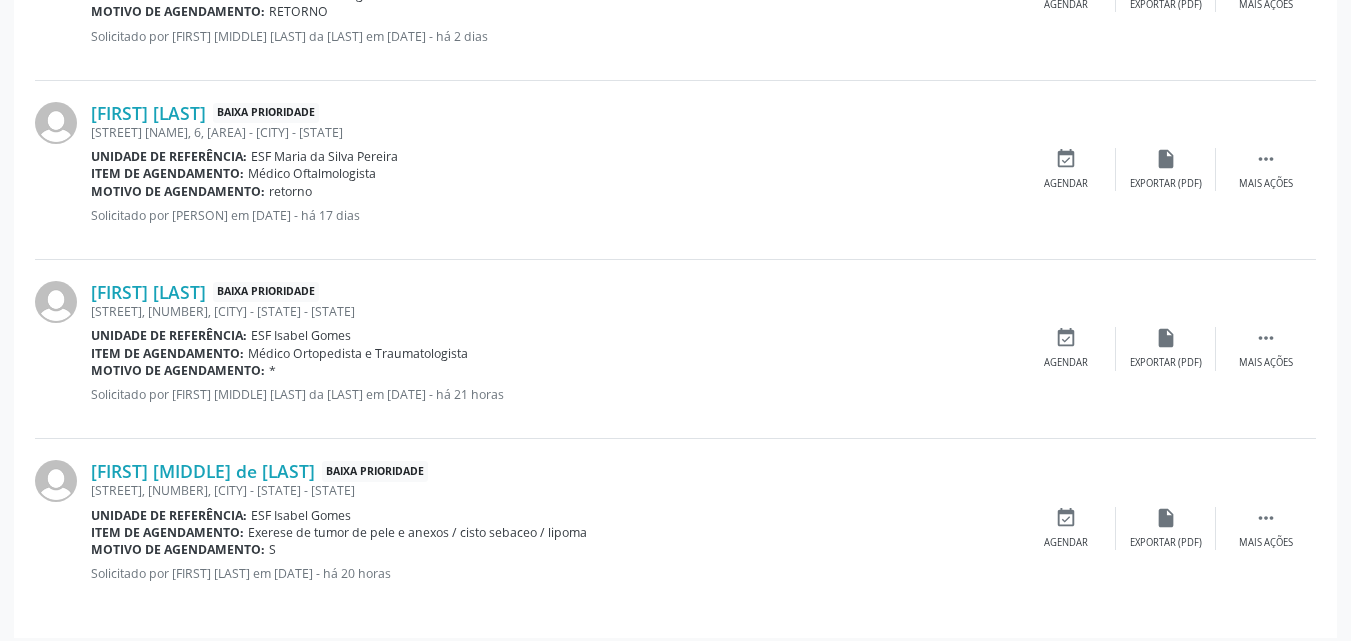 scroll, scrollTop: 1611, scrollLeft: 0, axis: vertical 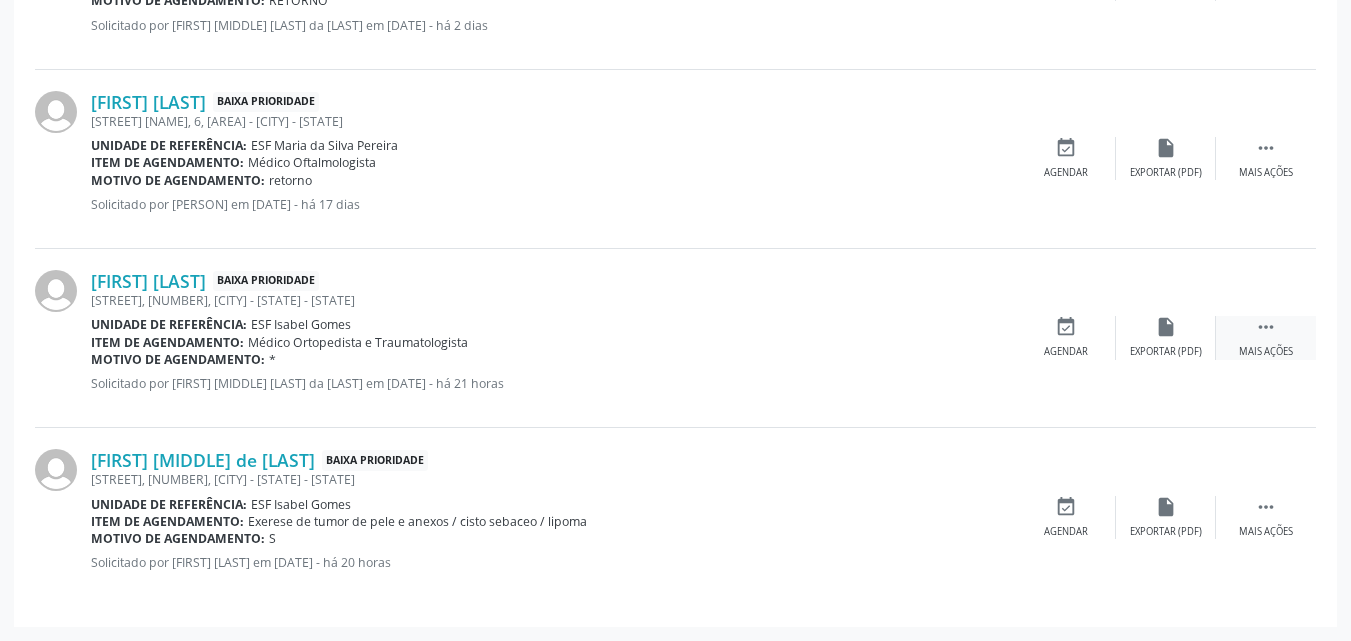 click on "" at bounding box center [1266, 327] 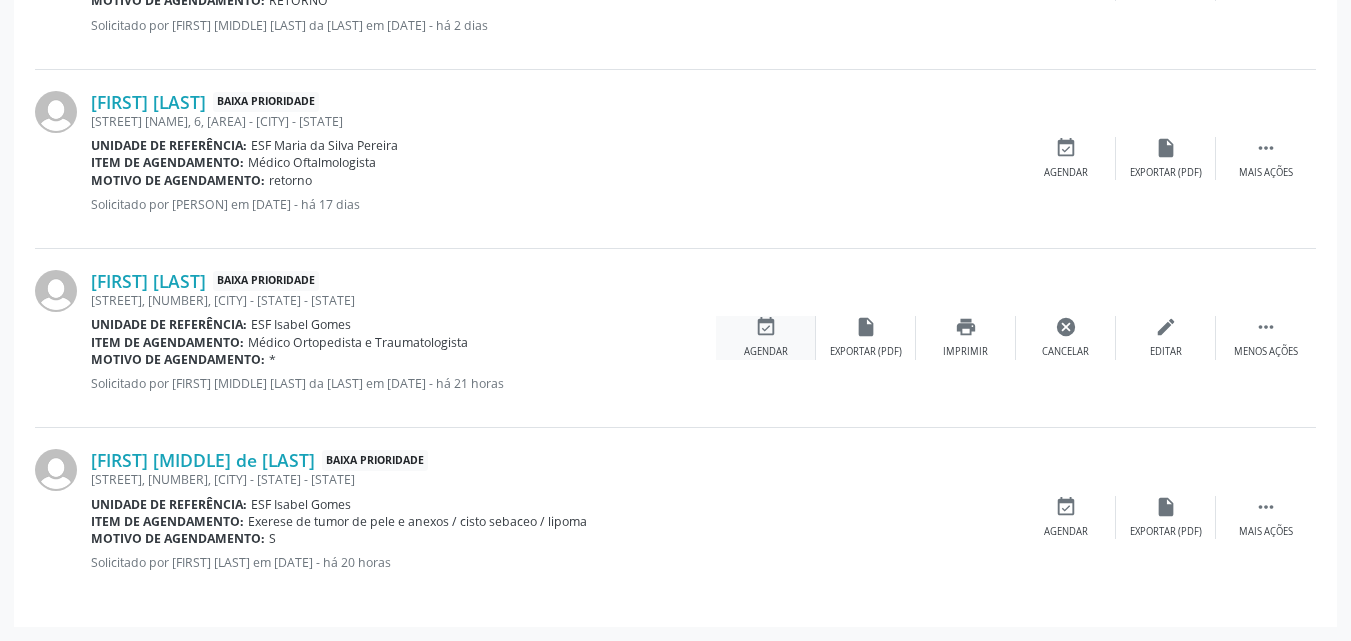 click on "event_available" at bounding box center (766, 327) 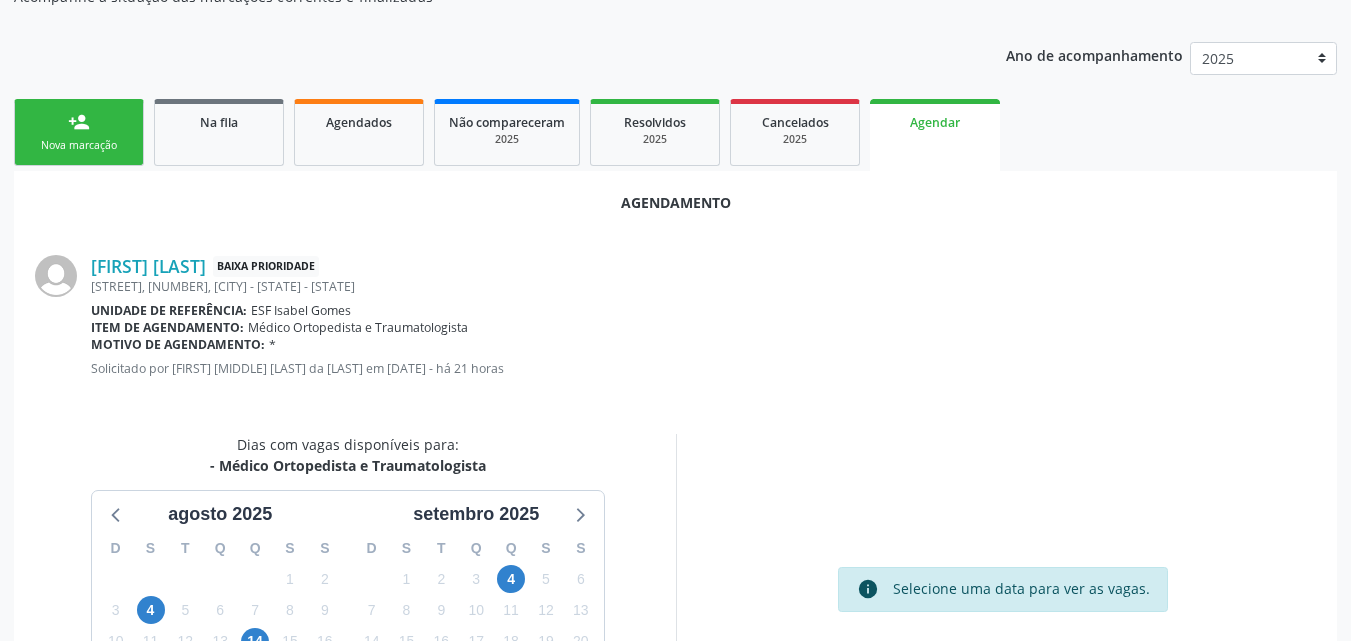 scroll, scrollTop: 300, scrollLeft: 0, axis: vertical 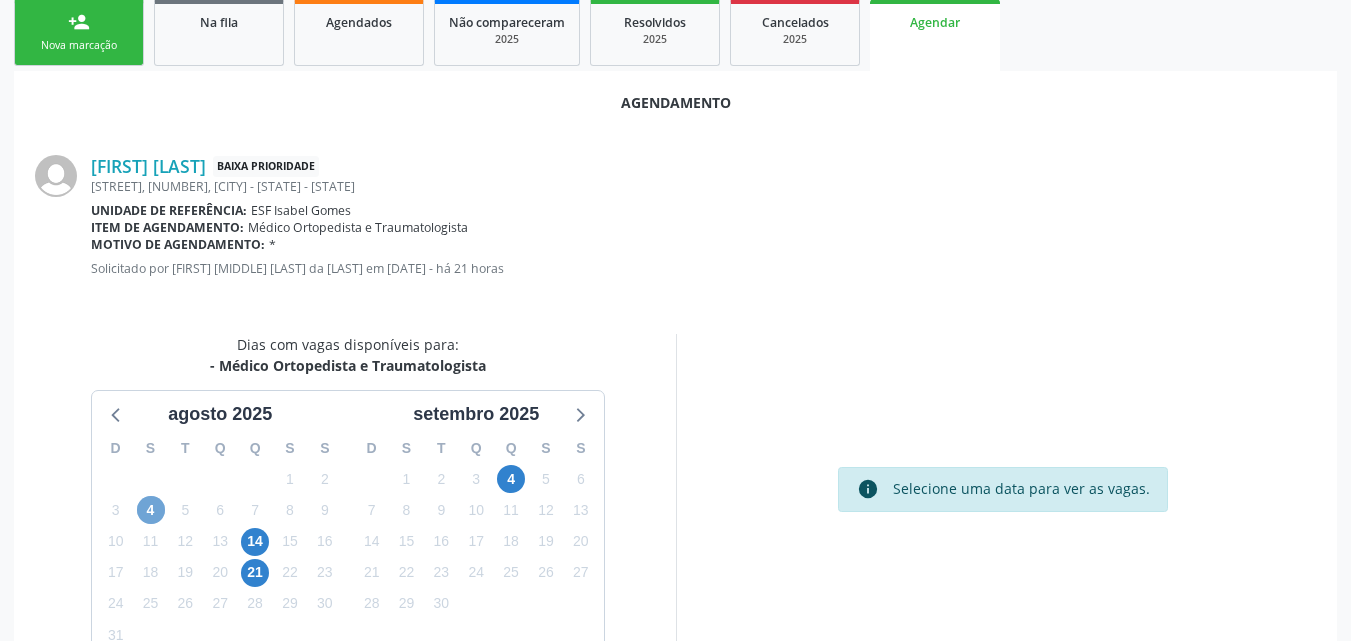 click on "4" at bounding box center (151, 510) 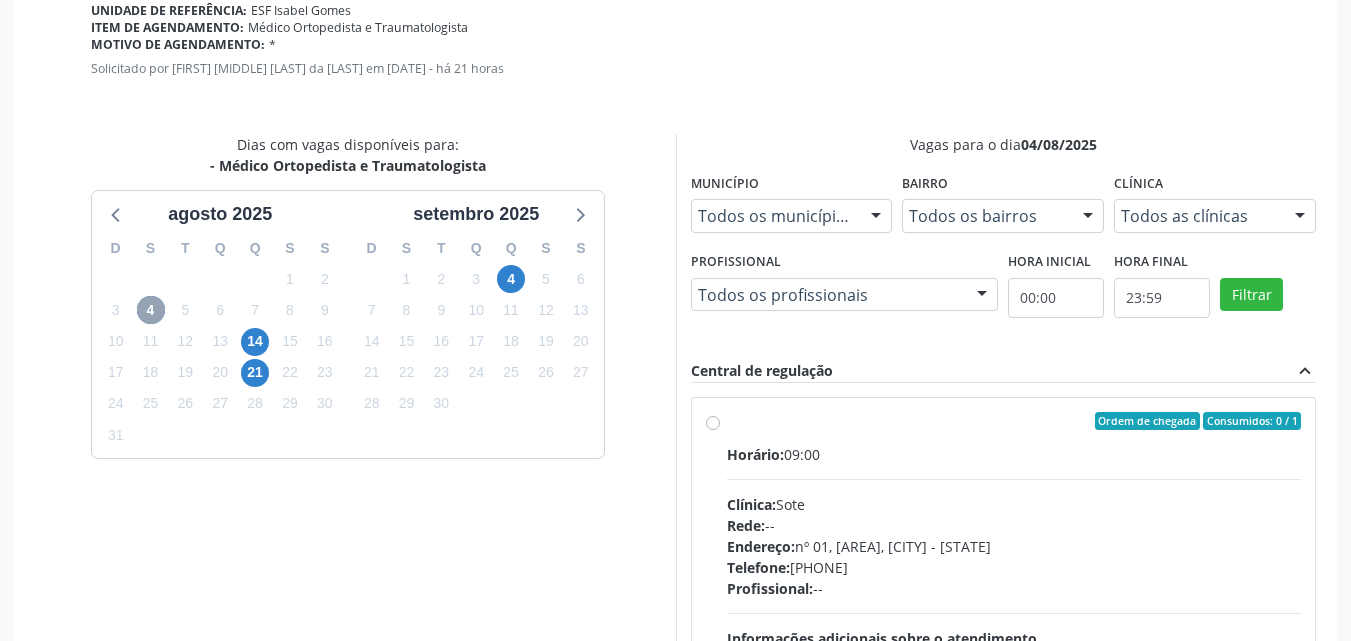 scroll, scrollTop: 600, scrollLeft: 0, axis: vertical 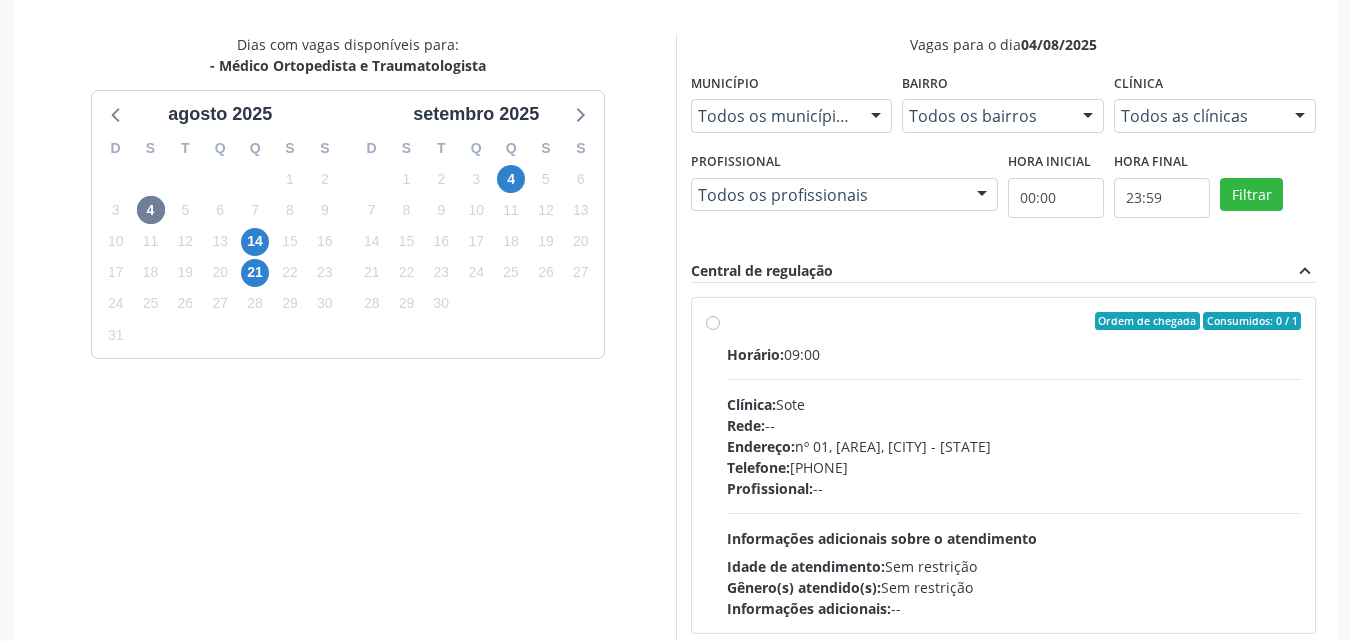 click on "Ordem de chegada
Consumidos: 0 / 1
Horário:   09:00
Clínica:  Sote
Rede:
--
Endereço:   nº 01, Alto da Maravilha, Juazeiro - BA
Telefone:   (74) 36138888
Profissional:
--
Informações adicionais sobre o atendimento
Idade de atendimento:
Sem restrição
Gênero(s) atendido(s):
Sem restrição
Informações adicionais:
--" at bounding box center (1014, 465) 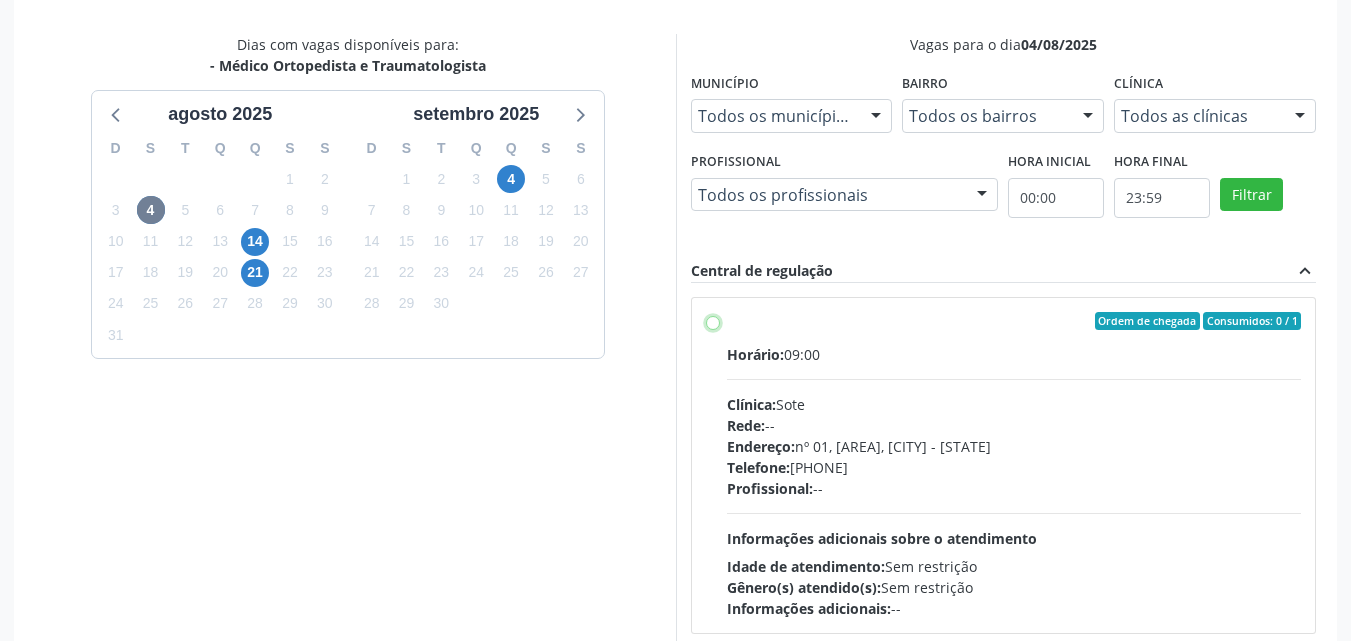 click on "Ordem de chegada
Consumidos: 0 / 1
Horário:   09:00
Clínica:  Sote
Rede:
--
Endereço:   nº 01, Alto da Maravilha, Juazeiro - BA
Telefone:   (74) 36138888
Profissional:
--
Informações adicionais sobre o atendimento
Idade de atendimento:
Sem restrição
Gênero(s) atendido(s):
Sem restrição
Informações adicionais:
--" at bounding box center (713, 321) 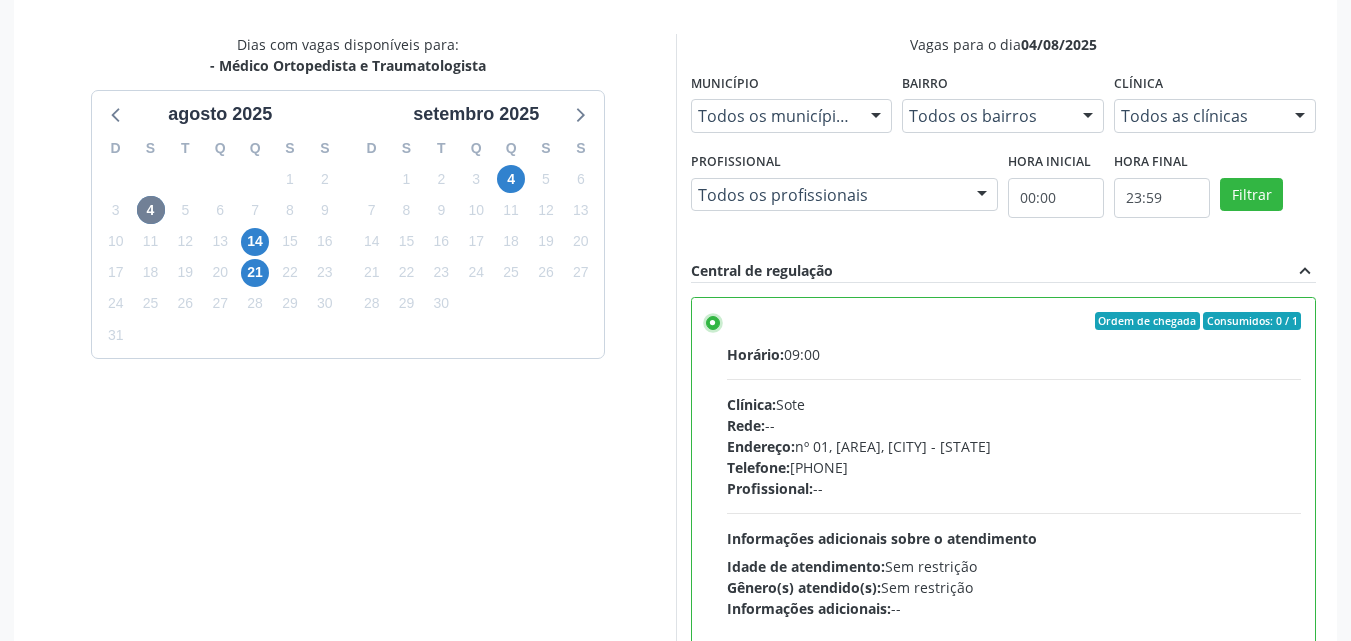 scroll, scrollTop: 725, scrollLeft: 0, axis: vertical 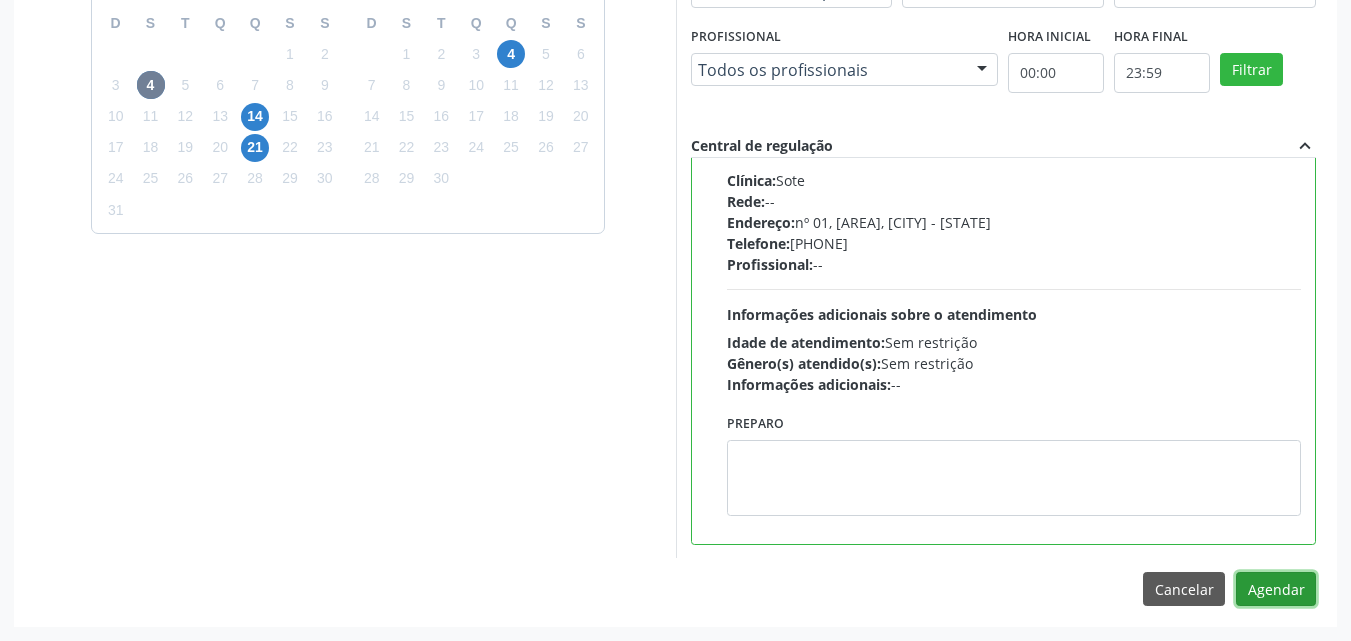 click on "Agendar" at bounding box center (1276, 589) 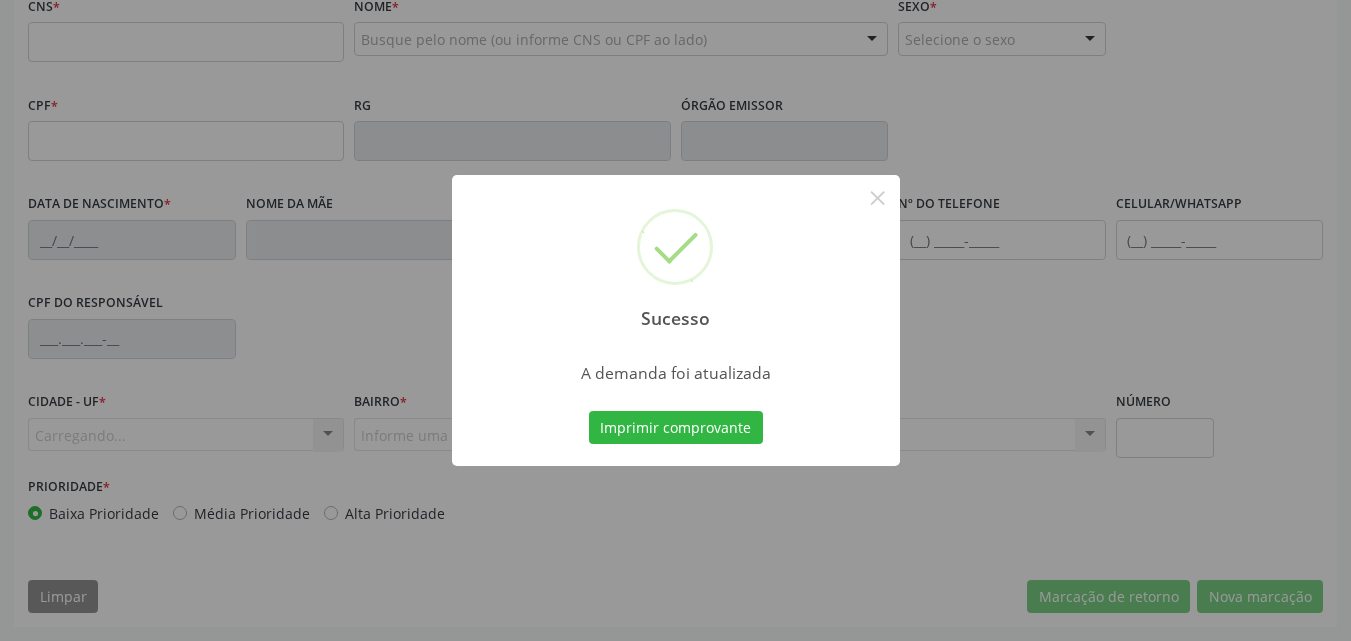 scroll, scrollTop: 443, scrollLeft: 0, axis: vertical 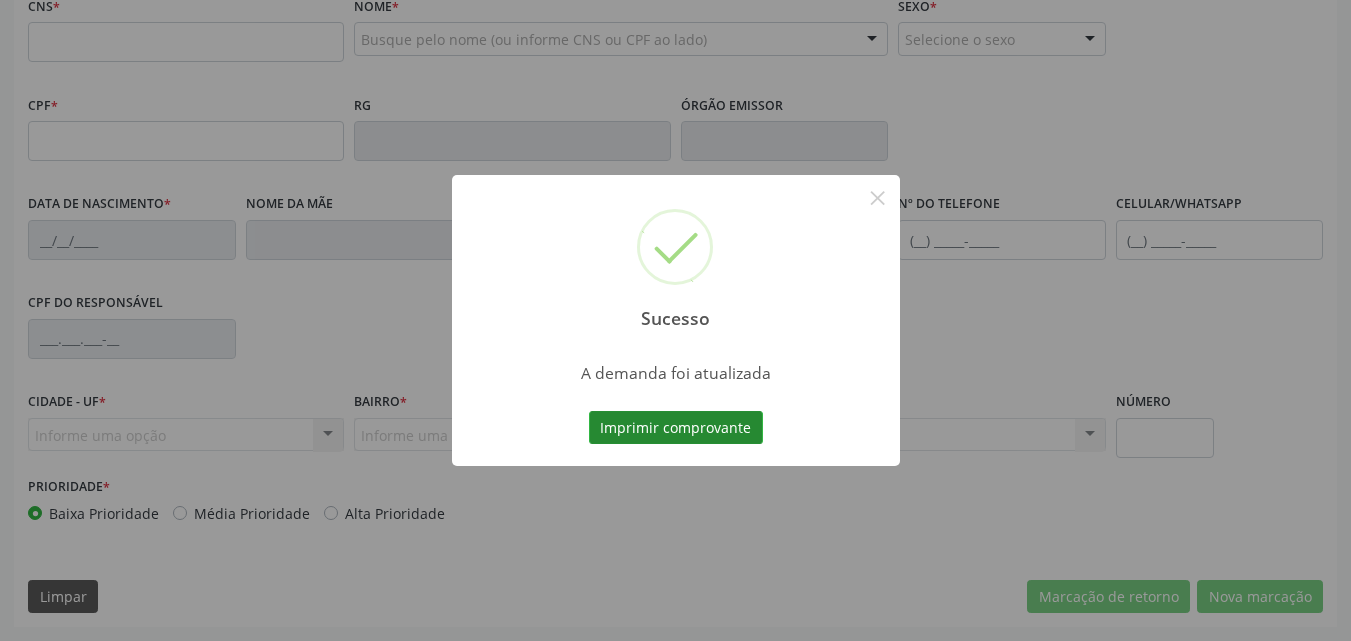 click on "Imprimir comprovante" at bounding box center [676, 428] 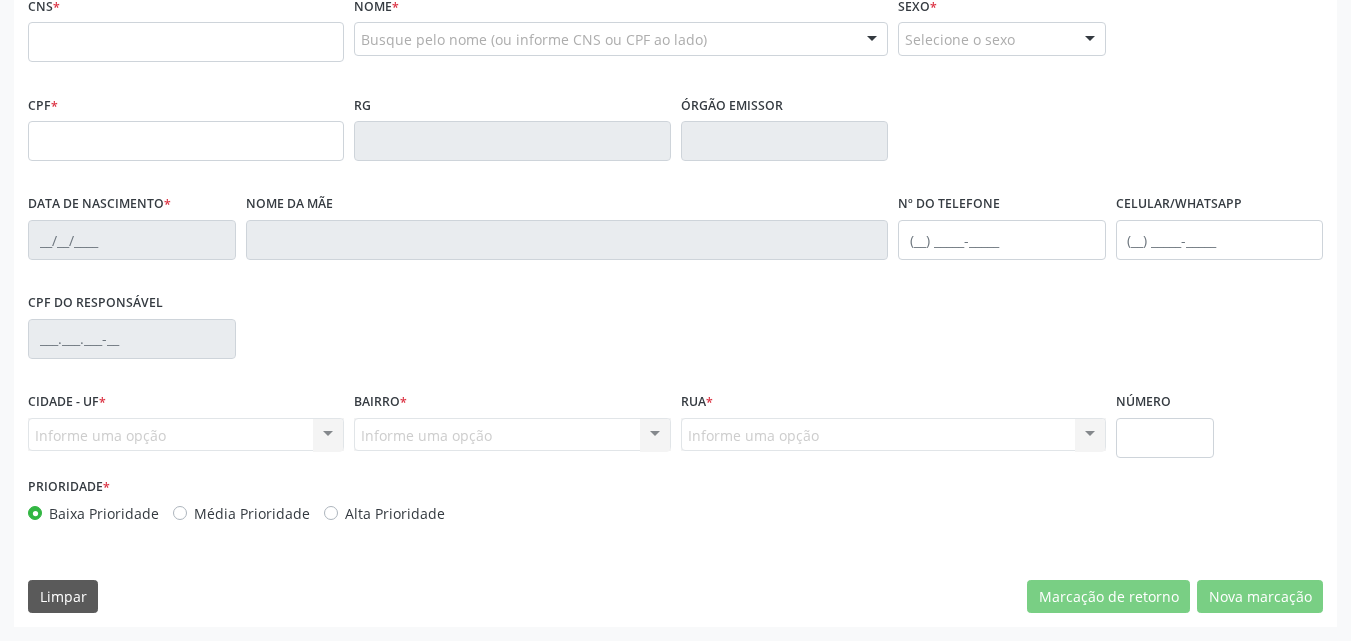 scroll, scrollTop: 0, scrollLeft: 0, axis: both 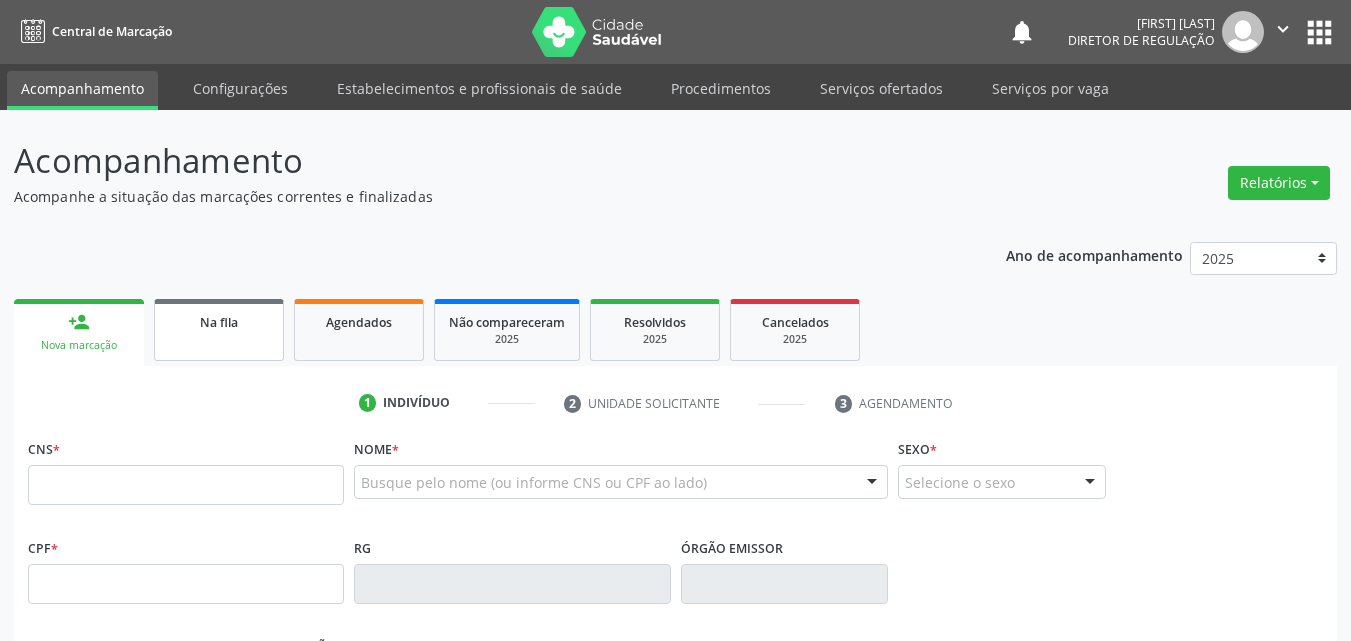 click on "Na fila" at bounding box center [219, 330] 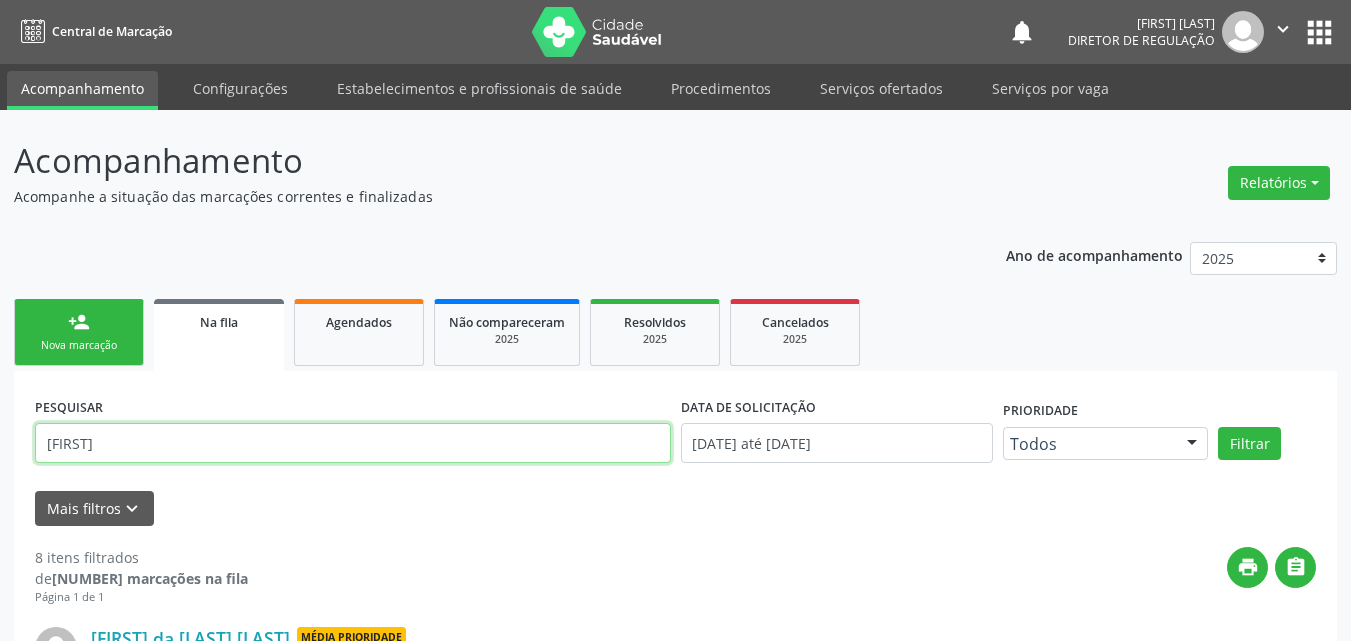 click on "josefa" at bounding box center (353, 443) 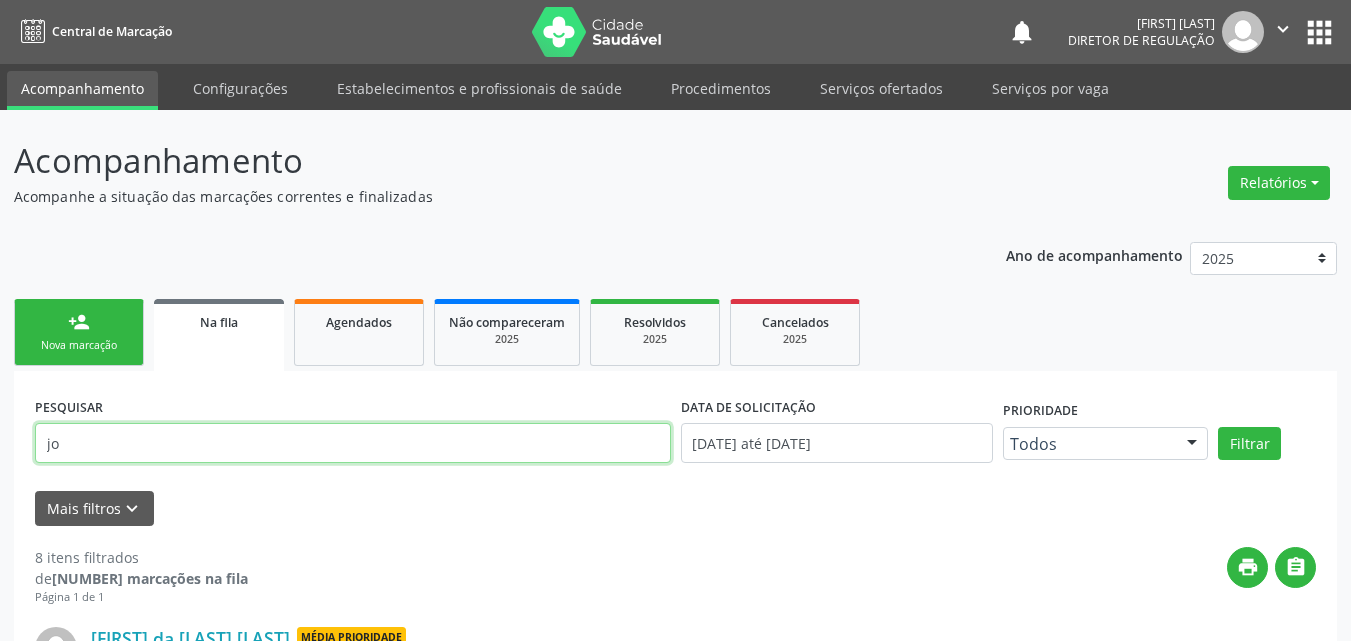 type on "j" 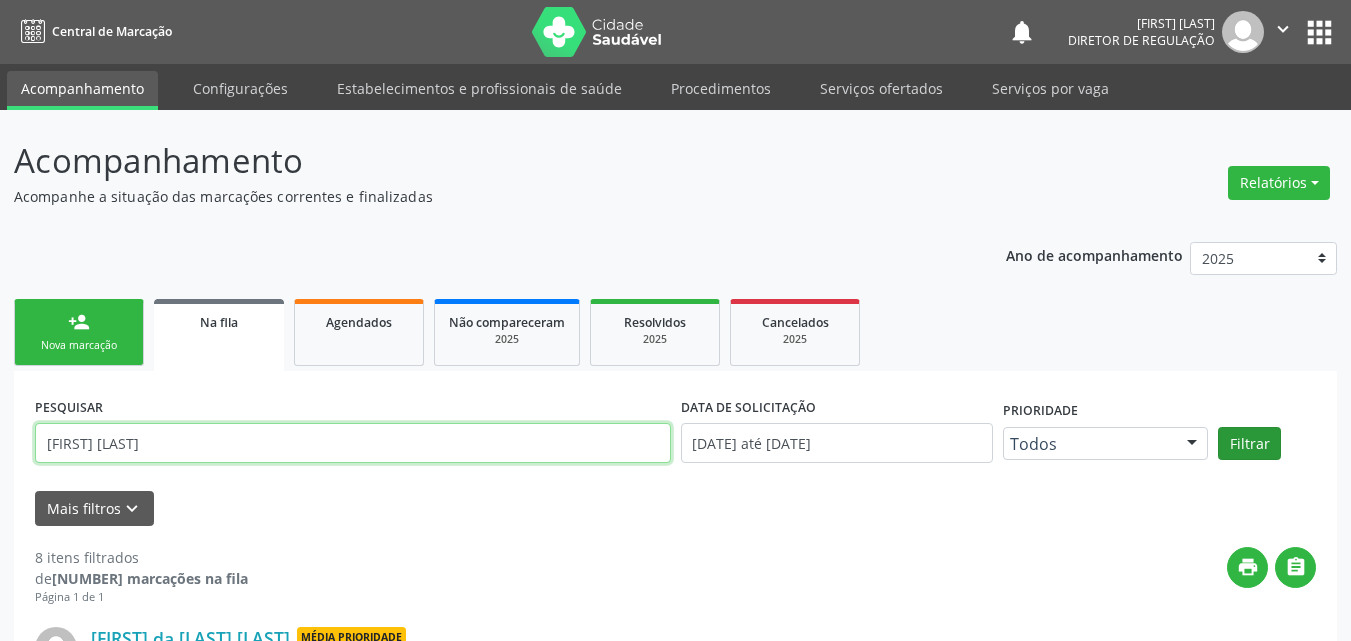 type on "maria de lou" 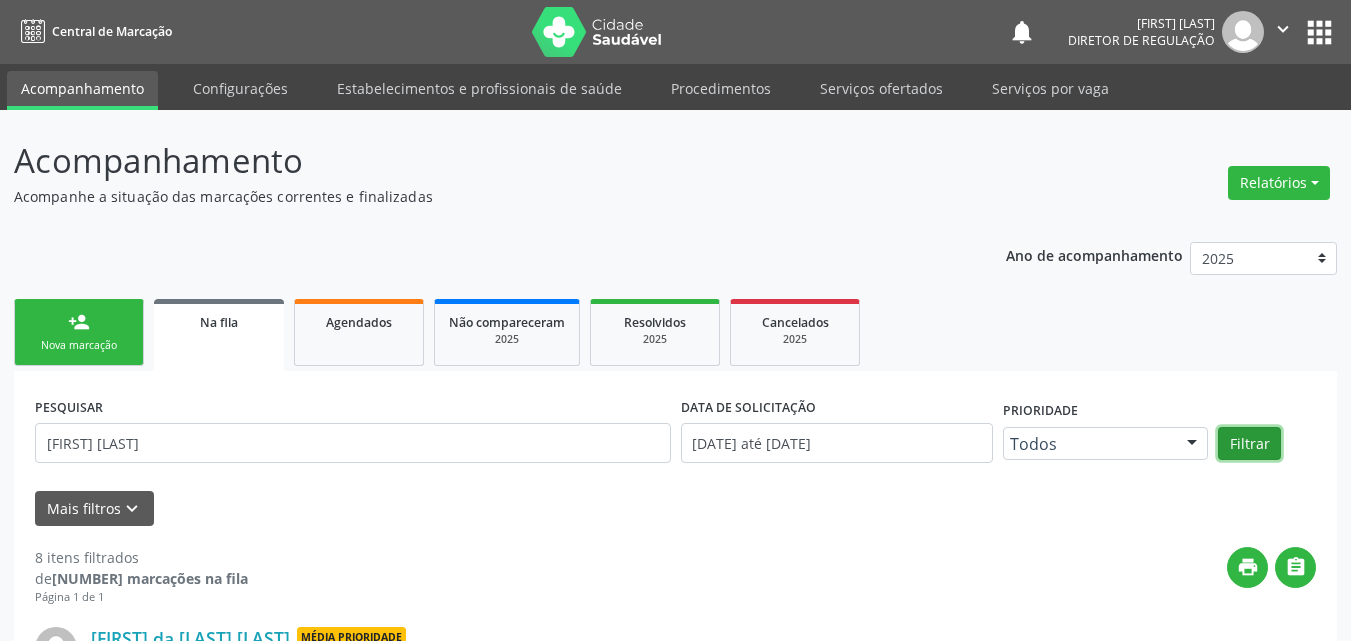 click on "Filtrar" at bounding box center [1249, 444] 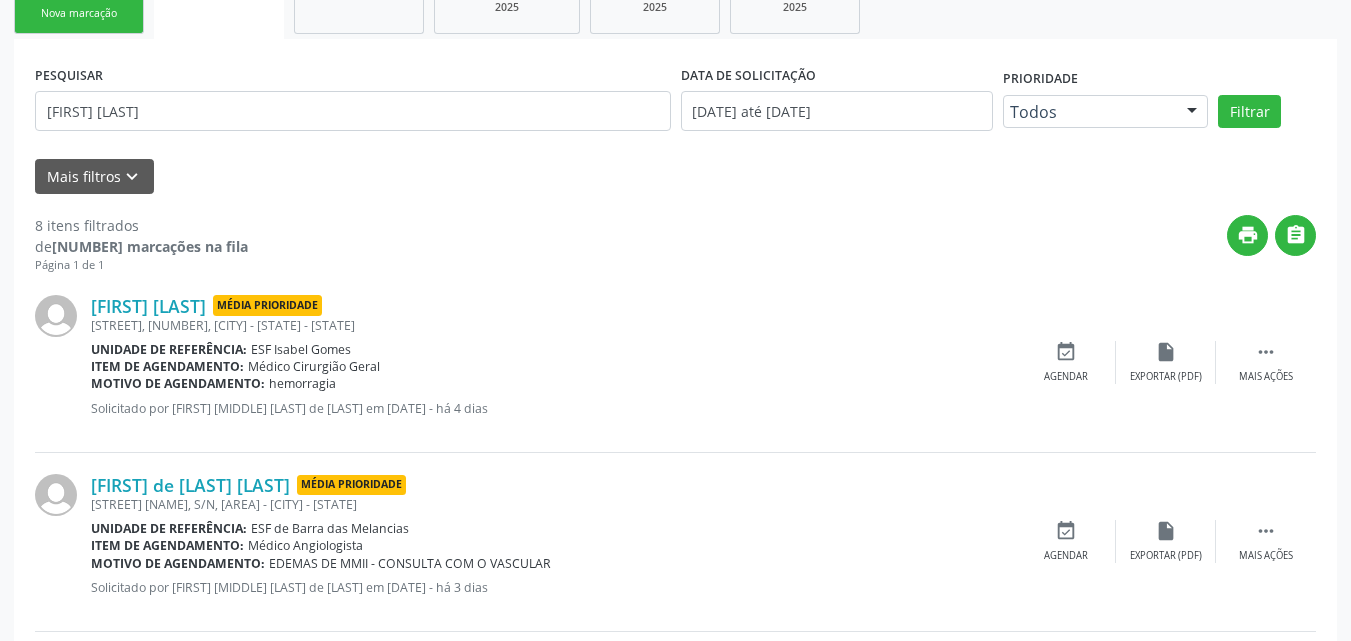 scroll, scrollTop: 0, scrollLeft: 0, axis: both 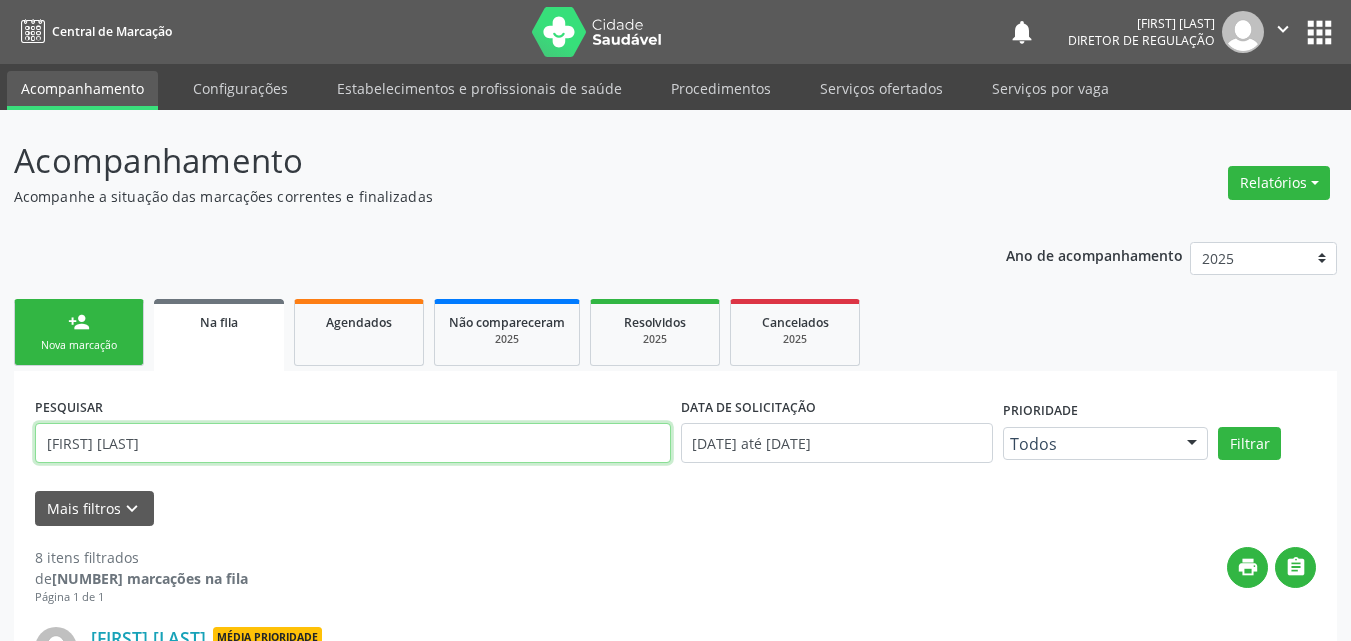 click on "maria de lou" at bounding box center [353, 443] 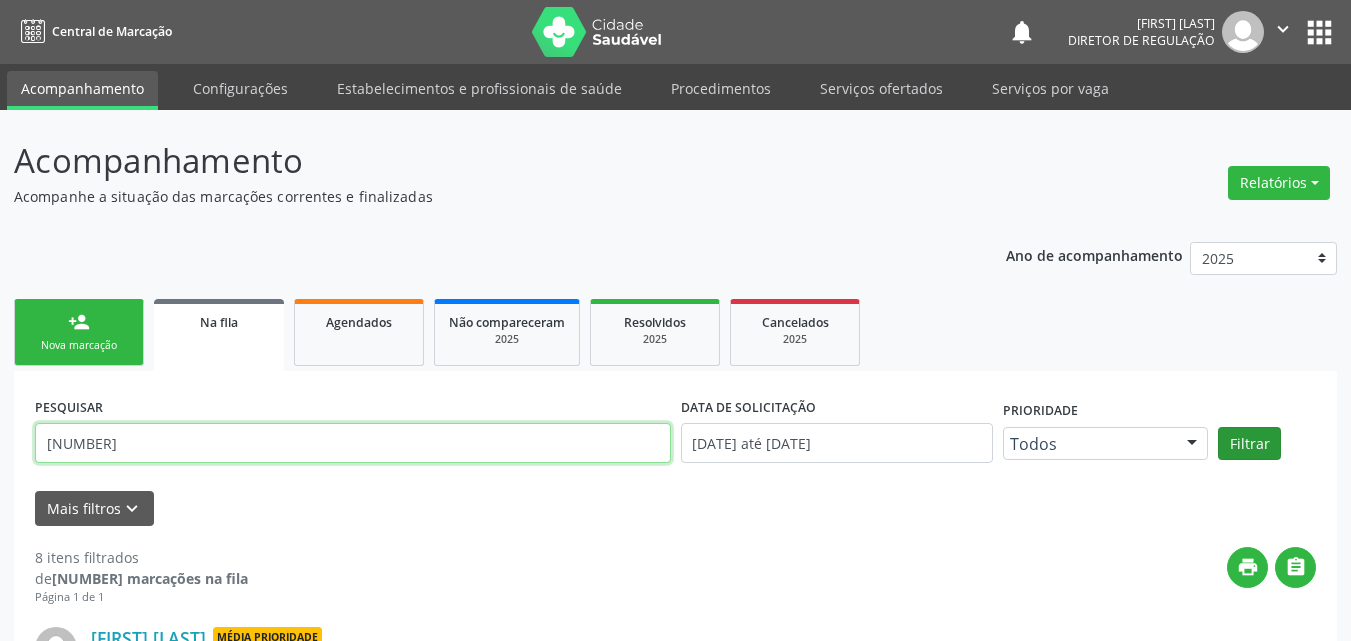 type on "700702986569178" 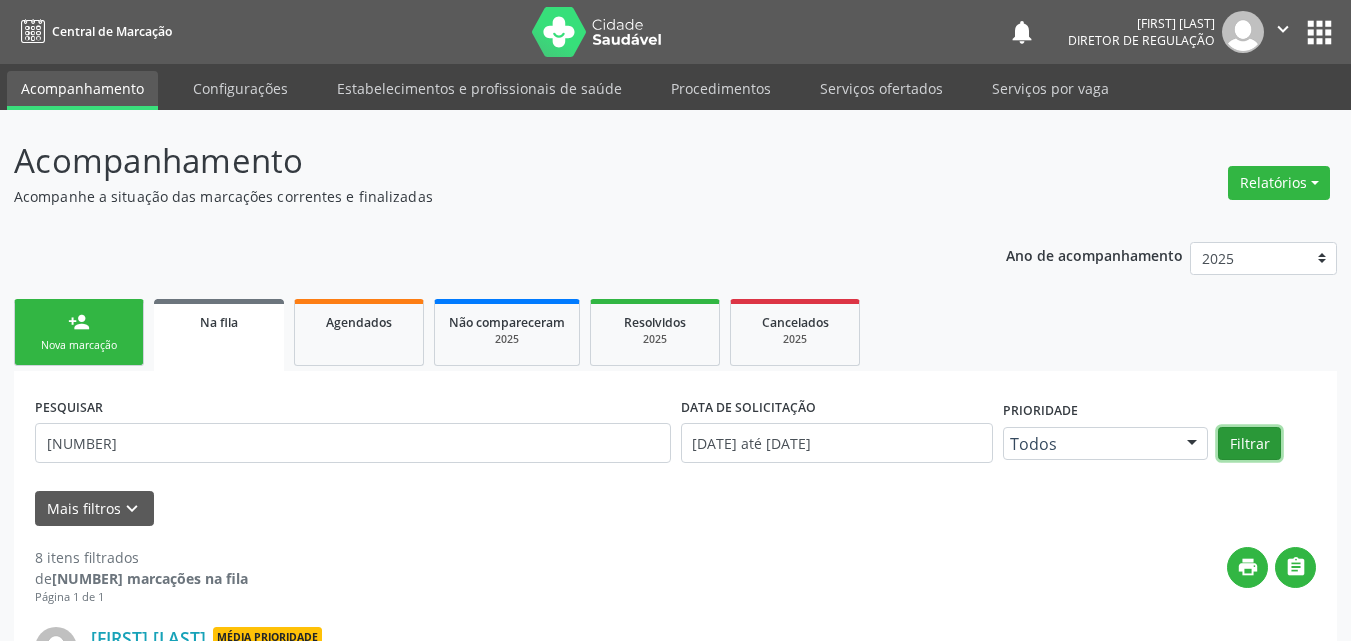 click on "Filtrar" at bounding box center (1249, 444) 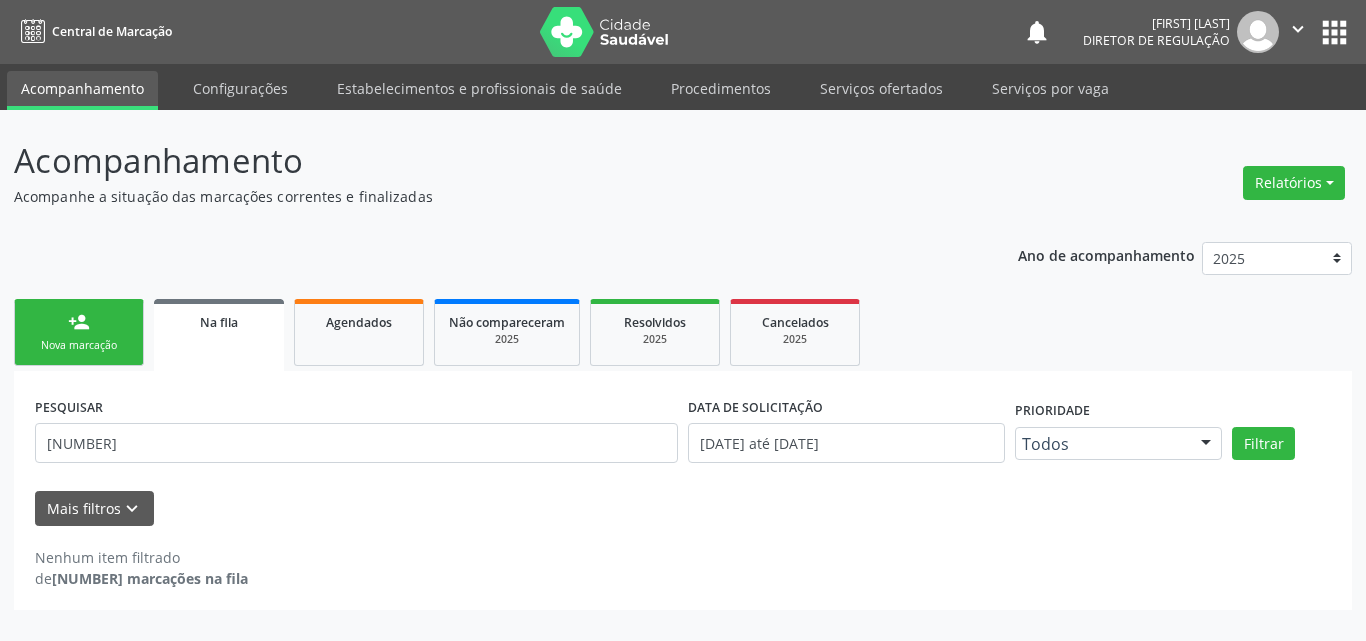 click on "Nova marcação" at bounding box center (79, 345) 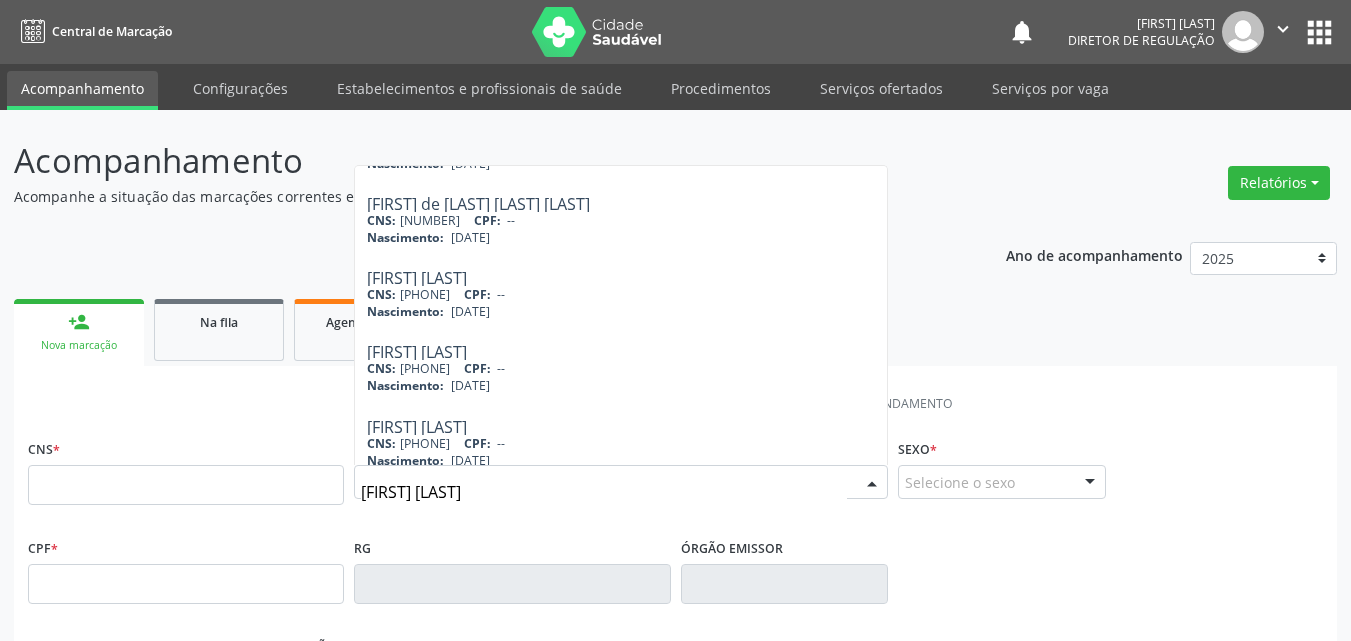 scroll, scrollTop: 816, scrollLeft: 0, axis: vertical 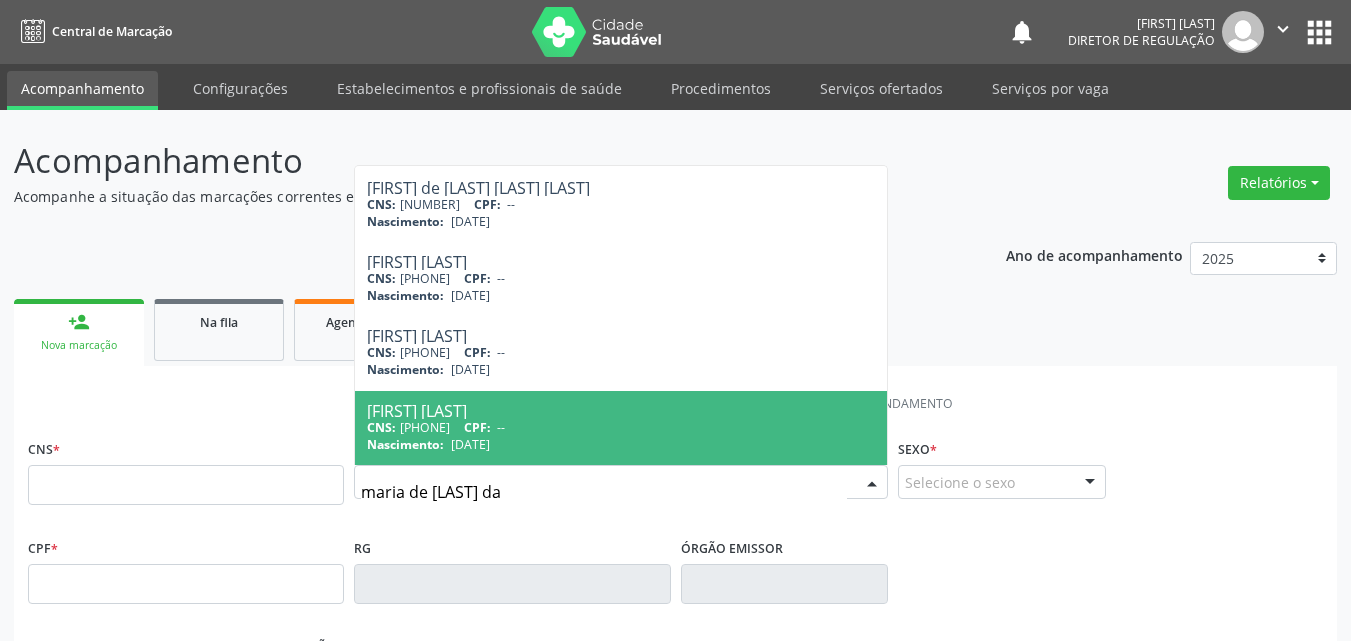 type on "maria de lourdes da c" 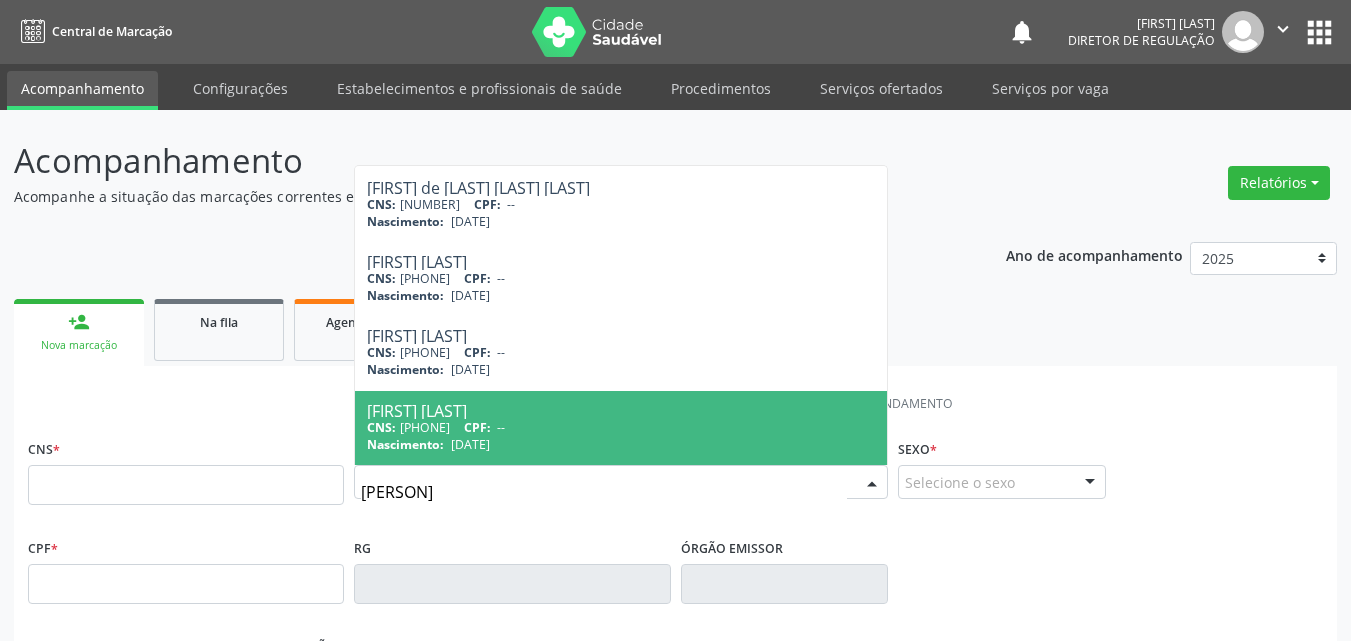 scroll, scrollTop: 0, scrollLeft: 0, axis: both 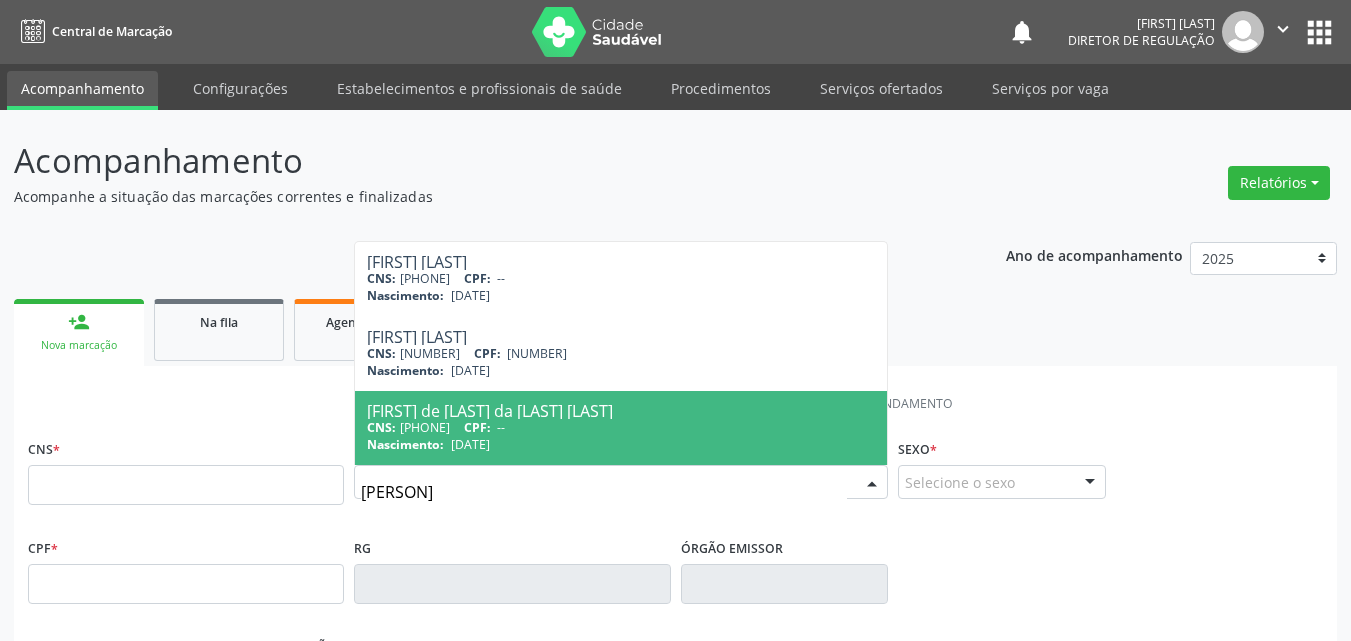 click on "CPF:" at bounding box center (477, 427) 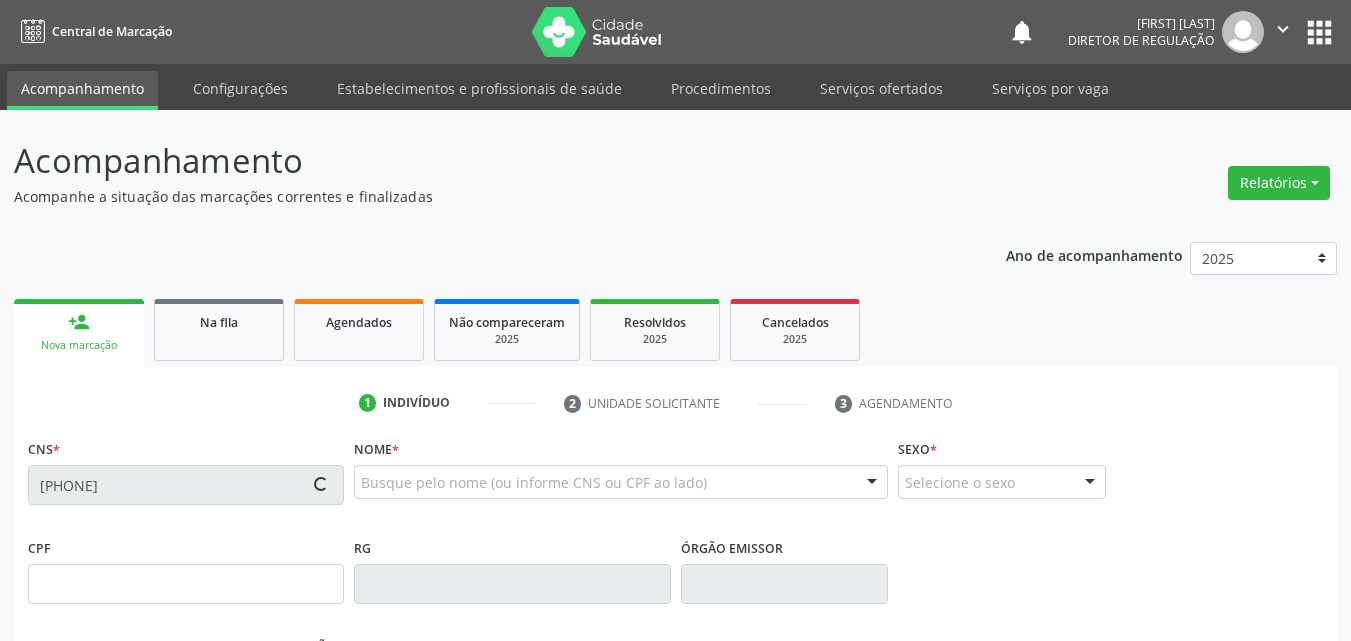 type on "15/07/1961" 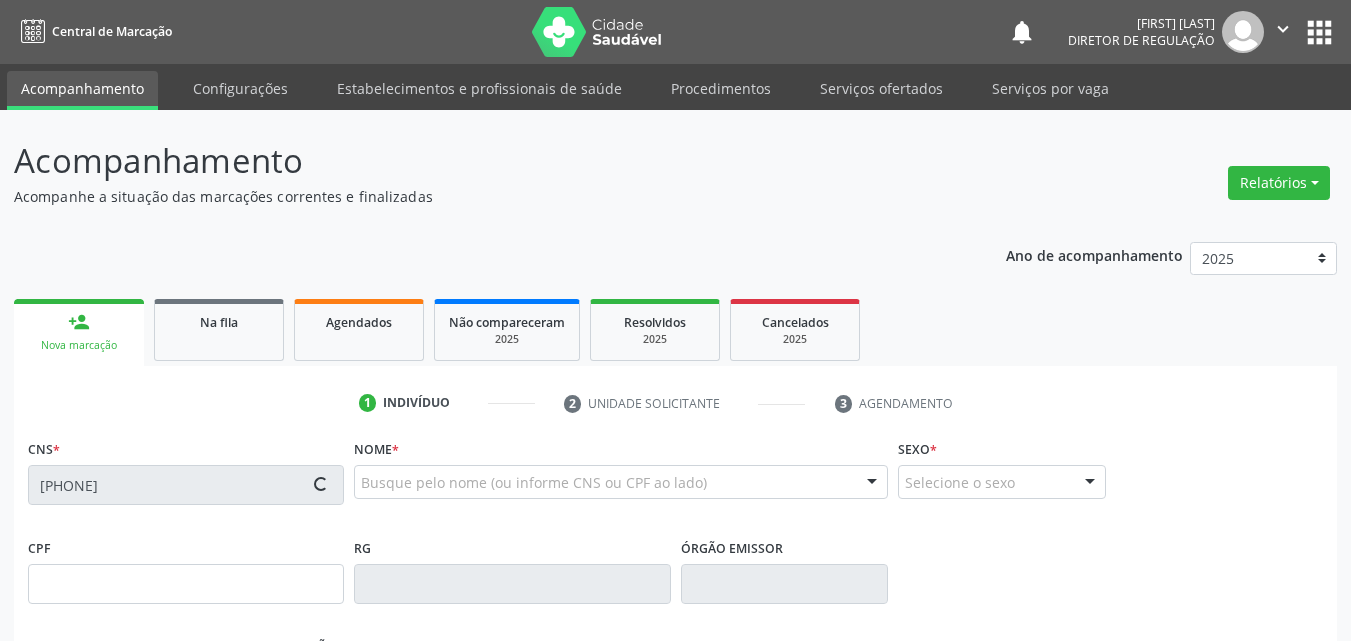 type on "Juleita da Cruz" 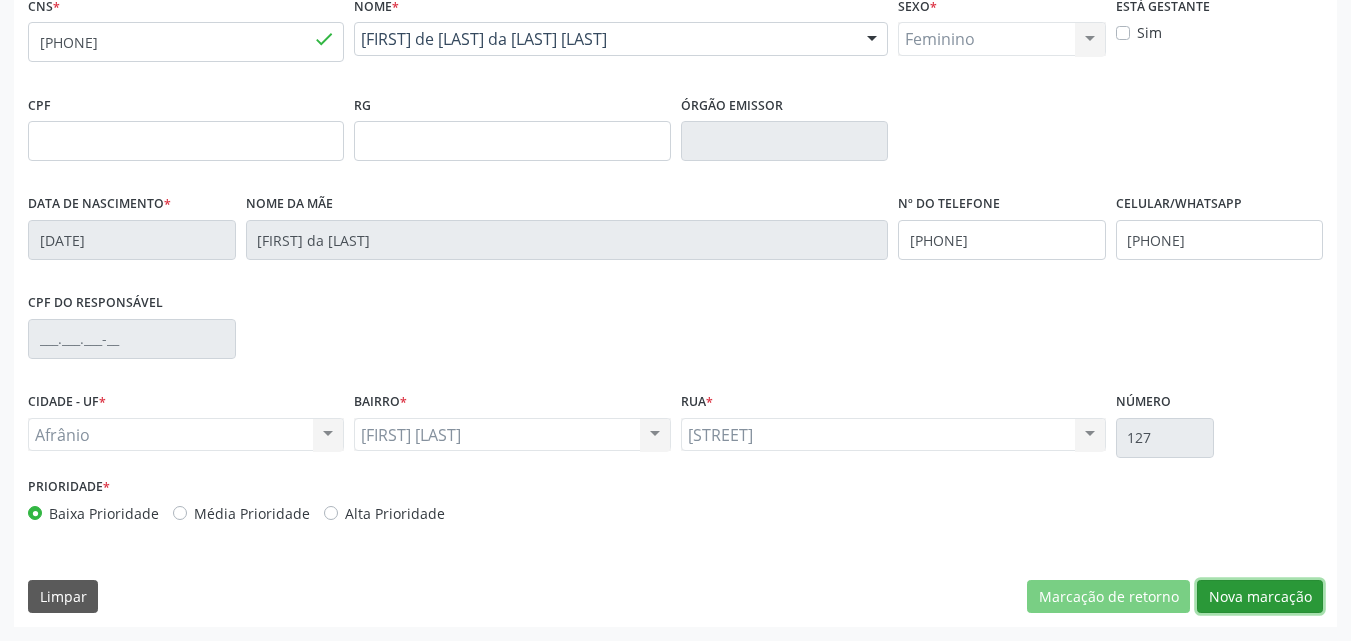 click on "Nova marcação" at bounding box center [1260, 597] 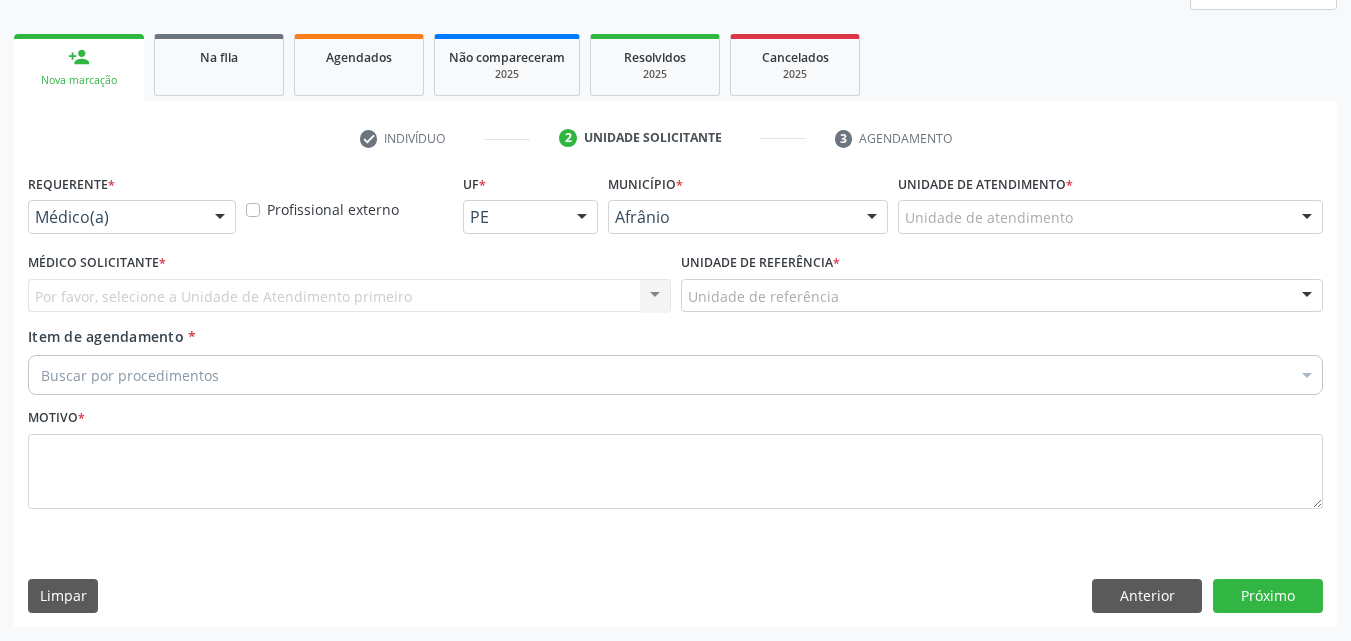 scroll, scrollTop: 265, scrollLeft: 0, axis: vertical 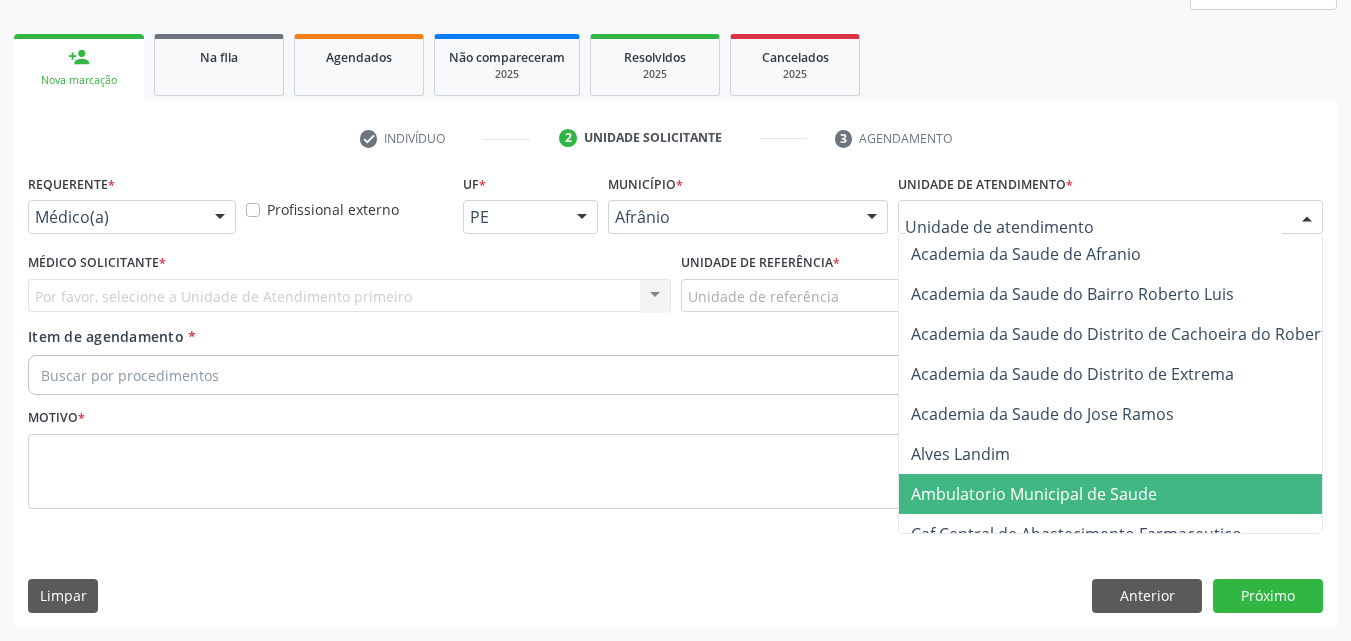 click on "Ambulatorio Municipal de Saude" at bounding box center [1034, 494] 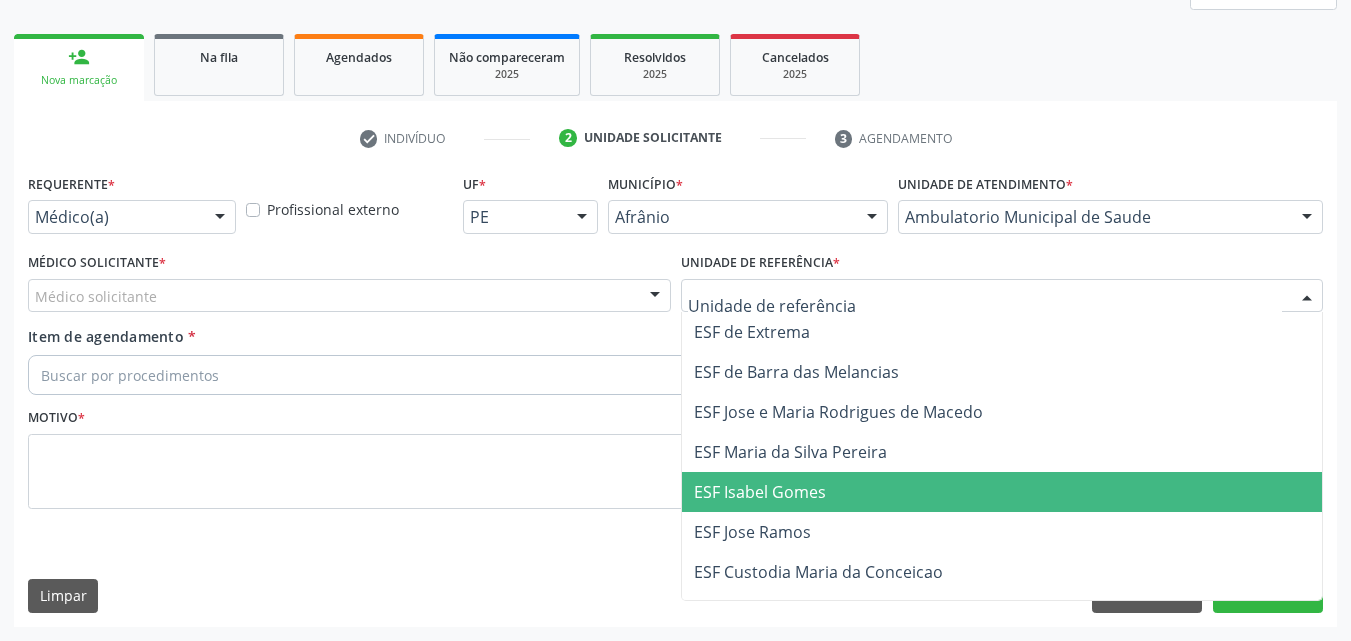 click on "ESF Isabel Gomes" at bounding box center (1002, 492) 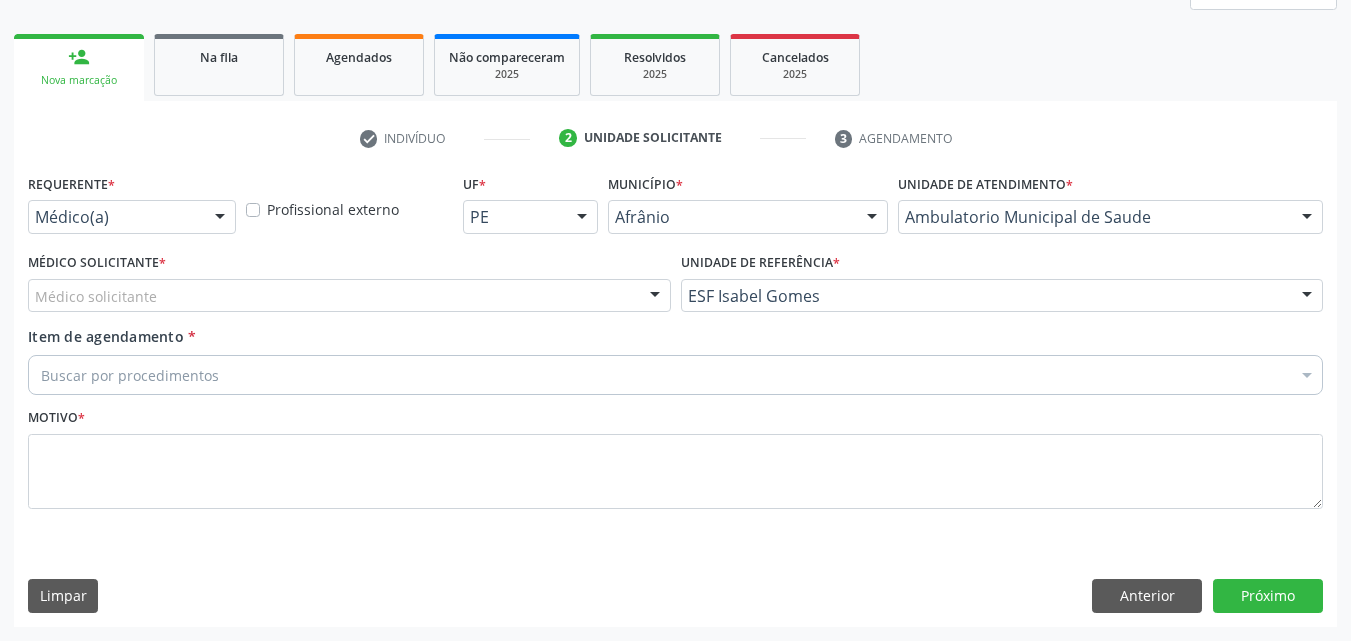 click on "Médico solicitante" at bounding box center [349, 296] 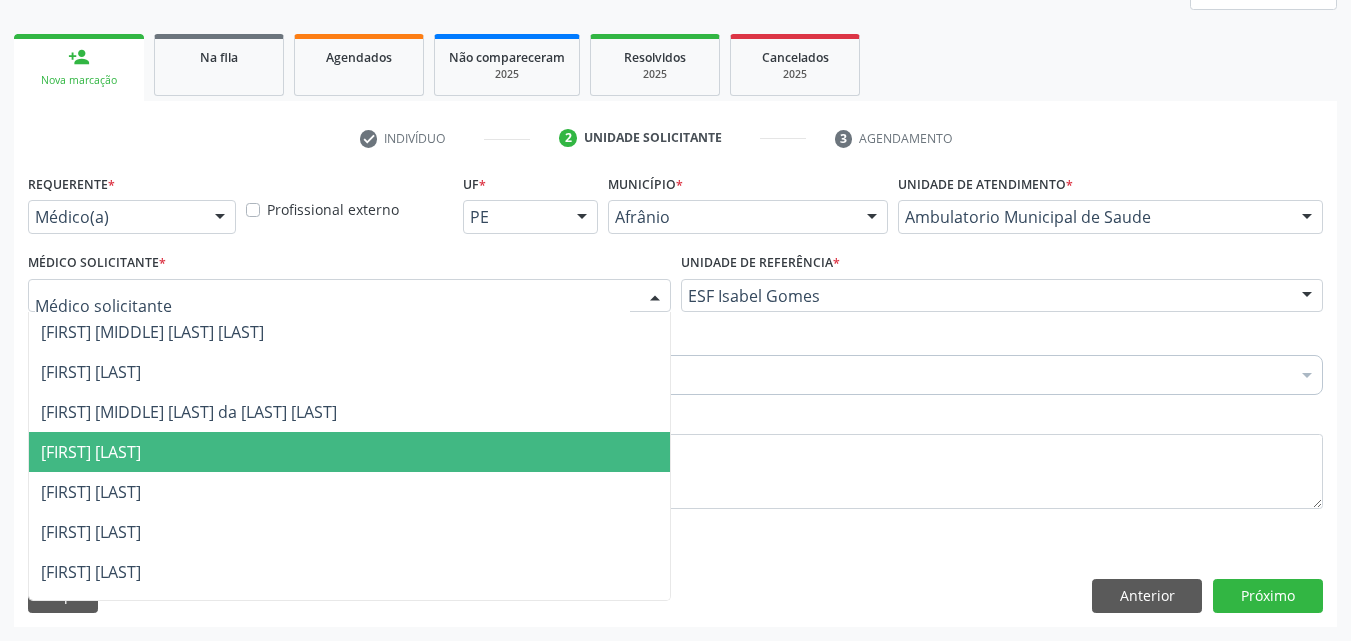 click on "[FIRST] [LAST] Ferreira Belem" at bounding box center [349, 452] 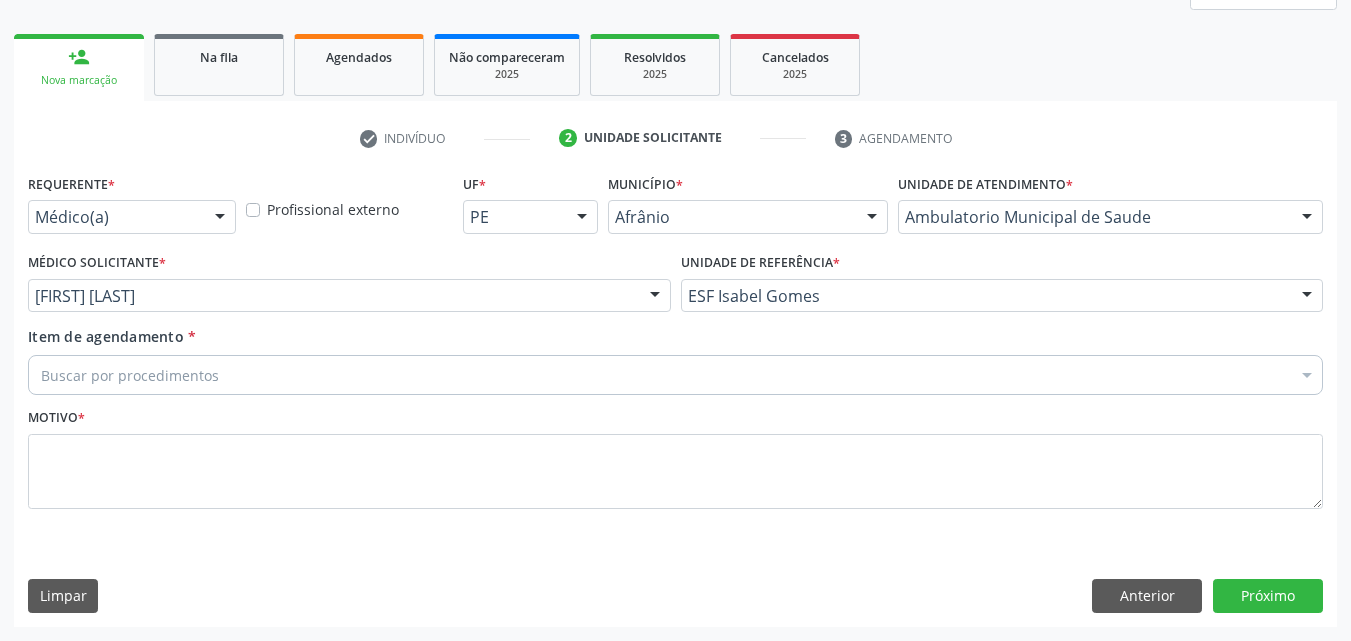 click on "Buscar por procedimentos" at bounding box center (675, 375) 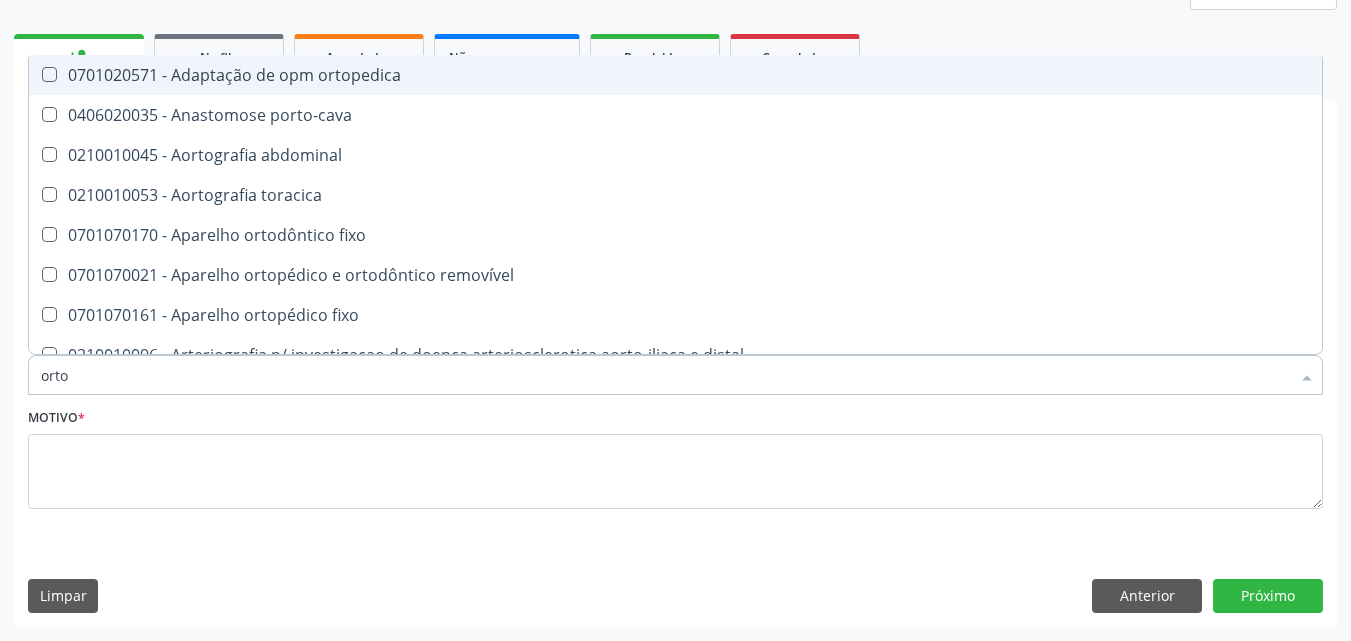type on "ortop" 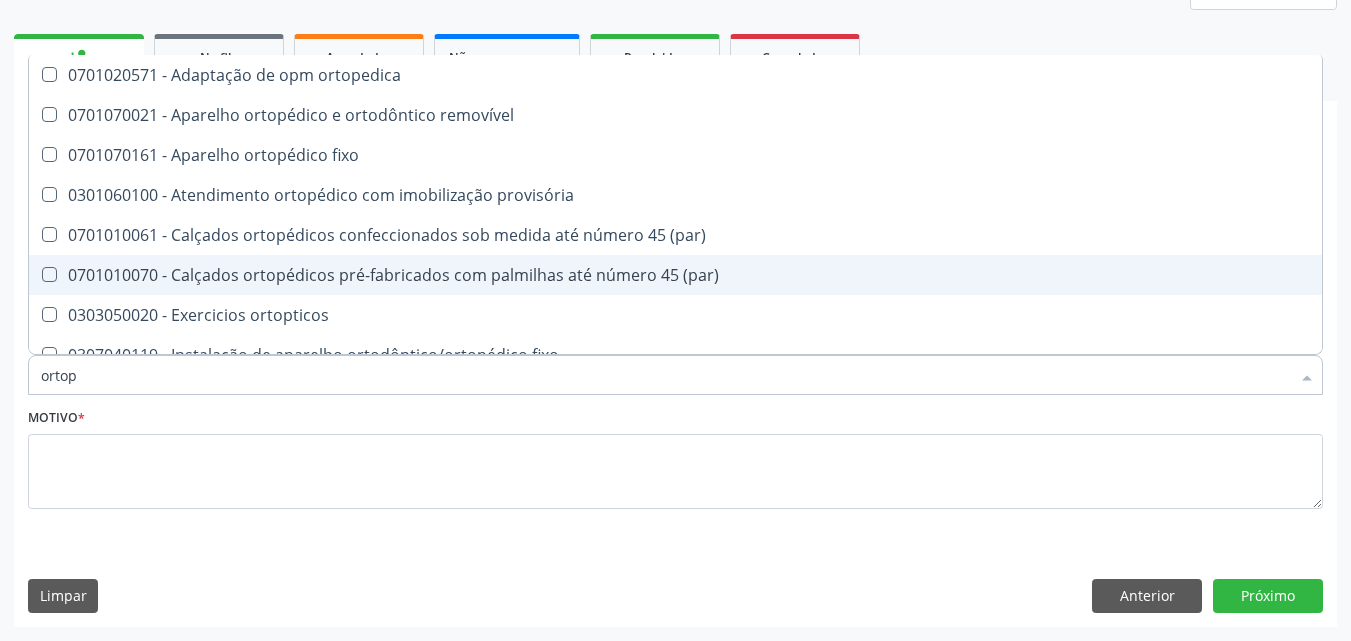 scroll, scrollTop: 181, scrollLeft: 0, axis: vertical 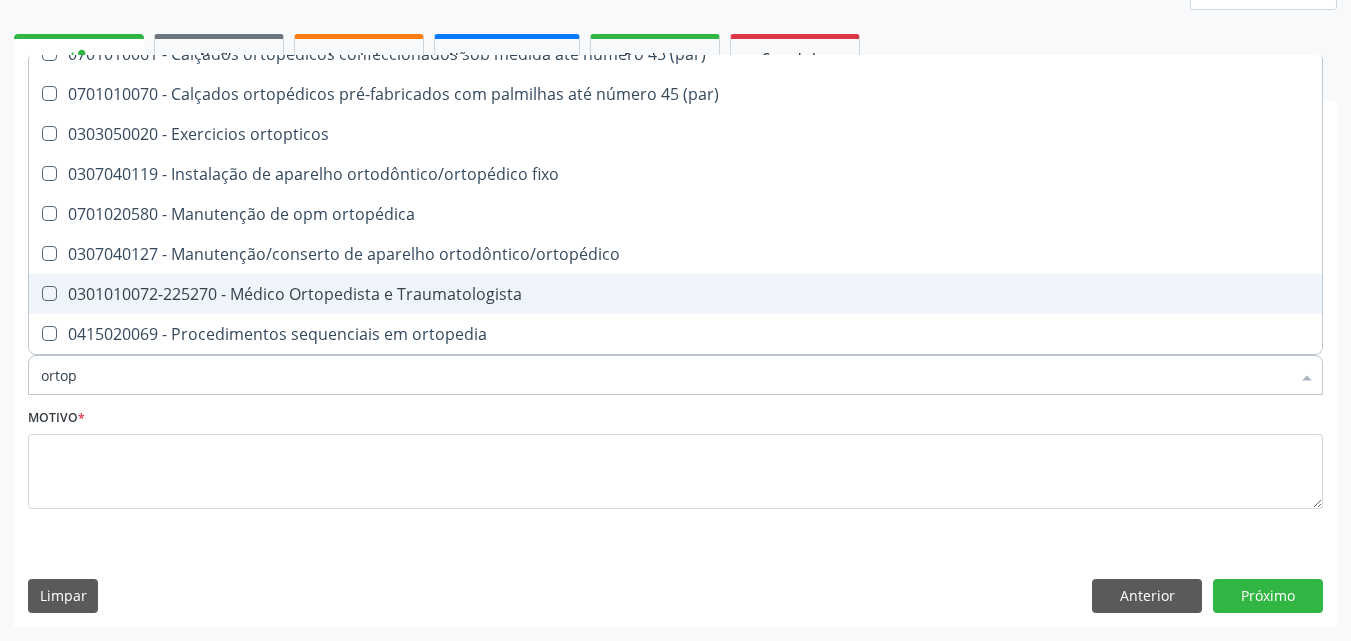 click on "0301010072-225270 - Médico Ortopedista e Traumatologista" at bounding box center [675, 294] 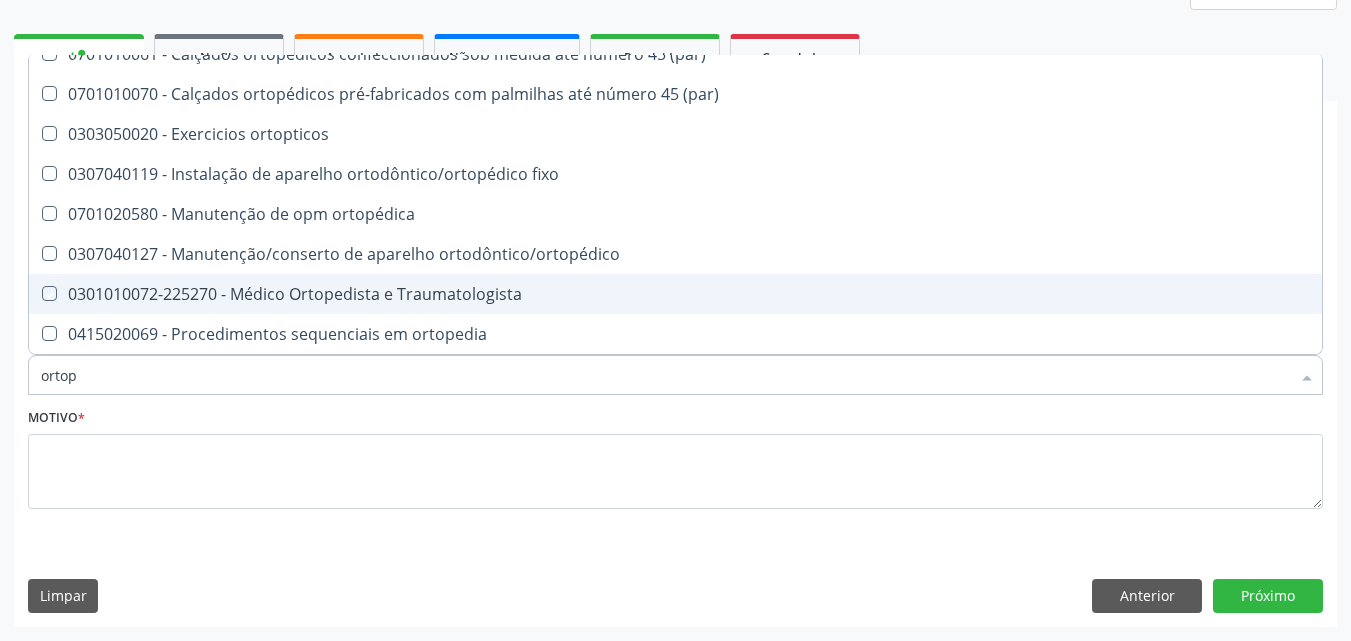 checkbox on "true" 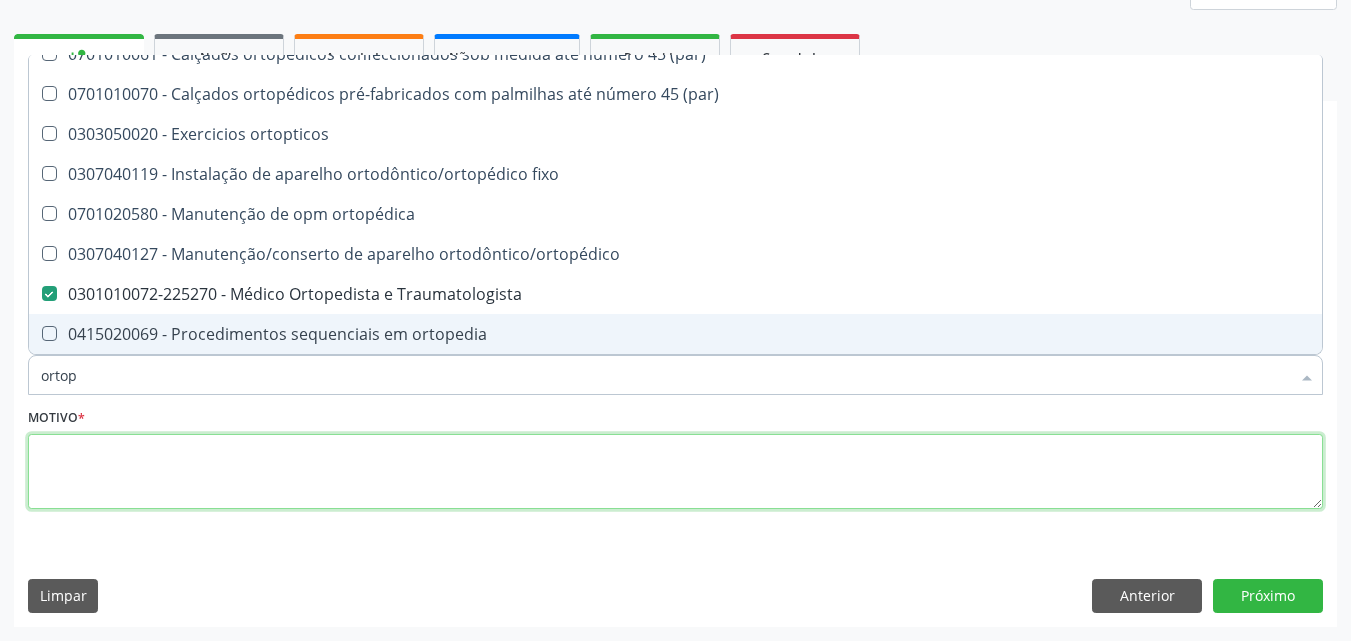 click at bounding box center [675, 472] 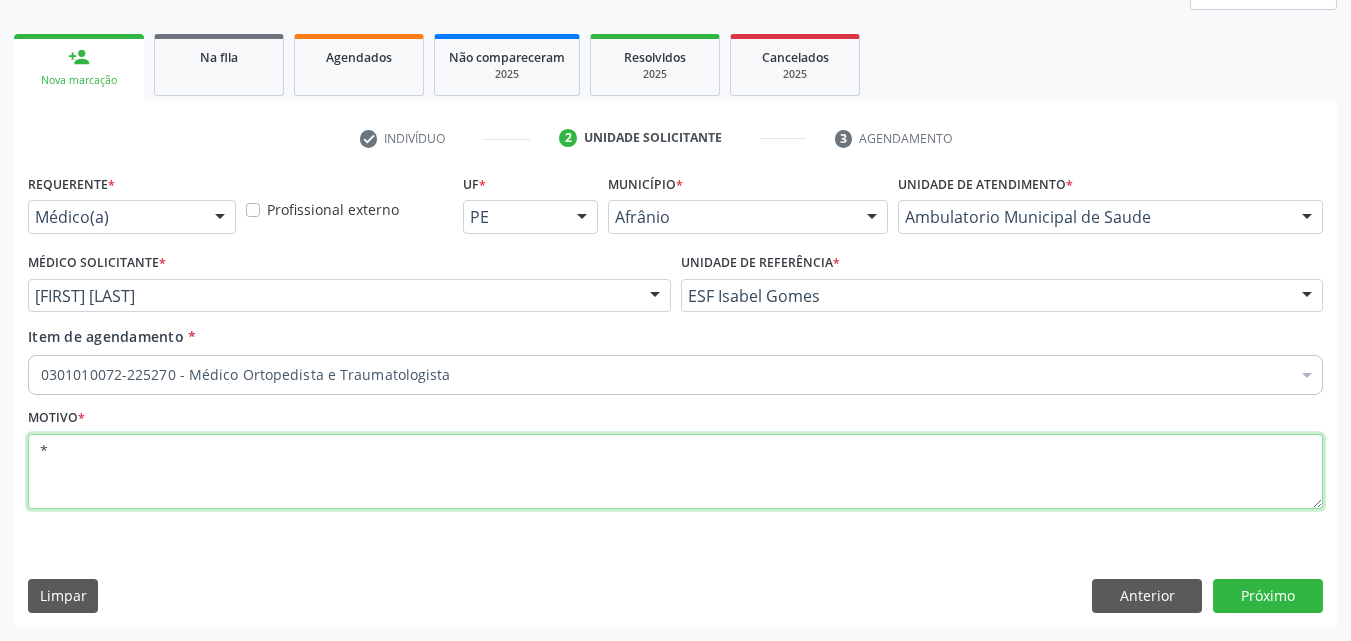 scroll, scrollTop: 0, scrollLeft: 0, axis: both 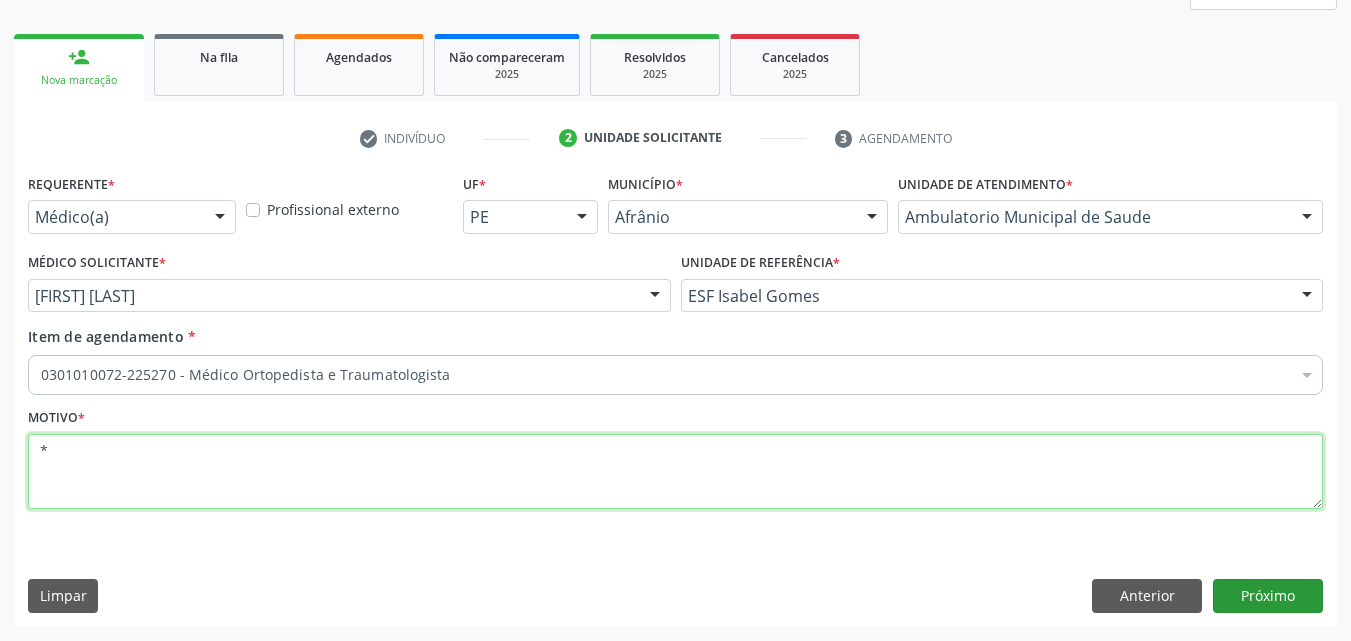 type on "*" 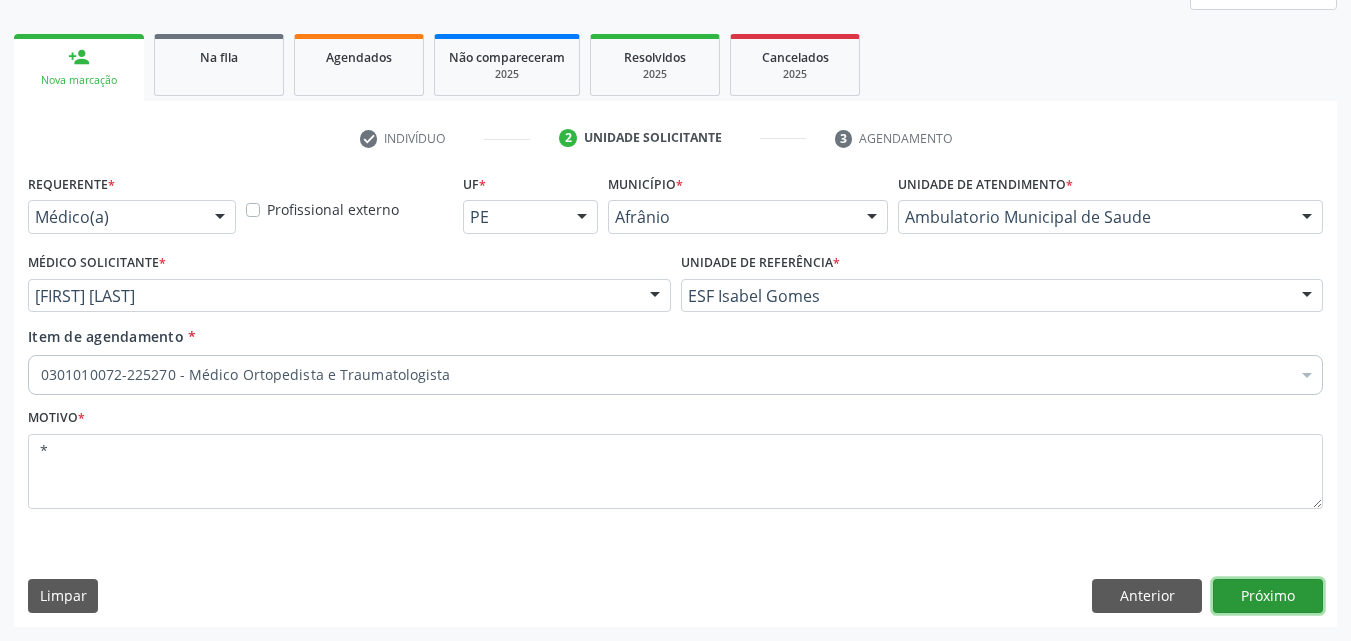 click on "Próximo" at bounding box center (1268, 596) 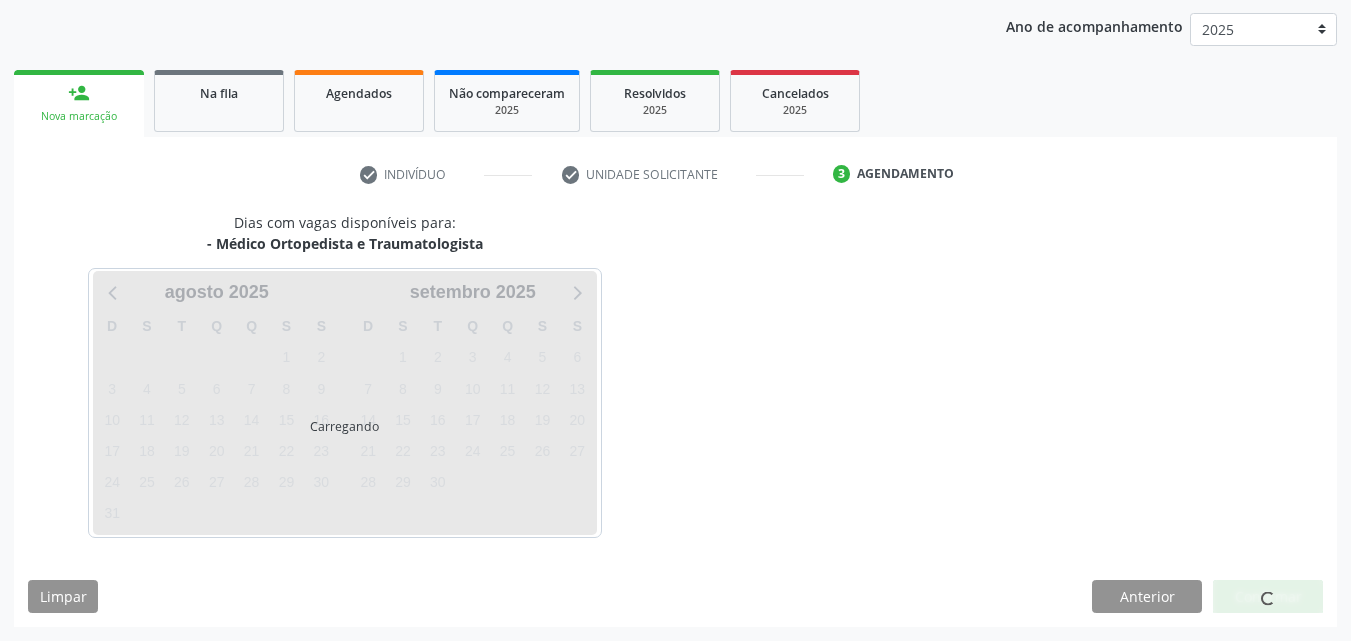 scroll, scrollTop: 229, scrollLeft: 0, axis: vertical 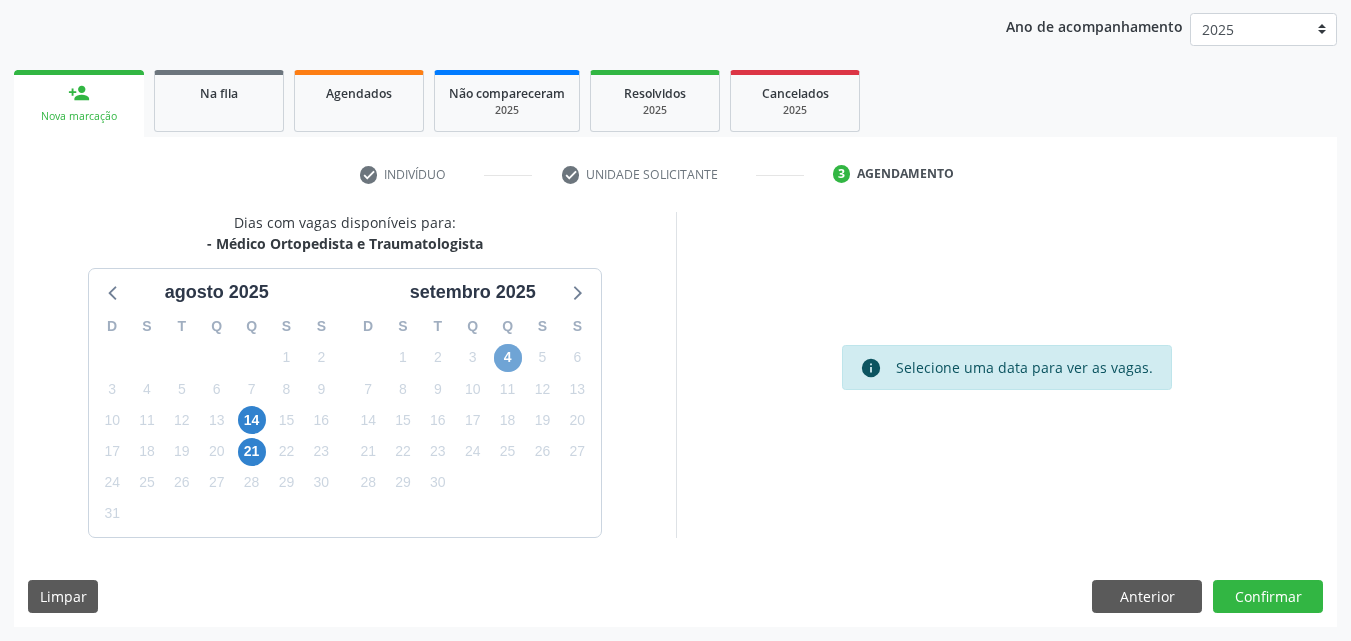 click on "4" at bounding box center [508, 358] 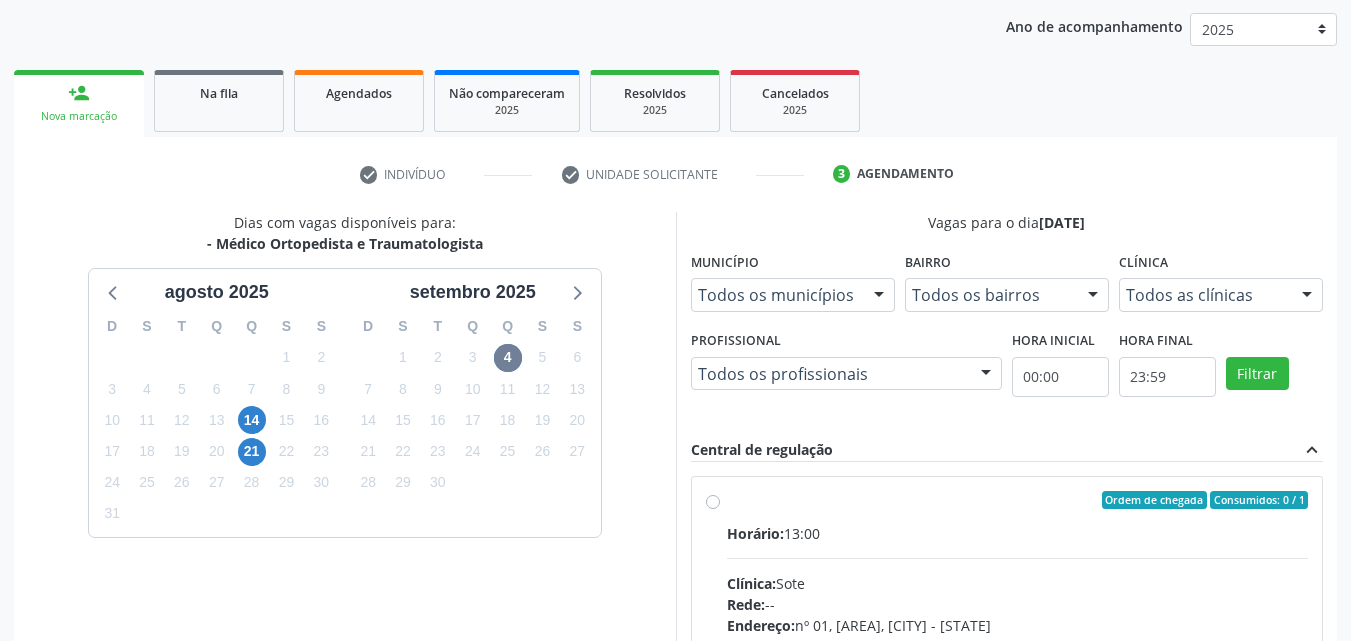 click on "Ordem de chegada
Consumidos: 0 / 1
Horário:   13:00
Clínica:  Sote
Rede:
--
Endereço:   nº 01, Alto da Maravilha, Juazeiro - BA
Telefone:   (74) 36138888
Profissional:
--
Informações adicionais sobre o atendimento
Idade de atendimento:
Sem restrição
Gênero(s) atendido(s):
Sem restrição
Informações adicionais:
--" at bounding box center [1007, 644] 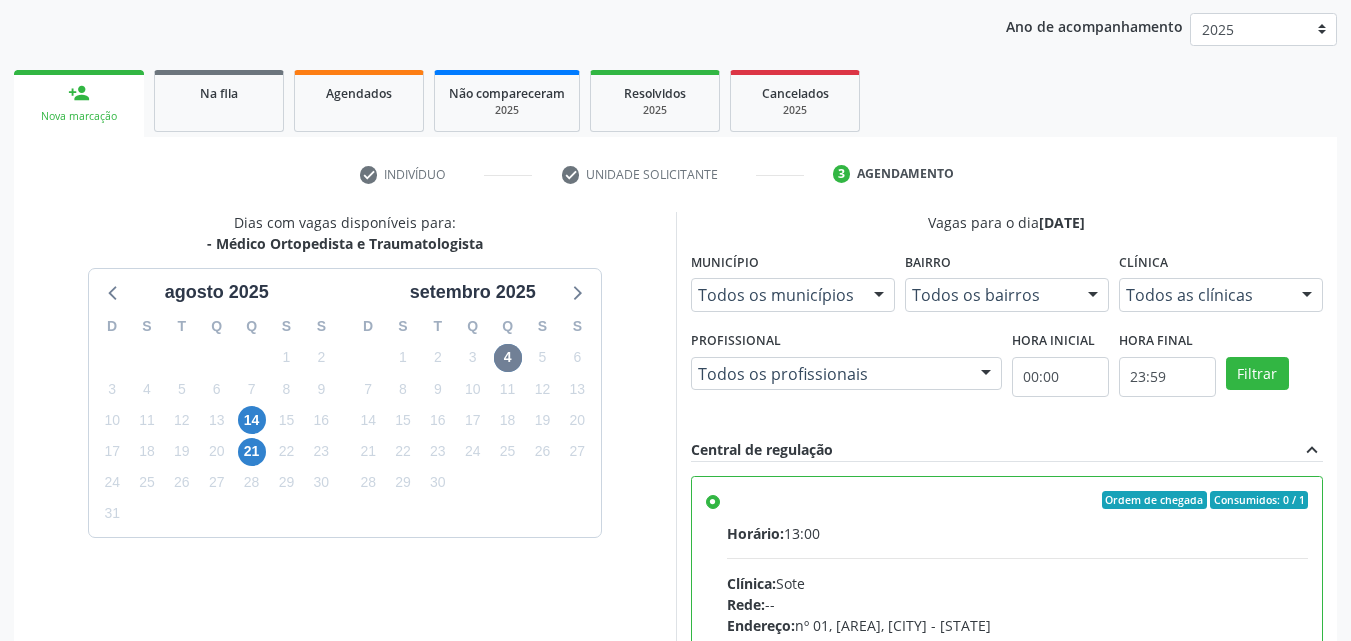 scroll, scrollTop: 99, scrollLeft: 0, axis: vertical 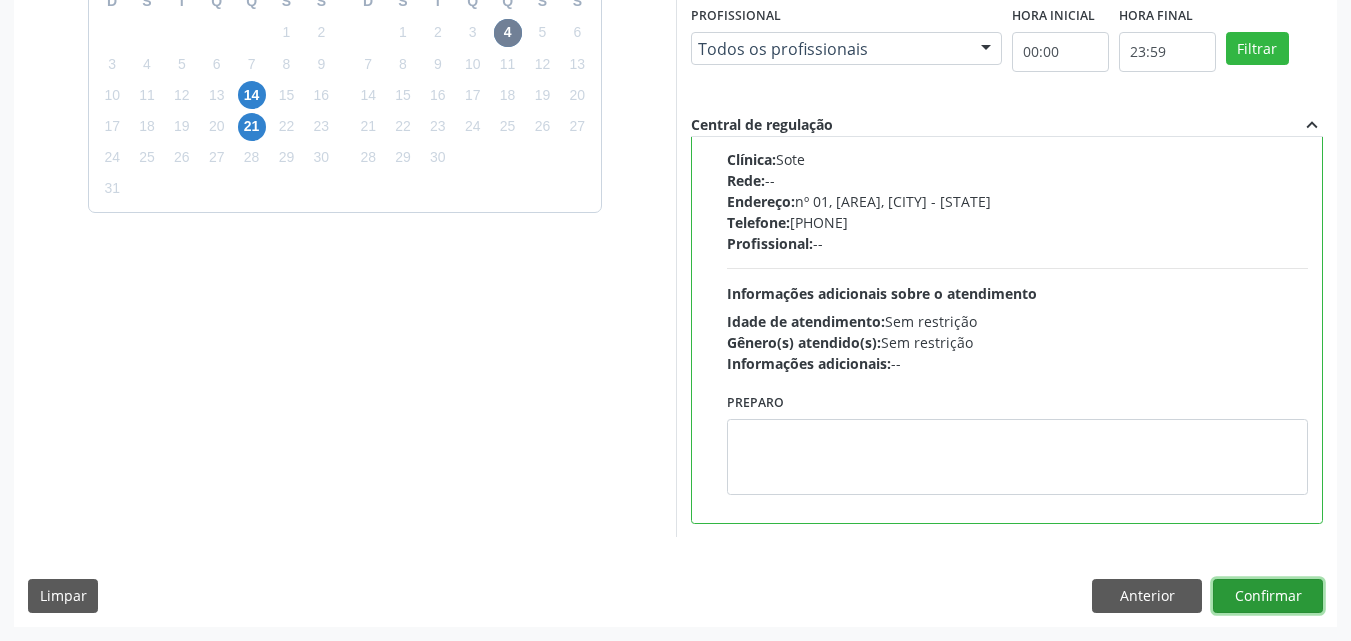 click on "Confirmar" at bounding box center [1268, 596] 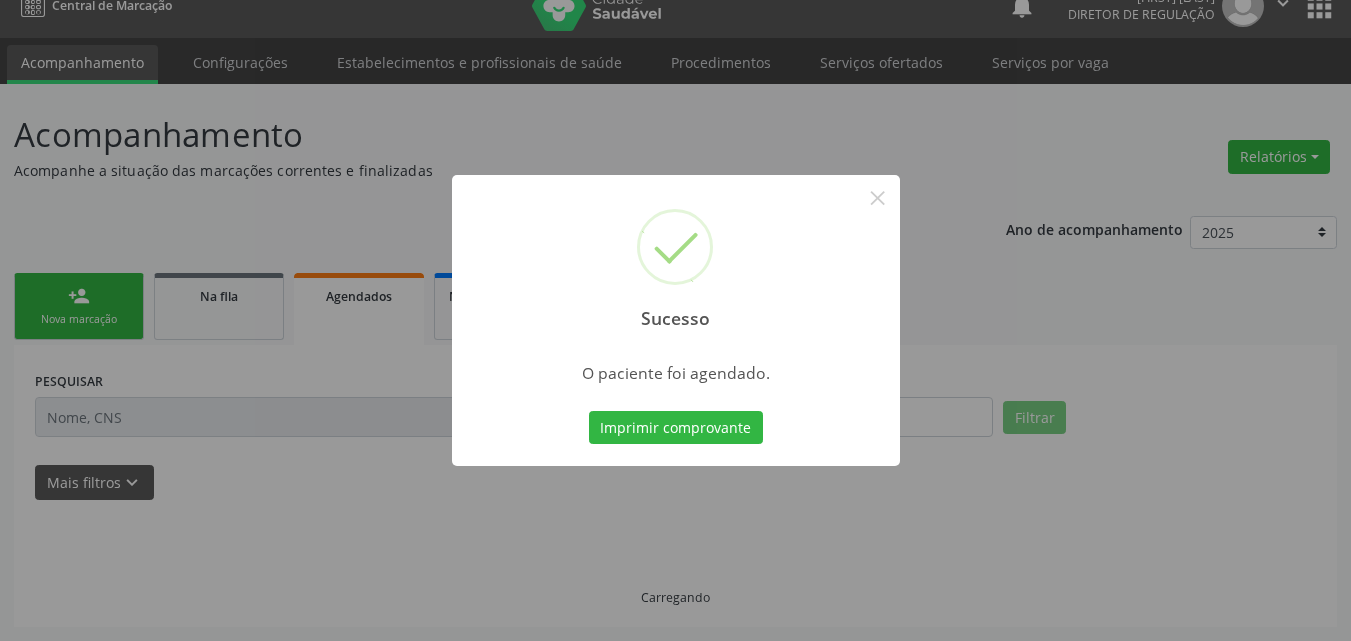 scroll, scrollTop: 26, scrollLeft: 0, axis: vertical 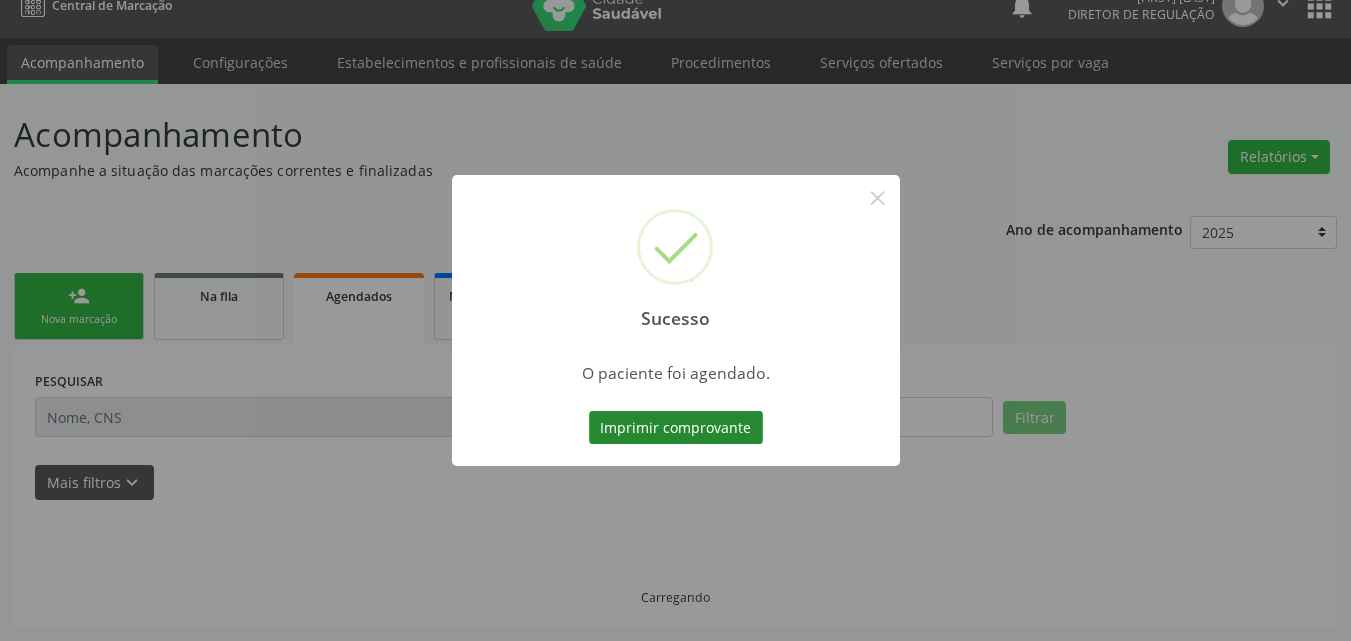 click on "Imprimir comprovante" at bounding box center (676, 428) 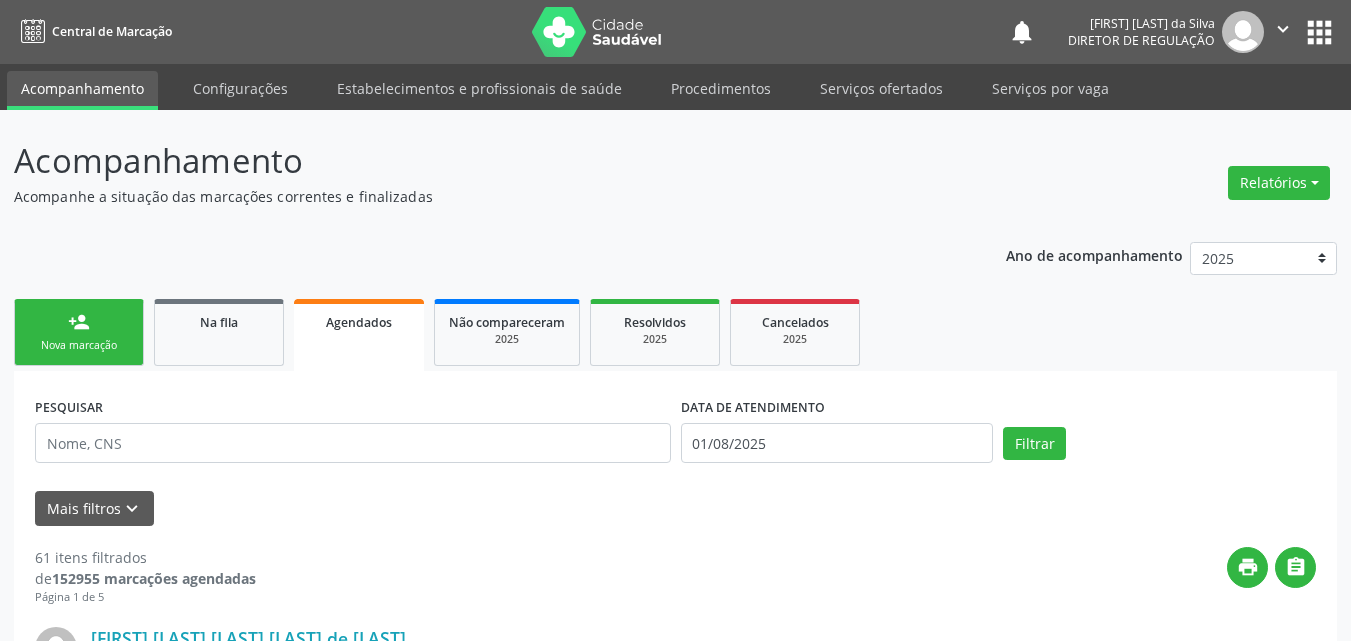scroll, scrollTop: 26, scrollLeft: 0, axis: vertical 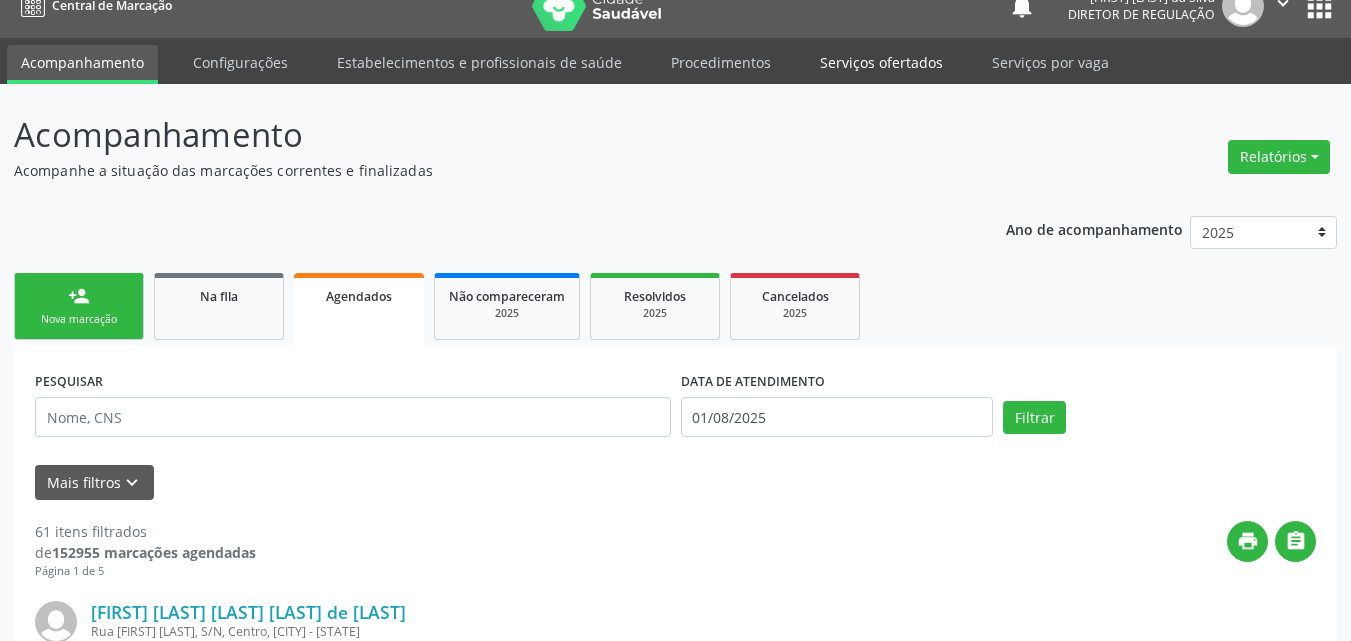 click on "Serviços ofertados" at bounding box center (881, 62) 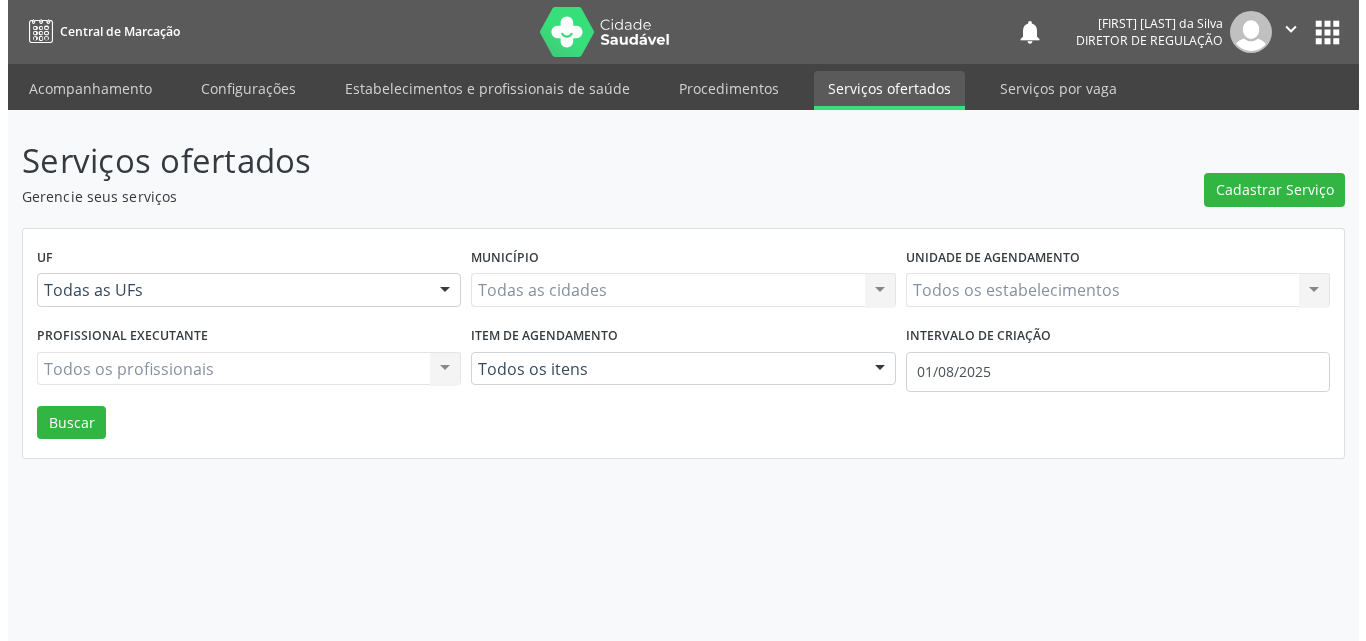 scroll, scrollTop: 0, scrollLeft: 0, axis: both 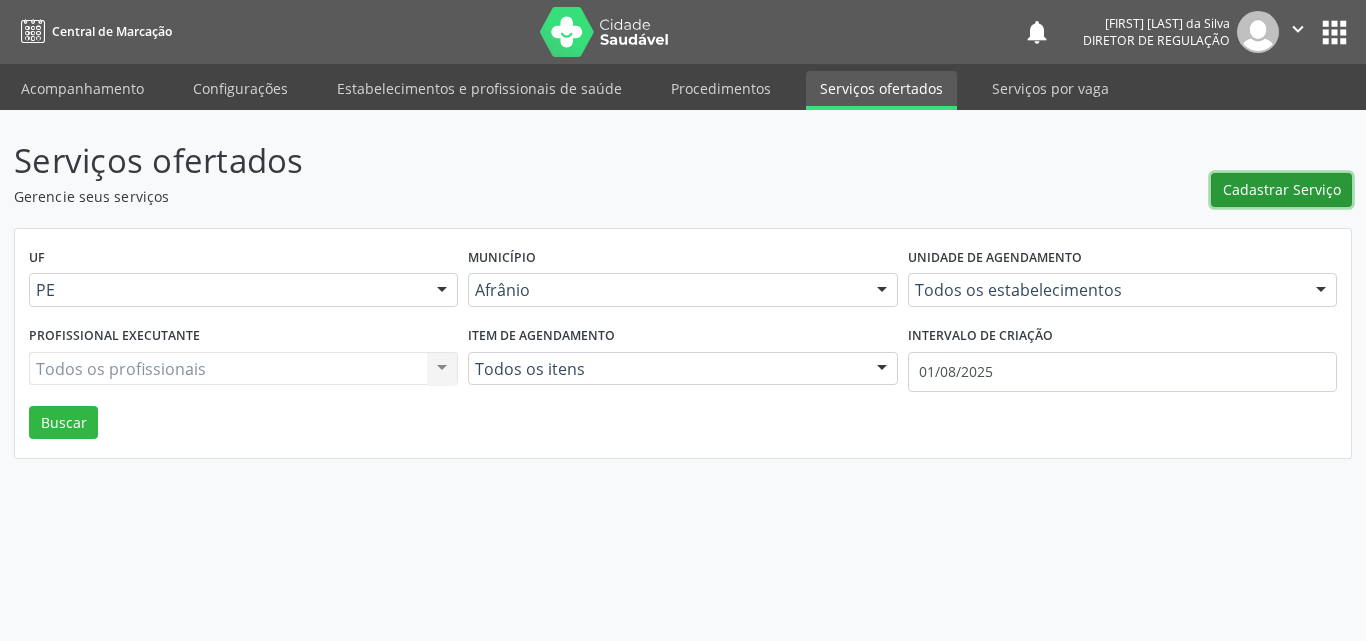 click on "Cadastrar Serviço" at bounding box center [1282, 189] 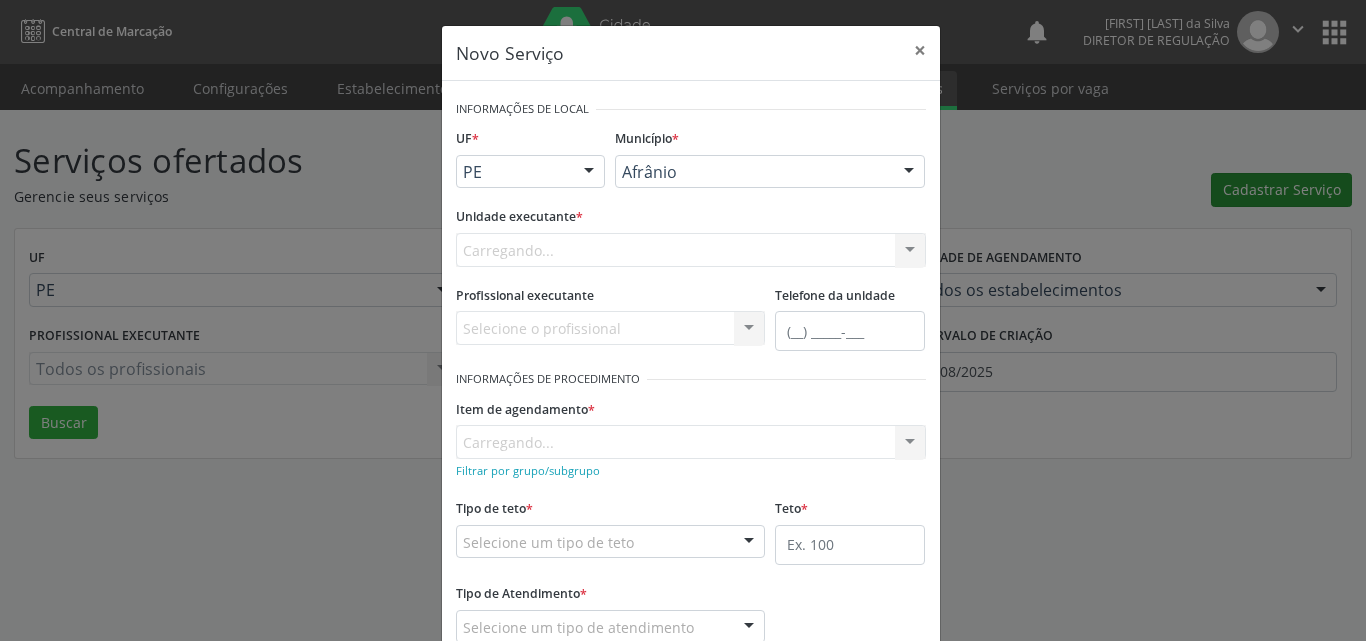 scroll, scrollTop: 0, scrollLeft: 0, axis: both 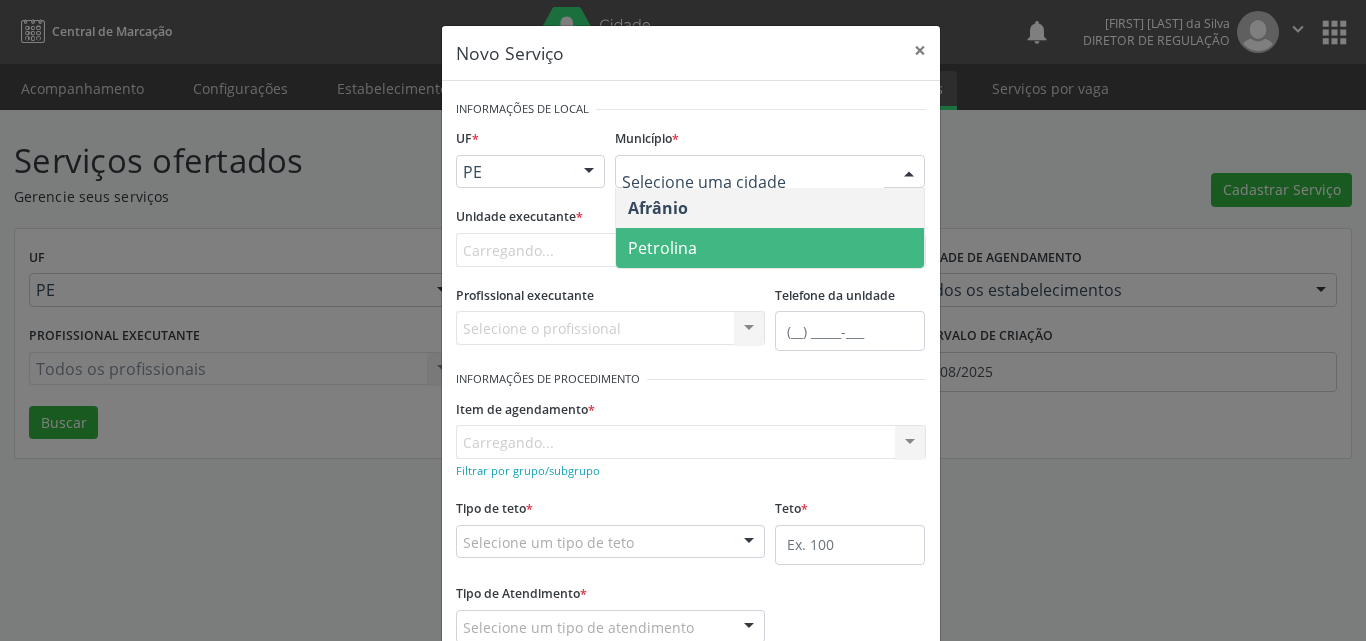 click on "Petrolina" at bounding box center (770, 248) 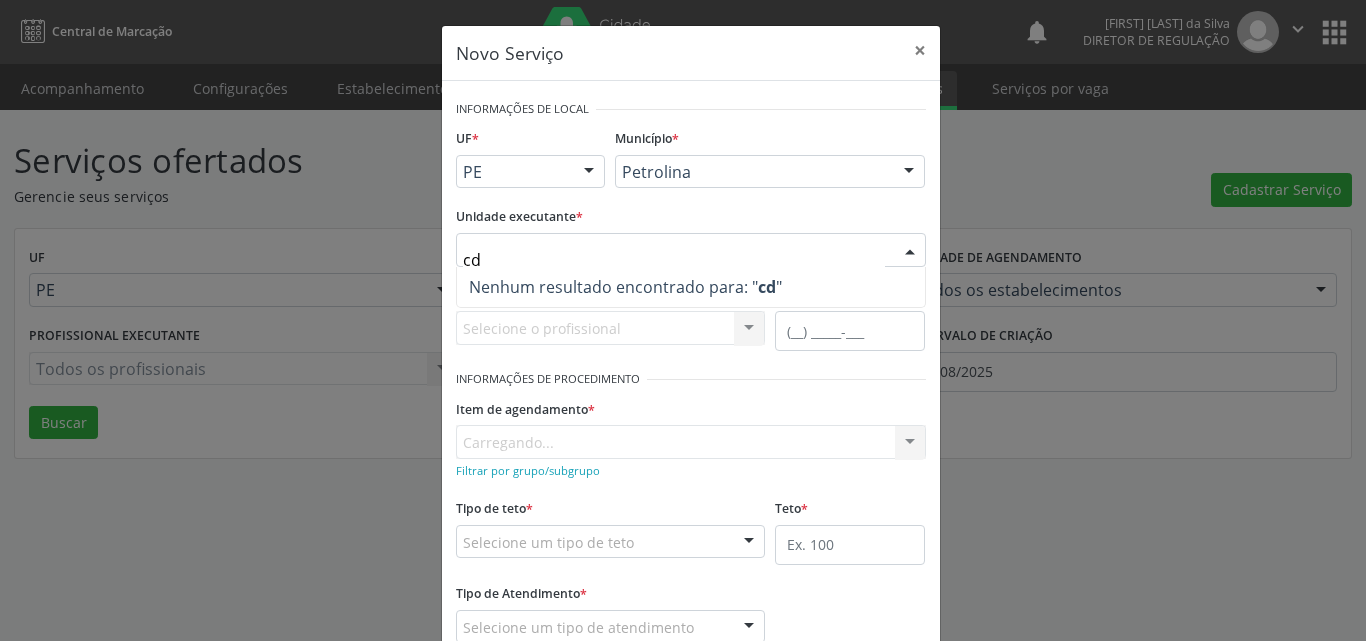 type on "cdi" 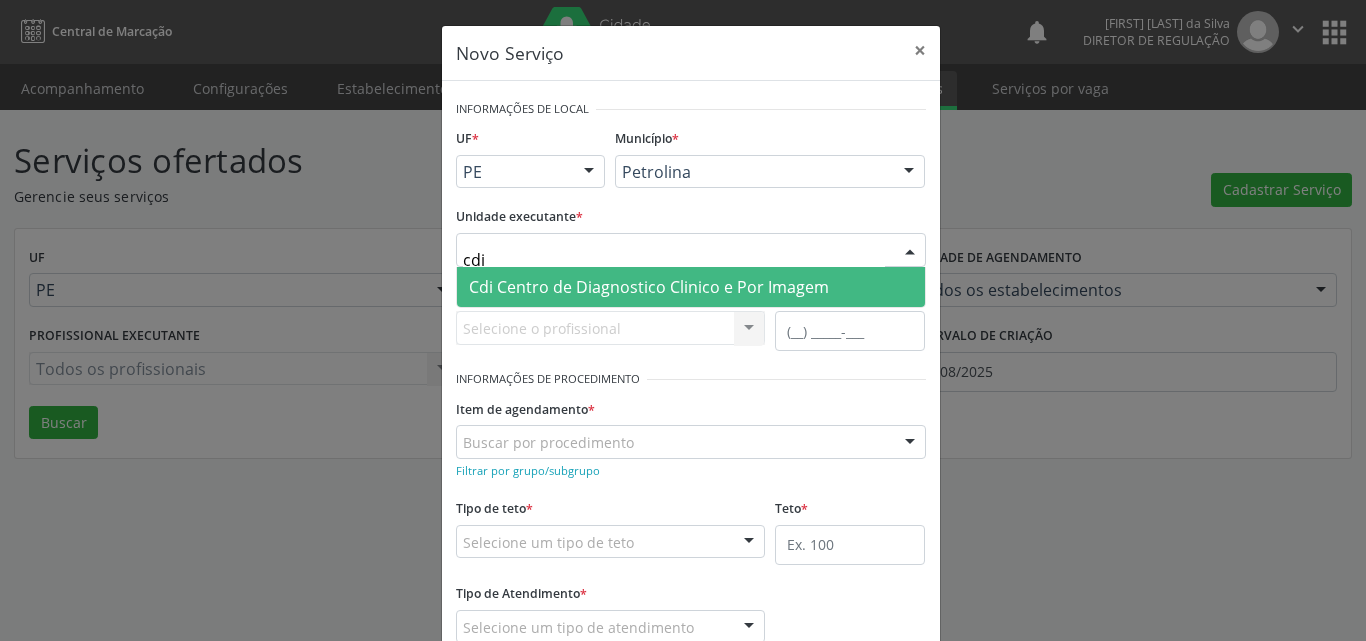 click on "Cdi Centro de Diagnostico Clinico e Por Imagem" at bounding box center (649, 287) 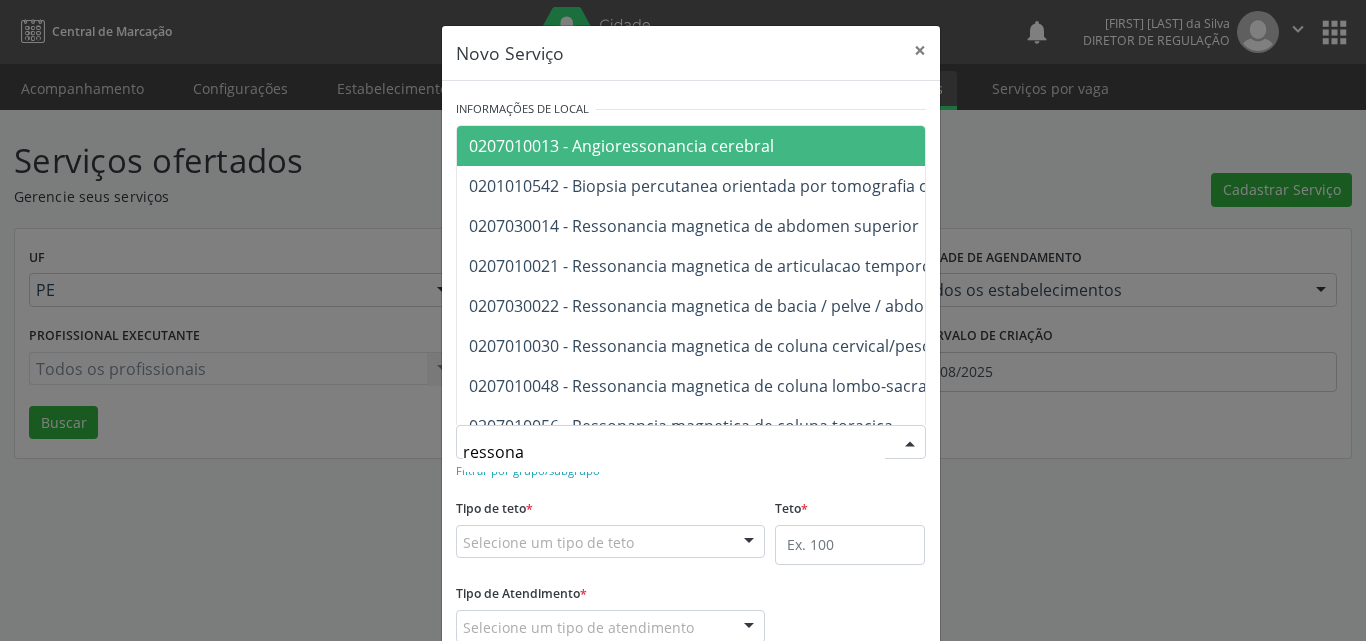 type on "ressonan" 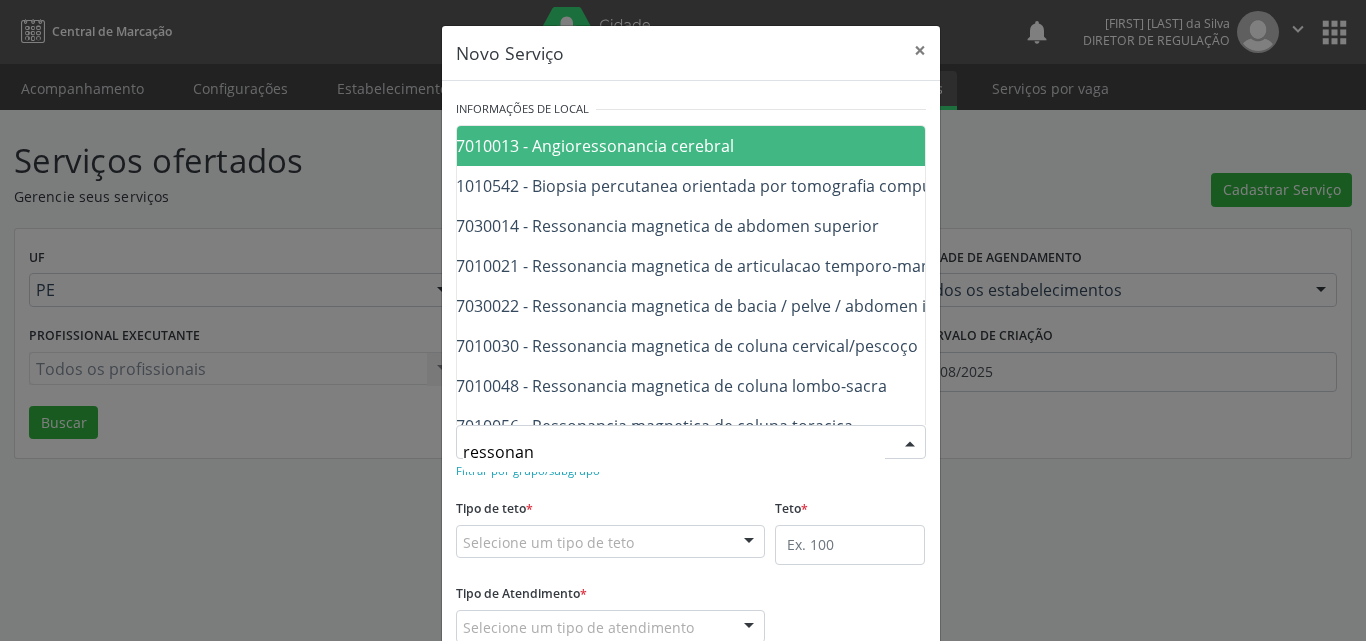 scroll, scrollTop: 0, scrollLeft: 80, axis: horizontal 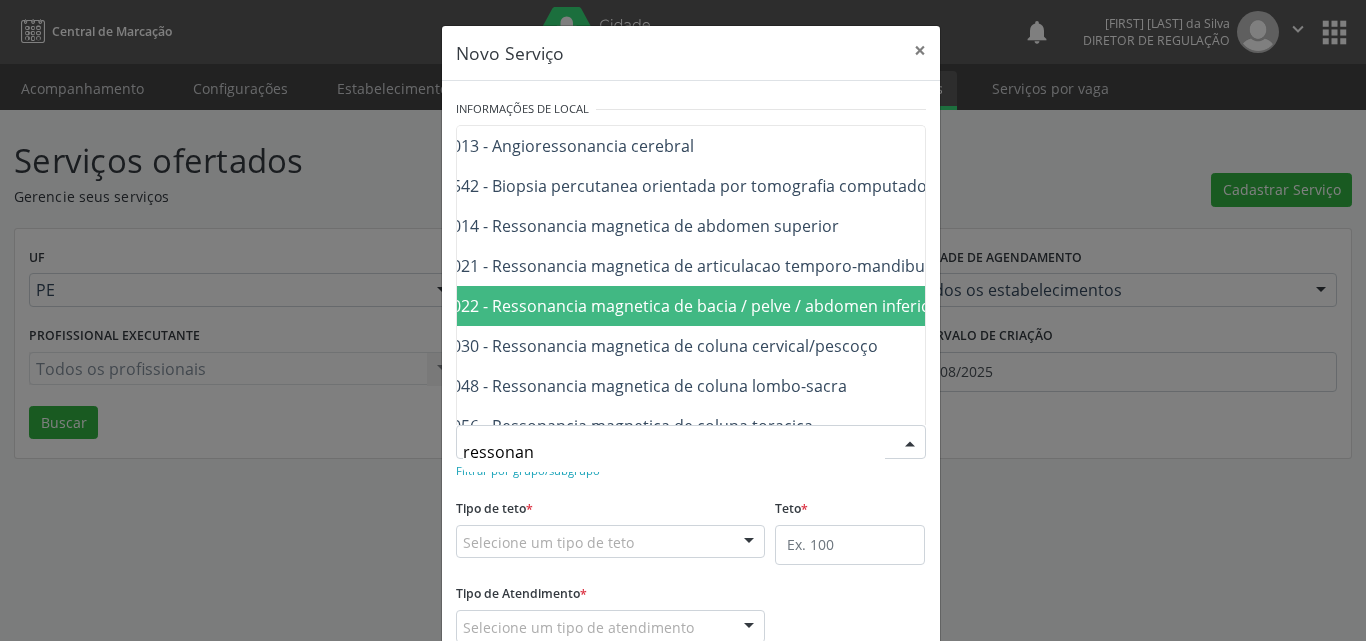 click on "0207030022 - Ressonancia magnetica de bacia / pelve / abdomen inferior" at bounding box center (663, 306) 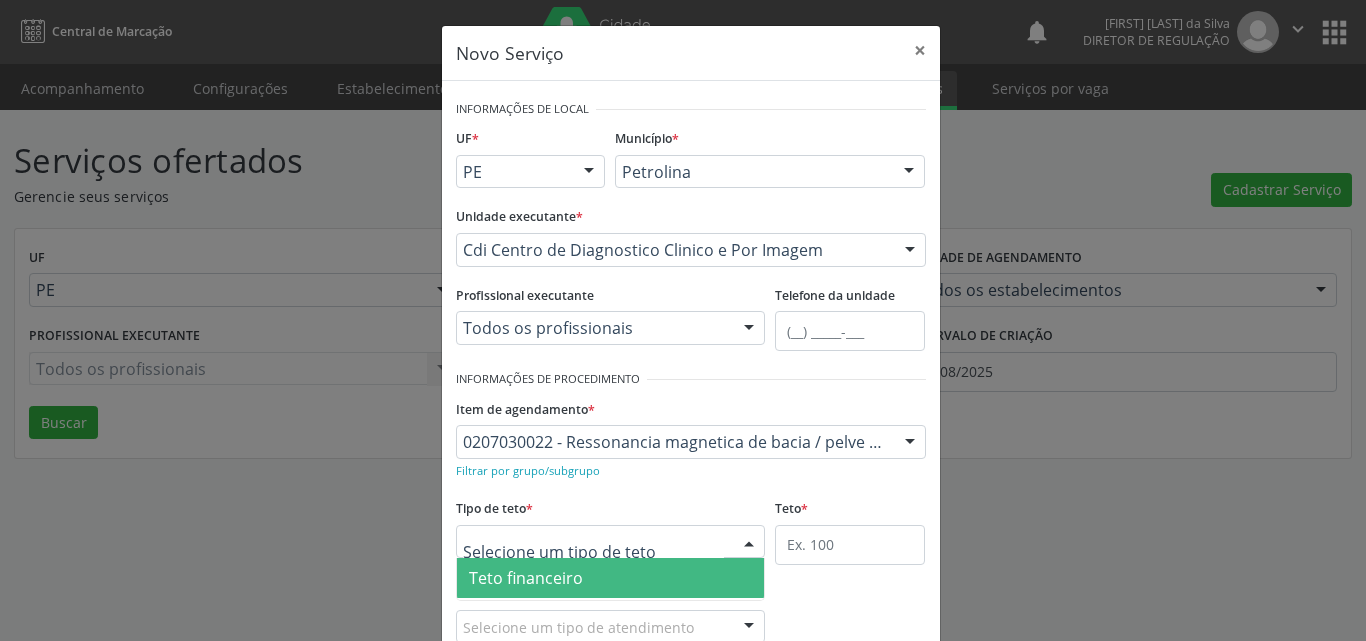 click at bounding box center (611, 542) 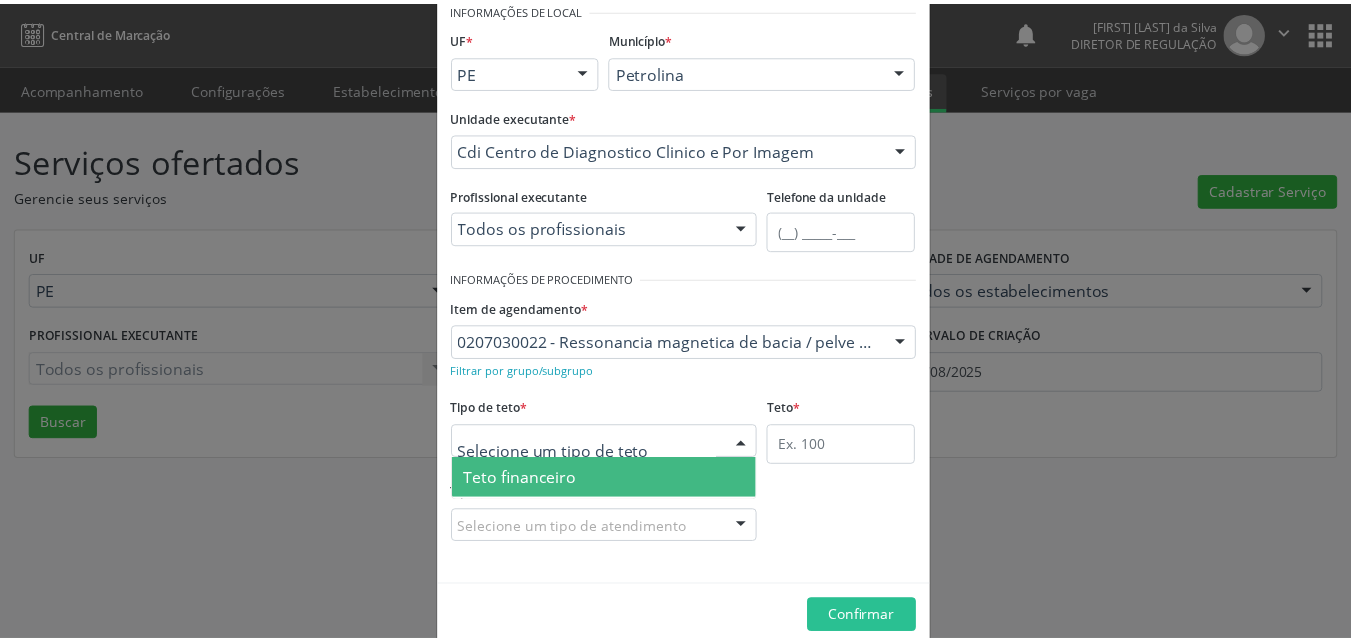 scroll, scrollTop: 38, scrollLeft: 0, axis: vertical 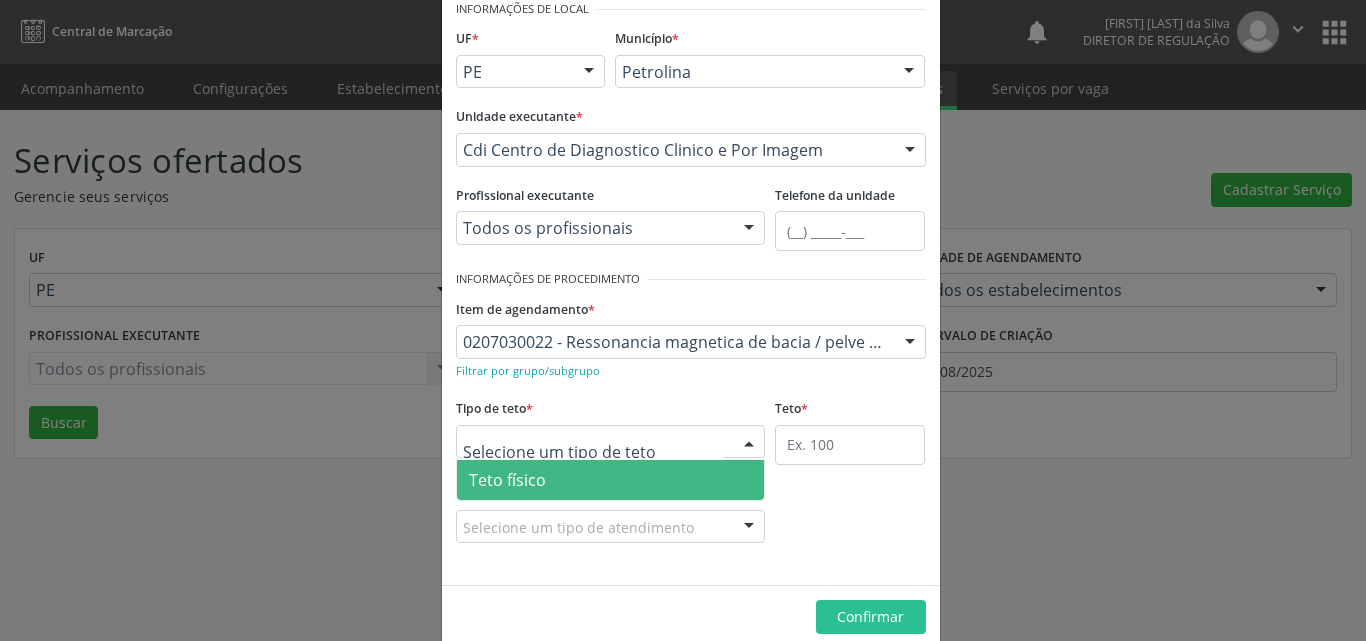click on "Teto físico" at bounding box center [611, 480] 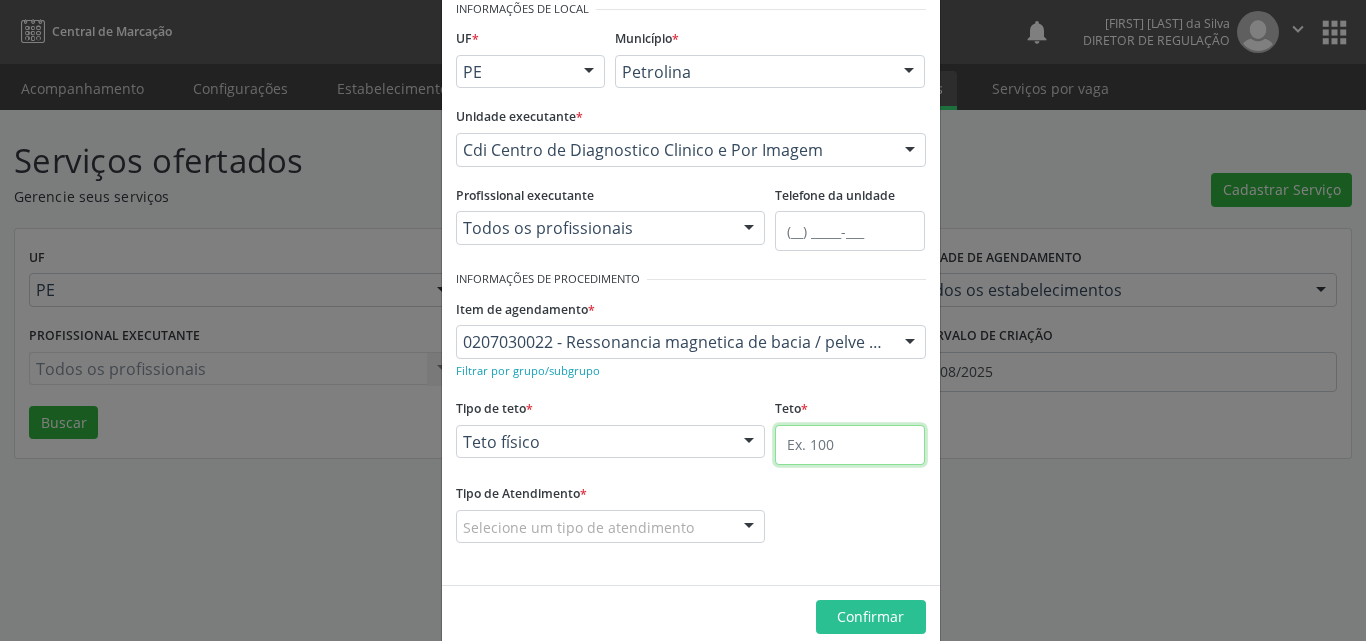 click at bounding box center [850, 445] 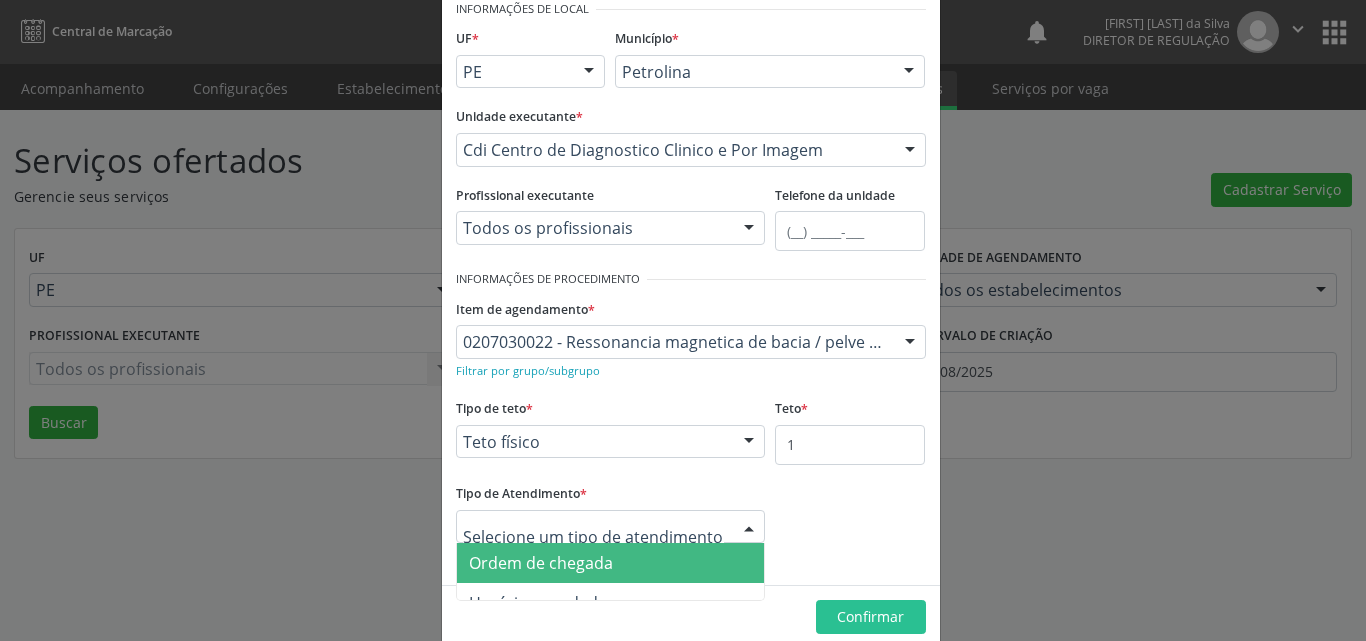 click at bounding box center (611, 527) 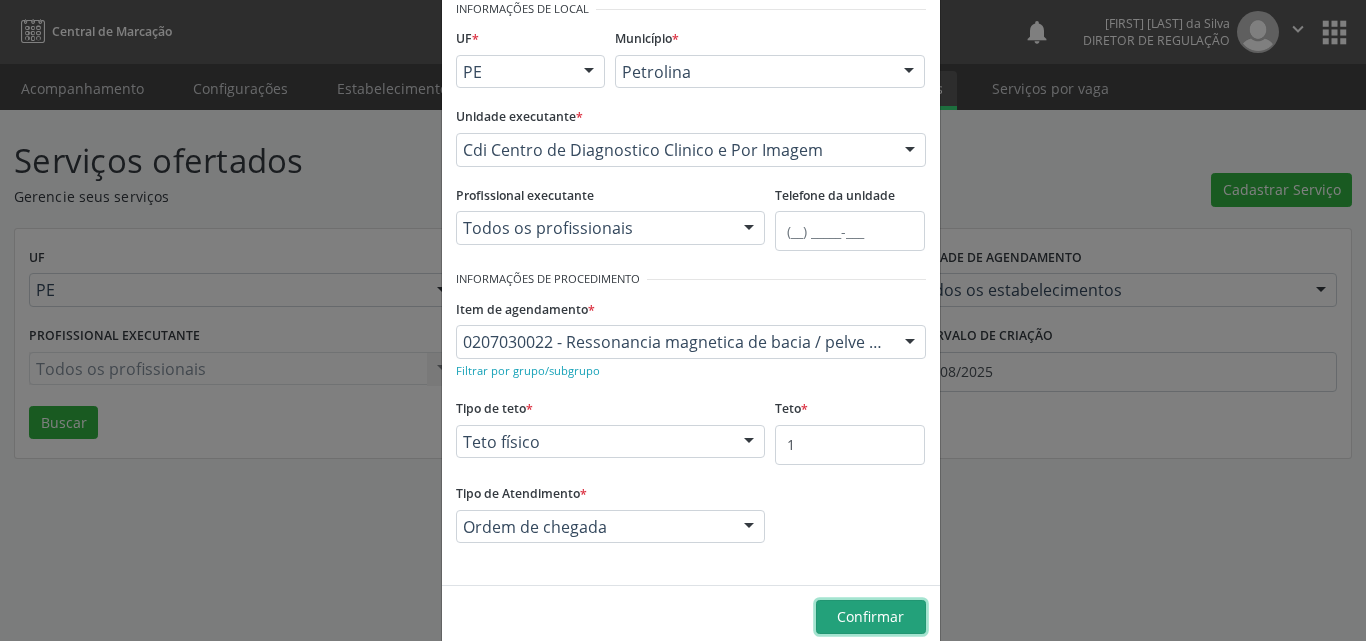 click on "Confirmar" at bounding box center (870, 616) 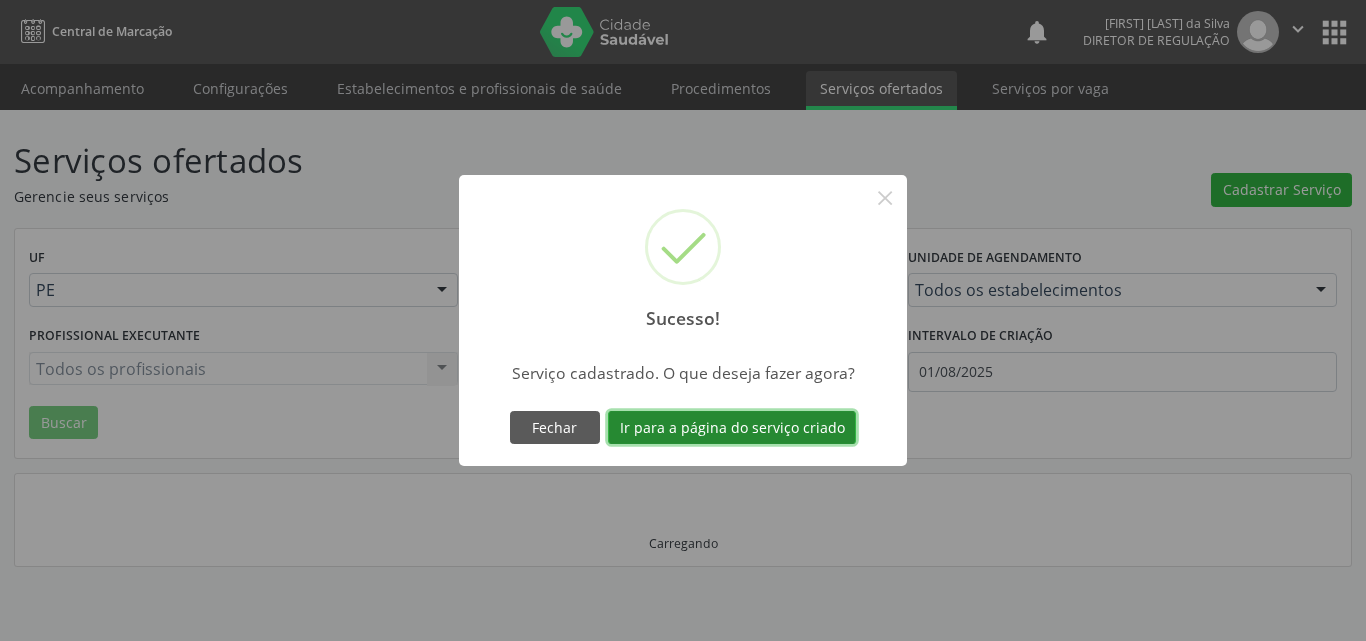 click on "Ir para a página do serviço criado" at bounding box center [732, 428] 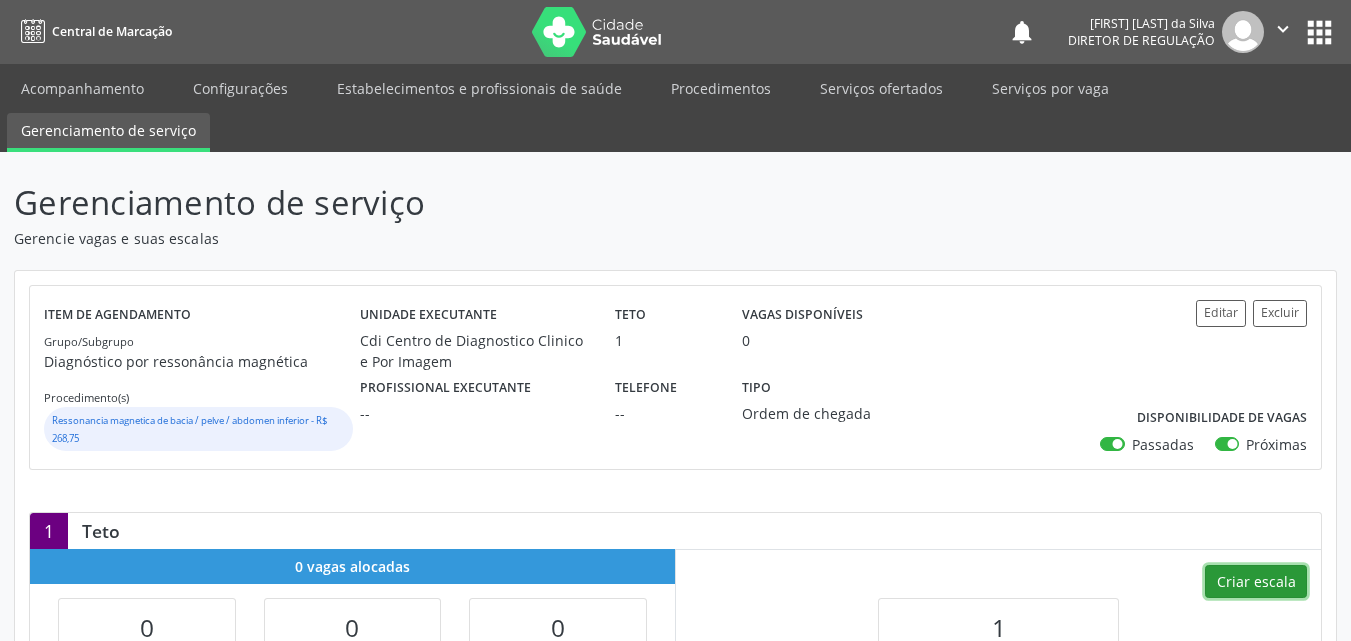 click on "Criar escala" at bounding box center [1256, 582] 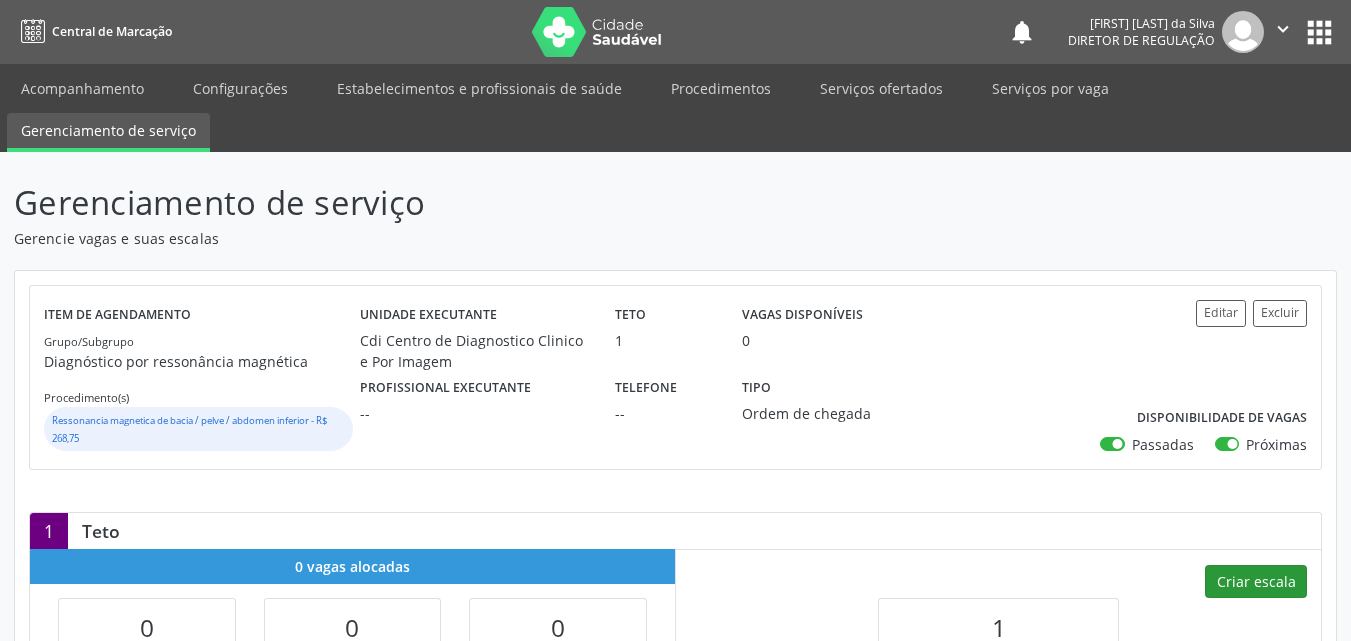 select on "7" 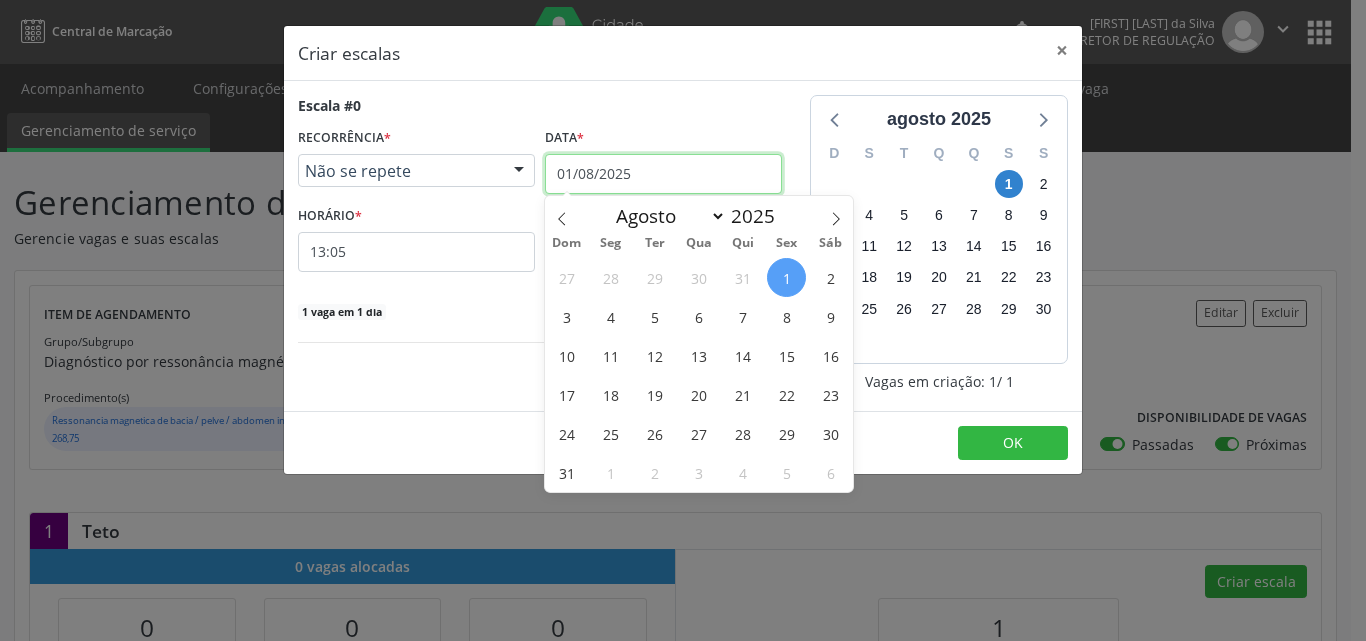 click on "01/08/2025" at bounding box center (663, 174) 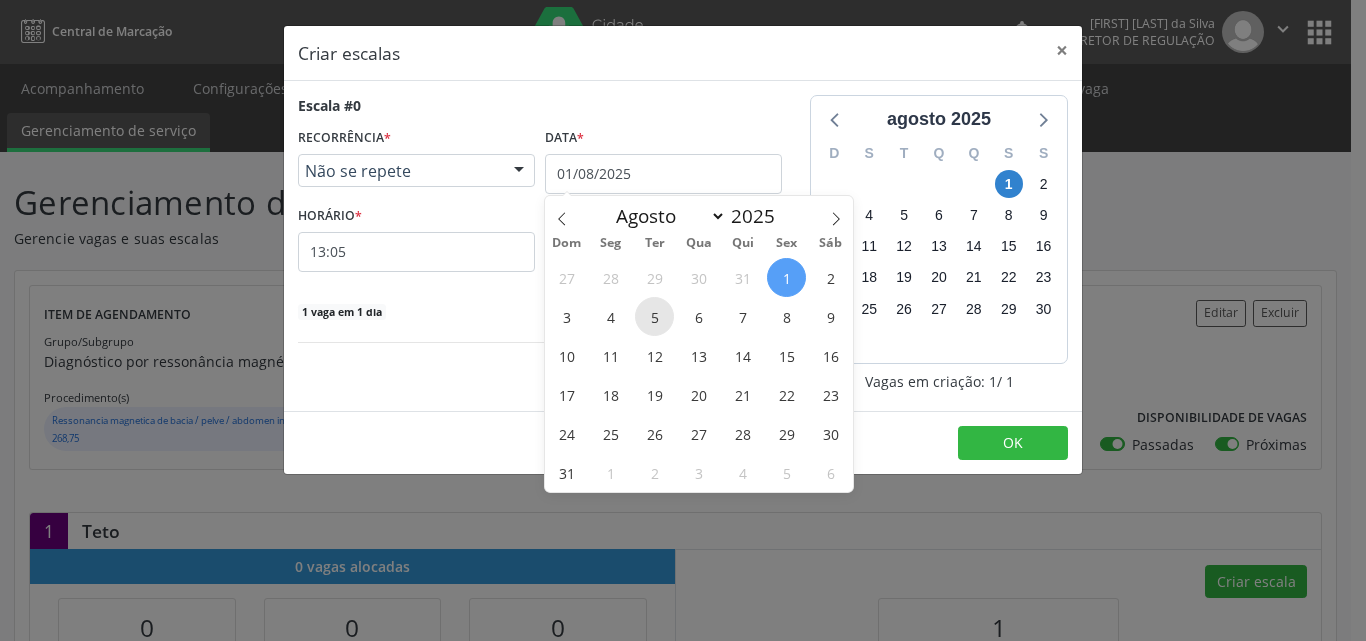 click on "5" at bounding box center [654, 316] 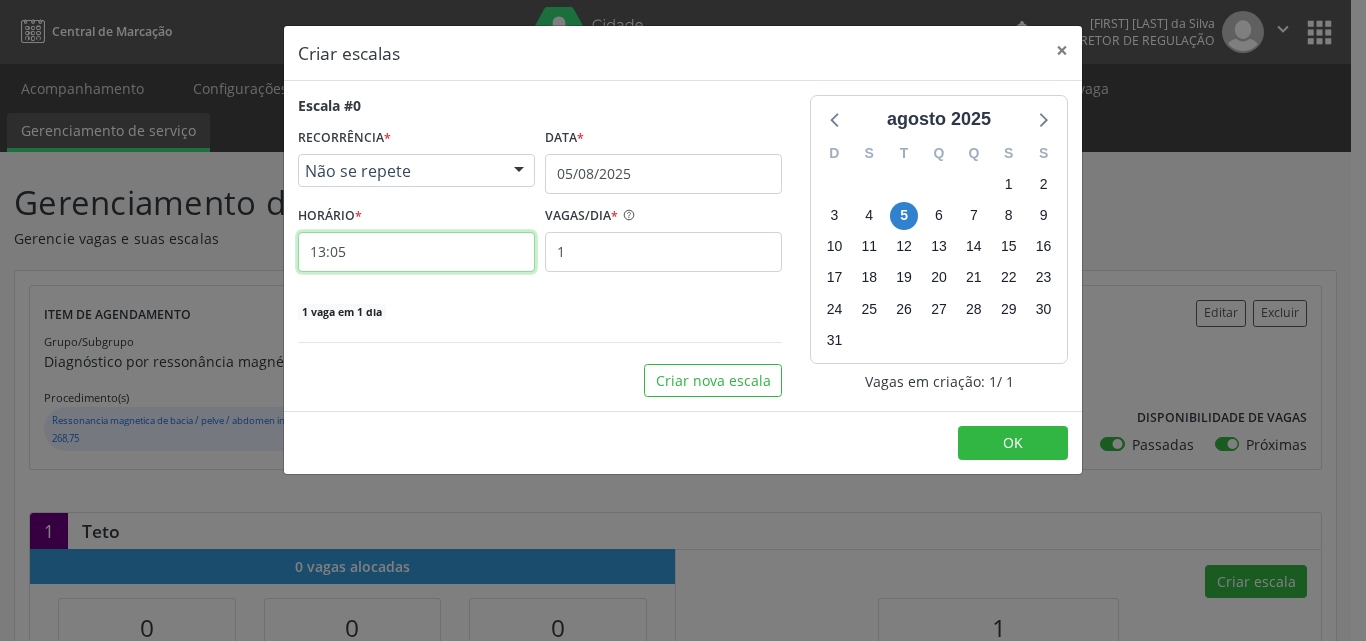 click on "13:05" at bounding box center (416, 252) 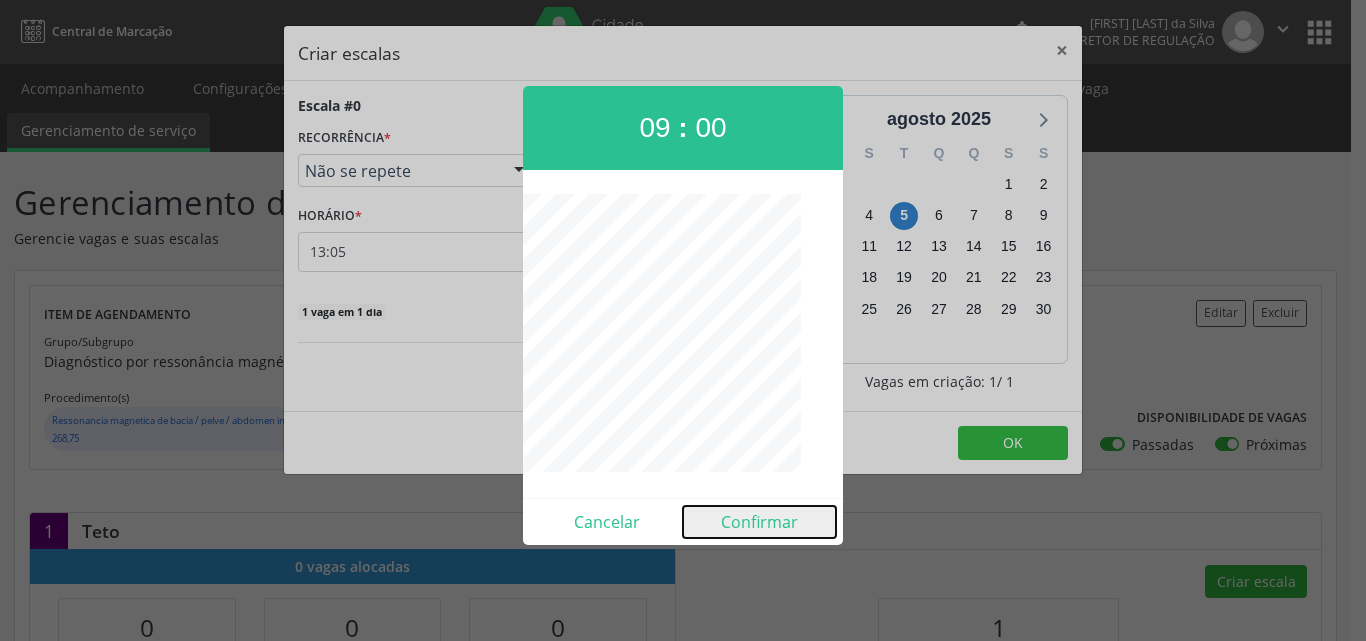 click on "Confirmar" at bounding box center [759, 522] 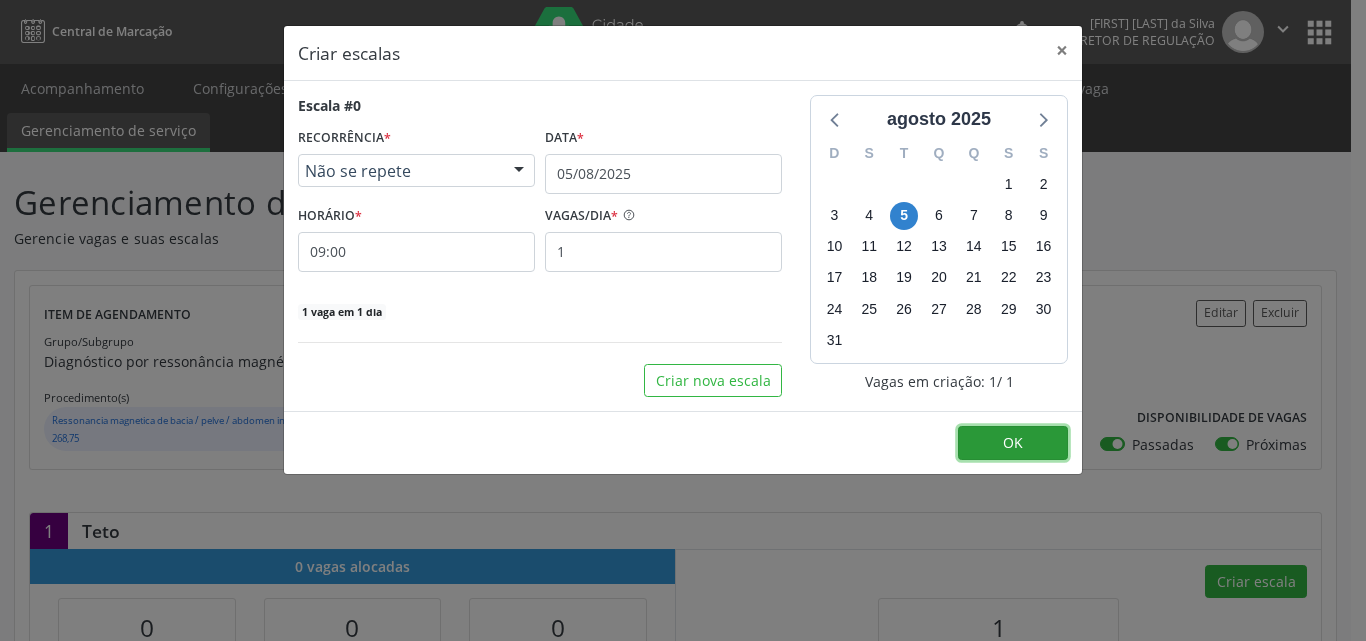 click on "OK" at bounding box center [1013, 443] 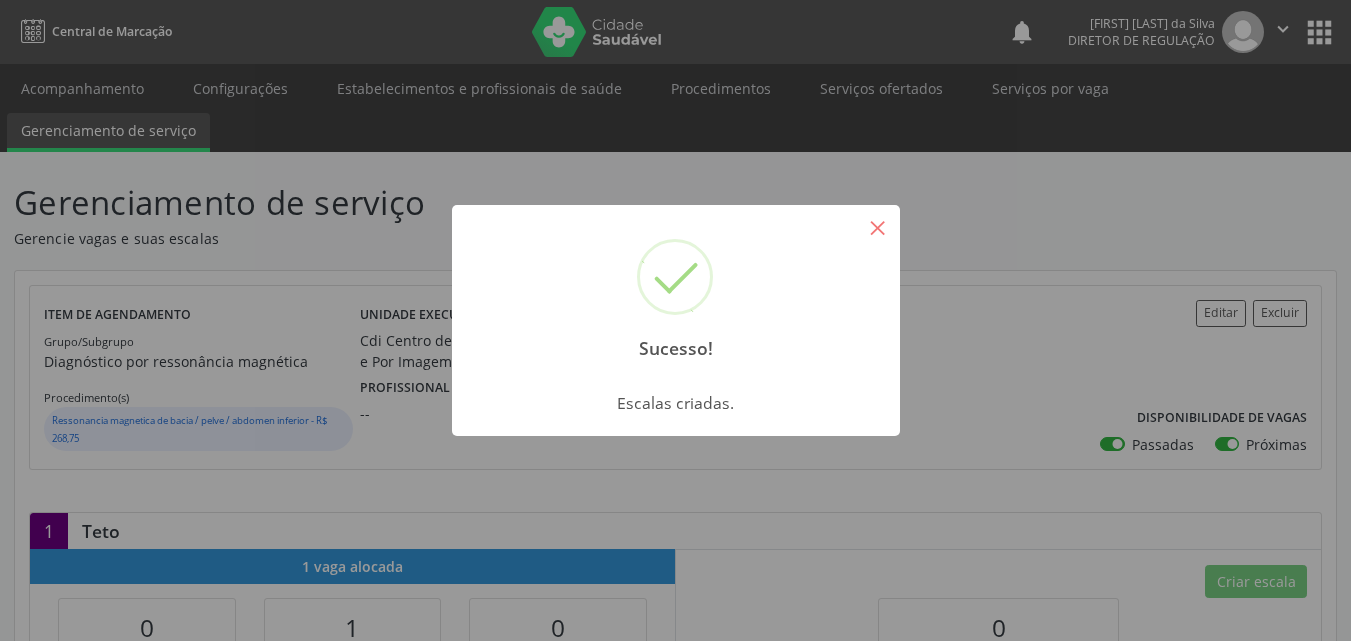 click on "×" at bounding box center [878, 227] 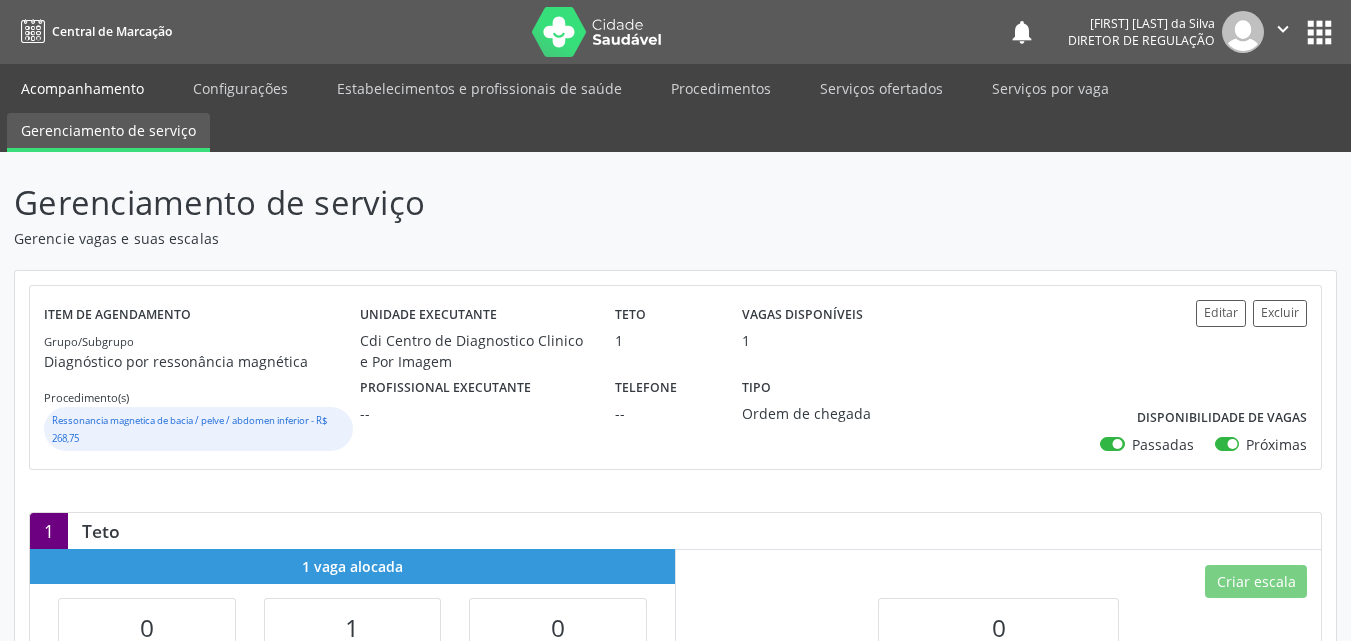 click on "Acompanhamento" at bounding box center [82, 88] 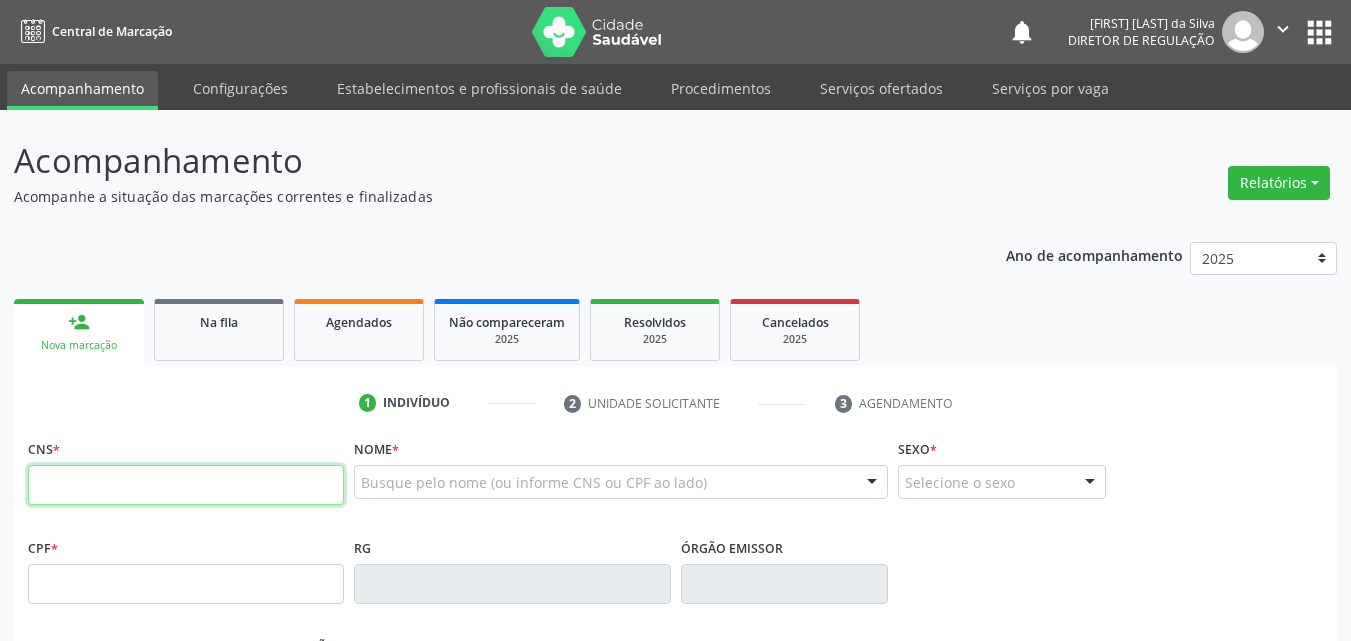 click at bounding box center [186, 485] 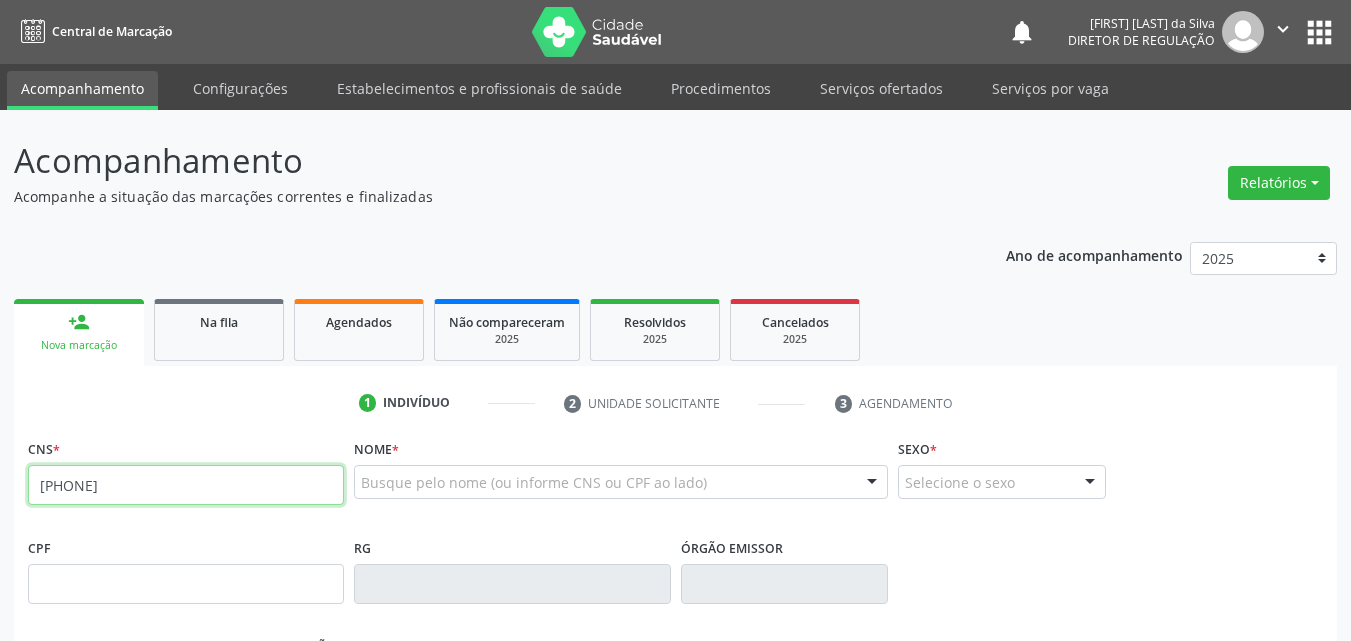 type on "[PHONE]" 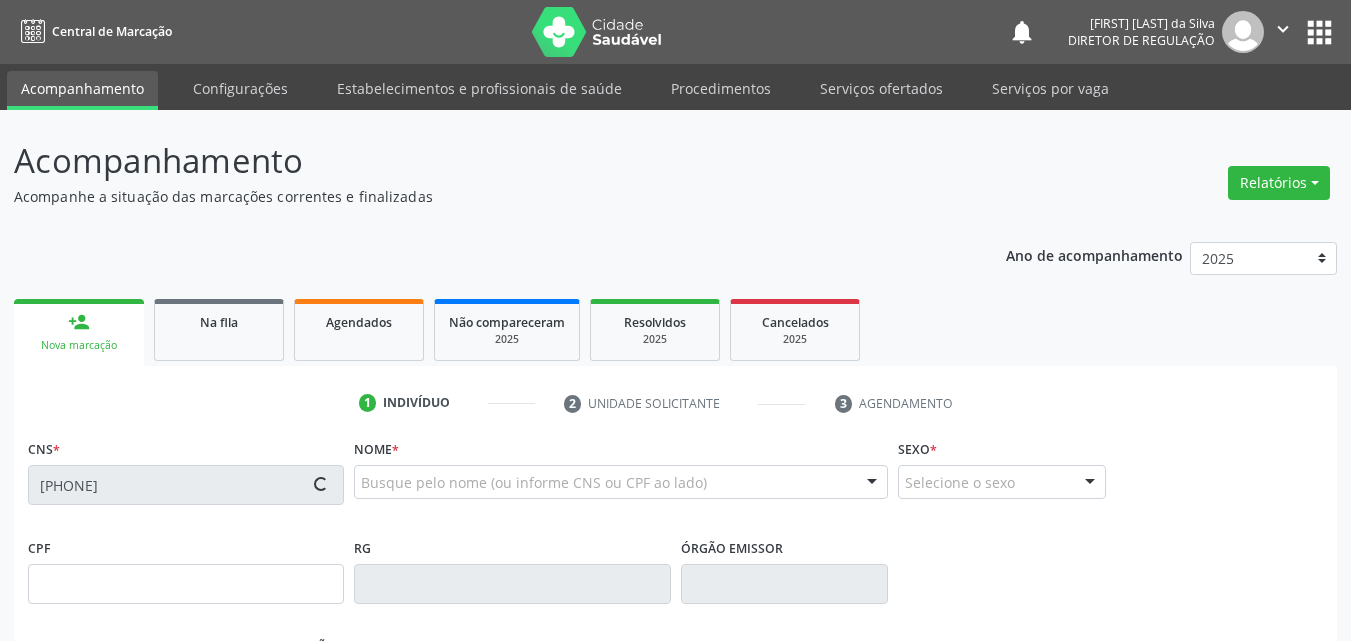 type on "[NUMBER]" 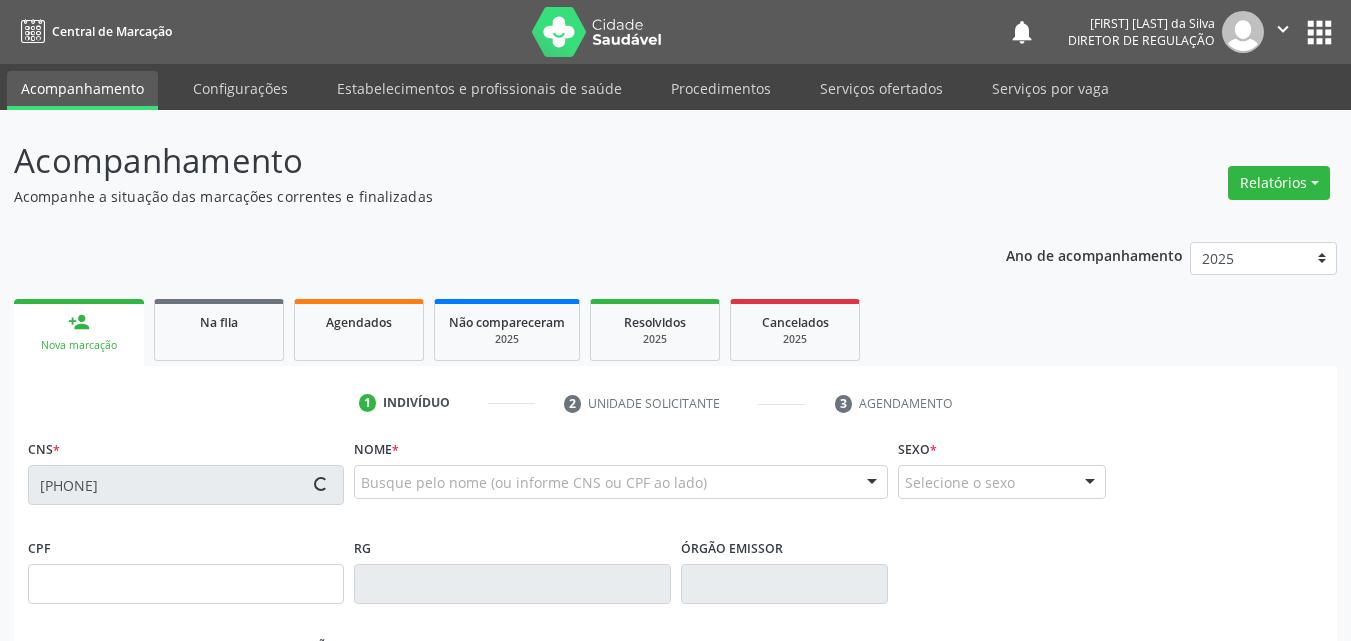 type on "09/01/2005" 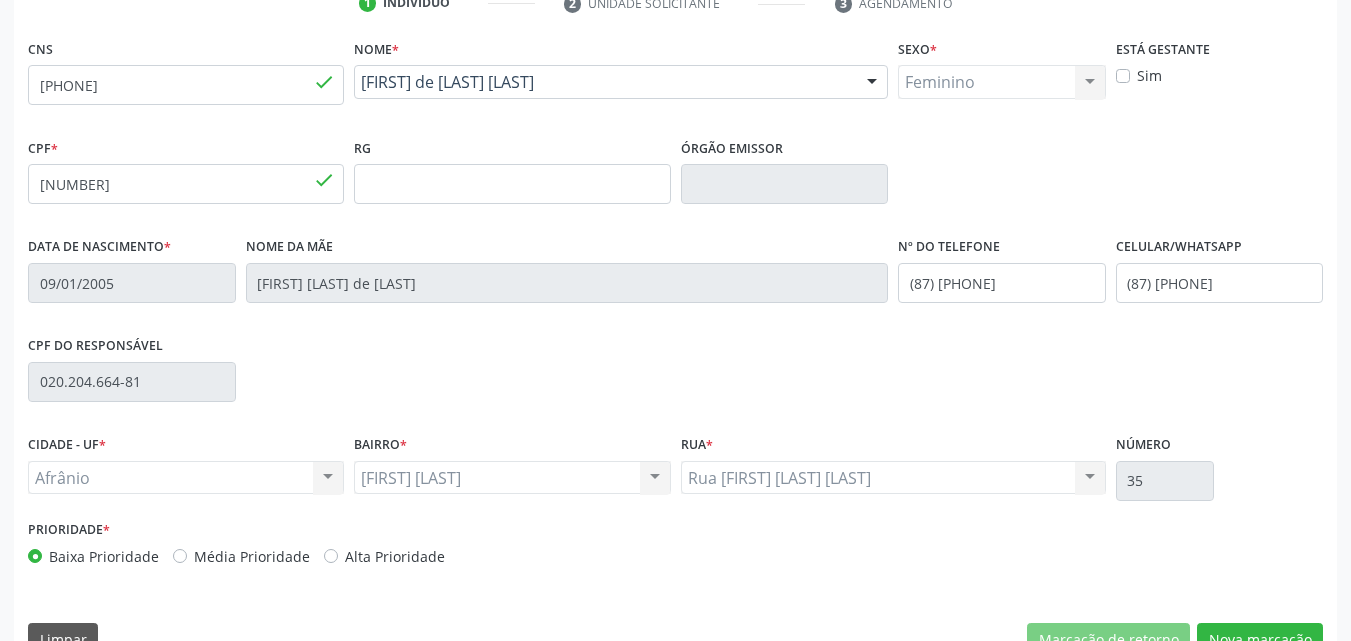 scroll, scrollTop: 443, scrollLeft: 0, axis: vertical 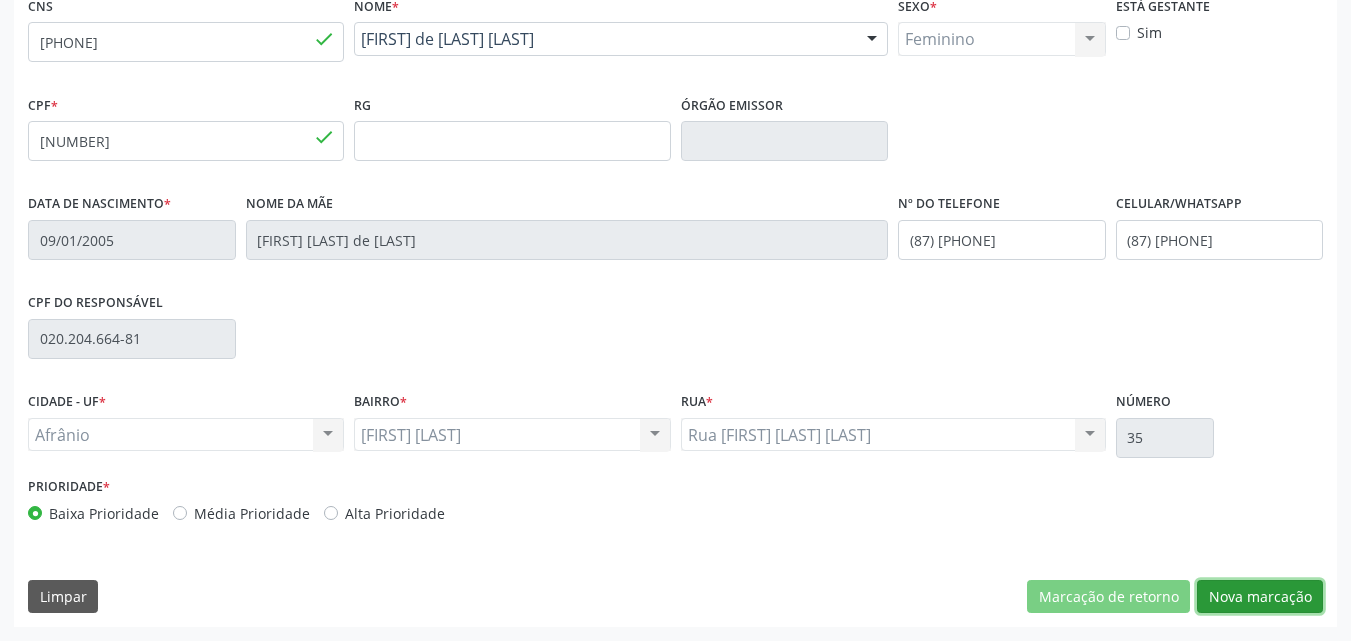 click on "Nova marcação" at bounding box center [1260, 597] 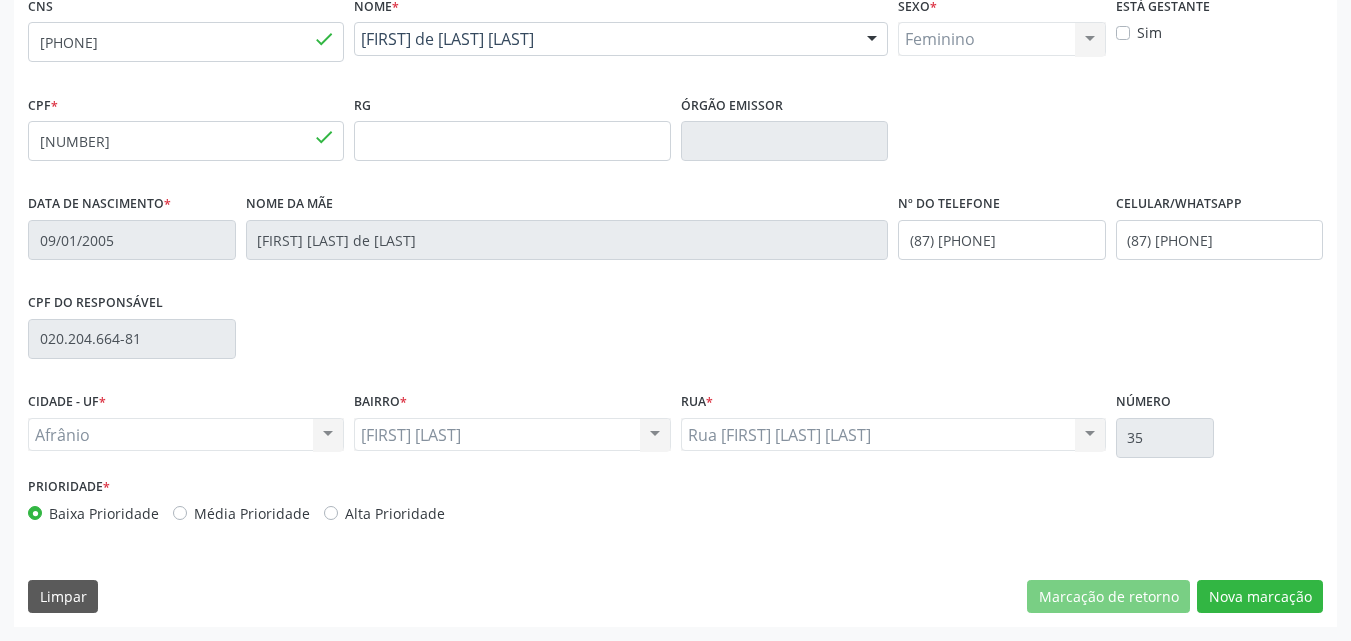 scroll, scrollTop: 265, scrollLeft: 0, axis: vertical 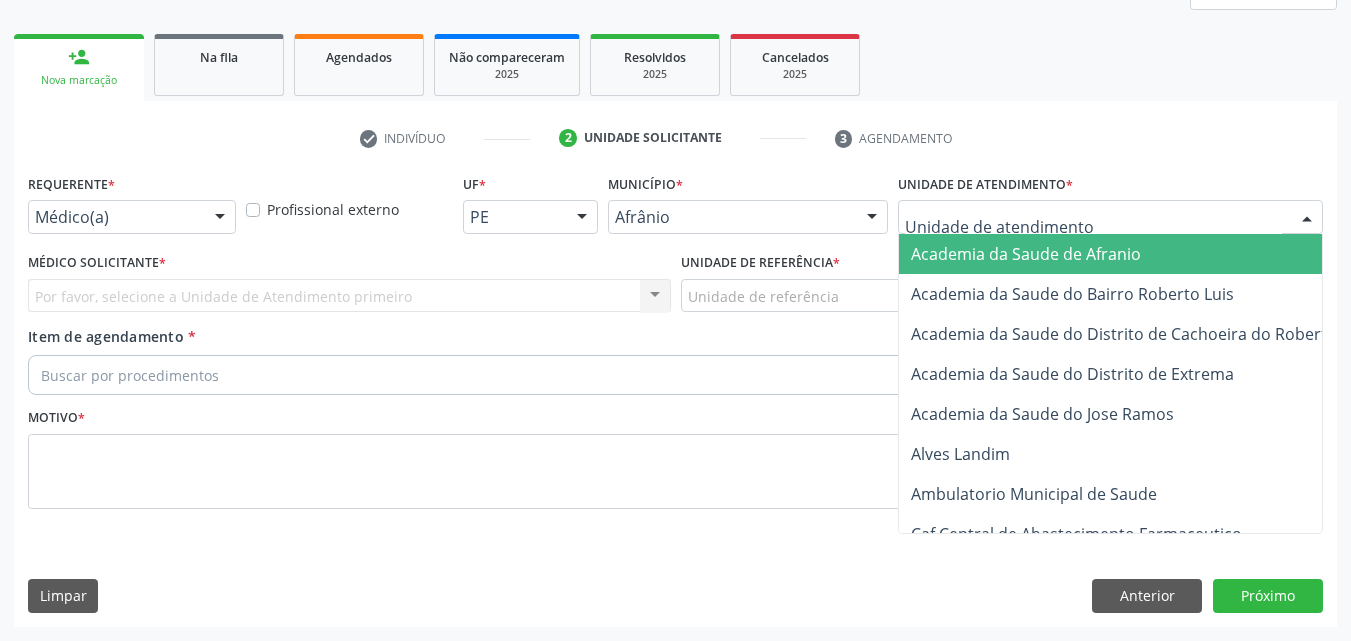 click at bounding box center (1110, 217) 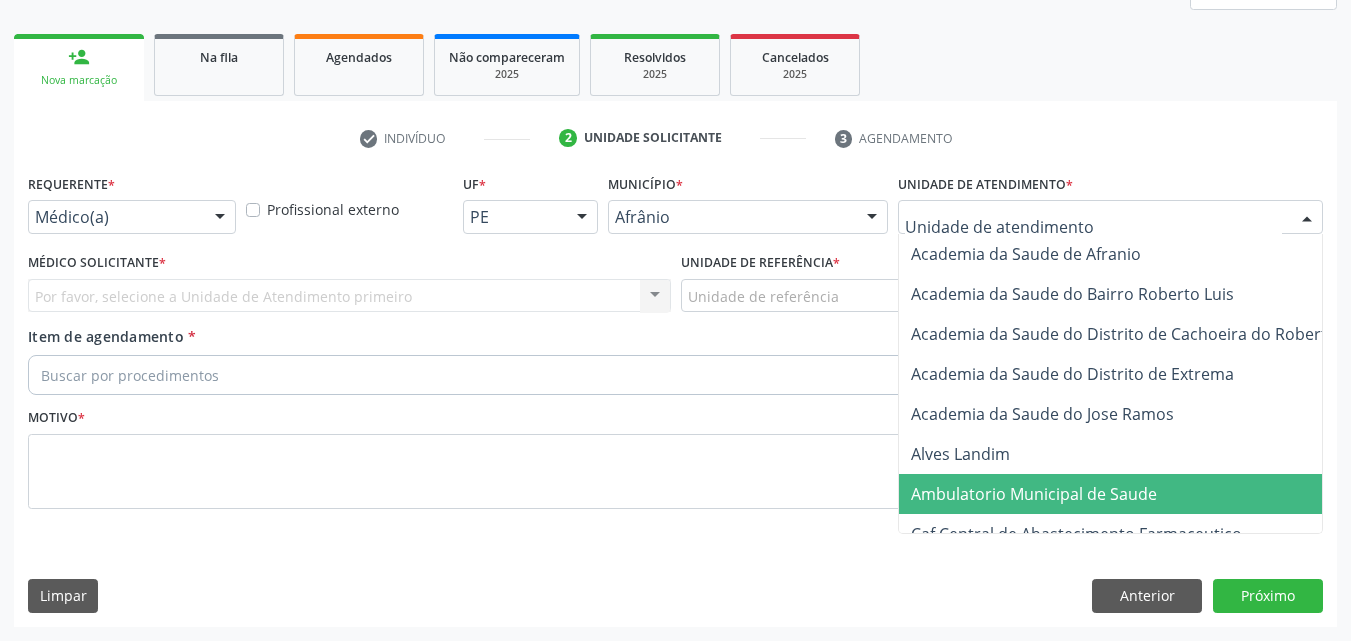 click on "Ambulatorio Municipal de Saude" at bounding box center [1034, 494] 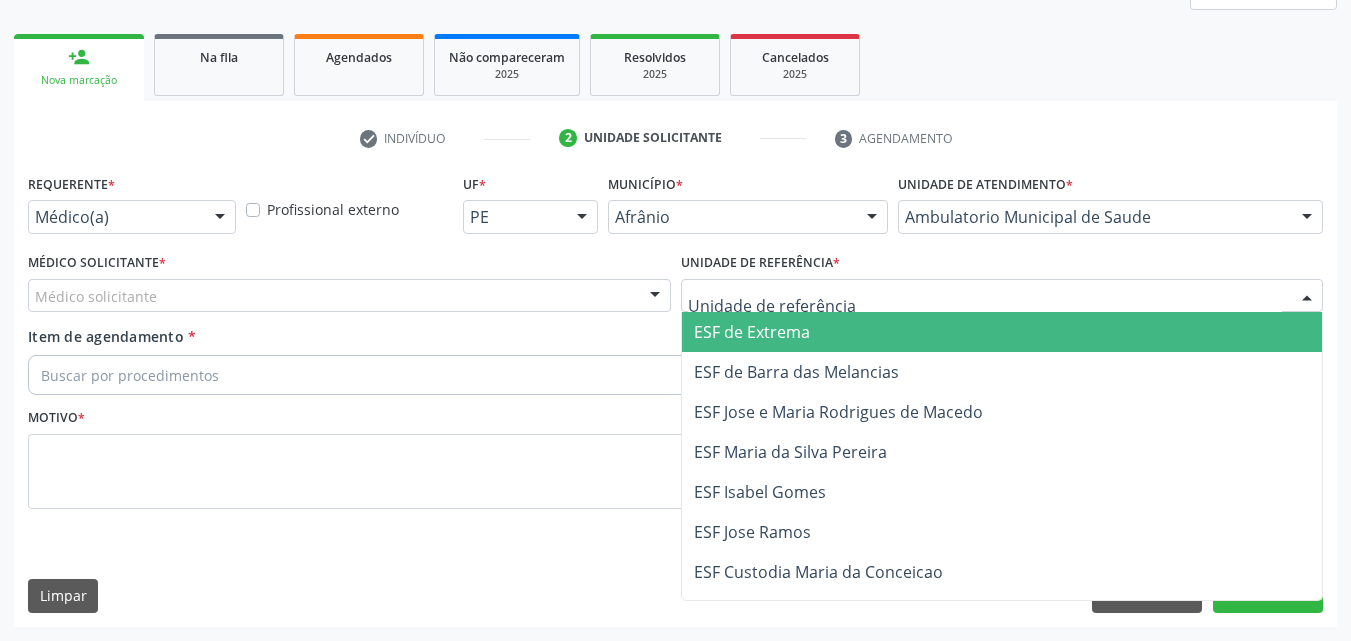 click at bounding box center (1002, 296) 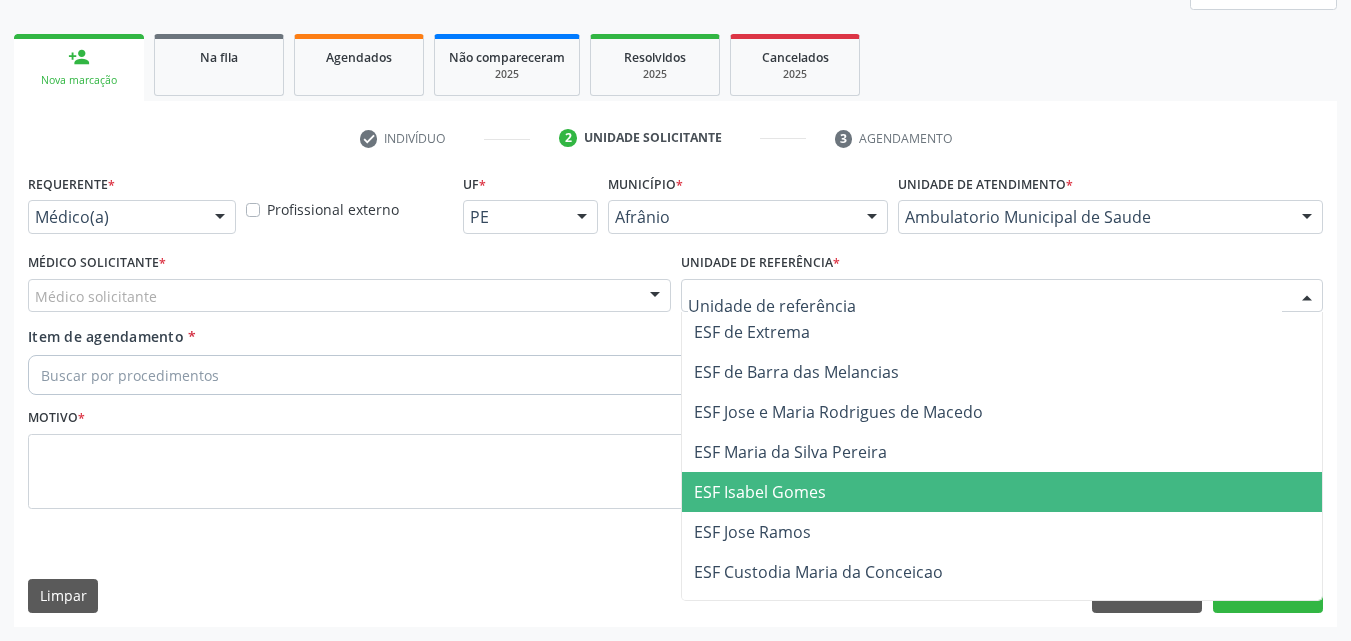 drag, startPoint x: 843, startPoint y: 492, endPoint x: 806, endPoint y: 471, distance: 42.544094 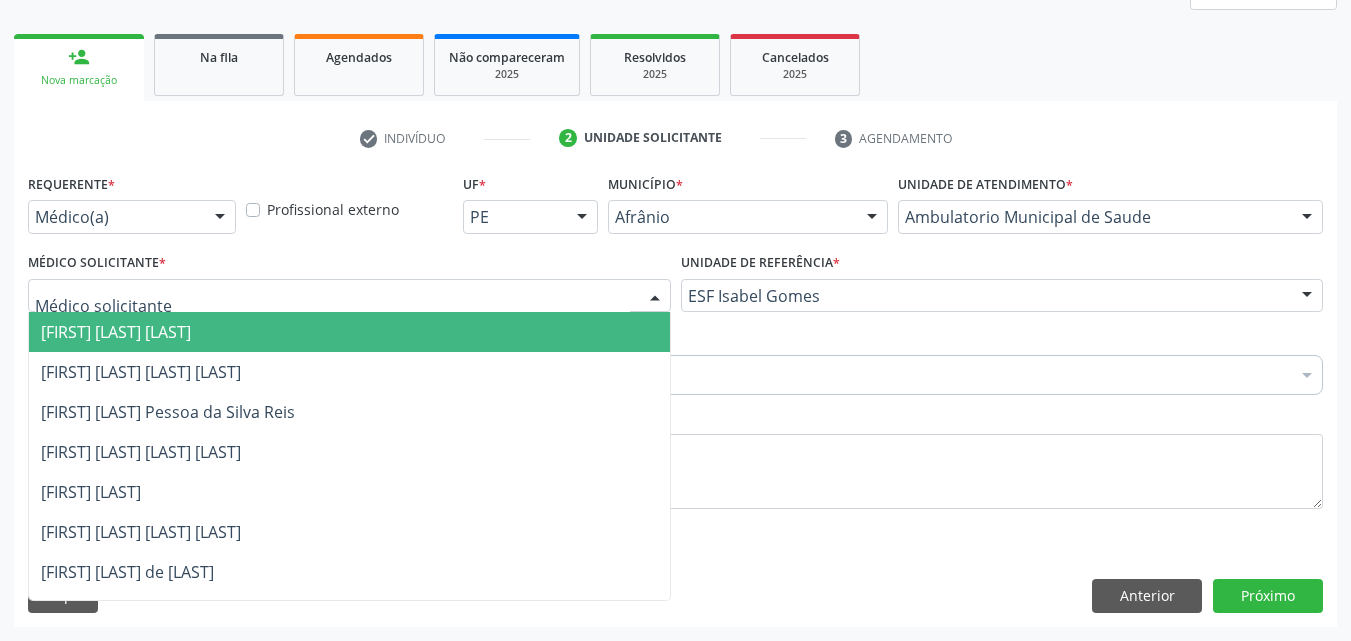 click at bounding box center (349, 296) 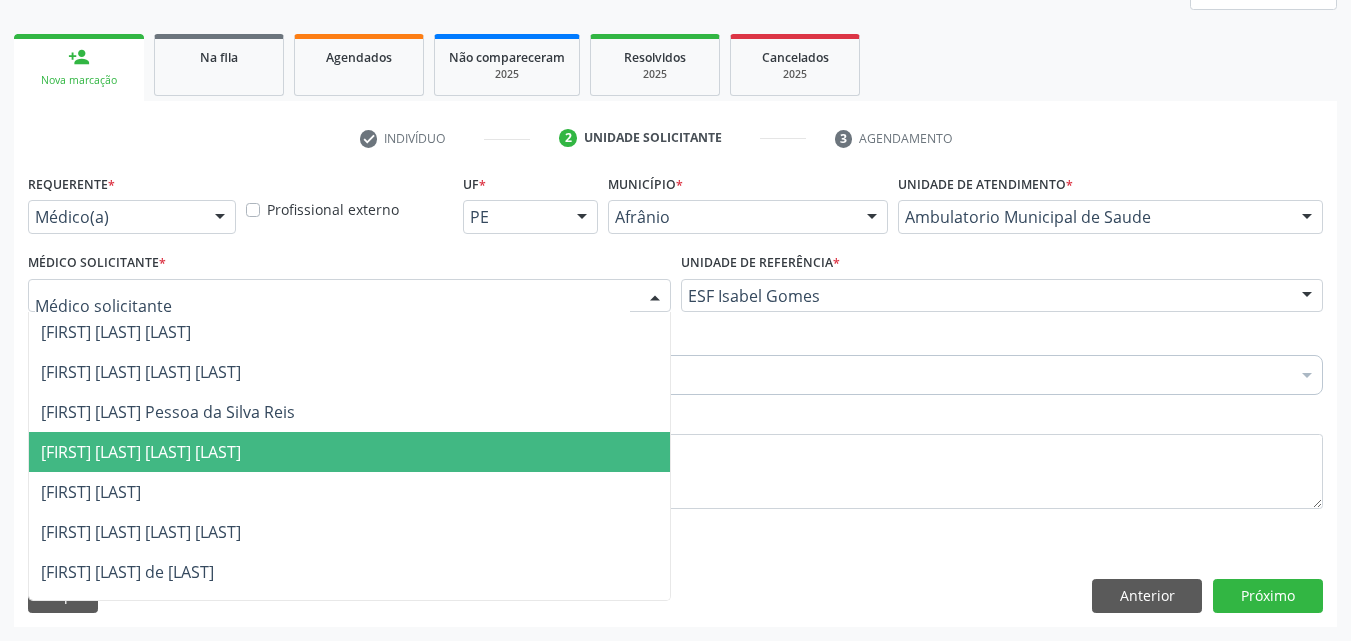 click on "[FIRST] [LAST] [LAST] [LAST]" at bounding box center (349, 452) 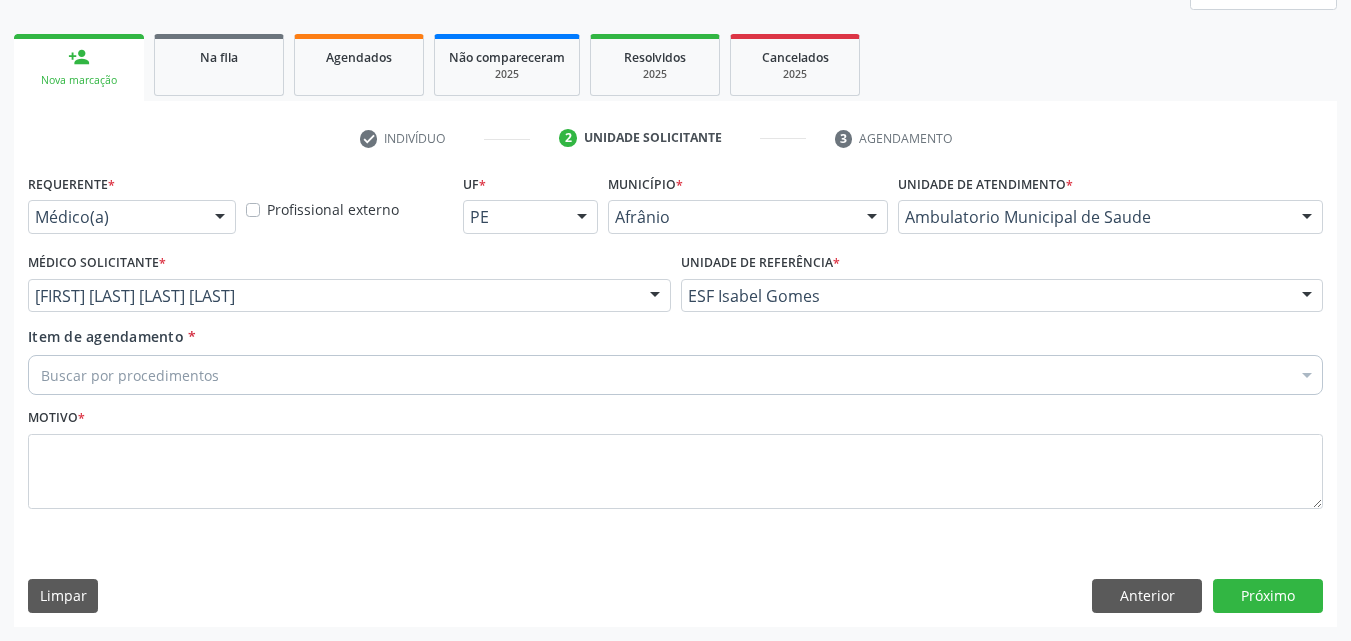 click on "Buscar por procedimentos" at bounding box center [675, 375] 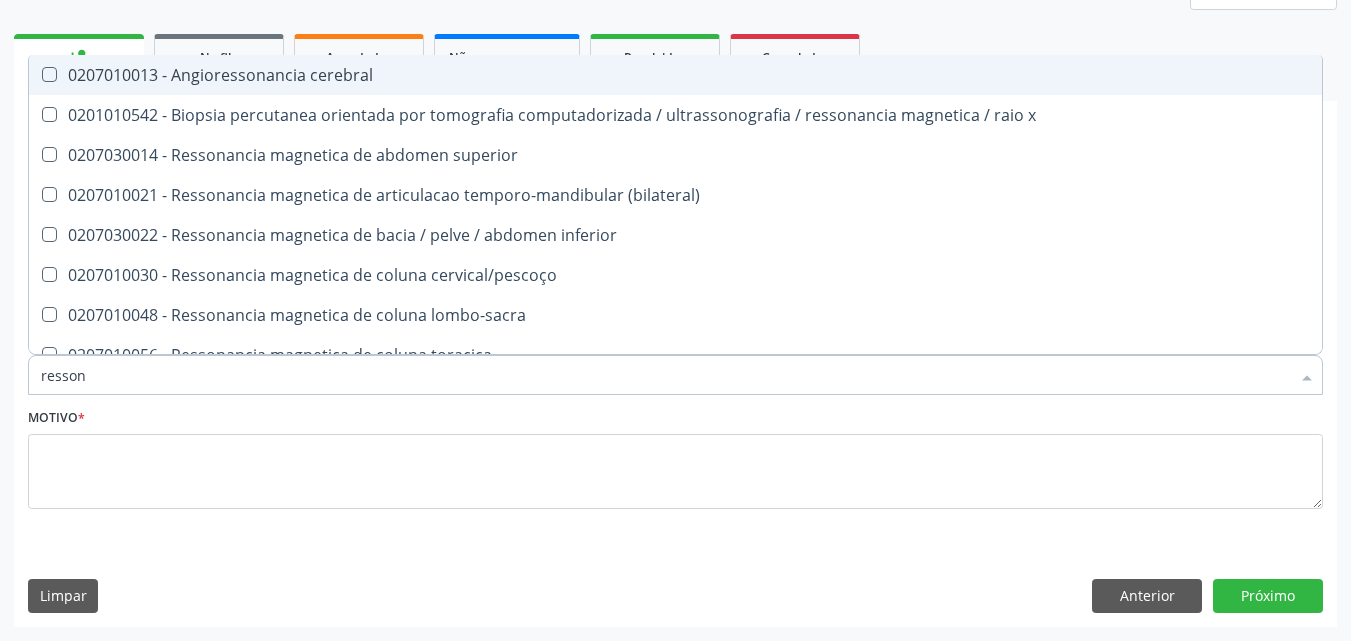 type on "ressona" 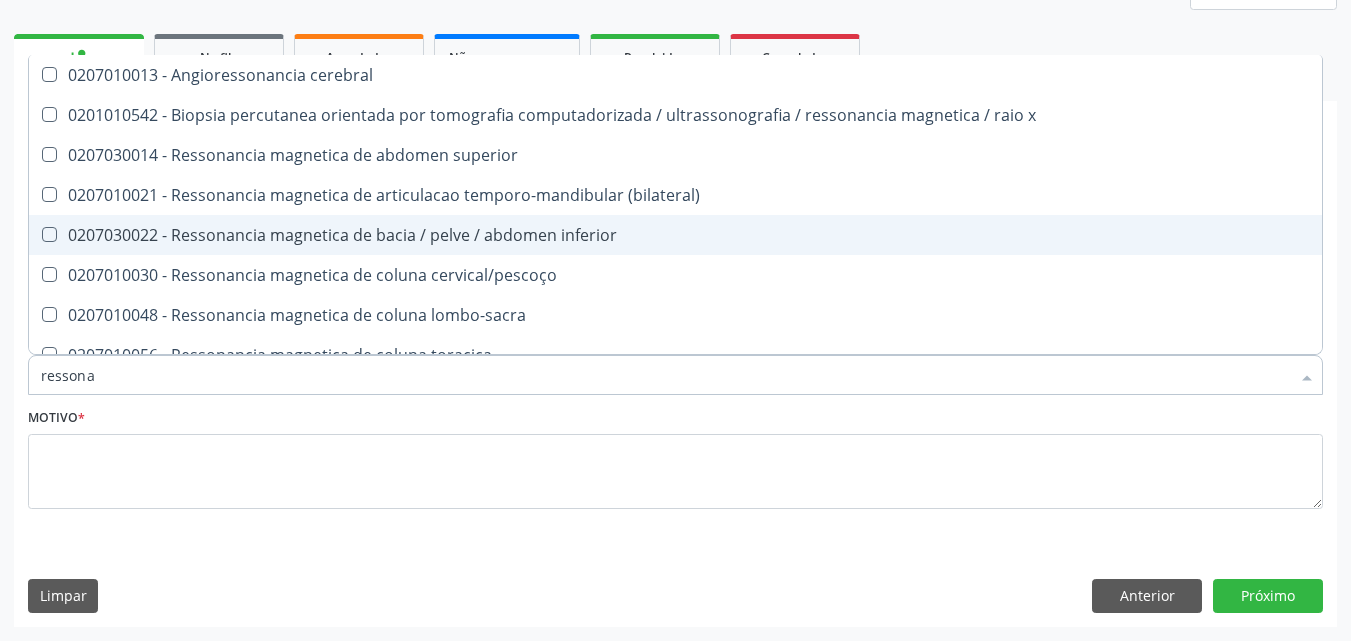 click on "0207030022 - Ressonancia magnetica de bacia / pelve / abdomen inferior" at bounding box center [675, 235] 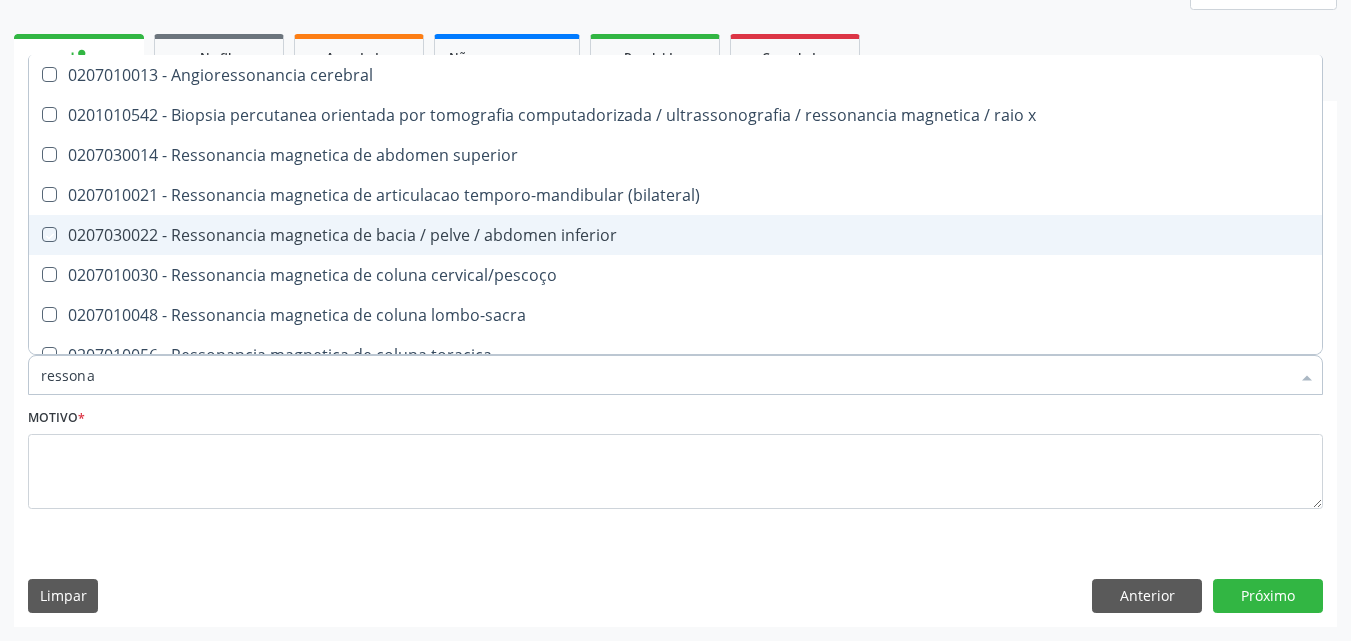 checkbox on "true" 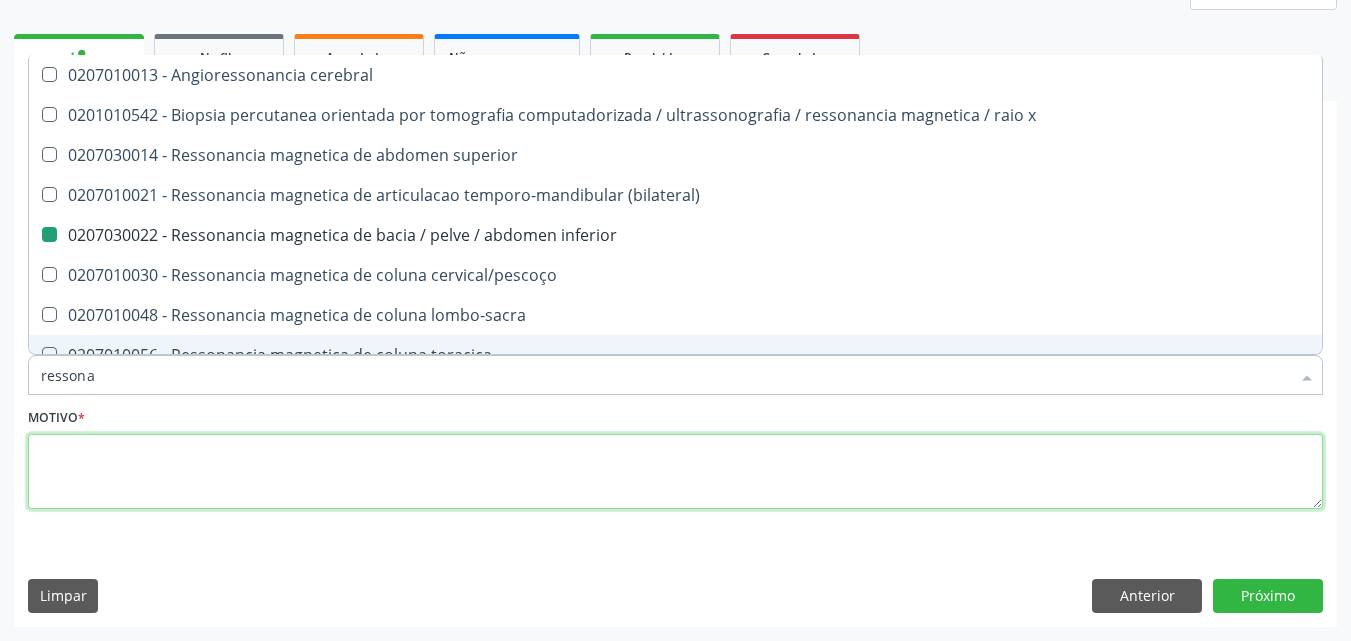 click at bounding box center [675, 472] 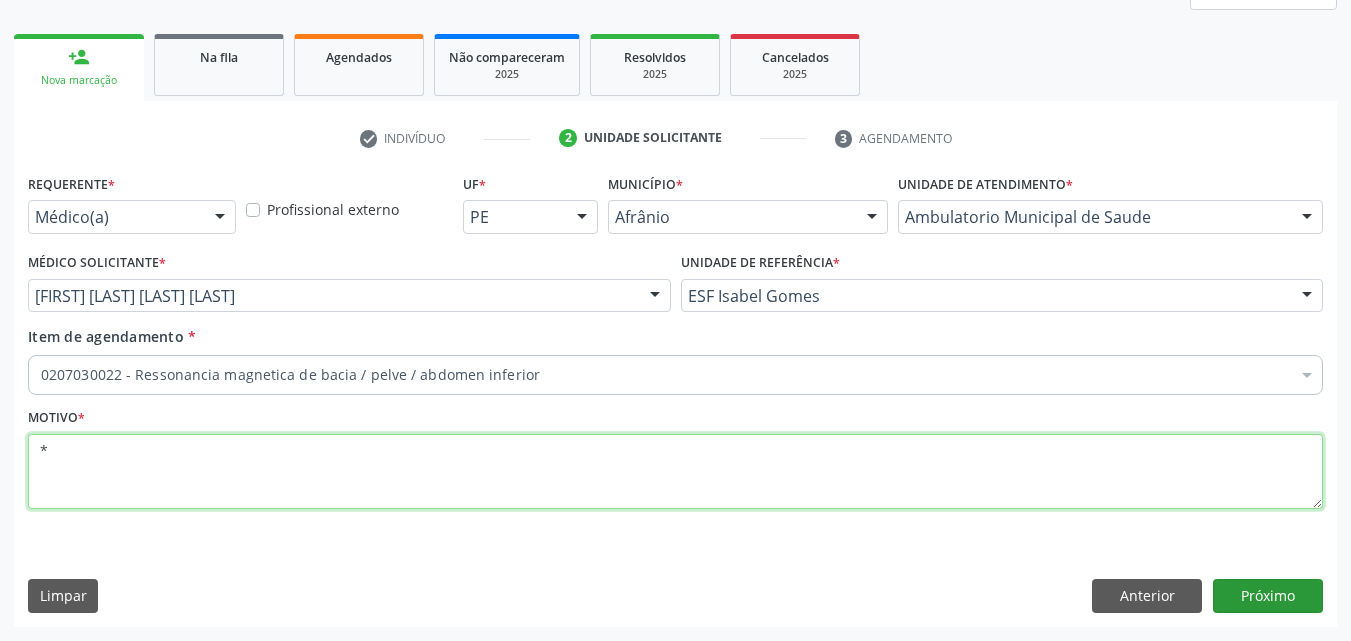 type on "*" 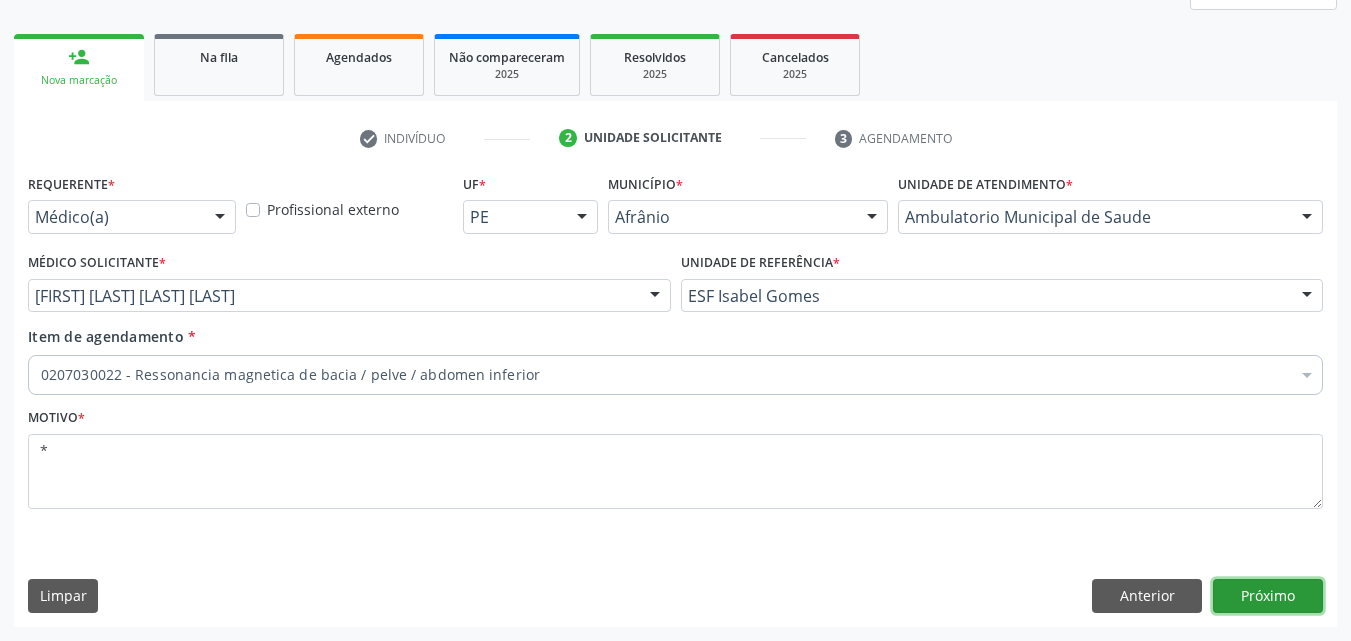 click on "Próximo" at bounding box center [1268, 596] 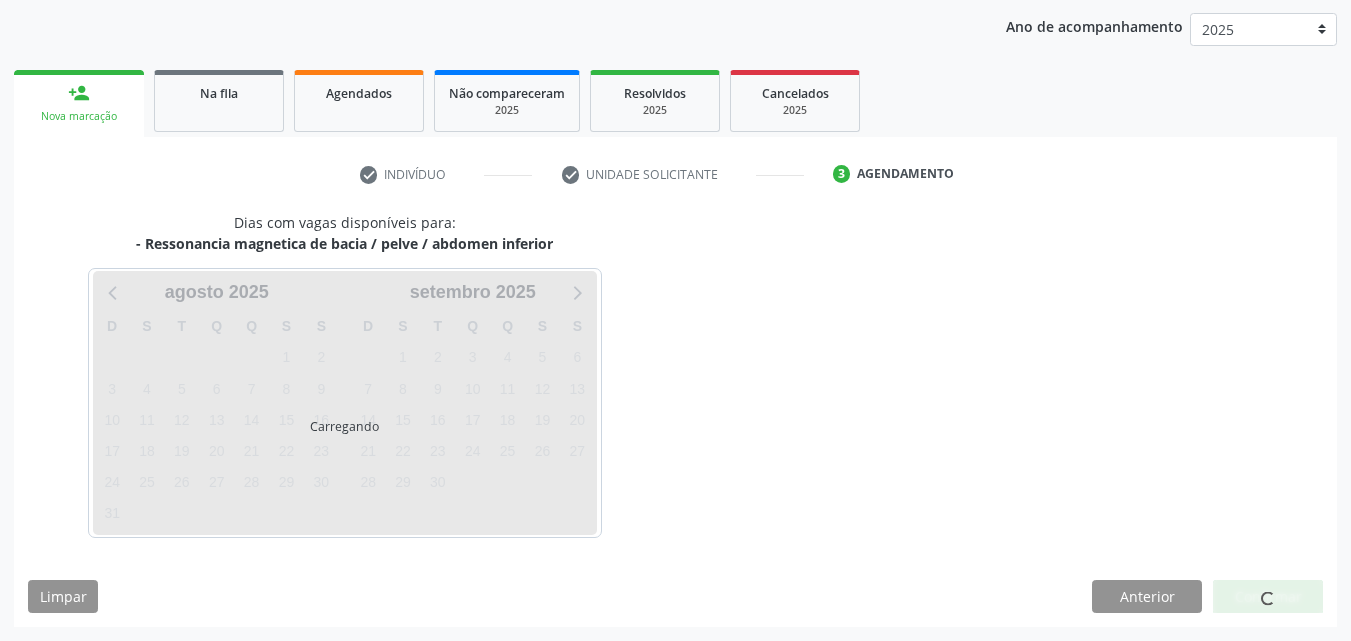 scroll, scrollTop: 229, scrollLeft: 0, axis: vertical 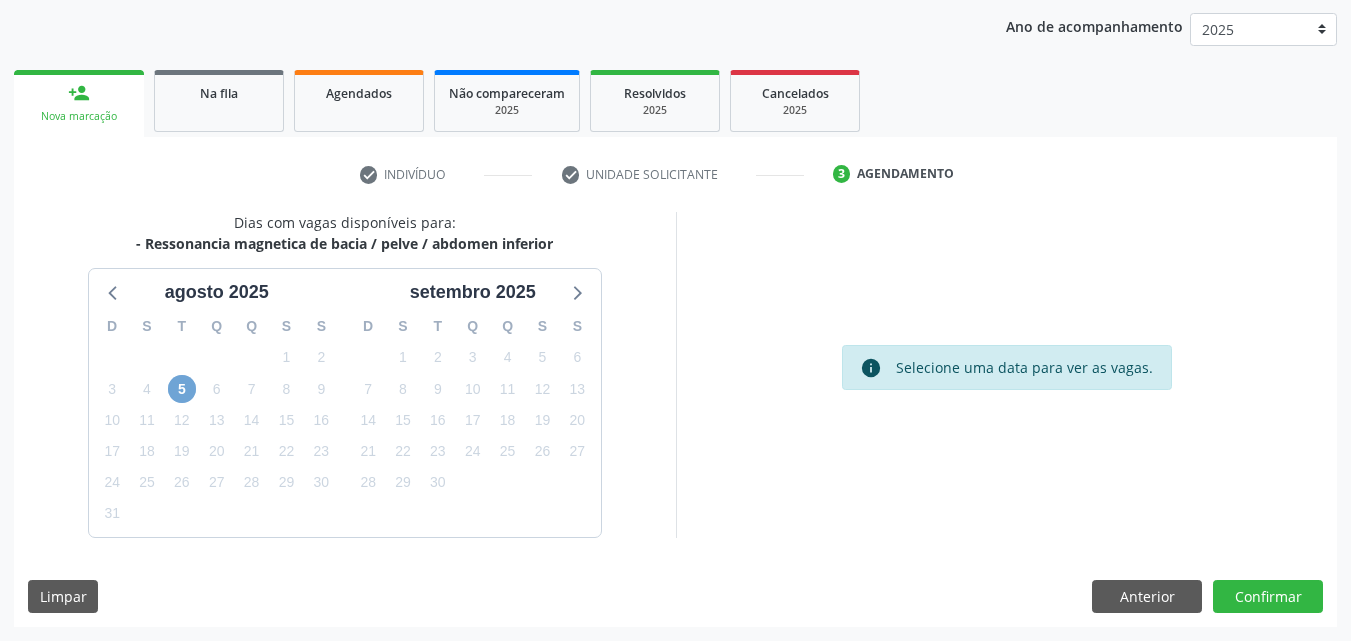 click on "5" at bounding box center [182, 389] 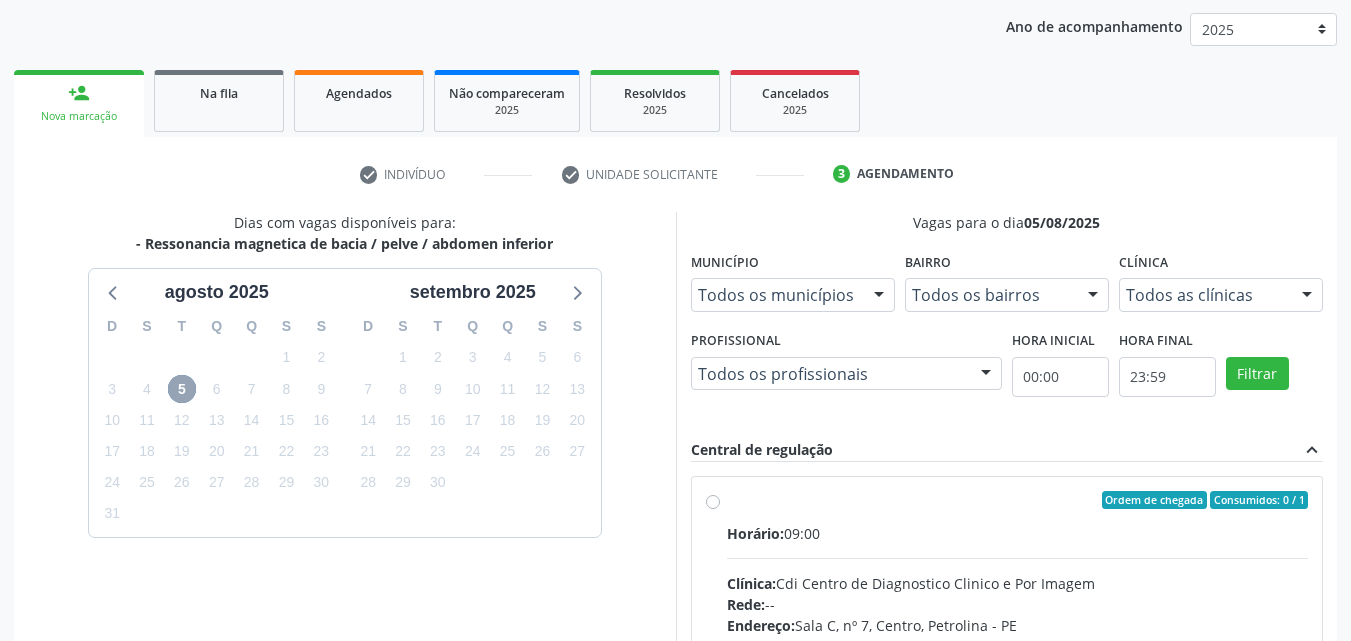 scroll, scrollTop: 518, scrollLeft: 0, axis: vertical 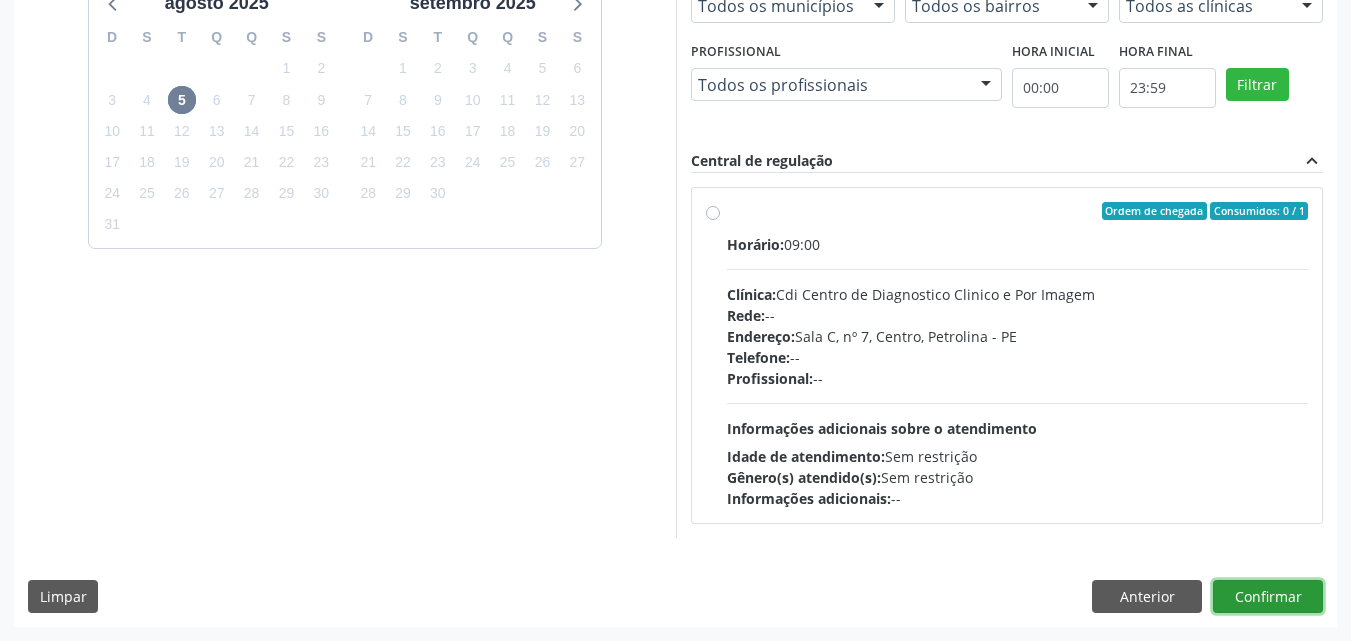 click on "Confirmar" at bounding box center [1268, 597] 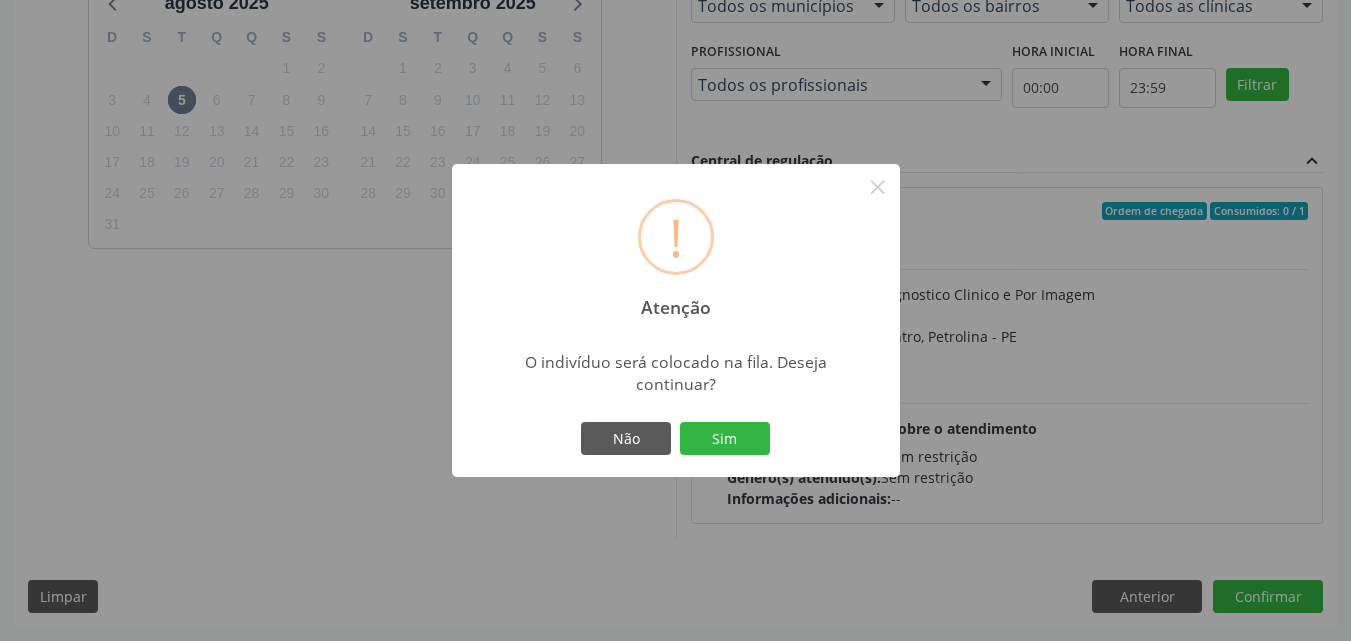 click on "! Atenção × O indivíduo será colocado na fila. Deseja continuar? Não Sim" at bounding box center [675, 320] 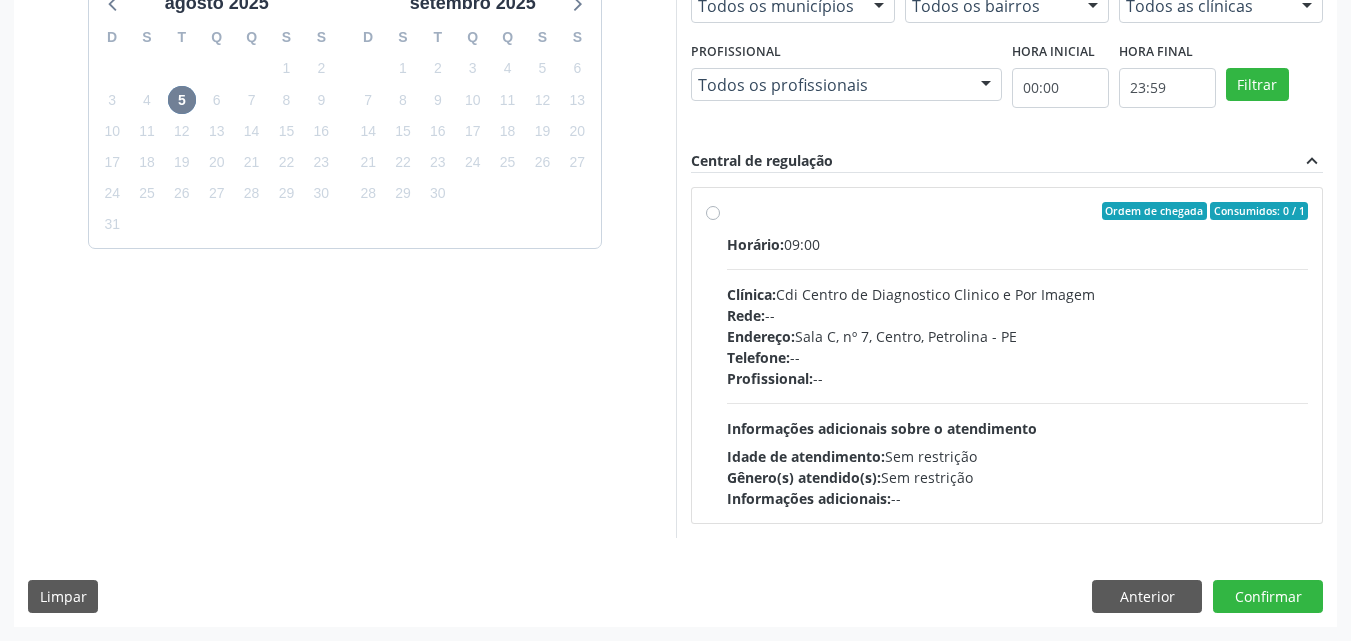 click on "Ordem de chegada
Consumidos: 0 / 1
Horário:   09:00
Clínica:  Cdi Centro de Diagnostico Clinico e Por Imagem
Rede:
--
Endereço:   Sala C, nº 7, Centro, Petrolina - PE
Telefone:   --
Profissional:
--
Informações adicionais sobre o atendimento
Idade de atendimento:
Sem restrição
Gênero(s) atendido(s):
Sem restrição
Informações adicionais:
--" at bounding box center (1018, 355) 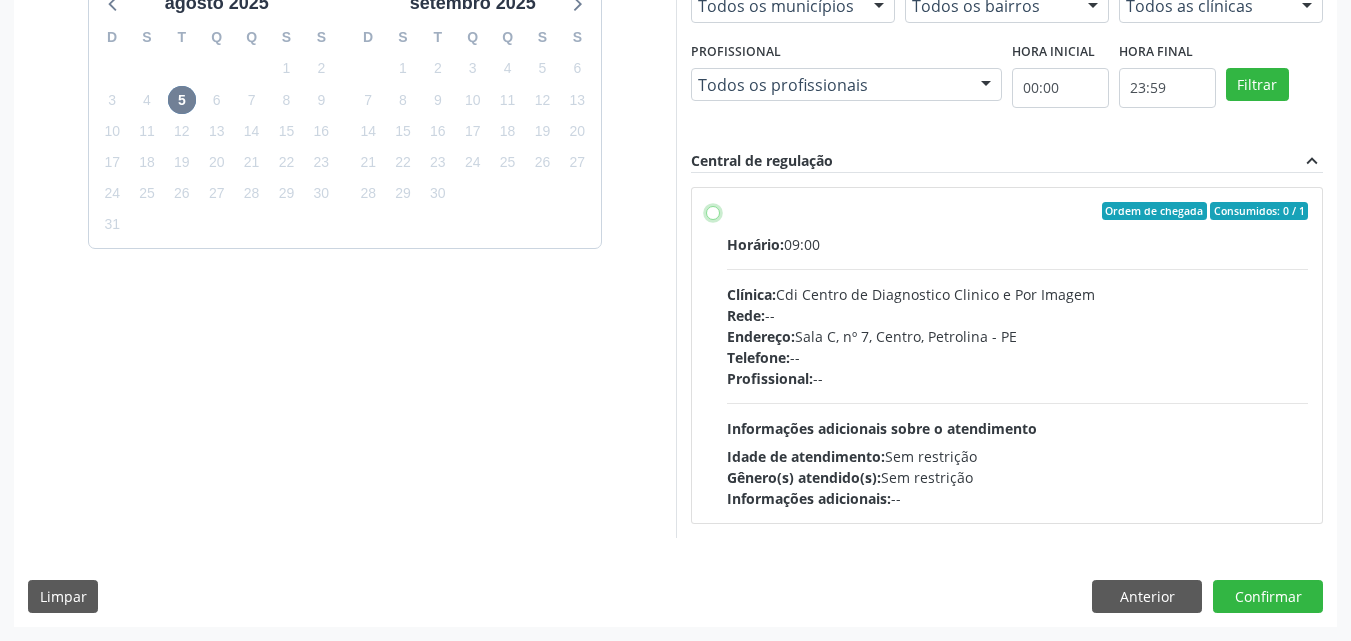 click on "Ordem de chegada
Consumidos: 0 / 1
Horário:   09:00
Clínica:  Cdi Centro de Diagnostico Clinico e Por Imagem
Rede:
--
Endereço:   Sala C, nº 7, Centro, Petrolina - PE
Telefone:   --
Profissional:
--
Informações adicionais sobre o atendimento
Idade de atendimento:
Sem restrição
Gênero(s) atendido(s):
Sem restrição
Informações adicionais:
--" at bounding box center [713, 211] 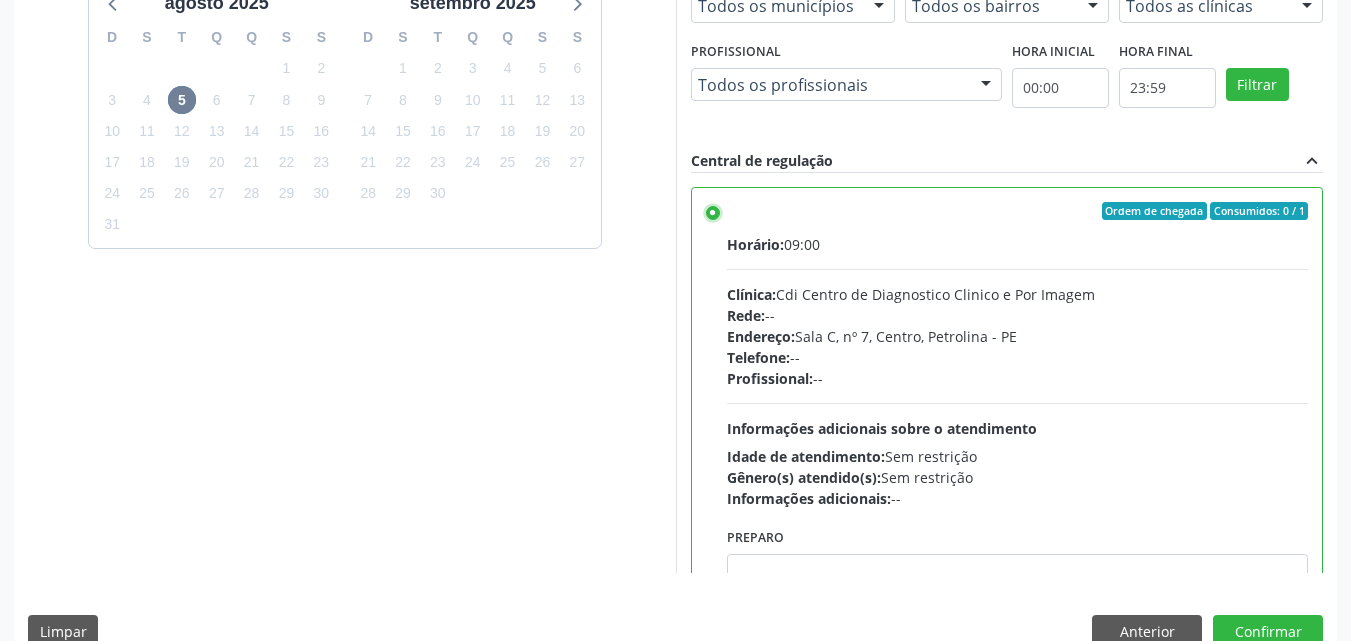 scroll, scrollTop: 99, scrollLeft: 0, axis: vertical 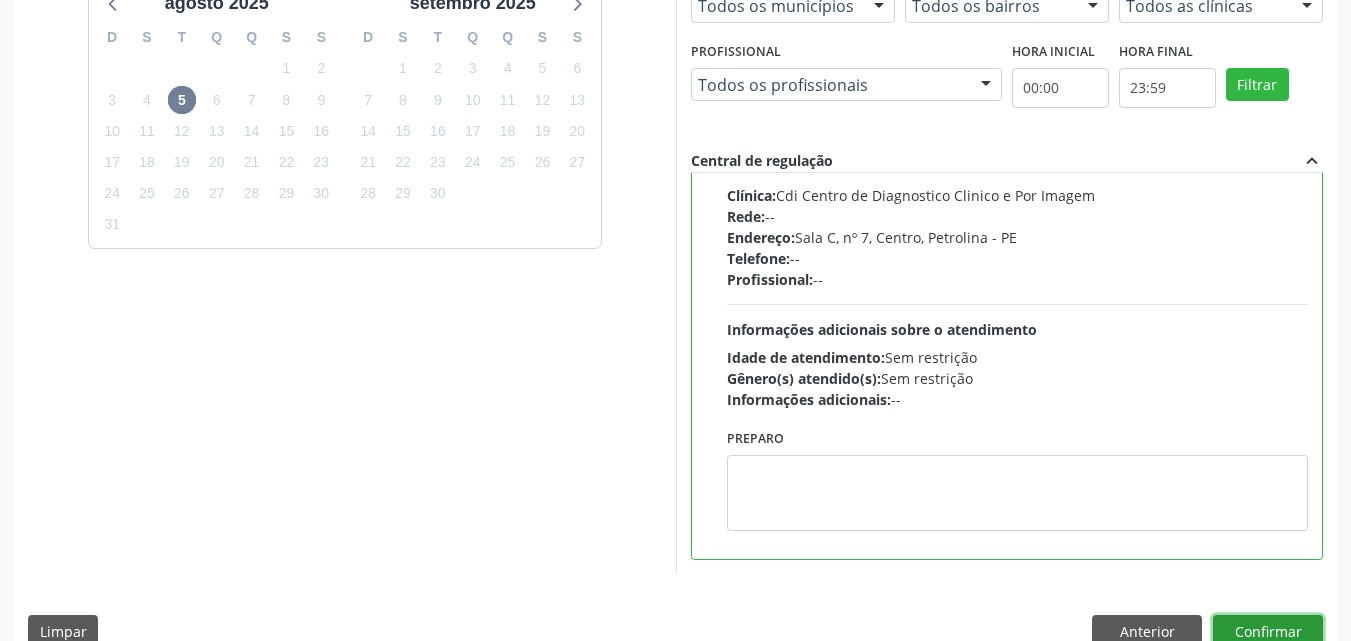 click on "Confirmar" at bounding box center (1268, 632) 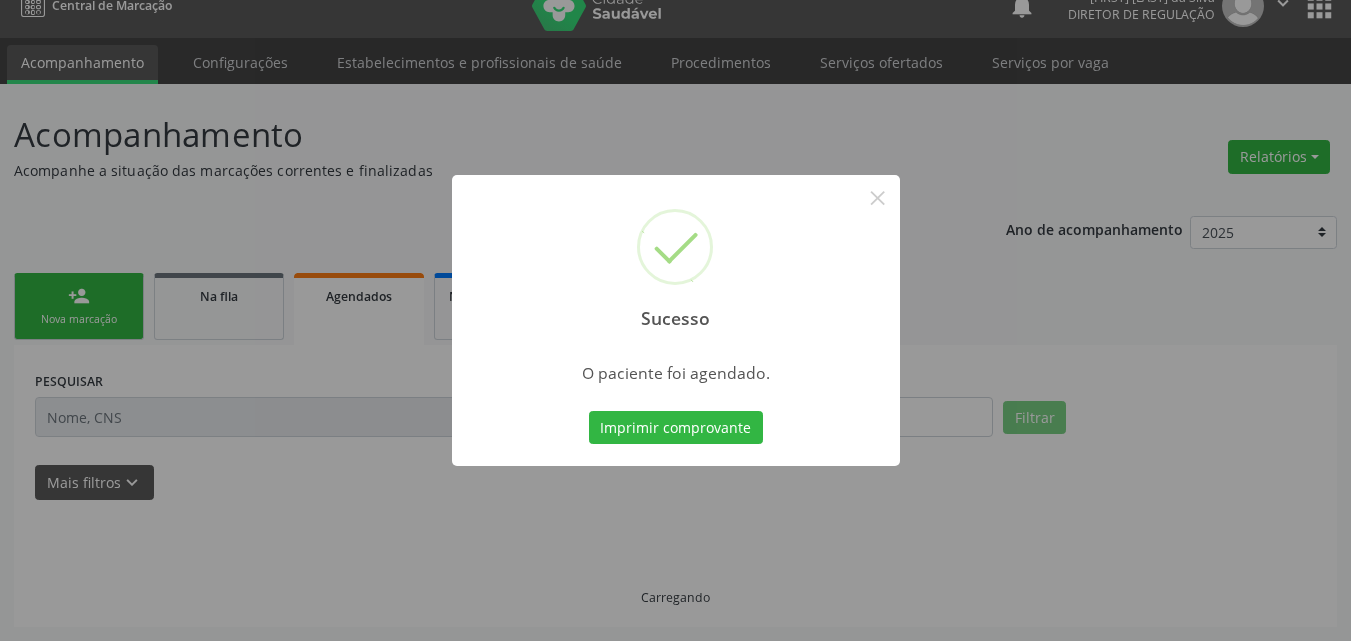 scroll, scrollTop: 26, scrollLeft: 0, axis: vertical 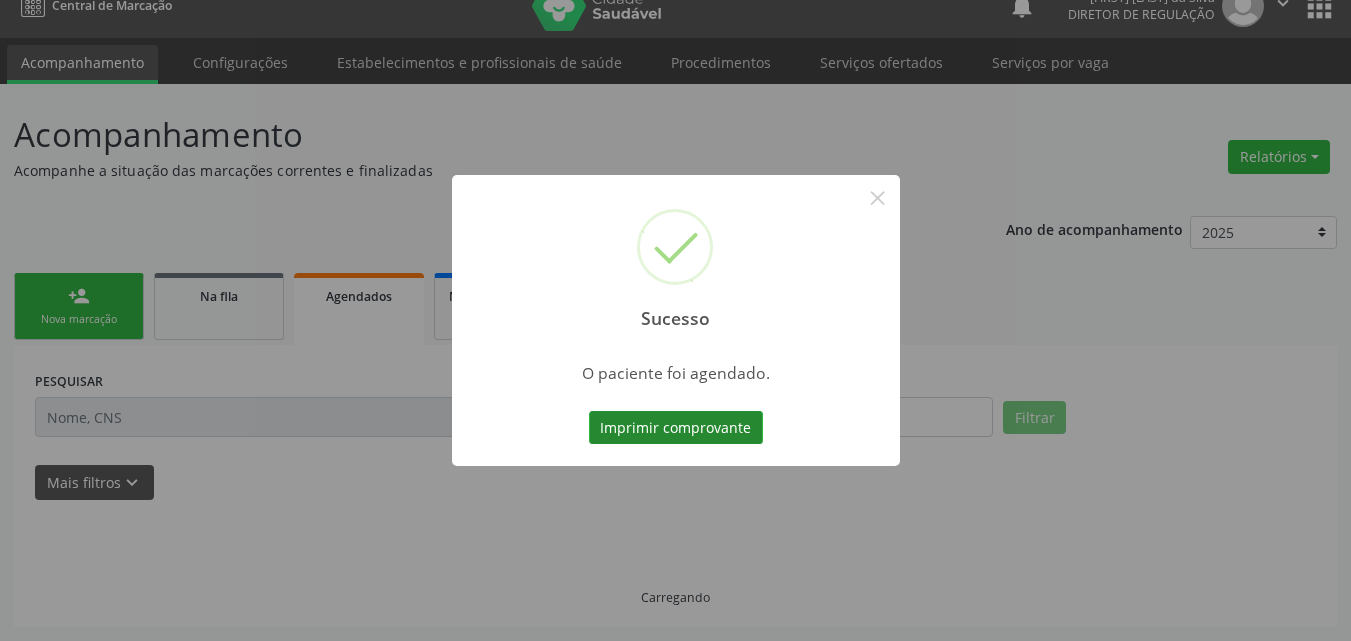 click on "Imprimir comprovante" at bounding box center (676, 428) 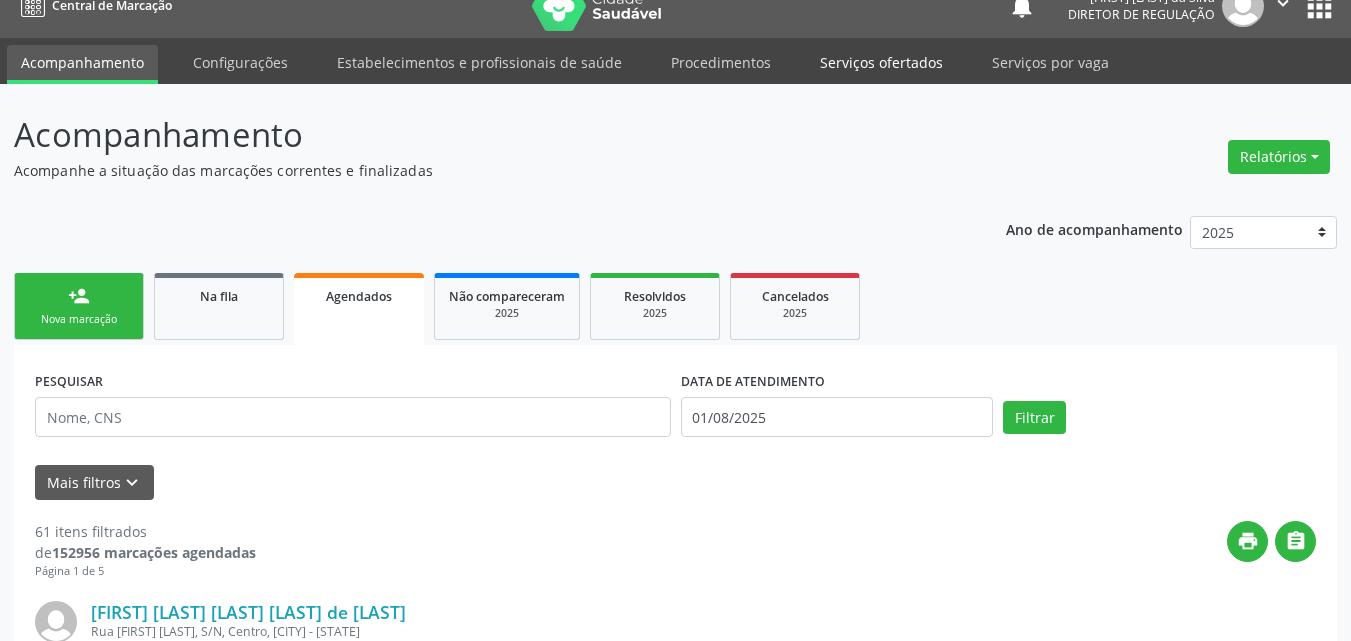 click on "Serviços ofertados" at bounding box center [881, 62] 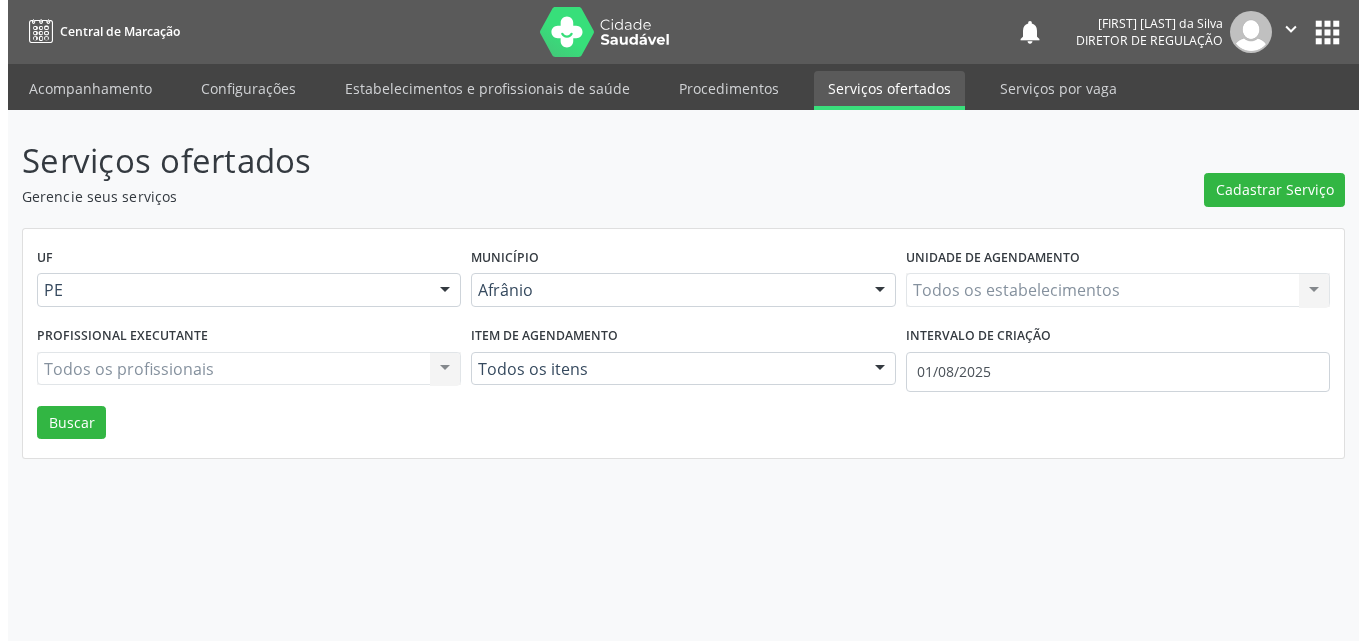 scroll, scrollTop: 0, scrollLeft: 0, axis: both 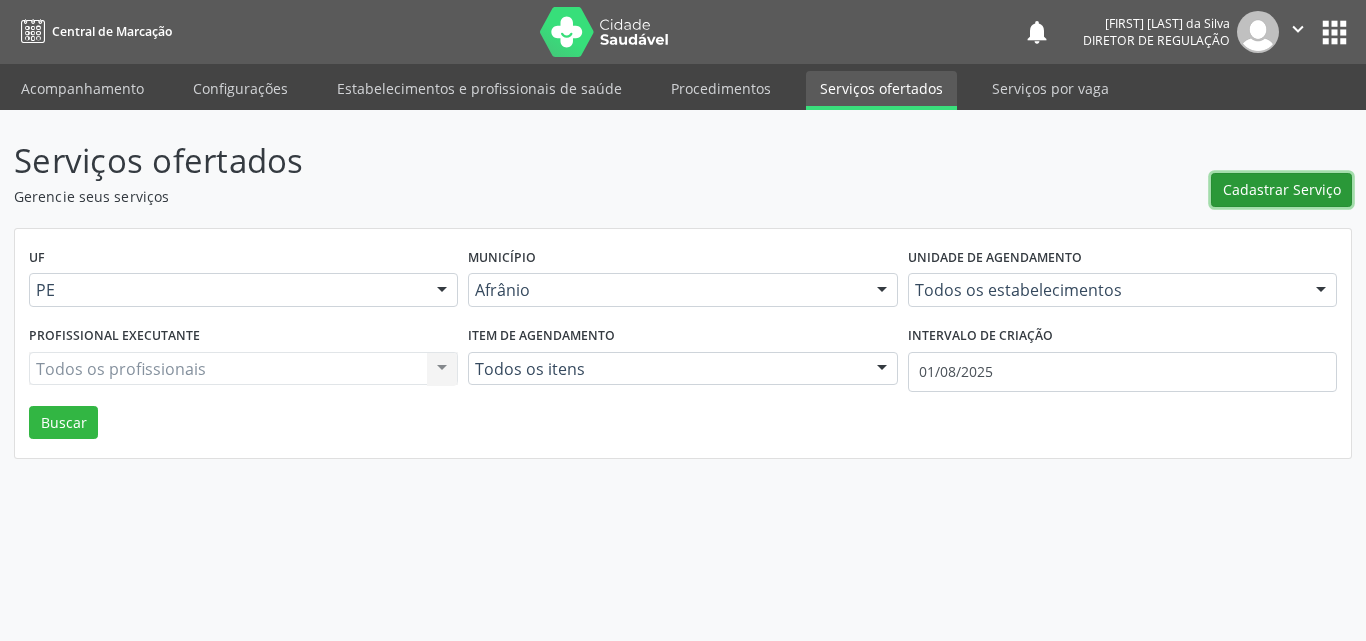 click on "Cadastrar Serviço" at bounding box center [1282, 189] 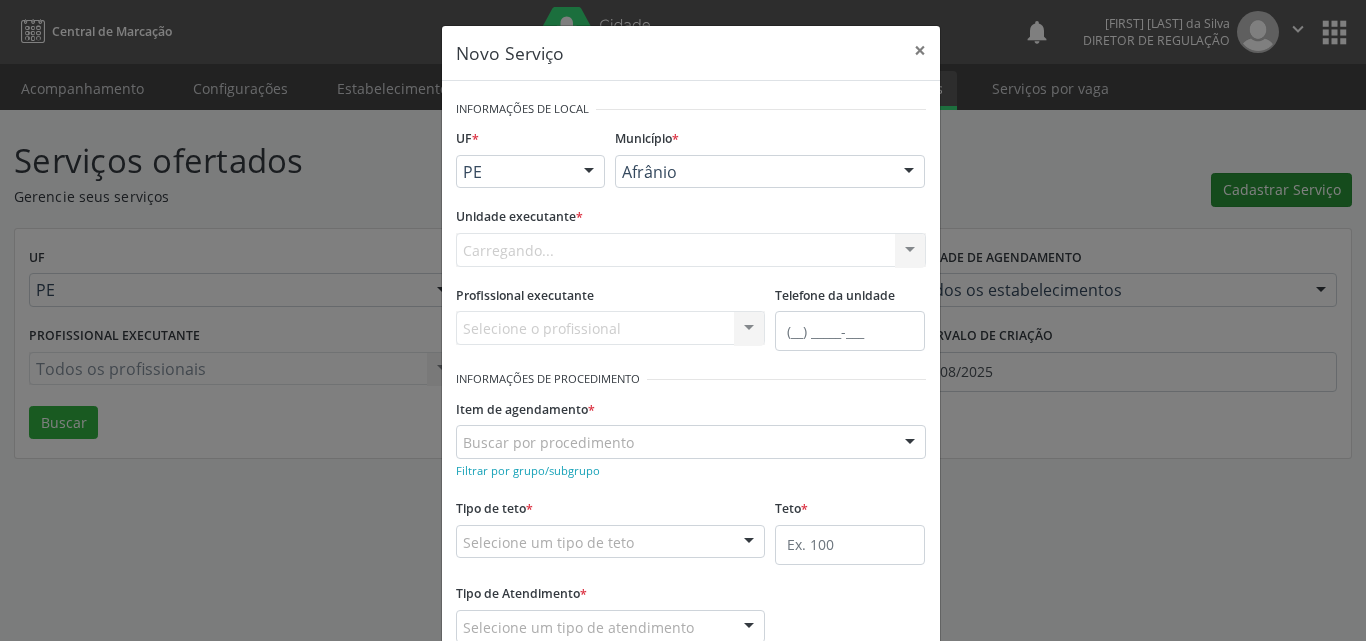 scroll, scrollTop: 0, scrollLeft: 0, axis: both 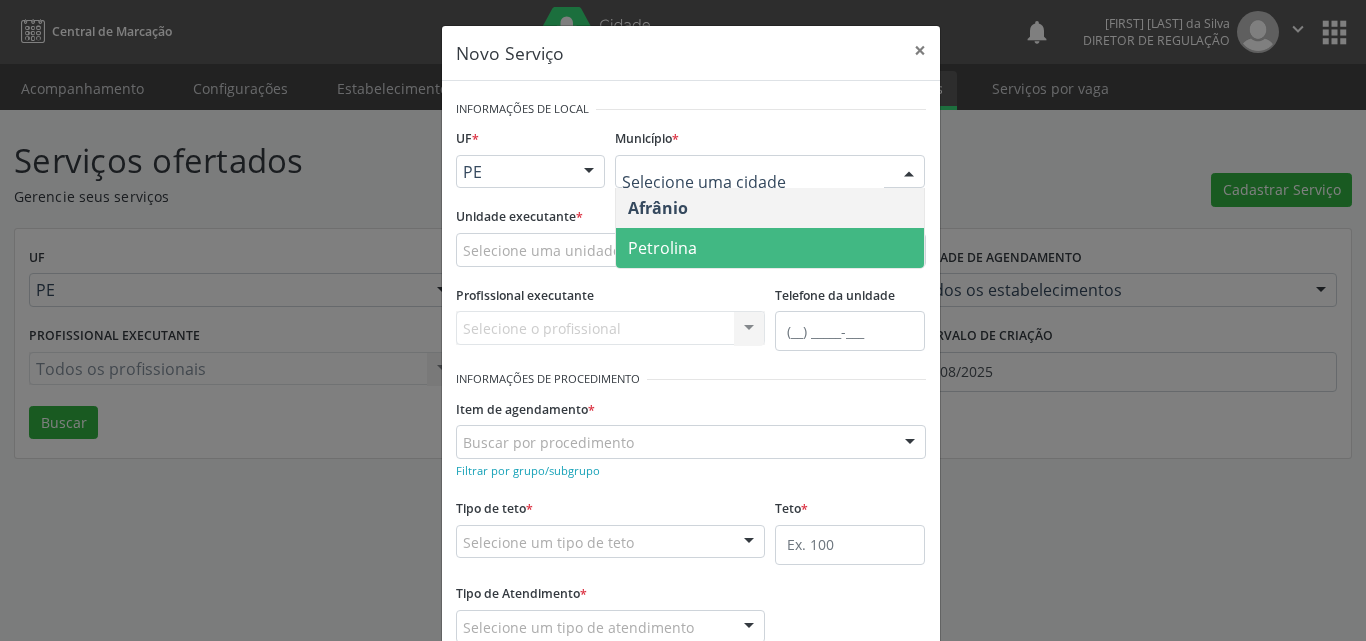 click on "Petrolina" at bounding box center (770, 248) 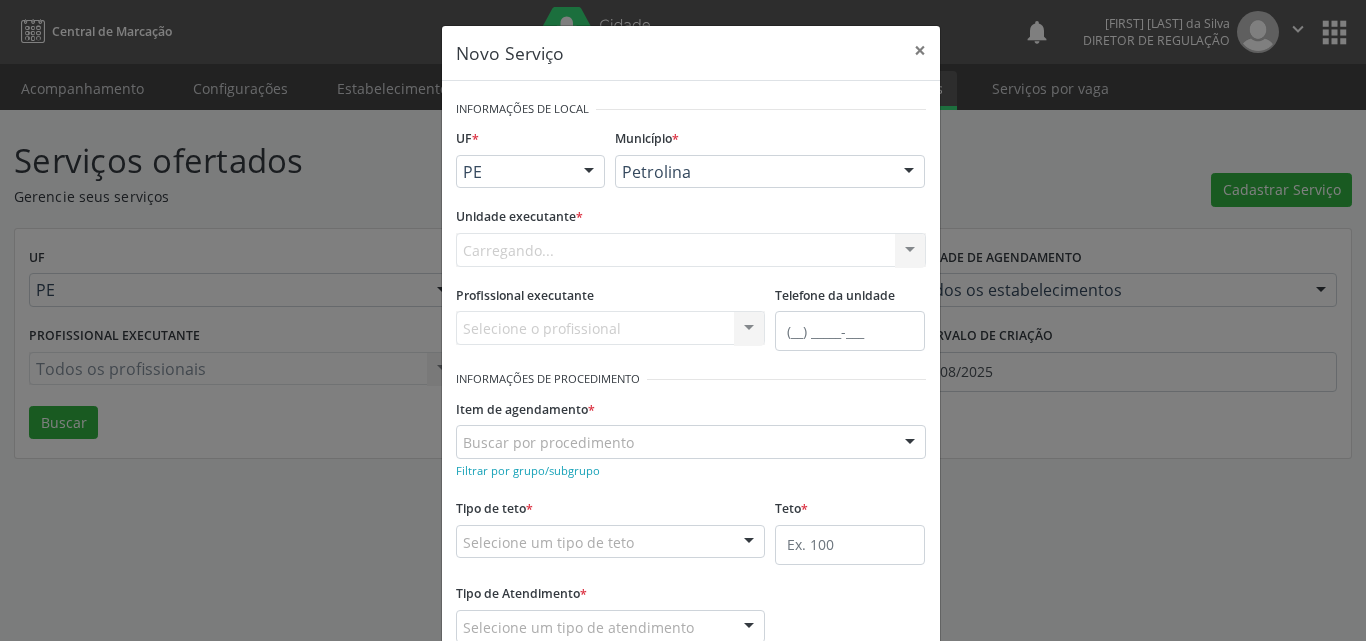click on "Carregando...
Academia da Saude de Afranio   Academia da Saude do Bairro Roberto Luis   Academia da Saude do Distrito de Cachoeira do Roberto   Academia da Saude do Distrito de Extrema   Academia da Saude do Jose Ramos   Alves Landim   Ambulatorio Municipal de Saude   Caf Central de Abastecimento Farmaceutico   Centro de Atencao Psicossocial de Afranio Pe   Centro de Especialidades   Cime   Cuidar   Equipe de Atencao Basica Prisional Tipo I com Saude Mental   Esf Ana Coelho Nonato   Esf Custodia Maria da Conceicao   Esf Isabel Gomes   Esf Jose Ramos   Esf Jose e Maria Rodrigues de Macedo   Esf Maria Dilurdes da Silva   Esf Maria da Silva Pereira   Esf Rosalia Cavalcanti Gomes   Esf de Barra das Melancias   Esf de Extrema   Farmacia Basica do Municipio de Afranio   Hospital Municipal Maria Coelho Cavalcanti Rodrigues   Hospital de Campanha Covid 19 Ambulatorio Municipal   Laboratorio de Protese Dentario   Lid Laboratorio de Investigacoes e Diagnosticos               Selac" at bounding box center (691, 250) 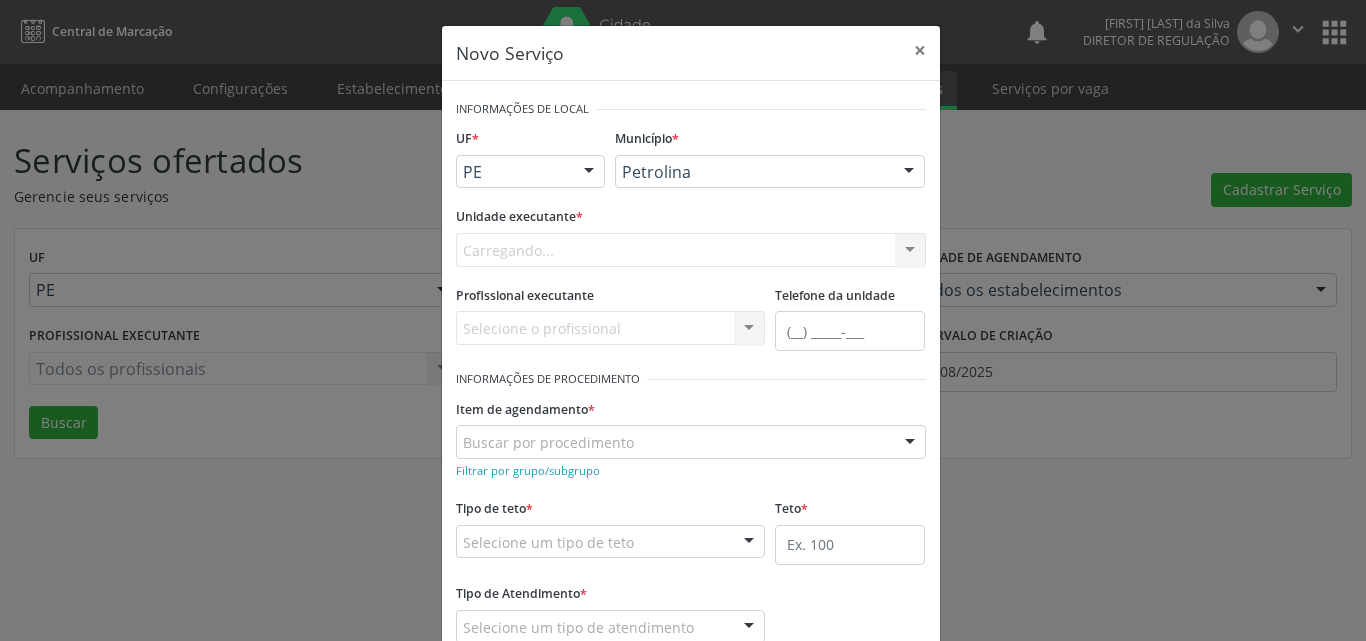 click on "Carregando...
Academia da Saude de Afranio   Academia da Saude do Bairro Roberto Luis   Academia da Saude do Distrito de Cachoeira do Roberto   Academia da Saude do Distrito de Extrema   Academia da Saude do Jose Ramos   Alves Landim   Ambulatorio Municipal de Saude   Caf Central de Abastecimento Farmaceutico   Centro de Atencao Psicossocial de Afranio Pe   Centro de Especialidades   Cime   Cuidar   Equipe de Atencao Basica Prisional Tipo I com Saude Mental   Esf Ana Coelho Nonato   Esf Custodia Maria da Conceicao   Esf Isabel Gomes   Esf Jose Ramos   Esf Jose e Maria Rodrigues de Macedo   Esf Maria Dilurdes da Silva   Esf Maria da Silva Pereira   Esf Rosalia Cavalcanti Gomes   Esf de Barra das Melancias   Esf de Extrema   Farmacia Basica do Municipio de Afranio   Hospital Municipal Maria Coelho Cavalcanti Rodrigues   Hospital de Campanha Covid 19 Ambulatorio Municipal   Laboratorio de Protese Dentario   Lid Laboratorio de Investigacoes e Diagnosticos               Selac" at bounding box center [691, 250] 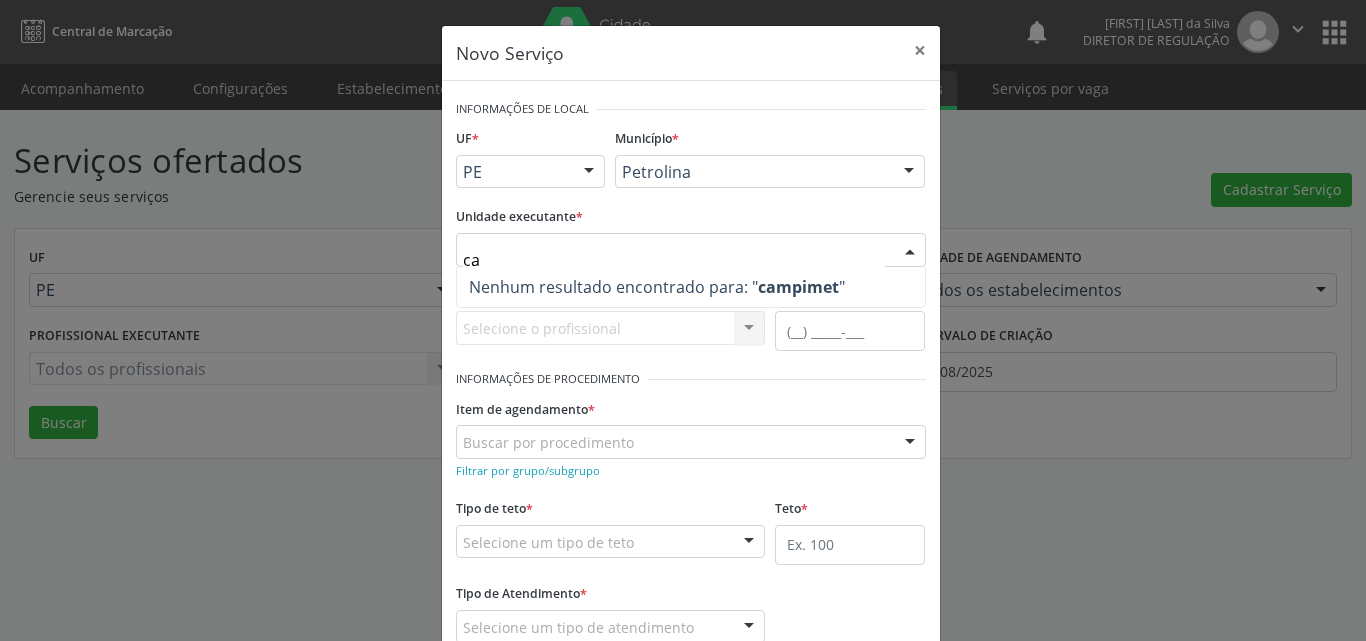 type on "c" 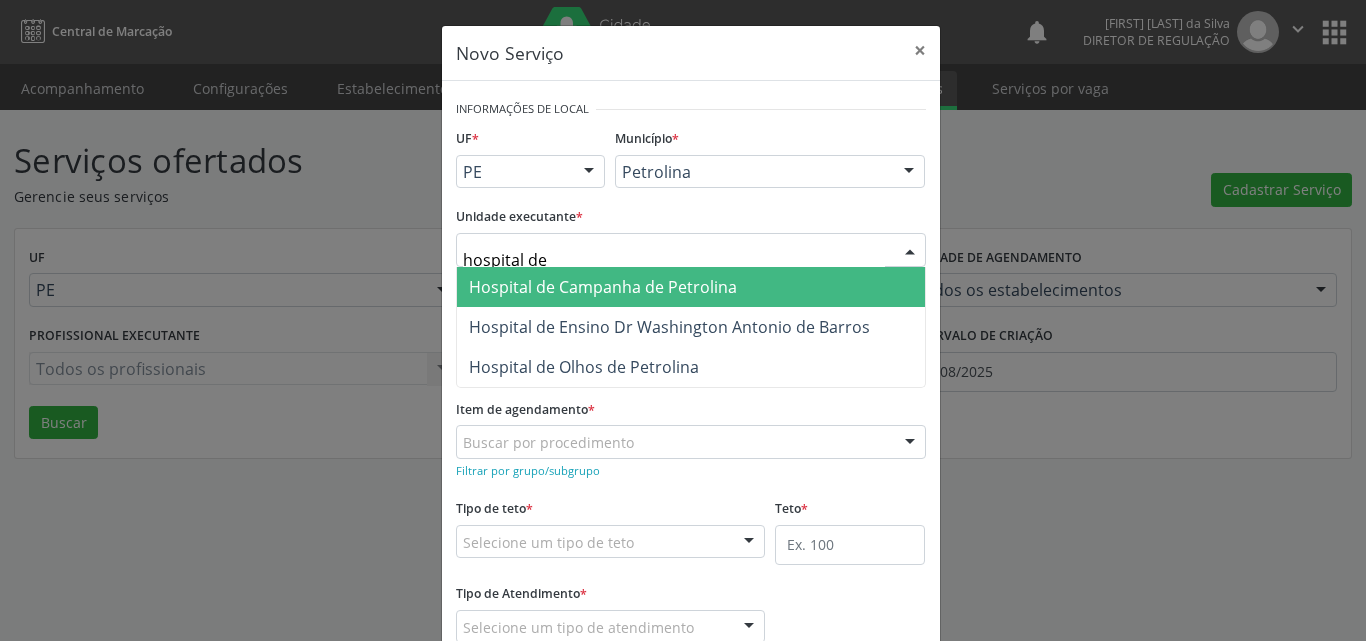 type on "hospital de o" 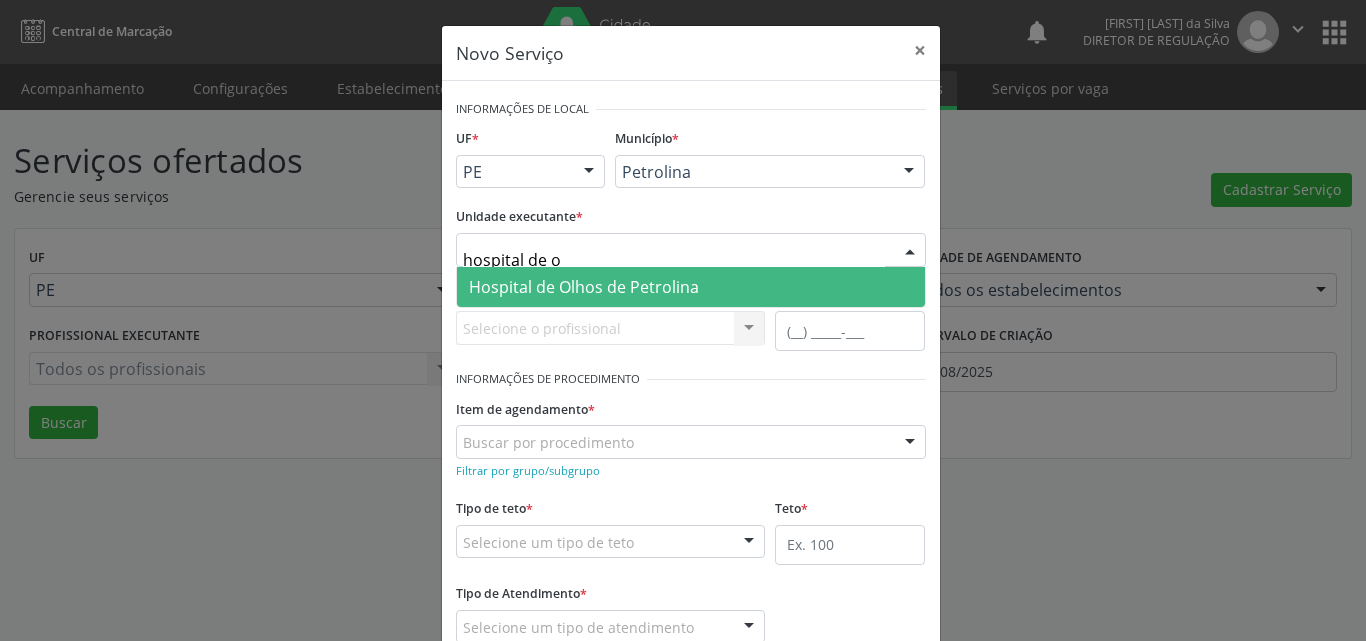 click on "Hospital de Olhos de Petrolina" at bounding box center [584, 287] 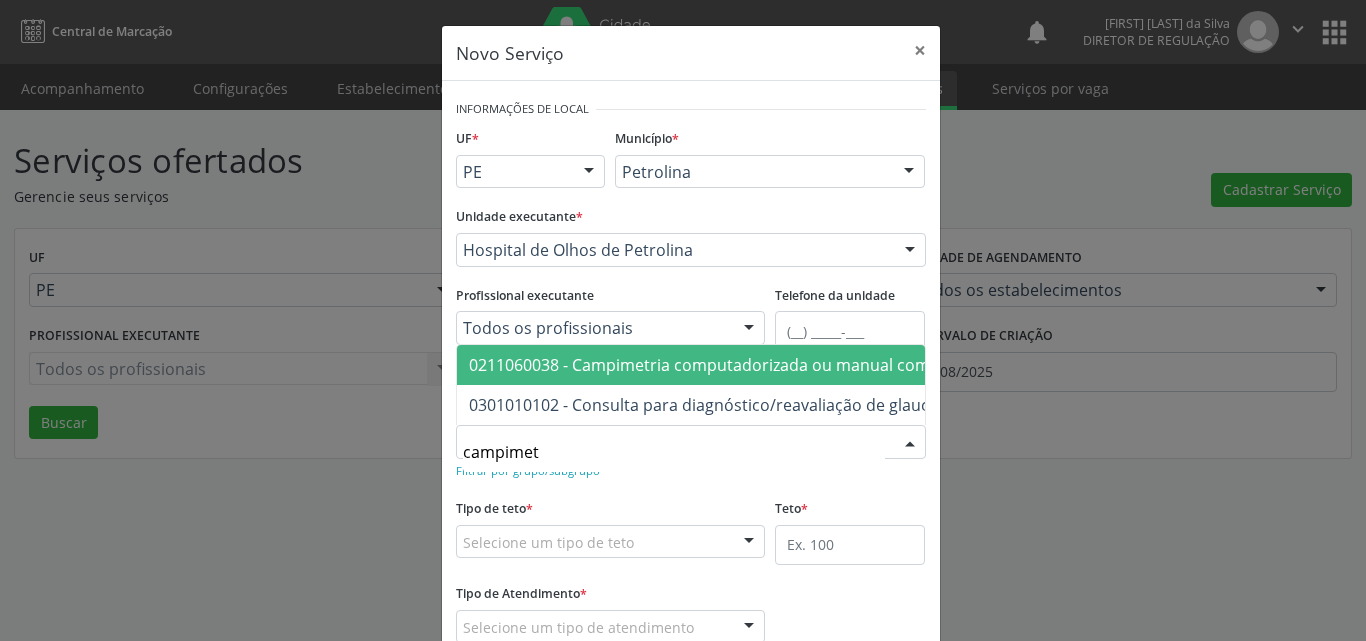 type on "campimetr" 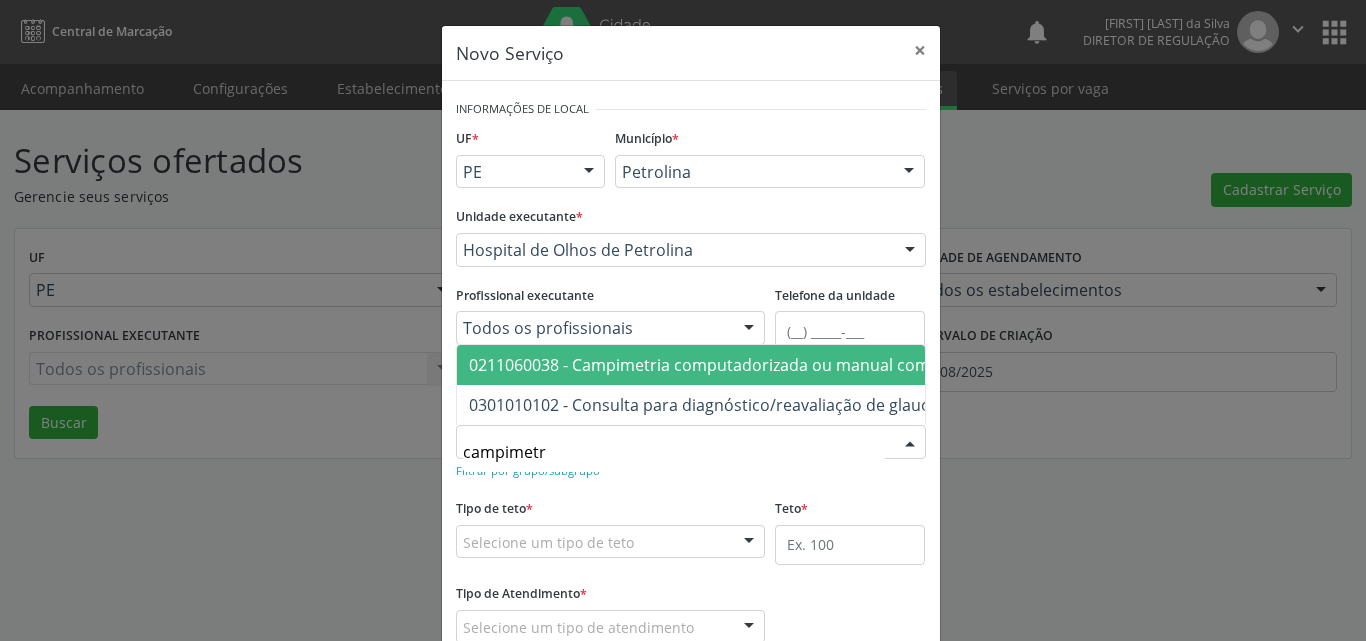 click on "0211060038 - Campimetria computadorizada ou manual com gráfico" at bounding box center (727, 365) 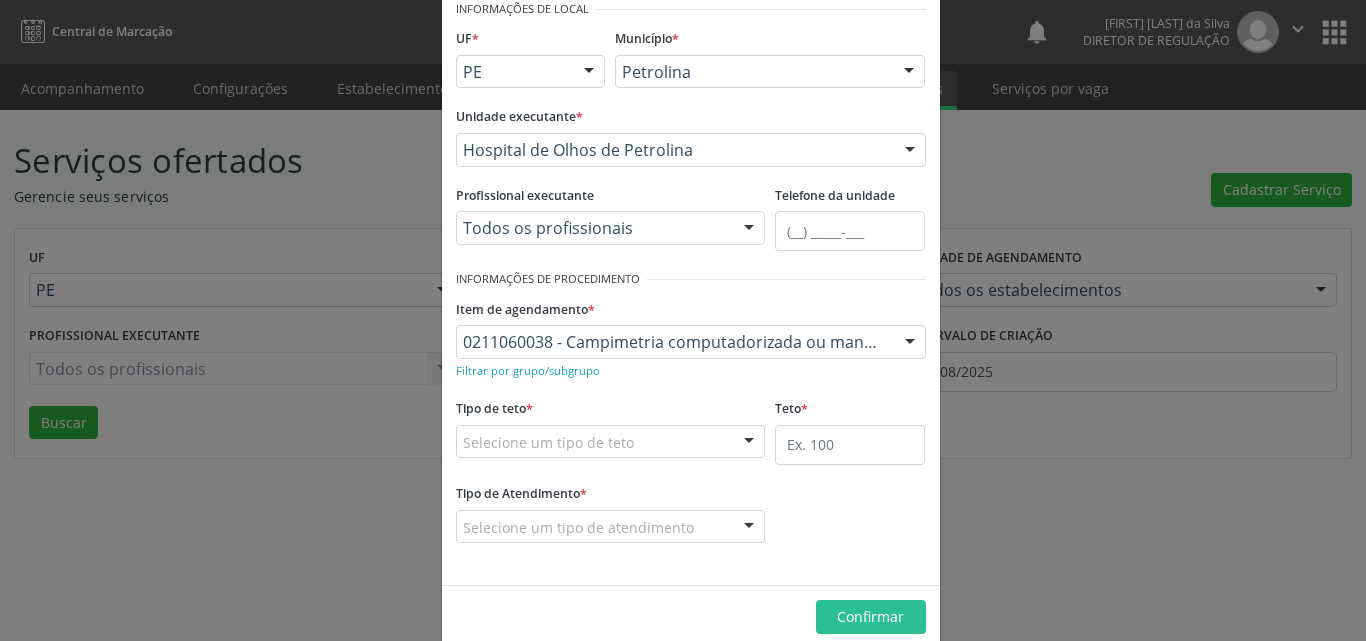 scroll, scrollTop: 132, scrollLeft: 0, axis: vertical 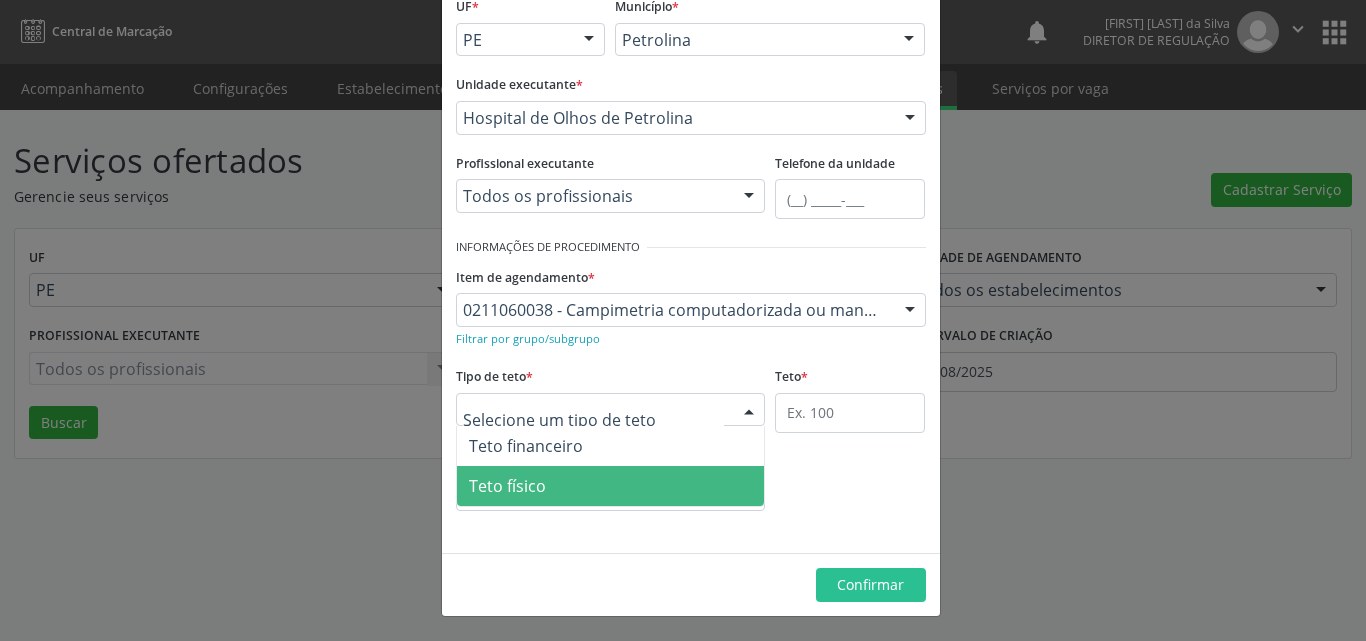drag, startPoint x: 597, startPoint y: 484, endPoint x: 694, endPoint y: 449, distance: 103.121284 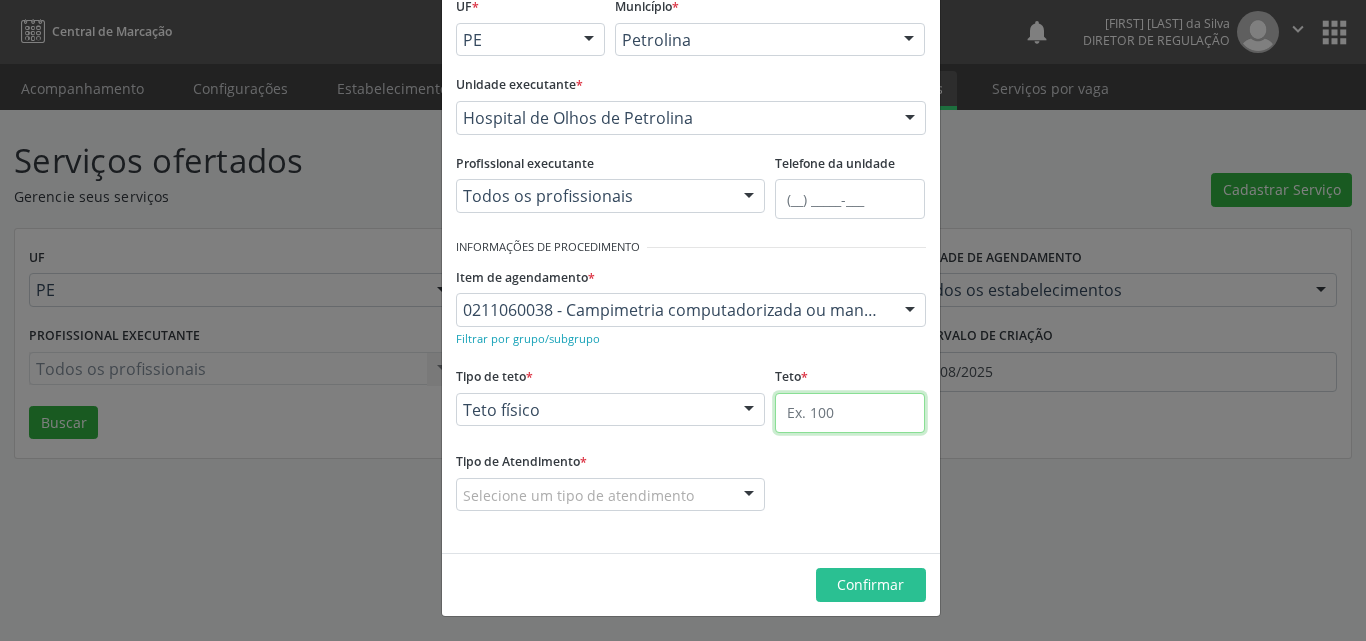 click at bounding box center (850, 413) 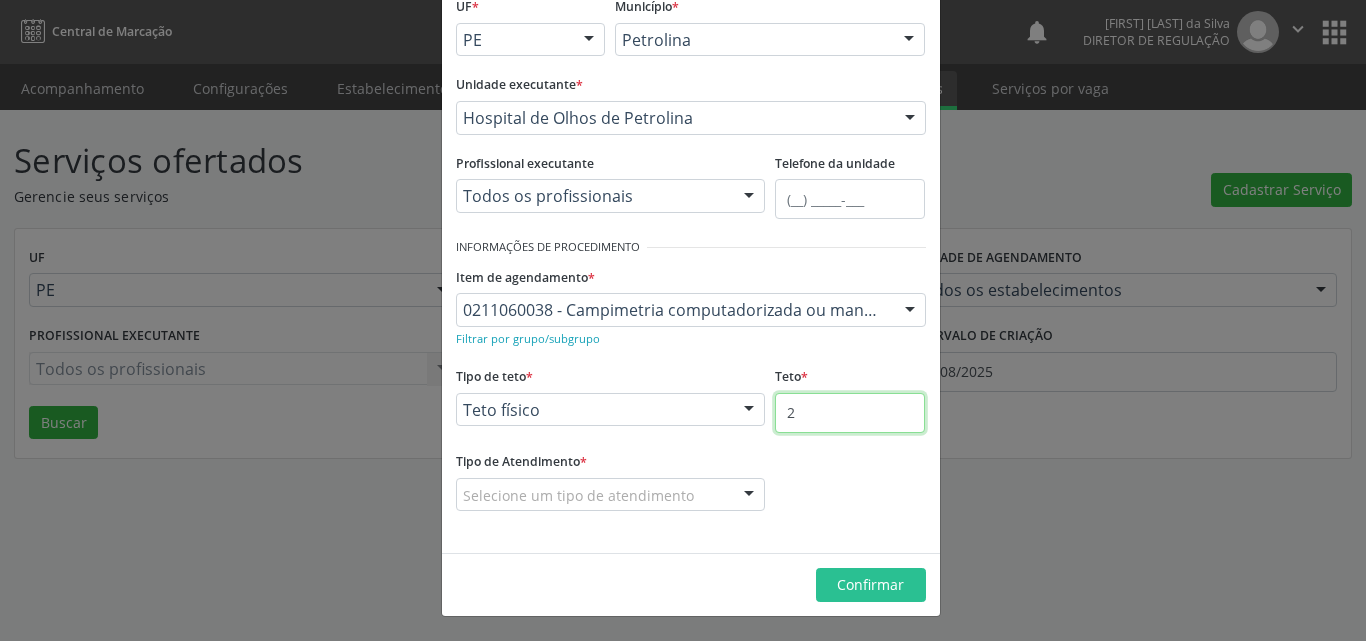 type on "2" 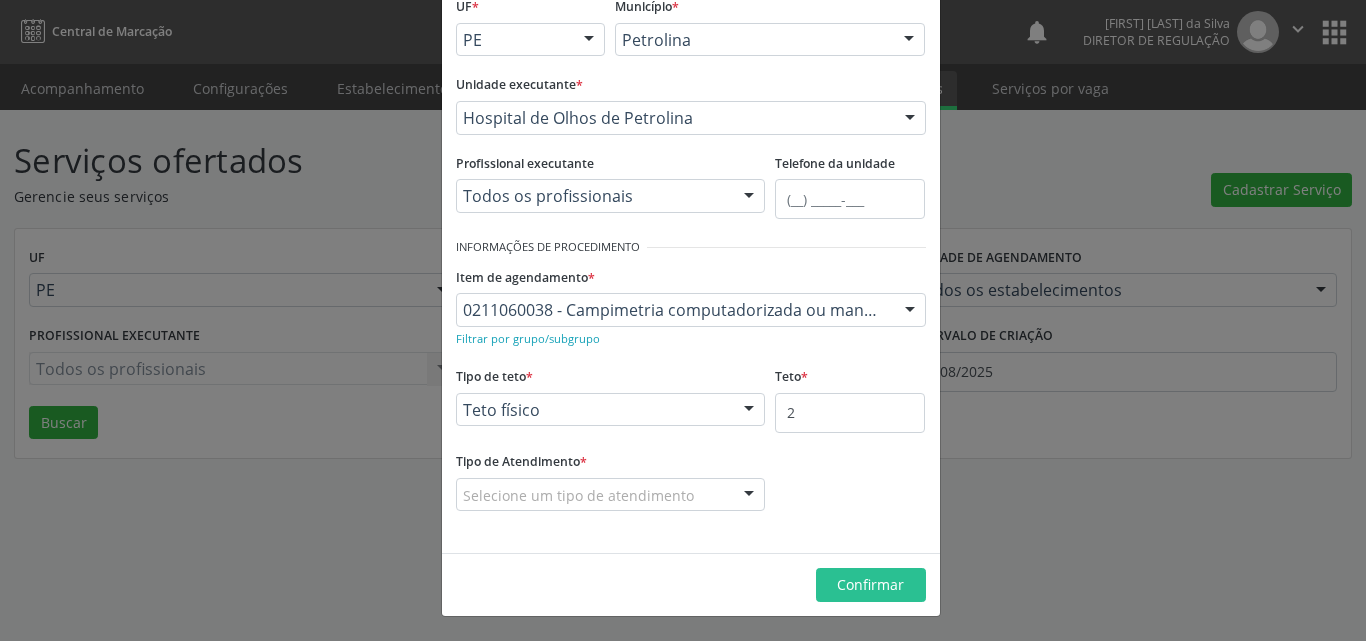 click on "Selecione um tipo de atendimento" at bounding box center [611, 495] 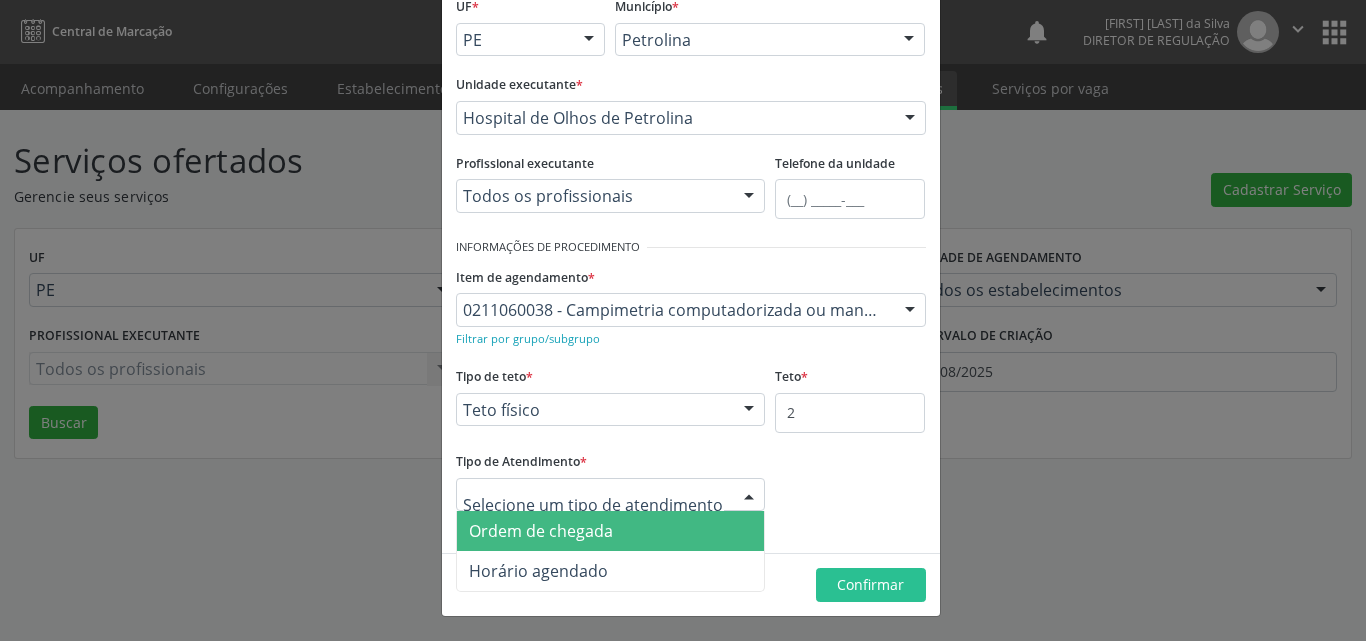 click on "Ordem de chegada" at bounding box center (611, 531) 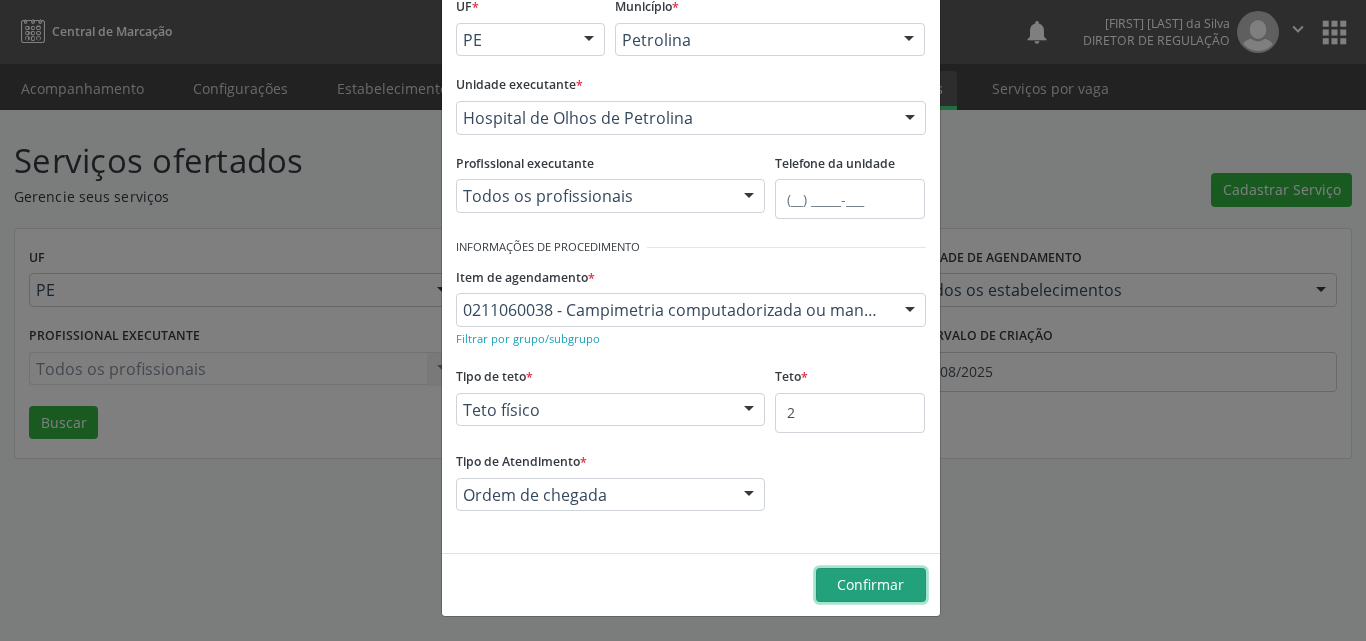click on "Confirmar" at bounding box center [870, 584] 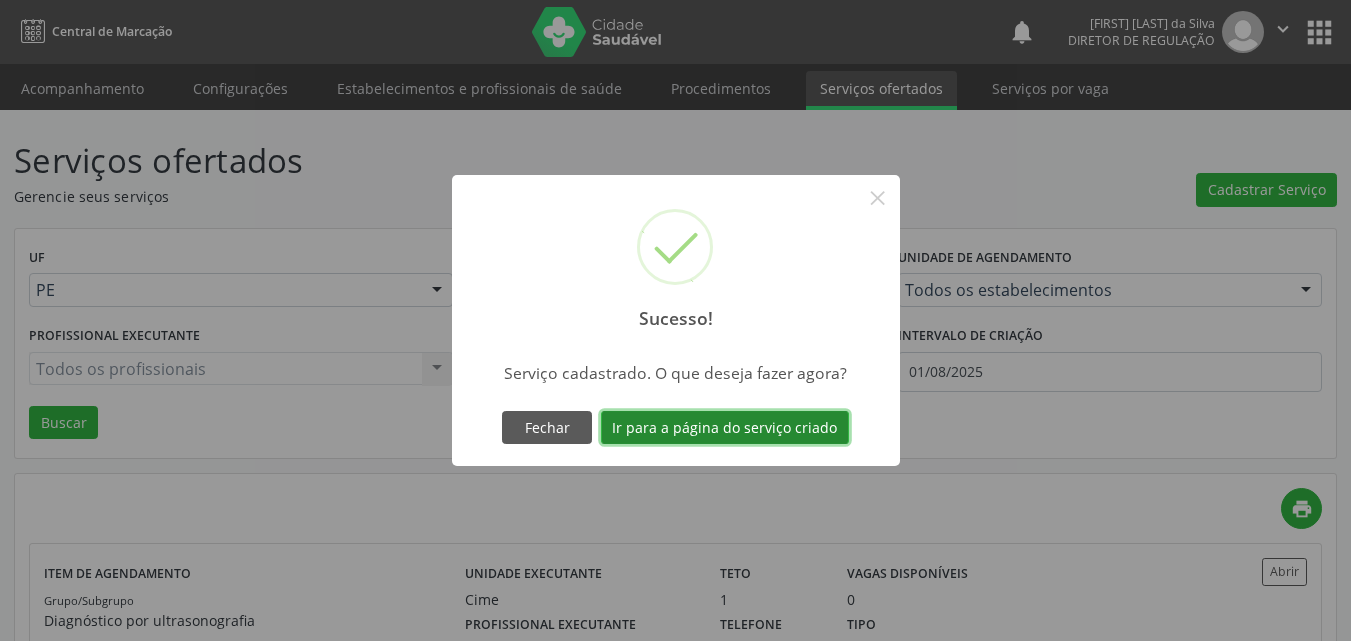 click on "Ir para a página do serviço criado" at bounding box center (725, 428) 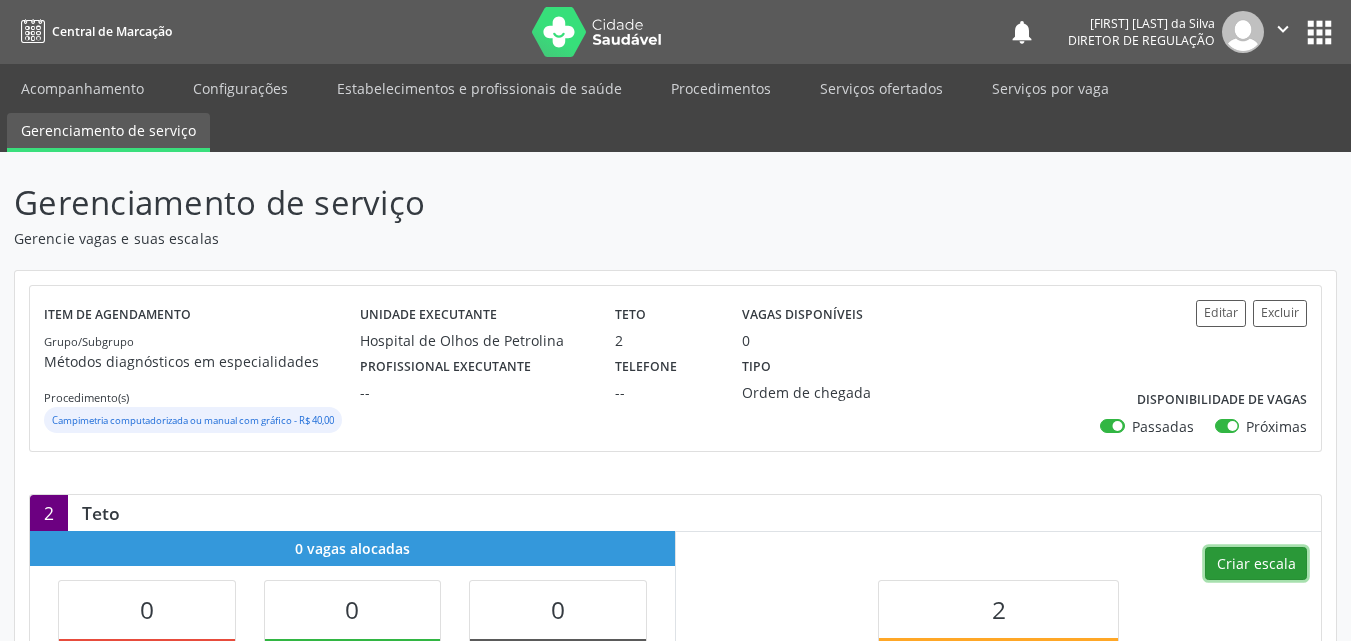 click on "Criar escala" at bounding box center (1256, 564) 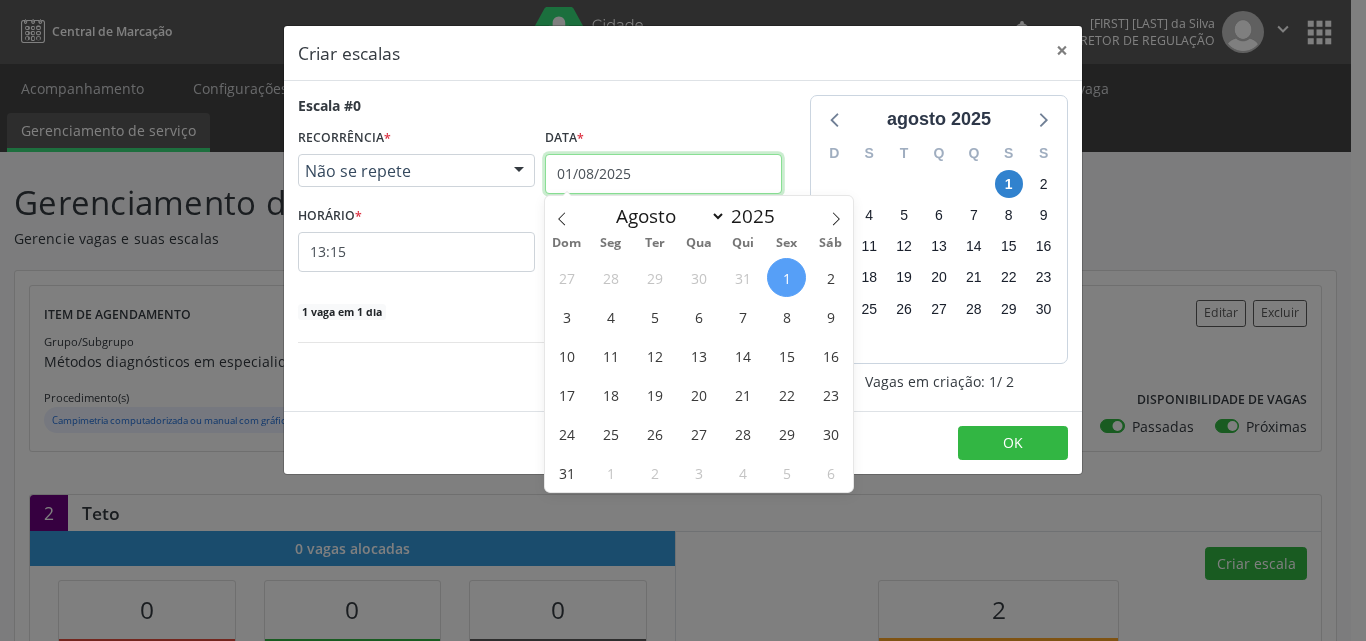 click on "01/08/2025" at bounding box center [663, 174] 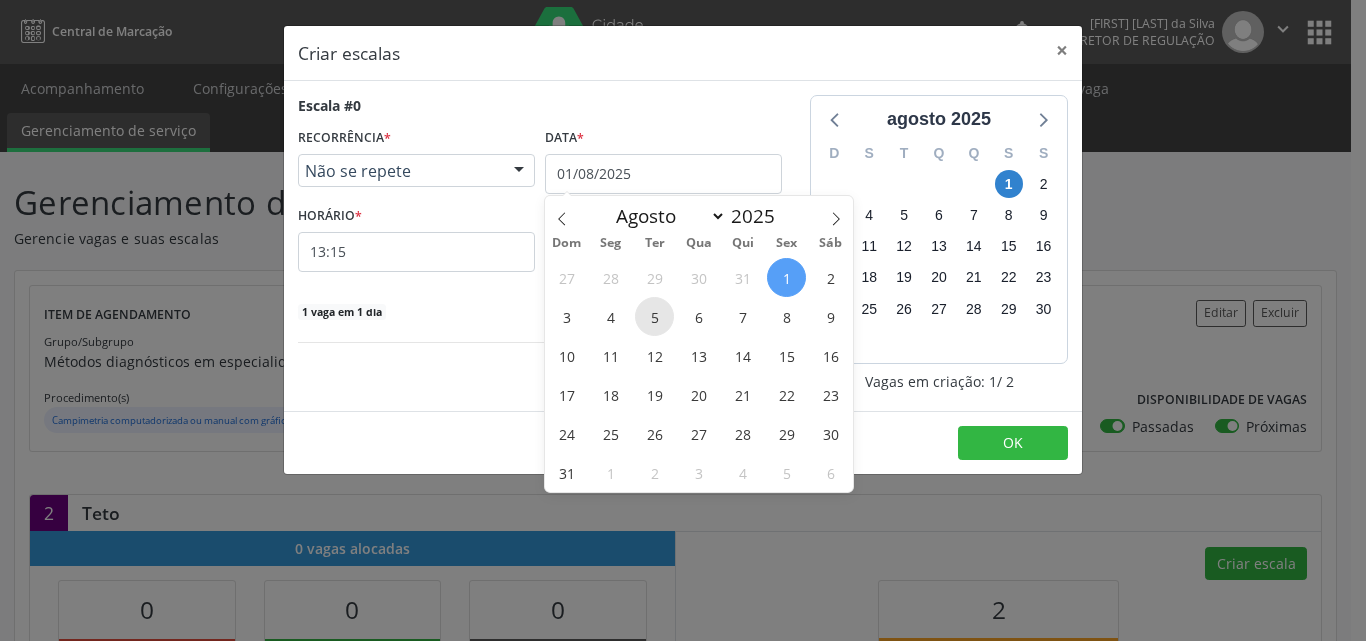 click on "5" at bounding box center [654, 316] 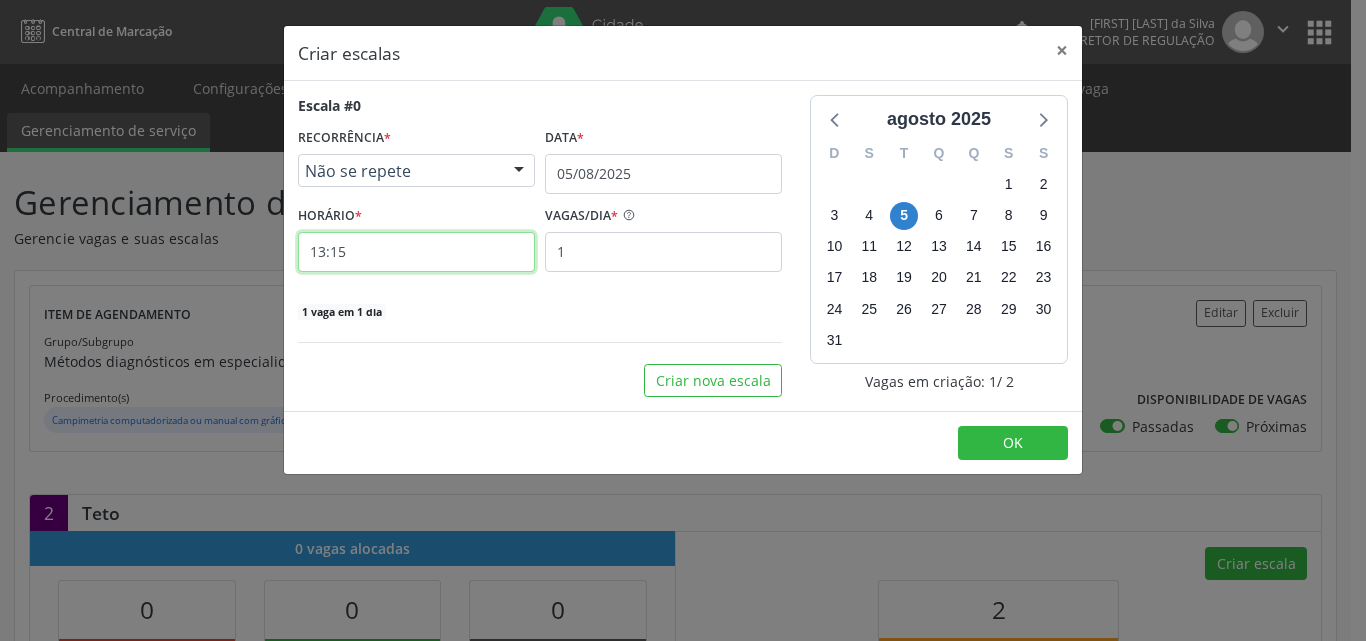 click on "13:15" at bounding box center (416, 252) 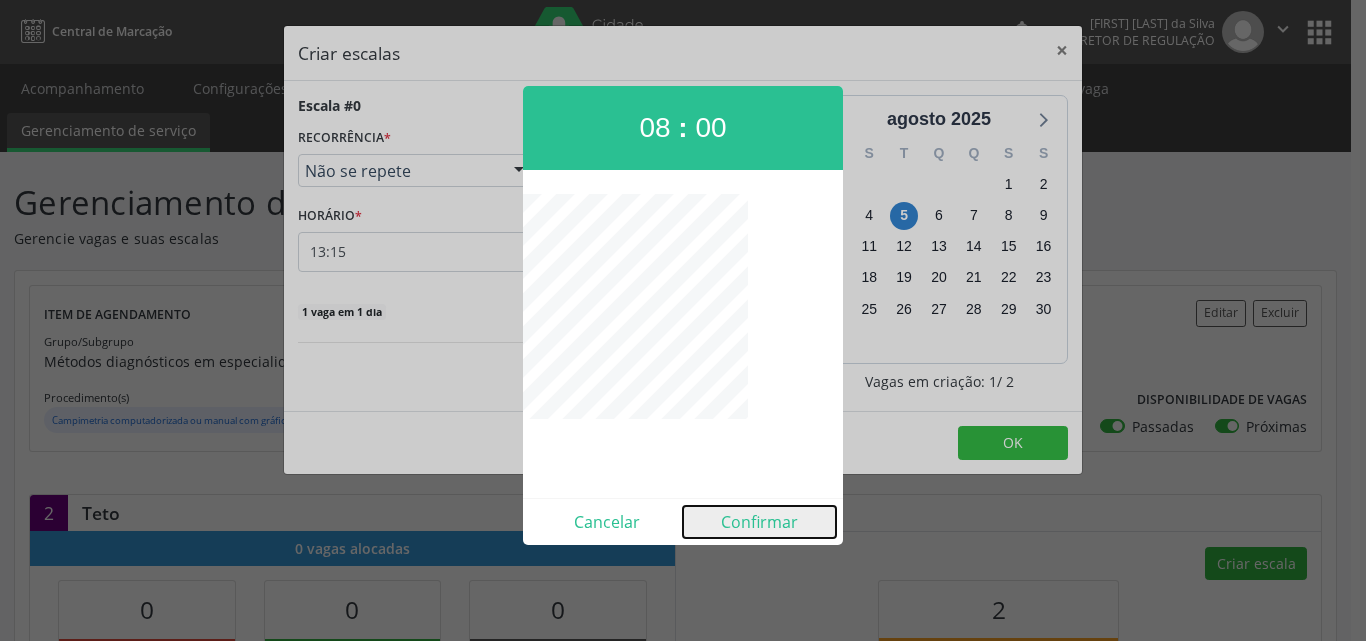 click on "Confirmar" at bounding box center [759, 522] 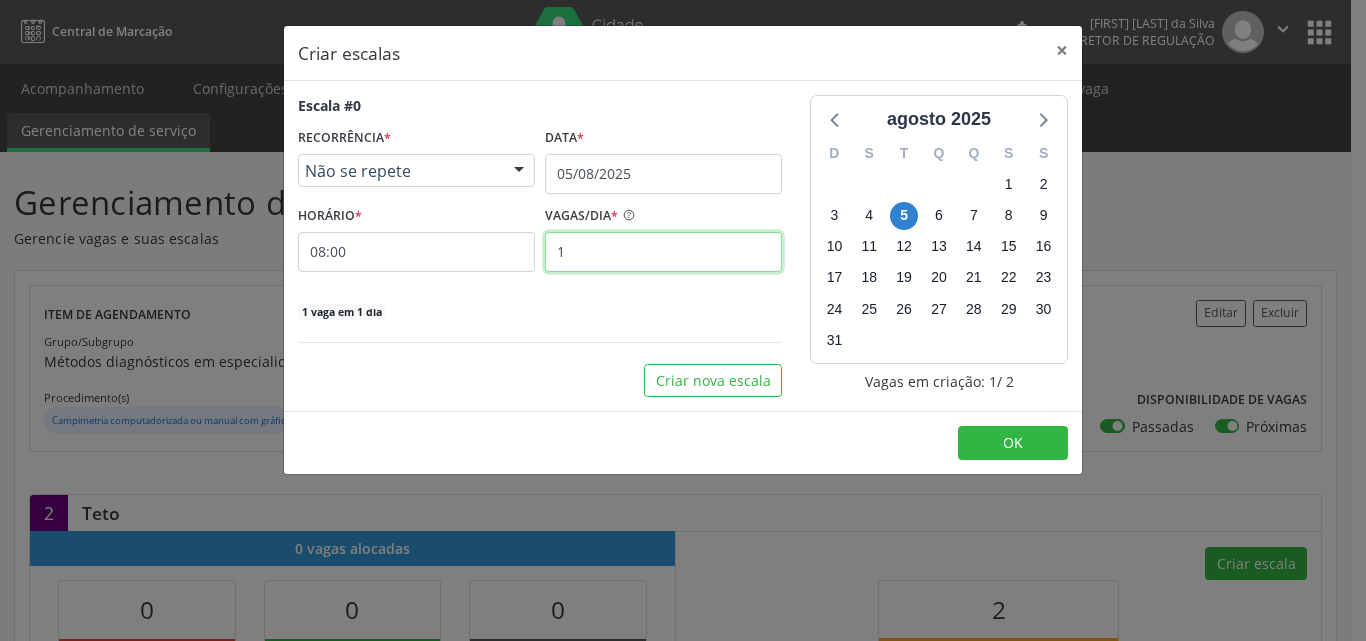 click on "1" at bounding box center (663, 252) 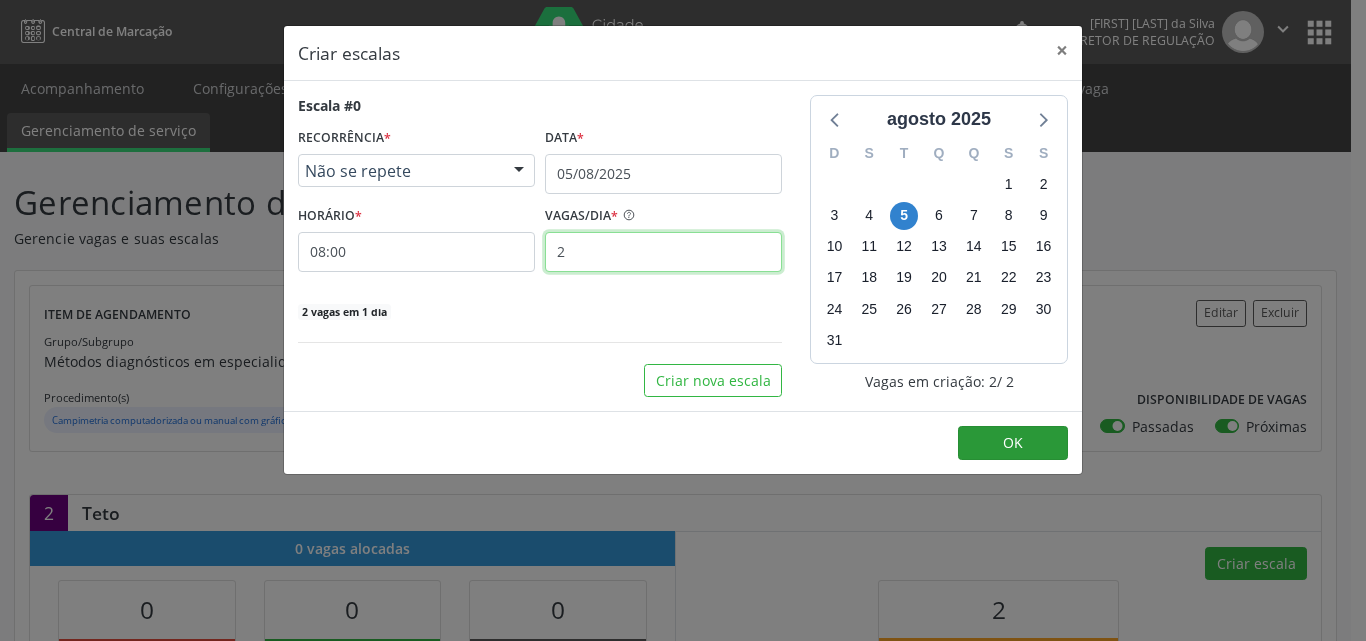 type on "2" 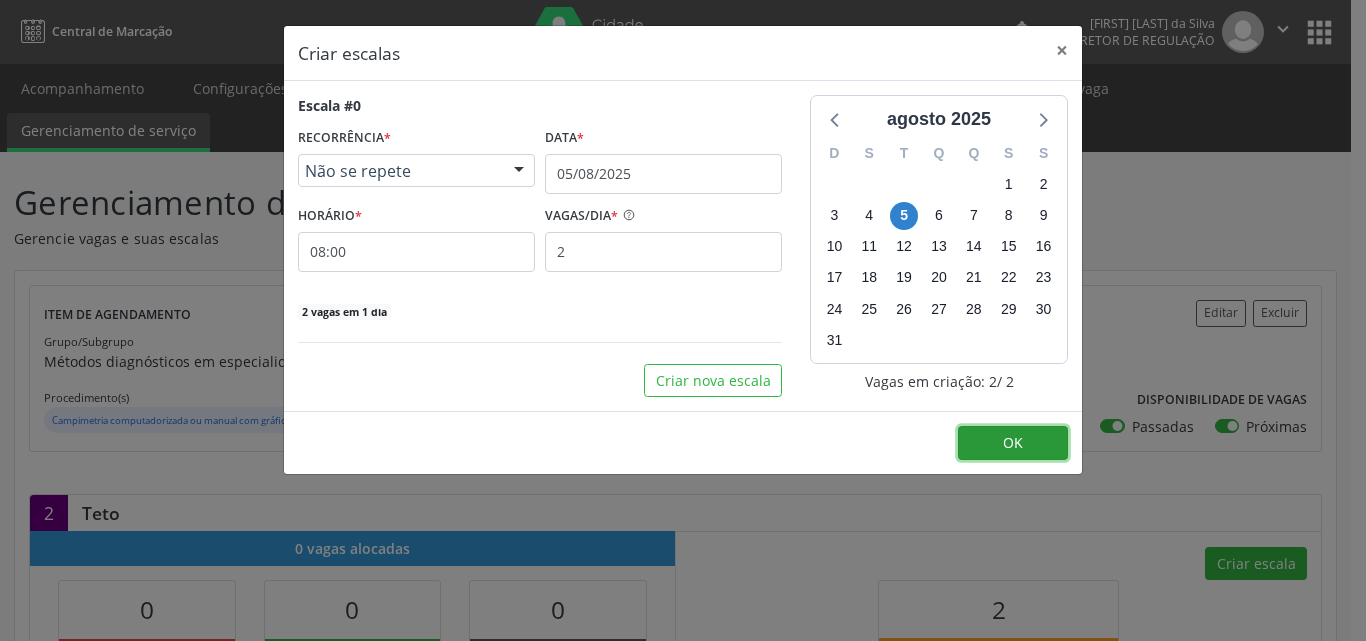 click on "OK" at bounding box center (1013, 443) 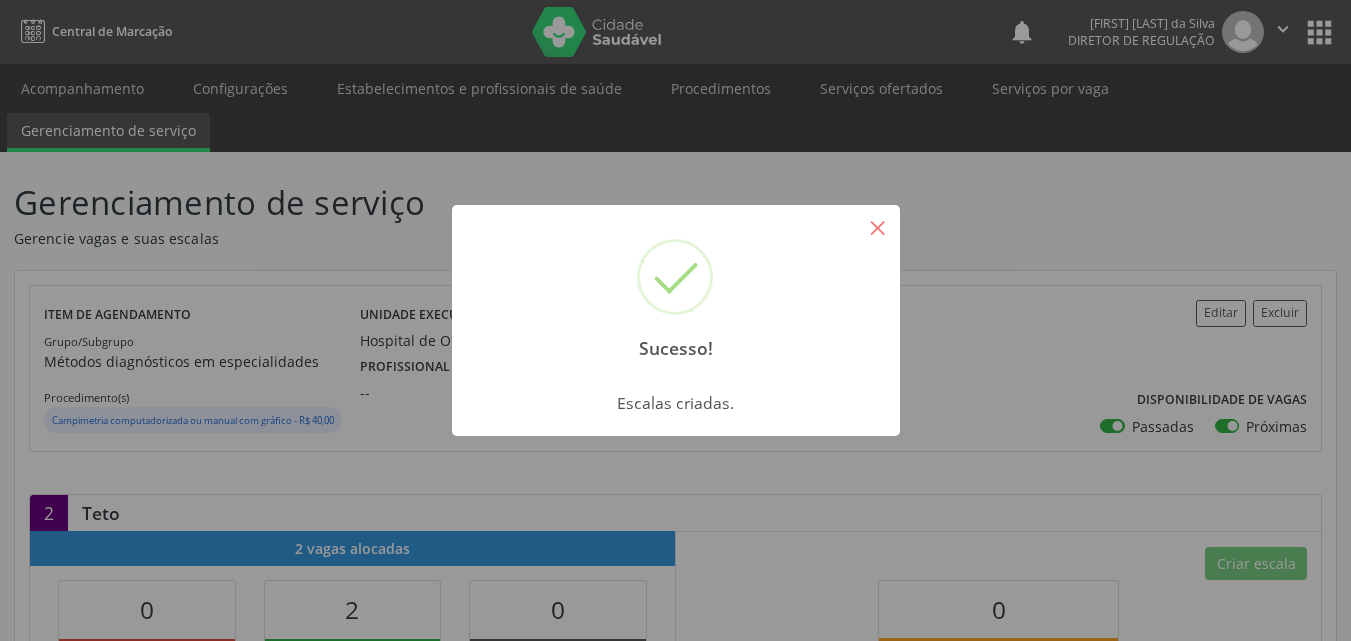 click on "×" at bounding box center [878, 227] 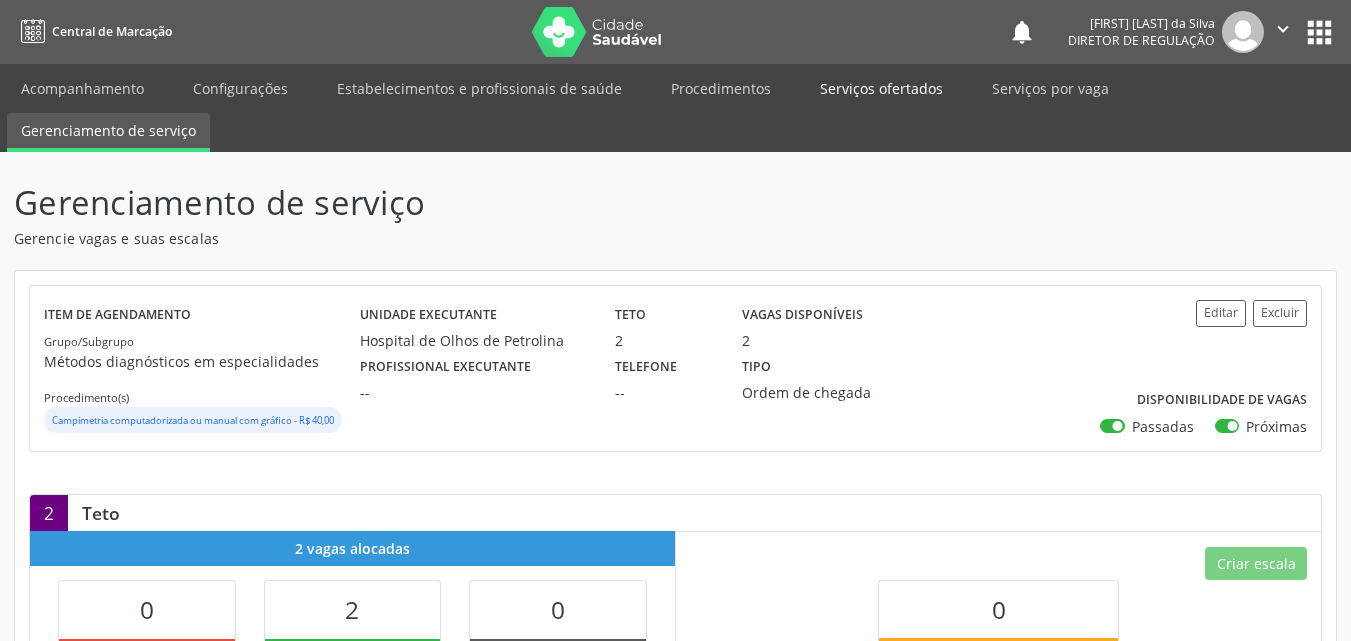 click on "Serviços ofertados" at bounding box center [881, 88] 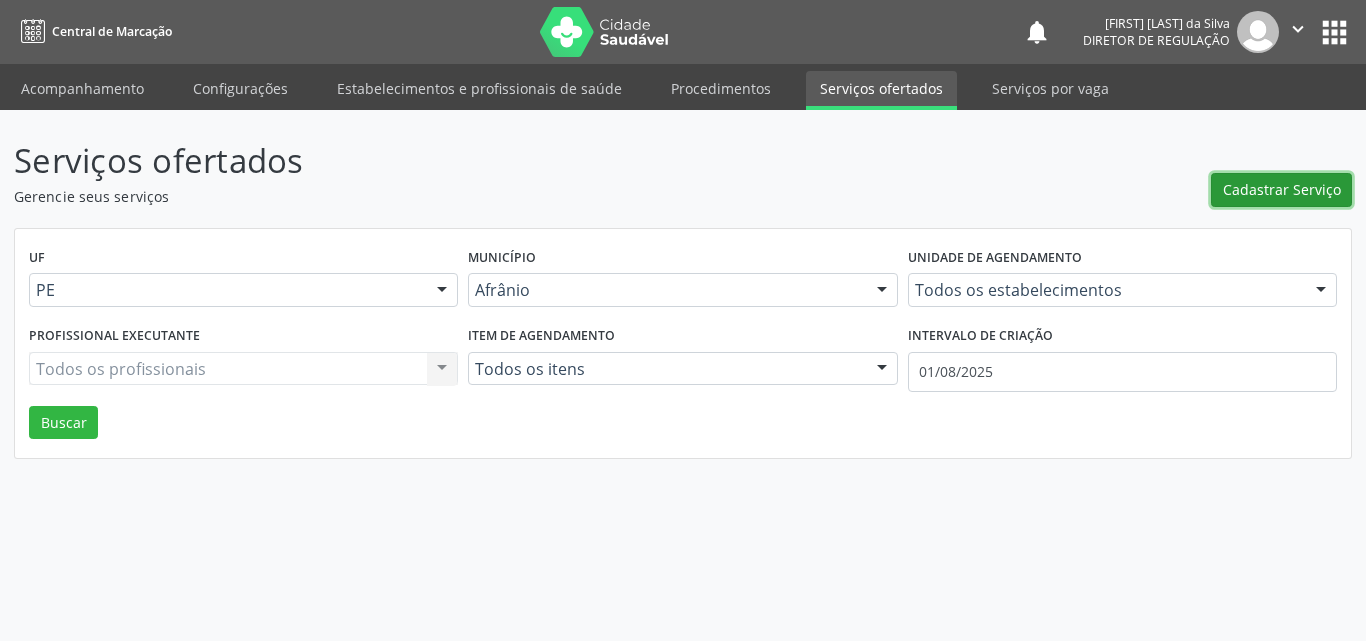 click on "Cadastrar Serviço" at bounding box center (1282, 189) 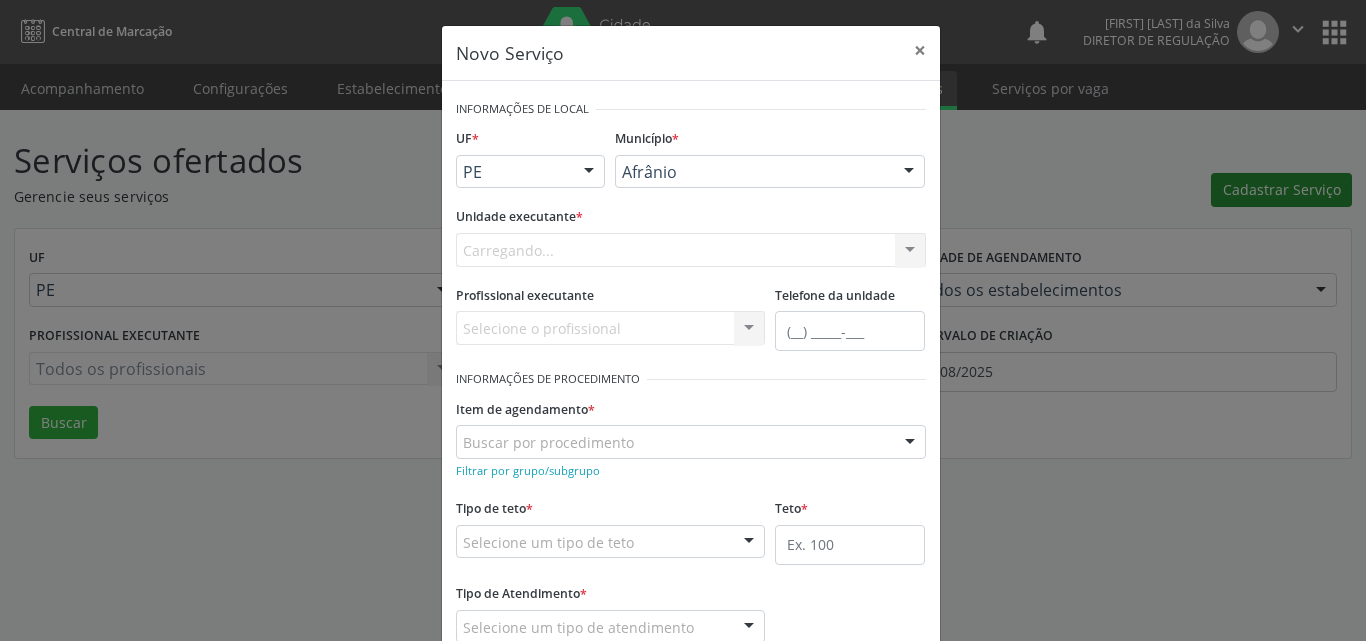 scroll, scrollTop: 0, scrollLeft: 0, axis: both 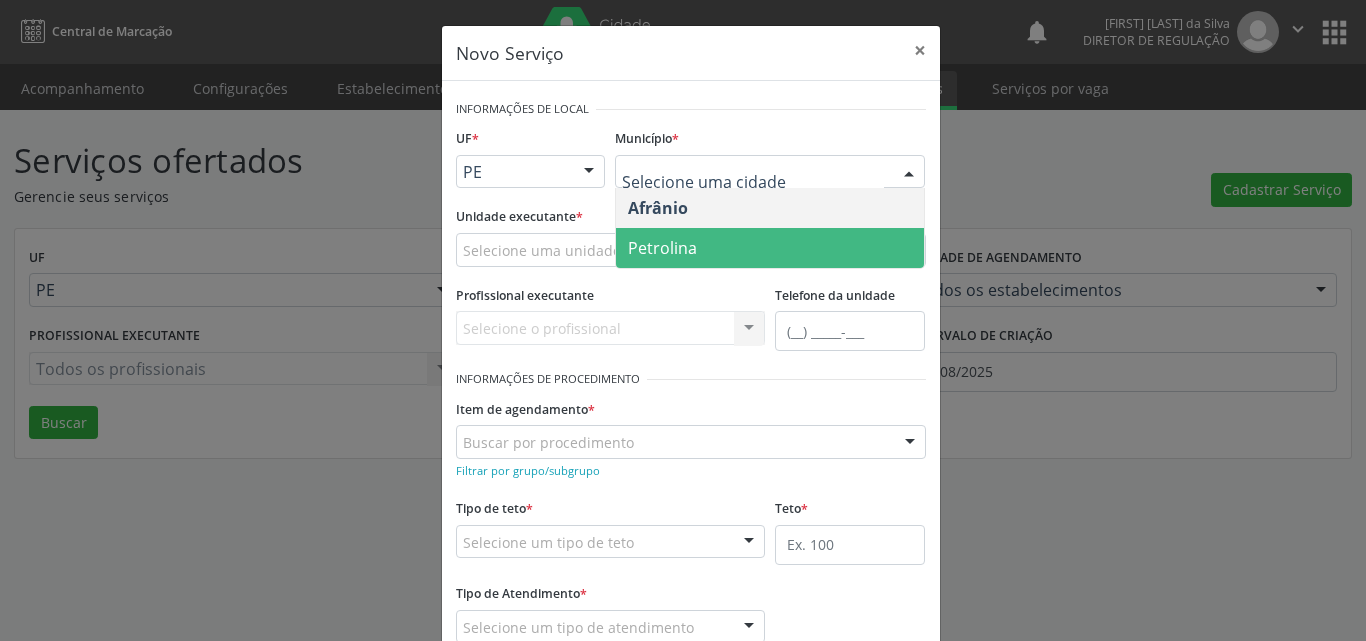 click on "Petrolina" at bounding box center (662, 248) 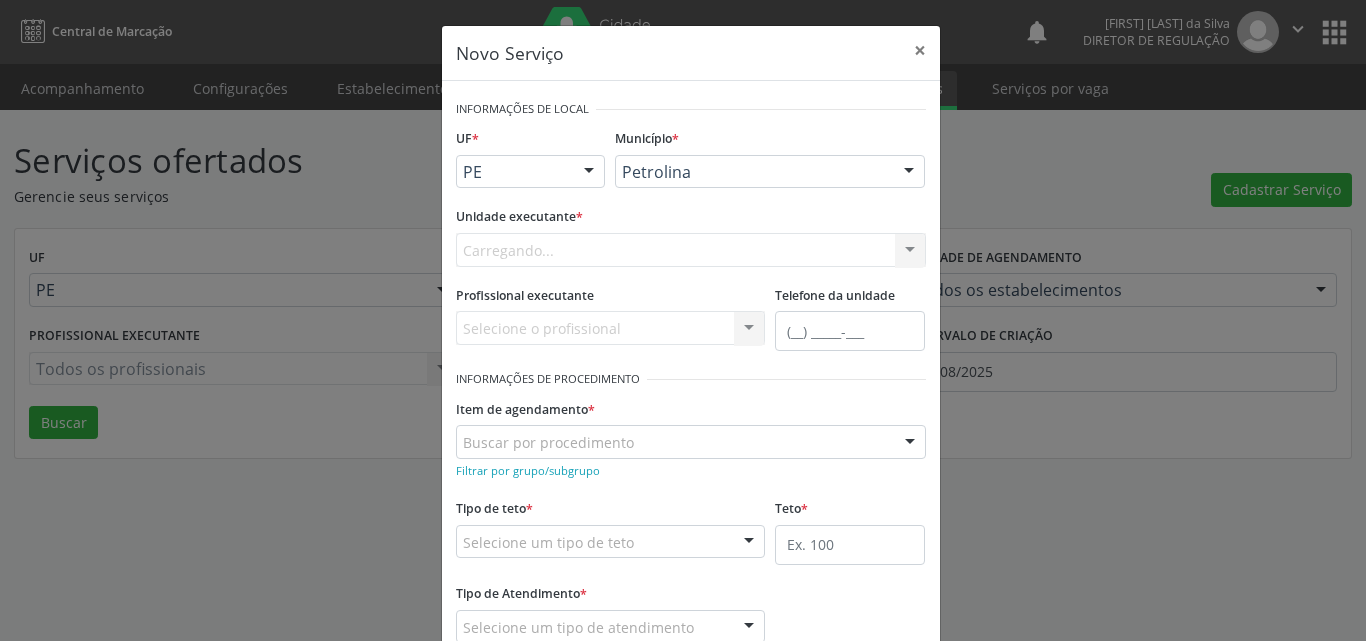 click on "Carregando...
Academia da Saude de Afranio   Academia da Saude do Bairro Roberto Luis   Academia da Saude do Distrito de Cachoeira do Roberto   Academia da Saude do Distrito de Extrema   Academia da Saude do Jose Ramos   Alves Landim   Ambulatorio Municipal de Saude   Caf Central de Abastecimento Farmaceutico   Centro de Atencao Psicossocial de Afranio Pe   Centro de Especialidades   Cime   Cuidar   Equipe de Atencao Basica Prisional Tipo I com Saude Mental   Esf Ana Coelho Nonato   Esf Custodia Maria da Conceicao   Esf Isabel Gomes   Esf Jose Ramos   Esf Jose e Maria Rodrigues de Macedo   Esf Maria Dilurdes da Silva   Esf Maria da Silva Pereira   Esf Rosalia Cavalcanti Gomes   Esf de Barra das Melancias   Esf de Extrema   Farmacia Basica do Municipio de Afranio   Hospital Municipal Maria Coelho Cavalcanti Rodrigues   Hospital de Campanha Covid 19 Ambulatorio Municipal   Laboratorio de Protese Dentario   Lid Laboratorio de Investigacoes e Diagnosticos               Selac" at bounding box center (691, 250) 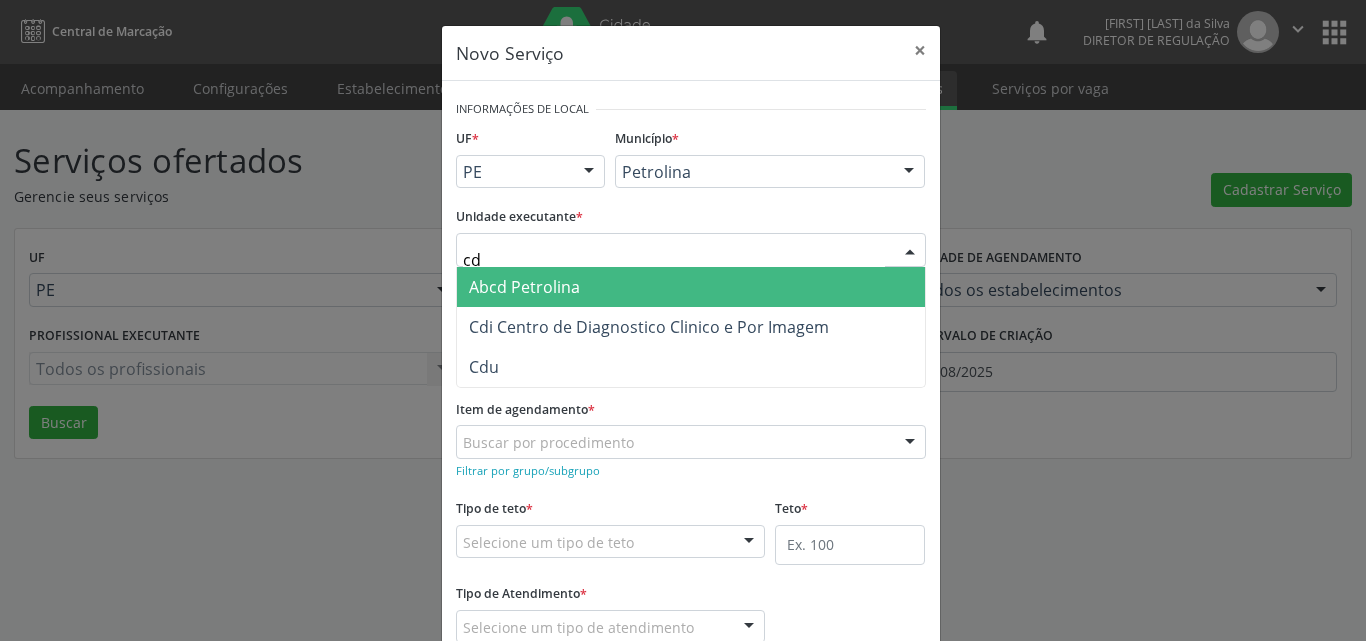 type on "cdi" 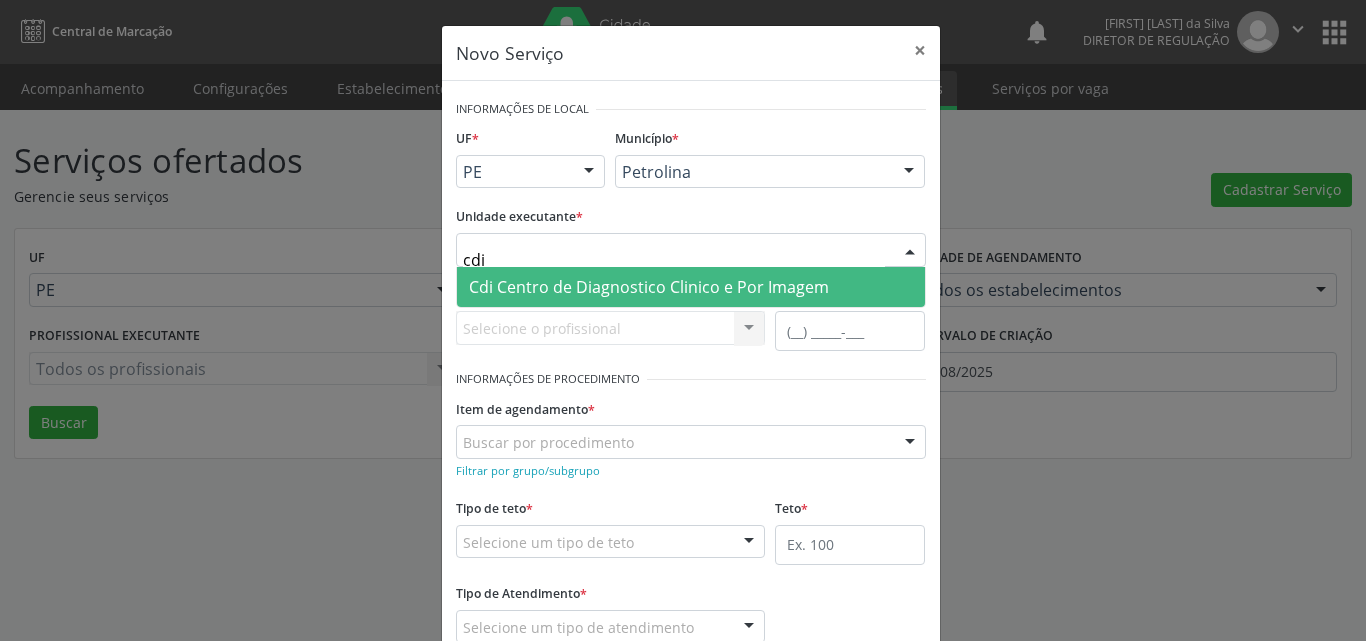 click on "Cdi Centro de Diagnostico Clinico e Por Imagem" at bounding box center [649, 287] 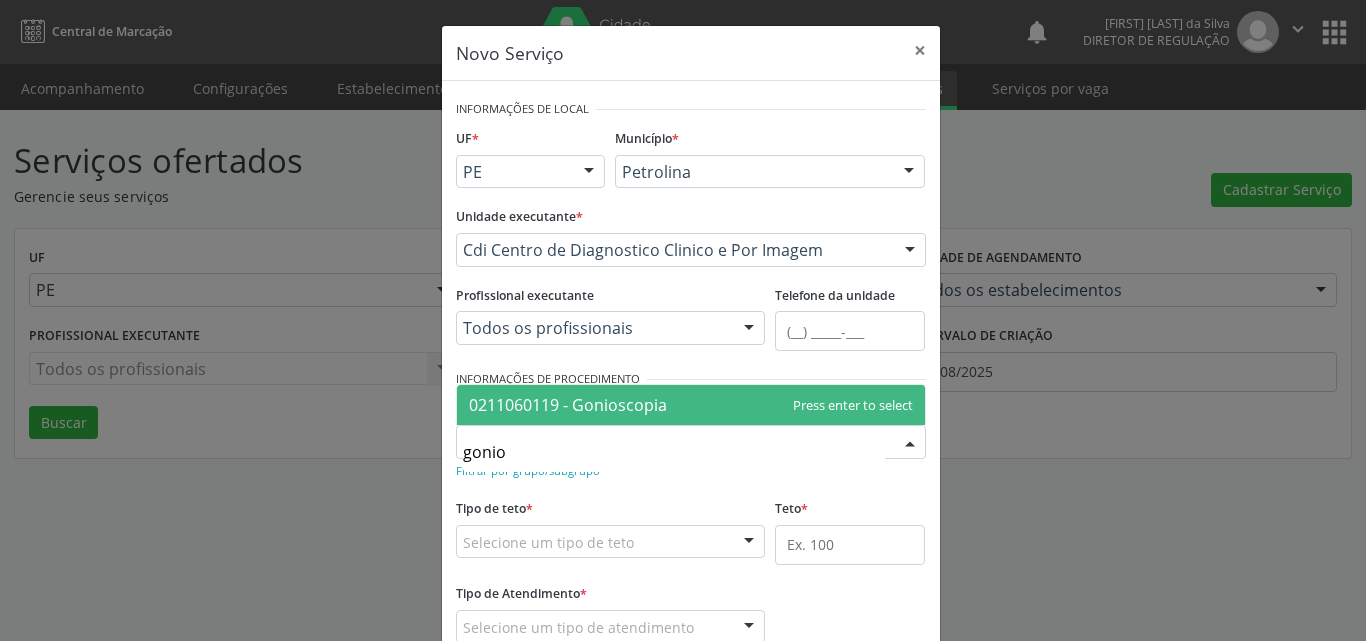 type on "gonios" 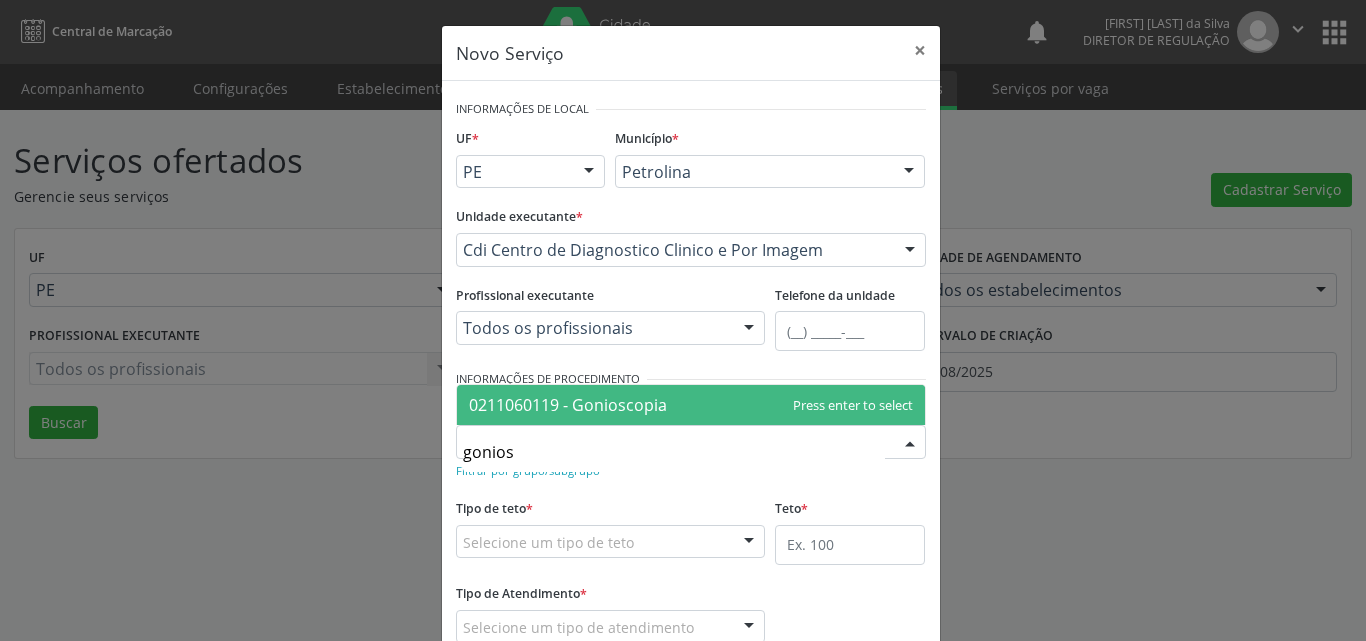 click on "0211060119 - Gonioscopia" at bounding box center (568, 405) 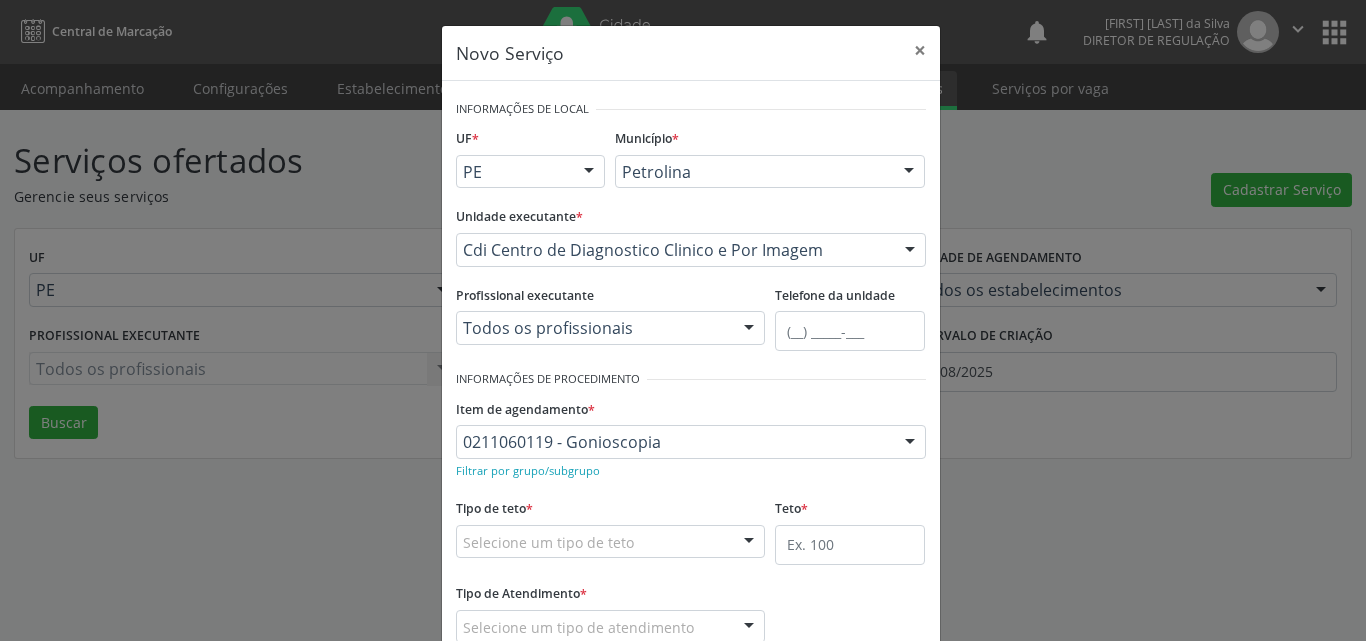 click on "Selecione um tipo de teto" at bounding box center [611, 542] 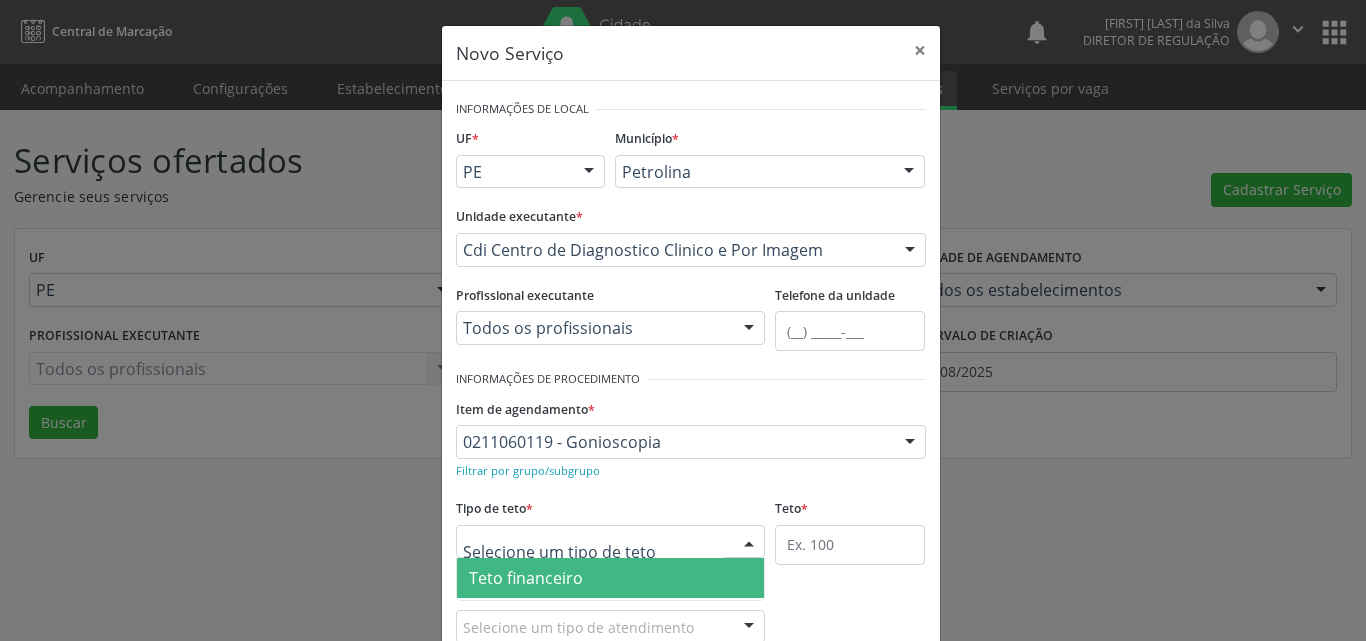 scroll, scrollTop: 132, scrollLeft: 0, axis: vertical 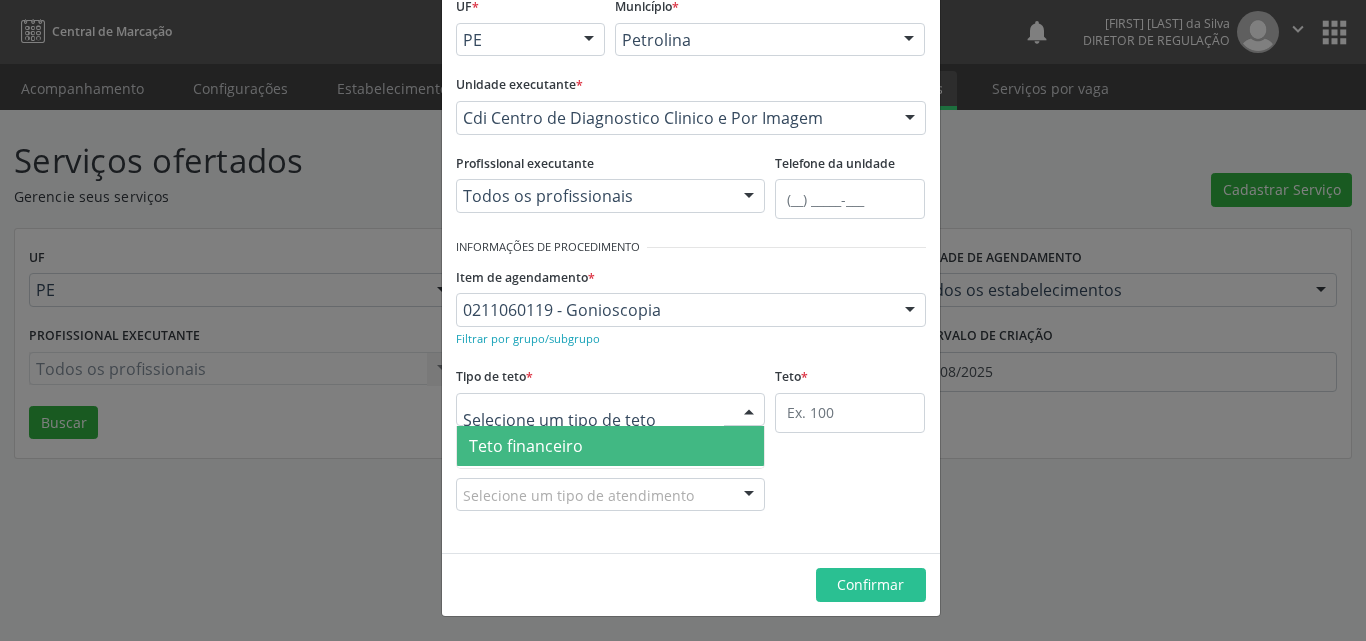 click on "Teto financeiro" at bounding box center (611, 446) 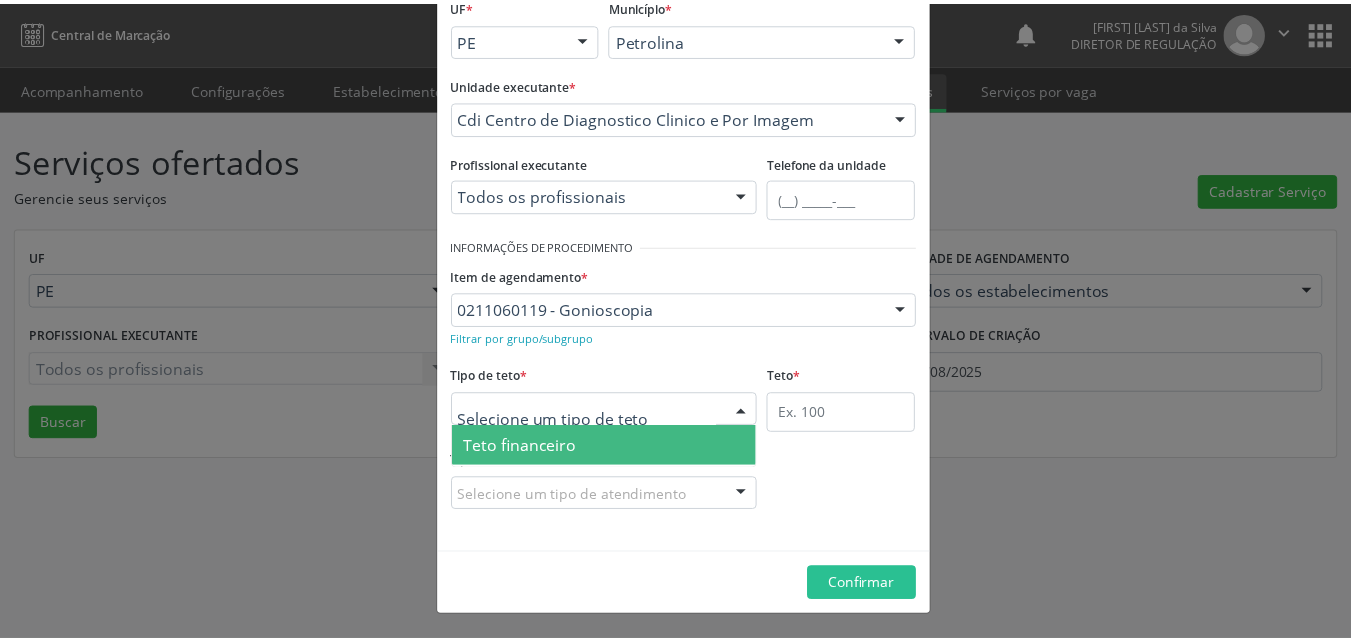 scroll, scrollTop: 126, scrollLeft: 0, axis: vertical 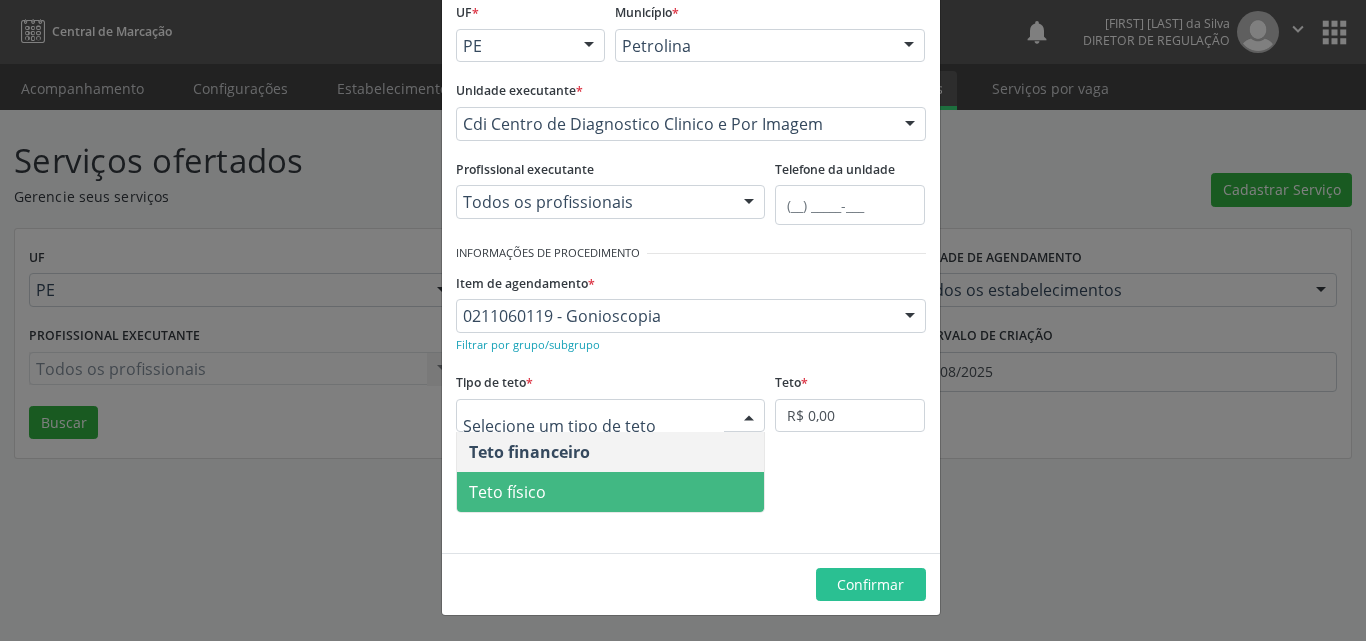drag, startPoint x: 612, startPoint y: 486, endPoint x: 796, endPoint y: 451, distance: 187.29922 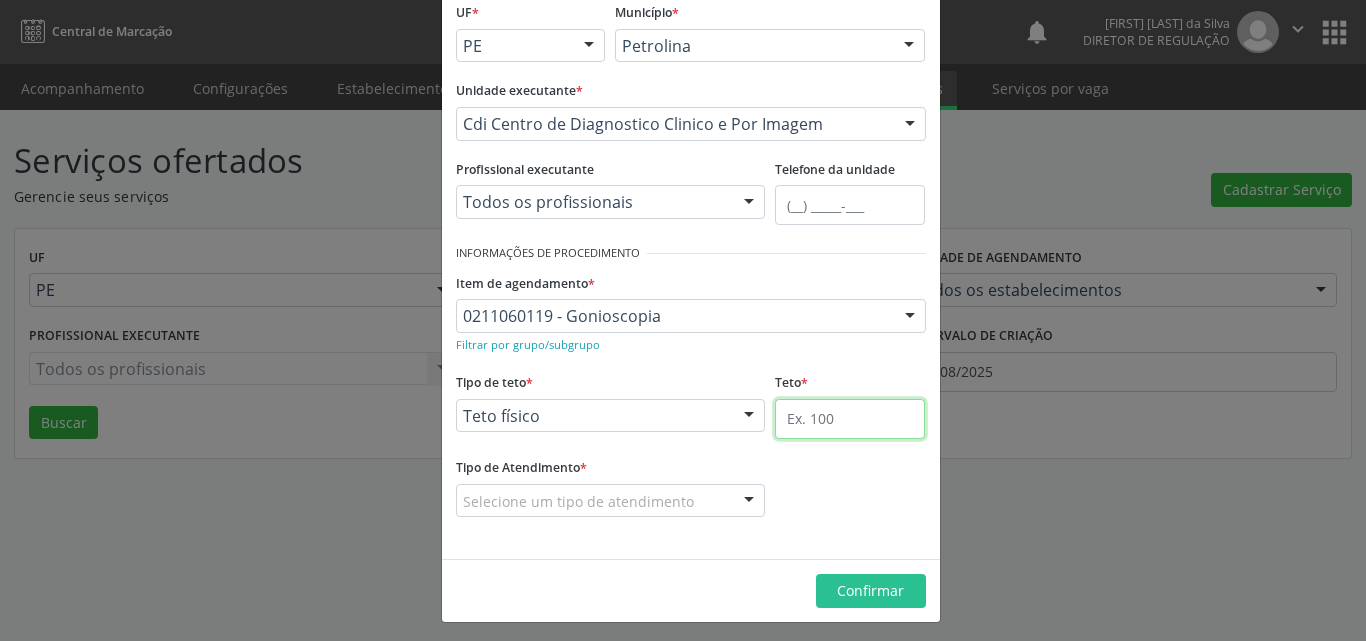 click at bounding box center [850, 419] 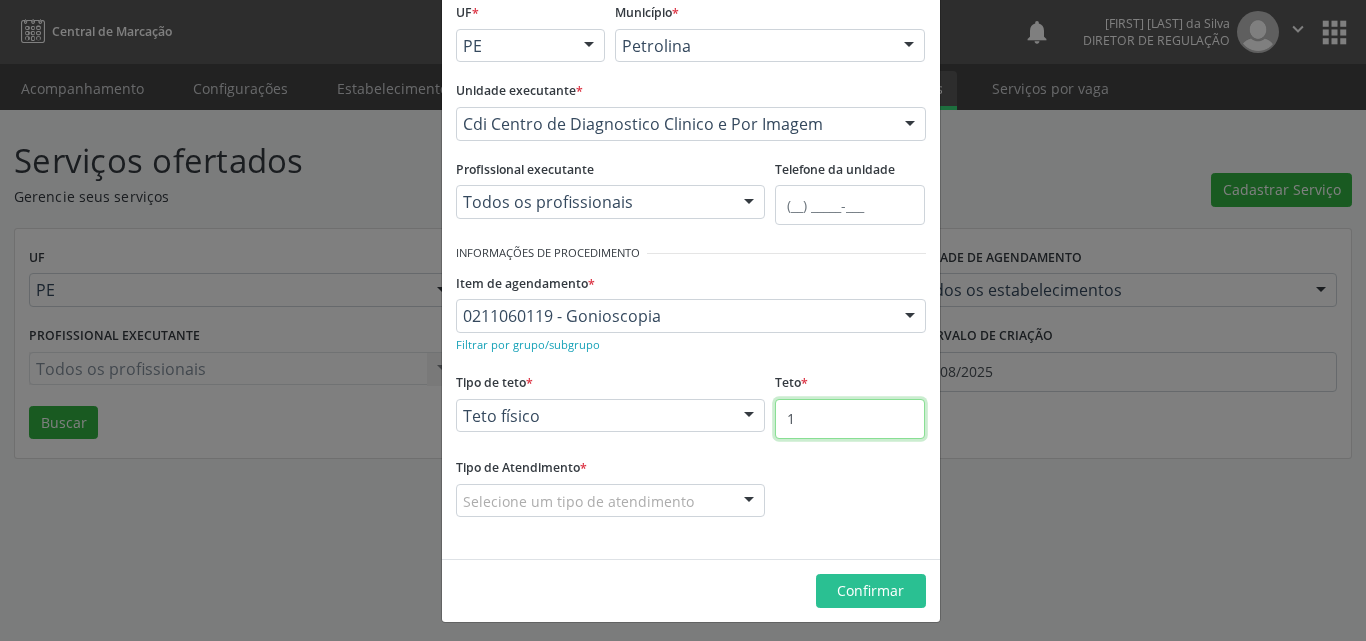 click on "1" at bounding box center [850, 419] 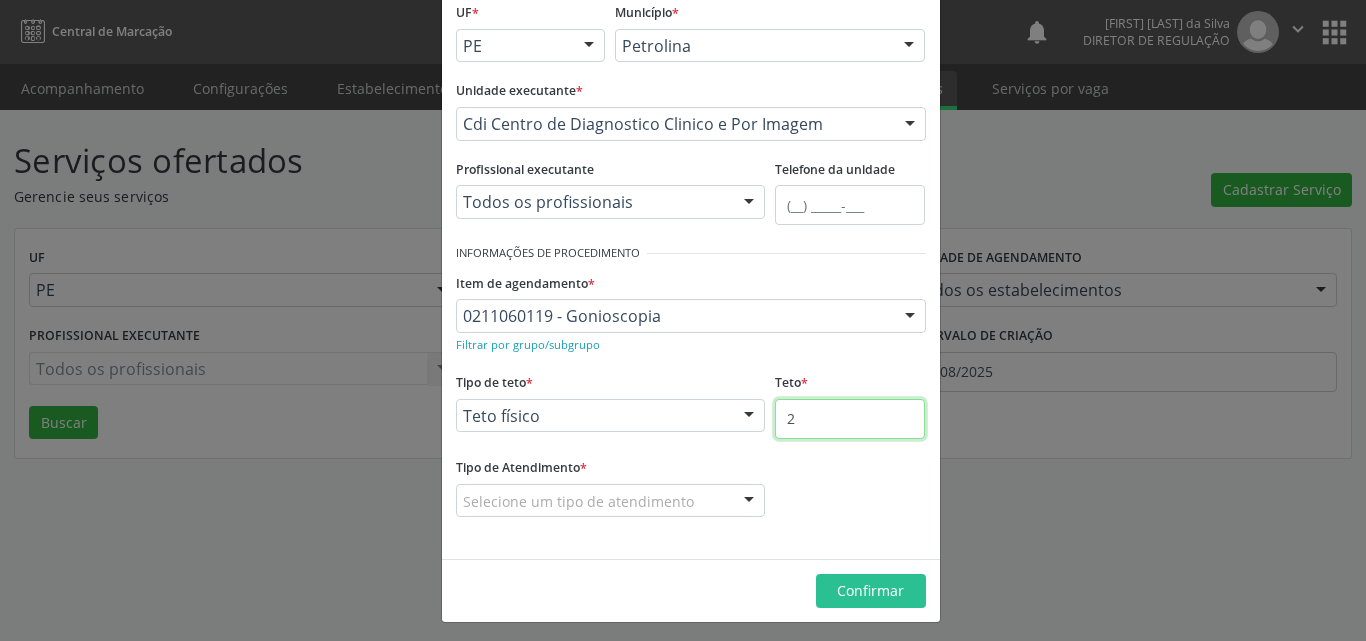 type on "2" 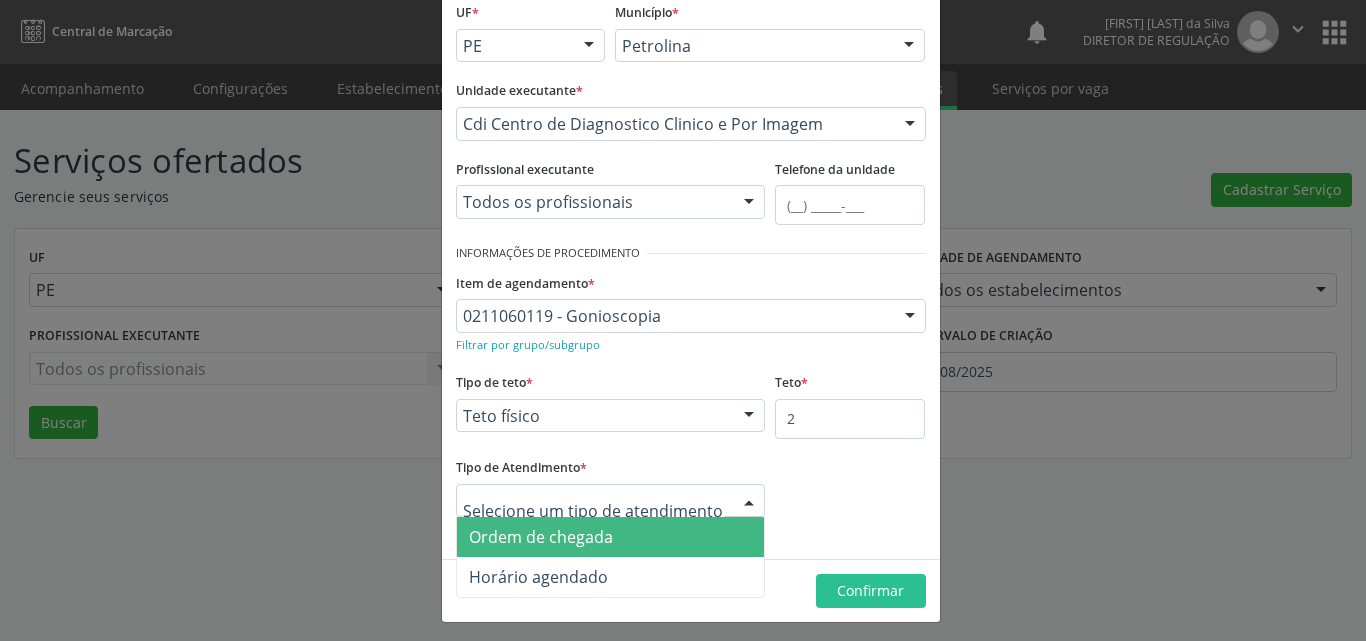 click on "Ordem de chegada" at bounding box center [611, 537] 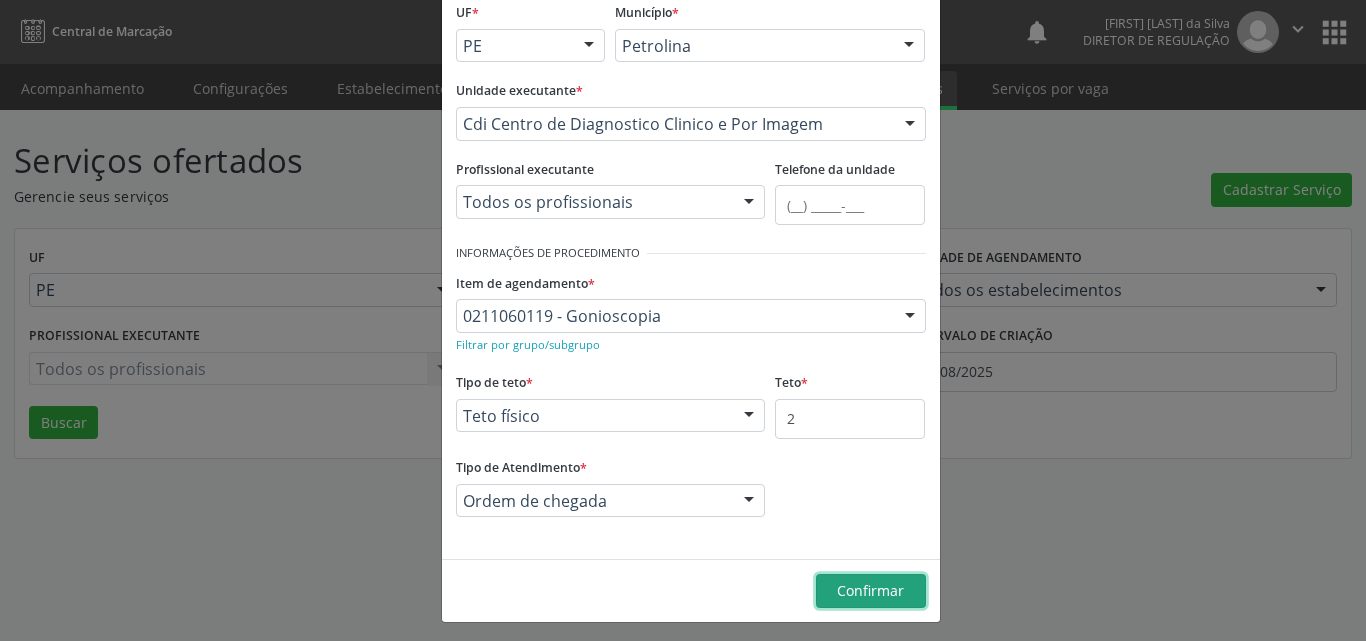 click on "Confirmar" at bounding box center [870, 590] 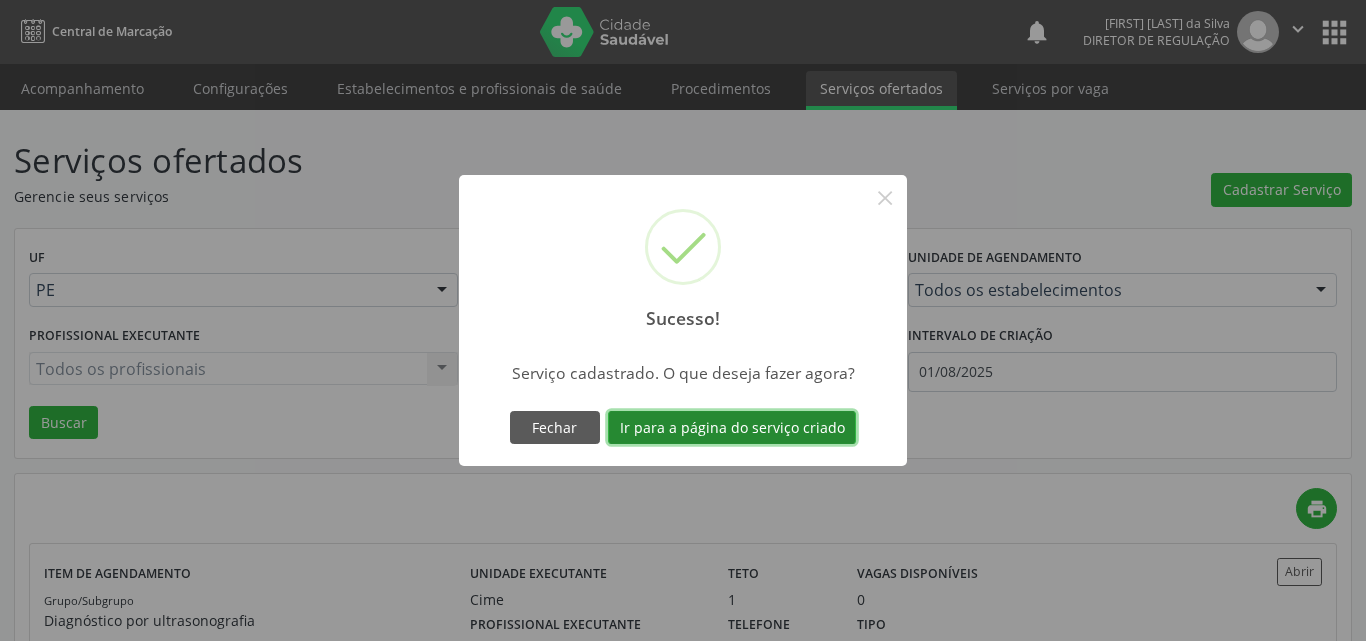 click on "Ir para a página do serviço criado" at bounding box center [732, 428] 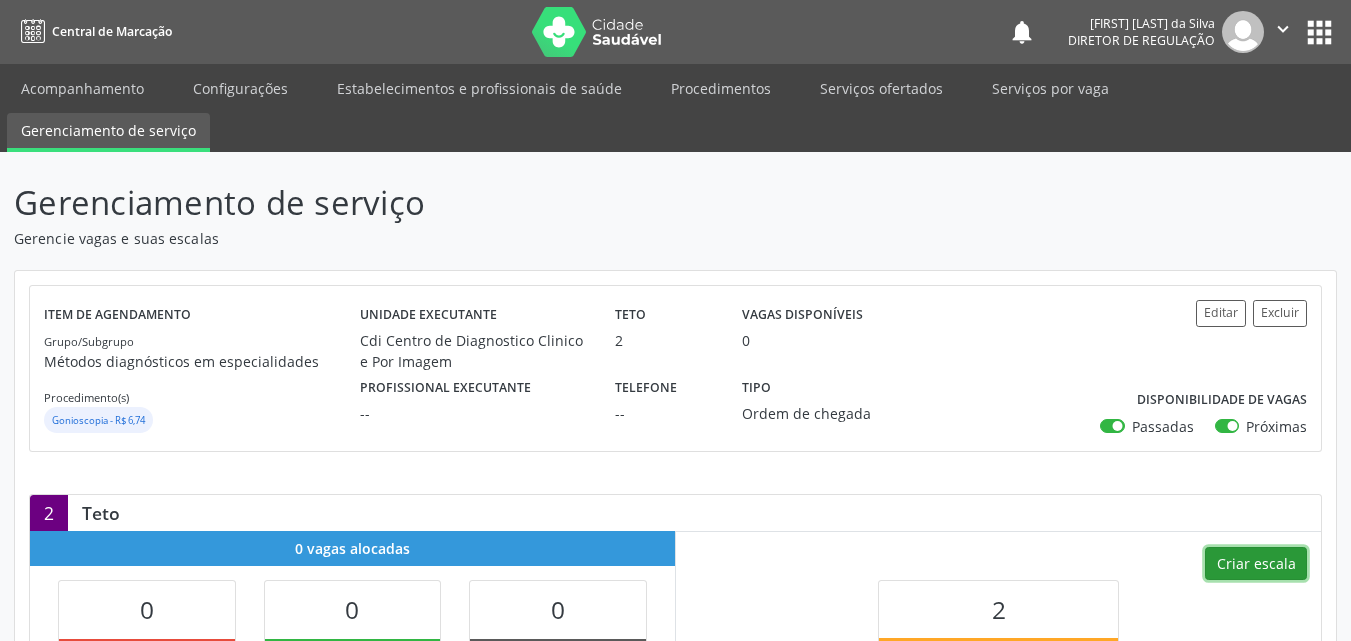 click on "Criar escala" at bounding box center (1256, 564) 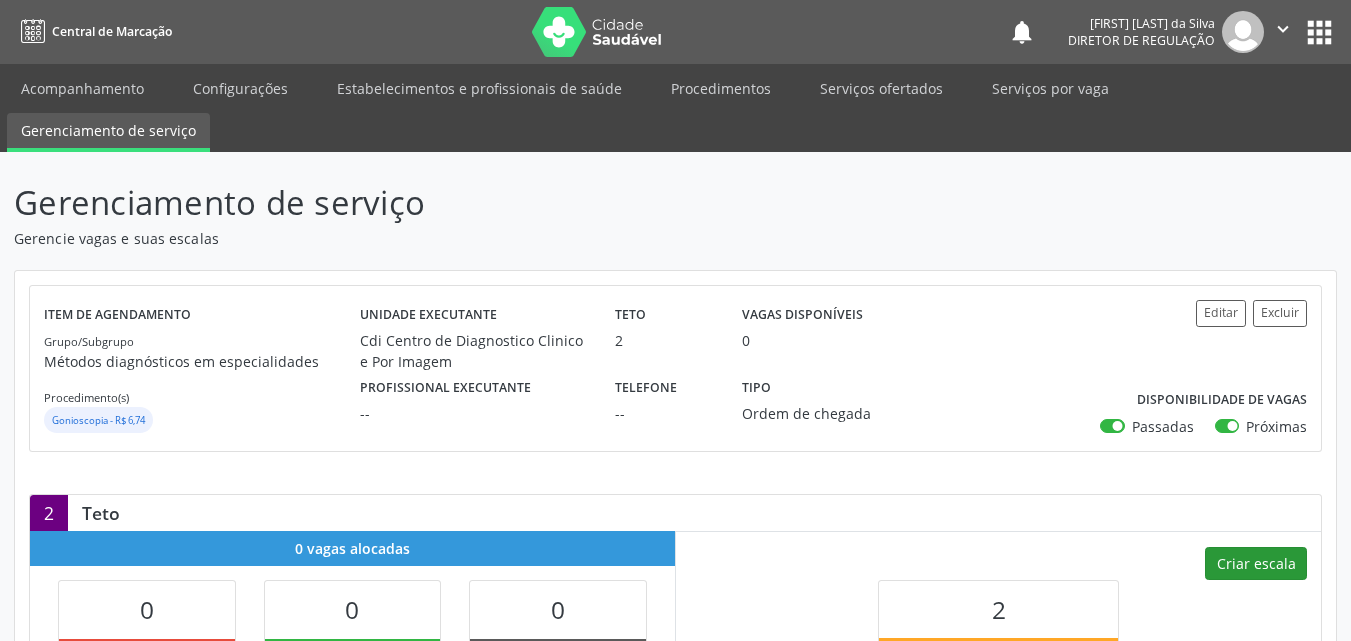 select on "7" 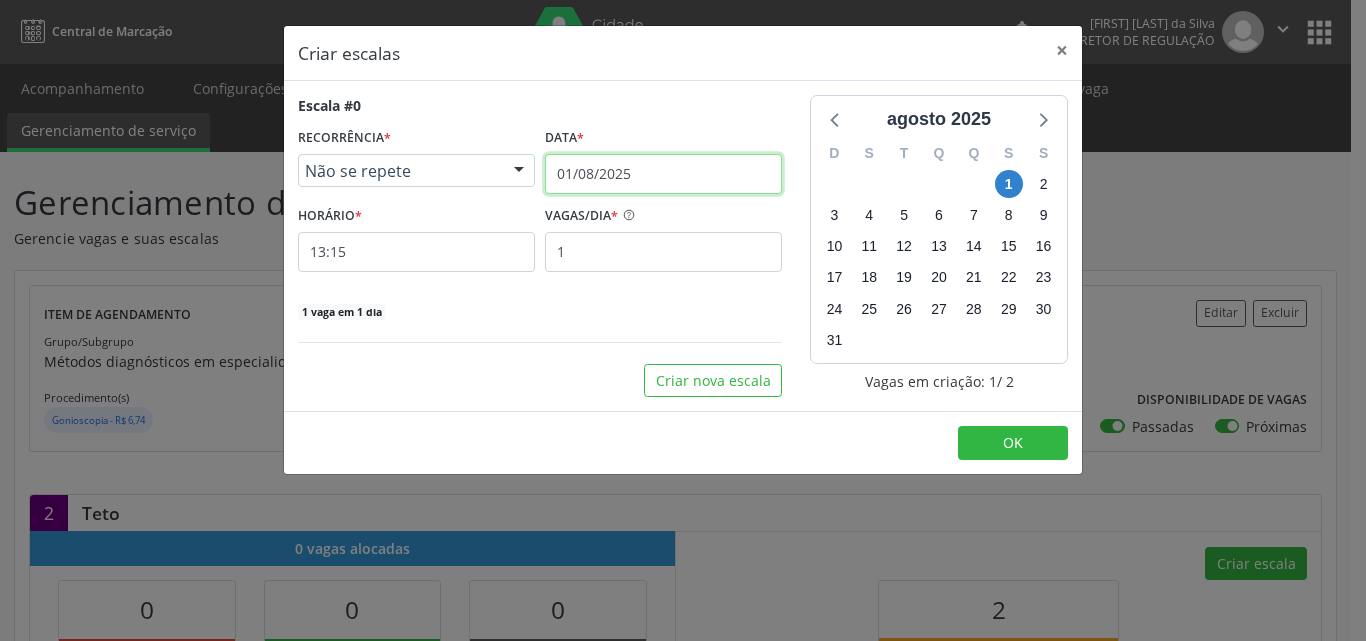 click on "01/08/2025" at bounding box center (663, 174) 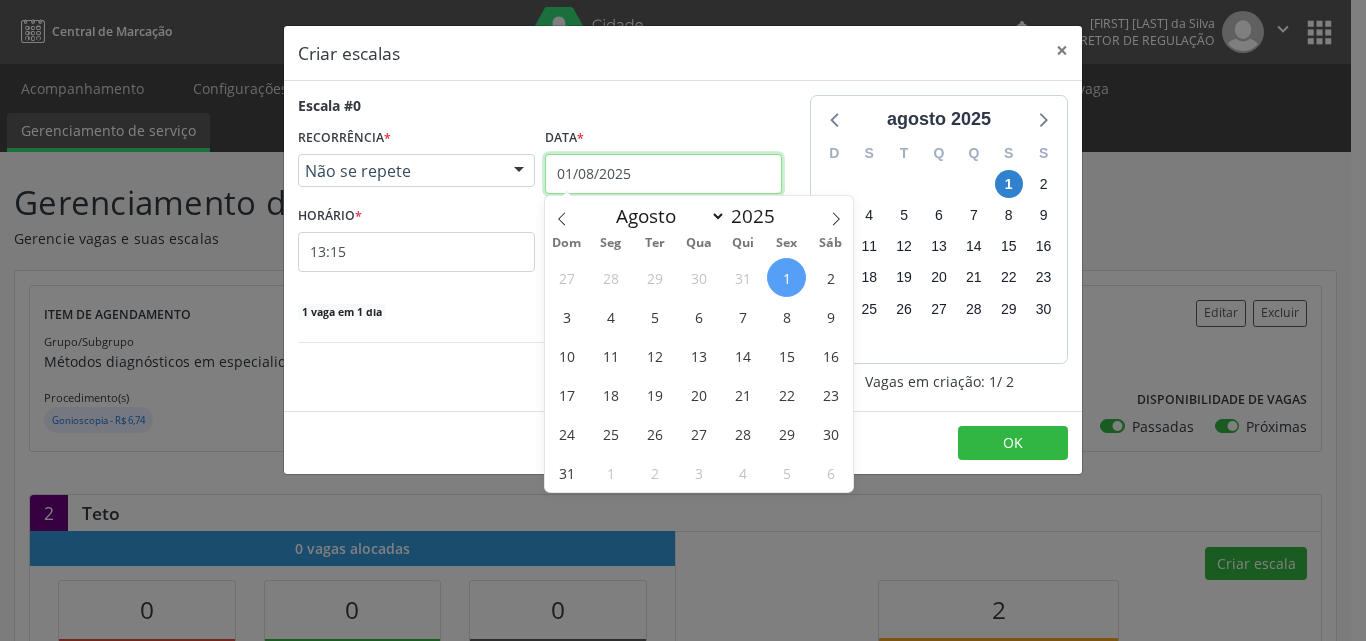 click on "01/08/2025" at bounding box center [663, 174] 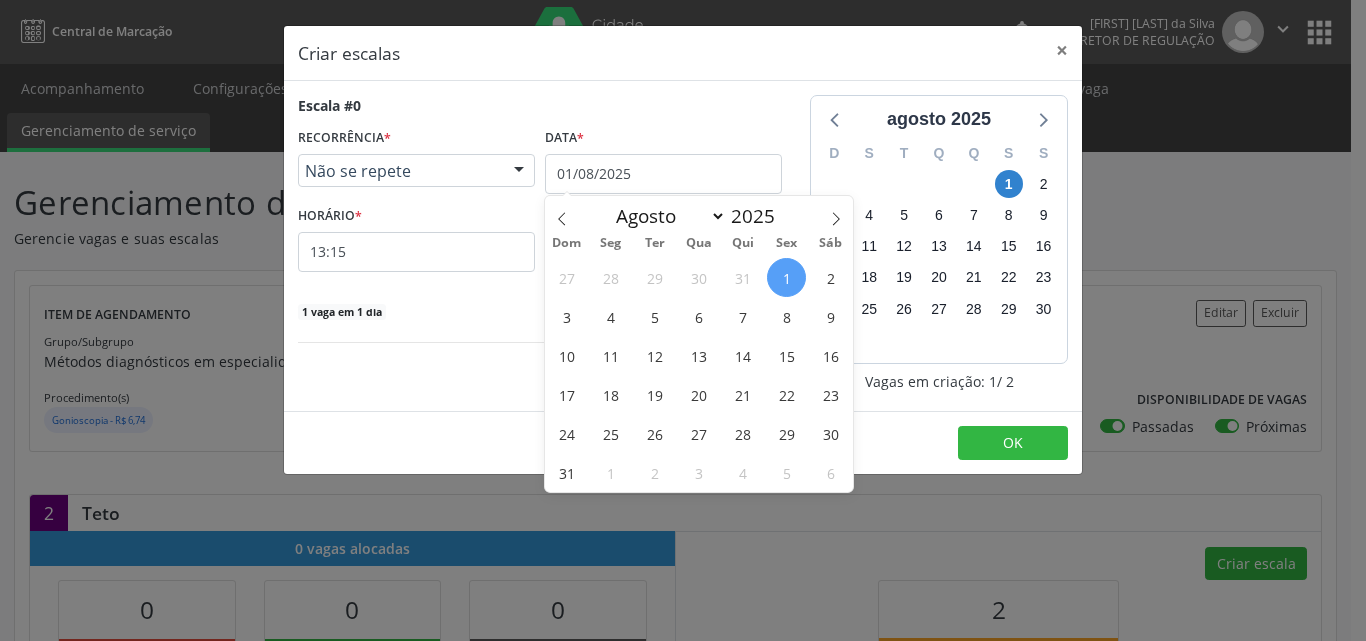 click on "5" at bounding box center (654, 316) 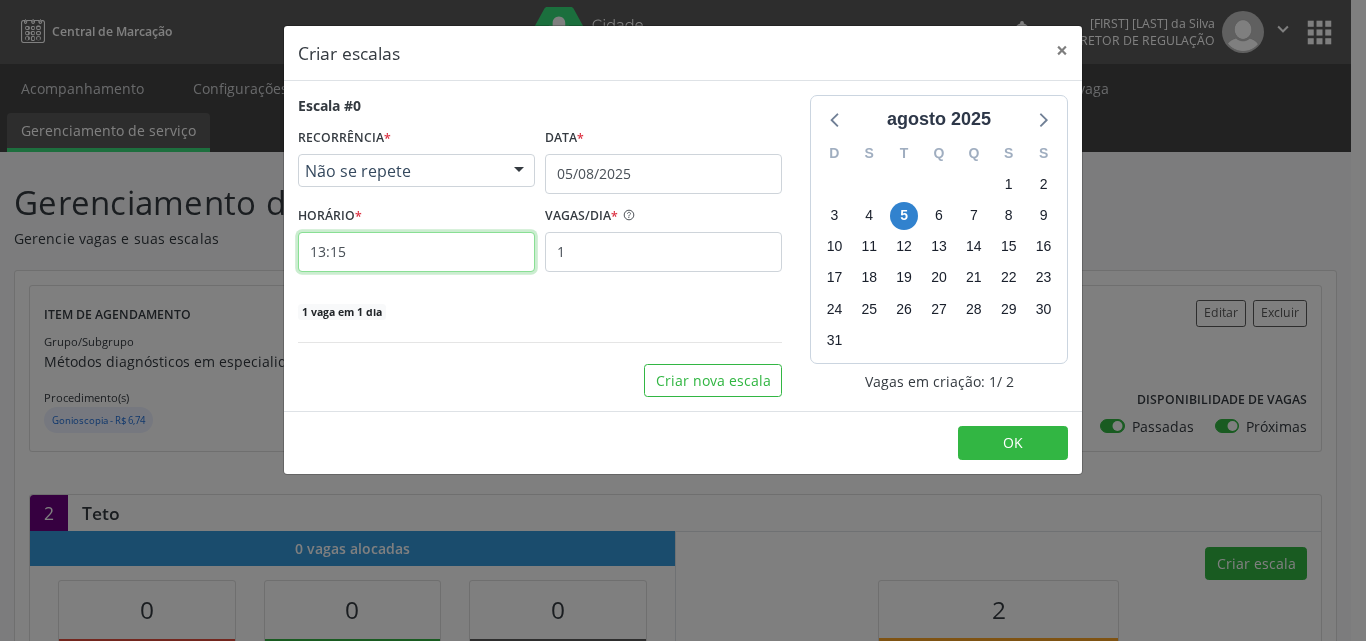 click on "13:15" at bounding box center [416, 252] 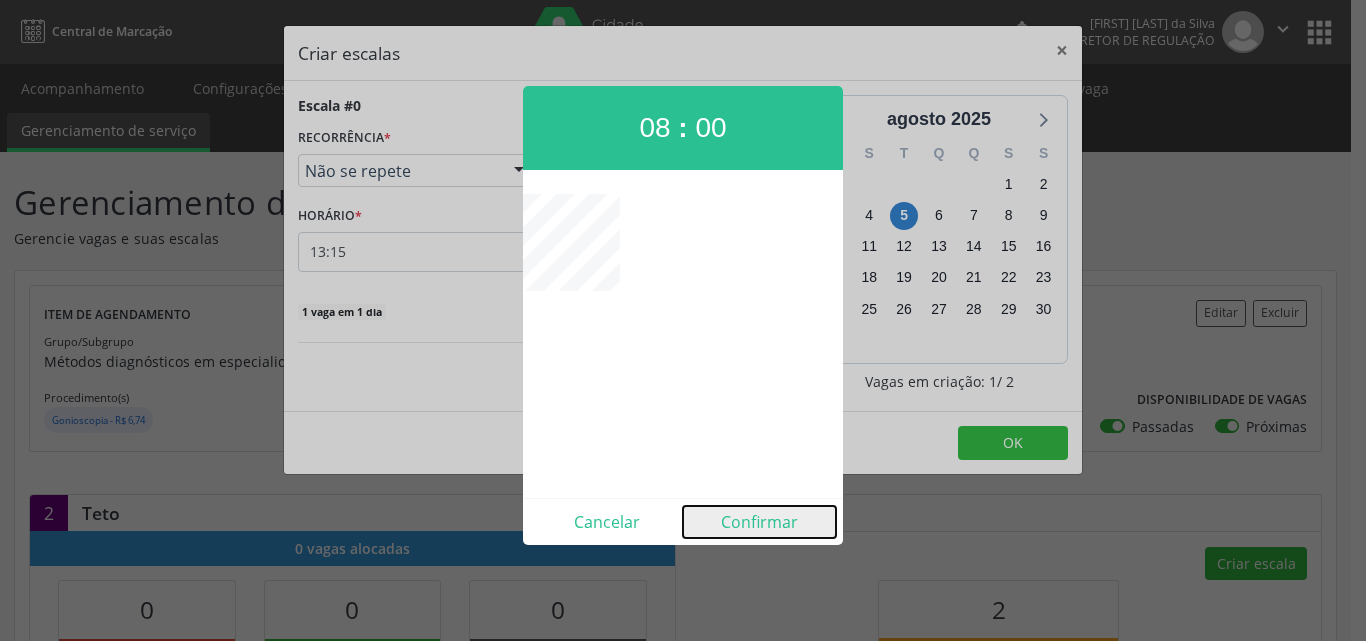 click on "Confirmar" at bounding box center (759, 522) 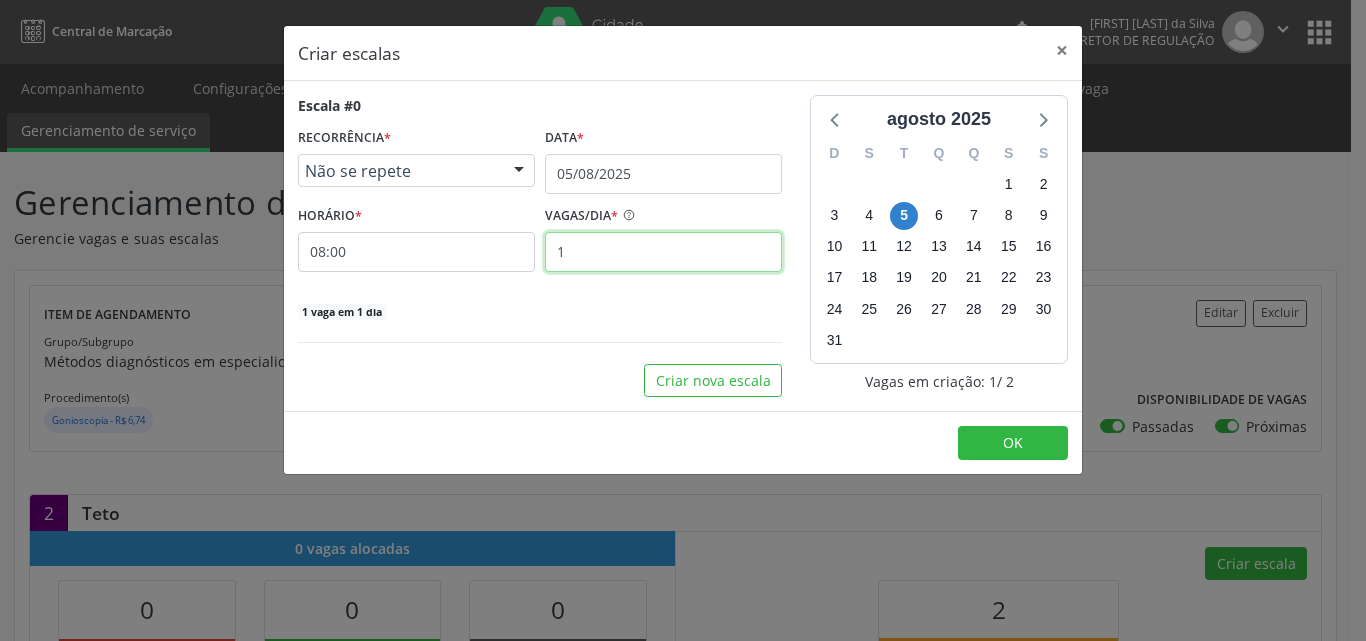 click on "1" at bounding box center [663, 252] 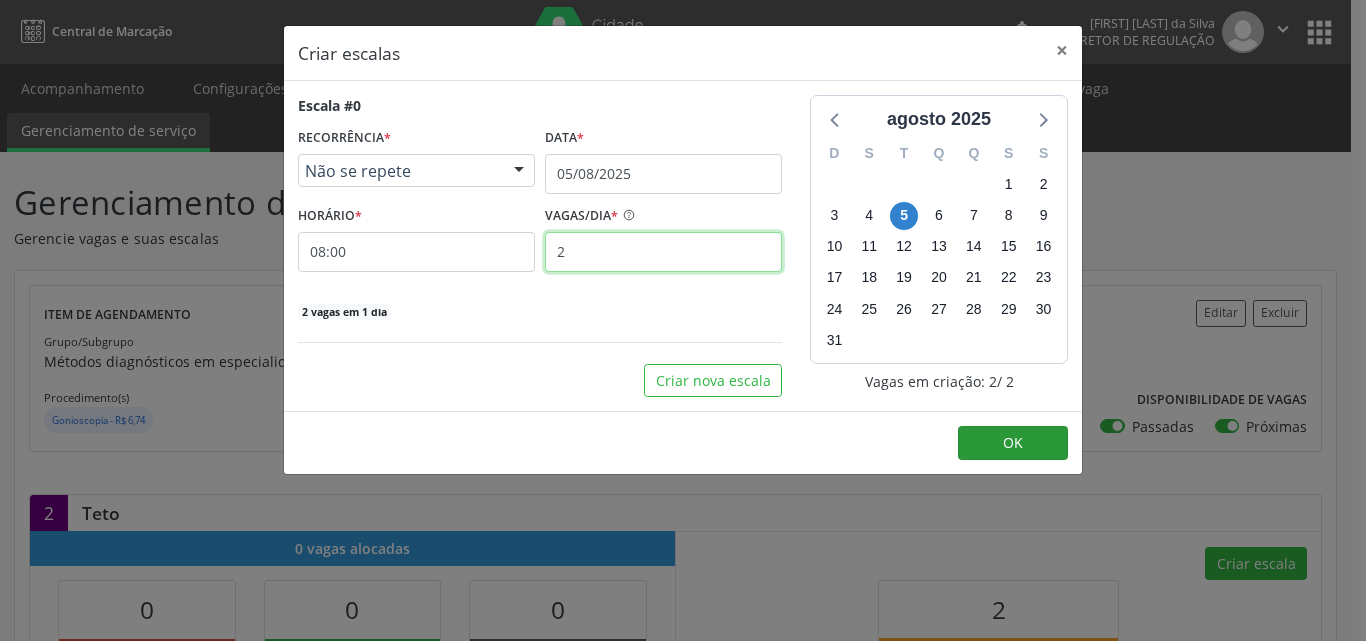 type on "2" 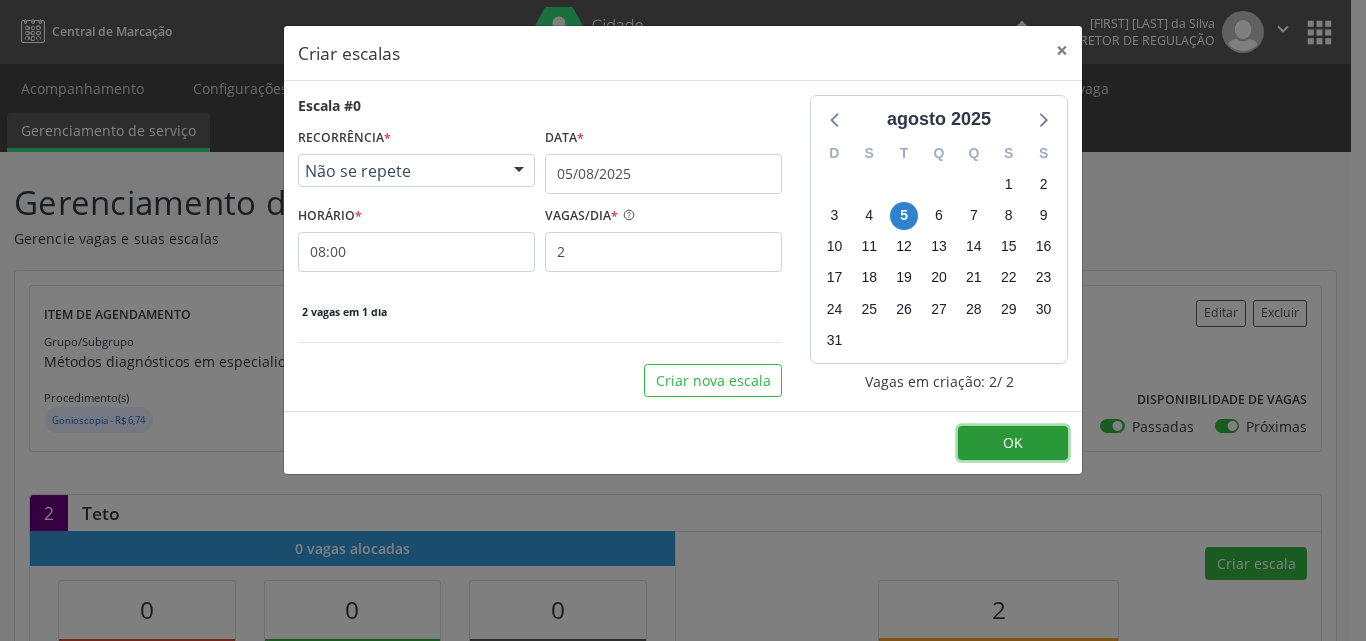 click on "OK" at bounding box center (1013, 442) 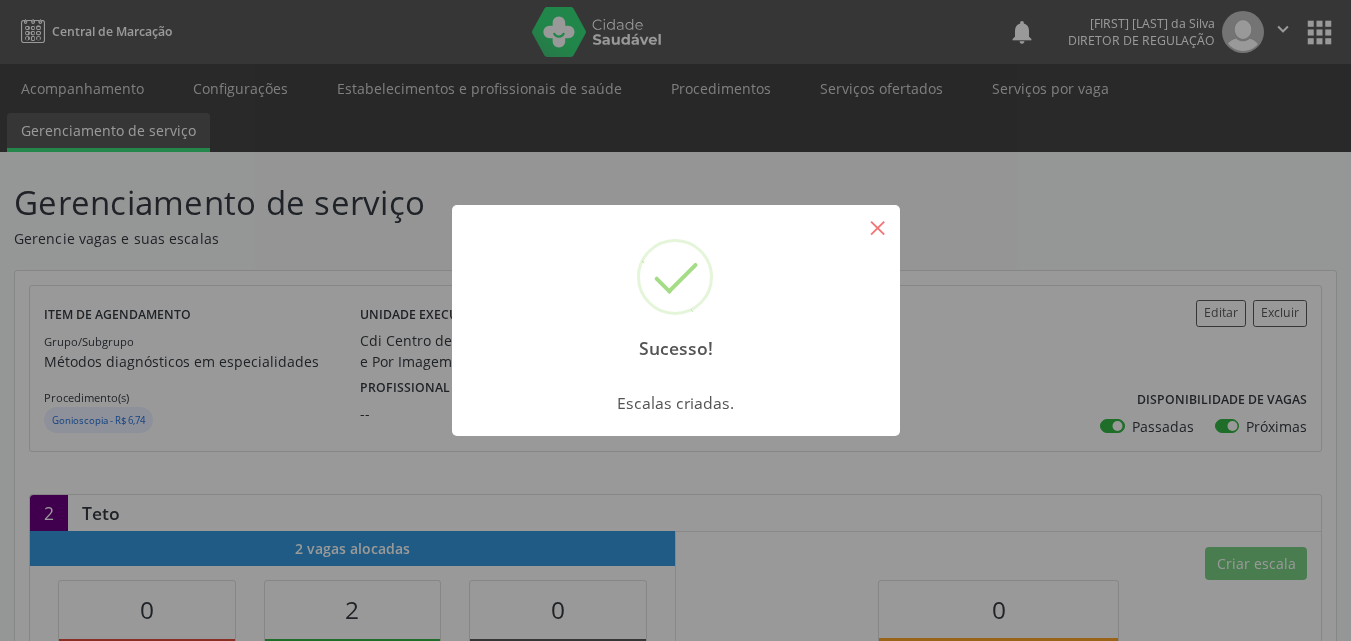 click on "×" at bounding box center (878, 227) 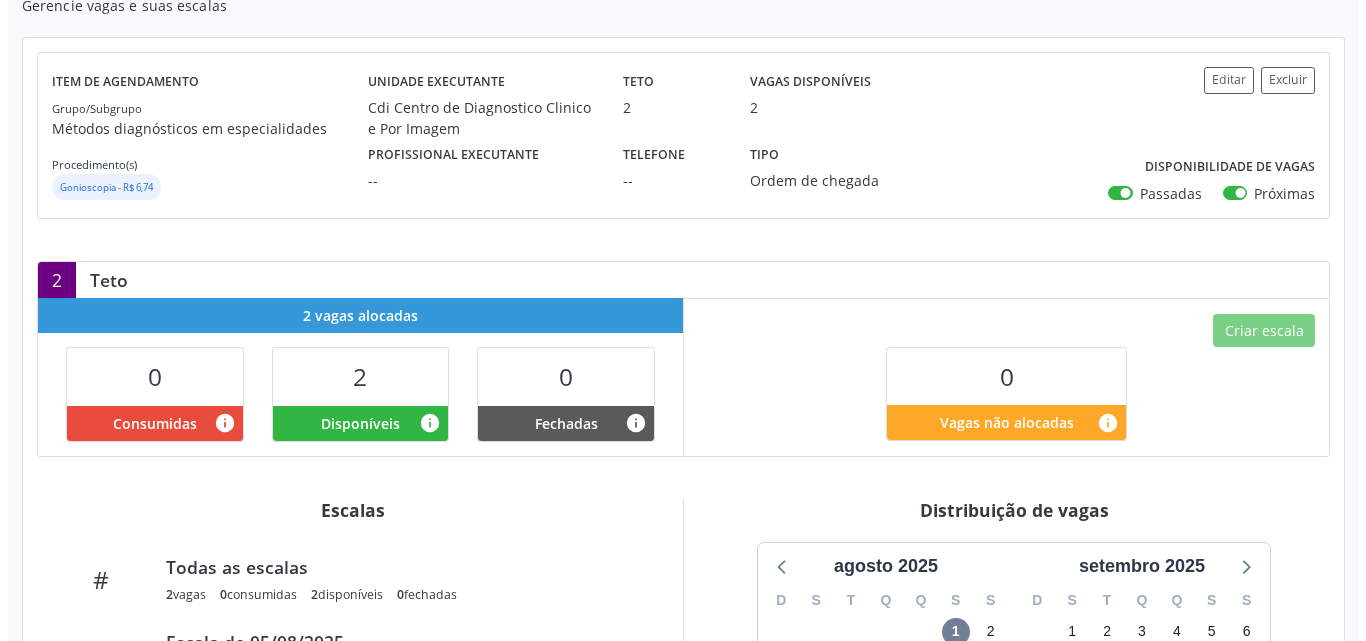 scroll, scrollTop: 0, scrollLeft: 0, axis: both 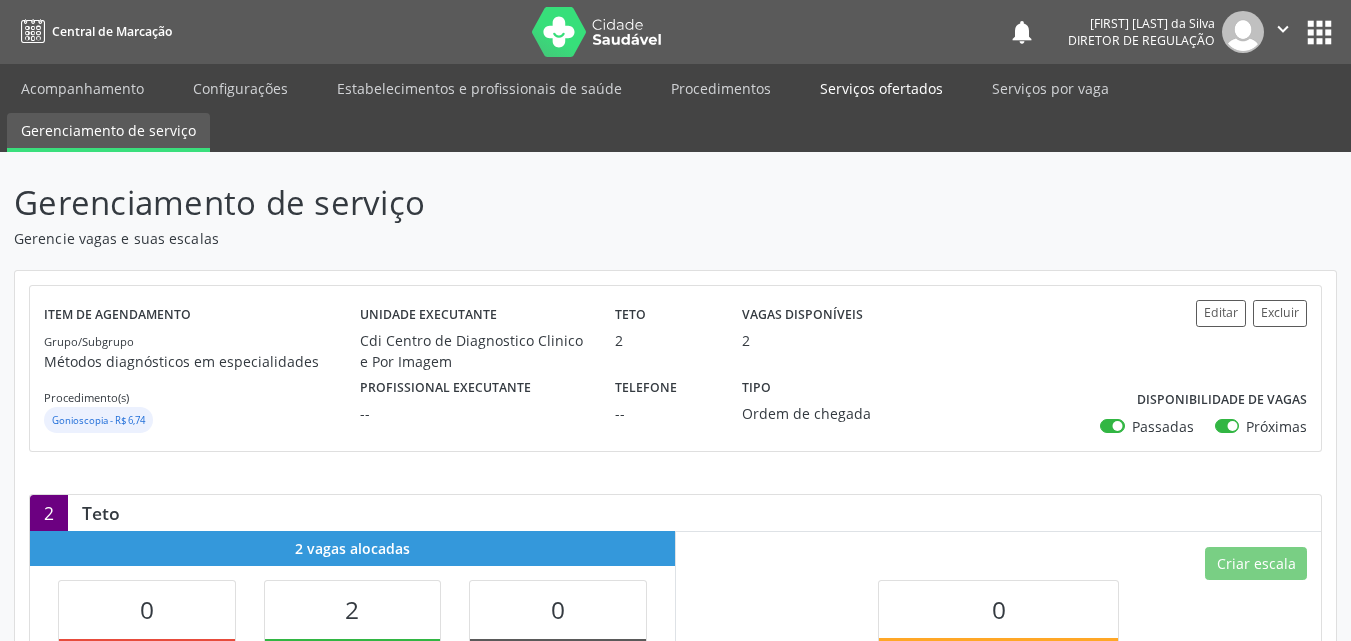 click on "Serviços ofertados" at bounding box center [881, 88] 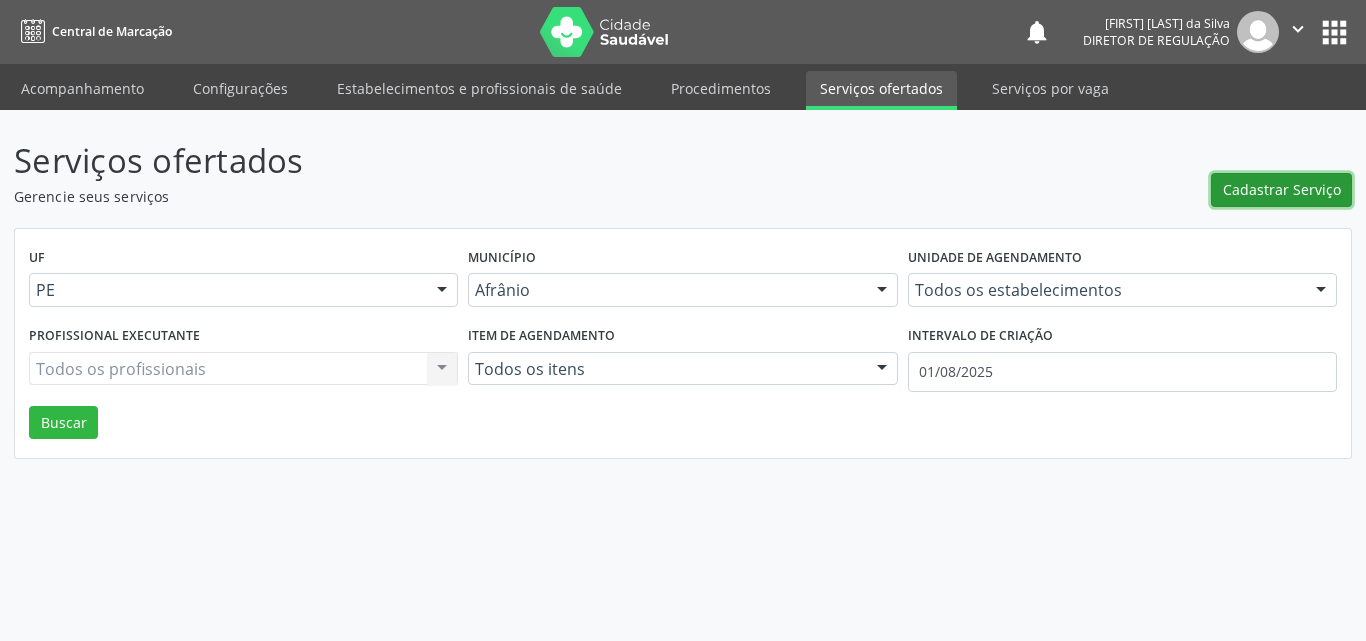 click on "Cadastrar Serviço" at bounding box center (1282, 189) 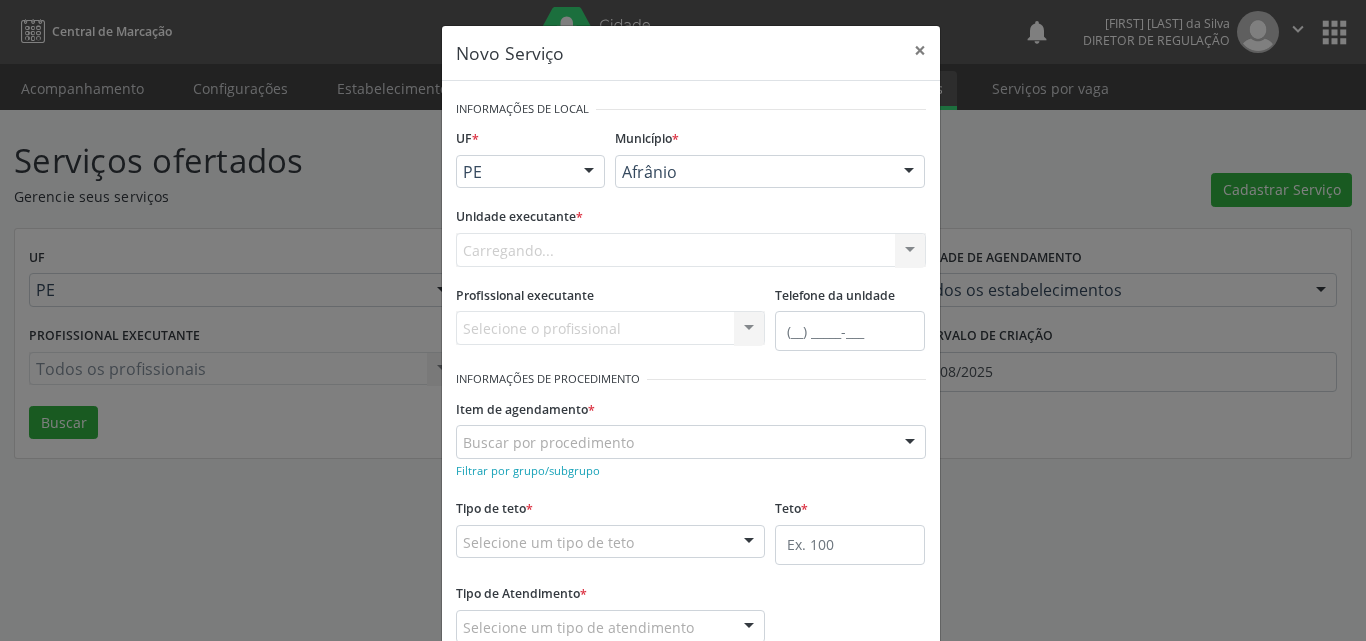 scroll, scrollTop: 0, scrollLeft: 0, axis: both 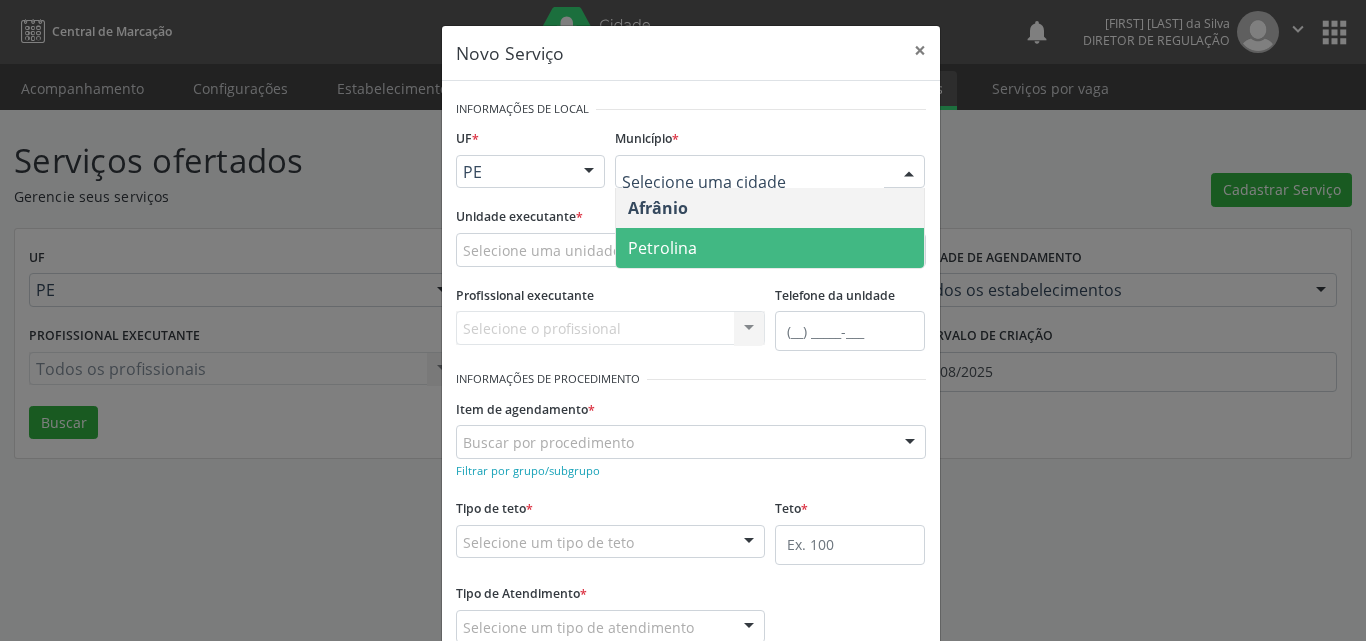 click on "Petrolina" at bounding box center (770, 248) 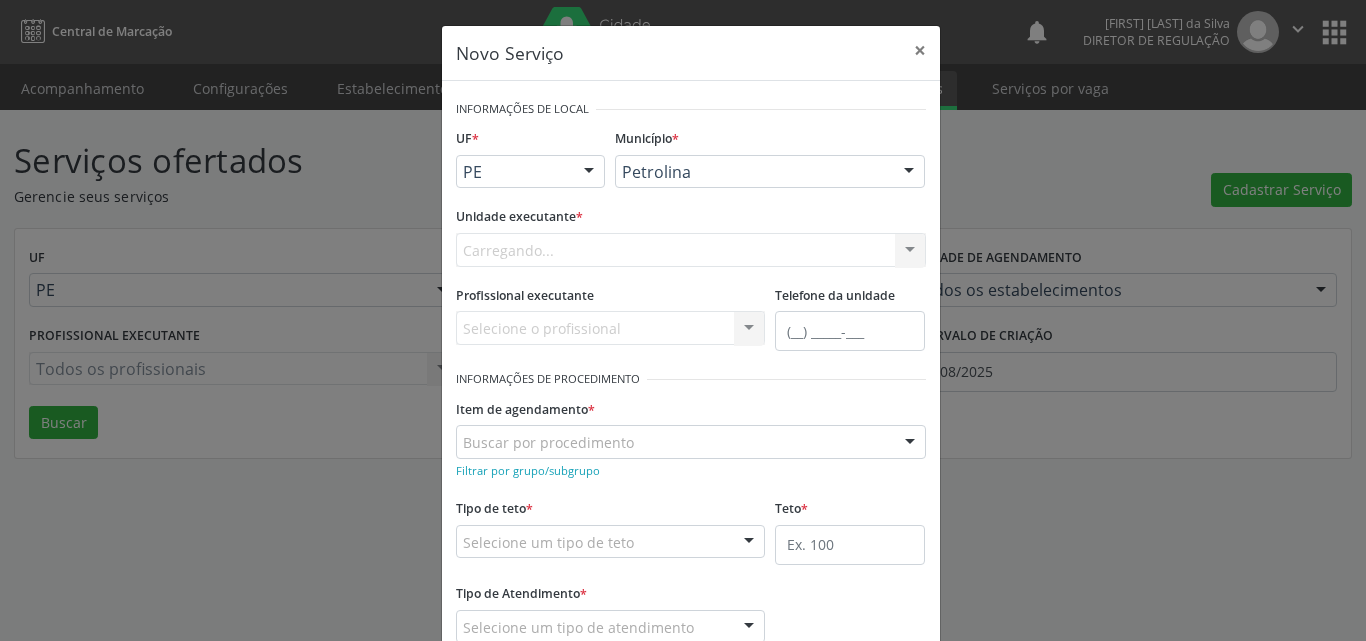 click on "Carregando...
Academia da Saude de Afranio   Academia da Saude do Bairro Roberto Luis   Academia da Saude do Distrito de Cachoeira do Roberto   Academia da Saude do Distrito de Extrema   Academia da Saude do Jose Ramos   Alves Landim   Ambulatorio Municipal de Saude   Caf Central de Abastecimento Farmaceutico   Centro de Atencao Psicossocial de Afranio Pe   Centro de Especialidades   Cime   Cuidar   Equipe de Atencao Basica Prisional Tipo I com Saude Mental   Esf Ana Coelho Nonato   Esf Custodia Maria da Conceicao   Esf Isabel Gomes   Esf Jose Ramos   Esf Jose e Maria Rodrigues de Macedo   Esf Maria Dilurdes da Silva   Esf Maria da Silva Pereira   Esf Rosalia Cavalcanti Gomes   Esf de Barra das Melancias   Esf de Extrema   Farmacia Basica do Municipio de Afranio   Hospital Municipal Maria Coelho Cavalcanti Rodrigues   Hospital de Campanha Covid 19 Ambulatorio Municipal   Laboratorio de Protese Dentario   Lid Laboratorio de Investigacoes e Diagnosticos               Selac" at bounding box center [691, 250] 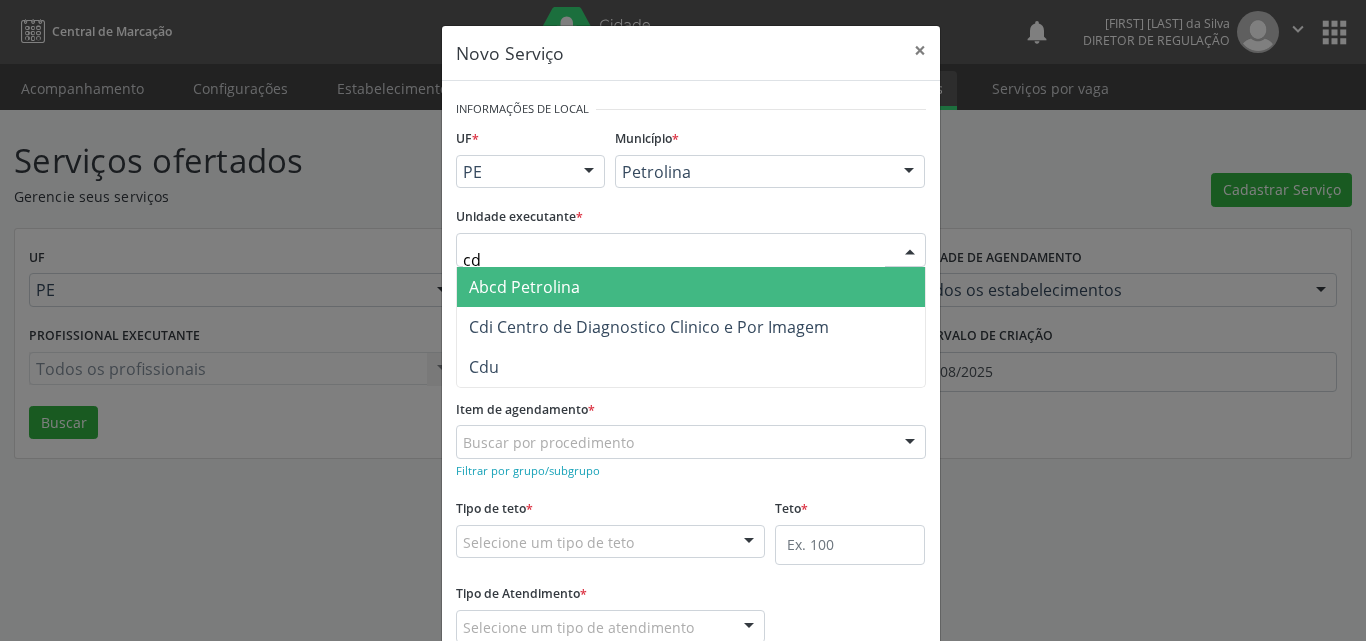 type on "cdi" 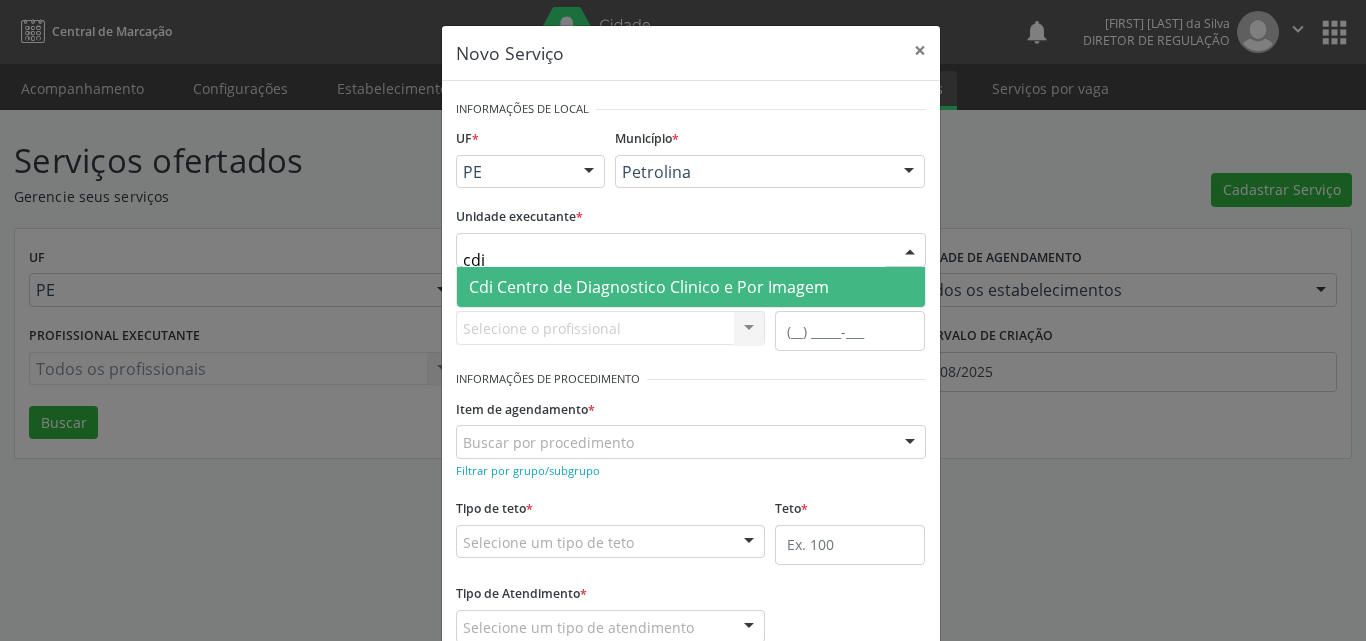click on "Cdi Centro de Diagnostico Clinico e Por Imagem" at bounding box center (649, 287) 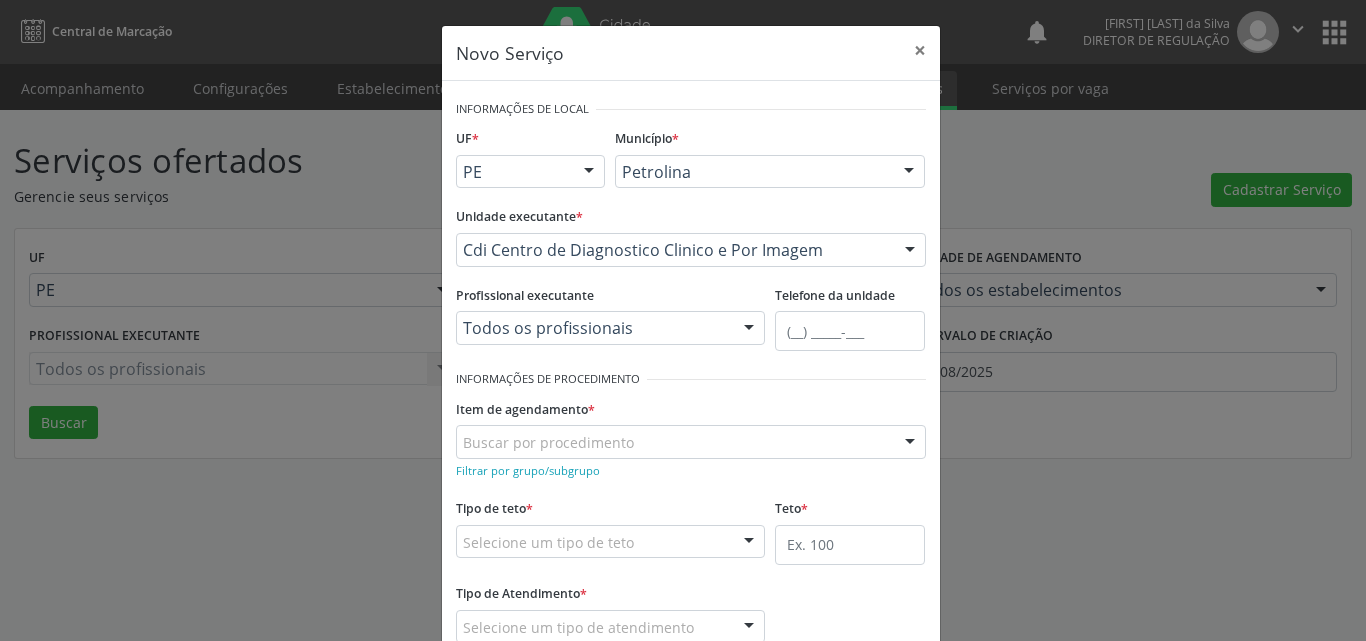 click on "Buscar por procedimento" at bounding box center [691, 442] 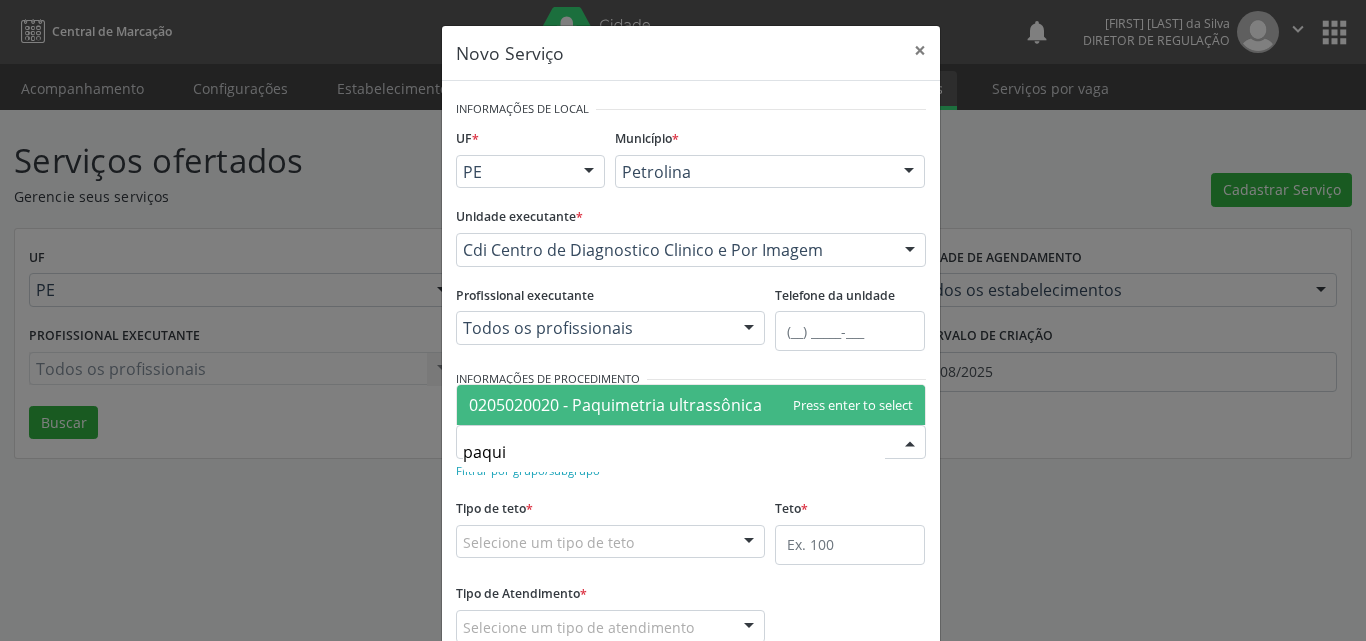 type on "paquim" 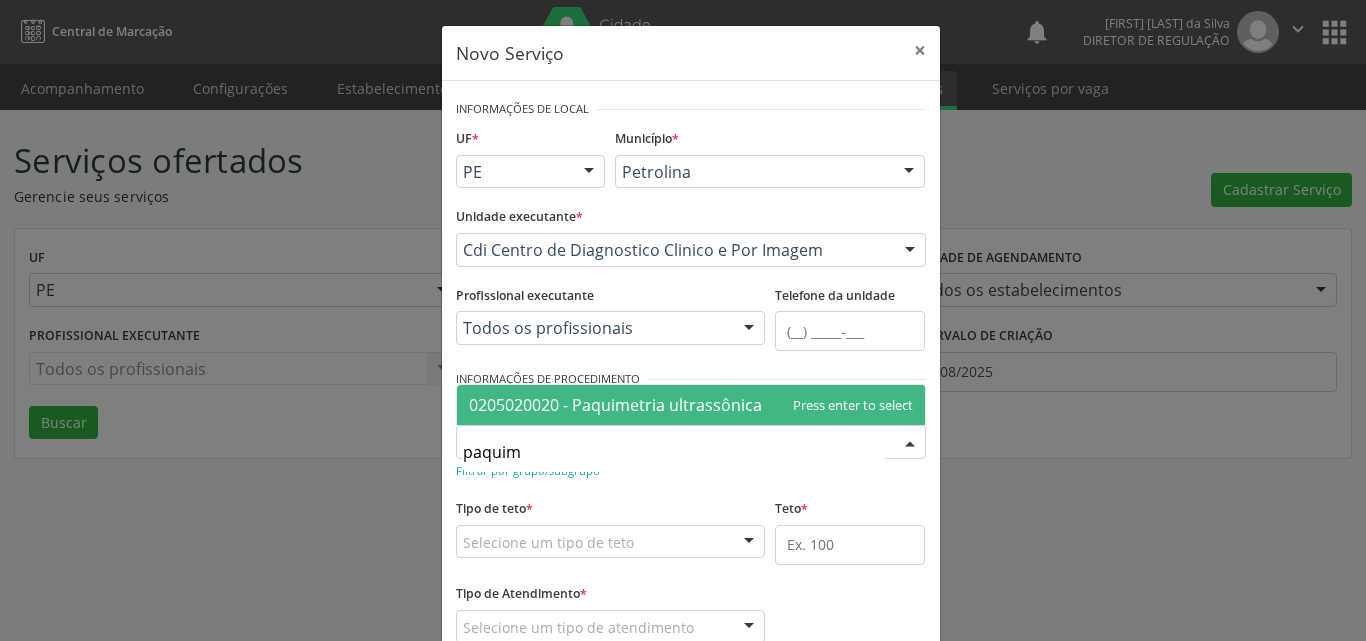 click on "0205020020 - Paquimetria ultrassônica" at bounding box center (615, 405) 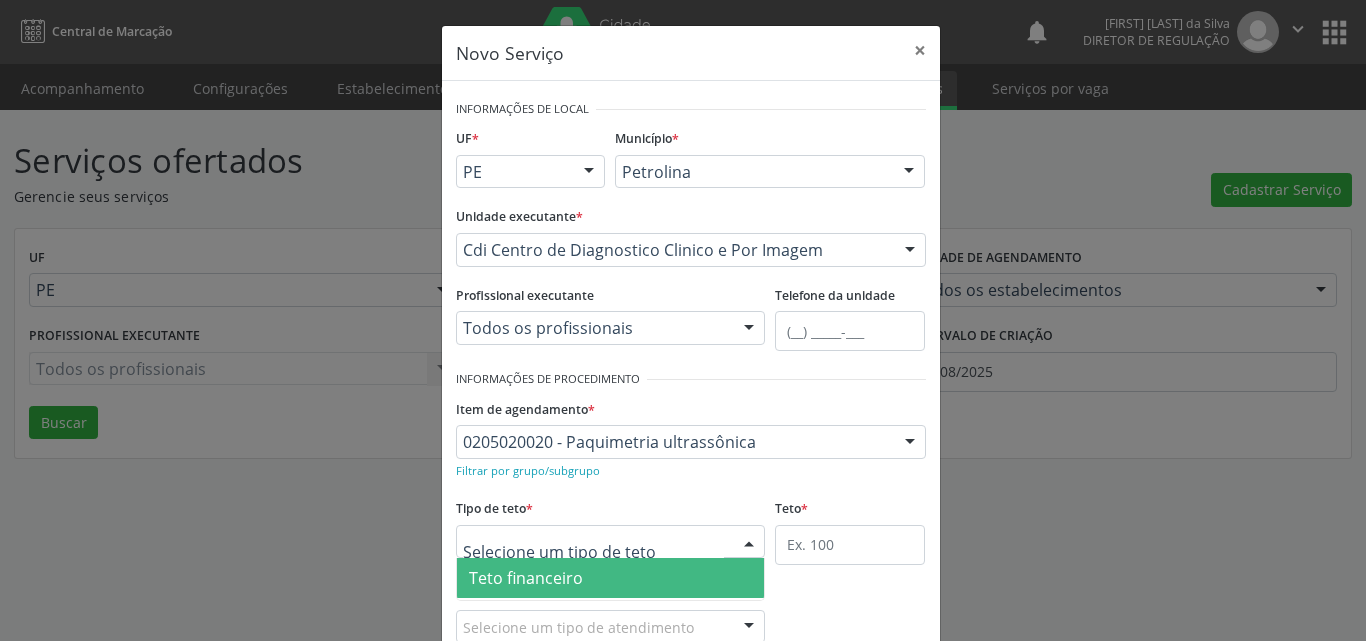 click at bounding box center (611, 542) 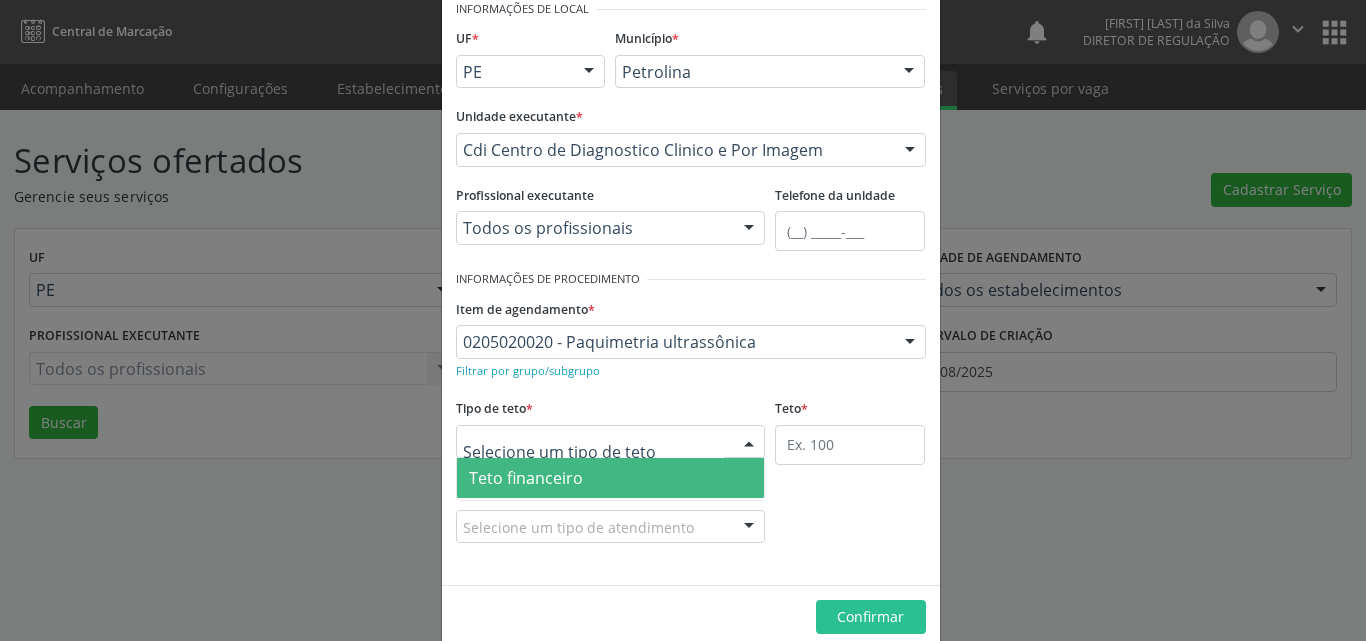 scroll, scrollTop: 38, scrollLeft: 0, axis: vertical 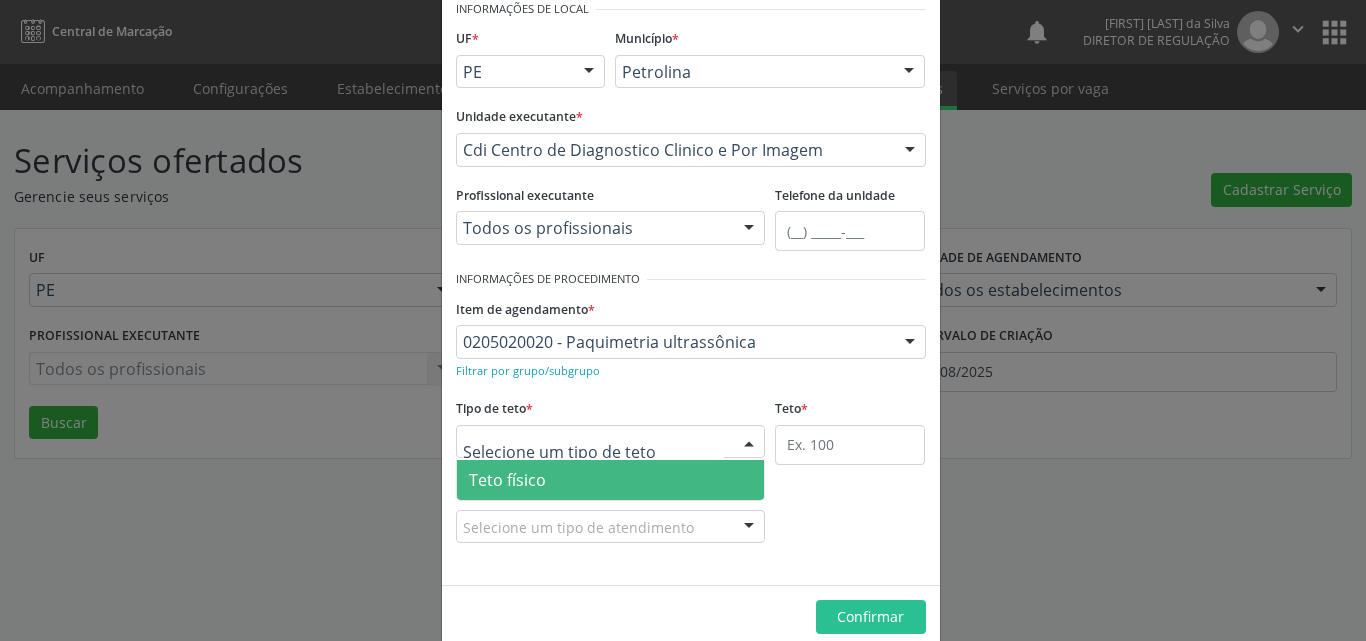 click on "Teto físico" at bounding box center (611, 480) 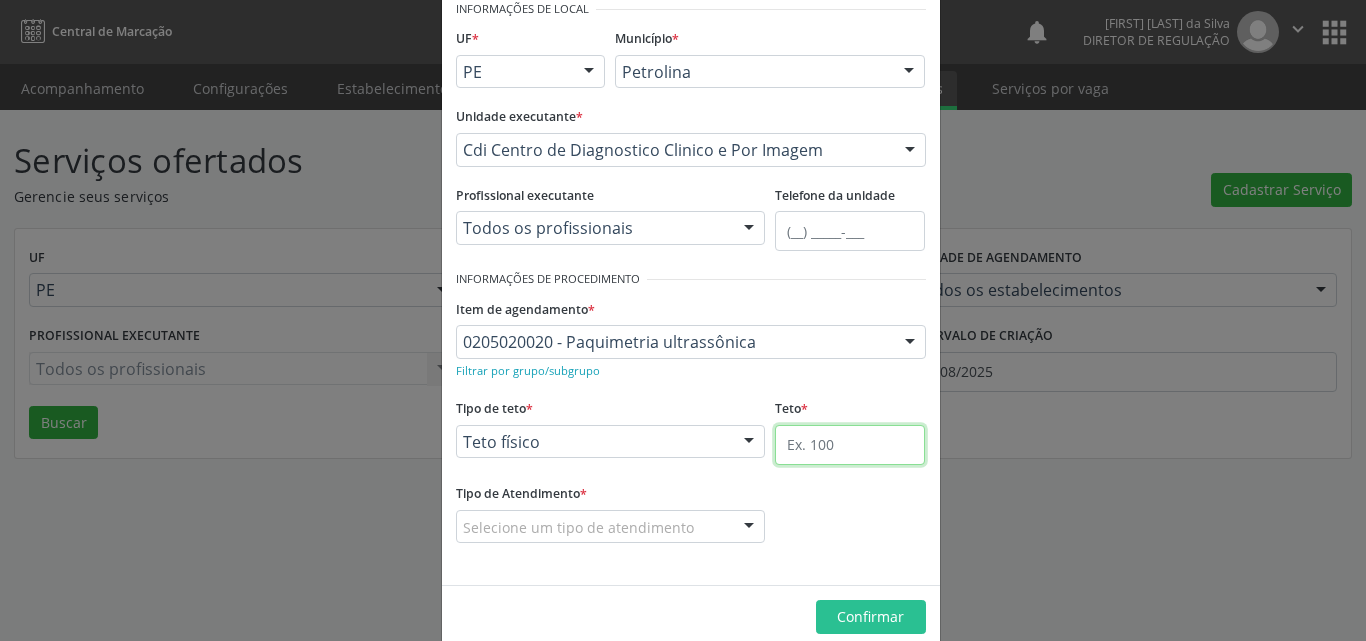 click at bounding box center (850, 445) 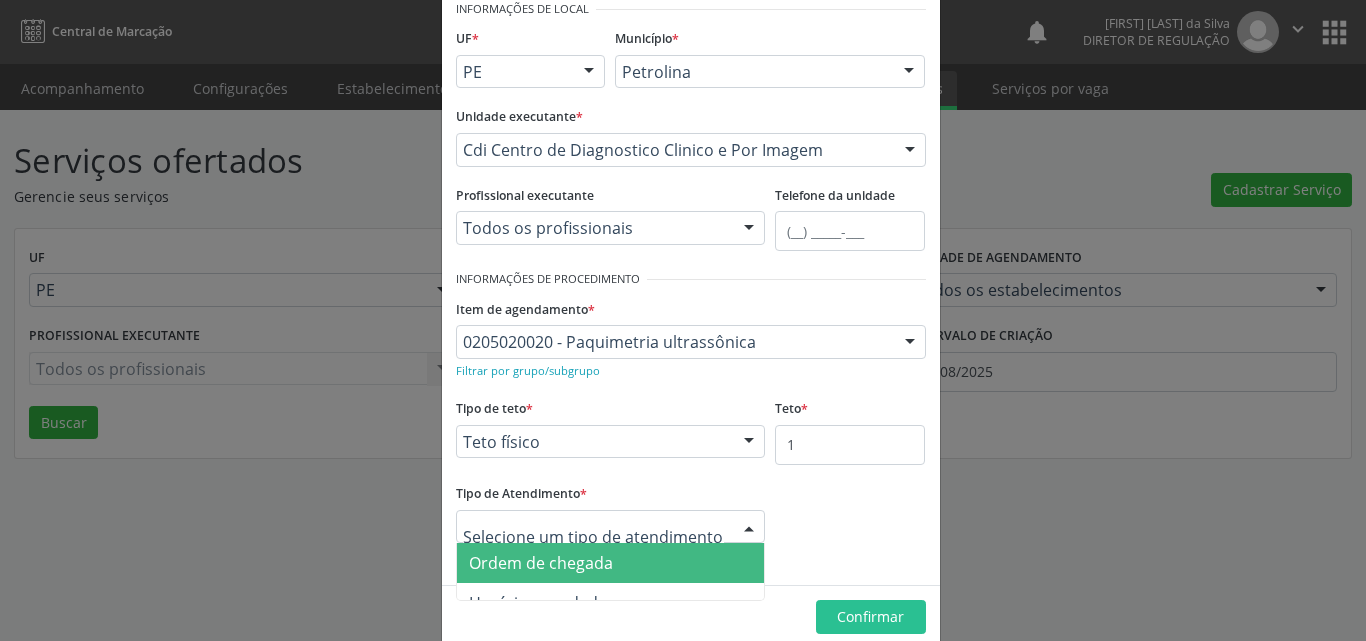 click at bounding box center (611, 527) 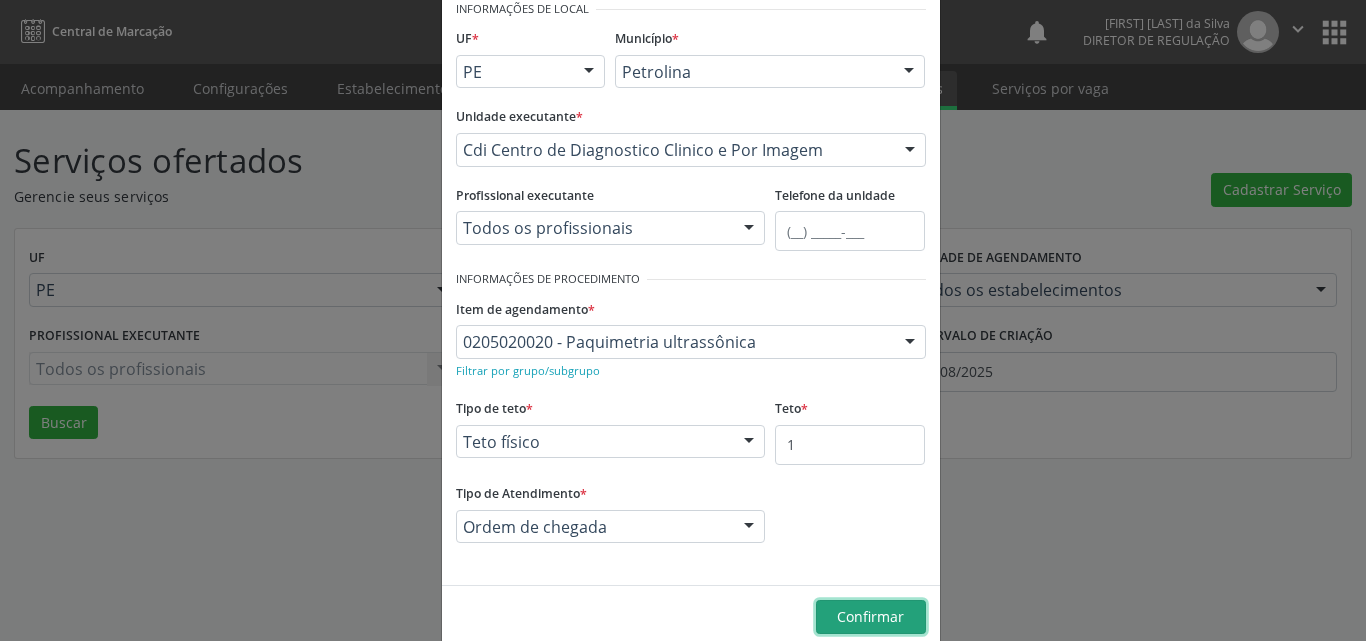 click on "Confirmar" at bounding box center (870, 616) 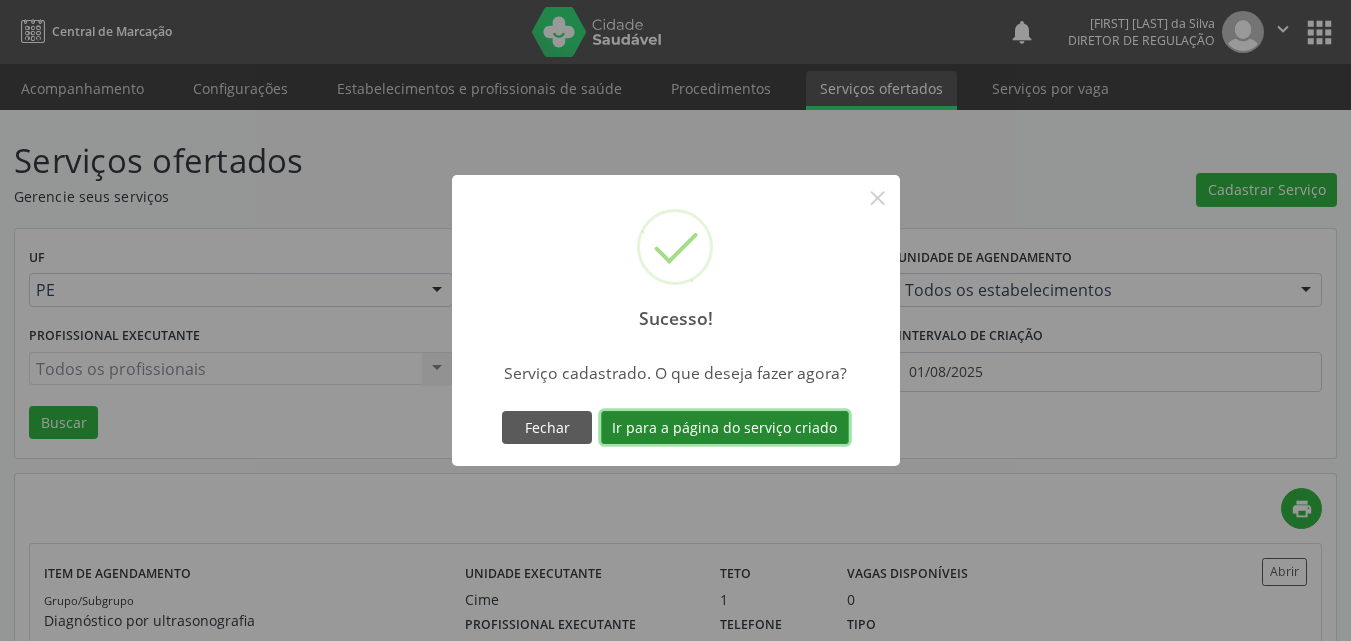 click on "Ir para a página do serviço criado" at bounding box center [725, 428] 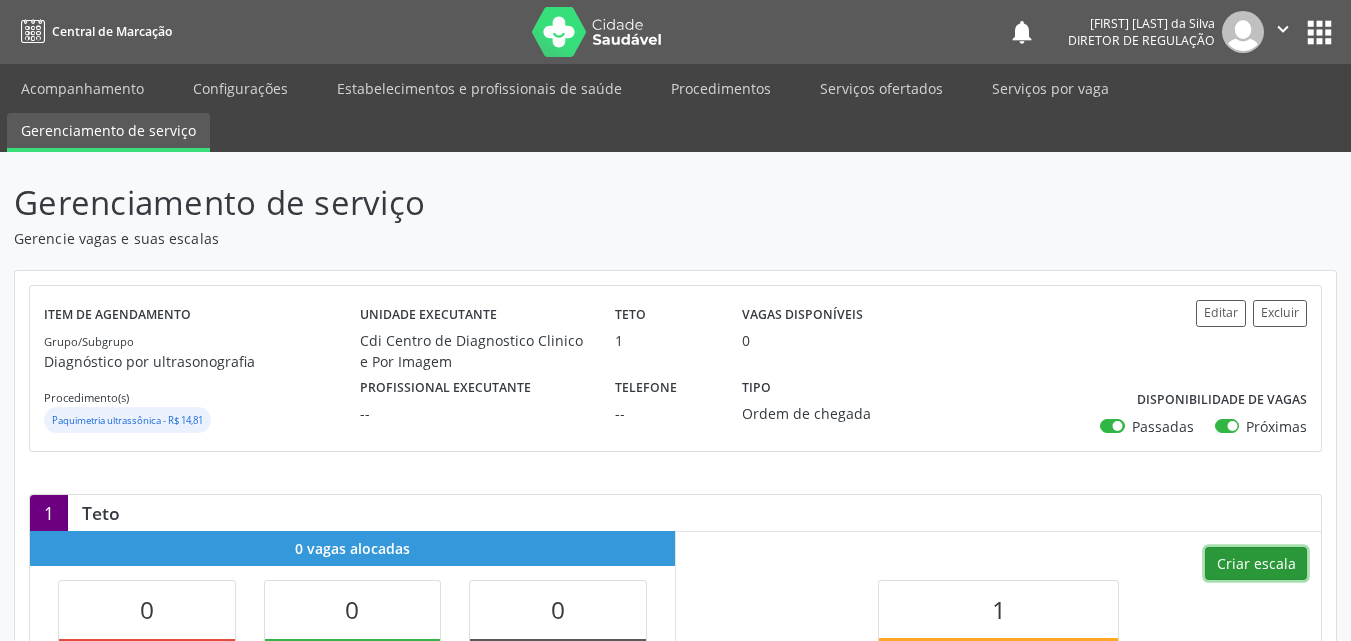 click on "Criar escala" at bounding box center [1256, 564] 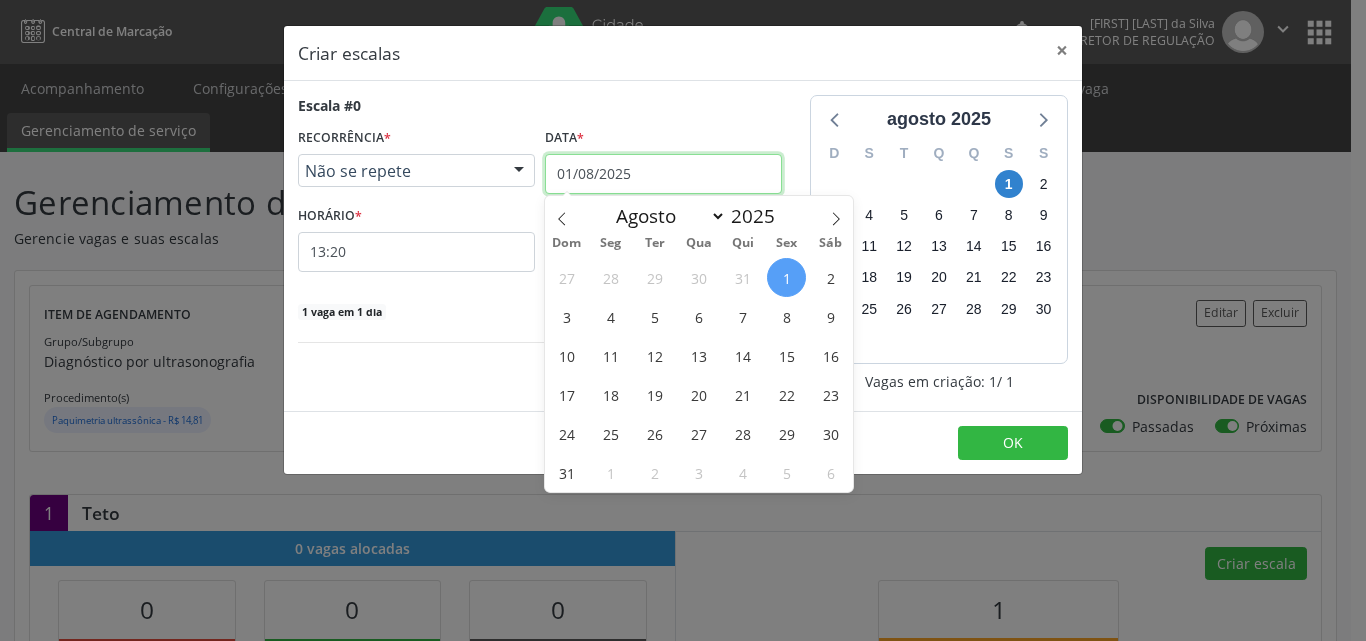 click on "01/08/2025" at bounding box center (663, 174) 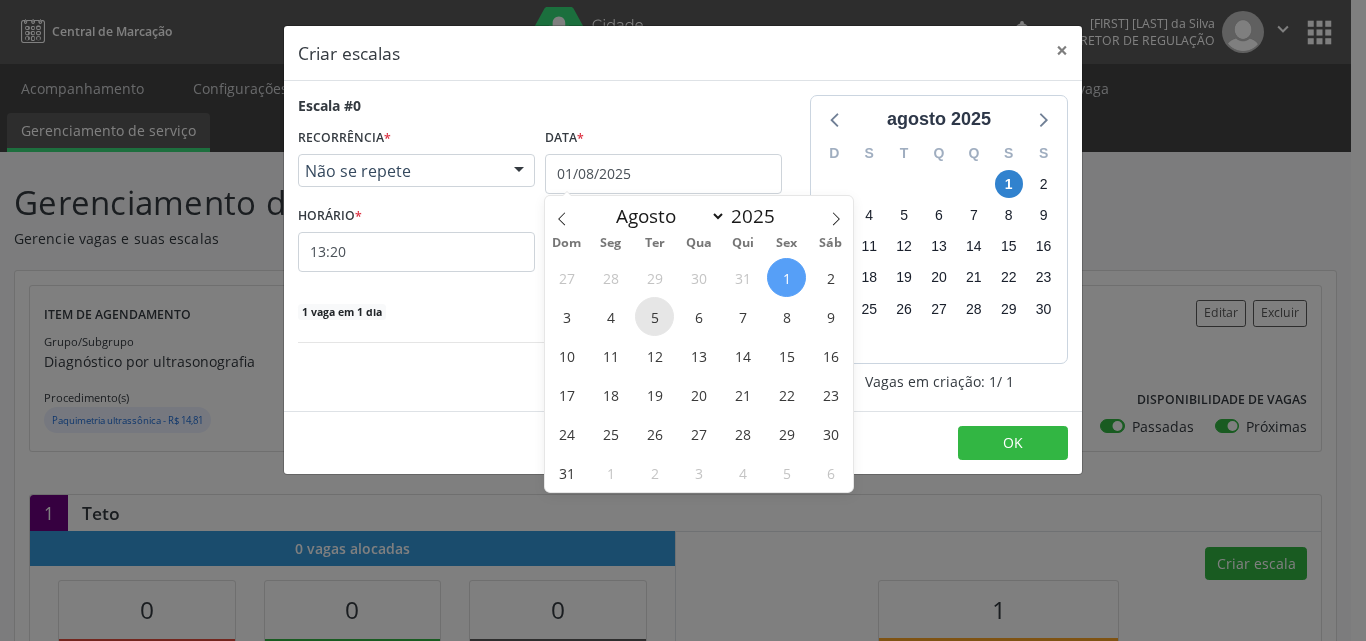 click on "5" at bounding box center (654, 316) 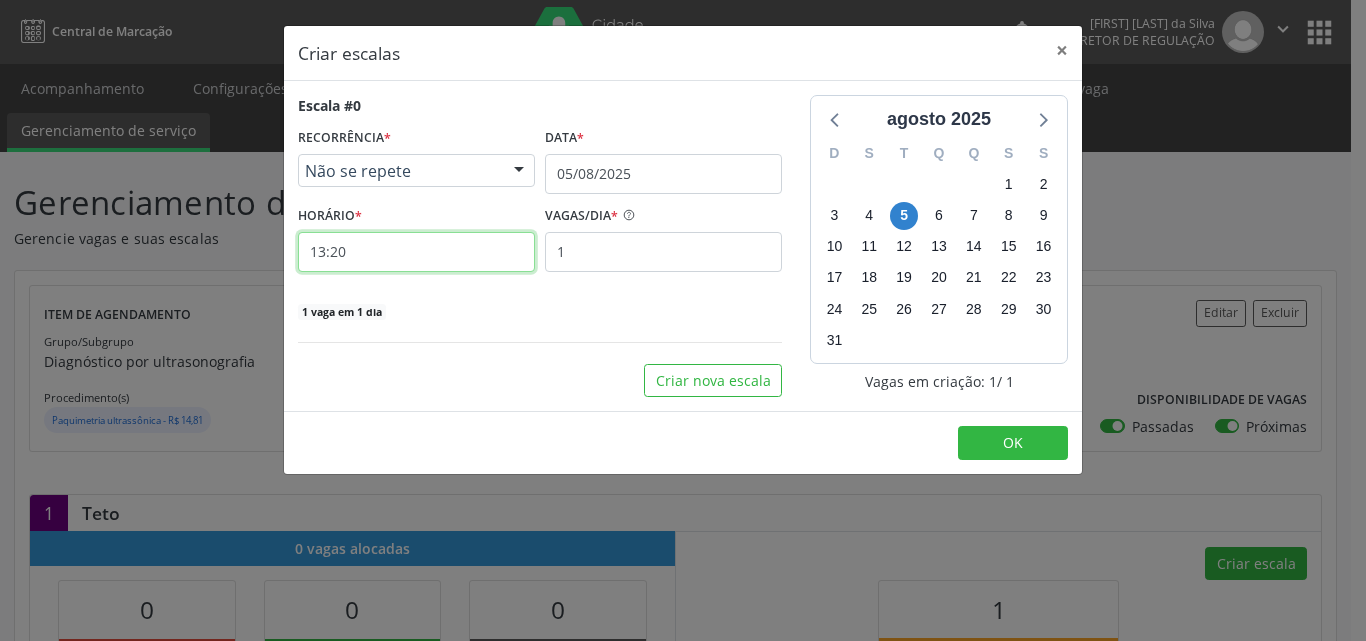 click on "13:20" at bounding box center [416, 252] 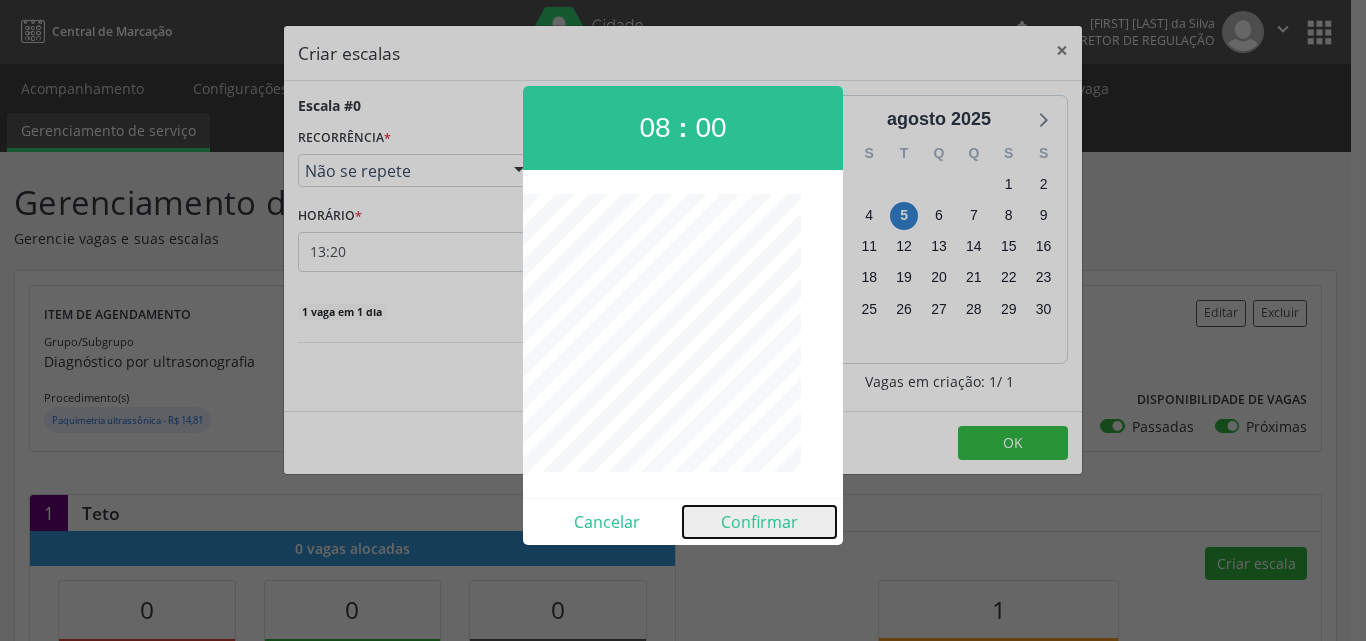 click on "Confirmar" at bounding box center (759, 522) 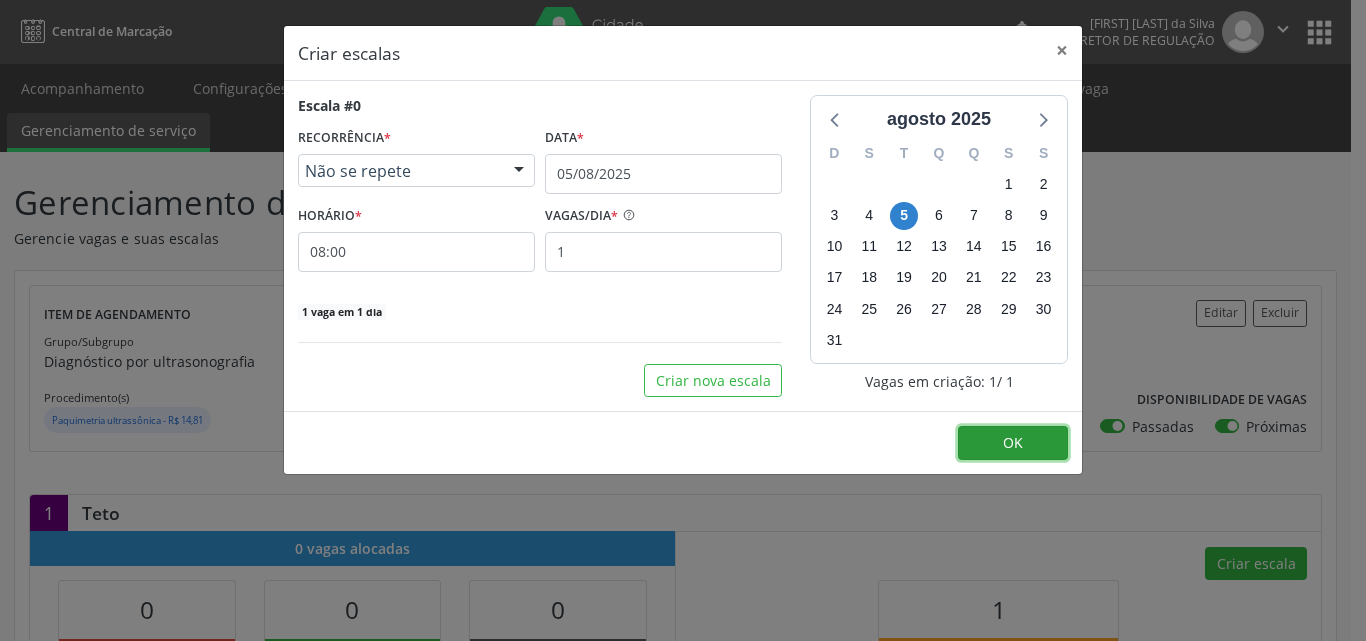 click on "OK" at bounding box center (1013, 443) 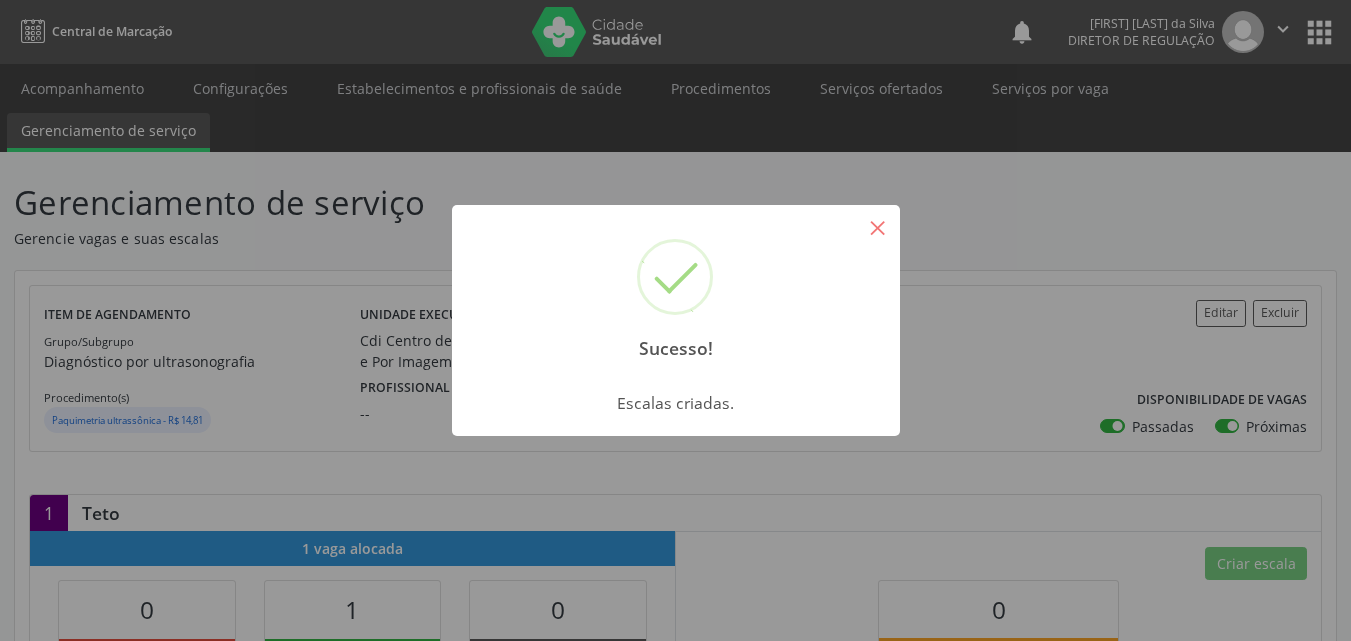 click on "×" at bounding box center (878, 227) 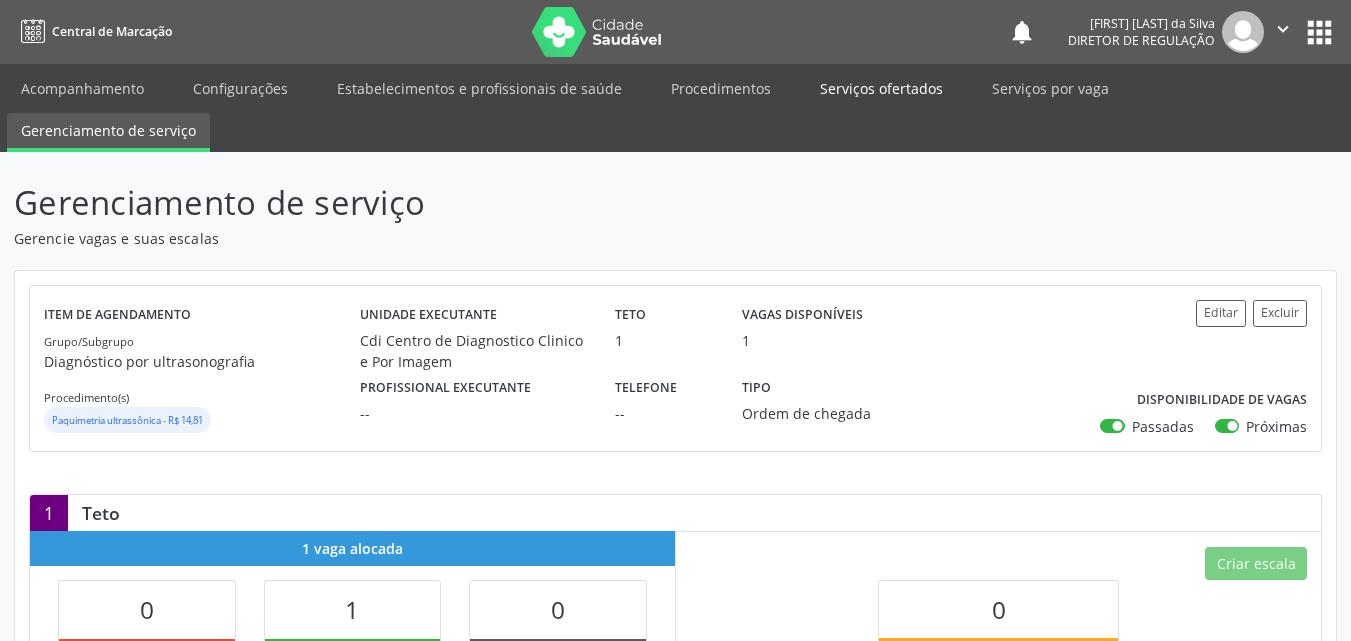 click on "Serviços ofertados" at bounding box center (881, 88) 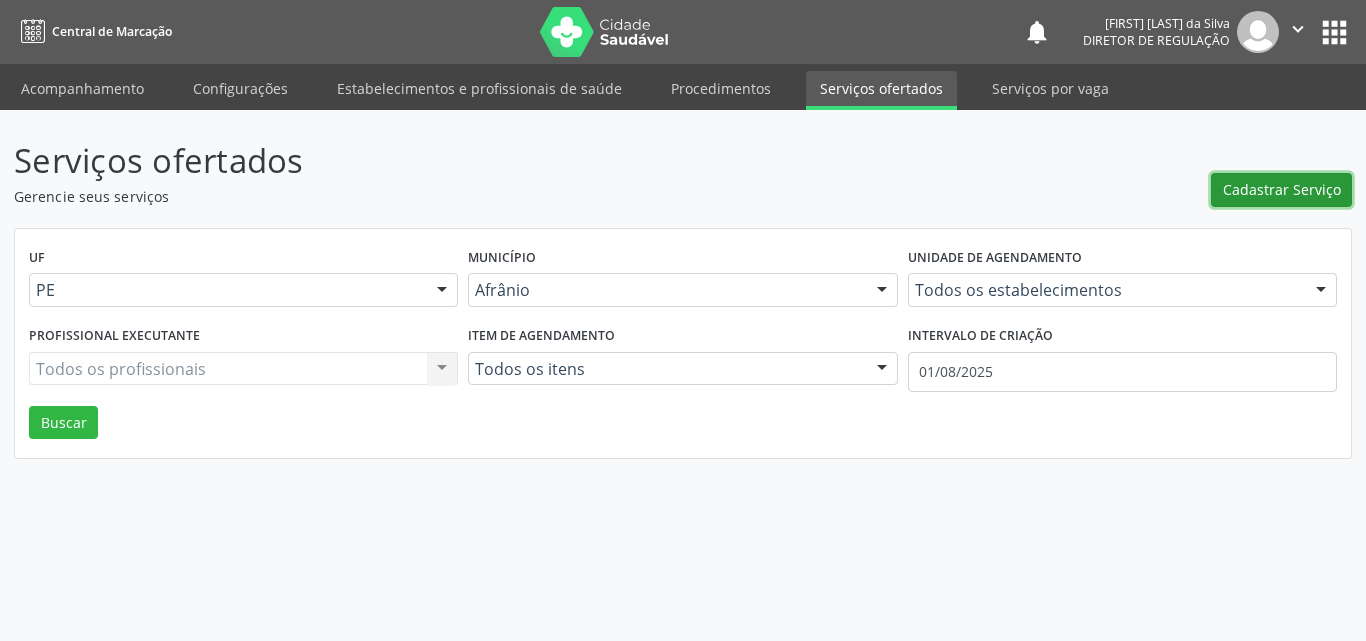 click on "Cadastrar Serviço" at bounding box center [1282, 189] 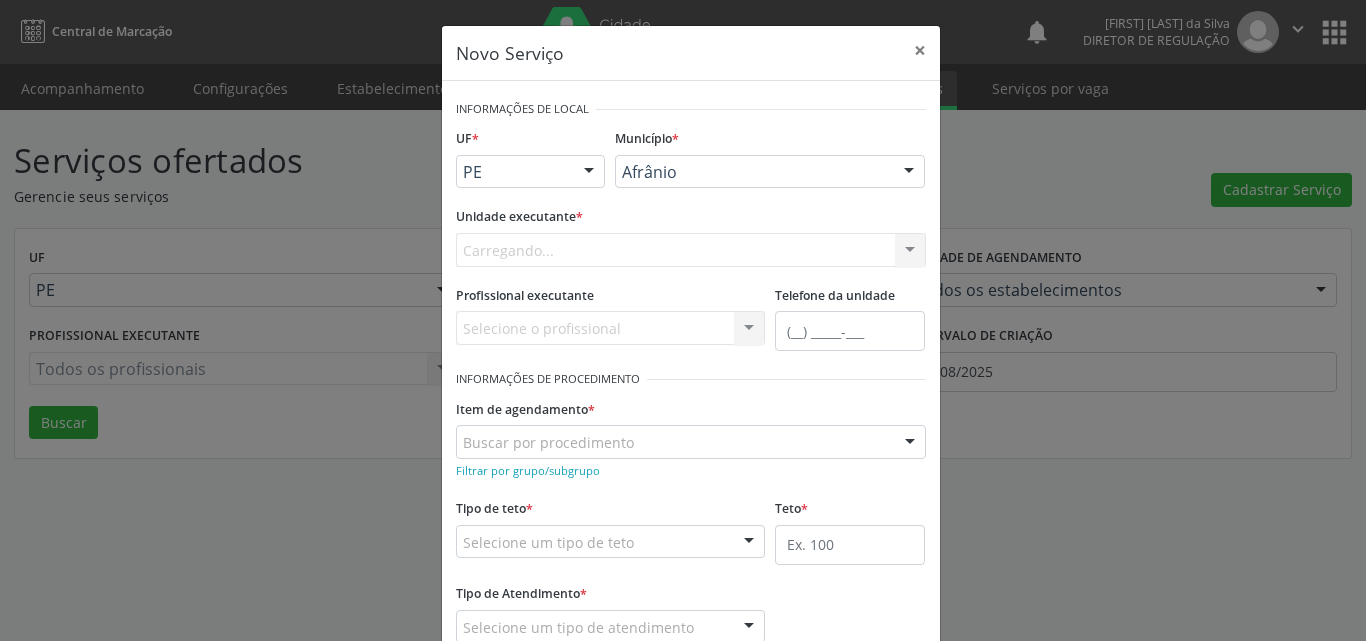 scroll, scrollTop: 0, scrollLeft: 0, axis: both 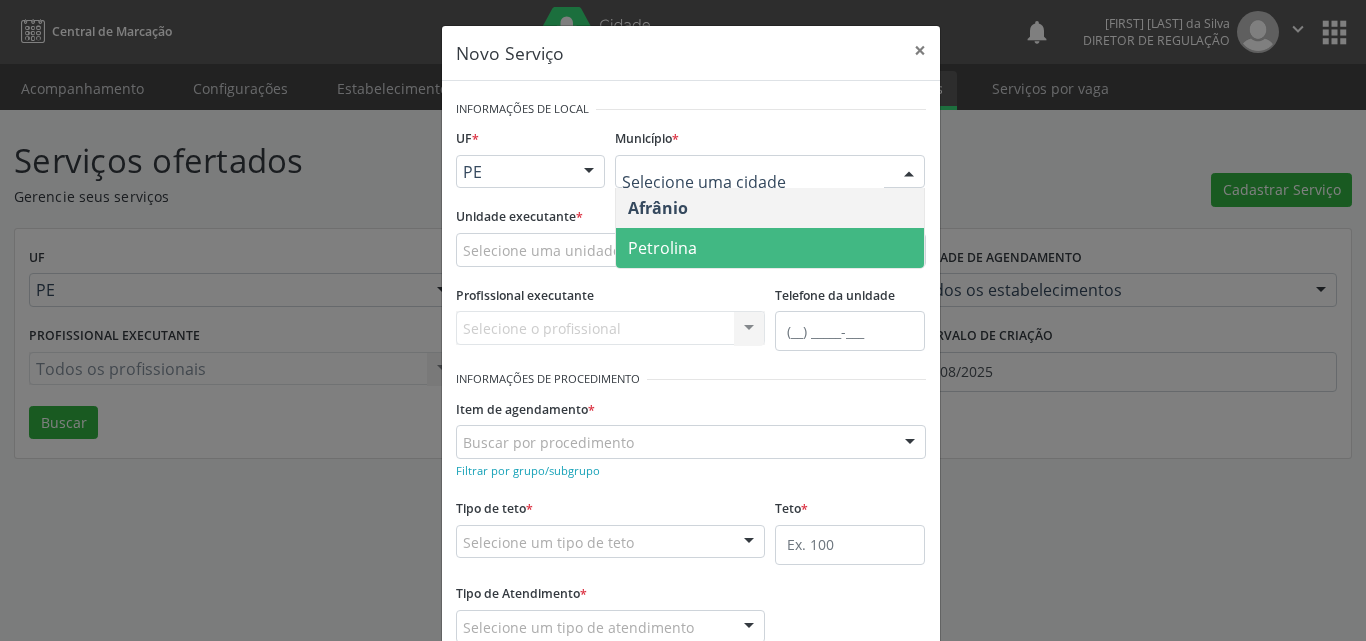 click on "Petrolina" at bounding box center [662, 248] 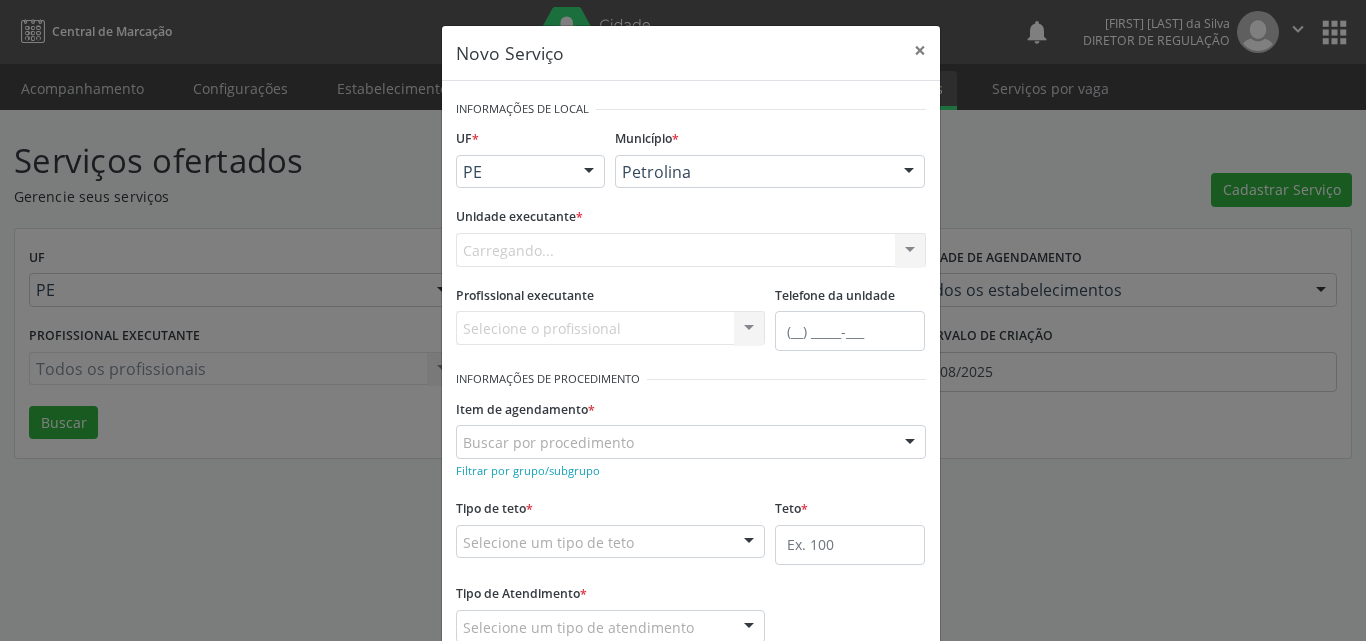 click on "Carregando...
Academia da Saude de Afranio   Academia da Saude do Bairro Roberto Luis   Academia da Saude do Distrito de Cachoeira do Roberto   Academia da Saude do Distrito de Extrema   Academia da Saude do Jose Ramos   Alves Landim   Ambulatorio Municipal de Saude   Caf Central de Abastecimento Farmaceutico   Centro de Atencao Psicossocial de Afranio Pe   Centro de Especialidades   Cime   Cuidar   Equipe de Atencao Basica Prisional Tipo I com Saude Mental   Esf Ana Coelho Nonato   Esf Custodia Maria da Conceicao   Esf Isabel Gomes   Esf Jose Ramos   Esf Jose e Maria Rodrigues de Macedo   Esf Maria Dilurdes da Silva   Esf Maria da Silva Pereira   Esf Rosalia Cavalcanti Gomes   Esf de Barra das Melancias   Esf de Extrema   Farmacia Basica do Municipio de Afranio   Hospital Municipal Maria Coelho Cavalcanti Rodrigues   Hospital de Campanha Covid 19 Ambulatorio Municipal   Laboratorio de Protese Dentario   Lid Laboratorio de Investigacoes e Diagnosticos               Selac" at bounding box center (691, 250) 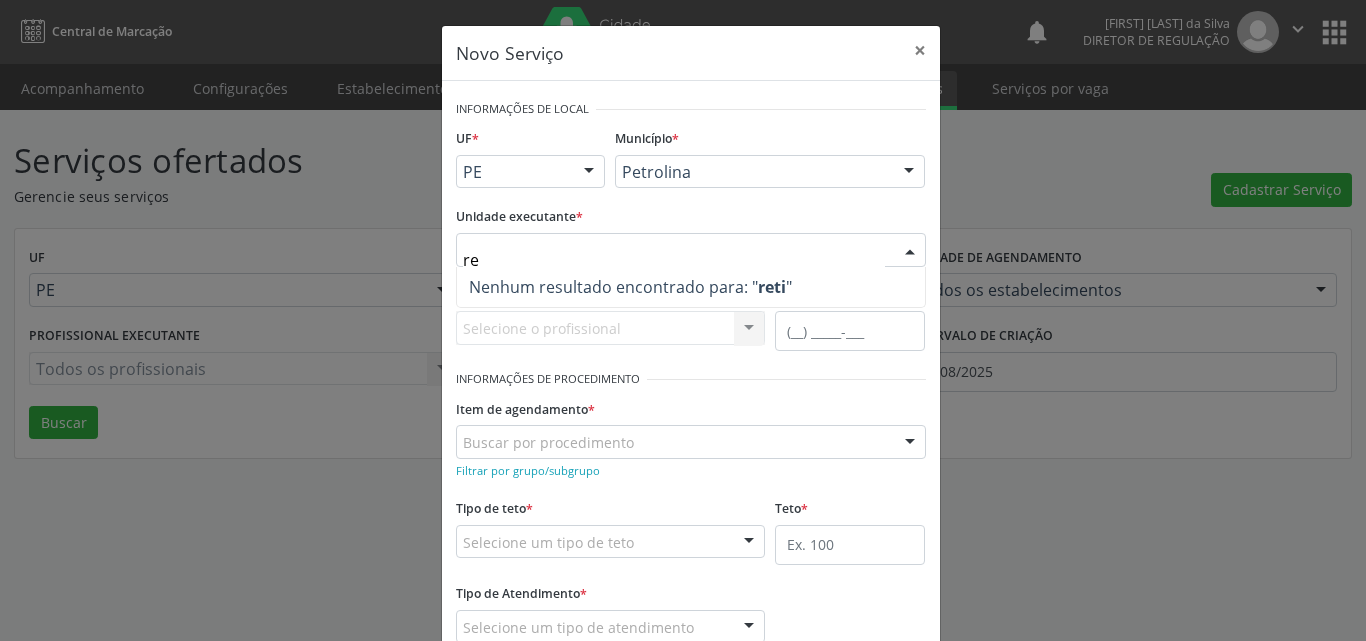 type on "r" 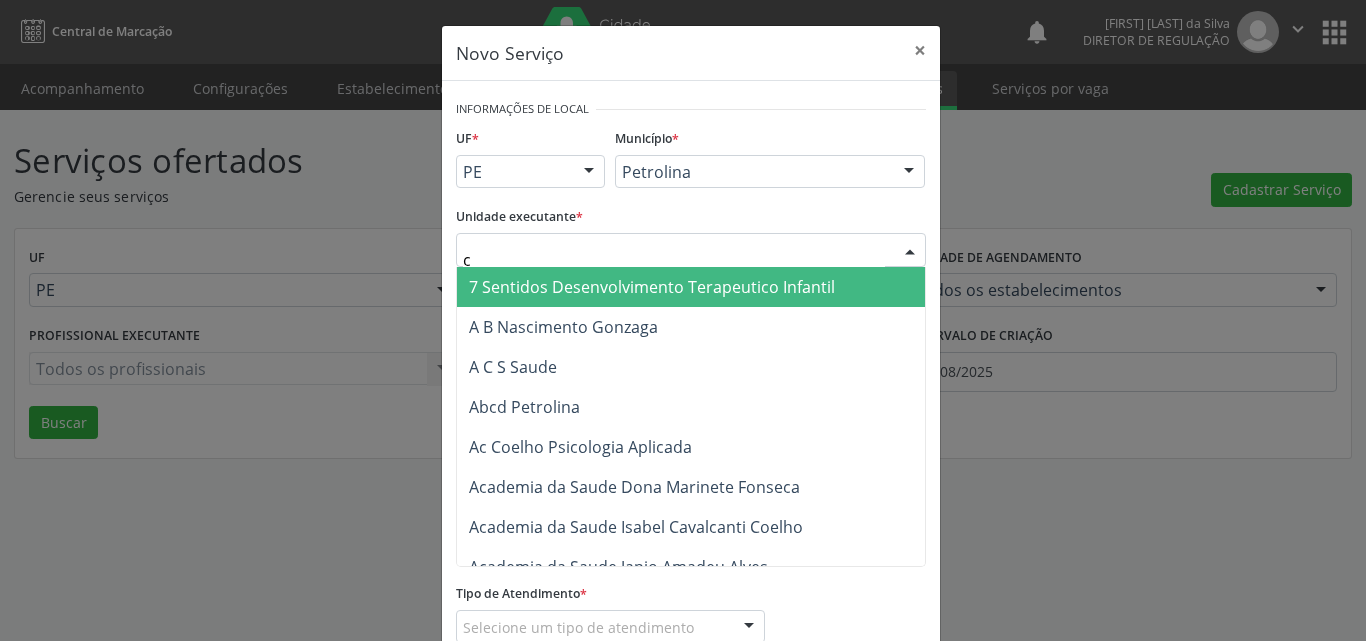 type on "cd" 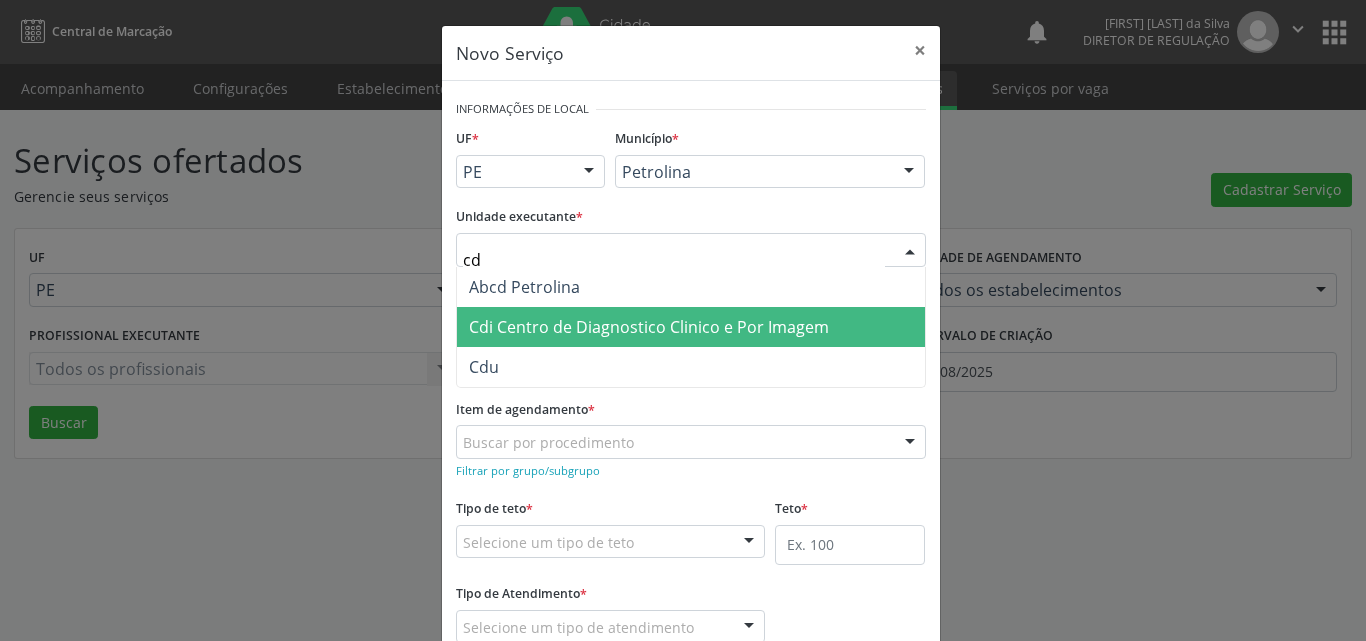 click on "Cdi Centro de Diagnostico Clinico e Por Imagem" at bounding box center [649, 327] 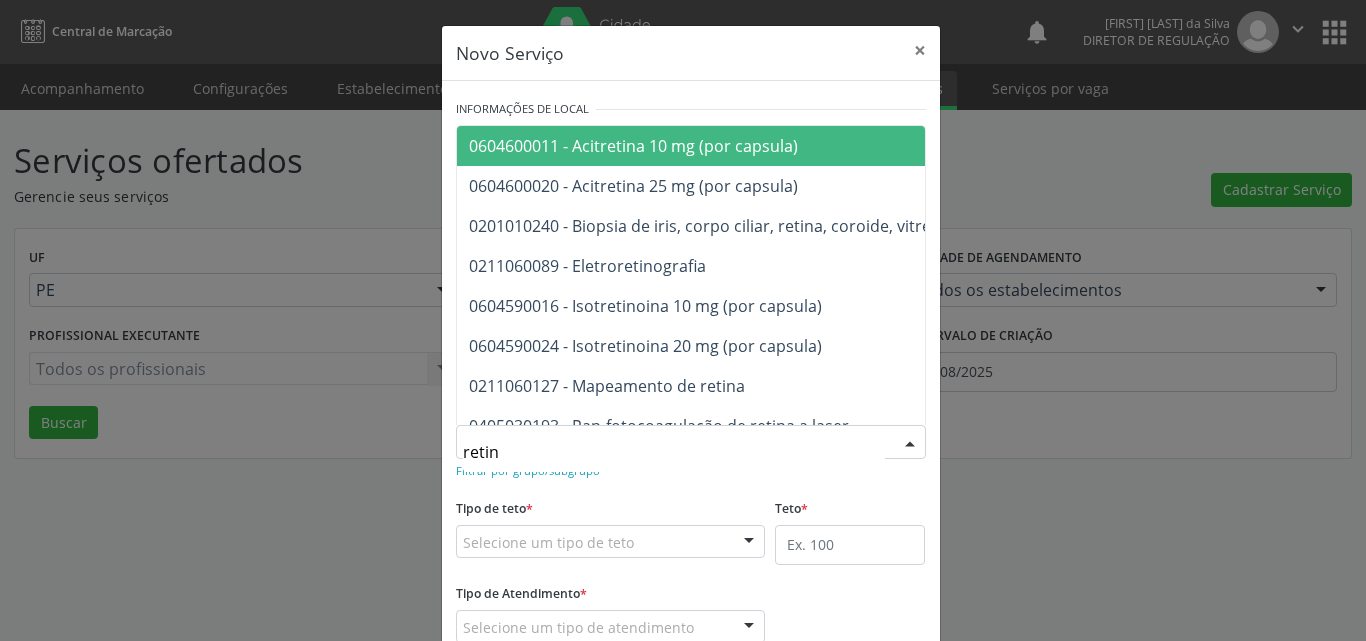 type on "retino" 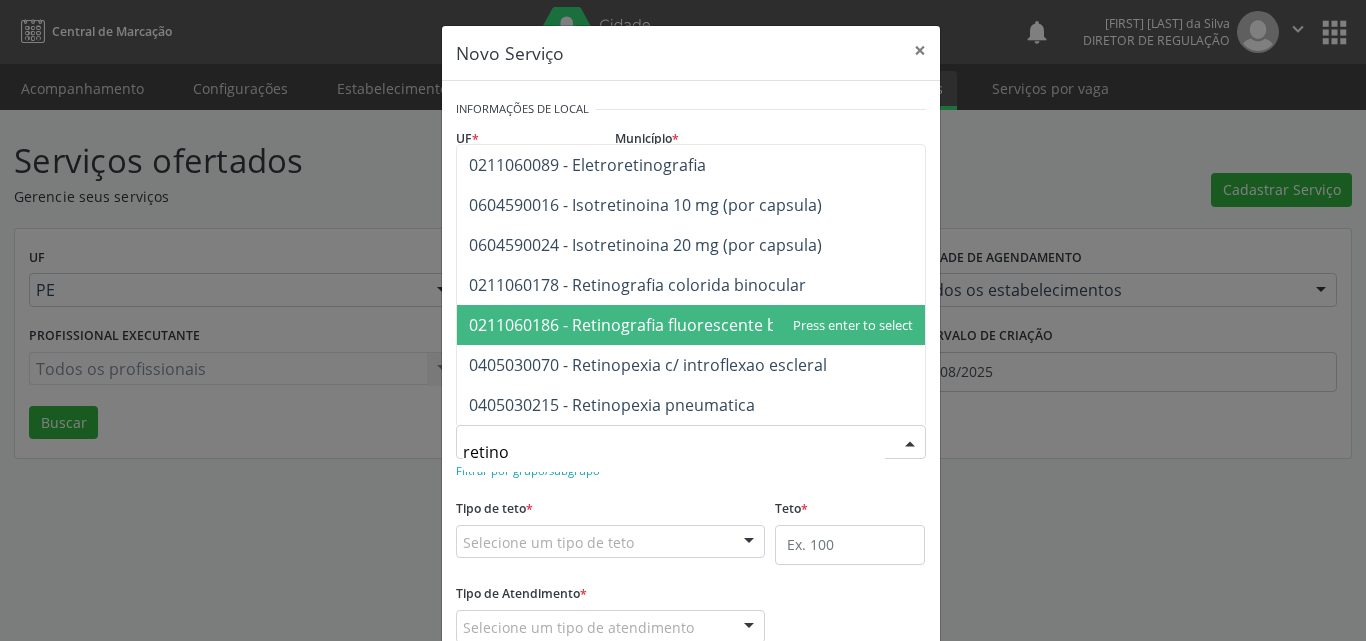 click on "0211060186 - Retinografia fluorescente binocular" at bounding box center [654, 325] 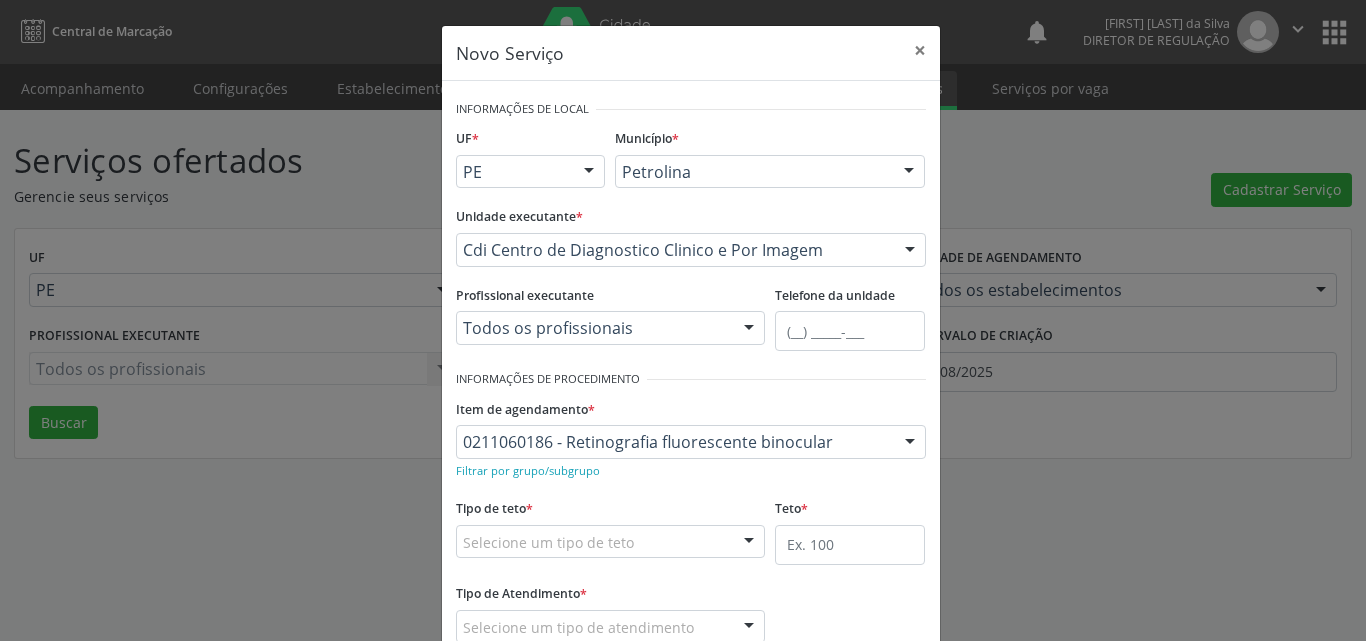 click on "Selecione um tipo de teto" at bounding box center (611, 542) 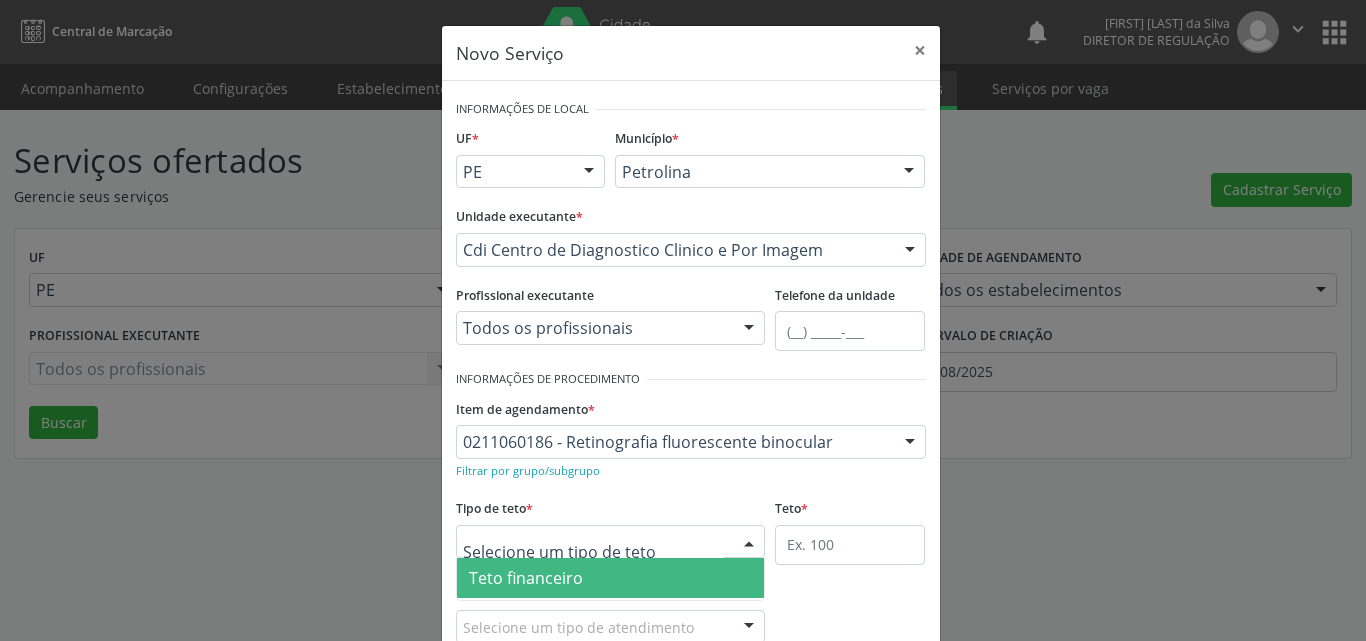 scroll, scrollTop: 38, scrollLeft: 0, axis: vertical 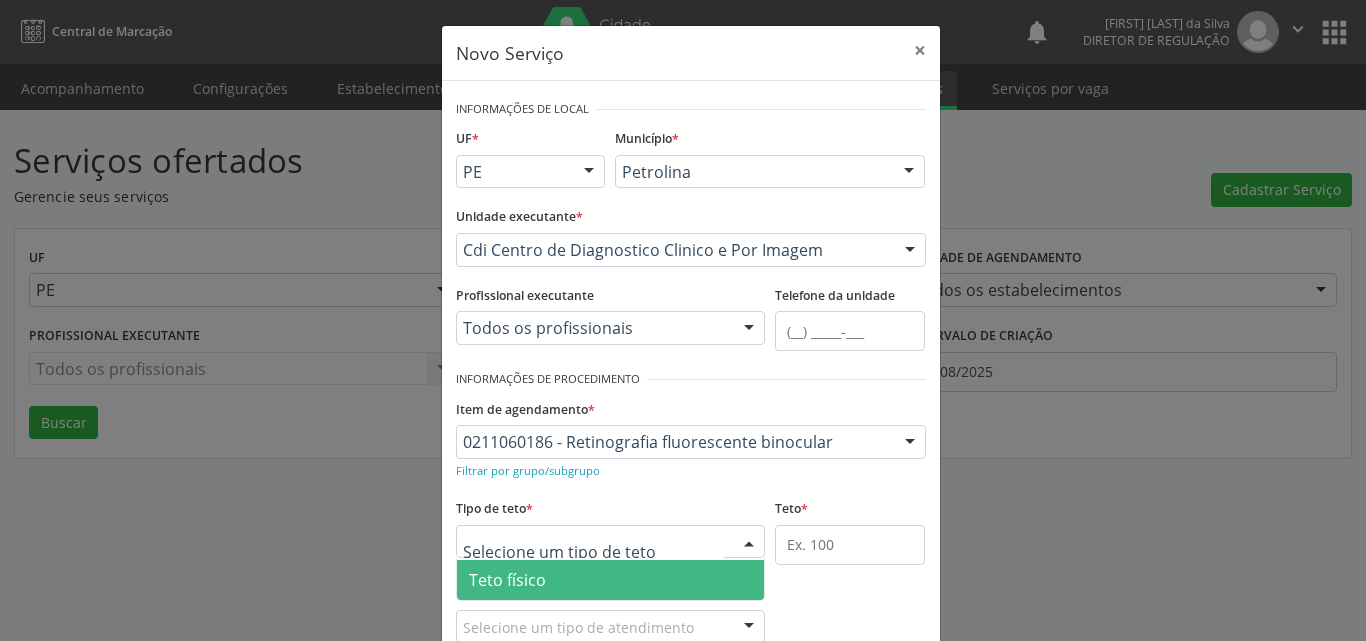drag, startPoint x: 602, startPoint y: 578, endPoint x: 756, endPoint y: 547, distance: 157.08914 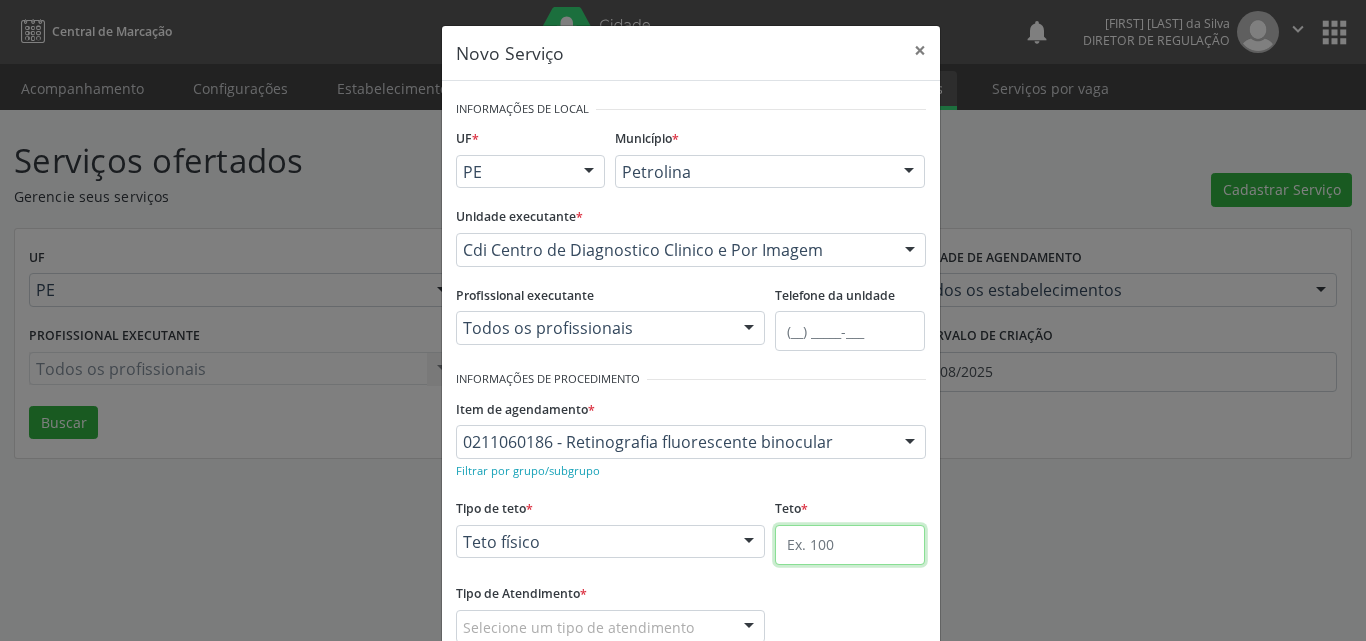 drag, startPoint x: 824, startPoint y: 530, endPoint x: 826, endPoint y: 544, distance: 14.142136 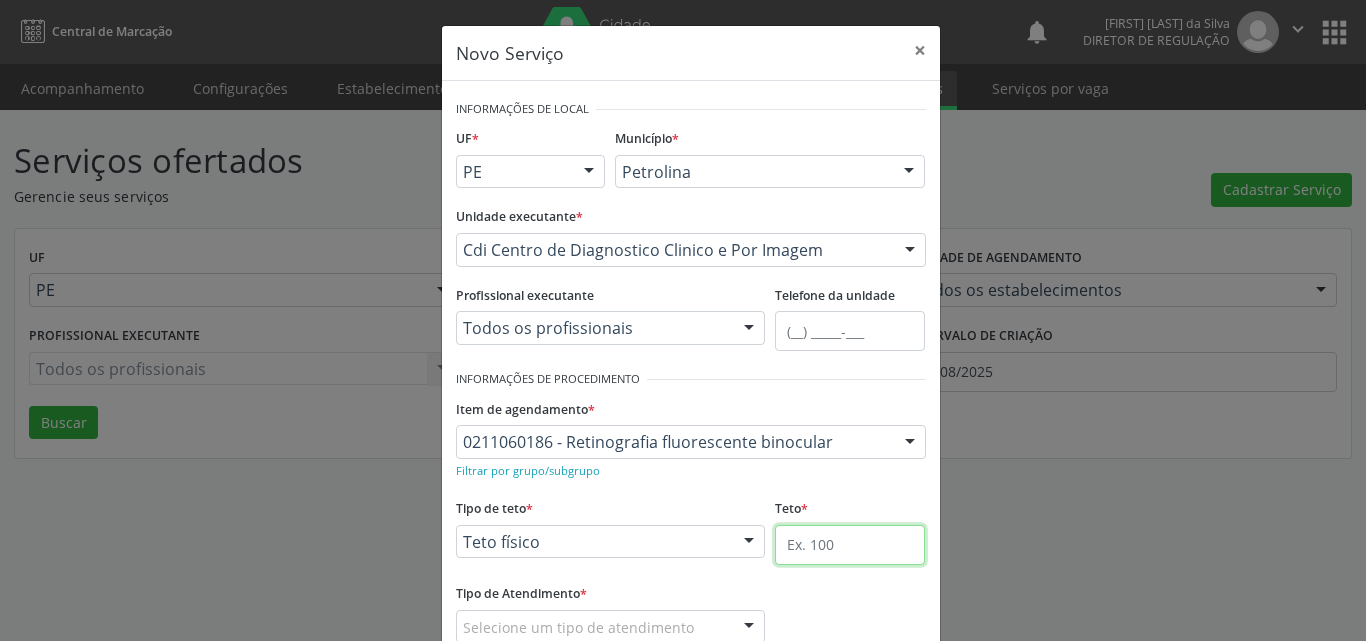 type on "2" 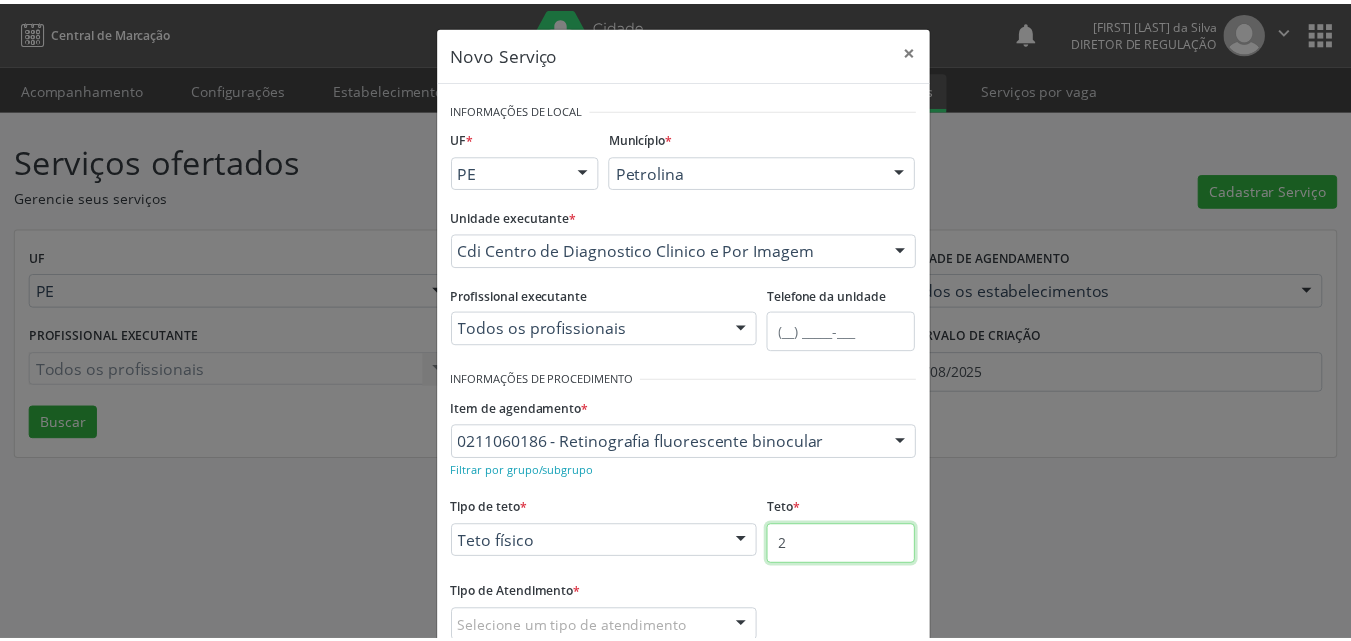 scroll, scrollTop: 132, scrollLeft: 0, axis: vertical 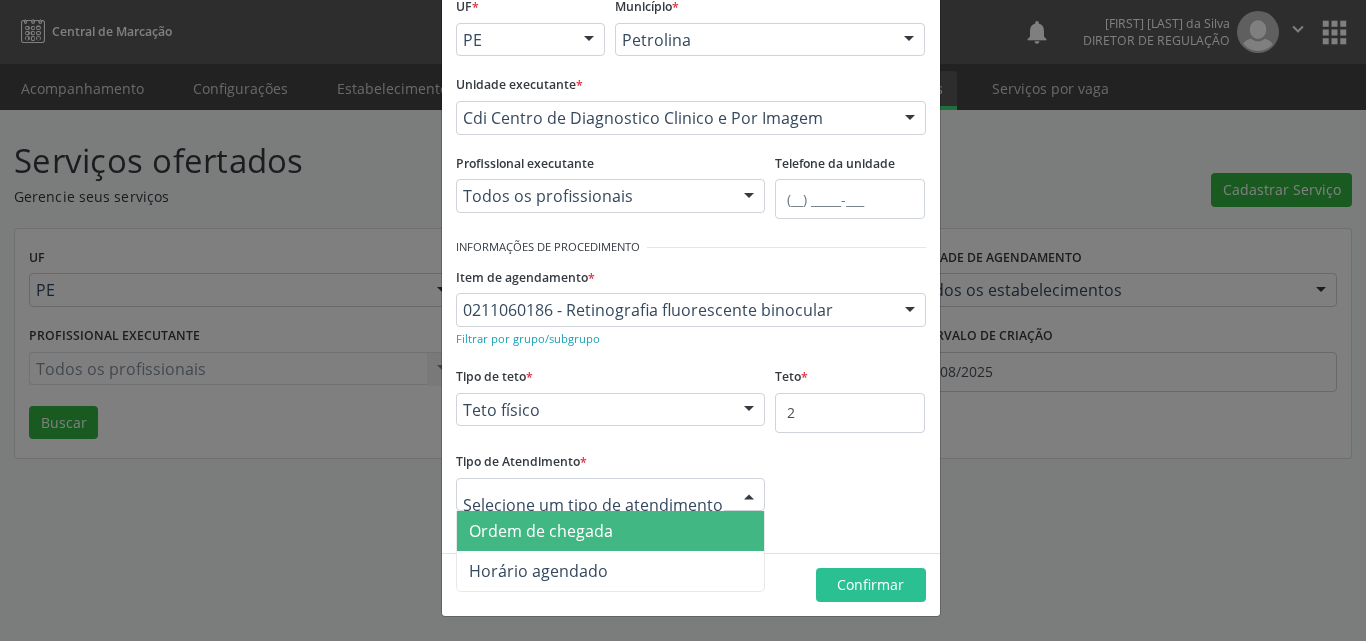 click on "Ordem de chegada" at bounding box center (611, 531) 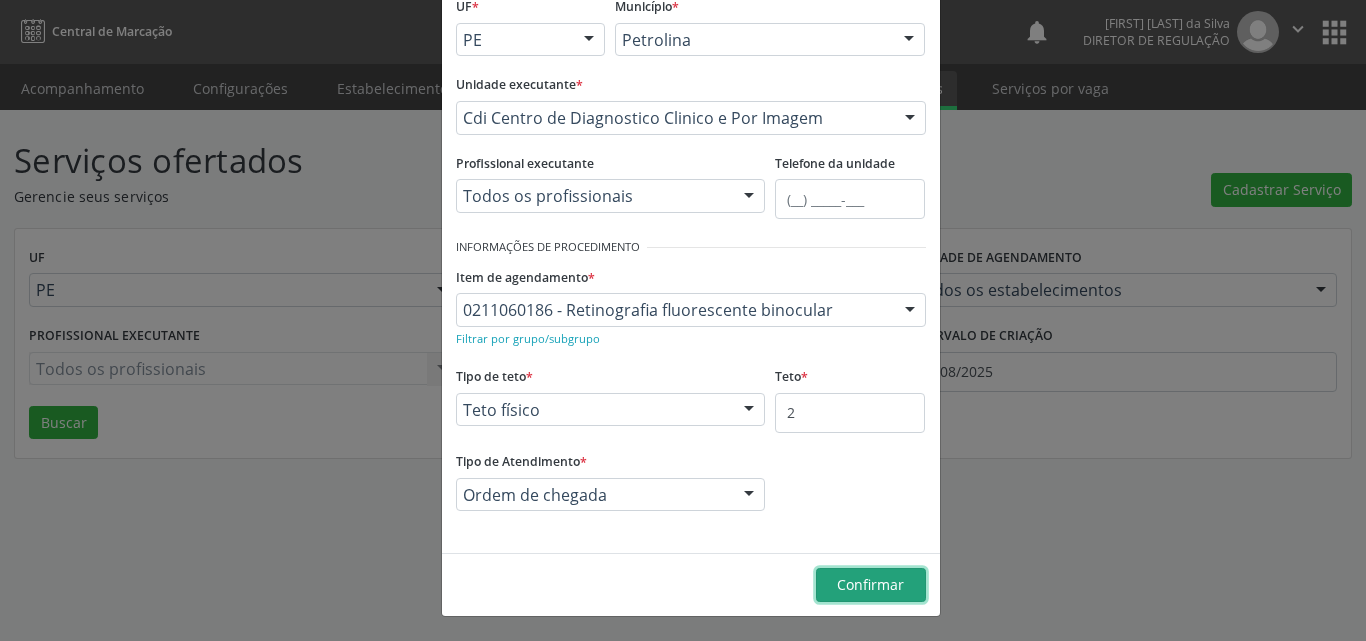 click on "Confirmar" at bounding box center [870, 584] 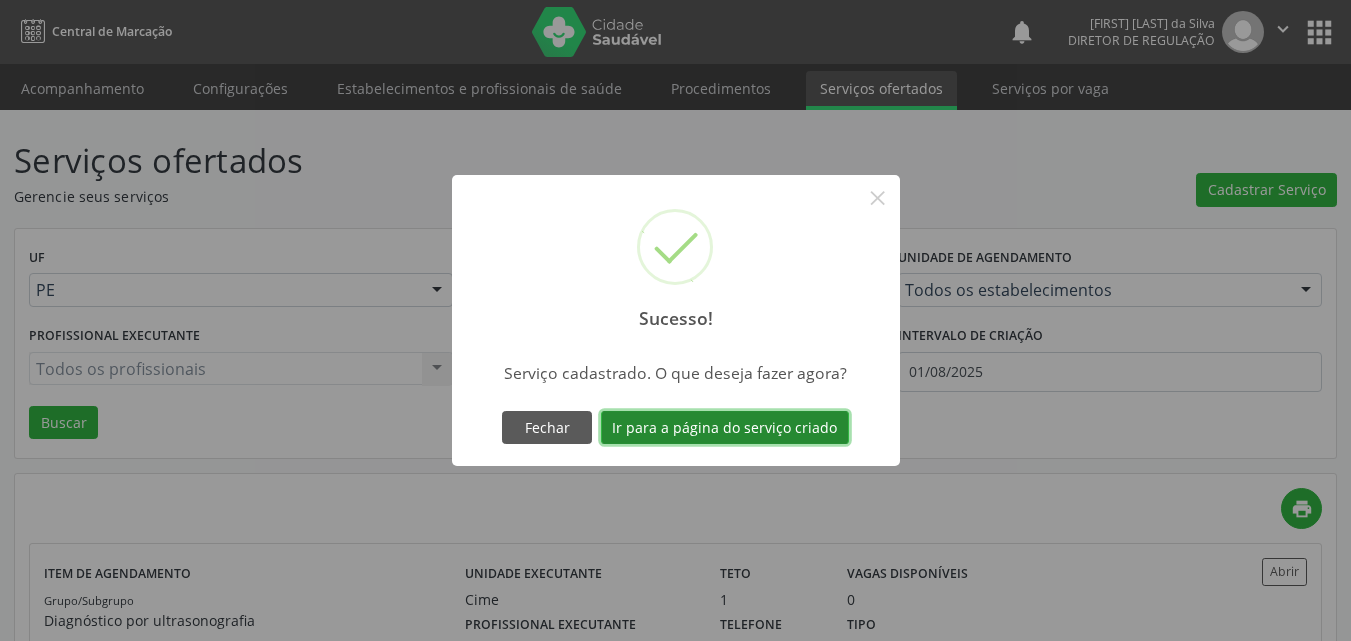 click on "Ir para a página do serviço criado" at bounding box center (725, 428) 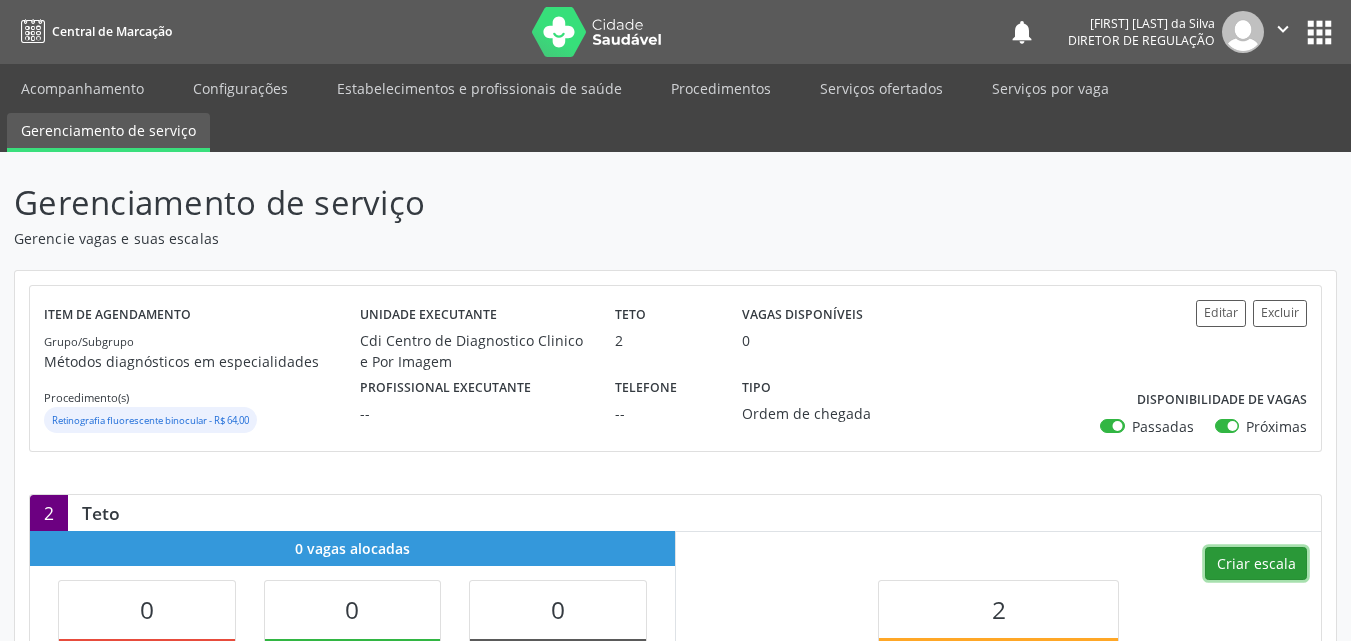 click on "Criar escala" at bounding box center [1256, 564] 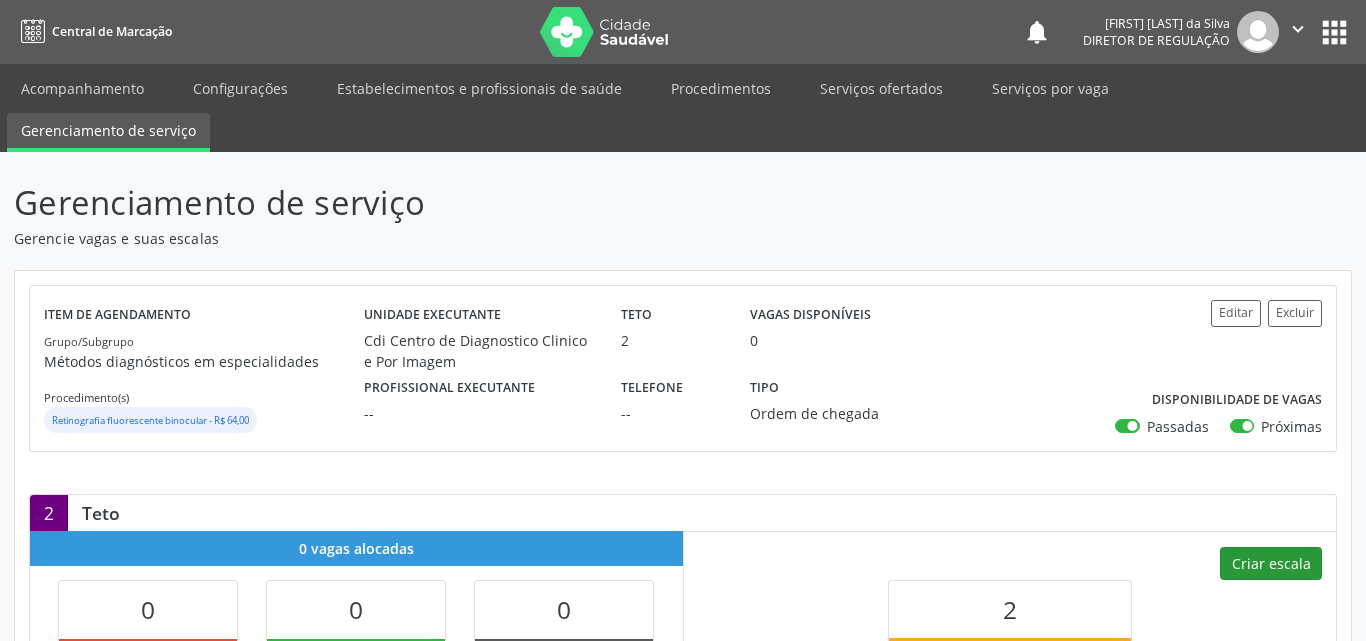 select on "7" 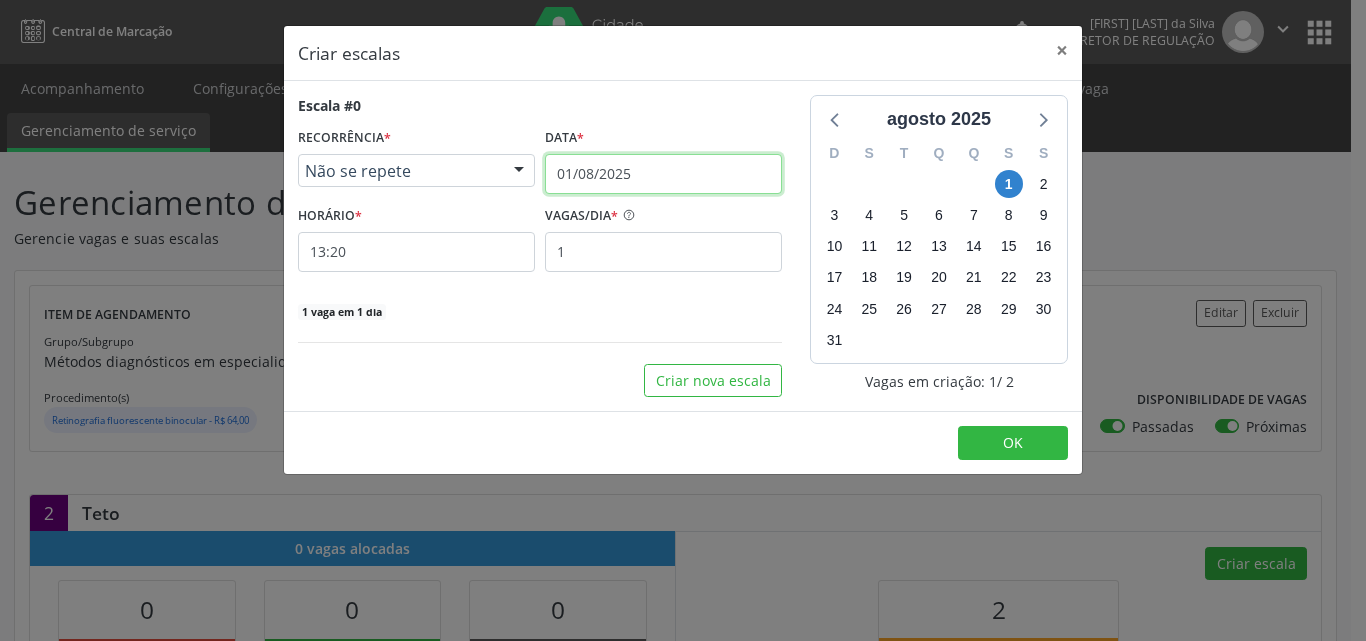 click on "01/08/2025" at bounding box center [663, 174] 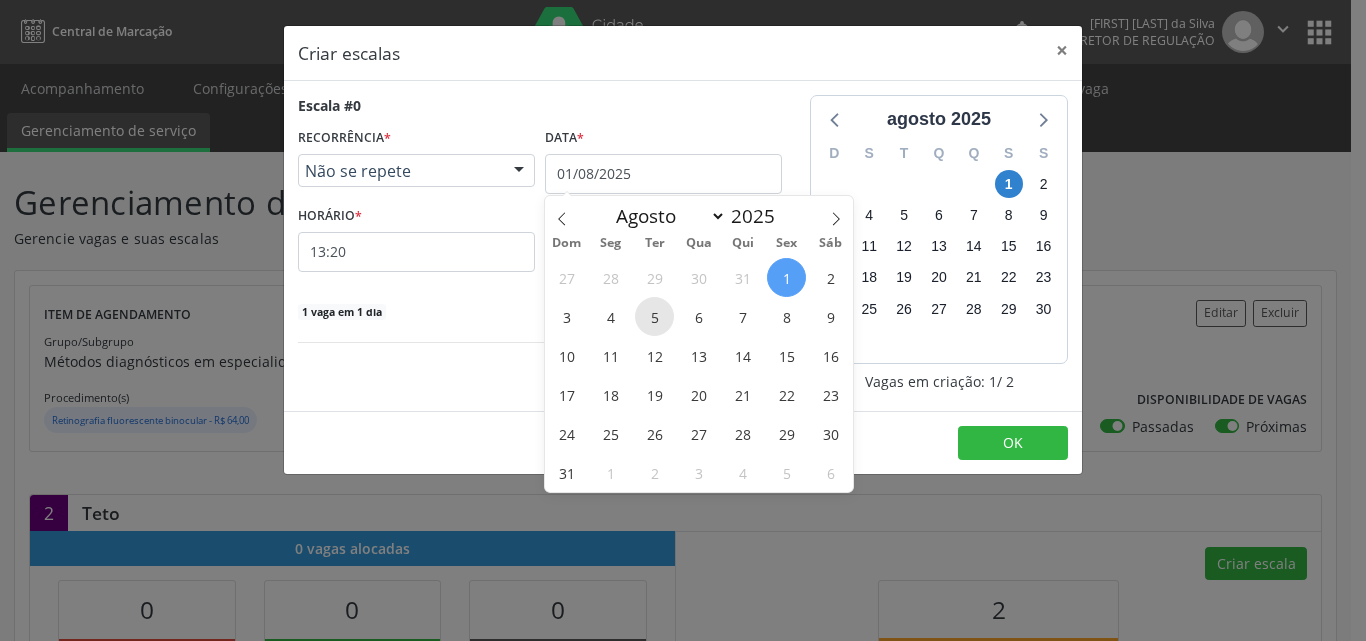 click on "5" at bounding box center (654, 316) 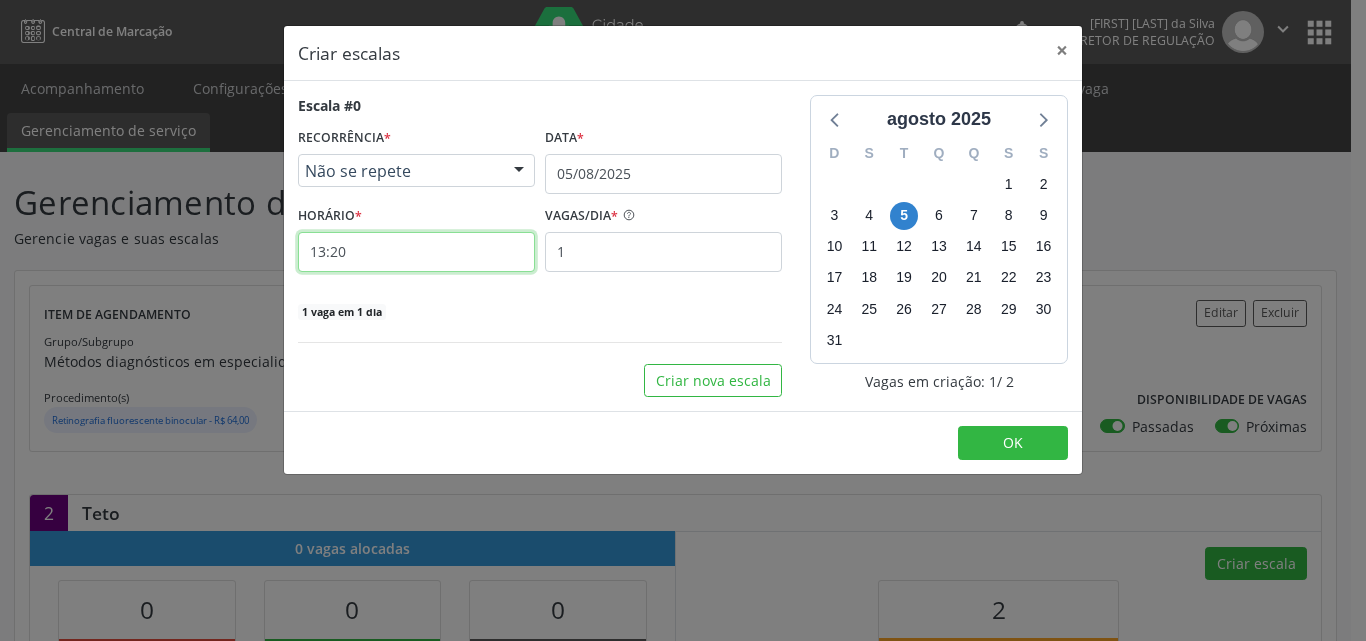 click on "13:20" at bounding box center [416, 252] 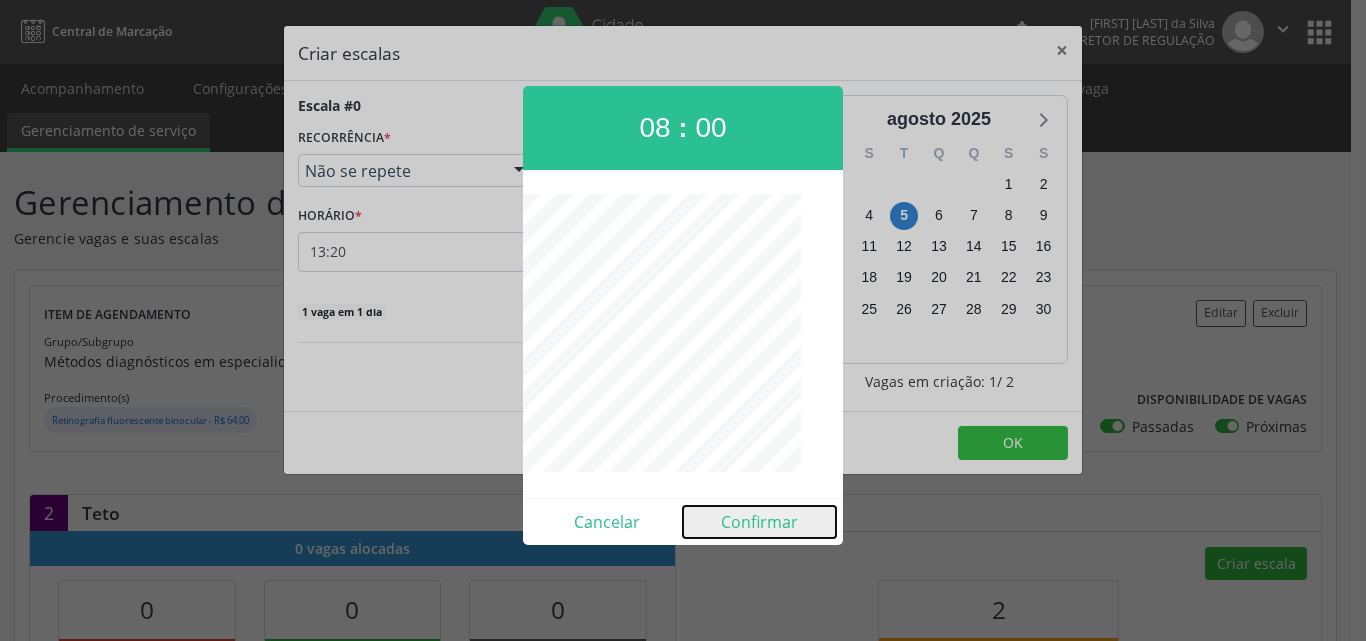 click on "Confirmar" at bounding box center (759, 522) 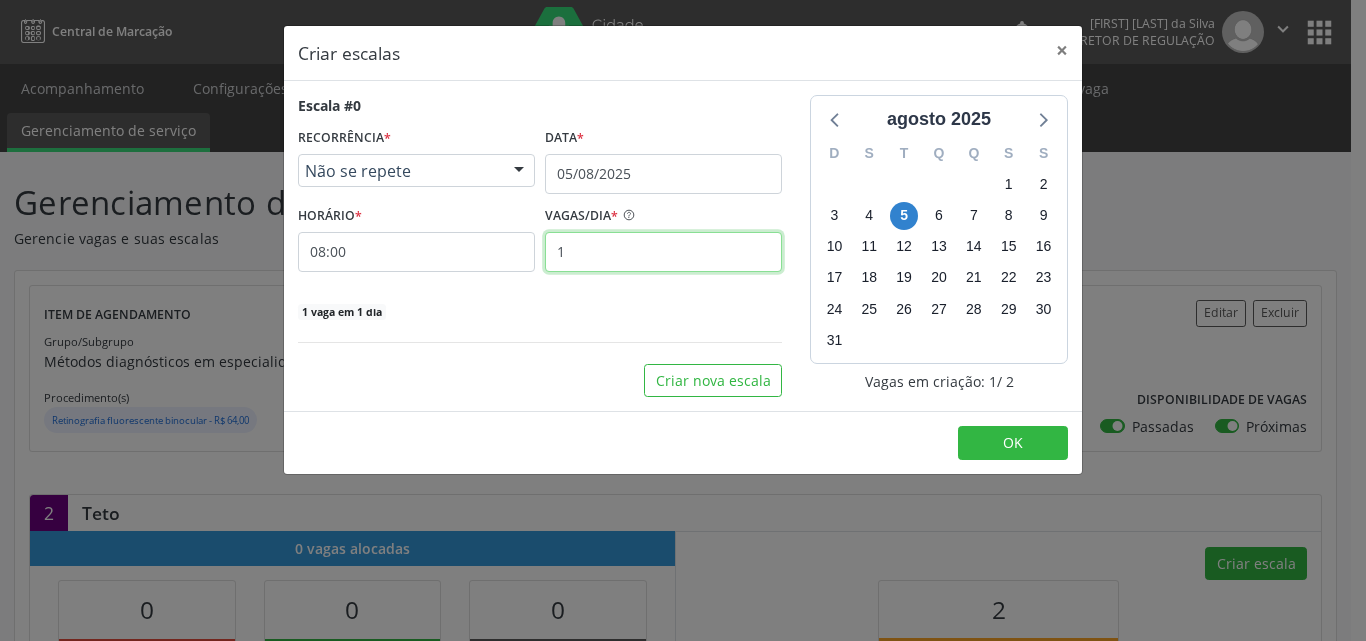 click on "1" at bounding box center [663, 252] 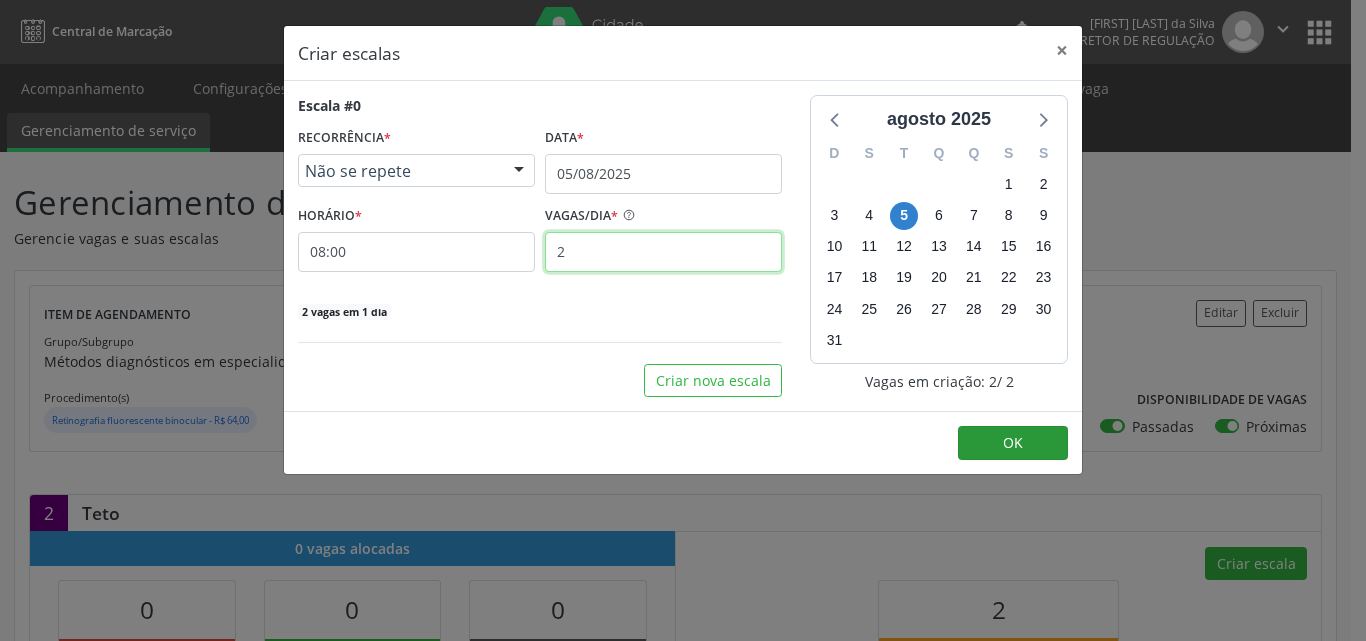 type on "2" 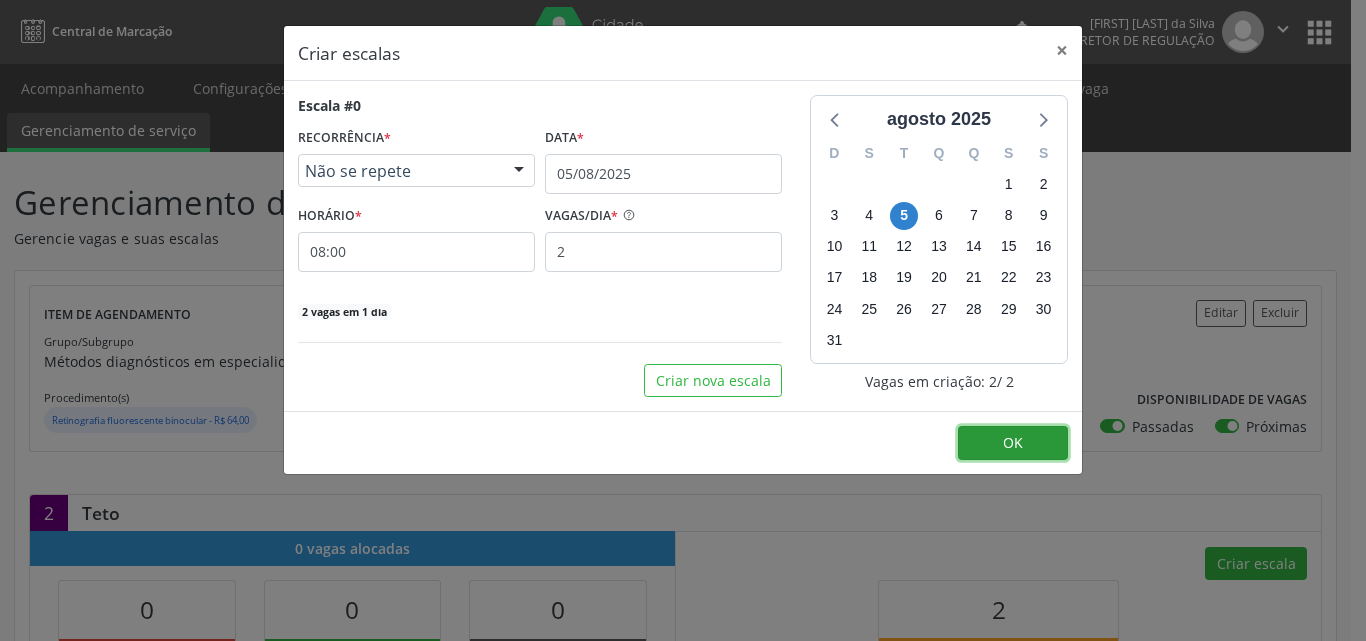 click on "OK" at bounding box center [1013, 442] 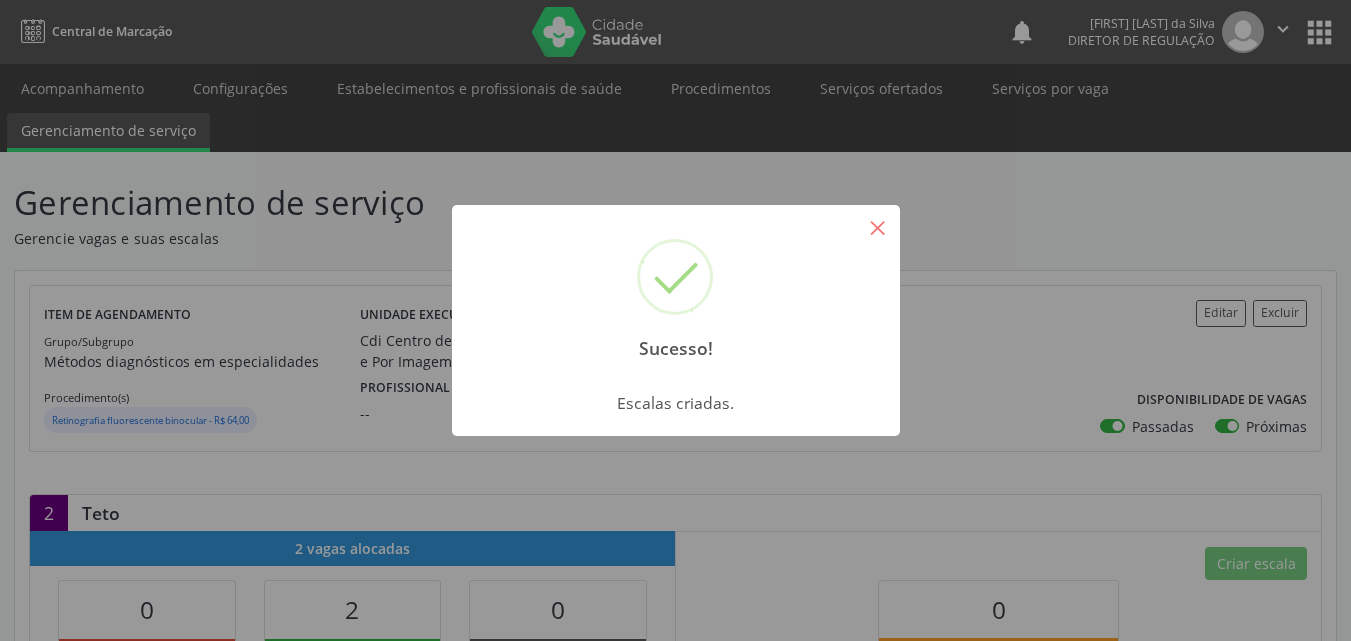 click on "×" at bounding box center [878, 227] 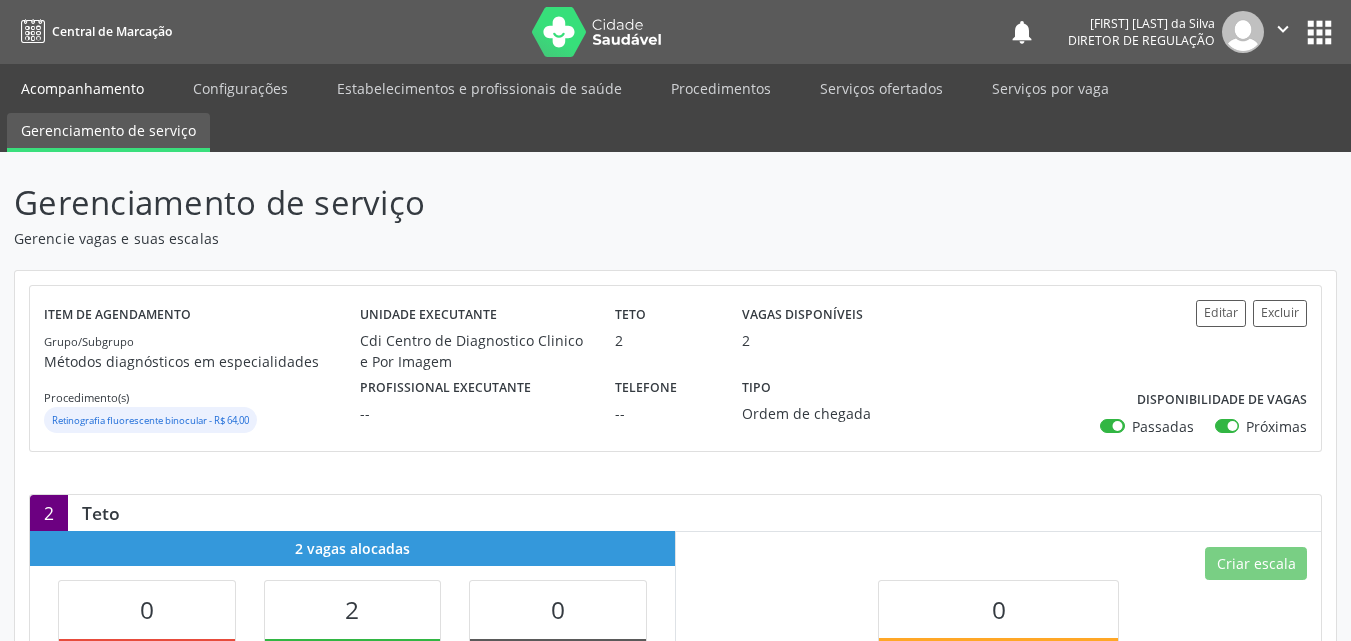 click on "Acompanhamento" at bounding box center [82, 88] 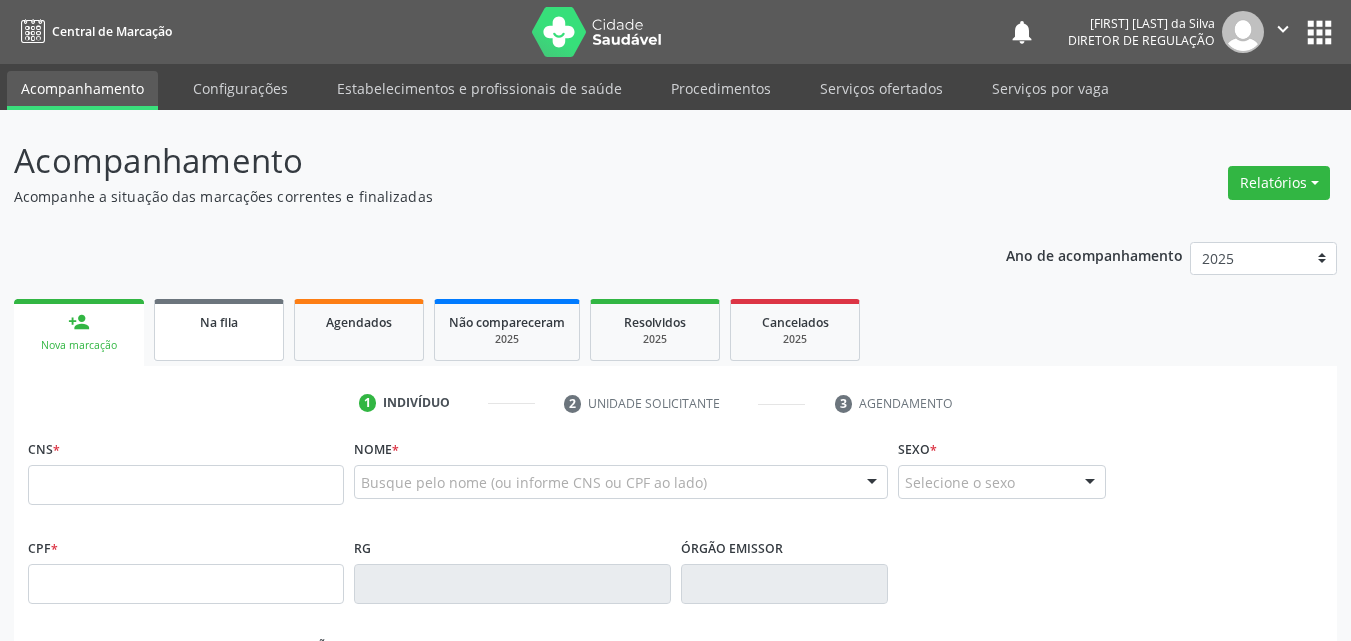 click on "Na fila" at bounding box center [219, 330] 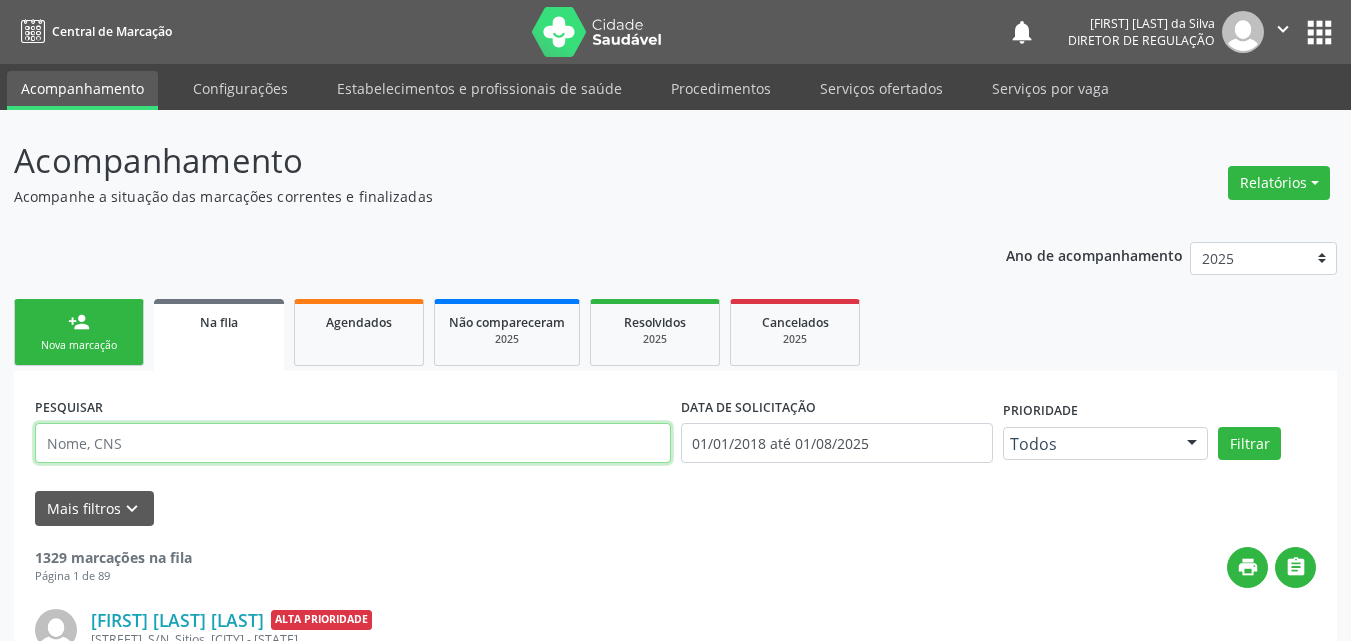 click at bounding box center [353, 443] 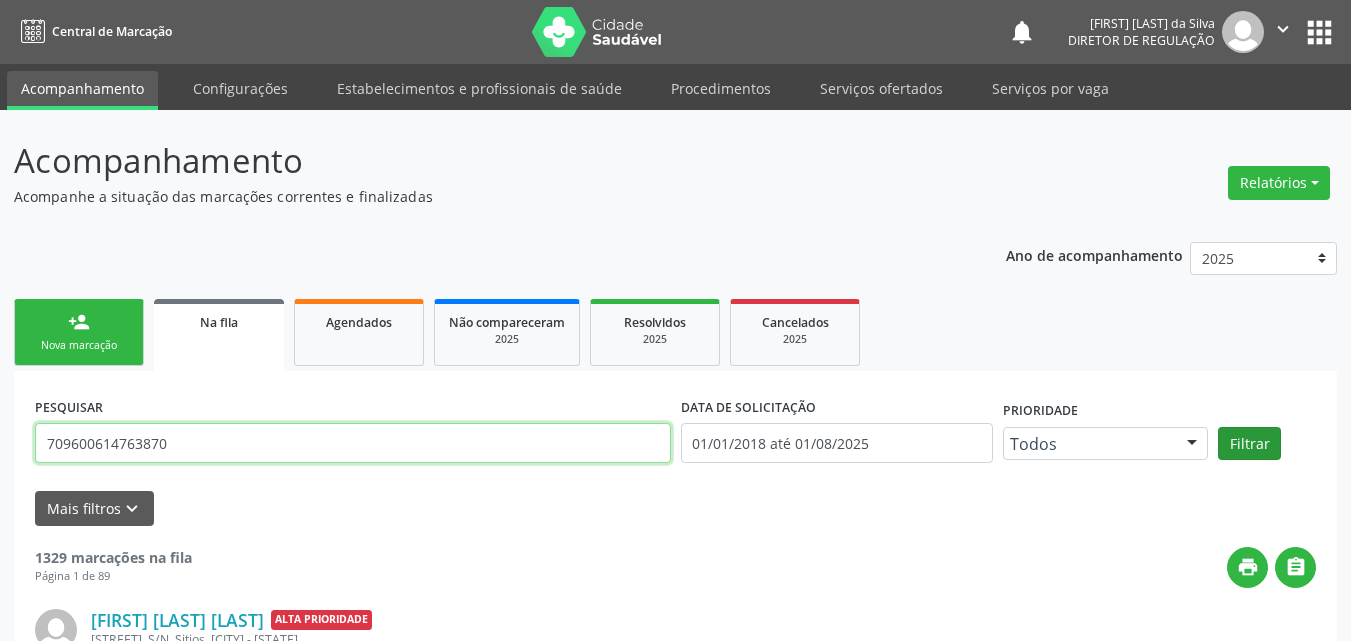 type on "709600614763870" 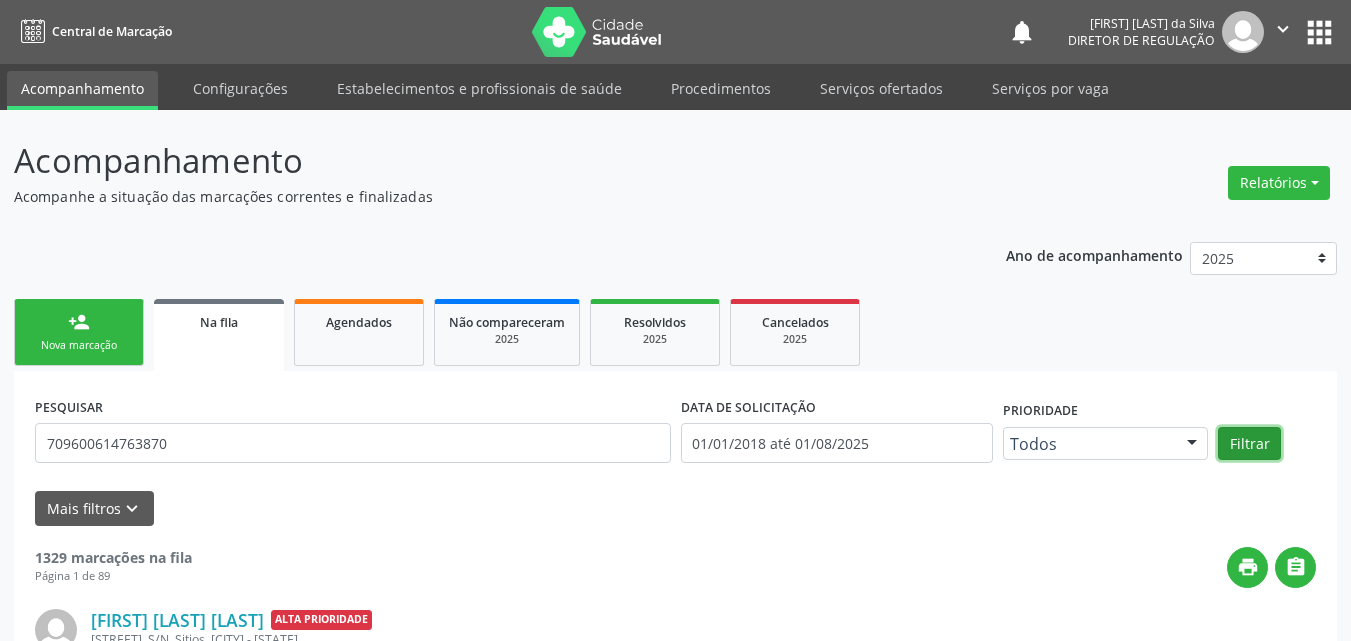 click on "Filtrar" at bounding box center (1249, 444) 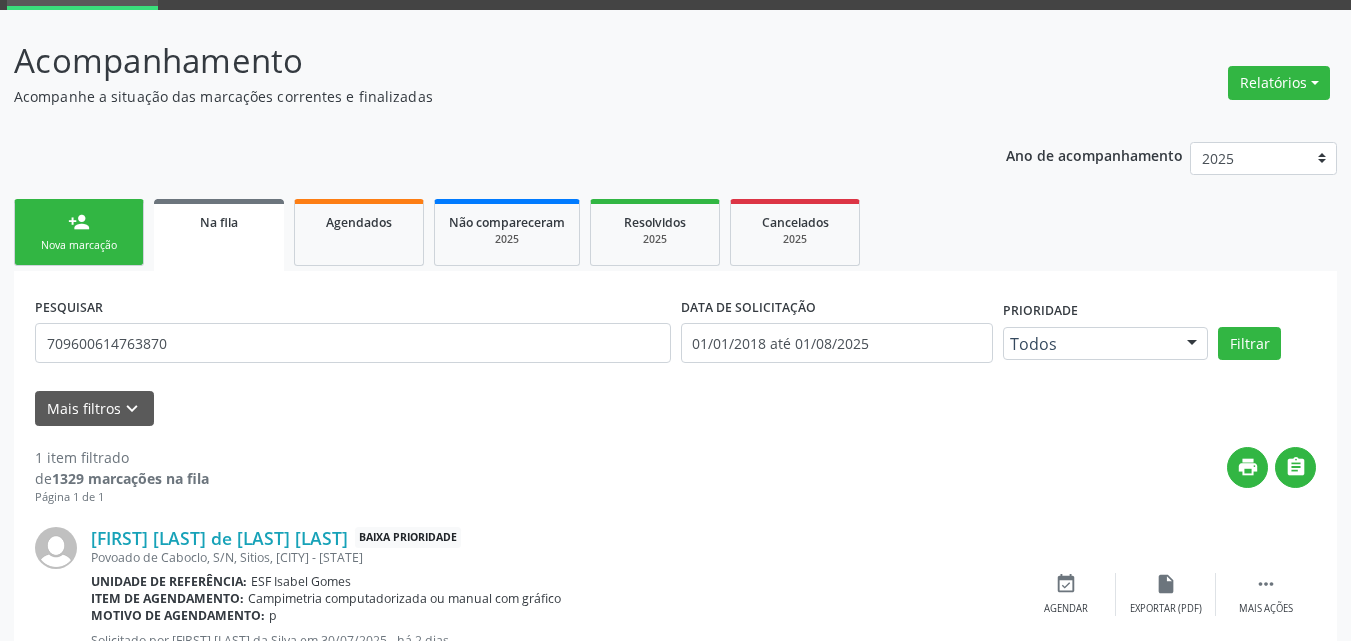 scroll, scrollTop: 178, scrollLeft: 0, axis: vertical 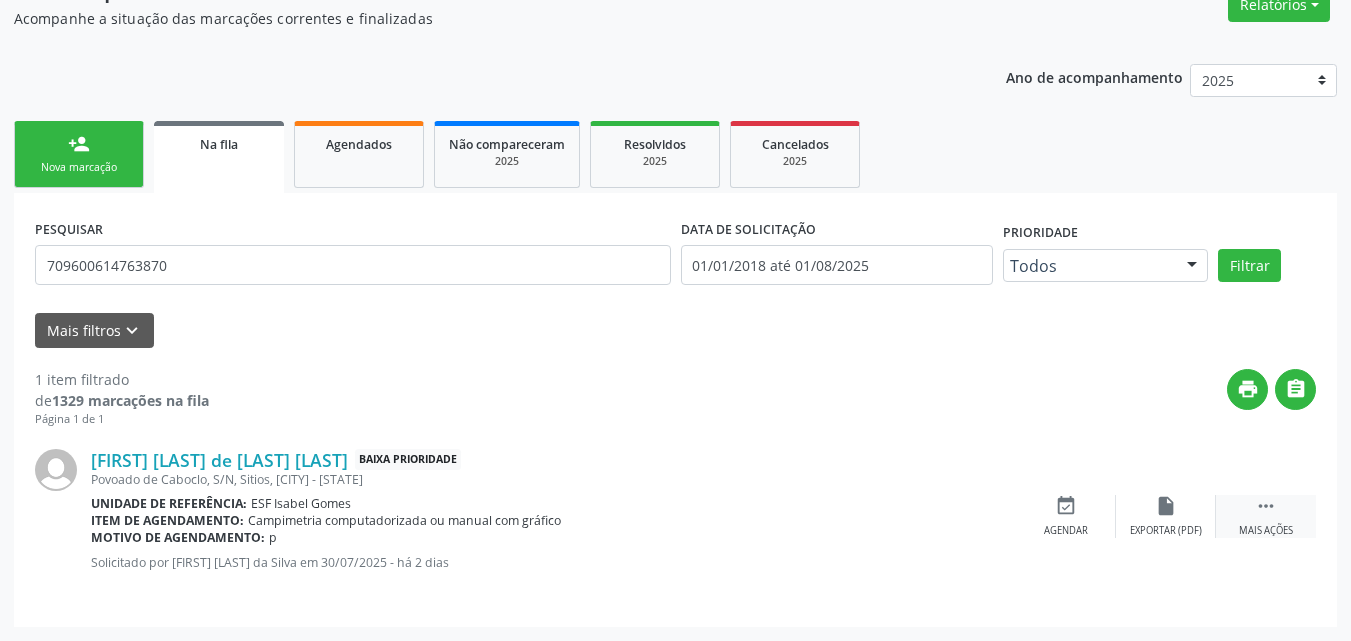 click on "" at bounding box center (1266, 506) 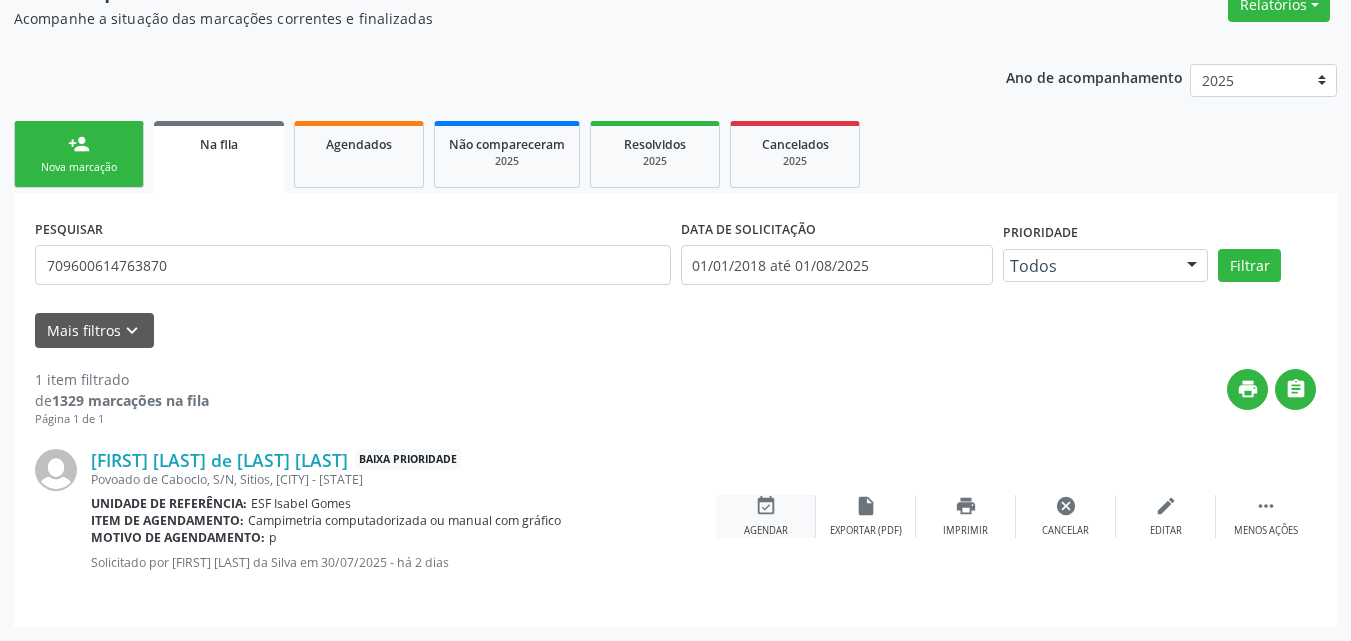 click on "Agendar" at bounding box center (766, 531) 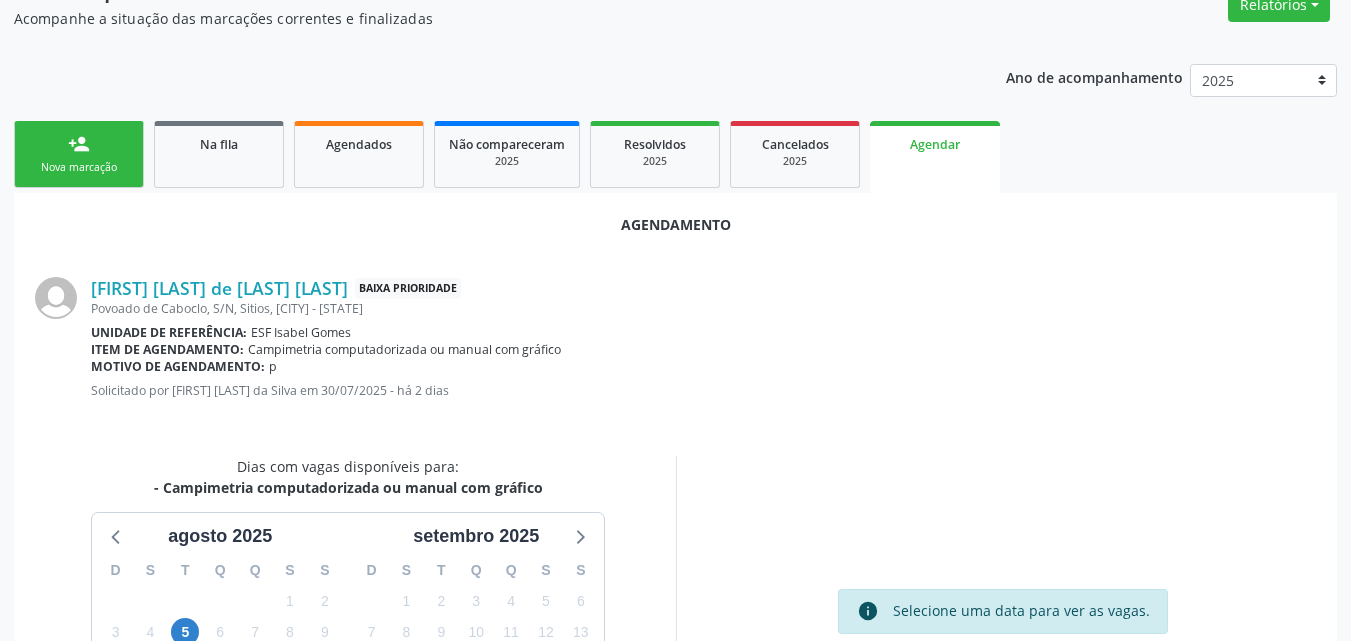 scroll, scrollTop: 278, scrollLeft: 0, axis: vertical 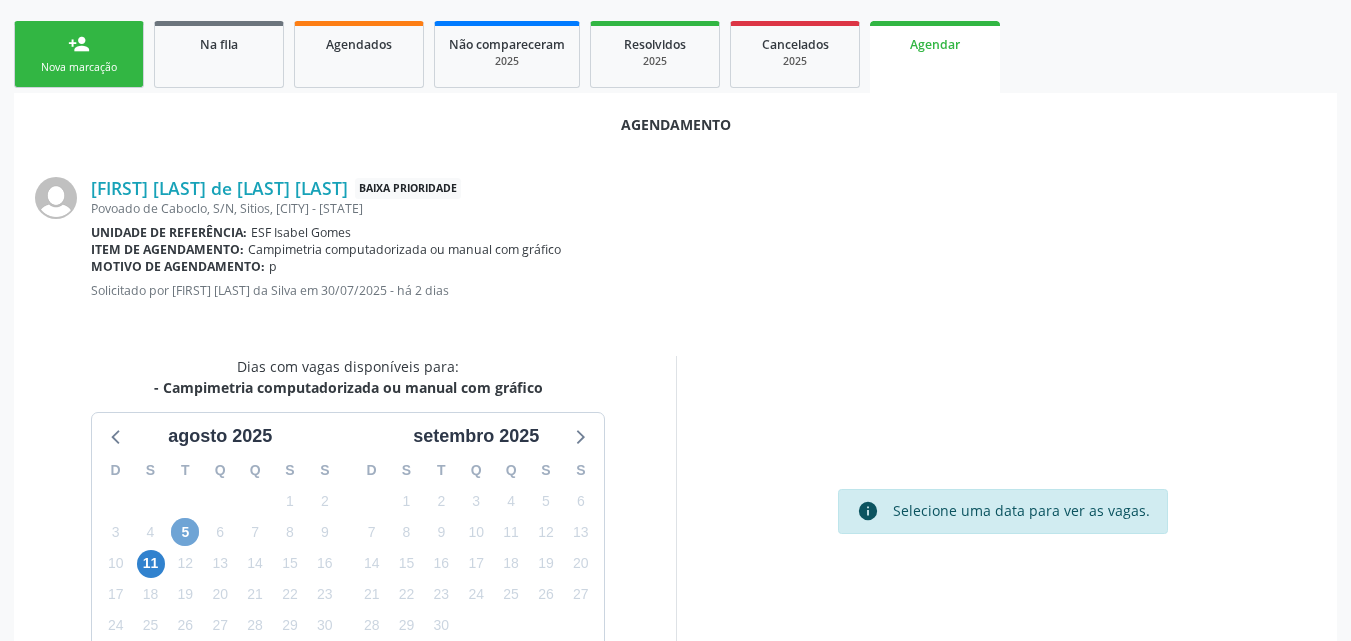 click on "5" at bounding box center [185, 532] 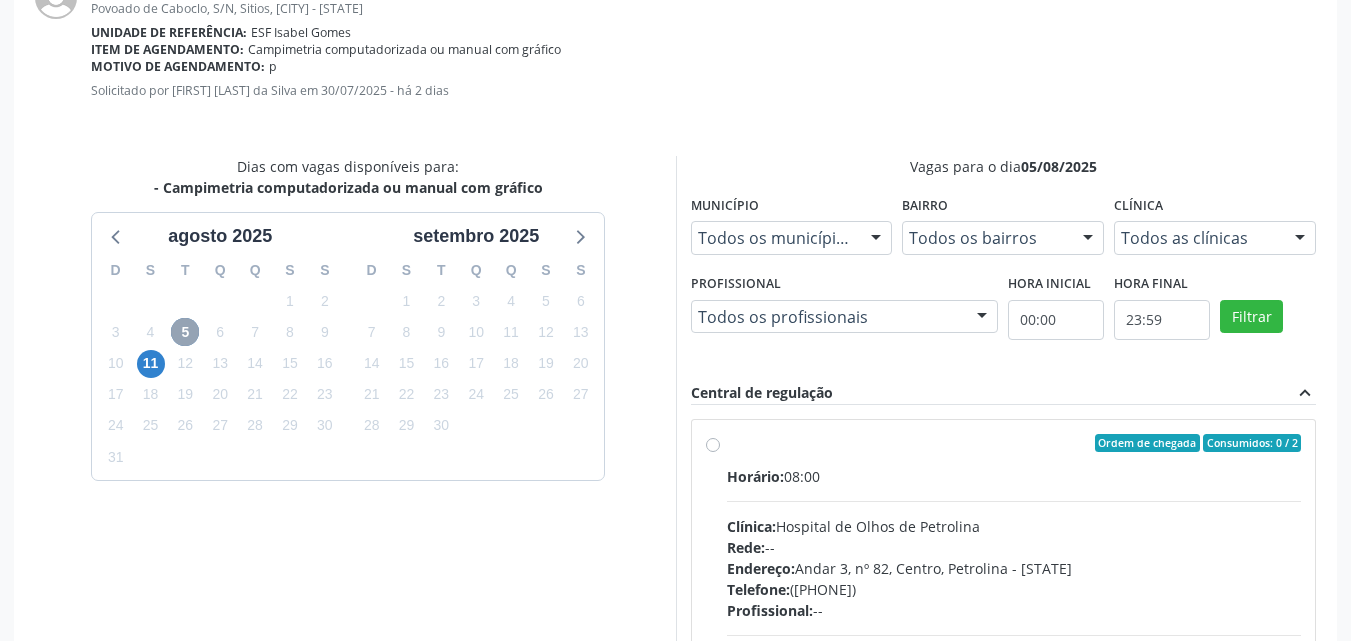 scroll, scrollTop: 578, scrollLeft: 0, axis: vertical 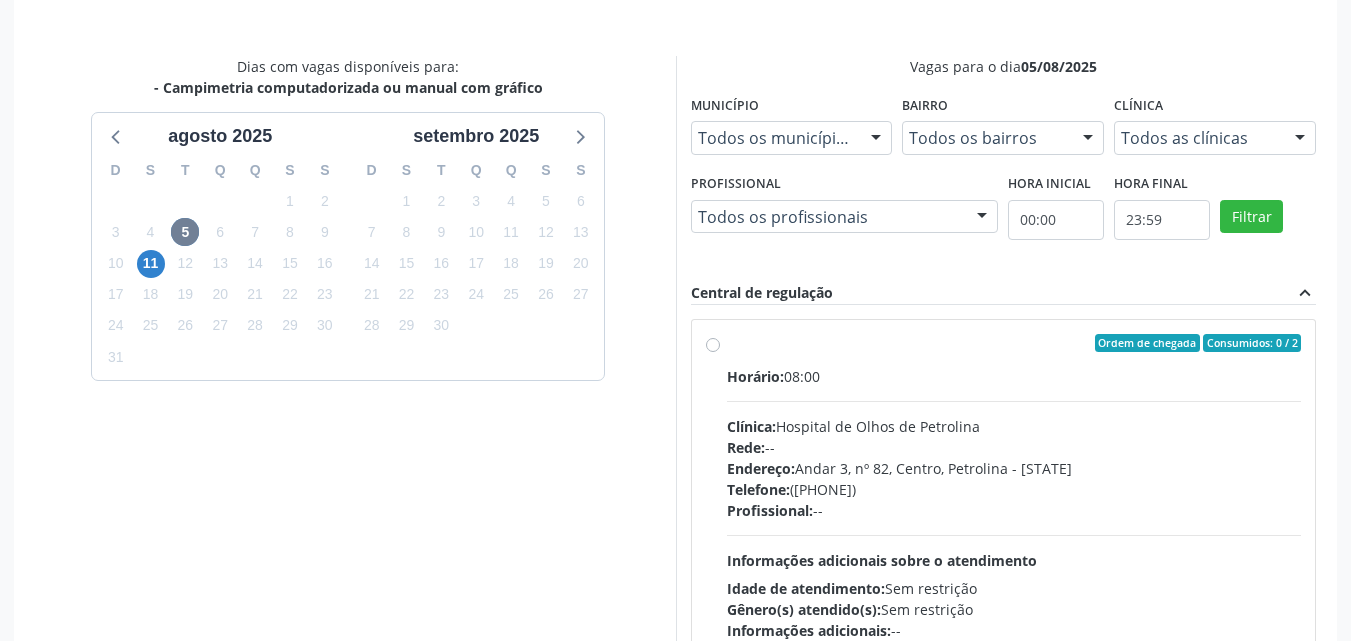 click on "Ordem de chegada
Consumidos: 0 / 2
Horário:   08:00
Clínica:  Hospital de Olhos de Petrolina
Rede:
--
Endereço:   Andar 3, nº 82, Centro, Petrolina - PE
Telefone:   (87) 38610066
Profissional:
--
Informações adicionais sobre o atendimento
Idade de atendimento:
Sem restrição
Gênero(s) atendido(s):
Sem restrição
Informações adicionais:
--" at bounding box center (1014, 487) 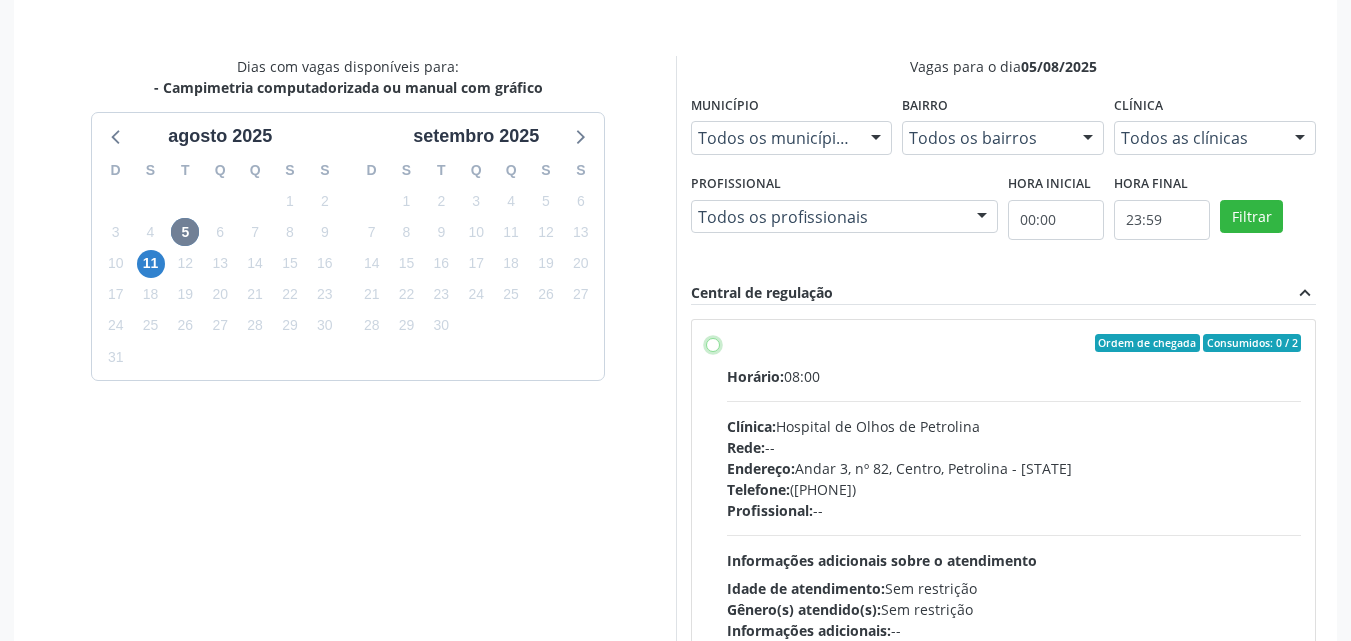 radio on "true" 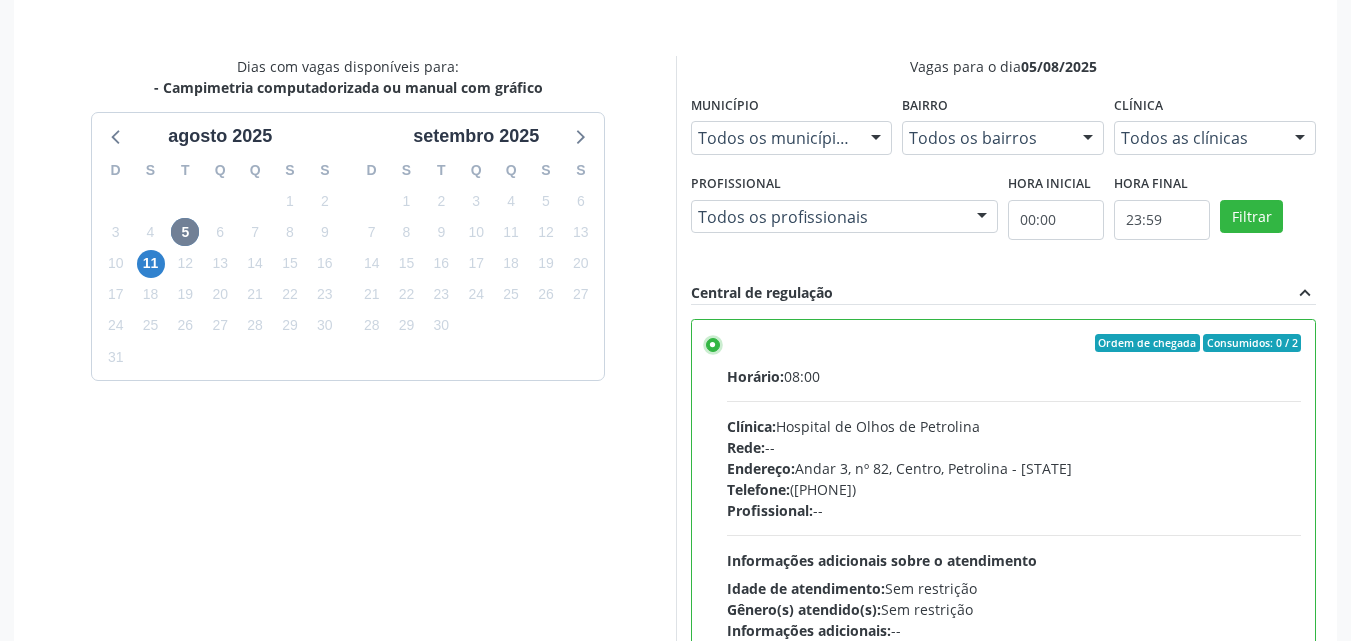 scroll, scrollTop: 99, scrollLeft: 0, axis: vertical 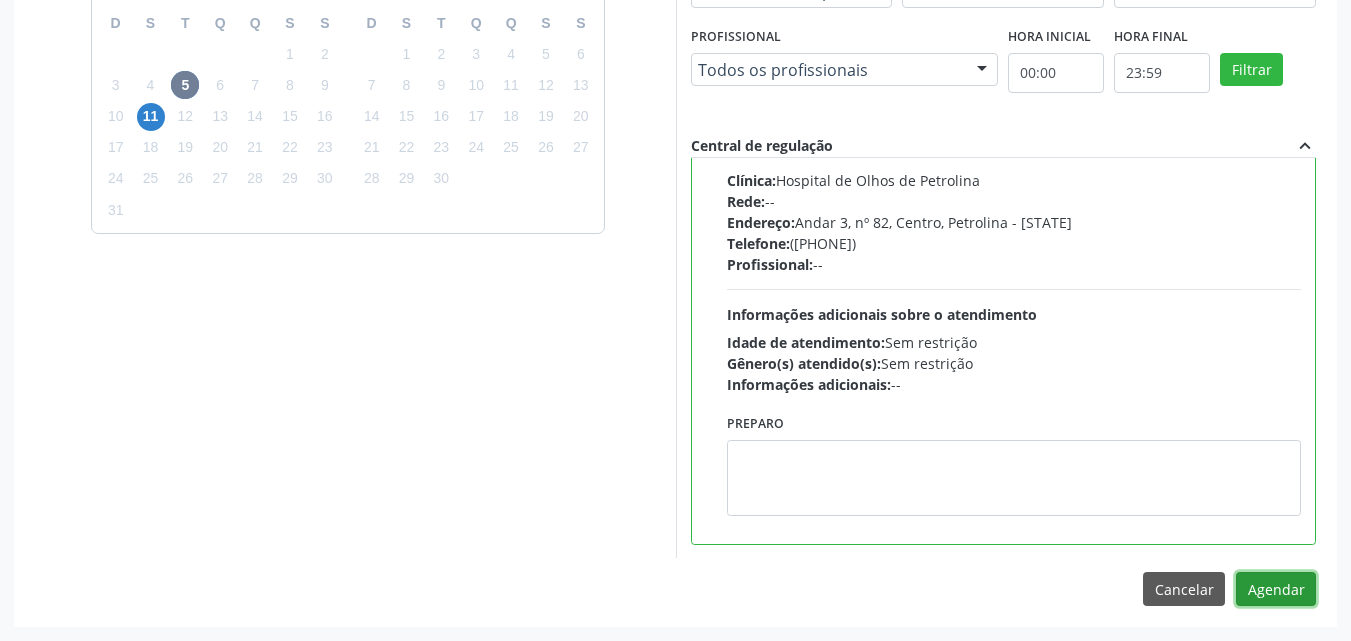 click on "Agendar" at bounding box center [1276, 589] 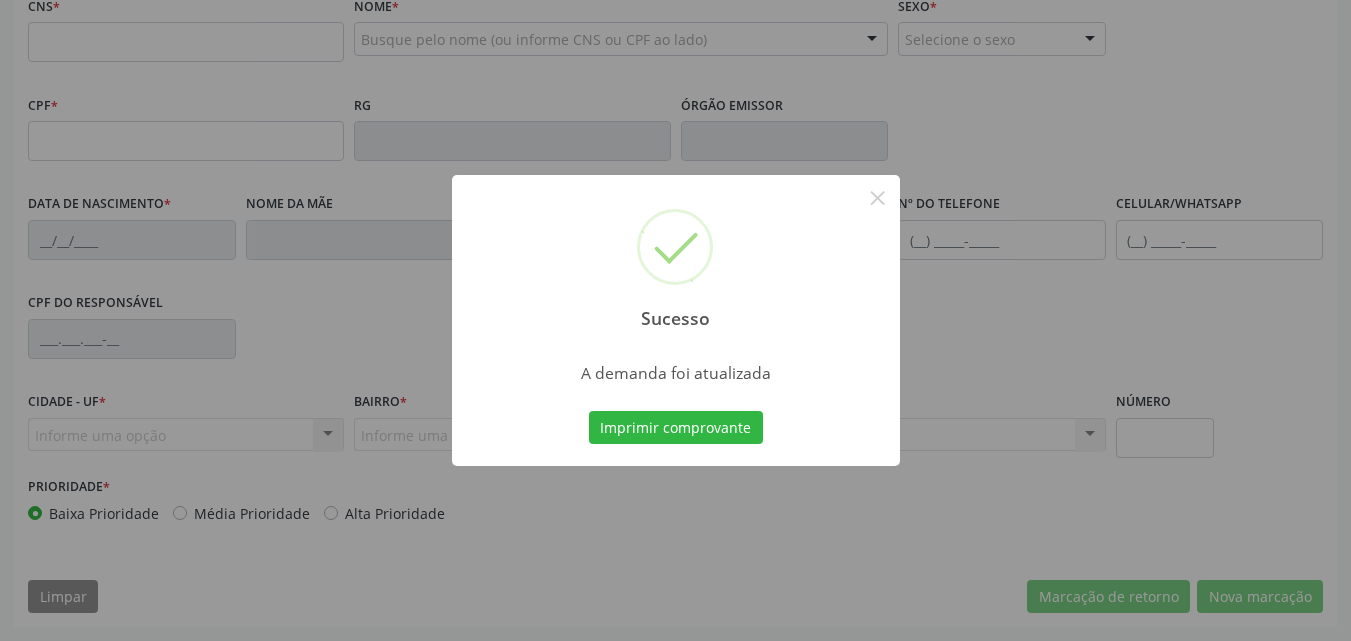 scroll, scrollTop: 443, scrollLeft: 0, axis: vertical 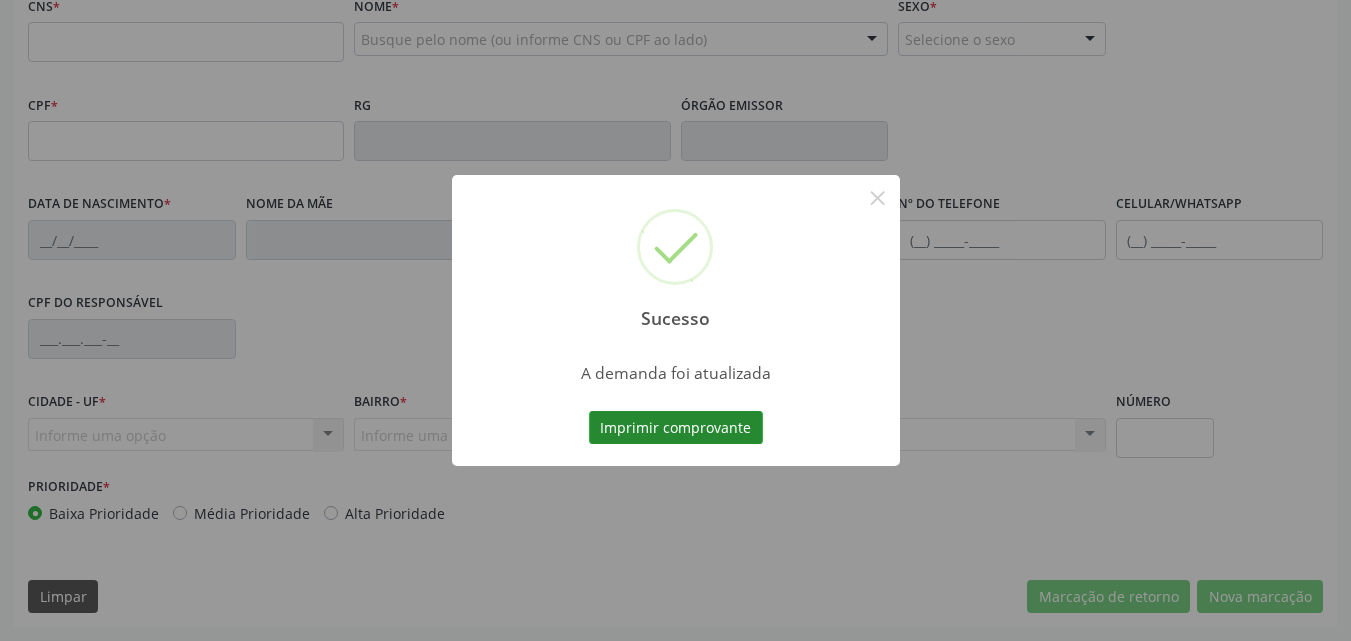 click on "Imprimir comprovante" at bounding box center (676, 428) 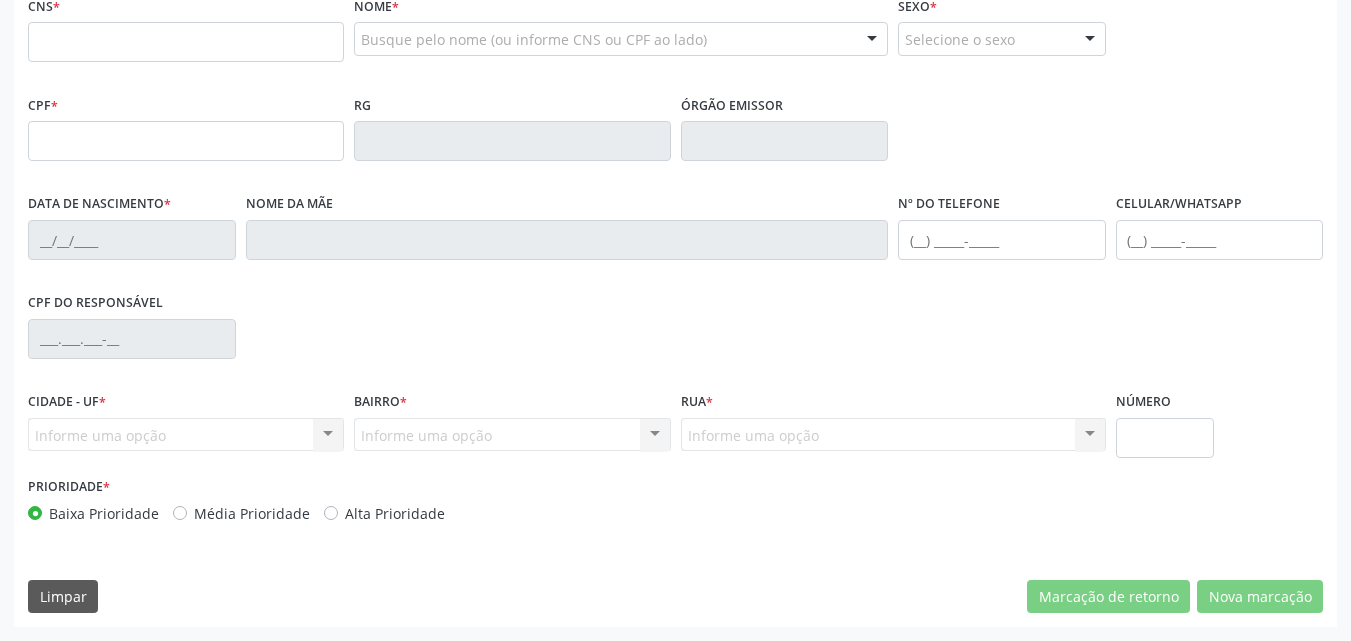 scroll, scrollTop: 243, scrollLeft: 0, axis: vertical 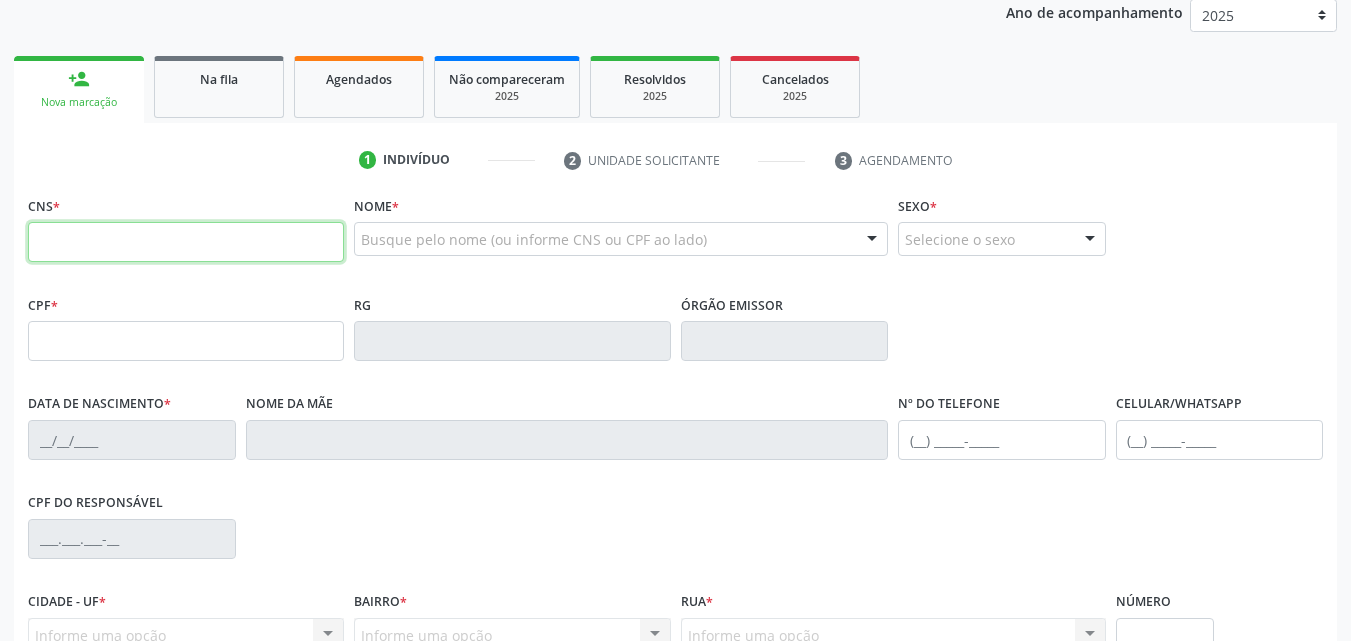 click at bounding box center (186, 242) 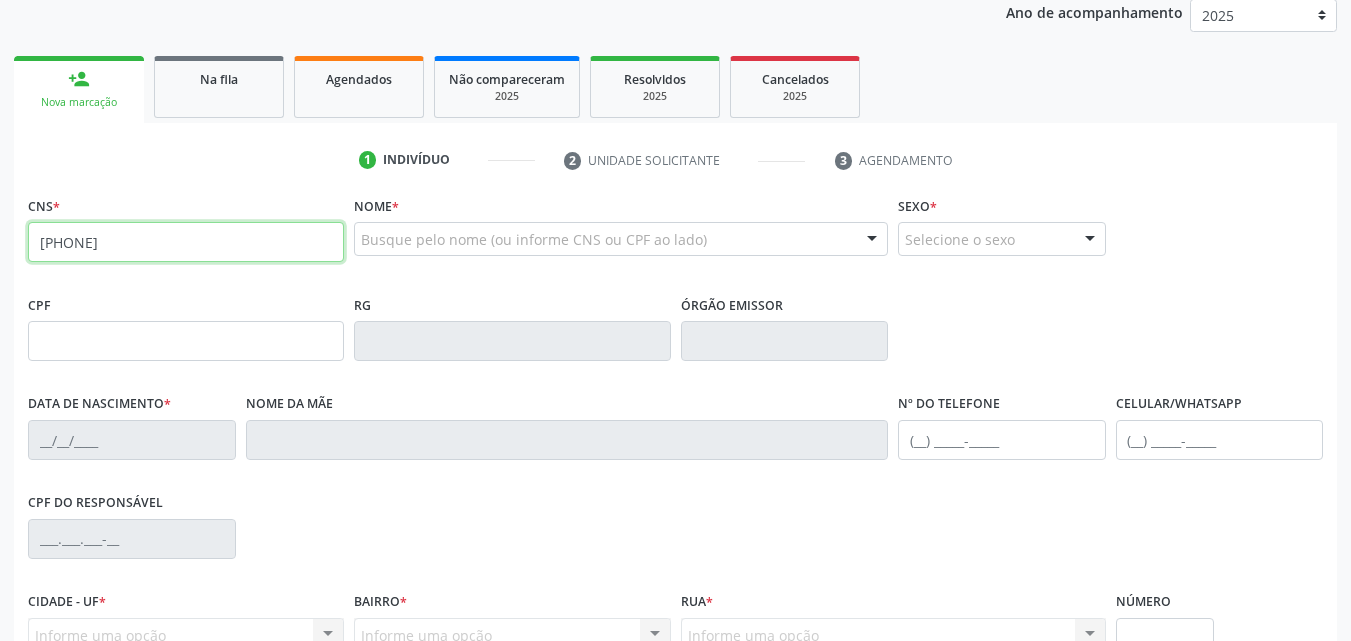 type on "[PHONE]" 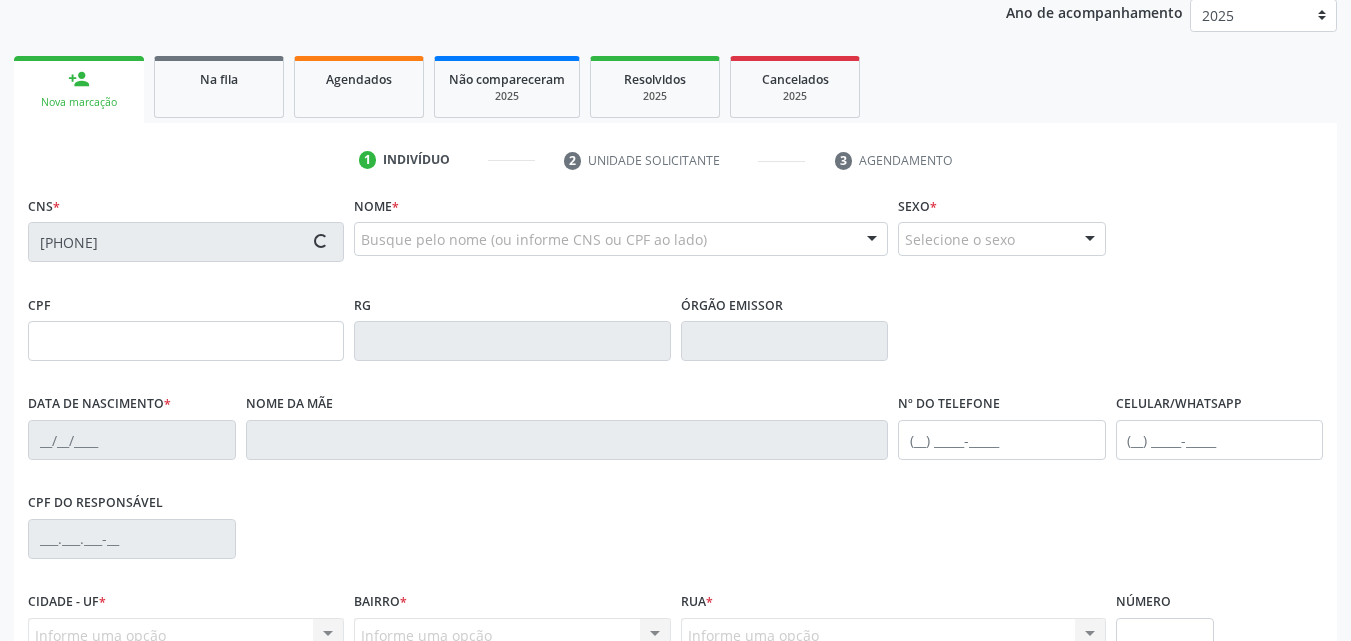 type on "25/09/1965" 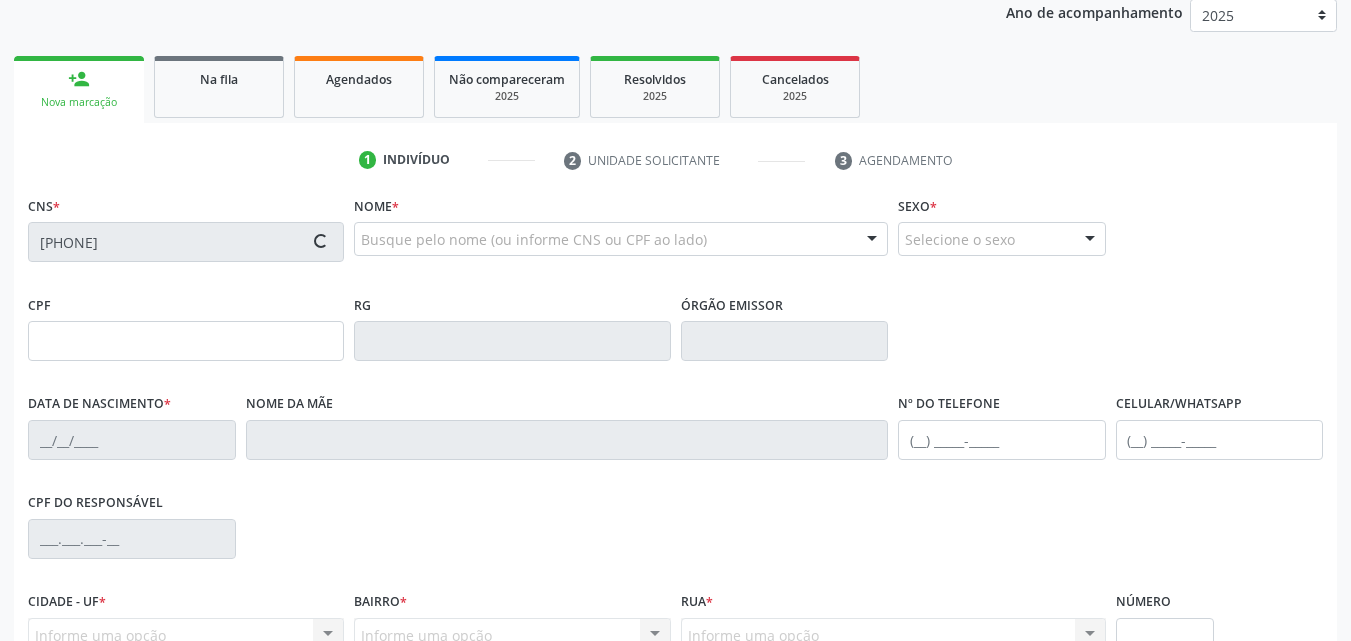 type on "[FIRST] [LAST] da Conceiçao" 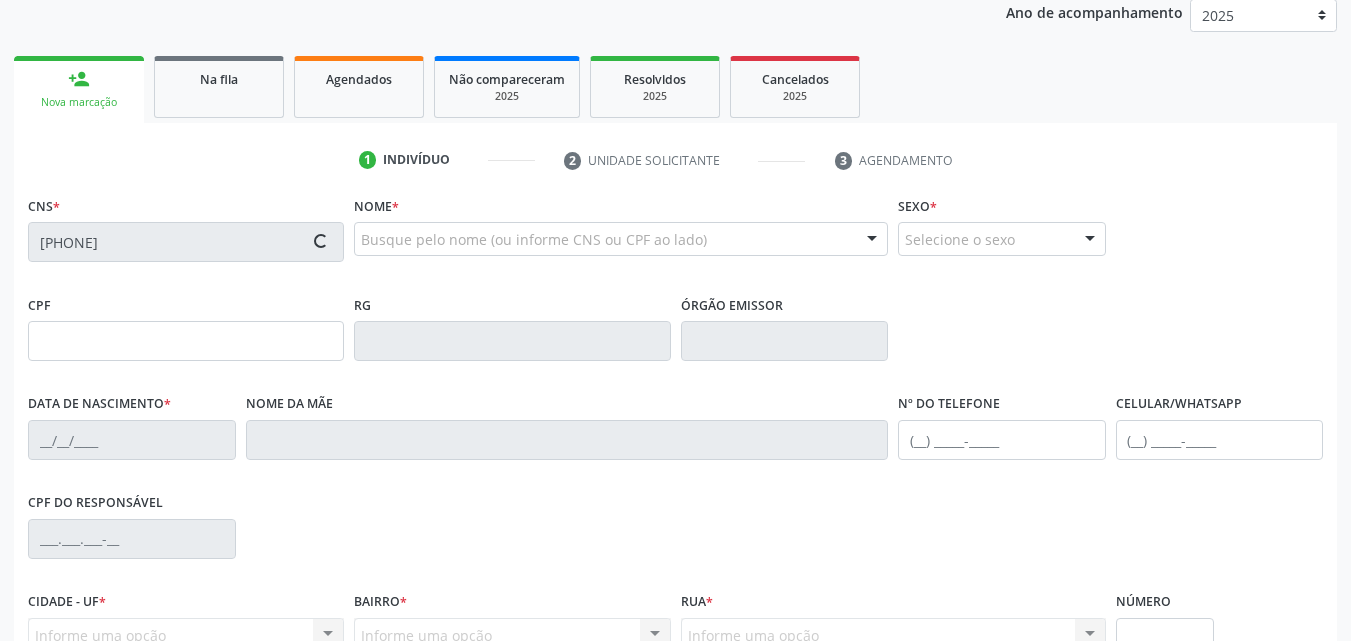 type on "S/N" 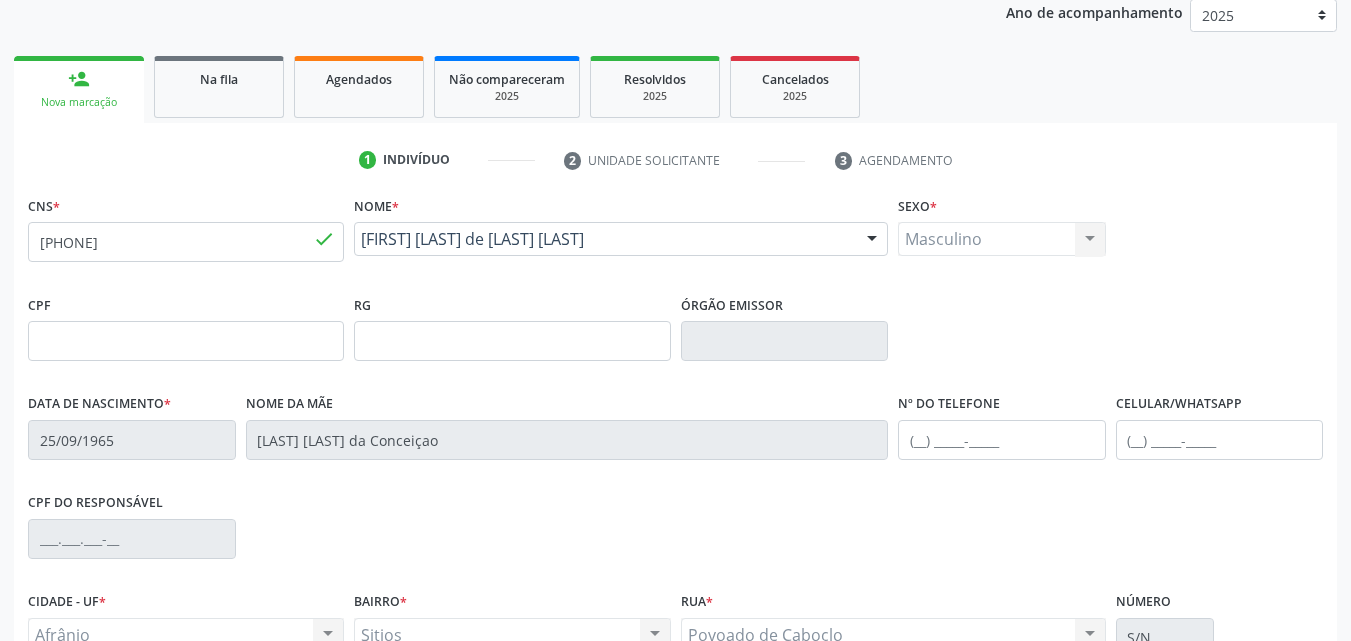 scroll, scrollTop: 443, scrollLeft: 0, axis: vertical 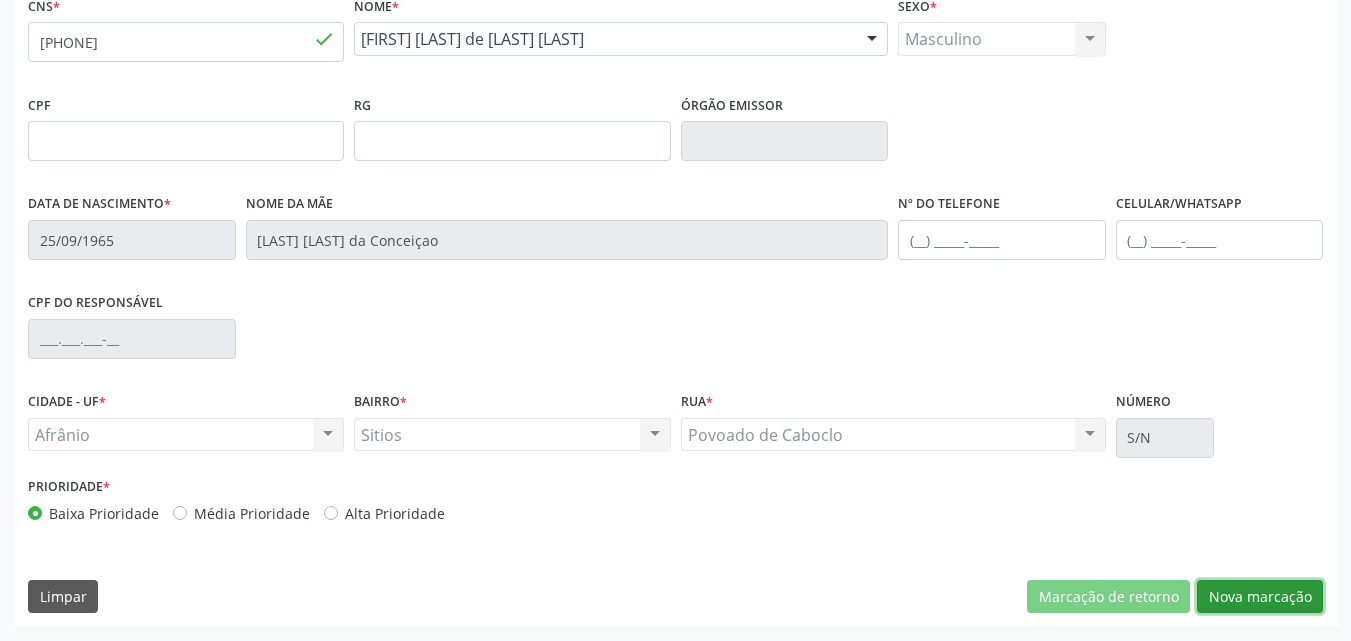 click on "Nova marcação" at bounding box center (1260, 597) 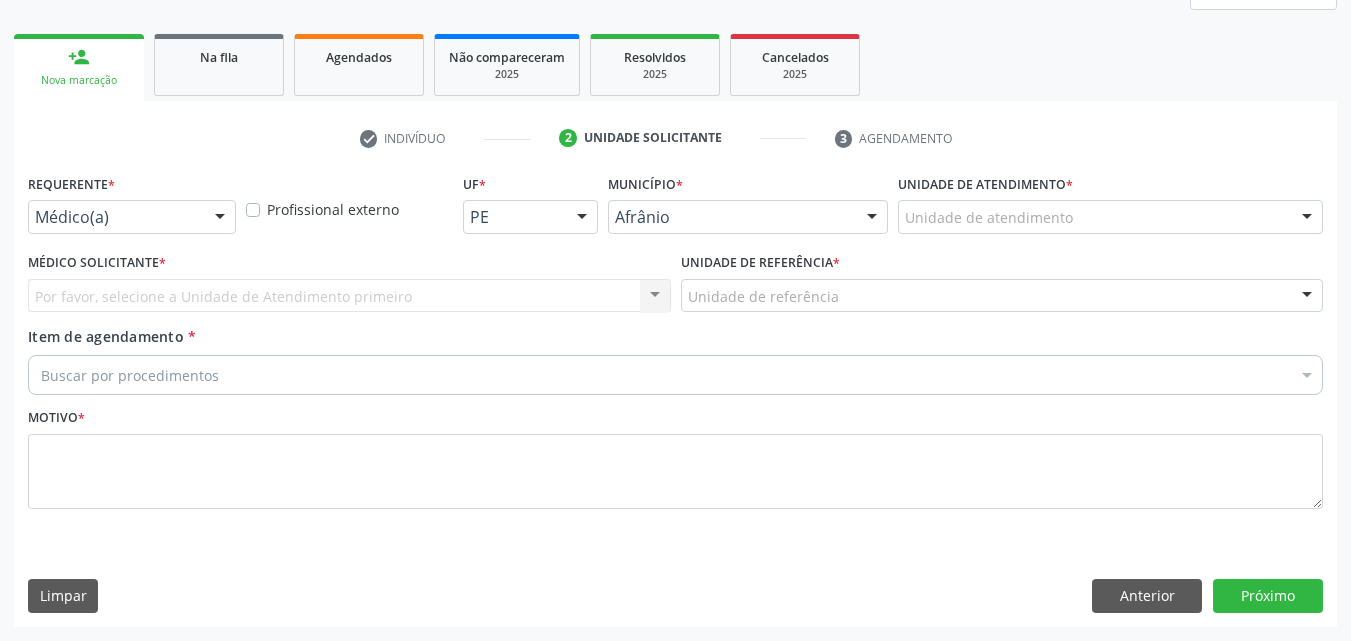 scroll, scrollTop: 265, scrollLeft: 0, axis: vertical 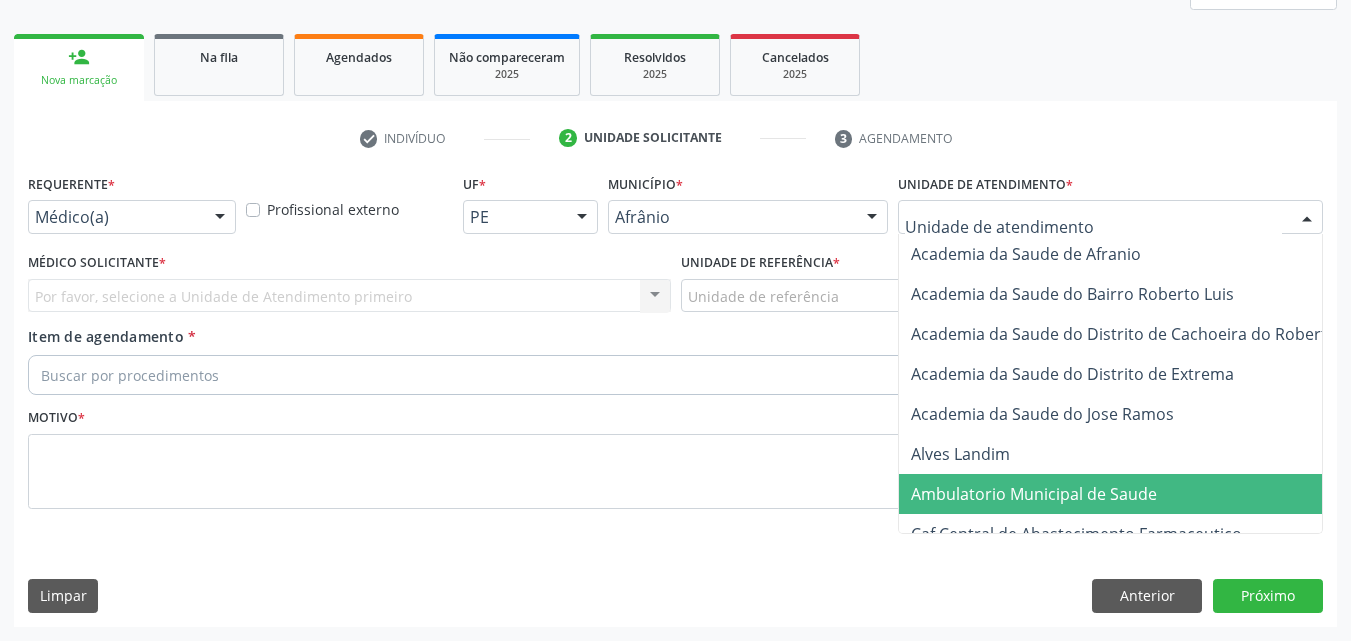 click on "Ambulatorio Municipal de Saude" at bounding box center [1034, 494] 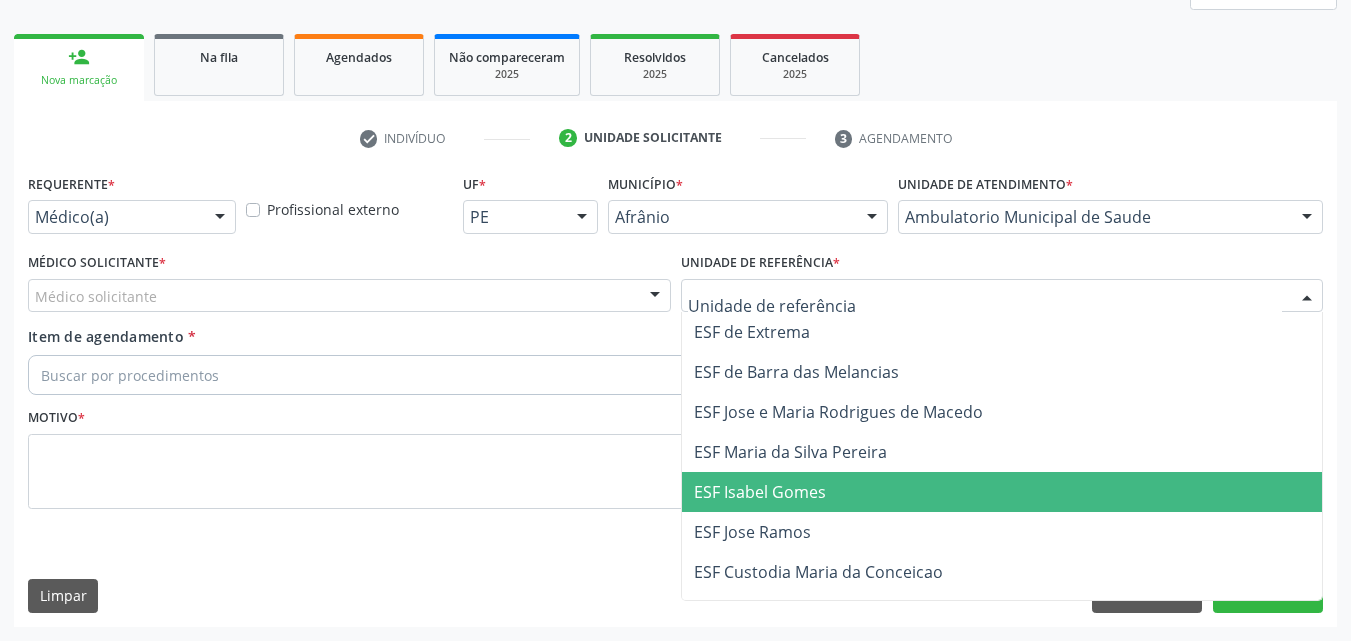 click on "ESF Isabel Gomes" at bounding box center (760, 492) 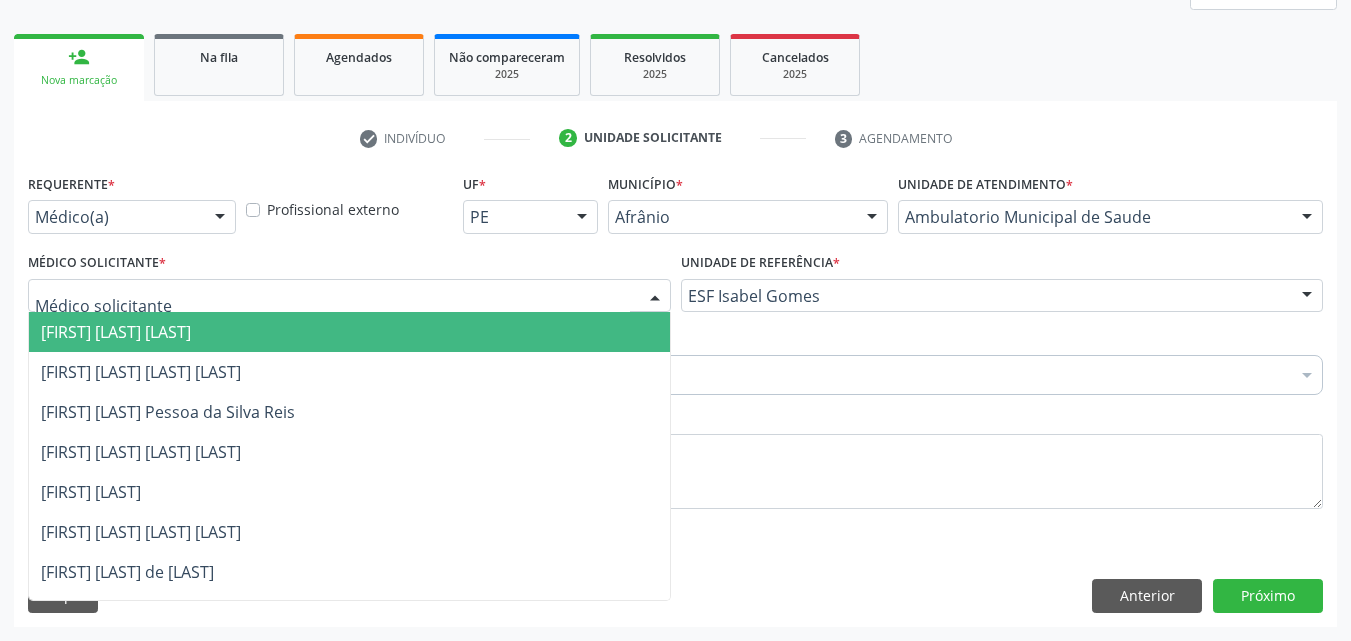 click at bounding box center [349, 296] 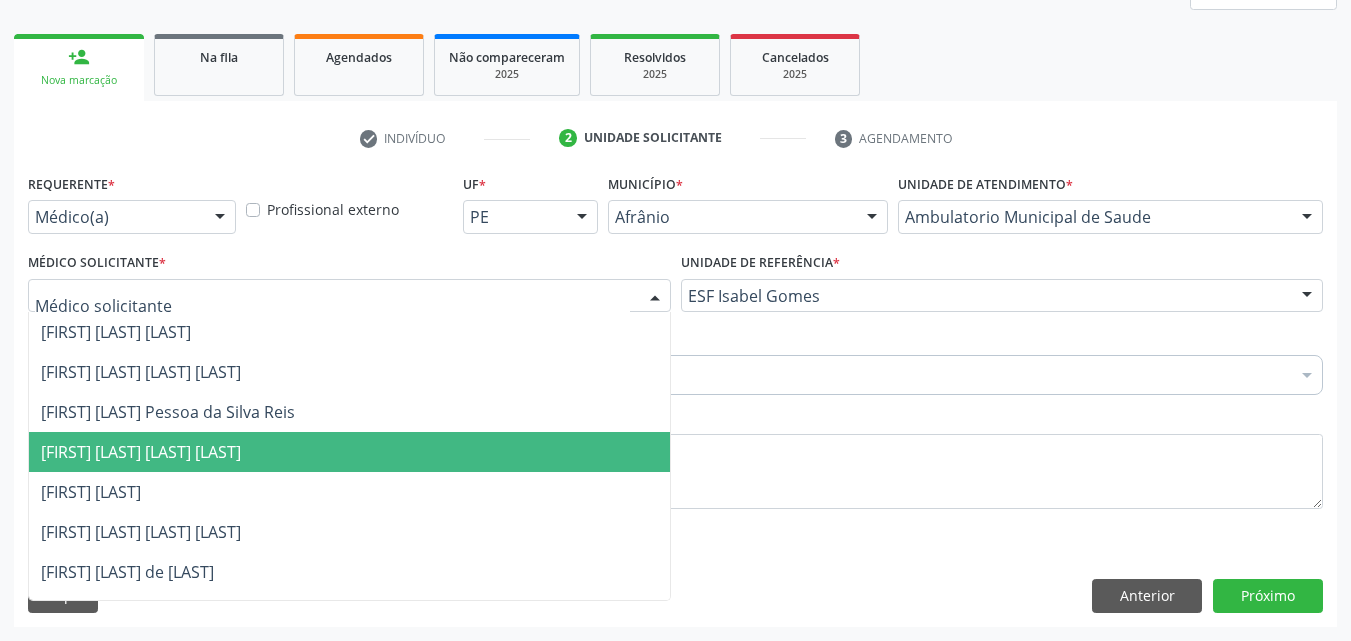 click on "[FIRST] [LAST] Ferreira Belem" at bounding box center (349, 452) 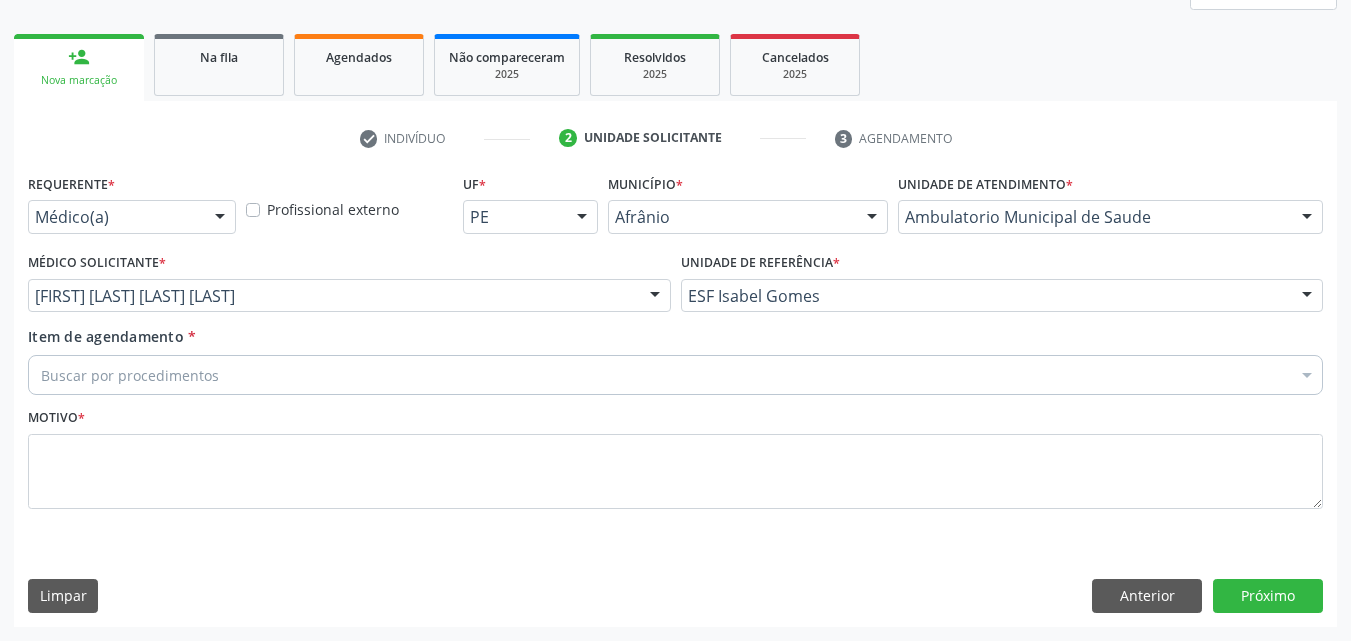 click on "Buscar por procedimentos" at bounding box center [675, 375] 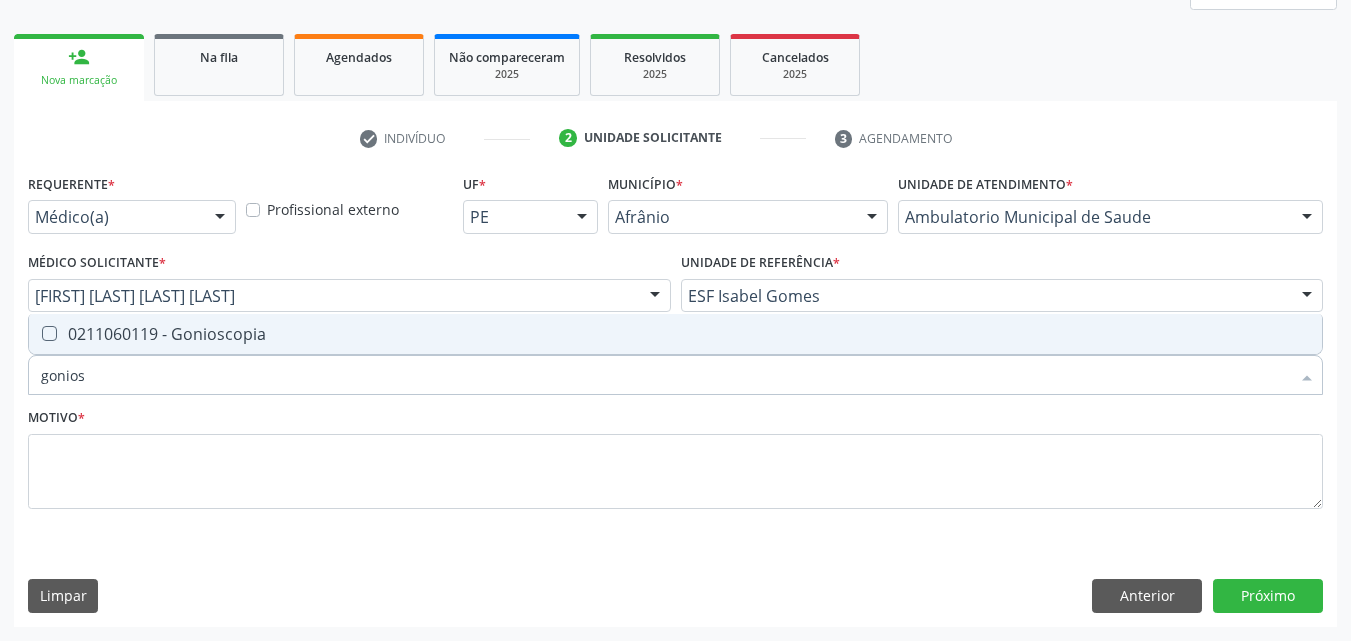 type on "goniosc" 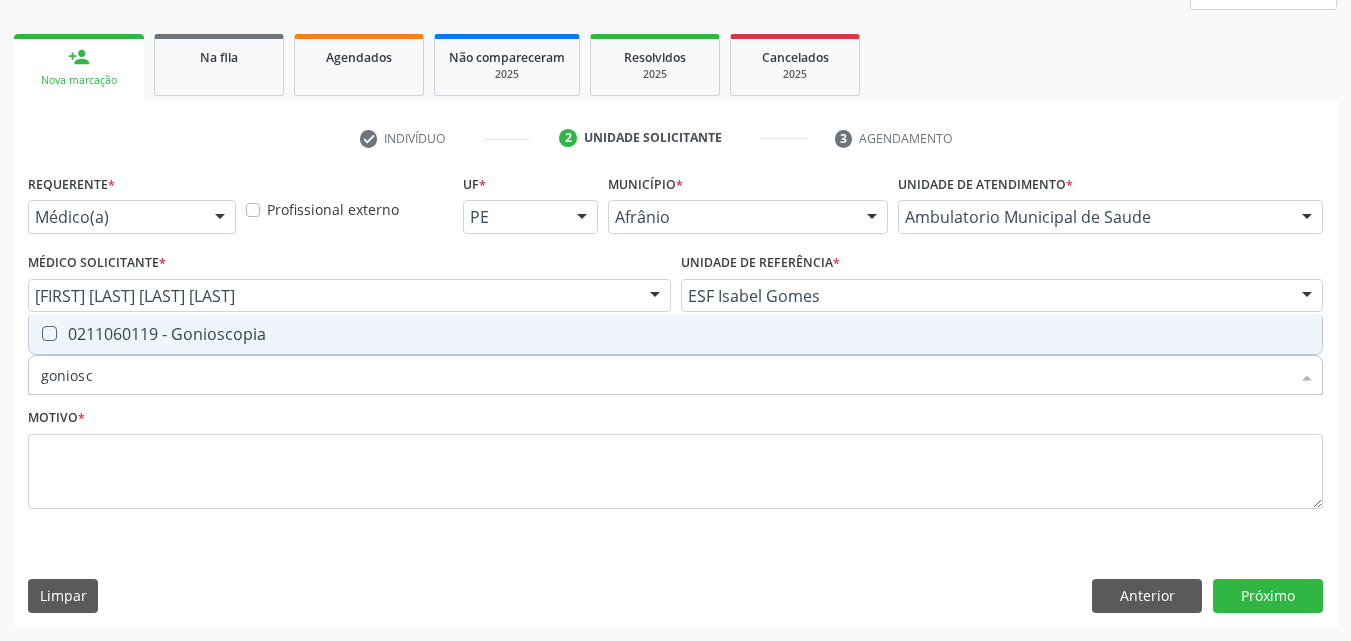 click on "0211060119 - Gonioscopia" at bounding box center (675, 334) 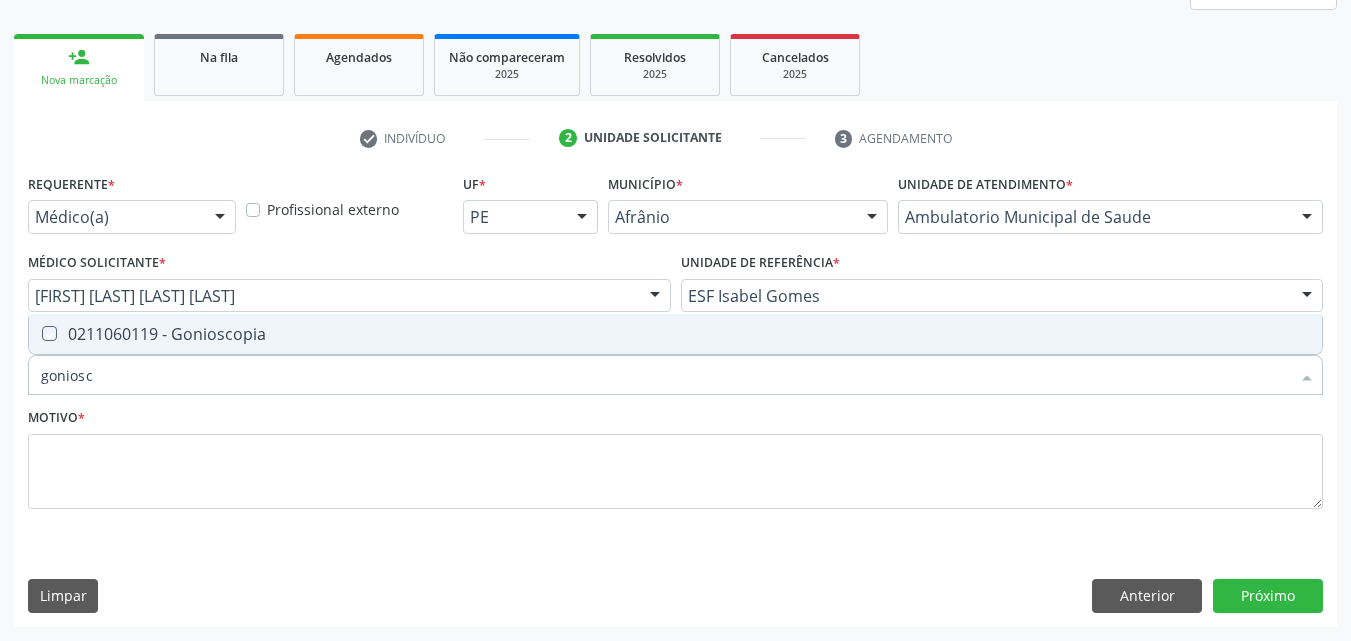 checkbox on "true" 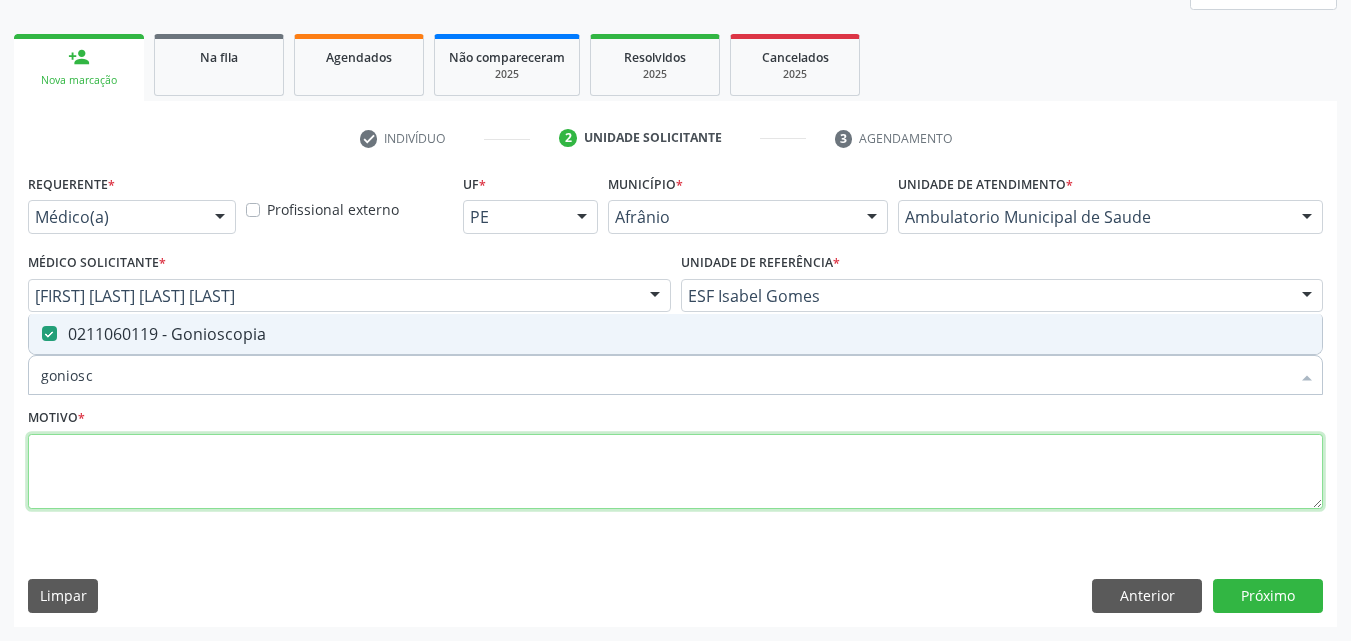 click at bounding box center [675, 472] 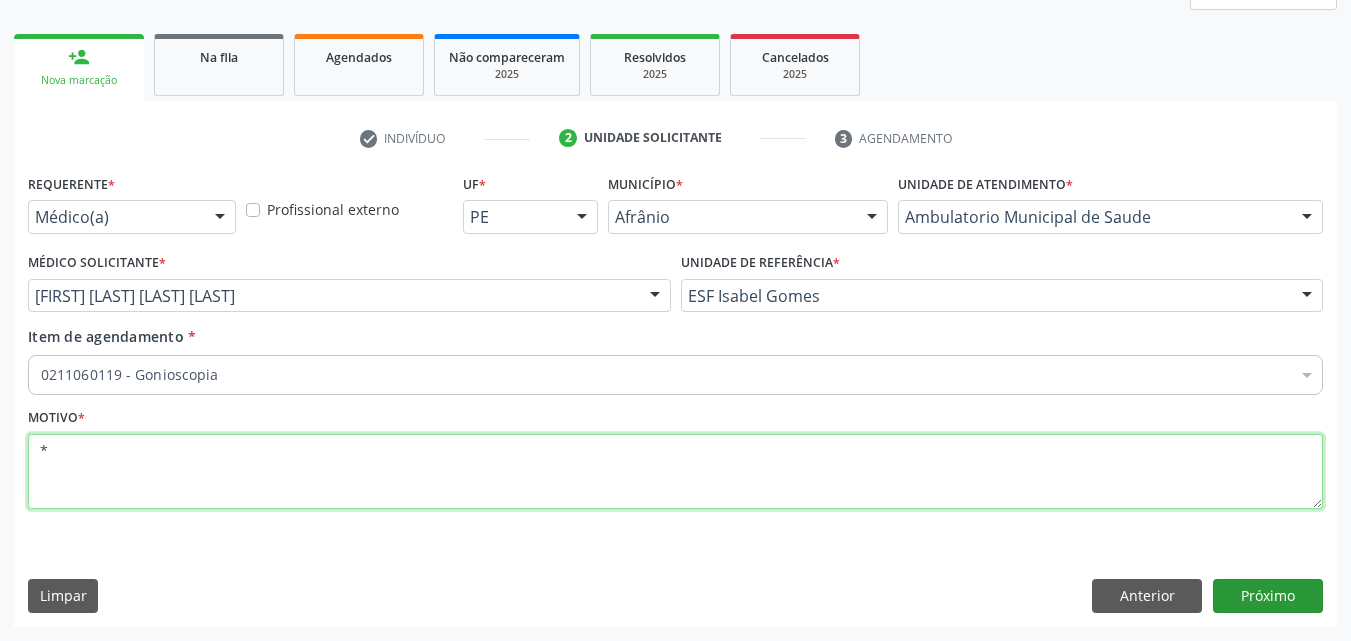 type on "*" 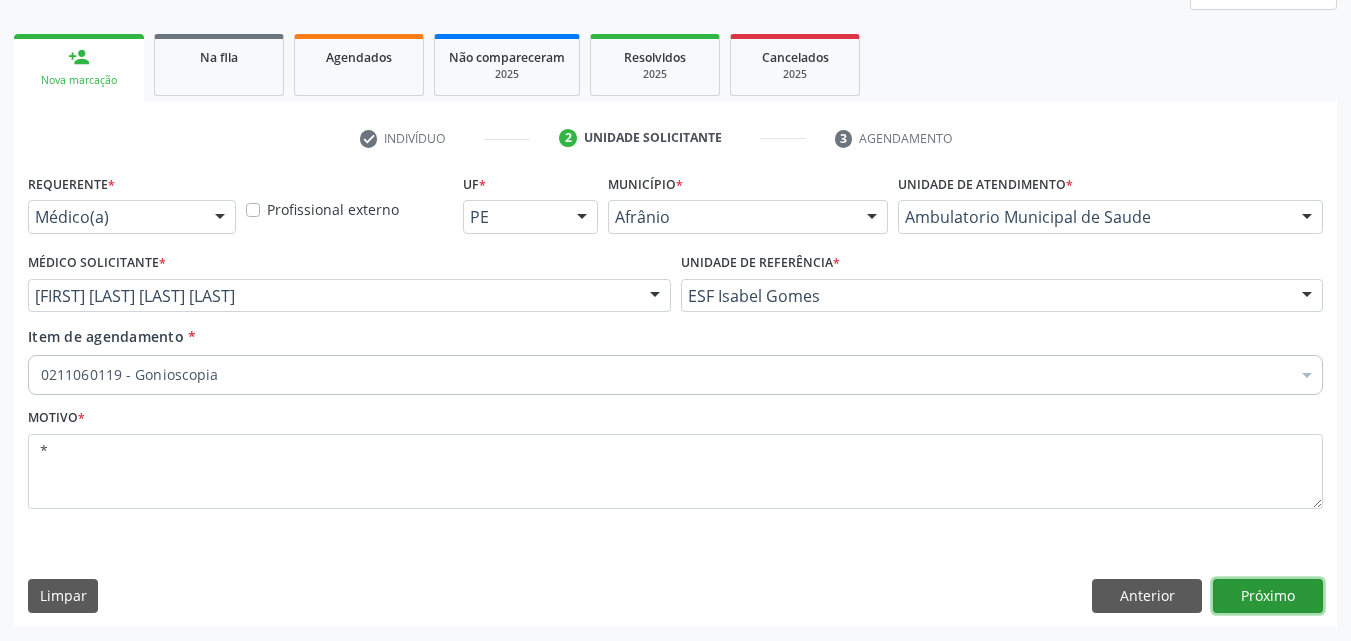 click on "Próximo" at bounding box center (1268, 596) 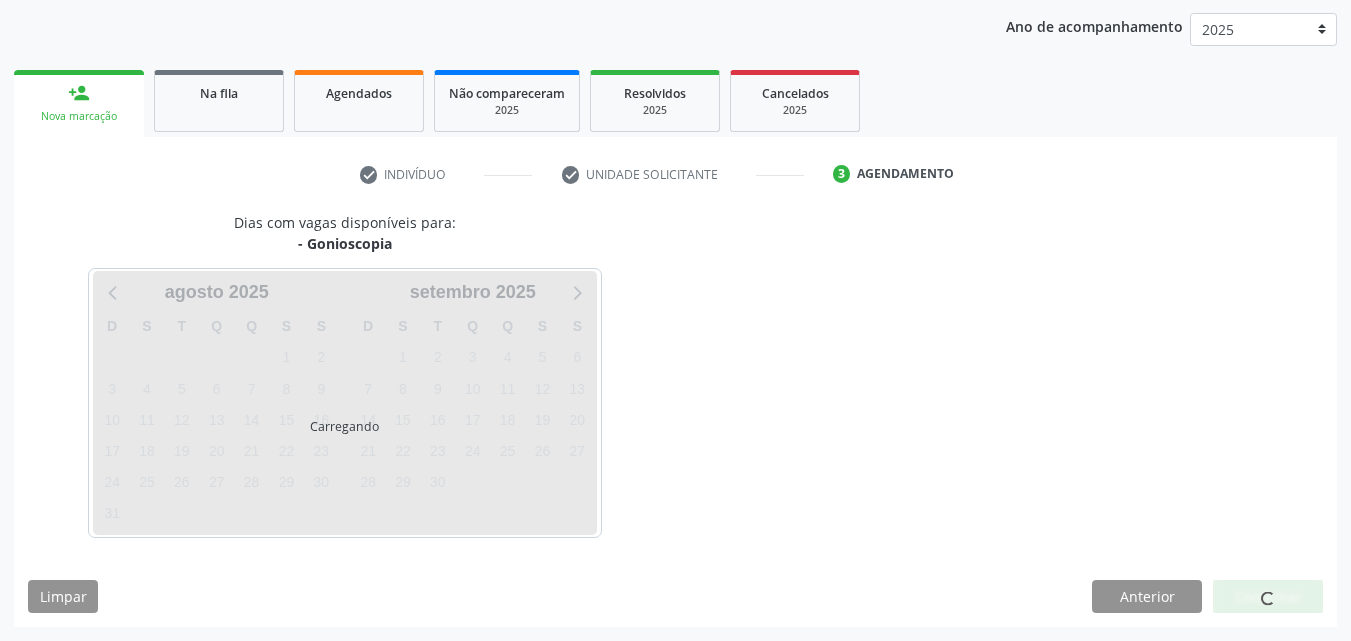 scroll, scrollTop: 229, scrollLeft: 0, axis: vertical 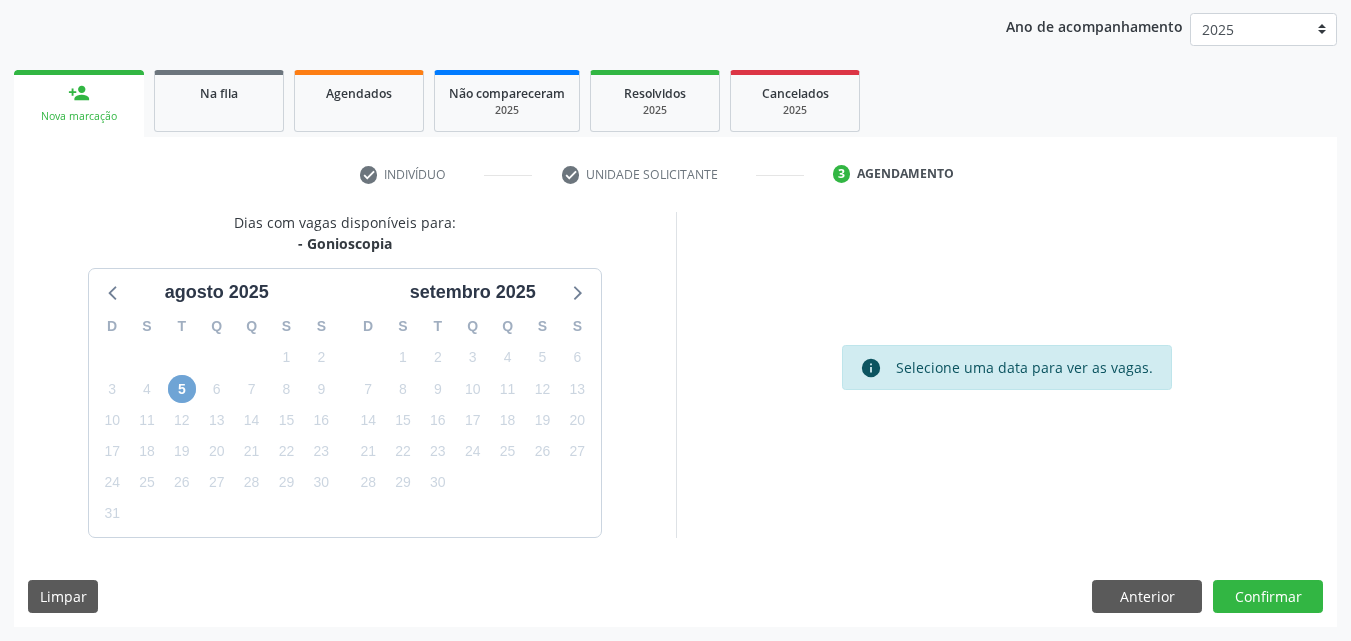 click on "5" at bounding box center (182, 389) 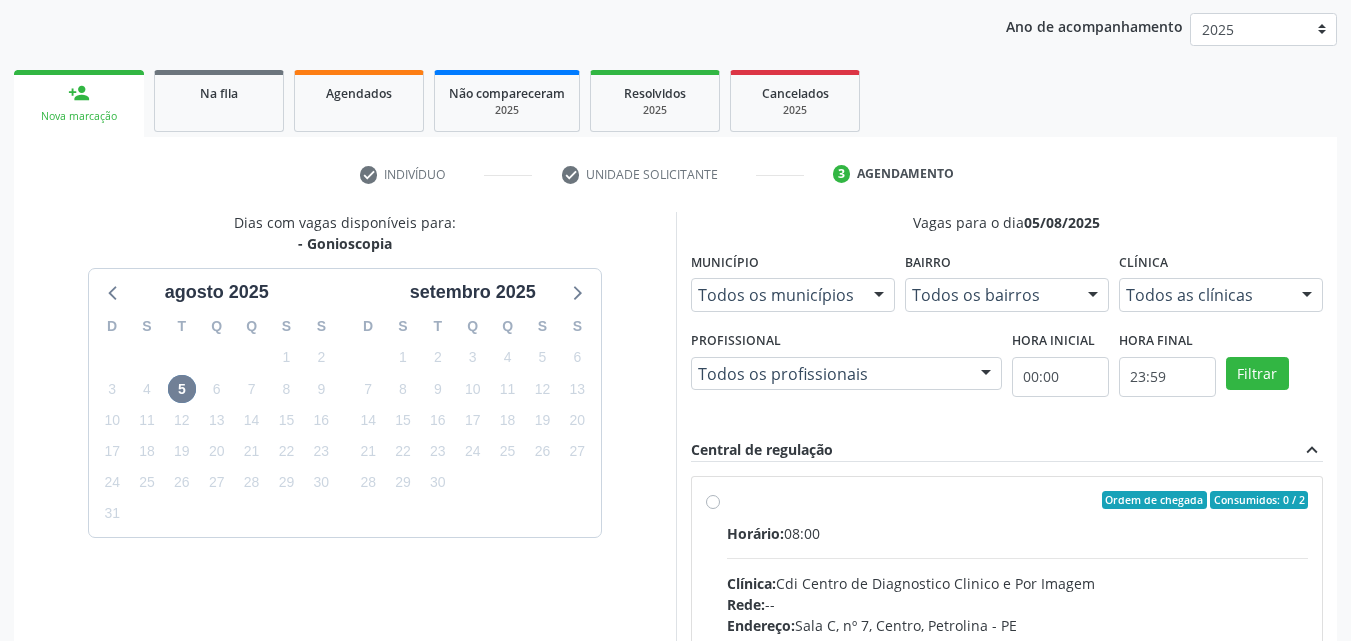 click on "Ordem de chegada
Consumidos: 0 / 2
Horário:   08:00
Clínica:  Cdi Centro de Diagnostico Clinico e Por Imagem
Rede:
--
Endereço:   Sala C, nº 7, Centro, [CITY] - [STATE]
Telefone:   --
Profissional:
--
Informações adicionais sobre o atendimento
Idade de atendimento:
Sem restrição
Gênero(s) atendido(s):
Sem restrição
Informações adicionais:
--" at bounding box center [1007, 644] 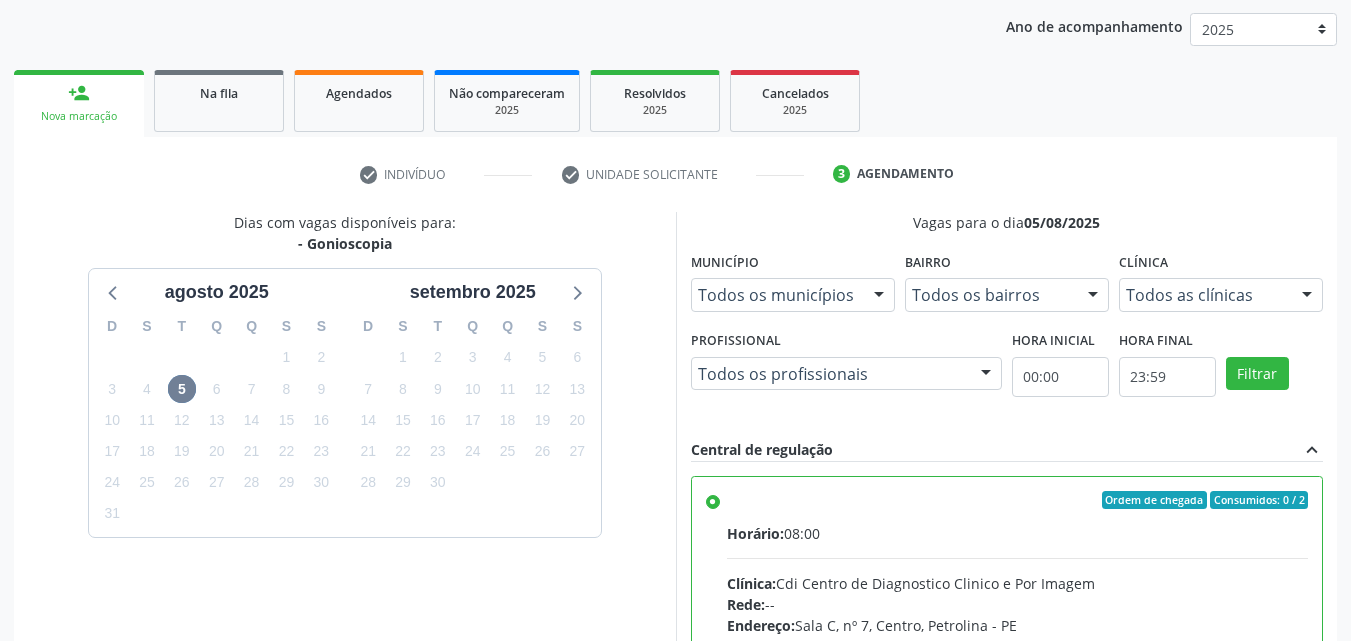 scroll, scrollTop: 99, scrollLeft: 0, axis: vertical 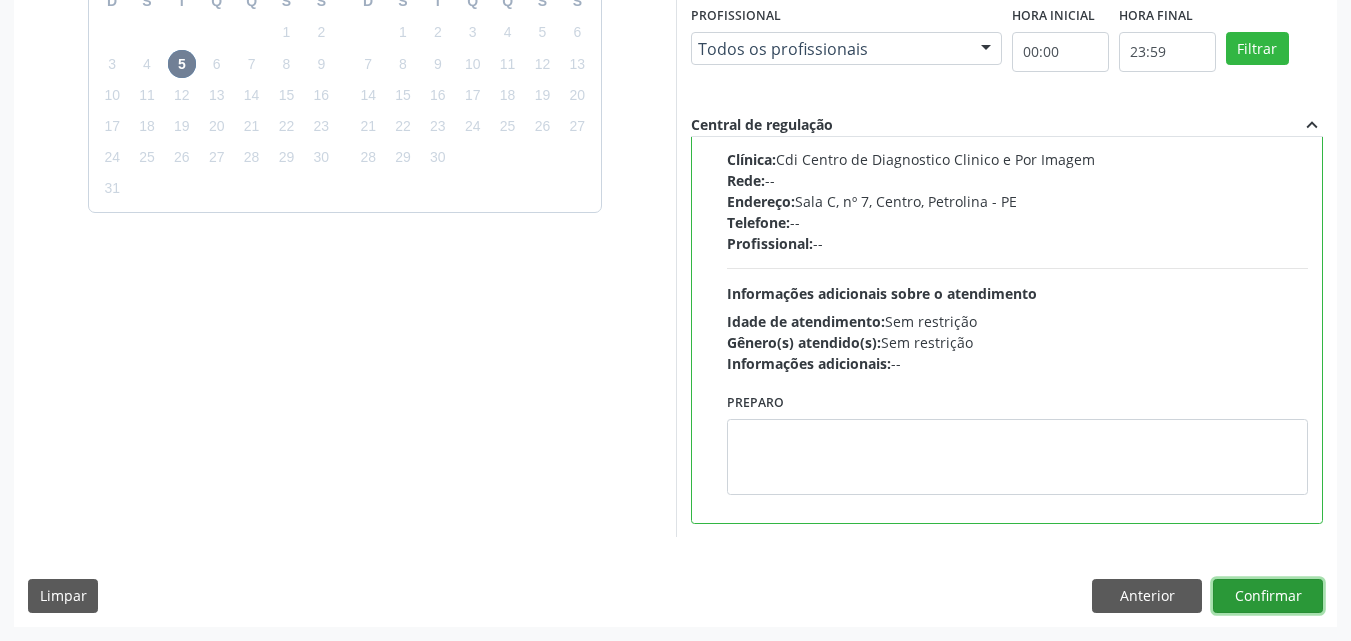 click on "Confirmar" at bounding box center [1268, 596] 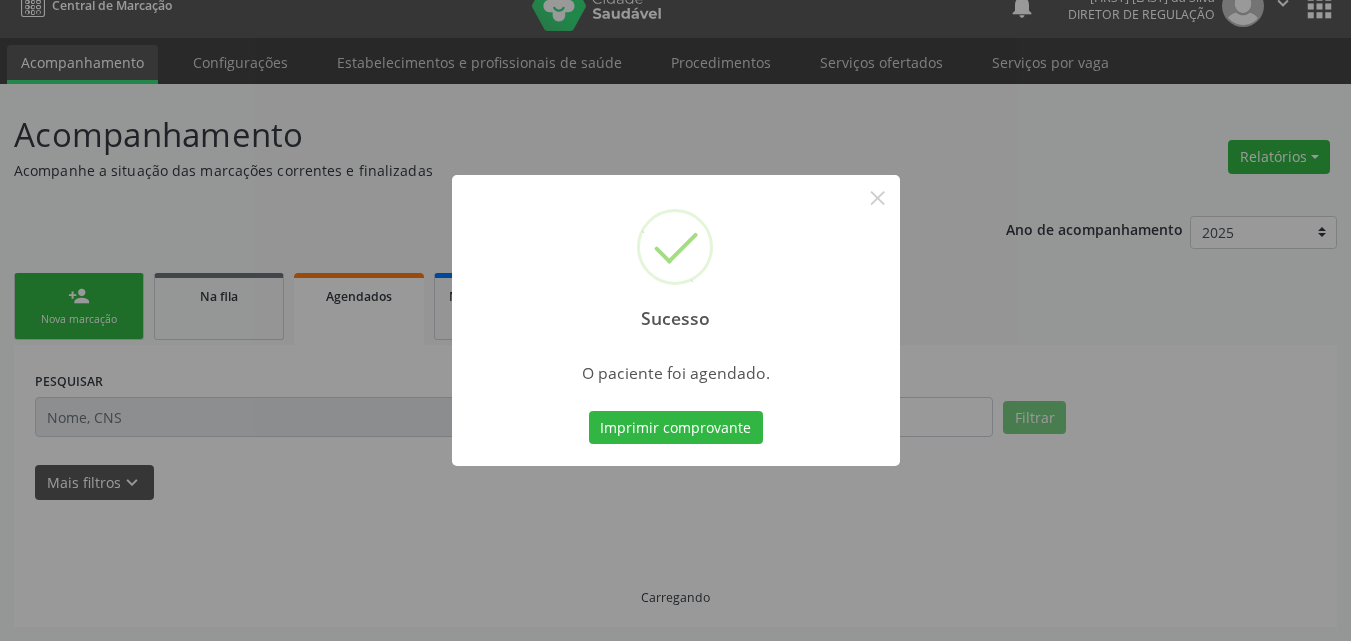 scroll, scrollTop: 26, scrollLeft: 0, axis: vertical 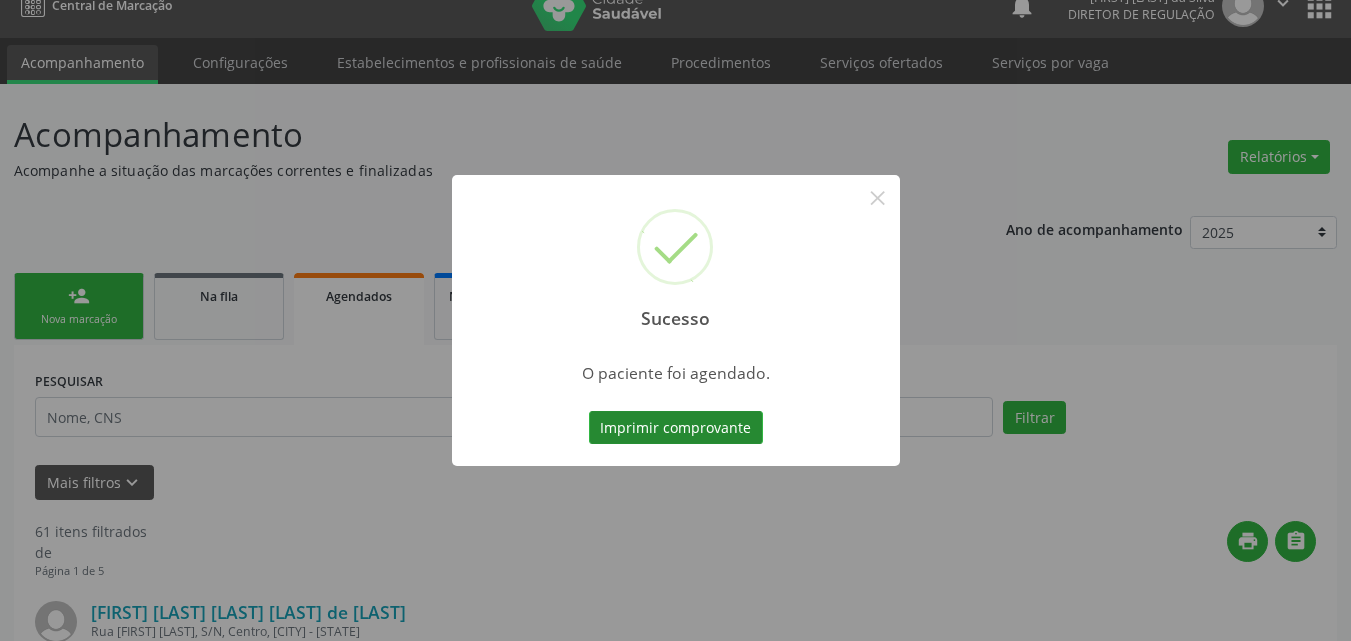 click on "Imprimir comprovante" at bounding box center [676, 428] 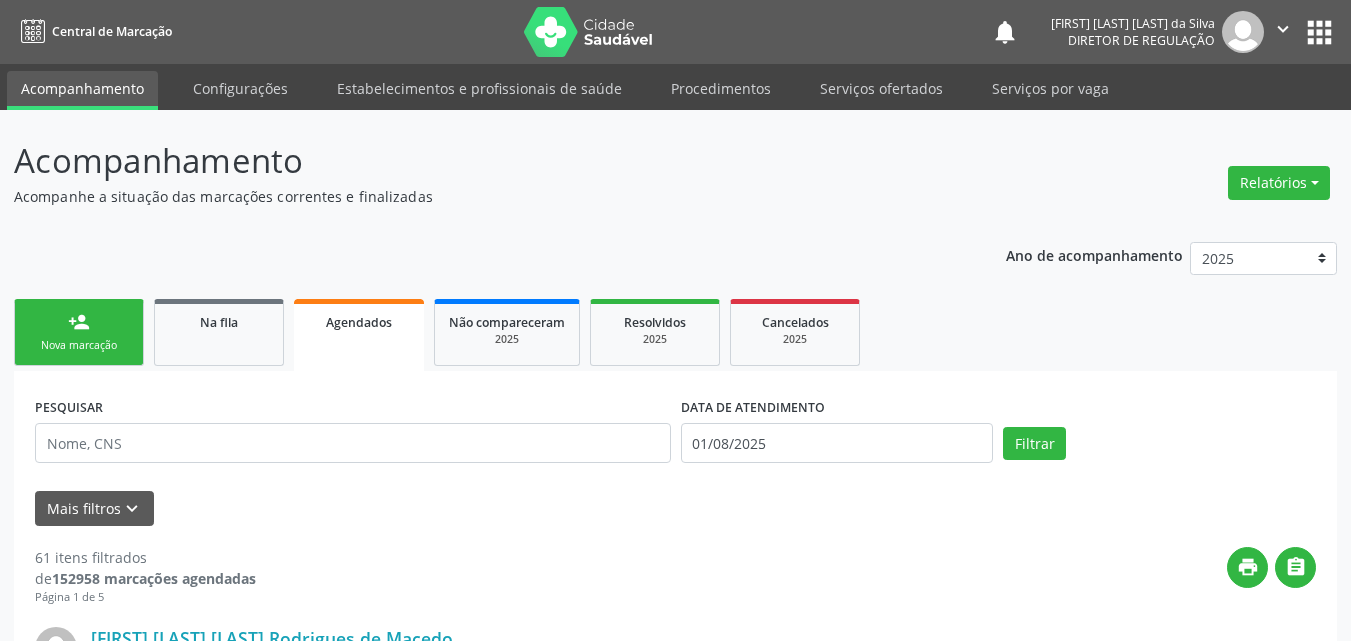 scroll, scrollTop: 26, scrollLeft: 0, axis: vertical 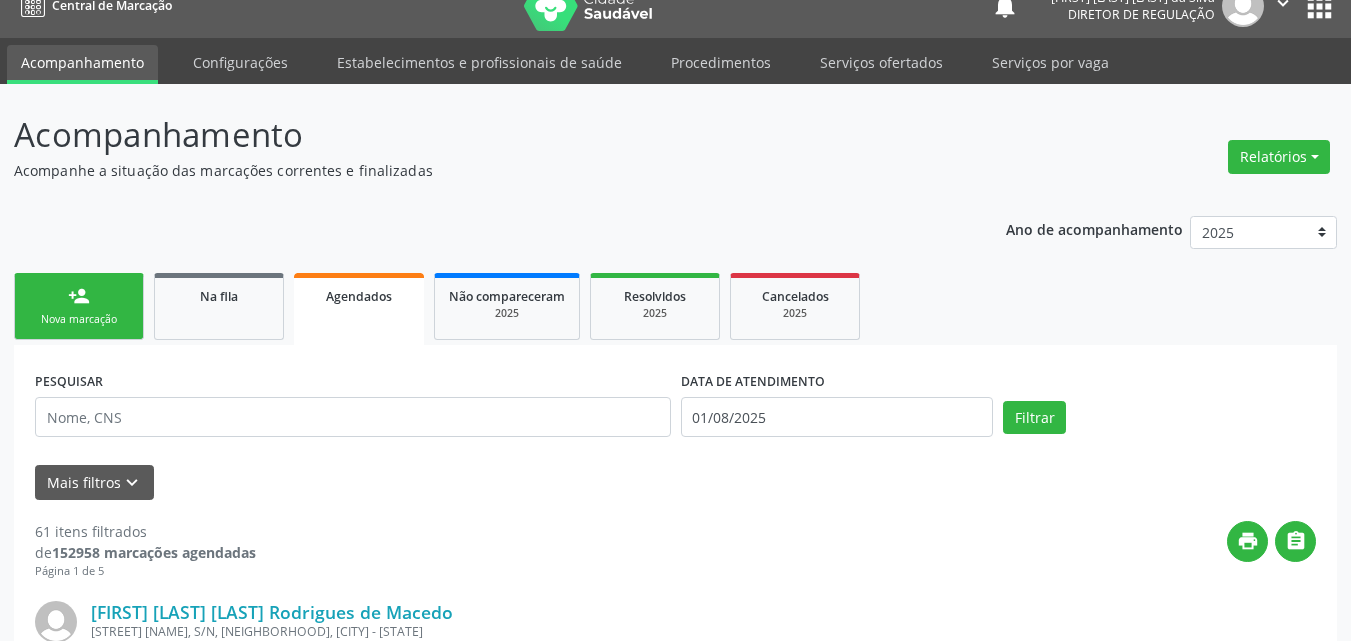 click on "Nova marcação" at bounding box center (79, 319) 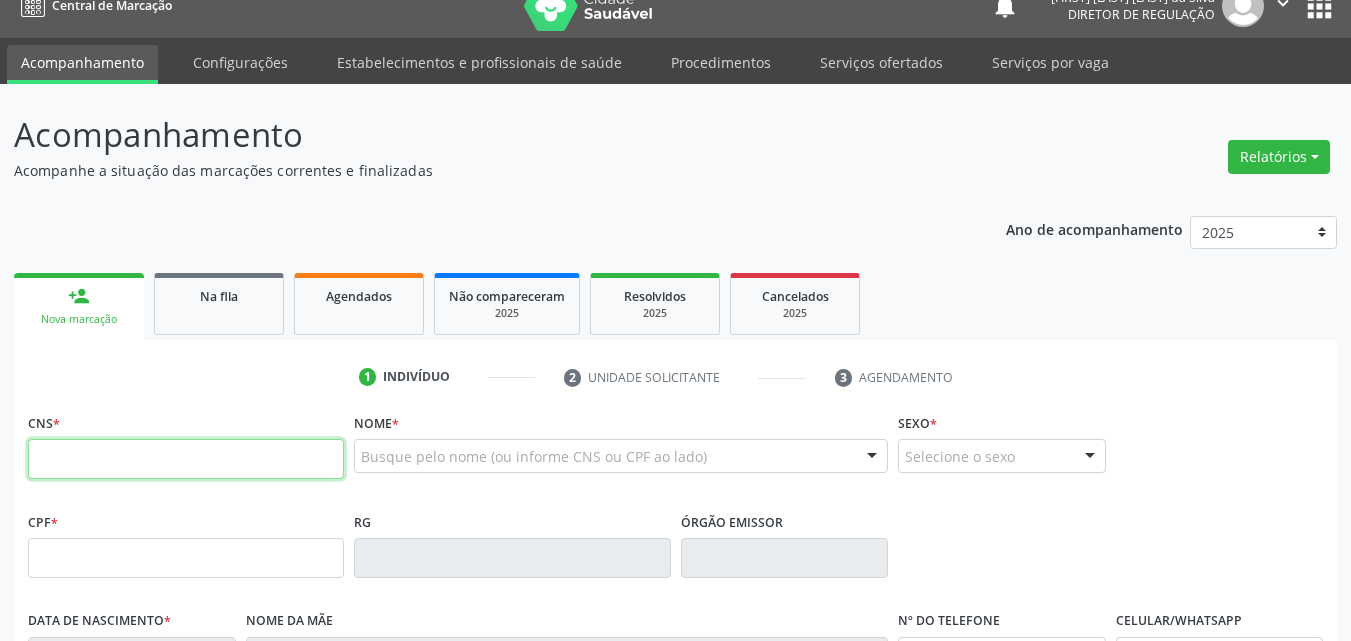 click at bounding box center [186, 459] 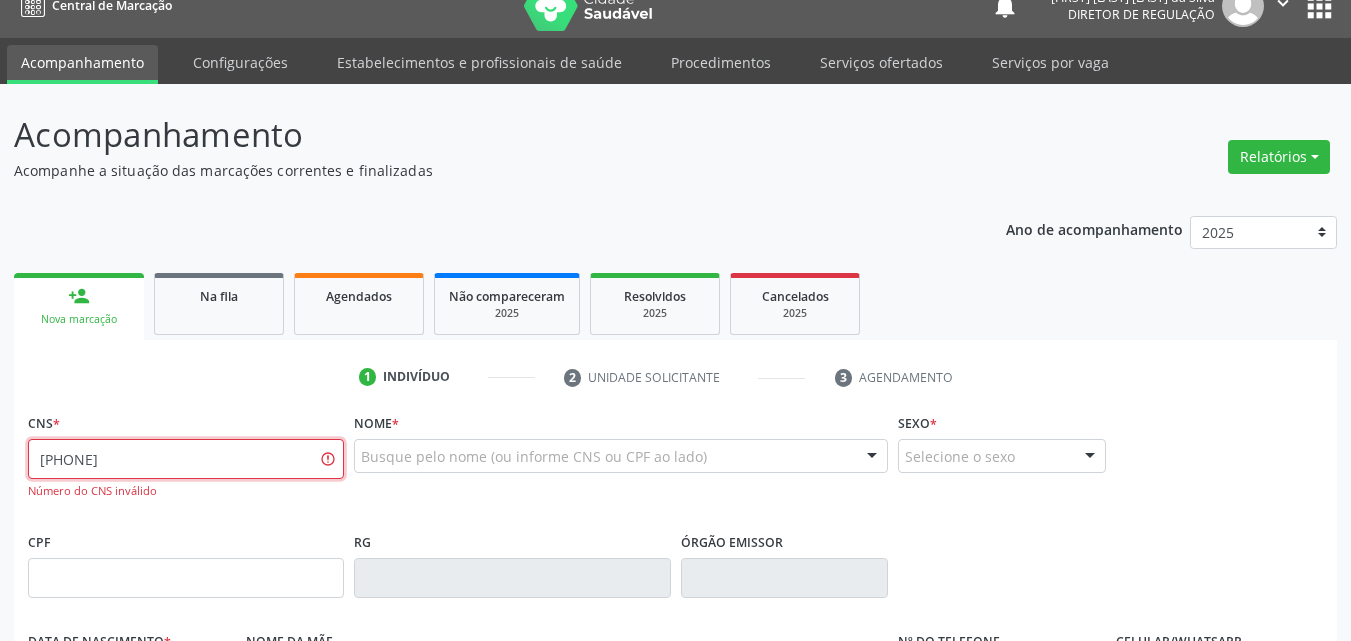 type on "[PHONE]" 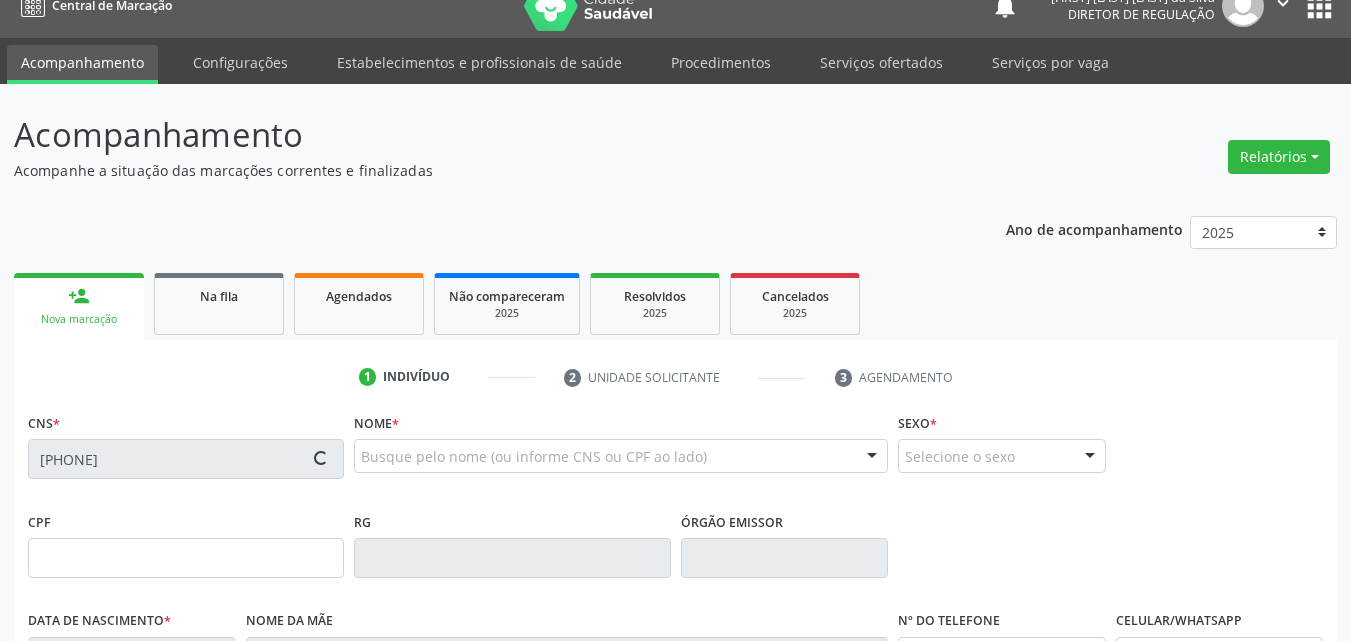 type on "25/09/1965" 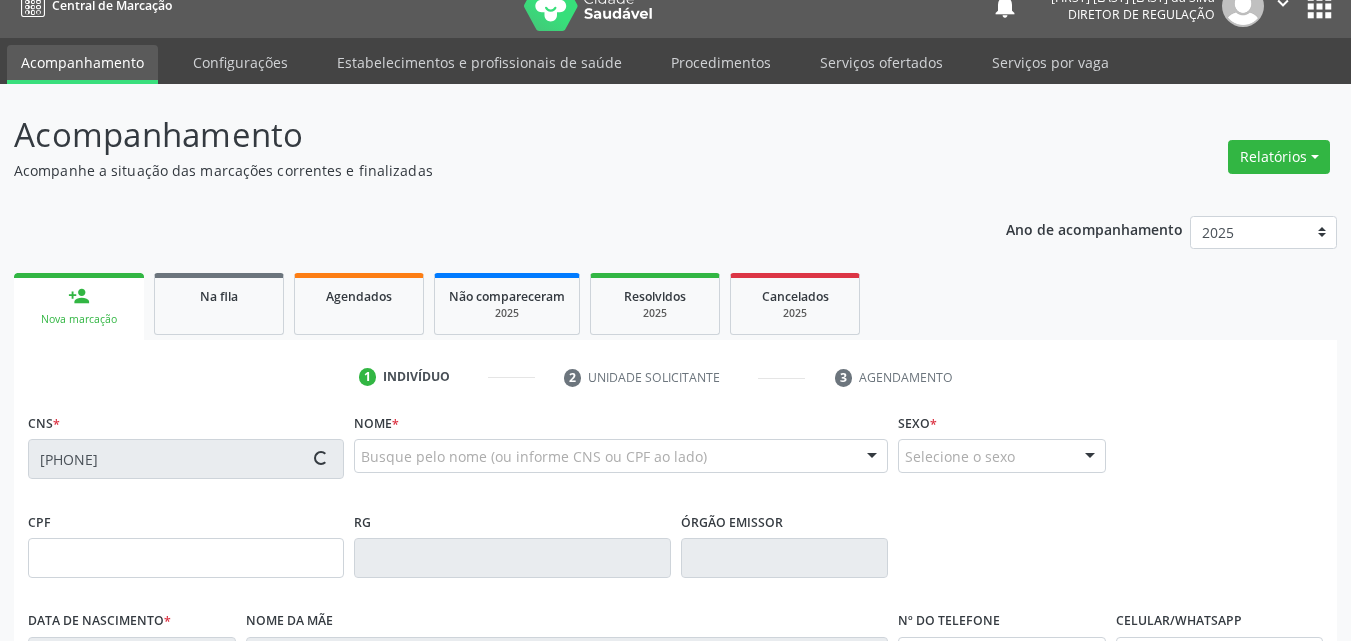 type on "[FIRST] [LAST] da Conceiçao" 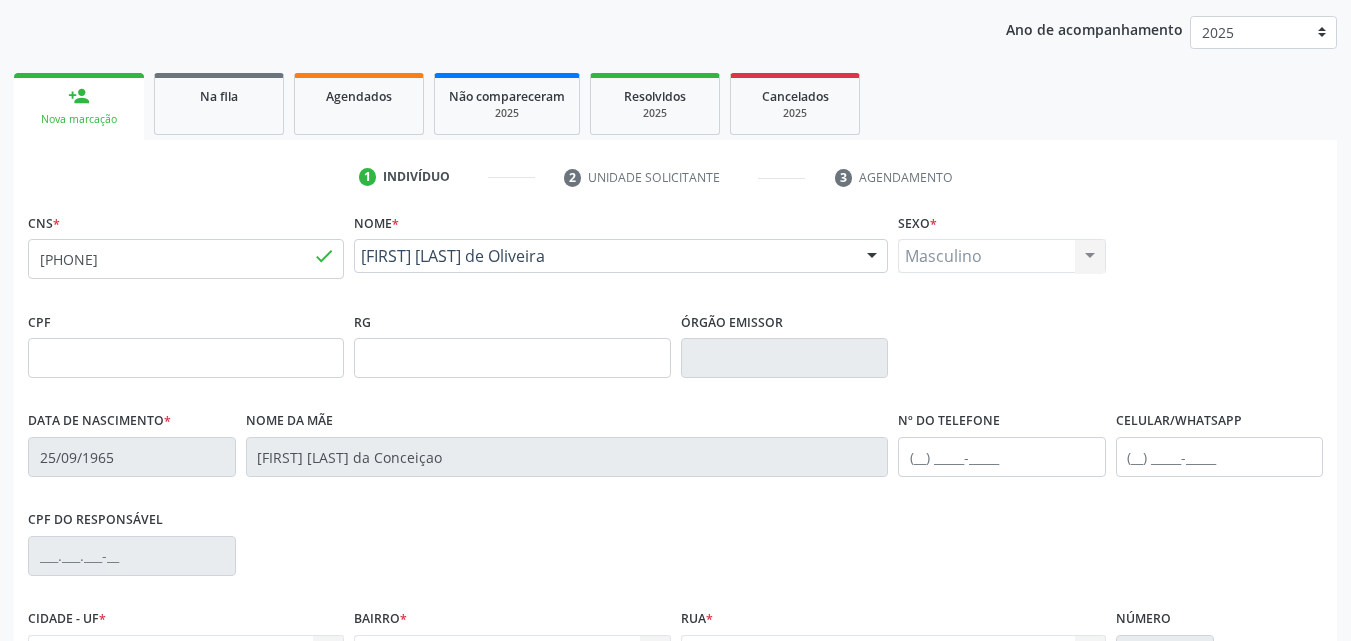 scroll, scrollTop: 443, scrollLeft: 0, axis: vertical 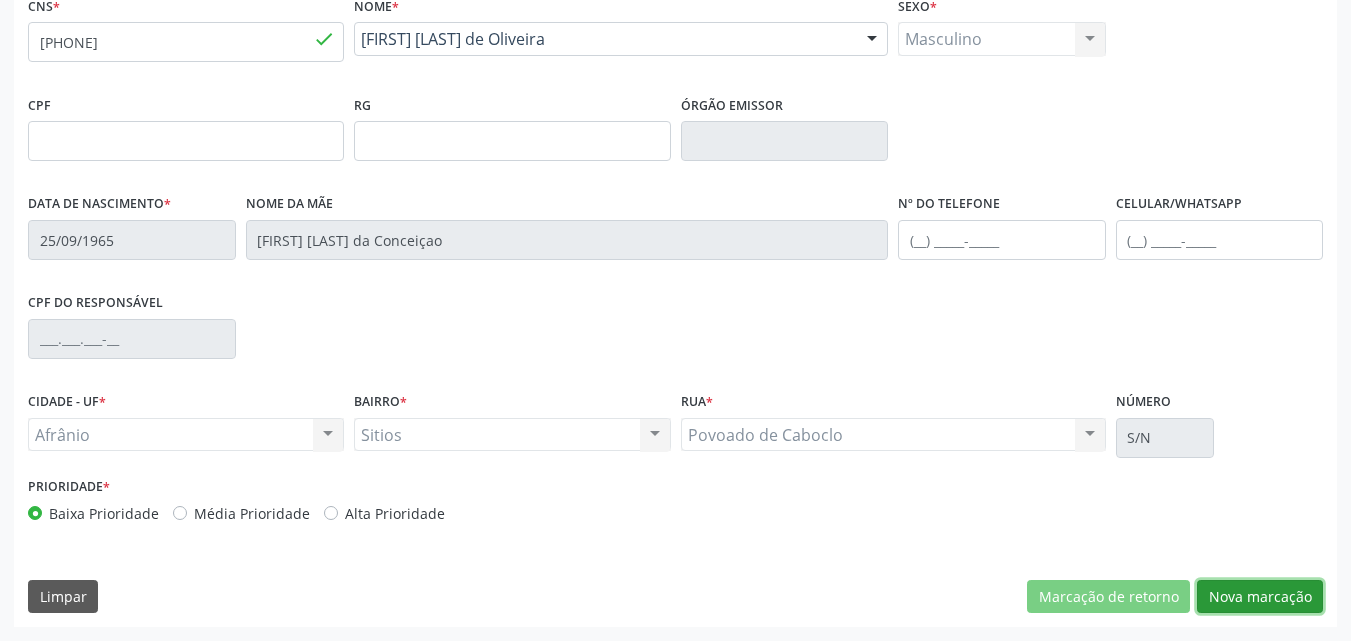 click on "Nova marcação" at bounding box center (1260, 597) 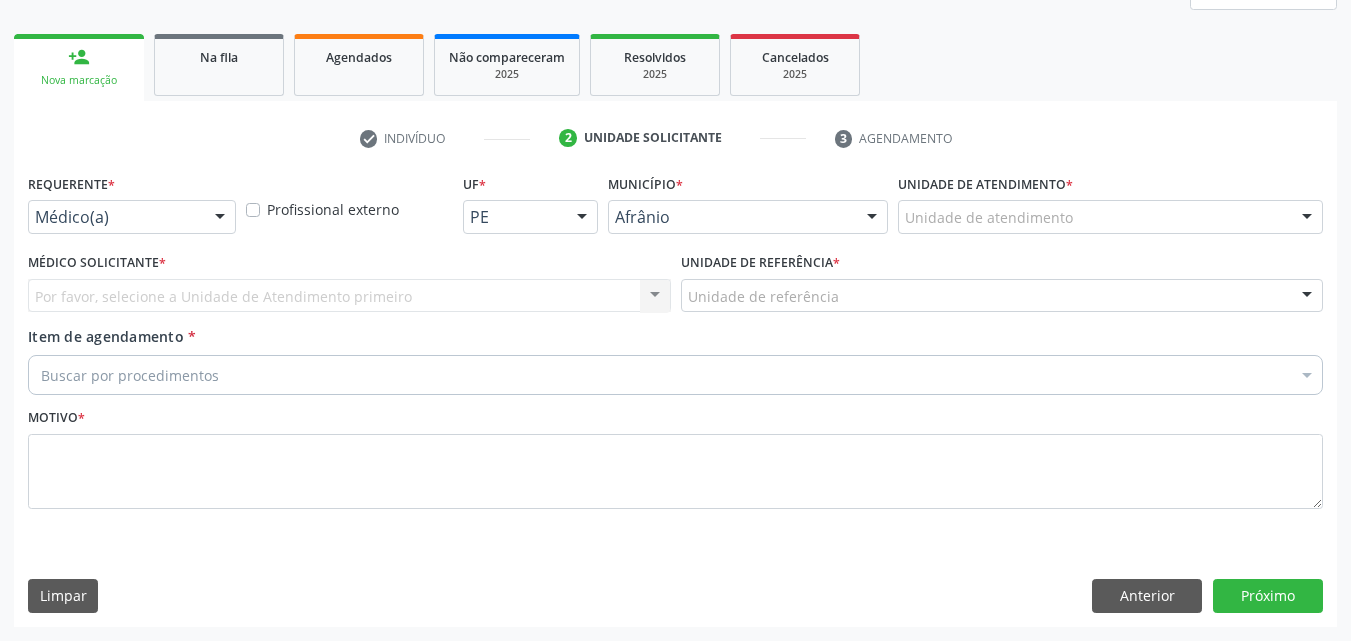 scroll, scrollTop: 265, scrollLeft: 0, axis: vertical 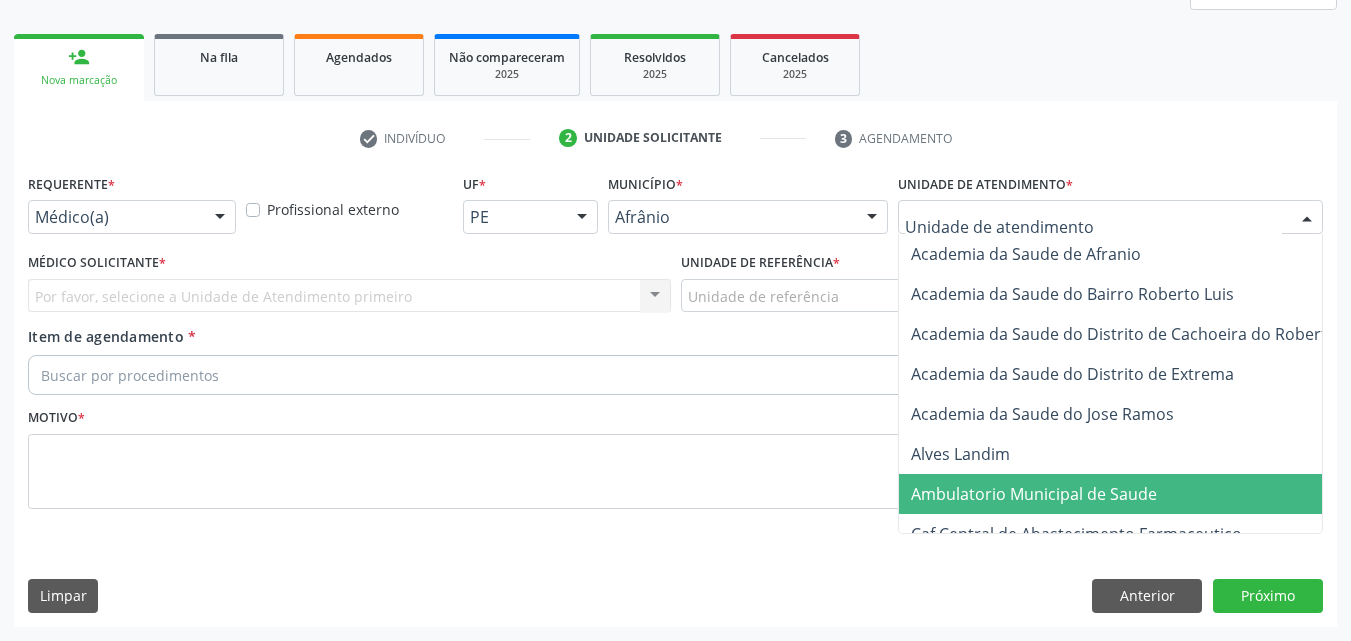 click on "Ambulatorio Municipal de Saude" at bounding box center (1034, 494) 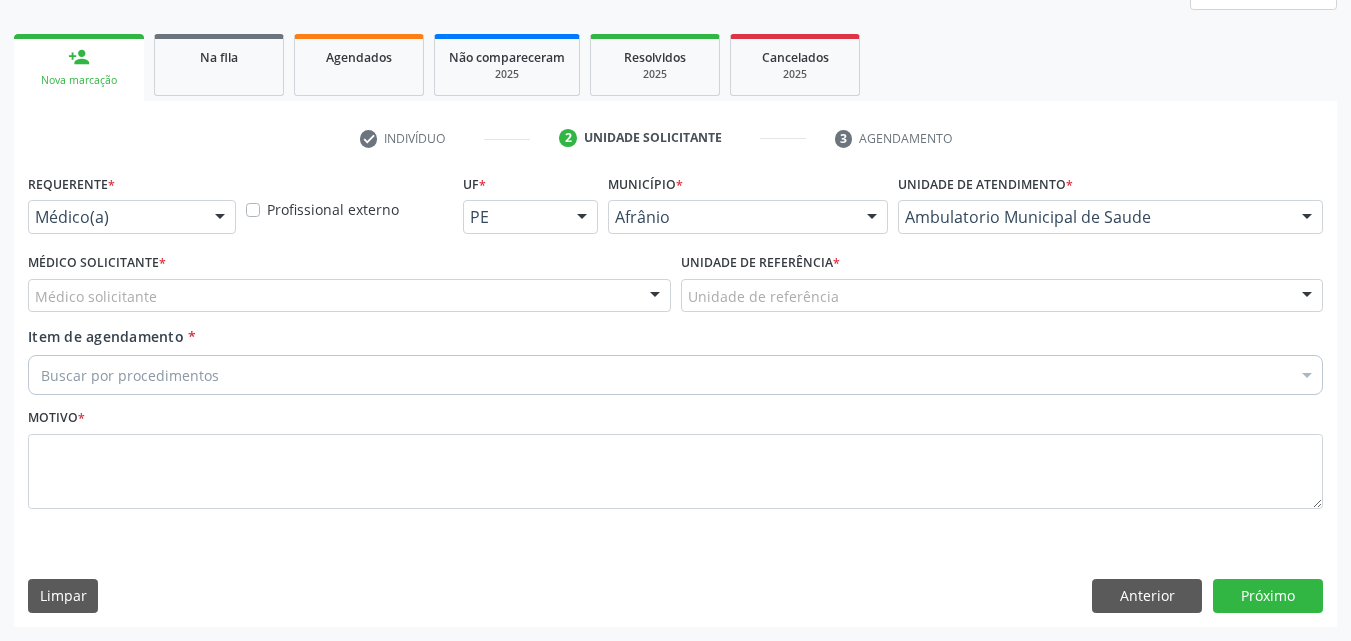 click on "Unidade de referência" at bounding box center (1002, 296) 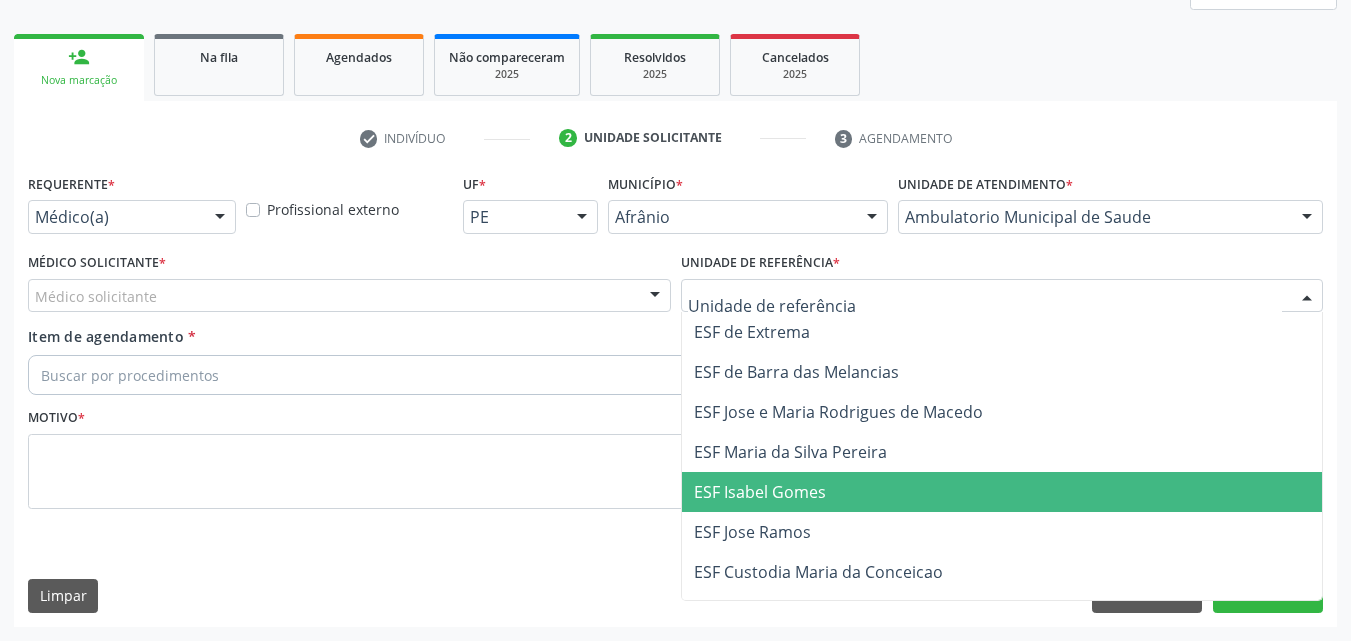 drag, startPoint x: 839, startPoint y: 490, endPoint x: 836, endPoint y: 478, distance: 12.369317 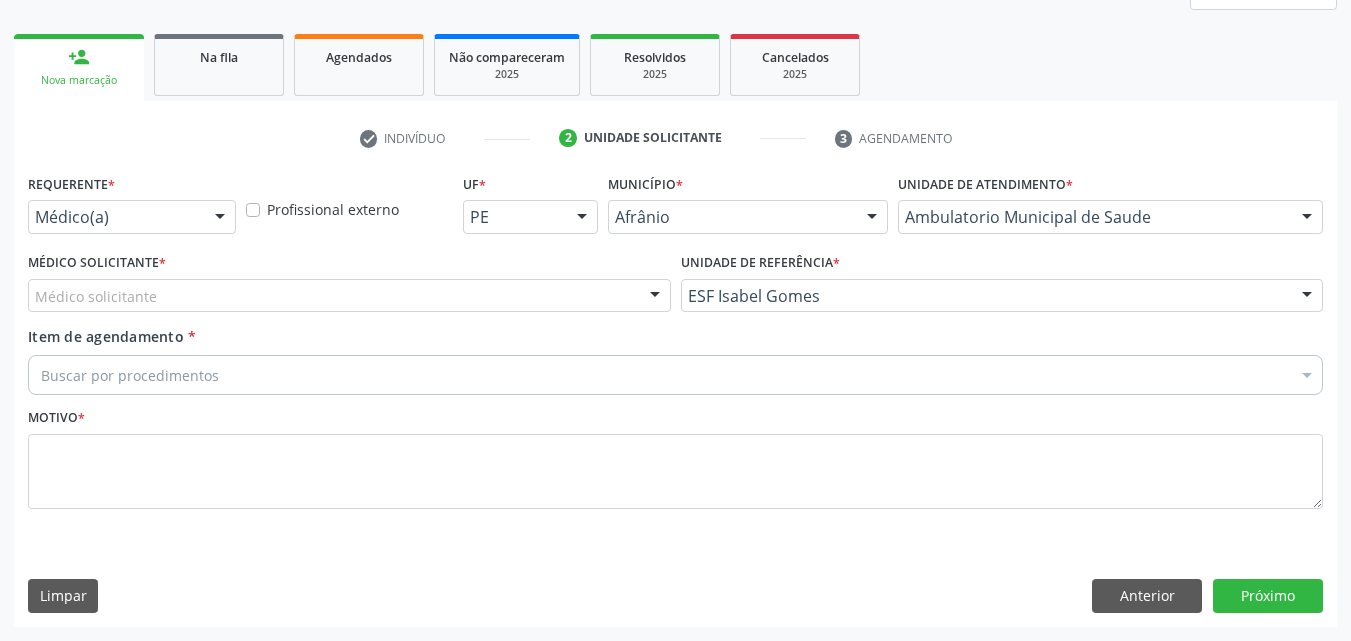 click on "Médico solicitante" at bounding box center [349, 296] 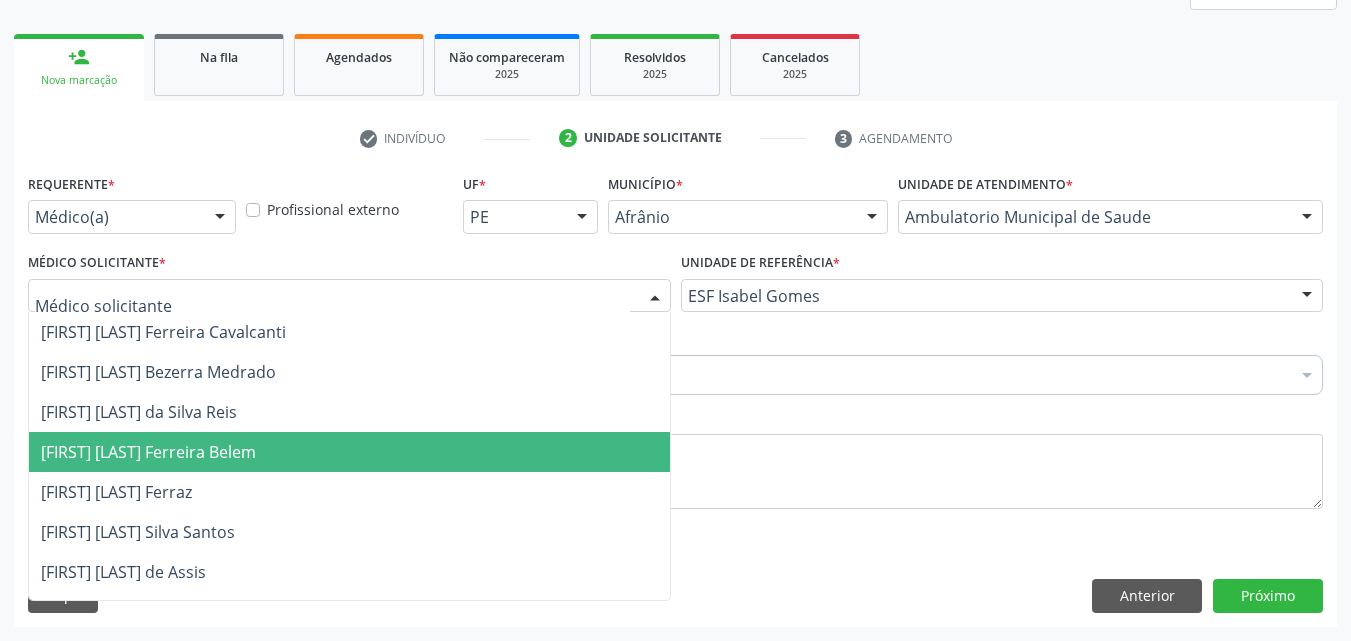 drag, startPoint x: 198, startPoint y: 459, endPoint x: 196, endPoint y: 431, distance: 28.071337 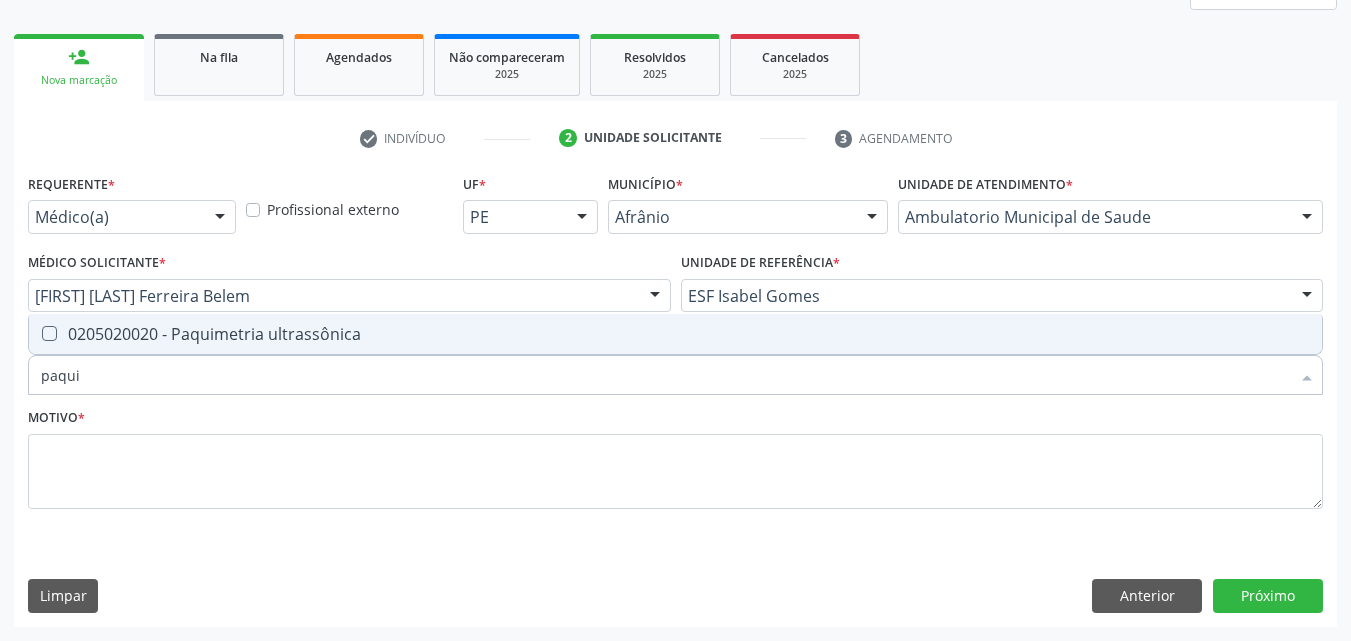 type on "paquim" 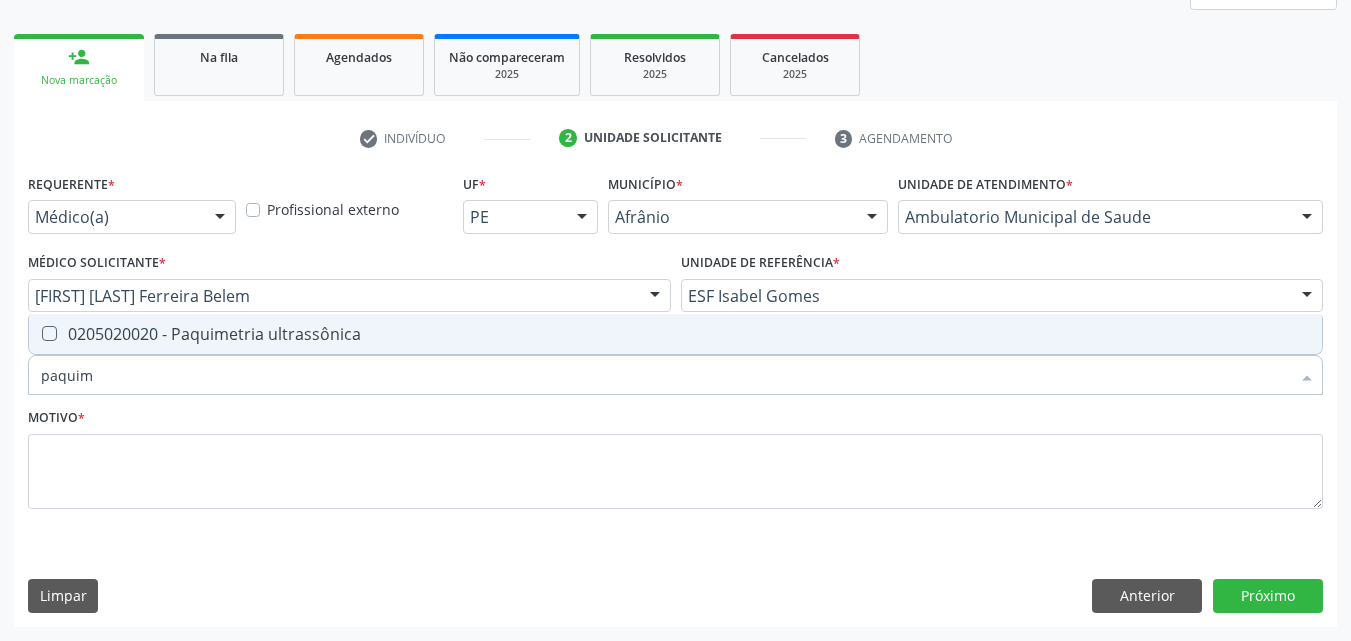 click on "0205020020 - Paquimetria ultrassônica" at bounding box center (675, 334) 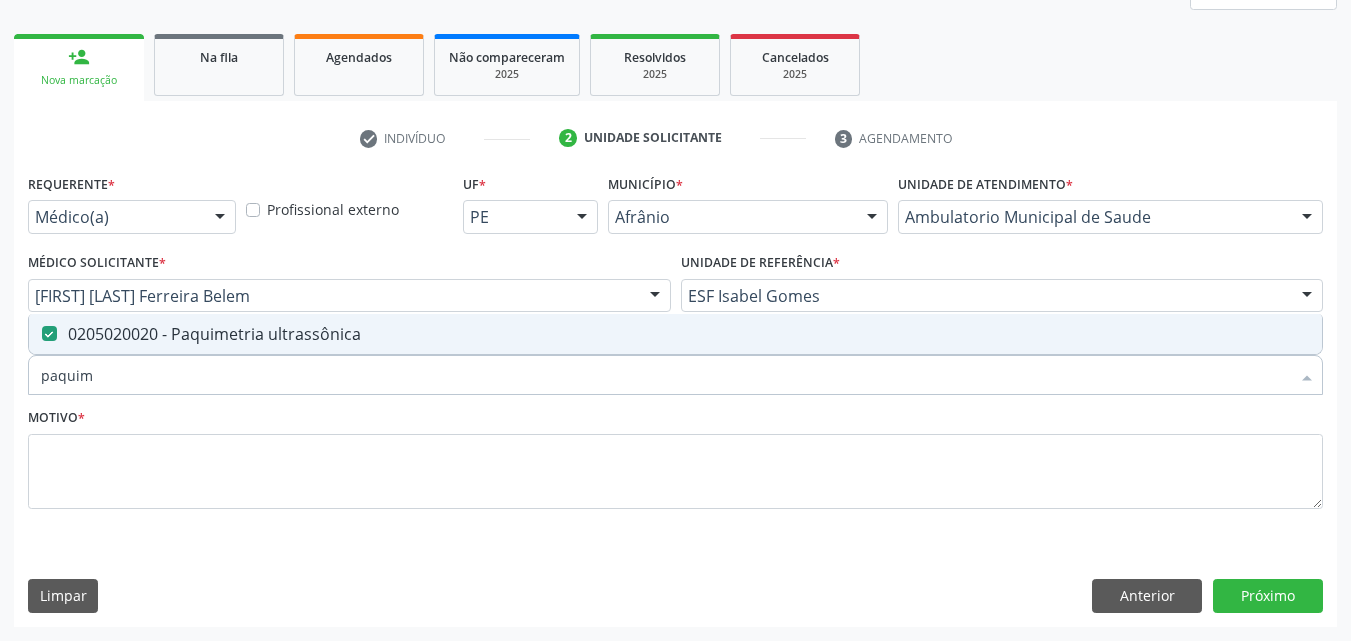 checkbox on "true" 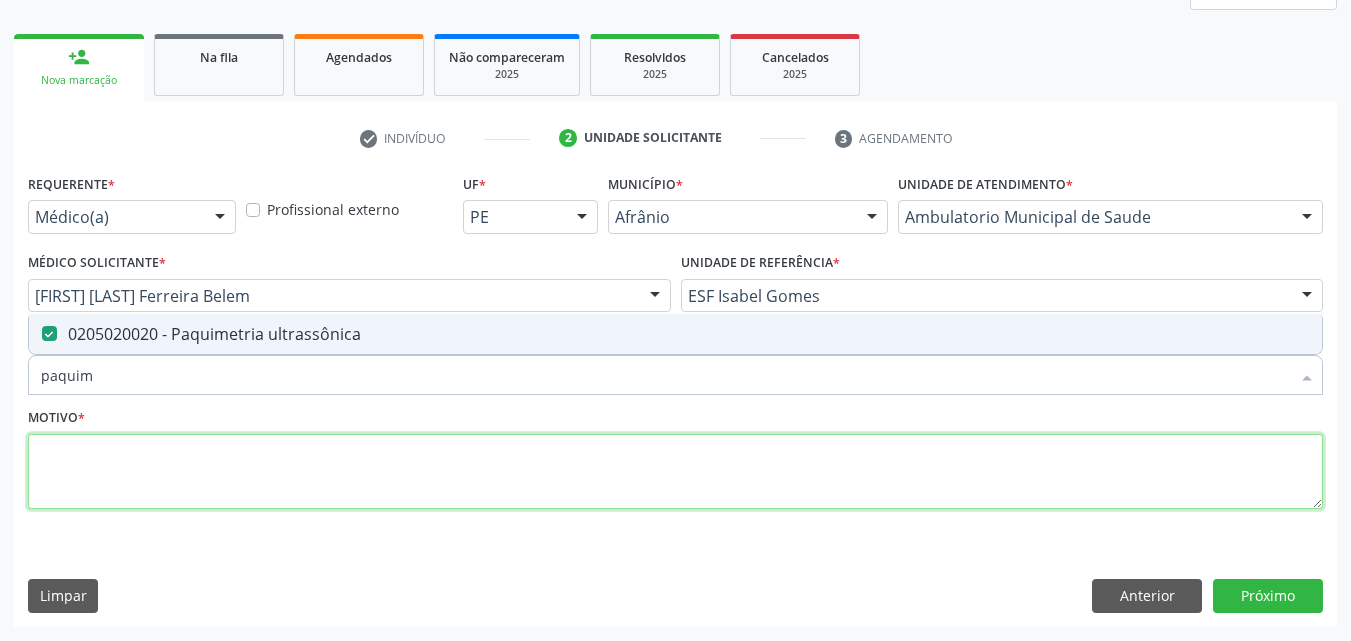 click at bounding box center (675, 472) 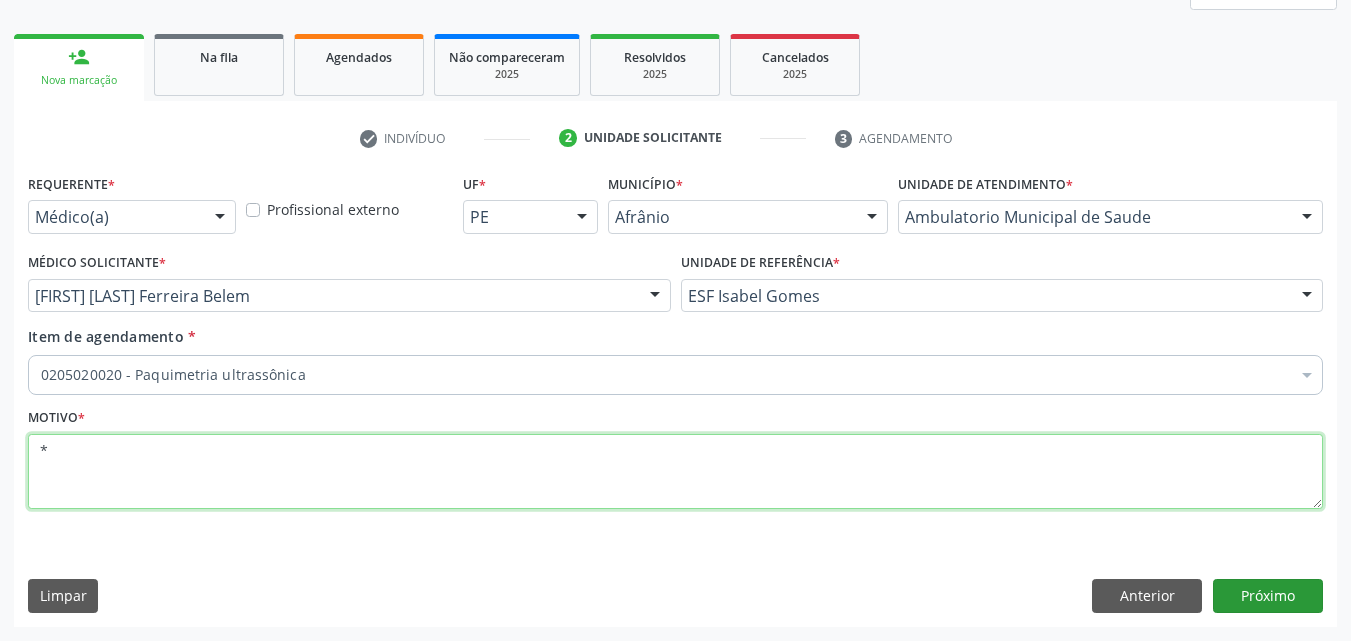 type on "*" 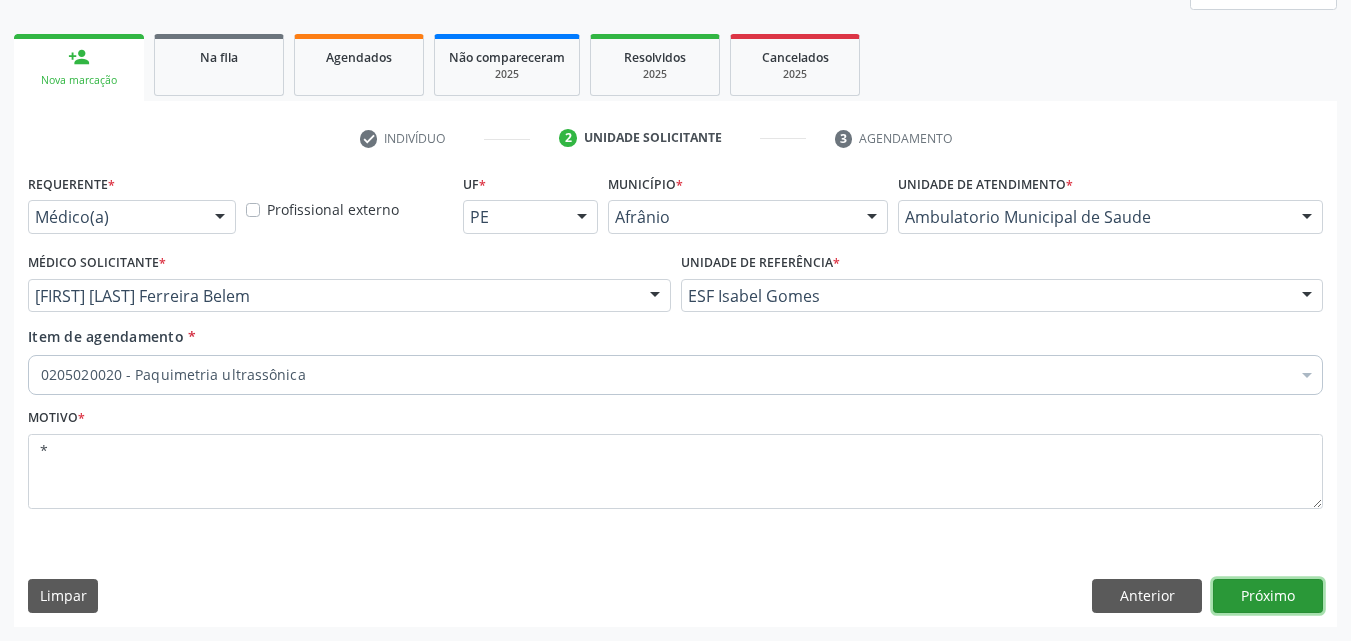 click on "Próximo" at bounding box center [1268, 596] 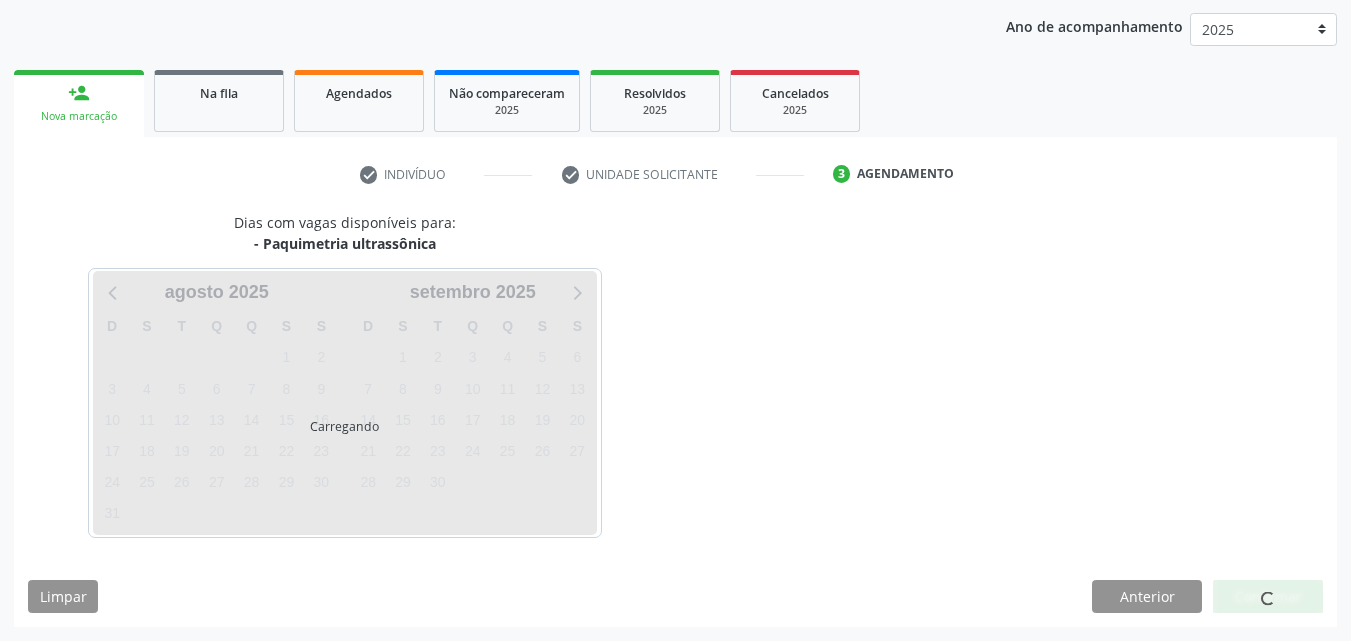 scroll, scrollTop: 229, scrollLeft: 0, axis: vertical 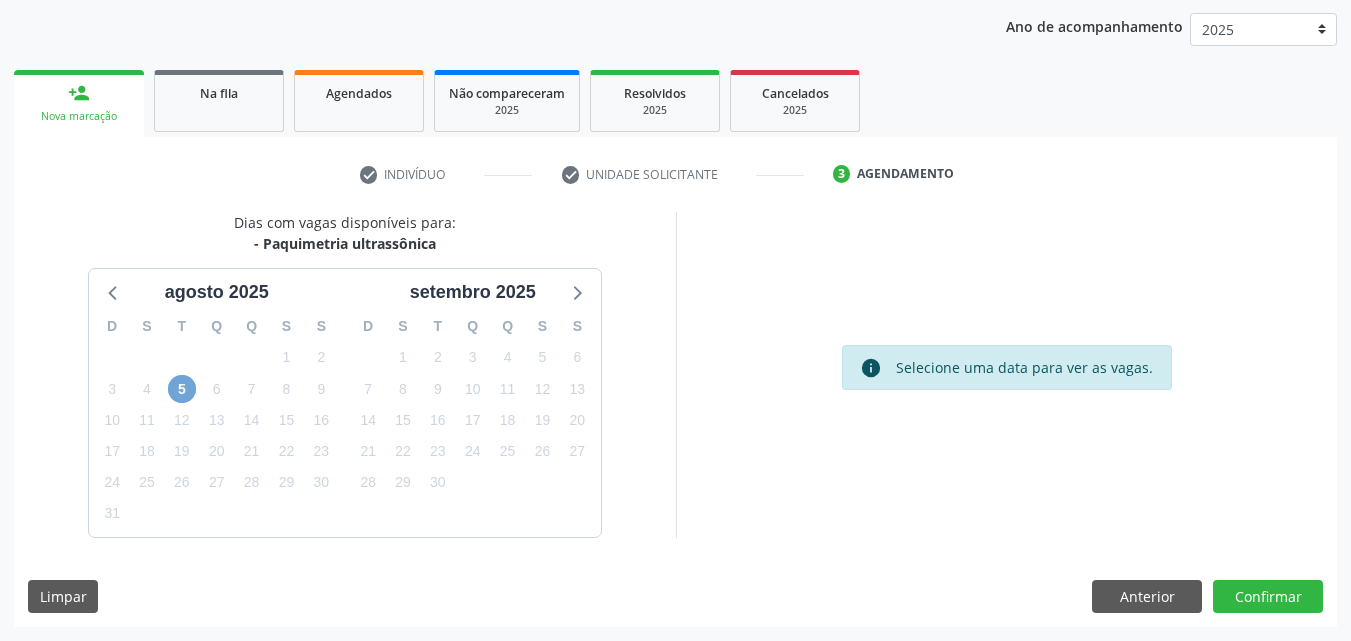 click on "5" at bounding box center [182, 389] 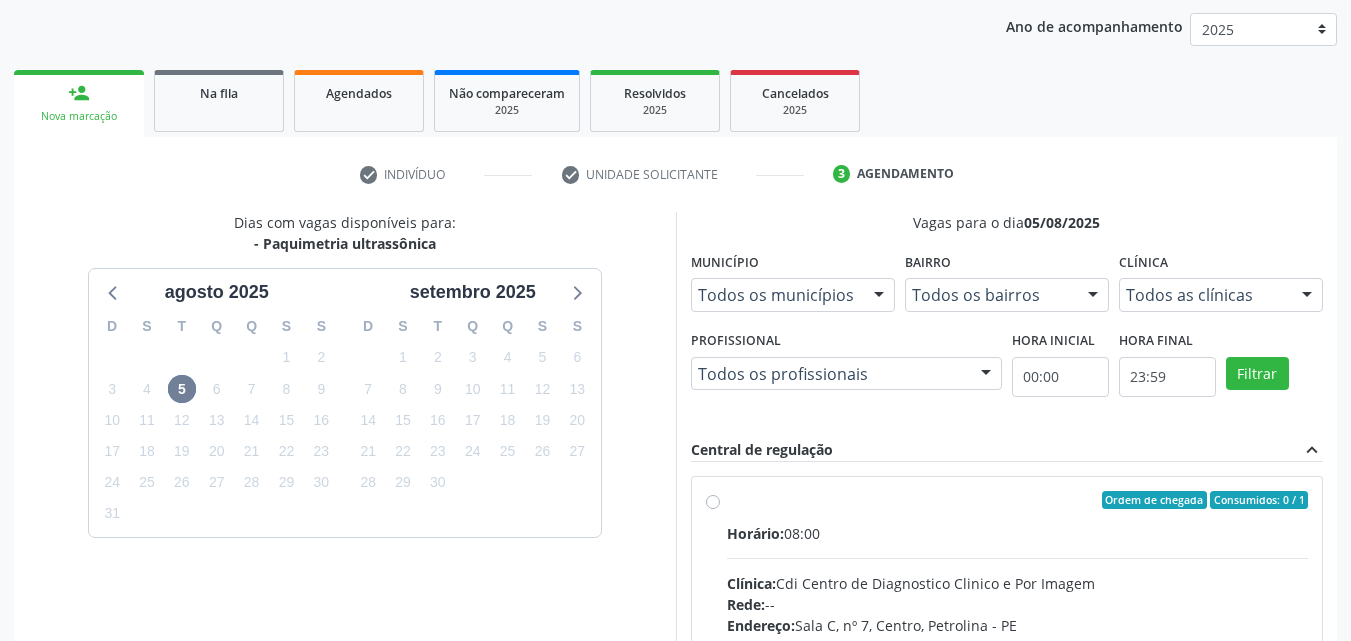 click on "Ordem de chegada
Consumidos: 0 / 1" at bounding box center (1018, 500) 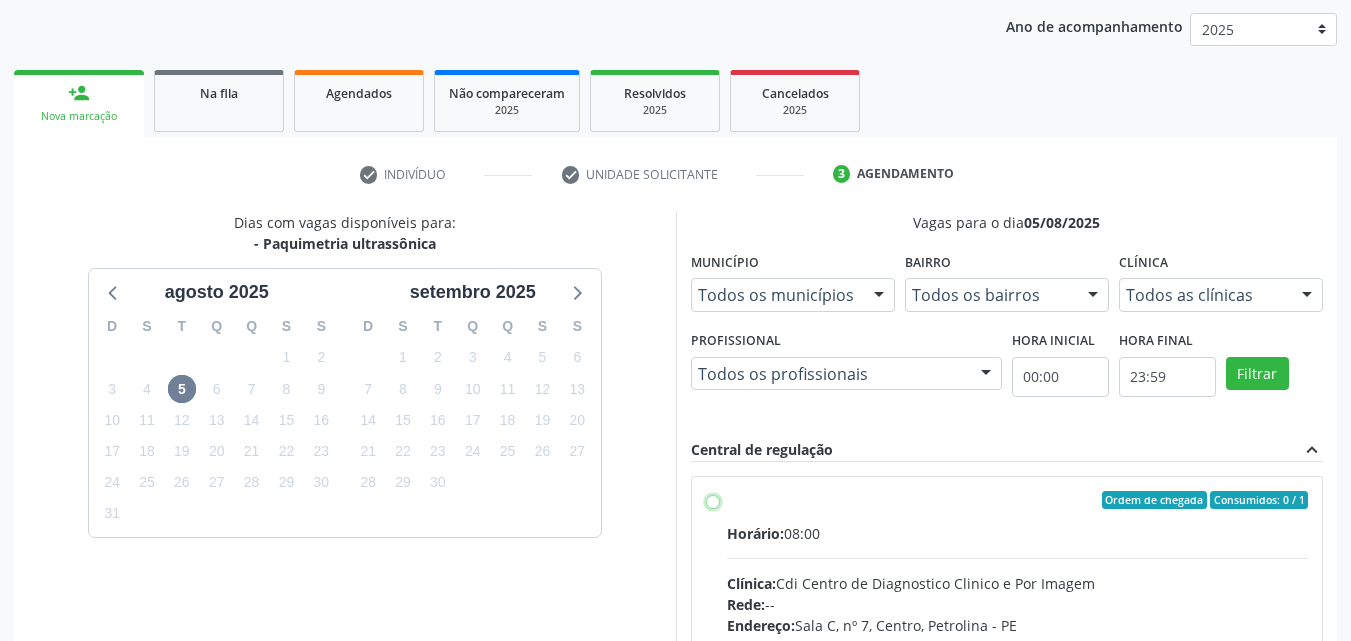 click on "Ordem de chegada
Consumidos: 0 / 1
Horário:   08:00
Clínica:  Cdi Centro de Diagnostico Clinico e Por Imagem
Rede:
--
Endereço:   Sala C, nº 7, Centro, [CITY] - [STATE]
Telefone:   --
Profissional:
--
Informações adicionais sobre o atendimento
Idade de atendimento:
Sem restrição
Gênero(s) atendido(s):
Sem restrição
Informações adicionais:
--" at bounding box center (713, 500) 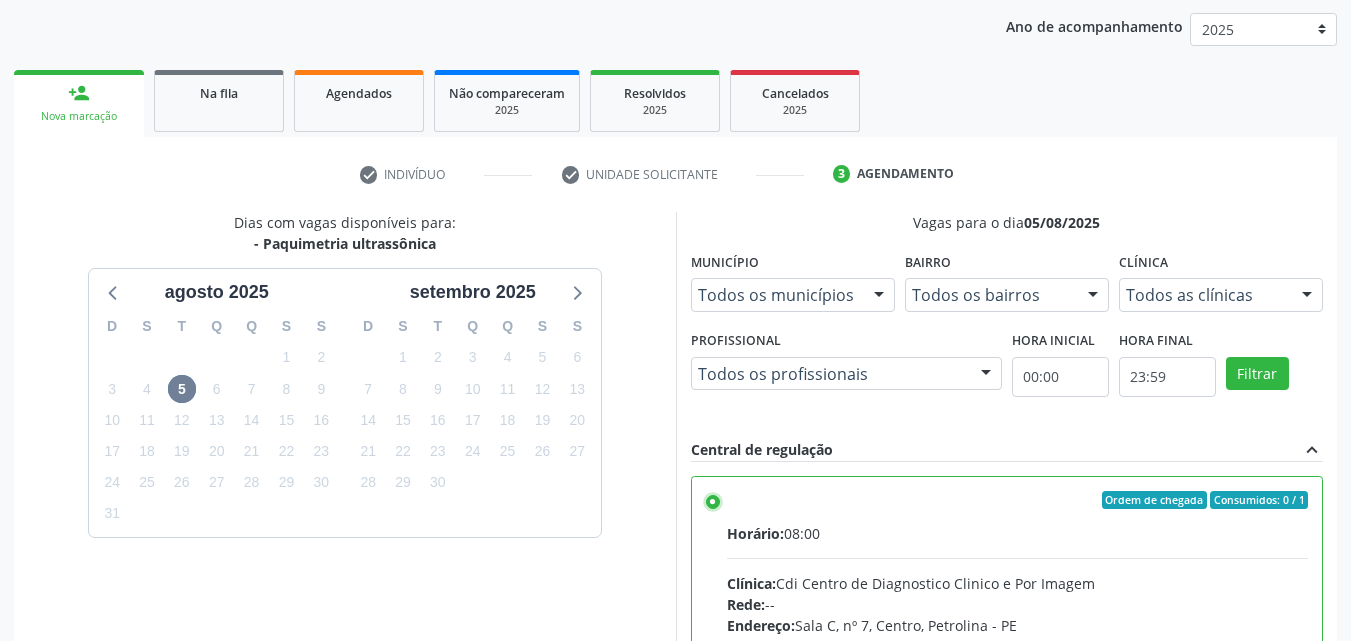 scroll, scrollTop: 99, scrollLeft: 0, axis: vertical 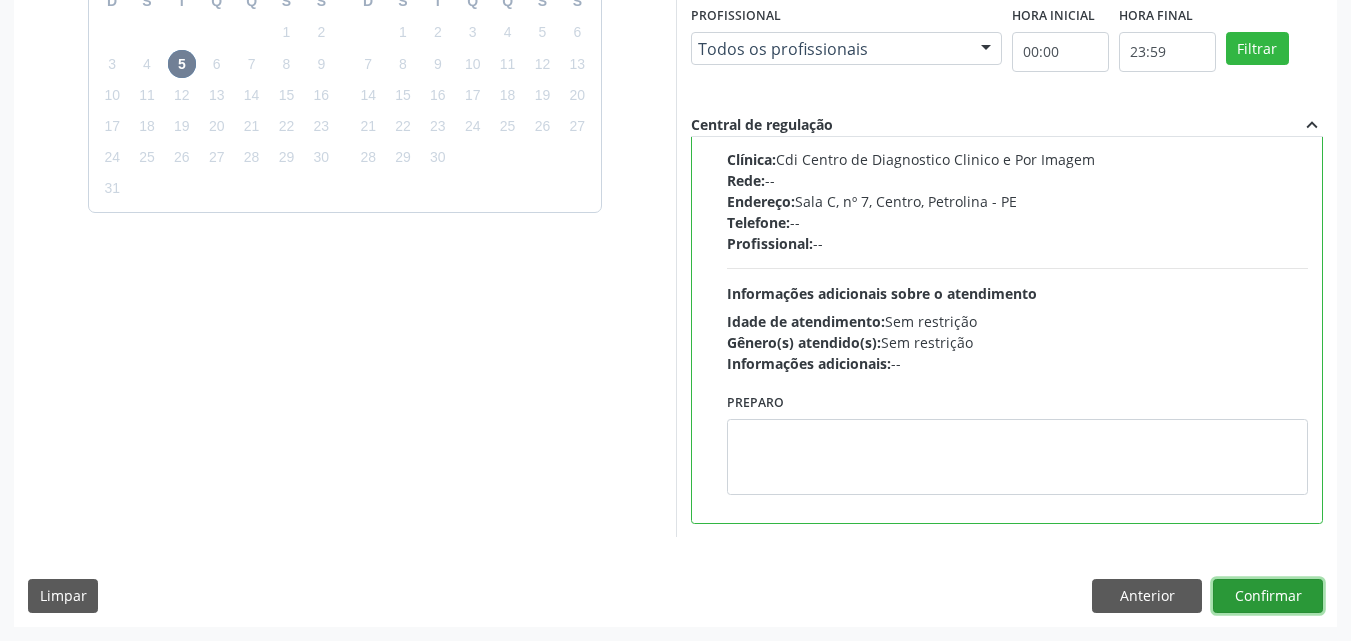 click on "Confirmar" at bounding box center [1268, 596] 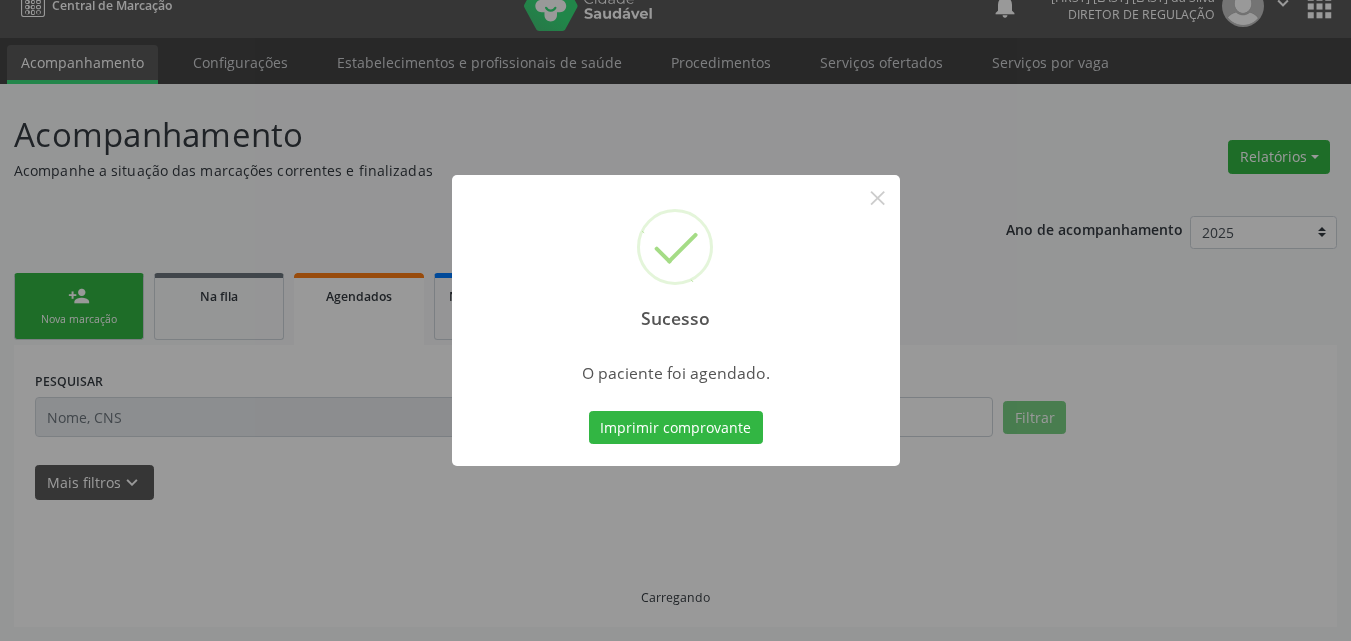 scroll, scrollTop: 26, scrollLeft: 0, axis: vertical 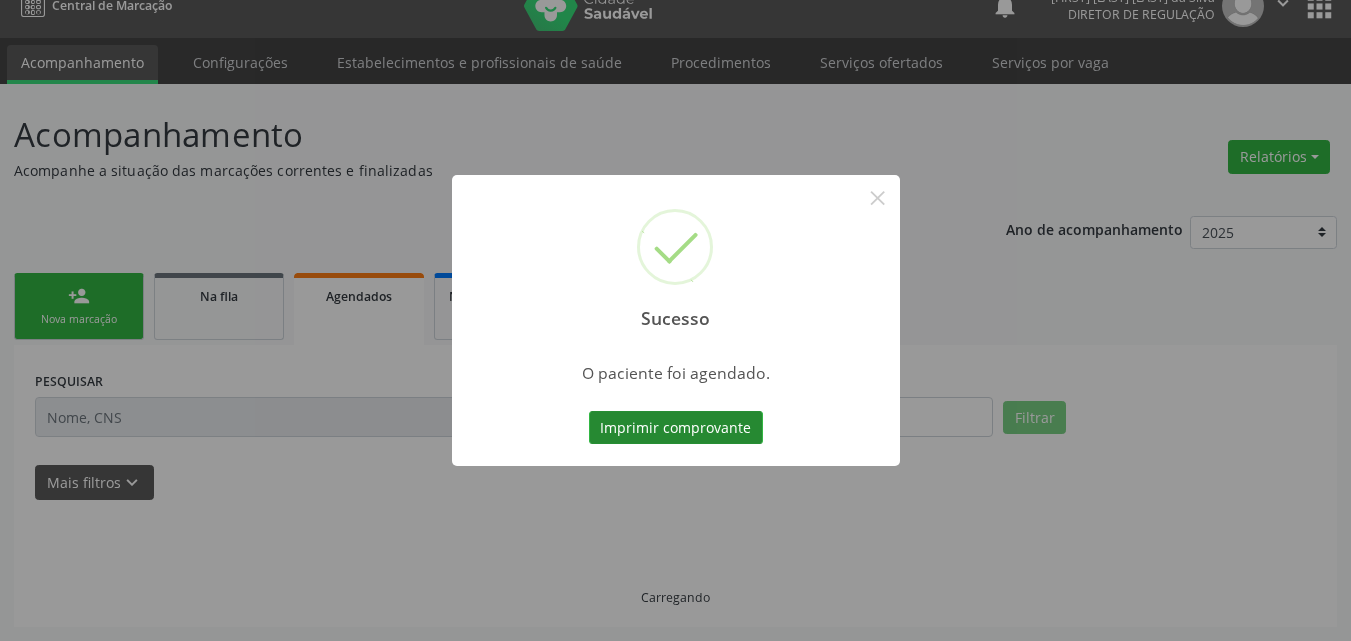 click on "Imprimir comprovante" at bounding box center (676, 428) 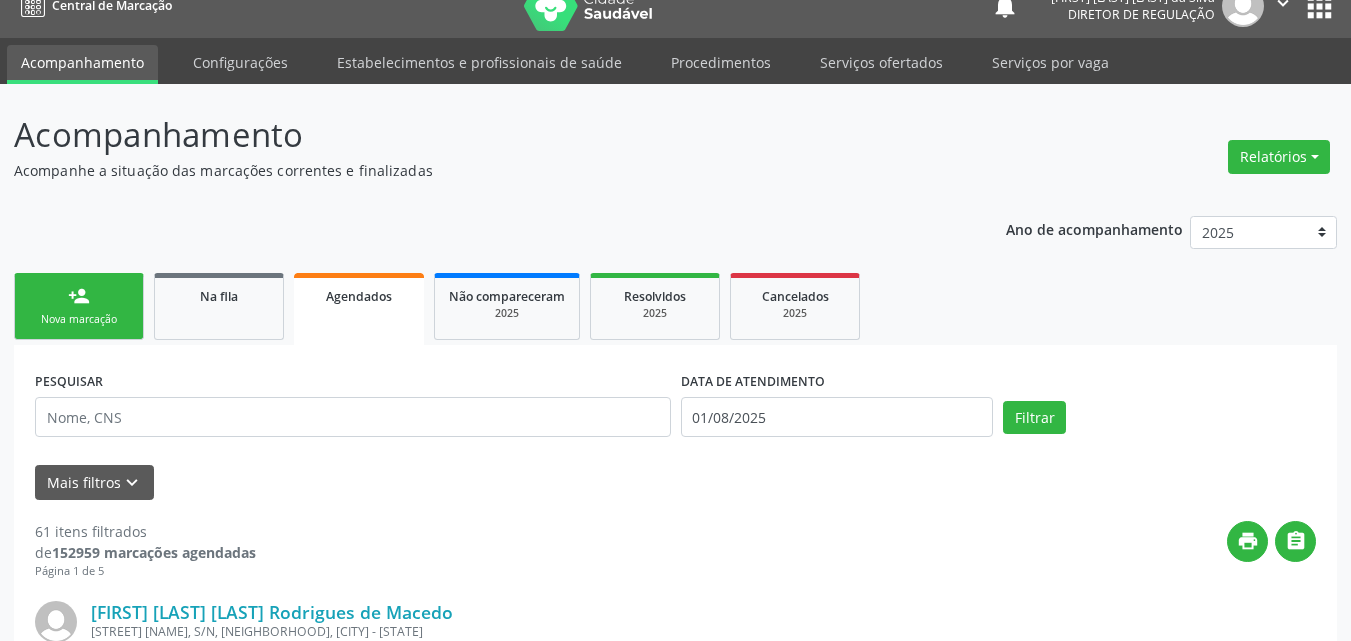 click on "person_add
Nova marcação" at bounding box center [79, 306] 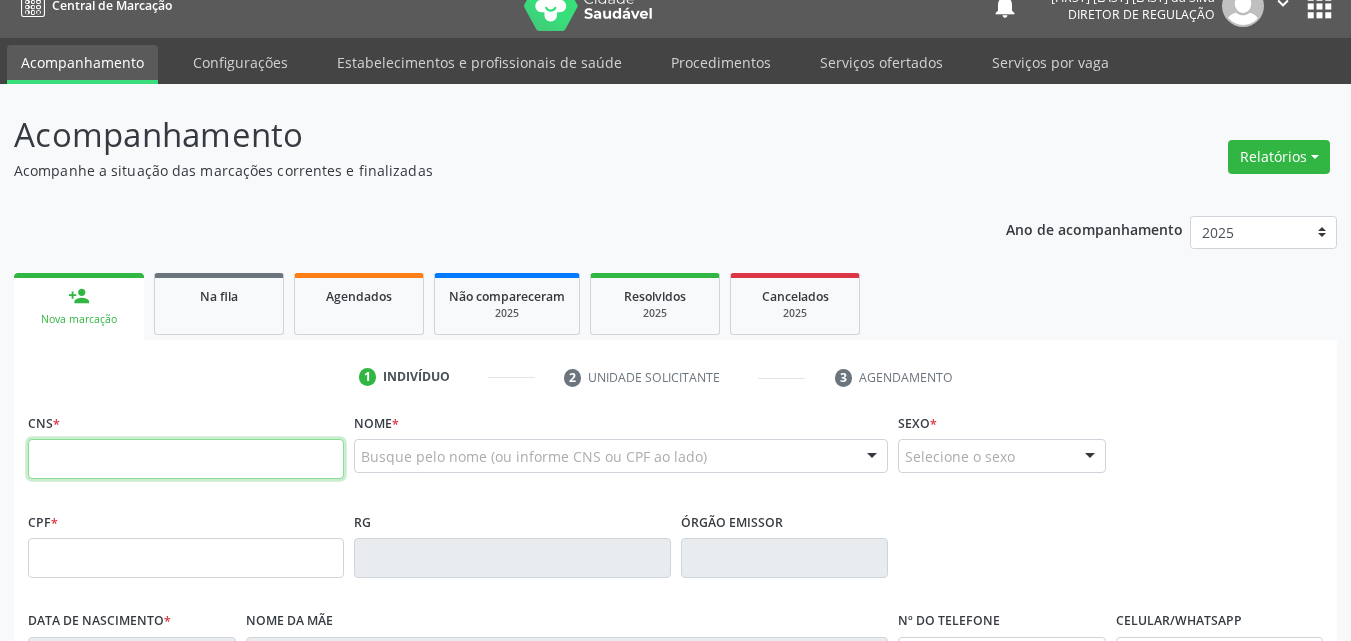 click at bounding box center (186, 459) 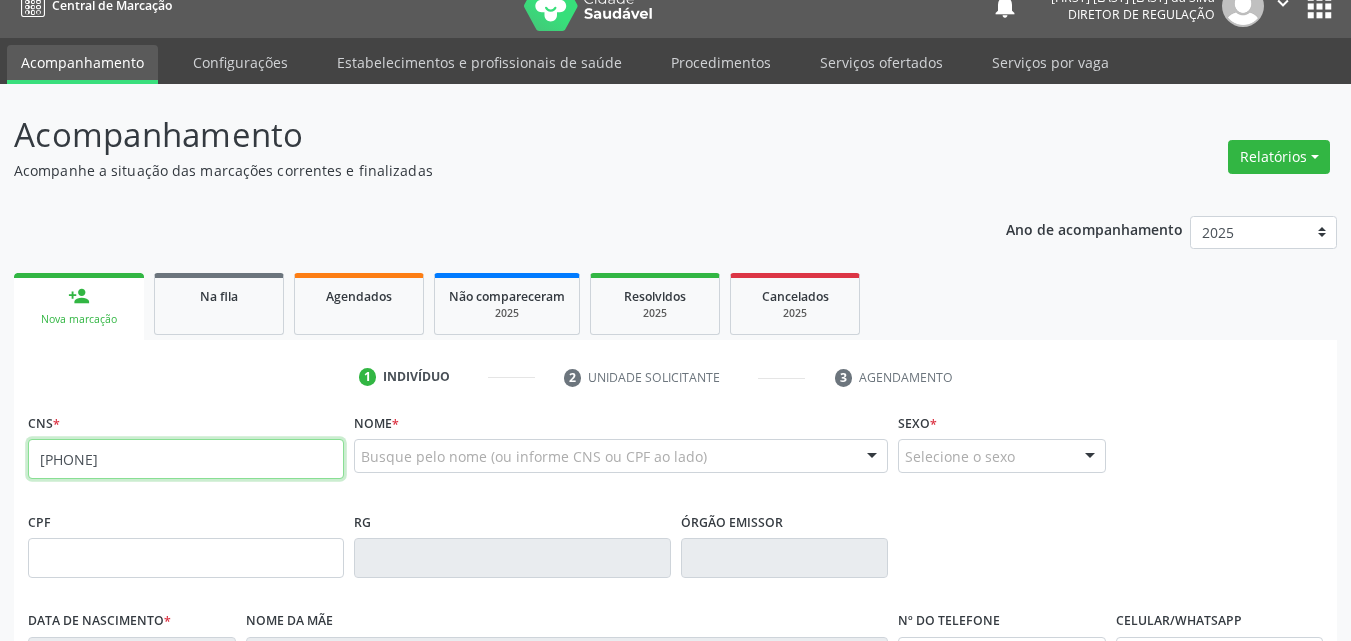type on "[PHONE]" 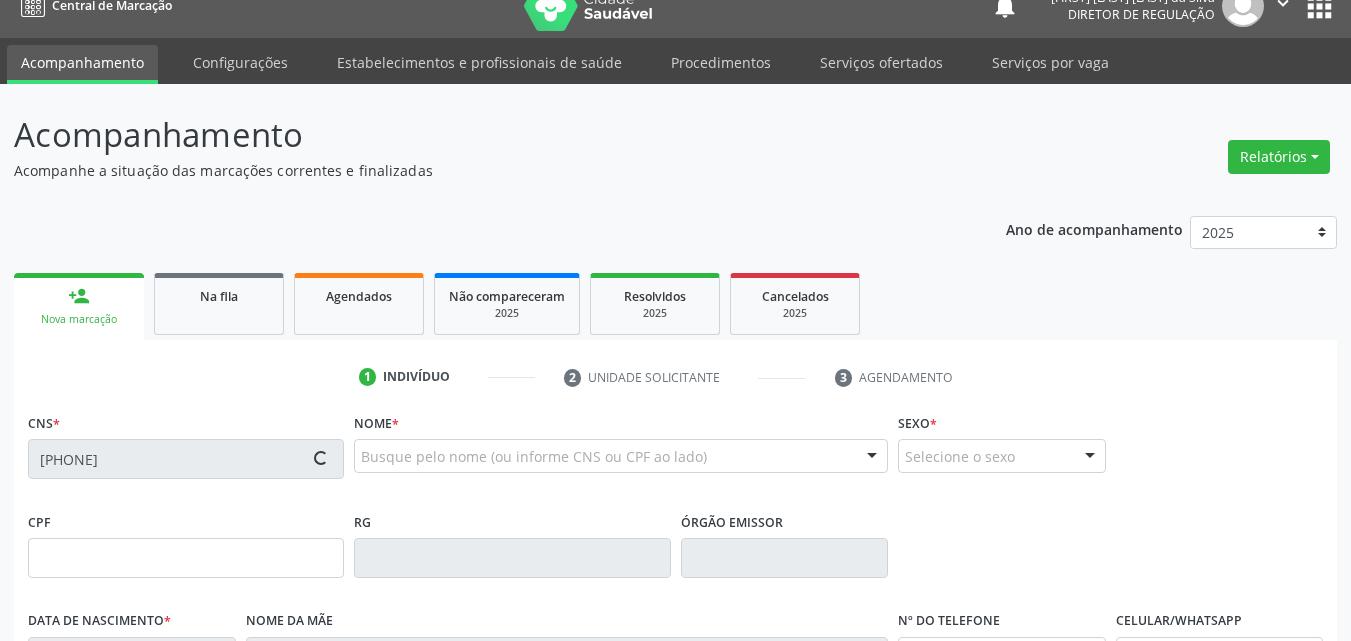 type on "25/09/1965" 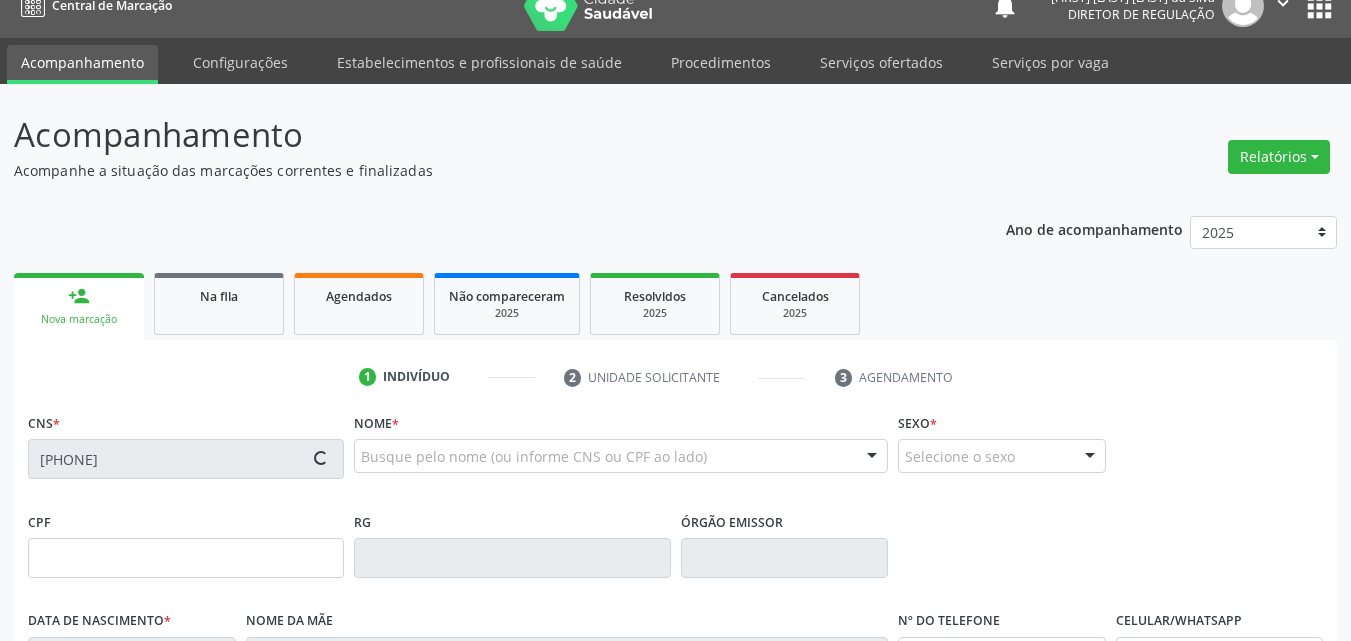 type on "[FIRST] [LAST] da Conceiçao" 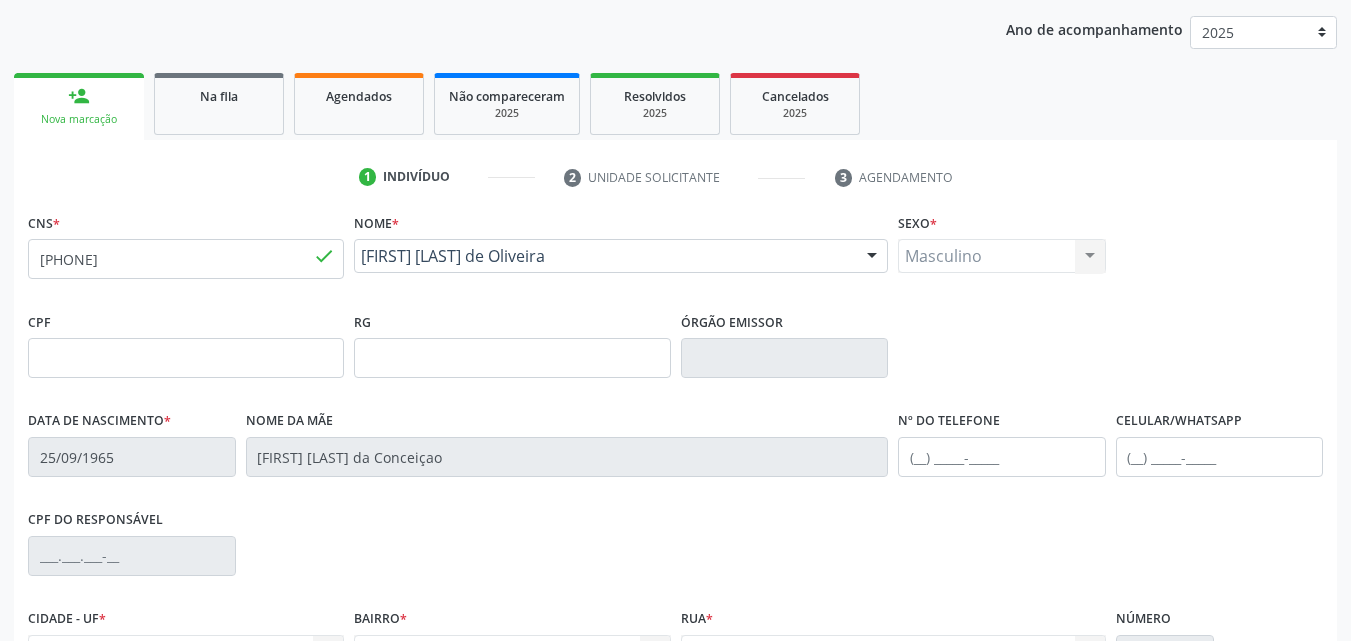 scroll, scrollTop: 443, scrollLeft: 0, axis: vertical 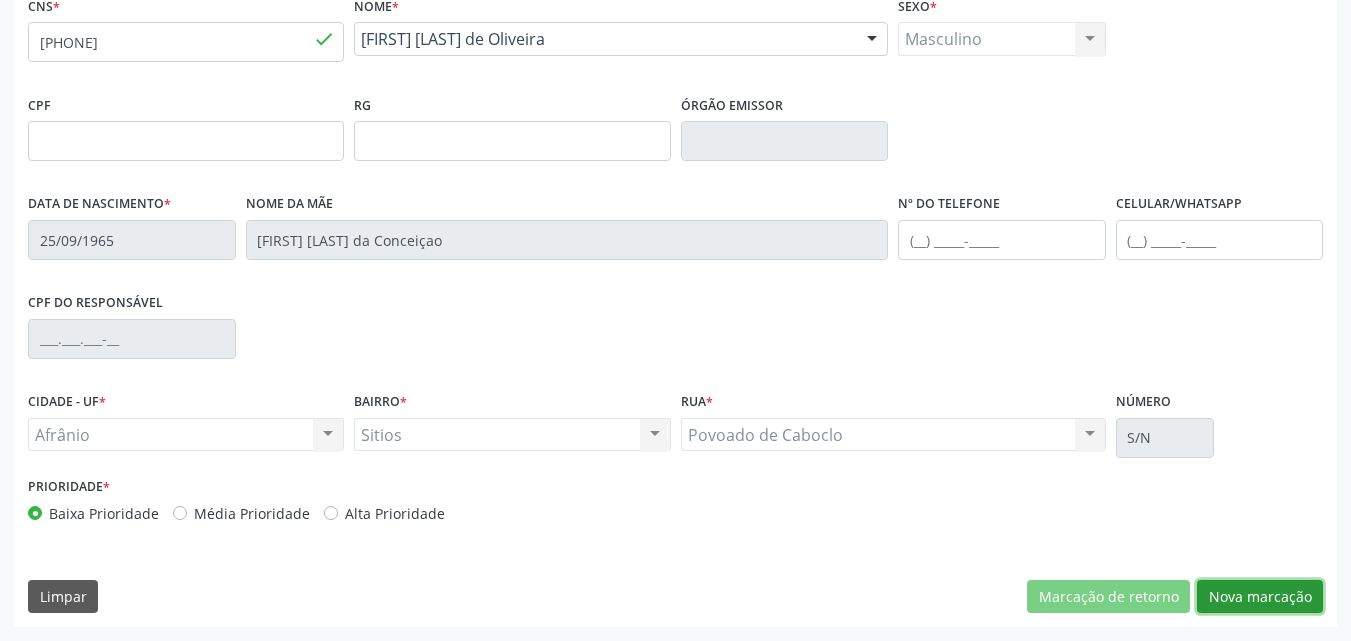 click on "Nova marcação" at bounding box center (1260, 597) 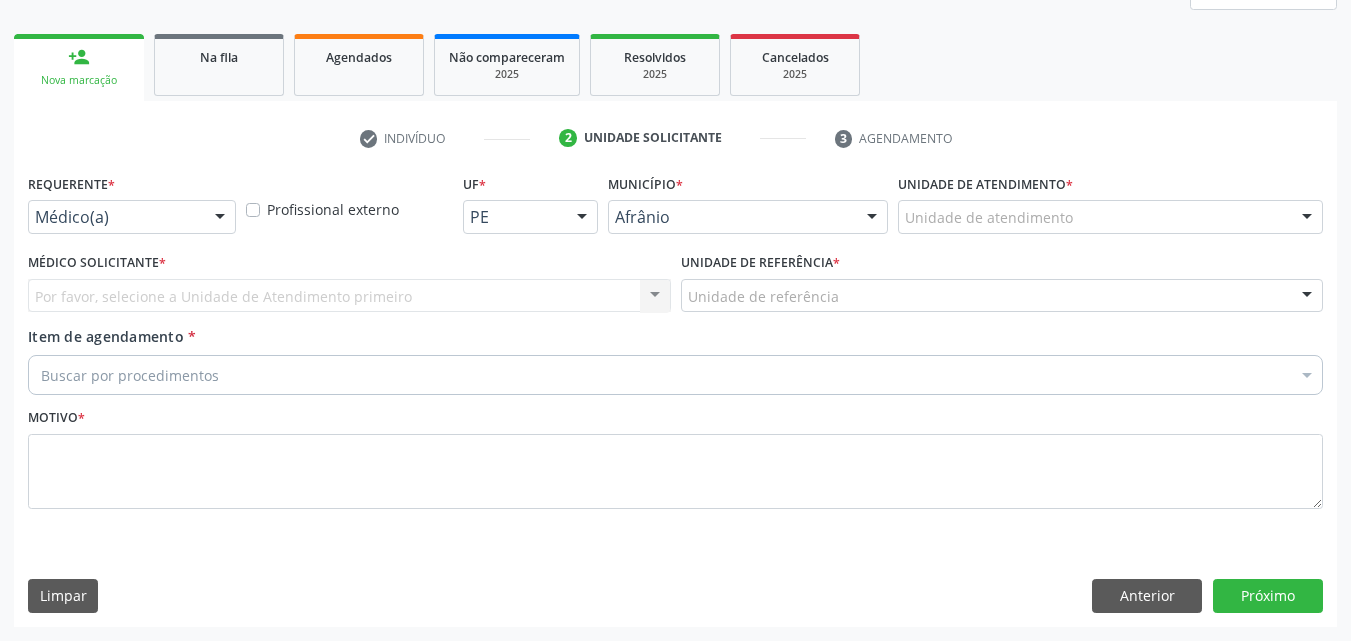 scroll, scrollTop: 265, scrollLeft: 0, axis: vertical 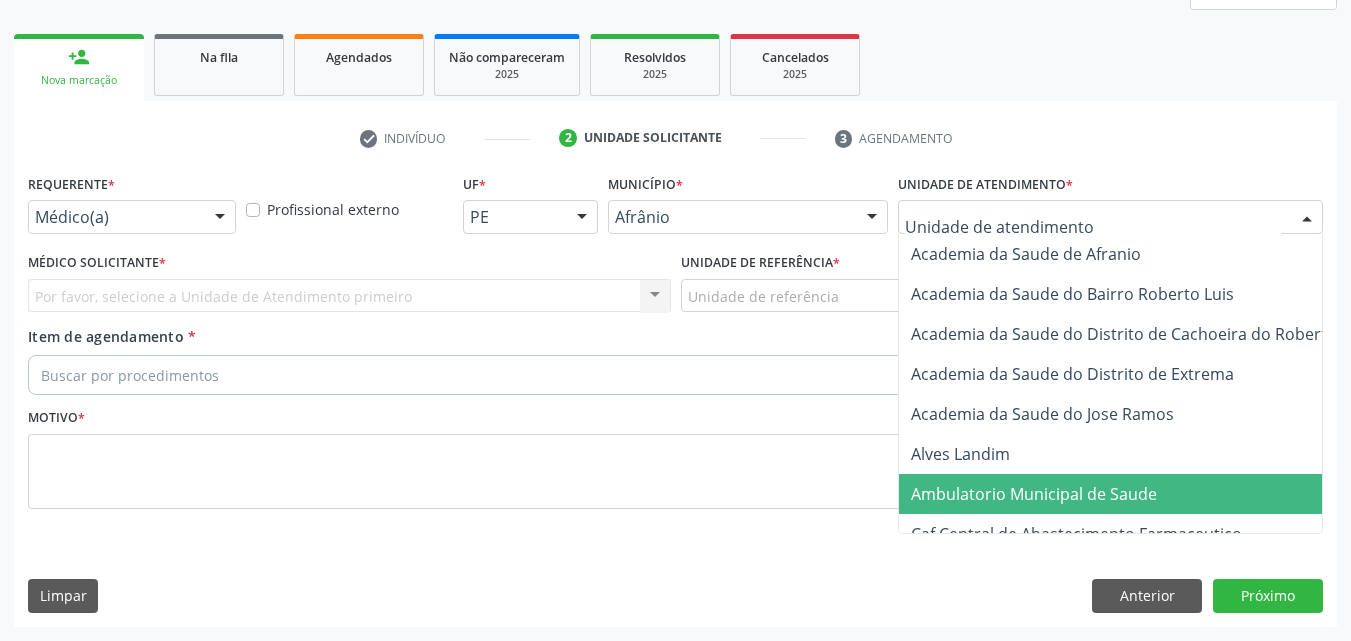 click on "Ambulatorio Municipal de Saude" at bounding box center [1034, 494] 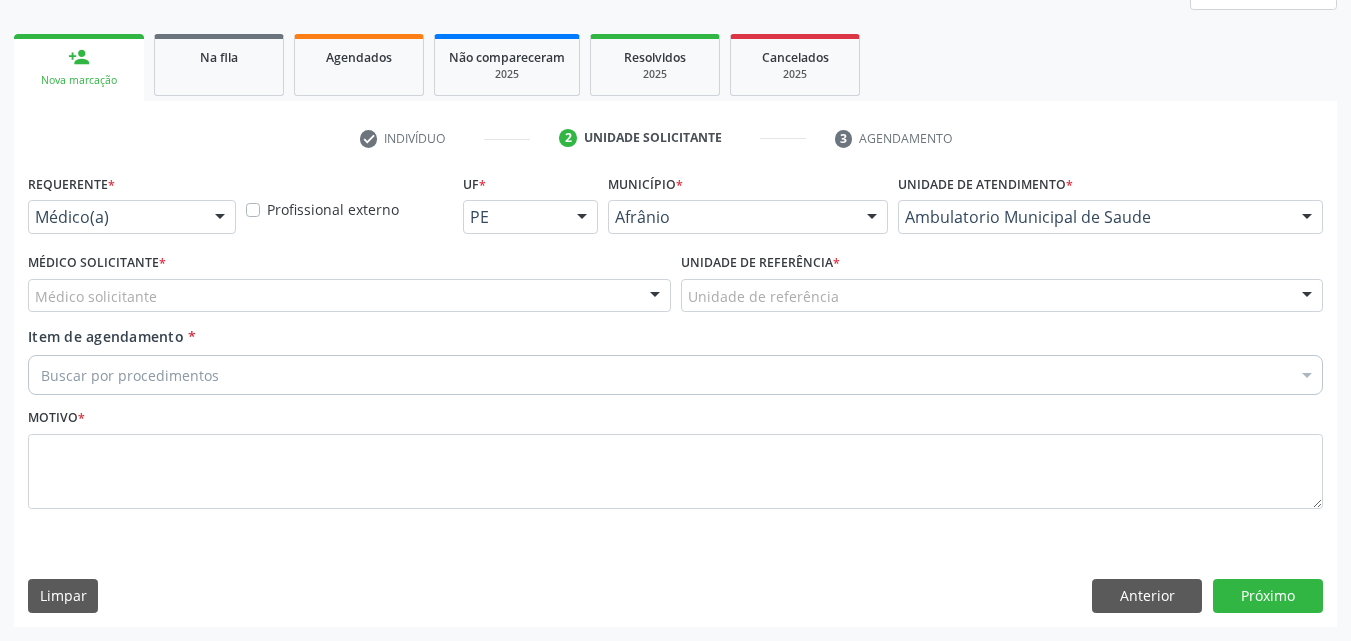 click on "Unidade de referência" at bounding box center [1002, 296] 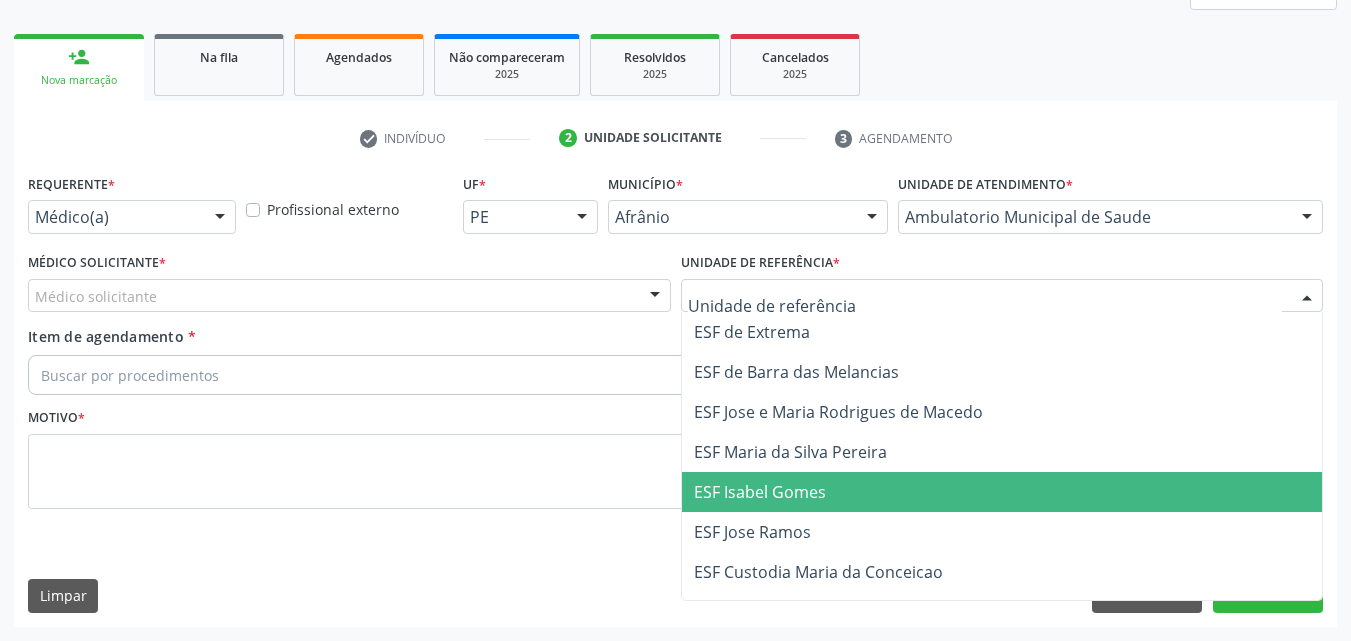 click on "ESF Isabel Gomes" at bounding box center (1002, 492) 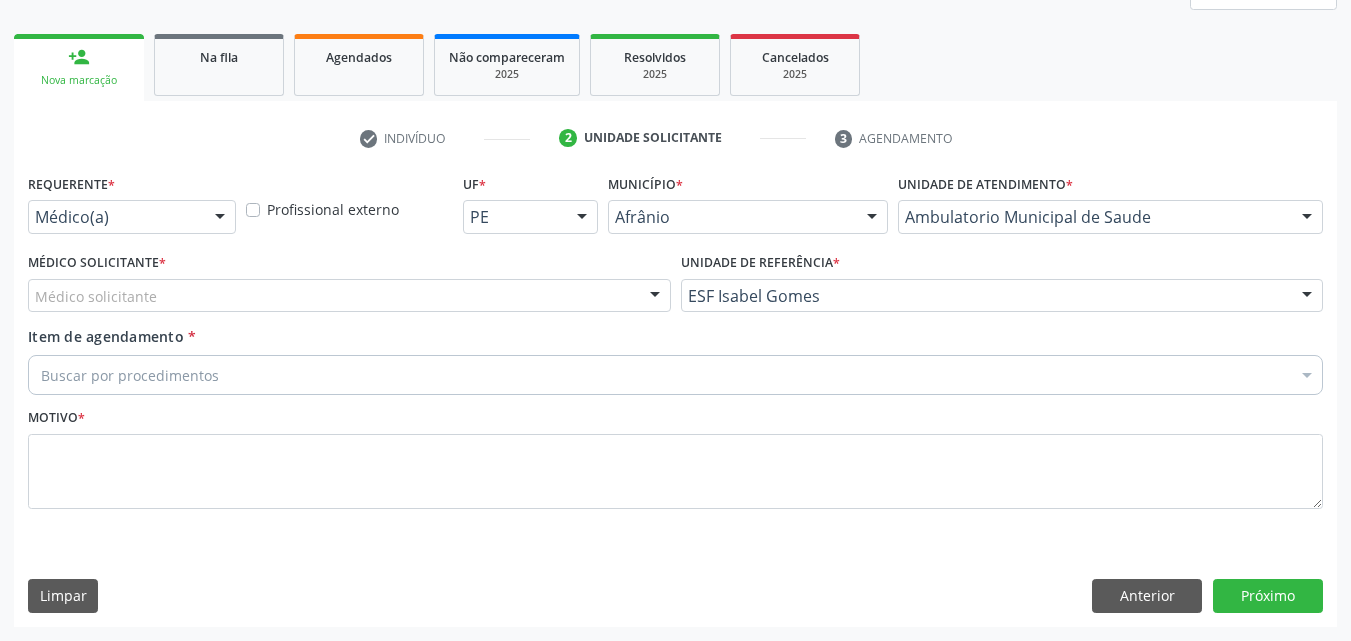 click on "Médico solicitante" at bounding box center [349, 296] 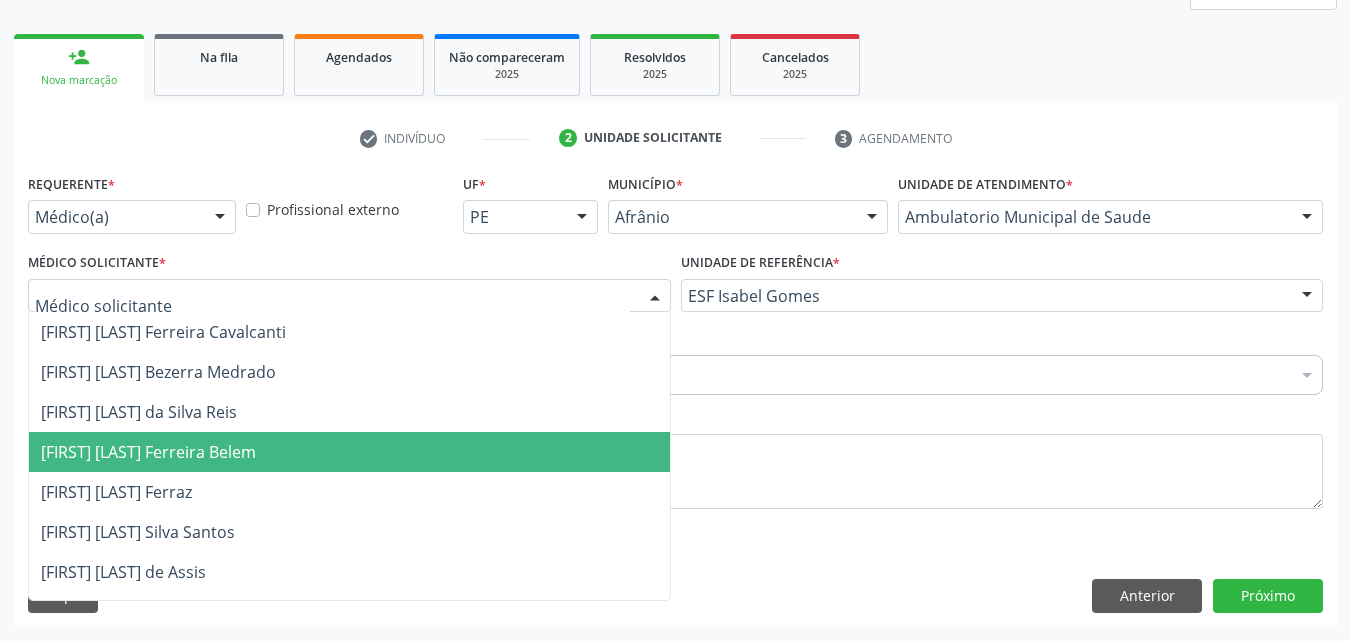 click on "[FIRST] [LAST] Ferreira Belem" at bounding box center (349, 452) 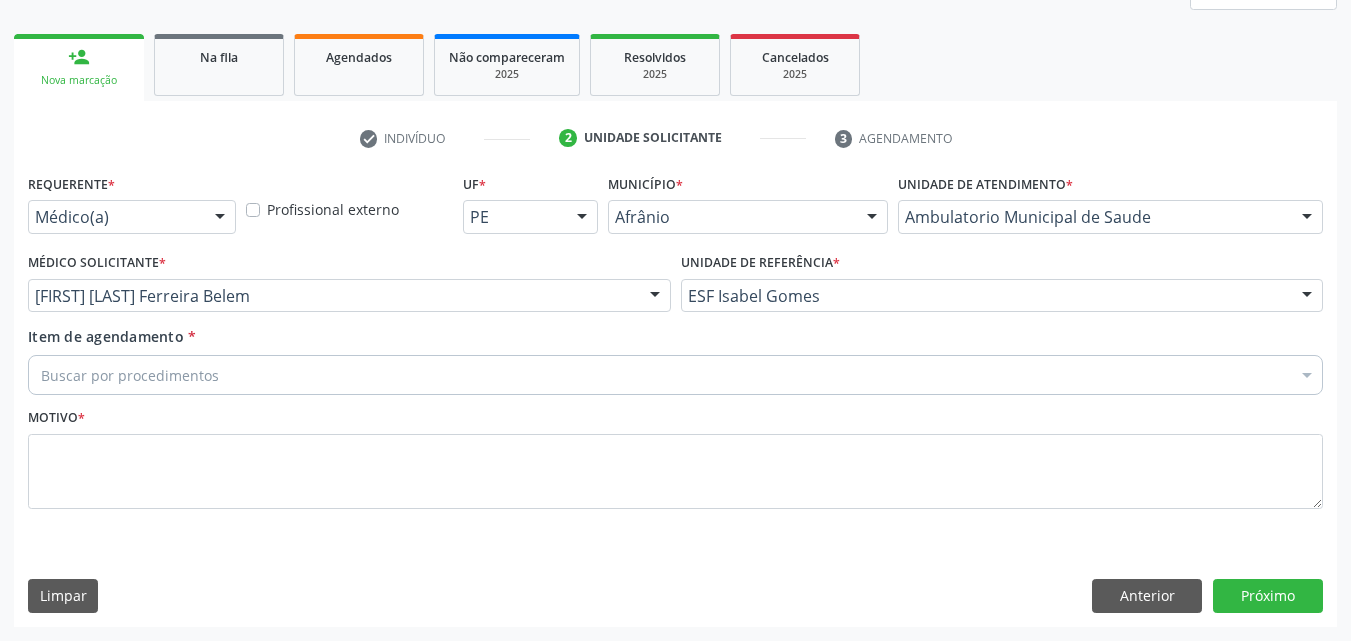 click on "Buscar por procedimentos" at bounding box center [675, 375] 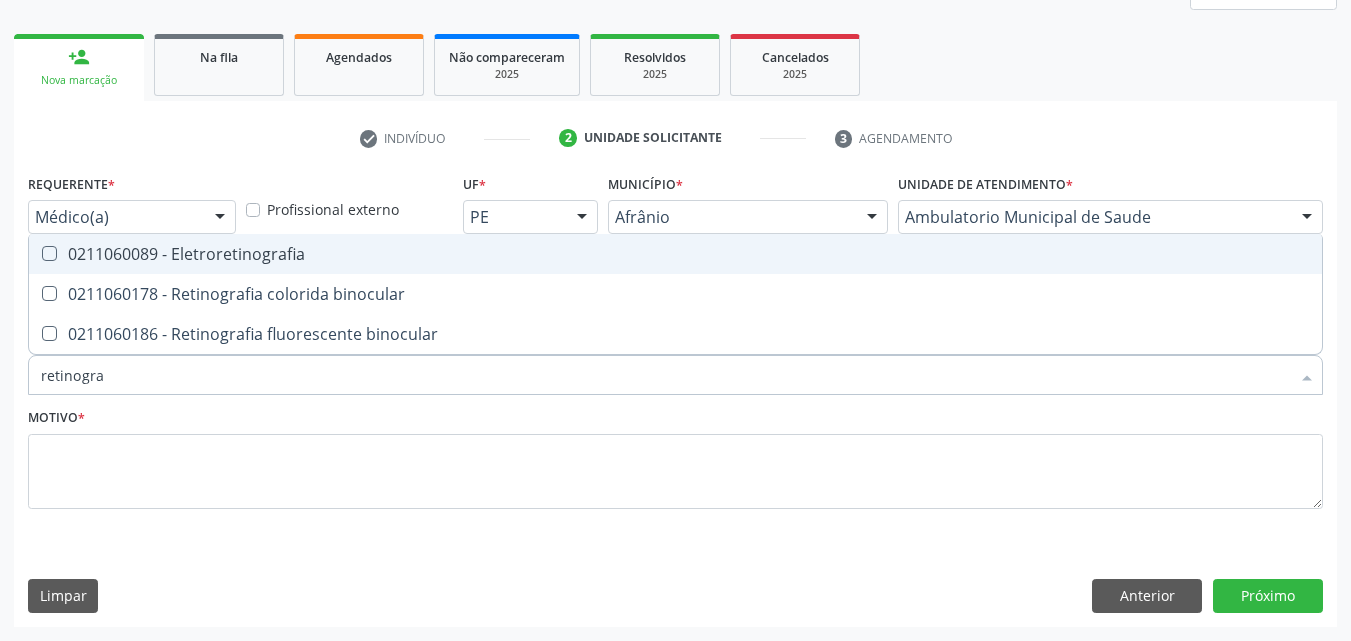 type on "retinograf" 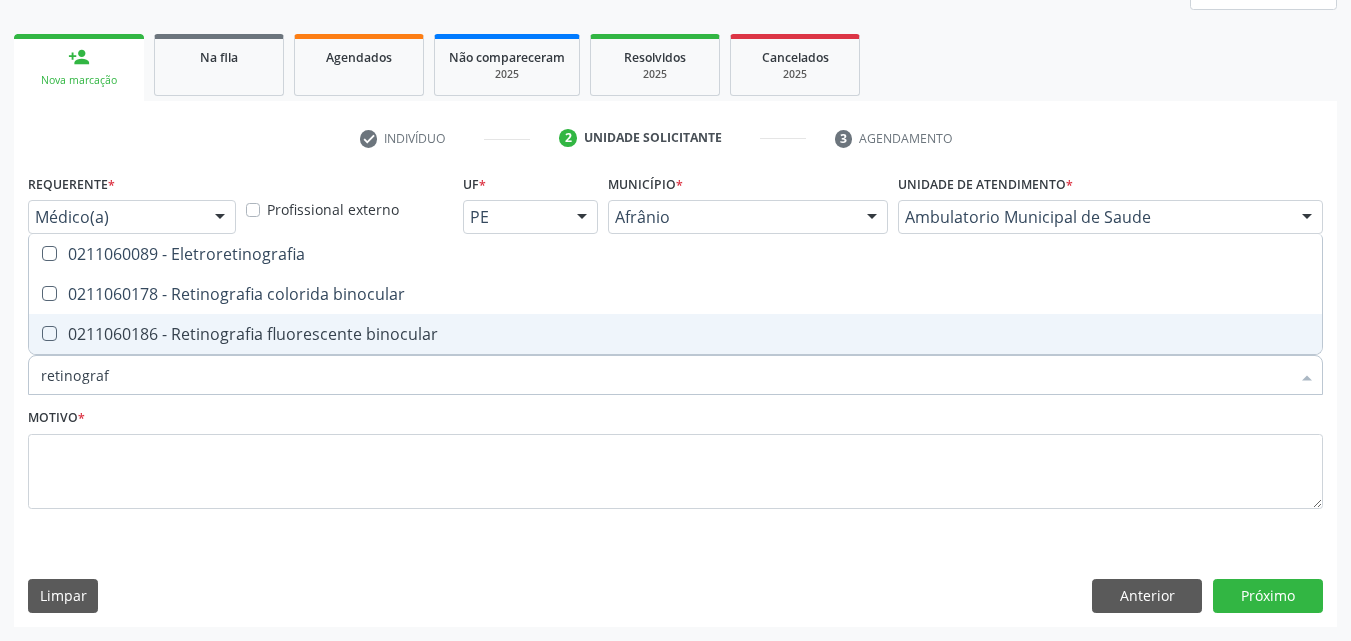 click on "0211060186 - Retinografia fluorescente binocular" at bounding box center [675, 334] 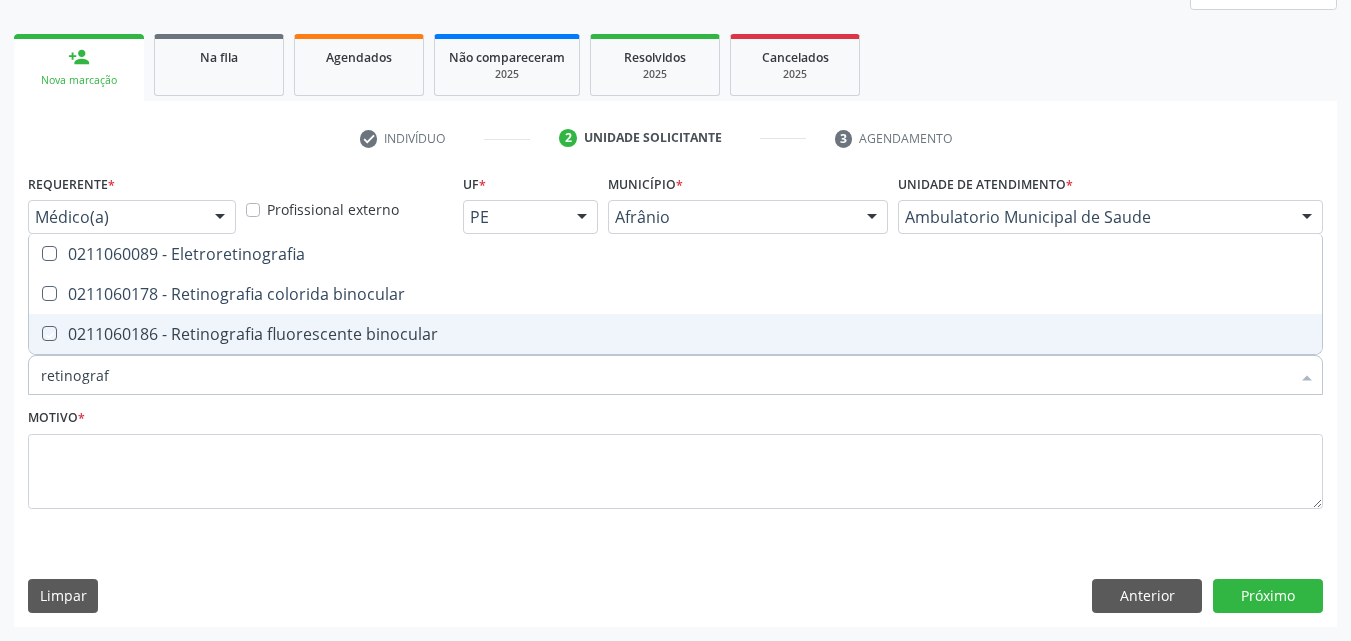 checkbox on "true" 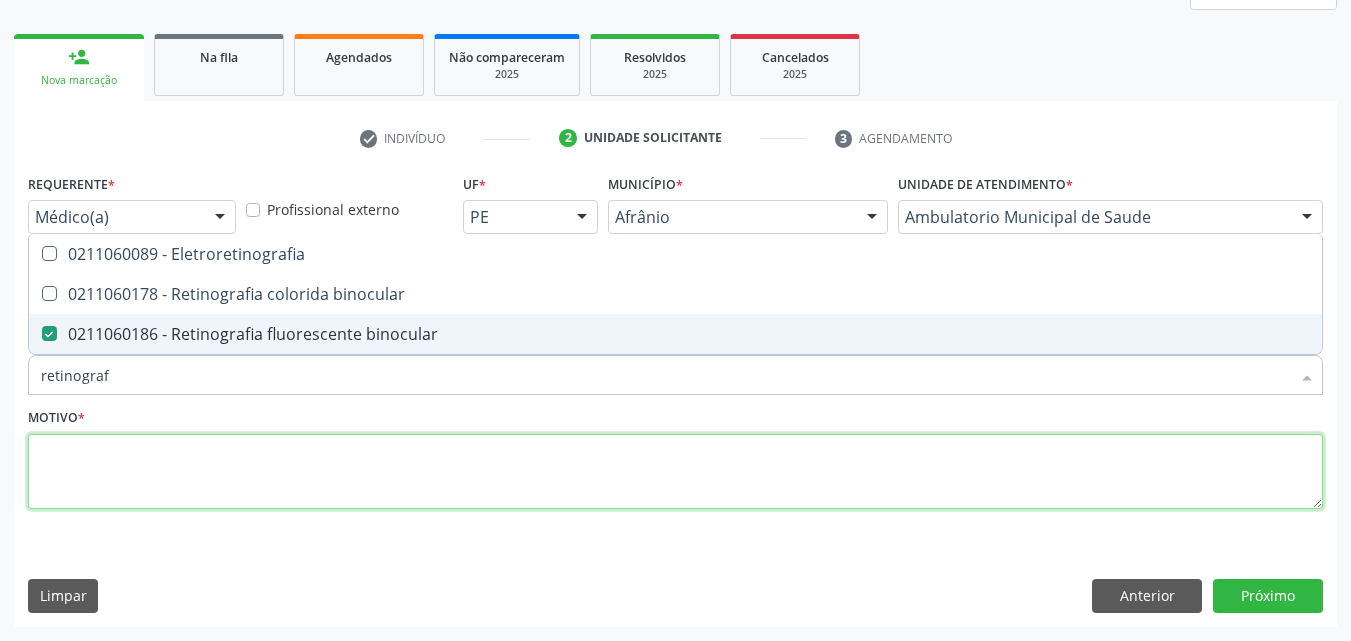 click at bounding box center (675, 472) 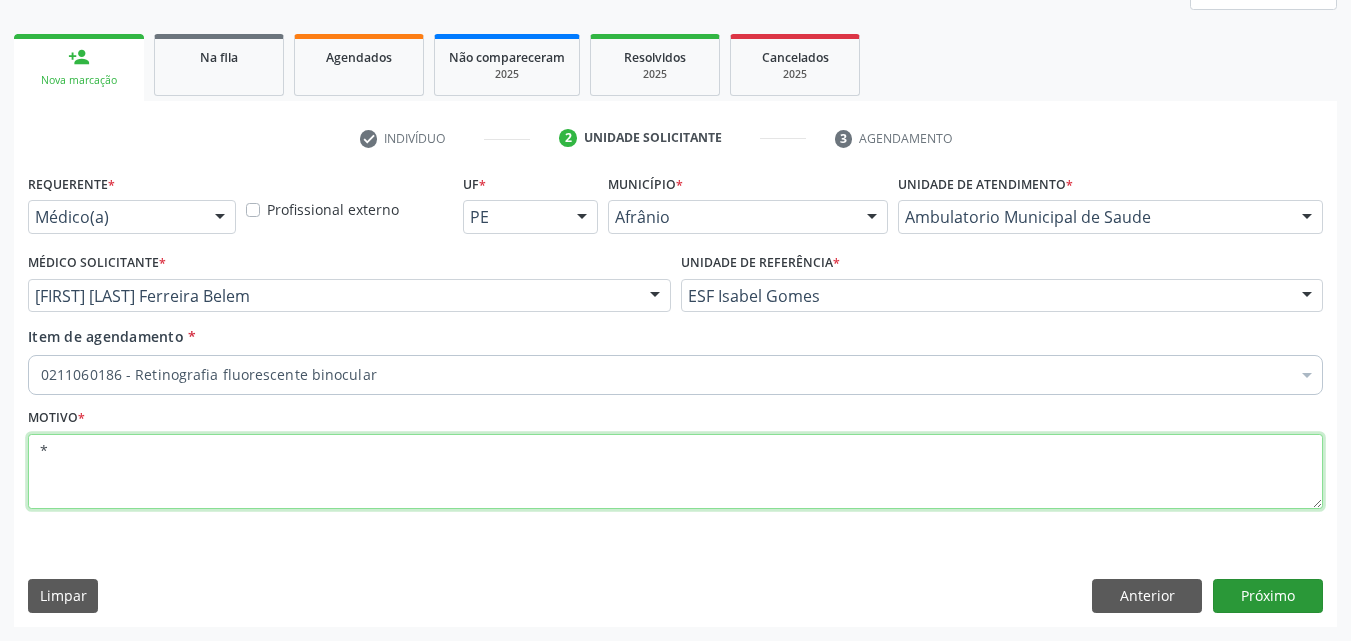 type on "*" 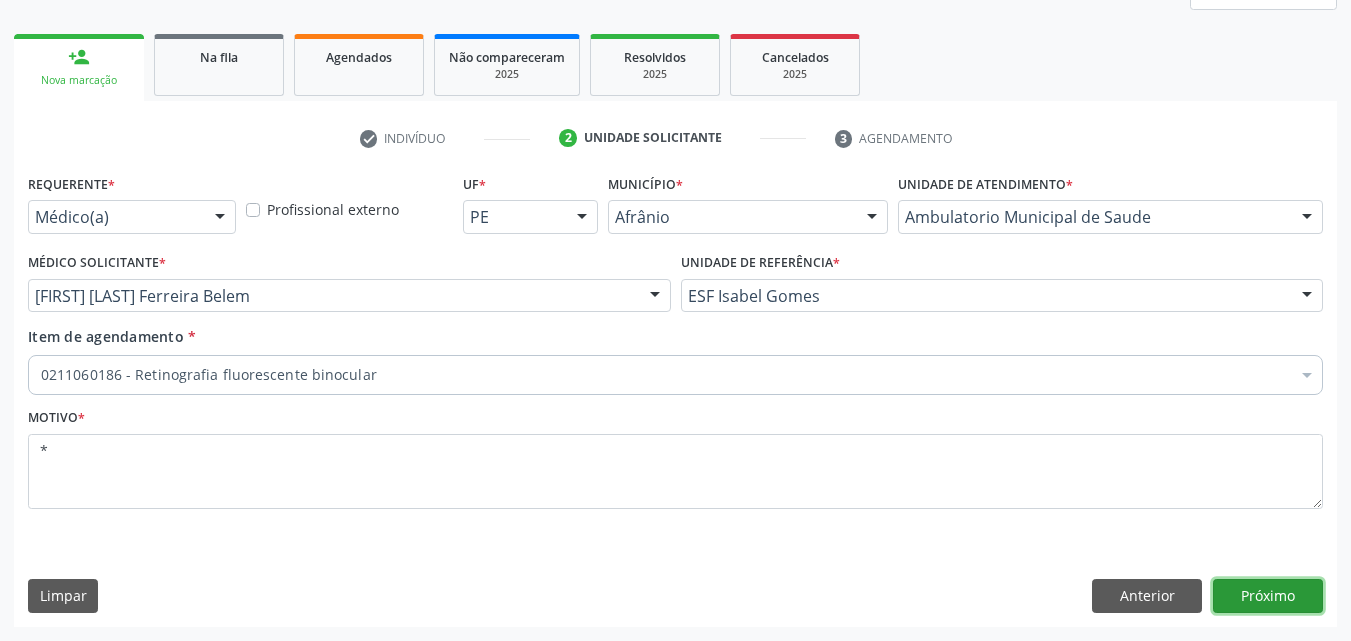 click on "Próximo" at bounding box center (1268, 596) 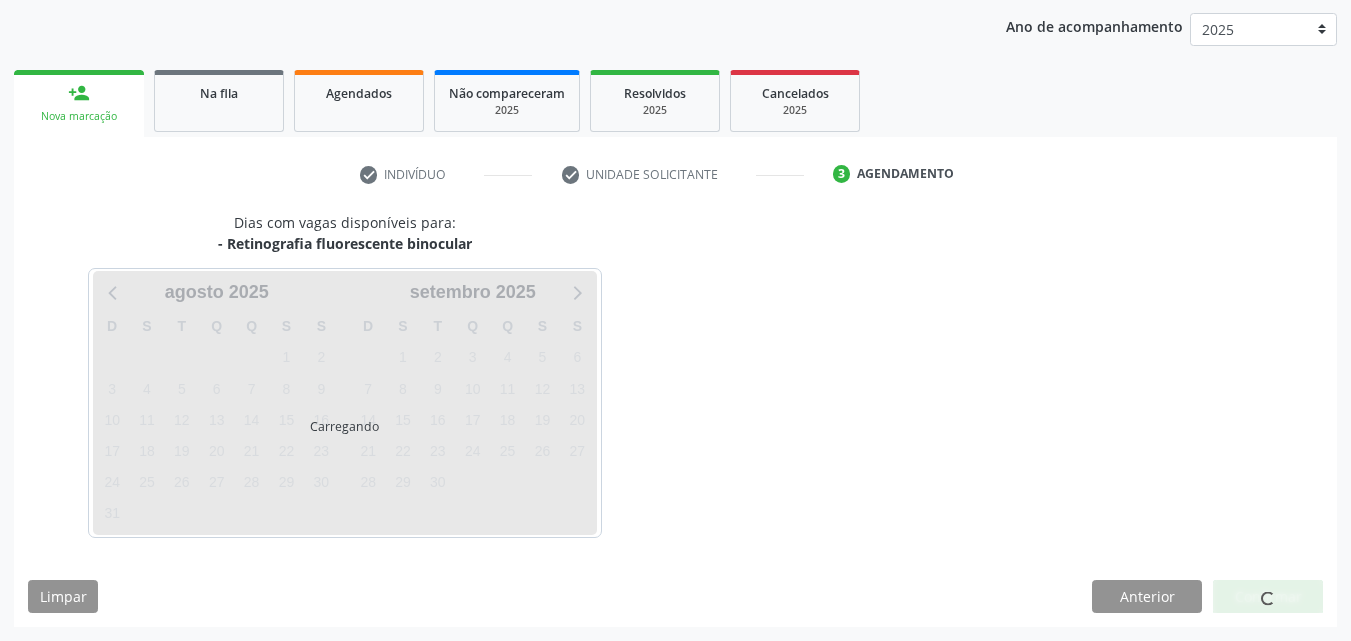 scroll, scrollTop: 229, scrollLeft: 0, axis: vertical 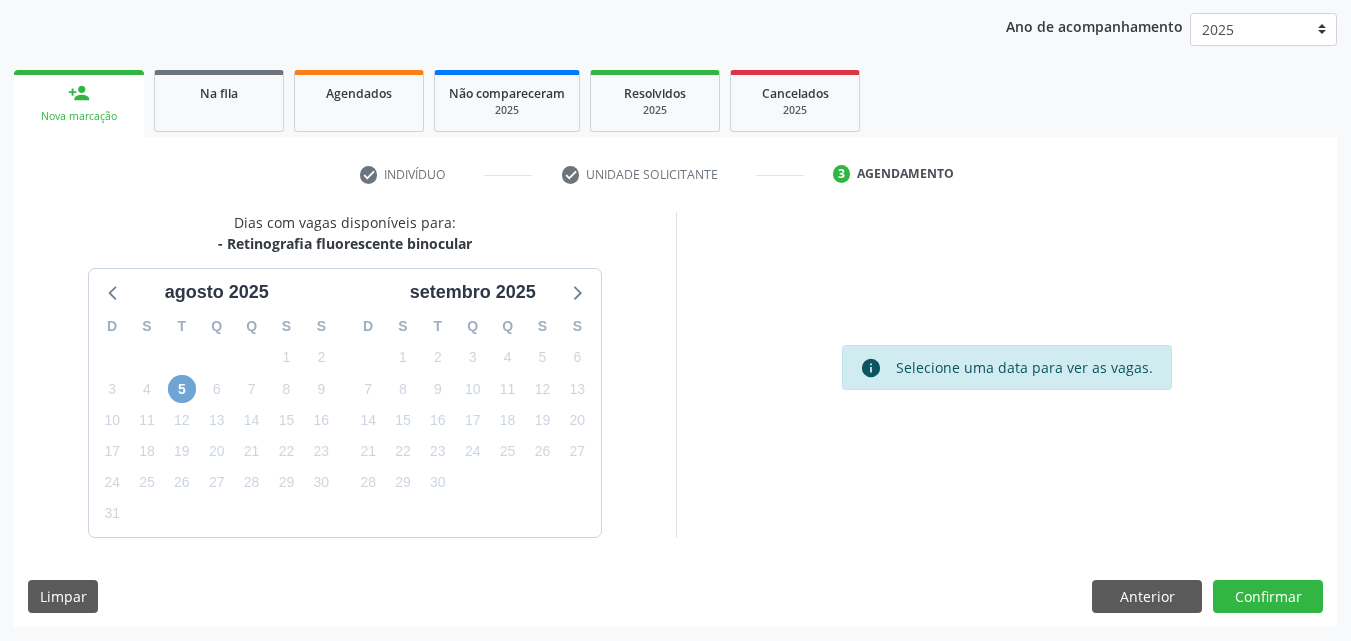 click on "5" at bounding box center (182, 389) 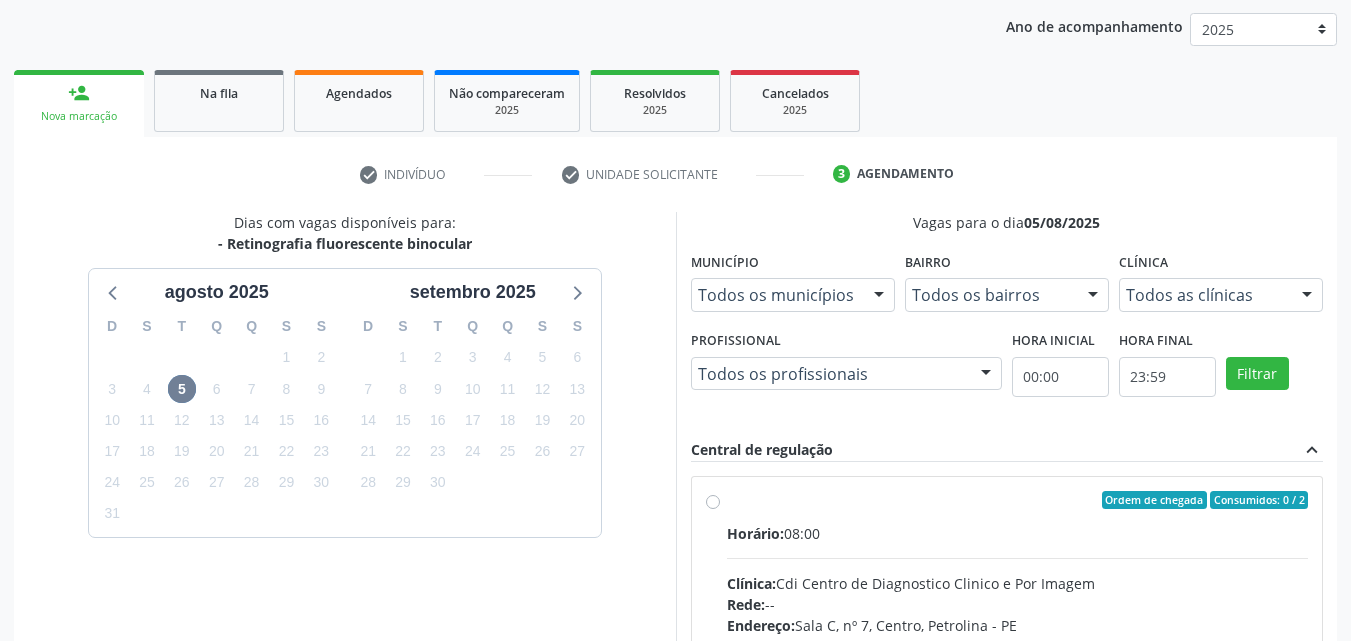 click on "Ordem de chegada
Consumidos: 0 / 2" at bounding box center [1018, 500] 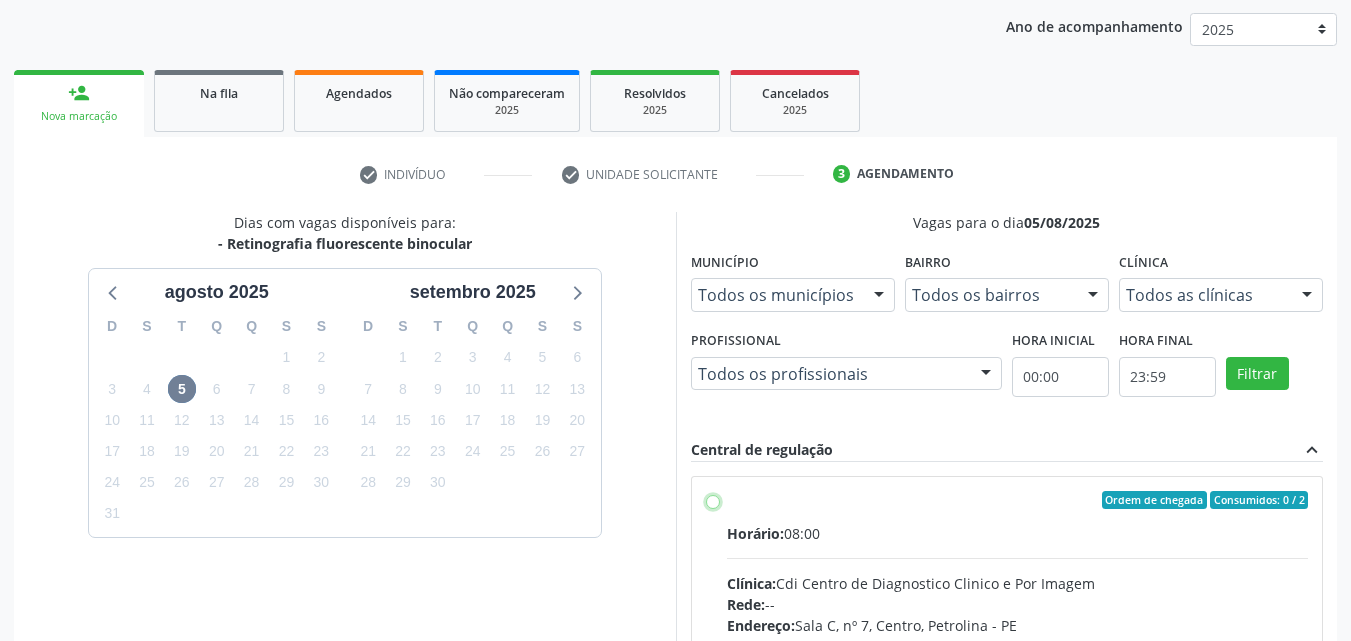 click on "Ordem de chegada
Consumidos: 0 / 2
Horário:   08:00
Clínica:  Cdi Centro de Diagnostico Clinico e Por Imagem
Rede:
--
Endereço:   Sala C, nº 7, Centro, [CITY] - [STATE]
Telefone:   --
Profissional:
--
Informações adicionais sobre o atendimento
Idade de atendimento:
Sem restrição
Gênero(s) atendido(s):
Sem restrição
Informações adicionais:
--" at bounding box center (713, 500) 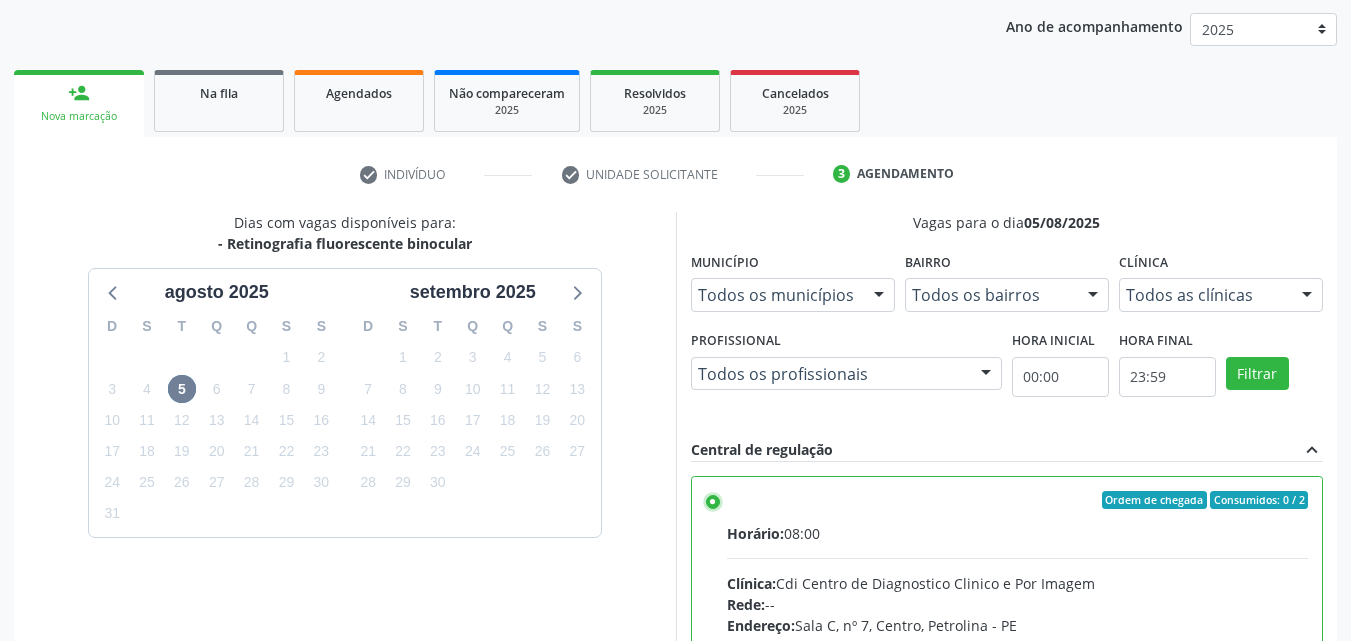 scroll, scrollTop: 99, scrollLeft: 0, axis: vertical 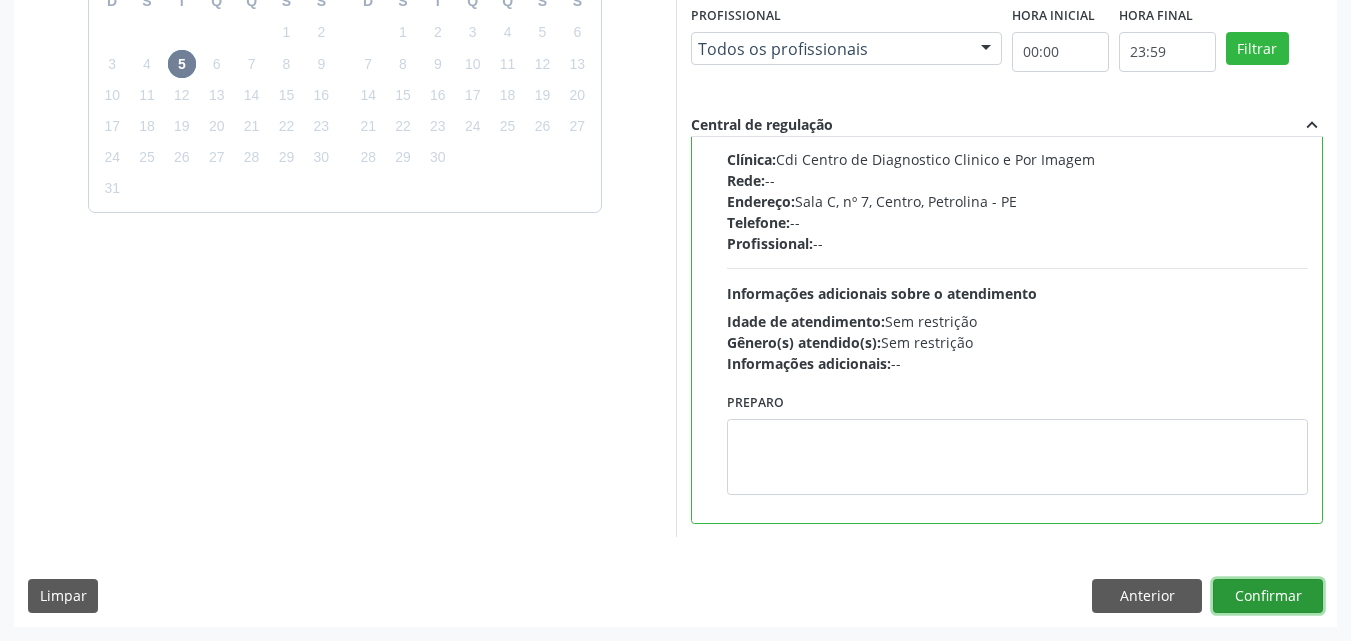 click on "Confirmar" at bounding box center (1268, 596) 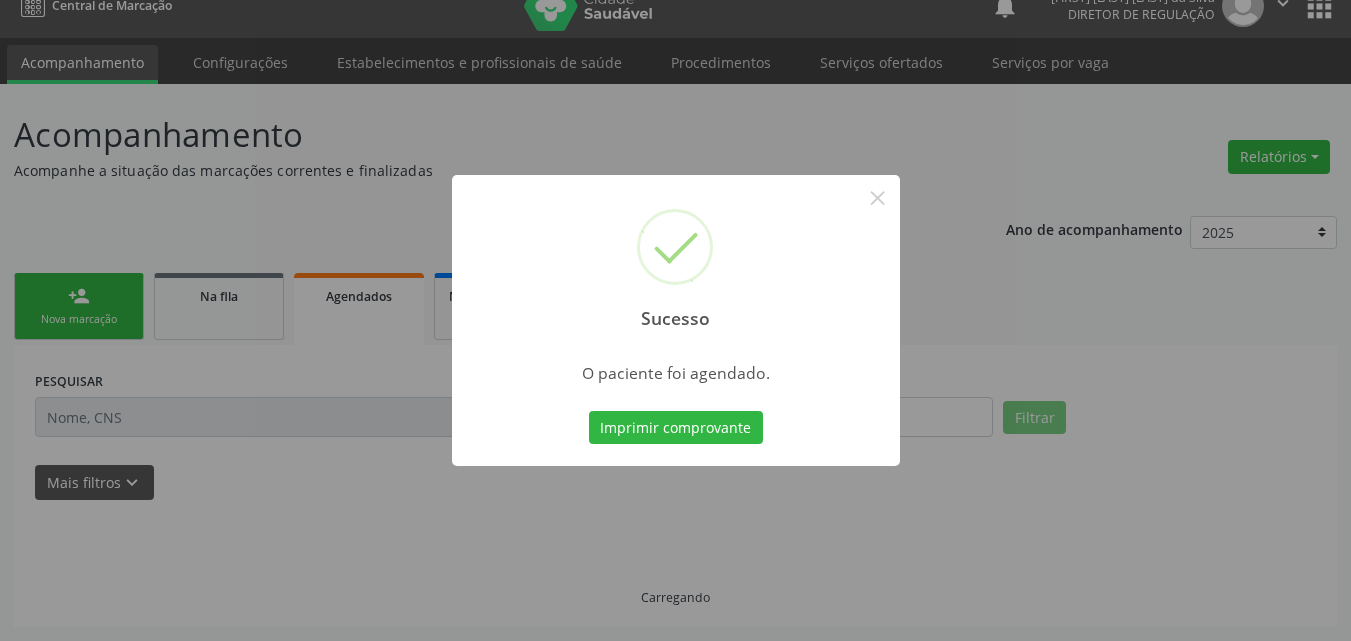 click on "Sucesso × O paciente foi agendado. Imprimir comprovante Cancel" at bounding box center (675, 320) 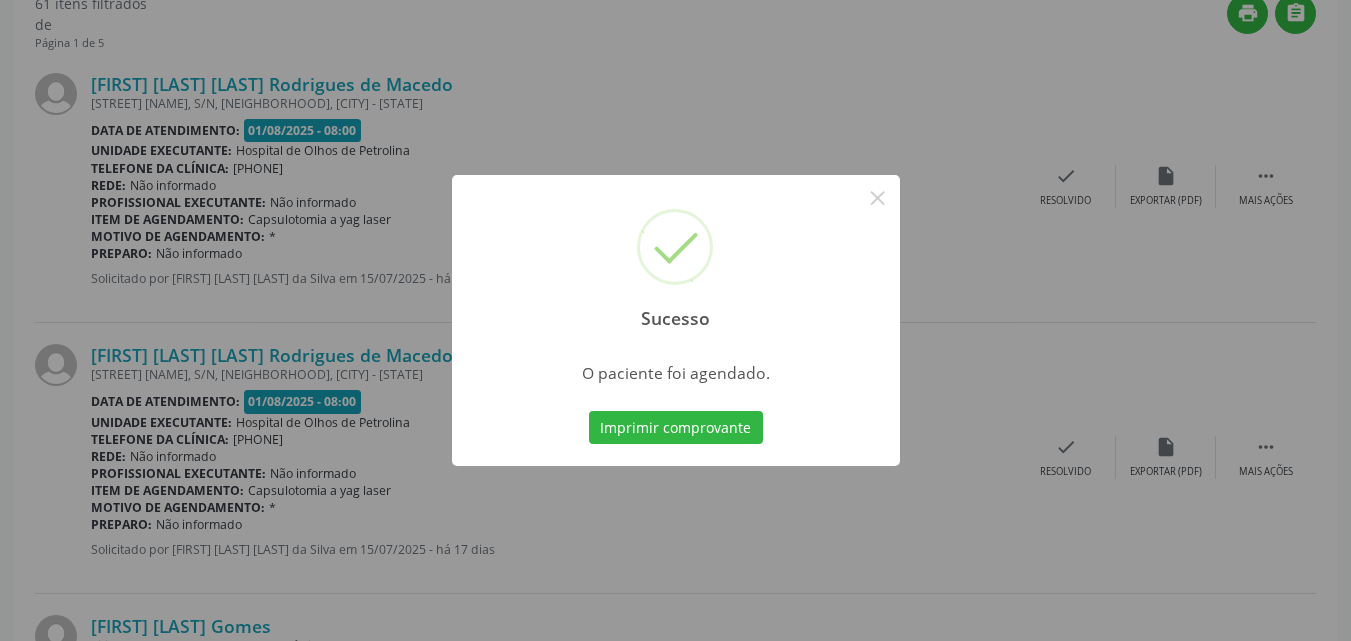 scroll, scrollTop: 26, scrollLeft: 0, axis: vertical 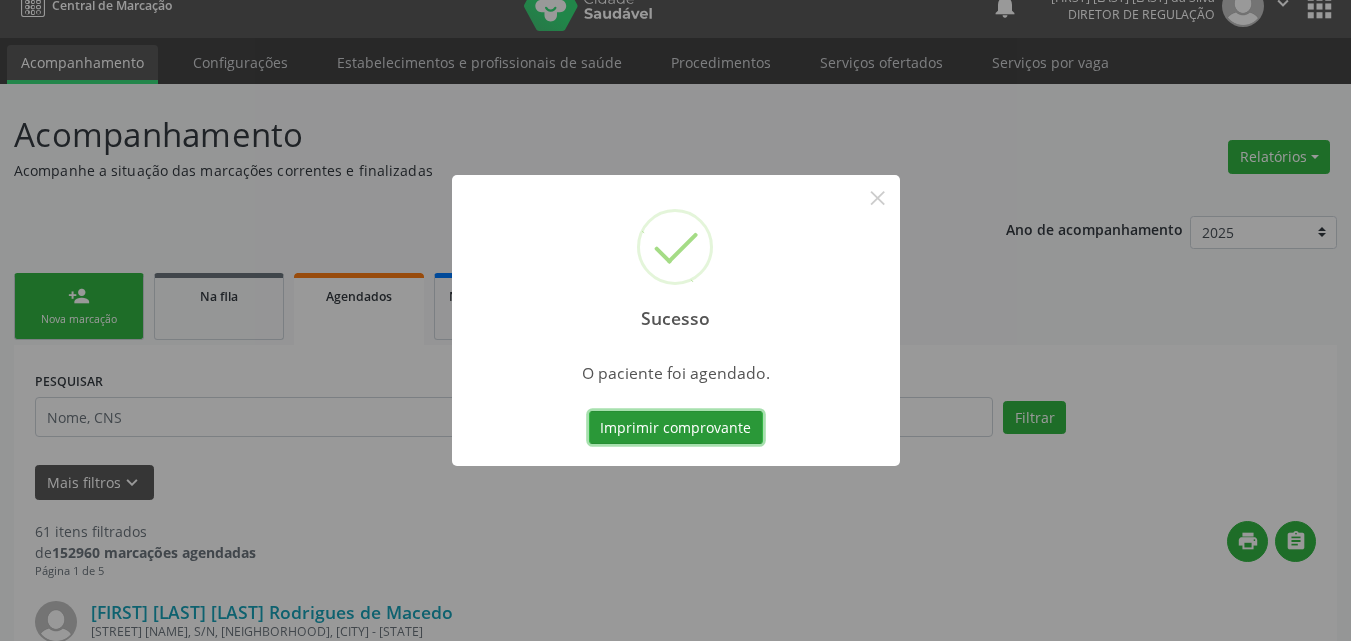 click on "Imprimir comprovante" at bounding box center (676, 428) 